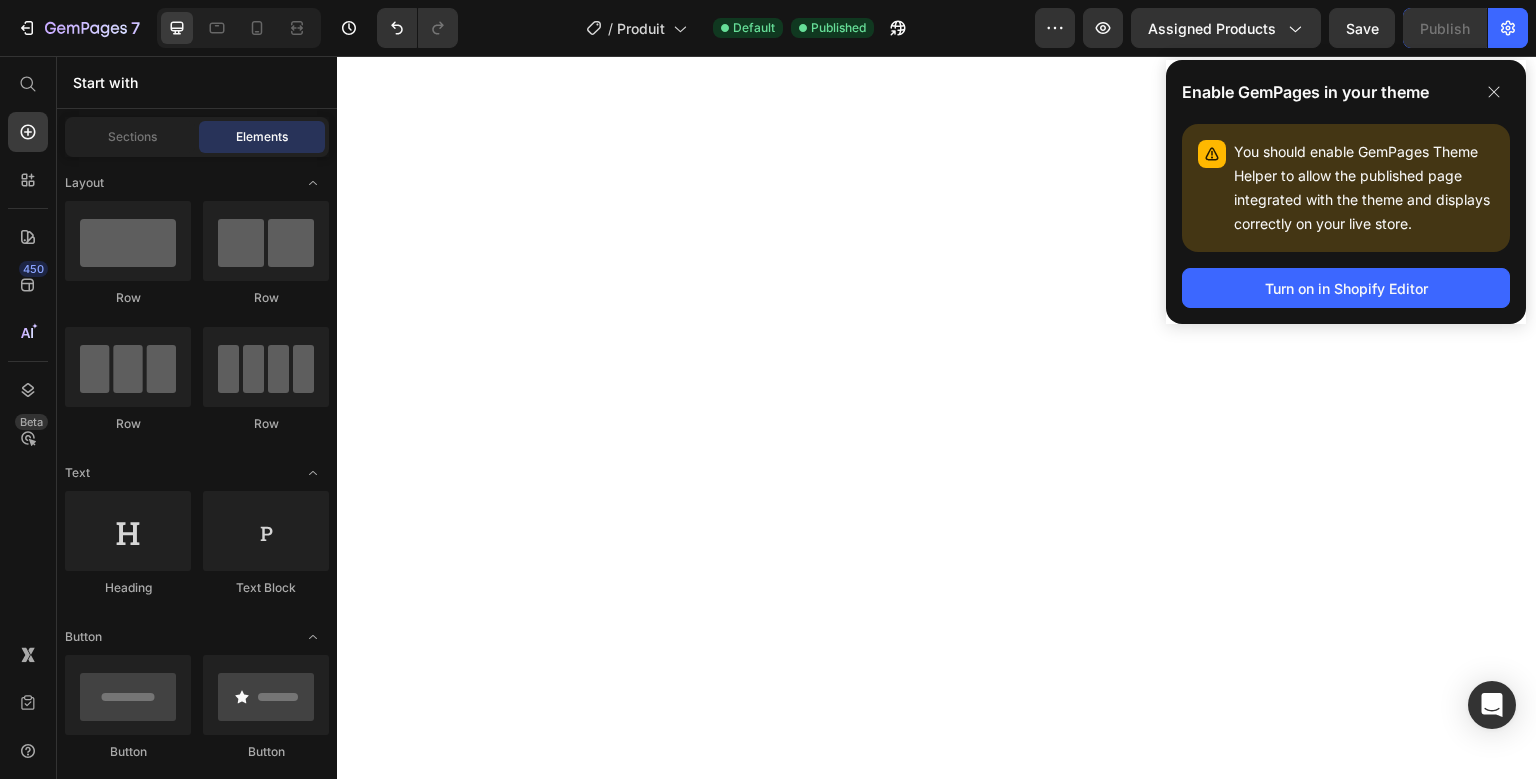 scroll, scrollTop: 0, scrollLeft: 0, axis: both 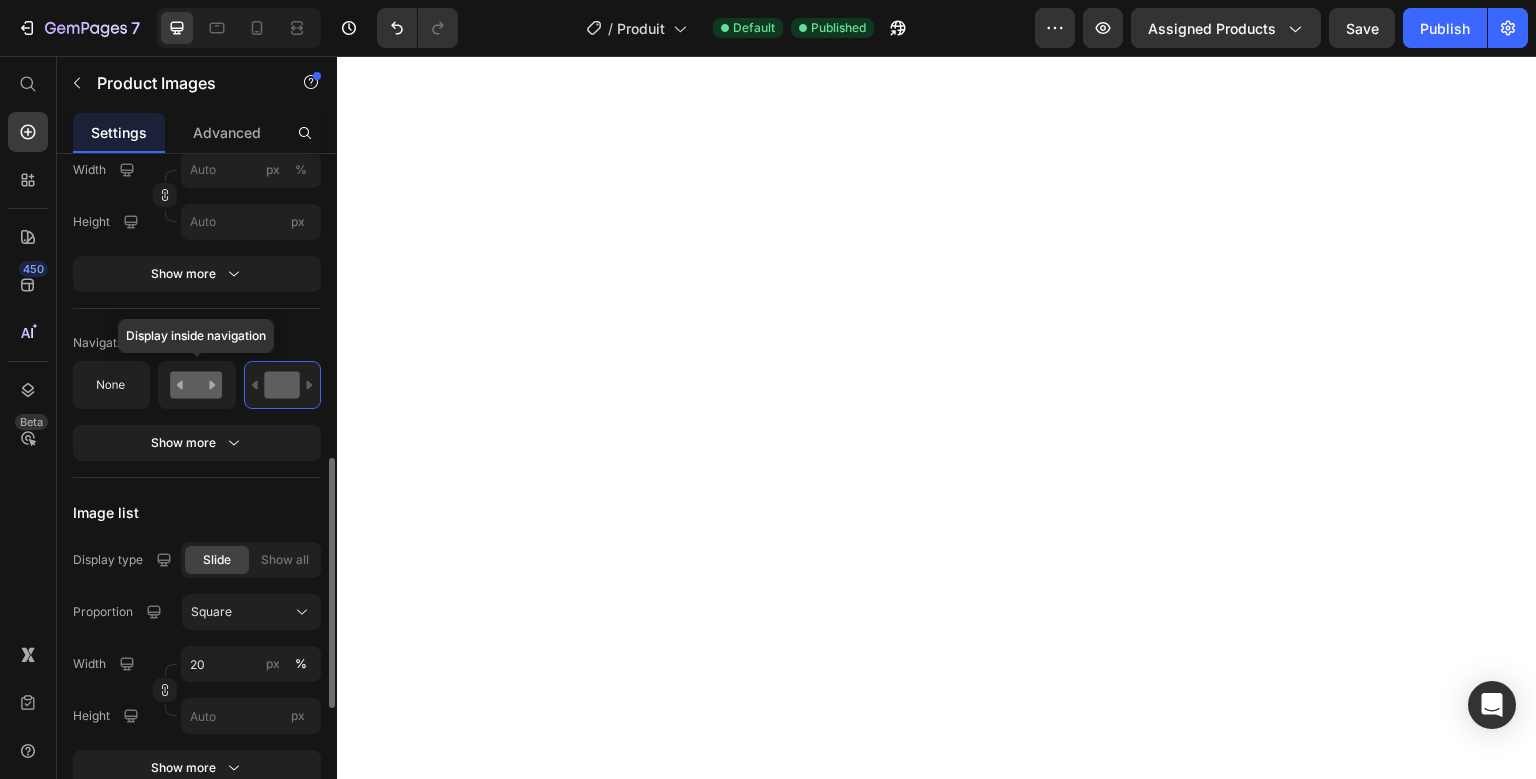 click 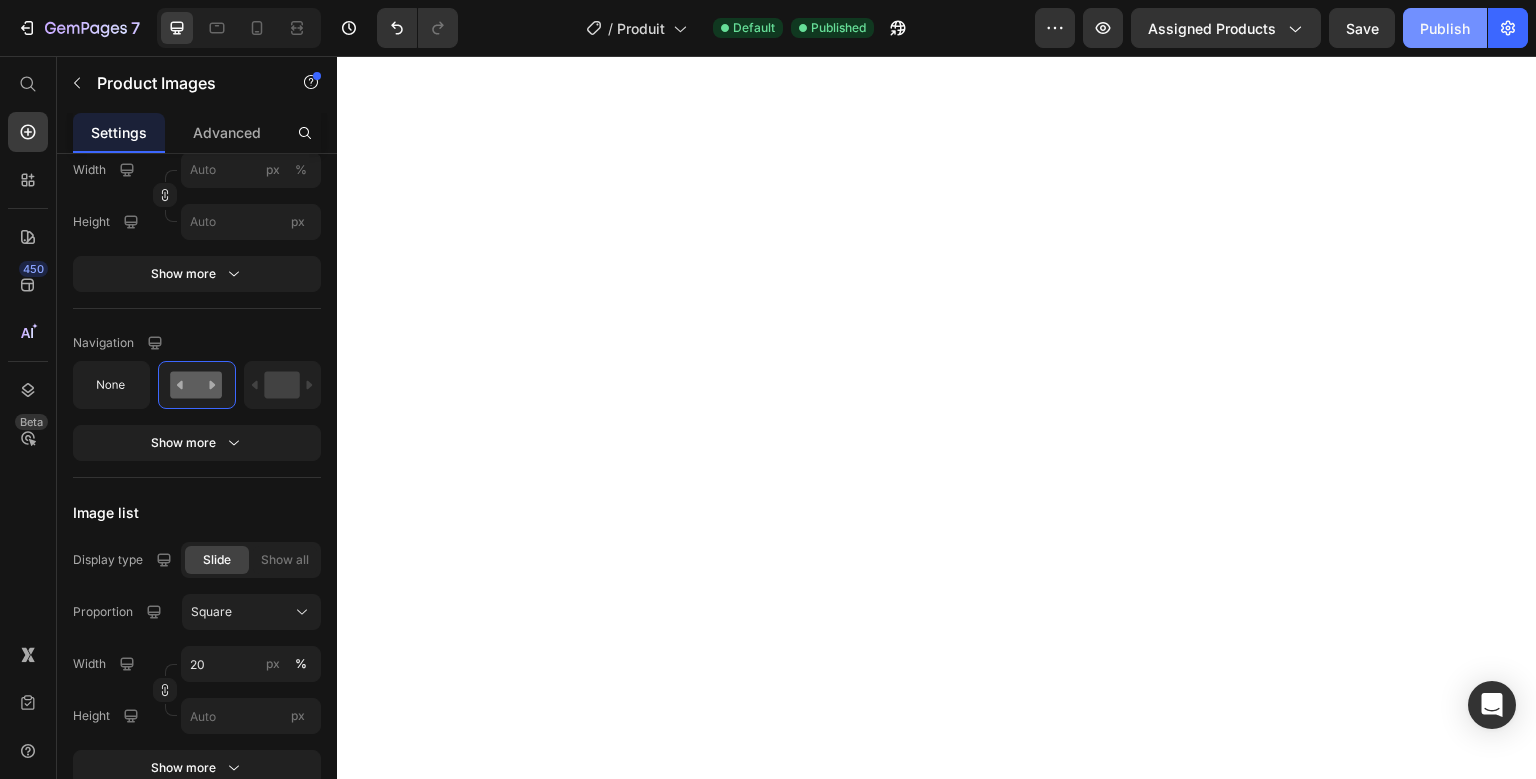 click on "Publish" 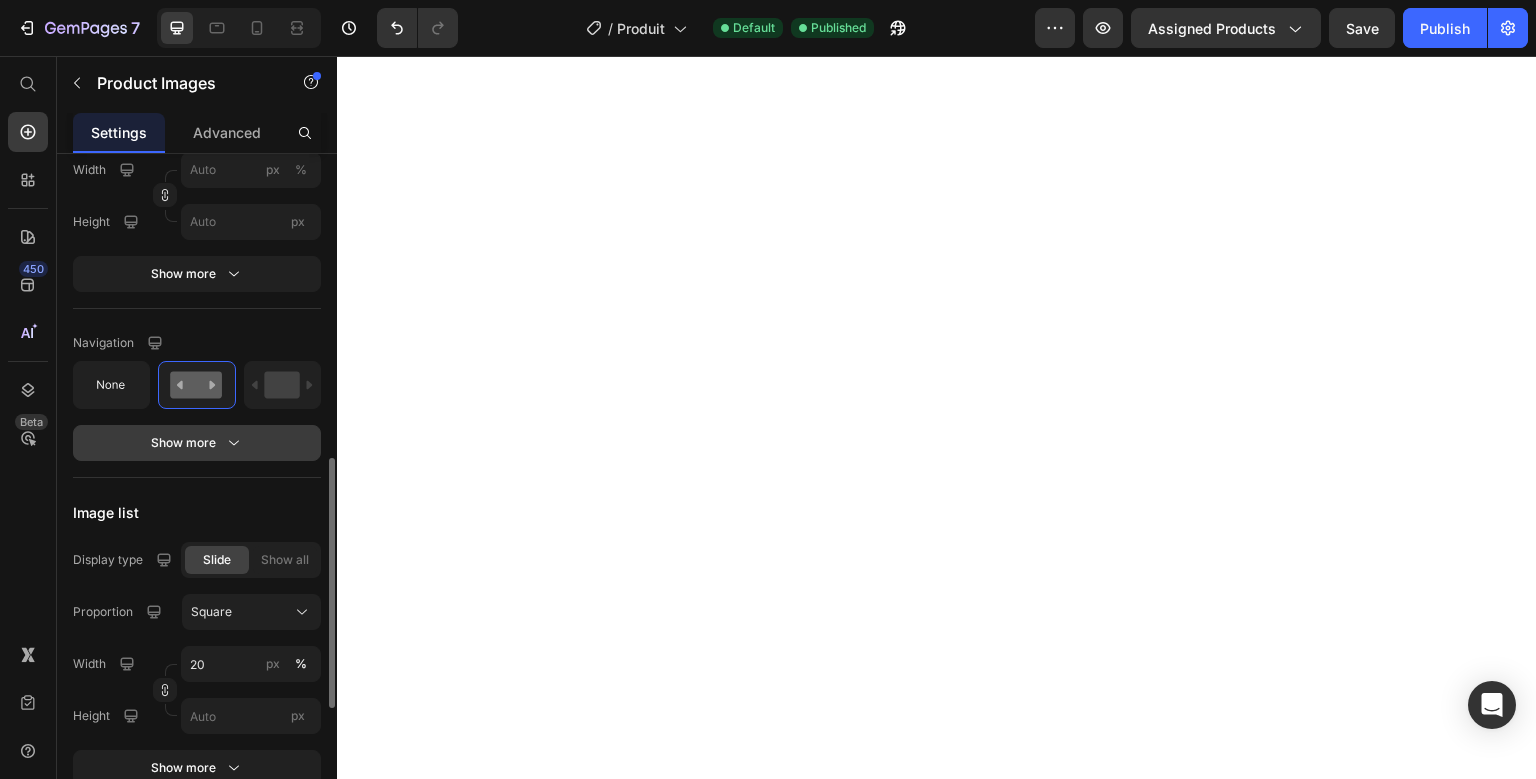 click 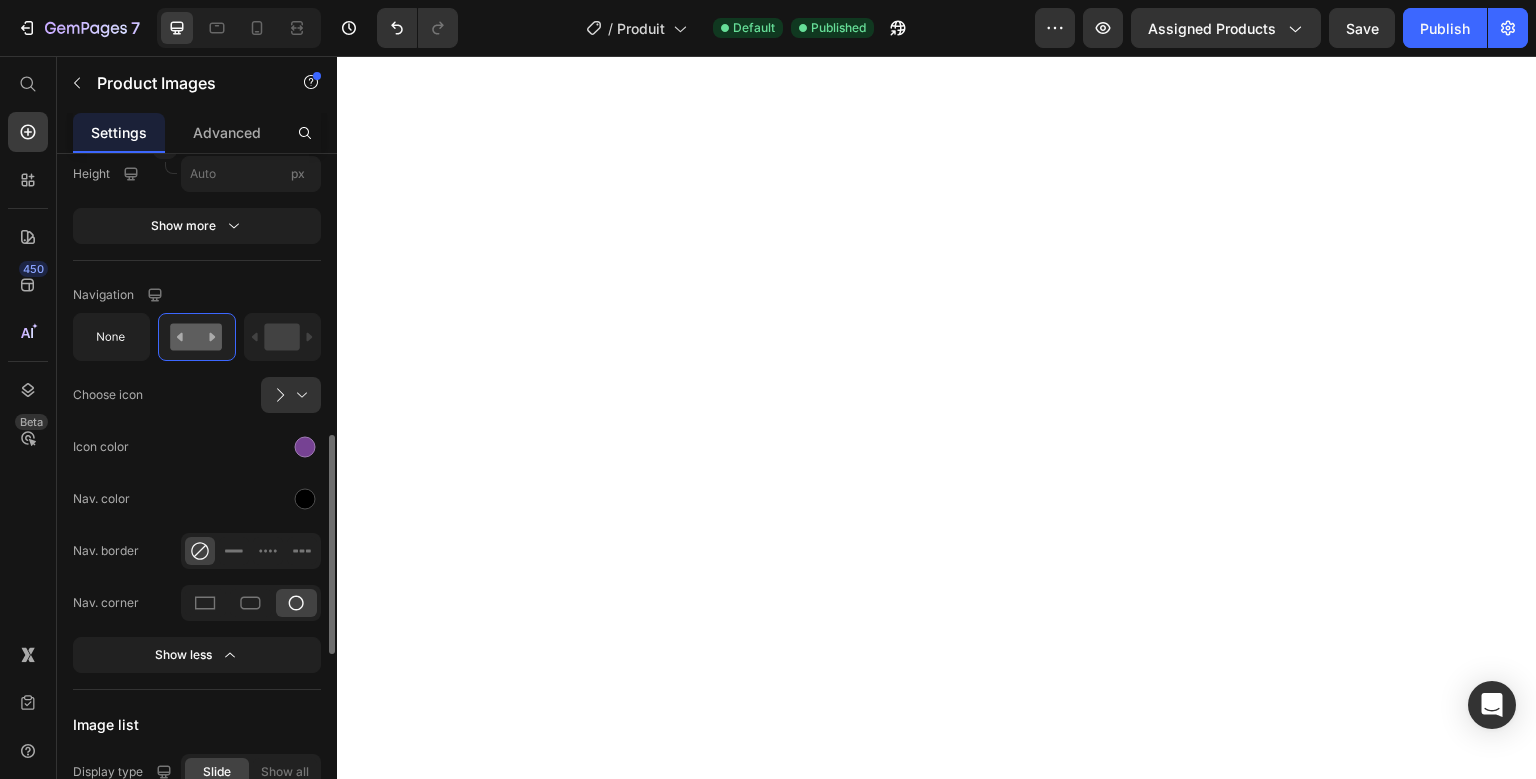 scroll, scrollTop: 878, scrollLeft: 0, axis: vertical 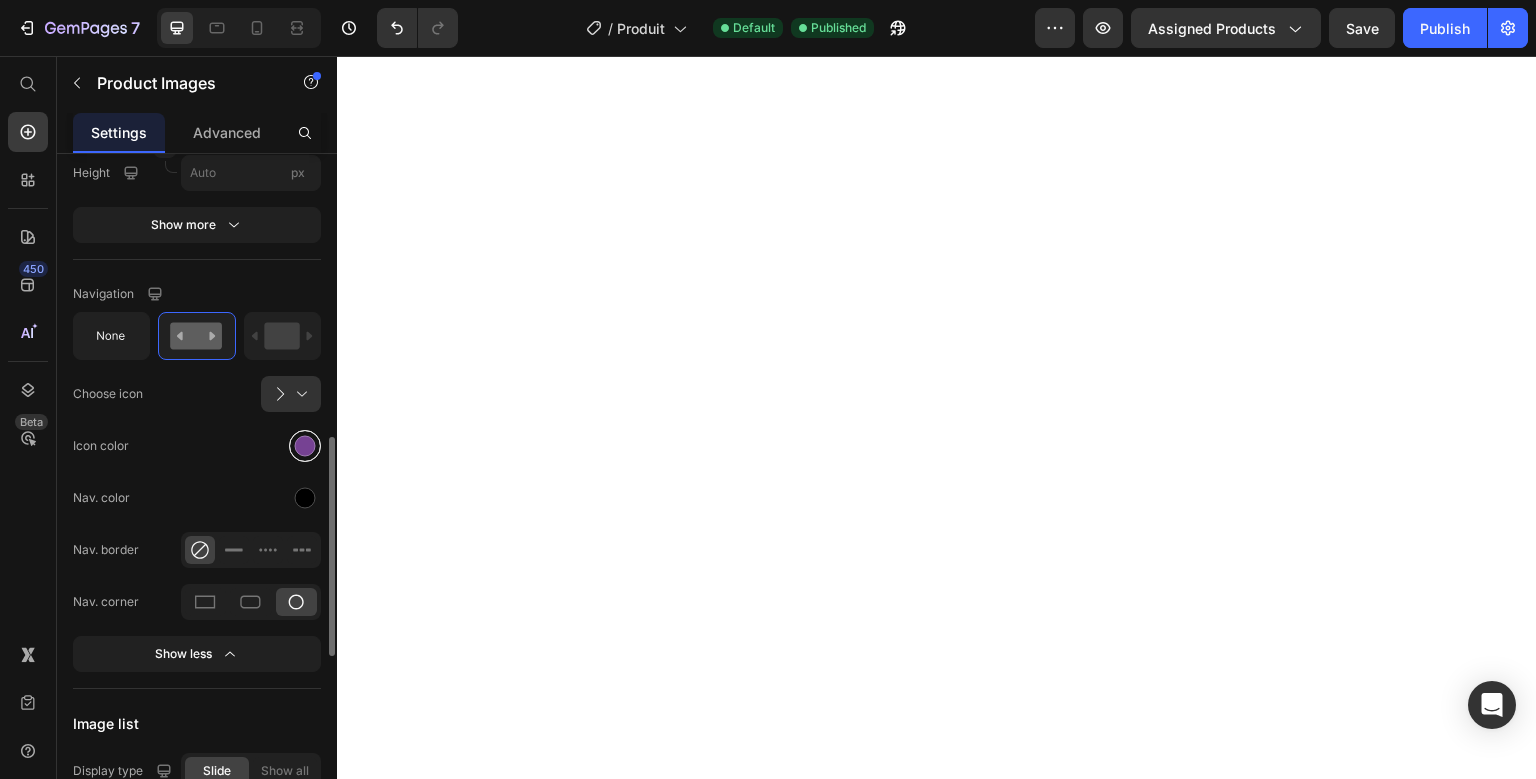 click at bounding box center [305, 446] 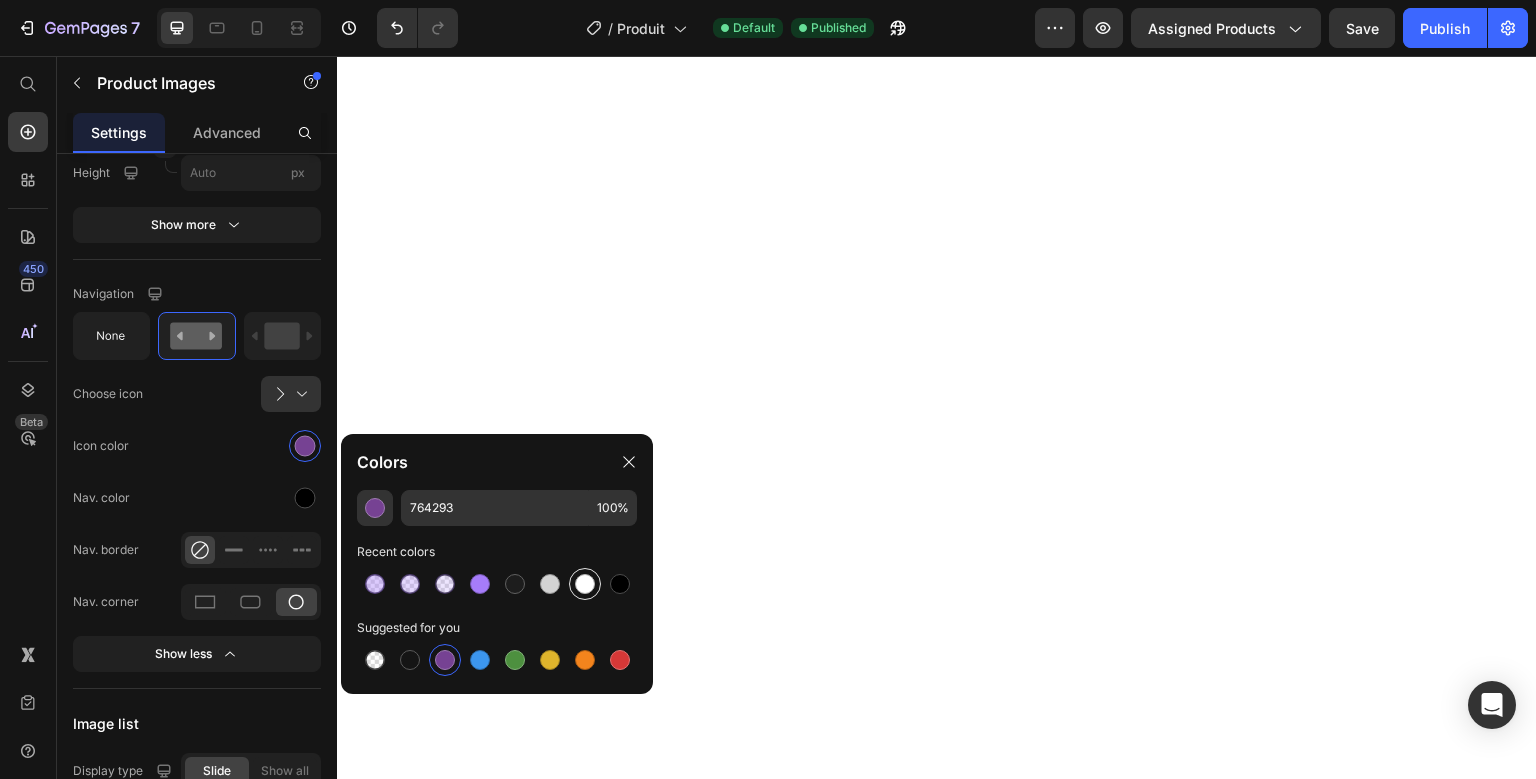 click at bounding box center (585, 584) 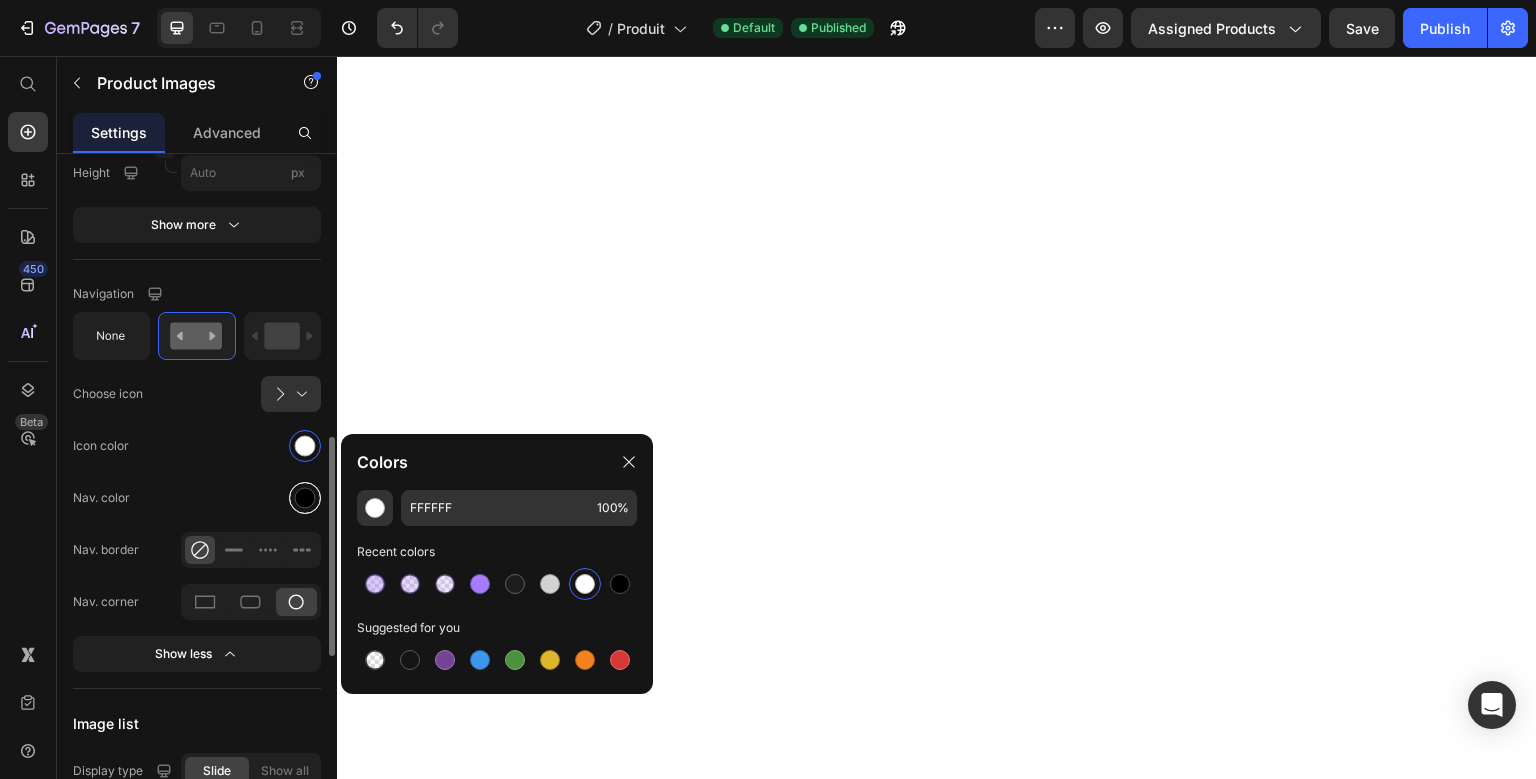 click at bounding box center [305, 498] 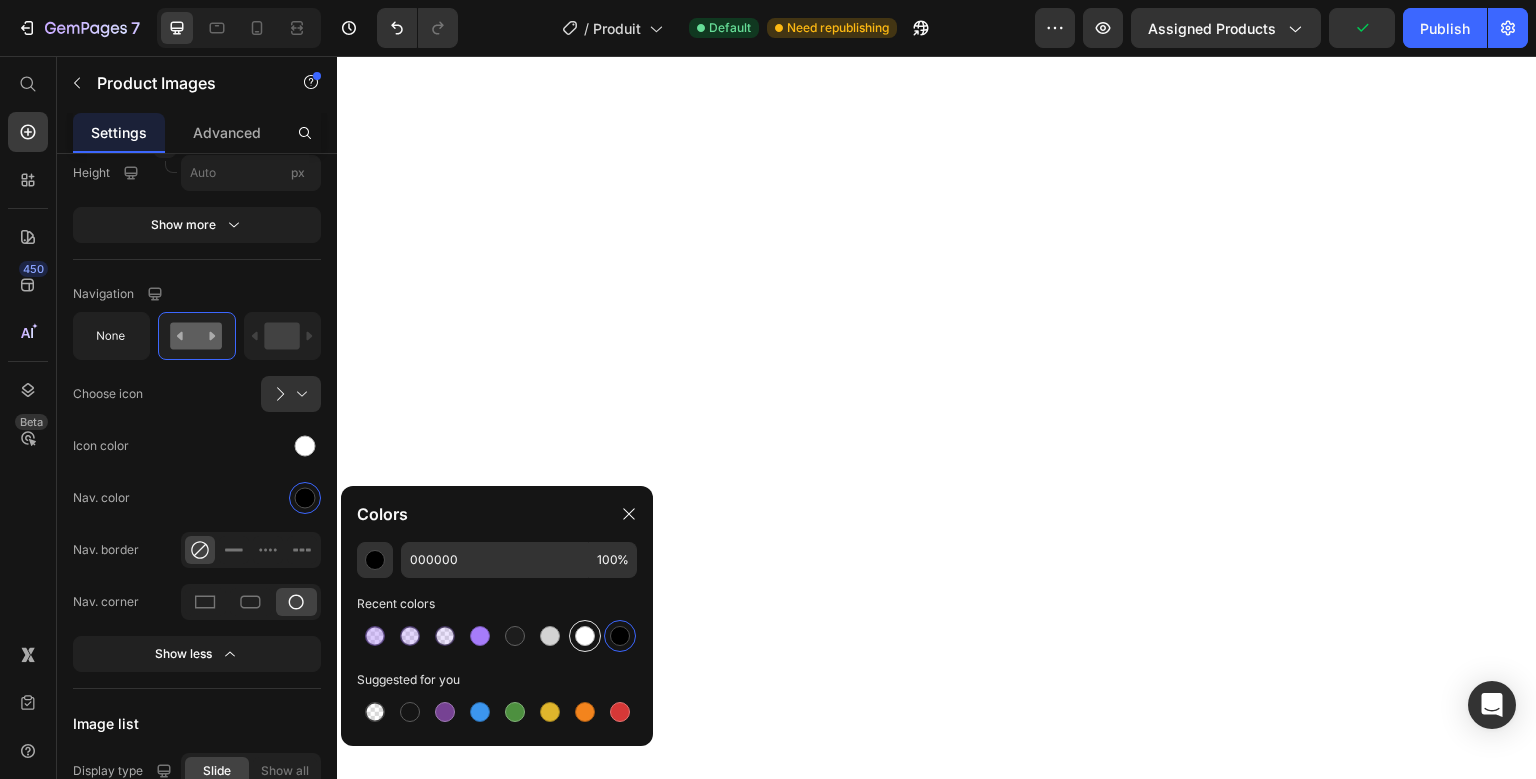 click at bounding box center [585, 636] 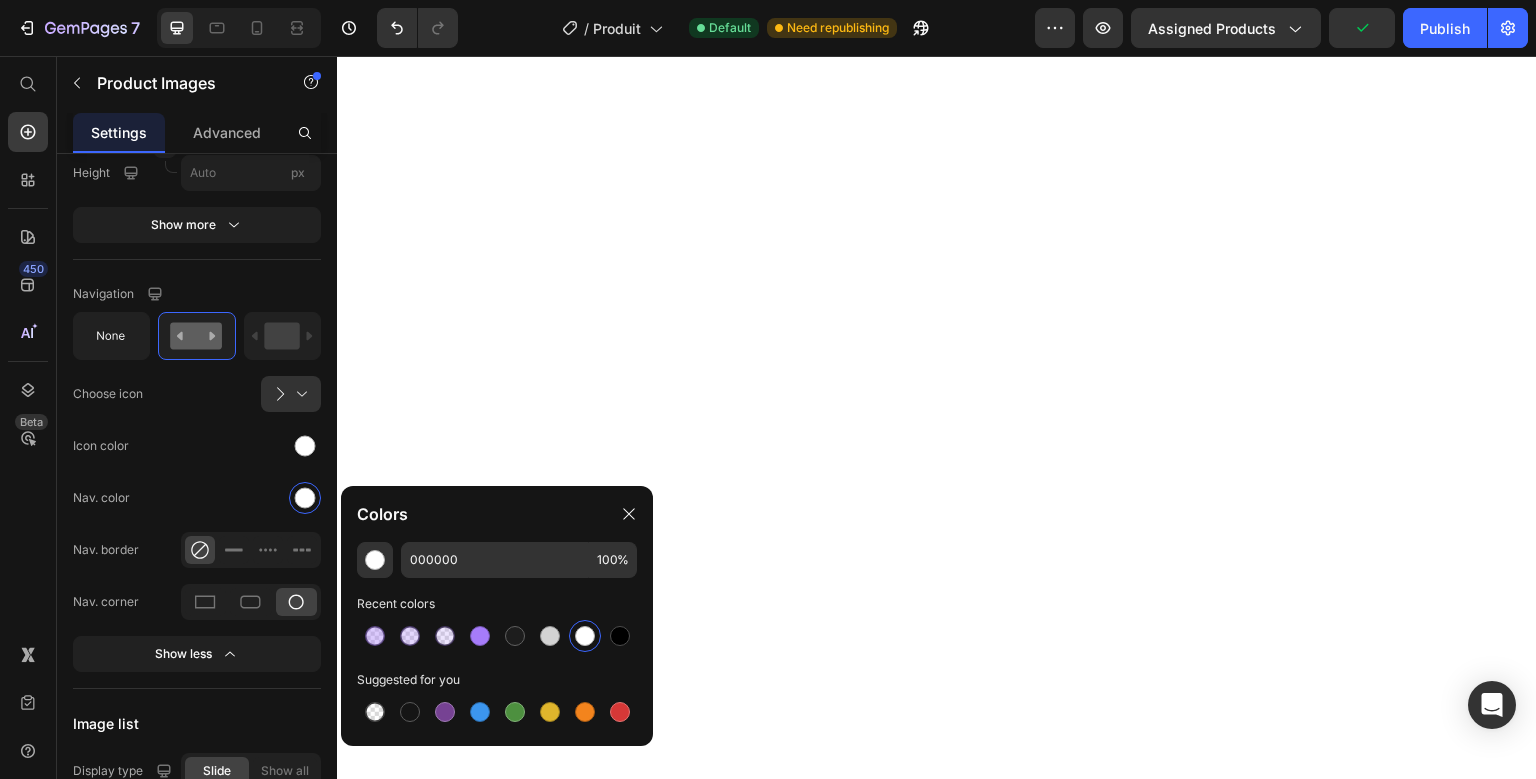 type on "FFFFFF" 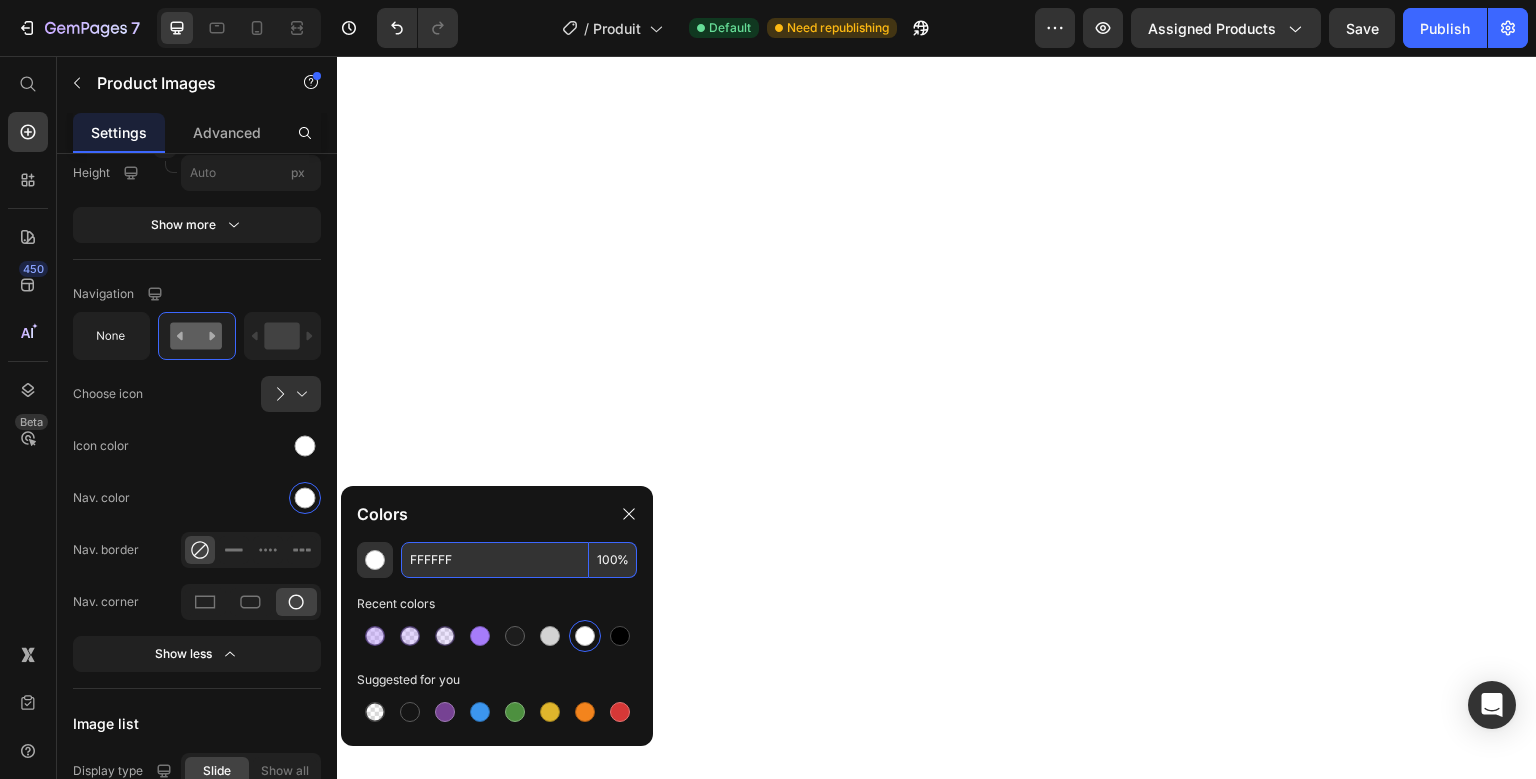 click on "100" at bounding box center (613, 560) 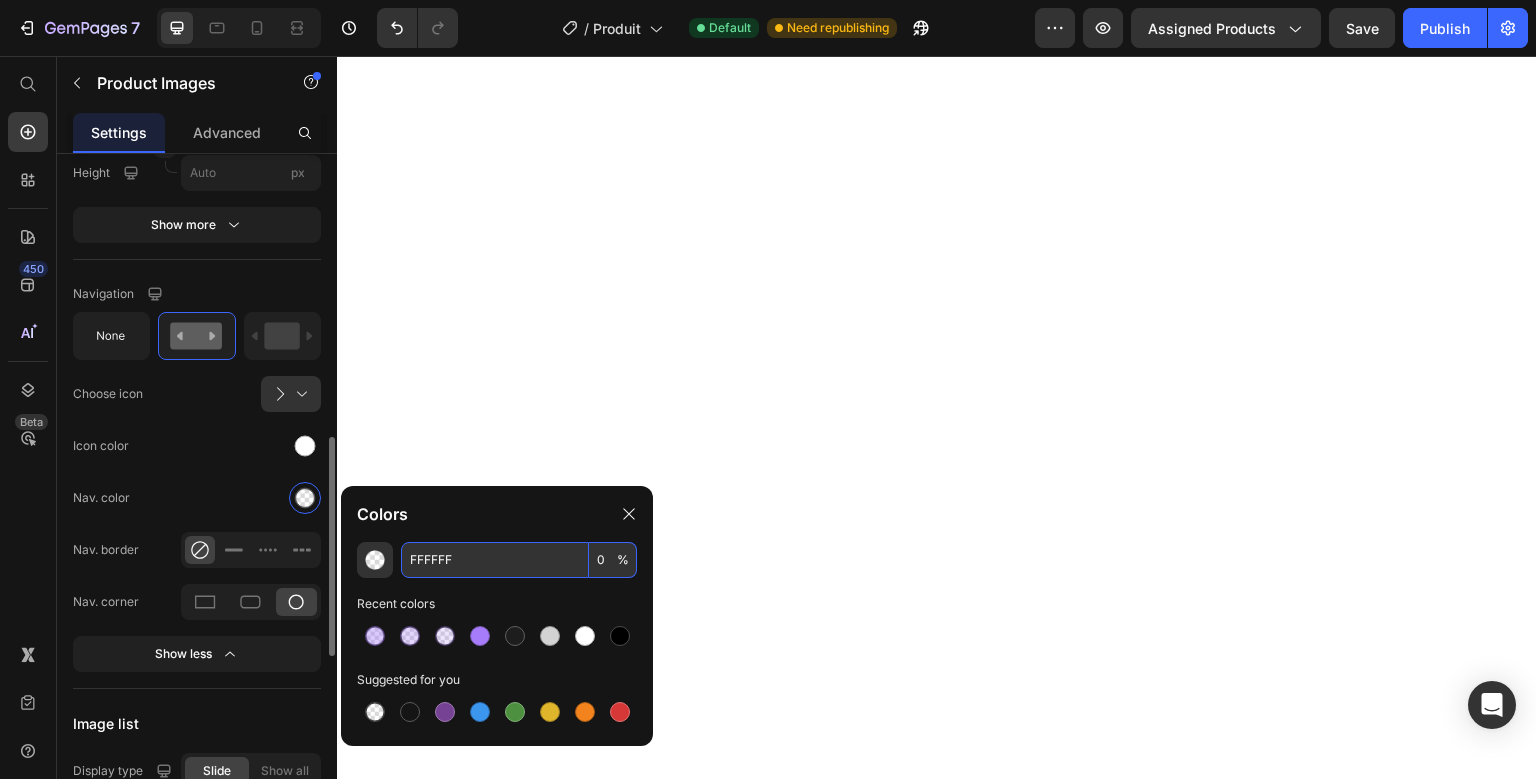 type on "0" 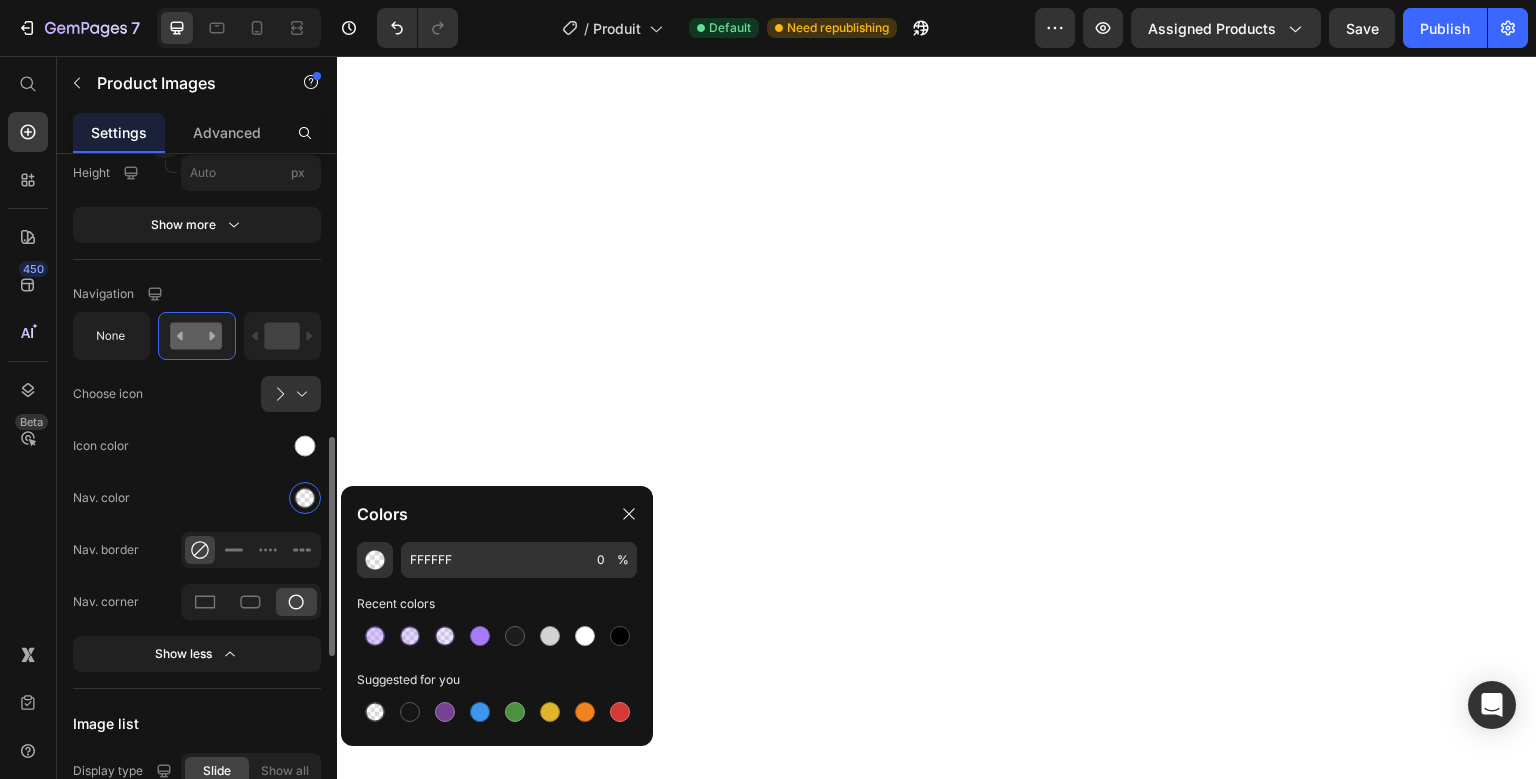 click on "Navigation Choose icon
Icon color Nav. color Nav. border Nav. corner Show less" 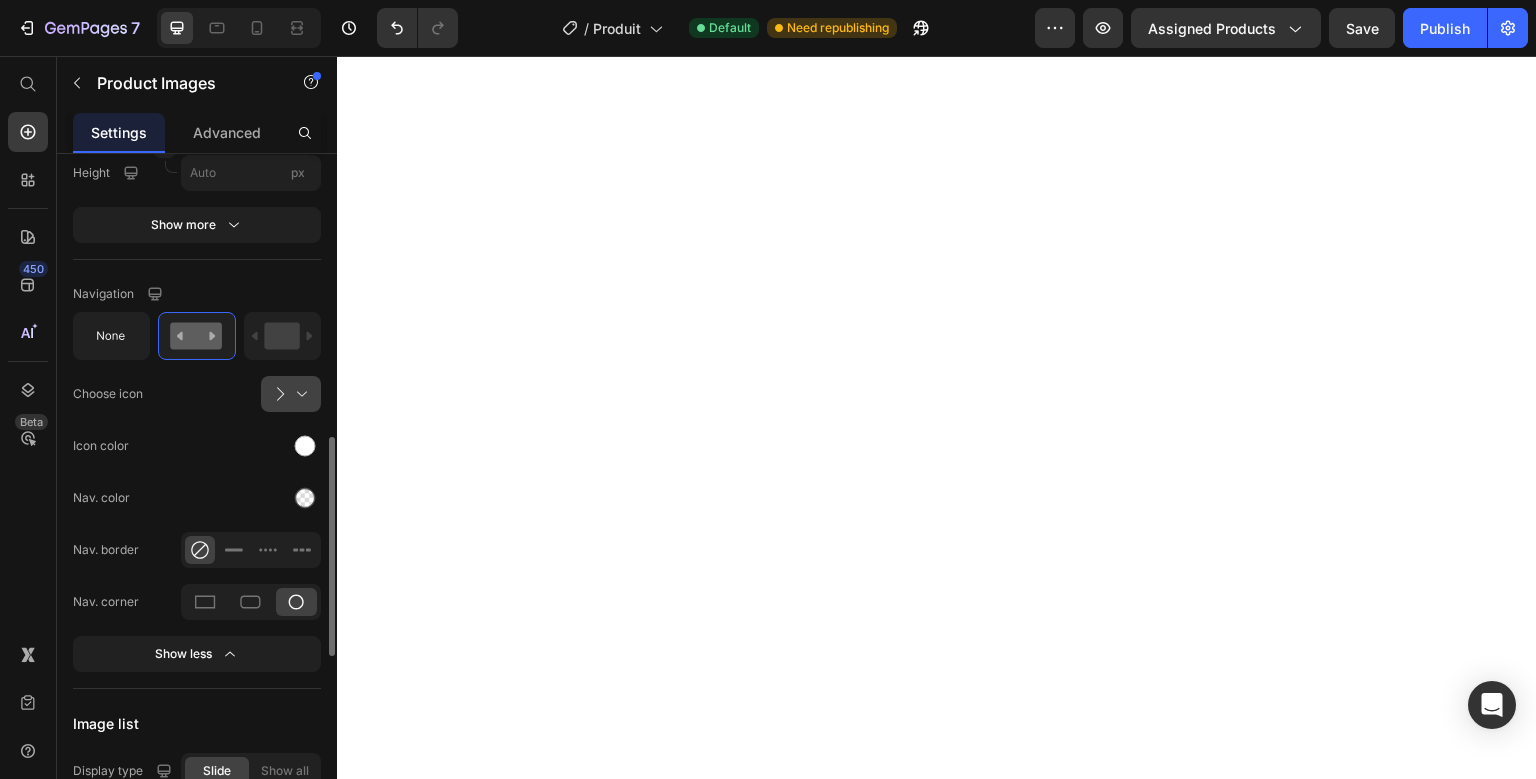 click at bounding box center [299, 394] 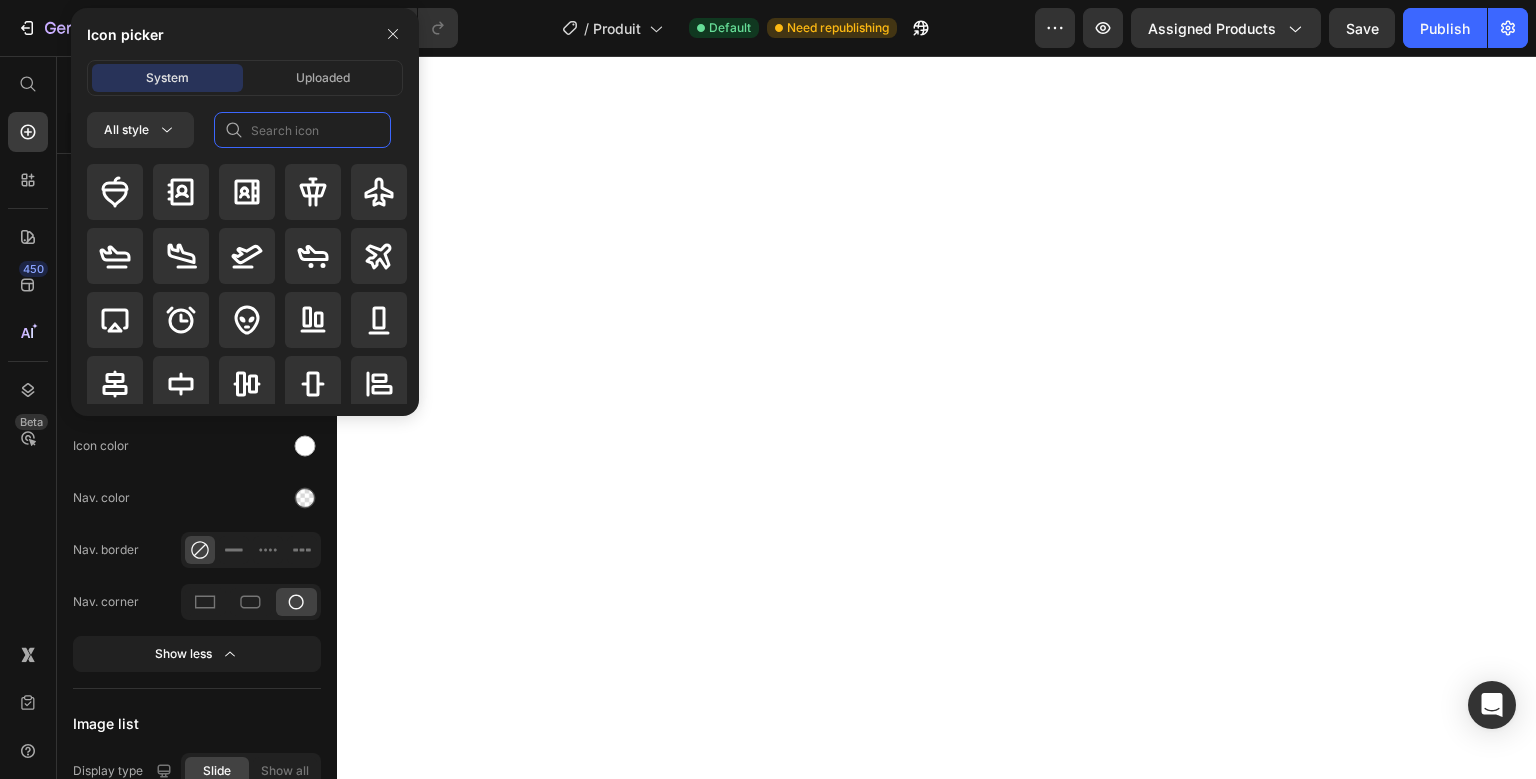 click 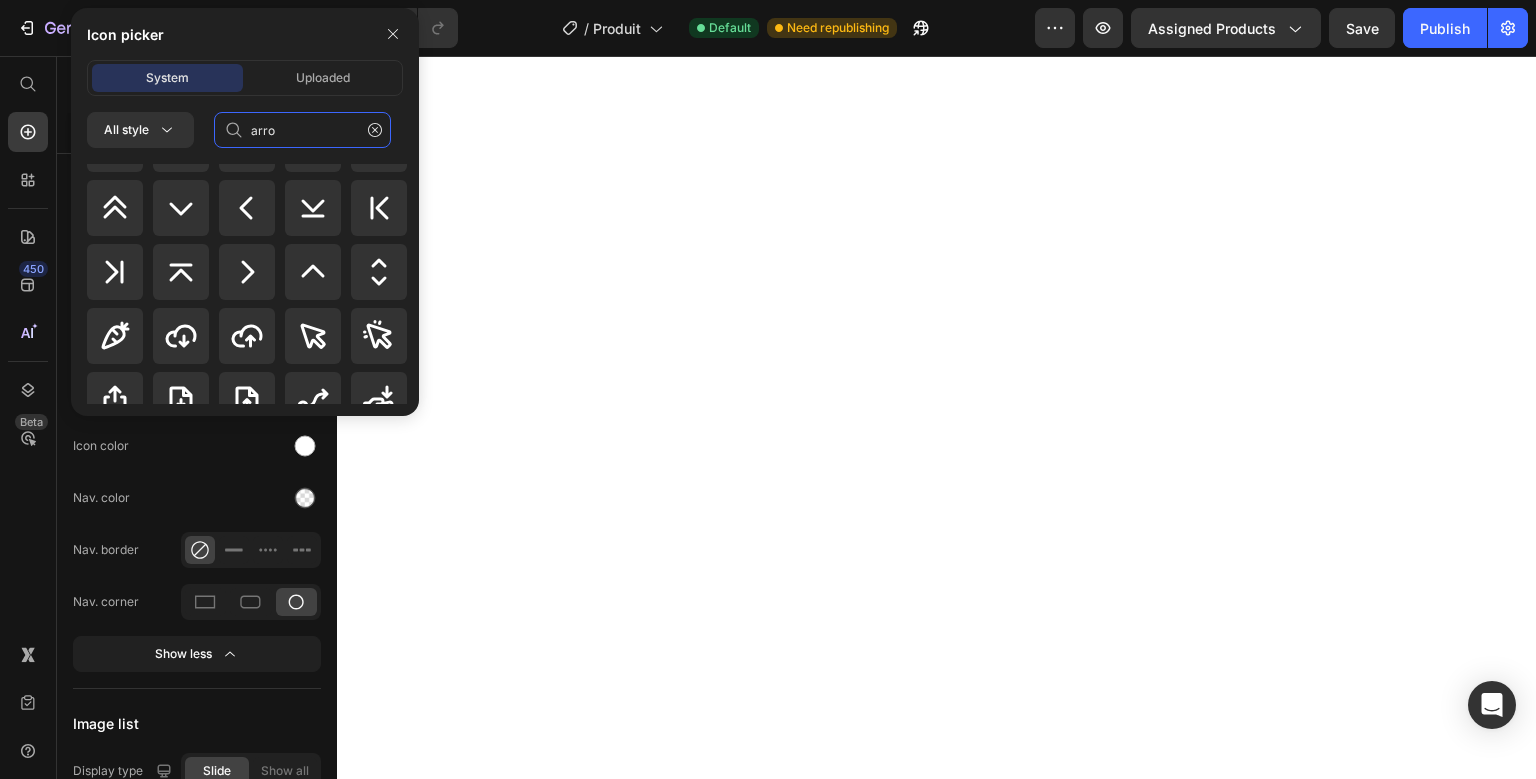 scroll, scrollTop: 1226, scrollLeft: 0, axis: vertical 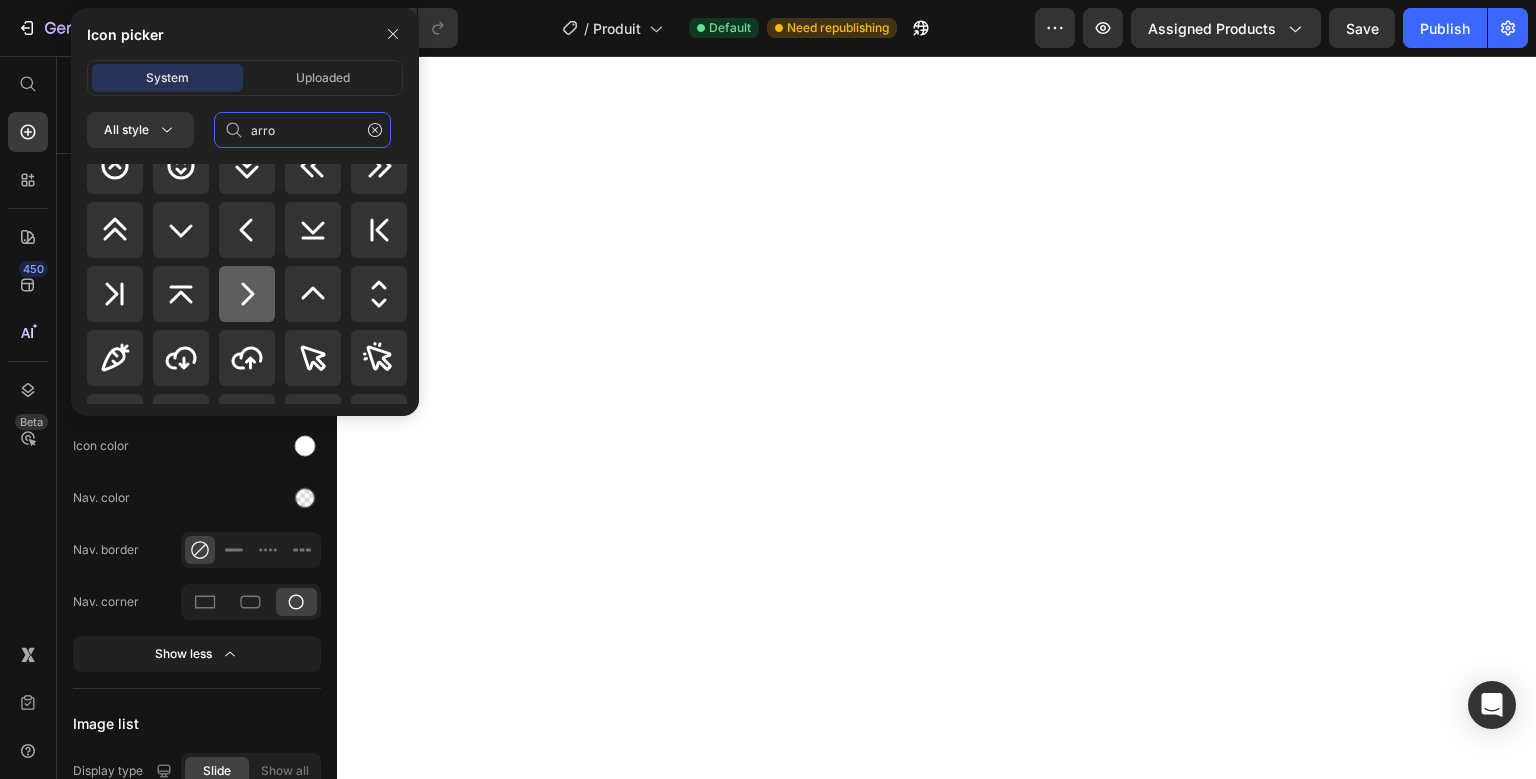 type on "arro" 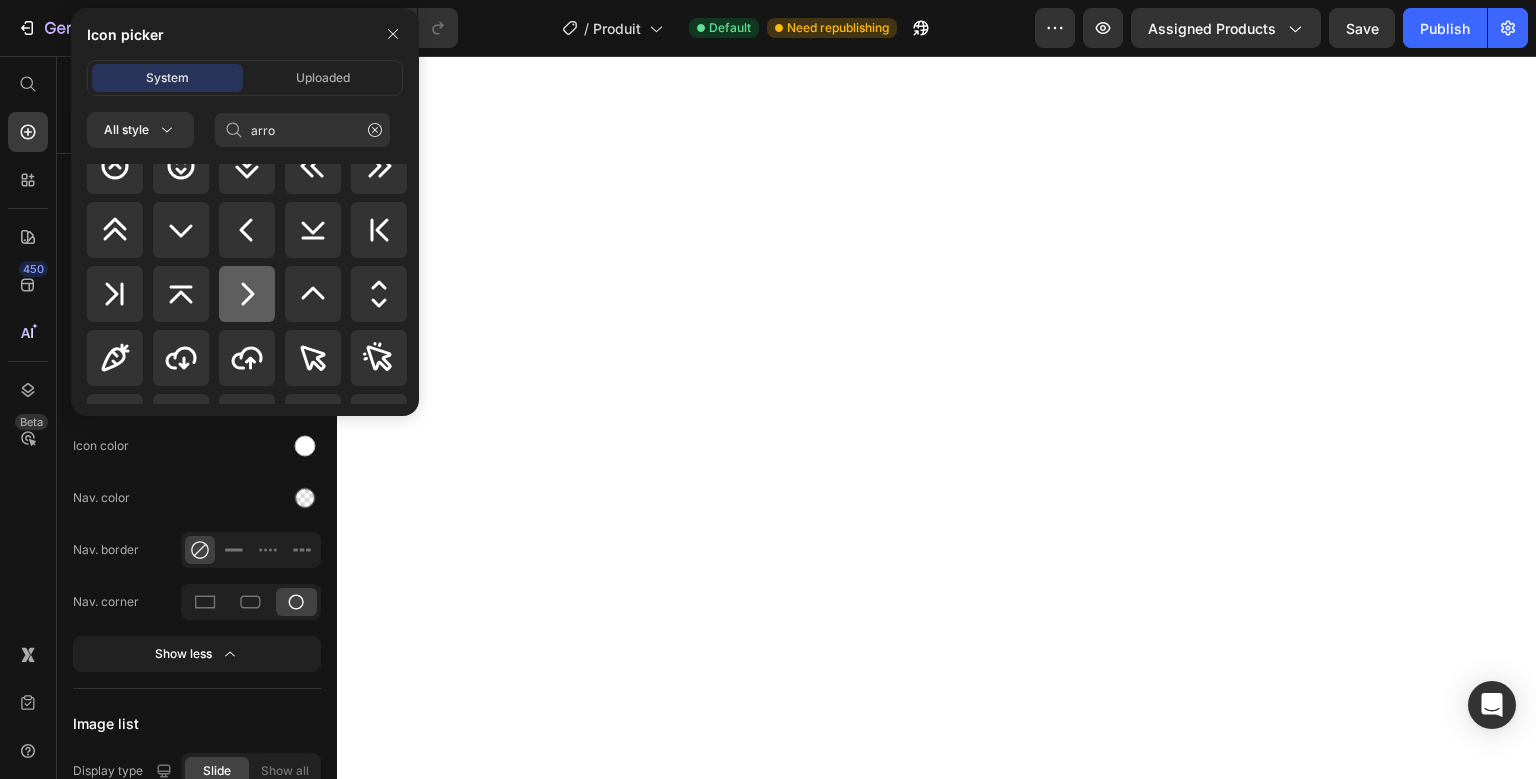 click 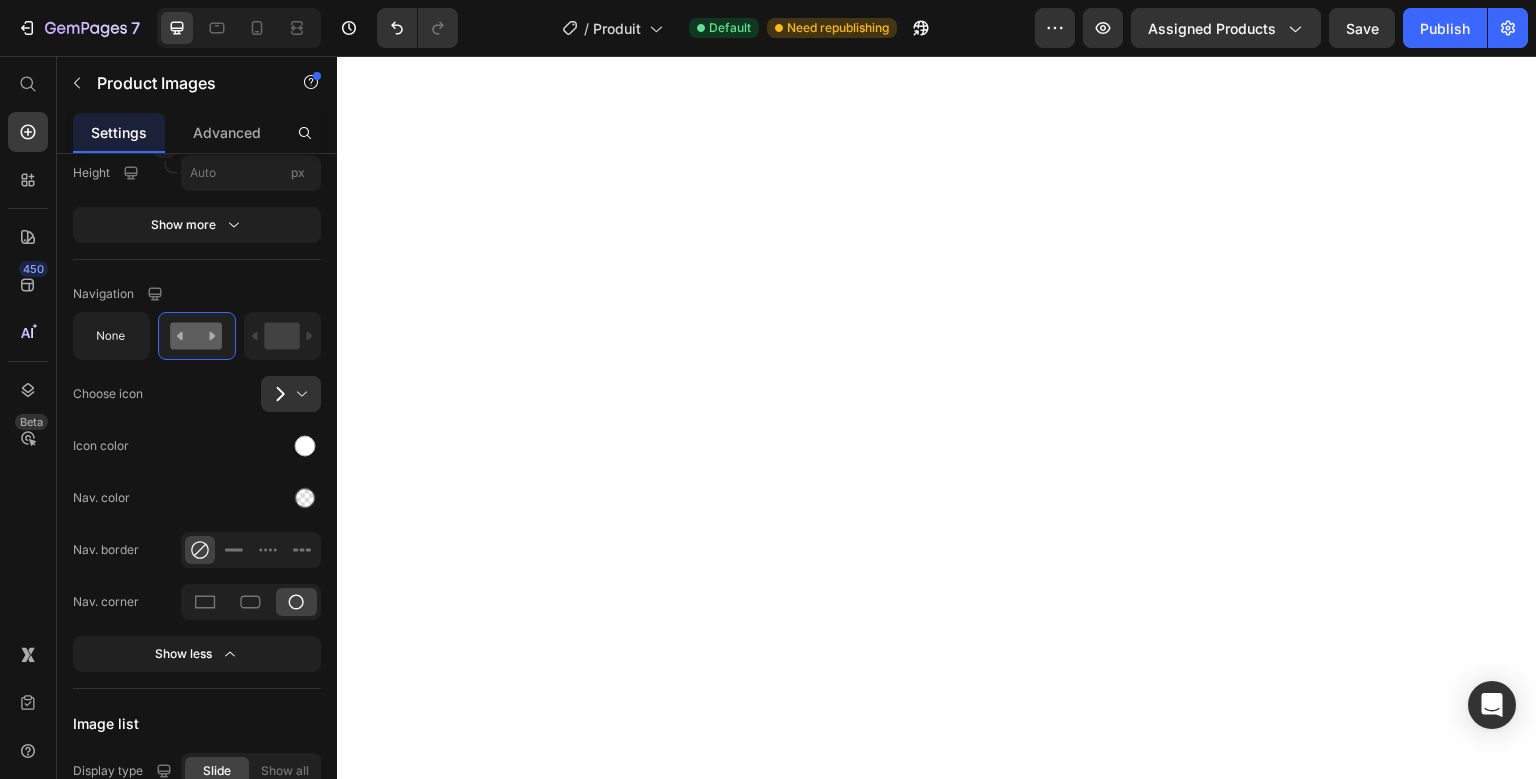 scroll, scrollTop: 888, scrollLeft: 0, axis: vertical 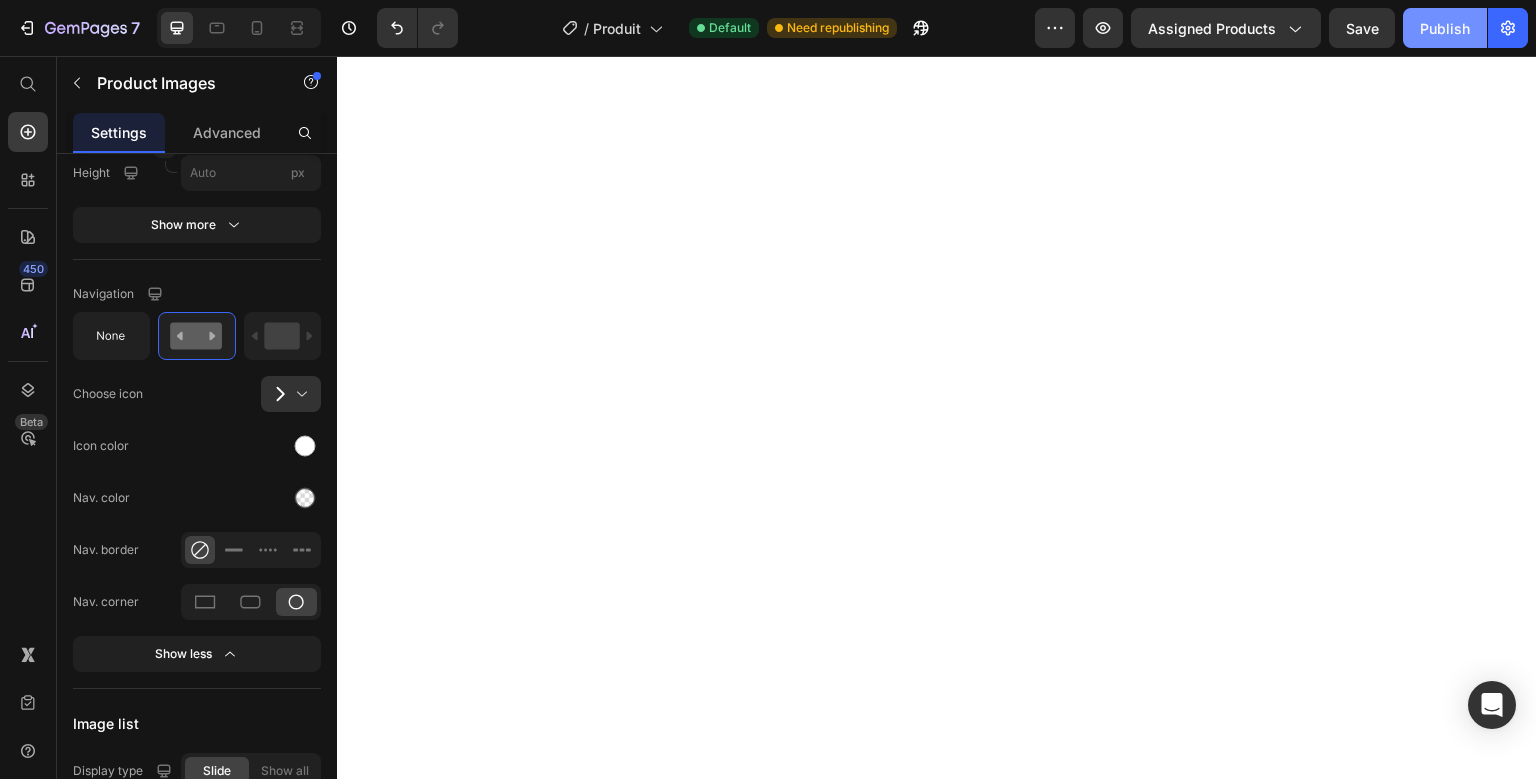 click on "Publish" 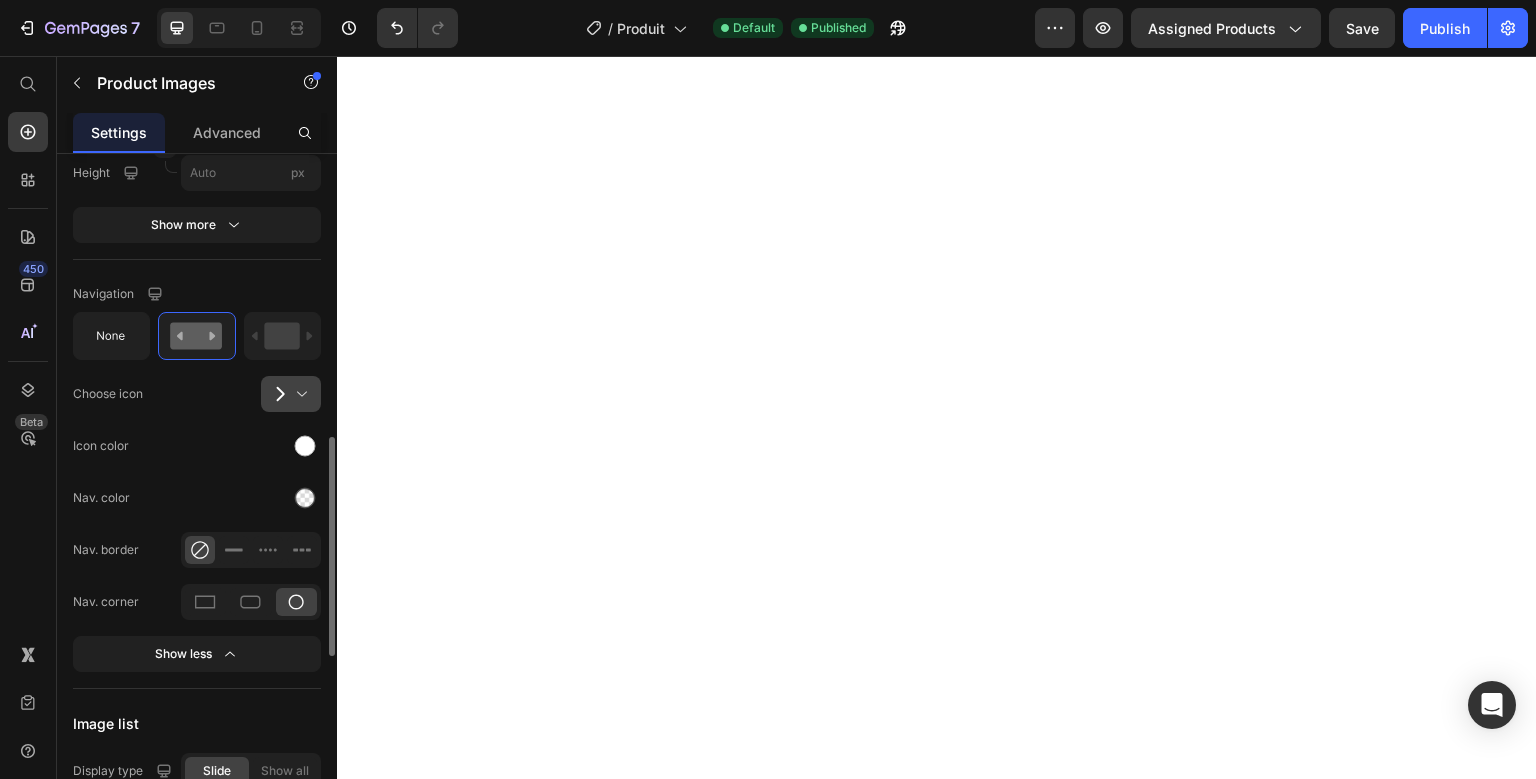 click at bounding box center [299, 394] 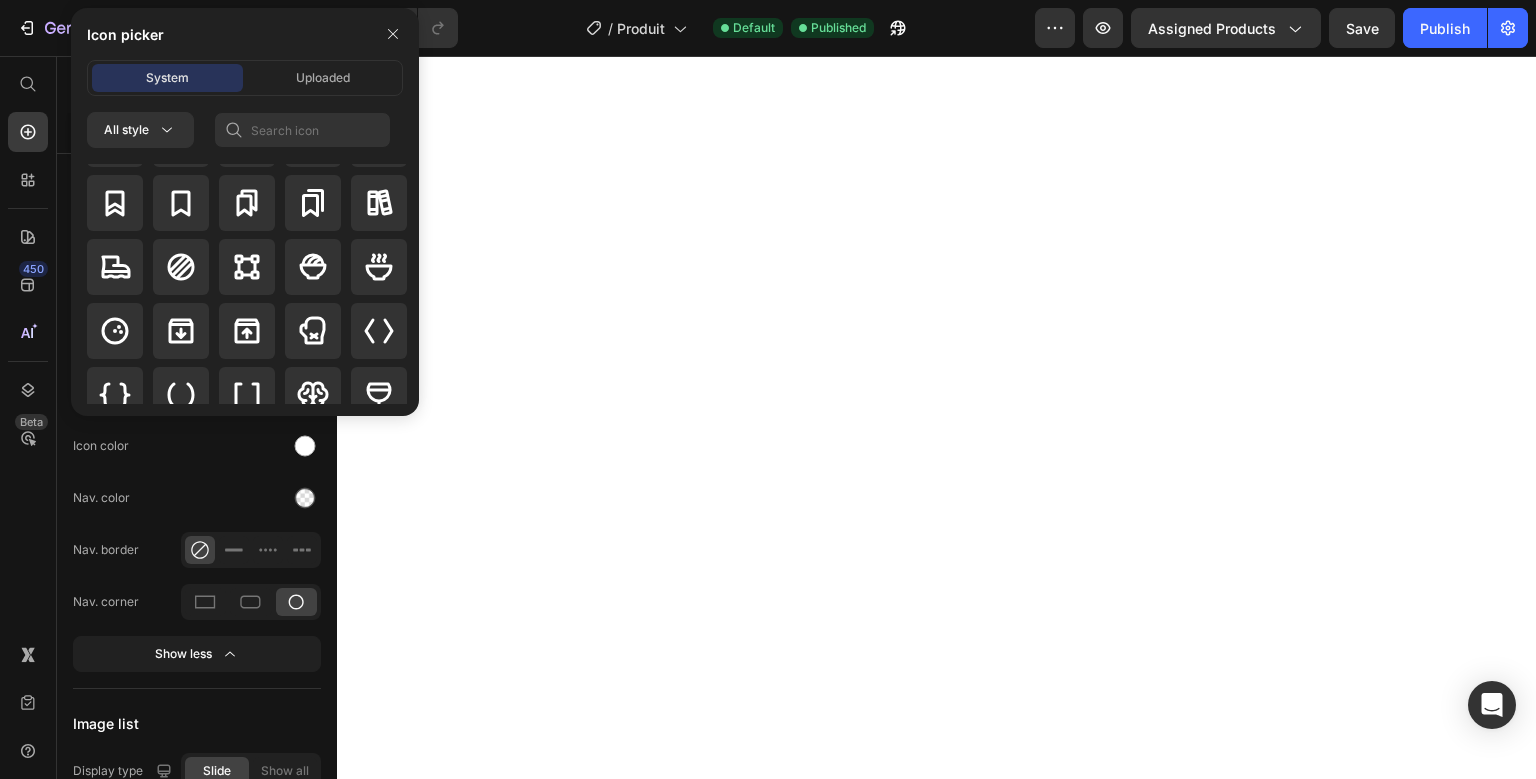 scroll, scrollTop: 2434, scrollLeft: 0, axis: vertical 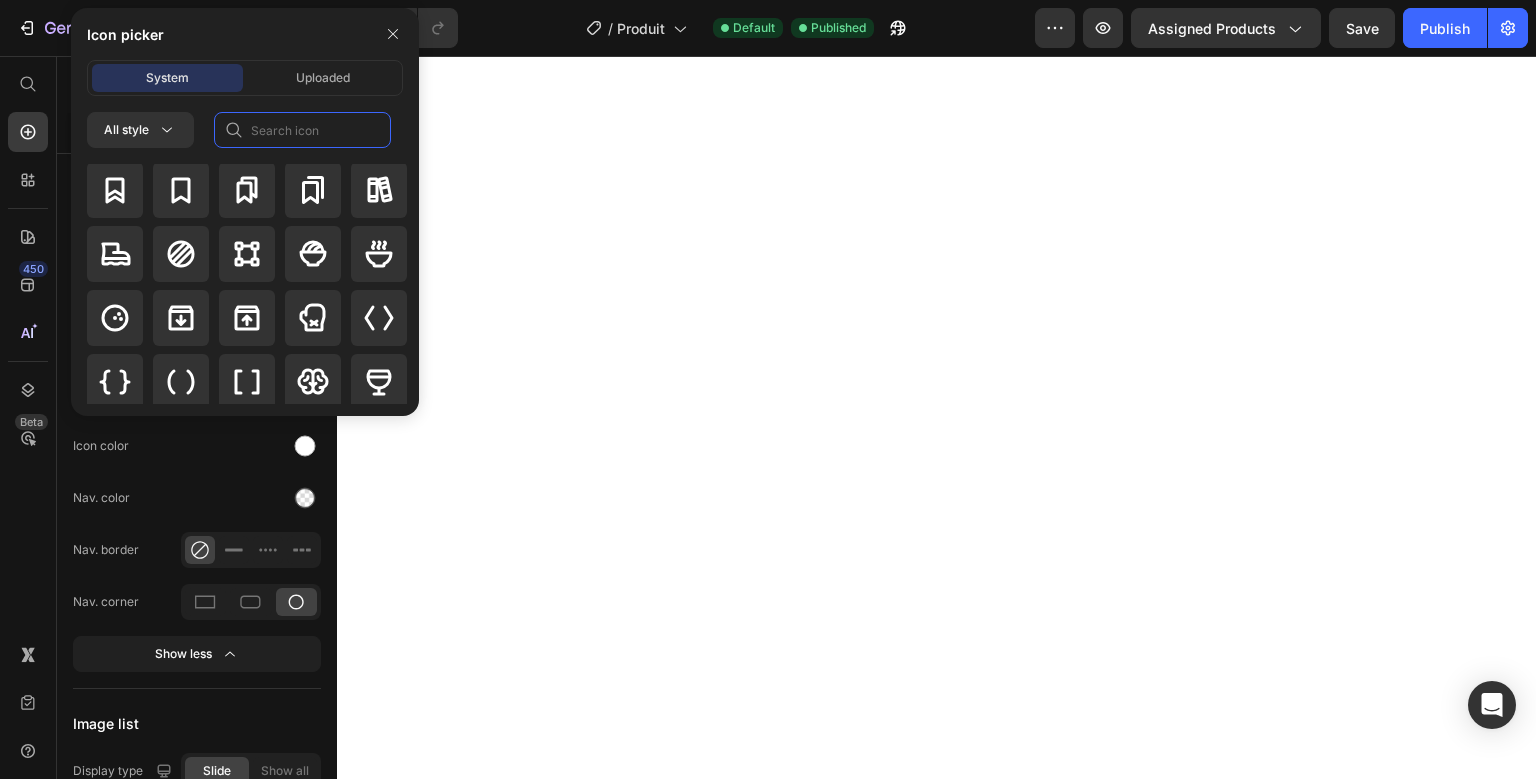 click 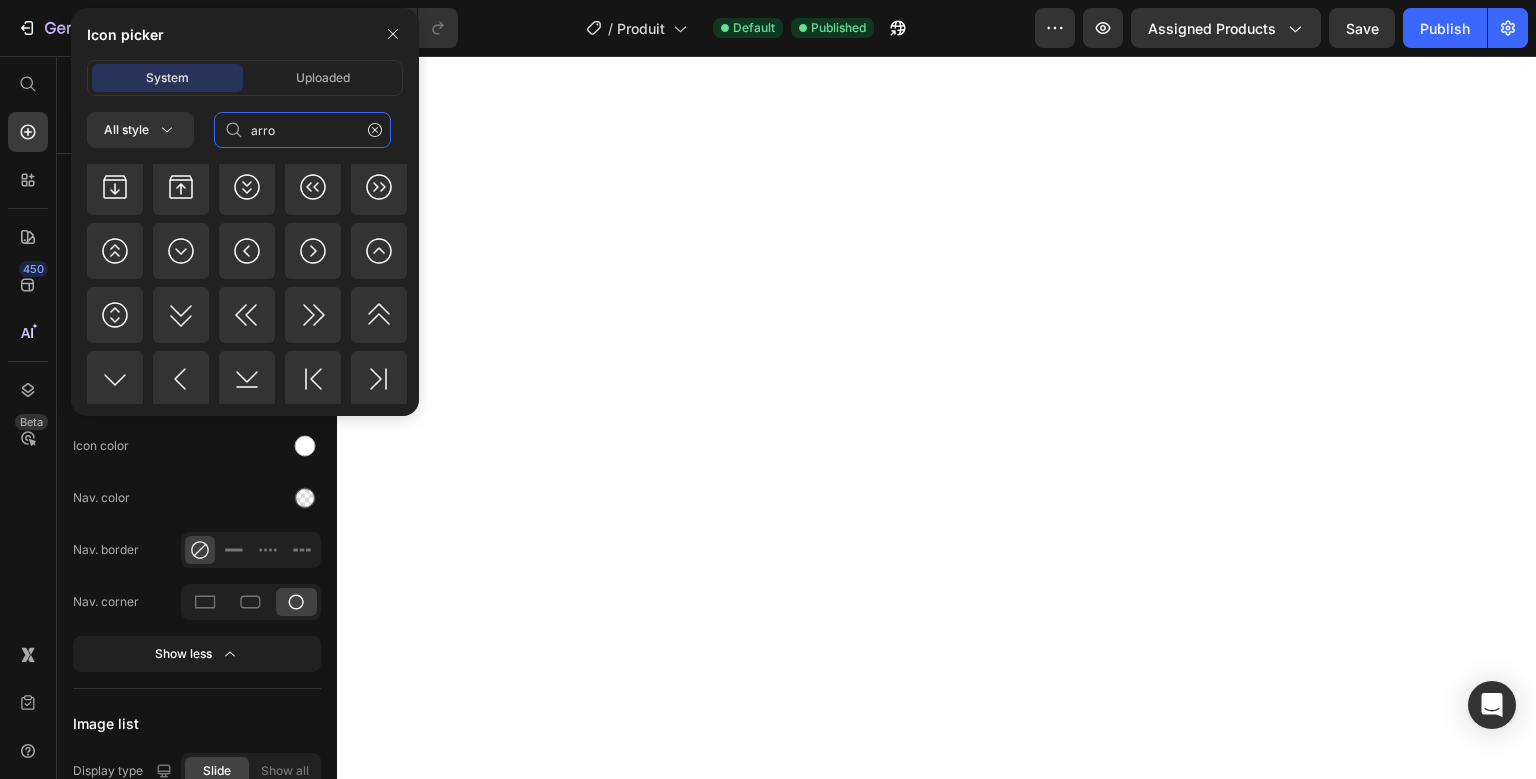 scroll, scrollTop: 2774, scrollLeft: 0, axis: vertical 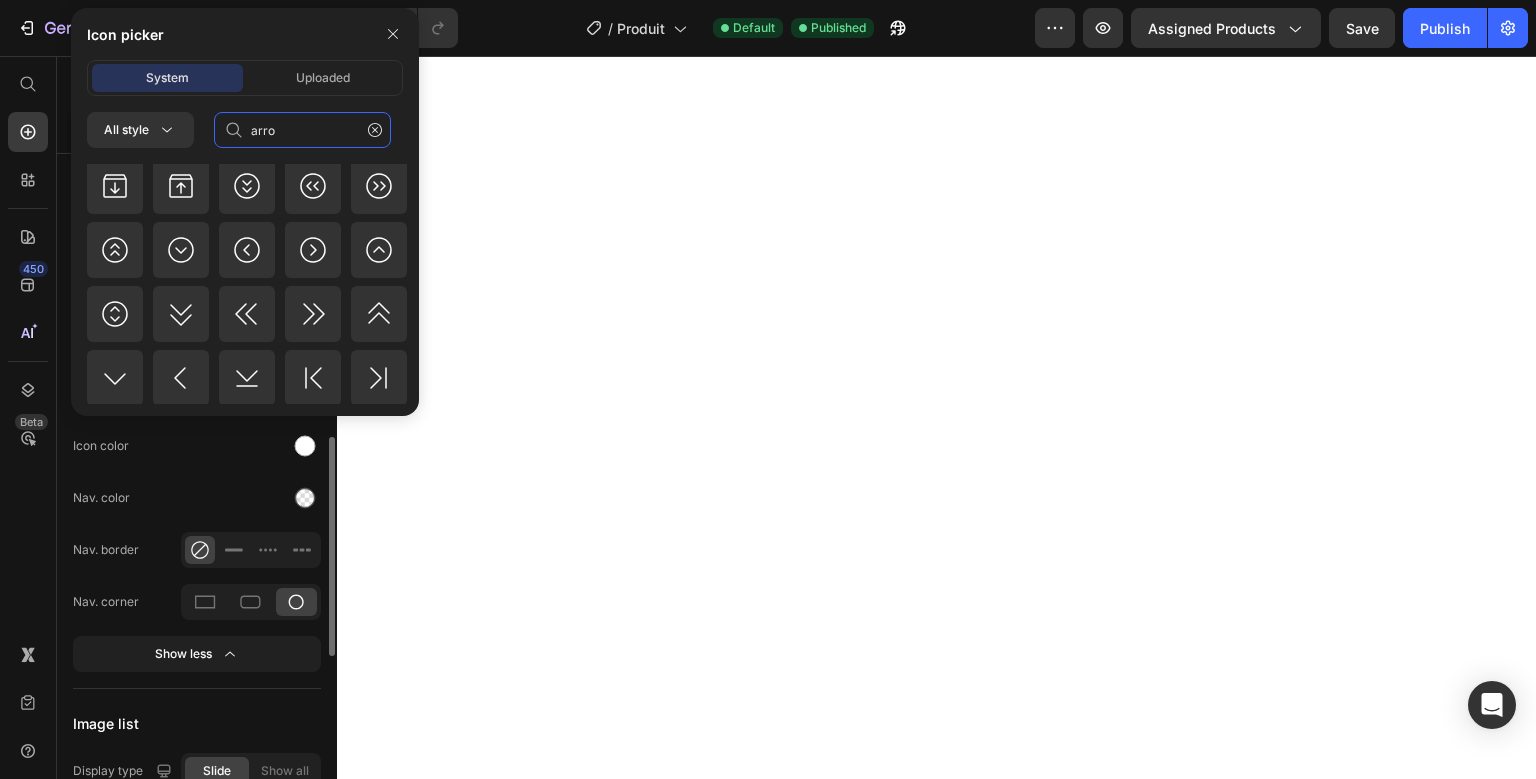type on "arro" 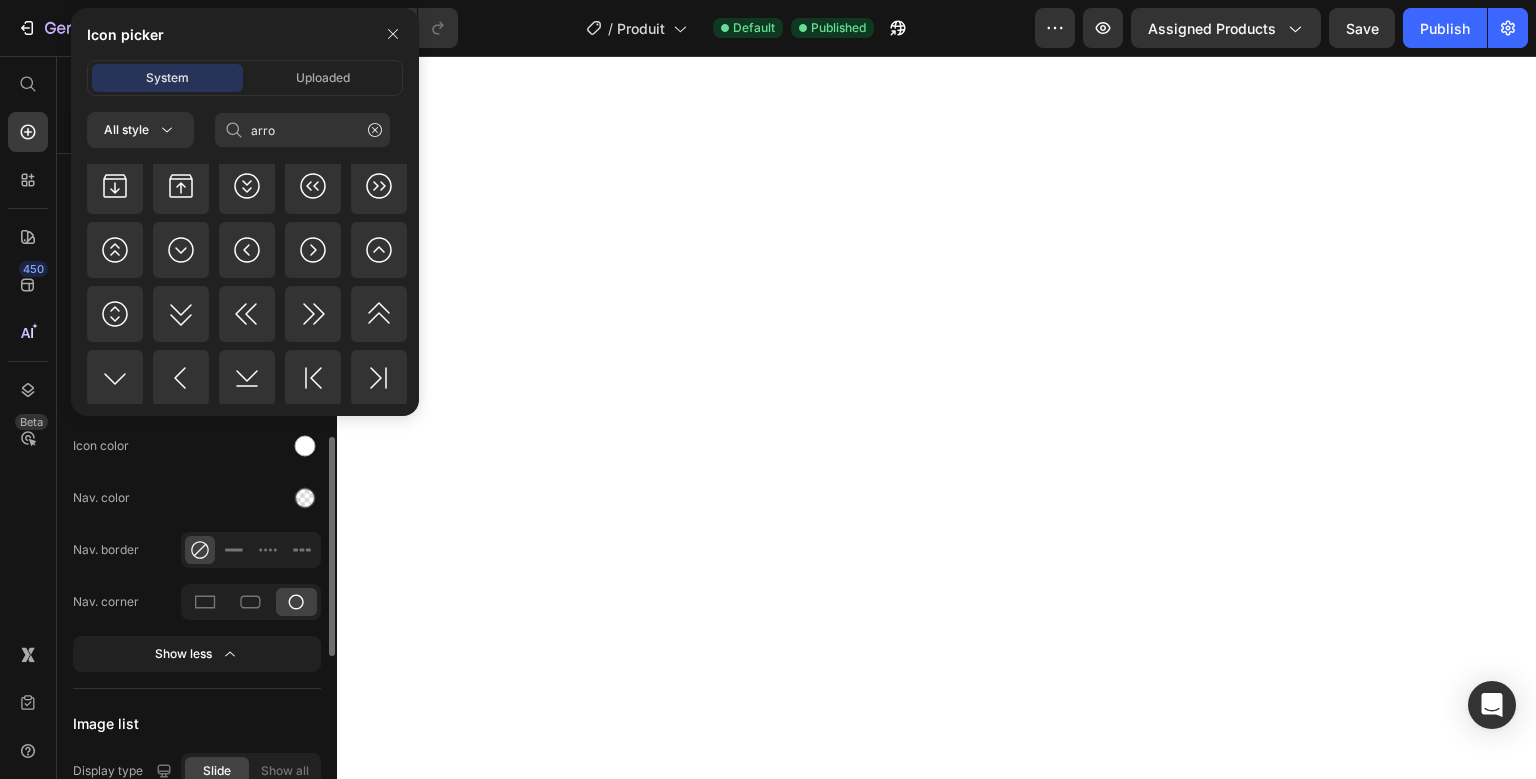 click on "Nav. color" 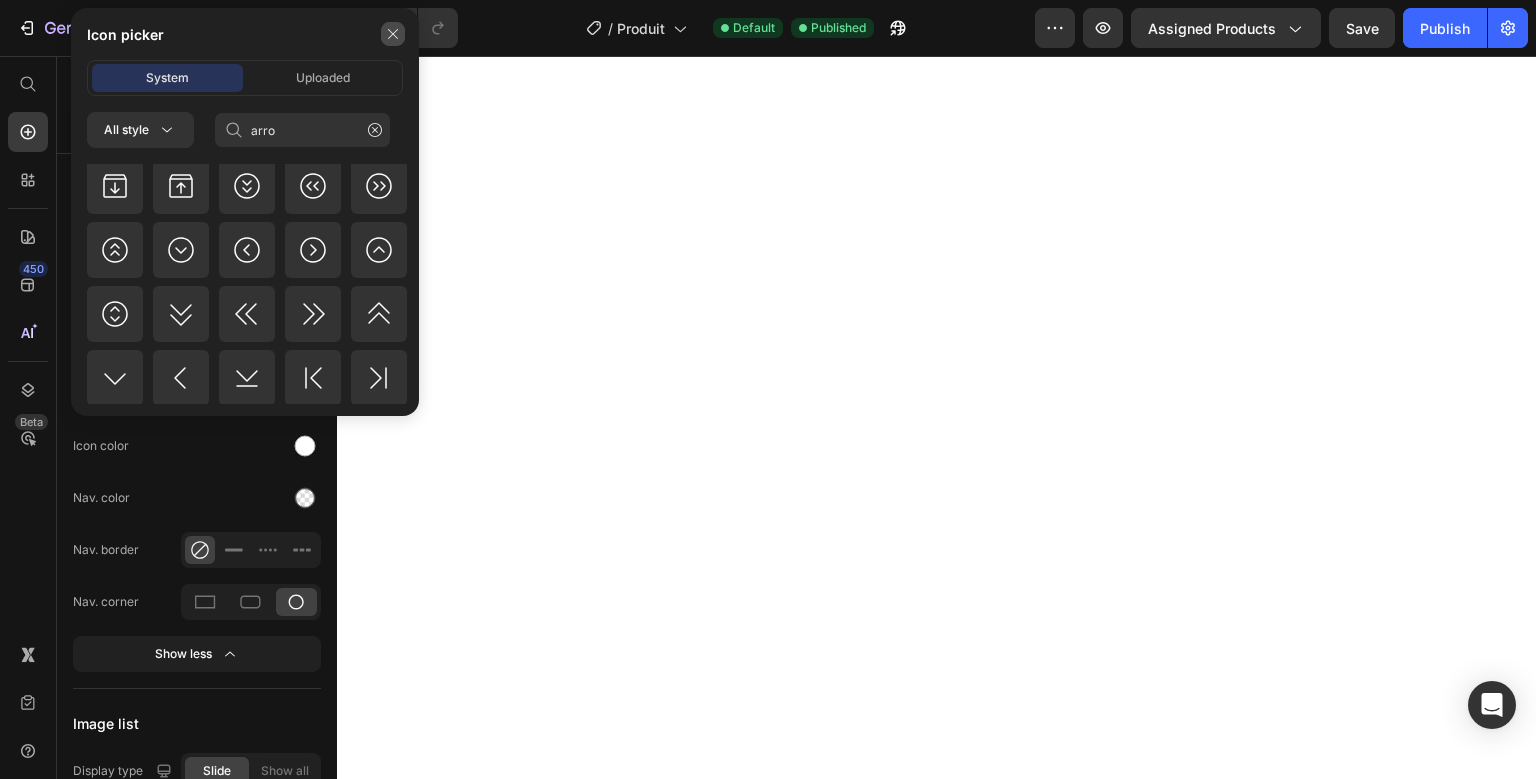 click at bounding box center (393, 34) 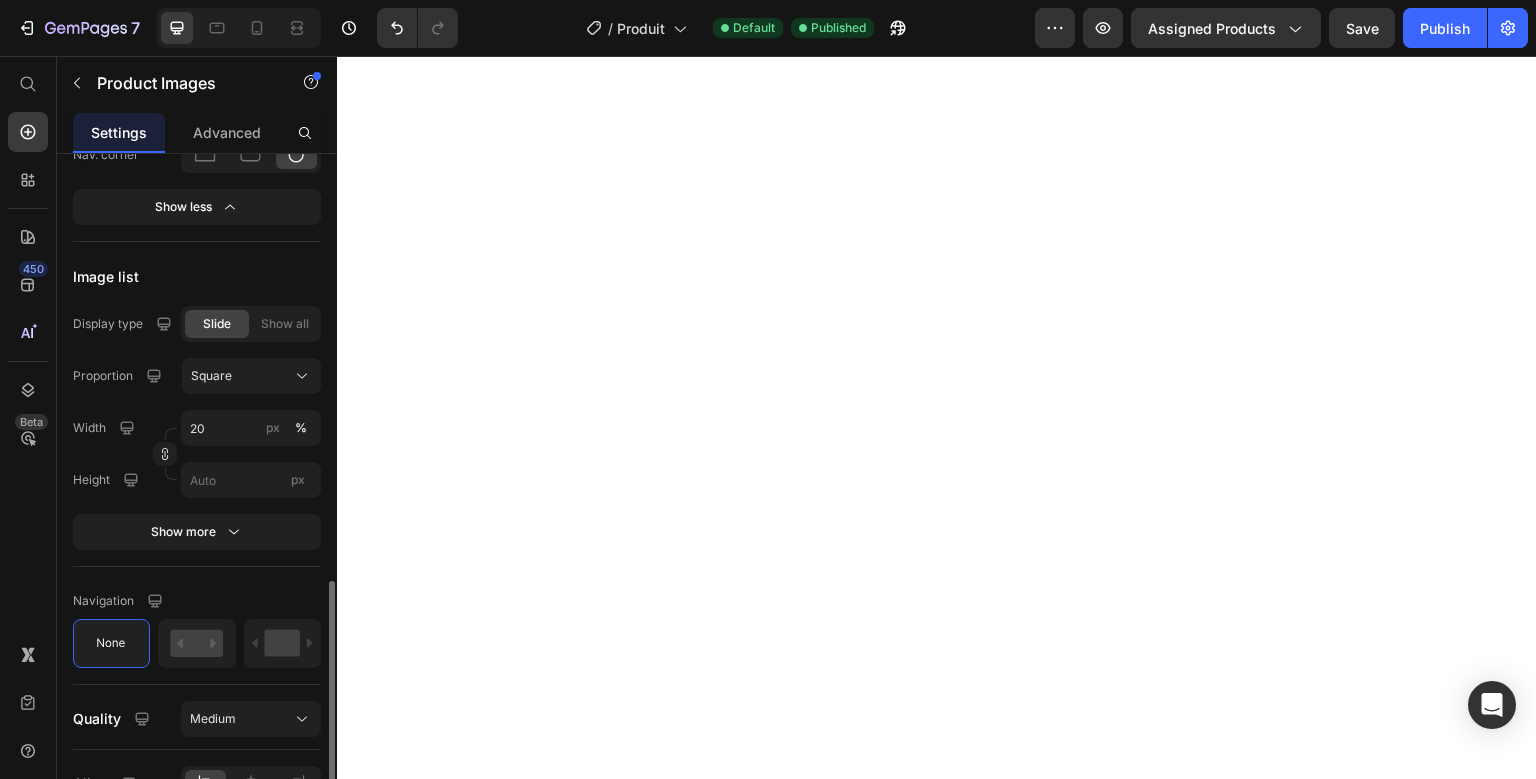 scroll, scrollTop: 1325, scrollLeft: 0, axis: vertical 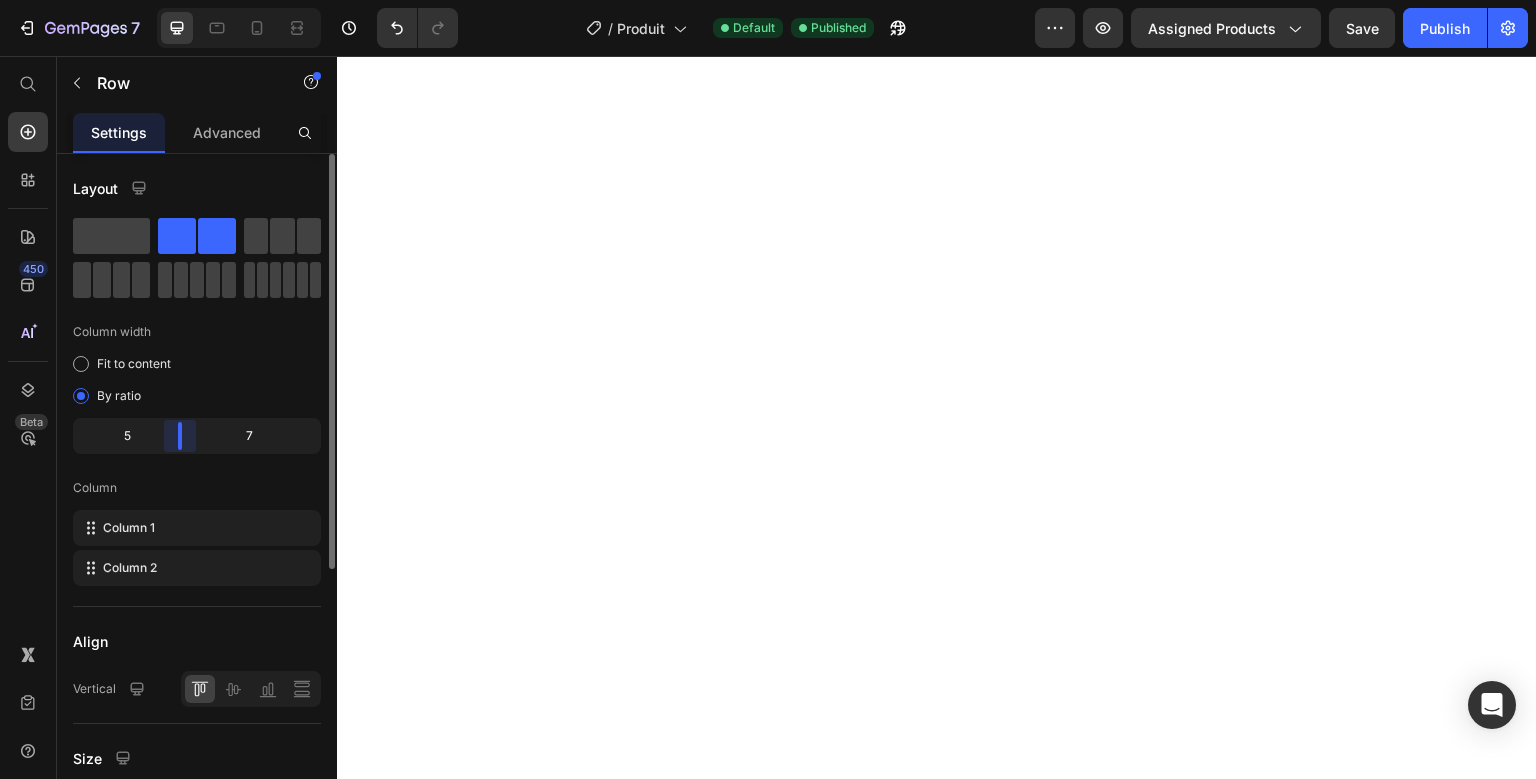 drag, startPoint x: 190, startPoint y: 443, endPoint x: 179, endPoint y: 444, distance: 11.045361 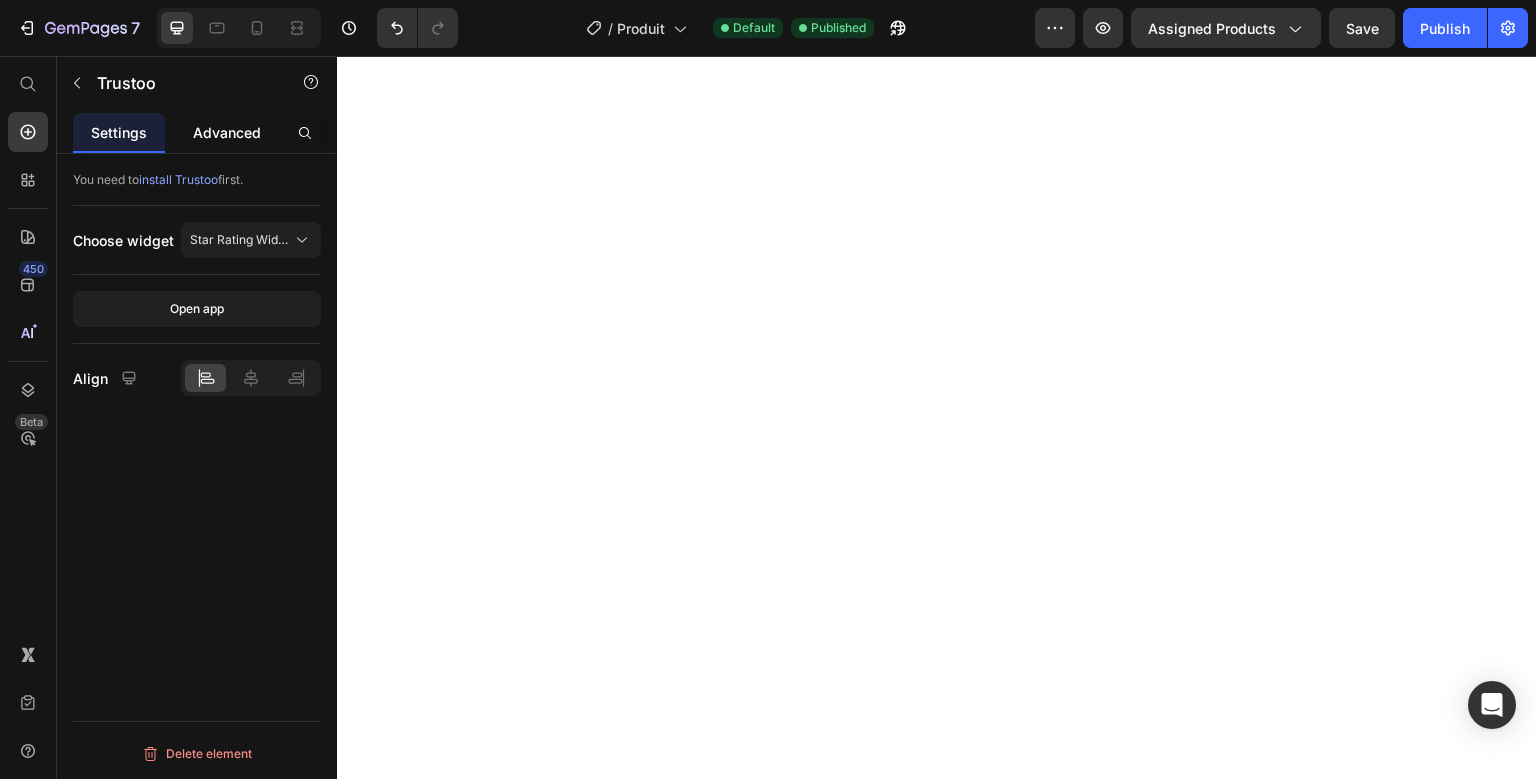 click on "Advanced" 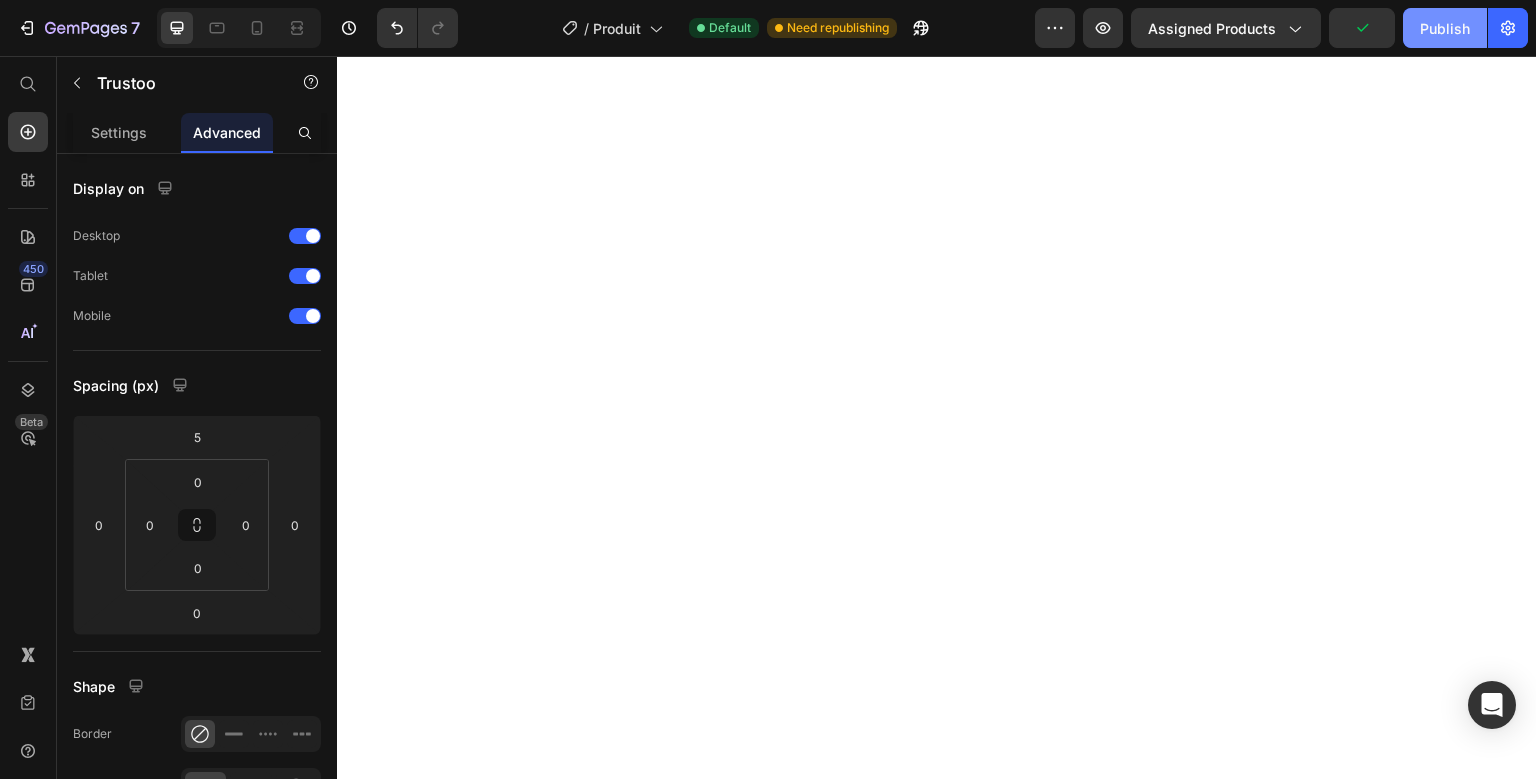 click on "Publish" 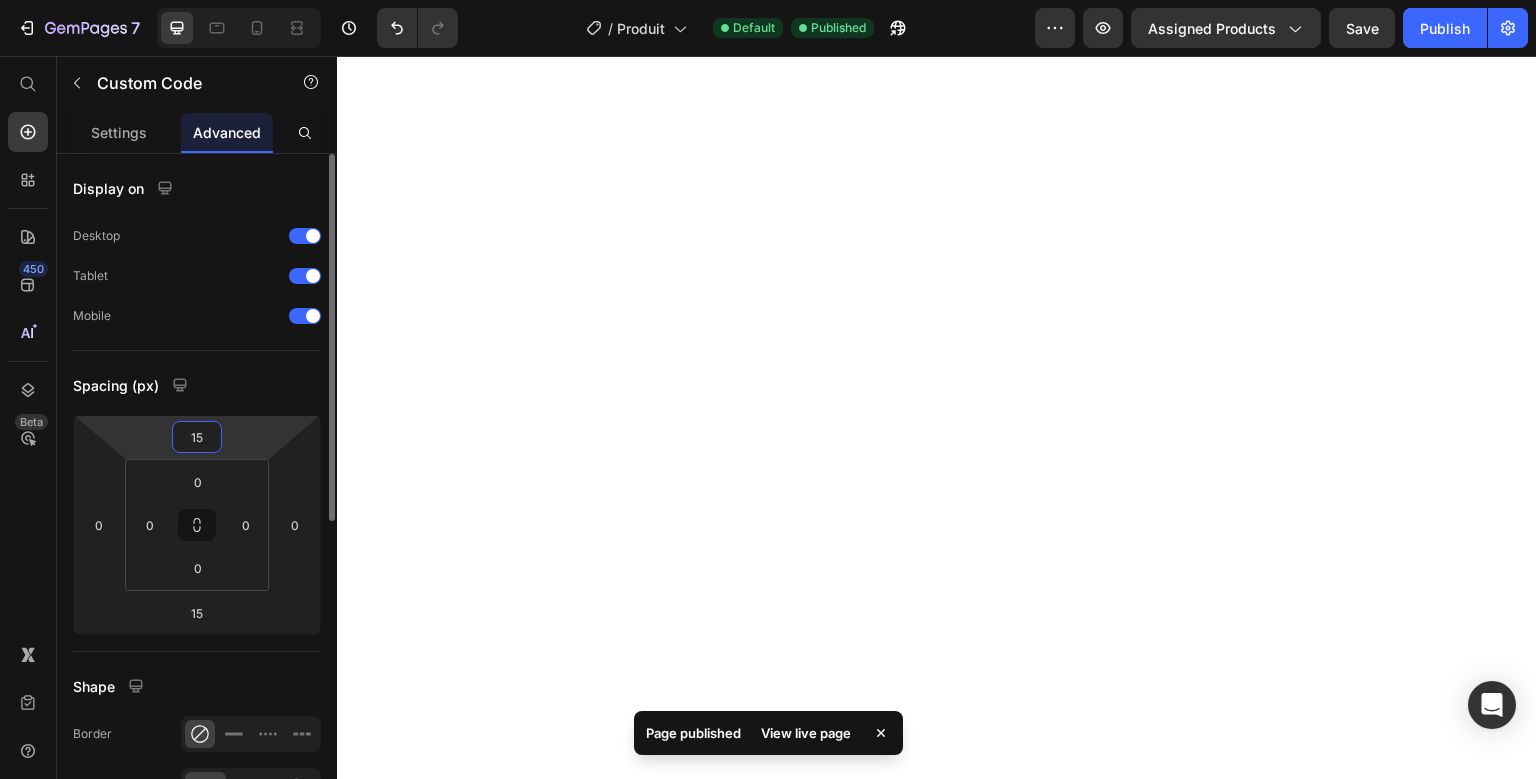click on "15" at bounding box center [197, 437] 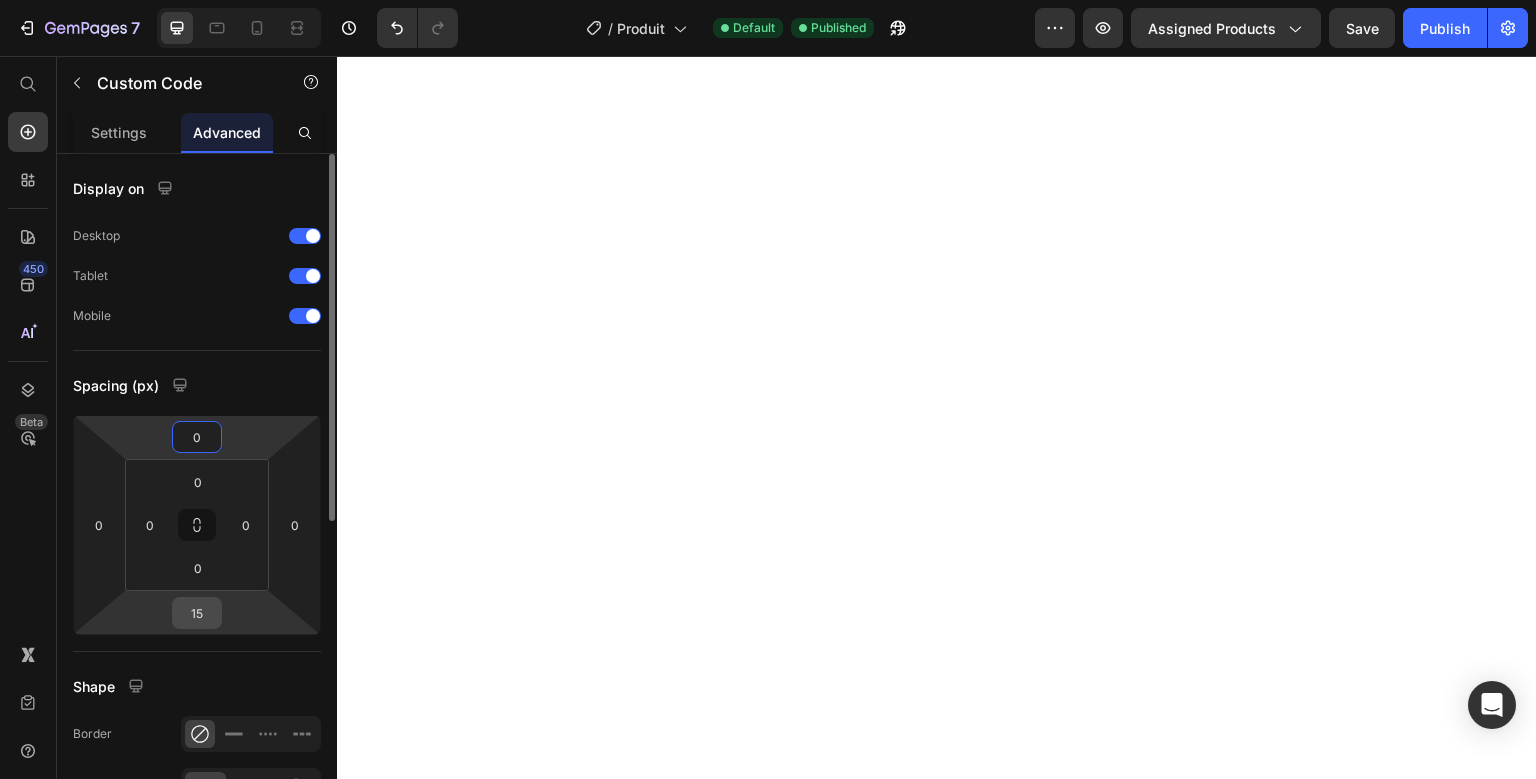 type on "0" 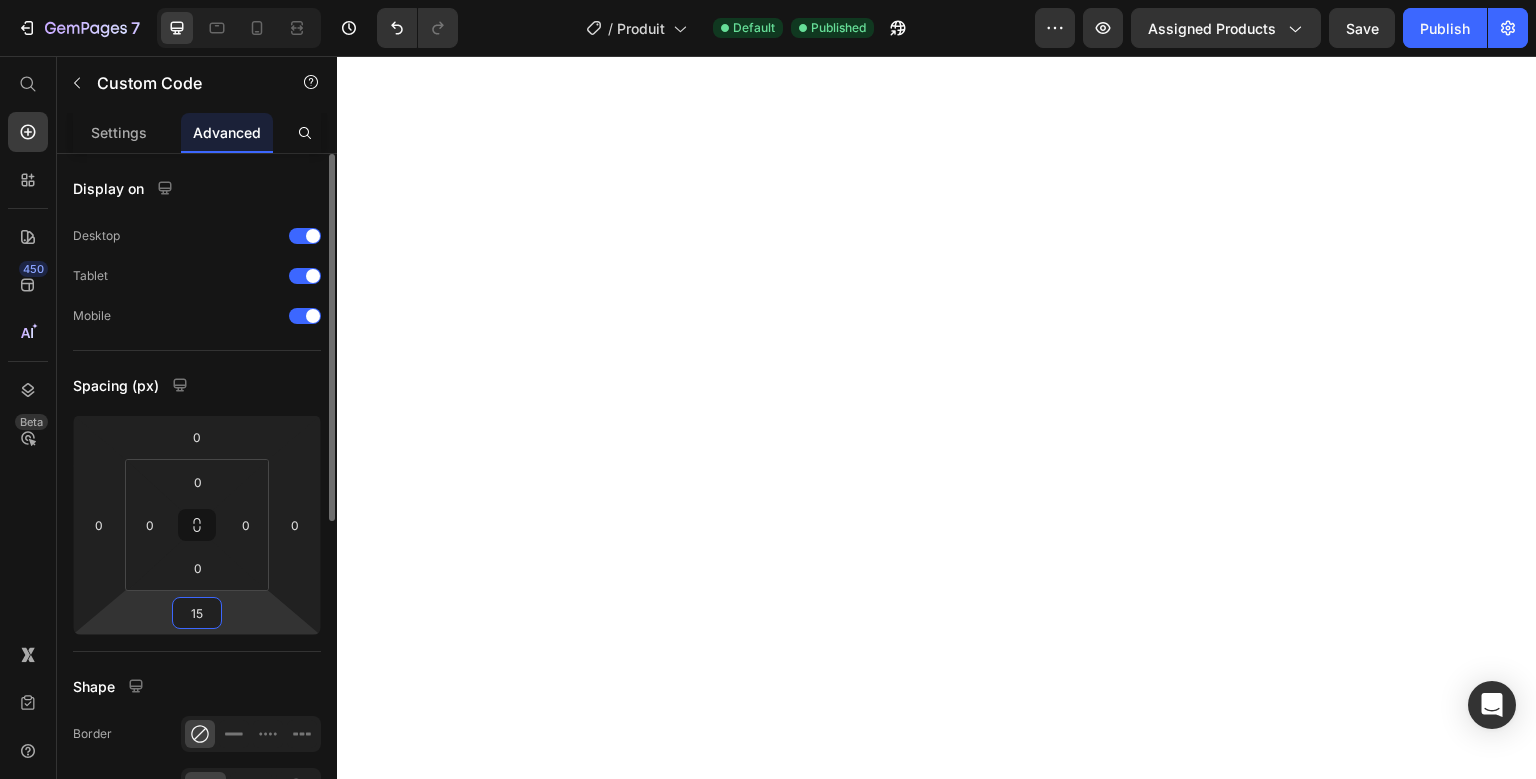 click on "15" at bounding box center [197, 613] 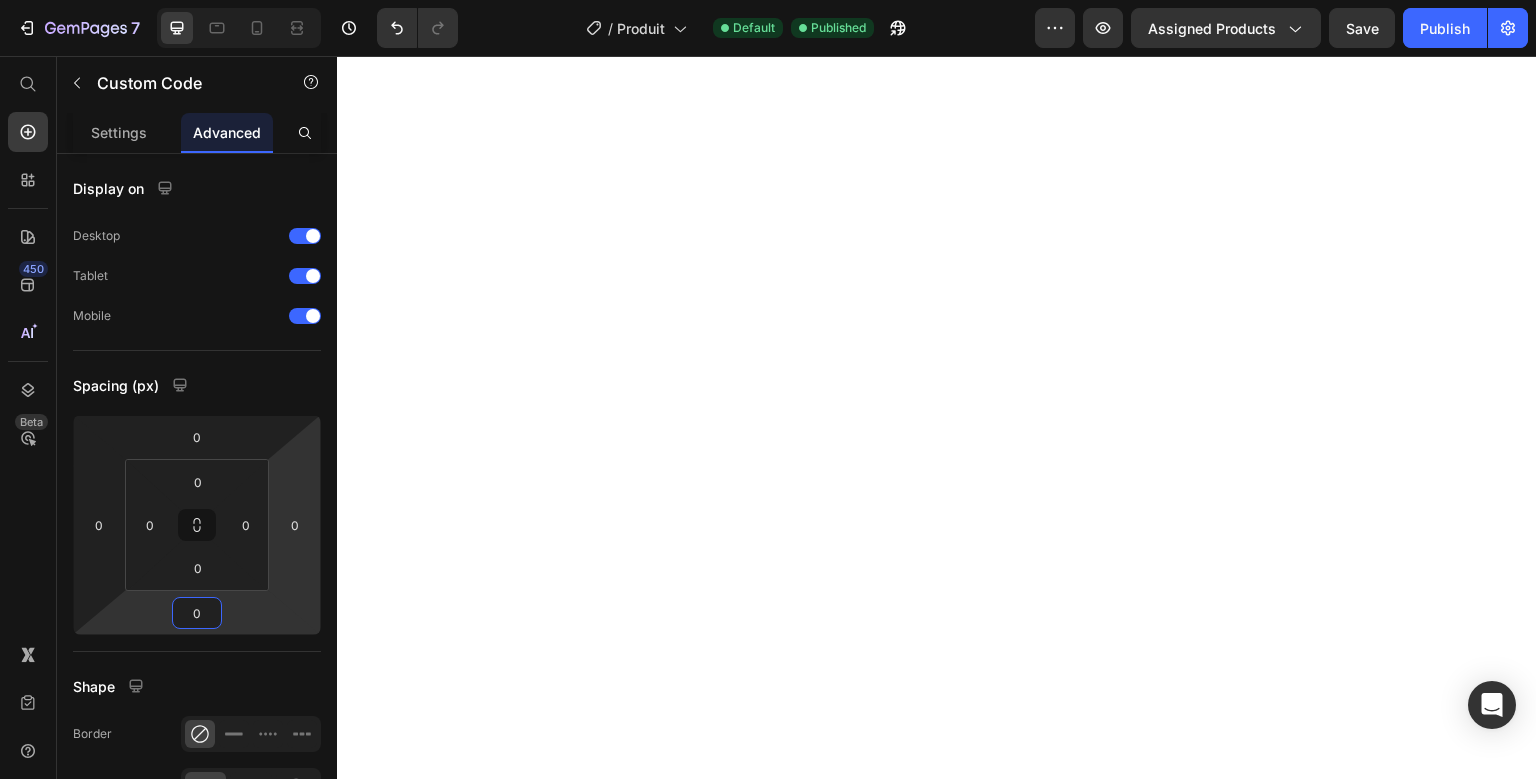 type on "0" 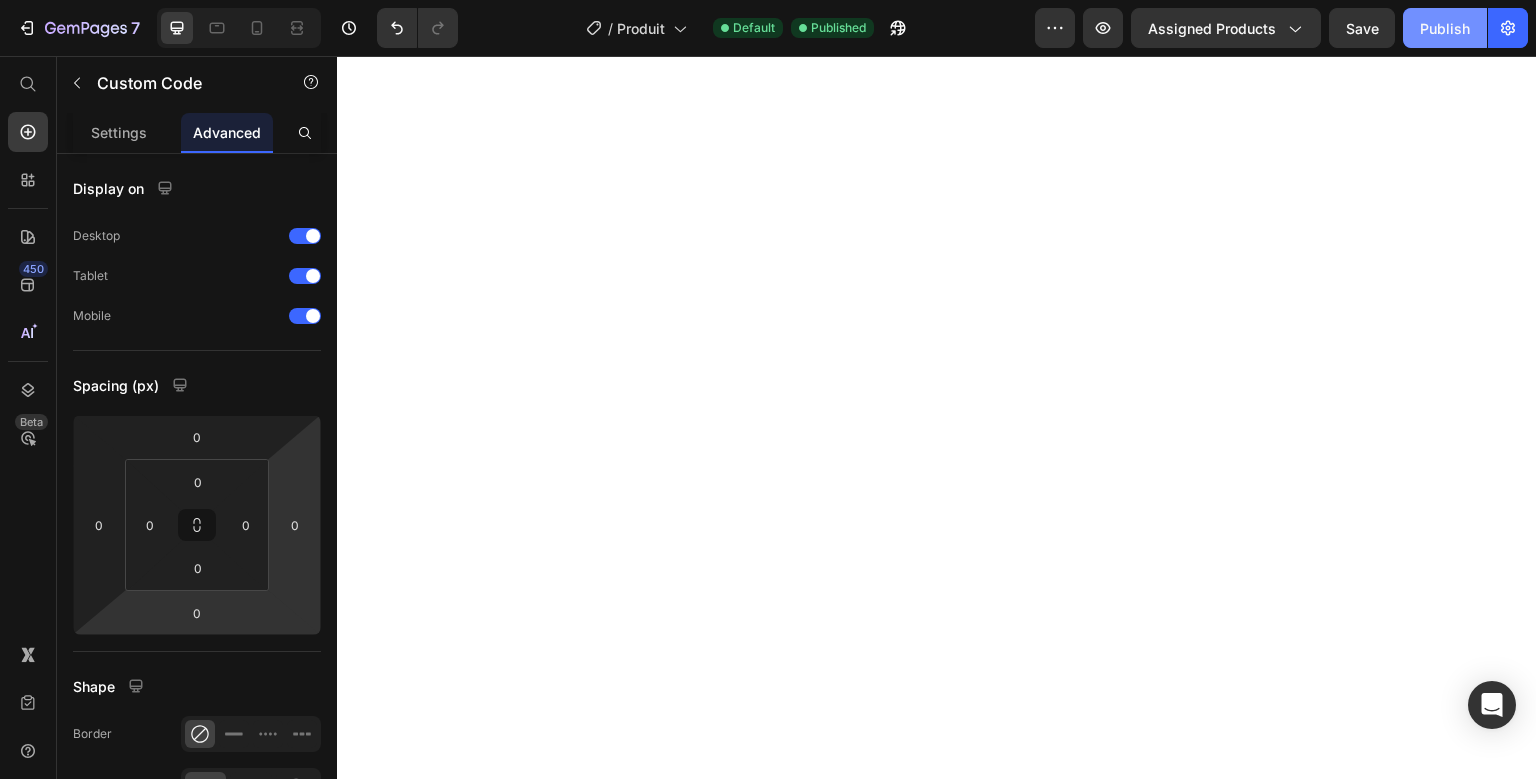 click on "7  Version history  /  Produit Default Published Preview Assigned Products  Save   Publish" 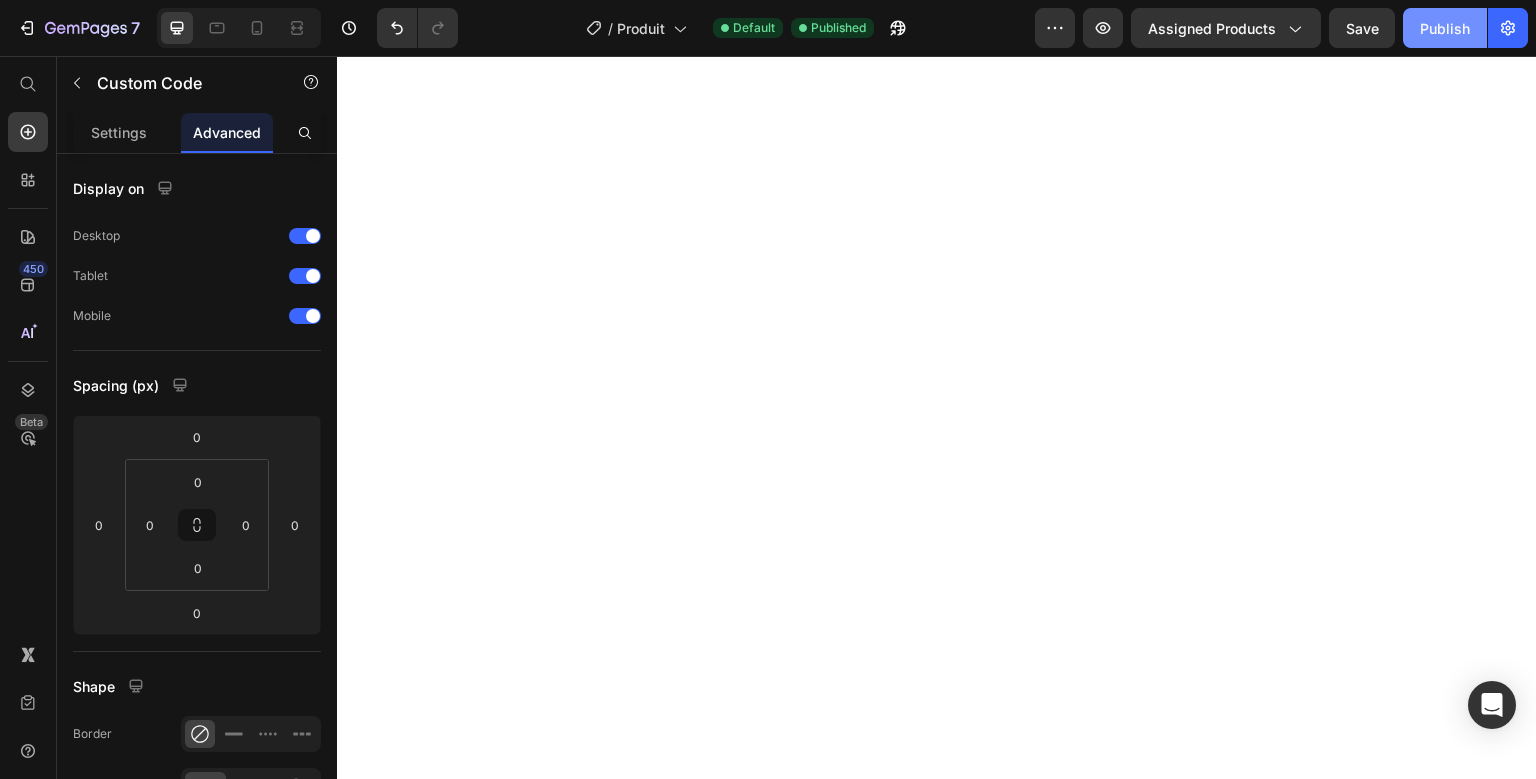 click on "Publish" 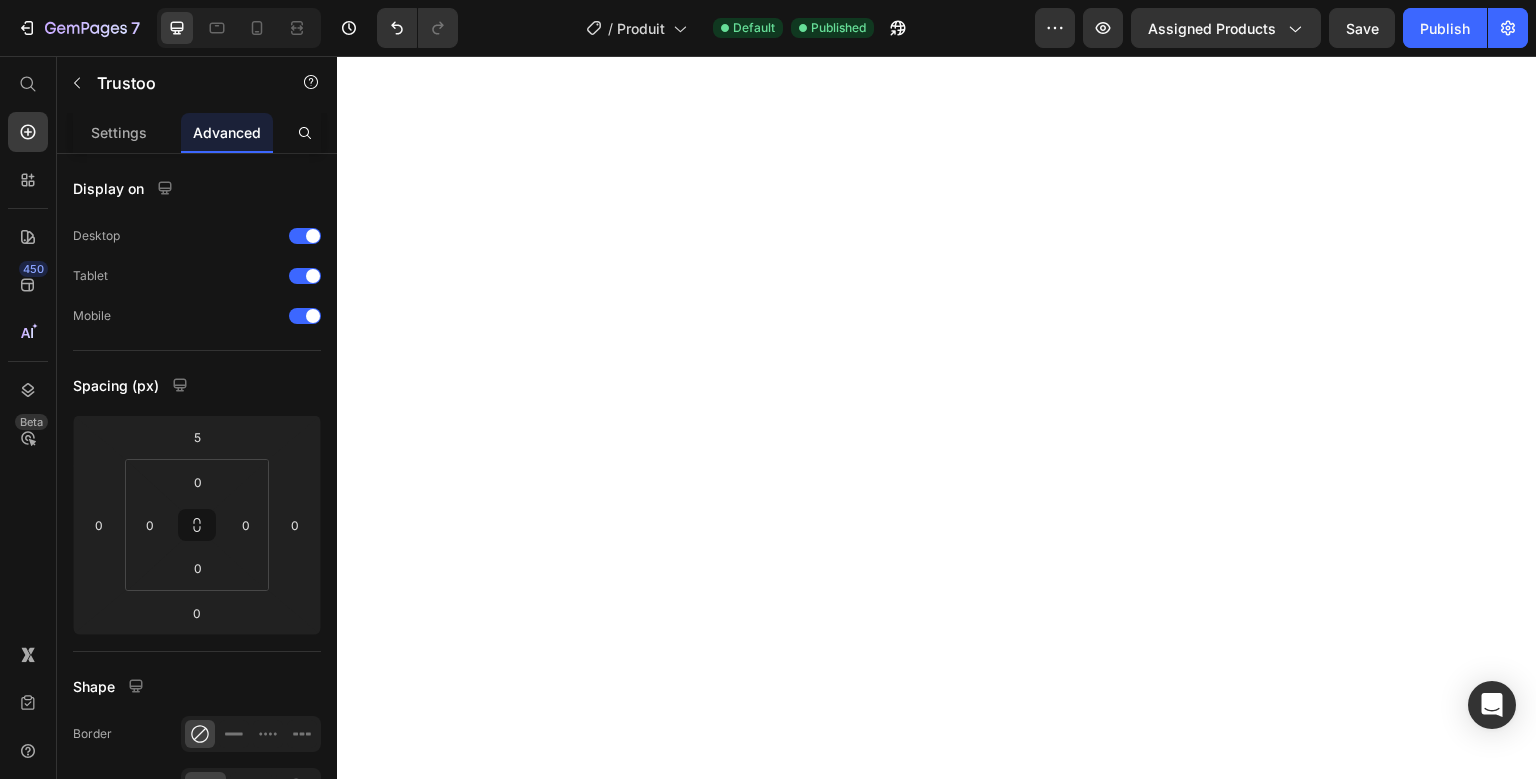 type on "5" 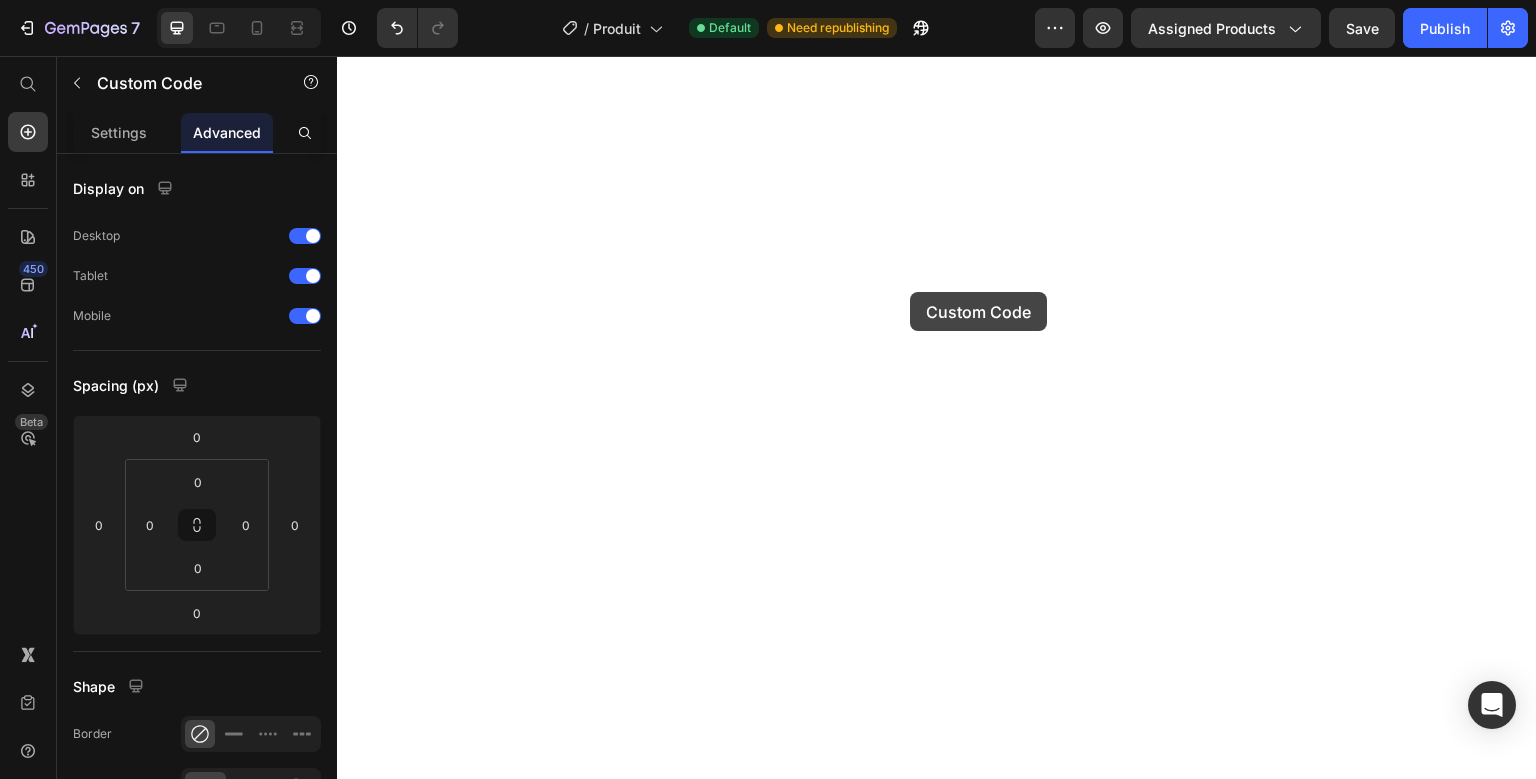 type on "5" 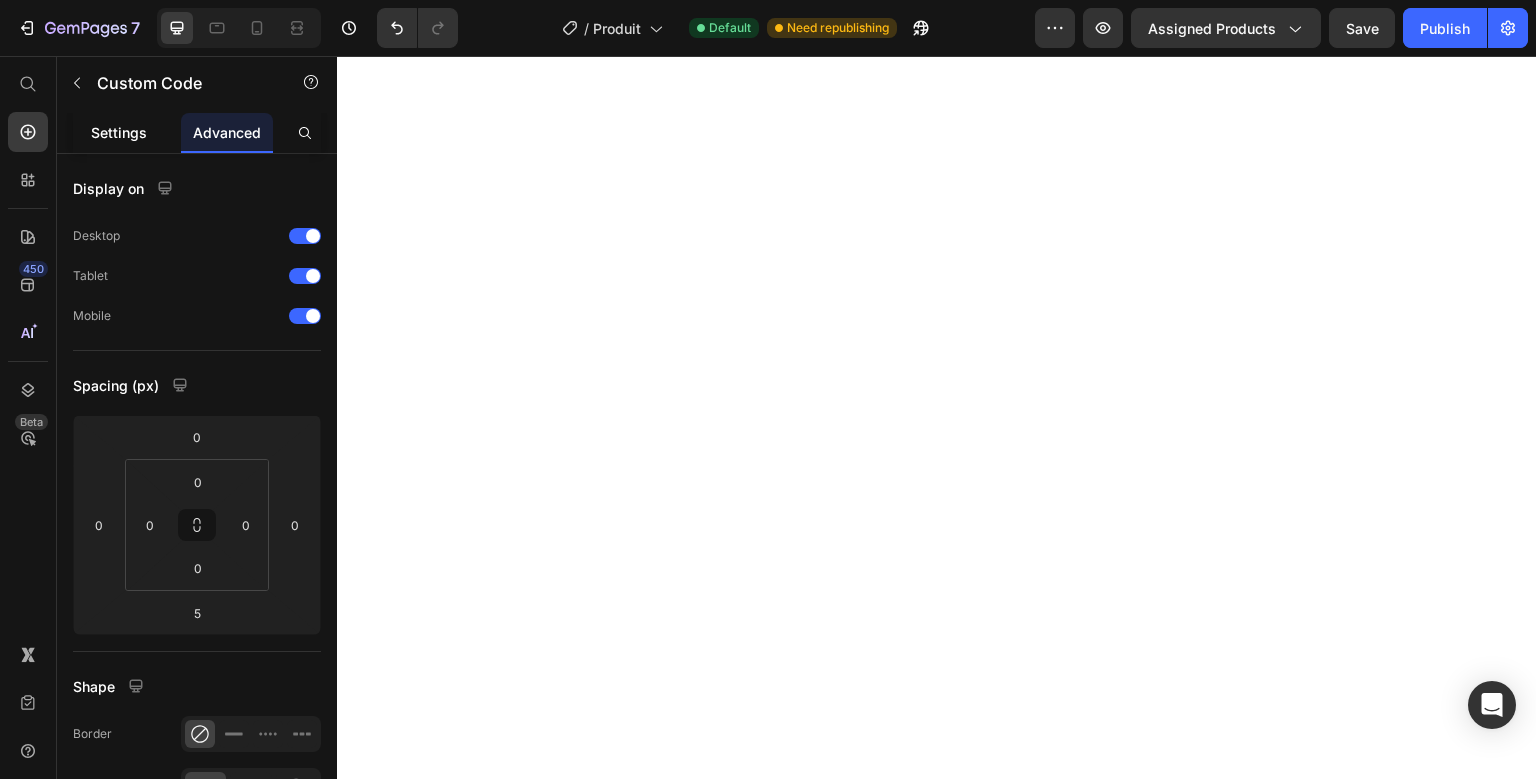 click on "Settings" at bounding box center (119, 132) 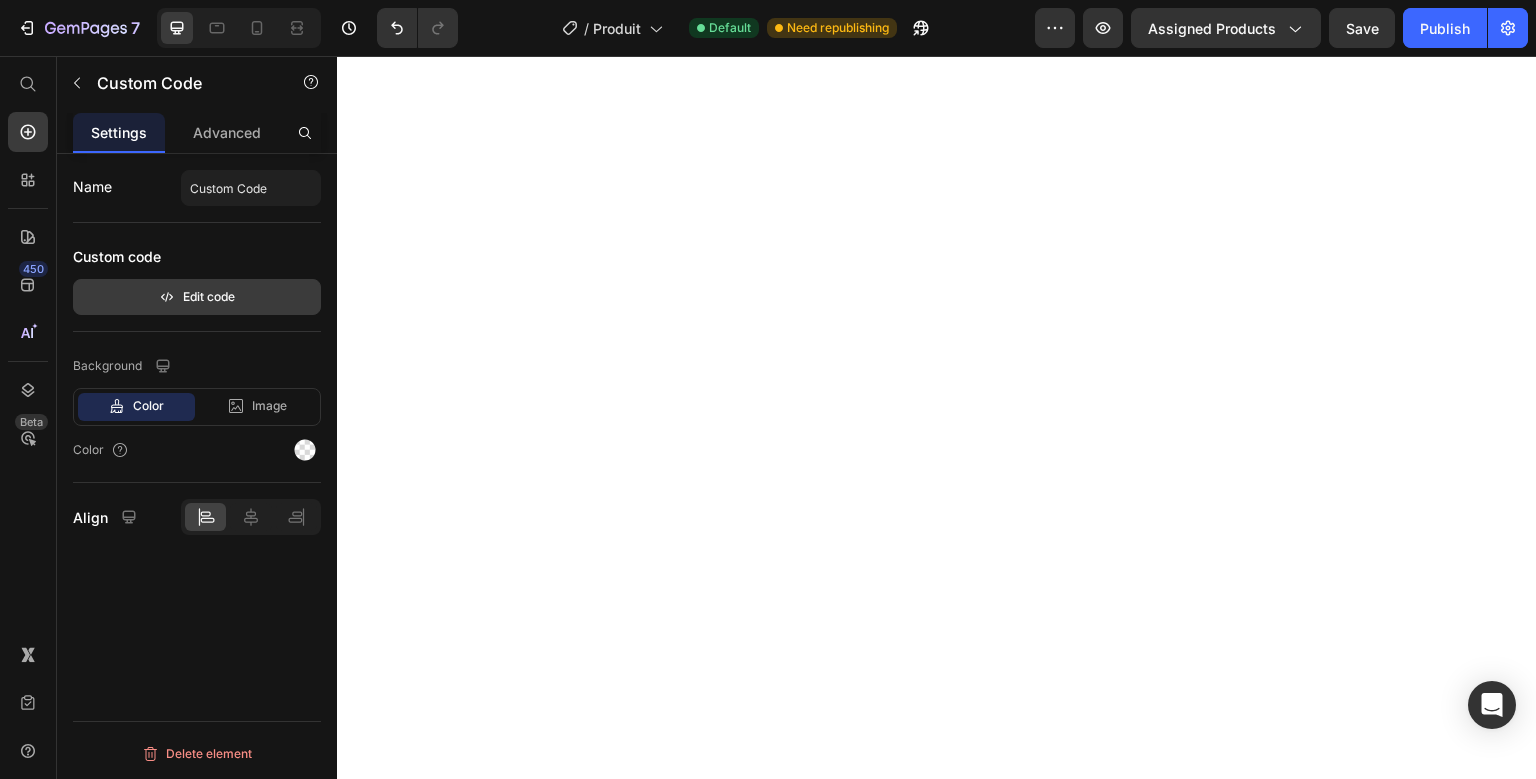 click on "Edit code" at bounding box center [197, 297] 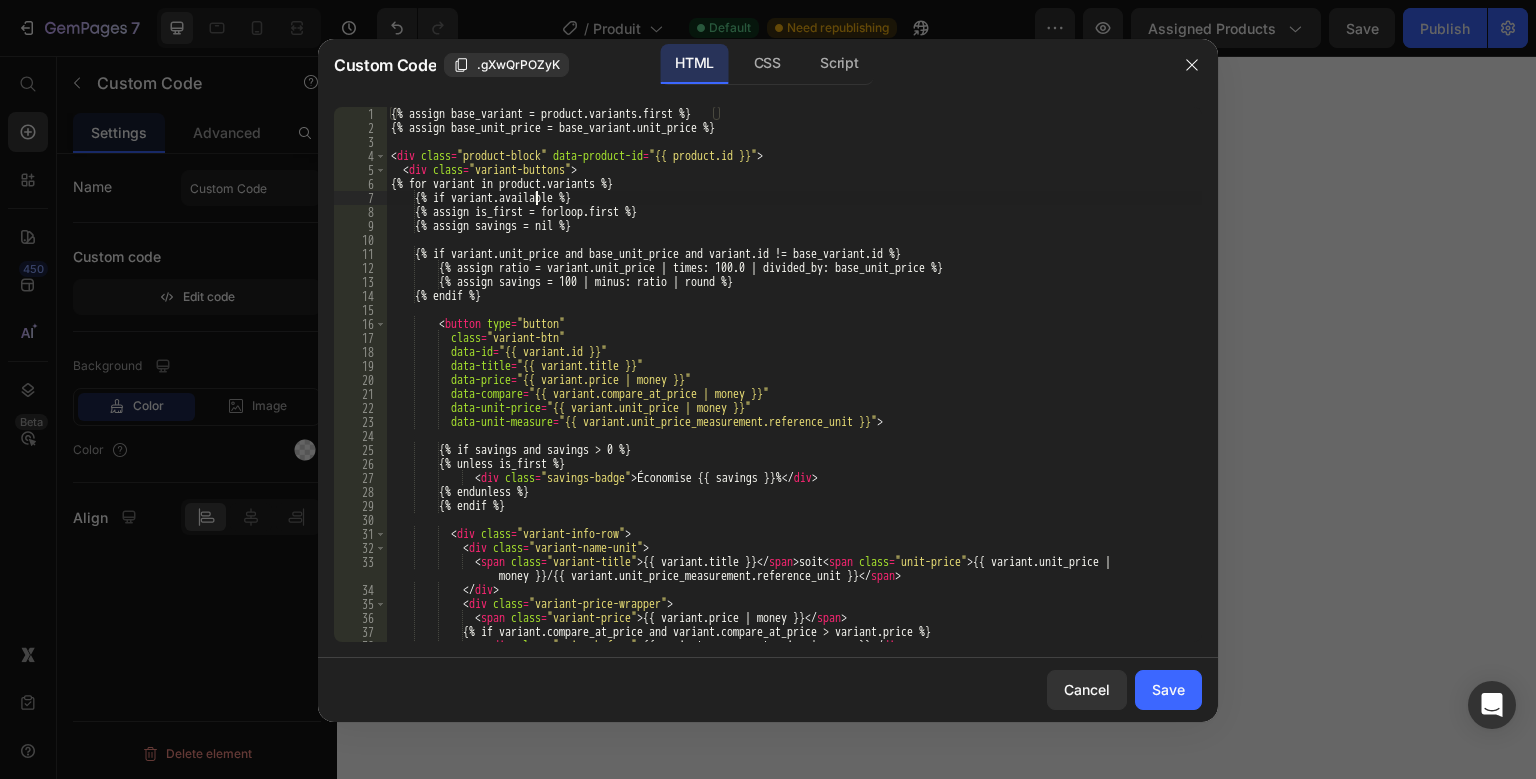 click on "{% assign base_variant = product.variants.first %} {% assign base_unit_price = base_variant.unit_price %} < div   class = "product-block"   data-product-id = "{{ product.id }}" >    < div   class = "variant-buttons" >     {% for variant in product.variants %}        {% if variant.available %}          {% assign is_first = forloop.first %}          {% assign savings = nil %}          {% if variant.unit_price and base_unit_price and variant.id != base_variant.id %}             {% assign ratio = variant.unit_price | times: 100.0 | divided_by: base_unit_price %}             {% assign savings = 100 | minus: ratio | round %}          {% endif %}           < button   type = "button"              class = "variant-btn"              data-id = "{{ variant.id }}"              data-title = "{{ variant.title }}"              data-price = "{{ variant.price | money }}"              data-compare = "{{ variant.compare_at_price | money }}"              data-unit-price = "{{ variant.unit_price | money }}"              = >      <" at bounding box center (794, 388) 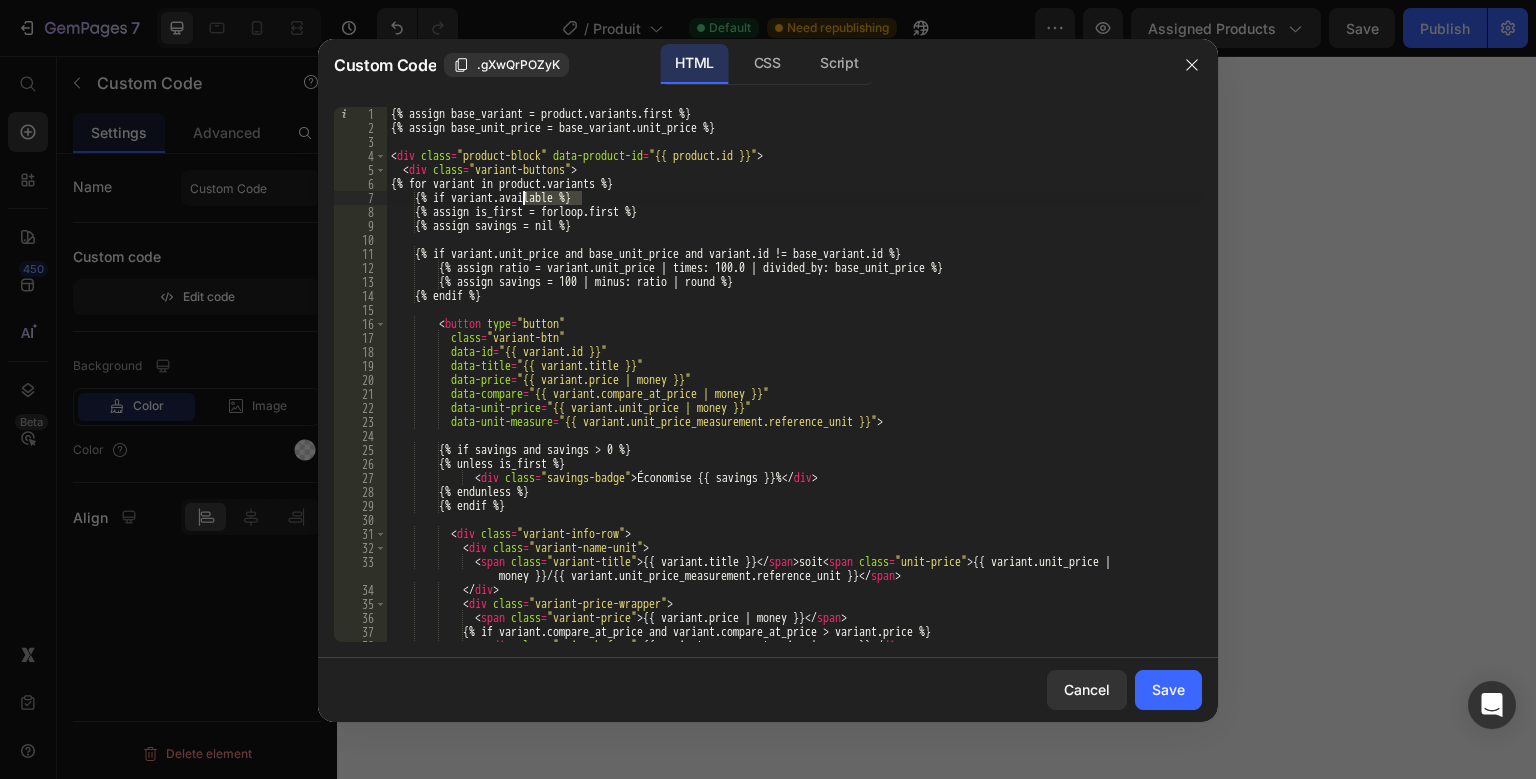 click on "{% assign base_variant = product.variants.first %} {% assign base_unit_price = base_variant.unit_price %} < div   class = "product-block"   data-product-id = "{{ product.id }}" >    < div   class = "variant-buttons" >     {% for variant in product.variants %}        {% if variant.available %}          {% assign is_first = forloop.first %}          {% assign savings = nil %}          {% if variant.unit_price and base_unit_price and variant.id != base_variant.id %}             {% assign ratio = variant.unit_price | times: 100.0 | divided_by: base_unit_price %}             {% assign savings = 100 | minus: ratio | round %}          {% endif %}           < button   type = "button"              class = "variant-btn"              data-id = "{{ variant.id }}"              data-title = "{{ variant.title }}"              data-price = "{{ variant.price | money }}"              data-compare = "{{ variant.compare_at_price | money }}"              data-unit-price = "{{ variant.unit_price | money }}"              = >      <" at bounding box center (794, 388) 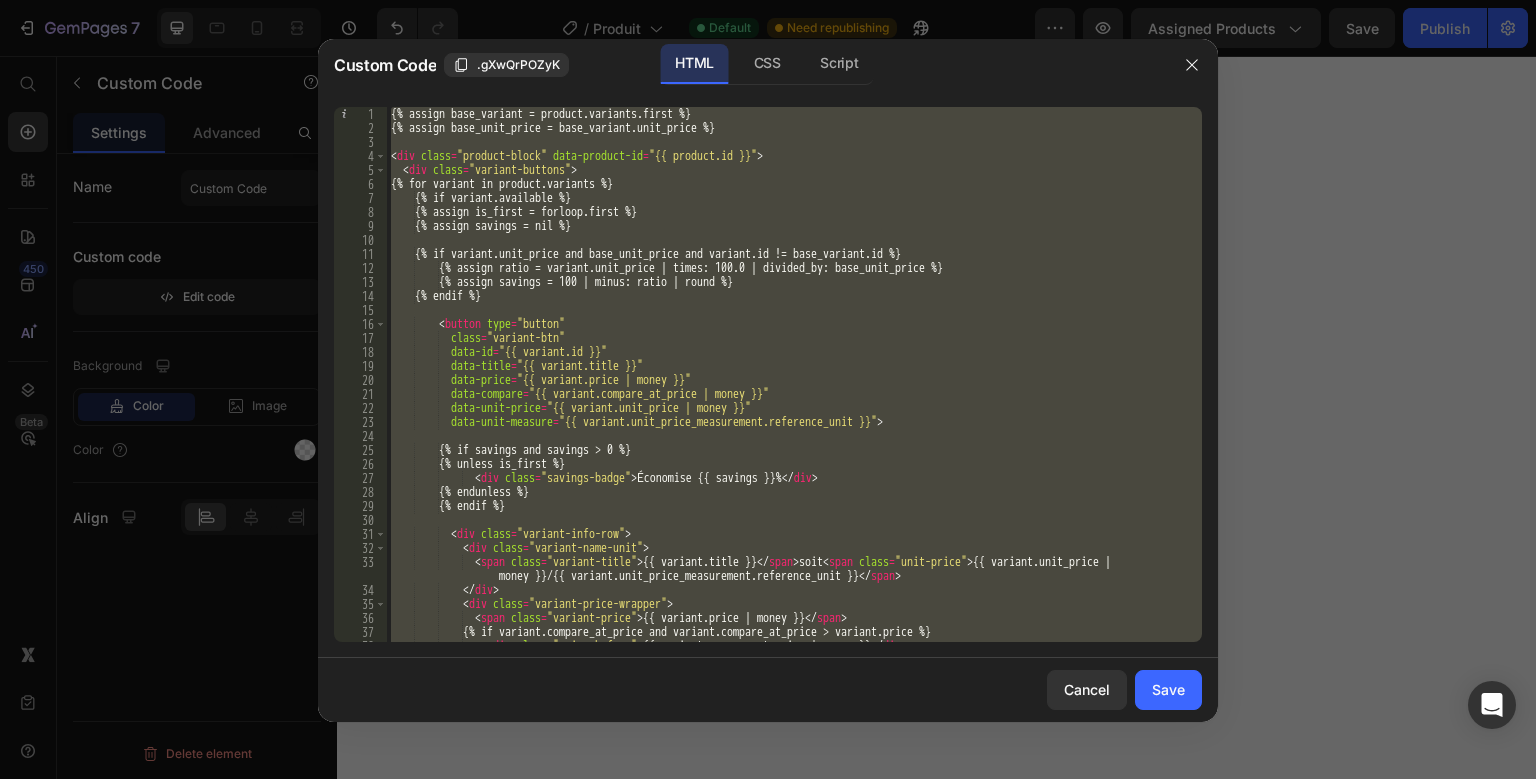 click on "{% assign base_variant = product.variants.first %} {% assign base_unit_price = base_variant.unit_price %} < div   class = "product-block"   data-product-id = "{{ product.id }}" >    < div   class = "variant-buttons" >     {% for variant in product.variants %}        {% if variant.available %}          {% assign is_first = forloop.first %}          {% assign savings = nil %}          {% if variant.unit_price and base_unit_price and variant.id != base_variant.id %}             {% assign ratio = variant.unit_price | times: 100.0 | divided_by: base_unit_price %}             {% assign savings = 100 | minus: ratio | round %}          {% endif %}           < button   type = "button"              class = "variant-btn"              data-id = "{{ variant.id }}"              data-title = "{{ variant.title }}"              data-price = "{{ variant.price | money }}"              data-compare = "{{ variant.compare_at_price | money }}"              data-unit-price = "{{ variant.unit_price | money }}"              = >      <" at bounding box center (794, 388) 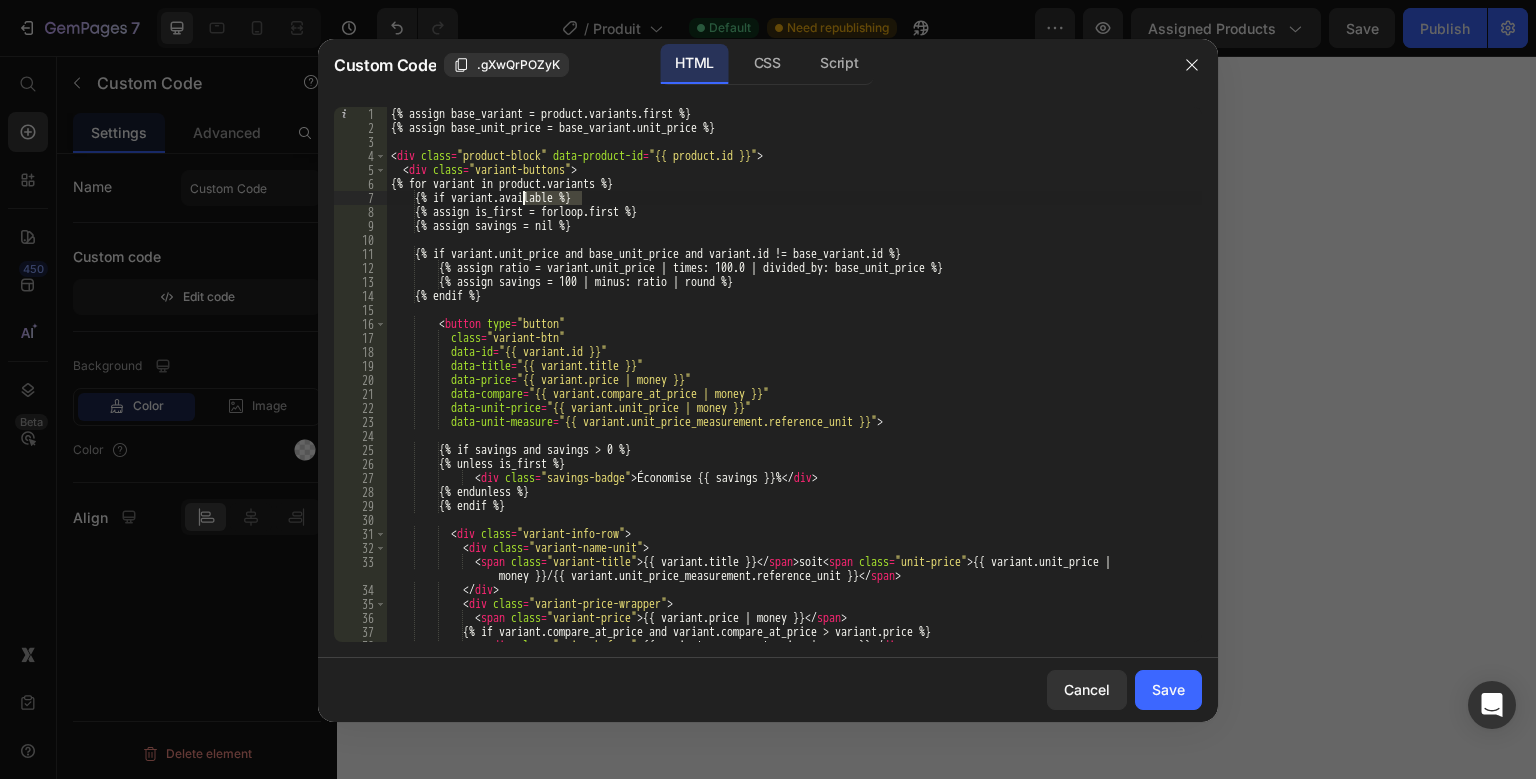 click on "{% assign base_variant = product.variants.first %} {% assign base_unit_price = base_variant.unit_price %} < div   class = "product-block"   data-product-id = "{{ product.id }}" >    < div   class = "variant-buttons" >     {% for variant in product.variants %}        {% if variant.available %}          {% assign is_first = forloop.first %}          {% assign savings = nil %}          {% if variant.unit_price and base_unit_price and variant.id != base_variant.id %}             {% assign ratio = variant.unit_price | times: 100.0 | divided_by: base_unit_price %}             {% assign savings = 100 | minus: ratio | round %}          {% endif %}           < button   type = "button"              class = "variant-btn"              data-id = "{{ variant.id }}"              data-title = "{{ variant.title }}"              data-price = "{{ variant.price | money }}"              data-compare = "{{ variant.compare_at_price | money }}"              data-unit-price = "{{ variant.unit_price | money }}"              = >      <" at bounding box center [794, 388] 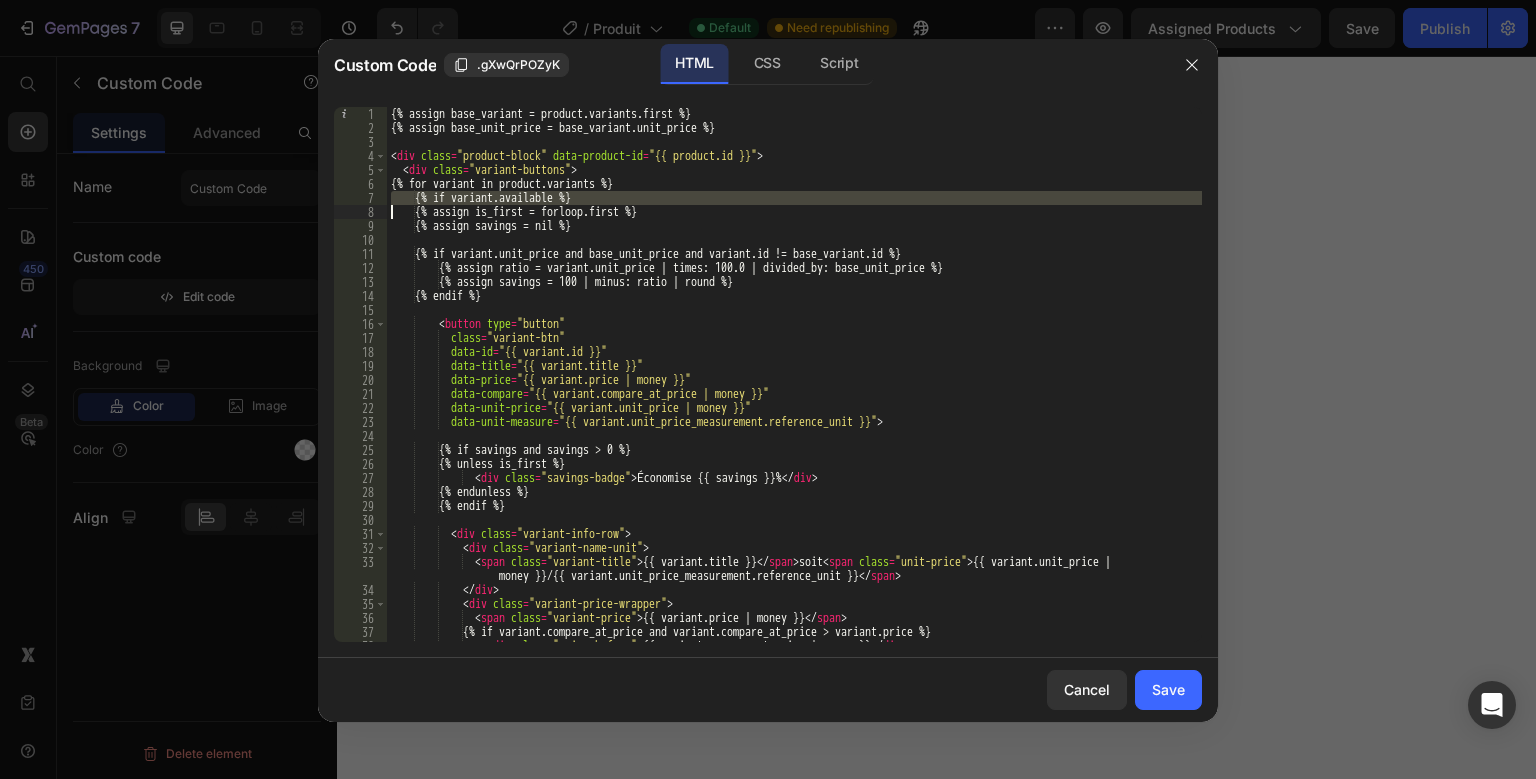 click on "{% assign base_variant = product.variants.first %} {% assign base_unit_price = base_variant.unit_price %} < div   class = "product-block"   data-product-id = "{{ product.id }}" >    < div   class = "variant-buttons" >     {% for variant in product.variants %}        {% if variant.available %}          {% assign is_first = forloop.first %}          {% assign savings = nil %}          {% if variant.unit_price and base_unit_price and variant.id != base_variant.id %}             {% assign ratio = variant.unit_price | times: 100.0 | divided_by: base_unit_price %}             {% assign savings = 100 | minus: ratio | round %}          {% endif %}           < button   type = "button"              class = "variant-btn"              data-id = "{{ variant.id }}"              data-title = "{{ variant.title }}"              data-price = "{{ variant.price | money }}"              data-compare = "{{ variant.compare_at_price | money }}"              data-unit-price = "{{ variant.unit_price | money }}"              = >      <" at bounding box center (794, 388) 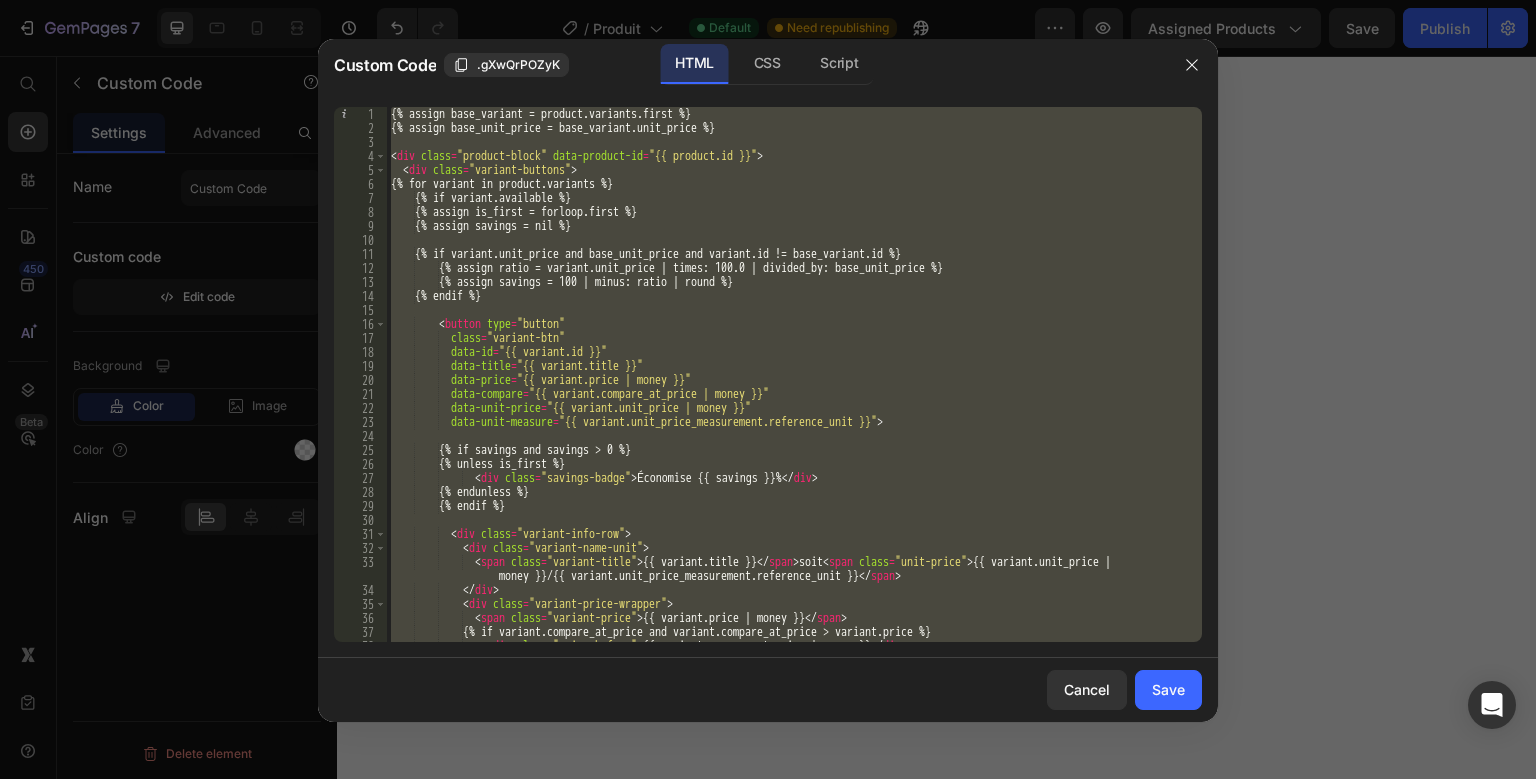 paste on "ul>" 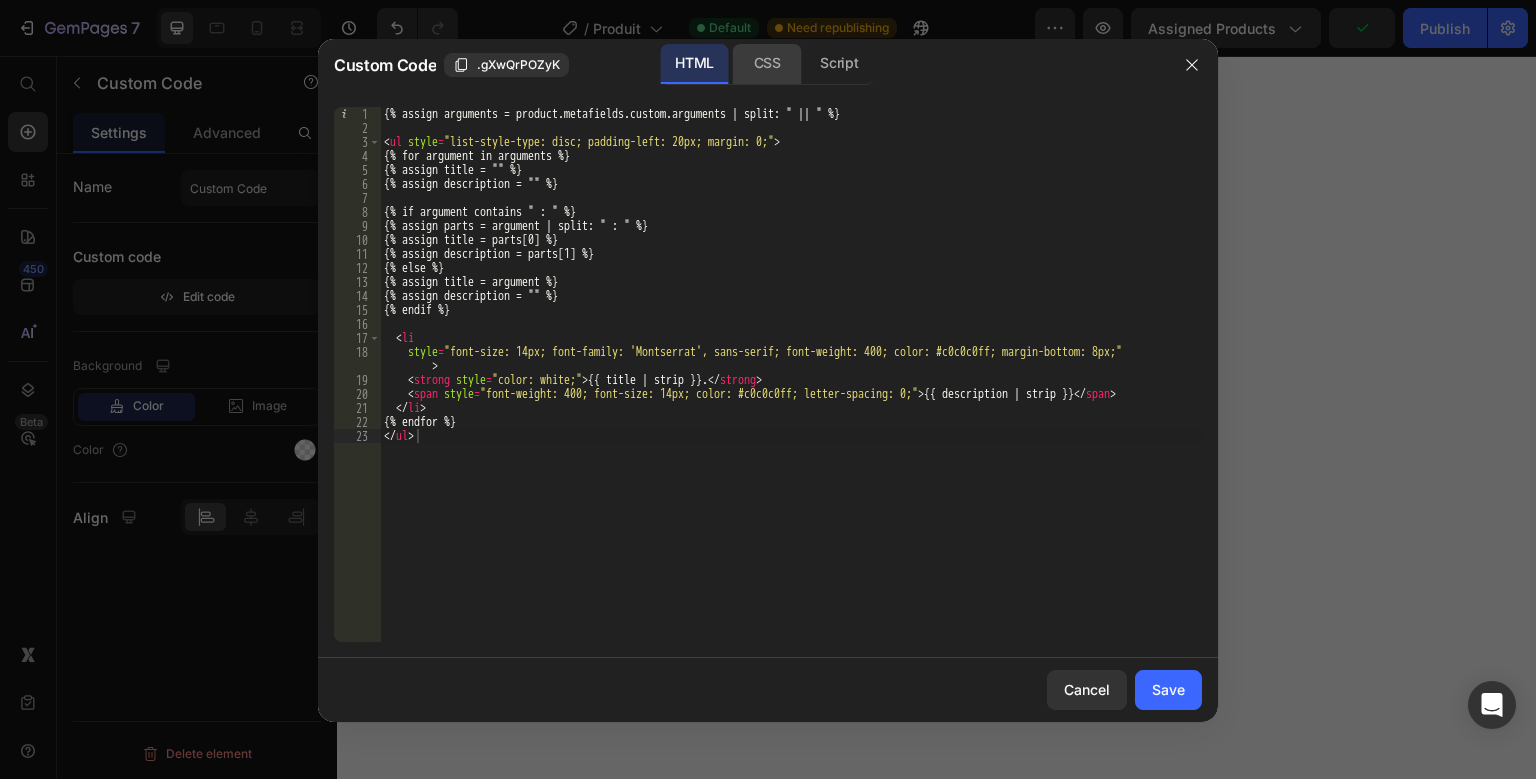 click on "CSS" 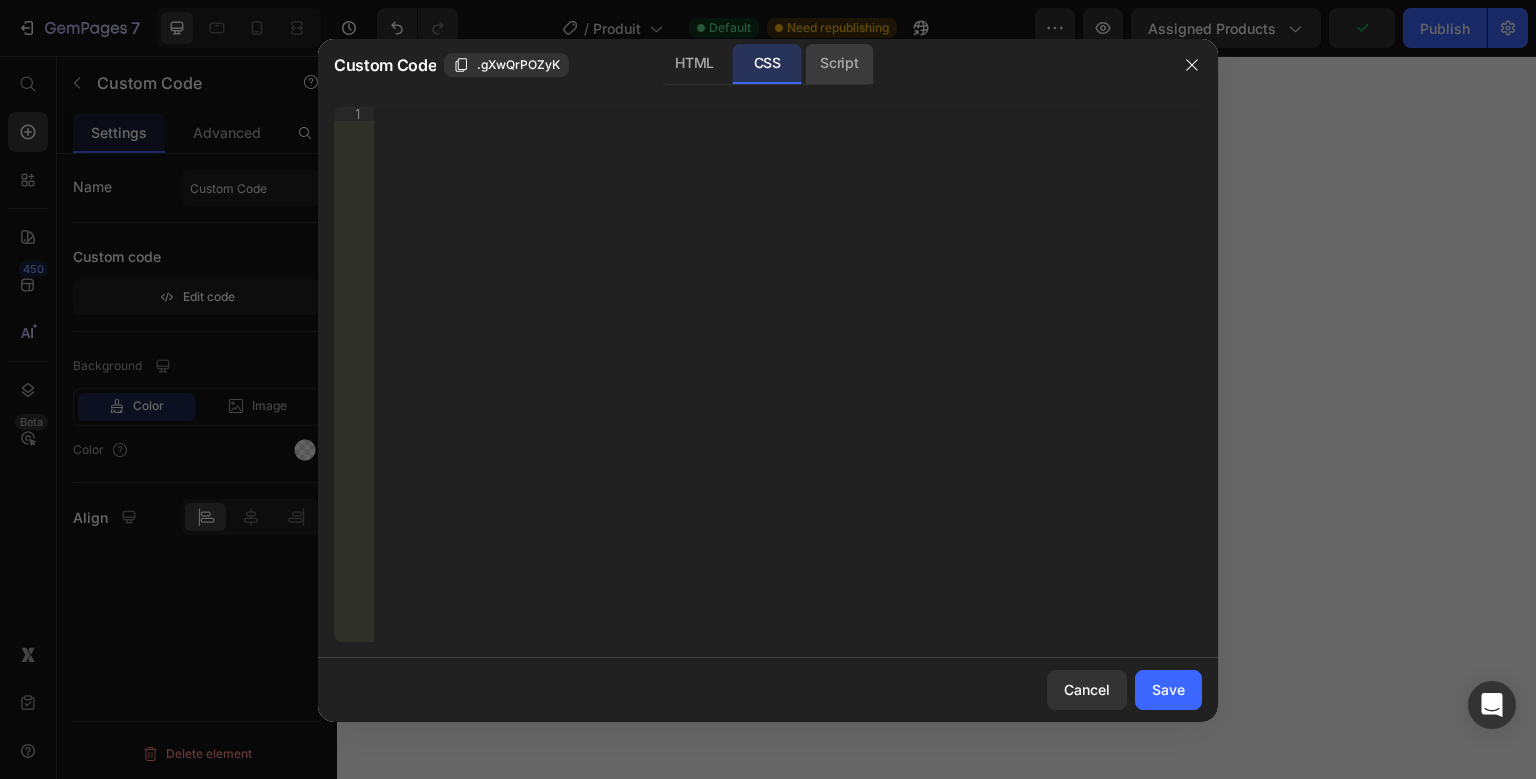 click on "Script" 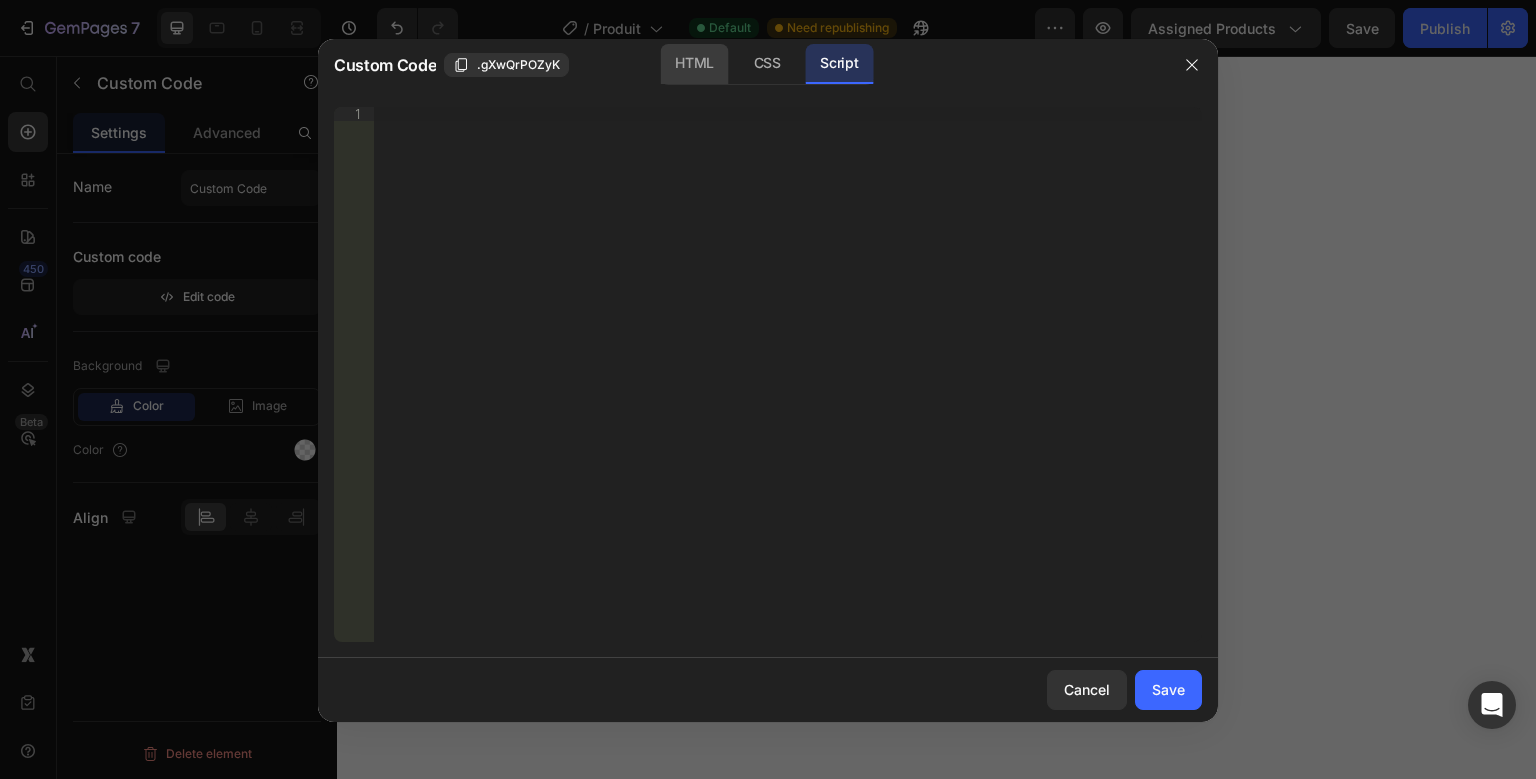 click on "HTML" 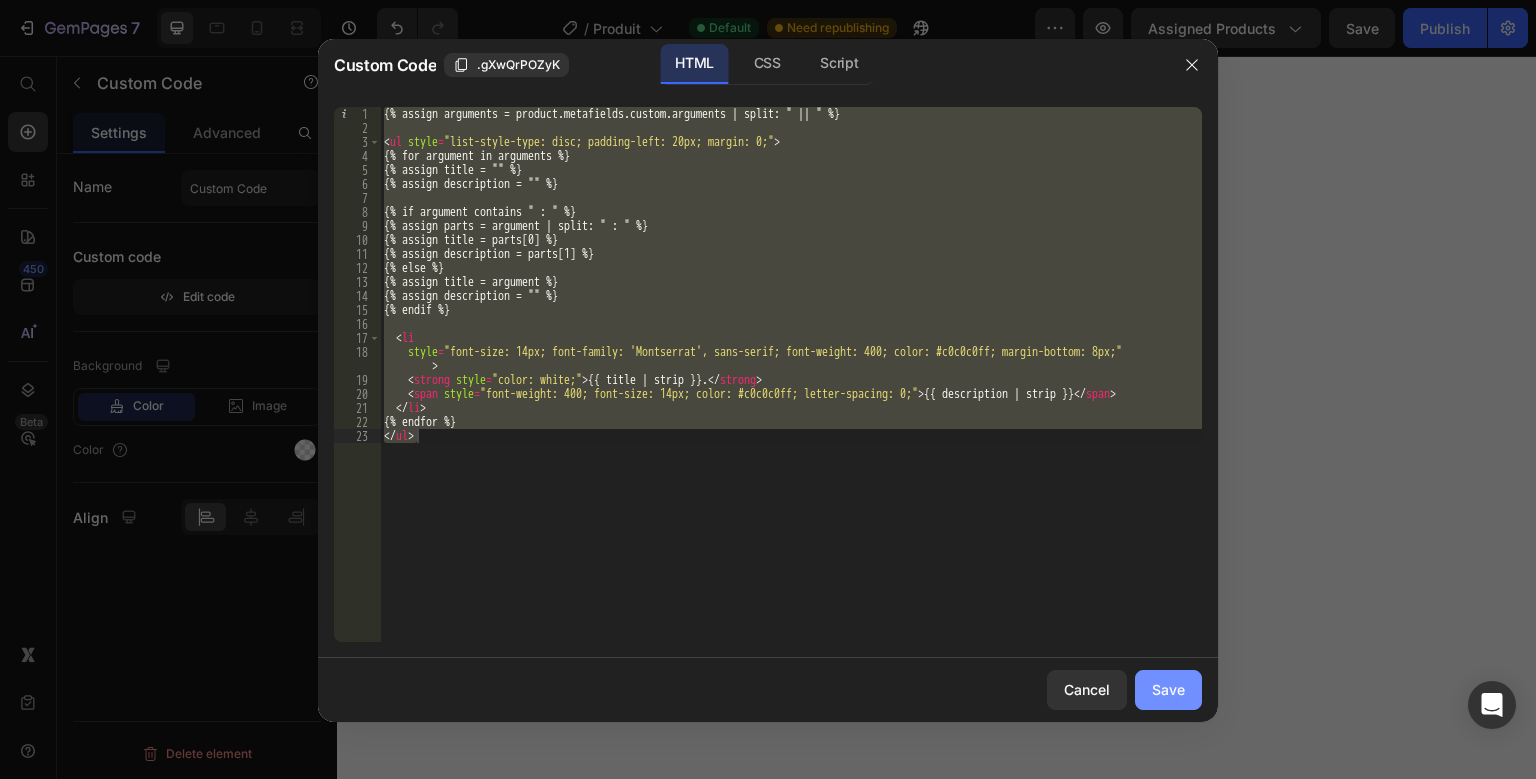 click on "Save" at bounding box center (1168, 689) 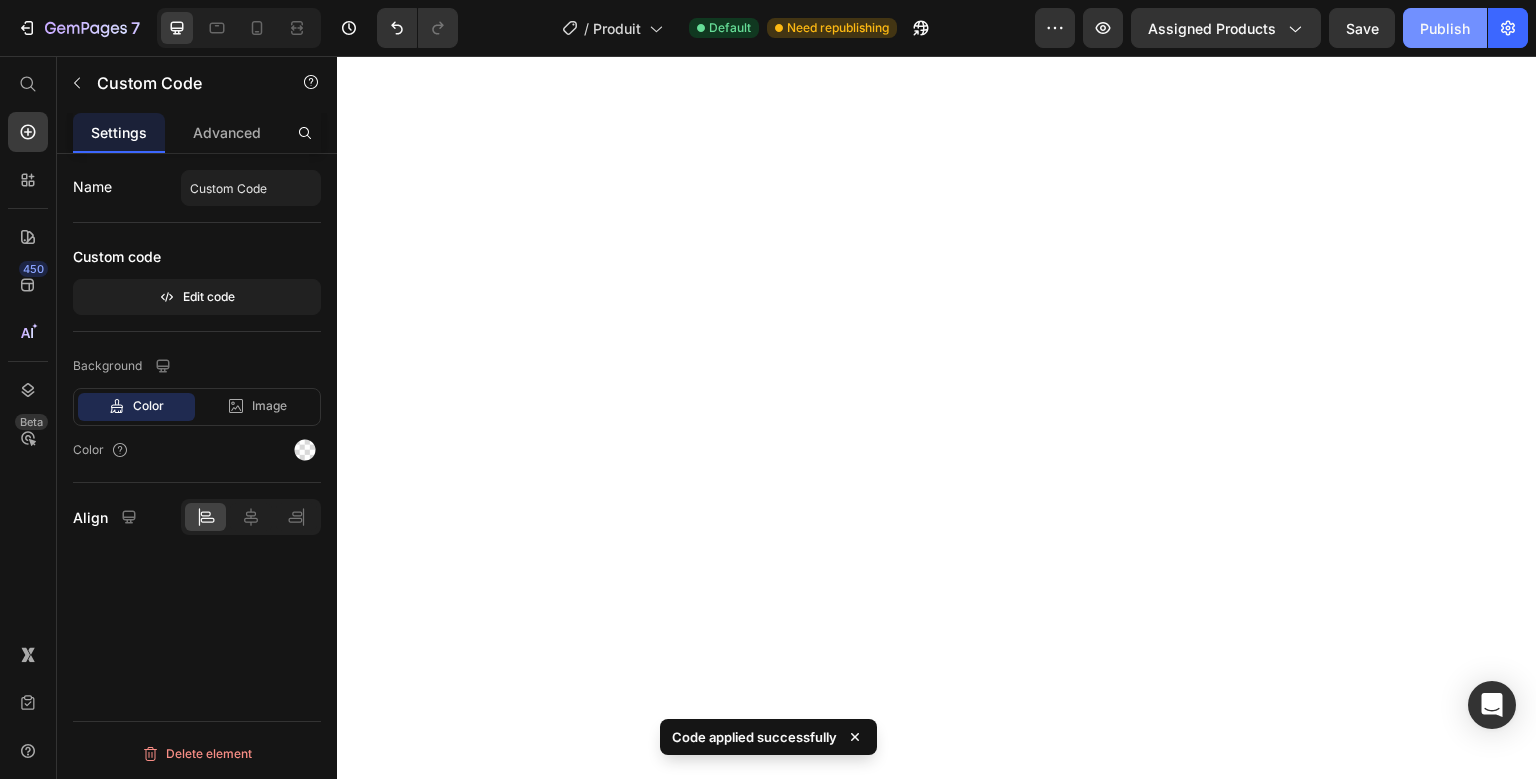 click on "Publish" 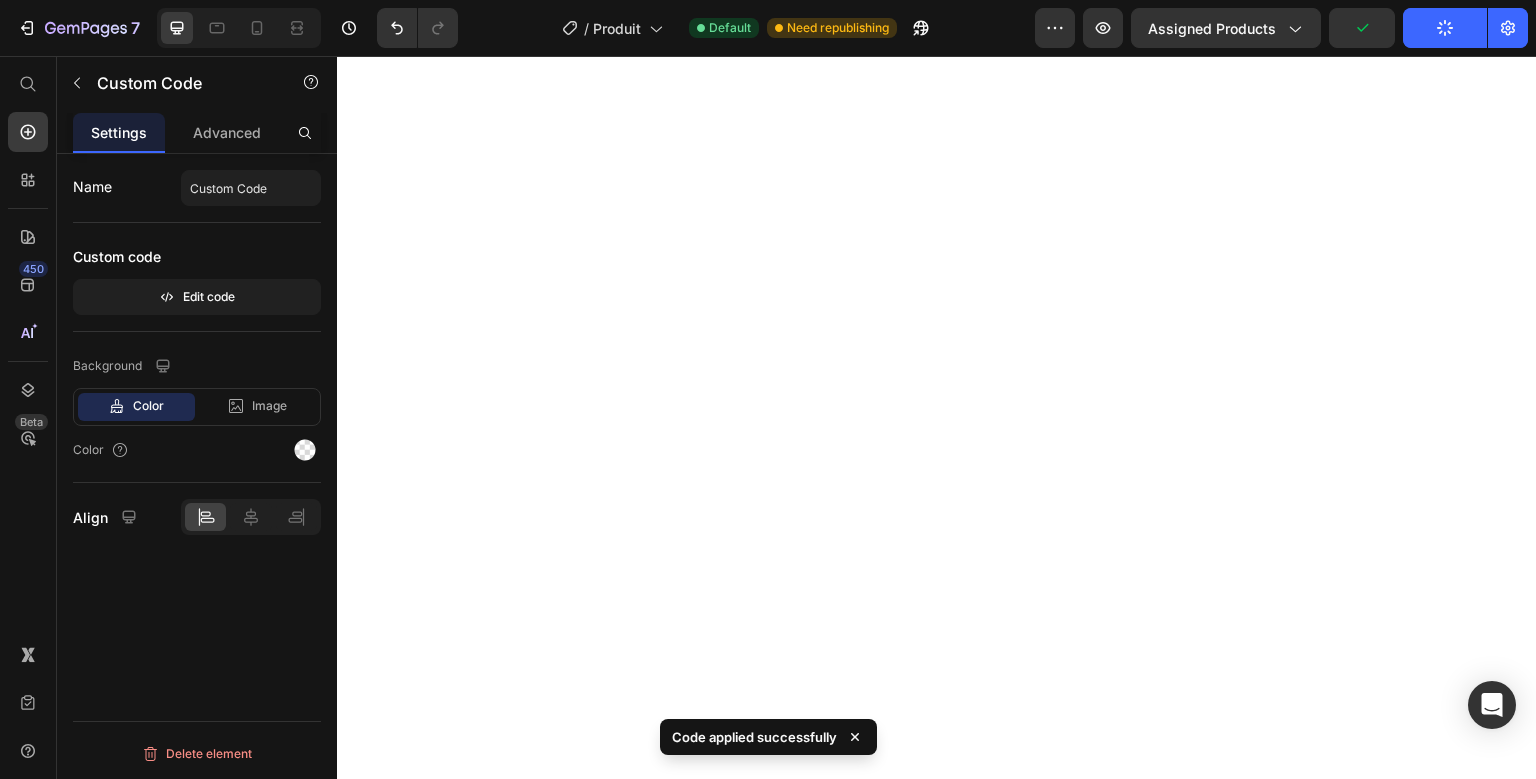 type 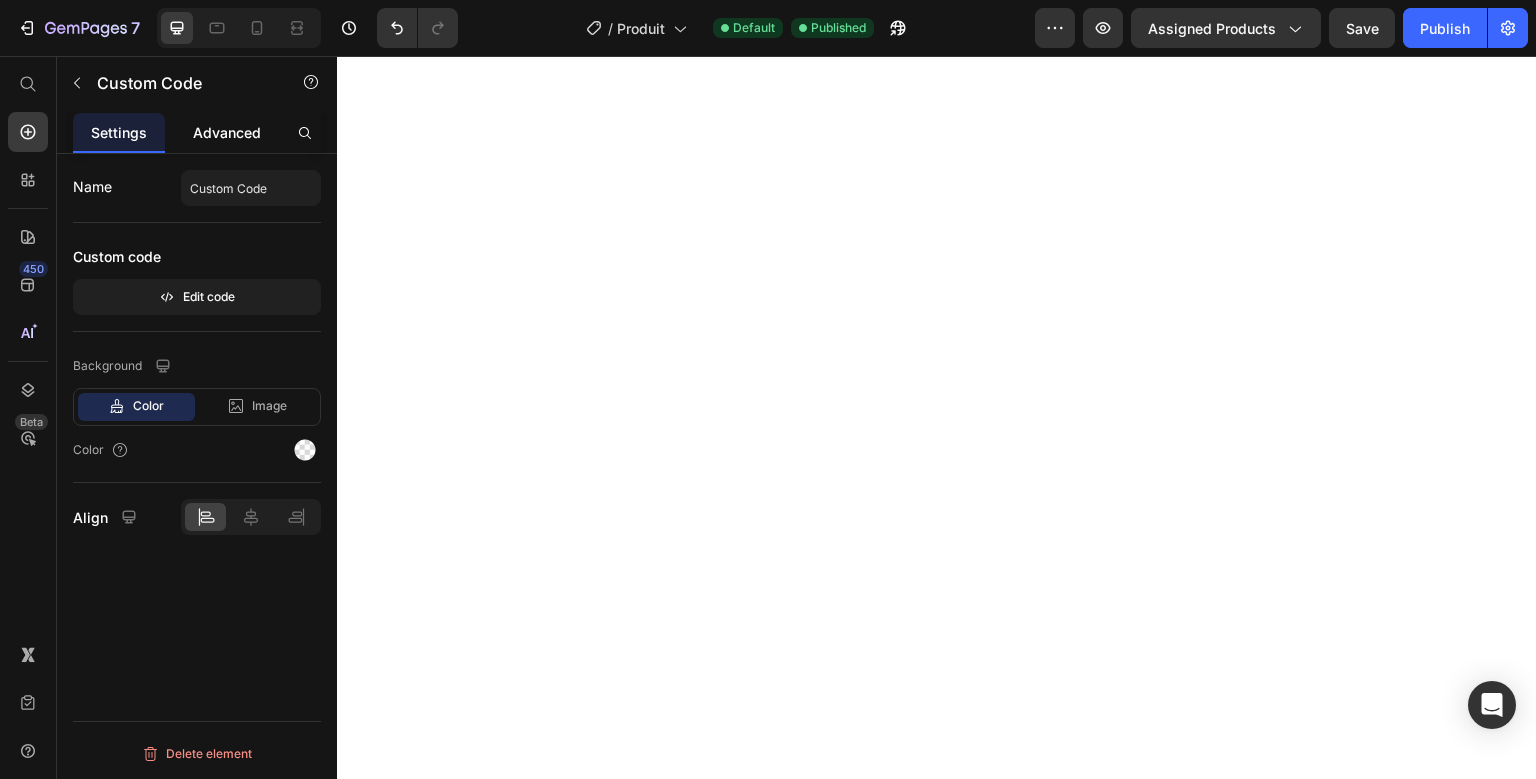 click on "Advanced" at bounding box center (227, 132) 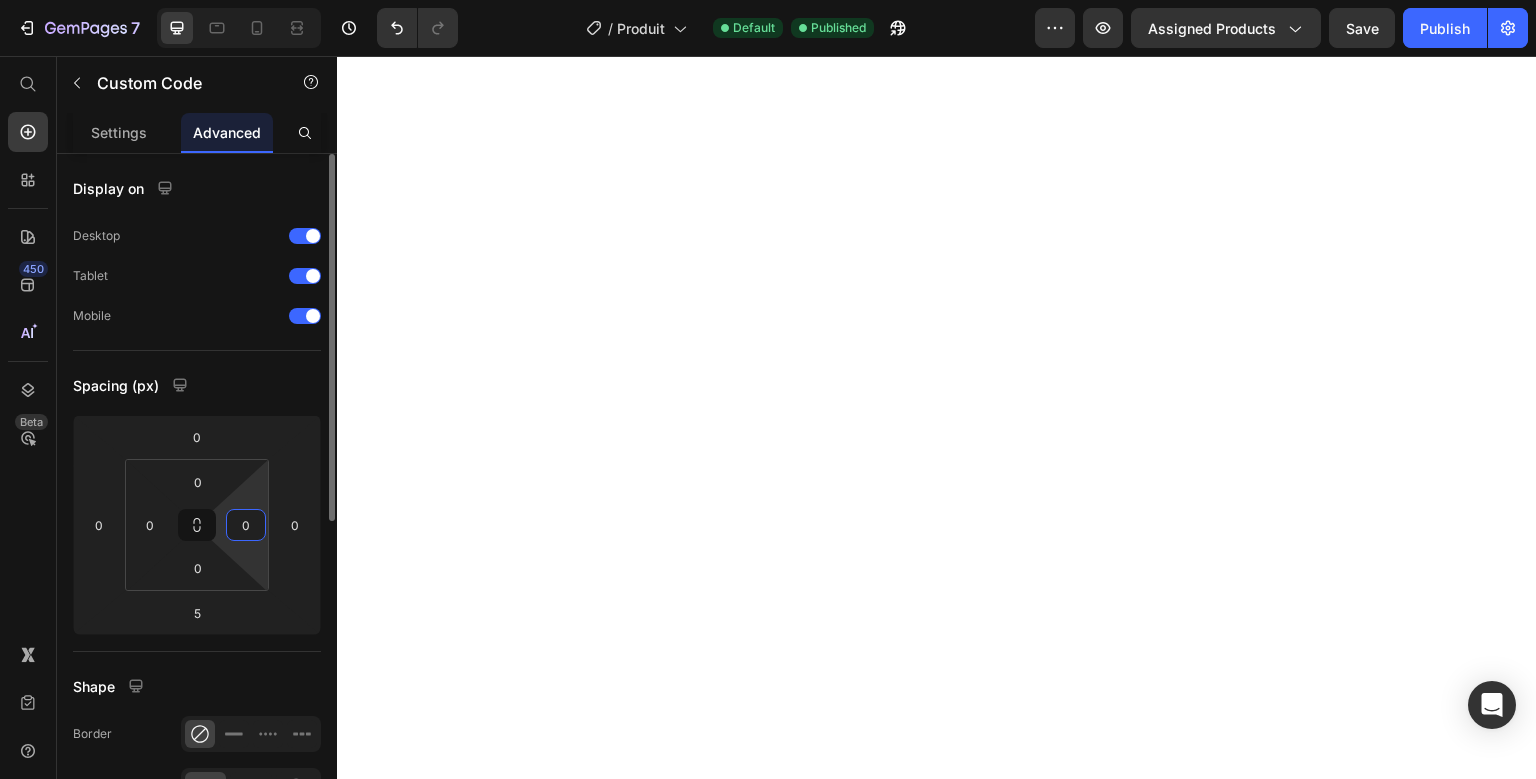 click on "0" at bounding box center [246, 525] 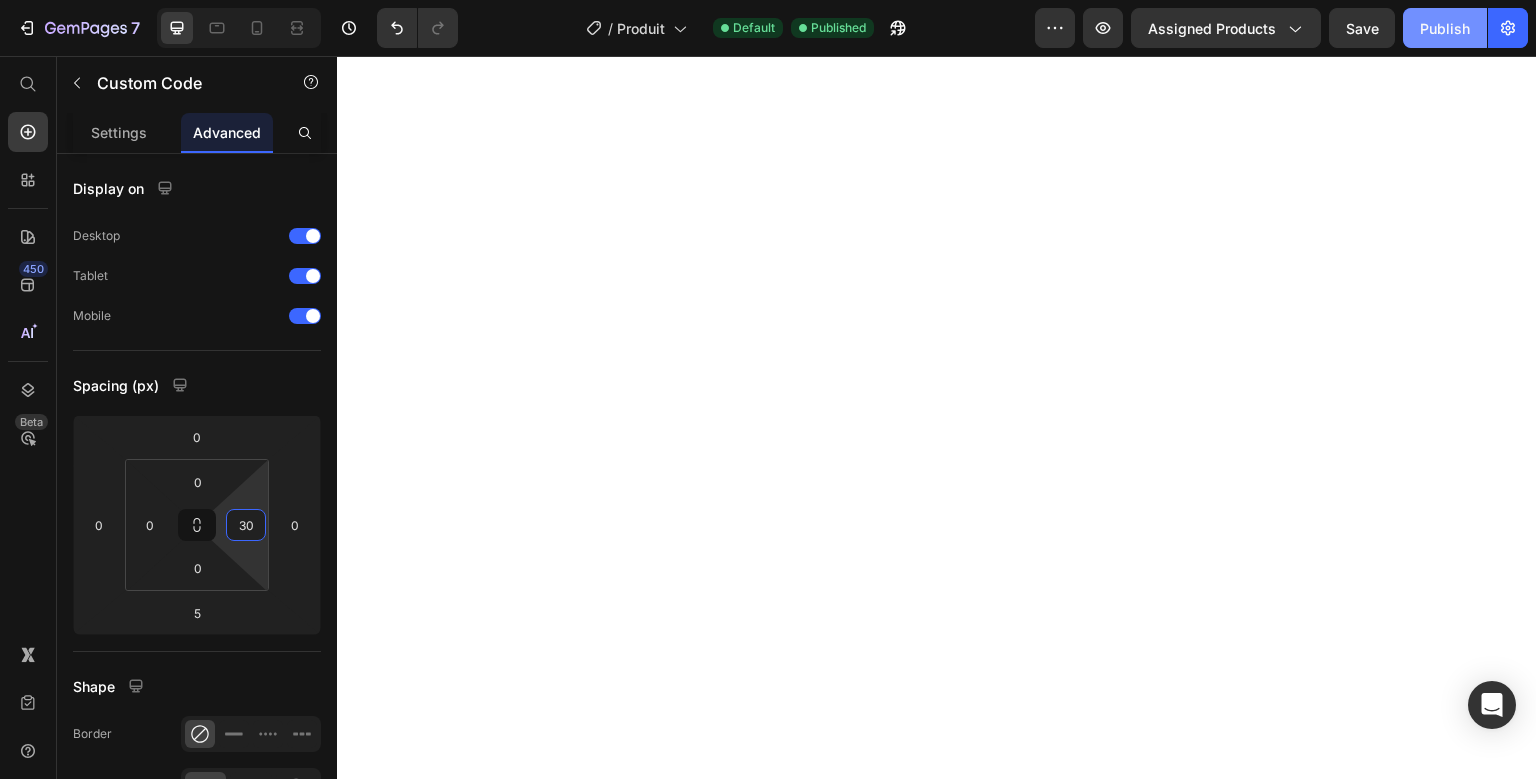type on "30" 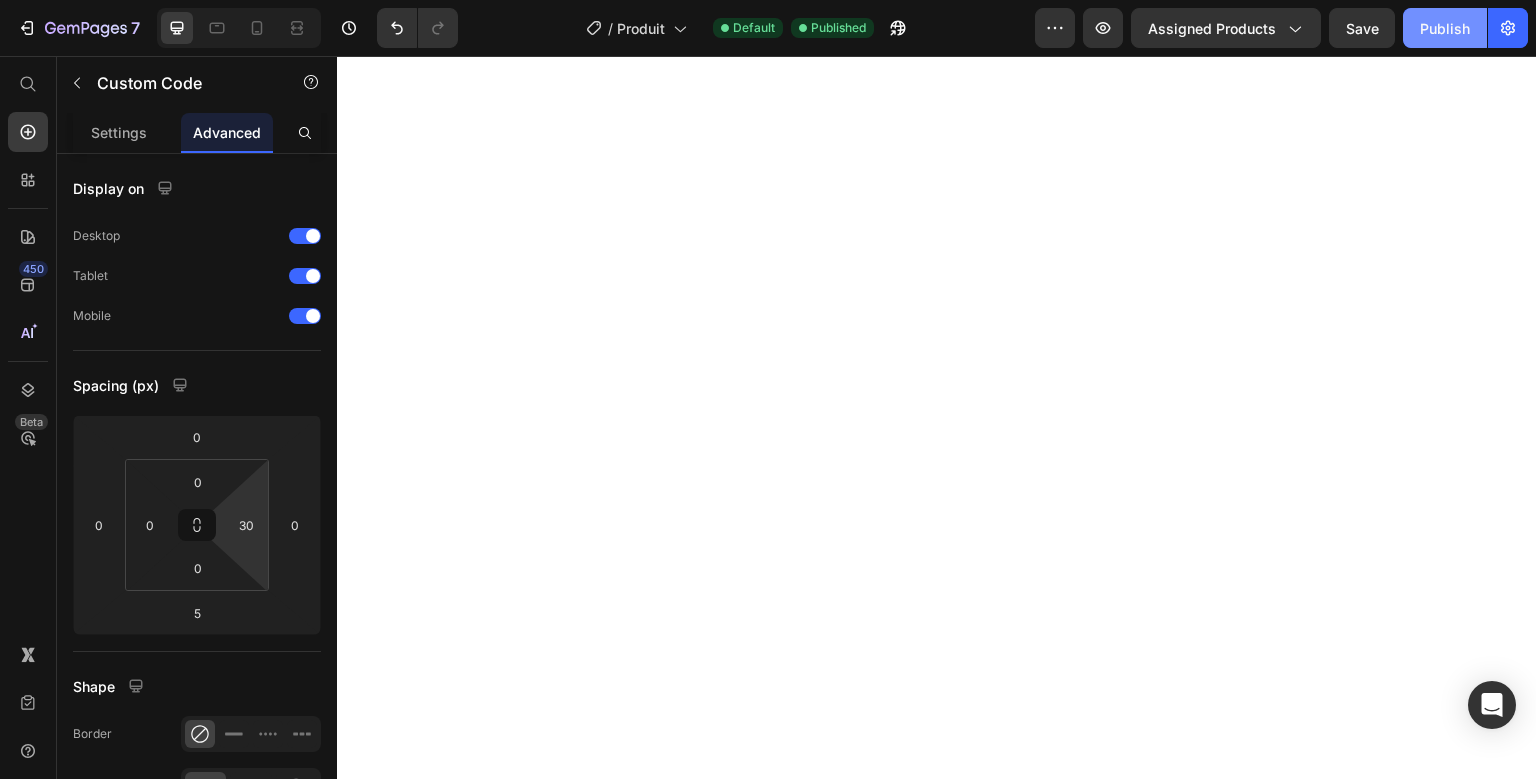 click on "Publish" at bounding box center [1445, 28] 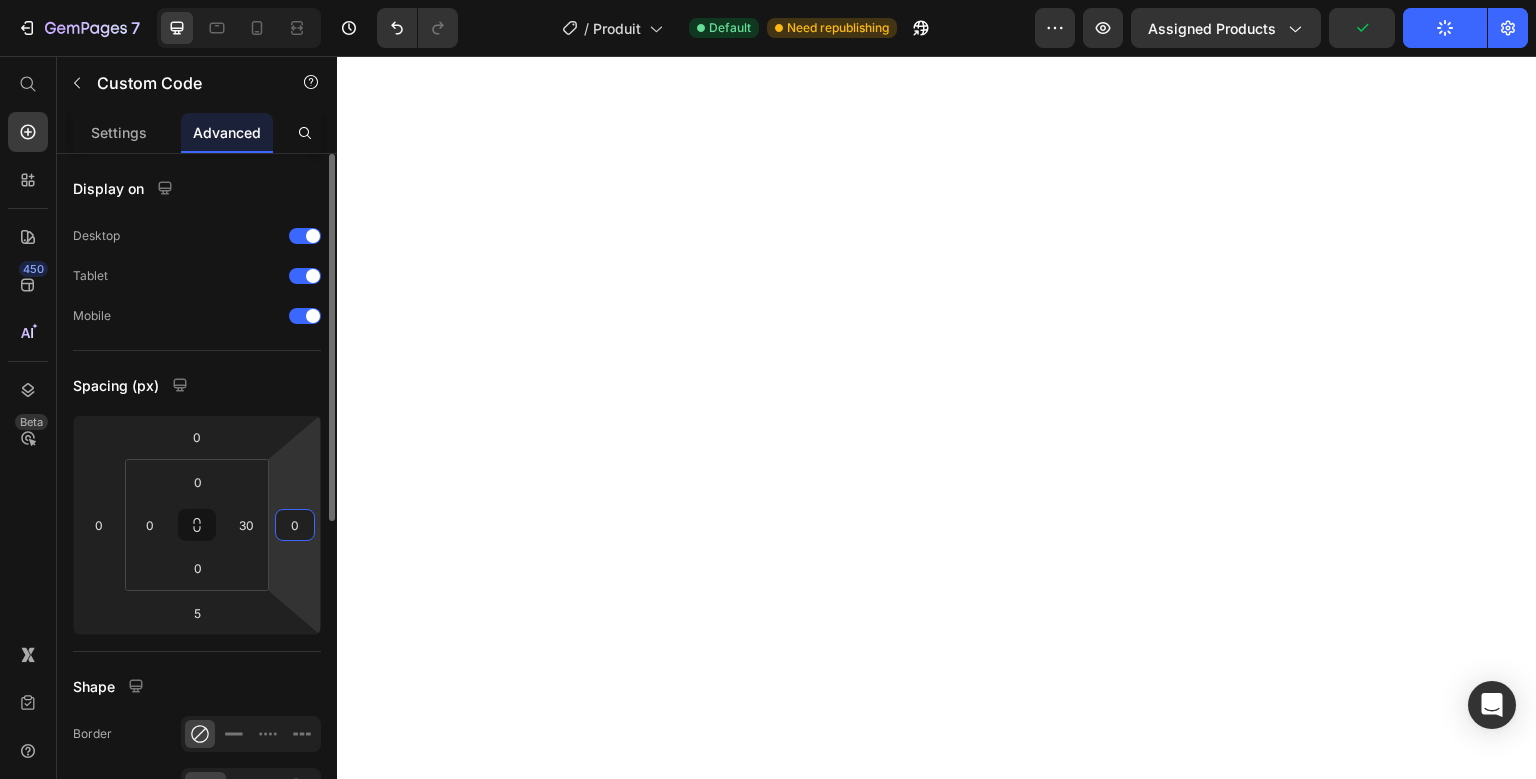 click on "0" at bounding box center [295, 525] 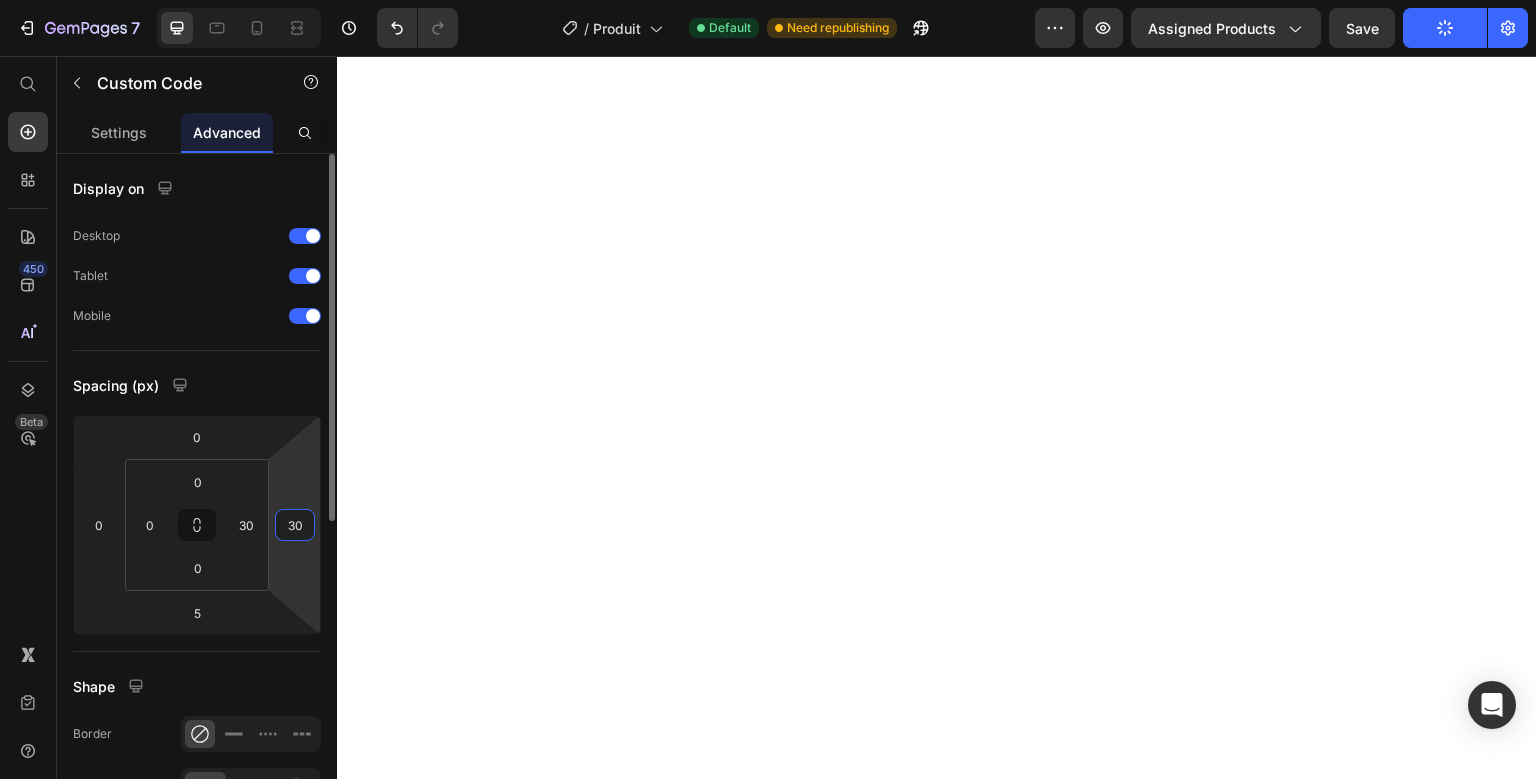 type on "3" 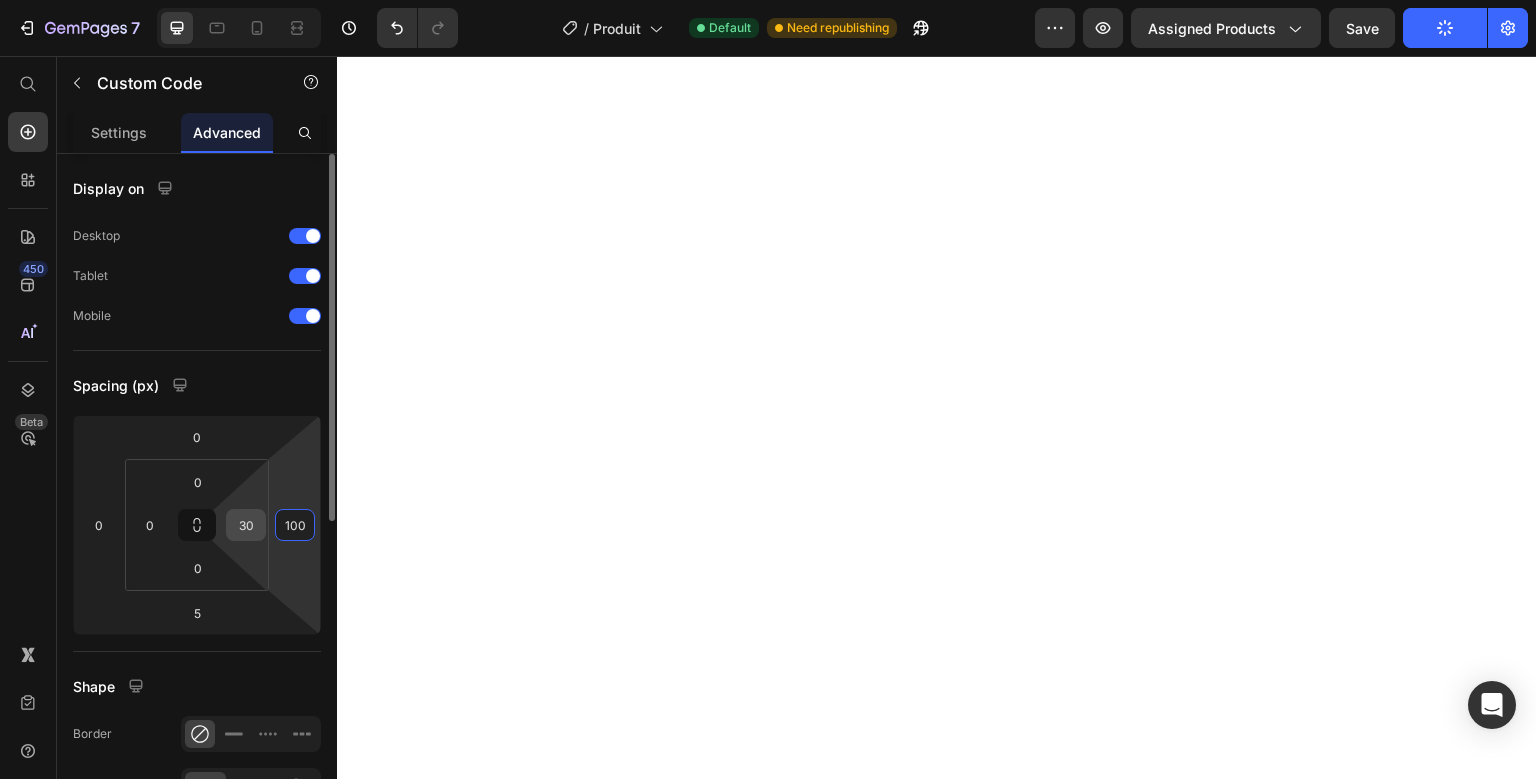 type on "100" 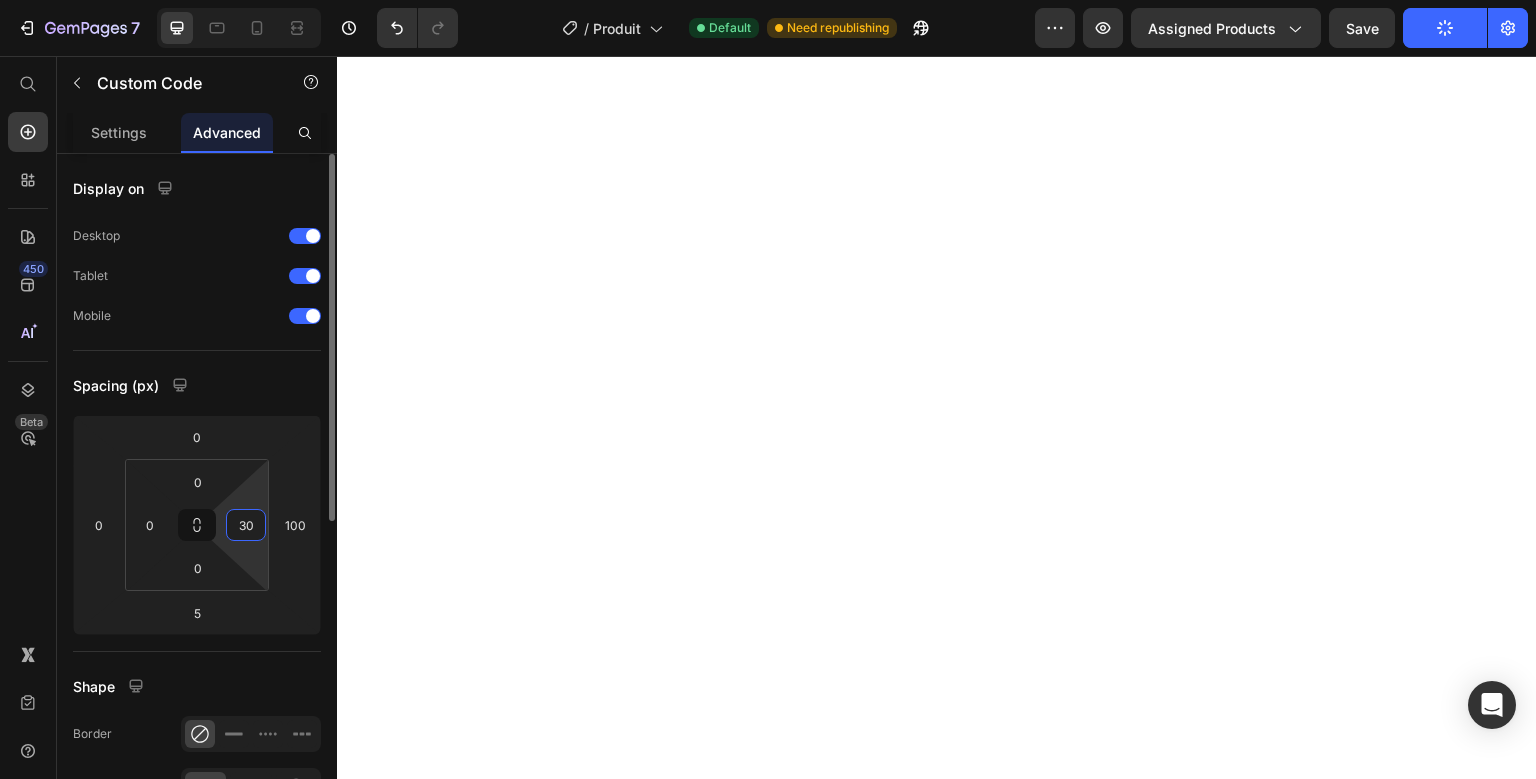 click on "30" at bounding box center (246, 525) 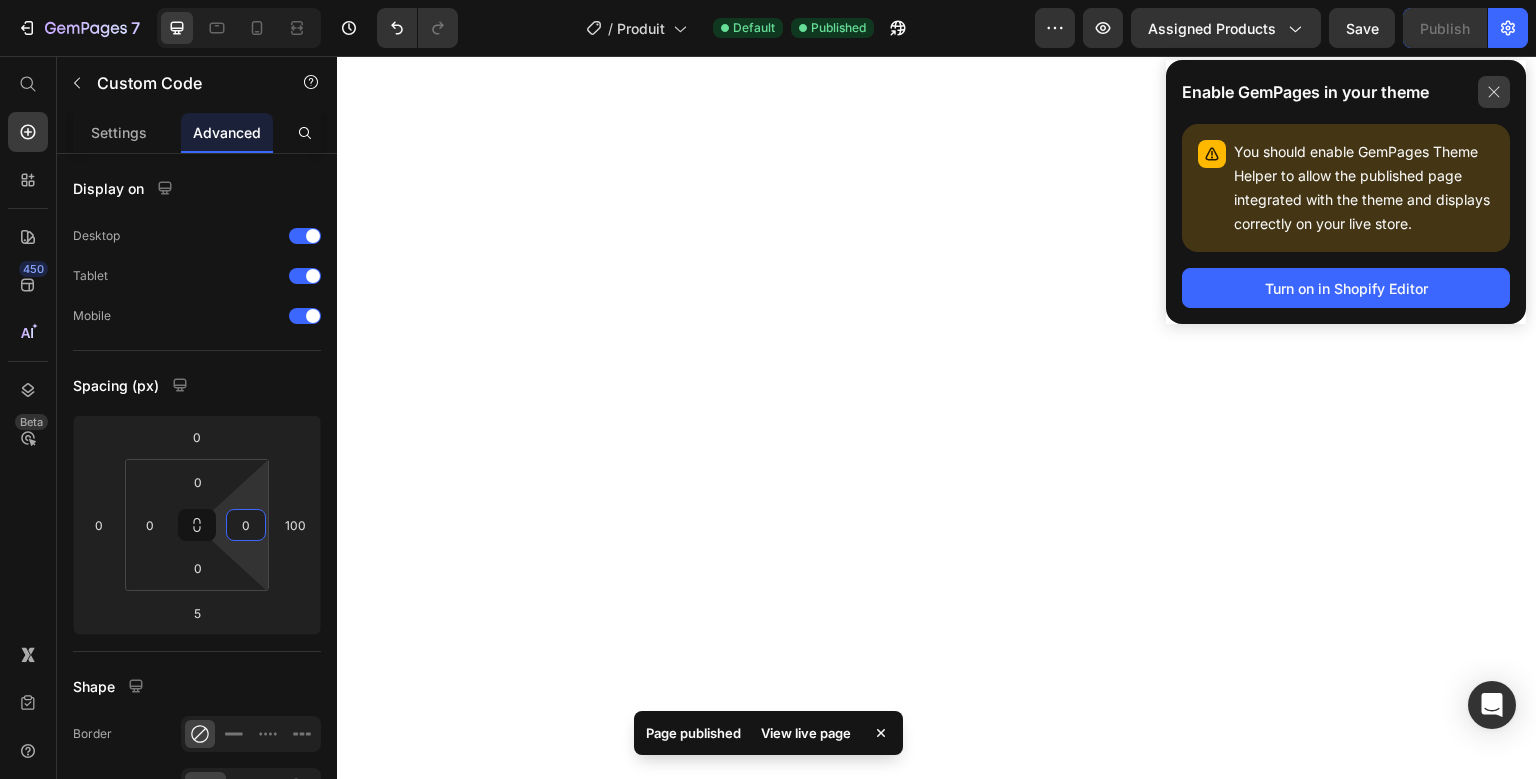 type on "0" 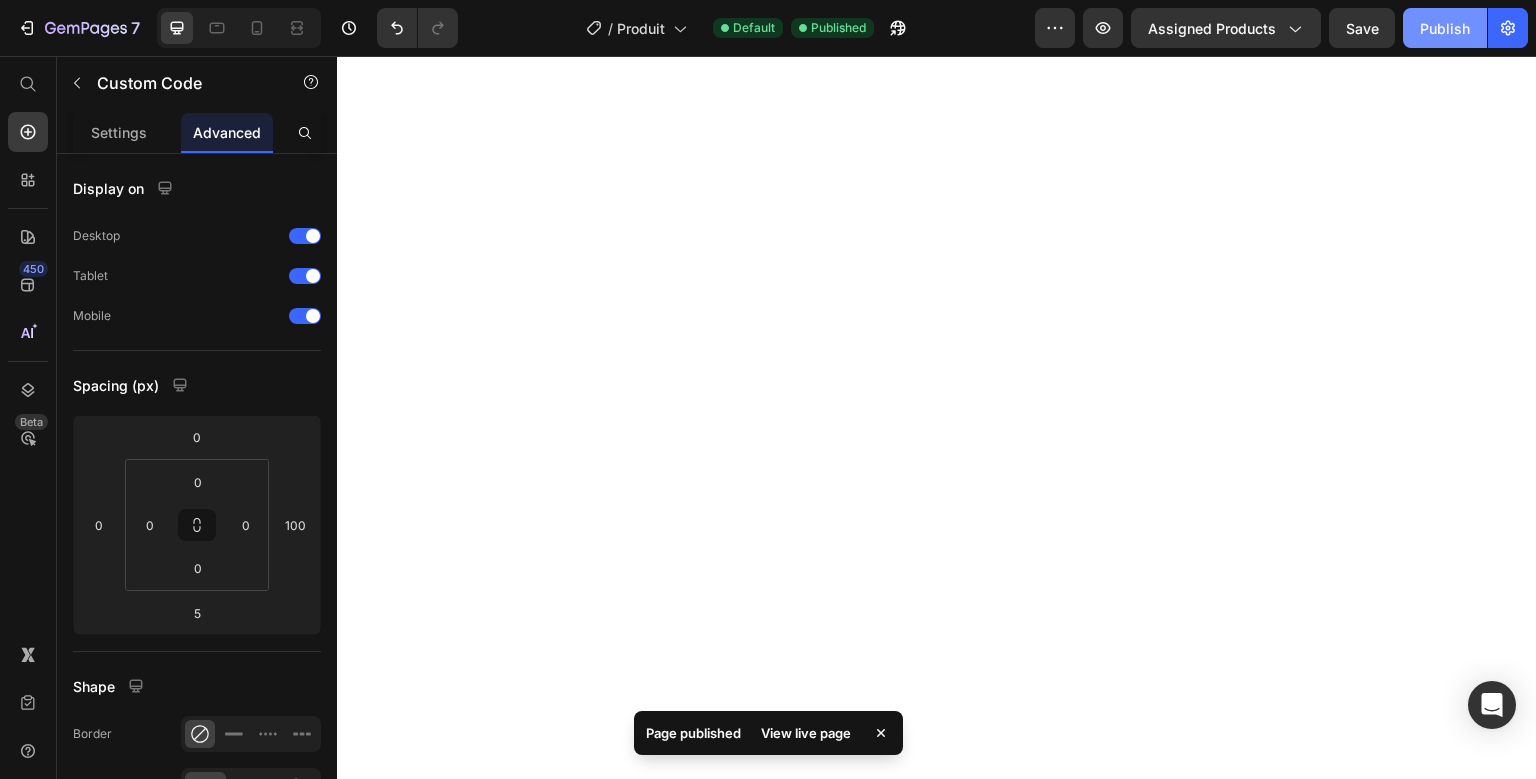 click on "Publish" at bounding box center [1445, 28] 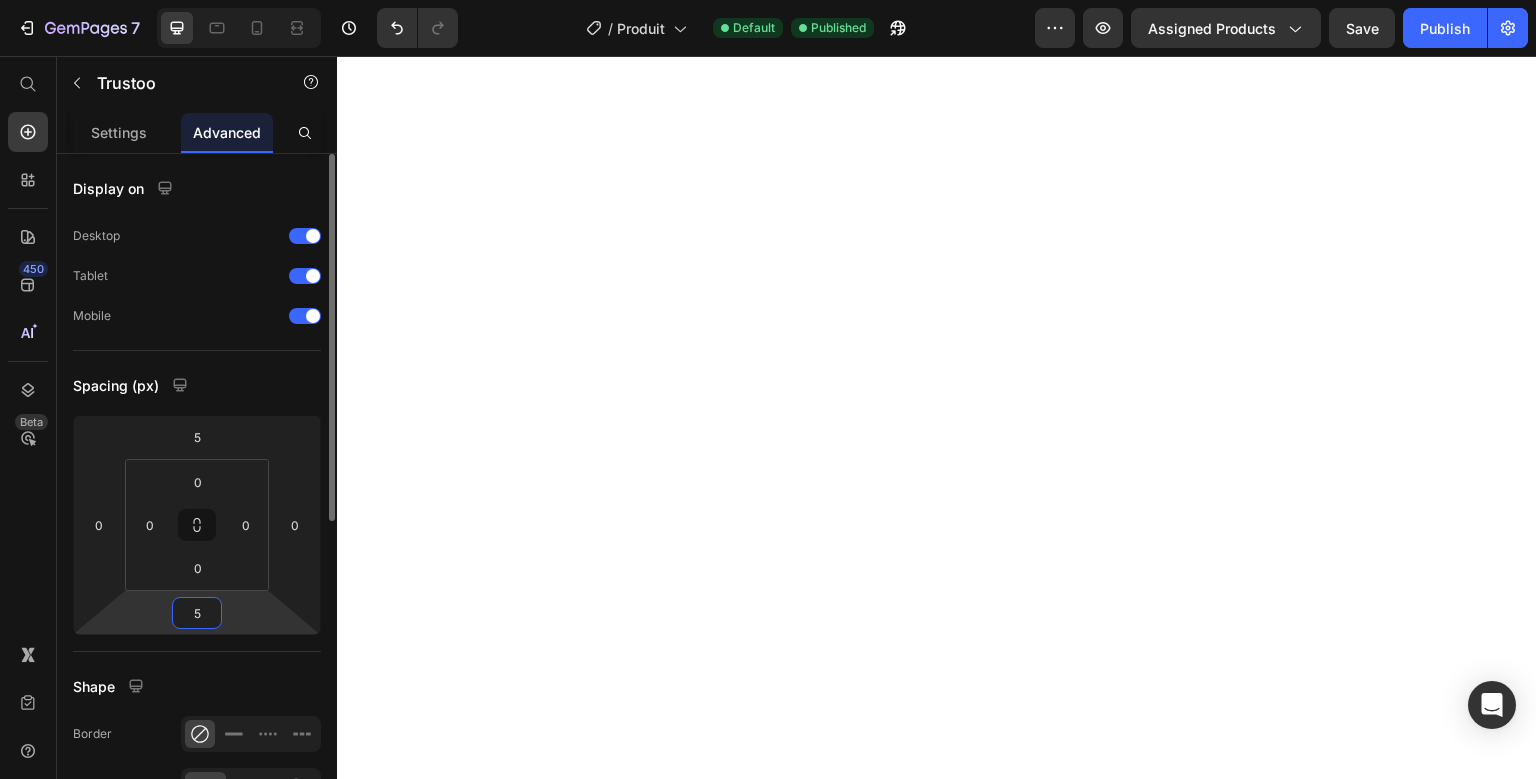 click on "5" at bounding box center (197, 613) 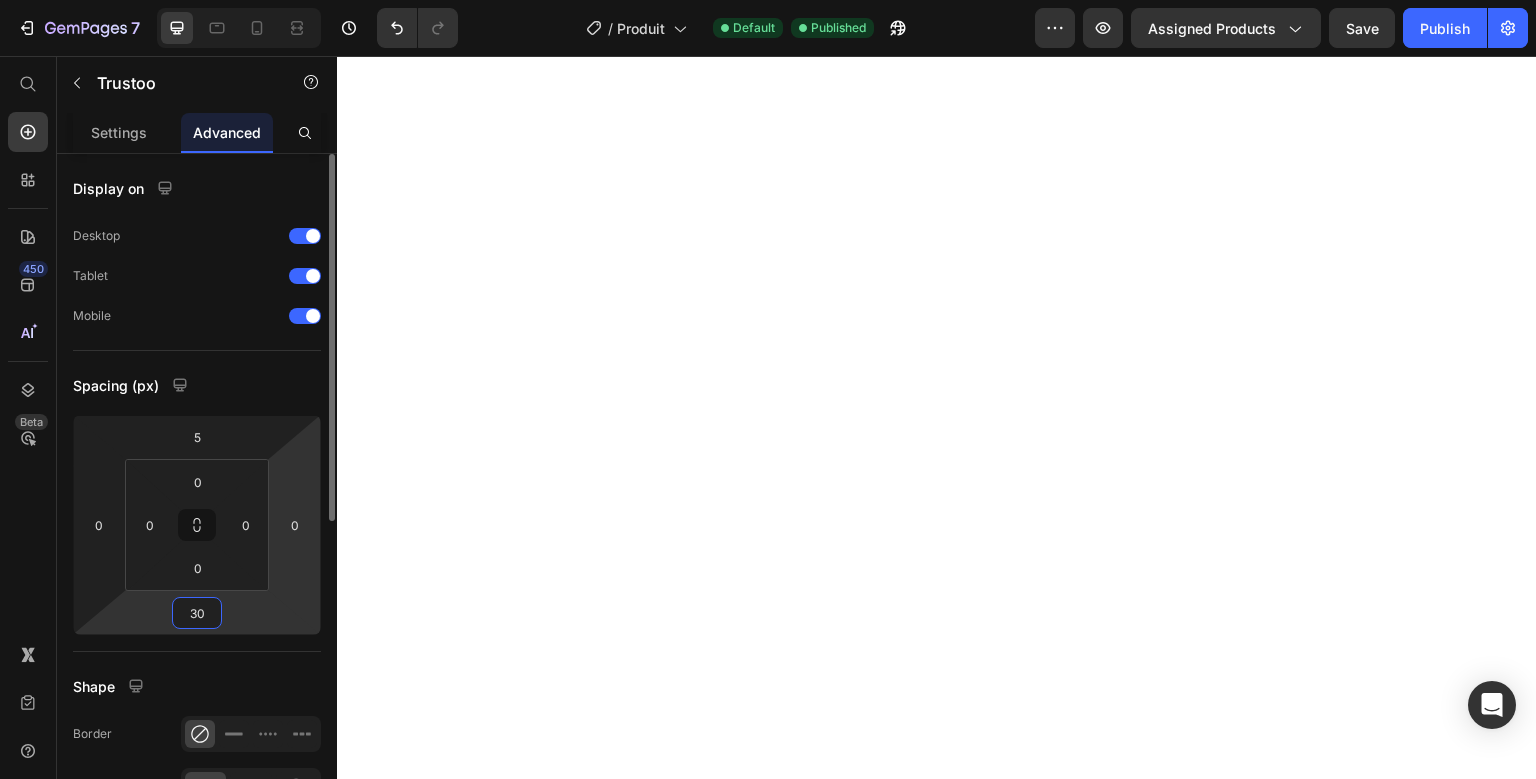 type on "3" 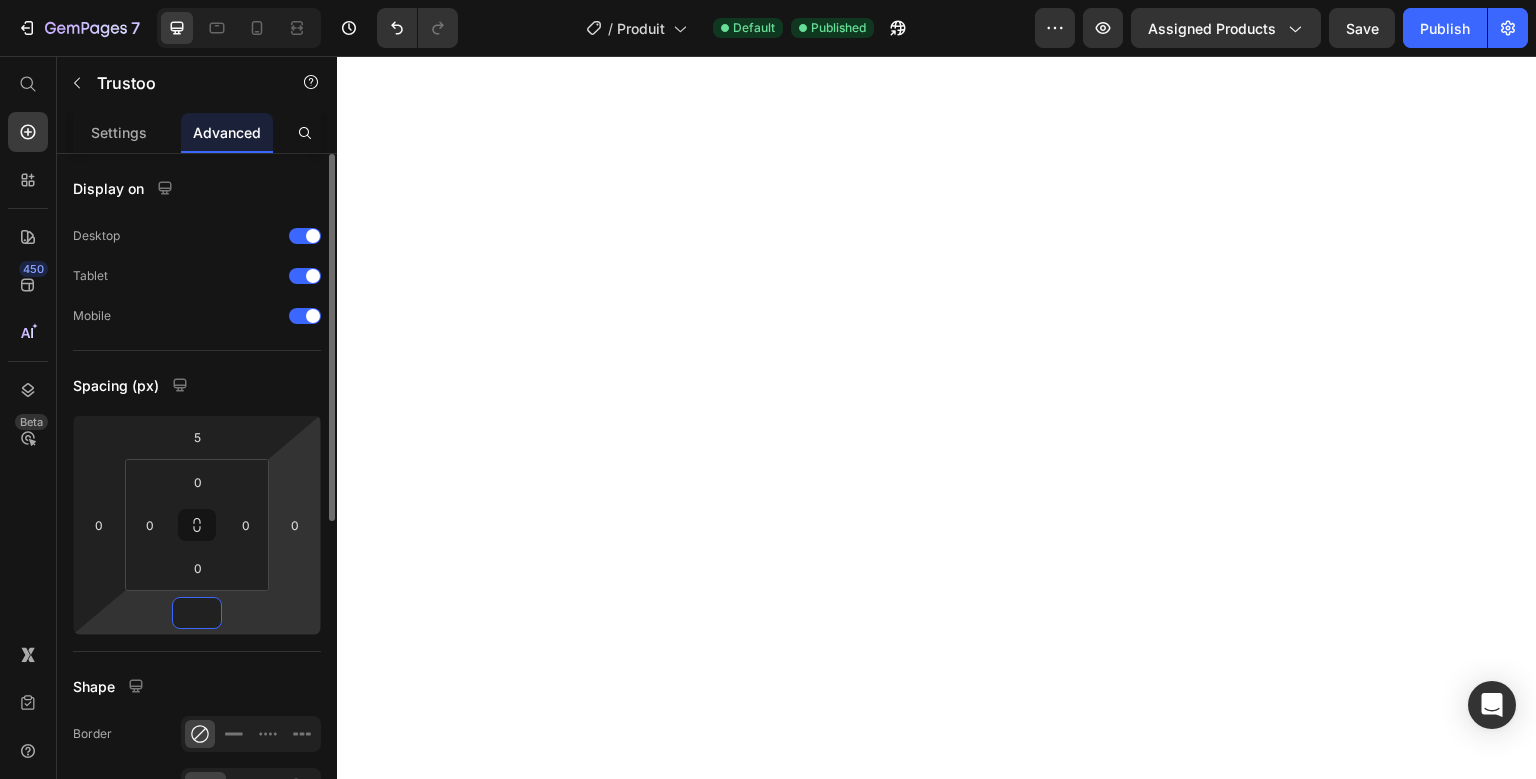 type on "0" 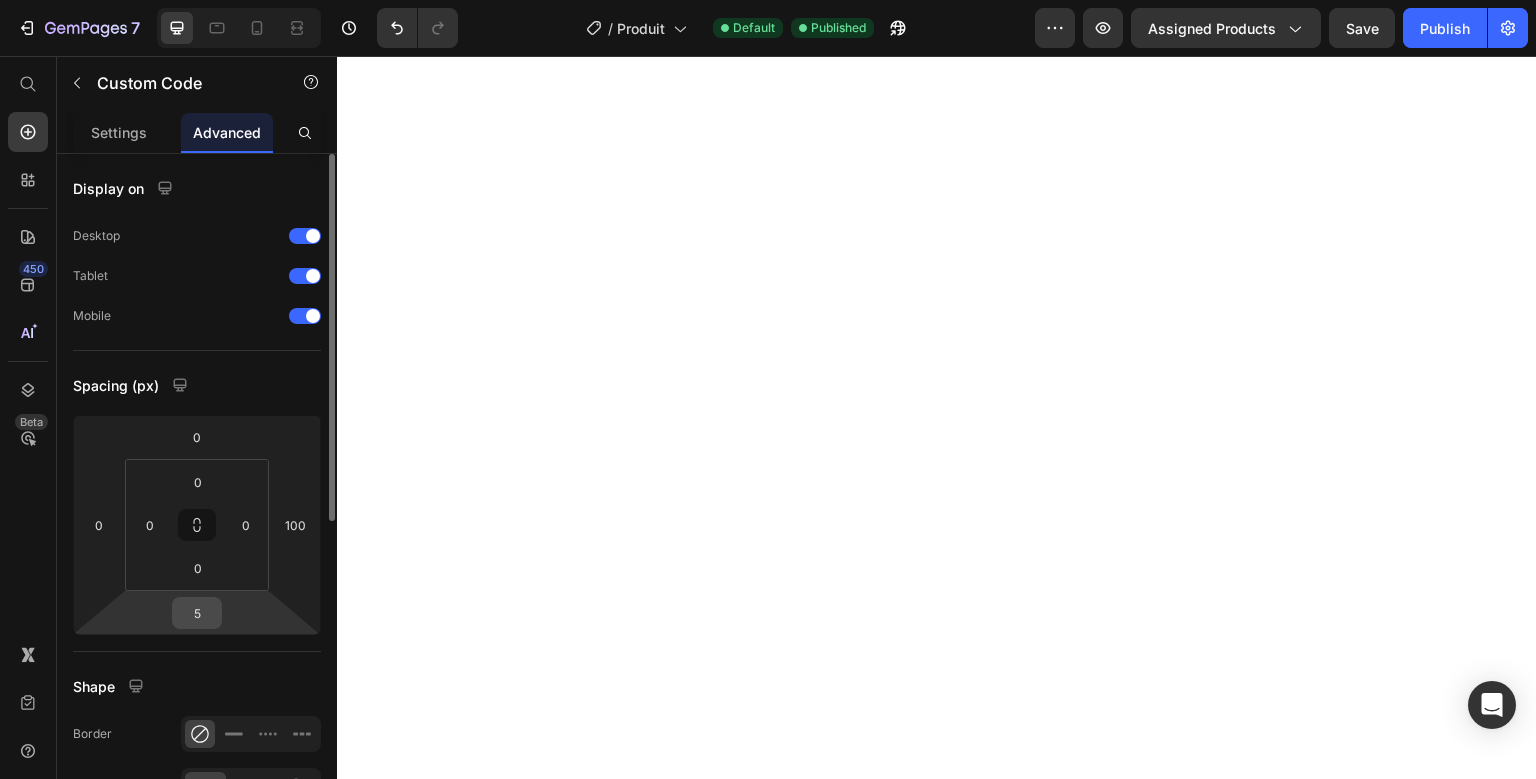 click on "5" at bounding box center [197, 613] 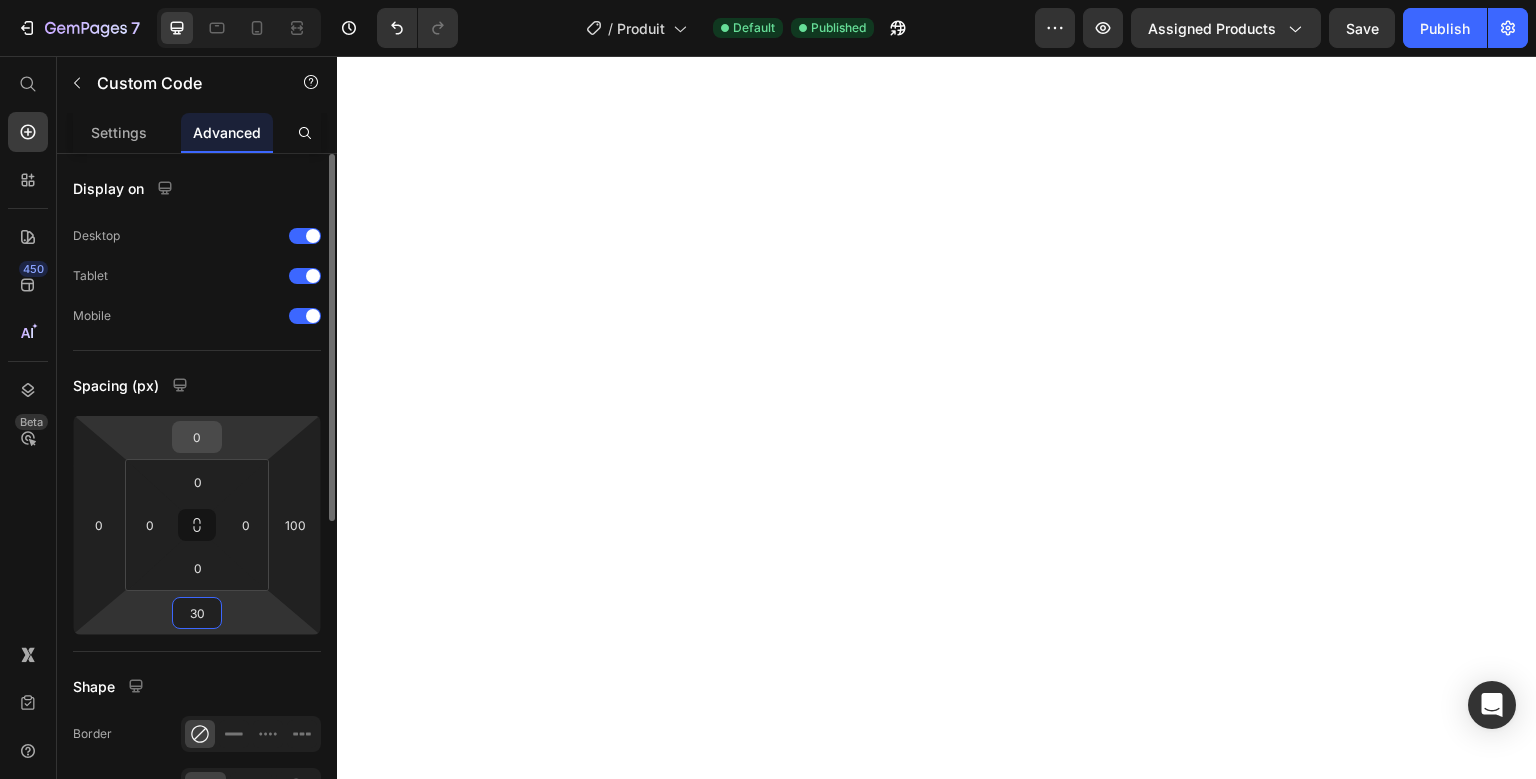 type on "30" 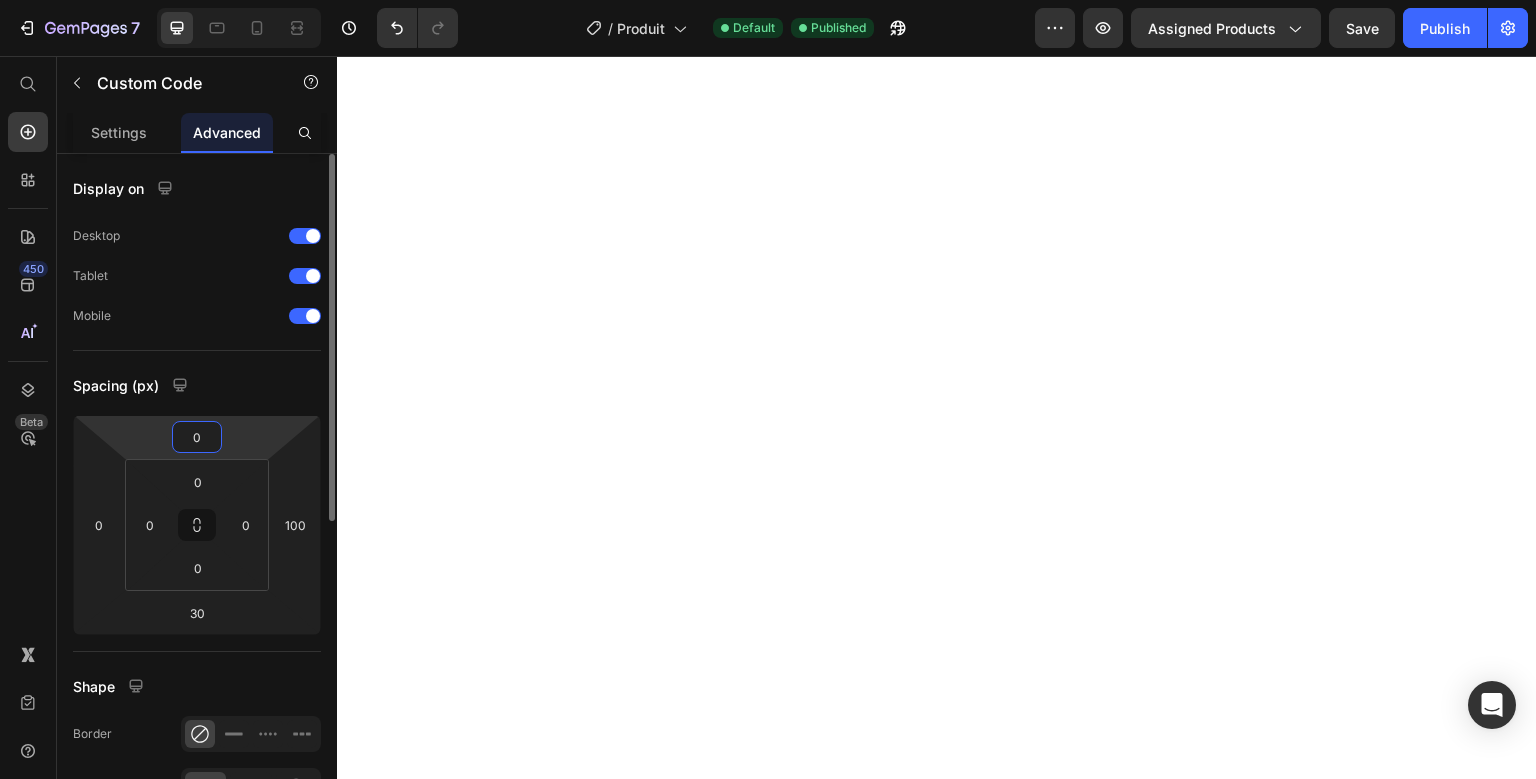 click on "0" at bounding box center [197, 437] 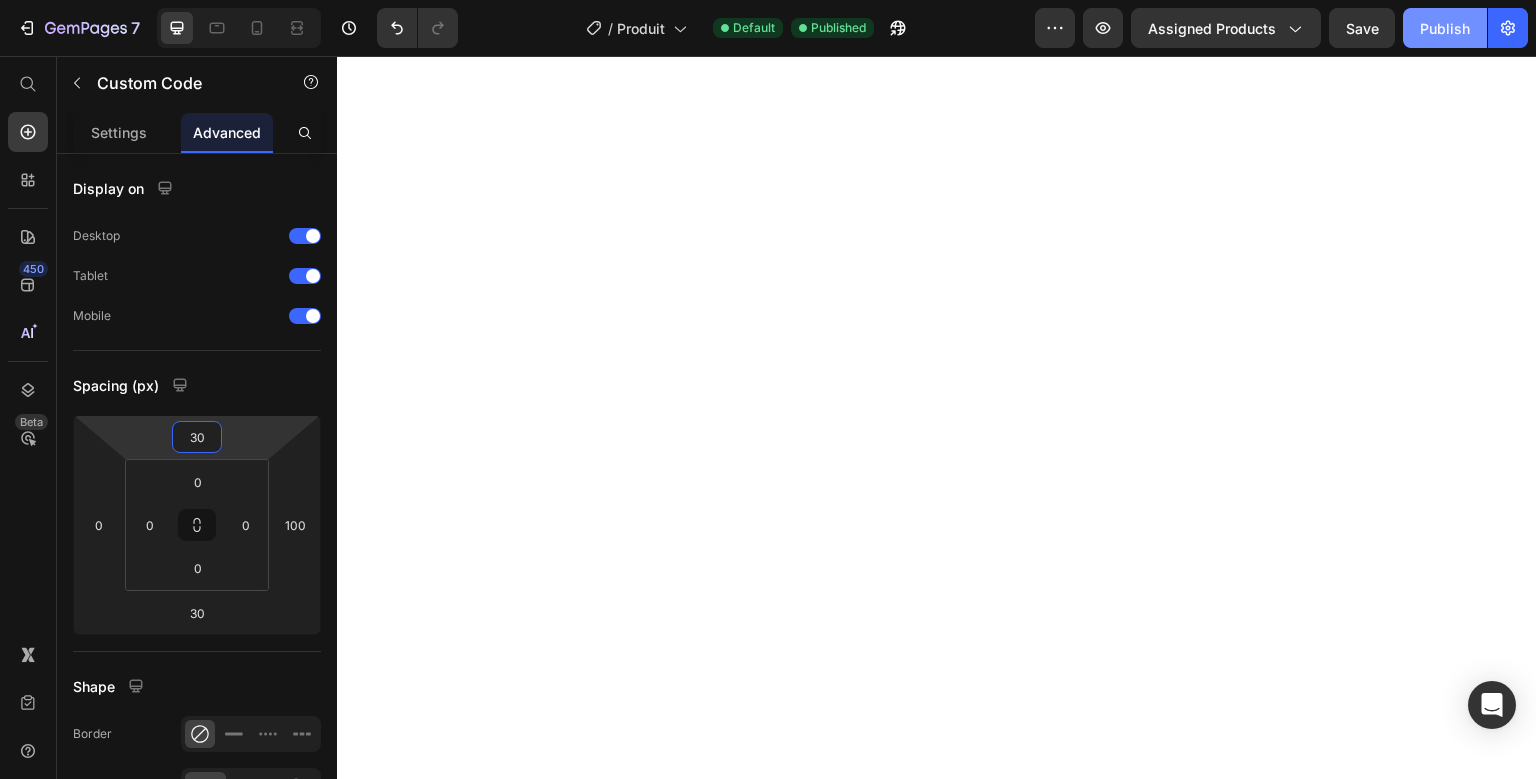 type on "30" 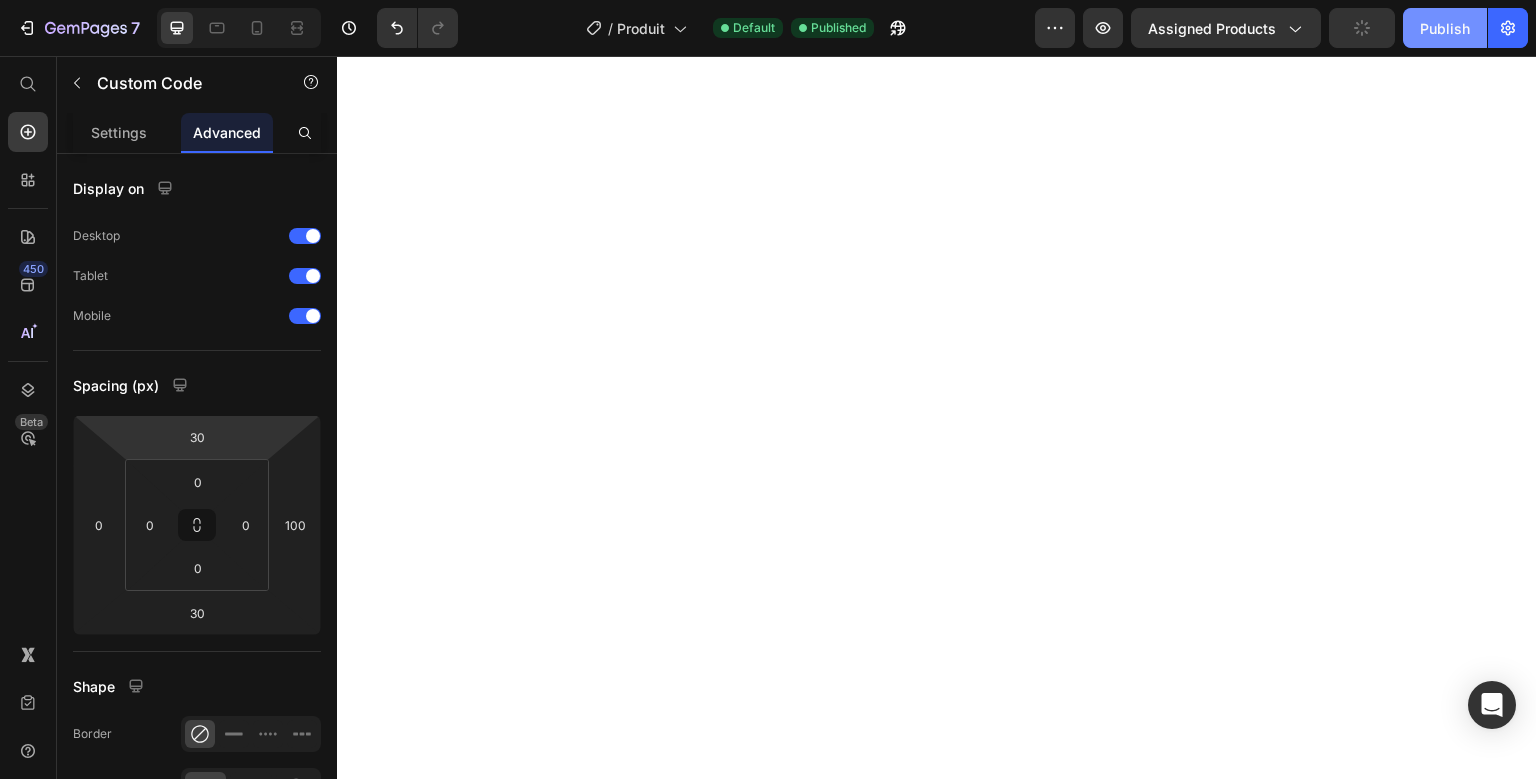 click on "Publish" 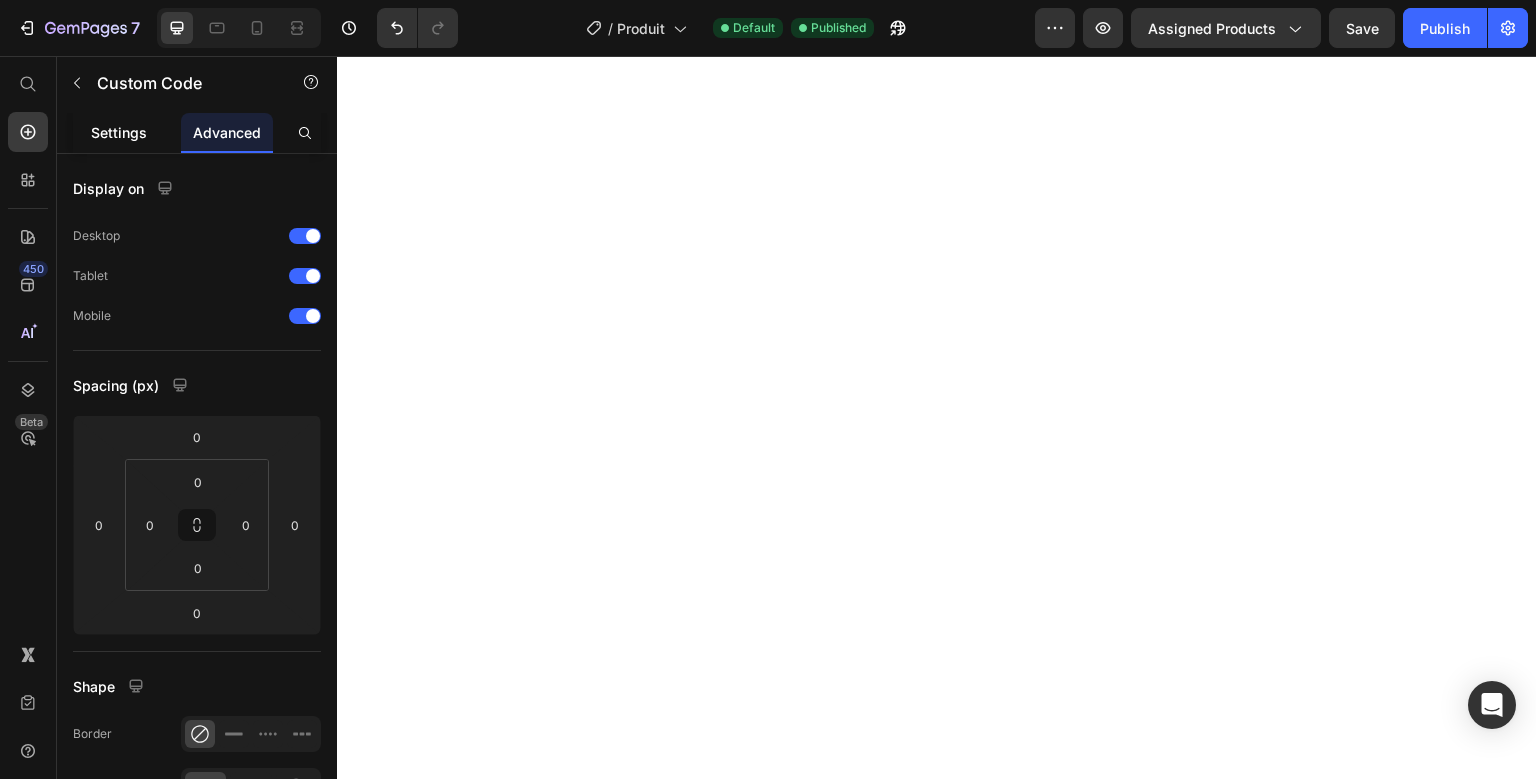 click on "Settings" 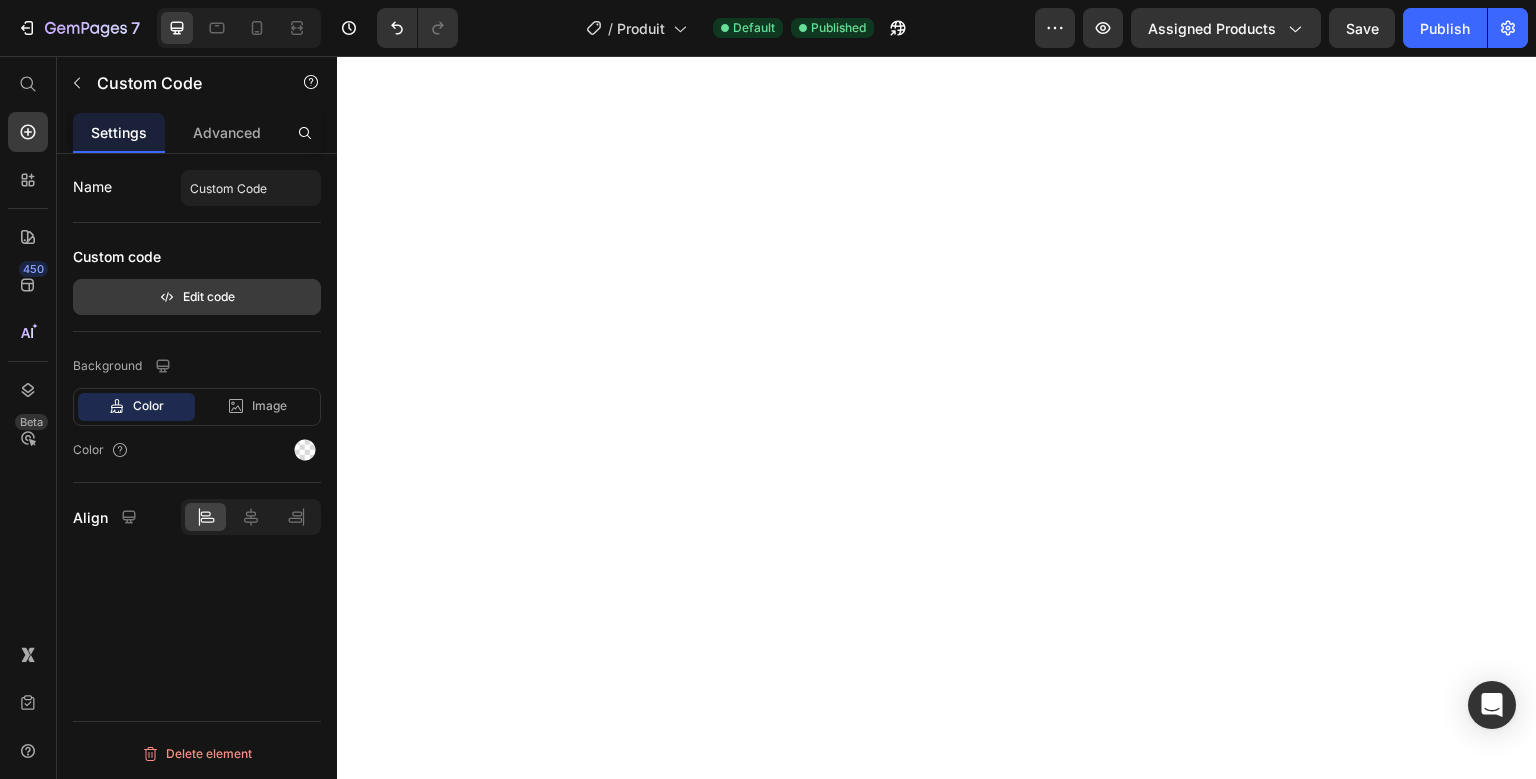 click on "Edit code" at bounding box center [197, 297] 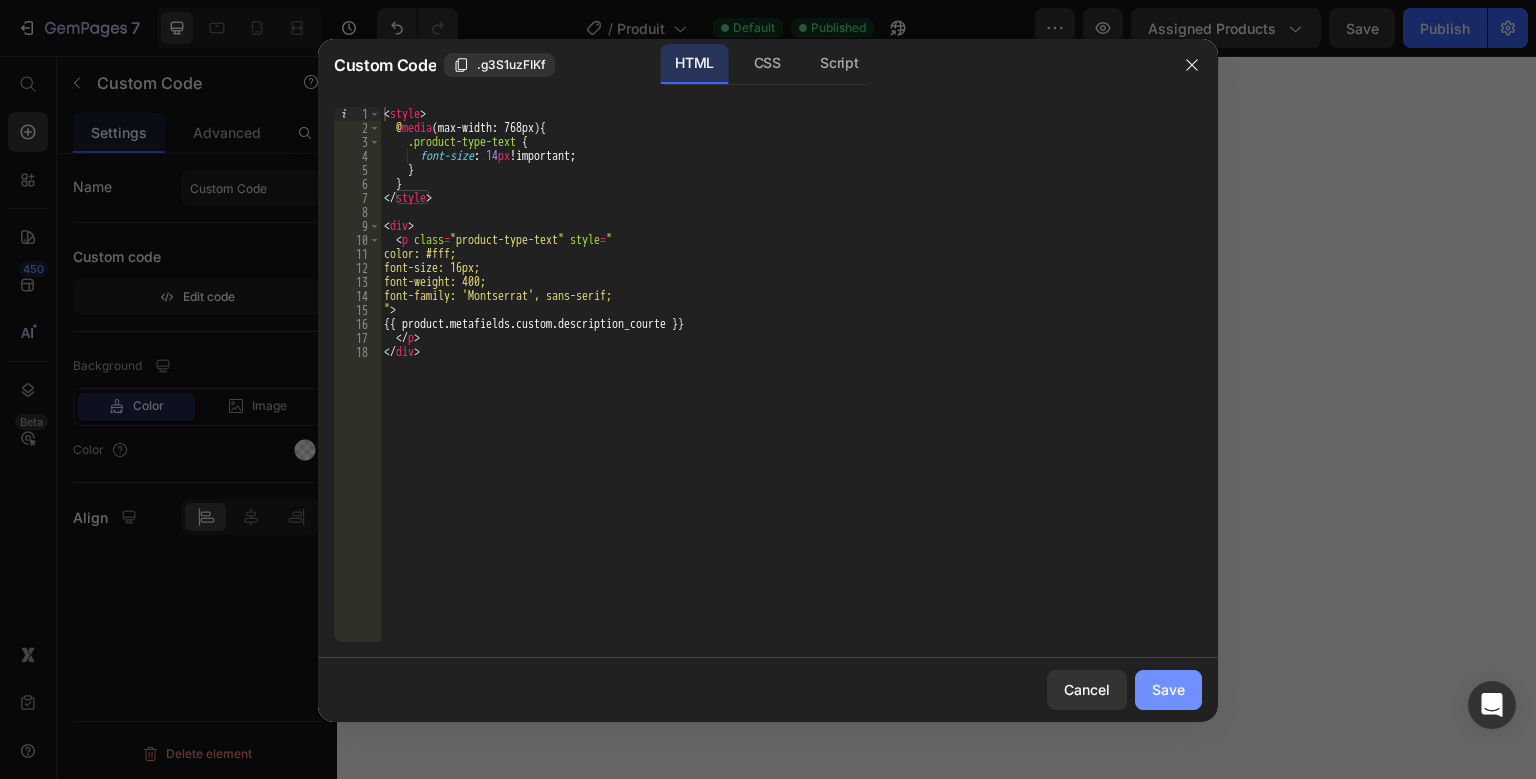 click on "Save" 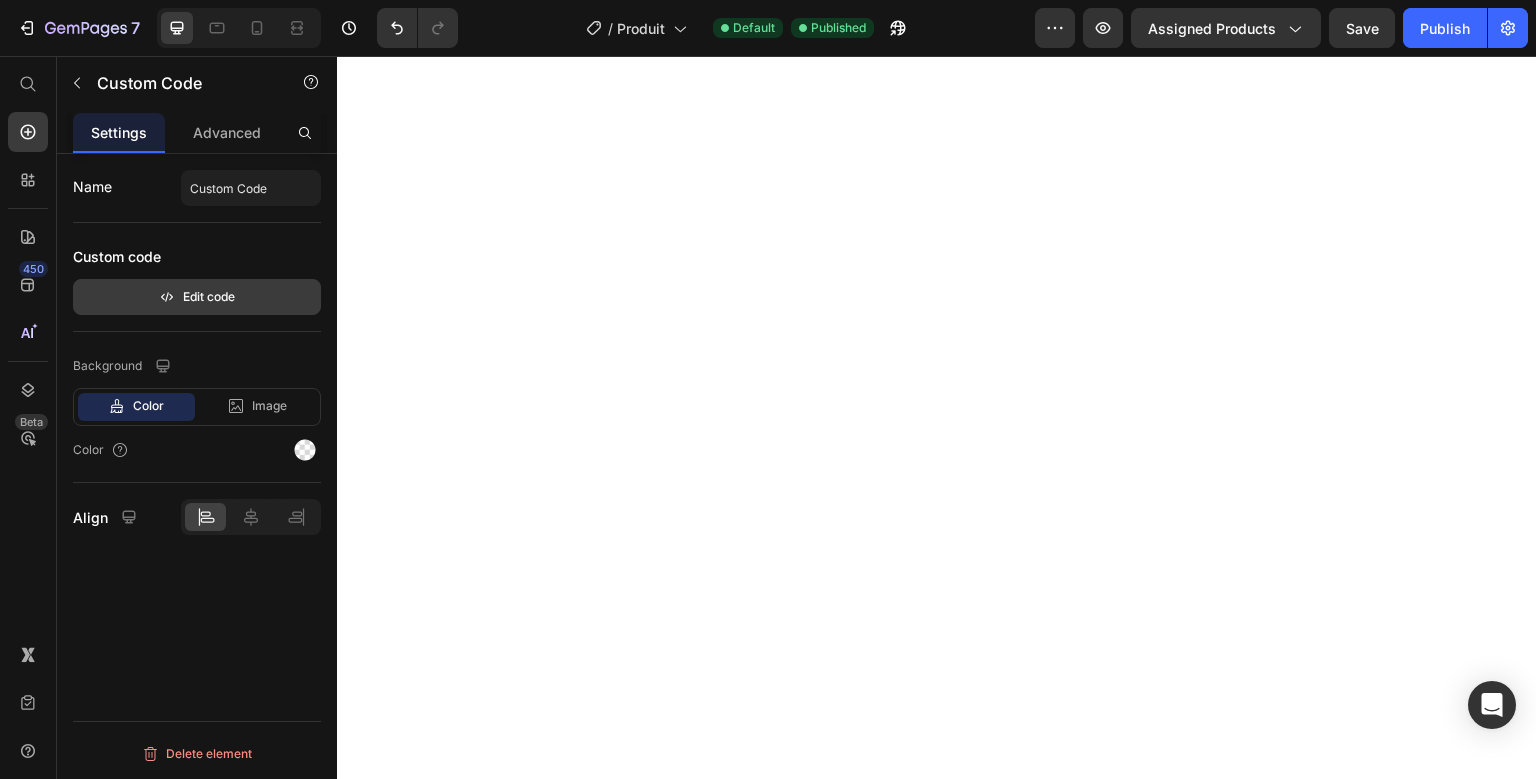 click on "Edit code" at bounding box center (197, 297) 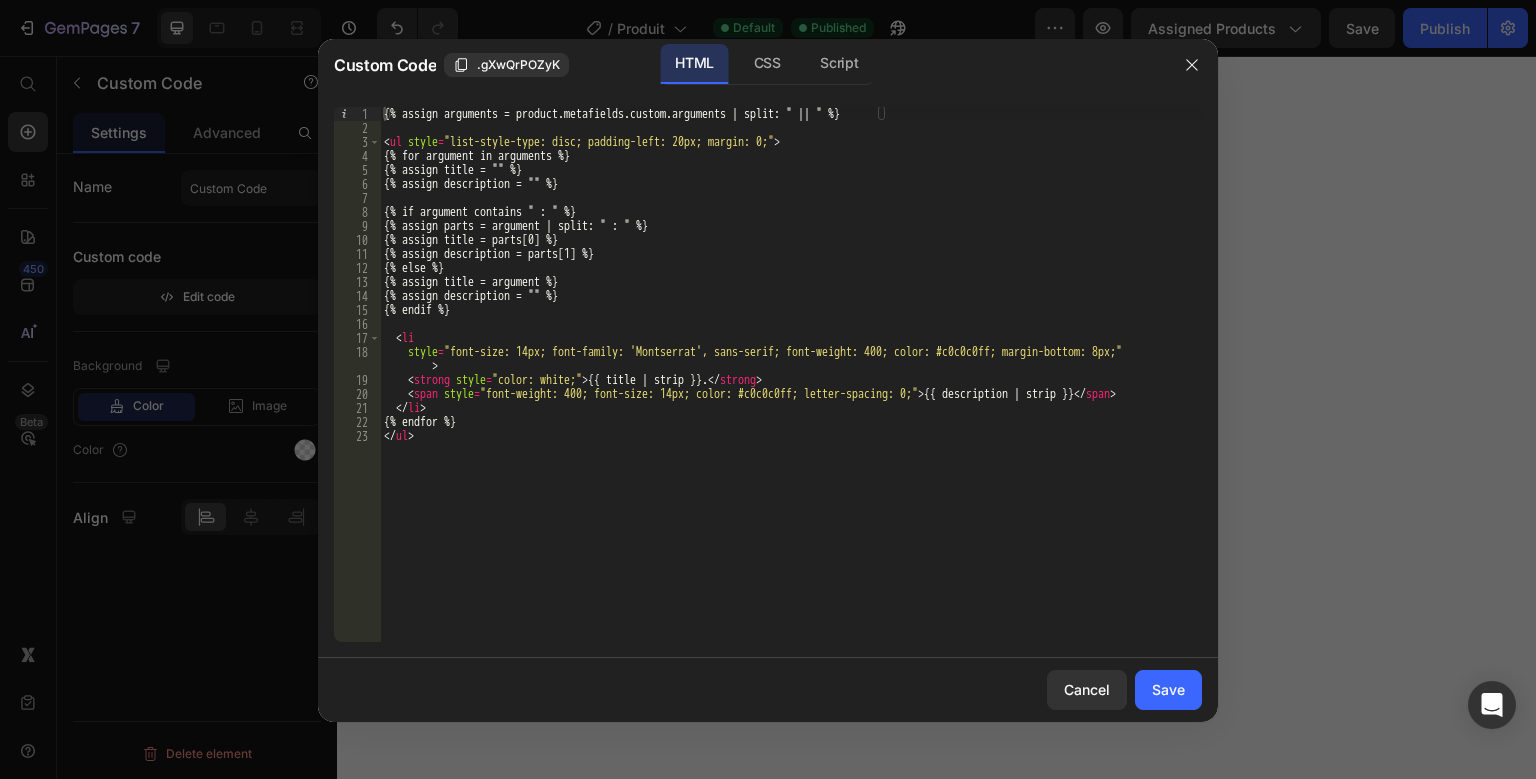 click on "{% assign arguments = product.metafields.custom.arguments | split: " || " %} < ul   style = "list-style-type: disc; padding-left: 20px; margin: 0;" >   {% for argument in arguments %}   {% assign title = "" %}   {% assign description = "" %}   {% if argument contains " : " %}   {% assign parts = argument | split: " : " %}   {% assign title = parts[0] %}   {% assign description = parts[1] %}   {% else %}   {% assign title = argument %}   {% assign description = "" %}   {% endif %}    < li      style = "font-size: 14px; font-family: 'Montserrat', sans-serif; font-weight: 400; color: #c0c0c0ff; margin-bottom: 8px;"          >      < strong   style = "color: white;" > {{ title | strip }}. </ strong >      < span   style = "font-weight: 400; font-size: 14px; color: #c0c0c0ff; letter-spacing: 0;" > {{ description | strip }} </ span >    </ li >   {% endfor %} </ ul >" at bounding box center (791, 388) 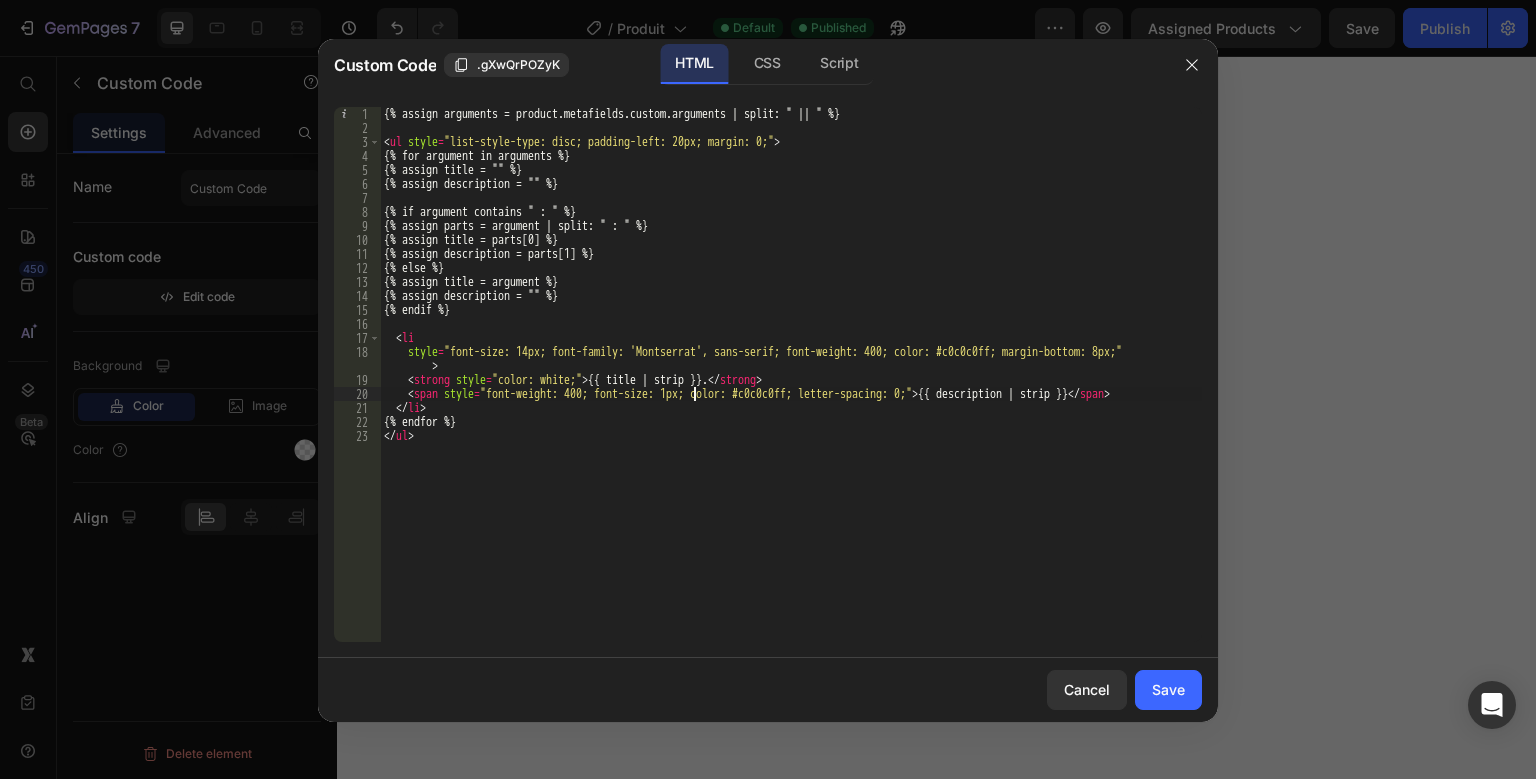 scroll, scrollTop: 0, scrollLeft: 26, axis: horizontal 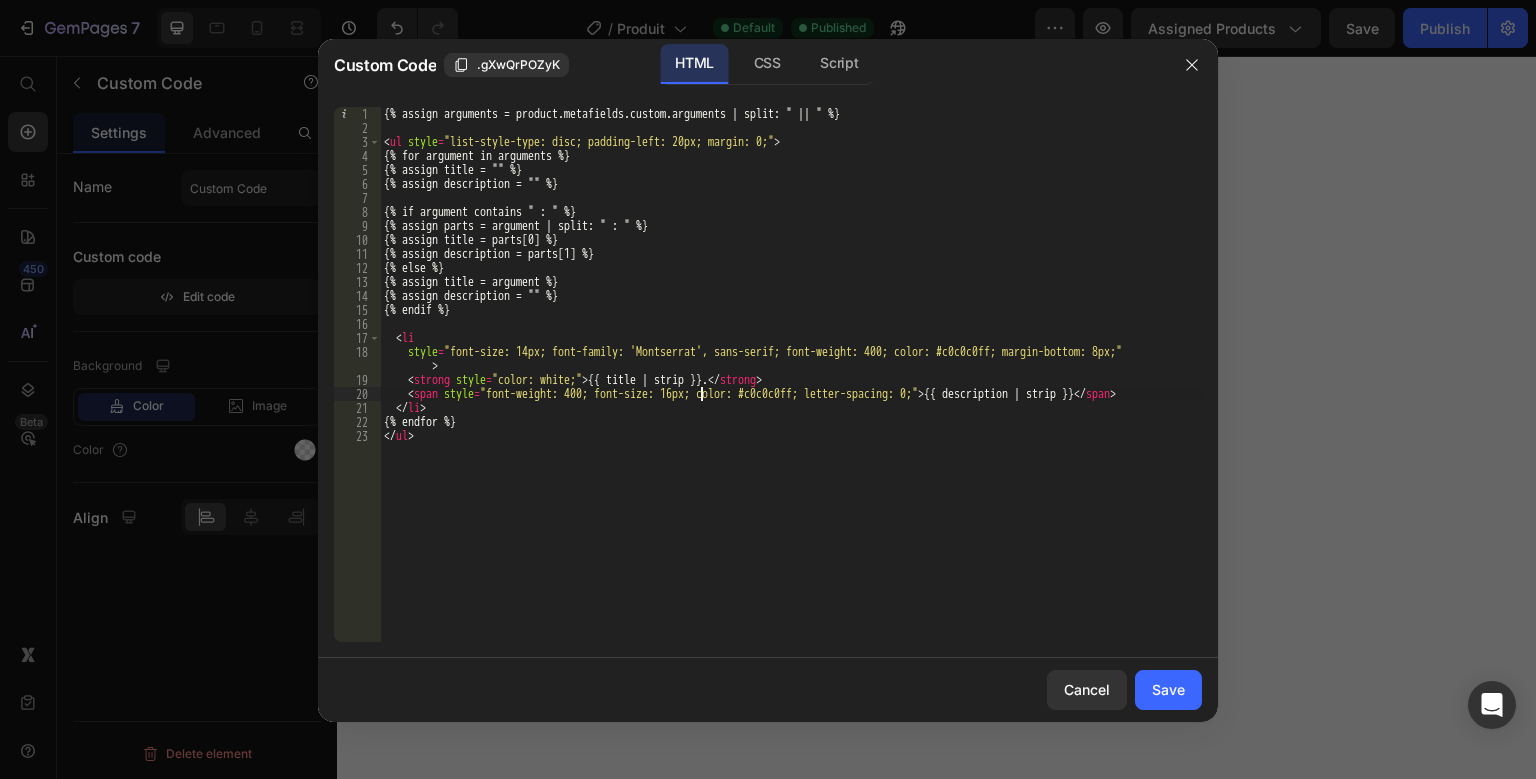 click on "{% assign arguments = product.metafields.custom.arguments | split: " || " %} < ul   style = "list-style-type: disc; padding-left: 20px; margin: 0;" >   {% for argument in arguments %}   {% assign title = "" %}   {% assign description = "" %}   {% if argument contains " : " %}   {% assign parts = argument | split: " : " %}   {% assign title = parts[0] %}   {% assign description = parts[1] %}   {% else %}   {% assign title = argument %}   {% assign description = "" %}   {% endif %}    < li      style = "font-size: 14px; font-family: 'Montserrat', sans-serif; font-weight: 400; color: #c0c0c0ff; margin-bottom: 8px;"          >      < strong   style = "color: white;" > {{ title | strip }}. </ strong >      < span   style = "font-weight: 400; font-size: 16px; color: #c0c0c0ff; letter-spacing: 0;" > {{ description | strip }} </ span >    </ li >   {% endfor %} </ ul >" at bounding box center [791, 388] 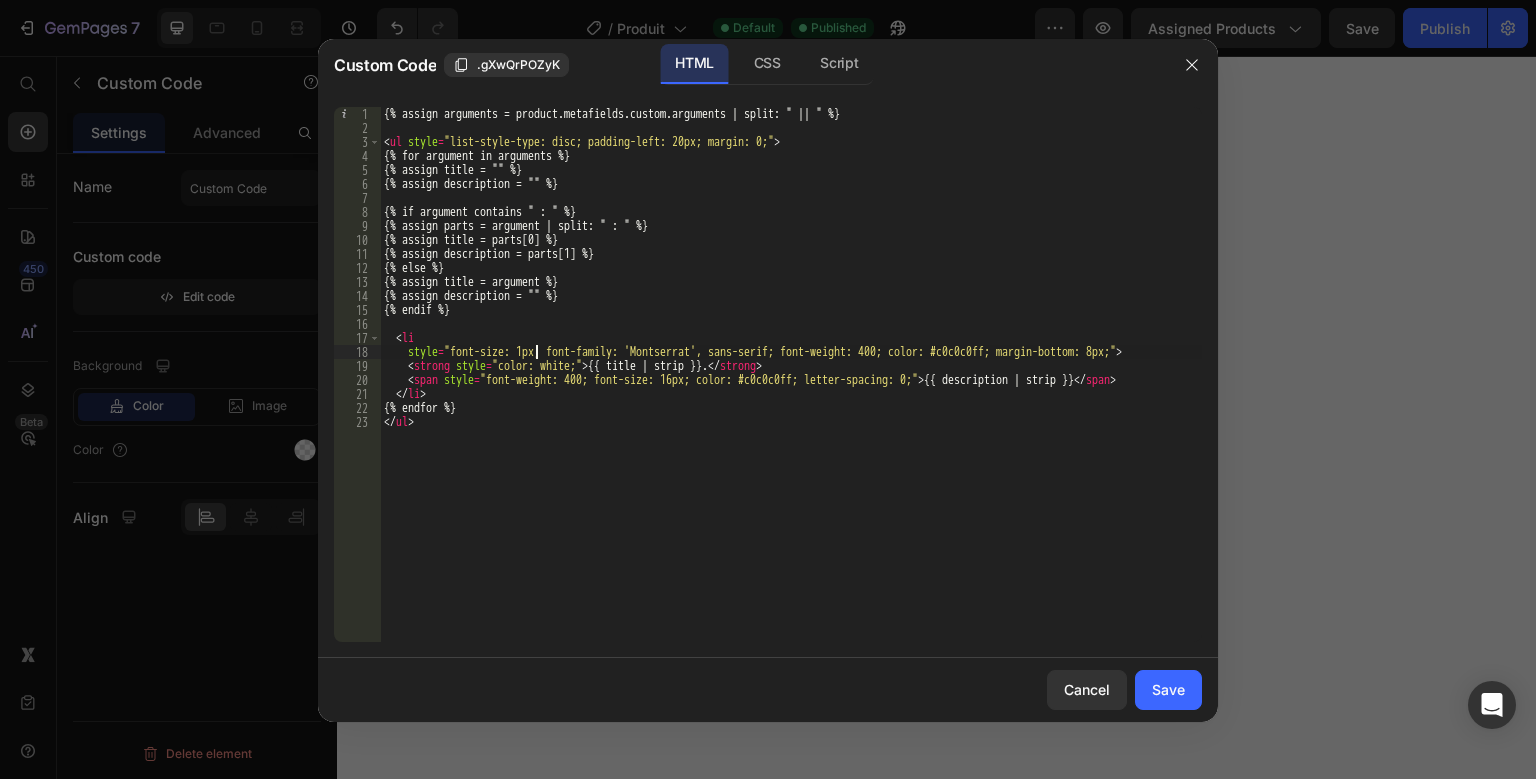 scroll, scrollTop: 0, scrollLeft: 13, axis: horizontal 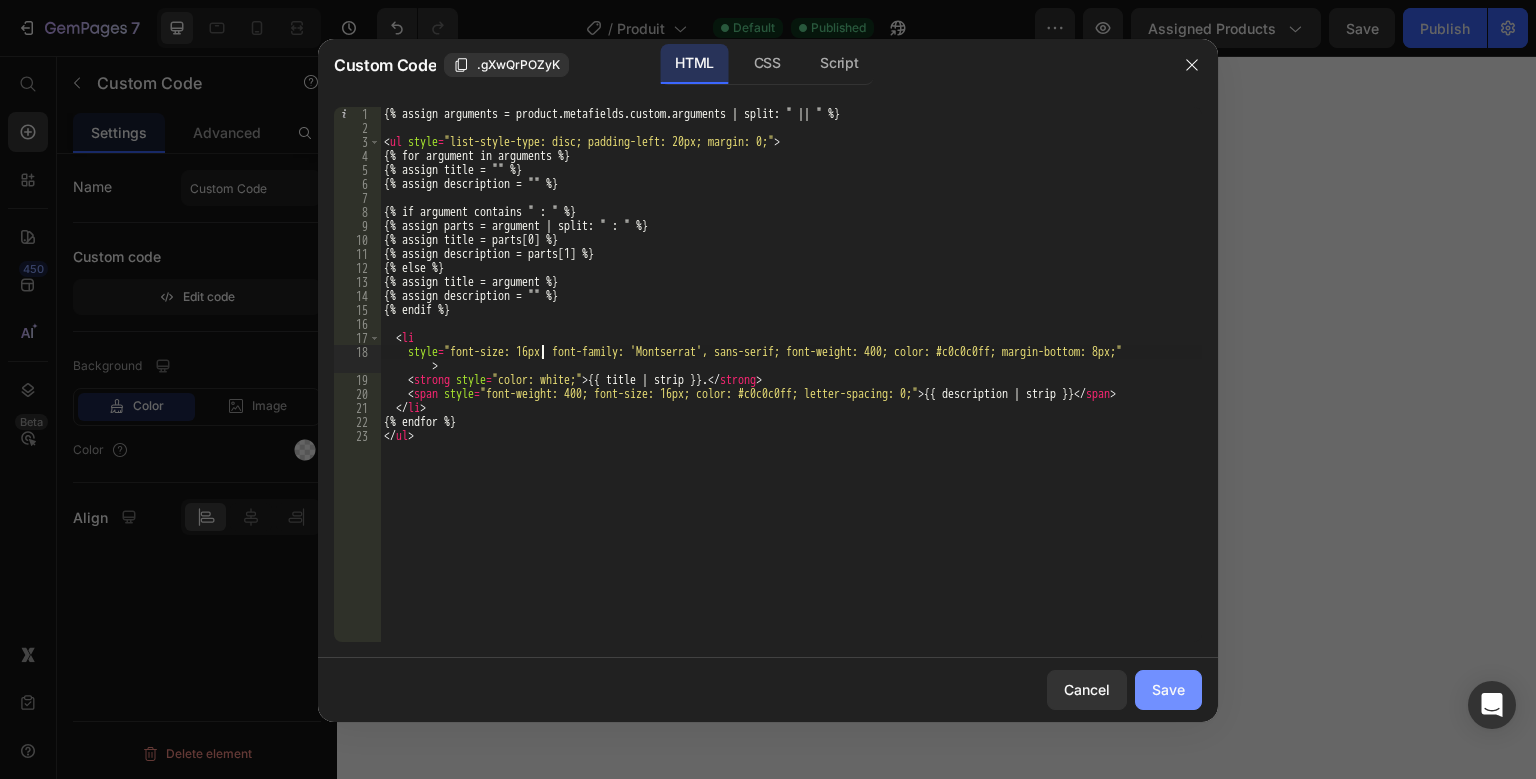 type on "style="font-size: 16px; font-family: 'Montserrat', sans-serif; font-weight: 400; color: #c0c0c0ff; margin-bottom: 8px;">" 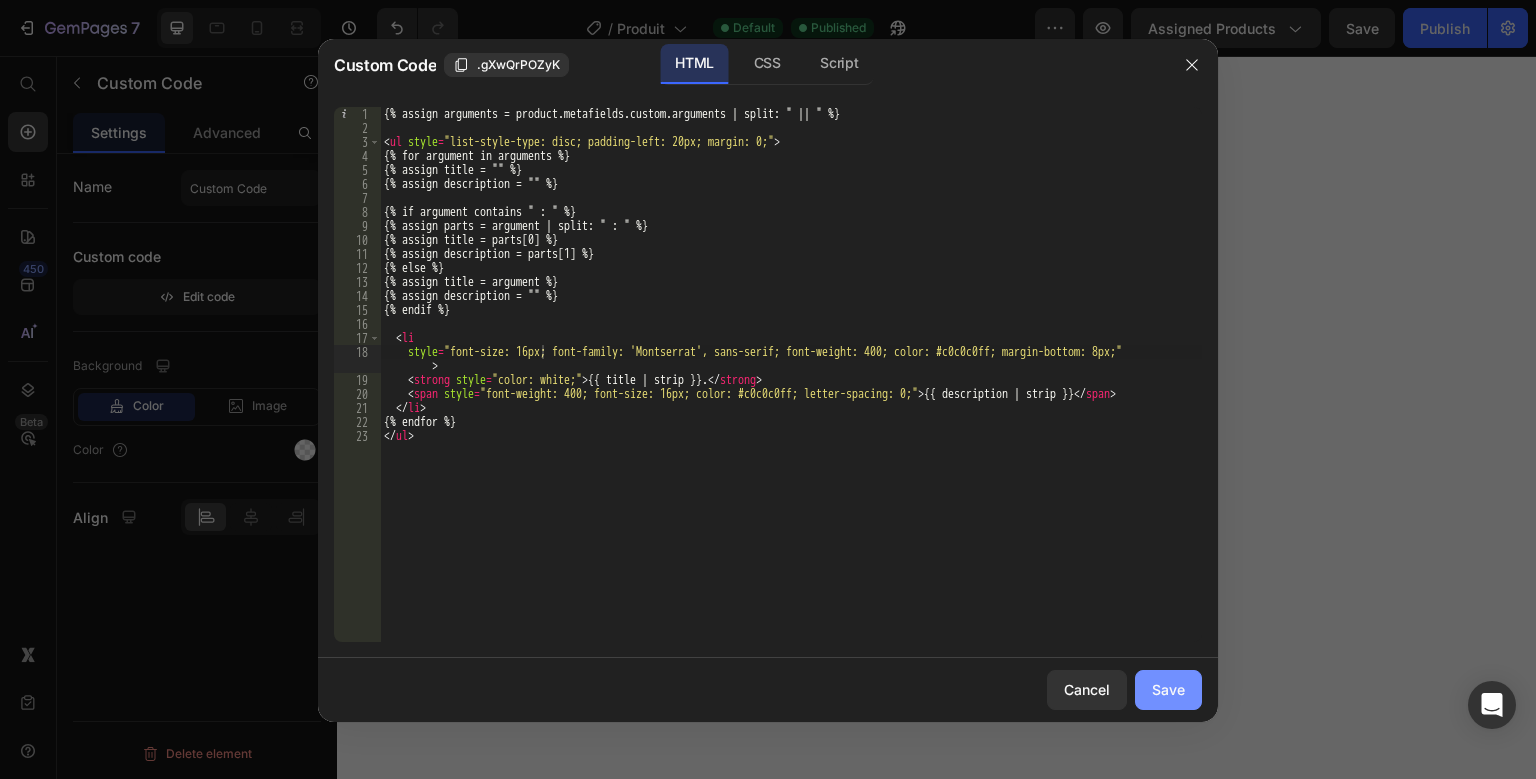 click on "Save" at bounding box center (1168, 689) 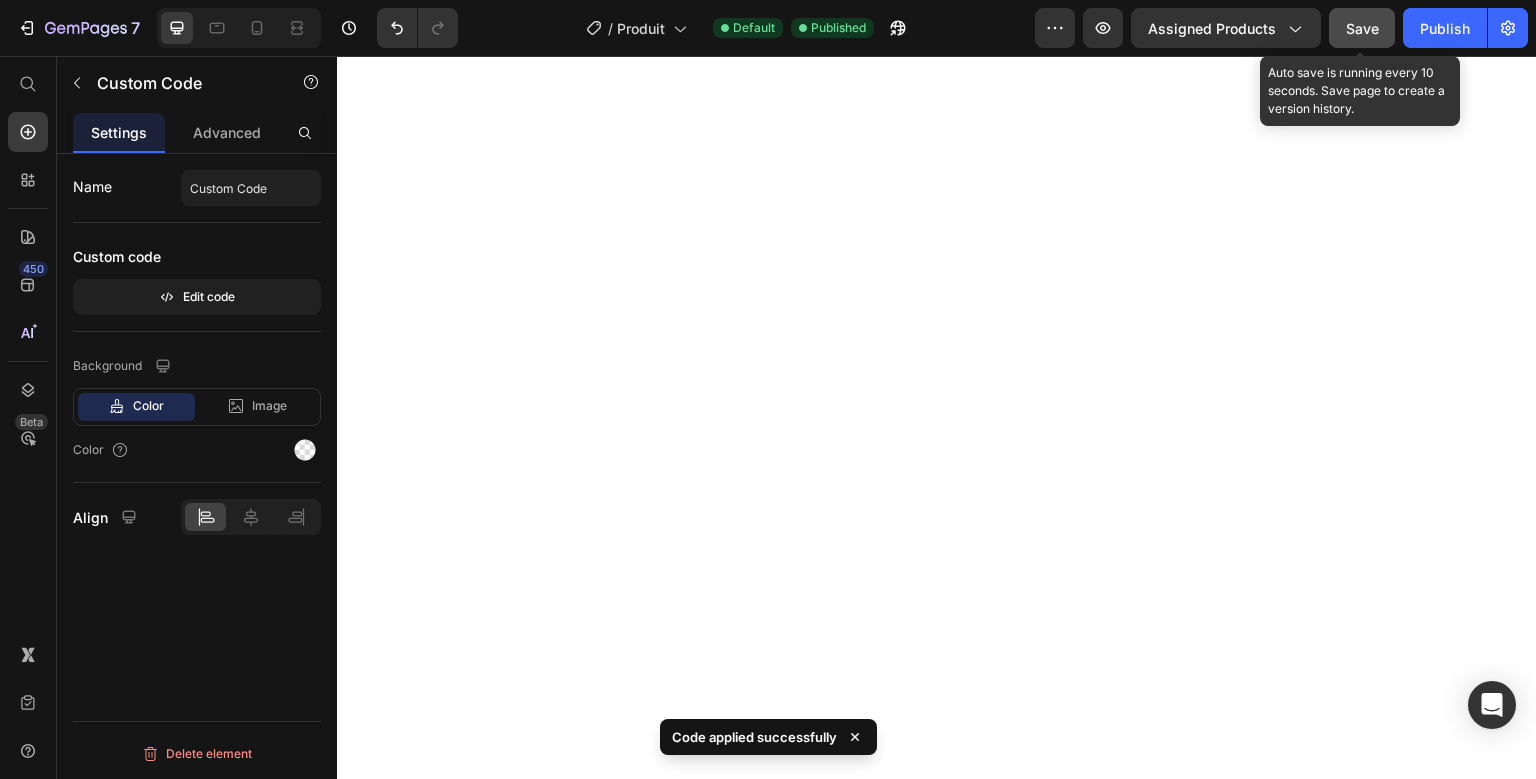 drag, startPoint x: 1379, startPoint y: 48, endPoint x: 1379, endPoint y: 30, distance: 18 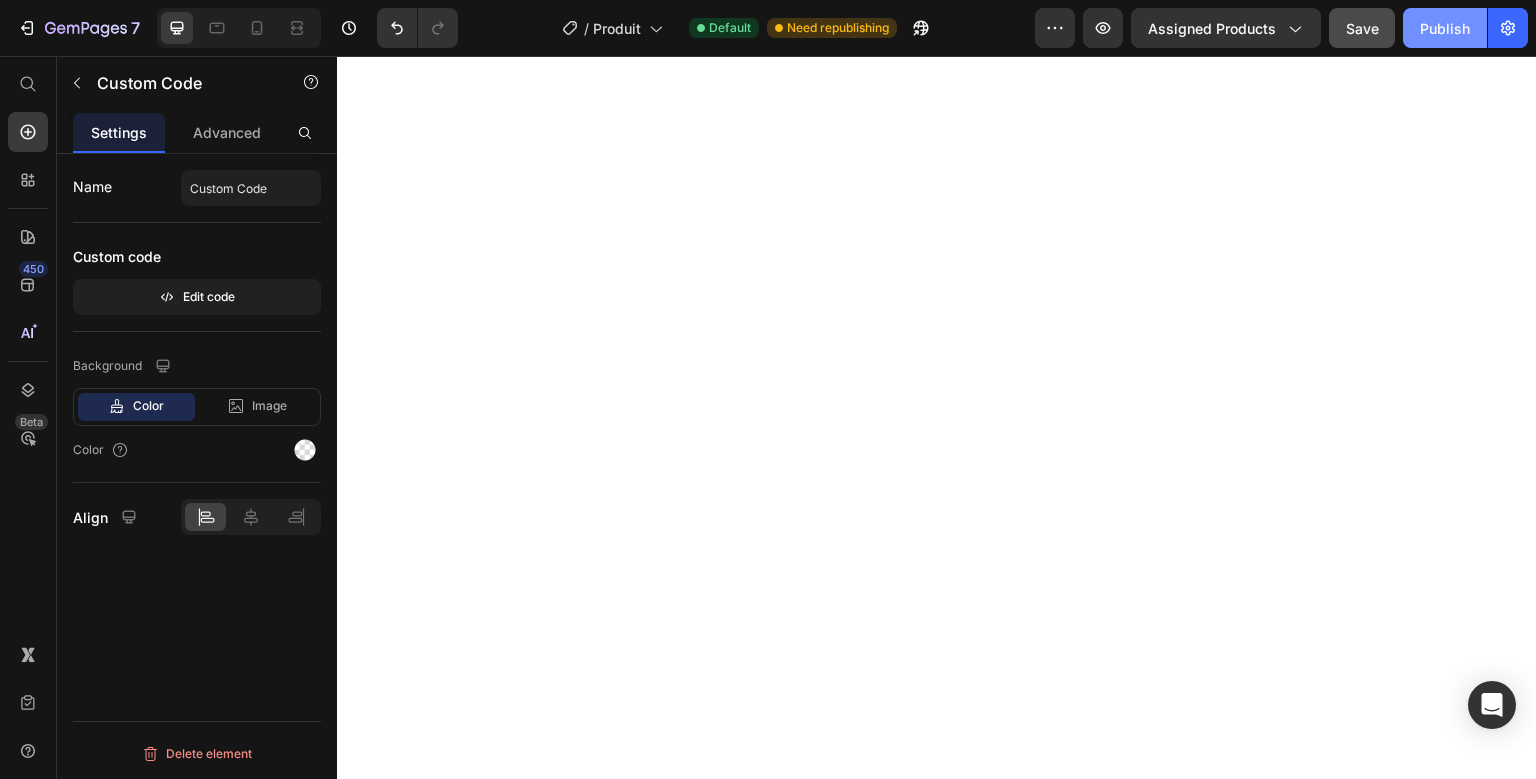 click on "Publish" at bounding box center [1445, 28] 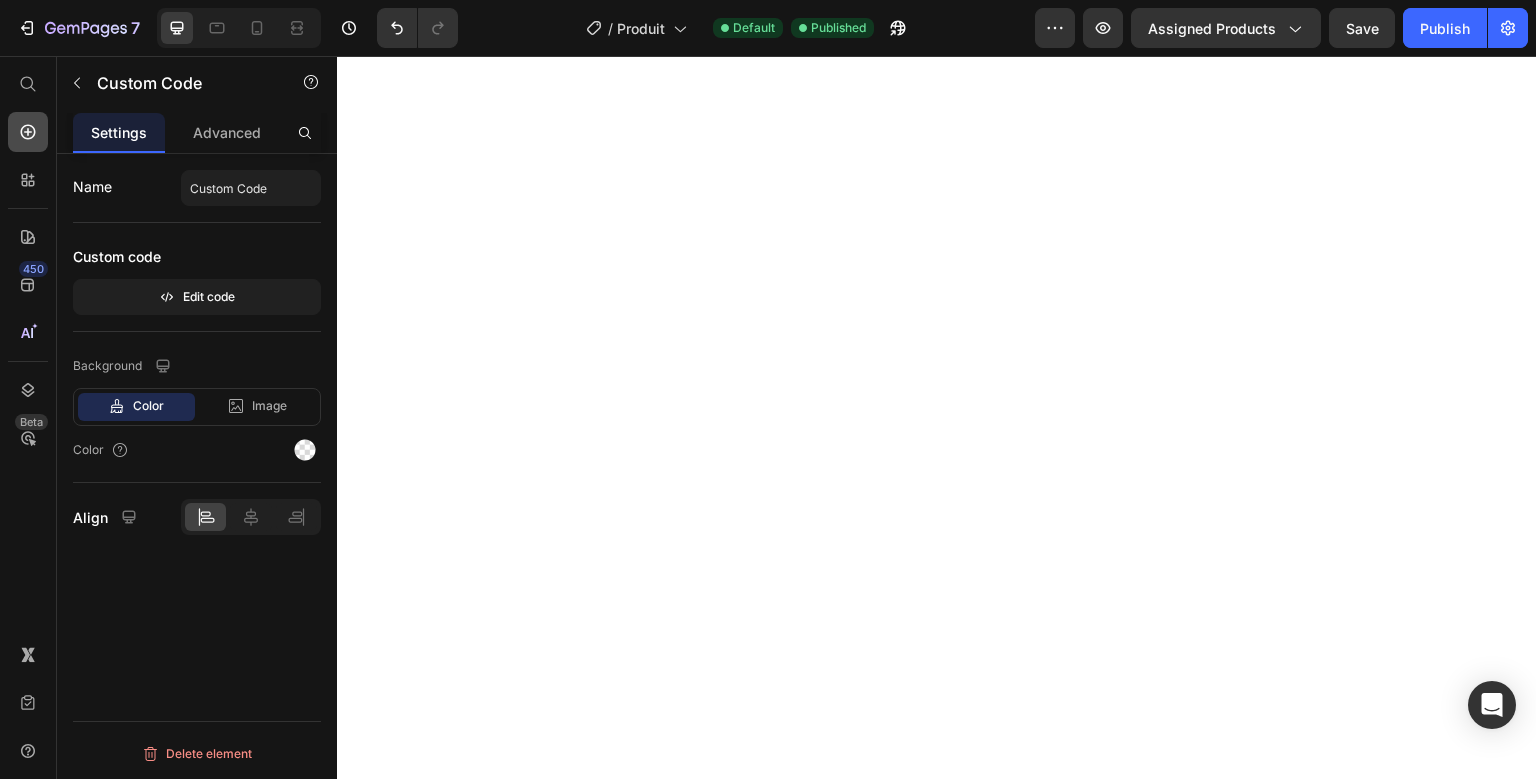 click 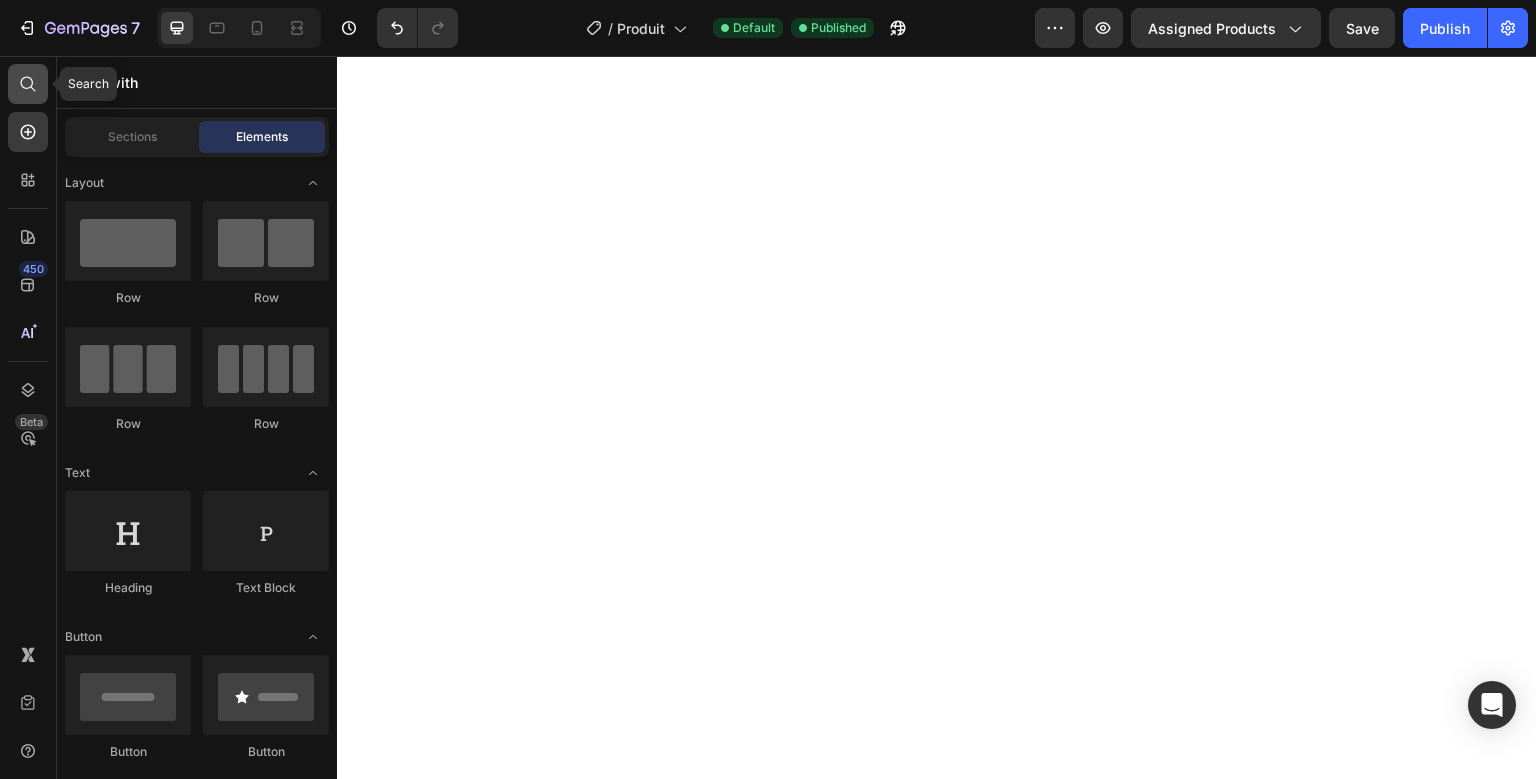 click 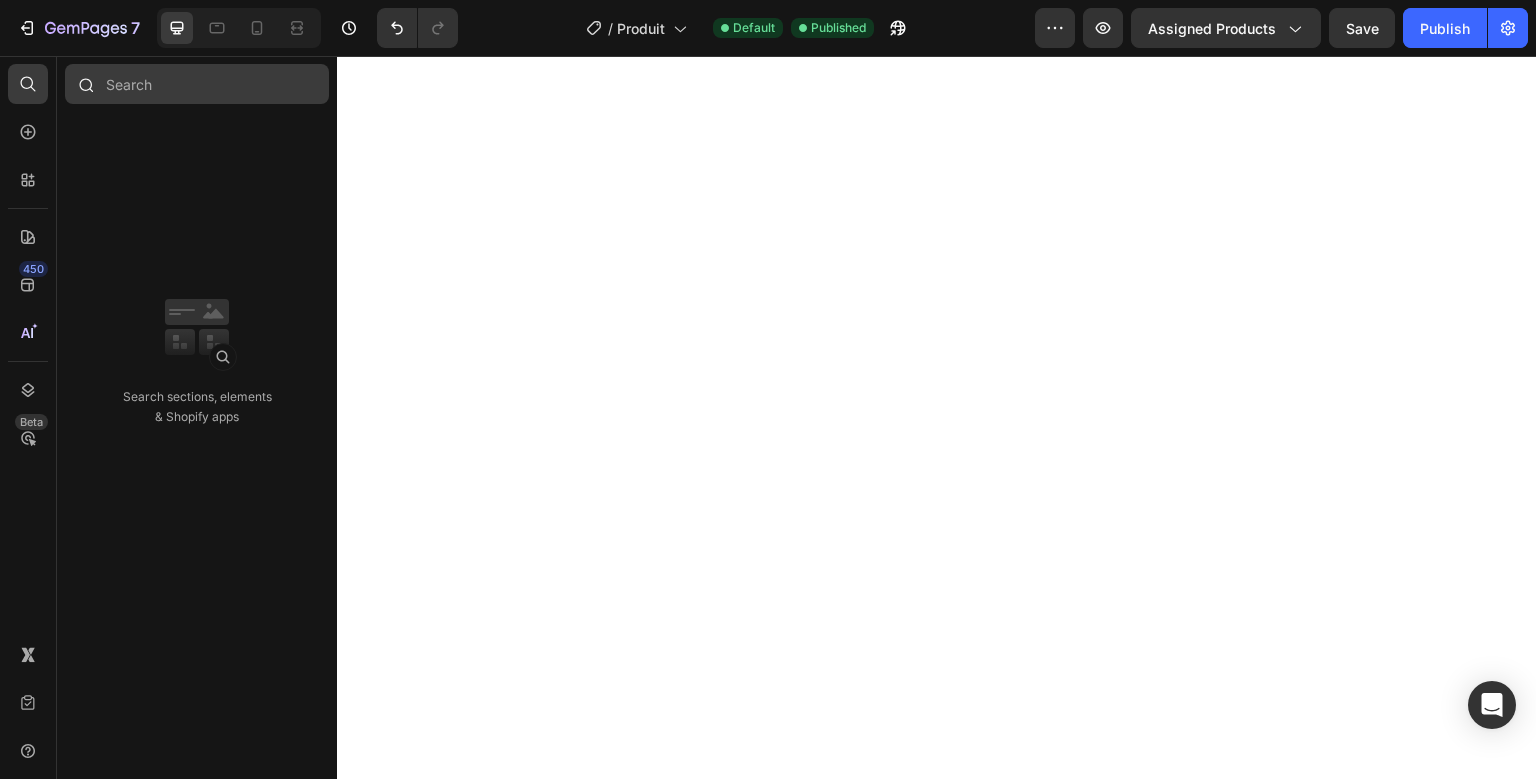 click at bounding box center [197, 84] 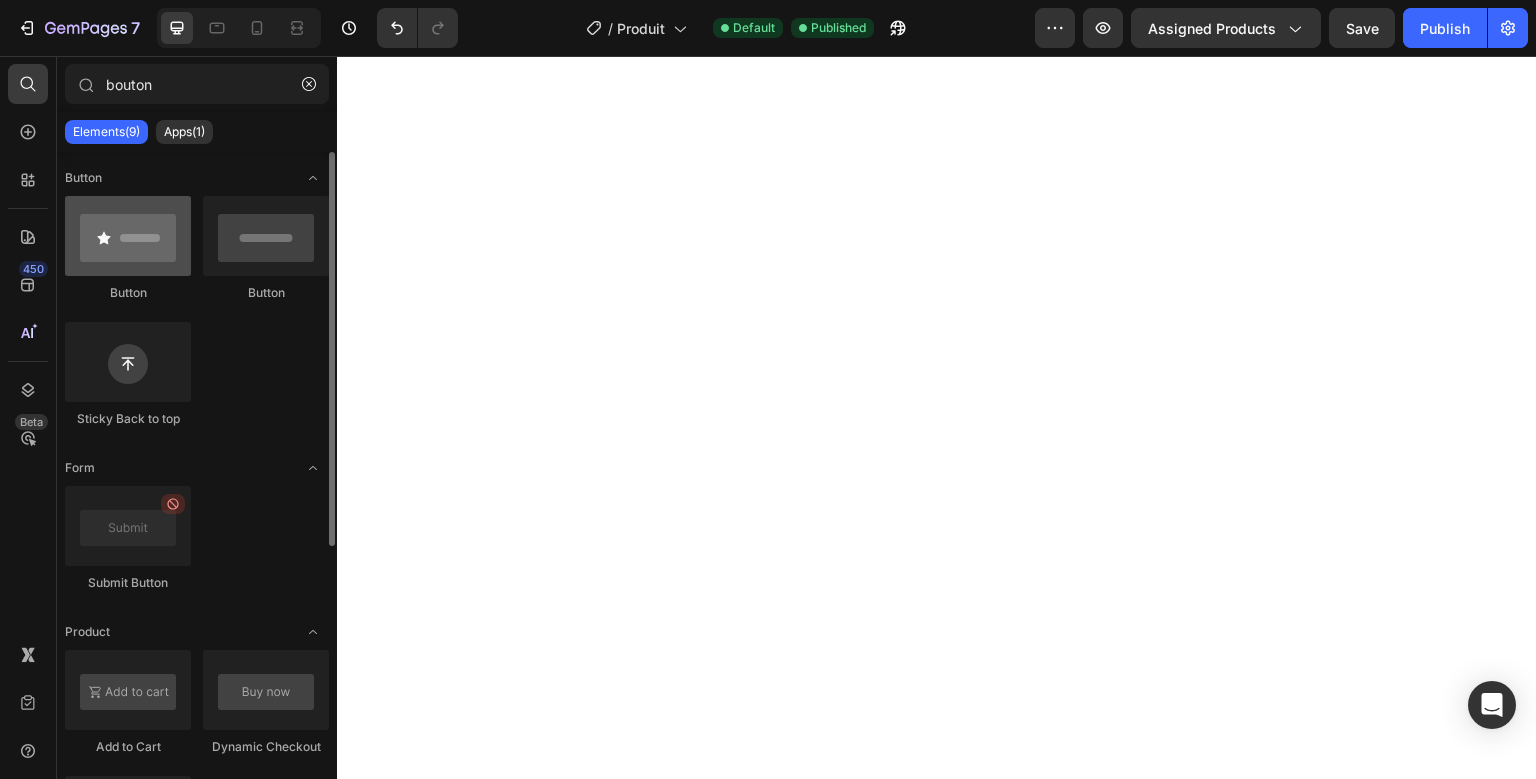 type on "bouton" 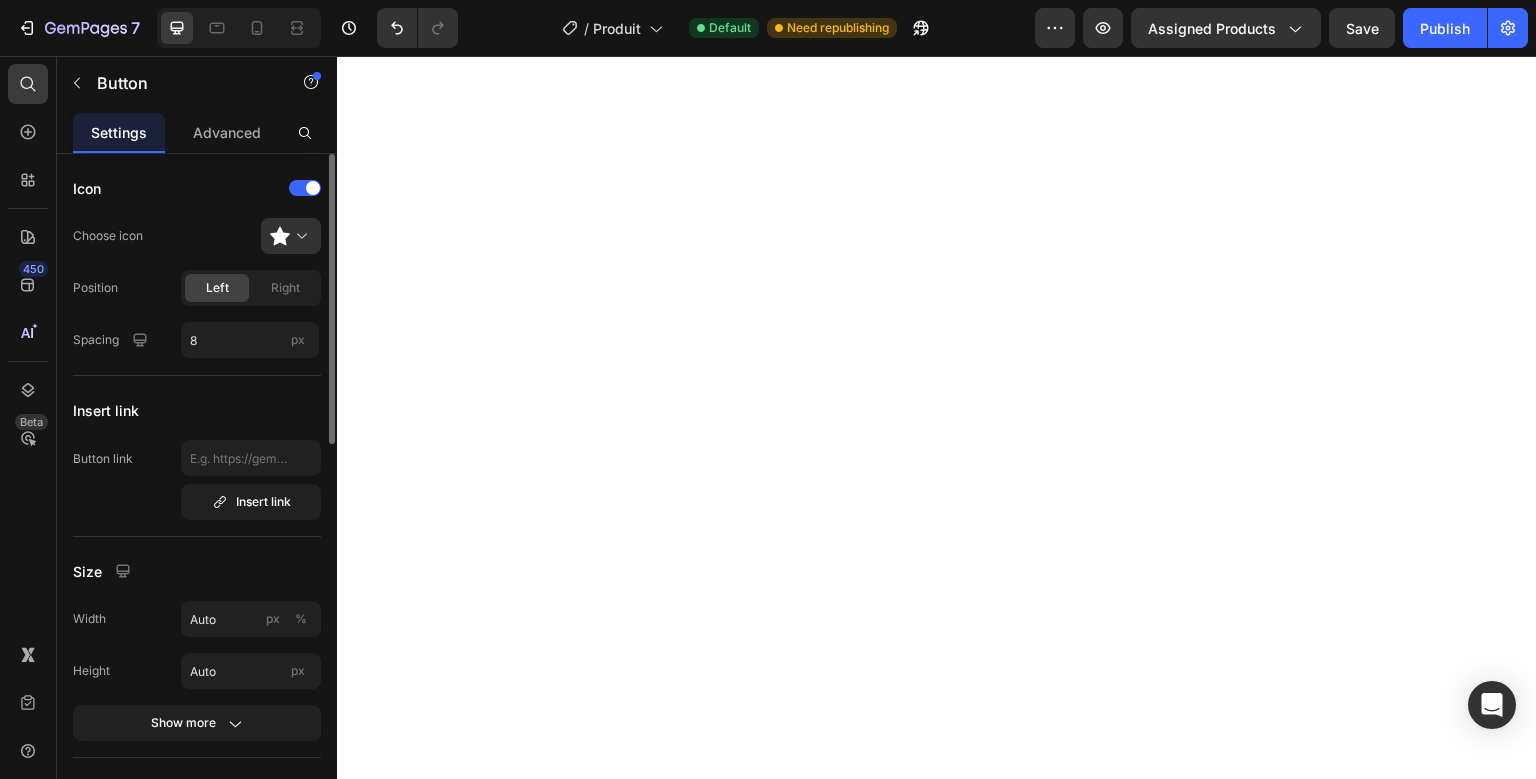 click on "Icon Choose icon   Position Left Right Spacing 8 px Insert link Button link  Insert link  Size Width Auto px % Height Auto px Show more States Normal Hover Background color Text color Border Corner 3 3 3 3 Shadow Text Styles Paragraph 1 Font Montserrat Size 18 Show more Align" at bounding box center (197, 905) 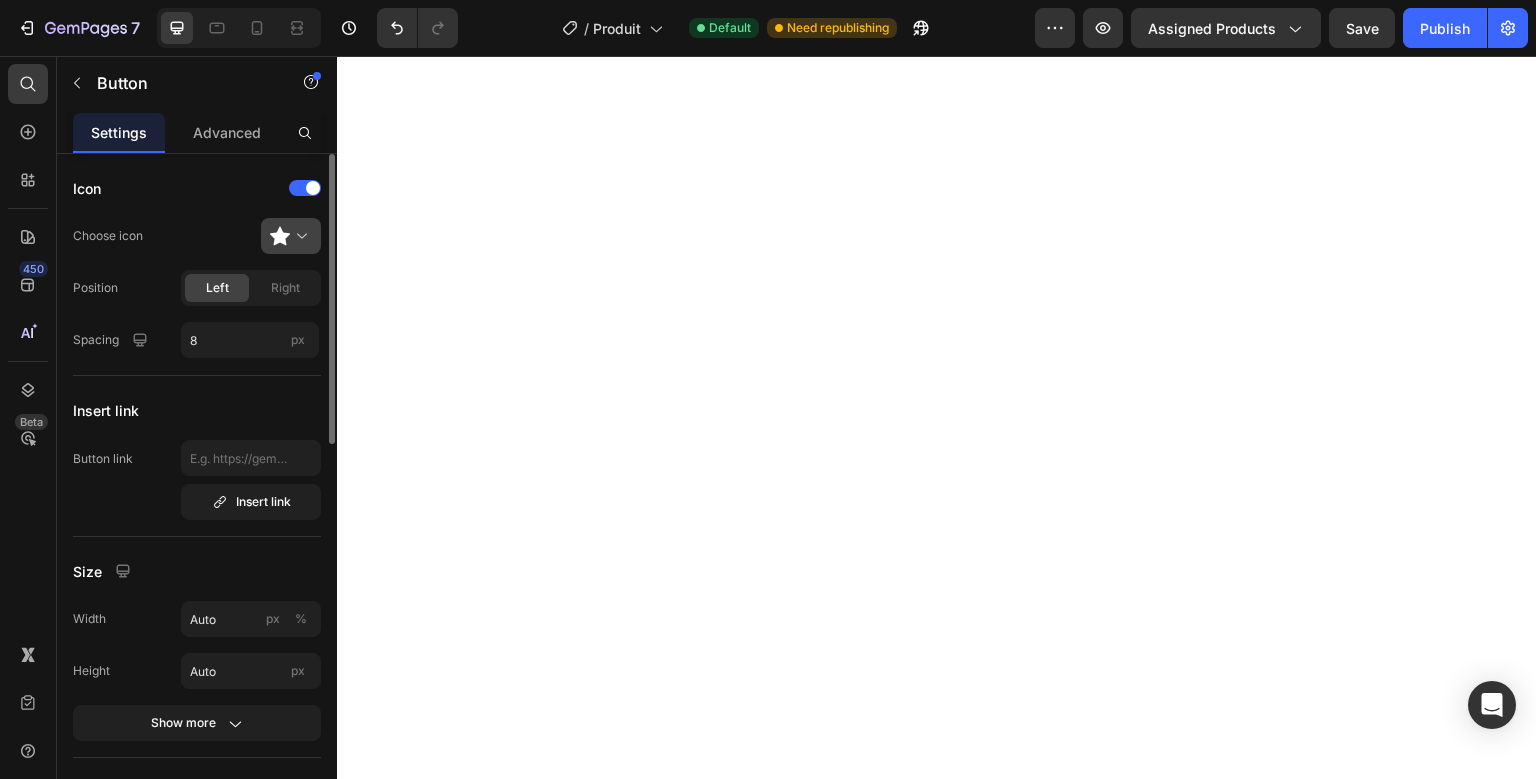 click at bounding box center [299, 236] 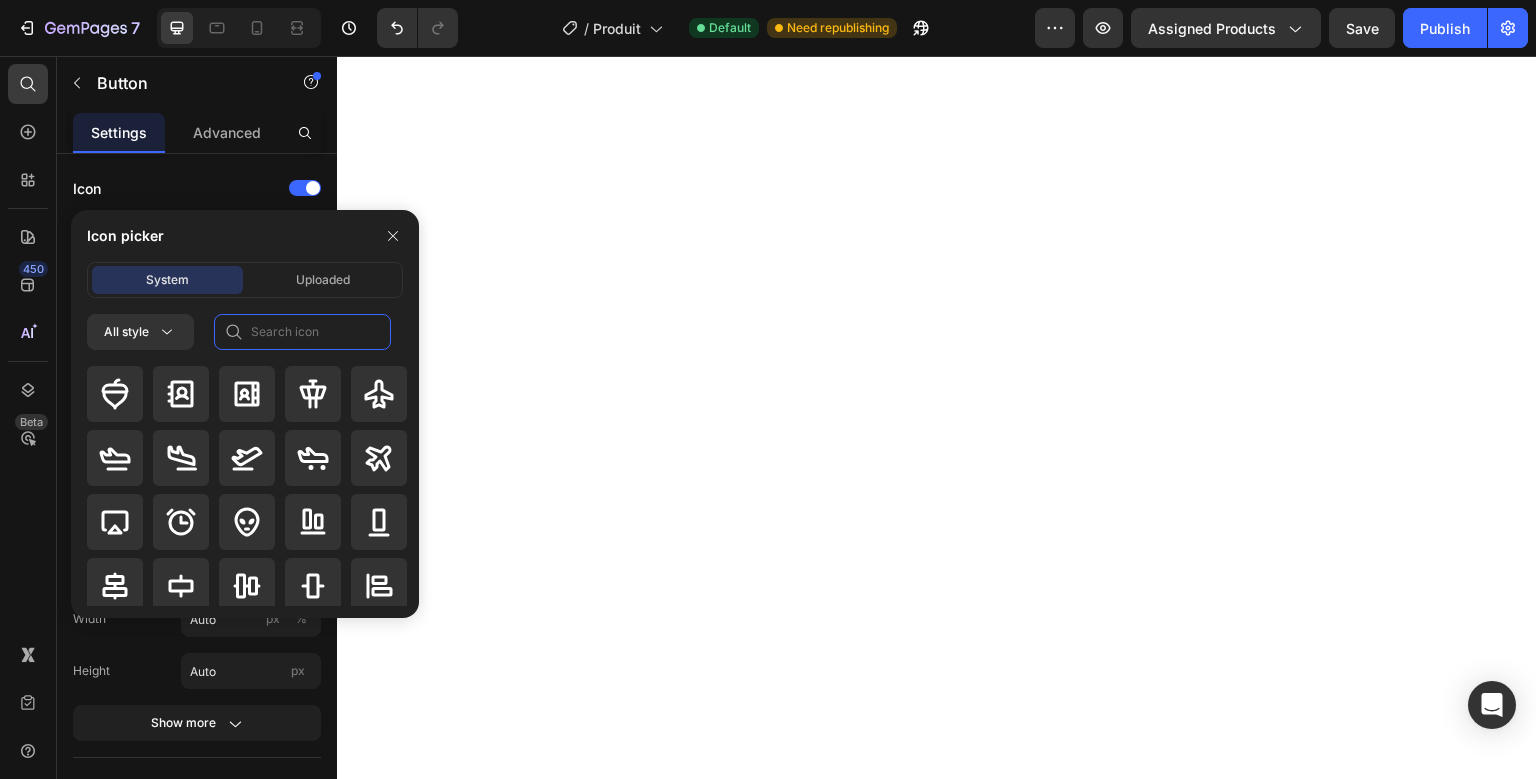 click 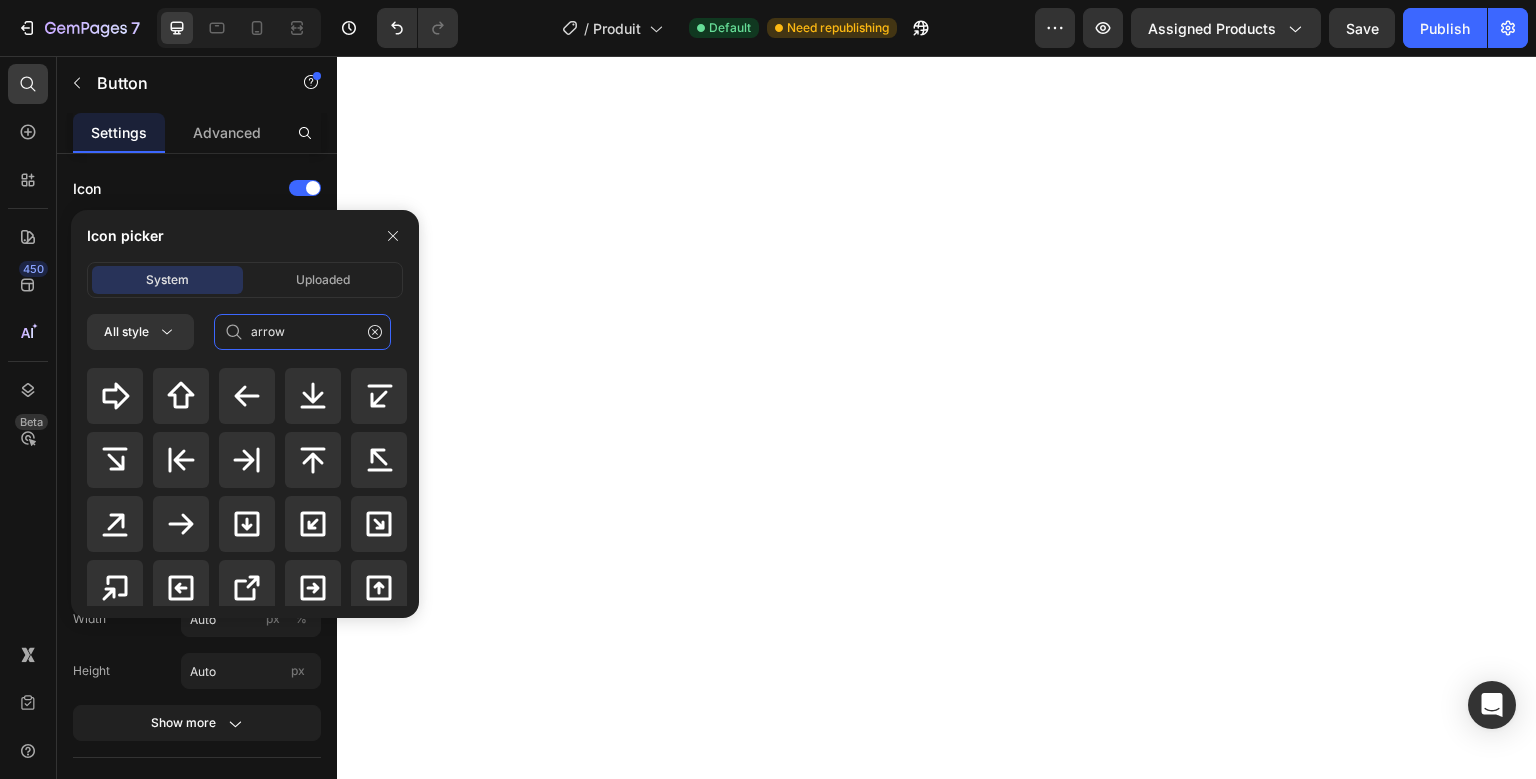 scroll, scrollTop: 554, scrollLeft: 0, axis: vertical 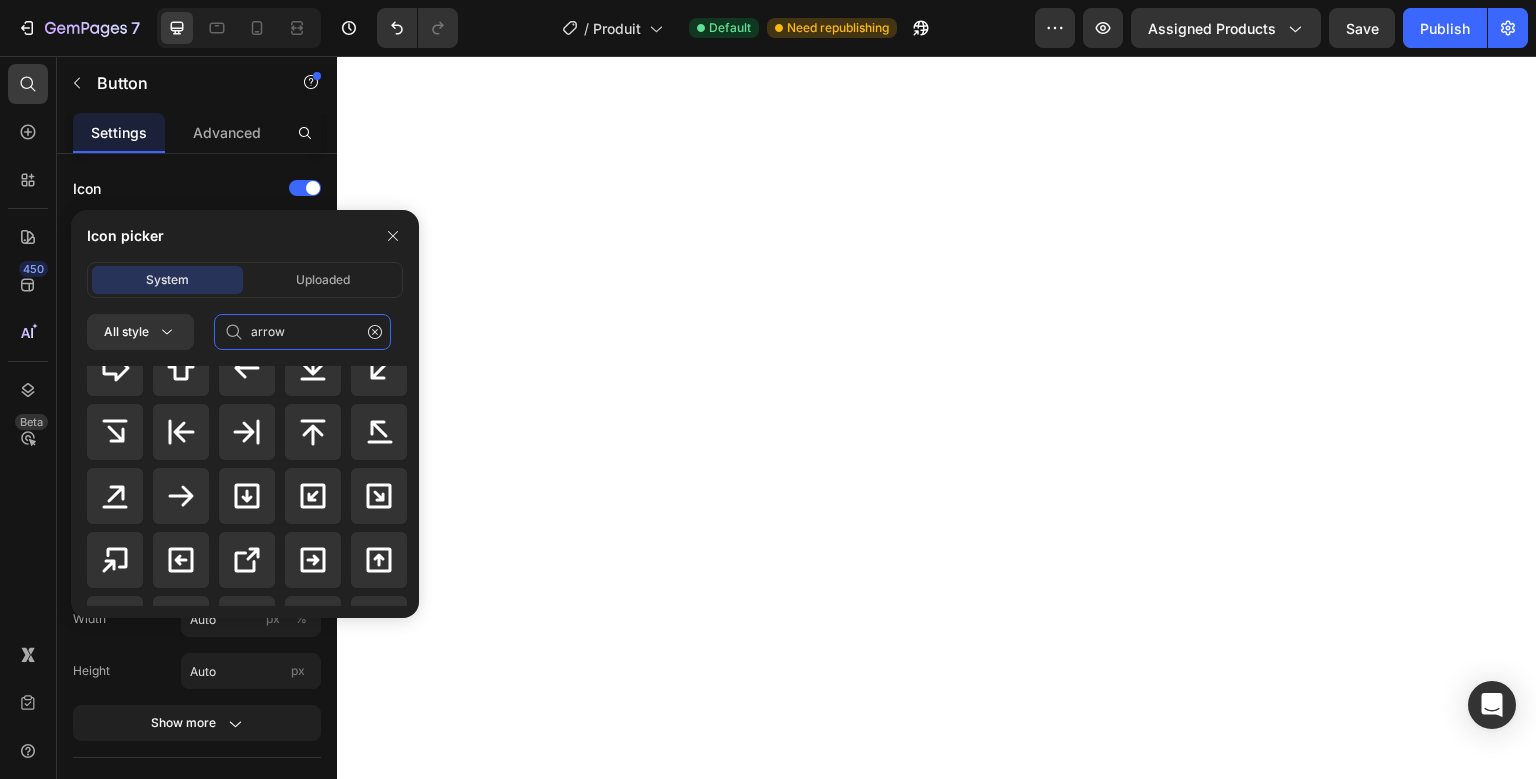 type on "arrow" 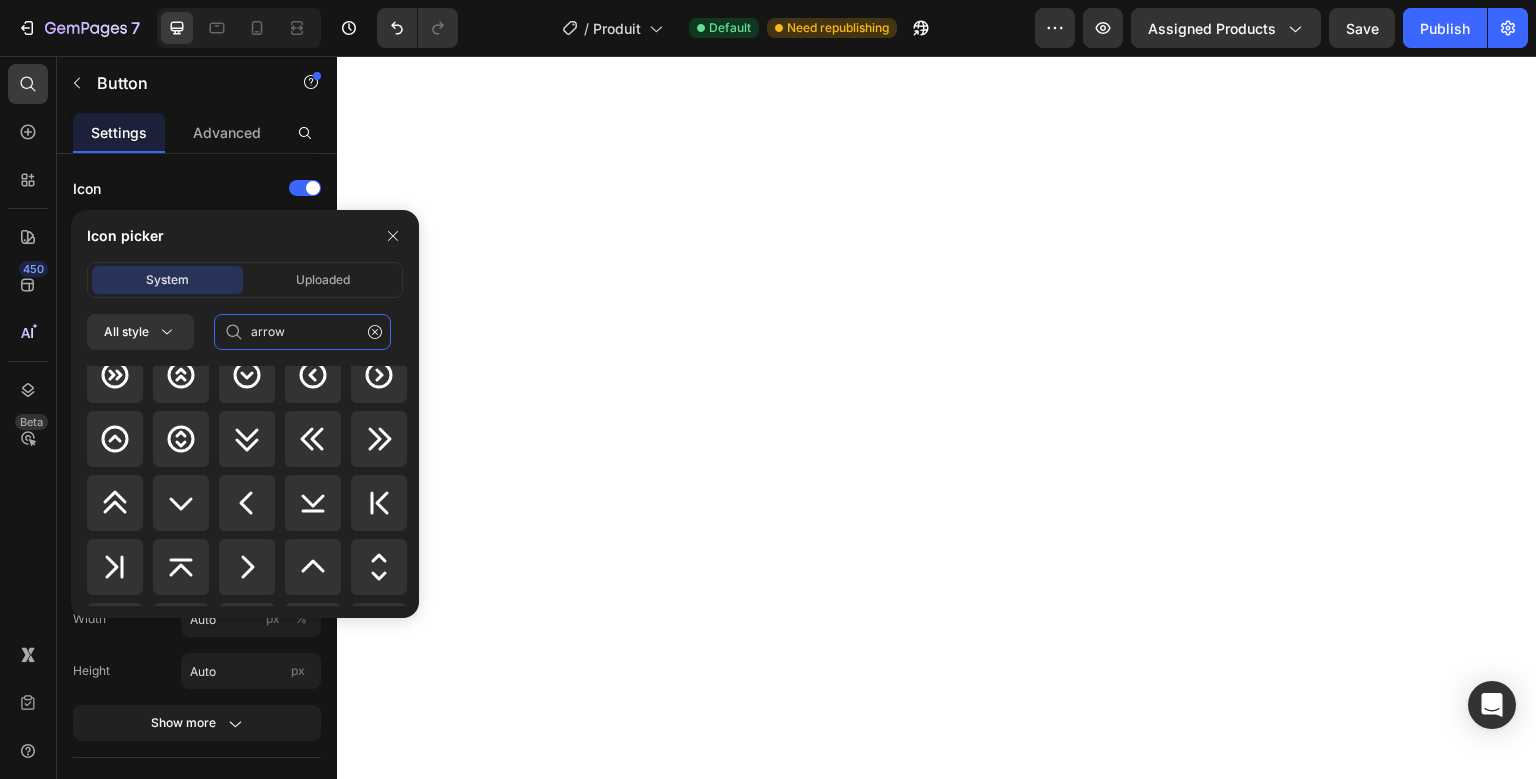 scroll, scrollTop: 1168, scrollLeft: 0, axis: vertical 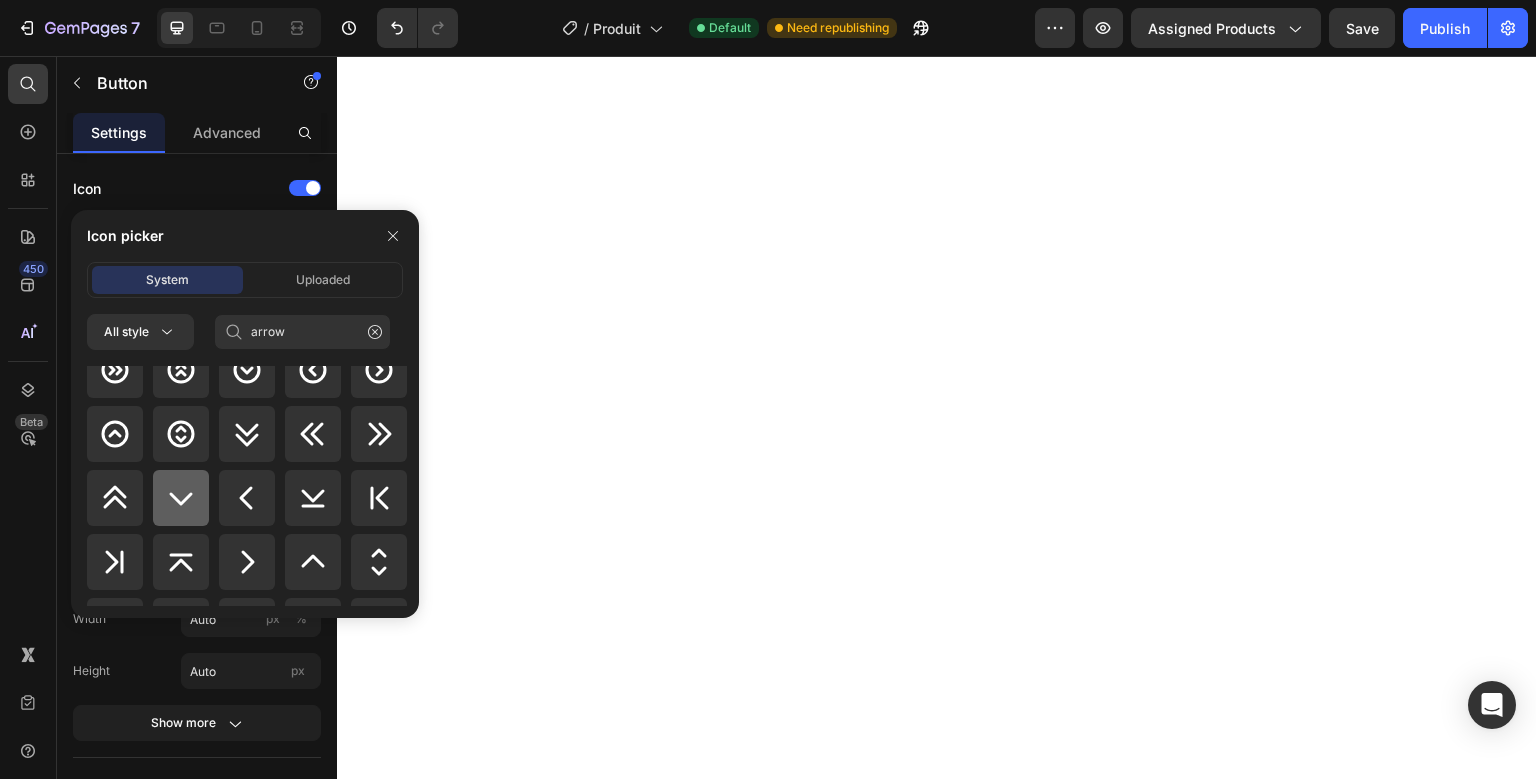 click 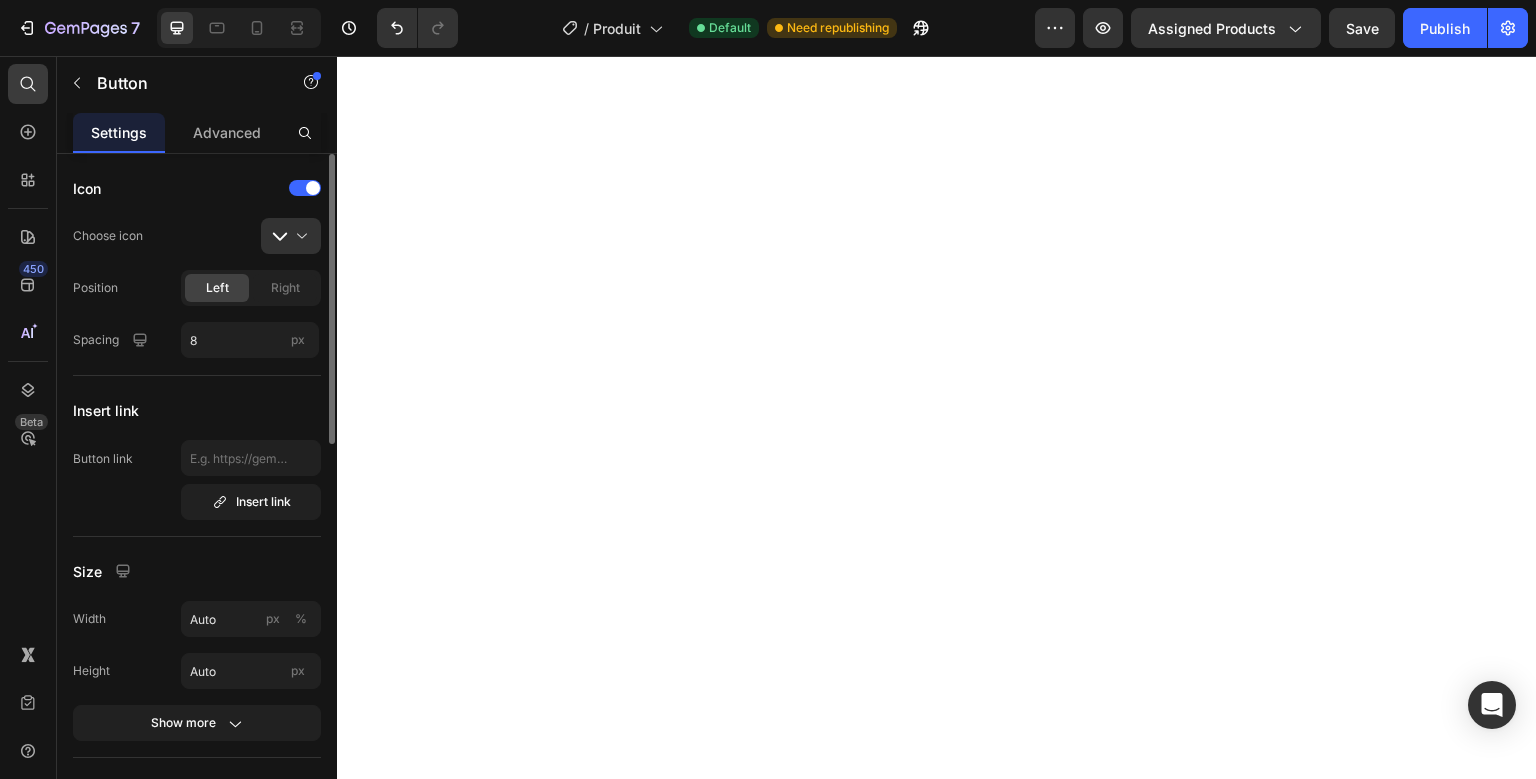click on "Insert link" at bounding box center [106, 410] 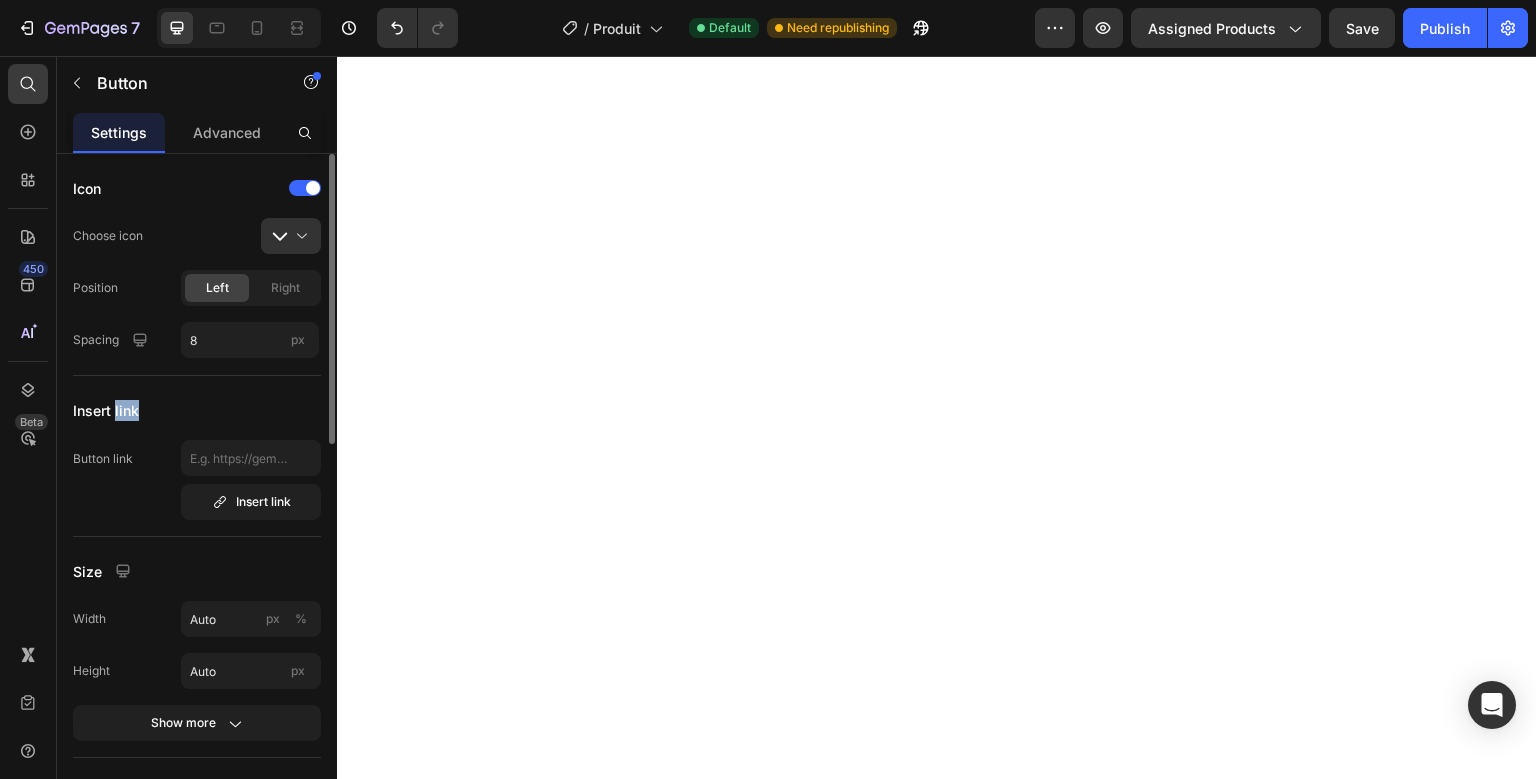 click on "Insert link" at bounding box center [106, 410] 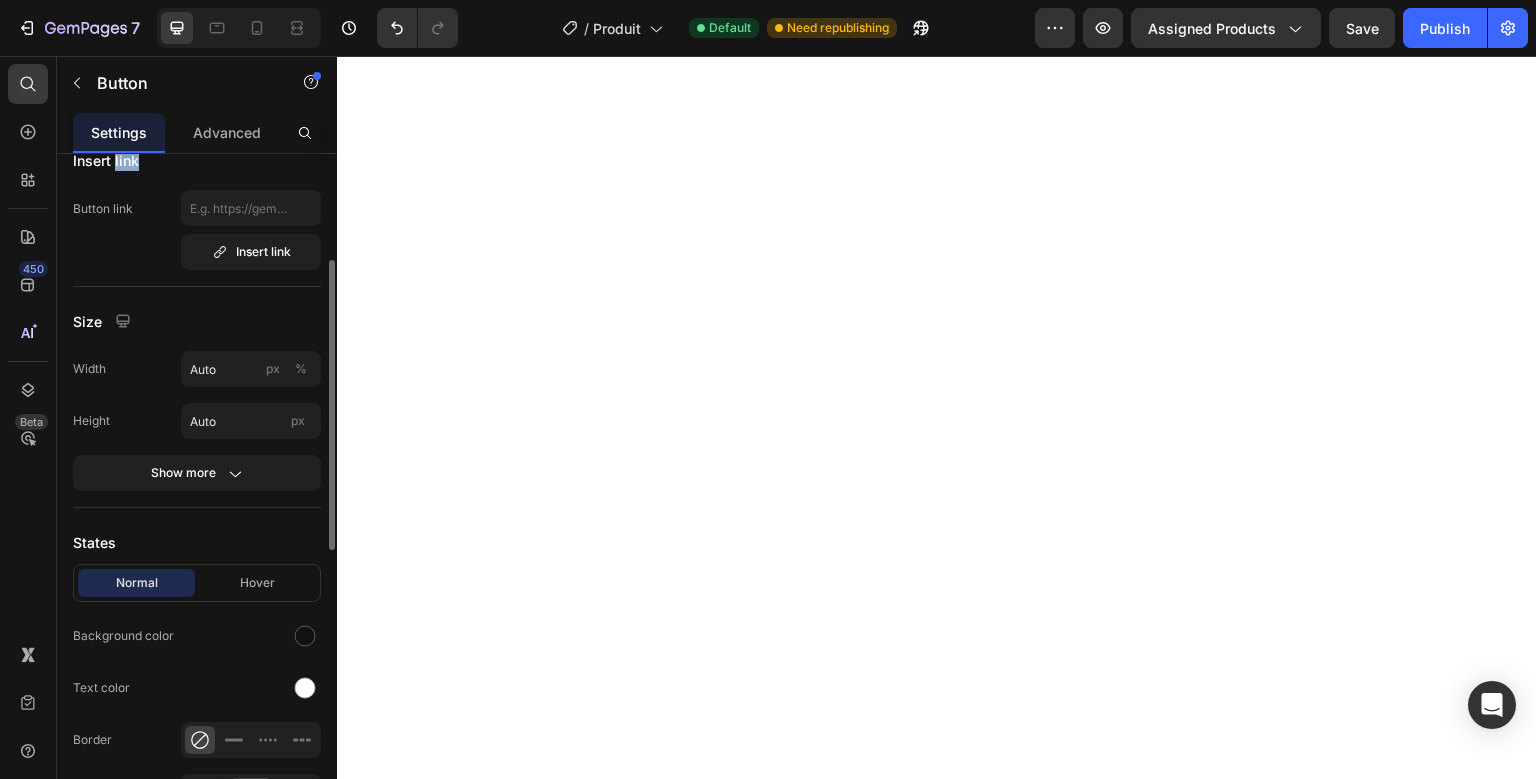 scroll, scrollTop: 243, scrollLeft: 0, axis: vertical 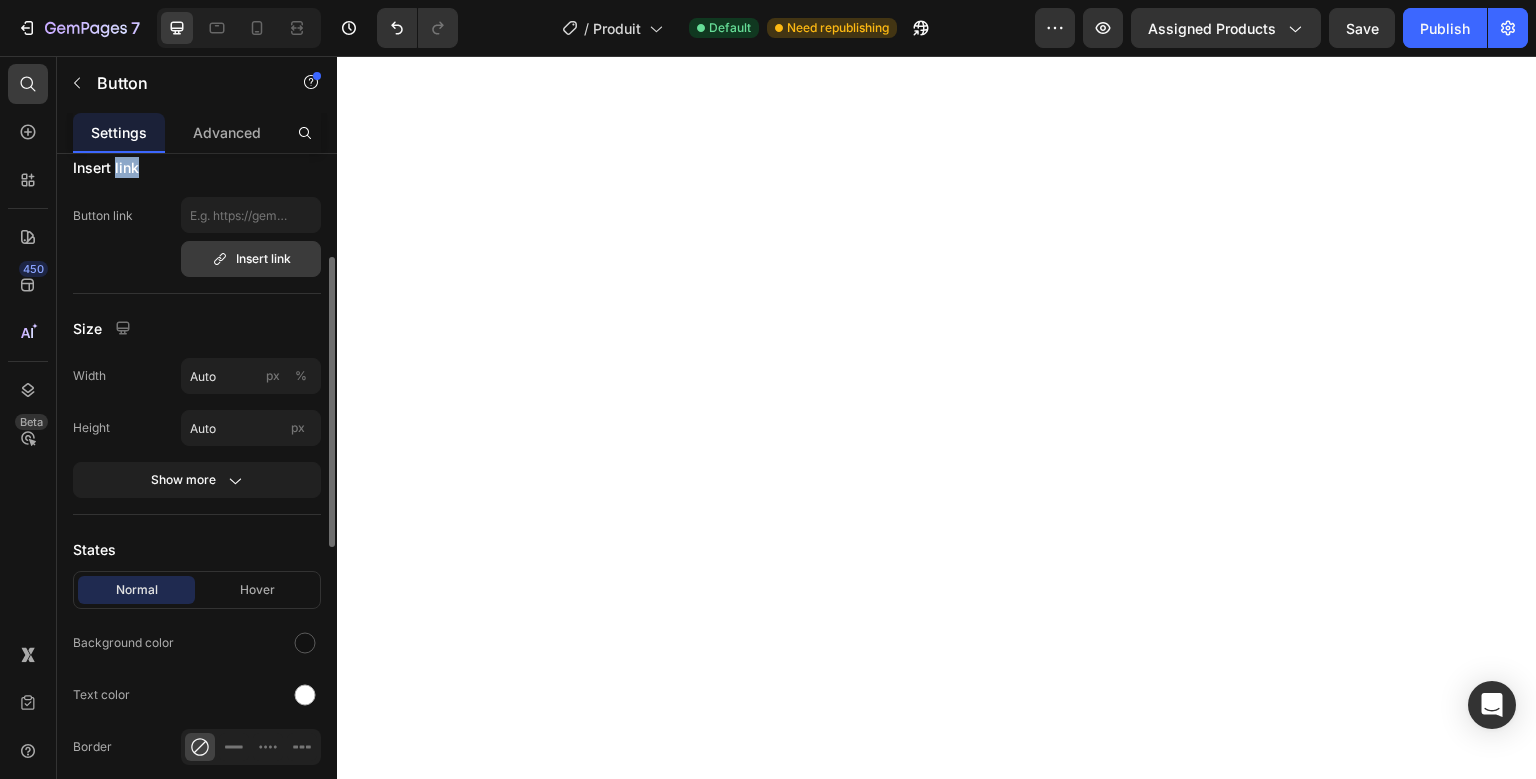 click on "Insert link" at bounding box center (251, 259) 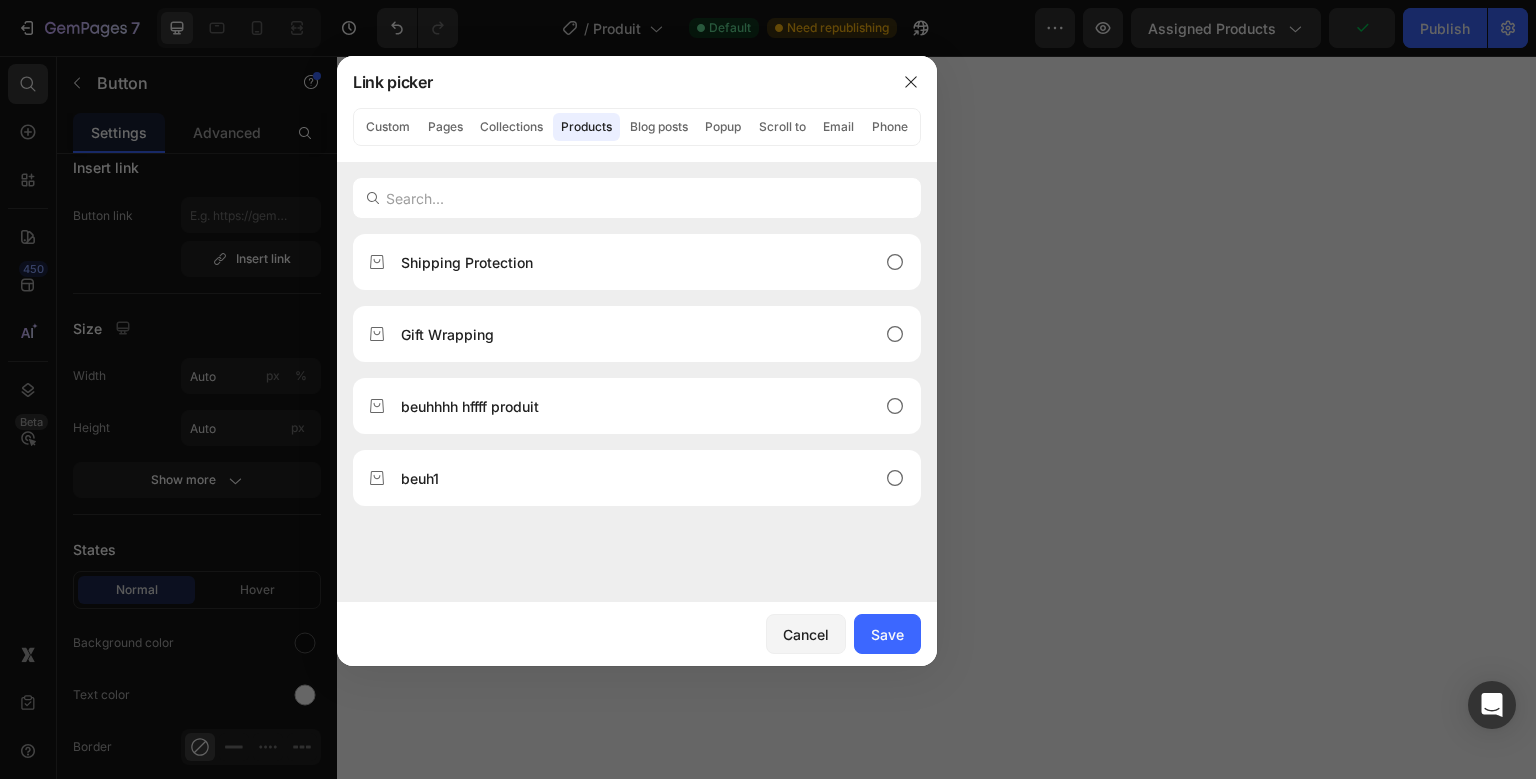 click at bounding box center [637, 198] 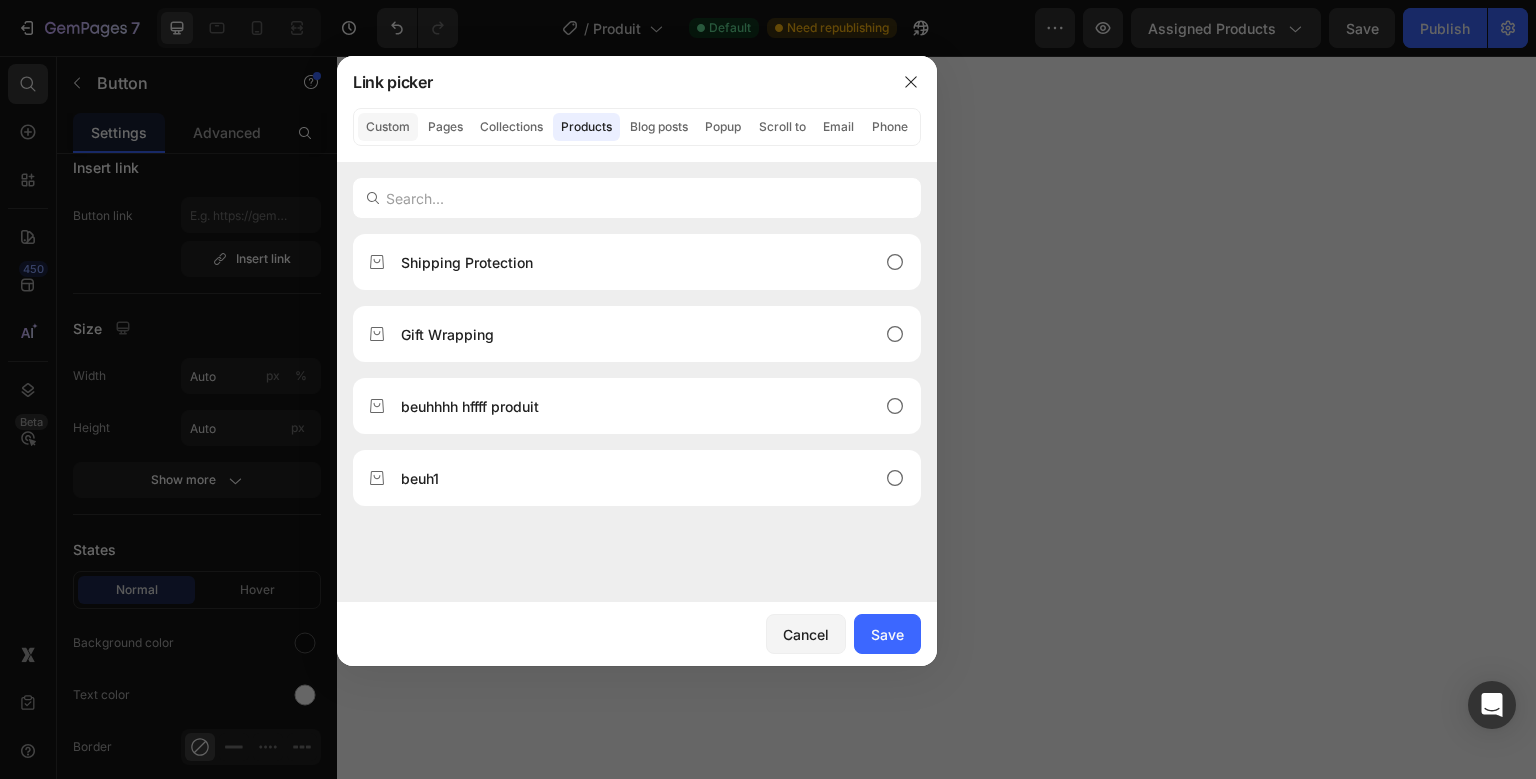 click on "Custom" 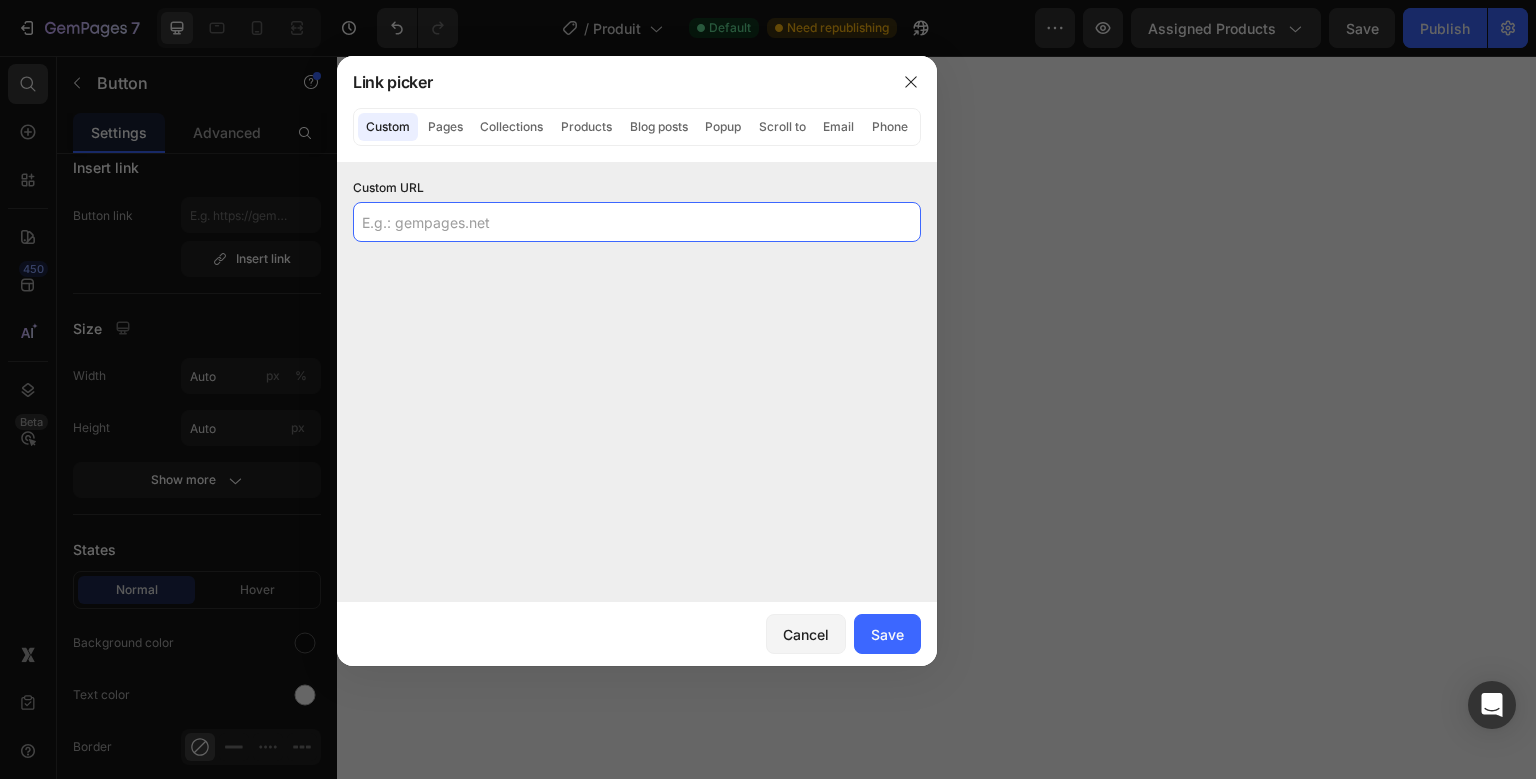 click 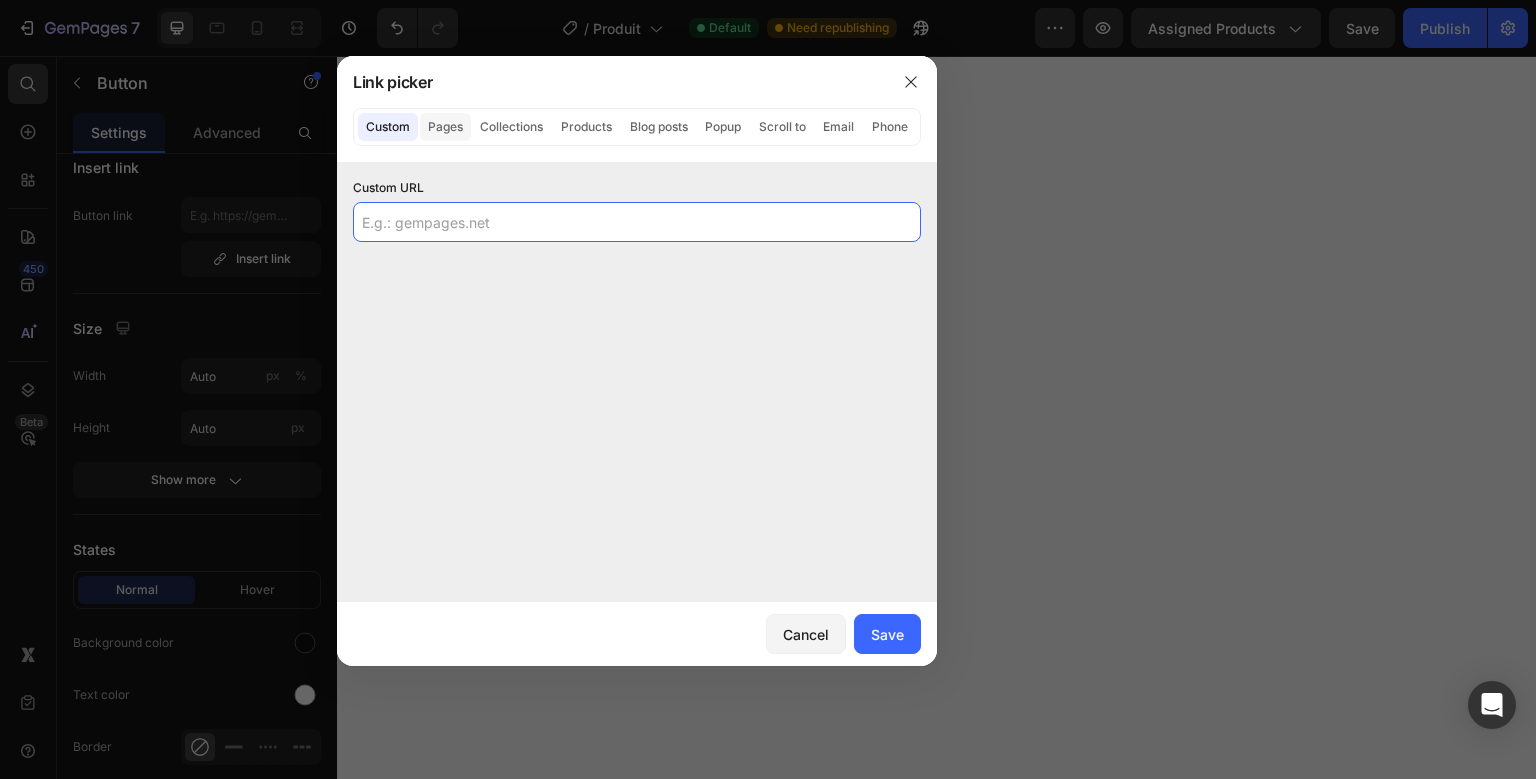 click on "Pages" 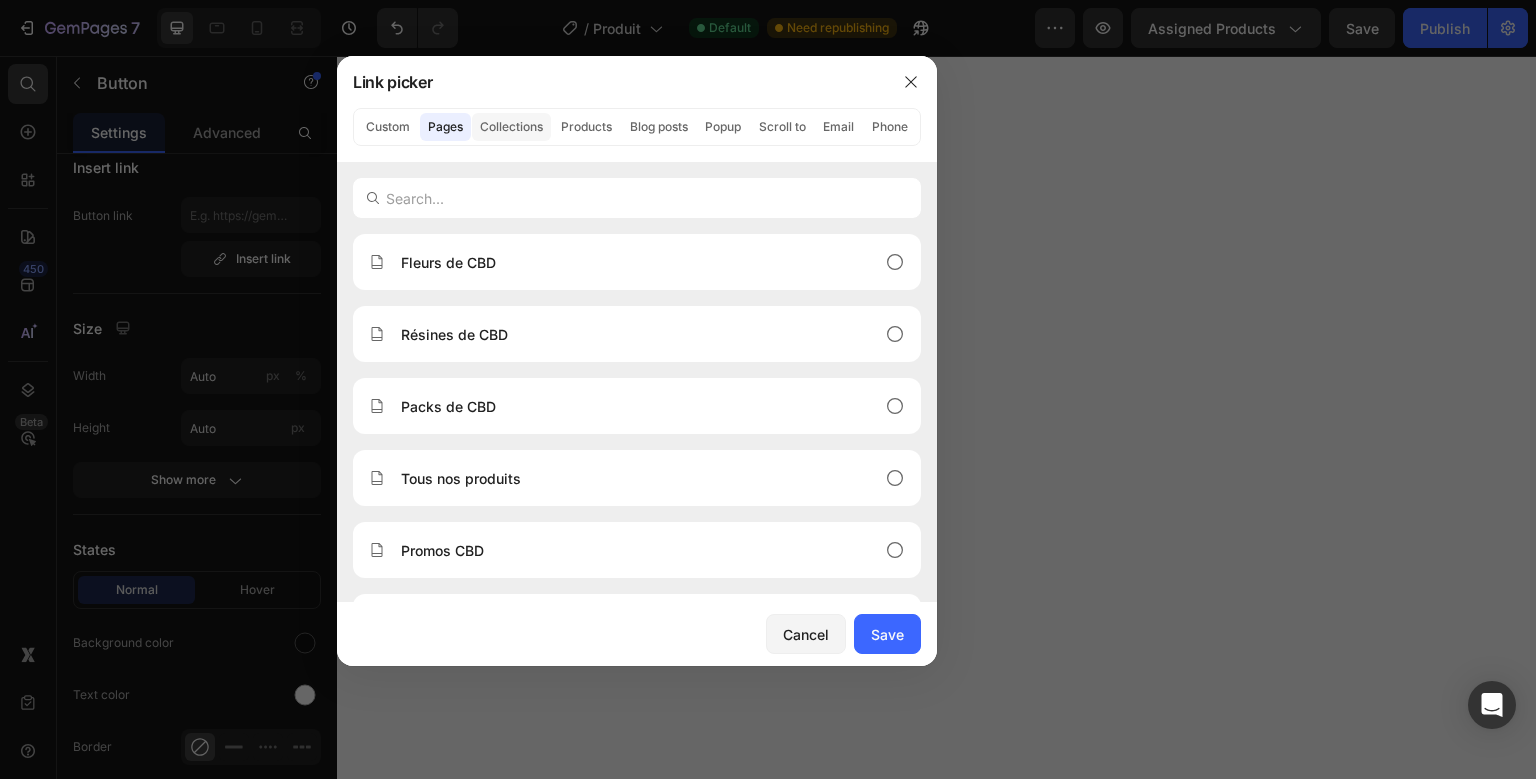 click on "Collections" 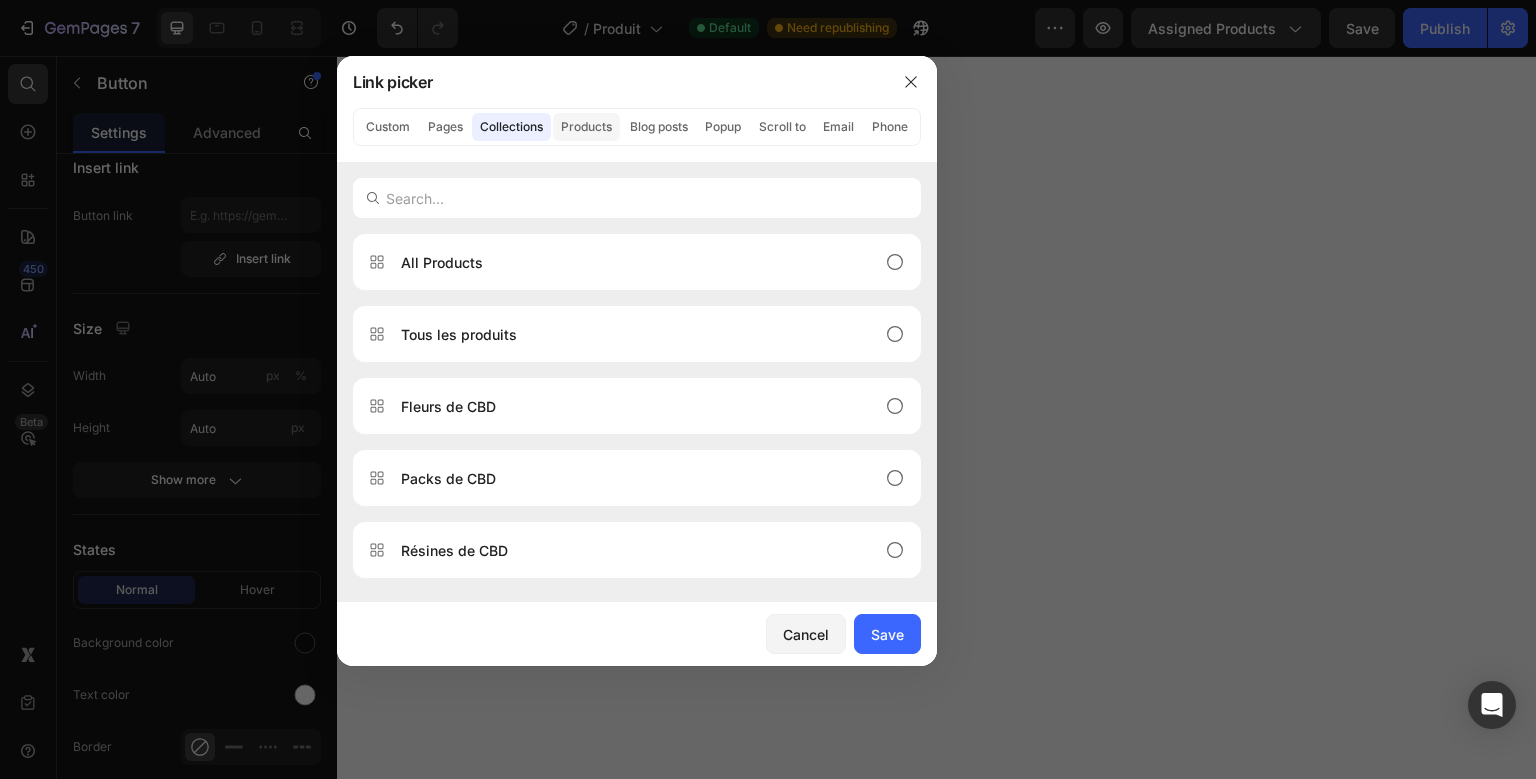 click on "Products" 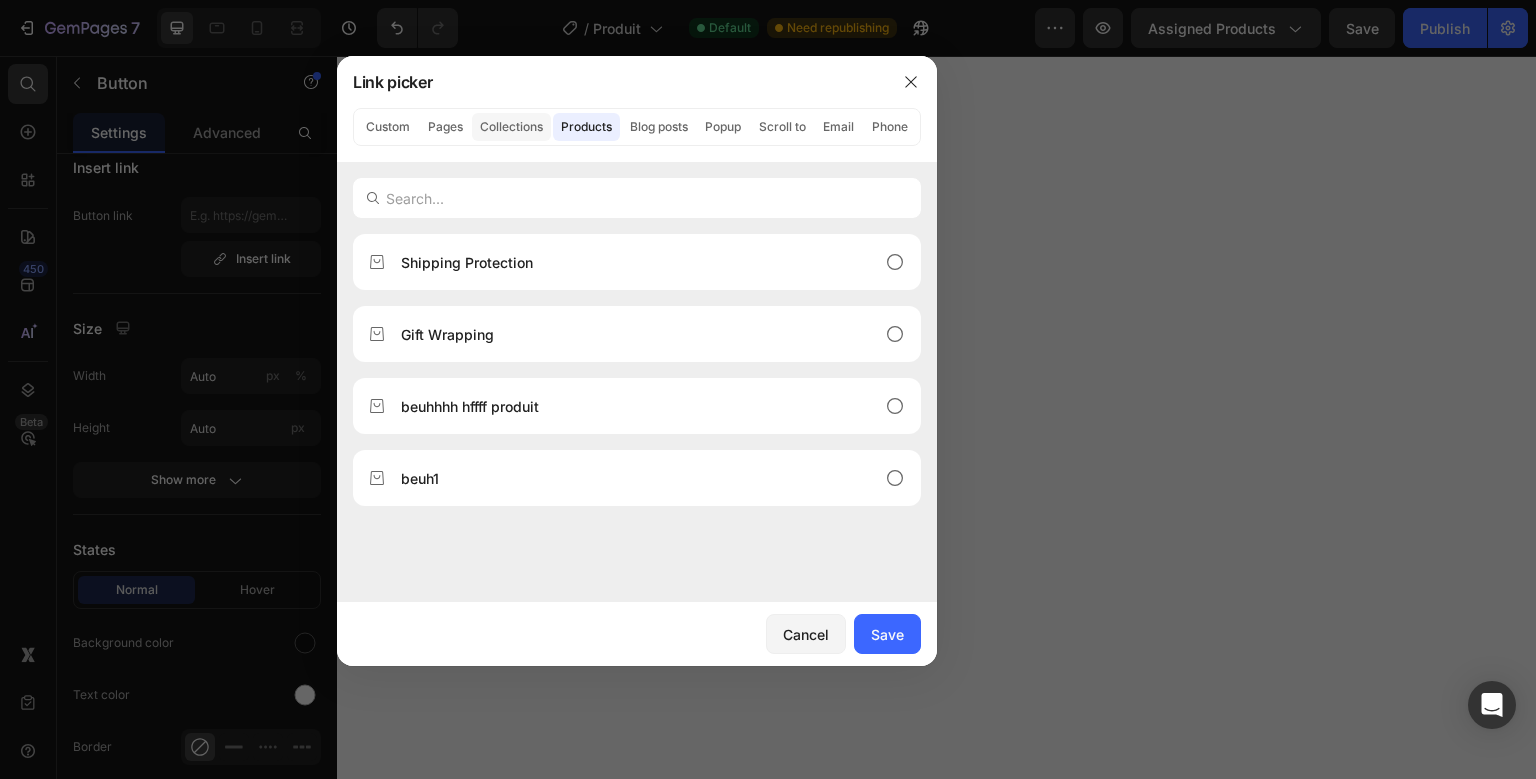 click on "Collections" 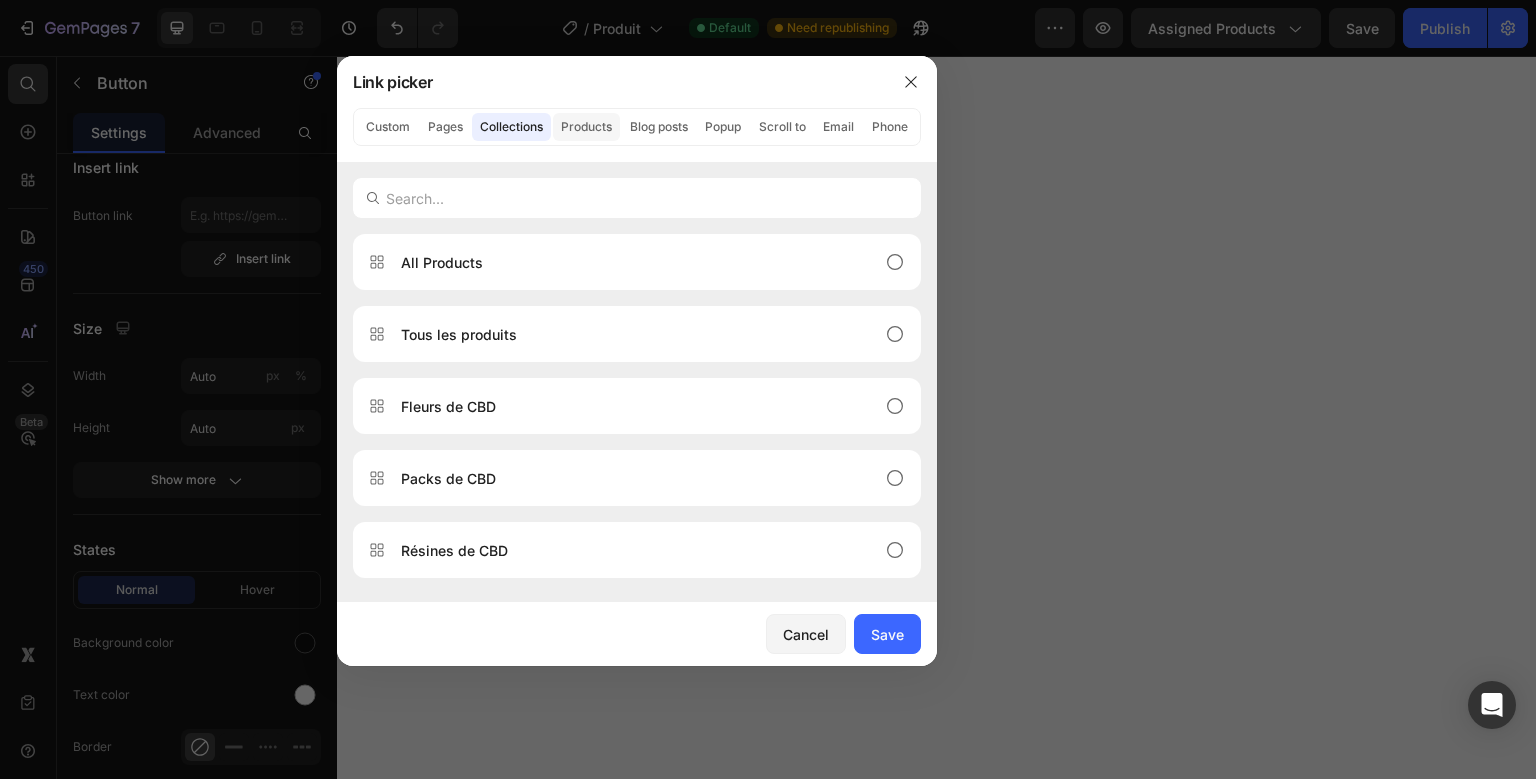 click on "Products" 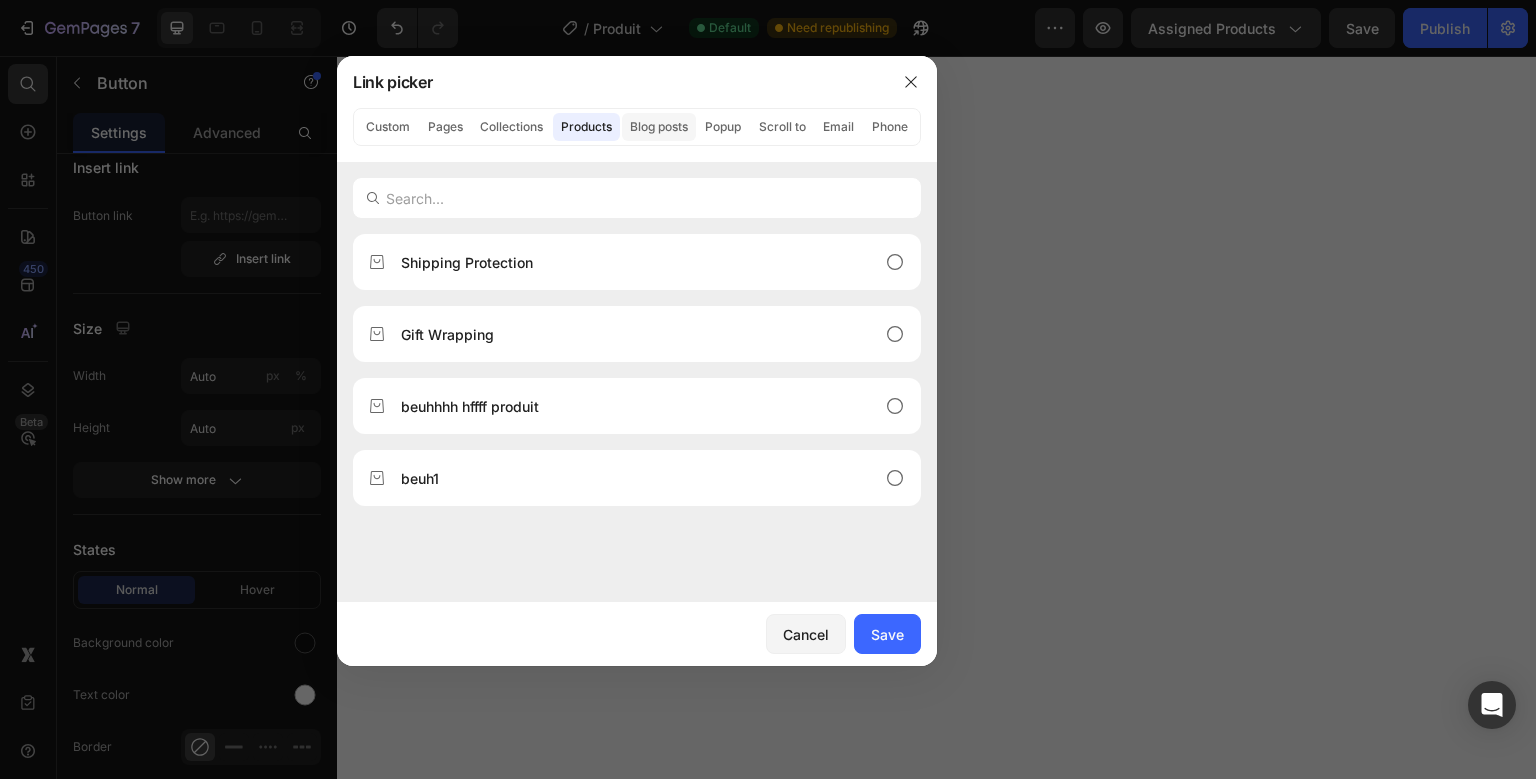 click on "Blog posts" 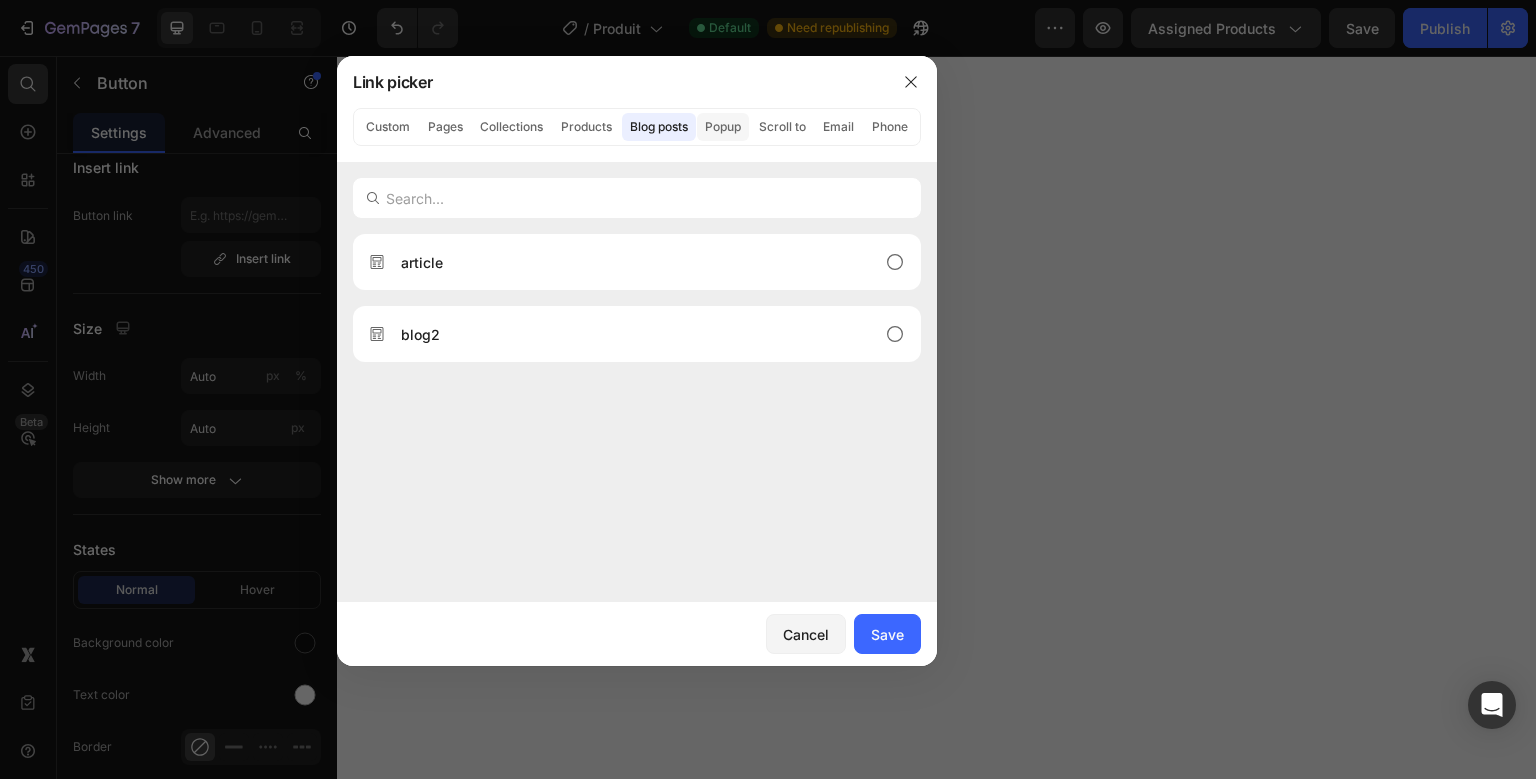 click on "Popup" 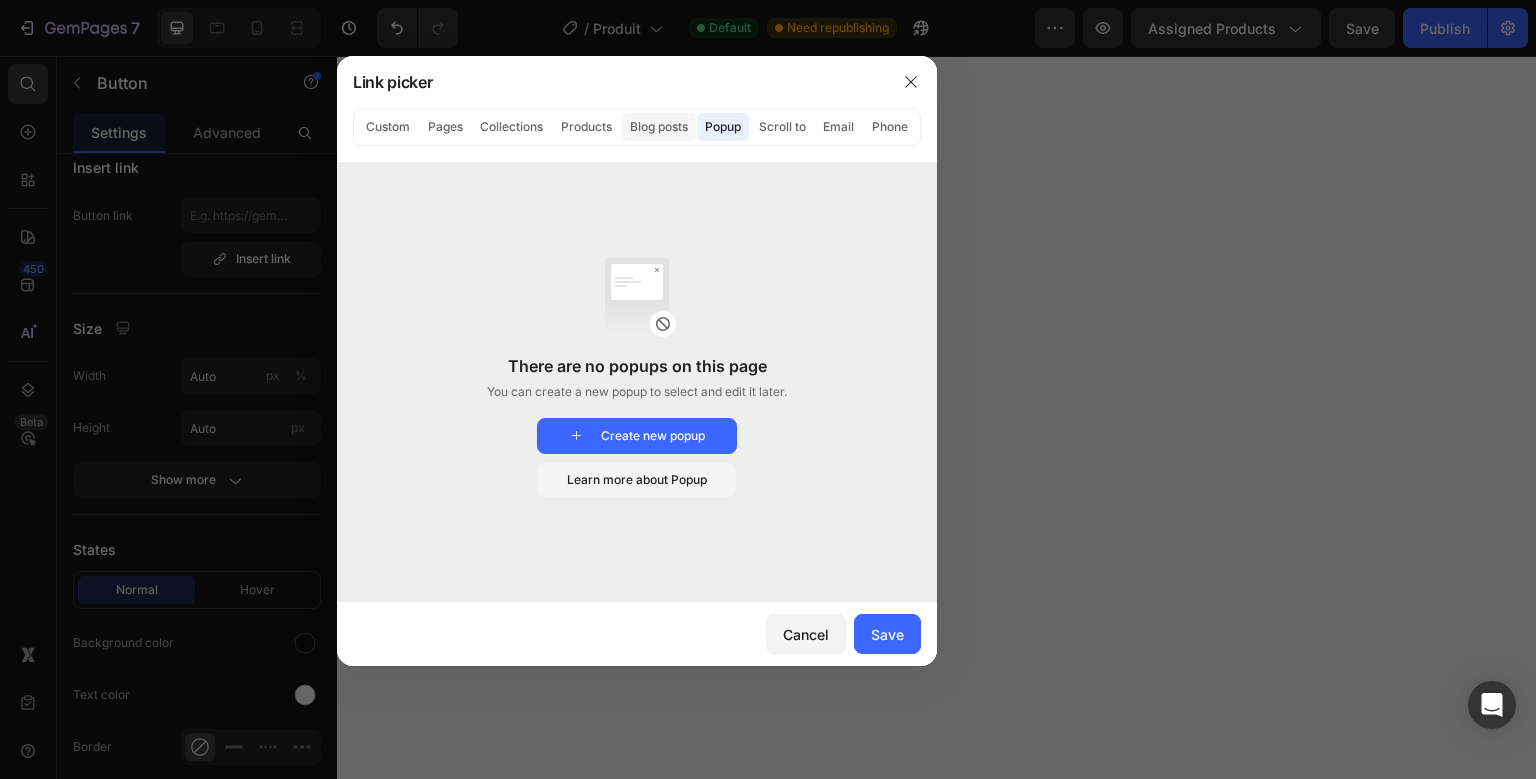click on "Blog posts" 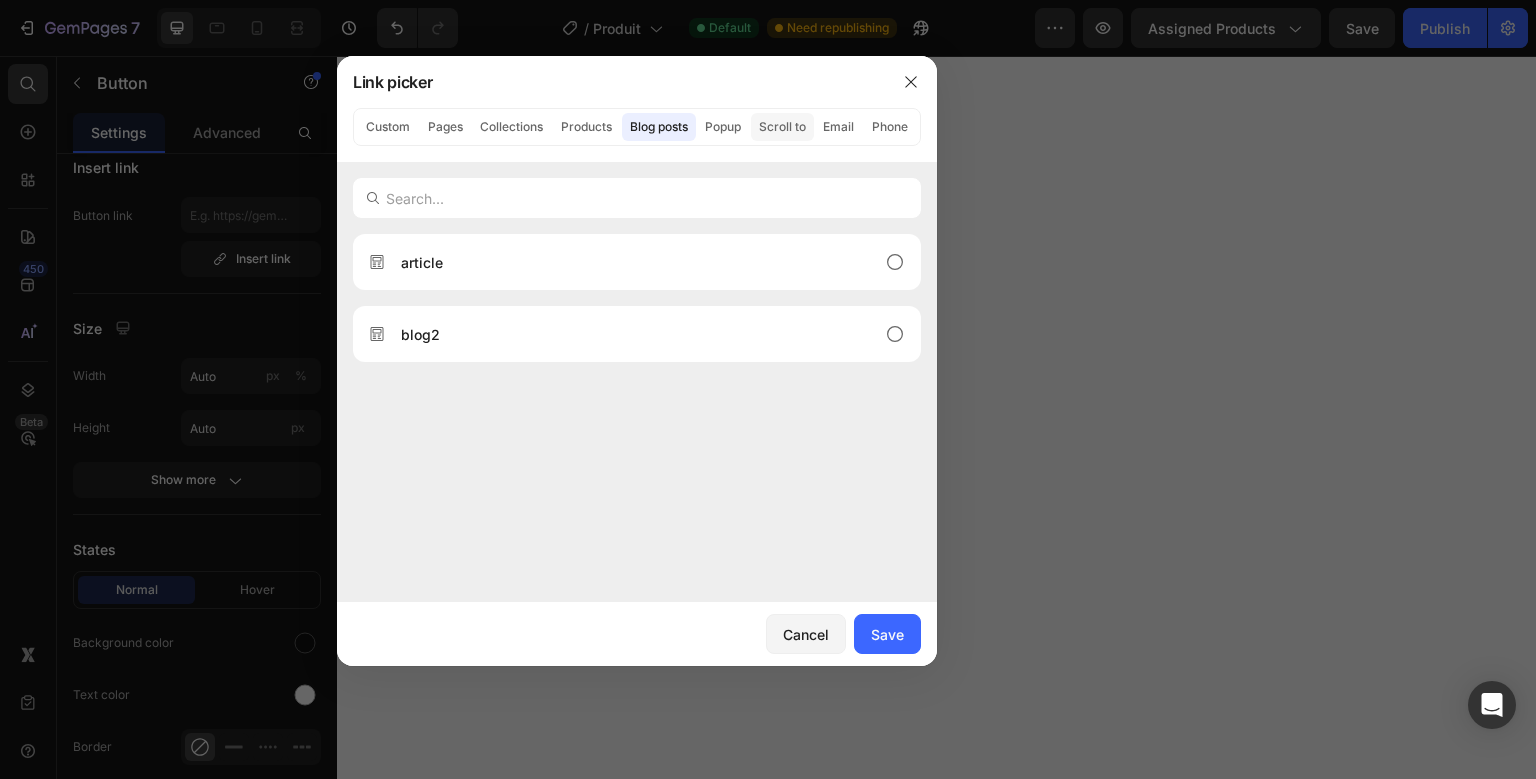 click on "Scroll to" 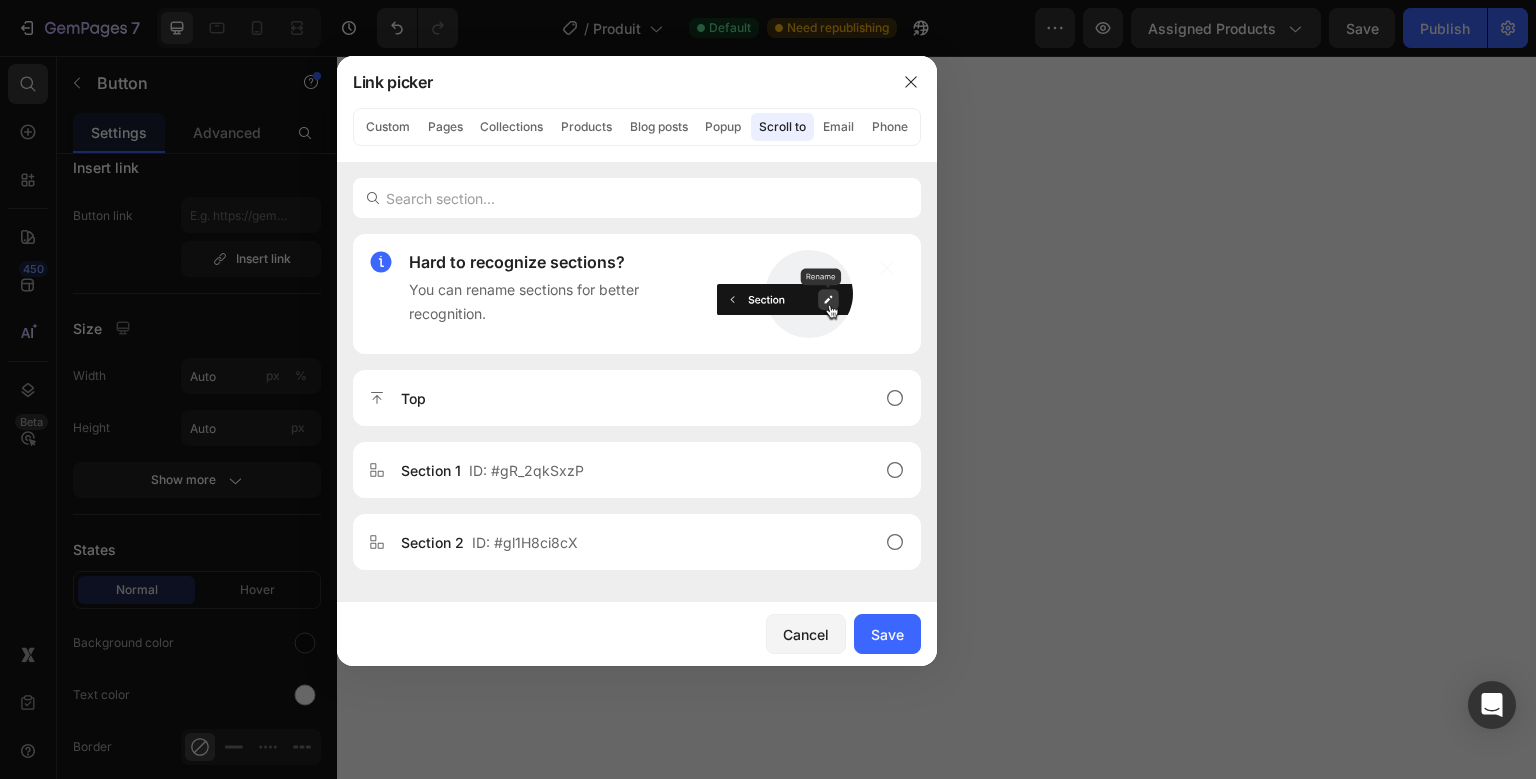click at bounding box center (768, 389) 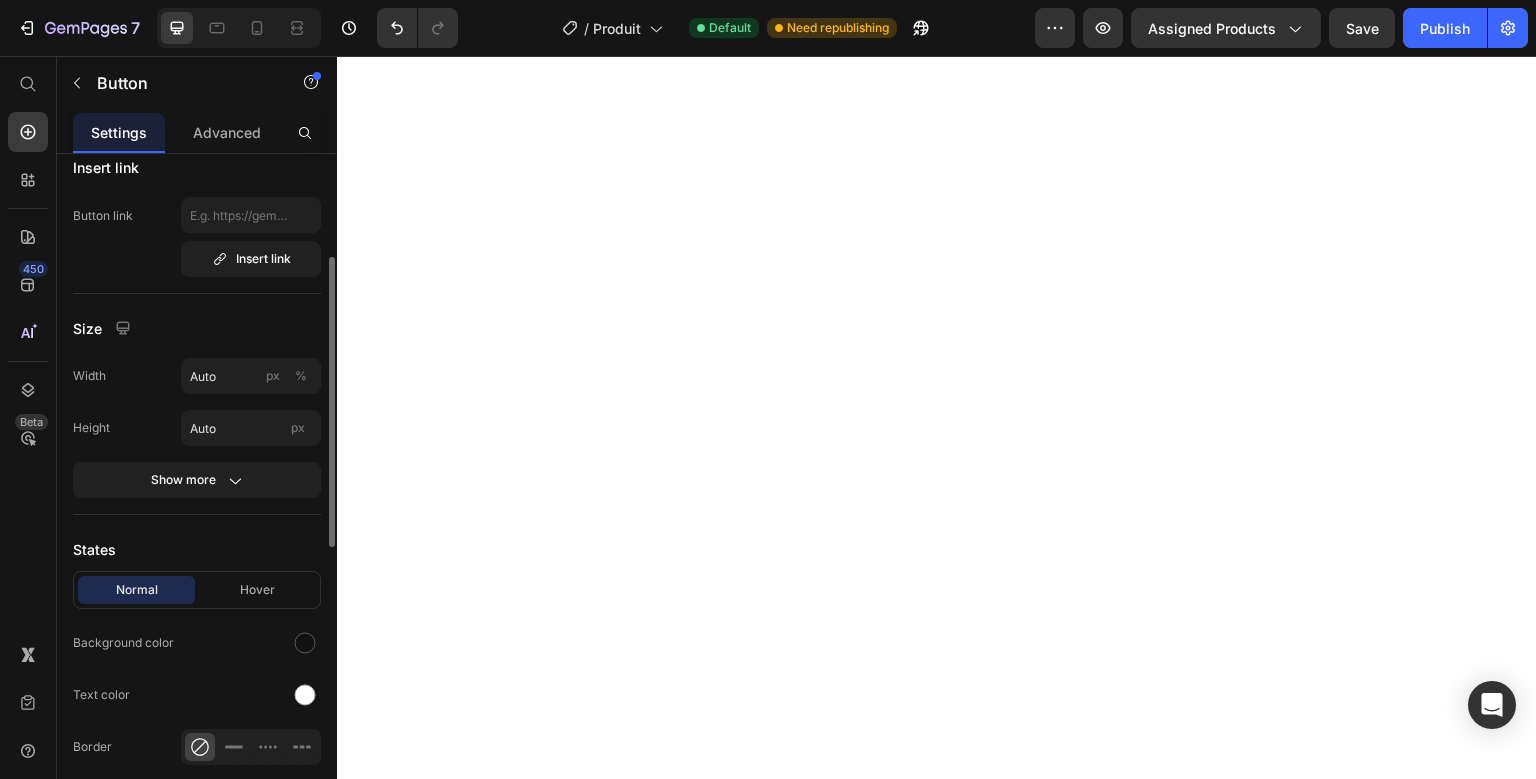 scroll, scrollTop: 243, scrollLeft: 0, axis: vertical 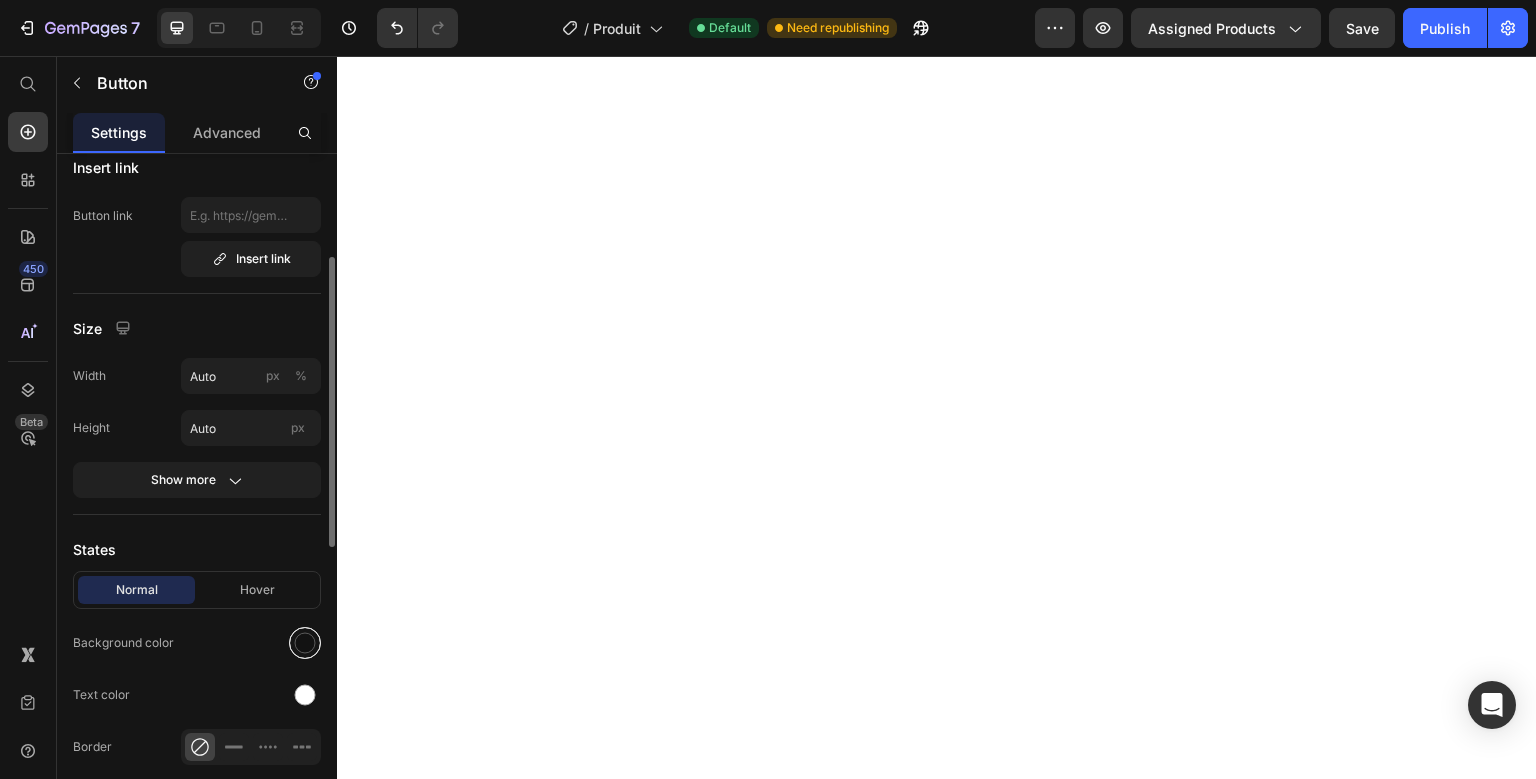 click at bounding box center (305, 643) 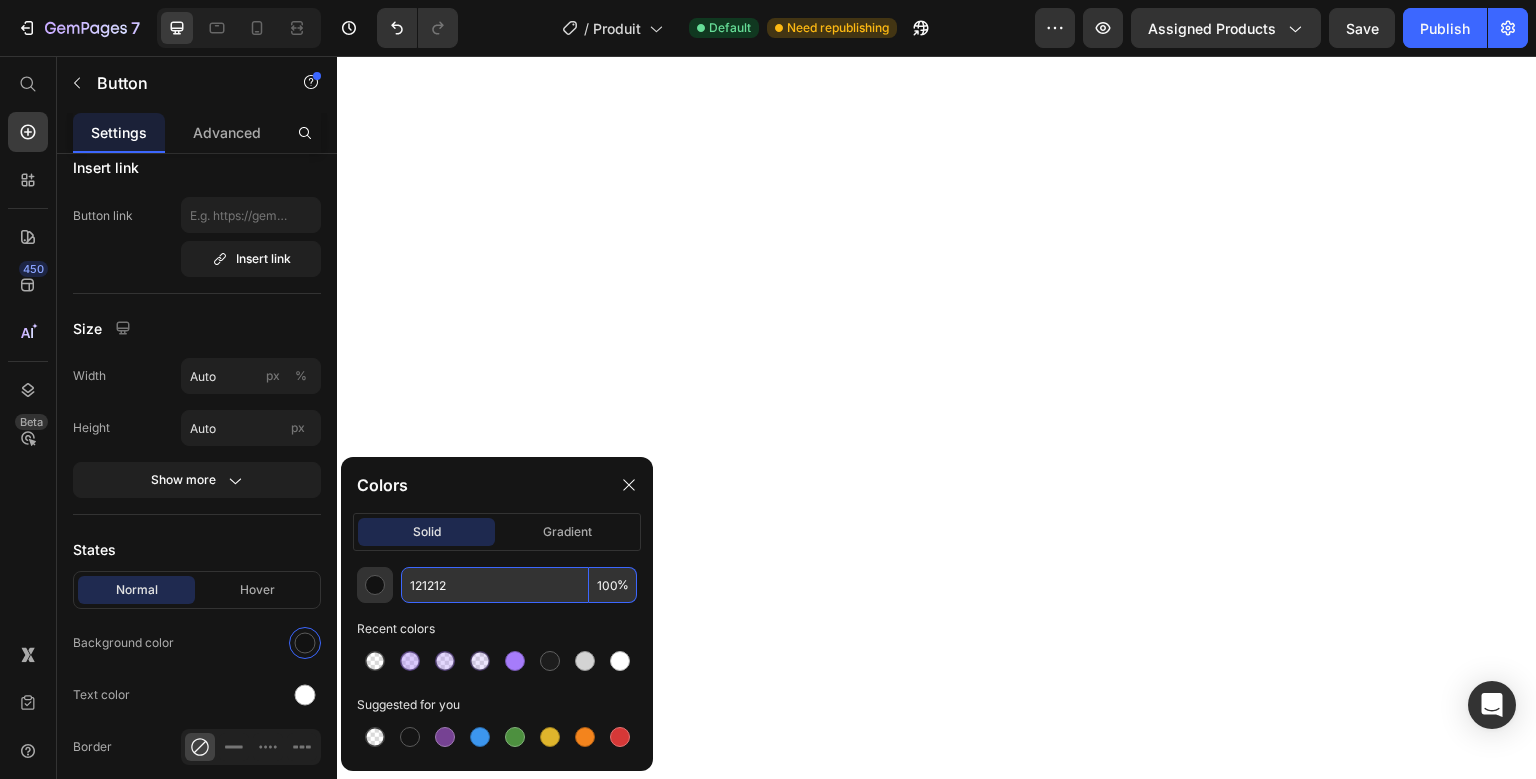 click on "100" at bounding box center [613, 585] 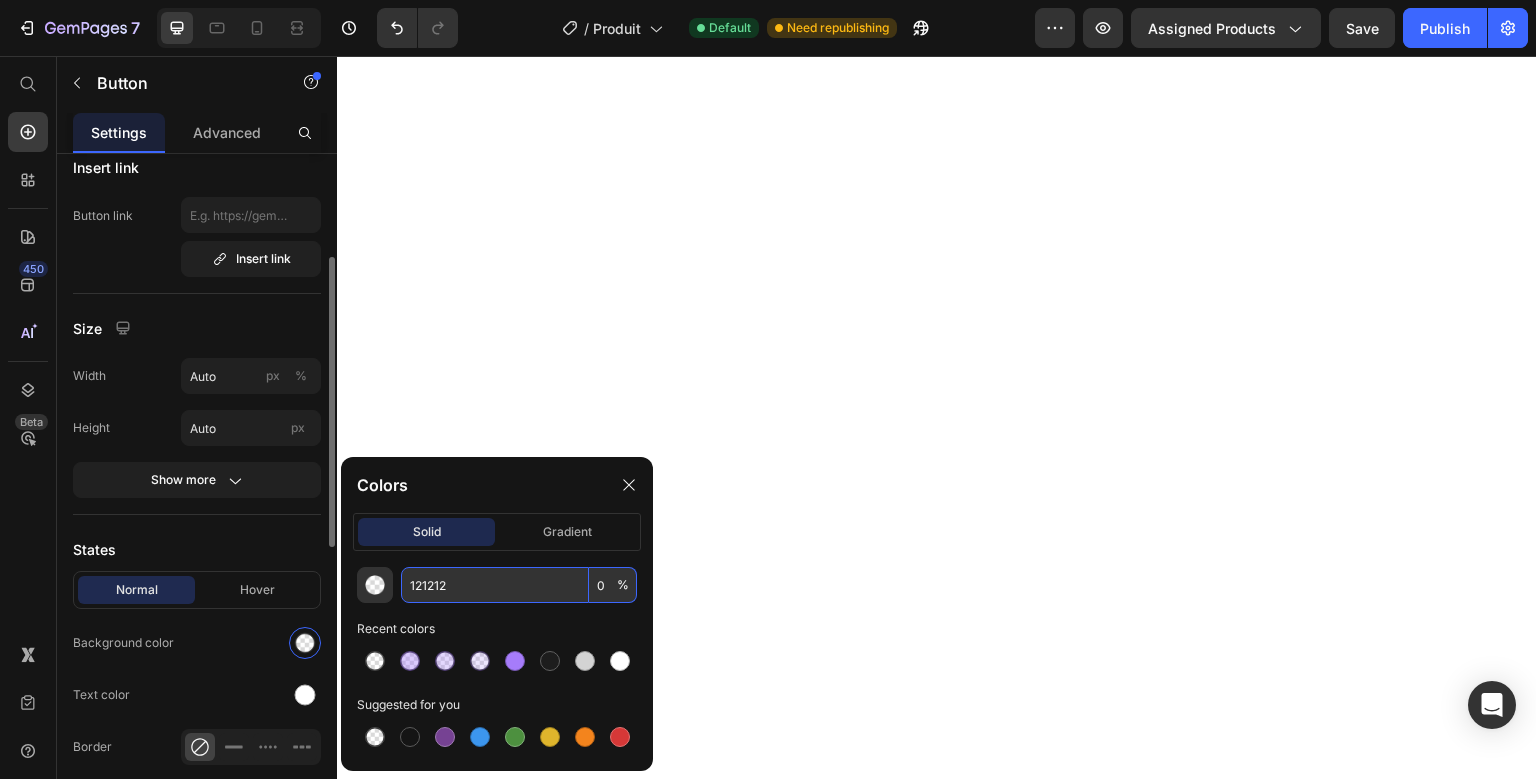 type on "0" 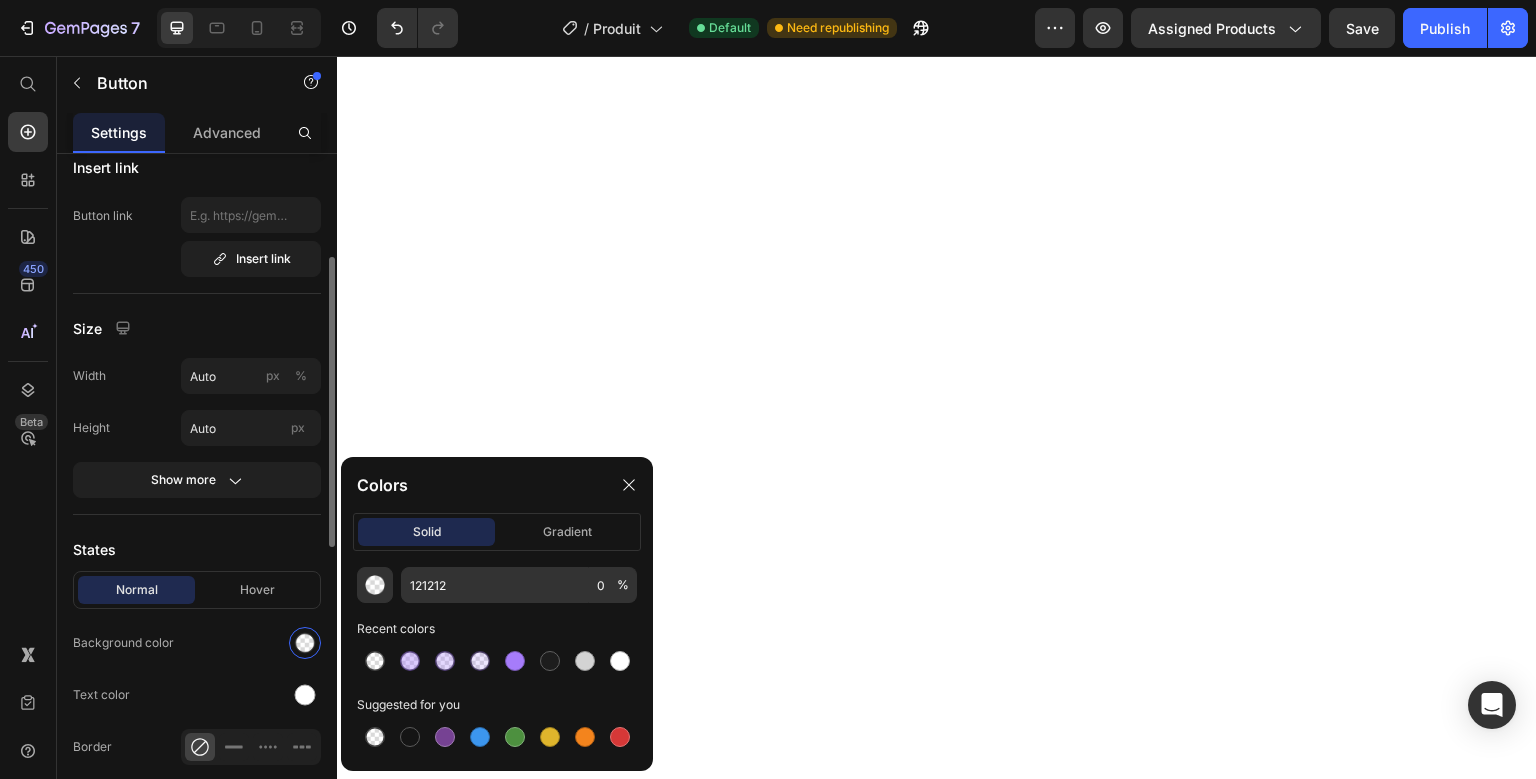click on "Background color" 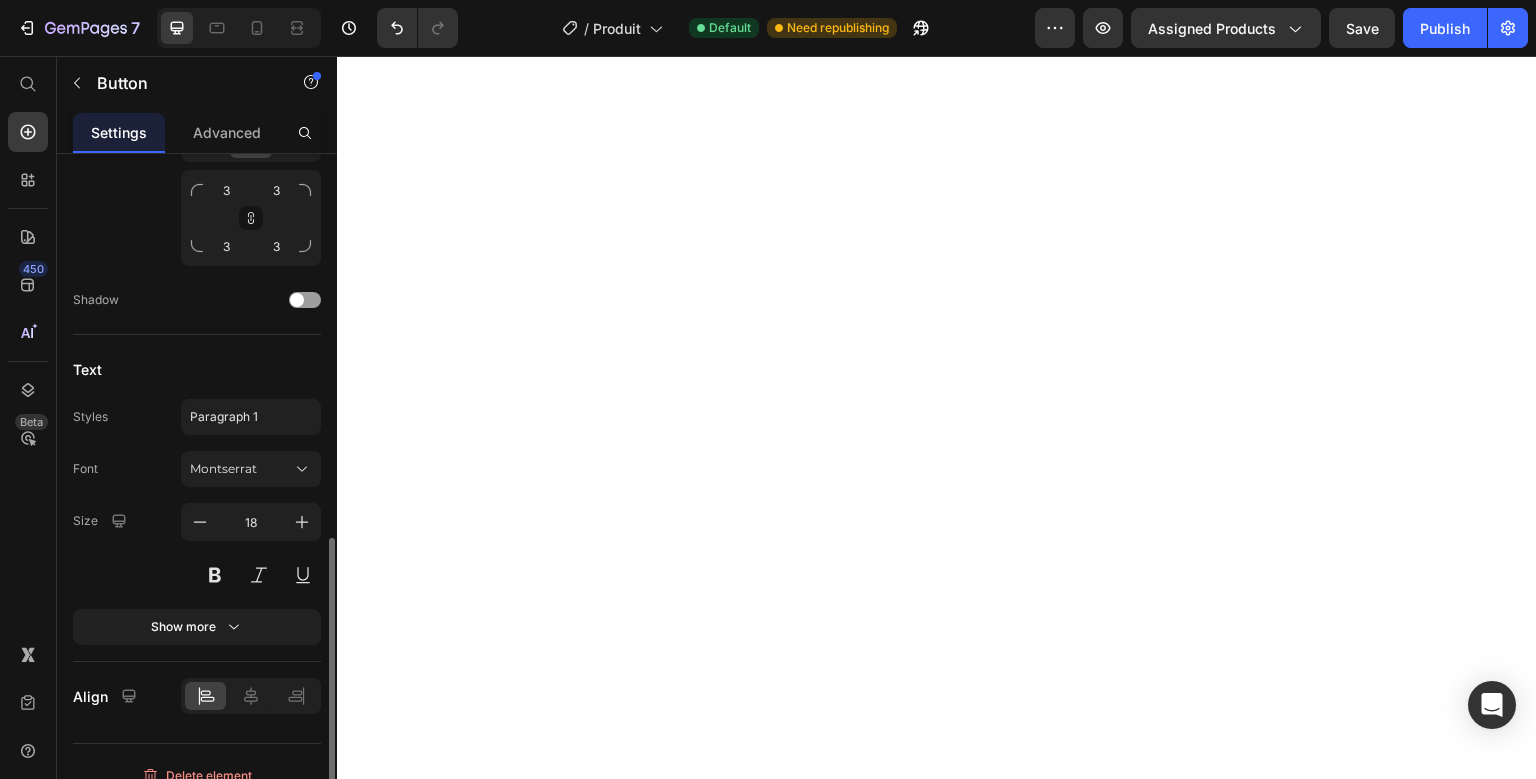 scroll, scrollTop: 902, scrollLeft: 0, axis: vertical 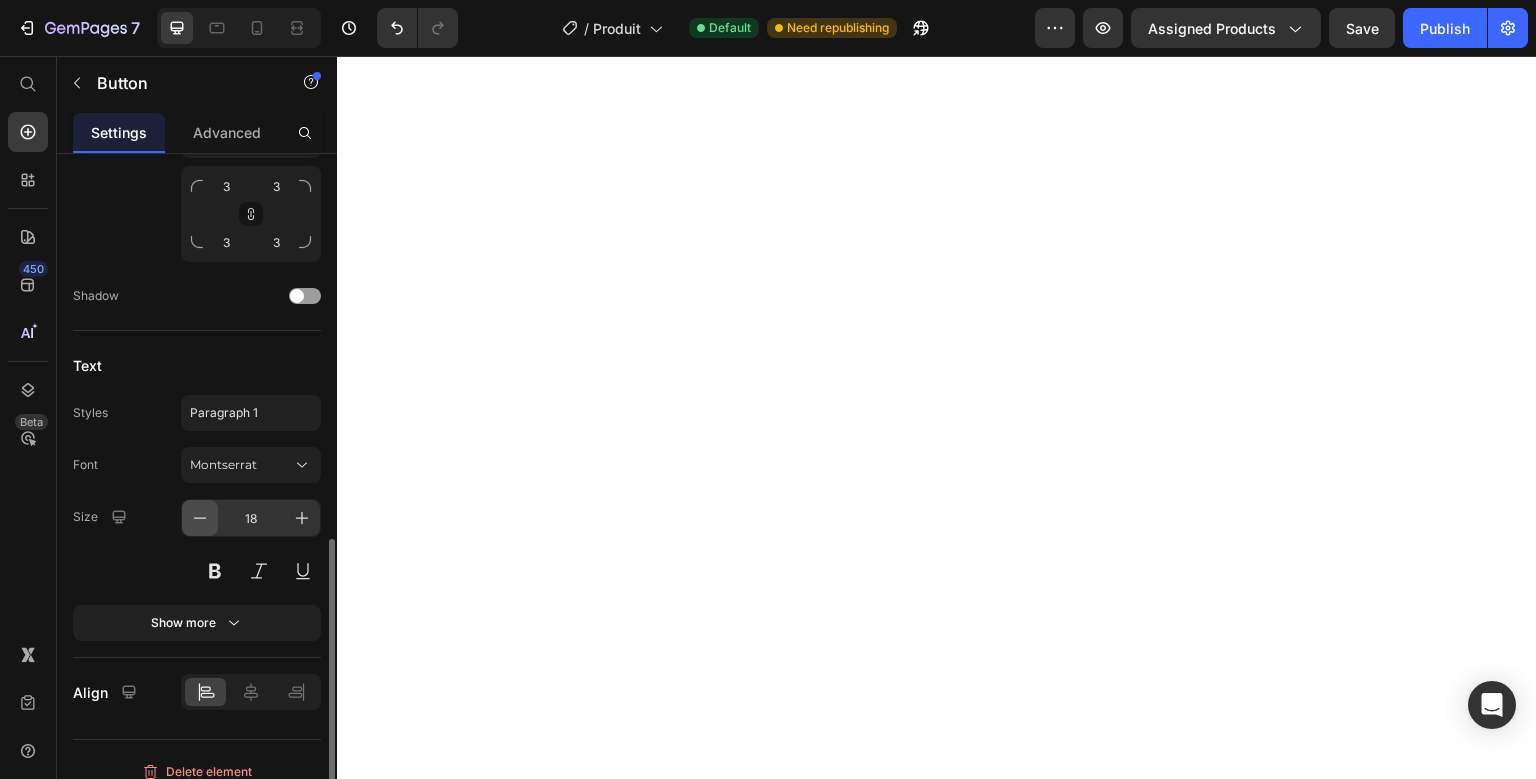 click 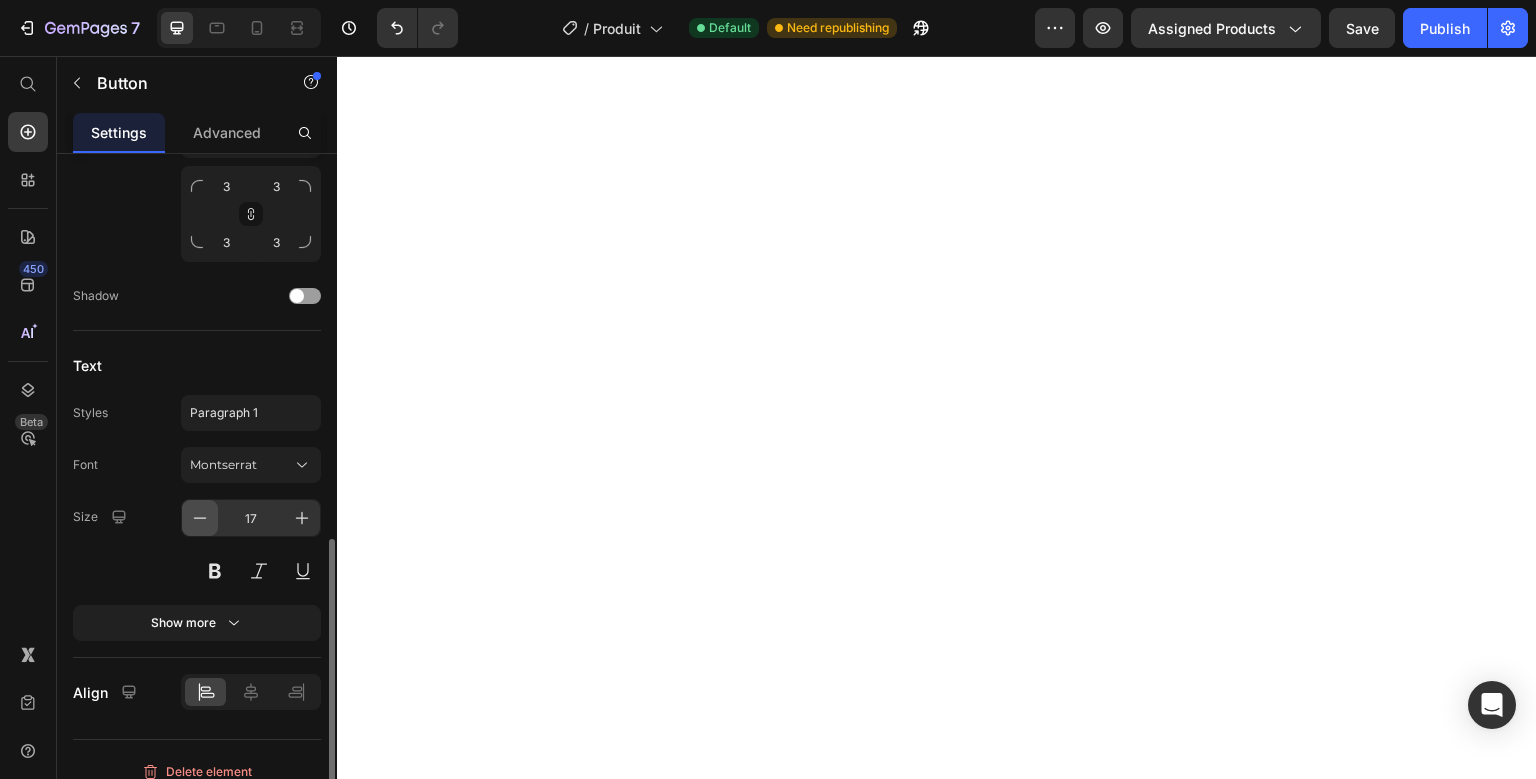 click 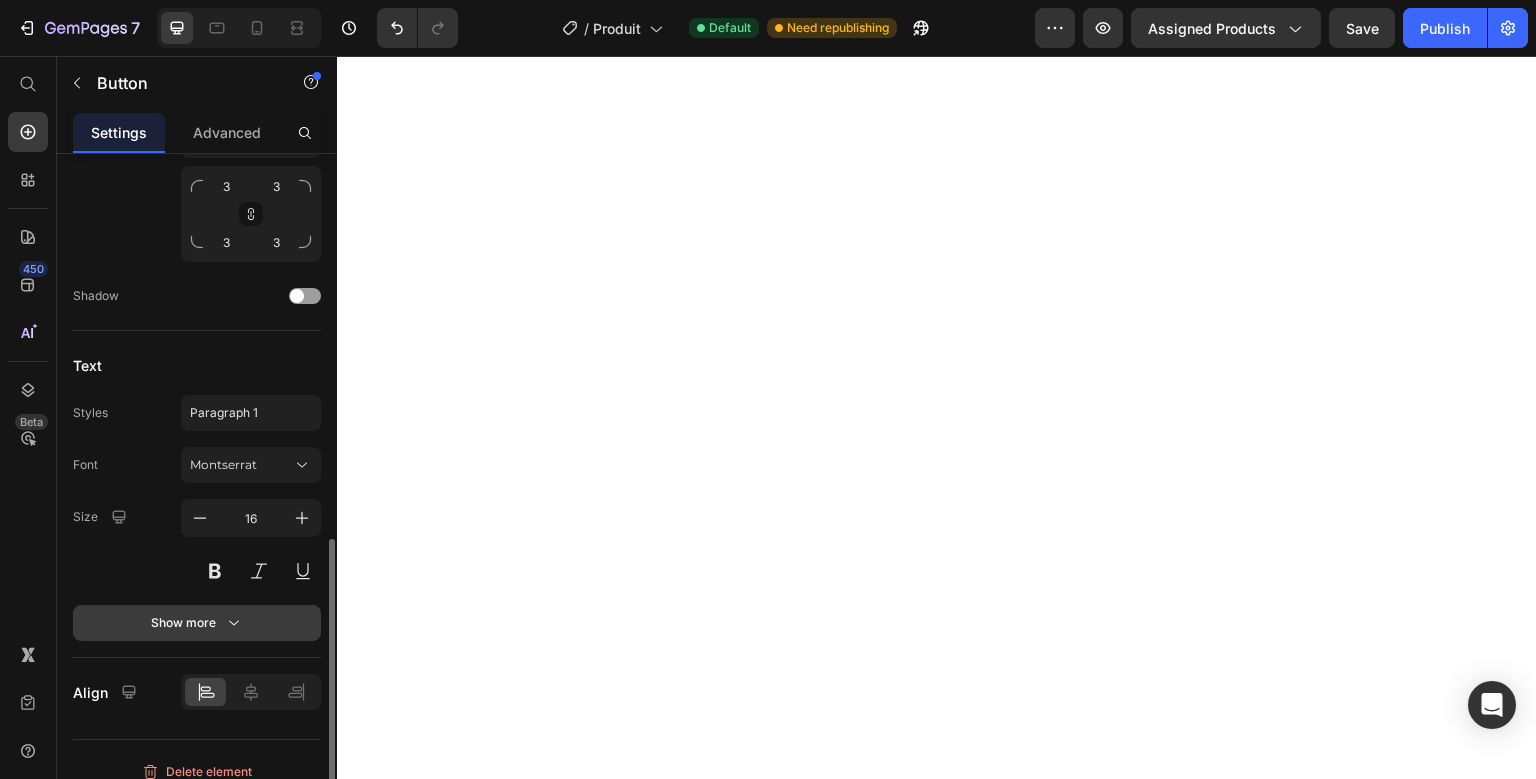 click on "Show more" at bounding box center [197, 623] 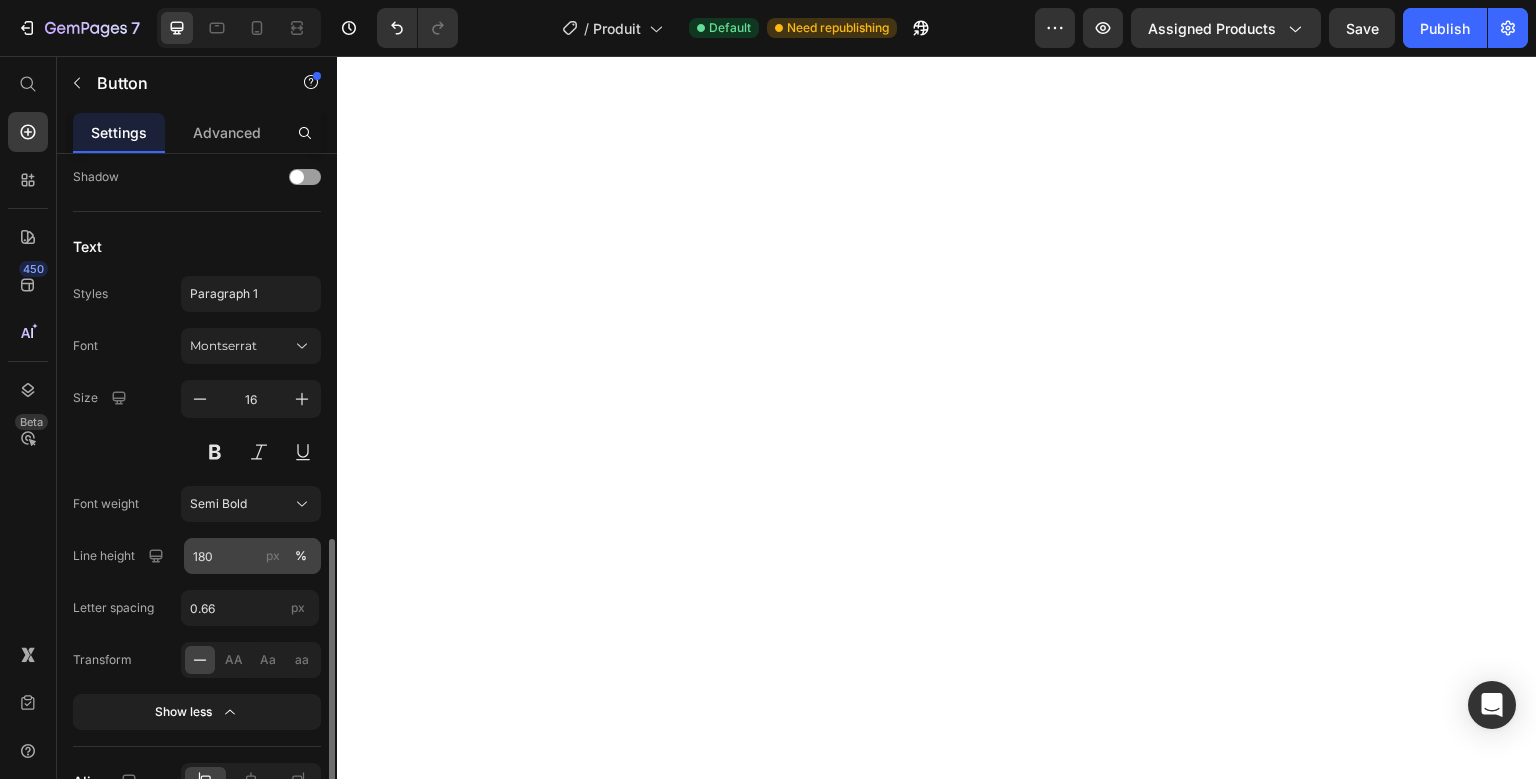 scroll, scrollTop: 1036, scrollLeft: 0, axis: vertical 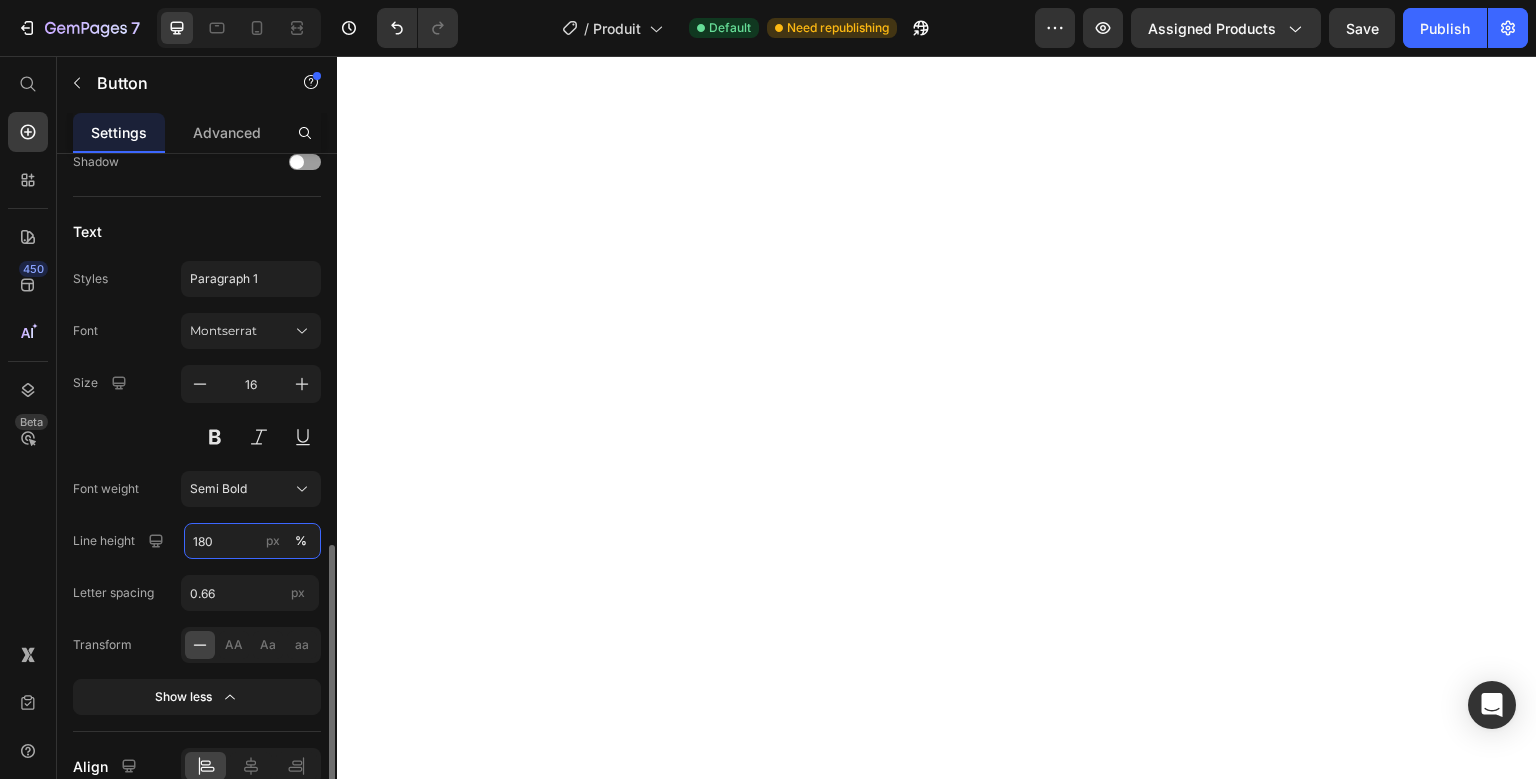 click on "180" at bounding box center [252, 541] 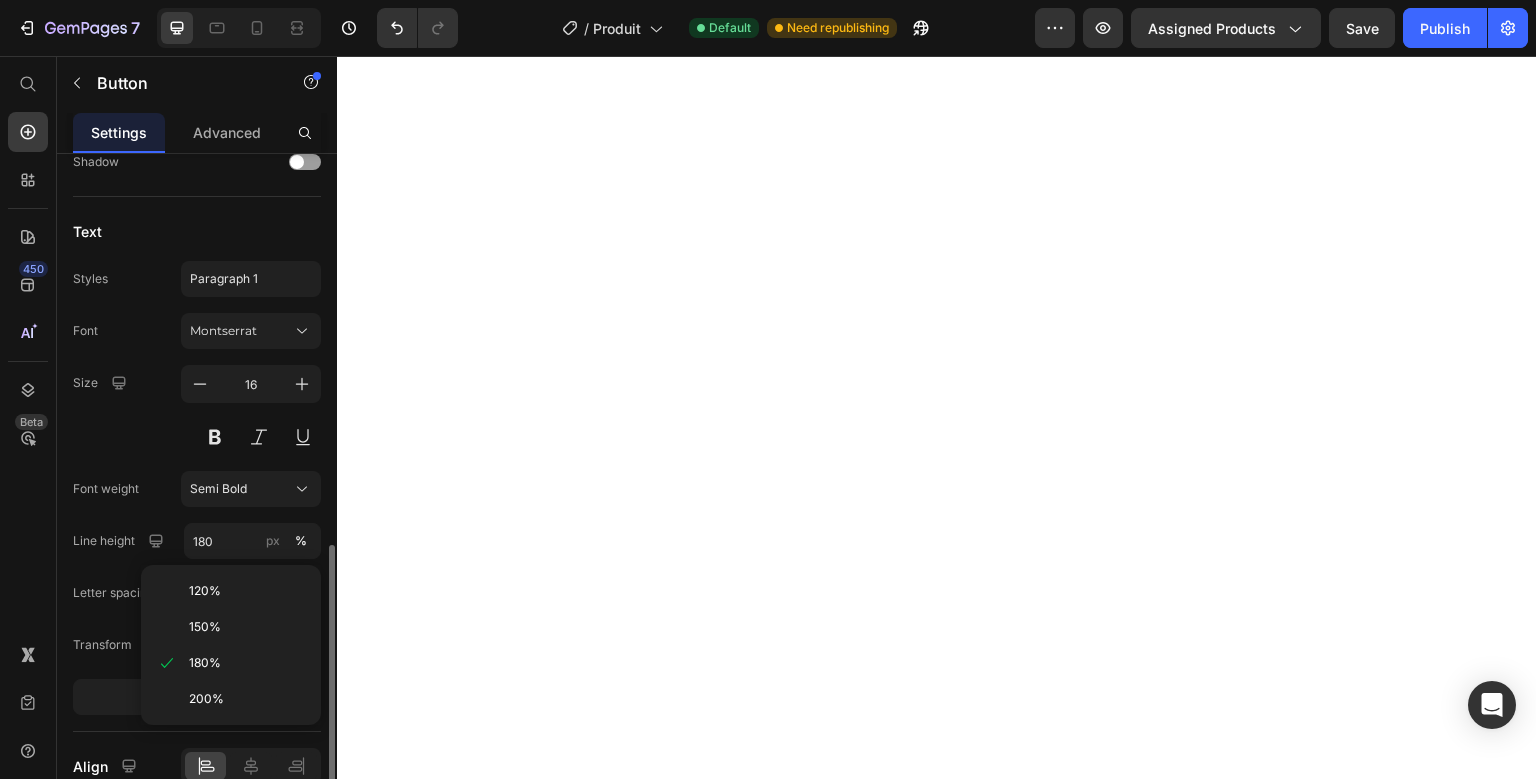 click on "Line height" at bounding box center [120, 541] 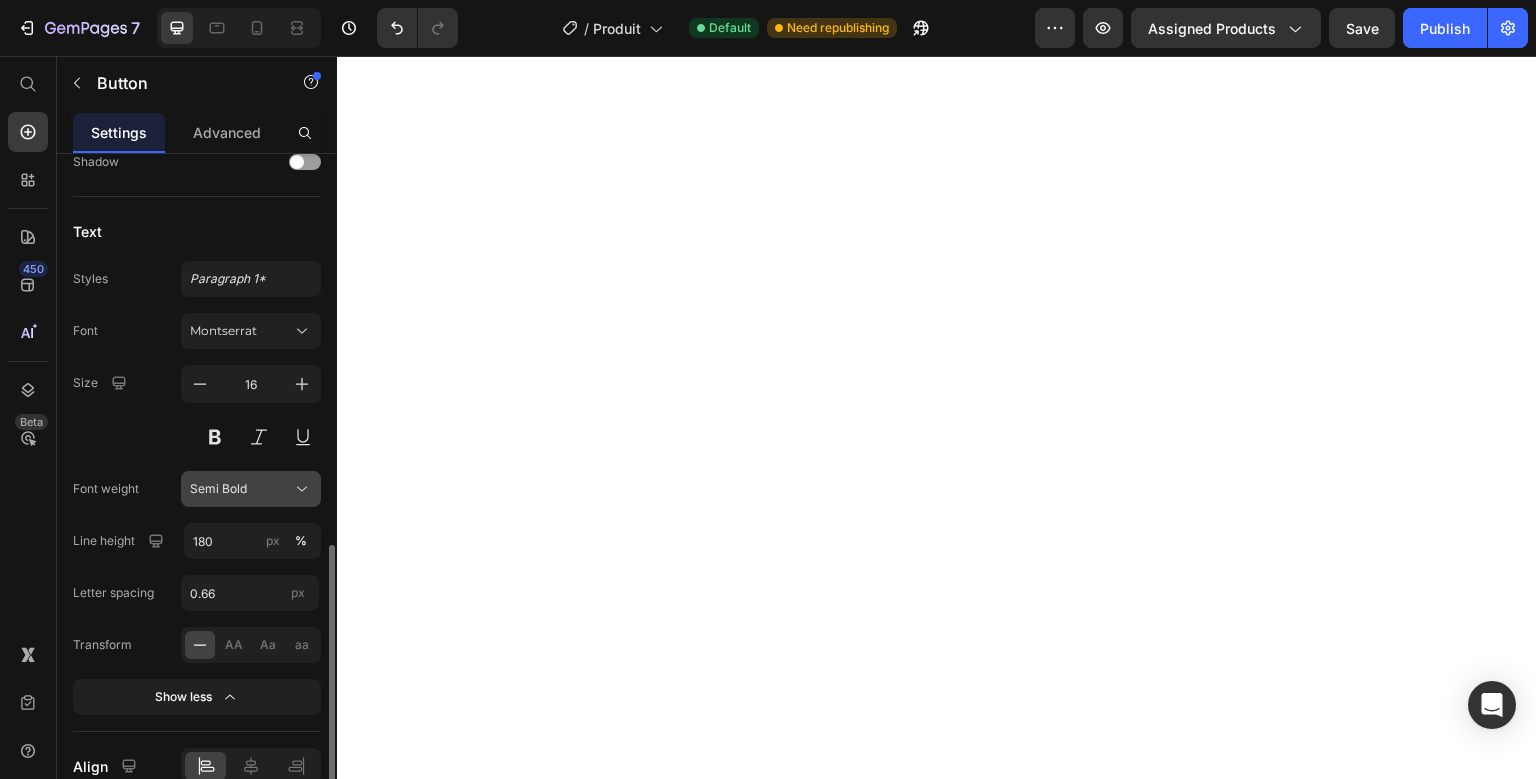 click on "Semi Bold" at bounding box center [218, 489] 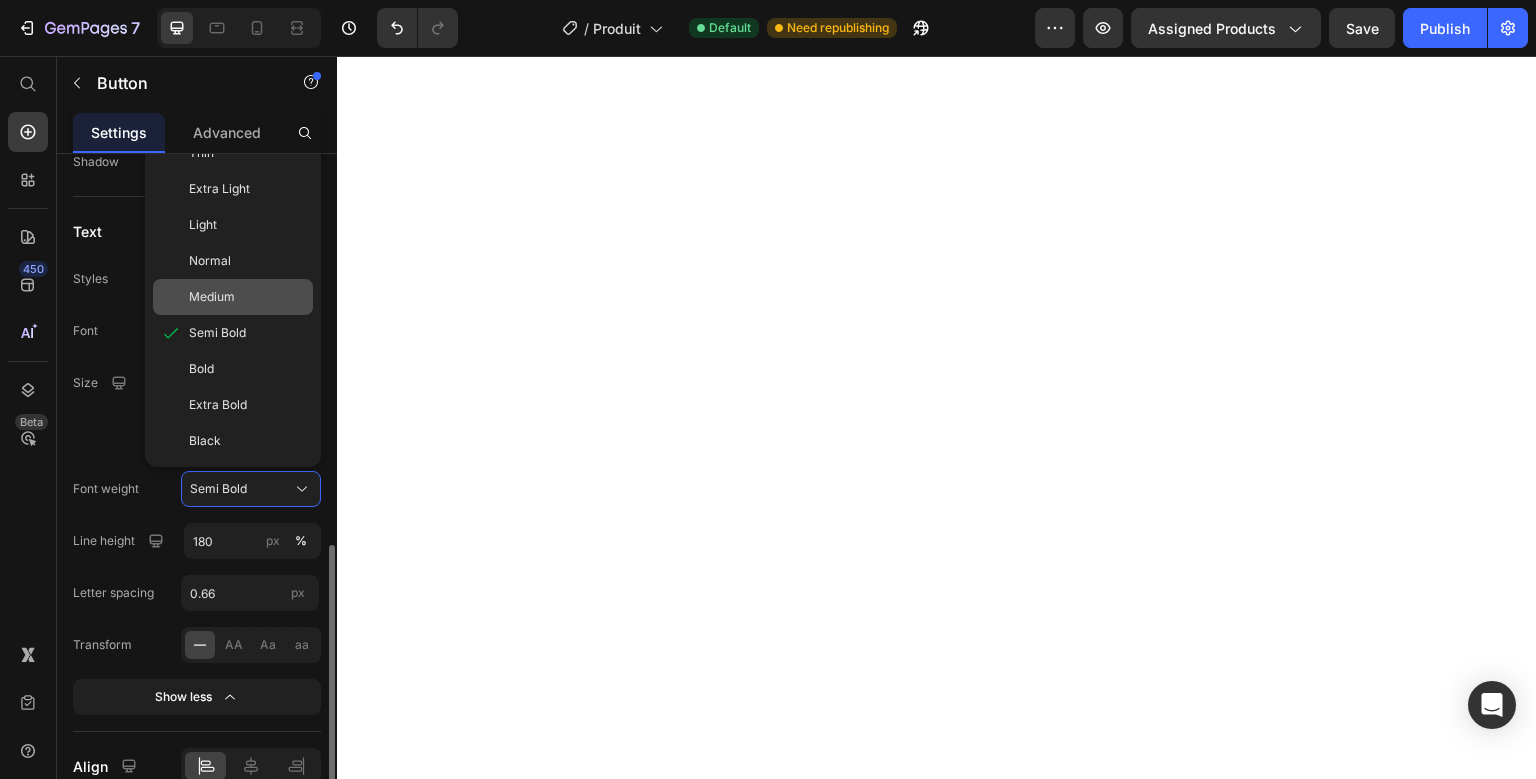 click on "Medium" at bounding box center (212, 297) 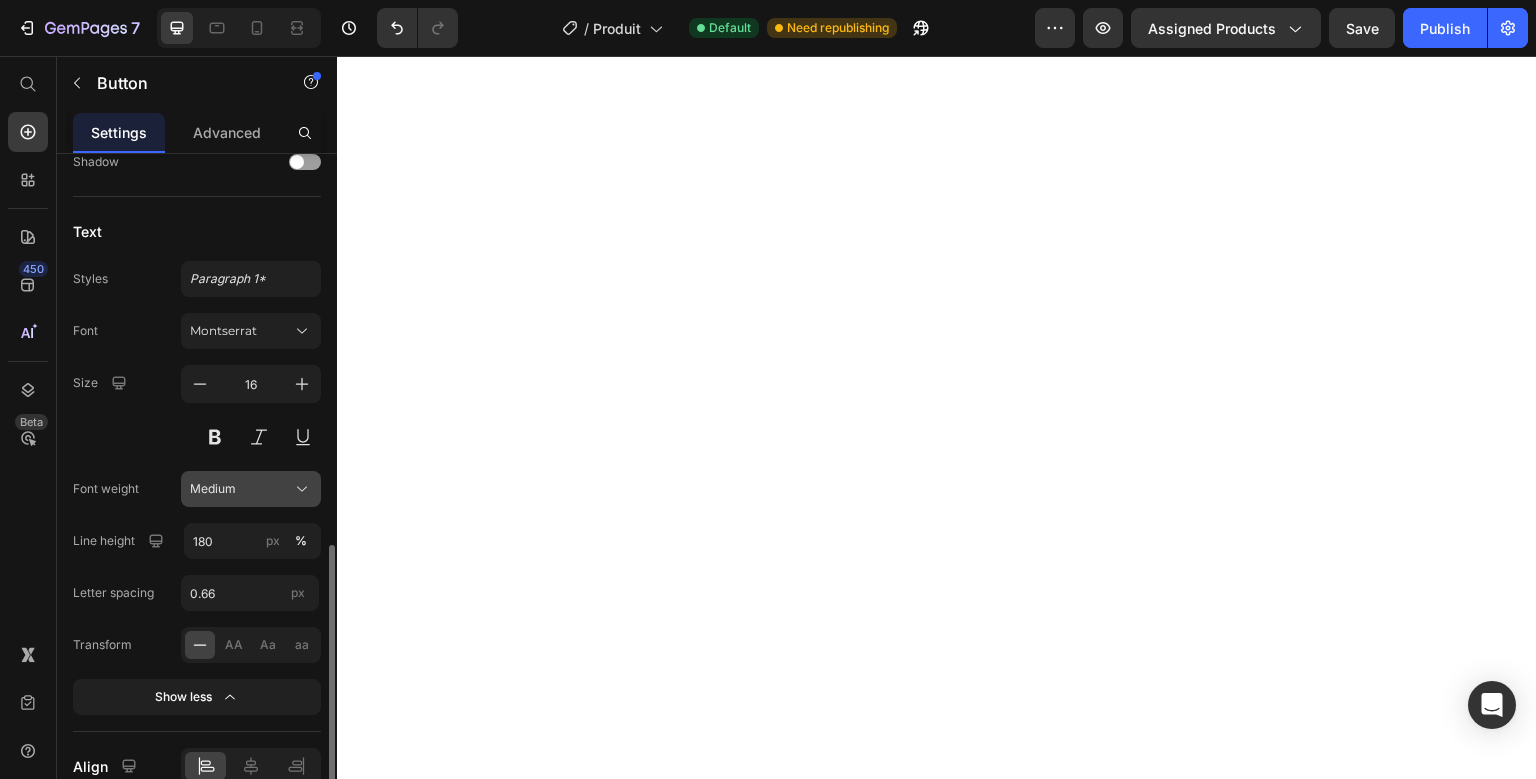 click on "Medium" at bounding box center [213, 489] 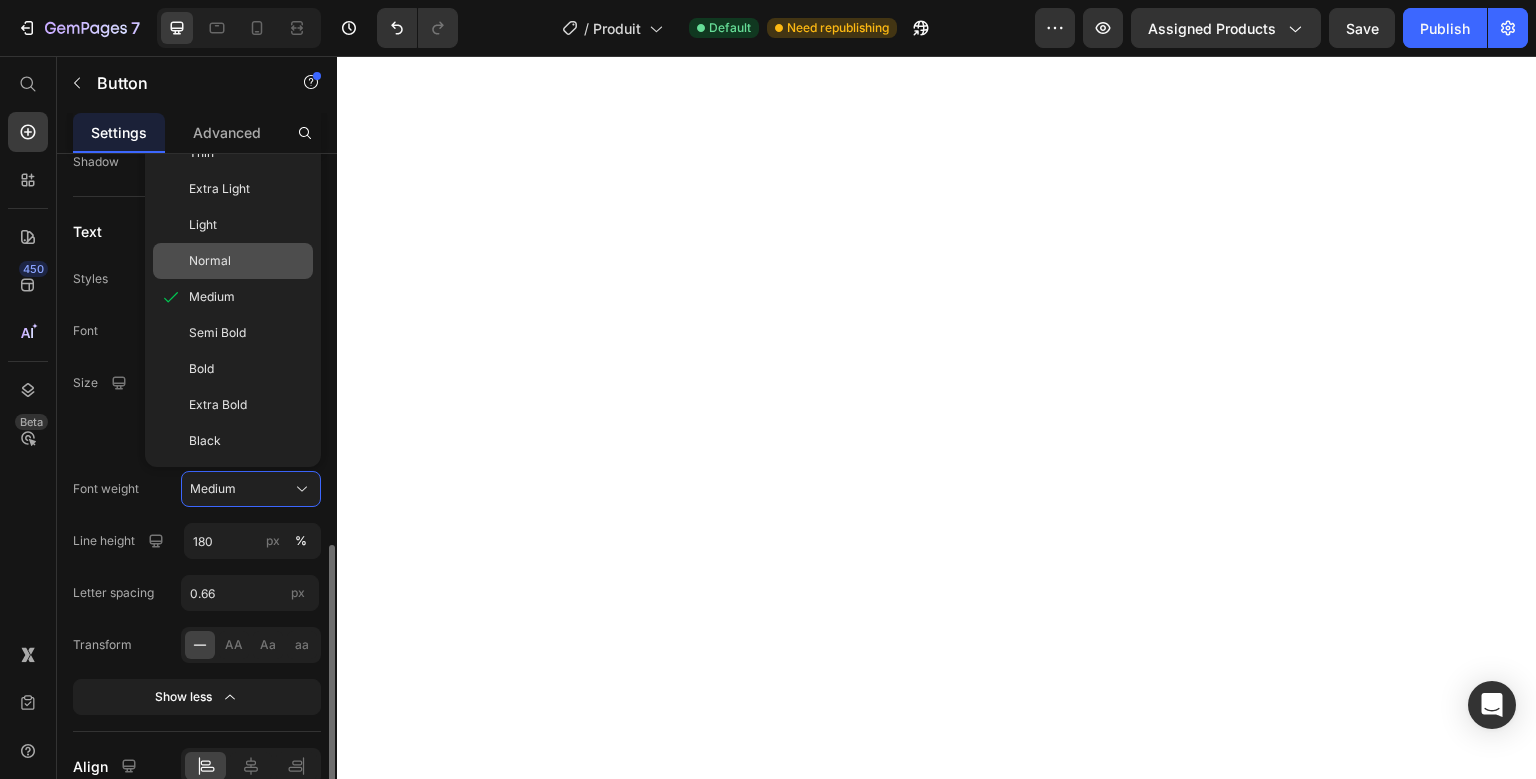click on "Normal" 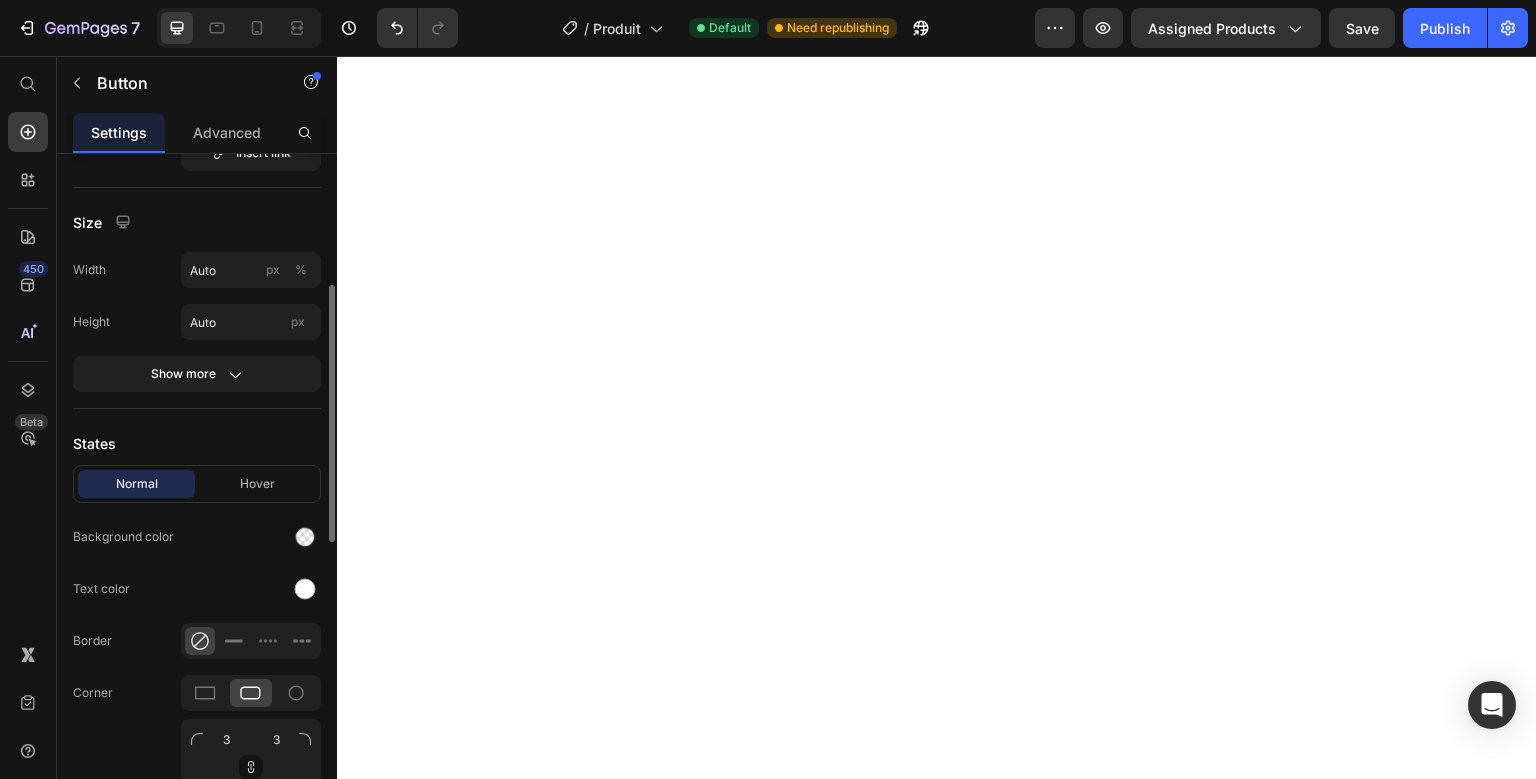 scroll, scrollTop: 349, scrollLeft: 0, axis: vertical 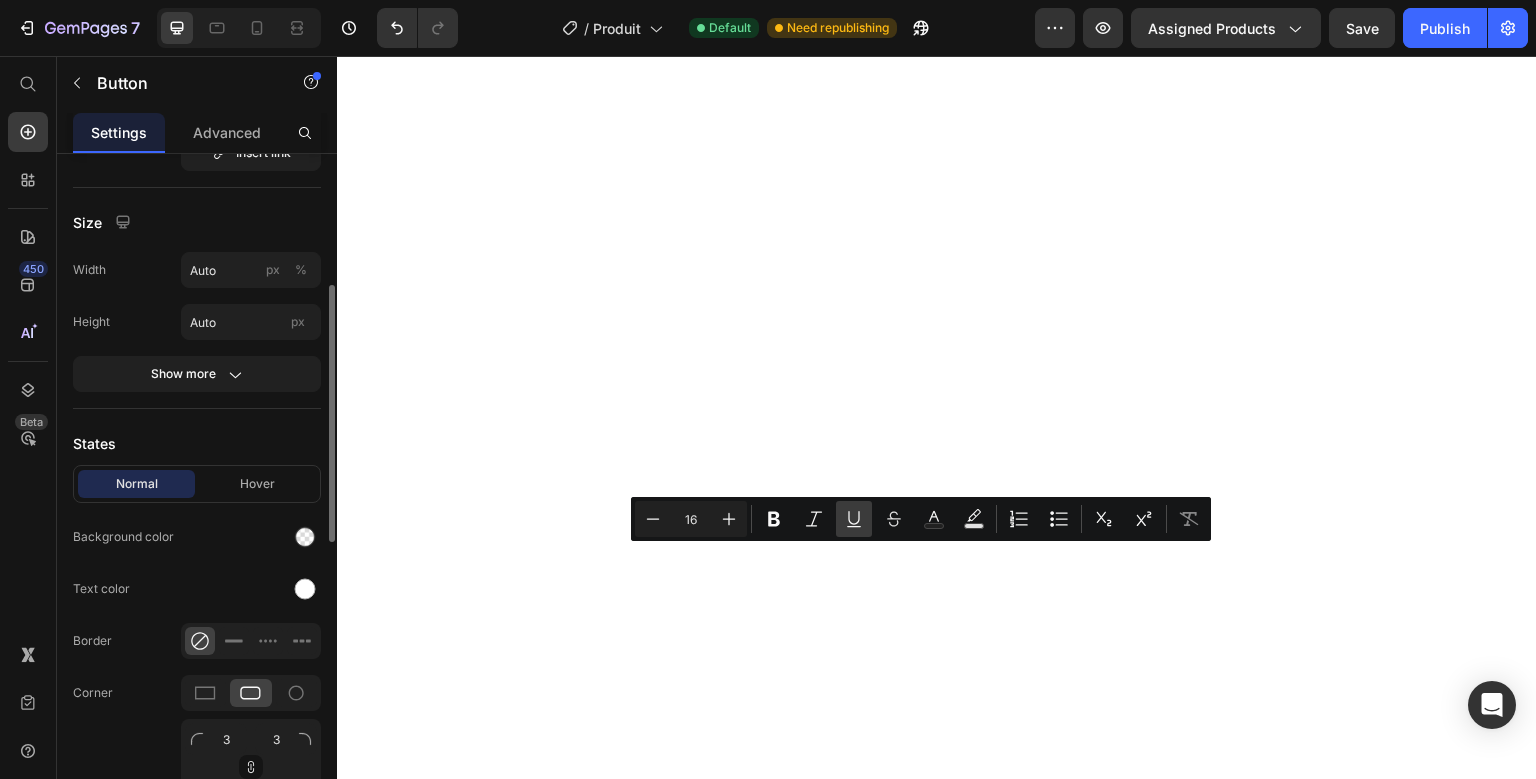 click 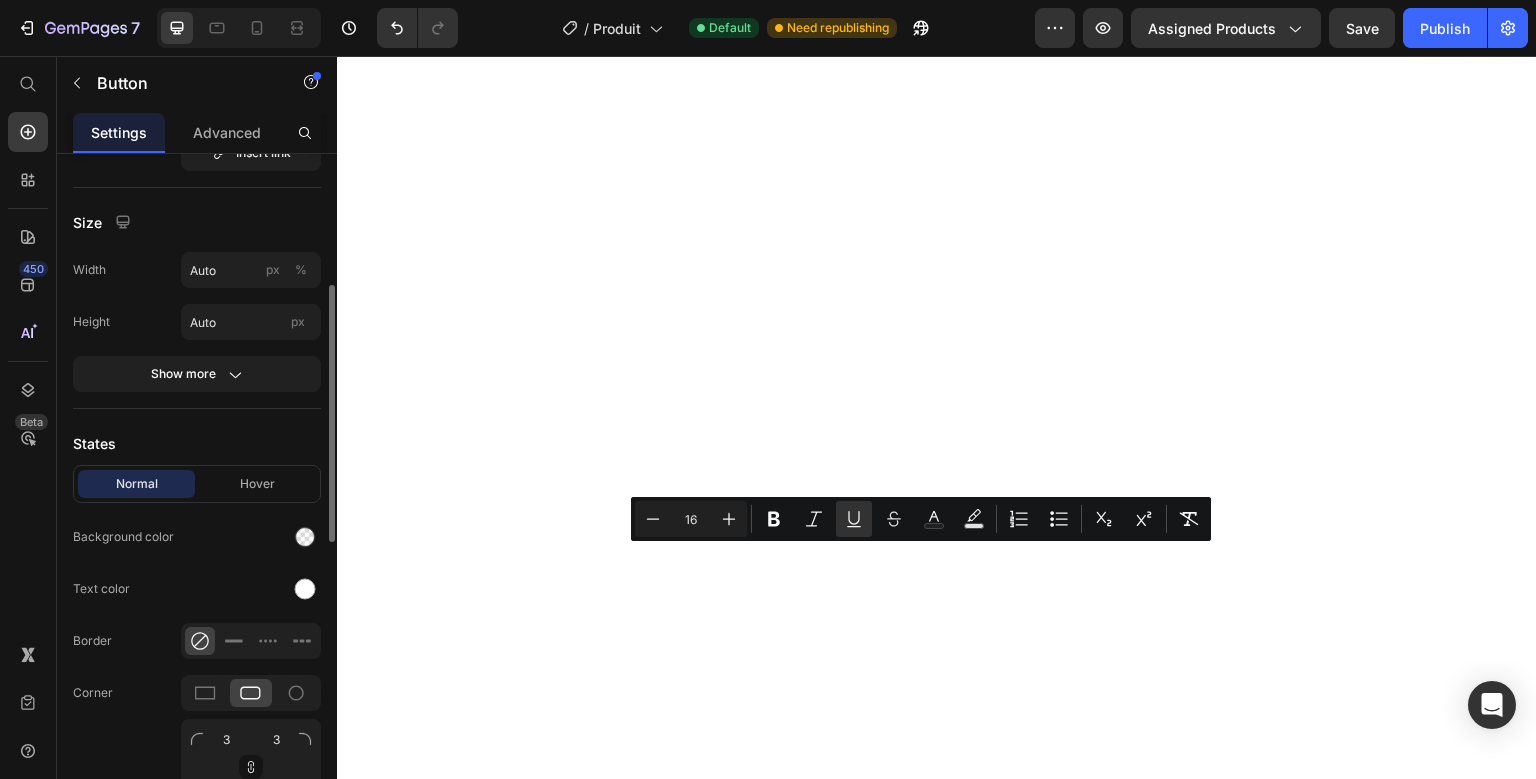 click on "States" at bounding box center (197, 443) 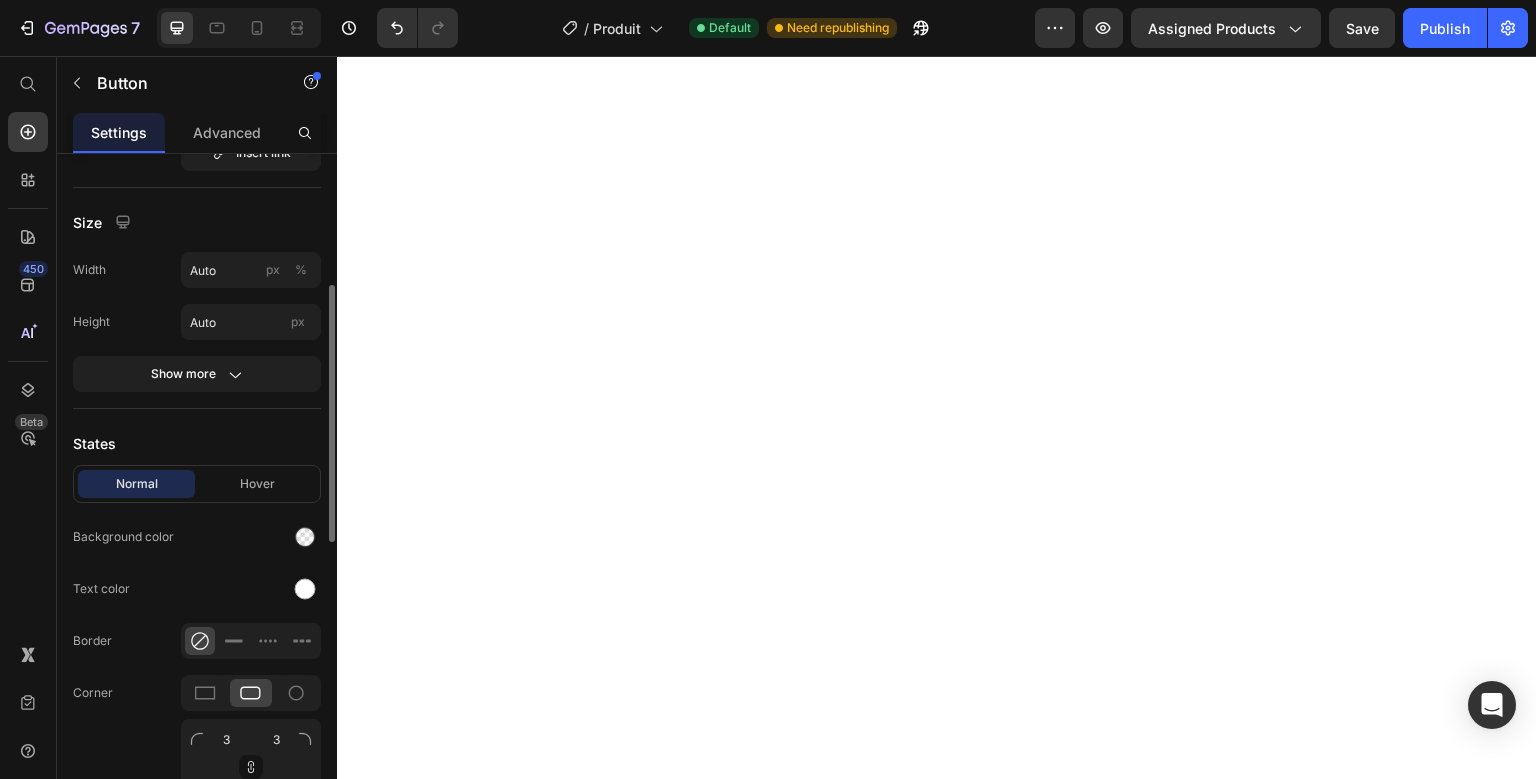 scroll, scrollTop: 0, scrollLeft: 0, axis: both 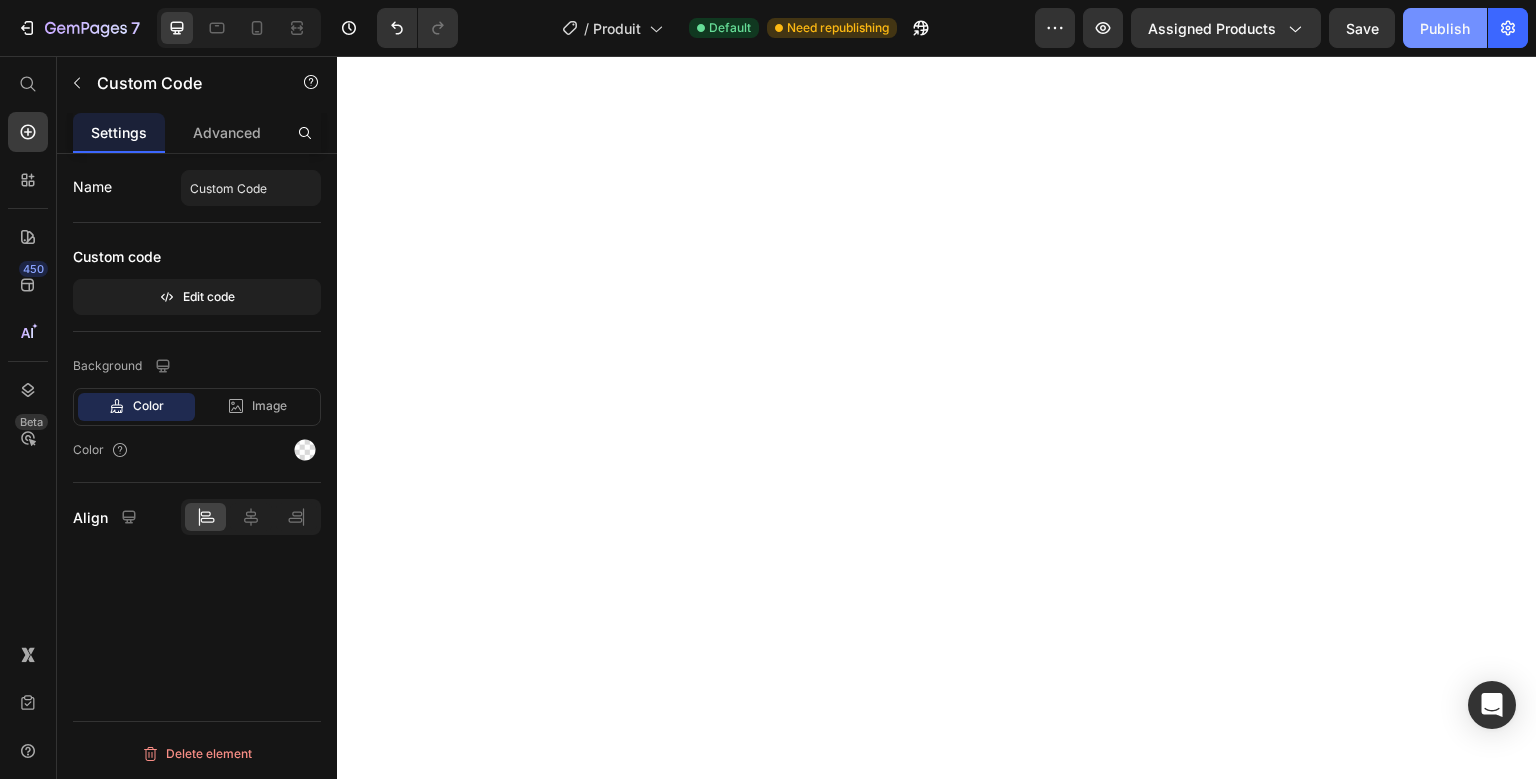 click on "Publish" 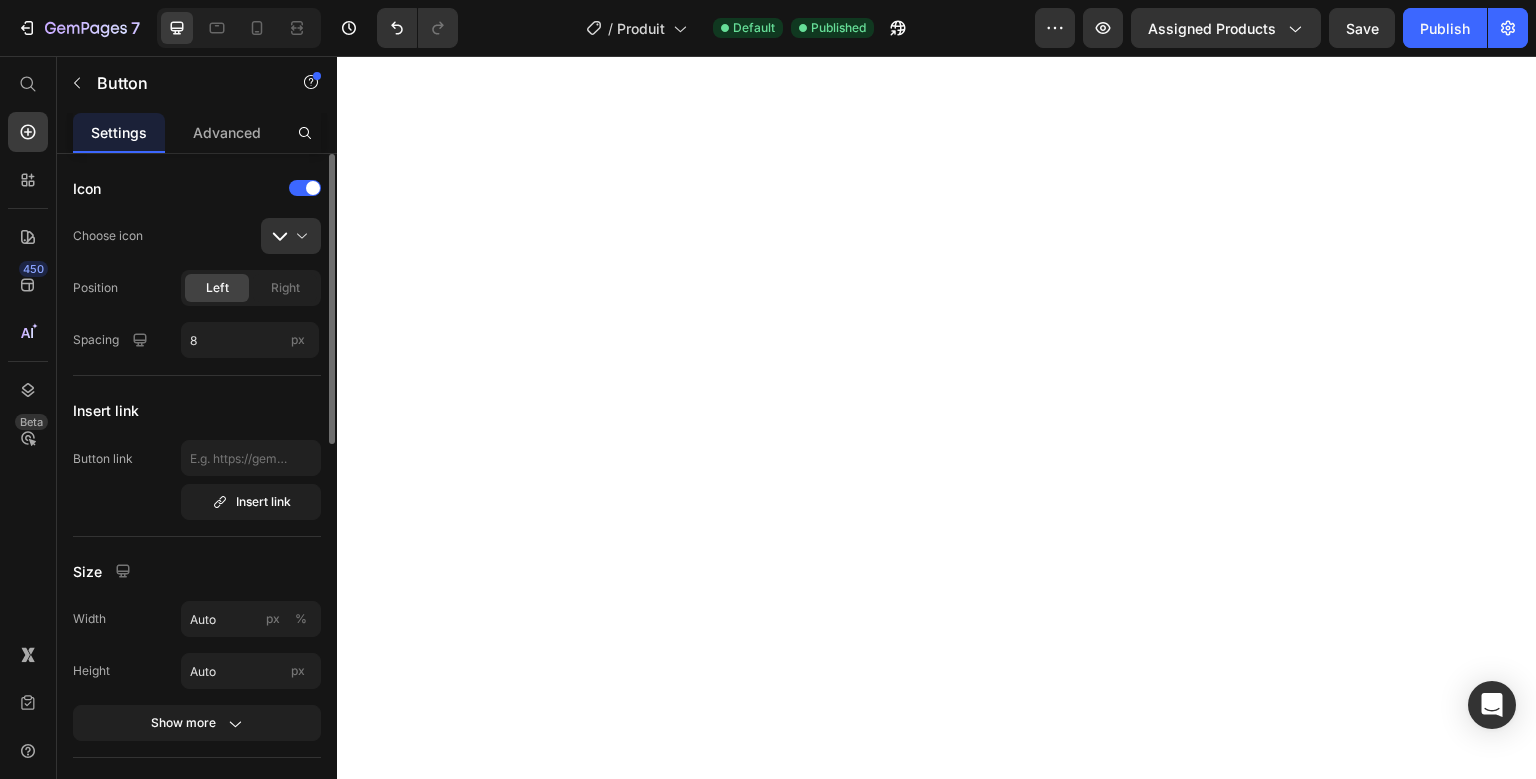 click on "Insert link" at bounding box center (197, 410) 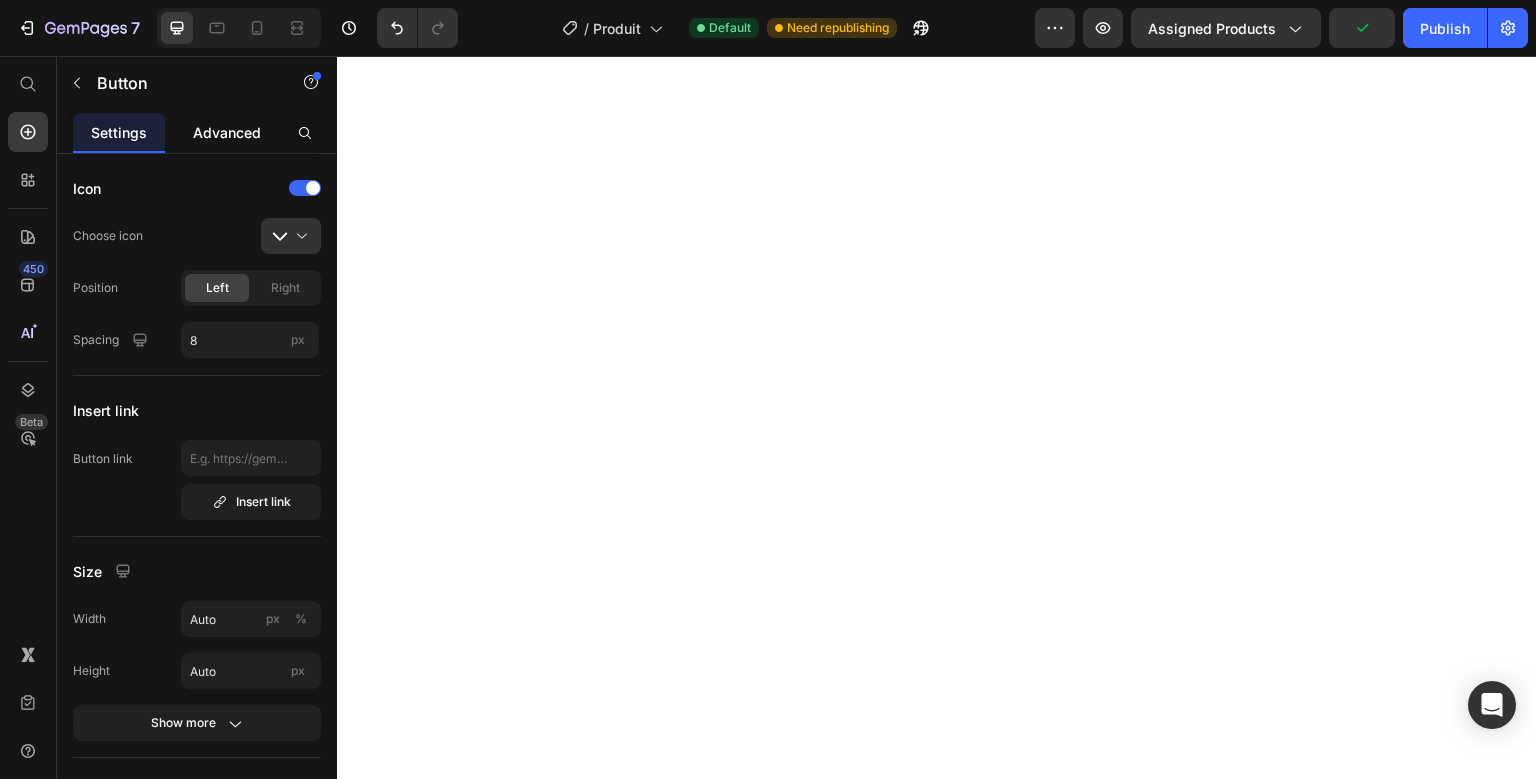click on "Advanced" 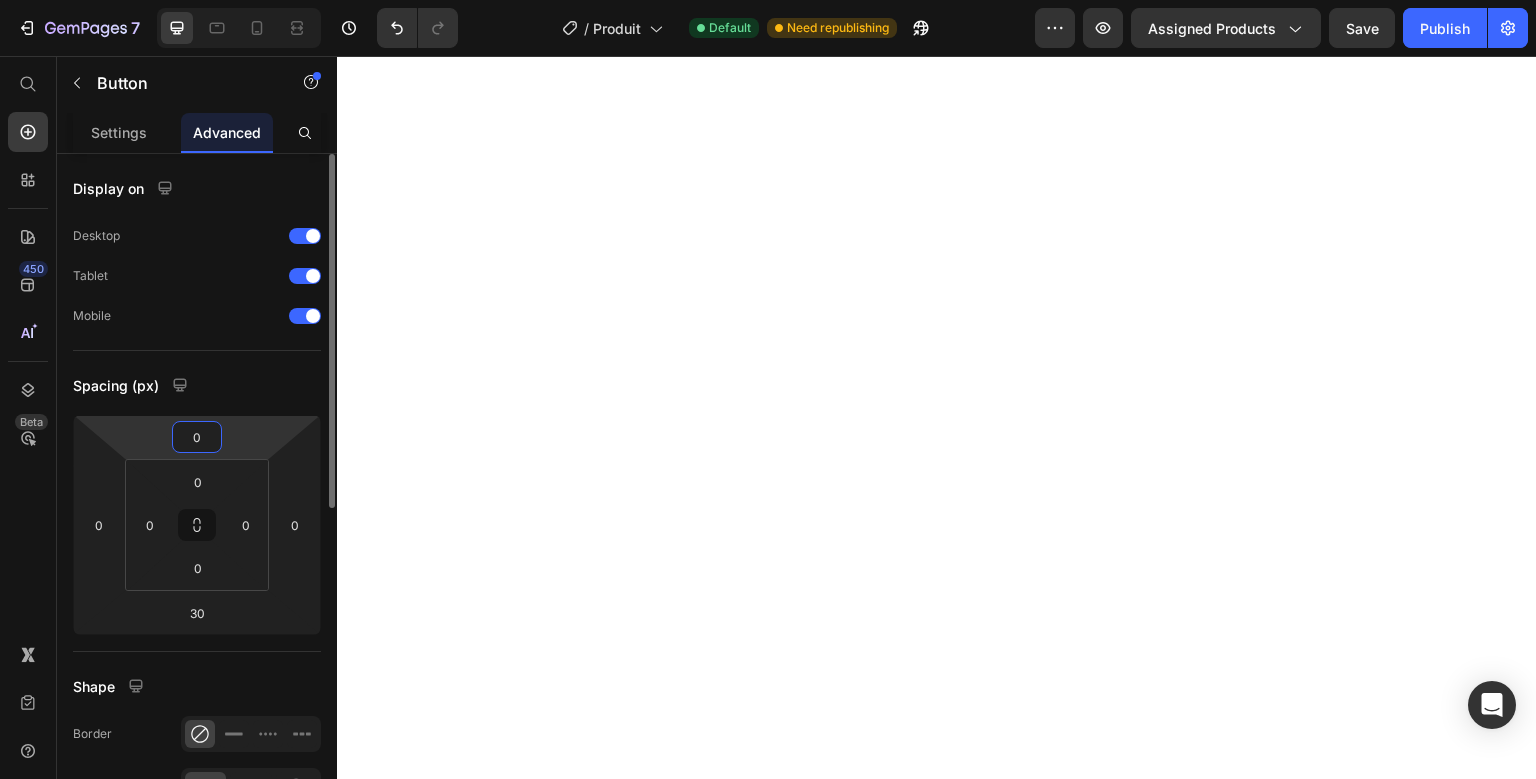 click on "0" at bounding box center [197, 437] 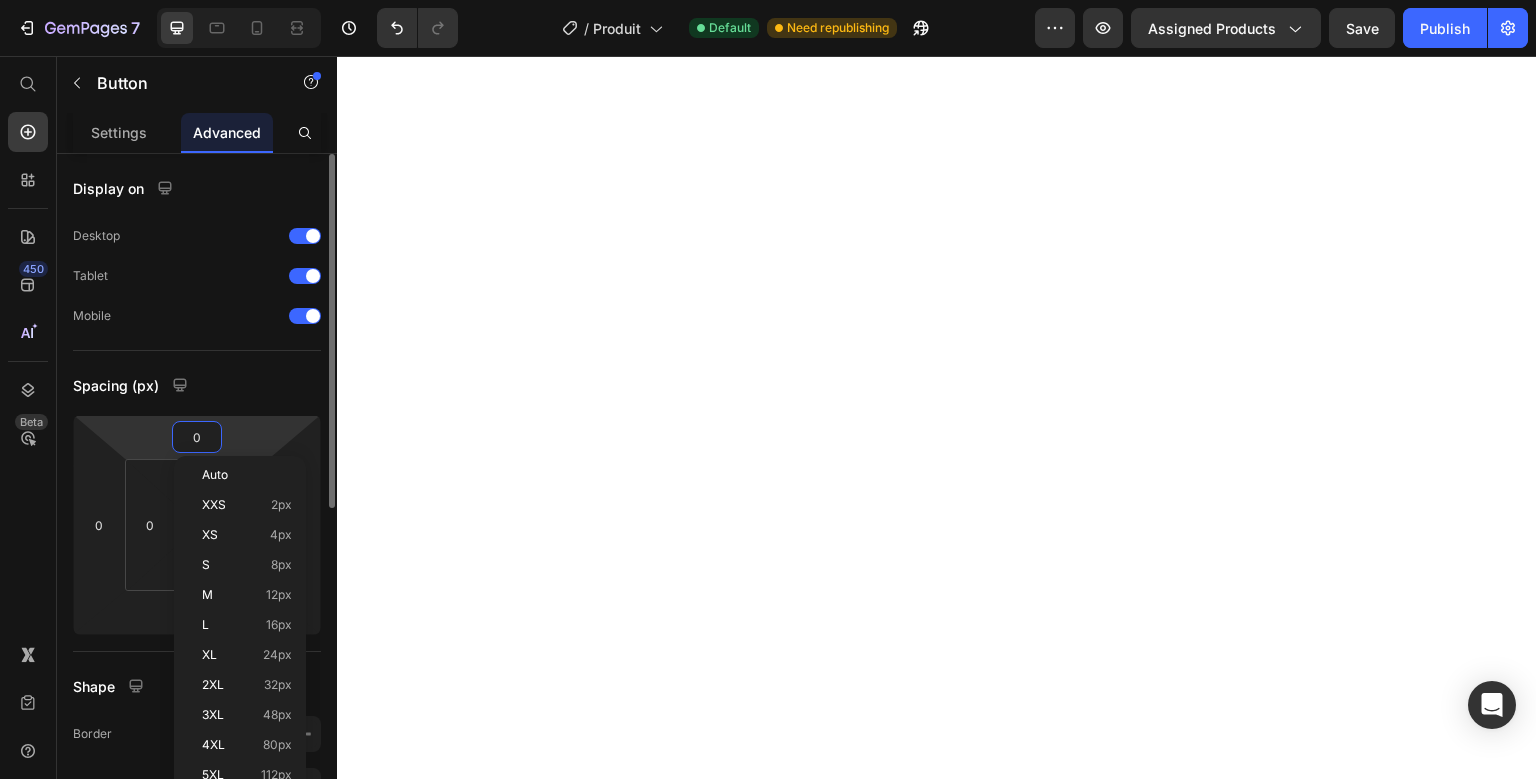 type on "5" 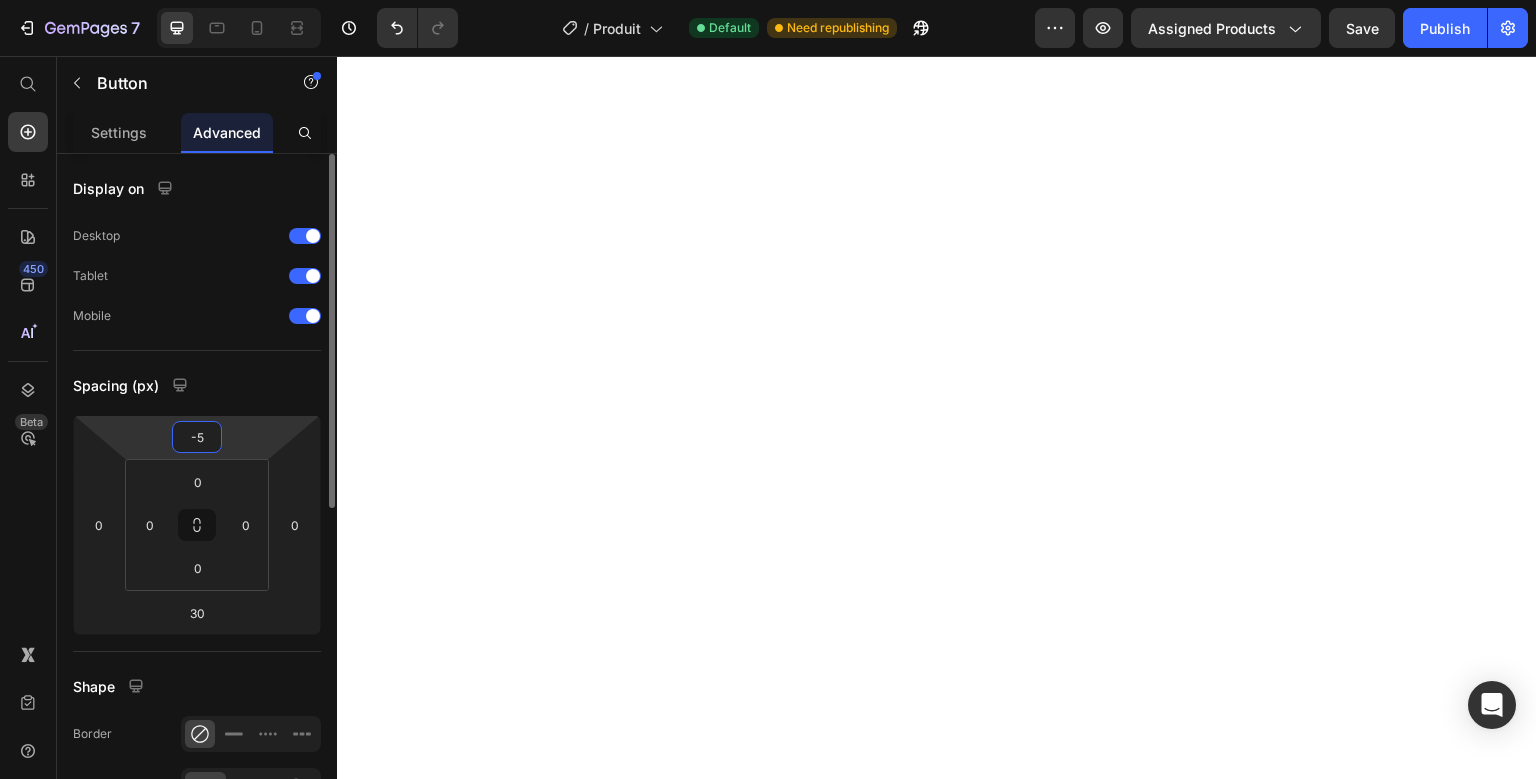 click on "-5" at bounding box center [197, 437] 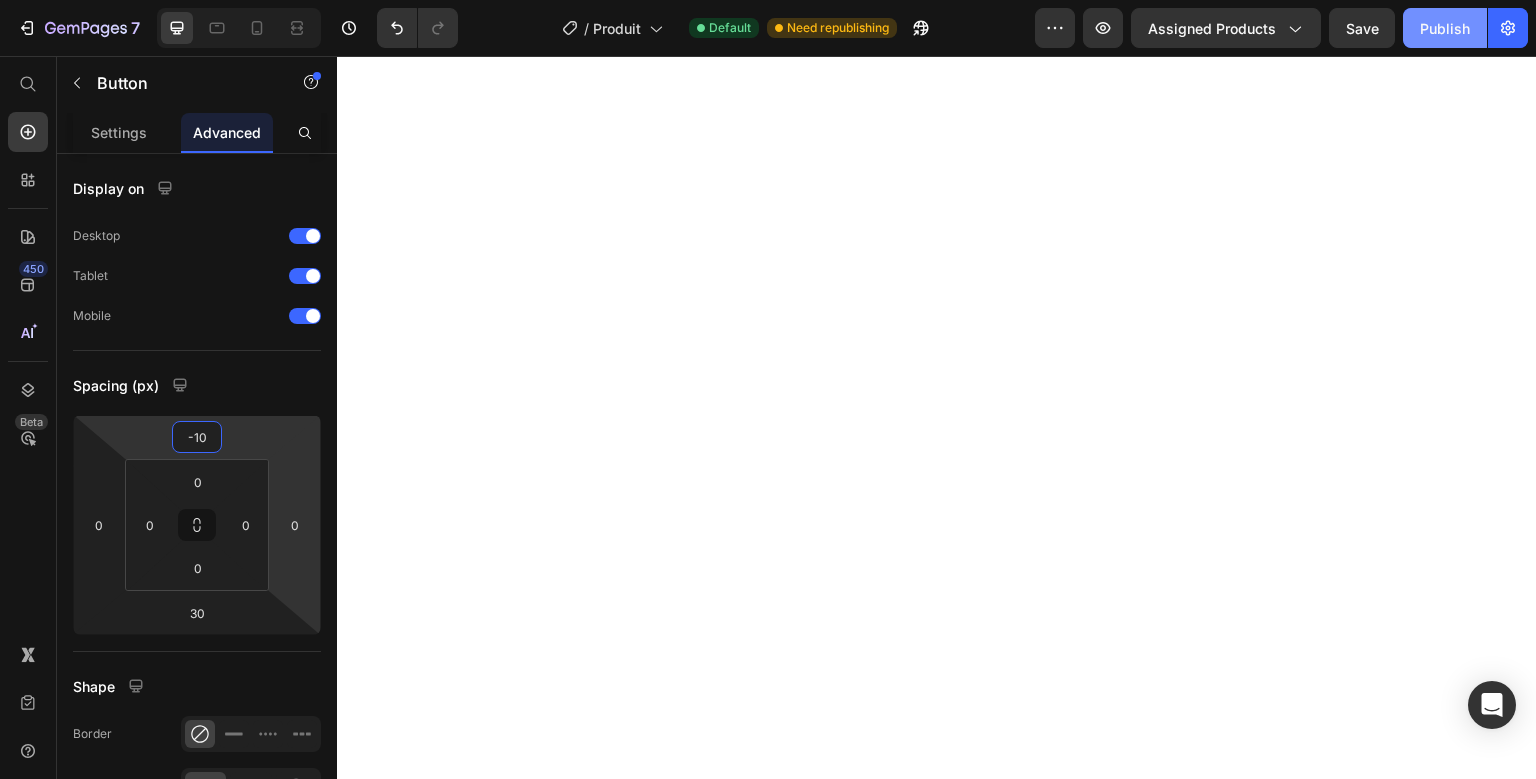 type on "-10" 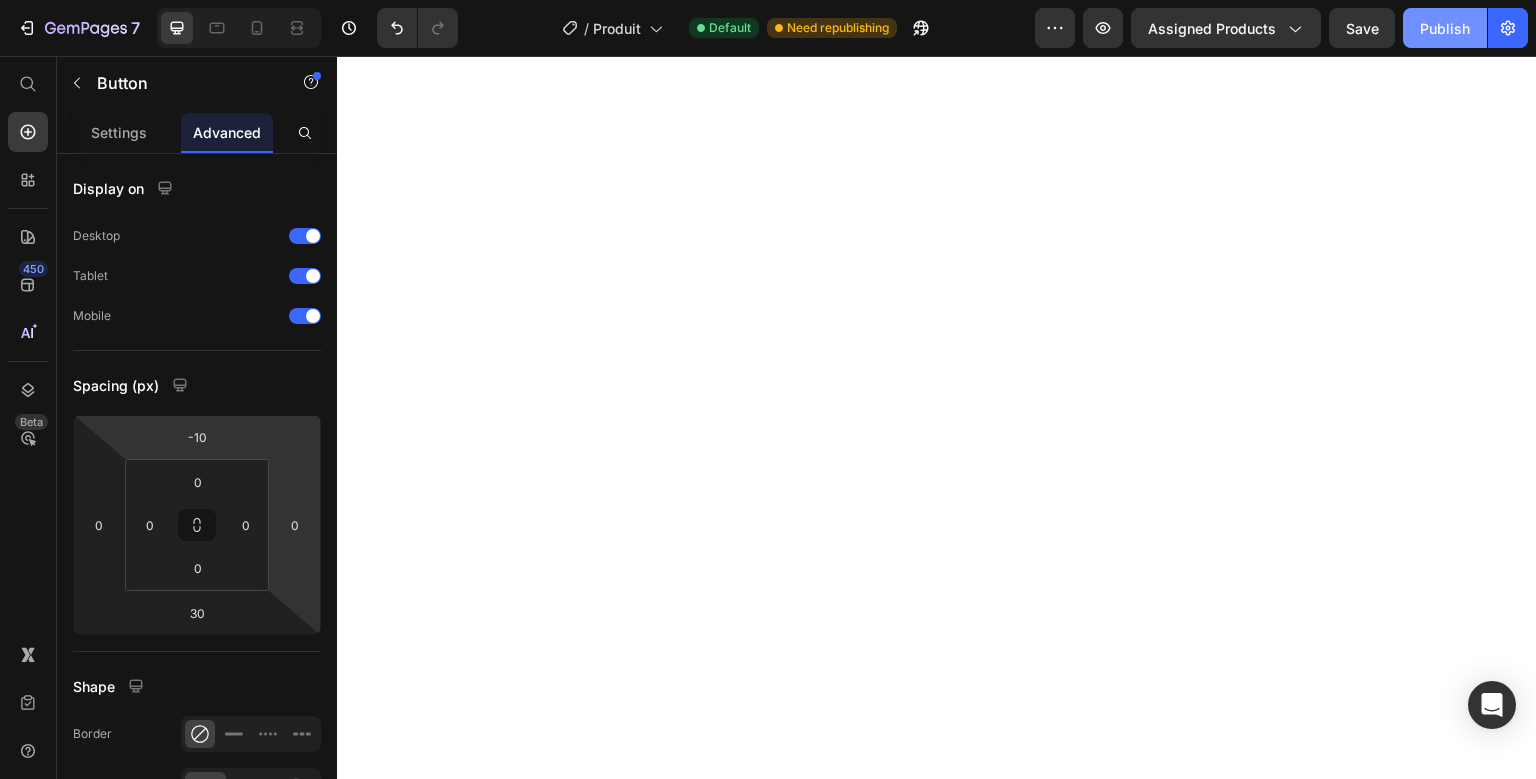 click on "Publish" at bounding box center (1445, 28) 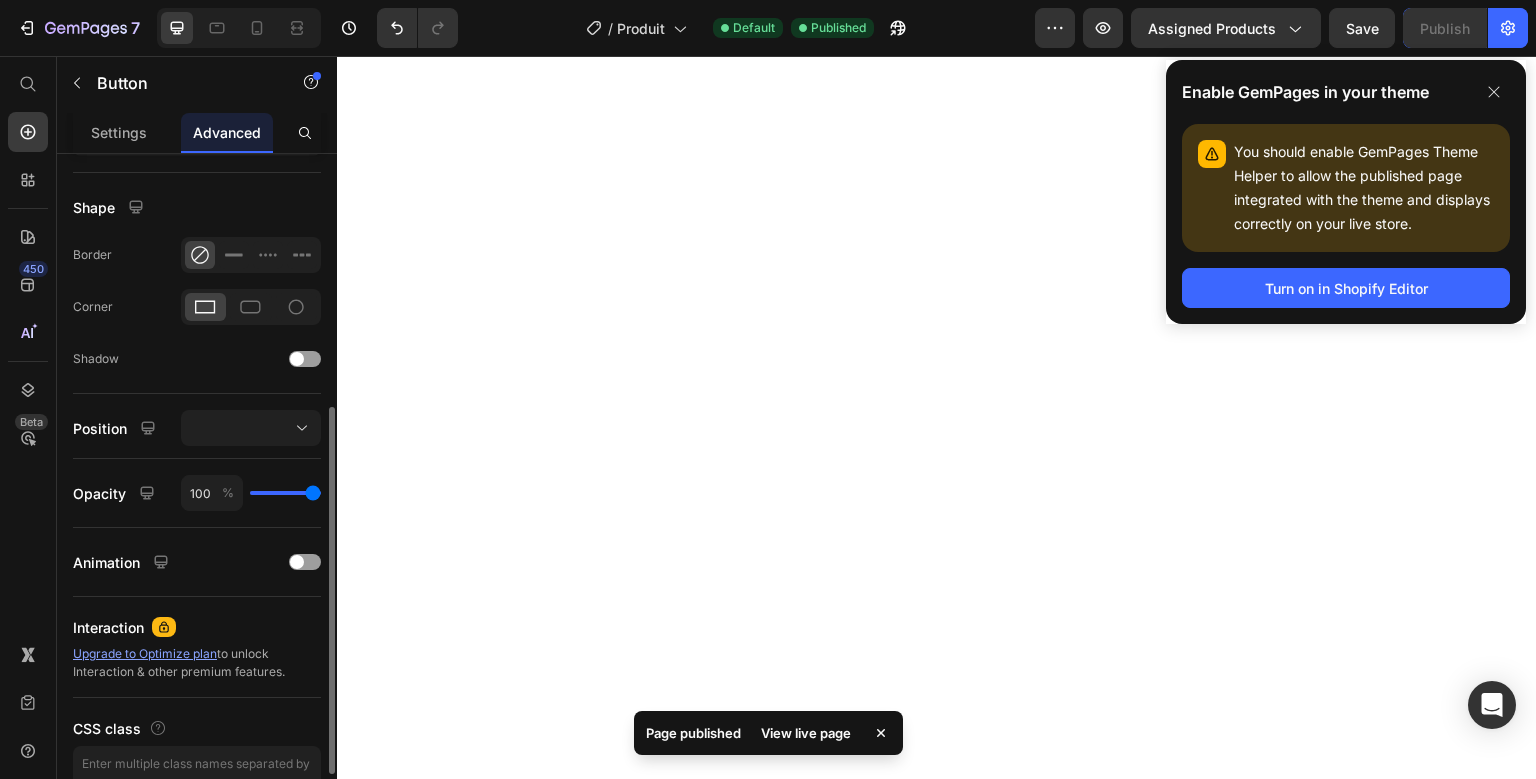 scroll, scrollTop: 480, scrollLeft: 0, axis: vertical 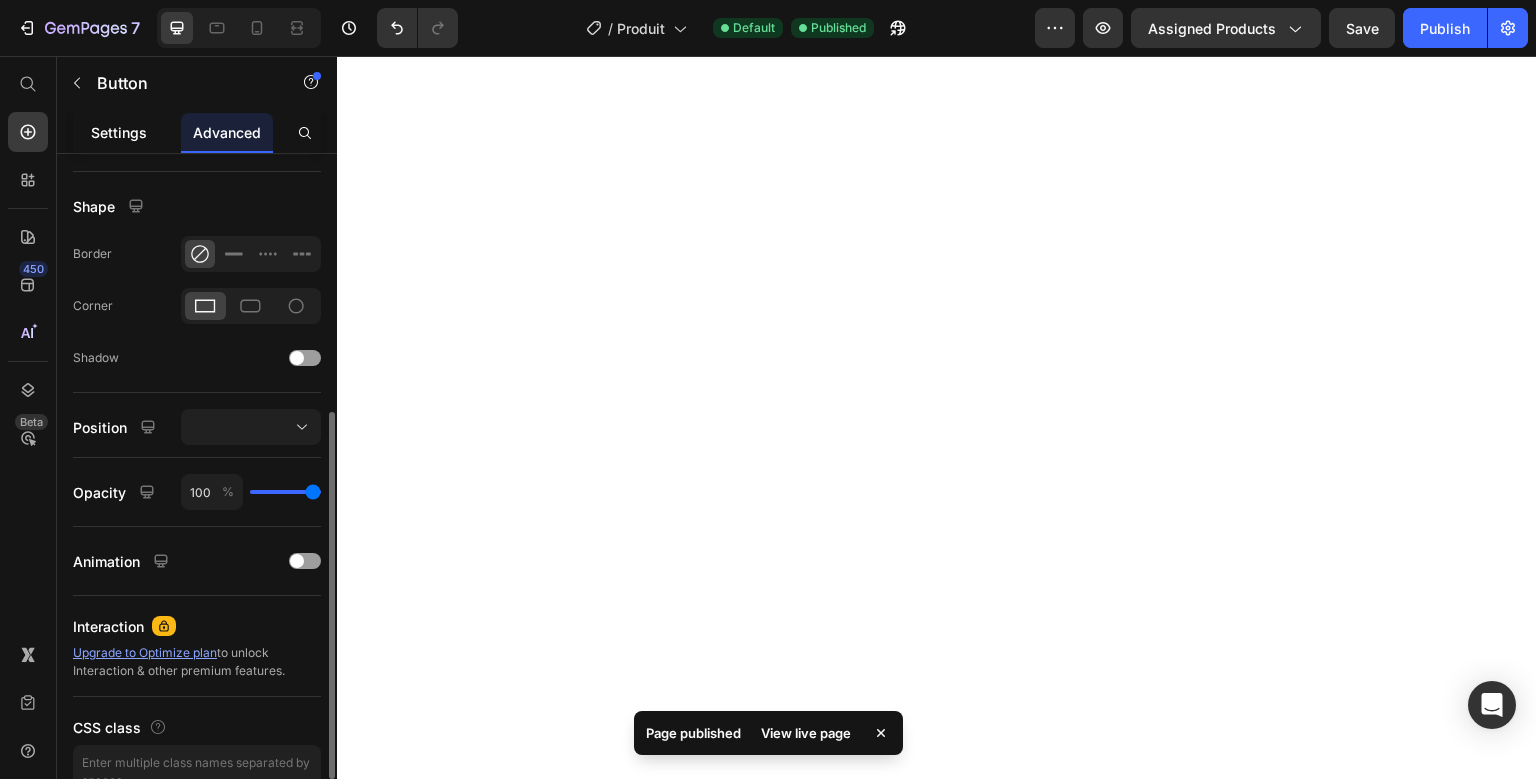 click on "Settings" at bounding box center (119, 132) 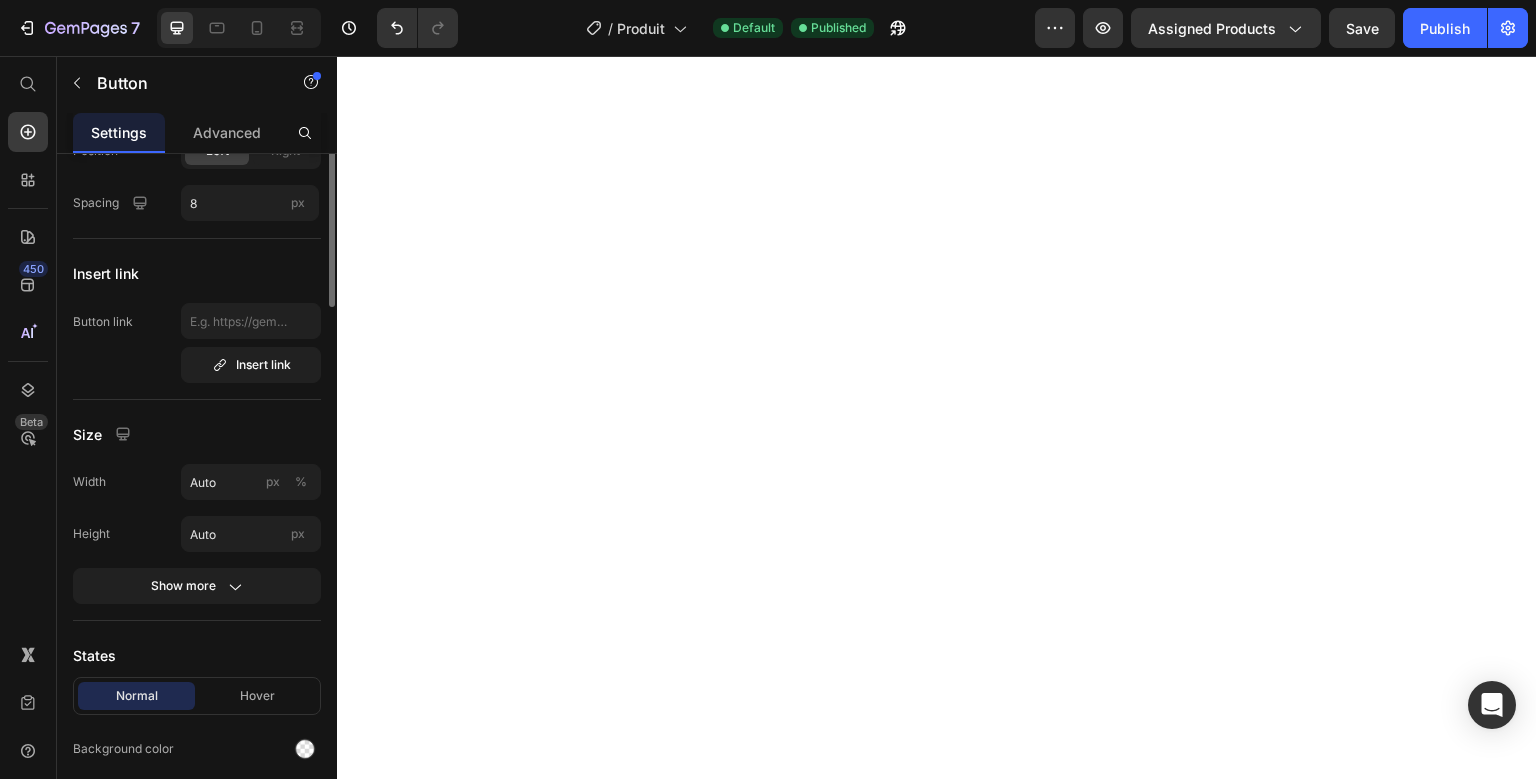 scroll, scrollTop: 0, scrollLeft: 0, axis: both 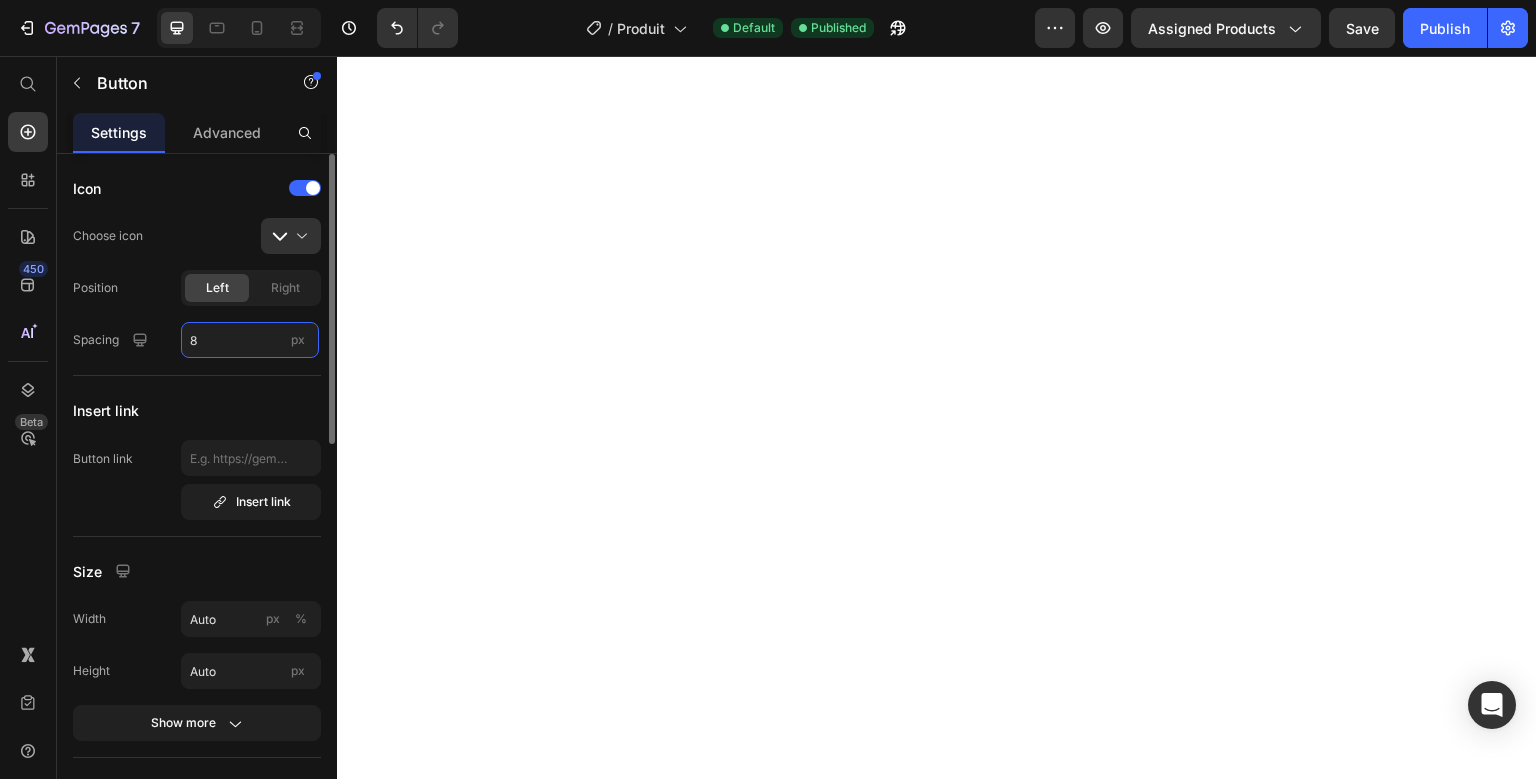 click on "8" at bounding box center [250, 340] 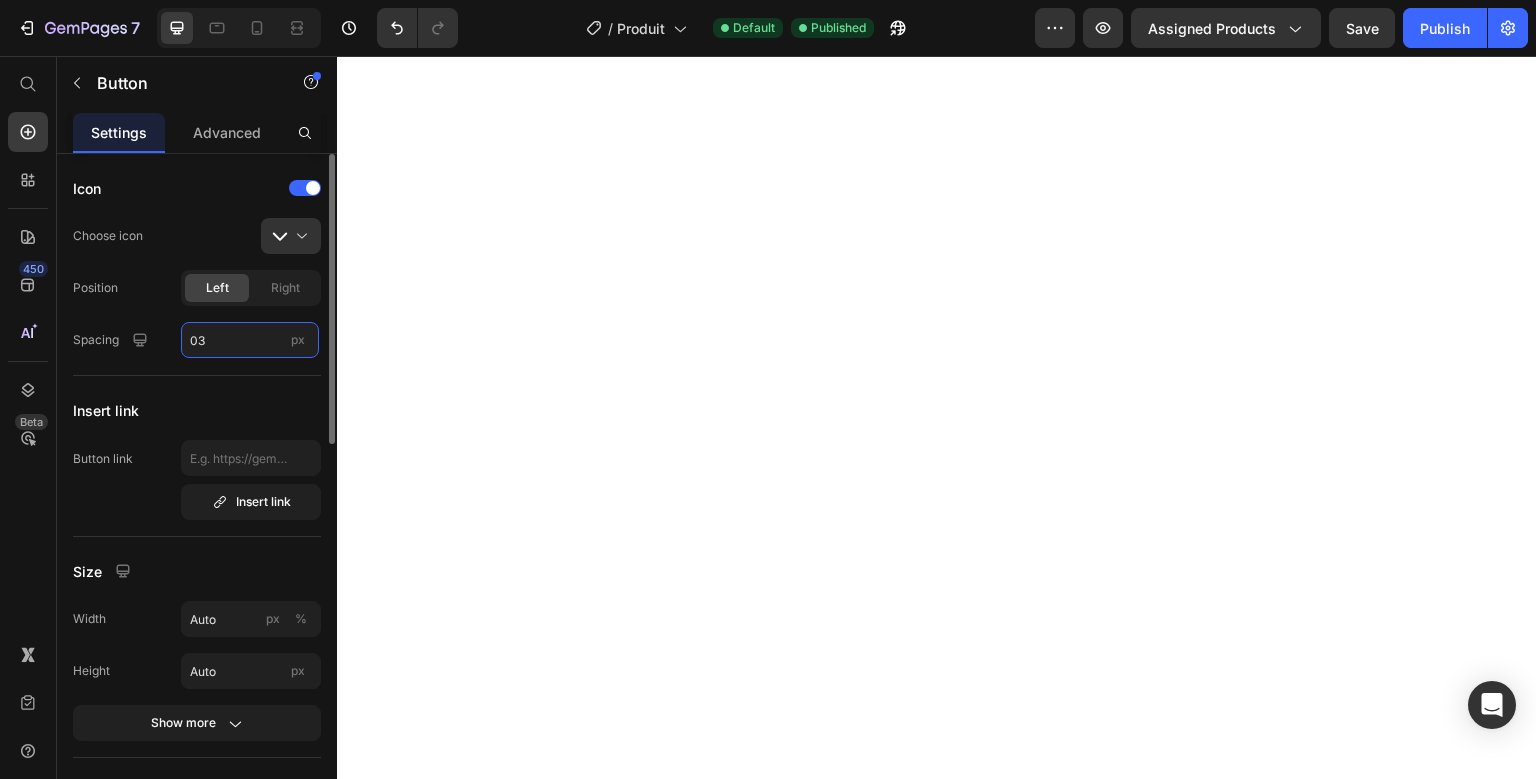 type on "0" 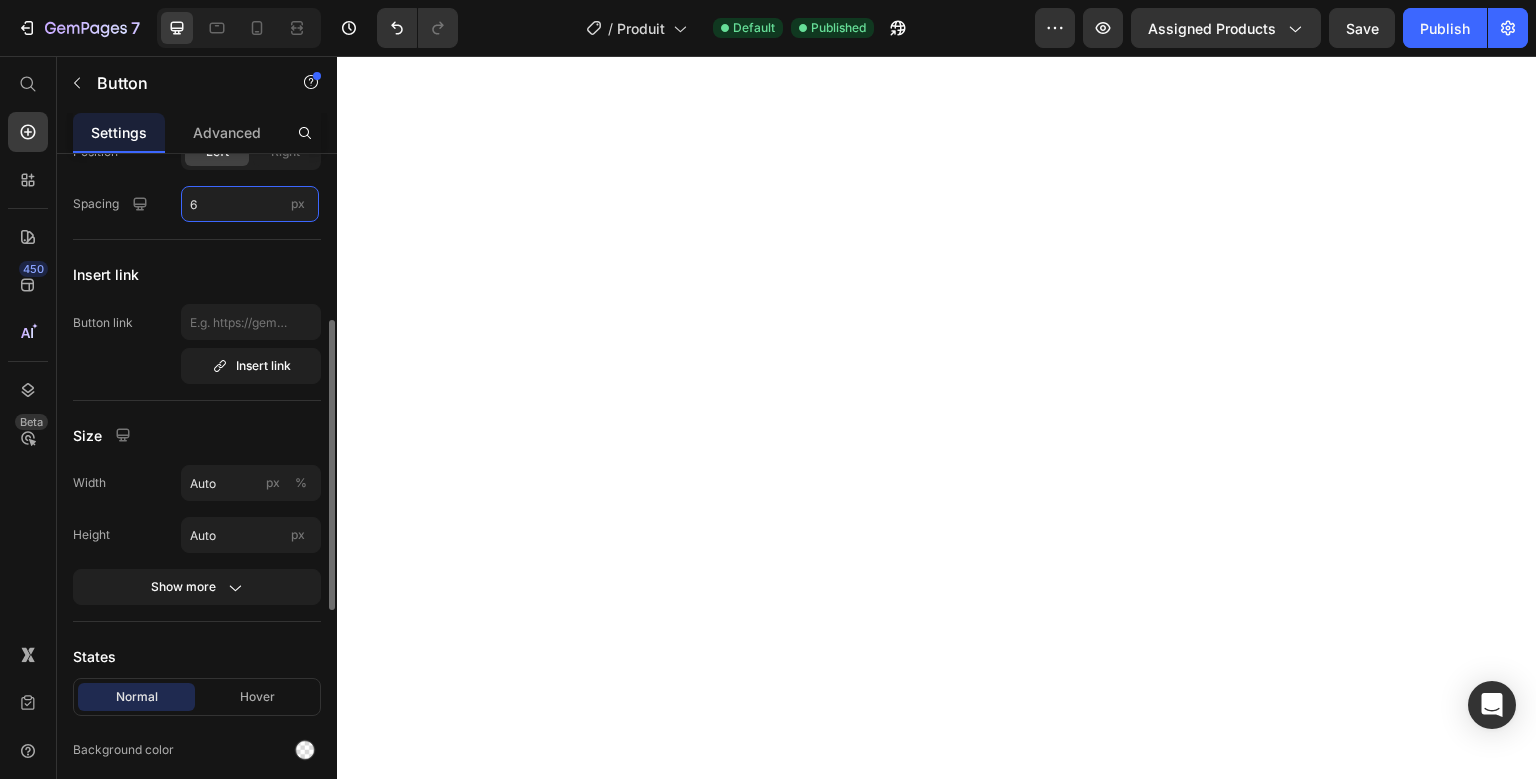 scroll, scrollTop: 225, scrollLeft: 0, axis: vertical 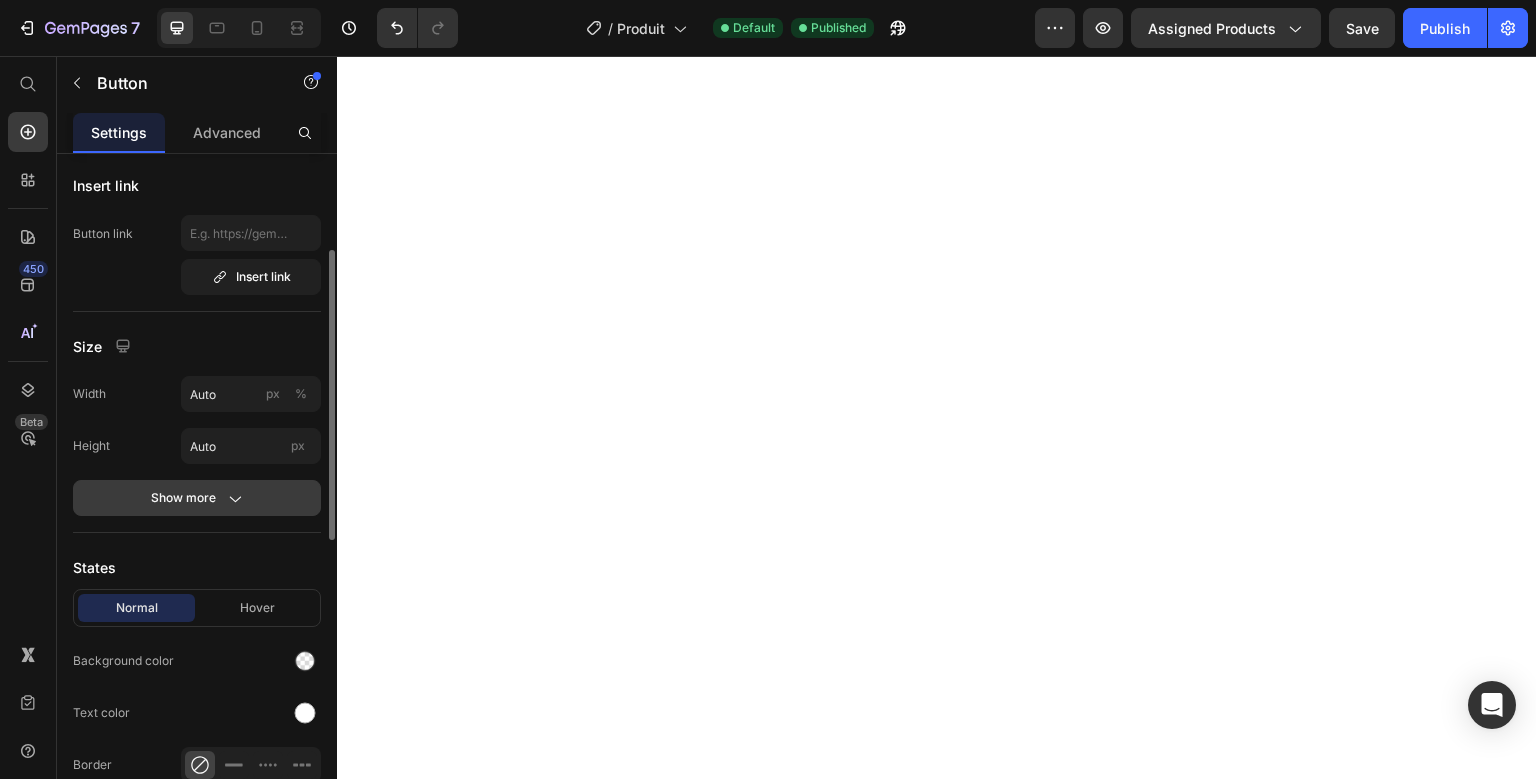 type on "6" 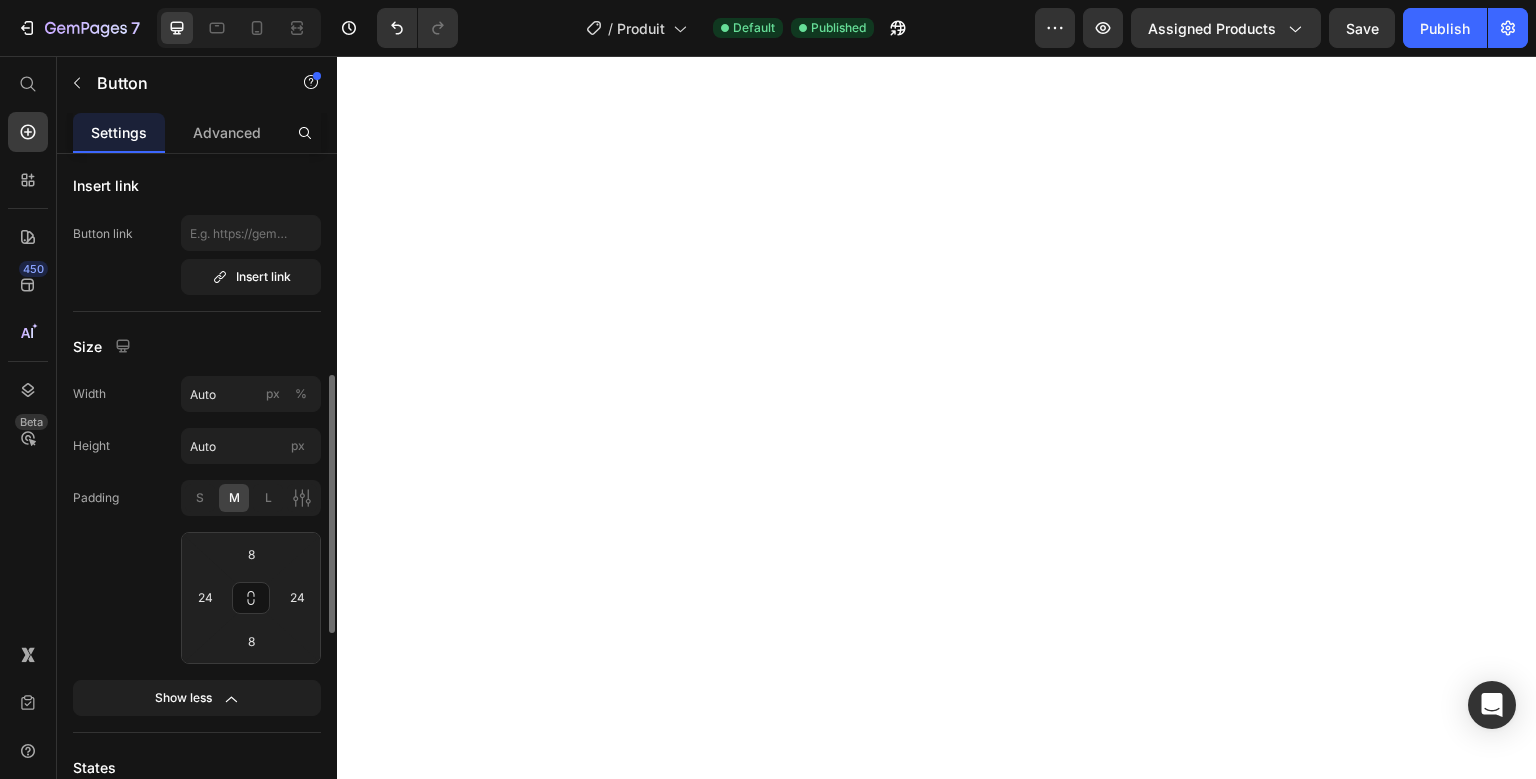 scroll, scrollTop: 361, scrollLeft: 0, axis: vertical 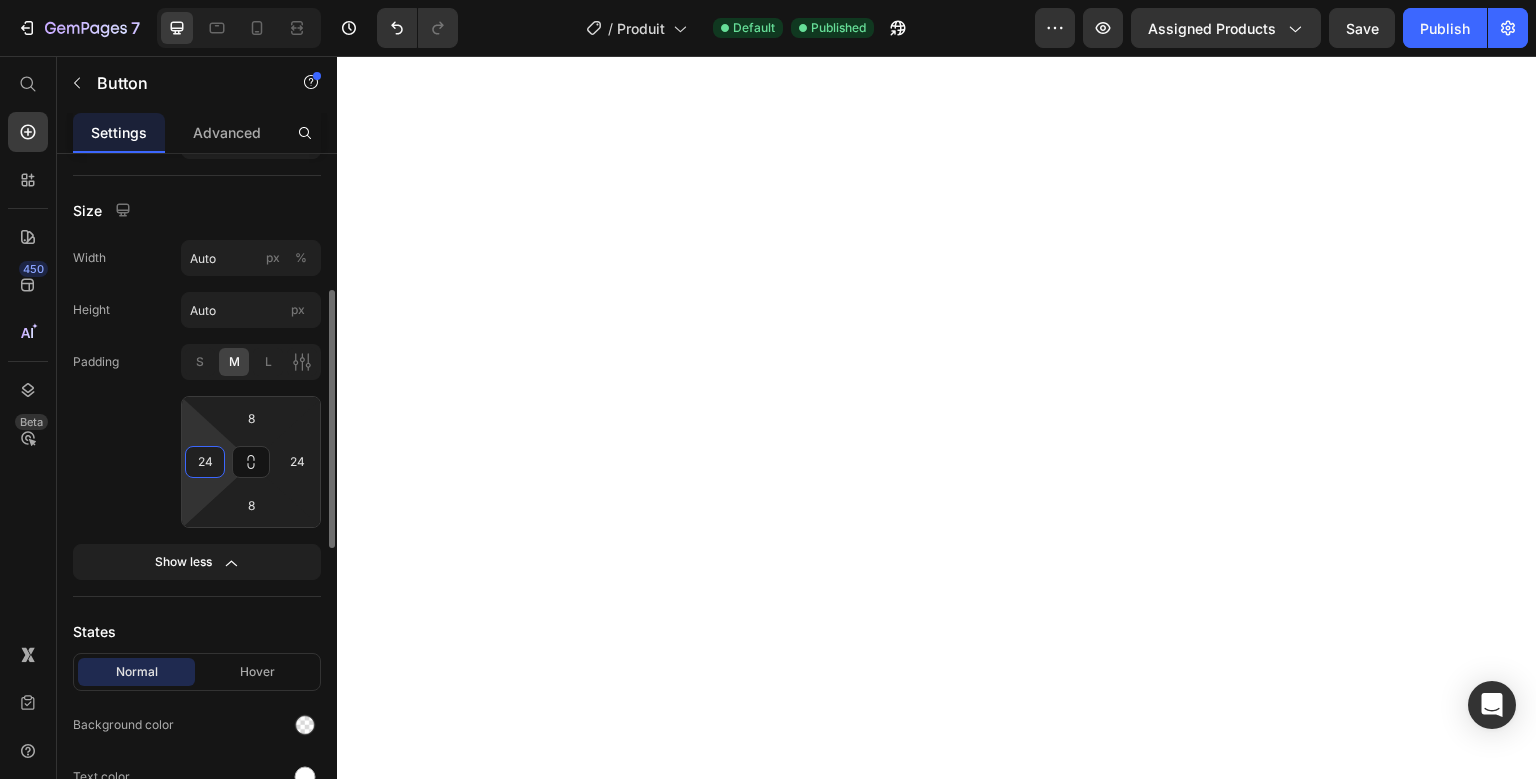 click on "24" at bounding box center (205, 462) 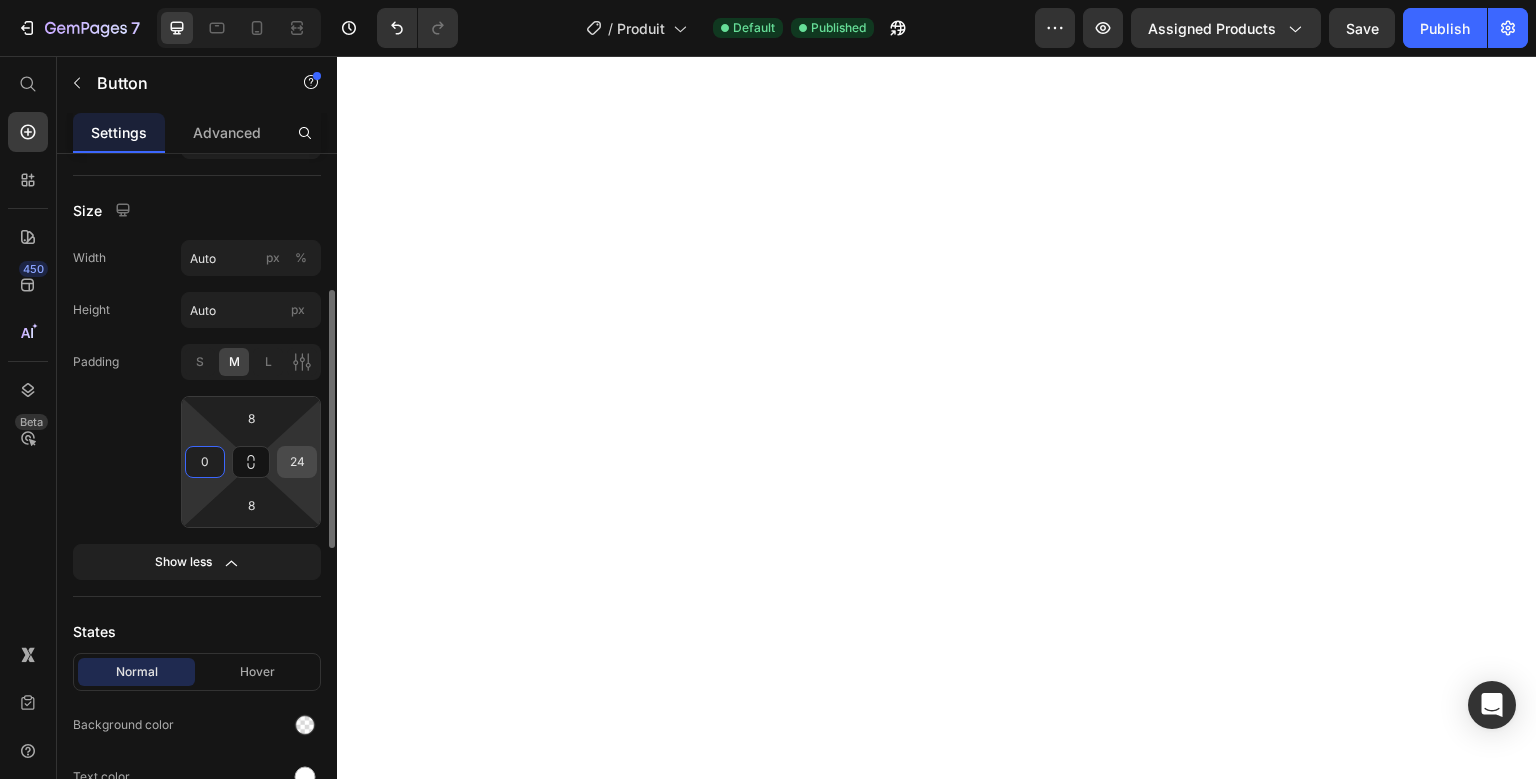 type on "0" 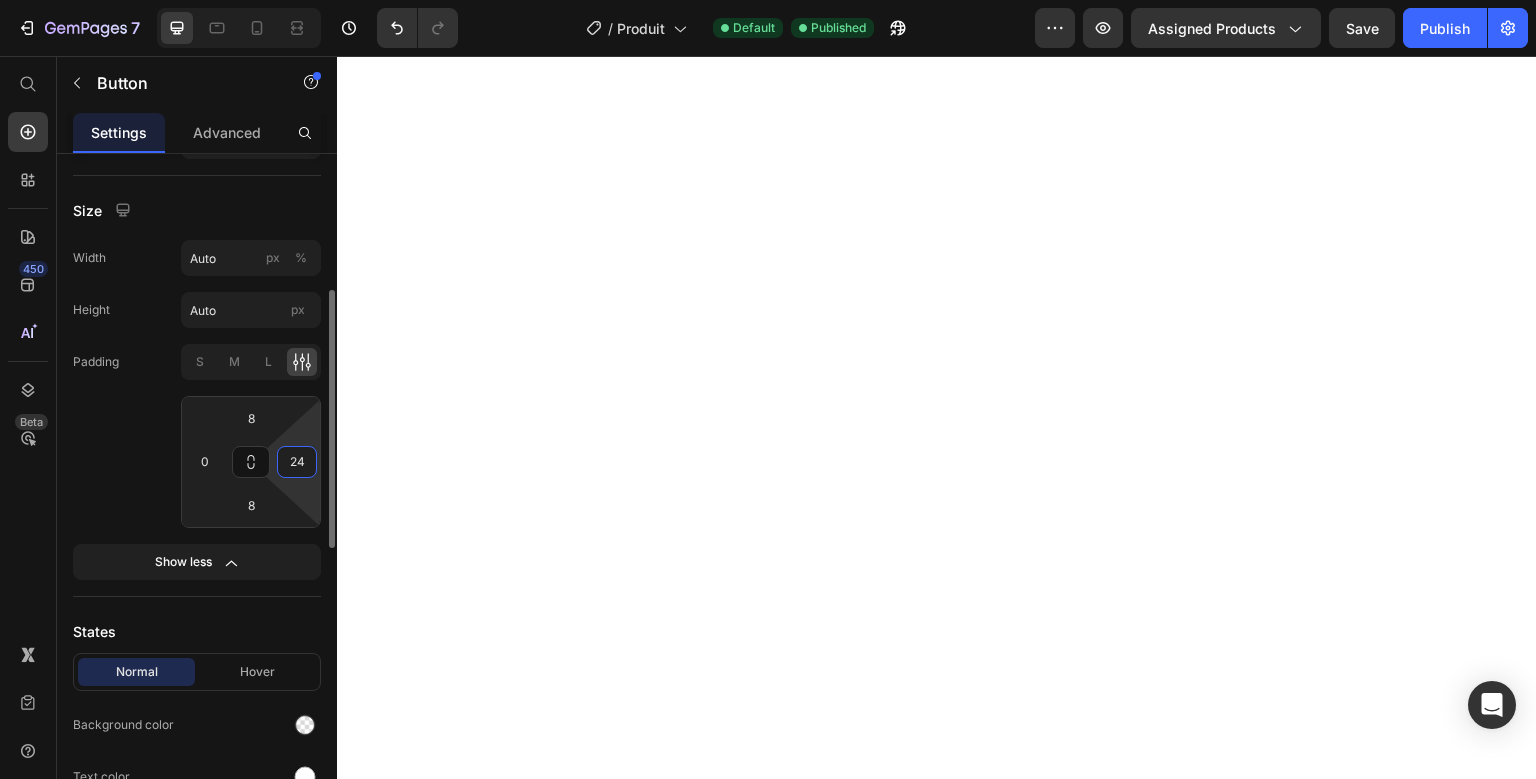 click on "24" at bounding box center [297, 462] 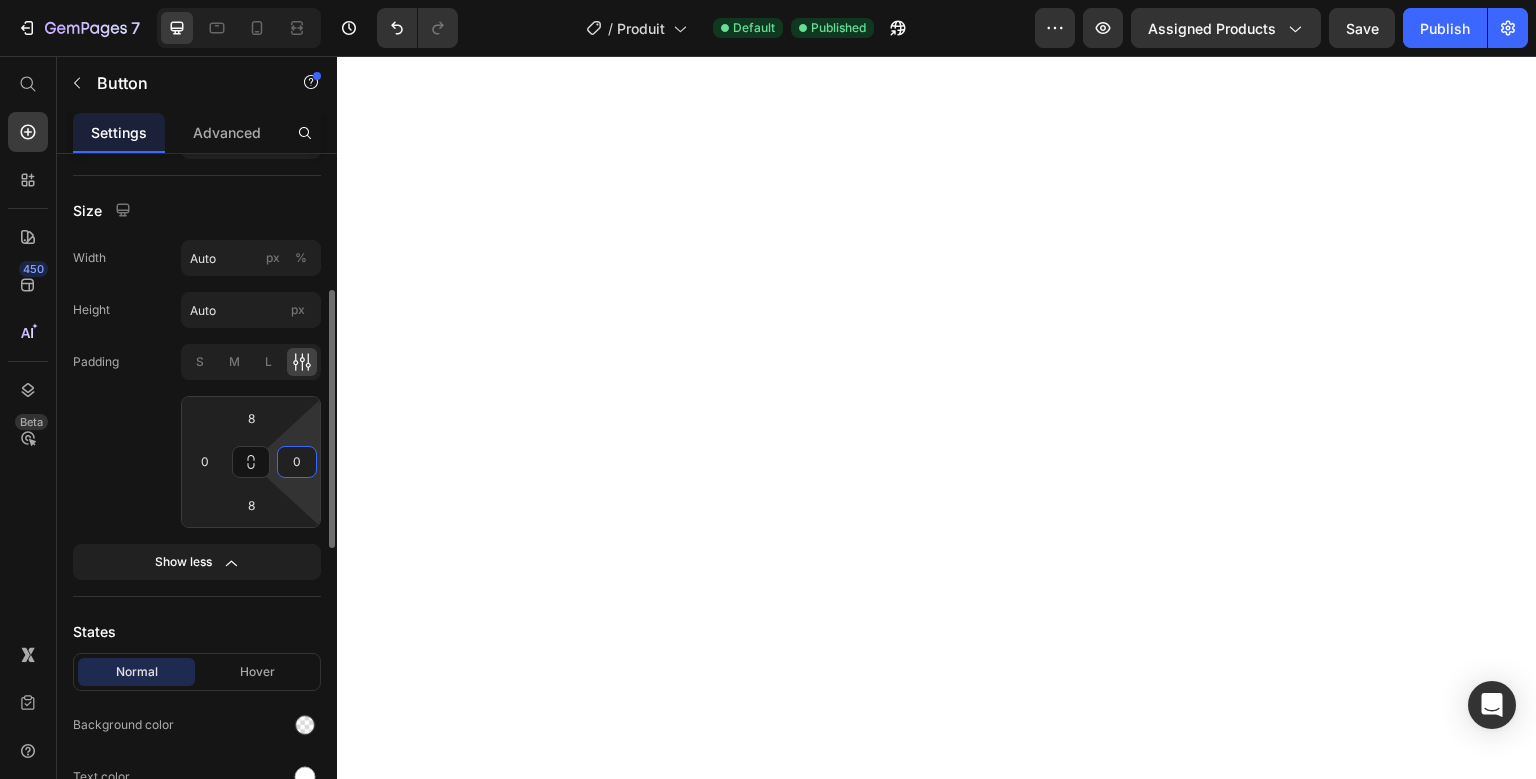 type on "0" 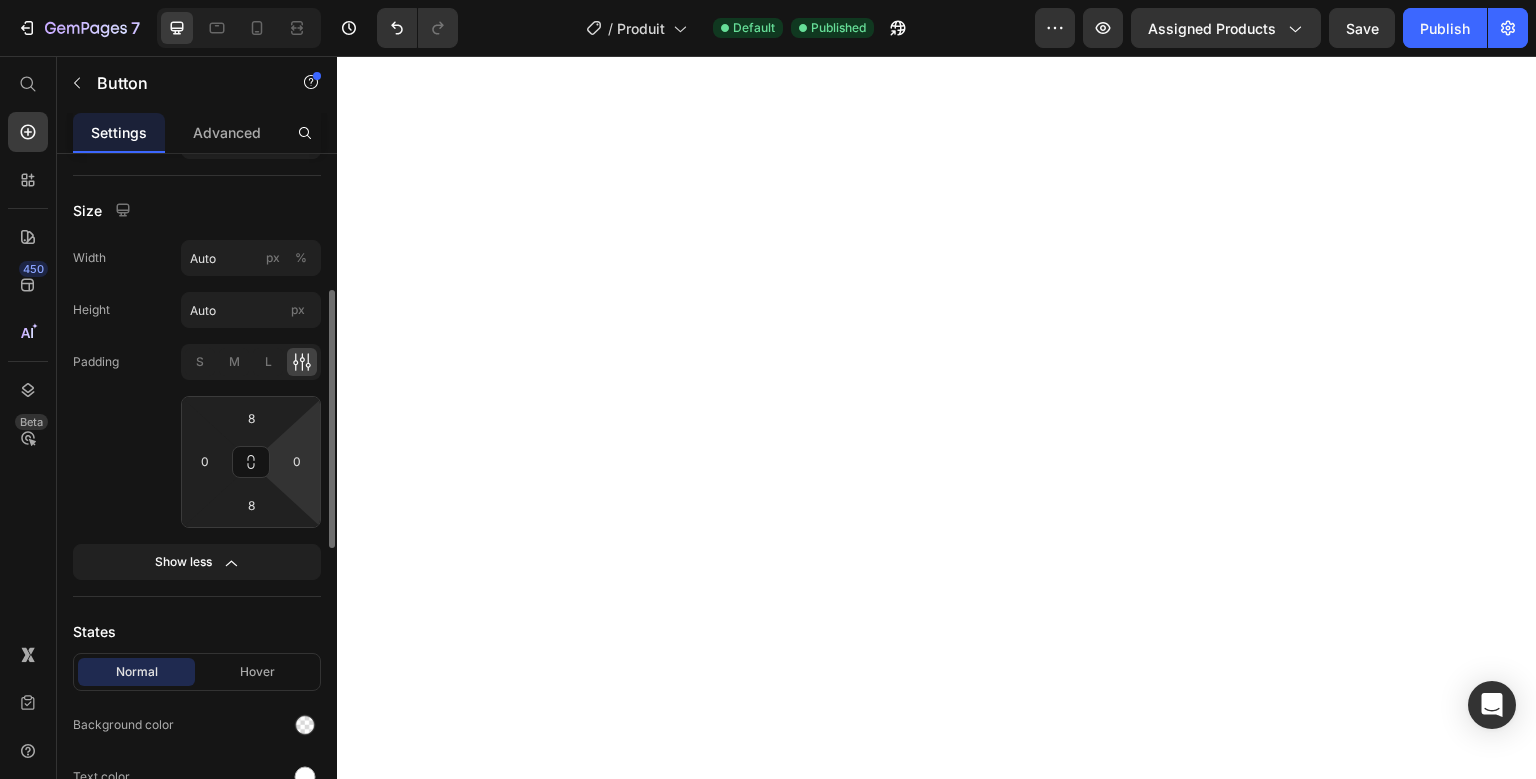 click on "Padding S M L 8 0 8 0" 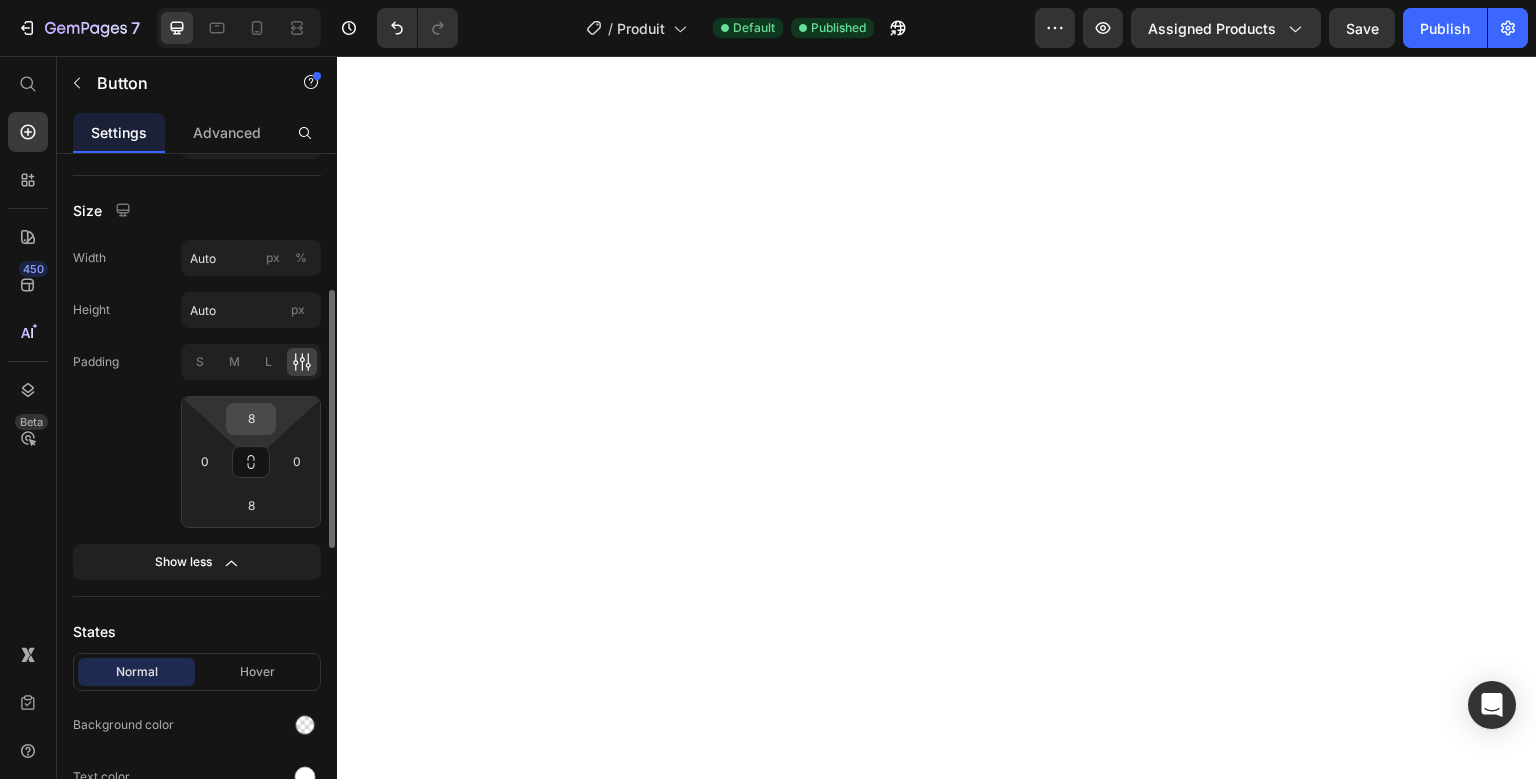 click on "8" at bounding box center (251, 419) 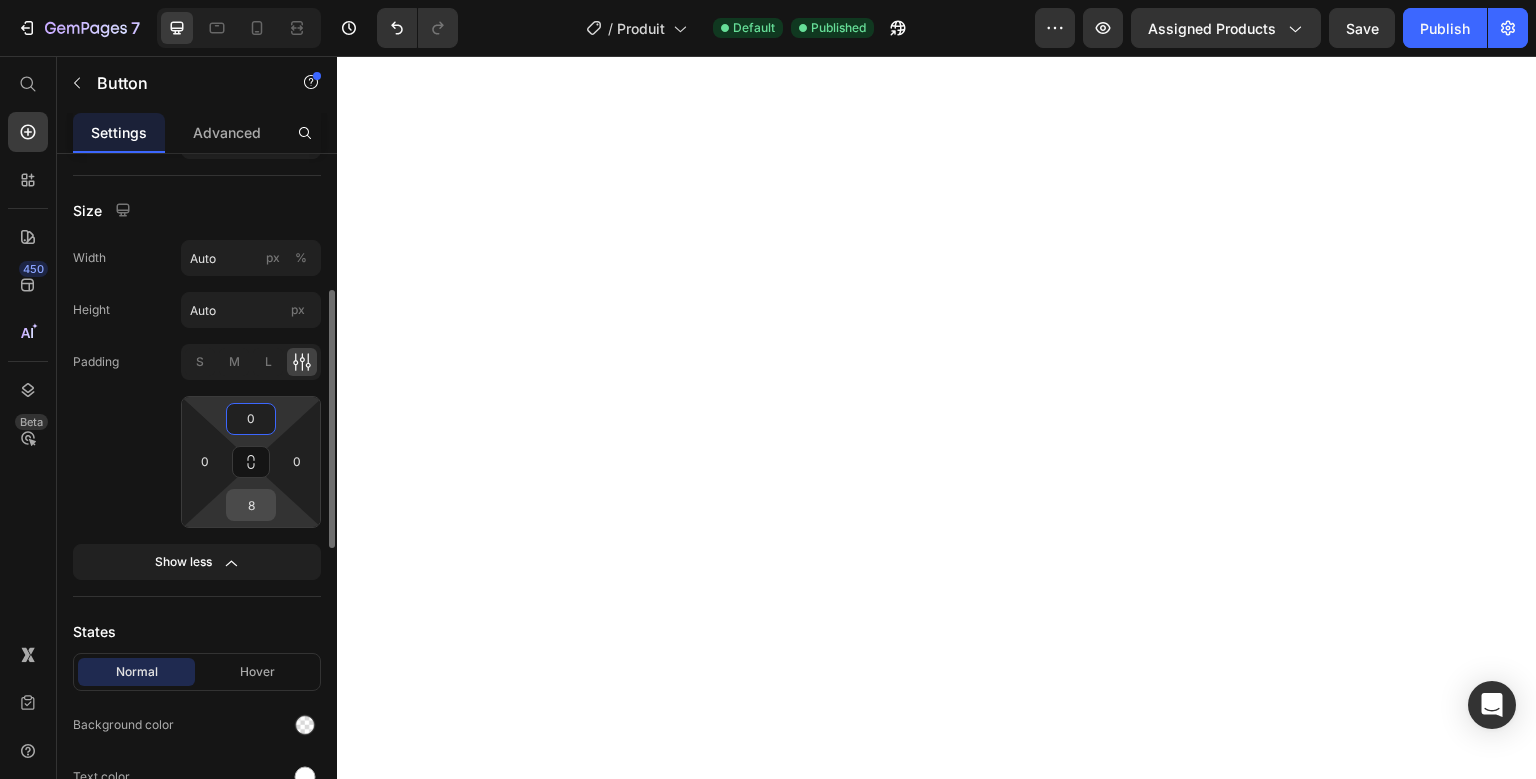 type on "0" 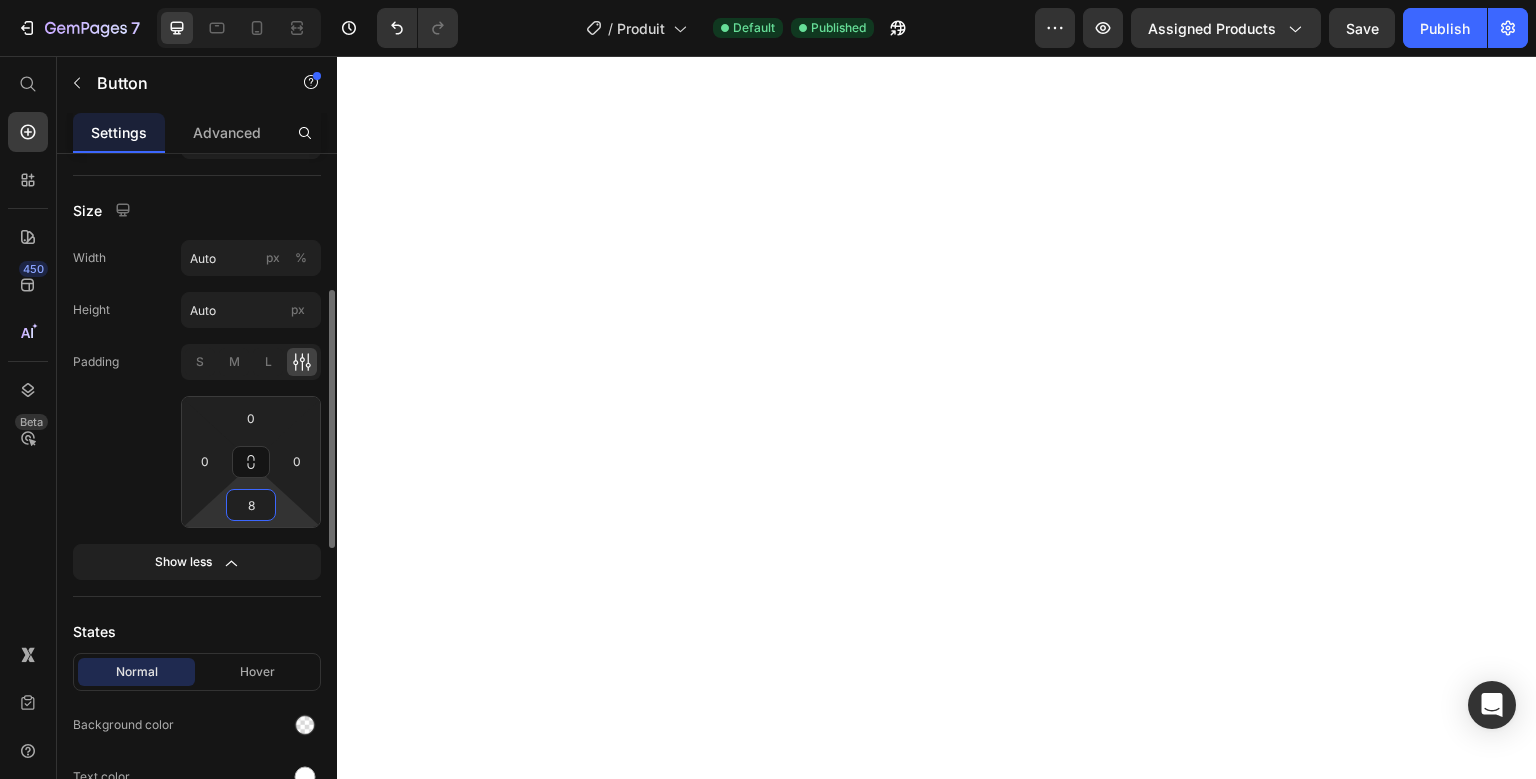 click on "8" at bounding box center [251, 505] 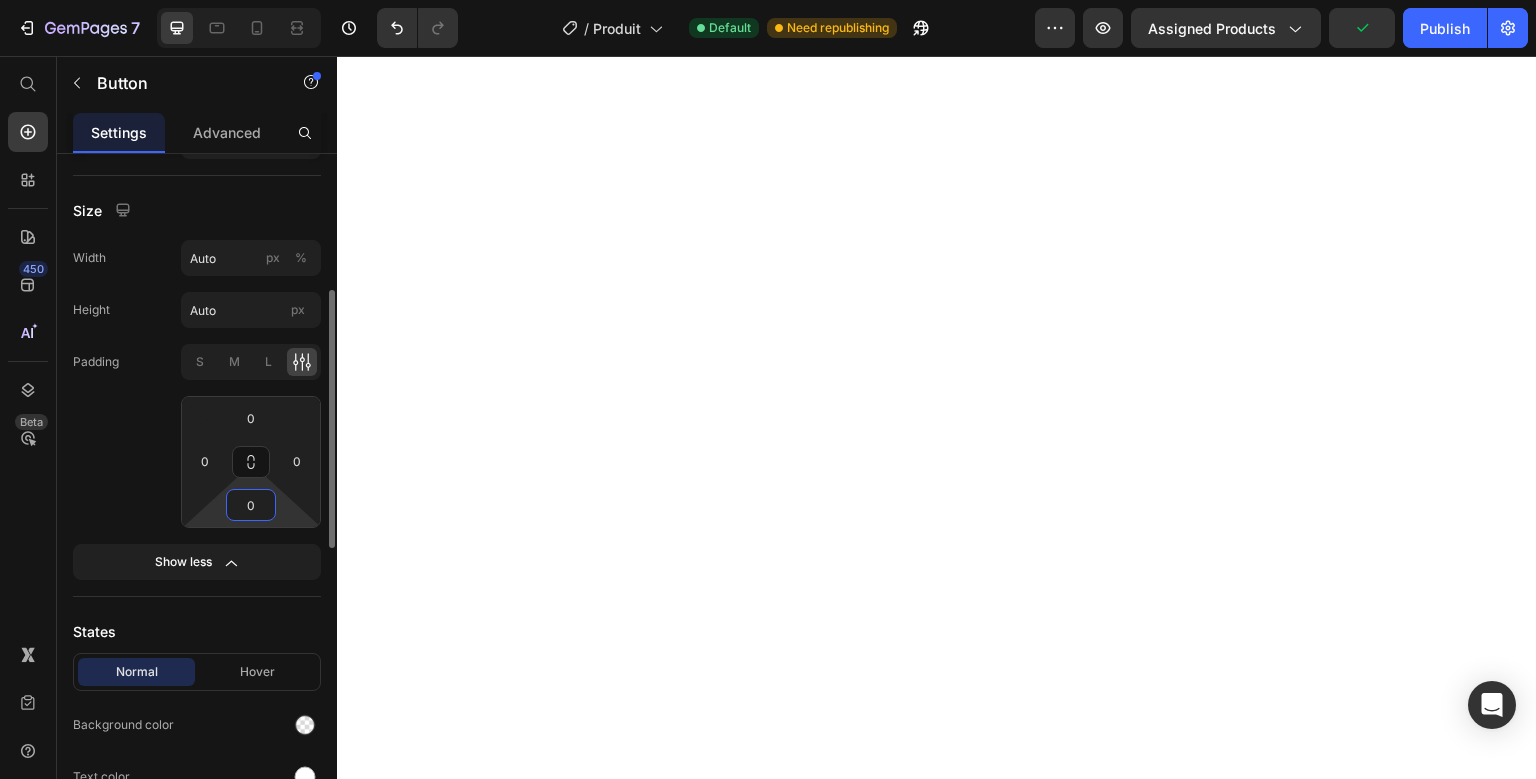 type on "0" 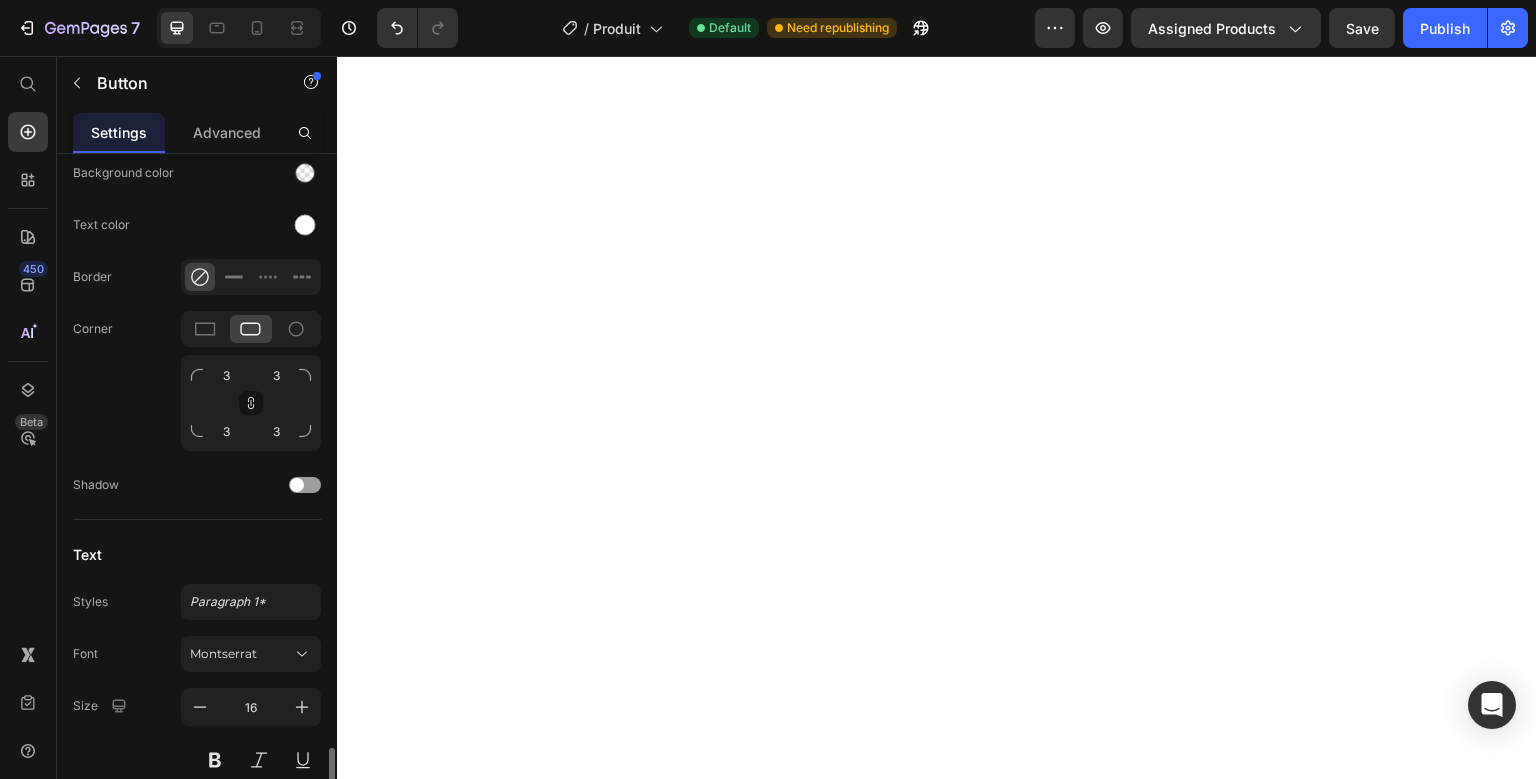 scroll, scrollTop: 1118, scrollLeft: 0, axis: vertical 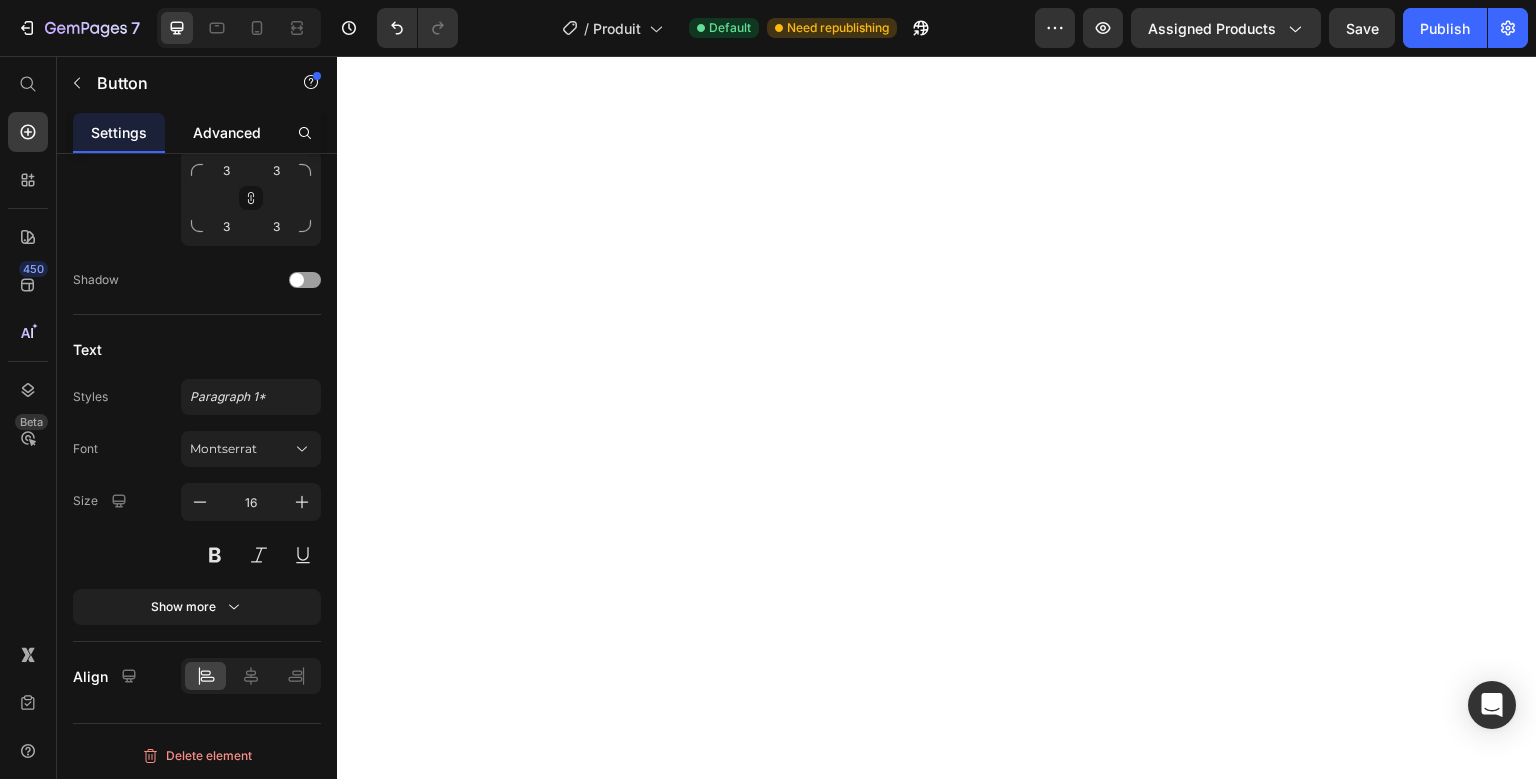 click on "Advanced" 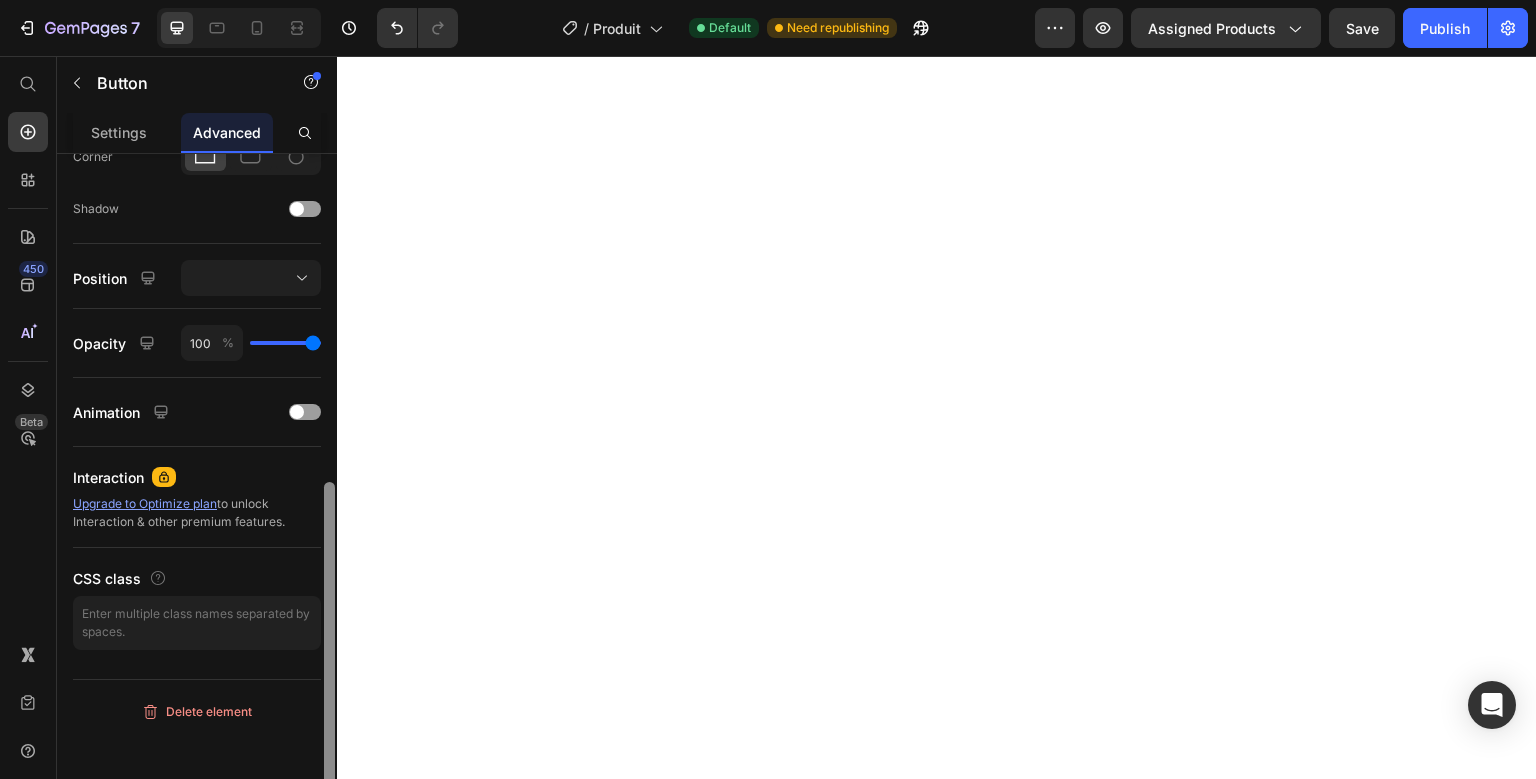 scroll, scrollTop: 0, scrollLeft: 0, axis: both 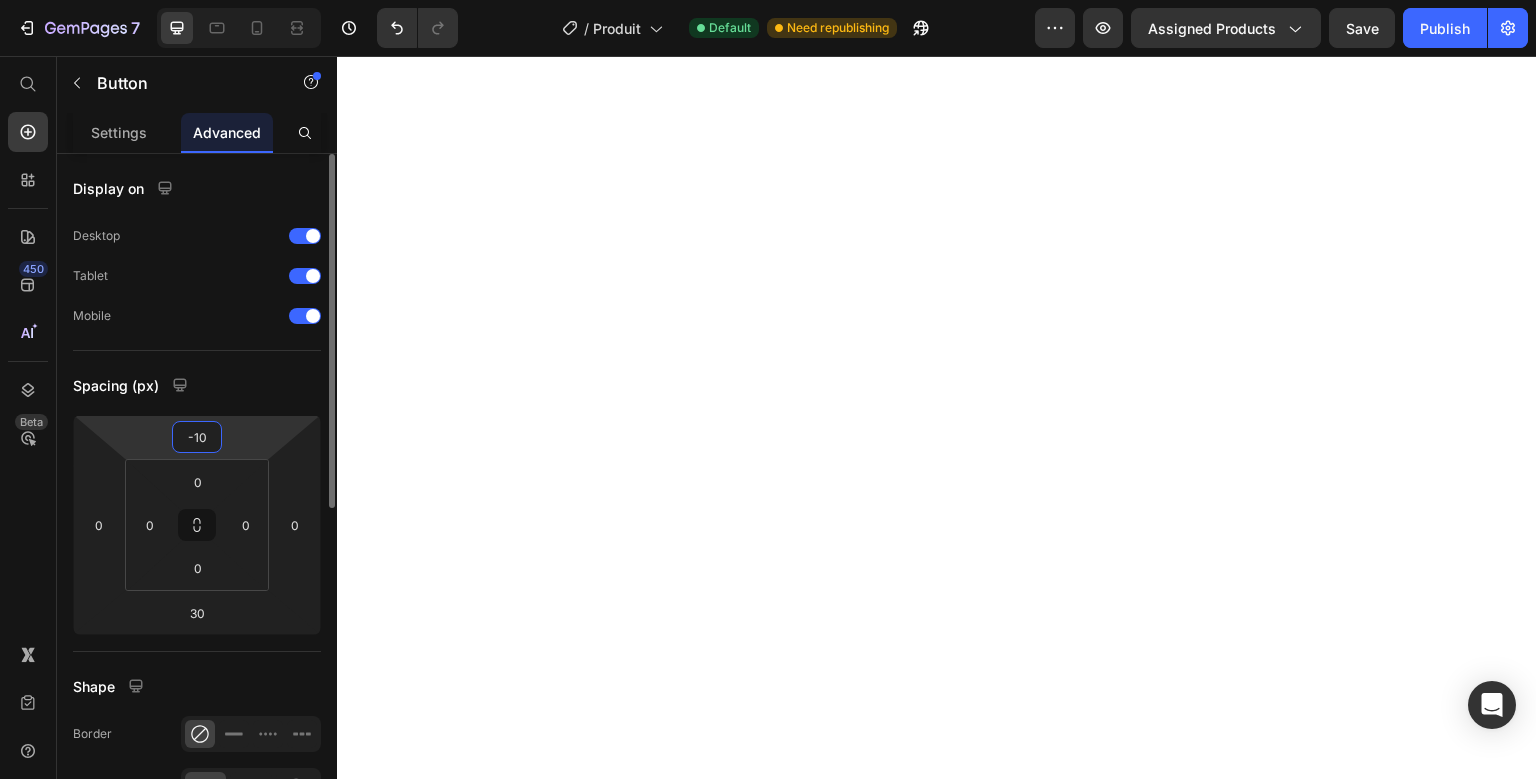click on "-10" at bounding box center [197, 437] 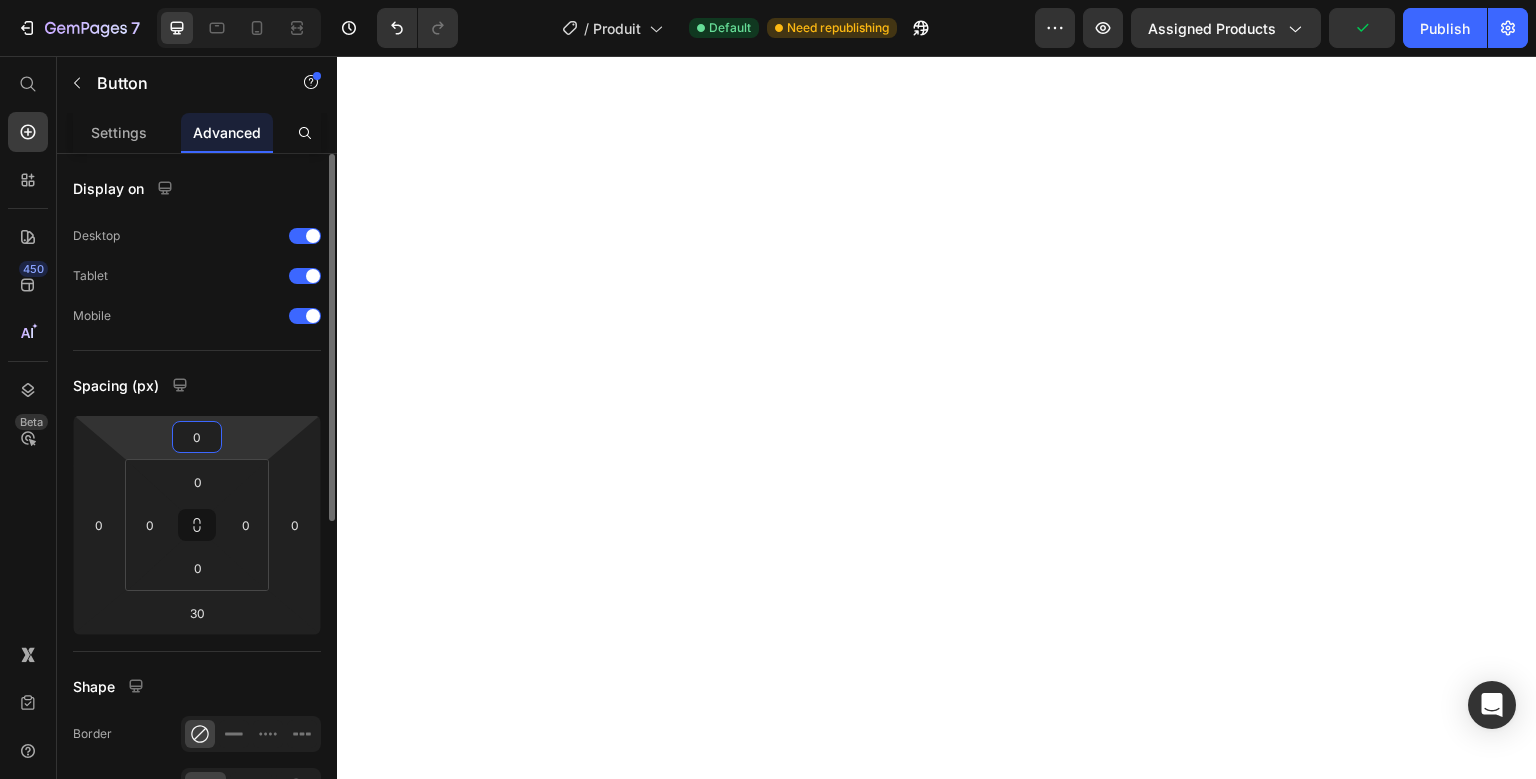 type on "0" 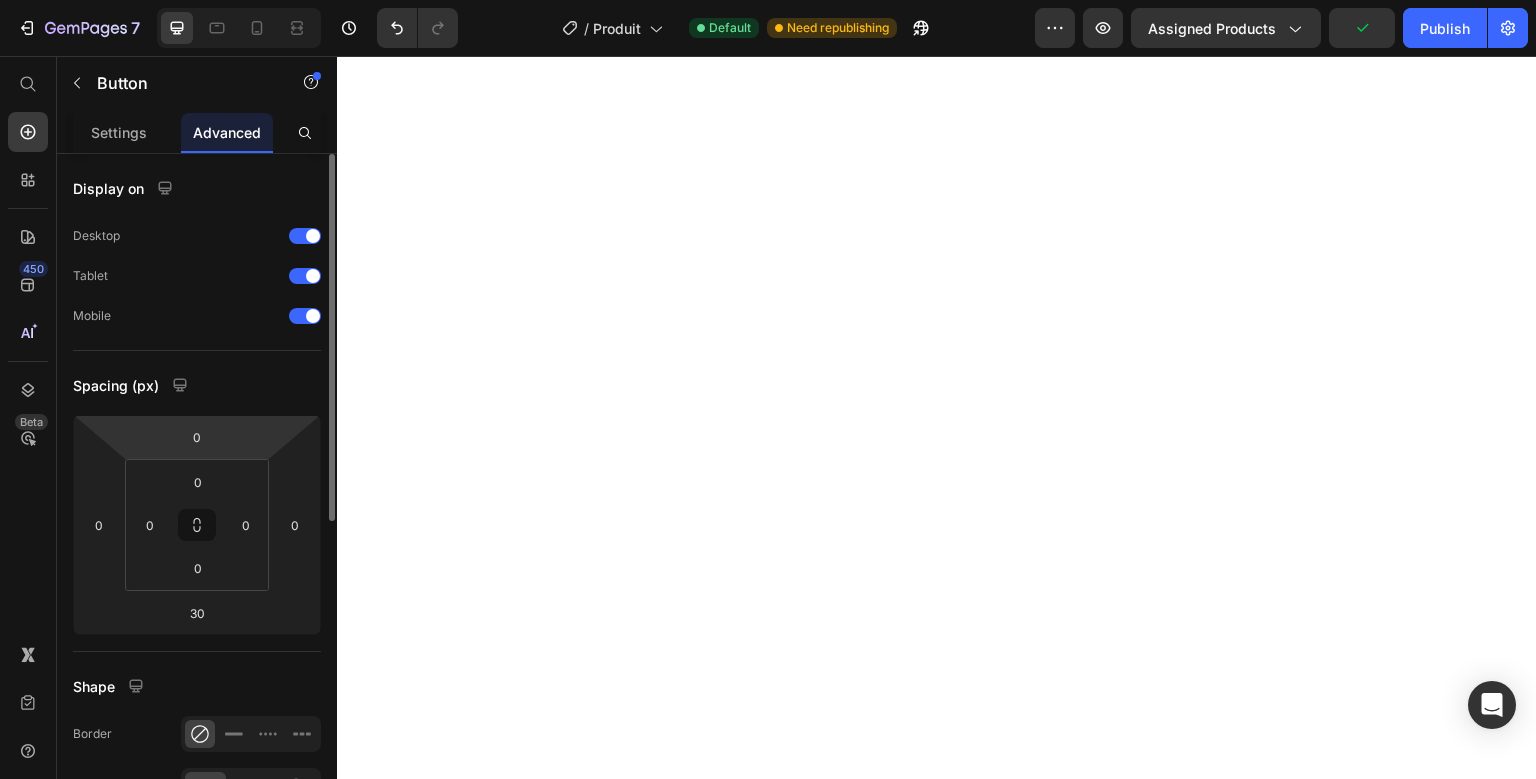 click on "Spacing (px)" at bounding box center [197, 385] 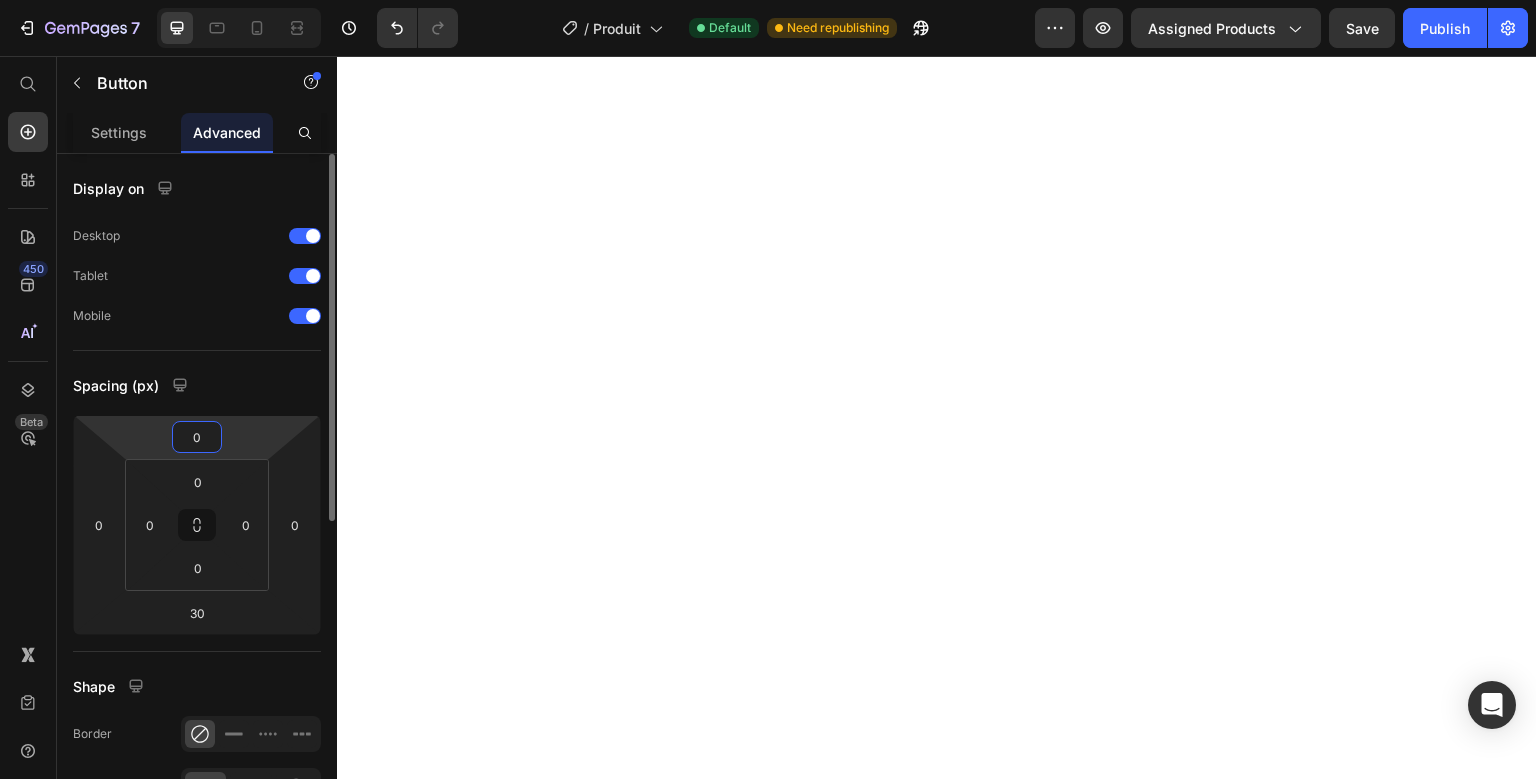 click on "0" at bounding box center (197, 437) 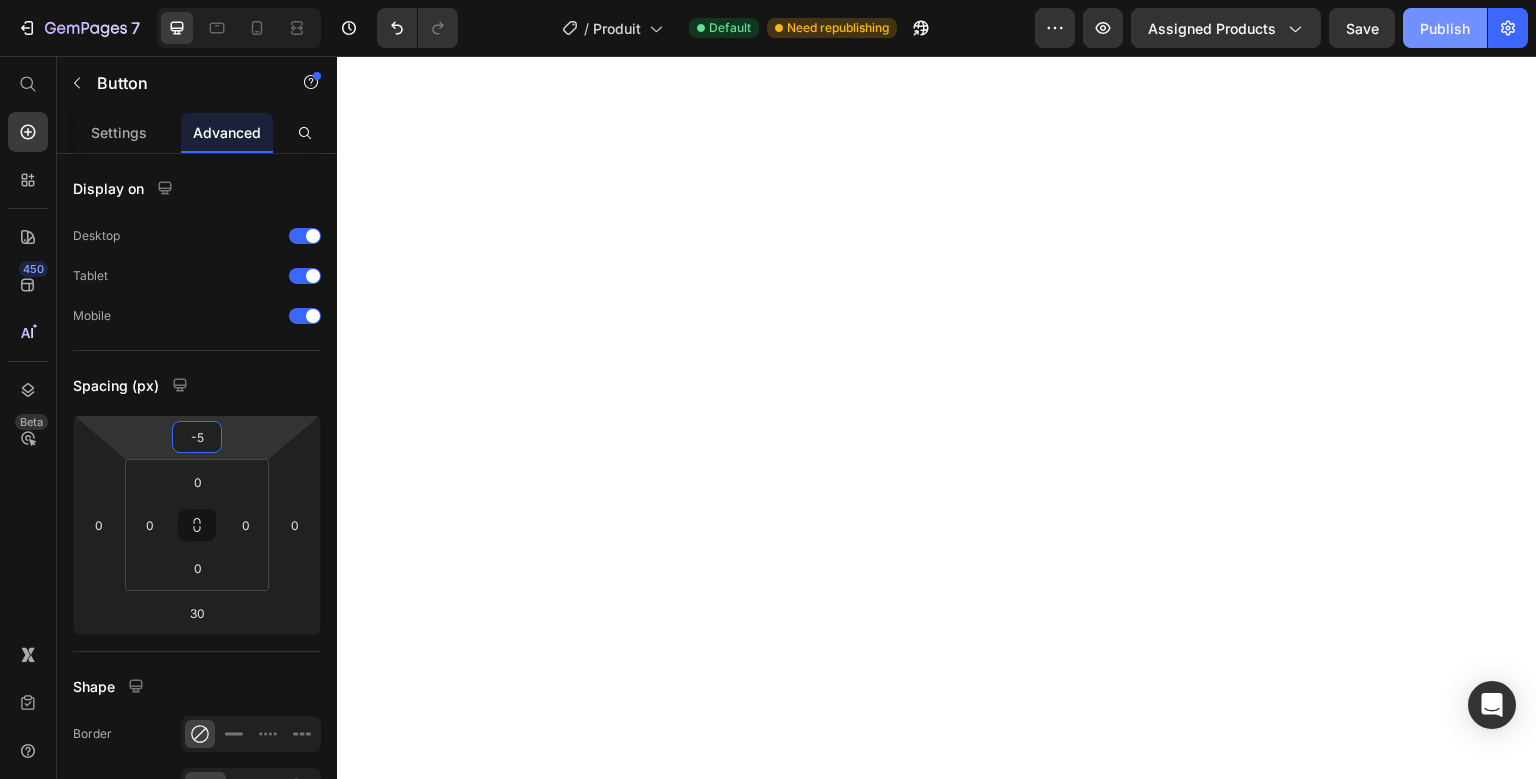 type on "-5" 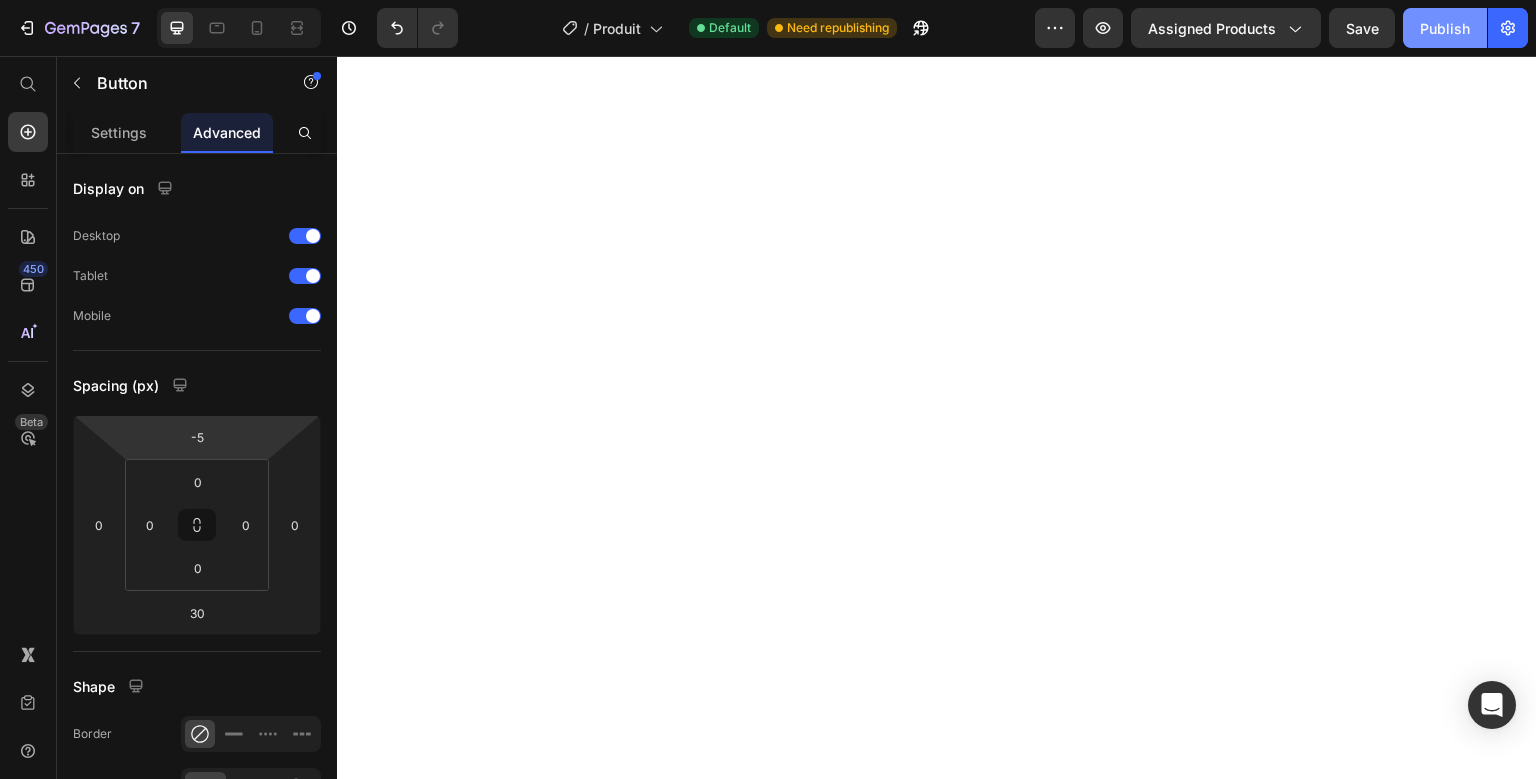 click on "Publish" 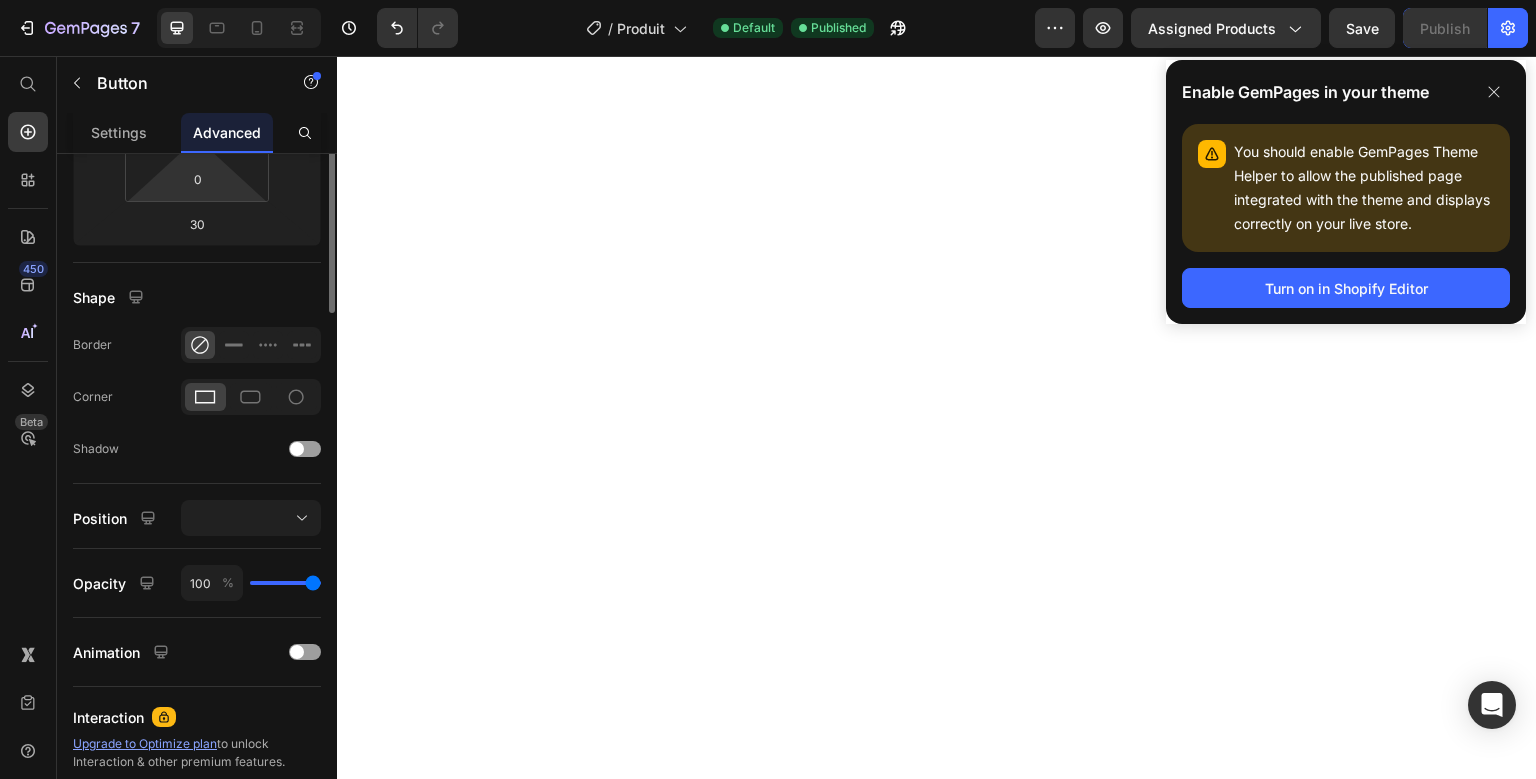 scroll, scrollTop: 0, scrollLeft: 0, axis: both 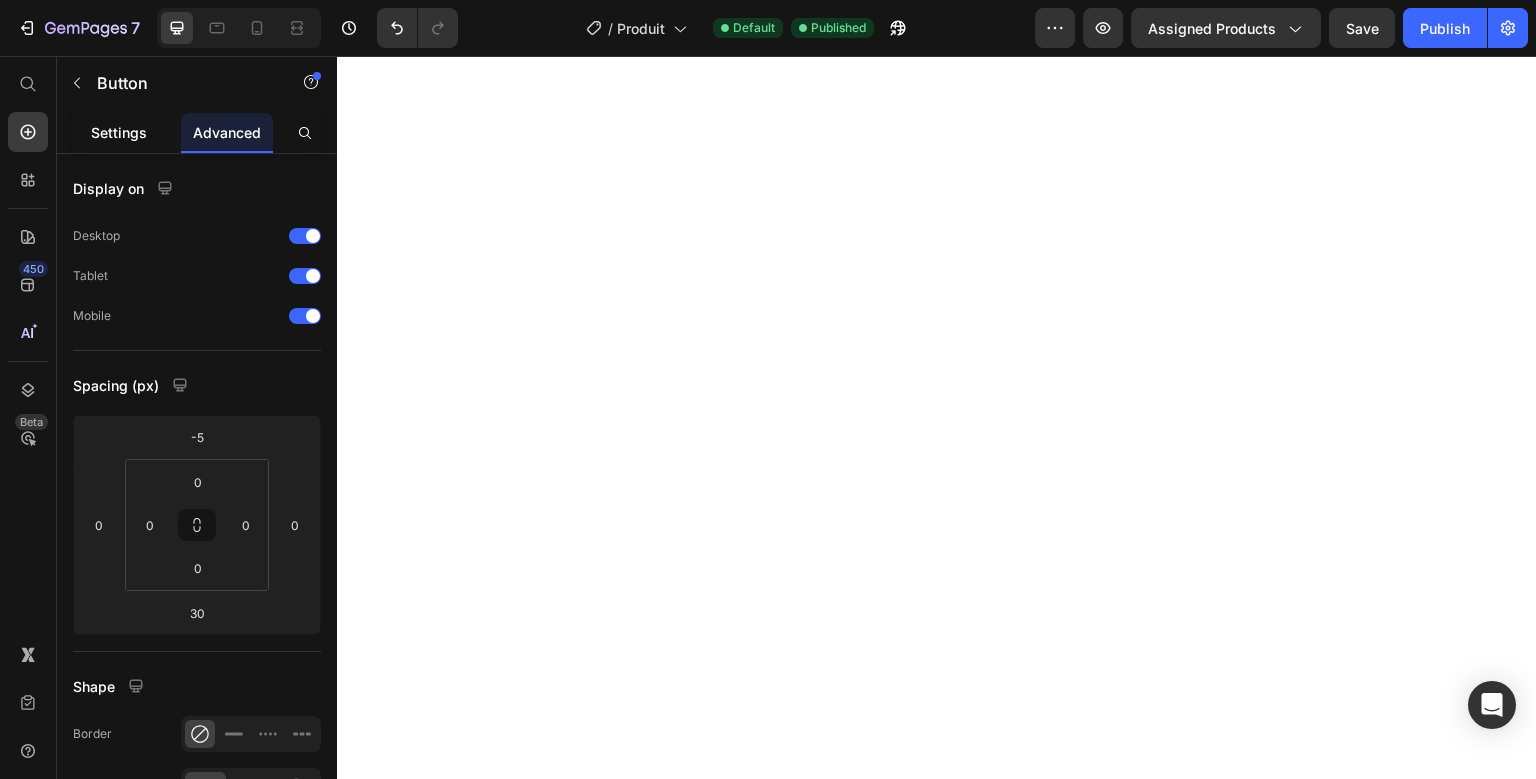 click on "Settings" at bounding box center (119, 132) 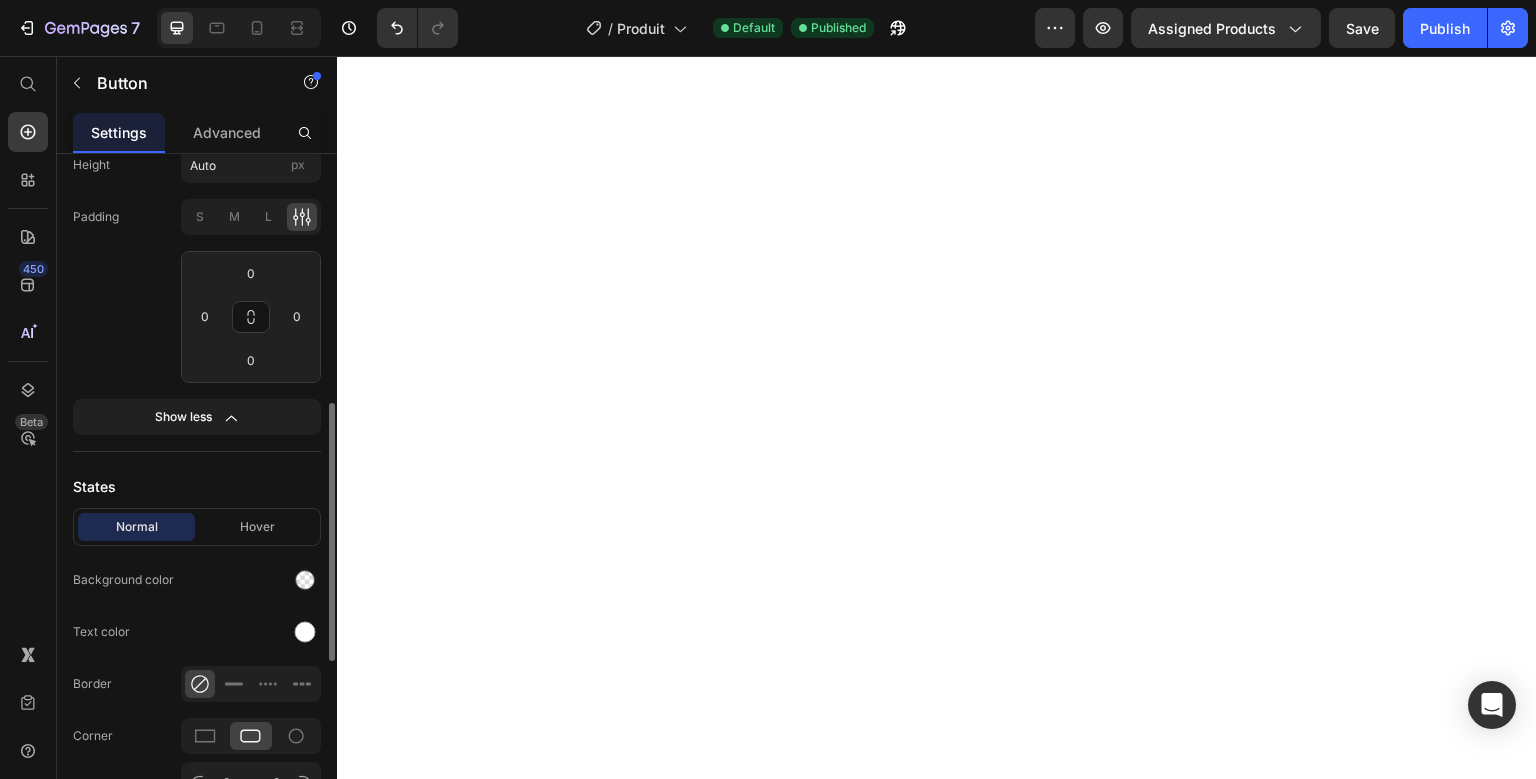 scroll, scrollTop: 694, scrollLeft: 0, axis: vertical 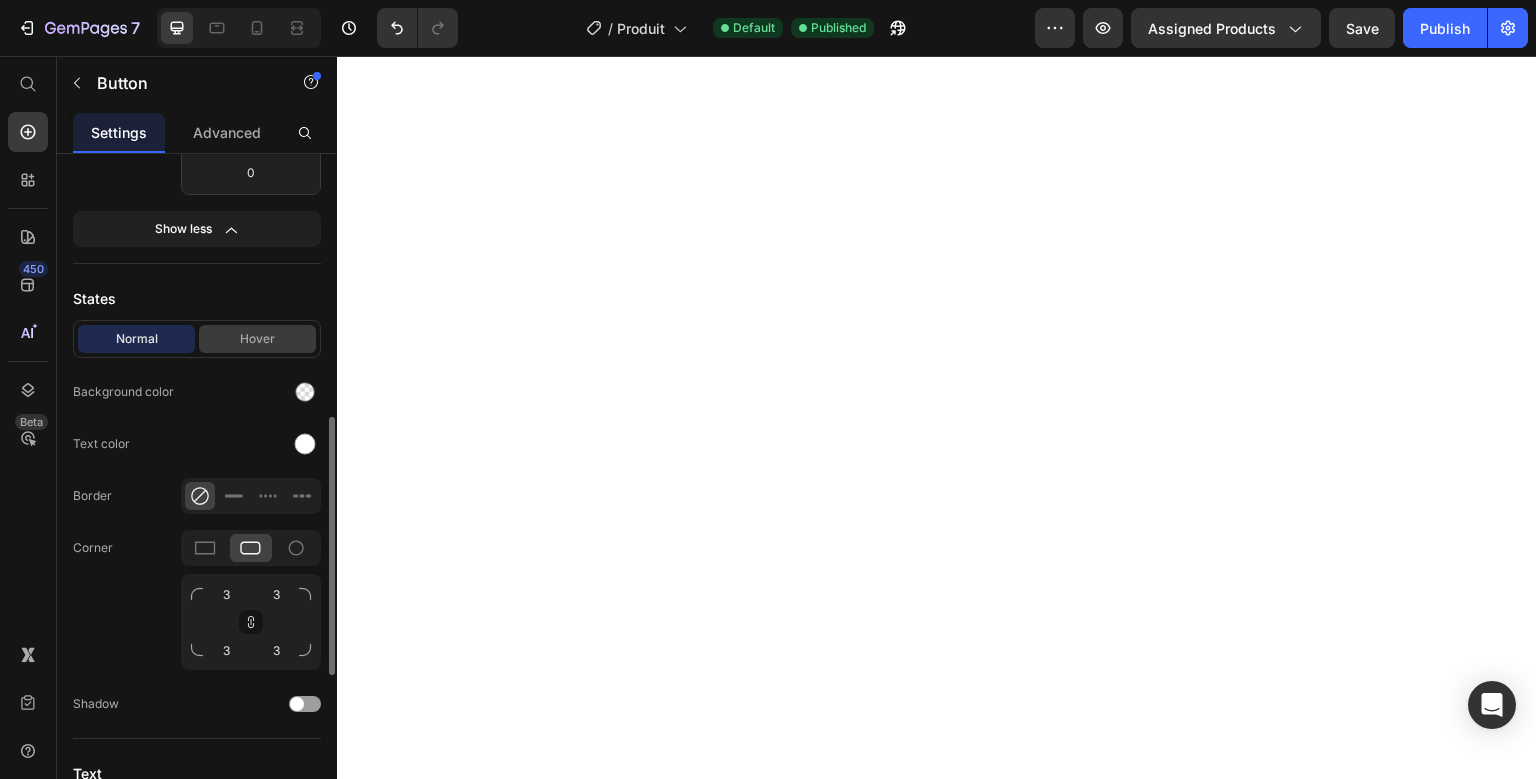 click on "Hover" at bounding box center [257, 339] 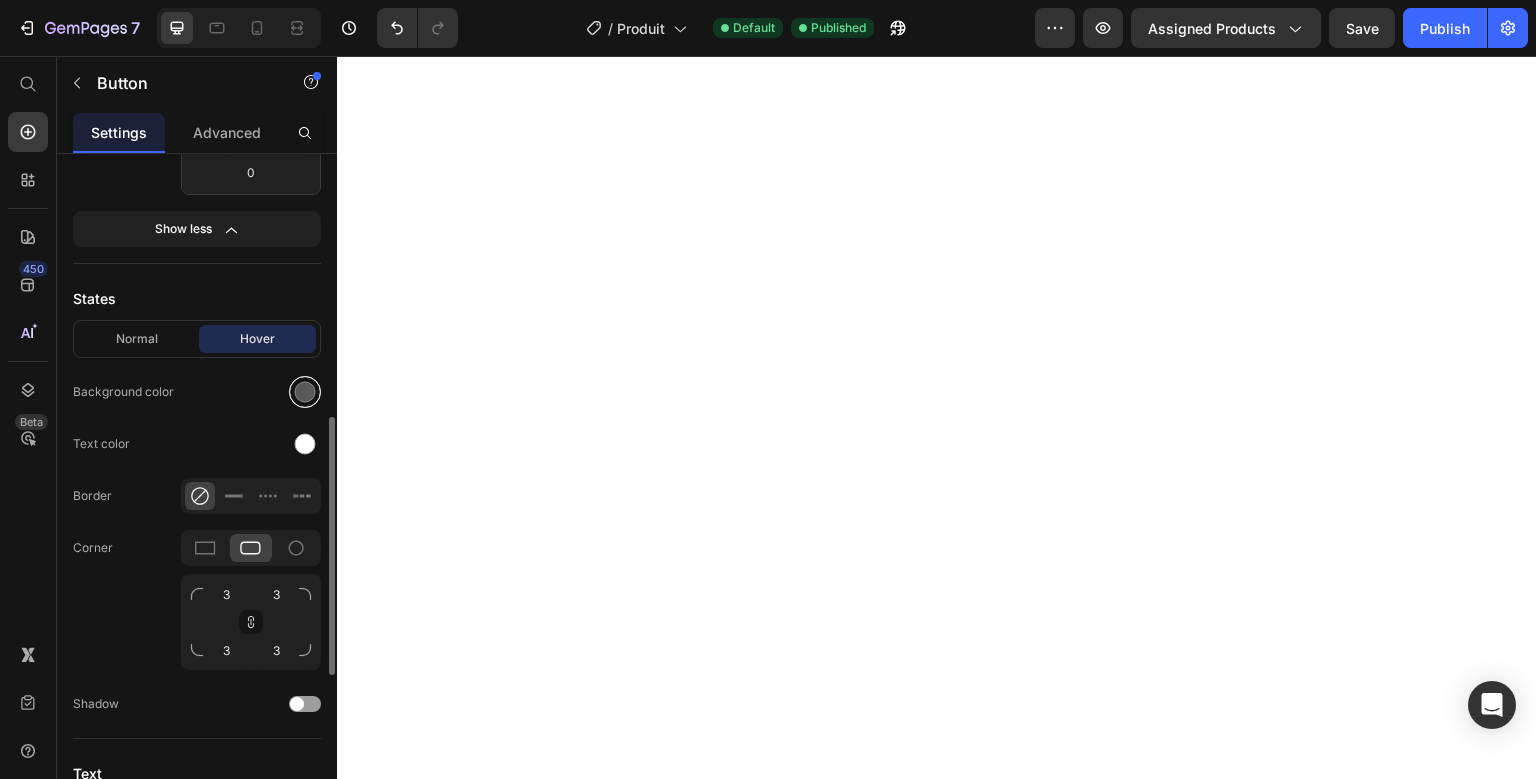 click at bounding box center [305, 392] 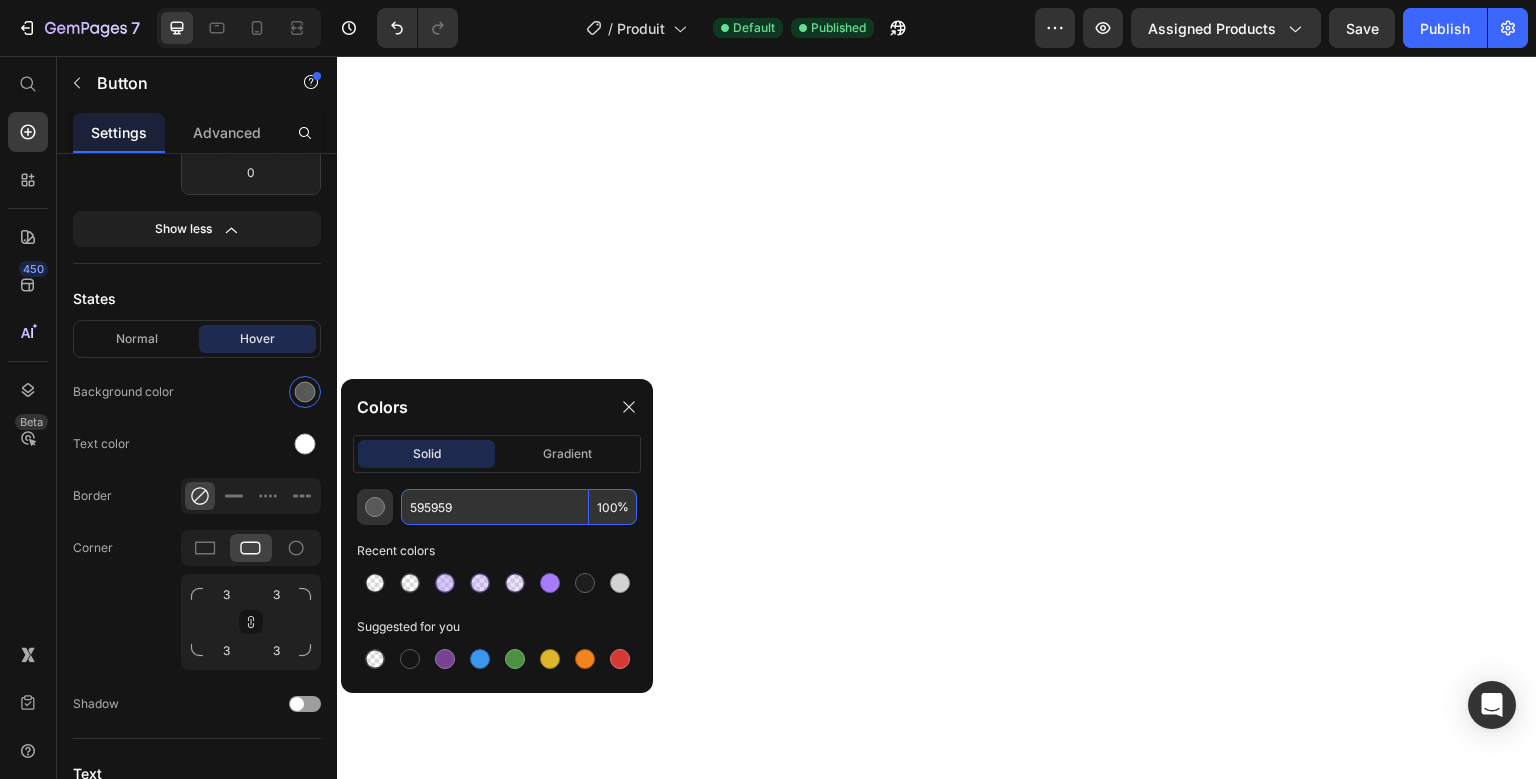 click on "100" at bounding box center [613, 507] 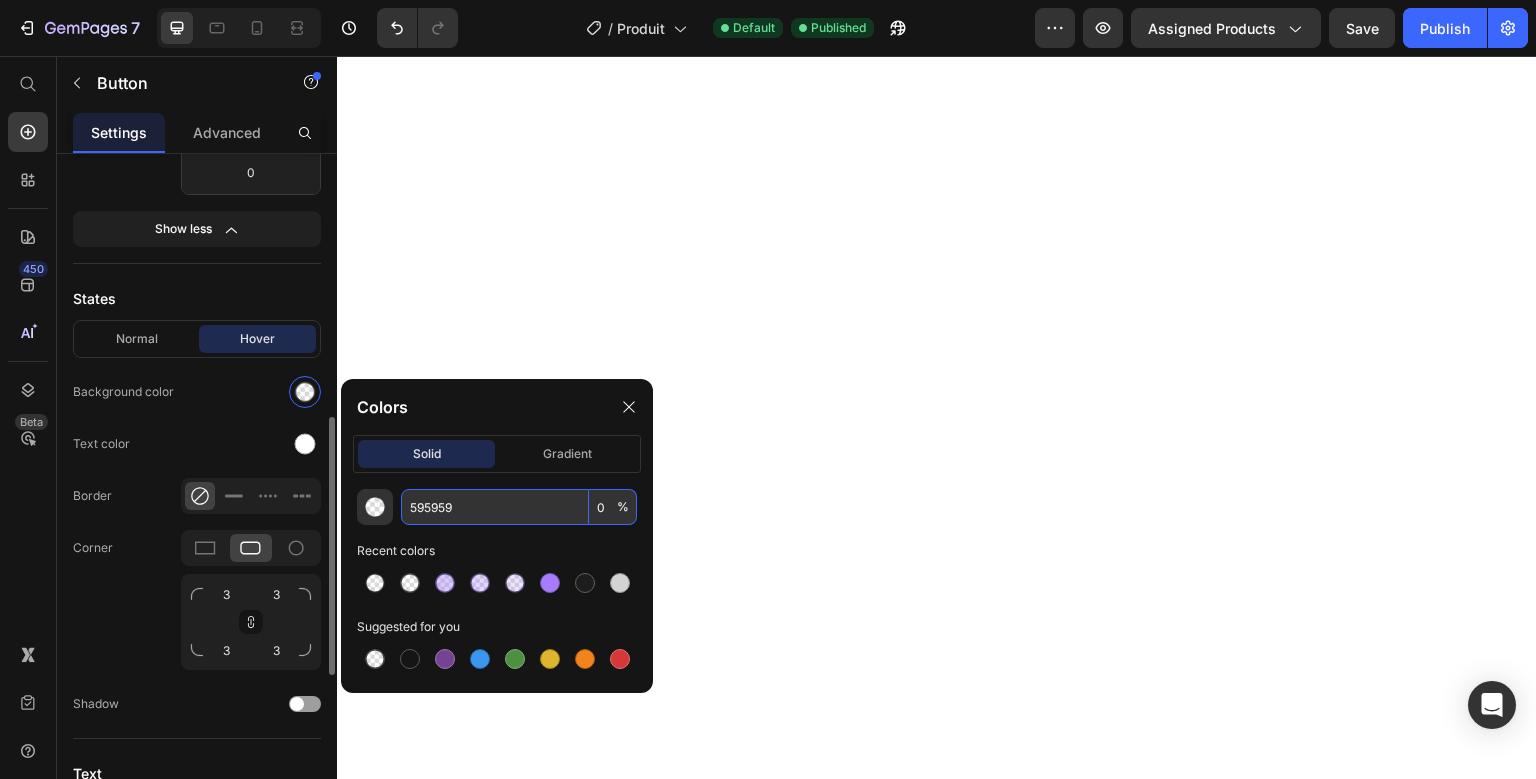 type on "0" 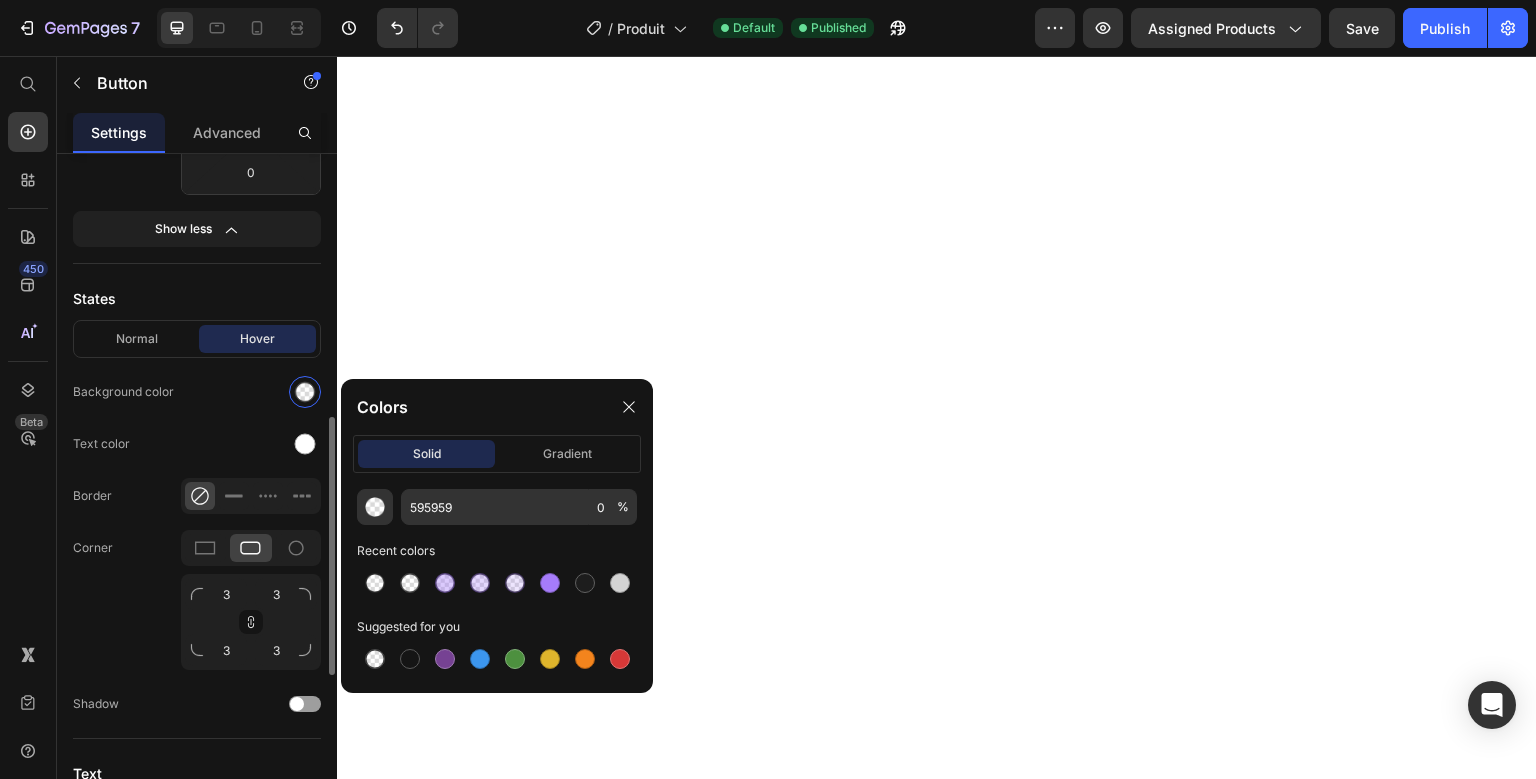 click on "Normal Hover Background color Text color Border Corner 3 3 3 3 Shadow" 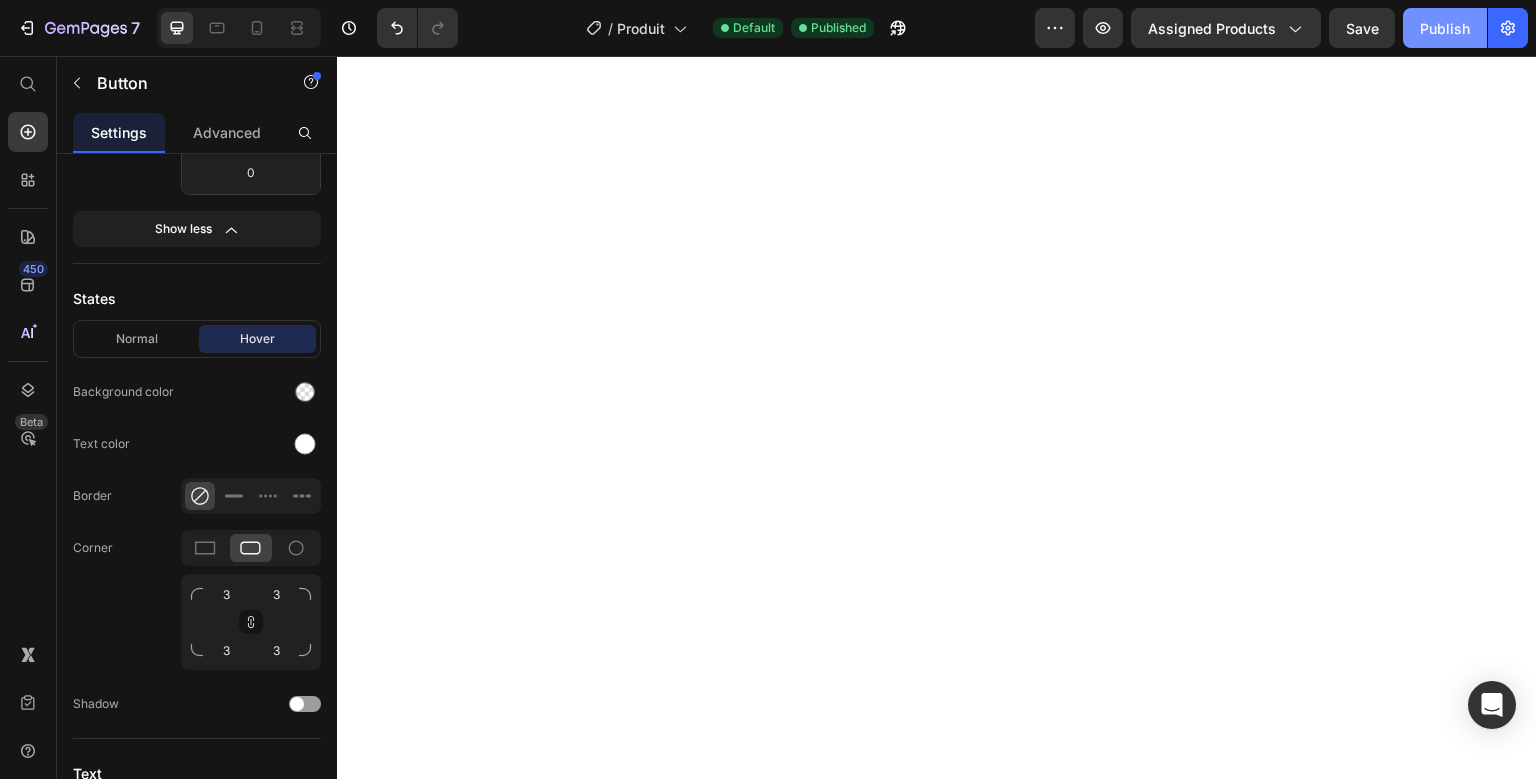 click on "Publish" 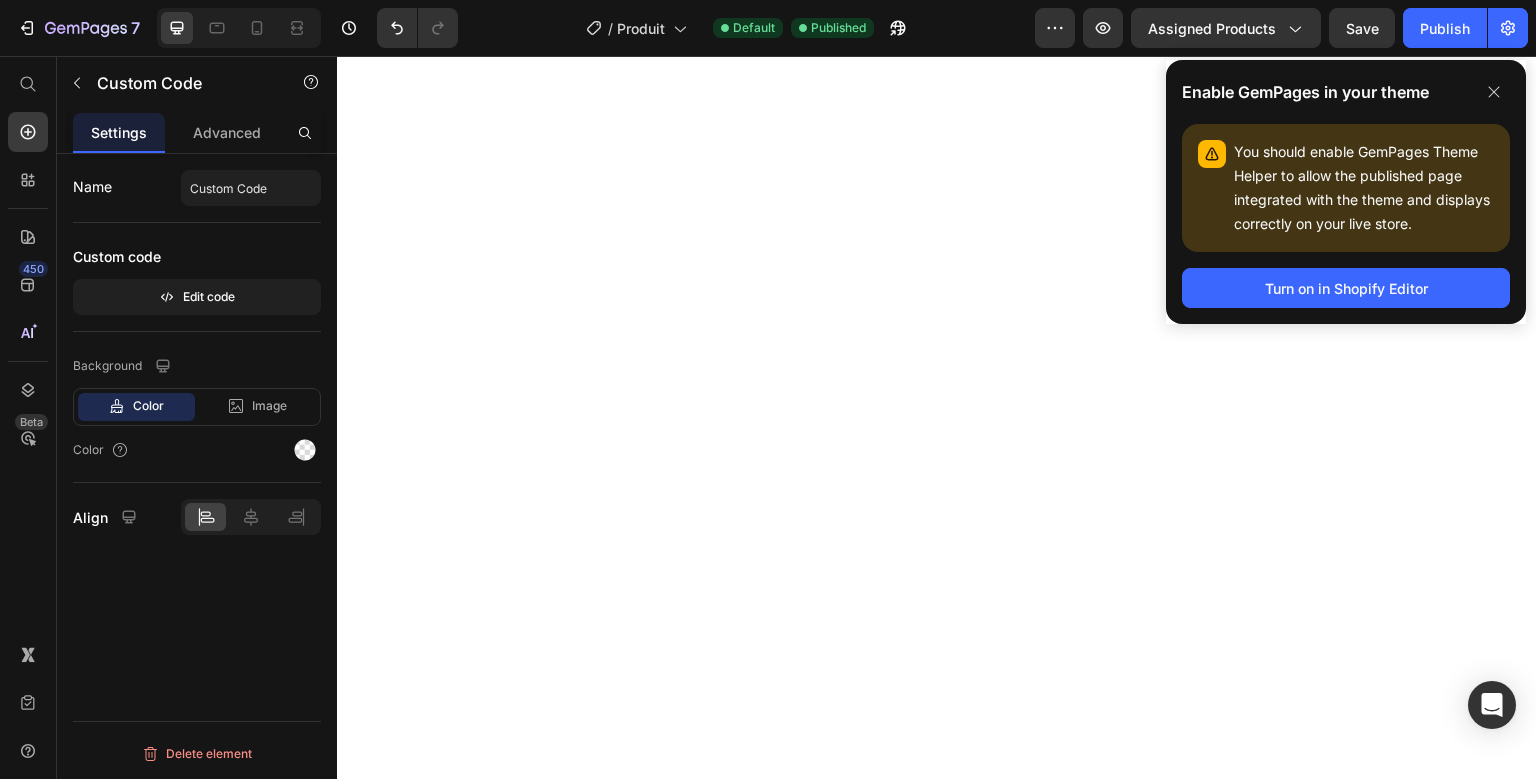scroll, scrollTop: 0, scrollLeft: 0, axis: both 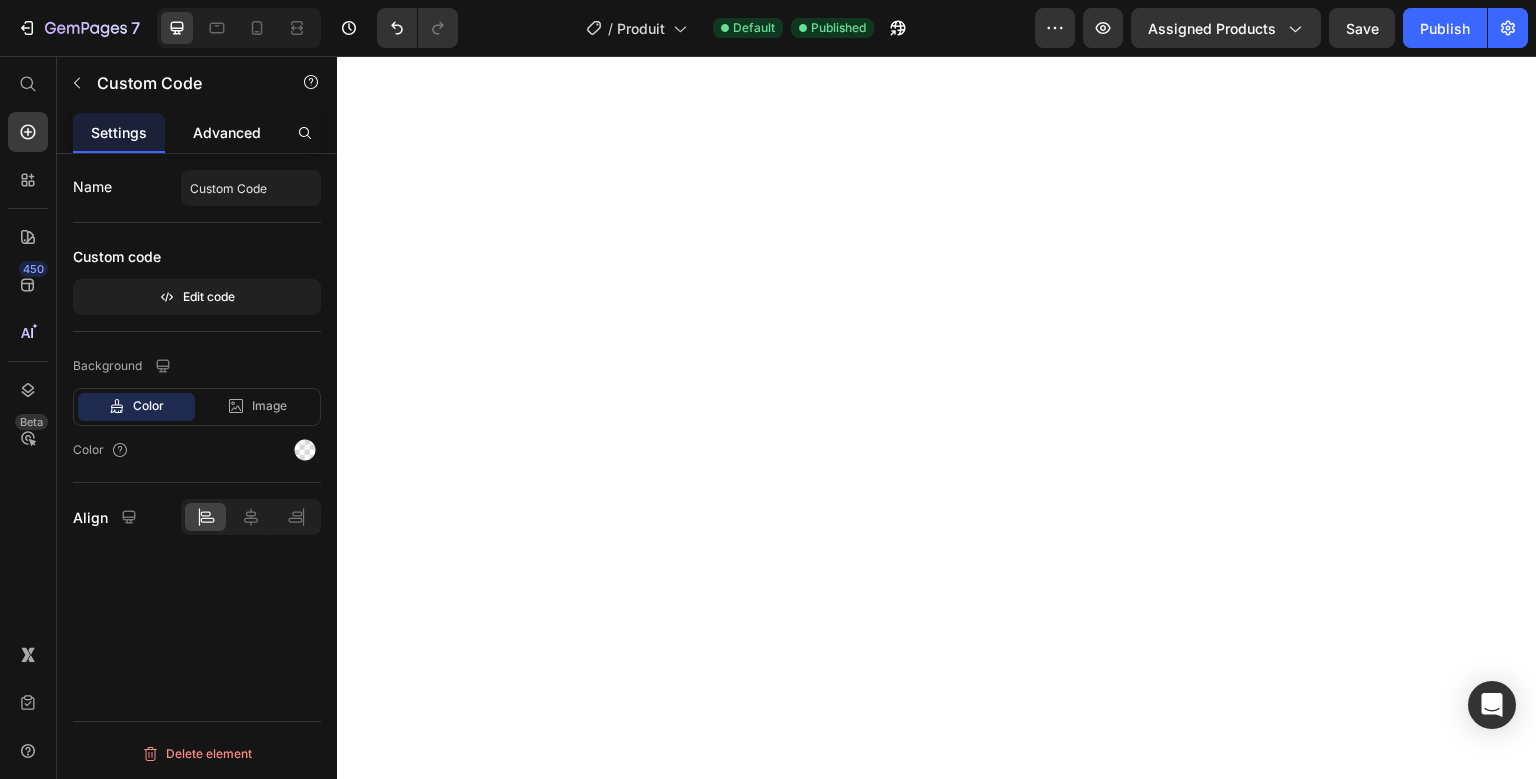 click on "Advanced" at bounding box center [227, 132] 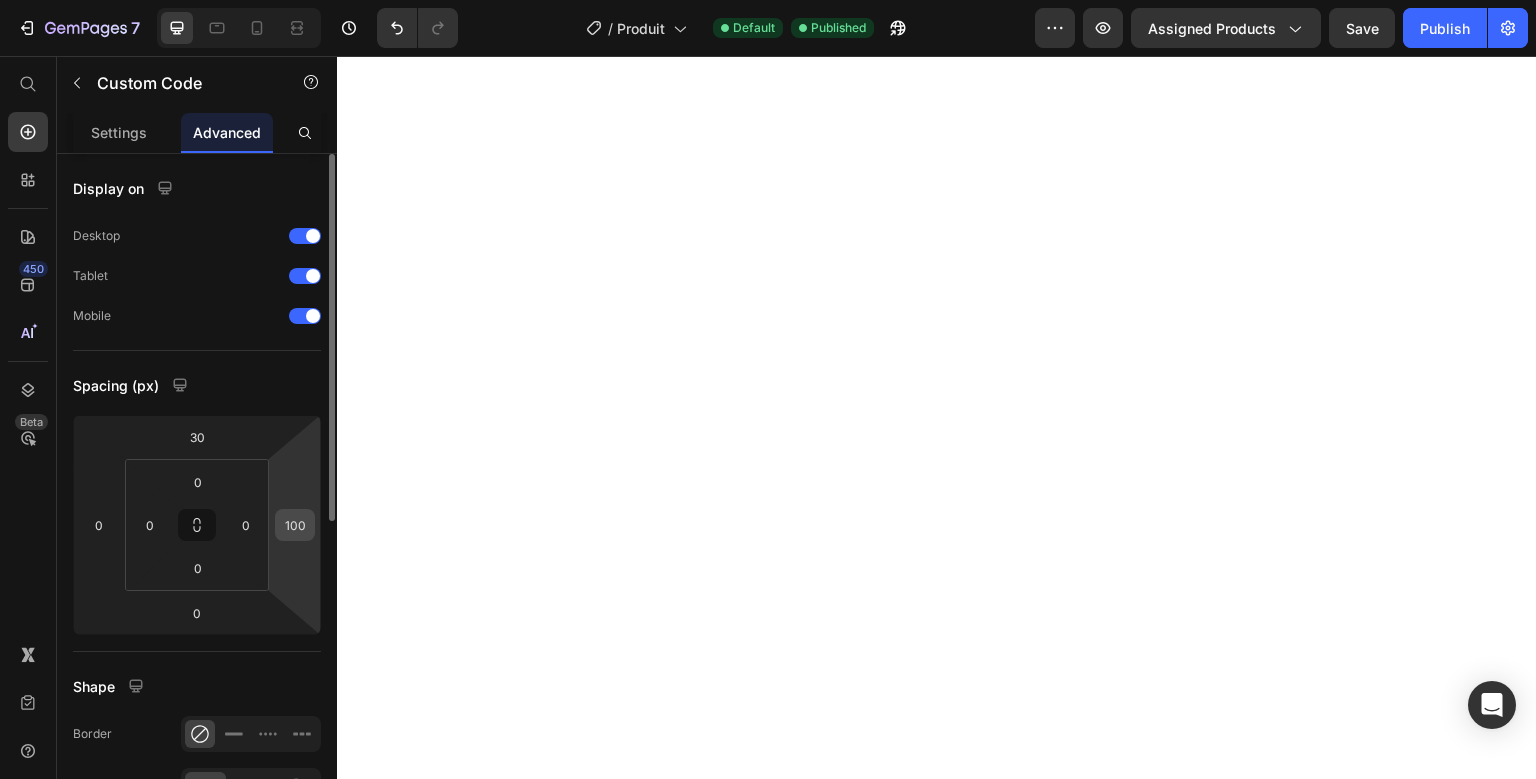 click on "100" at bounding box center [295, 525] 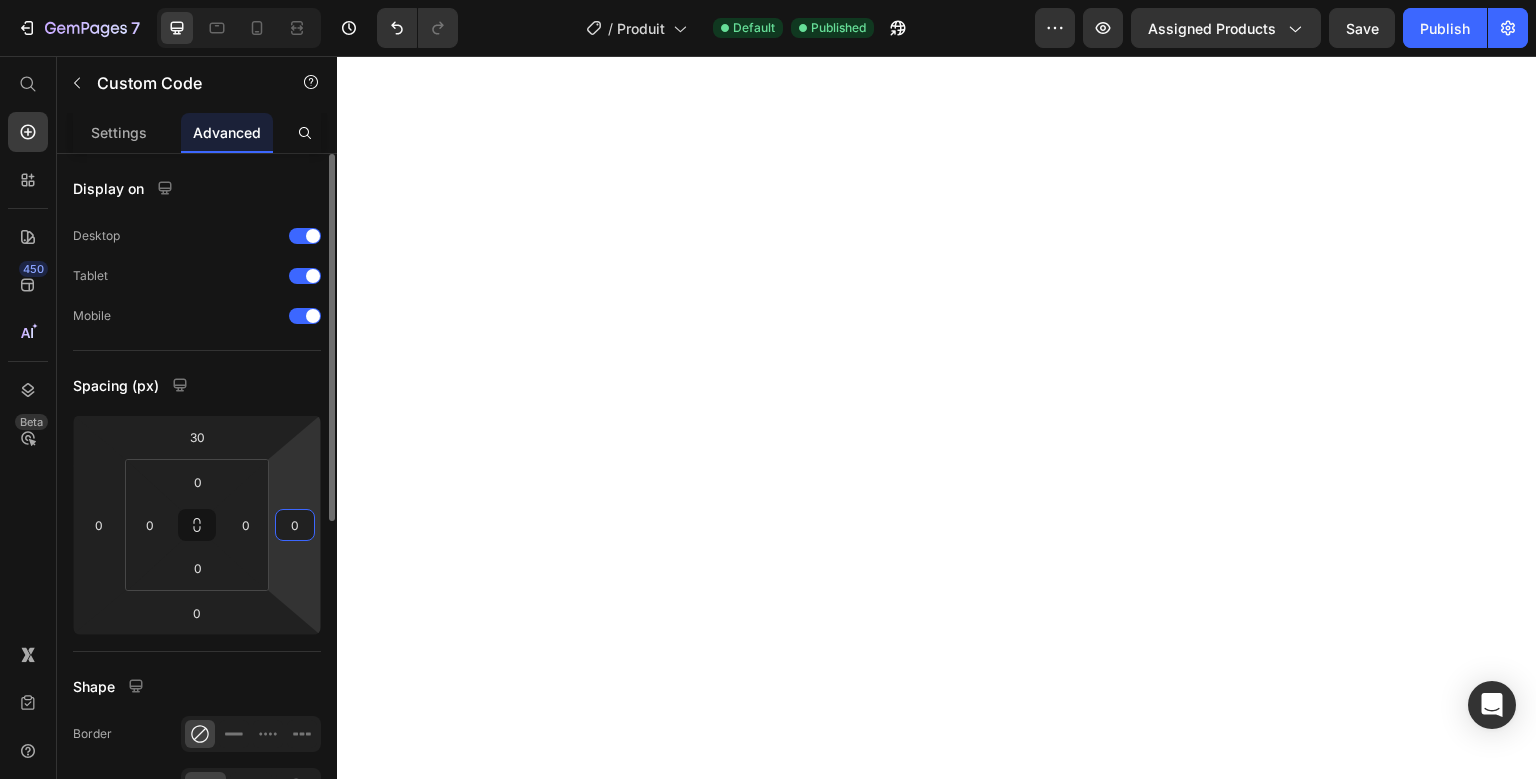 type on "0" 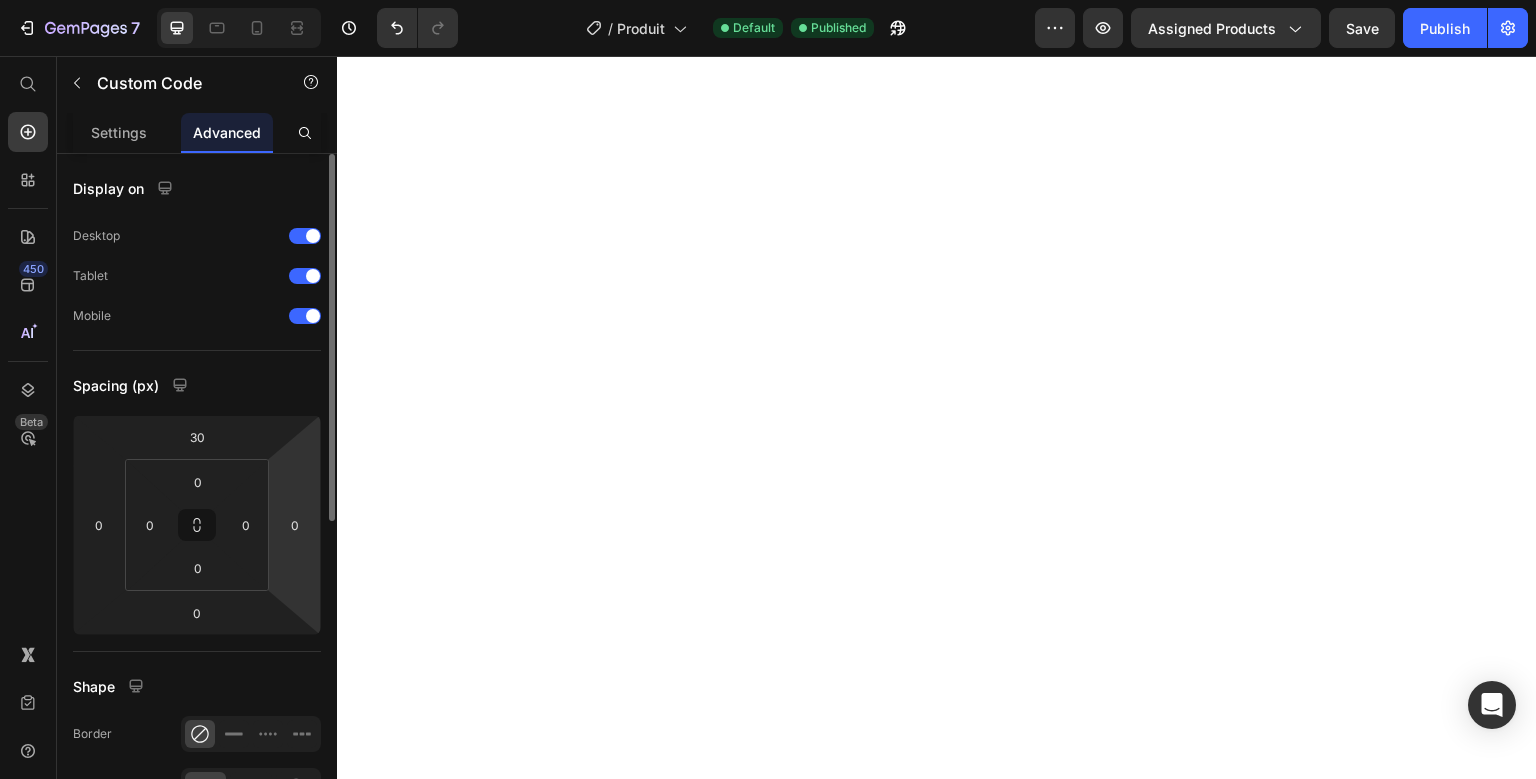 click on "Spacing (px)" at bounding box center (197, 385) 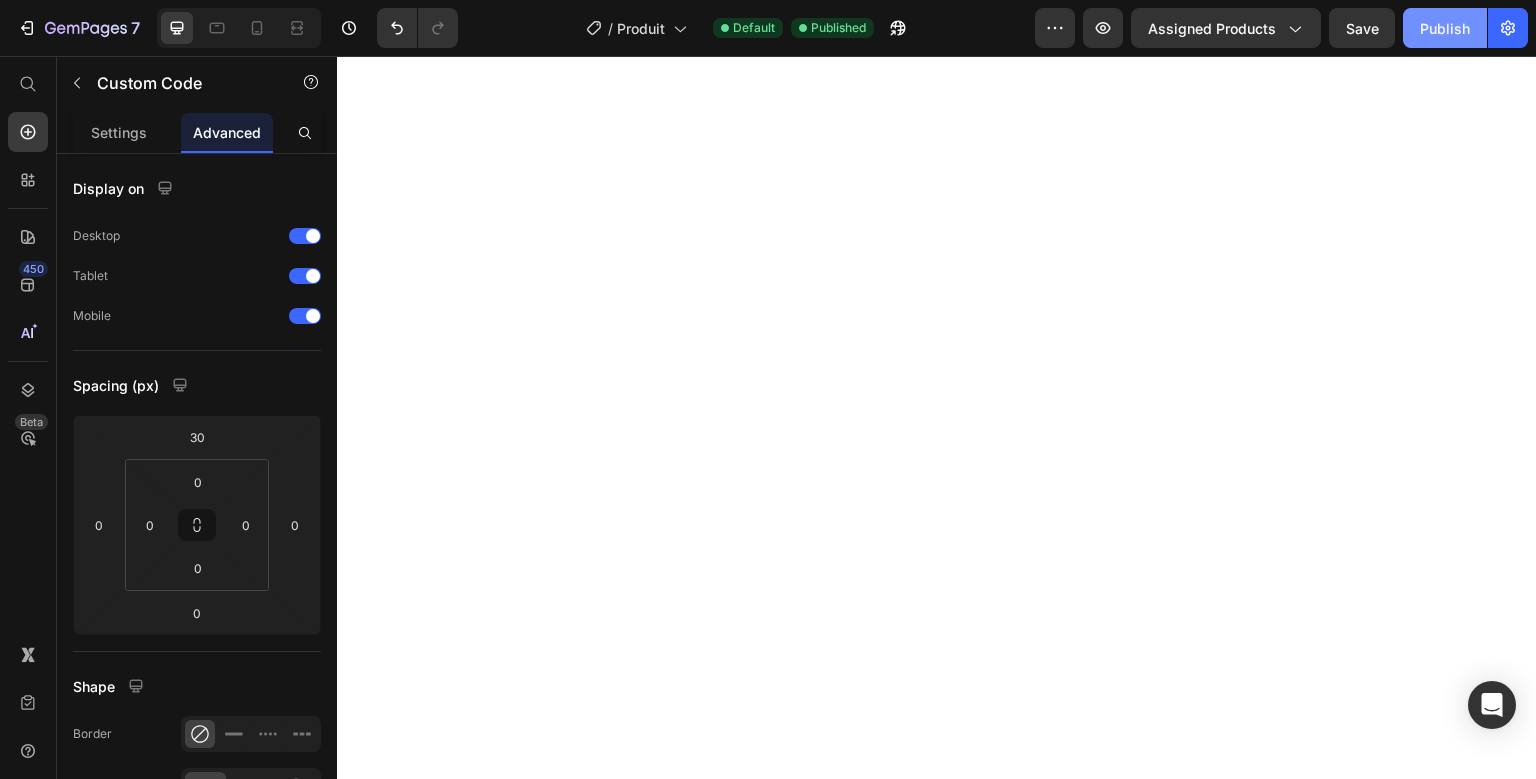 click on "Publish" at bounding box center [1445, 28] 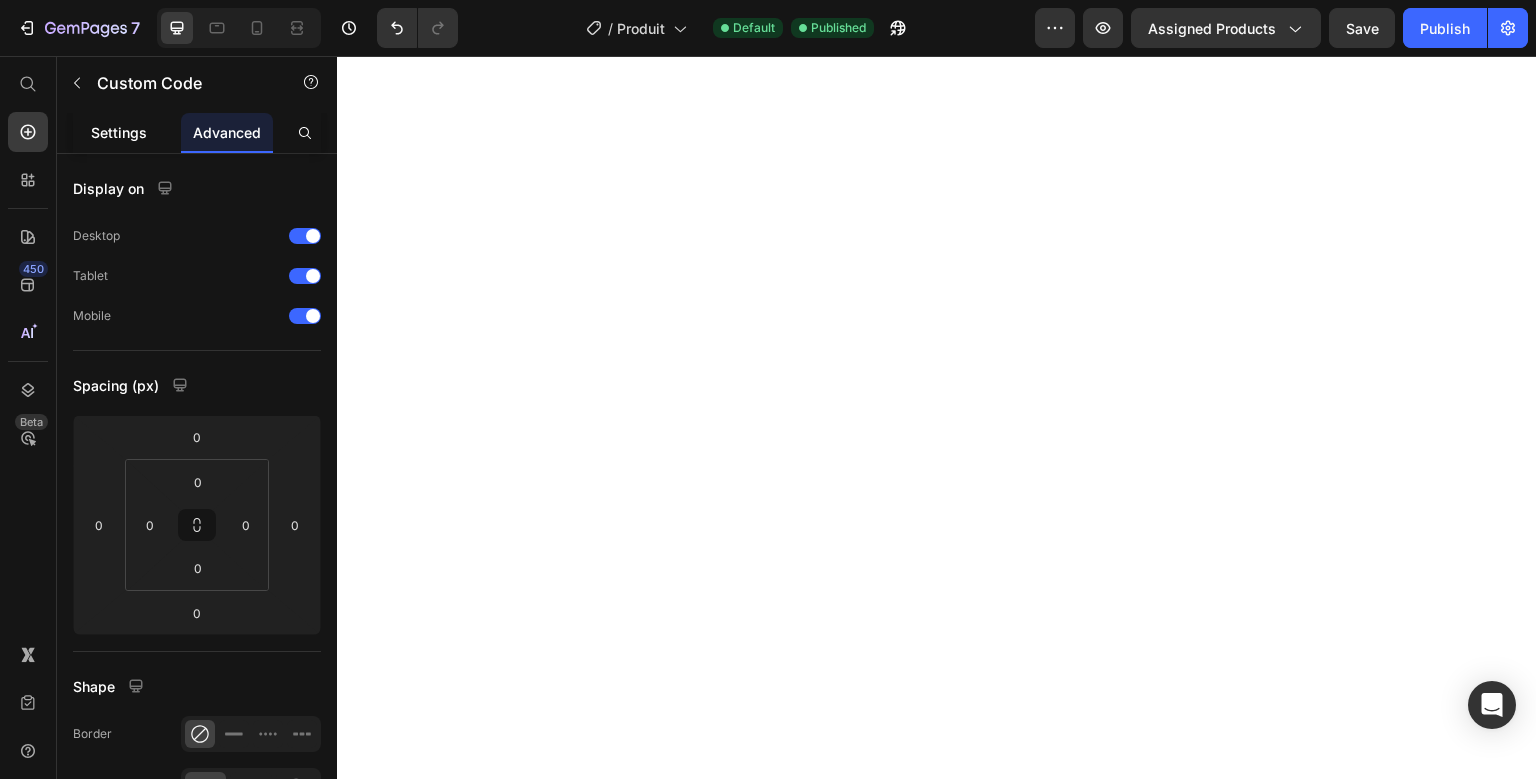 click on "Settings" at bounding box center (119, 132) 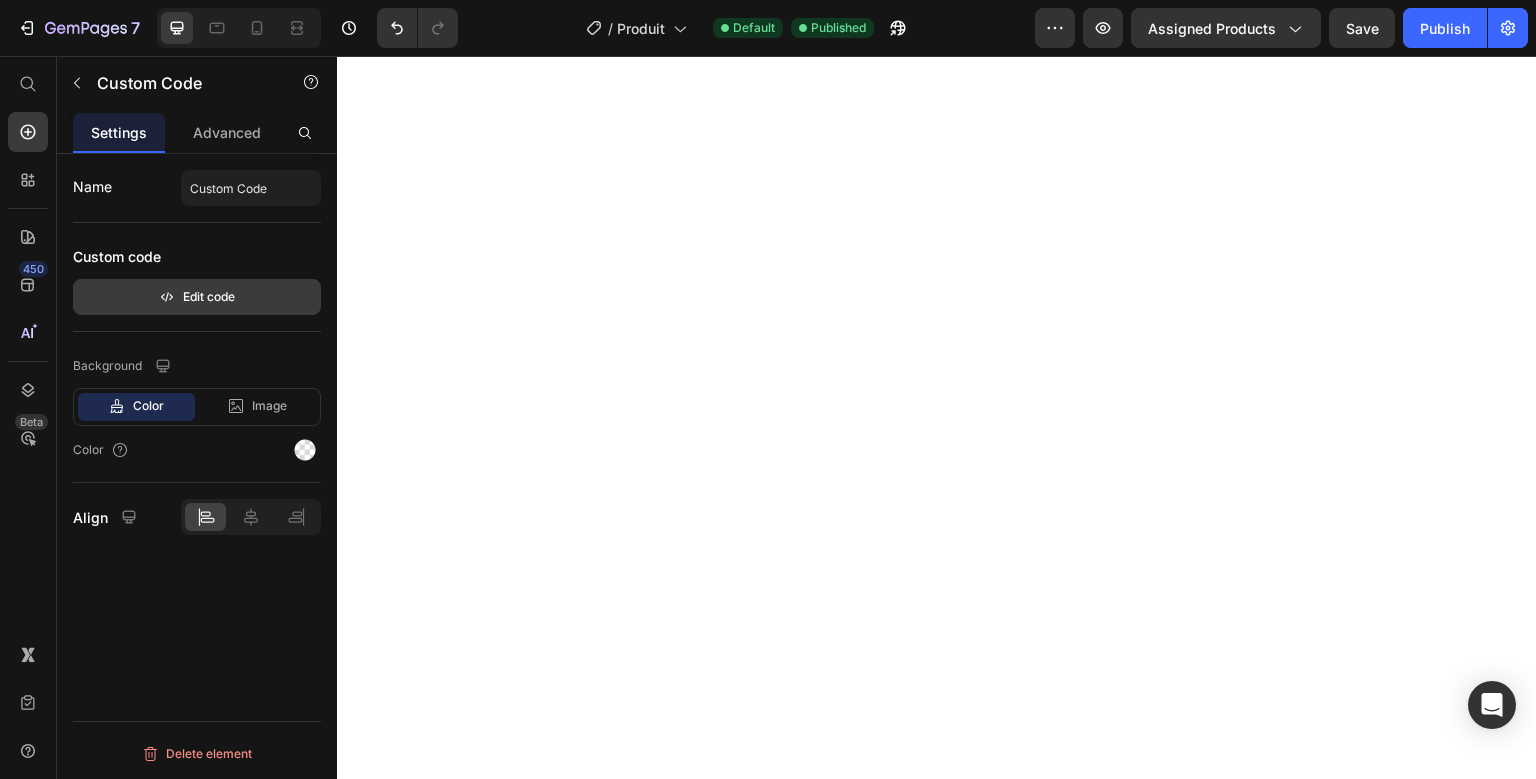 click on "Edit code" at bounding box center [197, 297] 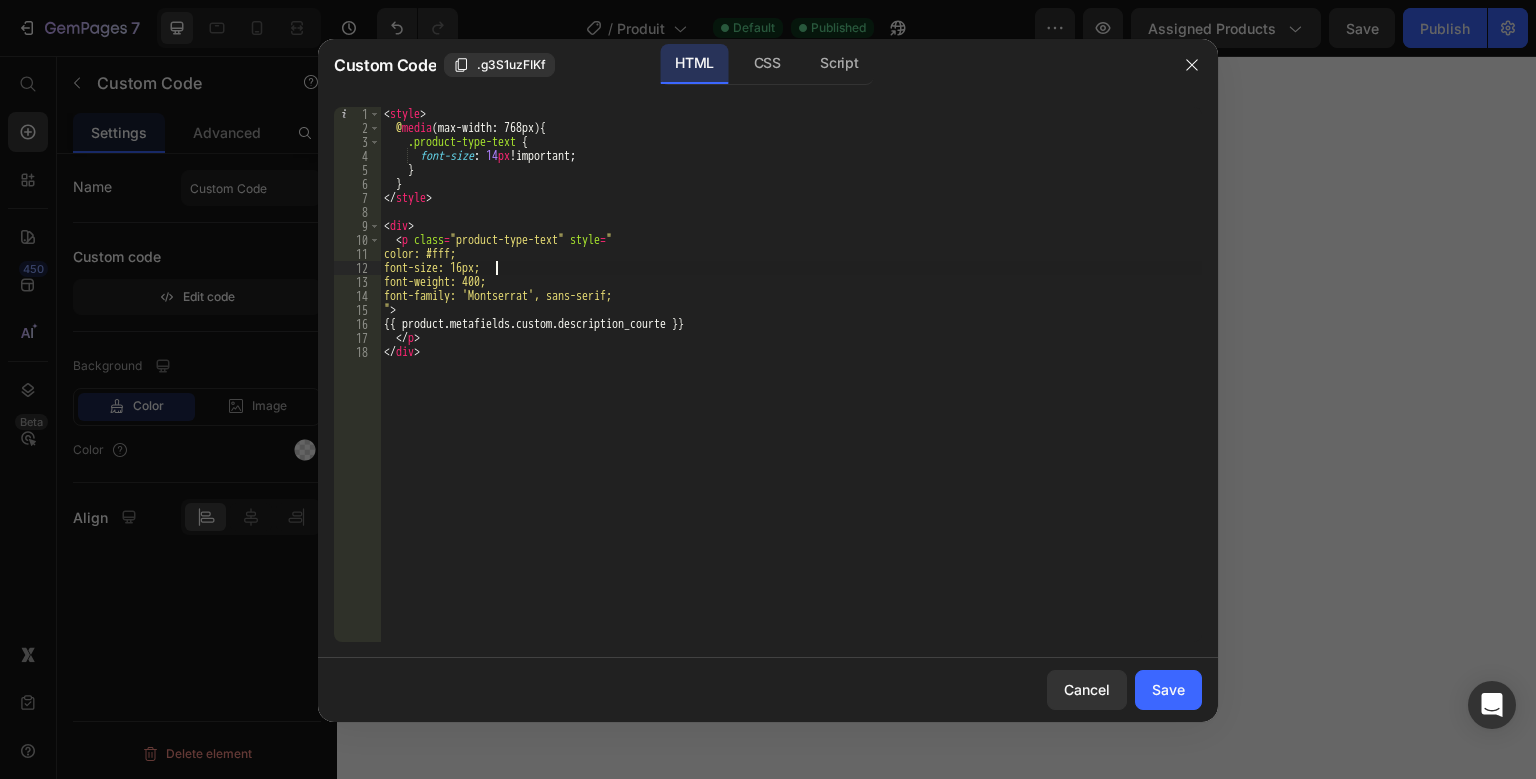 click on "< style >    @ media  (max-width: 768px)  {      .product-type-text   {         font-size :   14 px  !important ;      }    } </ style > < div >    < p   class = "product-type-text"   style = "     color: #fff;     font-size: 16px;     font-weight: 400;     font-family: 'Montserrat', sans-serif;   " >     {{ product.metafields.custom.description_courte }}    </ p > </ div >" at bounding box center [791, 388] 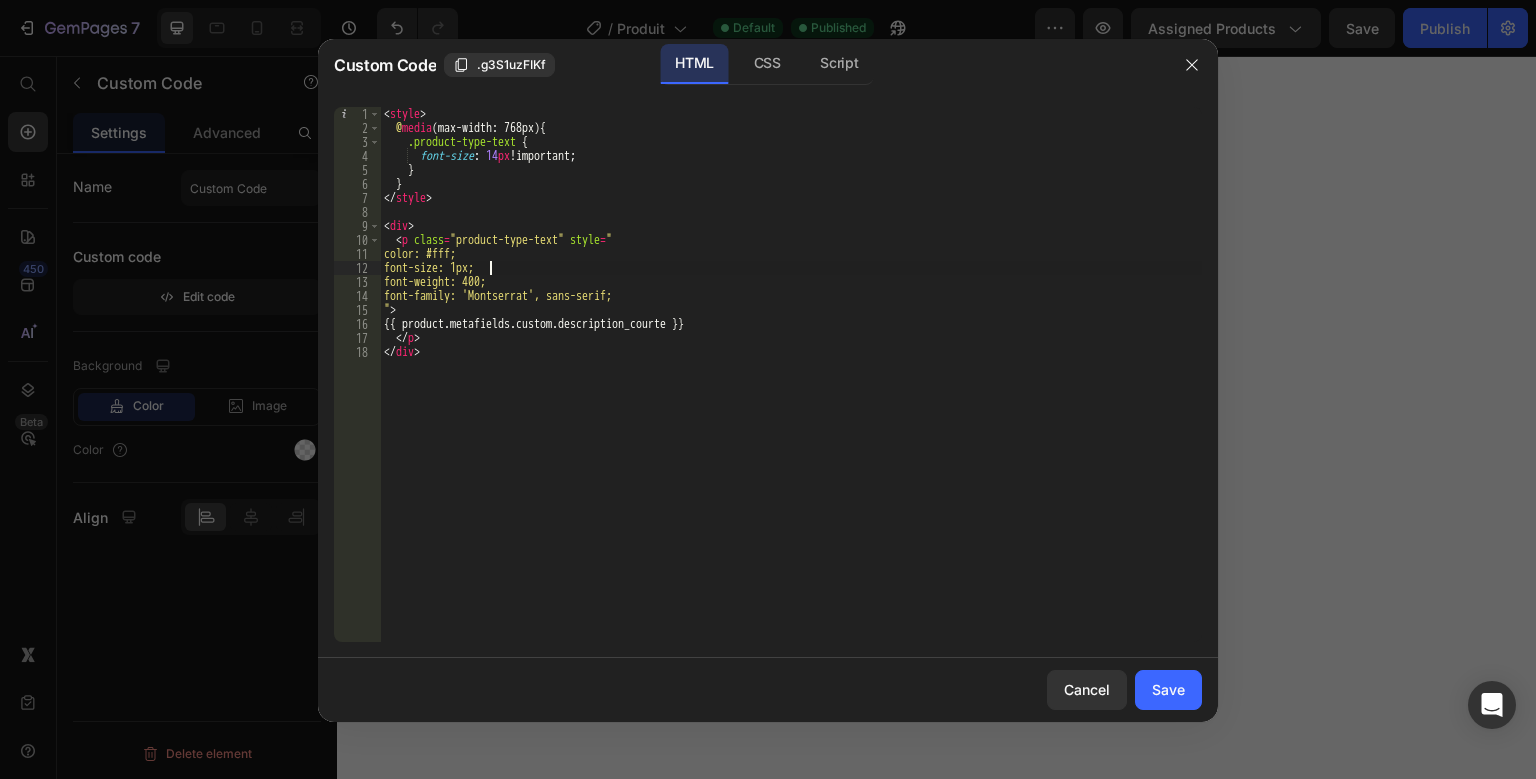 scroll, scrollTop: 0, scrollLeft: 9, axis: horizontal 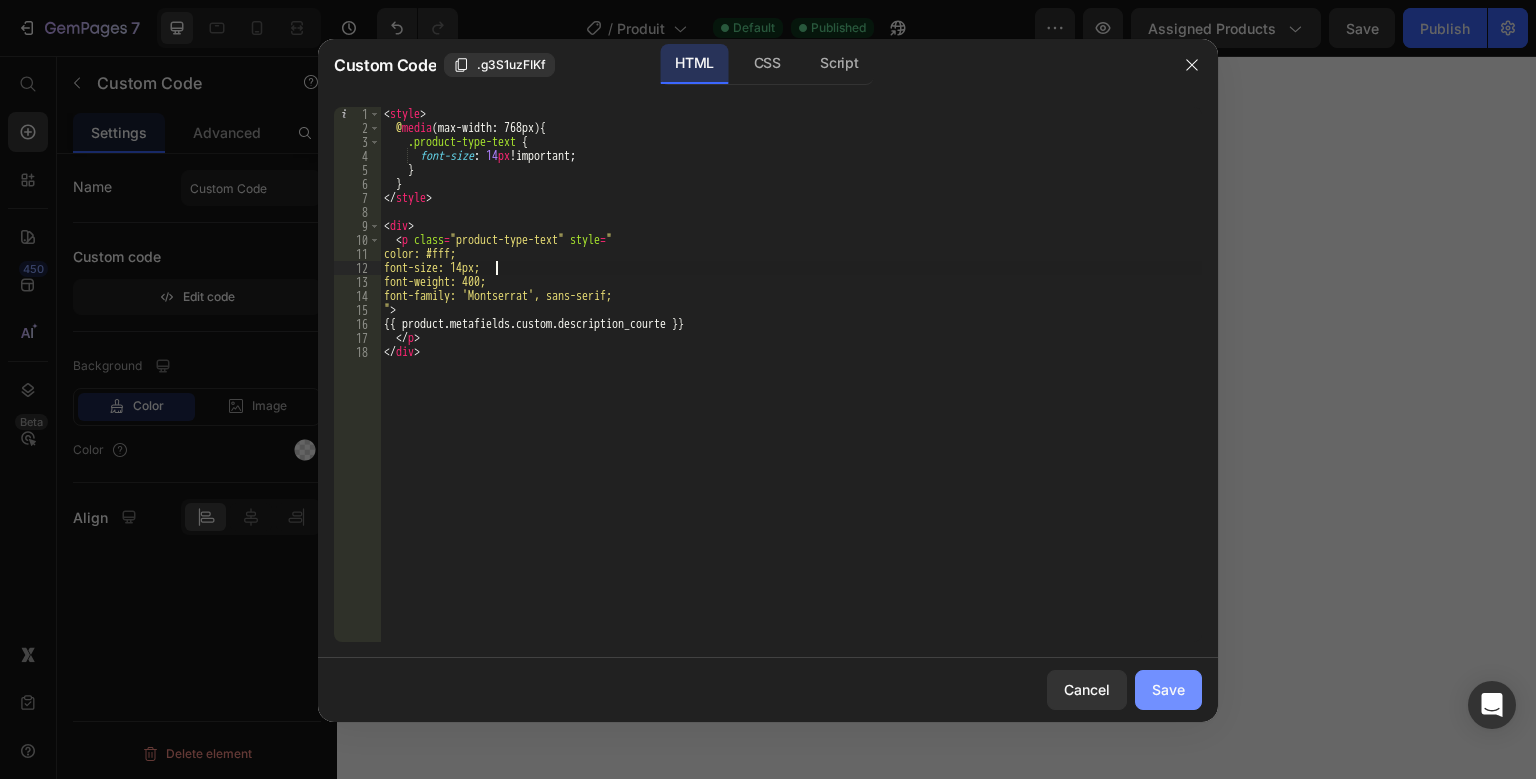 type on "font-size: 14px;" 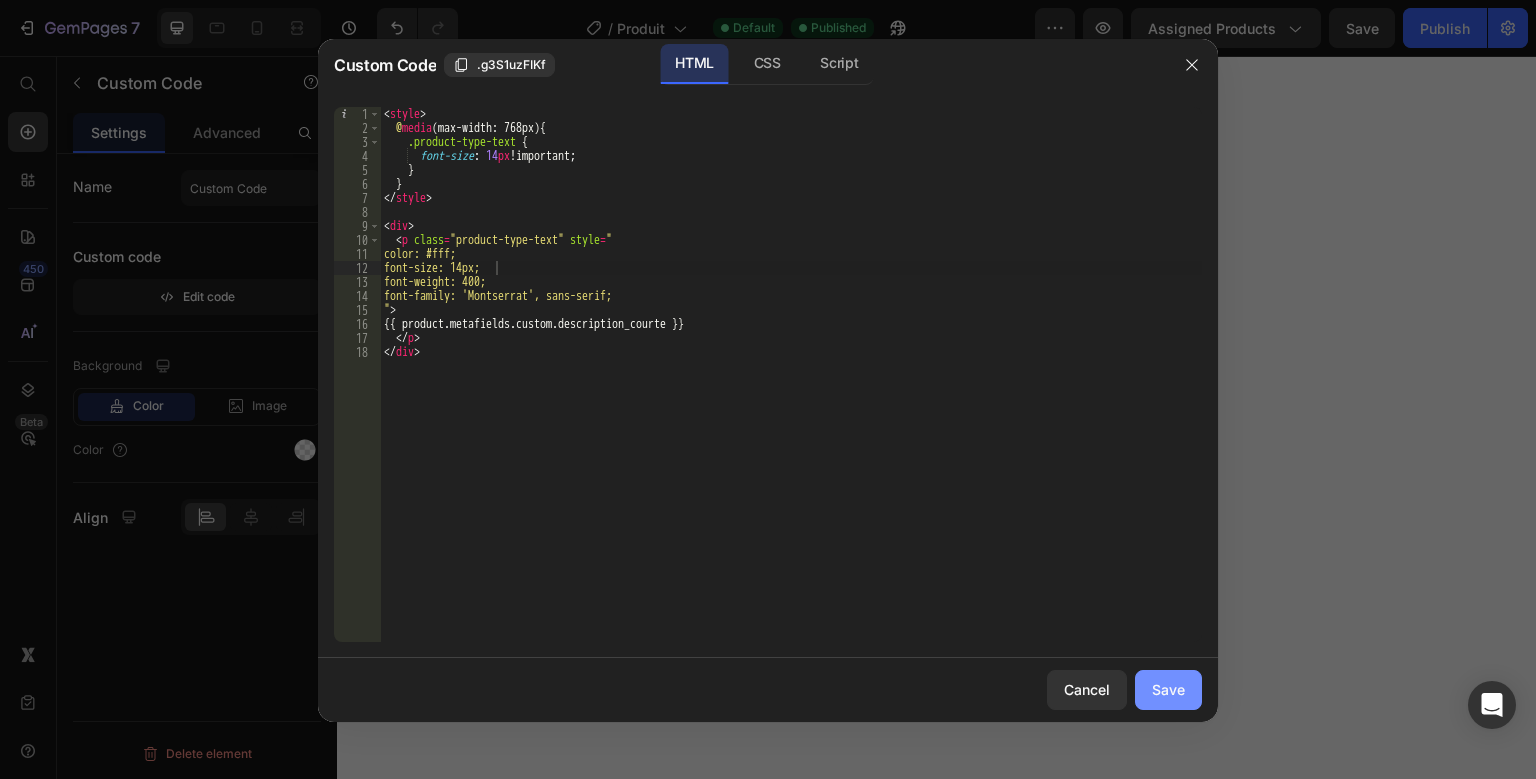 click on "Save" at bounding box center [1168, 689] 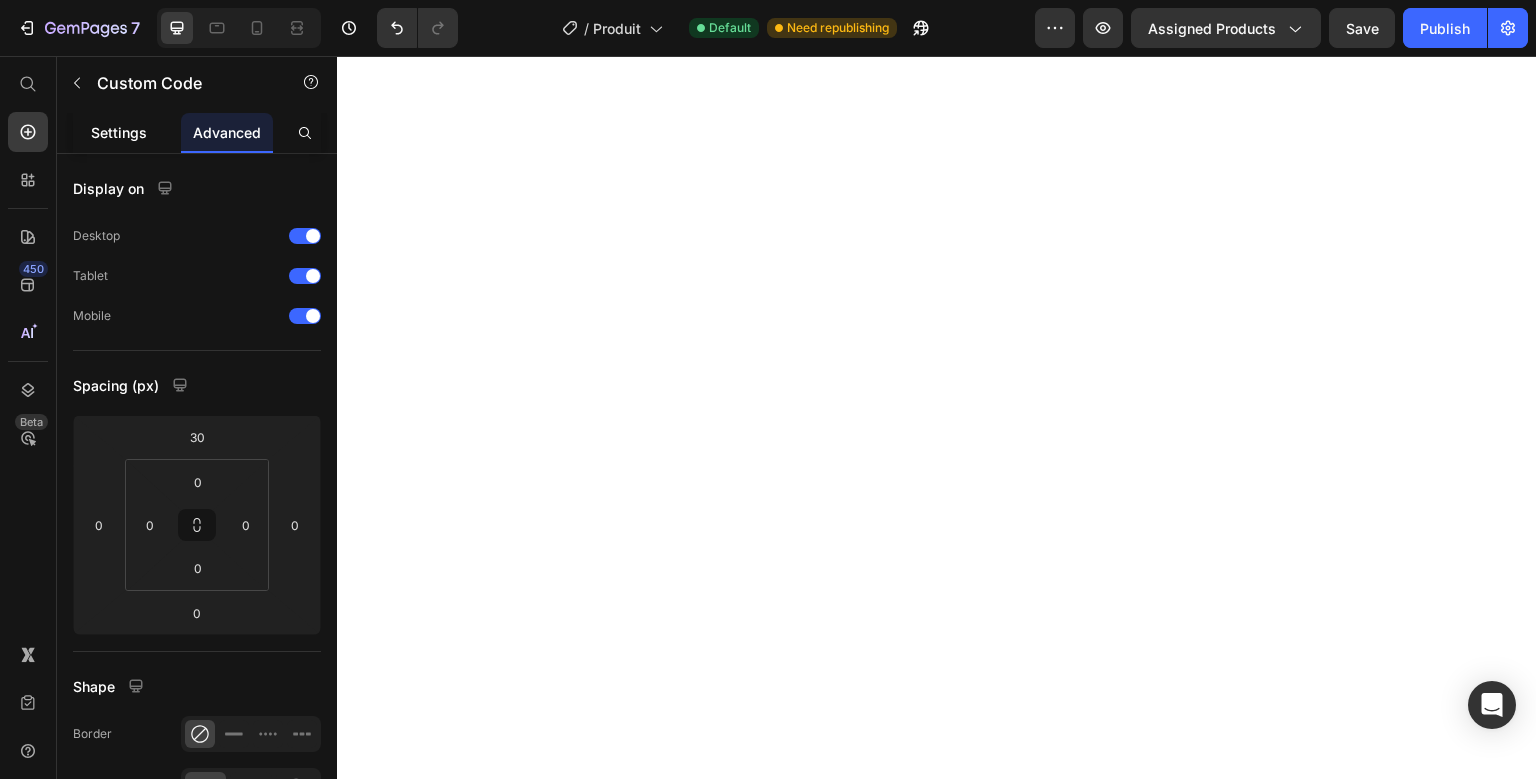 click on "Settings" at bounding box center [119, 132] 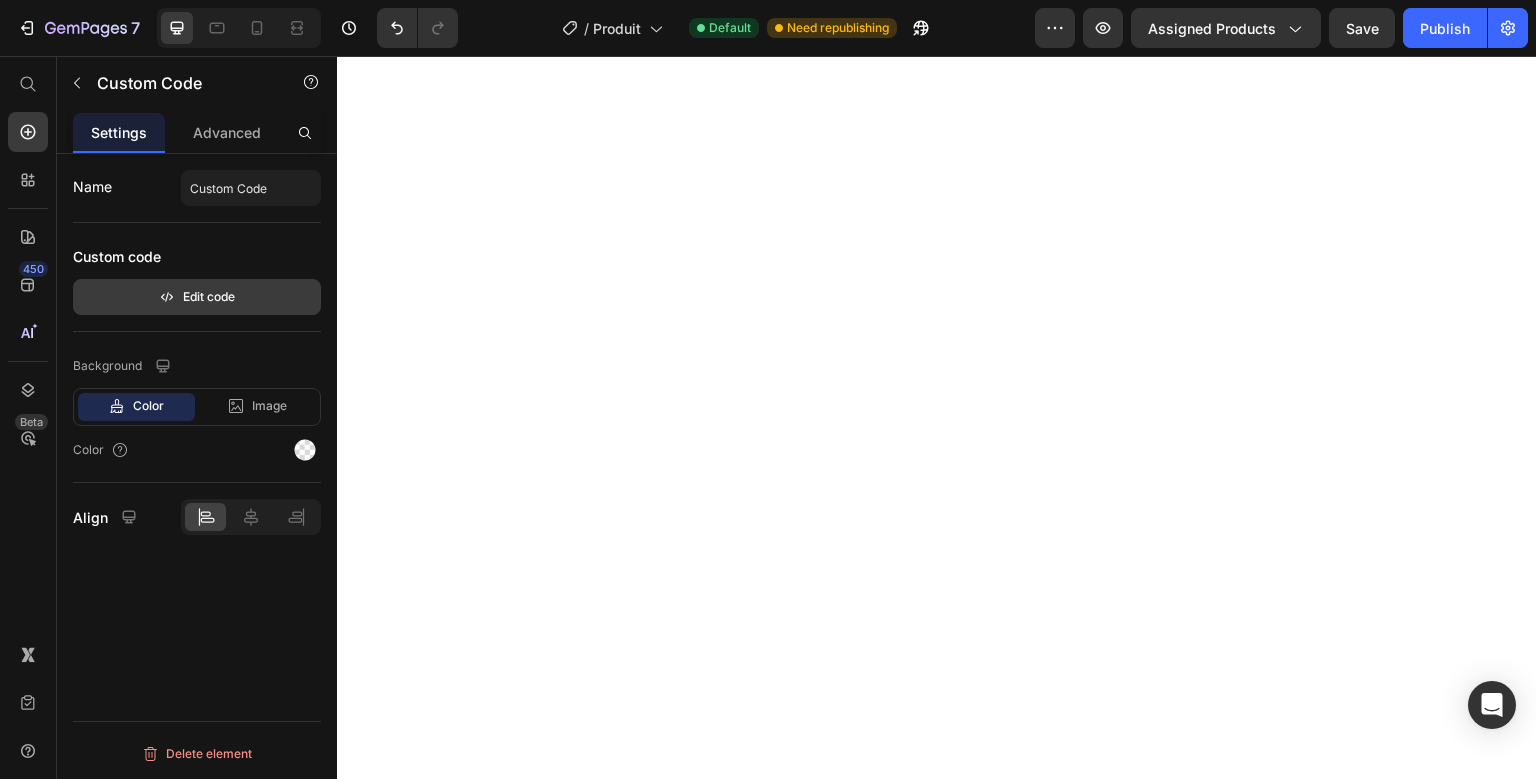 click on "Edit code" at bounding box center [197, 297] 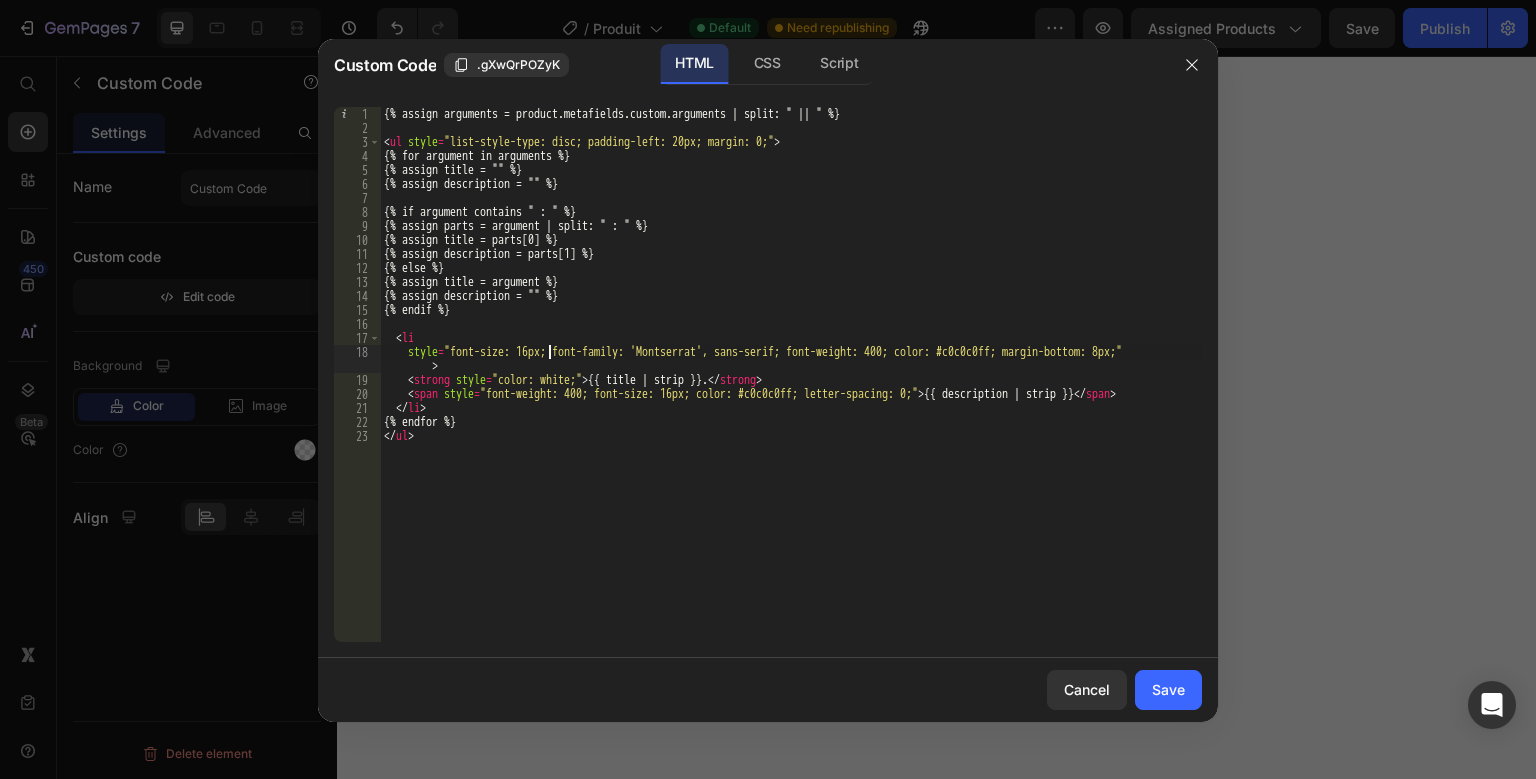 click on "{% assign arguments = product.metafields.custom.arguments | split: " || " %} < ul   style = "list-style-type: disc; padding-left: 20px; margin: 0;" >   {% for argument in arguments %}   {% assign title = "" %}   {% assign description = "" %}   {% if argument contains " : " %}   {% assign parts = argument | split: " : " %}   {% assign title = parts[0] %}   {% assign description = parts[1] %}   {% else %}   {% assign title = argument %}   {% assign description = "" %}   {% endif %}    < li      style = "font-size: 16px; font-family: 'Montserrat', sans-serif; font-weight: 400; color: #c0c0c0ff; margin-bottom: 8px;"          >      < strong   style = "color: white;" > {{ title | strip }}. </ strong >      < span   style = "font-weight: 400; font-size: 16px; color: #c0c0c0ff; letter-spacing: 0;" > {{ description | strip }} </ span >    </ li >   {% endfor %} </ ul >" at bounding box center [791, 388] 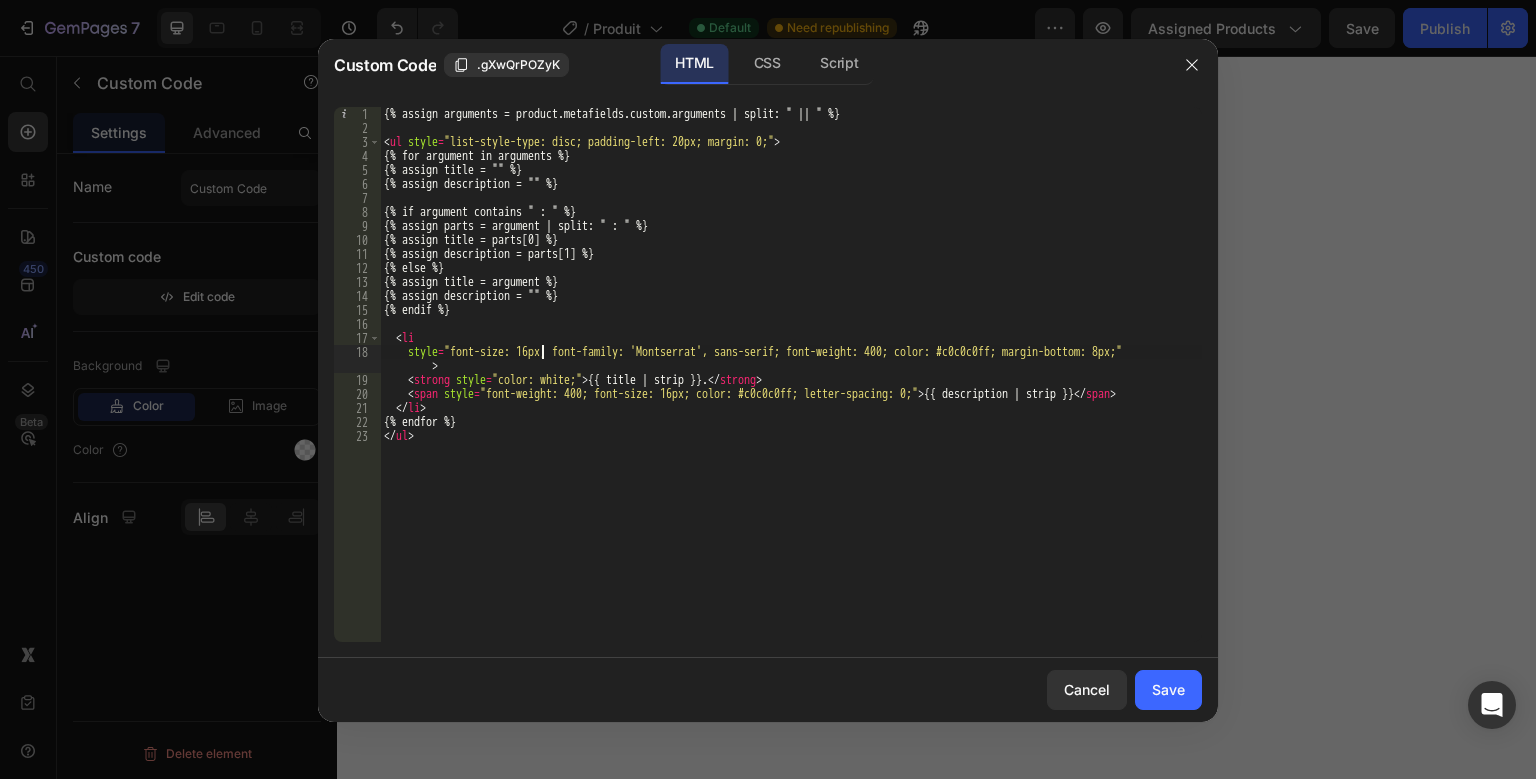 scroll, scrollTop: 0, scrollLeft: 13, axis: horizontal 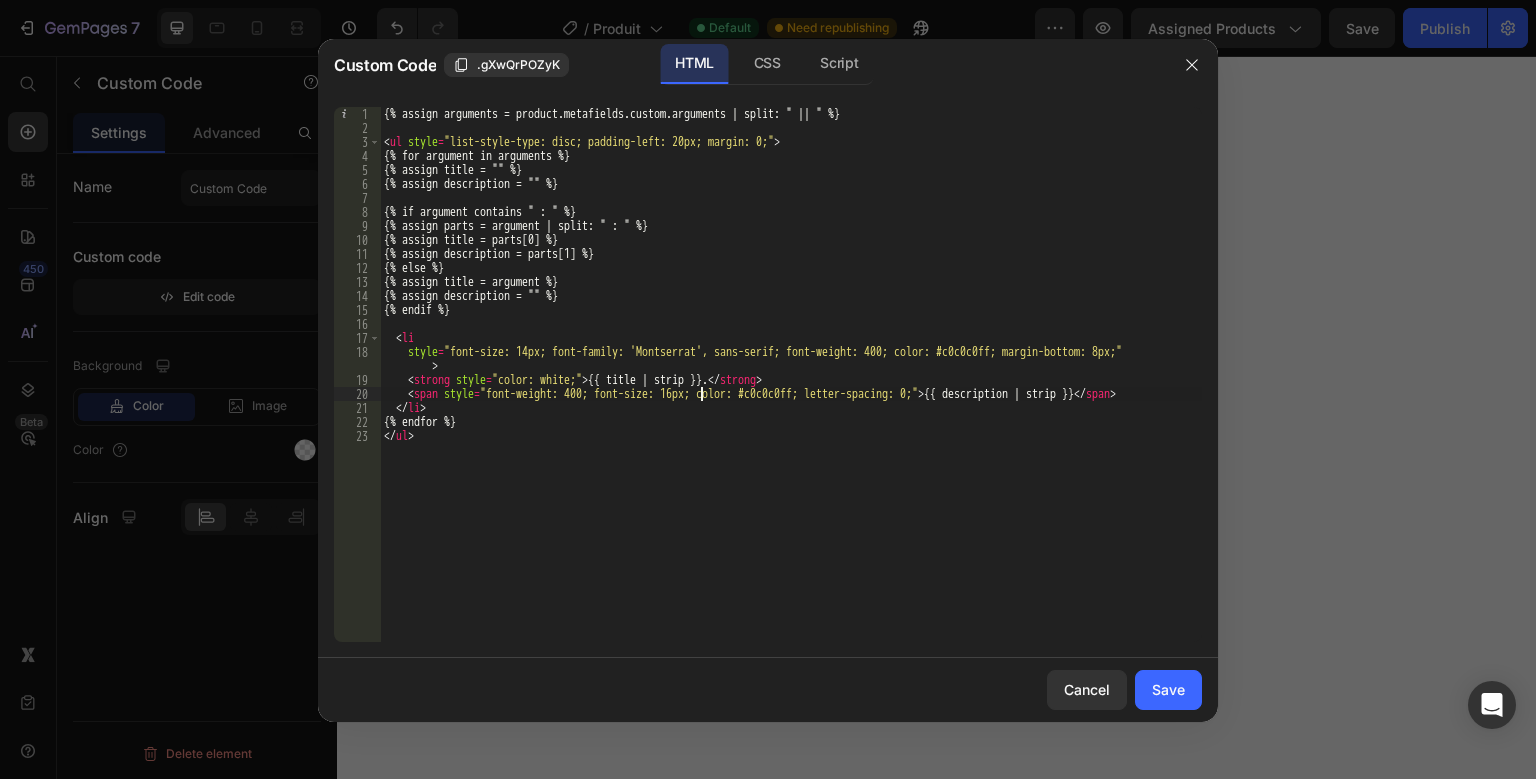 click on "{% assign arguments = product.metafields.custom.arguments | split: " || " %} < ul   style = "list-style-type: disc; padding-left: 20px; margin: 0;" >   {% for argument in arguments %}   {% assign title = "" %}   {% assign description = "" %}   {% if argument contains " : " %}   {% assign parts = argument | split: " : " %}   {% assign title = parts[0] %}   {% assign description = parts[1] %}   {% else %}   {% assign title = argument %}   {% assign description = "" %}   {% endif %}    < li      style = "font-size: 14px; font-family: 'Montserrat', sans-serif; font-weight: 400; color: #c0c0c0ff; margin-bottom: 8px;"          >      < strong   style = "color: white;" > {{ title | strip }}. </ strong >      < span   style = "font-weight: 400; font-size: 16px; color: #c0c0c0ff; letter-spacing: 0;" > {{ description | strip }} </ span >    </ li >   {% endfor %} </ ul >" at bounding box center [791, 388] 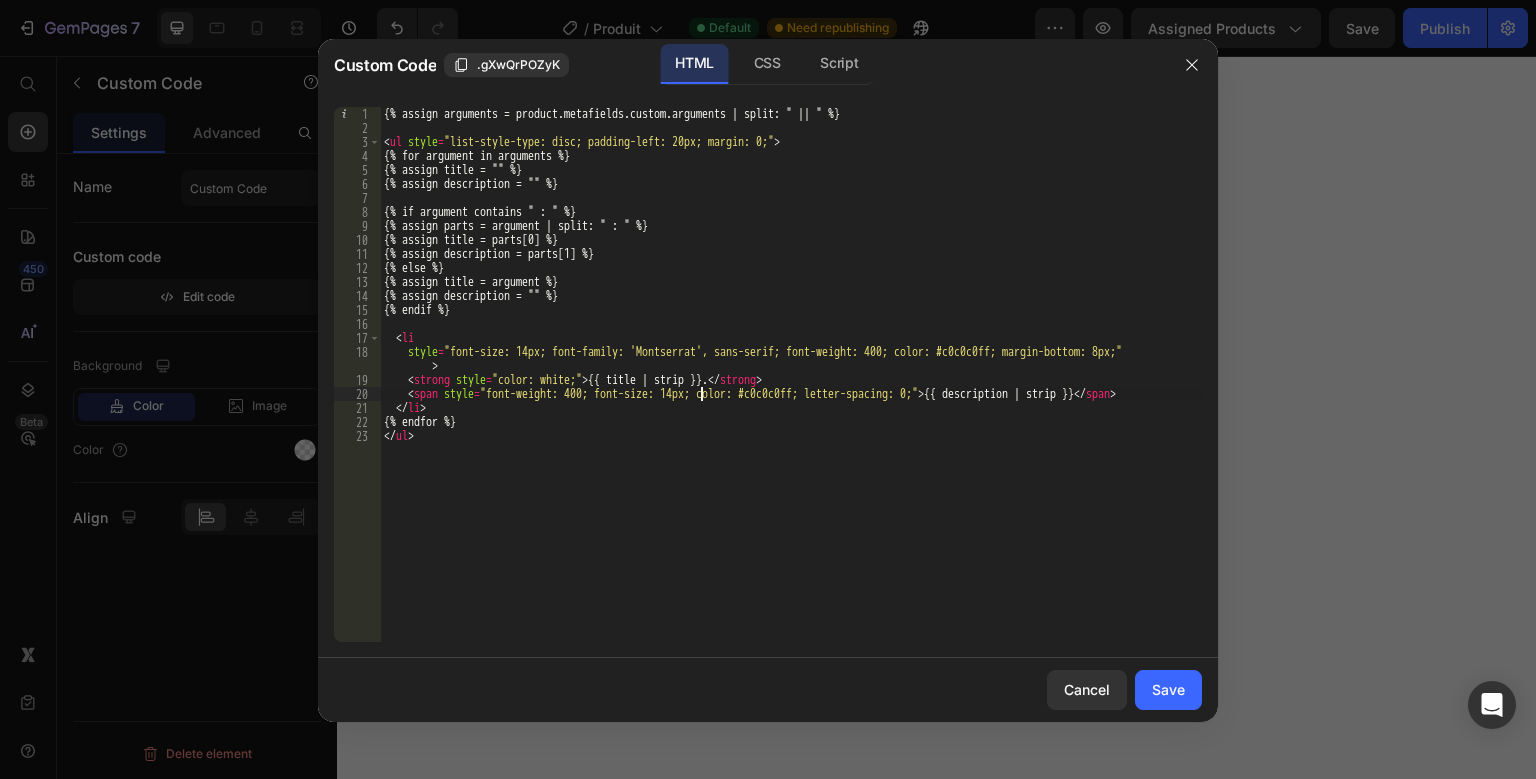 scroll, scrollTop: 0, scrollLeft: 26, axis: horizontal 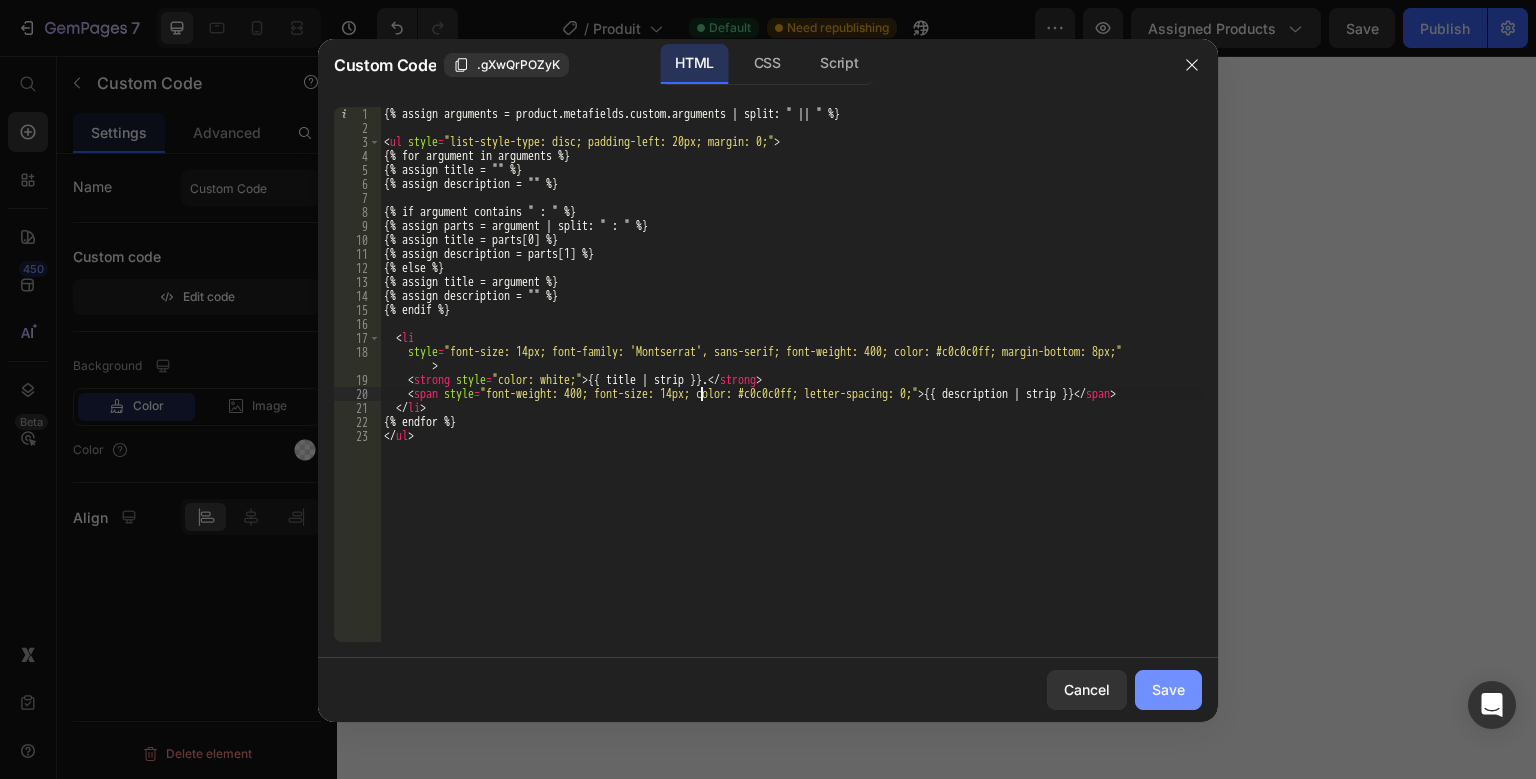 type on "<span style="font-weight: 400; font-size: 14px; color: #c0c0c0ff; letter-spacing: 0;">{{ description | strip }}</span>" 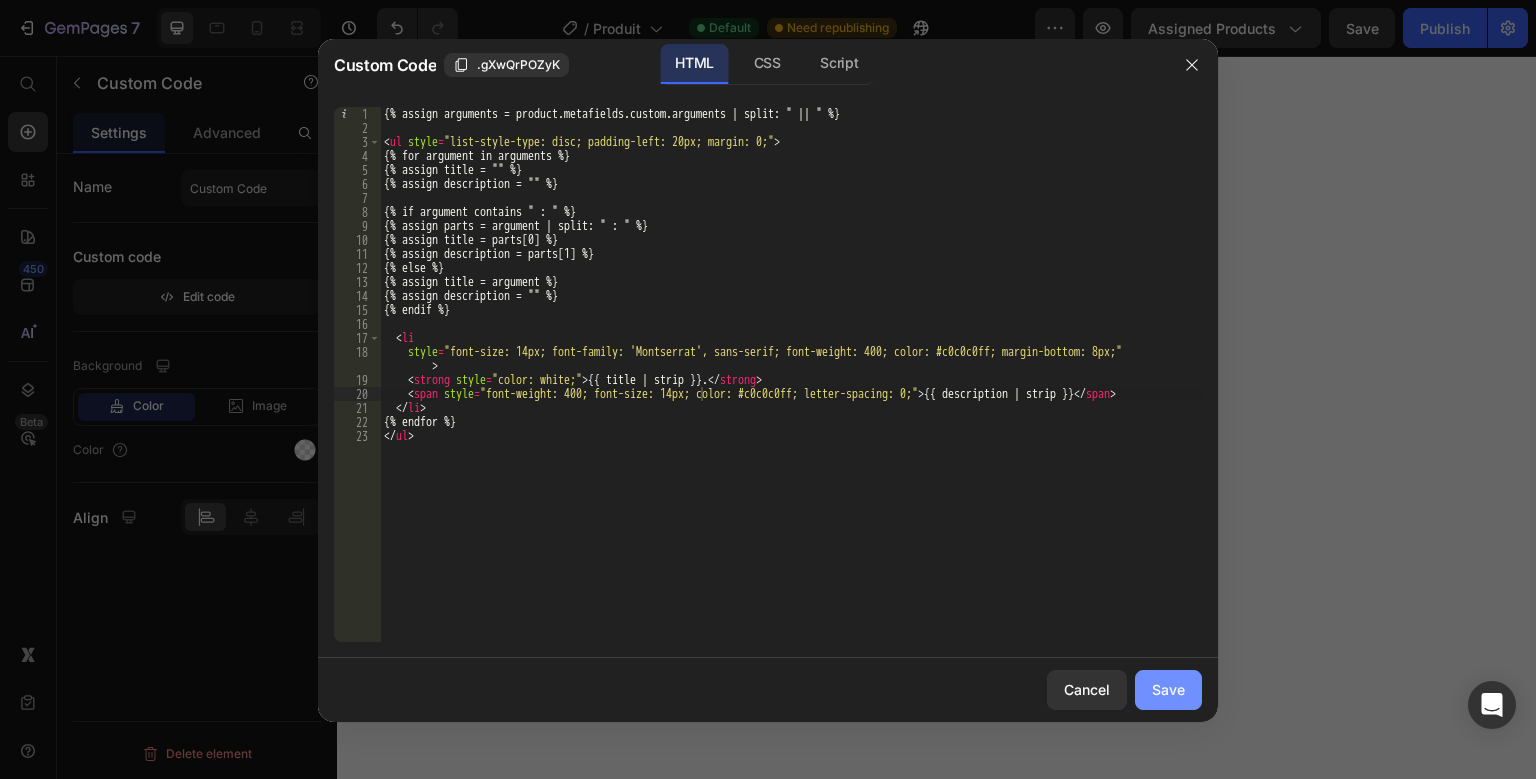 click on "Save" at bounding box center (1168, 689) 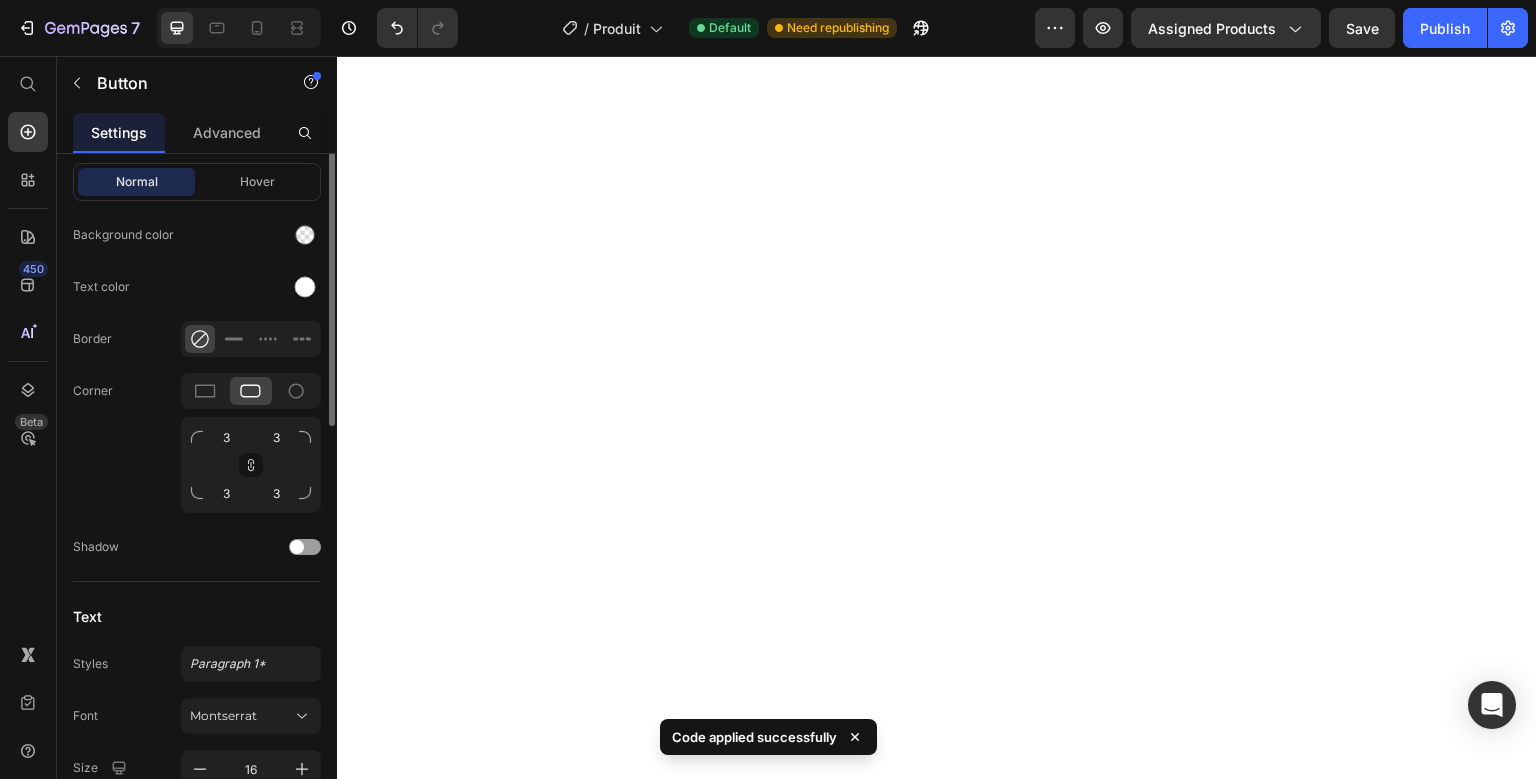 scroll, scrollTop: 422, scrollLeft: 0, axis: vertical 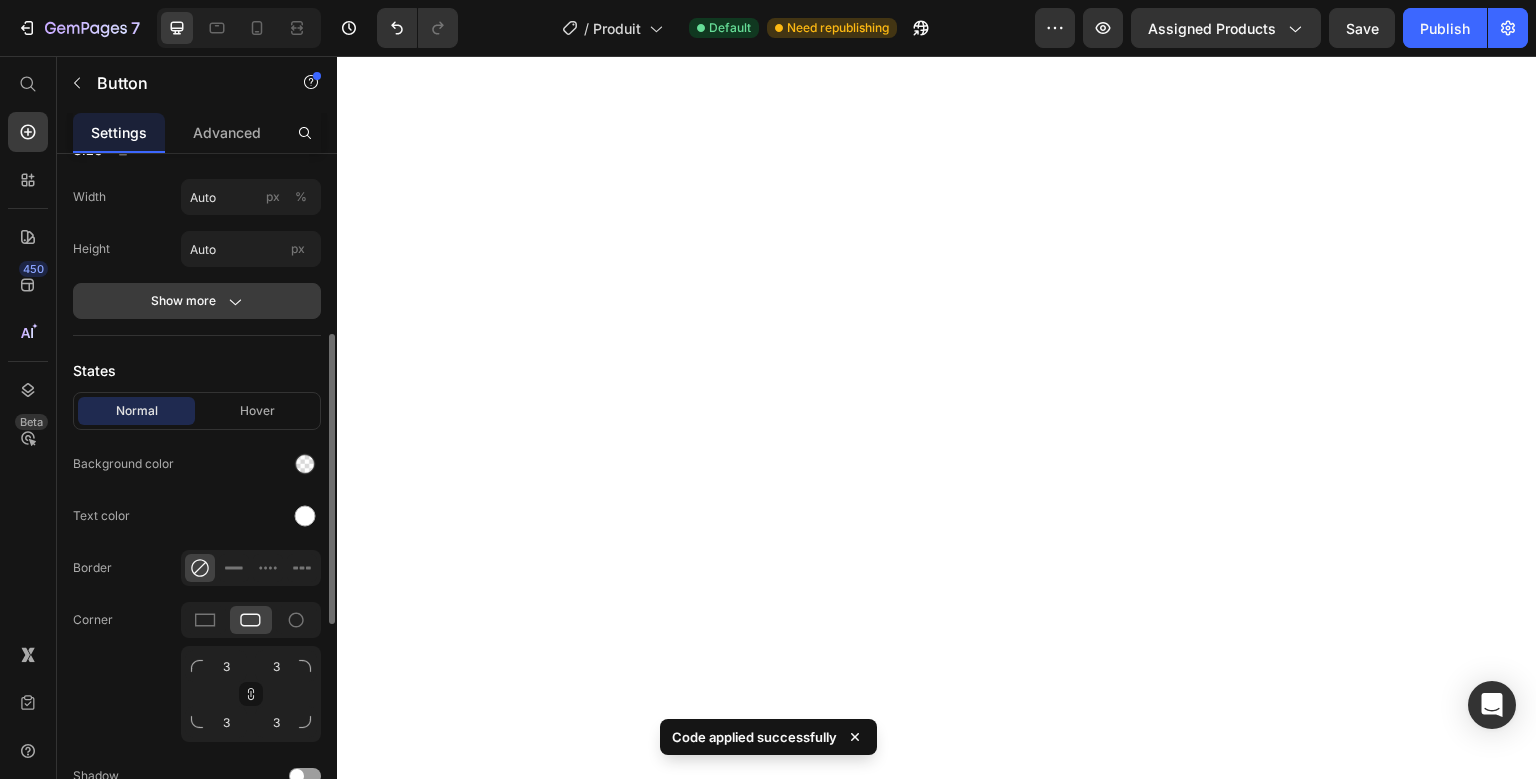 click 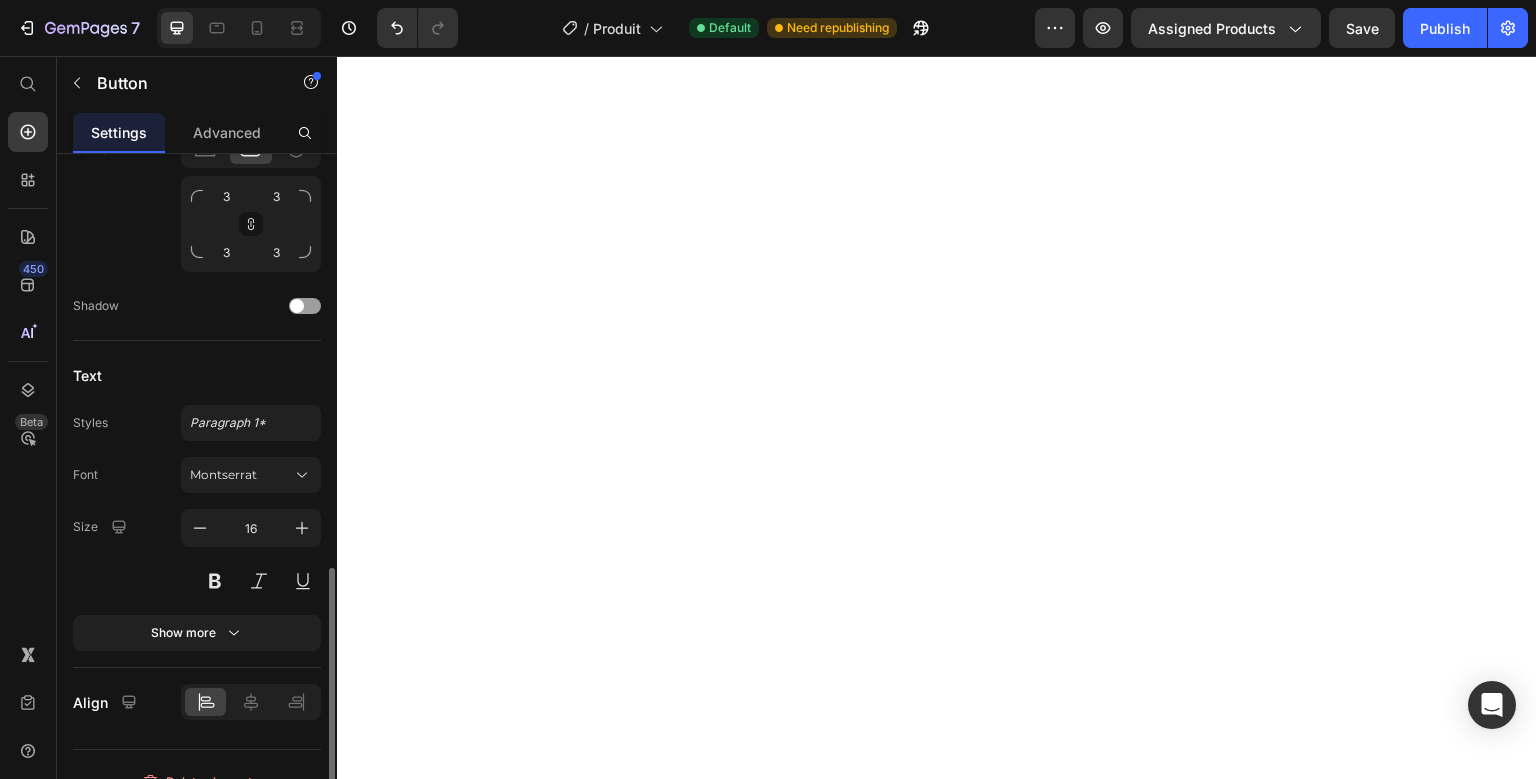 scroll, scrollTop: 1095, scrollLeft: 0, axis: vertical 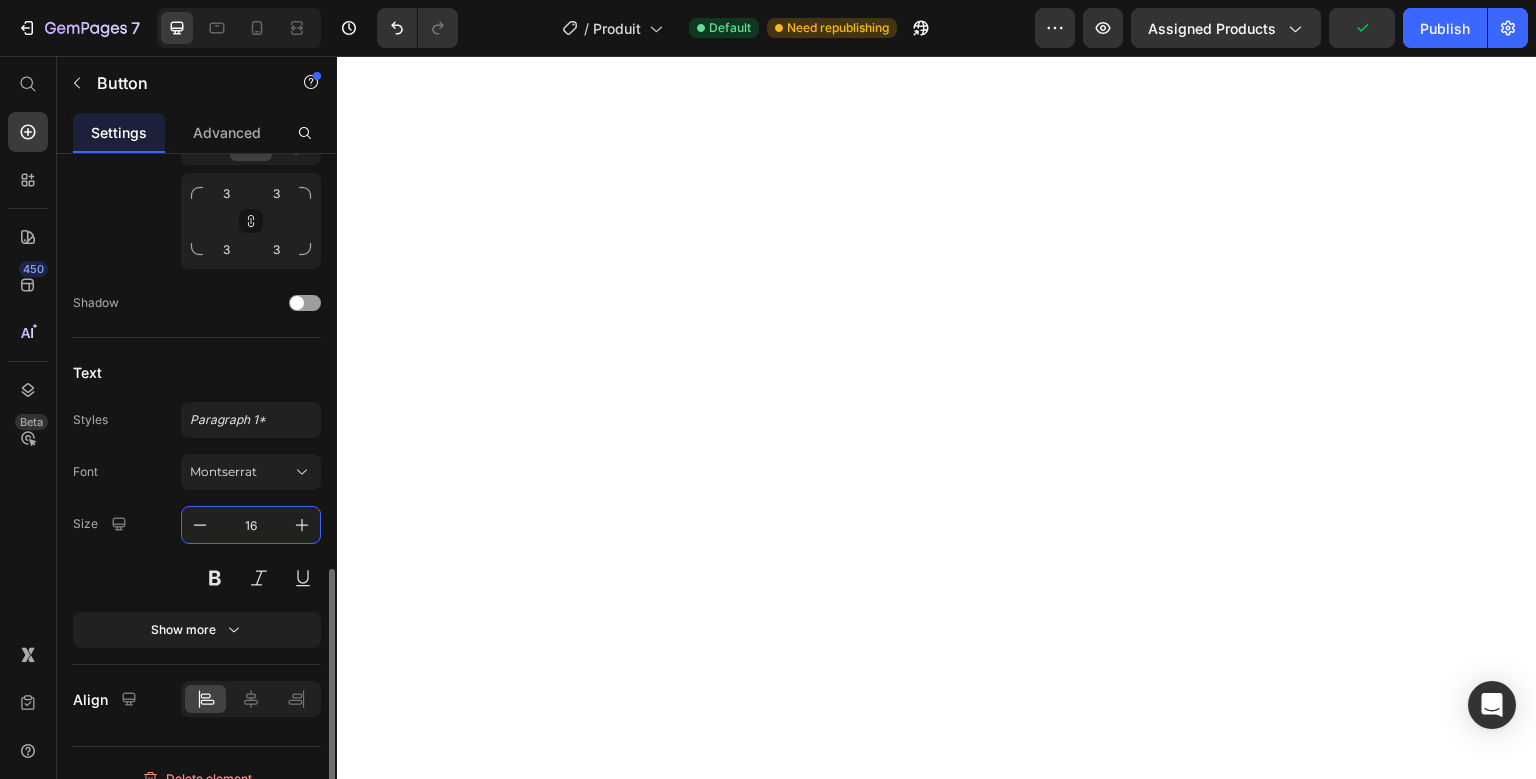 click on "16" at bounding box center (251, 525) 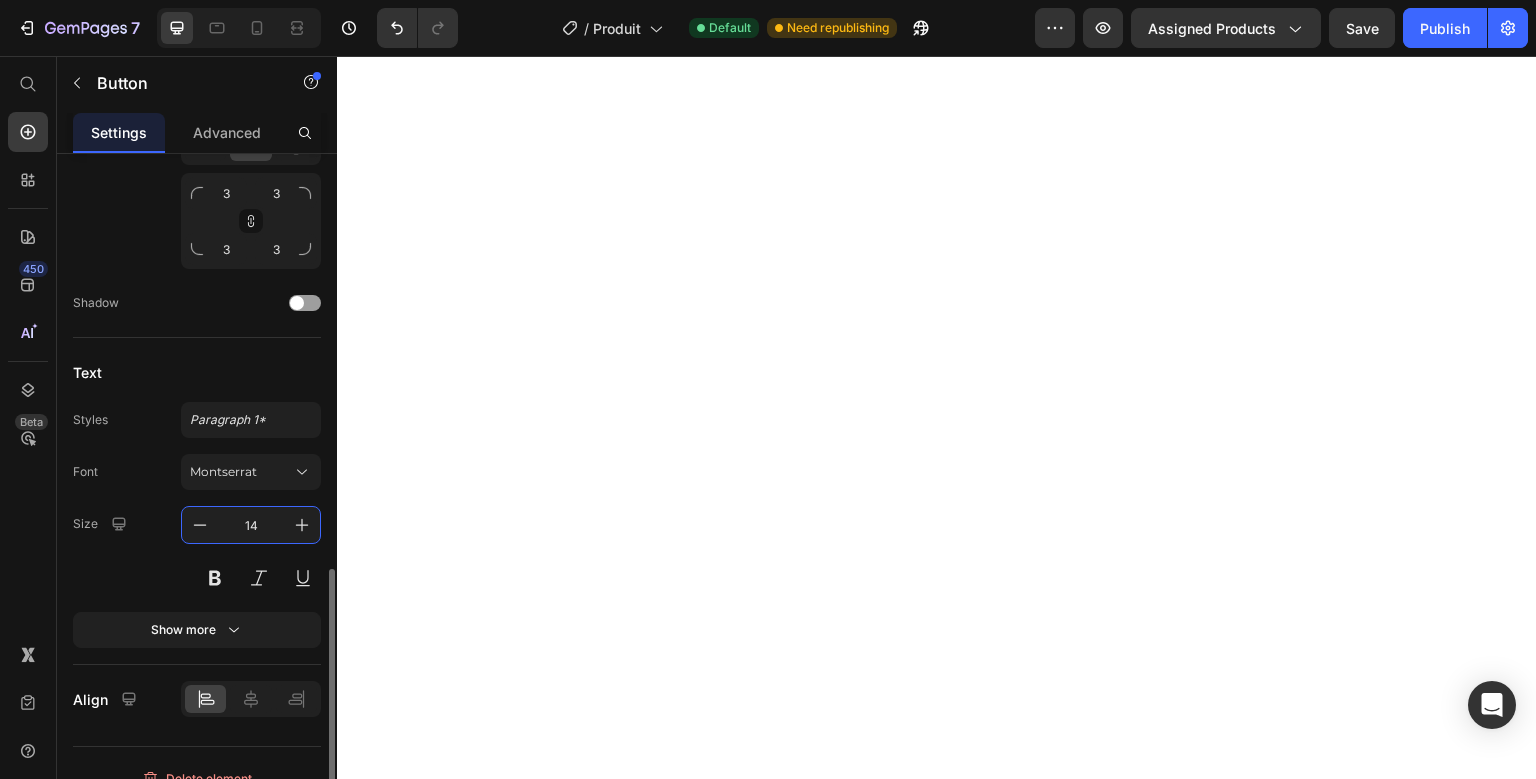 type on "14" 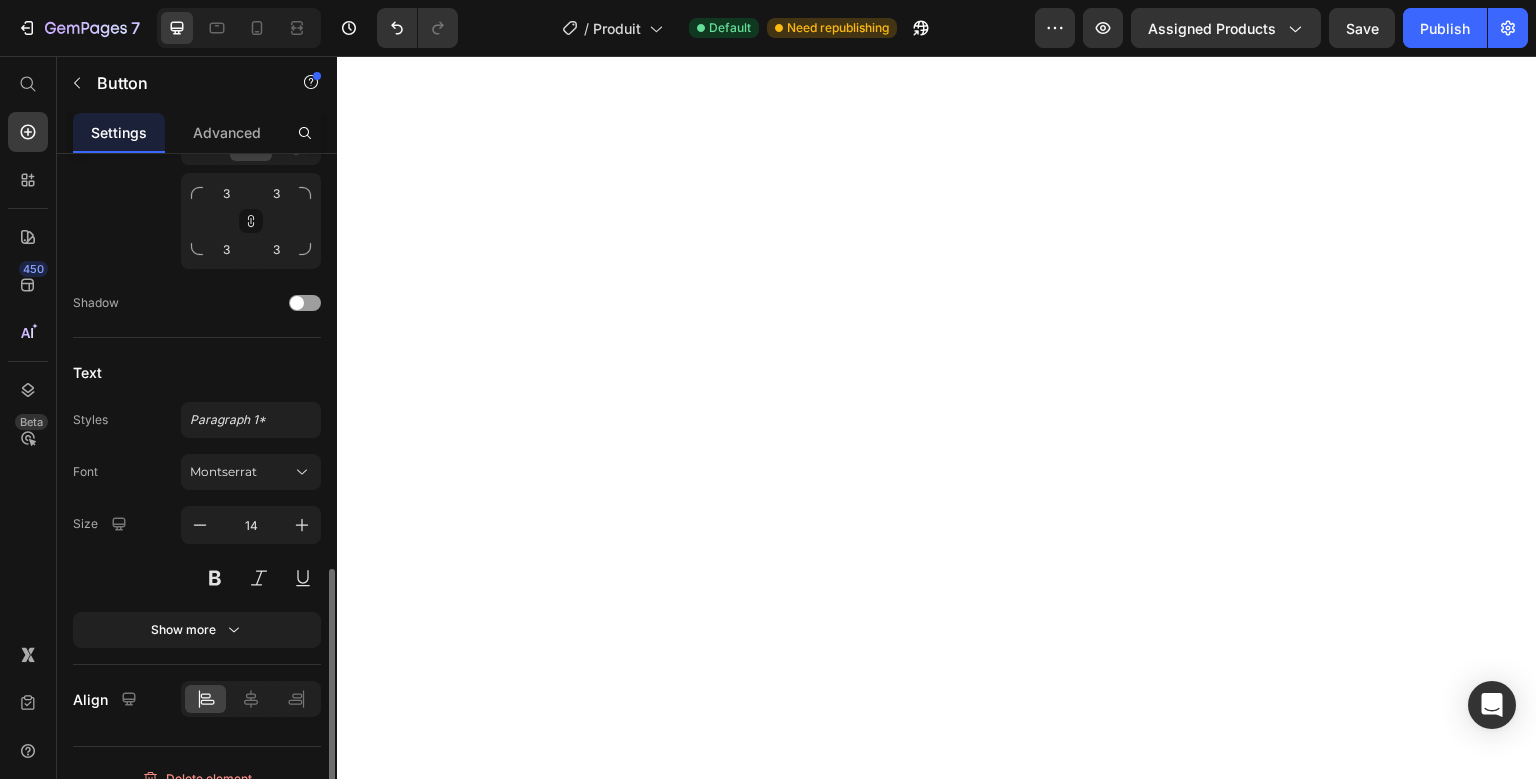 click on "Text" at bounding box center (197, 372) 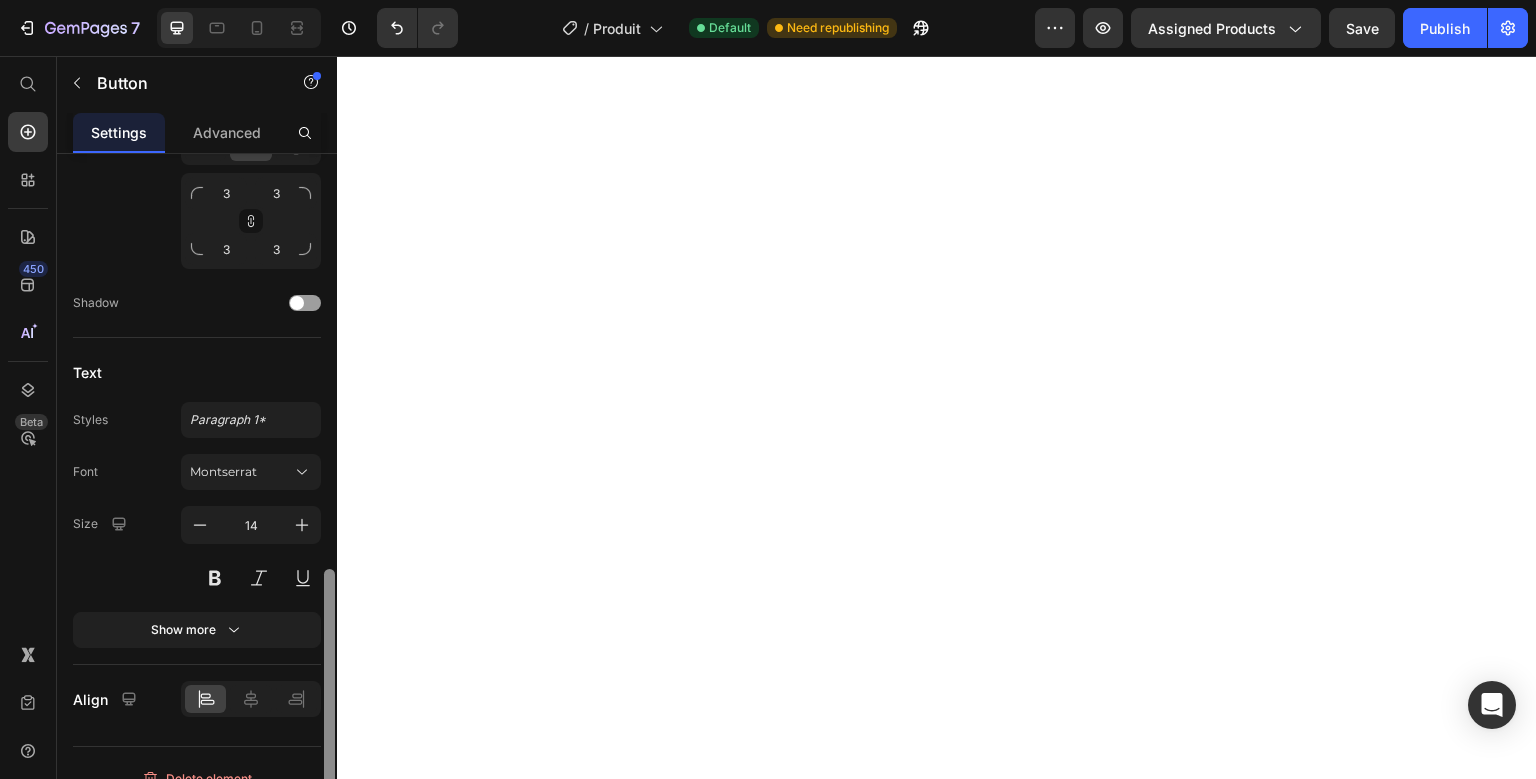 scroll, scrollTop: 0, scrollLeft: 0, axis: both 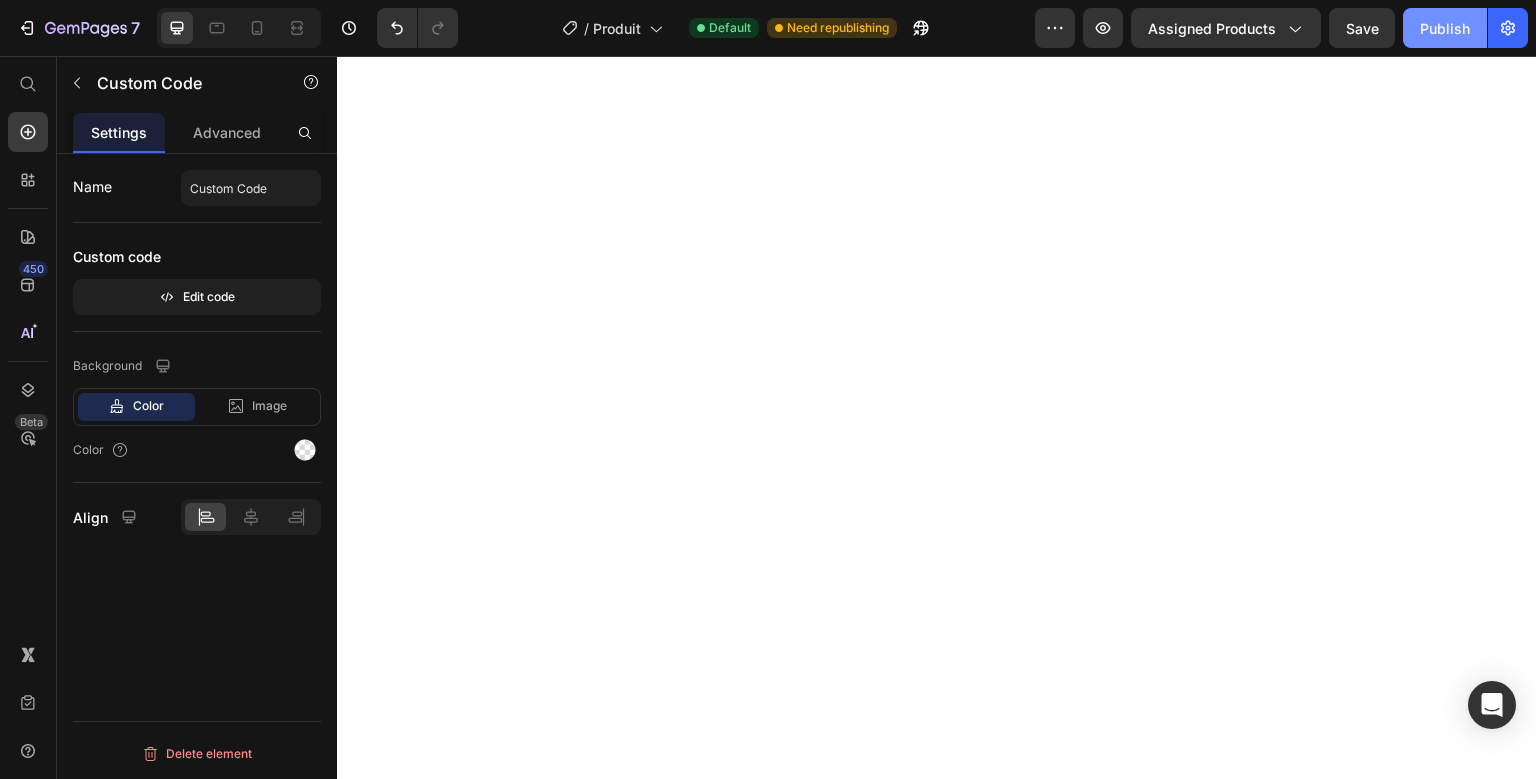 click on "Publish" at bounding box center (1445, 28) 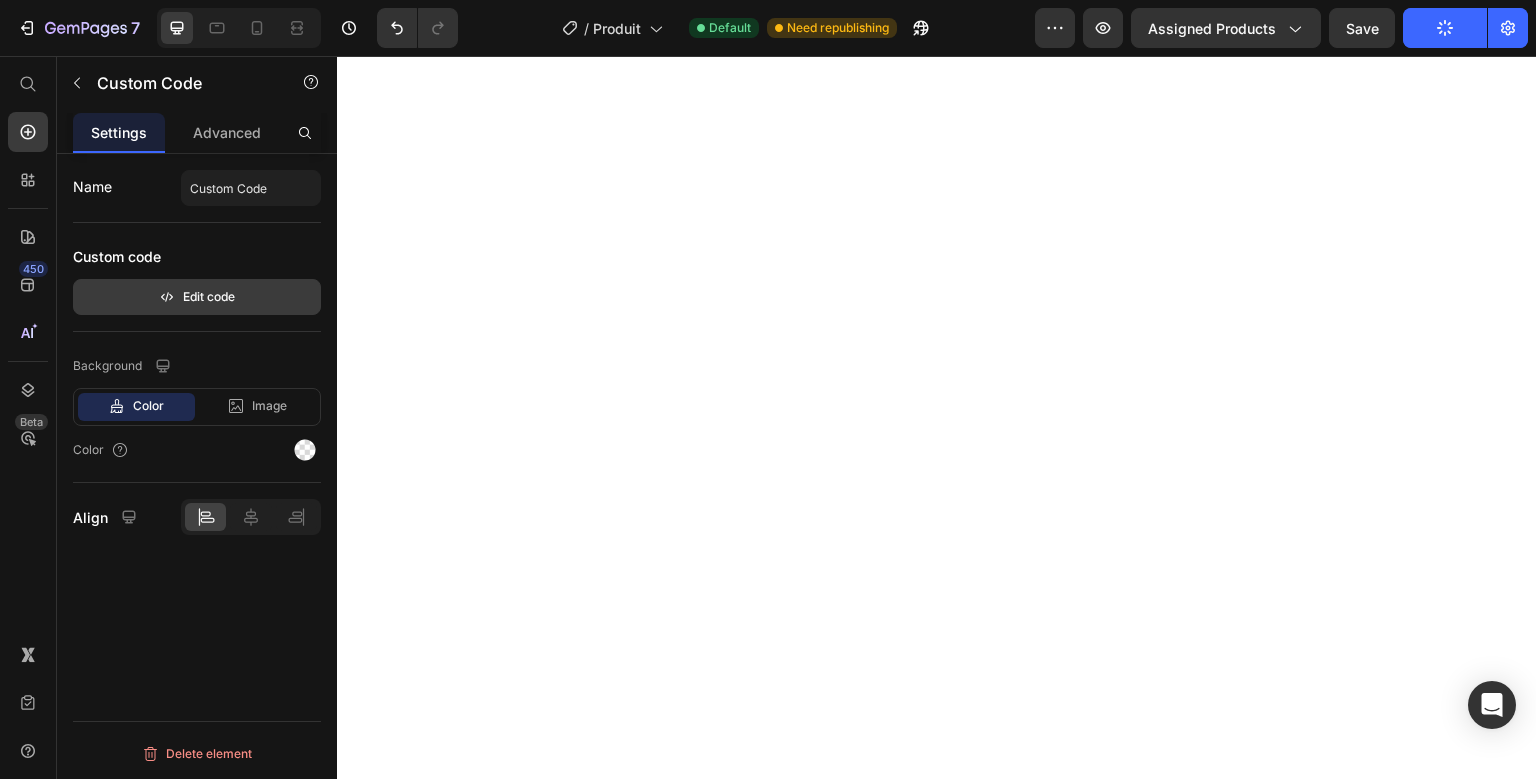 click on "Custom code  Edit code" at bounding box center [197, 277] 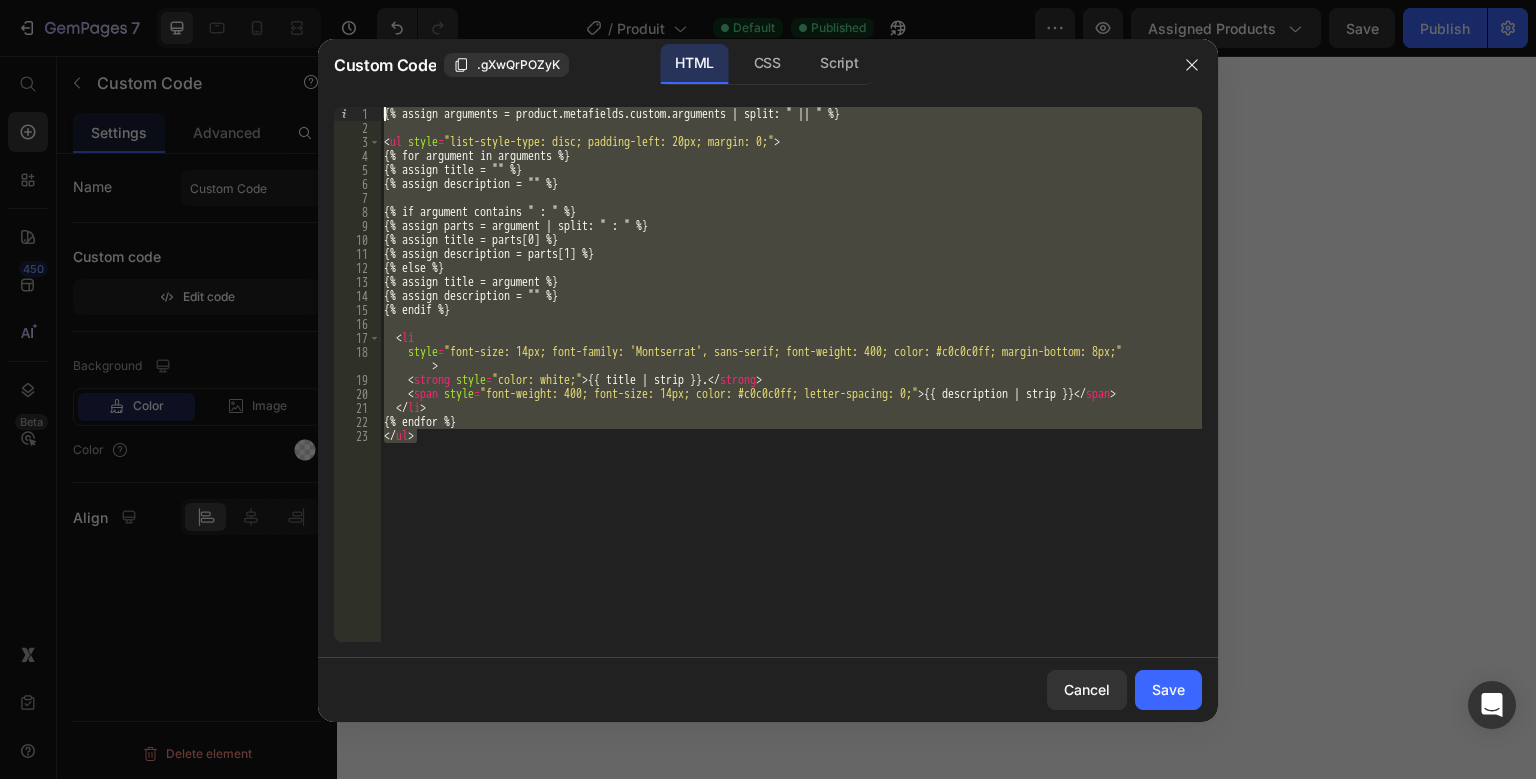 drag, startPoint x: 434, startPoint y: 483, endPoint x: 386, endPoint y: 105, distance: 381.03543 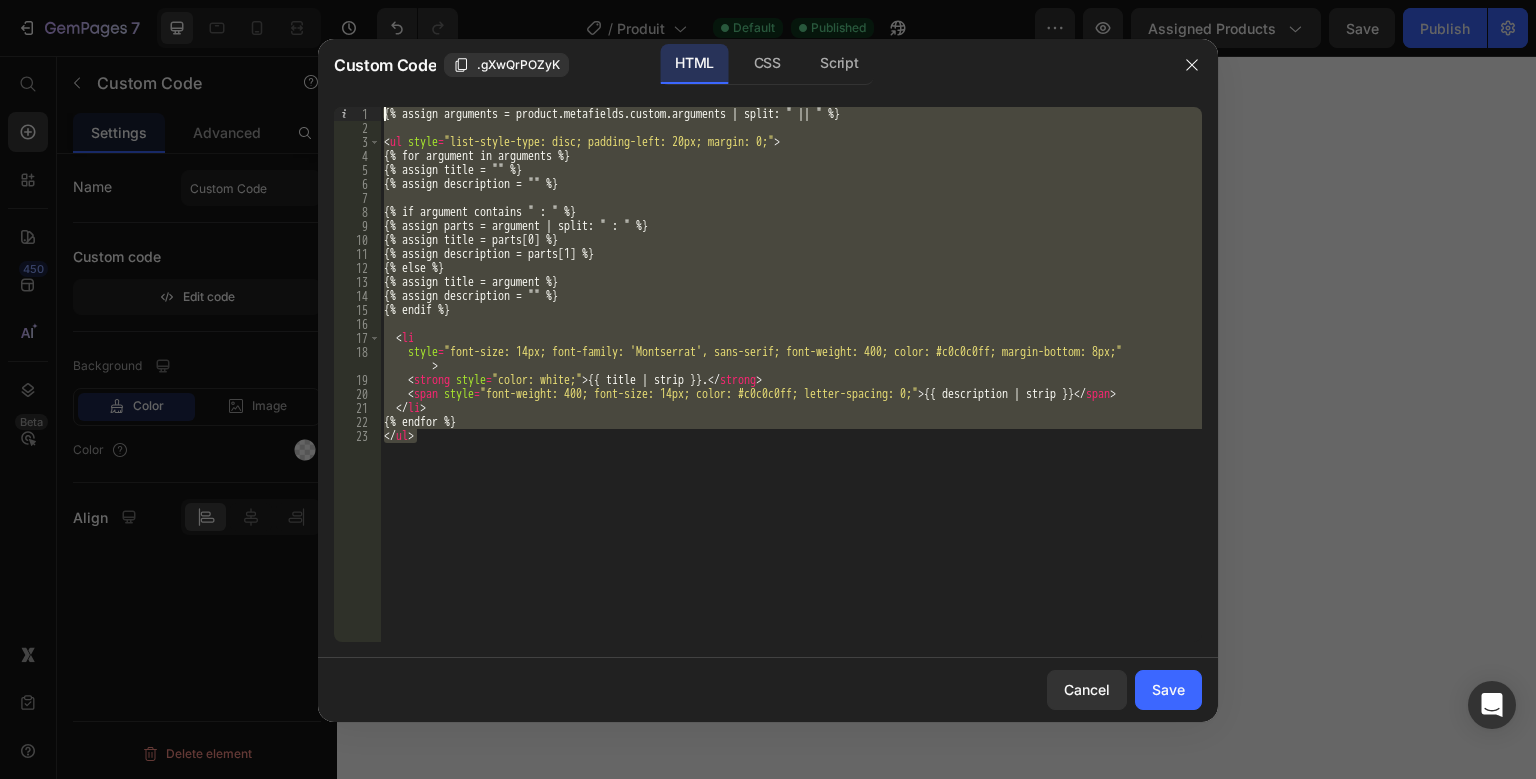 paste 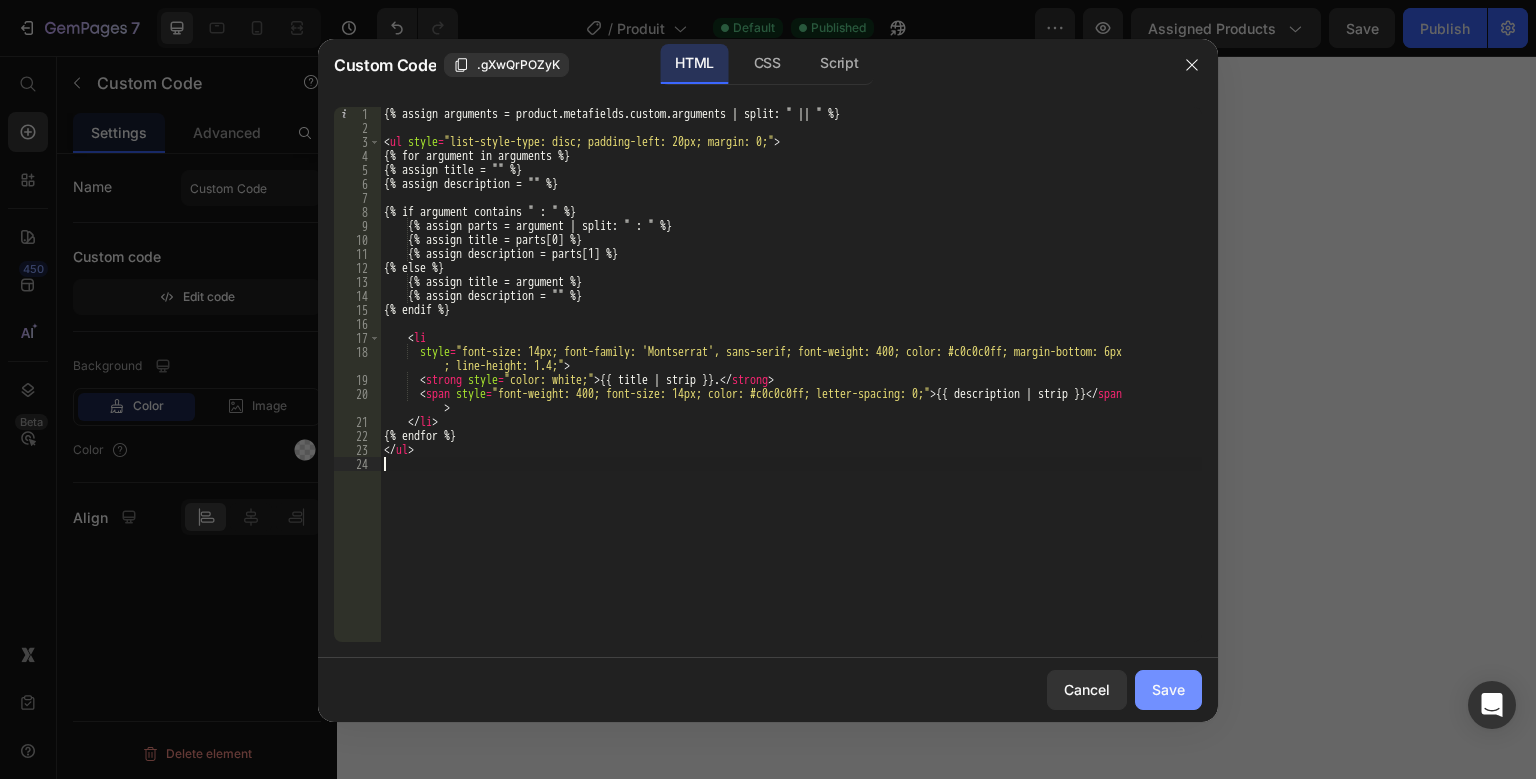 click on "Save" 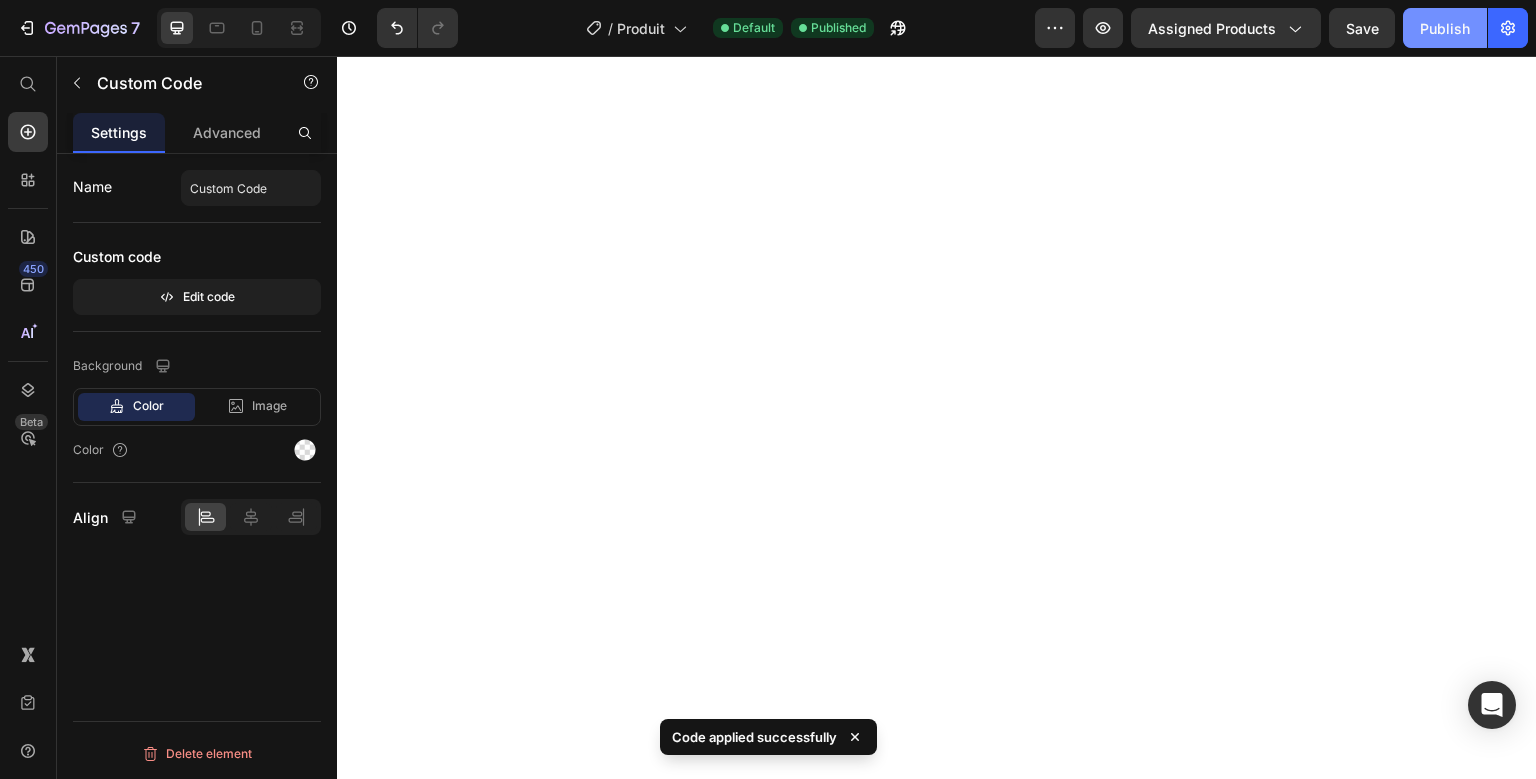 click on "Publish" at bounding box center (1445, 28) 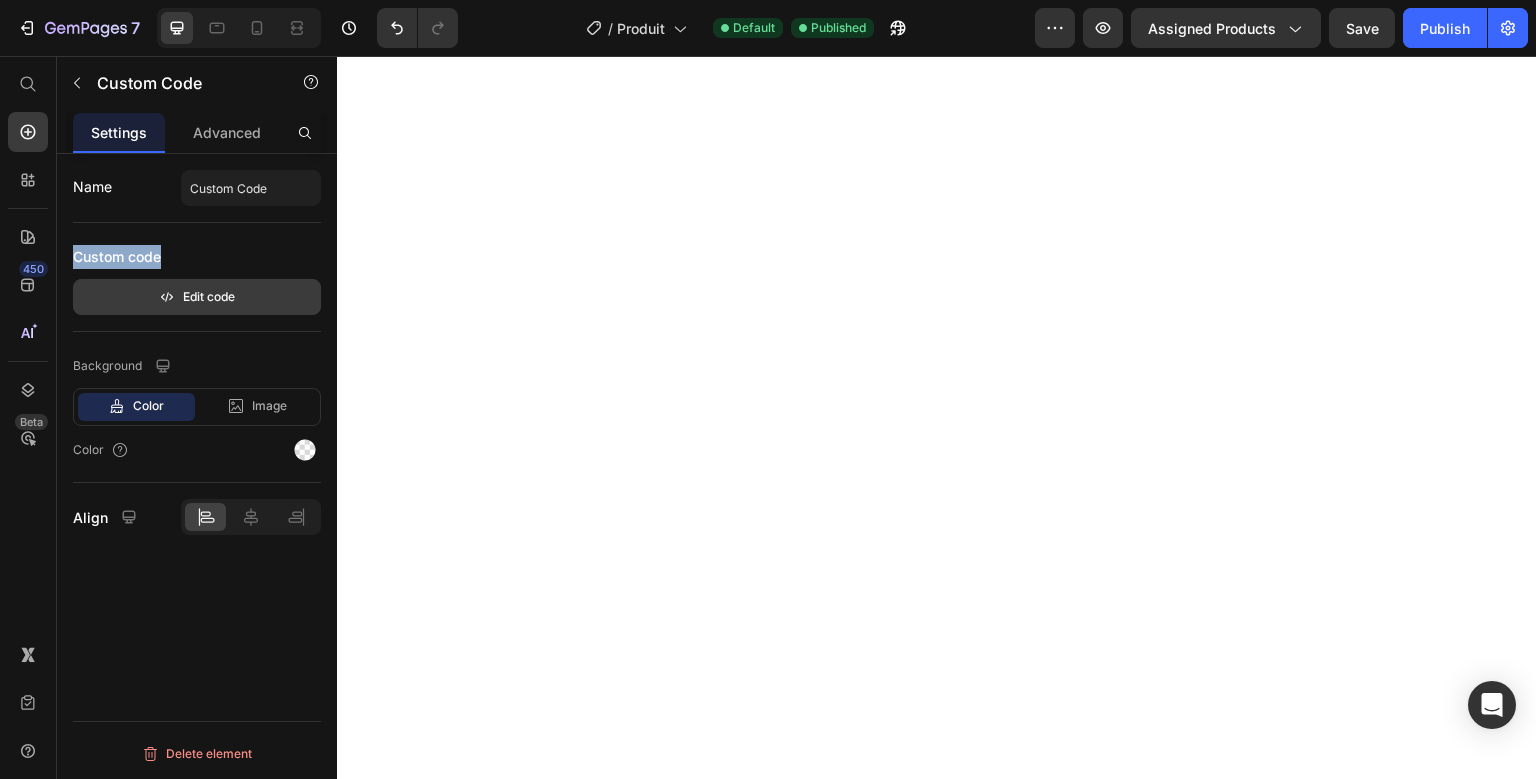 drag, startPoint x: 260, startPoint y: 323, endPoint x: 274, endPoint y: 307, distance: 21.260292 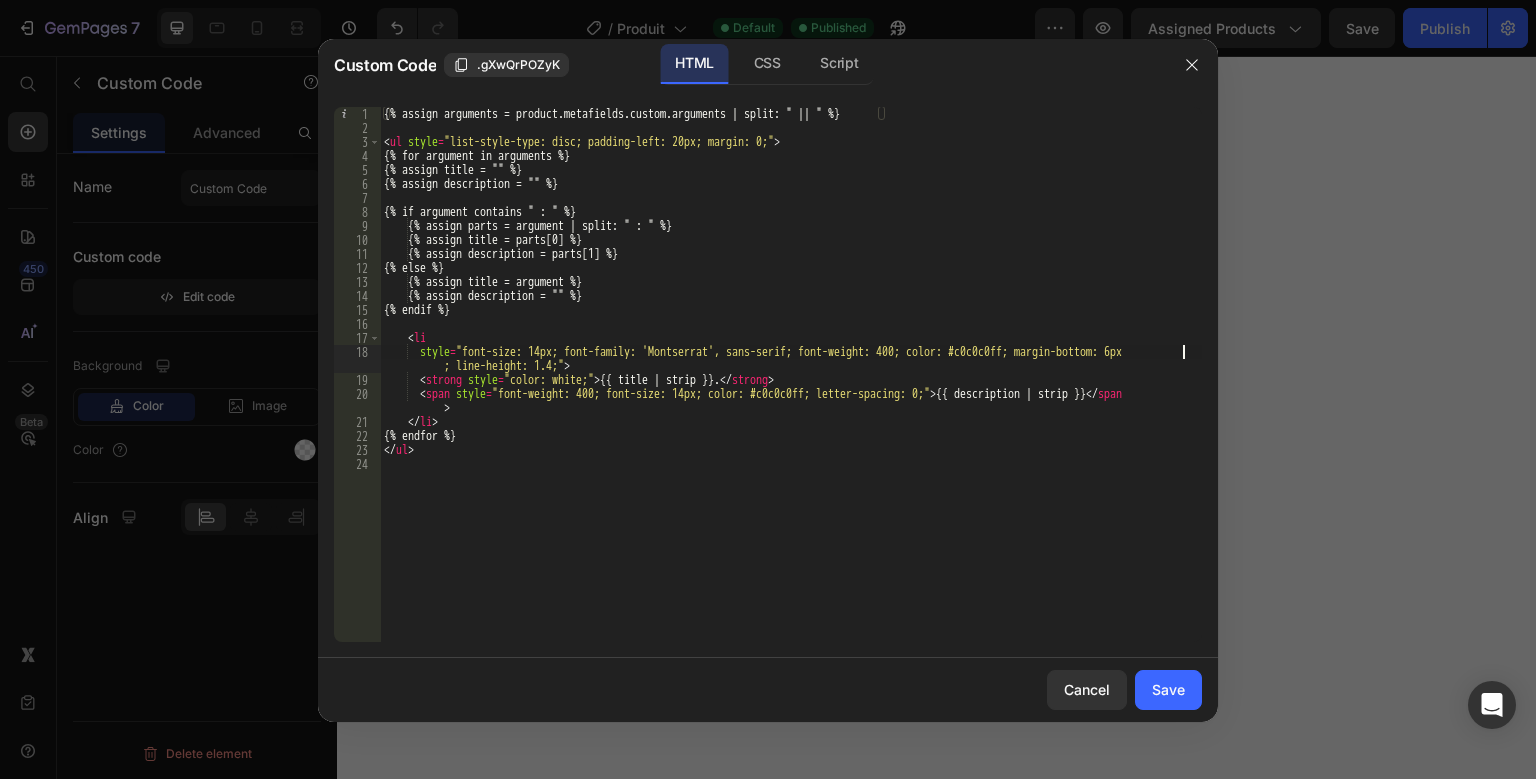 click on "{% assign arguments = product.metafields.custom.arguments | split: " || " %} < ul   style = "list-style-type: disc; padding-left: 20px; margin: 0;" >   {% for argument in arguments %}     {% assign title = "" %}     {% assign description = "" %}     {% if argument contains " : " %}        {% assign parts = argument | split: " : " %}        {% assign title = parts[0] %}        {% assign description = parts[1] %}     {% else %}        {% assign title = argument %}        {% assign description = "" %}     {% endif %}      < li         style = "font-size: 14px; font-family: 'Montserrat', sans-serif; font-weight: 400; color: #c0c0c0ff; margin-bottom: 6px            ; line-height: 1.4;" >         < strong   style = "color: white;" > {{ title | strip }}. </ strong >         < span   style = "font-weight: 400; font-size: 14px; color: #c0c0c0ff; letter-spacing: 0;" > {{ description | strip }} </ span            >      </ li >   {% endfor %} </ ul >" at bounding box center [791, 388] 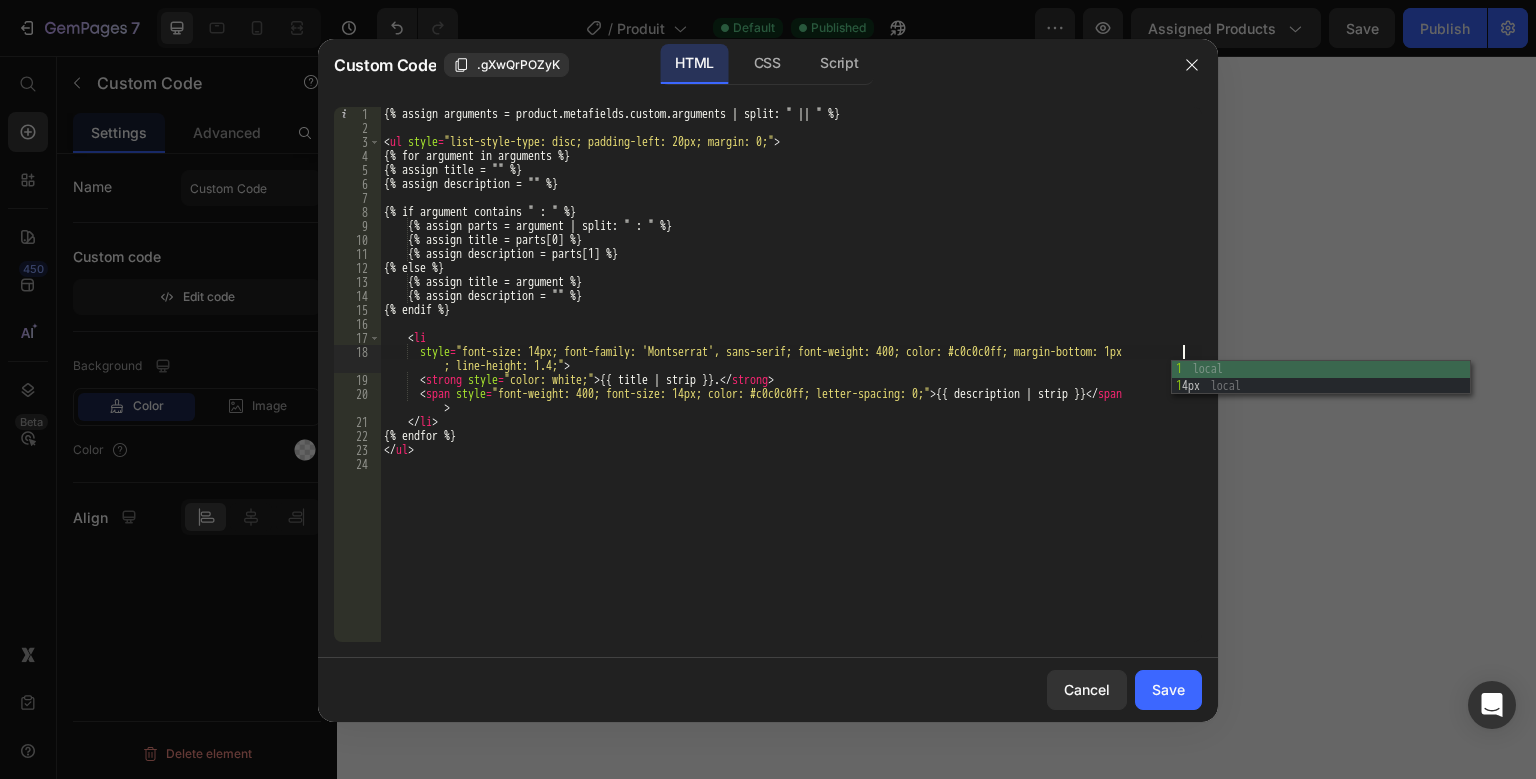 scroll, scrollTop: 0, scrollLeft: 66, axis: horizontal 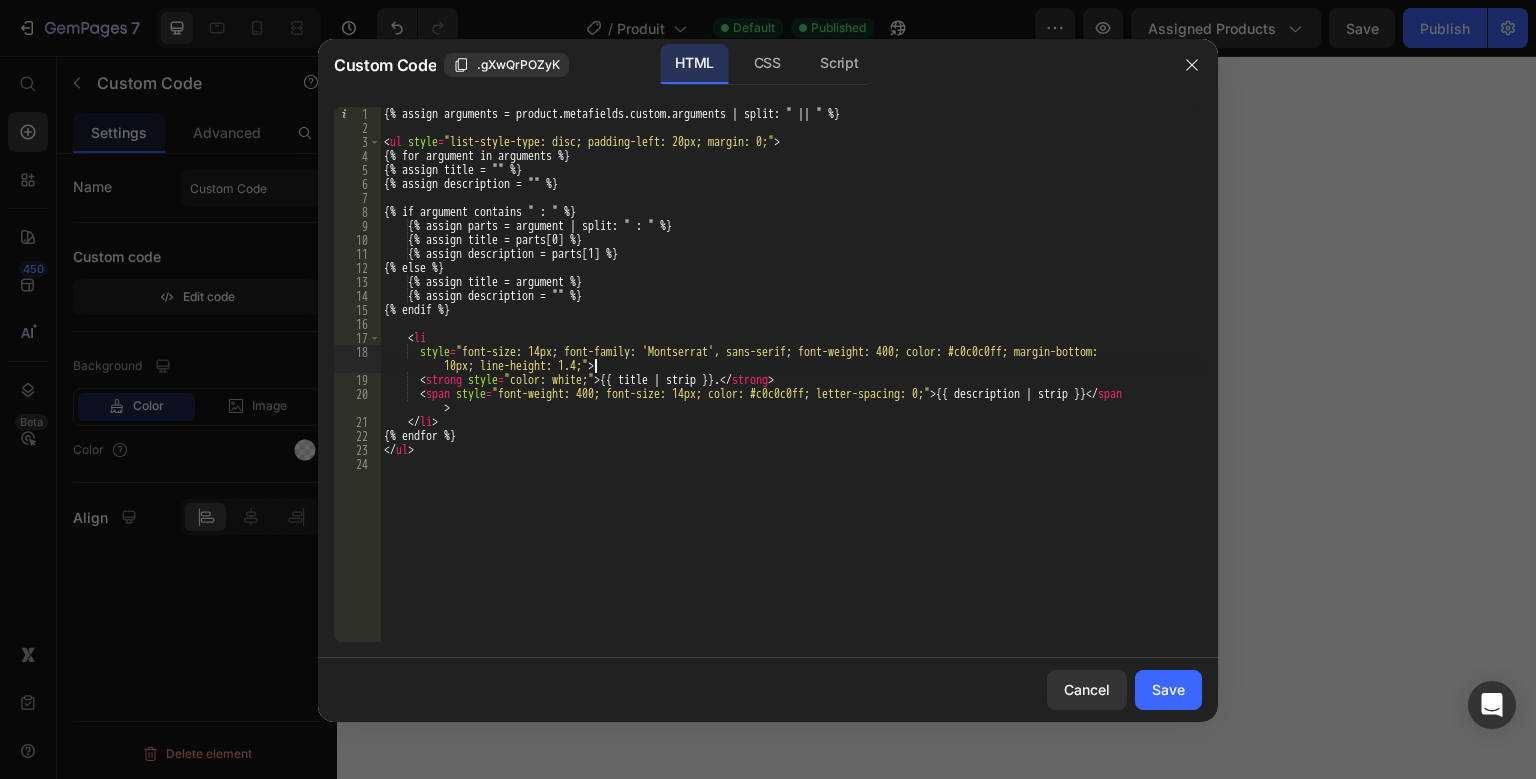 click on "{% assign arguments = product.metafields.custom.arguments | split: " || " %} < ul   style = "list-style-type: disc; padding-left: 20px; margin: 0;" >   {% for argument in arguments %}     {% assign title = "" %}     {% assign description = "" %}     {% if argument contains " : " %}        {% assign parts = argument | split: " : " %}        {% assign title = parts[0] %}        {% assign description = parts[1] %}     {% else %}        {% assign title = argument %}        {% assign description = "" %}     {% endif %}      < li         style = "font-size: 14px; font-family: 'Montserrat', sans-serif; font-weight: 400; color: #c0c0c0ff; margin-bottom:             10px; line-height: 1.4;" >         < strong   style = "color: white;" > {{ title | strip }}. </ strong >         < span   style = "font-weight: 400; font-size: 14px; color: #c0c0c0ff; letter-spacing: 0;" > {{ description | strip }} </ span            >      </ li >   {% endfor %} </ ul >" at bounding box center (791, 388) 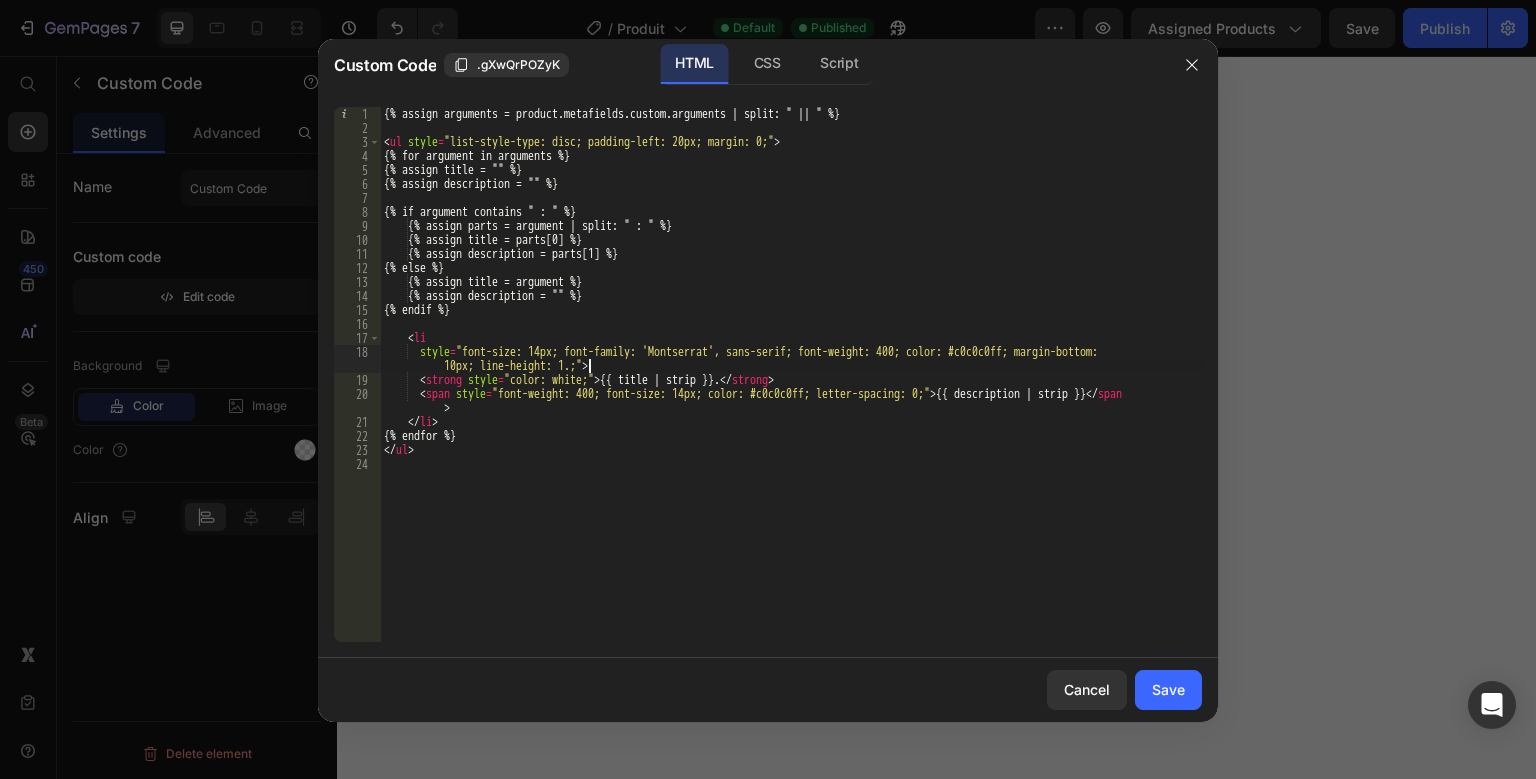 scroll, scrollTop: 0, scrollLeft: 78, axis: horizontal 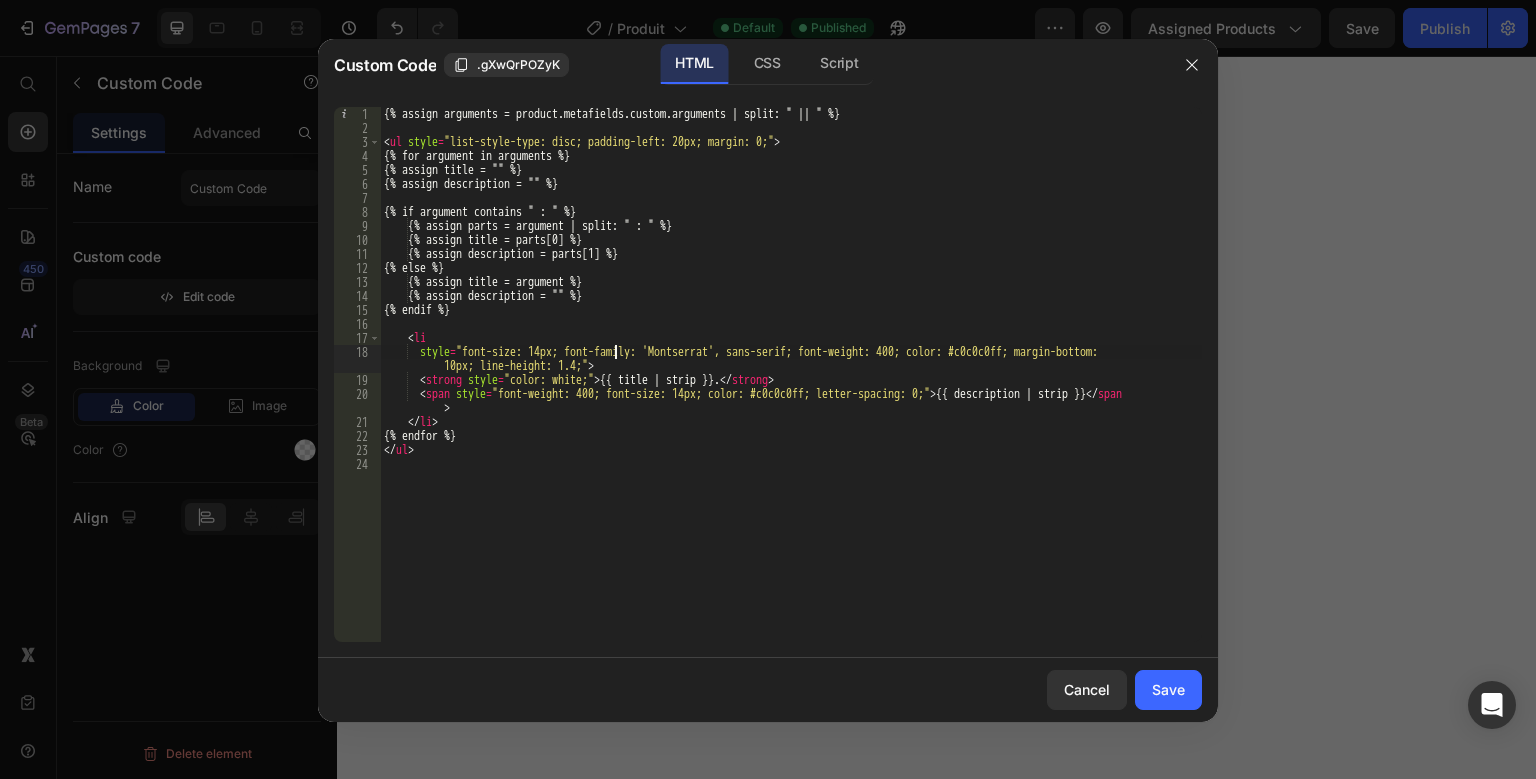 click on "{% assign arguments = product.metafields.custom.arguments | split: " || " %} < ul   style = "list-style-type: disc; padding-left: 20px; margin: 0;" >   {% for argument in arguments %}     {% assign title = "" %}     {% assign description = "" %}     {% if argument contains " : " %}        {% assign parts = argument | split: " : " %}        {% assign title = parts[0] %}        {% assign description = parts[1] %}     {% else %}        {% assign title = argument %}        {% assign description = "" %}     {% endif %}      < li         style = "font-size: 14px; font-family: 'Montserrat', sans-serif; font-weight: 400; color: #c0c0c0ff; margin-bottom:             10px; line-height: 1.4;" >         < strong   style = "color: white;" > {{ title | strip }}. </ strong >         < span   style = "font-weight: 400; font-size: 14px; color: #c0c0c0ff; letter-spacing: 0;" > {{ description | strip }} </ span            >      </ li >   {% endfor %} </ ul >" at bounding box center [791, 388] 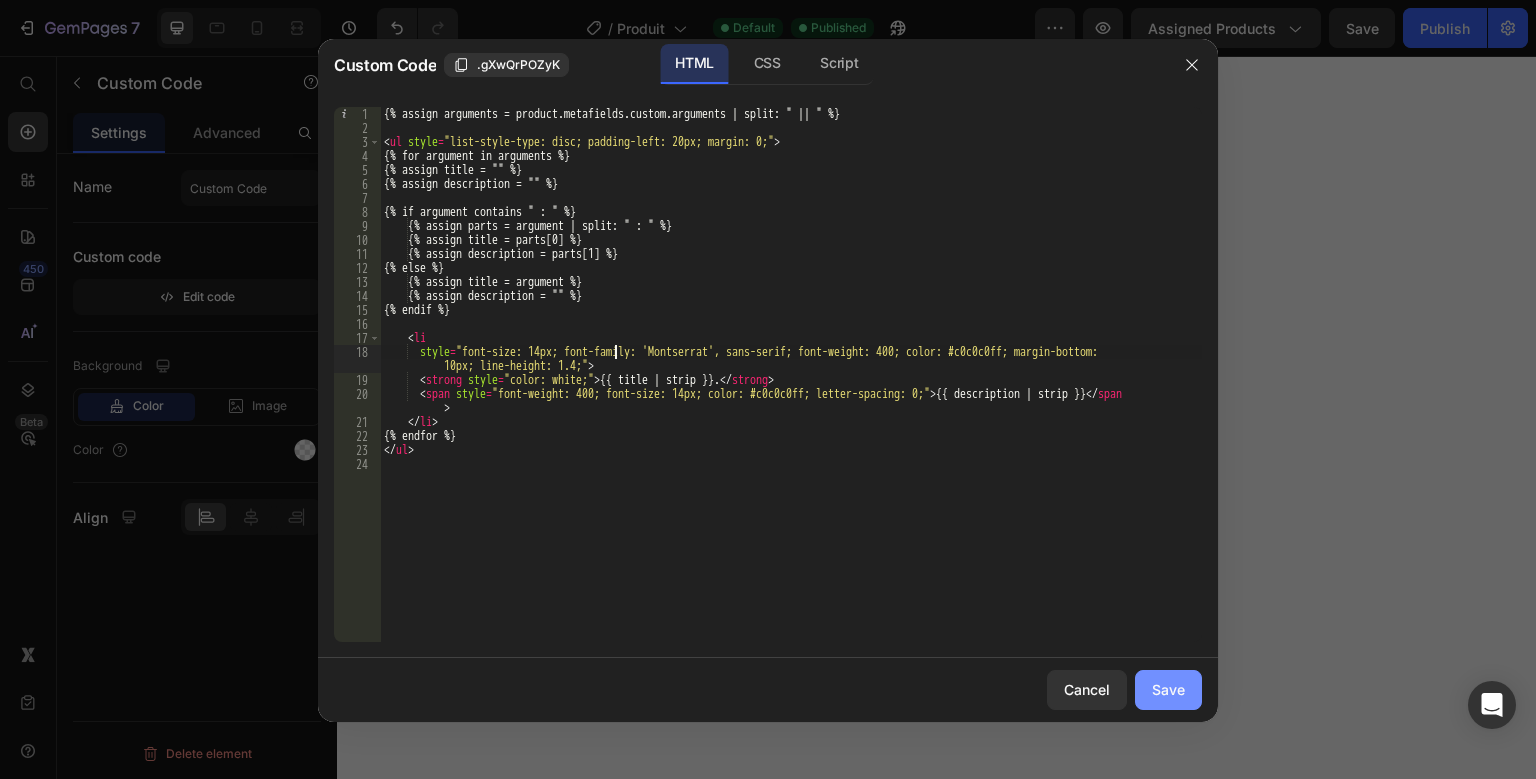 type on "style="font-size: 14px; font-family: 'Montserrat', sans-serif; font-weight: 400; color: #c0c0c0ff; margin-bottom: 10px; line-height: 1.4;">" 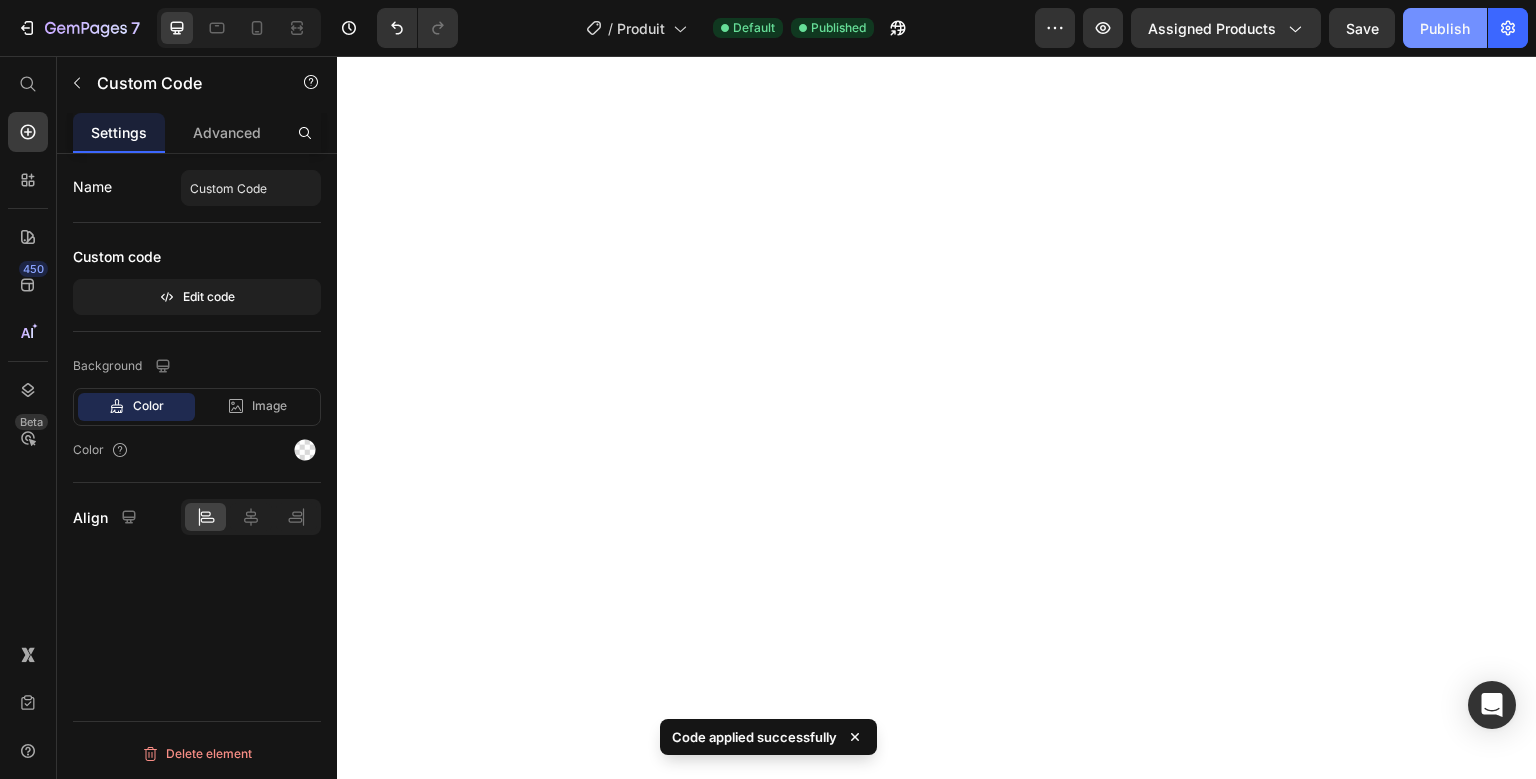 click on "Publish" at bounding box center [1445, 28] 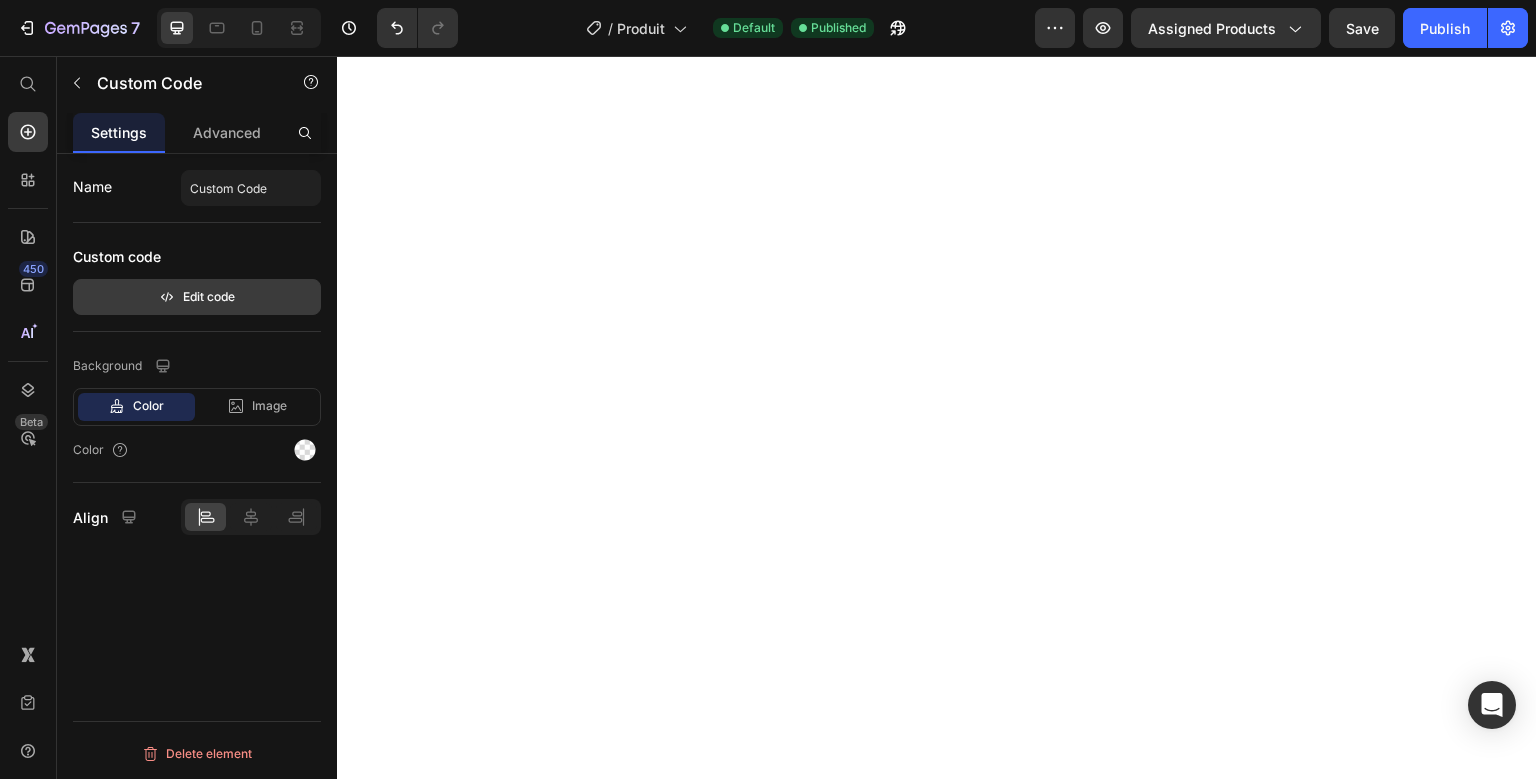 click on "Edit code" at bounding box center (197, 297) 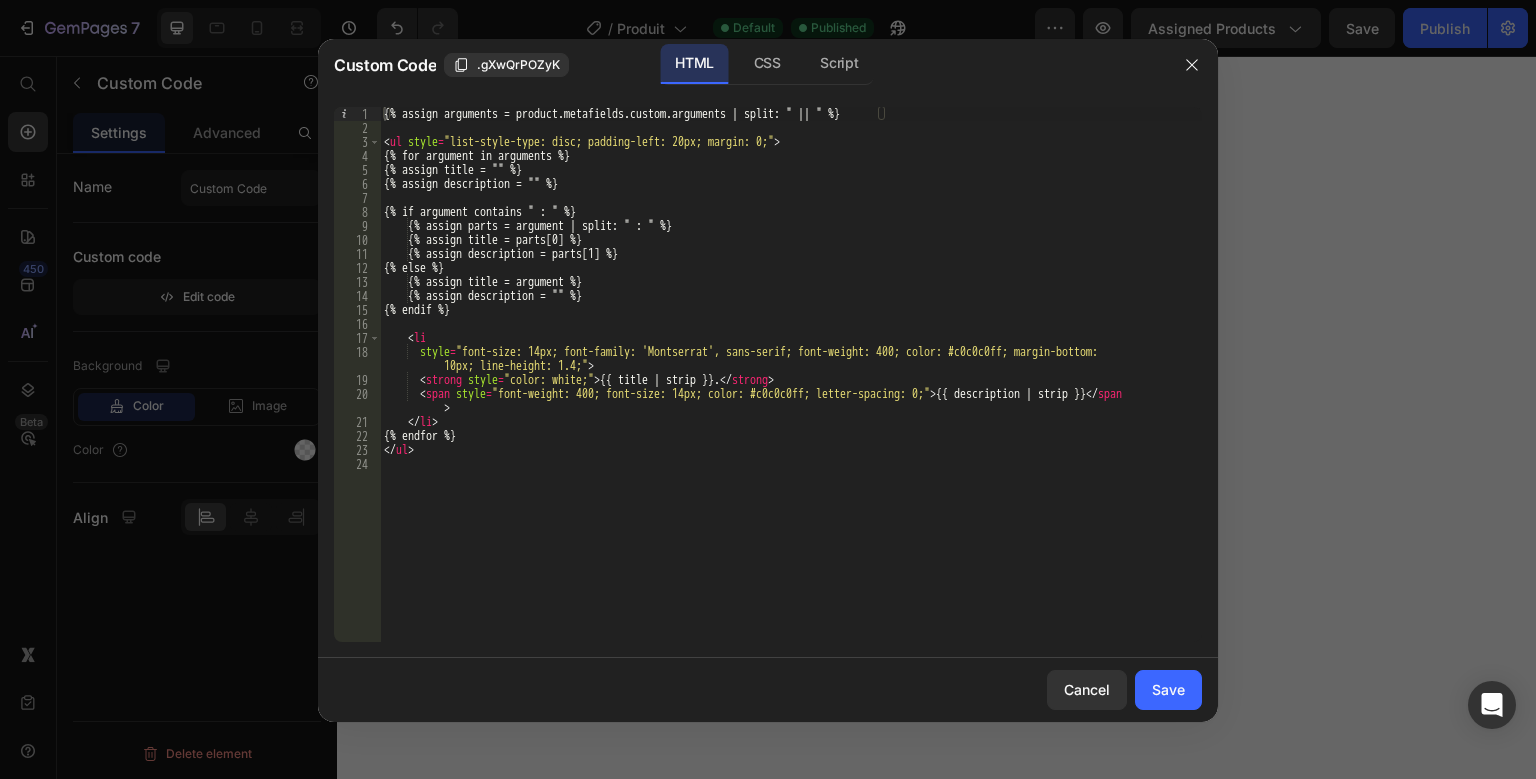 click on "{% assign arguments = product.metafields.custom.arguments | split: " || " %} < ul   style = "list-style-type: disc; padding-left: 20px; margin: 0;" >   {% for argument in arguments %}     {% assign title = "" %}     {% assign description = "" %}     {% if argument contains " : " %}        {% assign parts = argument | split: " : " %}        {% assign title = parts[0] %}        {% assign description = parts[1] %}     {% else %}        {% assign title = argument %}        {% assign description = "" %}     {% endif %}      < li         style = "font-size: 14px; font-family: 'Montserrat', sans-serif; font-weight: 400; color: #c0c0c0ff; margin-bottom:             10px; line-height: 1.4;" >         < strong   style = "color: white;" > {{ title | strip }}. </ strong >         < span   style = "font-weight: 400; font-size: 14px; color: #c0c0c0ff; letter-spacing: 0;" > {{ description | strip }} </ span            >      </ li >   {% endfor %} </ ul >" at bounding box center [791, 388] 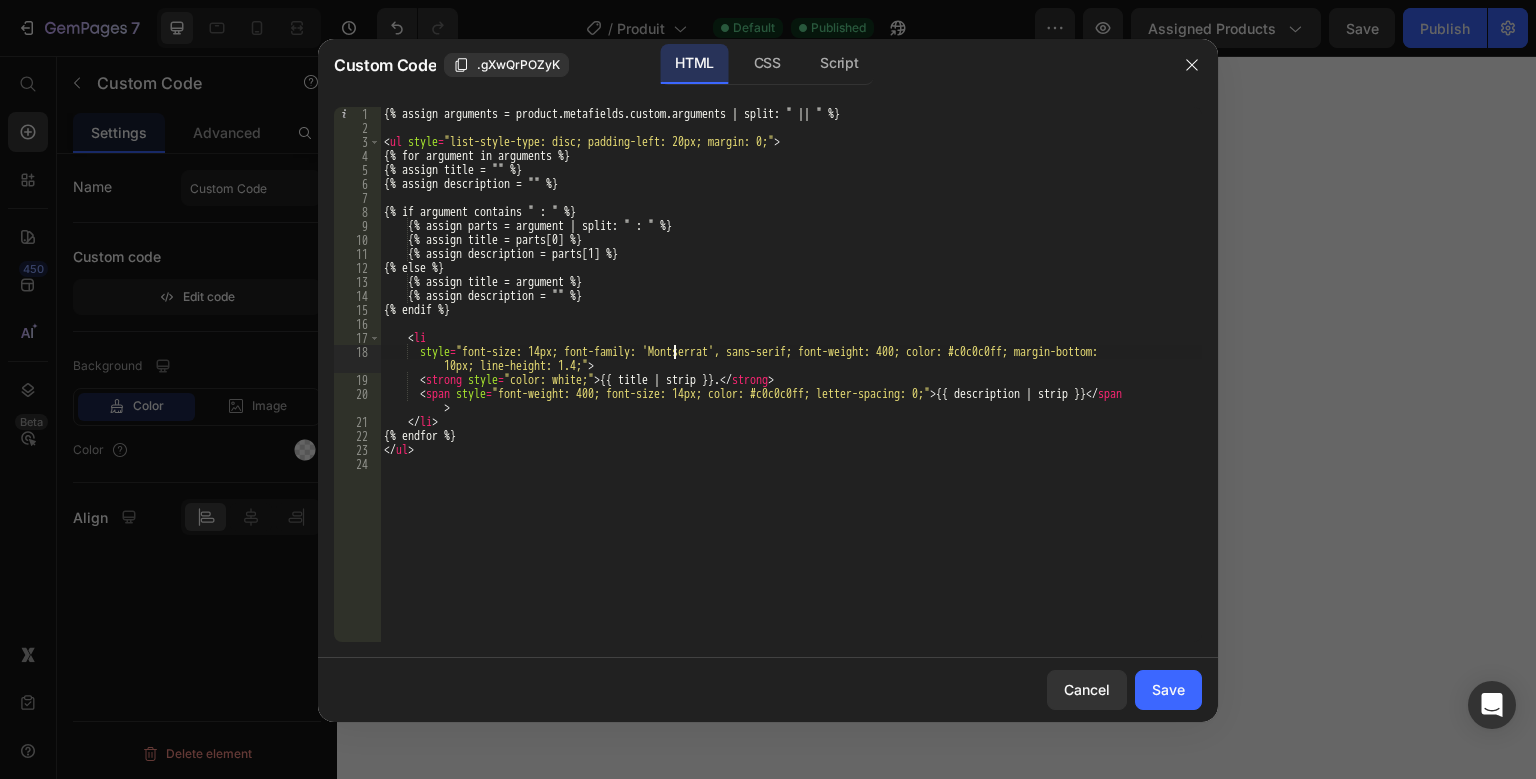 click on "{% assign arguments = product.metafields.custom.arguments | split: " || " %} < ul   style = "list-style-type: disc; padding-left: 20px; margin: 0;" >   {% for argument in arguments %}     {% assign title = "" %}     {% assign description = "" %}     {% if argument contains " : " %}        {% assign parts = argument | split: " : " %}        {% assign title = parts[0] %}        {% assign description = parts[1] %}     {% else %}        {% assign title = argument %}        {% assign description = "" %}     {% endif %}      < li         style = "font-size: 14px; font-family: 'Montserrat', sans-serif; font-weight: 400; color: #c0c0c0ff; margin-bottom:             10px; line-height: 1.4;" >         < strong   style = "color: white;" > {{ title | strip }}. </ strong >         < span   style = "font-weight: 400; font-size: 14px; color: #c0c0c0ff; letter-spacing: 0;" > {{ description | strip }} </ span            >      </ li >   {% endfor %} </ ul >" at bounding box center [791, 388] 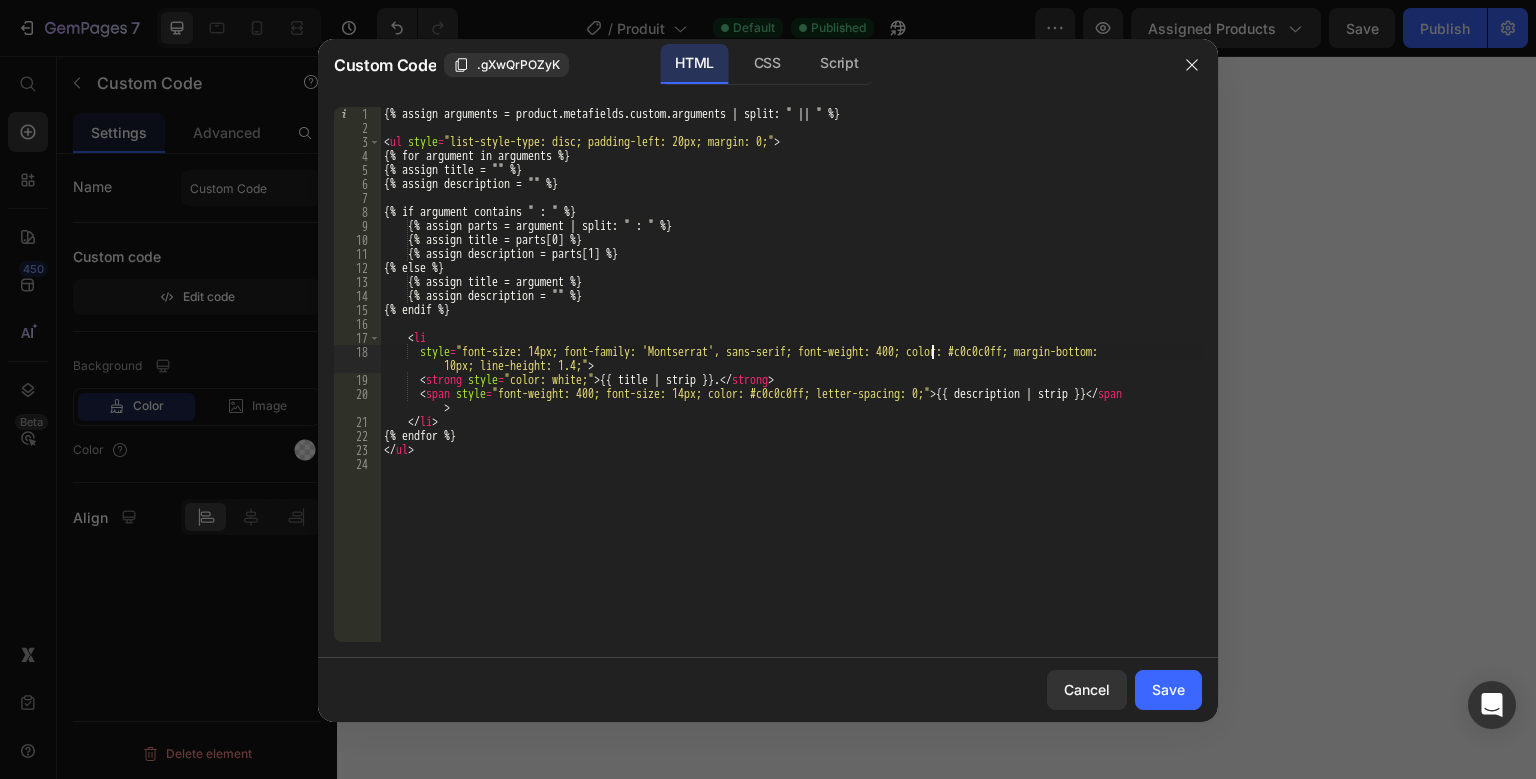 click on "{% assign arguments = product.metafields.custom.arguments | split: " || " %} < ul   style = "list-style-type: disc; padding-left: 20px; margin: 0;" >   {% for argument in arguments %}     {% assign title = "" %}     {% assign description = "" %}     {% if argument contains " : " %}        {% assign parts = argument | split: " : " %}        {% assign title = parts[0] %}        {% assign description = parts[1] %}     {% else %}        {% assign title = argument %}        {% assign description = "" %}     {% endif %}      < li         style = "font-size: 14px; font-family: 'Montserrat', sans-serif; font-weight: 400; color: #c0c0c0ff; margin-bottom:             10px; line-height: 1.4;" >         < strong   style = "color: white;" > {{ title | strip }}. </ strong >         < span   style = "font-weight: 400; font-size: 14px; color: #c0c0c0ff; letter-spacing: 0;" > {{ description | strip }} </ span            >      </ li >   {% endfor %} </ ul >" at bounding box center (791, 388) 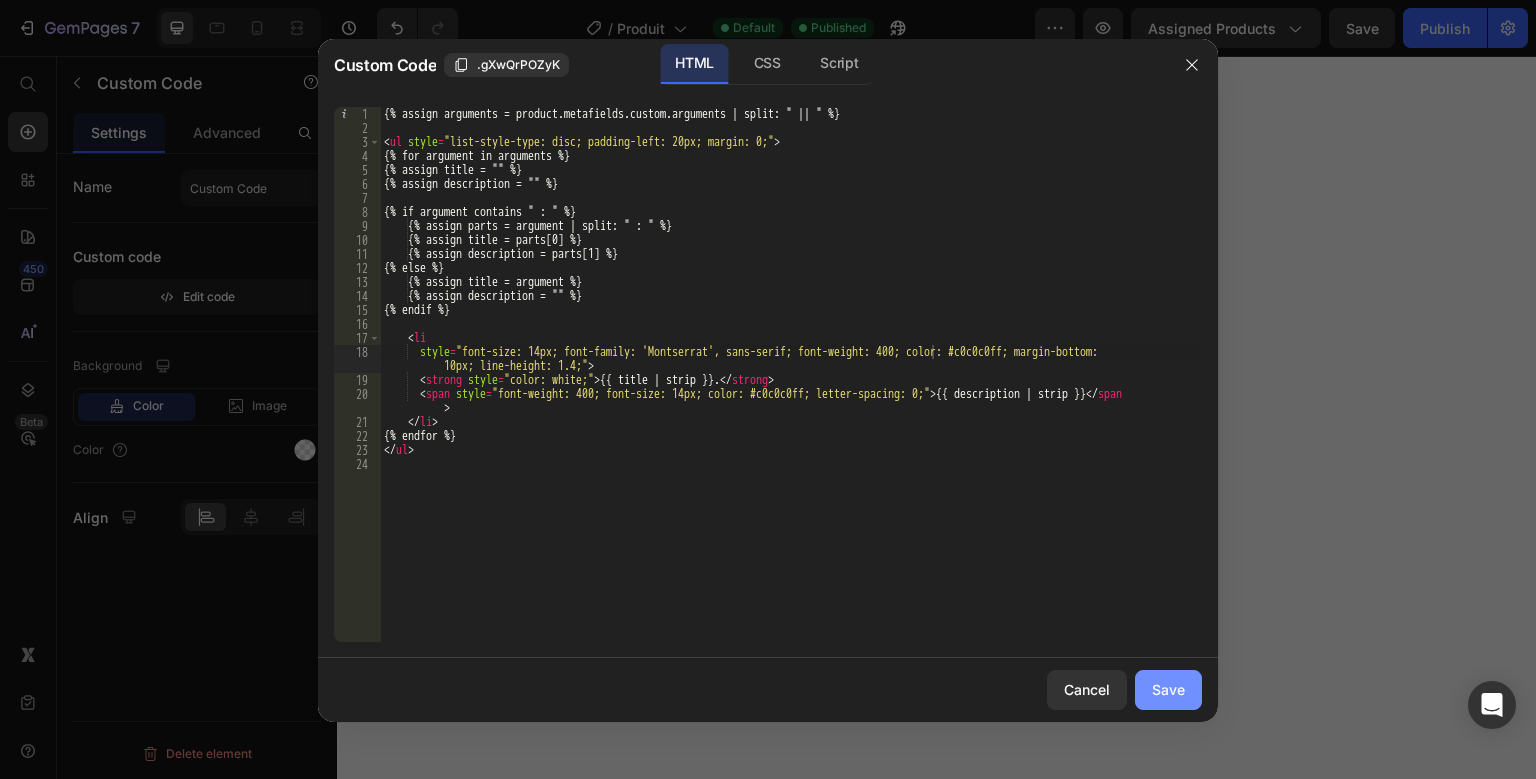 click on "Save" at bounding box center [1168, 689] 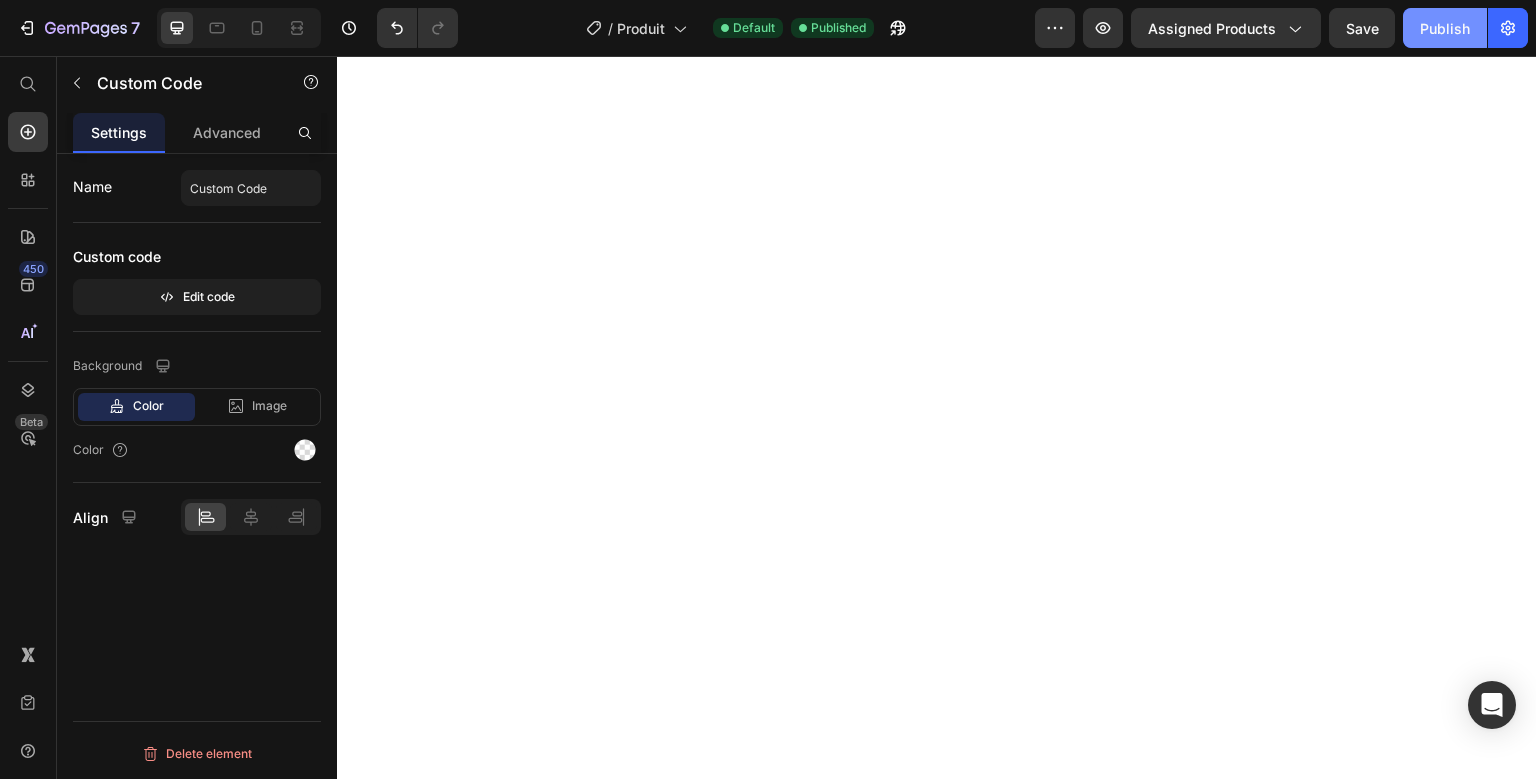 click on "Publish" 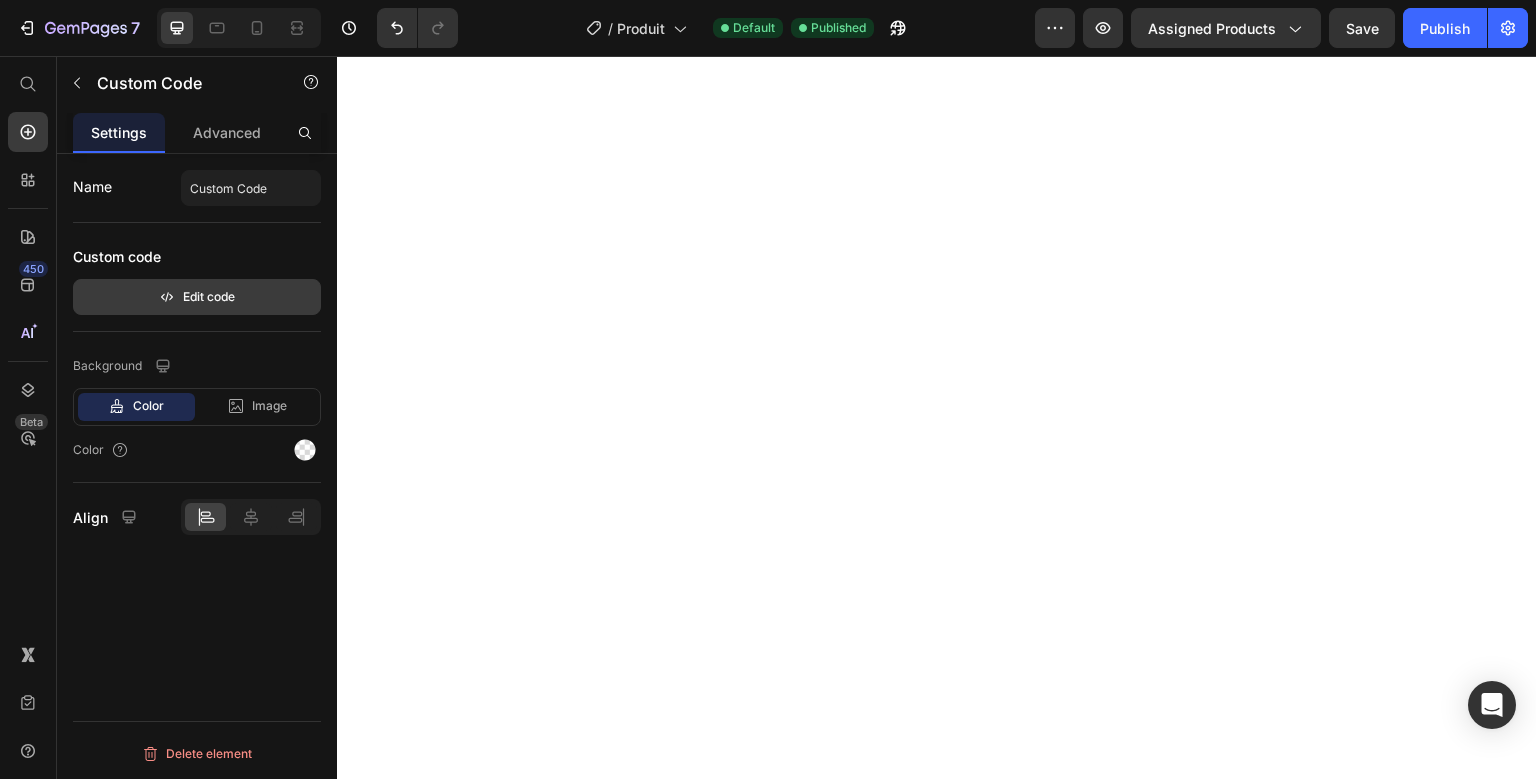 click on "Edit code" at bounding box center (197, 297) 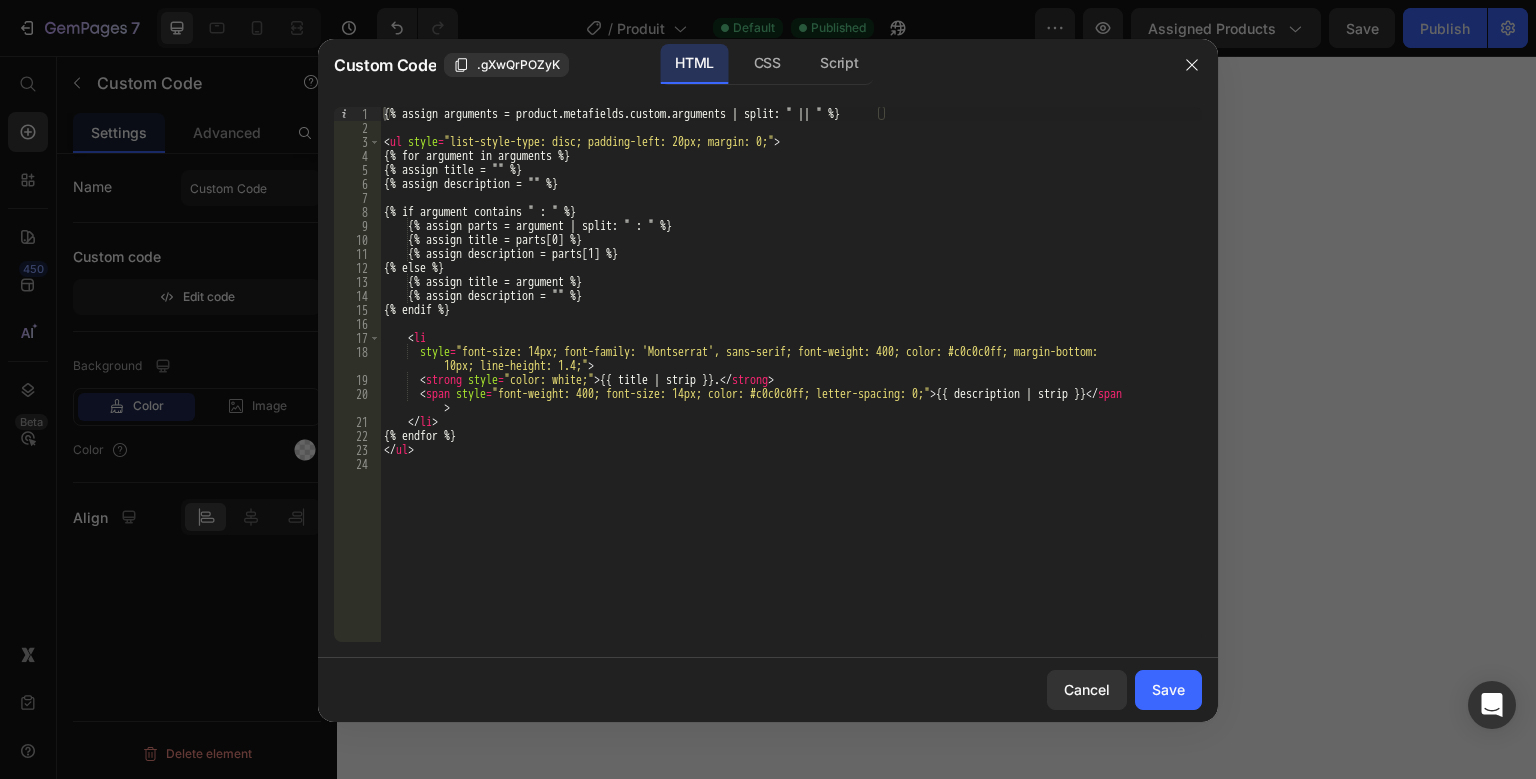 click on "{% assign arguments = product.metafields.custom.arguments | split: " || " %} < ul   style = "list-style-type: disc; padding-left: 20px; margin: 0;" >   {% for argument in arguments %}     {% assign title = "" %}     {% assign description = "" %}     {% if argument contains " : " %}        {% assign parts = argument | split: " : " %}        {% assign title = parts[0] %}        {% assign description = parts[1] %}     {% else %}        {% assign title = argument %}        {% assign description = "" %}     {% endif %}      < li         style = "font-size: 14px; font-family: 'Montserrat', sans-serif; font-weight: 400; color: #c0c0c0ff; margin-bottom:             10px; line-height: 1.4;" >         < strong   style = "color: white;" > {{ title | strip }}. </ strong >         < span   style = "font-weight: 400; font-size: 14px; color: #c0c0c0ff; letter-spacing: 0;" > {{ description | strip }} </ span            >      </ li >   {% endfor %} </ ul >" at bounding box center [791, 388] 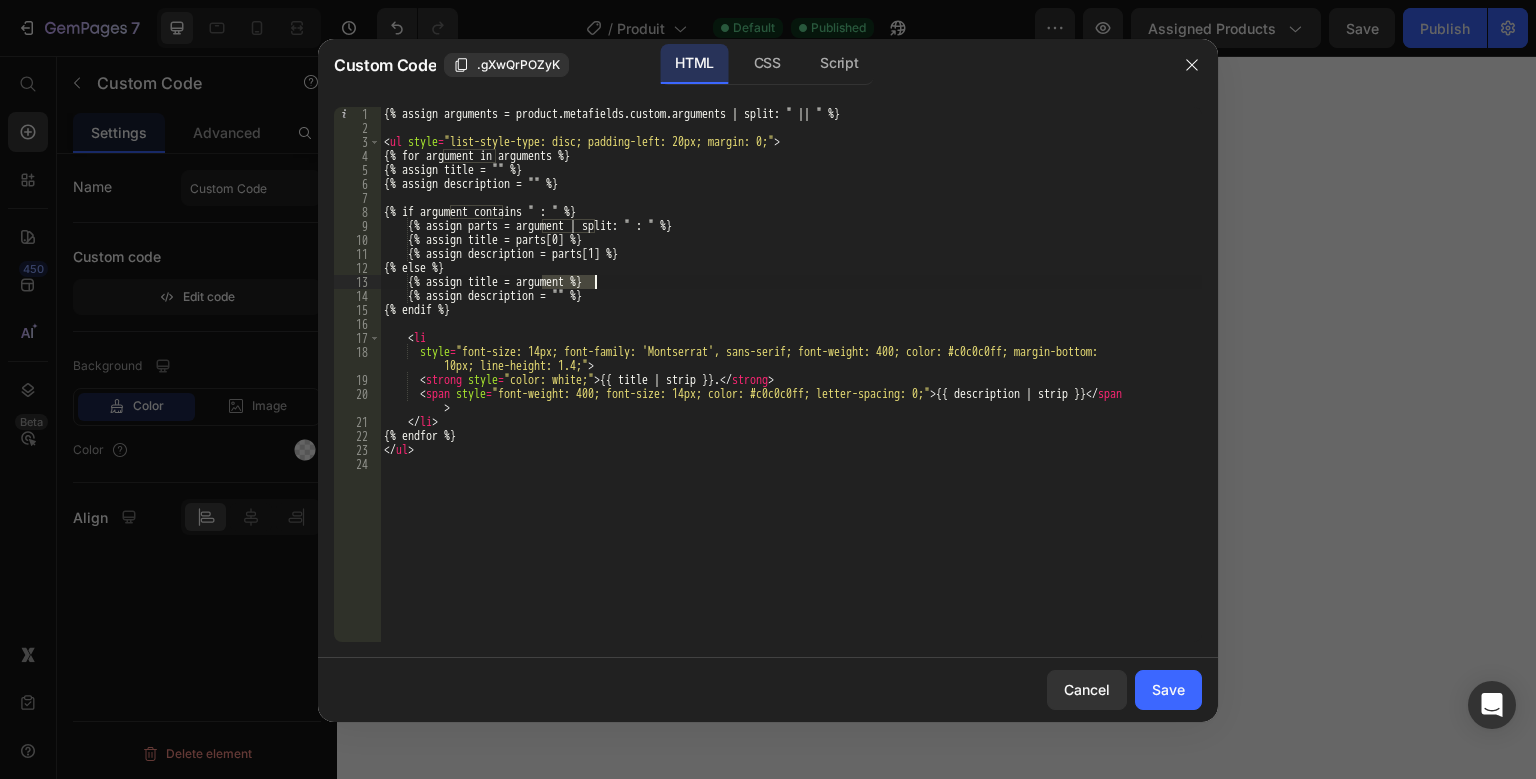 click on "{% assign arguments = product.metafields.custom.arguments | split: " || " %} < ul   style = "list-style-type: disc; padding-left: 20px; margin: 0;" >   {% for argument in arguments %}     {% assign title = "" %}     {% assign description = "" %}     {% if argument contains " : " %}        {% assign parts = argument | split: " : " %}        {% assign title = parts[0] %}        {% assign description = parts[1] %}     {% else %}        {% assign title = argument %}        {% assign description = "" %}     {% endif %}      < li         style = "font-size: 14px; font-family: 'Montserrat', sans-serif; font-weight: 400; color: #c0c0c0ff; margin-bottom:             10px; line-height: 1.4;" >         < strong   style = "color: white;" > {{ title | strip }}. </ strong >         < span   style = "font-weight: 400; font-size: 14px; color: #c0c0c0ff; letter-spacing: 0;" > {{ description | strip }} </ span            >      </ li >   {% endfor %} </ ul >" at bounding box center [791, 388] 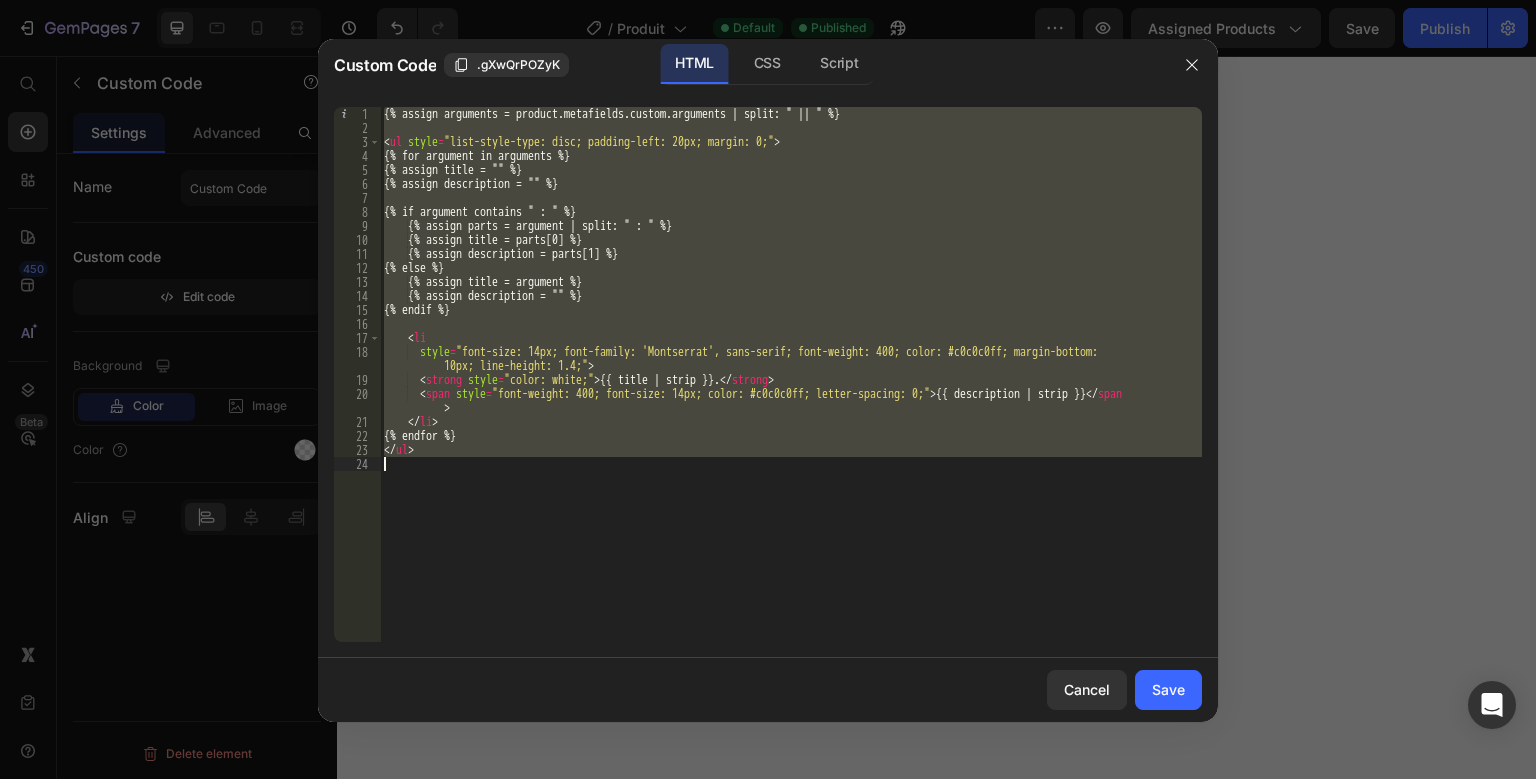 click on "{% assign arguments = product.metafields.custom.arguments | split: " || " %} < ul   style = "list-style-type: disc; padding-left: 20px; margin: 0;" >   {% for argument in arguments %}     {% assign title = "" %}     {% assign description = "" %}     {% if argument contains " : " %}        {% assign parts = argument | split: " : " %}        {% assign title = parts[0] %}        {% assign description = parts[1] %}     {% else %}        {% assign title = argument %}        {% assign description = "" %}     {% endif %}      < li         style = "font-size: 14px; font-family: 'Montserrat', sans-serif; font-weight: 400; color: #c0c0c0ff; margin-bottom:             10px; line-height: 1.4;" >         < strong   style = "color: white;" > {{ title | strip }}. </ strong >         < span   style = "font-weight: 400; font-size: 14px; color: #c0c0c0ff; letter-spacing: 0;" > {{ description | strip }} </ span            >      </ li >   {% endfor %} </ ul >" at bounding box center (791, 388) 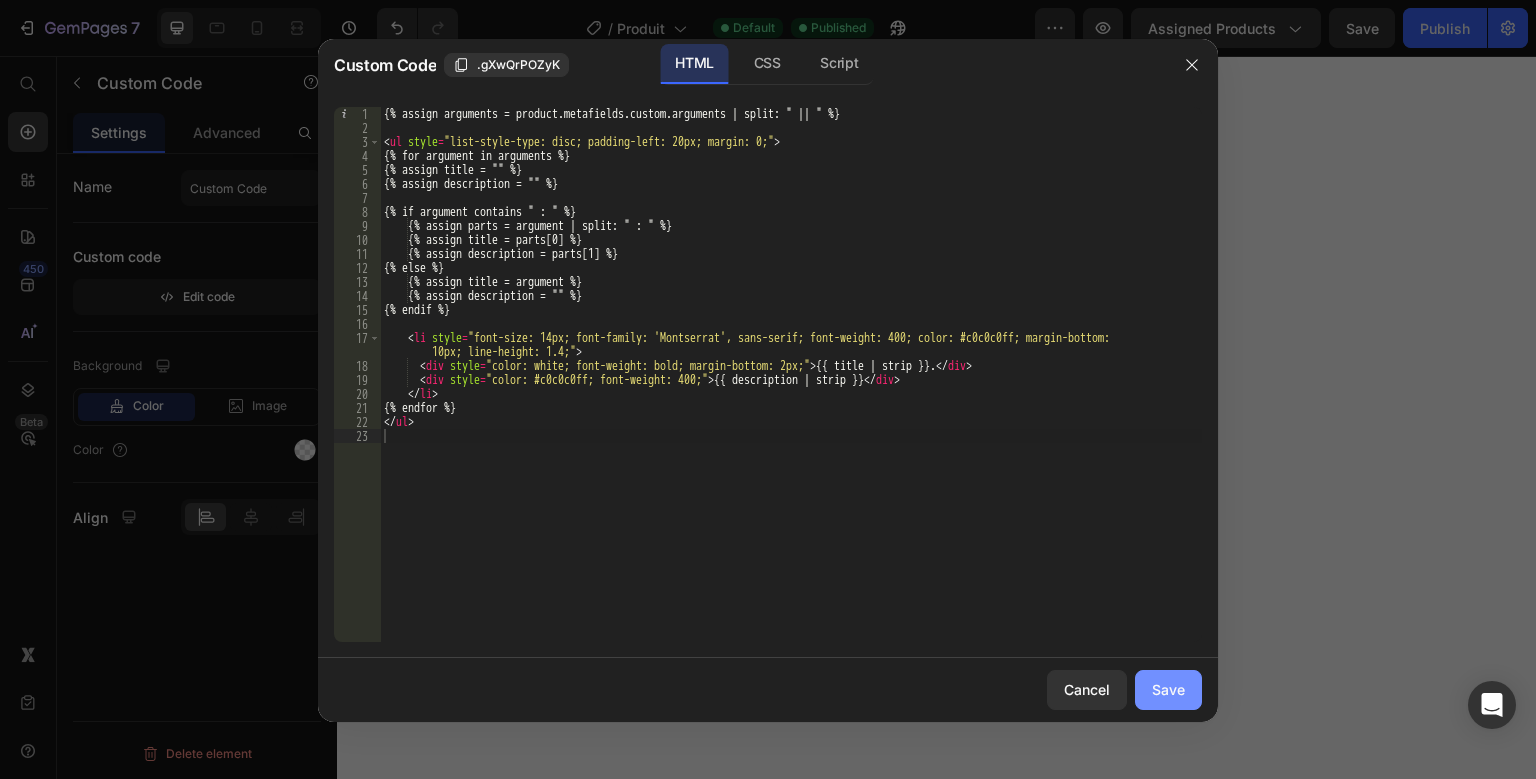 click on "Save" 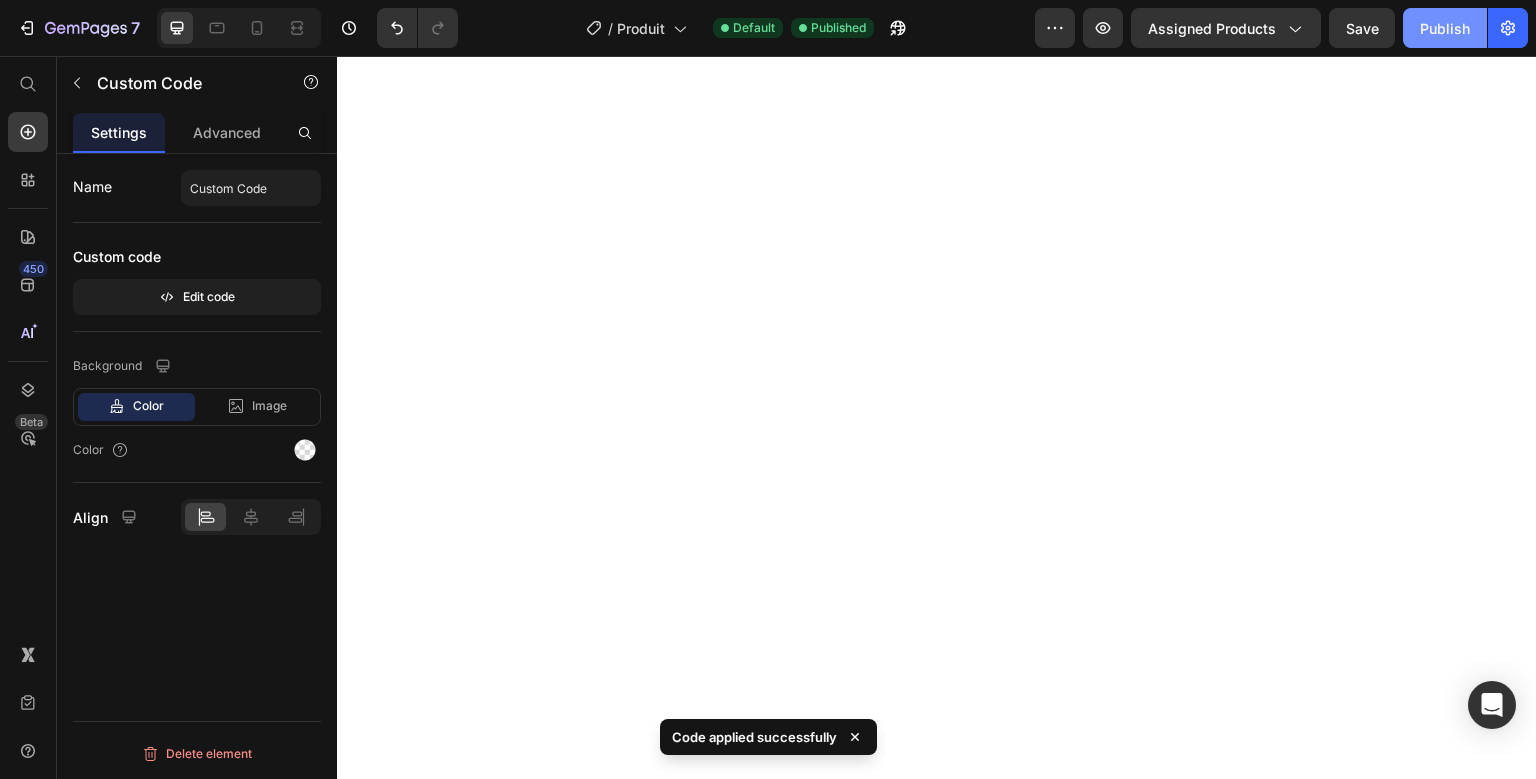 click on "Publish" 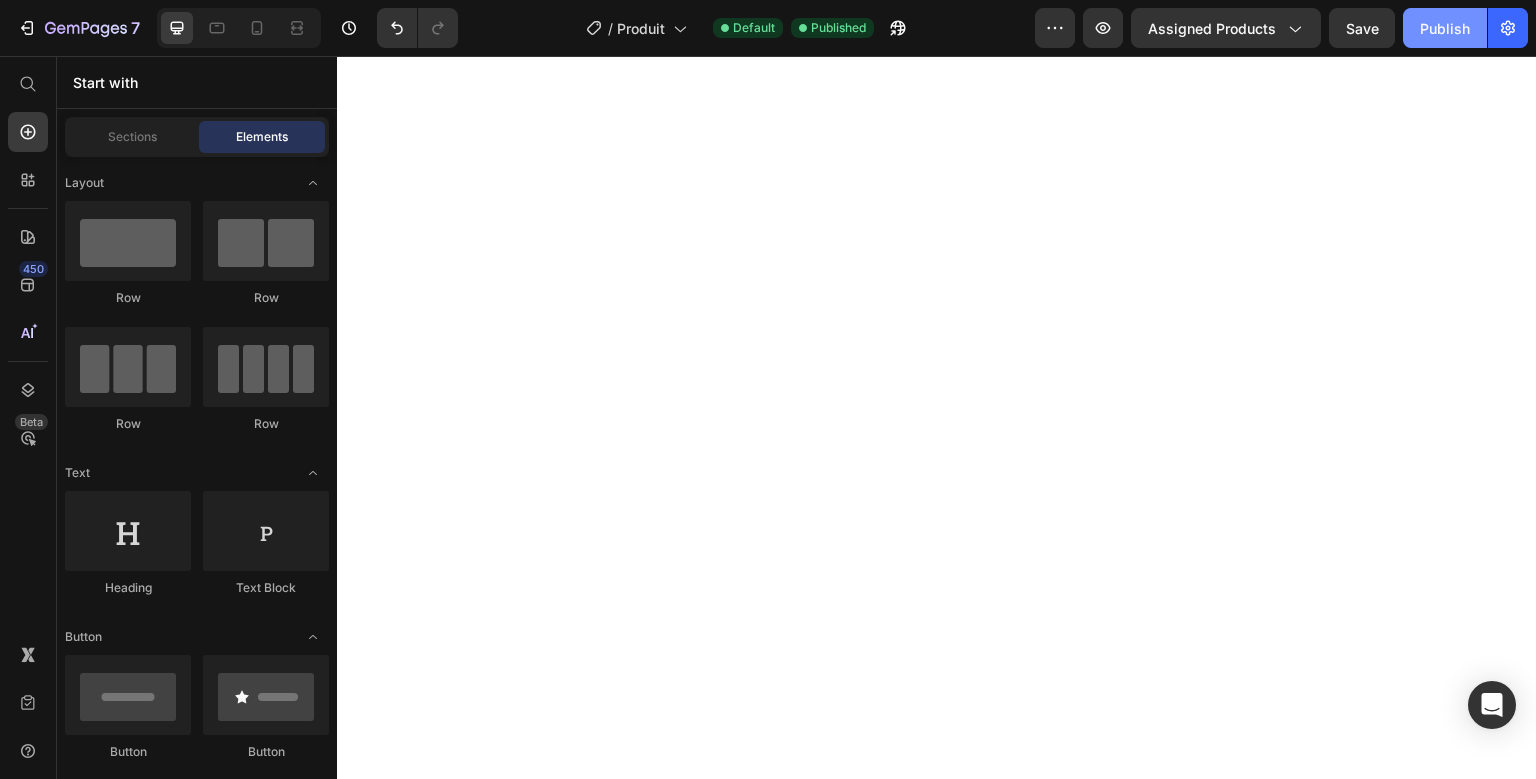 click on "Publish" 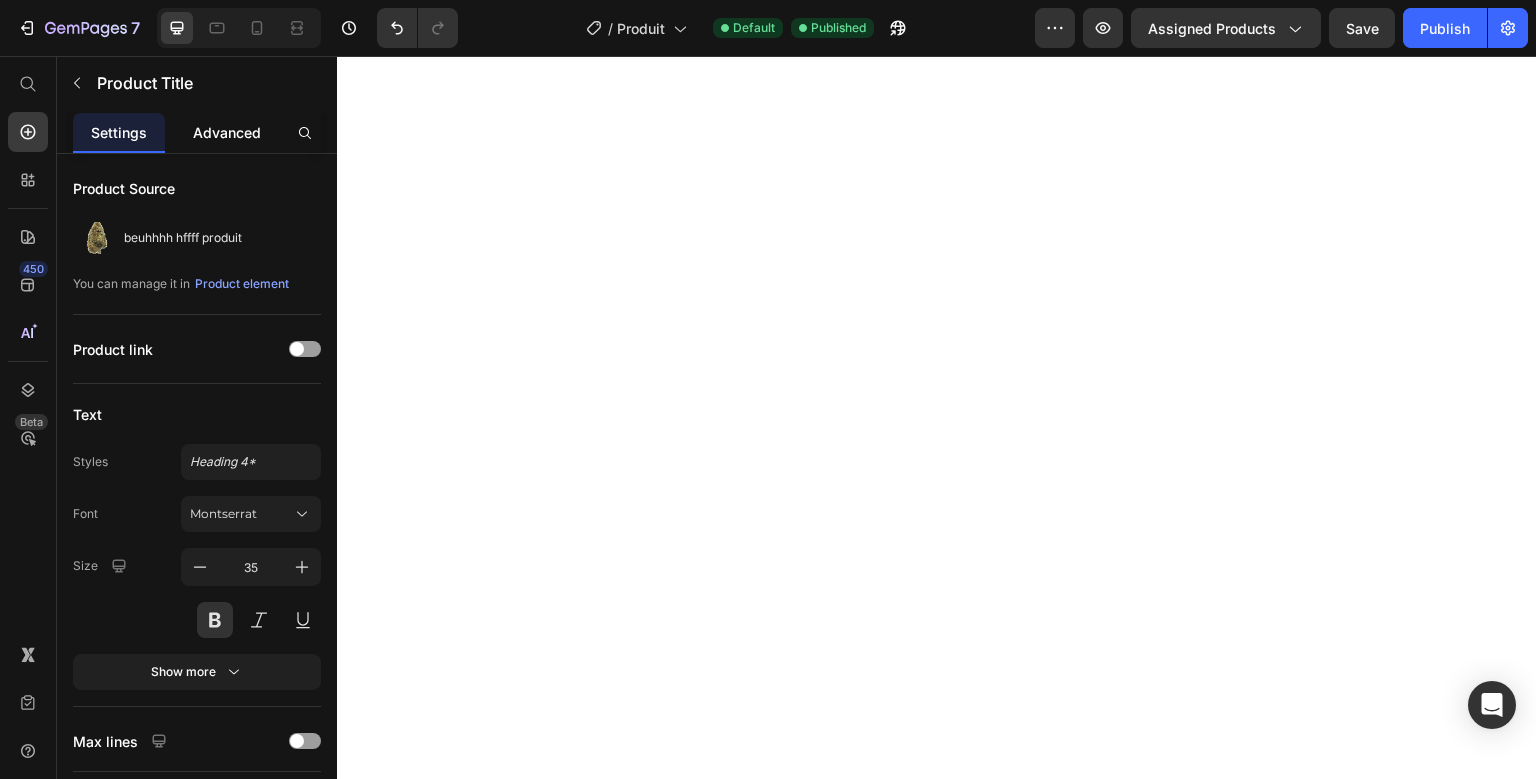 click on "Advanced" at bounding box center [227, 132] 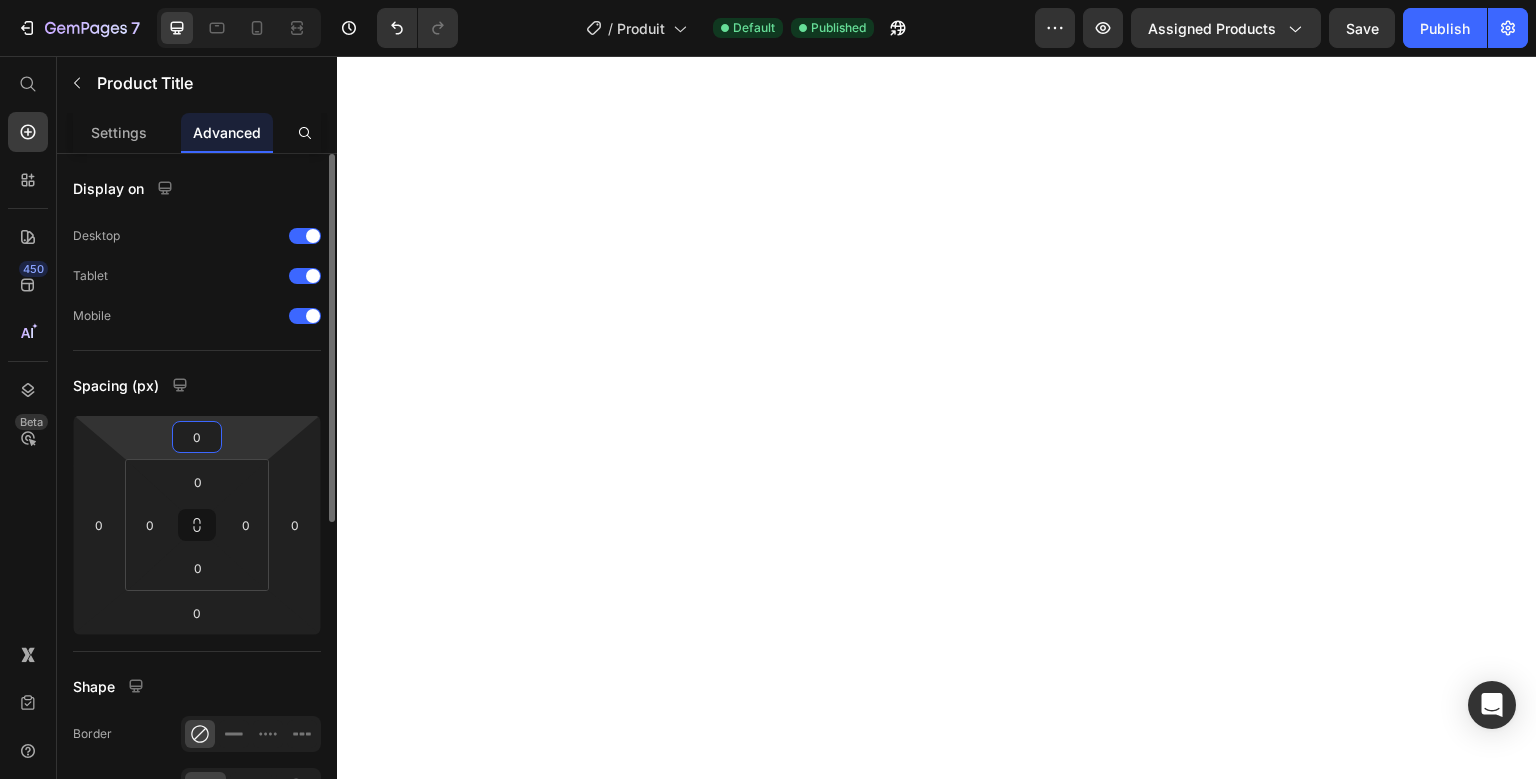 click on "0" at bounding box center (197, 437) 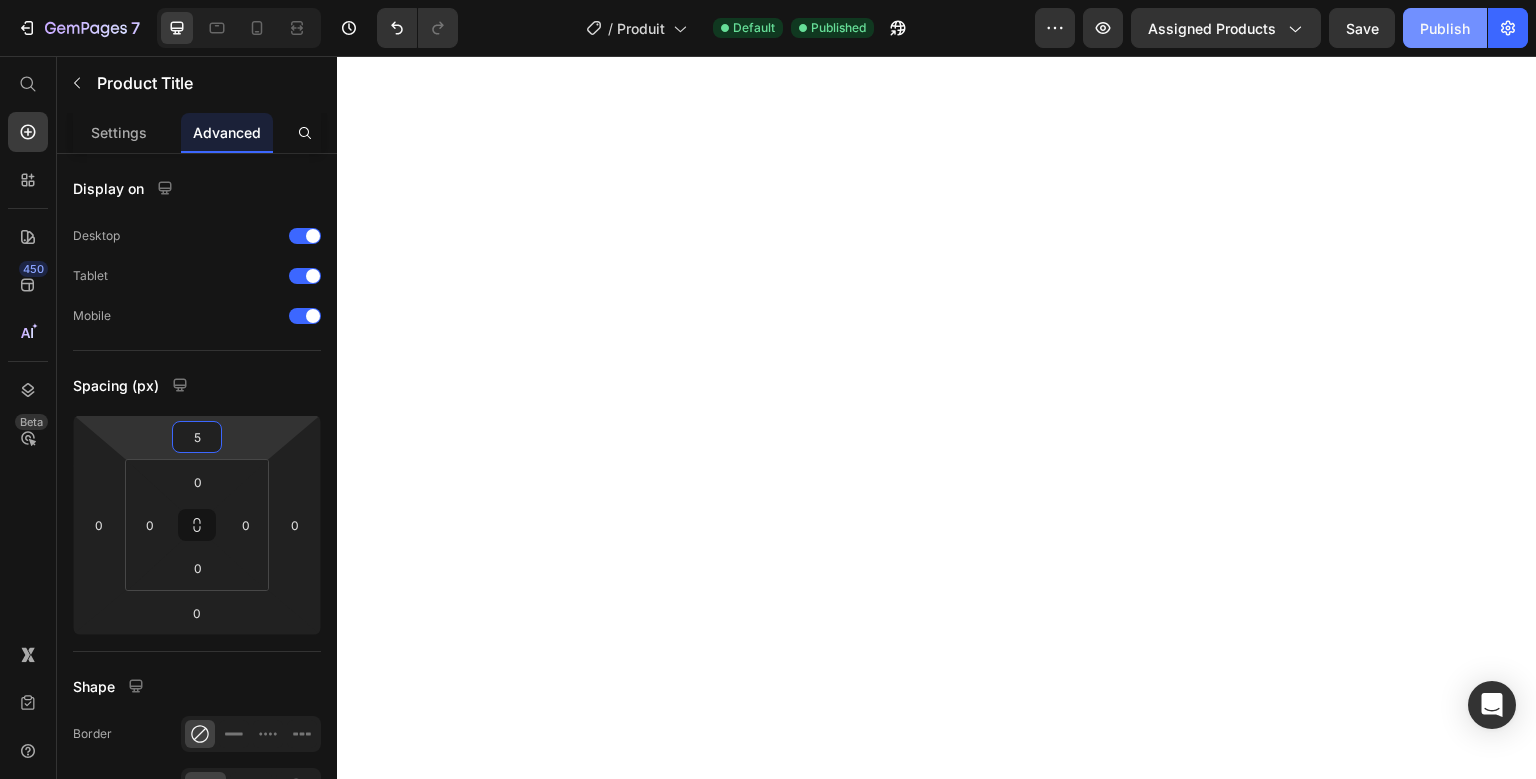 type on "5" 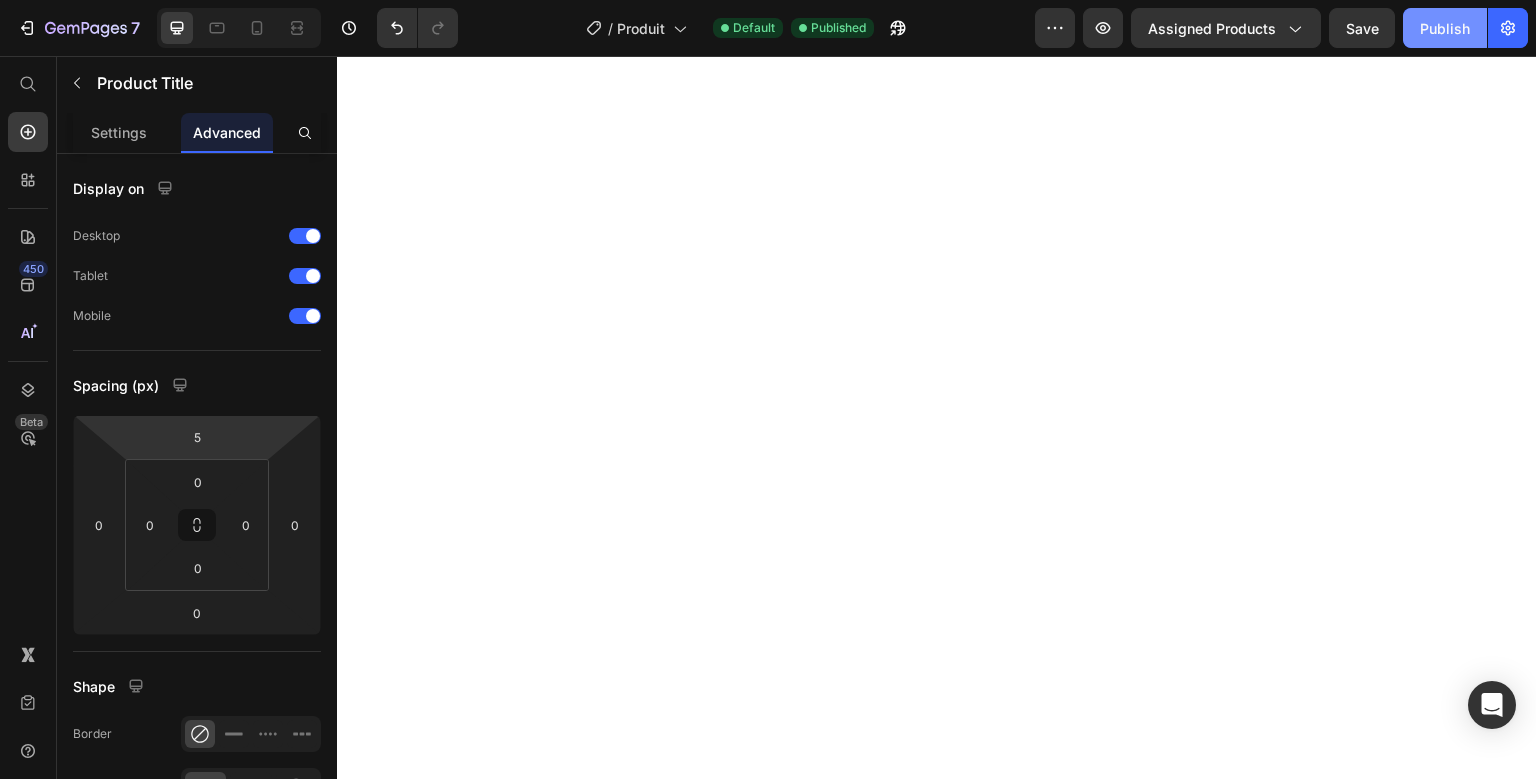 click on "Publish" at bounding box center (1445, 28) 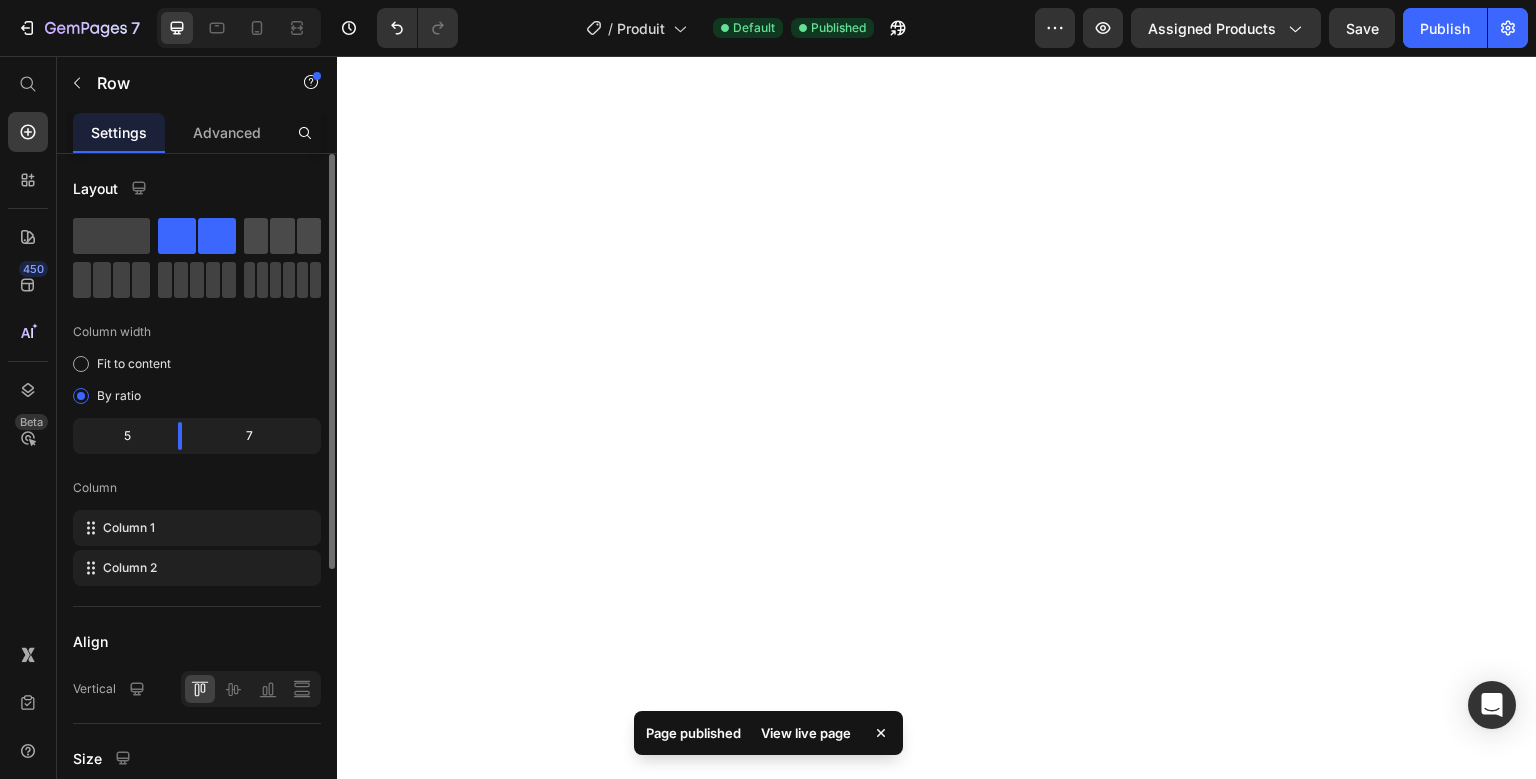 click 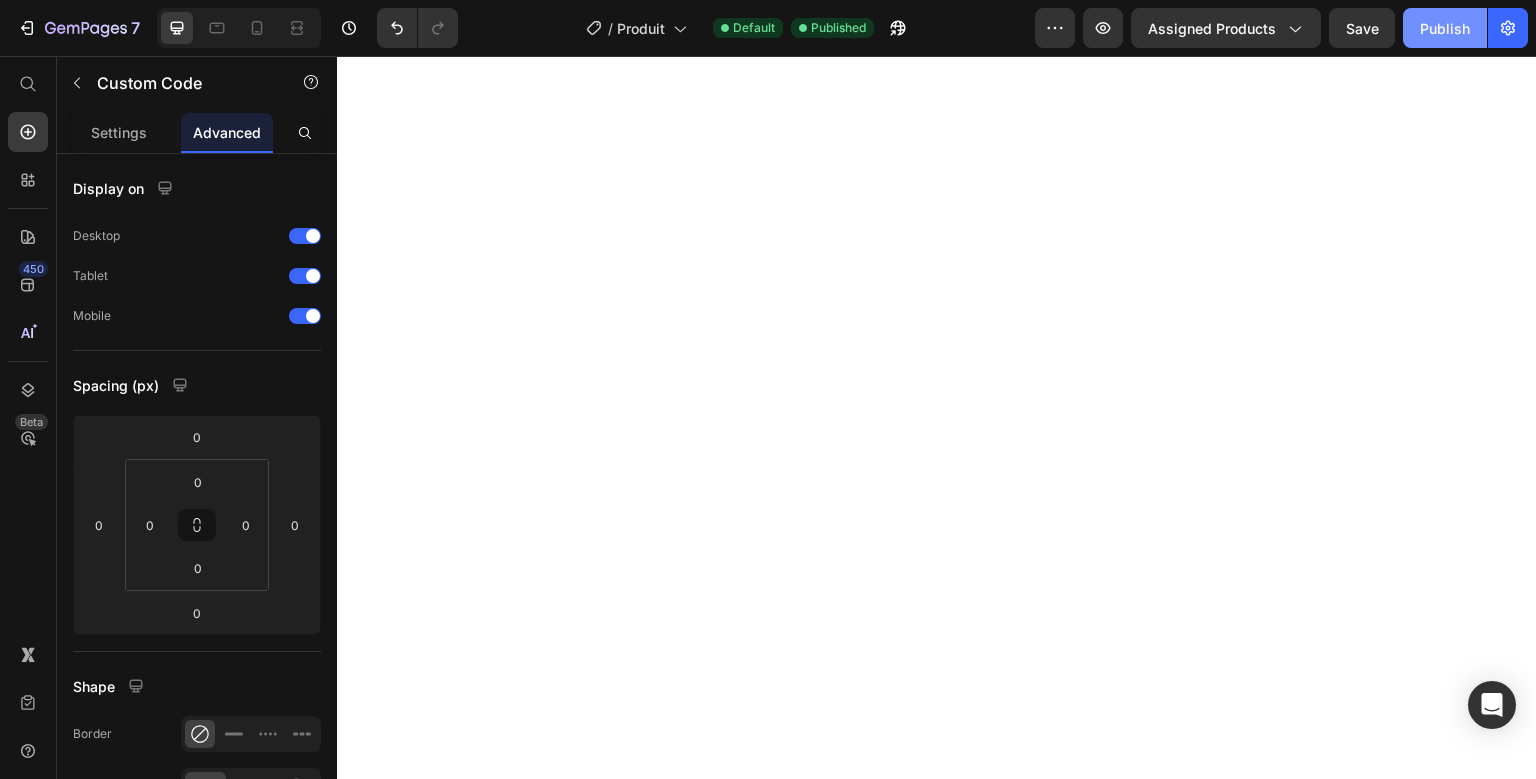 click on "Publish" 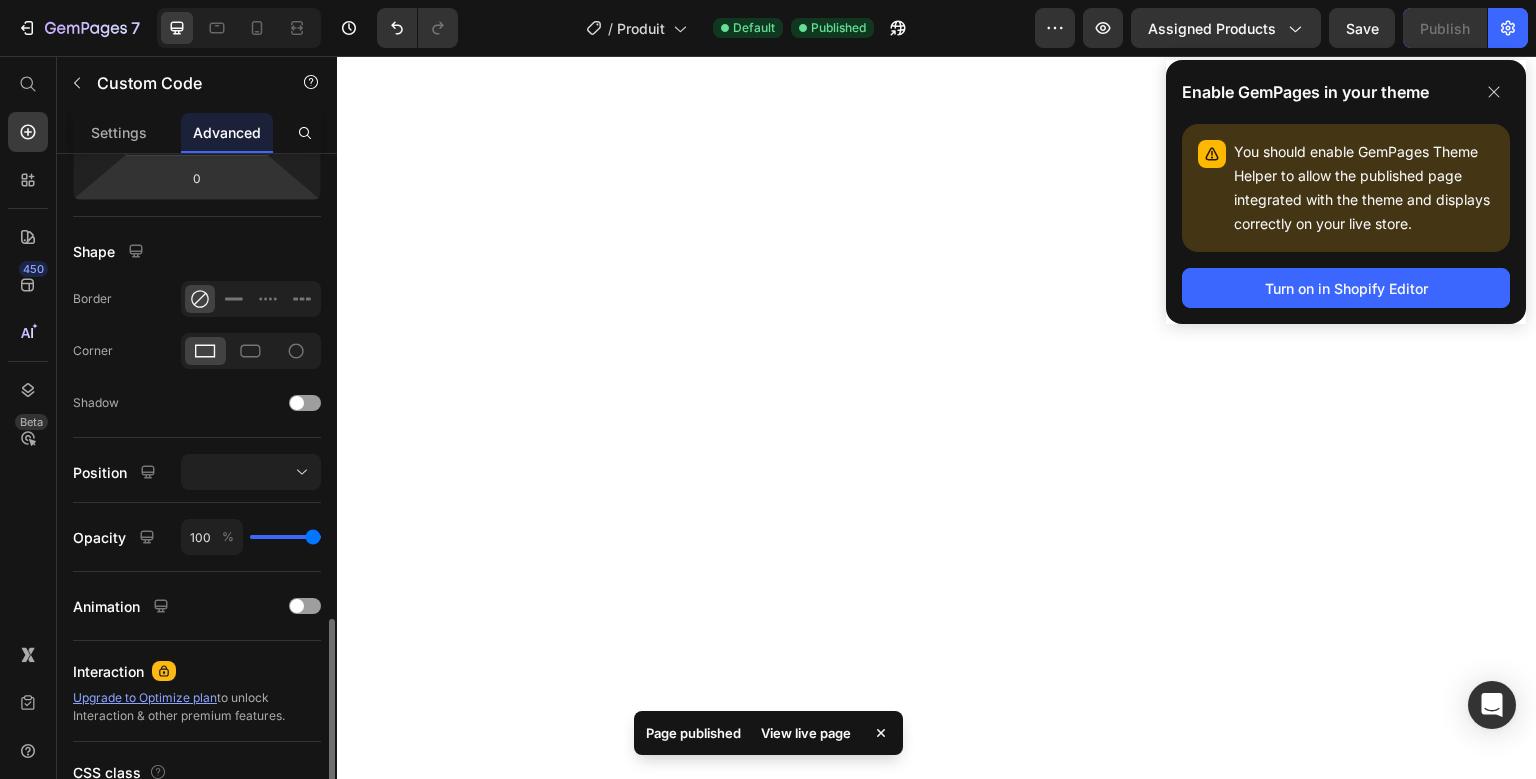 scroll, scrollTop: 585, scrollLeft: 0, axis: vertical 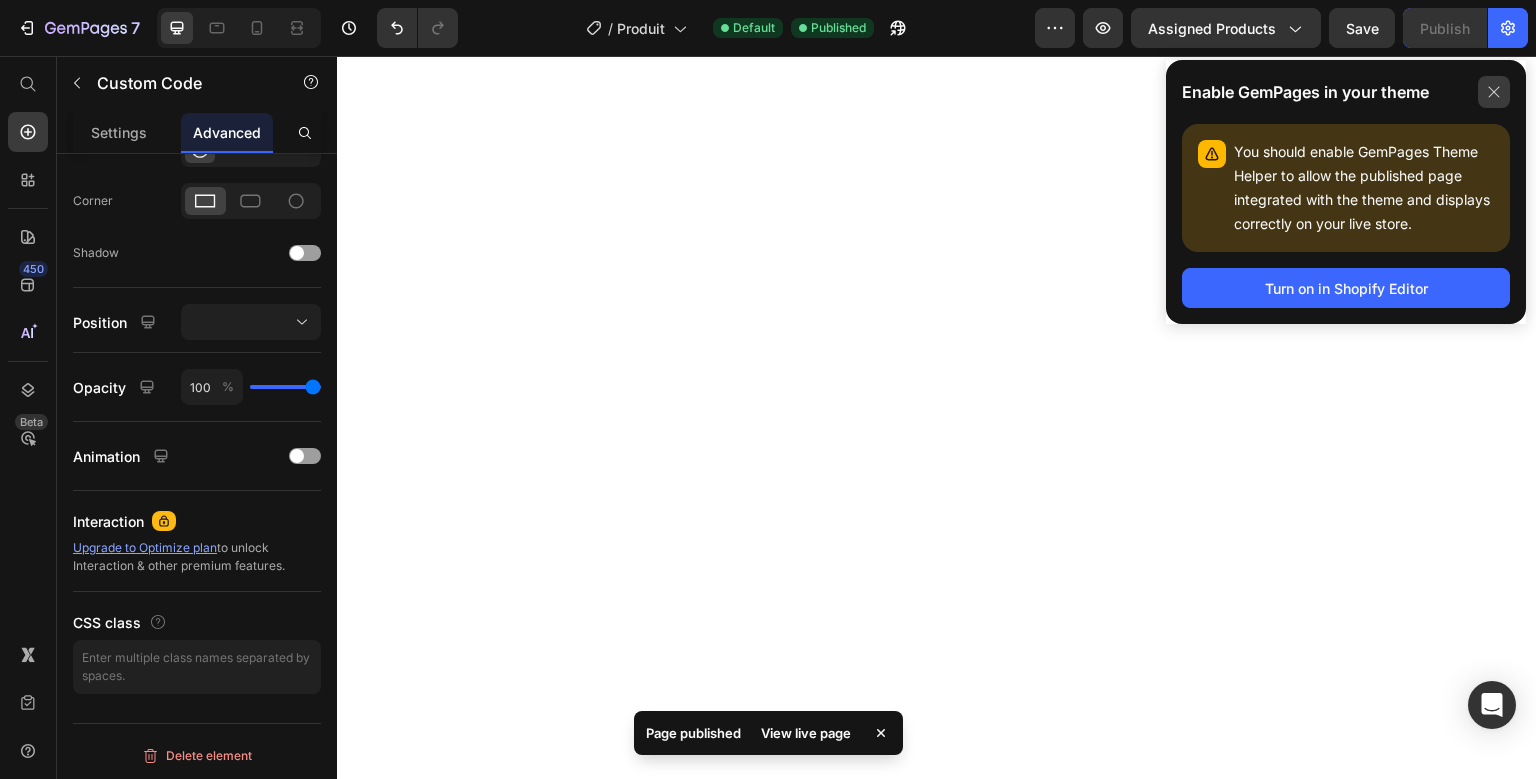 click 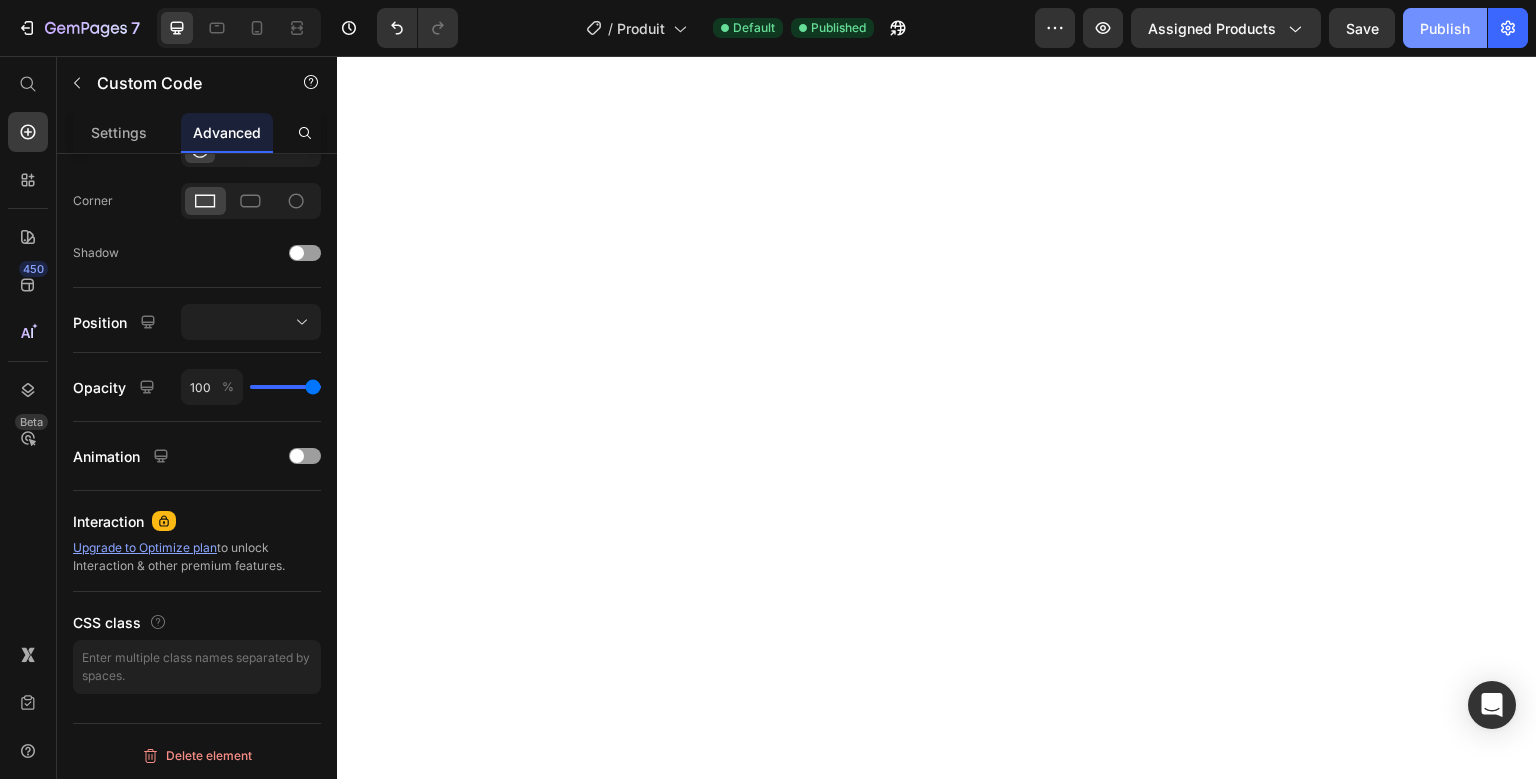 click on "Publish" 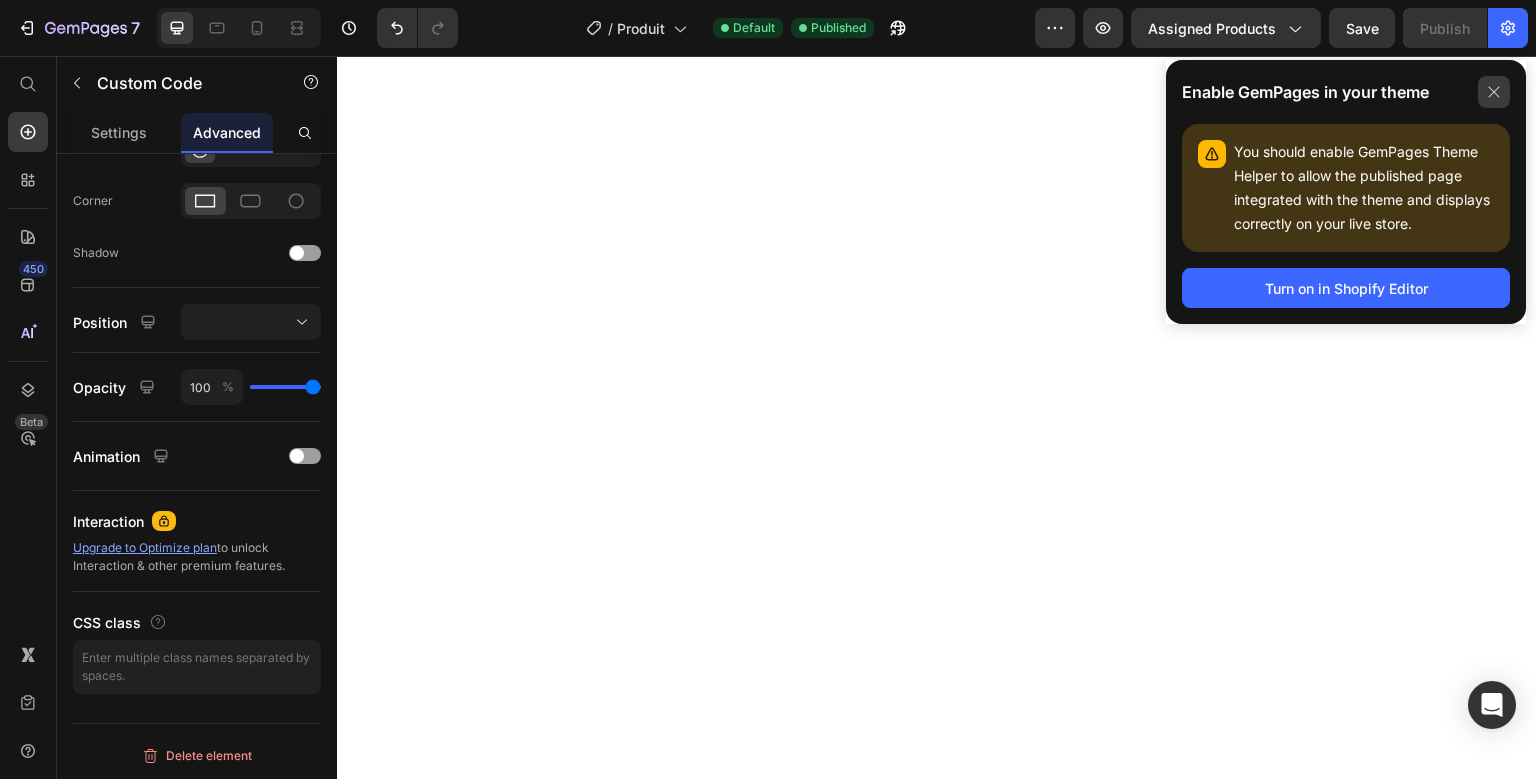 click 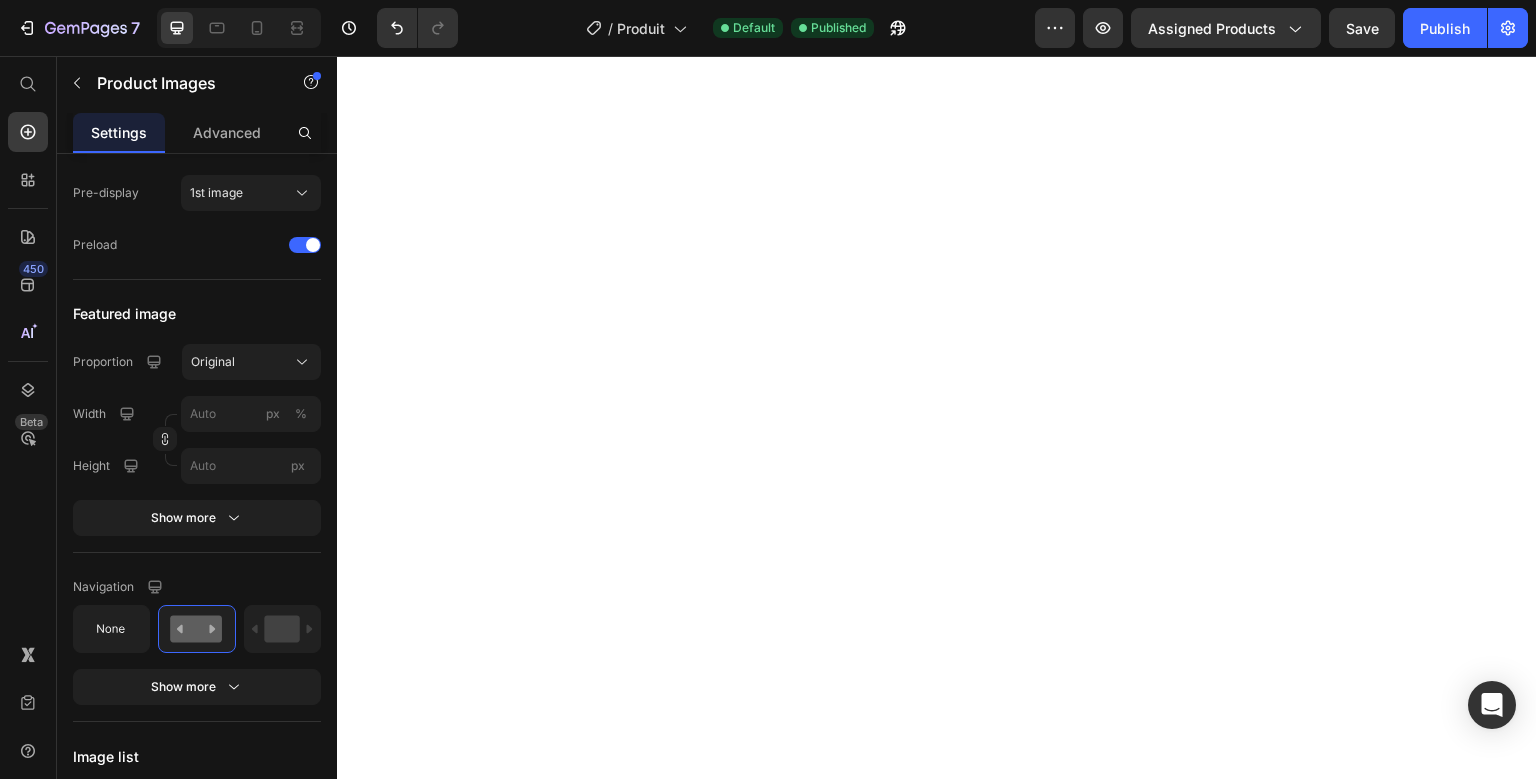 scroll, scrollTop: 0, scrollLeft: 0, axis: both 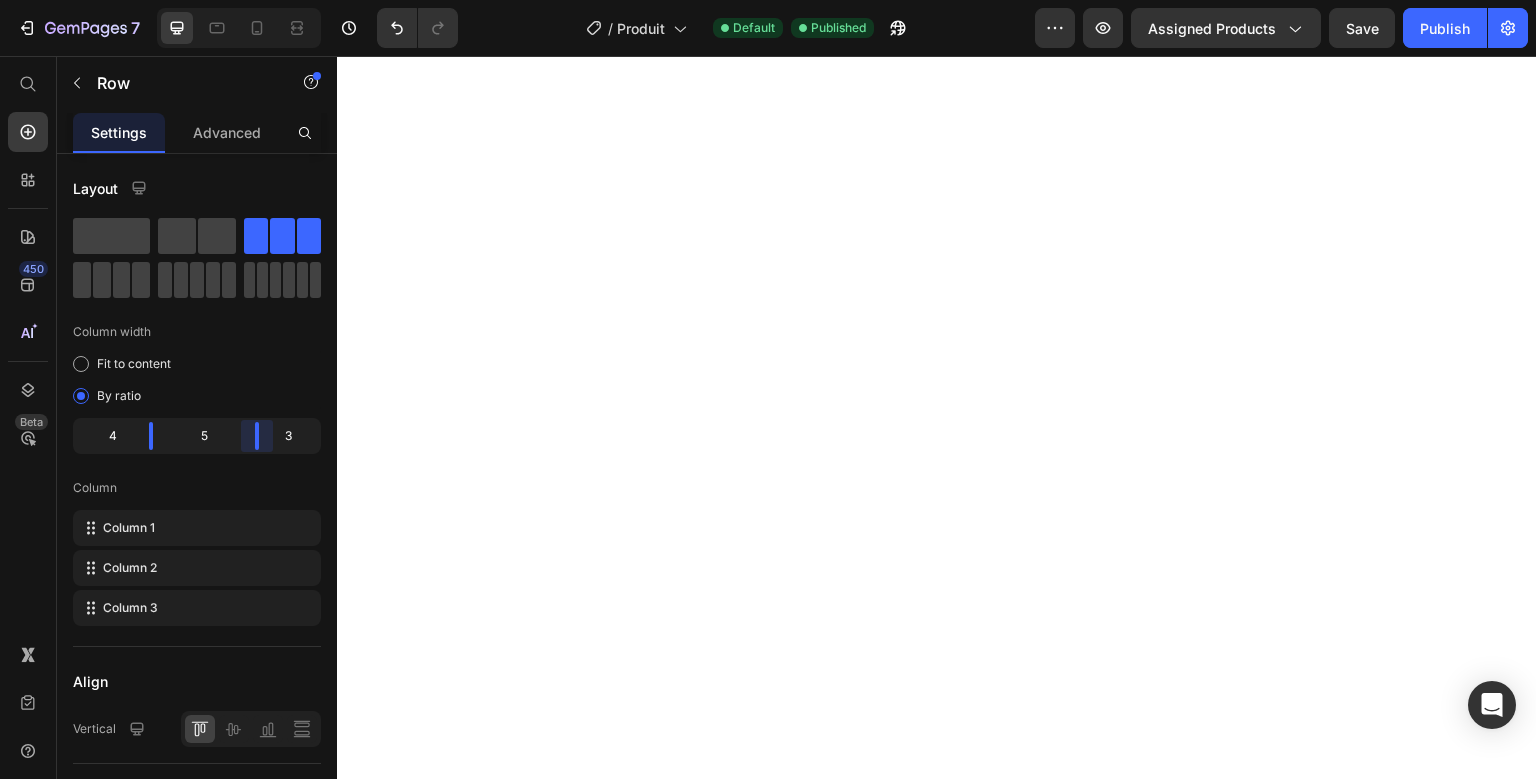 drag, startPoint x: 248, startPoint y: 434, endPoint x: 259, endPoint y: 434, distance: 11 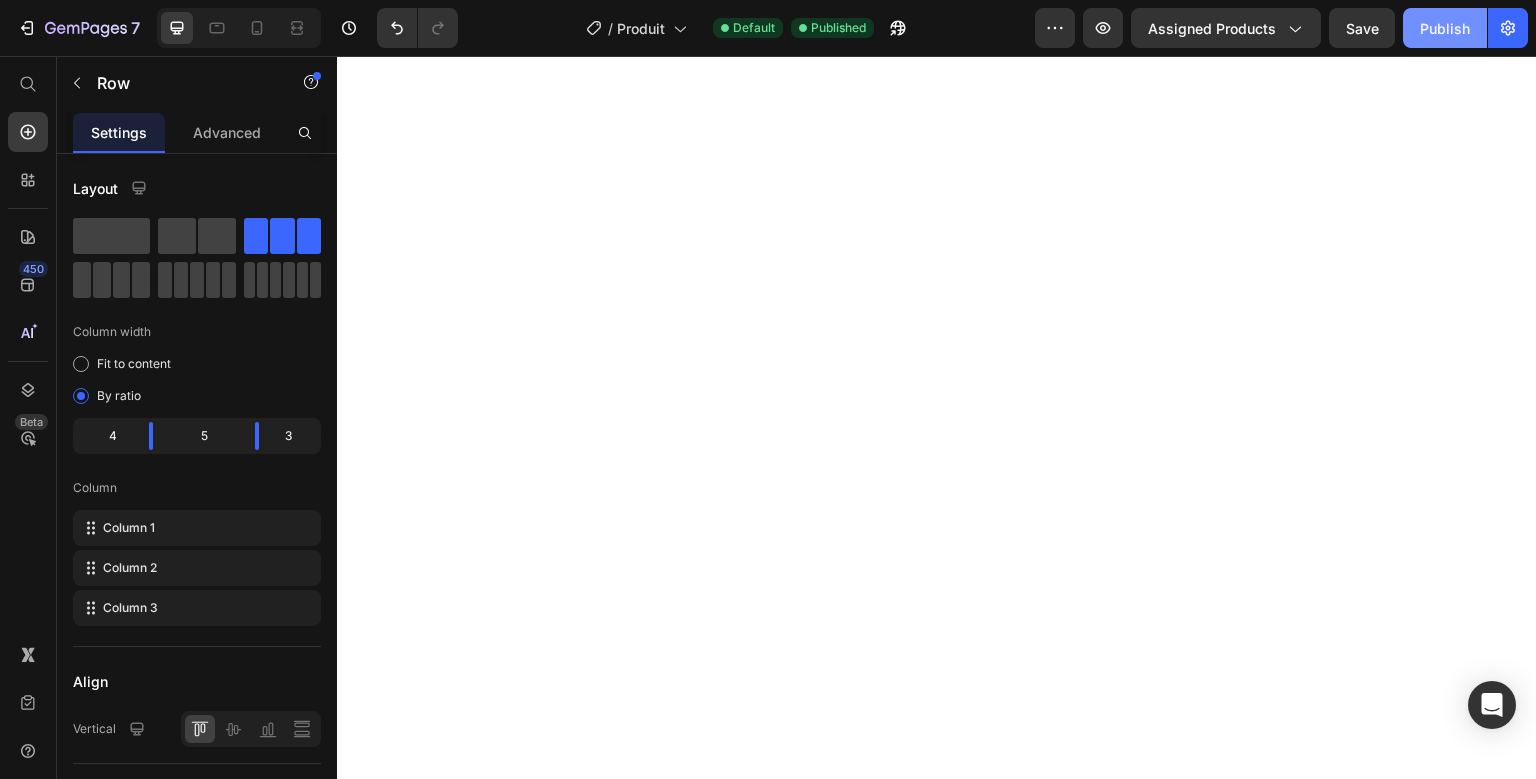 click on "Publish" at bounding box center (1445, 28) 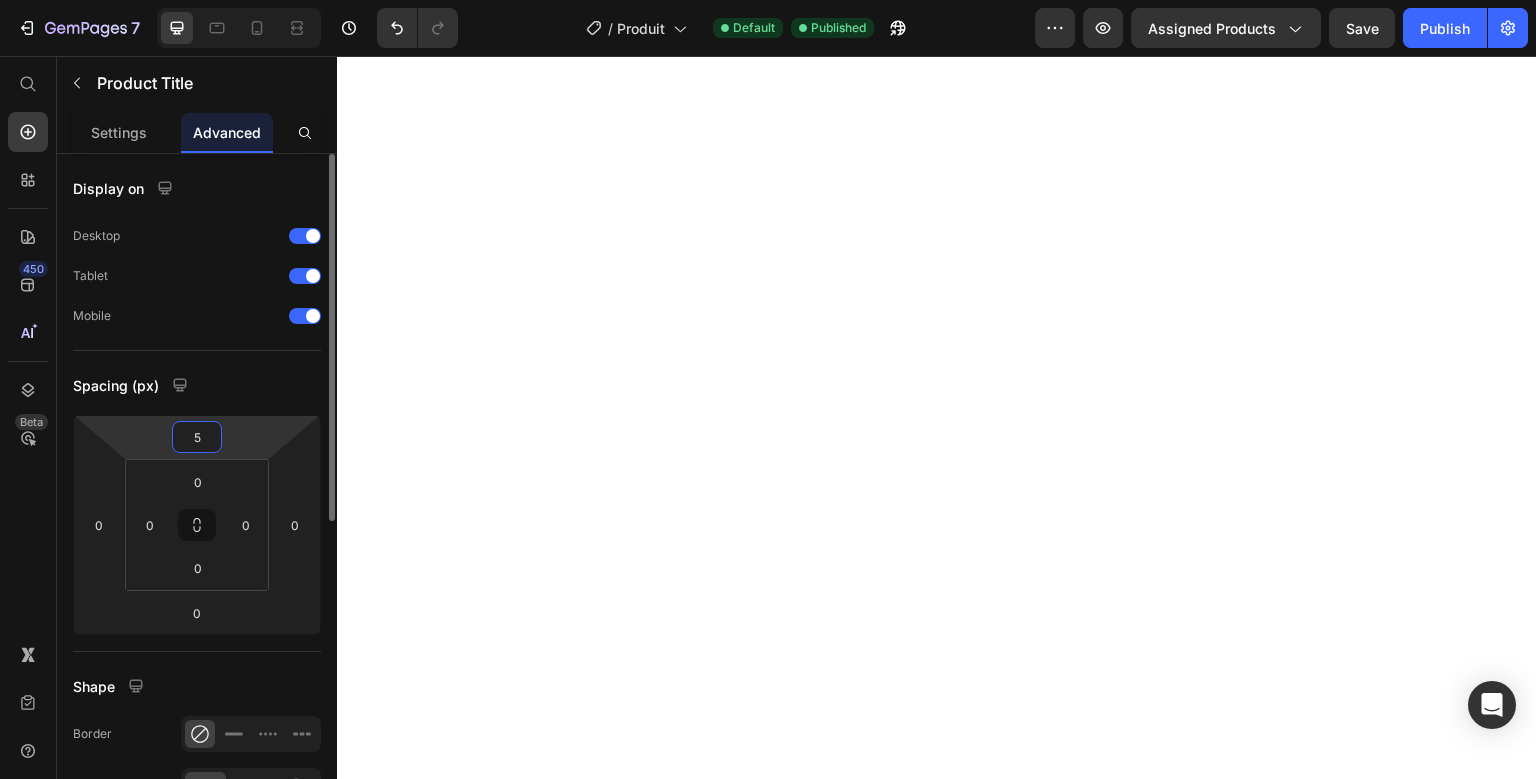 click on "5" at bounding box center (197, 437) 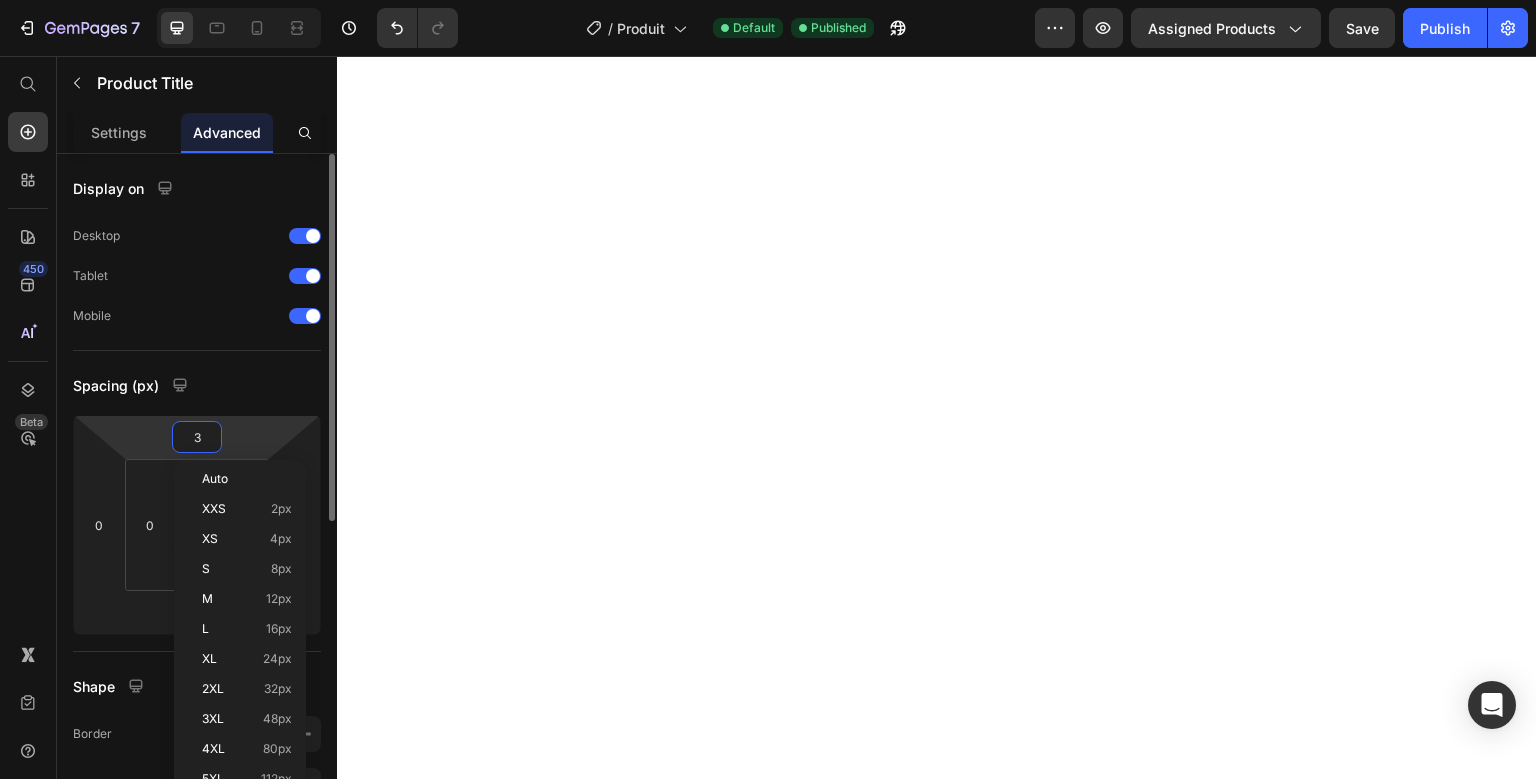 type on "30" 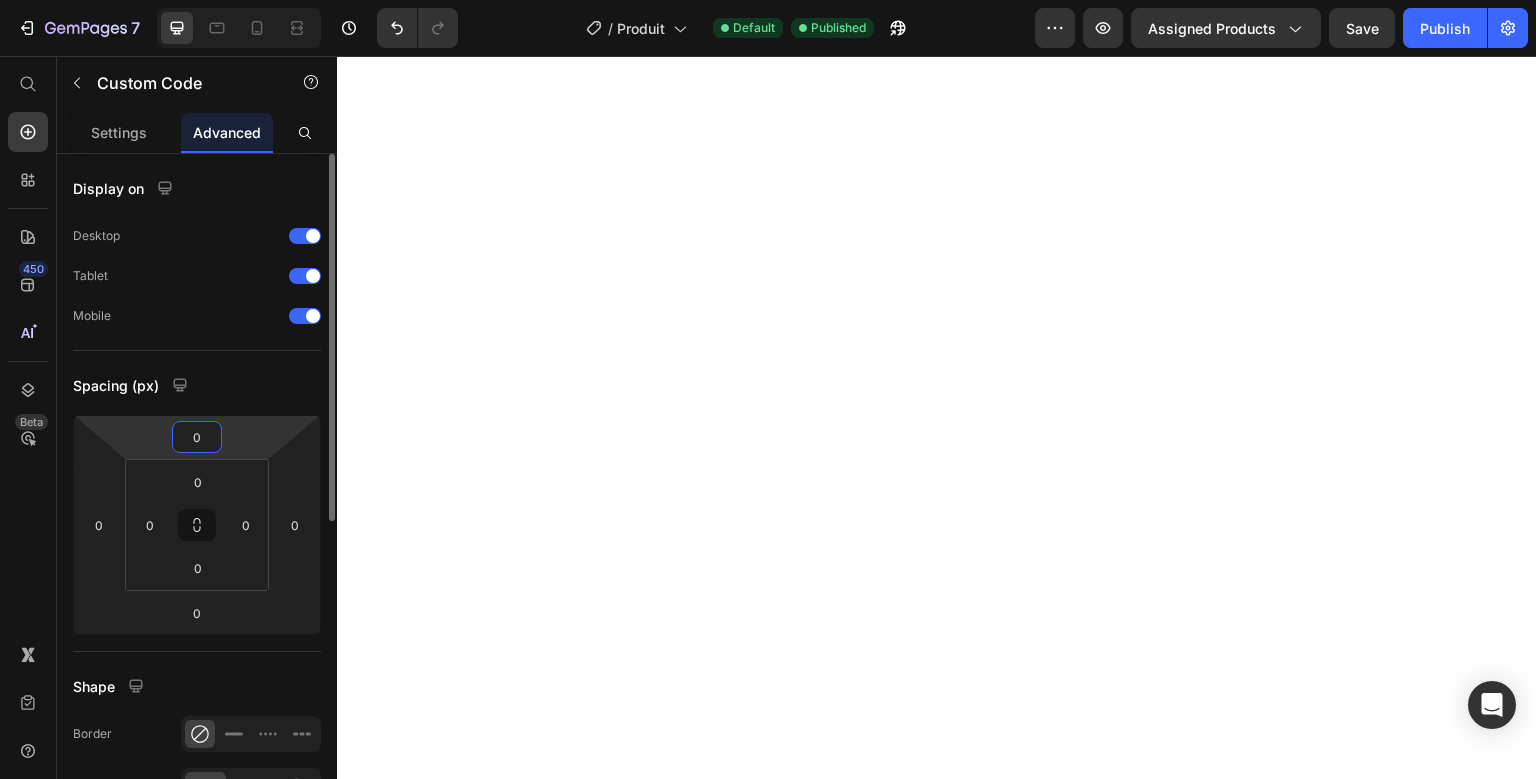 click on "0" at bounding box center [197, 437] 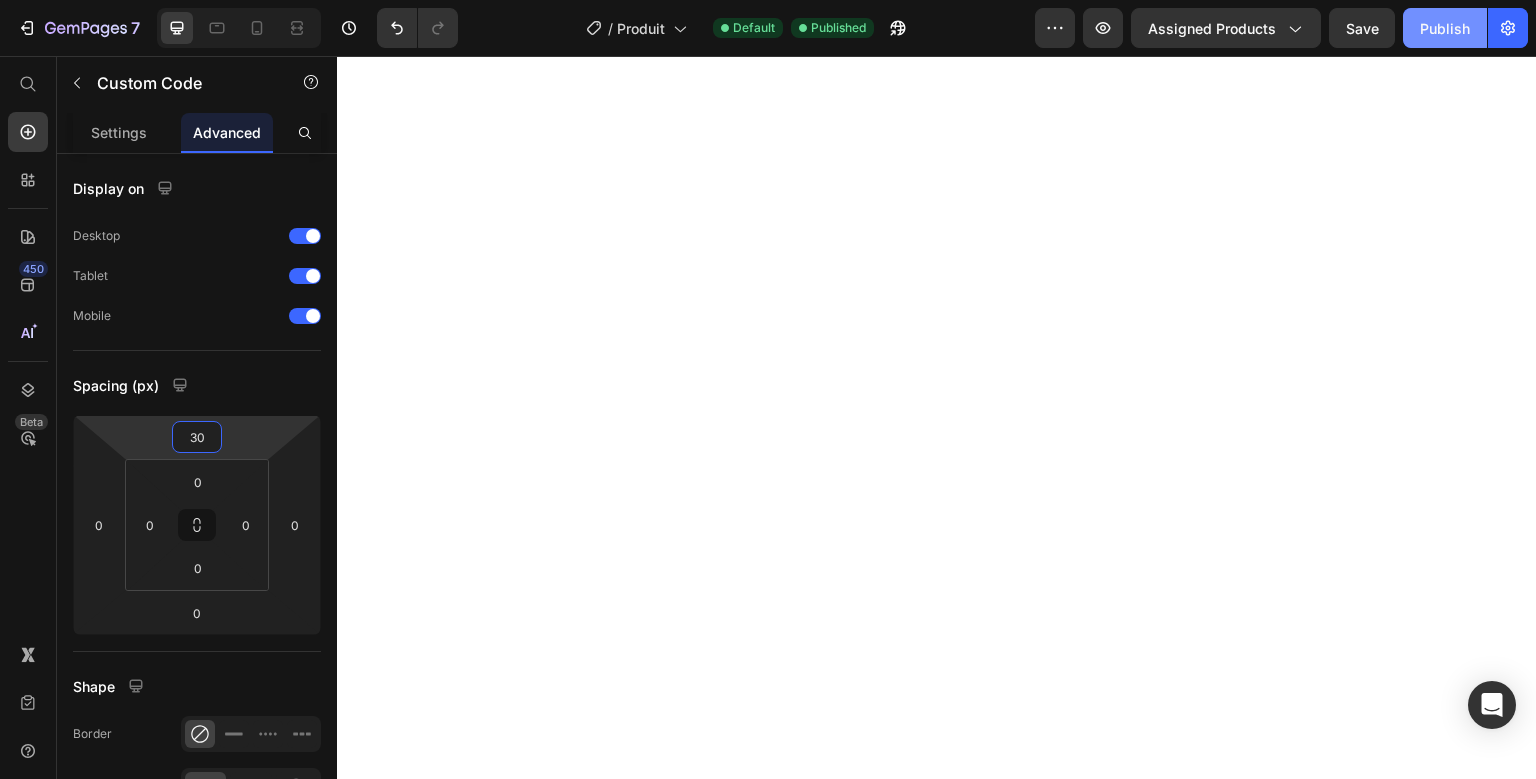 type on "30" 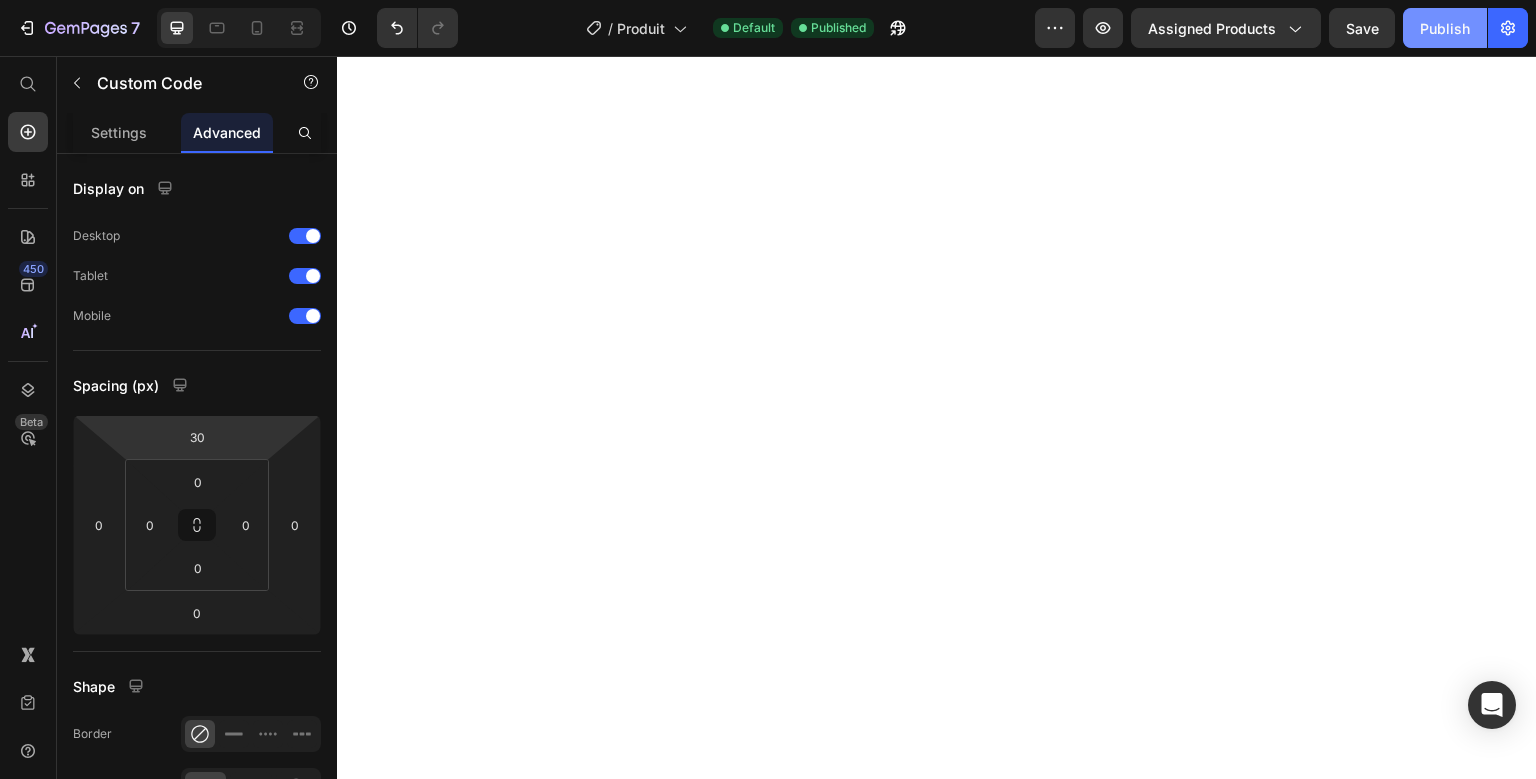 click on "Publish" 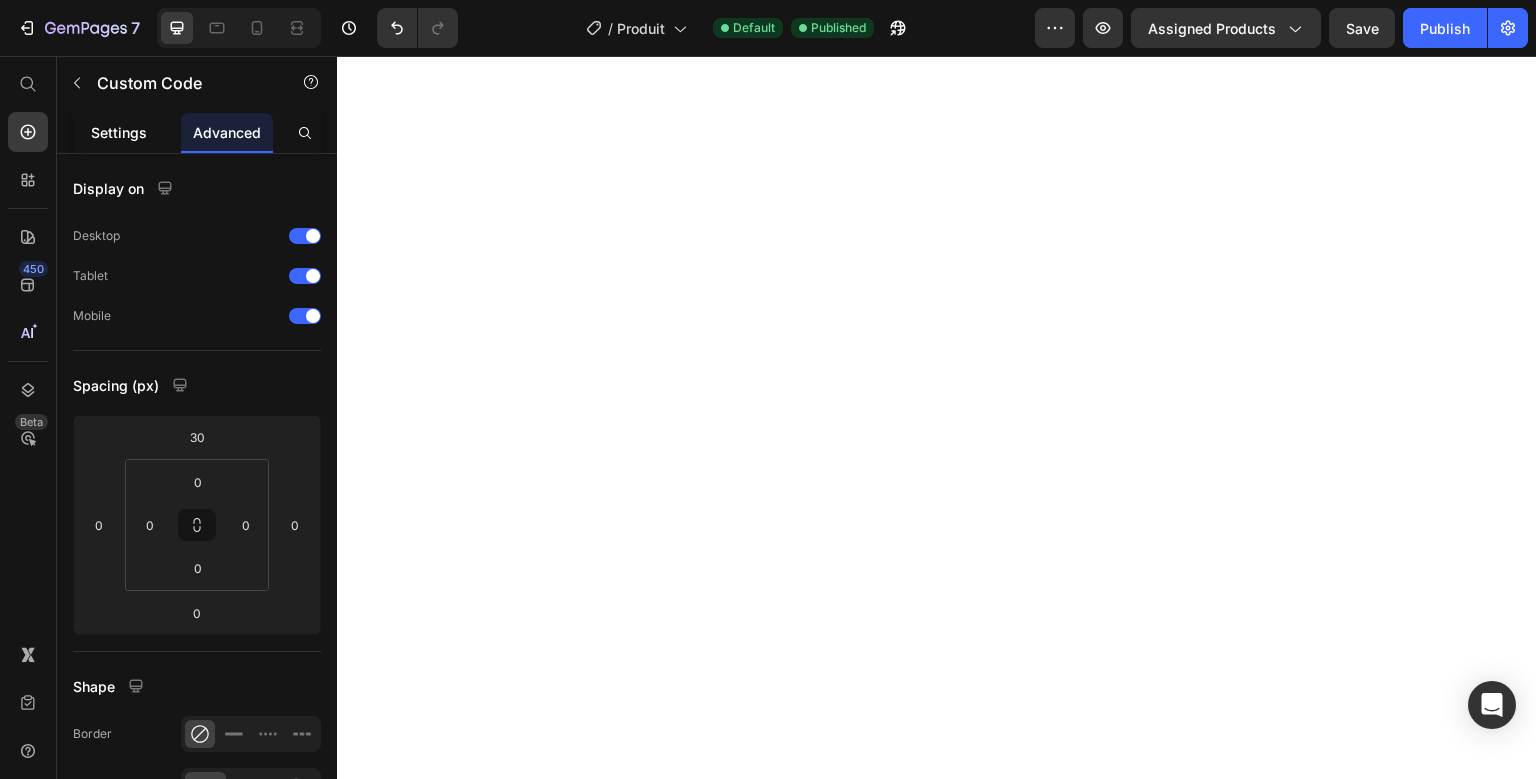 click on "Settings" at bounding box center [119, 132] 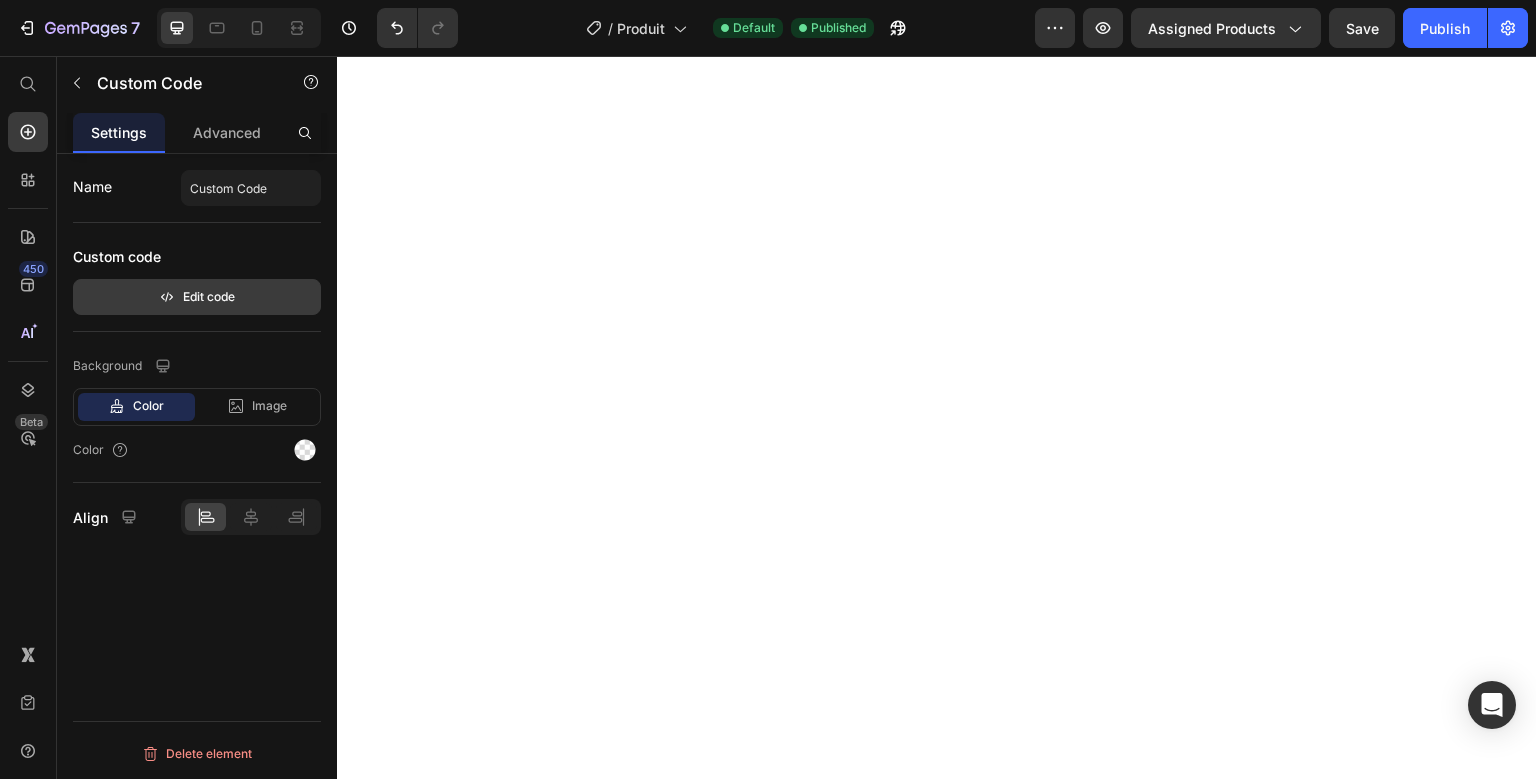 click on "Edit code" at bounding box center (197, 297) 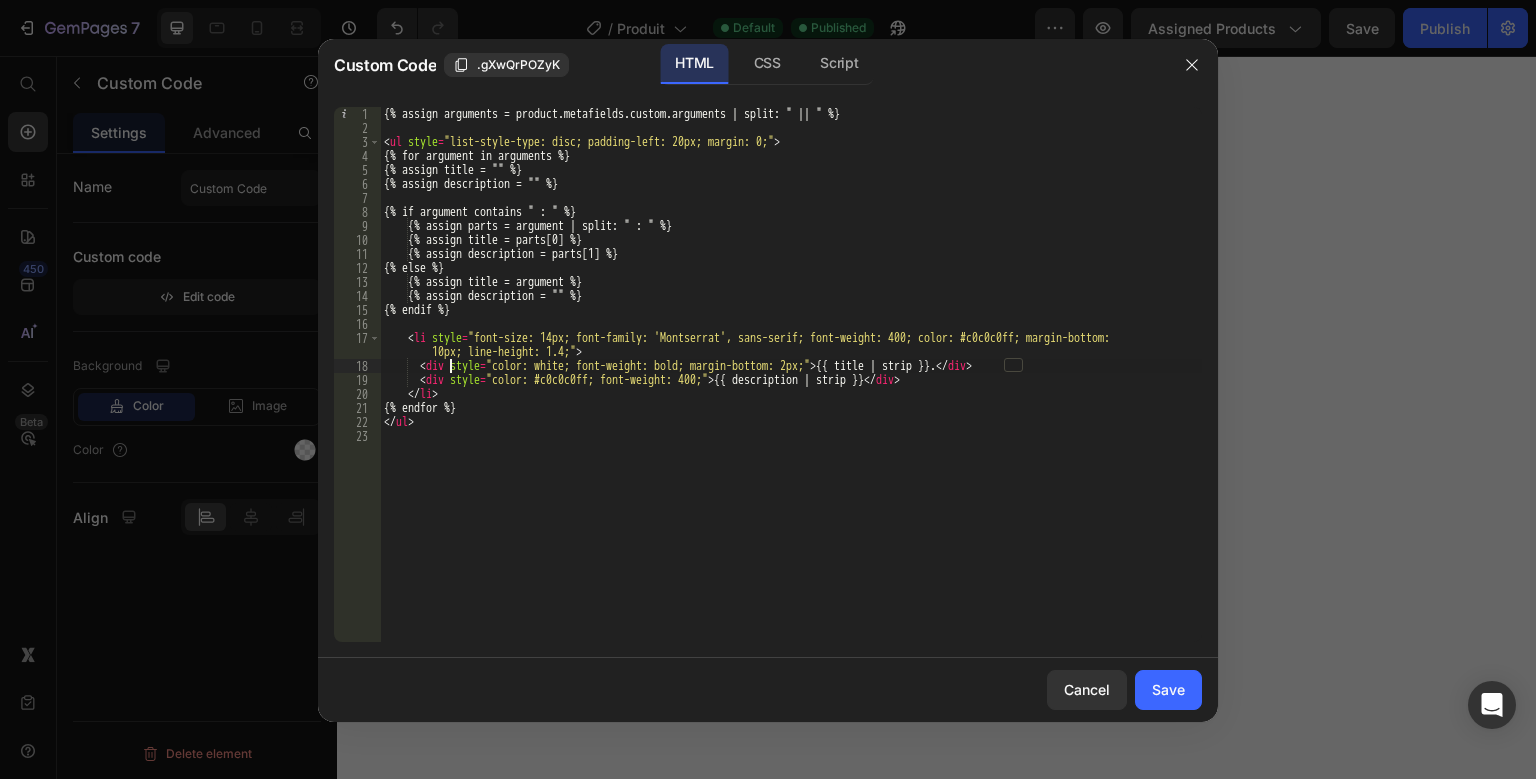 click on "{% assign arguments = product.metafields.custom.arguments | split: " || " %} < ul   style = "list-style-type: disc; padding-left: 20px; margin: 0;" >   {% for argument in arguments %}     {% assign title = "" %}     {% assign description = "" %}     {% if argument contains " : " %}        {% assign parts = argument | split: " : " %}        {% assign title = parts[0] %}        {% assign description = parts[1] %}     {% else %}        {% assign title = argument %}        {% assign description = "" %}     {% endif %}      < li   style = "font-size: 14px; font-family: 'Montserrat', sans-serif; font-weight: 400; color: #c0c0c0ff; margin-bottom:           10px; line-height: 1.4;" >         < div   style = "color: white; font-weight: bold; margin-bottom: 2px;" > {{ title | strip }}. </ div >         < div   style = "color: #c0c0c0ff; font-weight: 400;" > {{ description | strip }} </ div >      </ li >   {% endfor %} </ ul >" at bounding box center [791, 388] 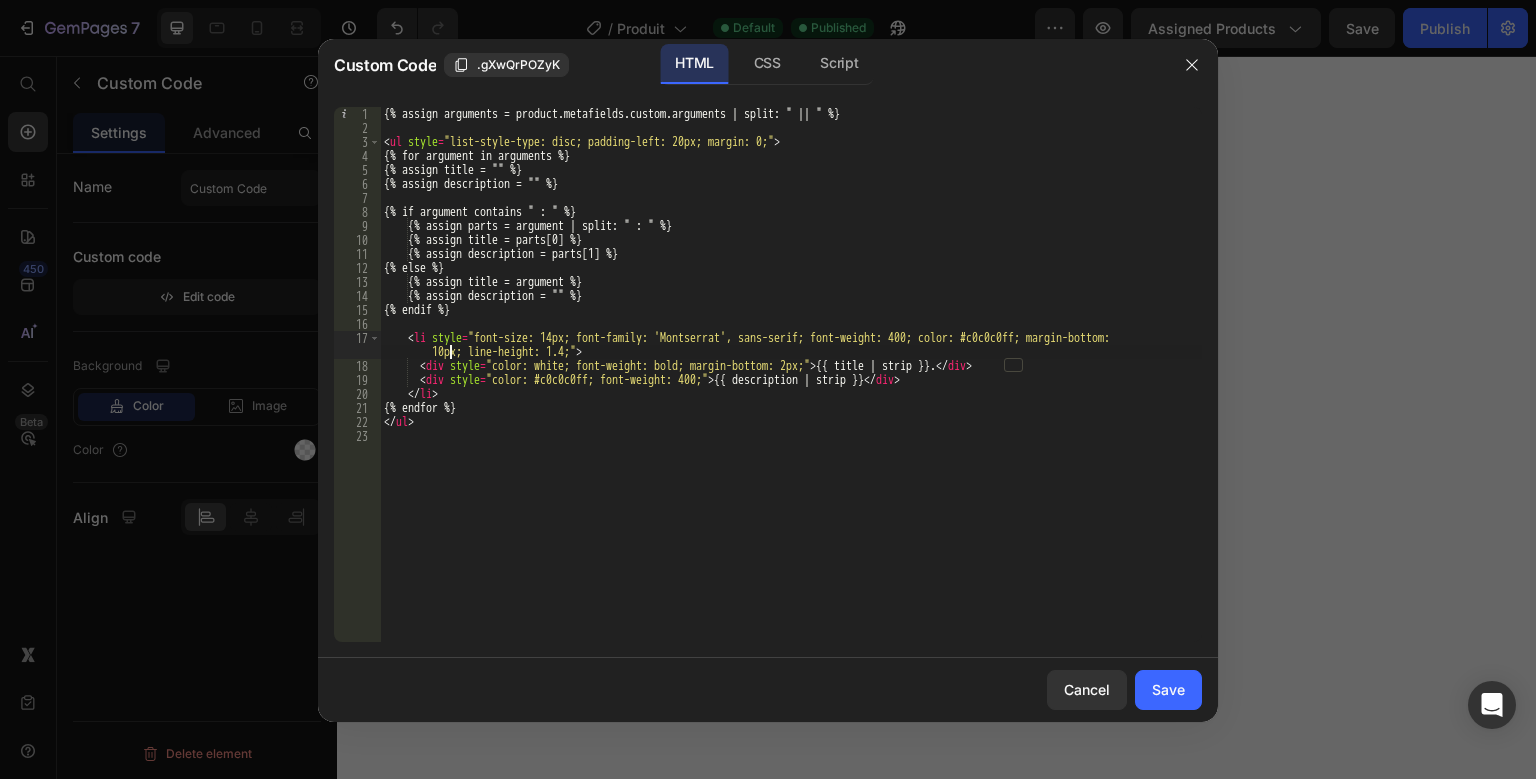 click on "{% assign arguments = product.metafields.custom.arguments | split: " || " %} < ul   style = "list-style-type: disc; padding-left: 20px; margin: 0;" >   {% for argument in arguments %}     {% assign title = "" %}     {% assign description = "" %}     {% if argument contains " : " %}        {% assign parts = argument | split: " : " %}        {% assign title = parts[0] %}        {% assign description = parts[1] %}     {% else %}        {% assign title = argument %}        {% assign description = "" %}     {% endif %}      < li   style = "font-size: 14px; font-family: 'Montserrat', sans-serif; font-weight: 400; color: #c0c0c0ff; margin-bottom:           10px; line-height: 1.4;" >         < div   style = "color: white; font-weight: bold; margin-bottom: 2px;" > {{ title | strip }}. </ div >         < div   style = "color: #c0c0c0ff; font-weight: 400;" > {{ description | strip }} </ div >      </ li >   {% endfor %} </ ul >" at bounding box center [791, 388] 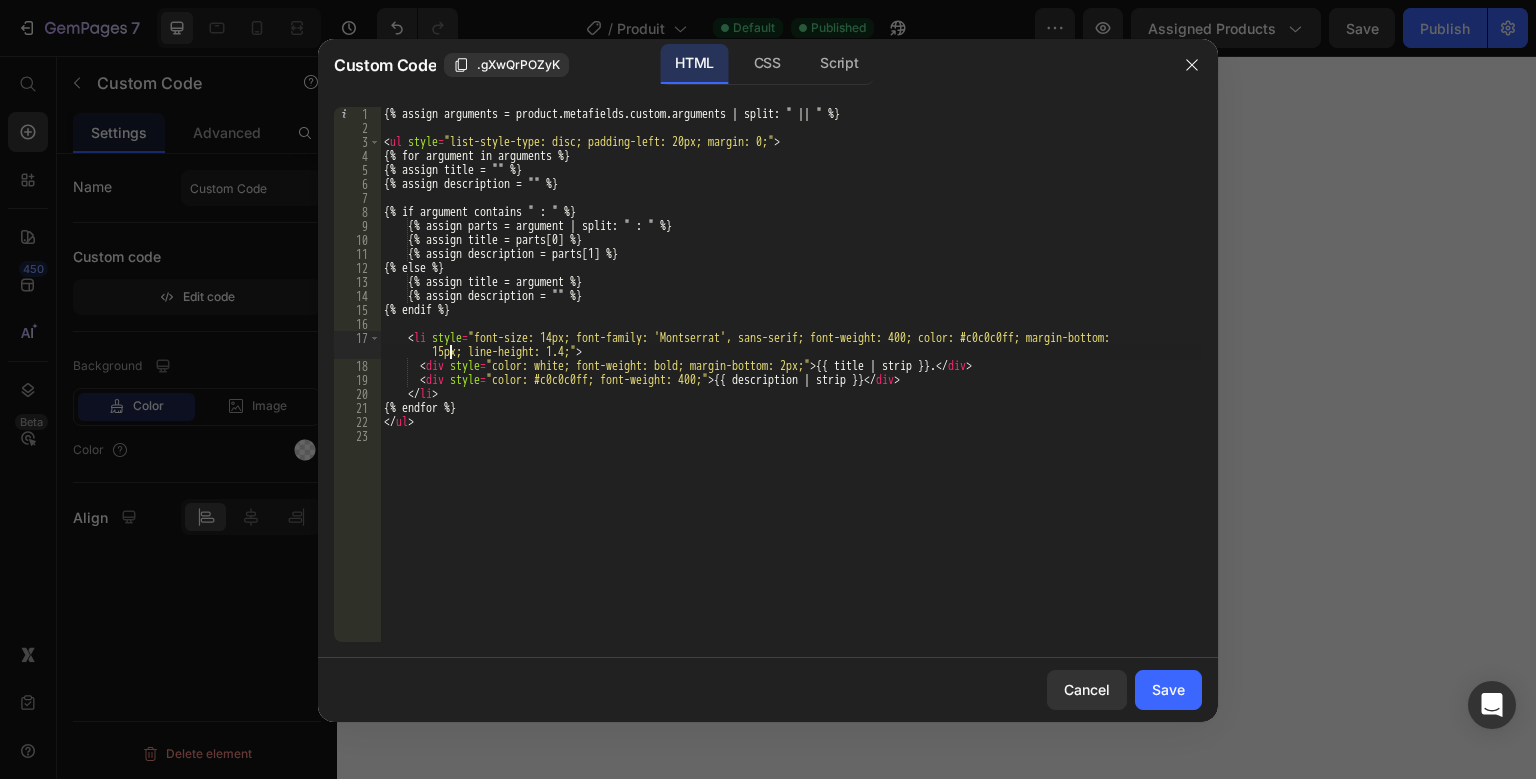 scroll, scrollTop: 0, scrollLeft: 67, axis: horizontal 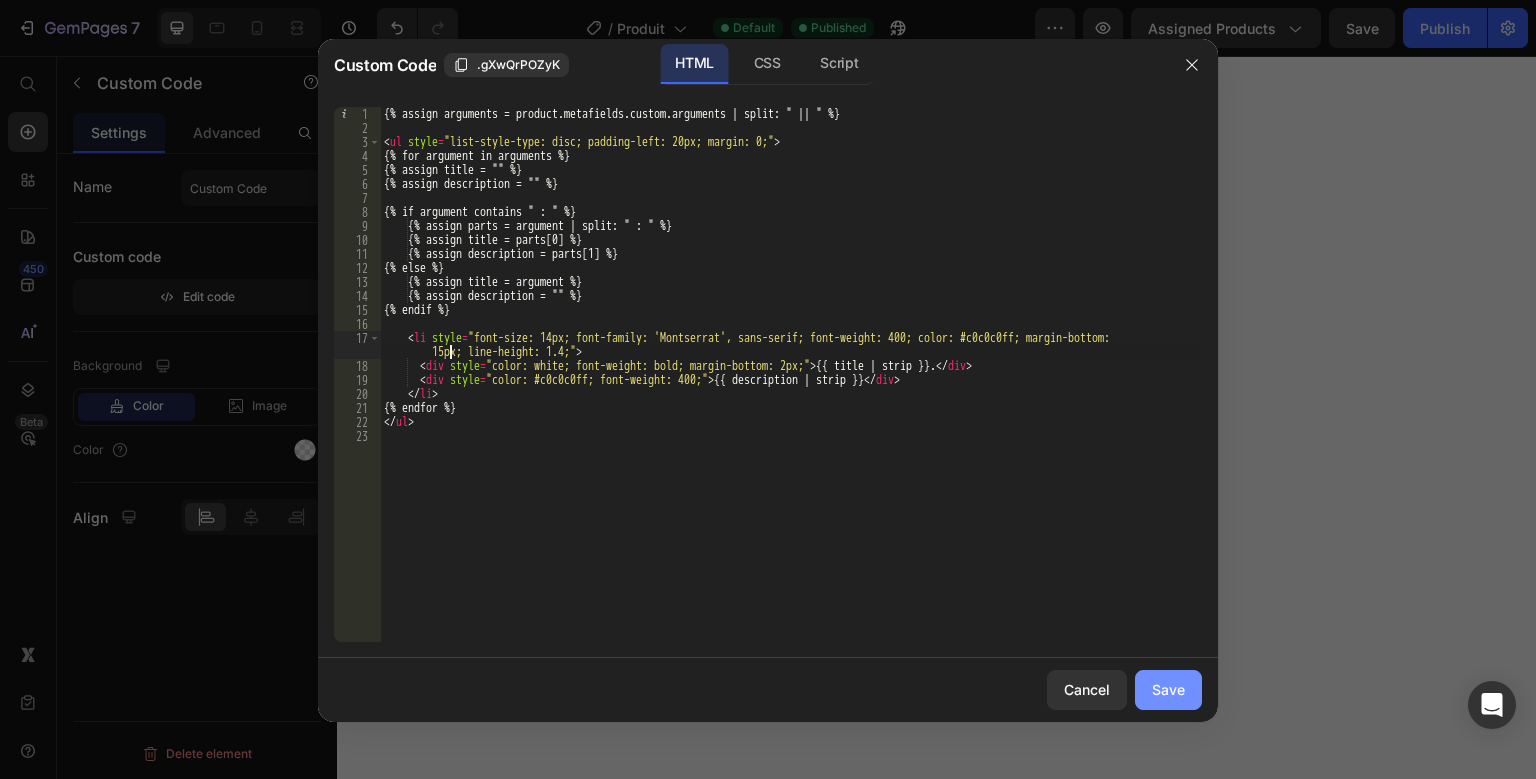 type on "<li style="font-size: 14px; font-family: 'Montserrat', sans-serif; font-weight: 400; color: #c0c0c0ff; margin-bottom: 15px; line-height: 1.4;">" 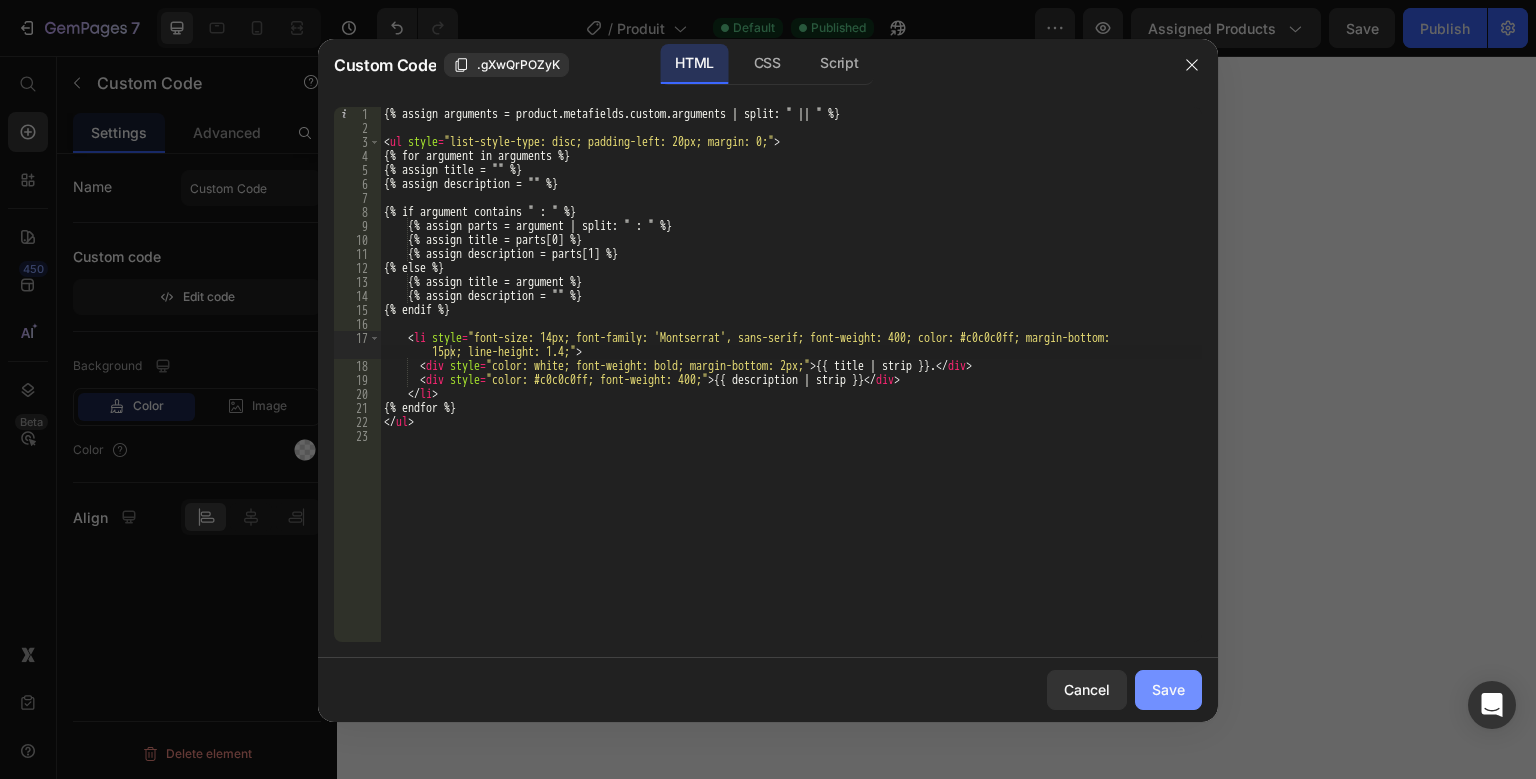 click on "Save" at bounding box center (1168, 689) 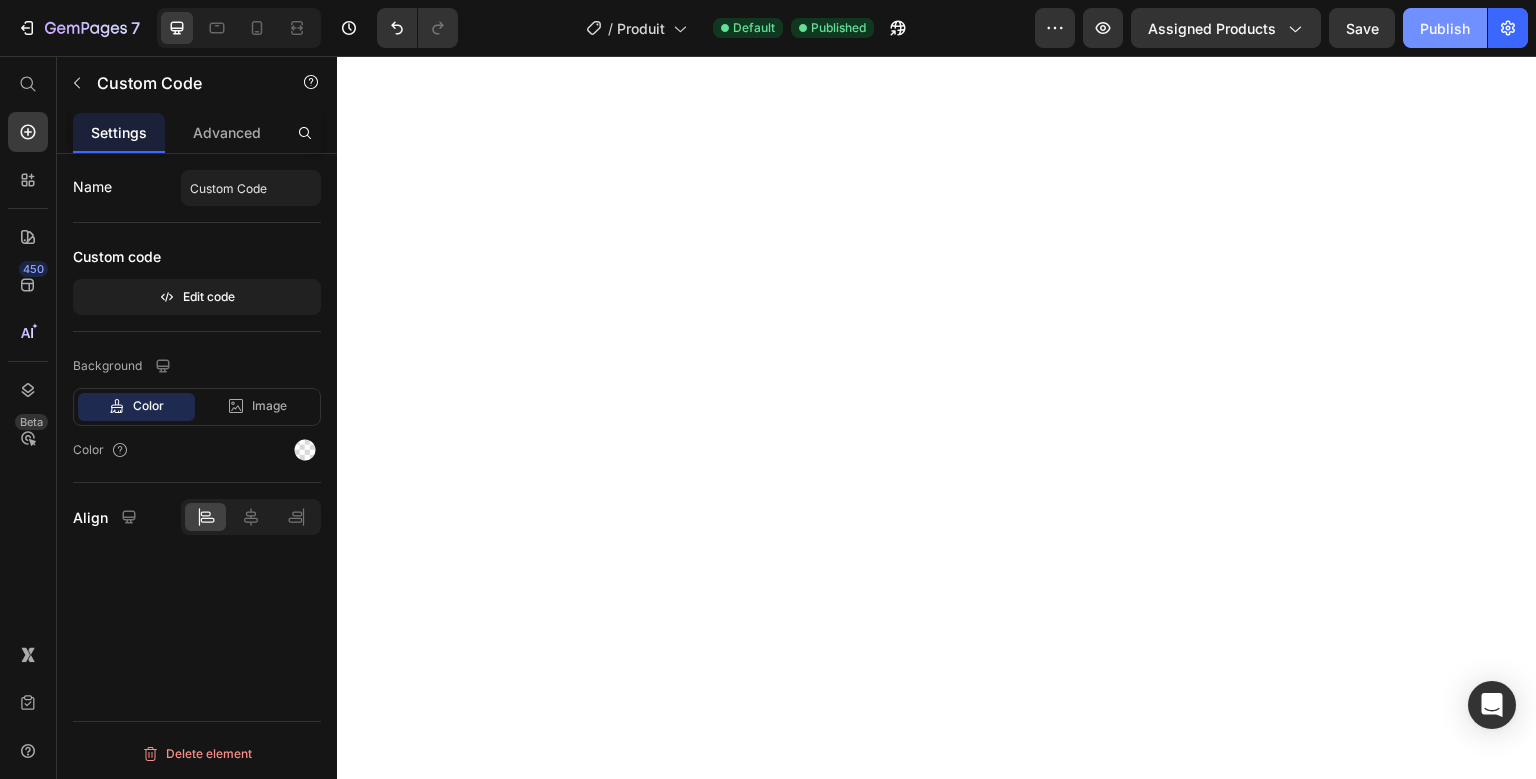 click on "Publish" at bounding box center [1445, 28] 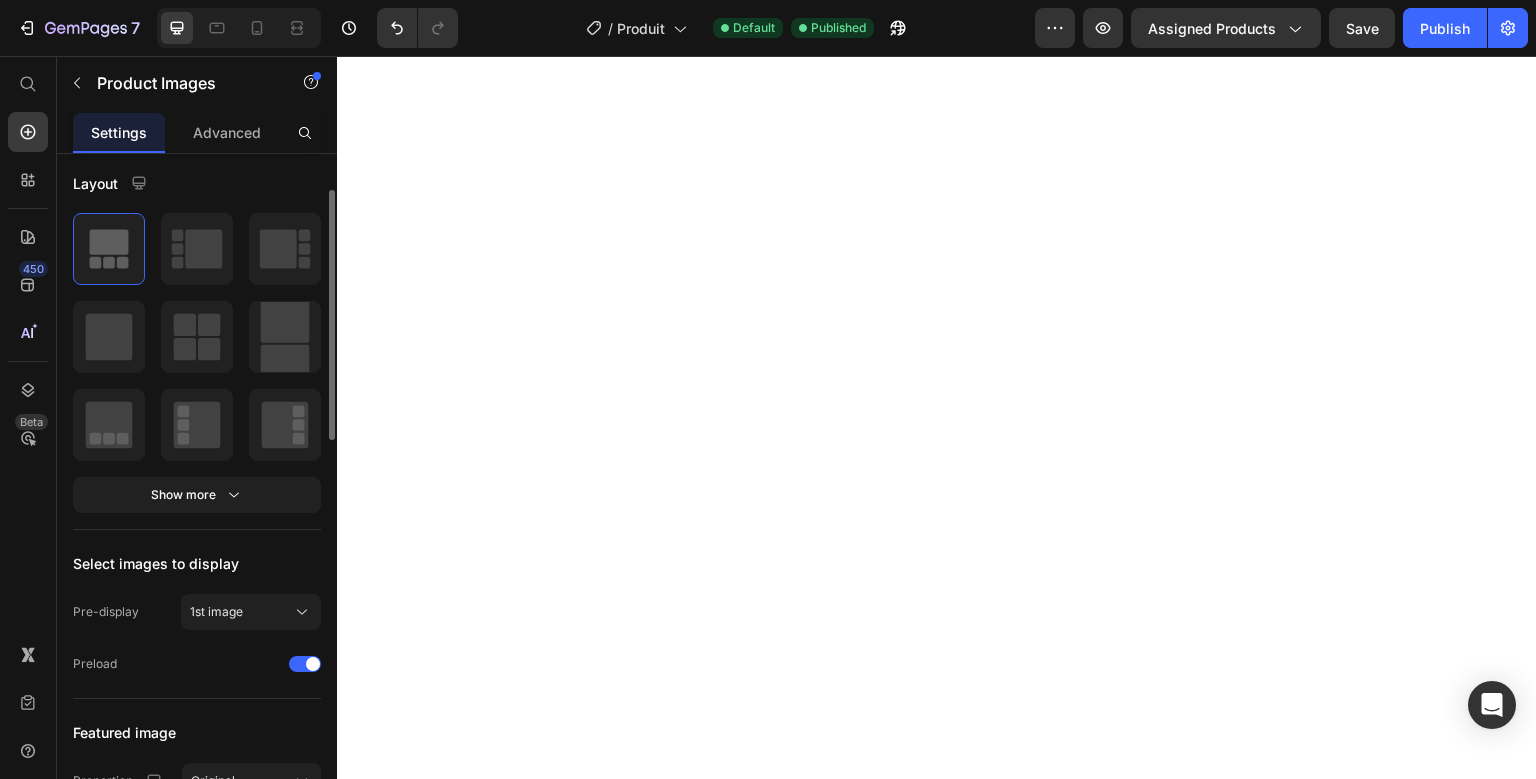 scroll, scrollTop: 0, scrollLeft: 0, axis: both 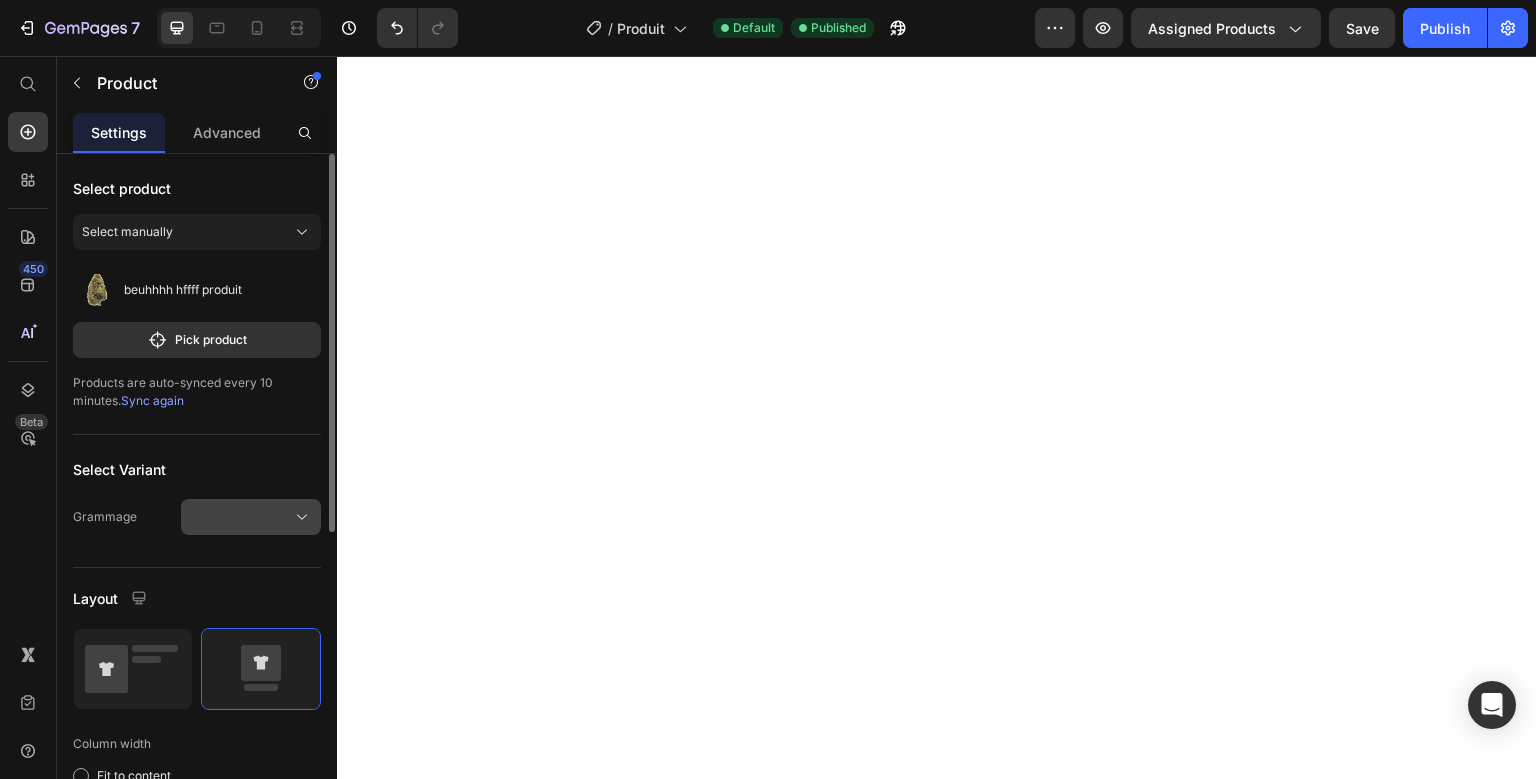 click at bounding box center (251, 517) 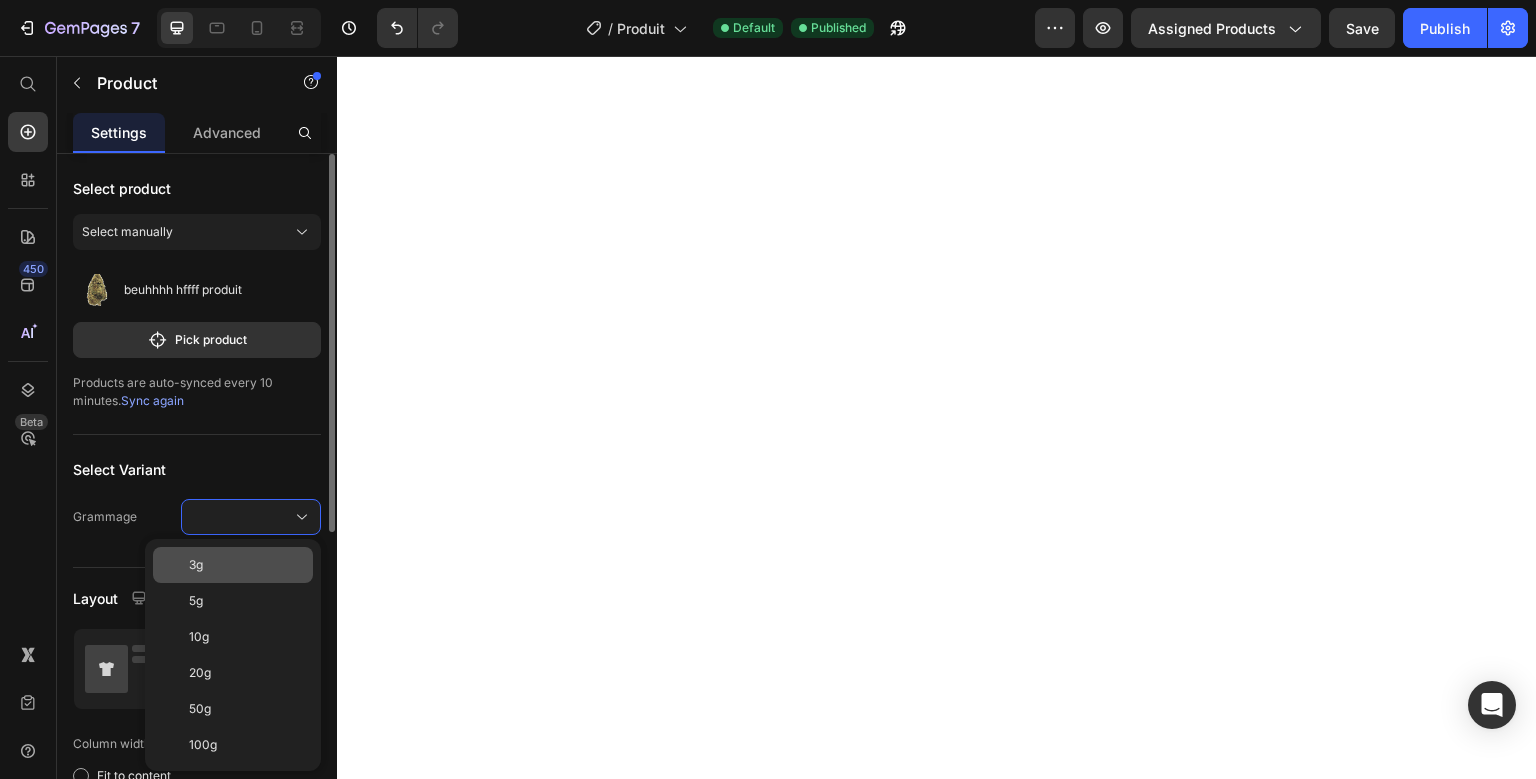 click on "3g" 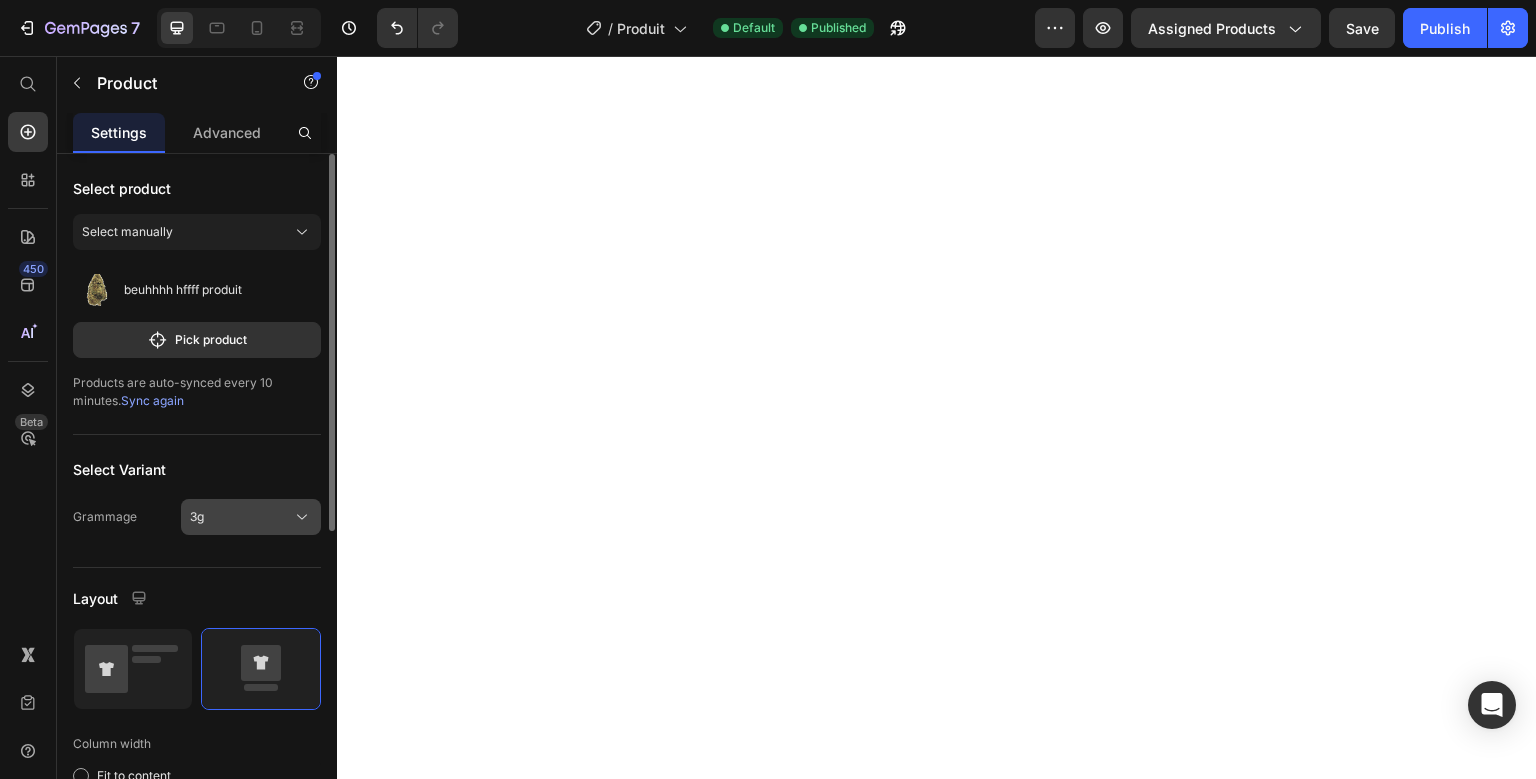 click 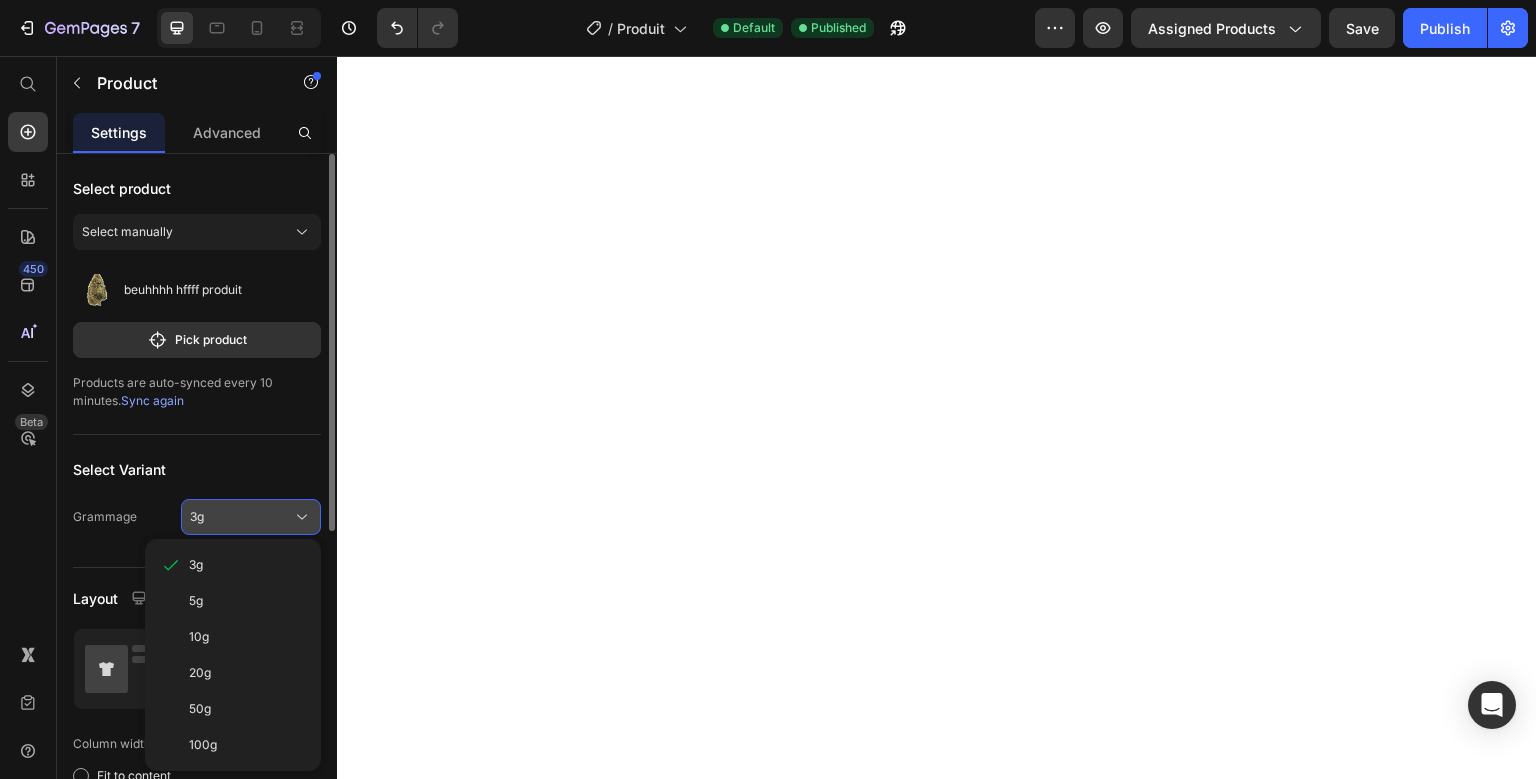 click on "3g" at bounding box center [251, 517] 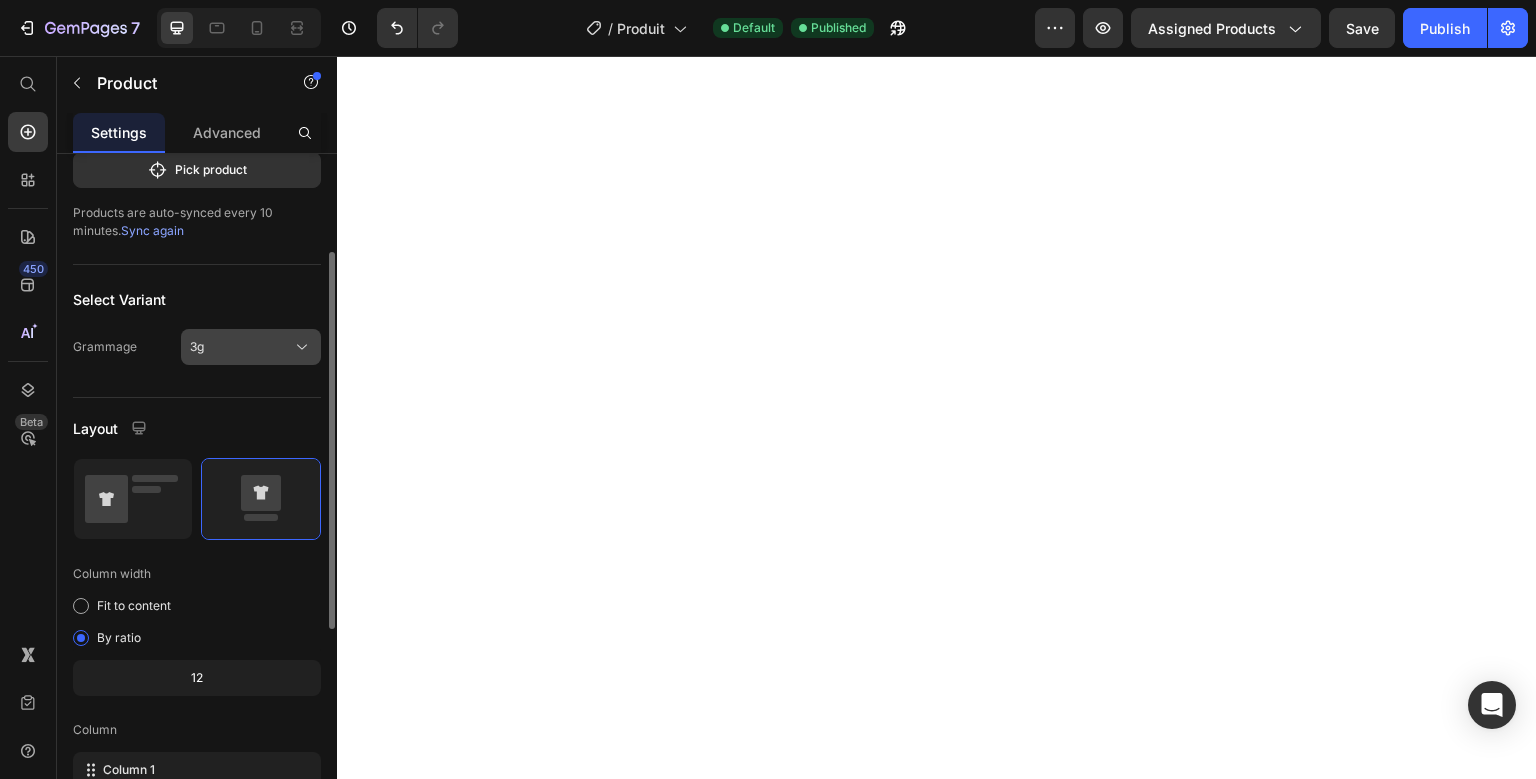 scroll, scrollTop: 173, scrollLeft: 0, axis: vertical 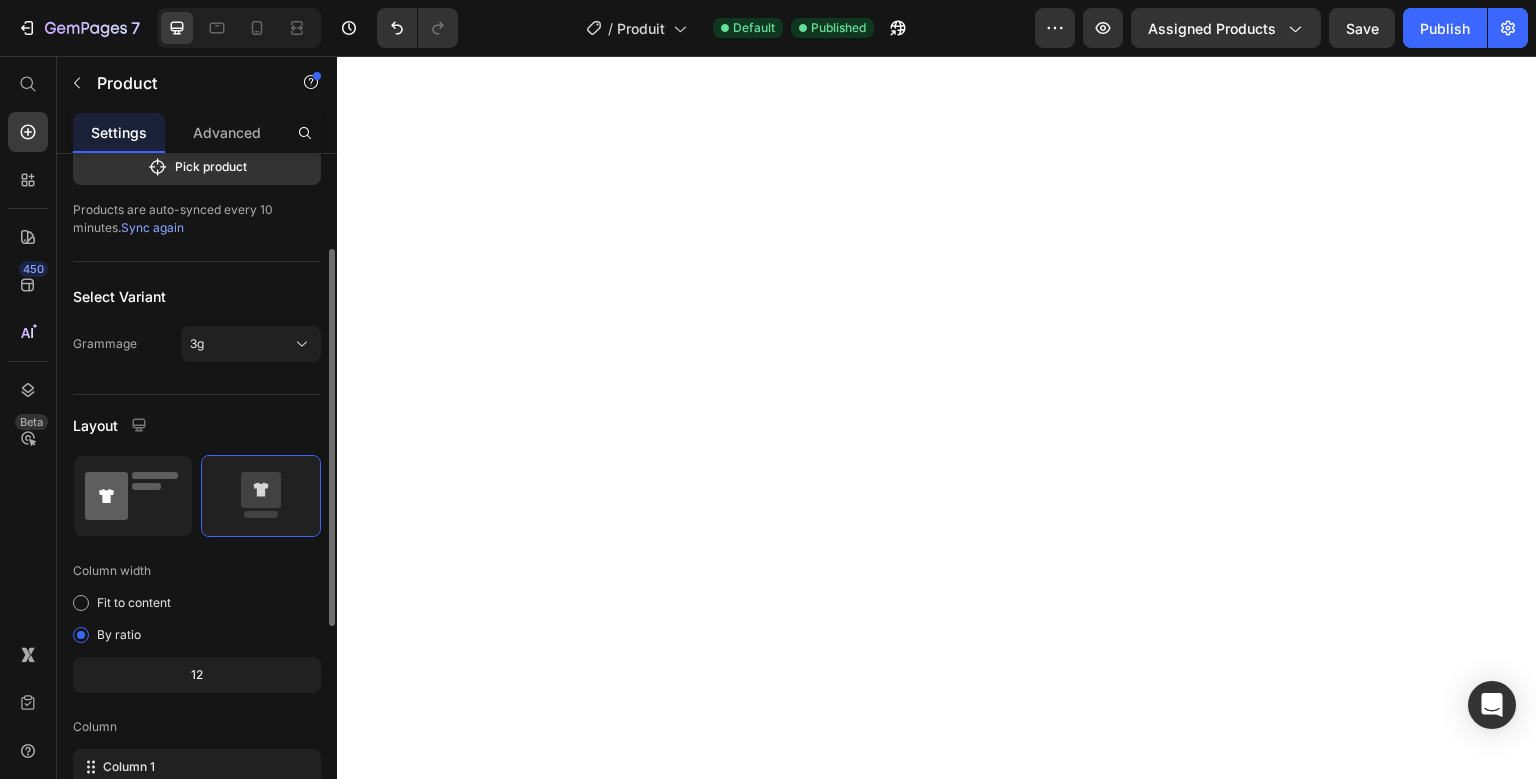 click 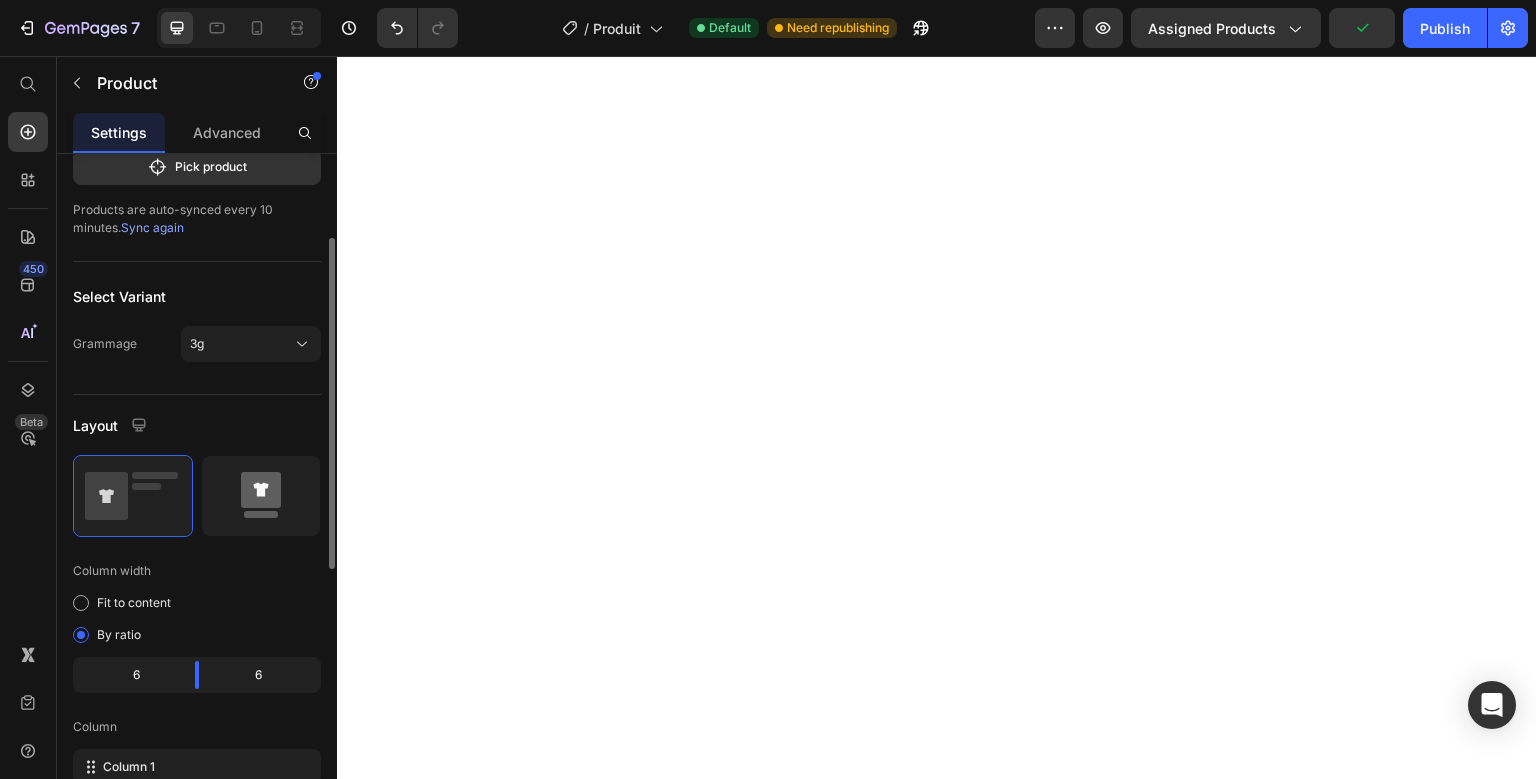 click 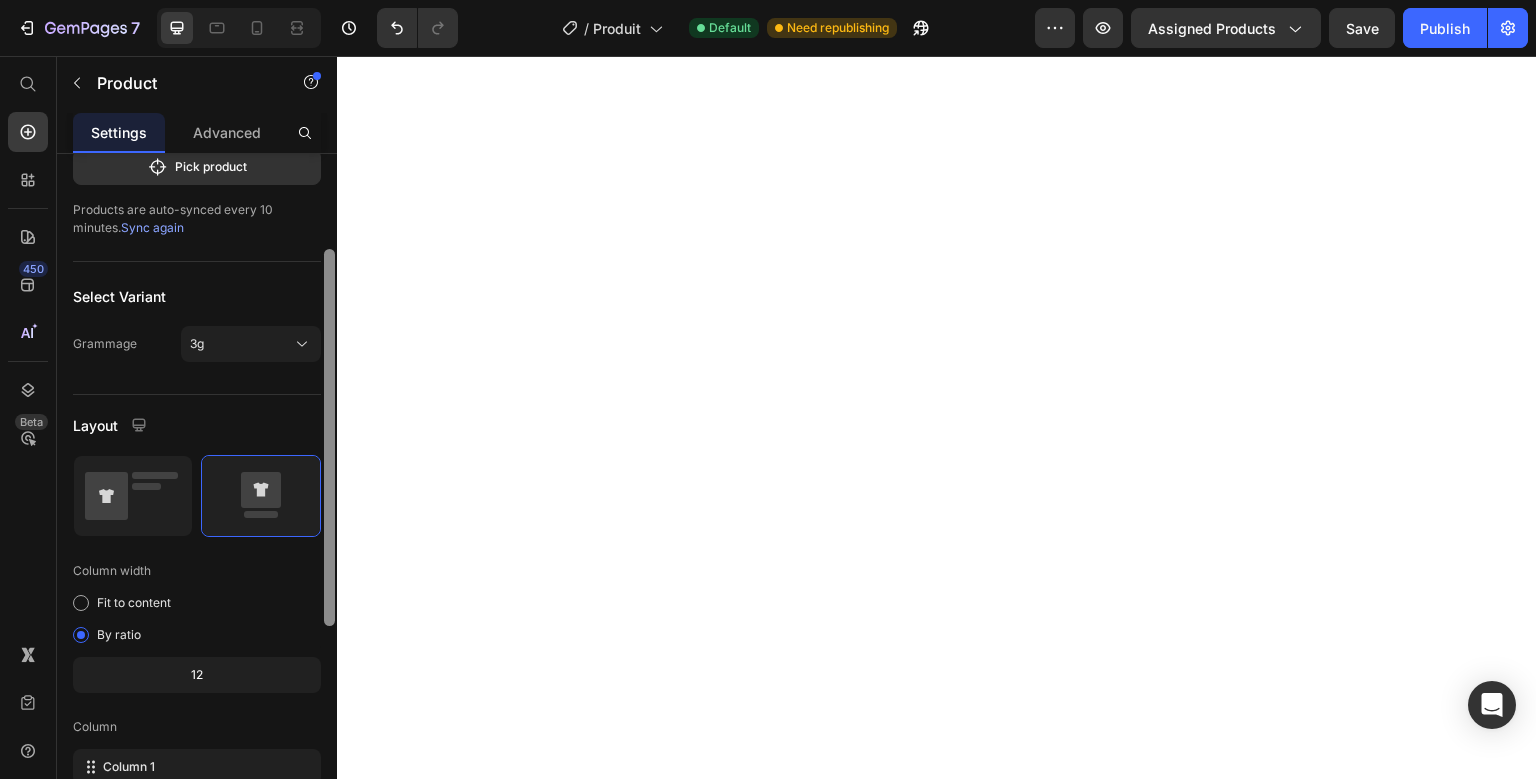 scroll, scrollTop: 0, scrollLeft: 0, axis: both 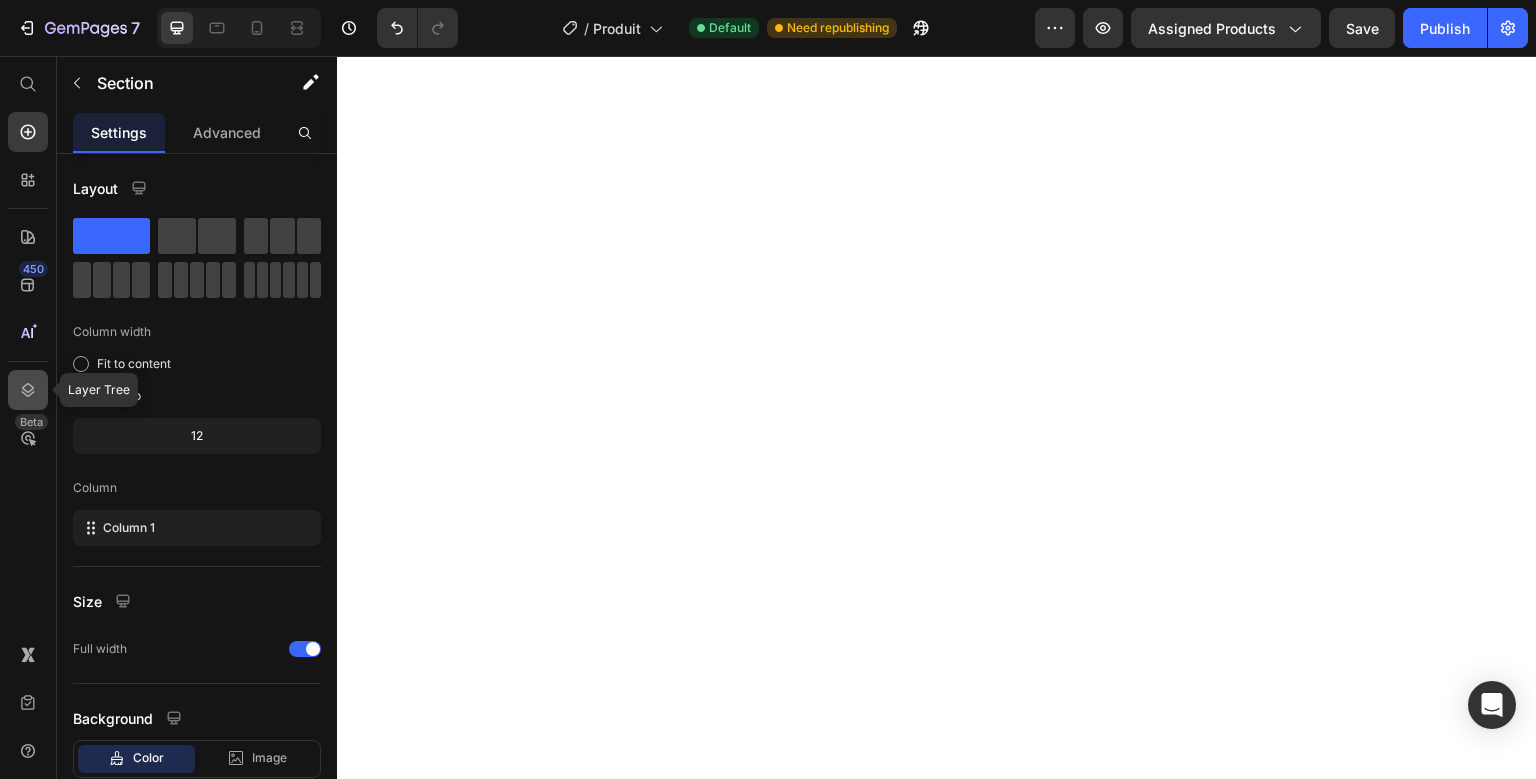 click 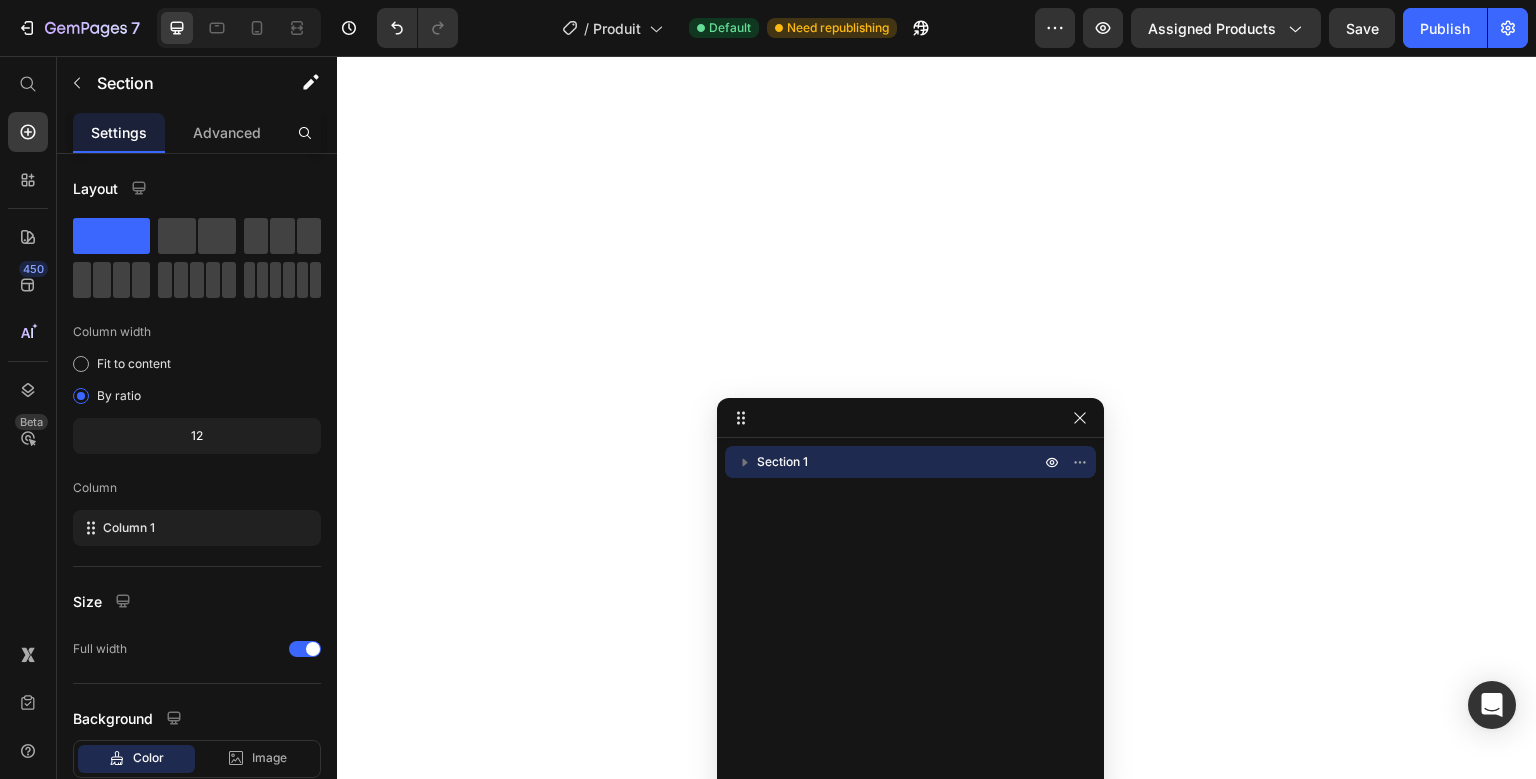 click on "Section 1" at bounding box center (910, 611) 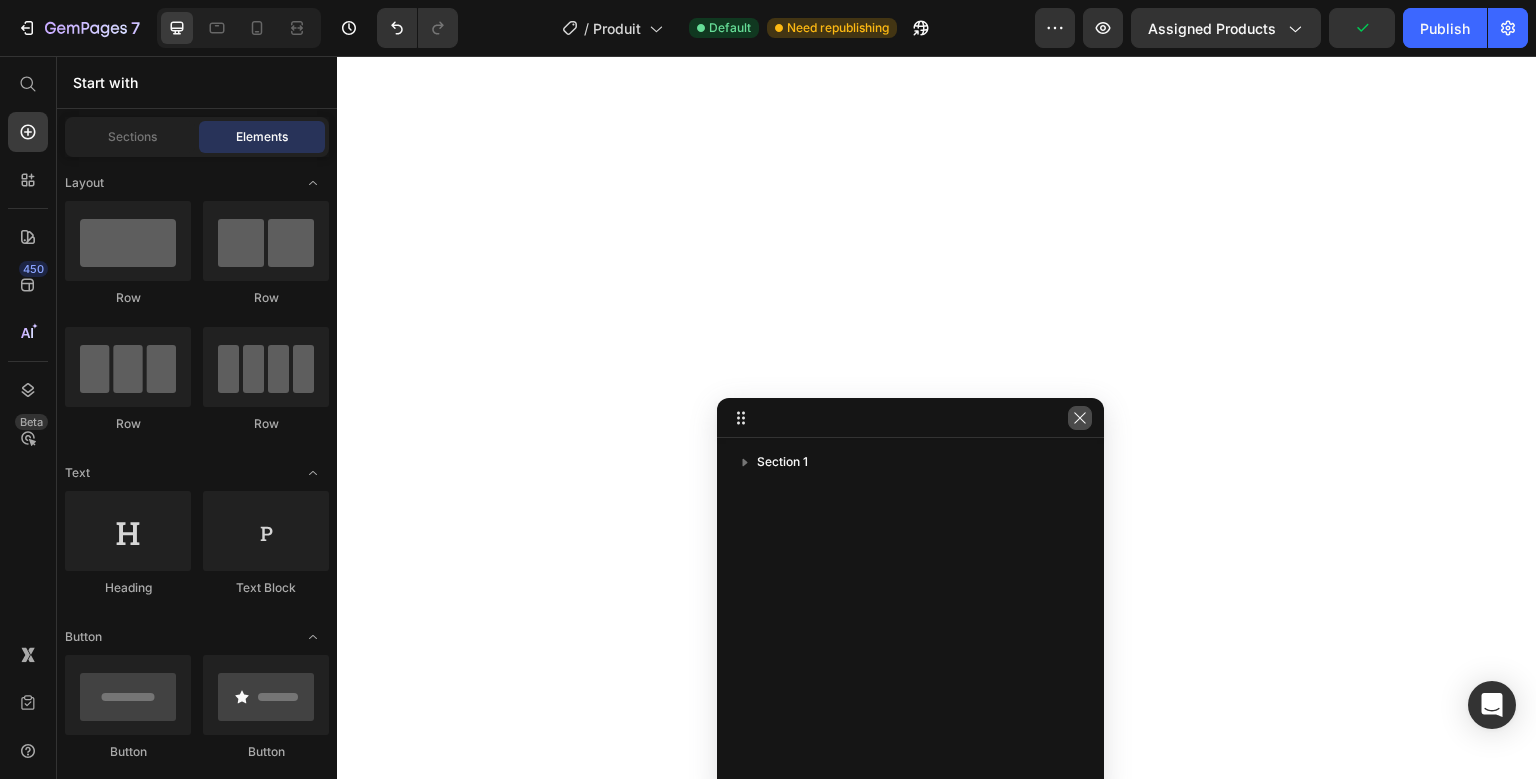 click 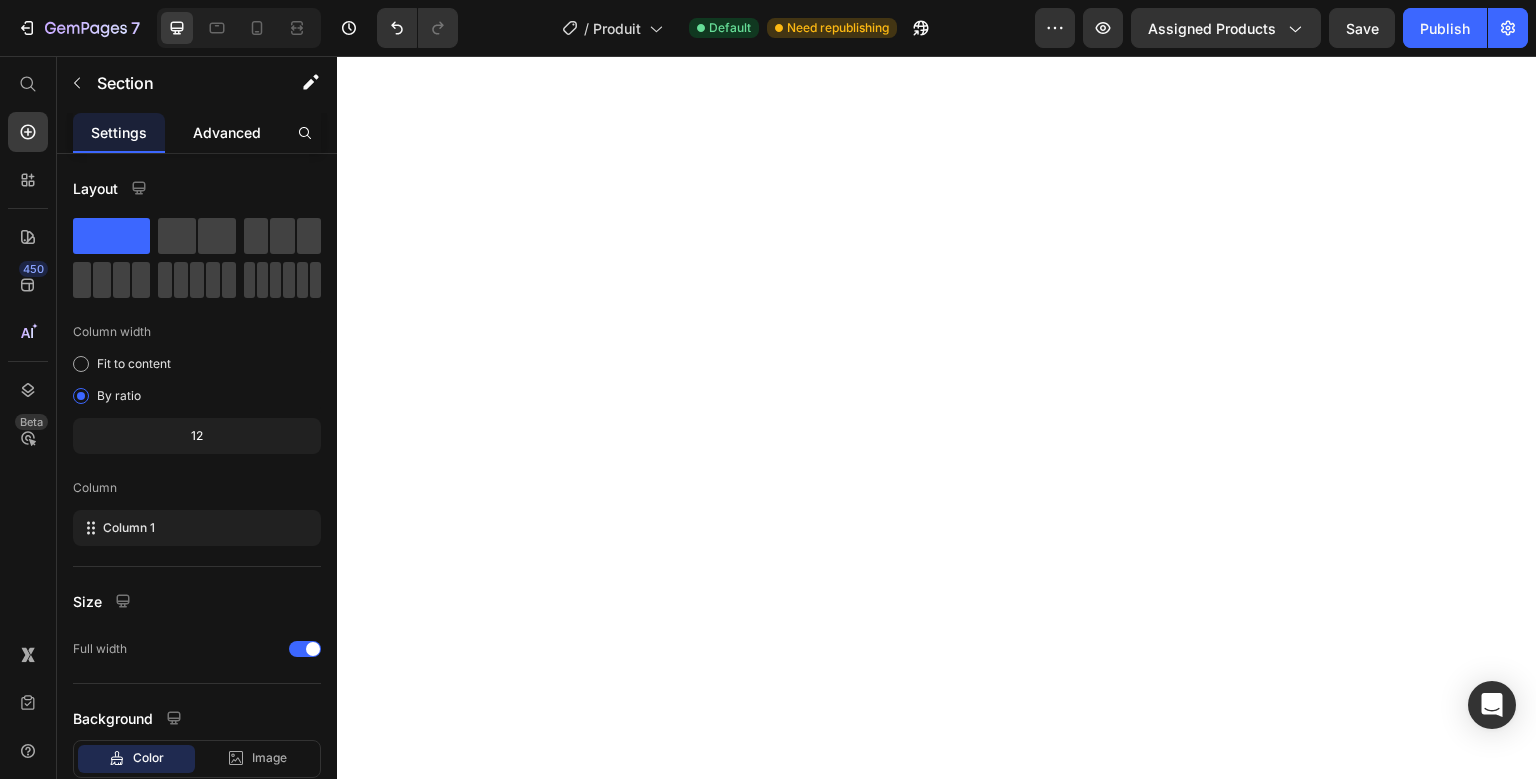 click on "Advanced" at bounding box center [227, 132] 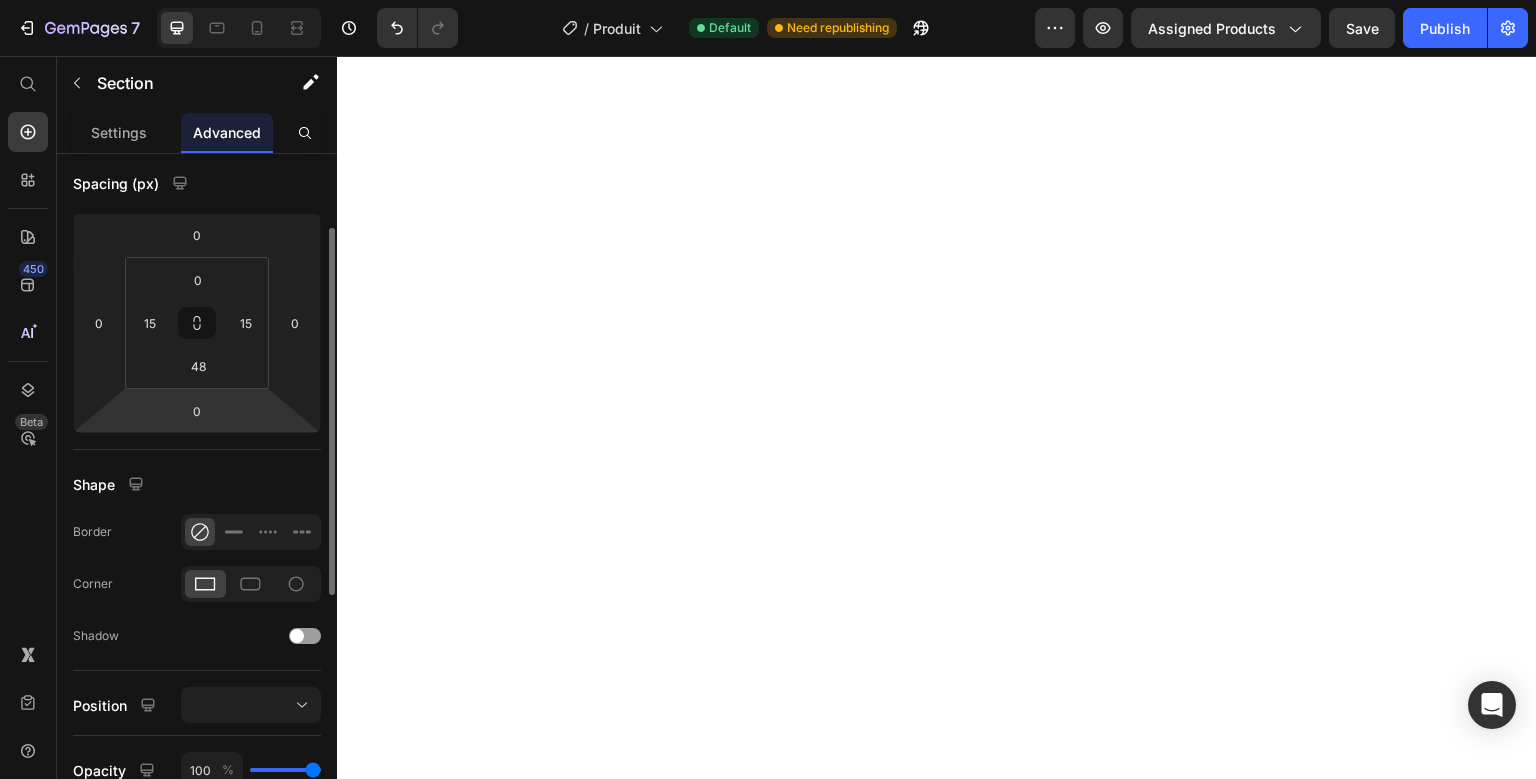 scroll, scrollTop: 179, scrollLeft: 0, axis: vertical 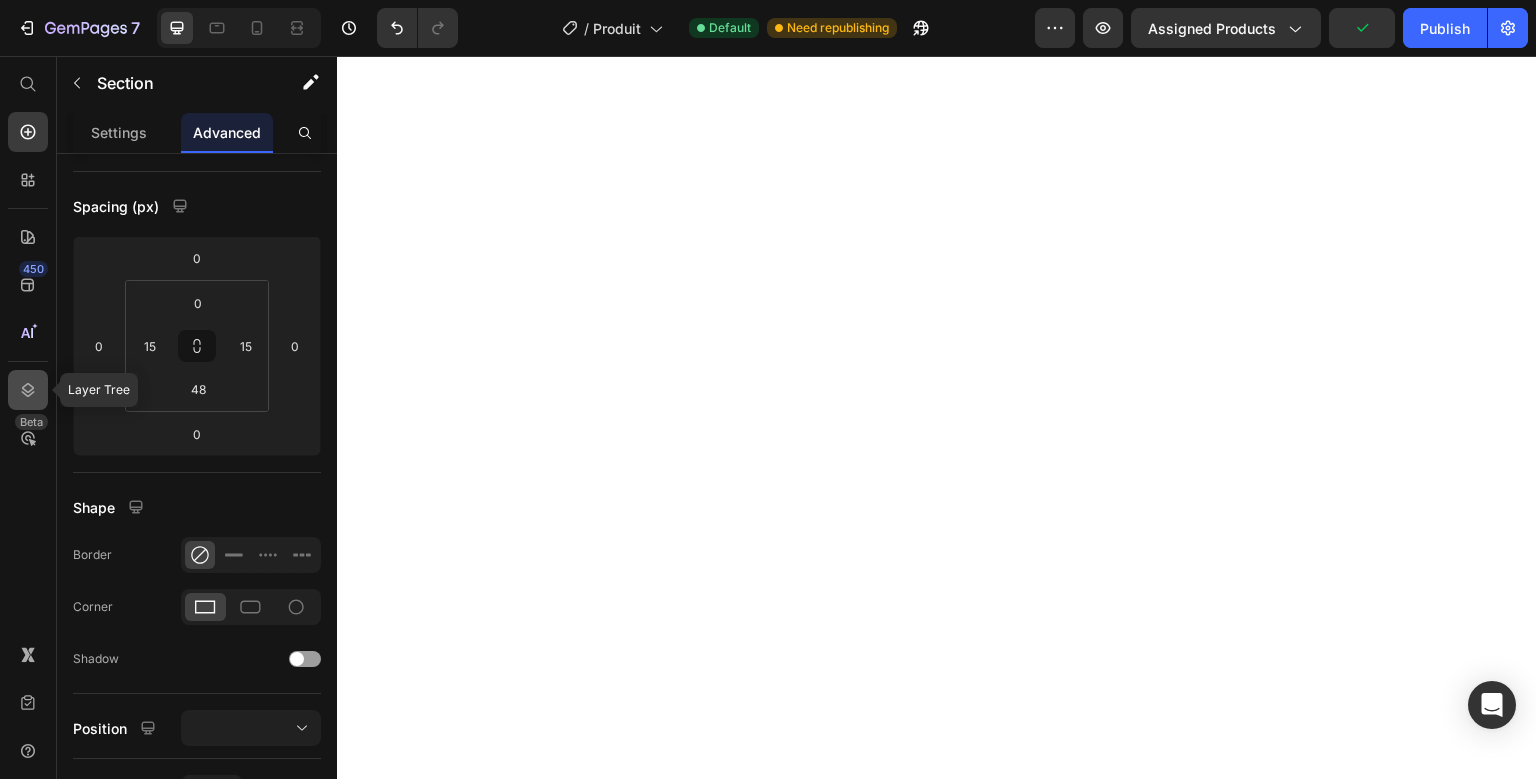 click 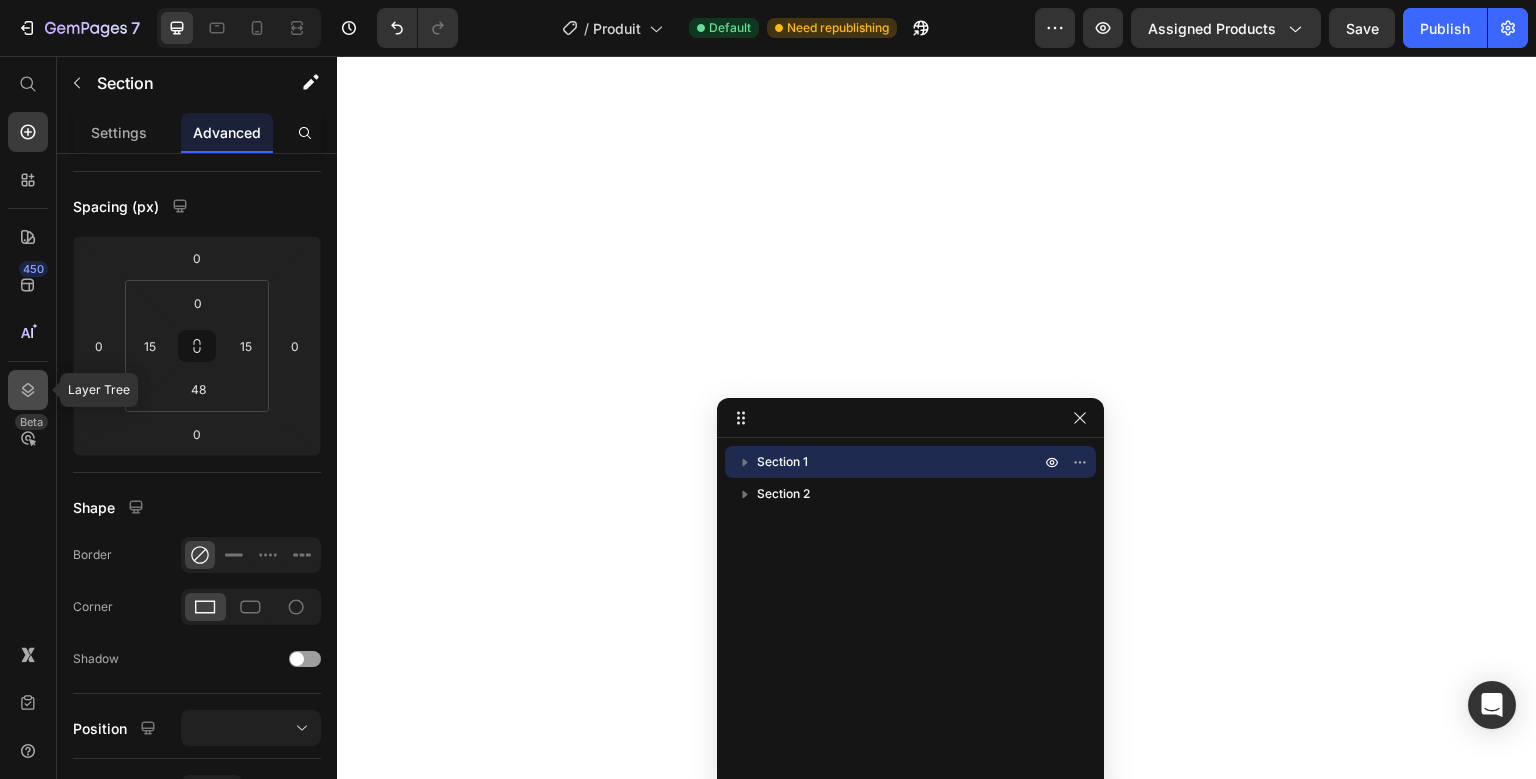 click 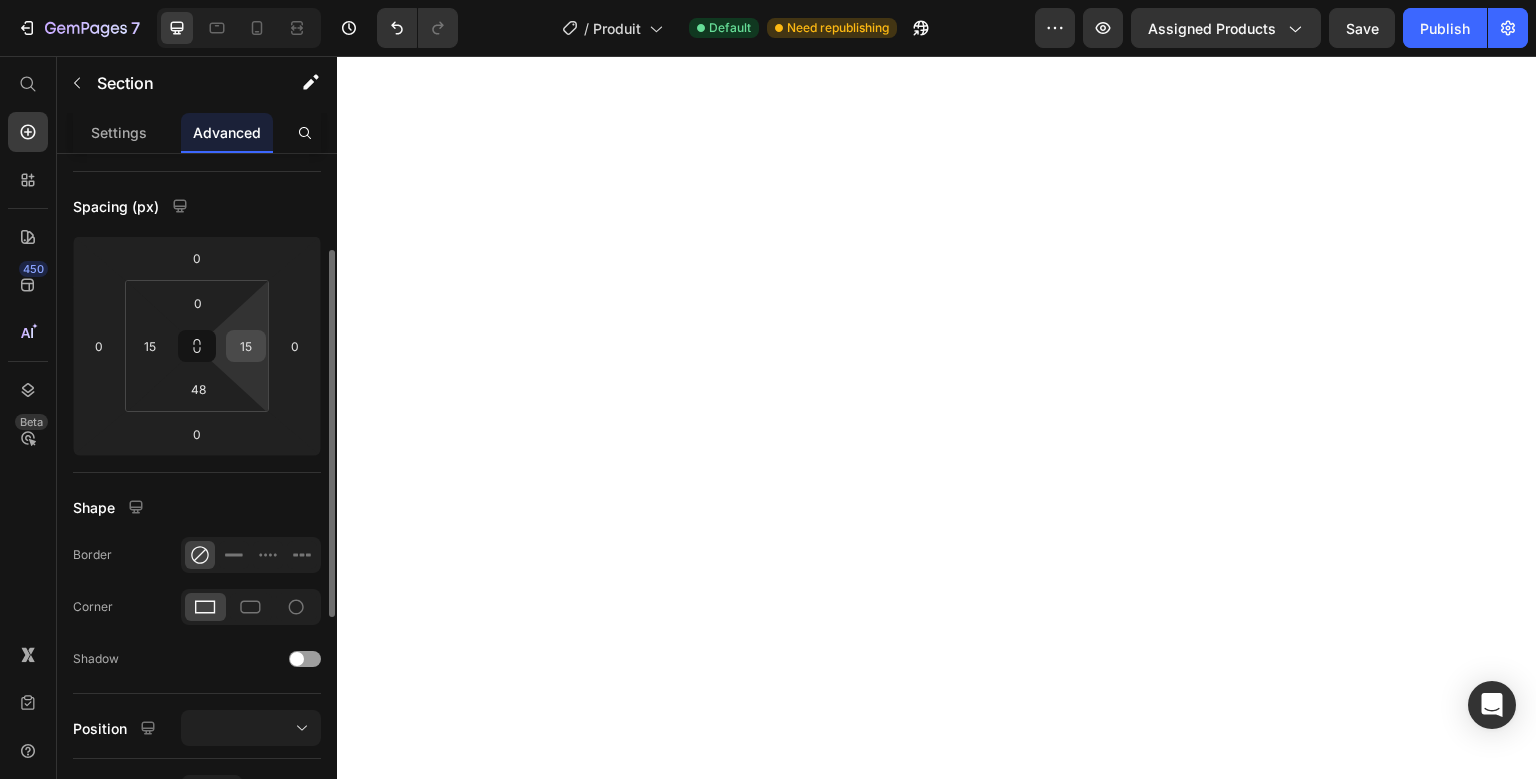 click on "15" at bounding box center (246, 346) 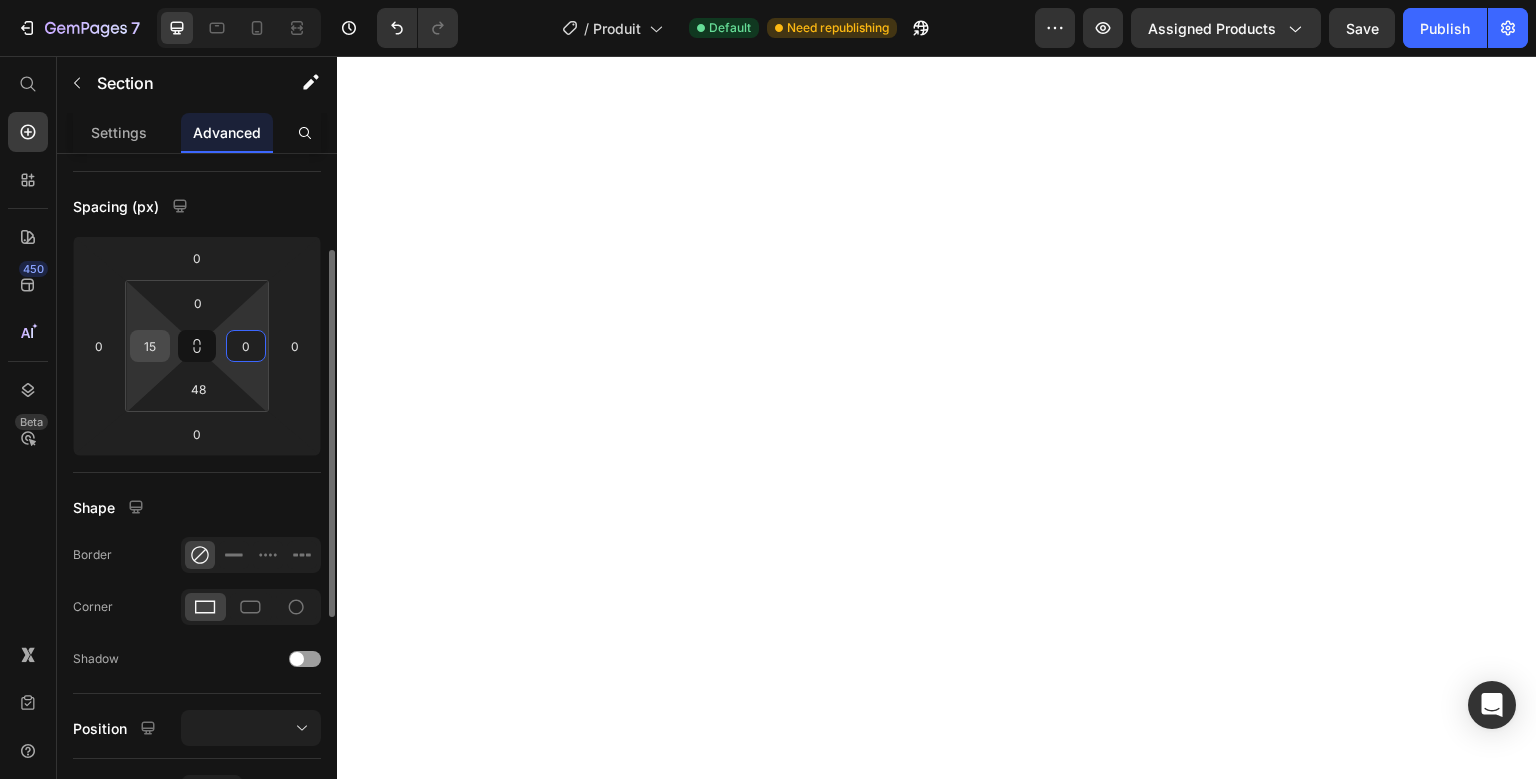 type on "0" 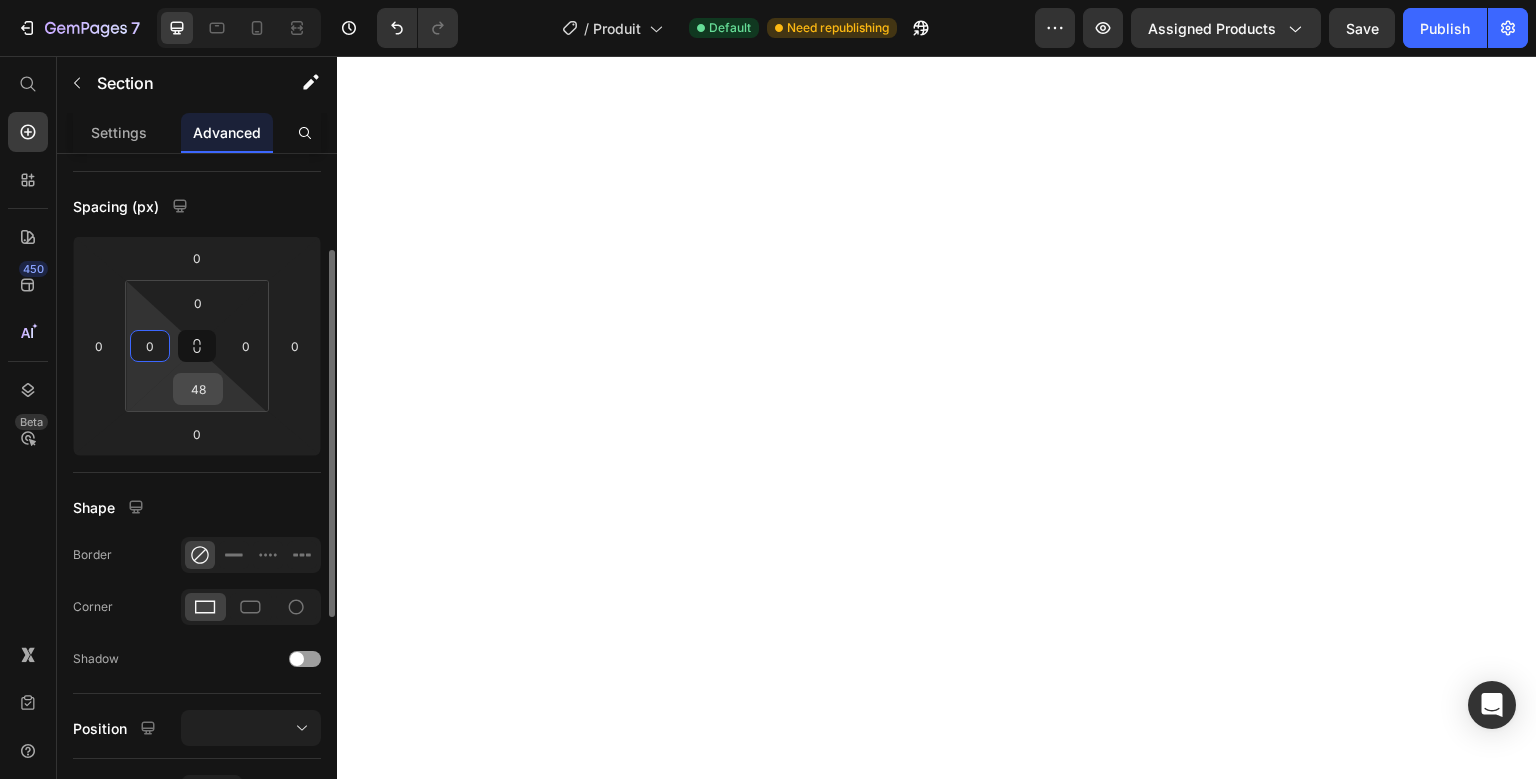 type on "0" 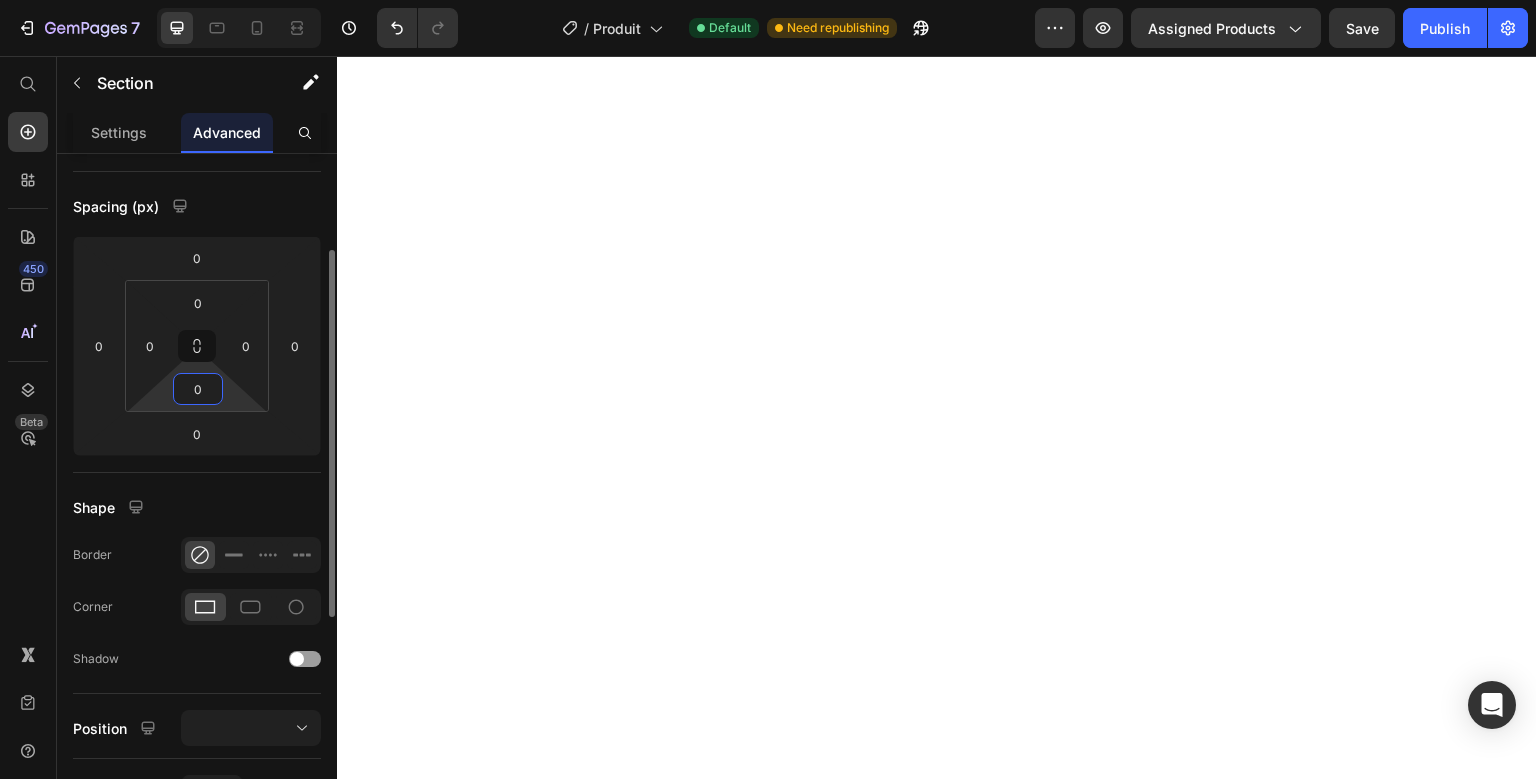 type on "0" 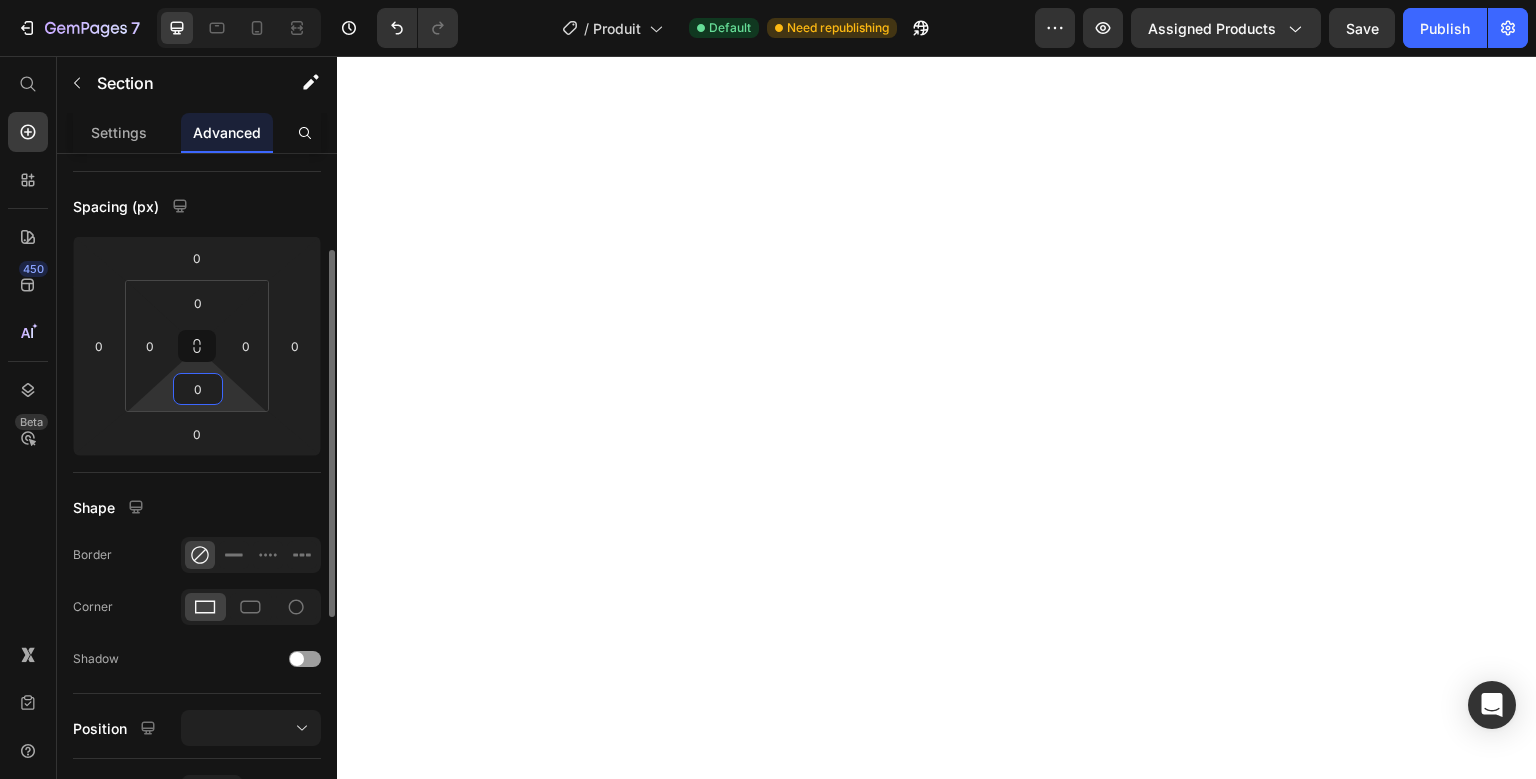 click on "Spacing (px)" at bounding box center [197, 206] 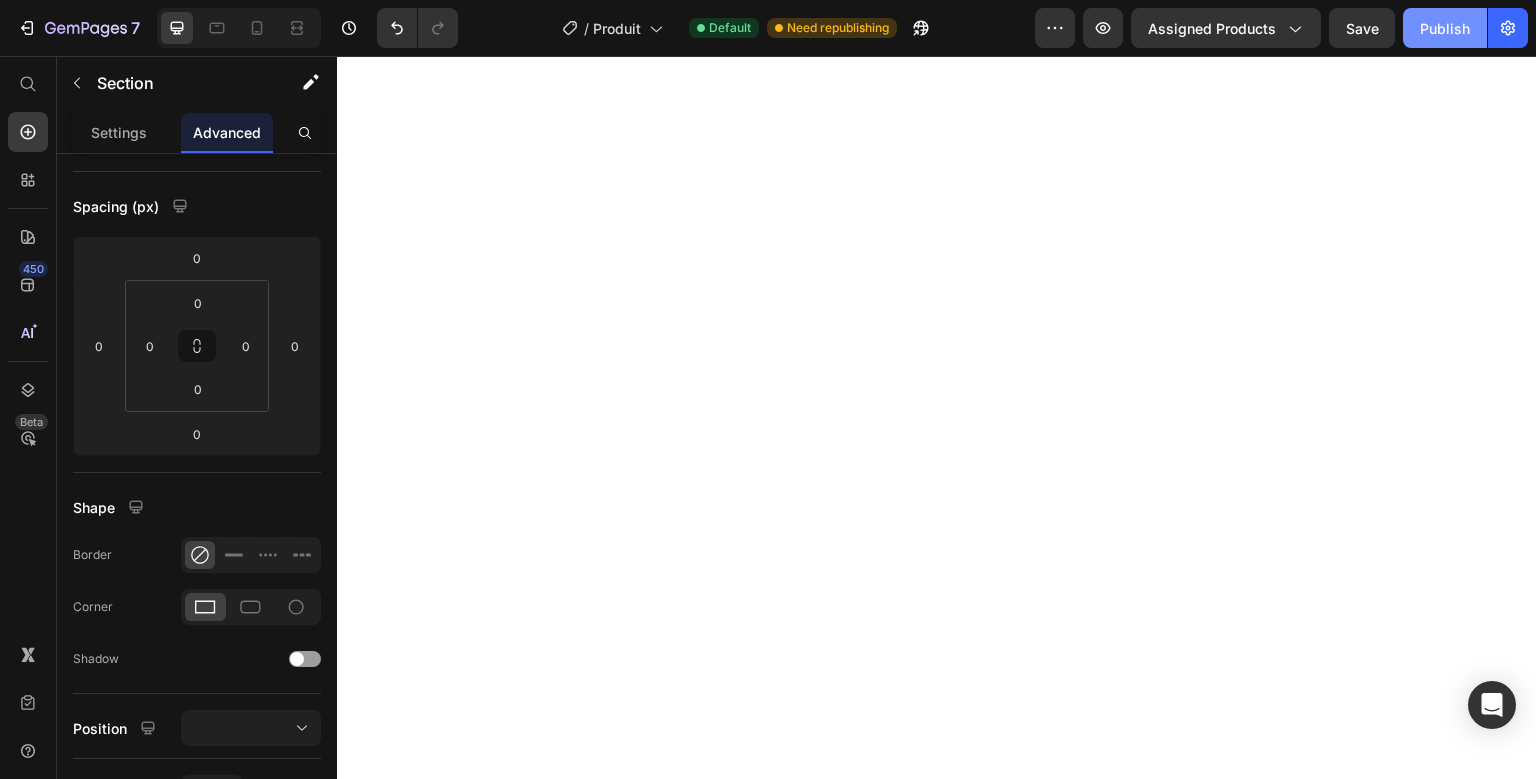 click on "Publish" 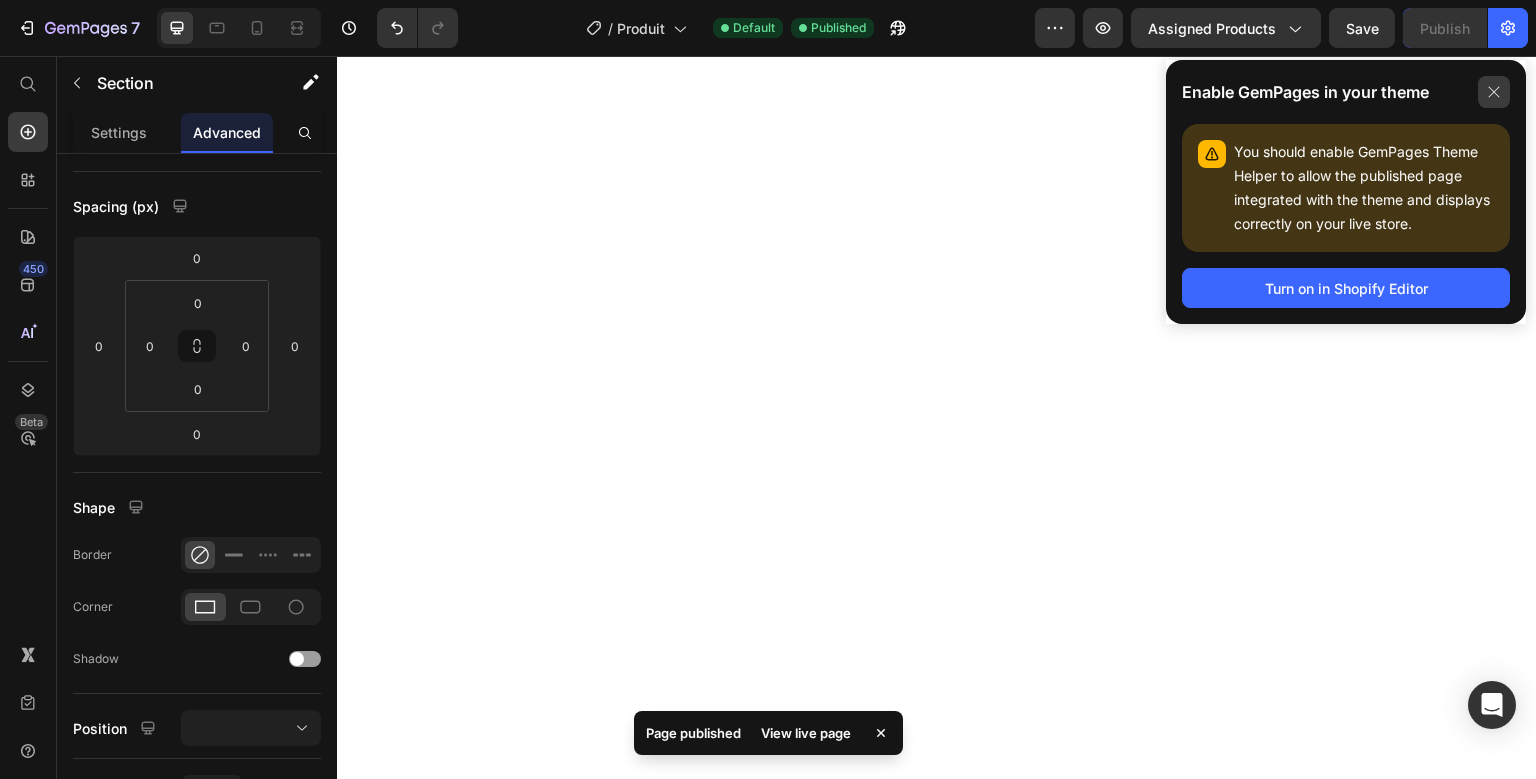 click 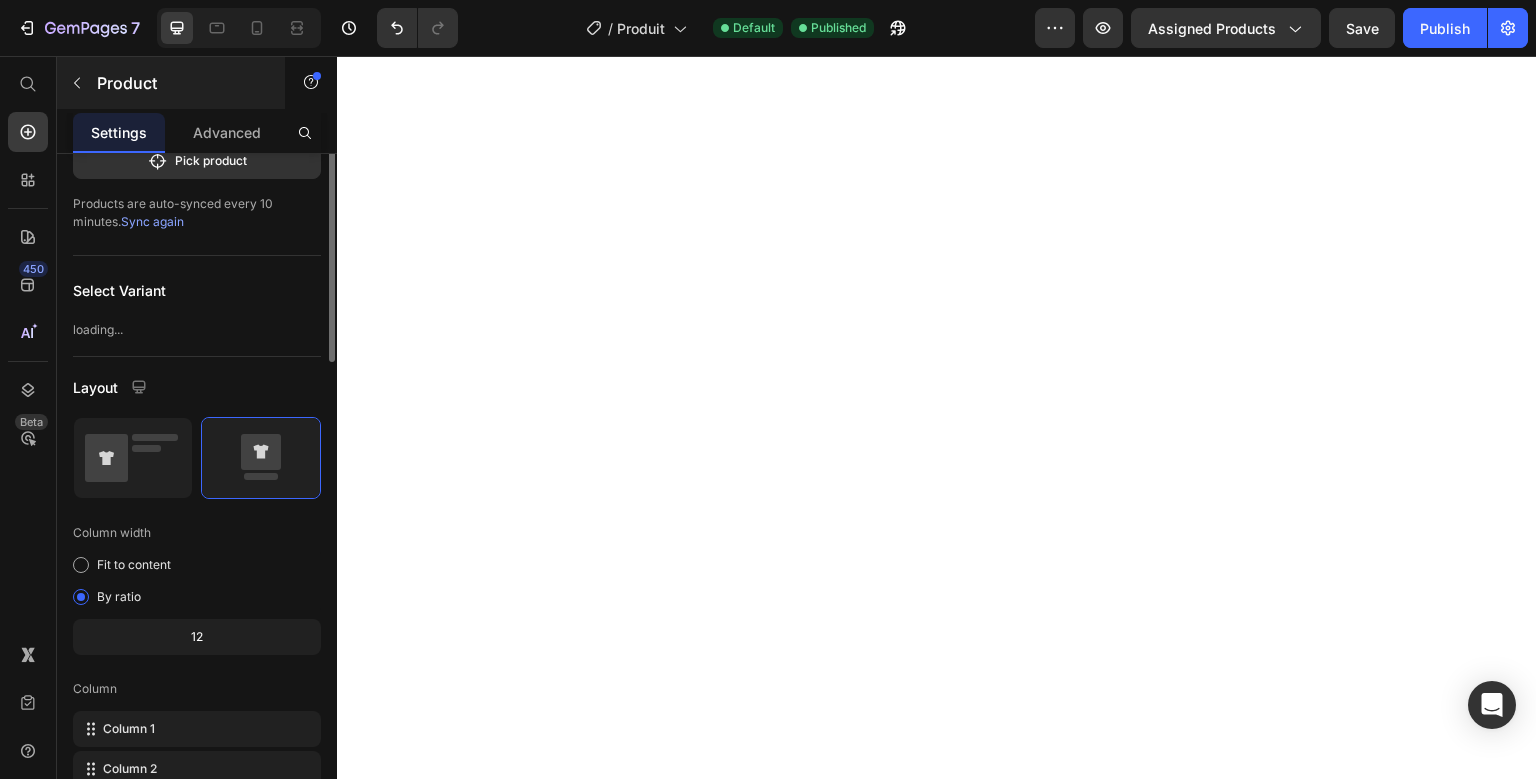 scroll, scrollTop: 0, scrollLeft: 0, axis: both 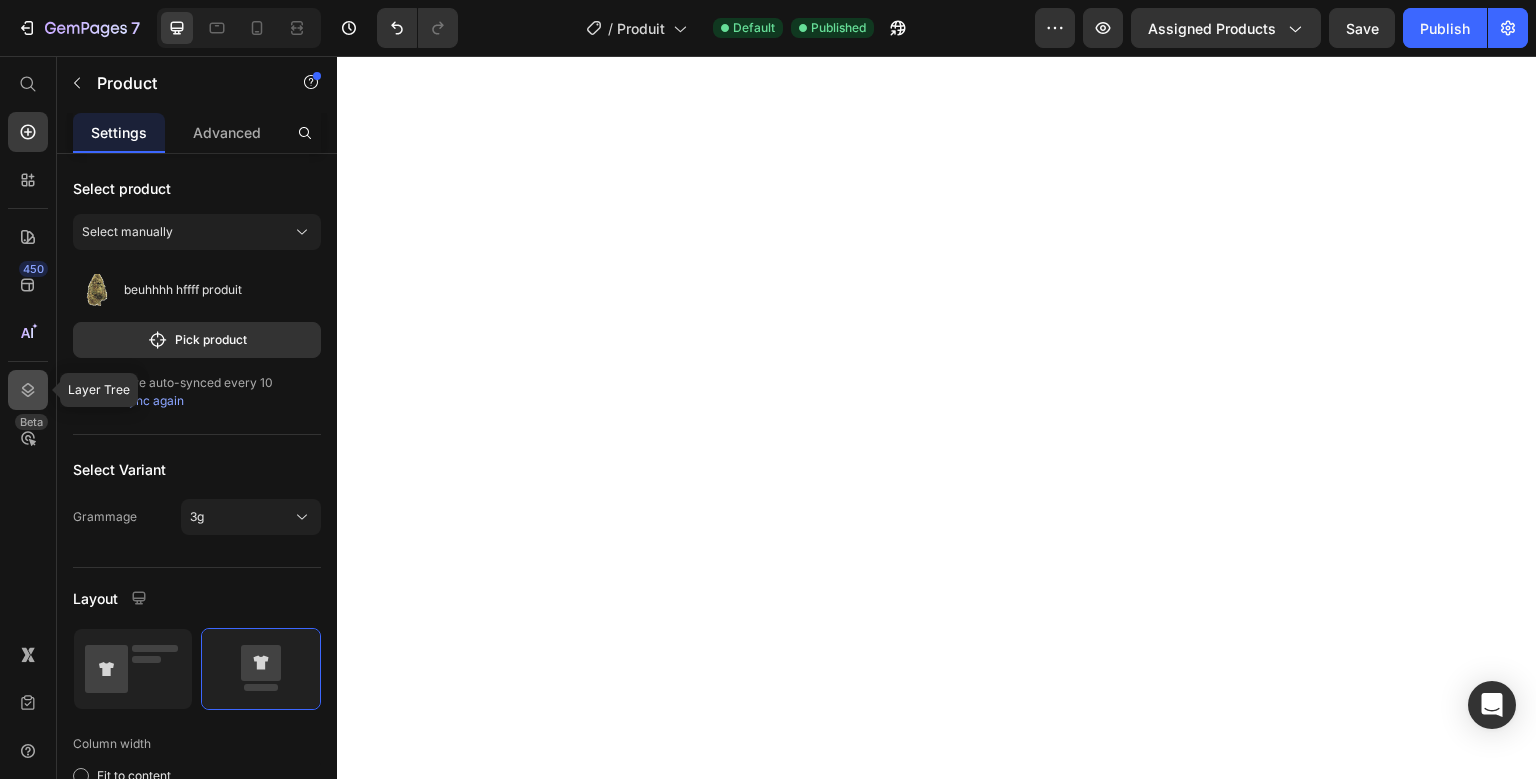click 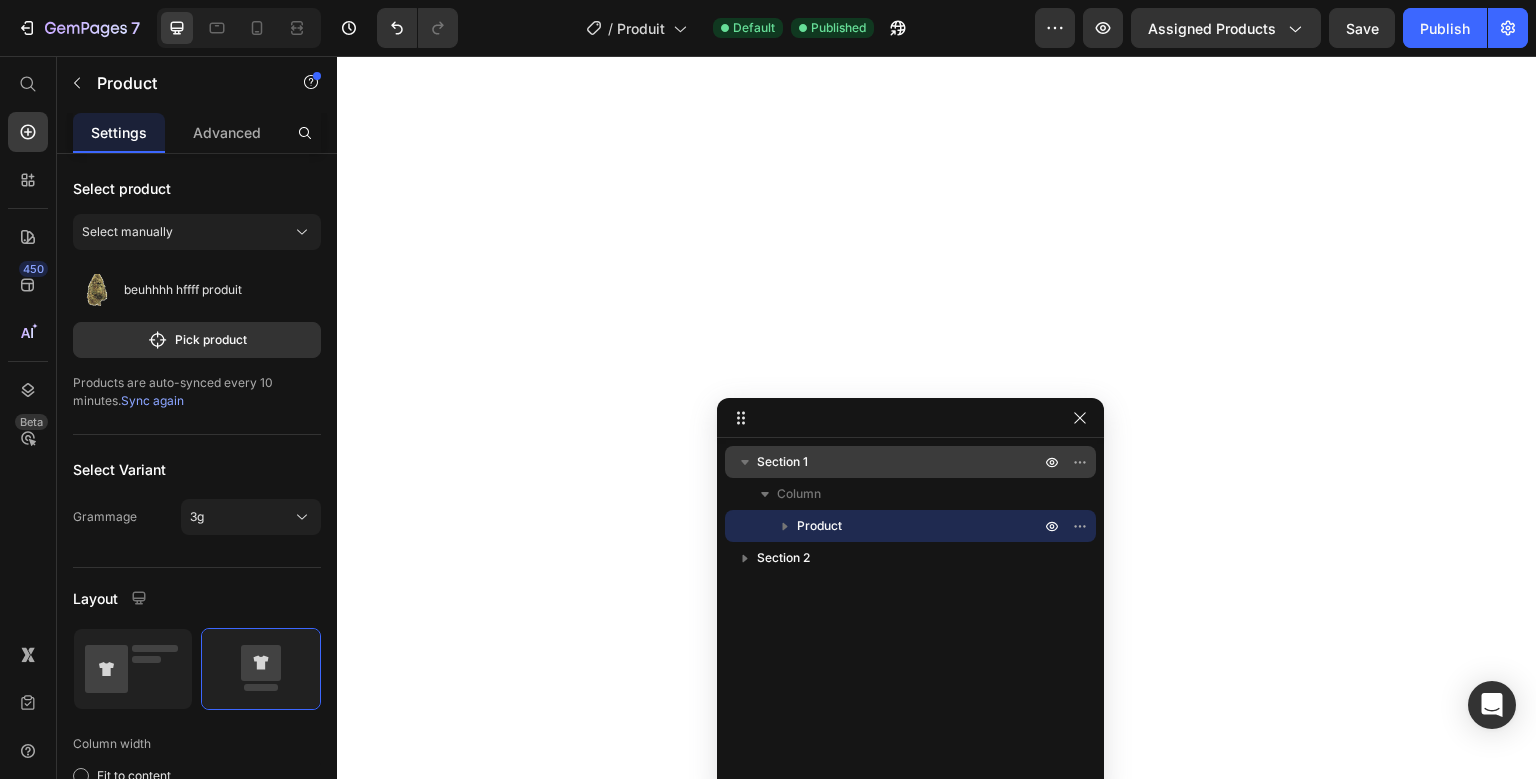 click on "Section 1" at bounding box center (900, 462) 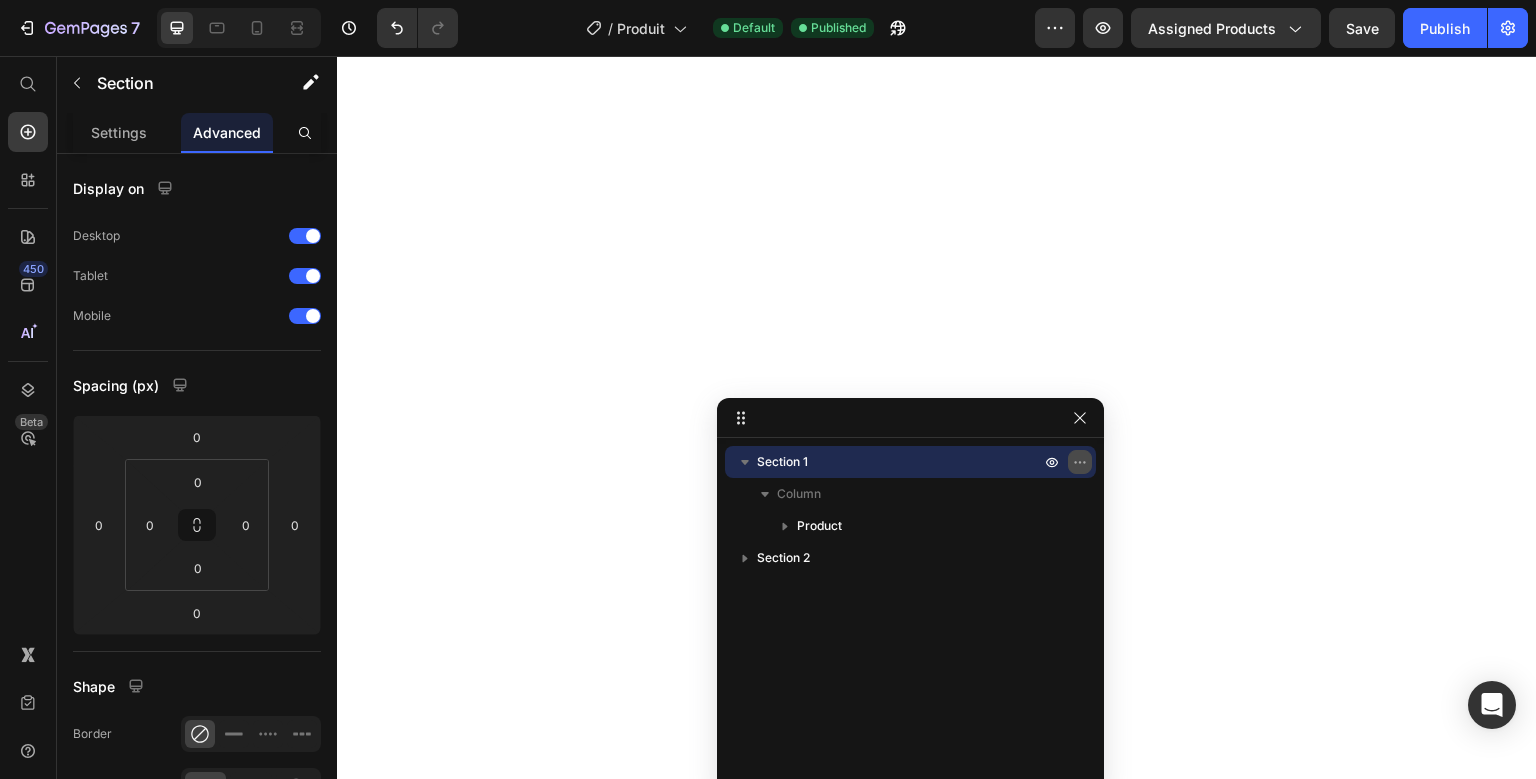click 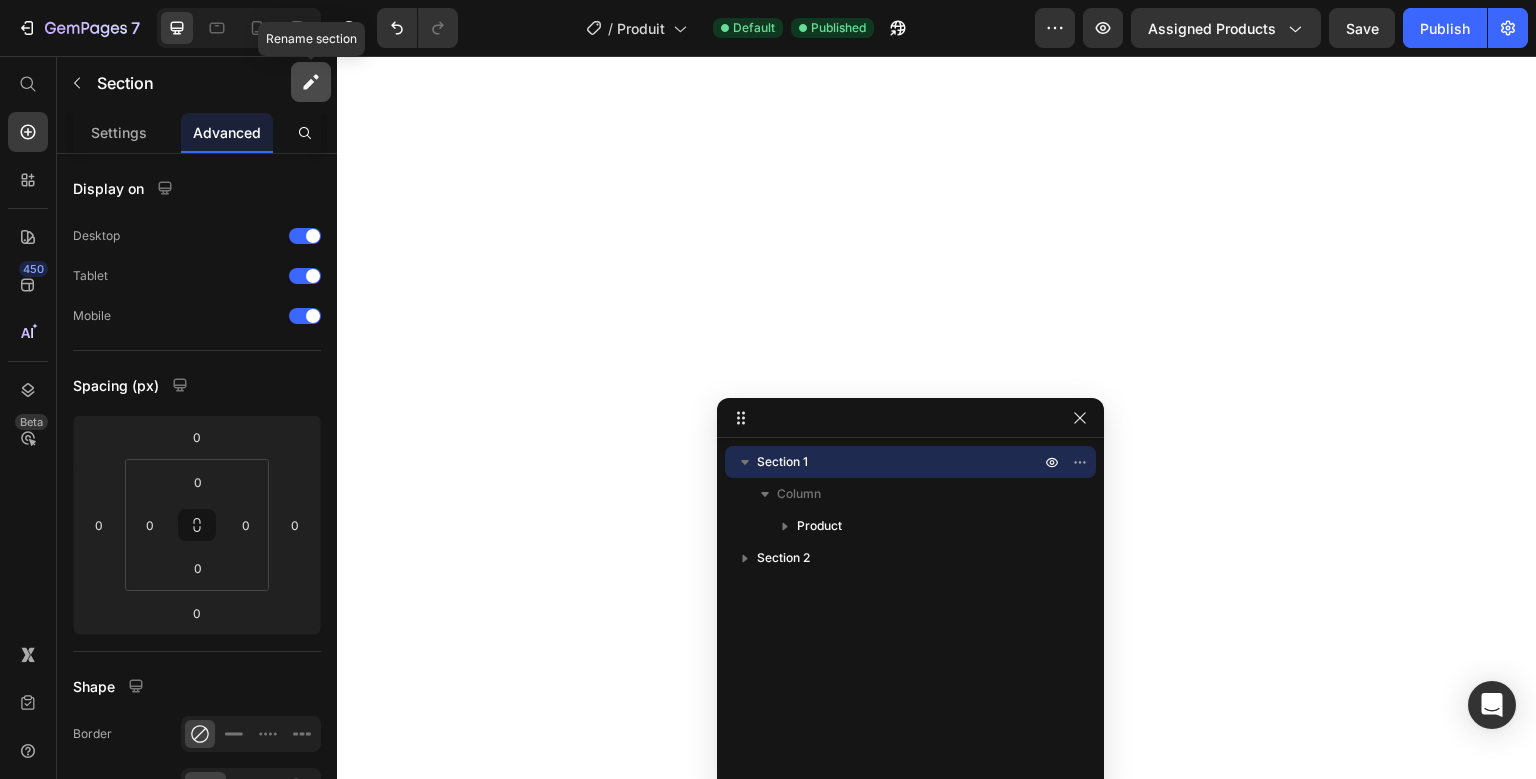click 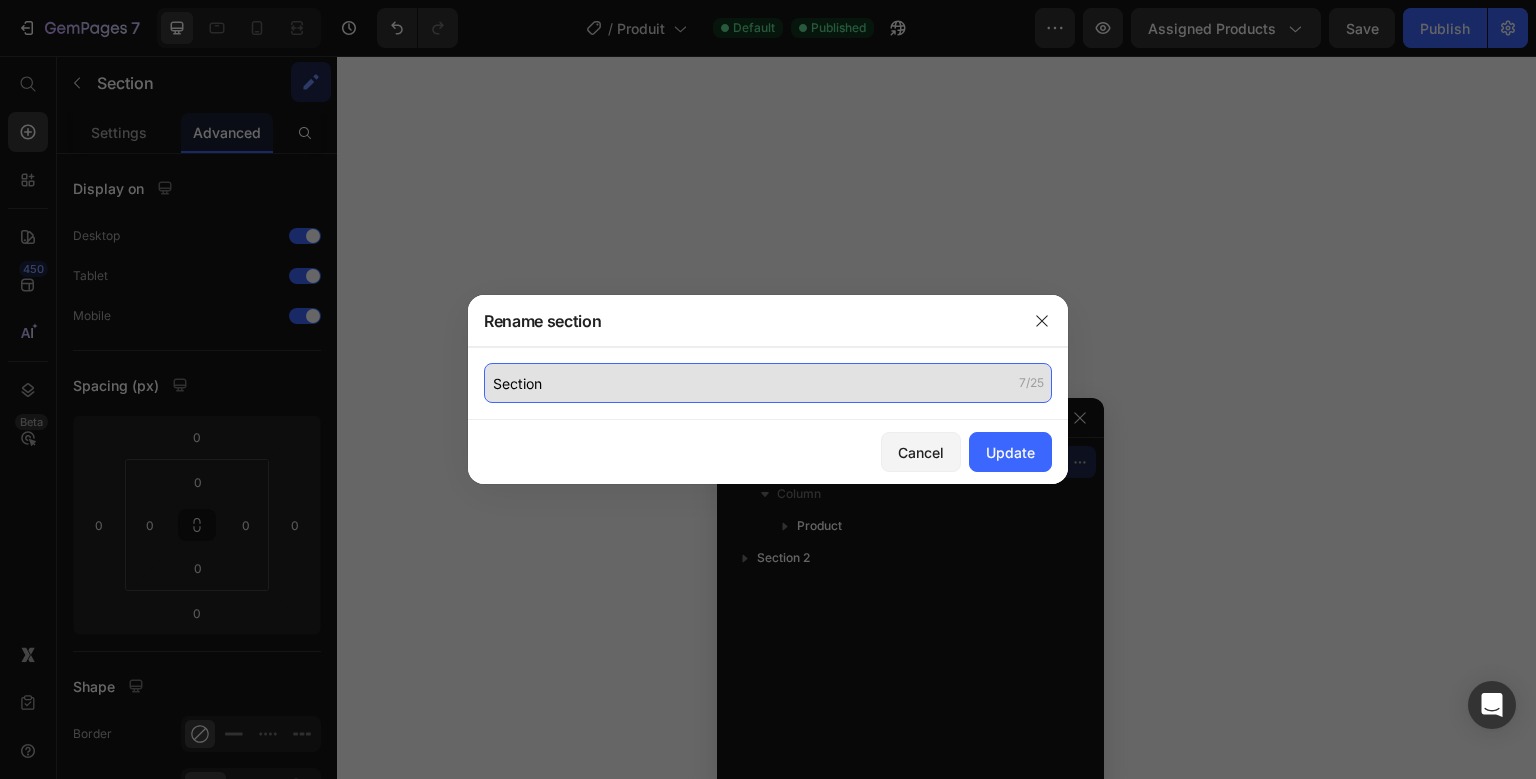 click on "Section" 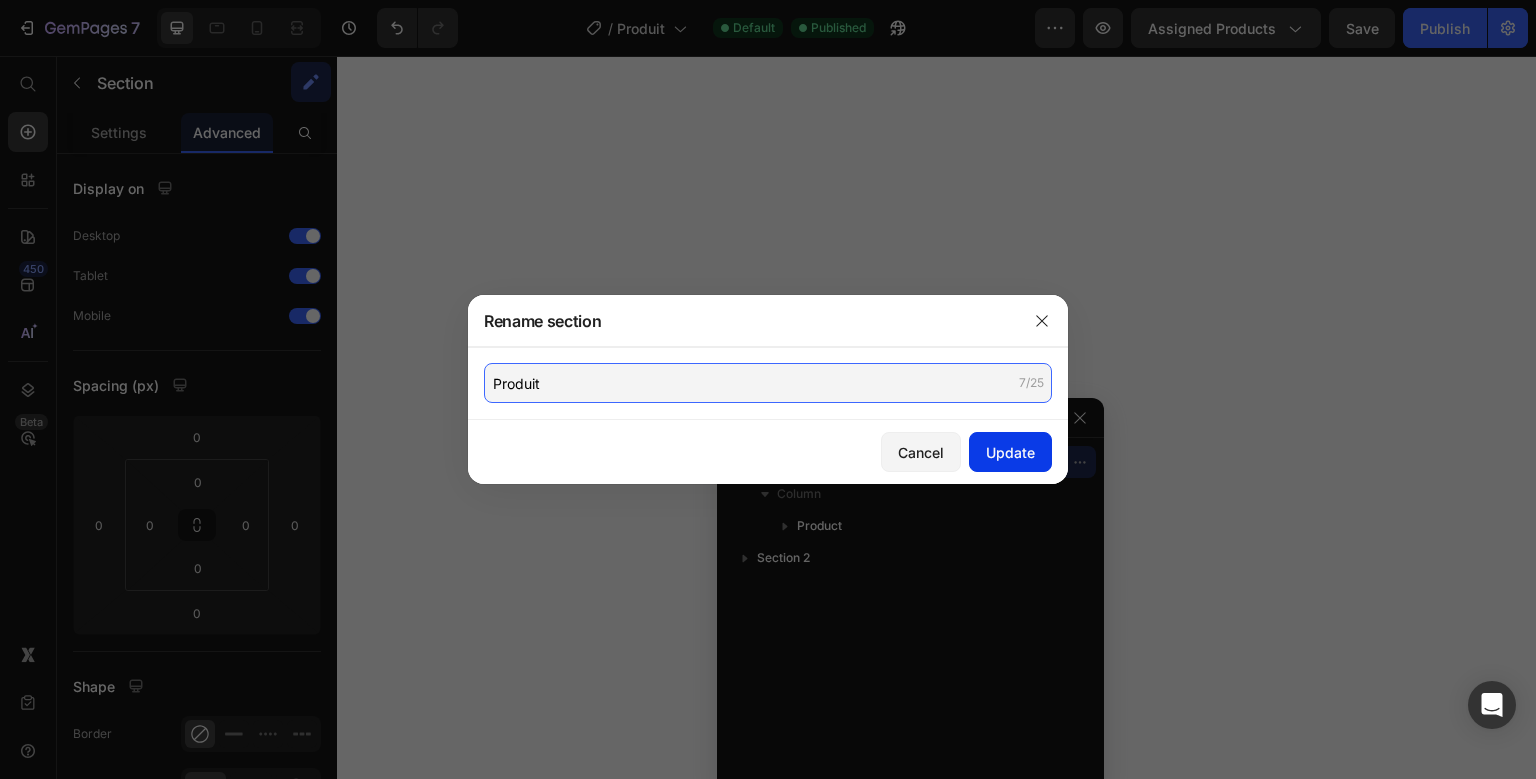type on "Produit" 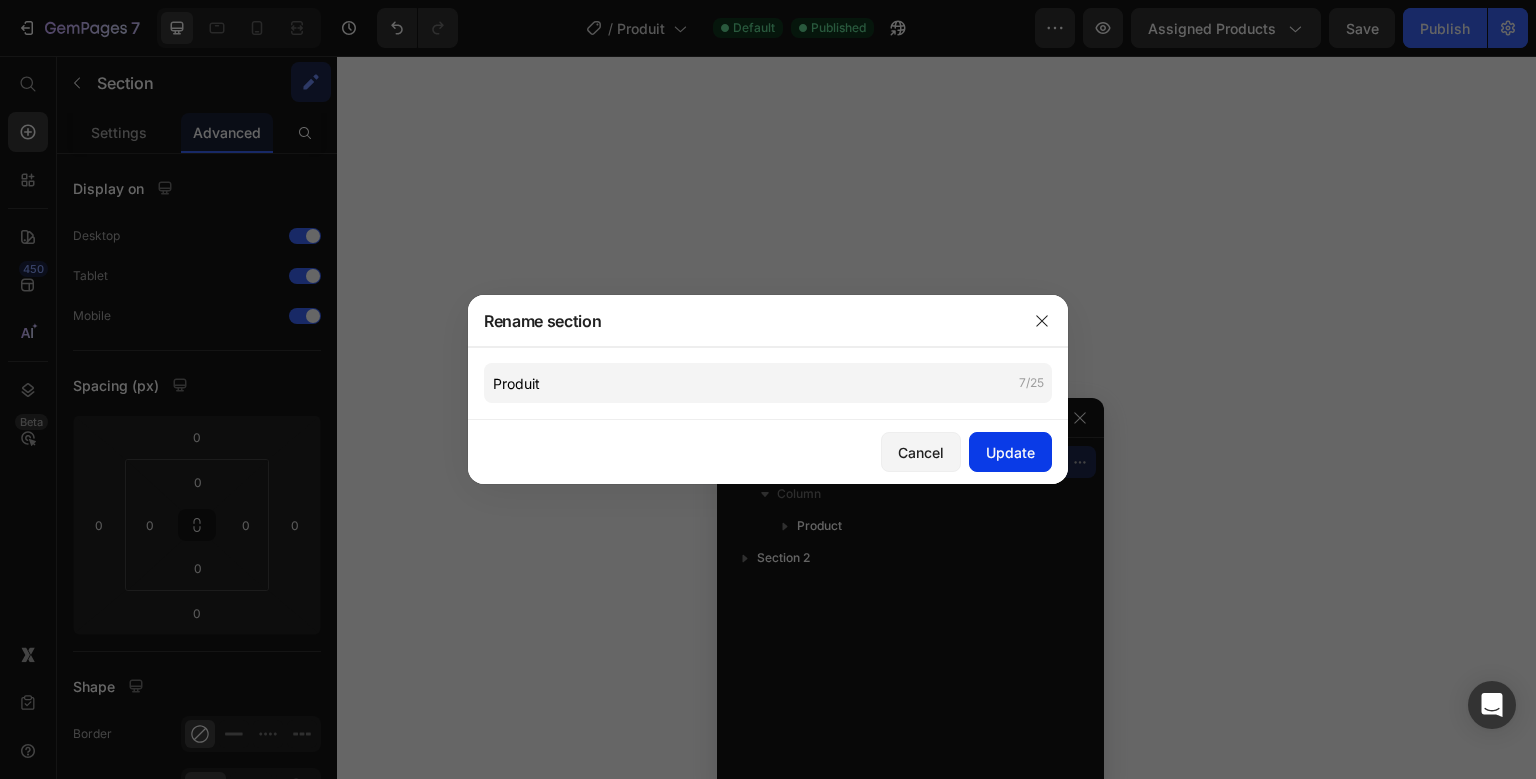 click on "Update" at bounding box center (1010, 452) 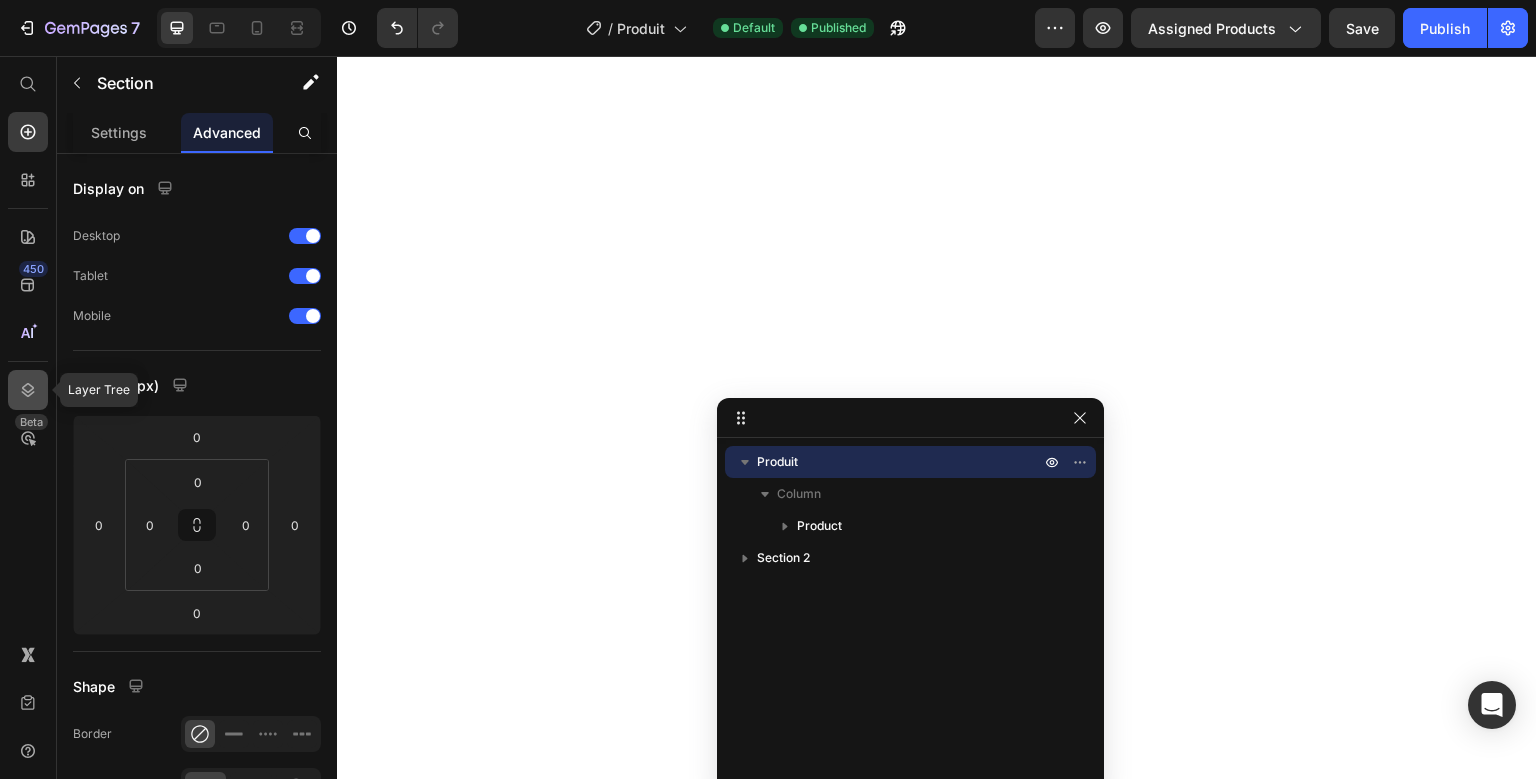click 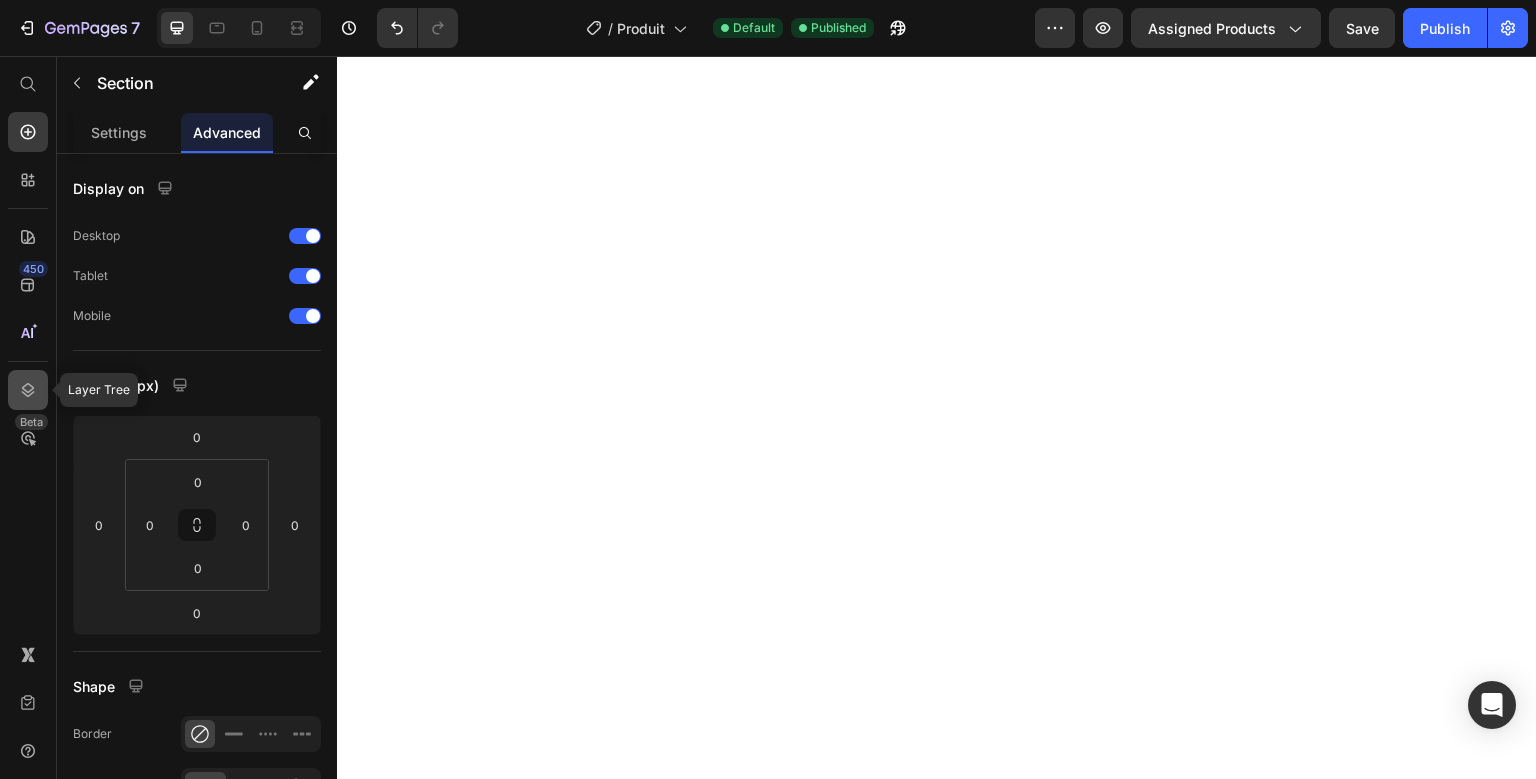 click 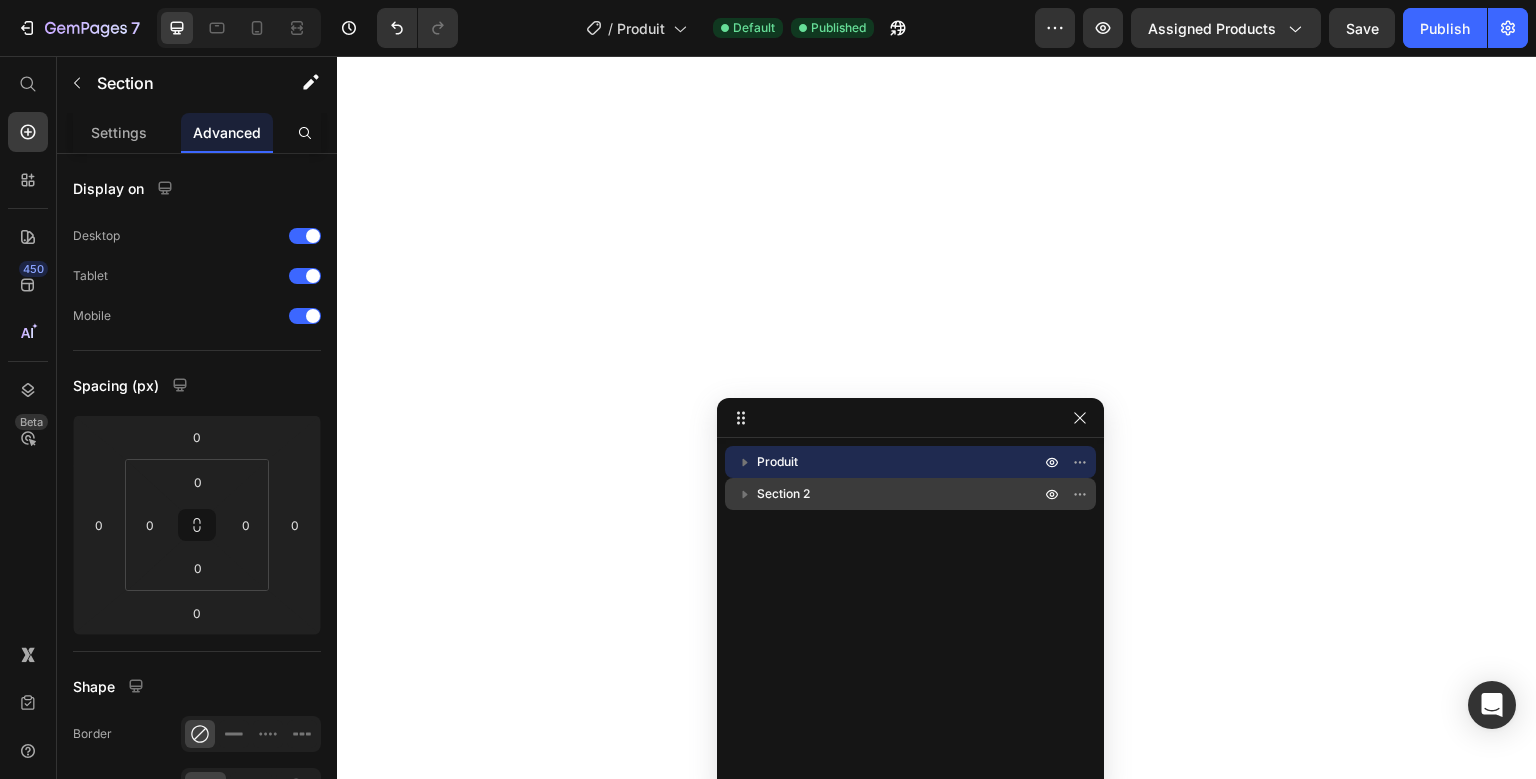 click on "Section 2" at bounding box center [910, 494] 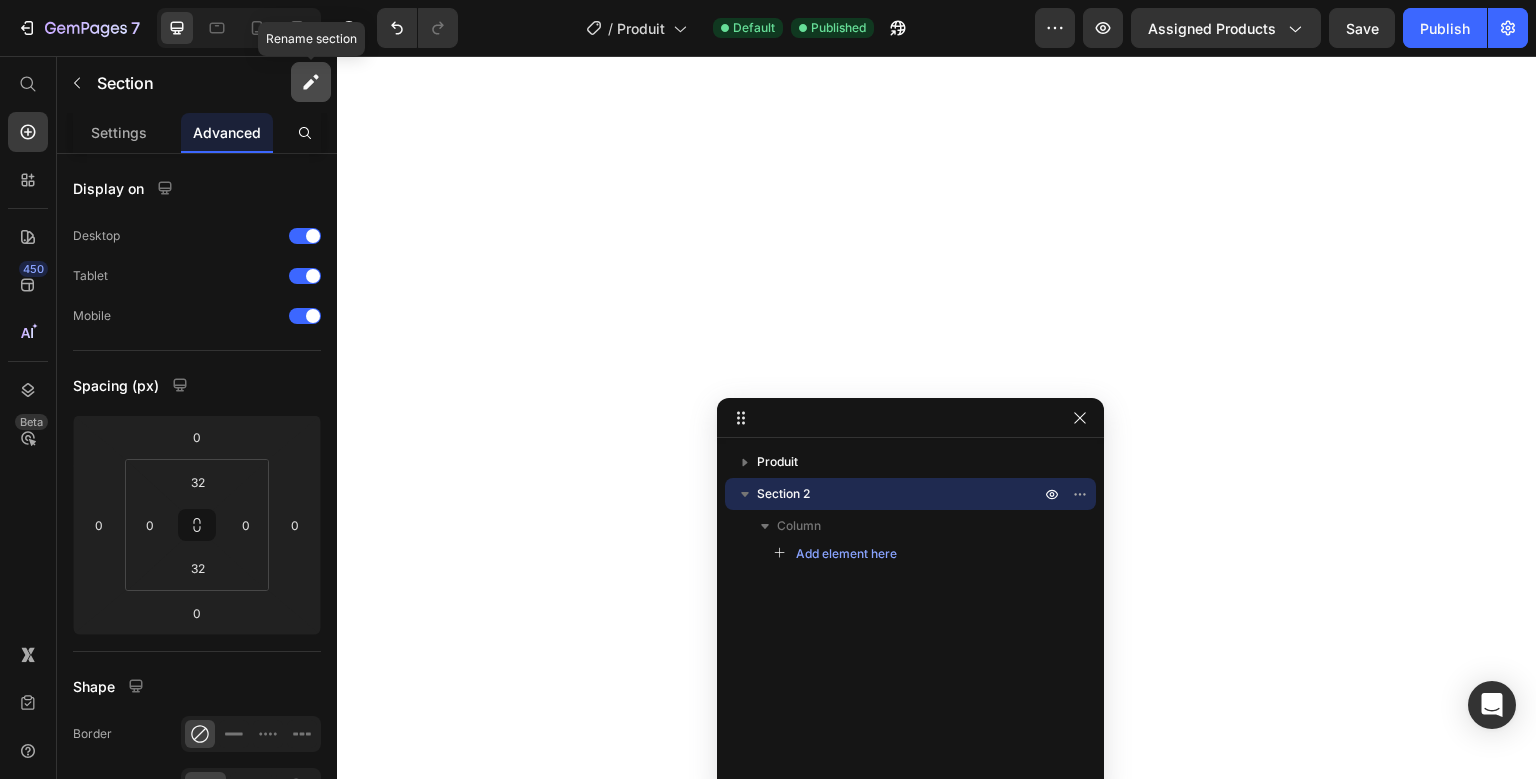 click at bounding box center (311, 82) 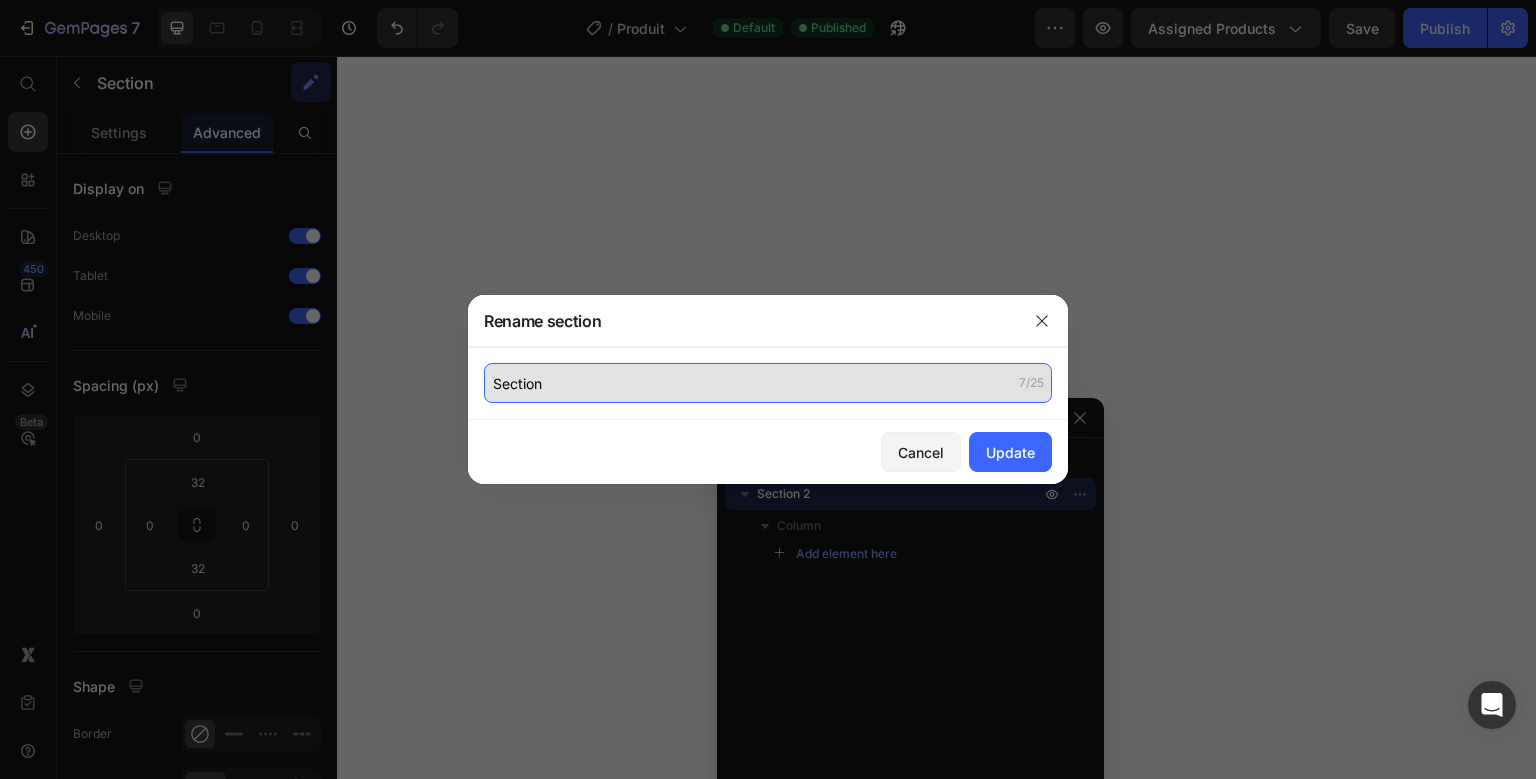 click on "Section" 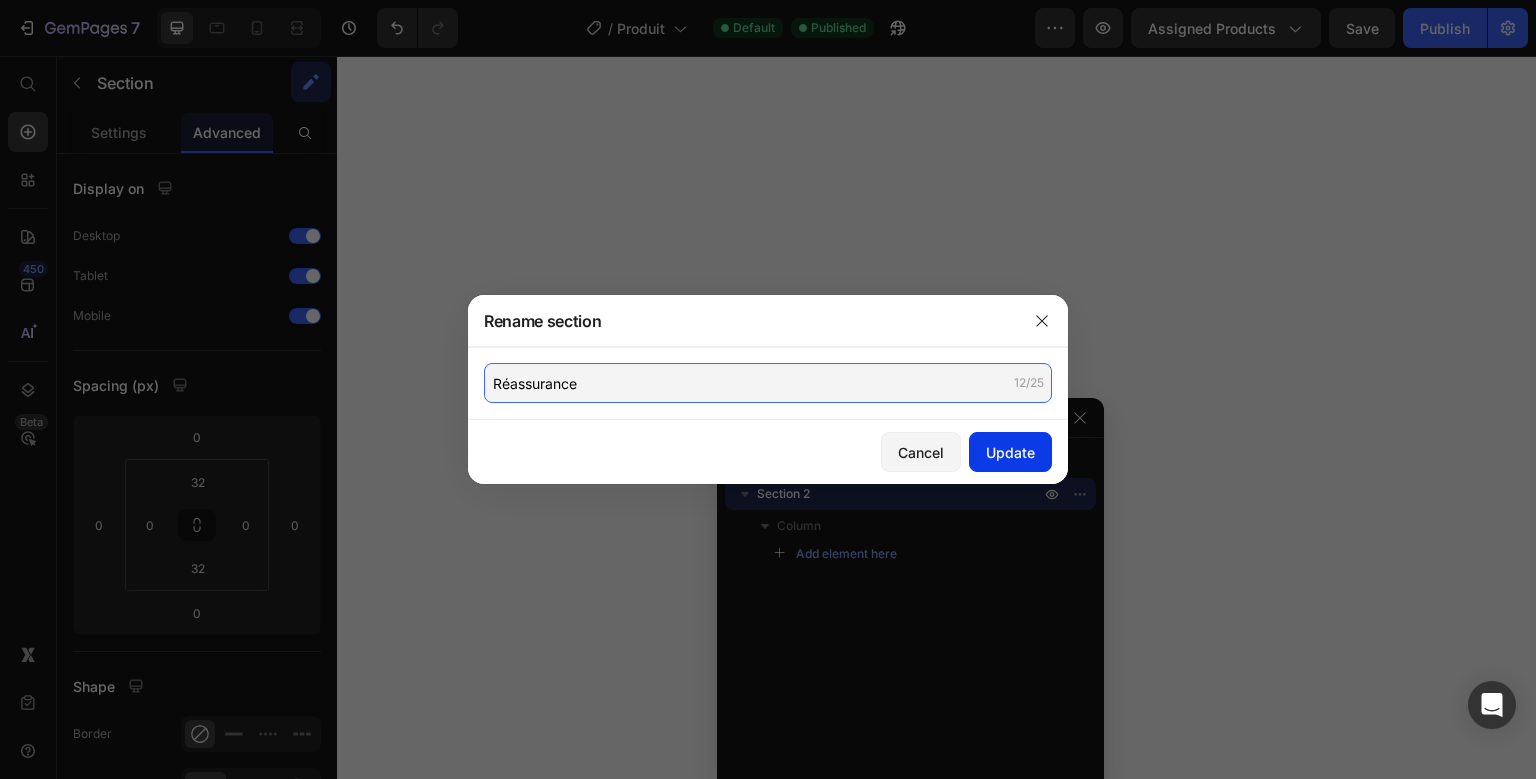 type on "Réassurance" 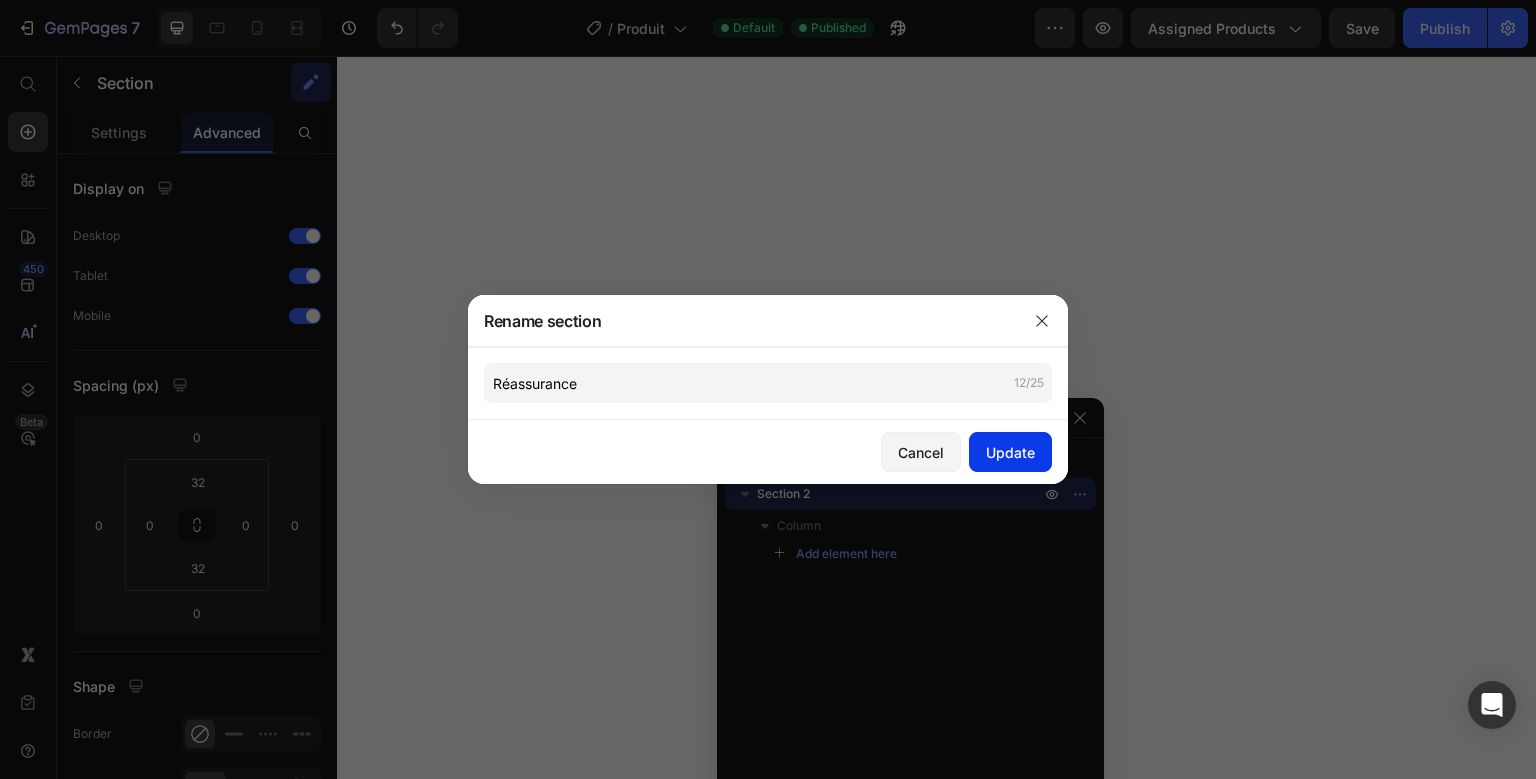 click on "Update" at bounding box center [1010, 452] 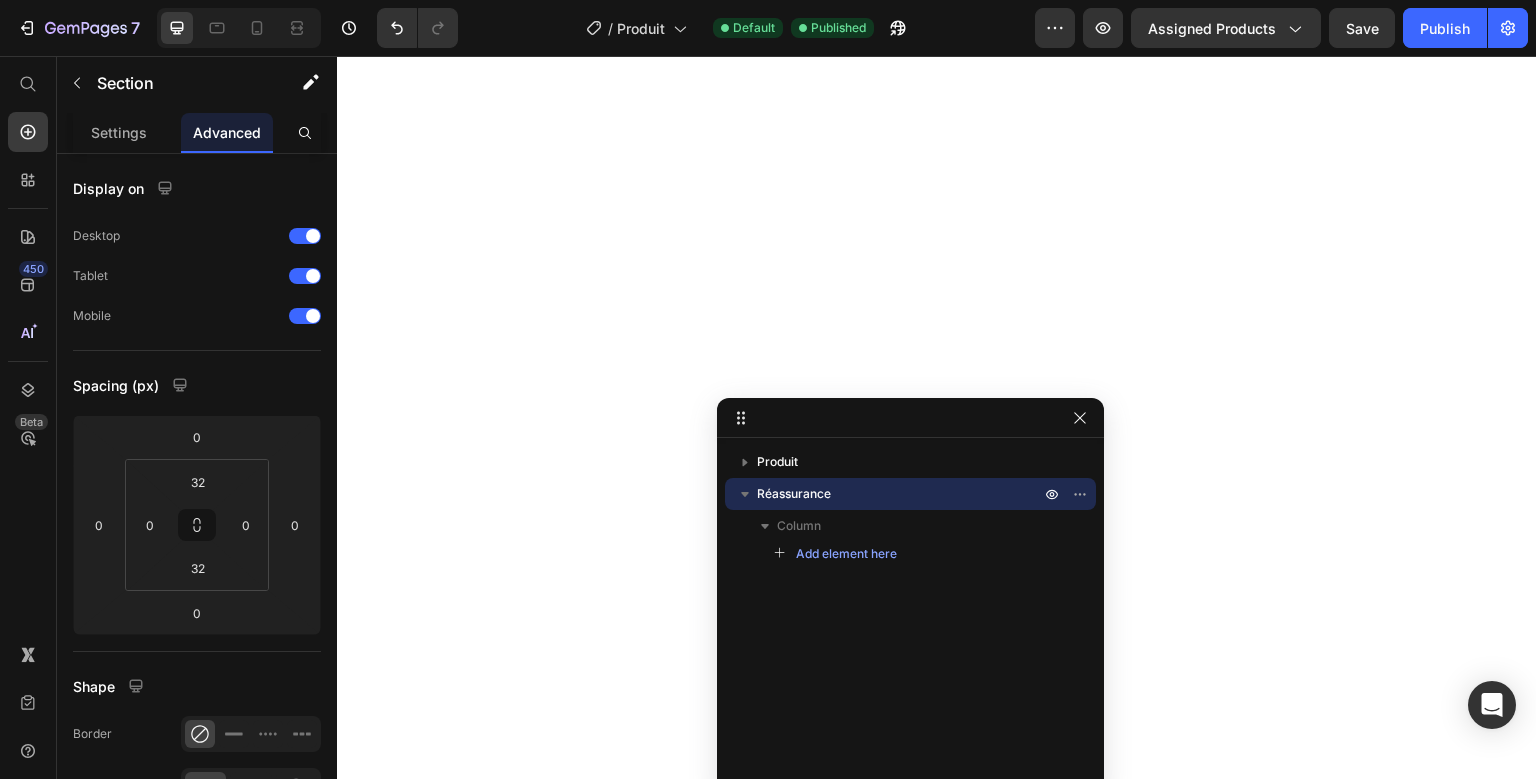 click 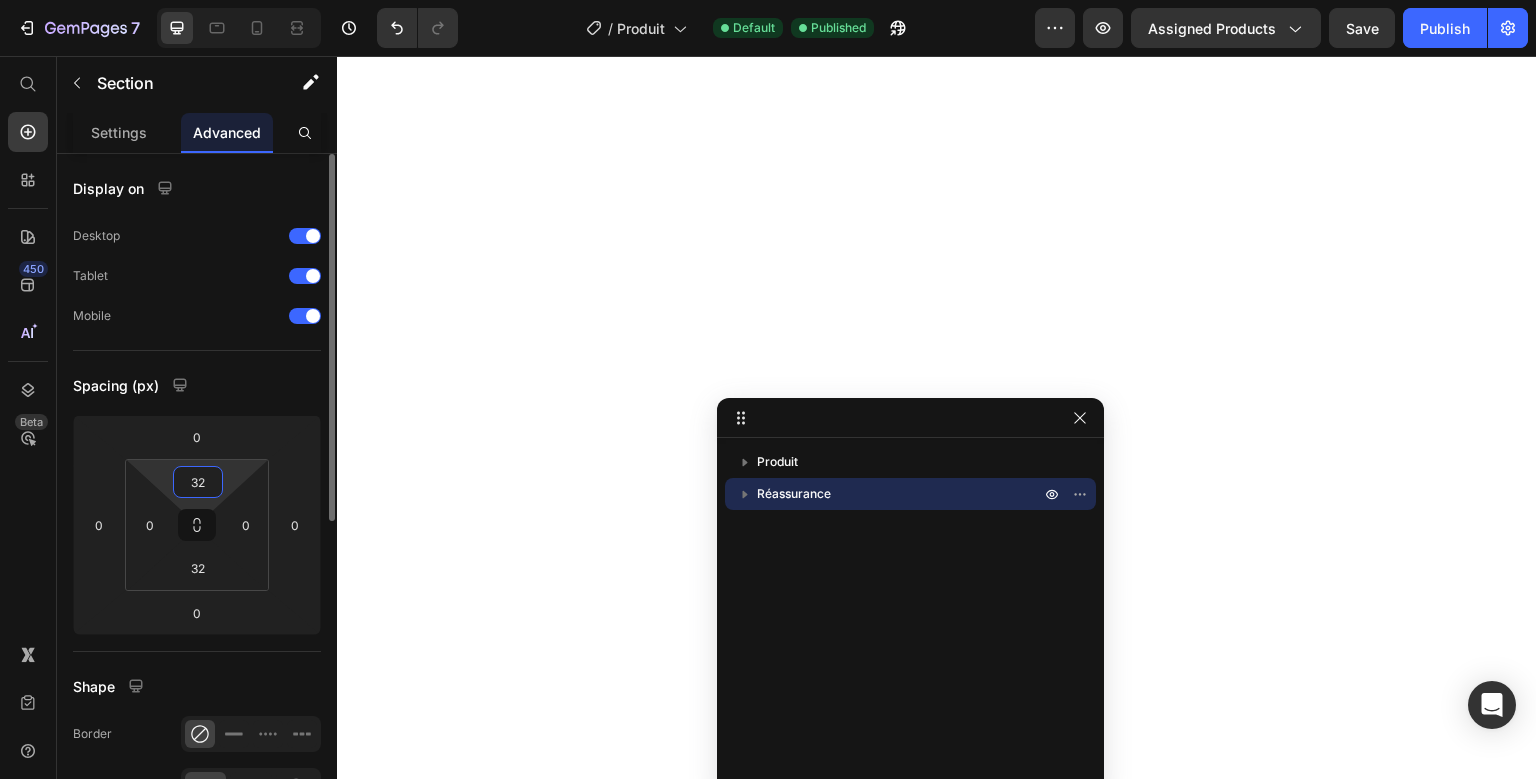 click on "32" at bounding box center [198, 482] 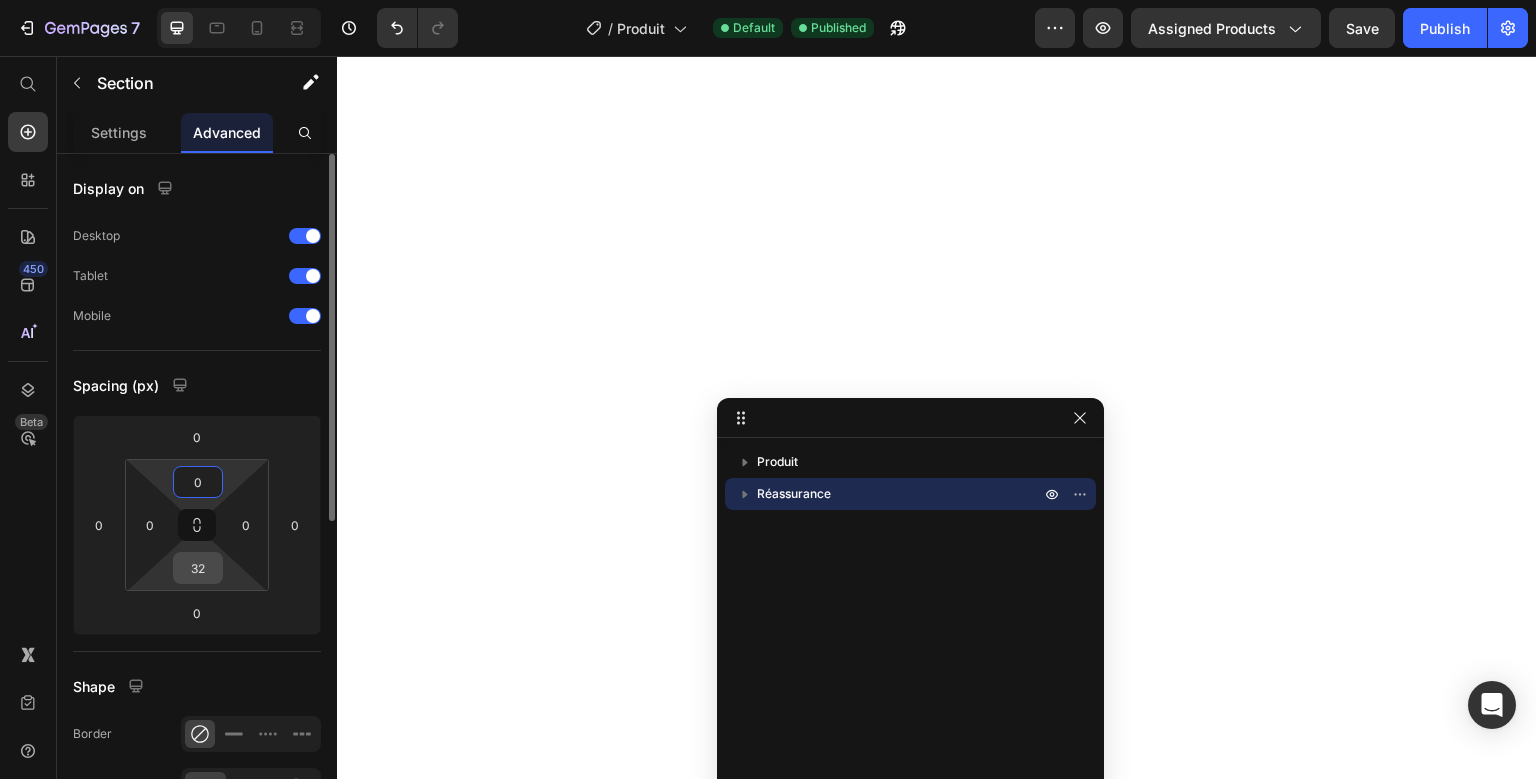 type on "0" 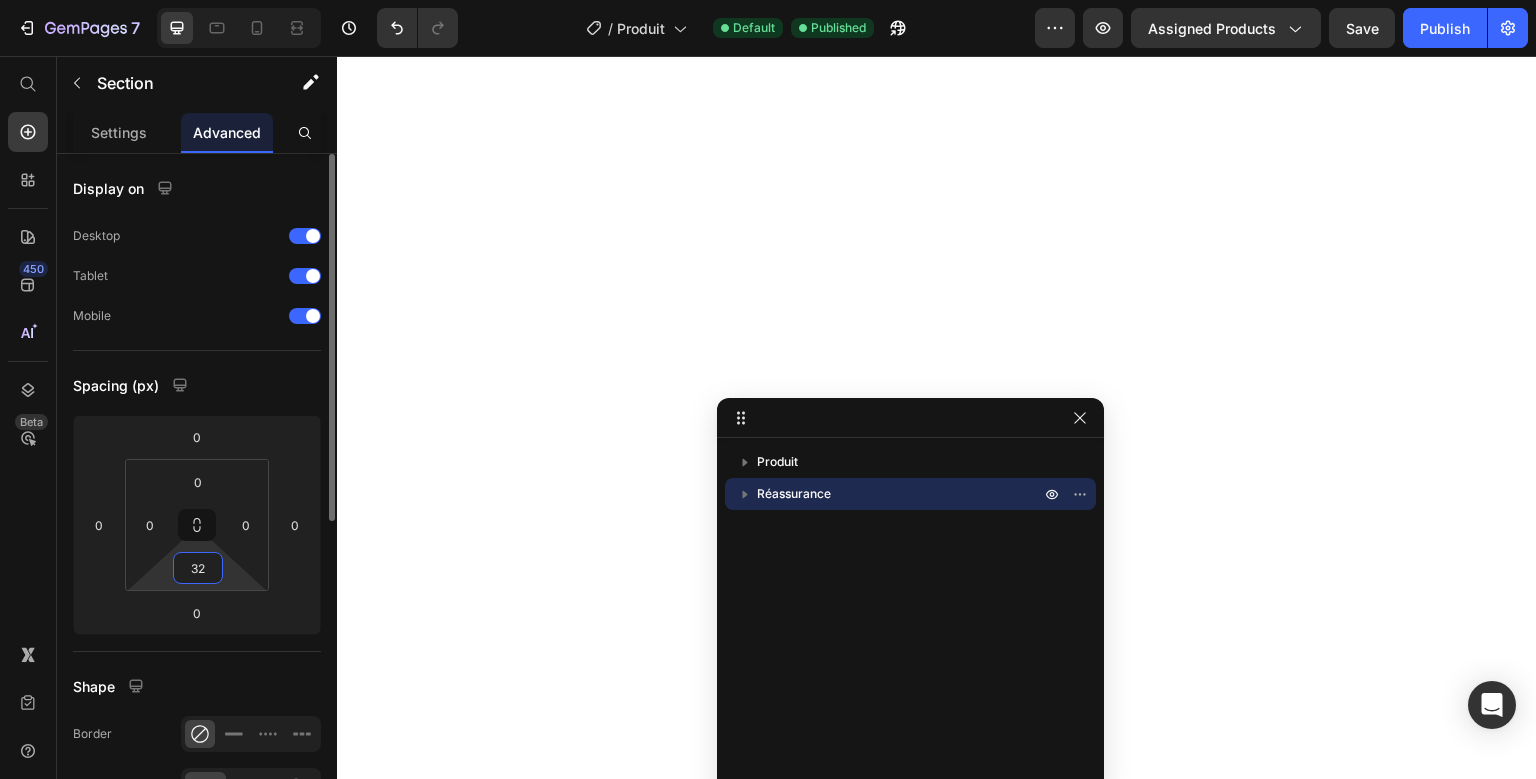 click on "32" at bounding box center (198, 568) 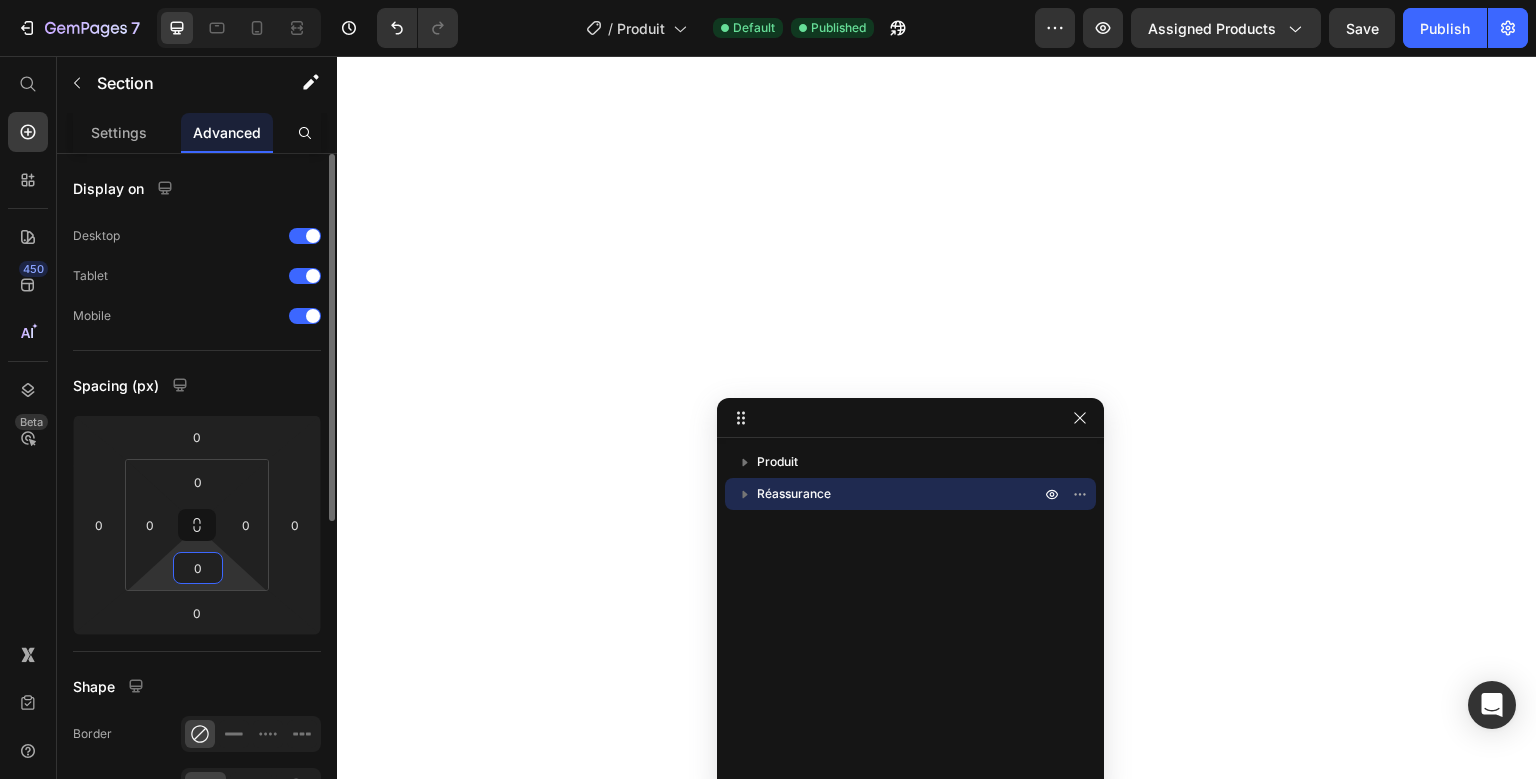 type on "0" 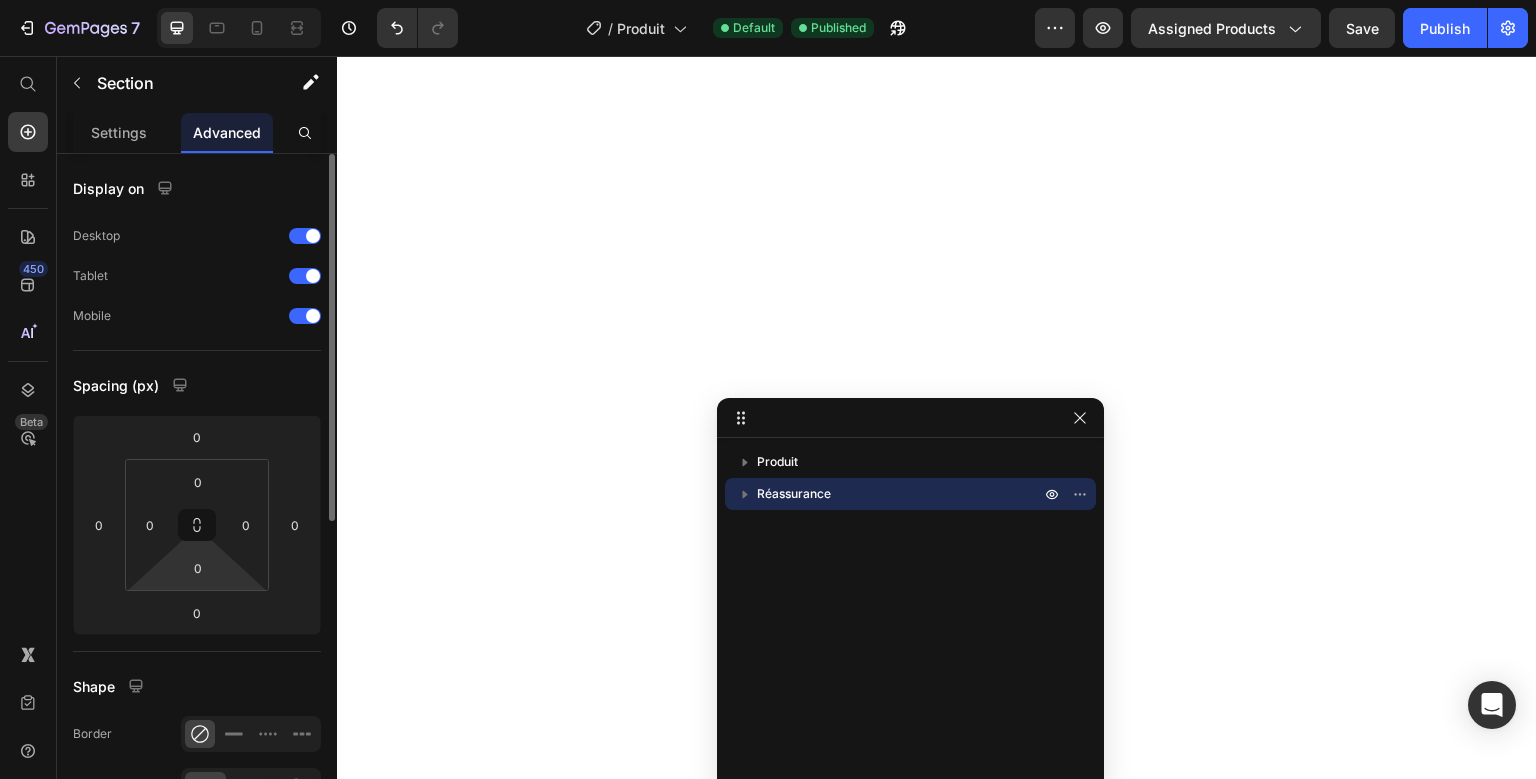 click on "Spacing (px) 0 0 0 0 0 0 0 0" 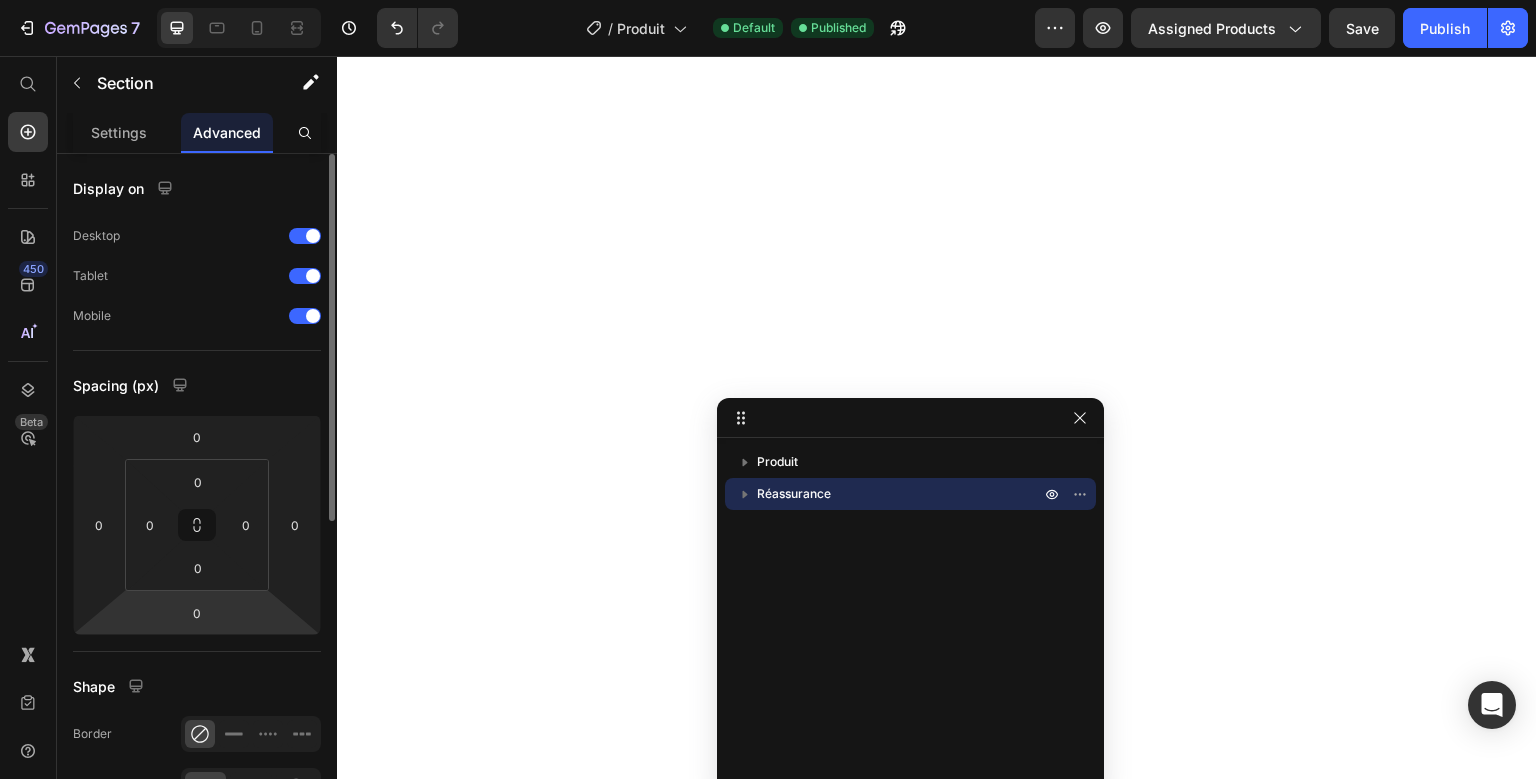 scroll, scrollTop: 585, scrollLeft: 0, axis: vertical 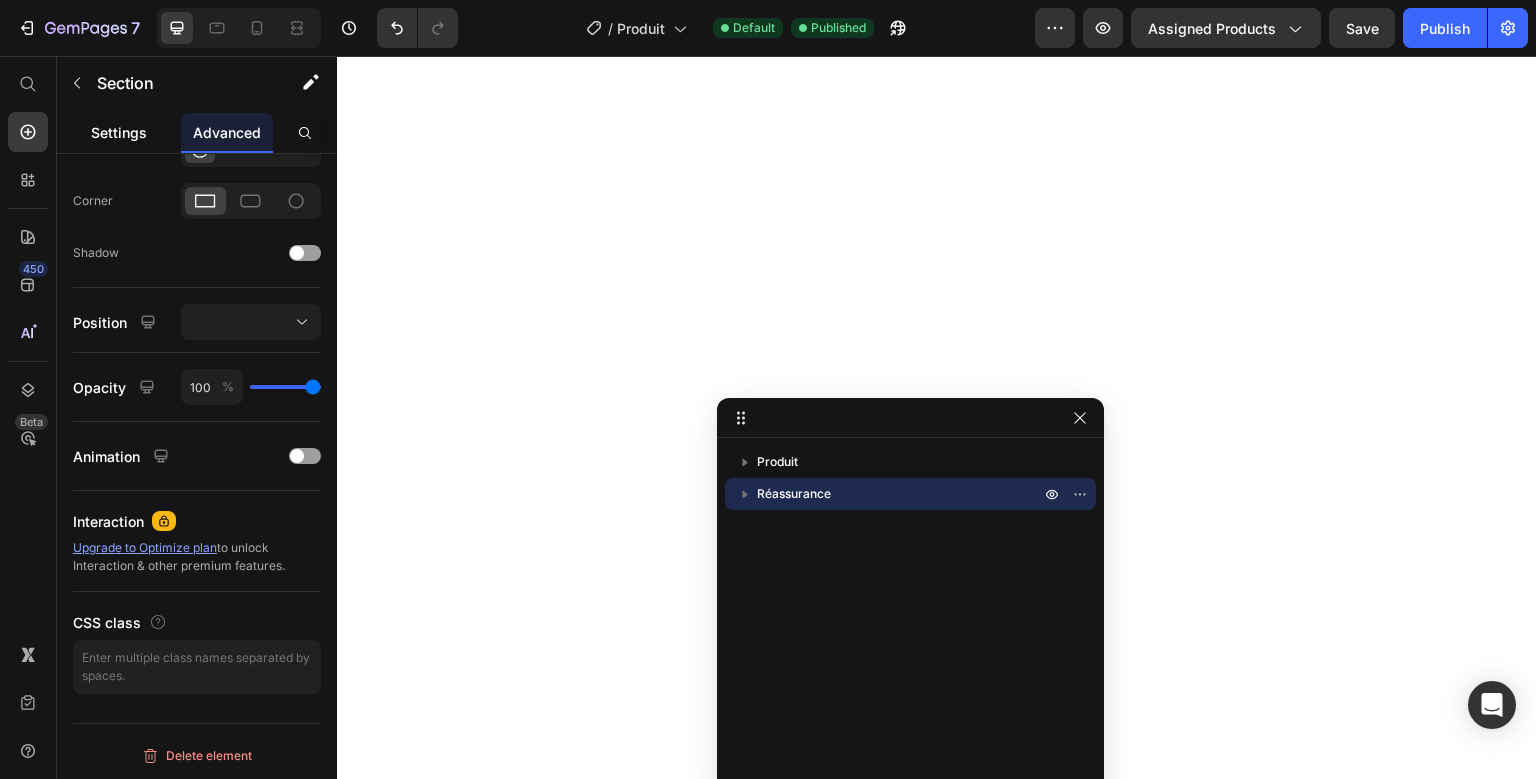 click on "Settings" at bounding box center [119, 132] 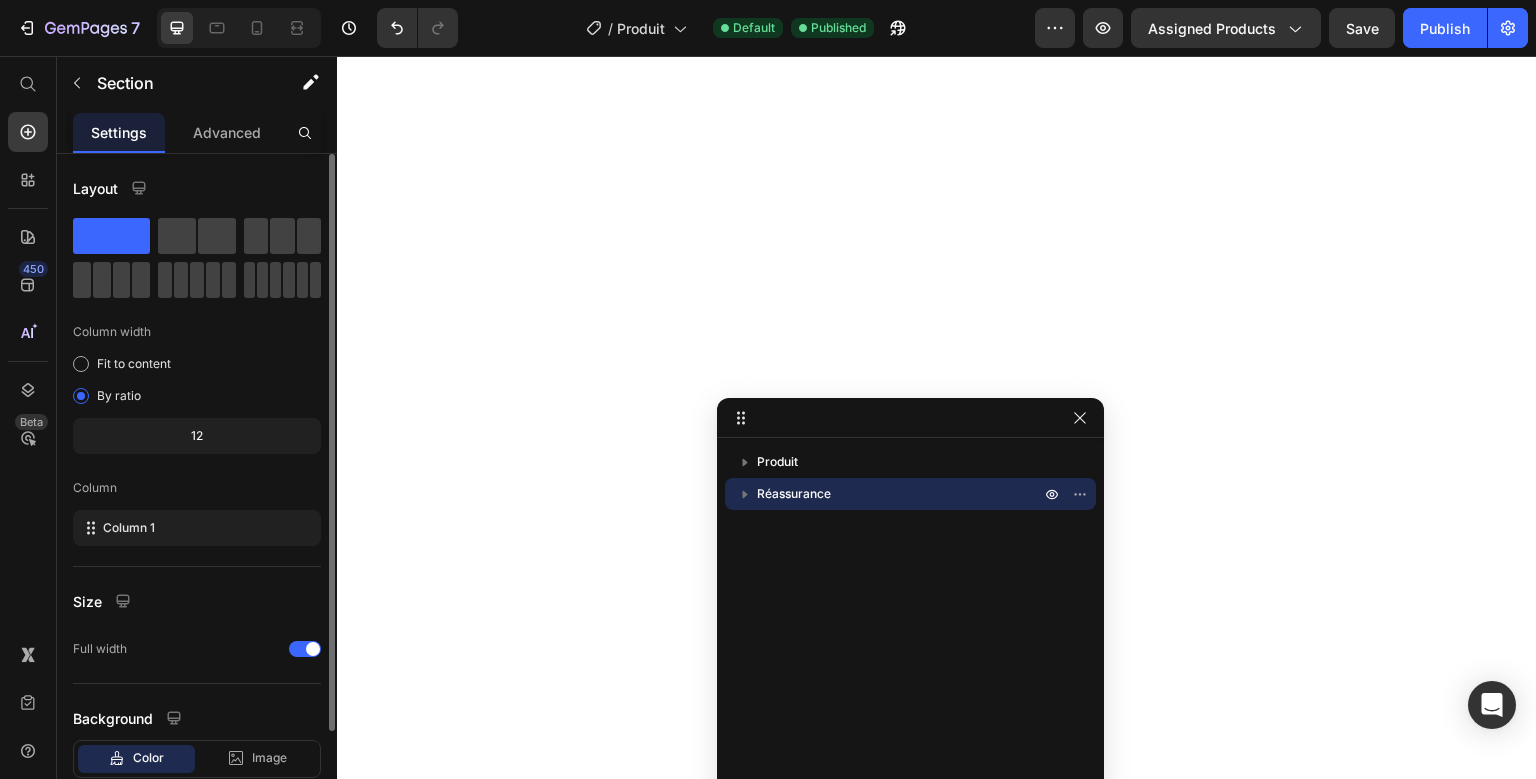 scroll, scrollTop: 124, scrollLeft: 0, axis: vertical 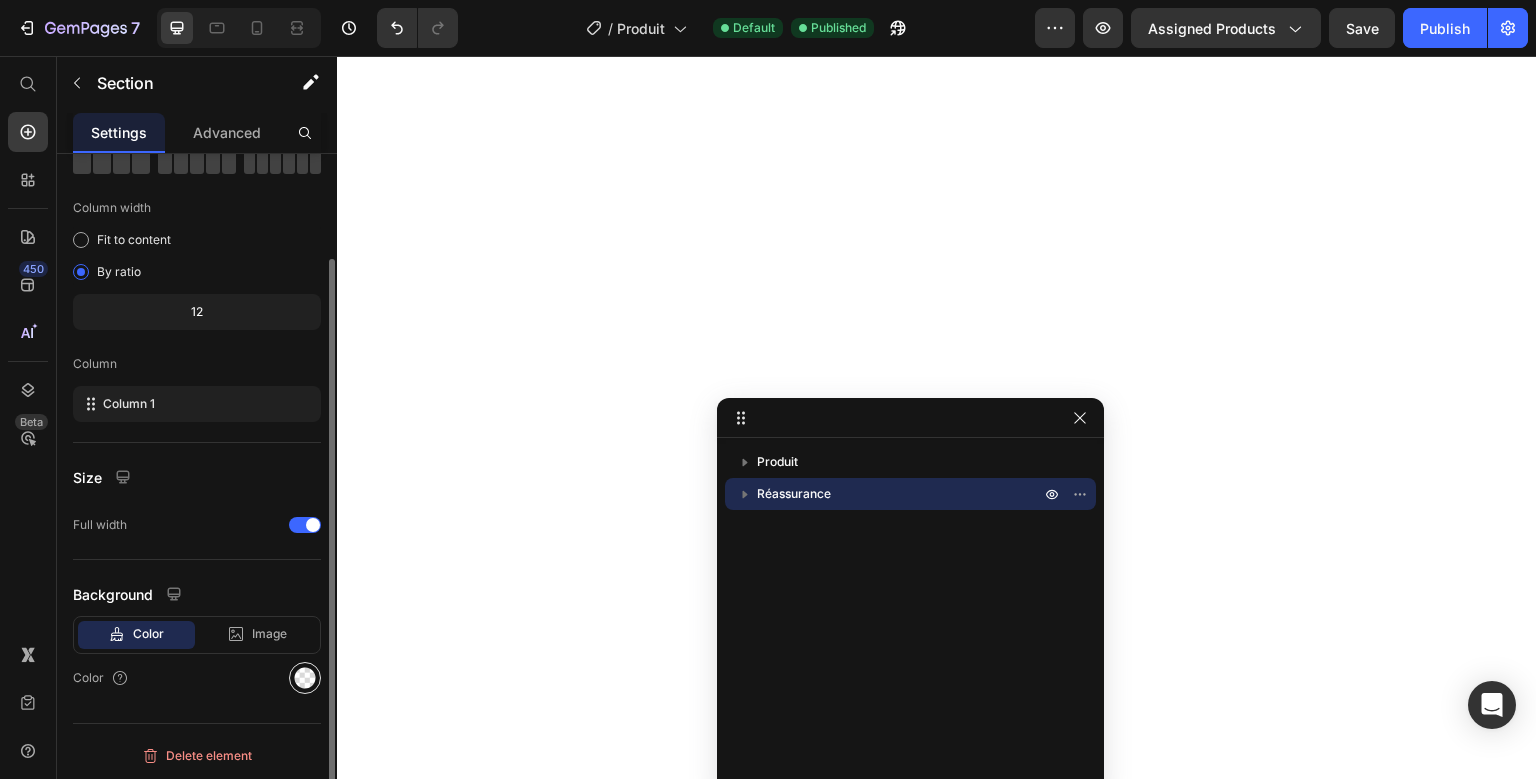 click at bounding box center (305, 678) 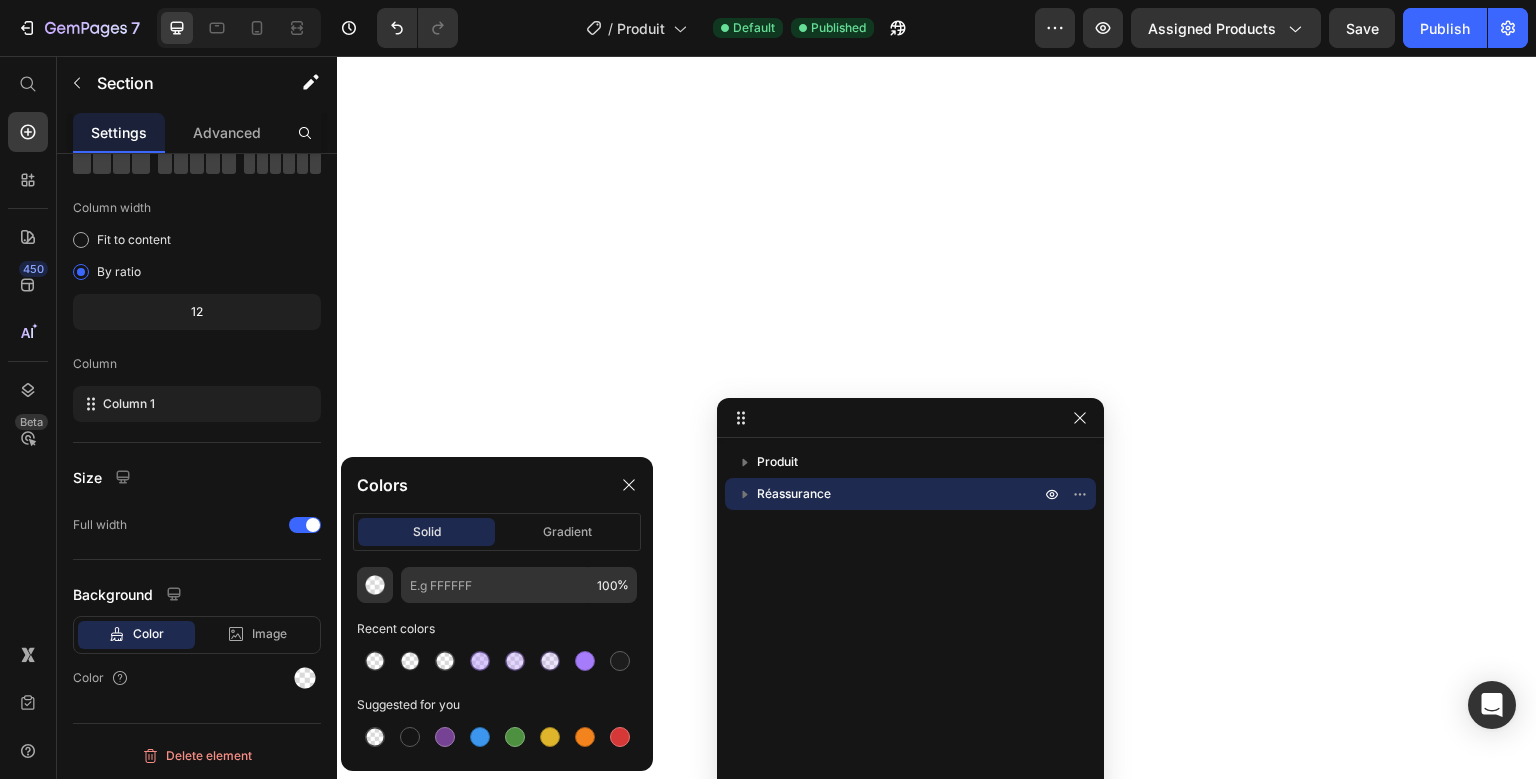 click on "100 % Recent colors Suggested for you" 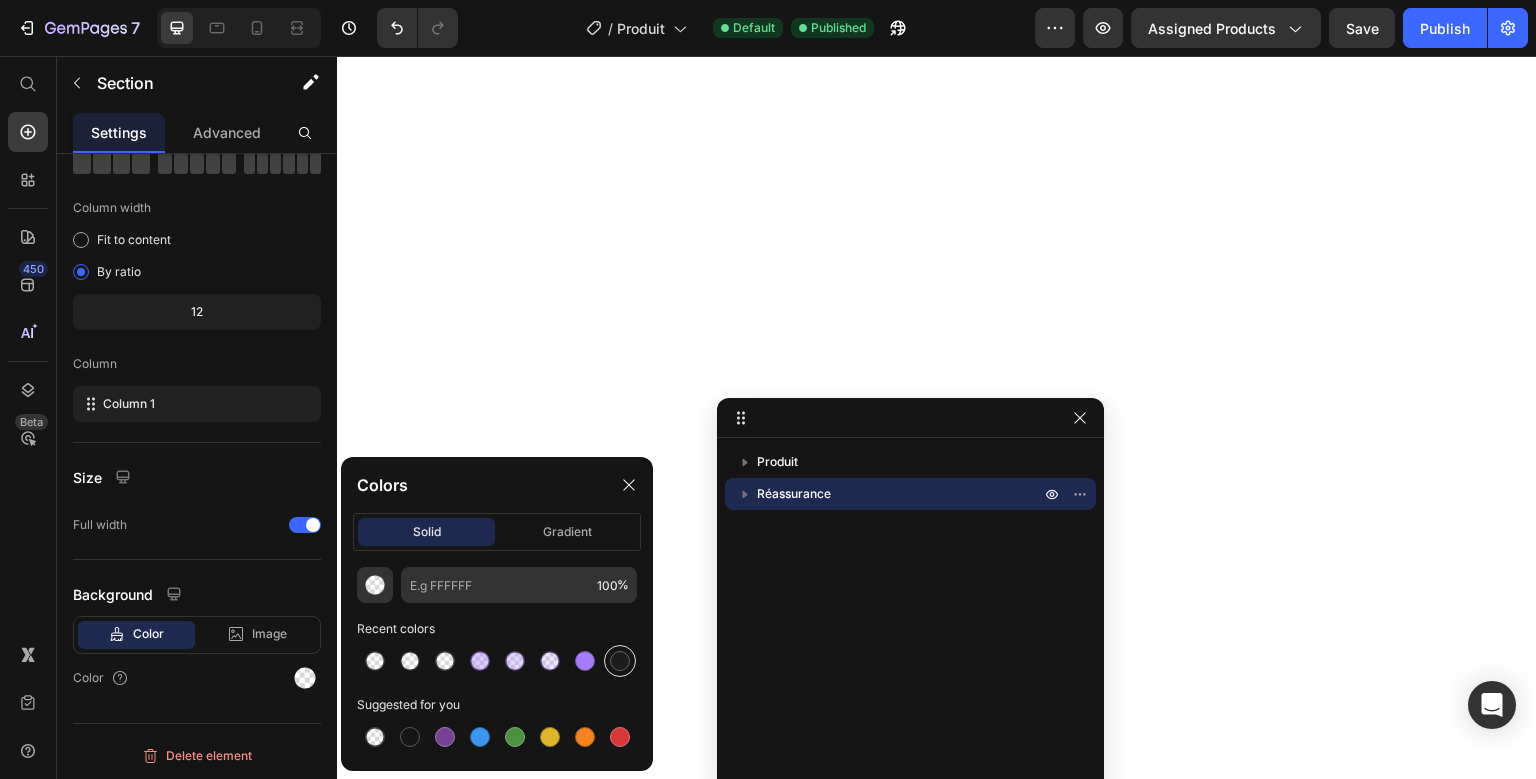 click at bounding box center [620, 661] 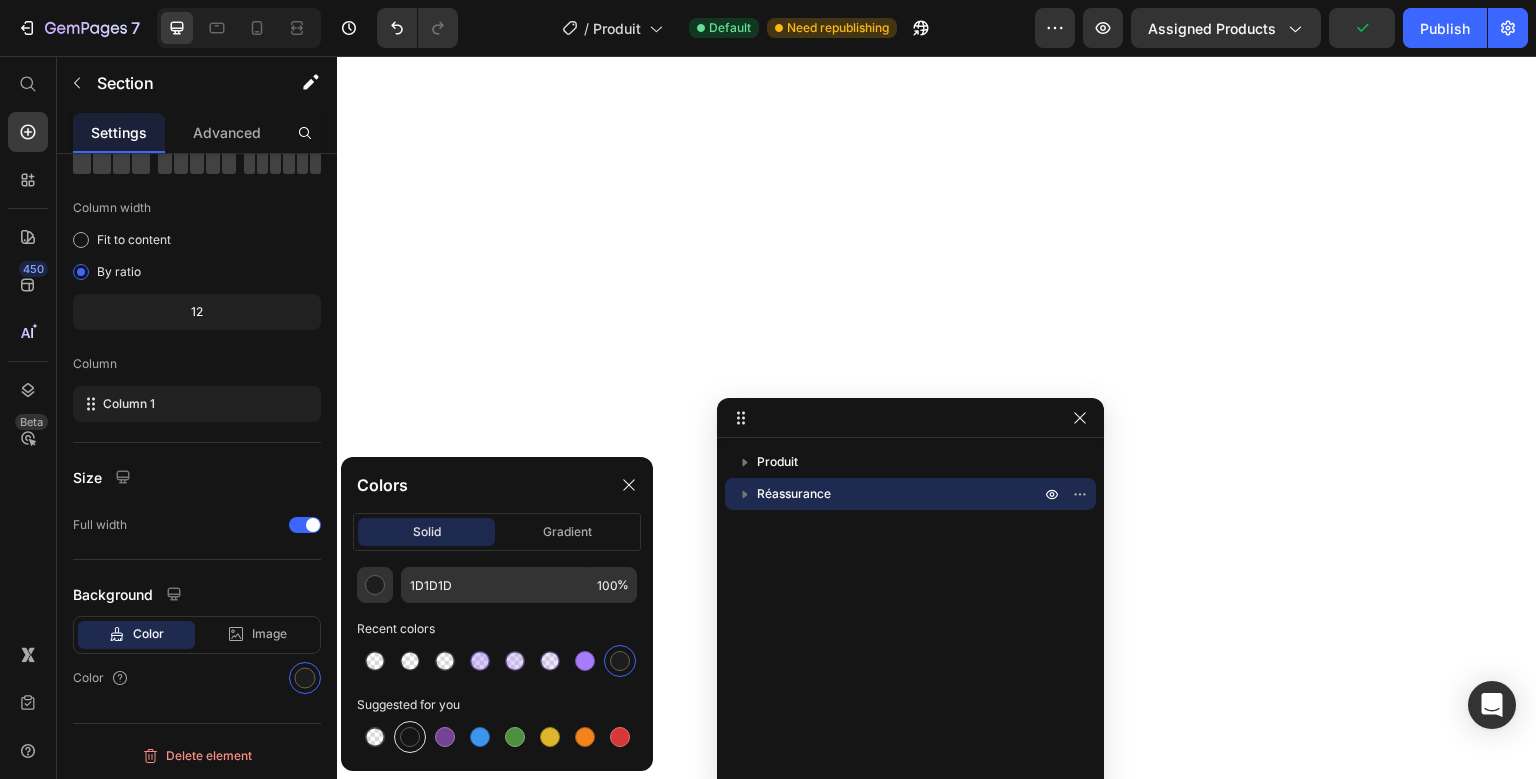 click at bounding box center [410, 737] 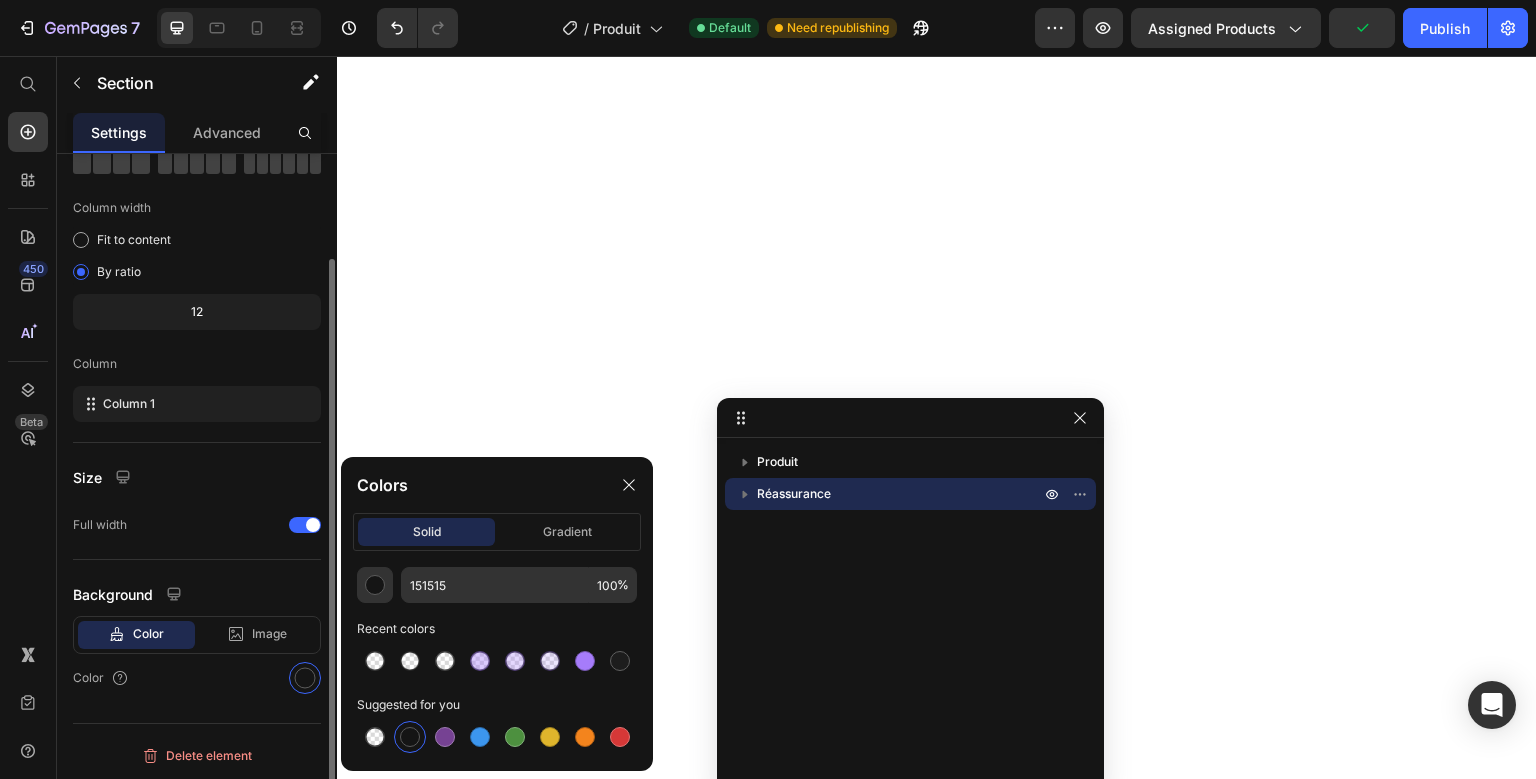 click on "Size" at bounding box center [197, 477] 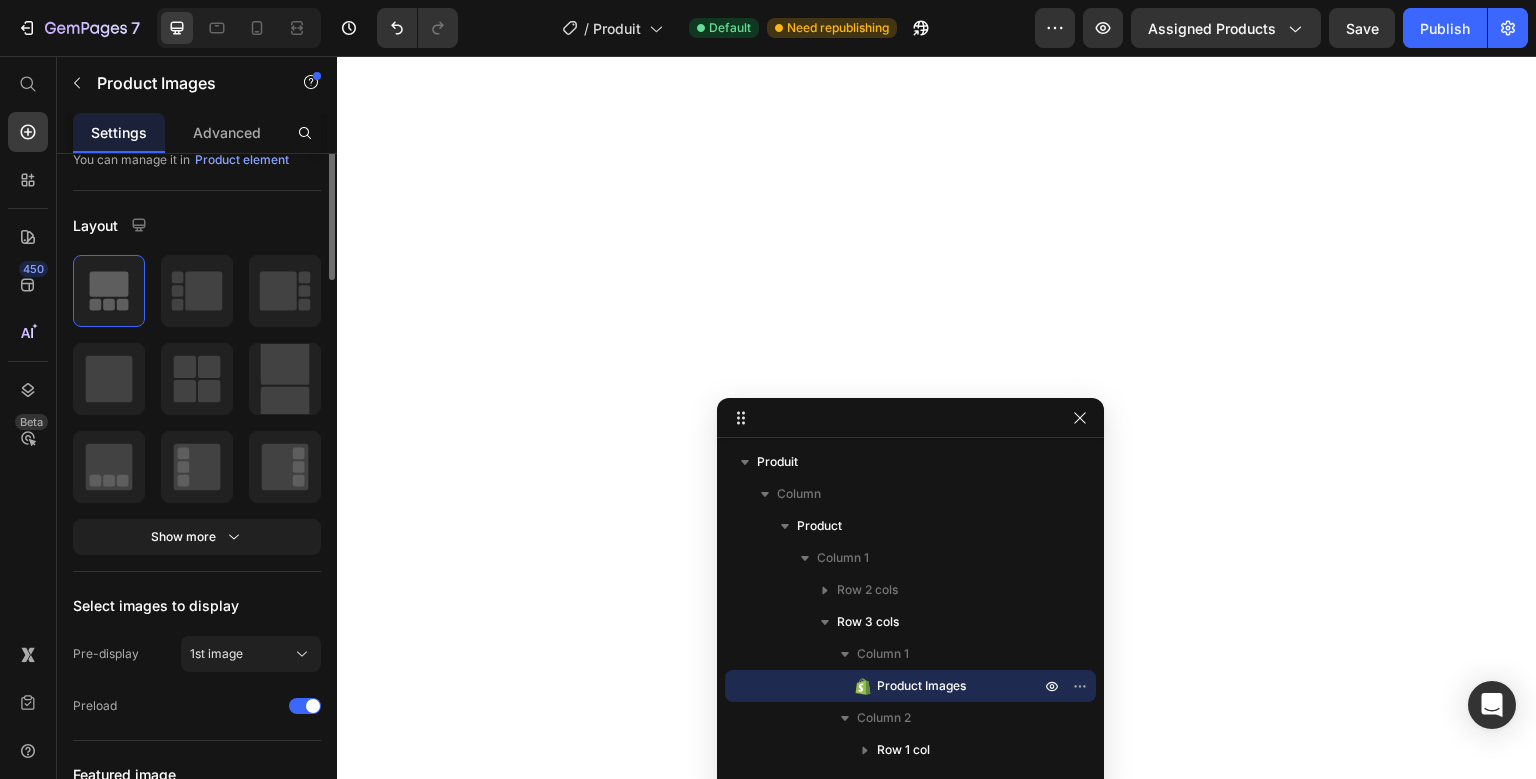 scroll, scrollTop: 0, scrollLeft: 0, axis: both 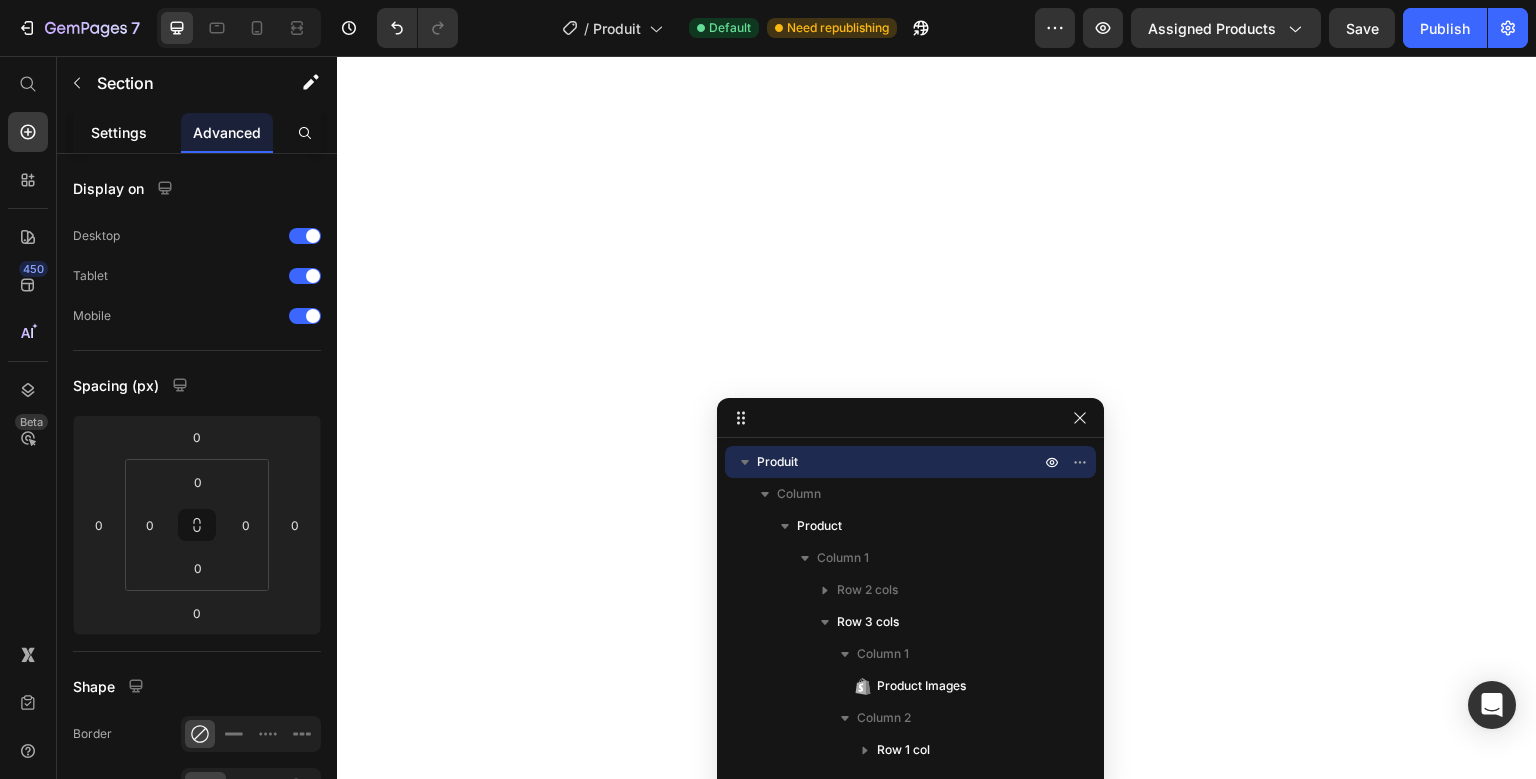click on "Settings" 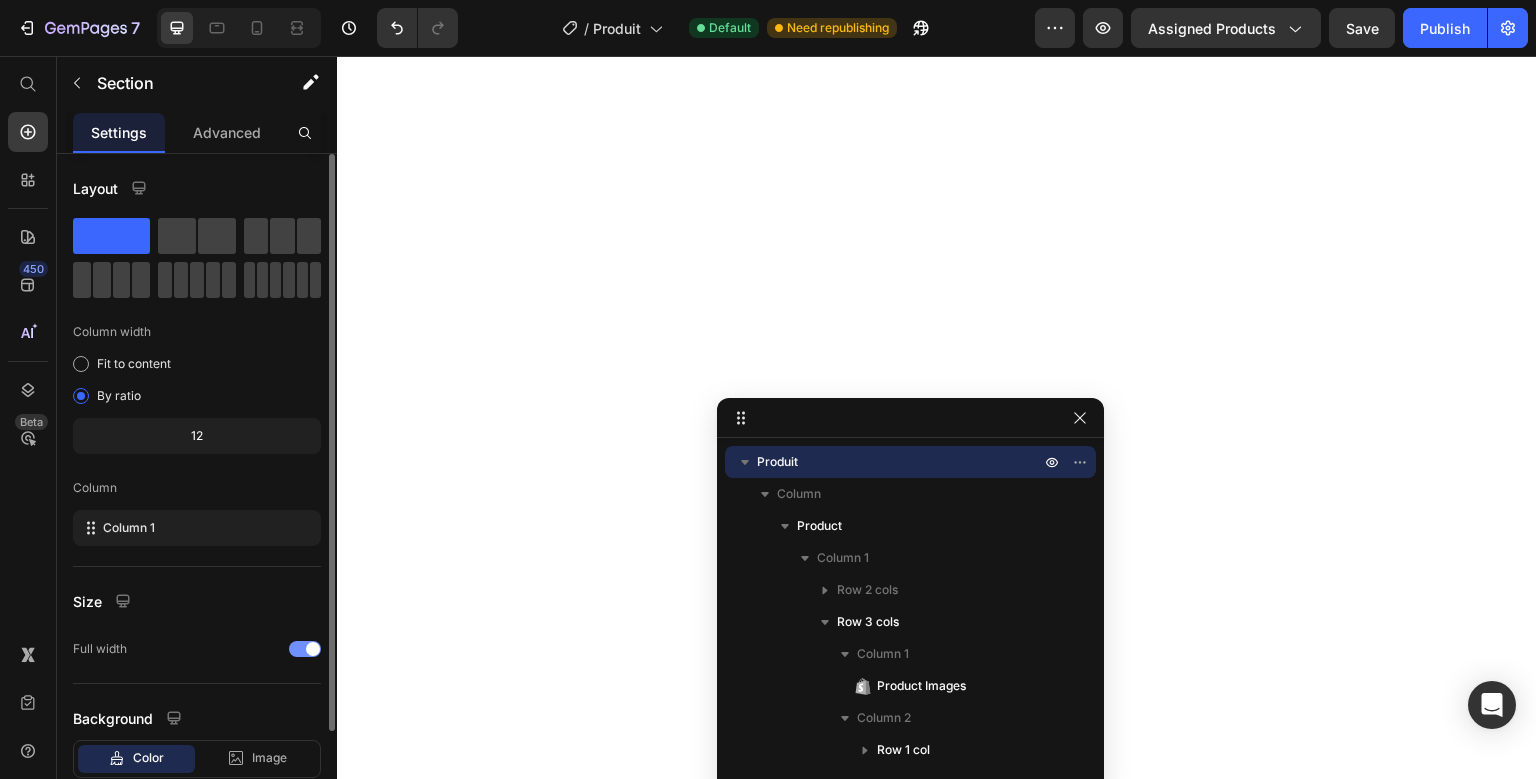 scroll, scrollTop: 124, scrollLeft: 0, axis: vertical 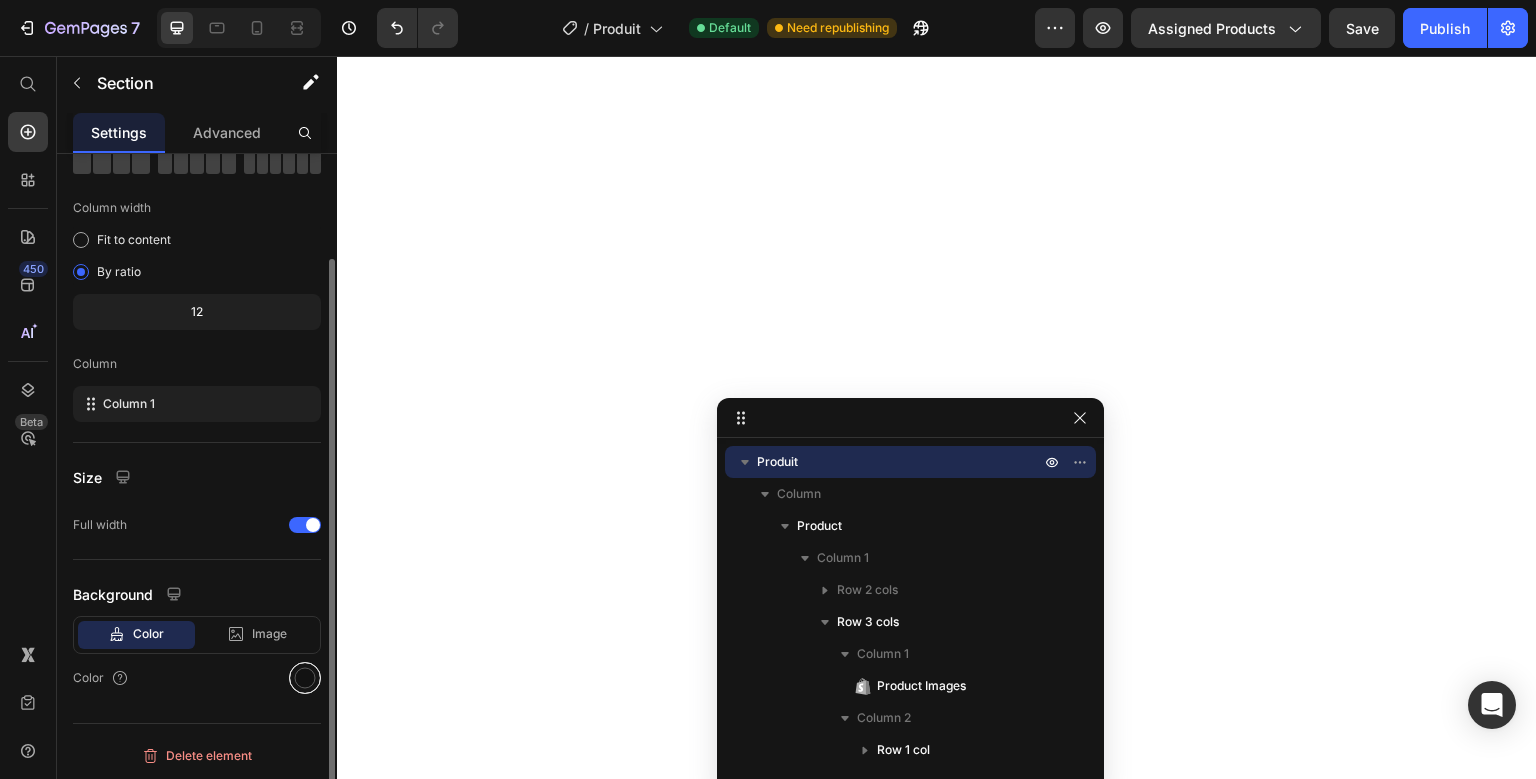 click at bounding box center [305, 678] 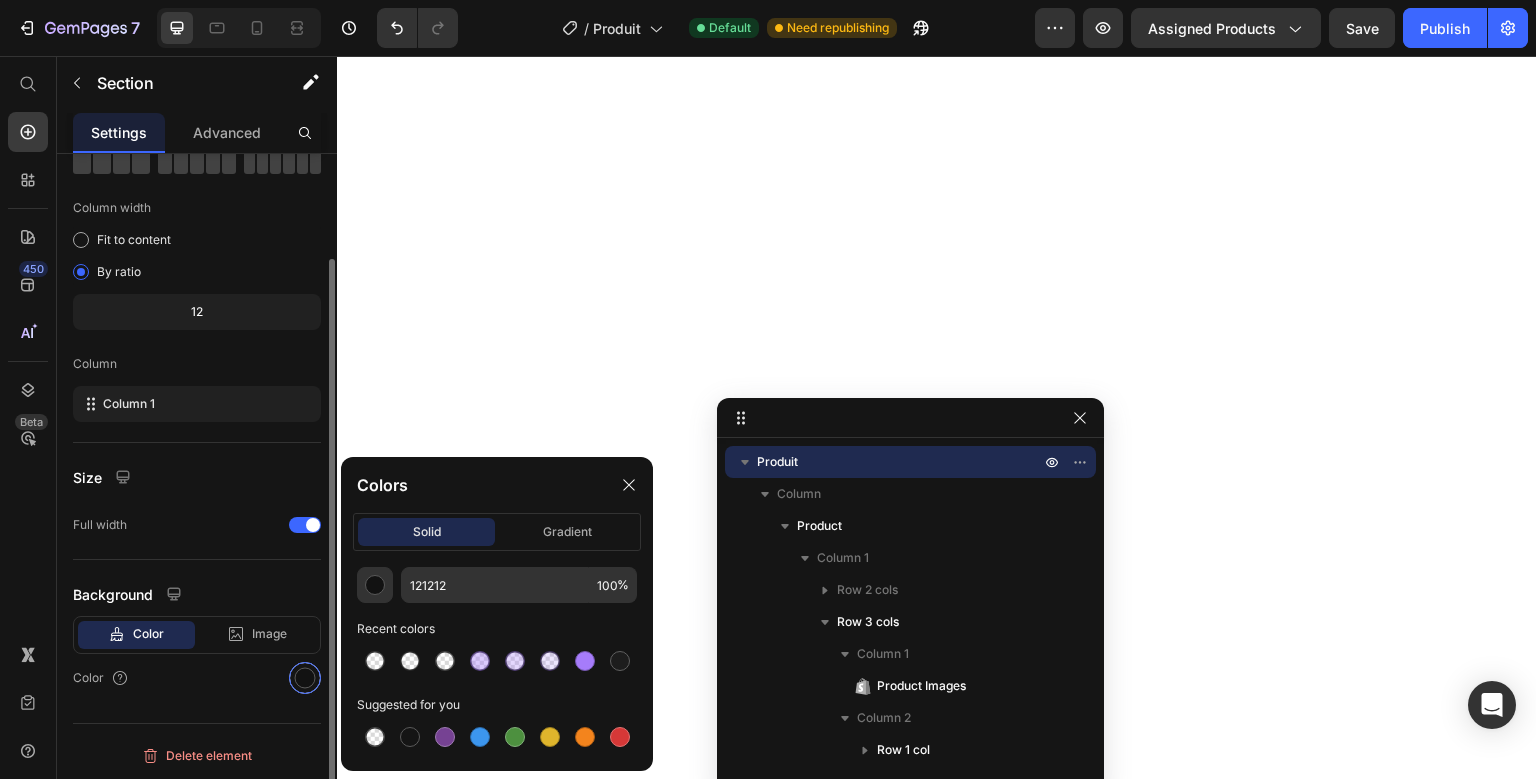 click on "7  Version history  /  Produit Default Need republishing Preview Assigned Products  Save   Publish  450 Beta Start with Sections Elements Hero Section Product Detail Brands Trusted Badges Guarantee Product Breakdown How to use Testimonials Compare Bundle FAQs Social Proof Brand Story Product List Collection Blog List Contact Sticky Add to Cart Custom Footer Browse Library 450 Layout
Row
Row
Row
Row Text
Heading
Text Block Button
Button
Button
Sticky Back to top Media
Image Image" at bounding box center [768, 0] 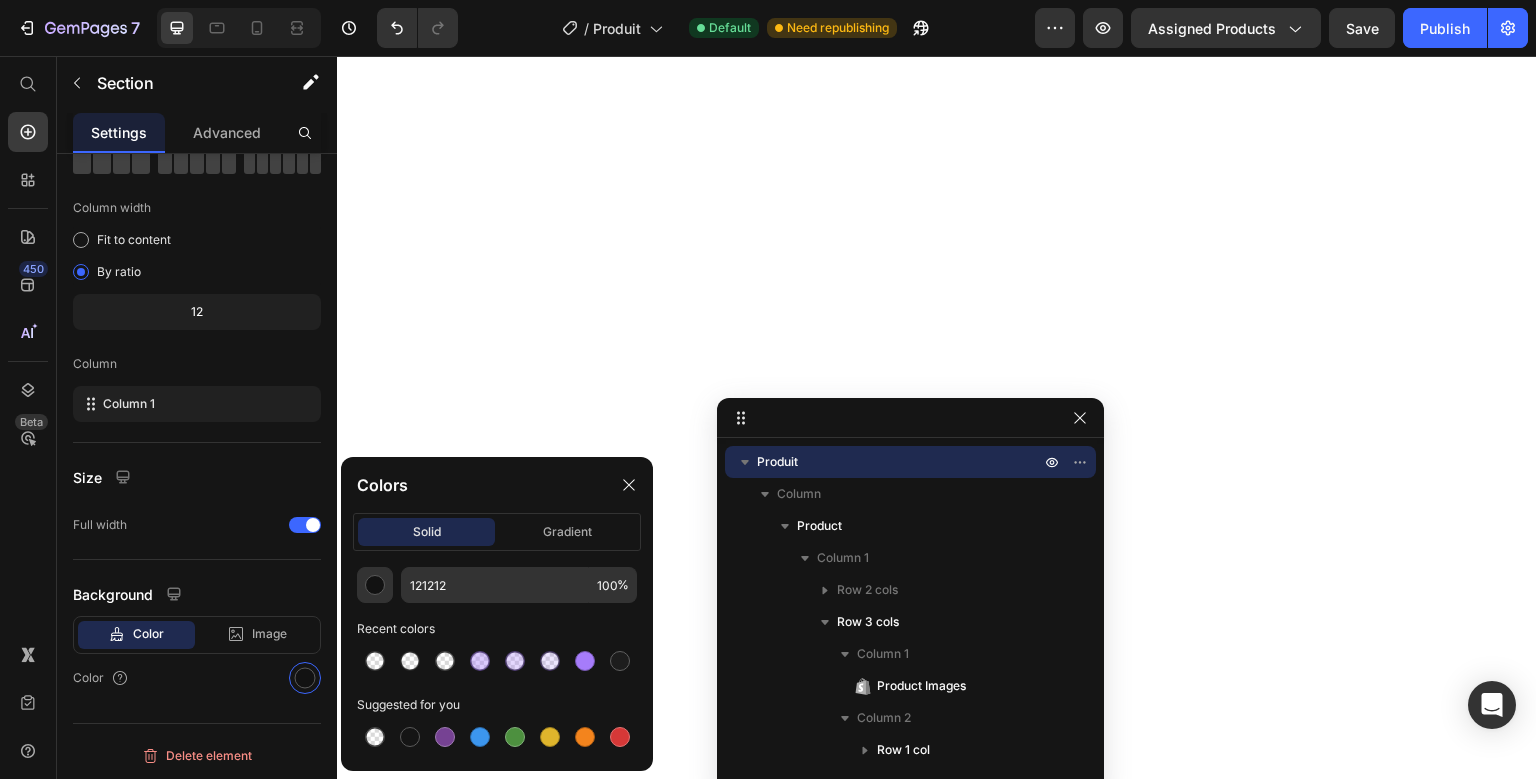 scroll, scrollTop: 198, scrollLeft: 0, axis: vertical 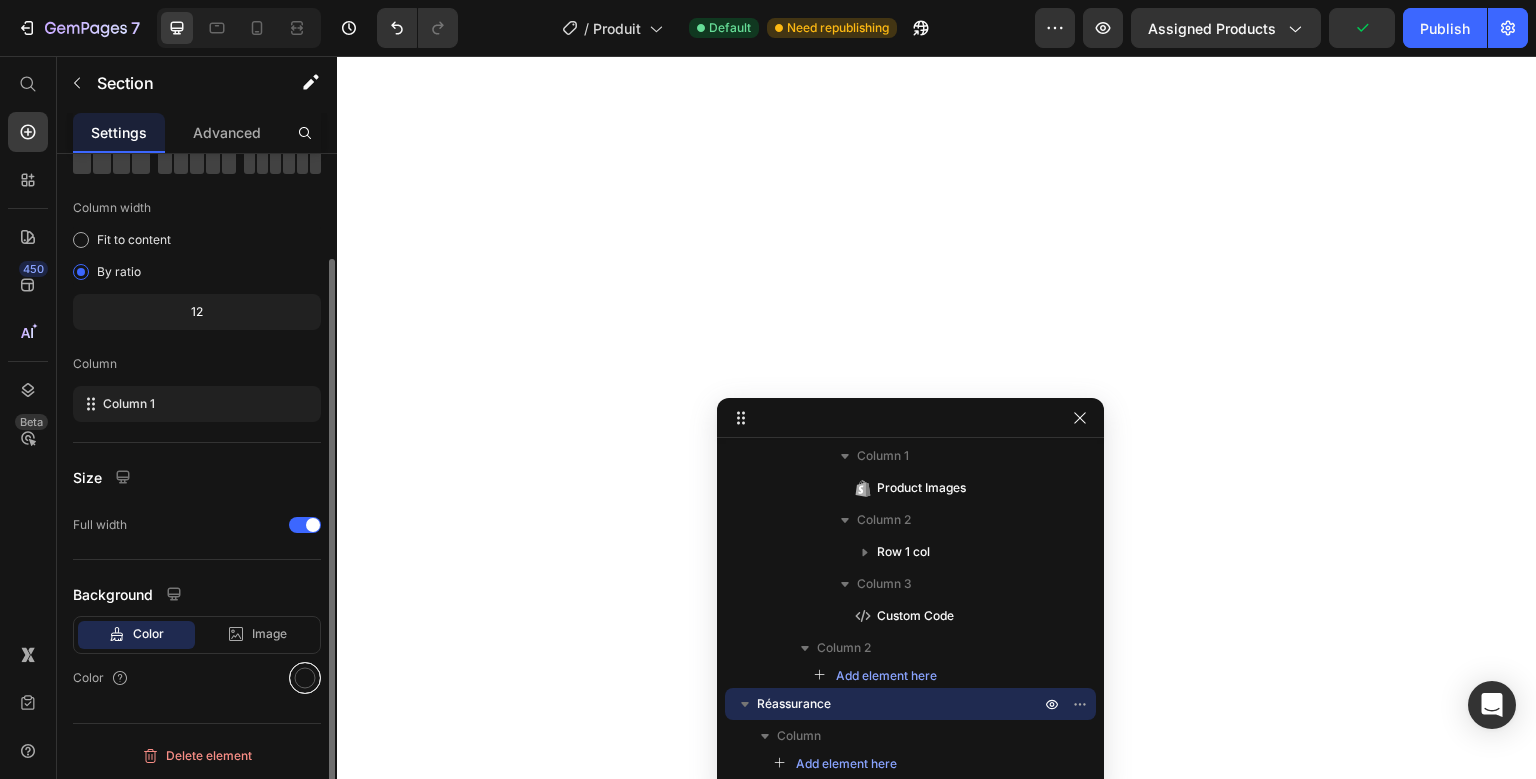 click at bounding box center [305, 678] 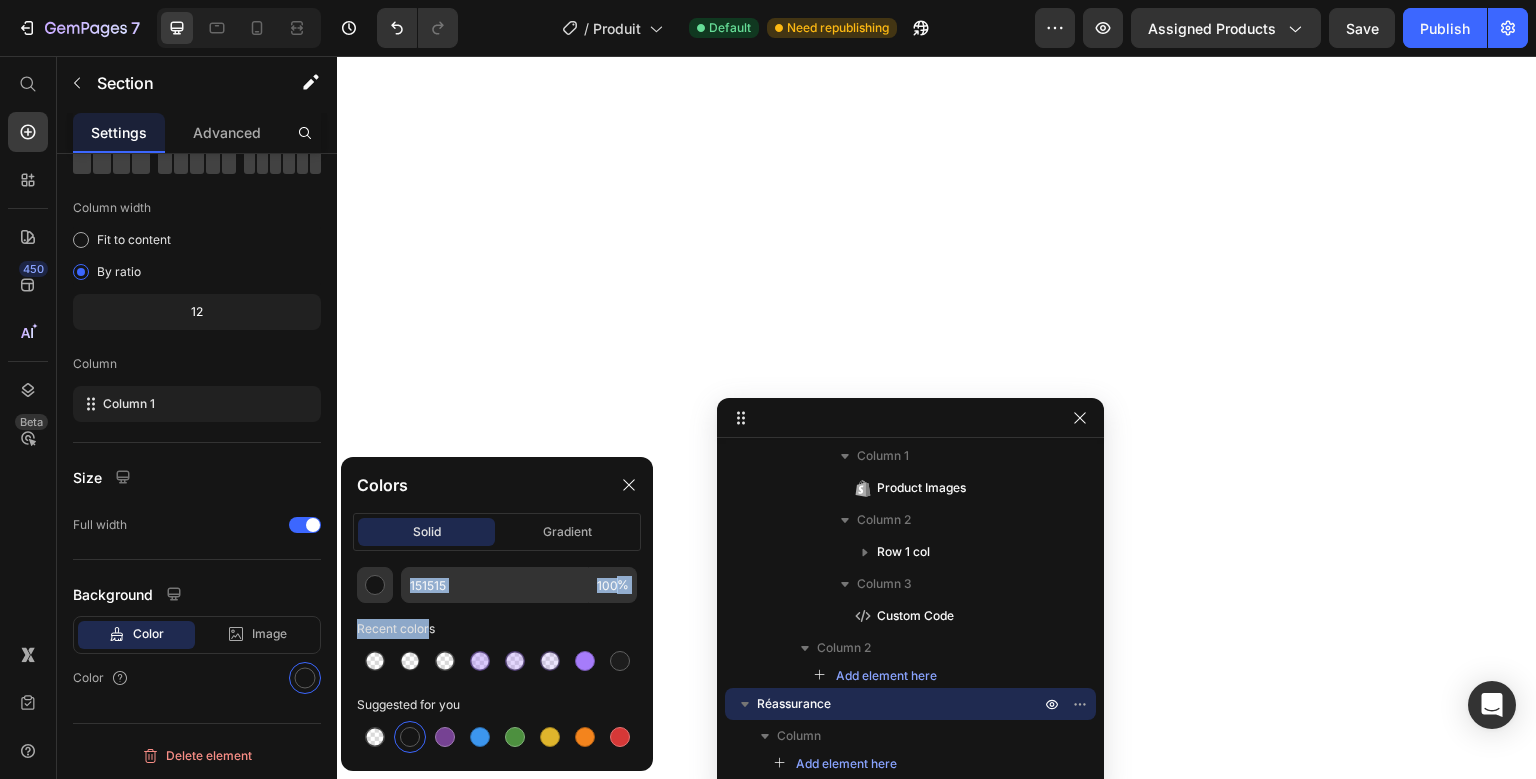 drag, startPoint x: 430, startPoint y: 611, endPoint x: 430, endPoint y: 562, distance: 49 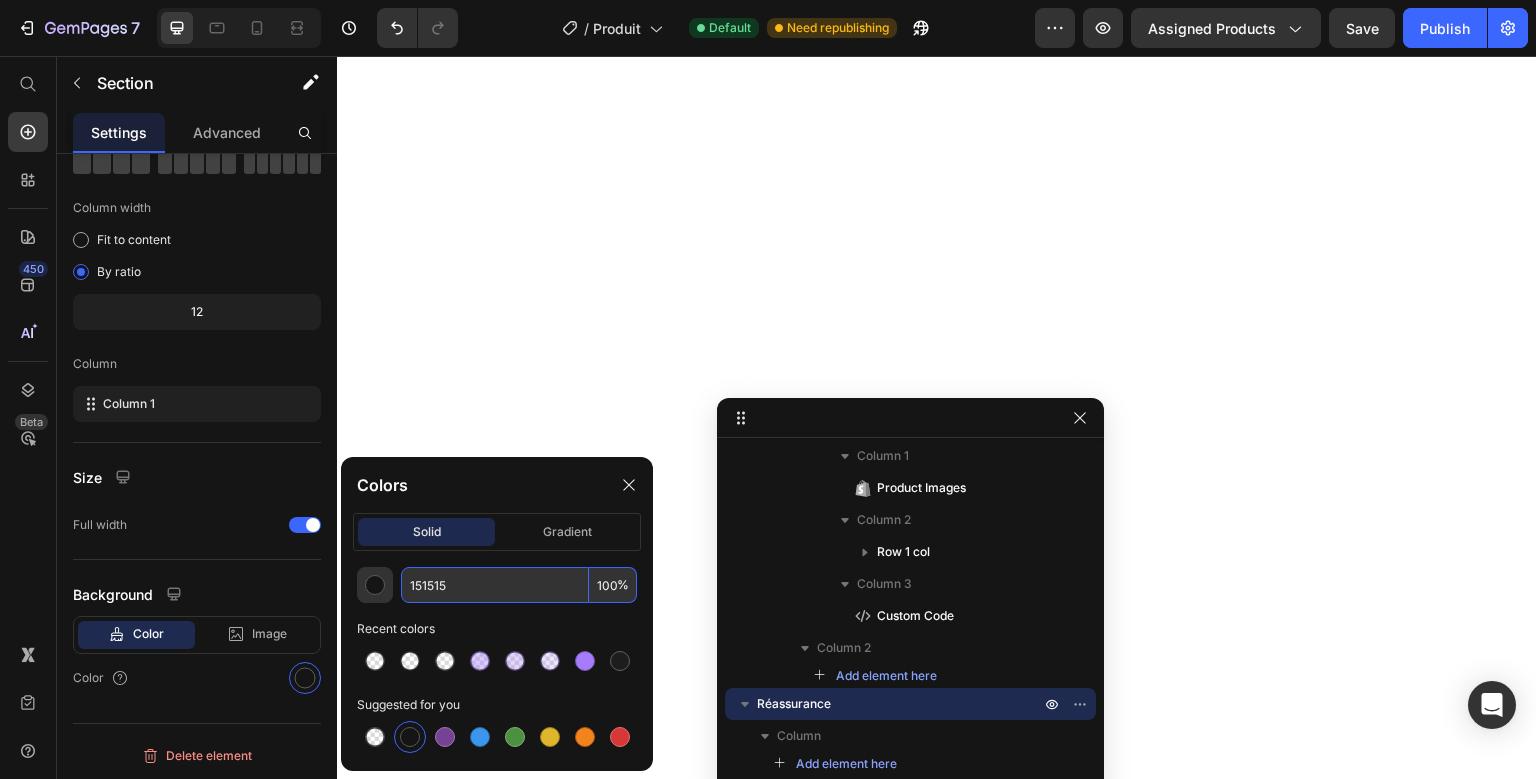 click on "151515" at bounding box center (495, 585) 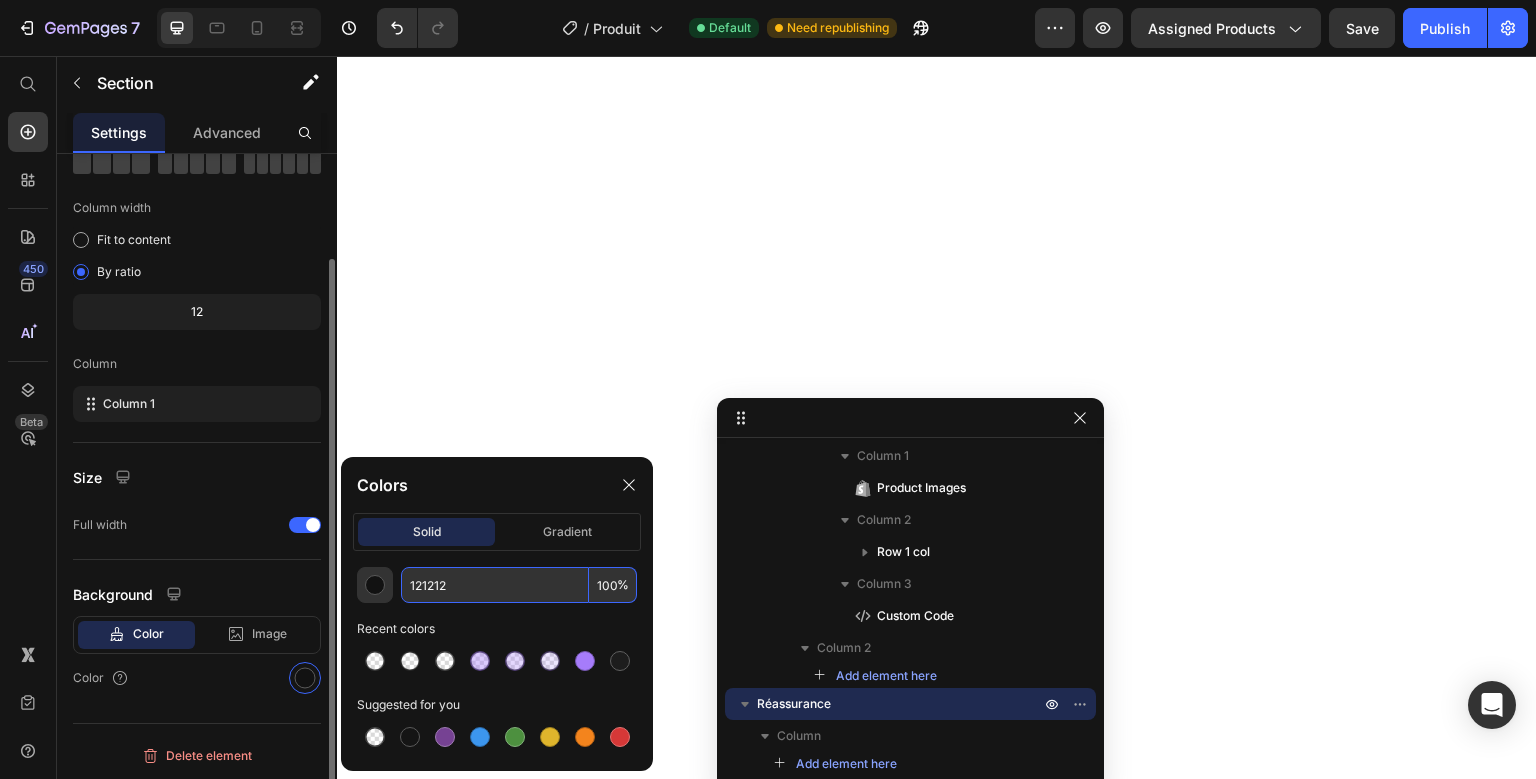 type on "121212" 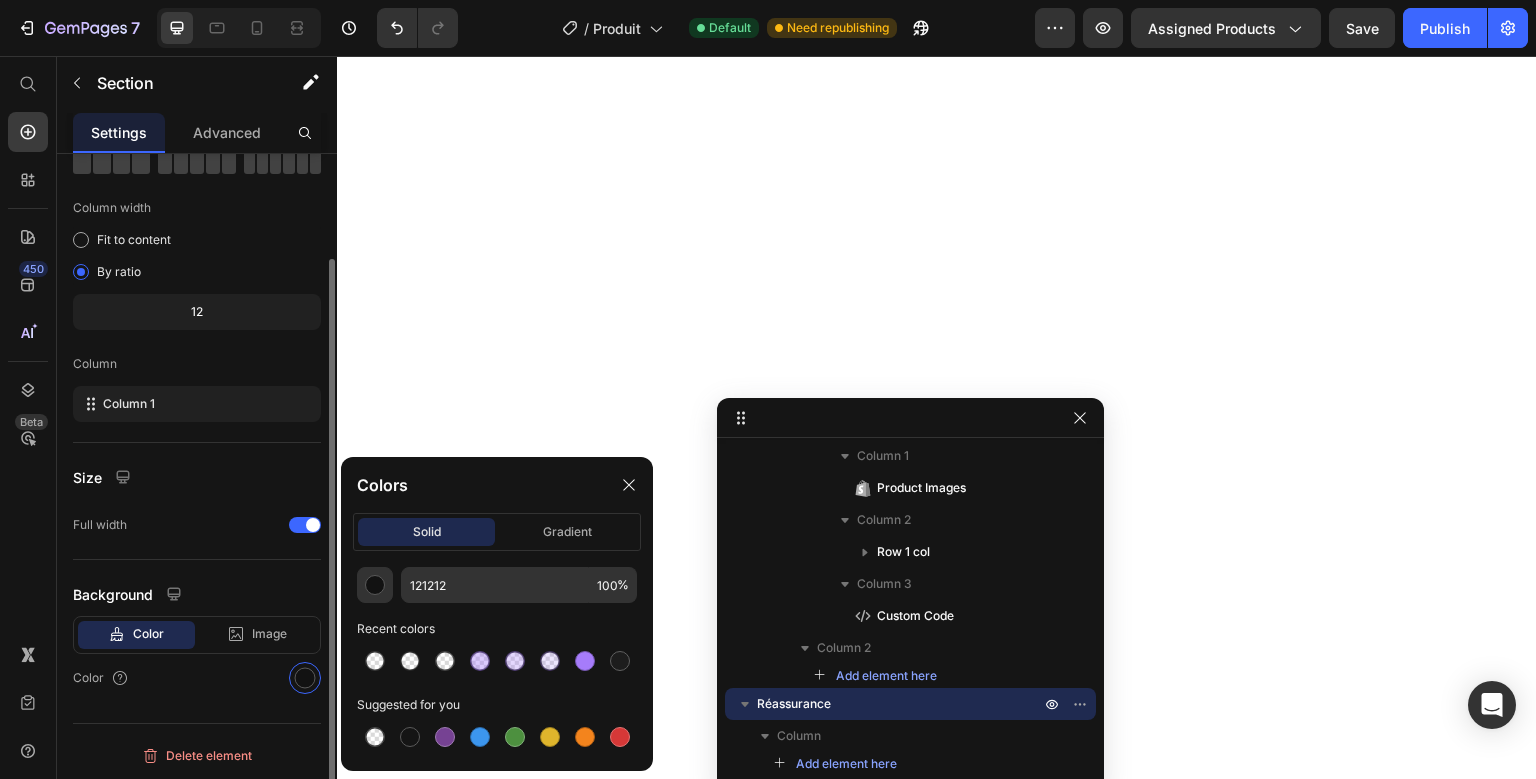 click on "Size Full width" 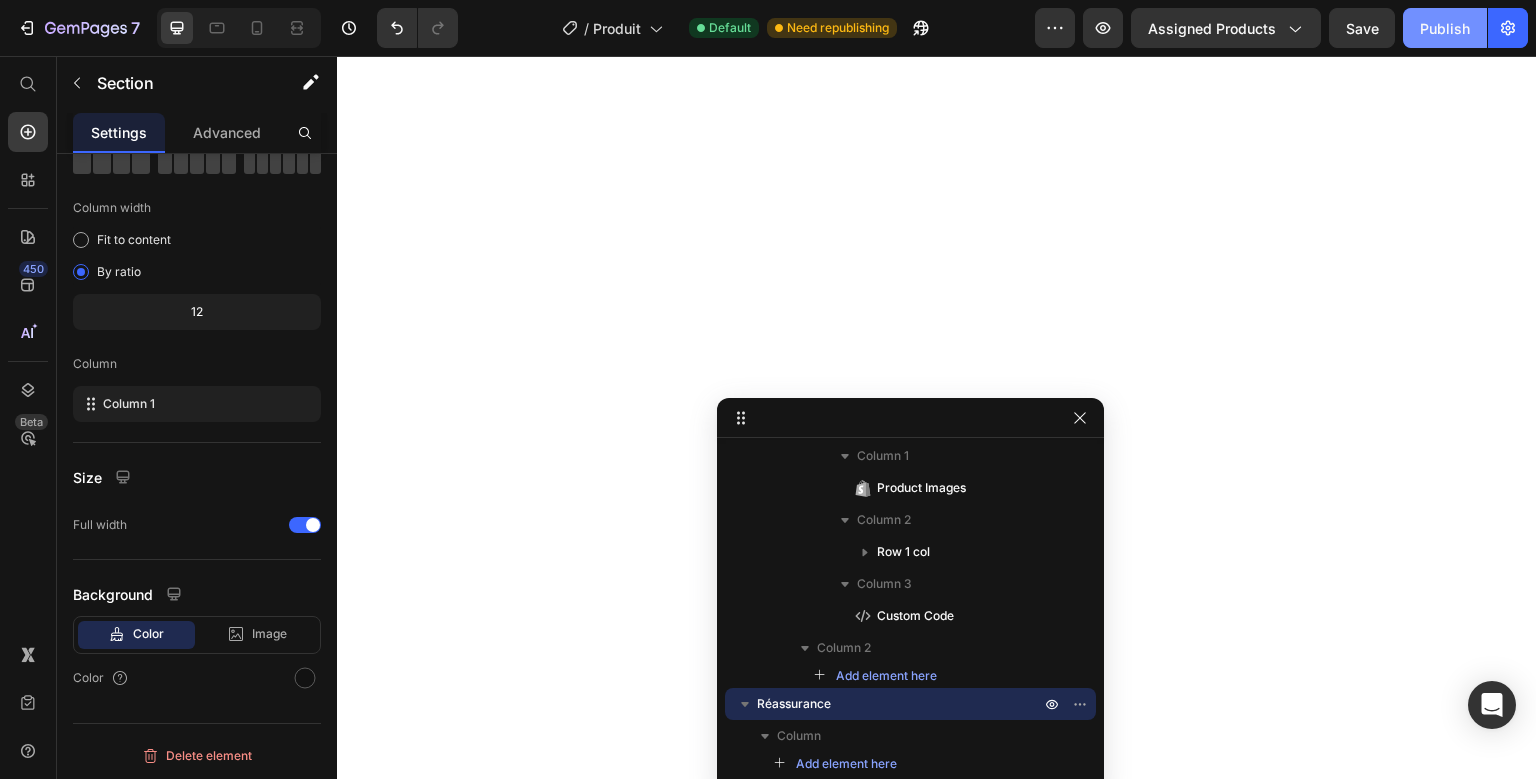 click on "Publish" at bounding box center [1445, 28] 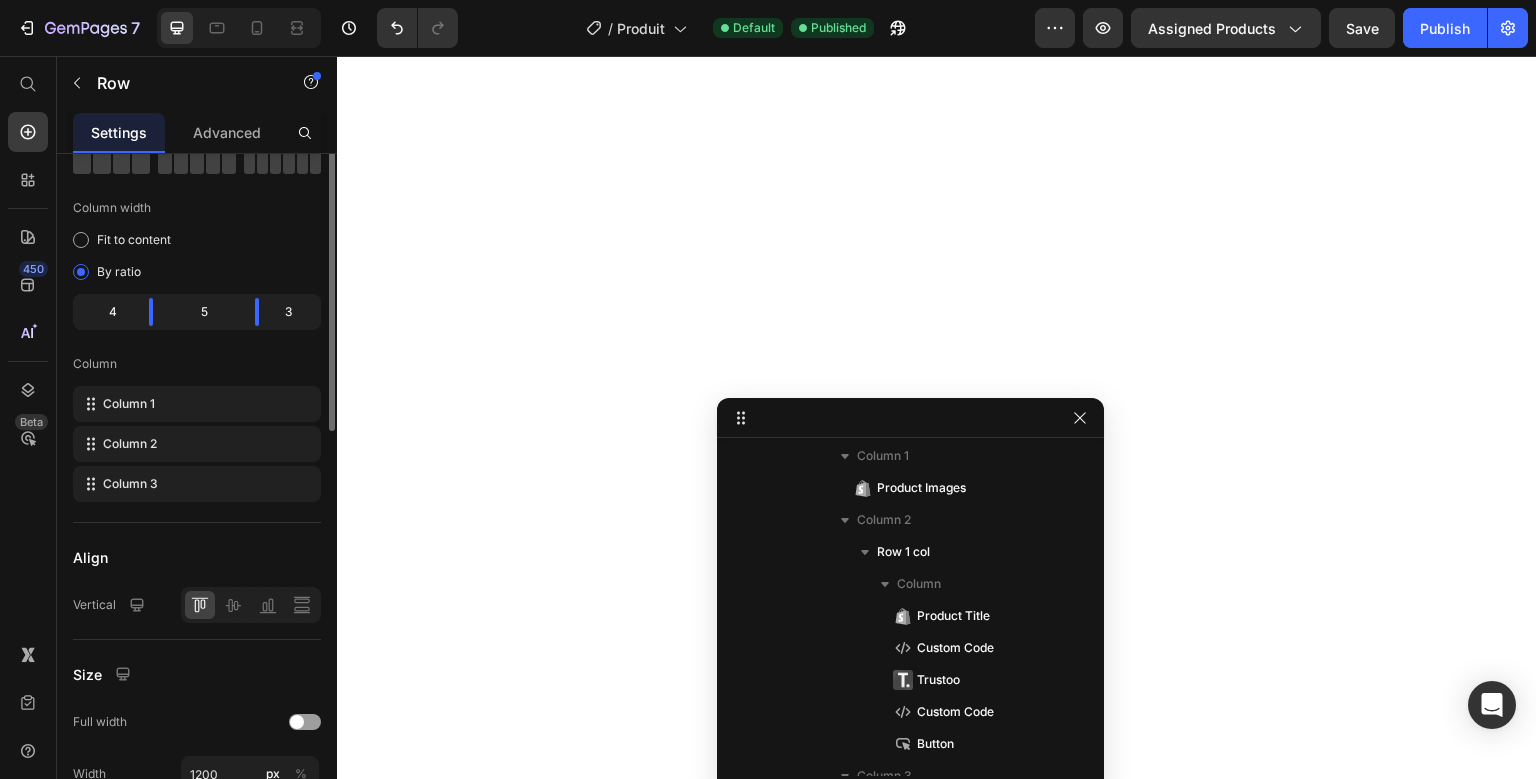 scroll, scrollTop: 26, scrollLeft: 0, axis: vertical 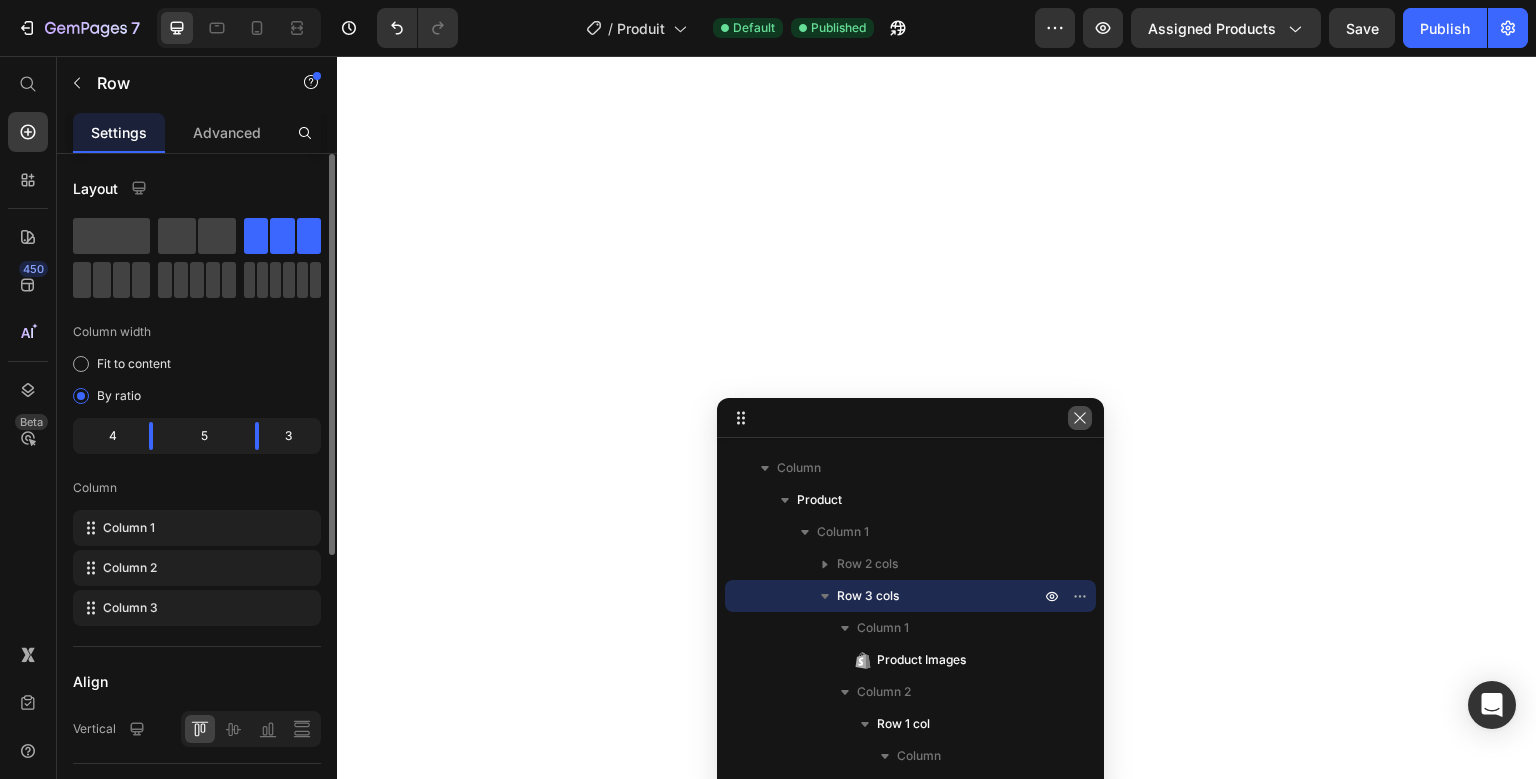 click at bounding box center (1080, 418) 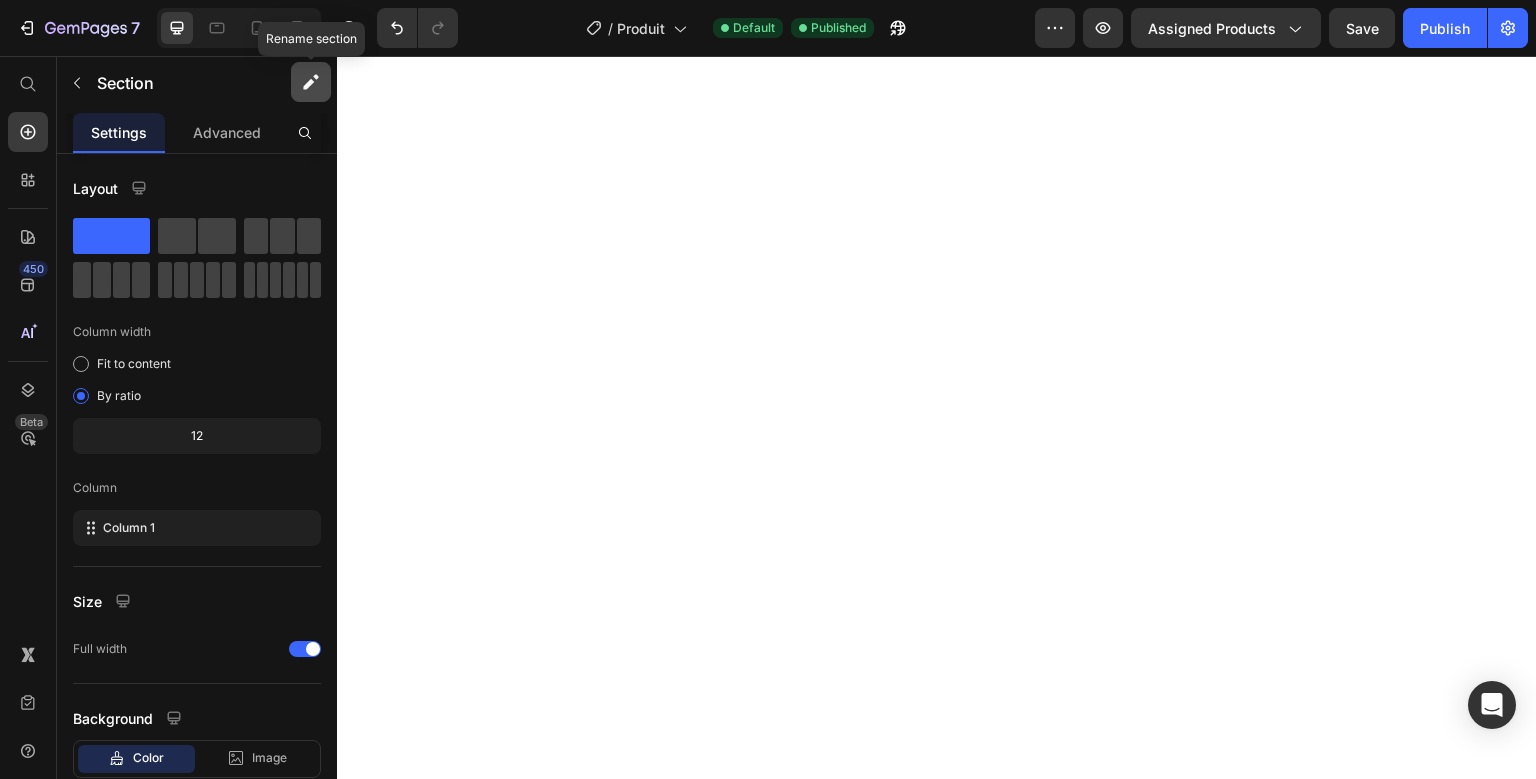 click at bounding box center (311, 82) 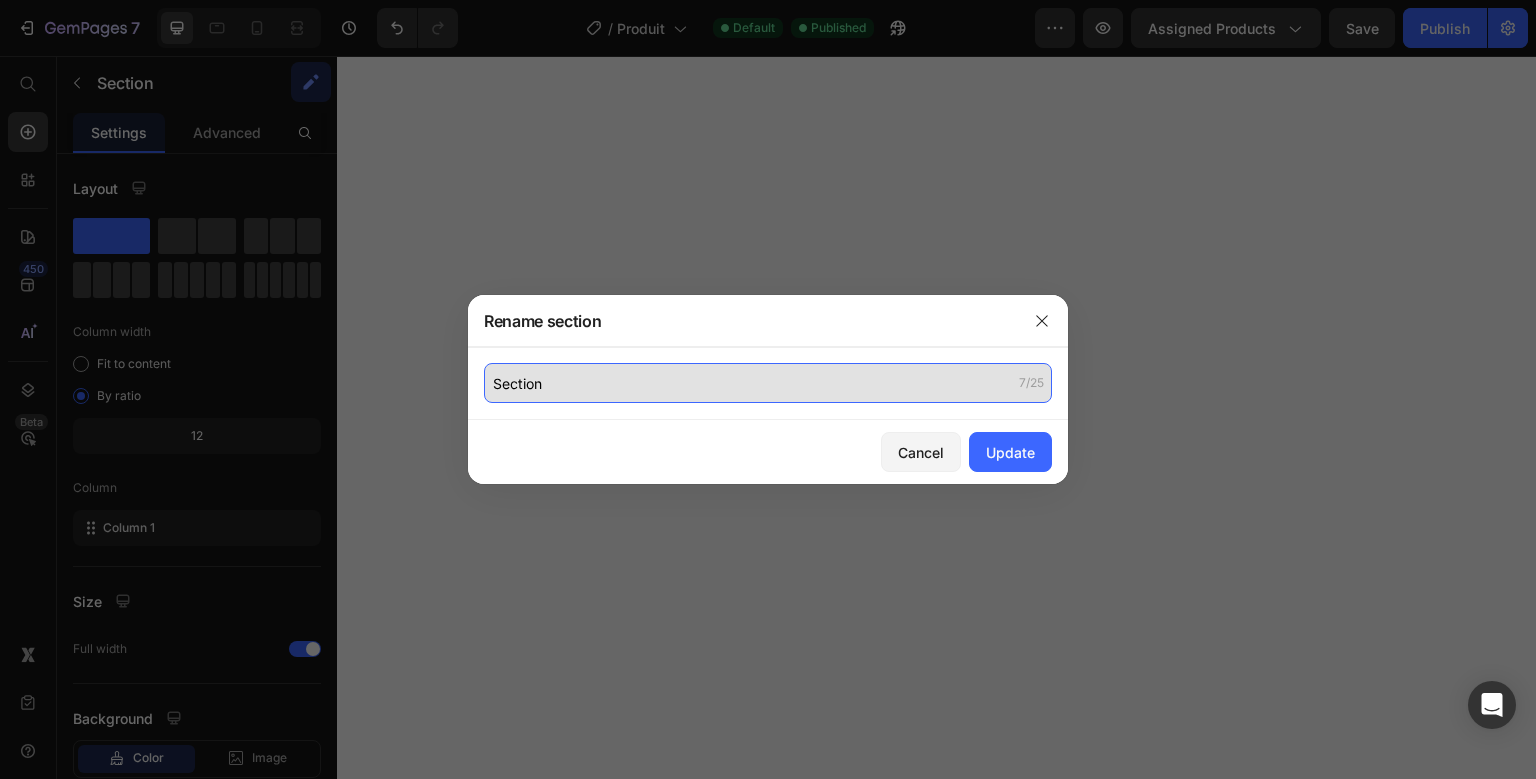click on "Section" 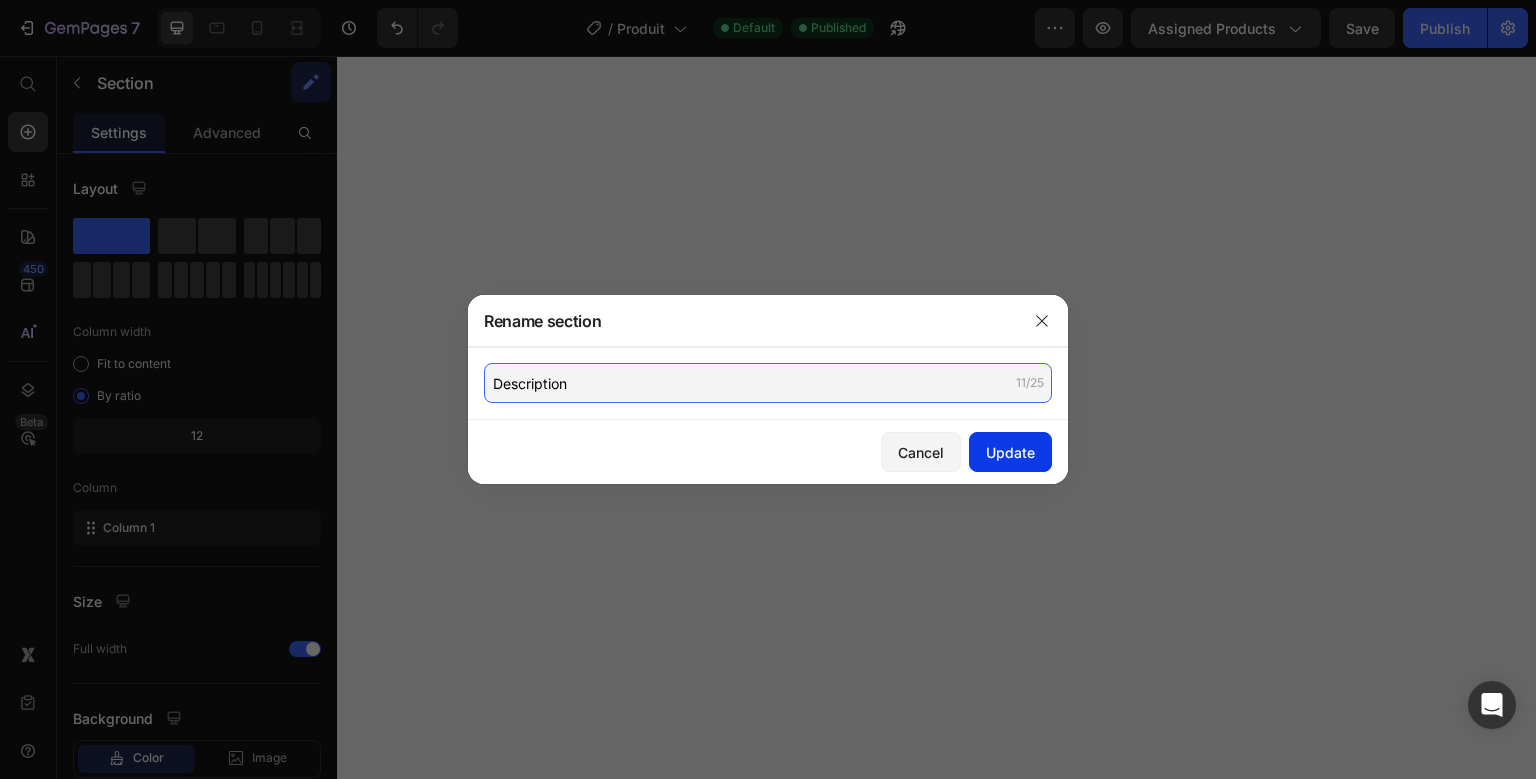 type on "Description" 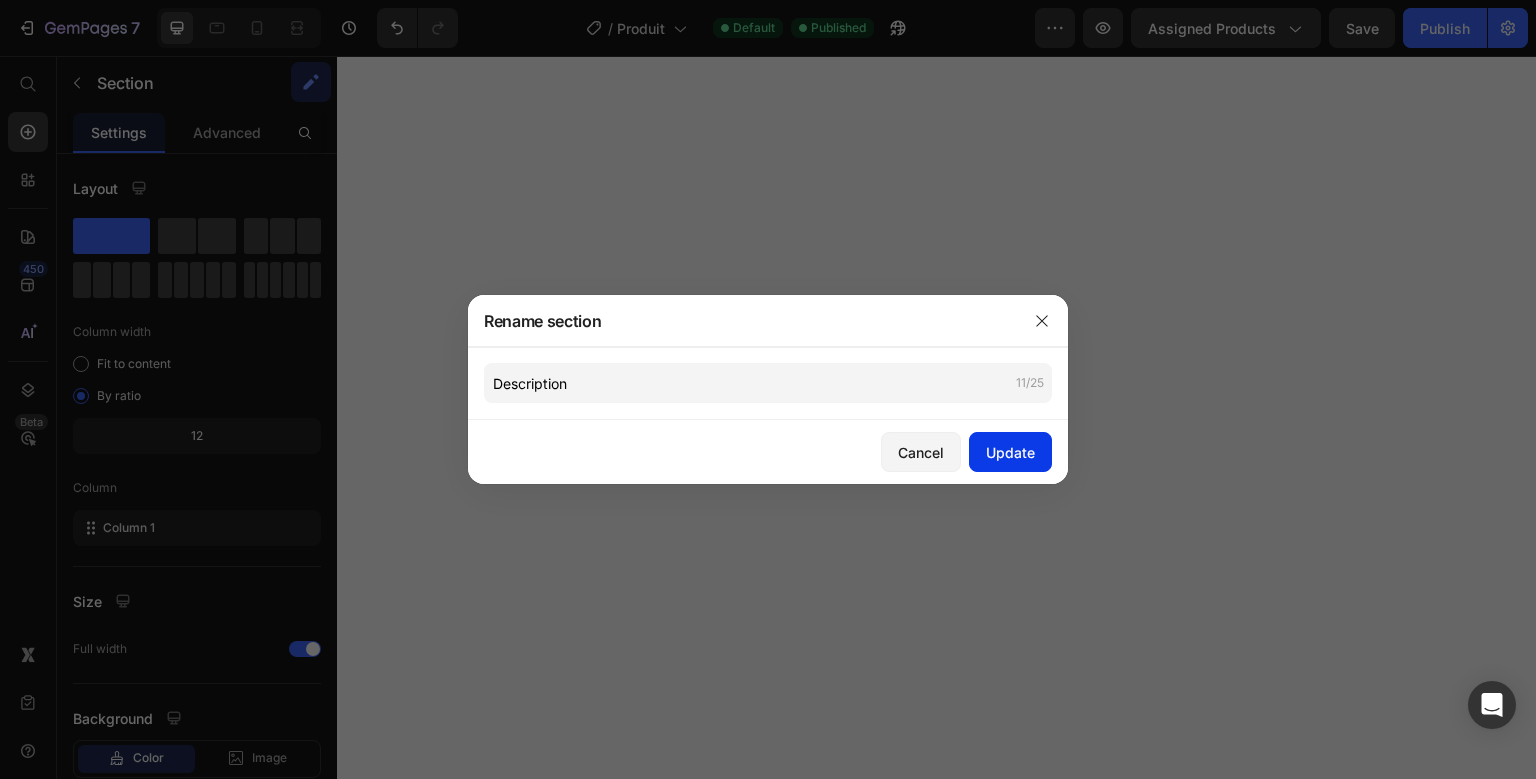 click on "Update" 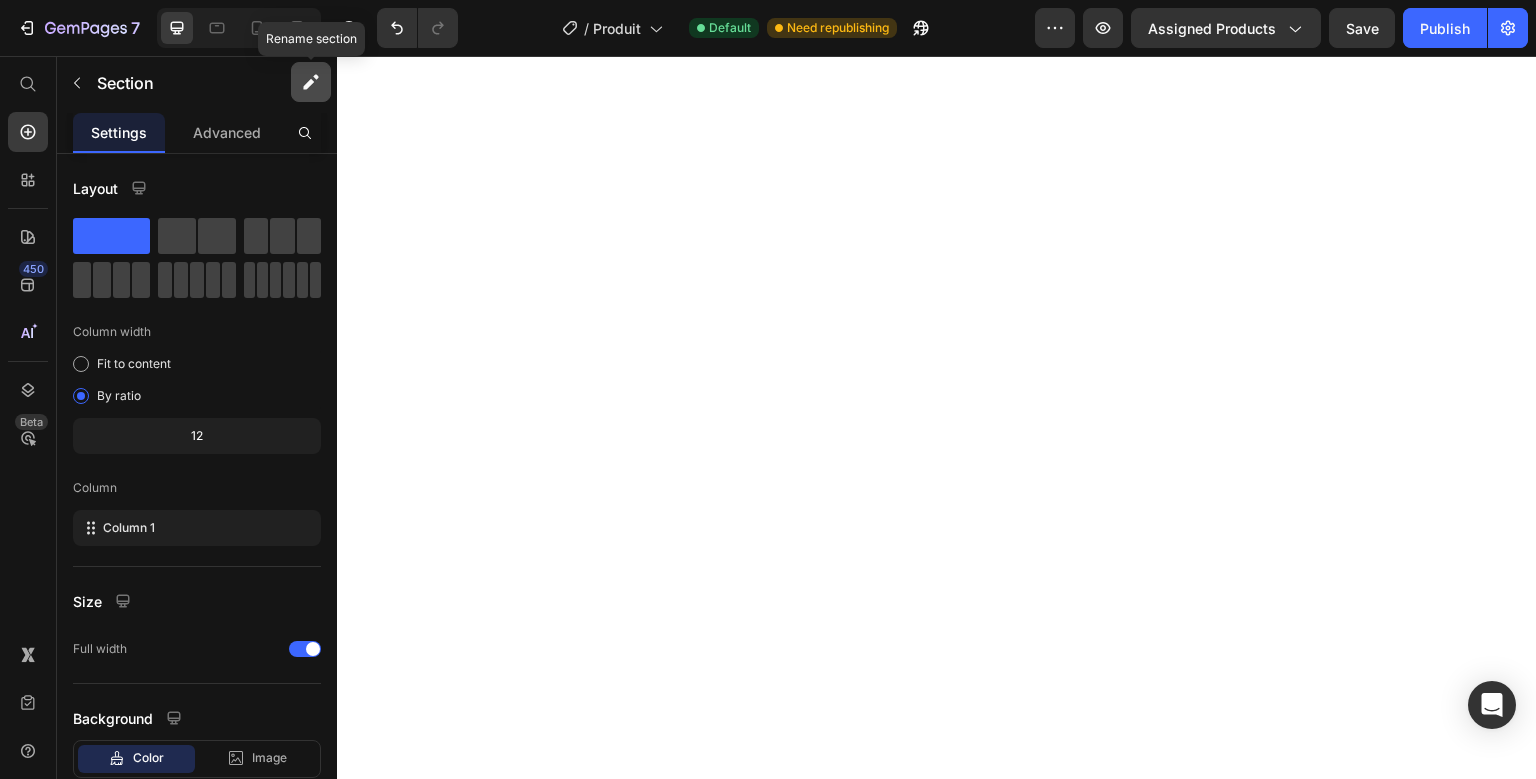 click 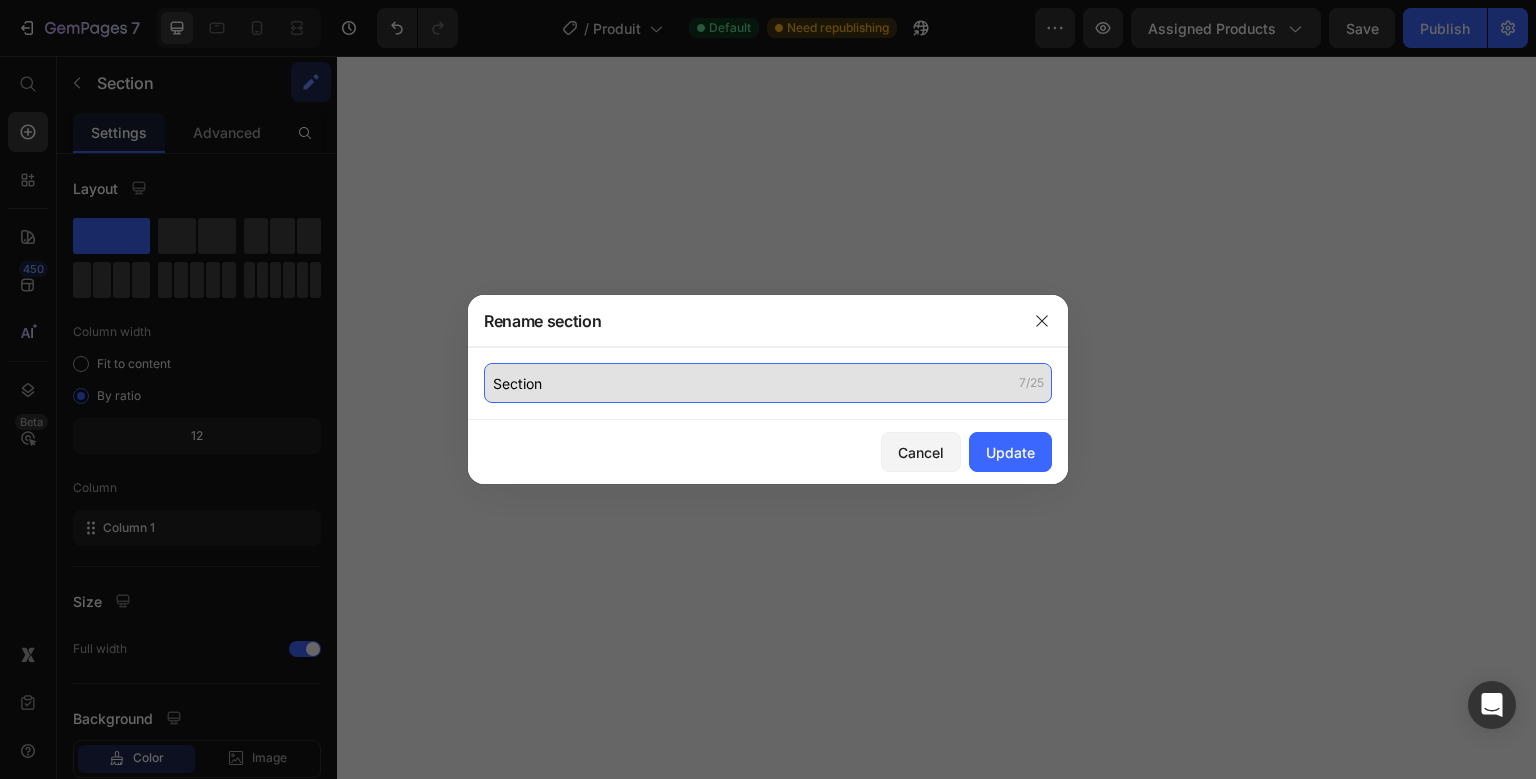 click on "Section" 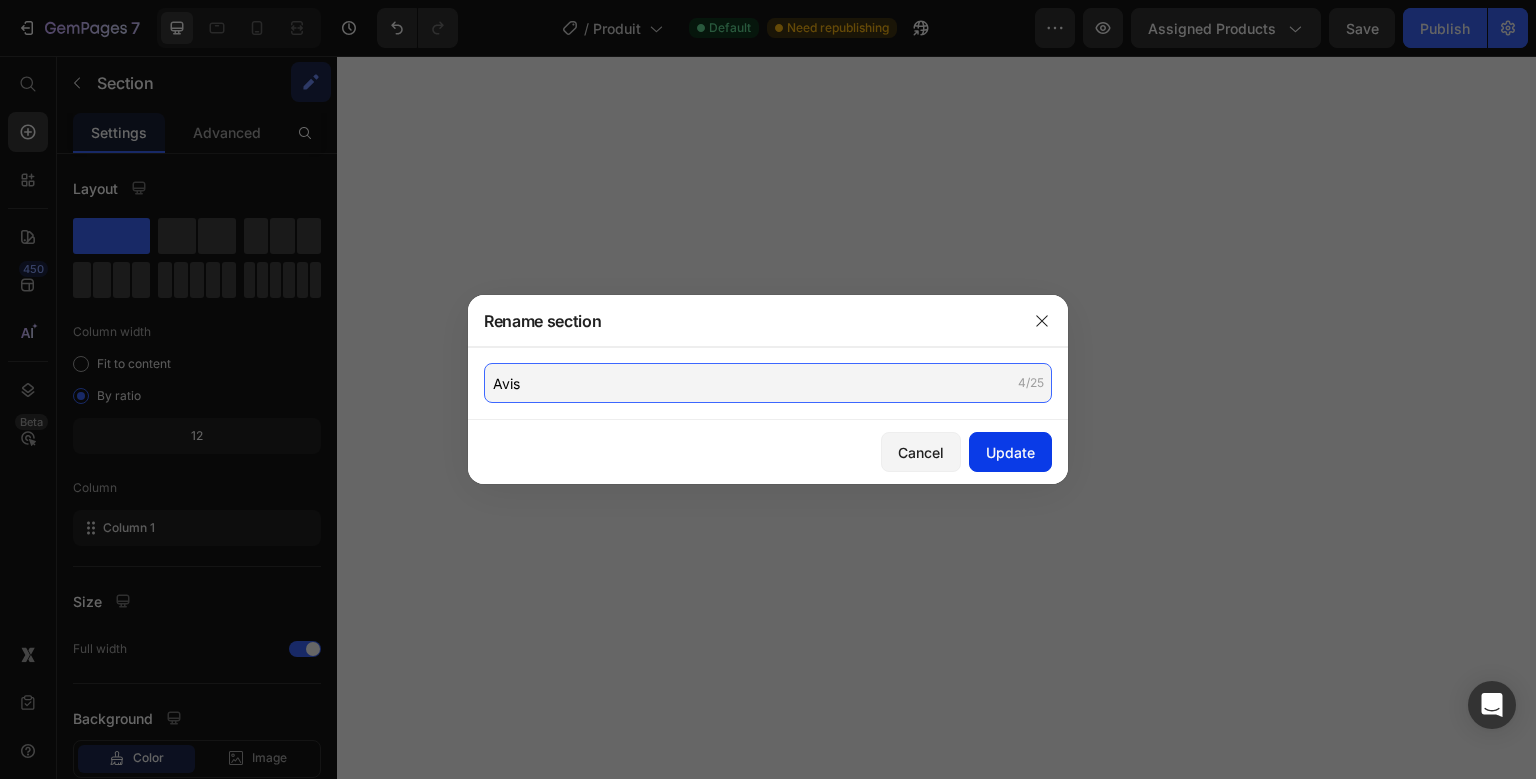 type on "Avis" 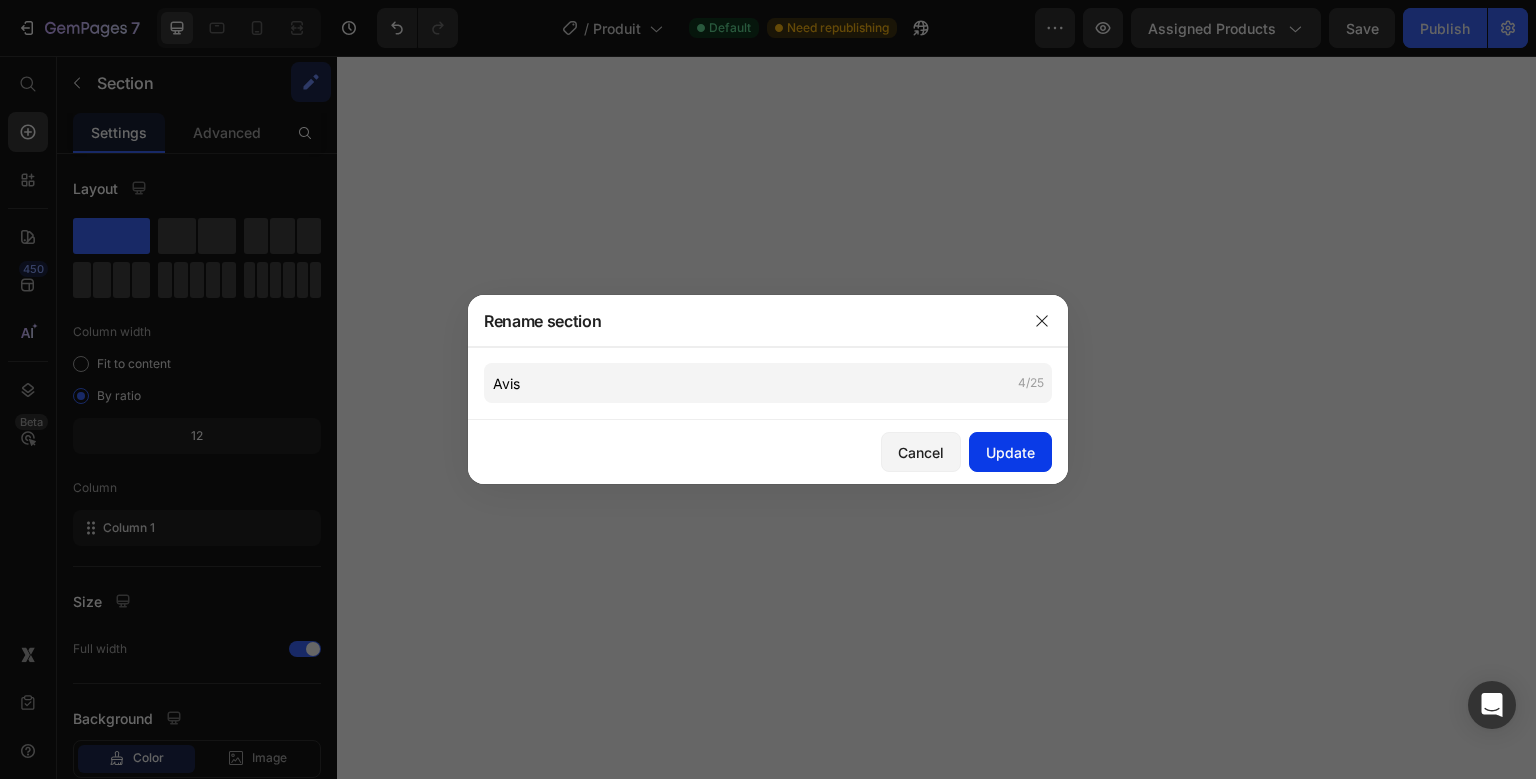 click on "Update" at bounding box center [1010, 452] 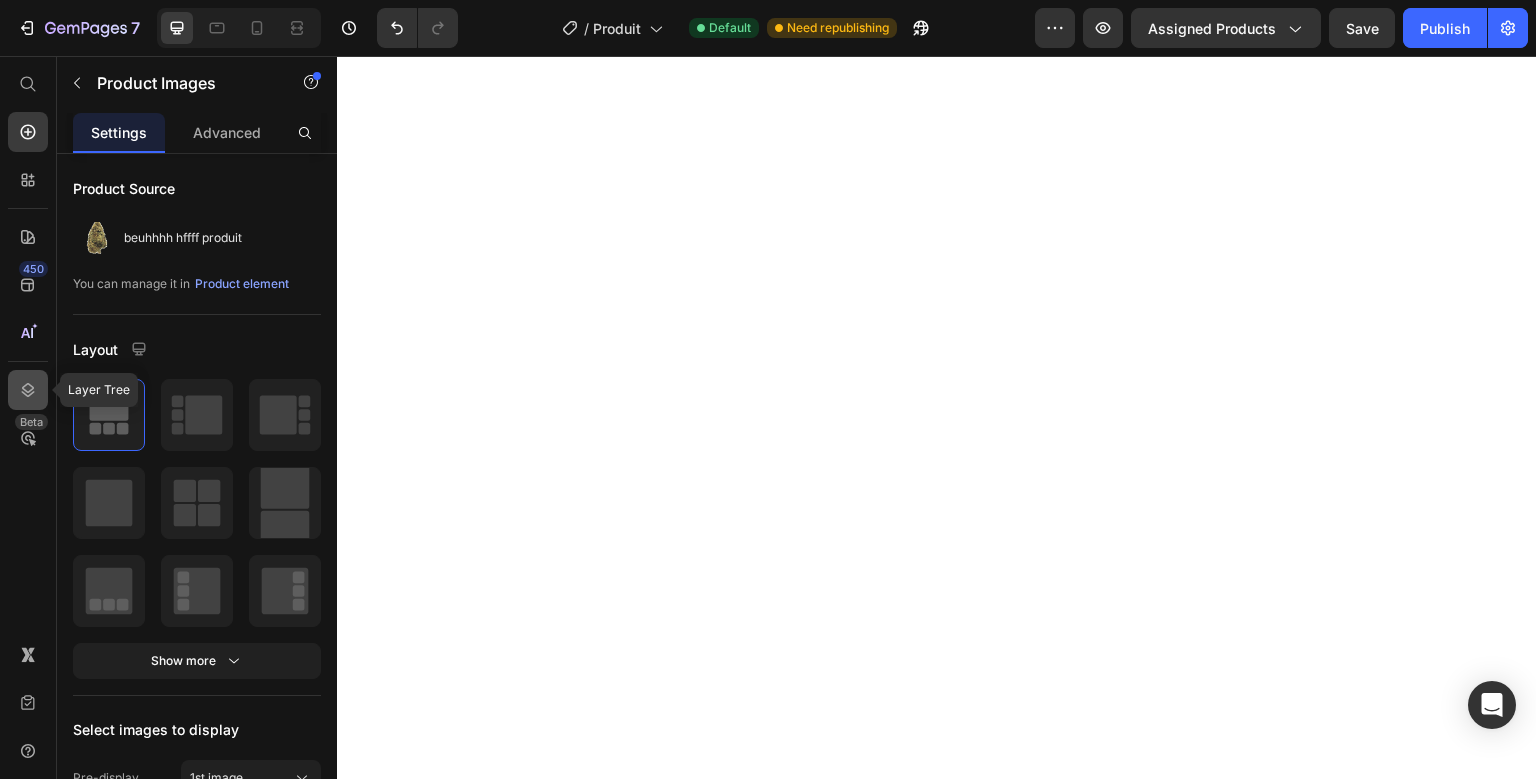 click 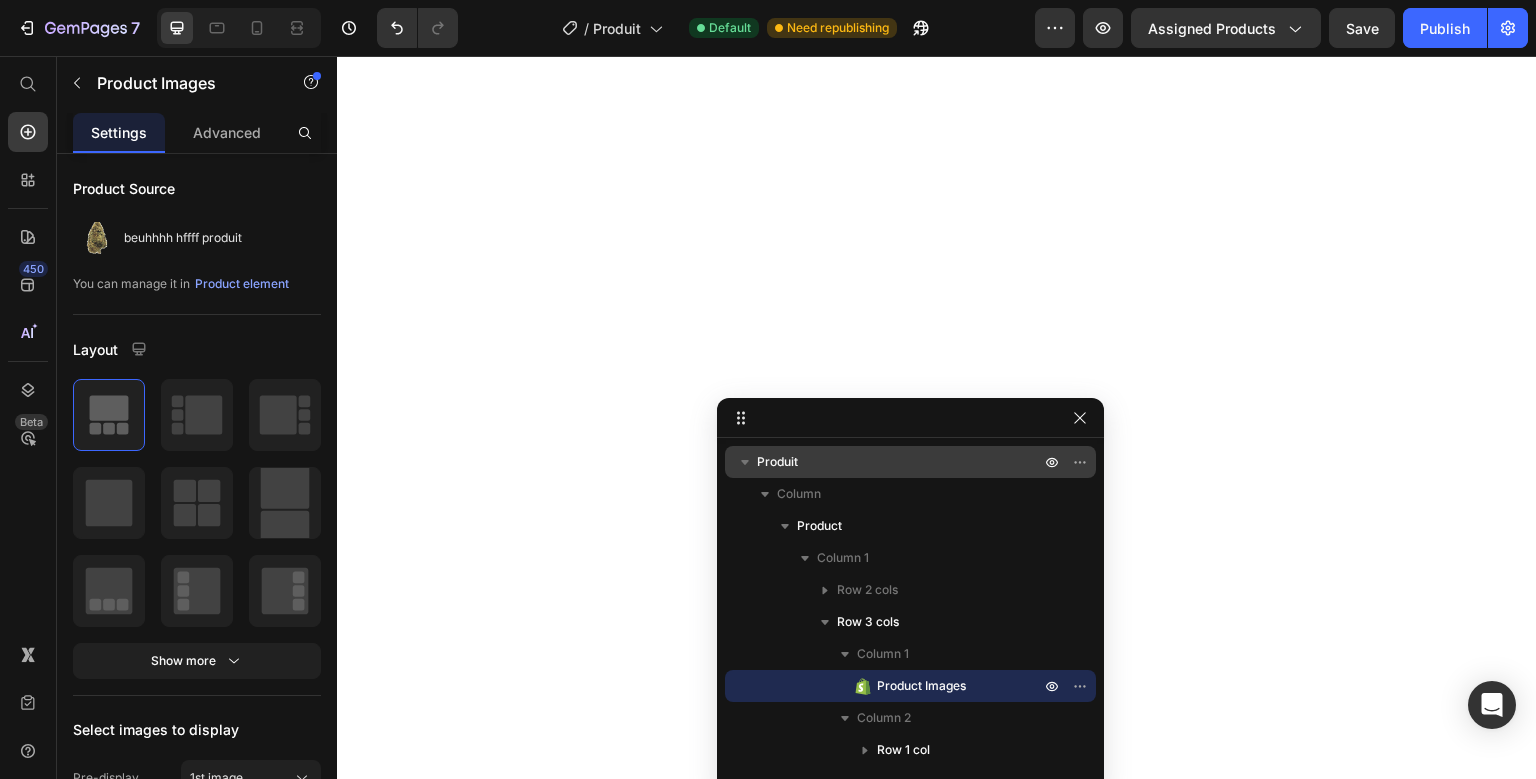 click 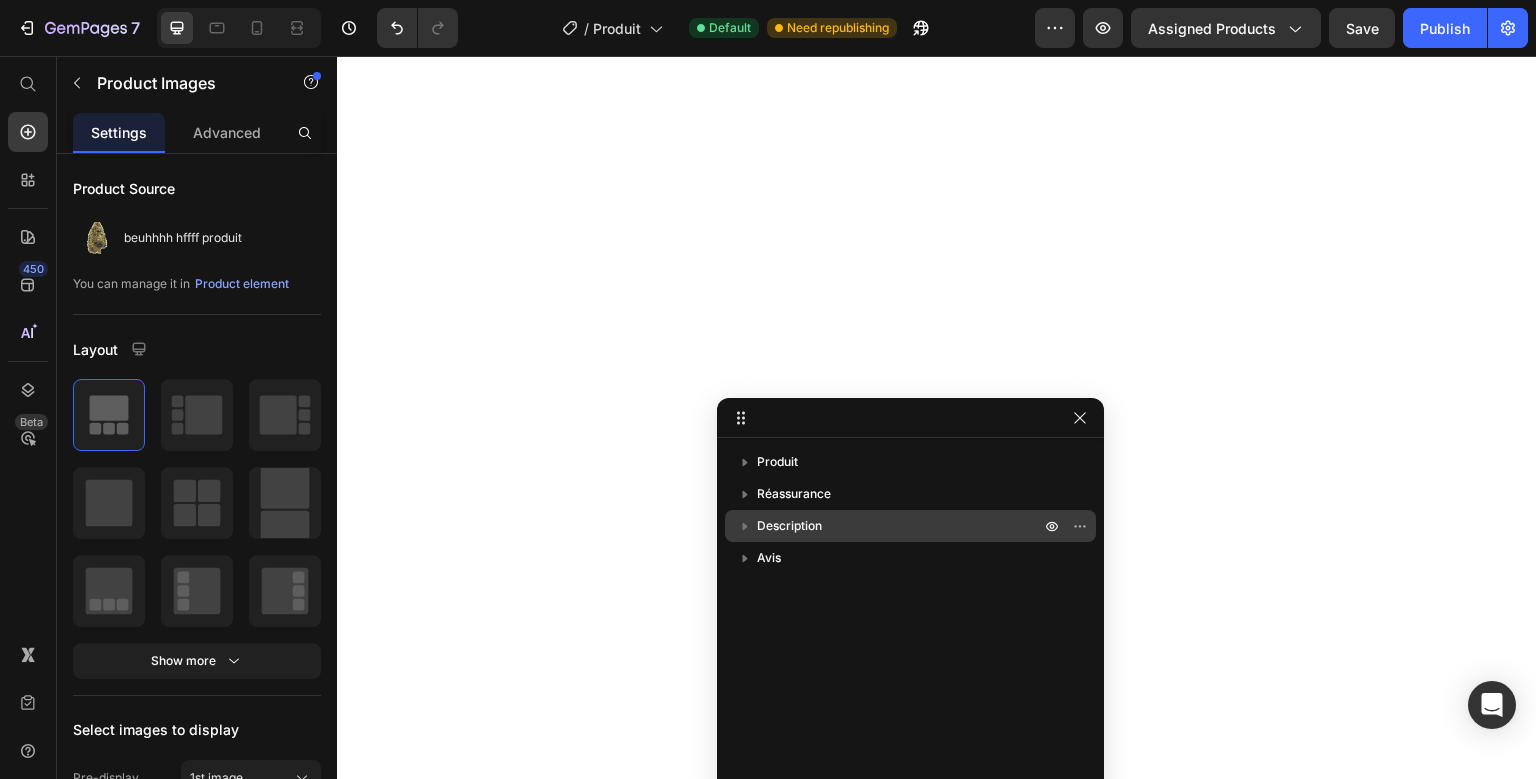 click on "Description" at bounding box center [910, 526] 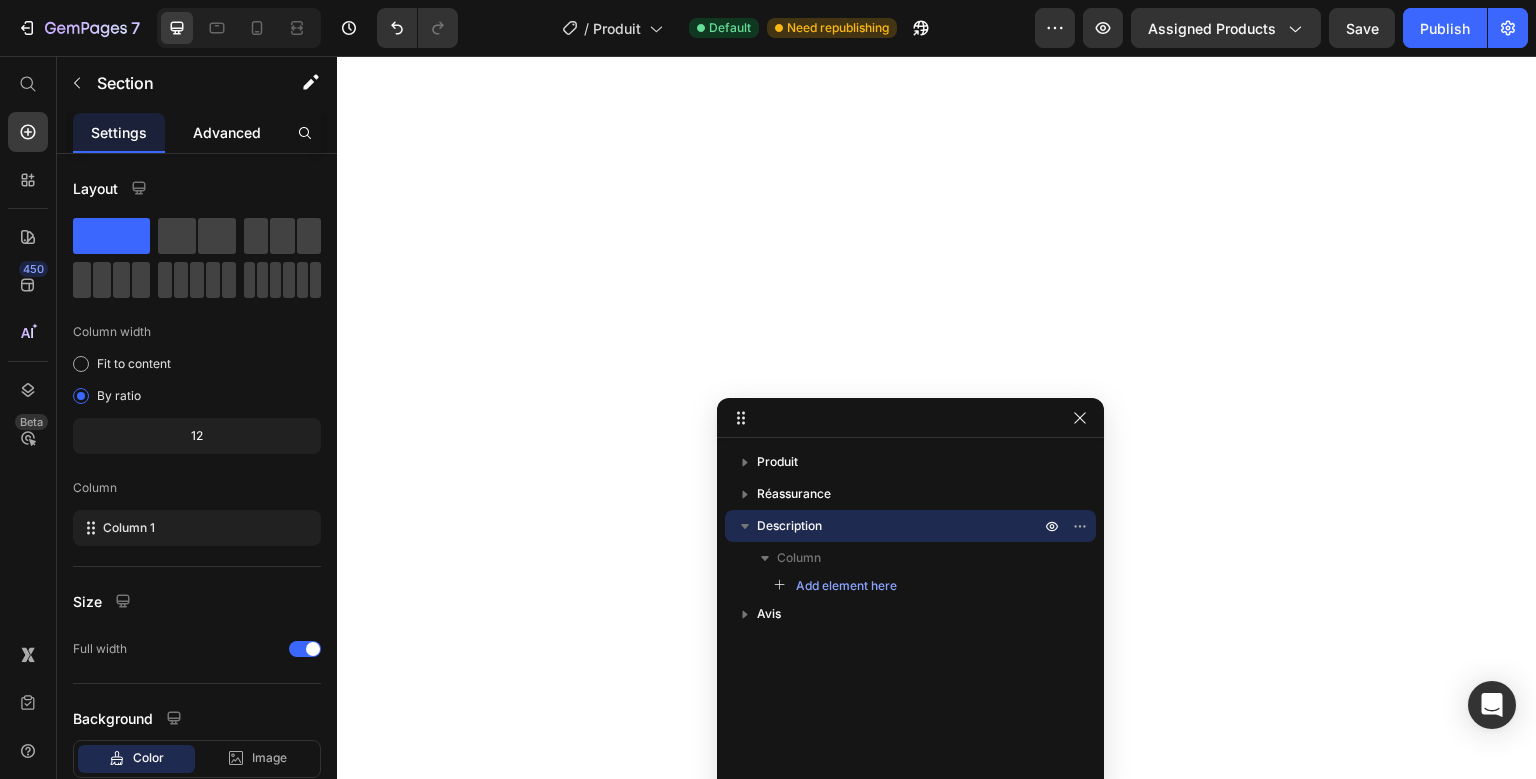 click on "Advanced" 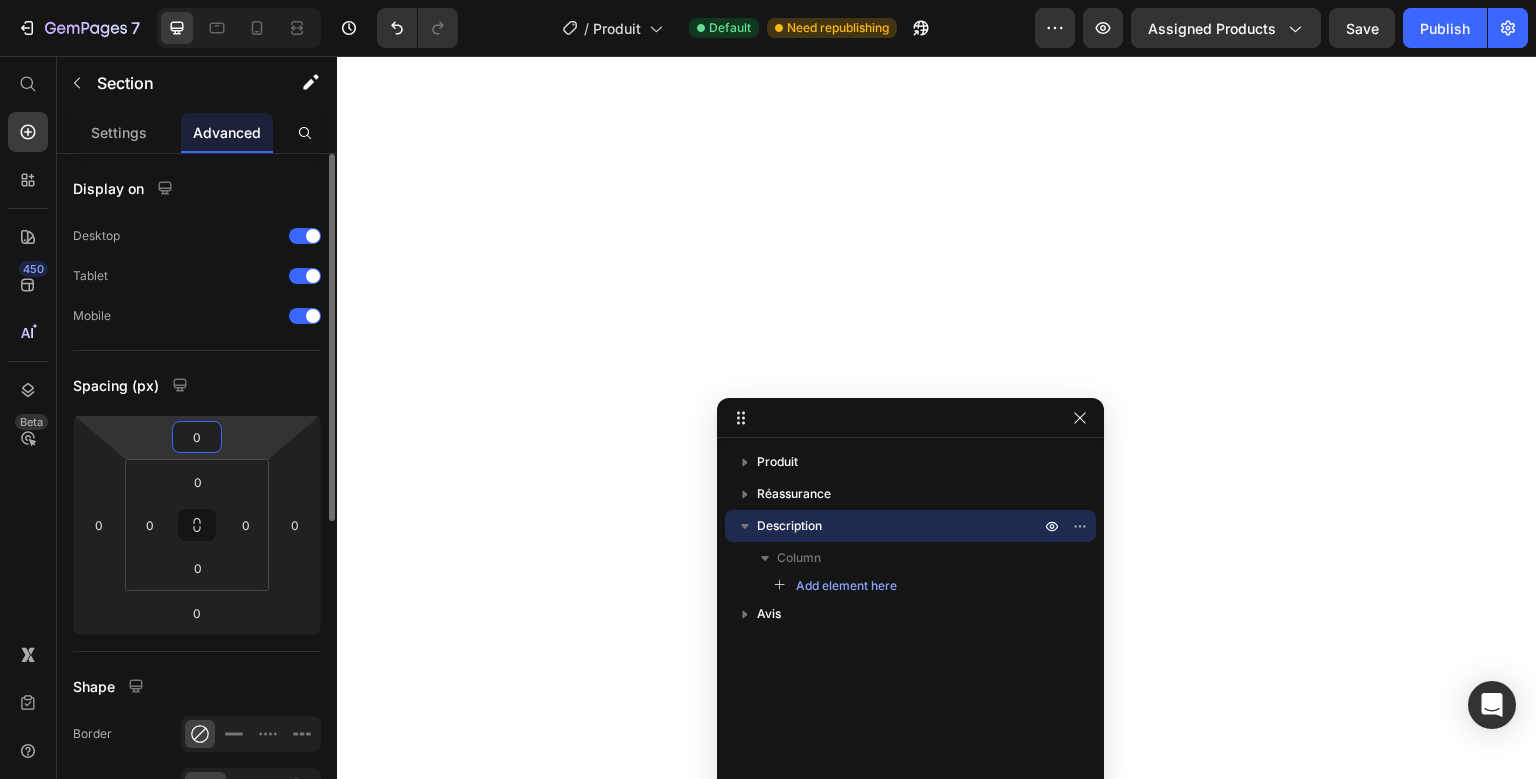 click on "0" at bounding box center (197, 437) 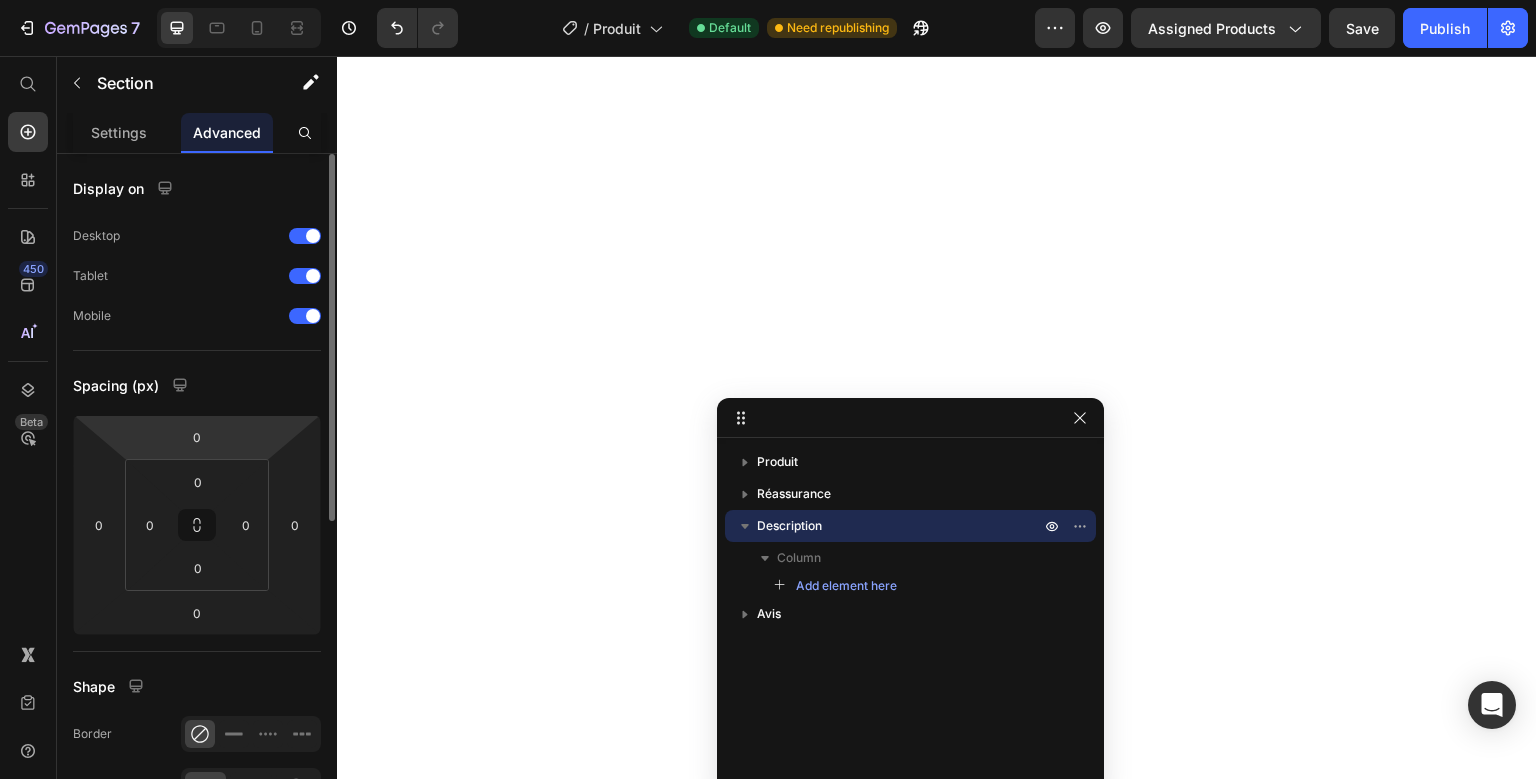 click on "Spacing (px) 0 0 0 0 0 0 0 0" 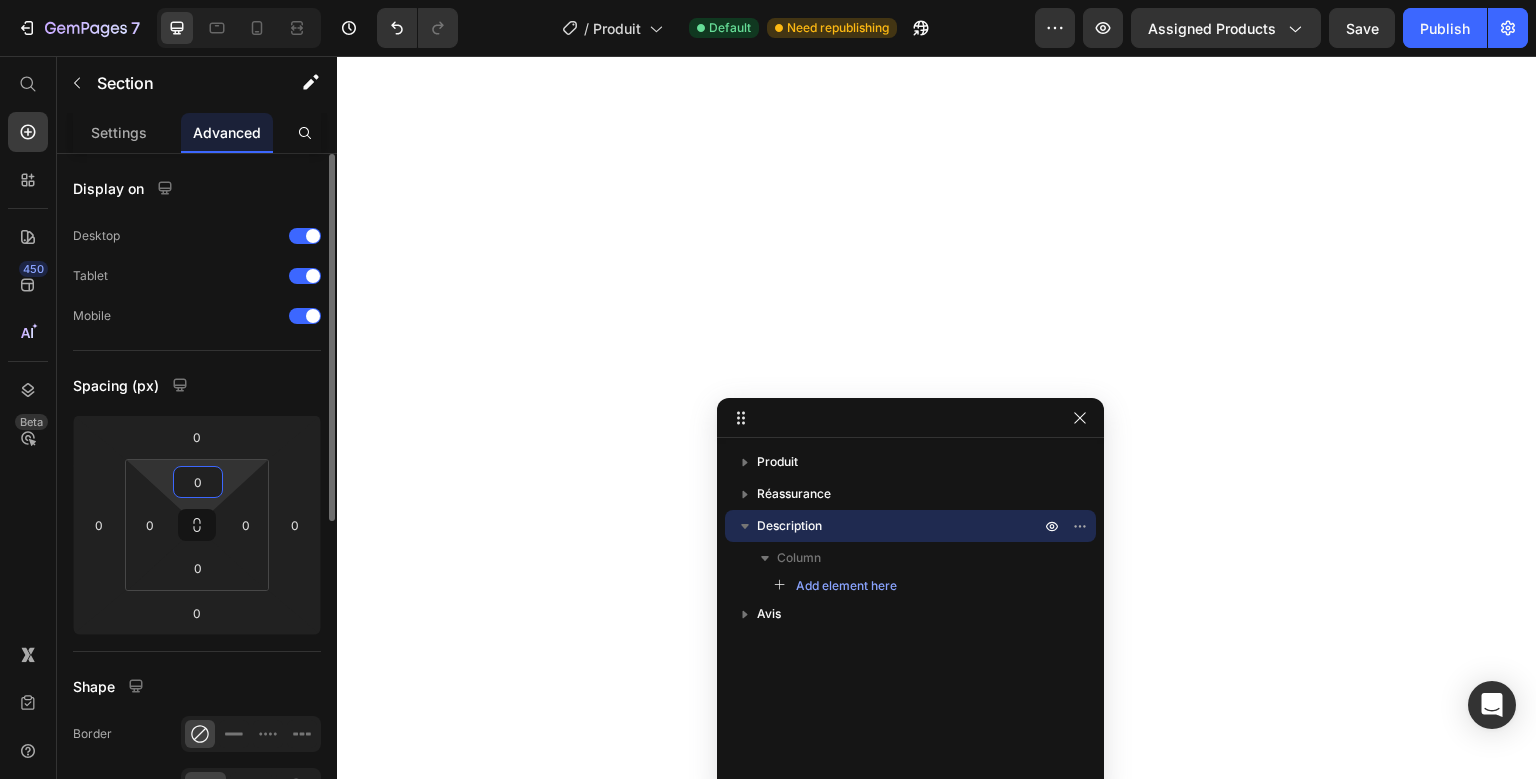 click on "0" at bounding box center [198, 482] 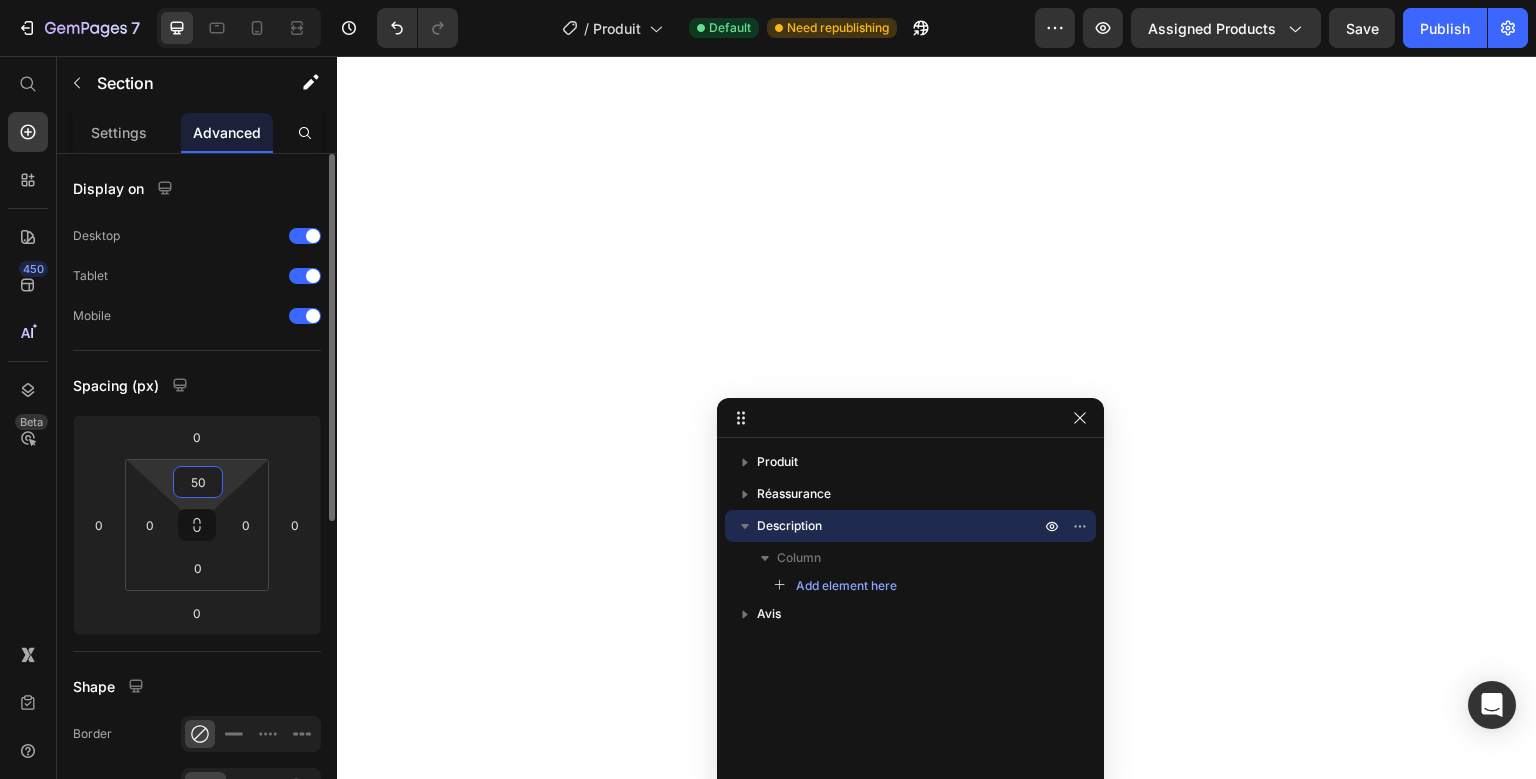 type on "5" 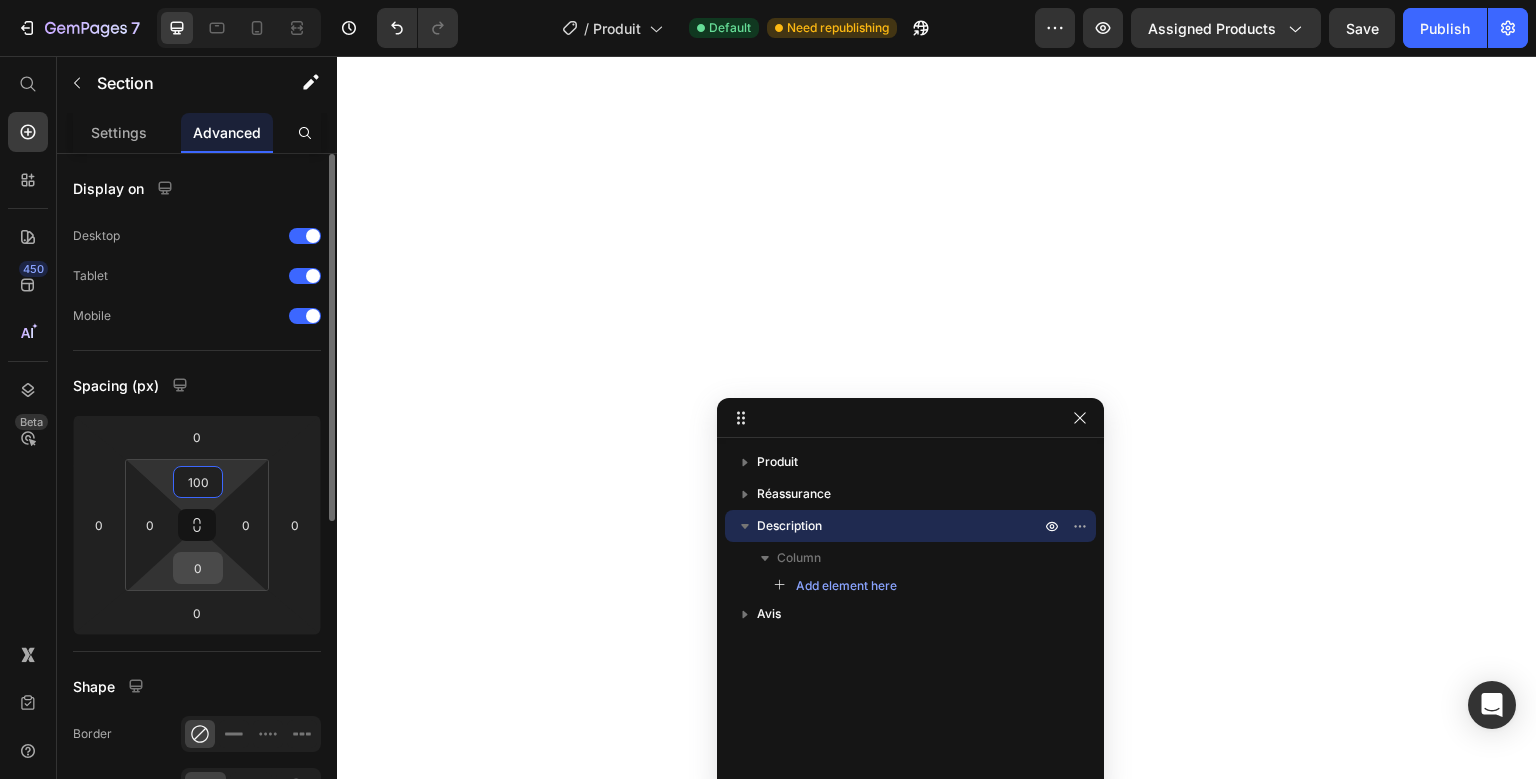 type on "100" 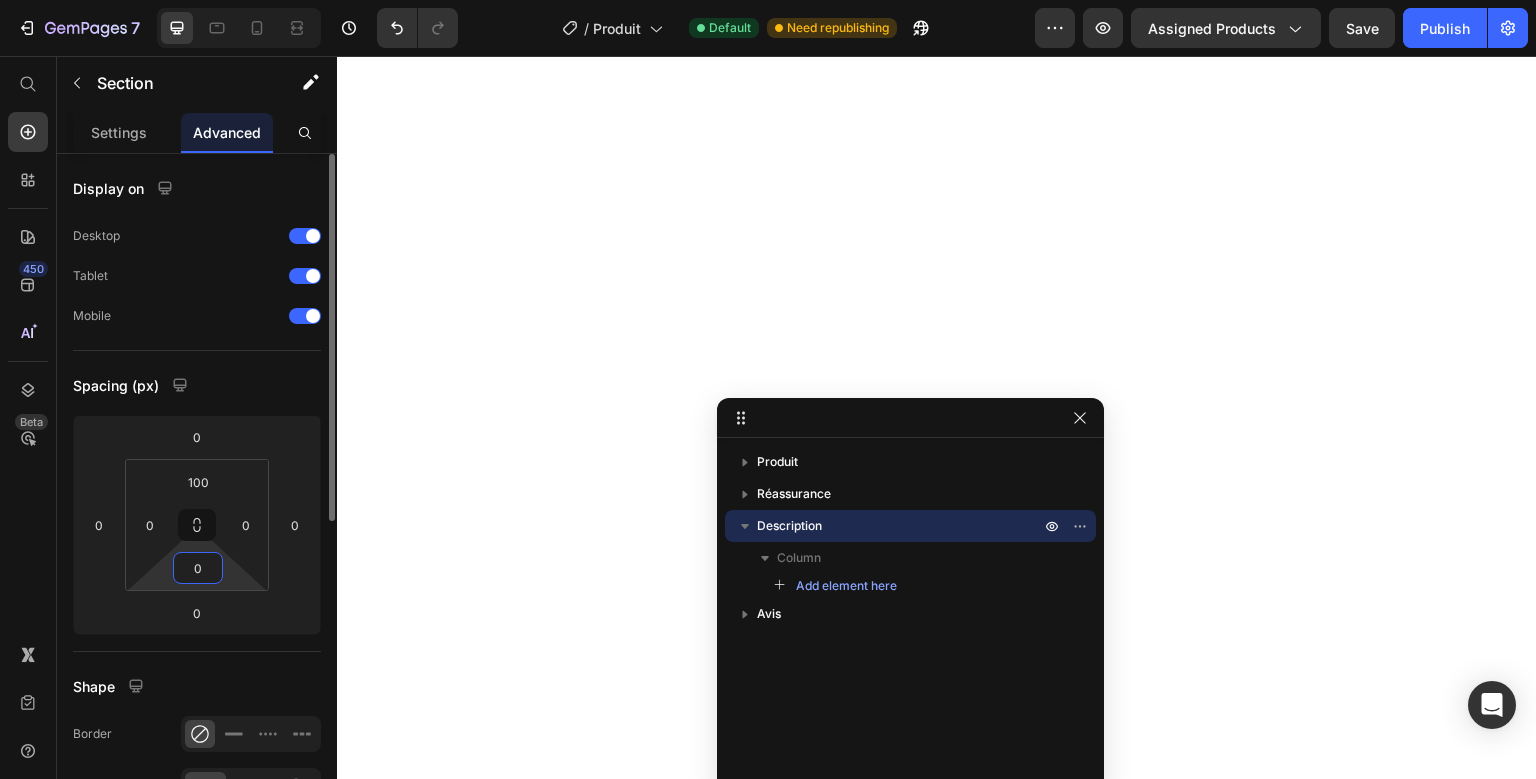 click on "0" at bounding box center [198, 568] 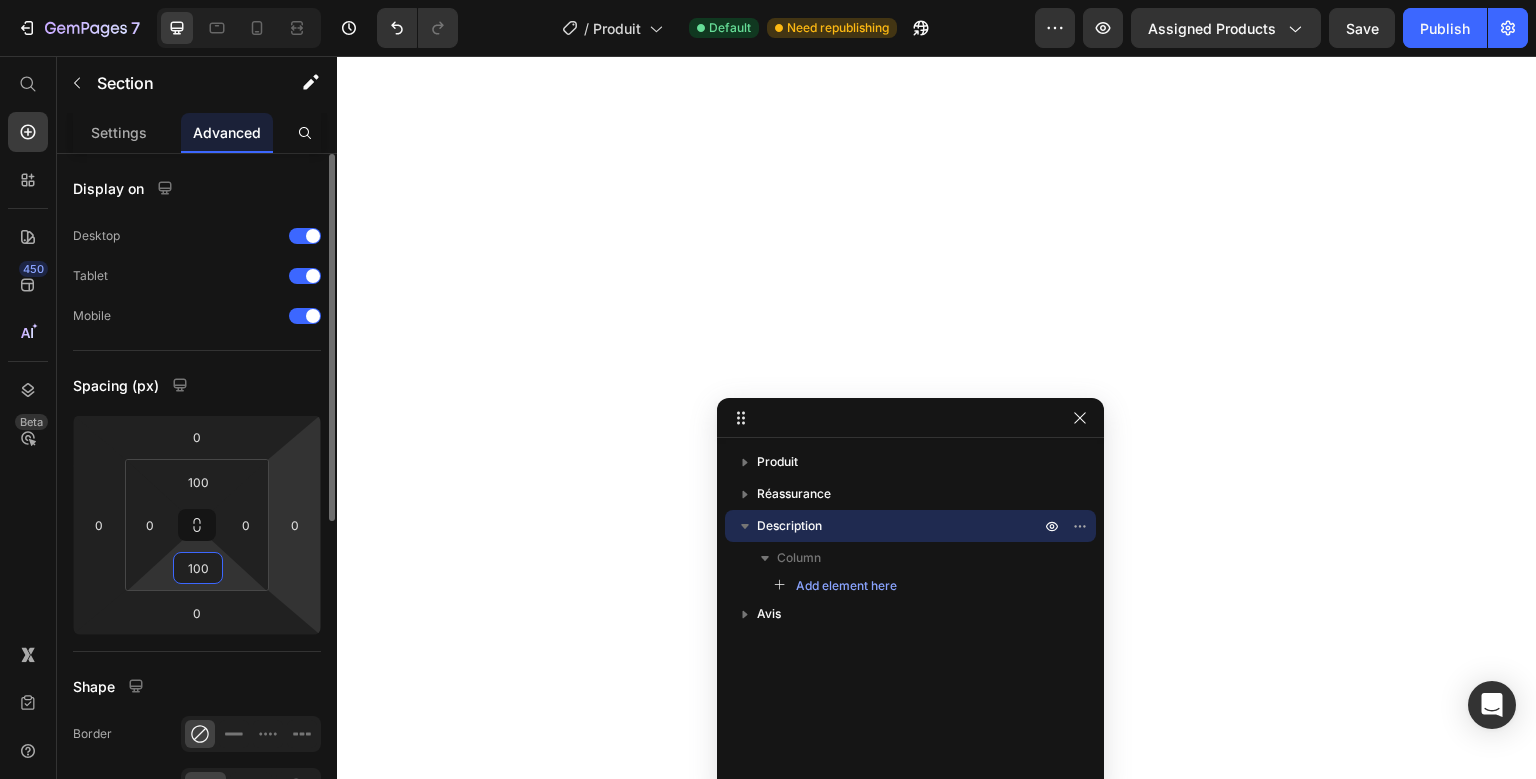 type on "100" 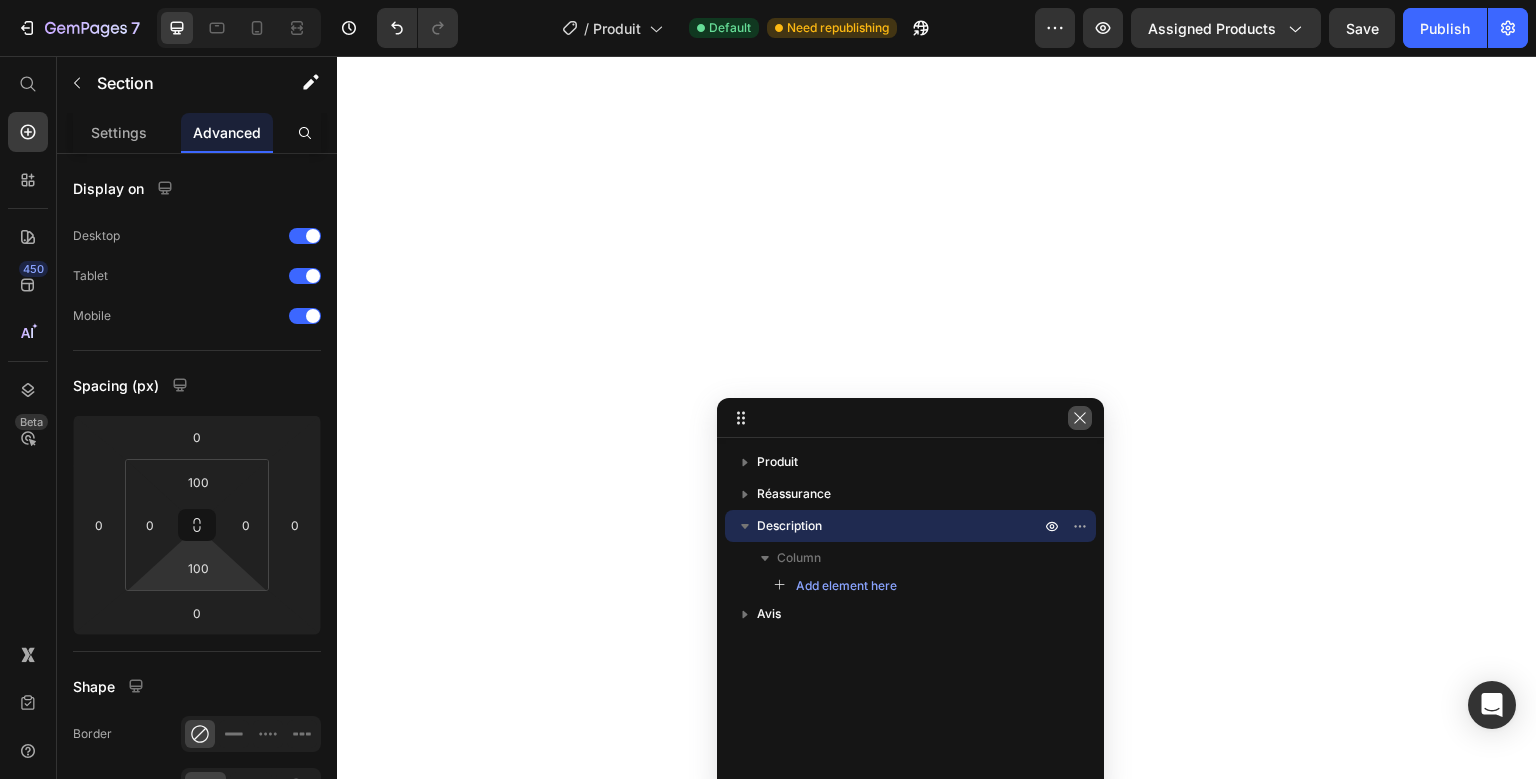 click 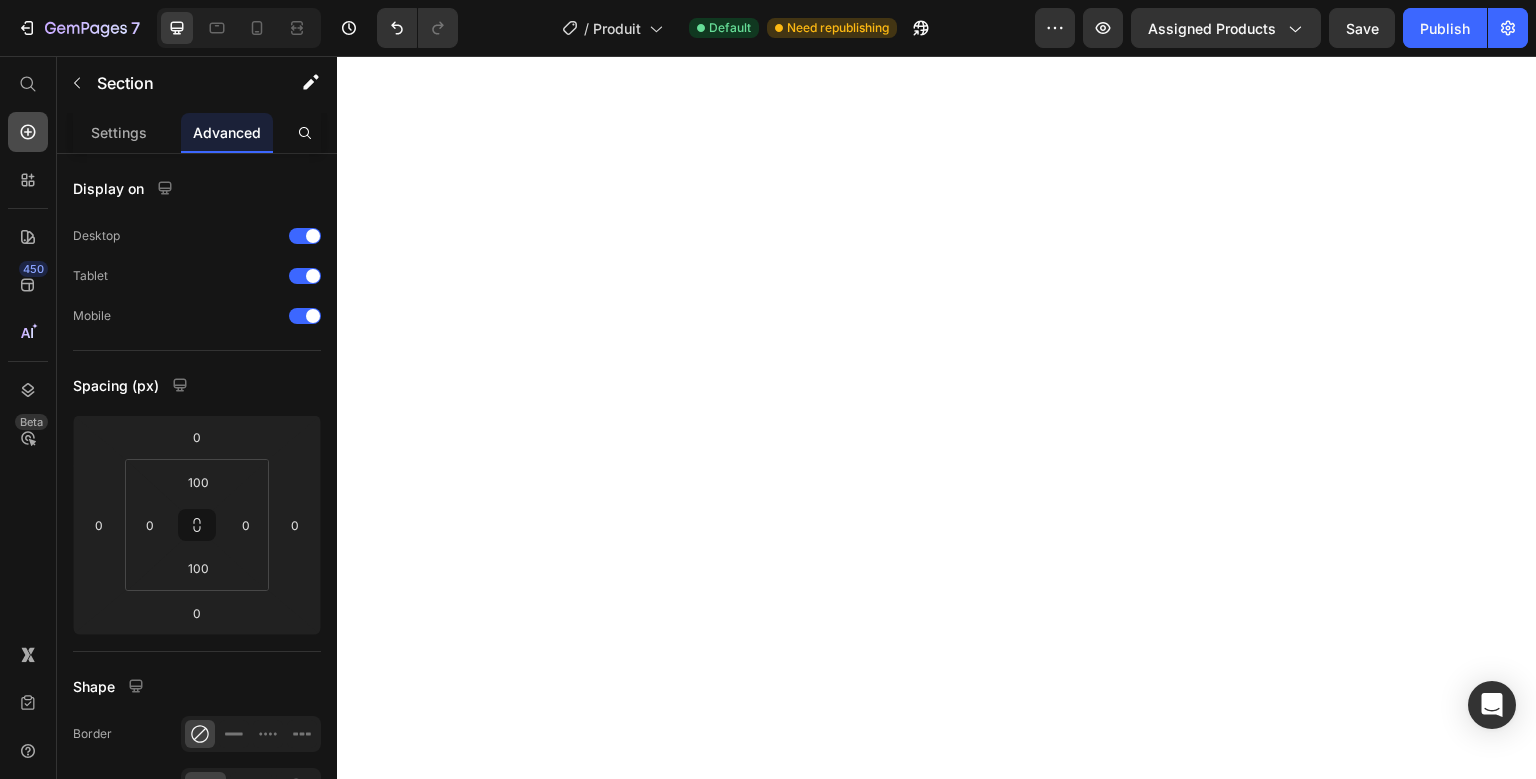 click 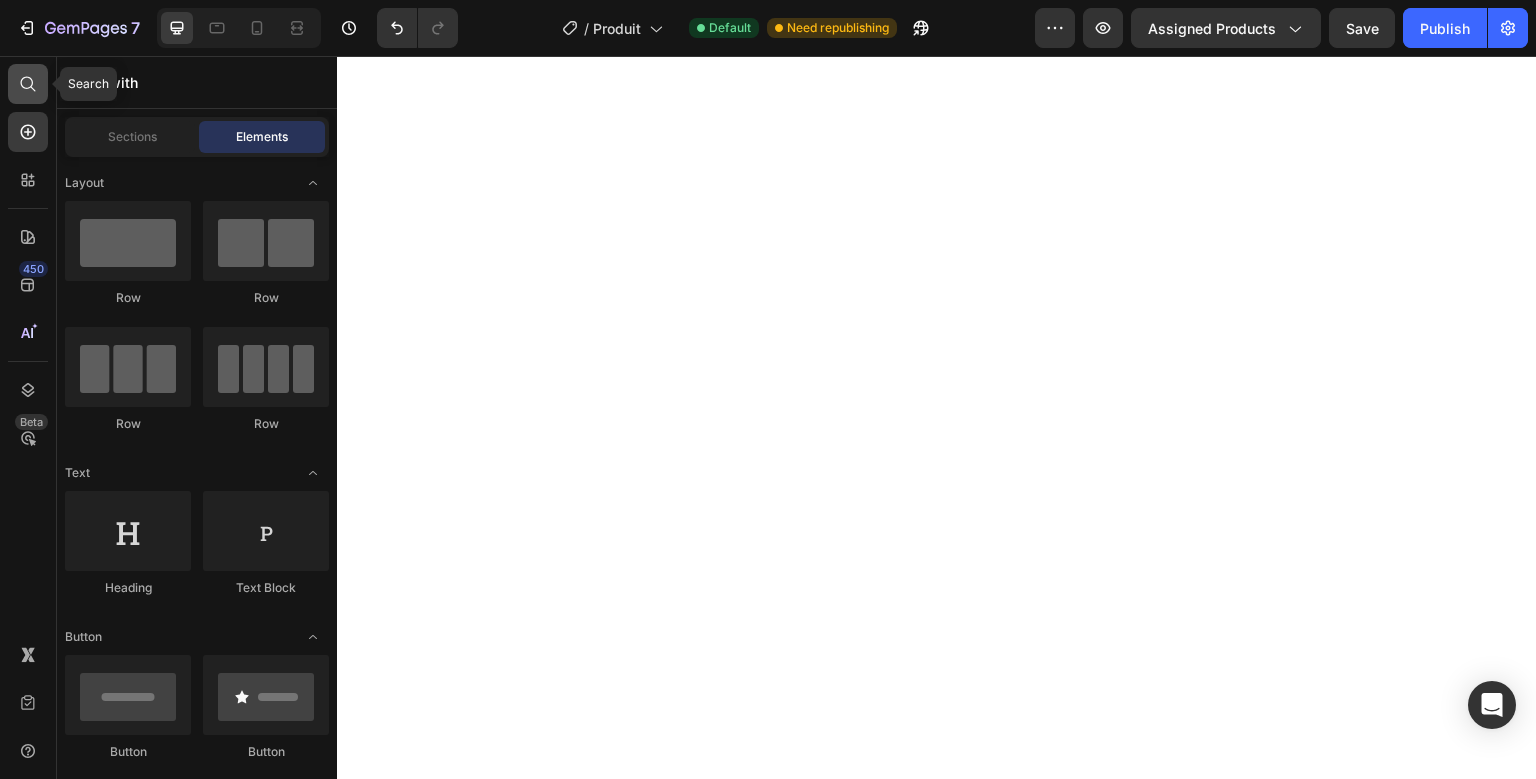 click 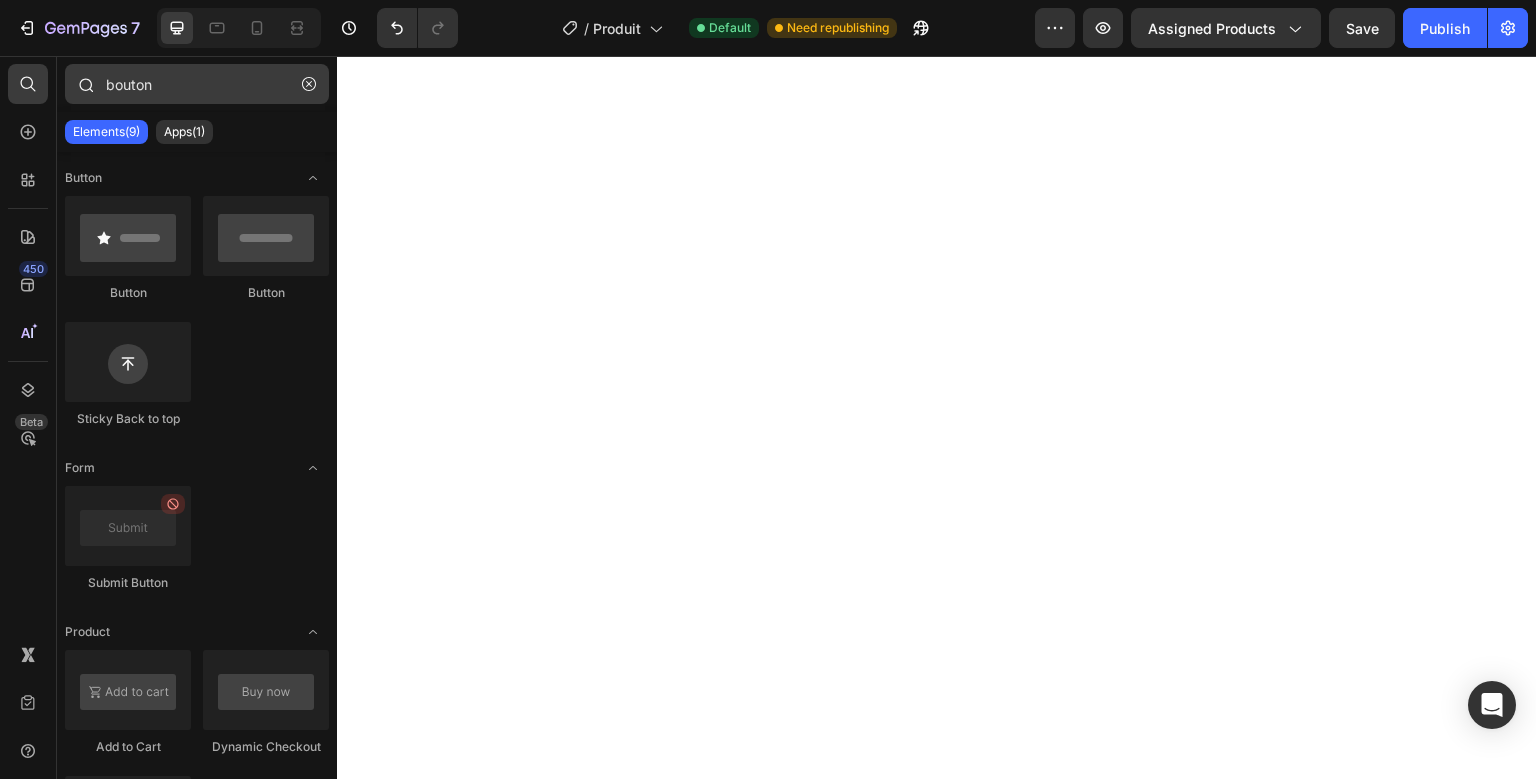 click on "bouton" at bounding box center (197, 84) 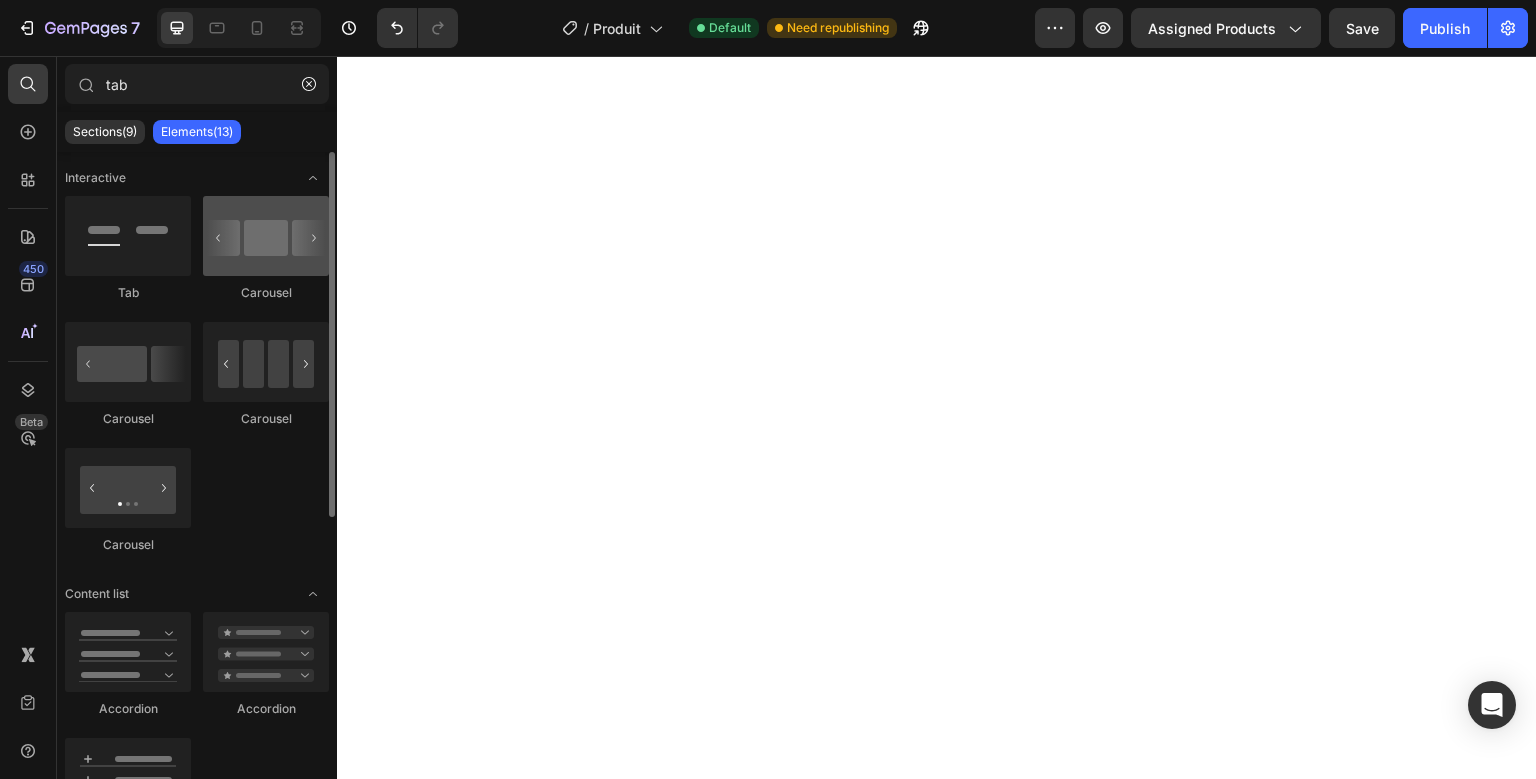 type on "tab" 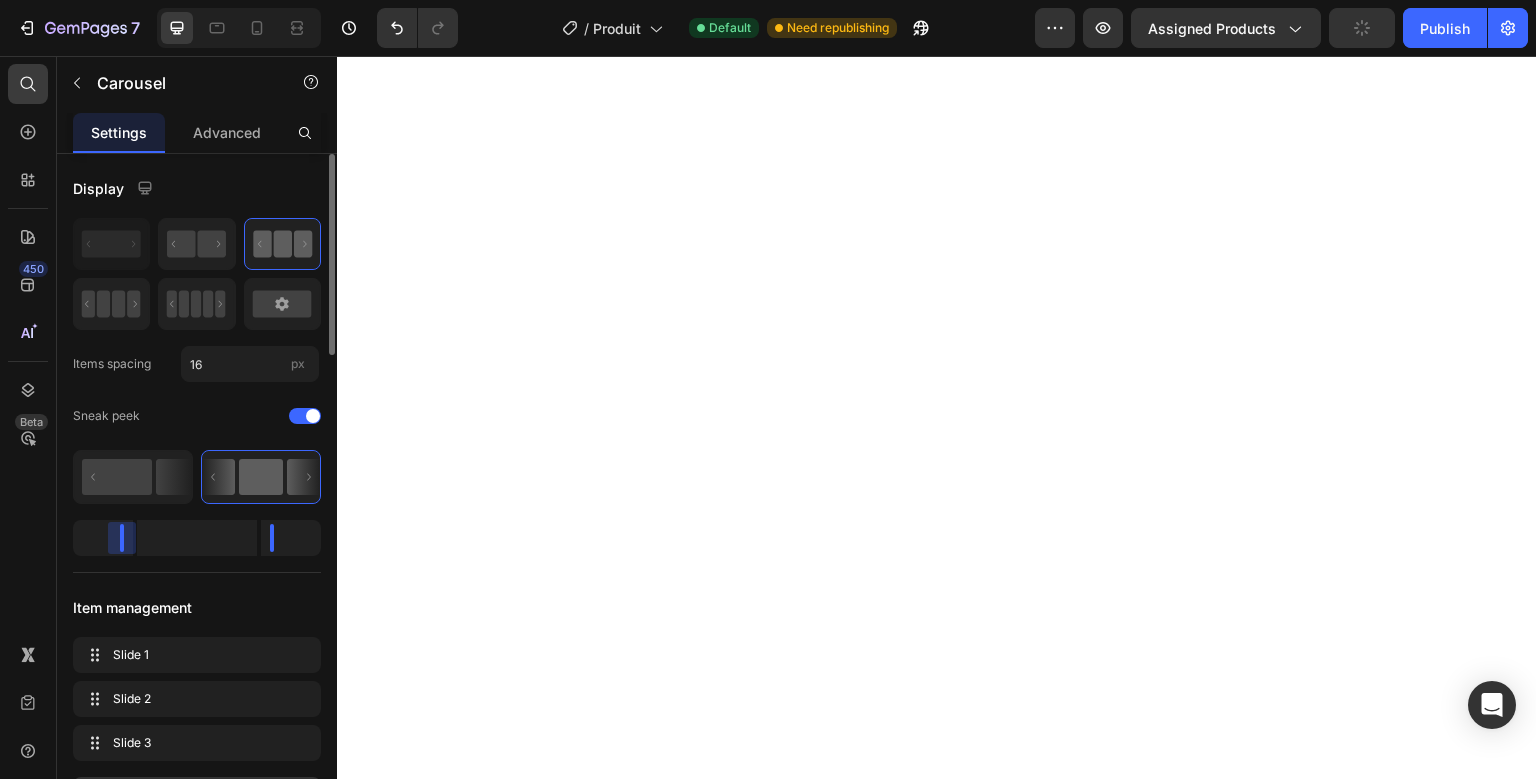 drag, startPoint x: 111, startPoint y: 538, endPoint x: 251, endPoint y: 514, distance: 142.04225 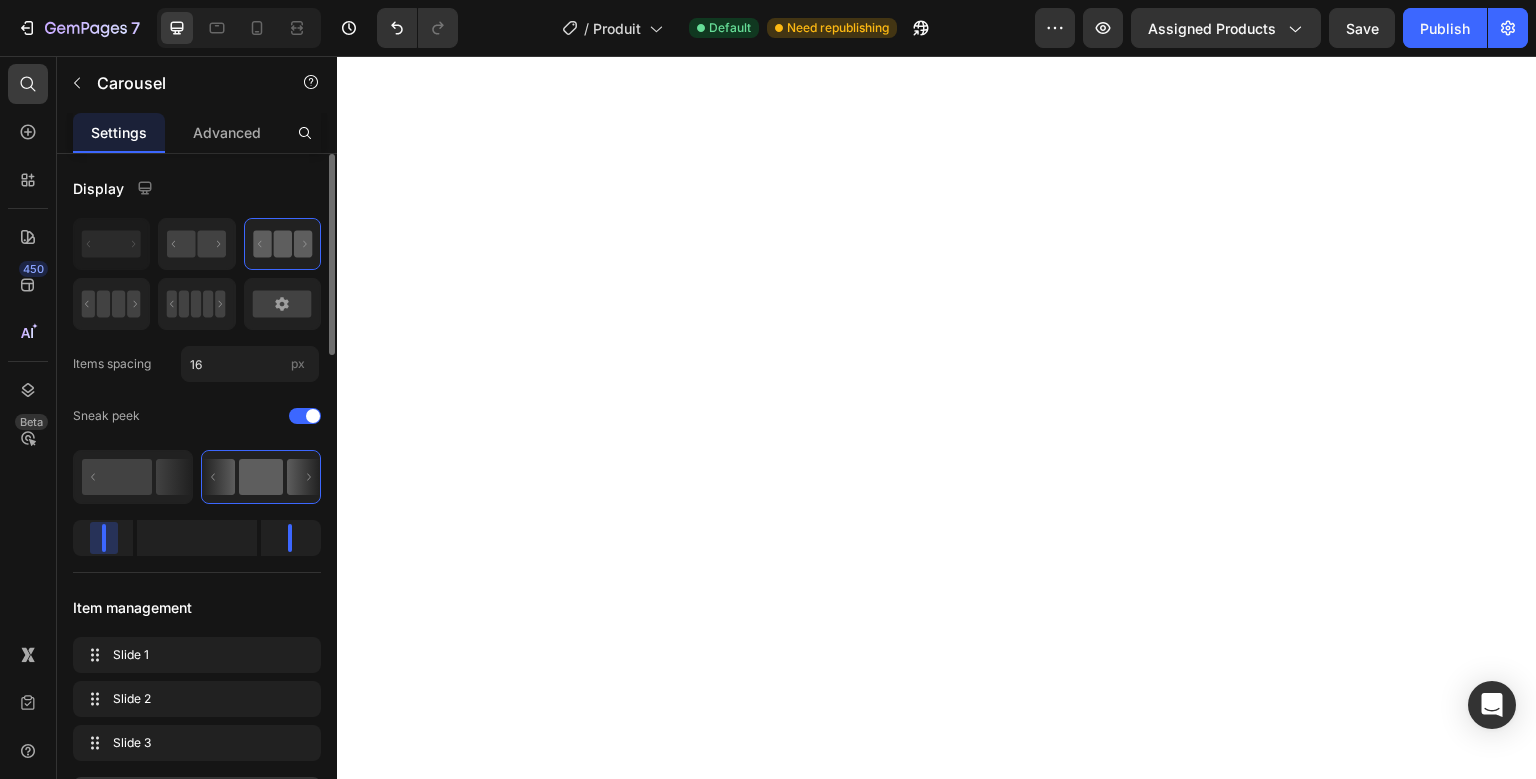 drag, startPoint x: 116, startPoint y: 538, endPoint x: 96, endPoint y: 562, distance: 31.241 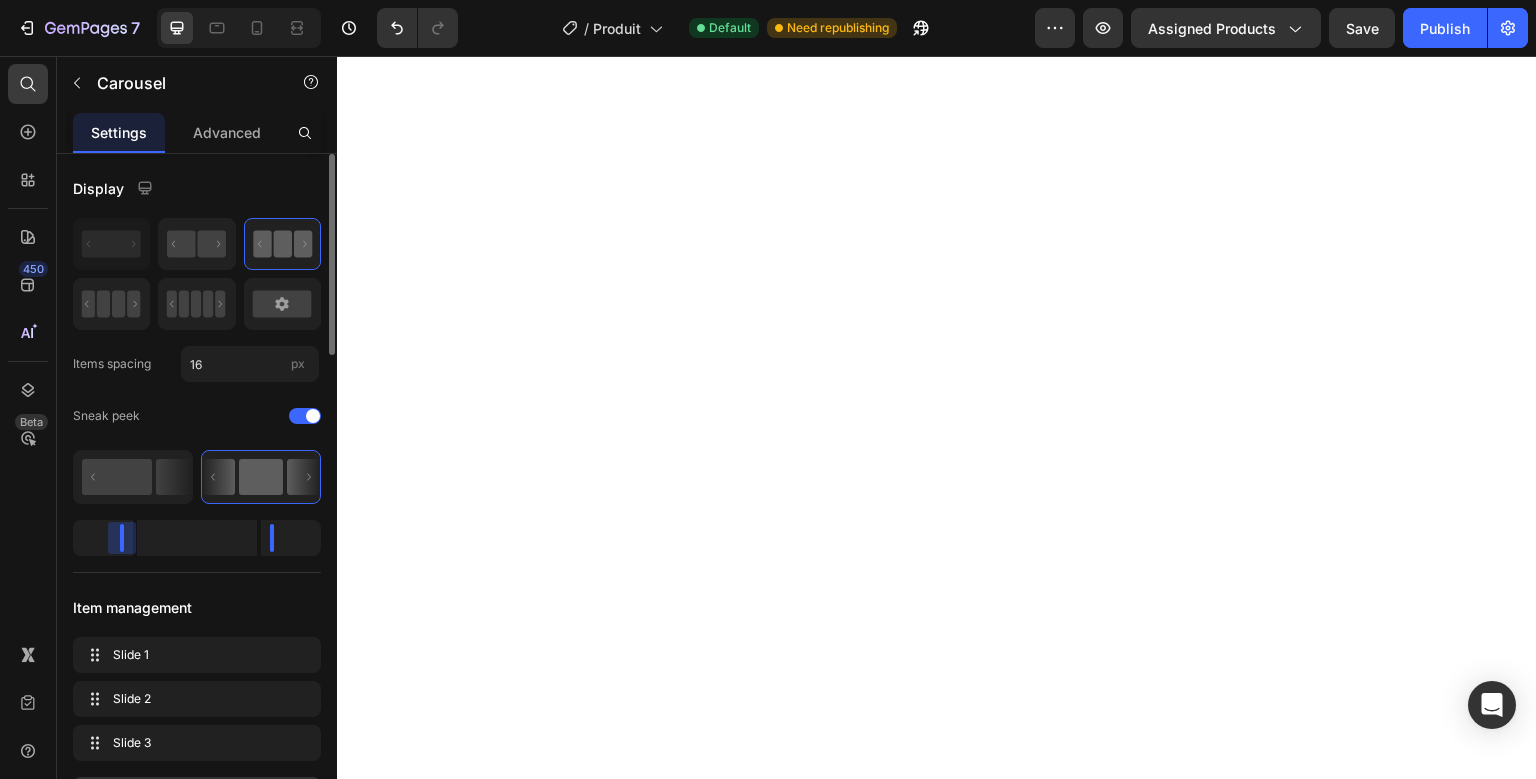 drag, startPoint x: 108, startPoint y: 550, endPoint x: 218, endPoint y: 524, distance: 113.03097 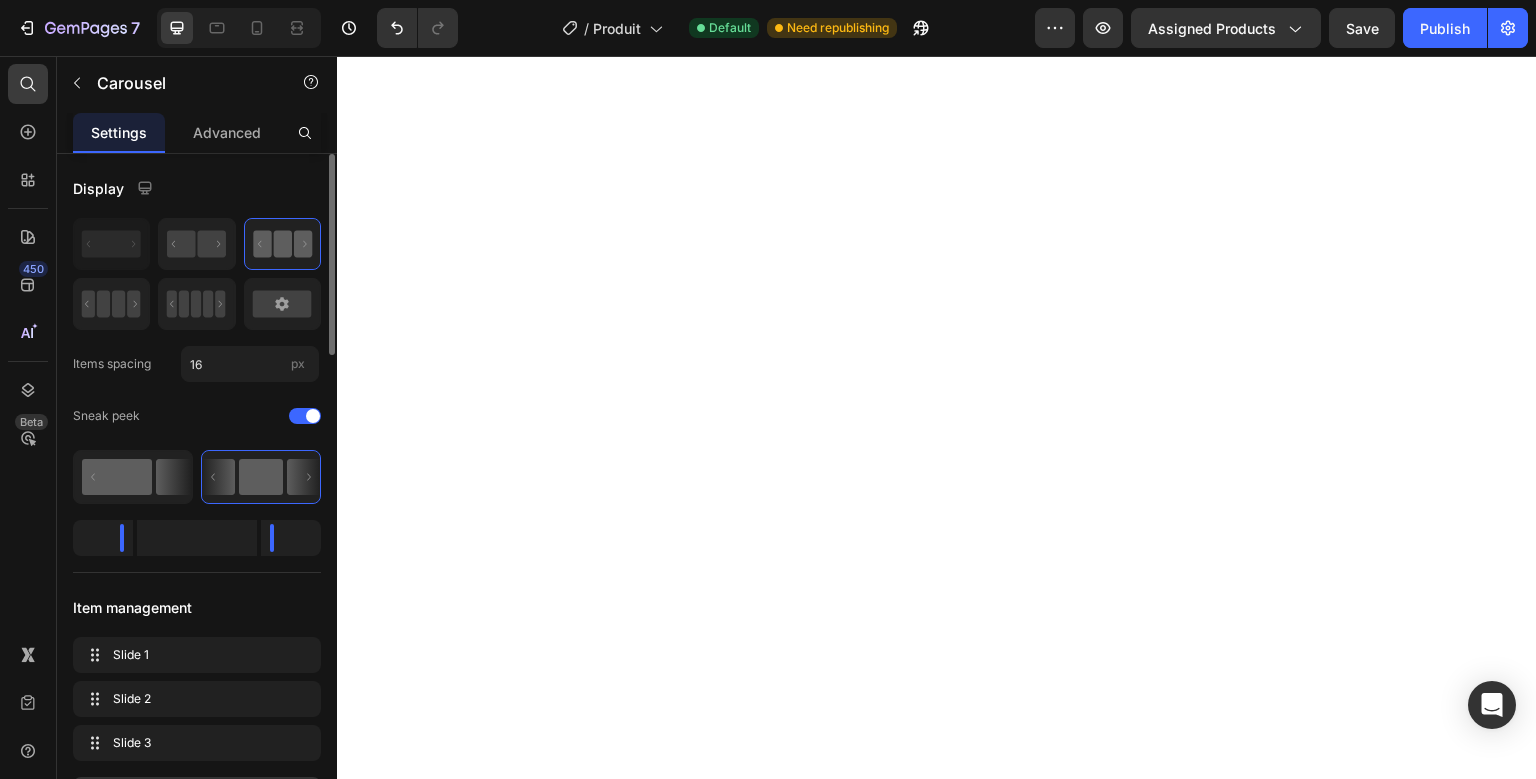 click 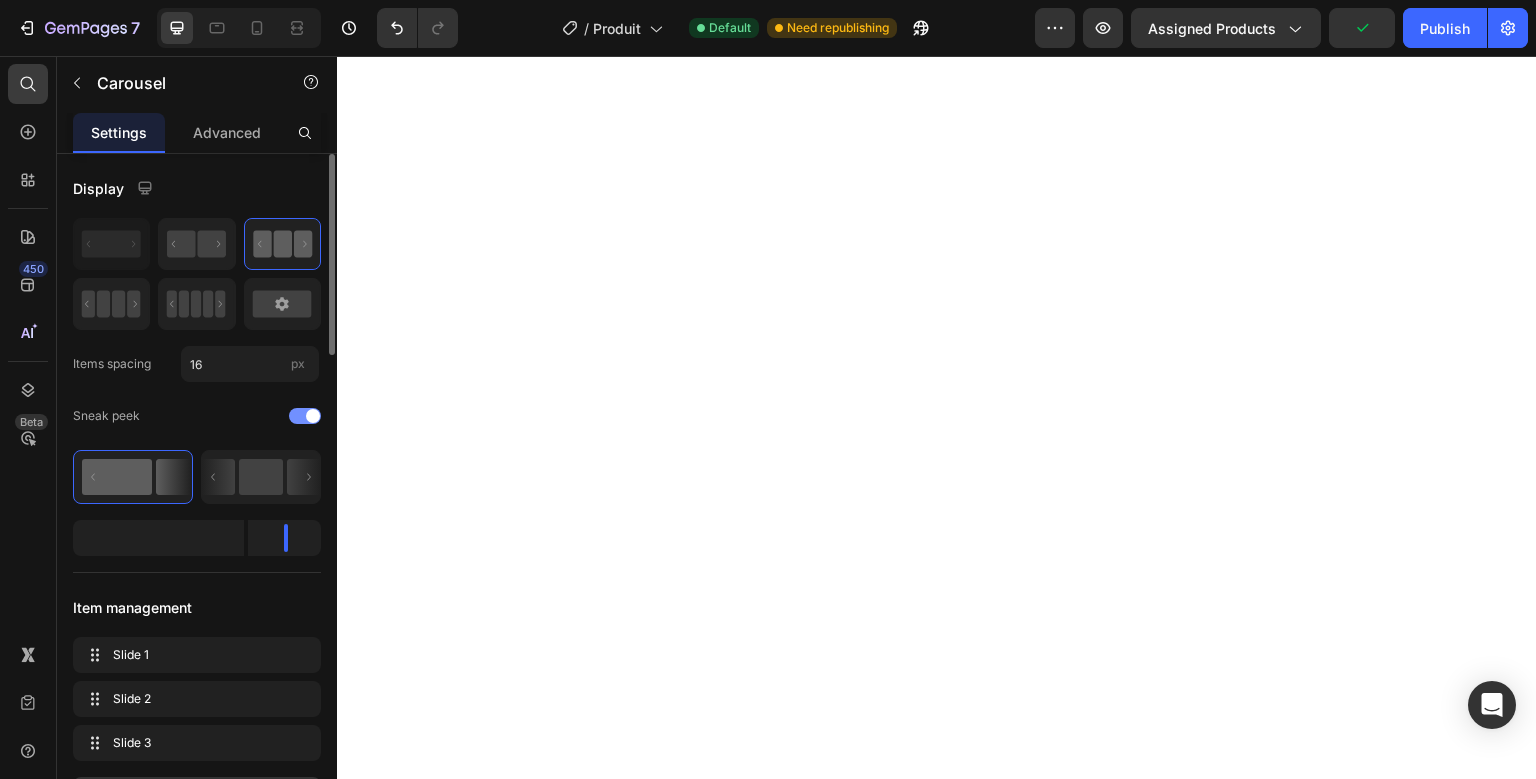 click on "Sneak peek" 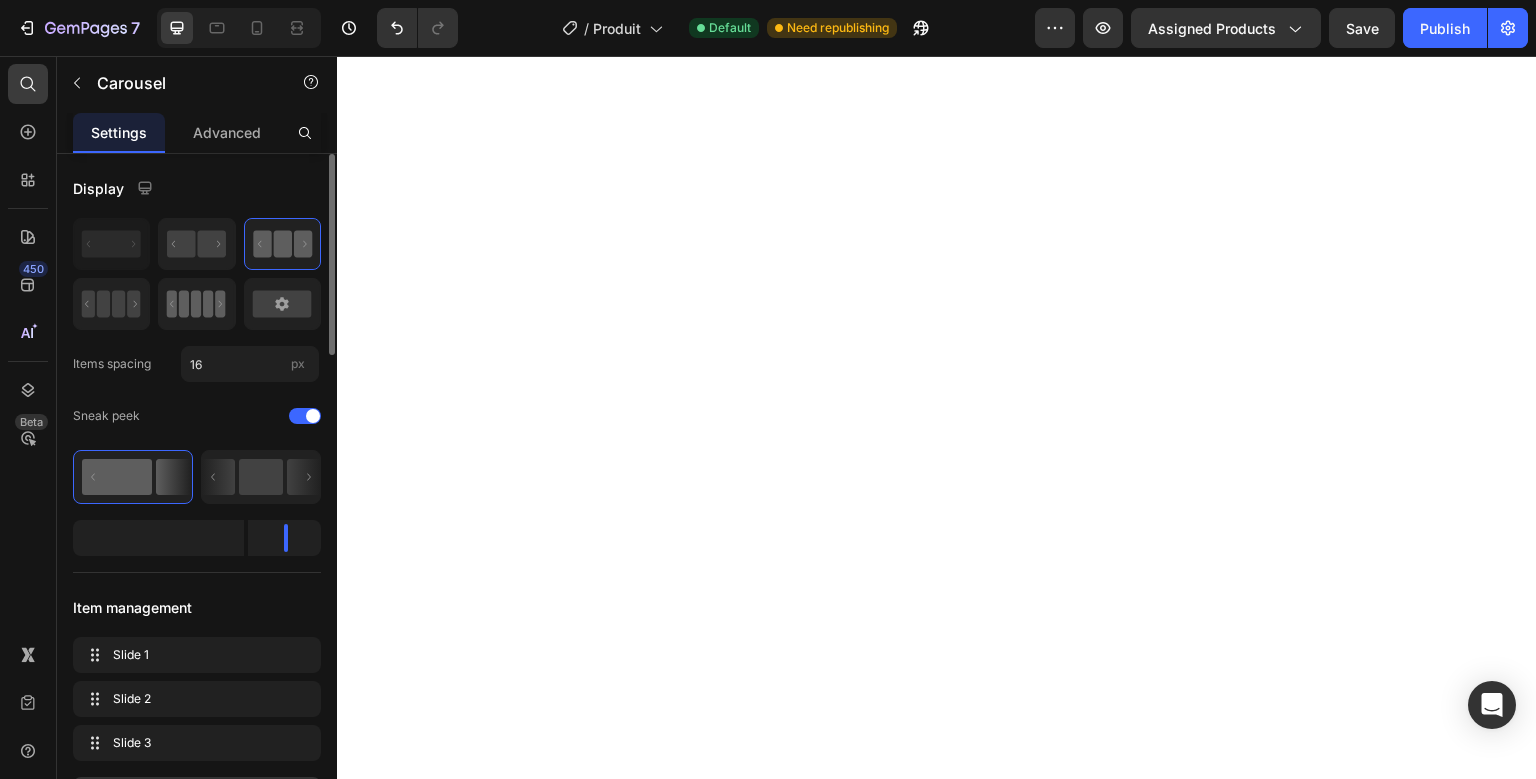 click 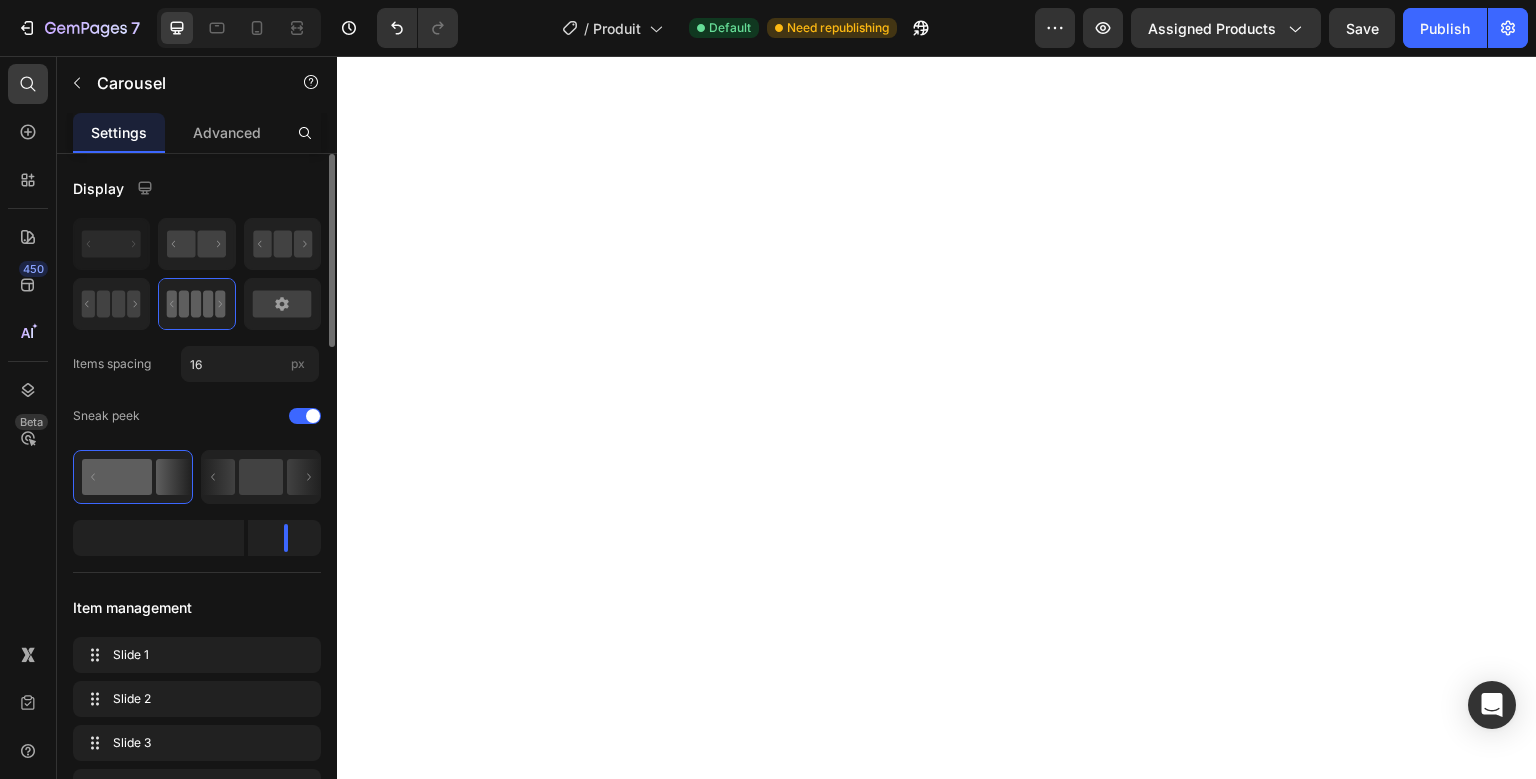 click 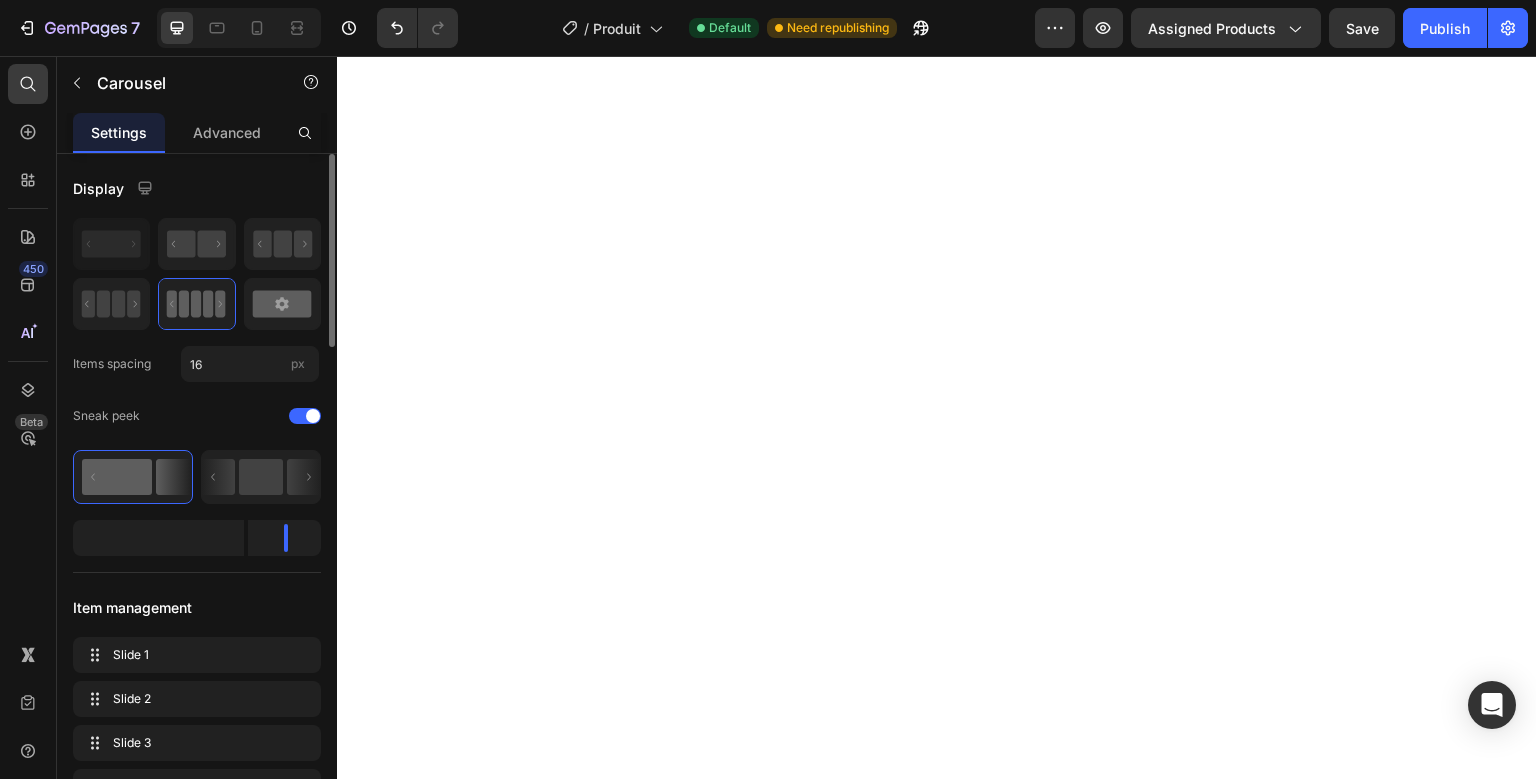 click 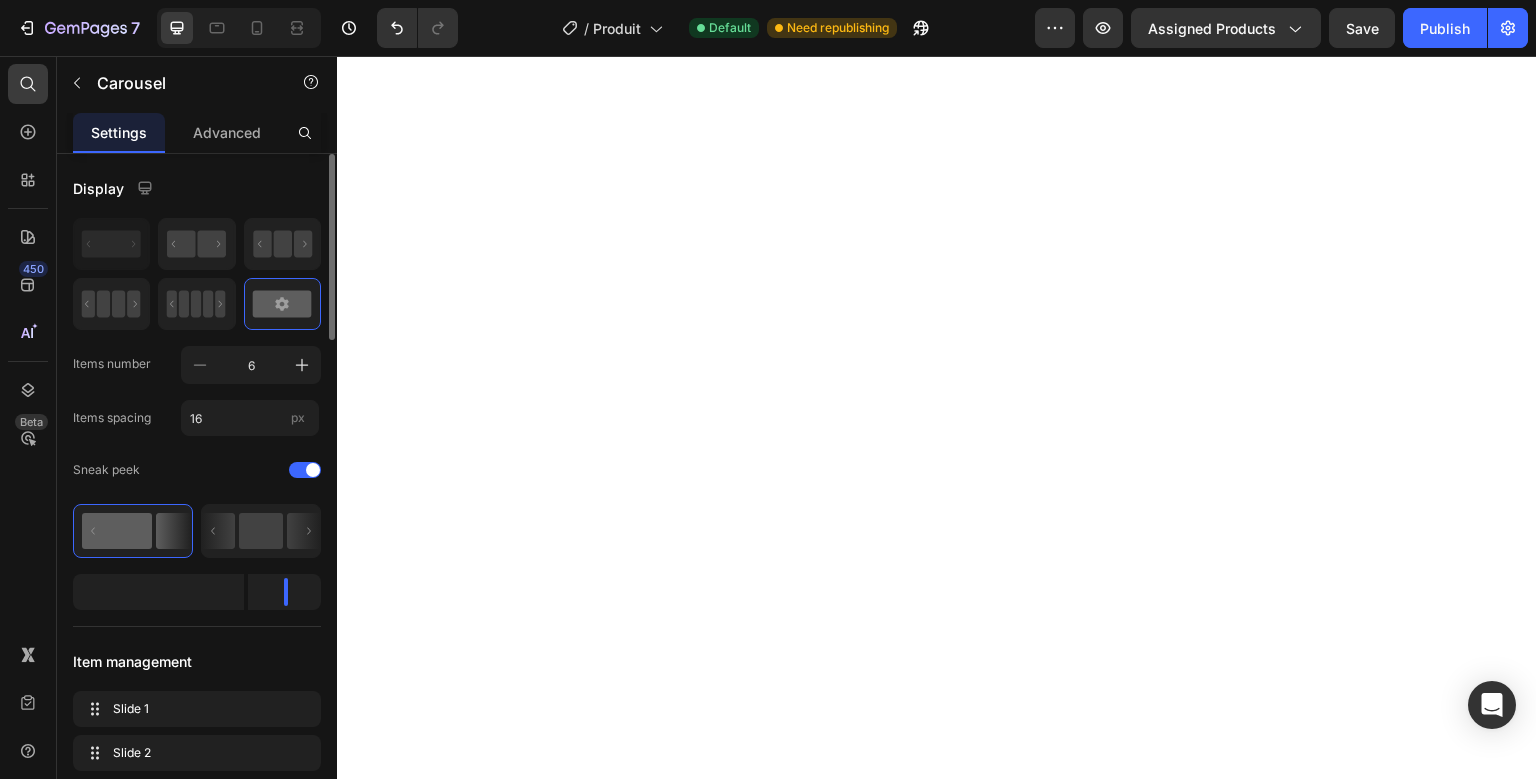 click 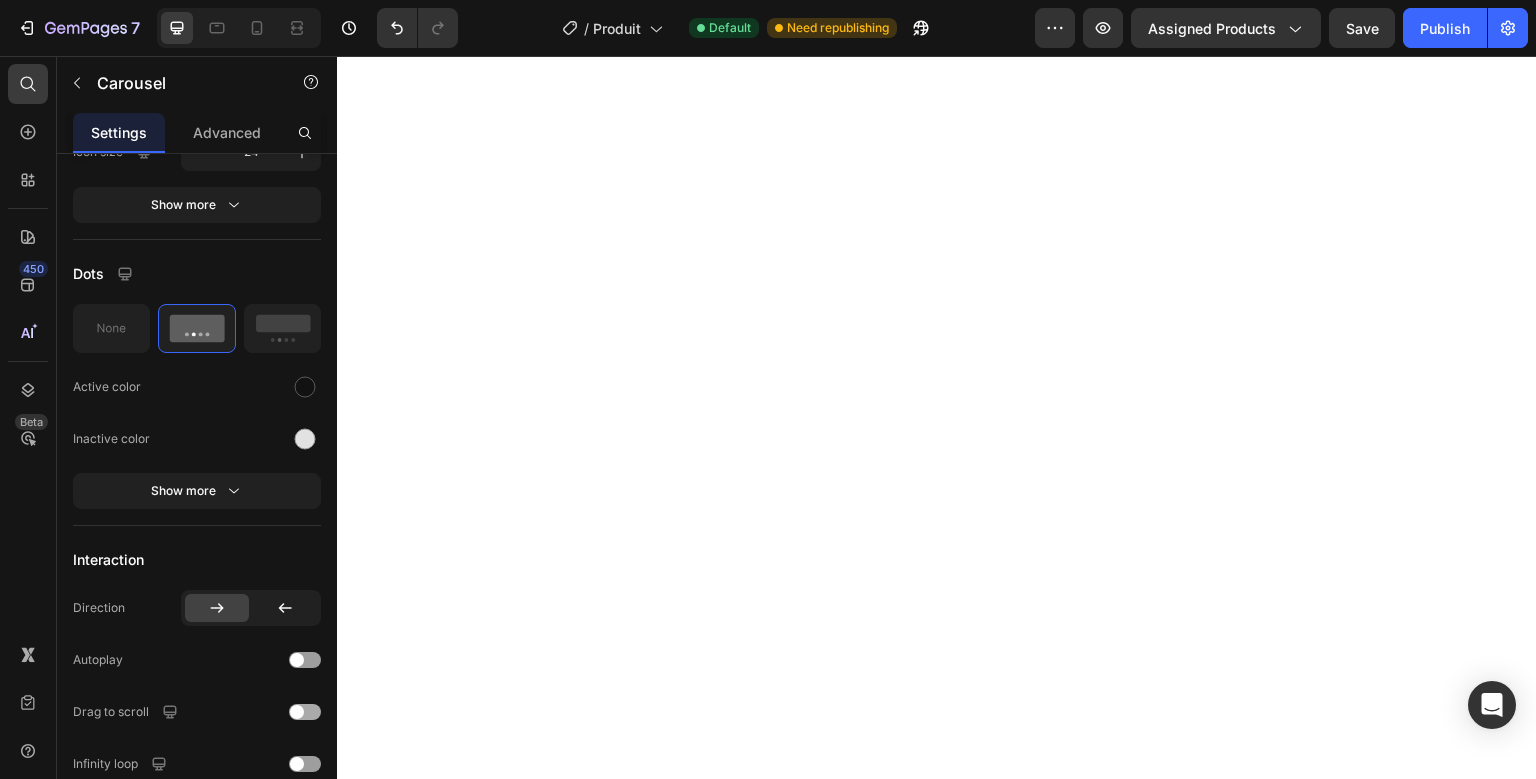 scroll, scrollTop: 1814, scrollLeft: 0, axis: vertical 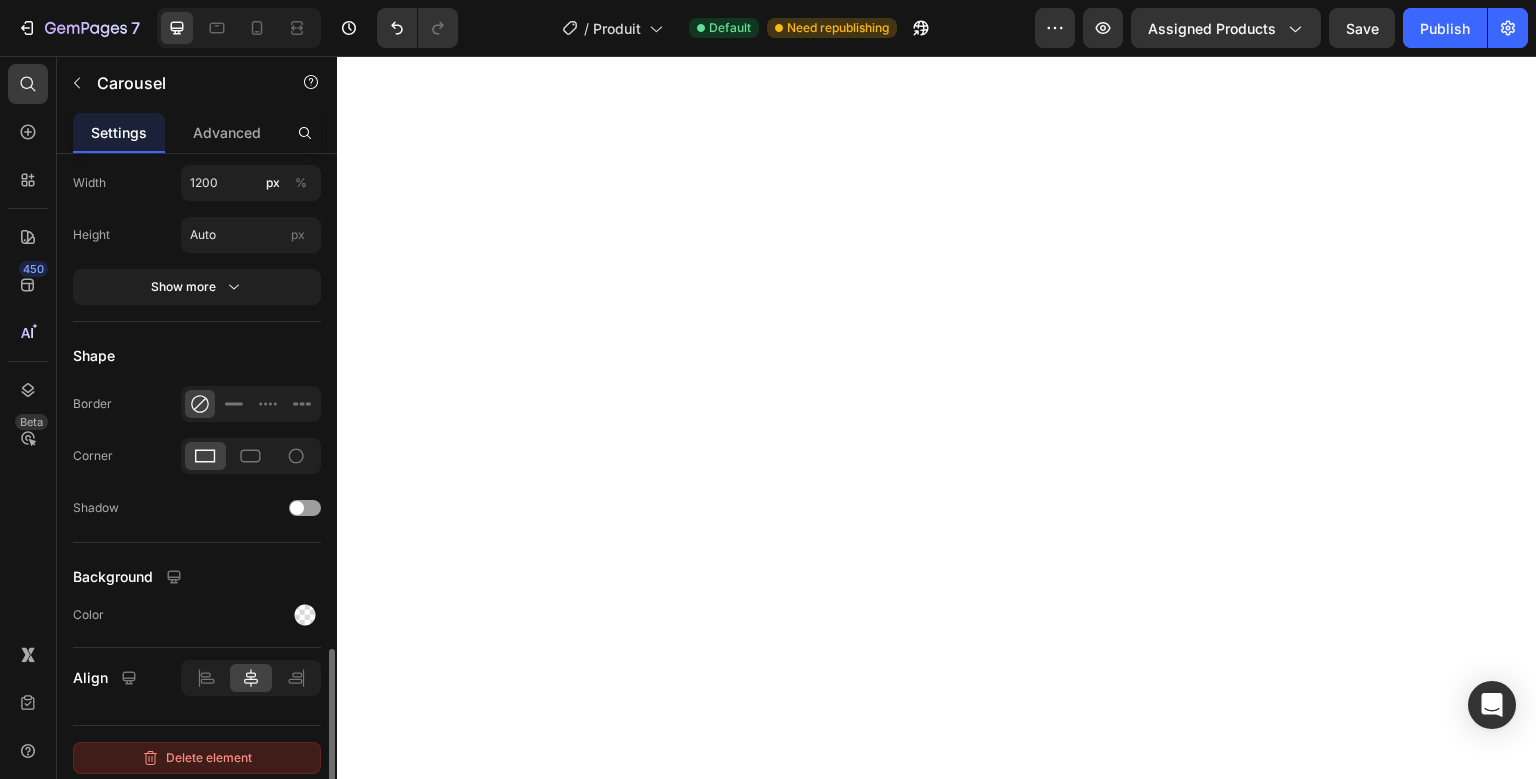click on "Delete element" at bounding box center [197, 758] 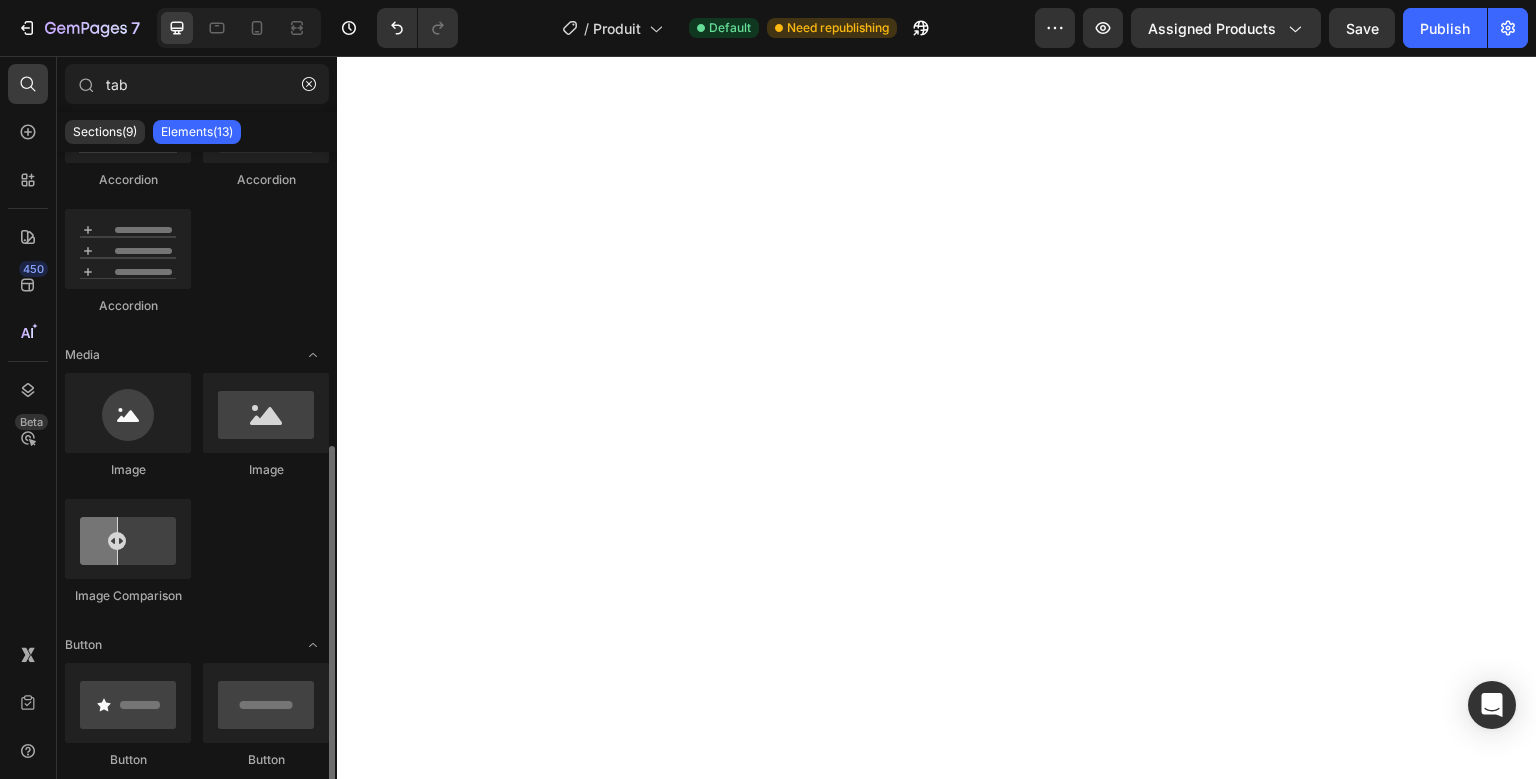 scroll, scrollTop: 0, scrollLeft: 0, axis: both 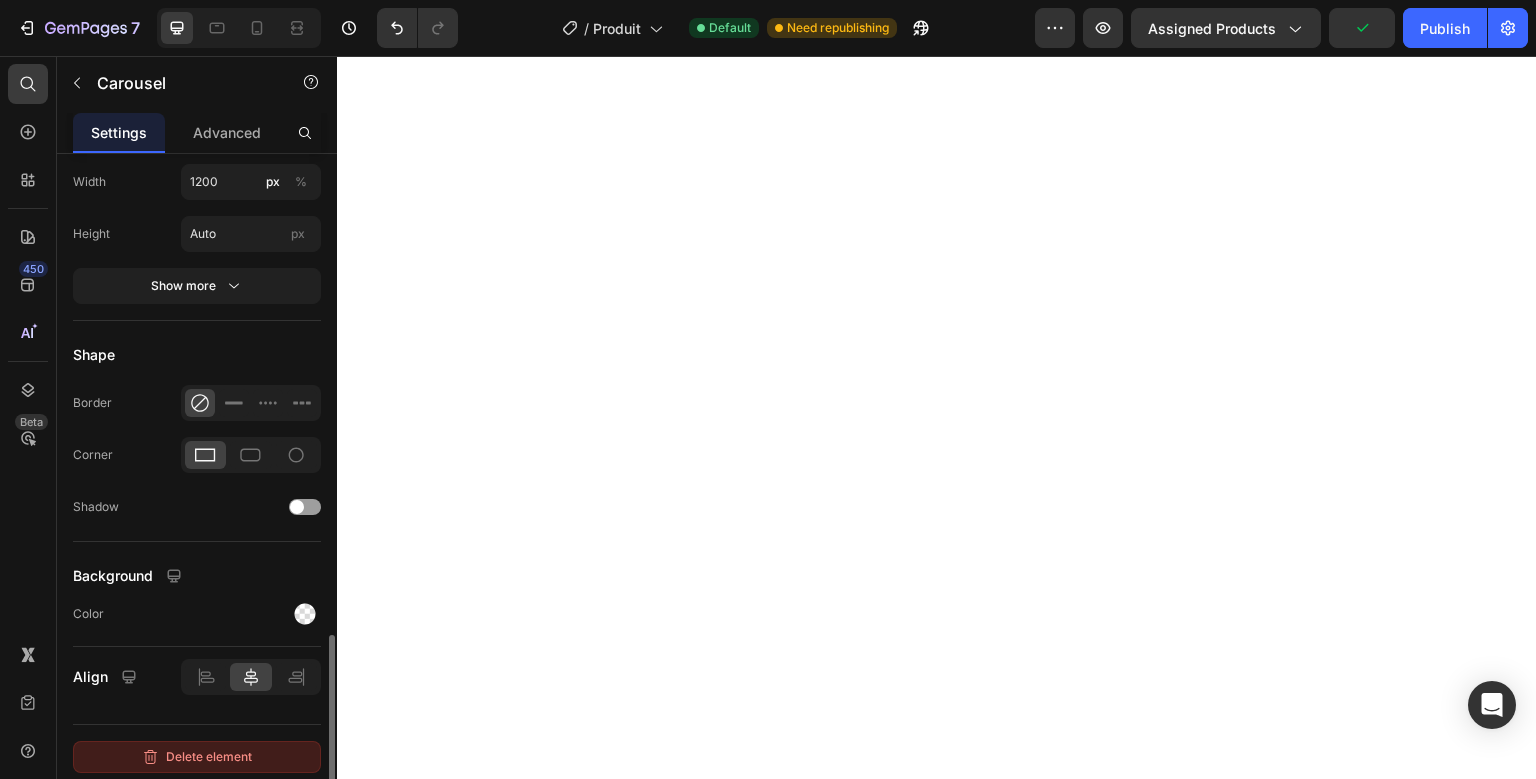 click on "Delete element" at bounding box center [197, 757] 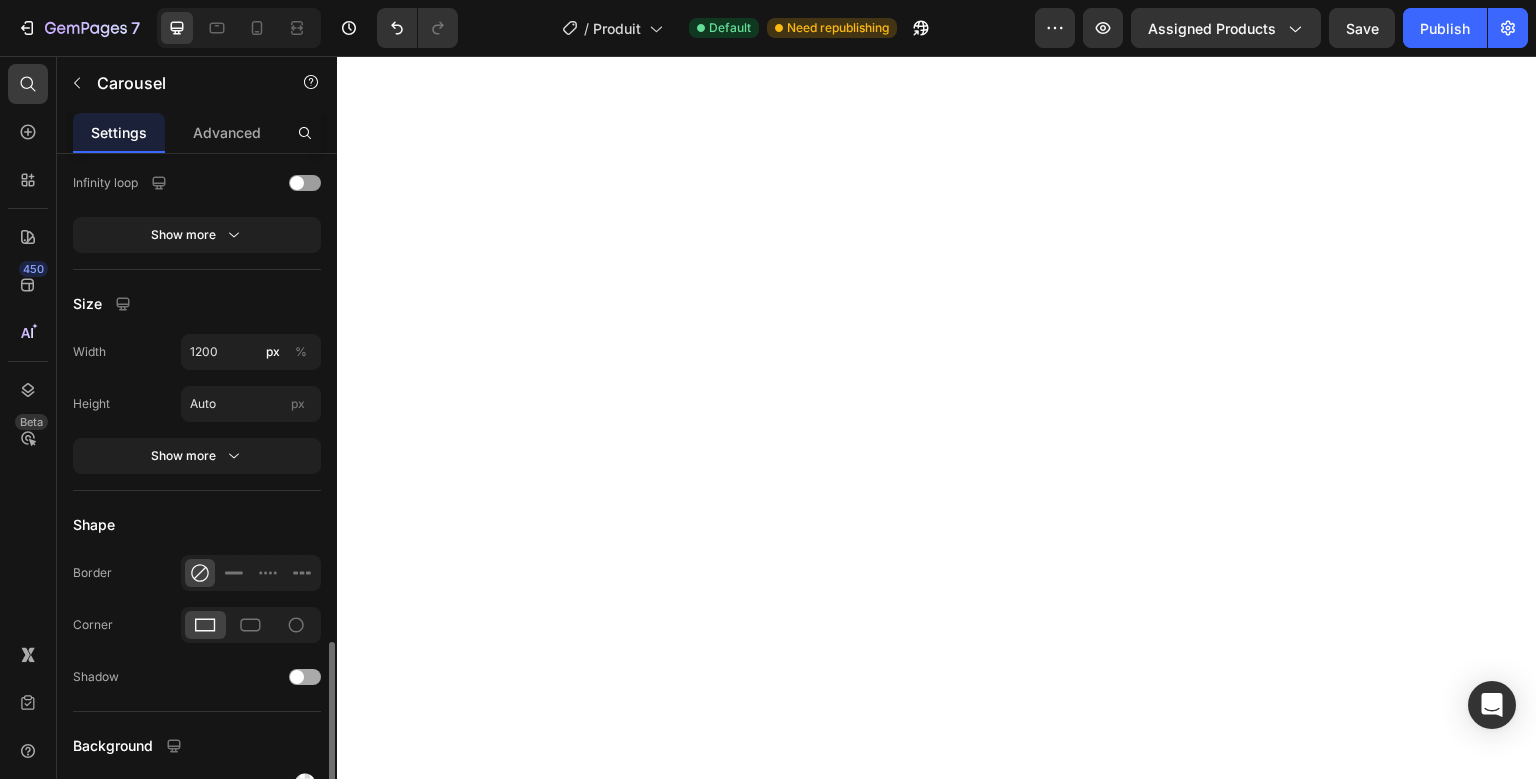 scroll, scrollTop: 1585, scrollLeft: 0, axis: vertical 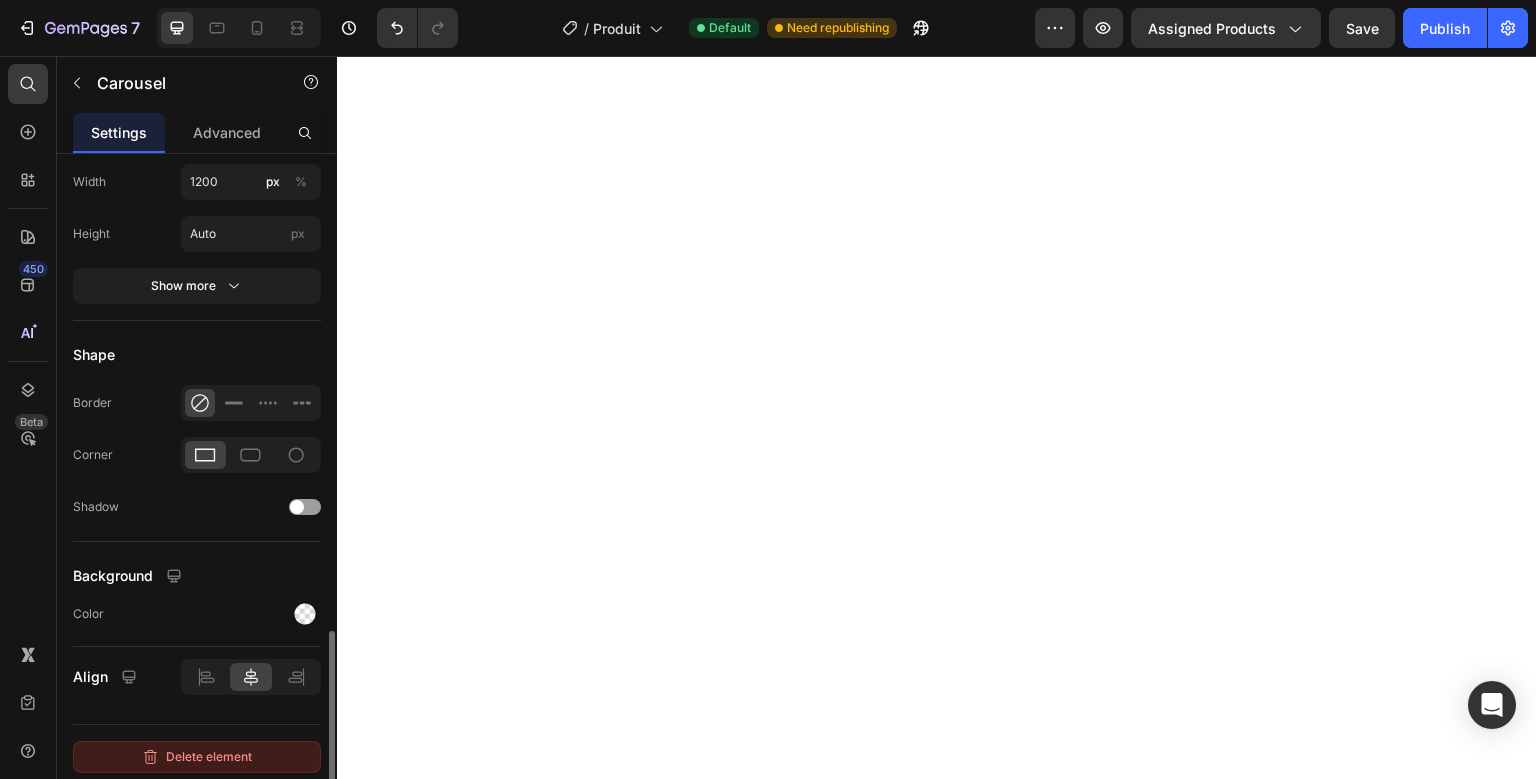 click on "Delete element" at bounding box center (197, 757) 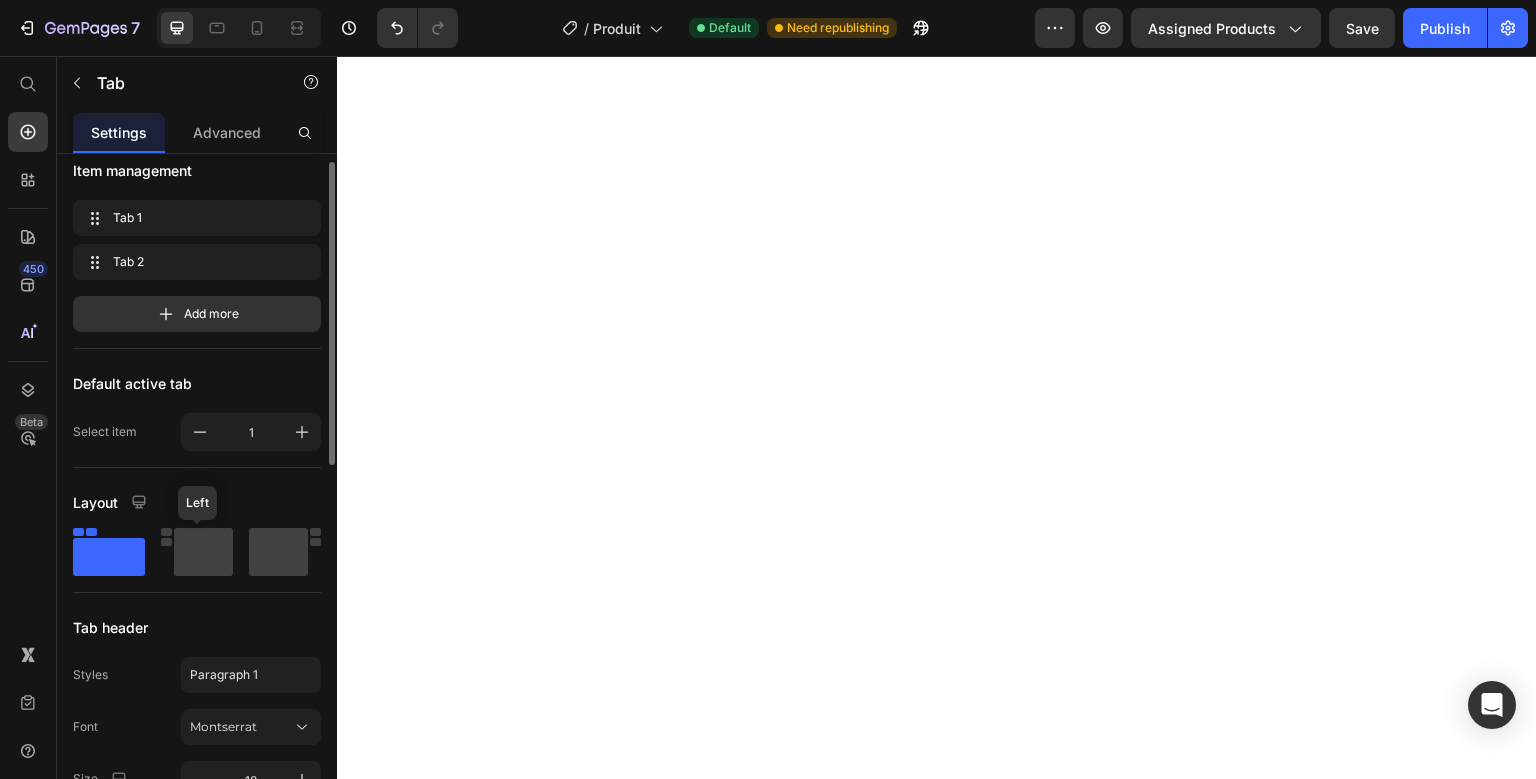scroll, scrollTop: 14, scrollLeft: 0, axis: vertical 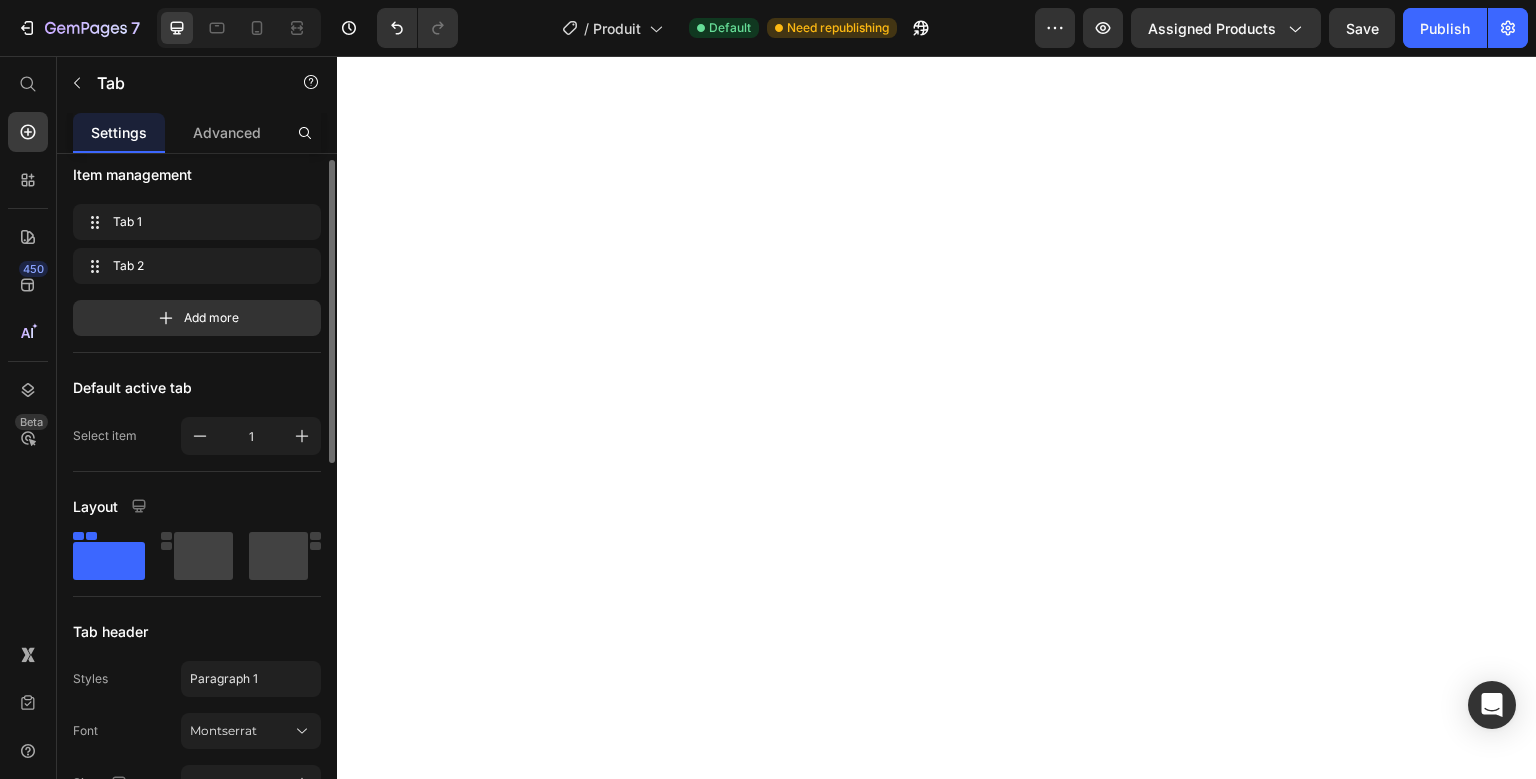 click on "Default active tab" at bounding box center [197, 387] 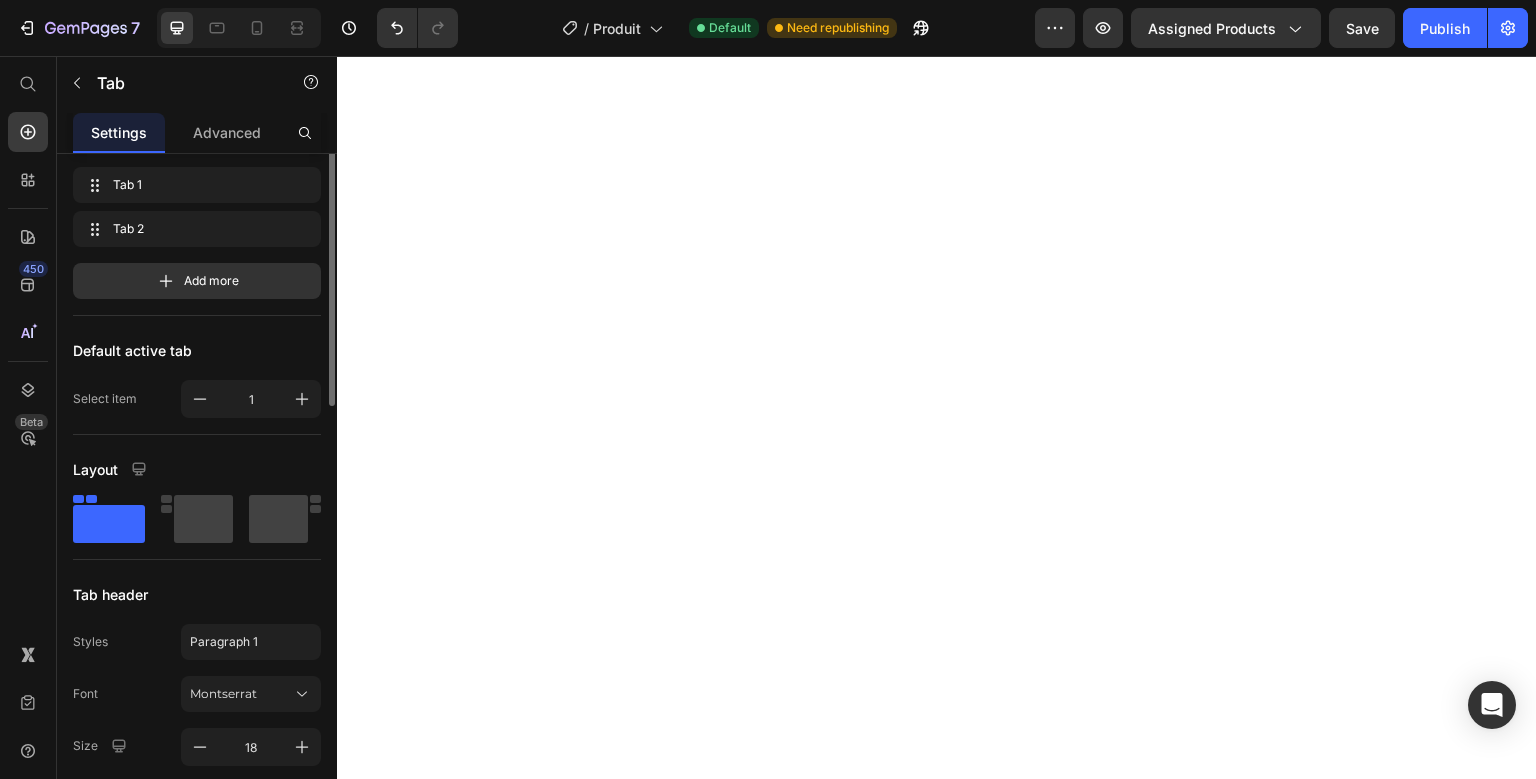 scroll, scrollTop: 0, scrollLeft: 0, axis: both 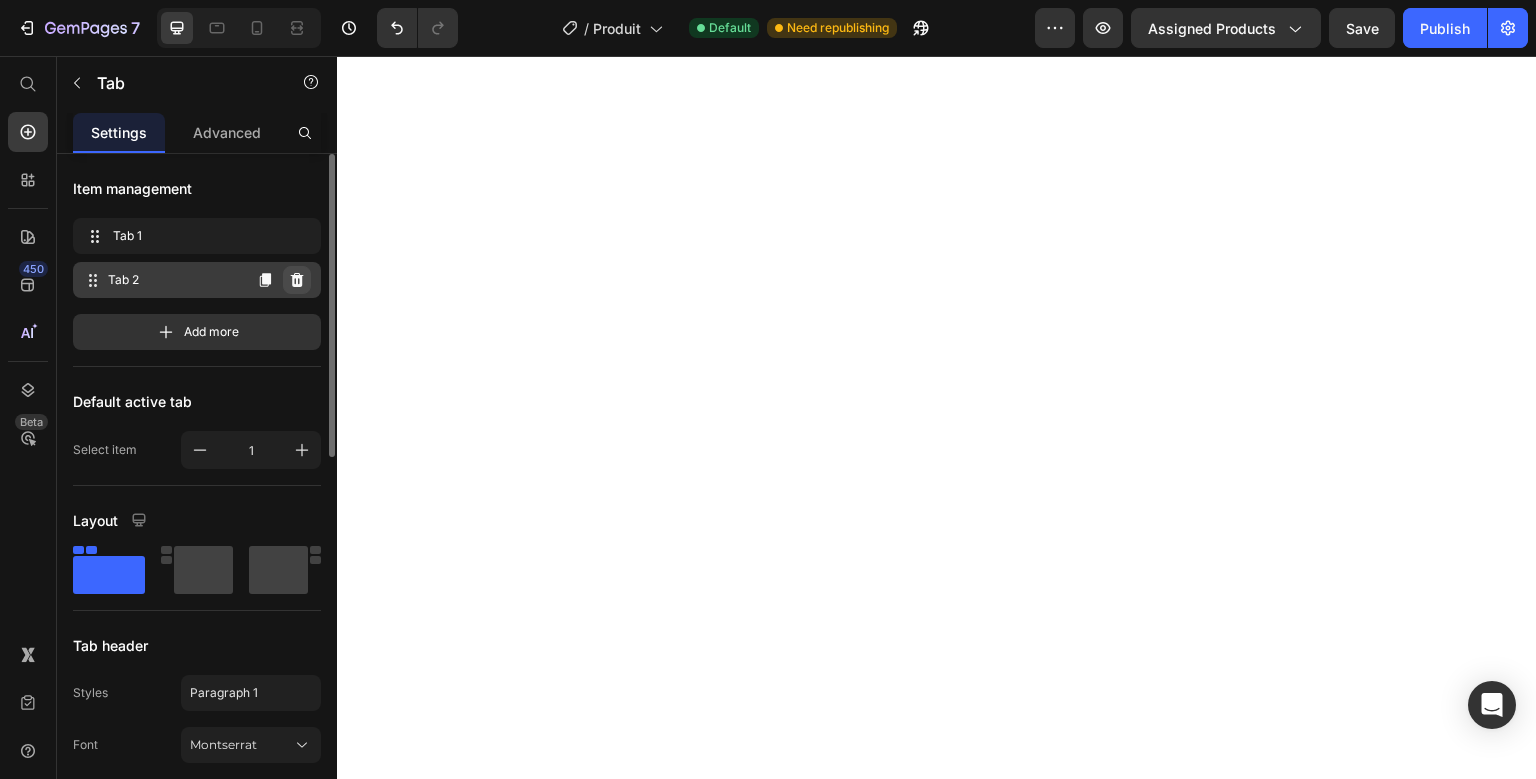 click 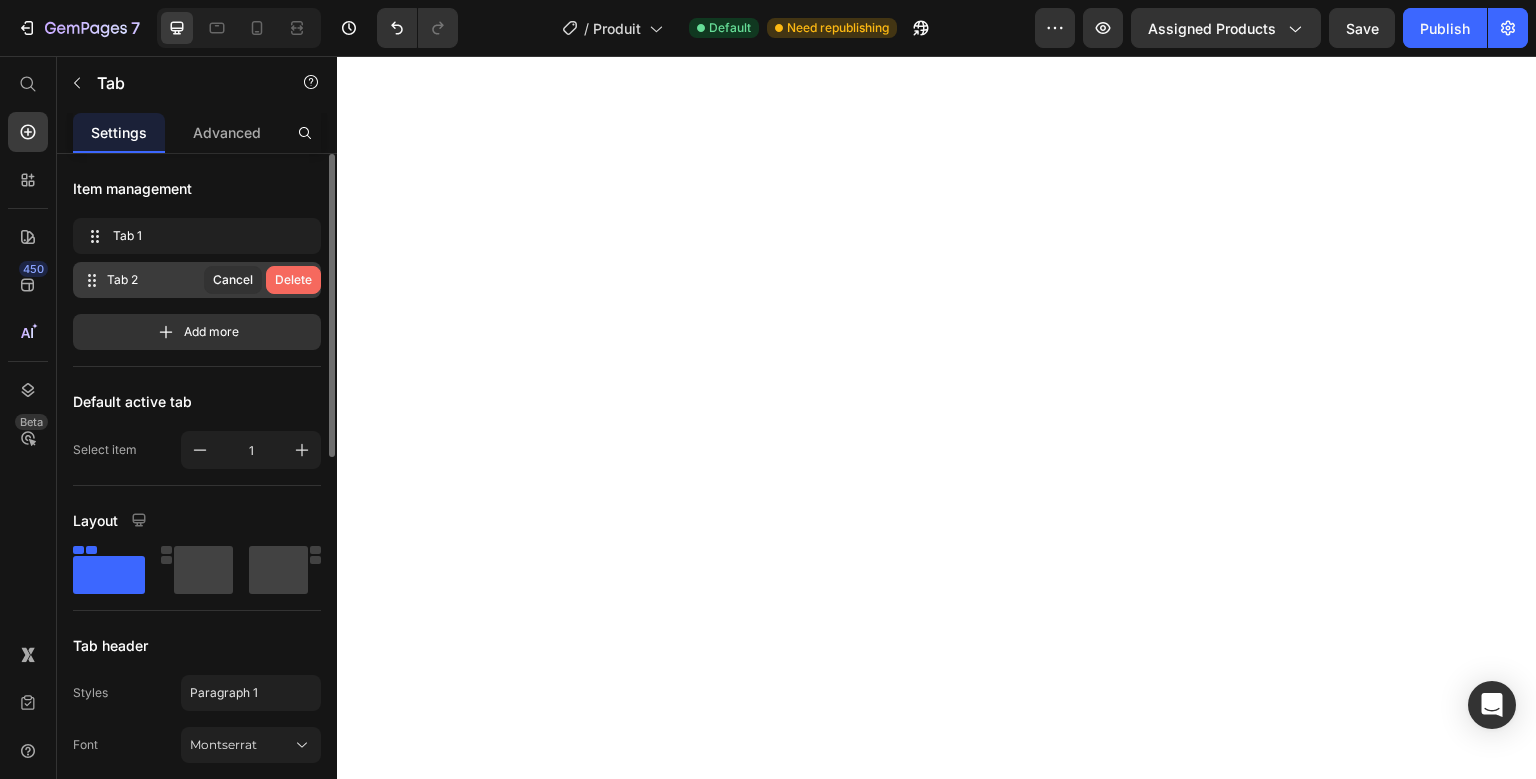 click on "Delete" at bounding box center [293, 280] 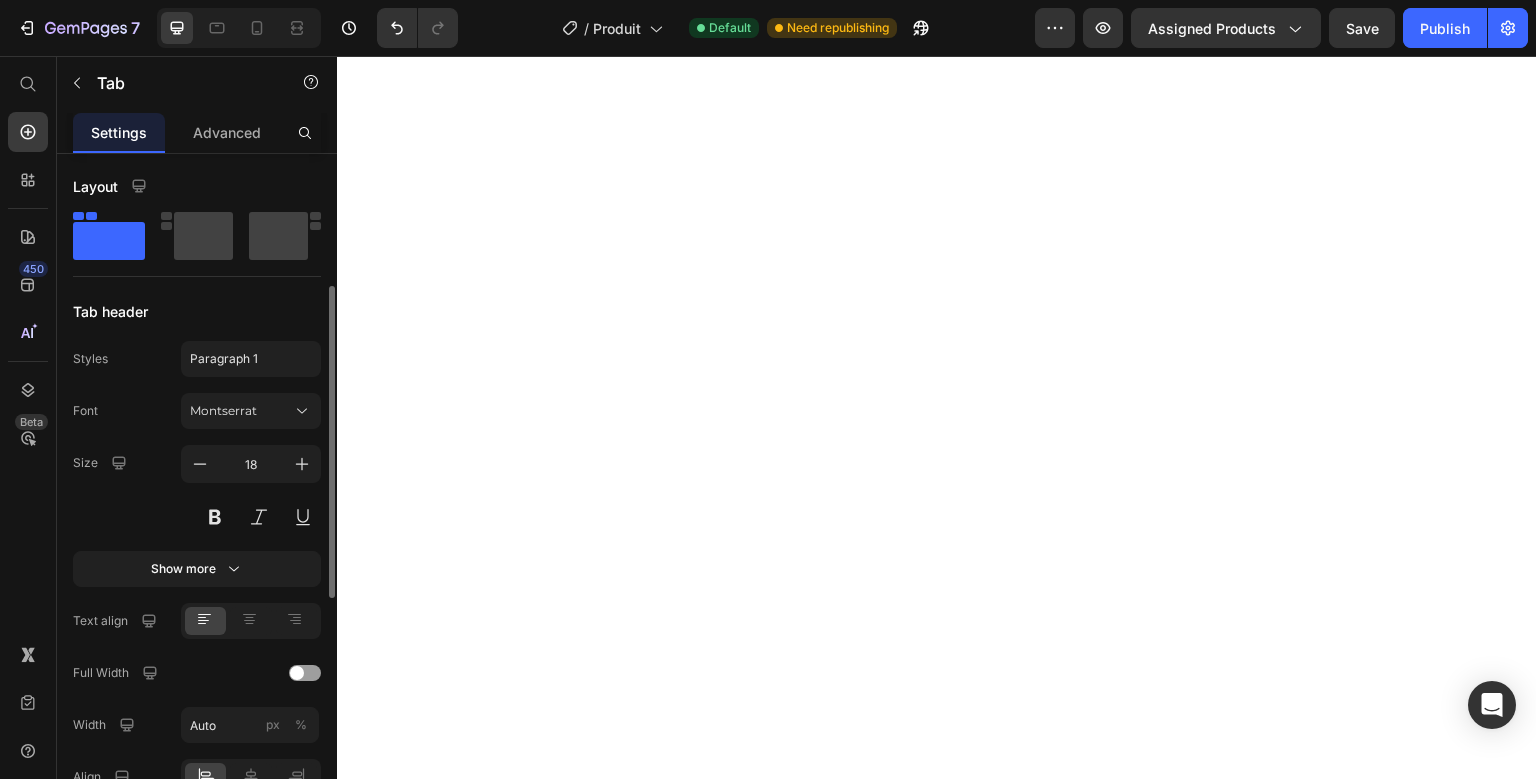 scroll, scrollTop: 0, scrollLeft: 0, axis: both 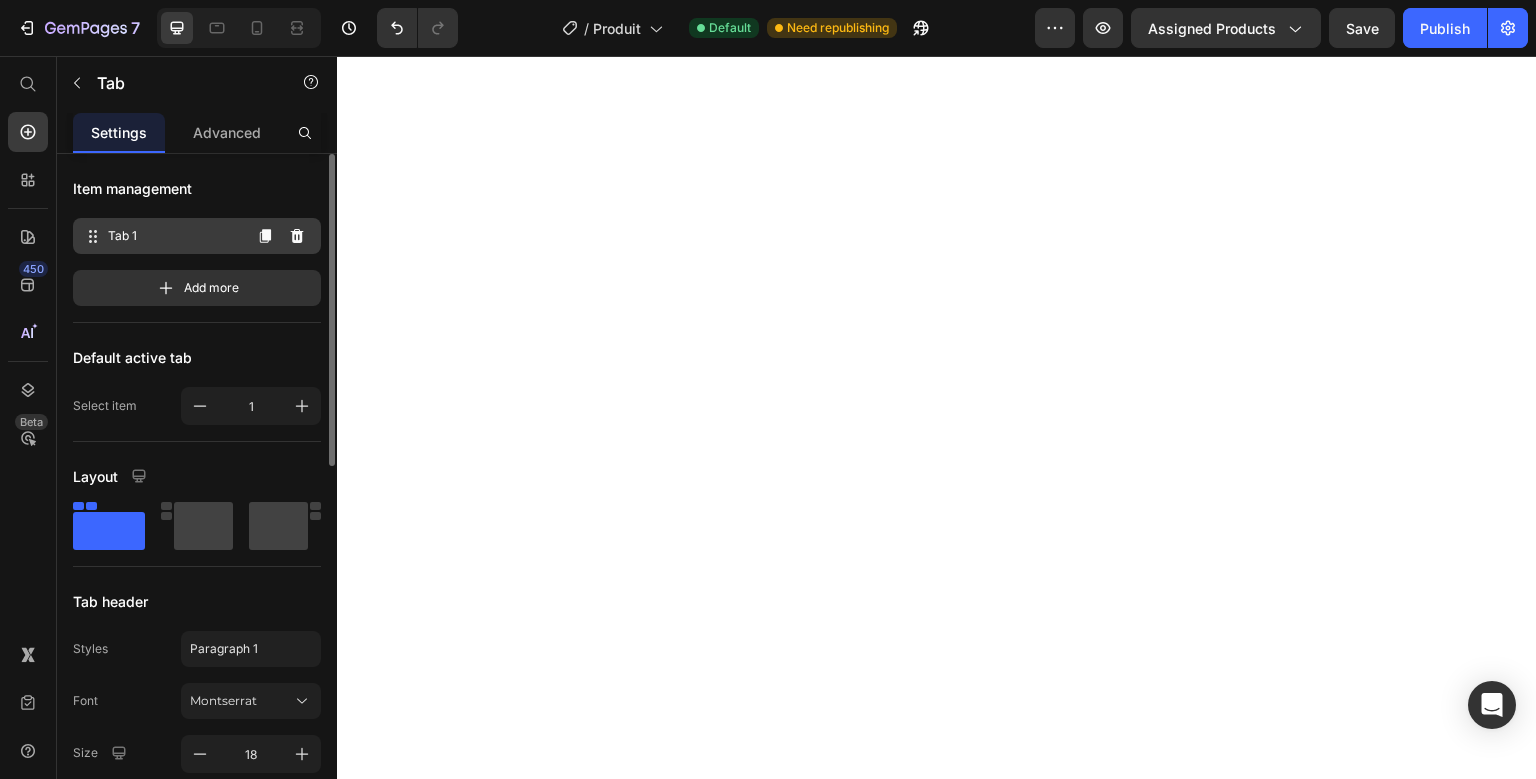 click on "Tab 1" at bounding box center (174, 236) 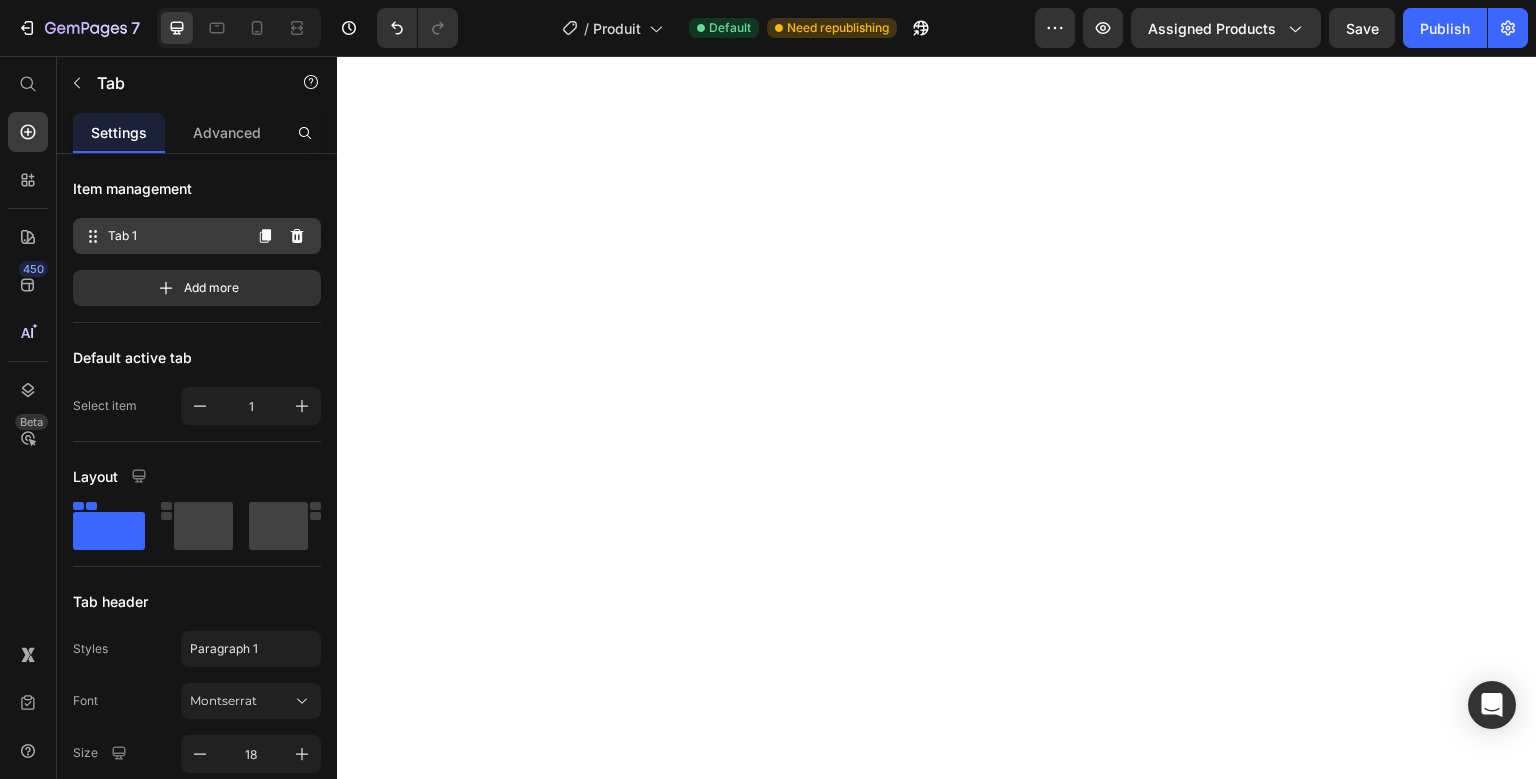 click on "Tab 1" at bounding box center [174, 236] 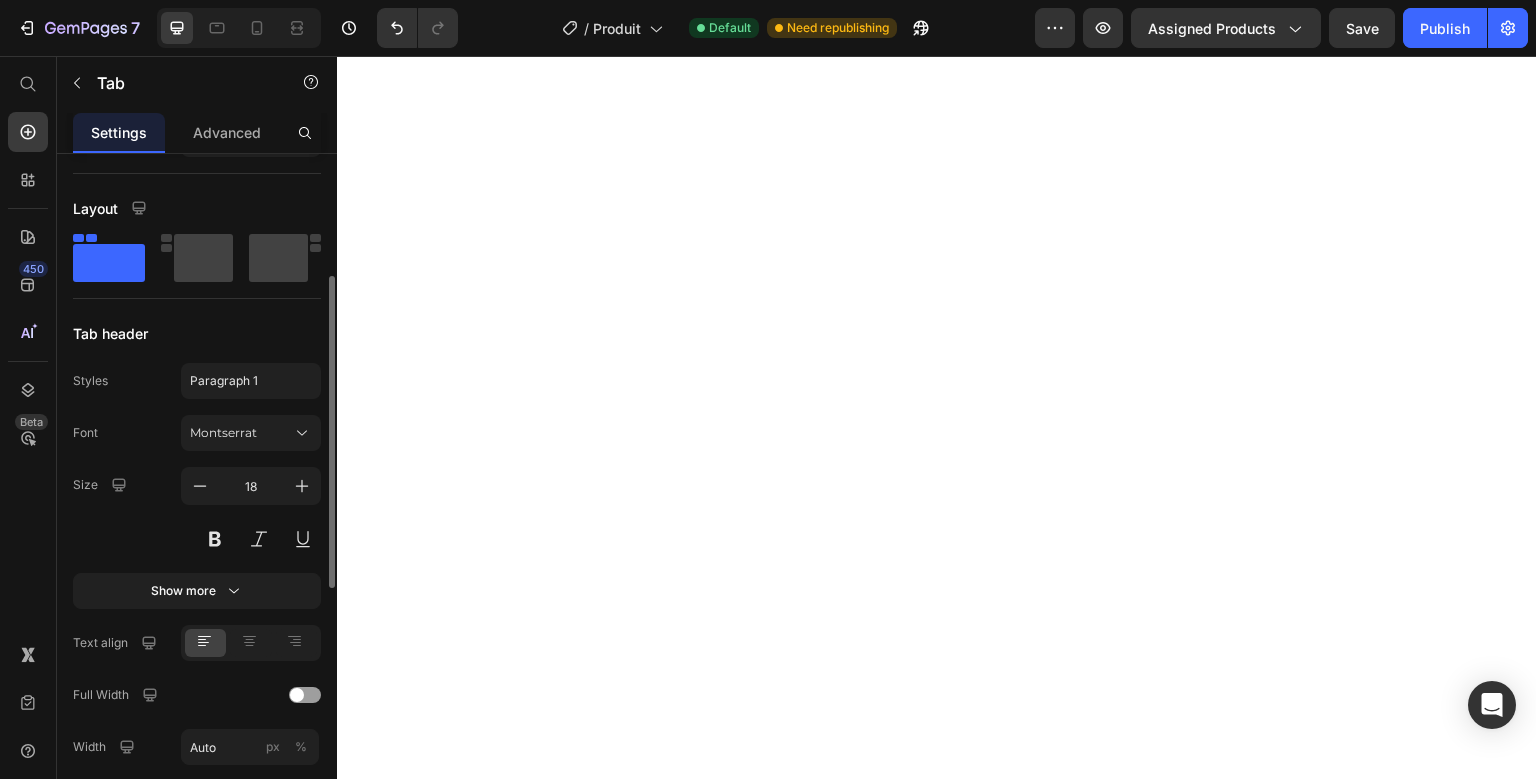 scroll, scrollTop: 384, scrollLeft: 0, axis: vertical 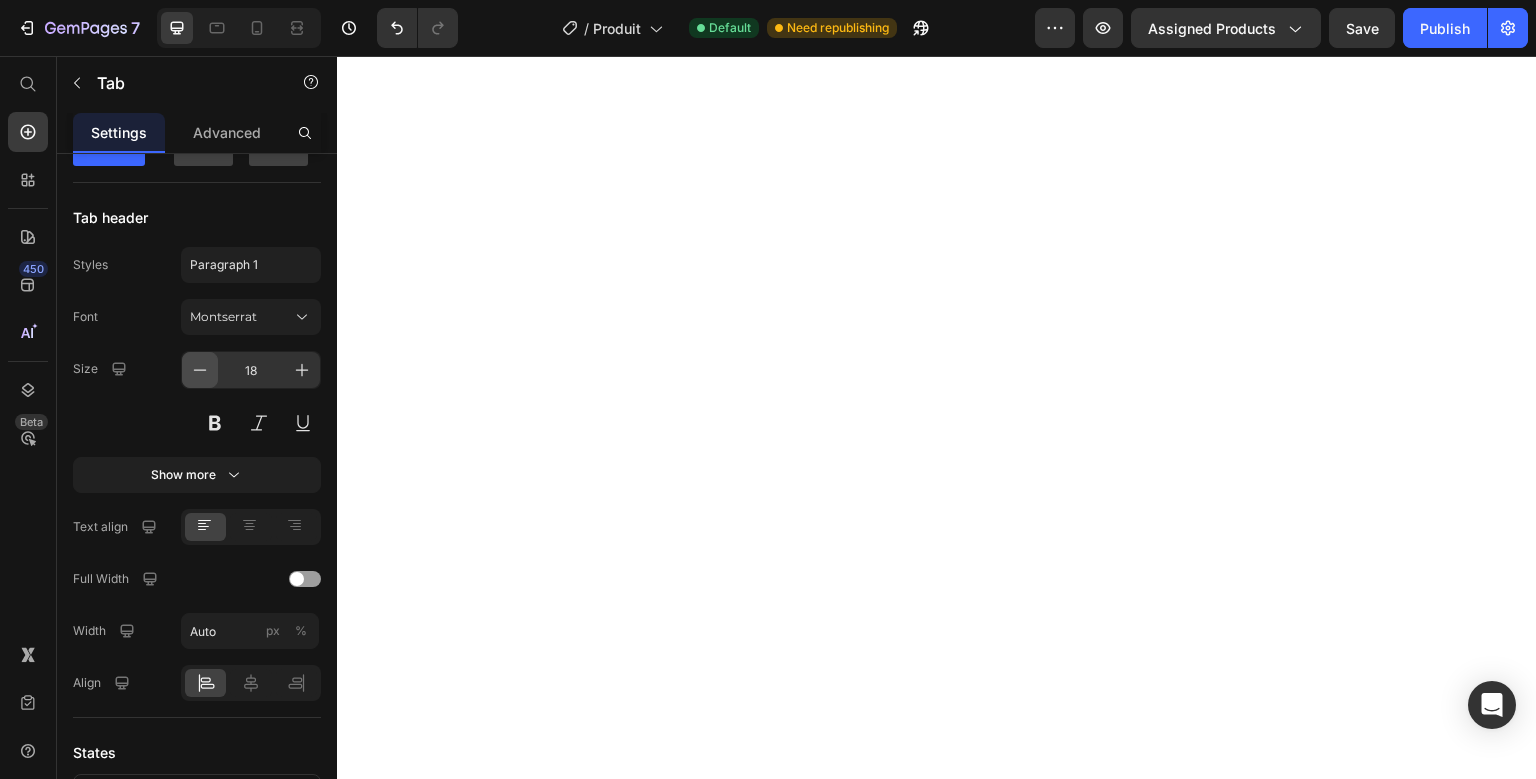click 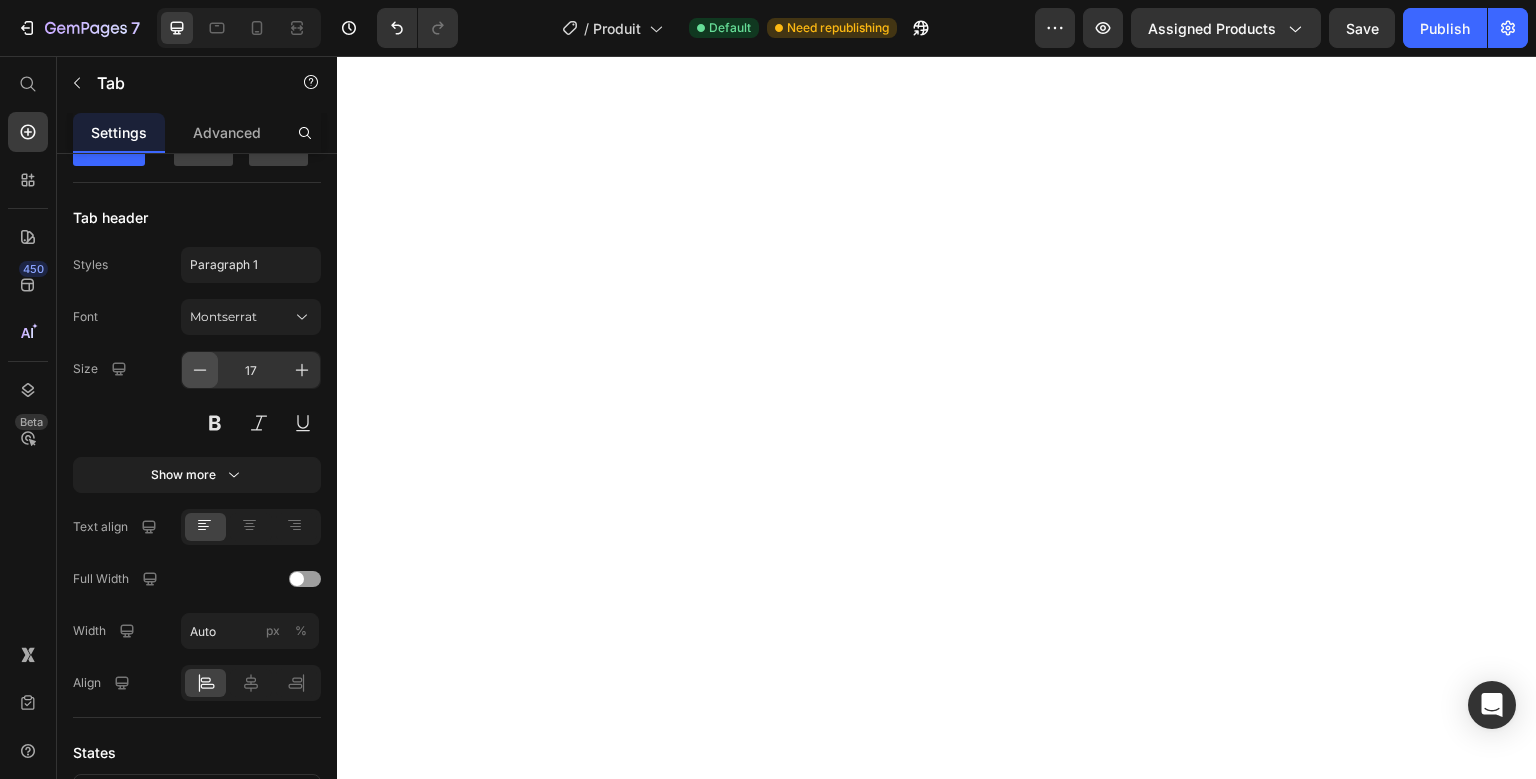 click 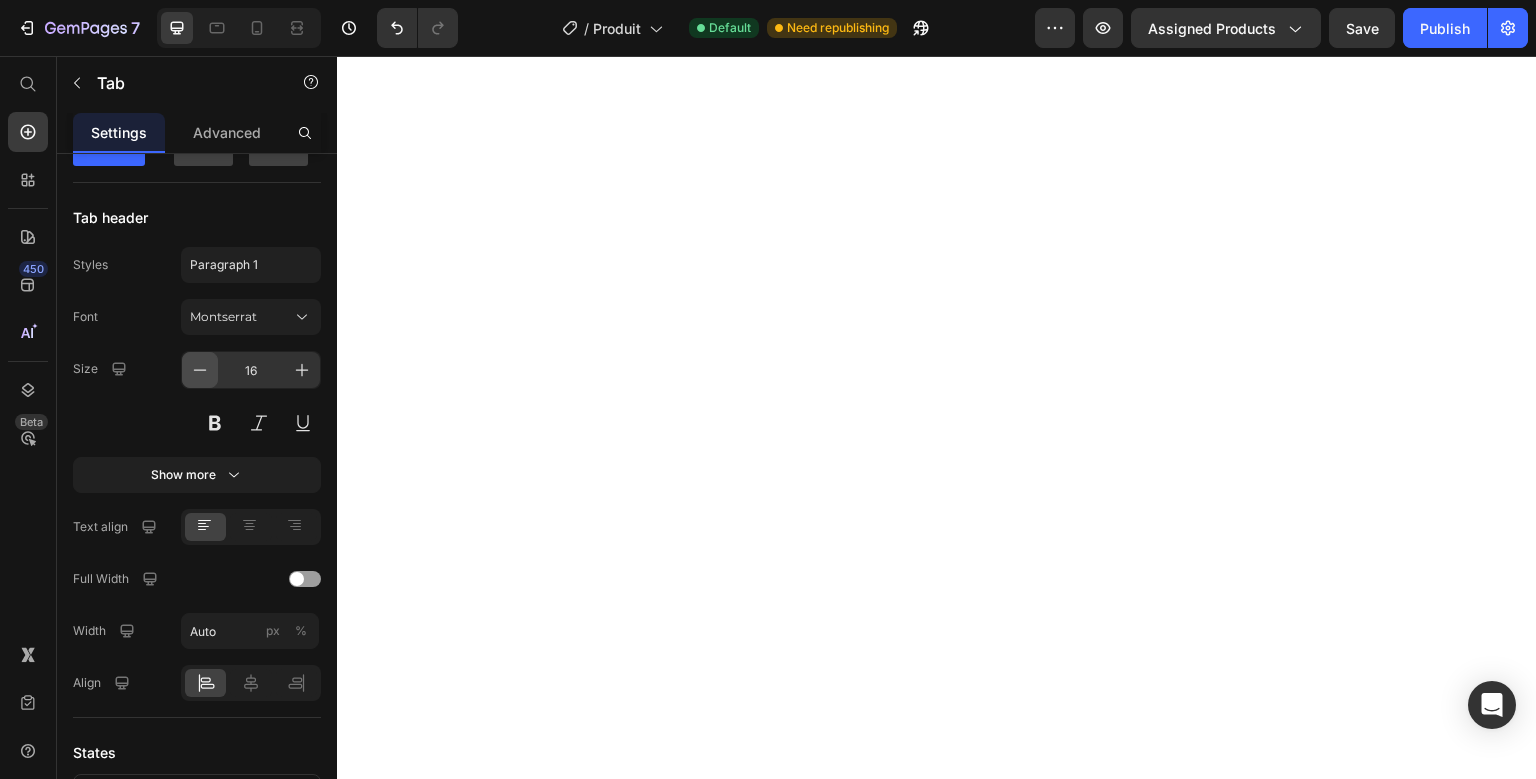 click 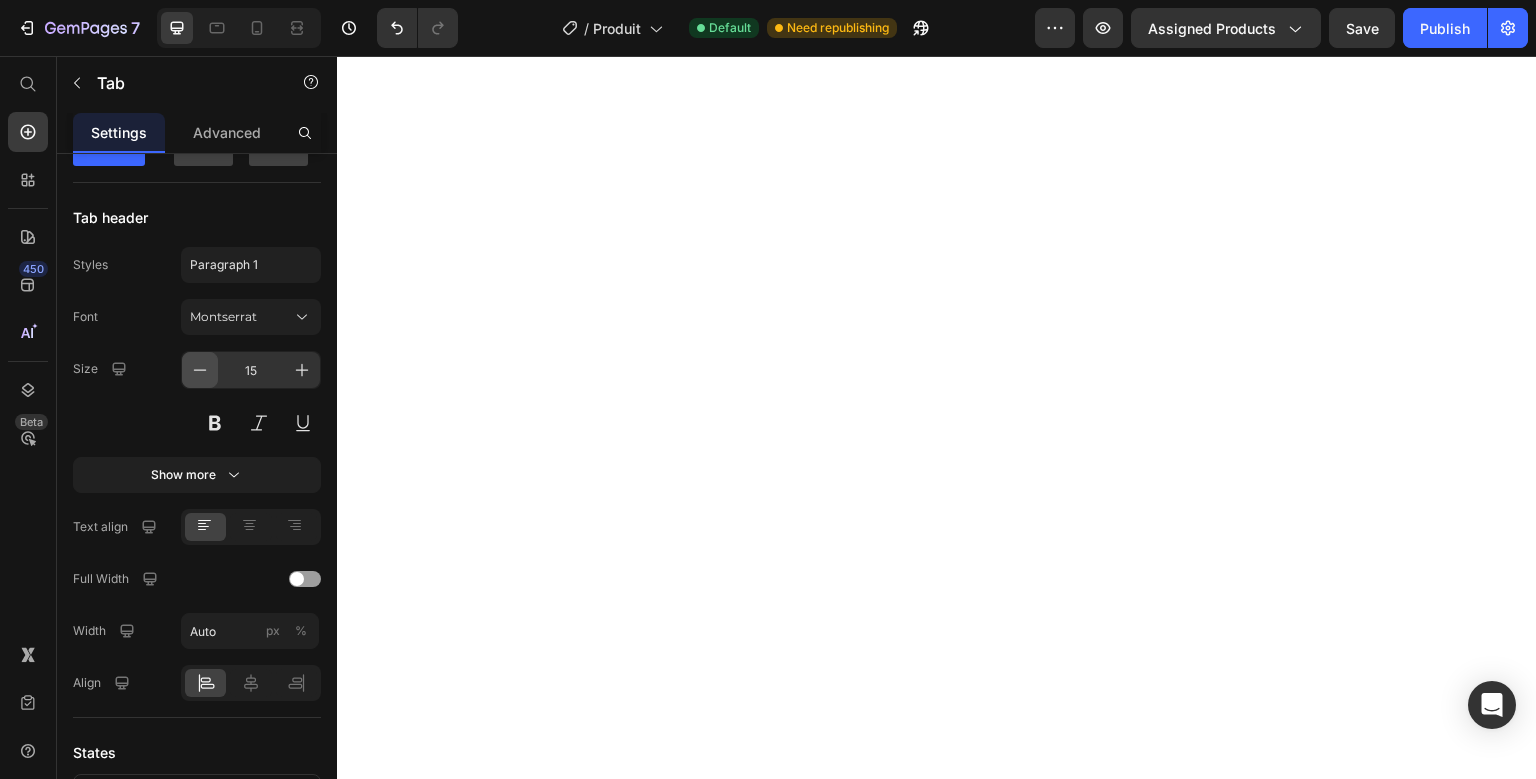 click 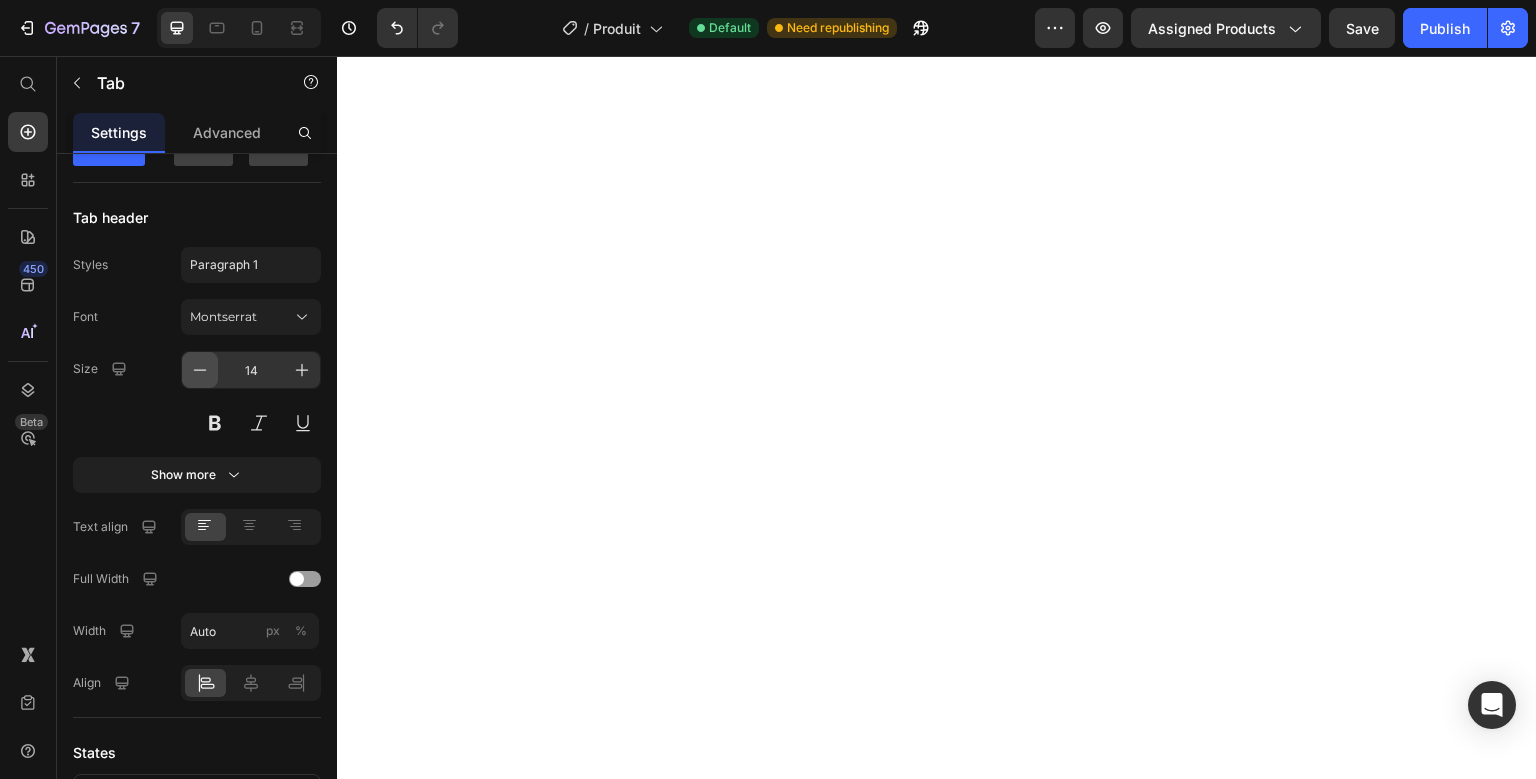 click 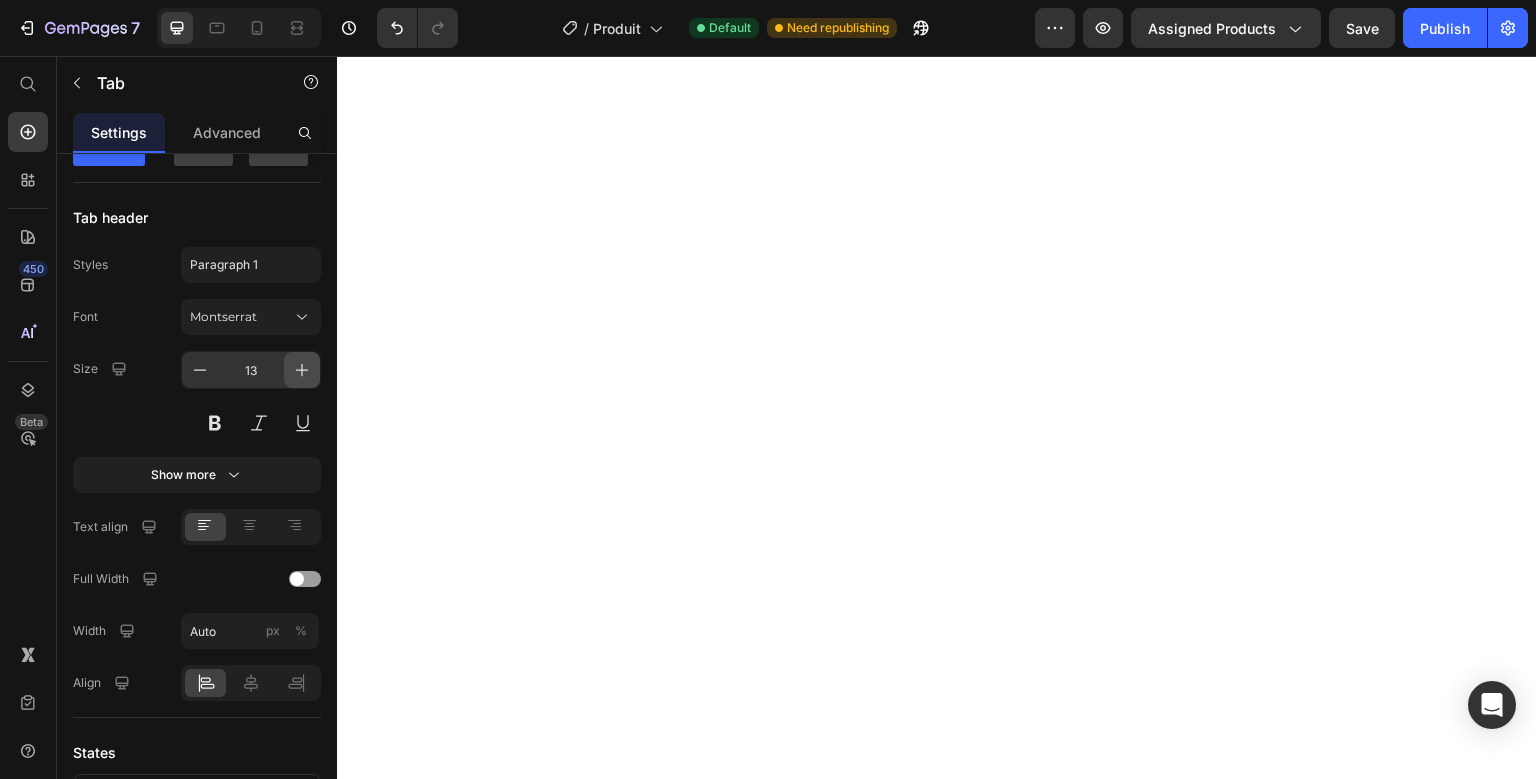 click 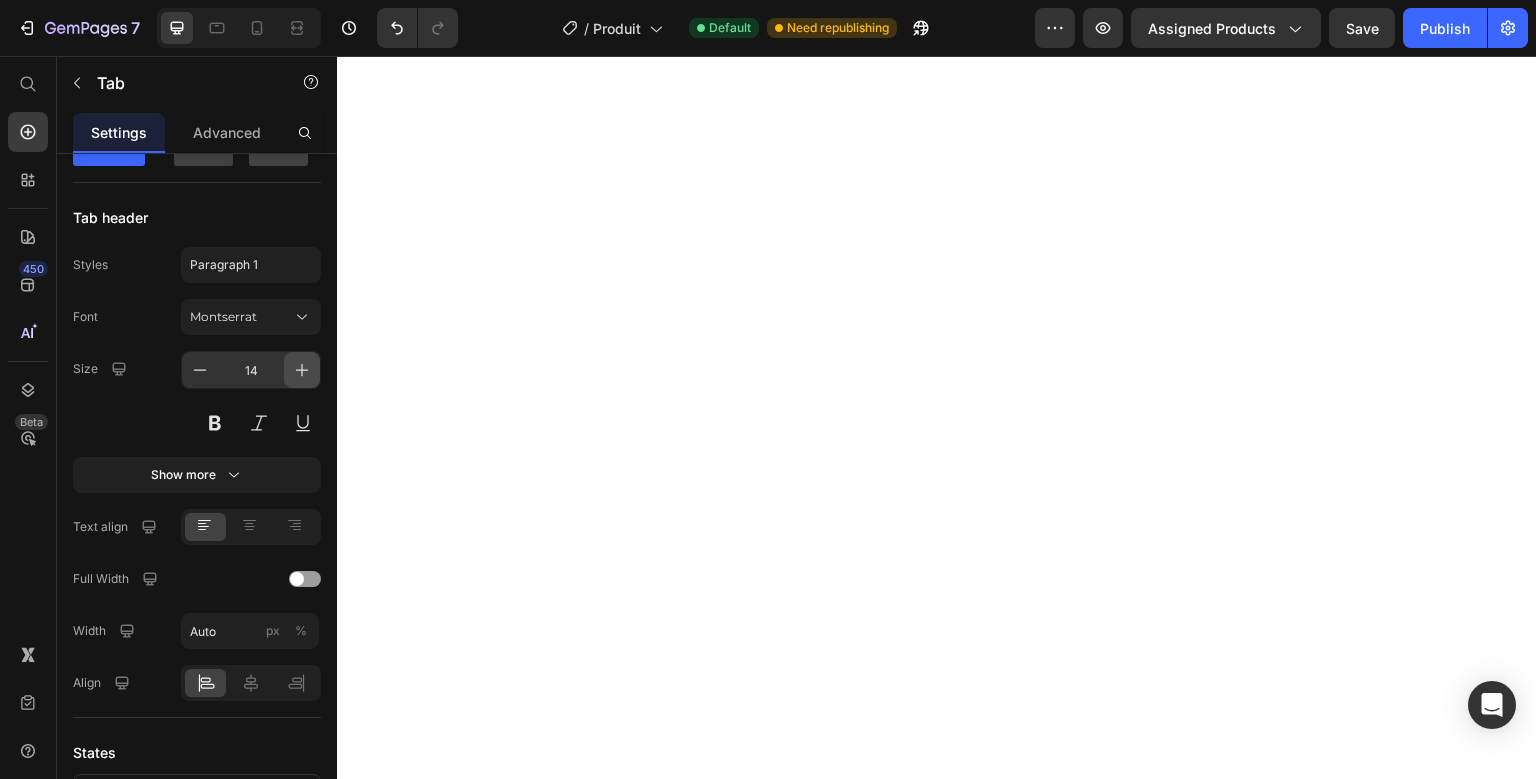 click 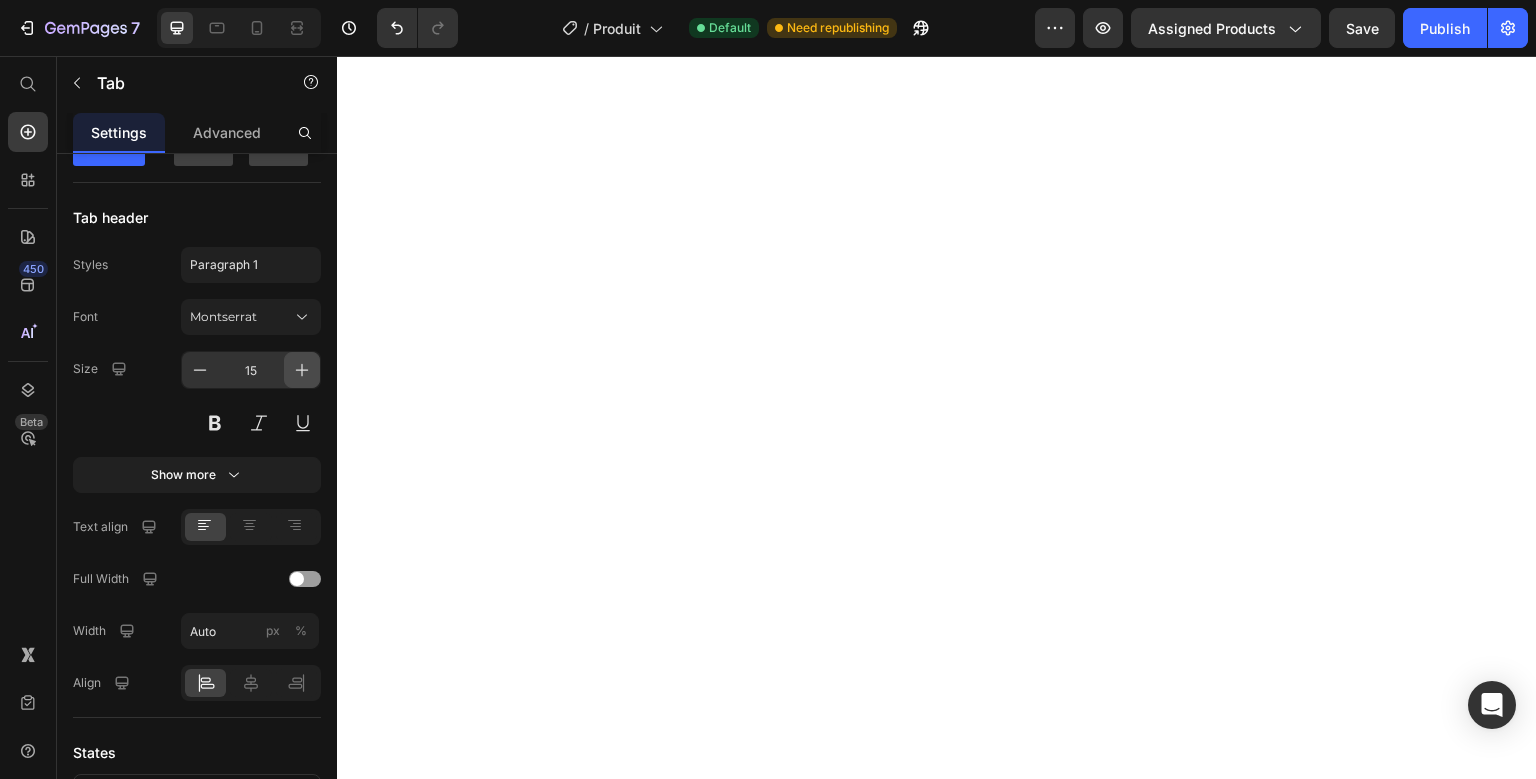 click 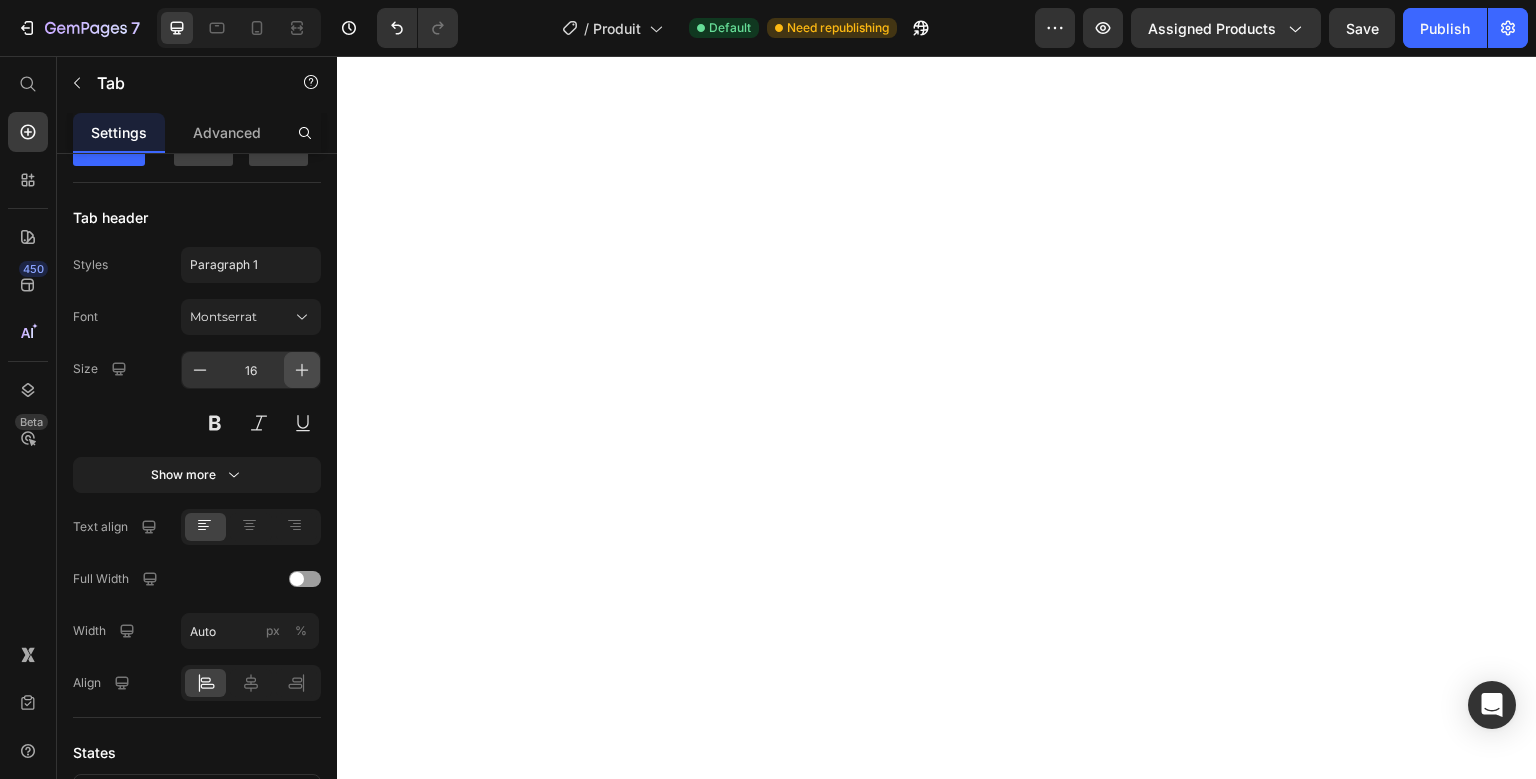 click 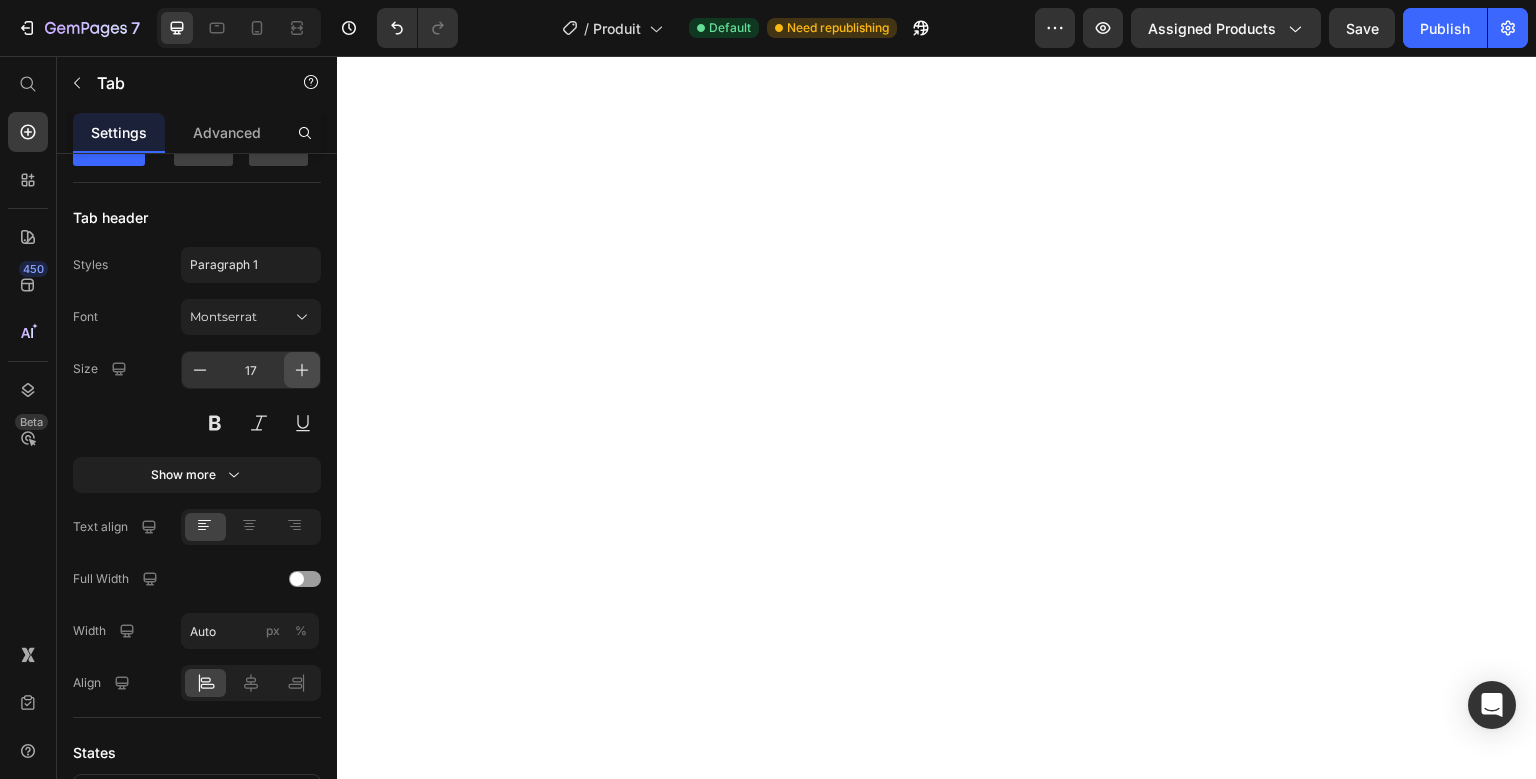 click 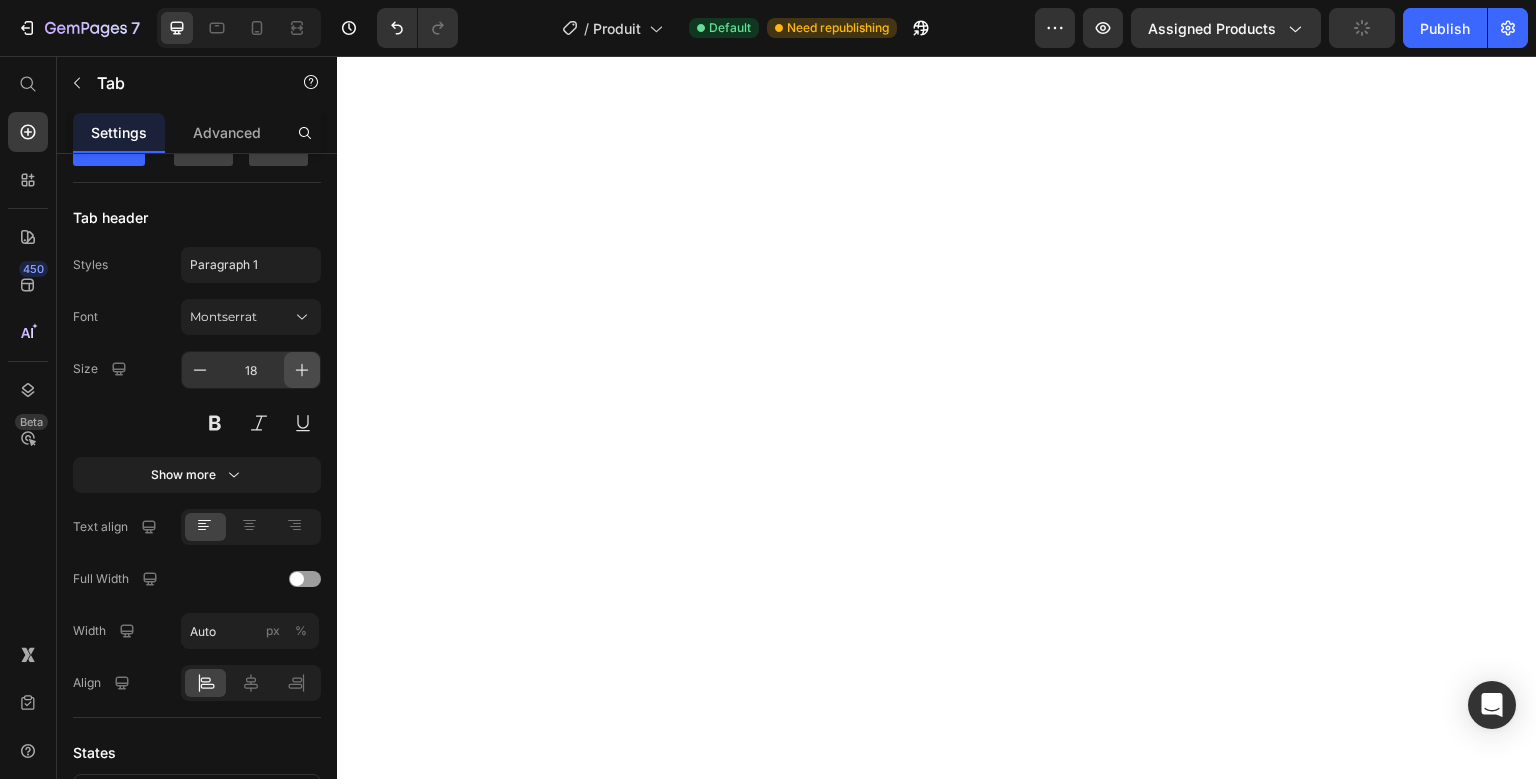 click 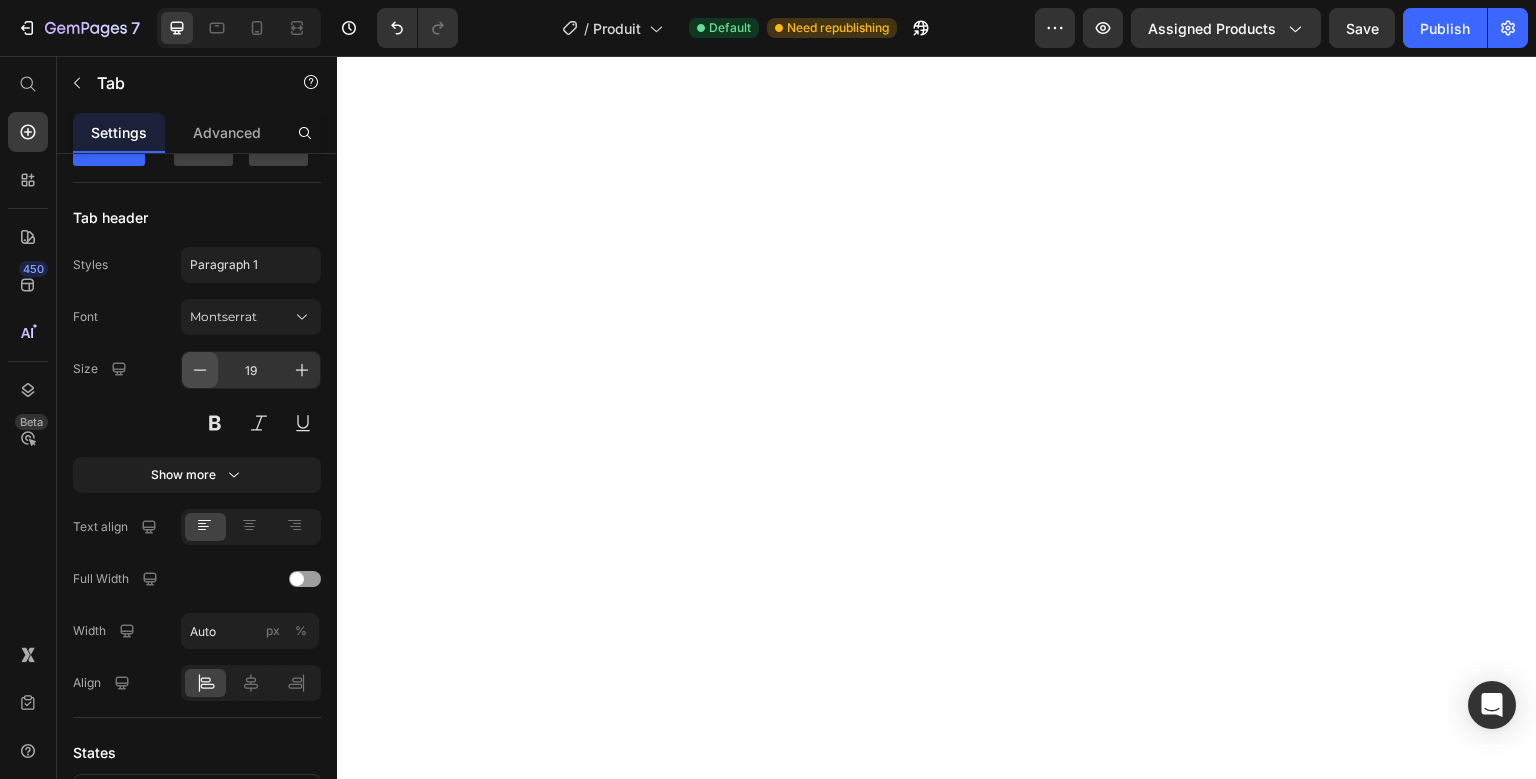 click at bounding box center (200, 370) 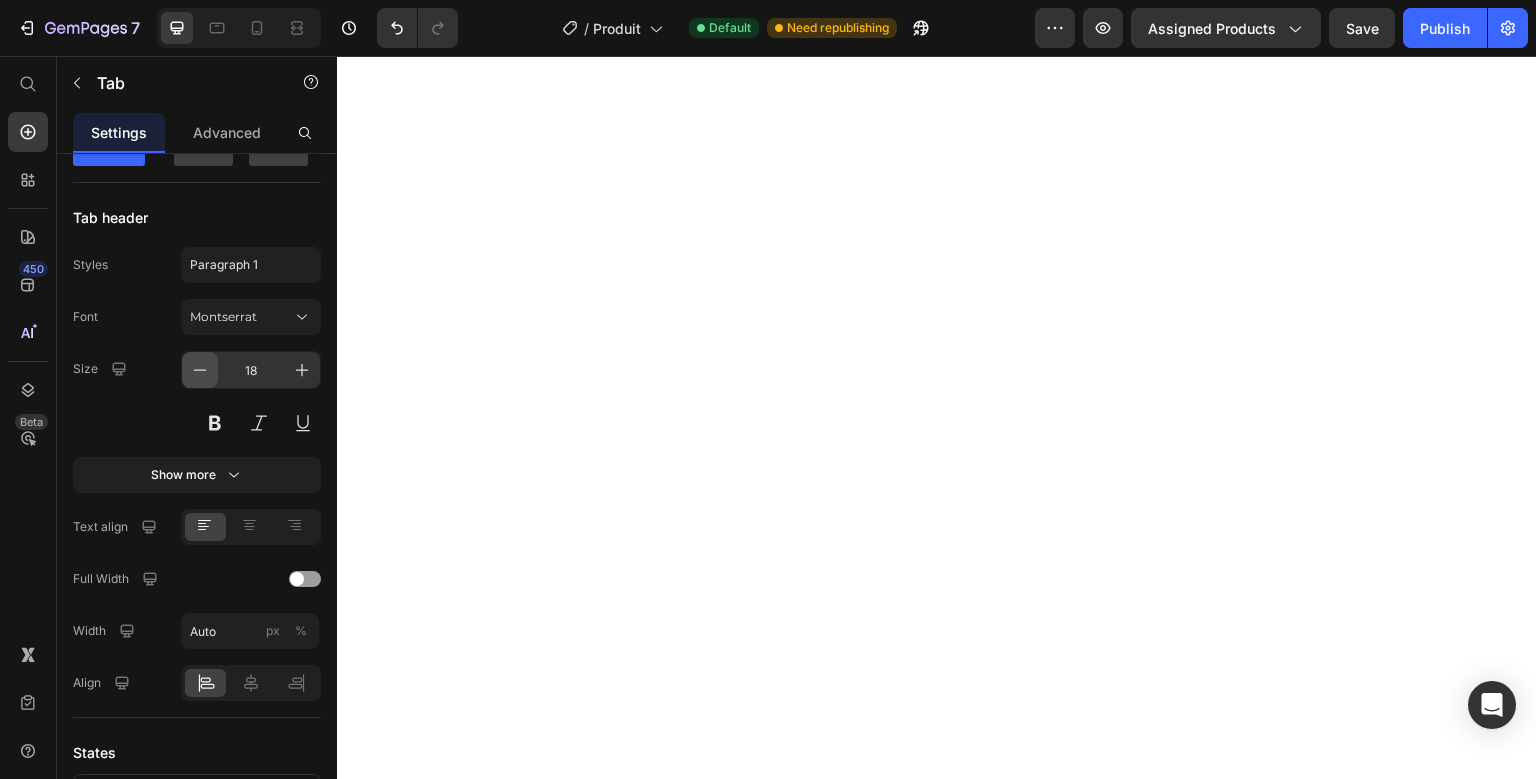 click at bounding box center [200, 370] 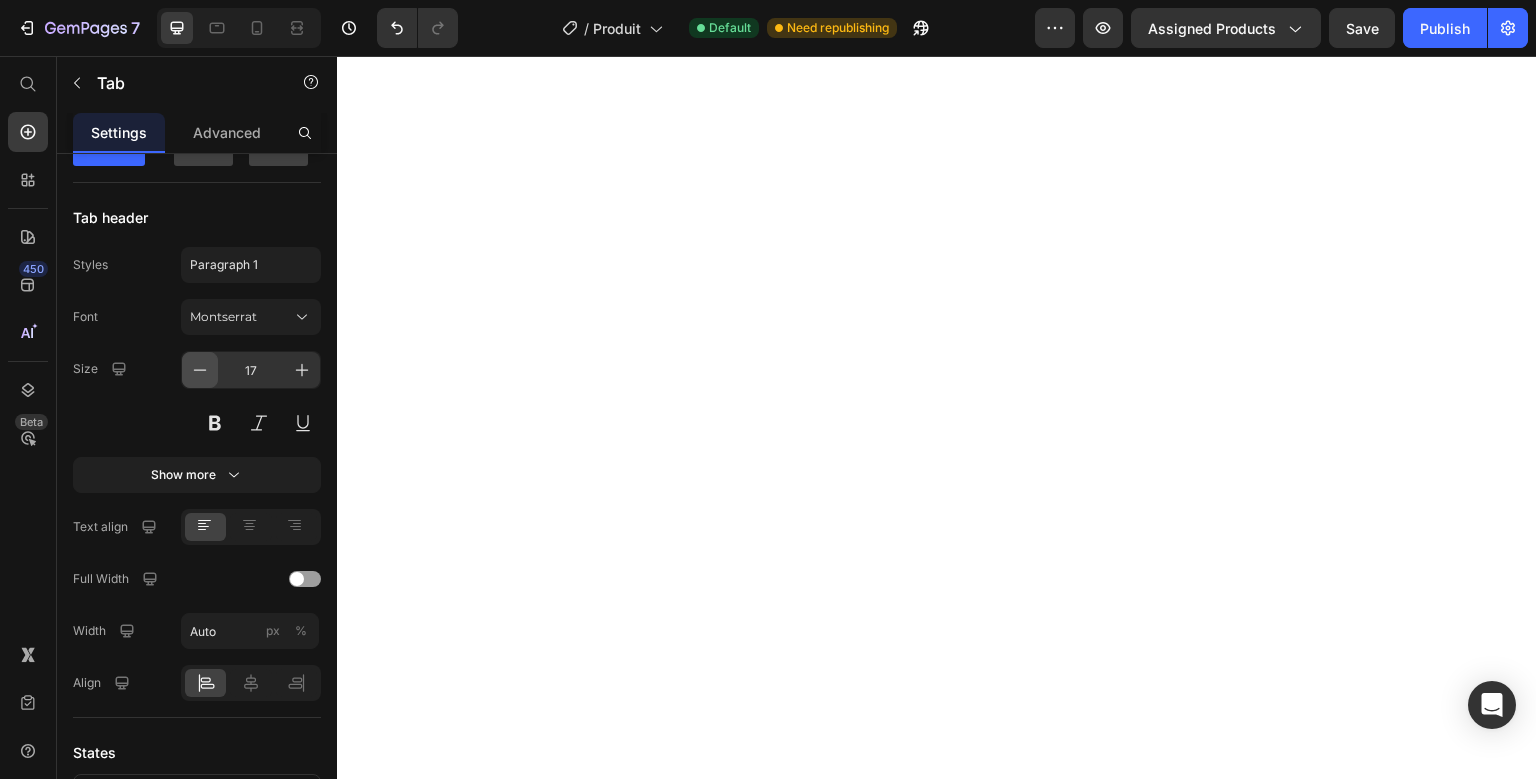 click at bounding box center (200, 370) 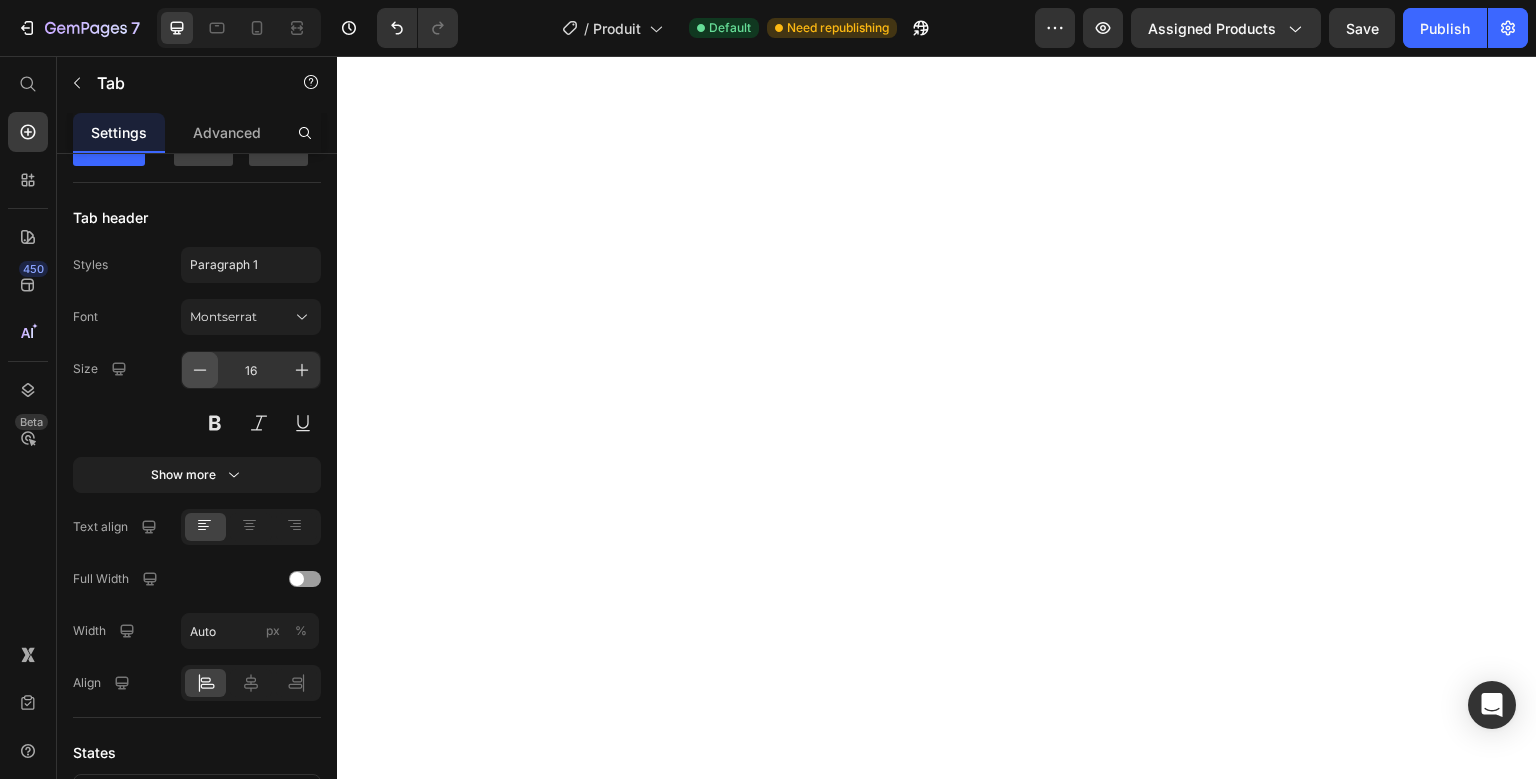 click at bounding box center (200, 370) 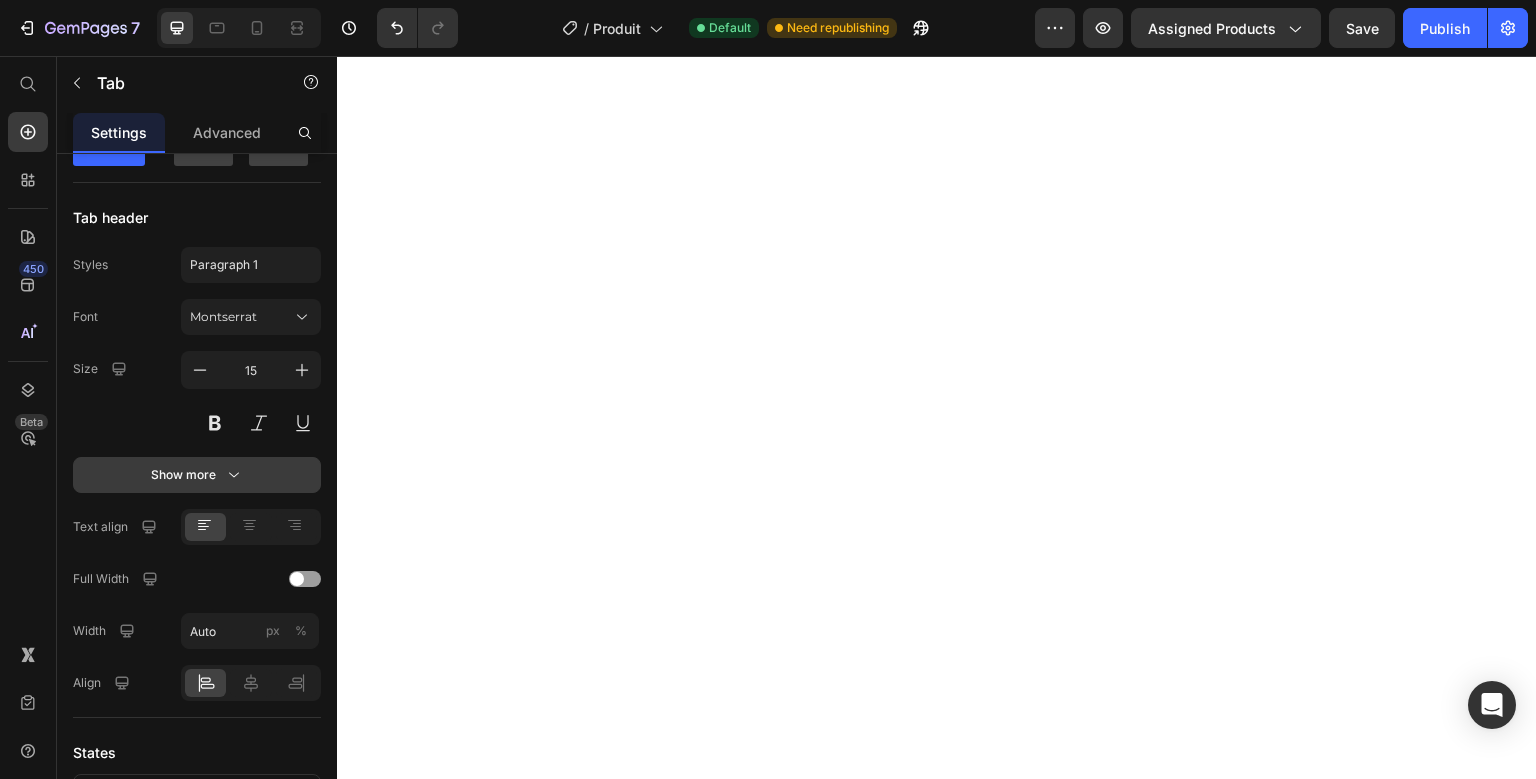 click on "Show more" at bounding box center (197, 475) 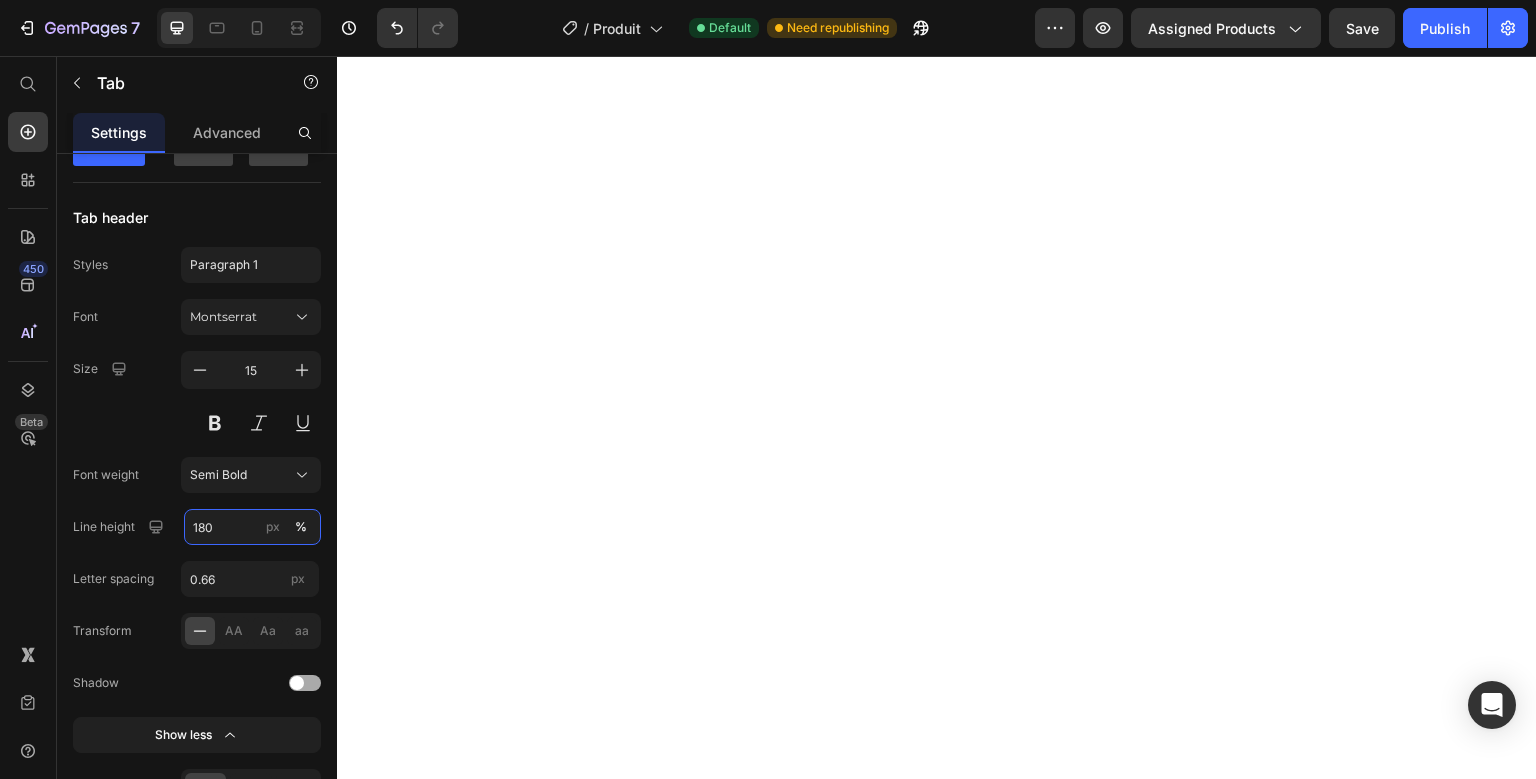 click on "180" at bounding box center (252, 527) 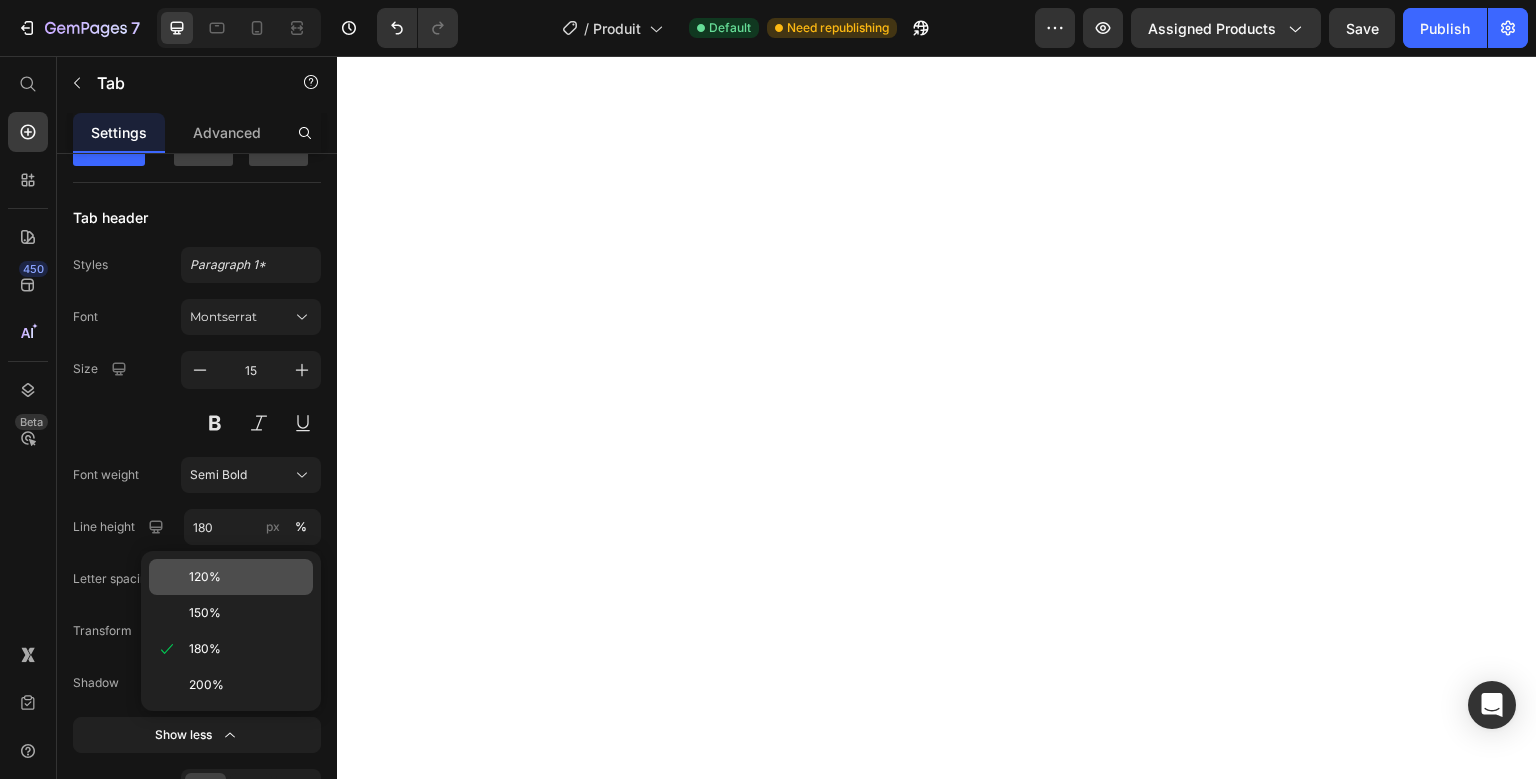 click on "120%" at bounding box center [205, 577] 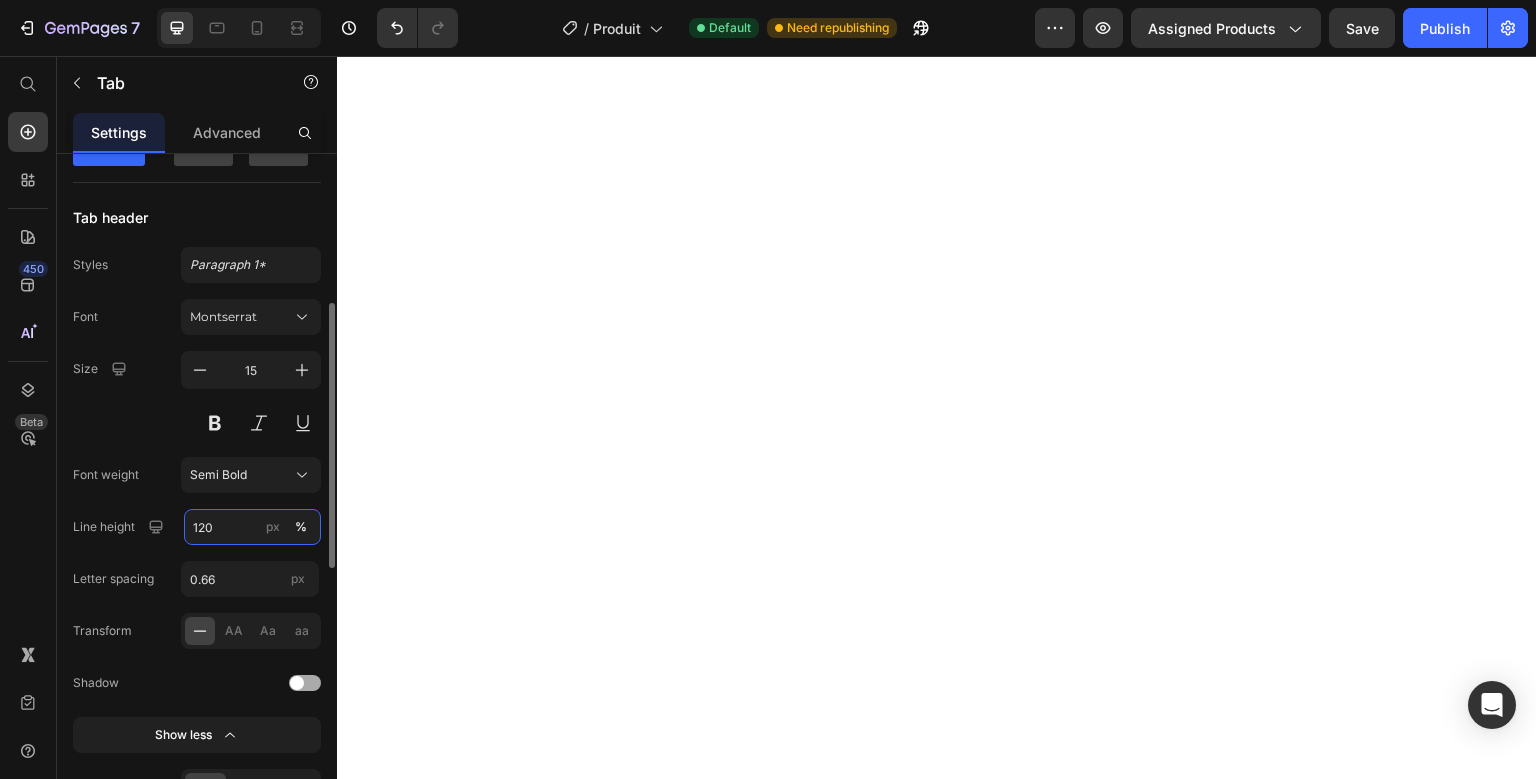 click on "120" at bounding box center (252, 527) 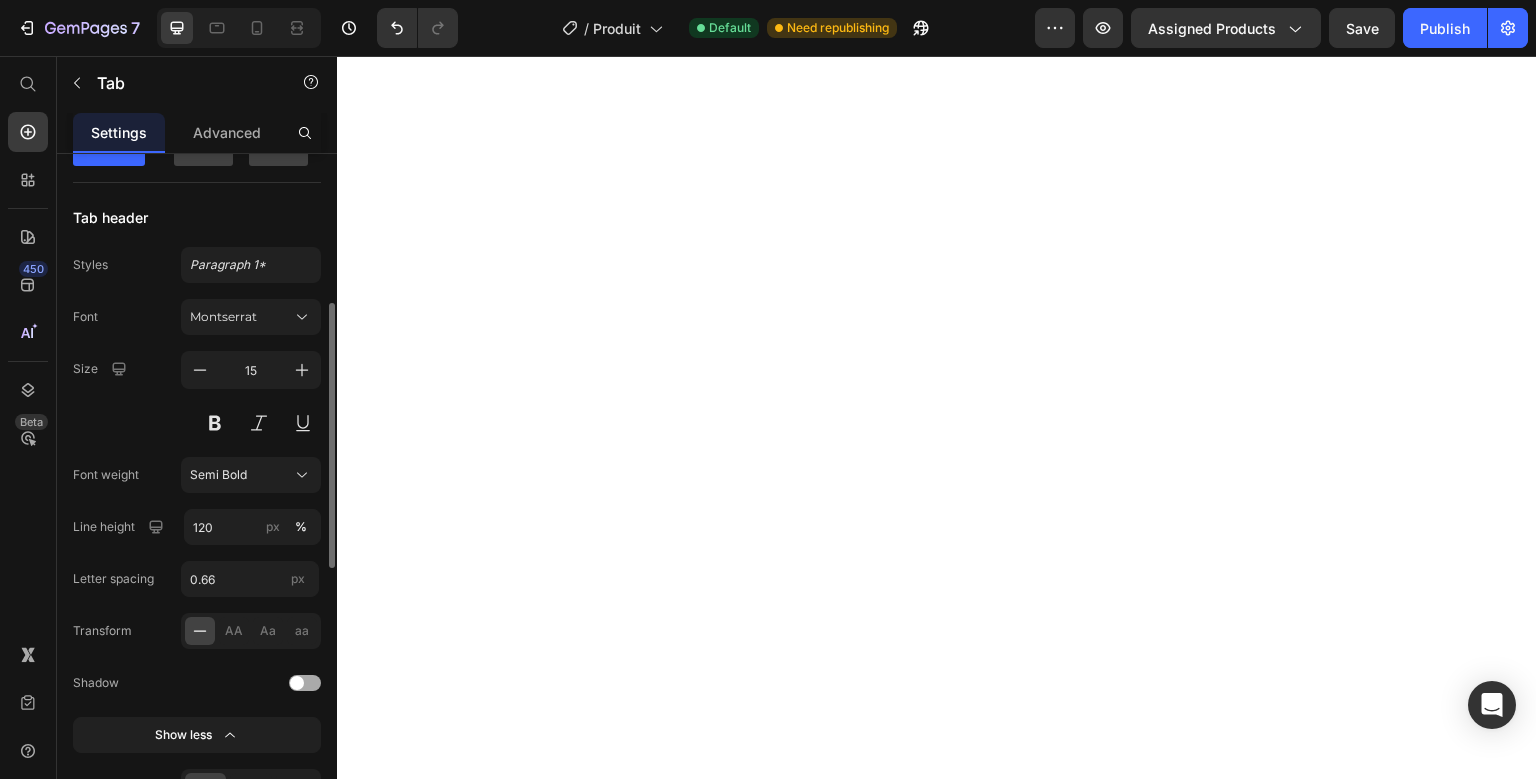 click on "Font Montserrat Size 15 Font weight Semi Bold Line height 120 px % Letter spacing 0.66 px Transform
AA Aa aa Shadow Show less" at bounding box center (197, 526) 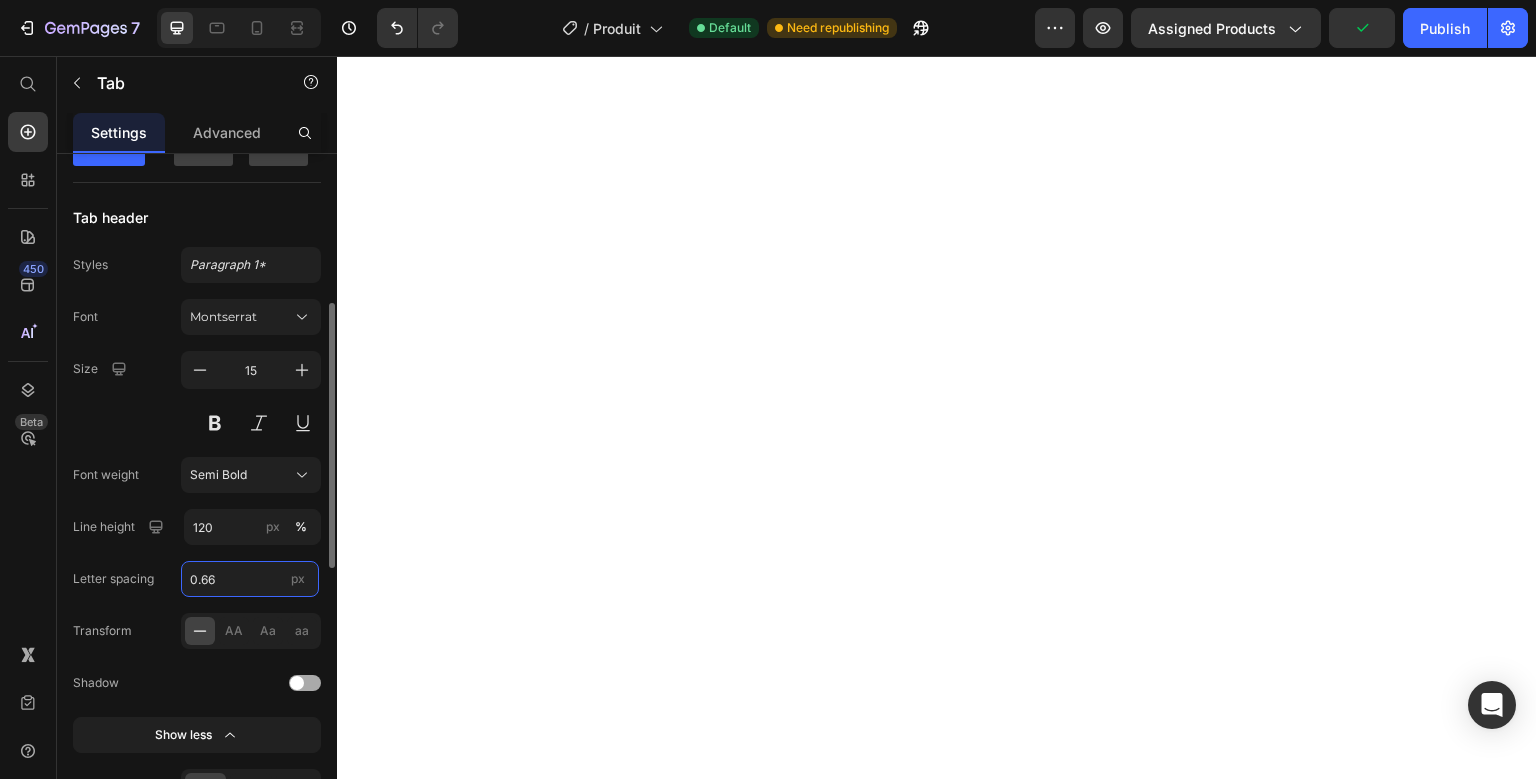 click on "0.66" at bounding box center (250, 579) 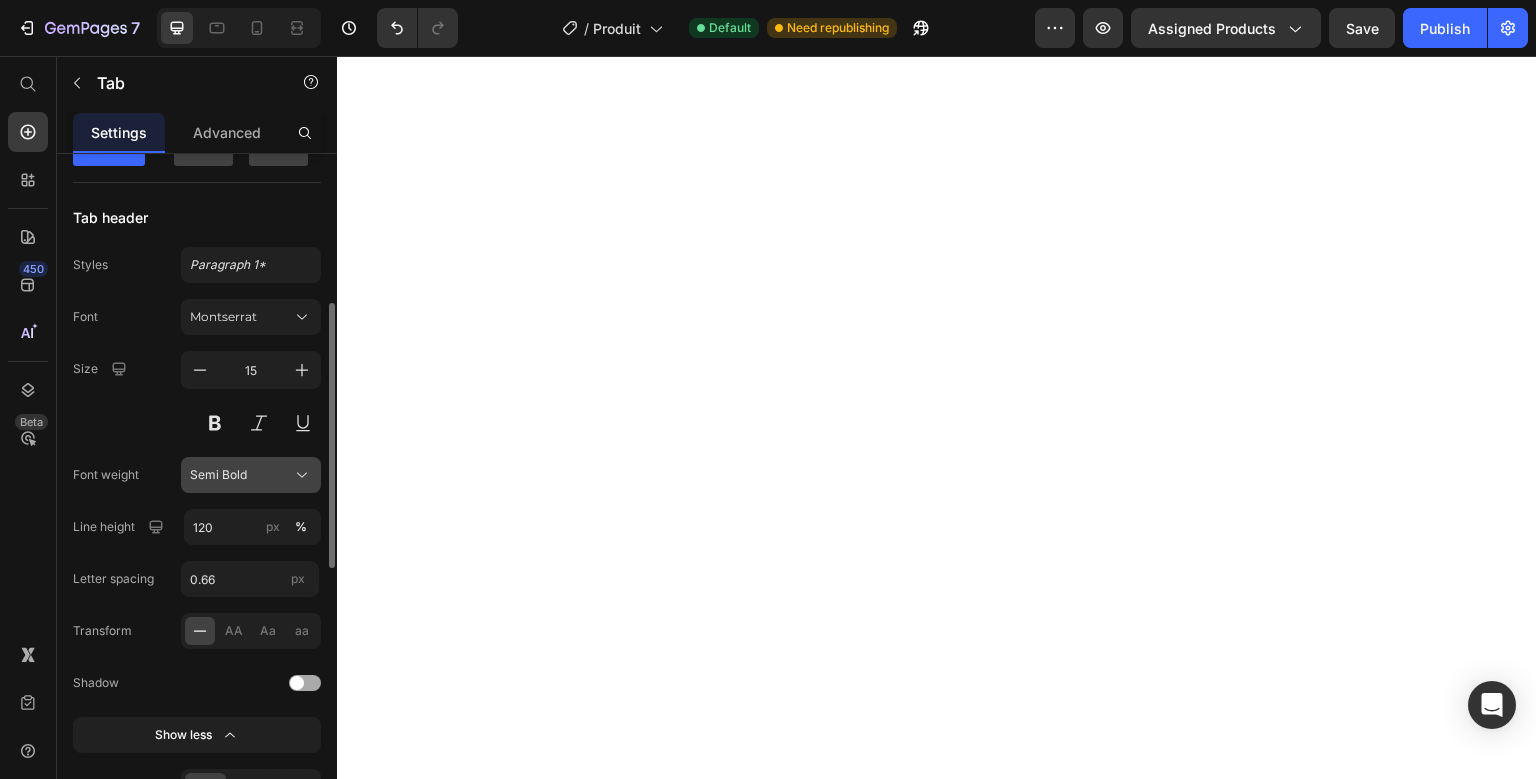 click on "Semi Bold" at bounding box center (218, 475) 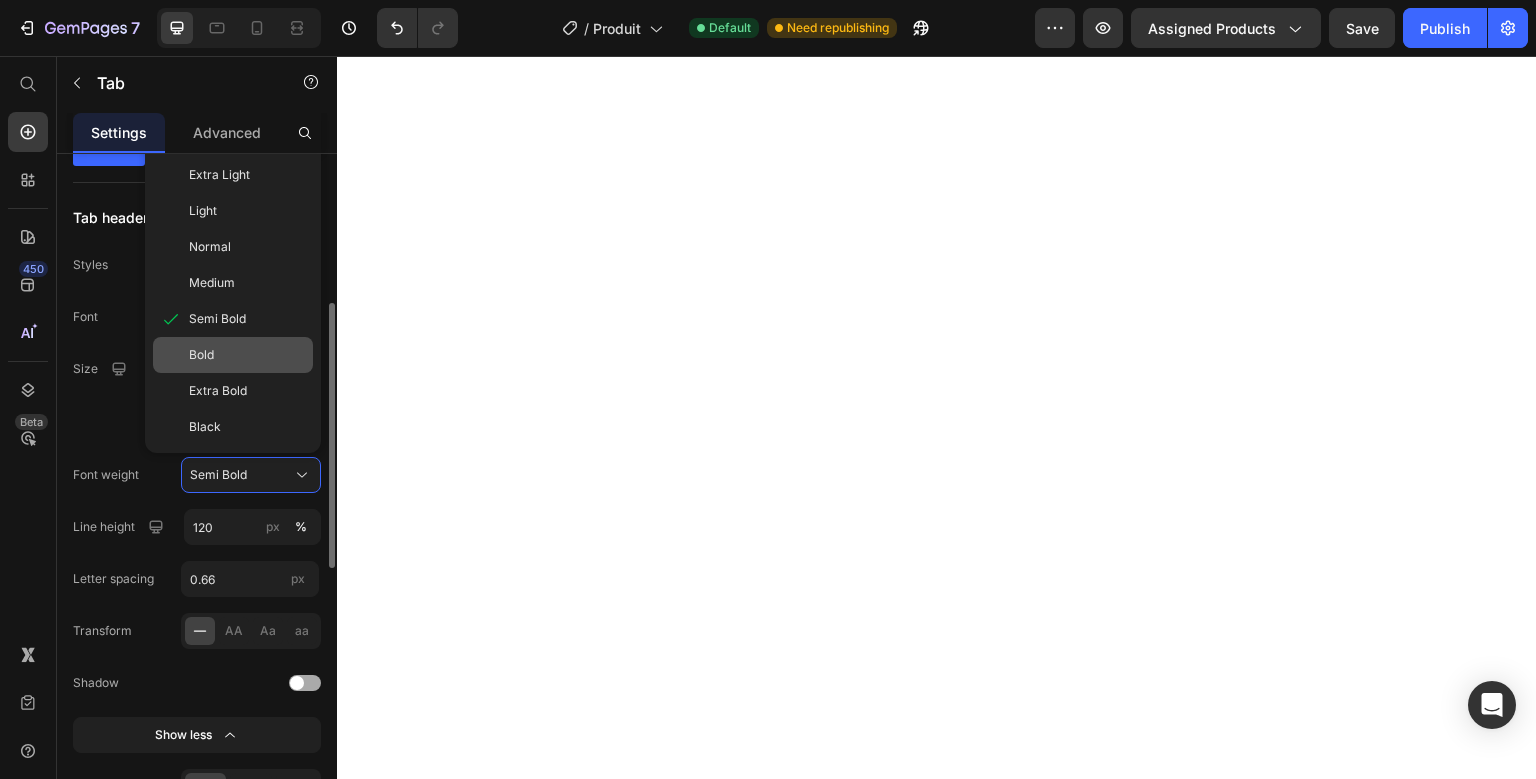 click on "Bold" at bounding box center (247, 355) 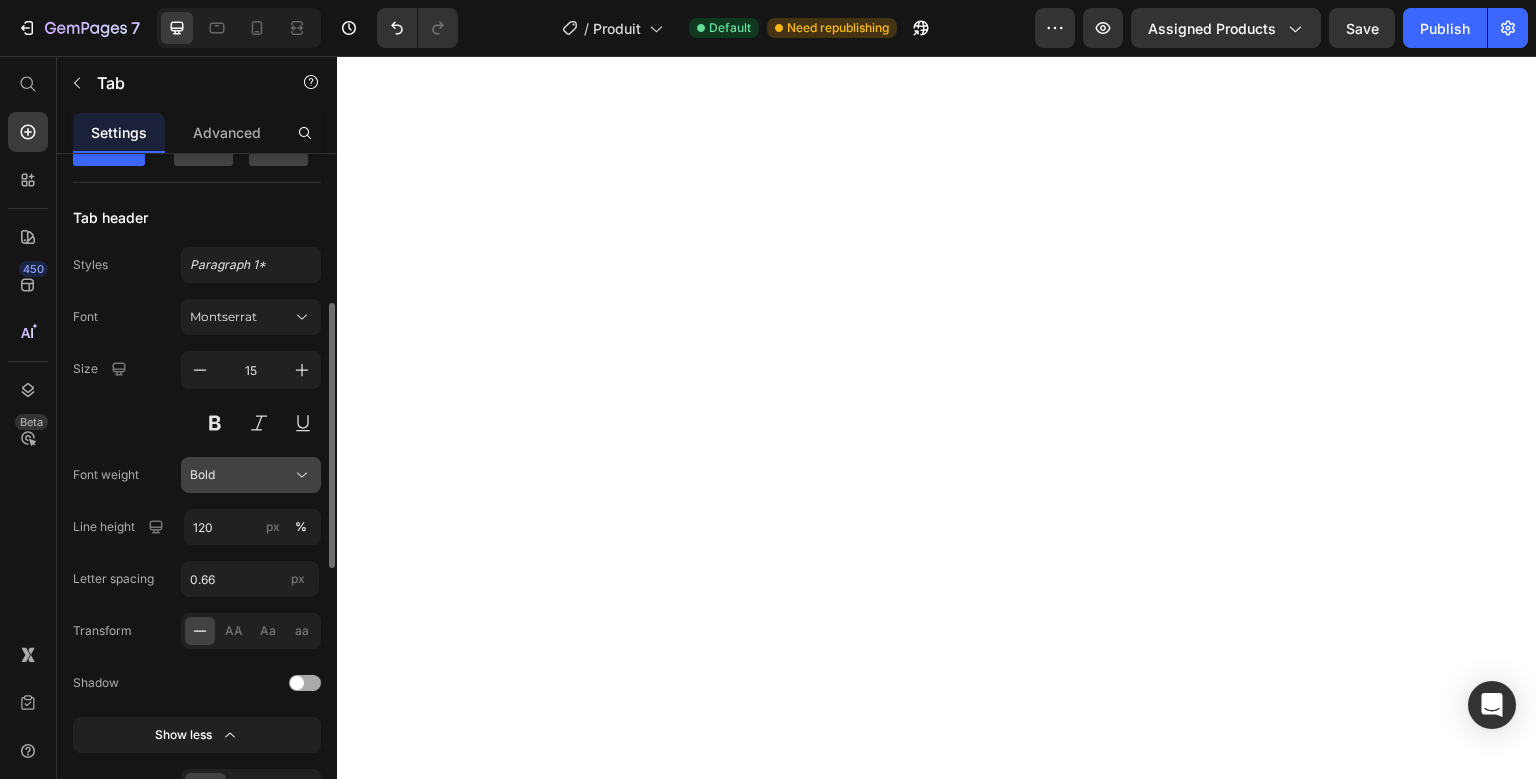 click on "Bold" at bounding box center [251, 475] 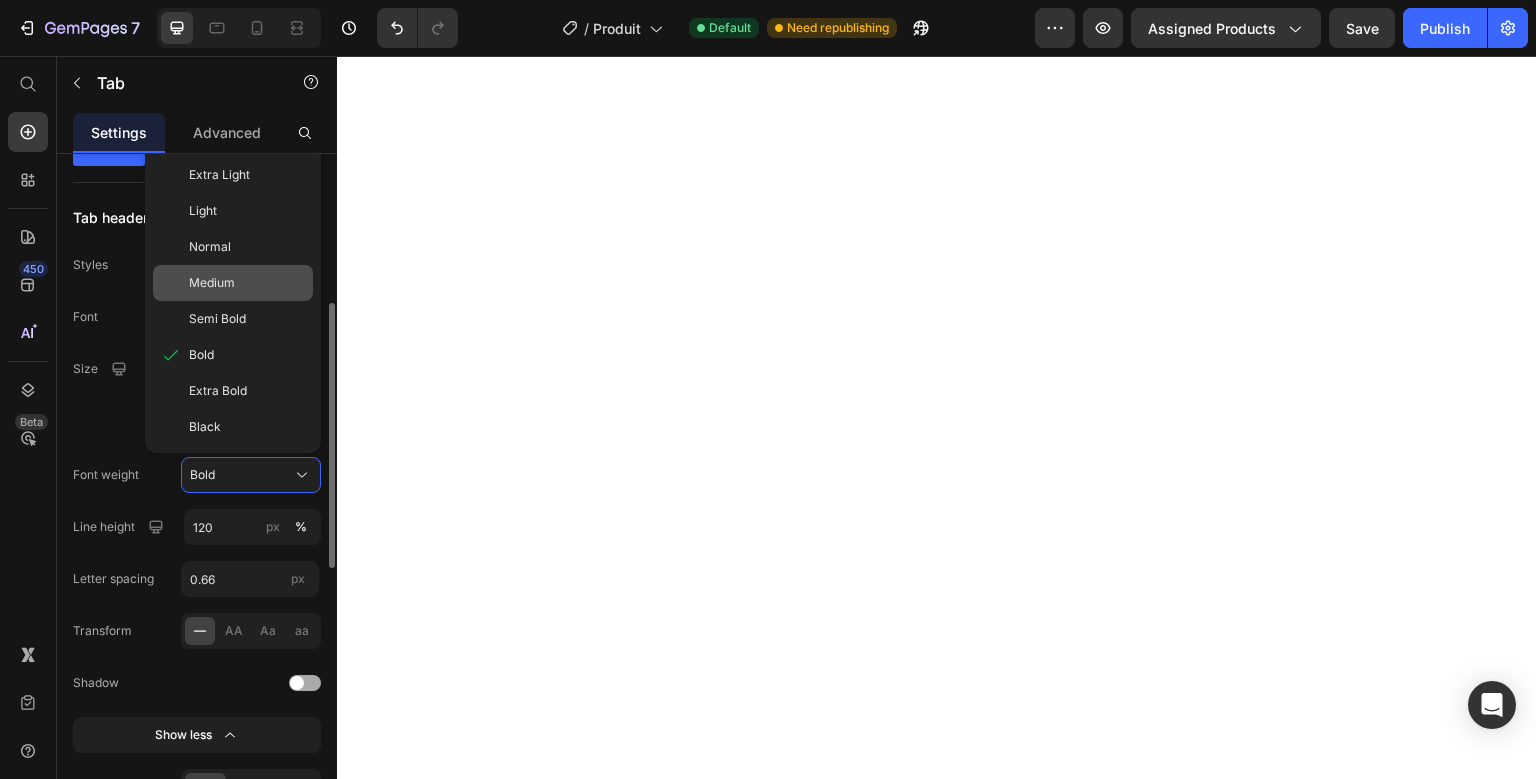 click on "Medium" at bounding box center [247, 283] 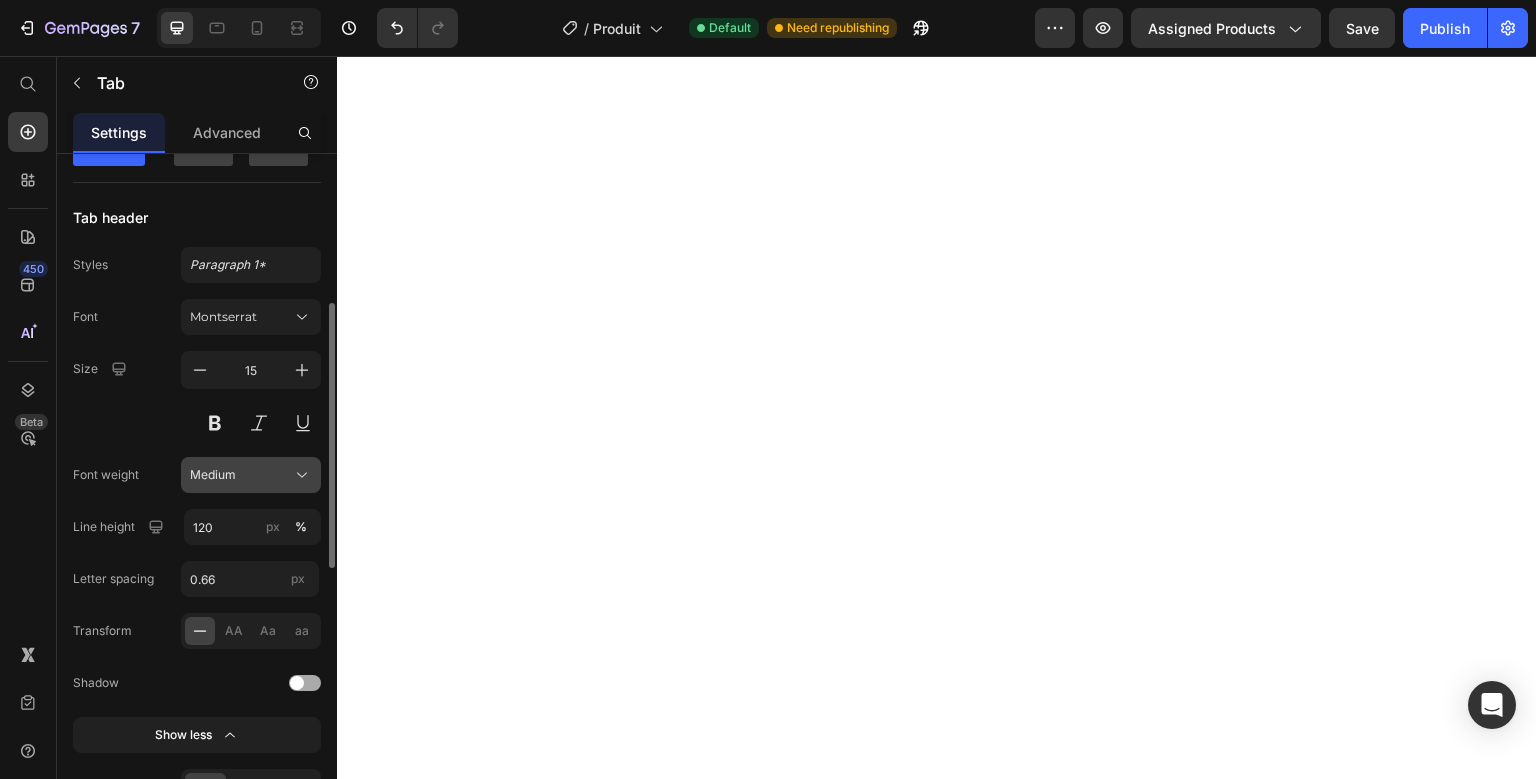 click on "Medium" 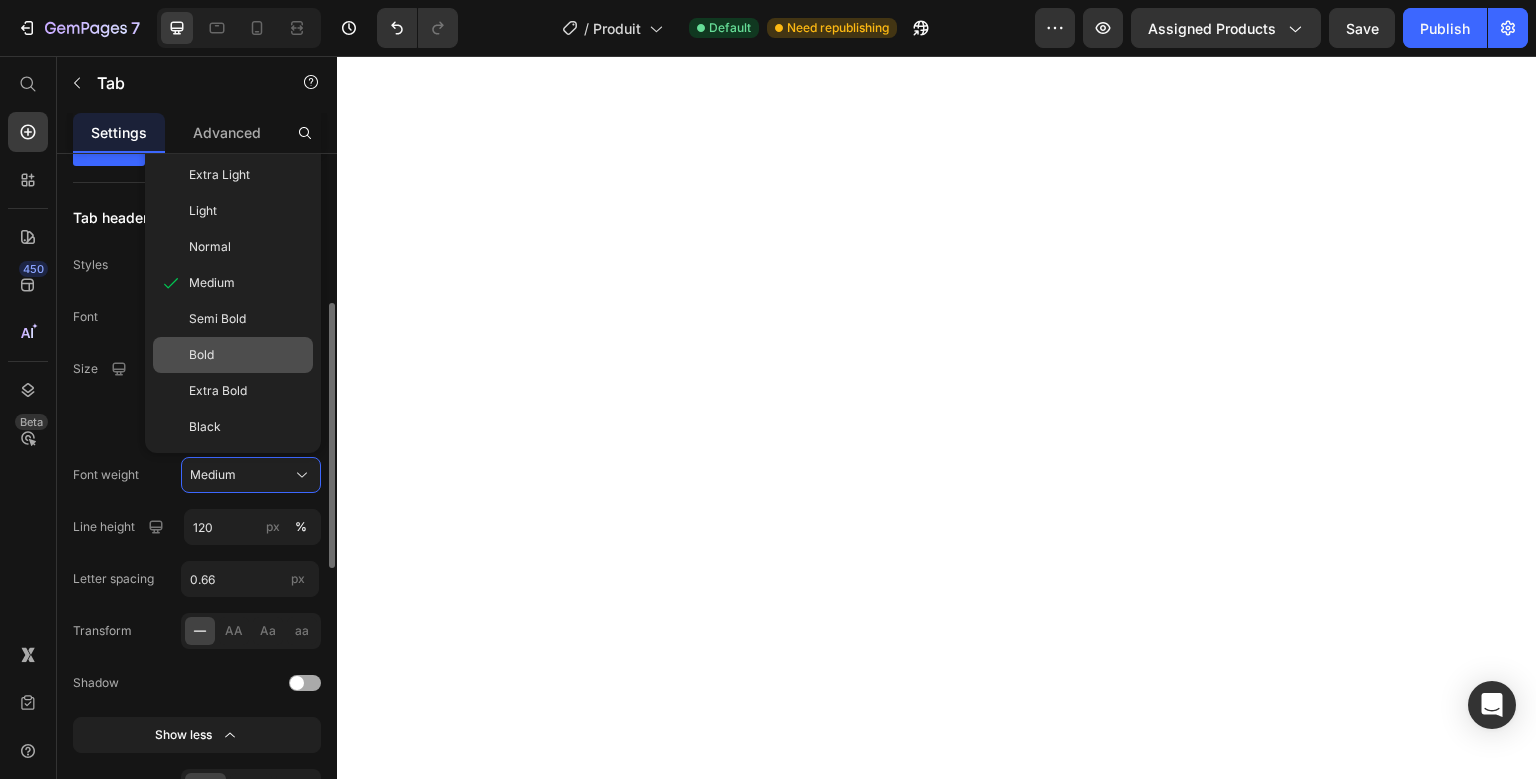 click on "Bold" at bounding box center (247, 355) 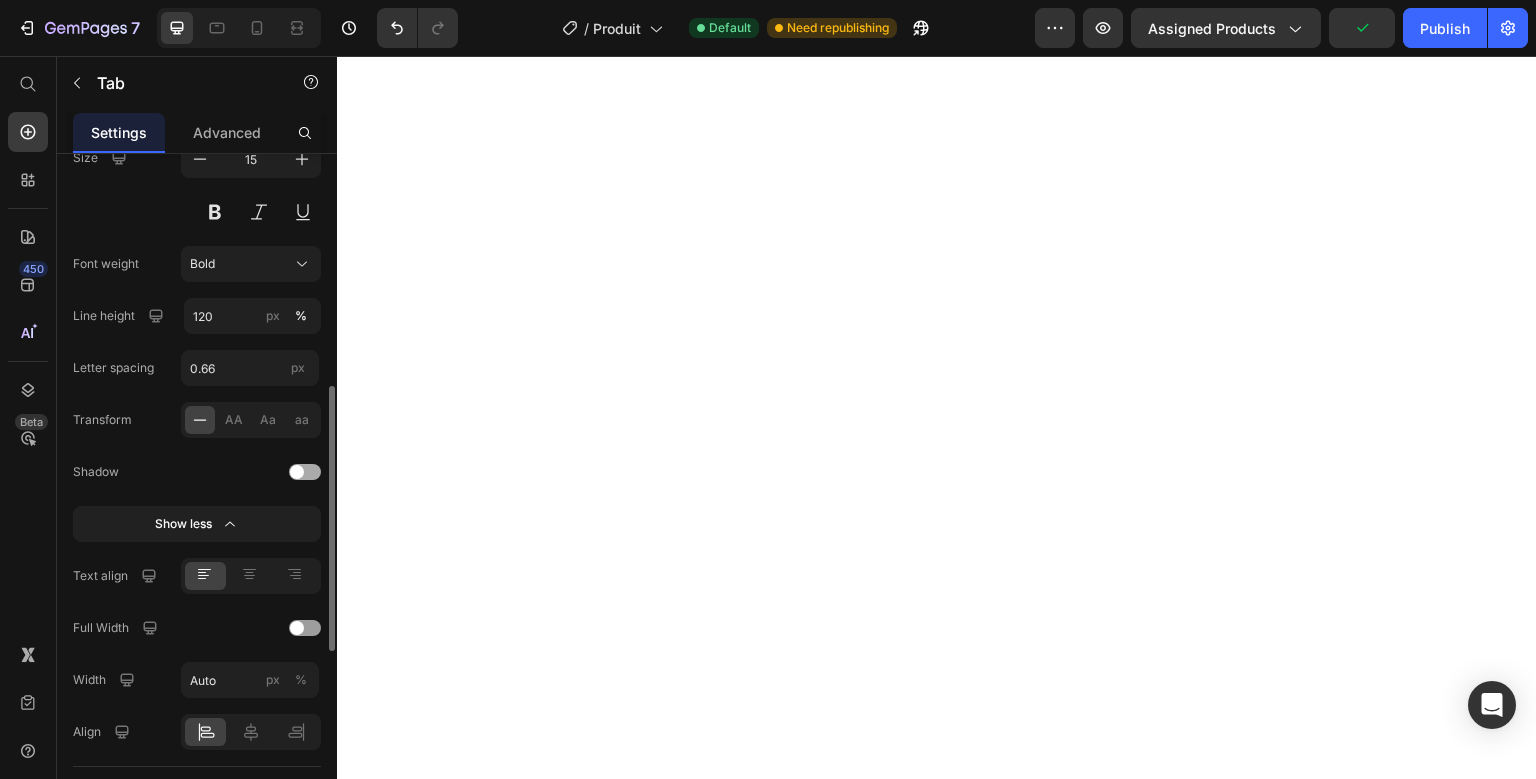 scroll, scrollTop: 1067, scrollLeft: 0, axis: vertical 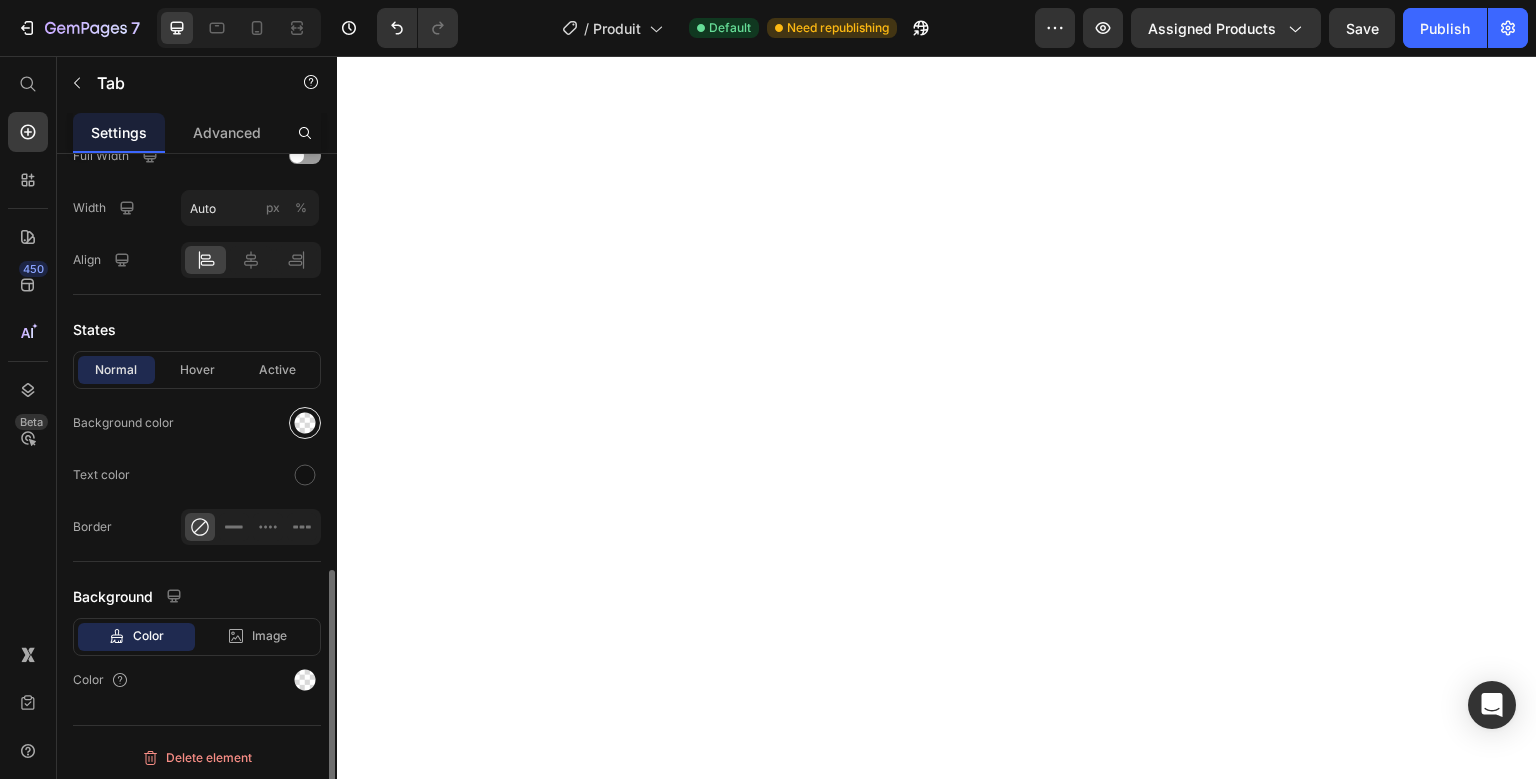 click at bounding box center [305, 423] 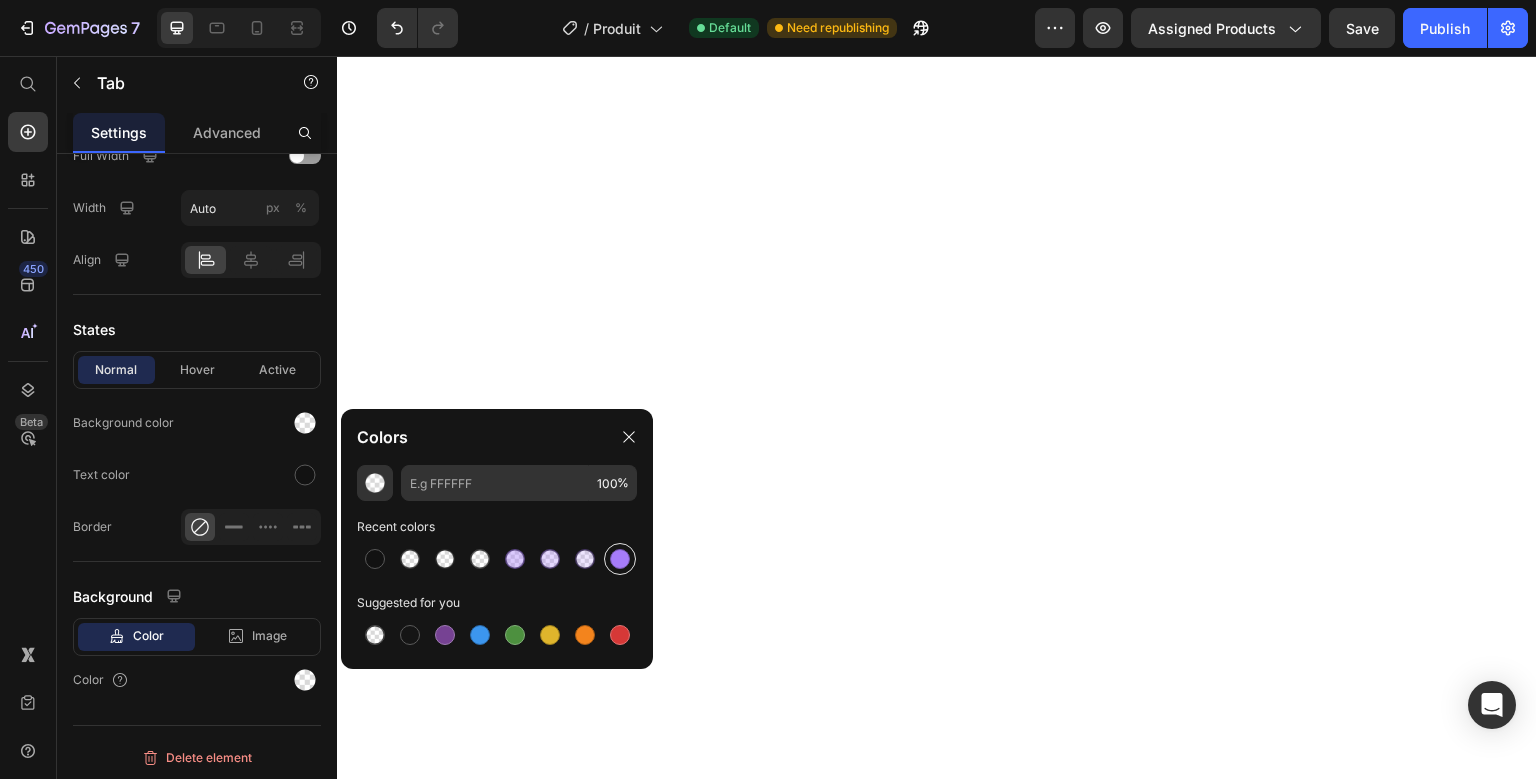 click at bounding box center [620, 559] 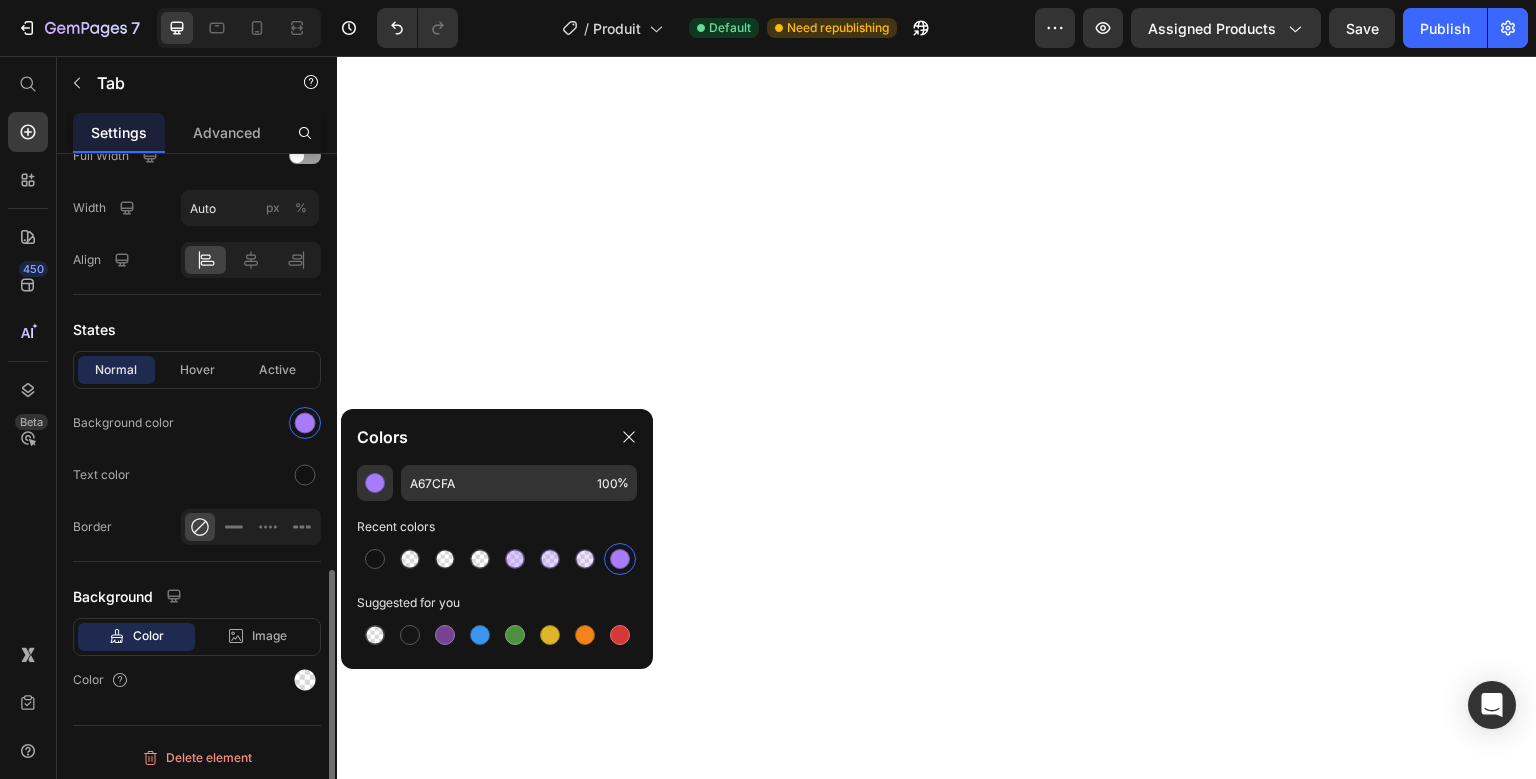 click on "Background color" at bounding box center [123, 423] 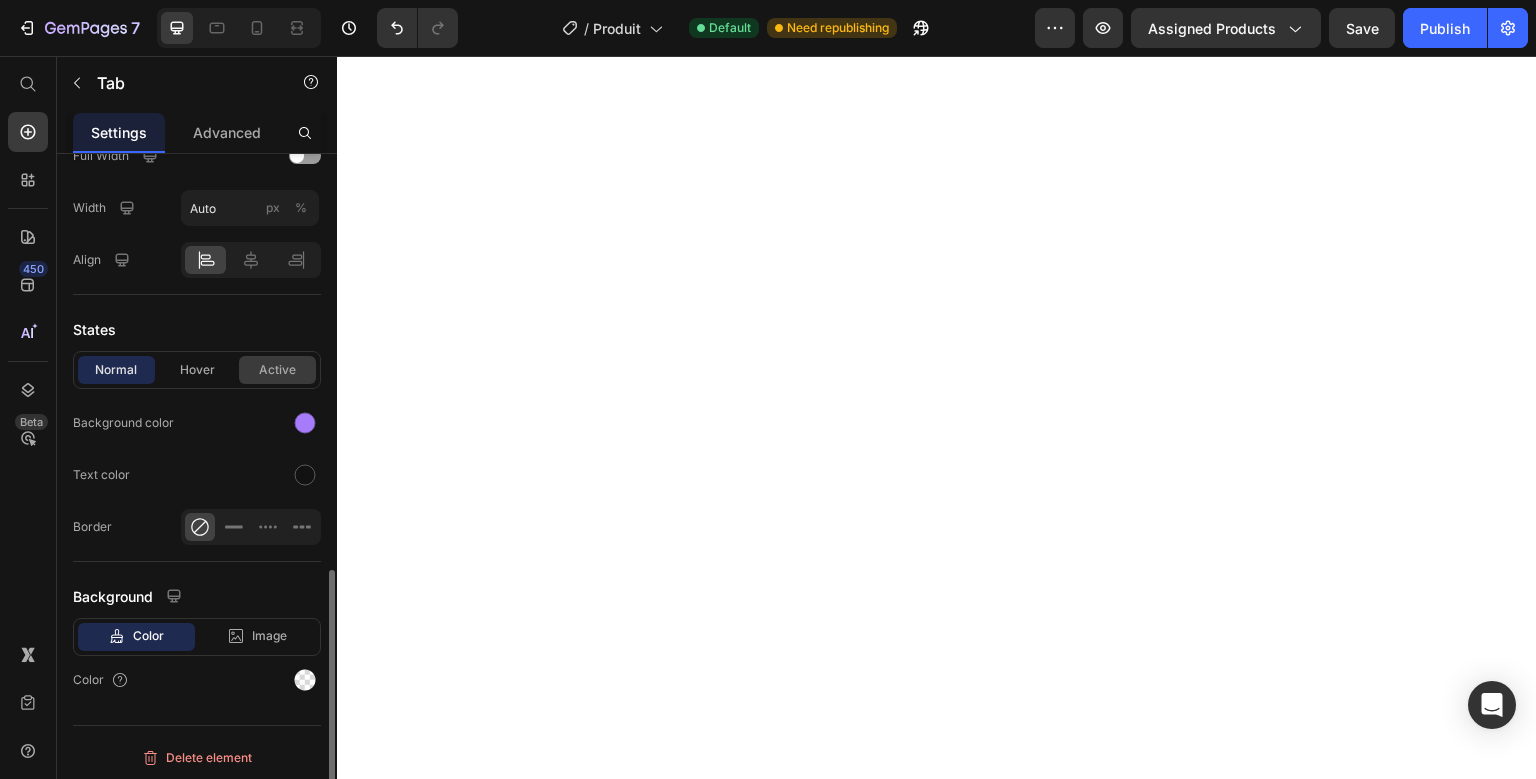 click on "Active" at bounding box center [277, 370] 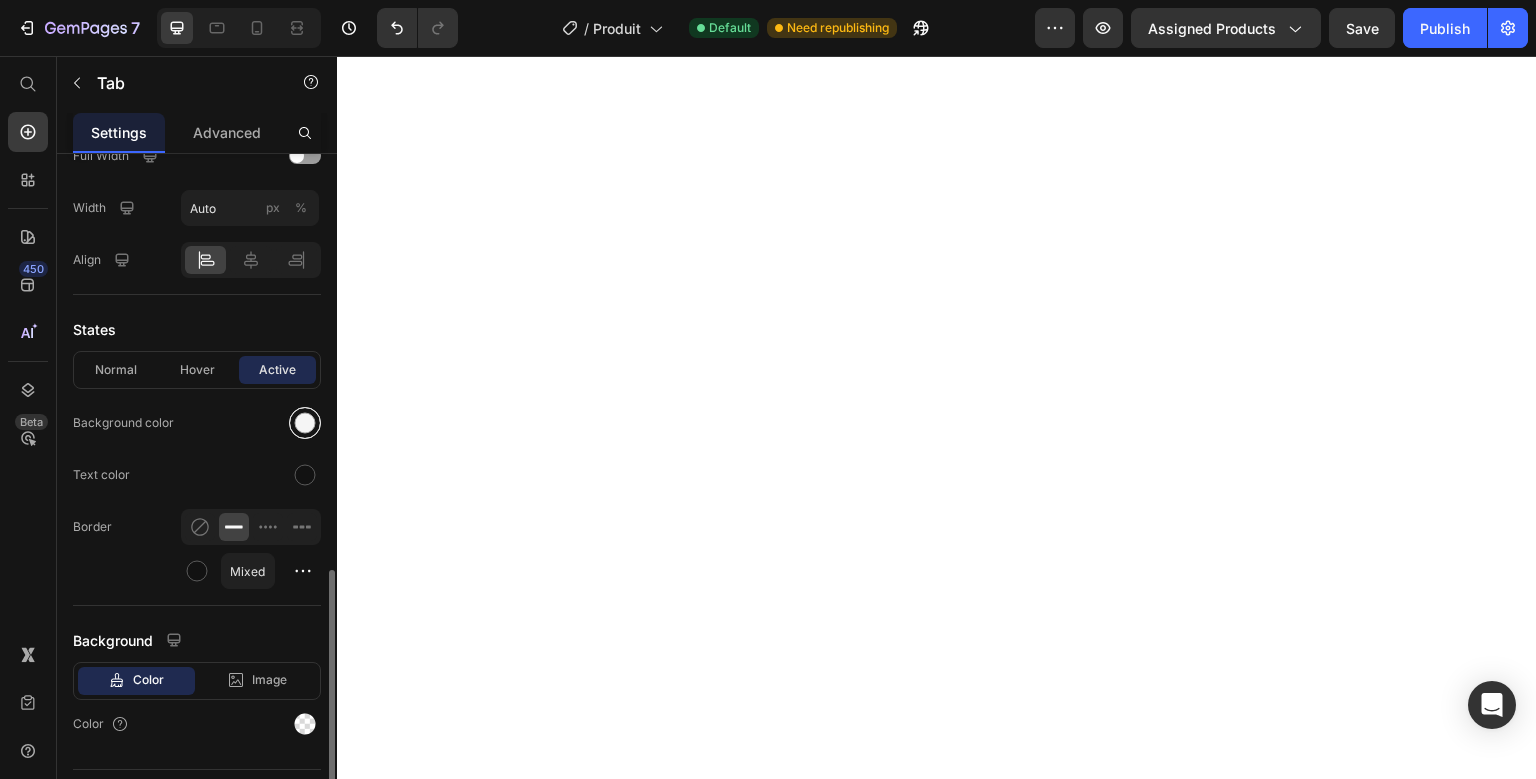 click at bounding box center (305, 423) 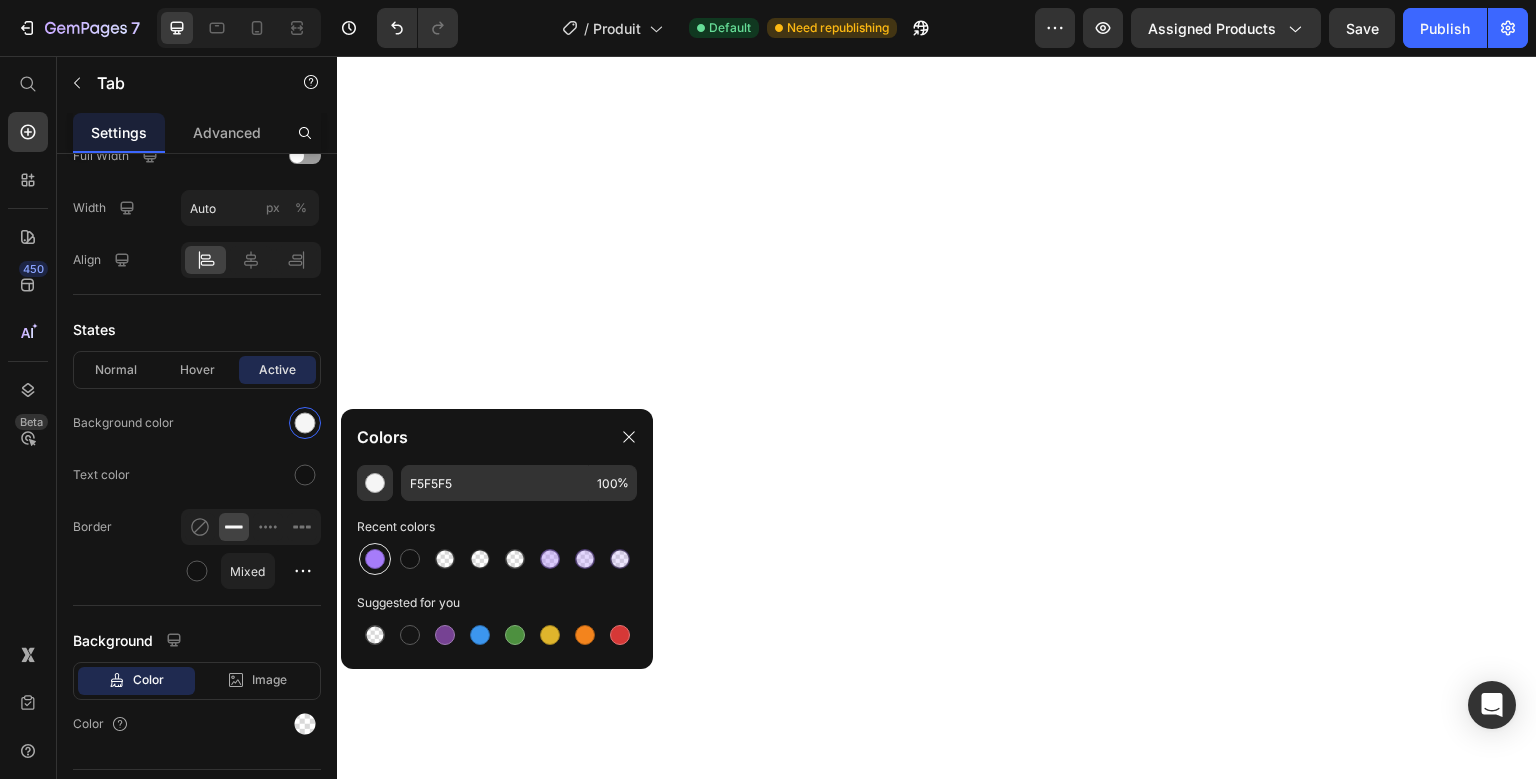 click at bounding box center (375, 559) 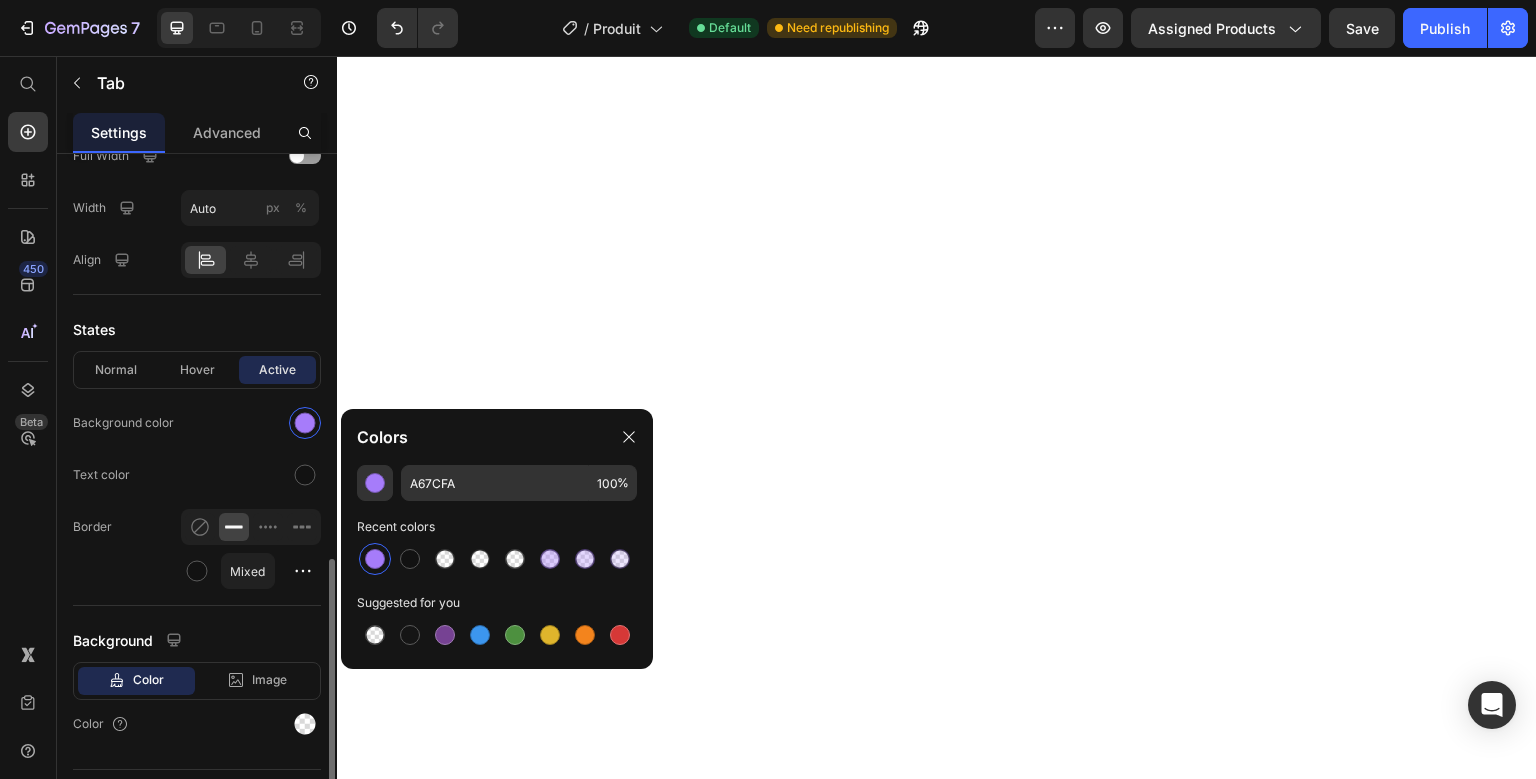 click on "Text color" 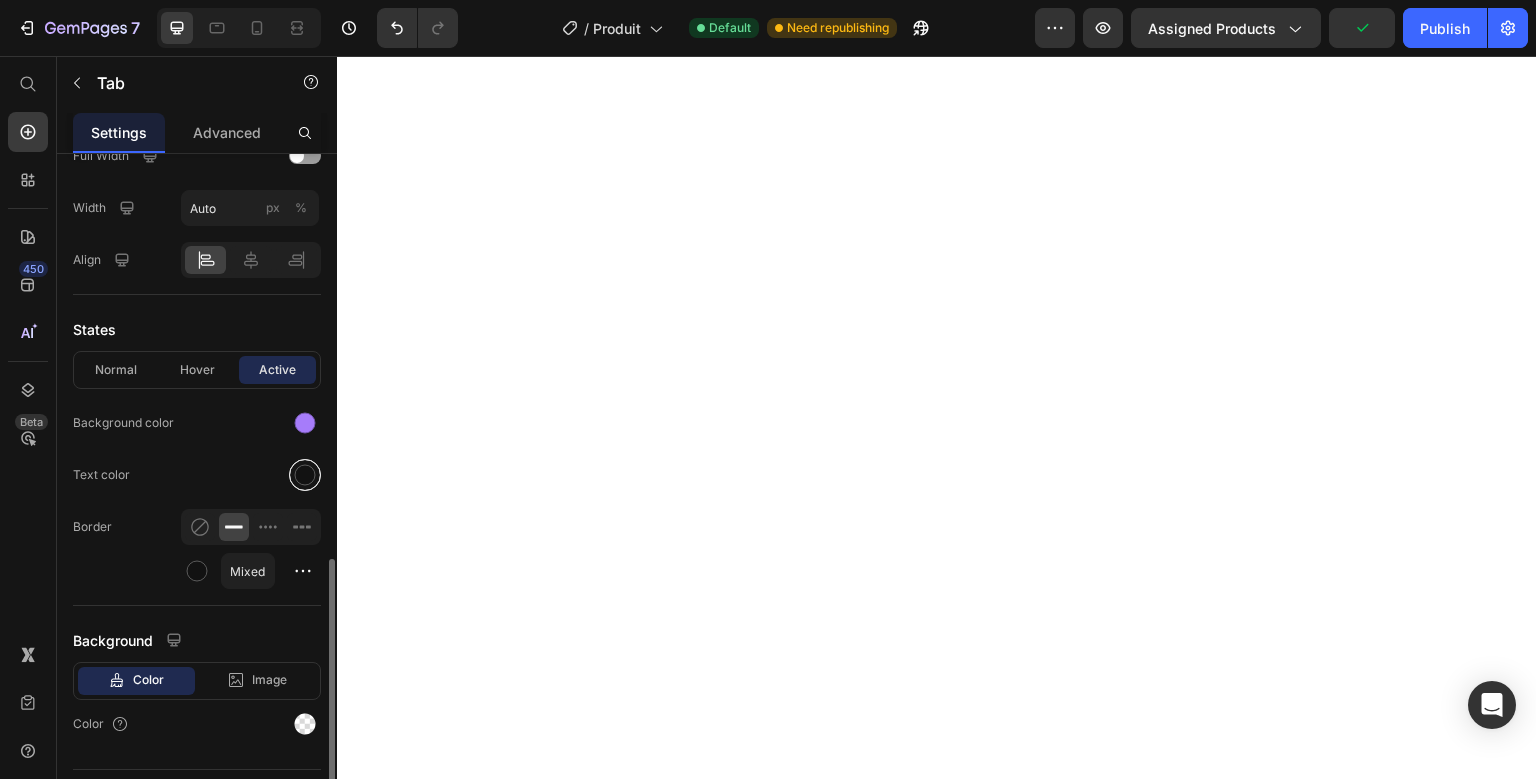 click at bounding box center (305, 475) 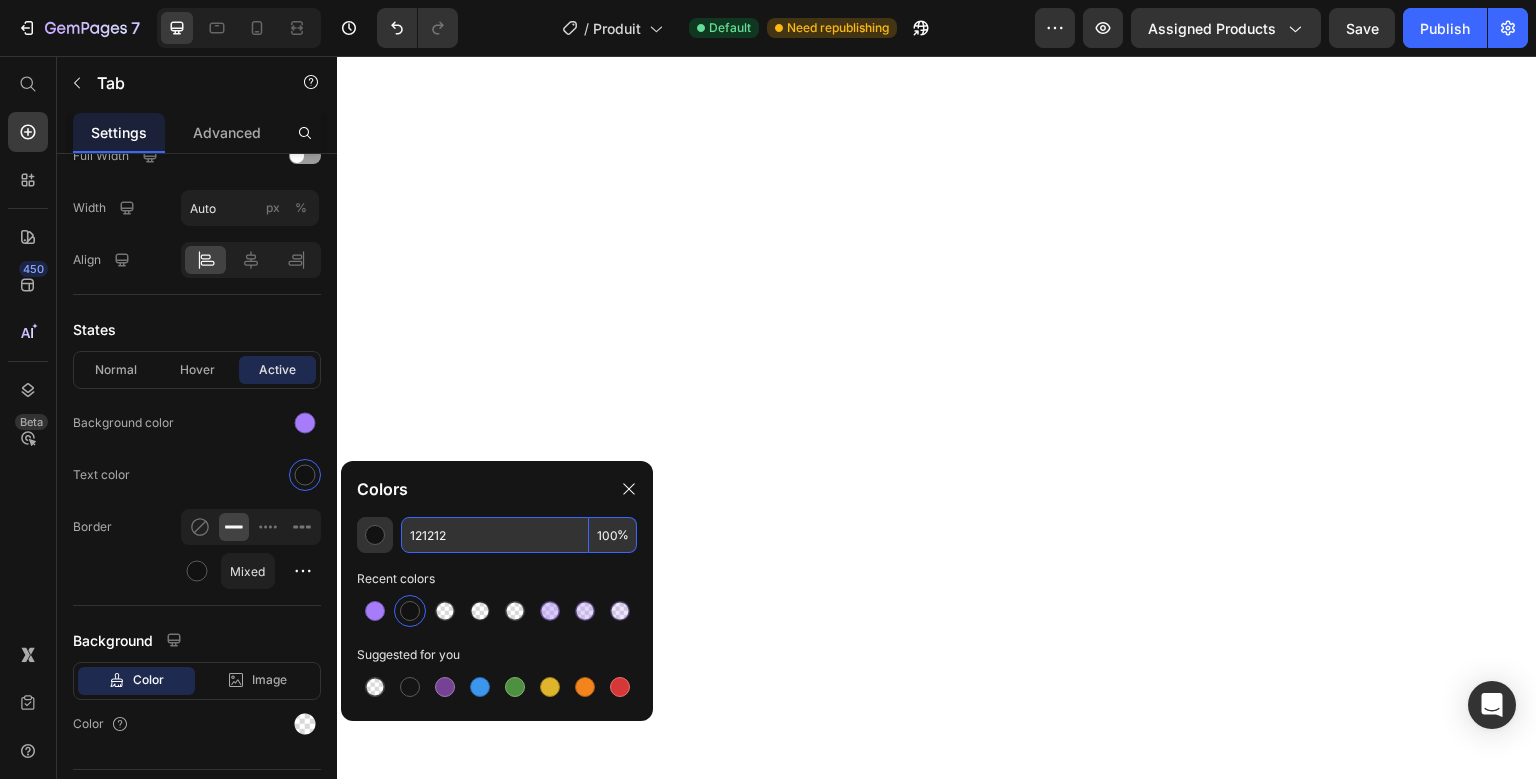 click on "121212" at bounding box center (495, 535) 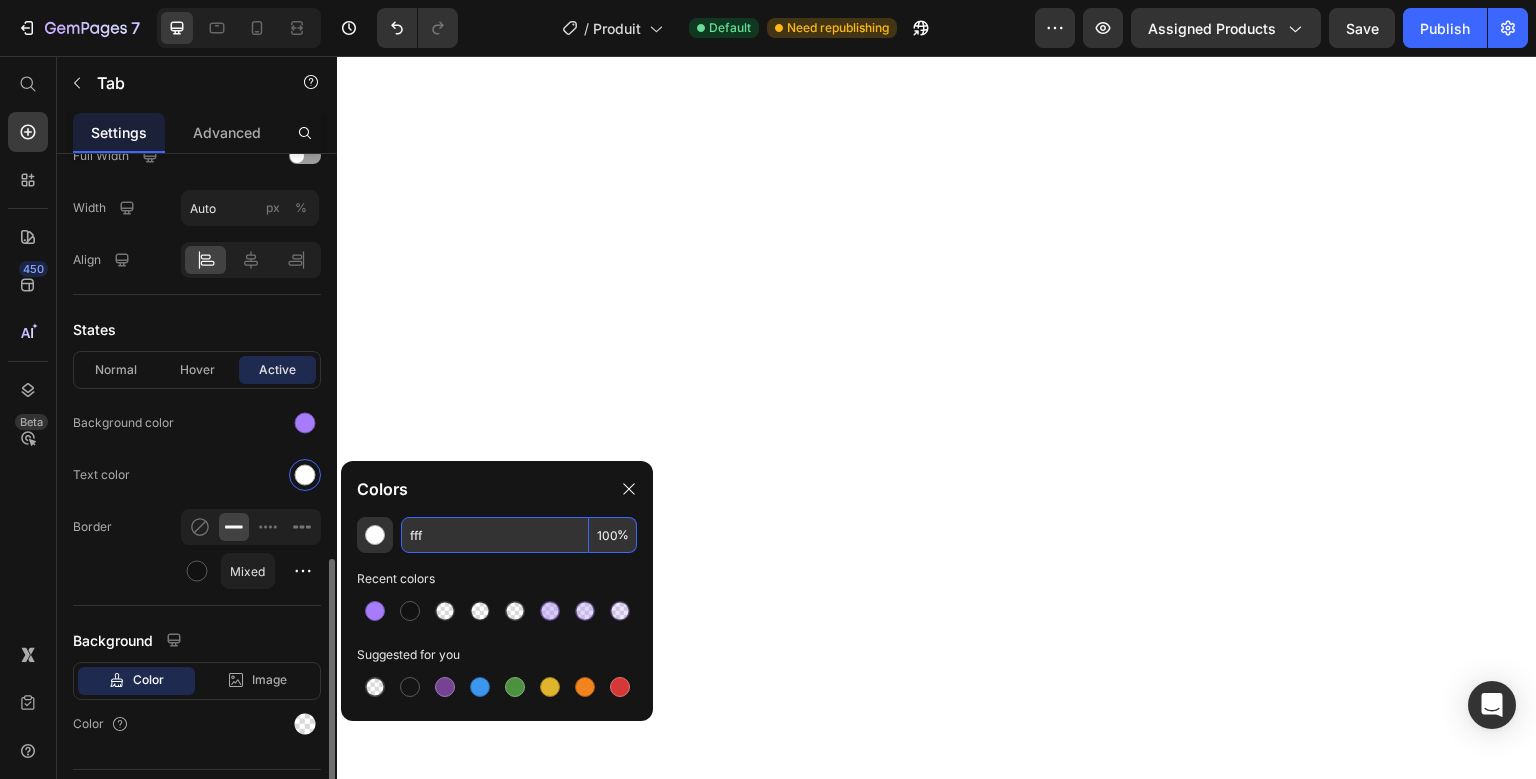 type on "FFFFFF" 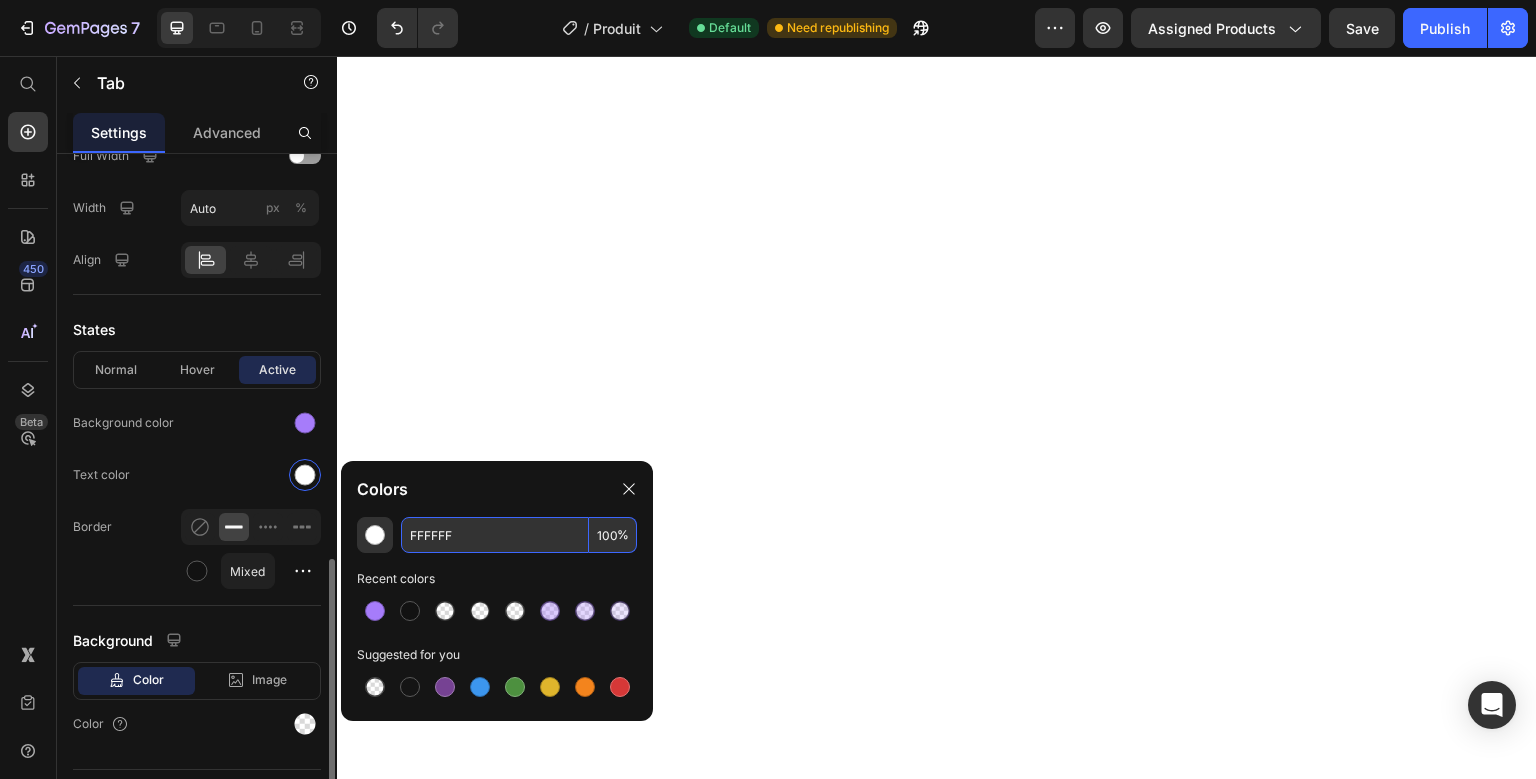 click on "Text color" 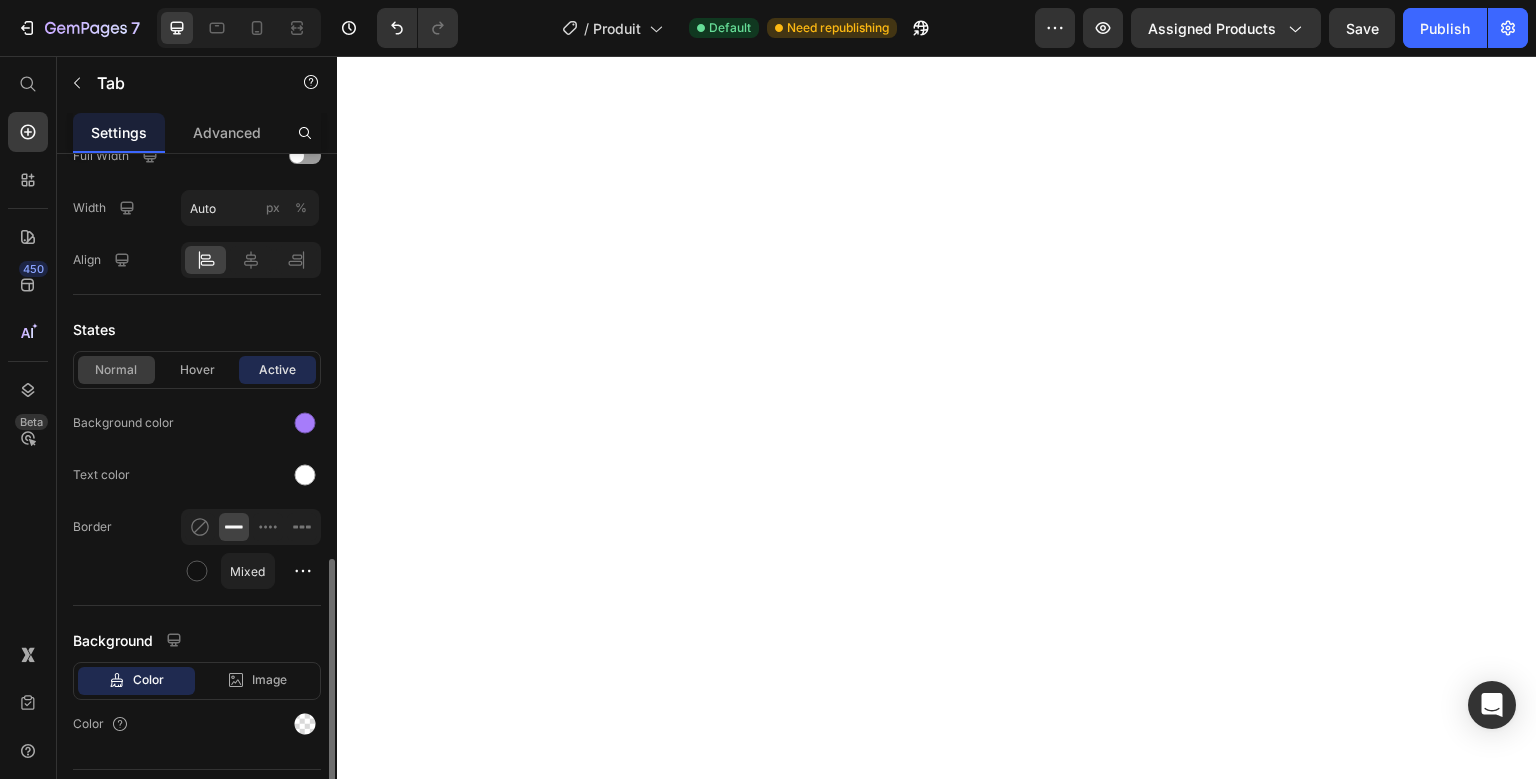 click on "Normal" at bounding box center (116, 370) 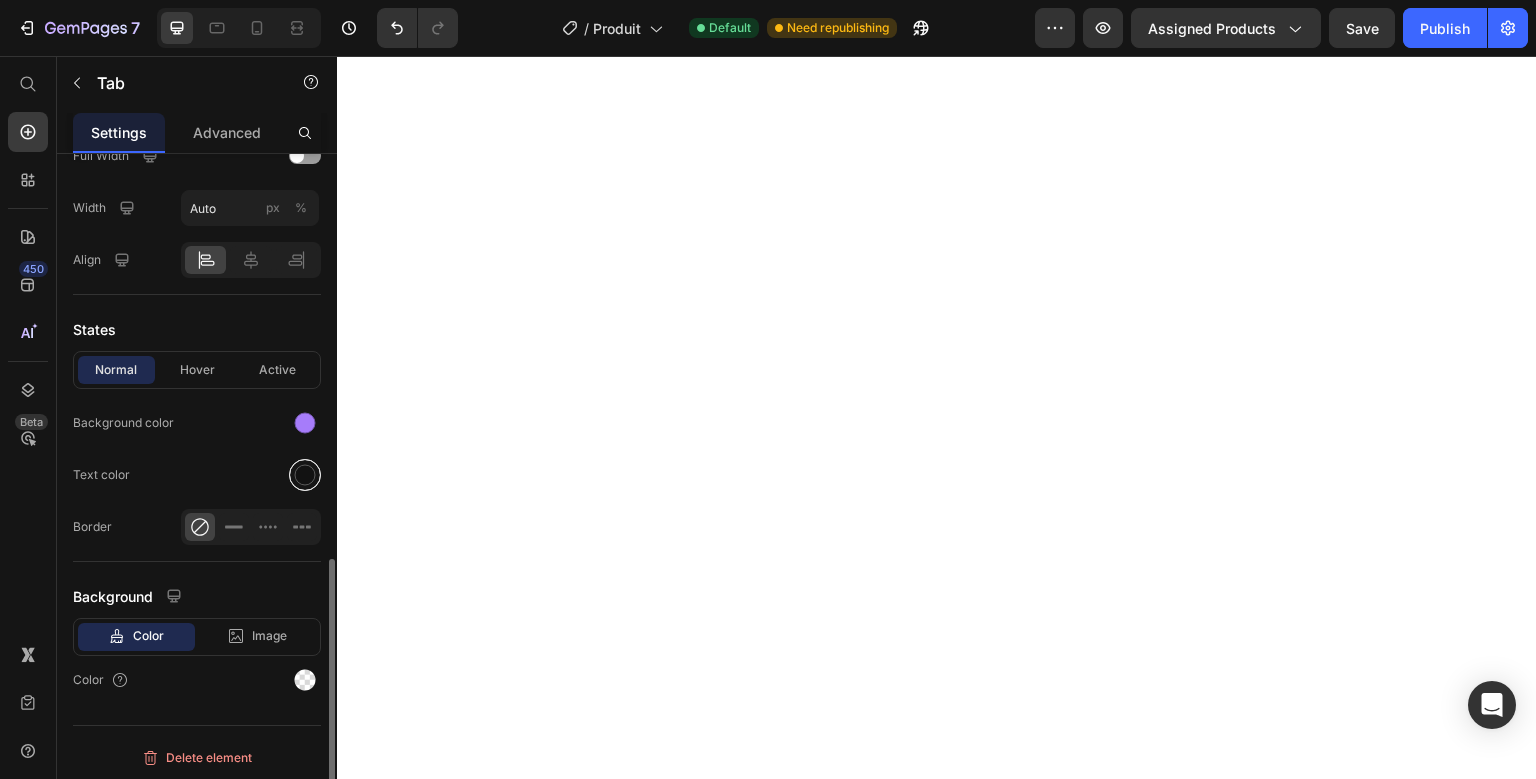 click at bounding box center (305, 475) 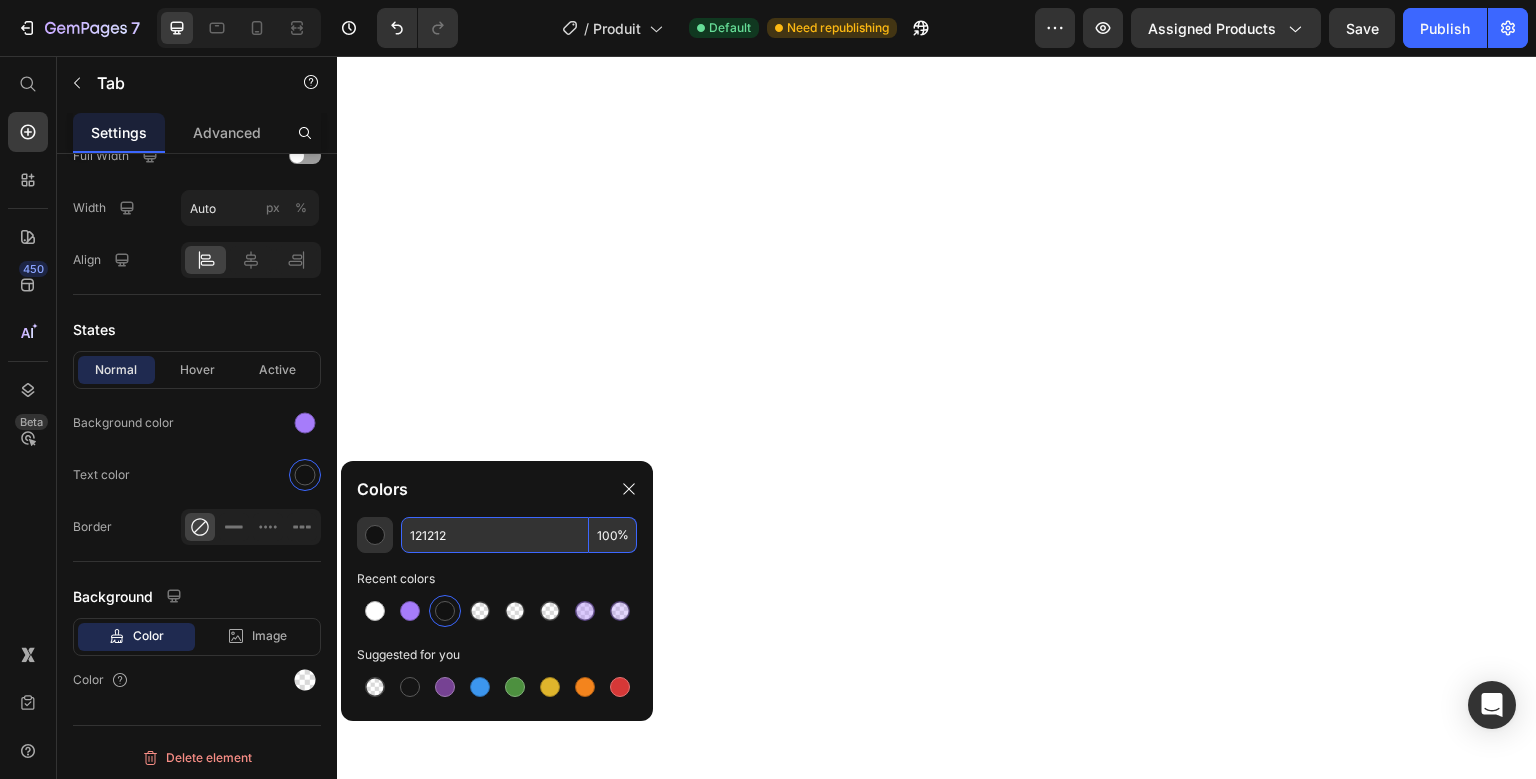 click on "121212" at bounding box center (495, 535) 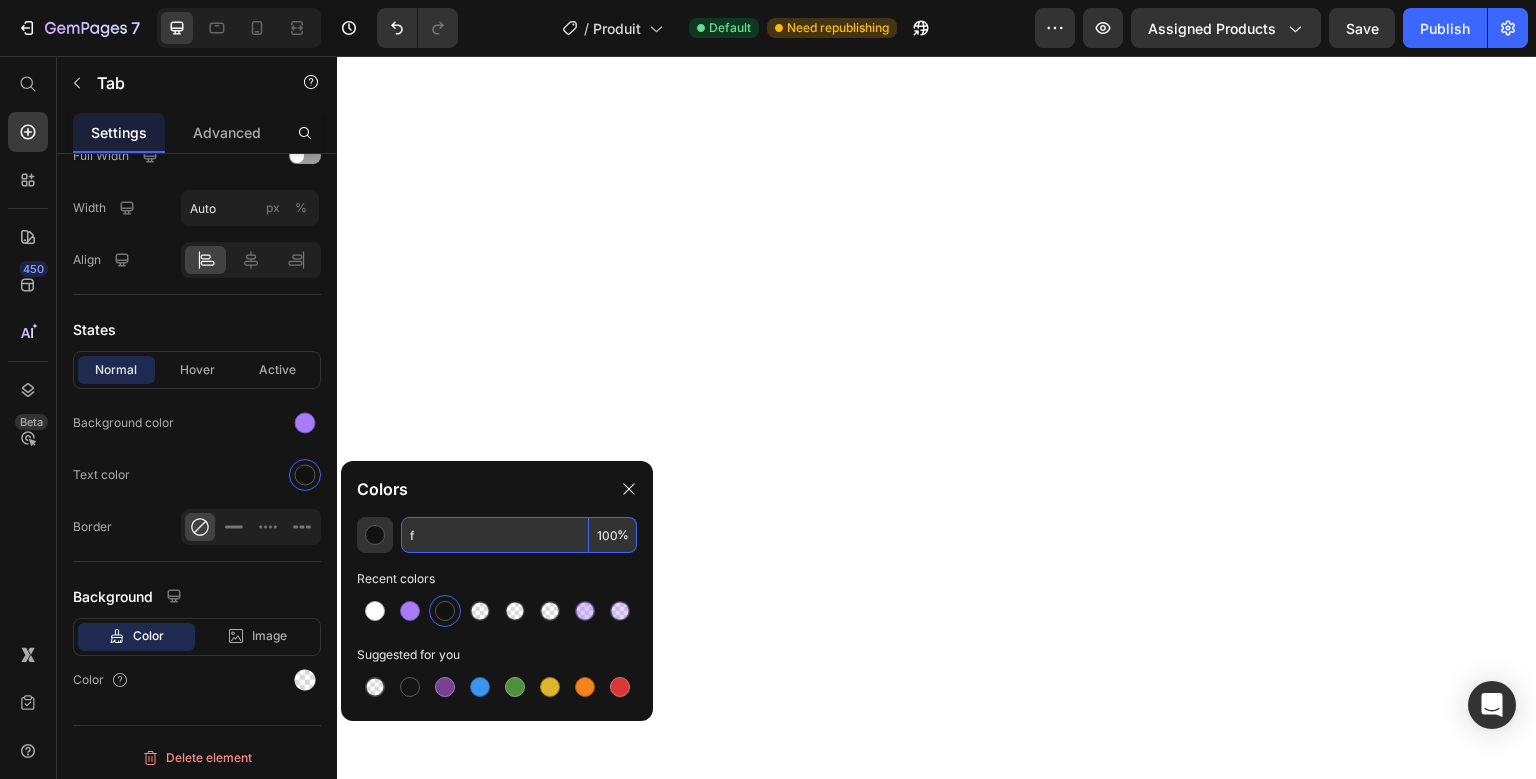 click on "f" at bounding box center (495, 535) 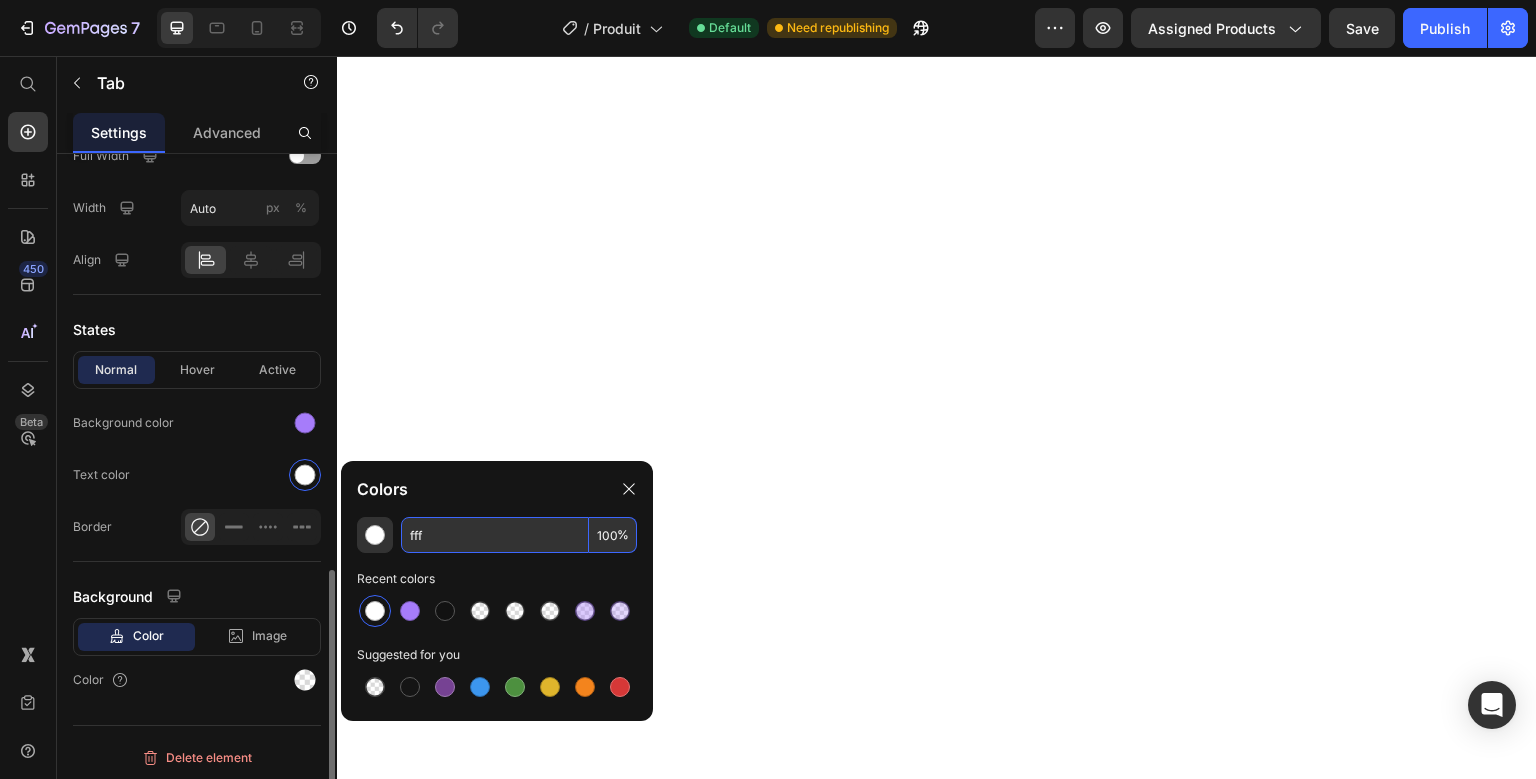 type on "FFFFFF" 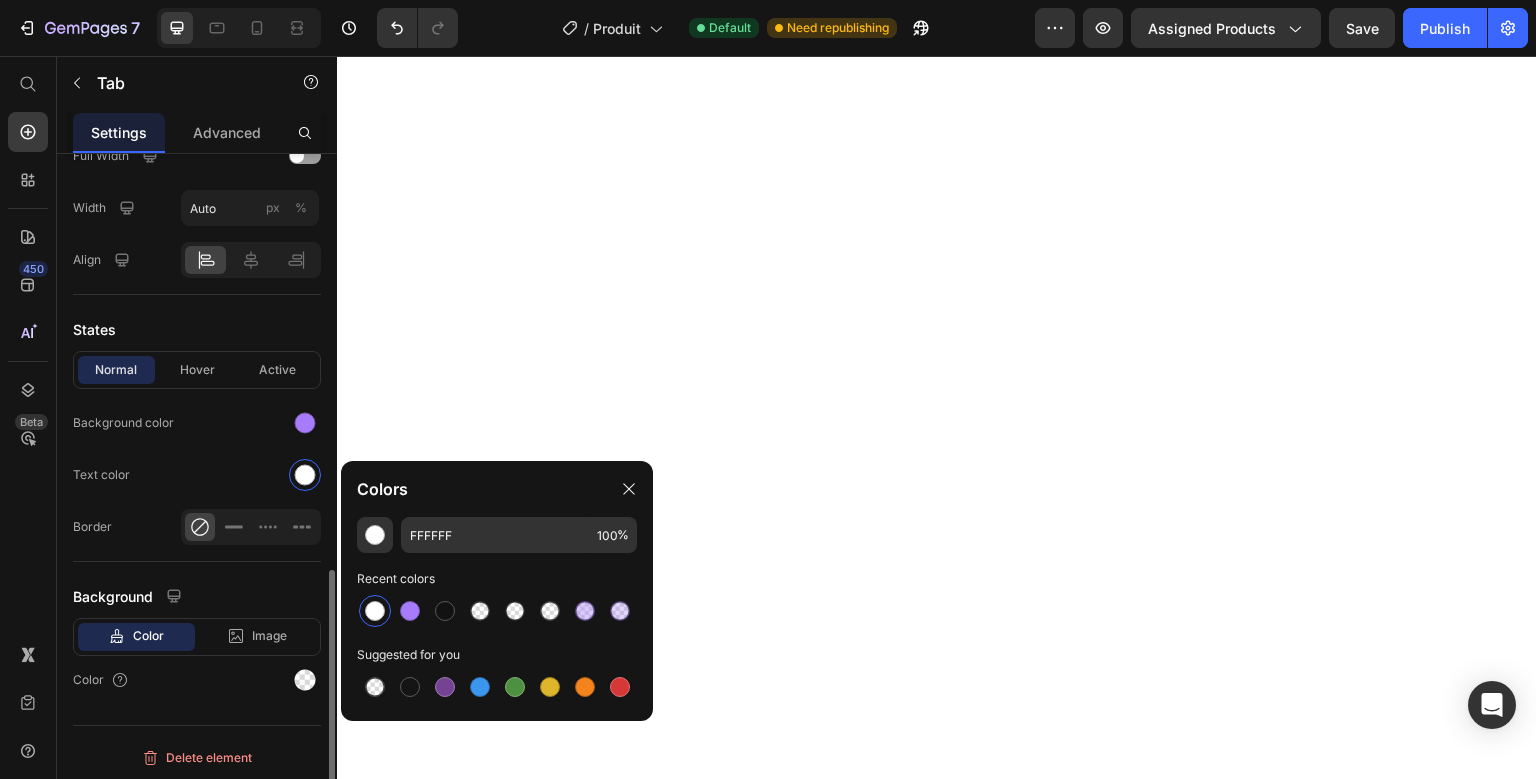 click on "Text color" 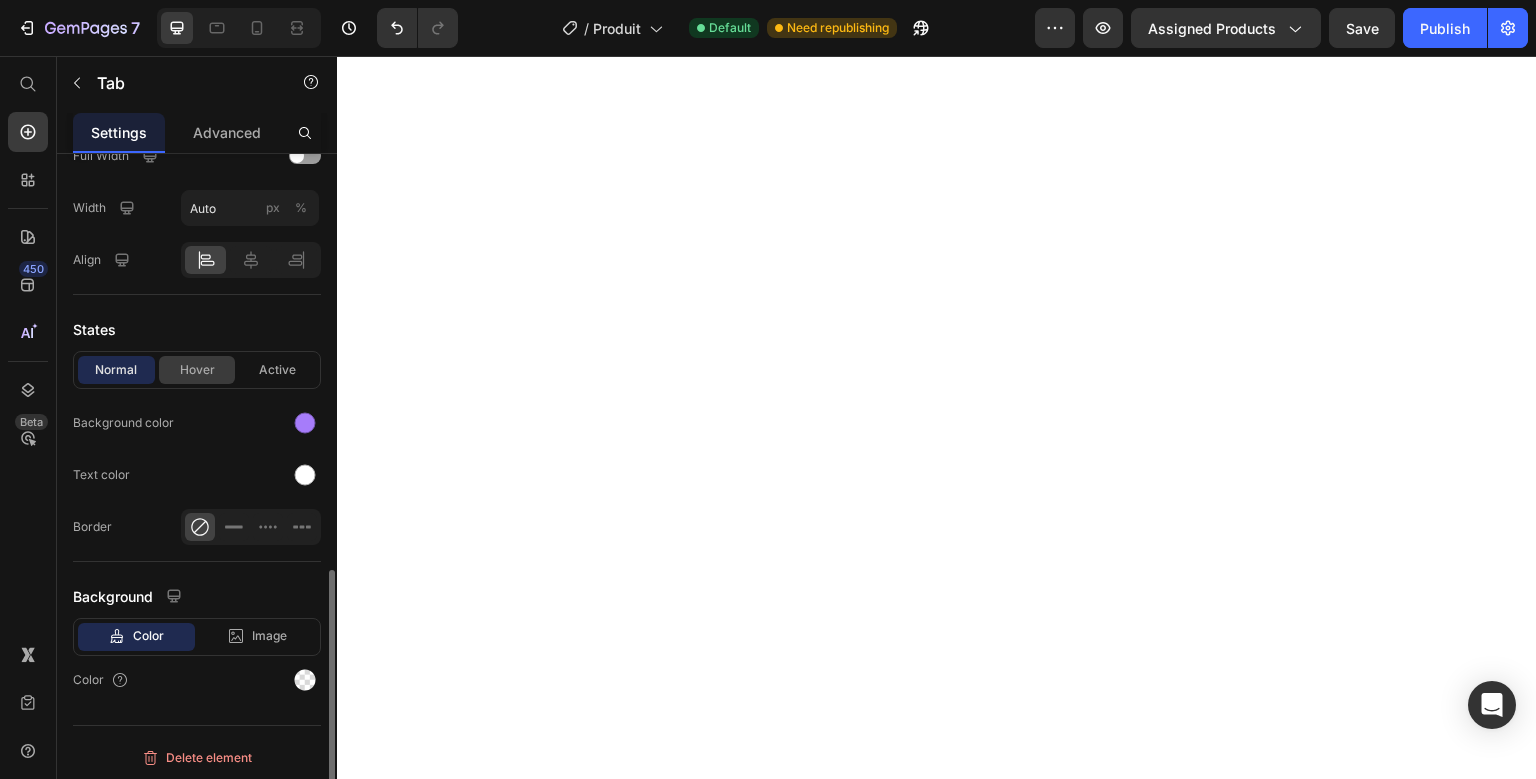 click on "Hover" at bounding box center (197, 370) 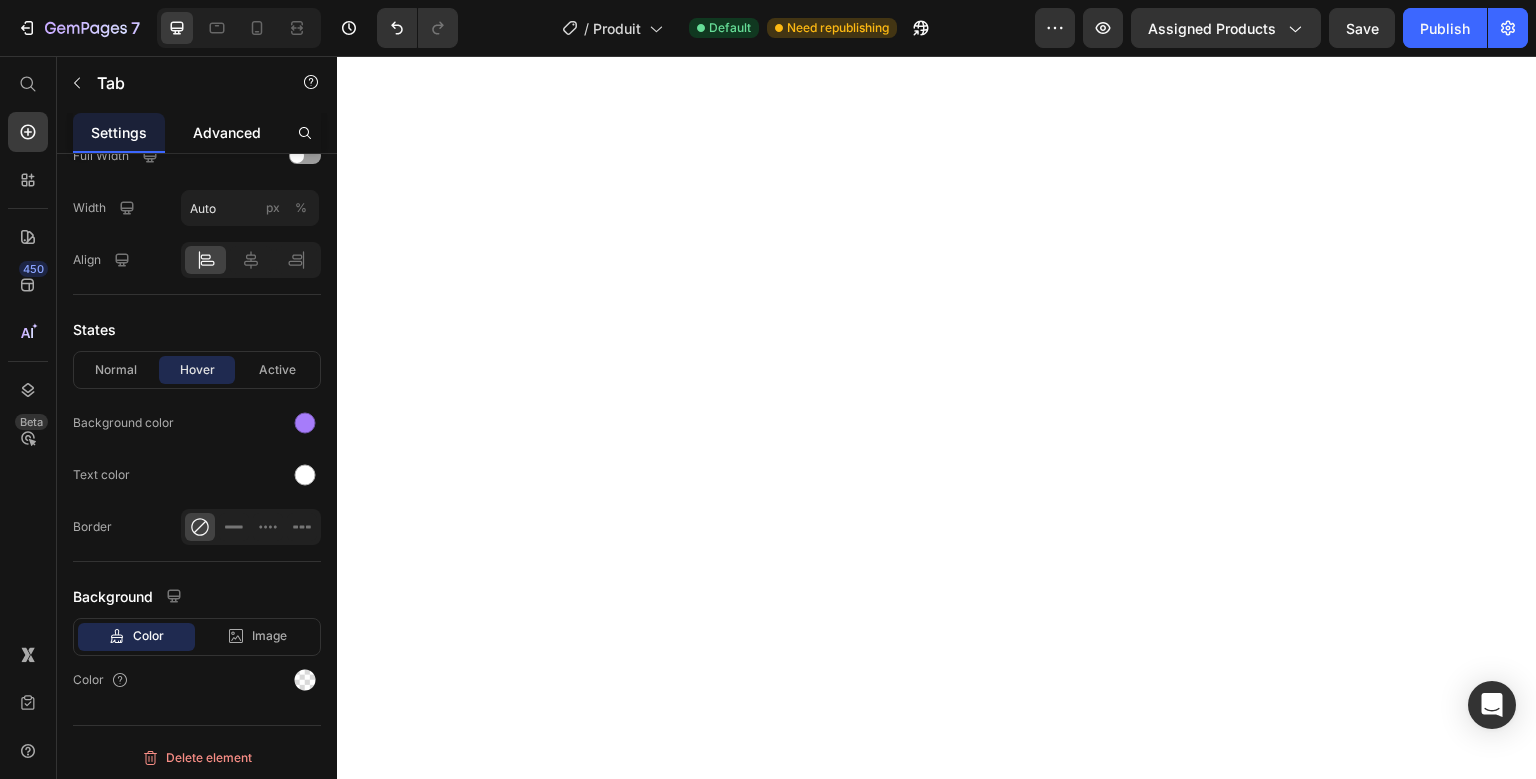 click on "Advanced" 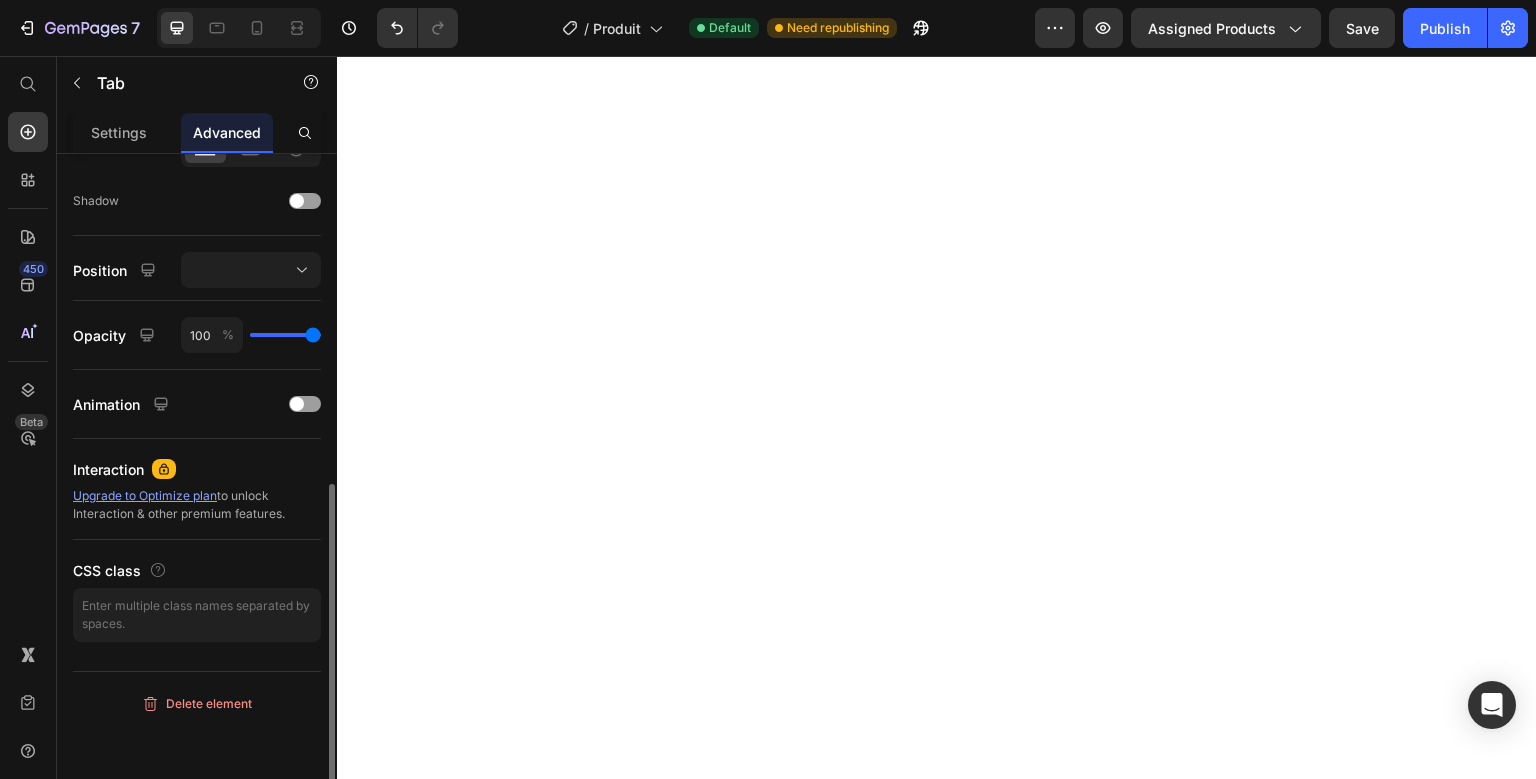 scroll, scrollTop: 0, scrollLeft: 0, axis: both 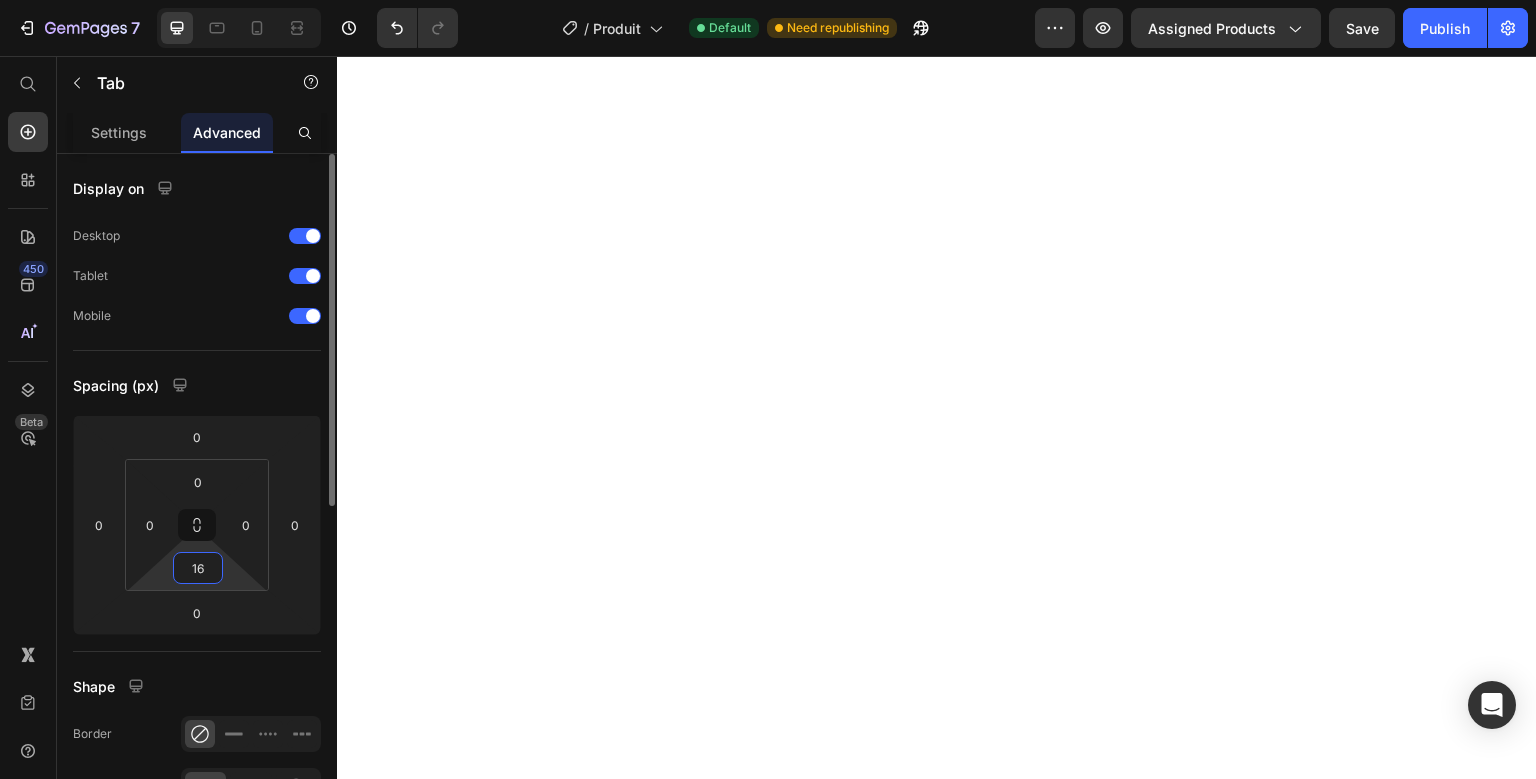 click on "16" at bounding box center (198, 568) 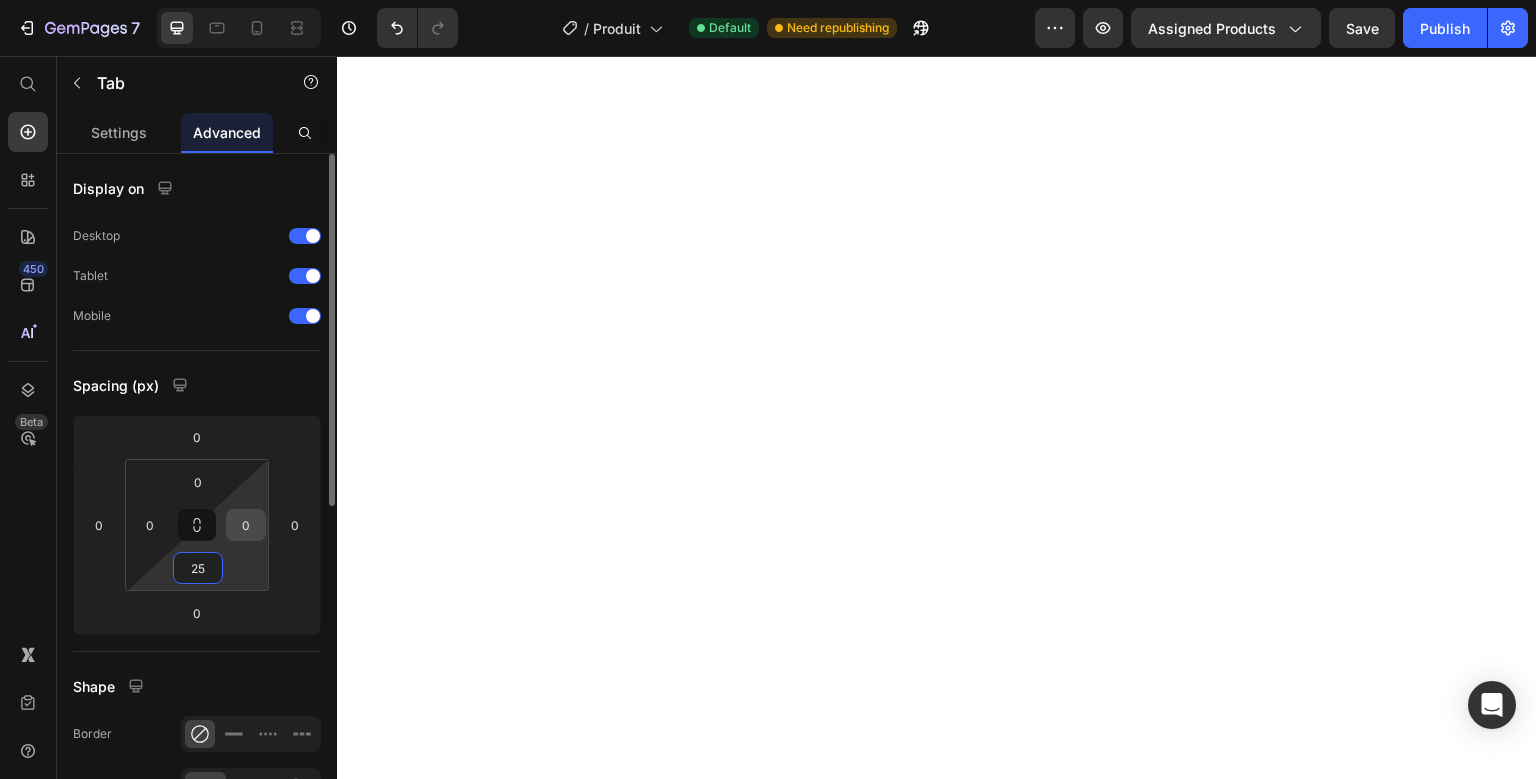 type on "25" 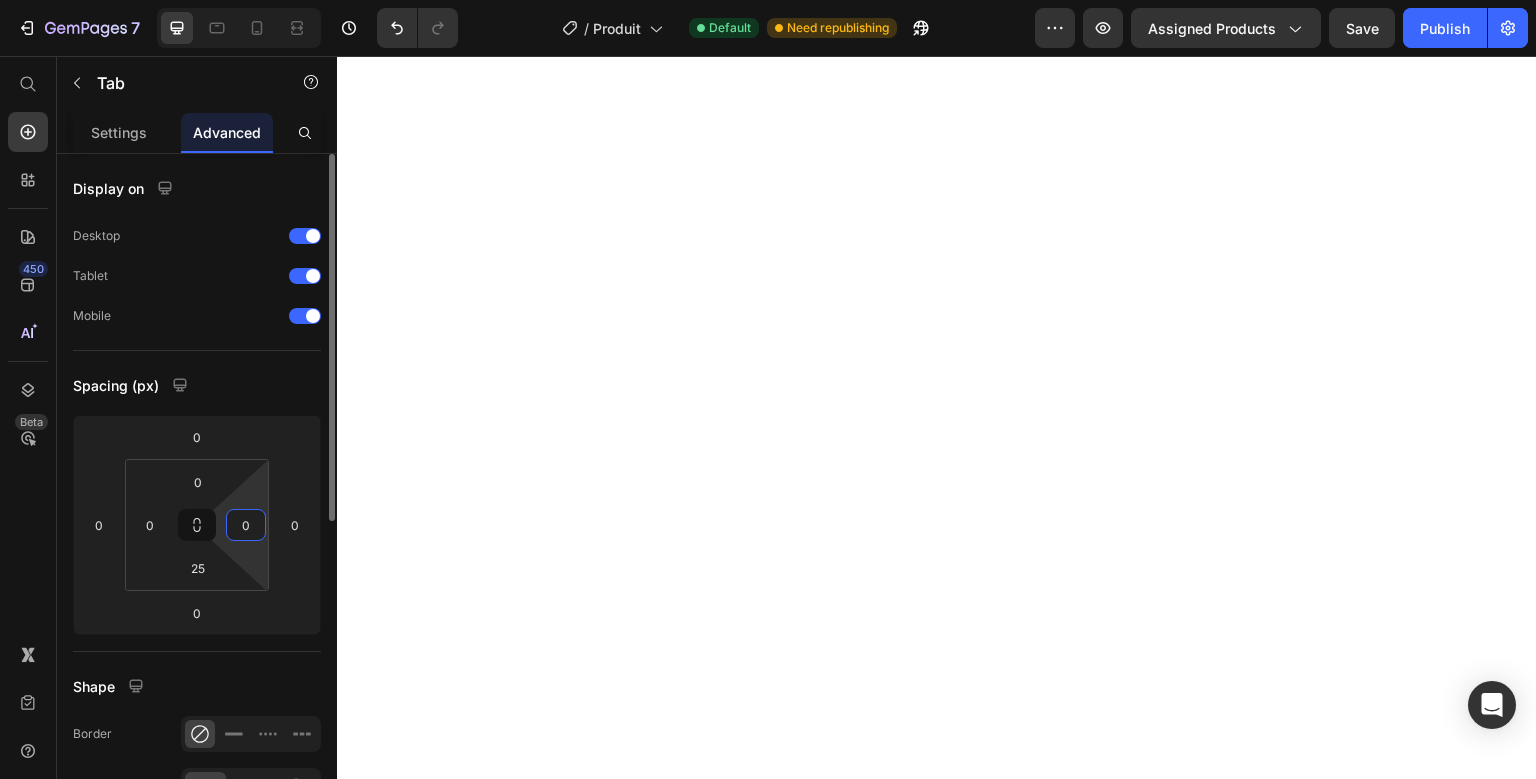 click on "0" at bounding box center (246, 525) 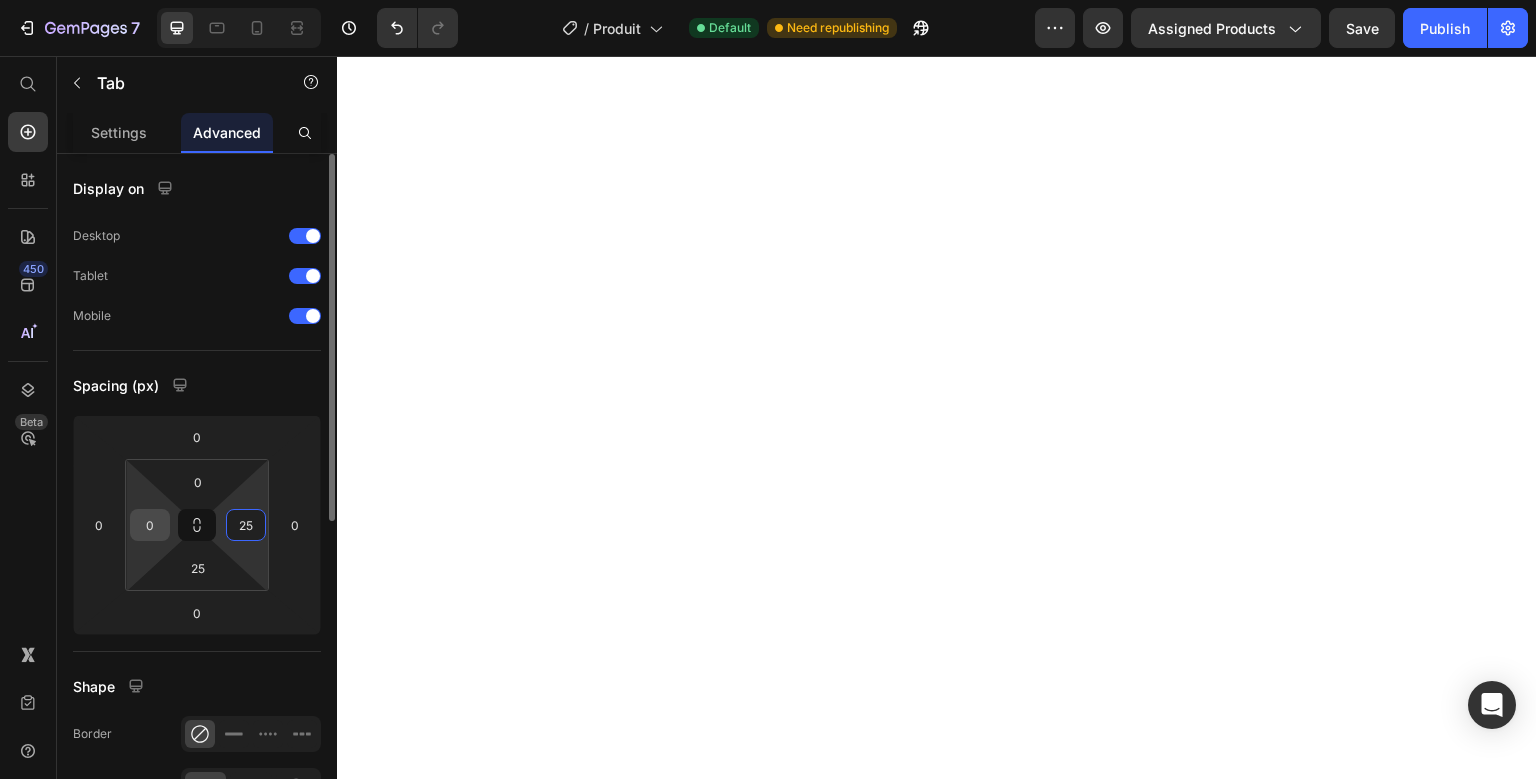 type on "25" 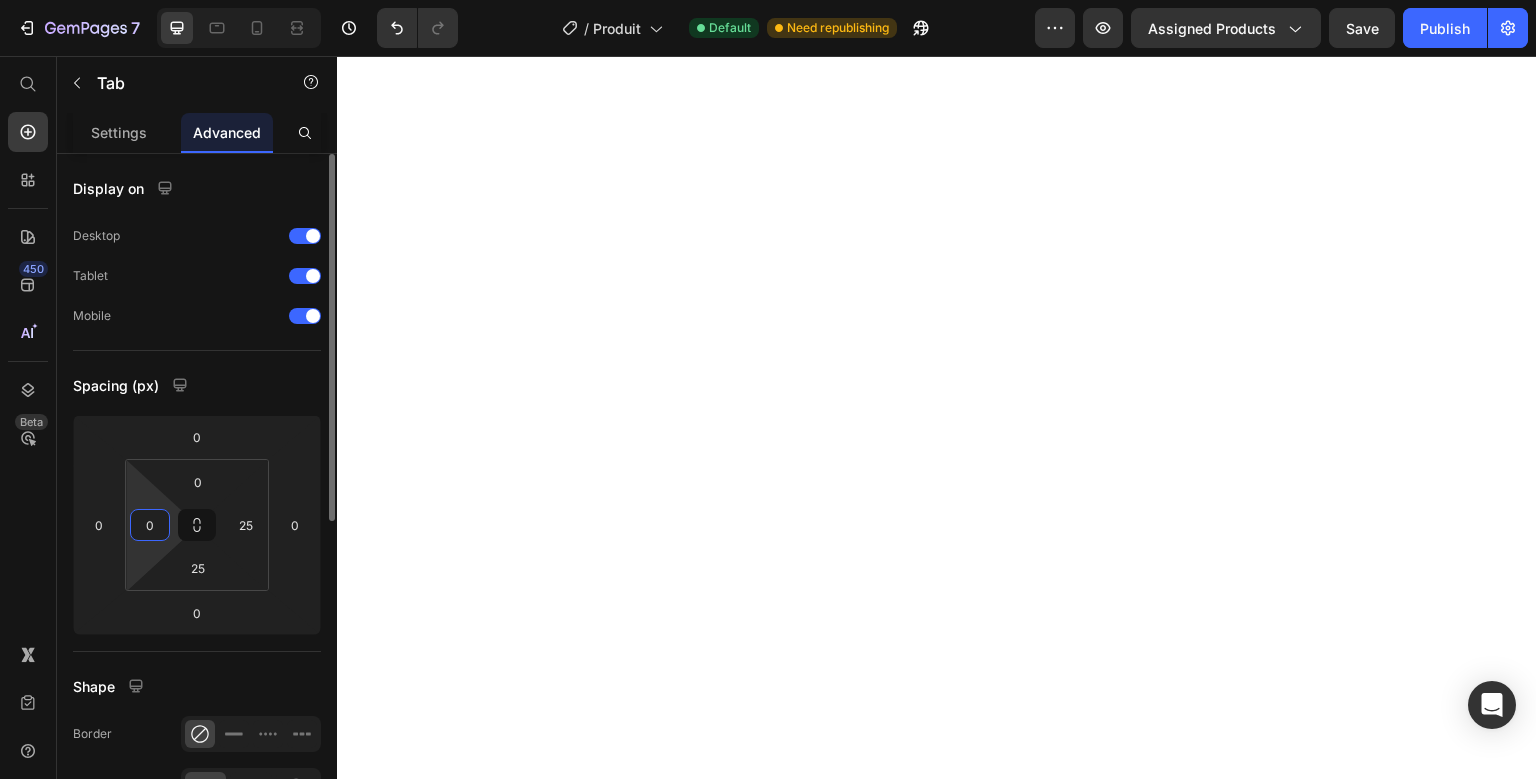 click on "0" at bounding box center (150, 525) 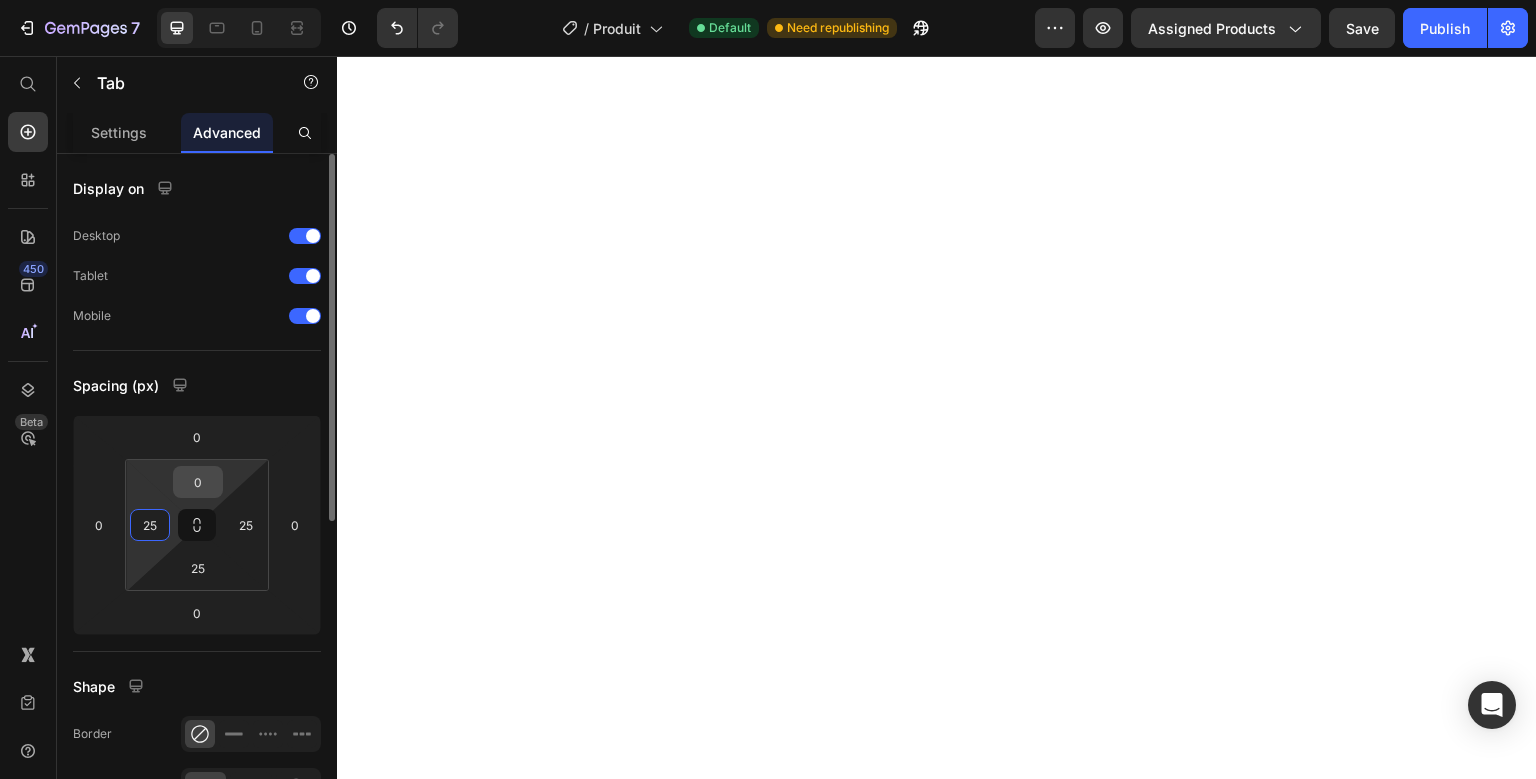 type on "25" 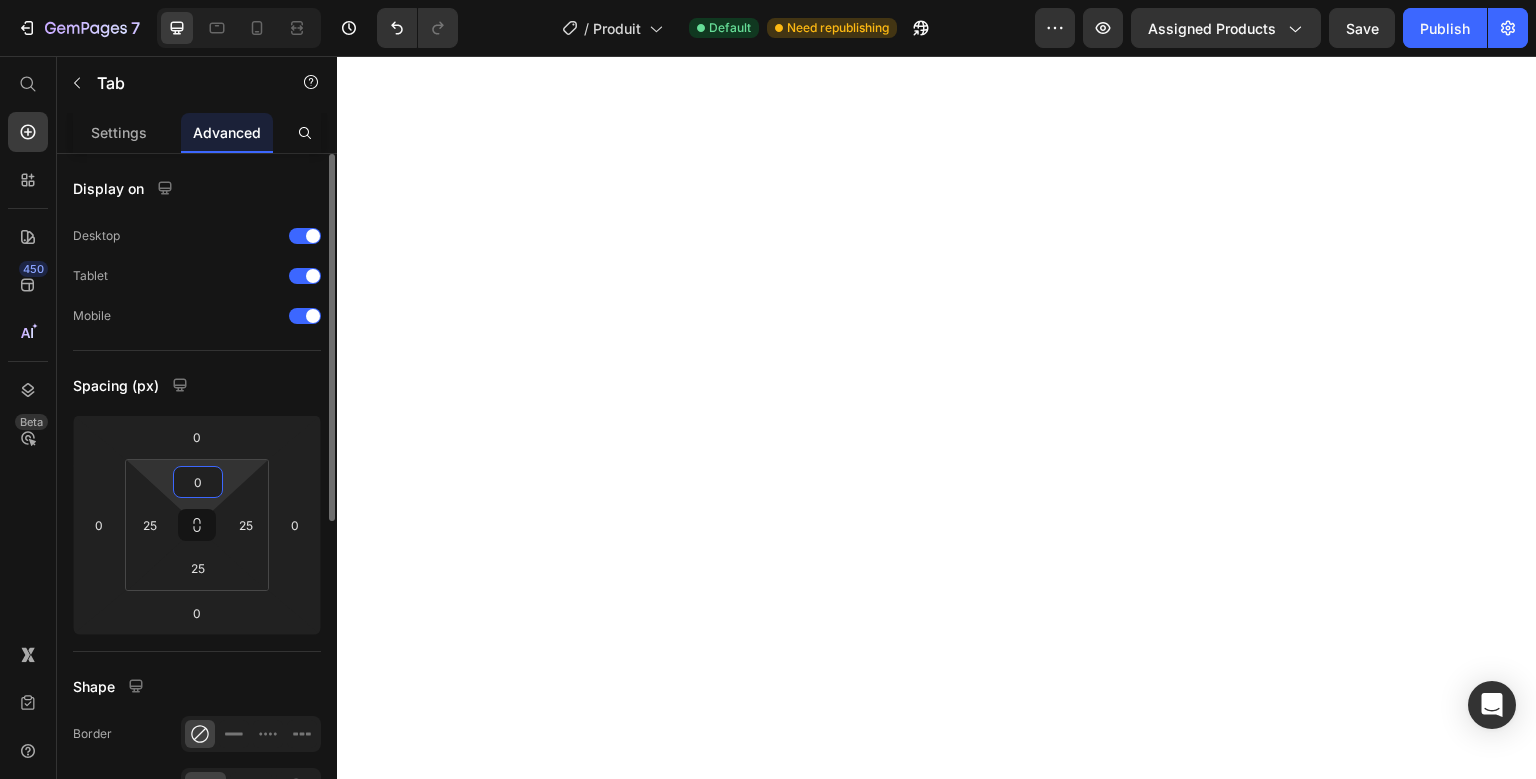 click on "0" at bounding box center [198, 482] 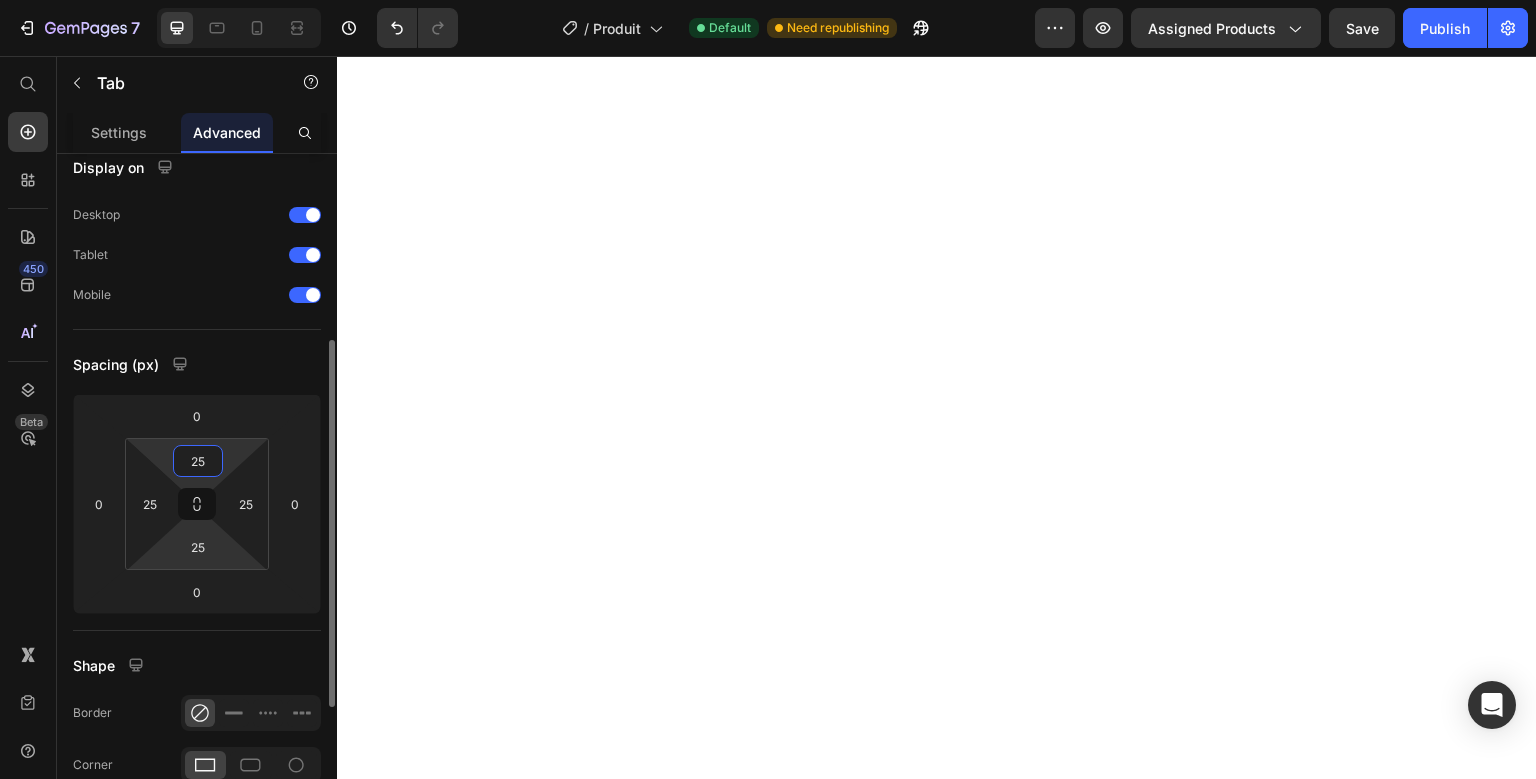 scroll, scrollTop: 0, scrollLeft: 0, axis: both 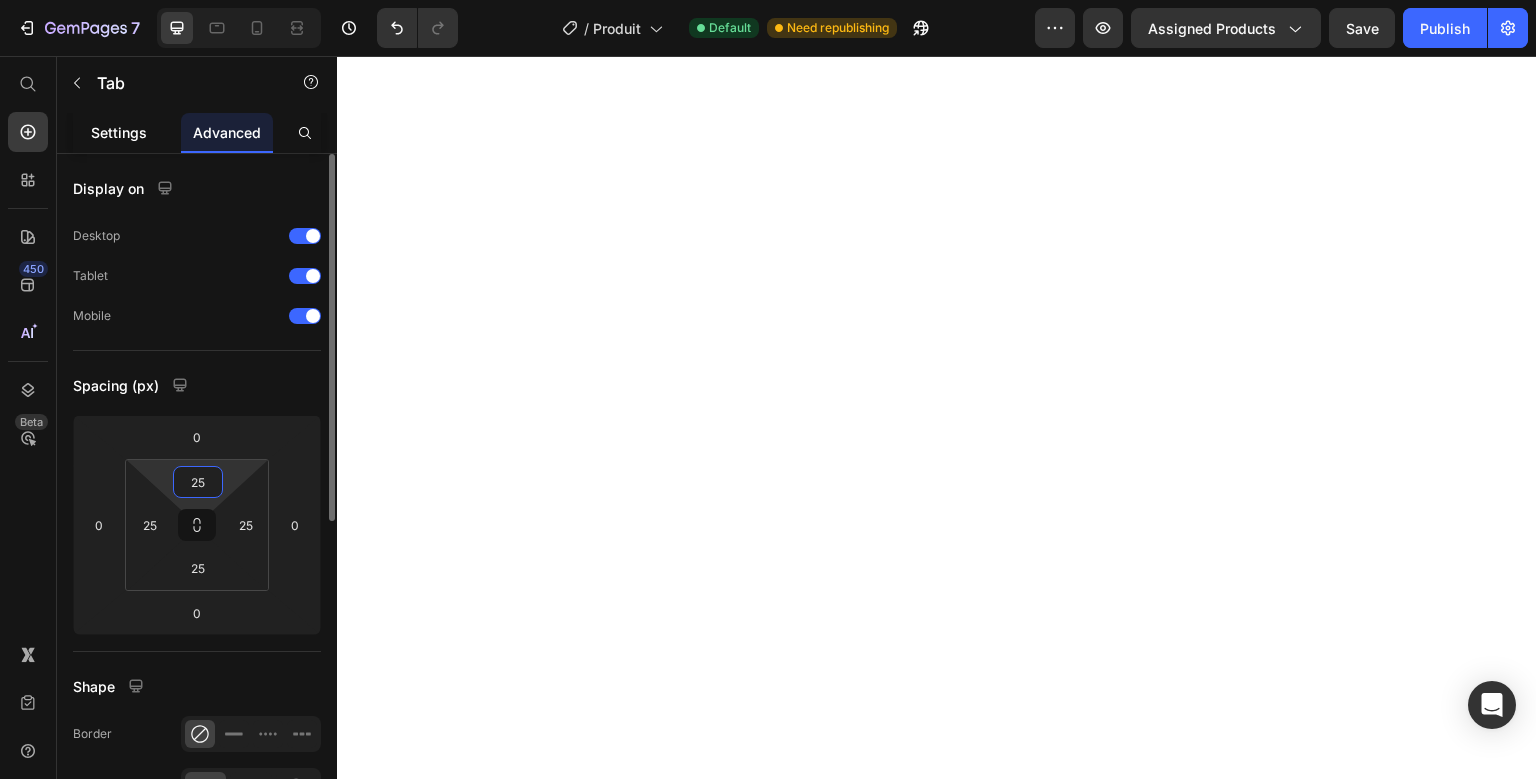 type on "25" 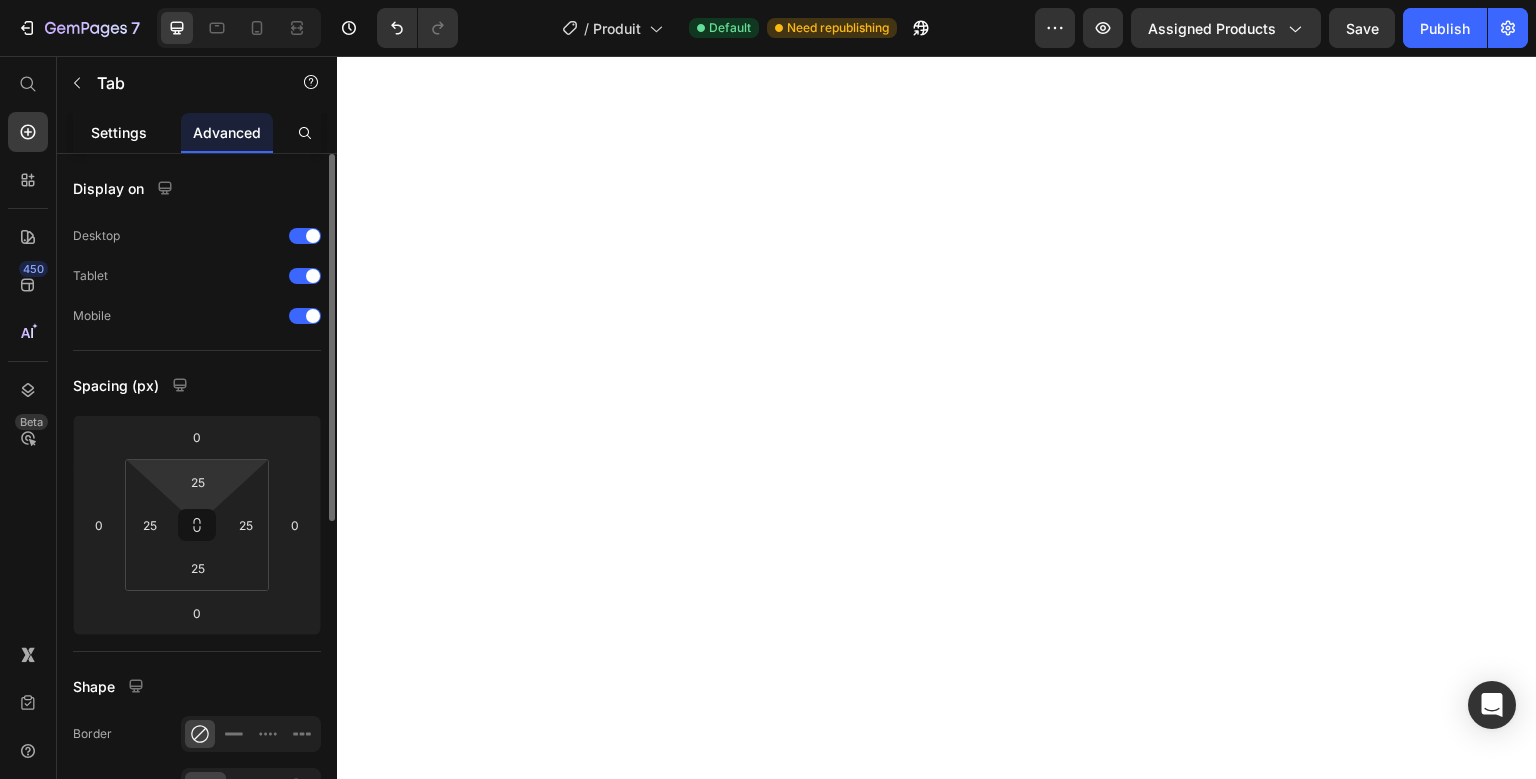 click on "Settings" 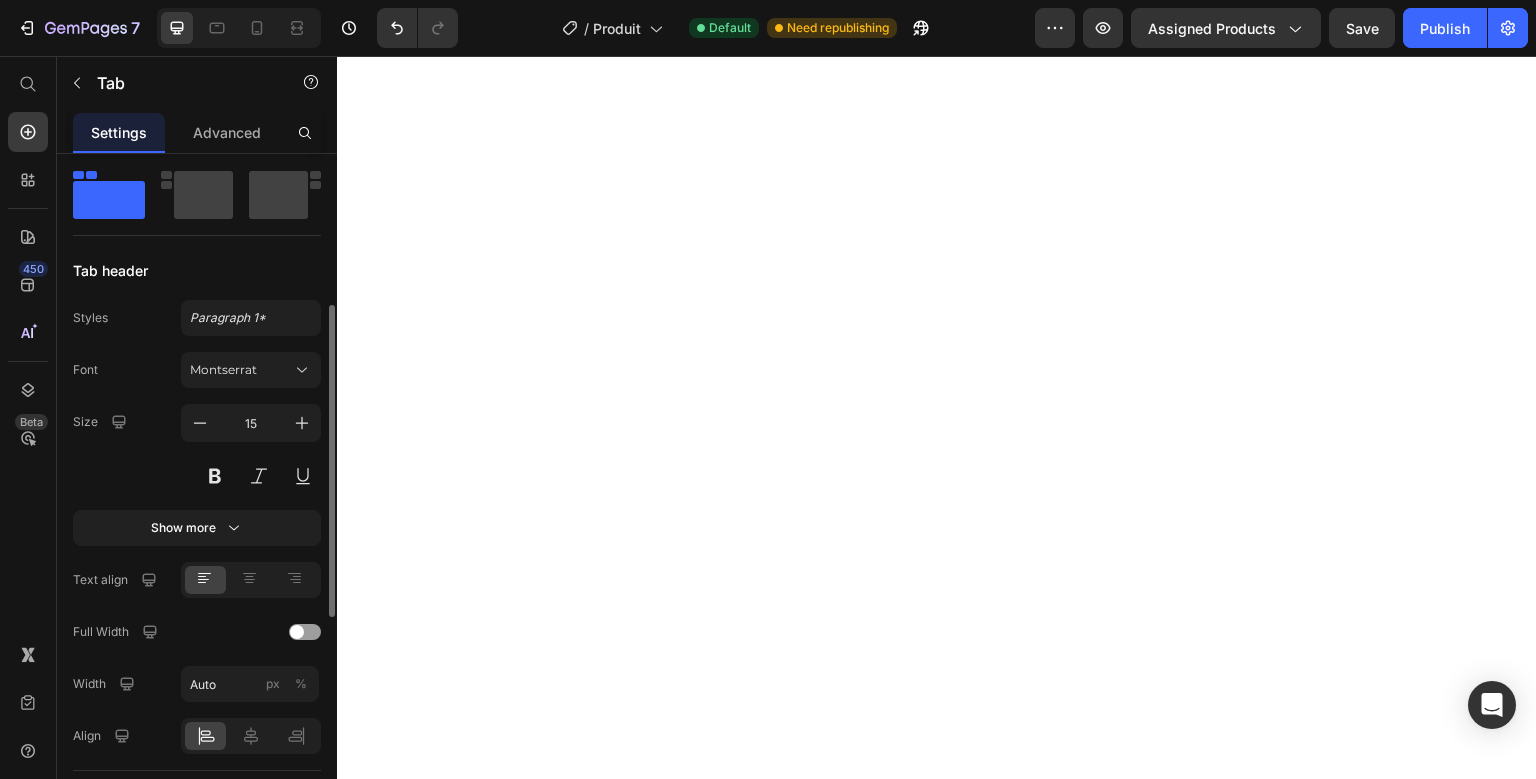 scroll, scrollTop: 318, scrollLeft: 0, axis: vertical 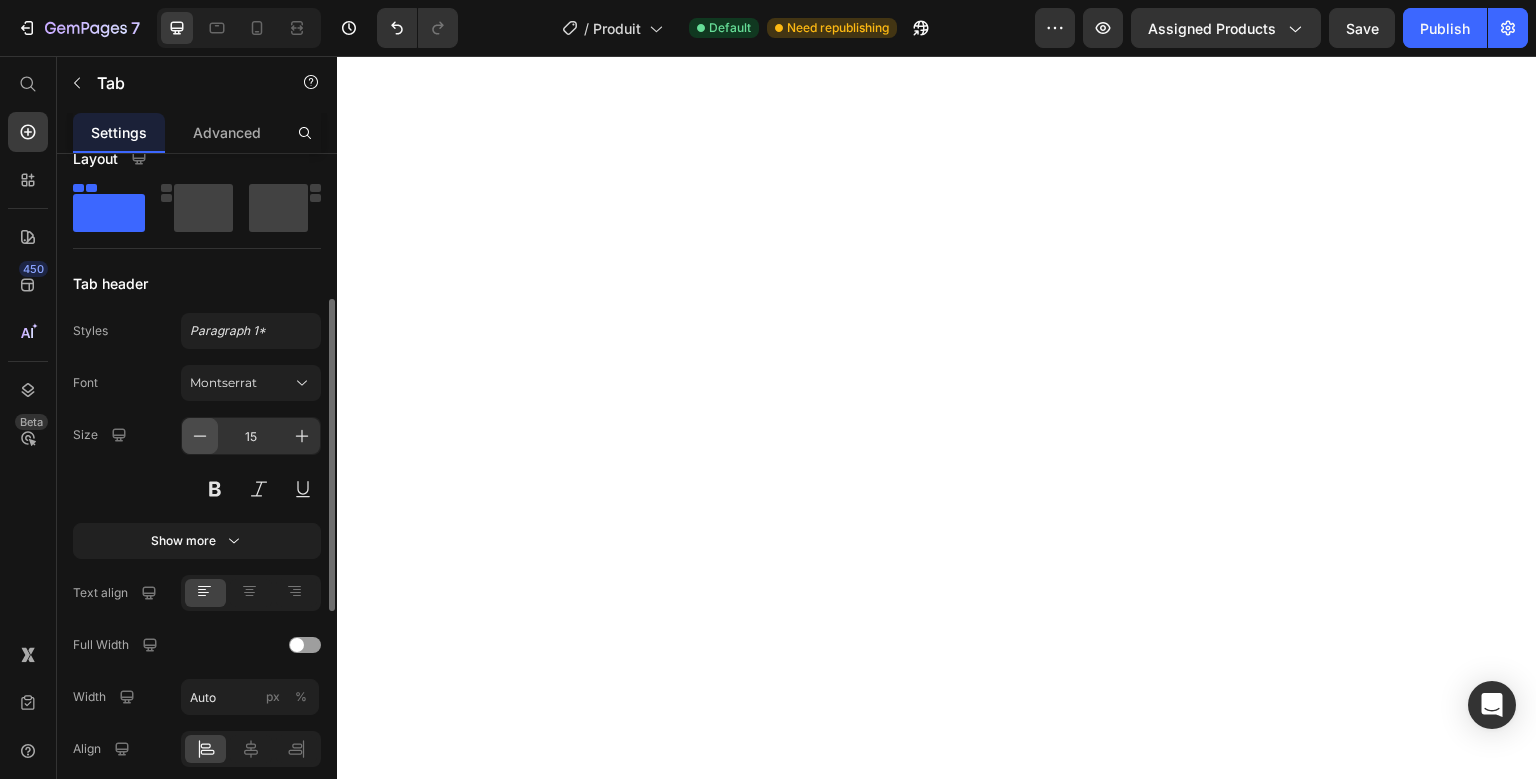 click 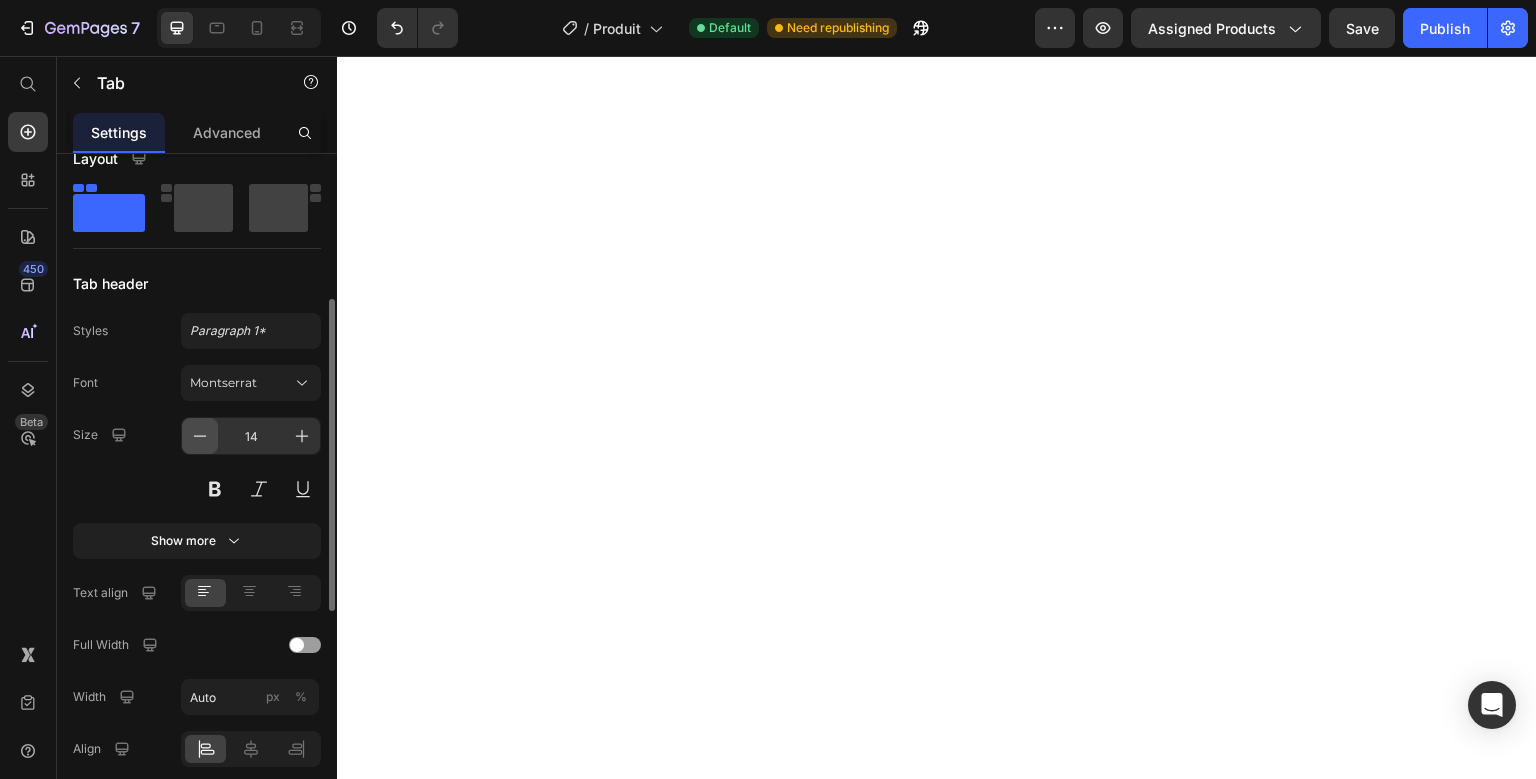 click 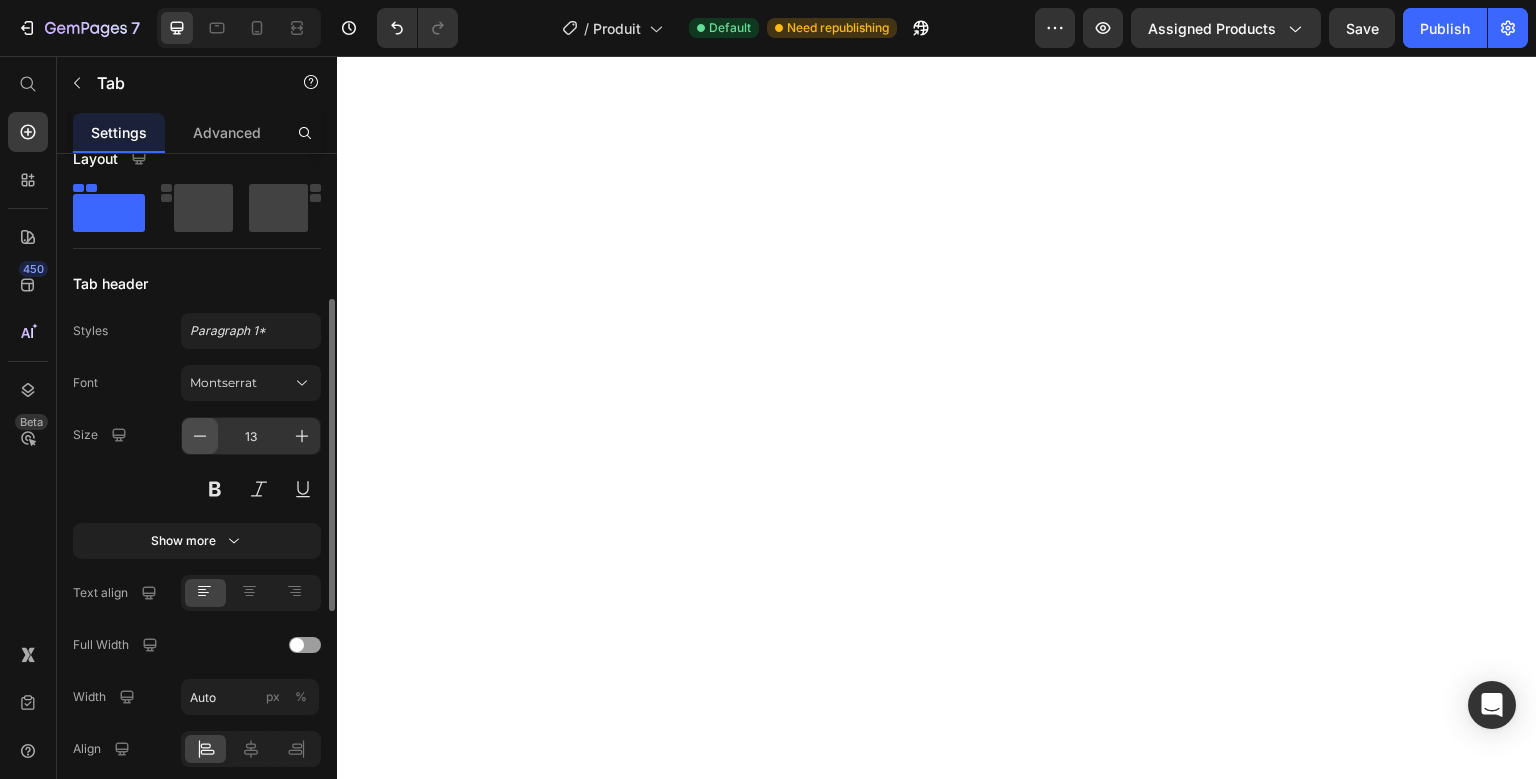 click 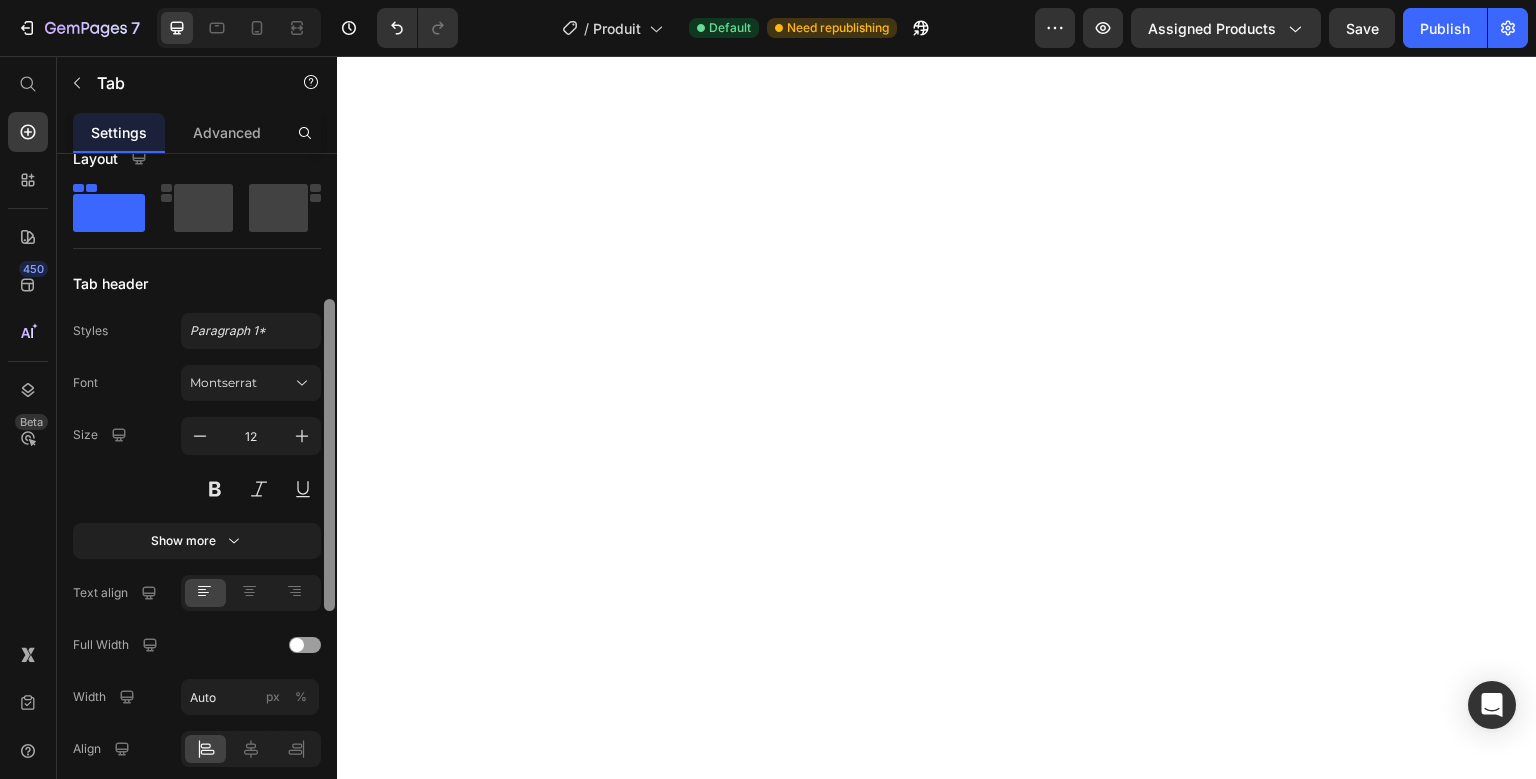 scroll, scrollTop: 807, scrollLeft: 0, axis: vertical 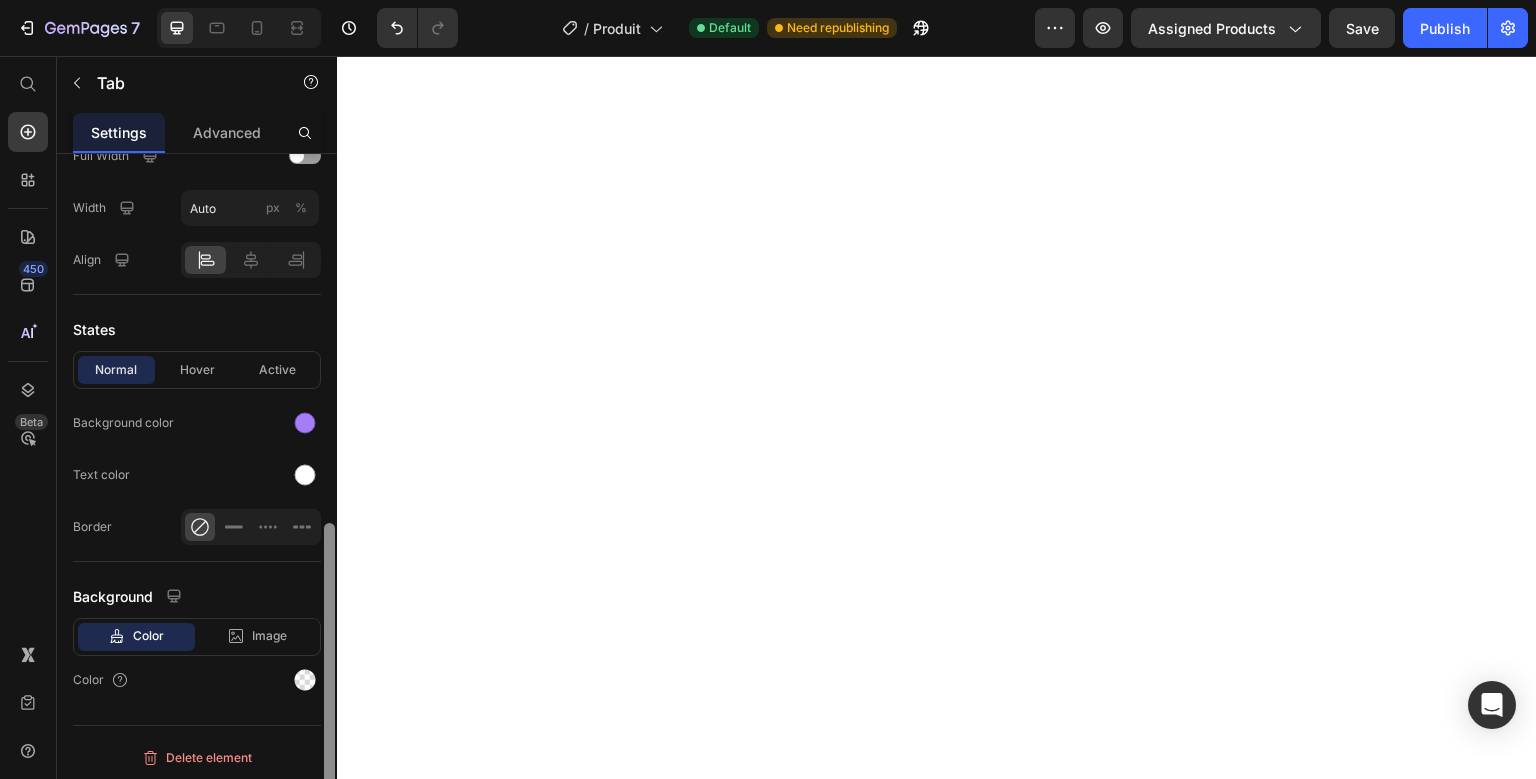 click at bounding box center [329, 495] 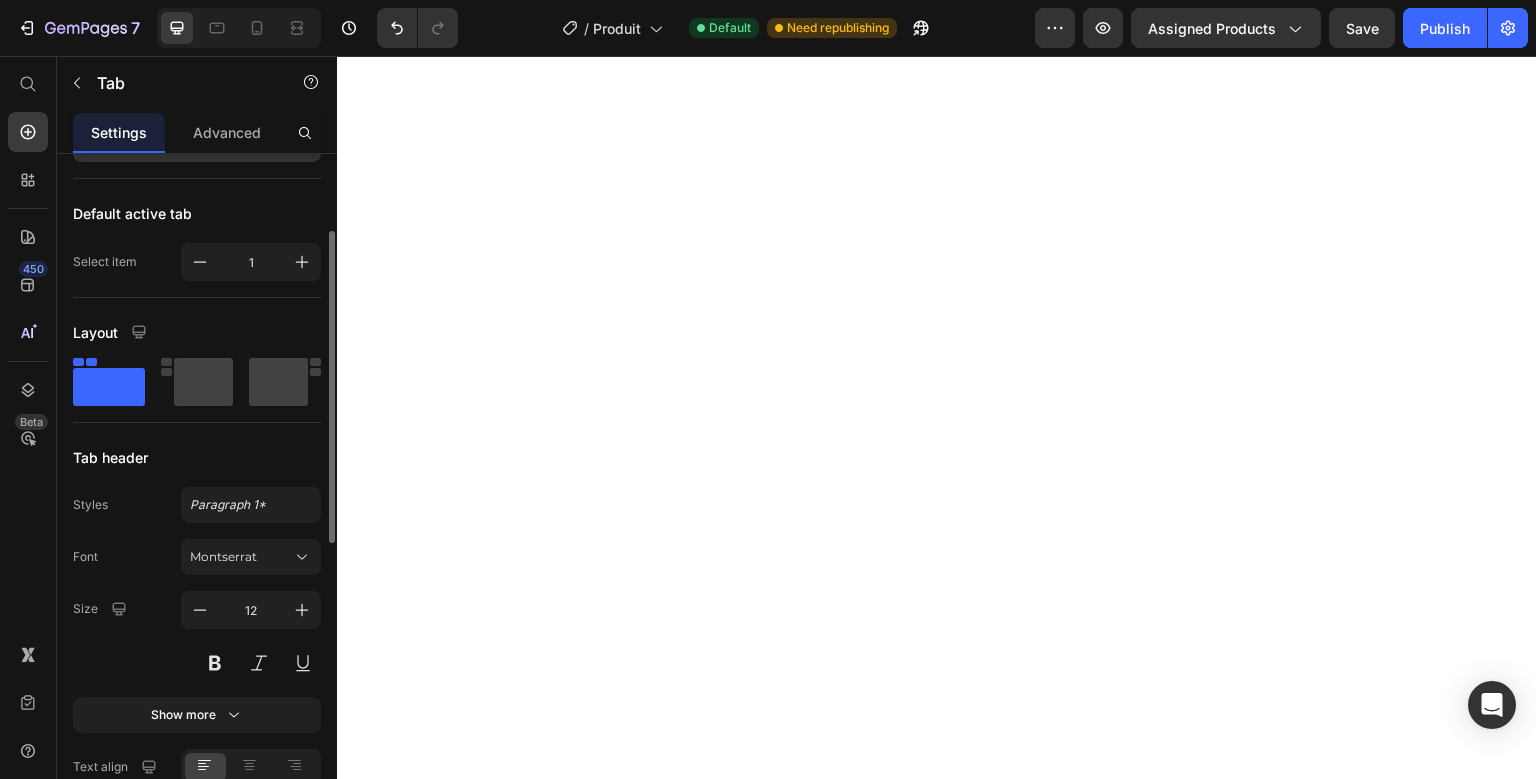 scroll, scrollTop: 137, scrollLeft: 0, axis: vertical 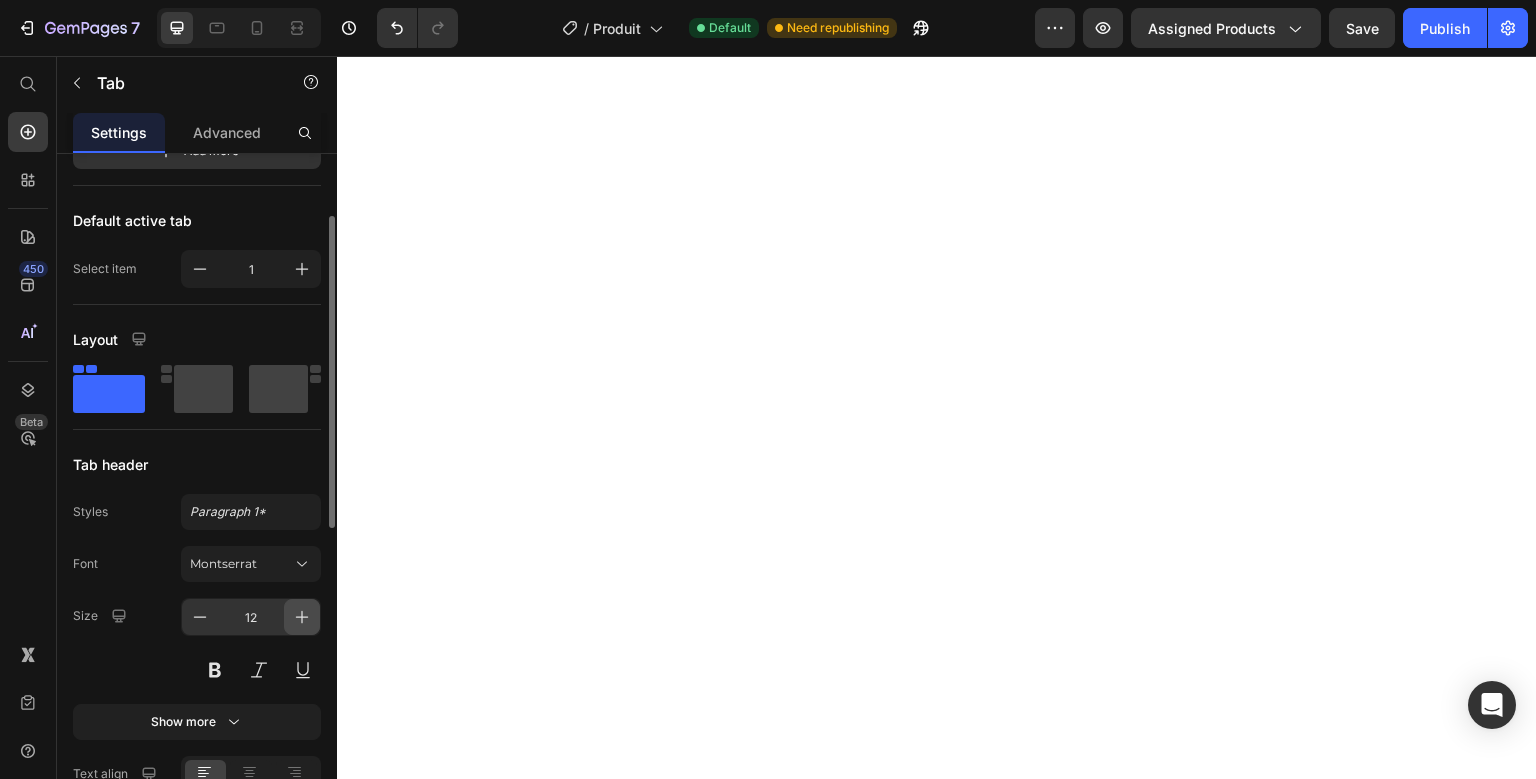 click at bounding box center (302, 617) 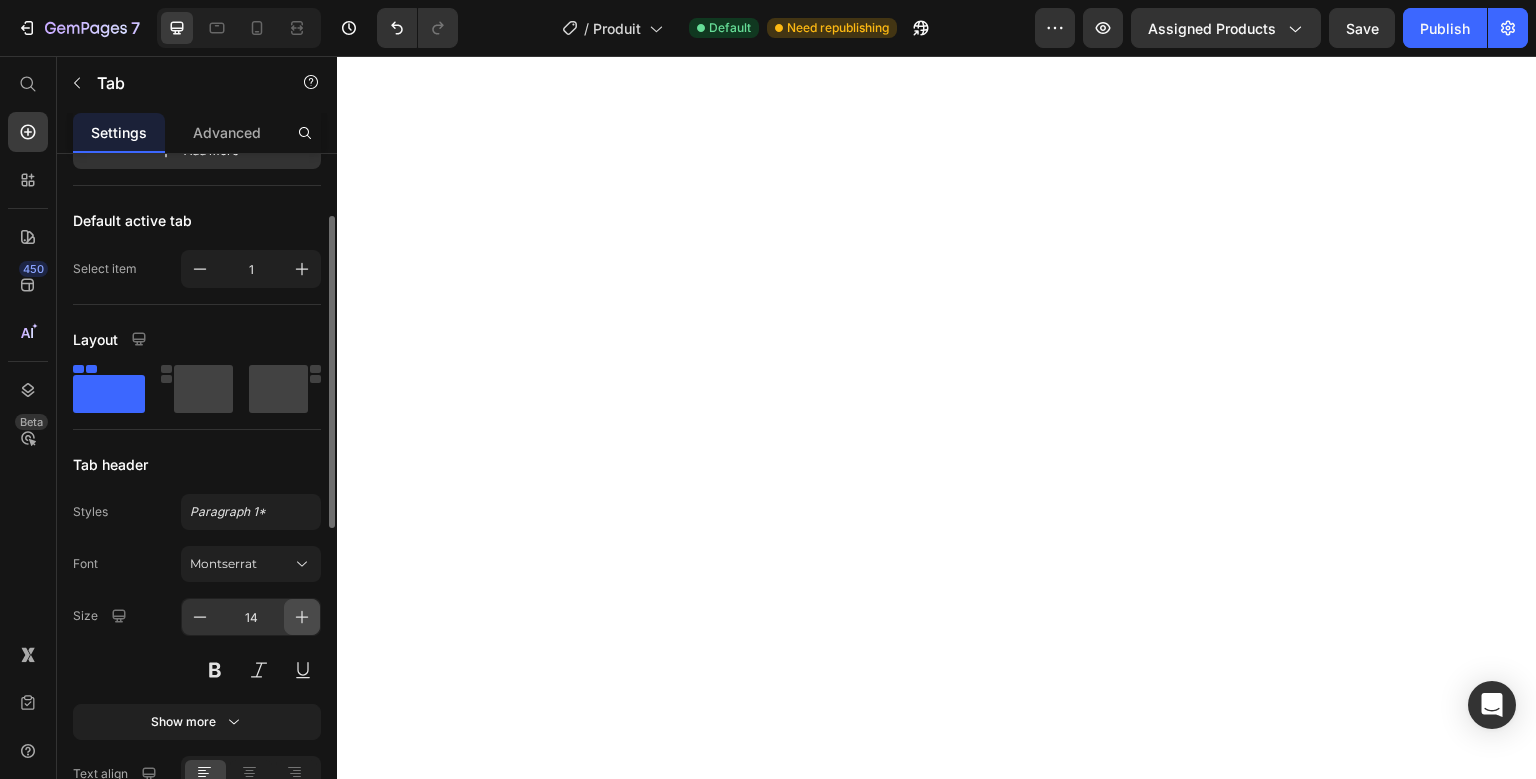 click at bounding box center (302, 617) 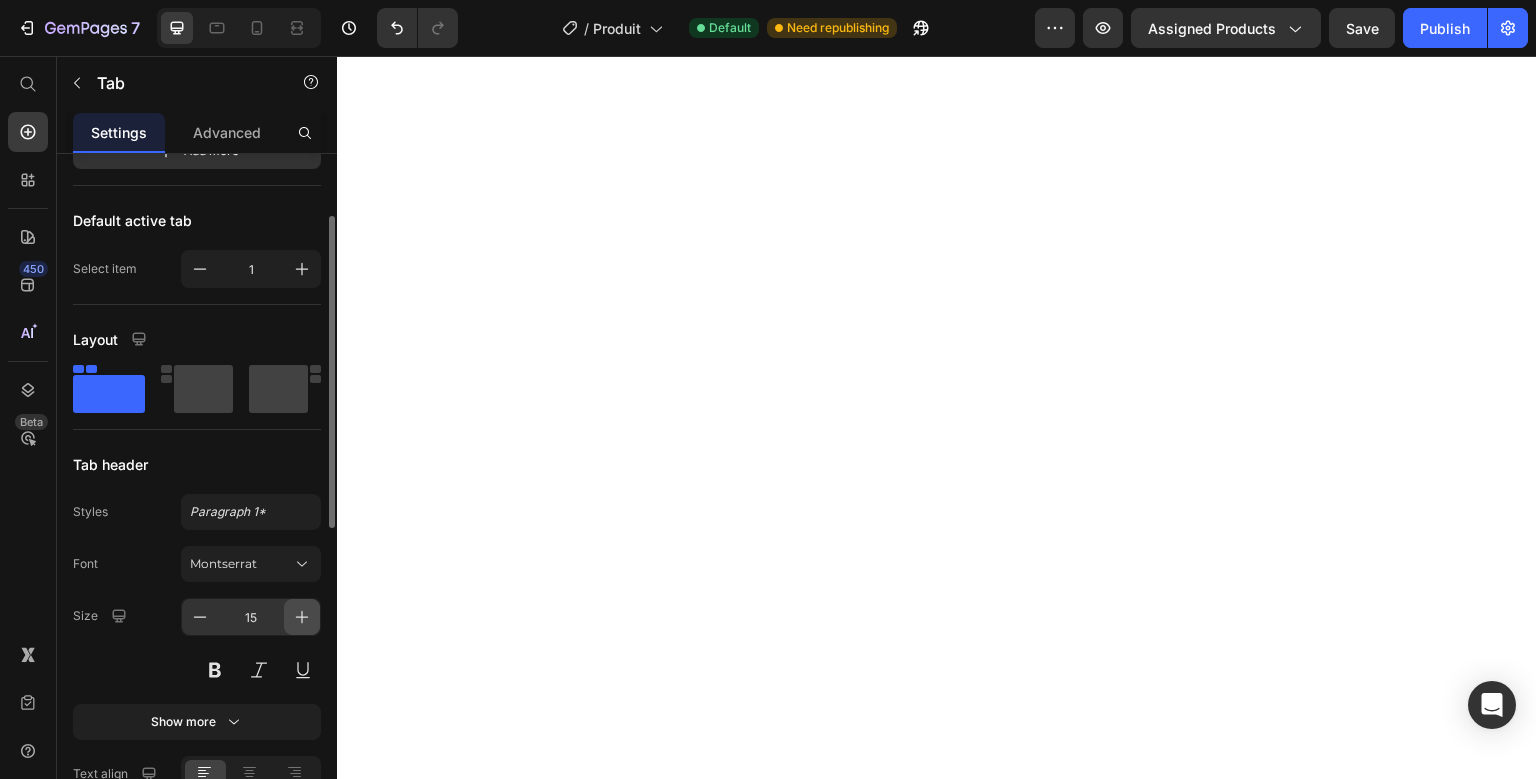 click at bounding box center (302, 617) 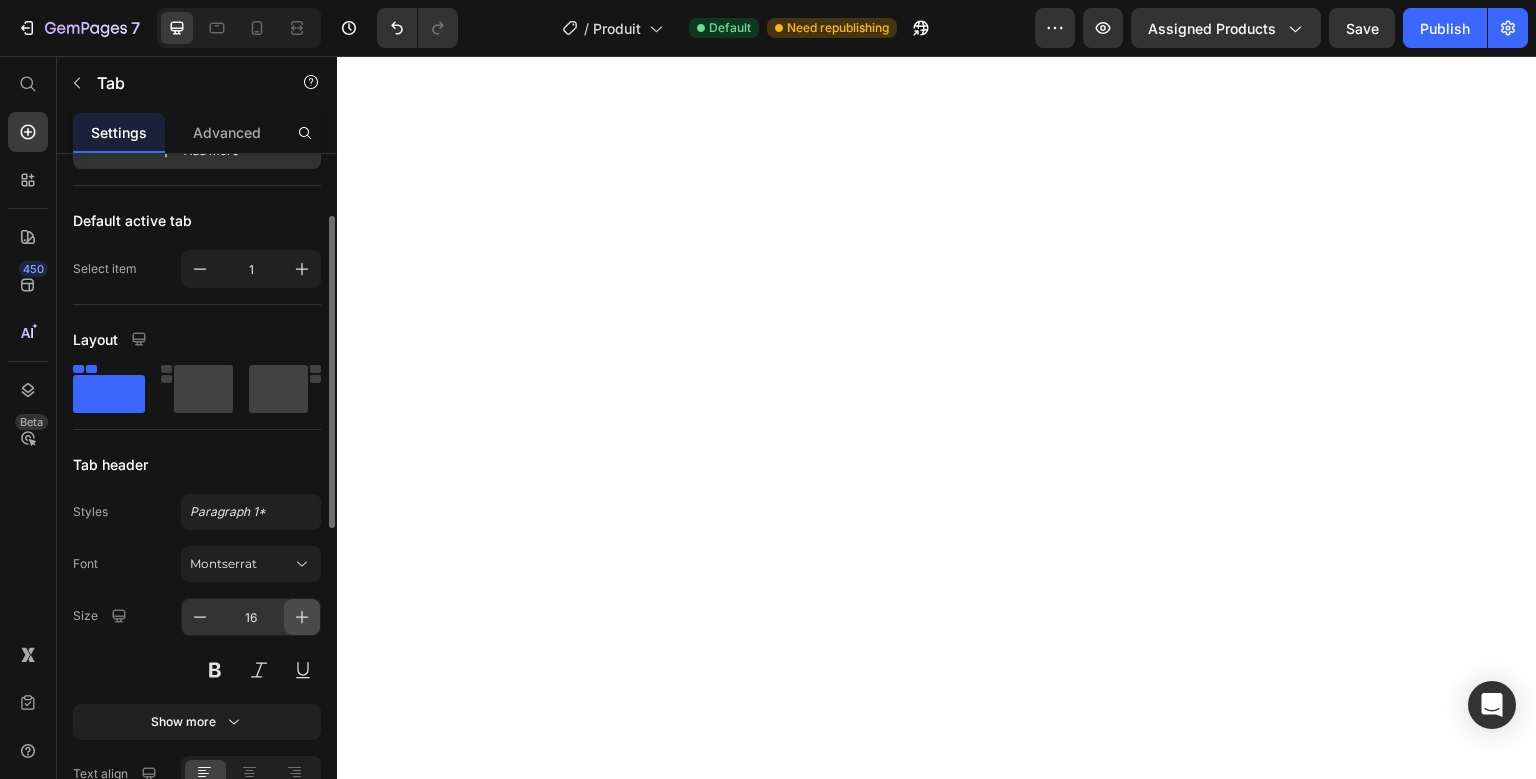 click at bounding box center (302, 617) 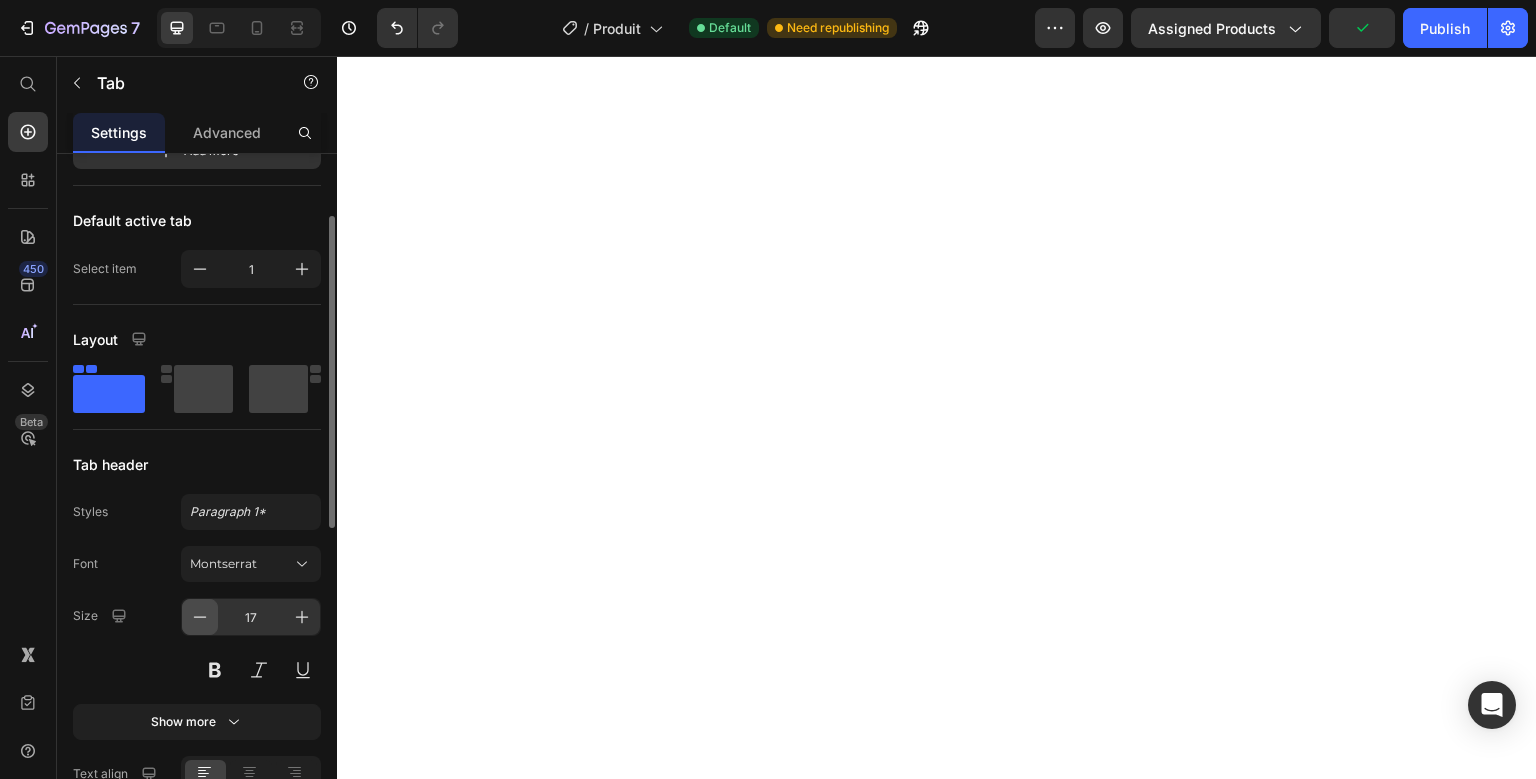 click 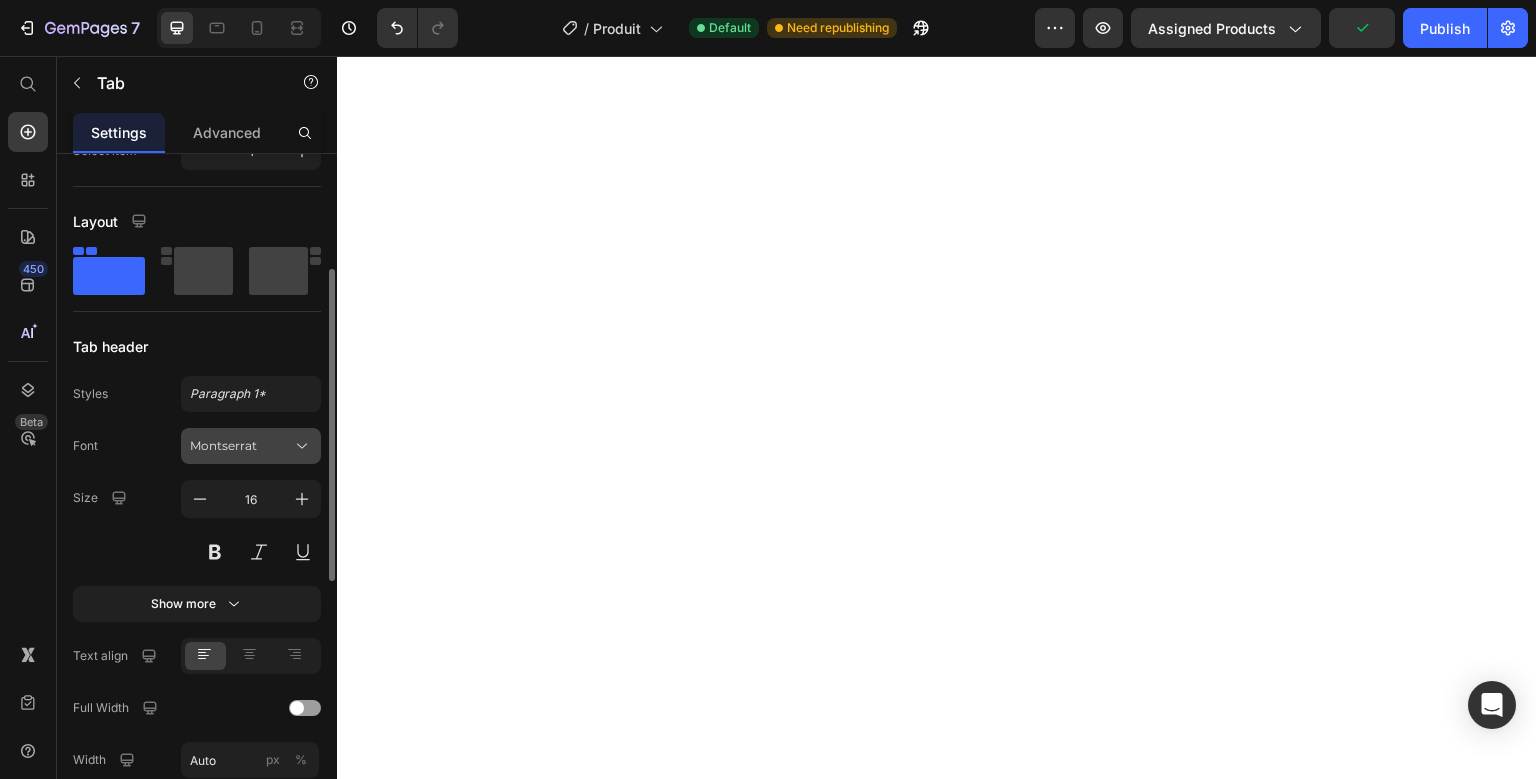 scroll, scrollTop: 264, scrollLeft: 0, axis: vertical 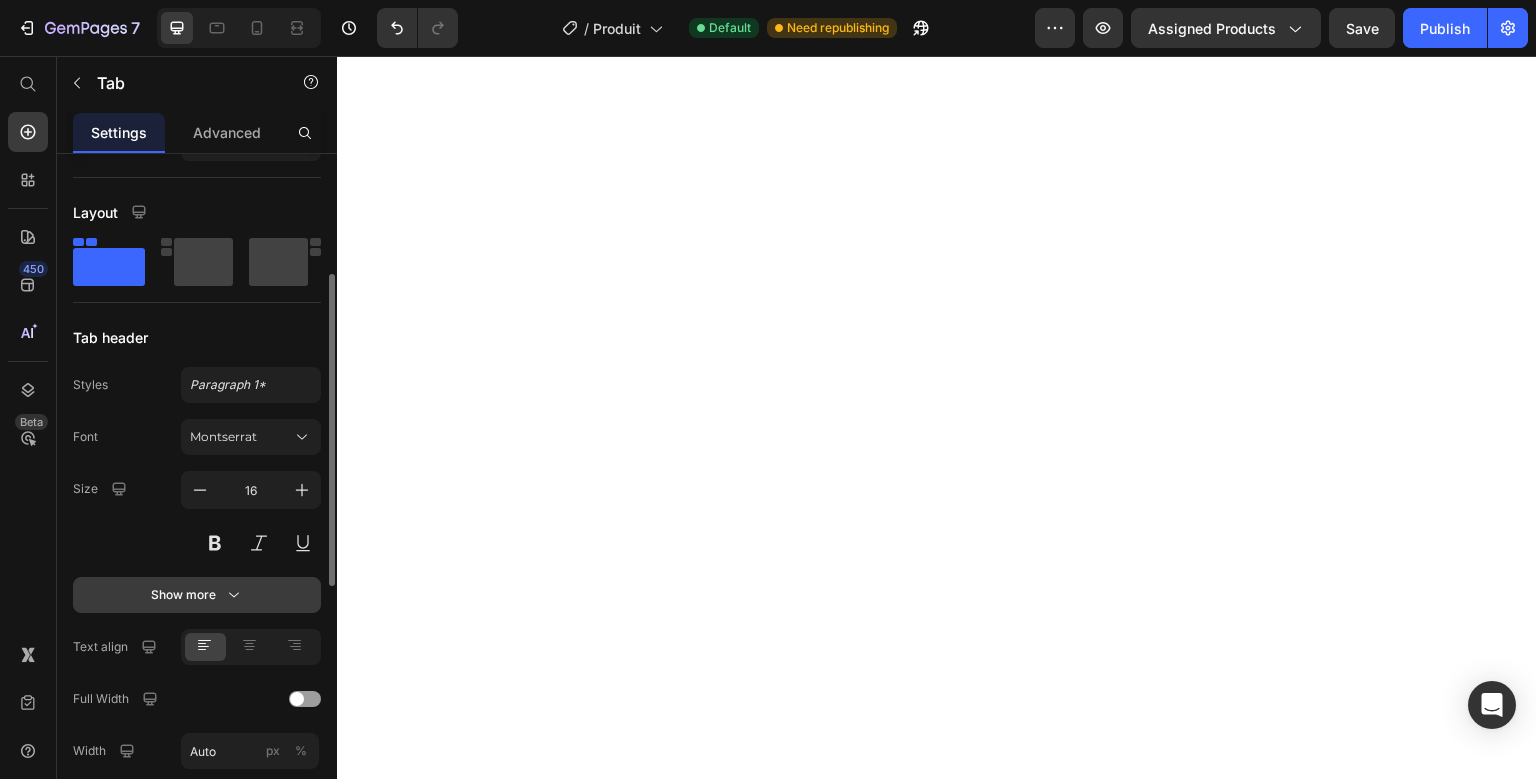 drag, startPoint x: 213, startPoint y: 568, endPoint x: 213, endPoint y: 589, distance: 21 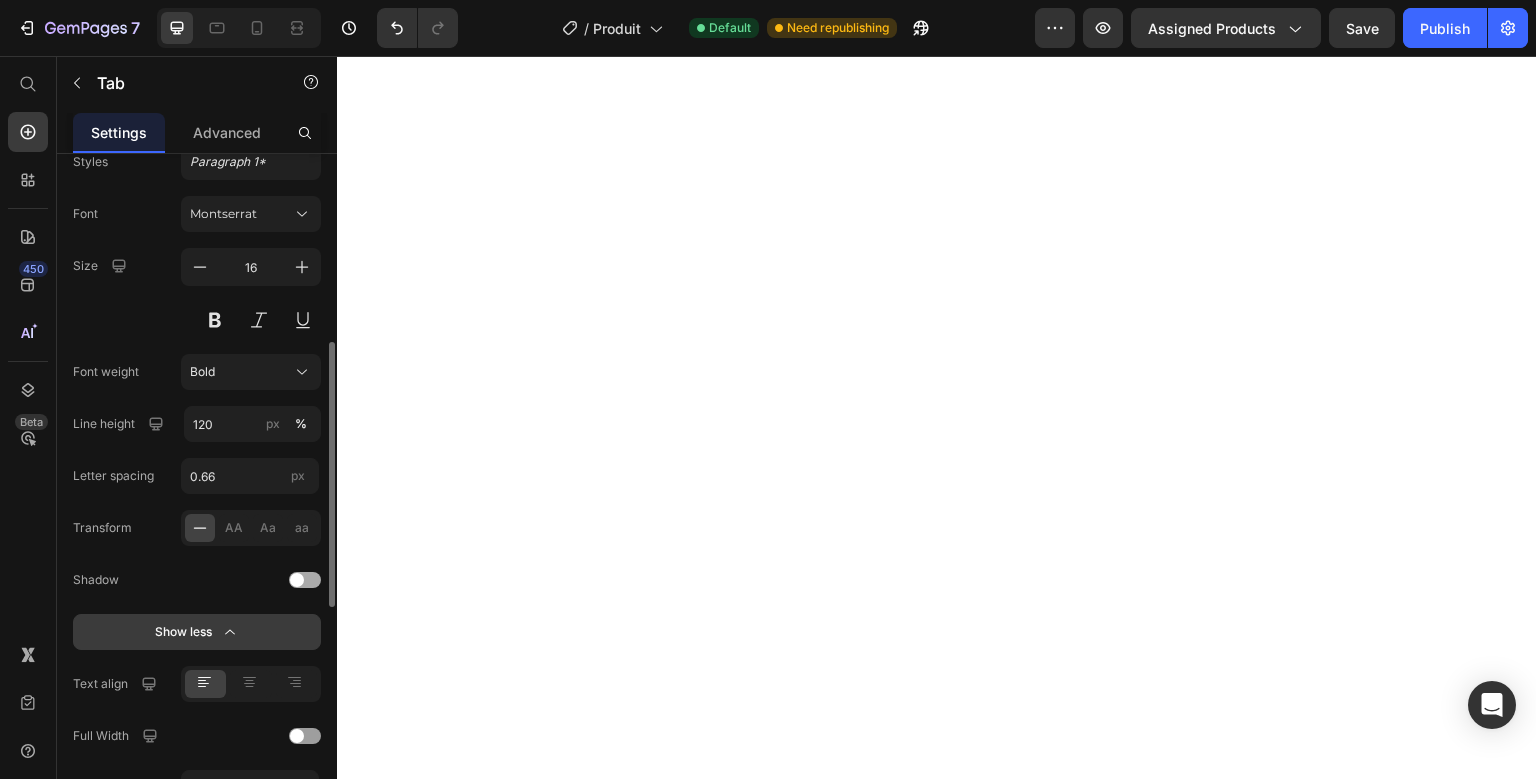 scroll, scrollTop: 486, scrollLeft: 0, axis: vertical 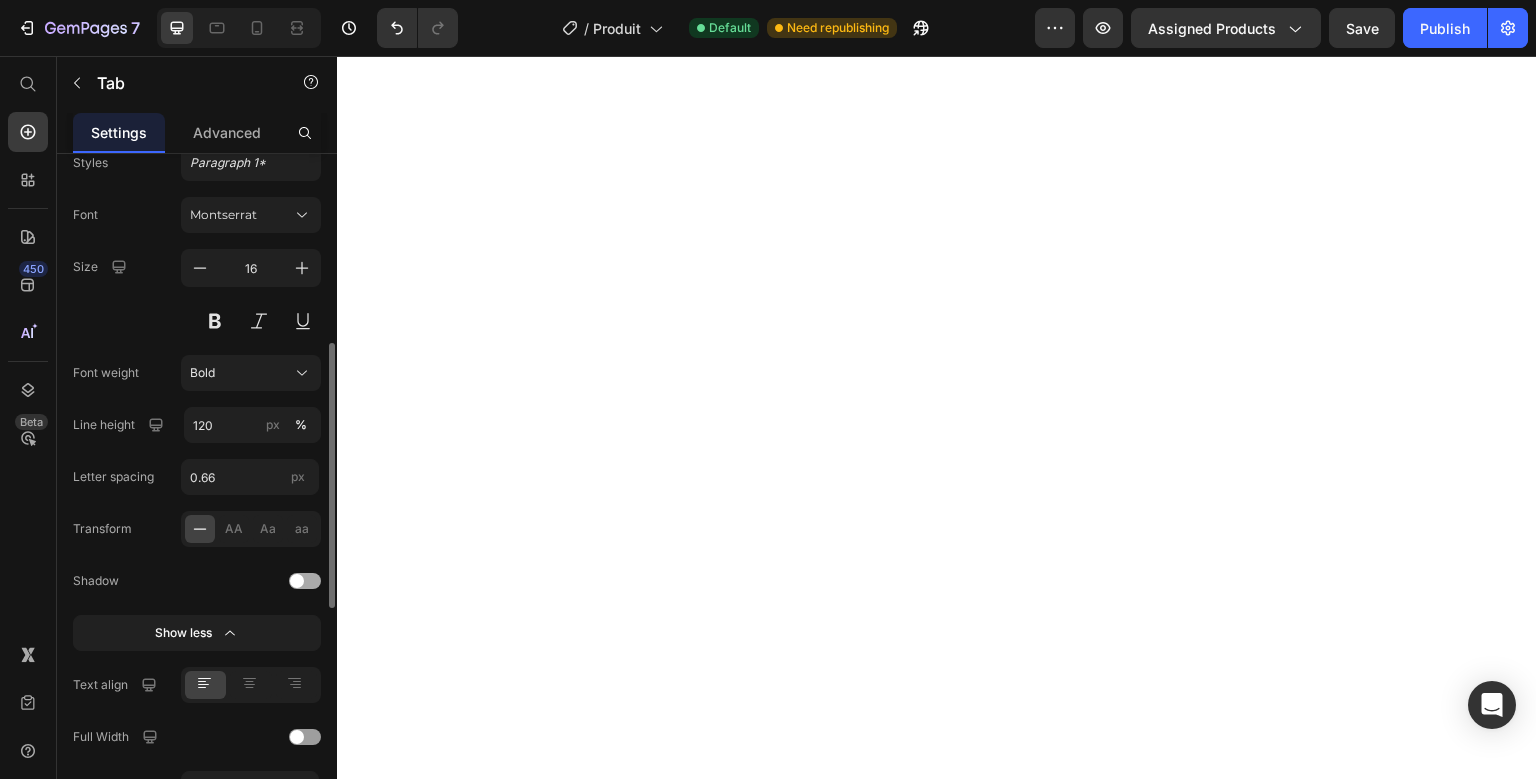 click at bounding box center [305, 581] 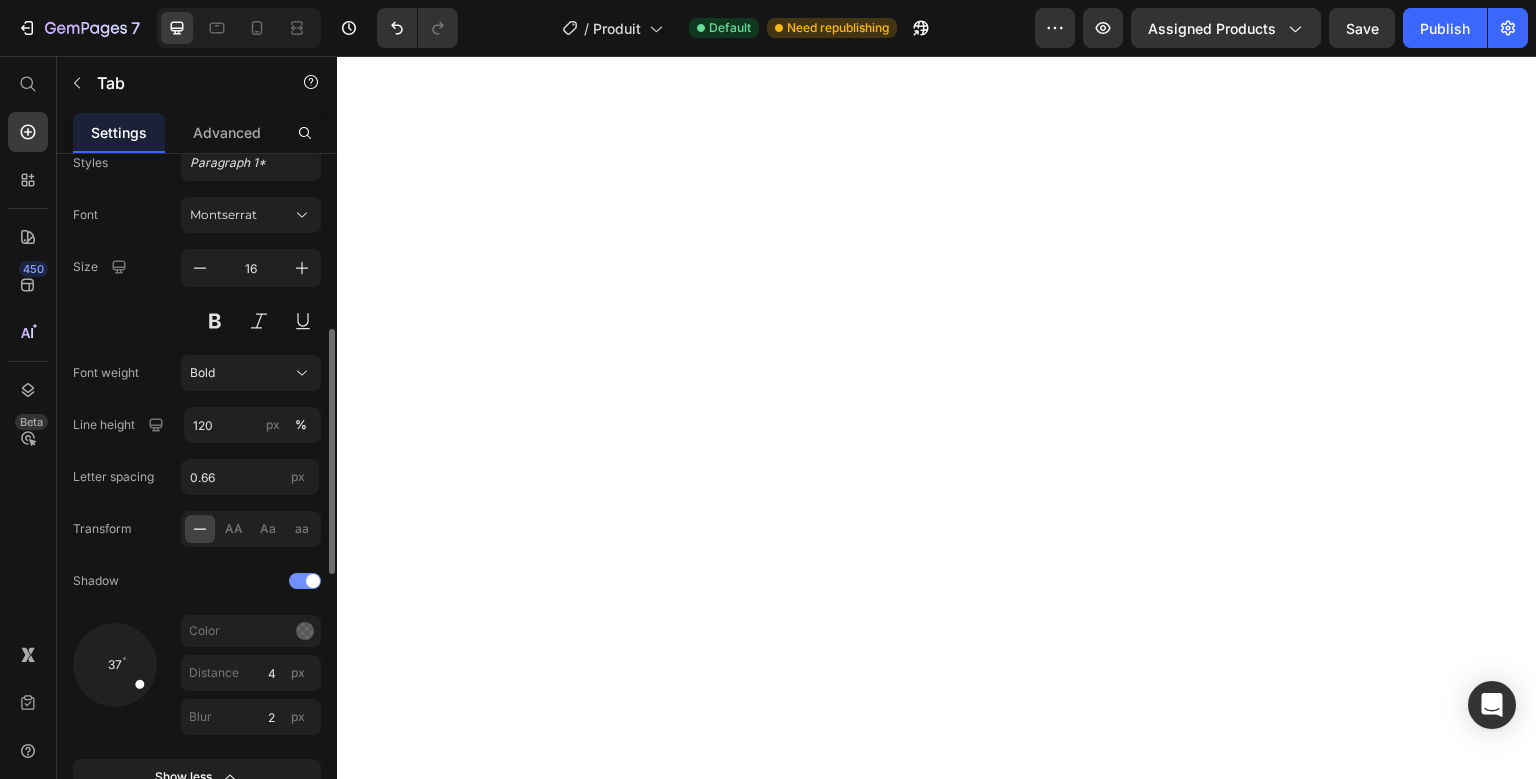 click at bounding box center [313, 581] 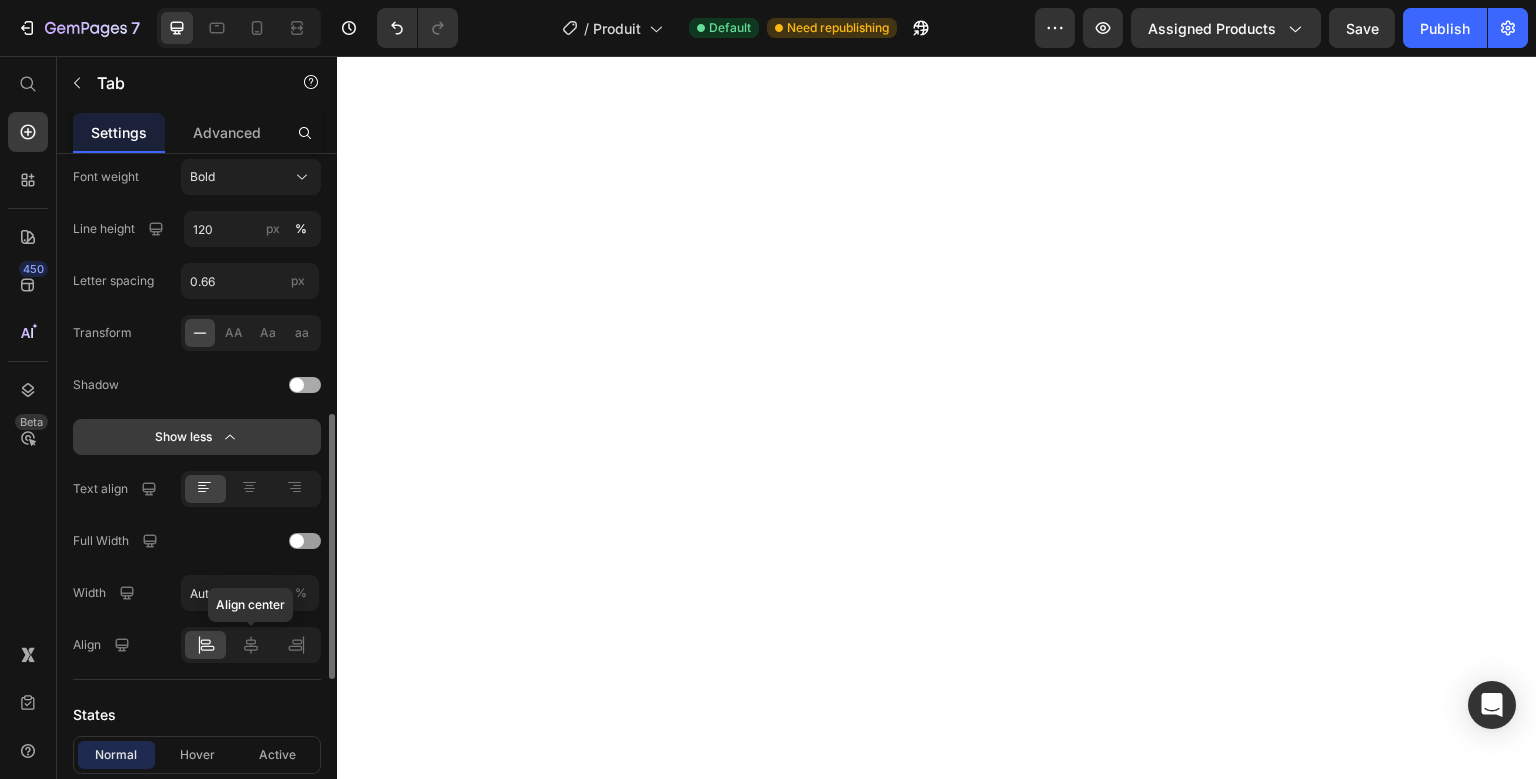 scroll, scrollTop: 677, scrollLeft: 0, axis: vertical 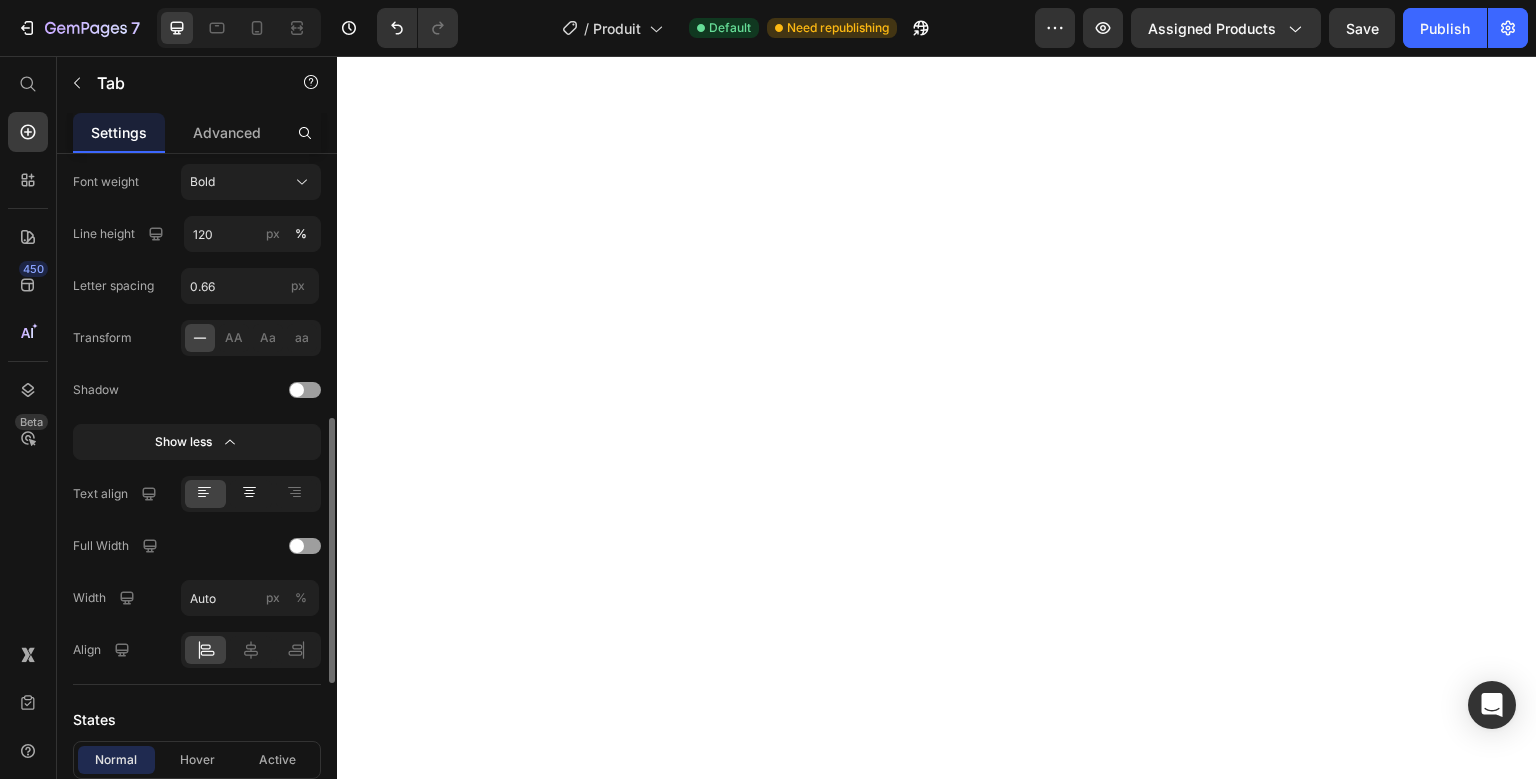click 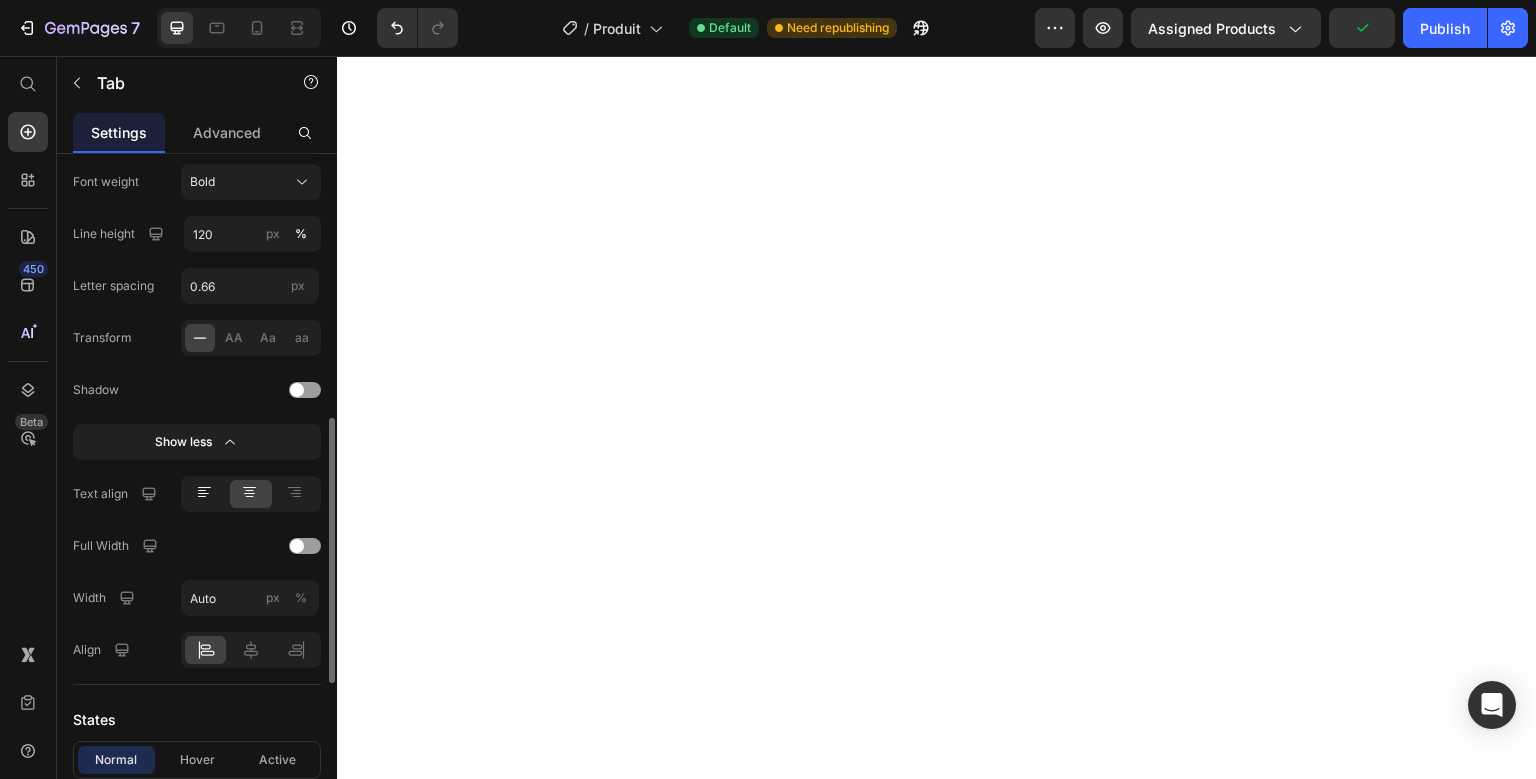 click 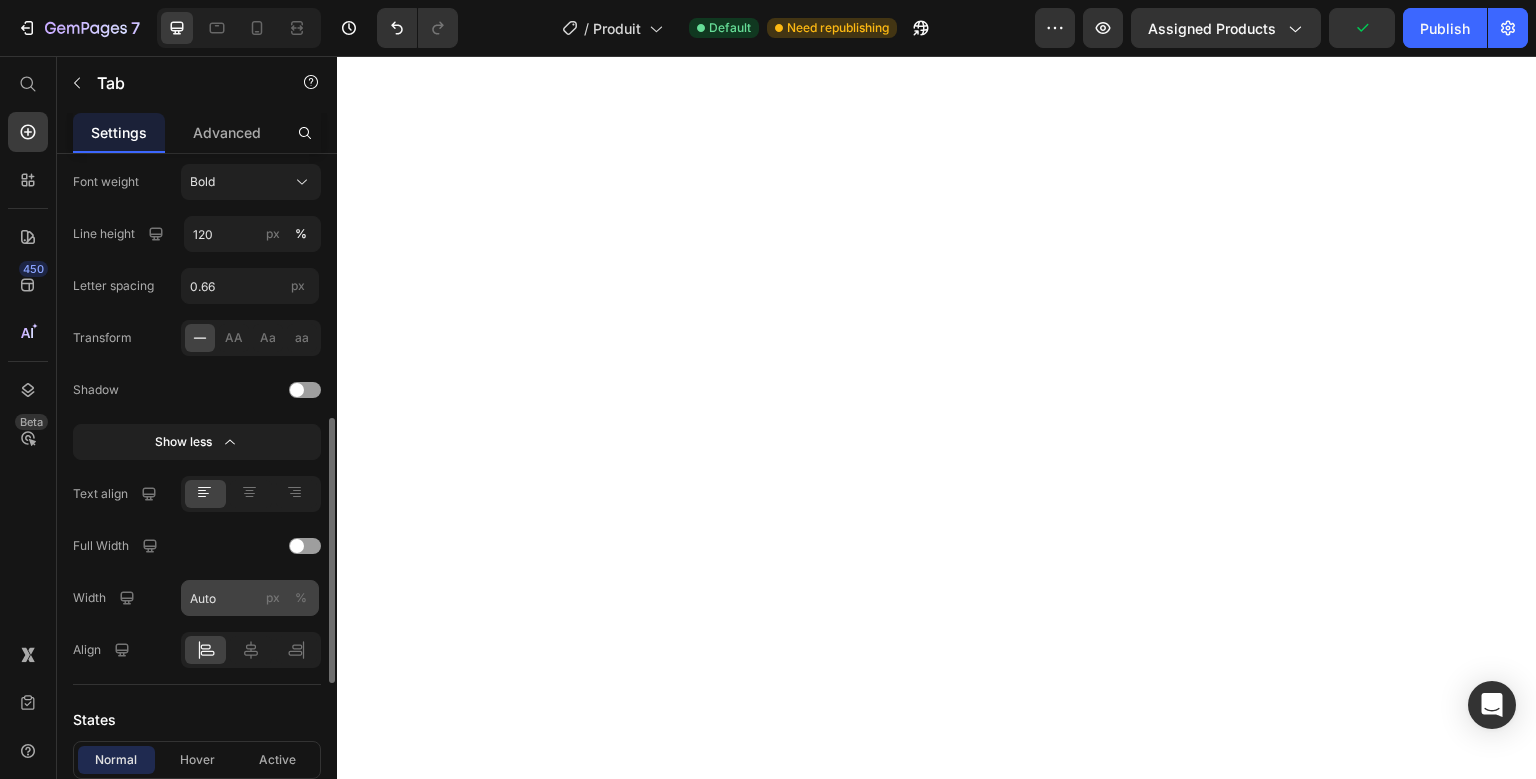 scroll, scrollTop: 764, scrollLeft: 0, axis: vertical 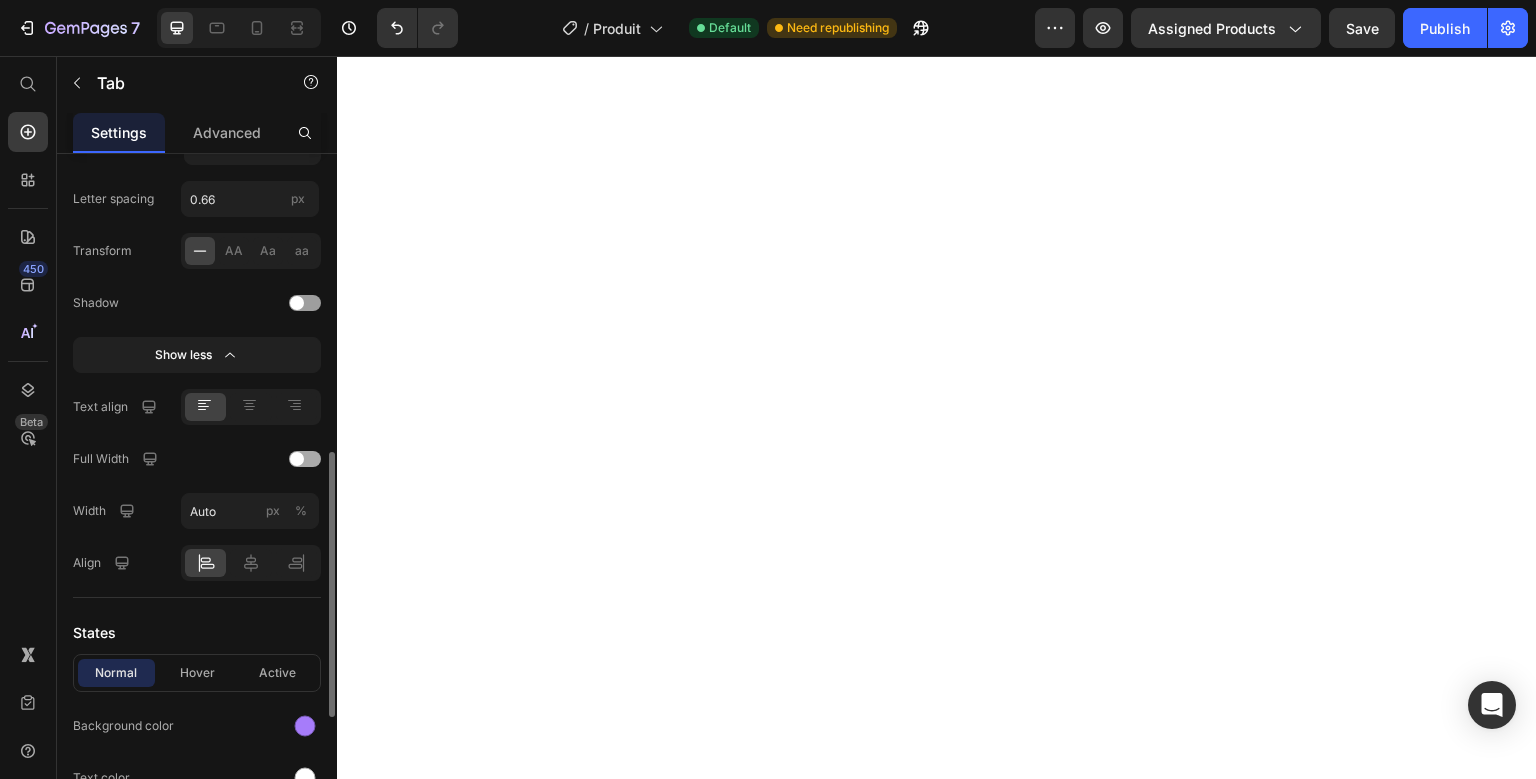 click at bounding box center (305, 459) 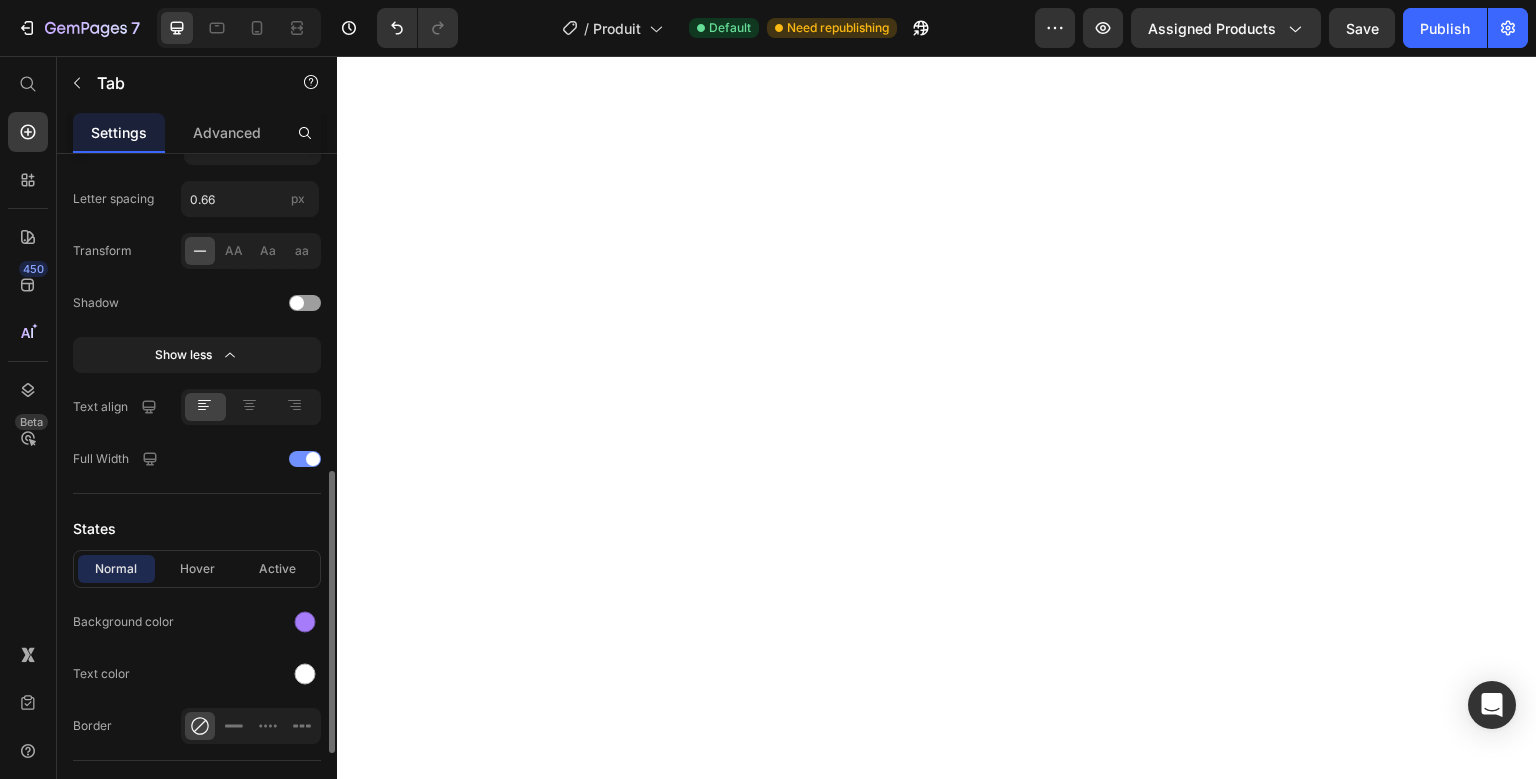 click at bounding box center (313, 459) 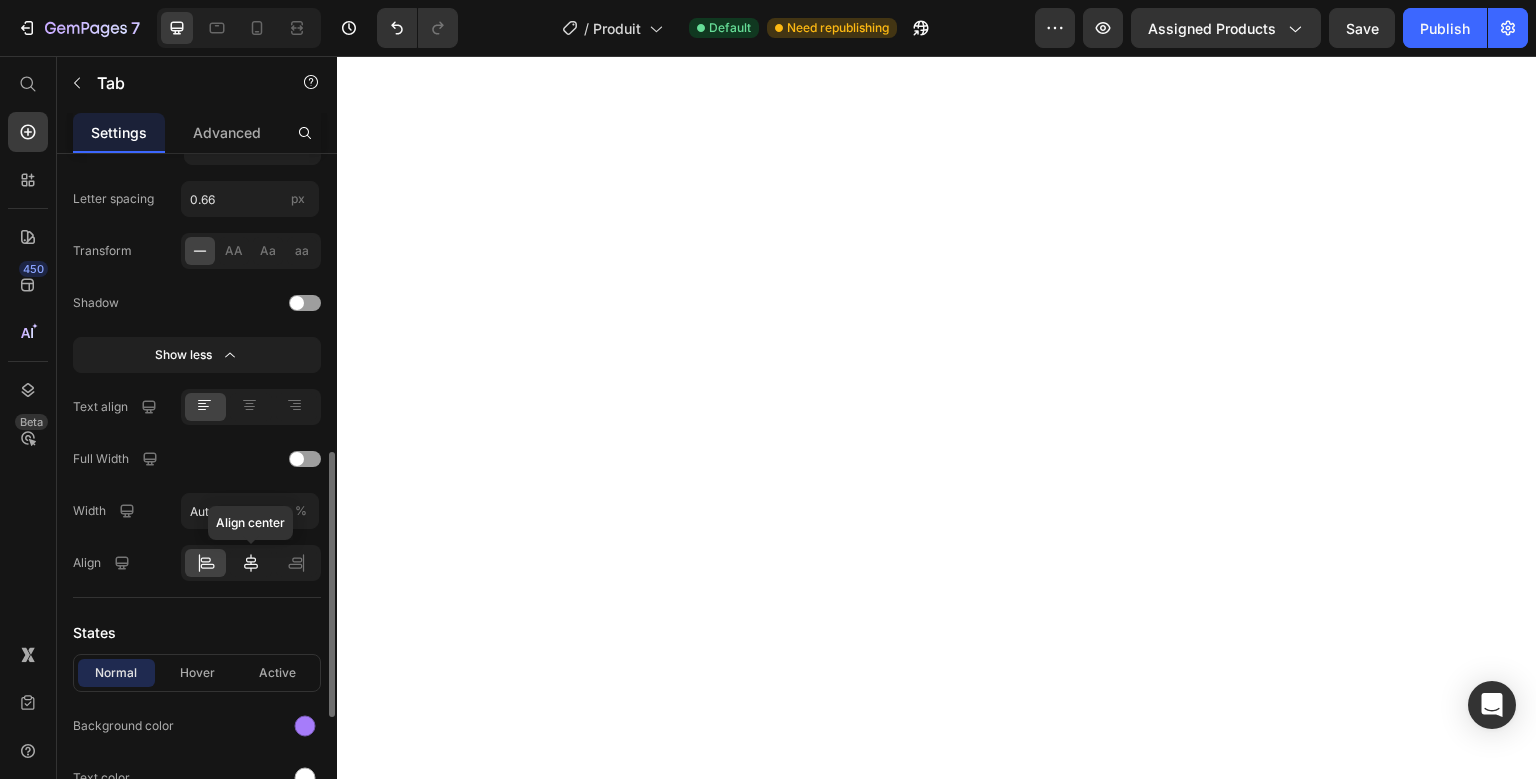 click 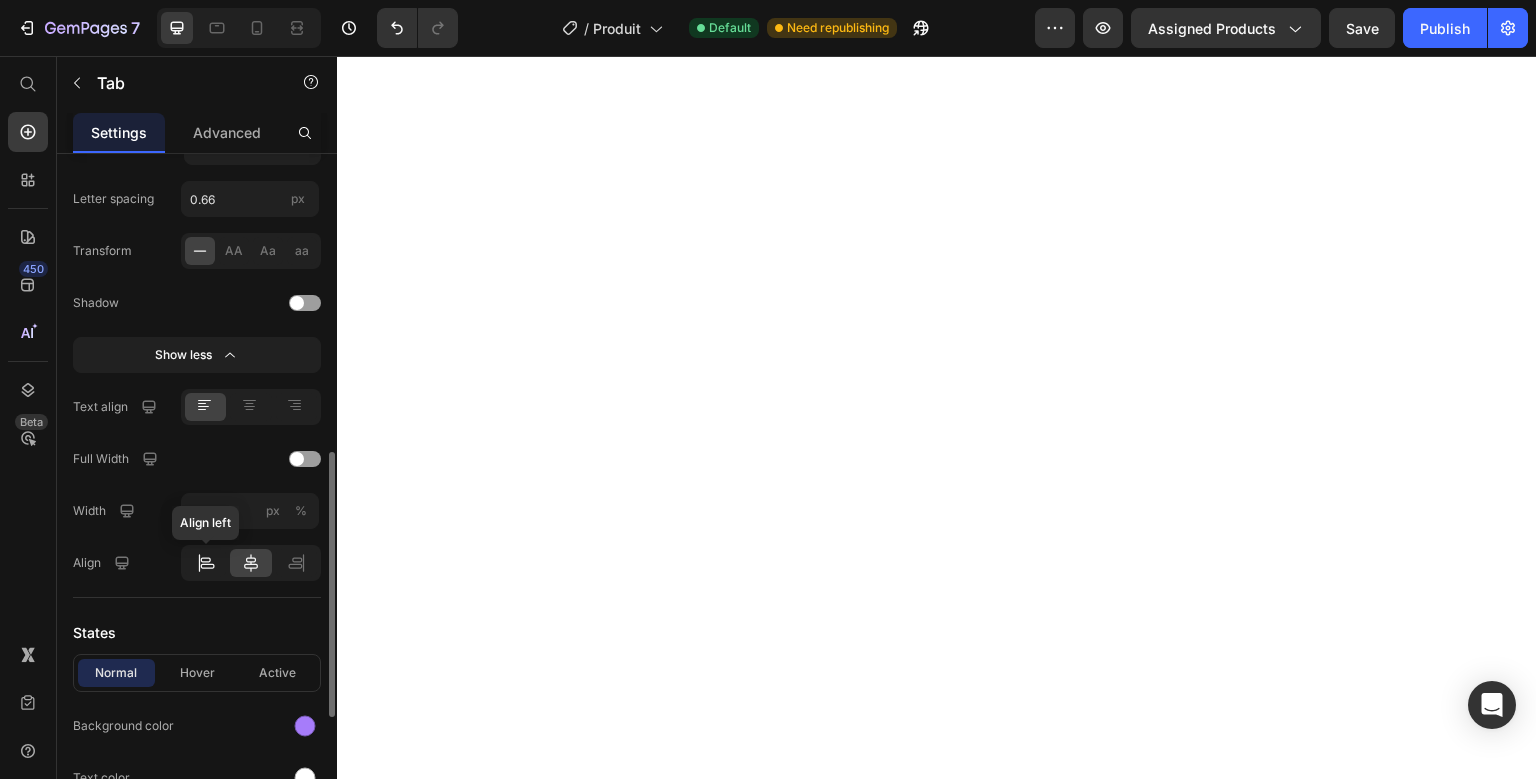 click 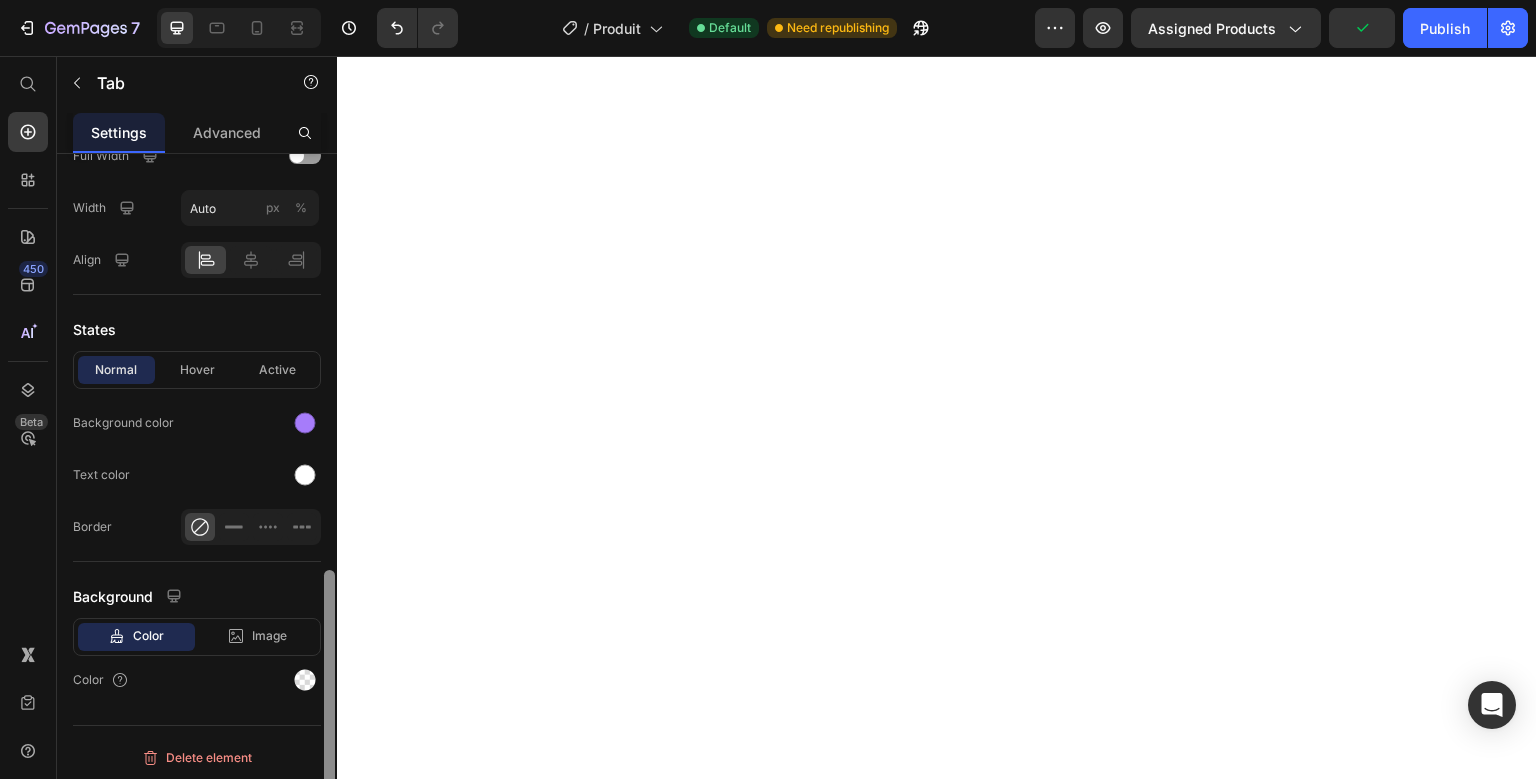 scroll, scrollTop: 1067, scrollLeft: 0, axis: vertical 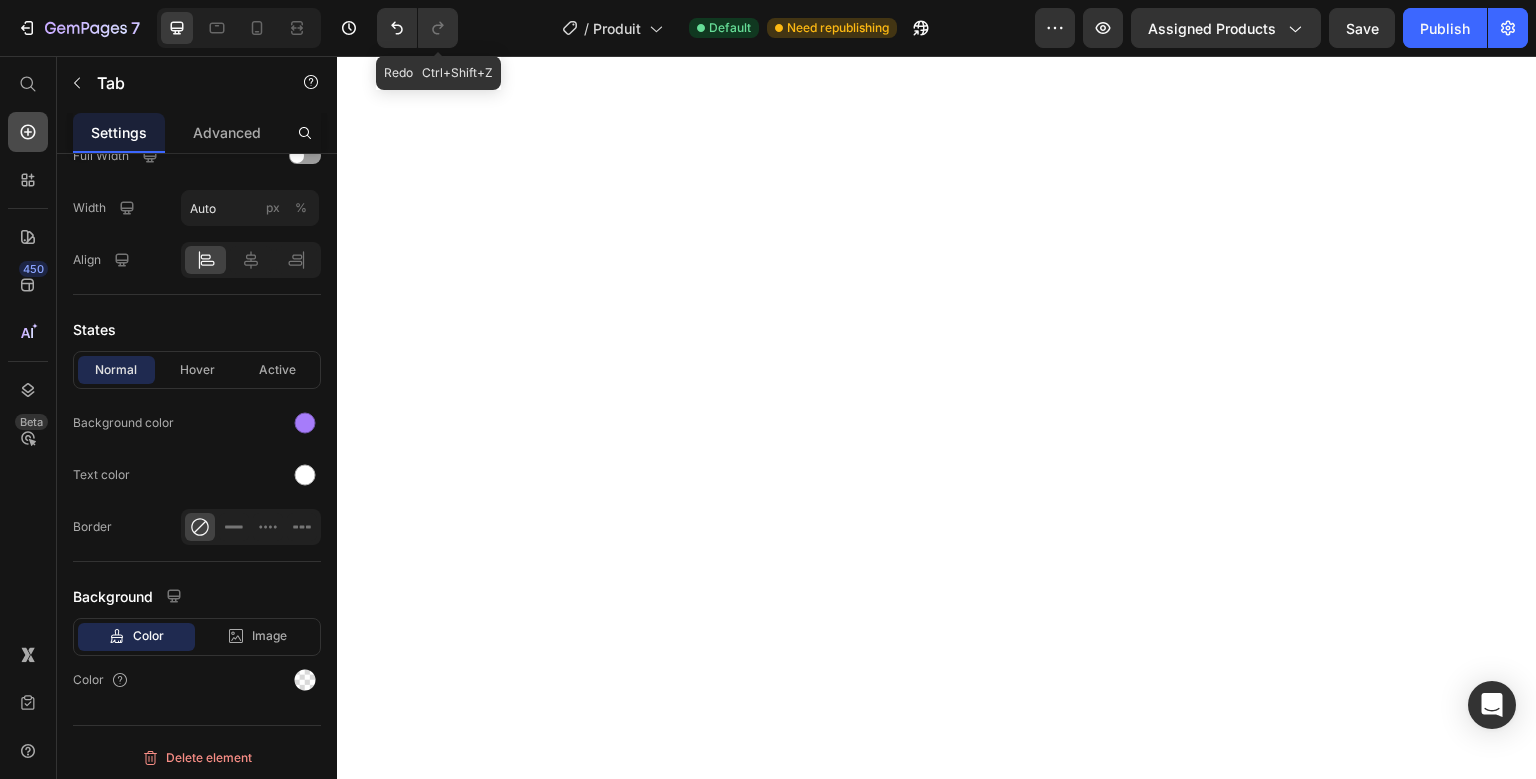 click 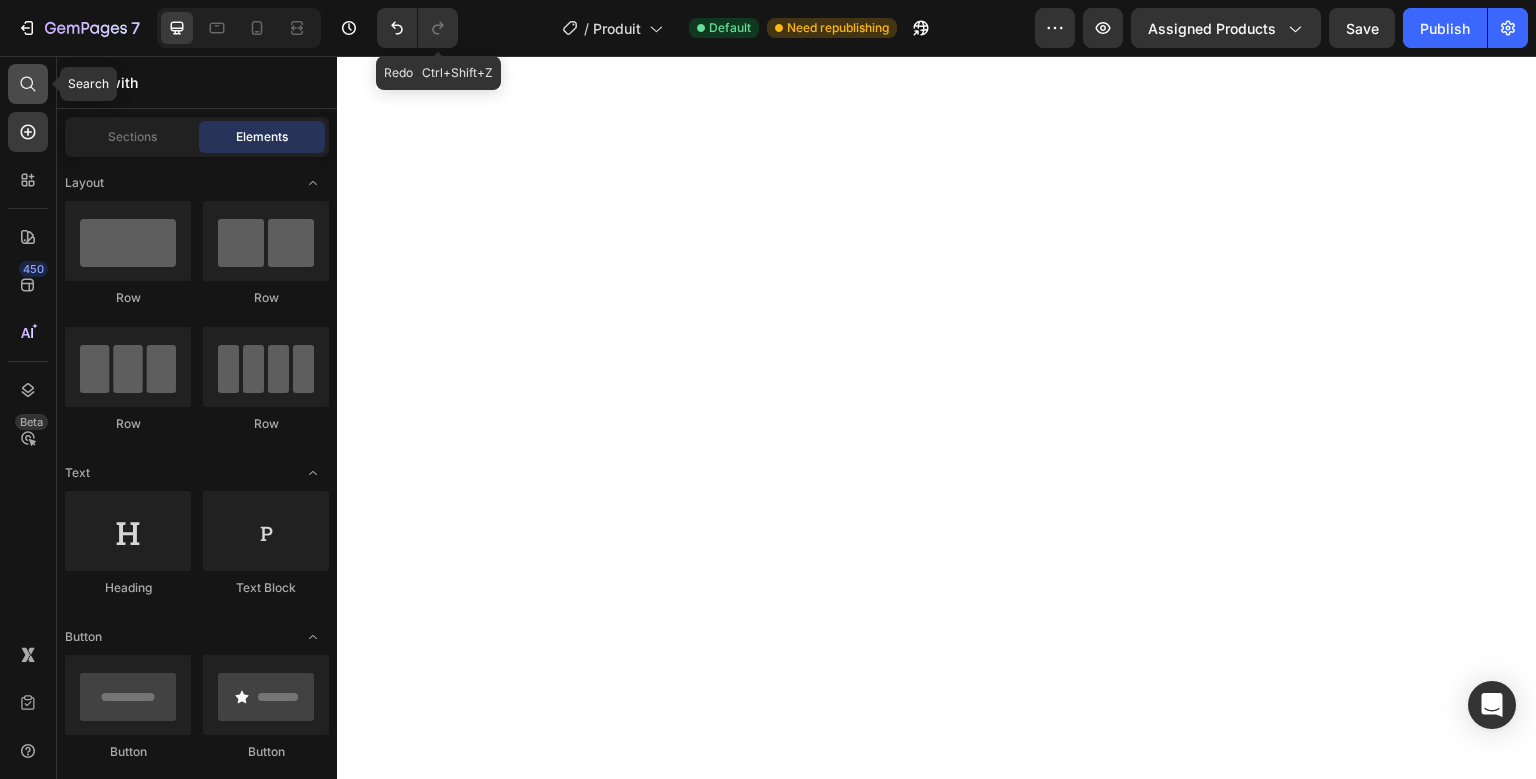 click 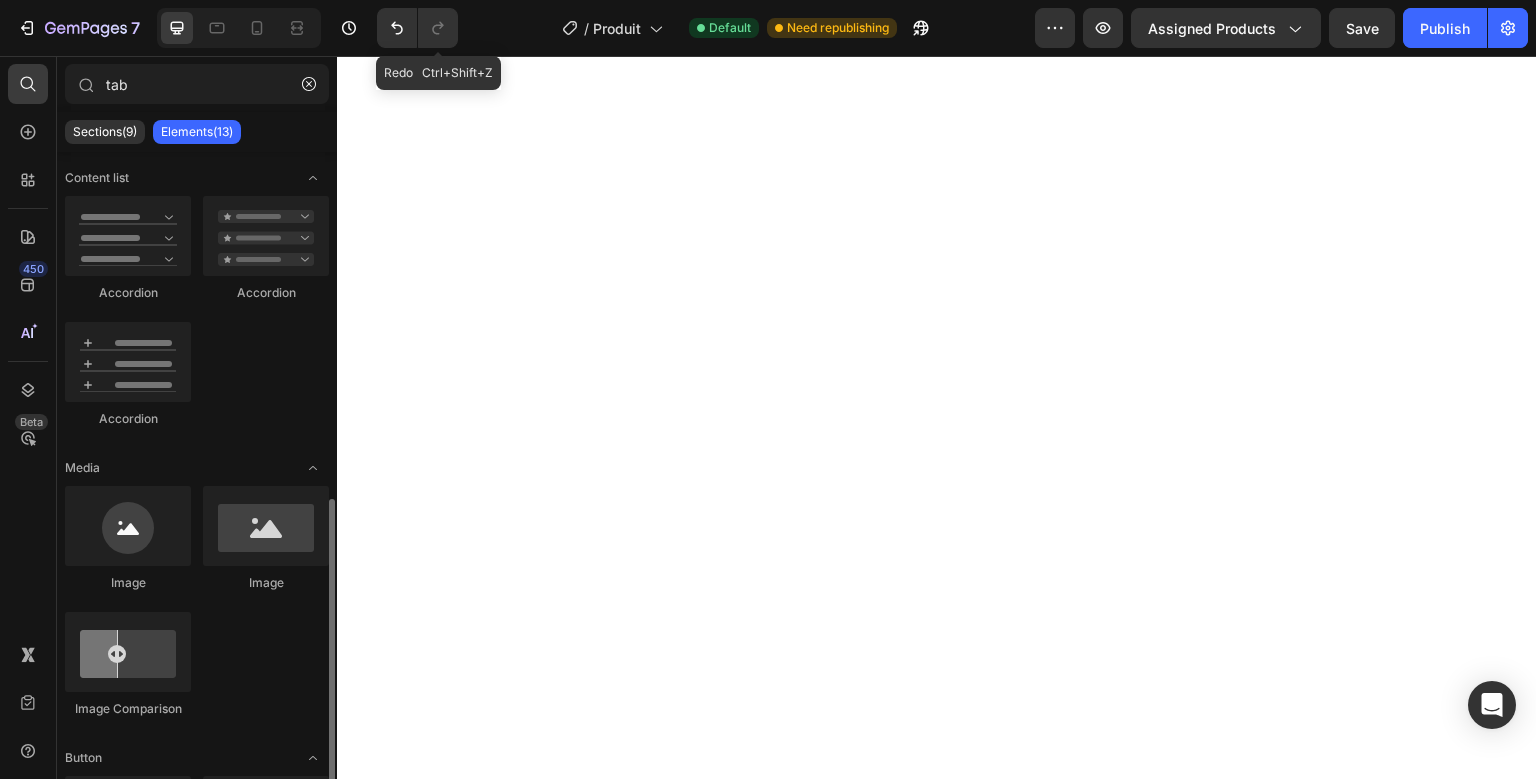 scroll, scrollTop: 529, scrollLeft: 0, axis: vertical 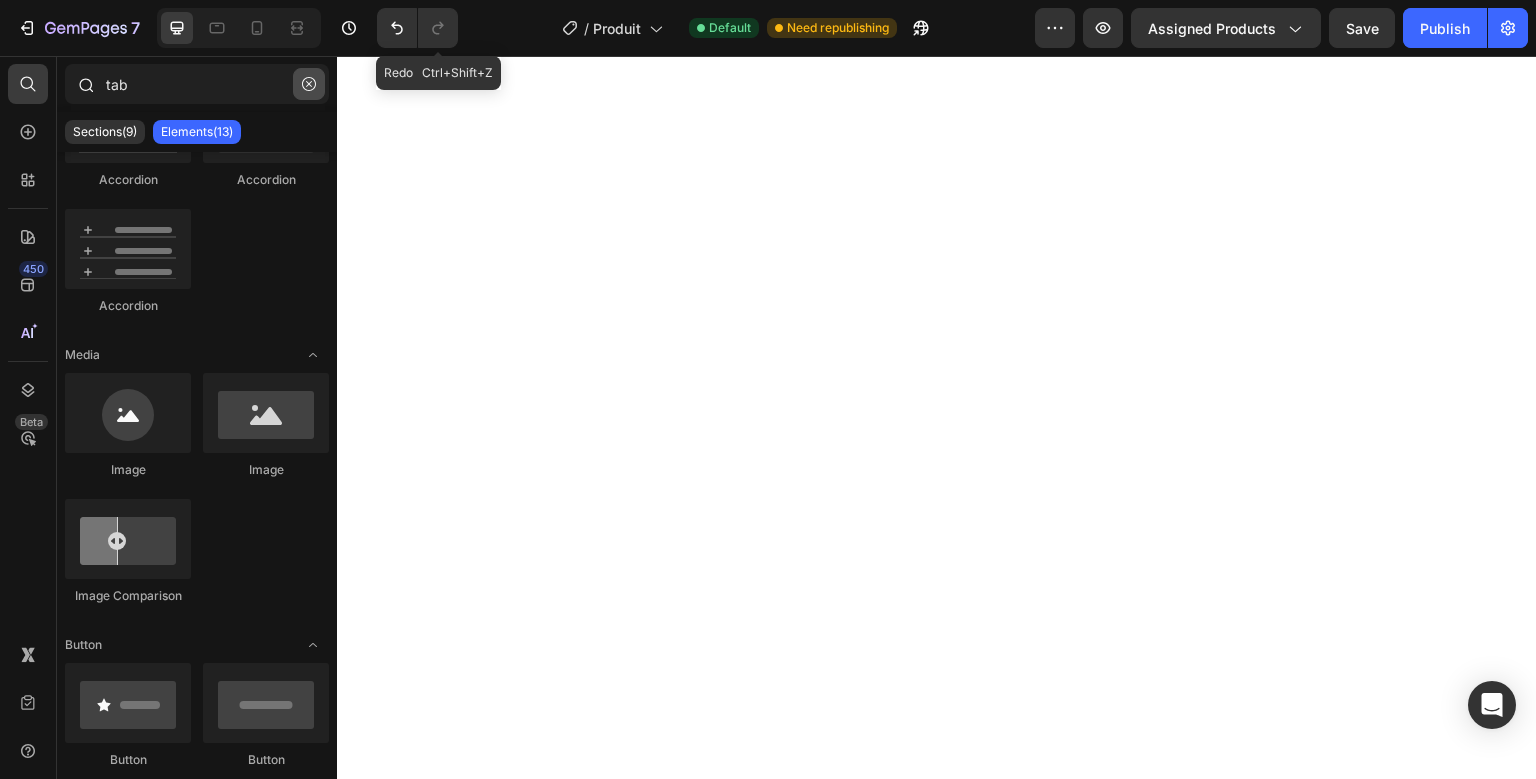click 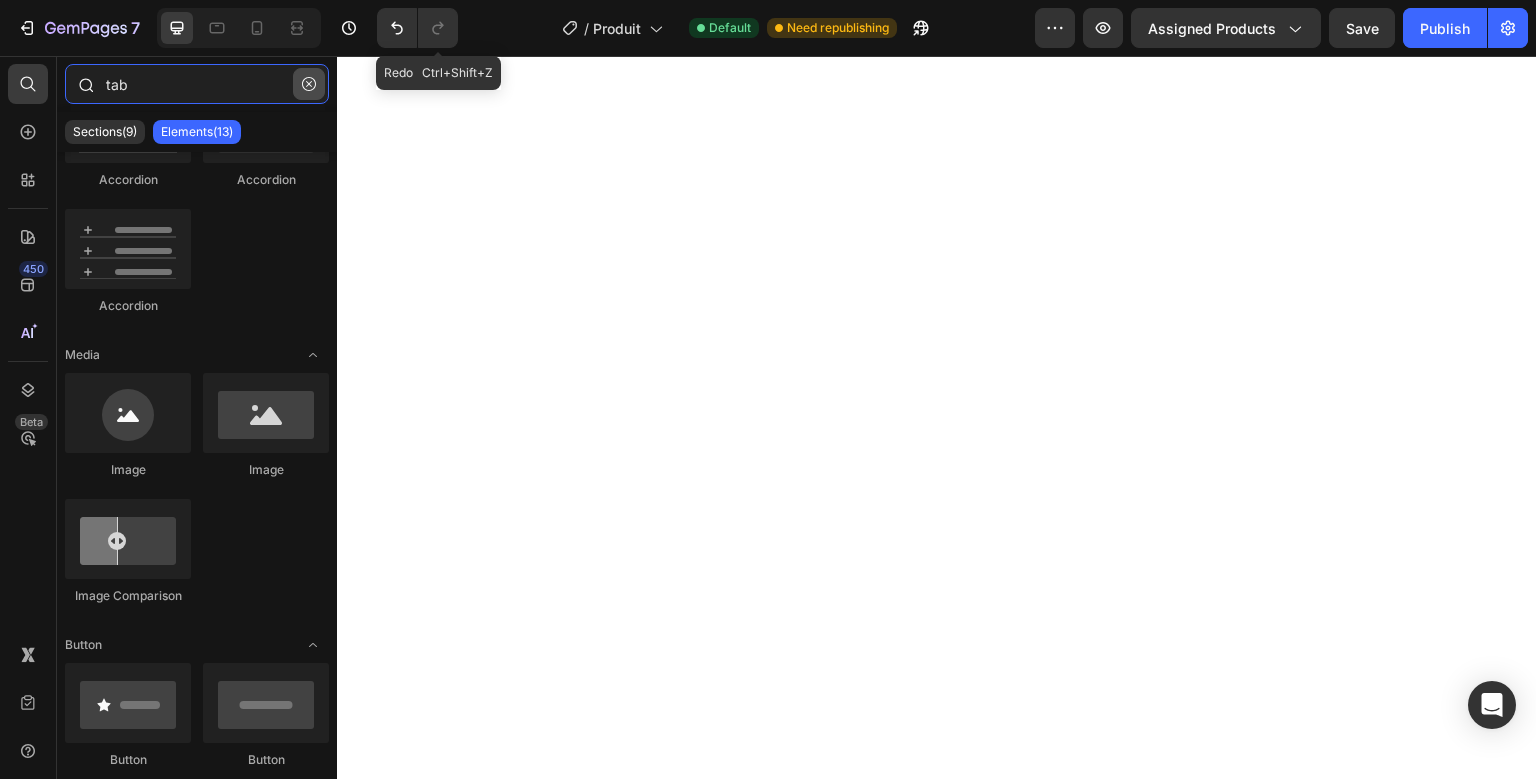 type 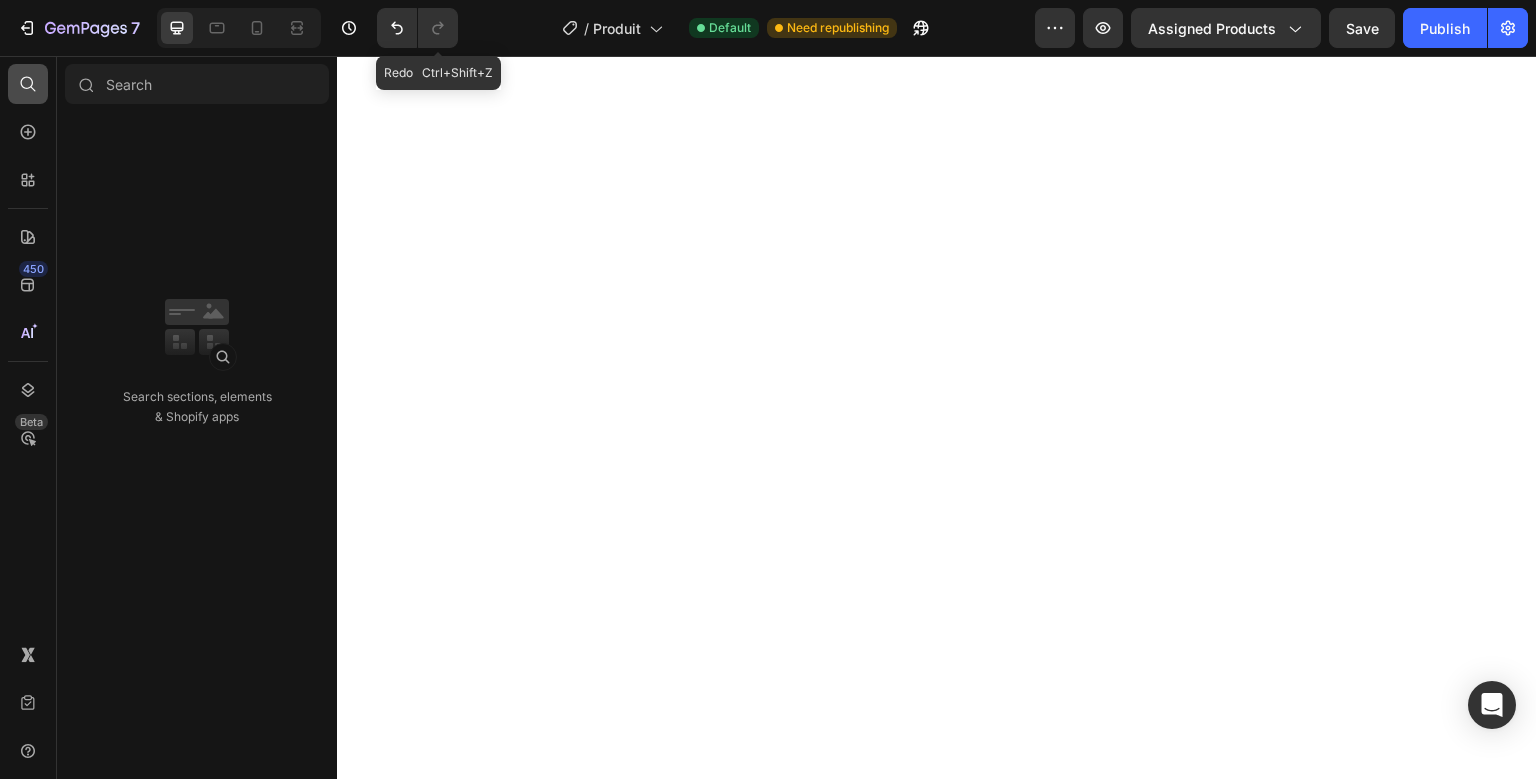click 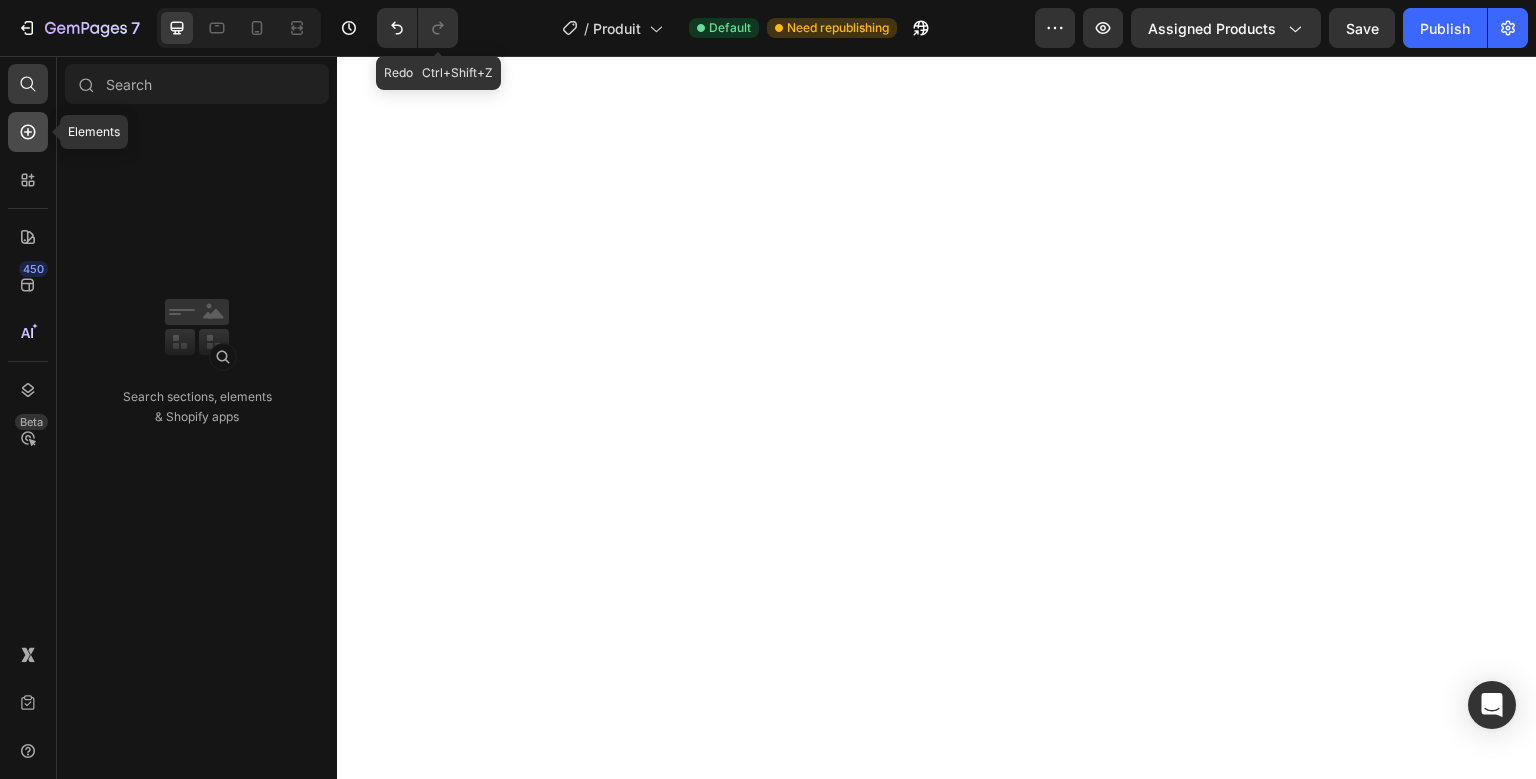 click 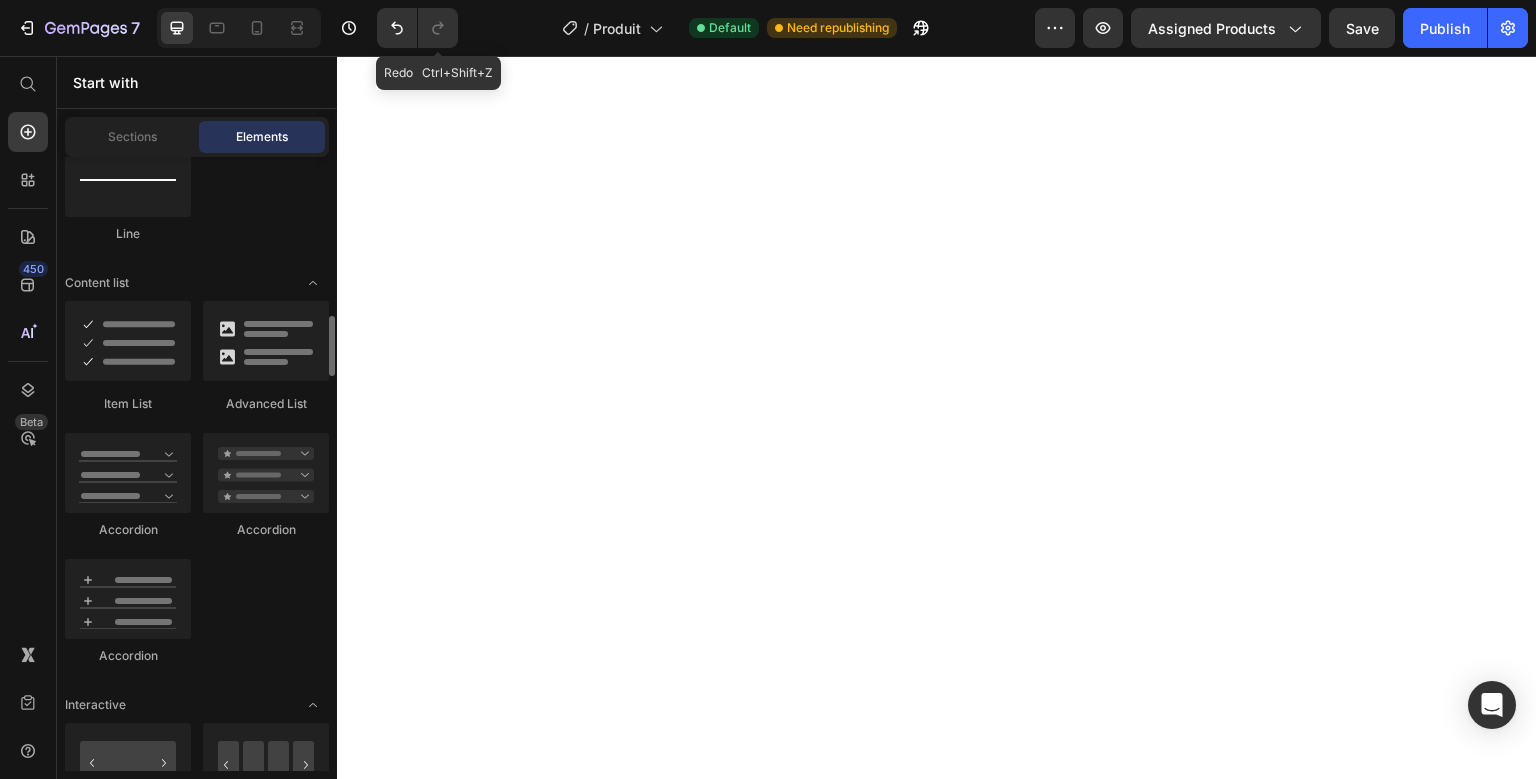 scroll, scrollTop: 1589, scrollLeft: 0, axis: vertical 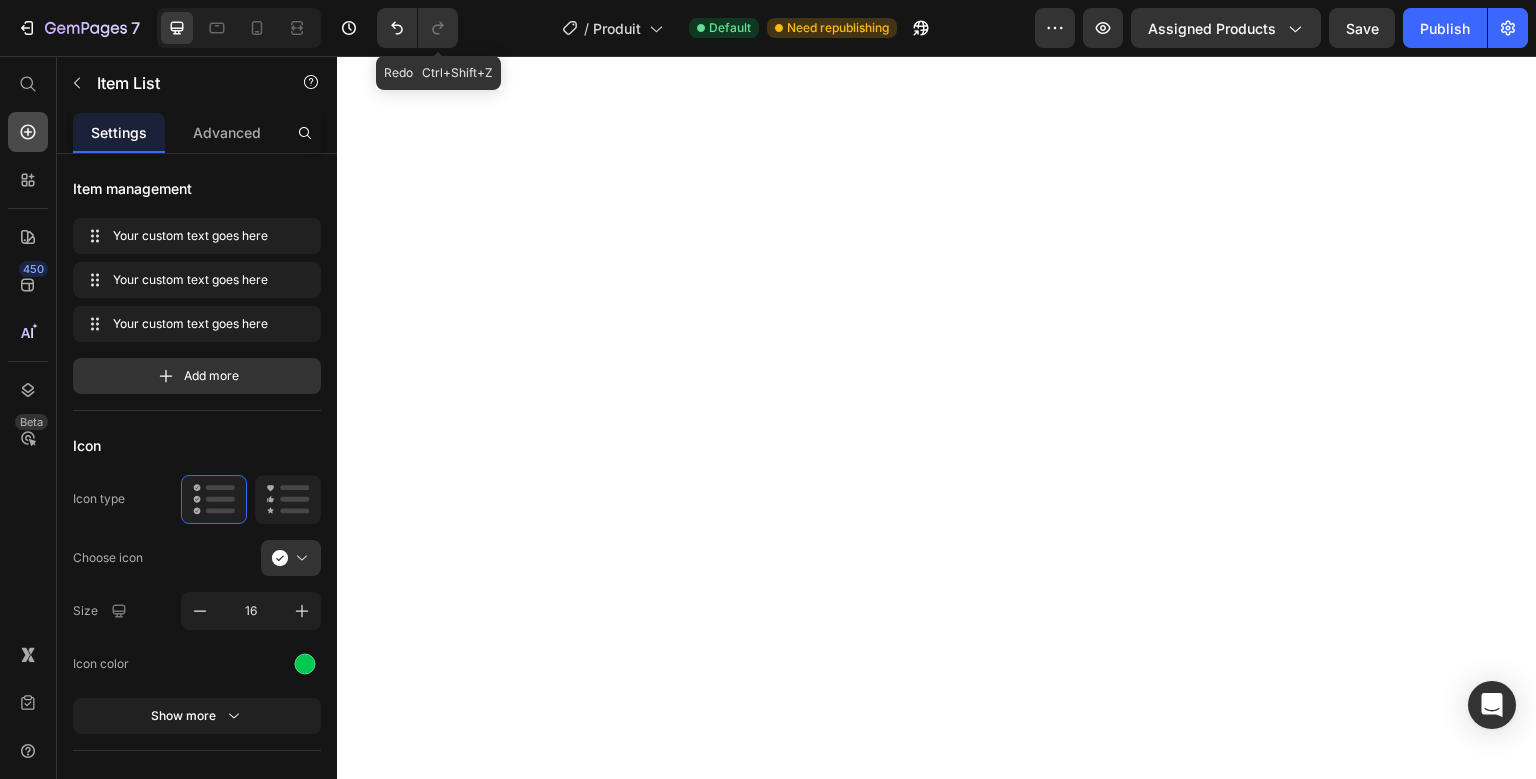 click 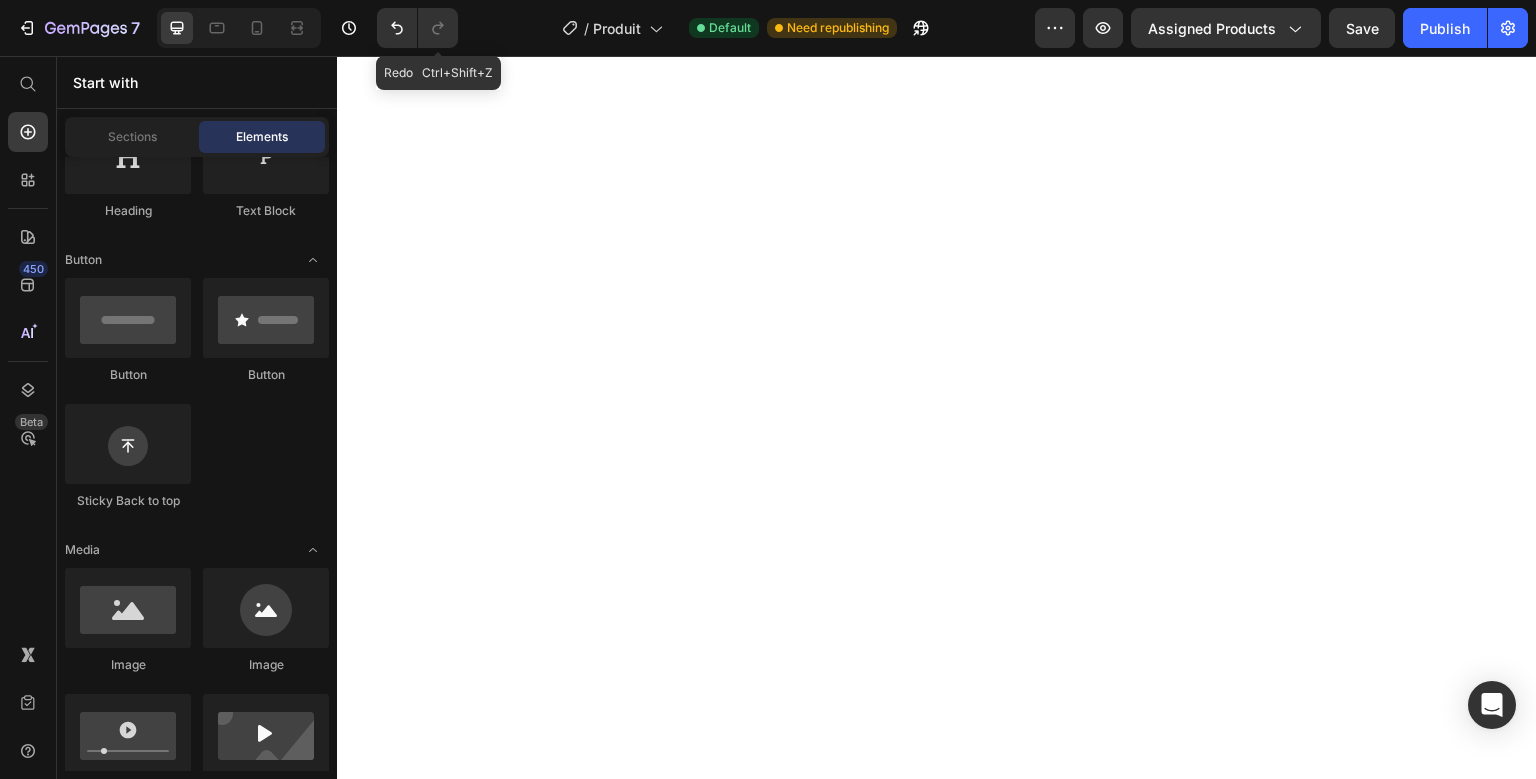 scroll, scrollTop: 0, scrollLeft: 0, axis: both 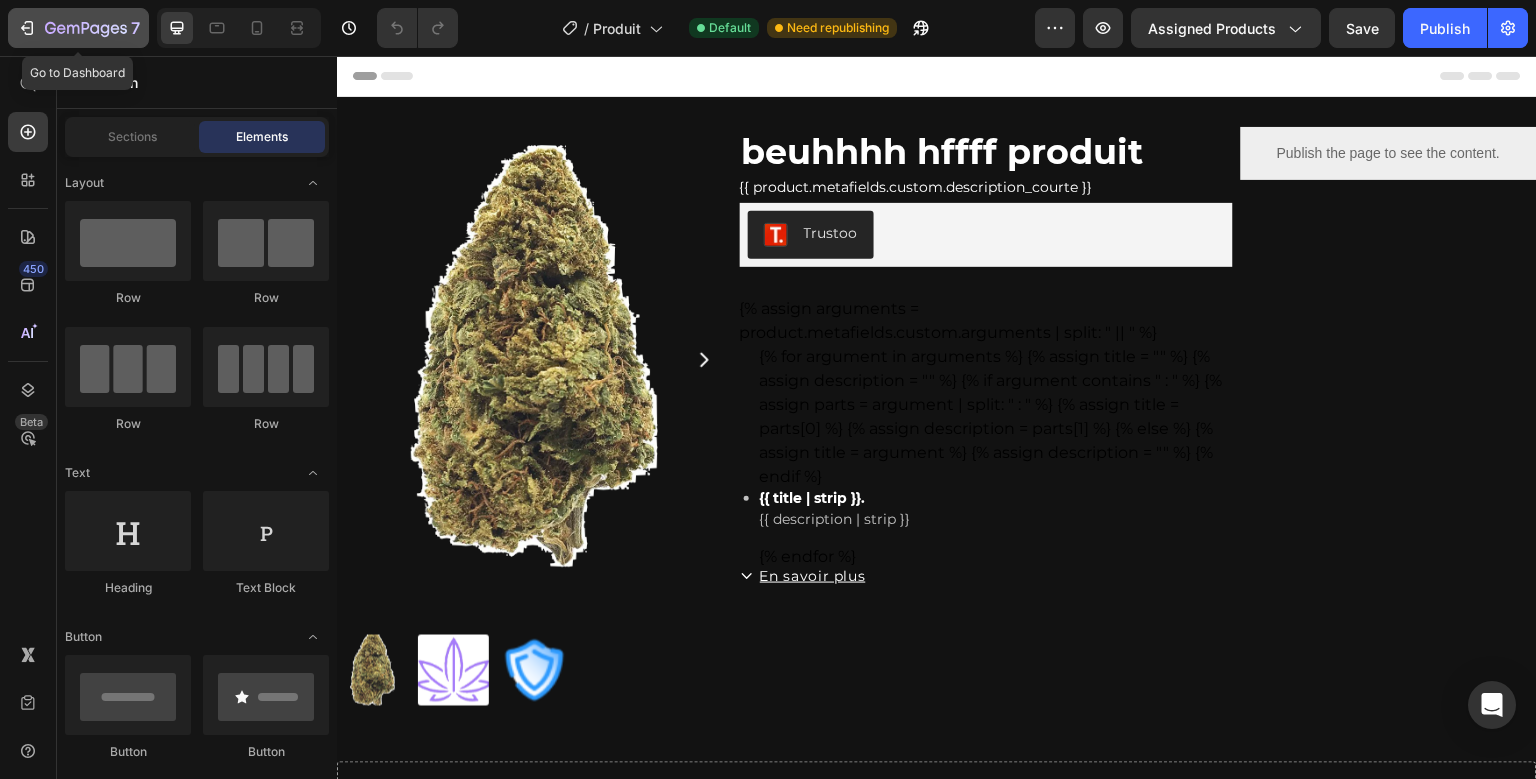 click on "7" at bounding box center [78, 28] 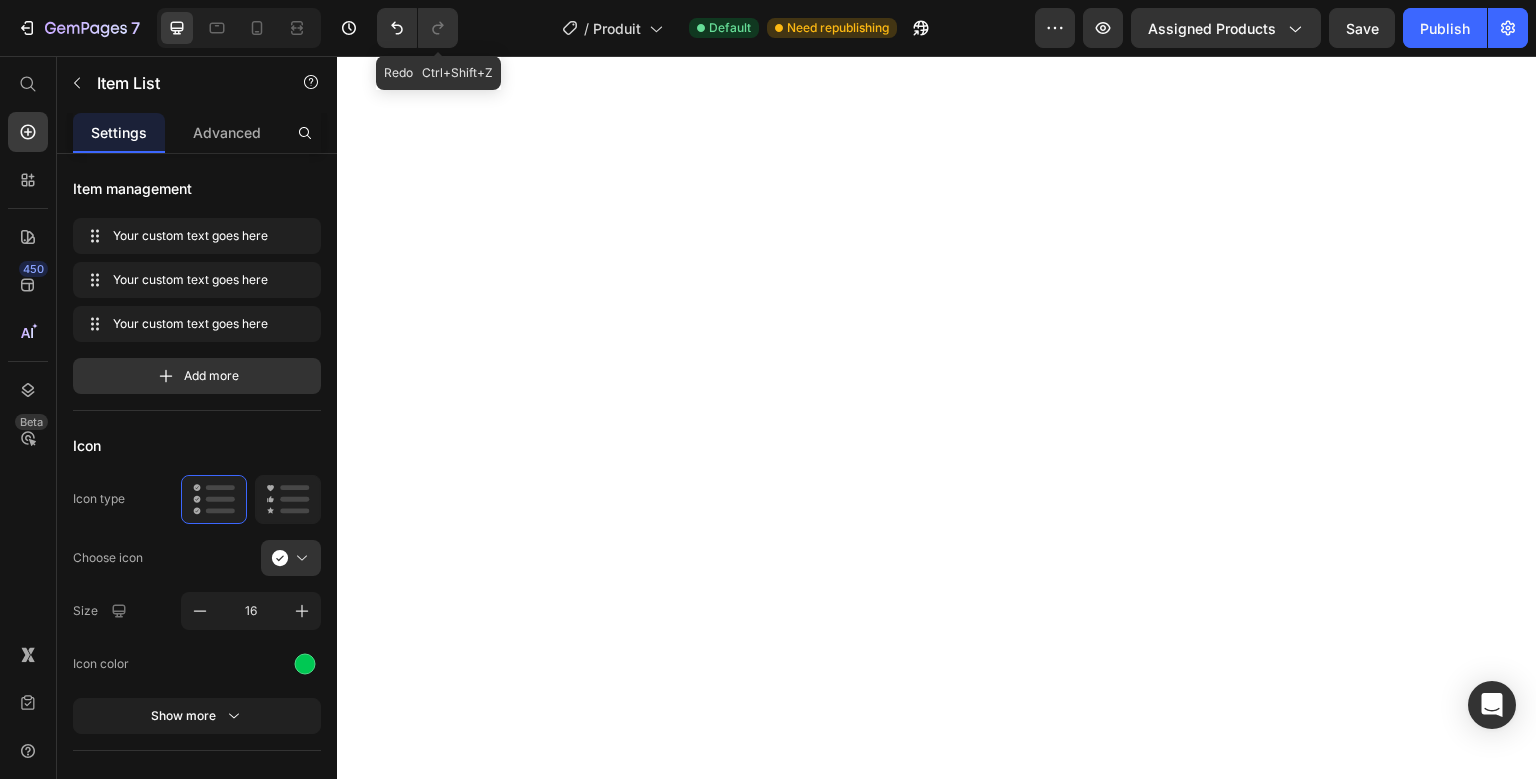 scroll, scrollTop: 0, scrollLeft: 0, axis: both 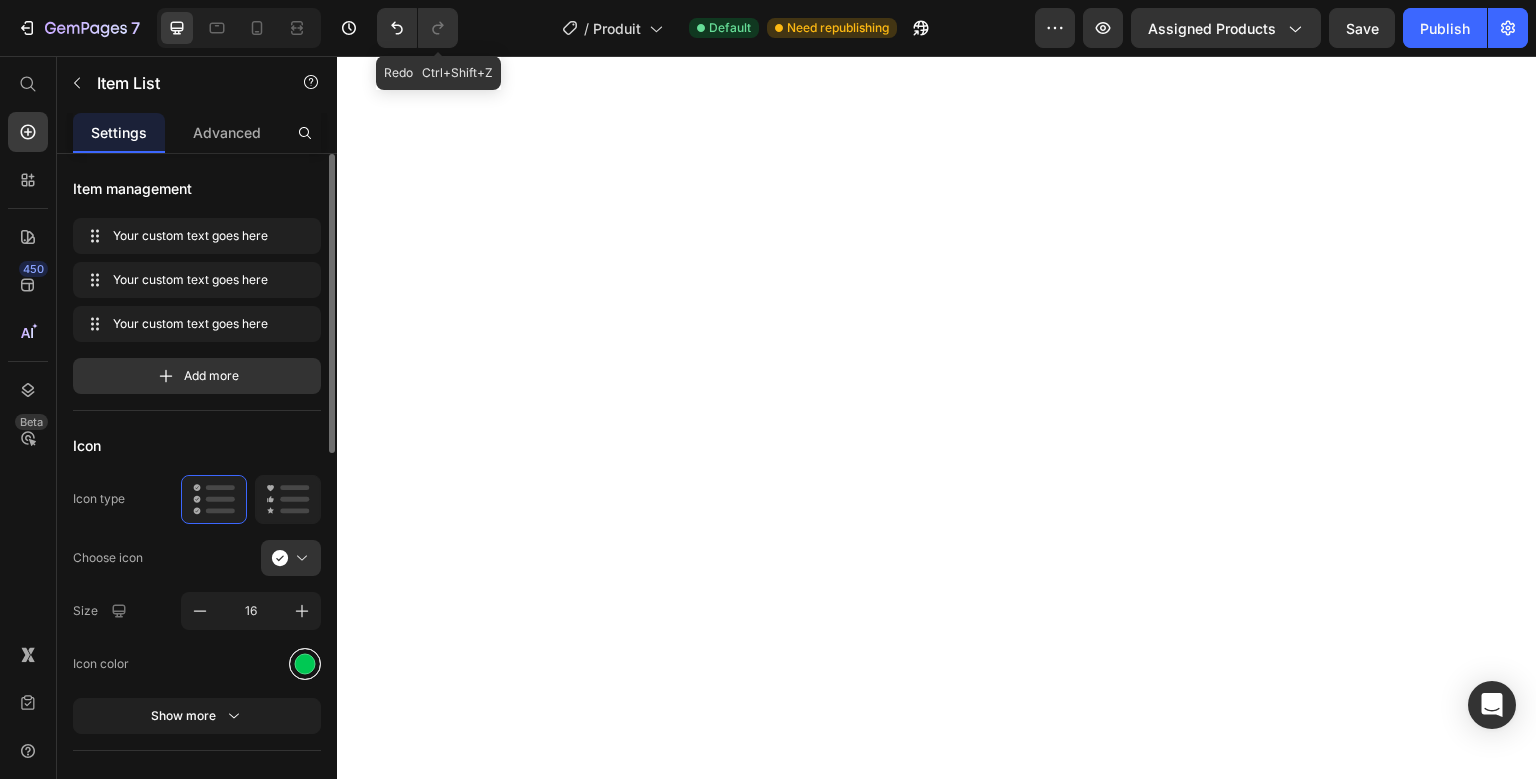click at bounding box center (305, 664) 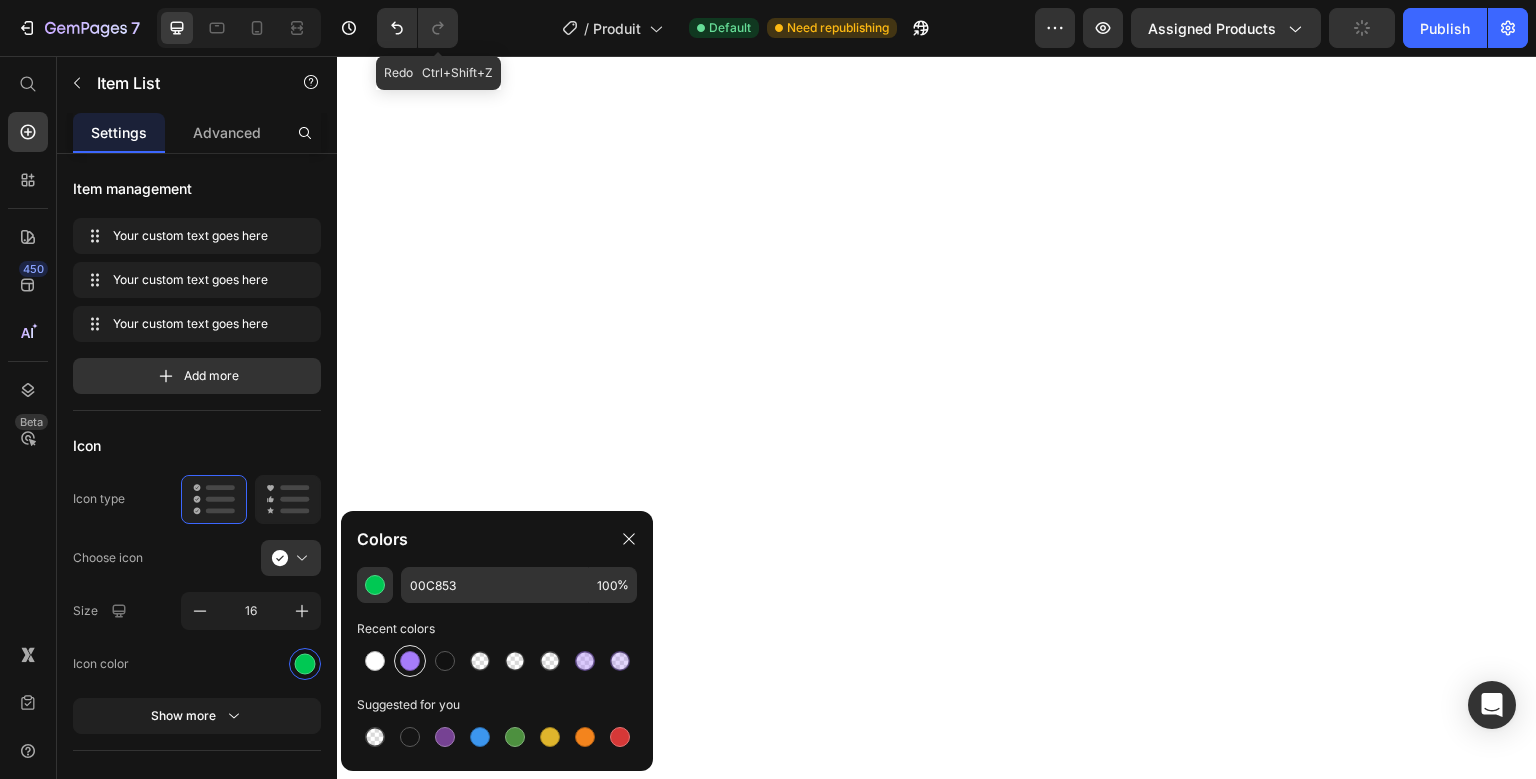 click at bounding box center (410, 661) 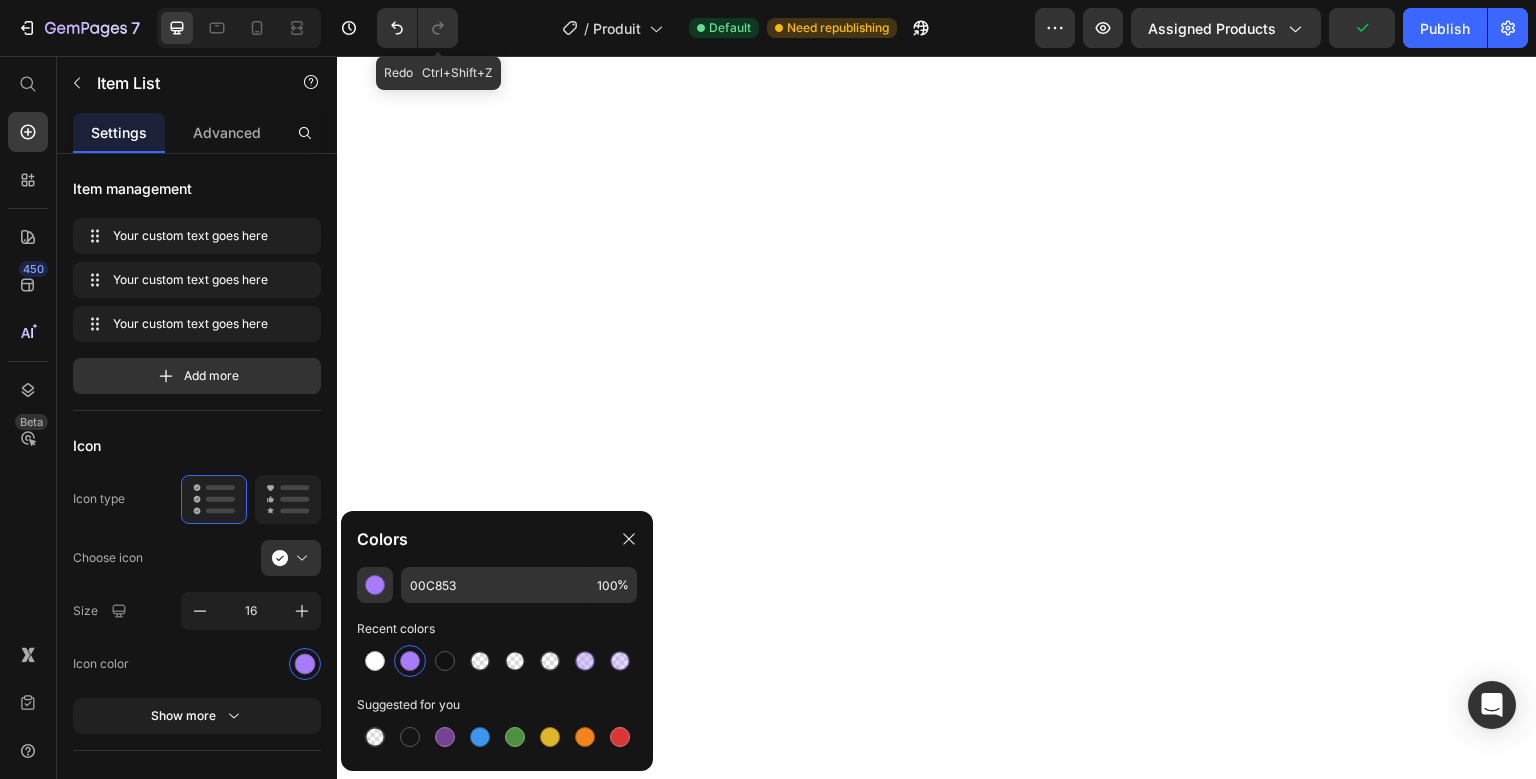type on "A67CFA" 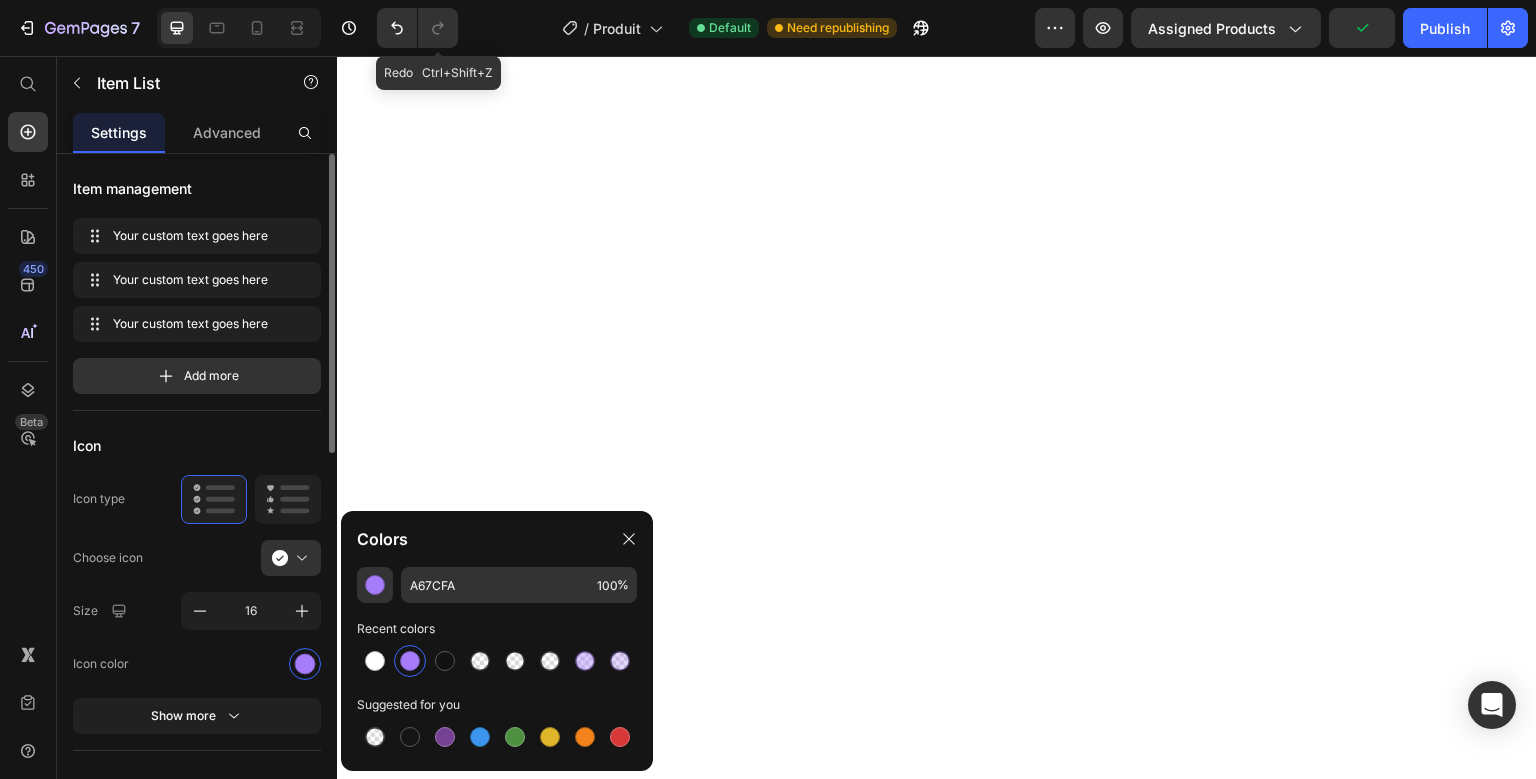 click on "Icon Icon type  Choose icon Size 16 Icon color Show more" 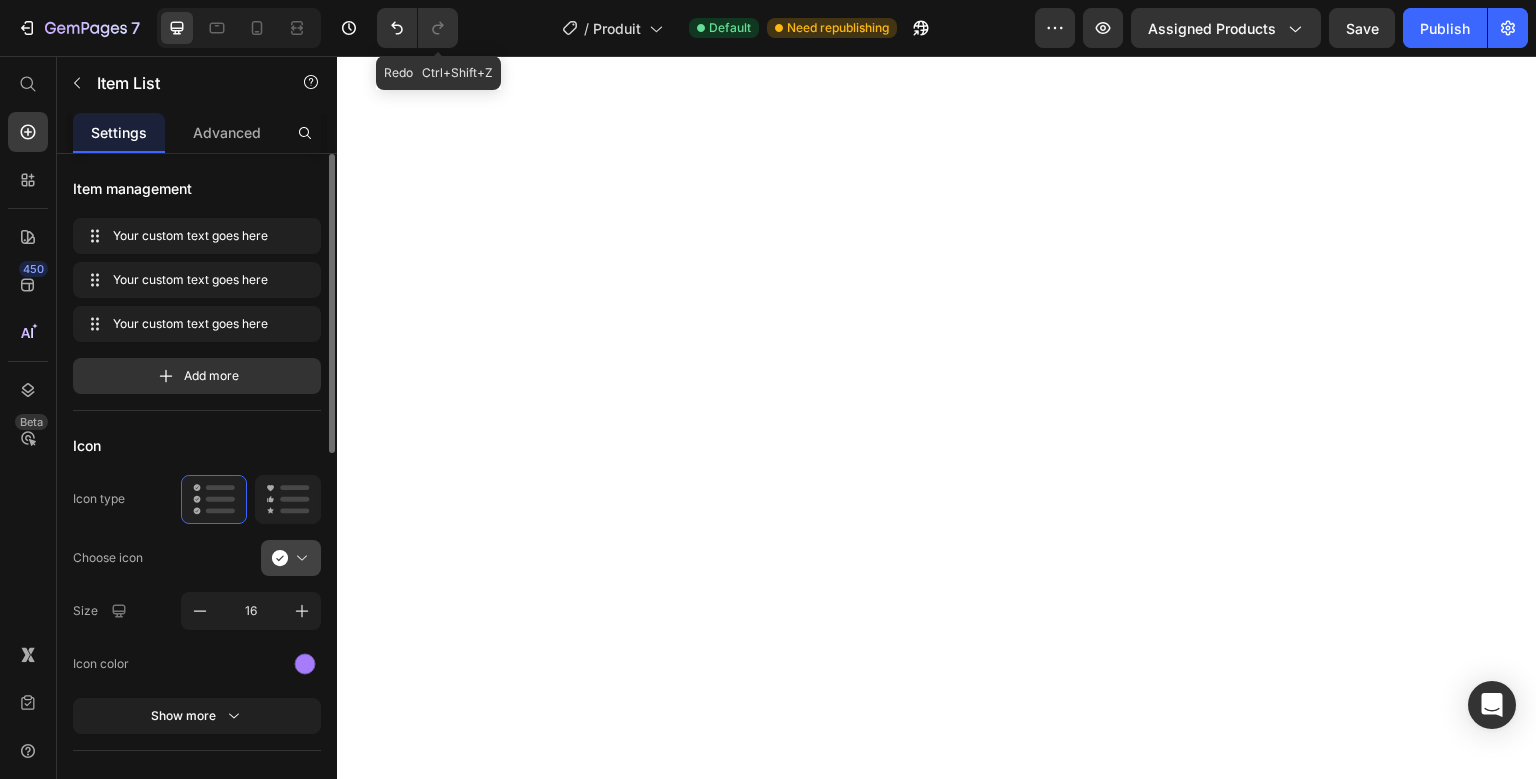 click at bounding box center [299, 558] 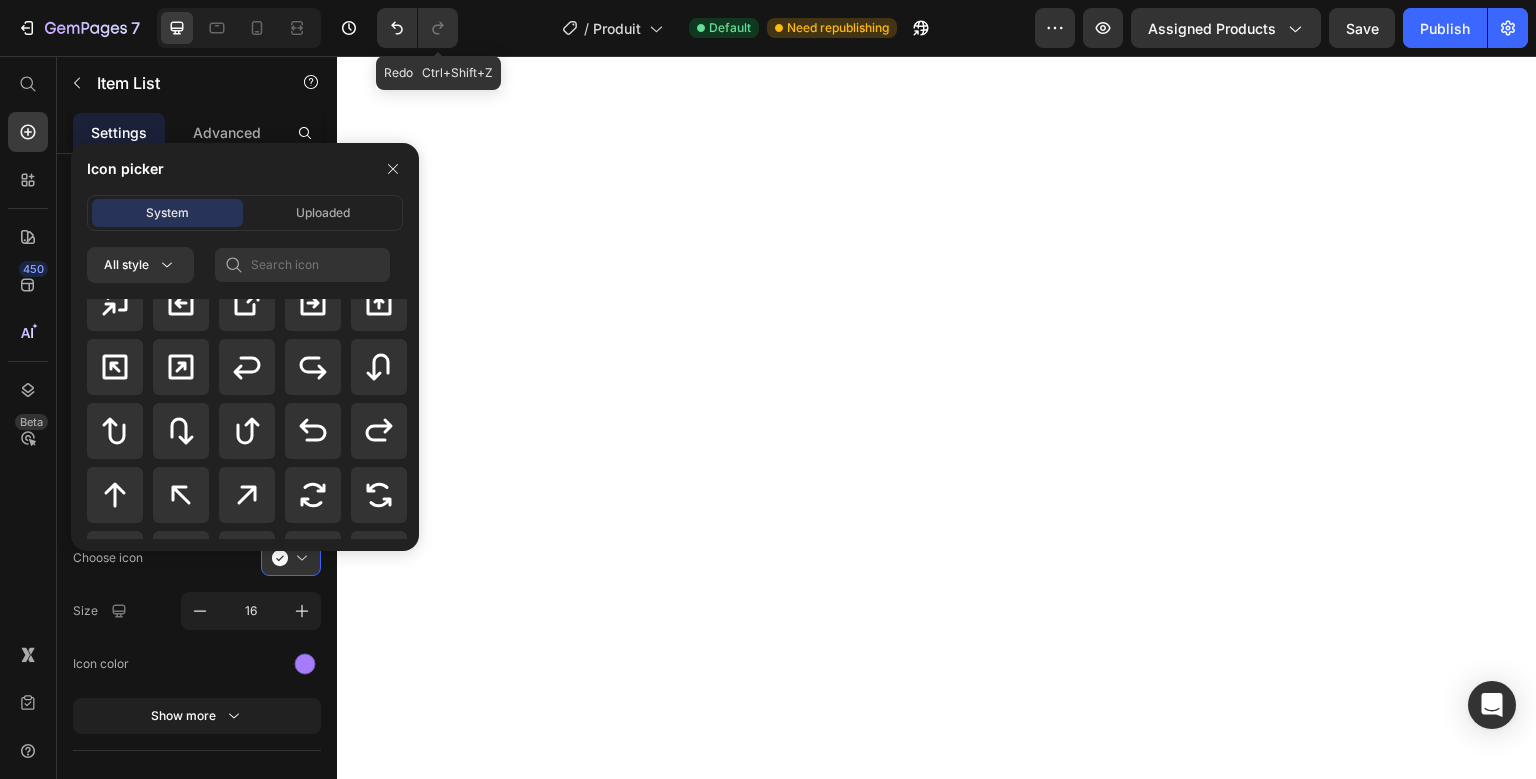 click on "Choose icon" 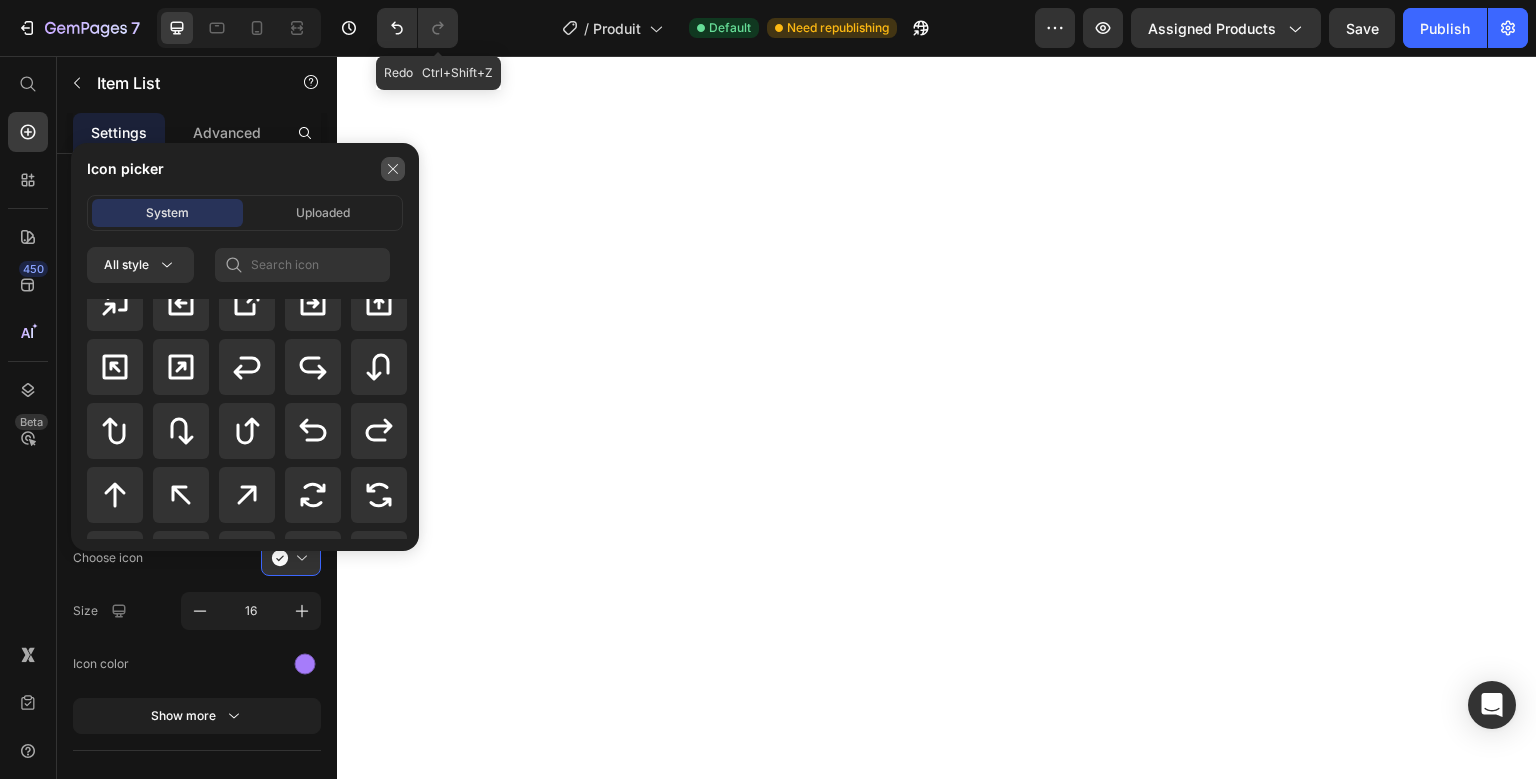 click 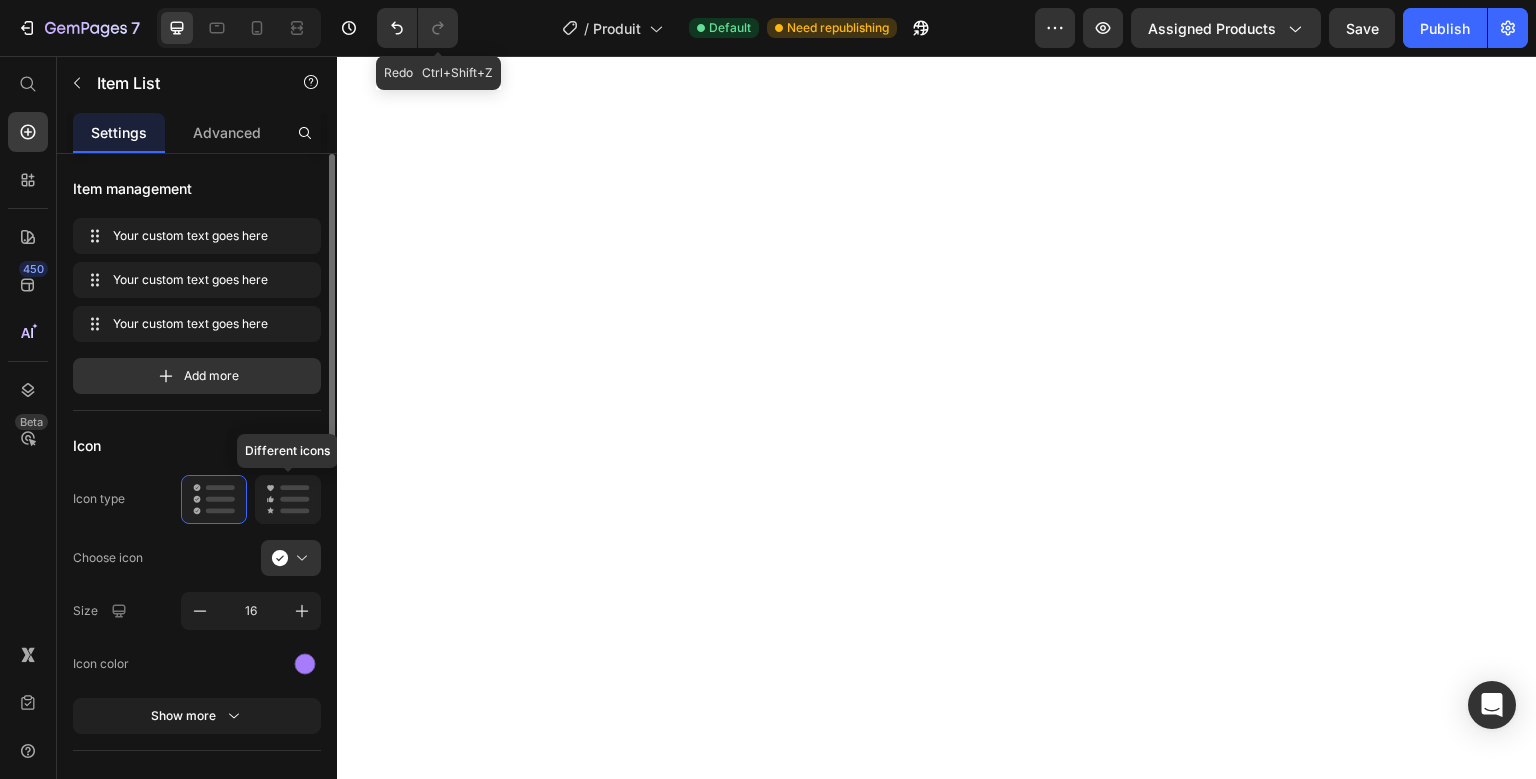 click 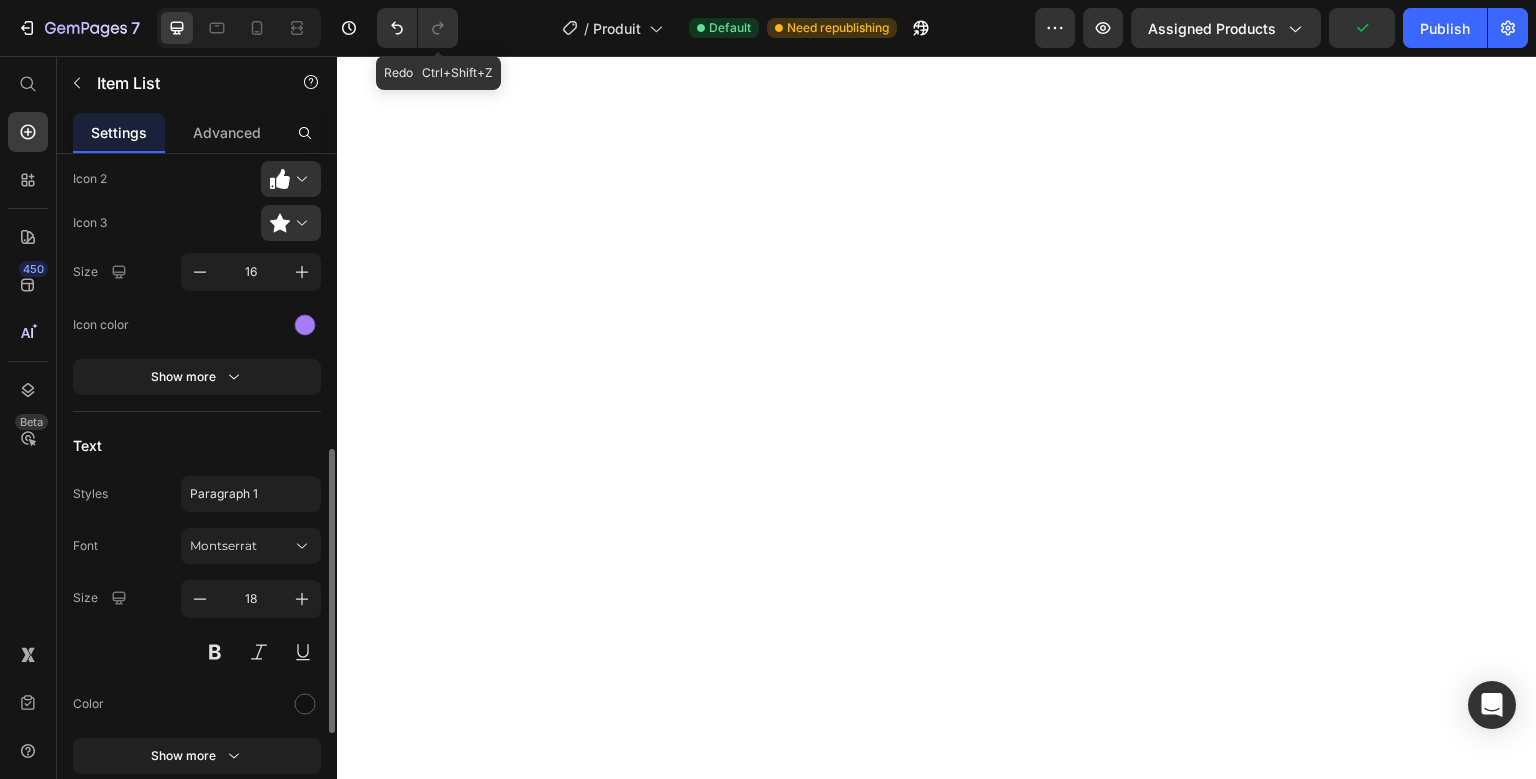 scroll, scrollTop: 508, scrollLeft: 0, axis: vertical 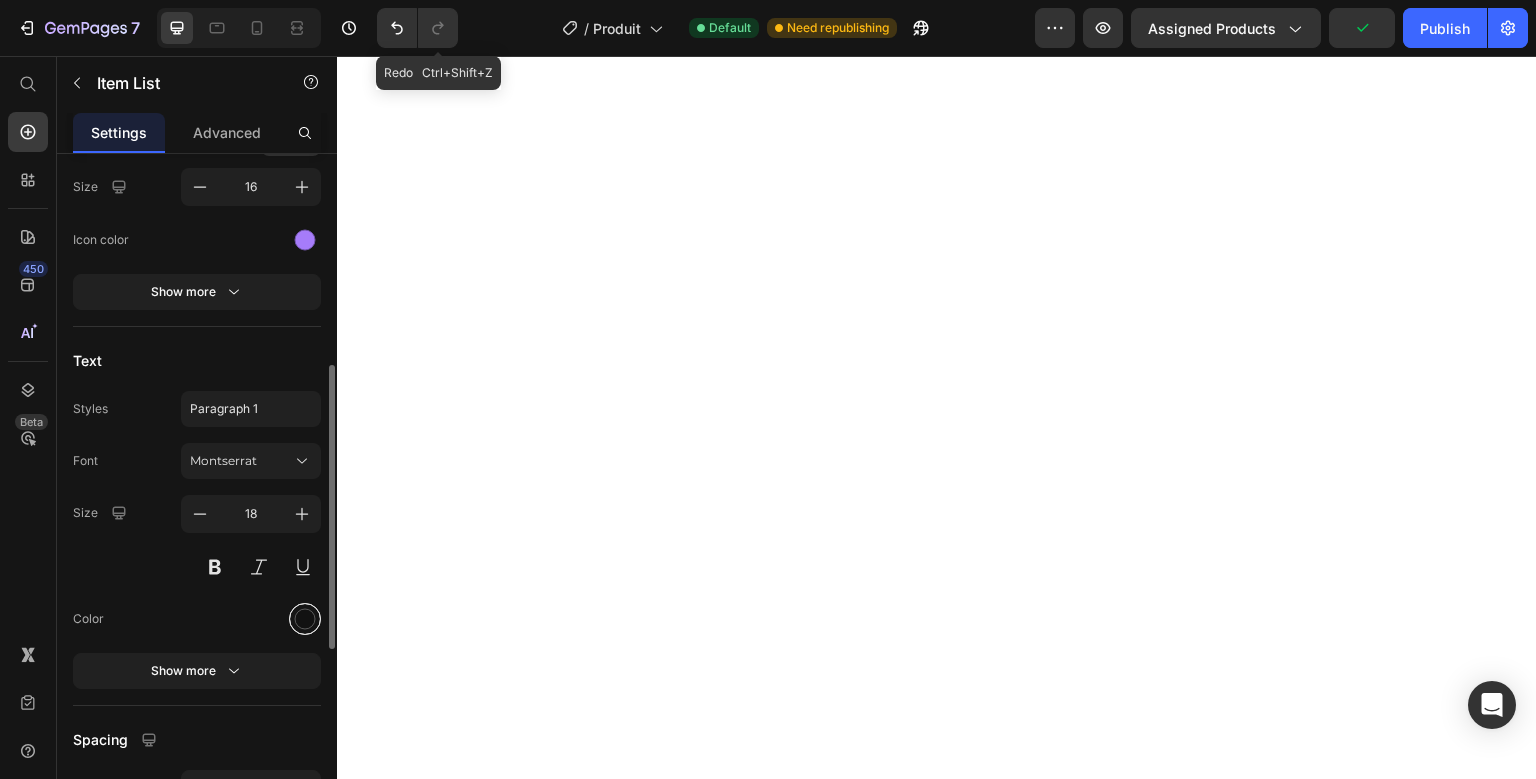 click at bounding box center (305, 618) 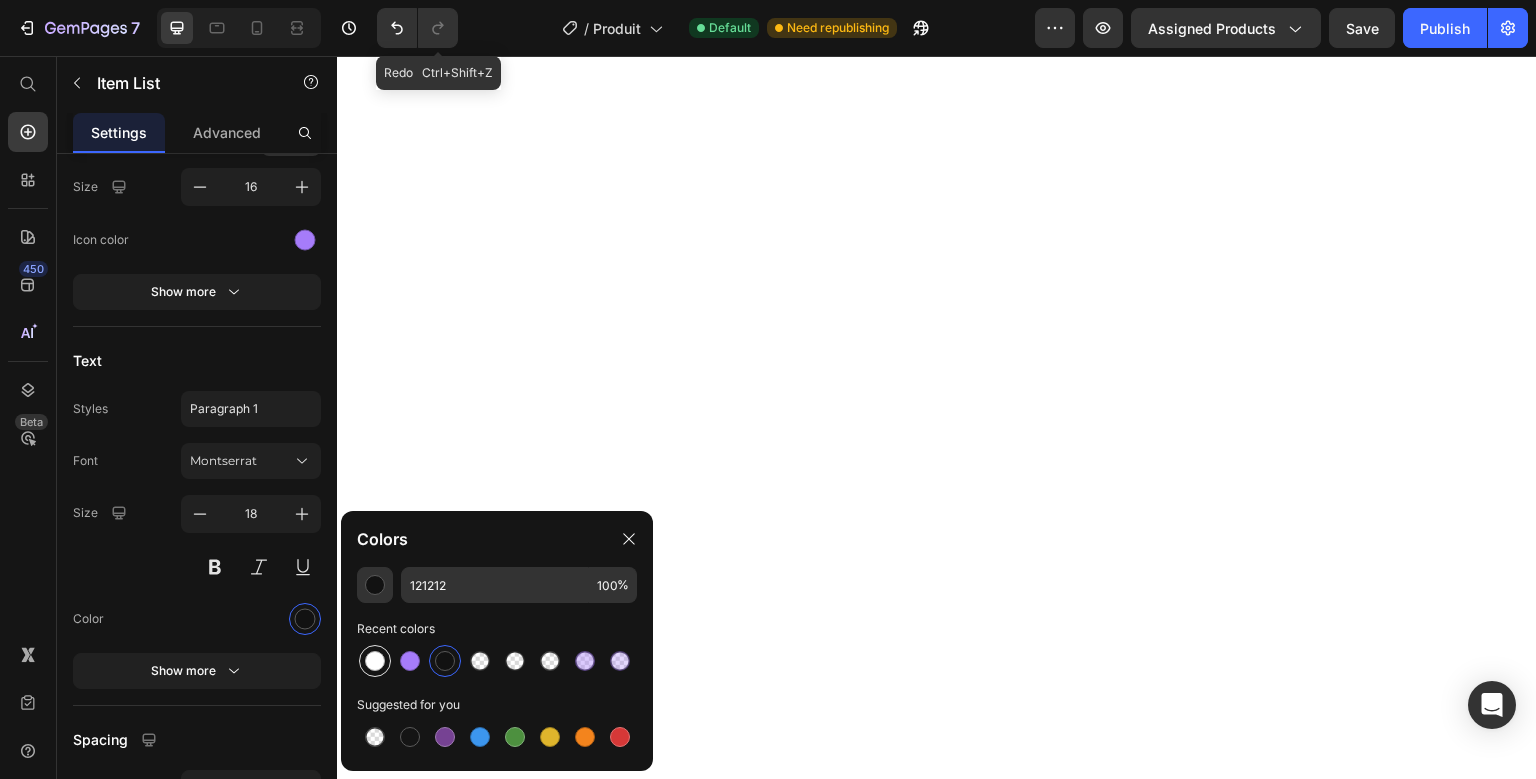 click at bounding box center [375, 661] 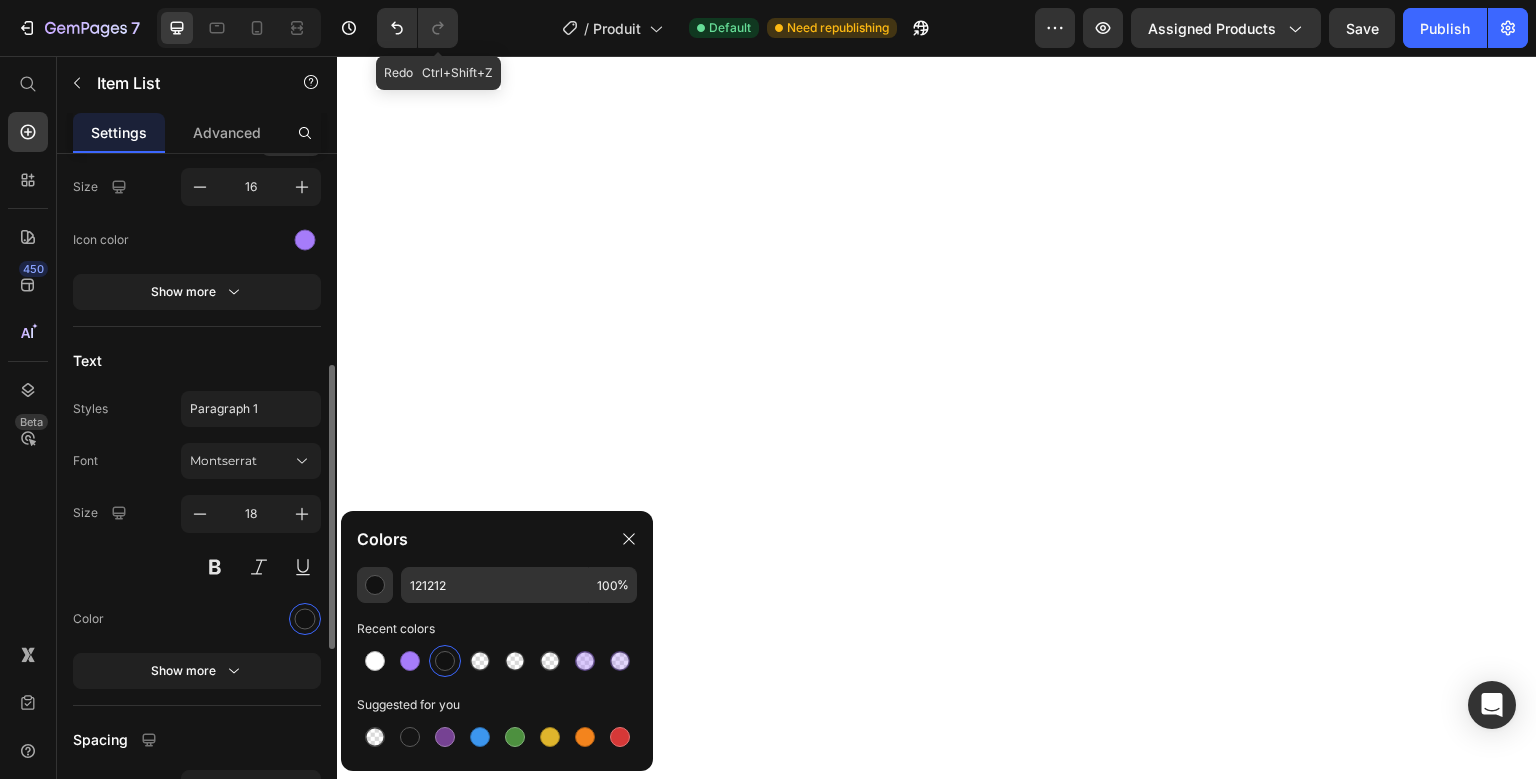 type on "FFFFFF" 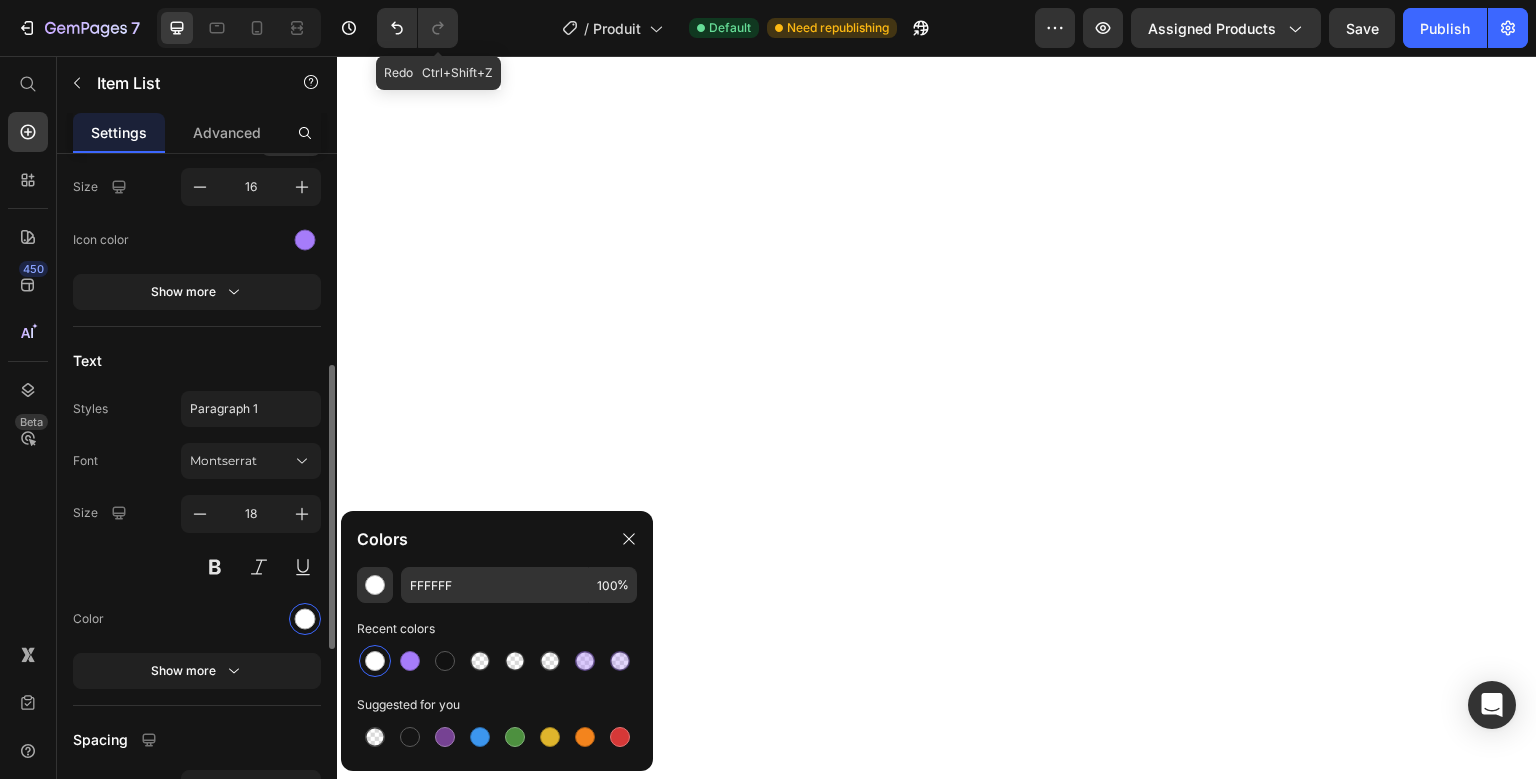 click on "Color" at bounding box center [197, 619] 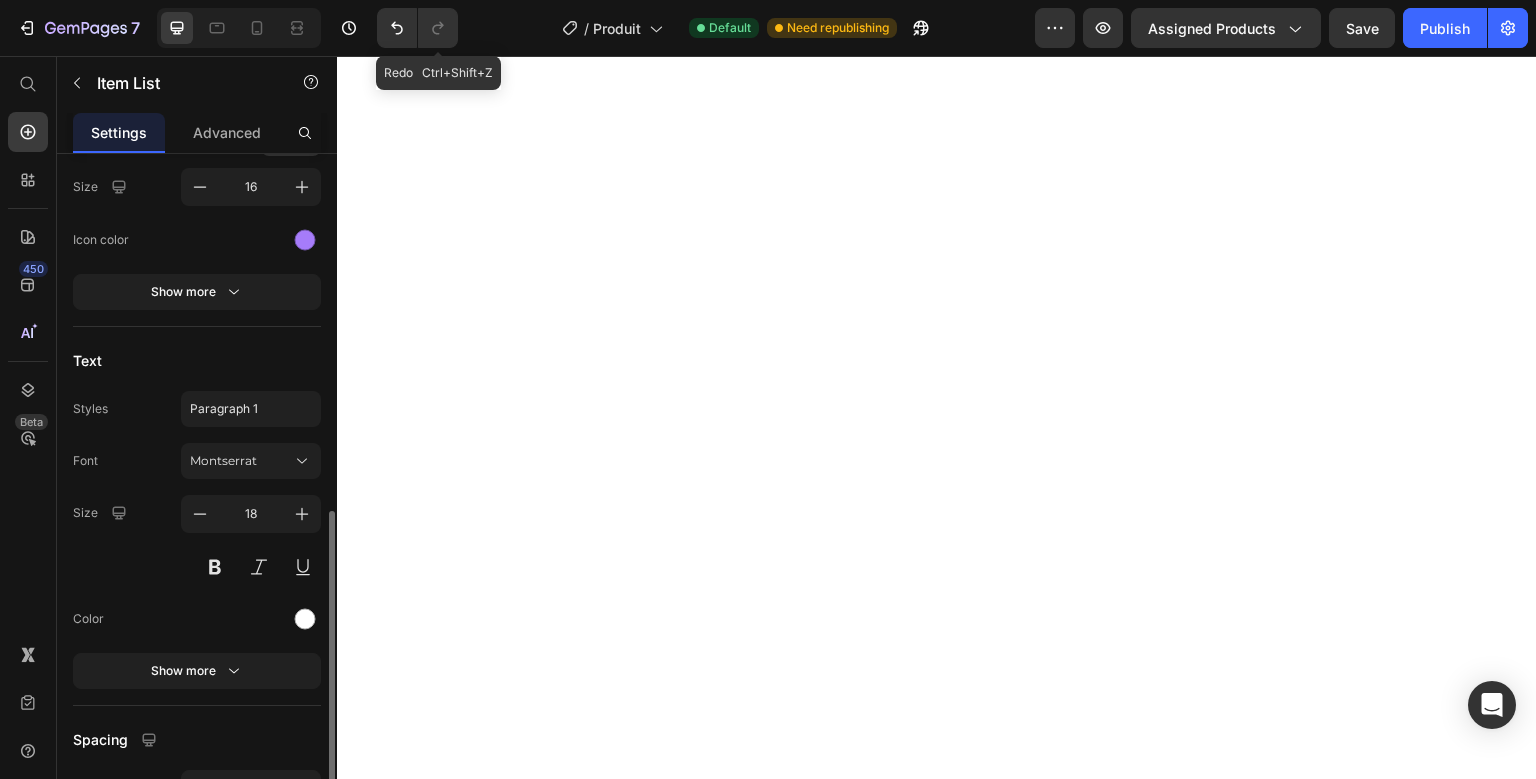 scroll, scrollTop: 624, scrollLeft: 0, axis: vertical 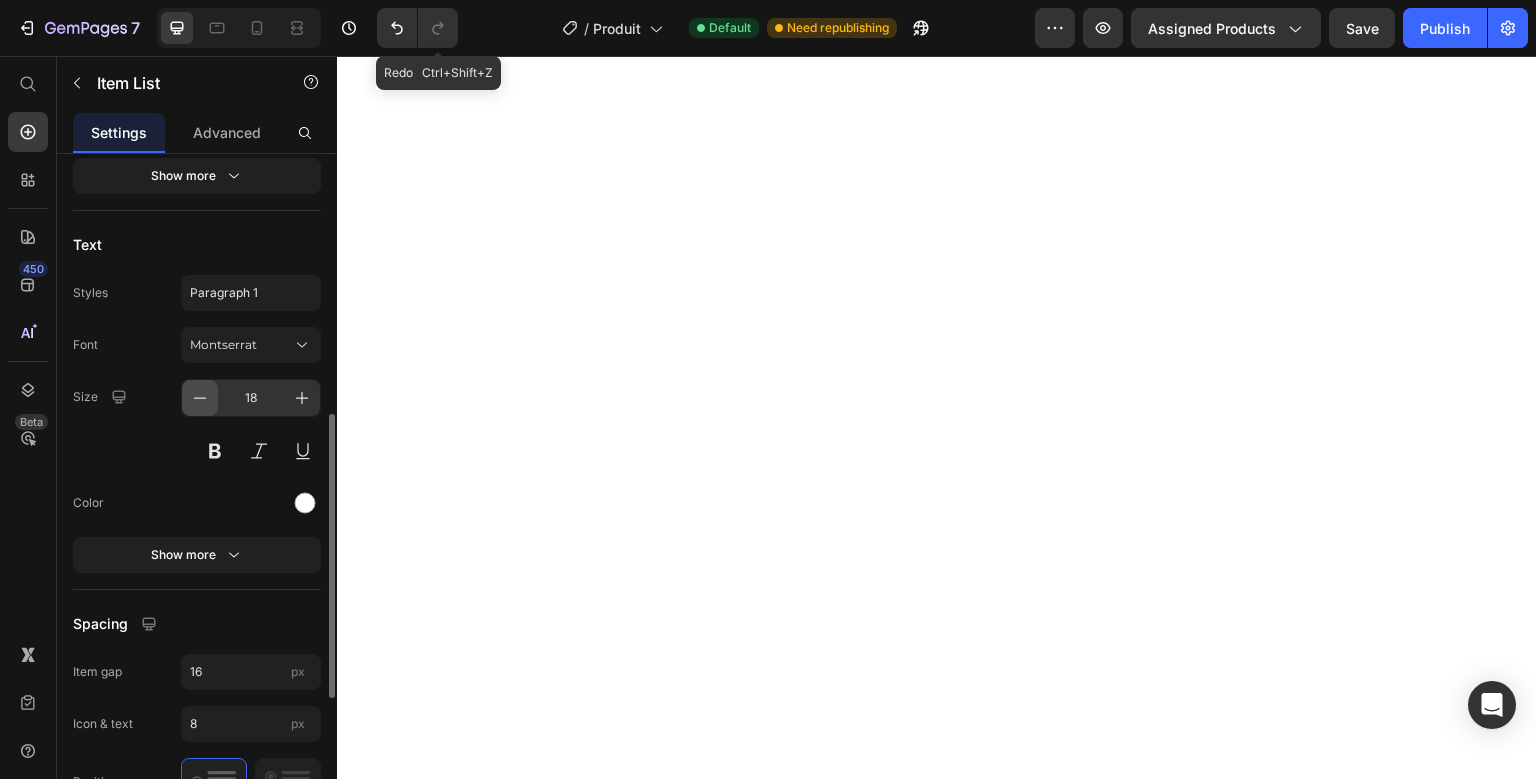 click 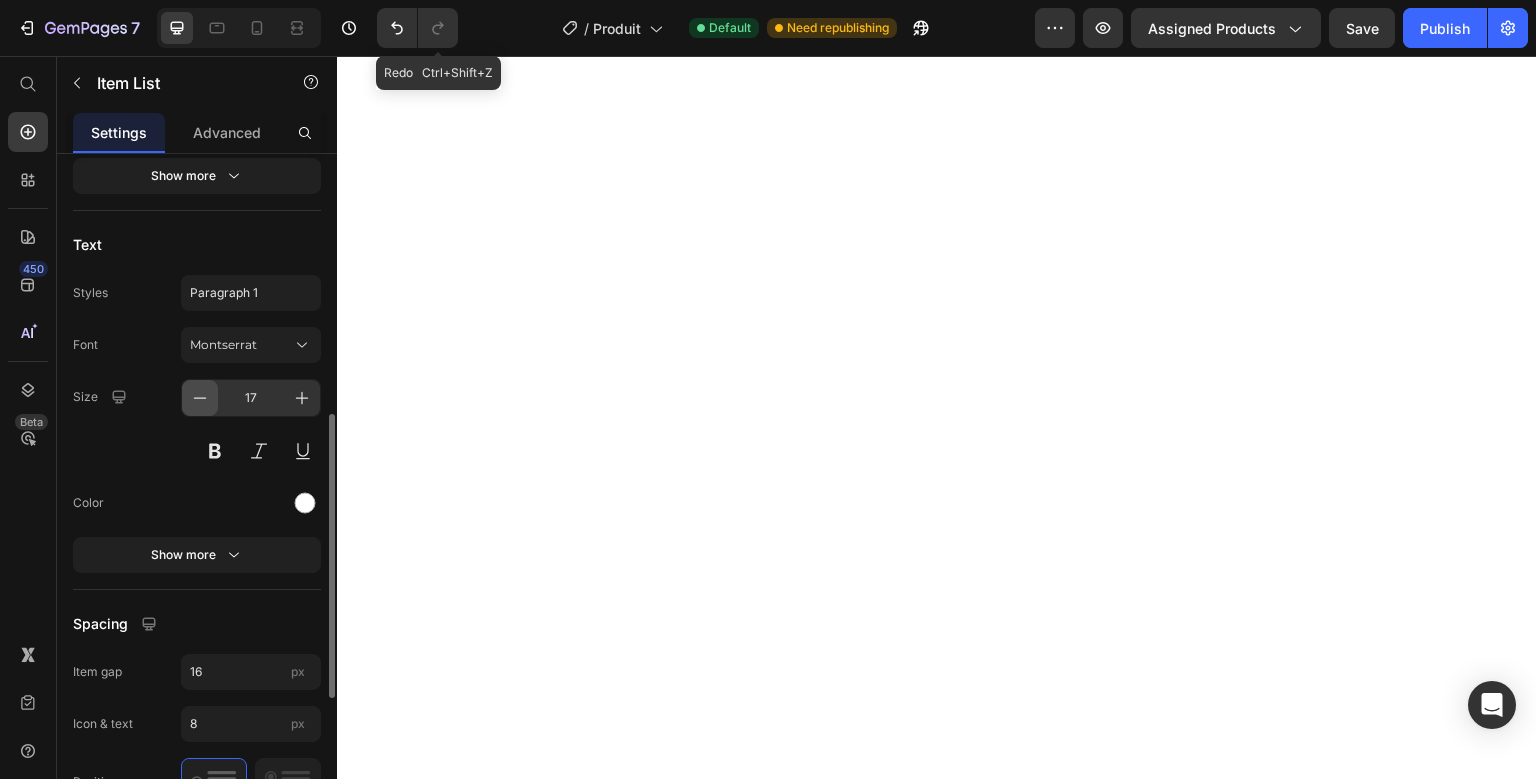 click 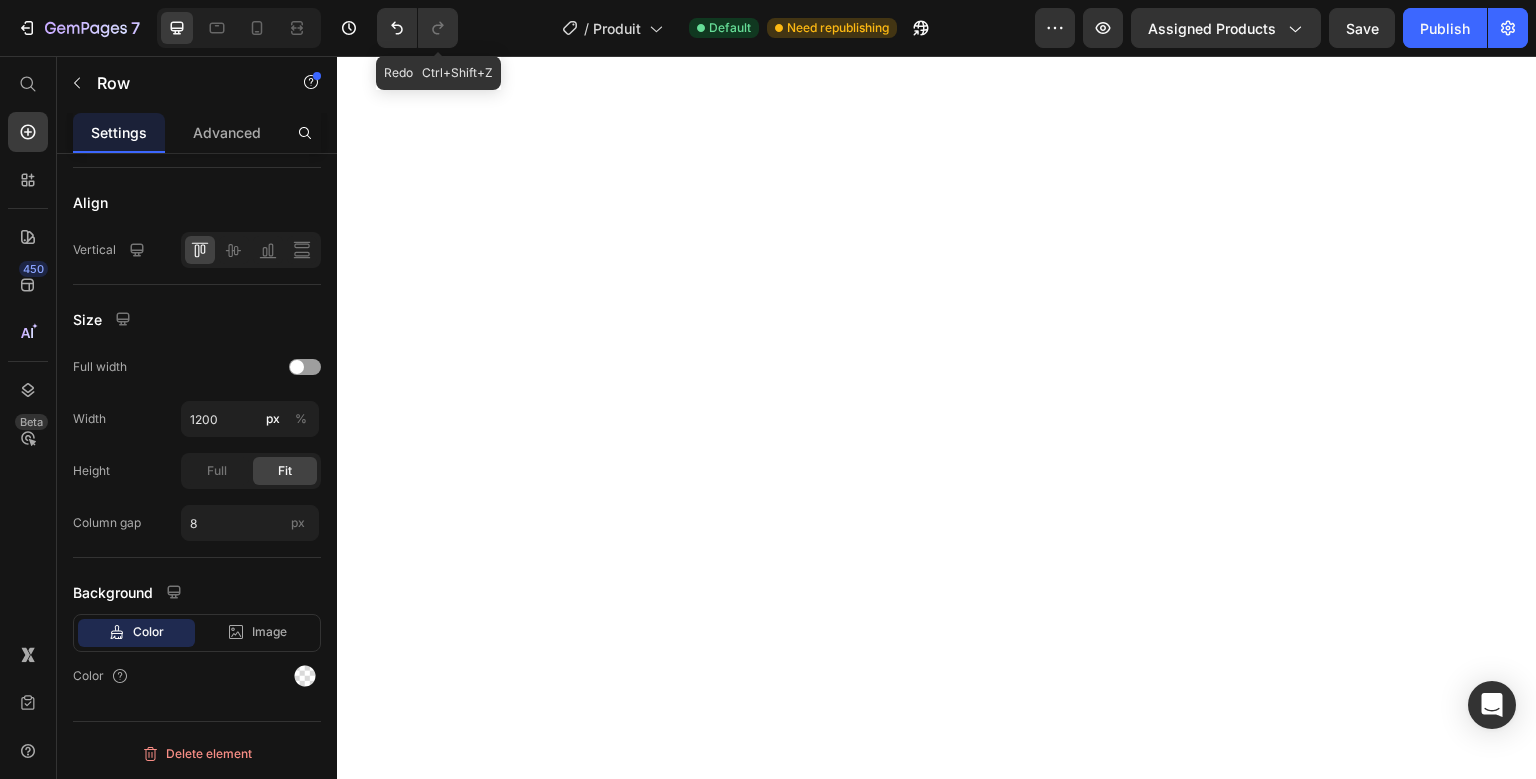 scroll, scrollTop: 0, scrollLeft: 0, axis: both 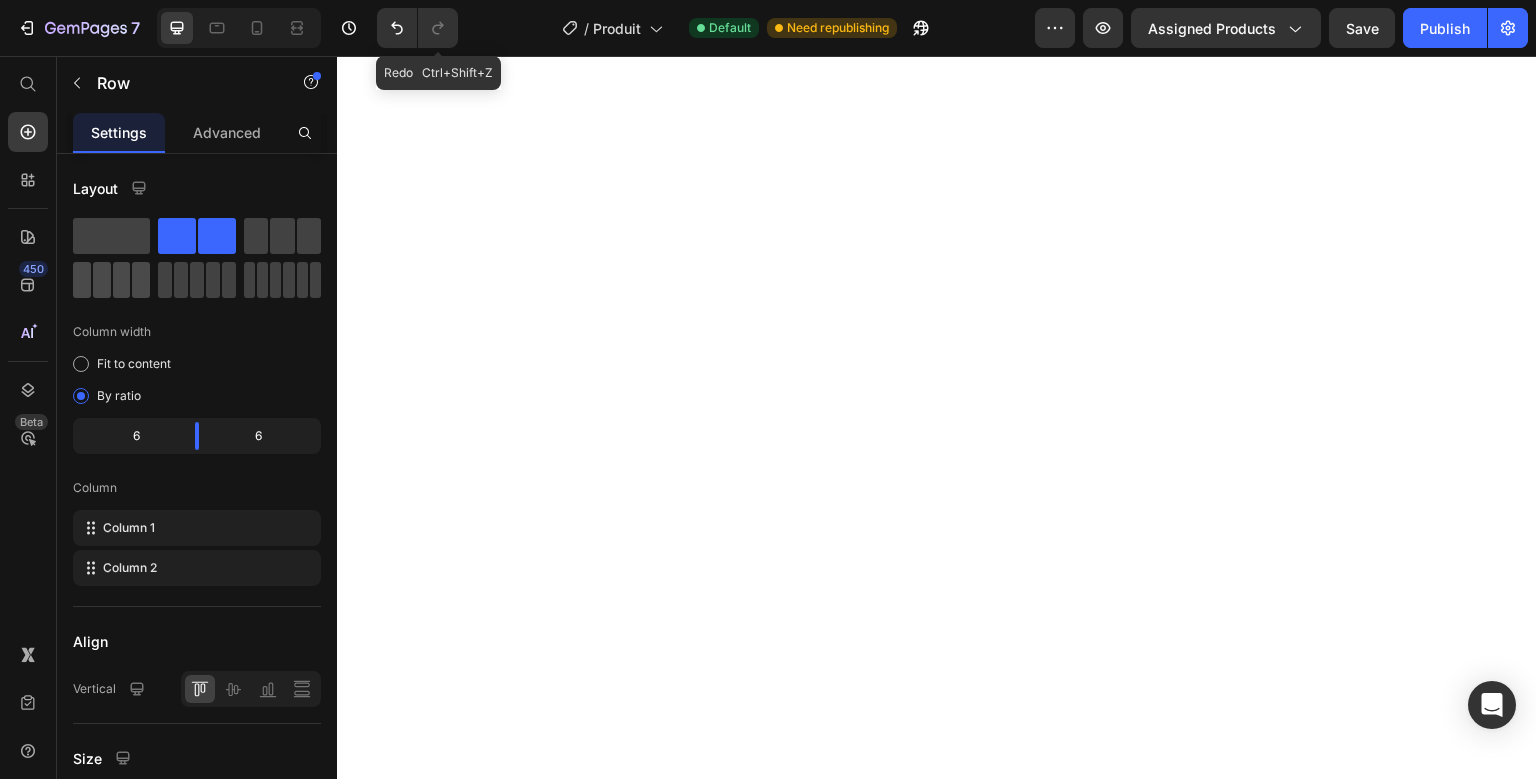 click 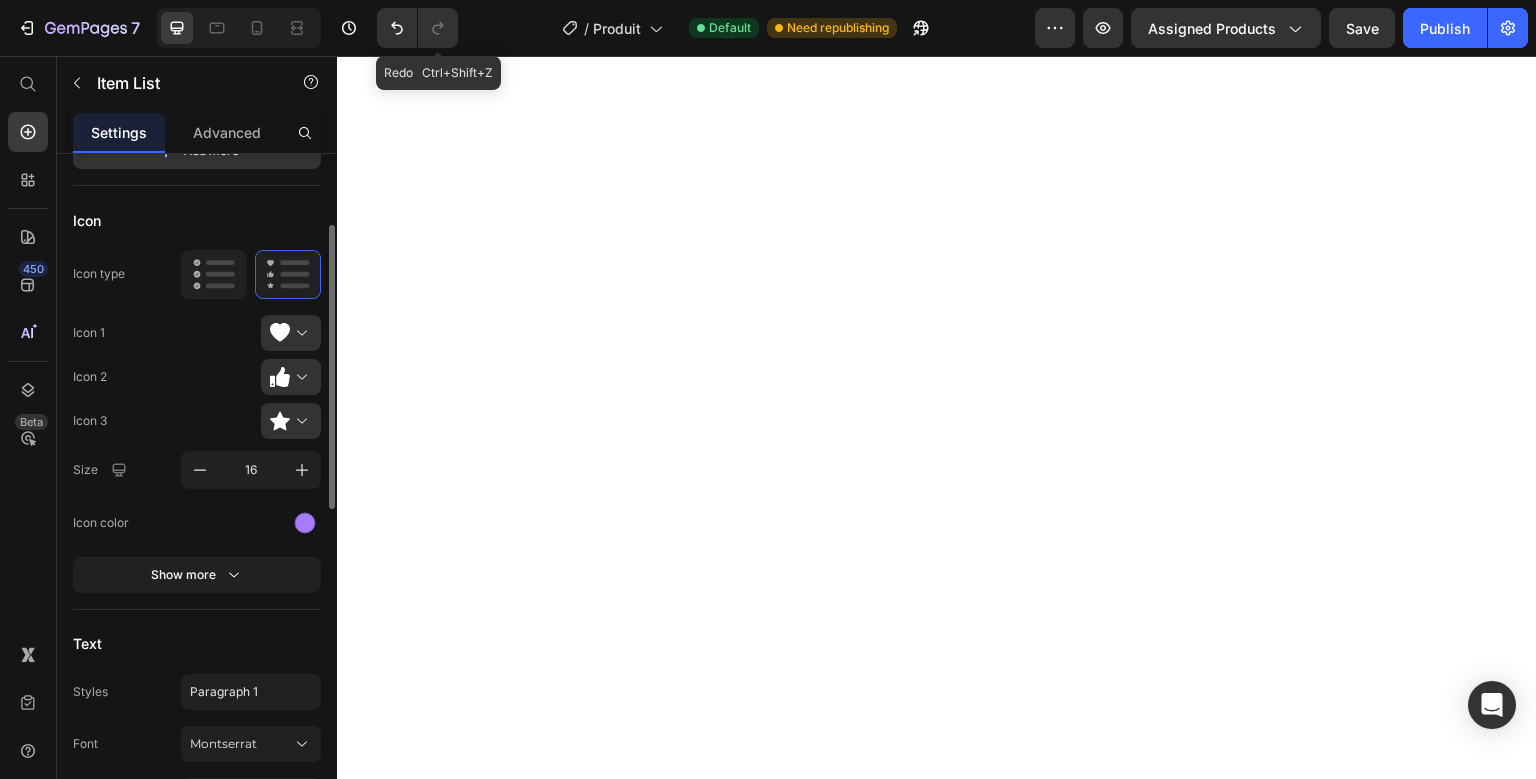 scroll, scrollTop: 261, scrollLeft: 0, axis: vertical 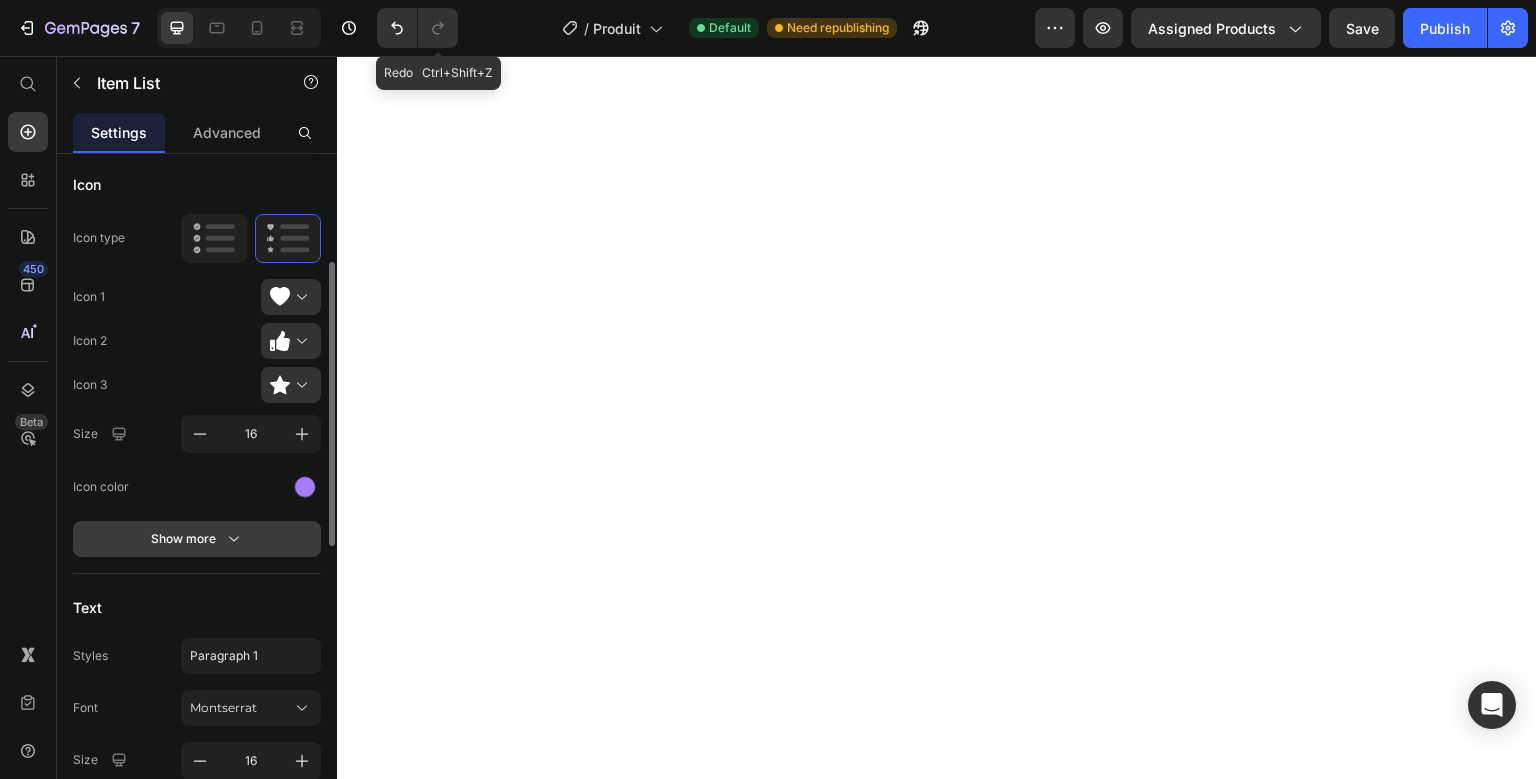 click on "Show more" at bounding box center [197, 539] 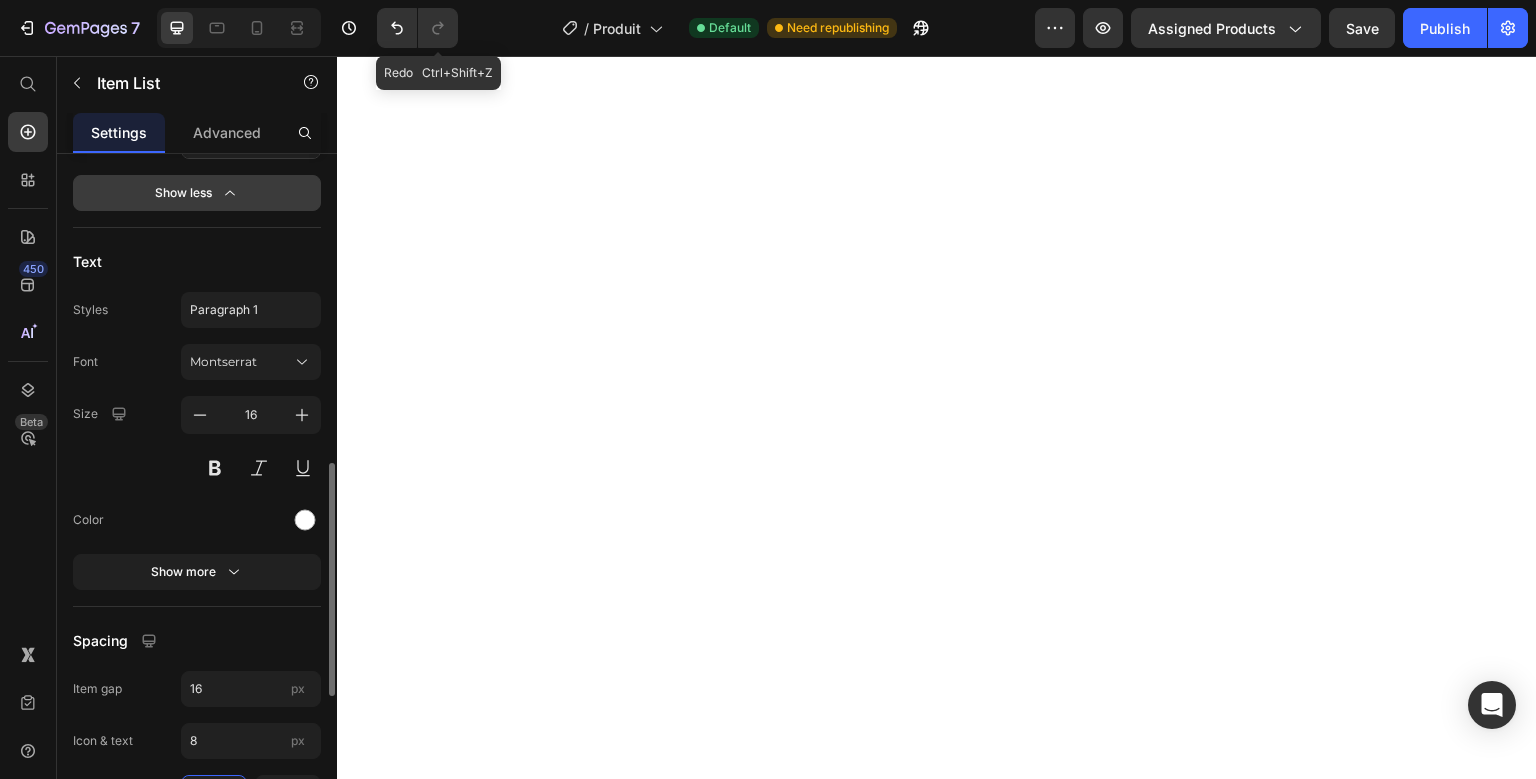 scroll, scrollTop: 964, scrollLeft: 0, axis: vertical 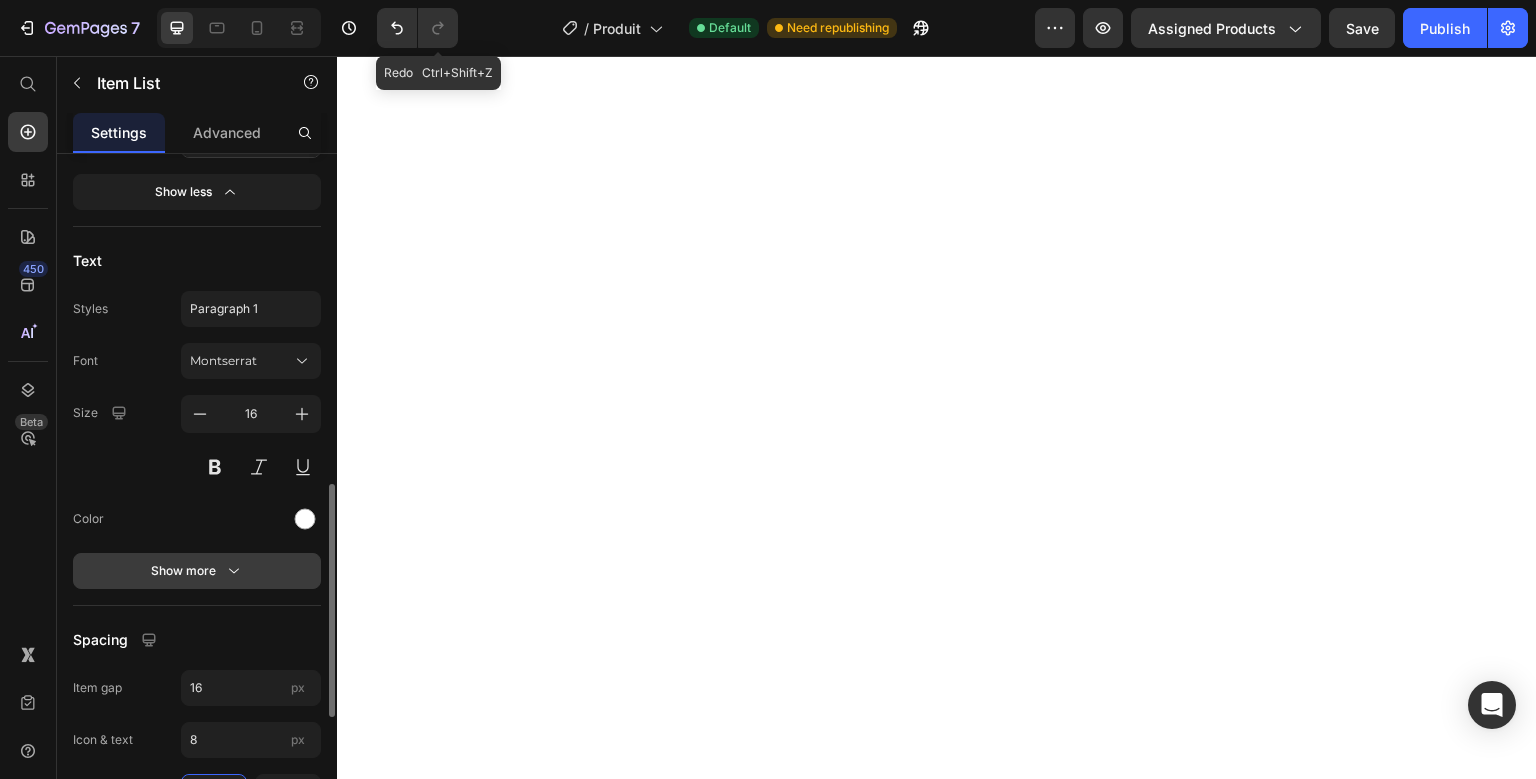 click 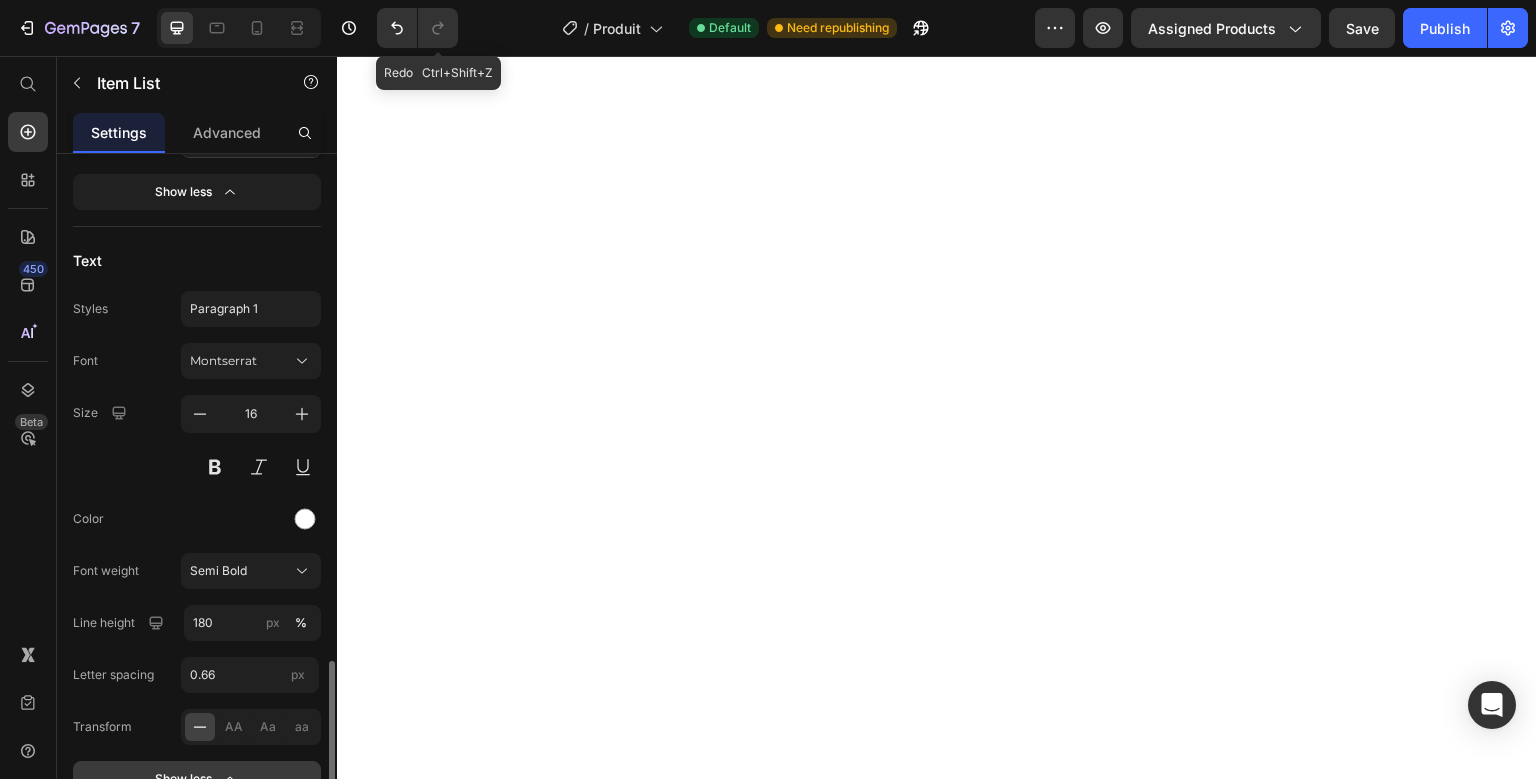 scroll, scrollTop: 1126, scrollLeft: 0, axis: vertical 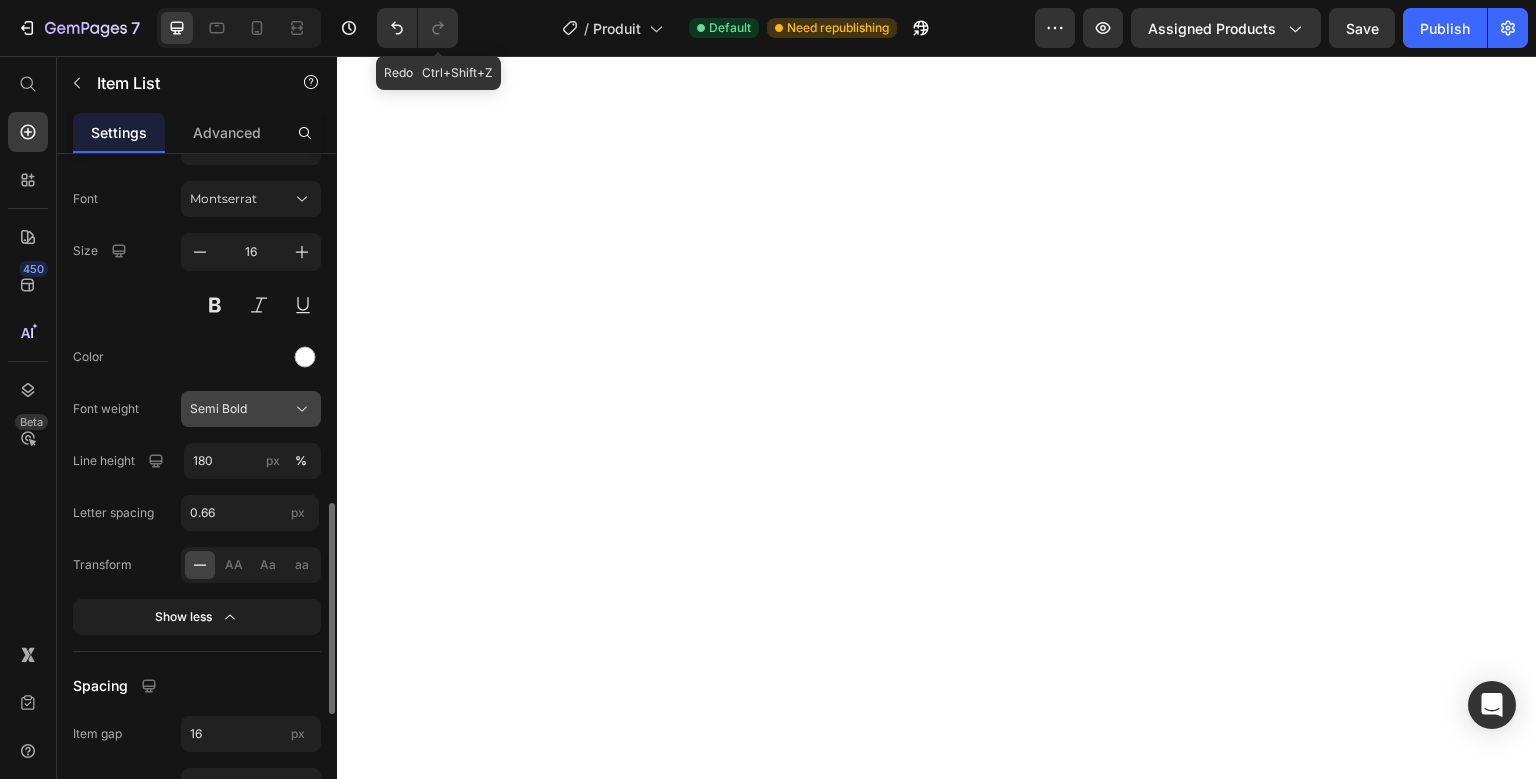 click on "Semi Bold" at bounding box center [251, 409] 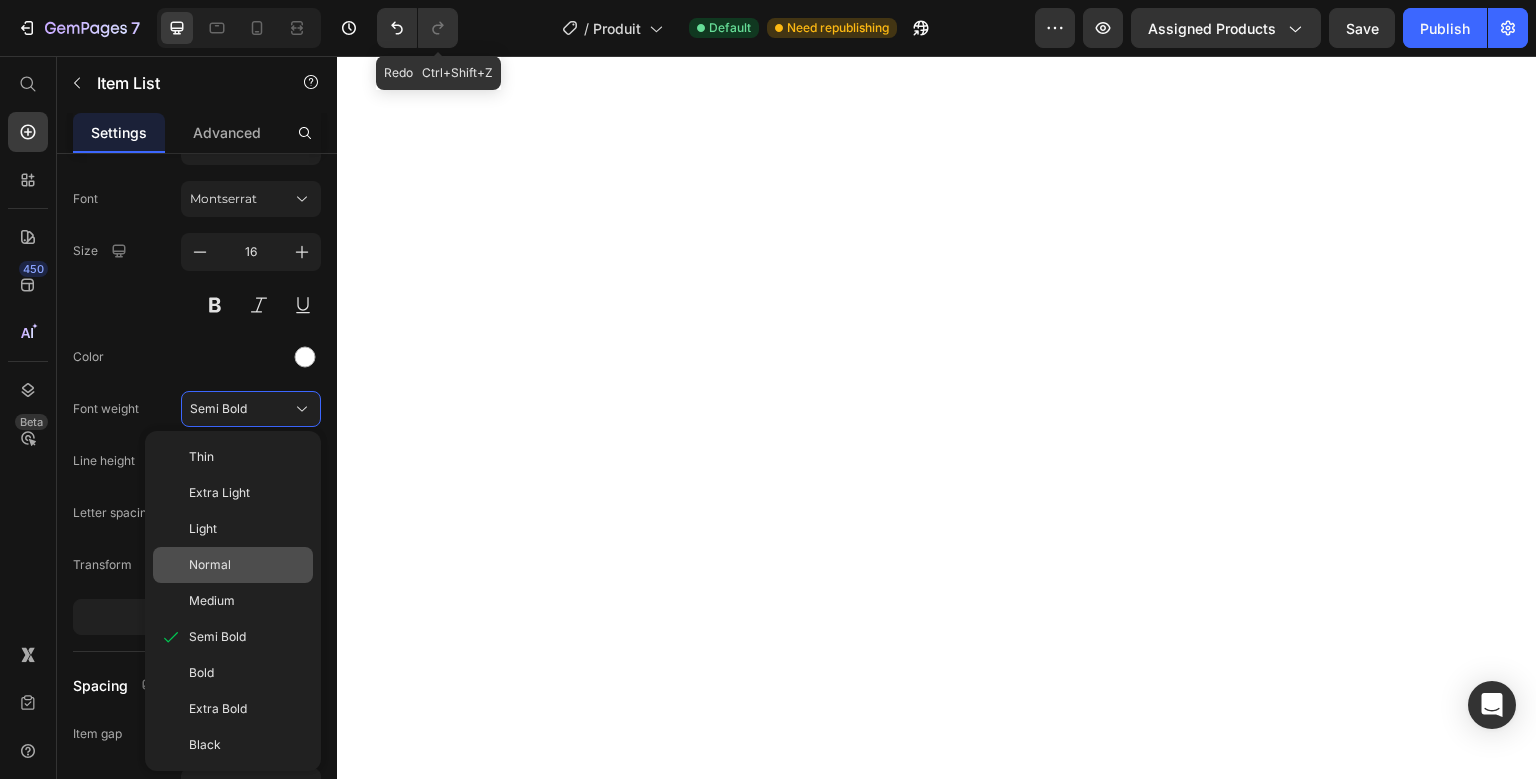 click on "Normal" at bounding box center [247, 565] 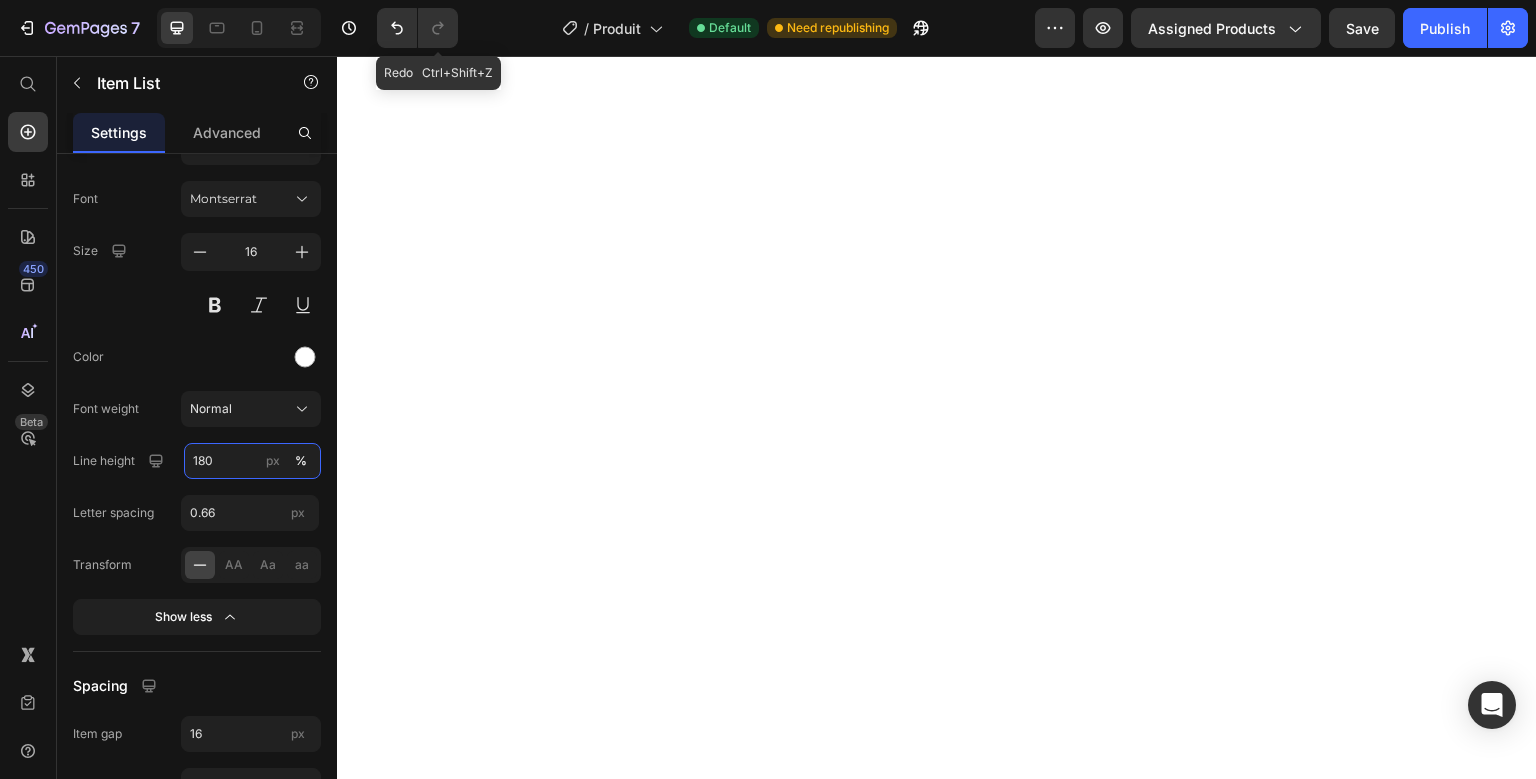 click on "180" at bounding box center (252, 461) 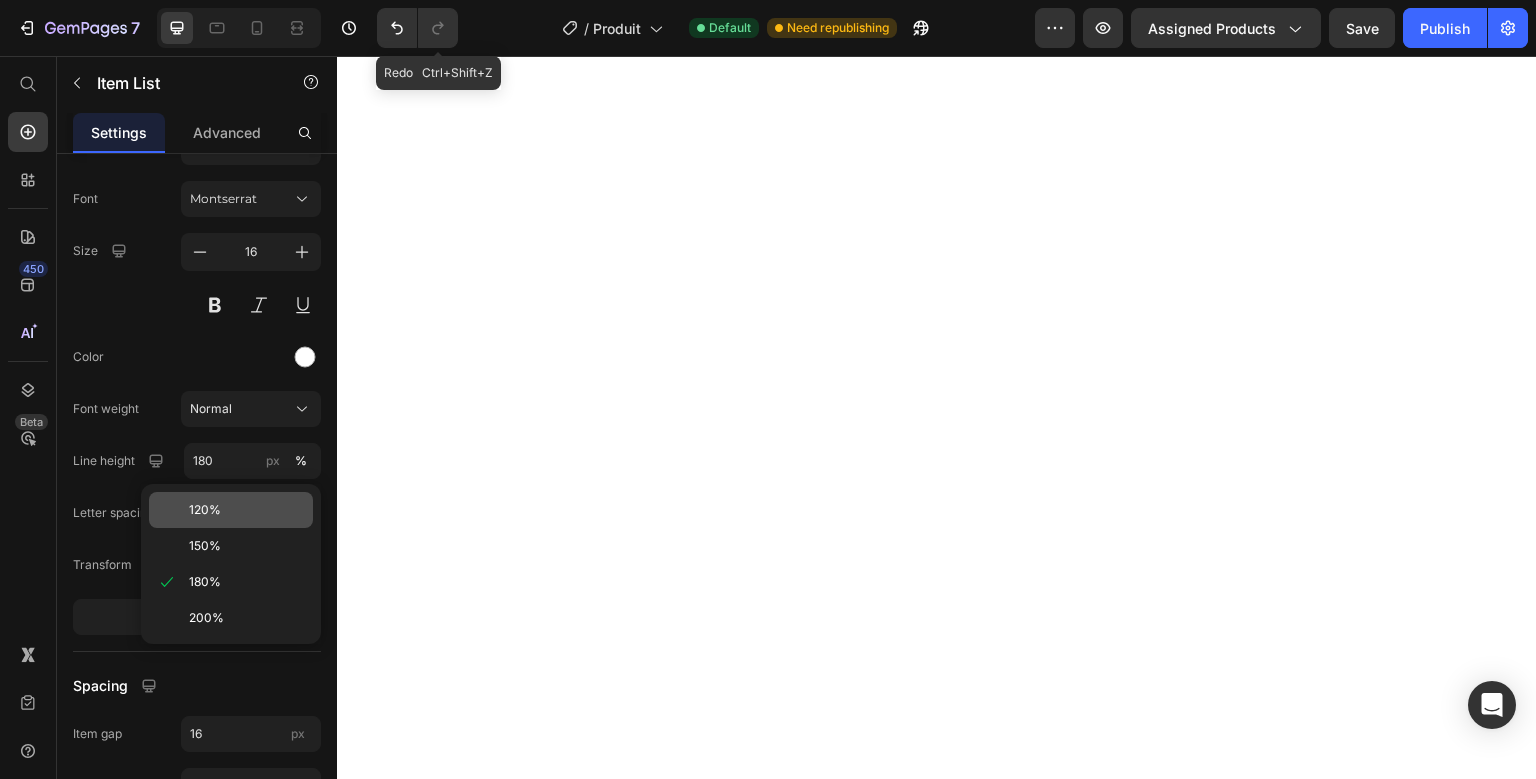 click on "120%" 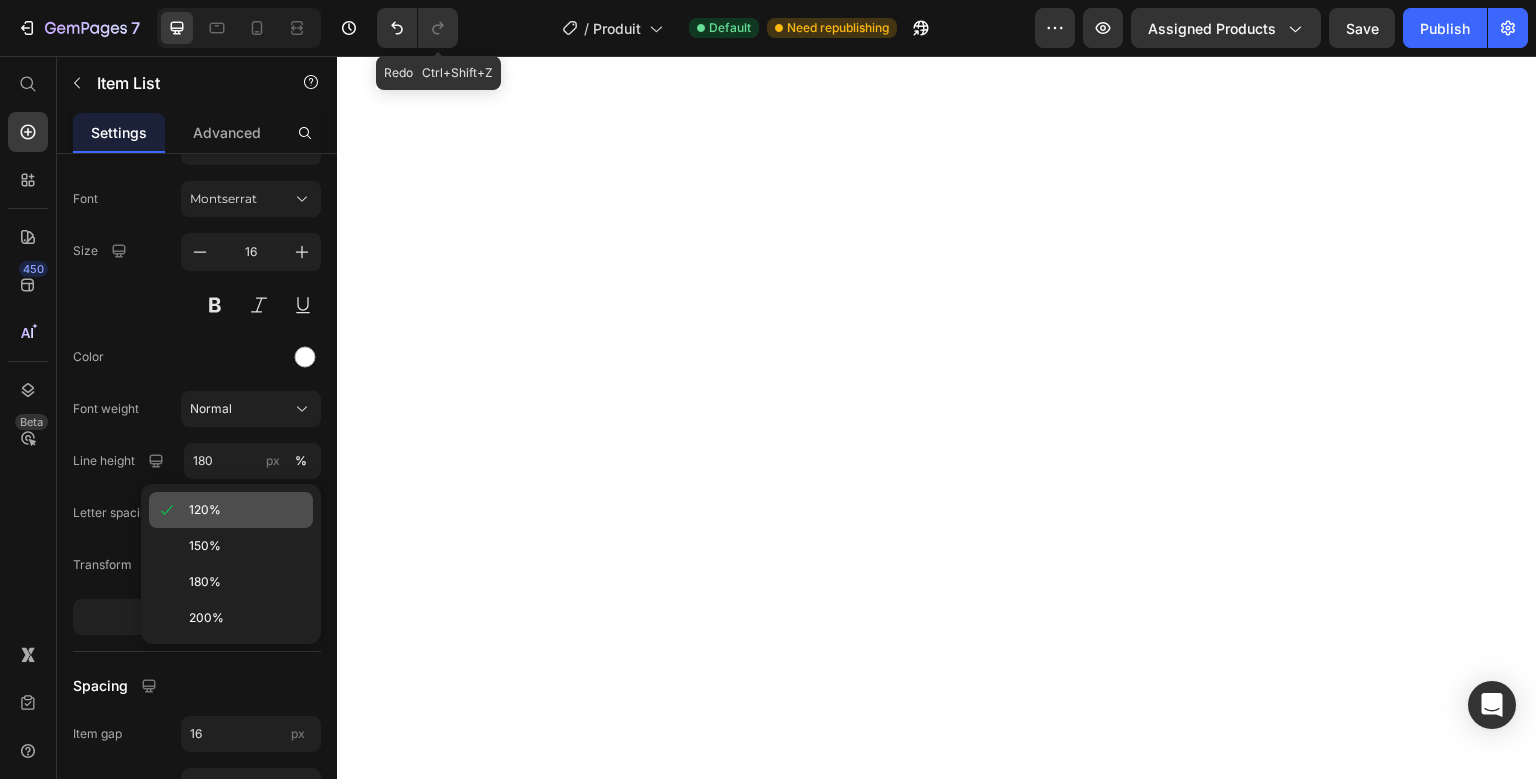 type on "120" 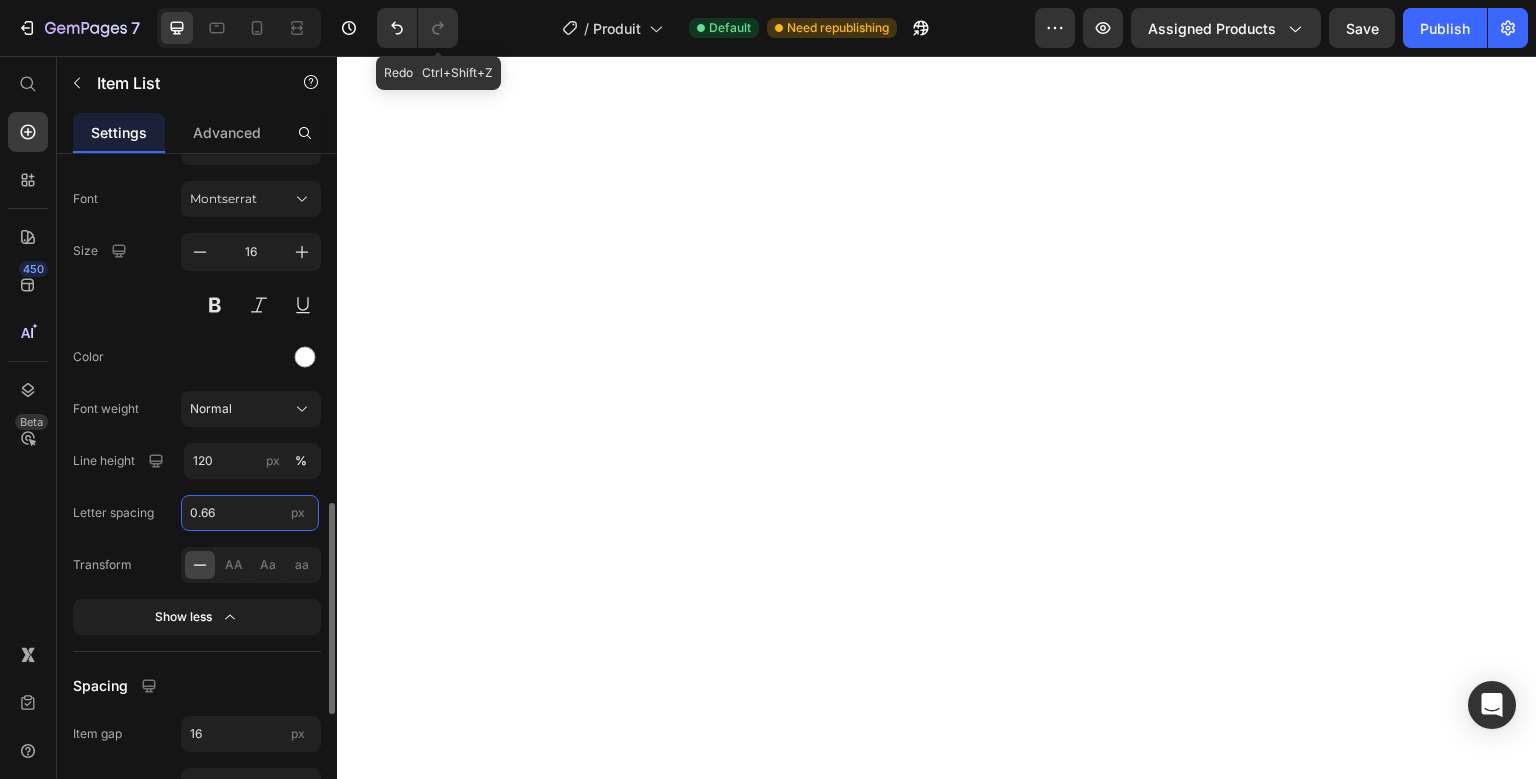 click on "0.66" at bounding box center (250, 513) 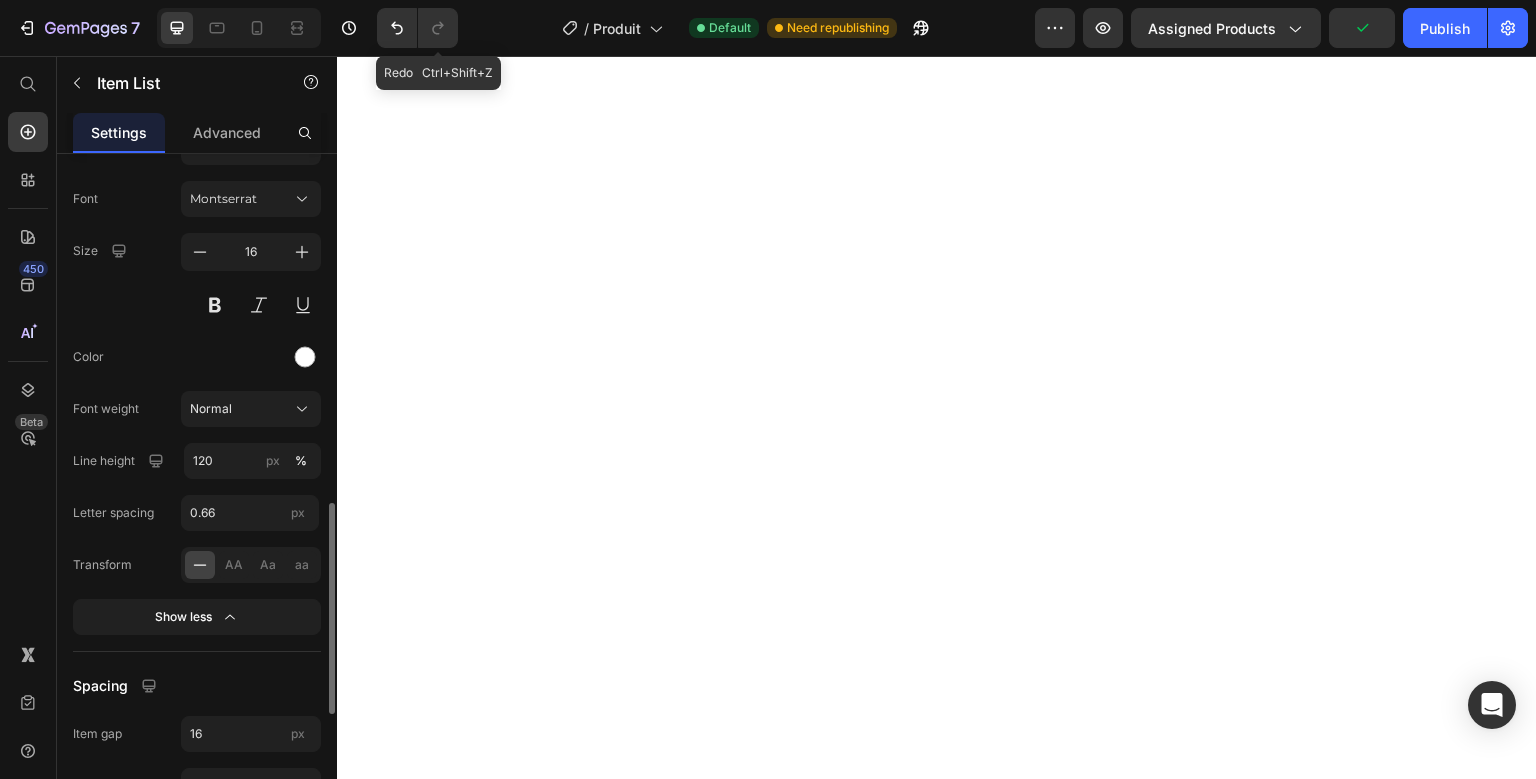 click on "Letter spacing" at bounding box center [113, 513] 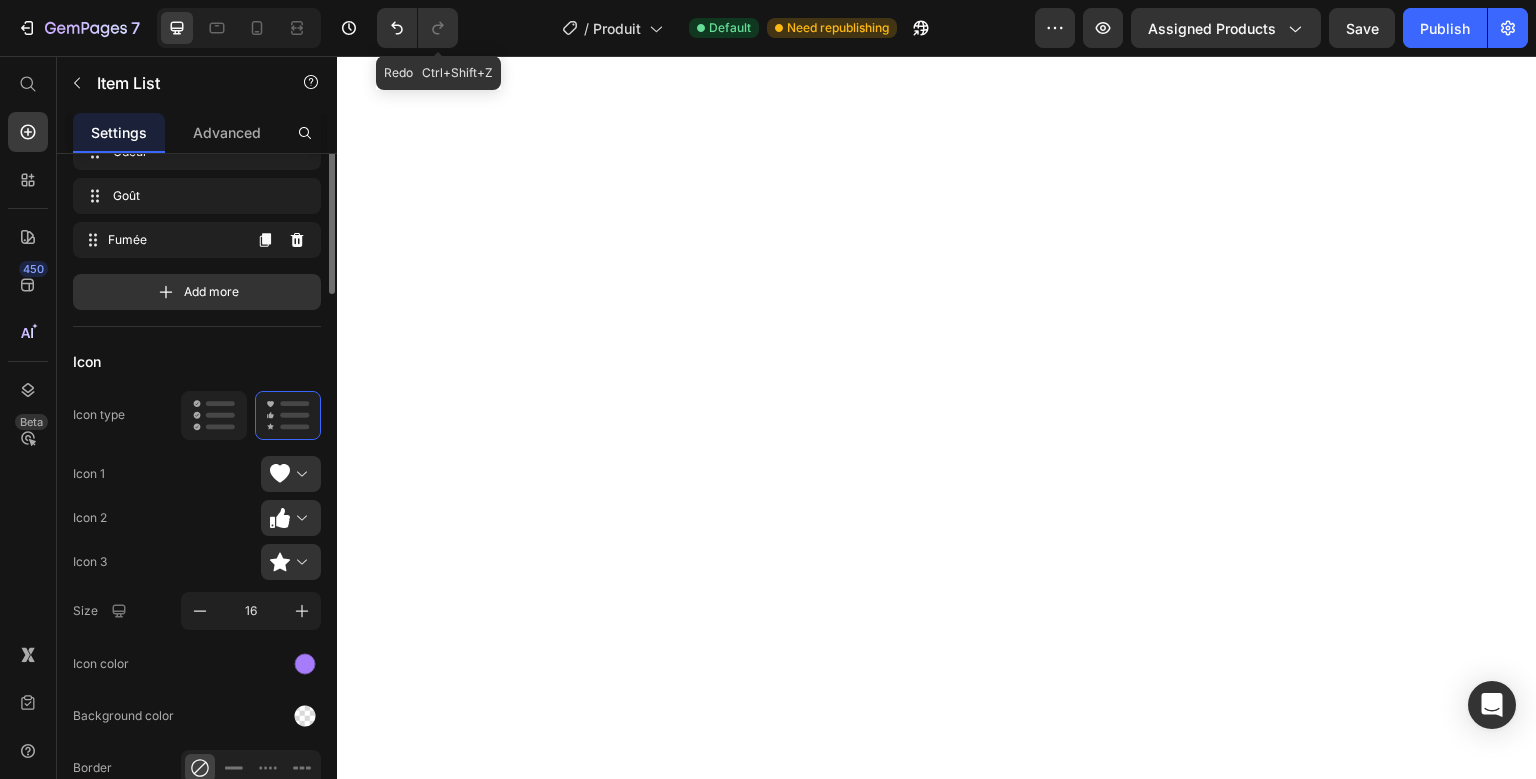 scroll, scrollTop: 0, scrollLeft: 0, axis: both 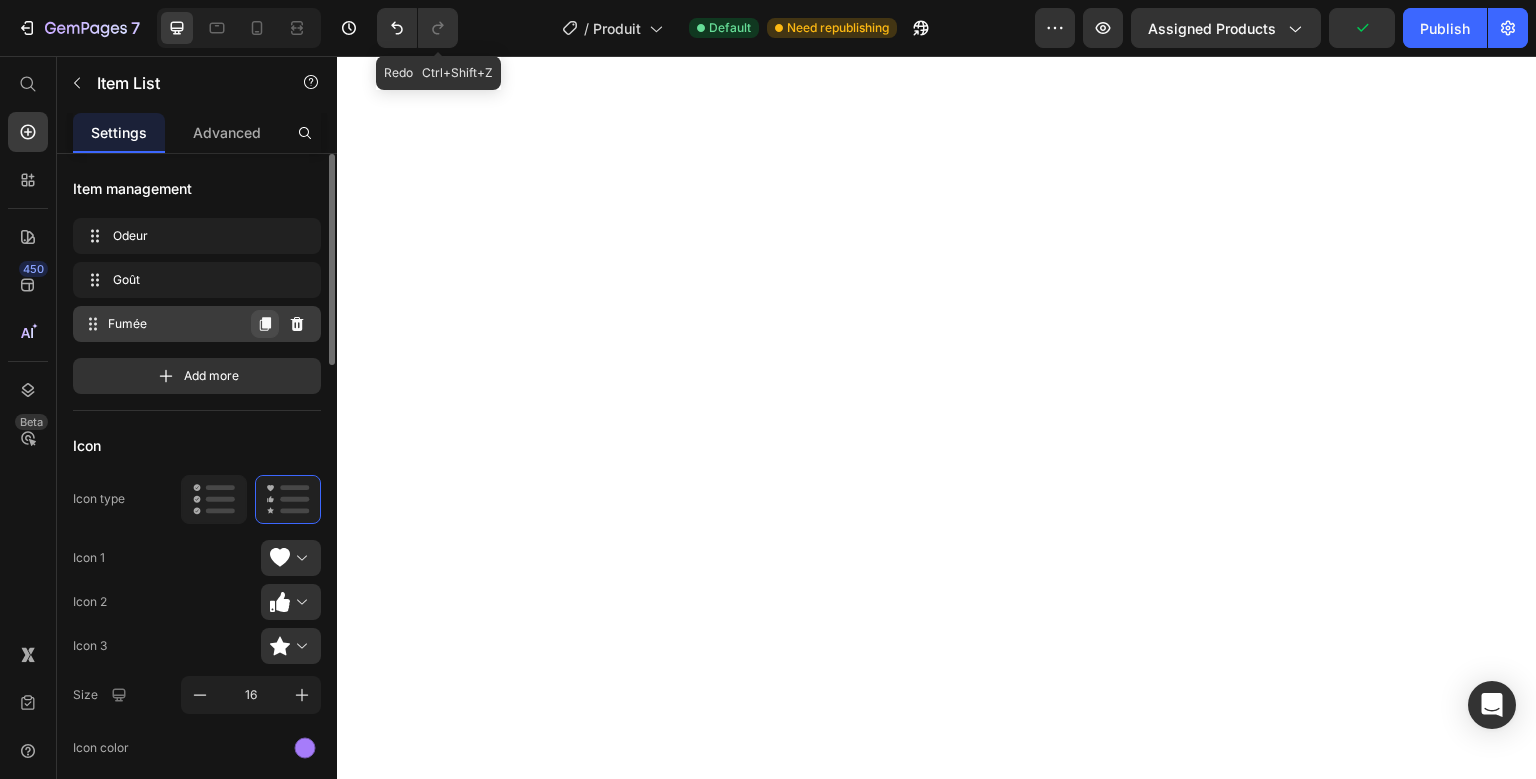 click 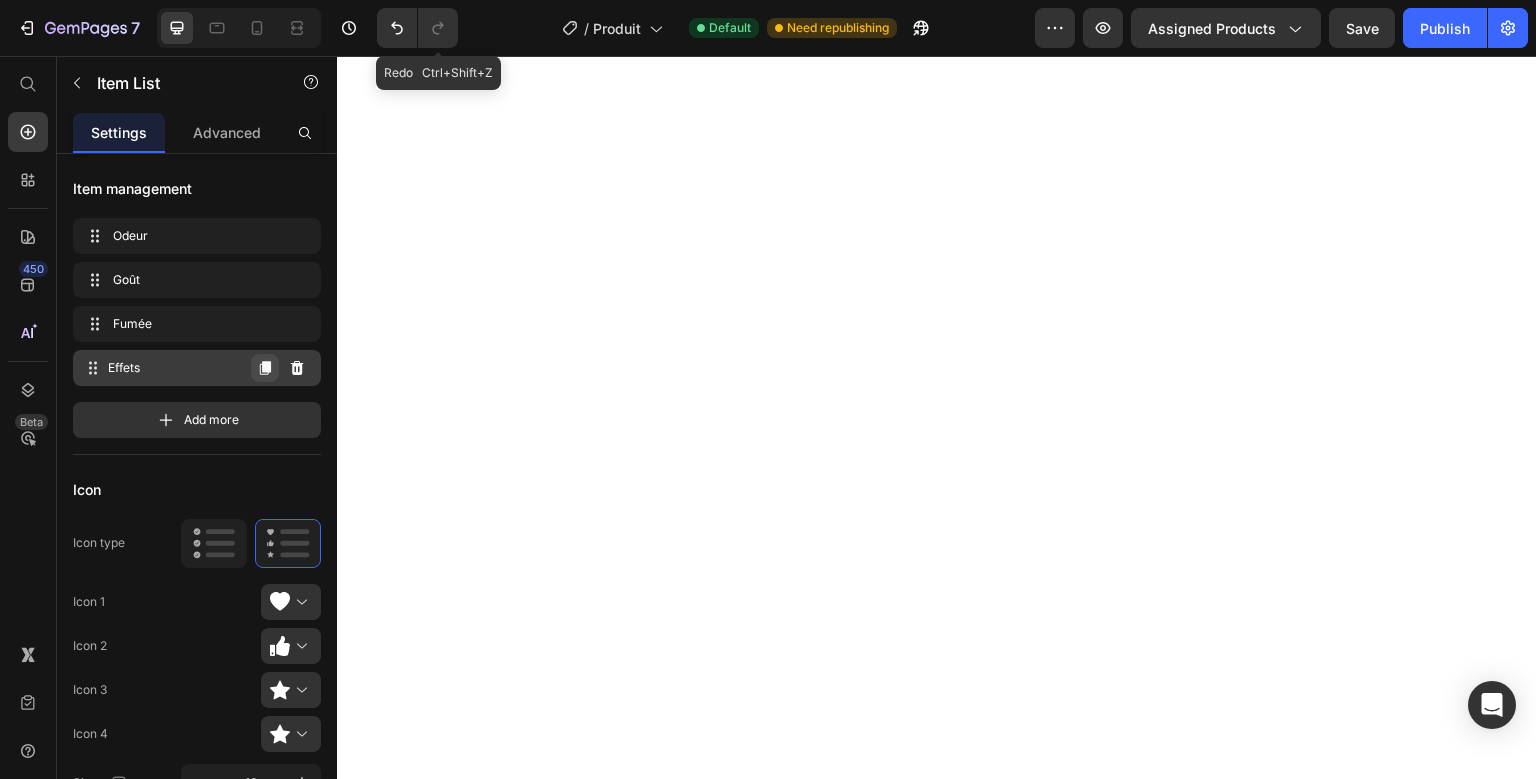 click 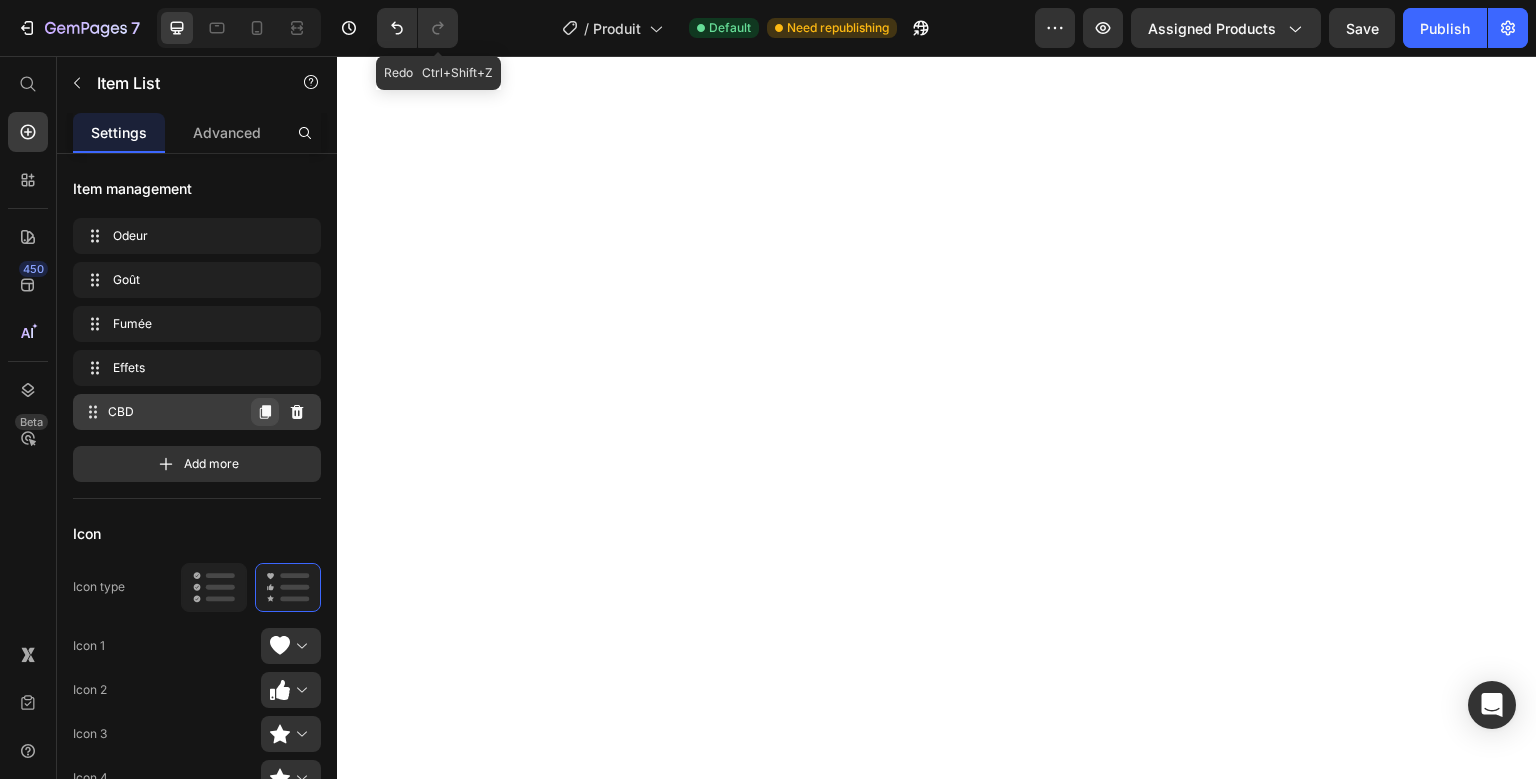 click 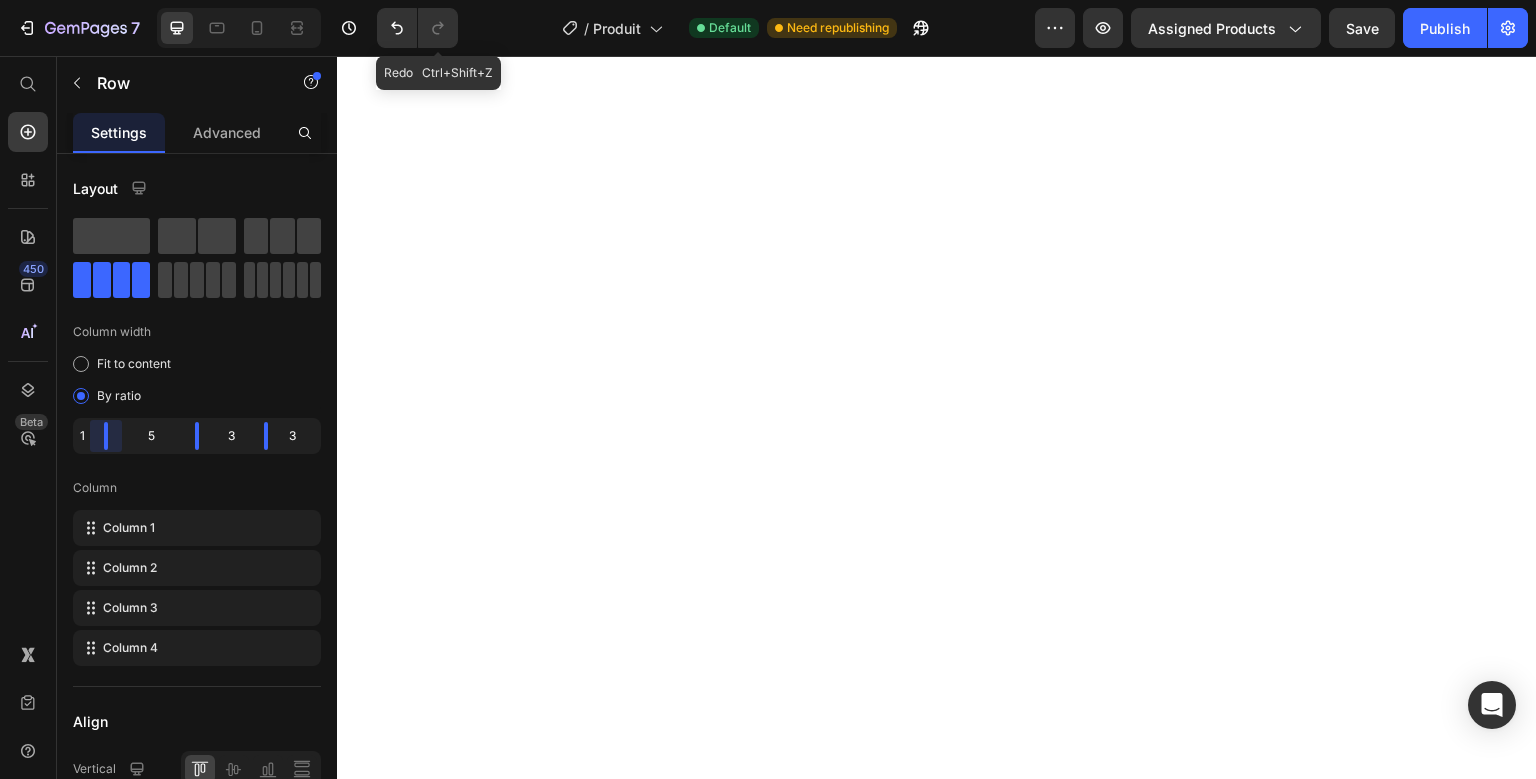 drag, startPoint x: 122, startPoint y: 446, endPoint x: 94, endPoint y: 449, distance: 28.160255 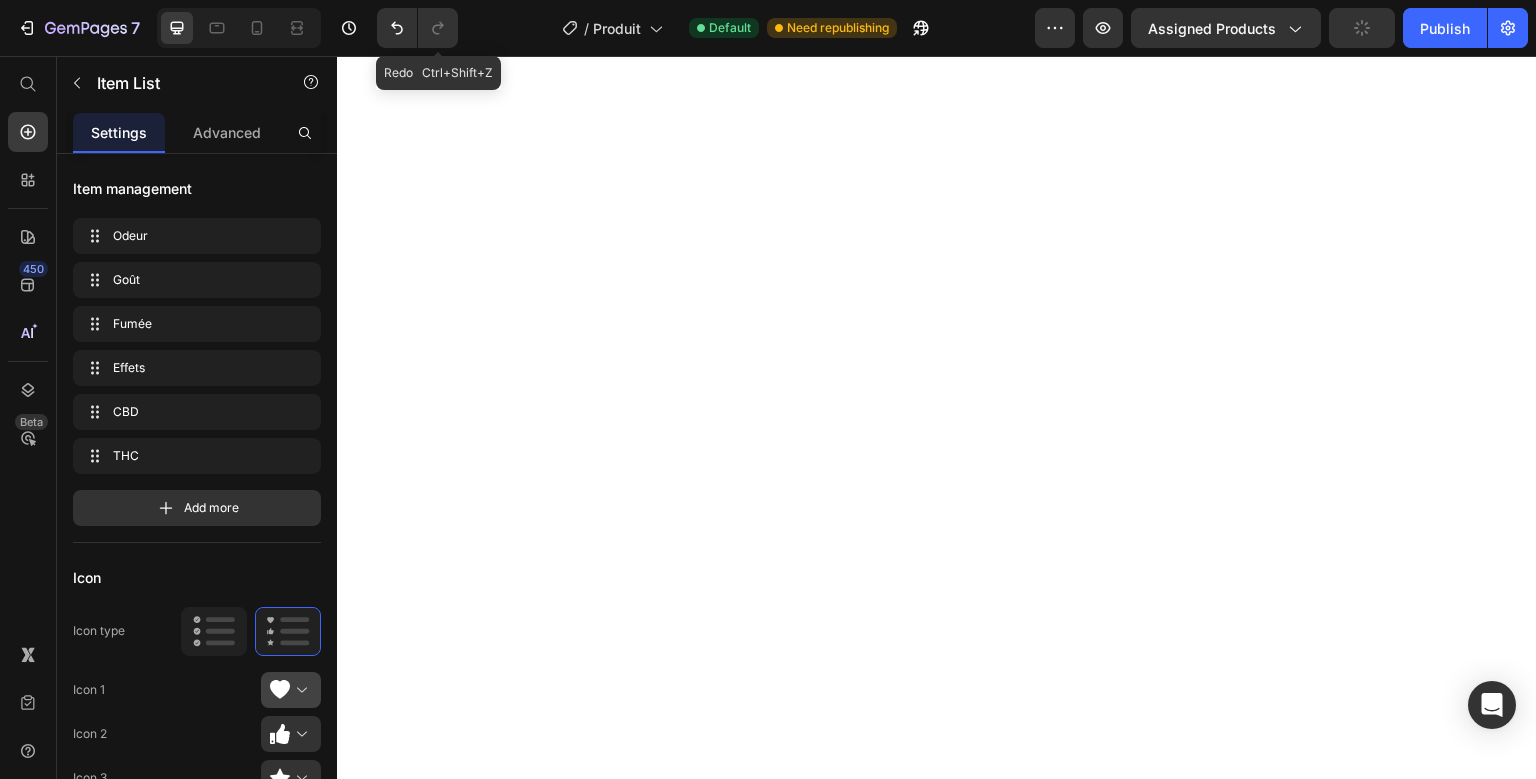 click at bounding box center [299, 690] 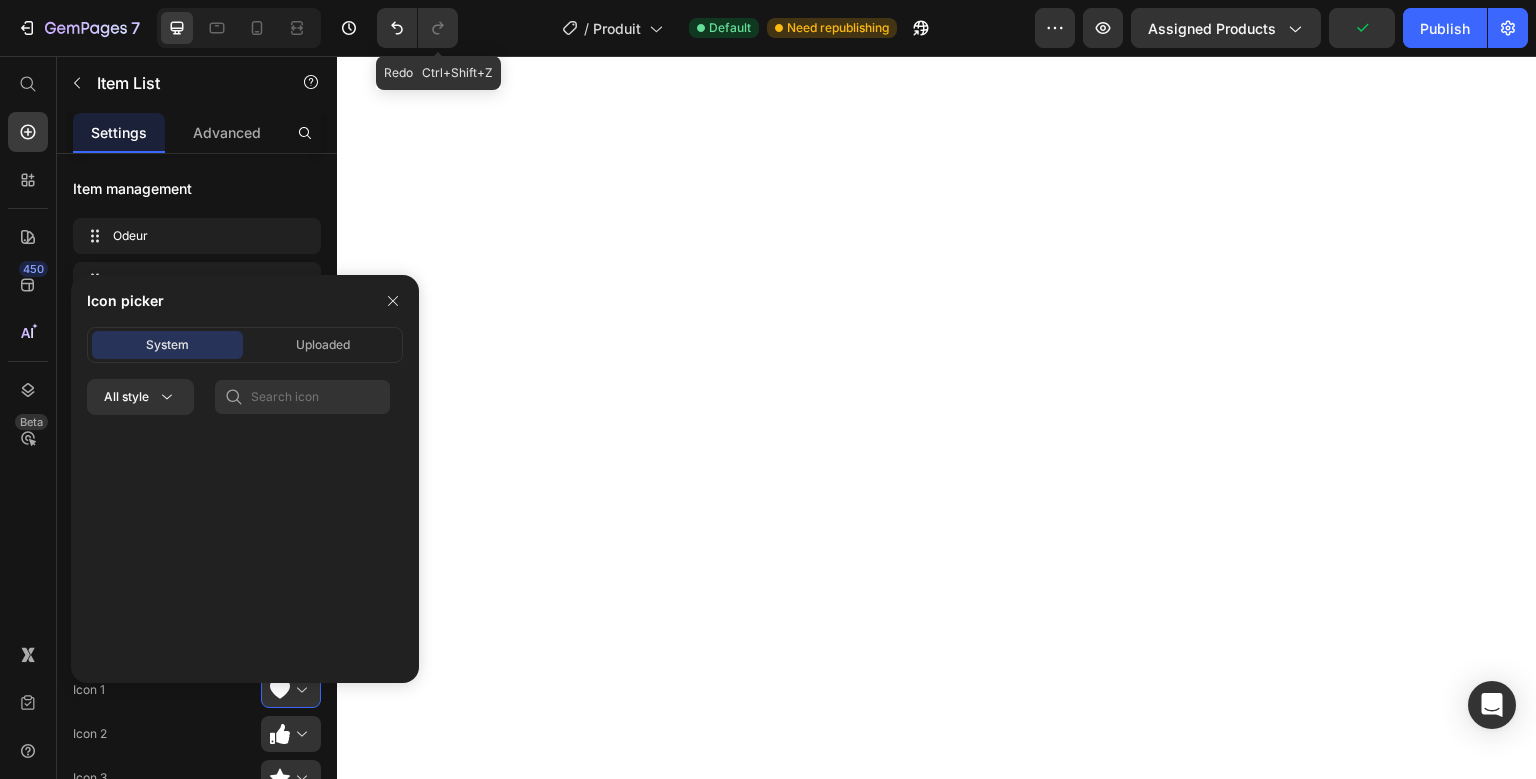 scroll, scrollTop: 1168, scrollLeft: 0, axis: vertical 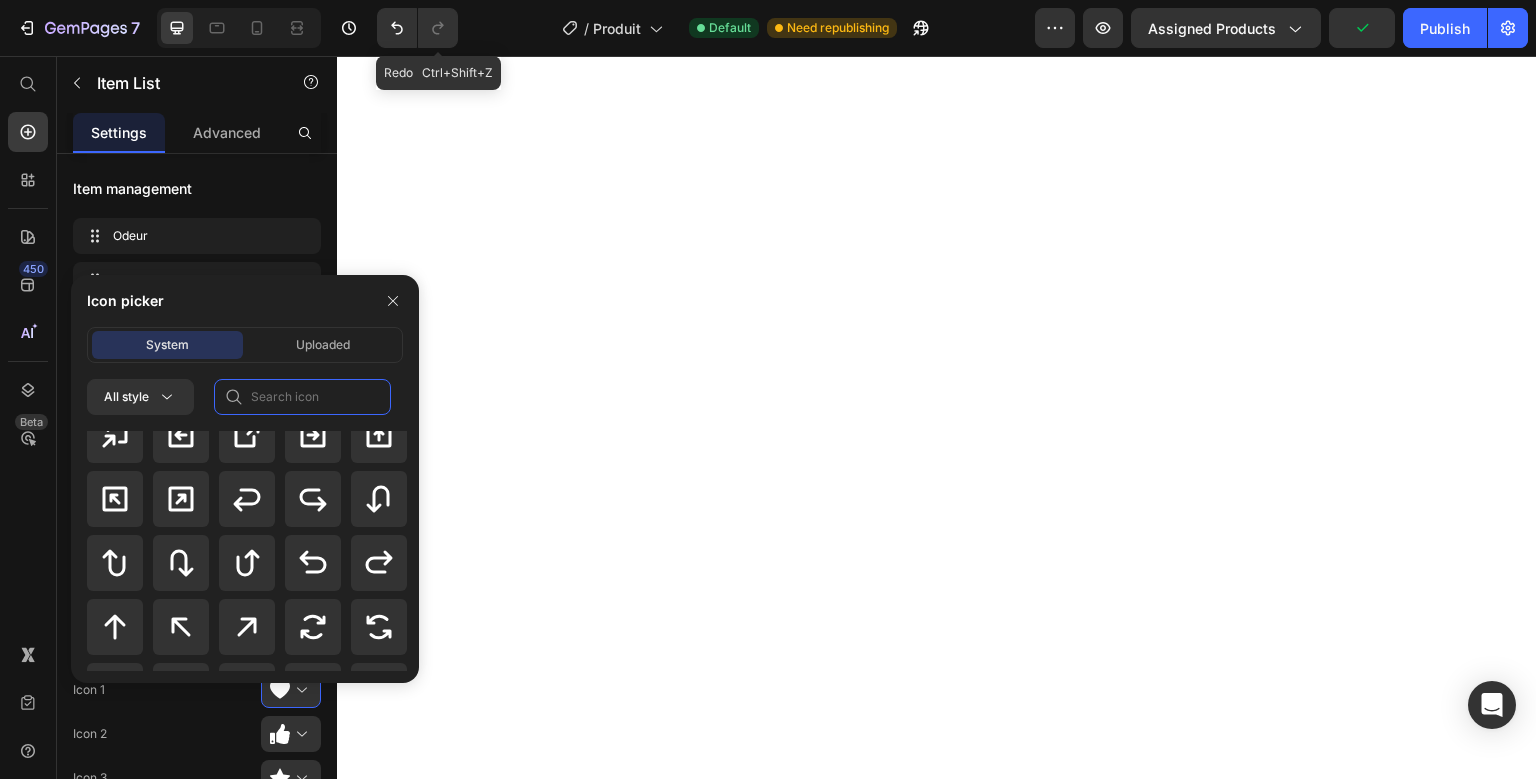 click 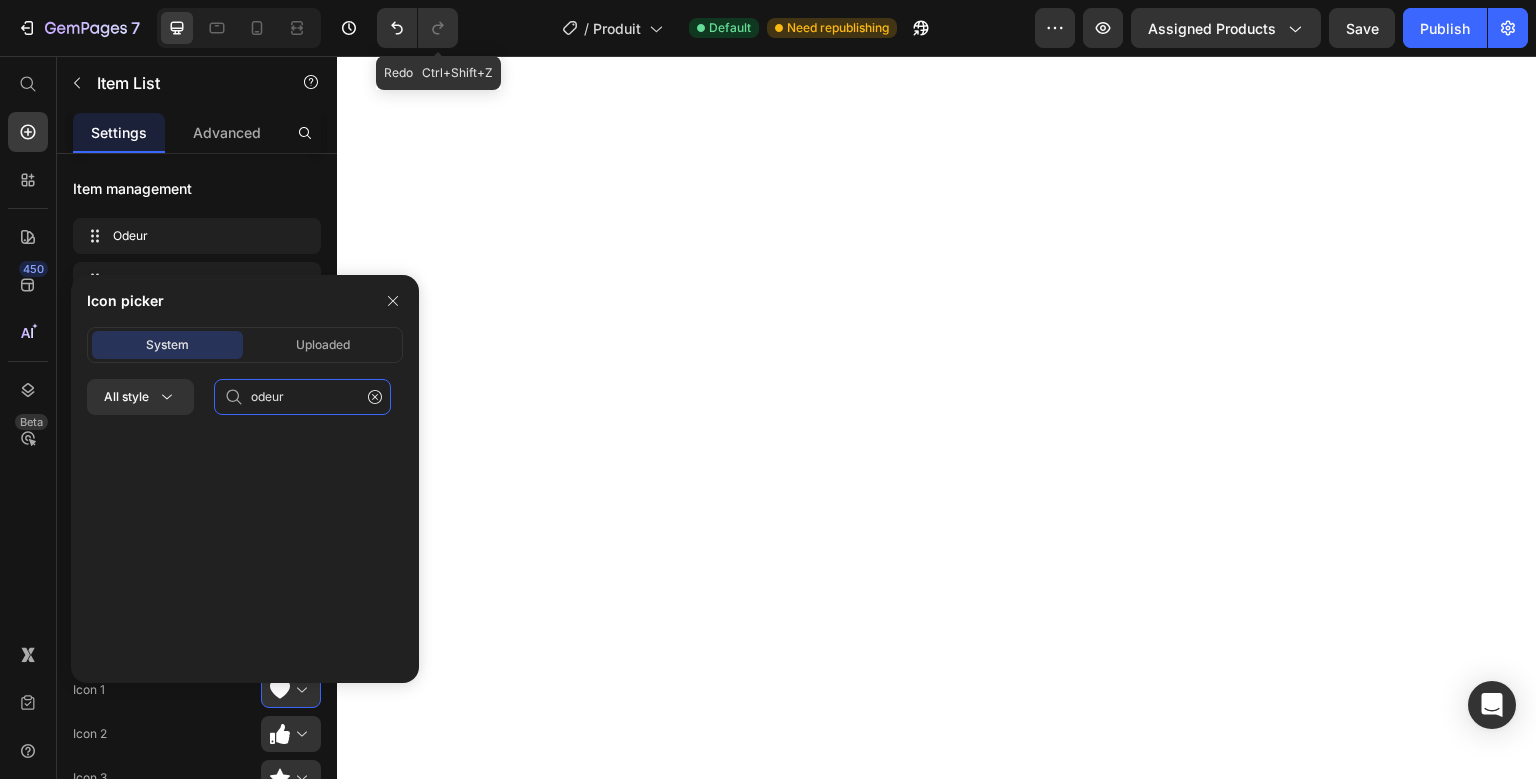 scroll, scrollTop: 0, scrollLeft: 0, axis: both 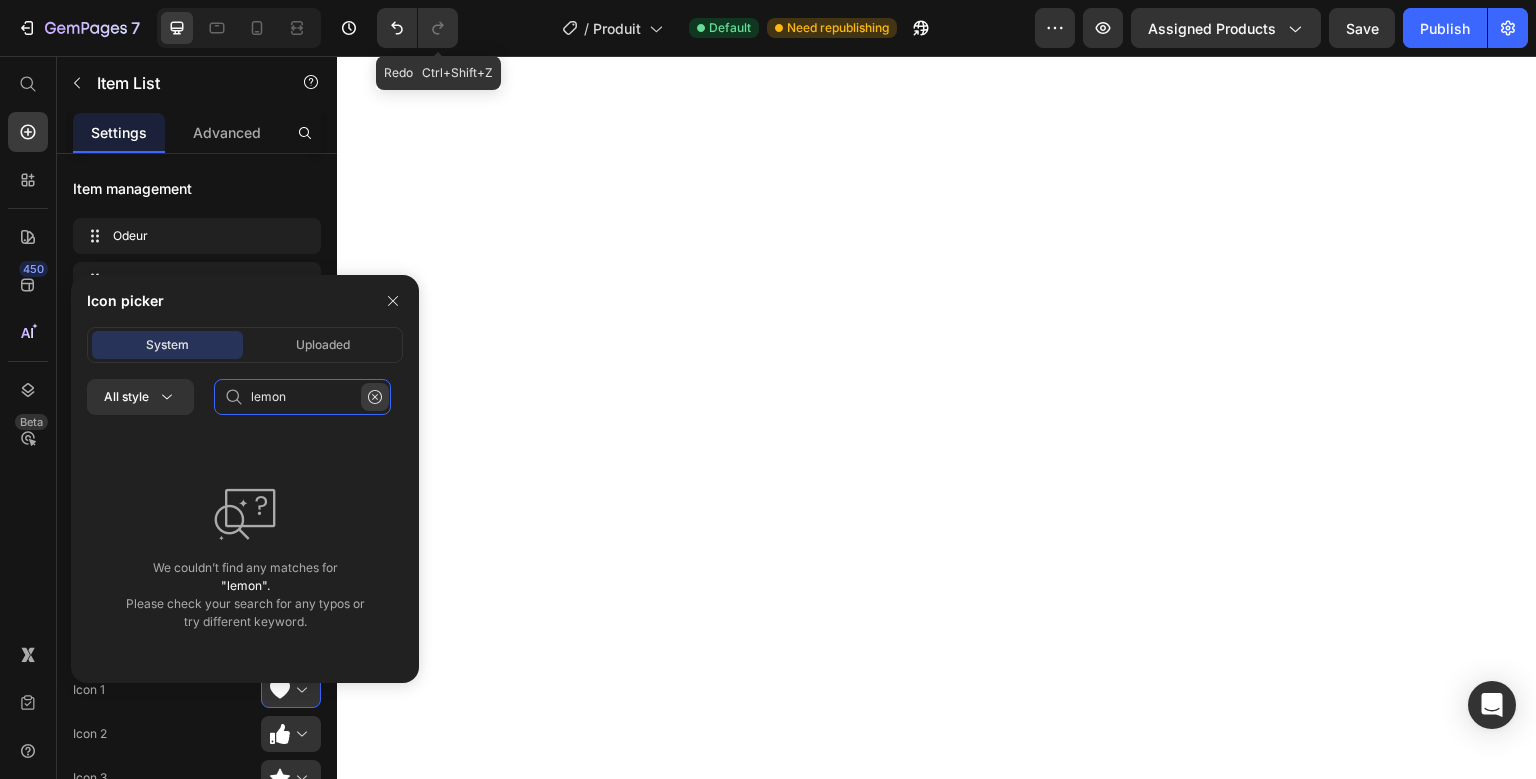 type on "lemon" 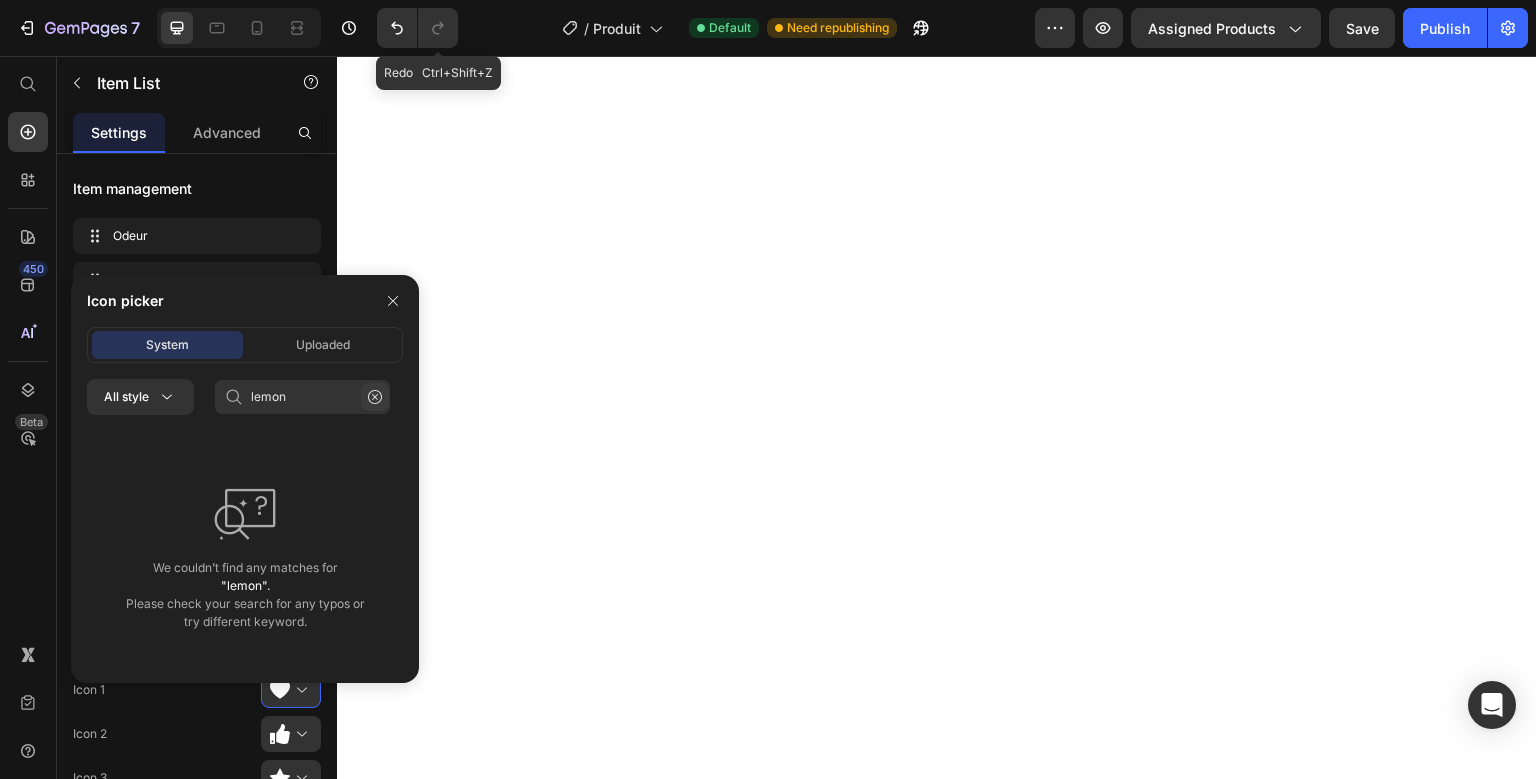 click 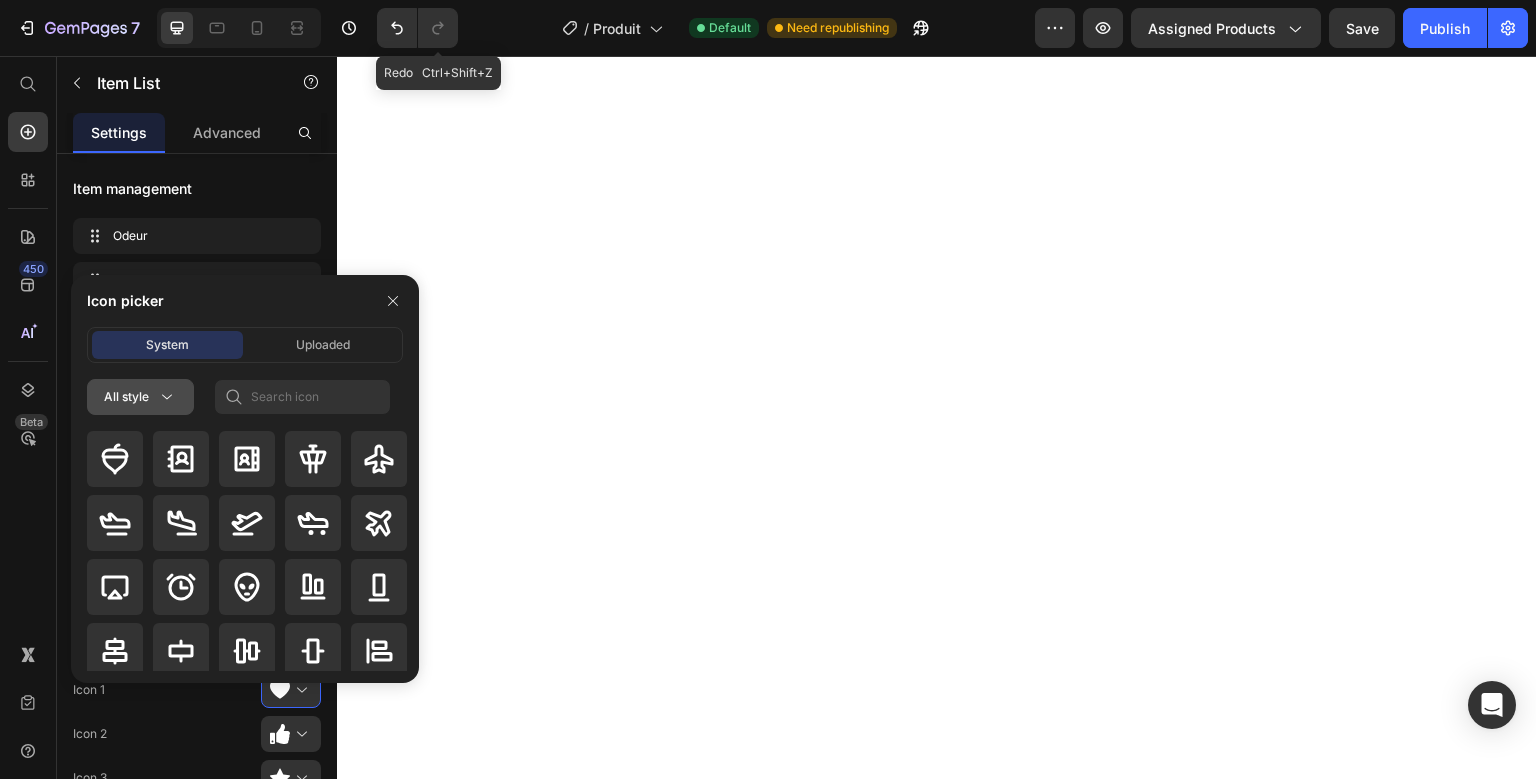 click on "All style" at bounding box center [140, 397] 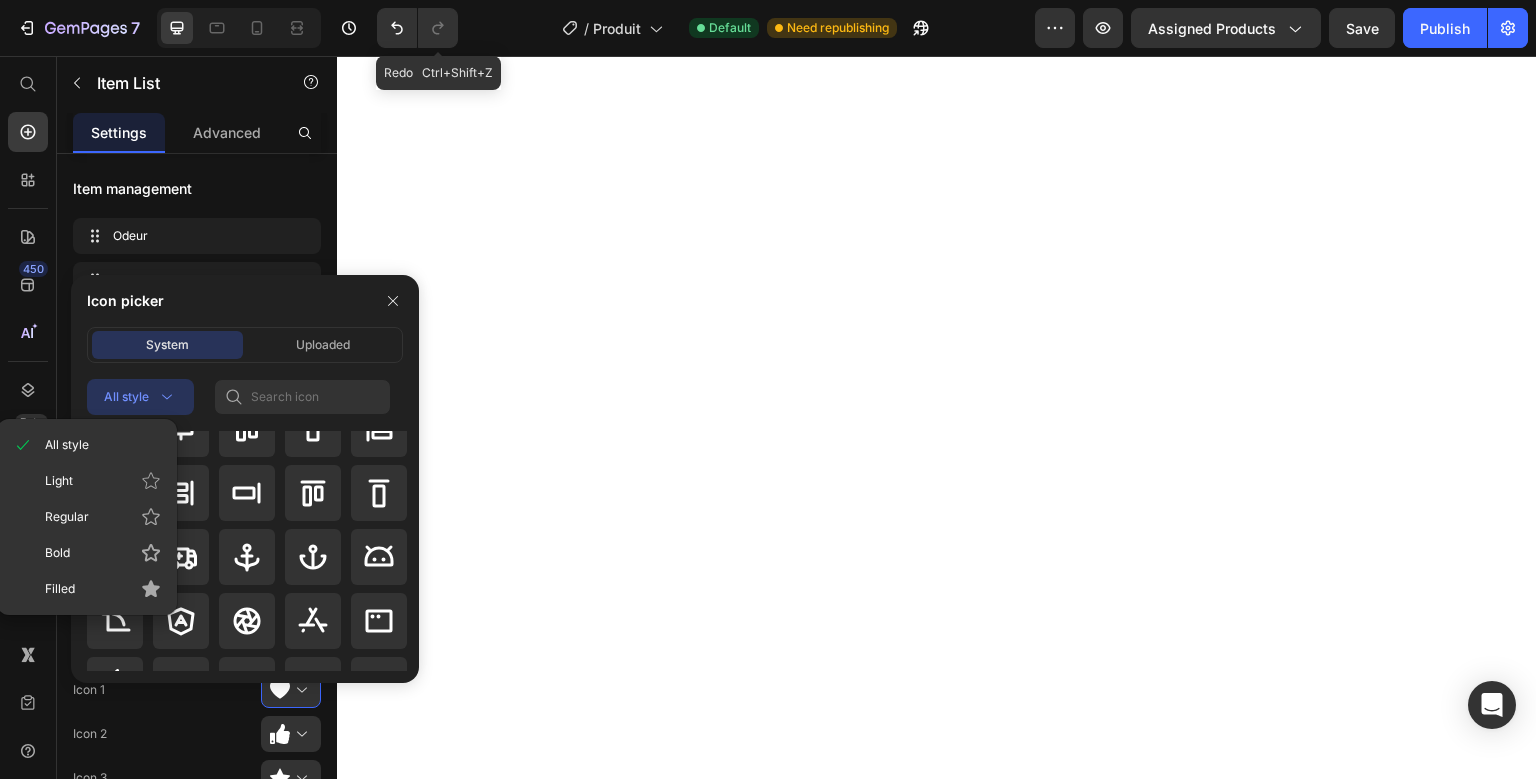 scroll, scrollTop: 223, scrollLeft: 0, axis: vertical 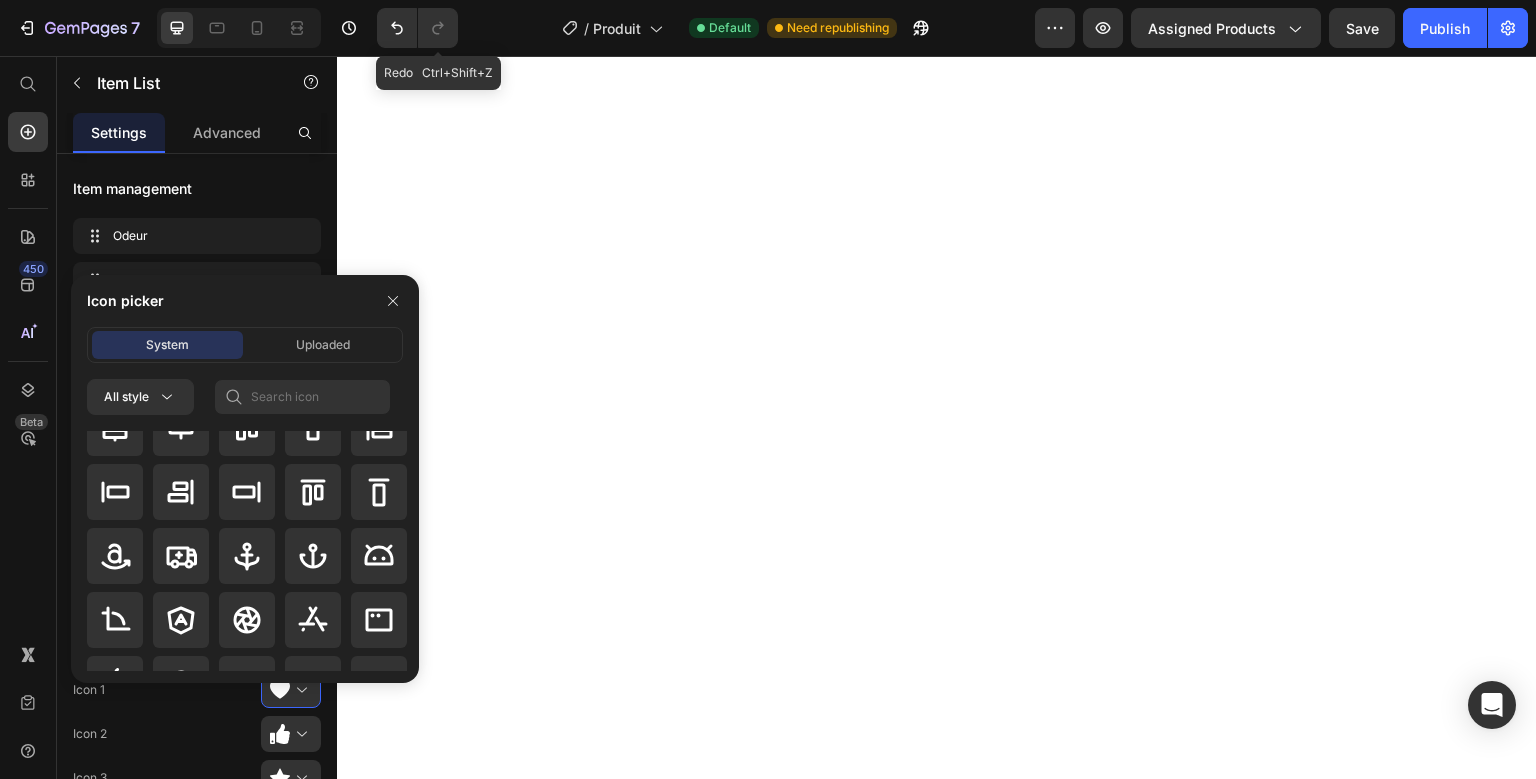 click at bounding box center (302, 397) 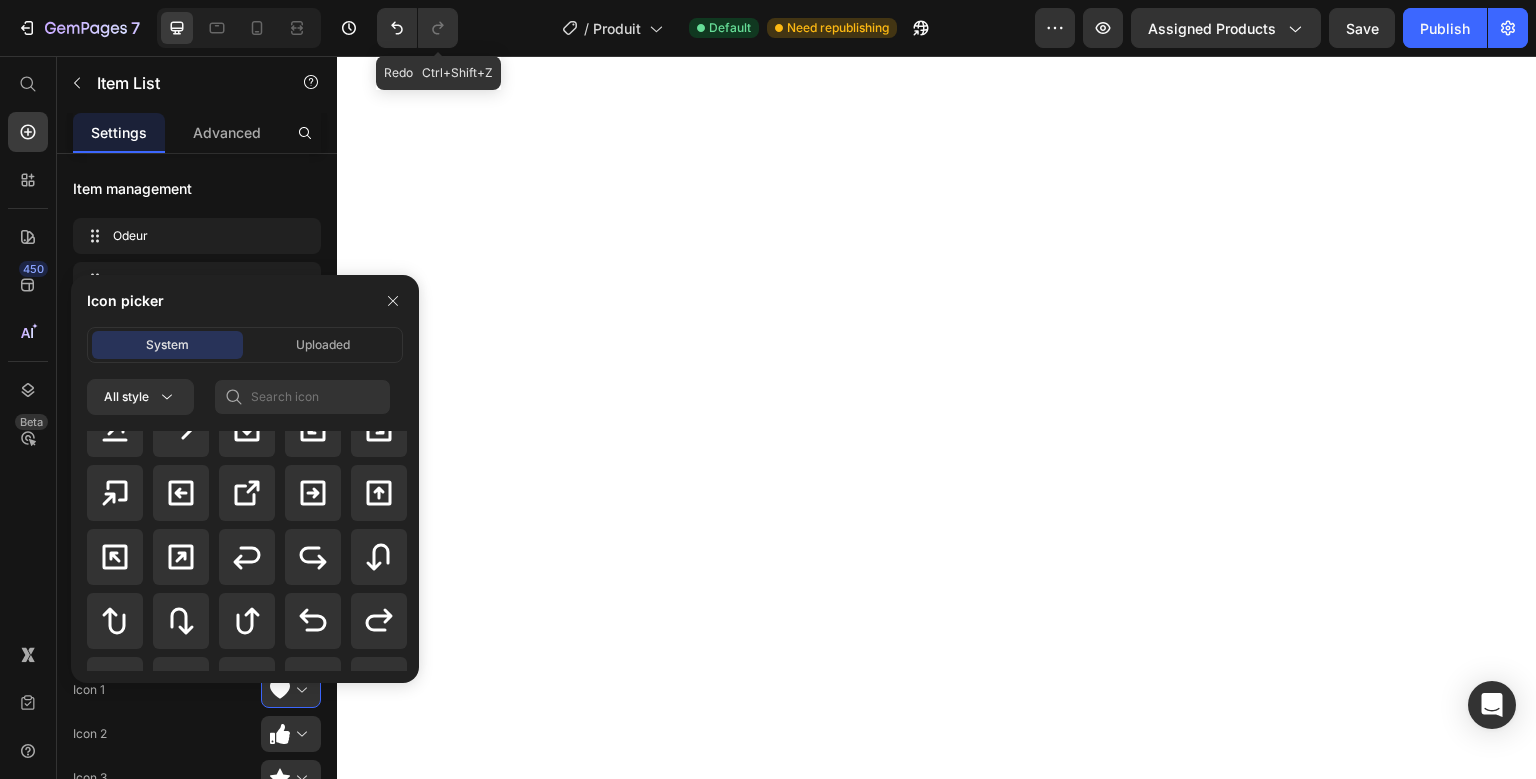 scroll, scrollTop: 1117, scrollLeft: 0, axis: vertical 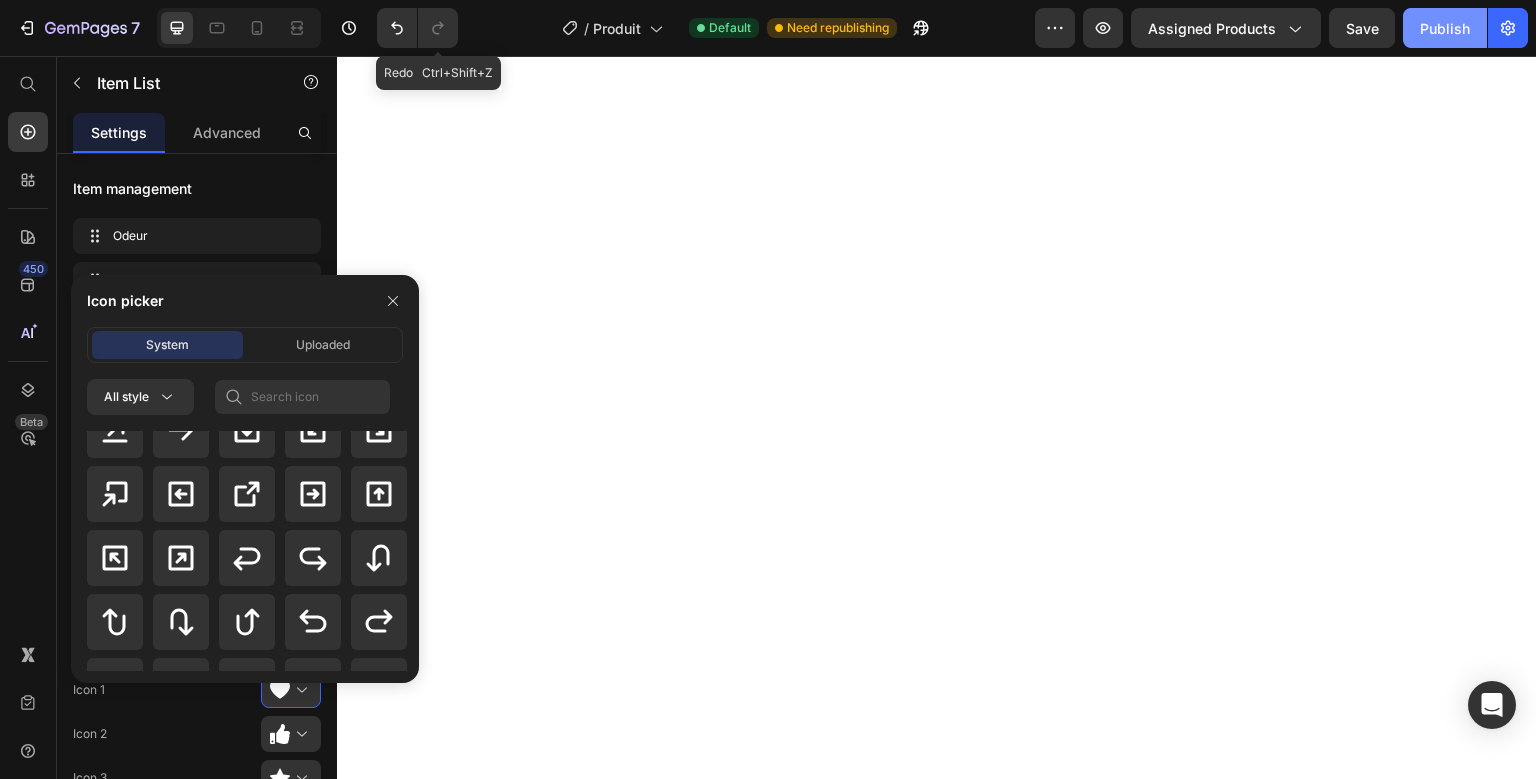 click on "Publish" at bounding box center (1445, 28) 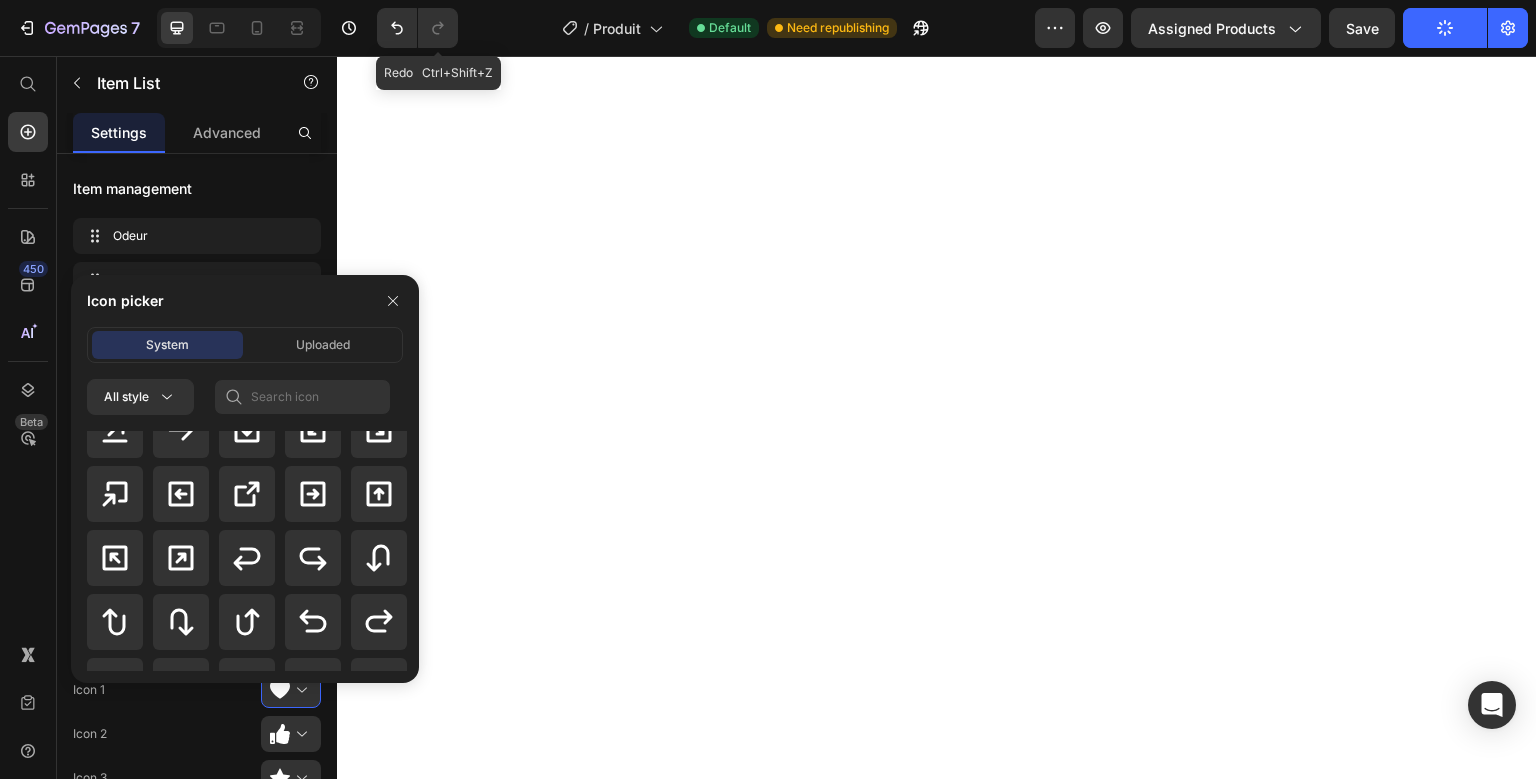 click on "Publish" 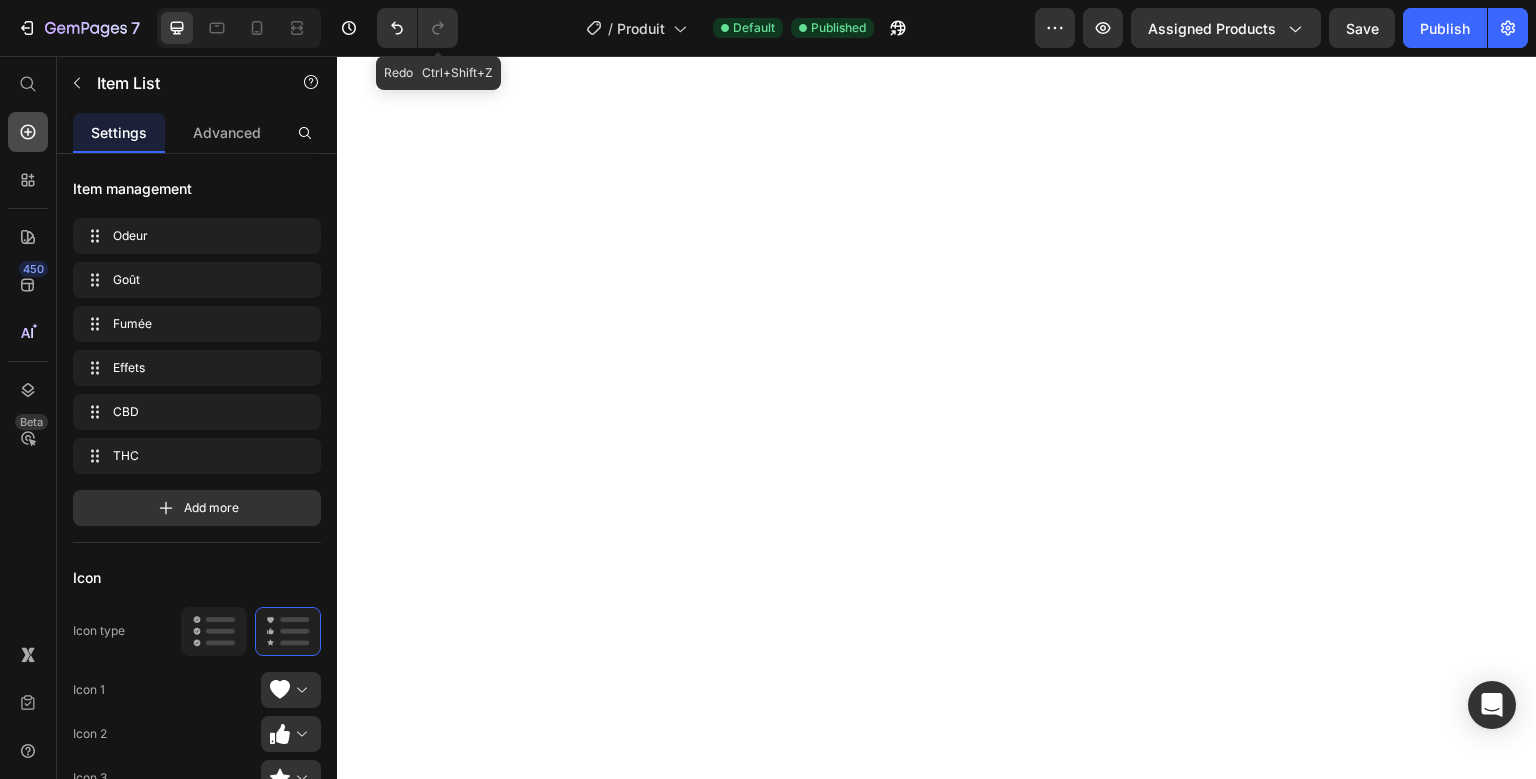 click 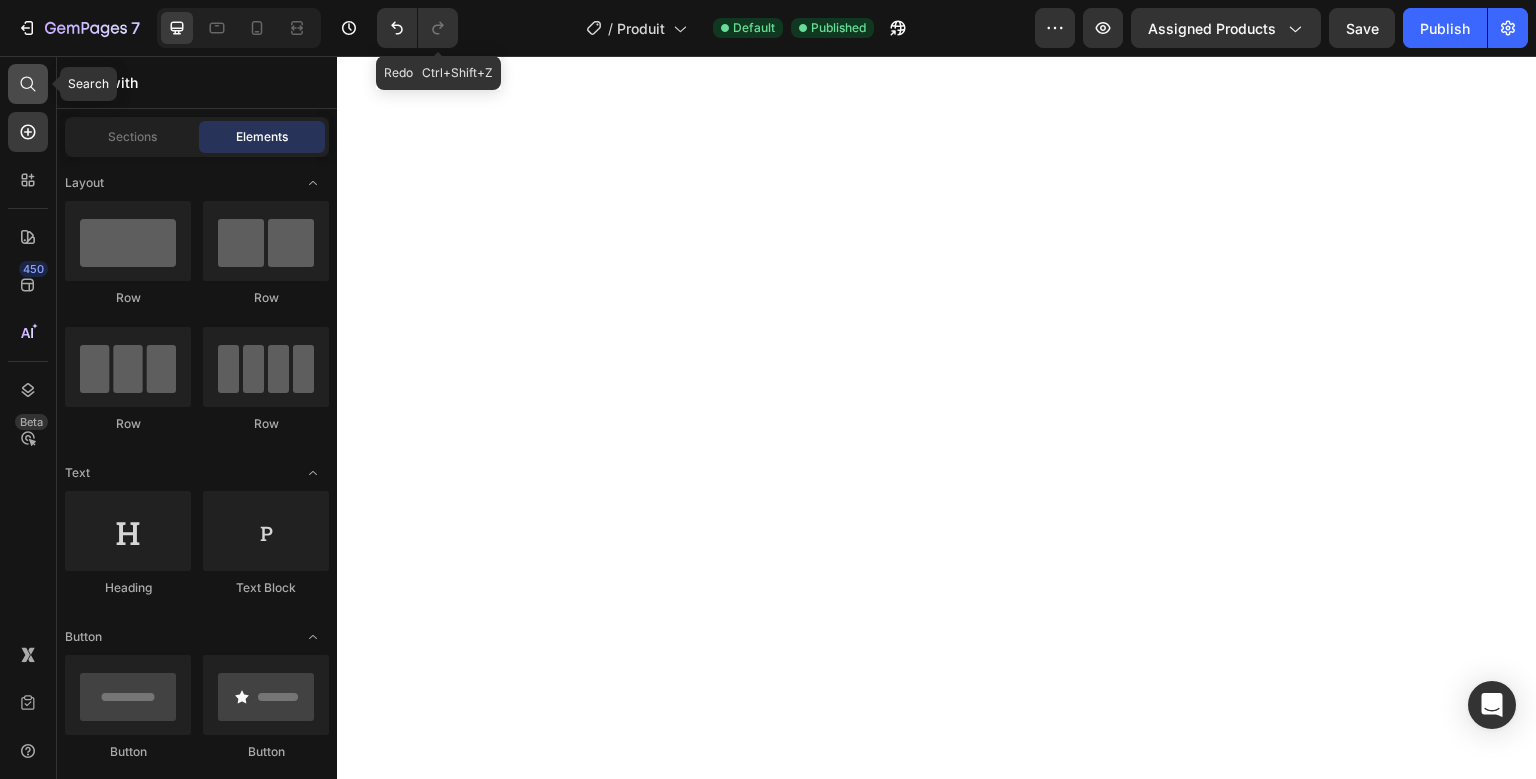 click 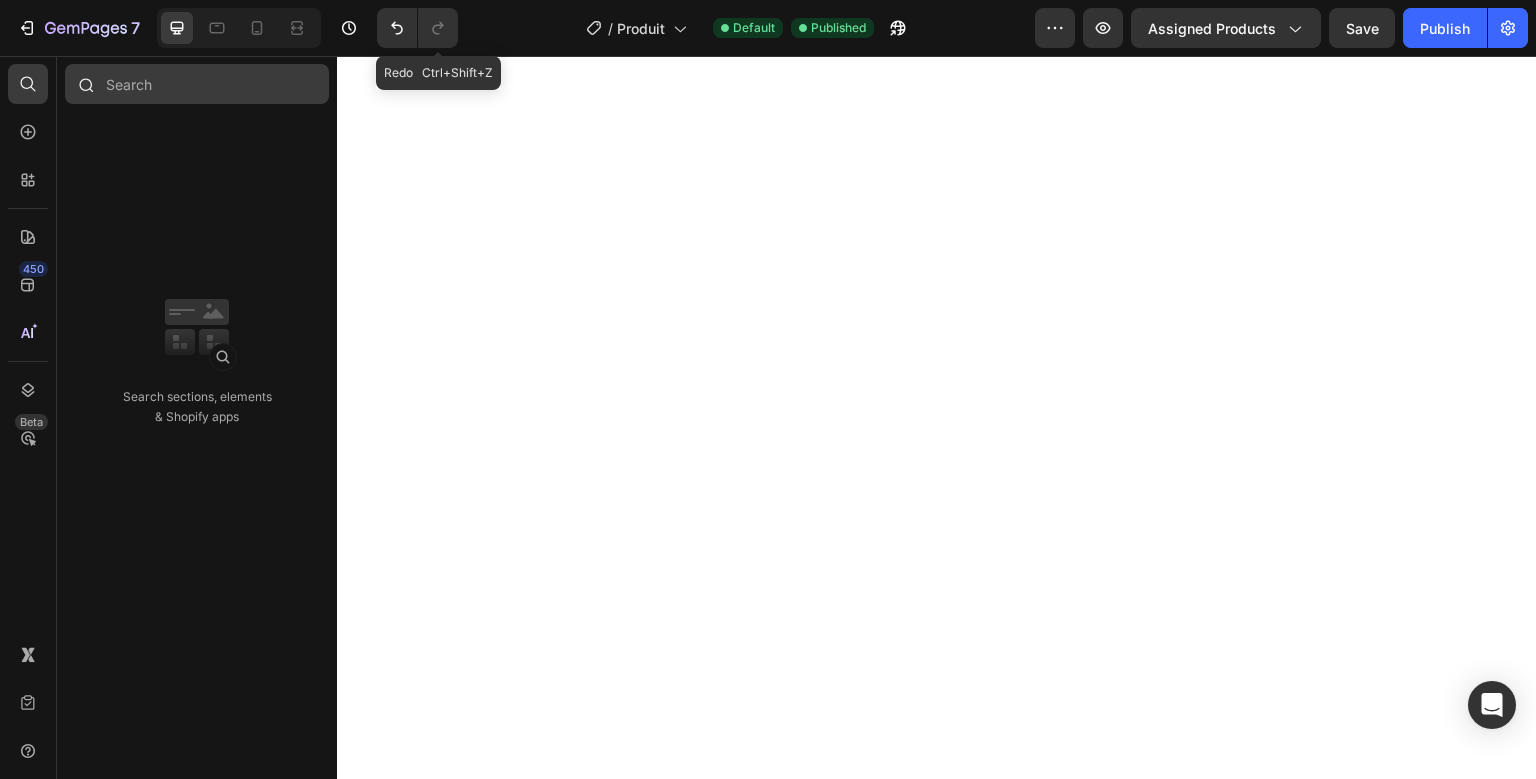 click at bounding box center (197, 84) 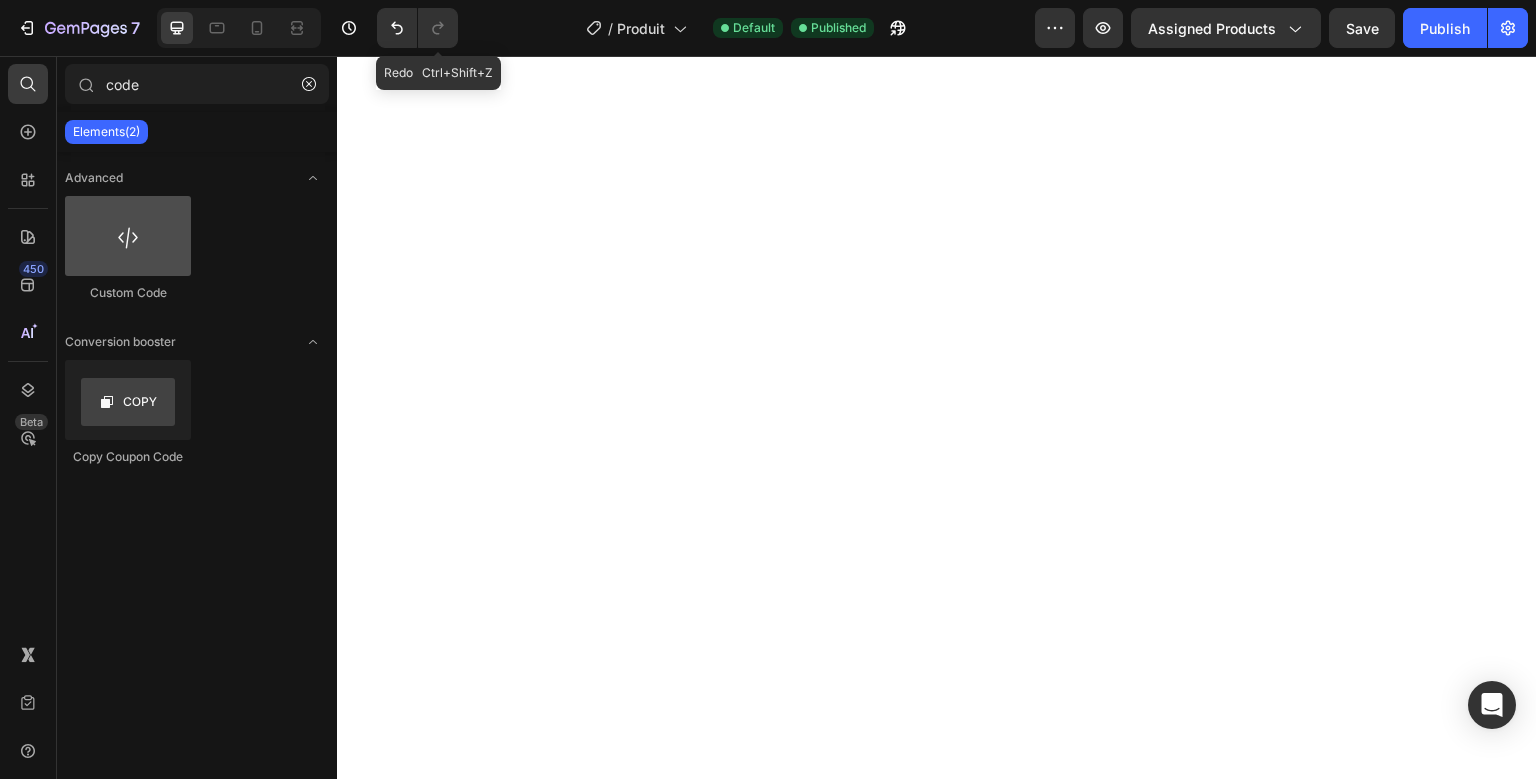 type on "code" 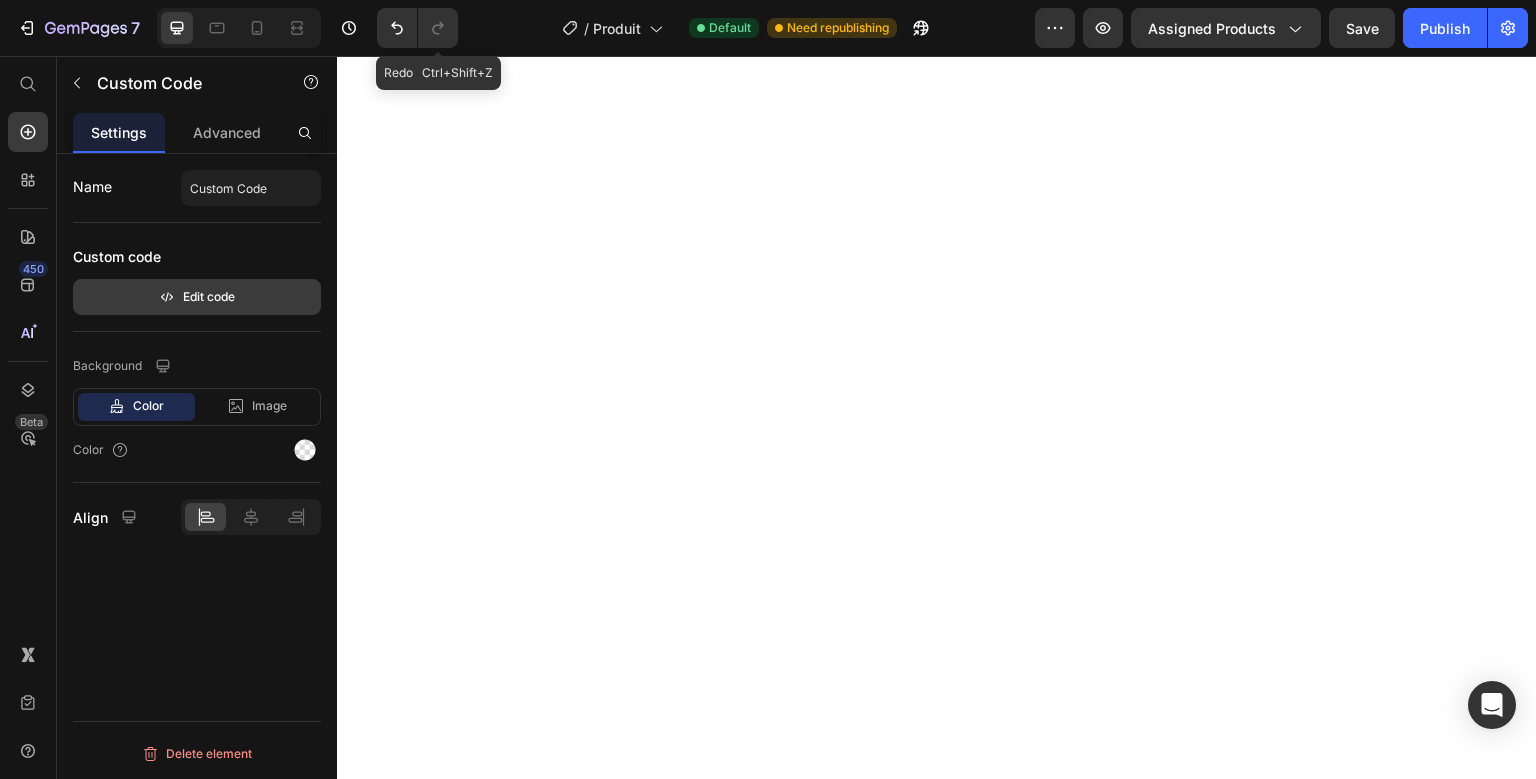 click on "Edit code" at bounding box center [197, 297] 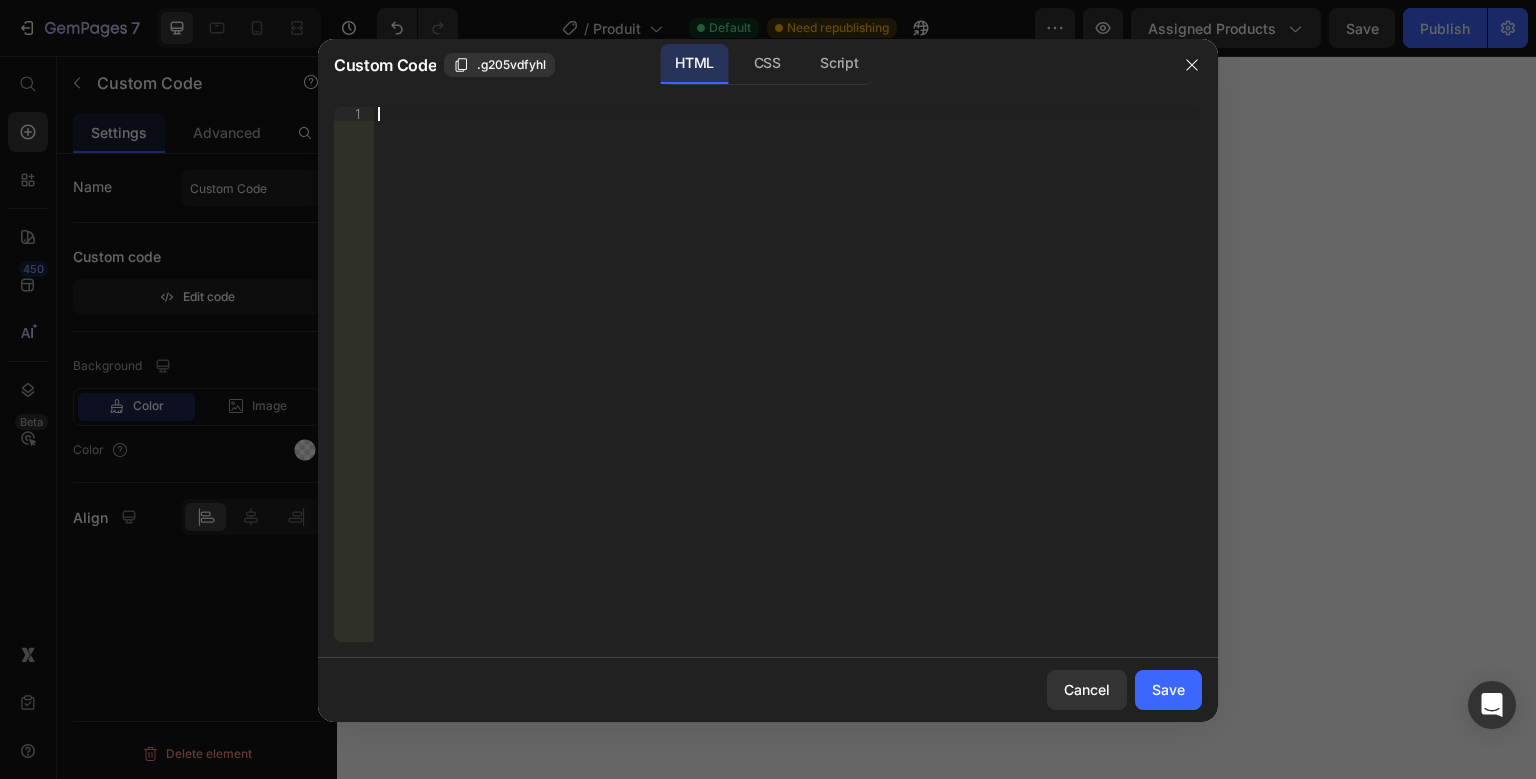click on "Insert the 3rd-party installation code, HTML code, or Liquid code to display custom content." at bounding box center (788, 388) 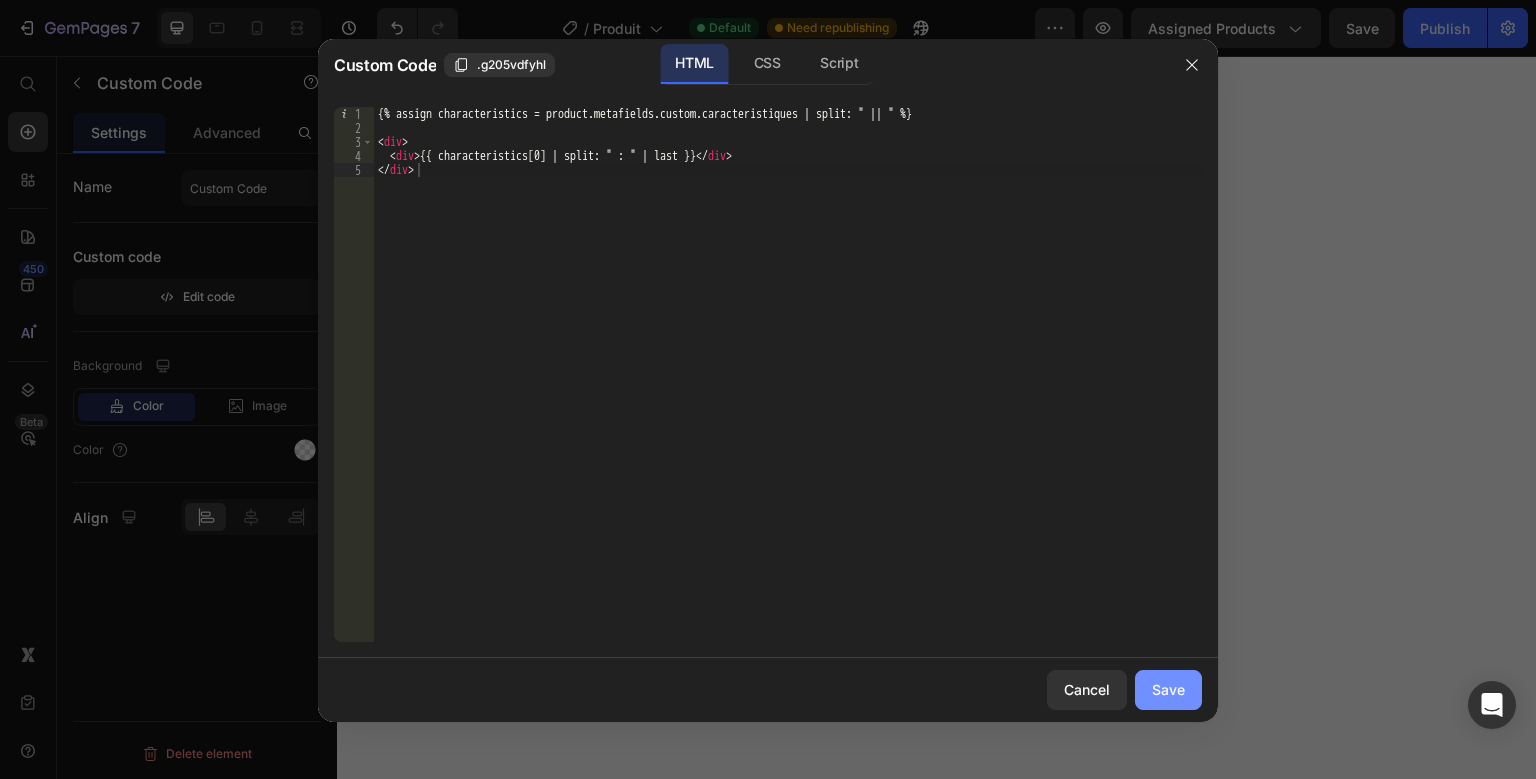 click on "Save" at bounding box center (1168, 689) 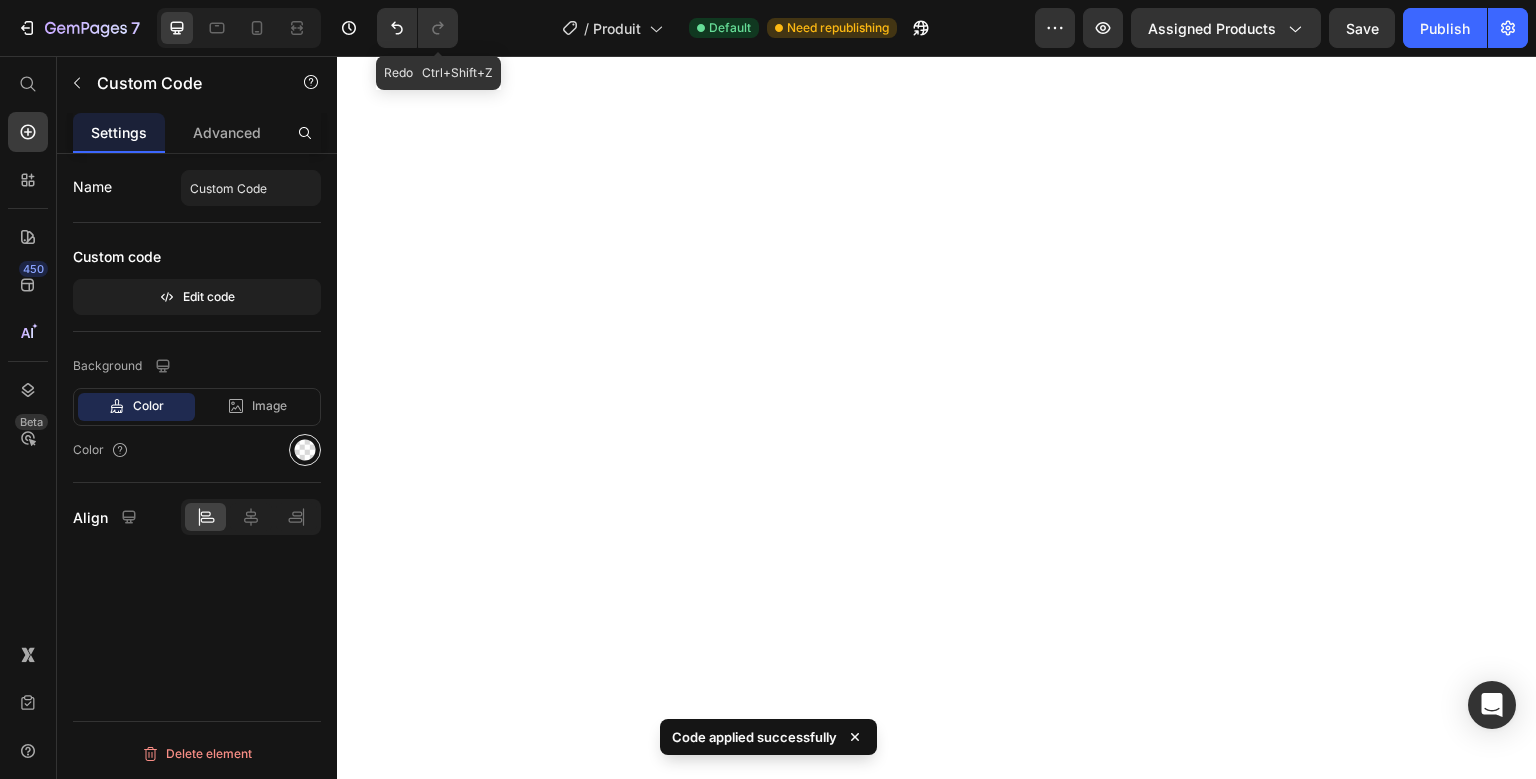 click at bounding box center (305, 450) 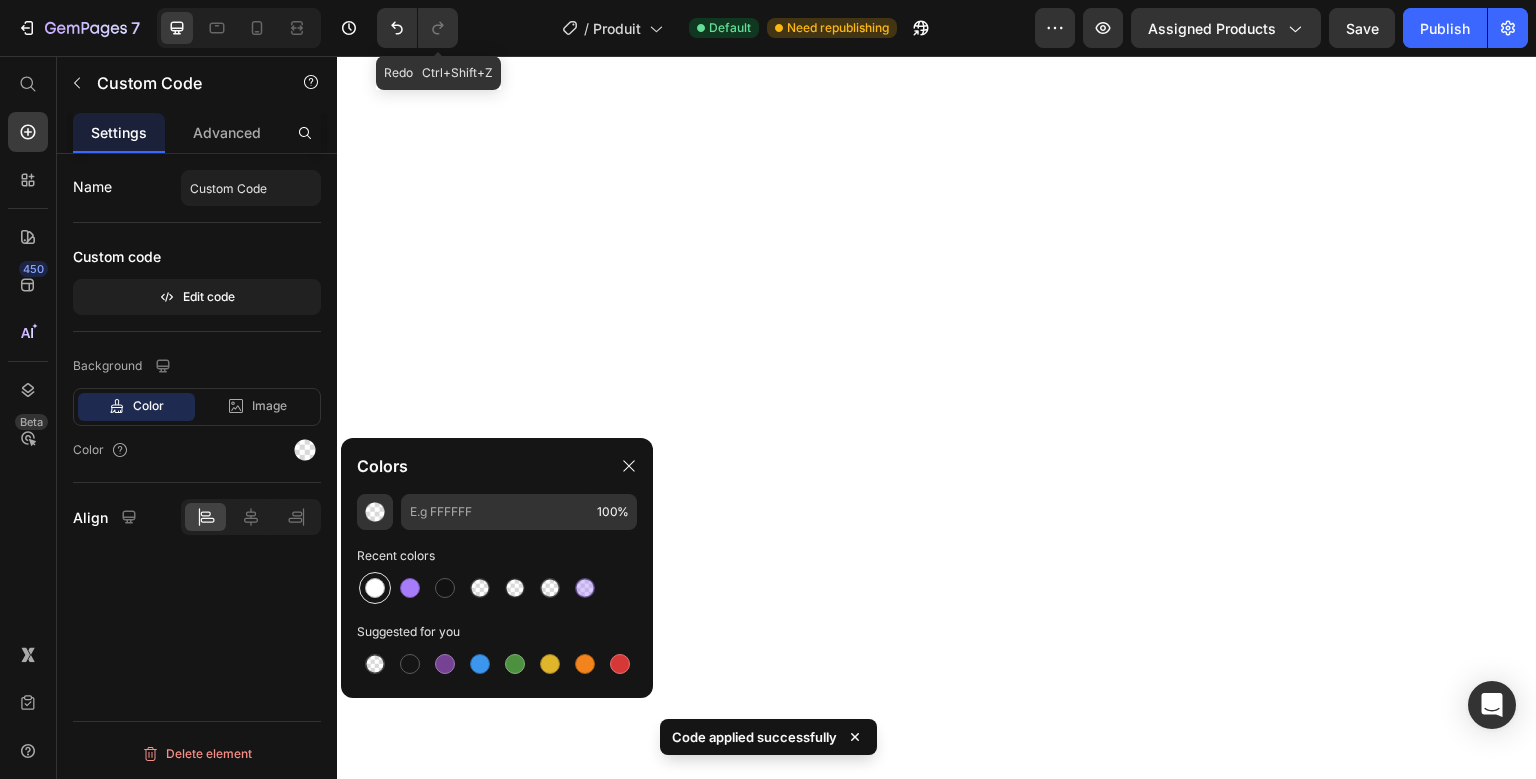 click at bounding box center (375, 588) 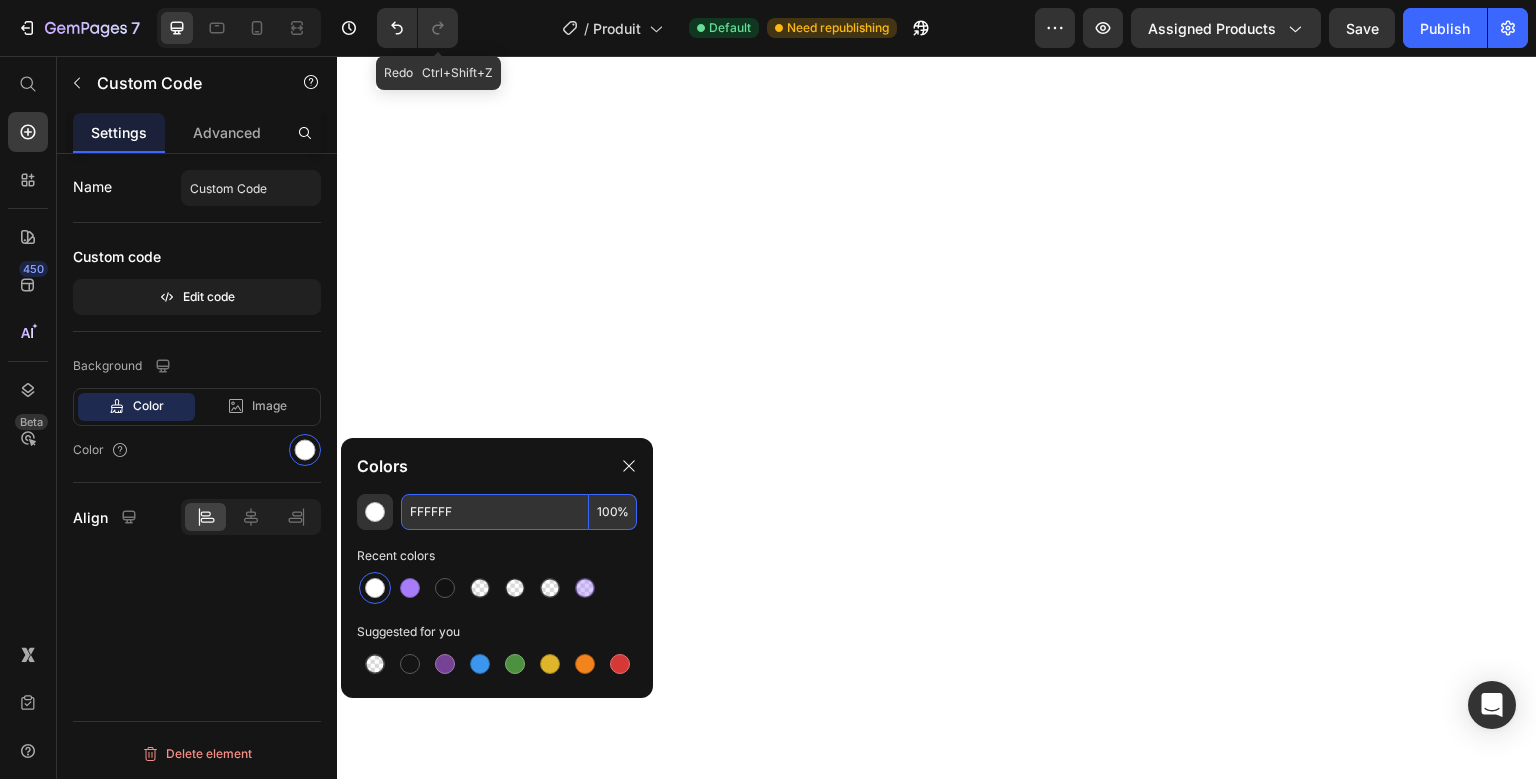 click on "100" at bounding box center [613, 512] 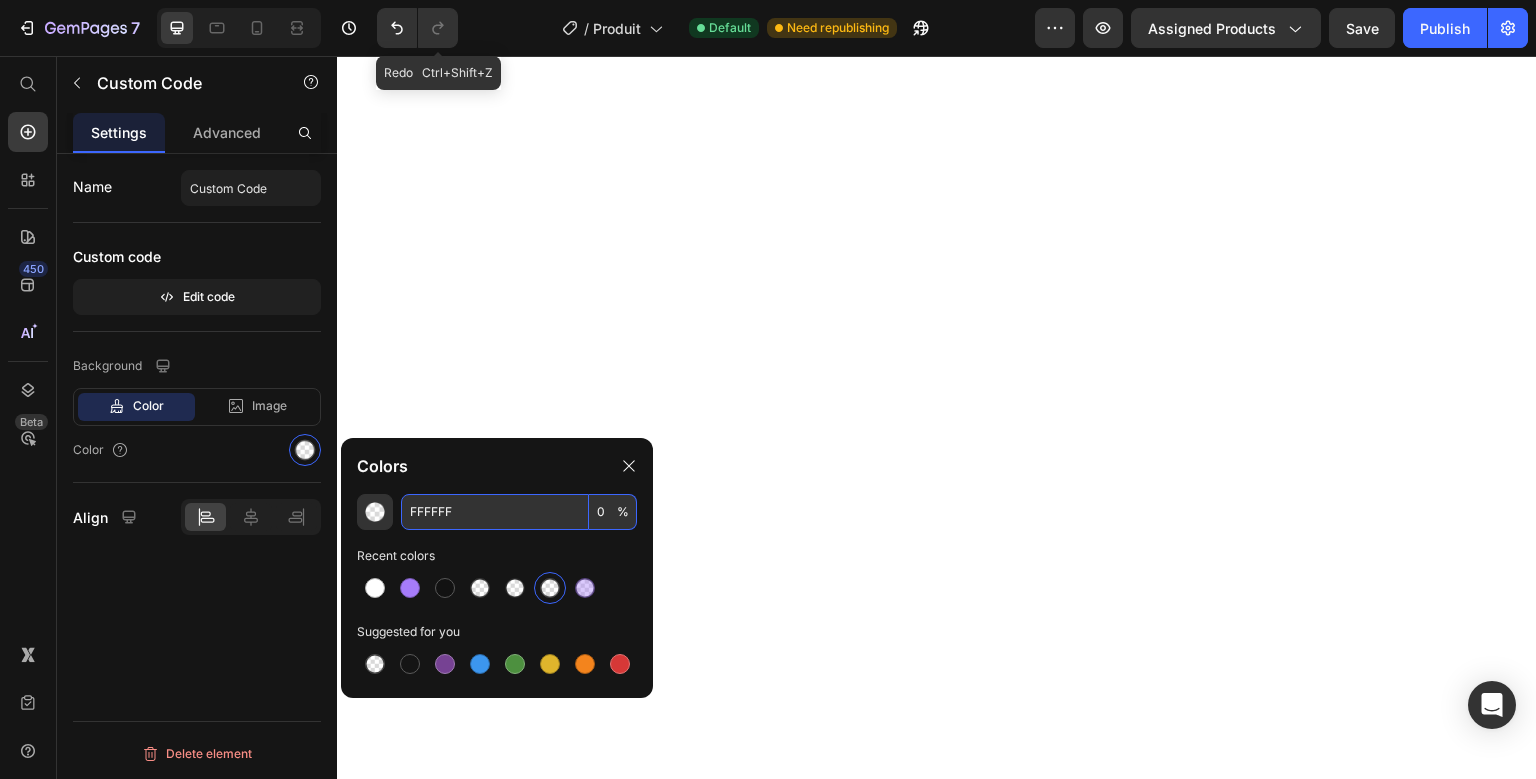 type on "0" 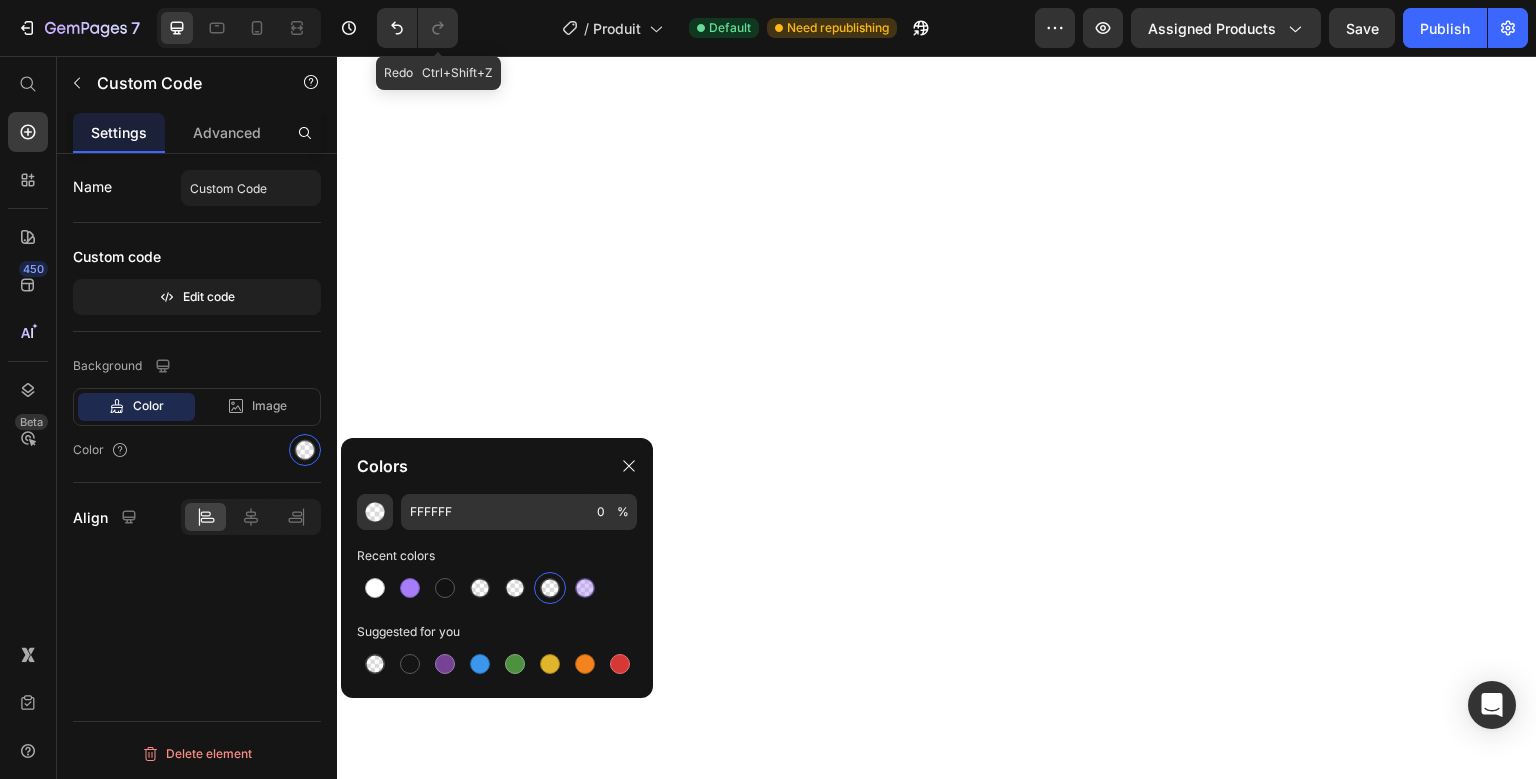 click on "Color" at bounding box center (197, 450) 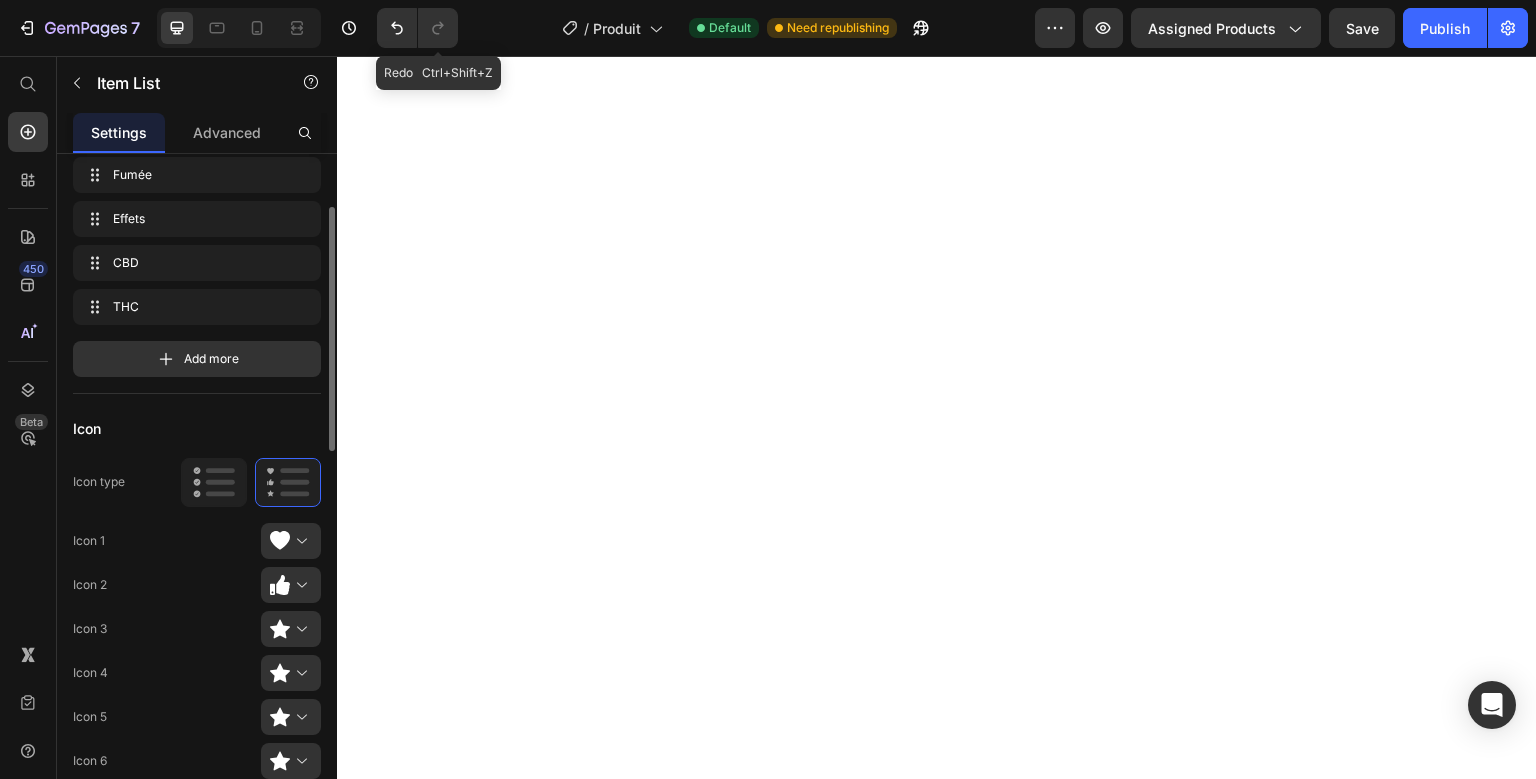 scroll, scrollTop: 162, scrollLeft: 0, axis: vertical 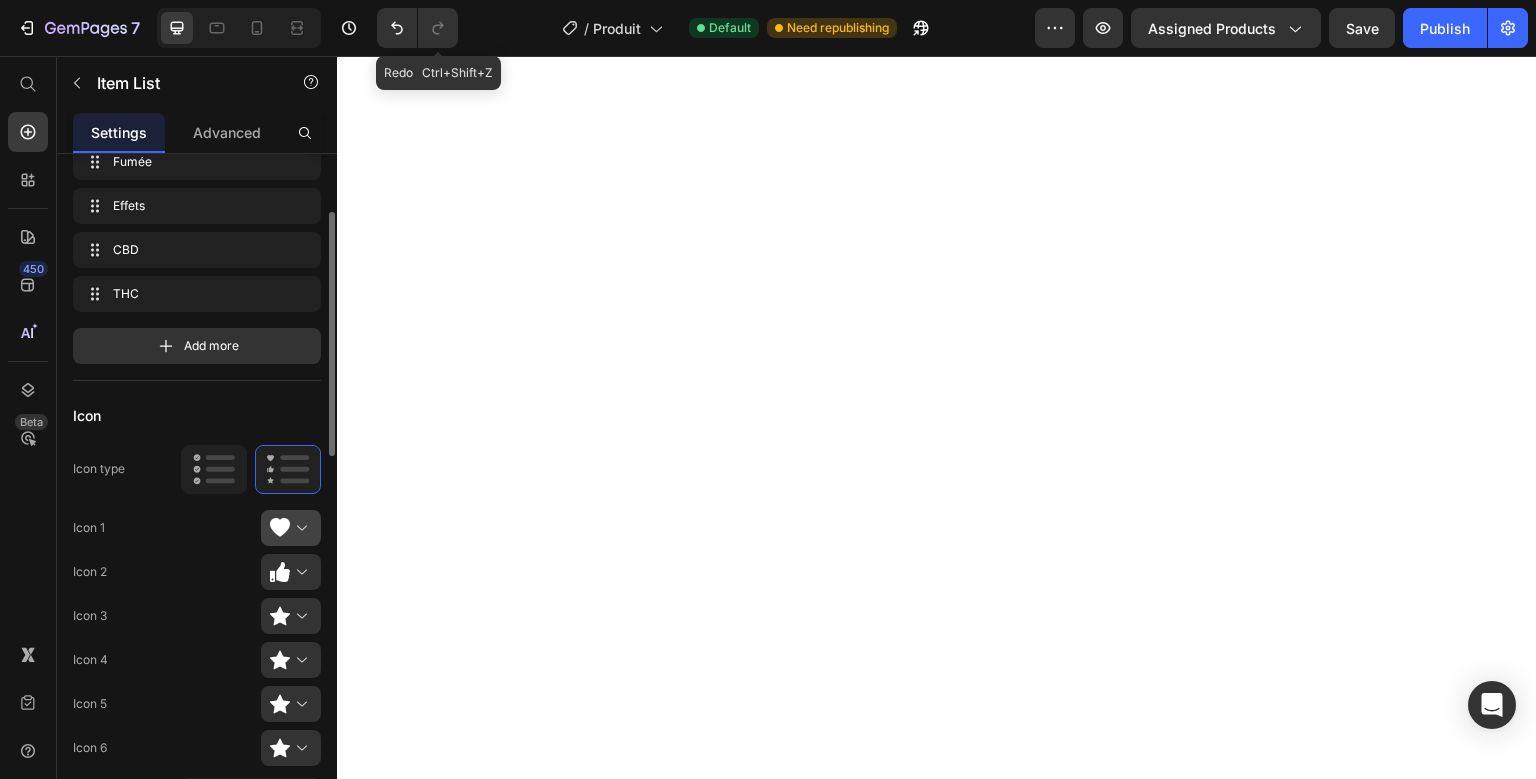 click at bounding box center [299, 528] 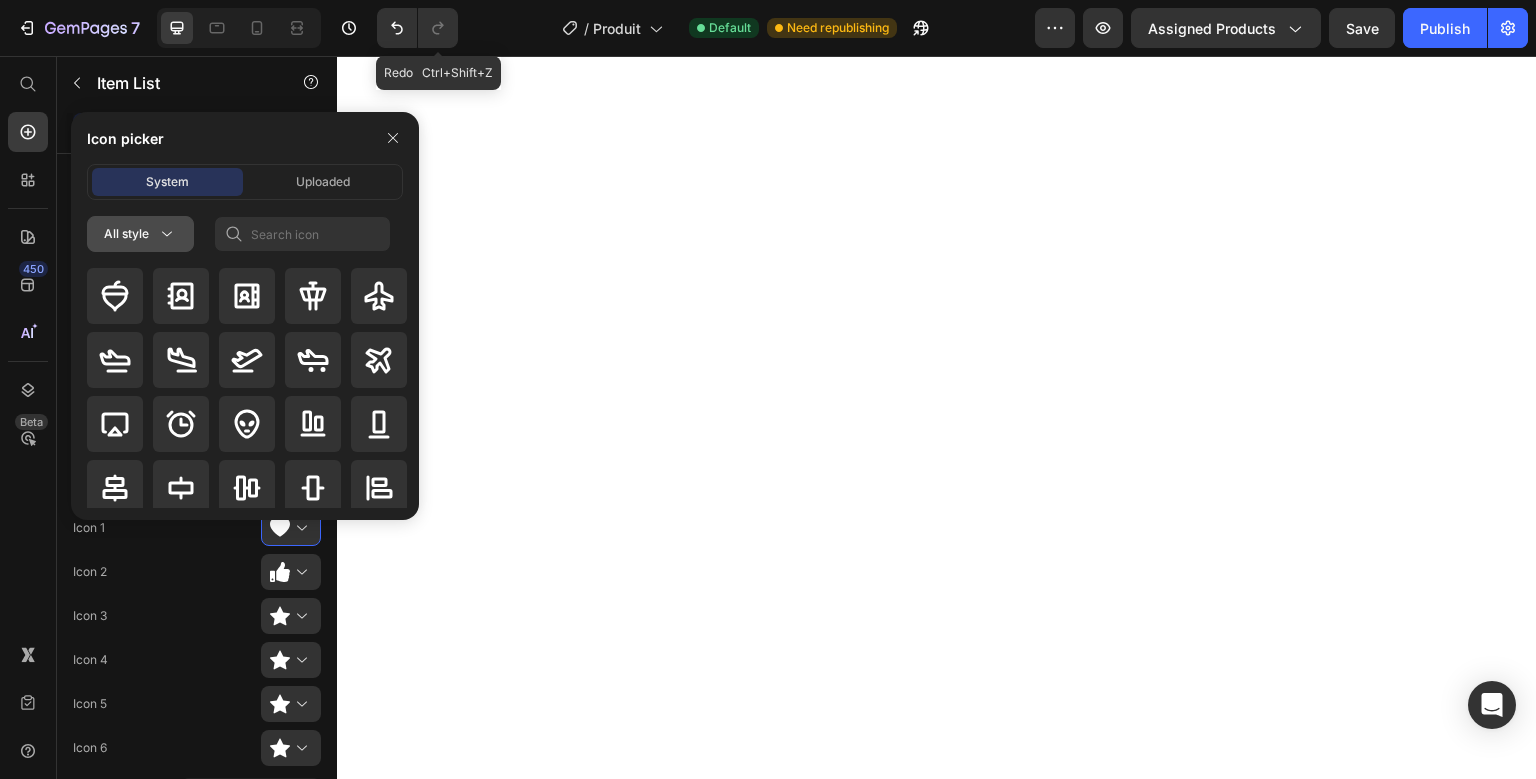 click on "All style" at bounding box center (140, 234) 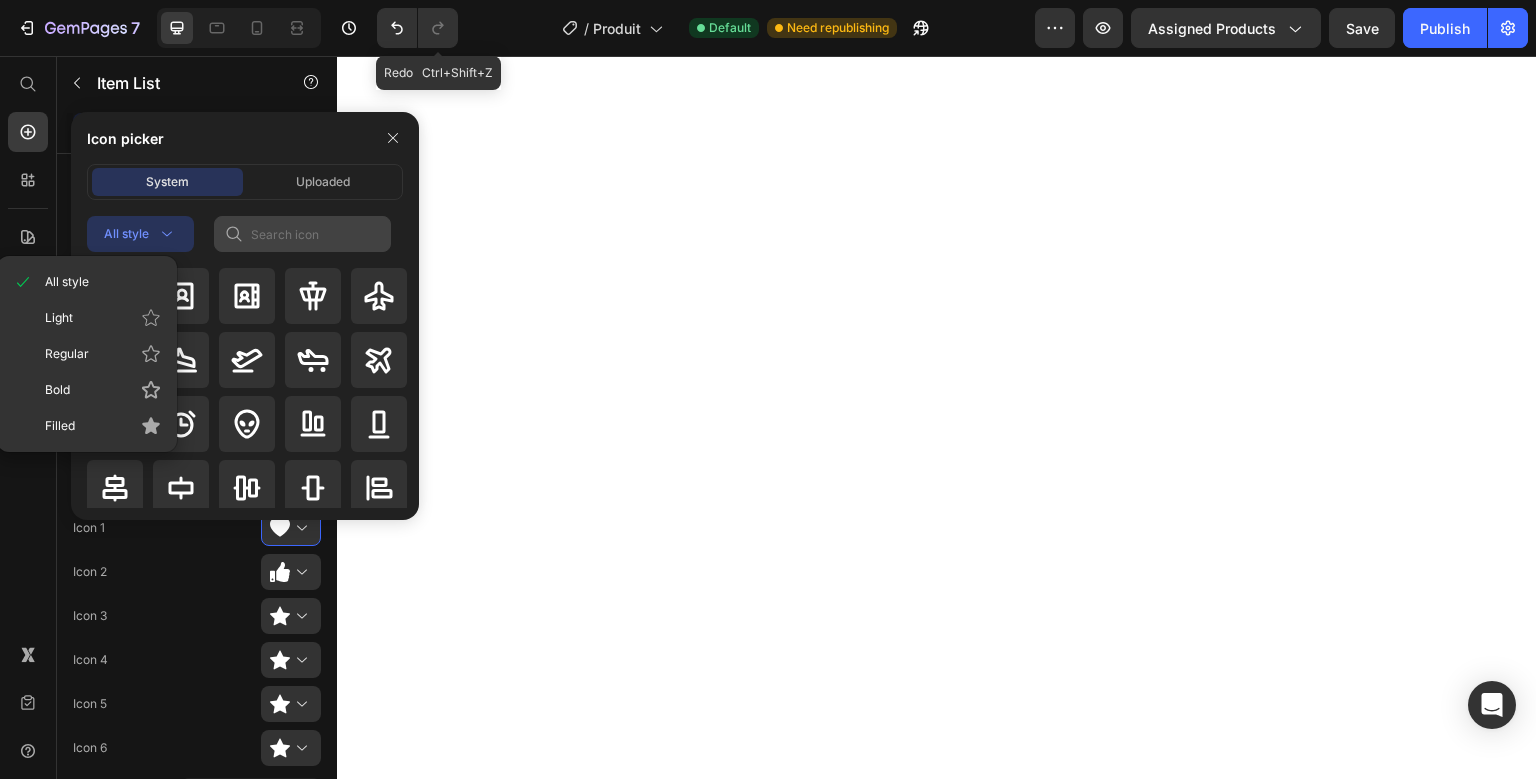 drag, startPoint x: 288, startPoint y: 210, endPoint x: 282, endPoint y: 230, distance: 20.880613 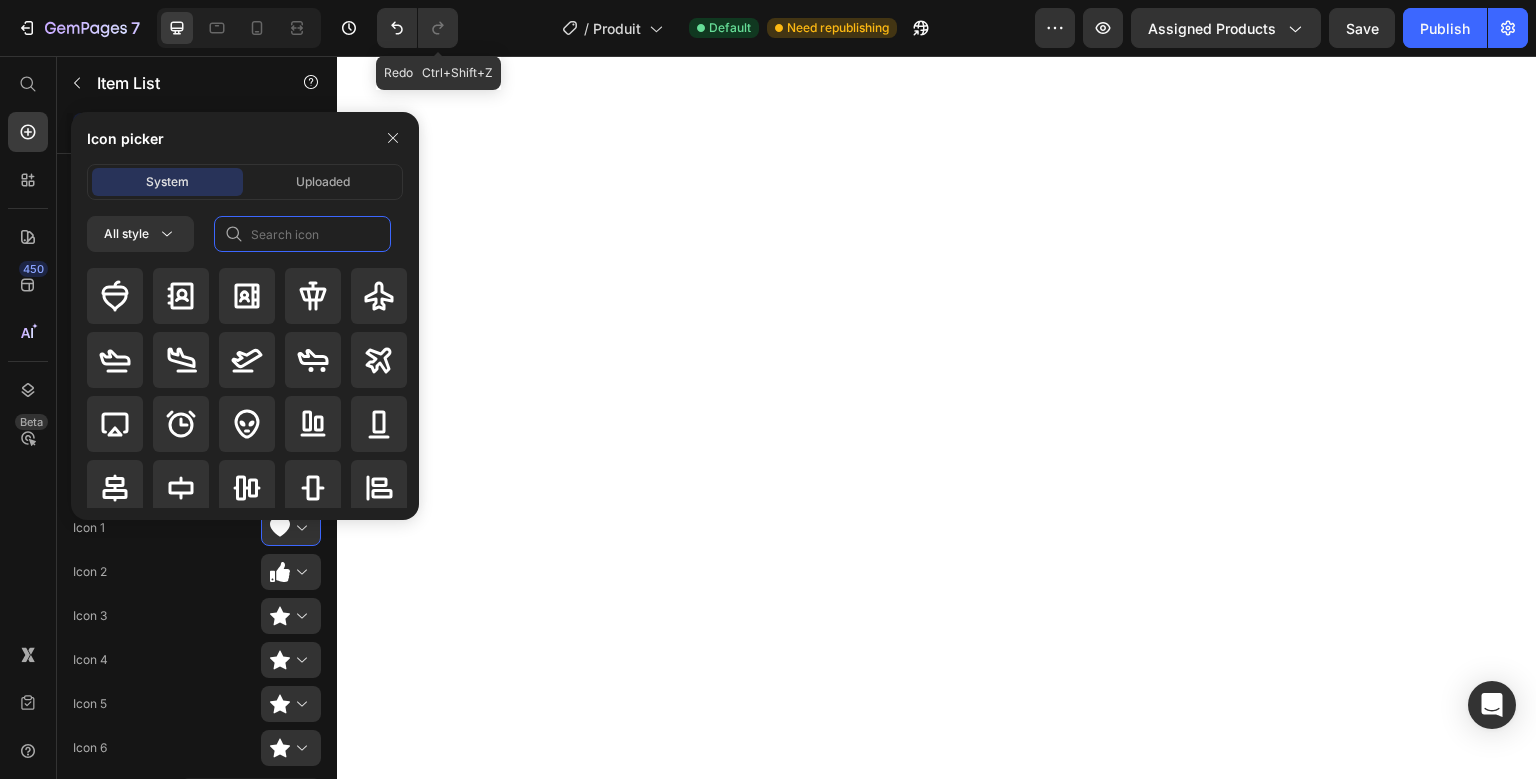 click 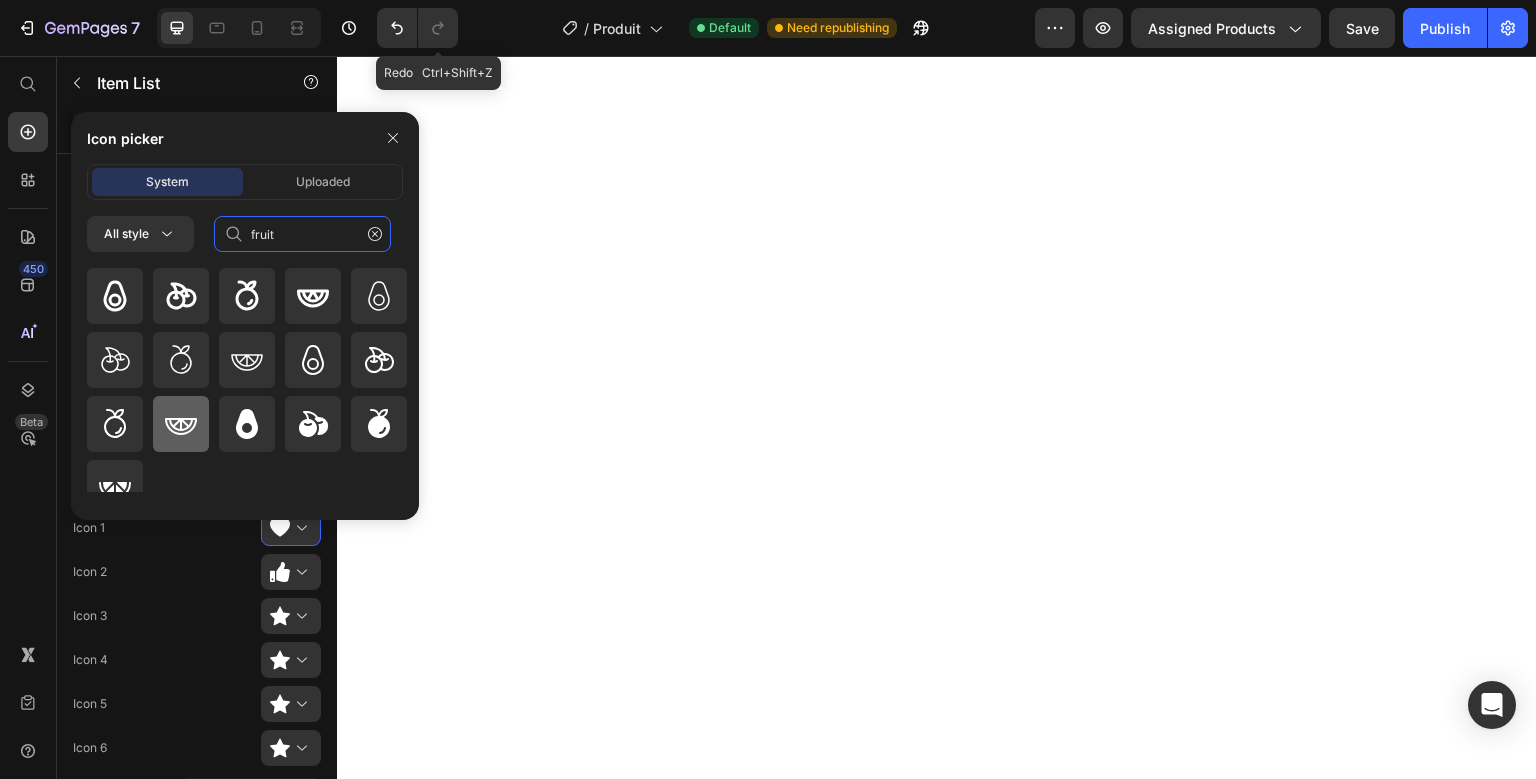 scroll, scrollTop: 24, scrollLeft: 0, axis: vertical 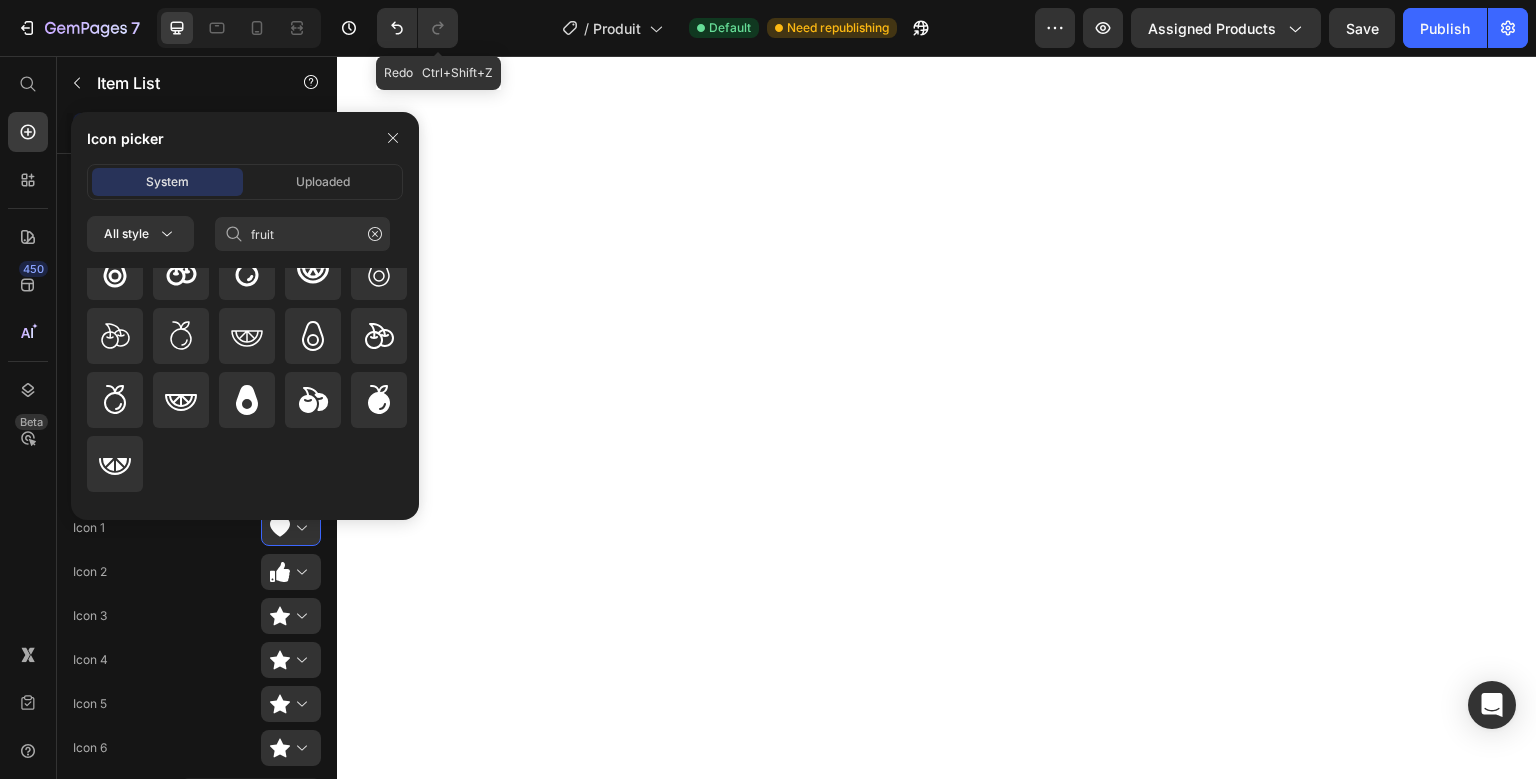 click on "Icon 2" 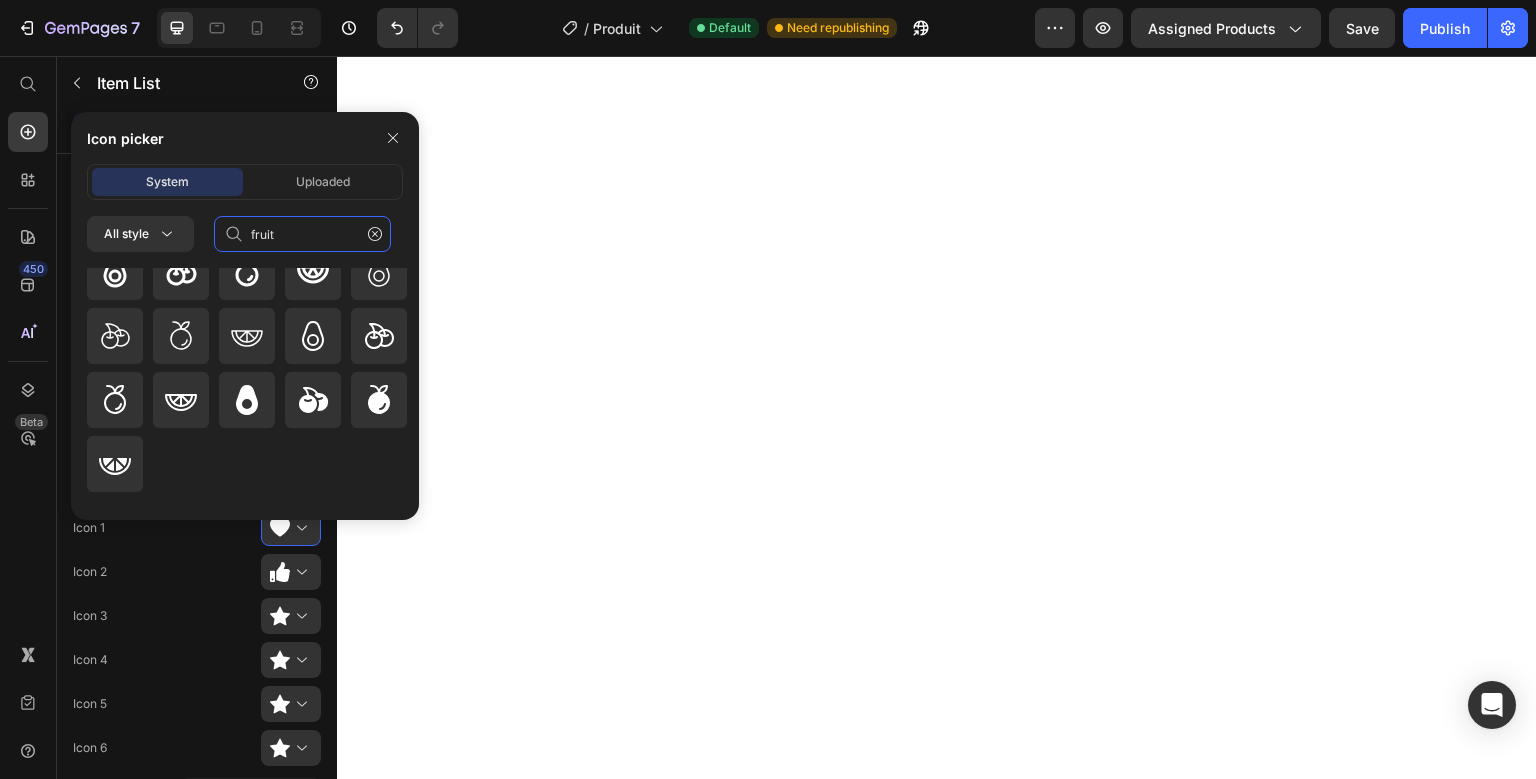 click on "fruit" 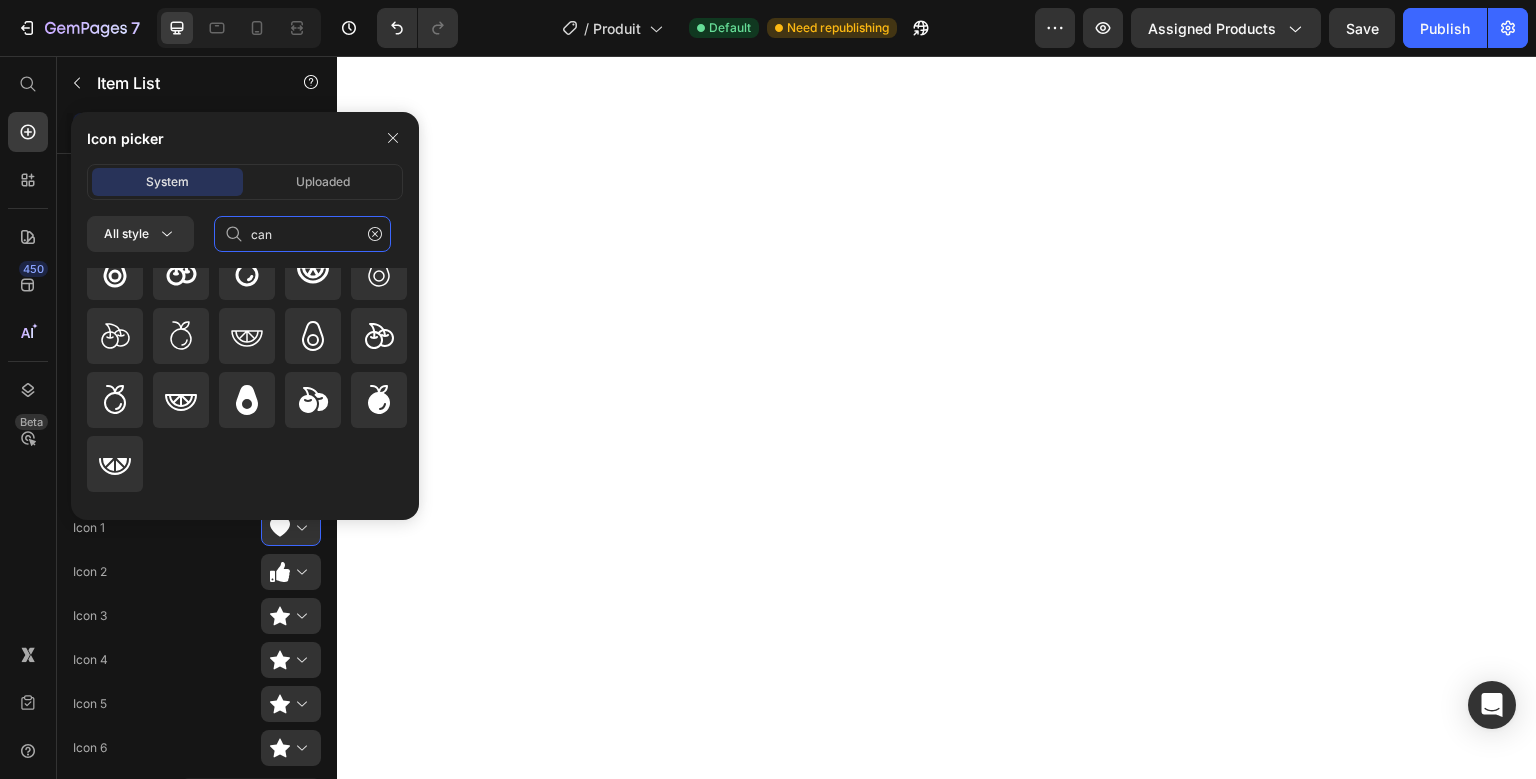 scroll, scrollTop: 0, scrollLeft: 0, axis: both 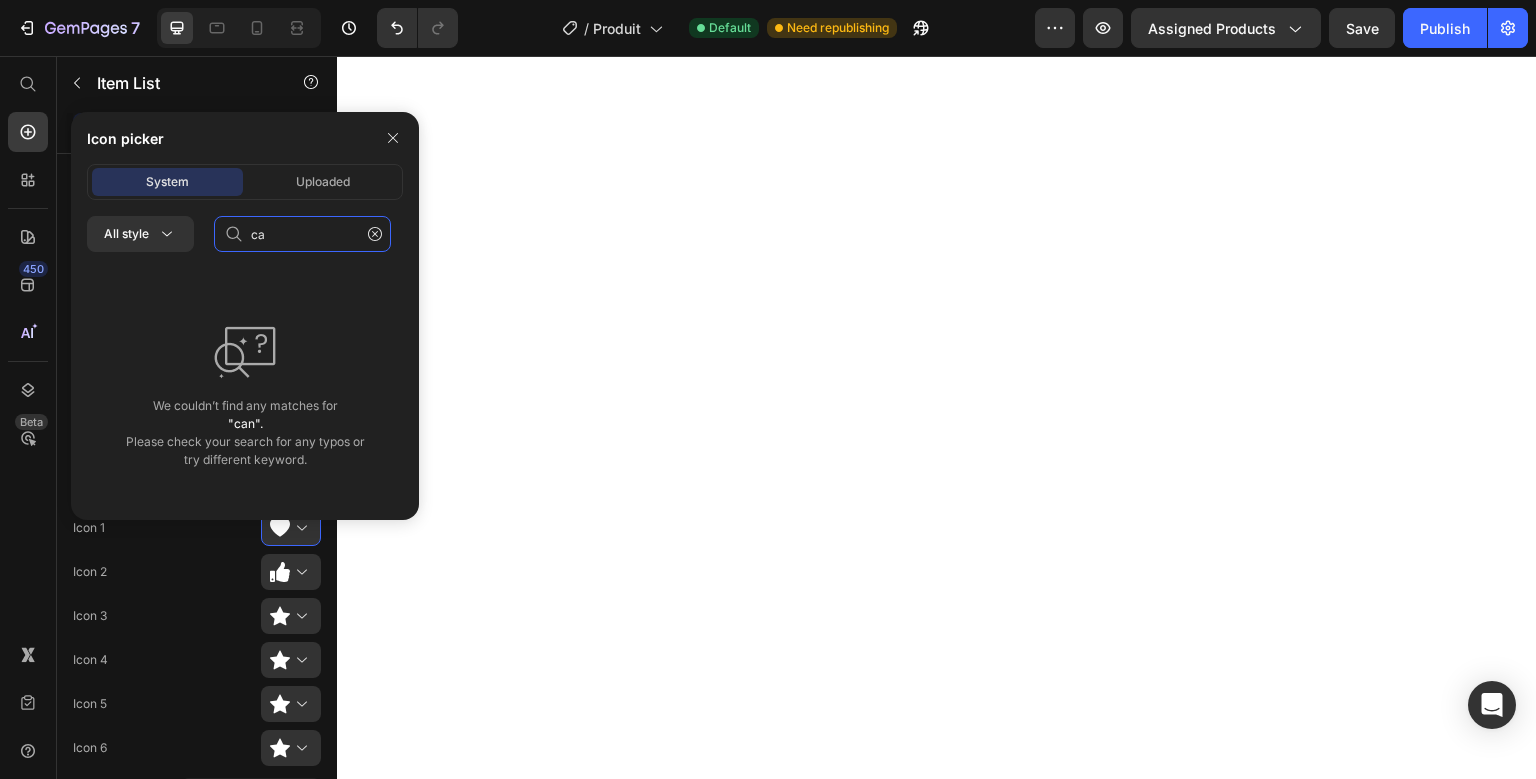 type on "c" 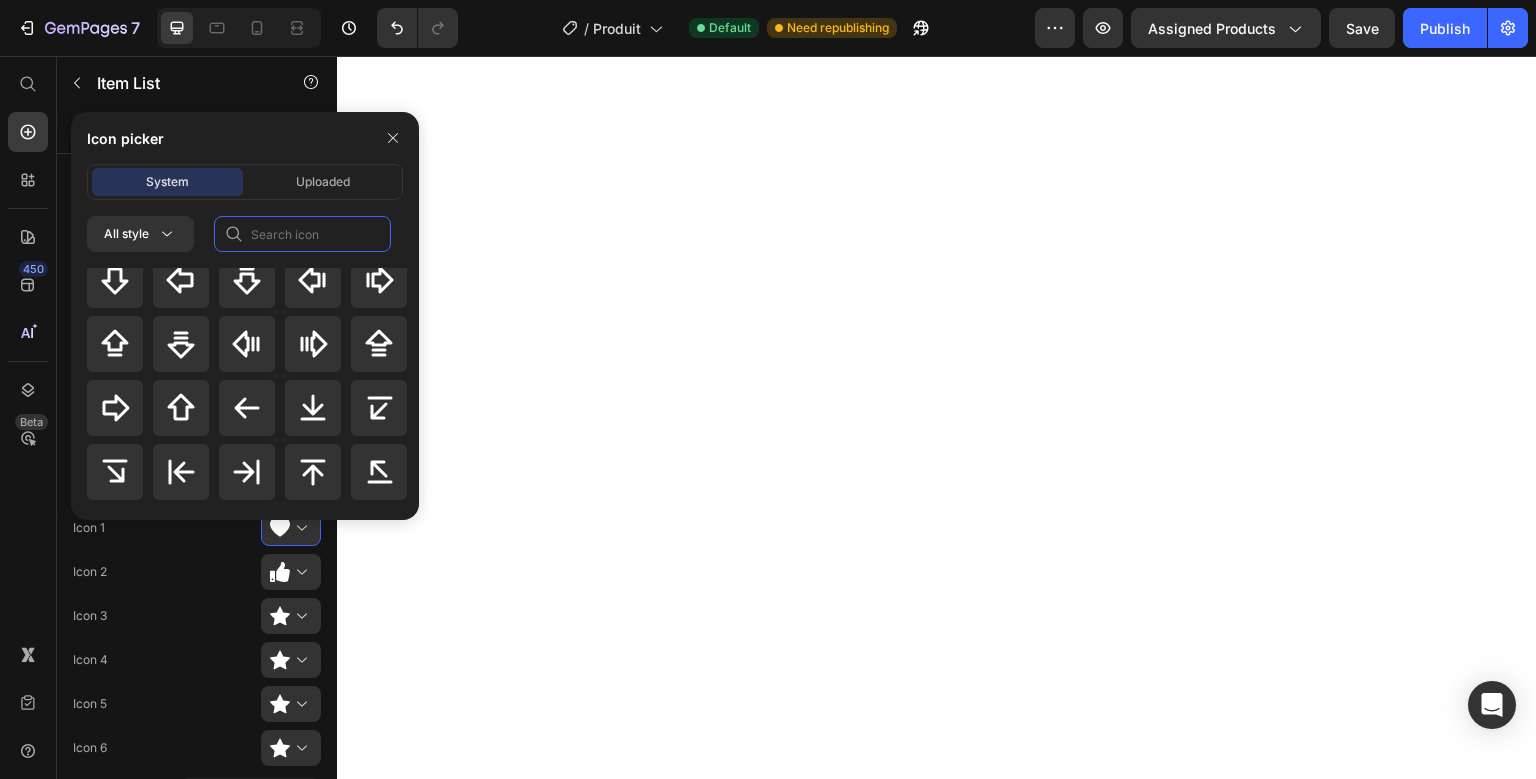 scroll, scrollTop: 935, scrollLeft: 0, axis: vertical 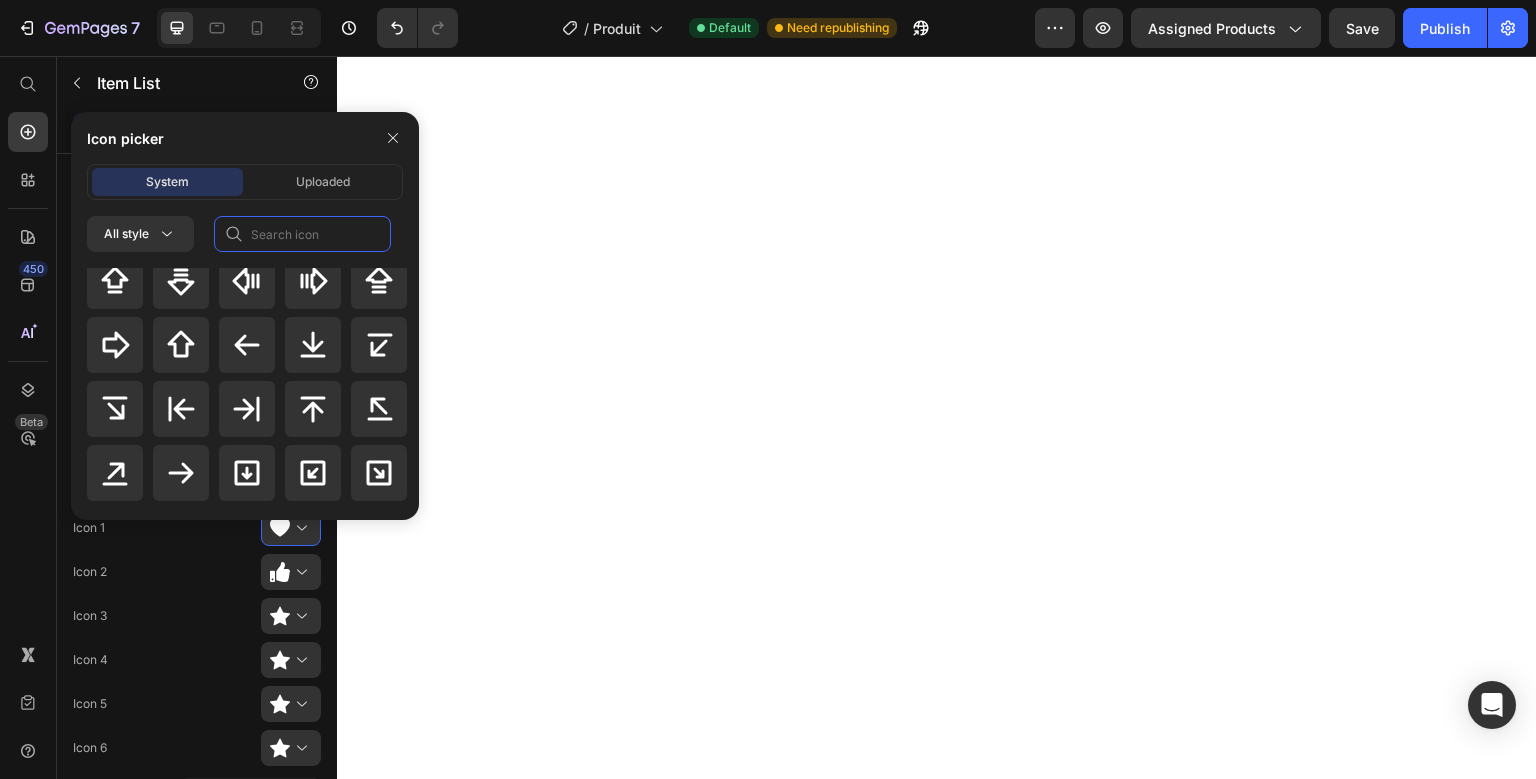 type 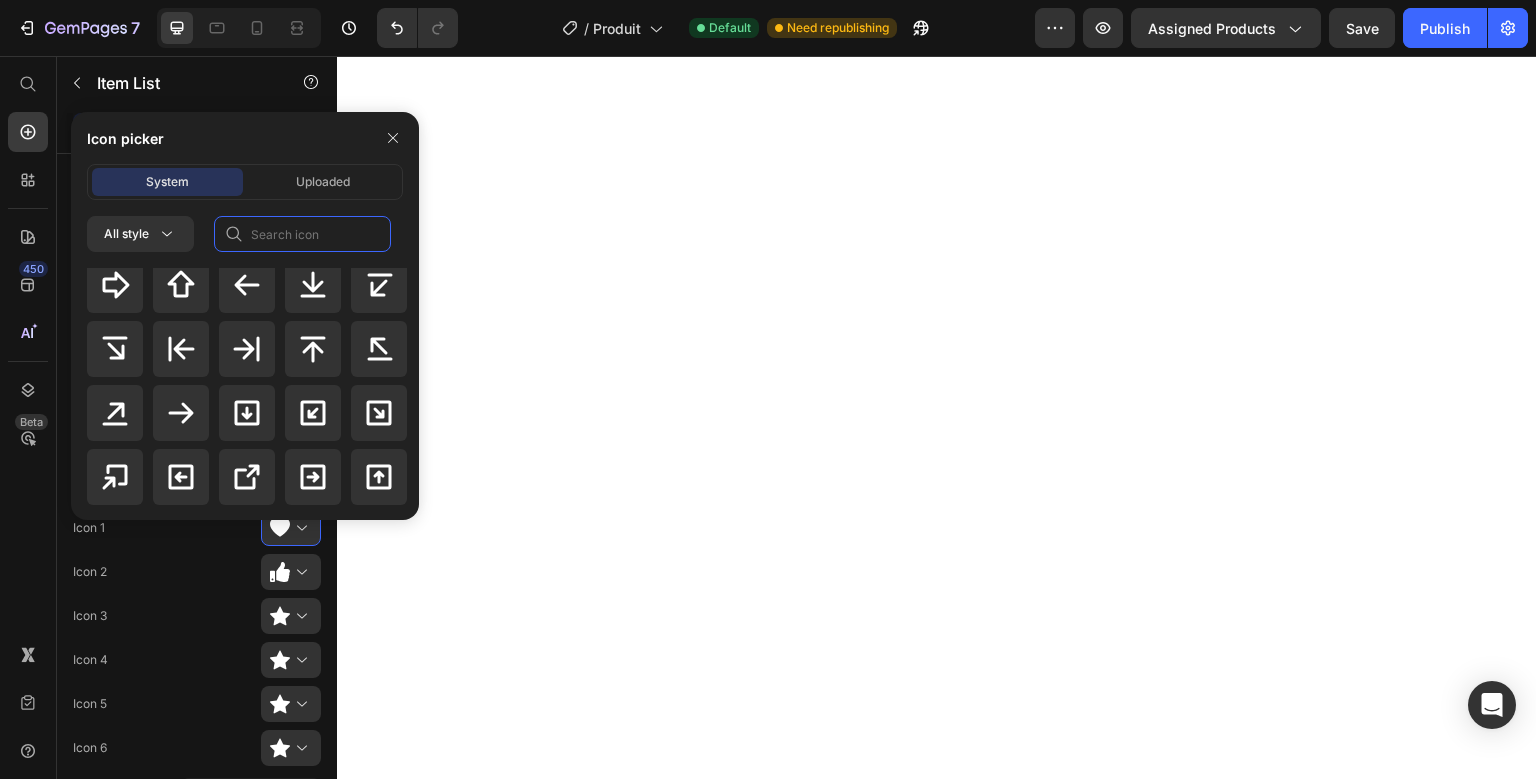 scroll, scrollTop: 986, scrollLeft: 0, axis: vertical 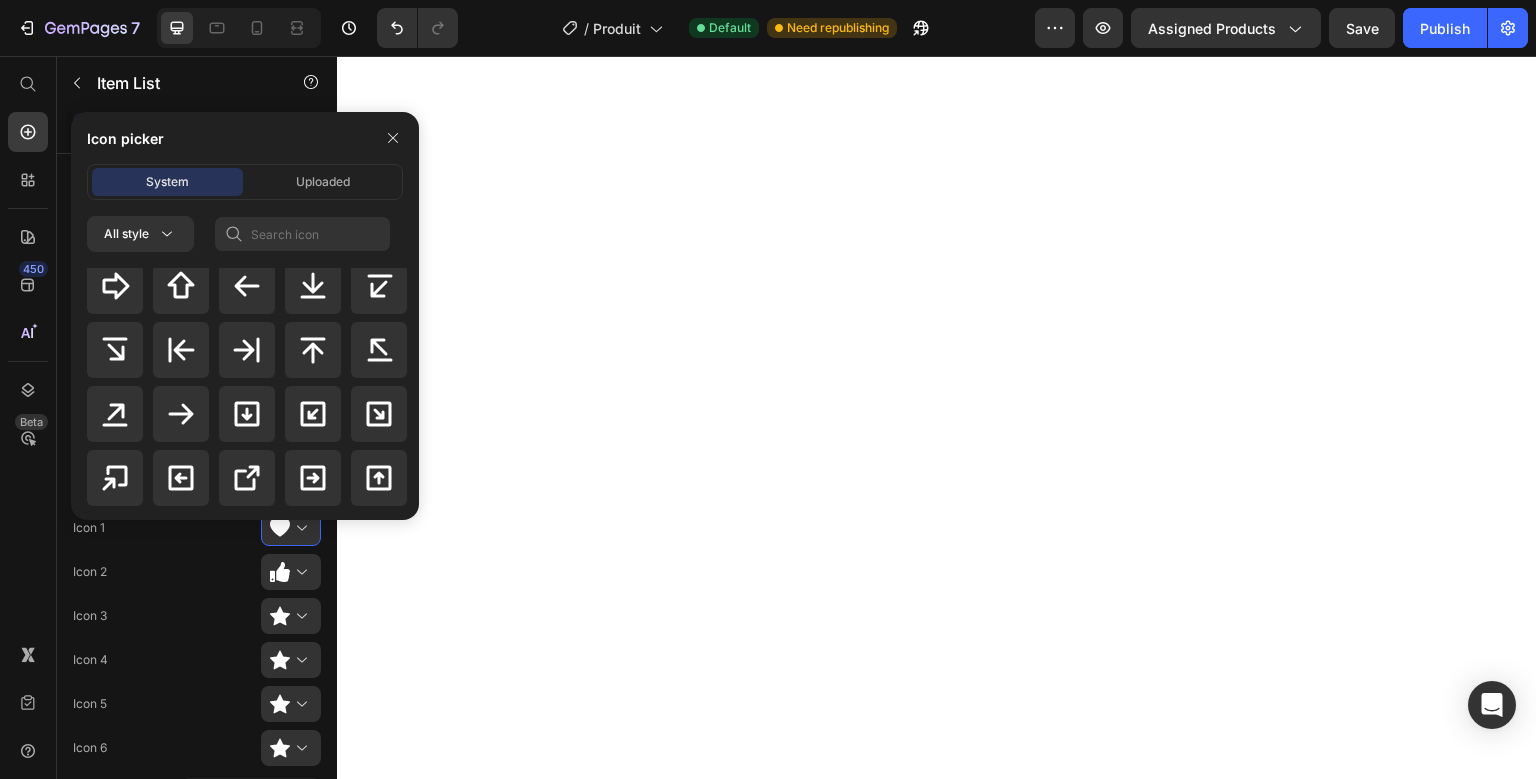 click on "Icon 2" 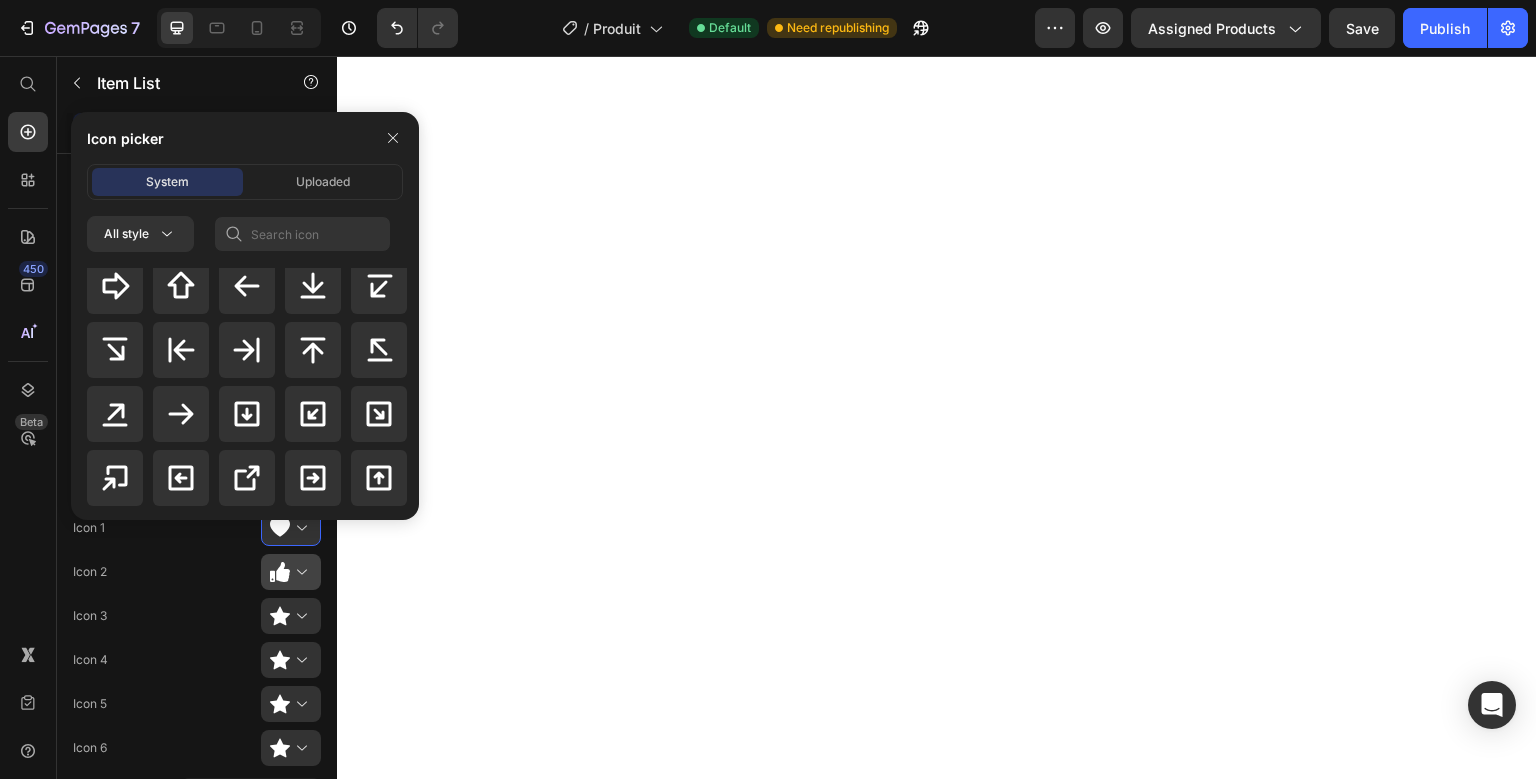 click at bounding box center (299, 572) 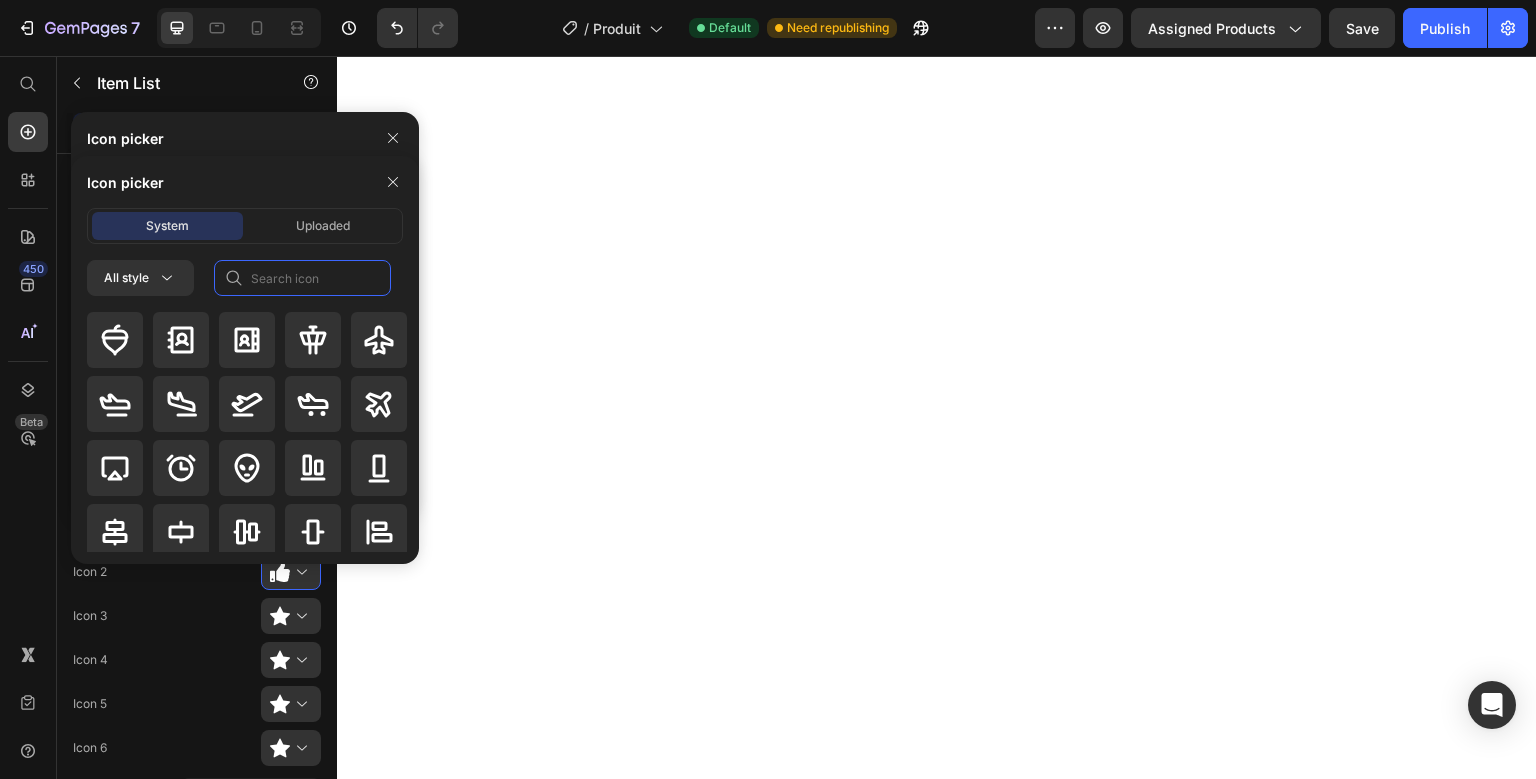 click 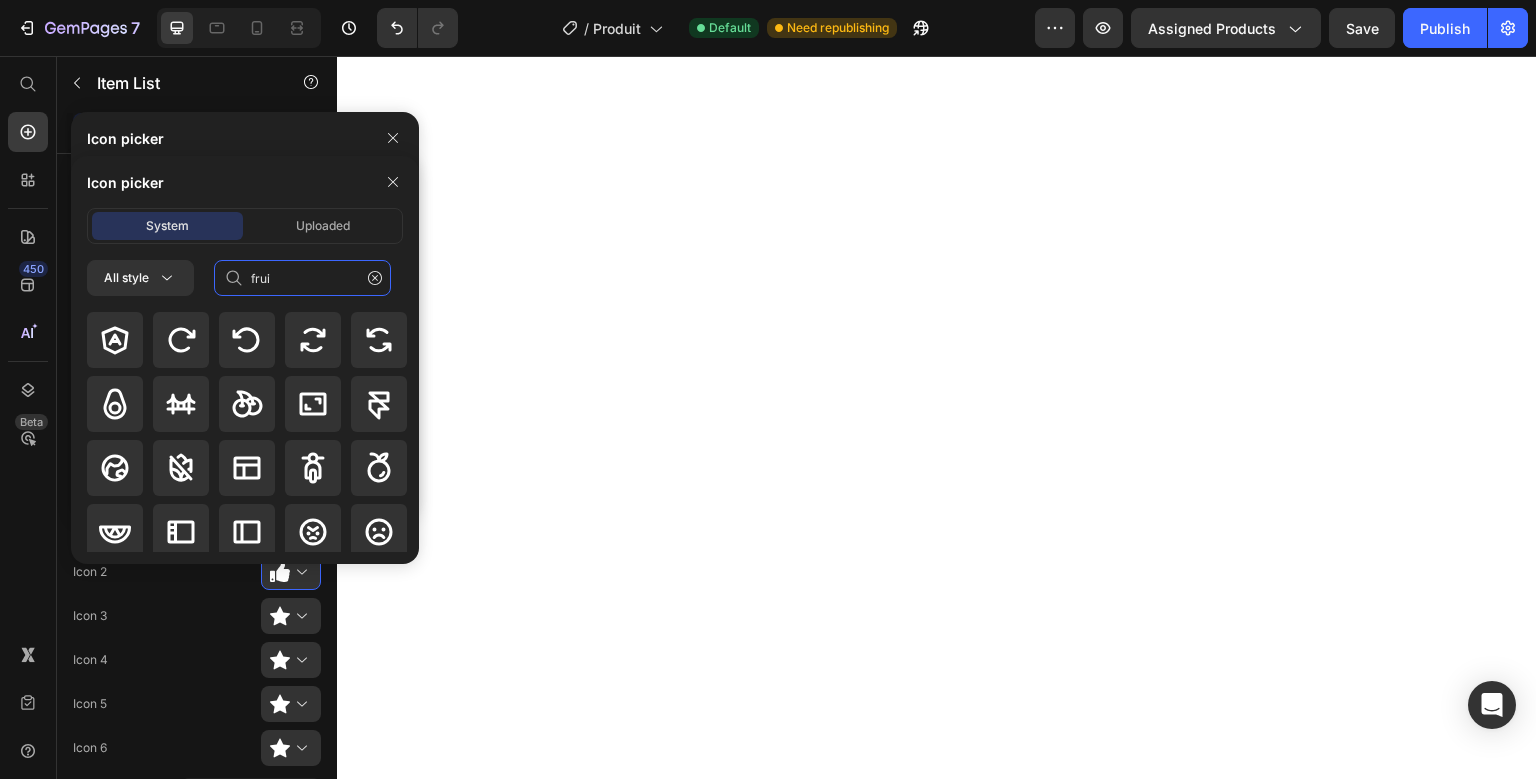 scroll, scrollTop: 800, scrollLeft: 0, axis: vertical 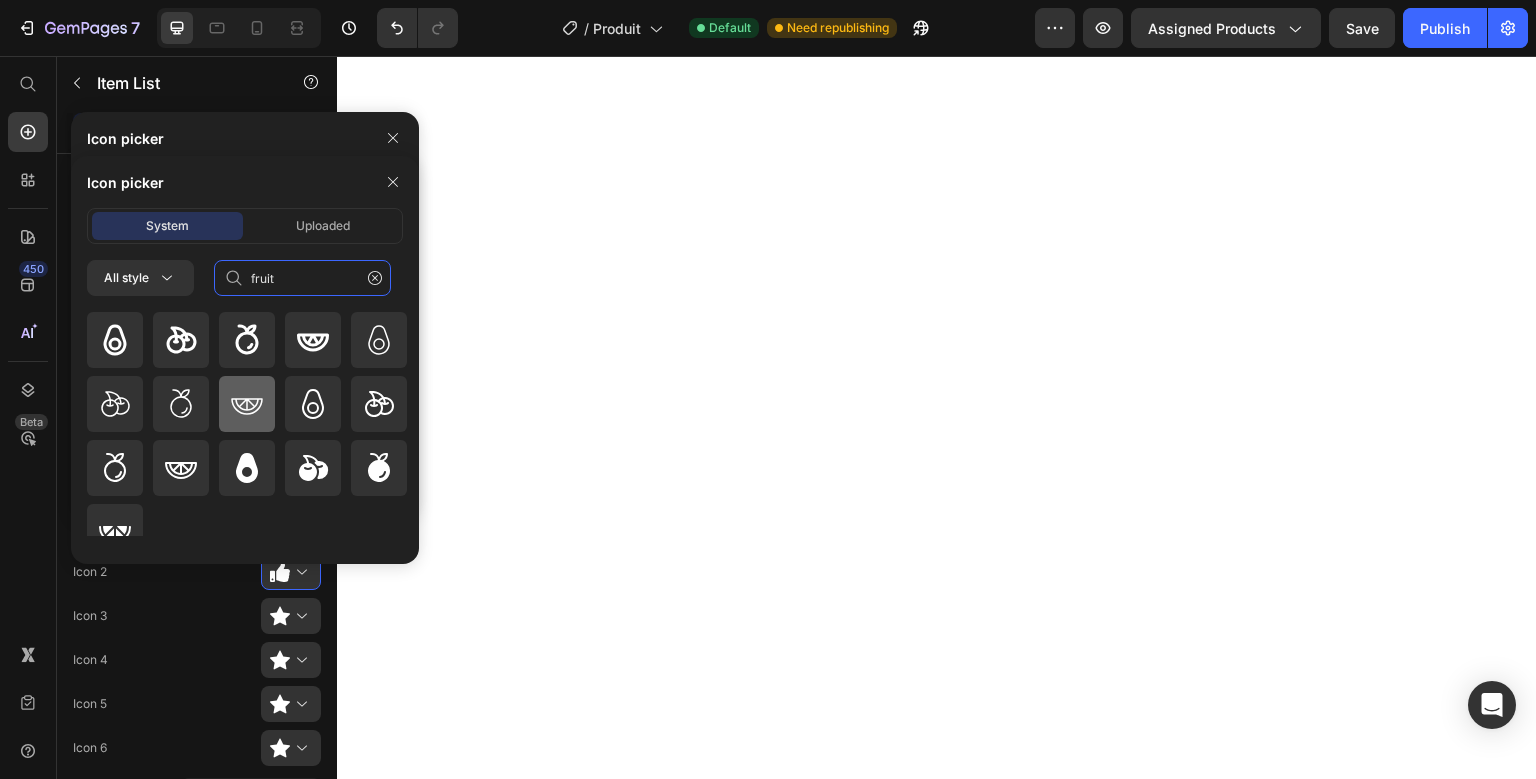 type on "fruit" 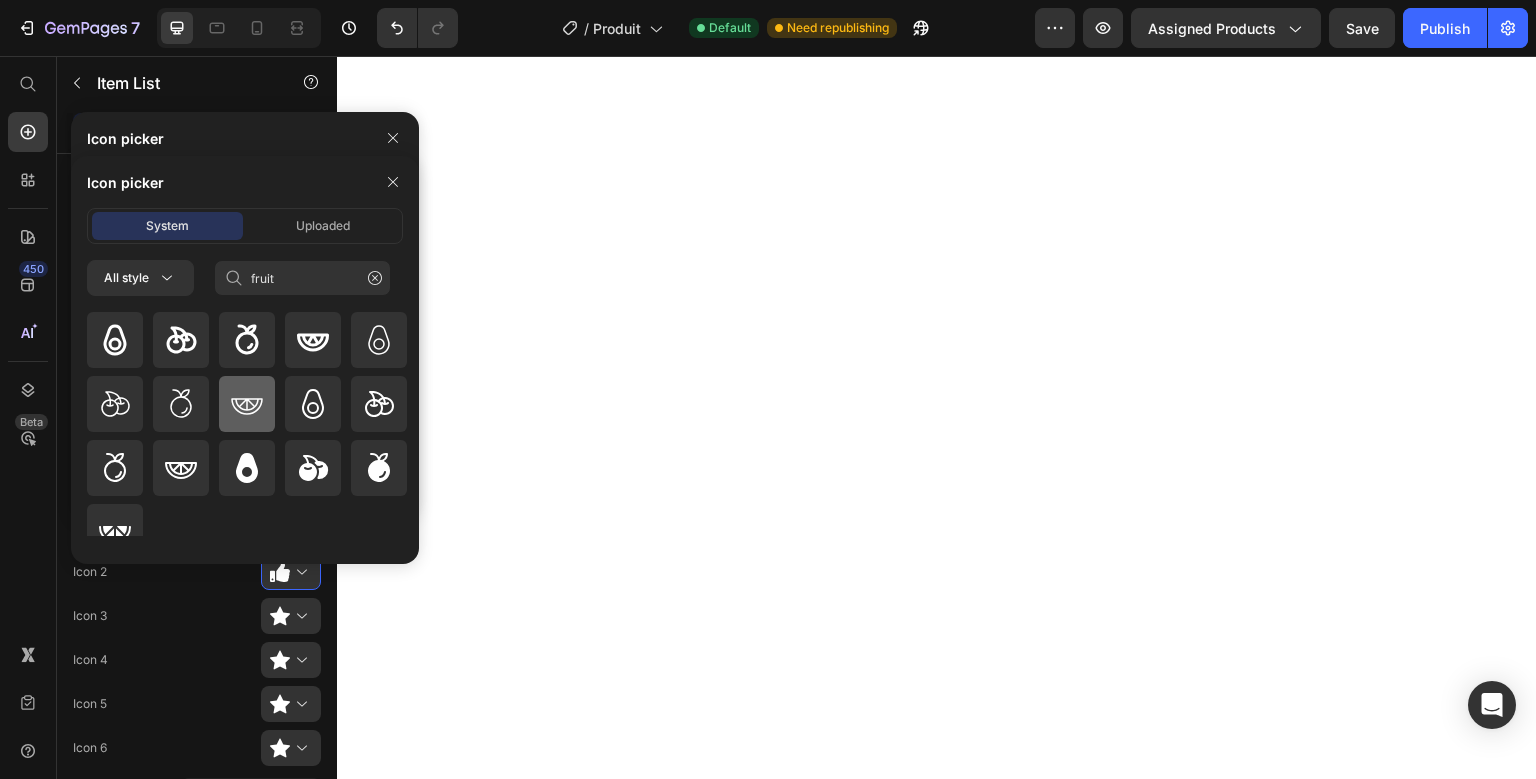 click 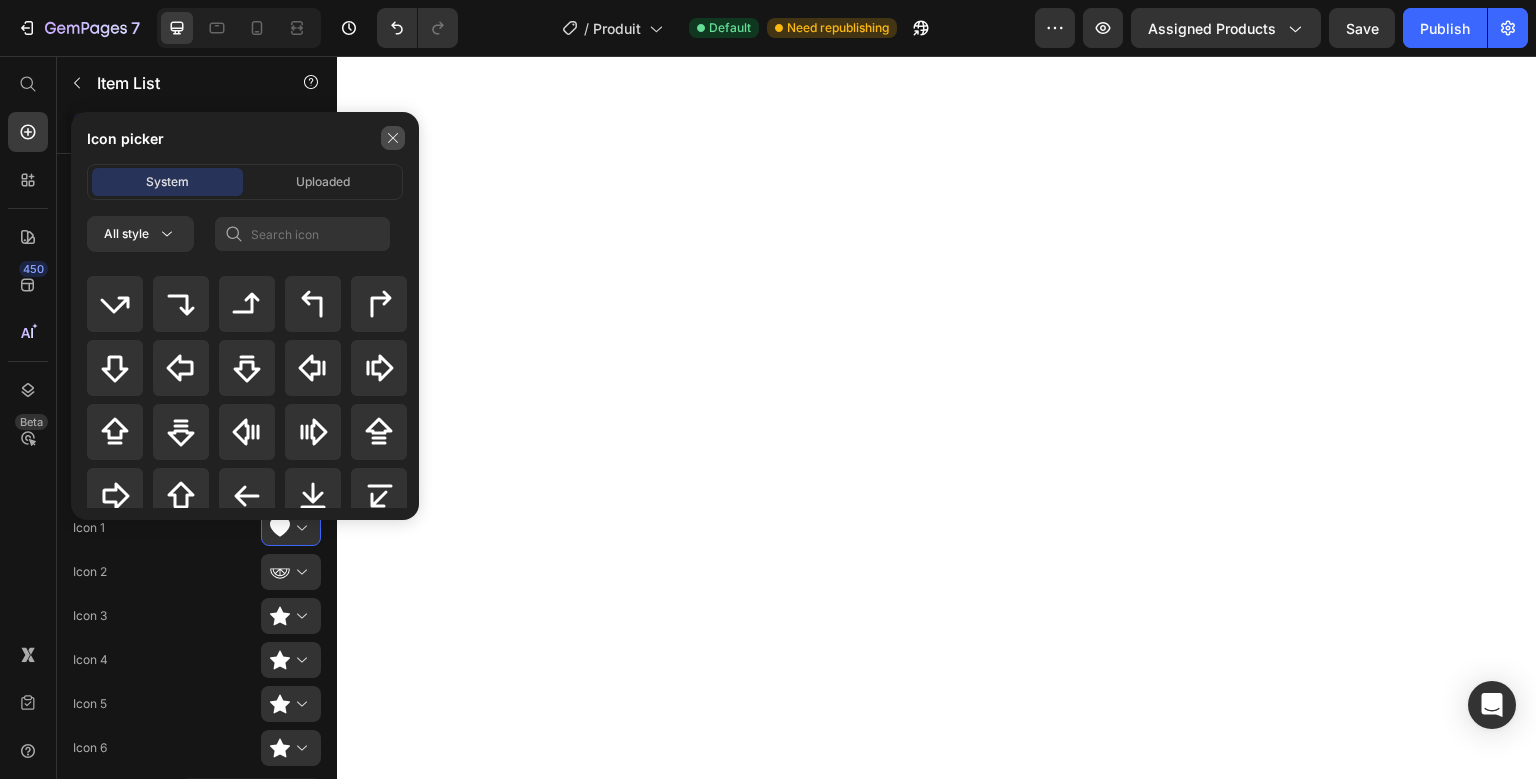 click at bounding box center [393, 138] 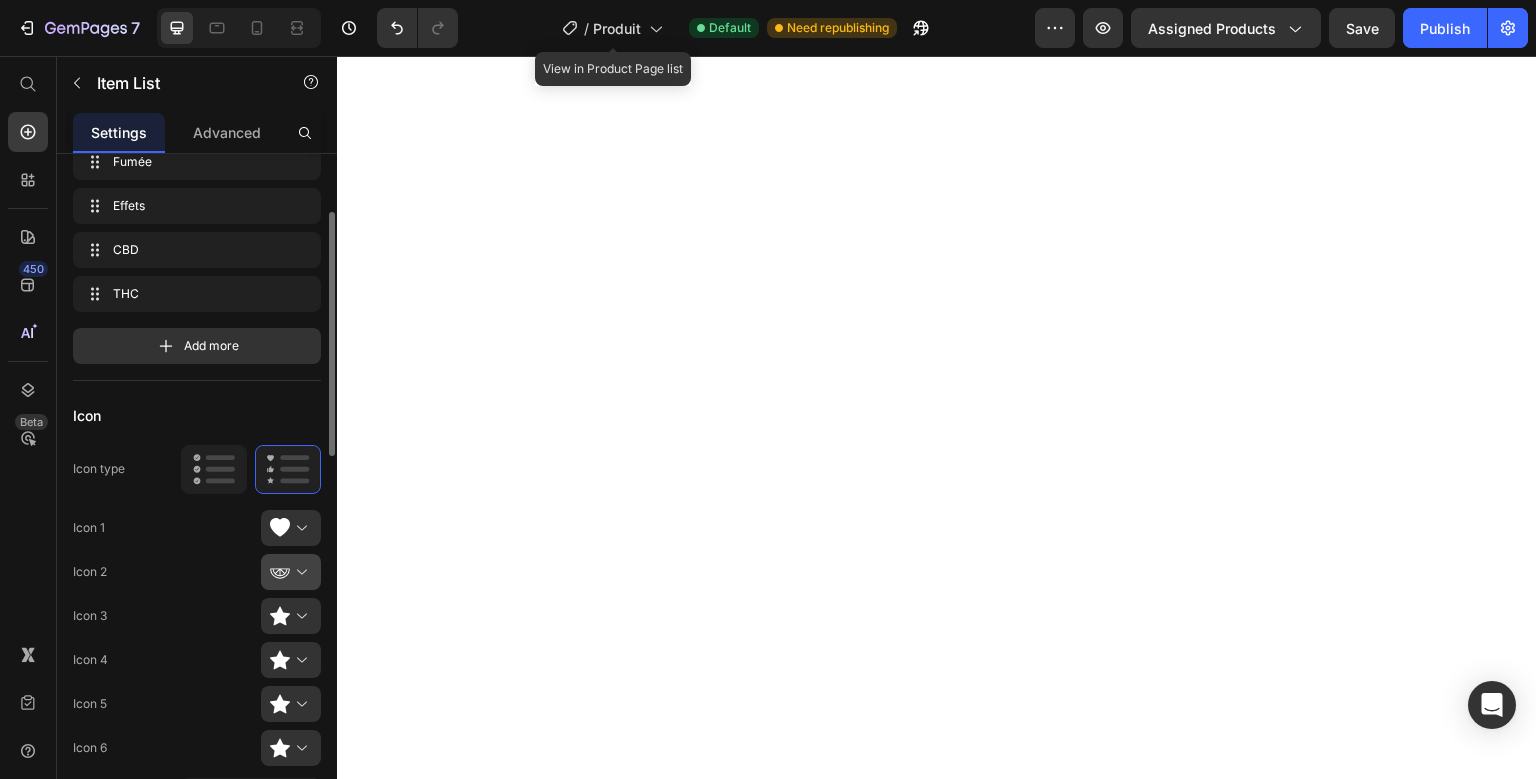scroll, scrollTop: 162, scrollLeft: 0, axis: vertical 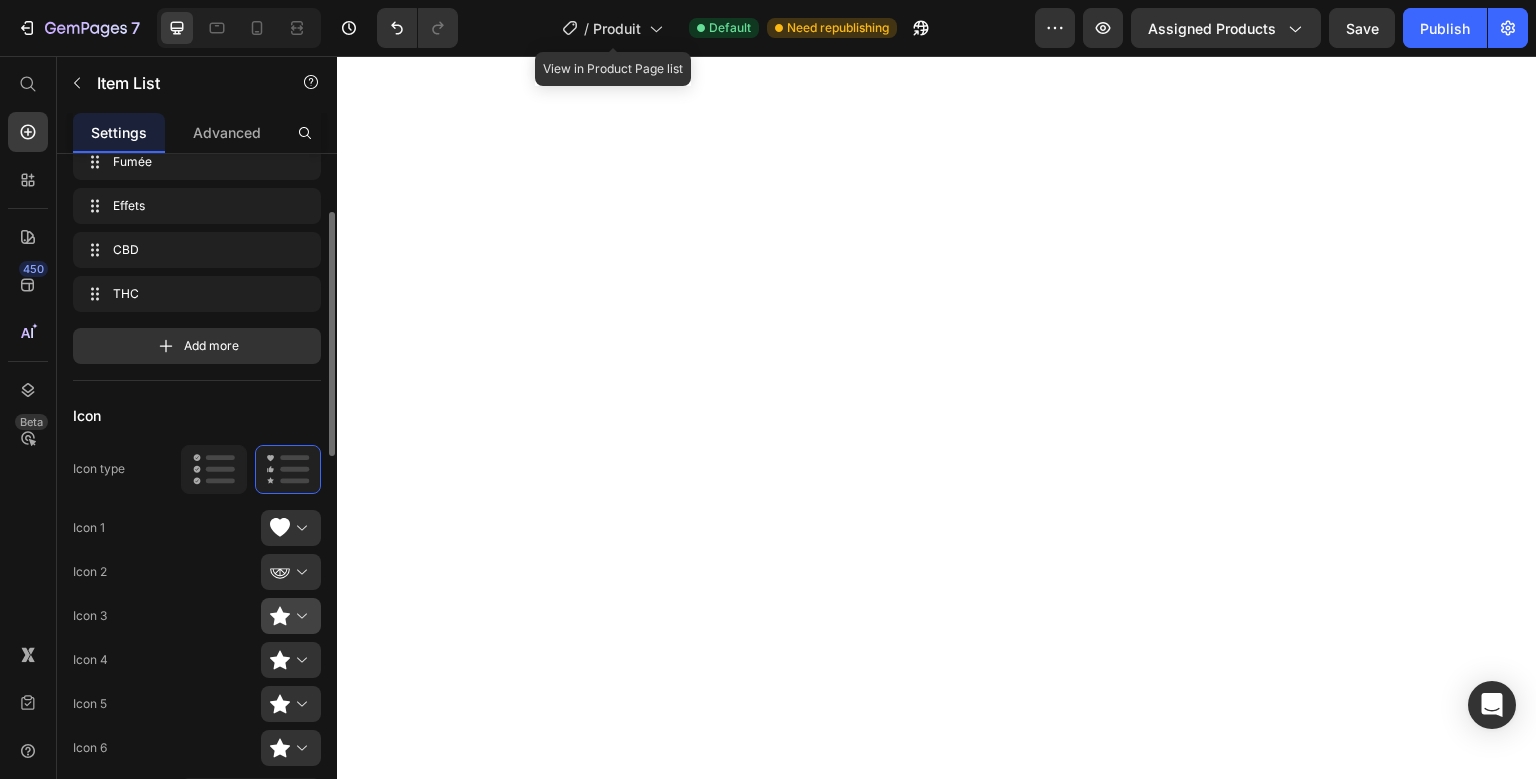 click at bounding box center (299, 616) 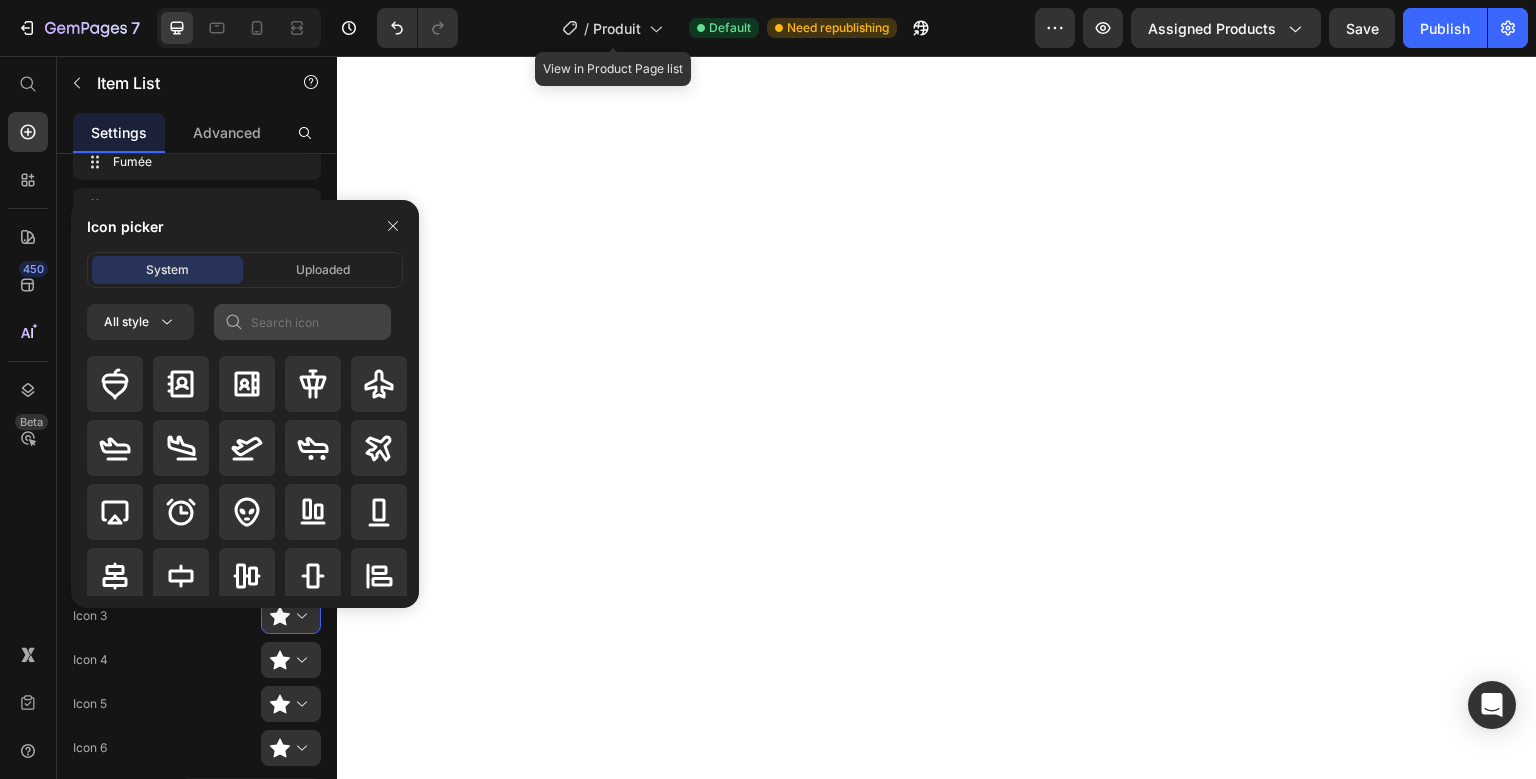 drag, startPoint x: 334, startPoint y: 301, endPoint x: 319, endPoint y: 310, distance: 17.492855 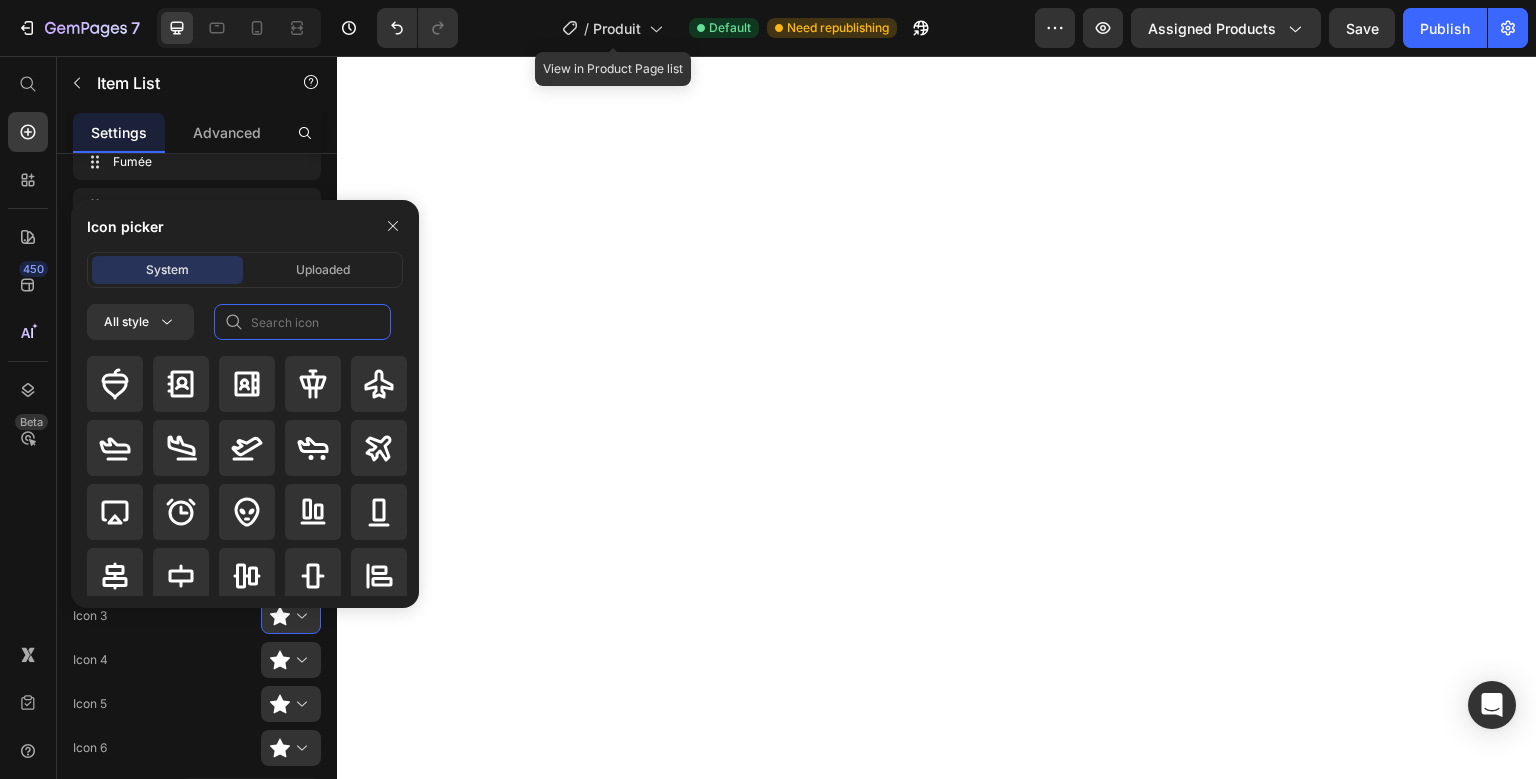 click 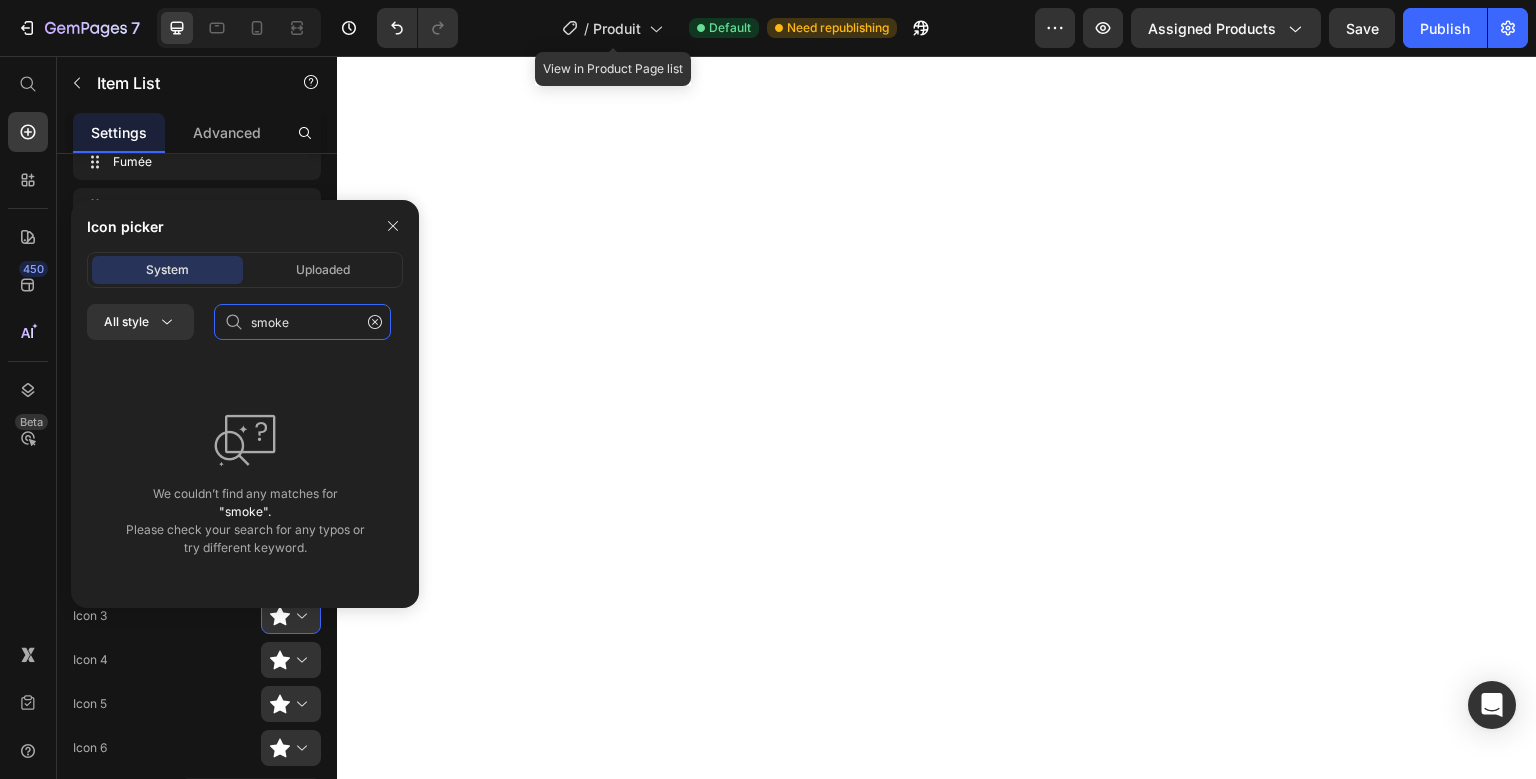 click on "smoke" 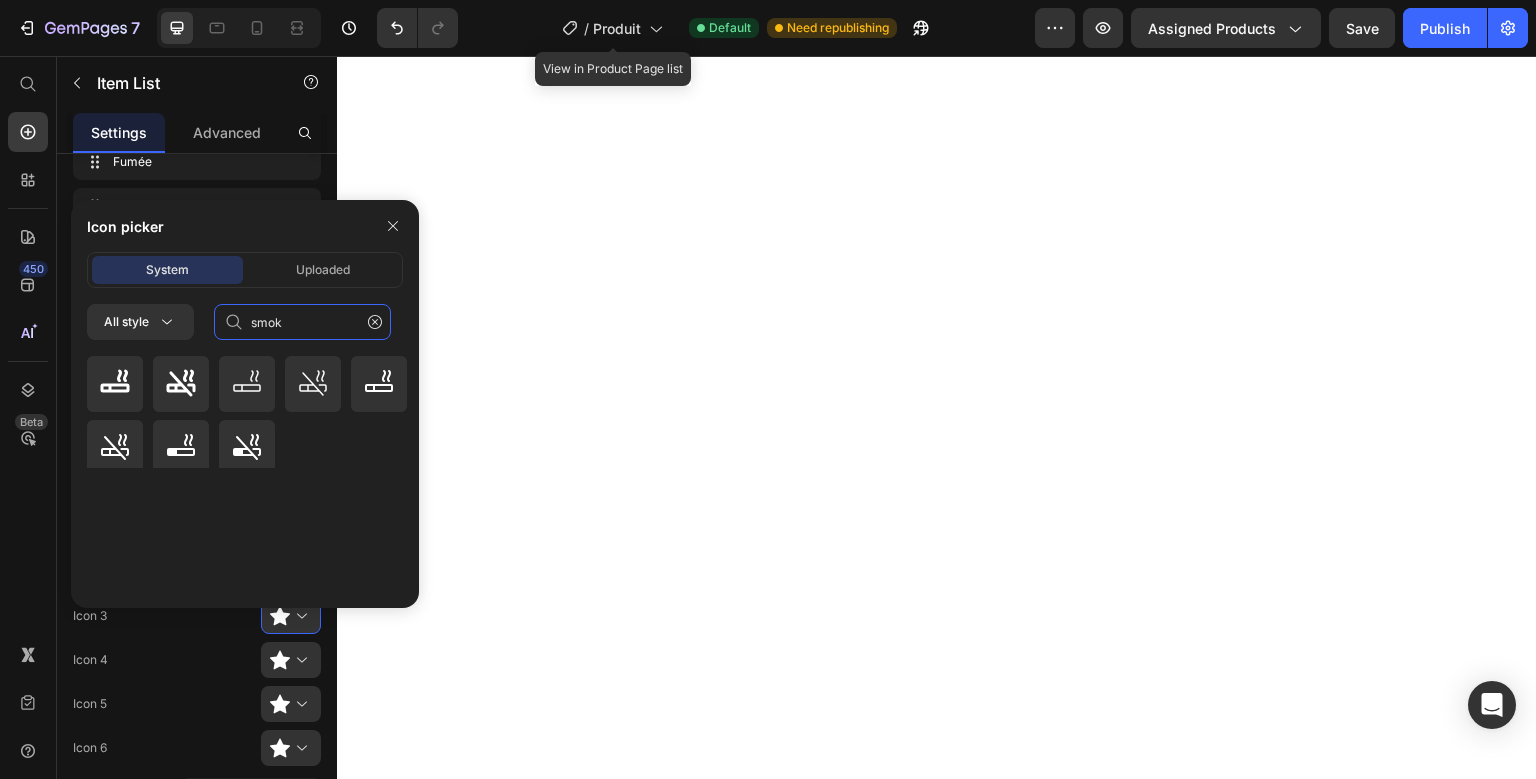 type on "smok" 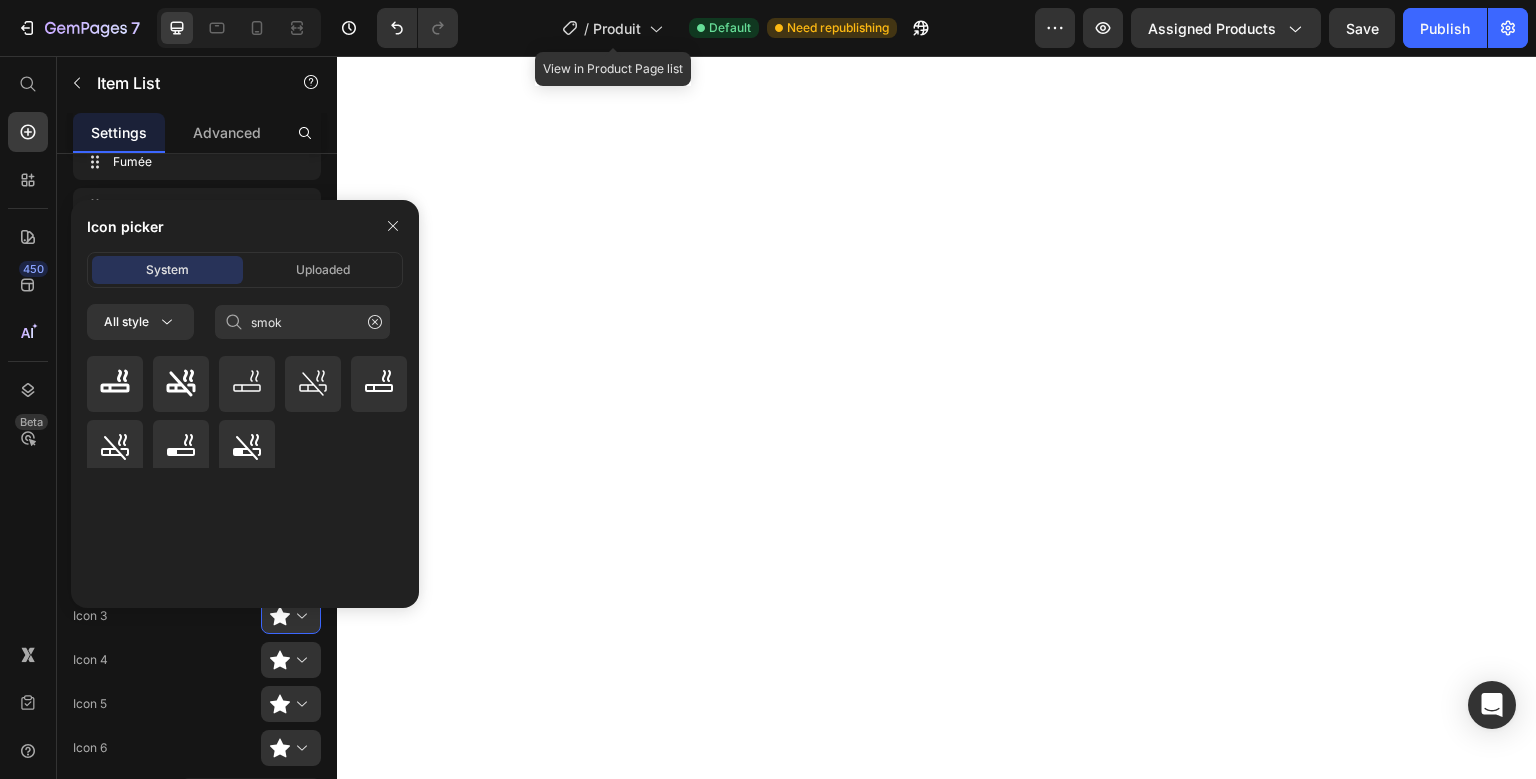 click 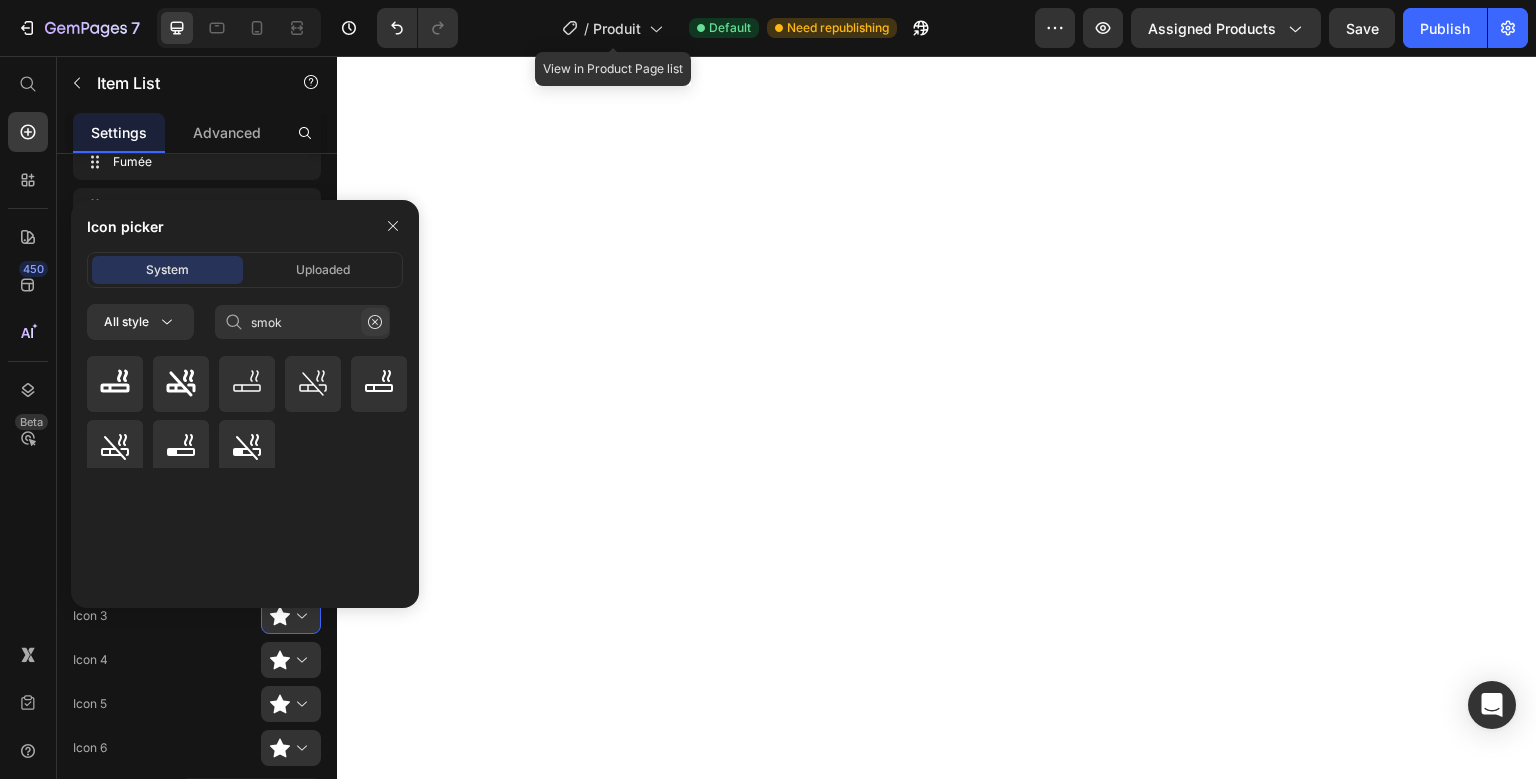 click 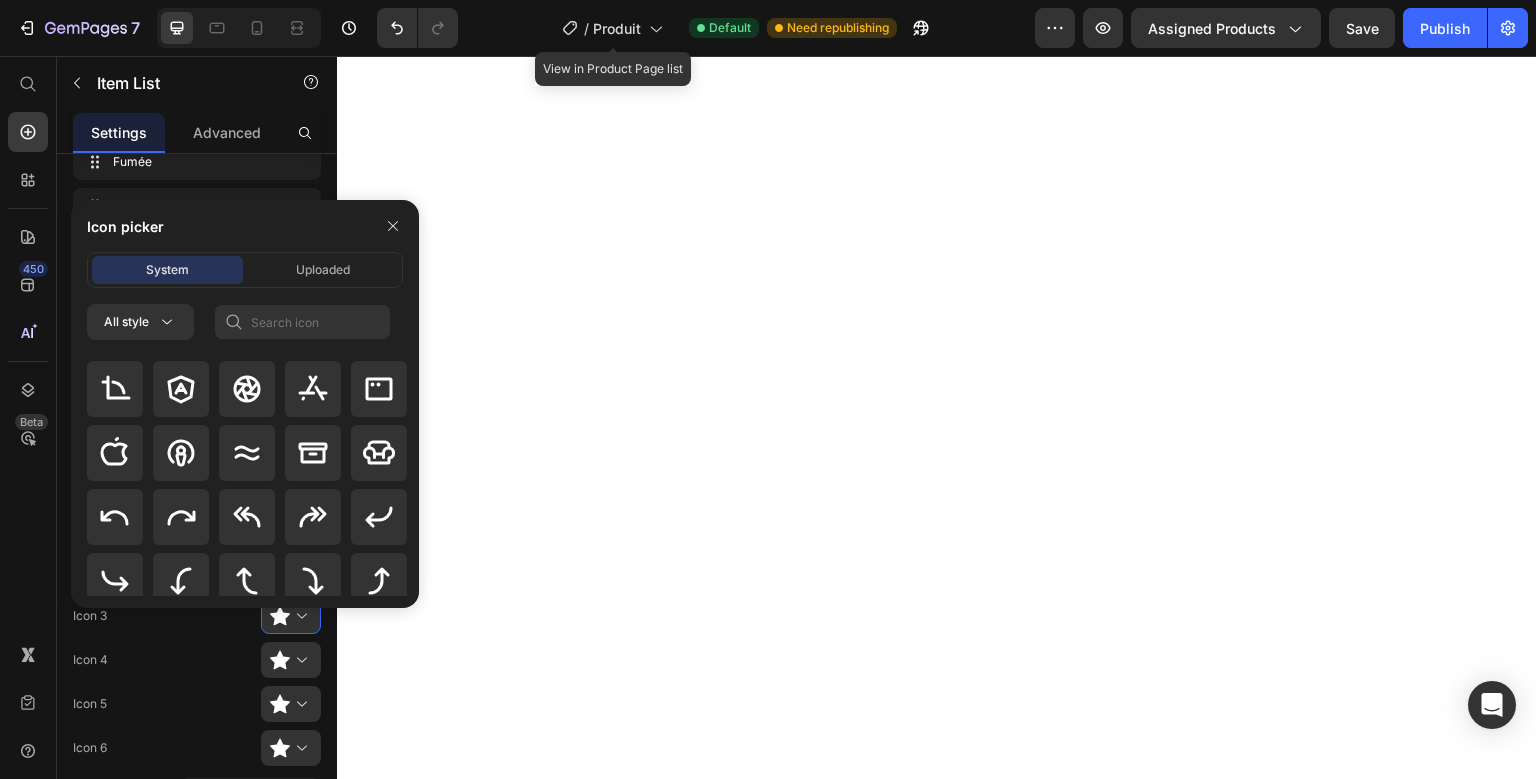 scroll, scrollTop: 354, scrollLeft: 0, axis: vertical 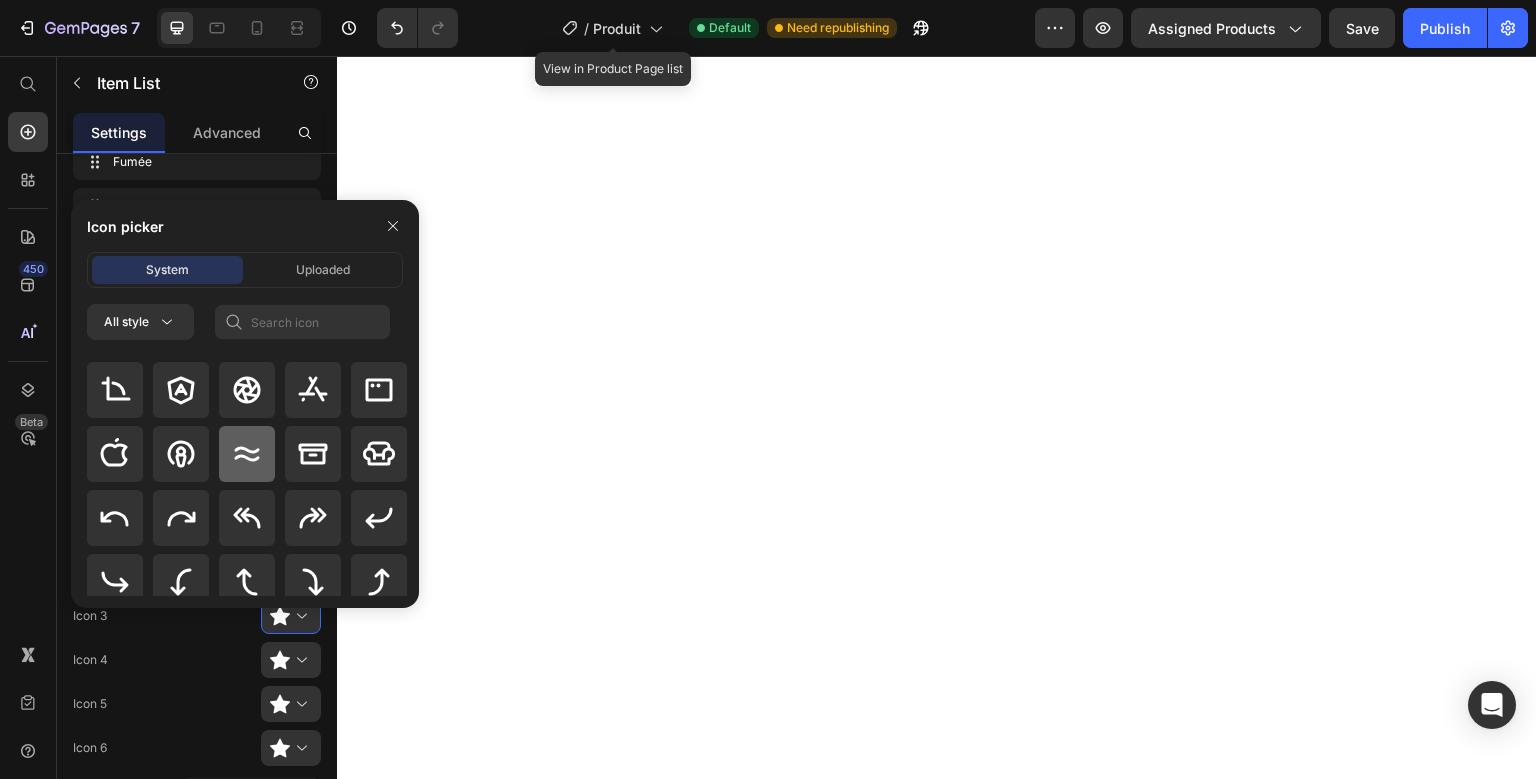 click 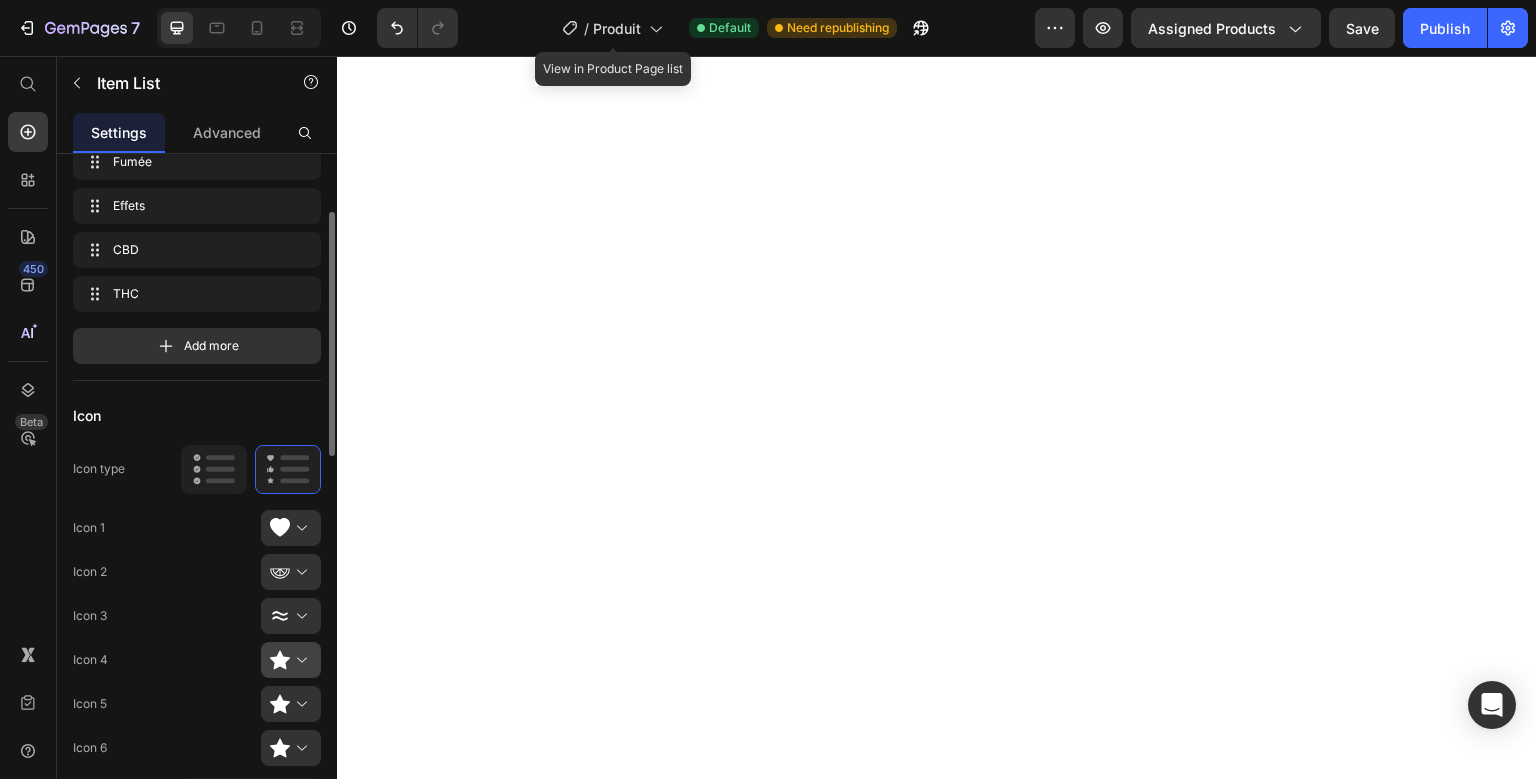 click at bounding box center [299, 660] 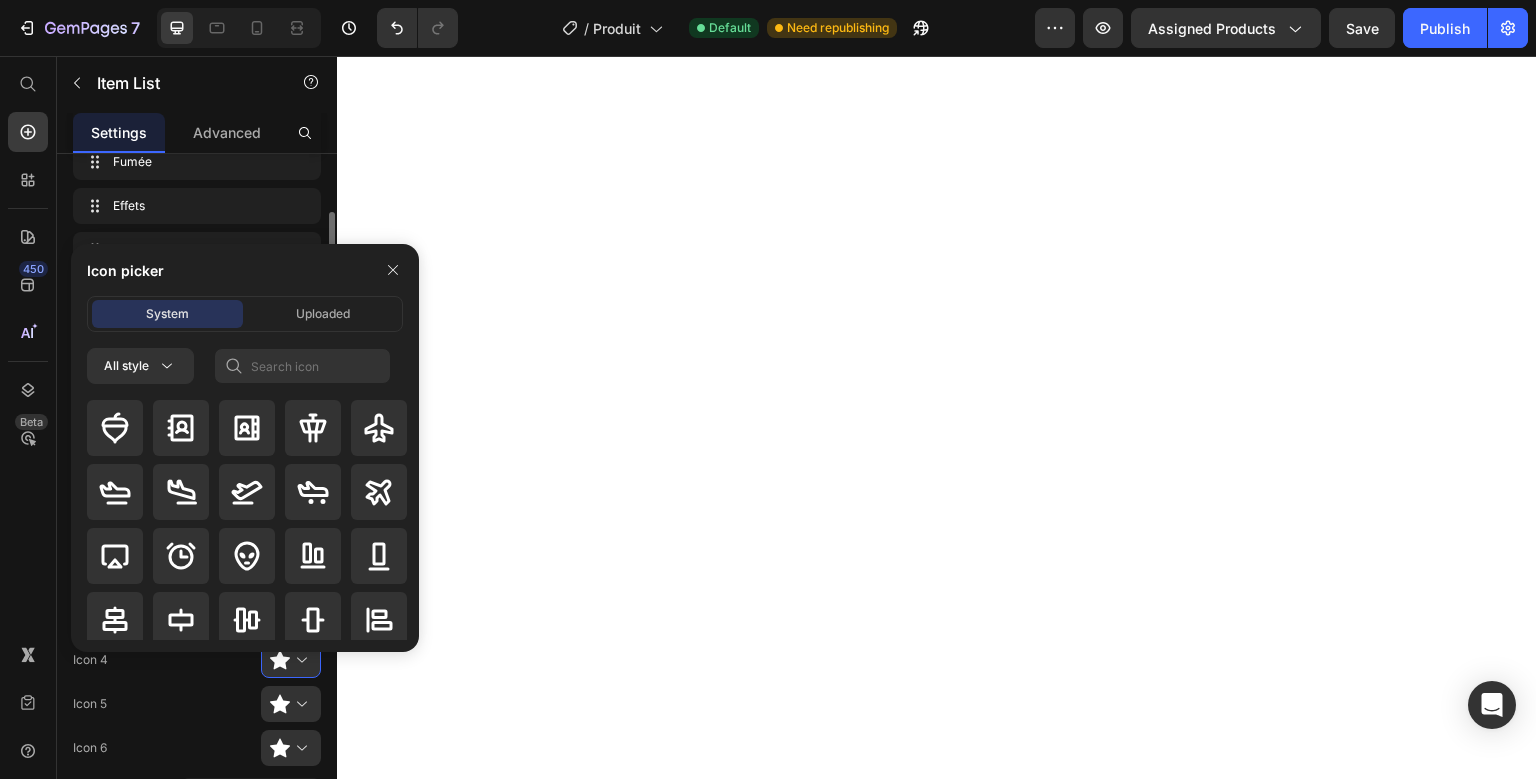 click on "Odeur Odeur Goût Goût Fumée Fumée Effets Effets CBD CBD THC THC" at bounding box center (197, 184) 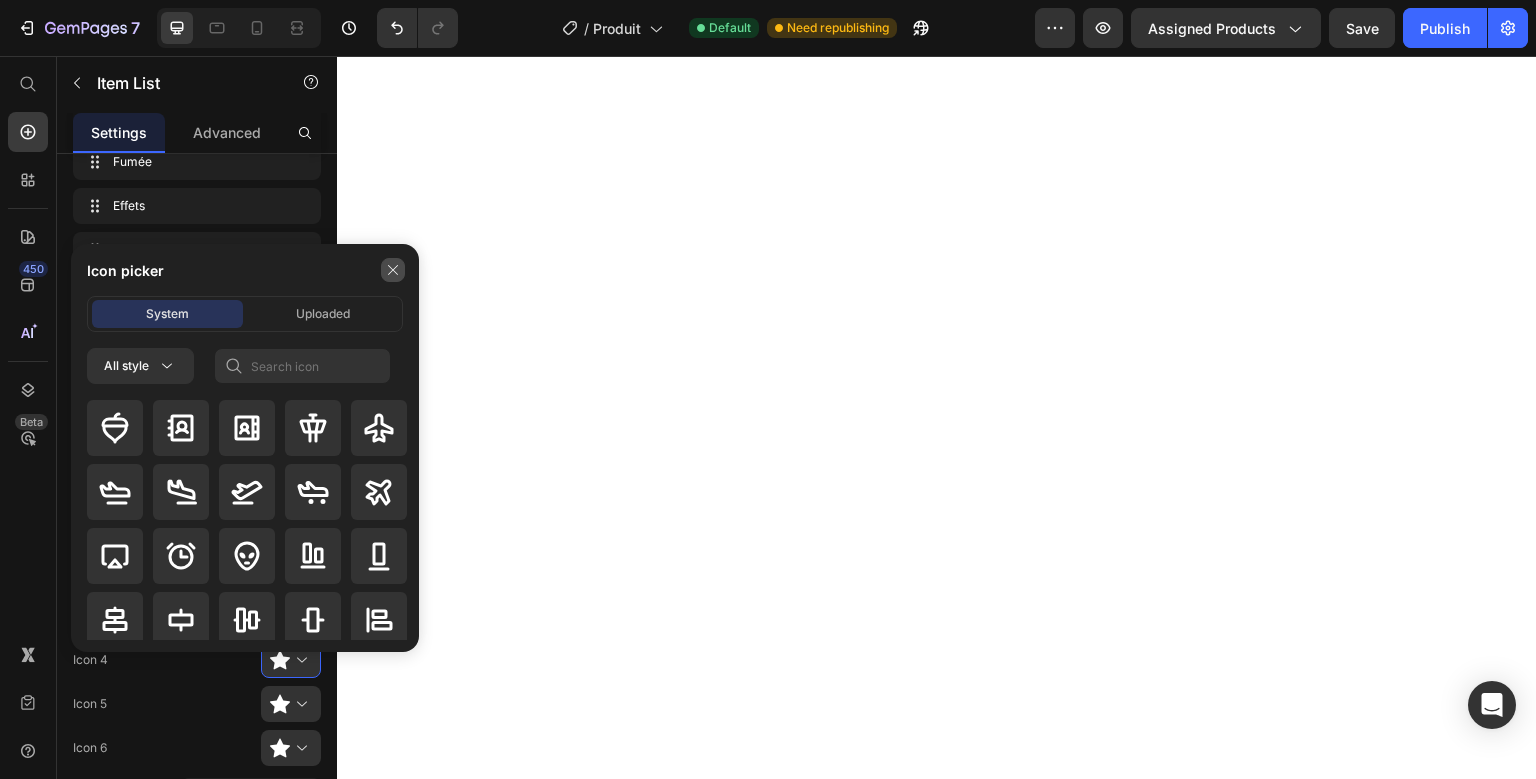 type 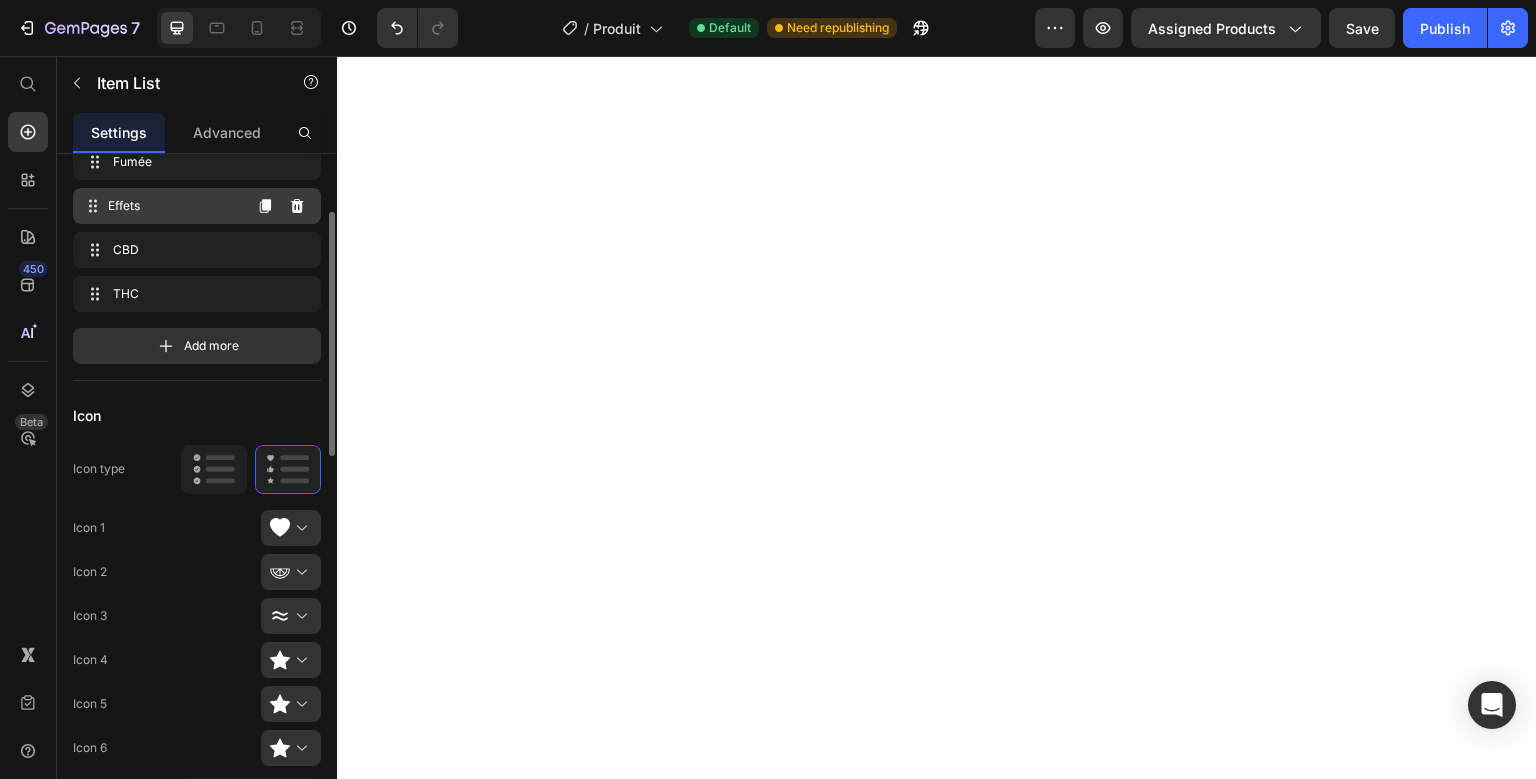 scroll, scrollTop: 0, scrollLeft: 0, axis: both 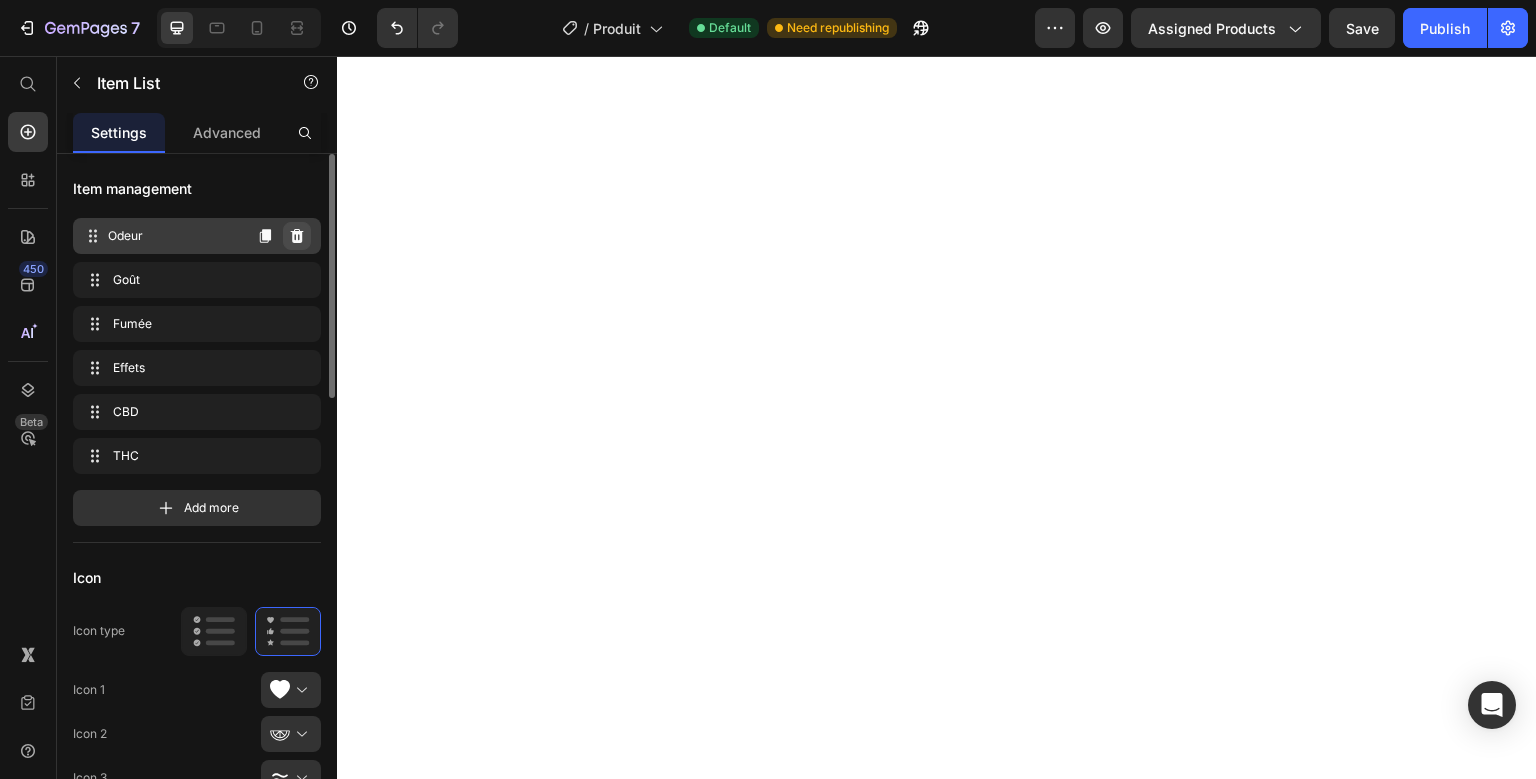 click 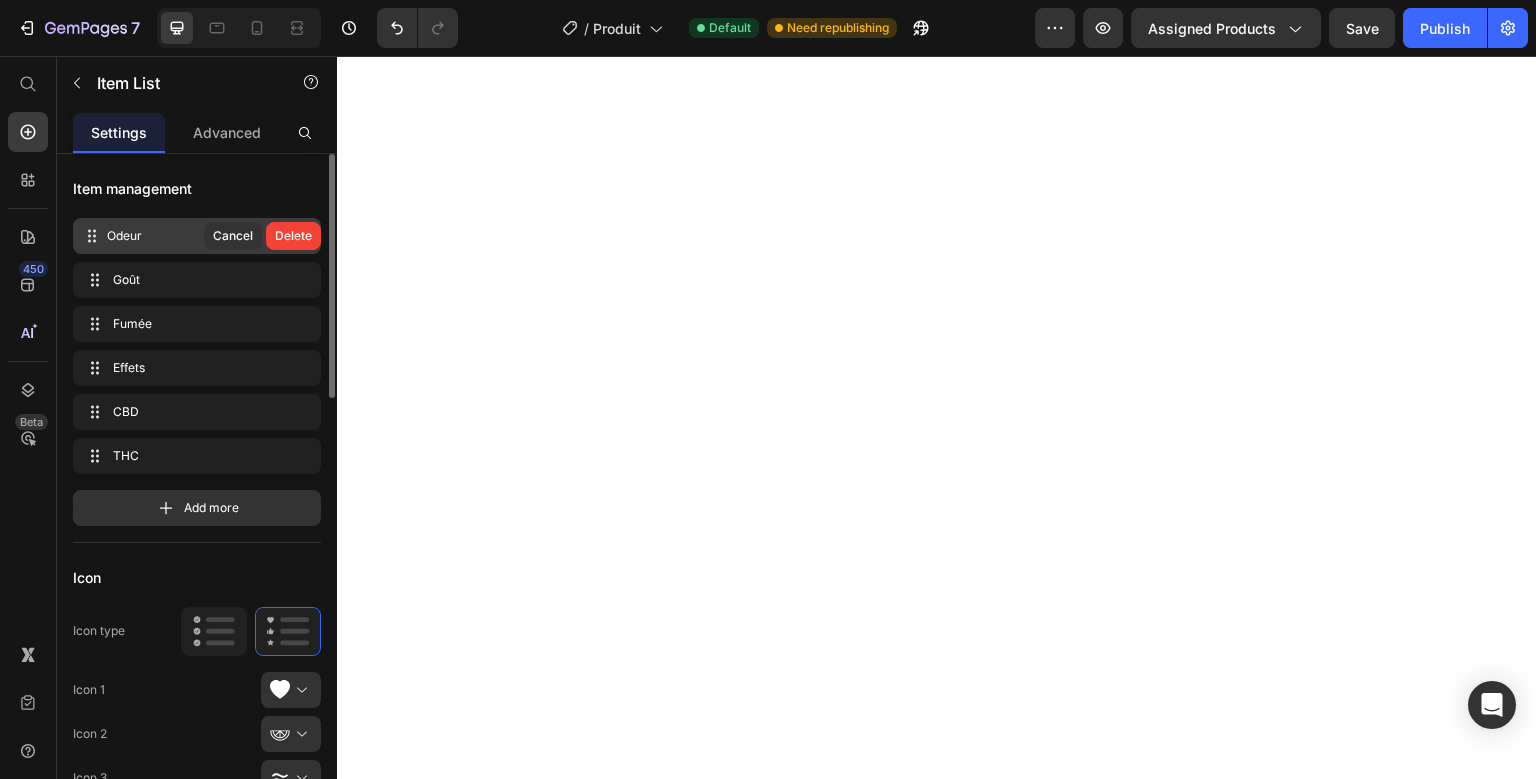 click on "Delete" at bounding box center [293, 236] 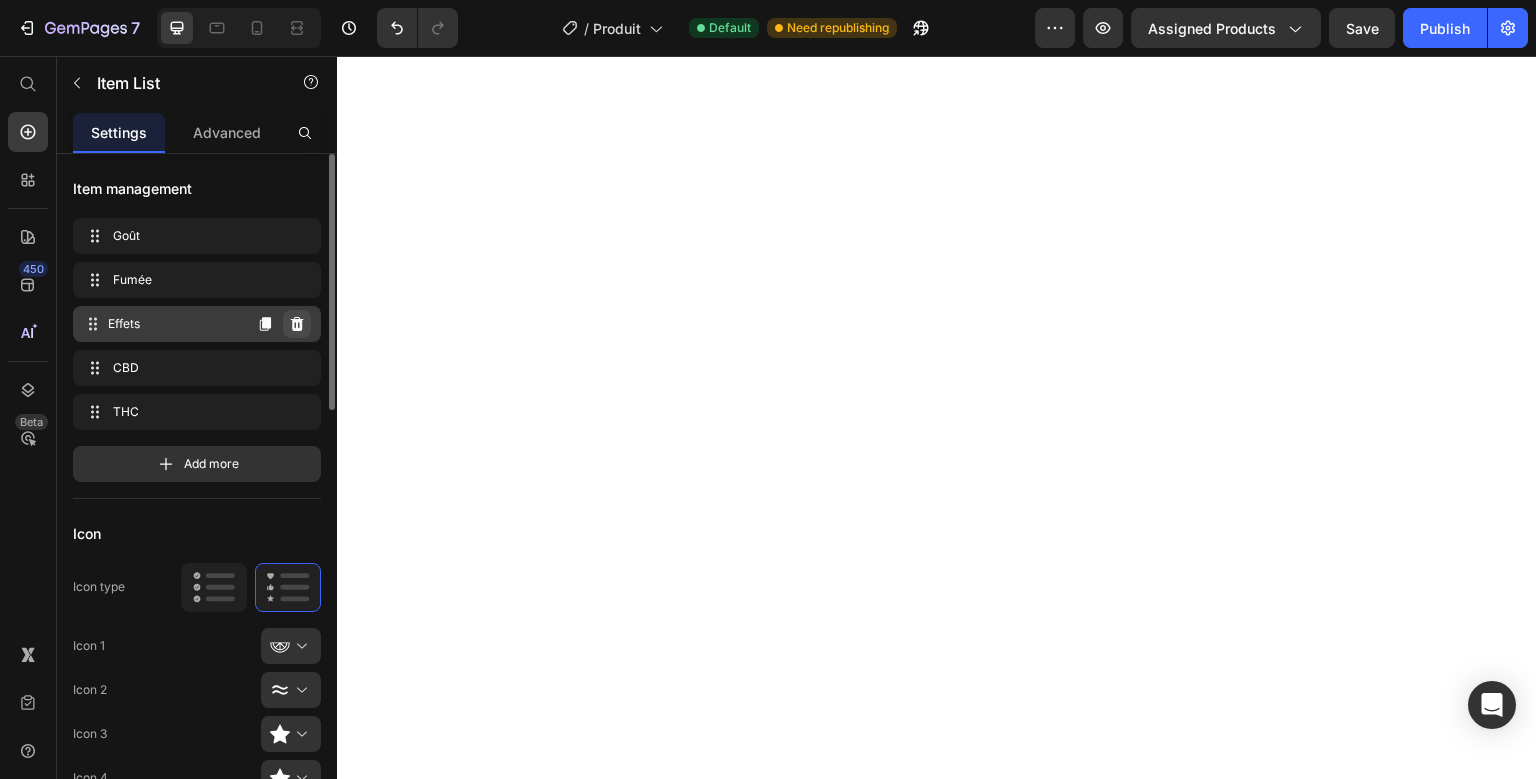 click 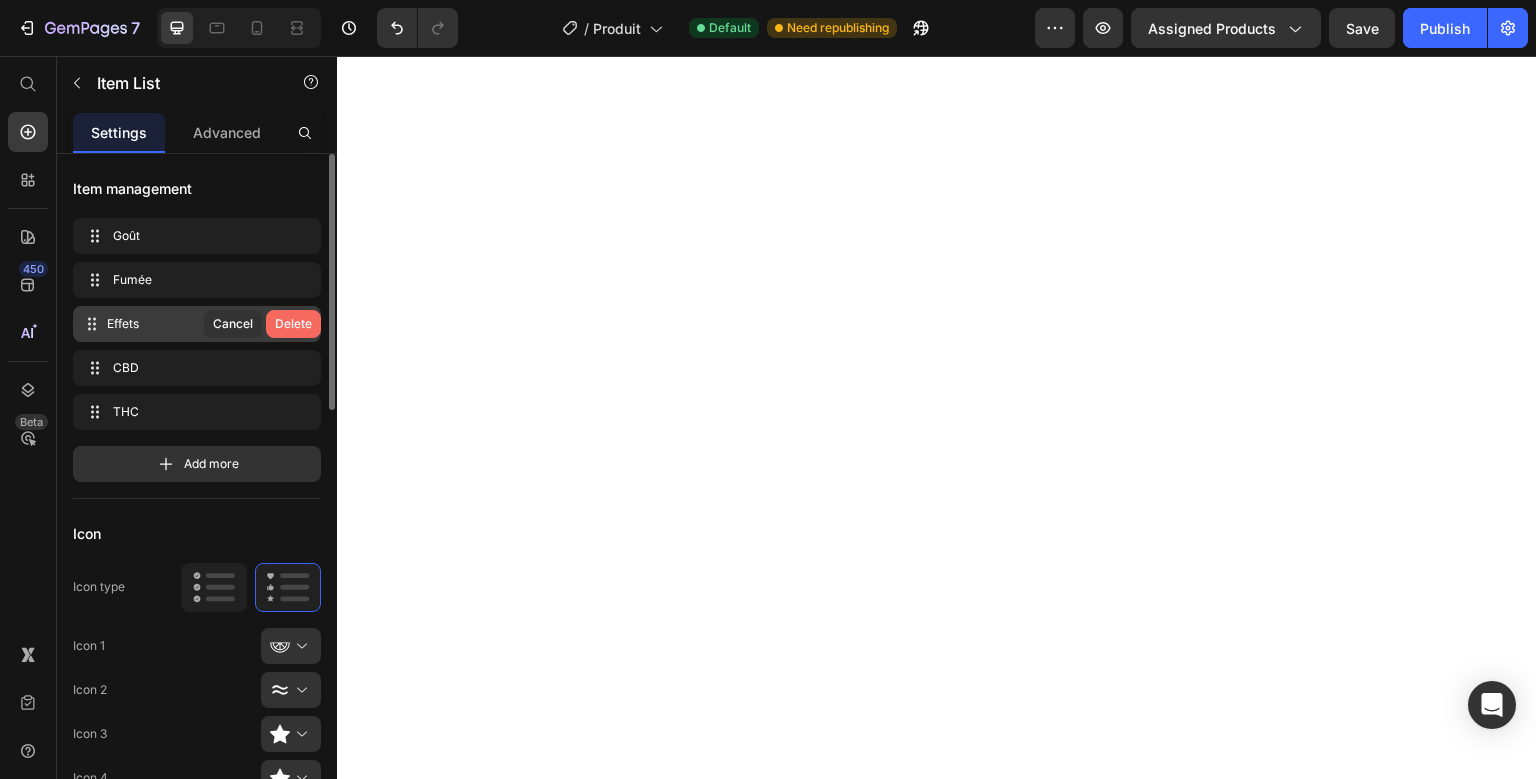 click on "Delete" at bounding box center [293, 324] 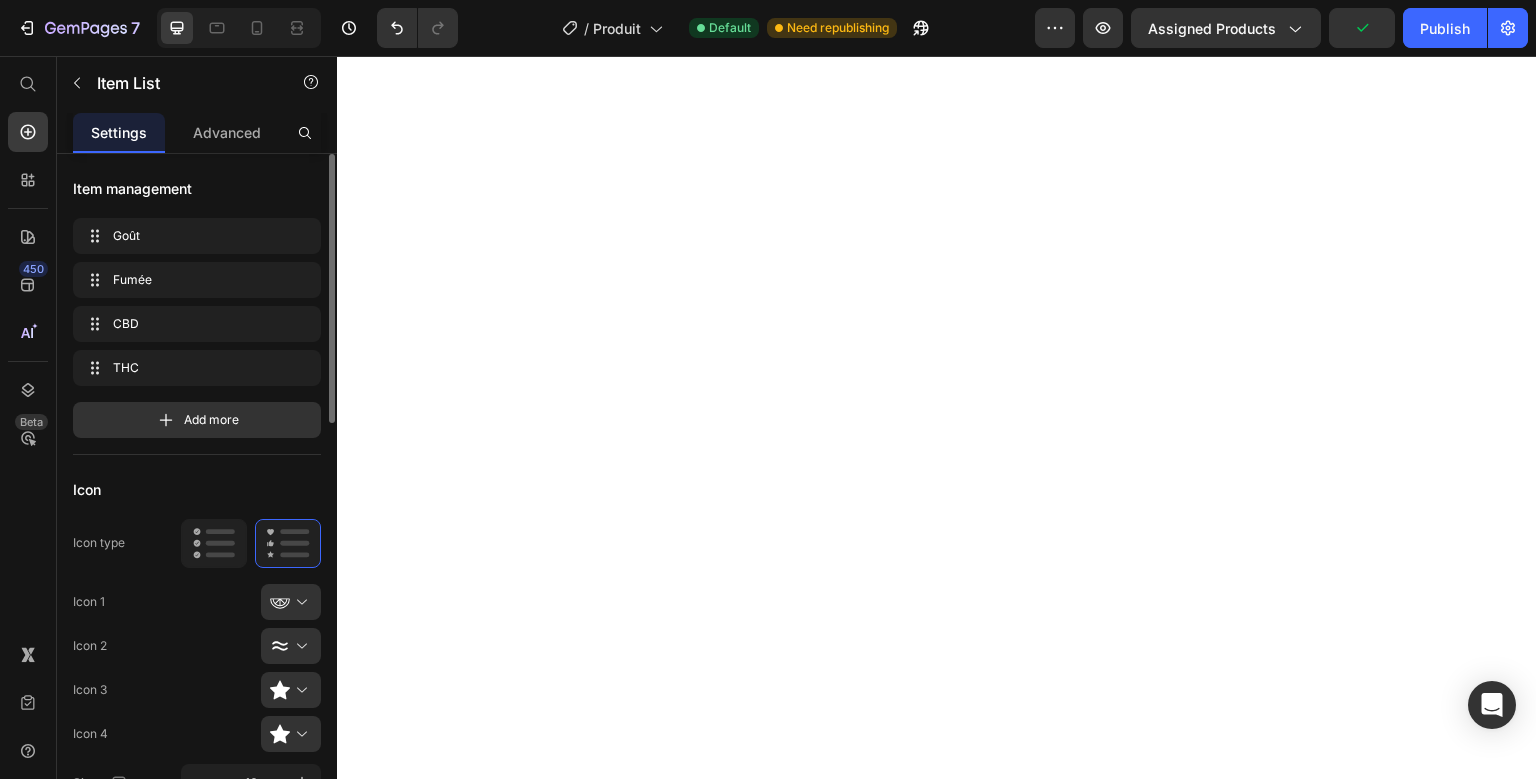 click on "Icon" at bounding box center (197, 489) 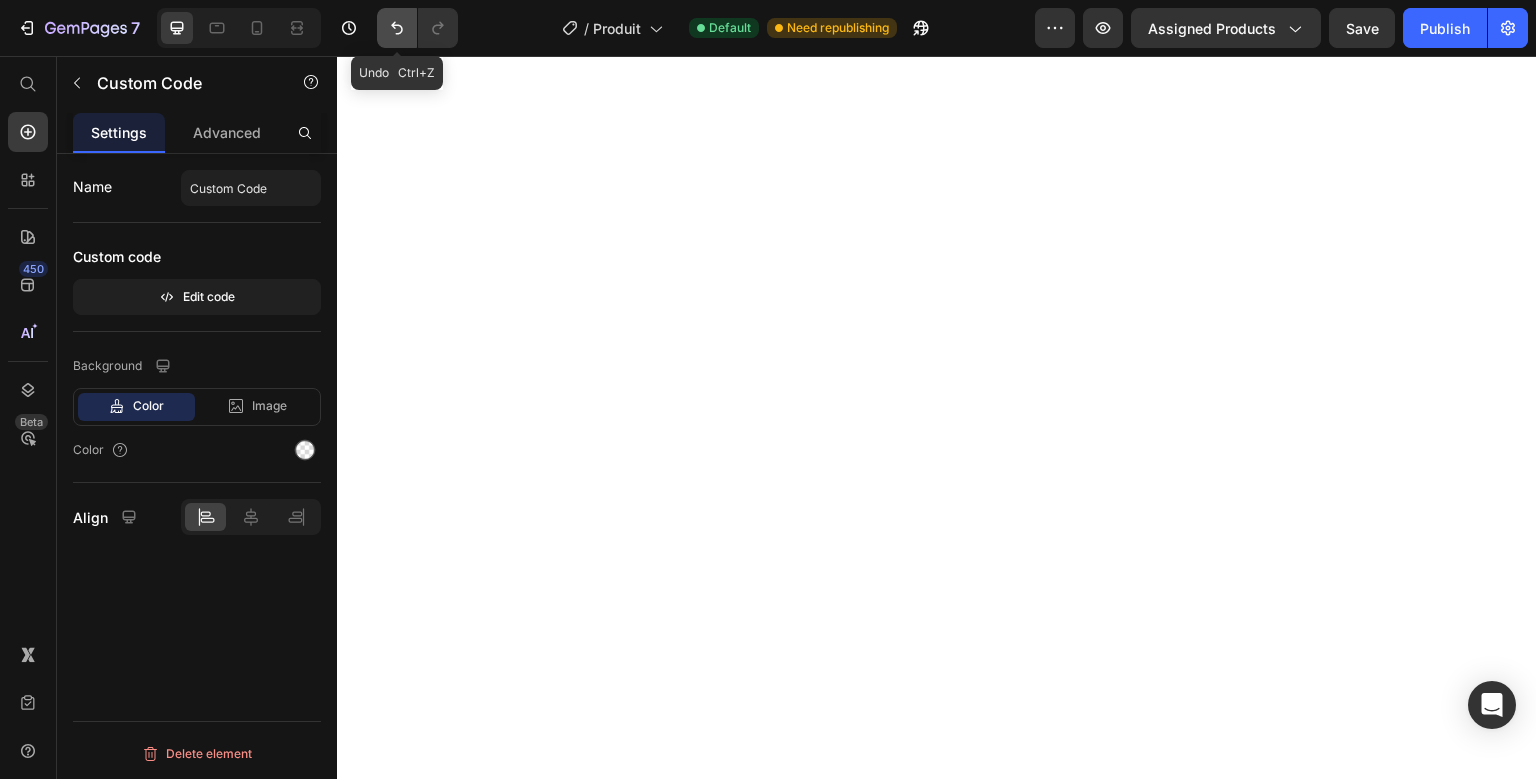 click 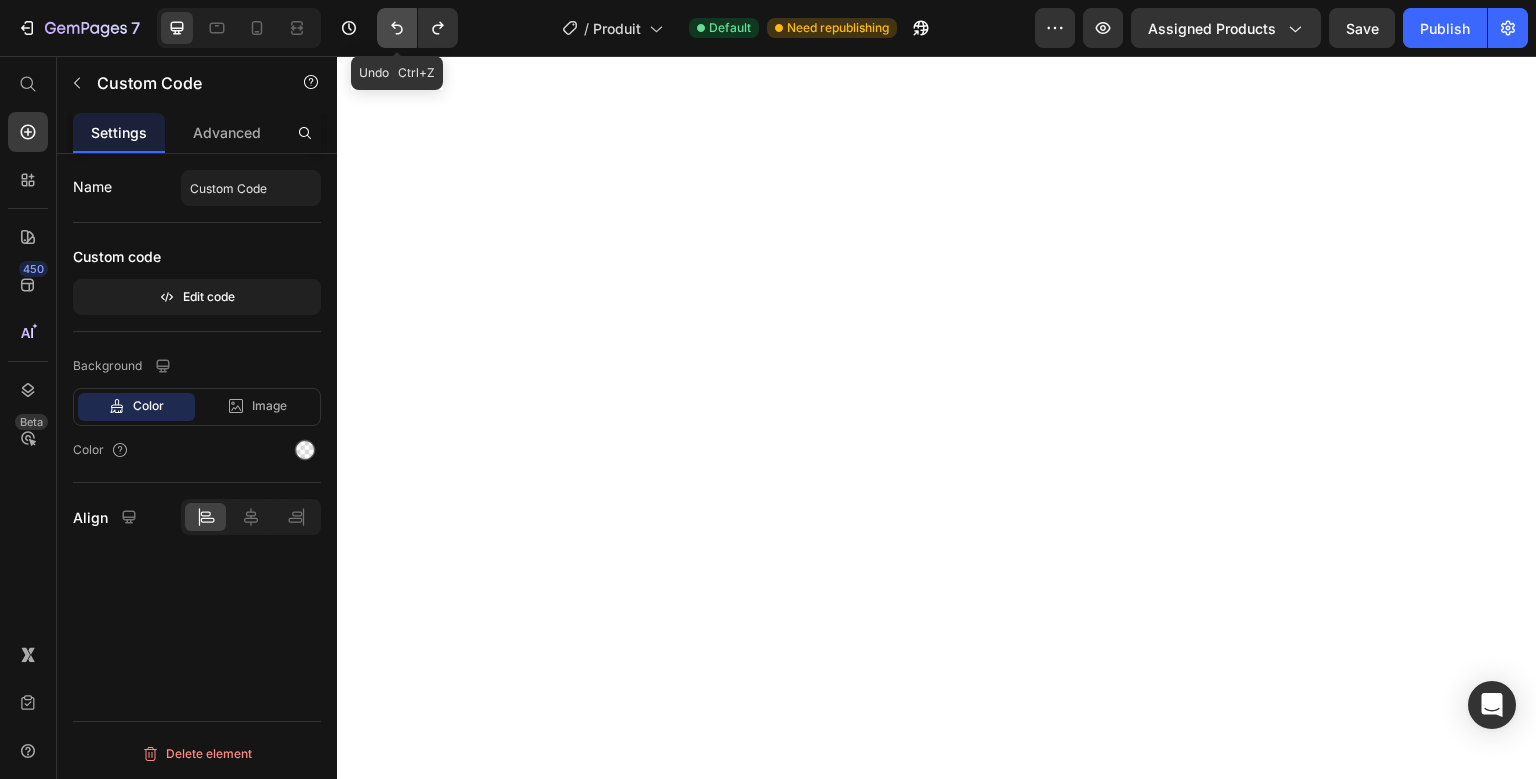 click 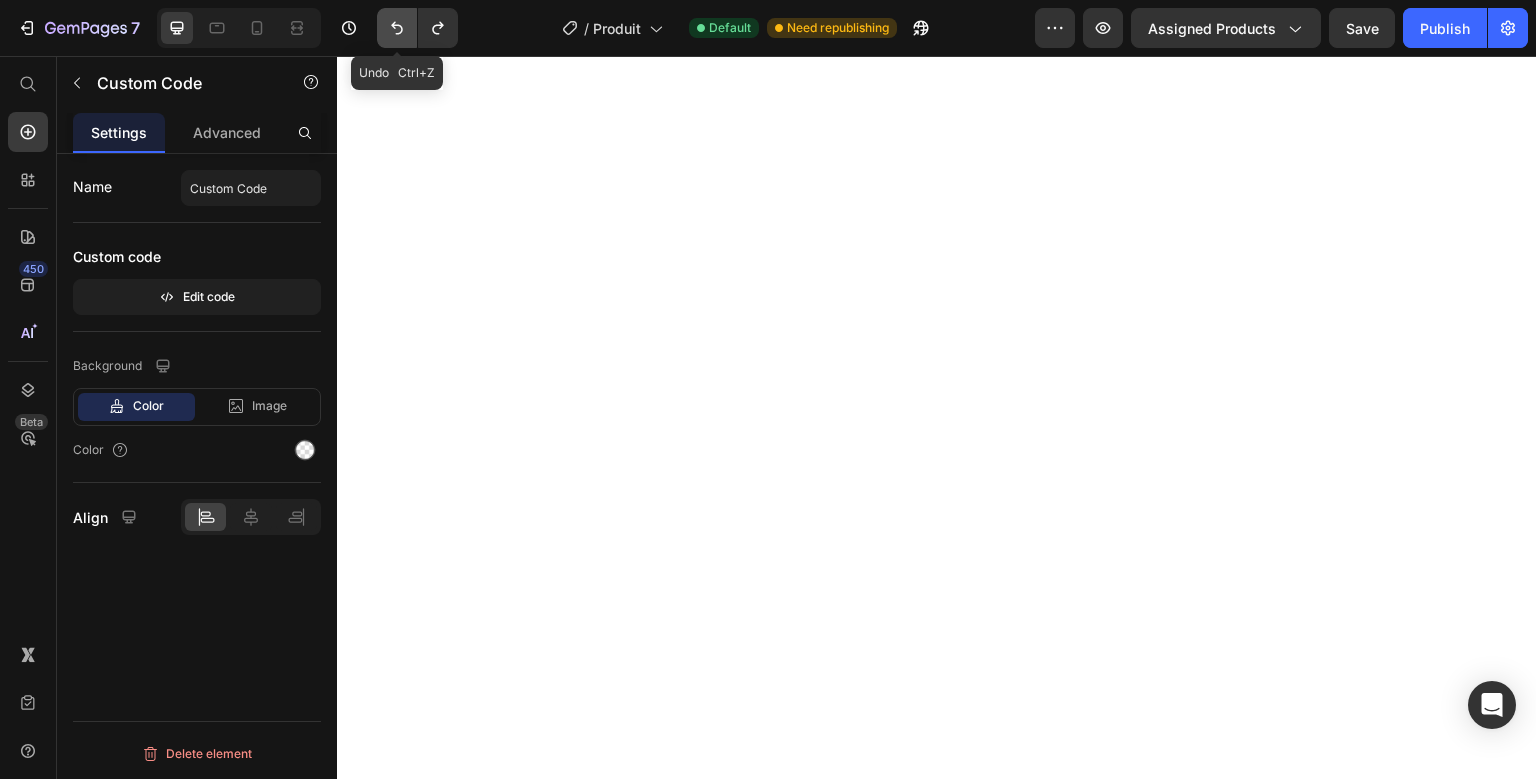 click 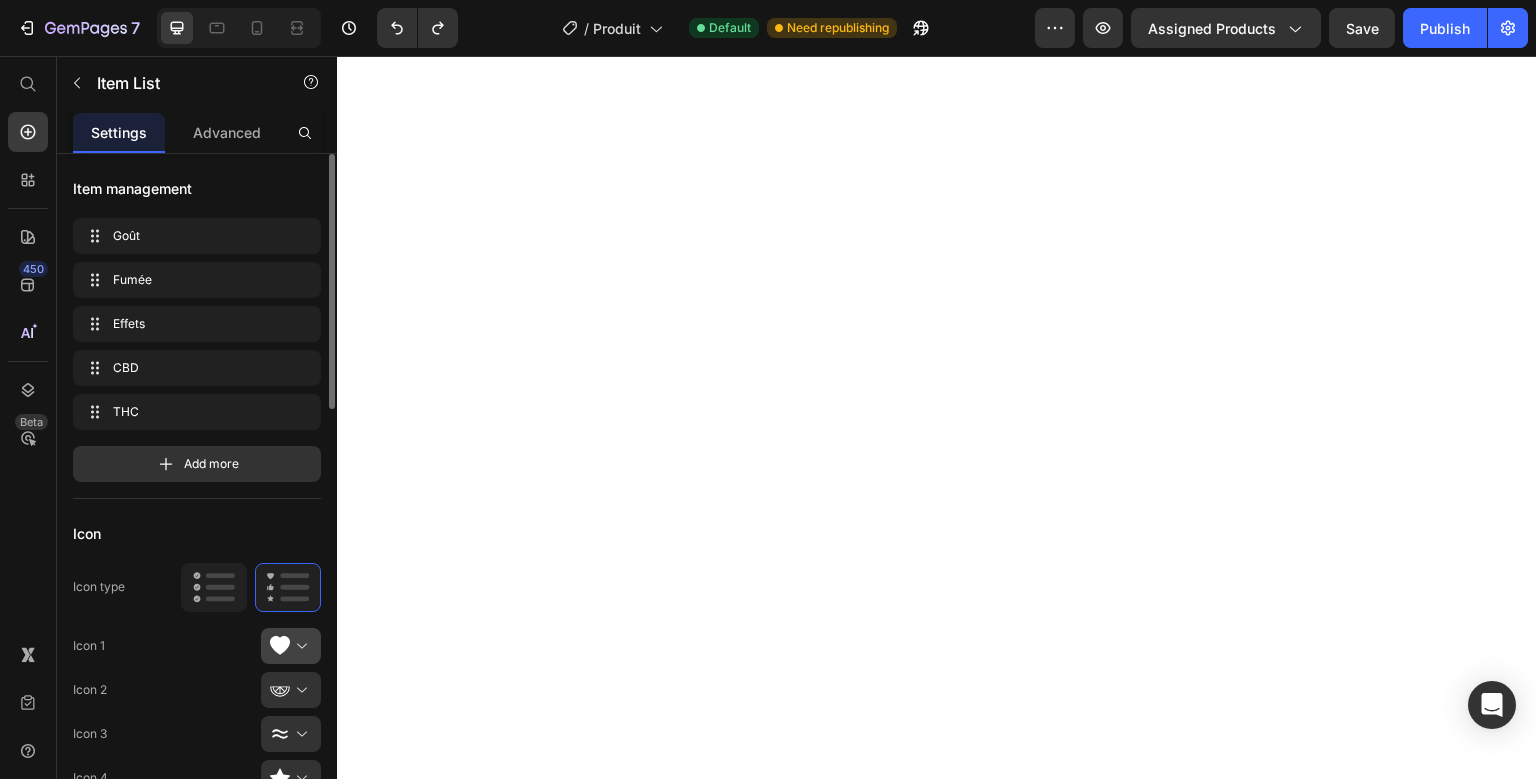 click at bounding box center [299, 646] 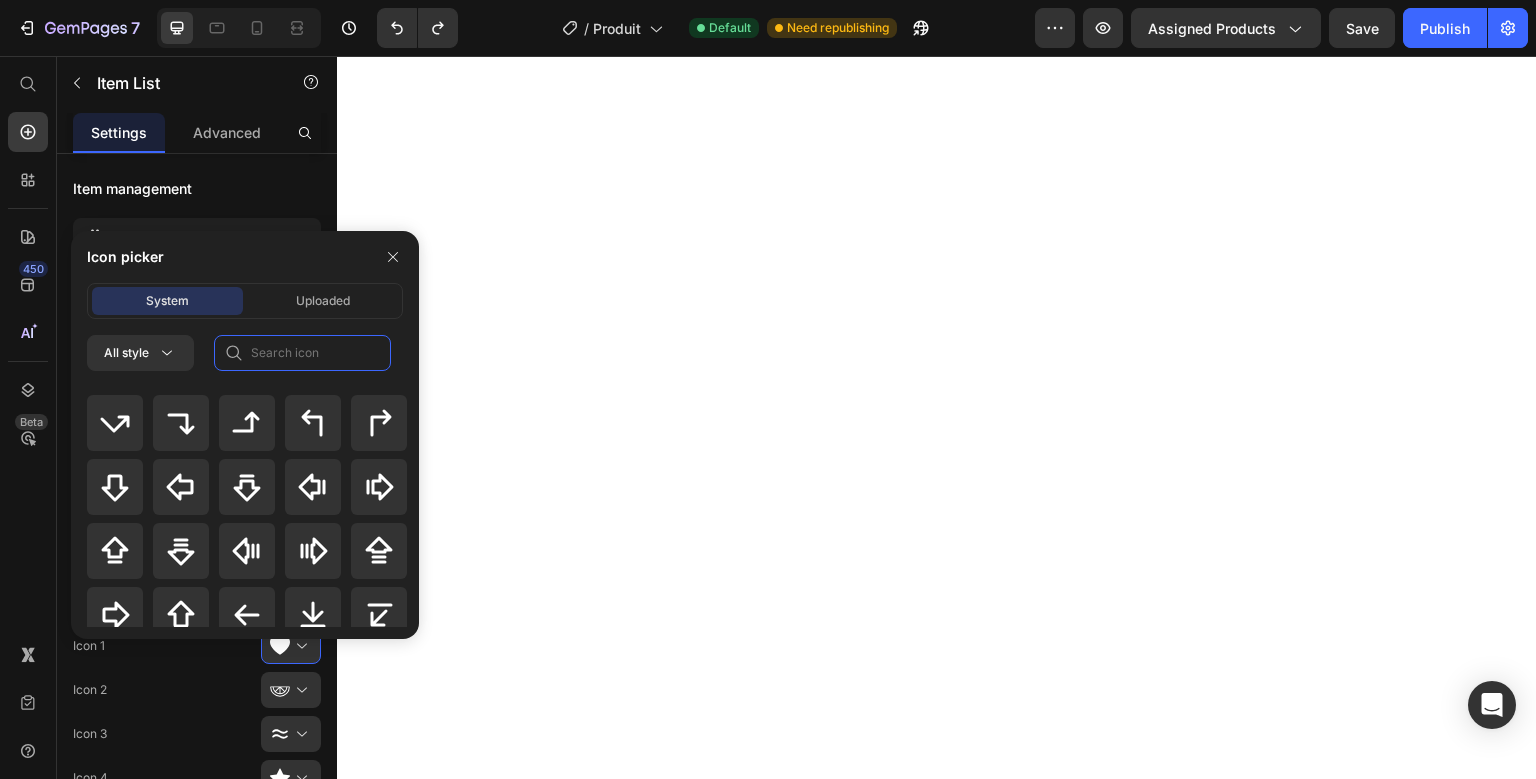 click 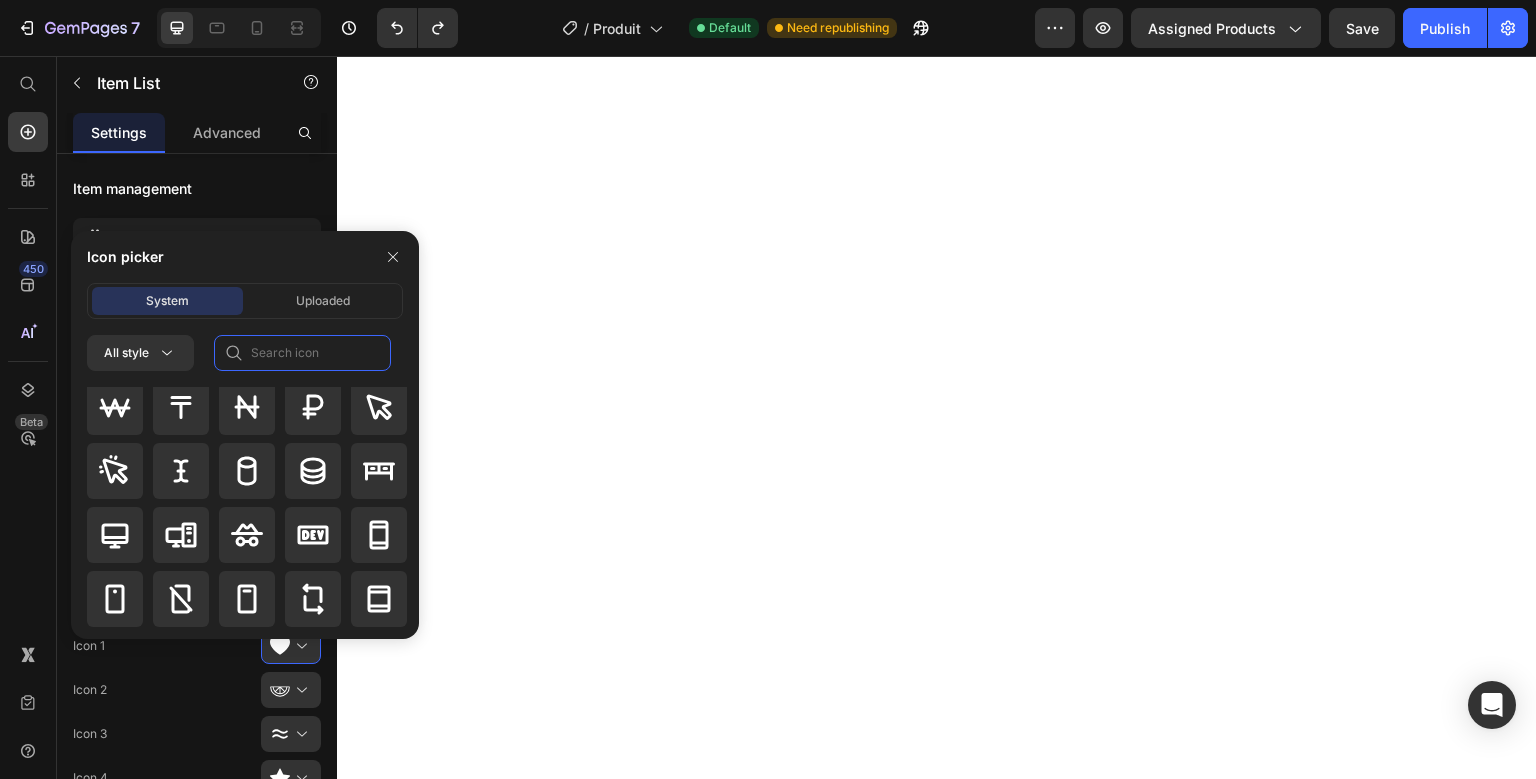 scroll, scrollTop: 5190, scrollLeft: 0, axis: vertical 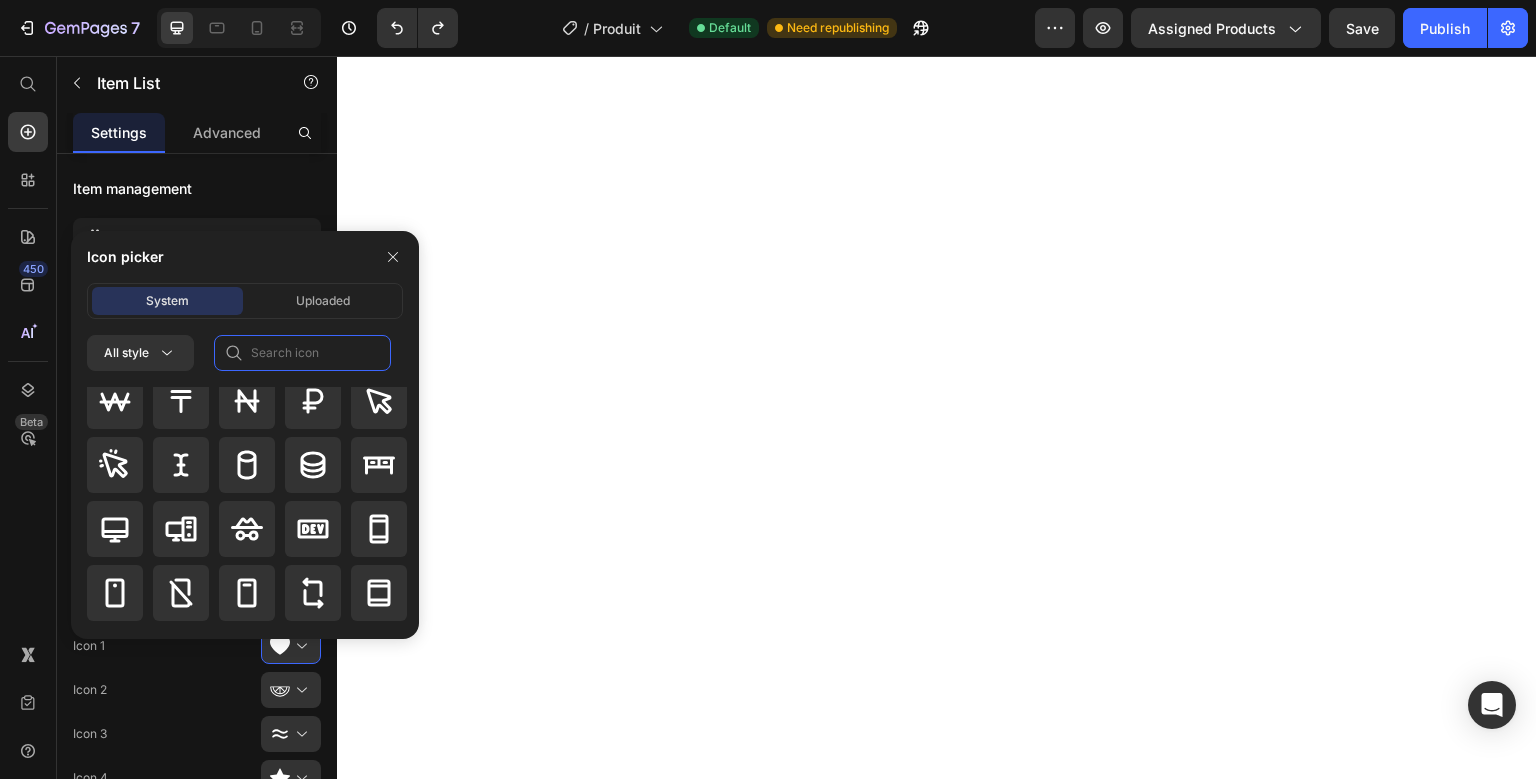 click 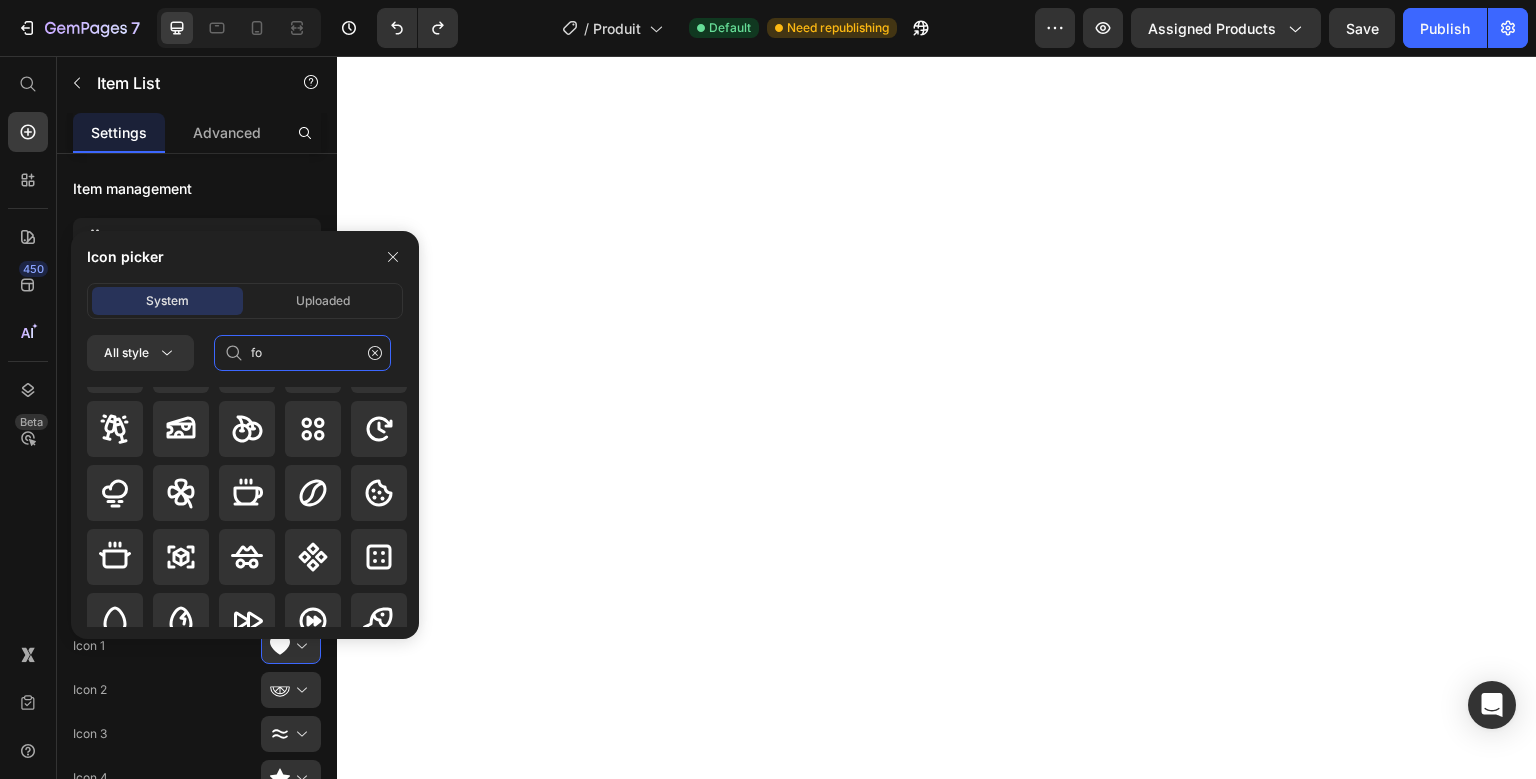 scroll, scrollTop: 244, scrollLeft: 0, axis: vertical 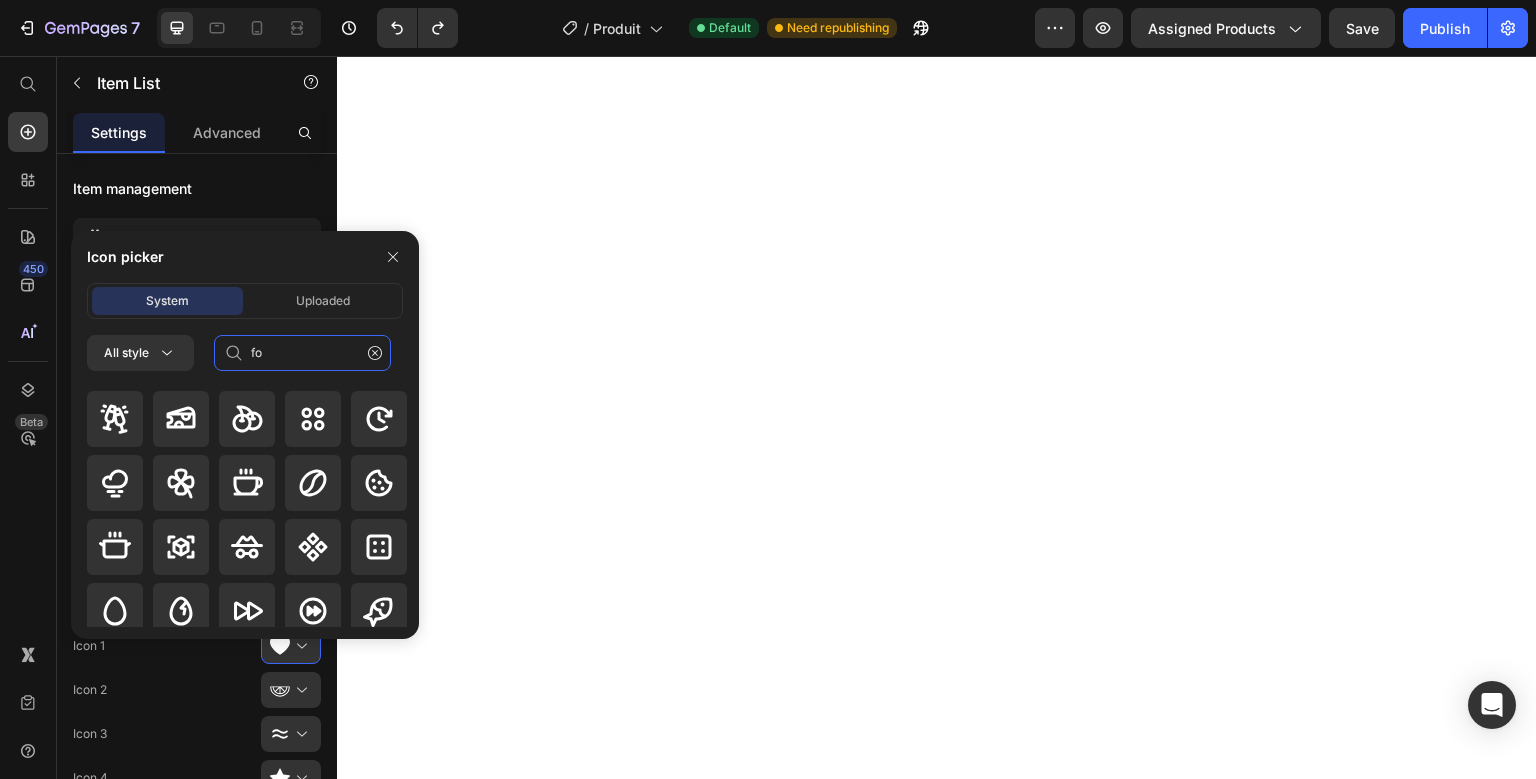 click on "fo" 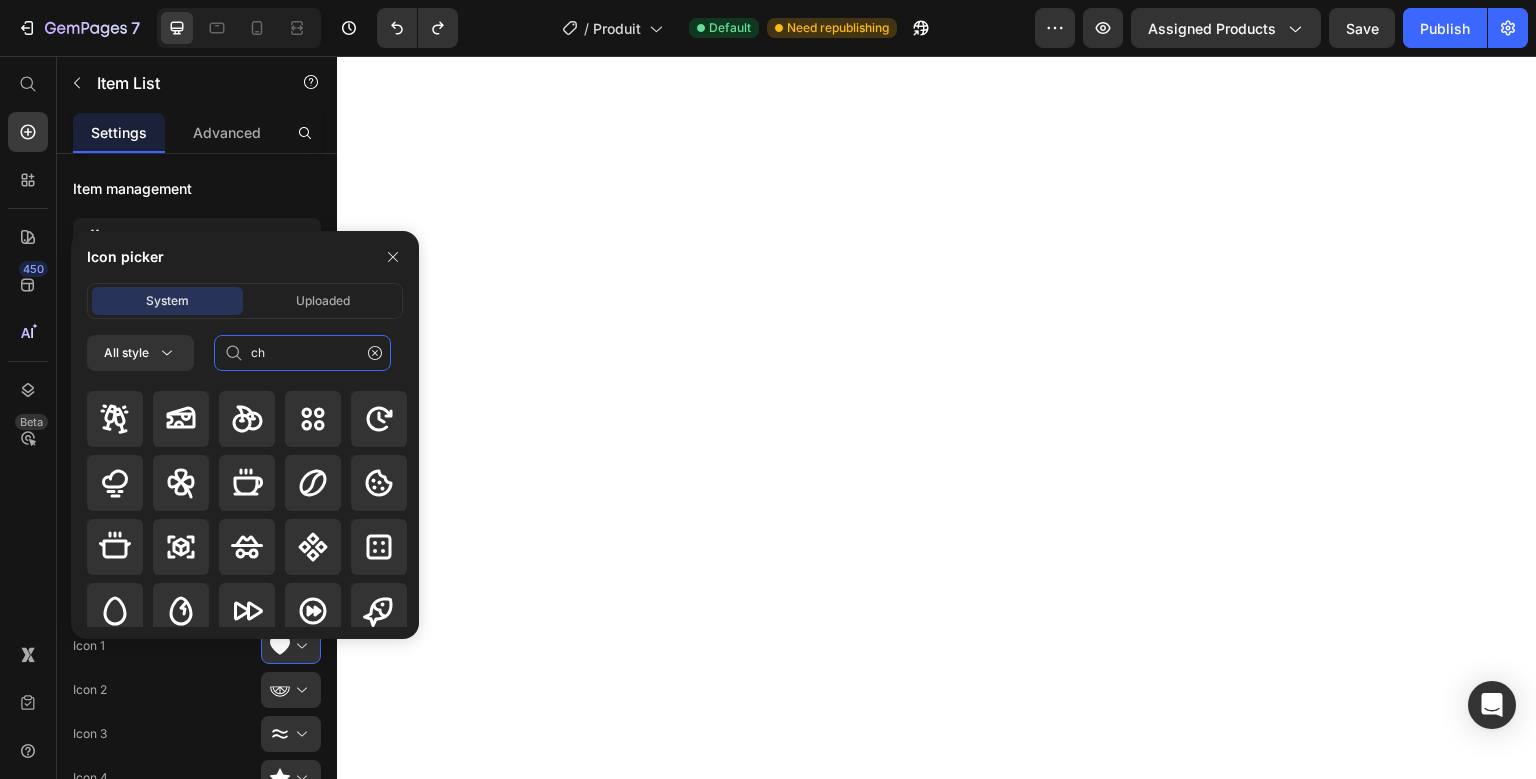scroll, scrollTop: 0, scrollLeft: 0, axis: both 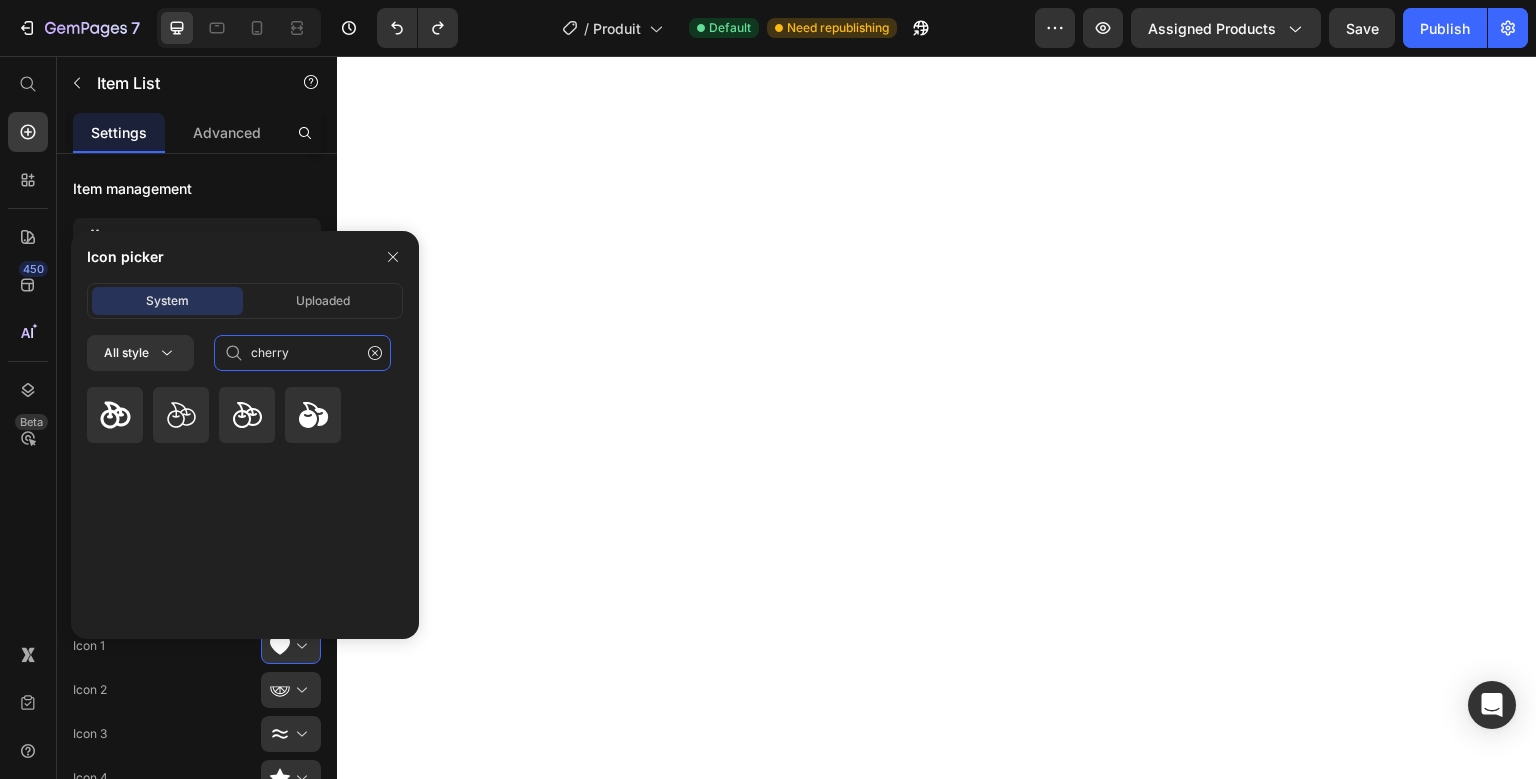 type on "cherry" 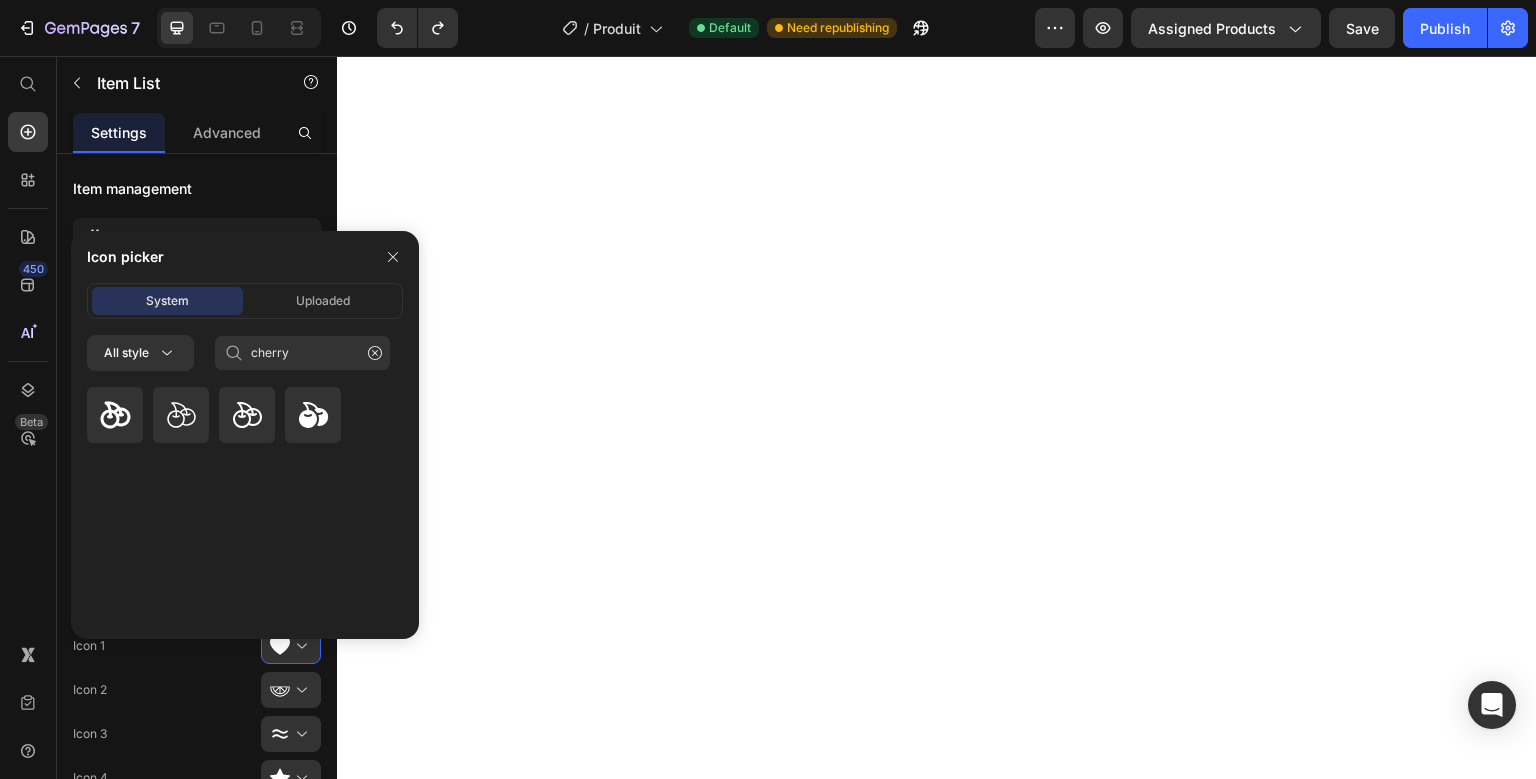 click at bounding box center (245, 509) 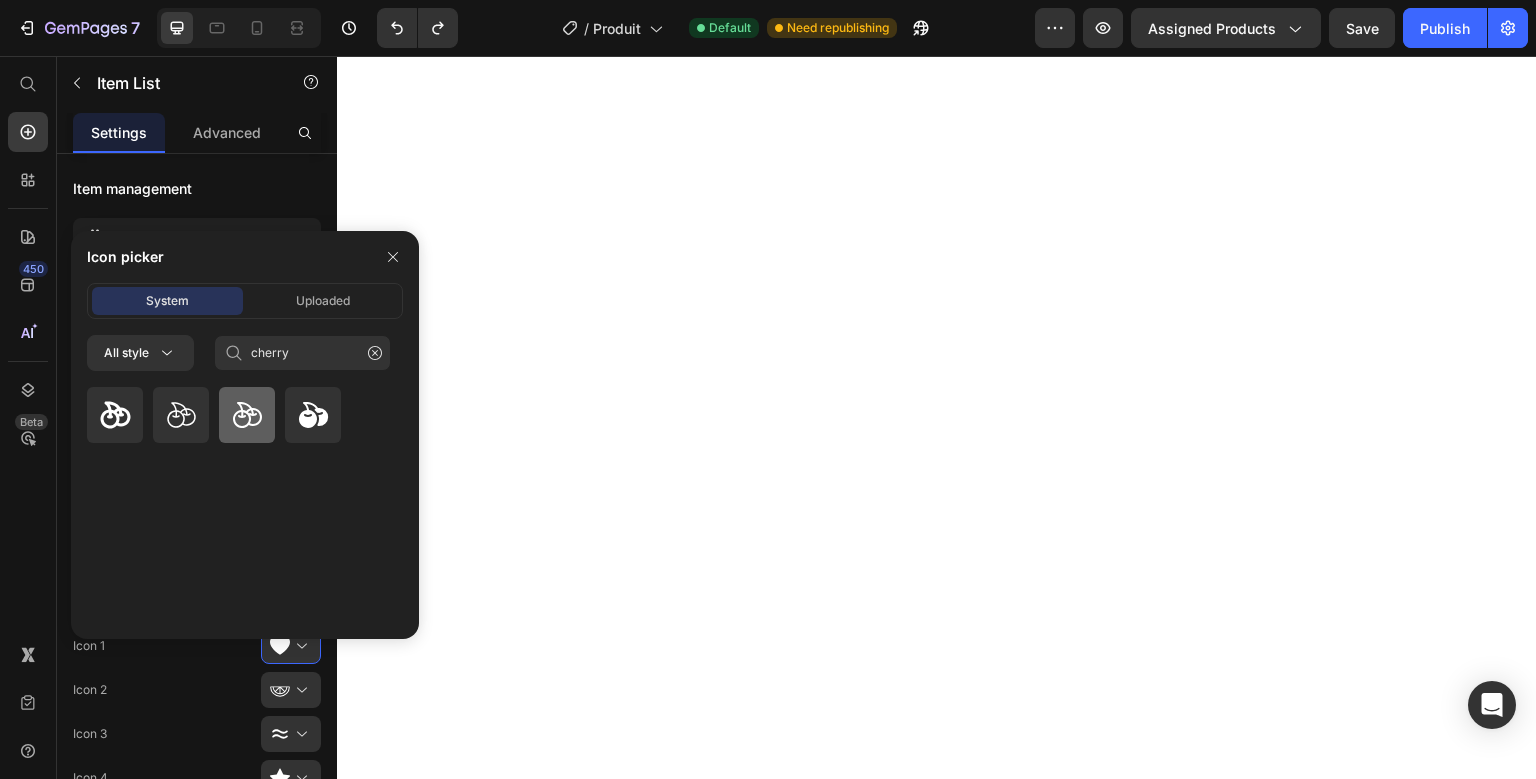 click 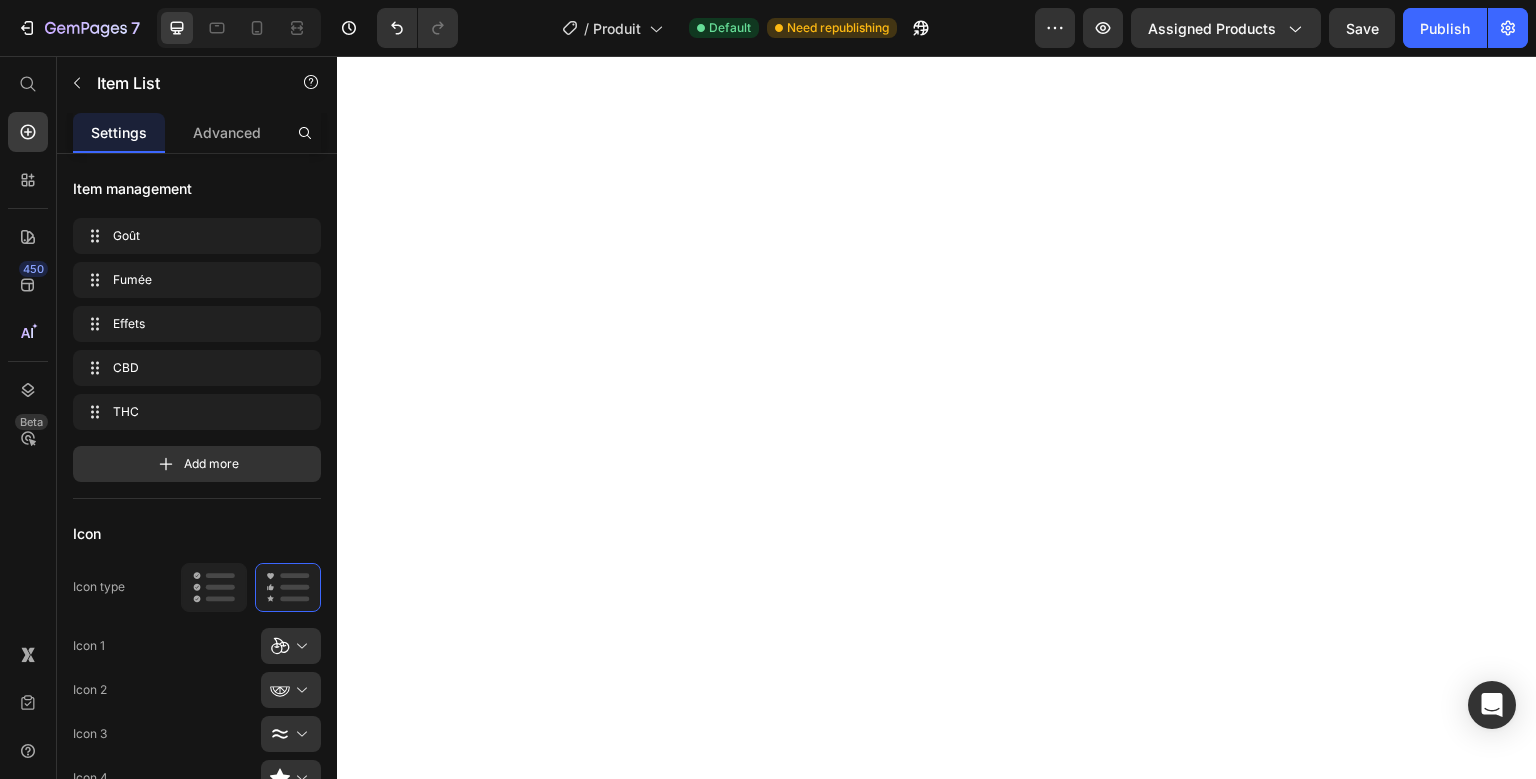 type 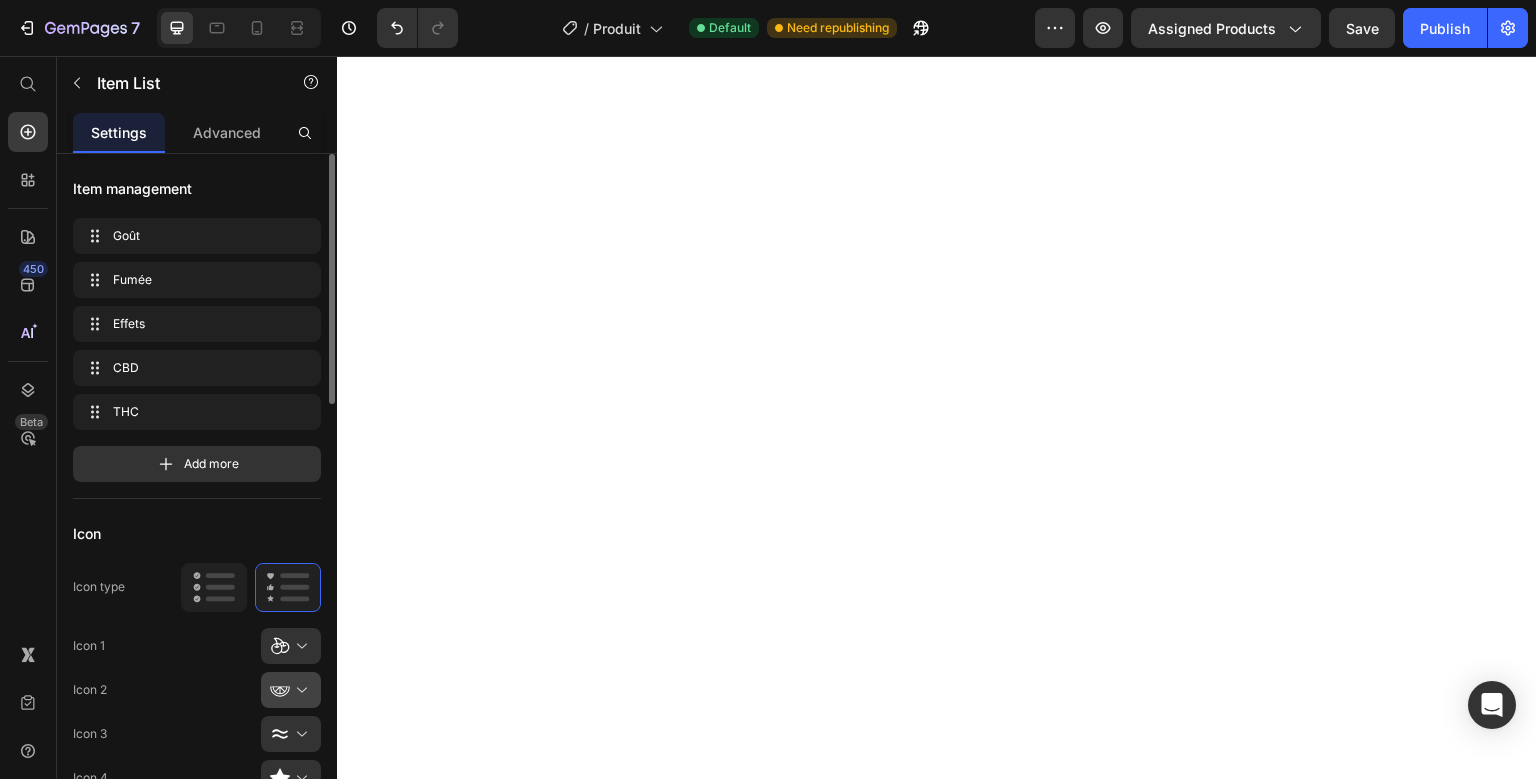 click at bounding box center (299, 690) 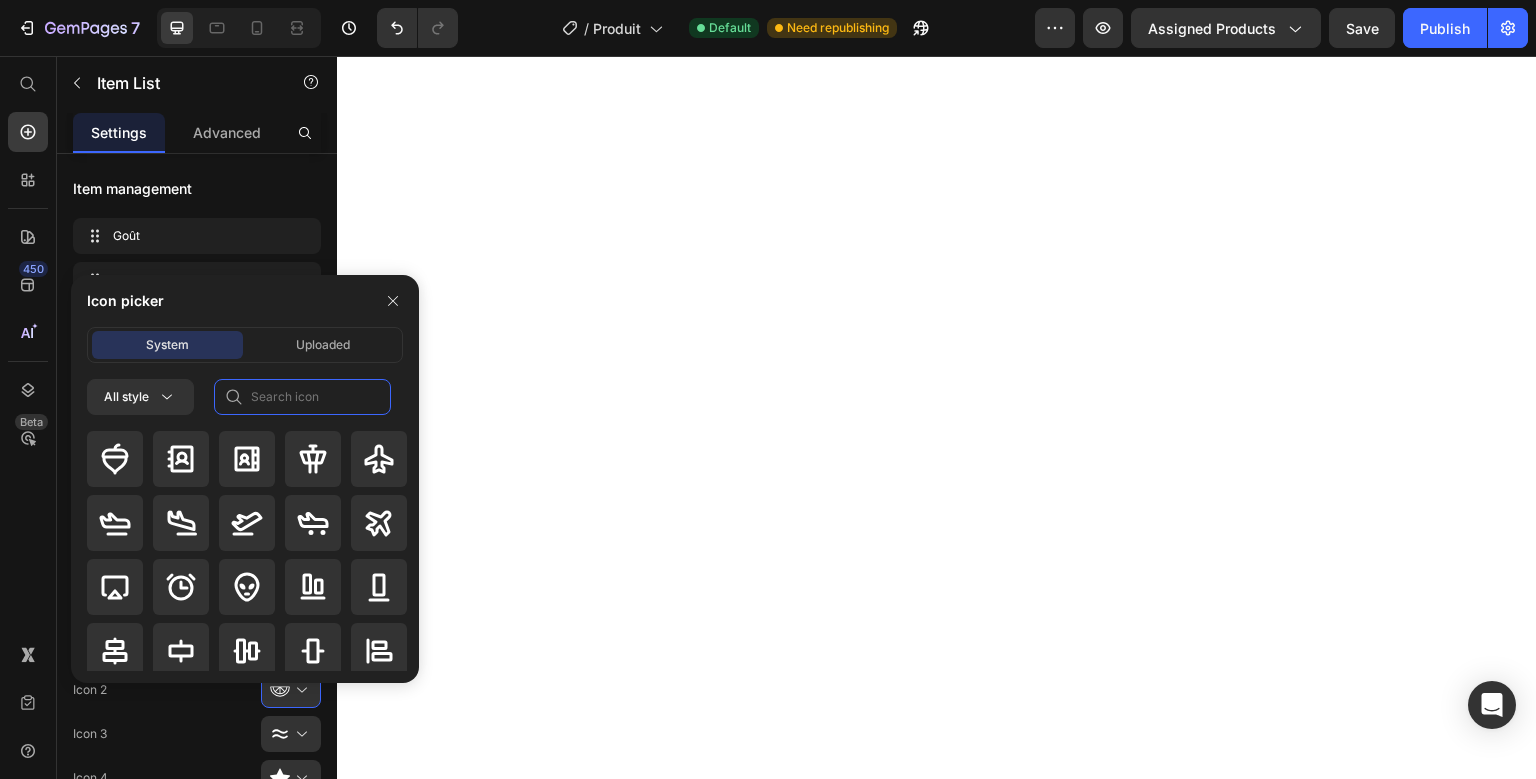 click 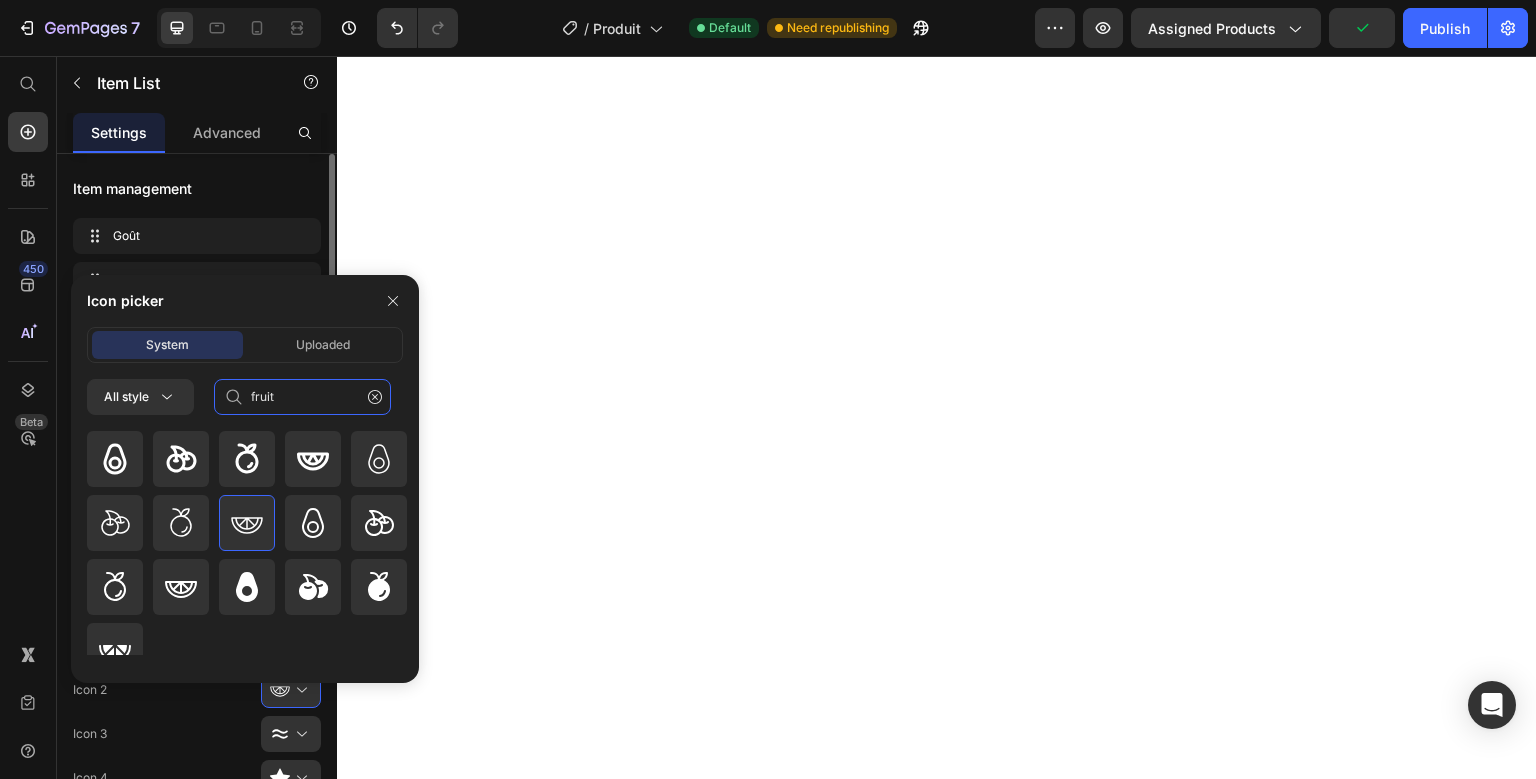 type on "fruit" 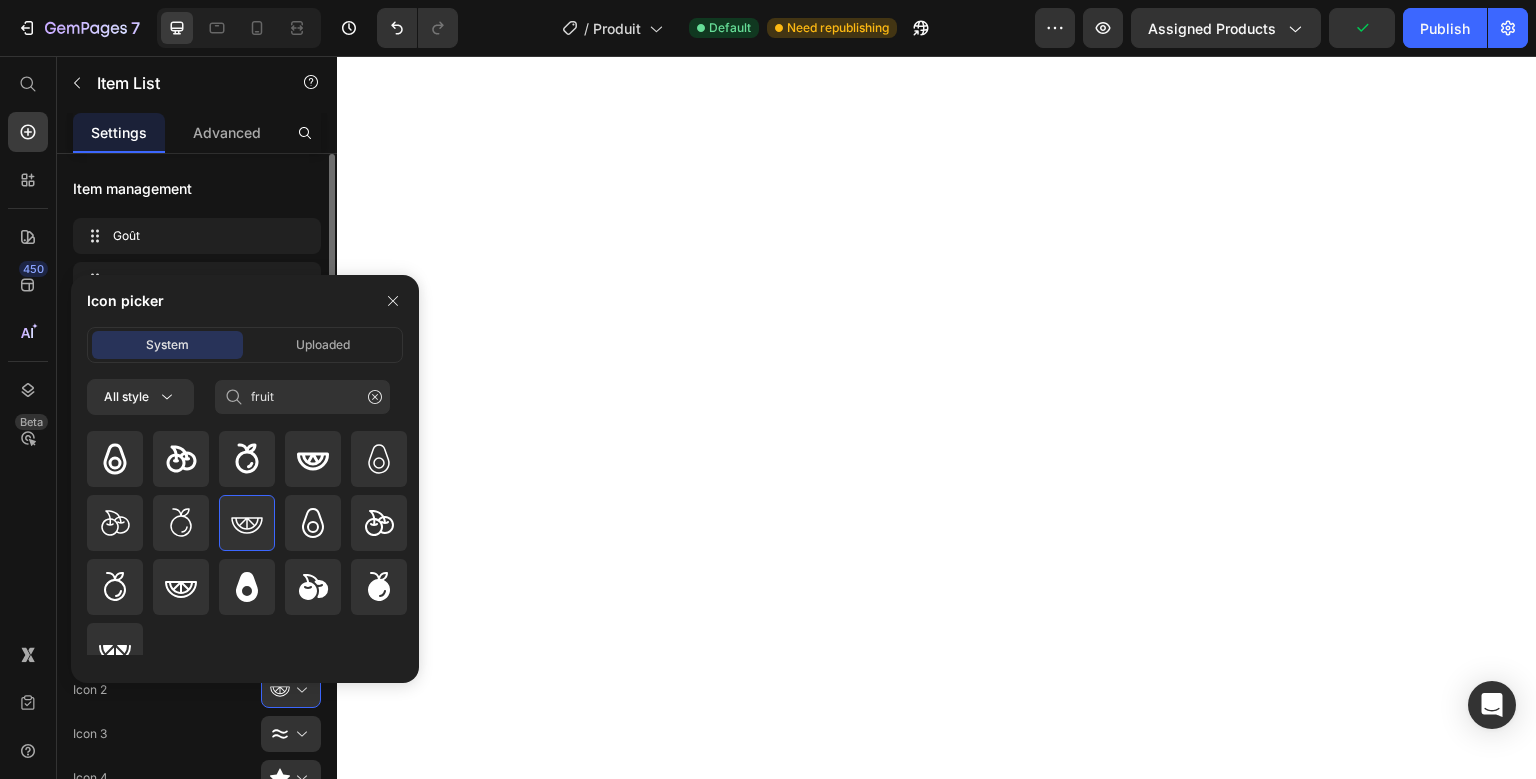 click on "Icon 1
Icon 2
Icon 3
Icon 4 Icon 5 Icon 6" at bounding box center (197, 756) 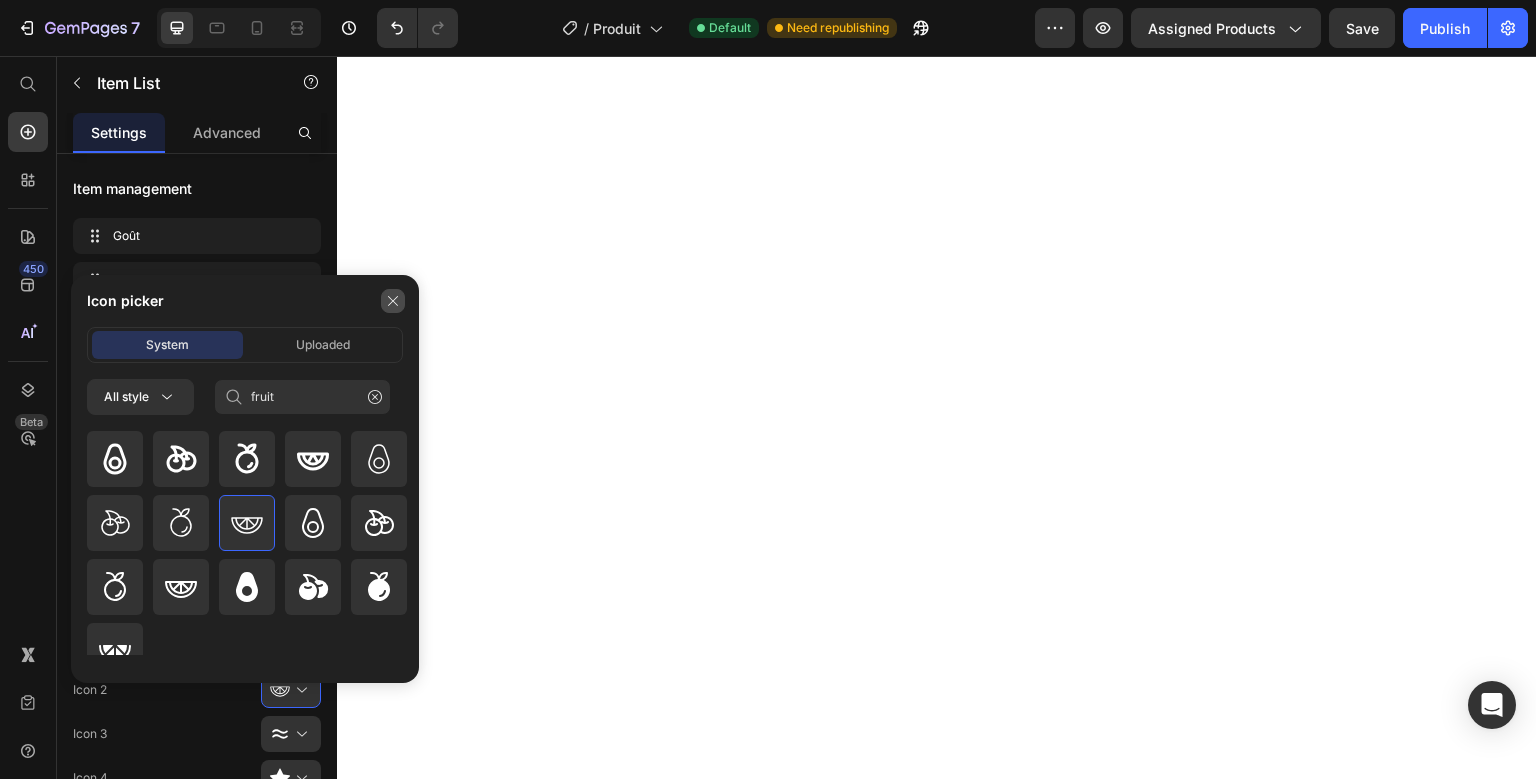 click at bounding box center (393, 301) 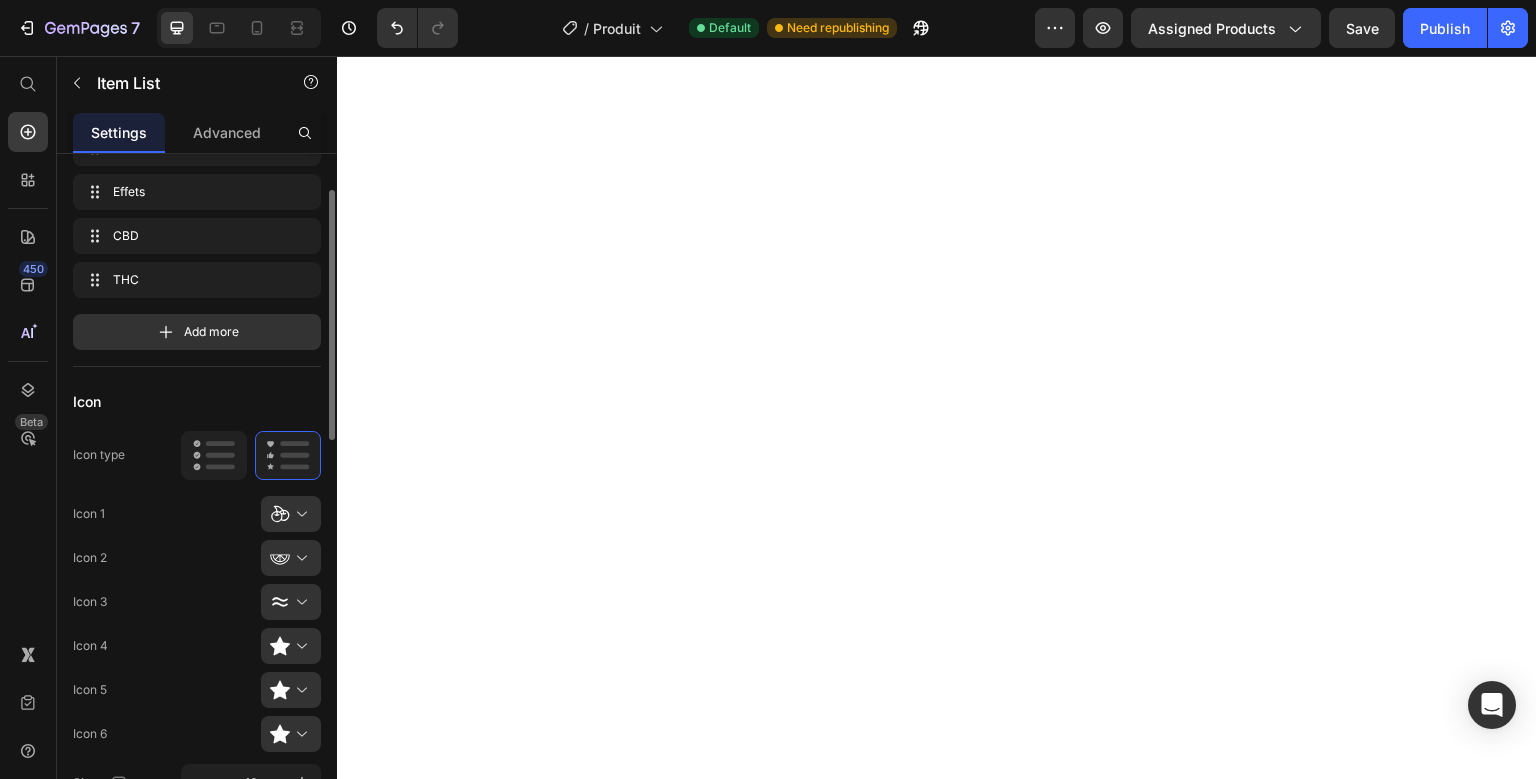 scroll, scrollTop: 133, scrollLeft: 0, axis: vertical 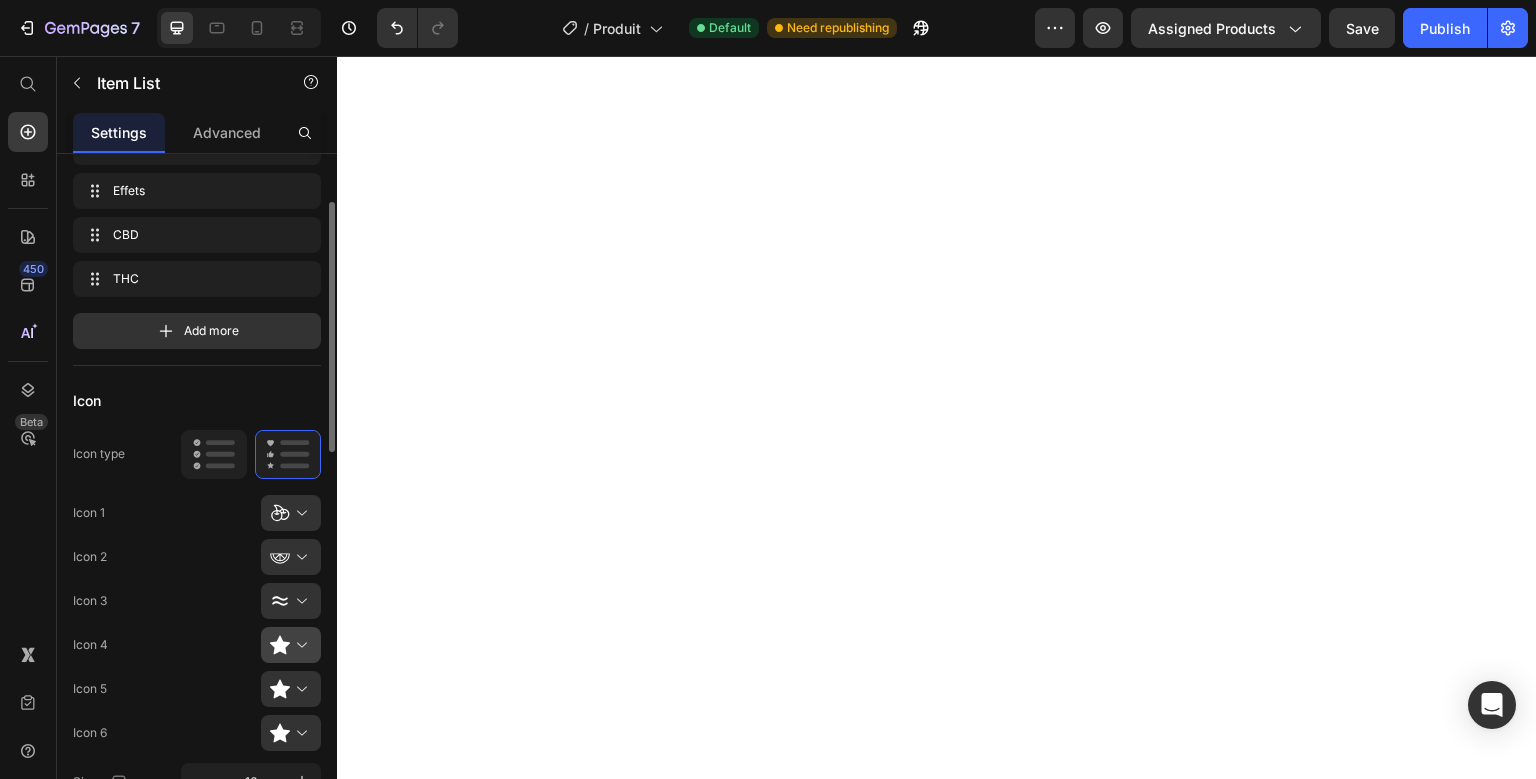 click at bounding box center (299, 645) 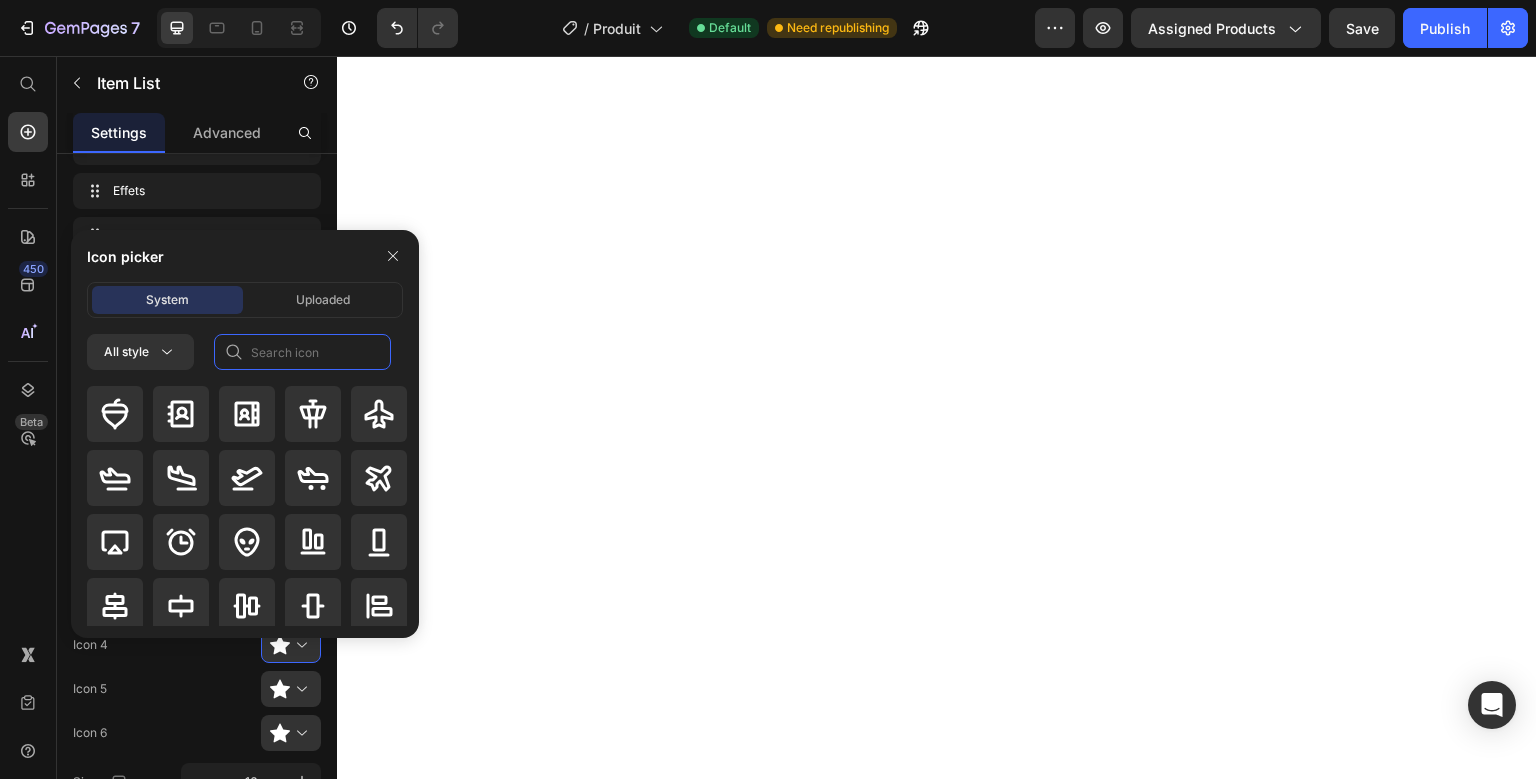 click 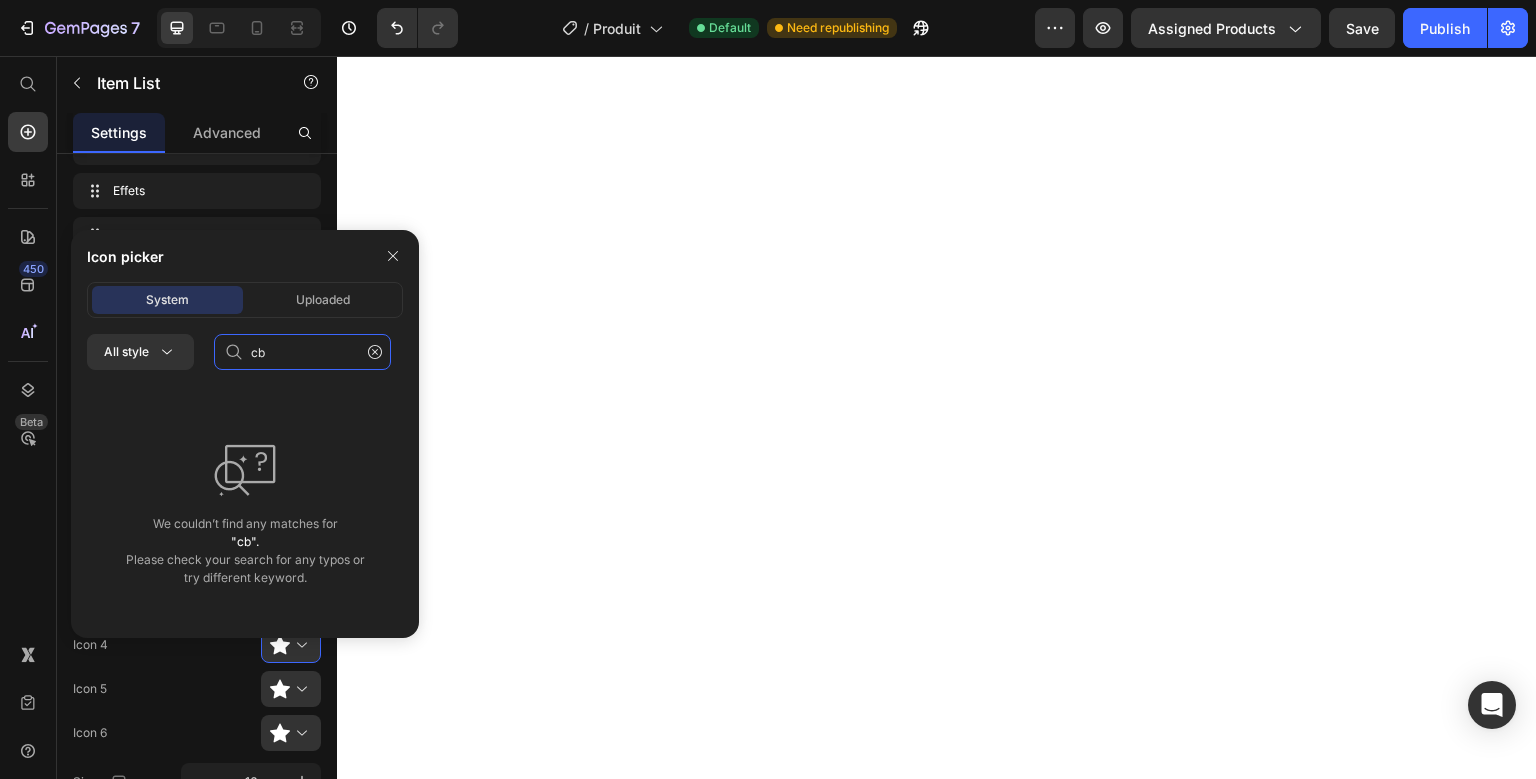 type on "c" 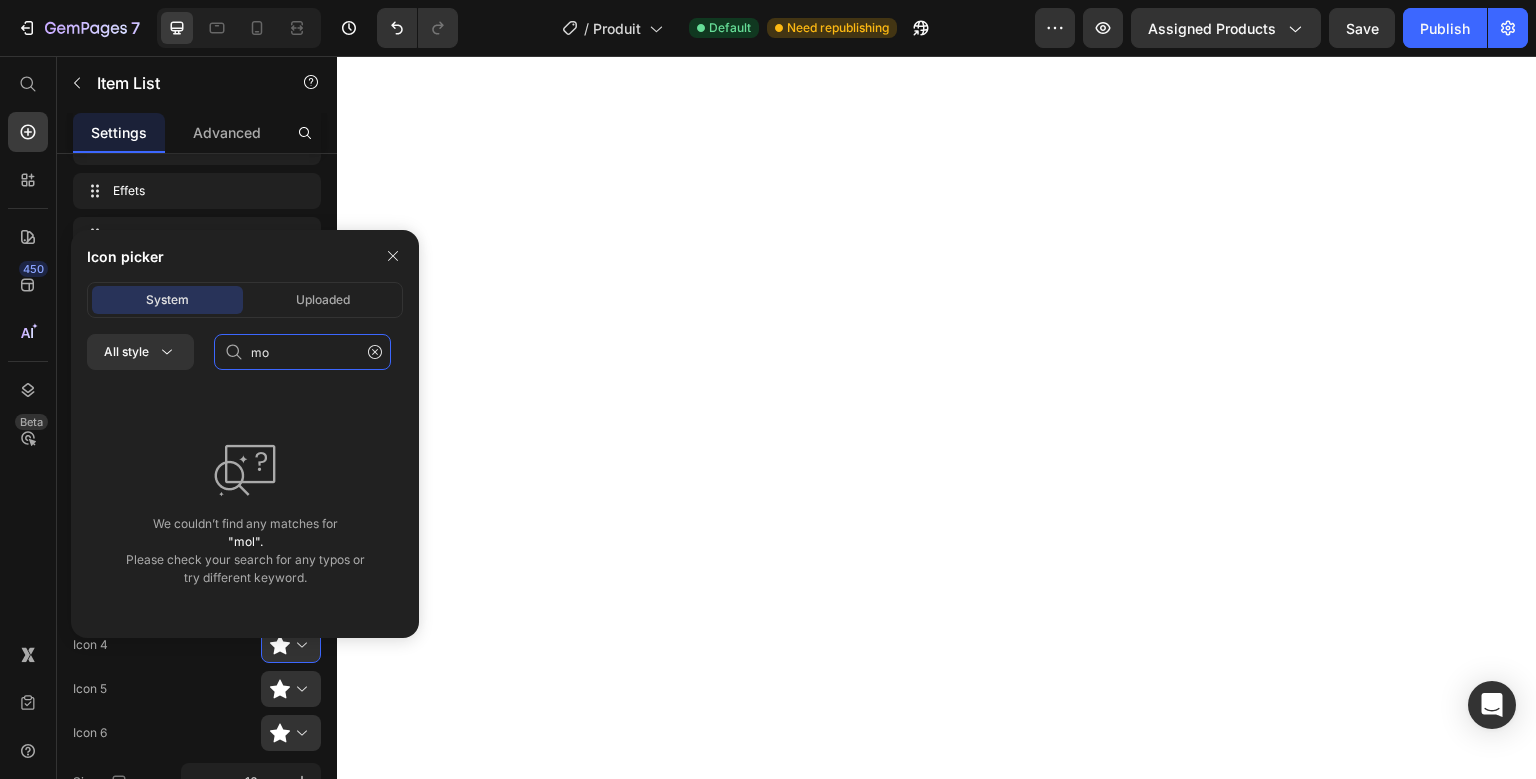 type on "m" 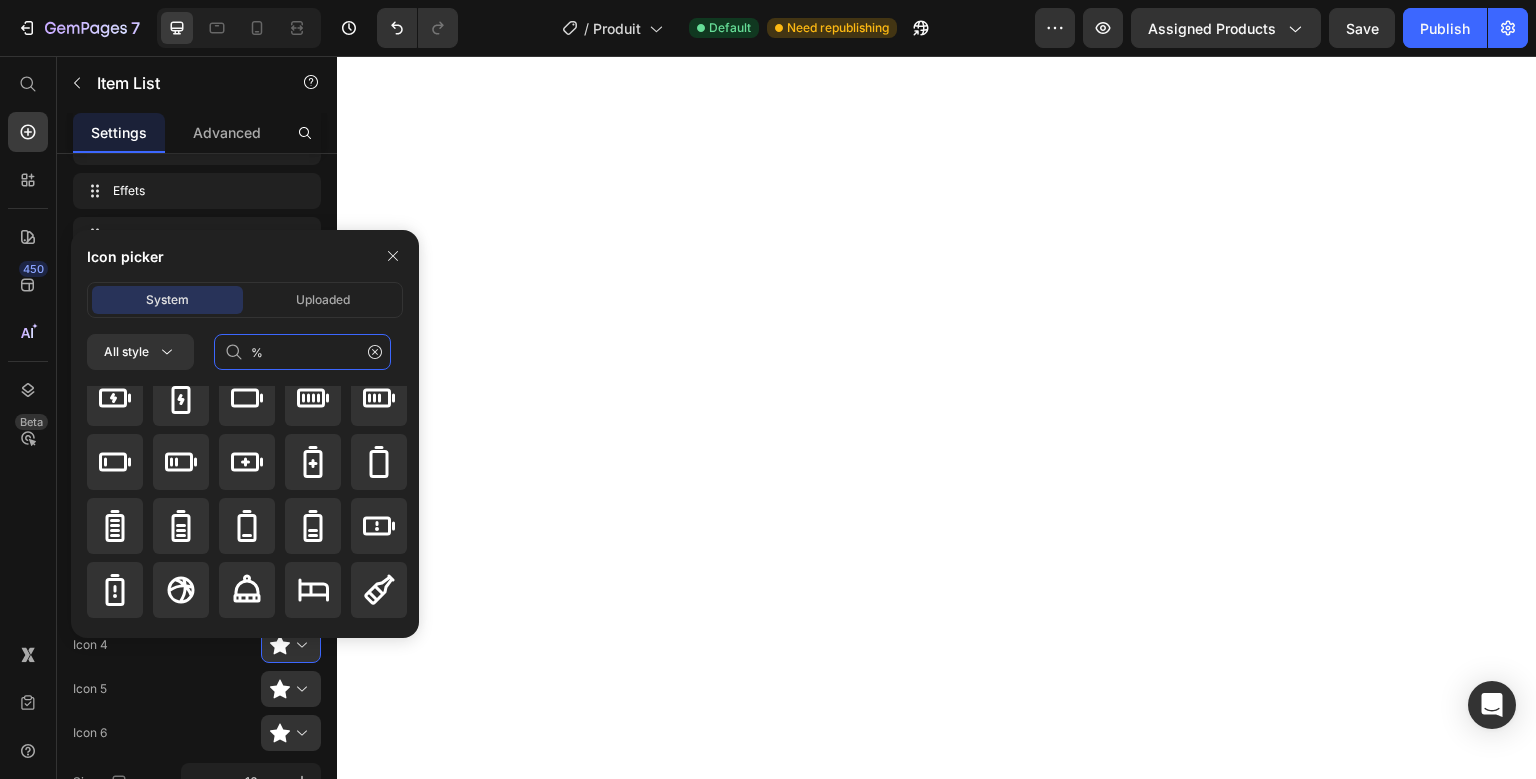 scroll, scrollTop: 0, scrollLeft: 0, axis: both 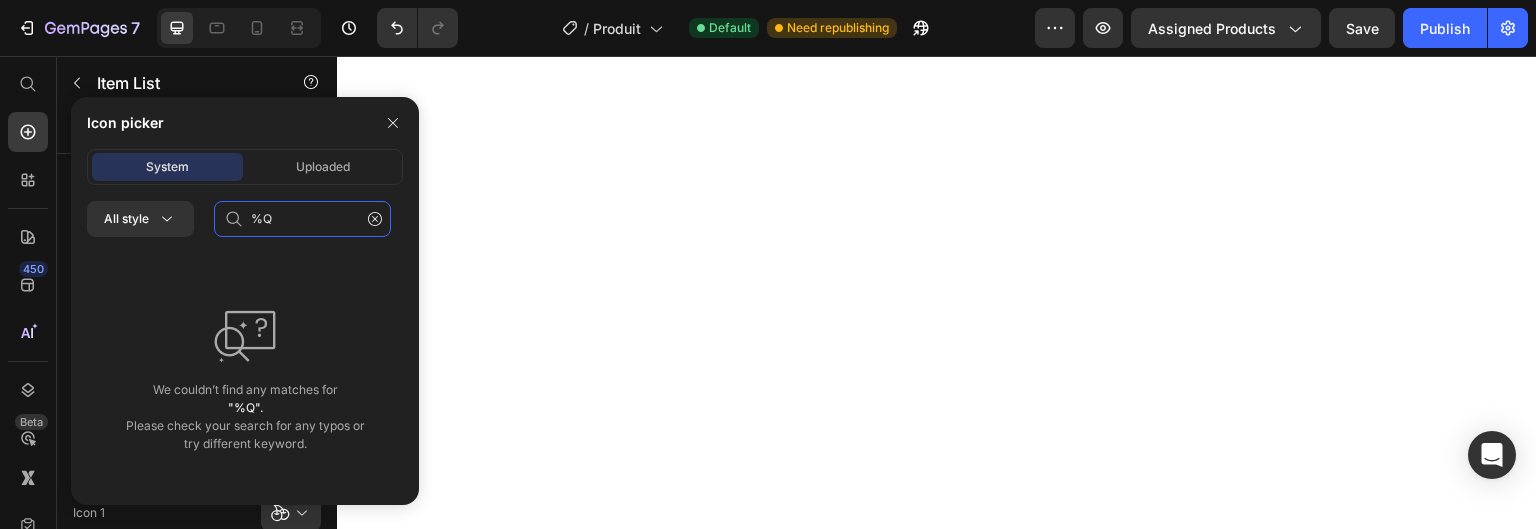 type on "%Q" 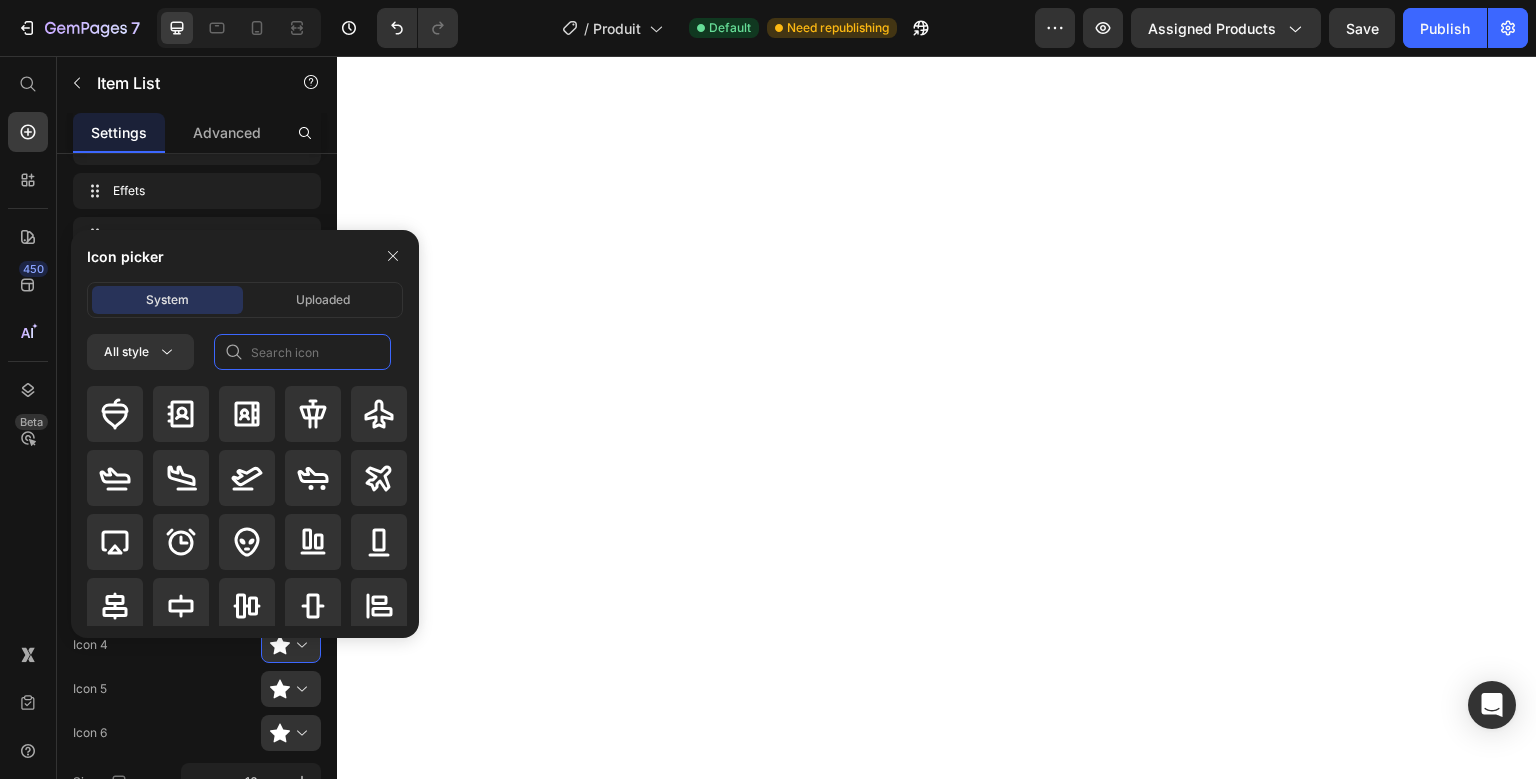 click on "All style" 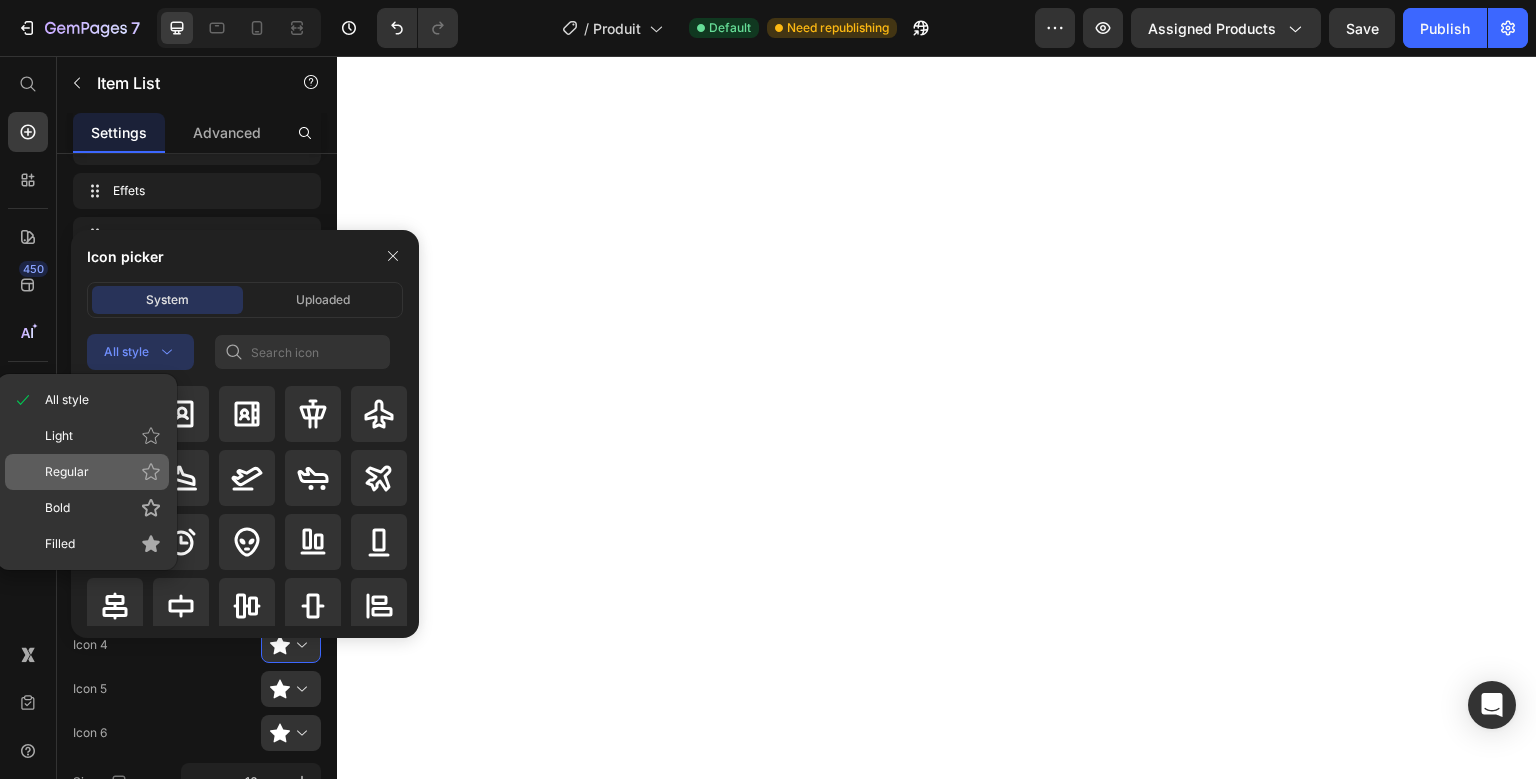 click on "Regular" at bounding box center [103, 472] 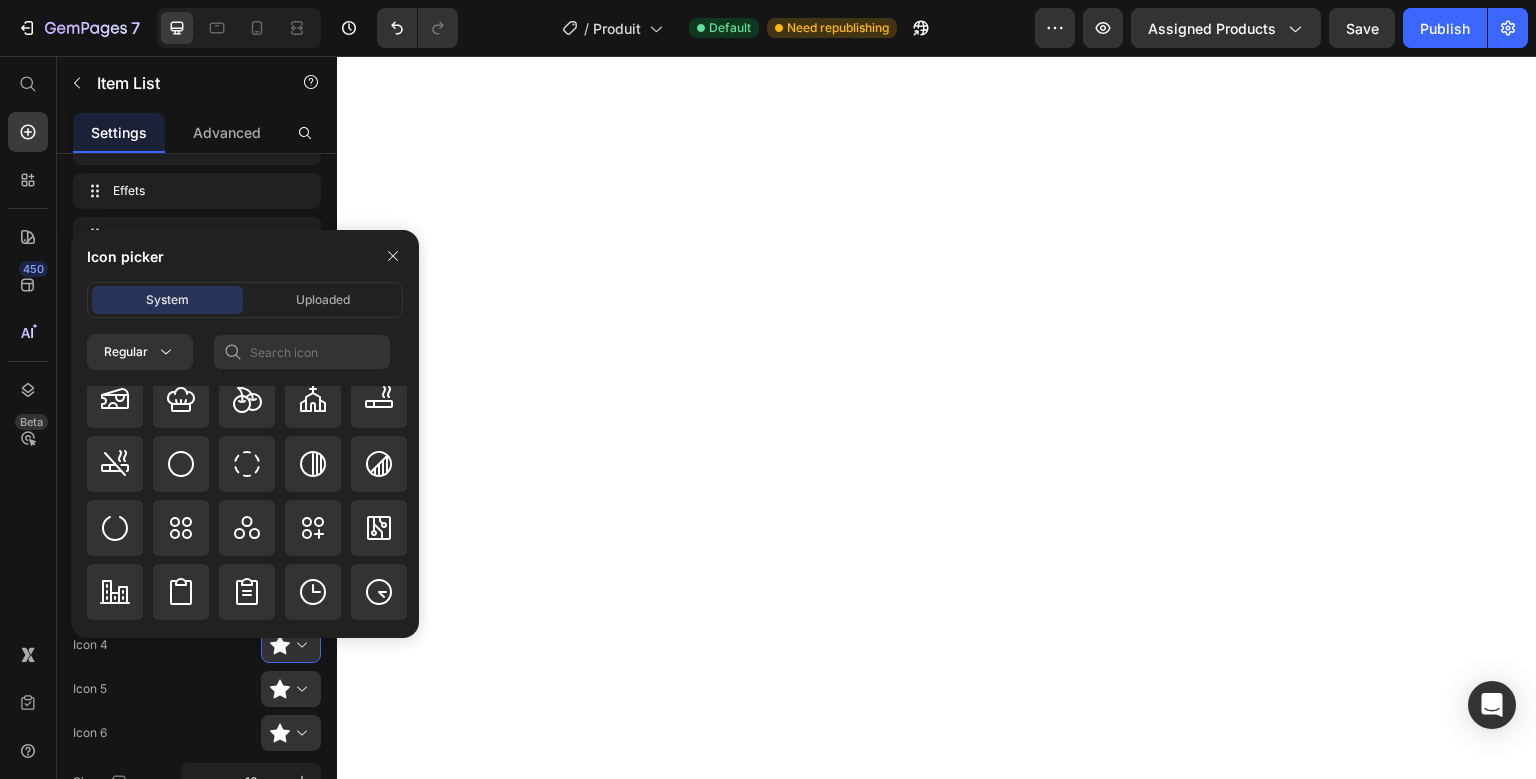 scroll, scrollTop: 4120, scrollLeft: 0, axis: vertical 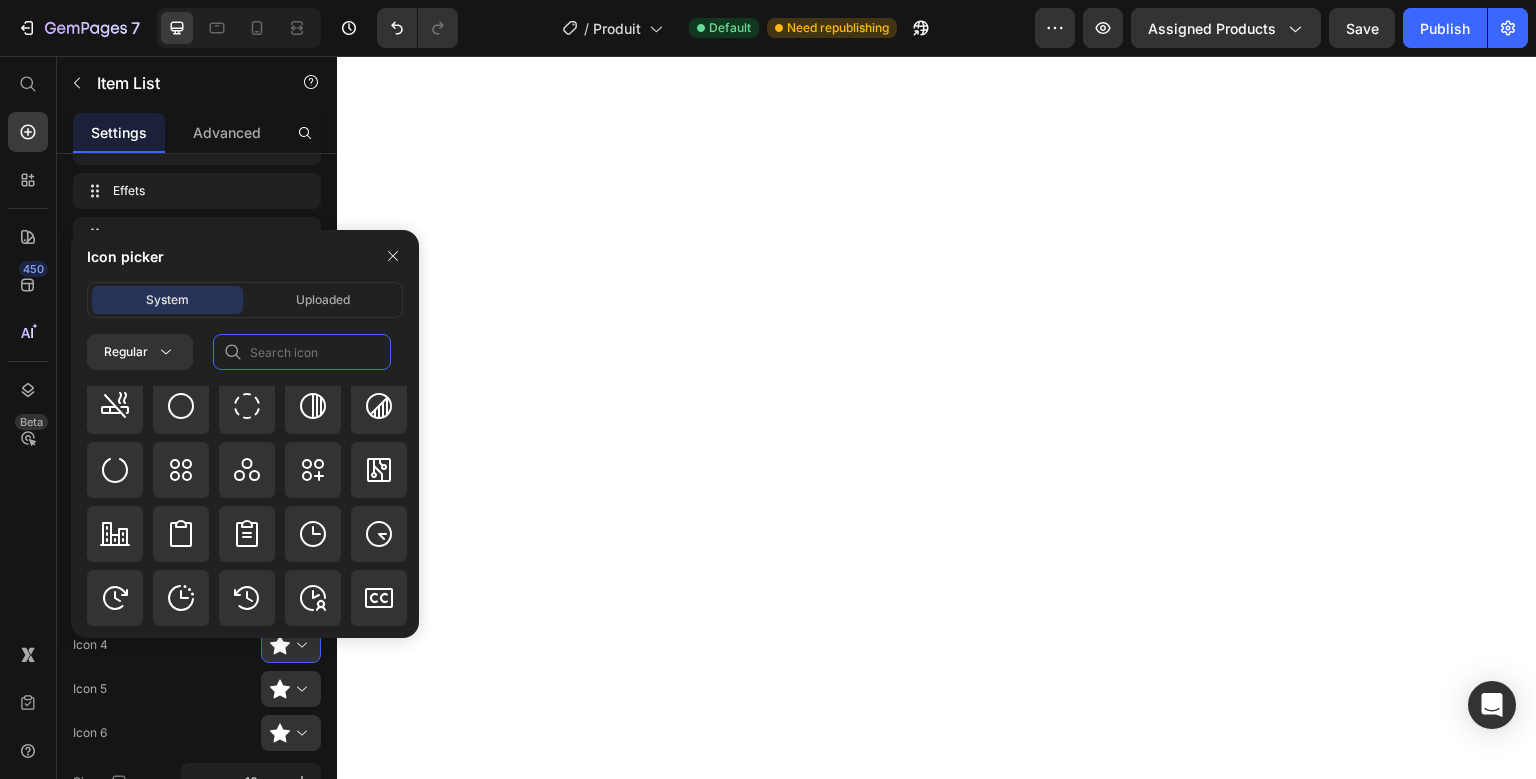 click 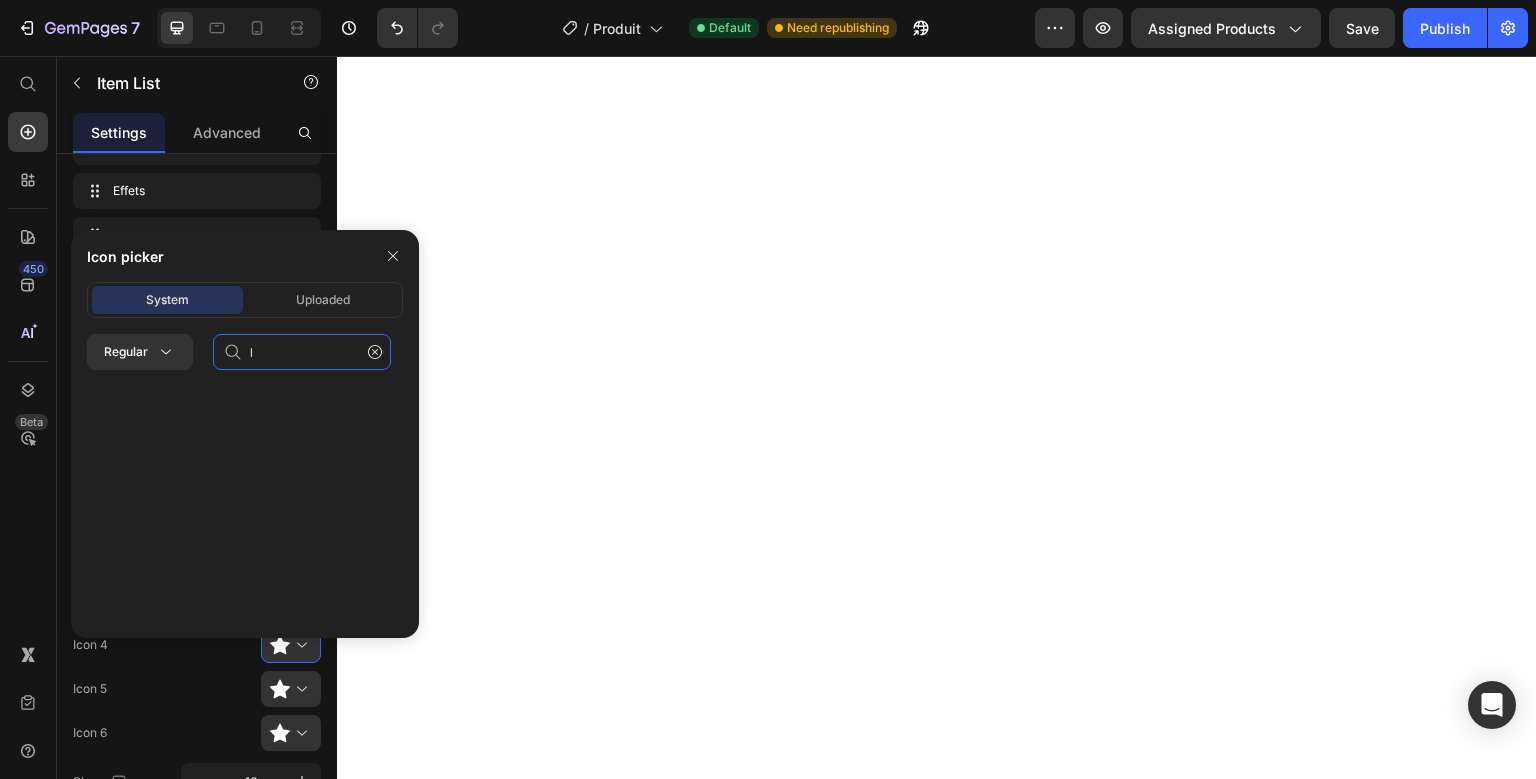 scroll, scrollTop: 0, scrollLeft: 0, axis: both 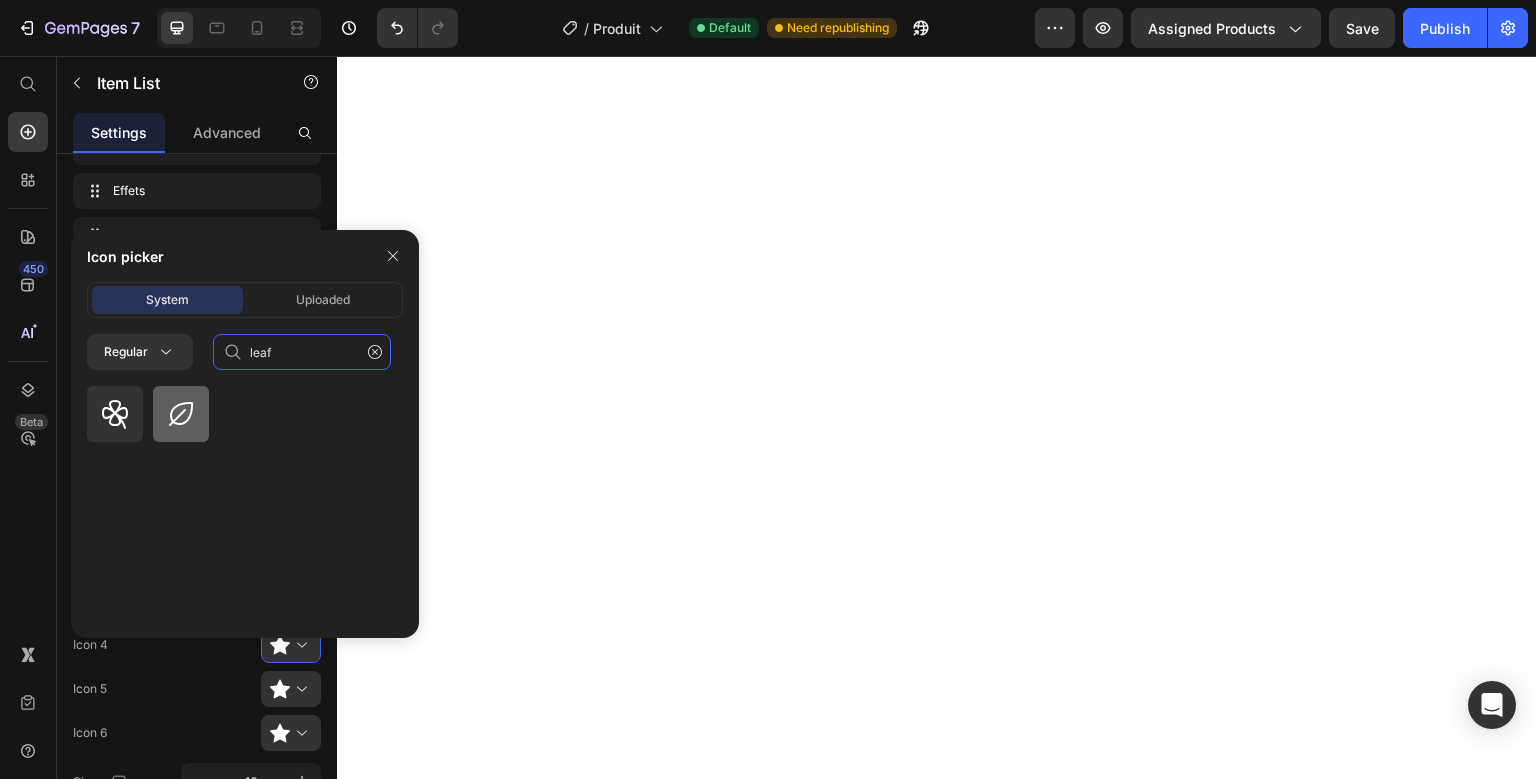 type on "leaf" 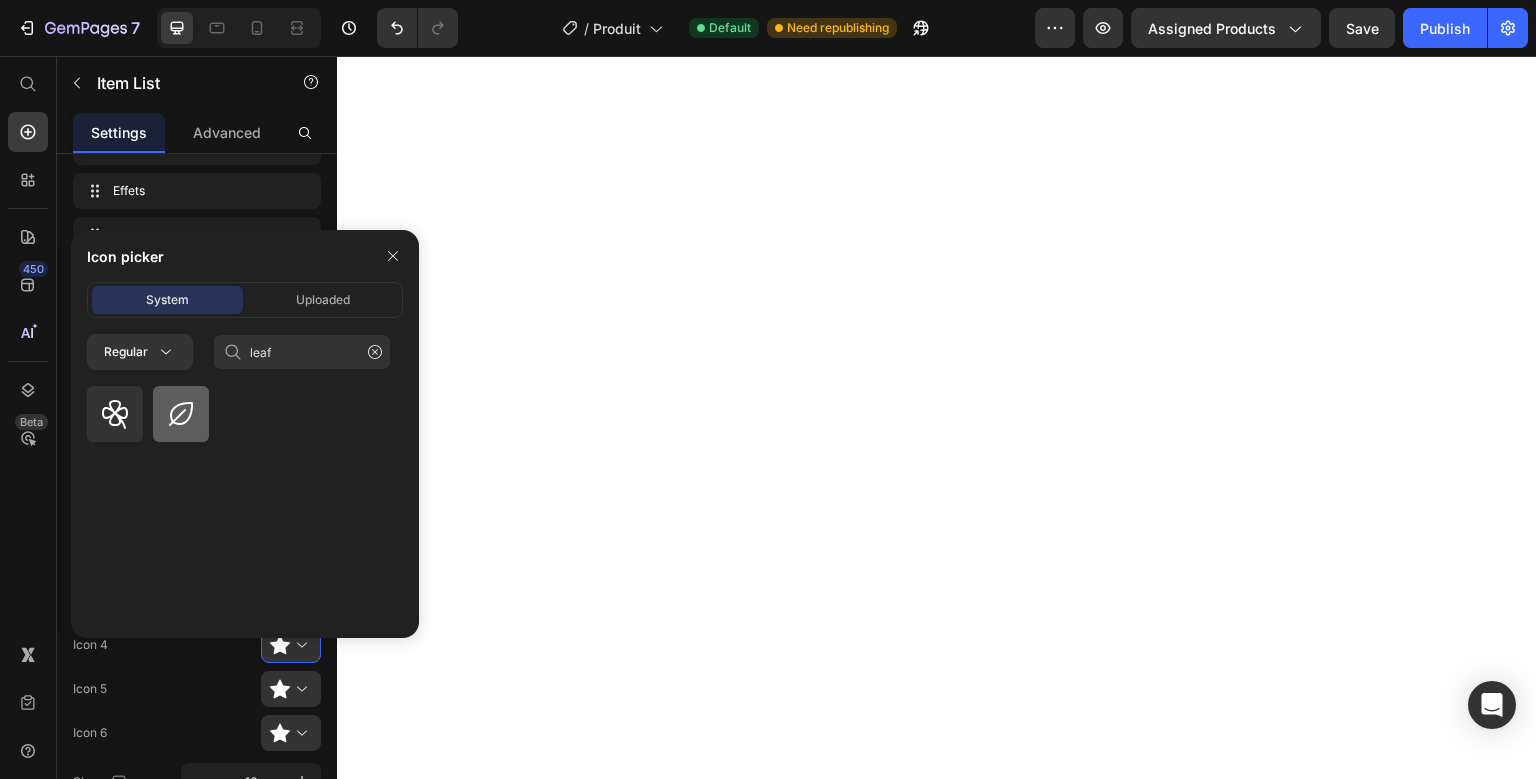 click 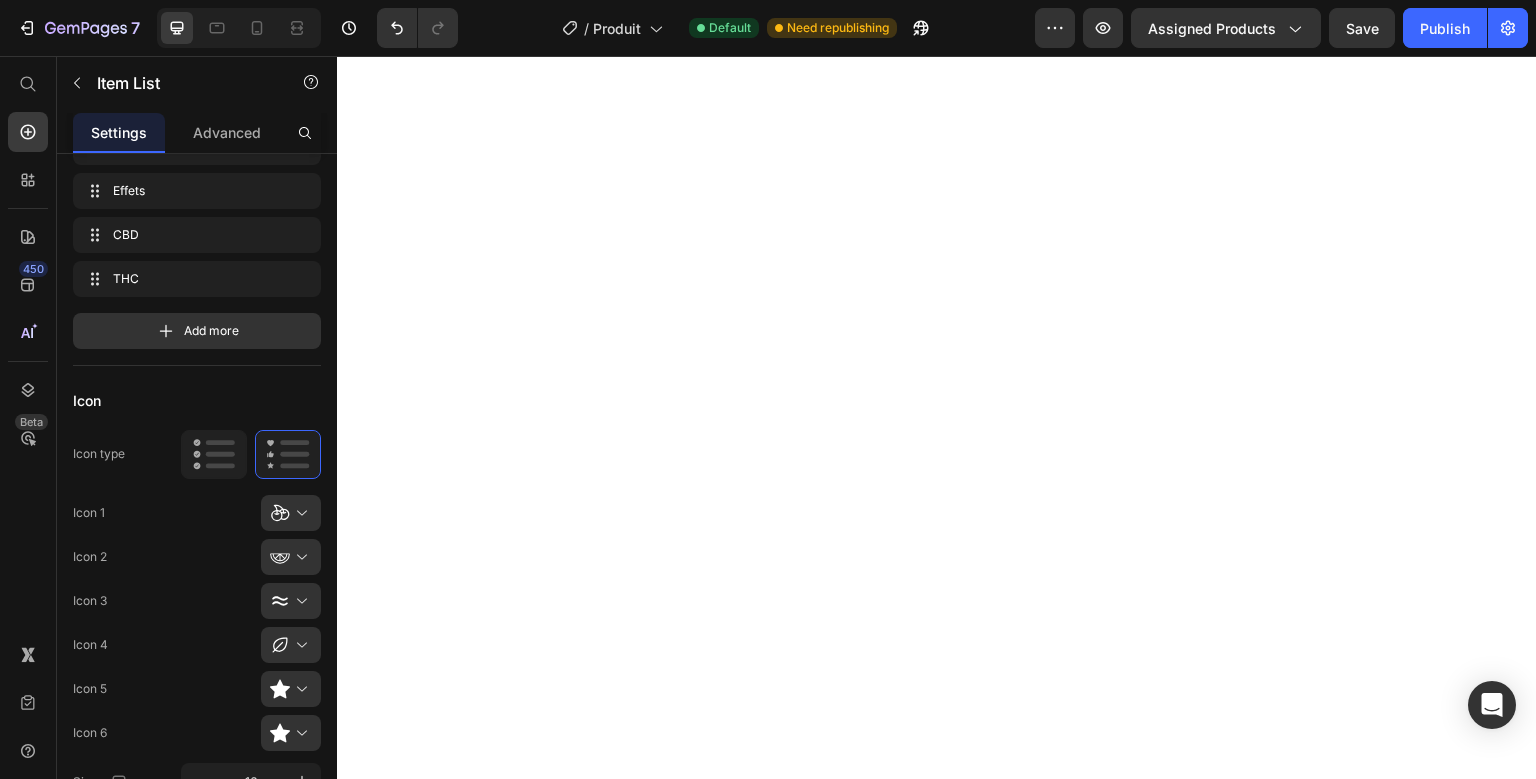 type 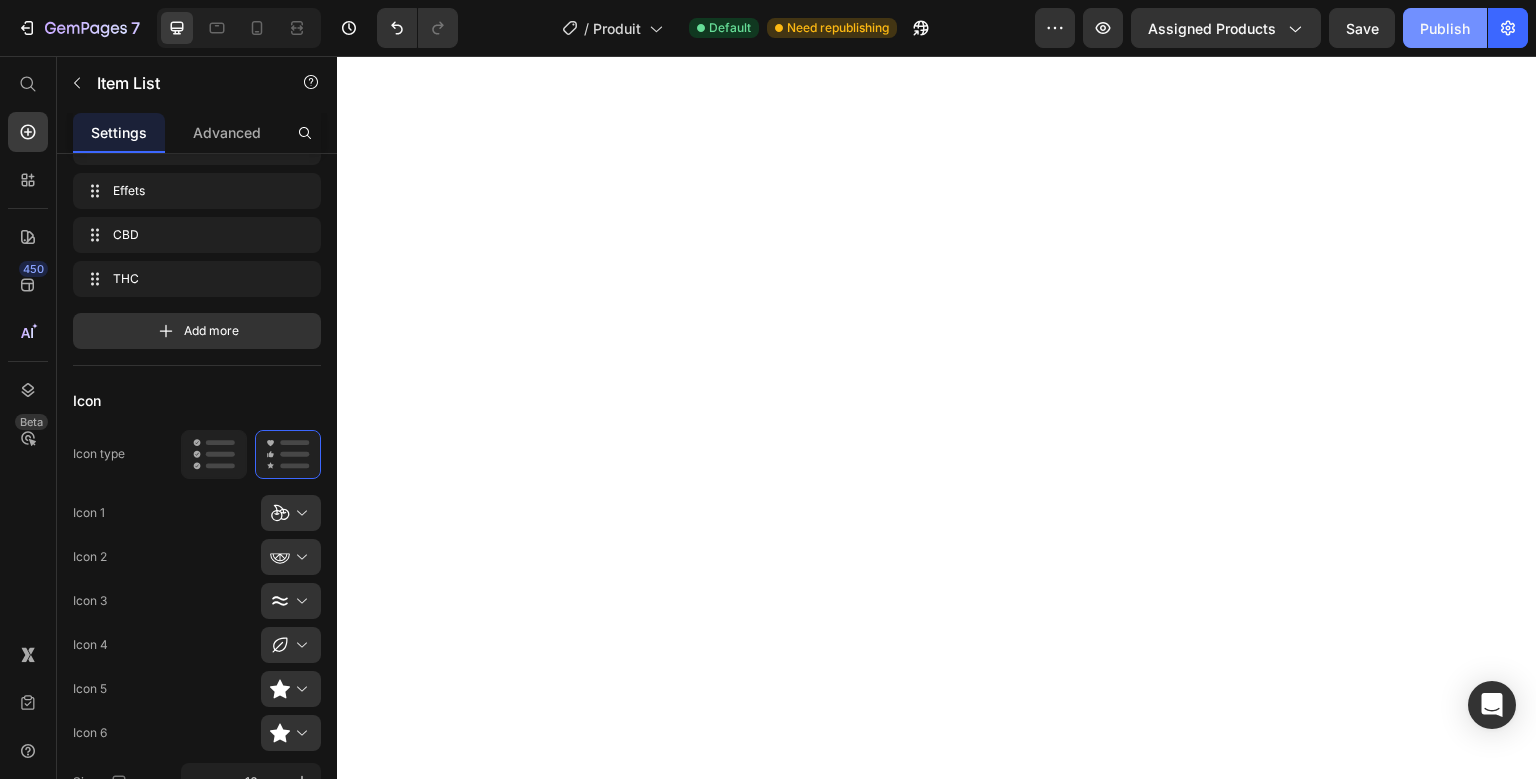 click on "Publish" at bounding box center (1445, 28) 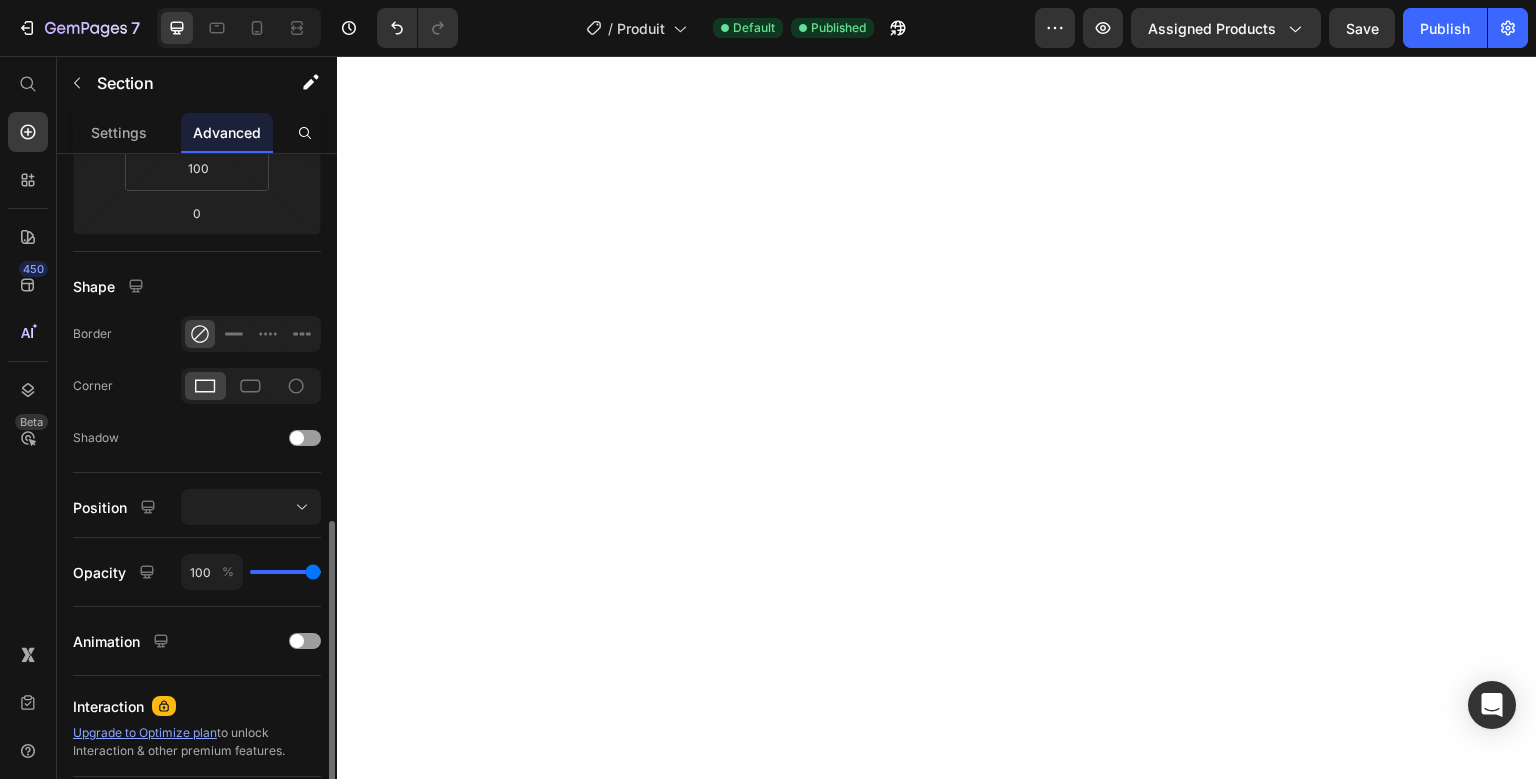 scroll, scrollTop: 399, scrollLeft: 0, axis: vertical 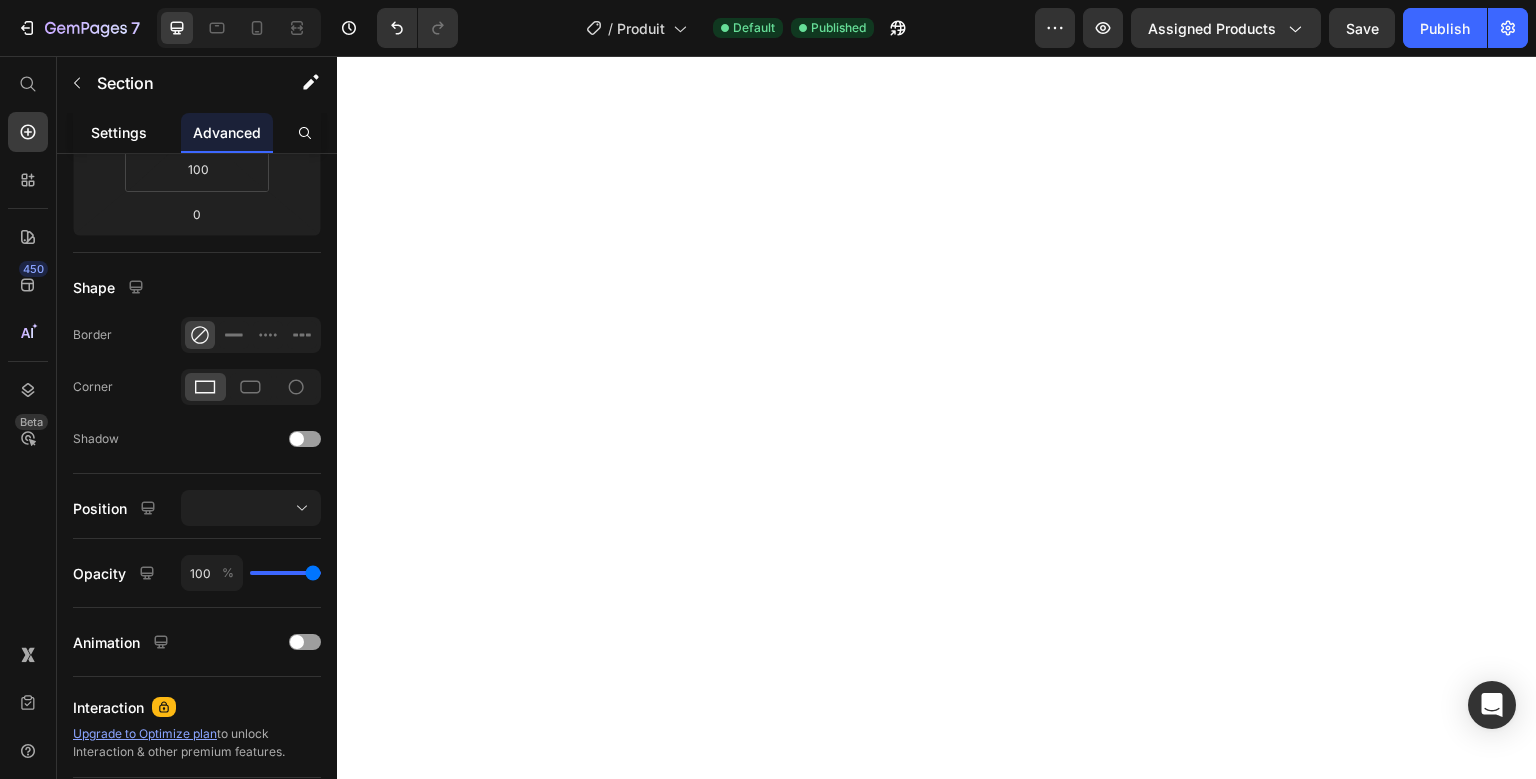 click on "Settings" at bounding box center (119, 132) 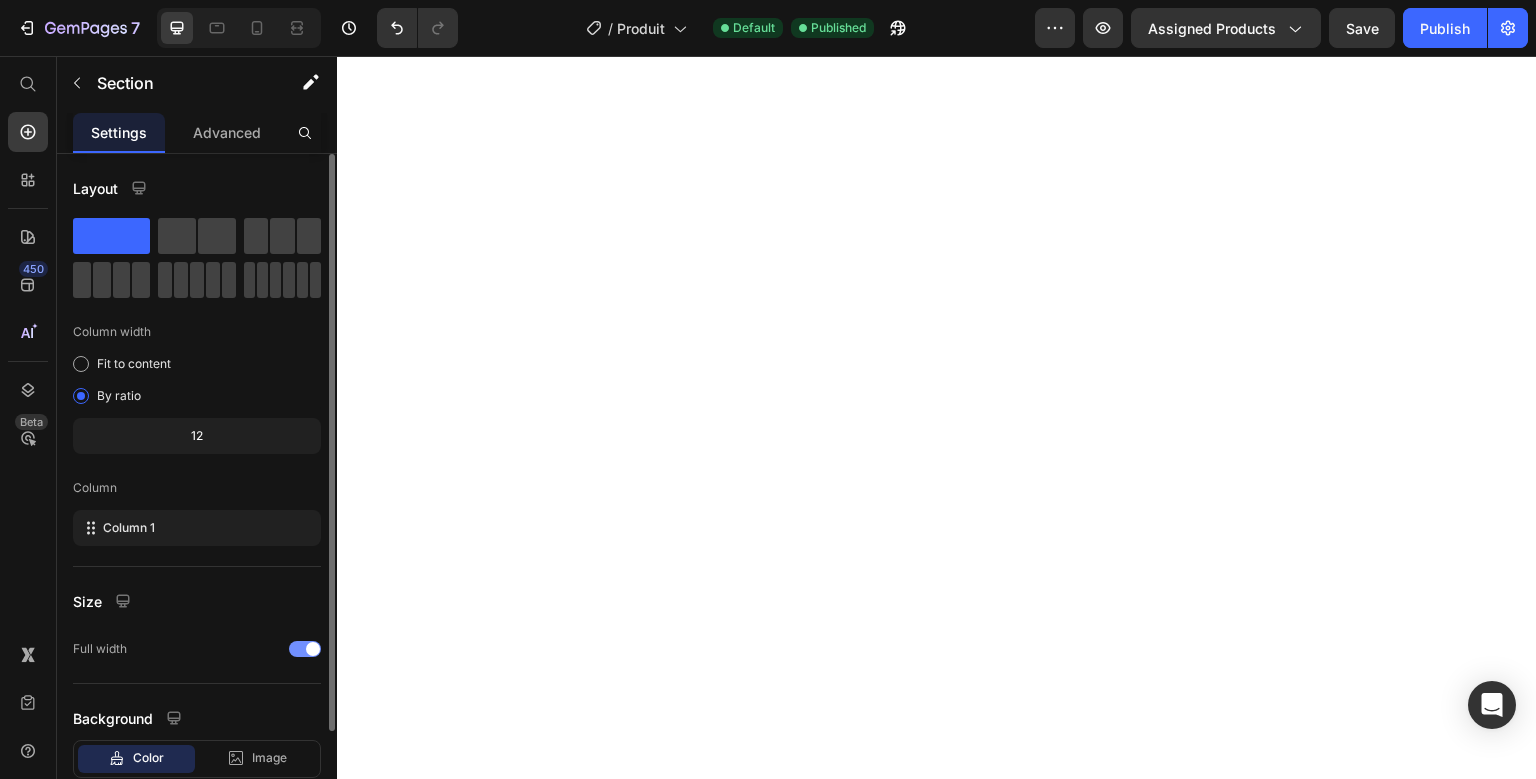 scroll, scrollTop: 124, scrollLeft: 0, axis: vertical 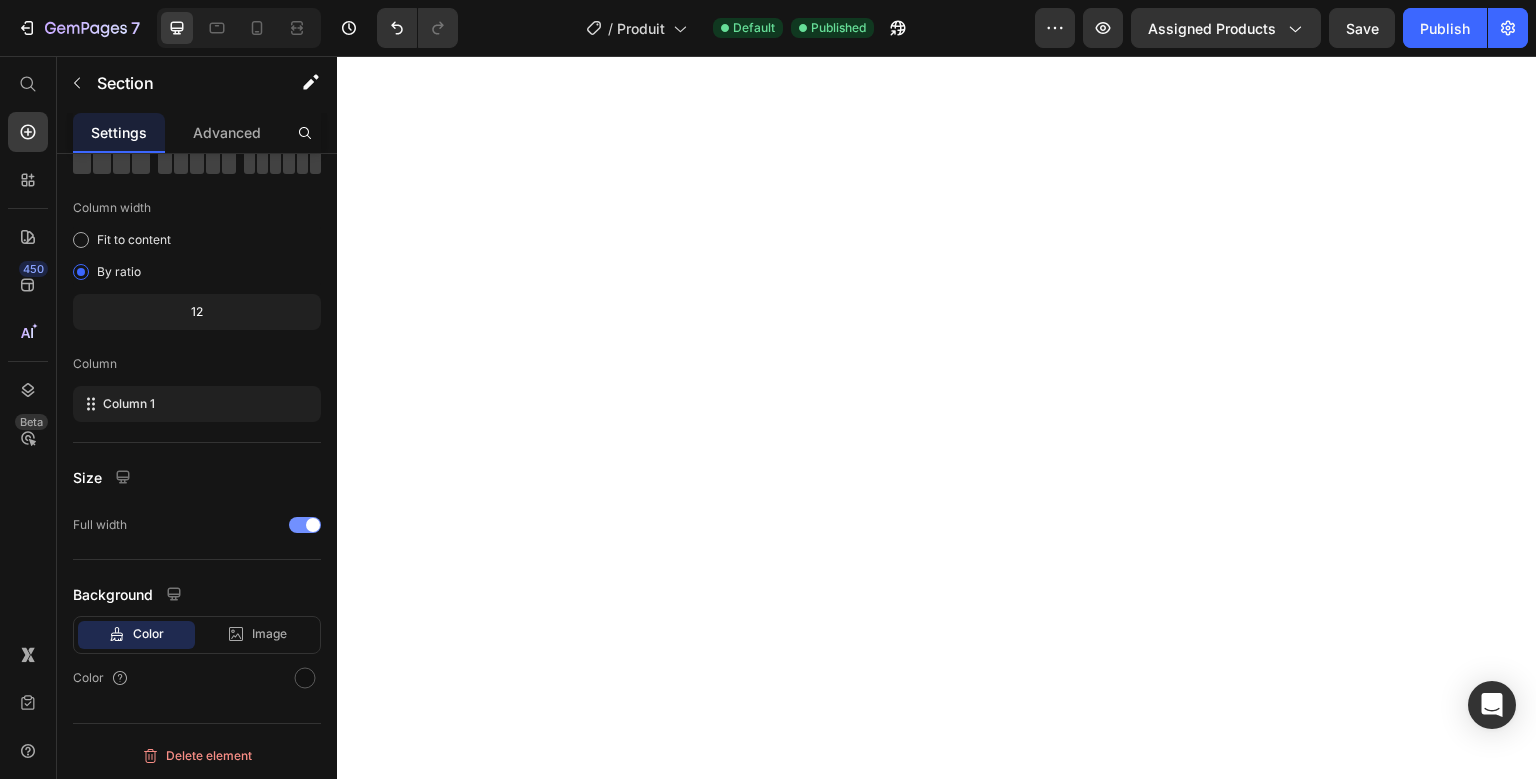 click on "Full width" 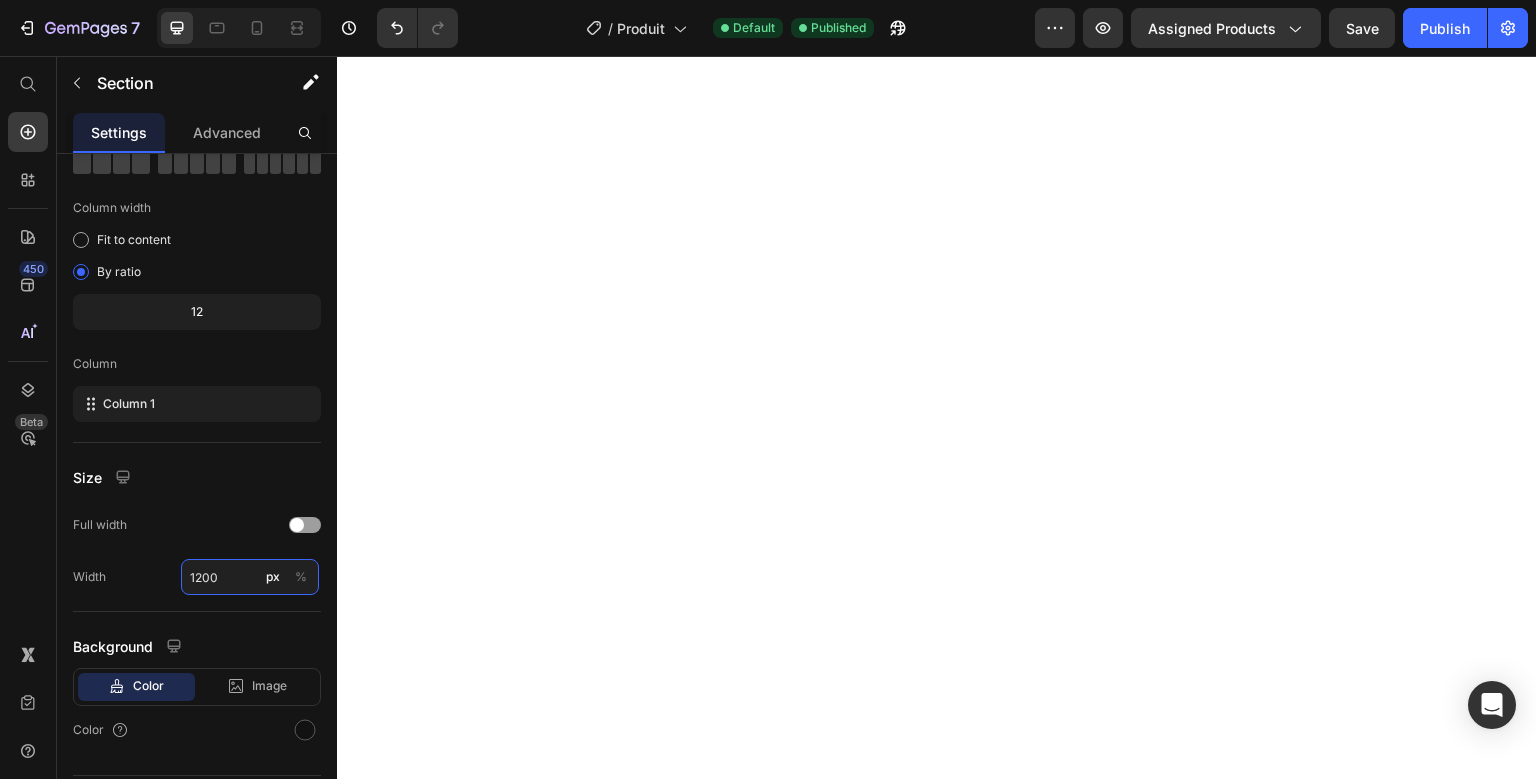 click on "1200" at bounding box center [250, 577] 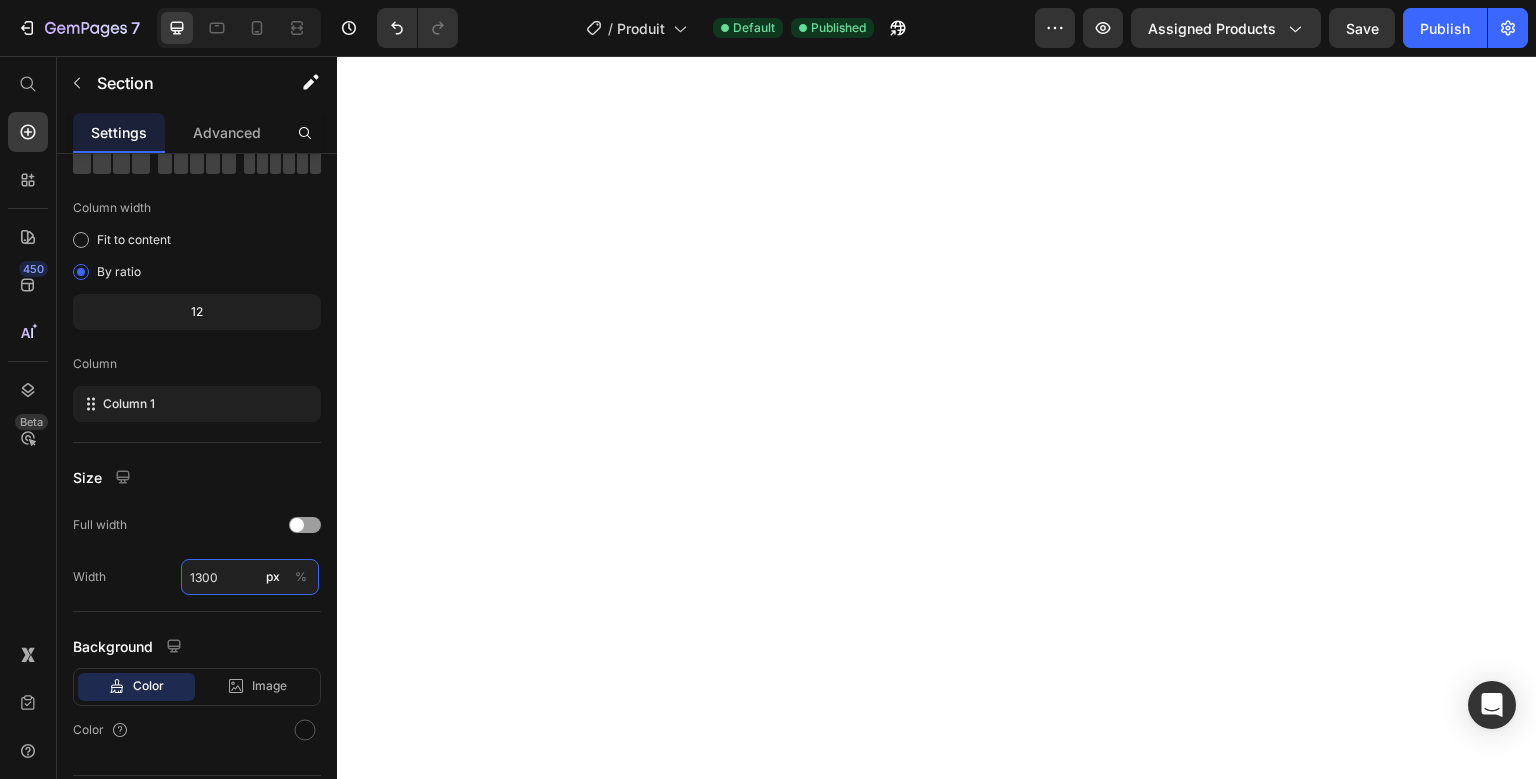 click on "1300" at bounding box center [250, 577] 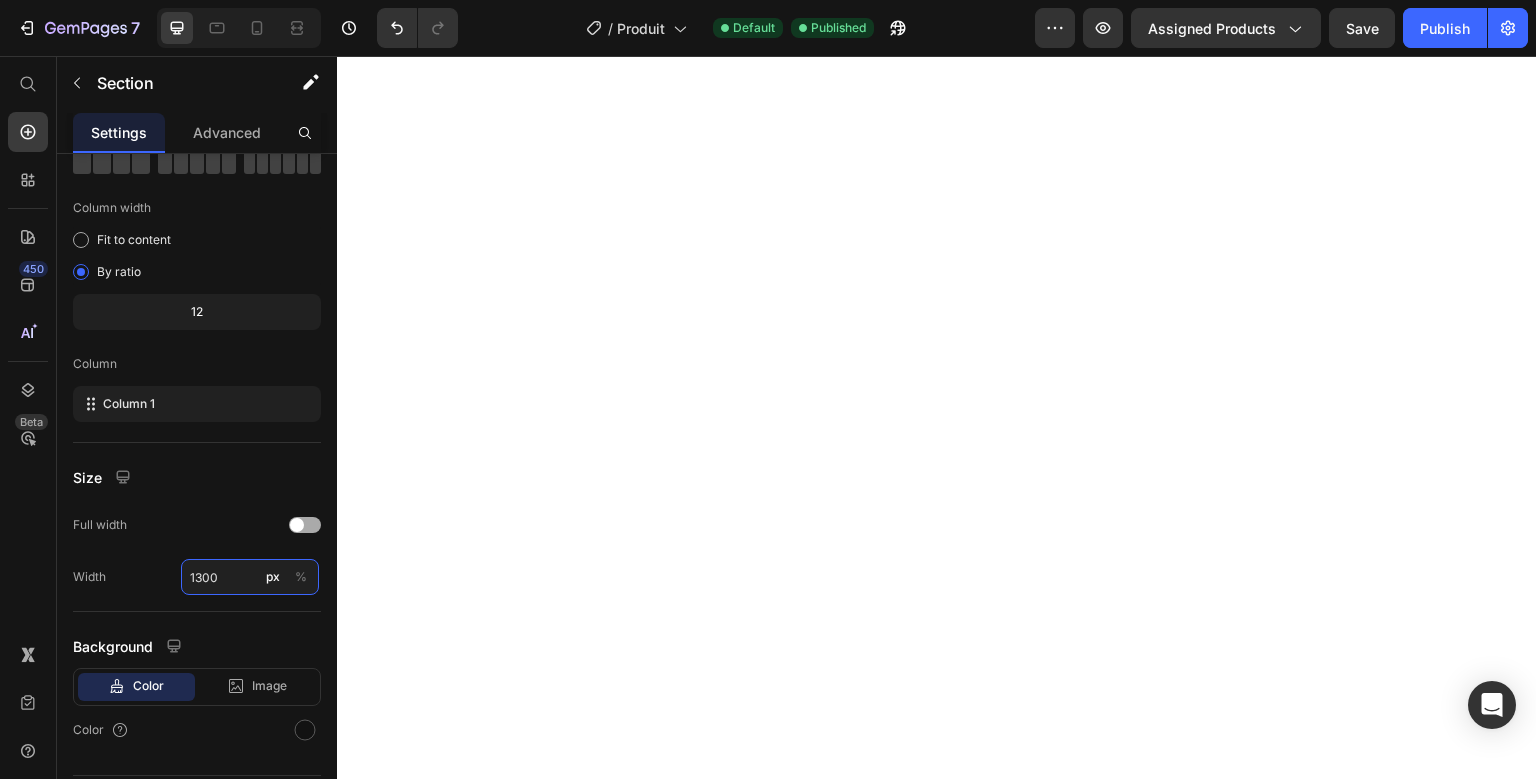 type on "1300" 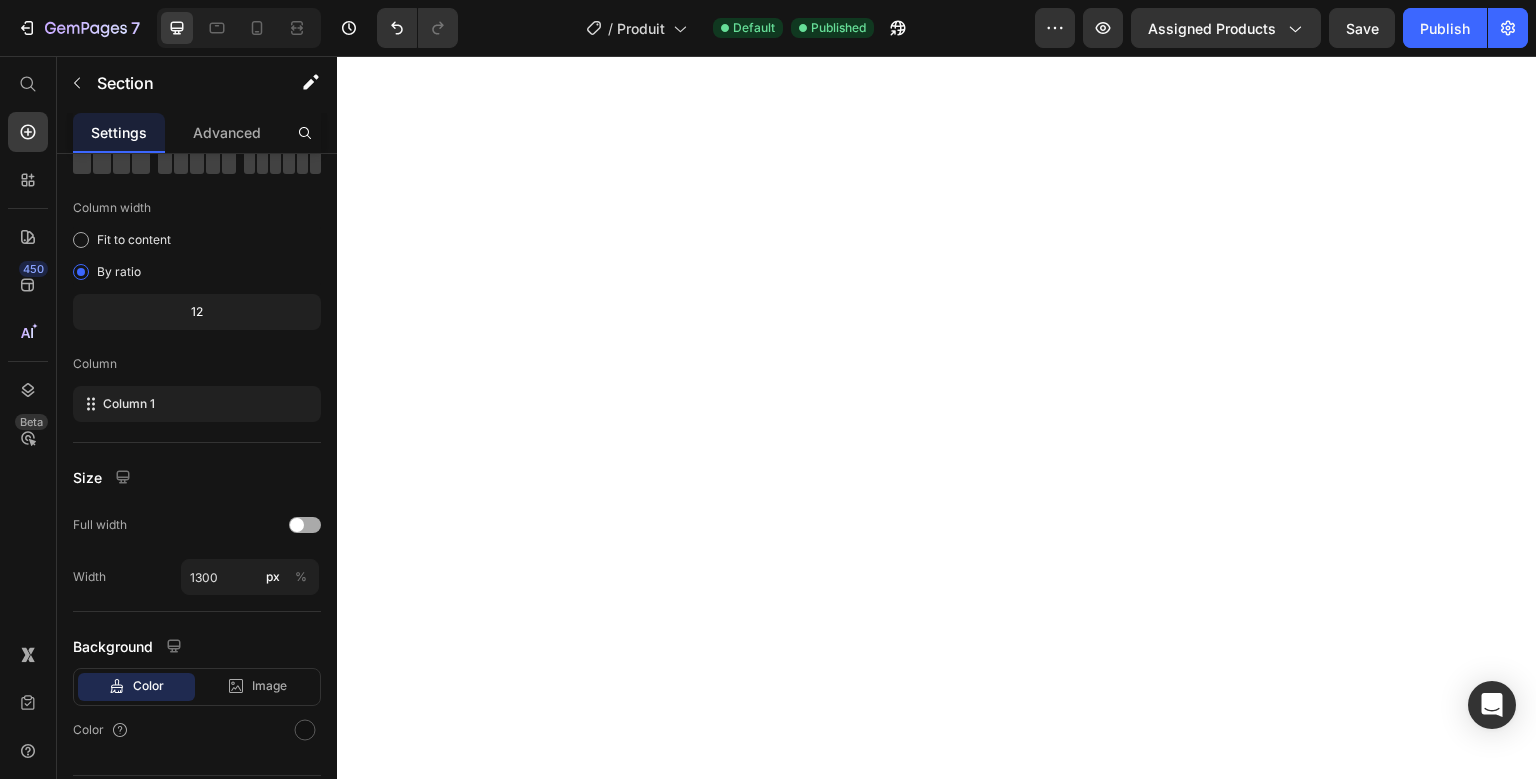 click at bounding box center [305, 525] 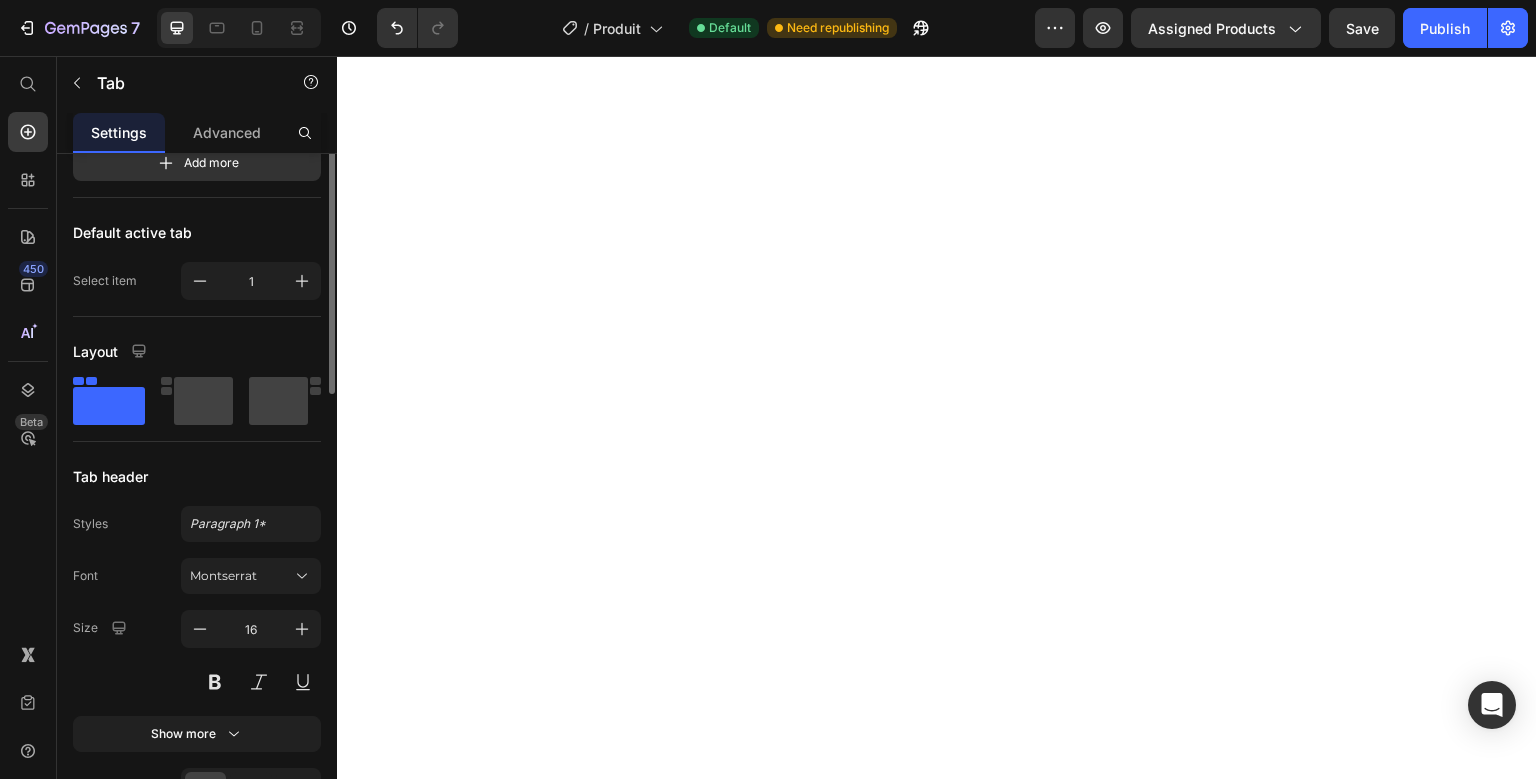 scroll, scrollTop: 0, scrollLeft: 0, axis: both 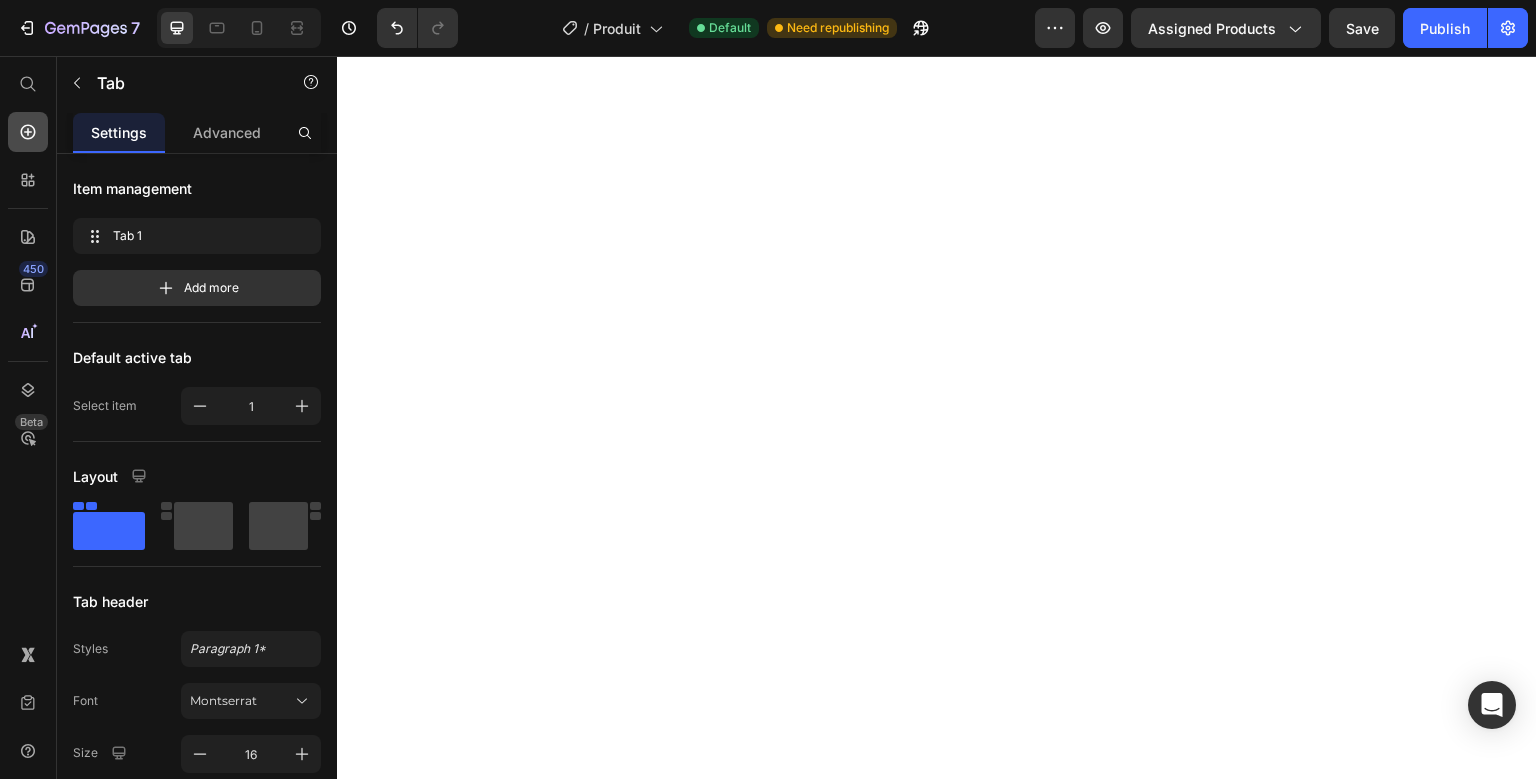click 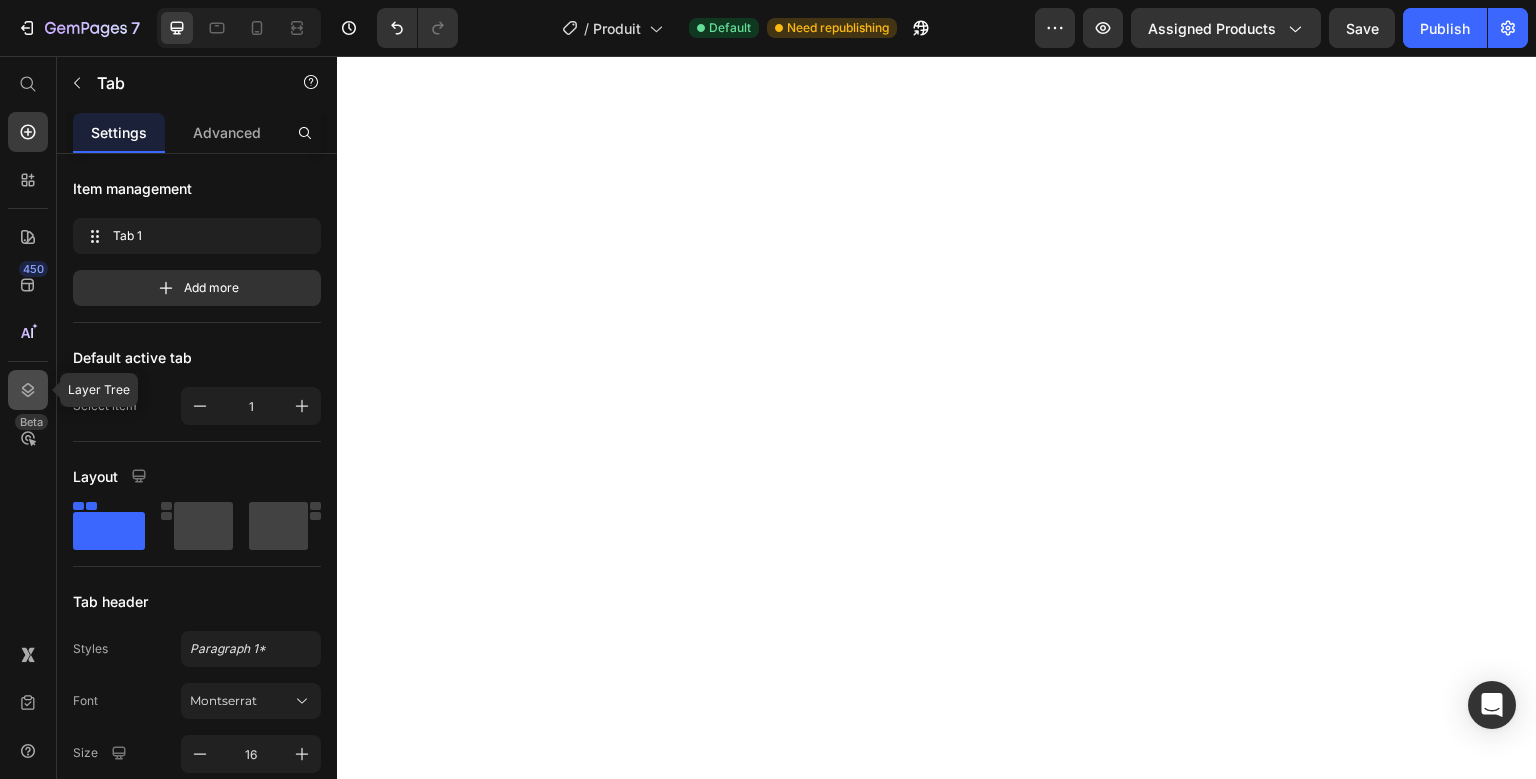 click 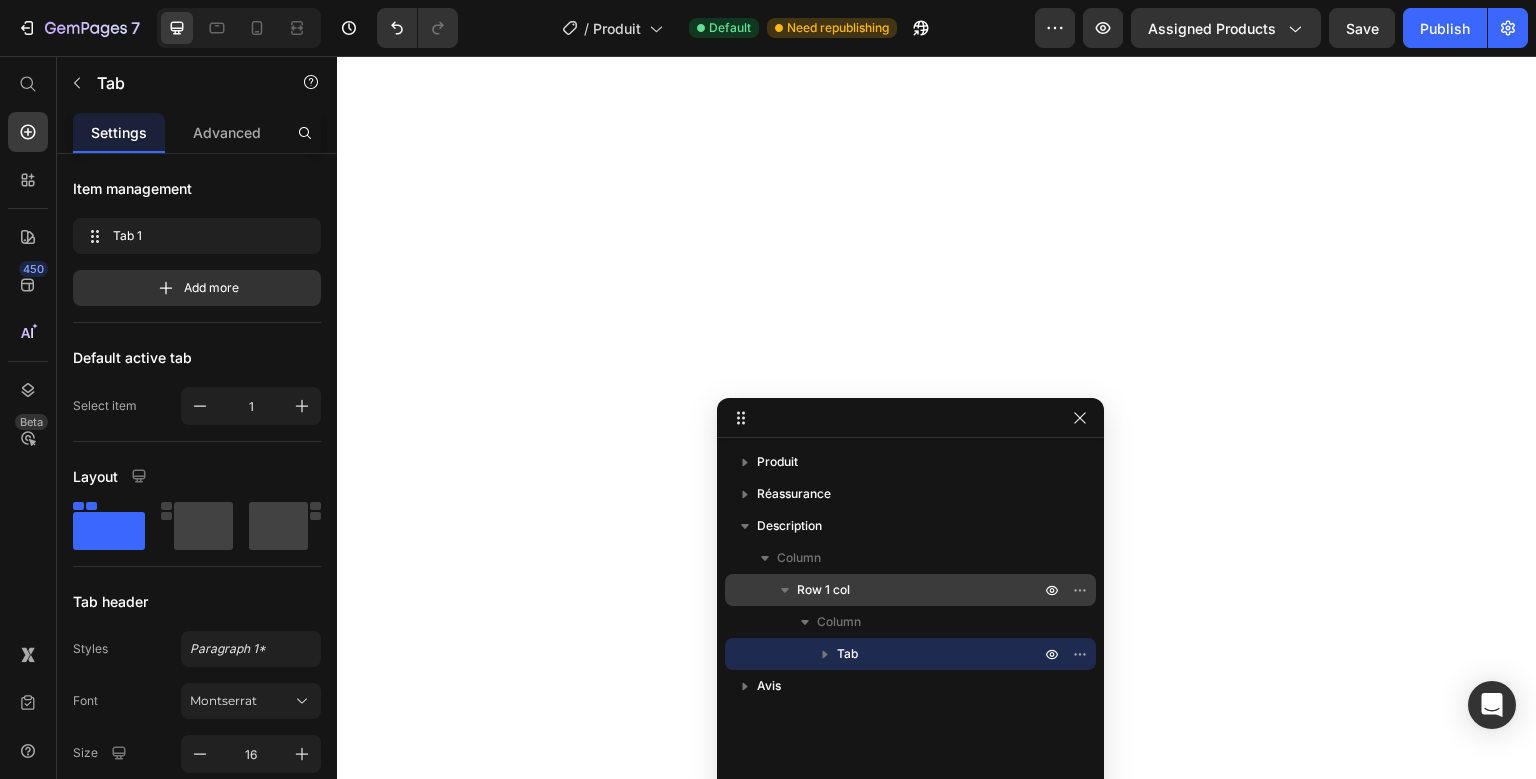 click on "Row 1 col" at bounding box center [920, 590] 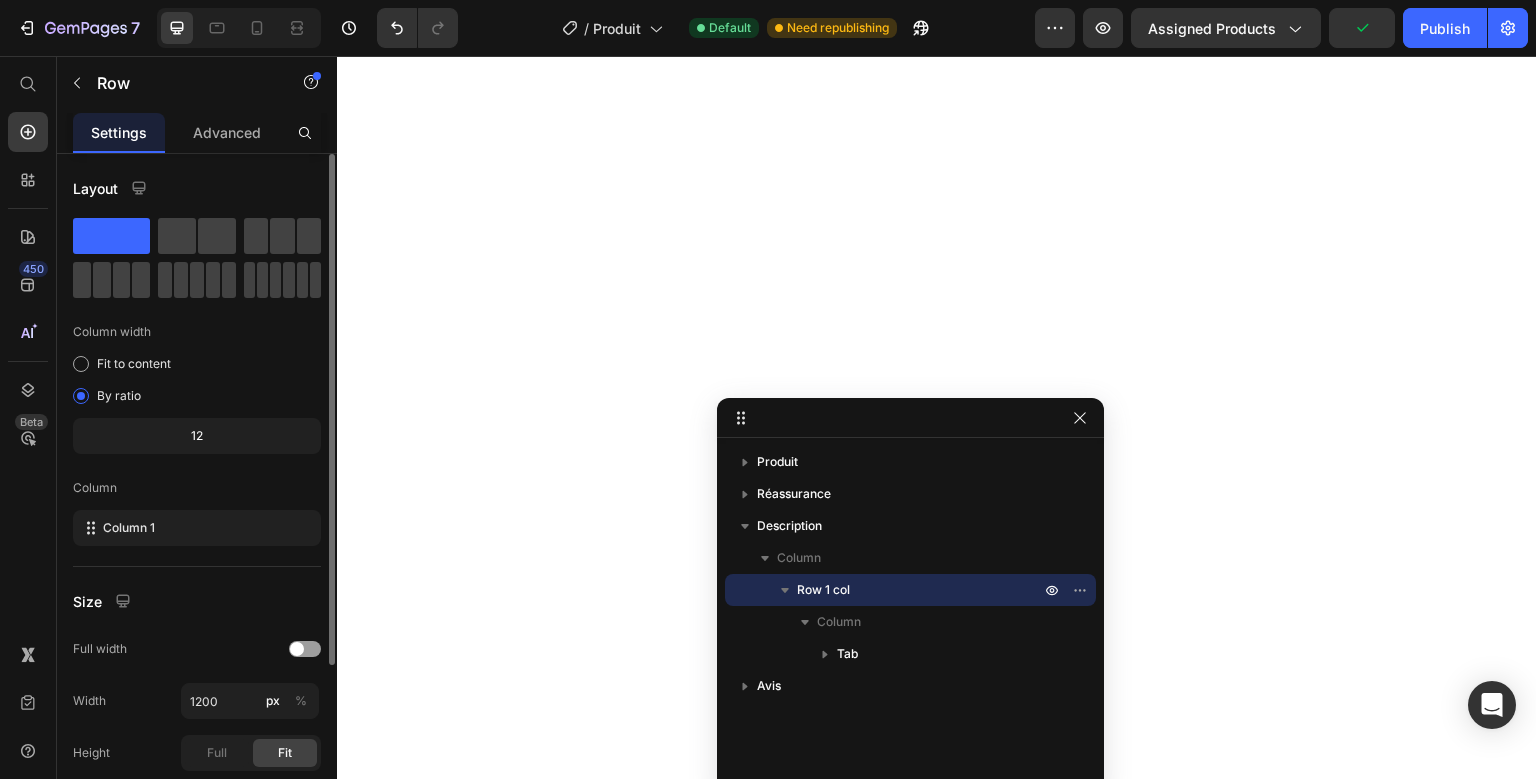 scroll, scrollTop: 228, scrollLeft: 0, axis: vertical 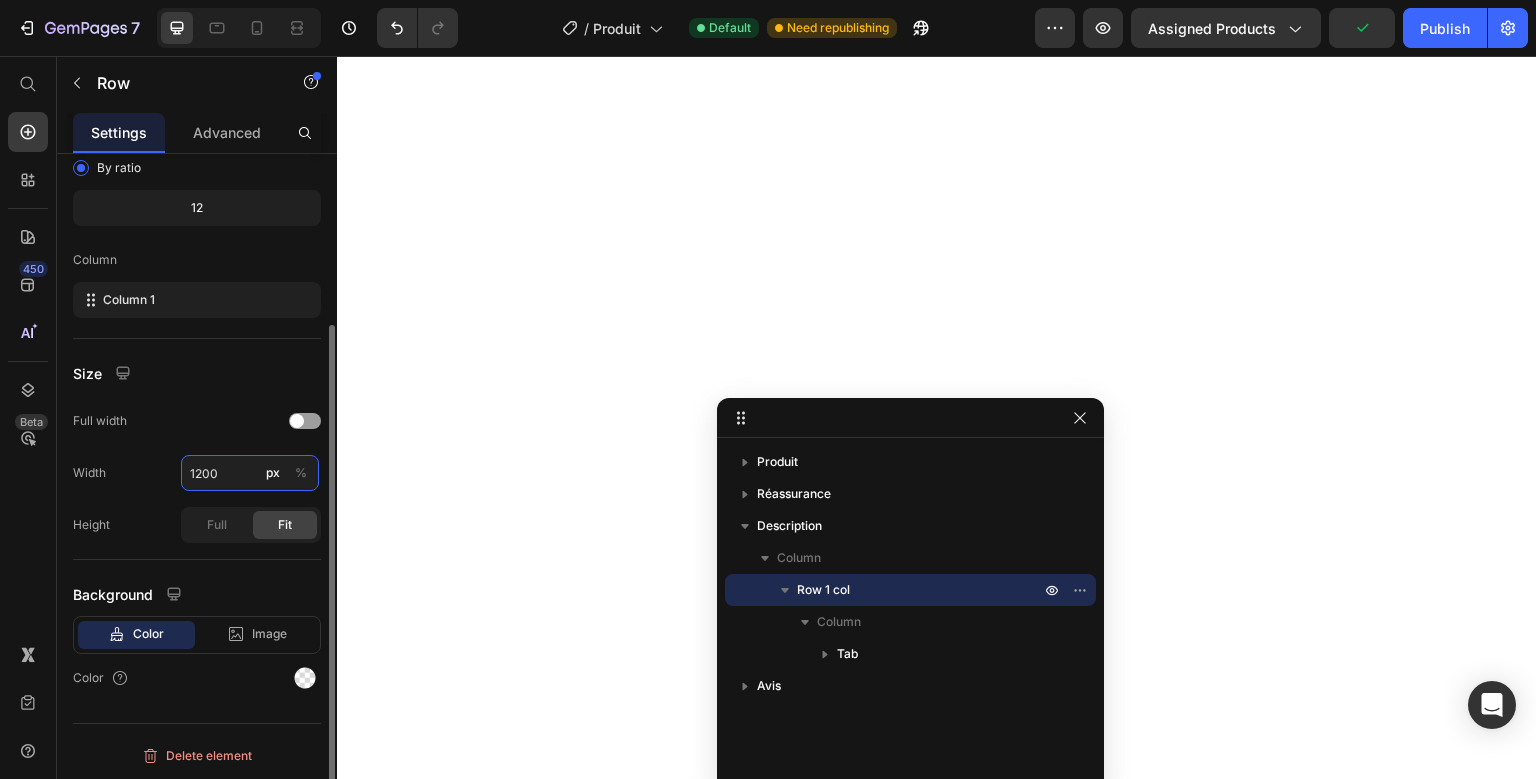 click on "1200" at bounding box center [250, 473] 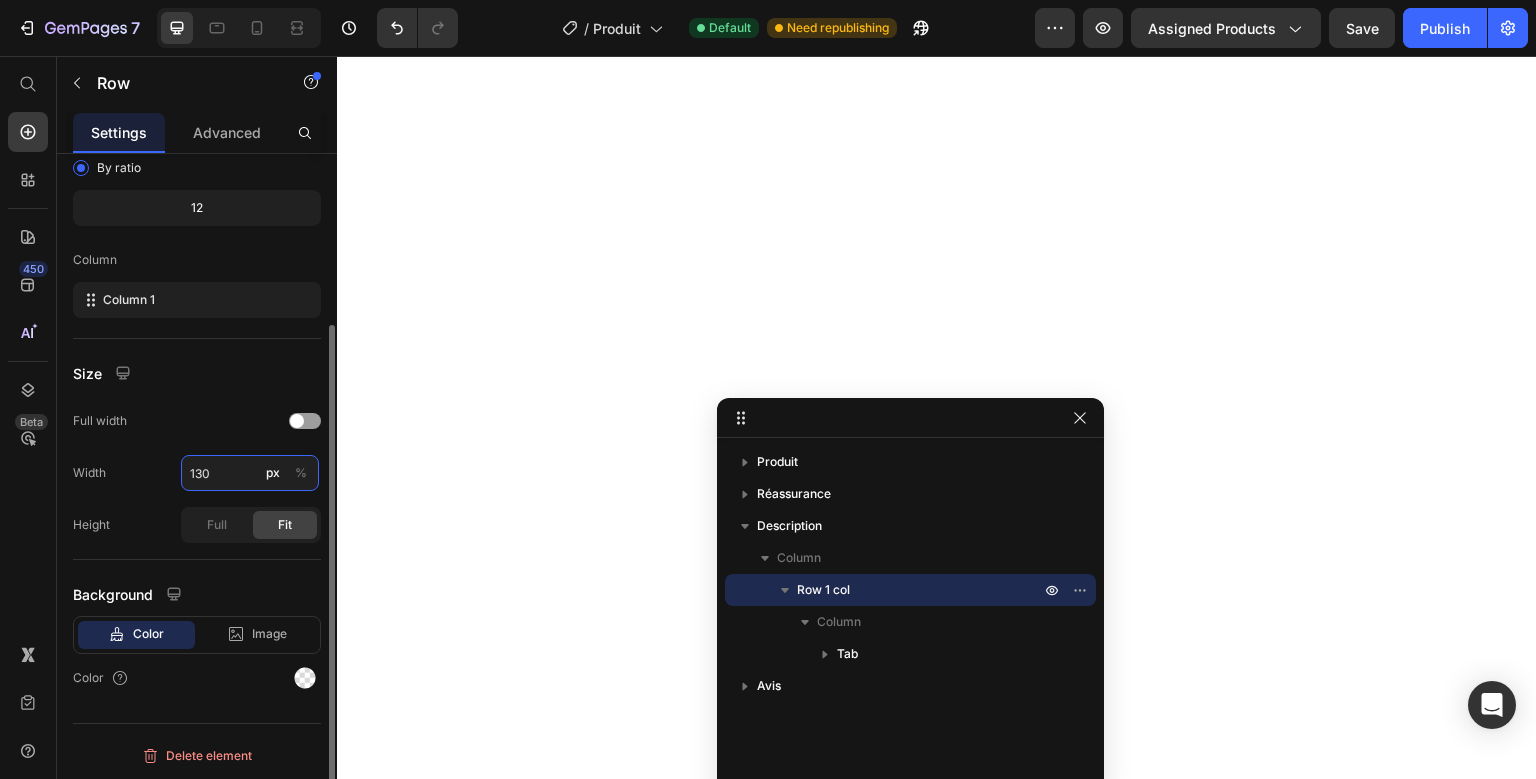 type on "1300" 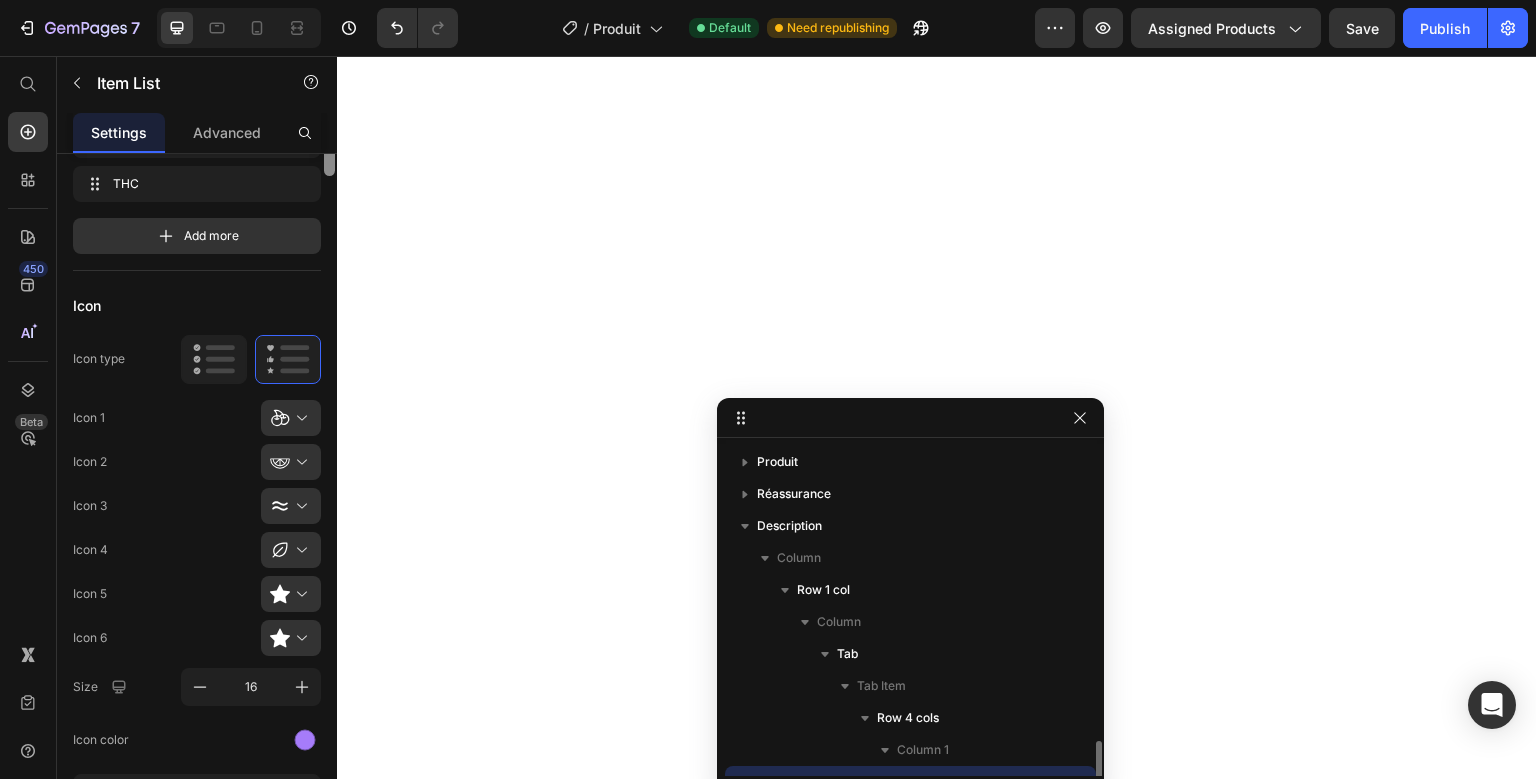 scroll, scrollTop: 186, scrollLeft: 0, axis: vertical 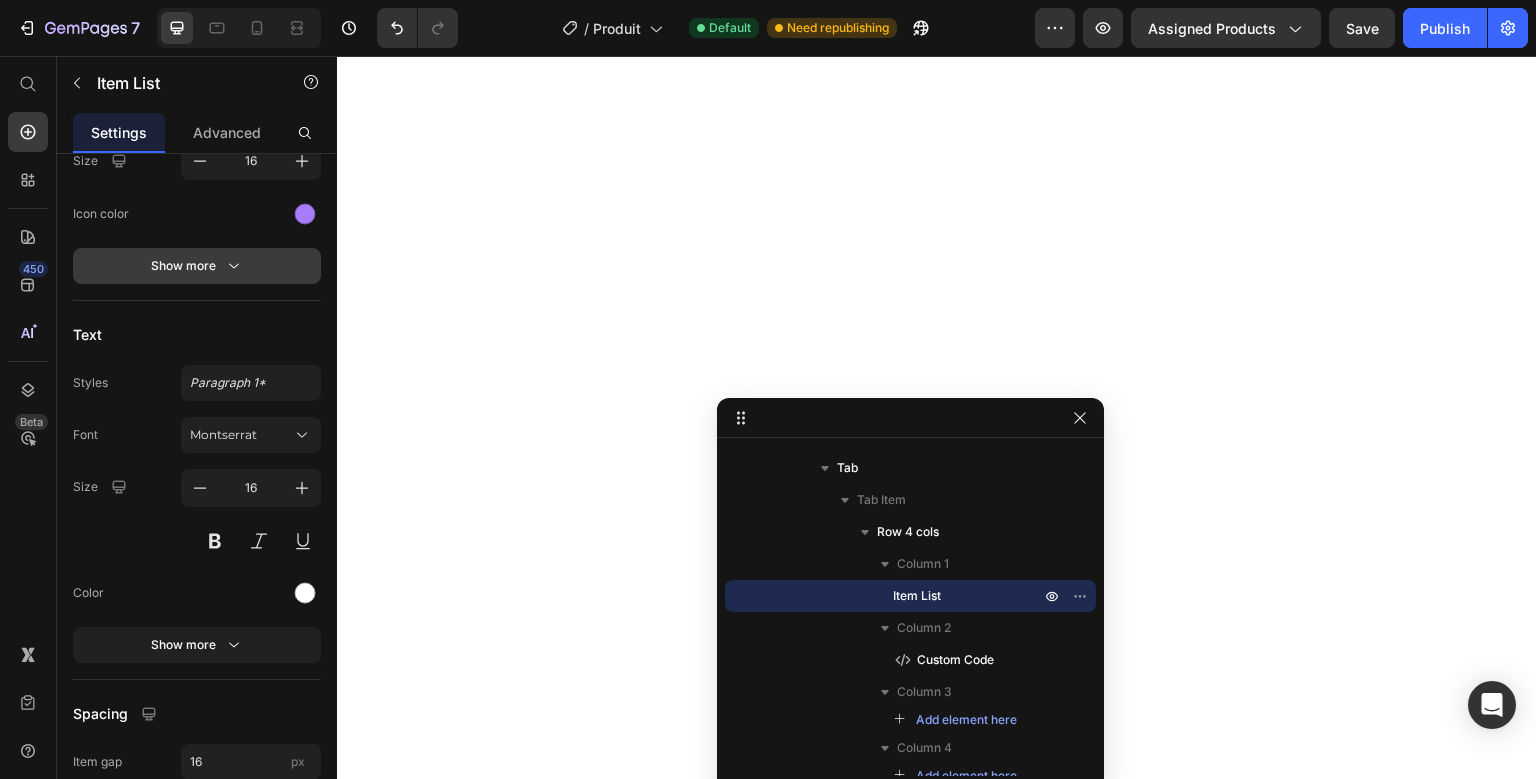 click on "Show more" at bounding box center [197, 266] 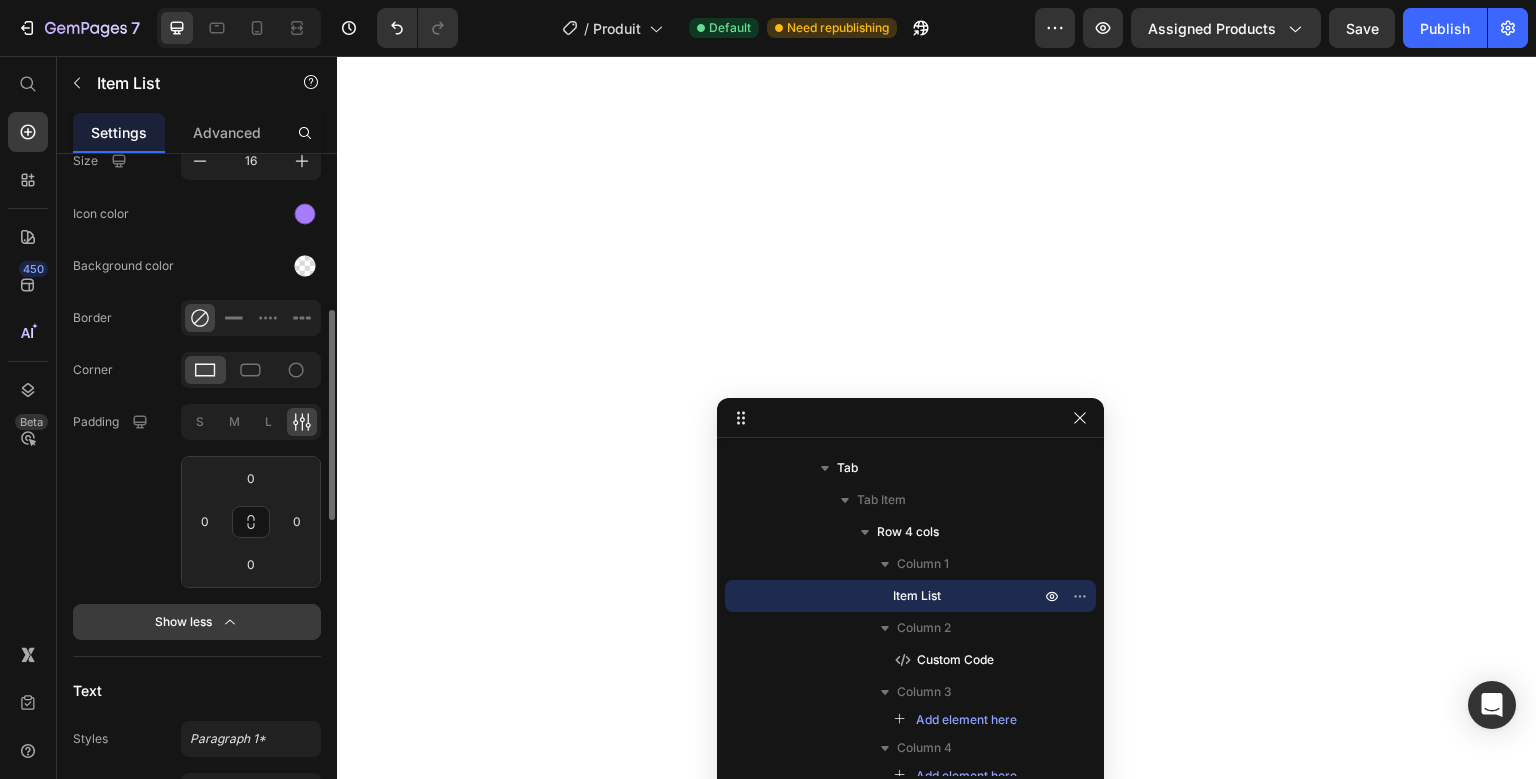 scroll, scrollTop: 624, scrollLeft: 0, axis: vertical 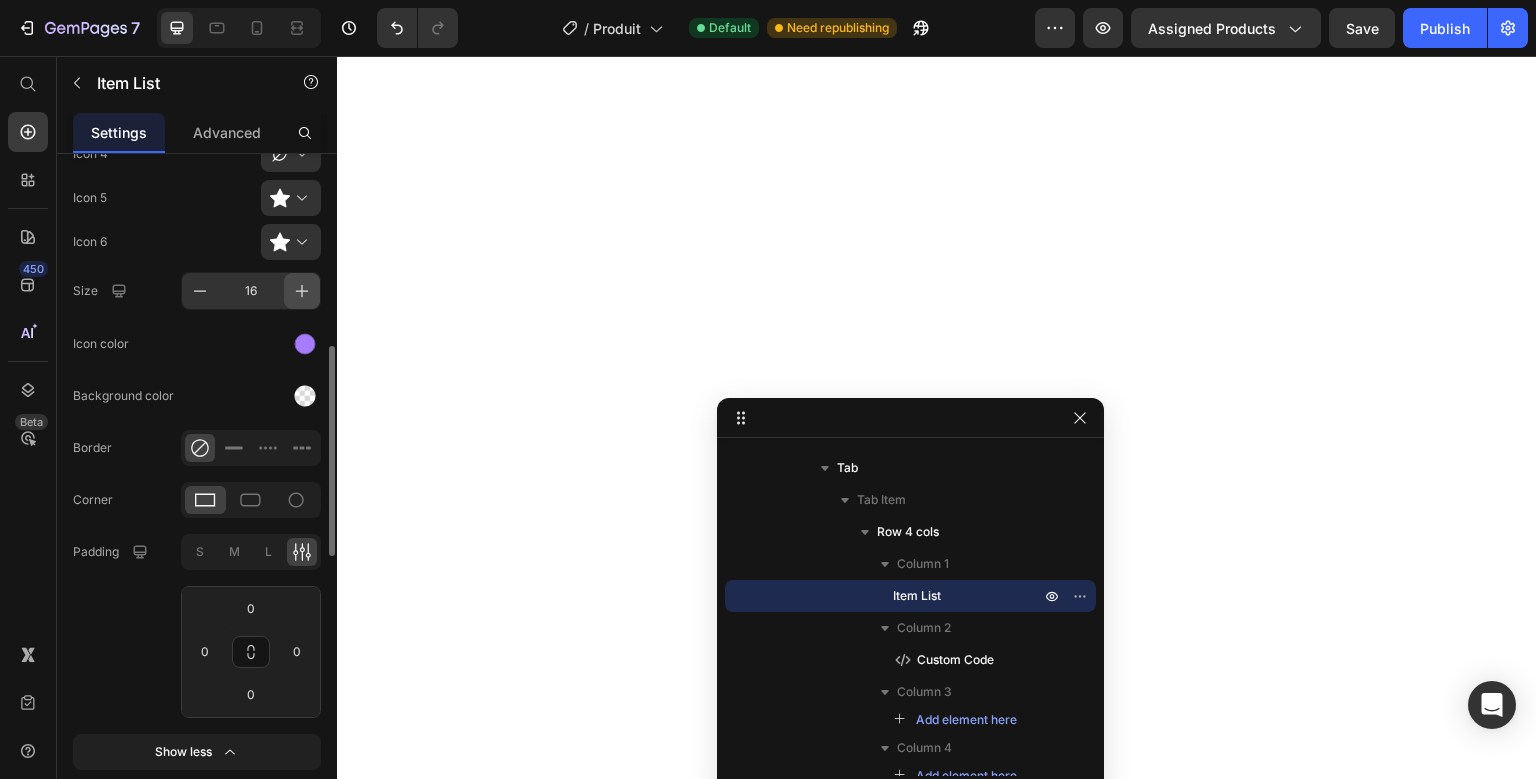 type 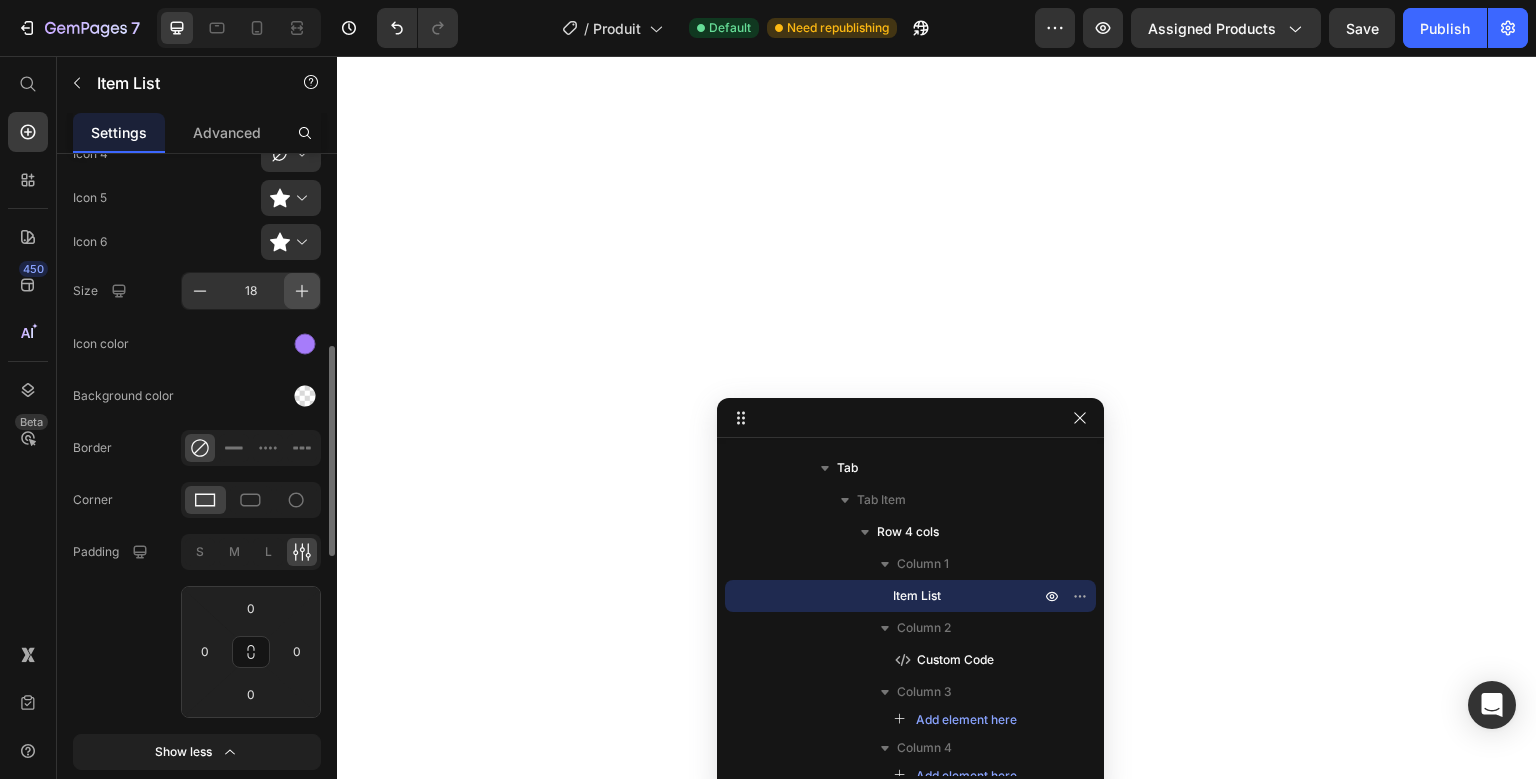 click 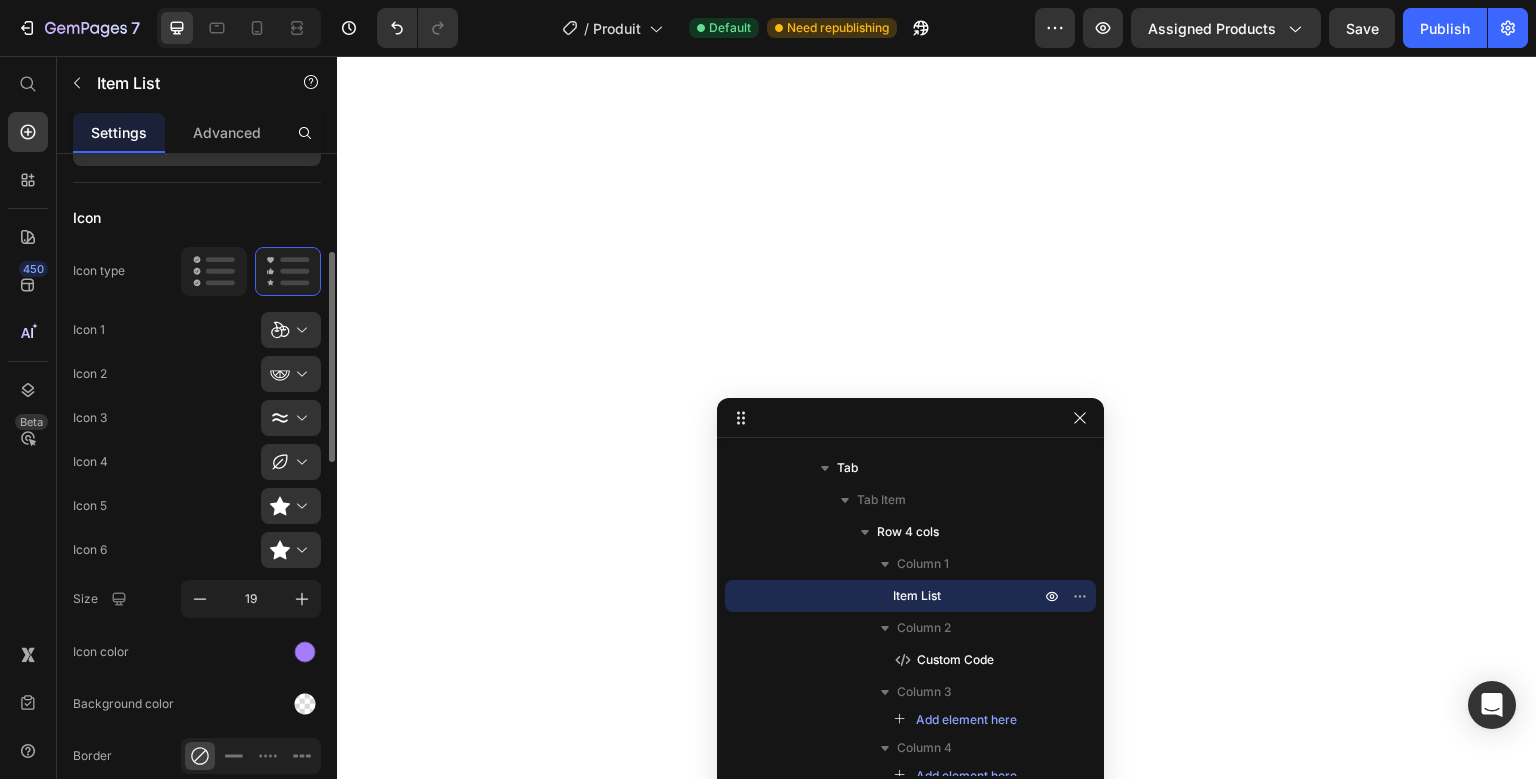 scroll, scrollTop: 317, scrollLeft: 0, axis: vertical 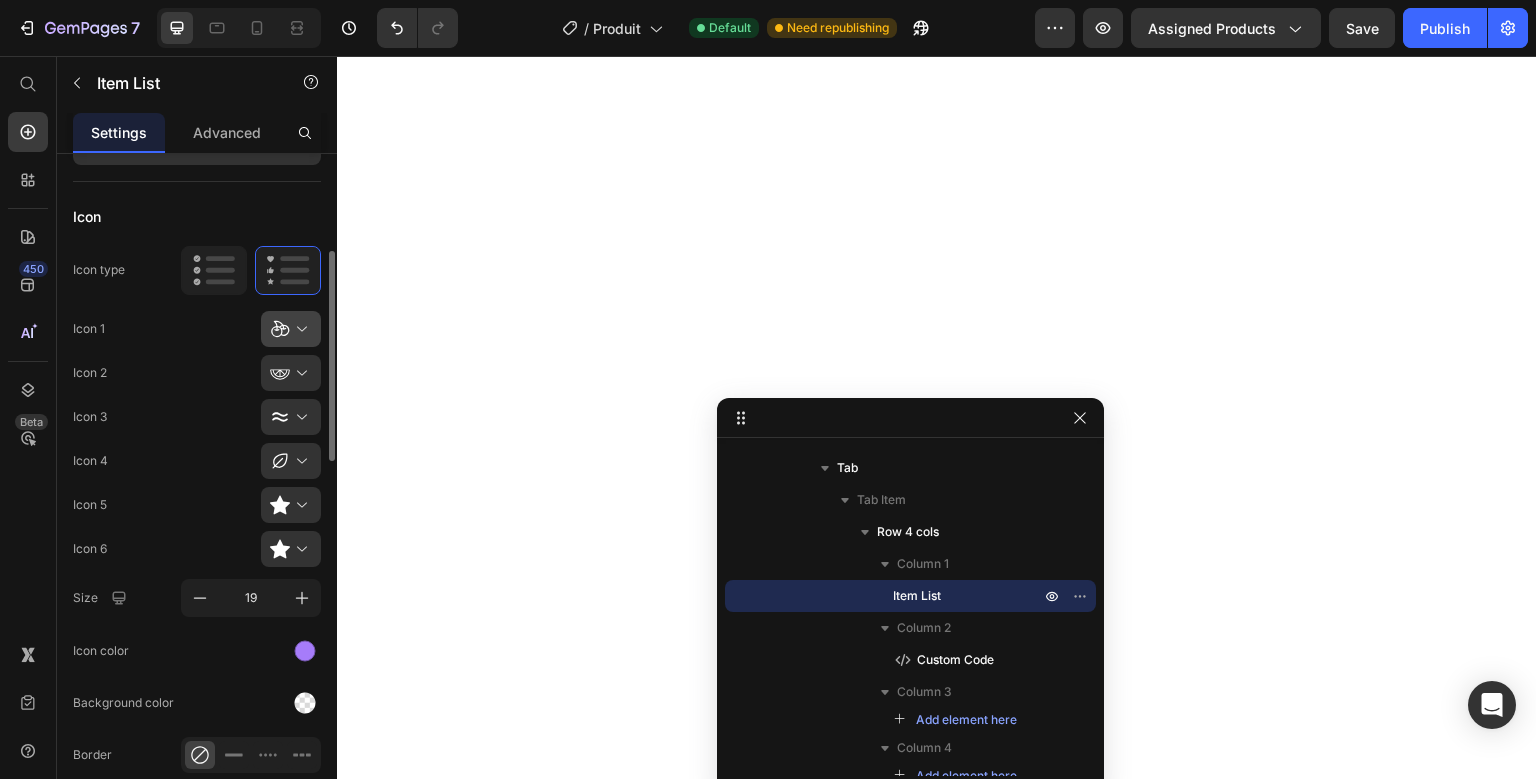 click at bounding box center [299, 329] 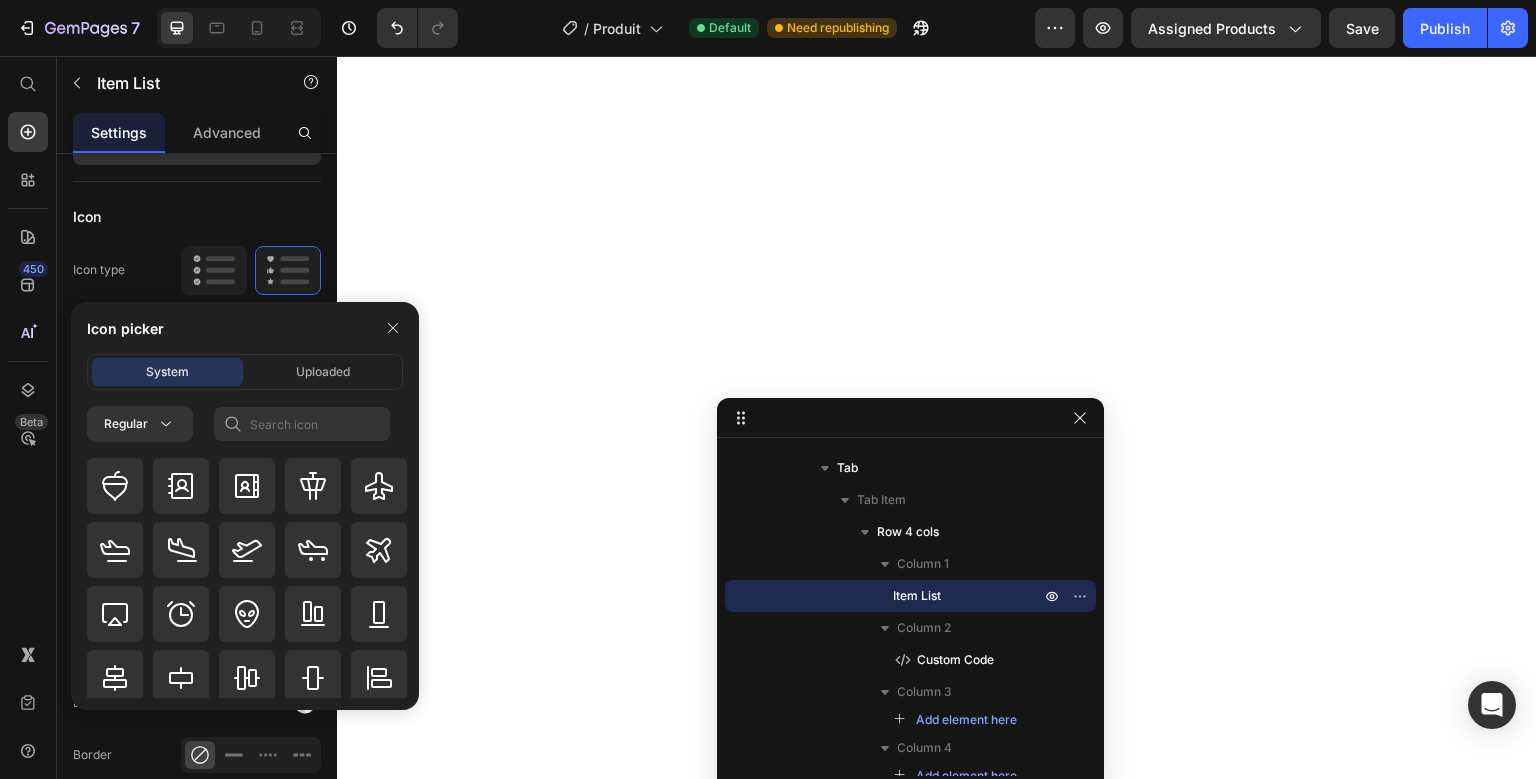 click on "Icon" at bounding box center [197, 216] 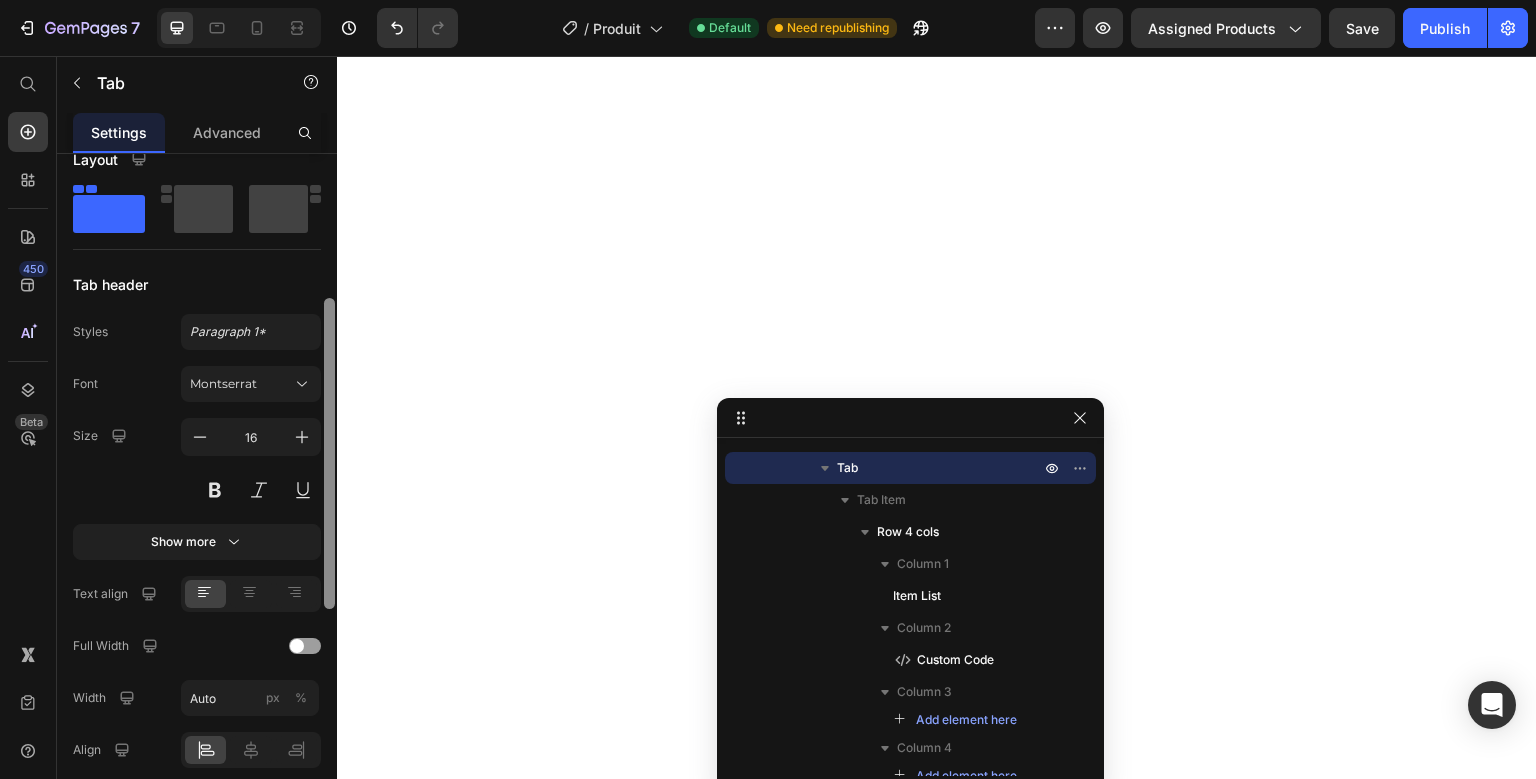 scroll, scrollTop: 0, scrollLeft: 0, axis: both 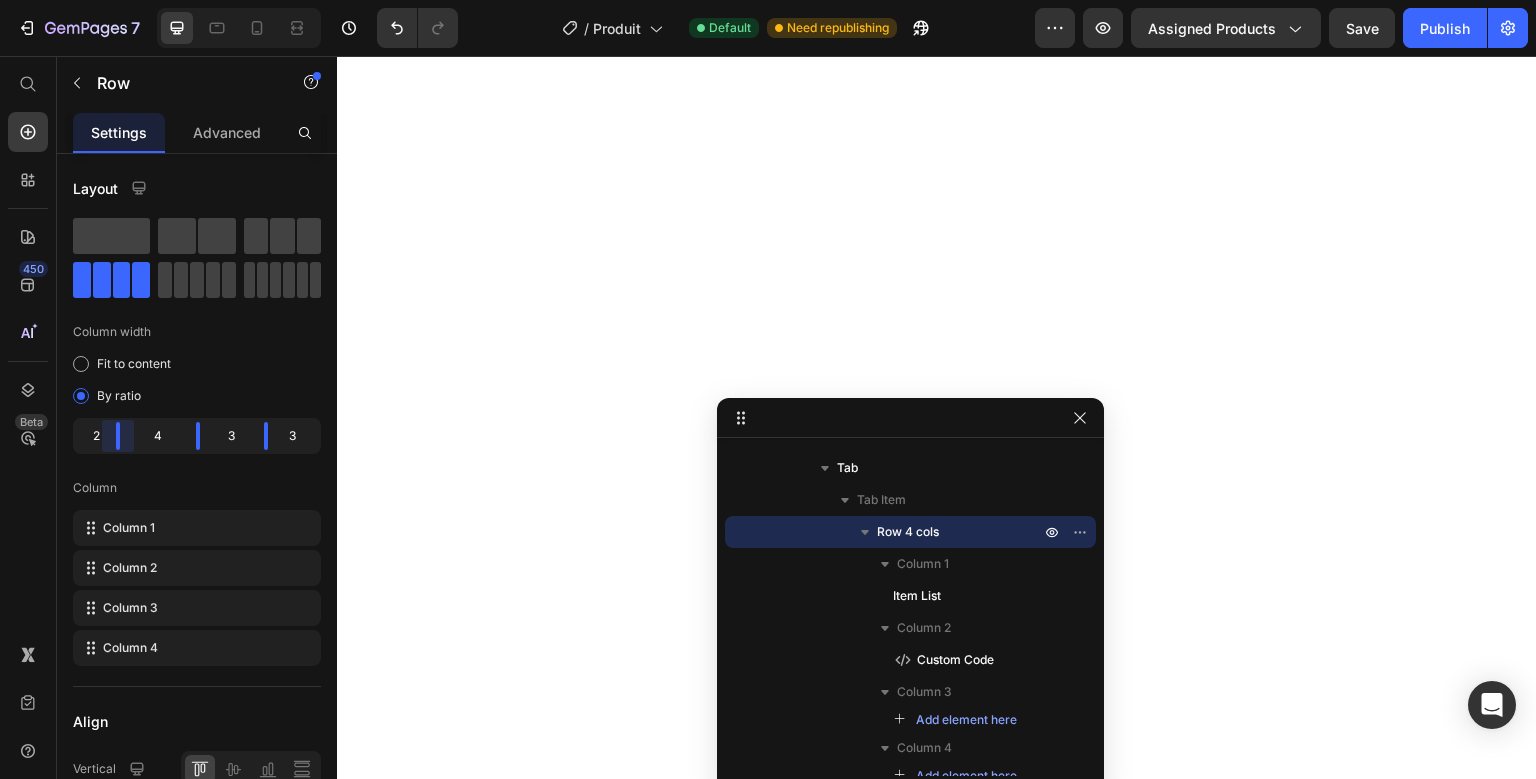 drag, startPoint x: 111, startPoint y: 433, endPoint x: 121, endPoint y: 434, distance: 10.049875 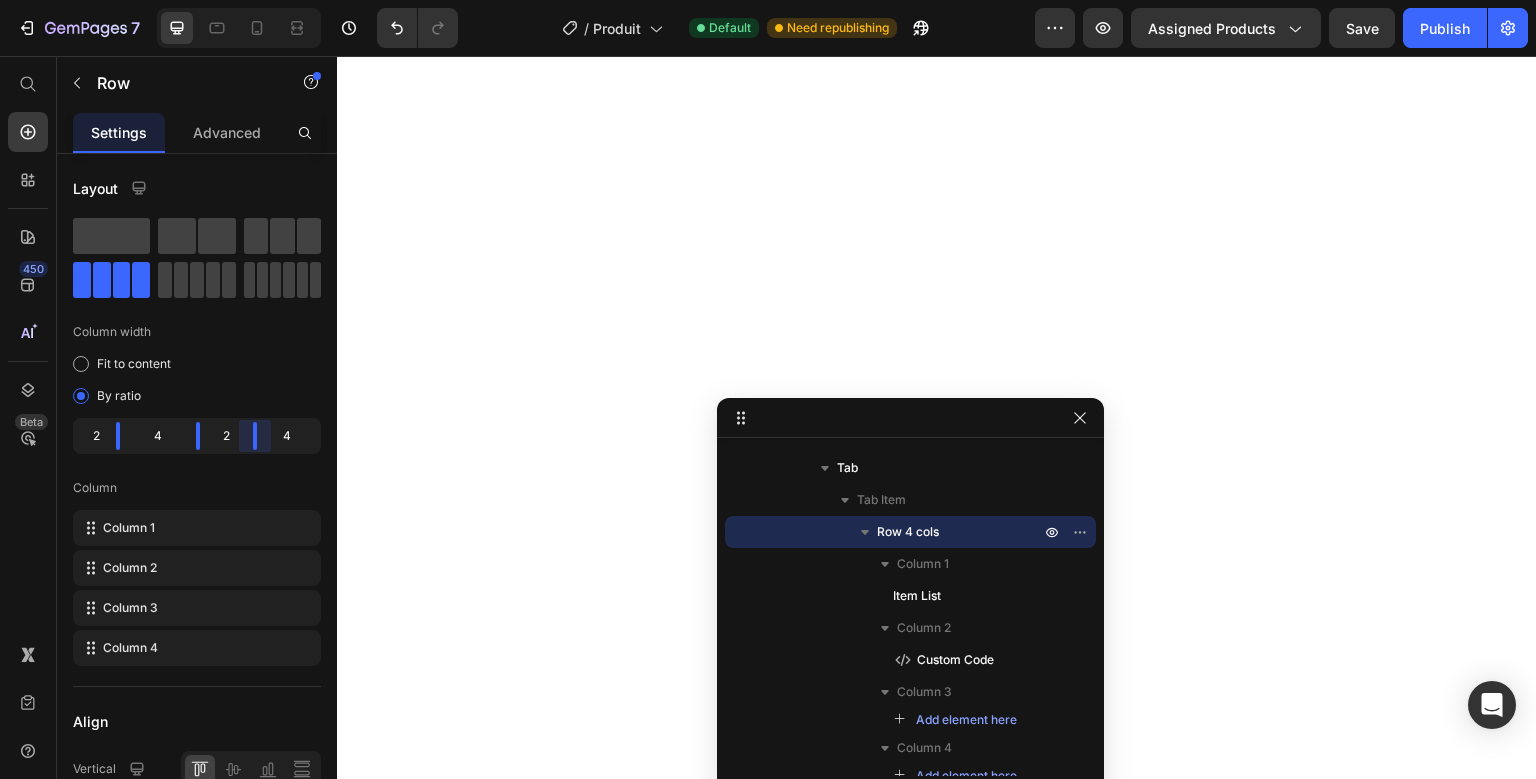 drag, startPoint x: 261, startPoint y: 426, endPoint x: 243, endPoint y: 431, distance: 18.681541 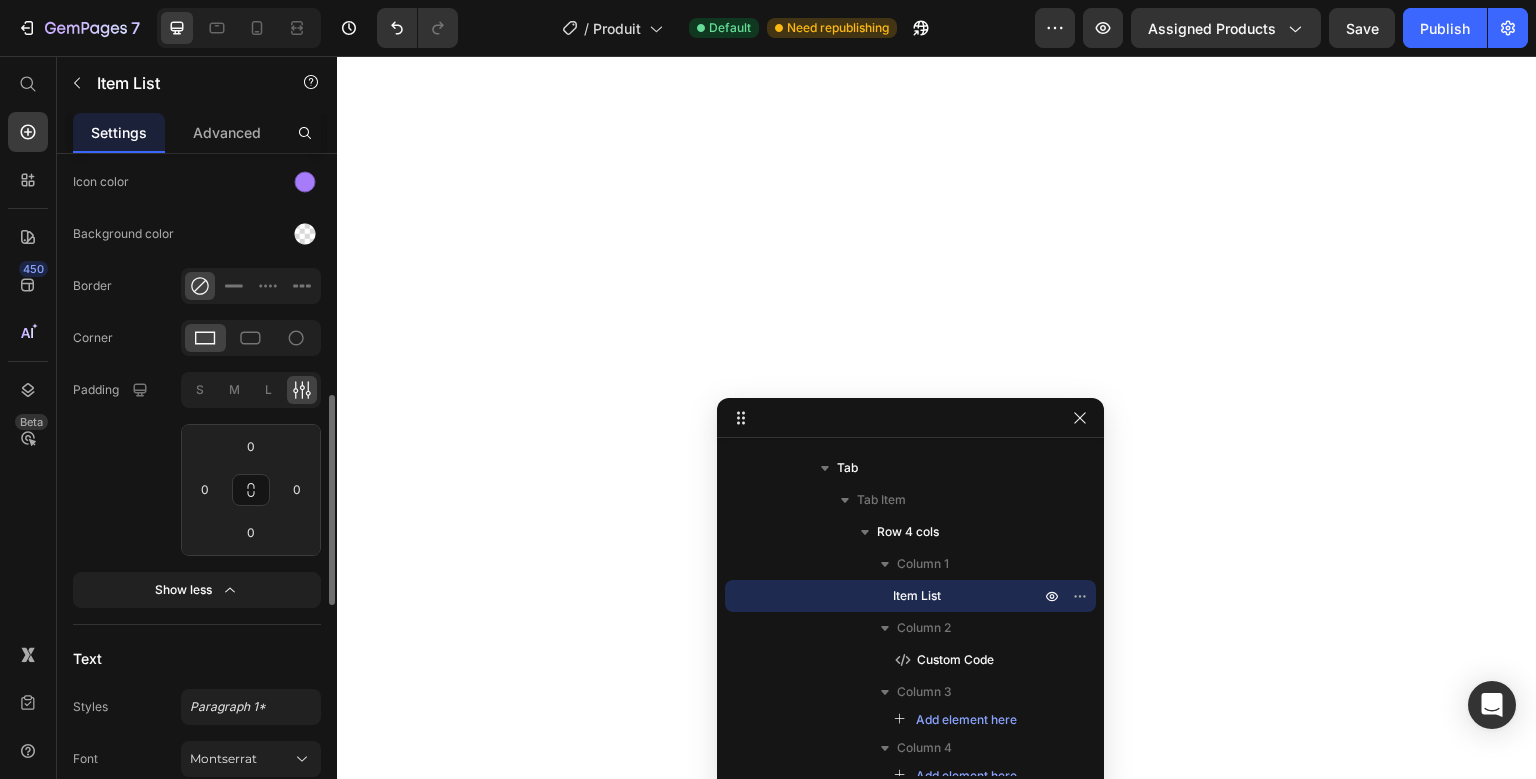 scroll, scrollTop: 794, scrollLeft: 0, axis: vertical 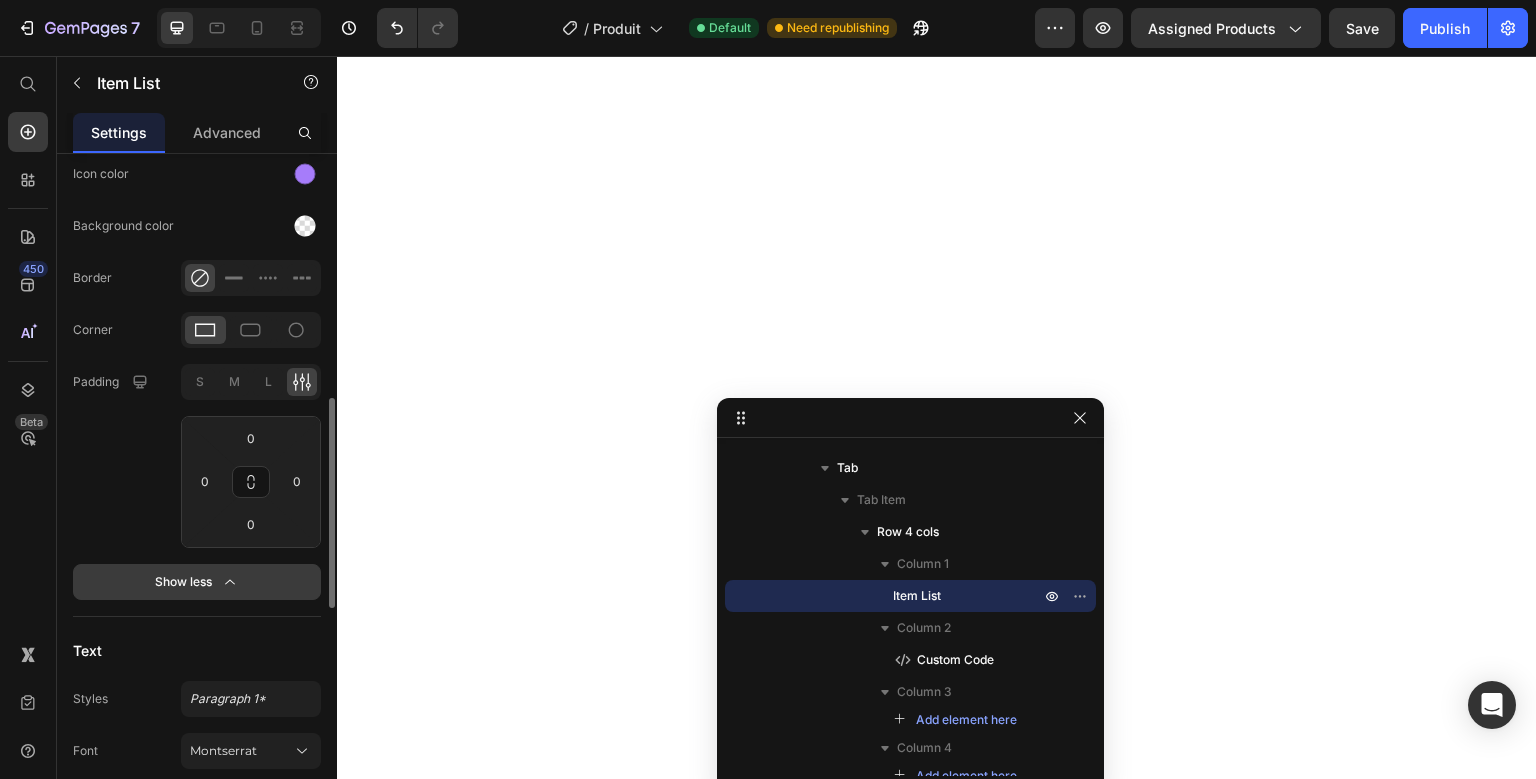 click on "Show less" at bounding box center (197, 582) 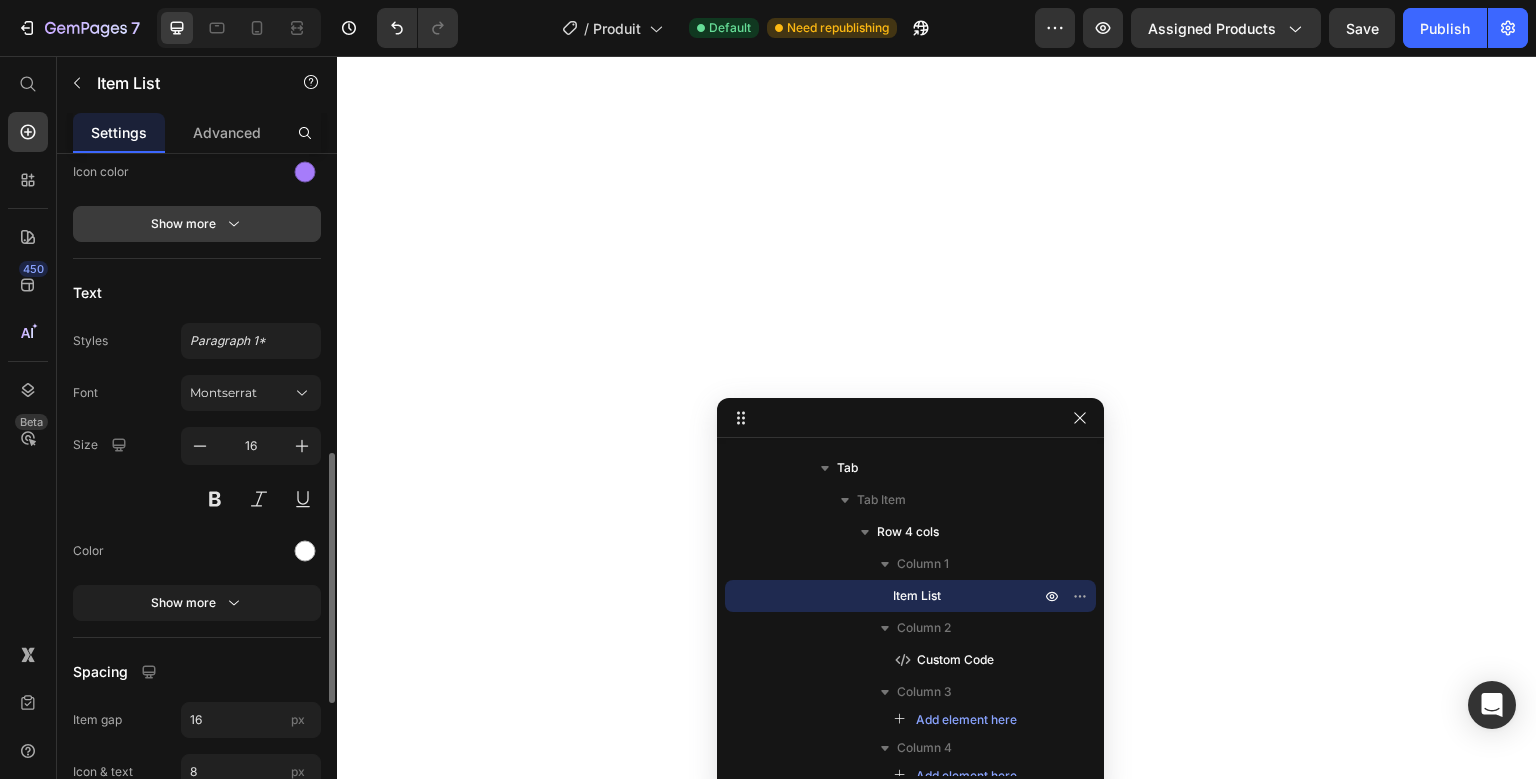 scroll, scrollTop: 822, scrollLeft: 0, axis: vertical 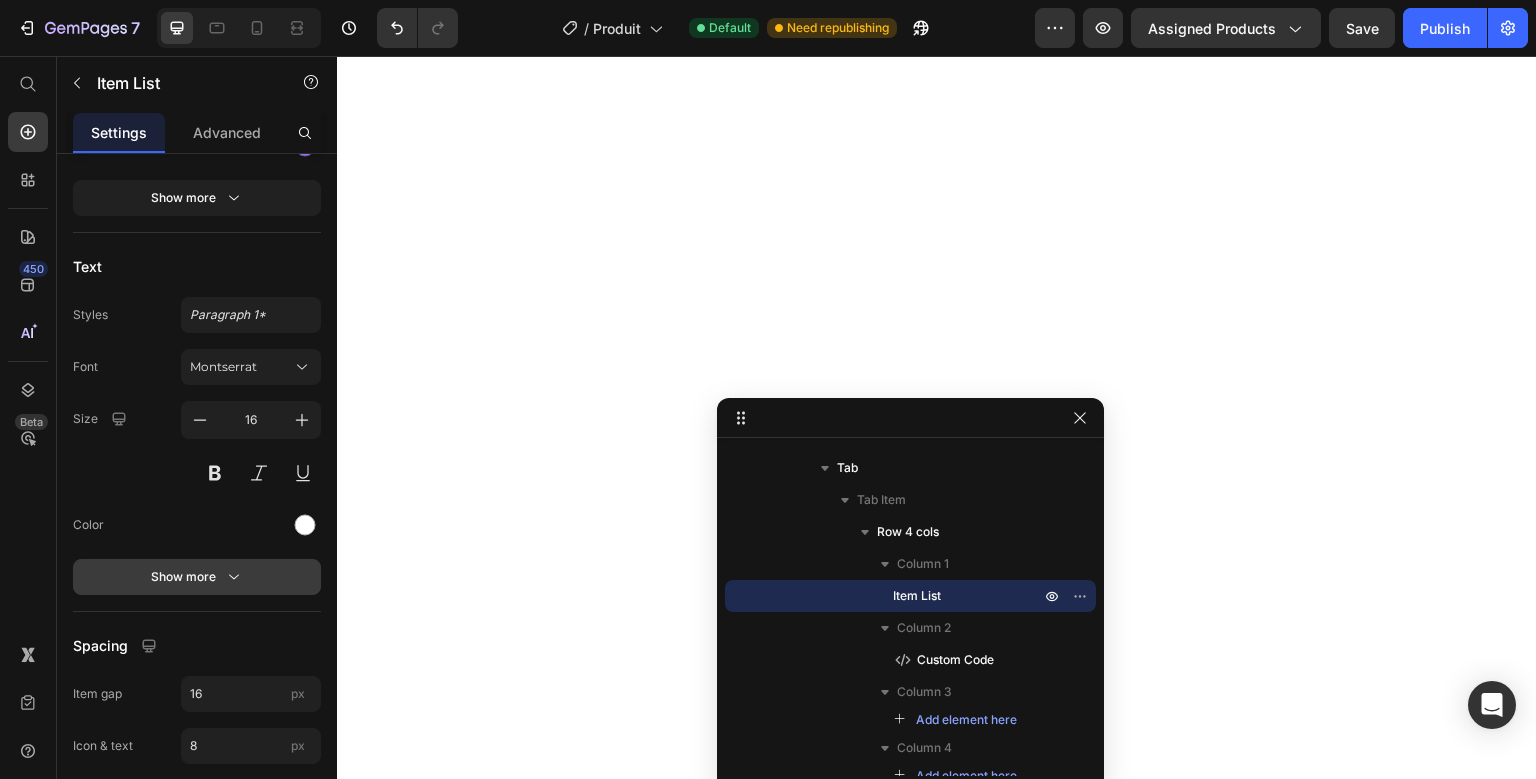 click on "Show more" at bounding box center (197, 577) 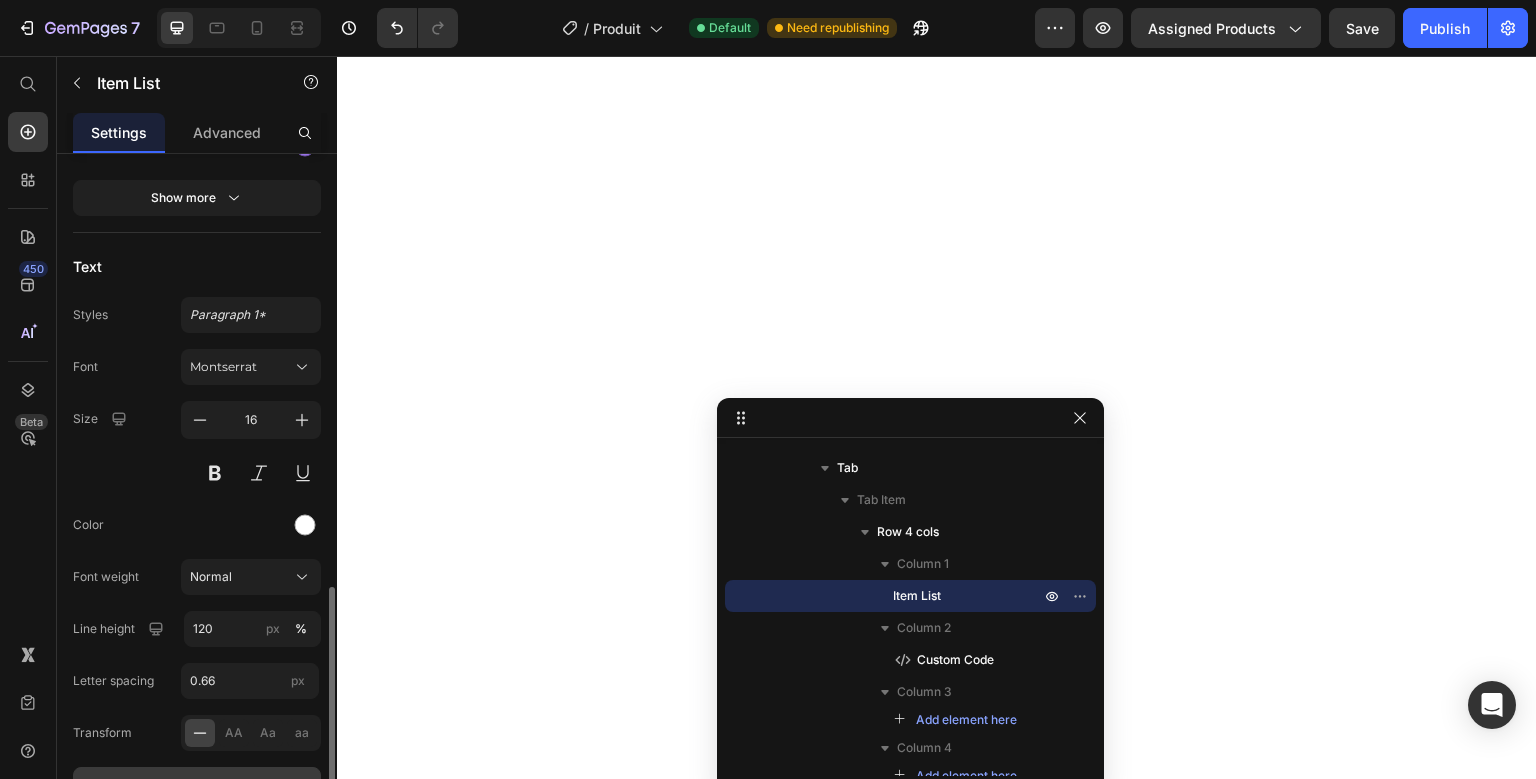 scroll, scrollTop: 950, scrollLeft: 0, axis: vertical 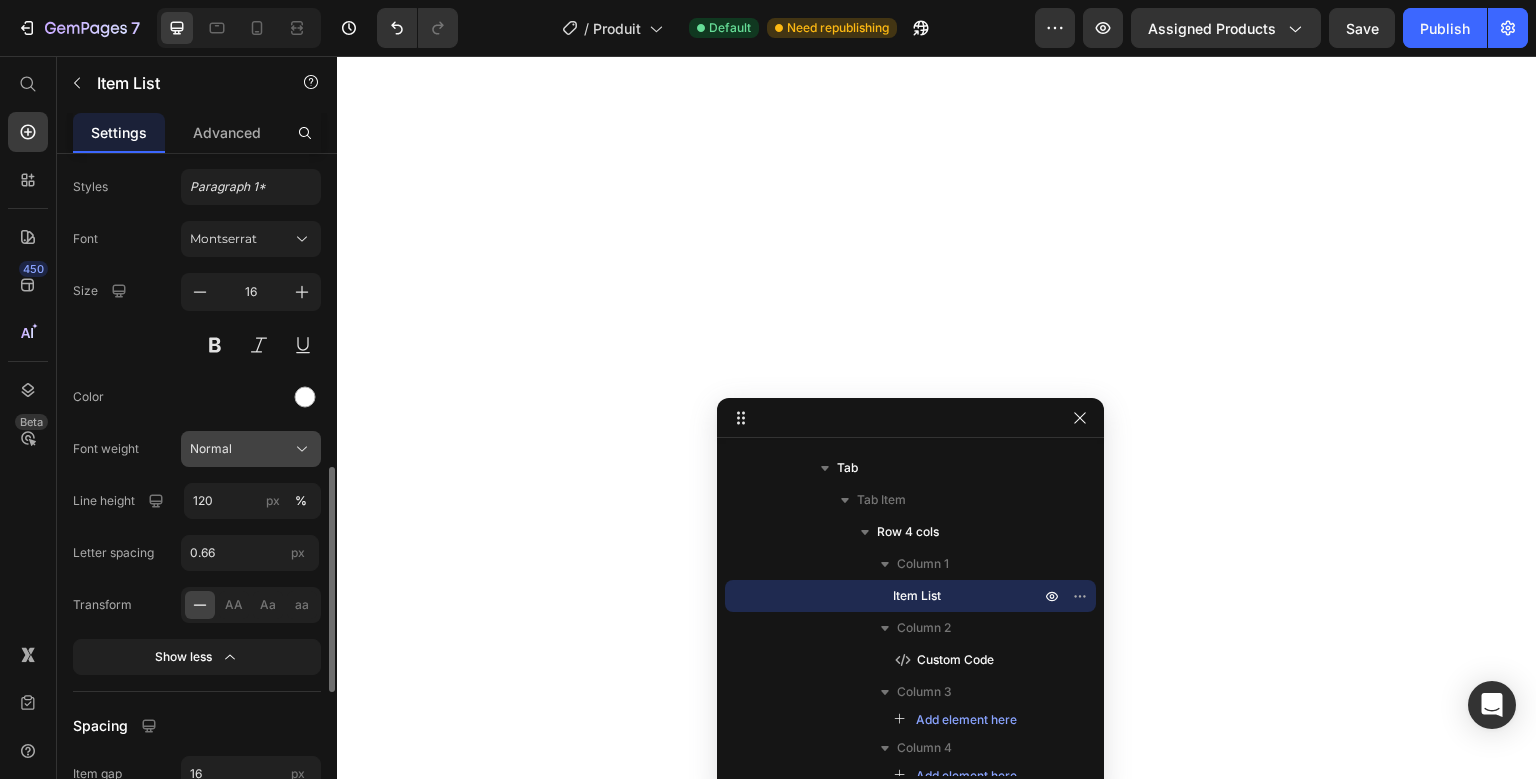 click on "Normal" at bounding box center (251, 449) 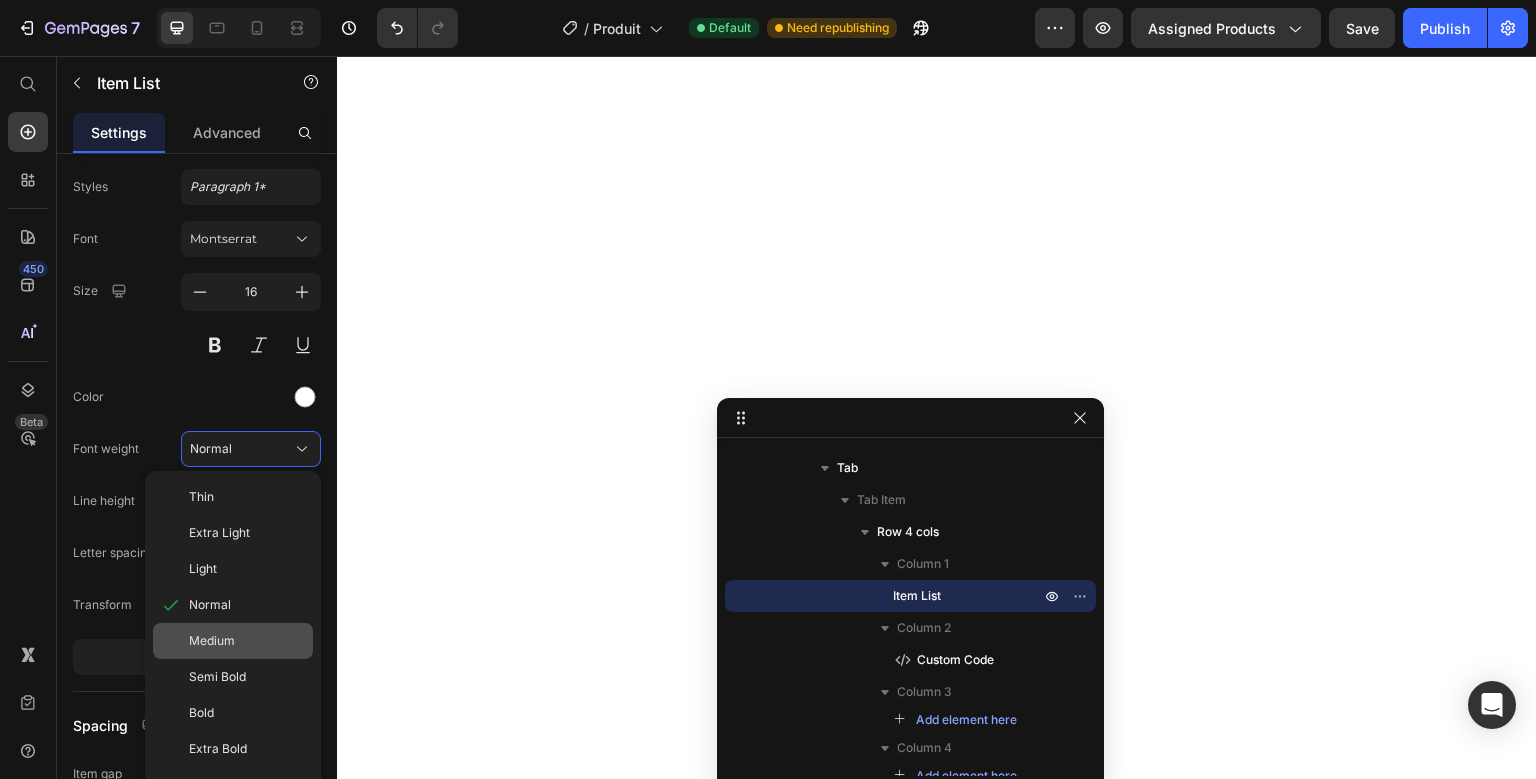 click on "Medium" at bounding box center [247, 641] 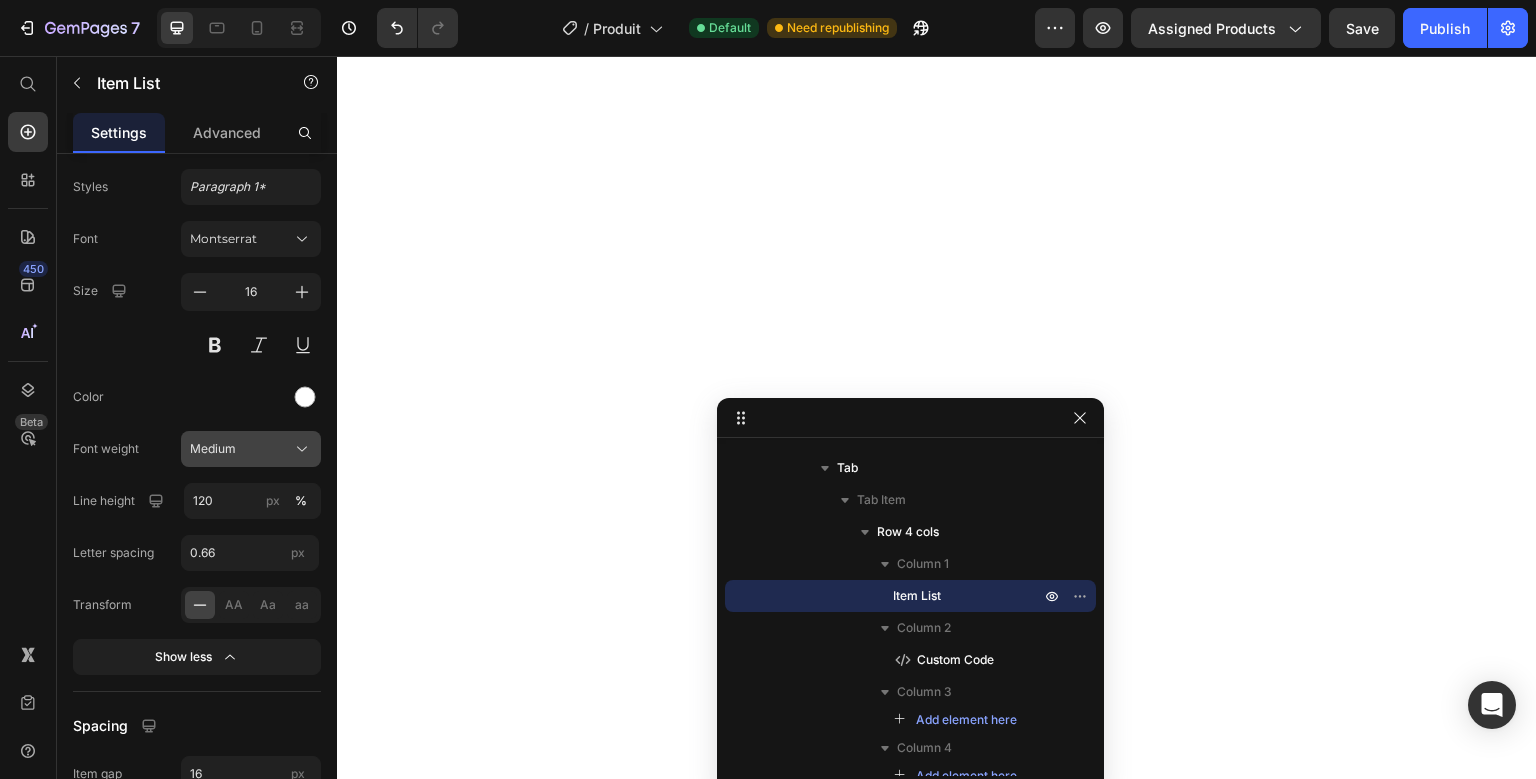 click on "Medium" 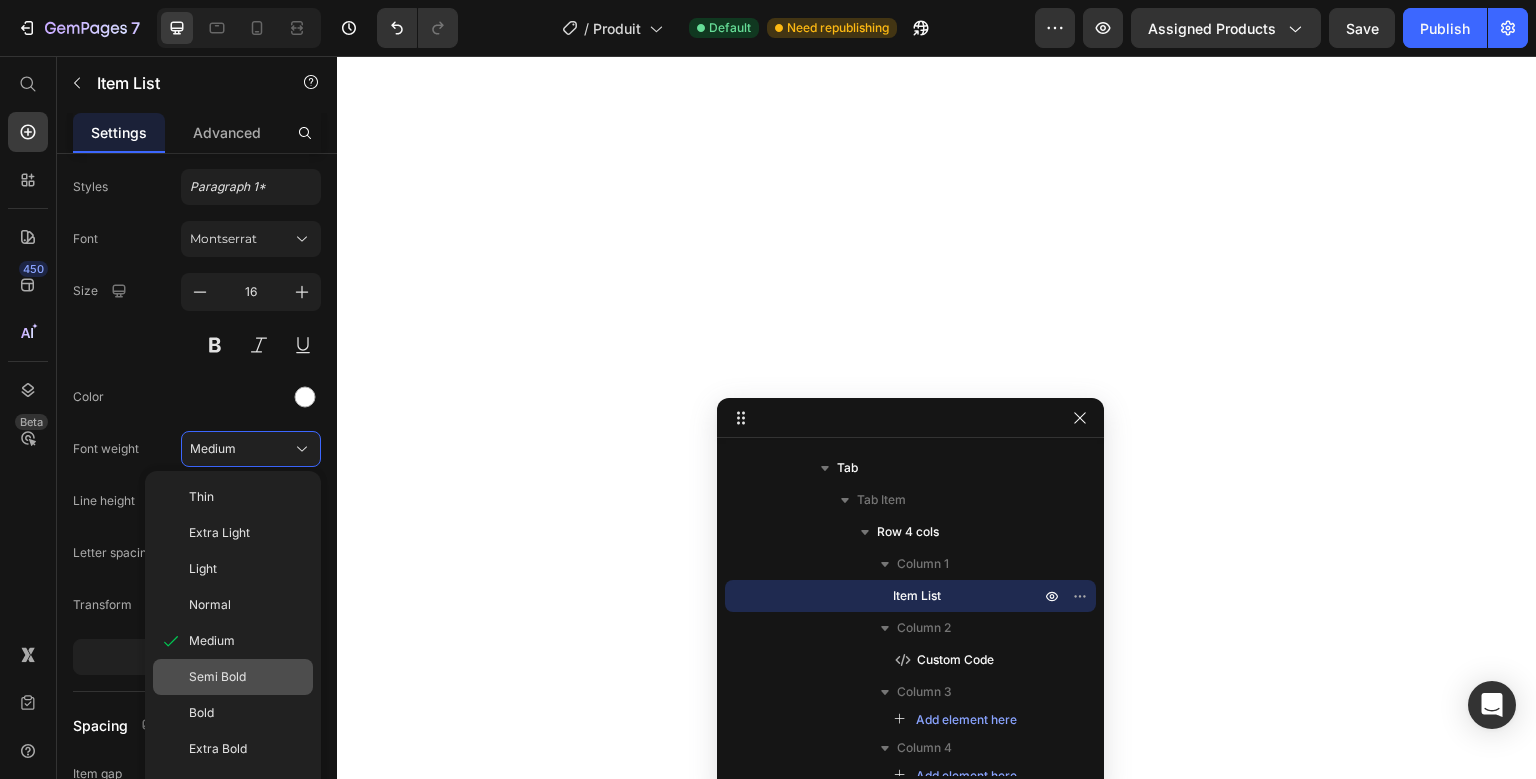 click on "Semi Bold" at bounding box center (247, 677) 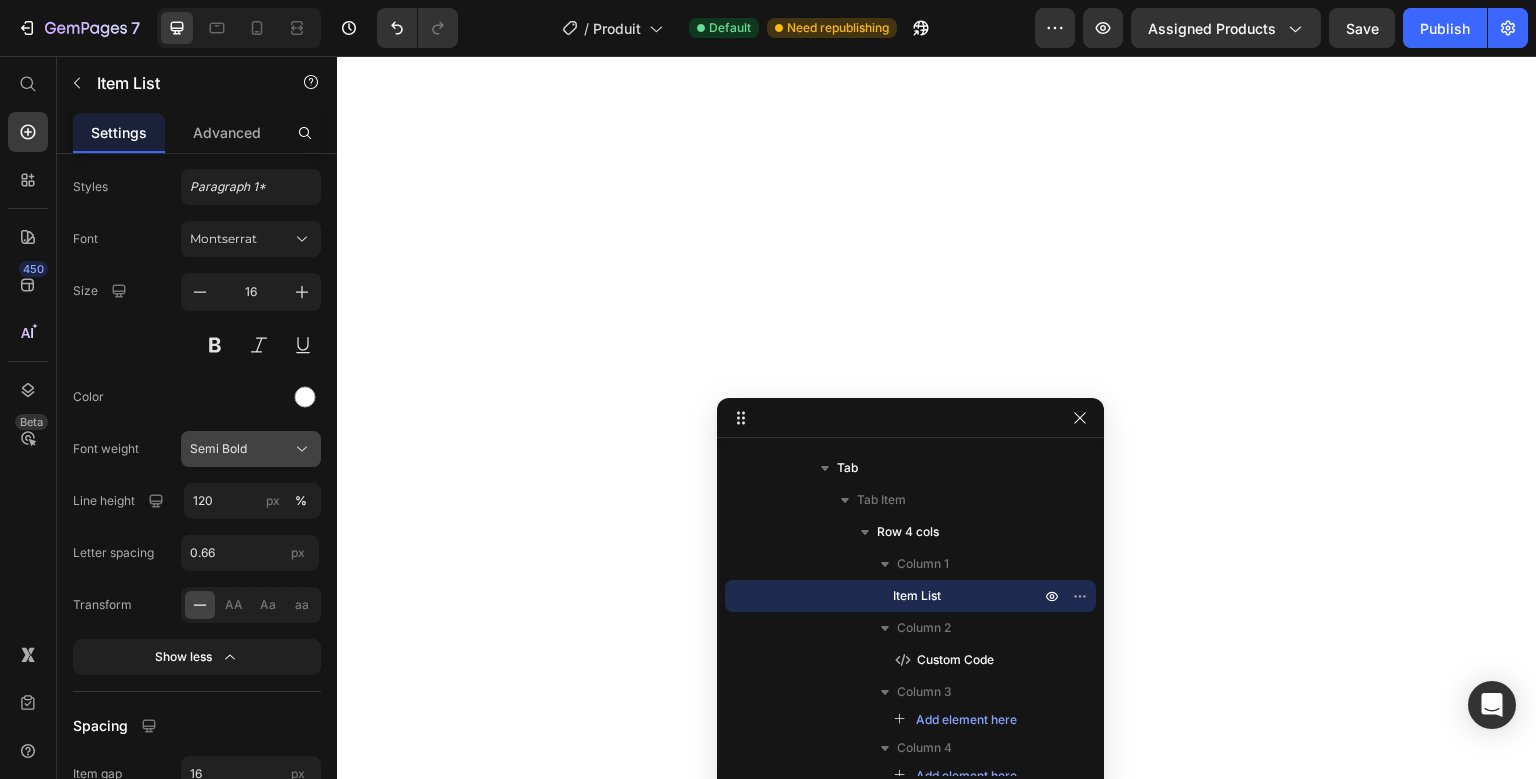 click on "Semi Bold" at bounding box center [251, 449] 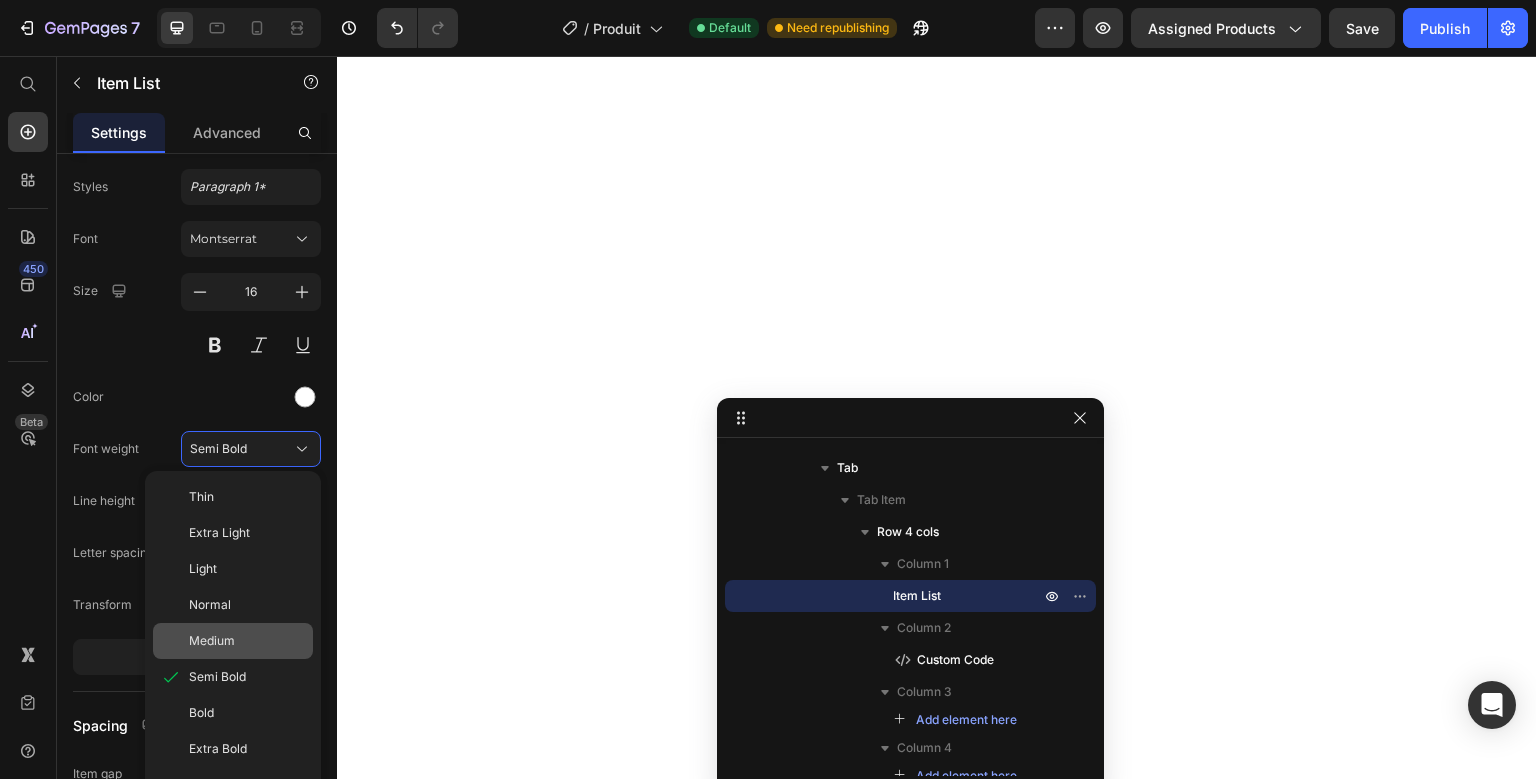 click on "Medium" 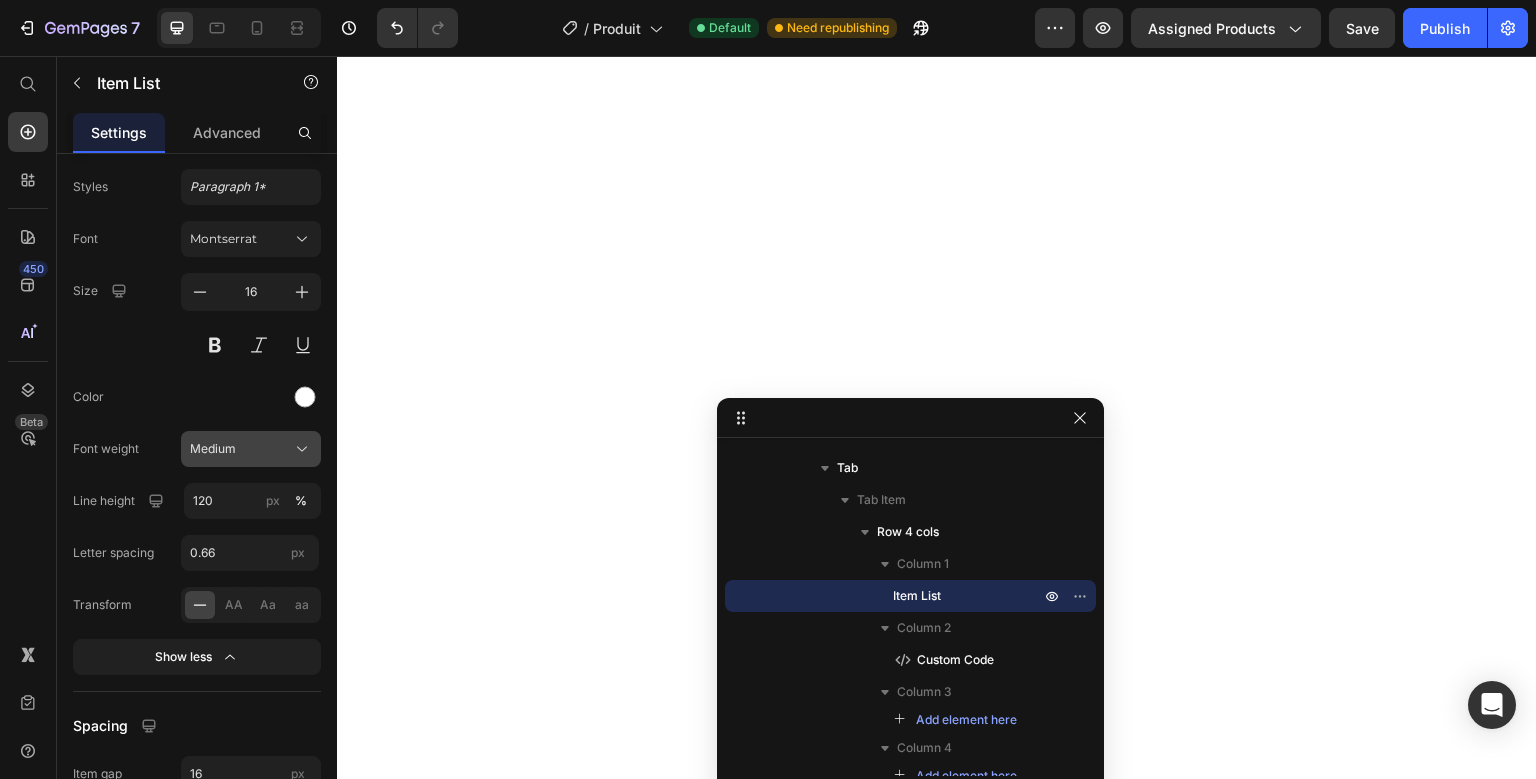click on "Medium" 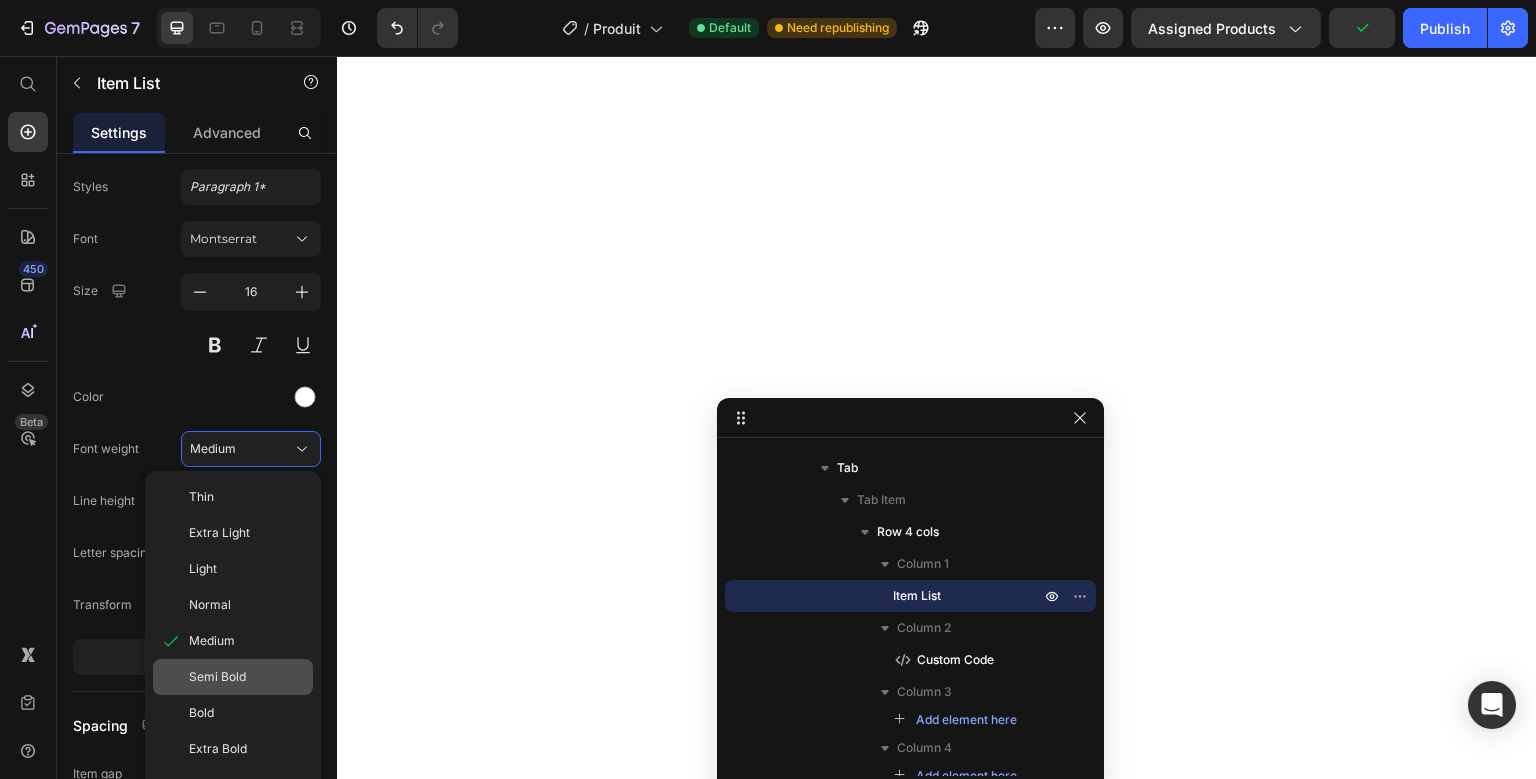 click on "Semi Bold" 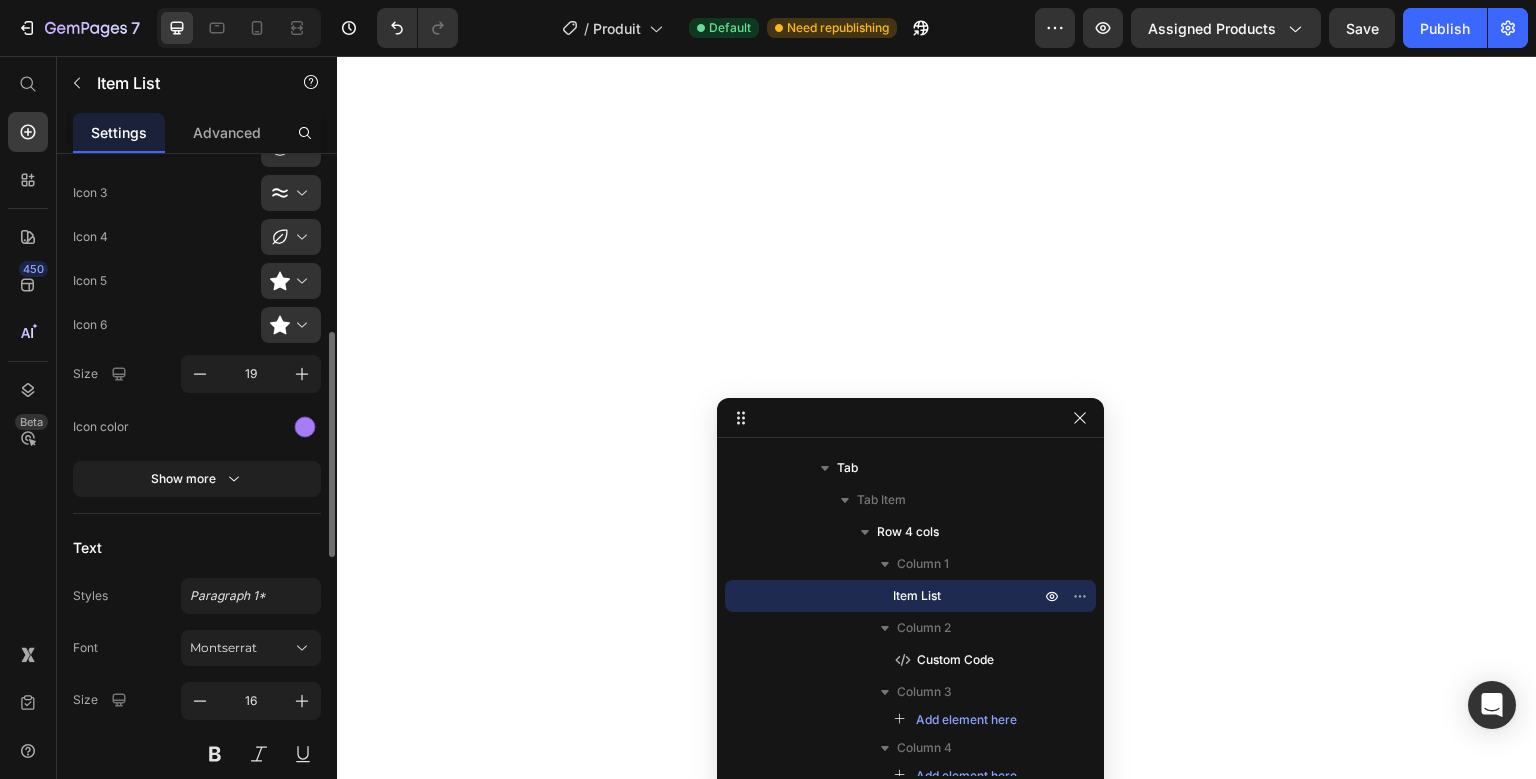 scroll, scrollTop: 489, scrollLeft: 0, axis: vertical 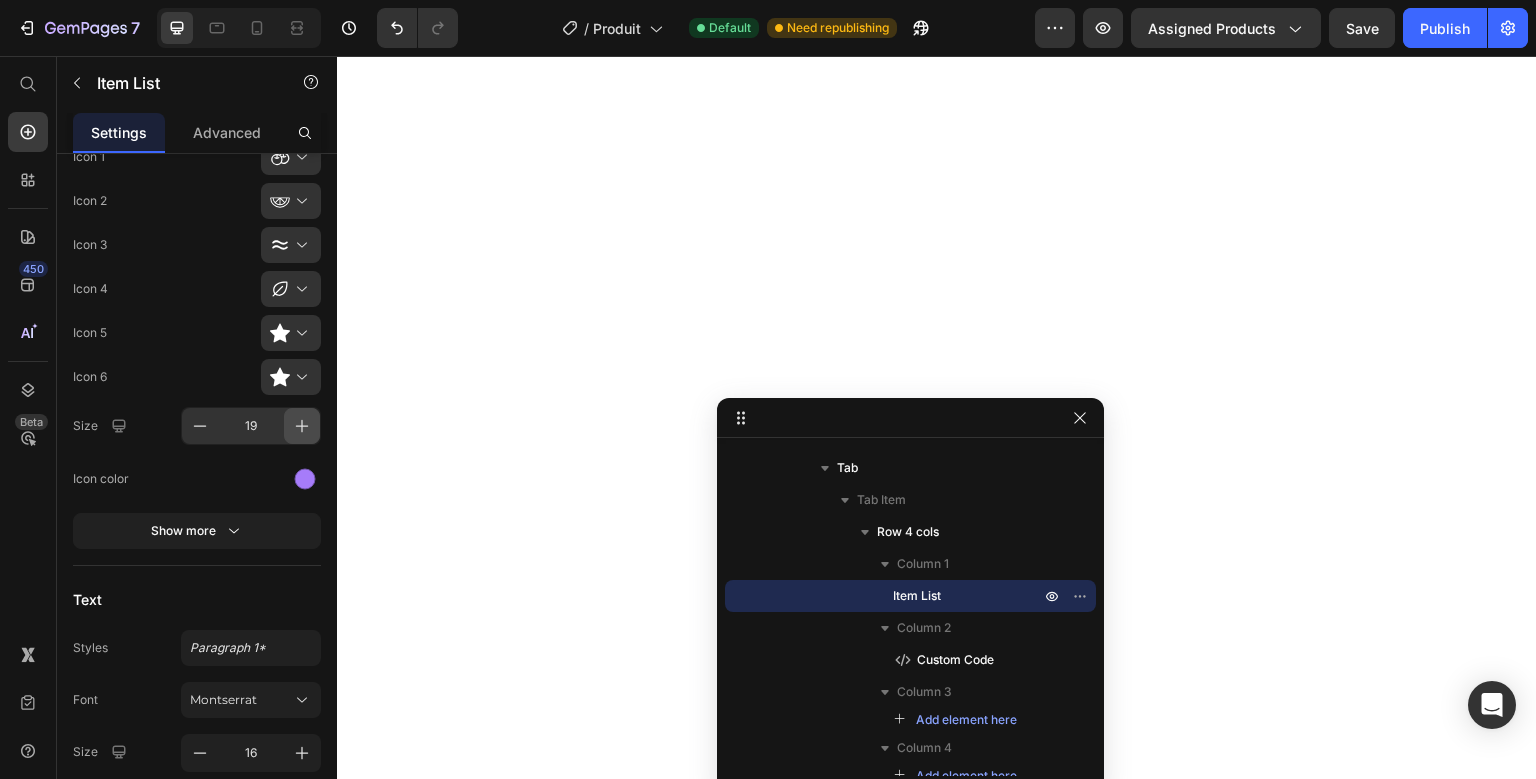 click 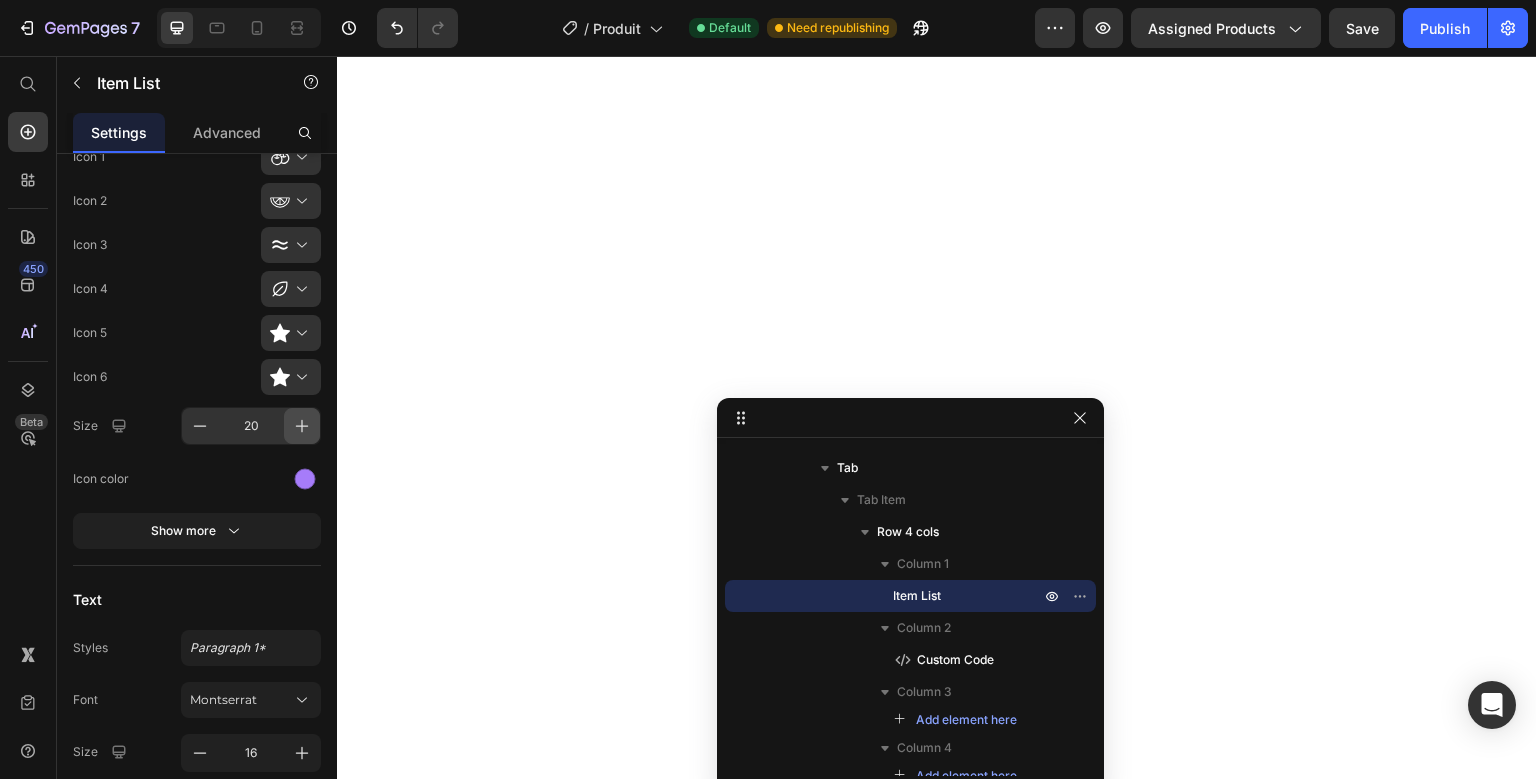 click 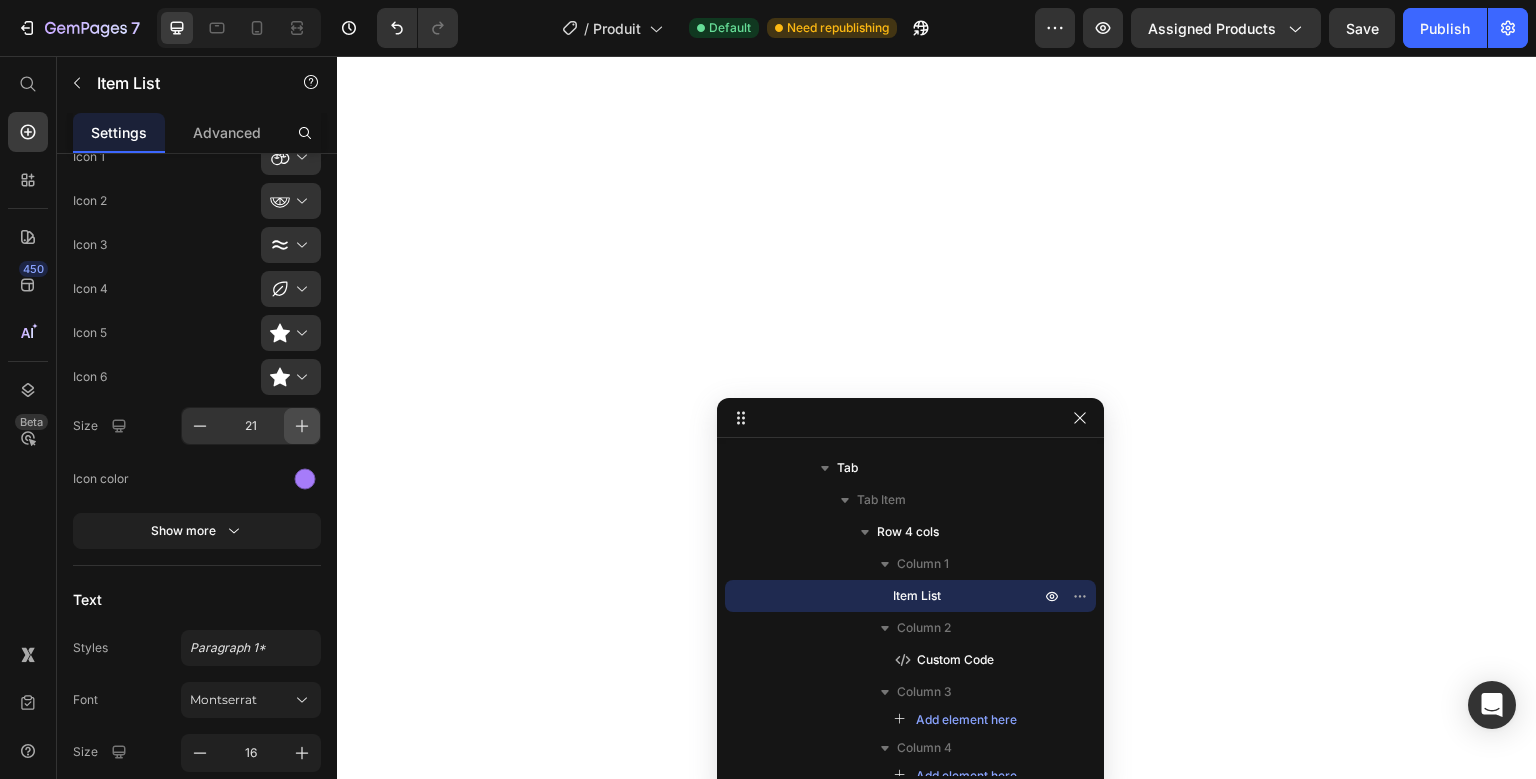 click 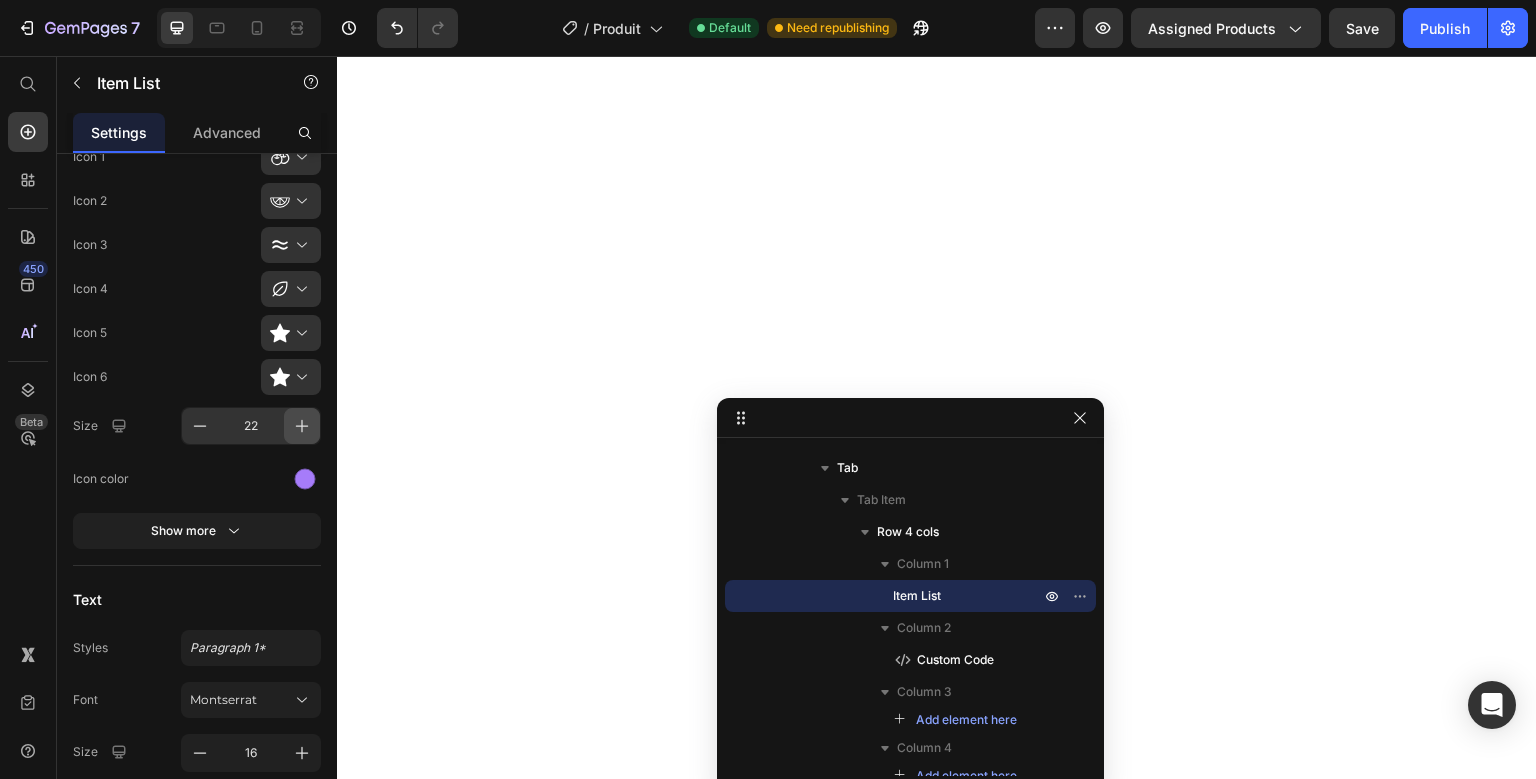 click 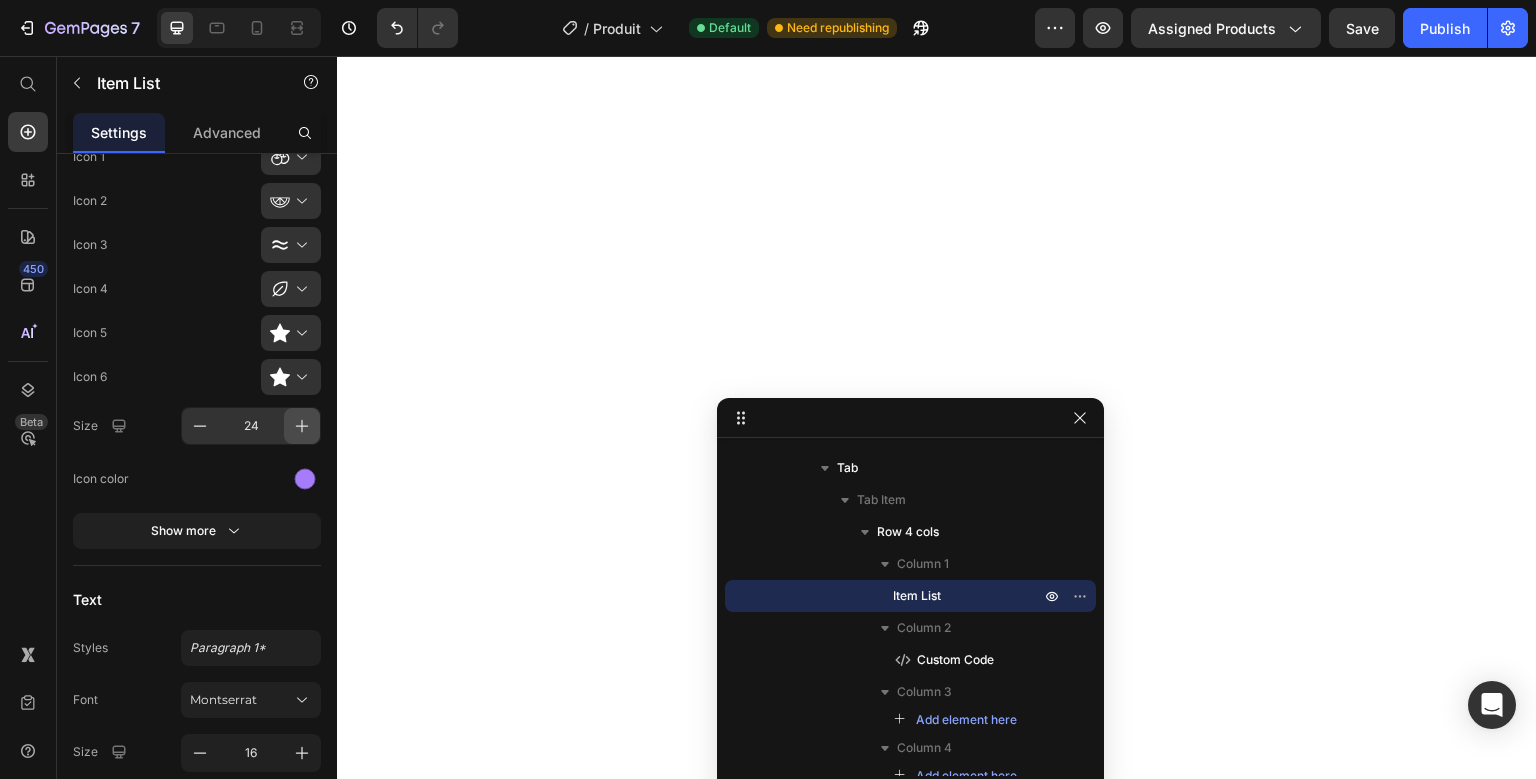 click 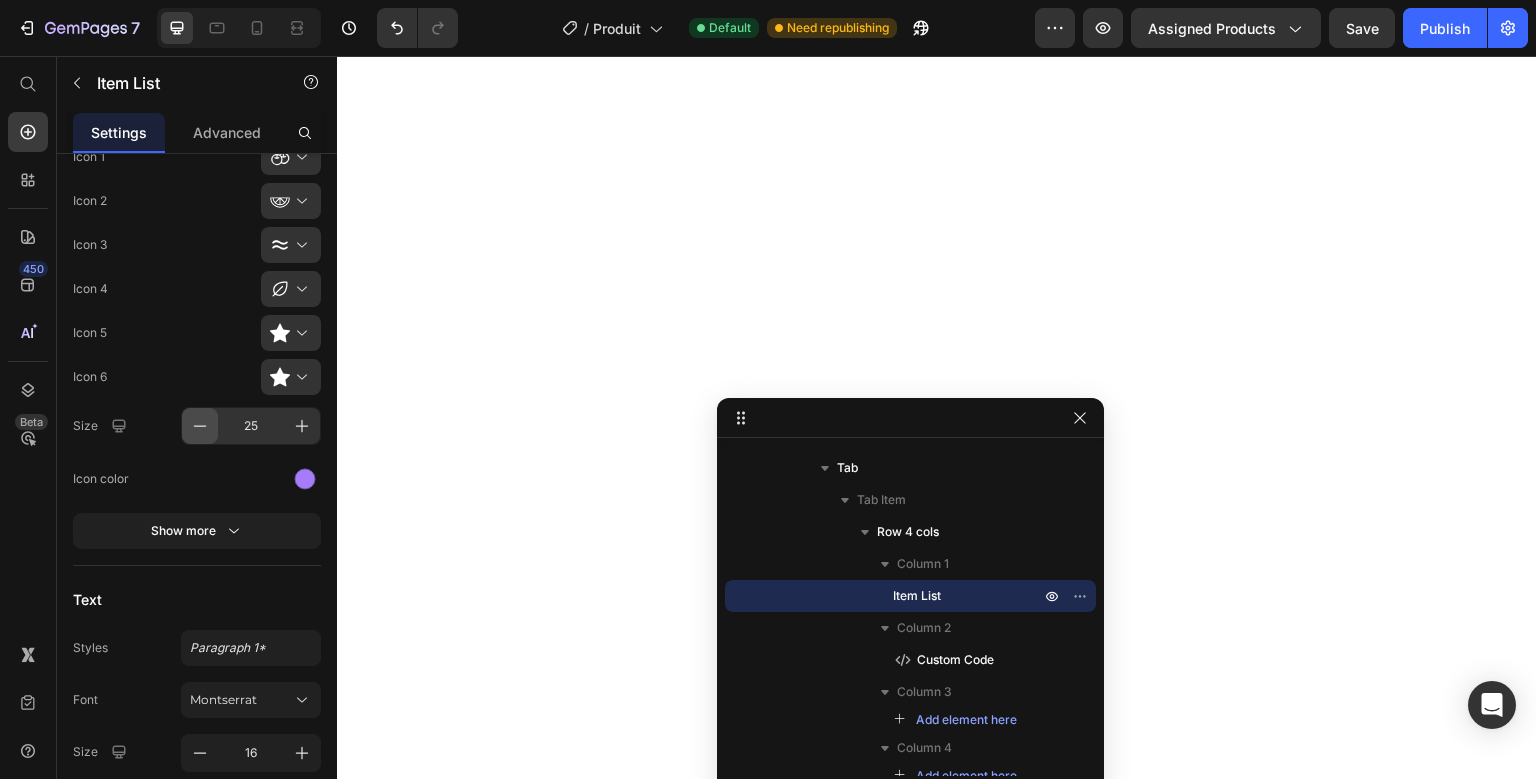 click at bounding box center (200, 426) 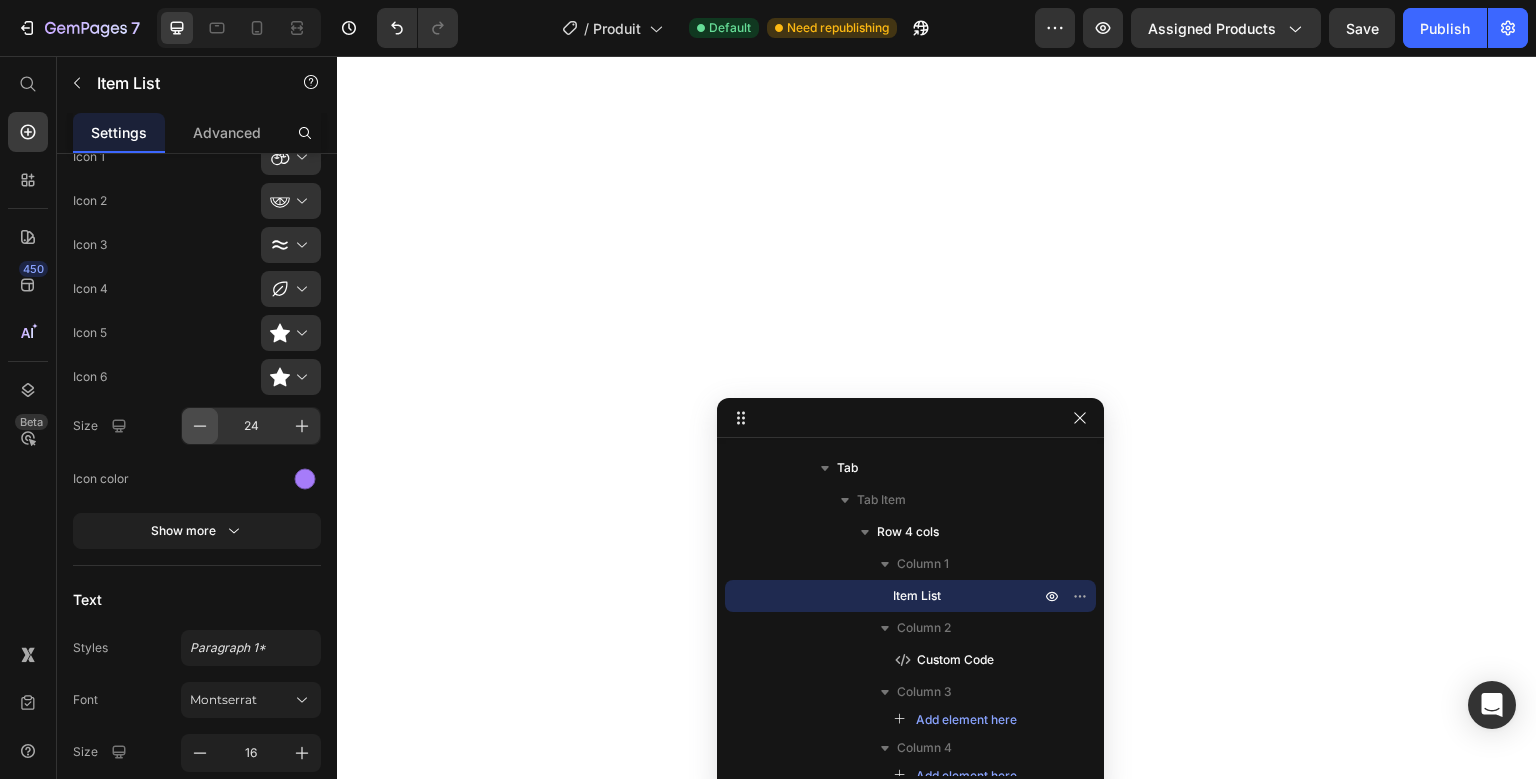 click at bounding box center (200, 426) 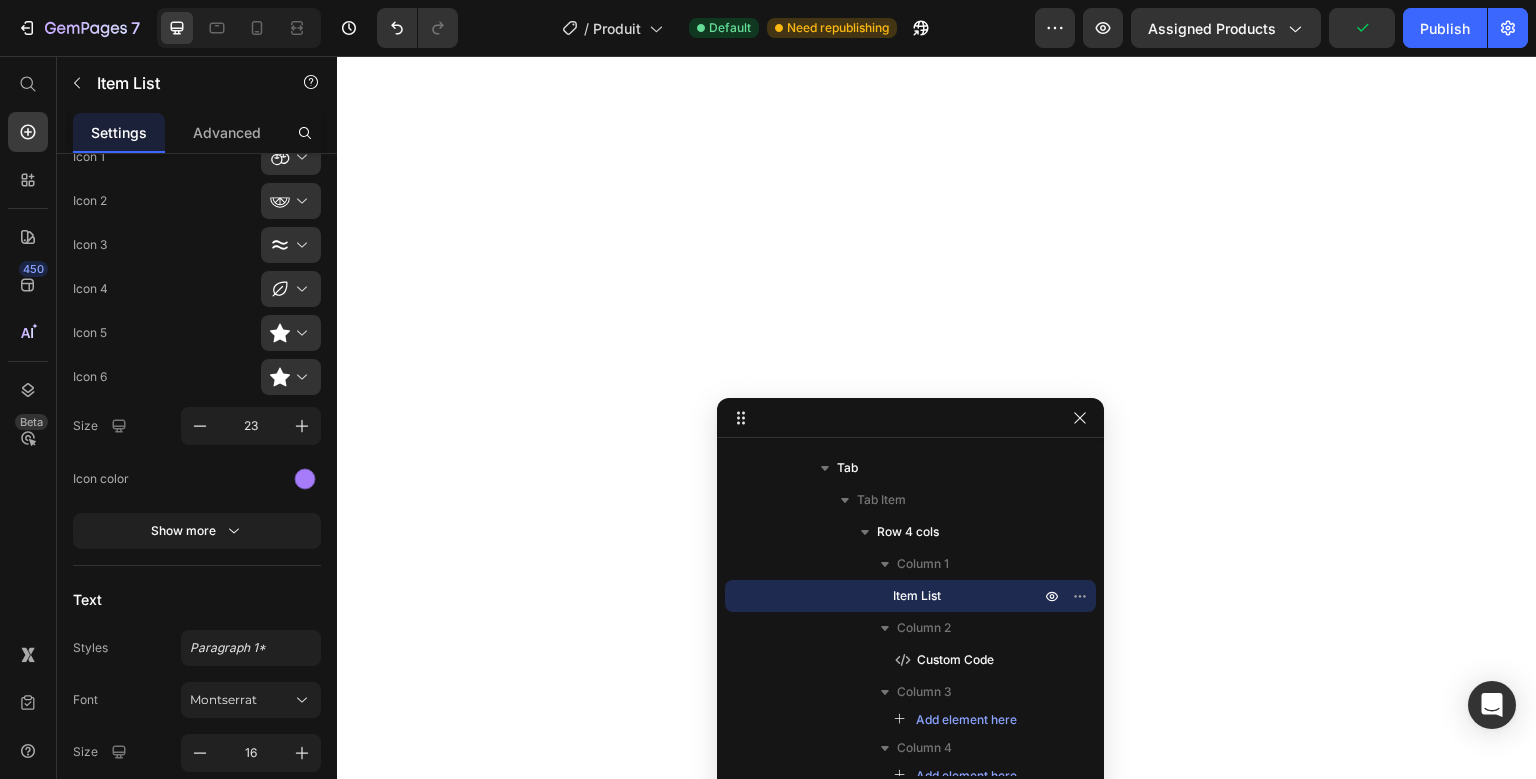 scroll, scrollTop: 489, scrollLeft: 0, axis: vertical 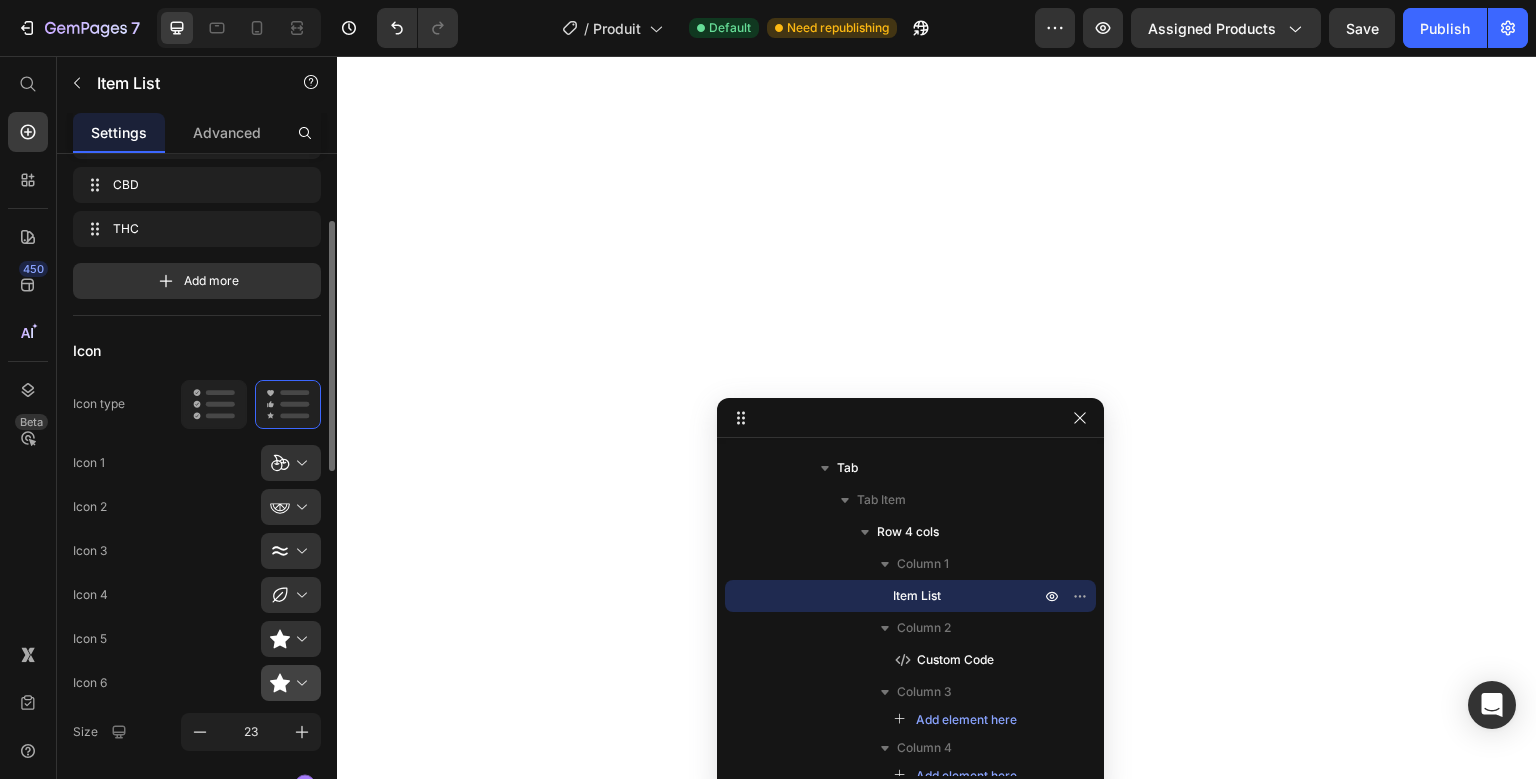 click at bounding box center [299, 683] 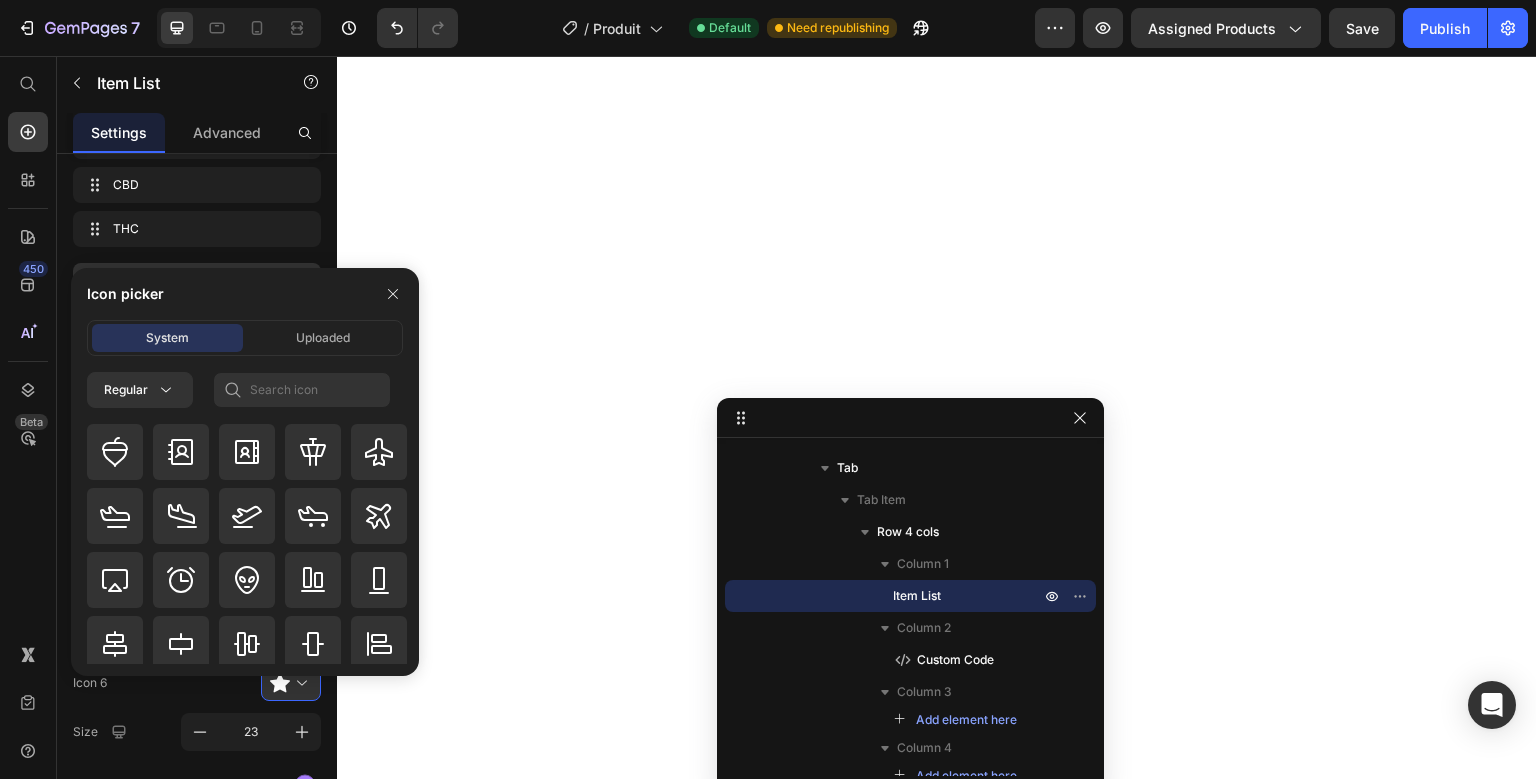 click 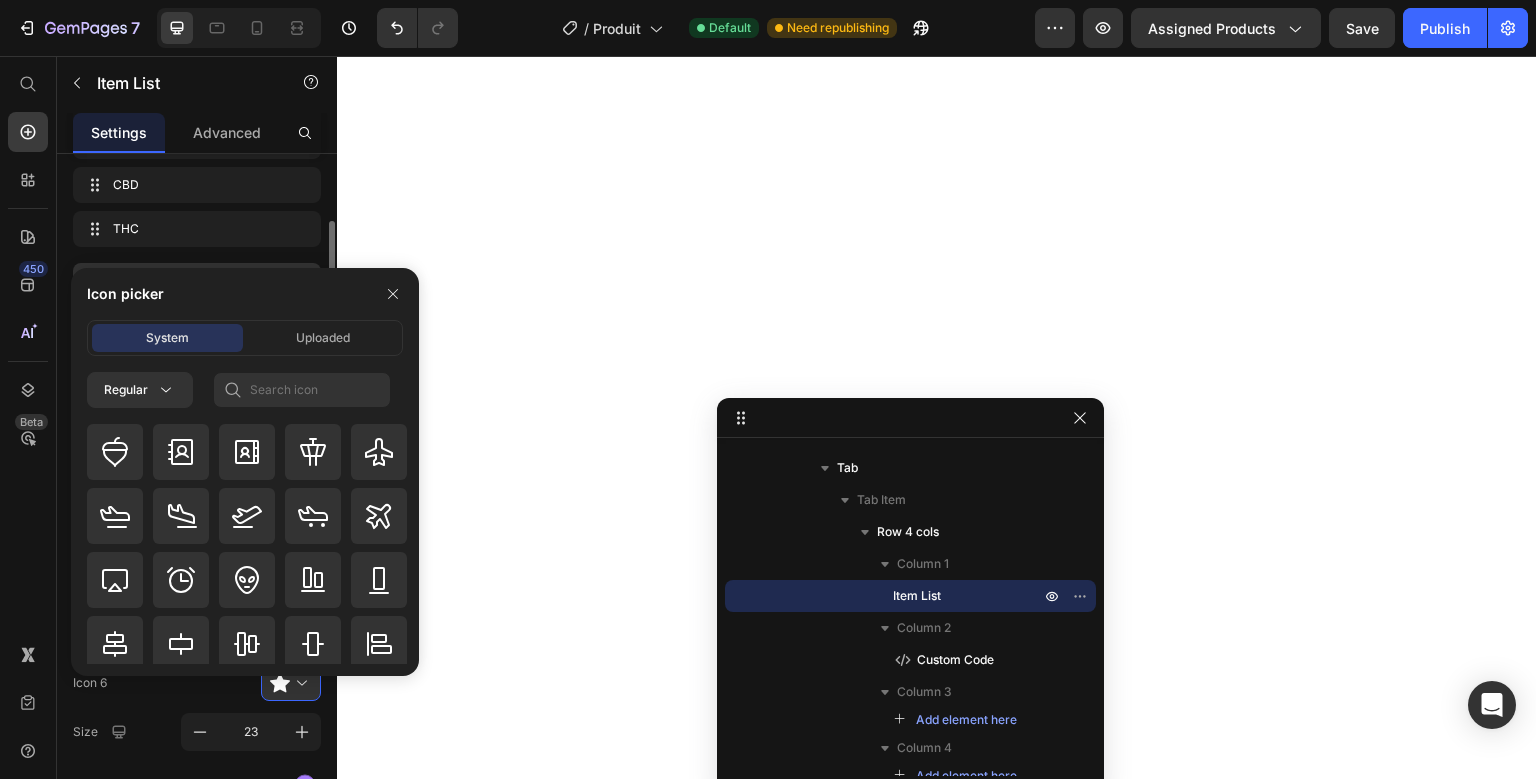 click on "Goût Goût Fumée Fumée Effets Effets CBD CBD THC THC Add more" 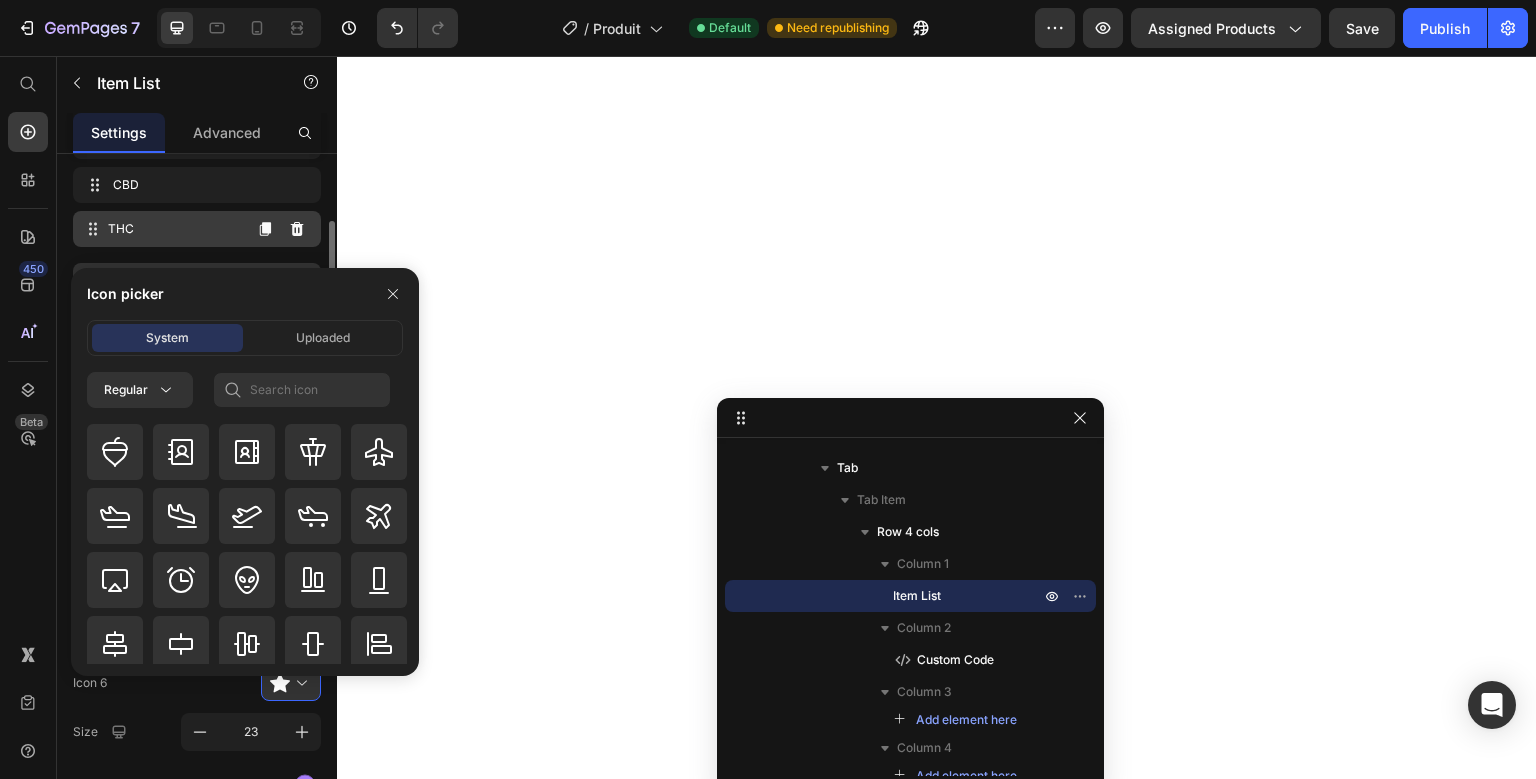 click 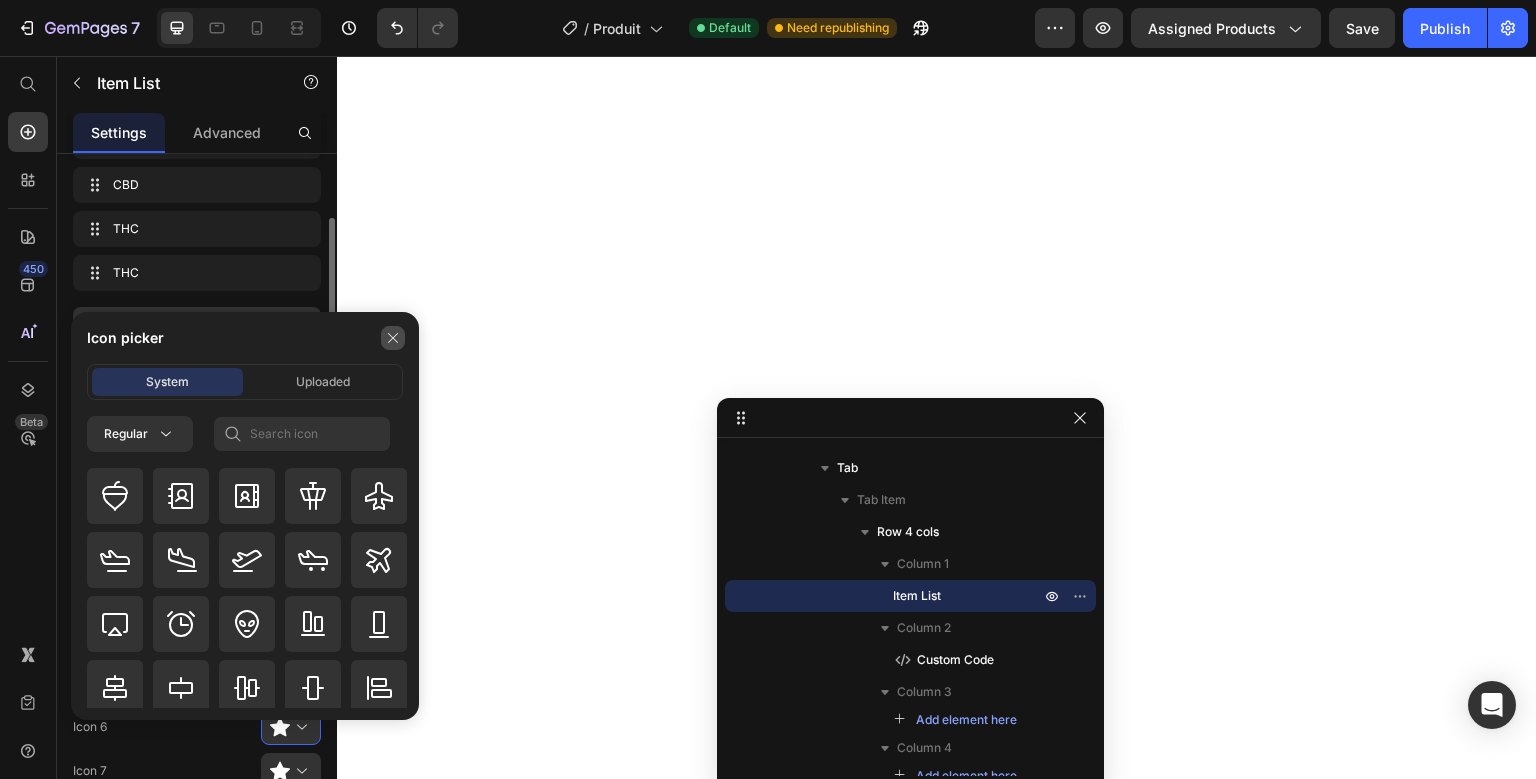 scroll, scrollTop: 183, scrollLeft: 0, axis: vertical 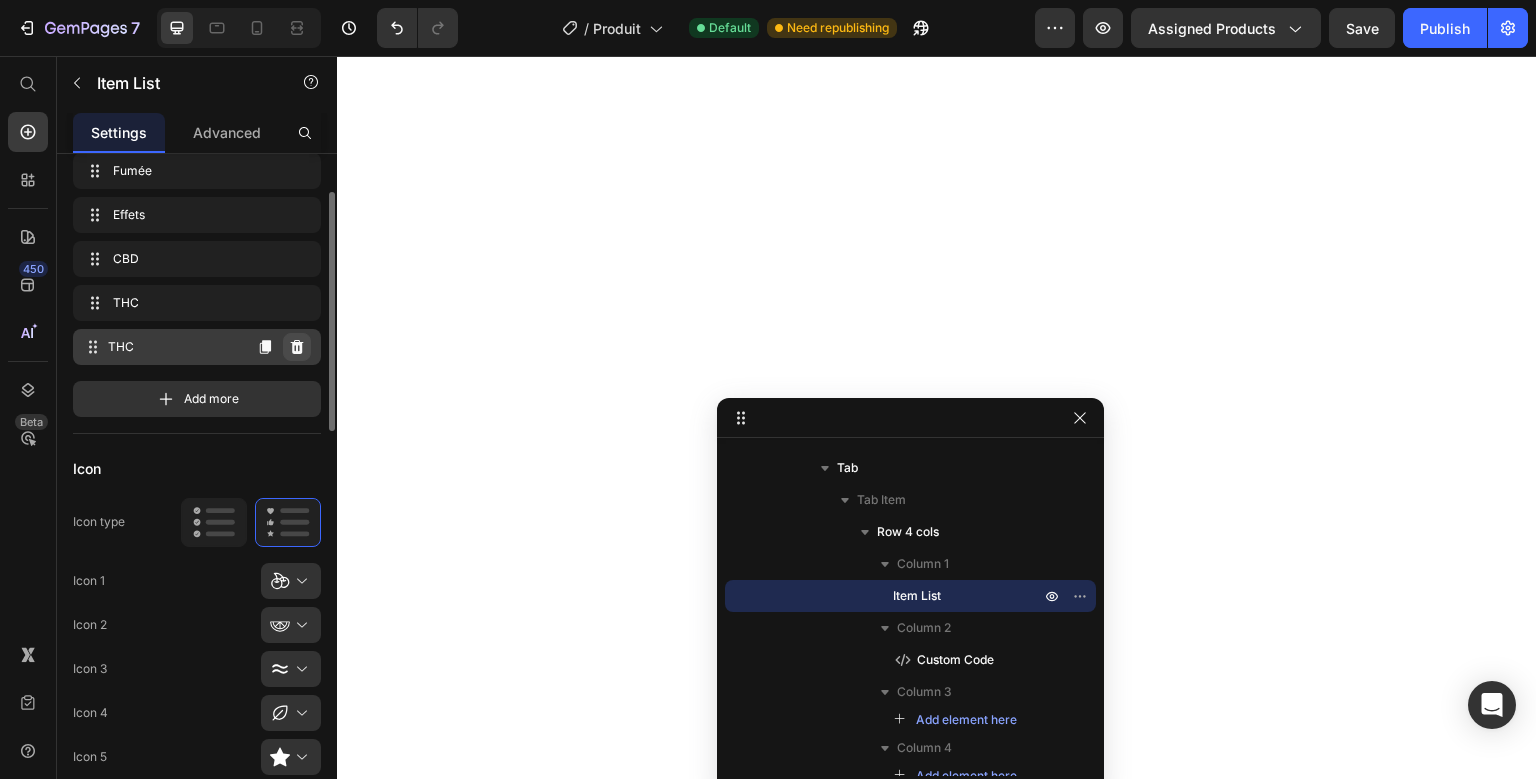 click 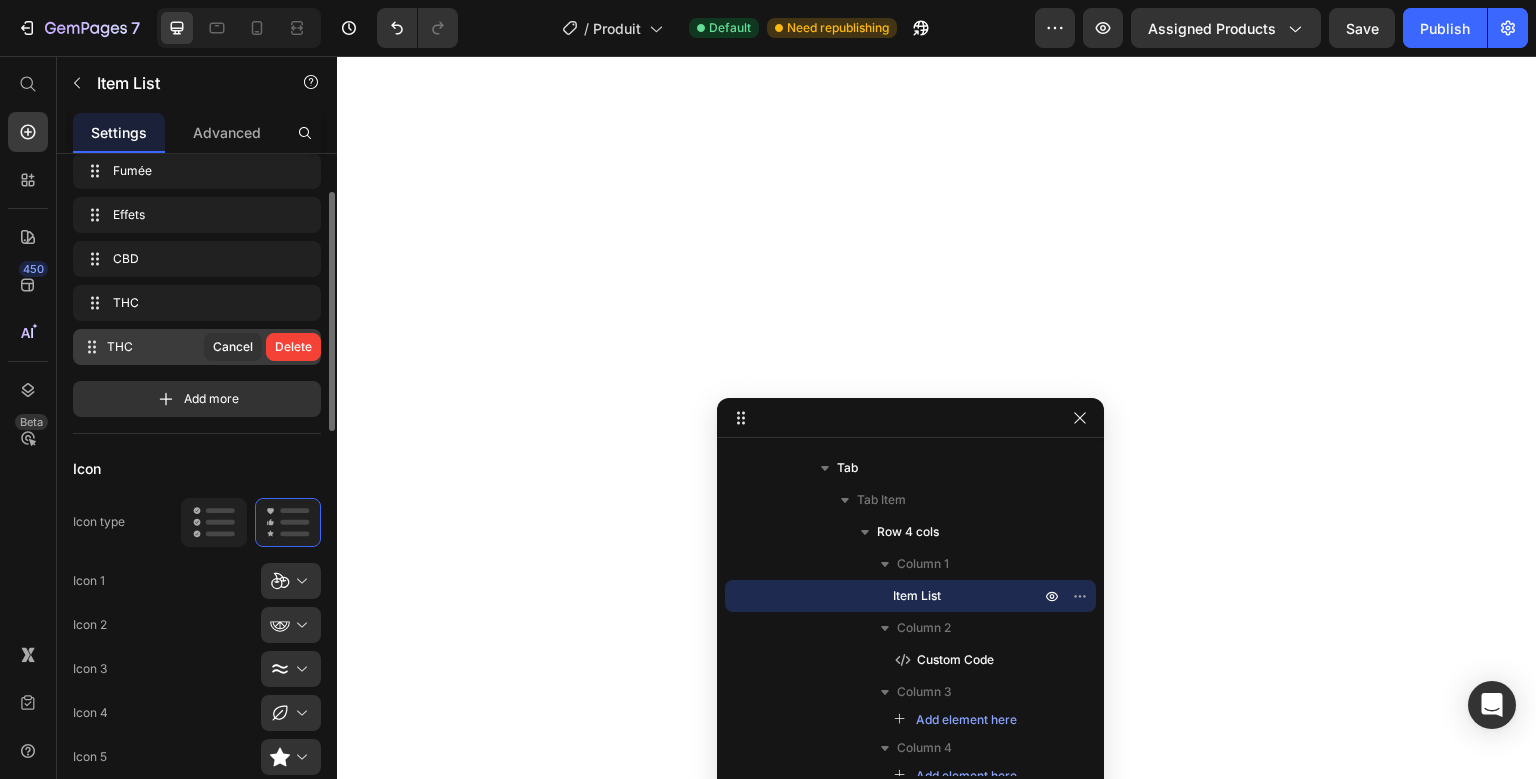 click on "Delete" at bounding box center [293, 347] 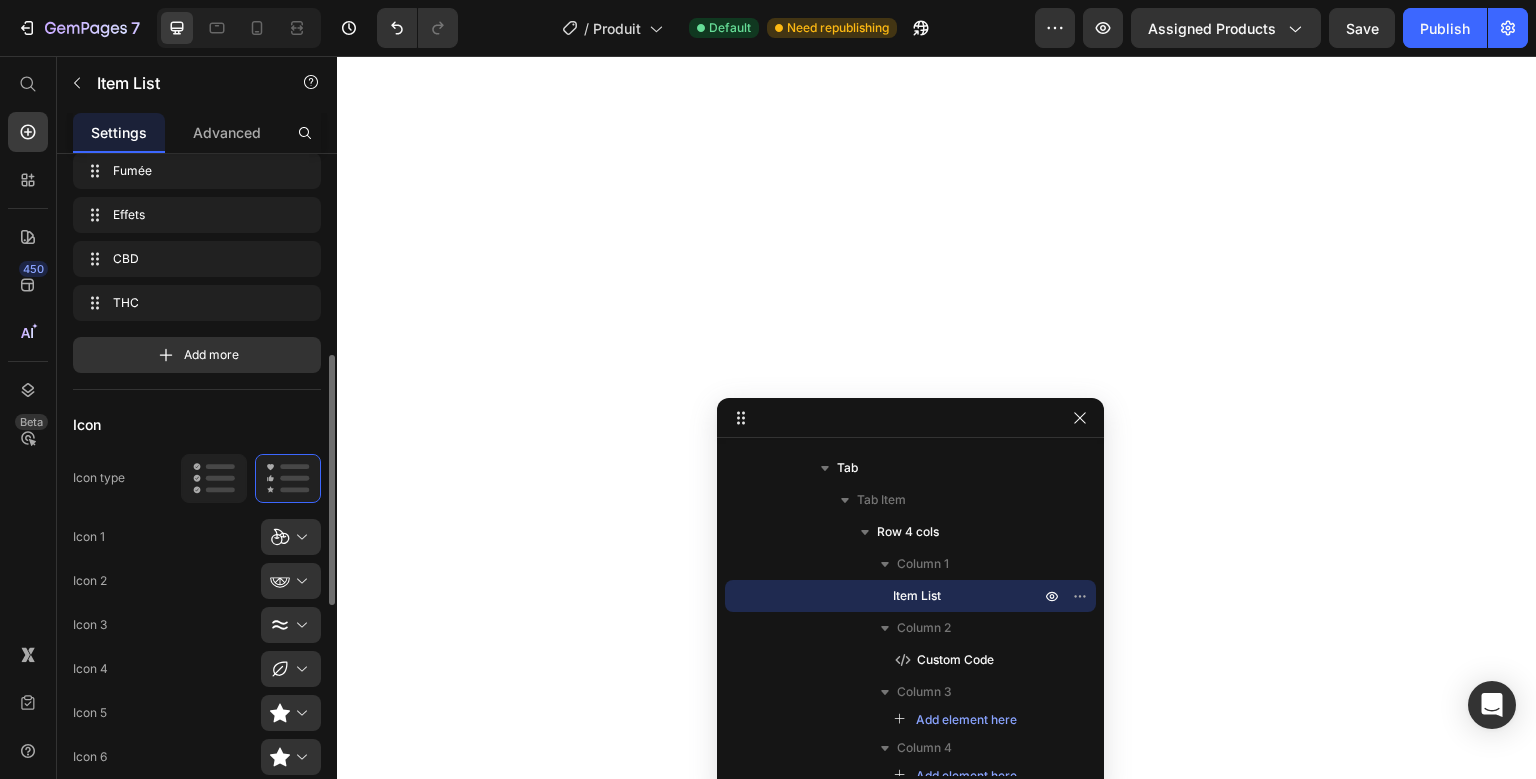 scroll, scrollTop: 261, scrollLeft: 0, axis: vertical 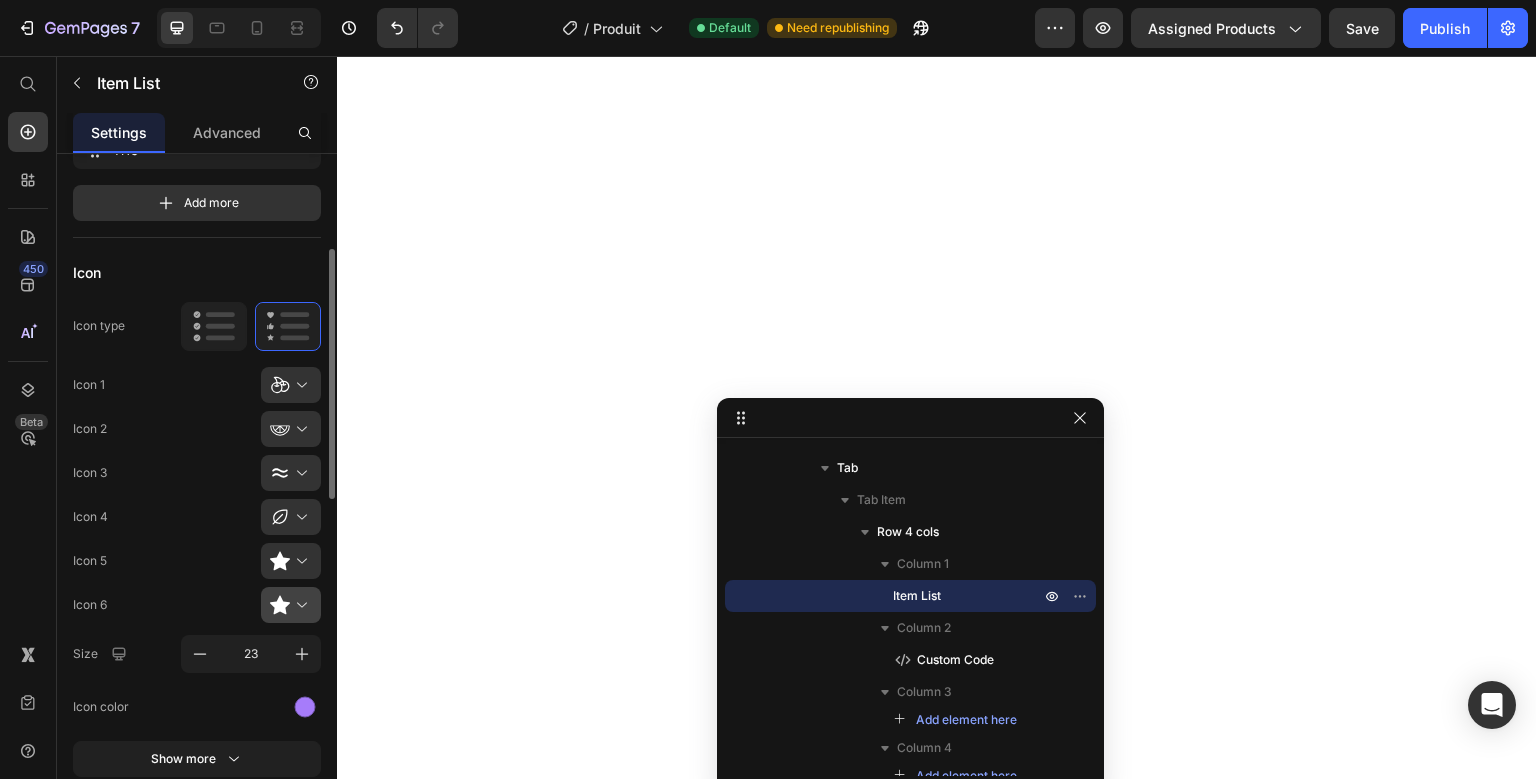 click 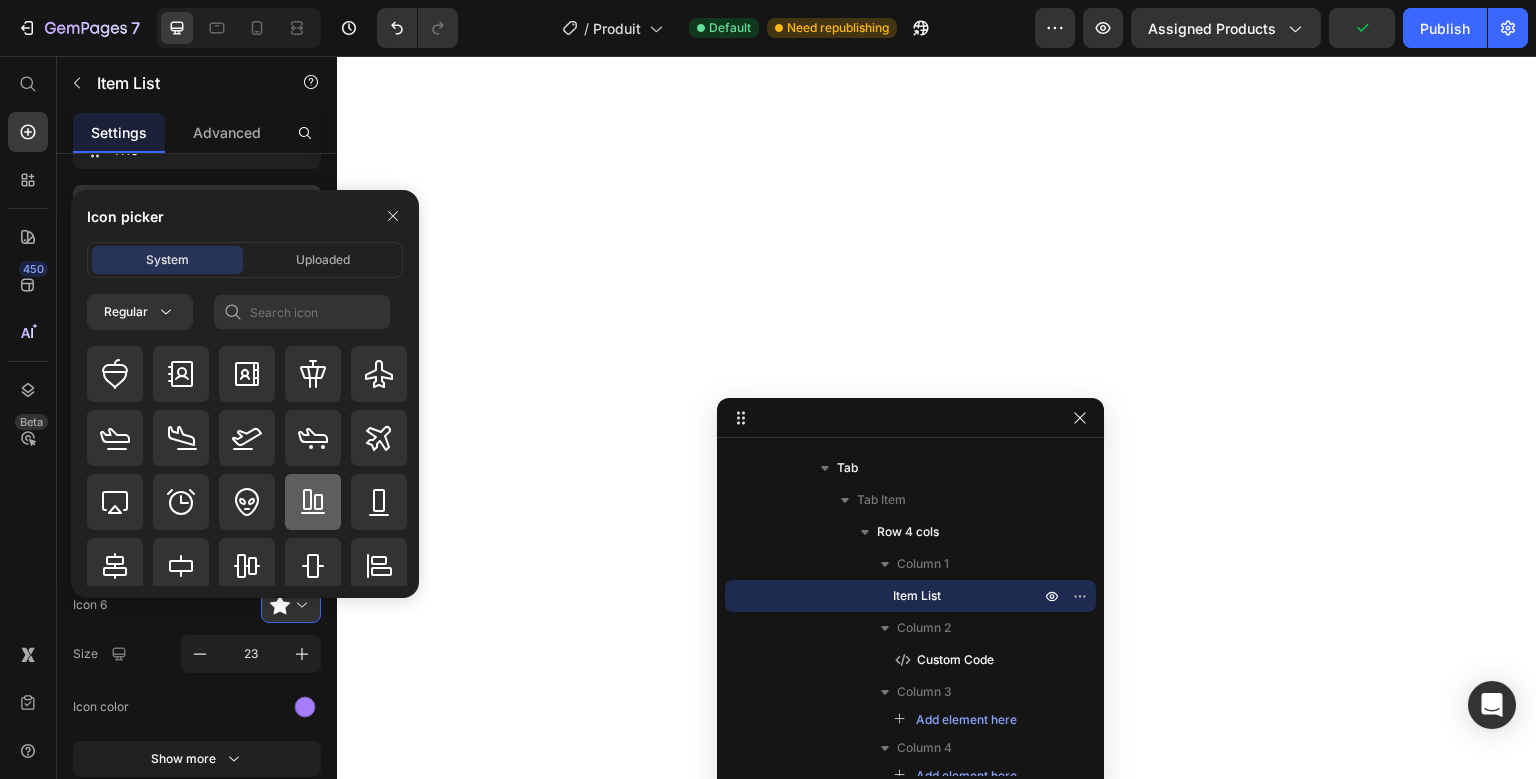 click 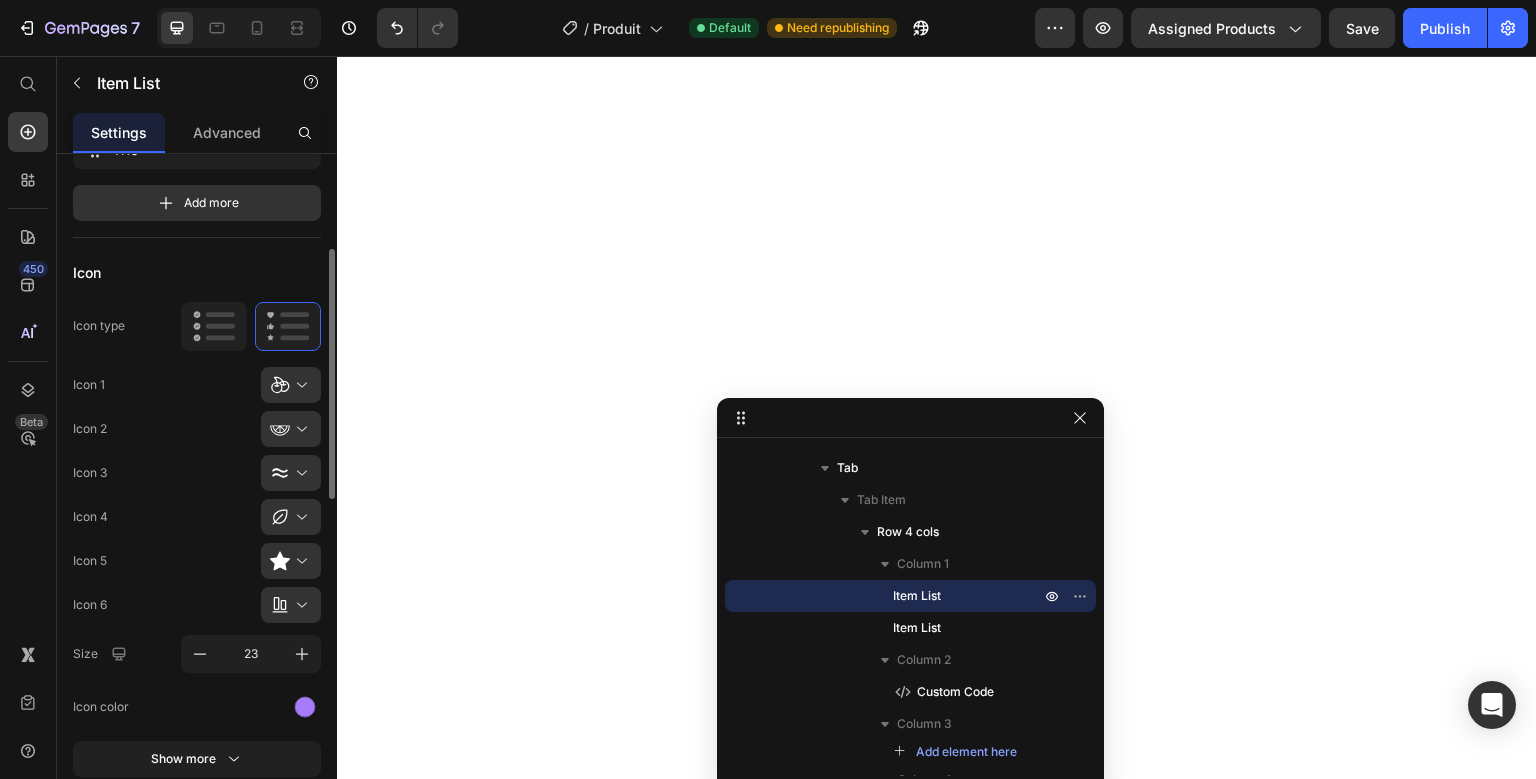 scroll, scrollTop: 0, scrollLeft: 0, axis: both 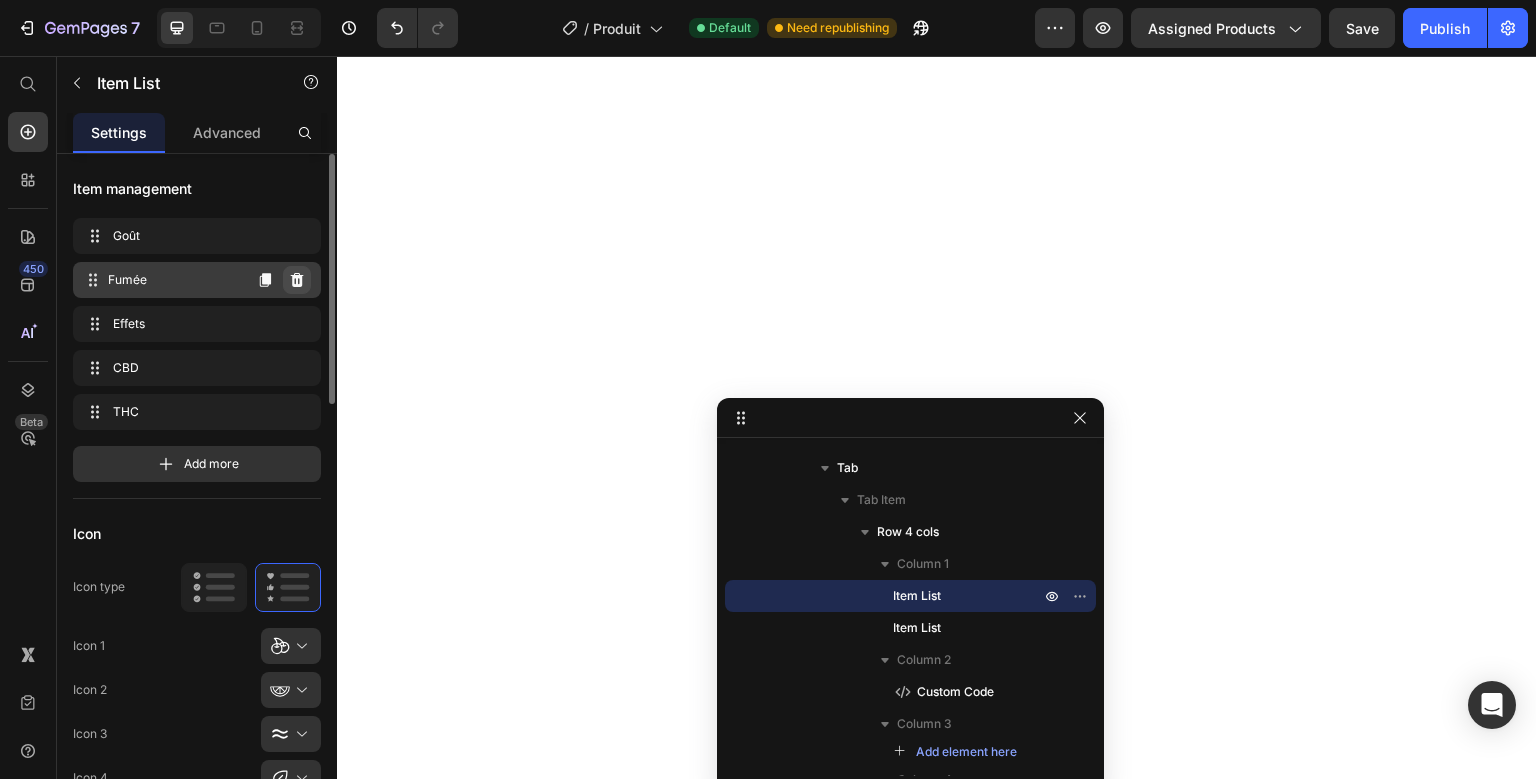 click 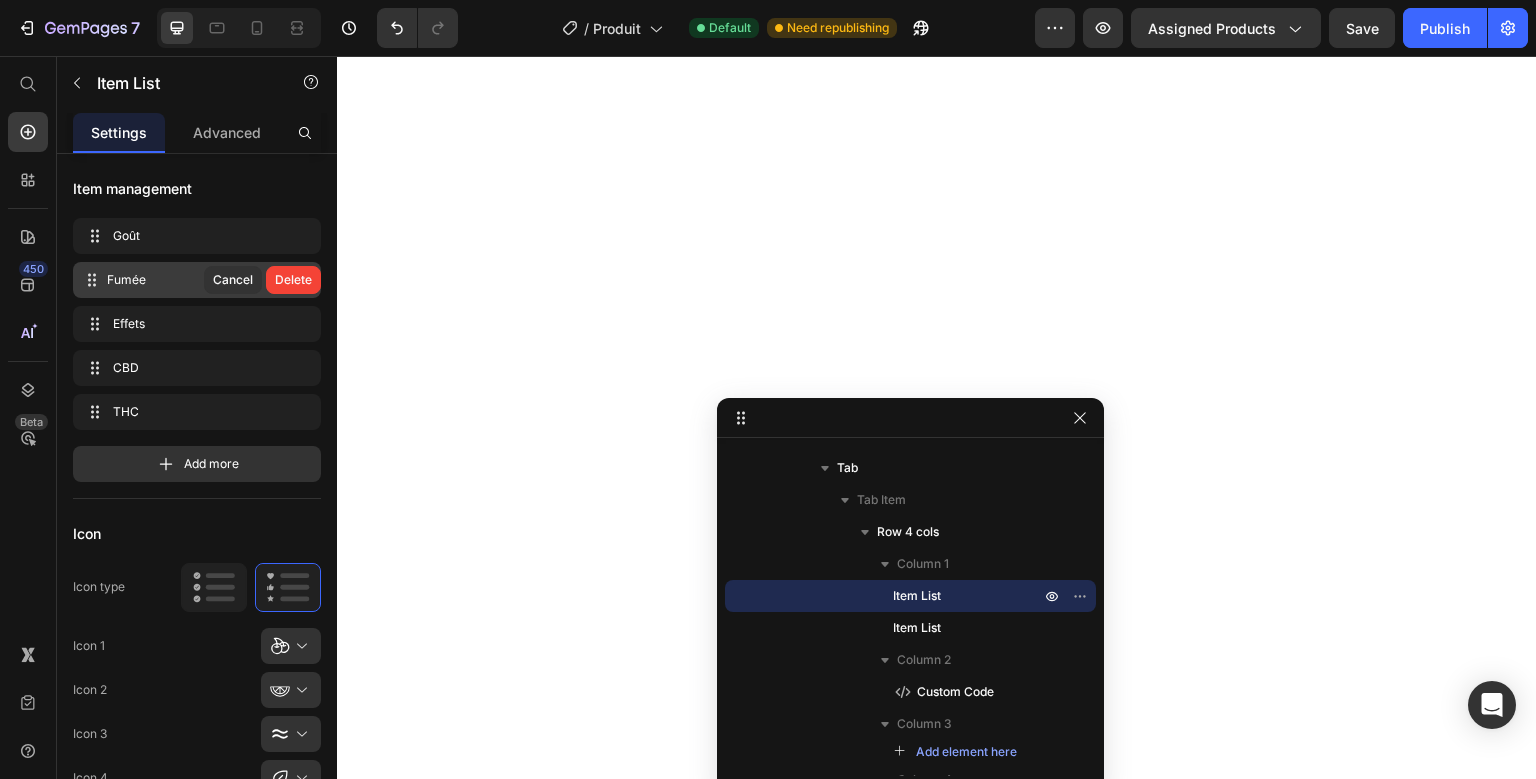 click on "Delete" at bounding box center [293, 280] 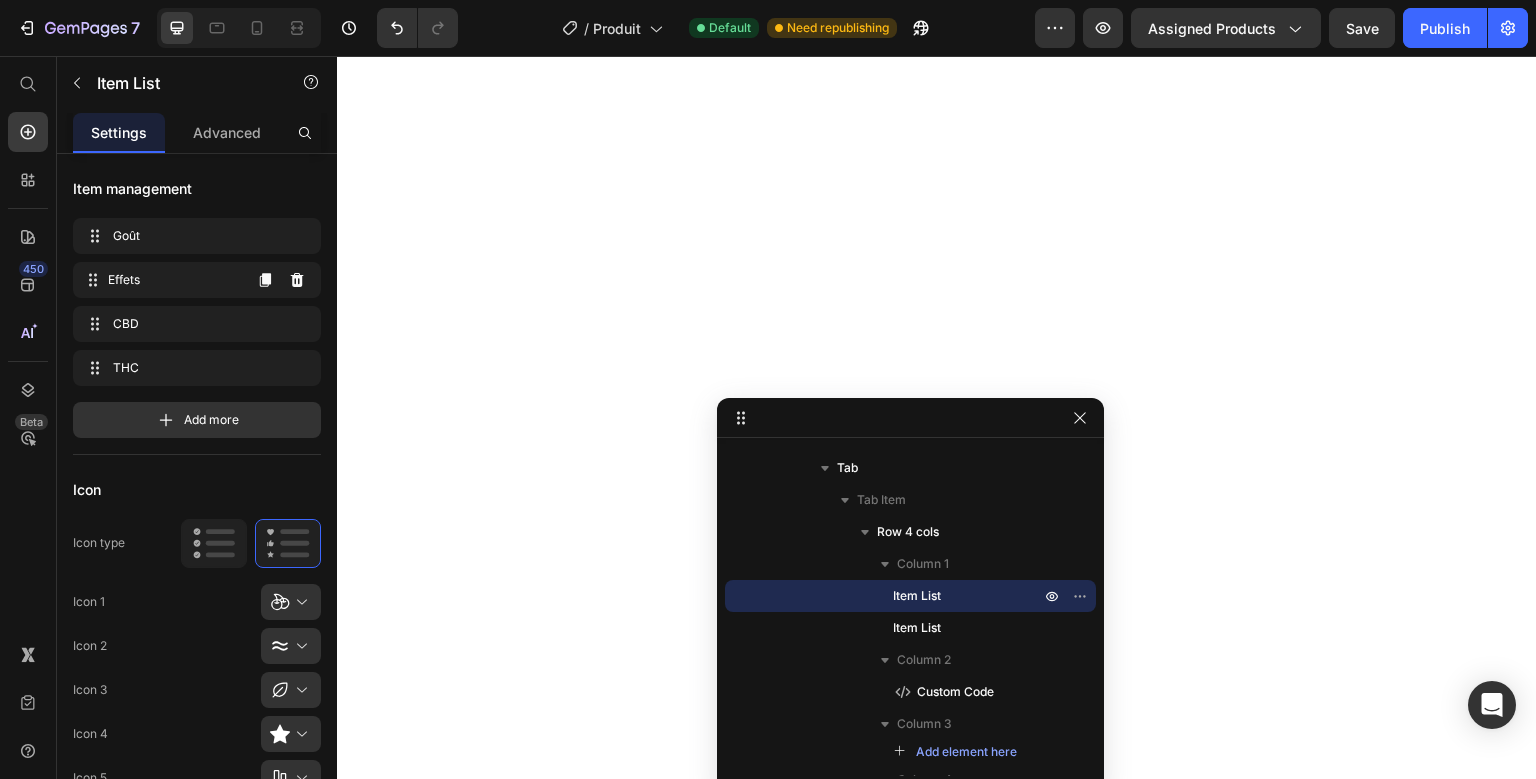 click 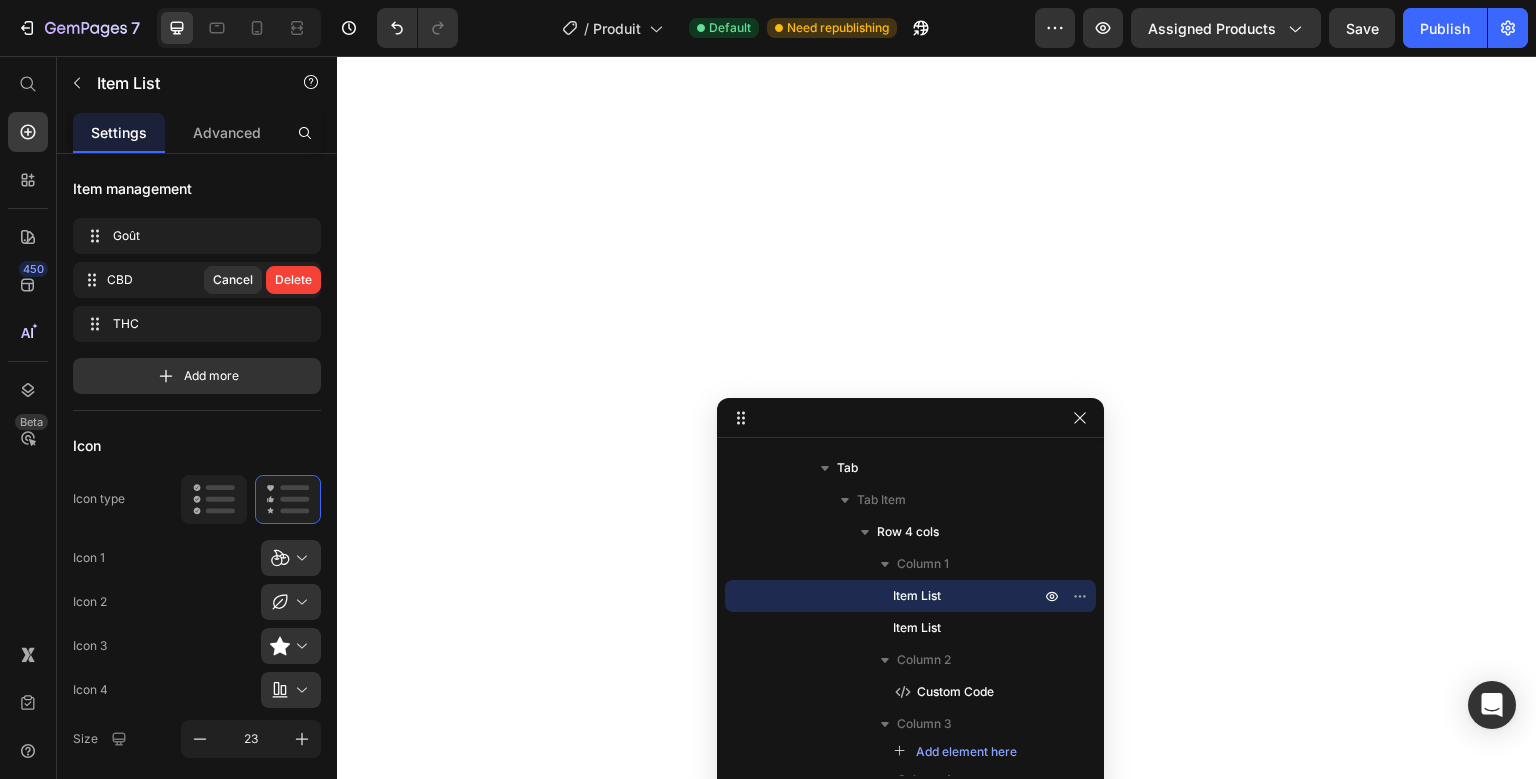 click on "Delete" at bounding box center [293, 280] 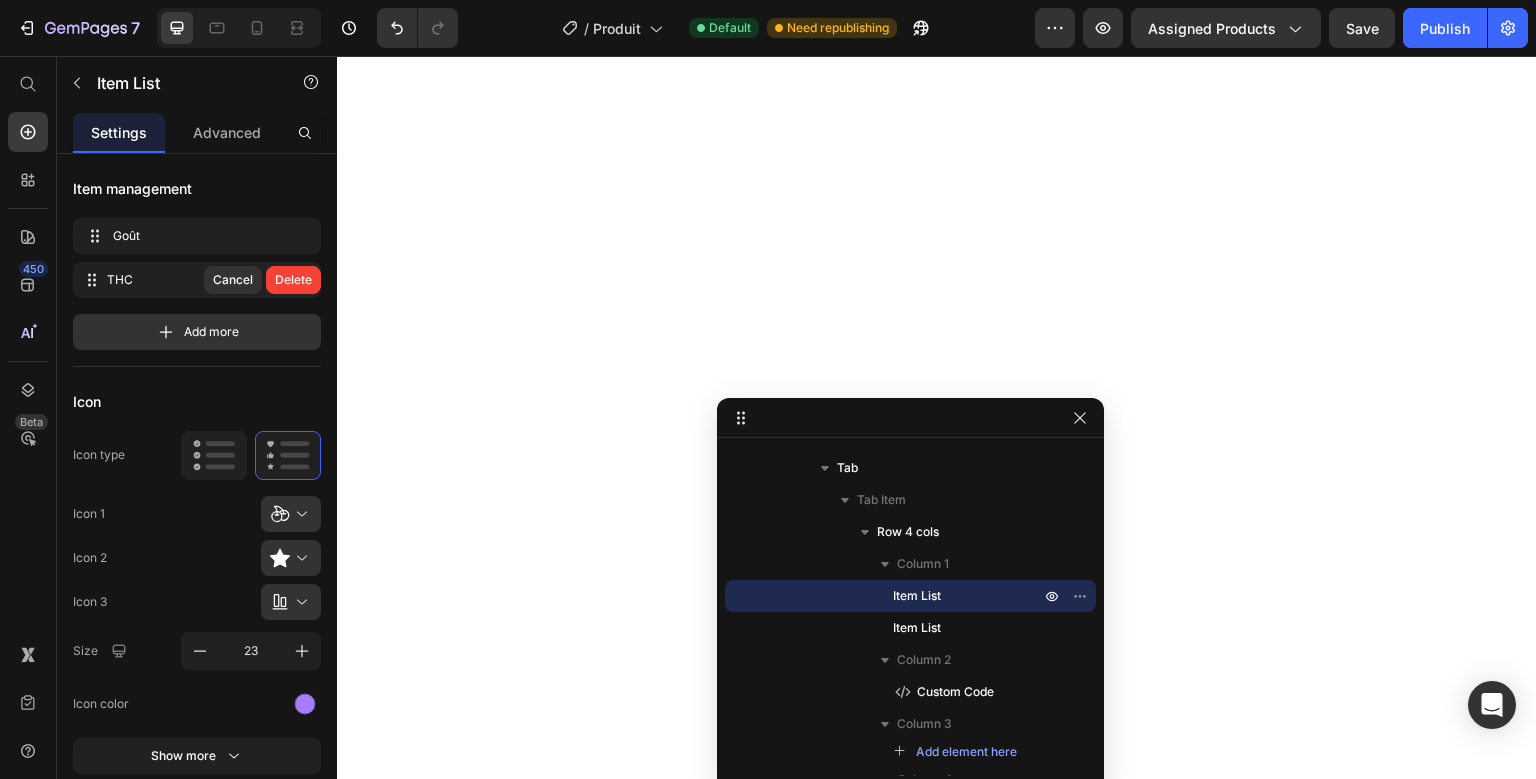 click on "Delete" at bounding box center (293, 280) 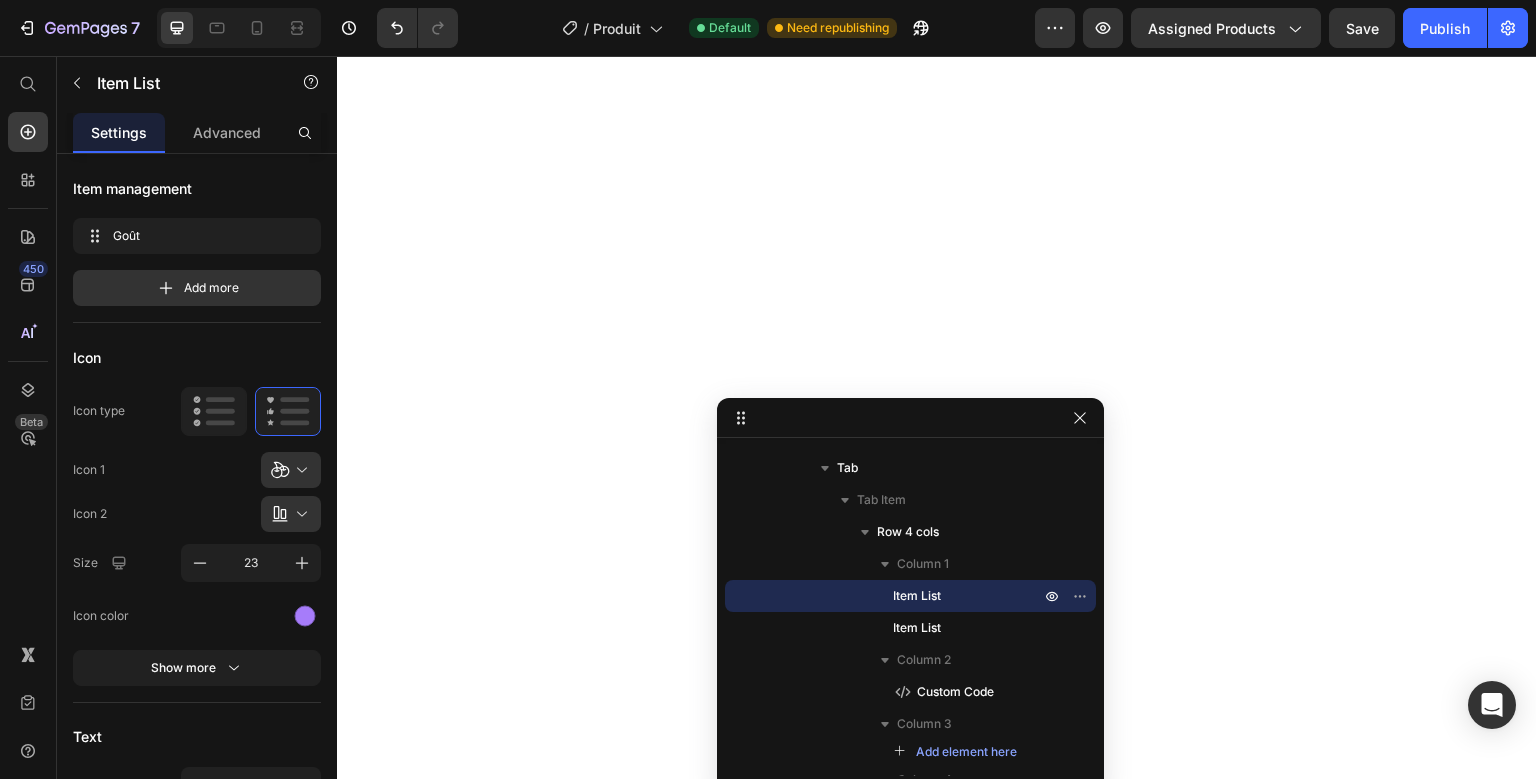 click on "Add more" at bounding box center (197, 288) 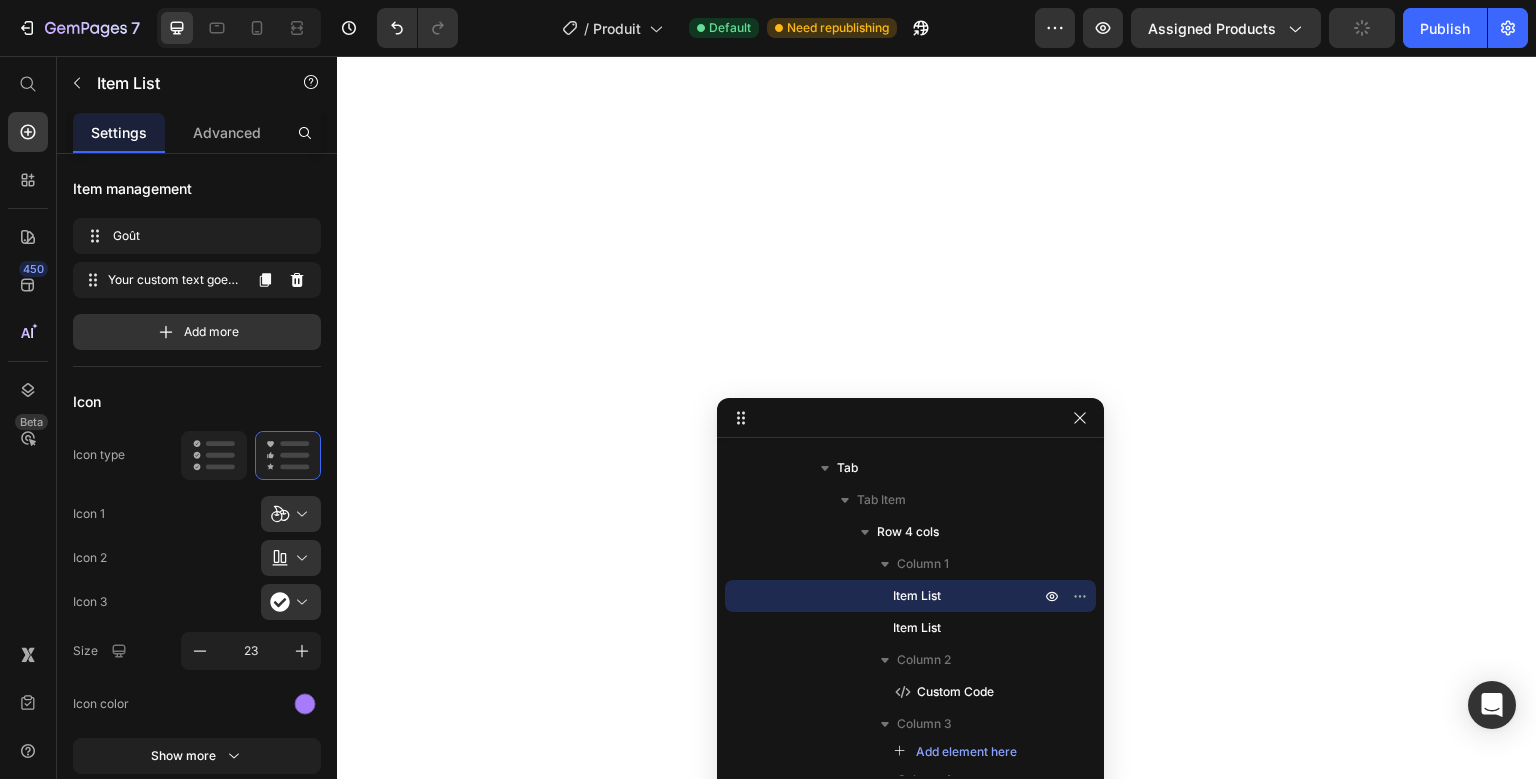 click 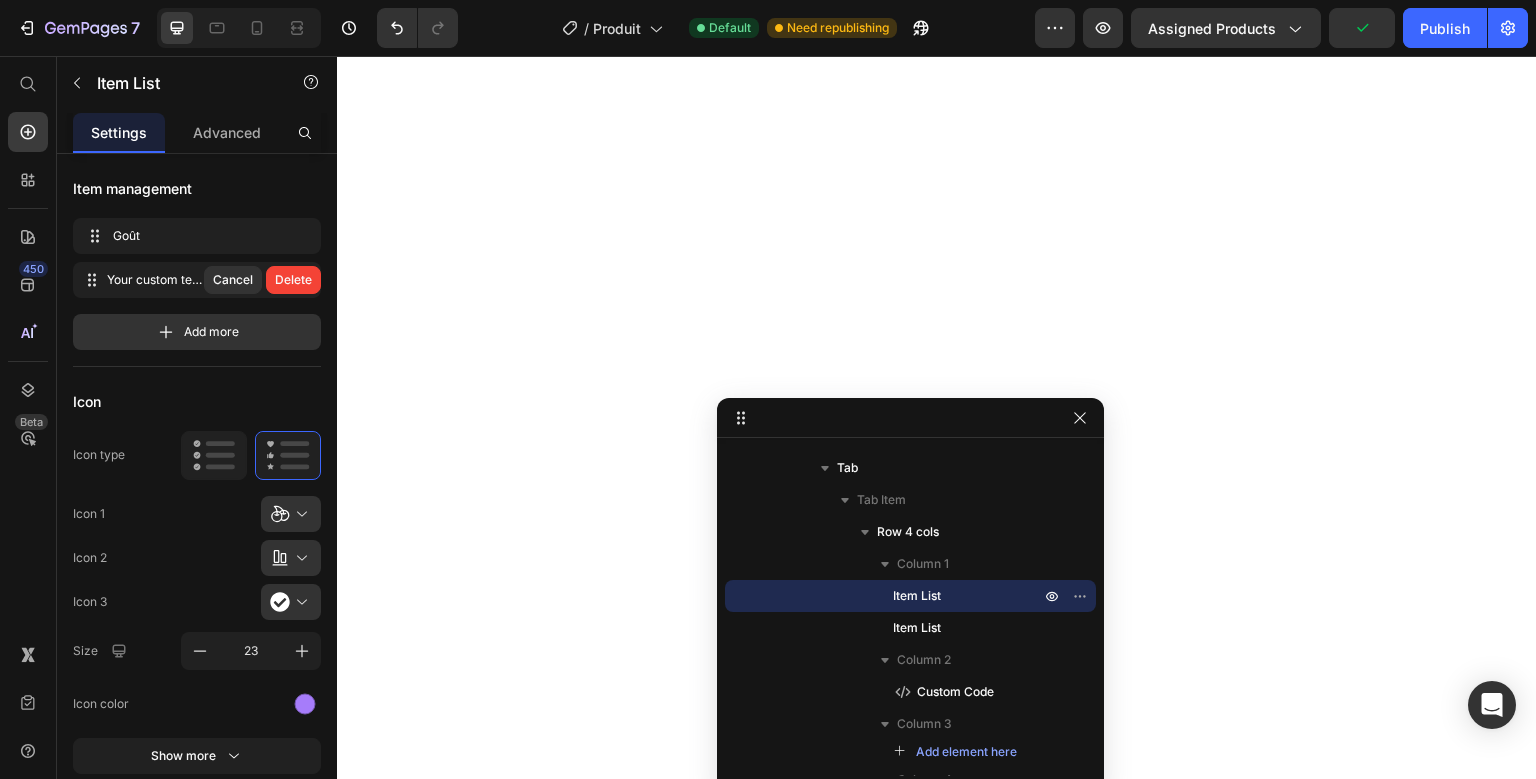 click on "Delete" at bounding box center (293, 280) 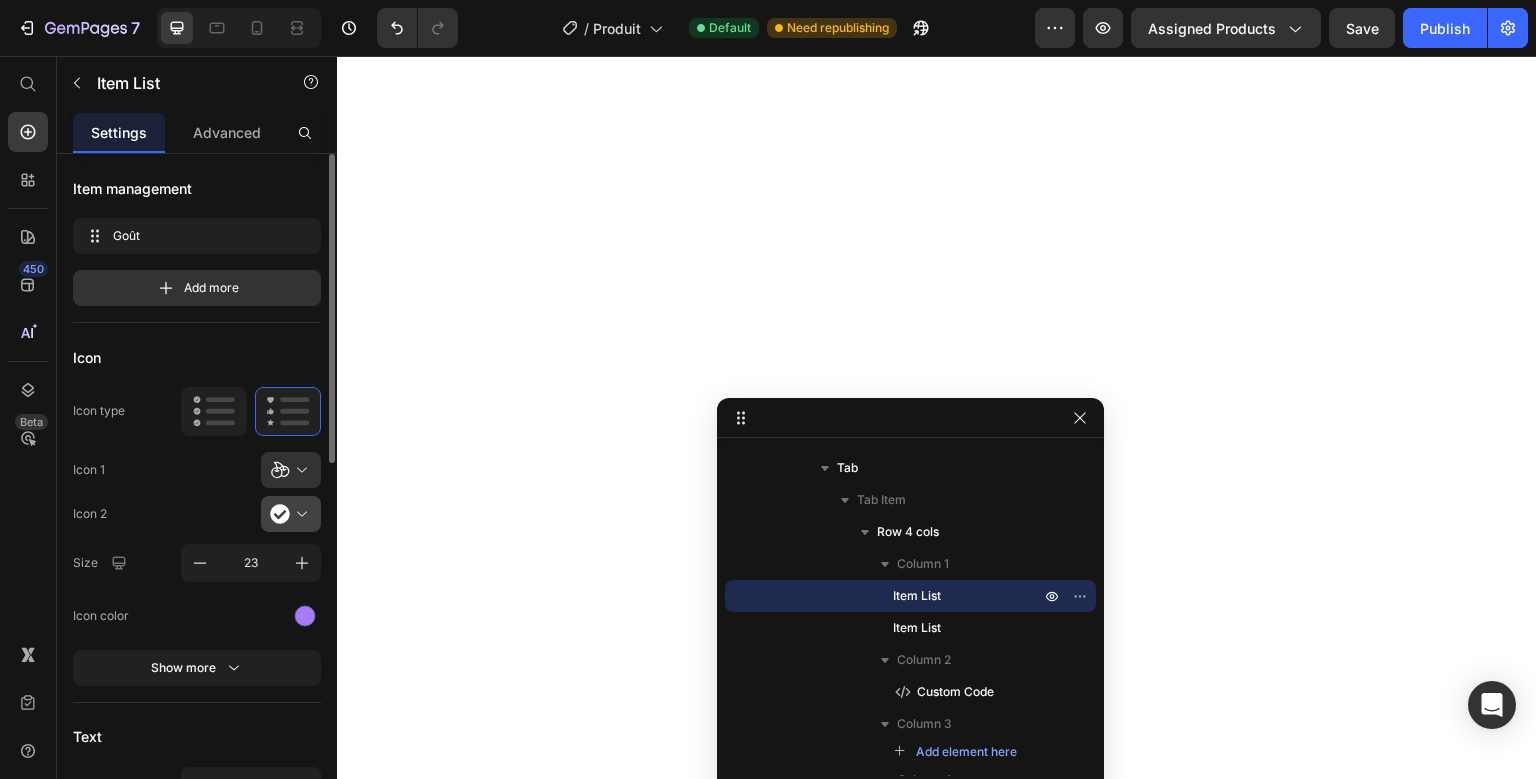 click at bounding box center [299, 514] 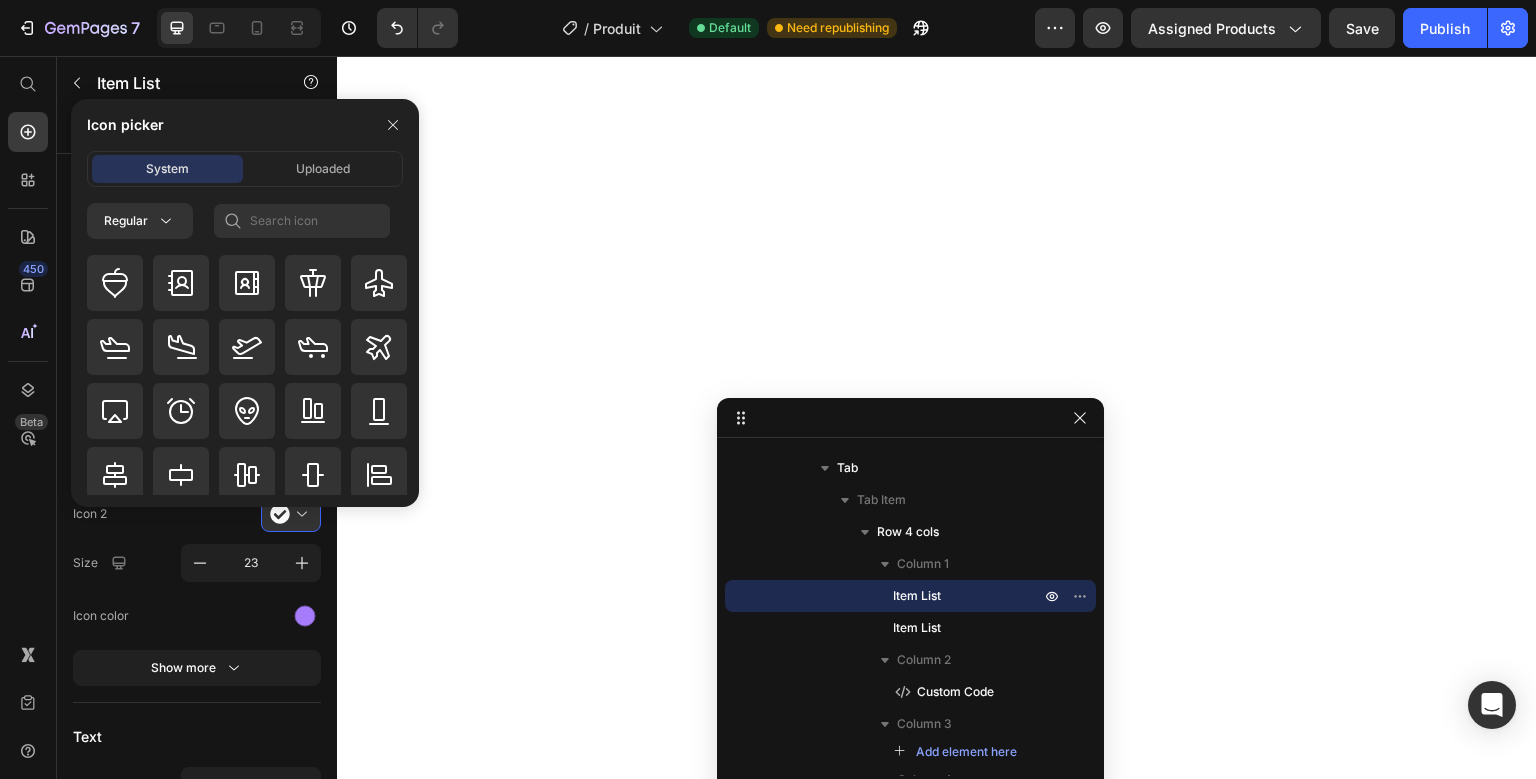 click on "Icon 2" 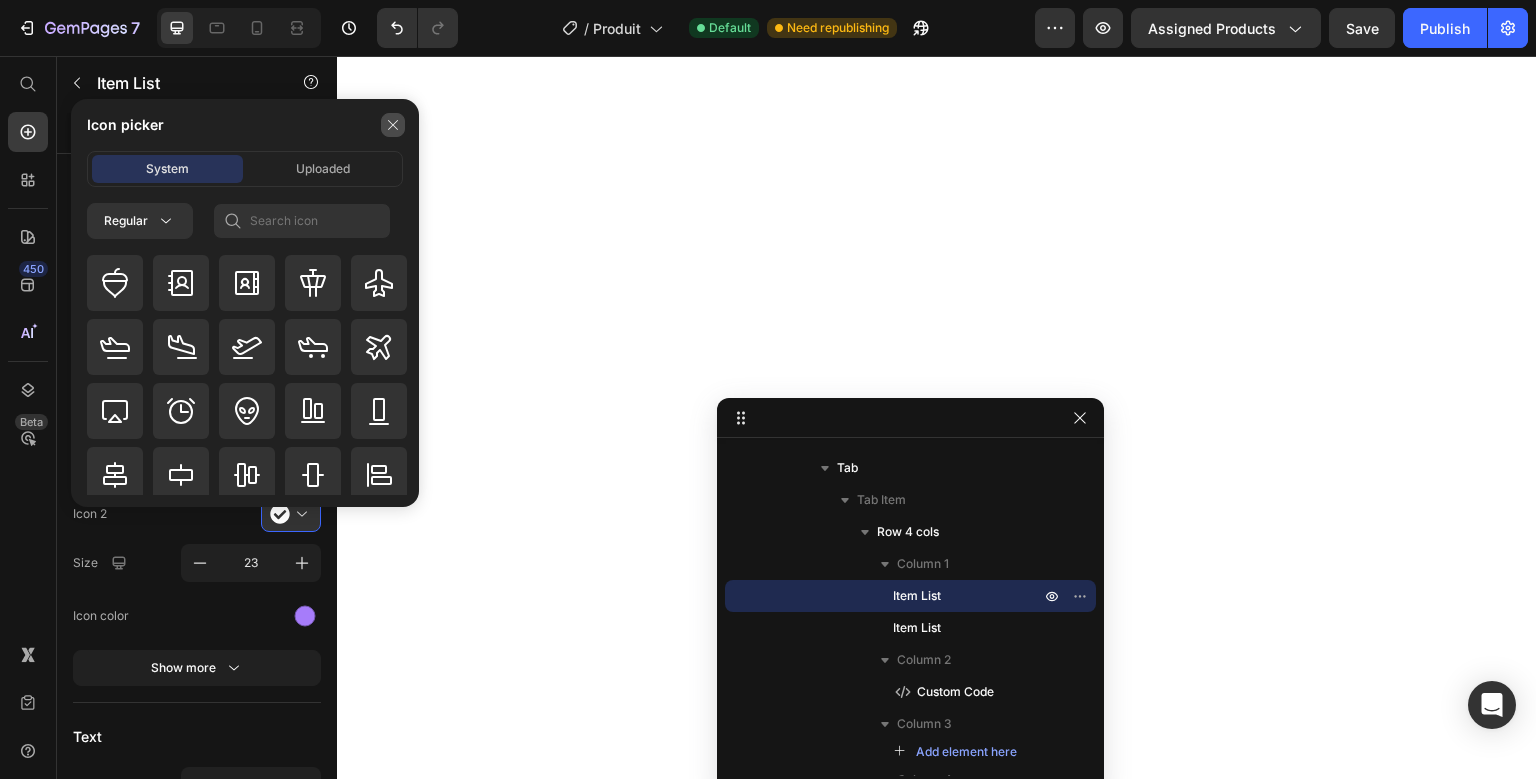 click at bounding box center [393, 125] 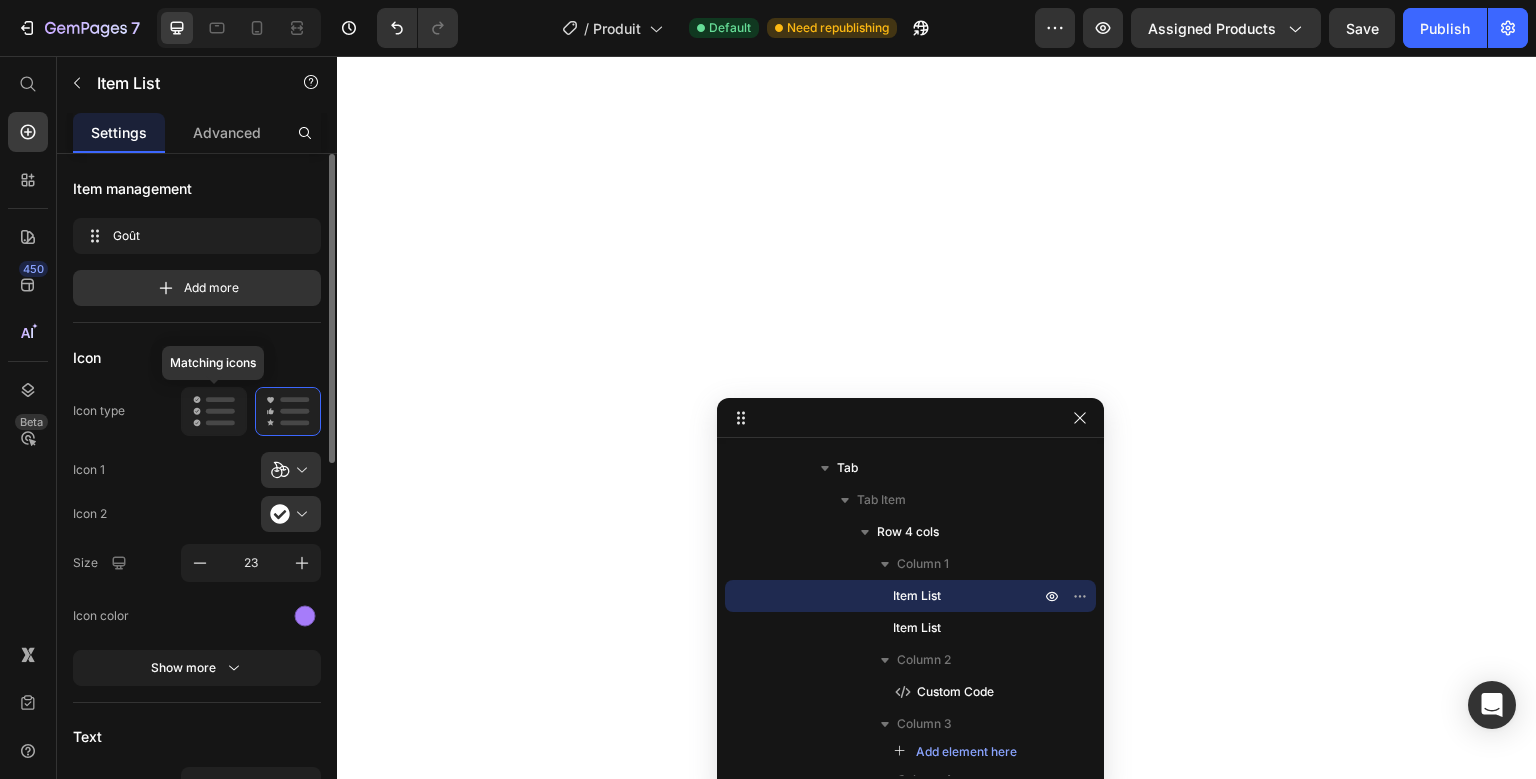 click 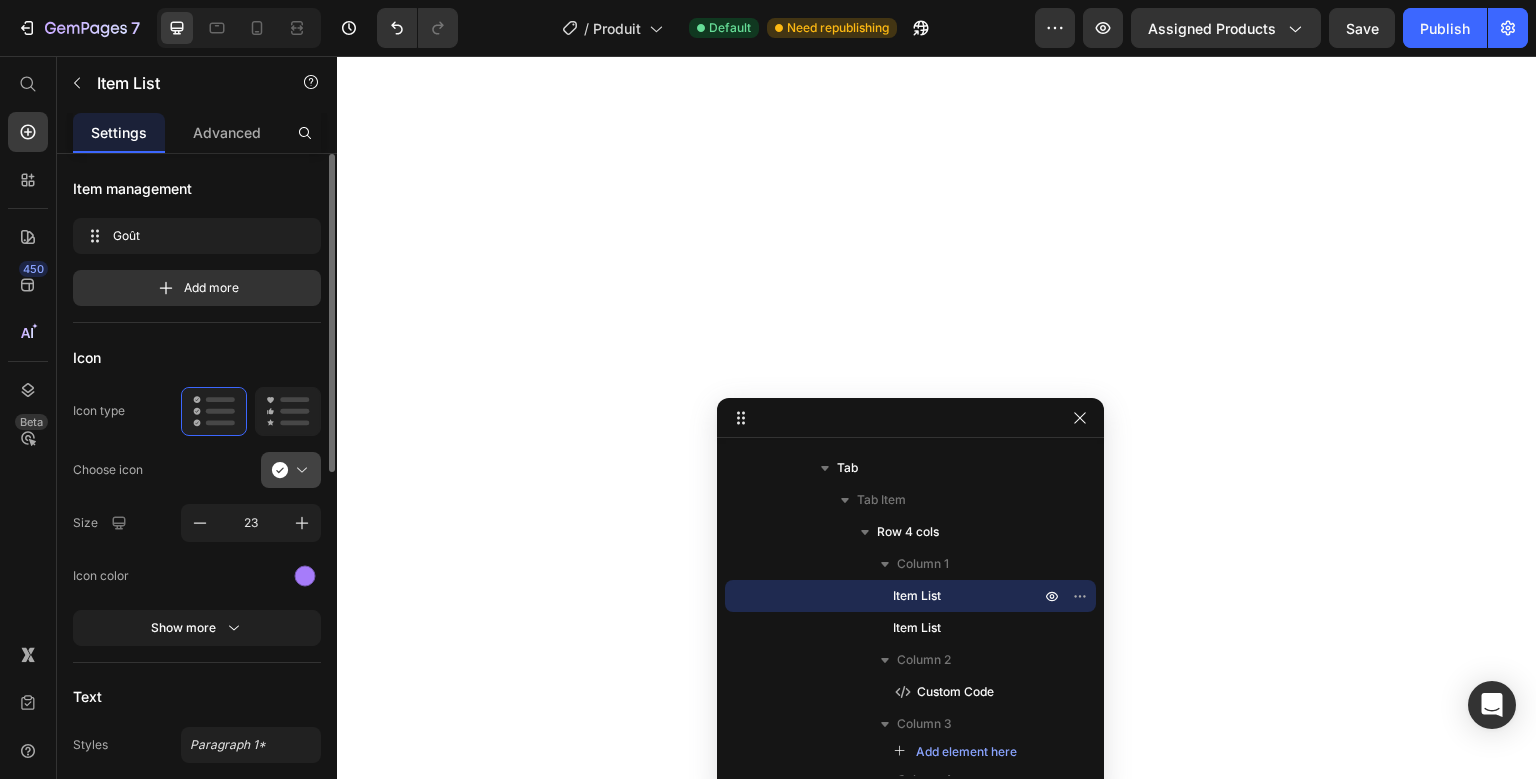 click at bounding box center [299, 470] 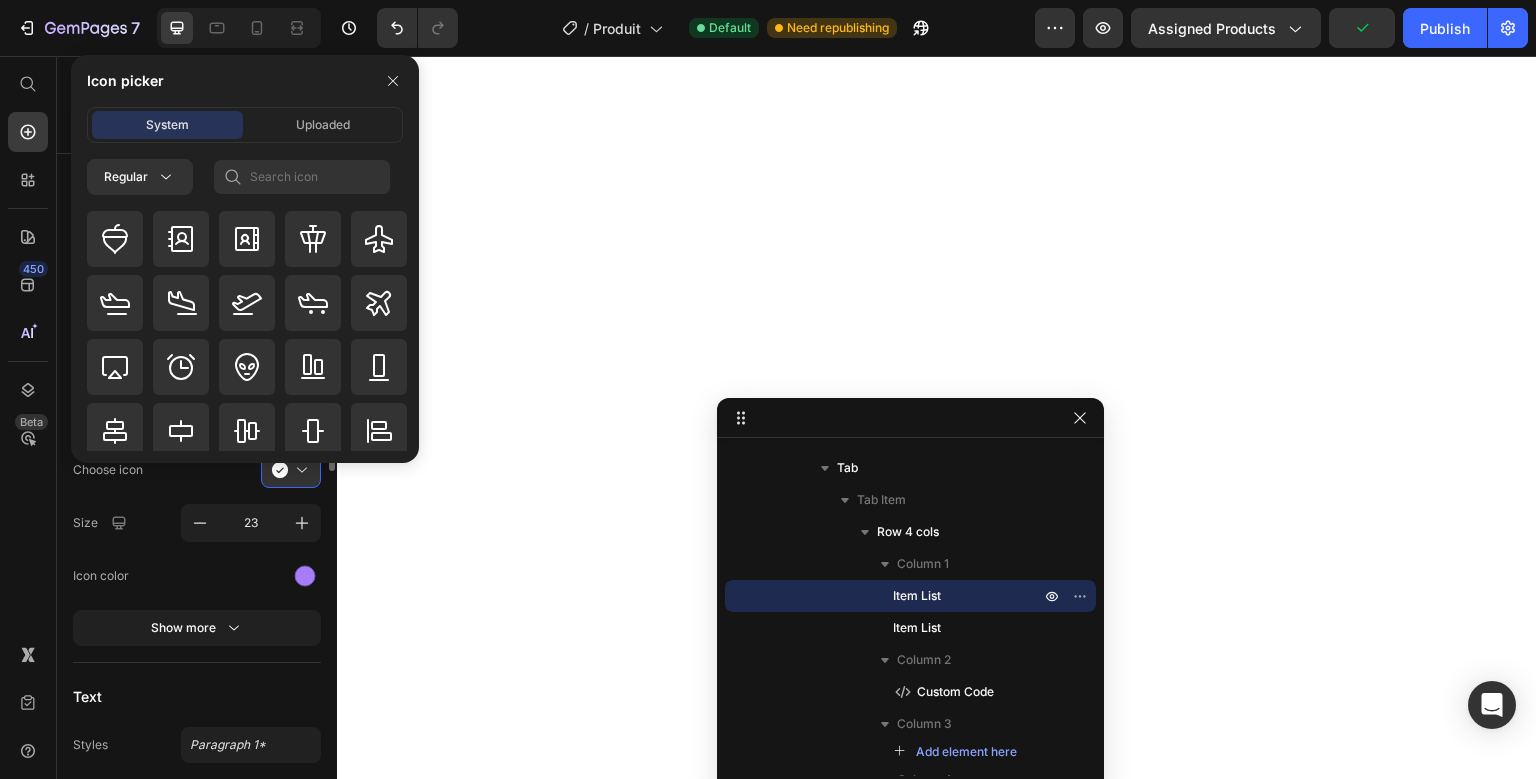 click on "Icon Icon type  Choose icon Size 23 Icon color Show more" 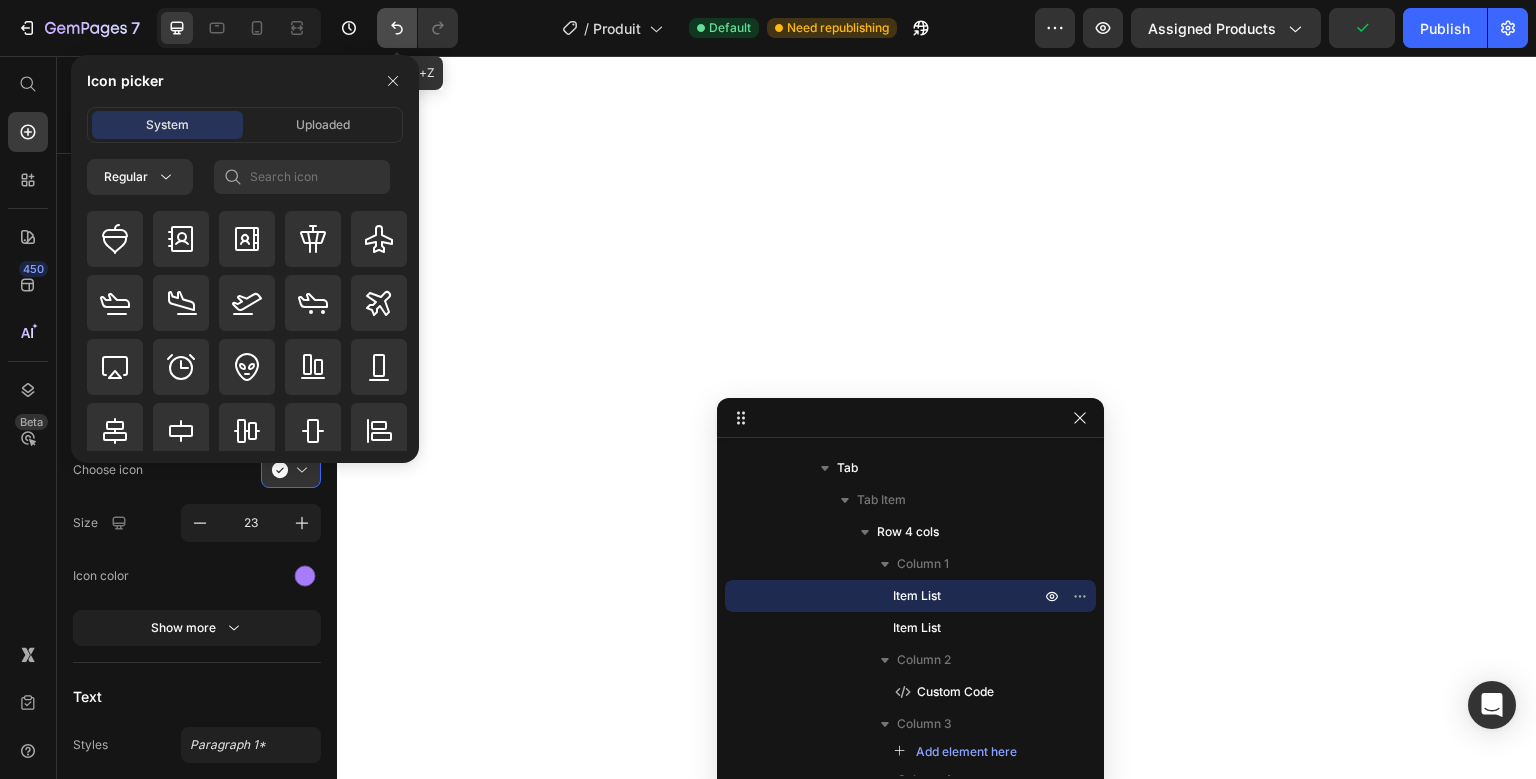 click 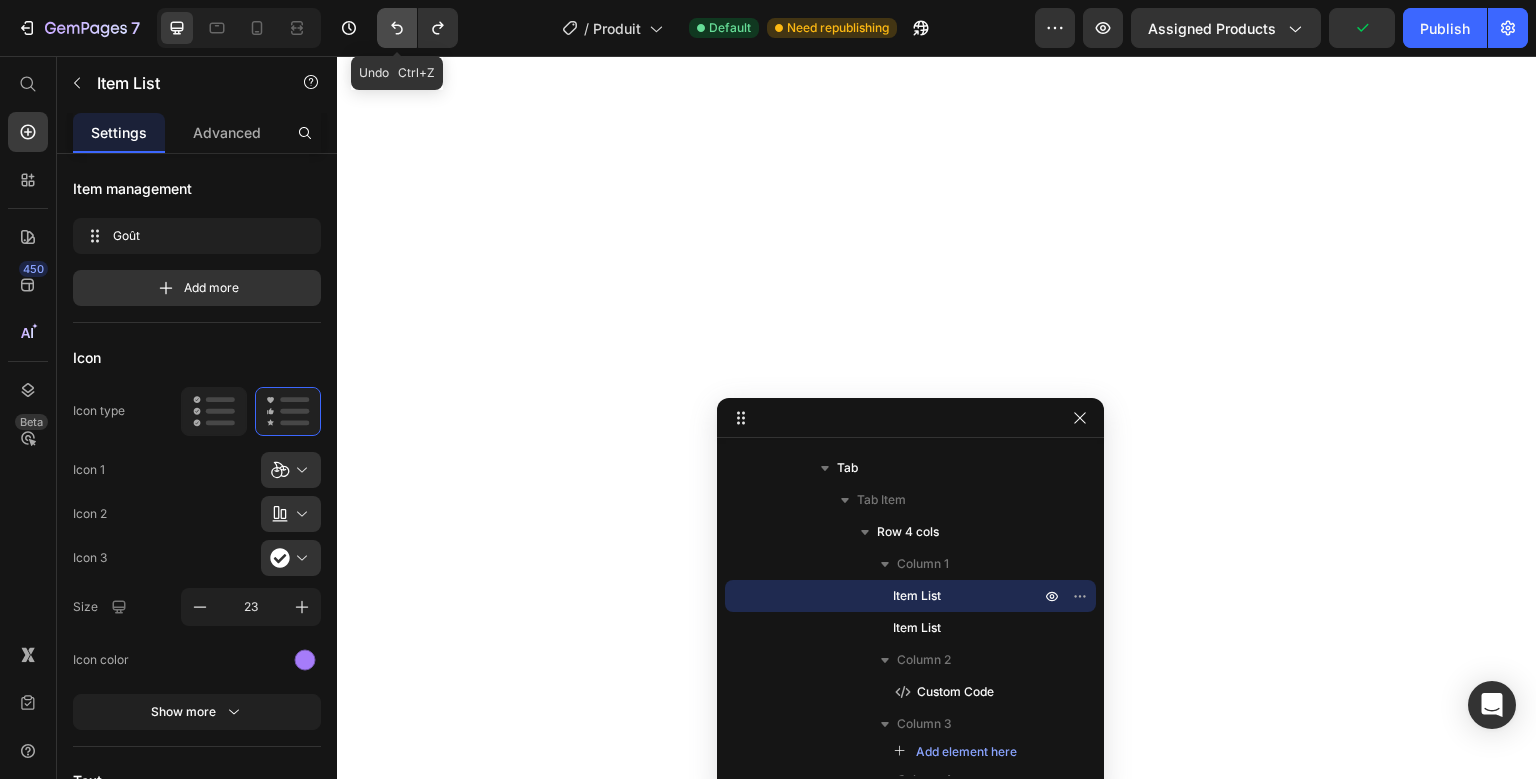 click 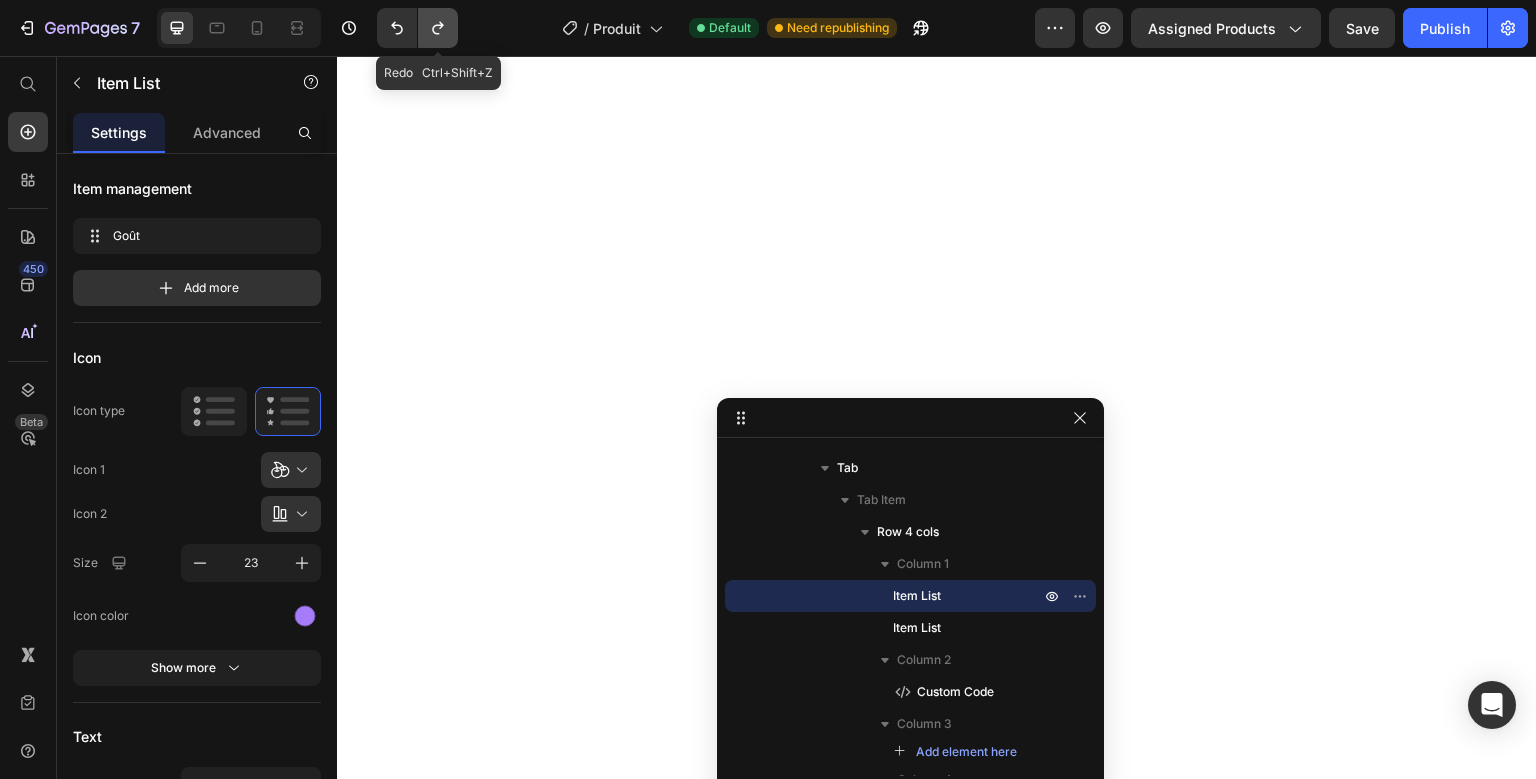 click 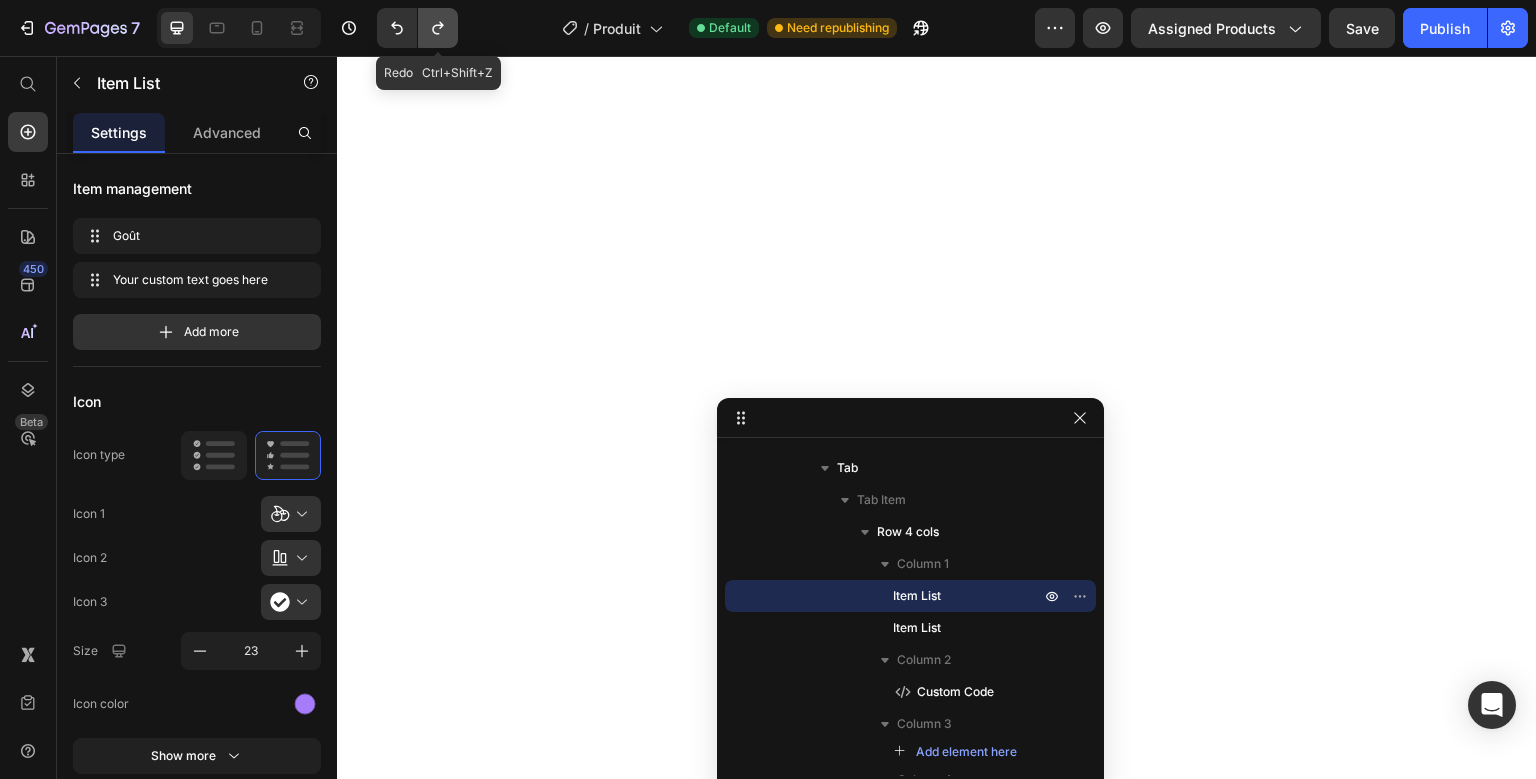 click 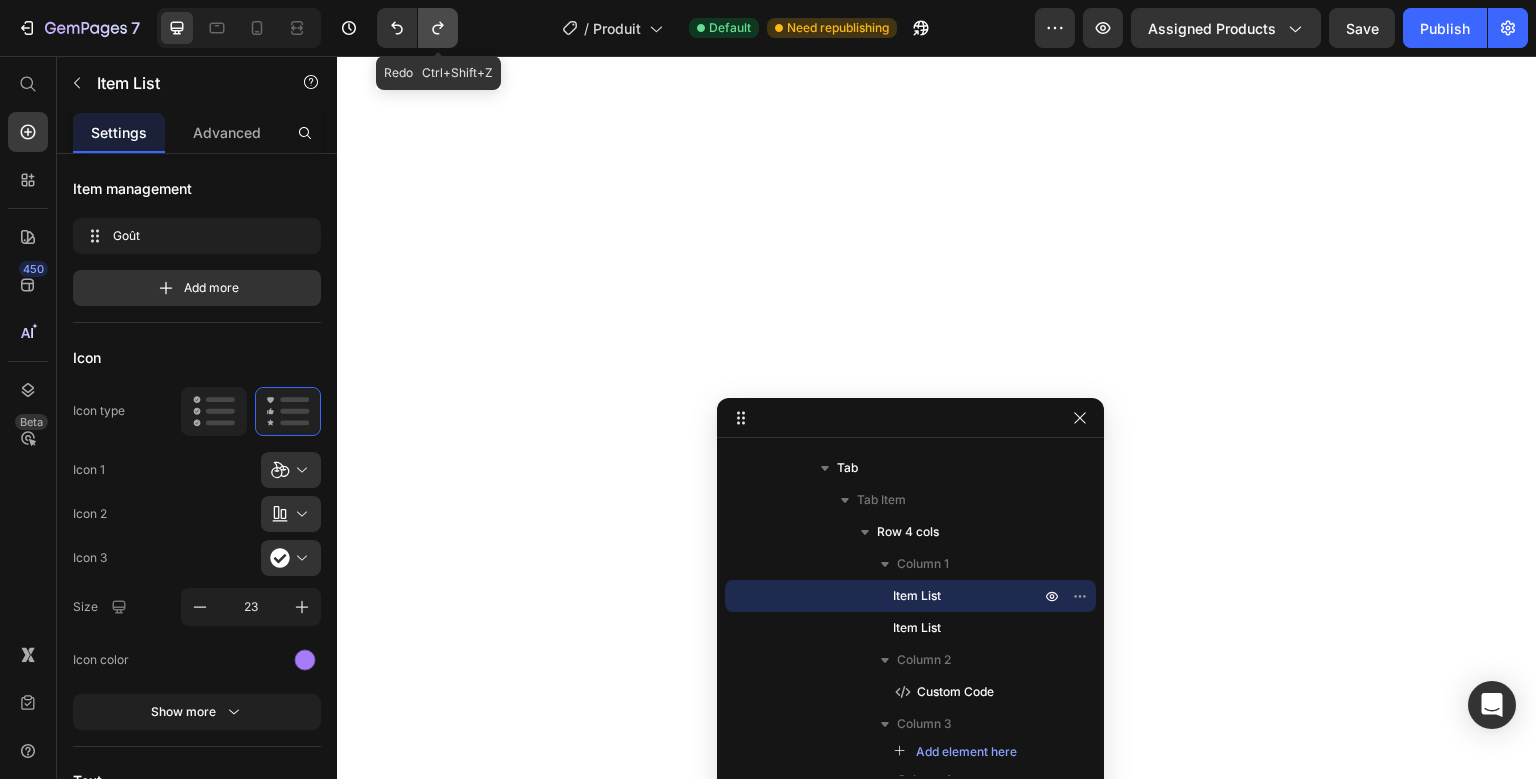 click 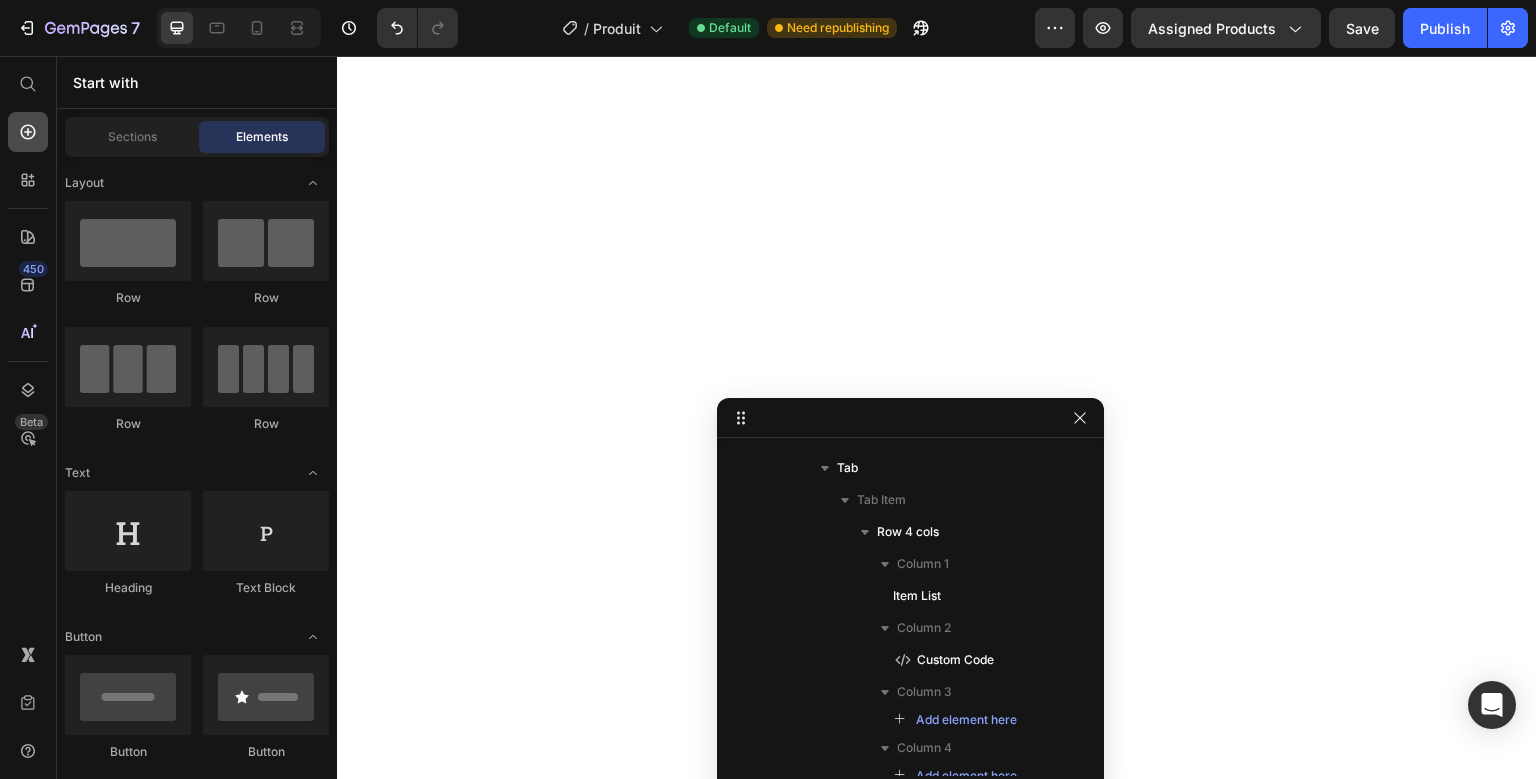 click 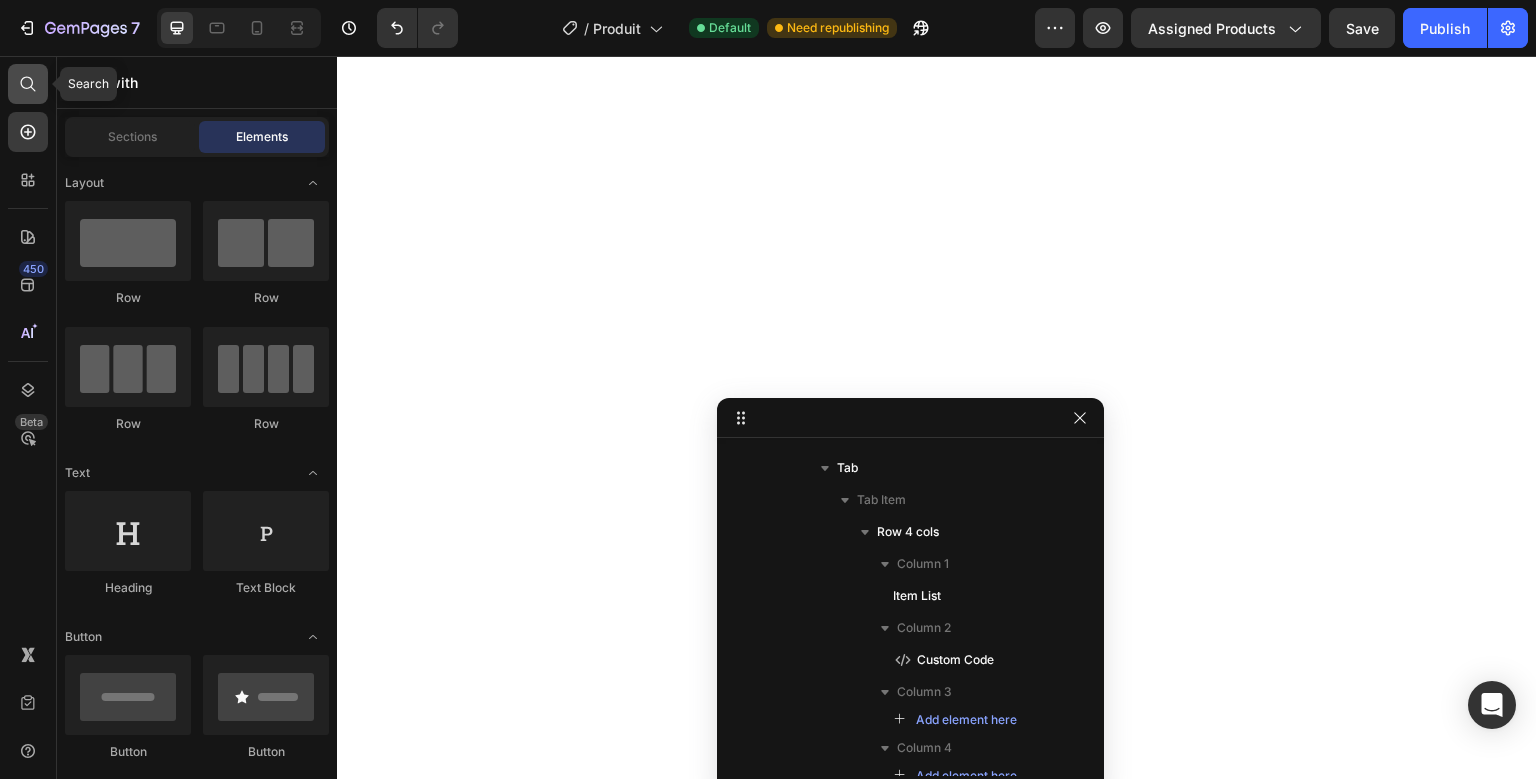 click 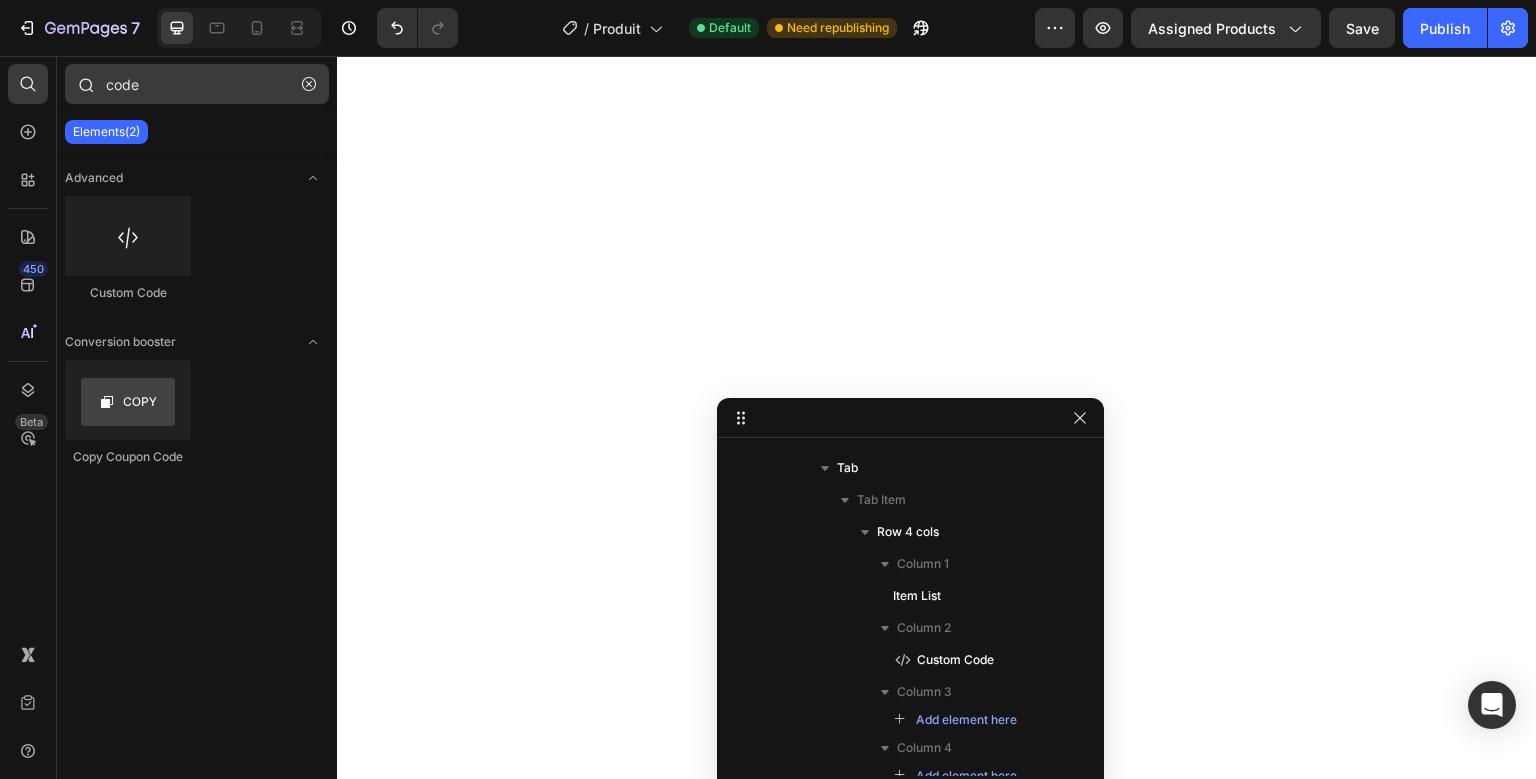 click on "code" at bounding box center [197, 84] 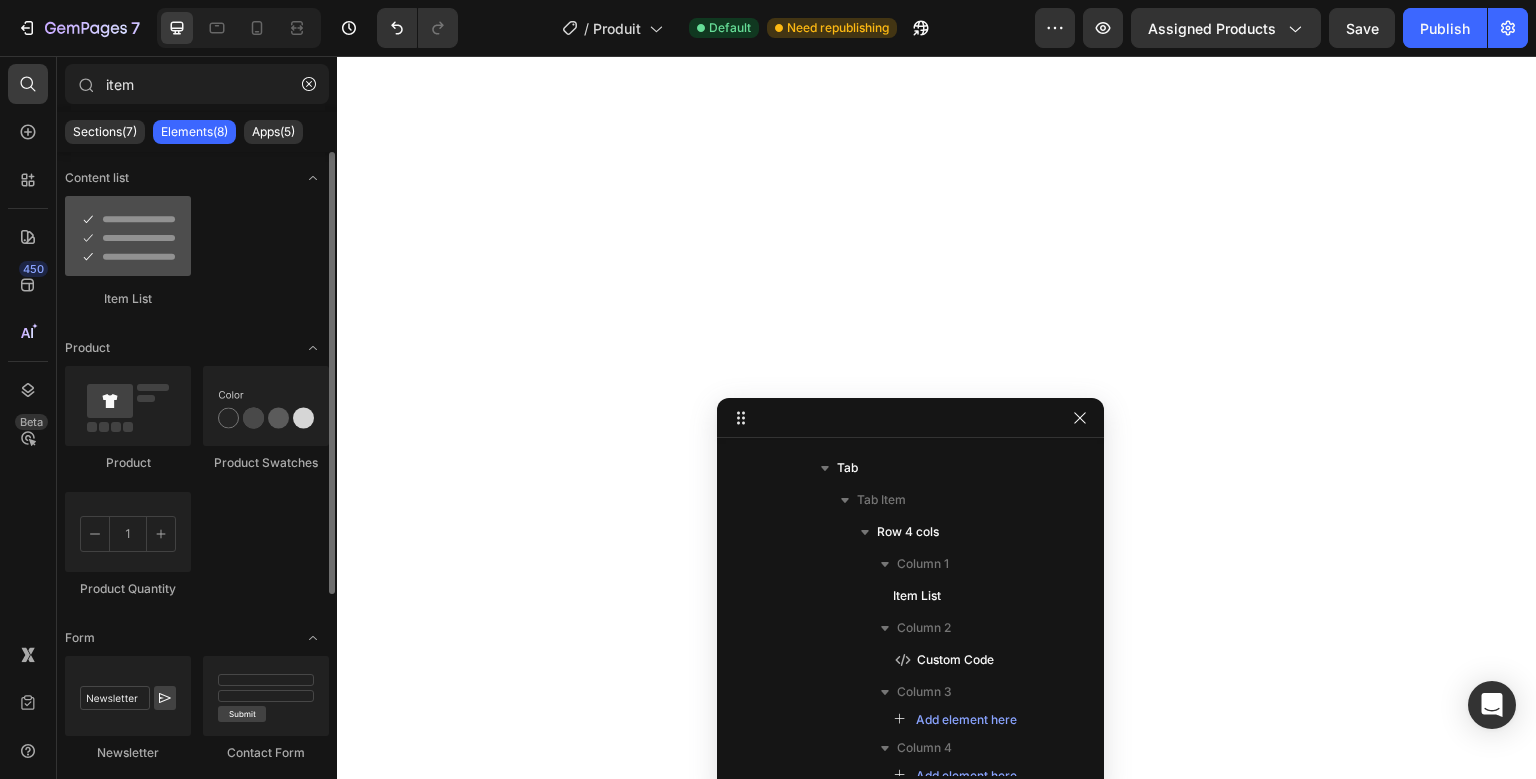type on "item" 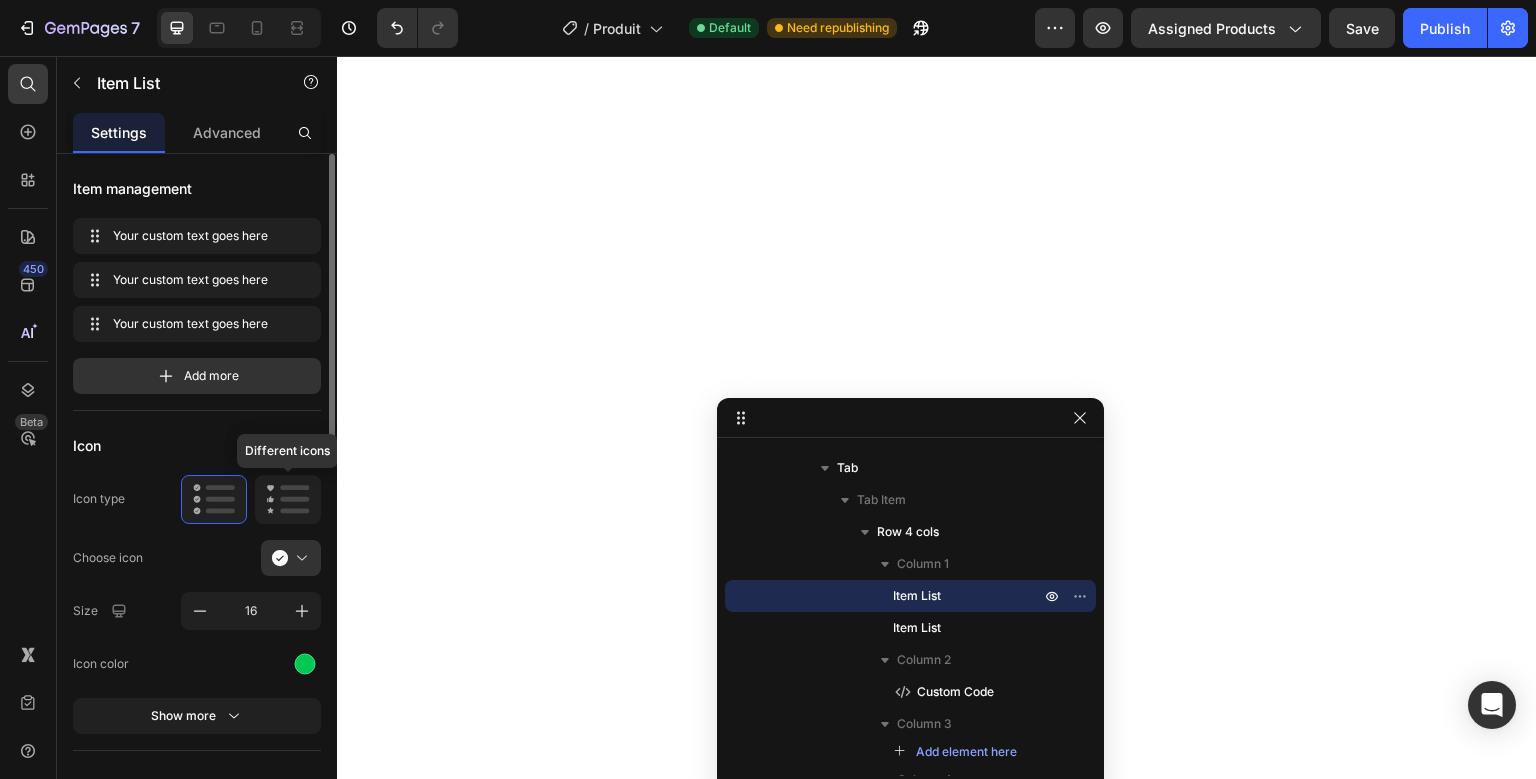 click 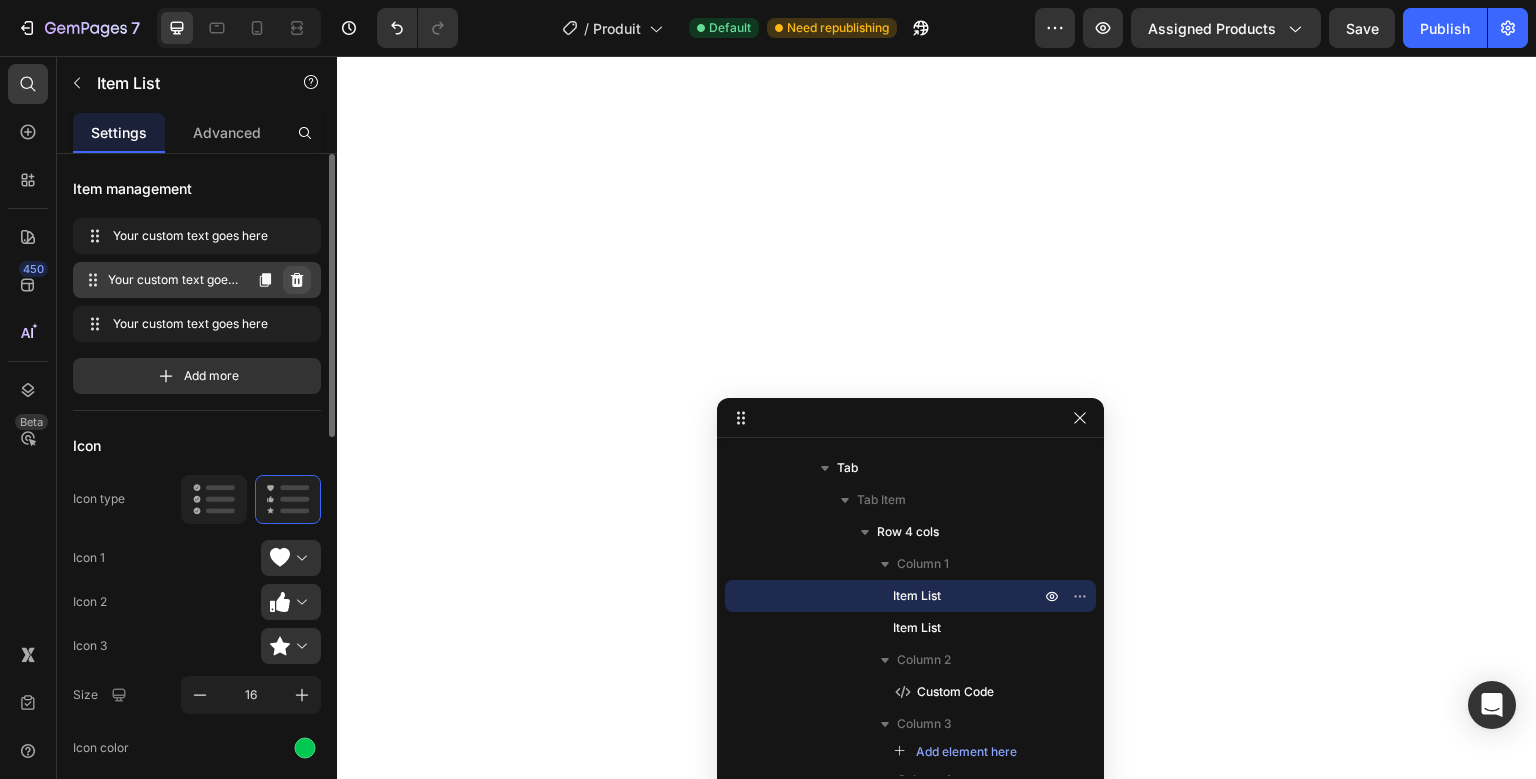 click 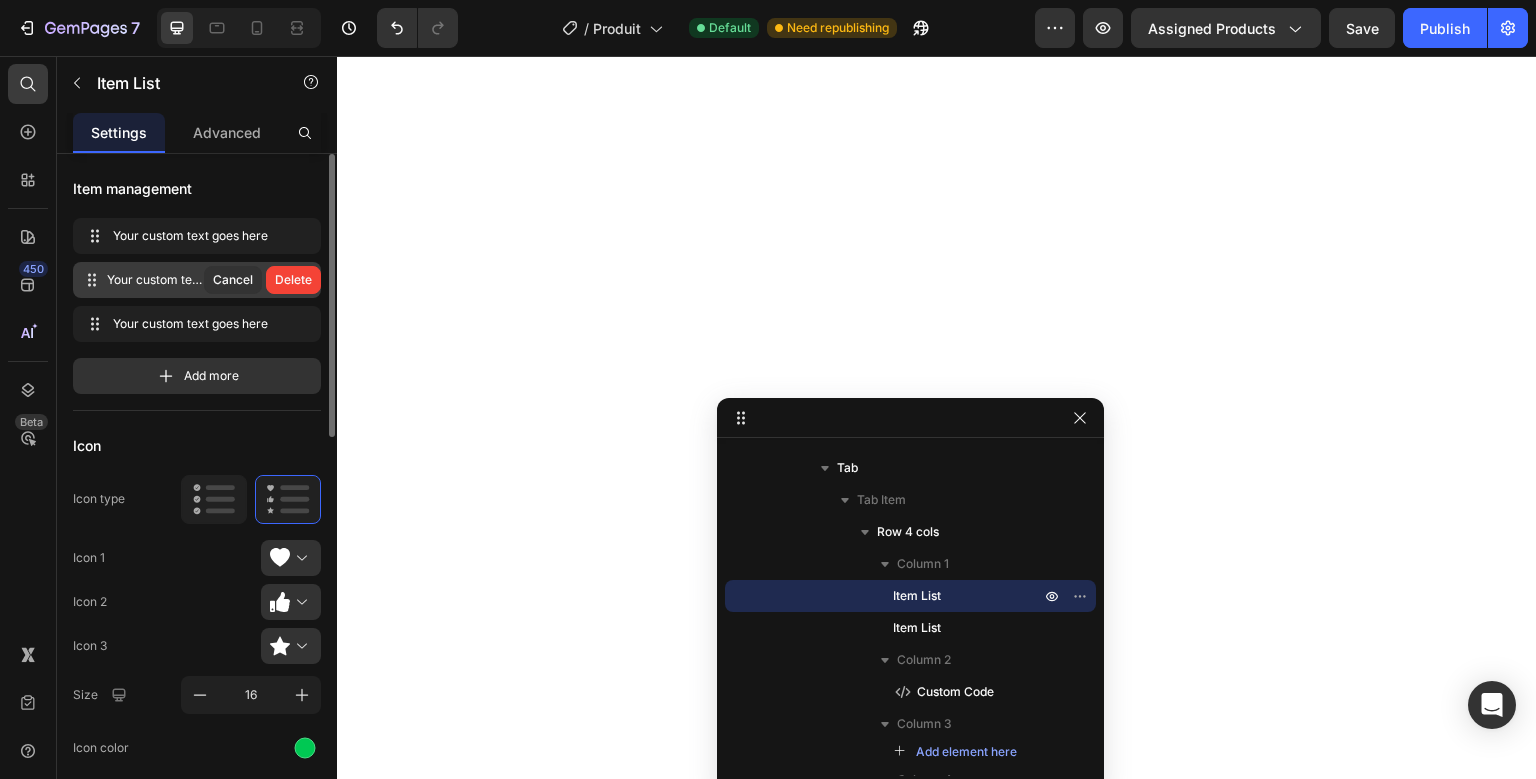 click on "Delete" at bounding box center [293, 280] 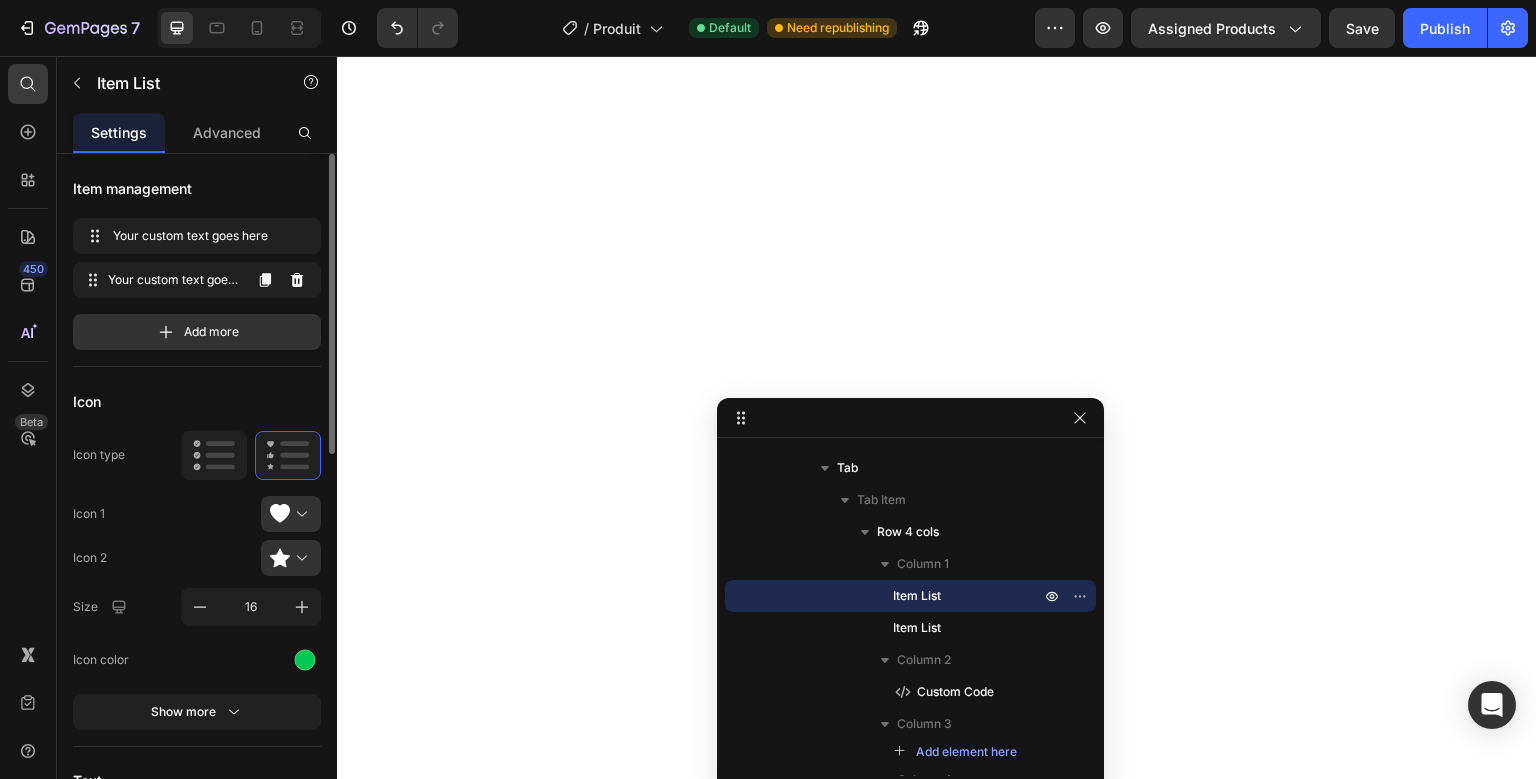click 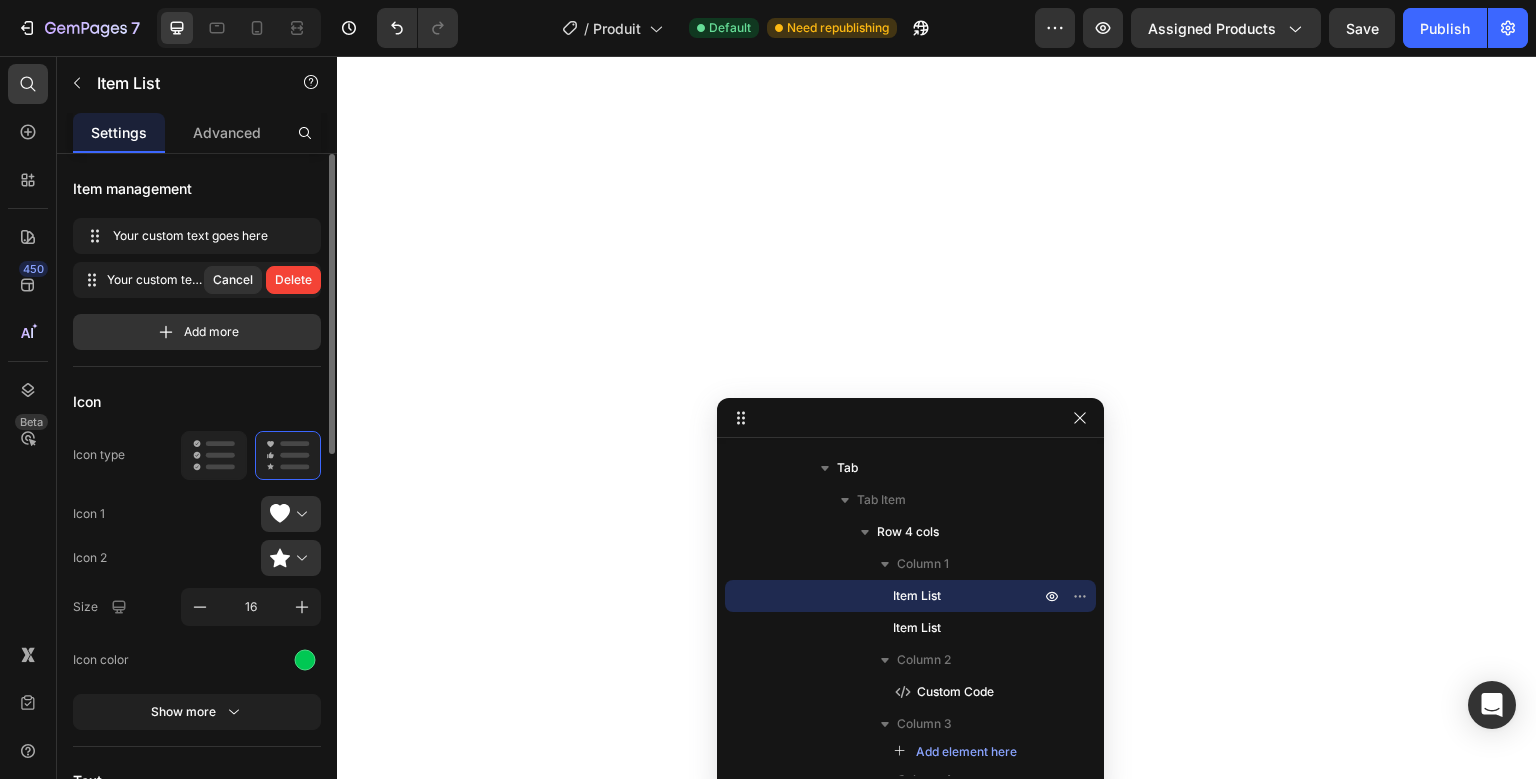 click on "Delete" at bounding box center (293, 280) 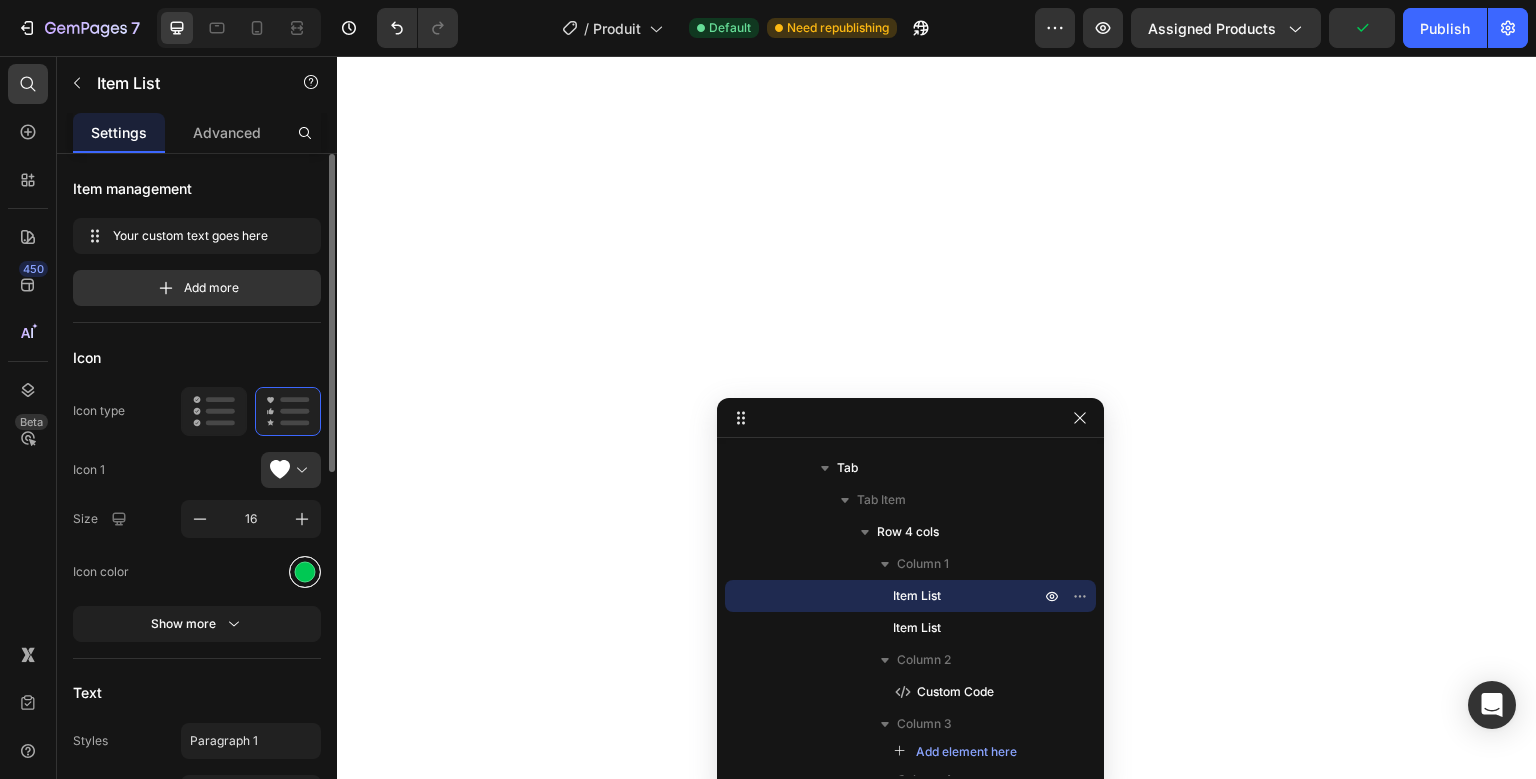 click at bounding box center [305, 572] 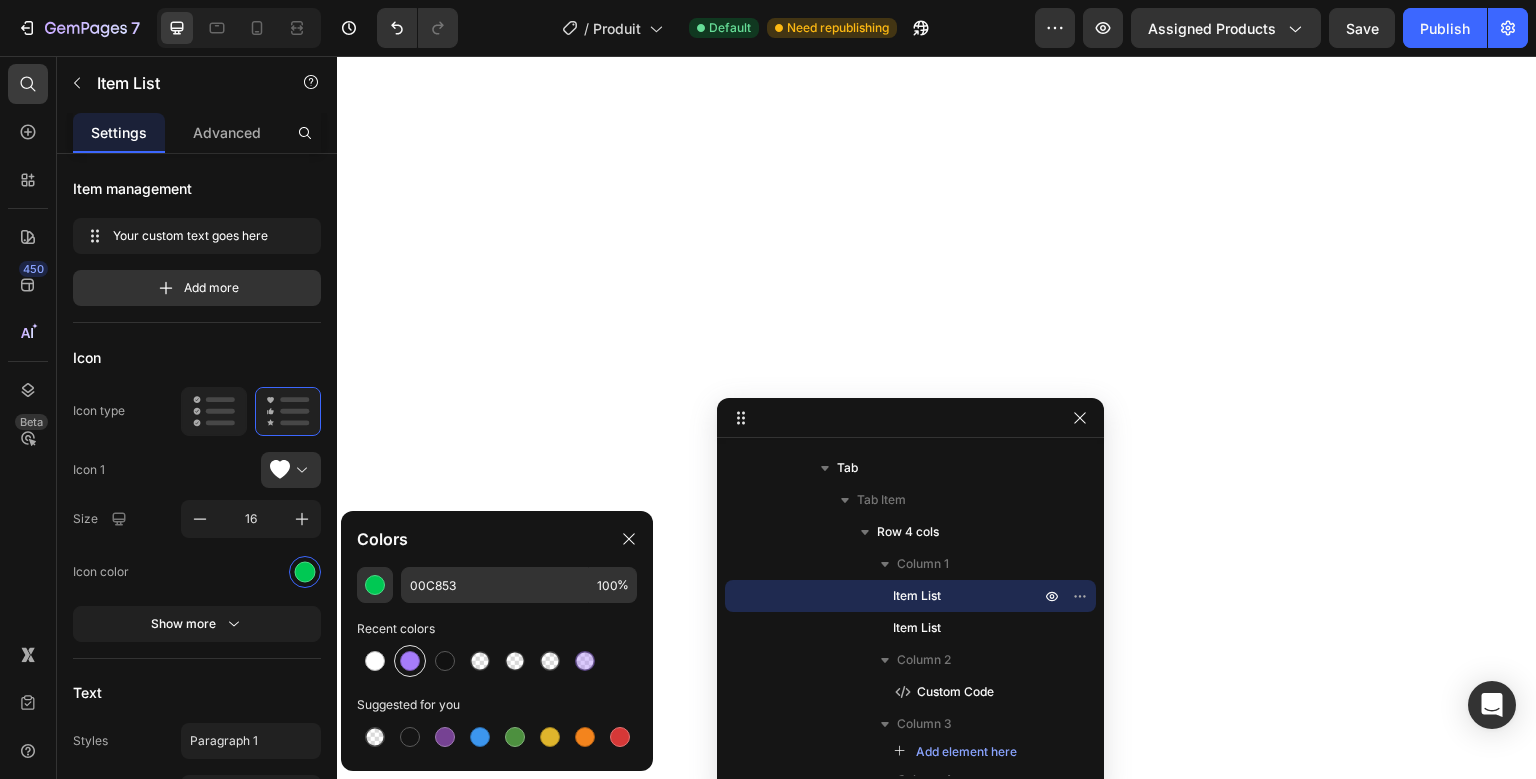 click at bounding box center (410, 661) 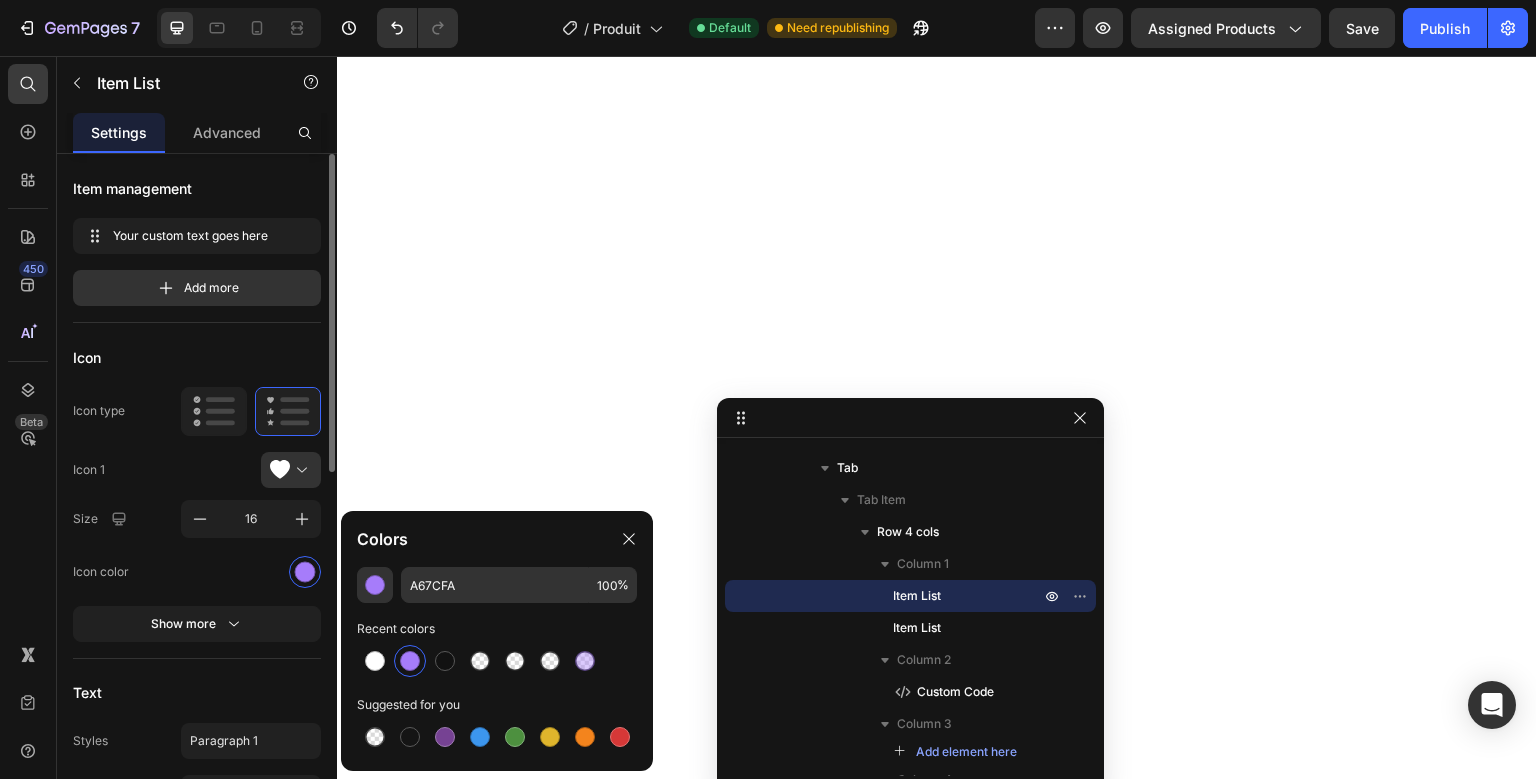 click on "Icon color" 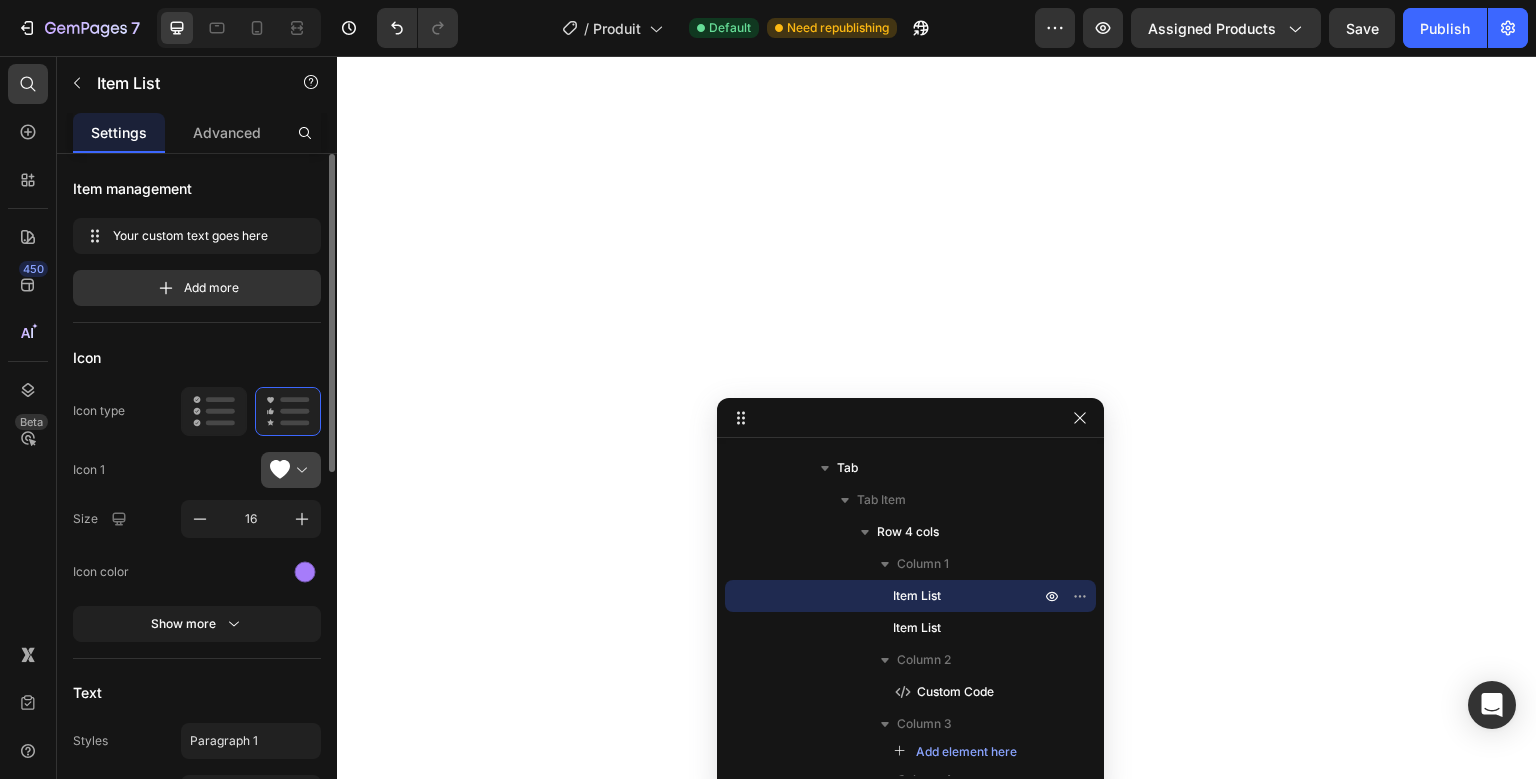 click at bounding box center [299, 470] 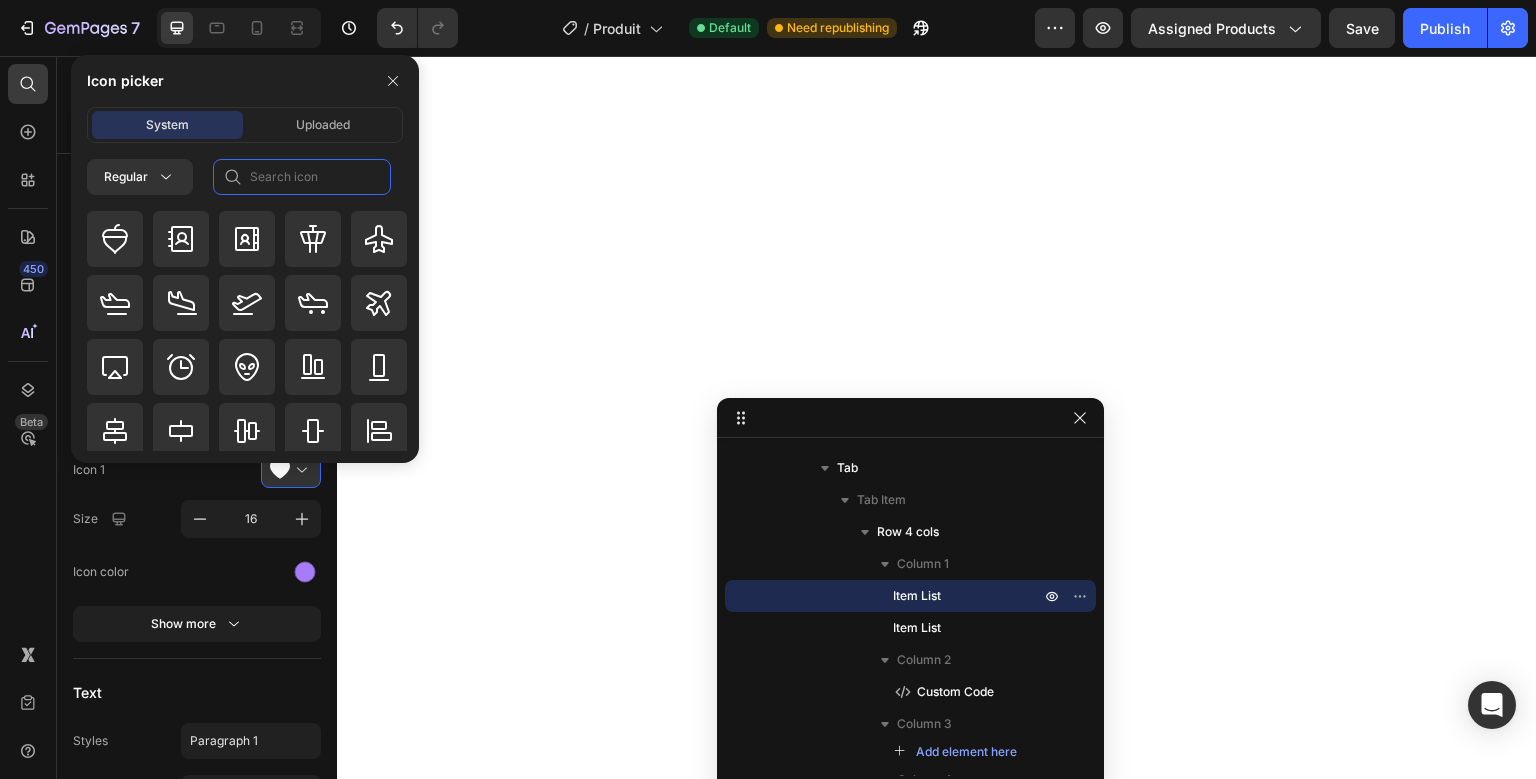 click 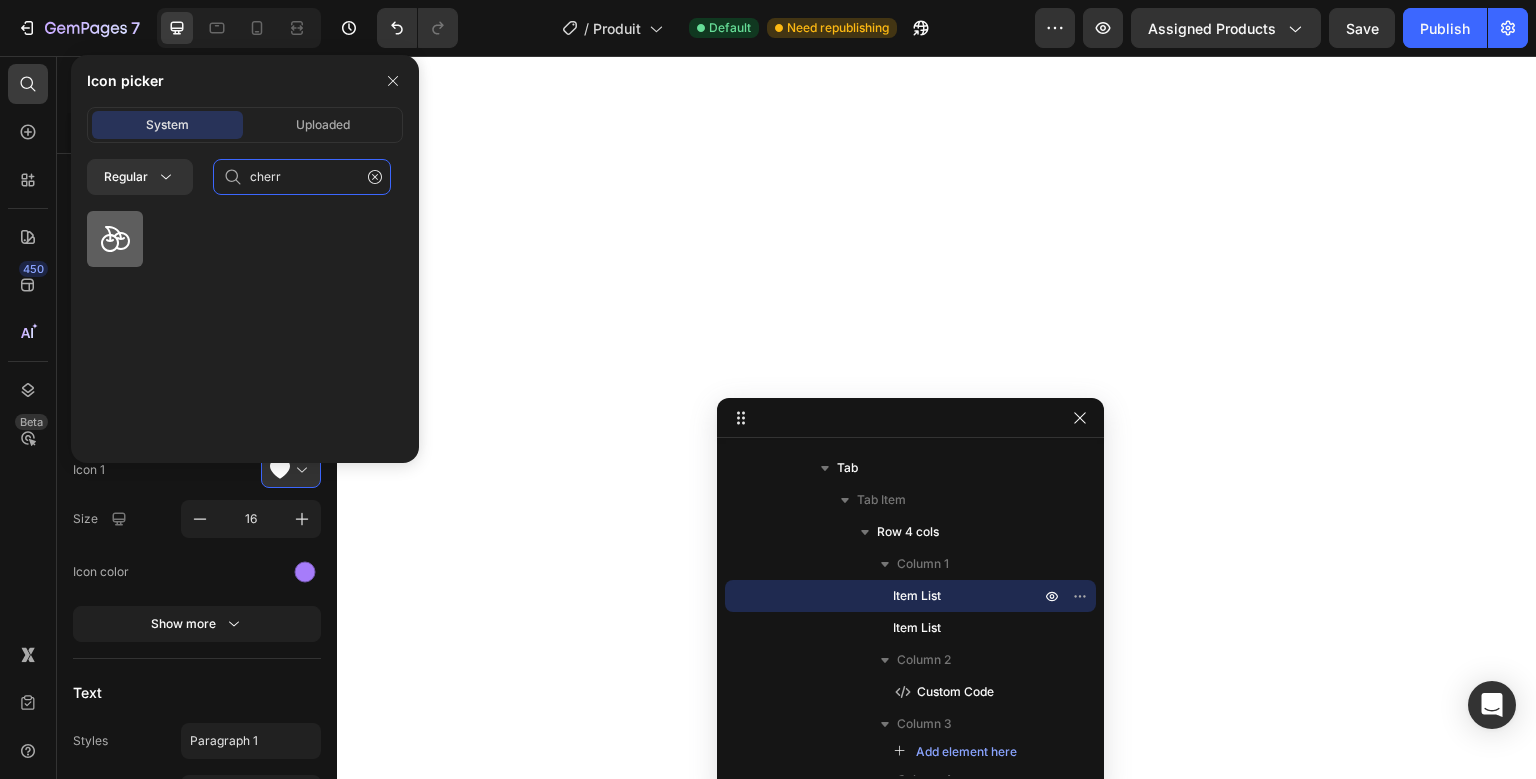 type on "cherr" 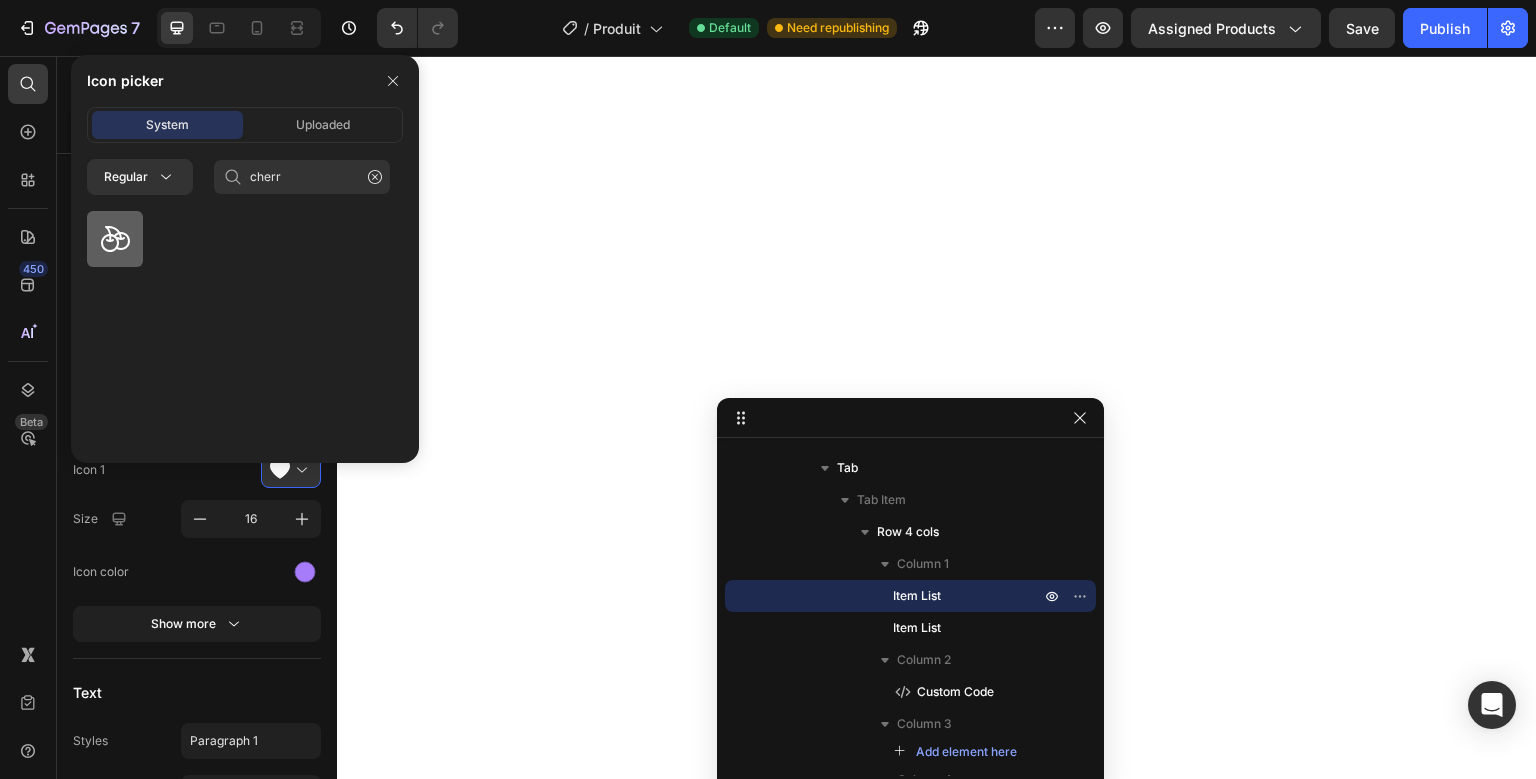 click 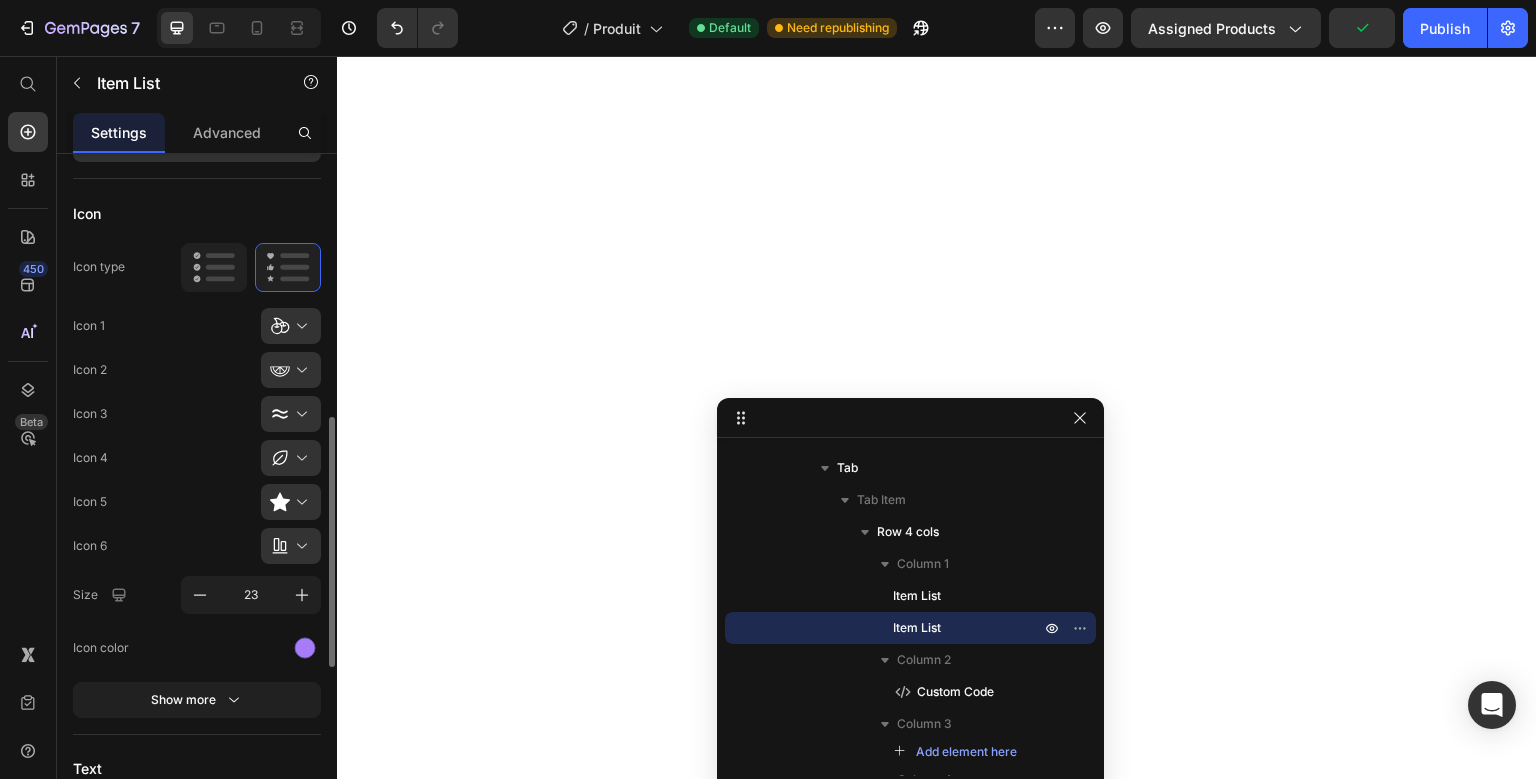 scroll, scrollTop: 427, scrollLeft: 0, axis: vertical 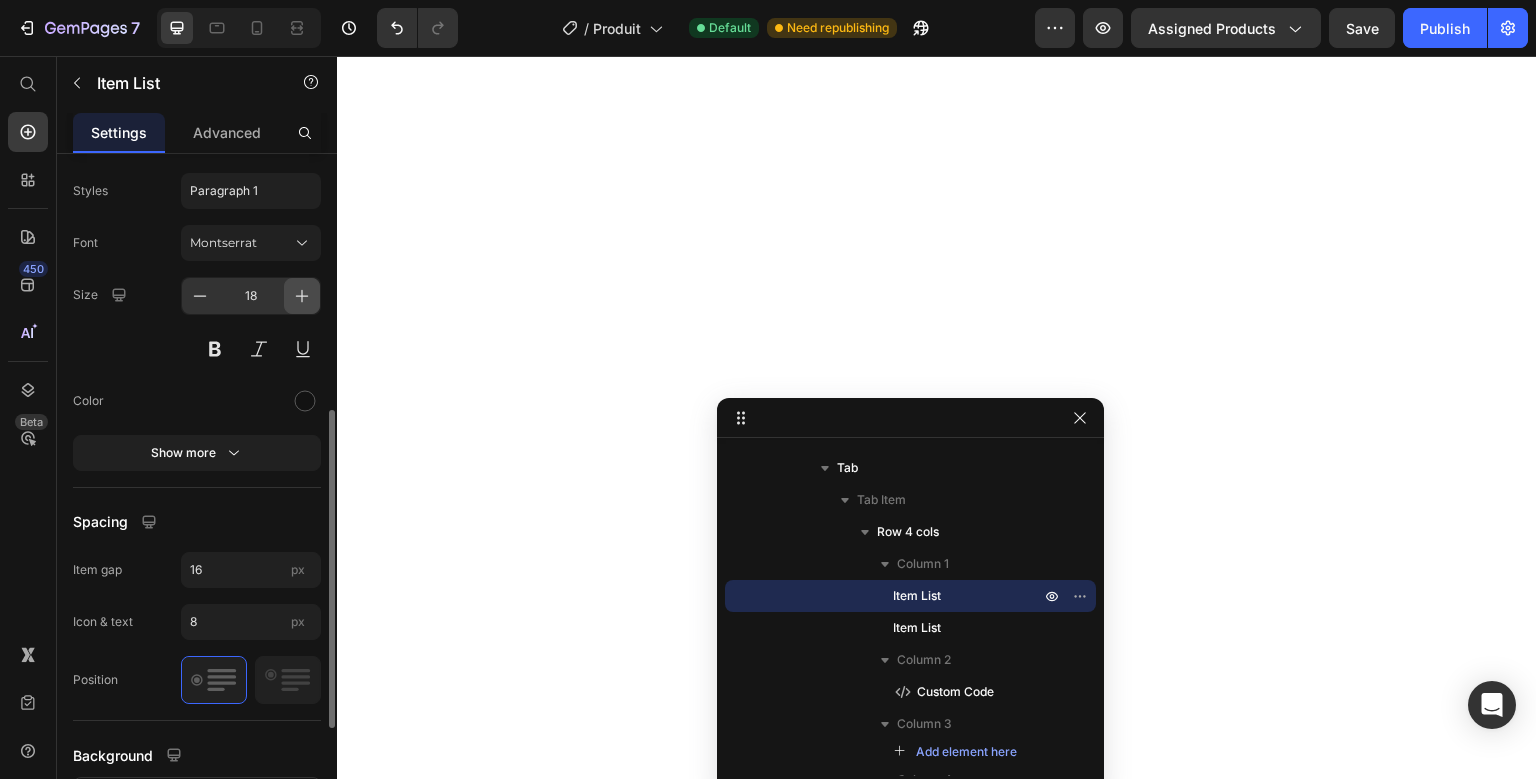 click 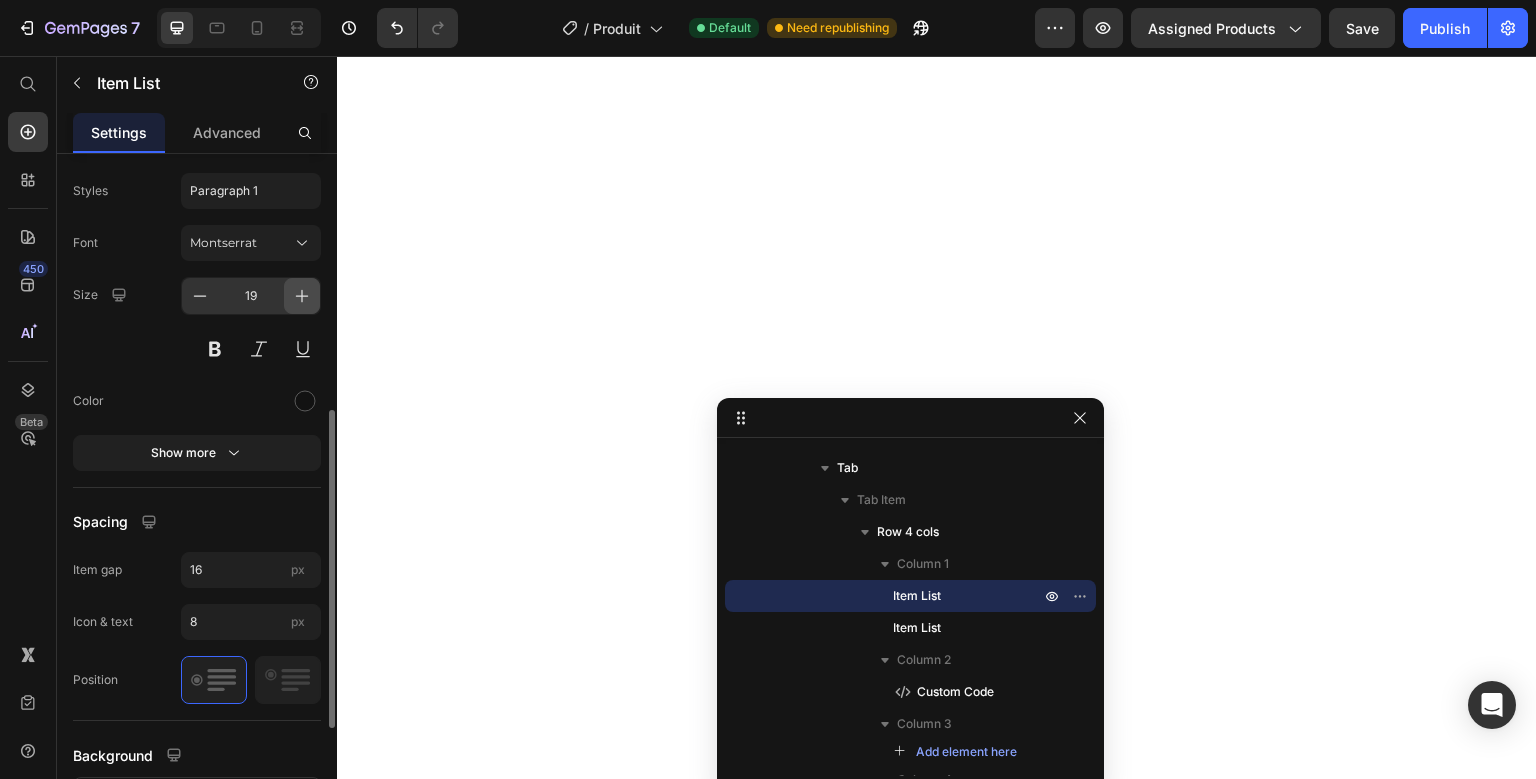 click 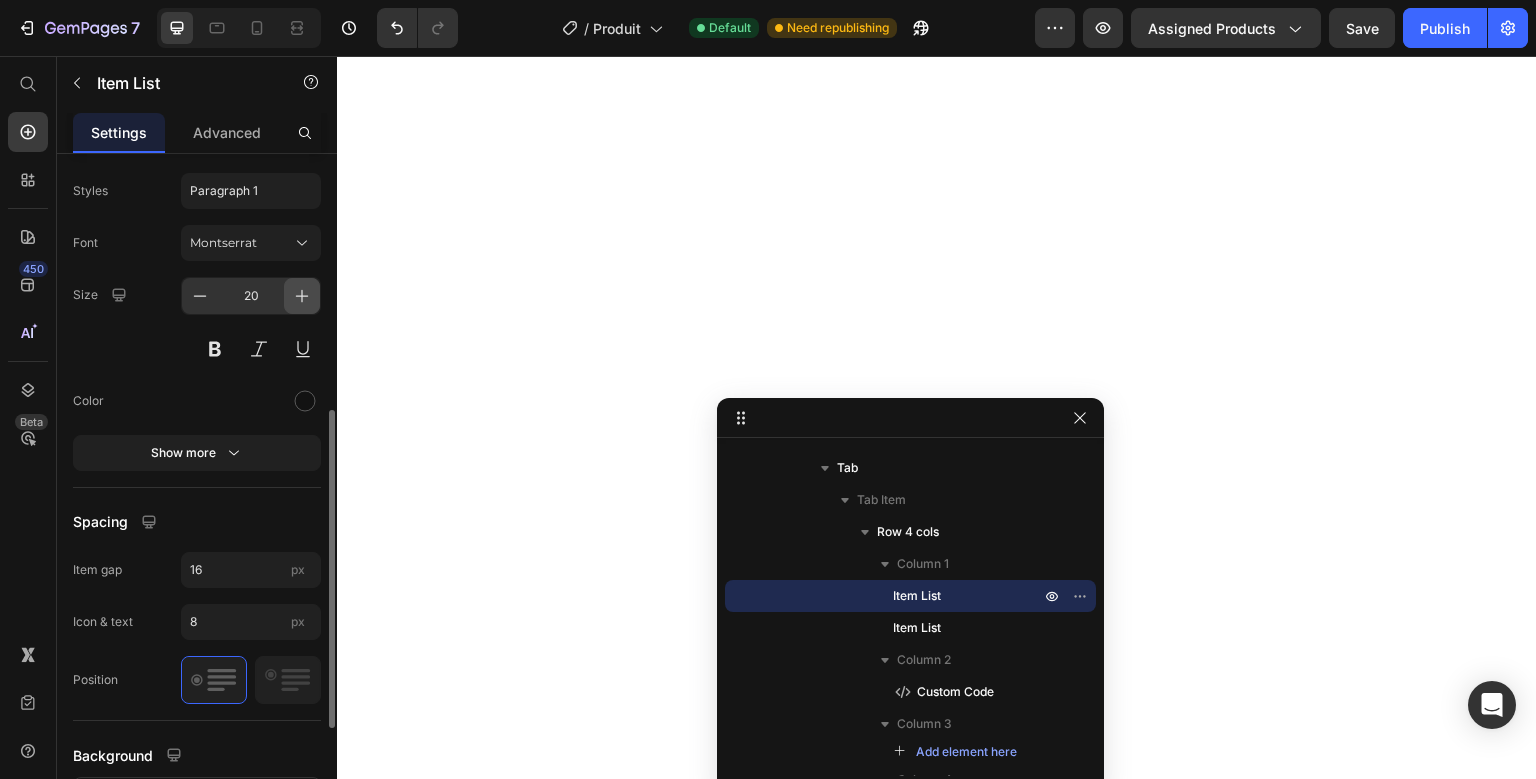 click 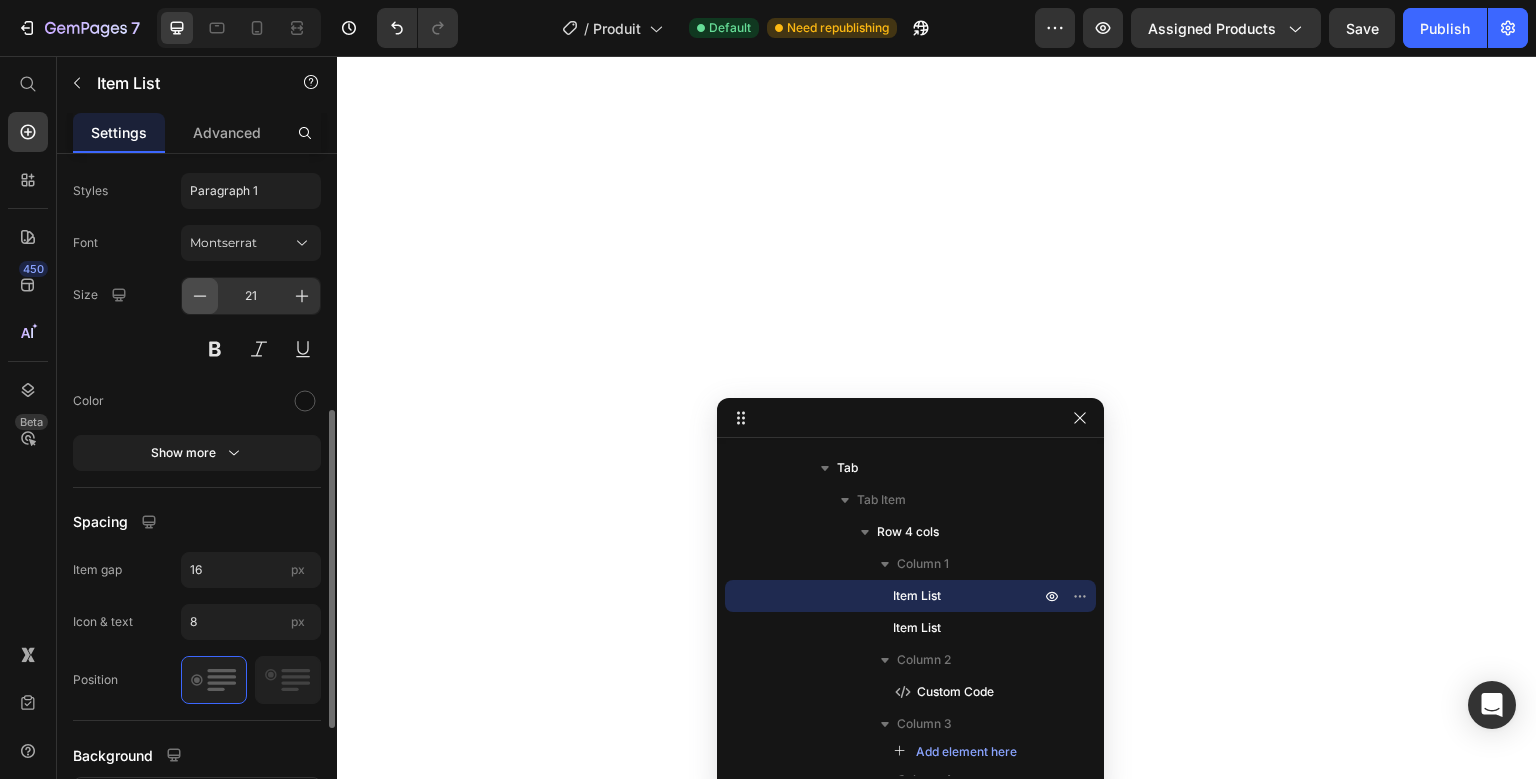 click at bounding box center [200, 296] 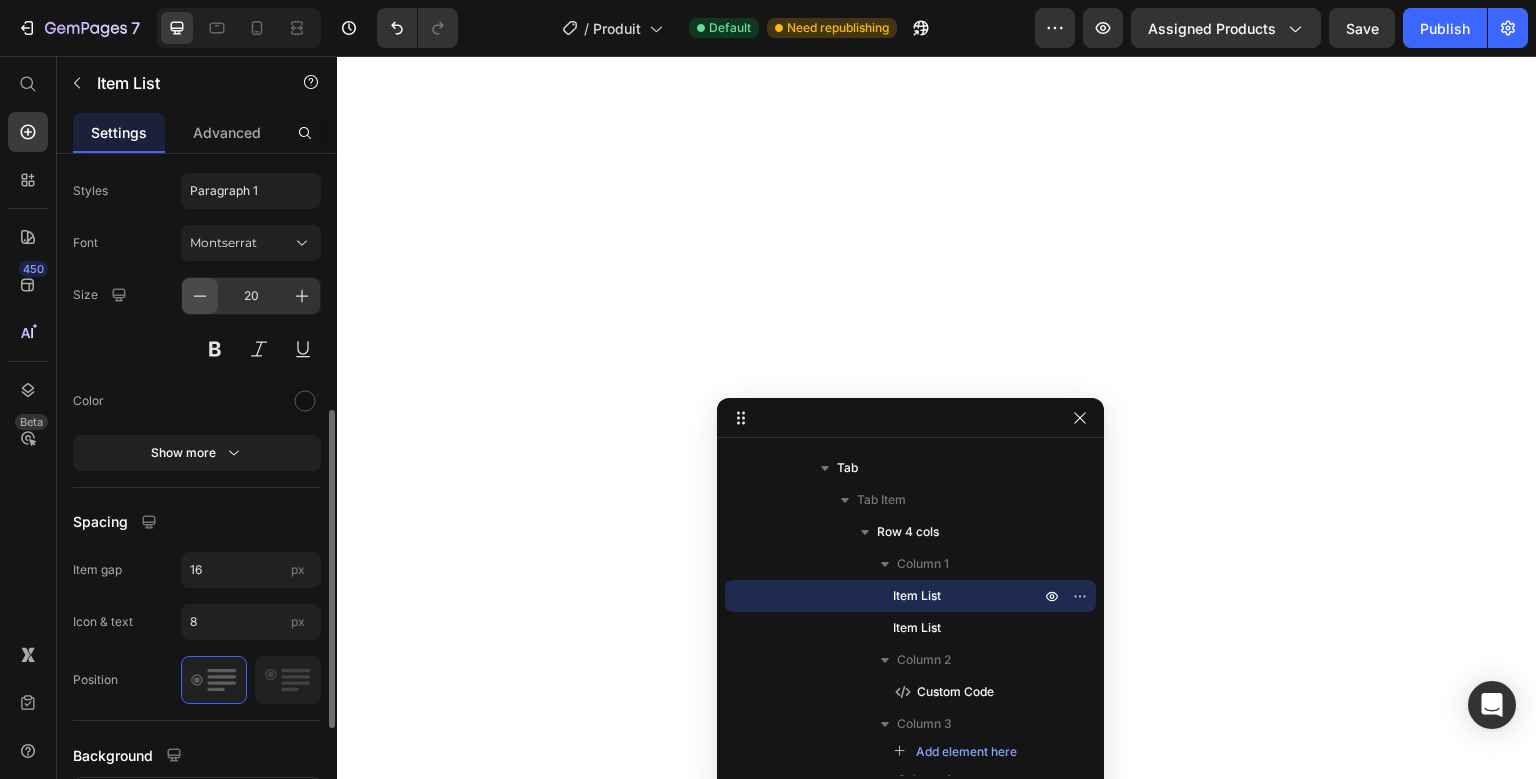 click at bounding box center [200, 296] 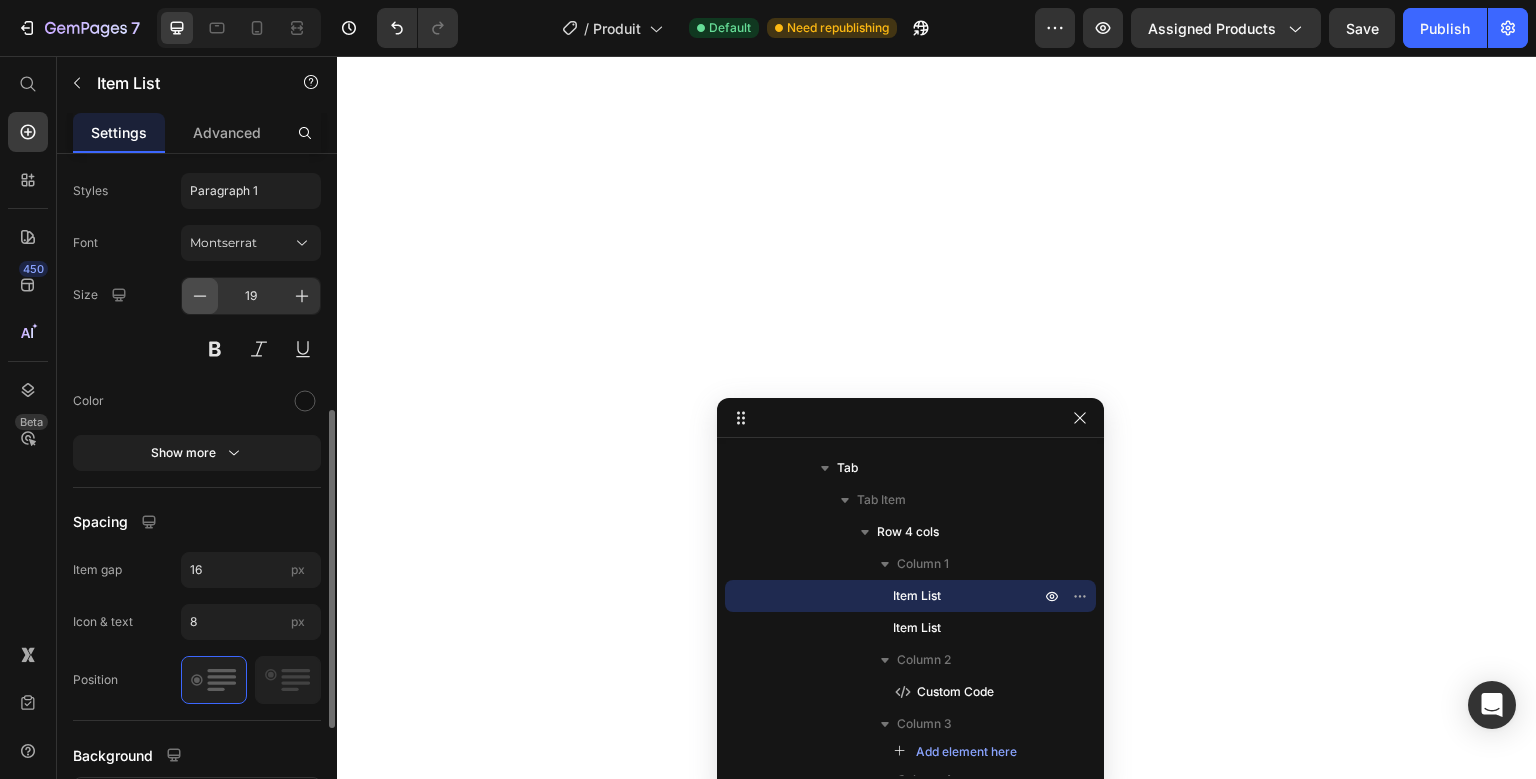 click at bounding box center (200, 296) 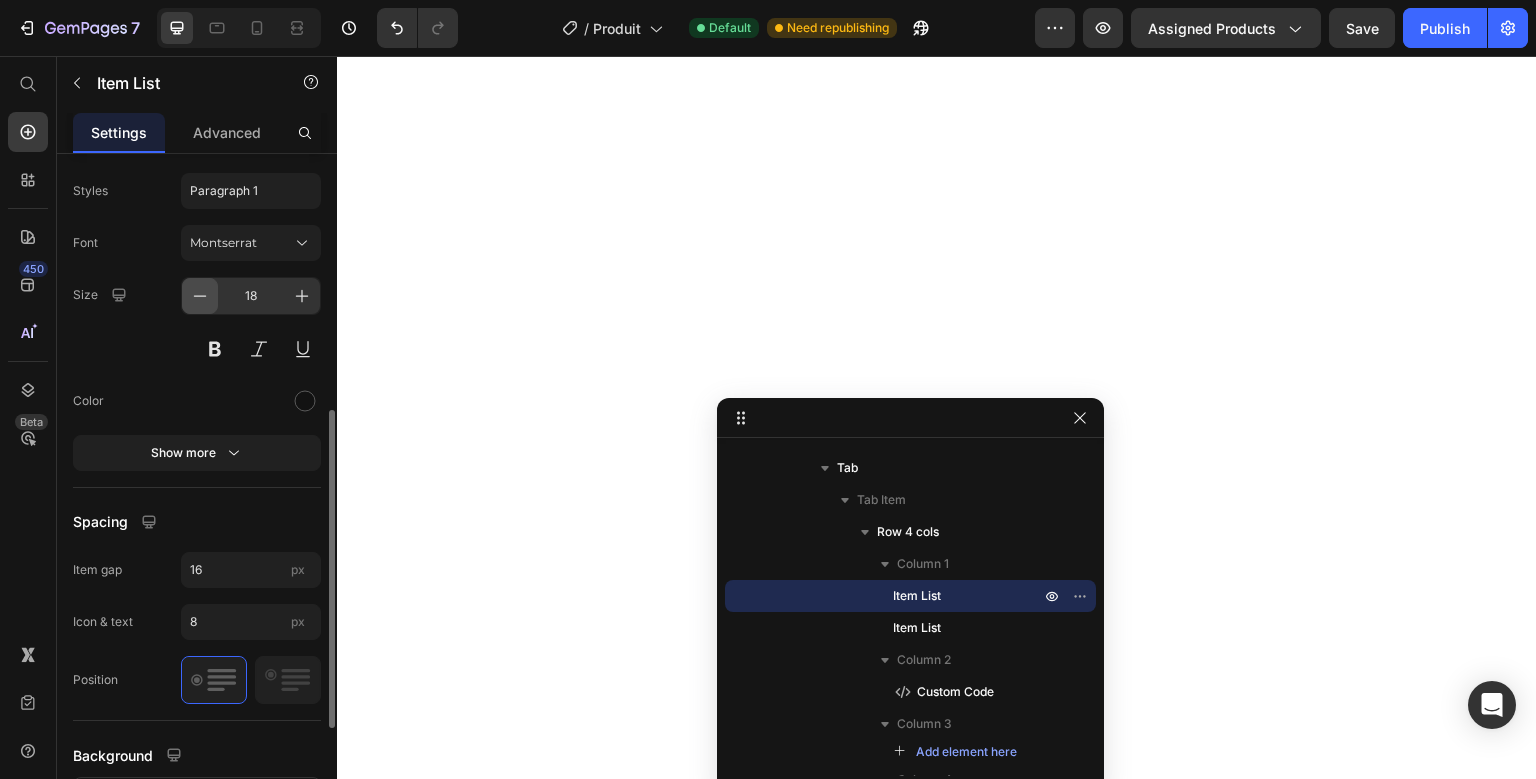 click at bounding box center (200, 296) 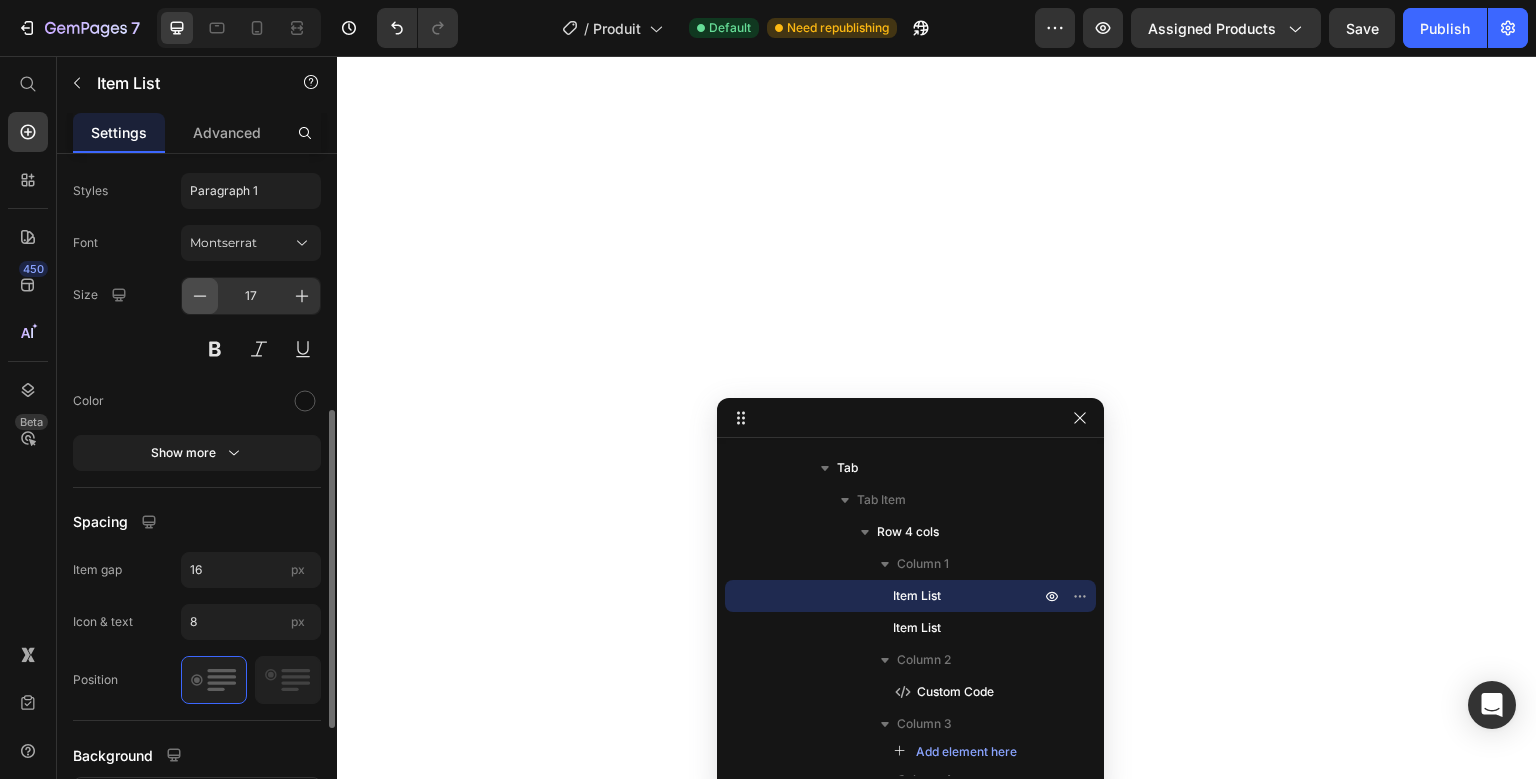 click at bounding box center (200, 296) 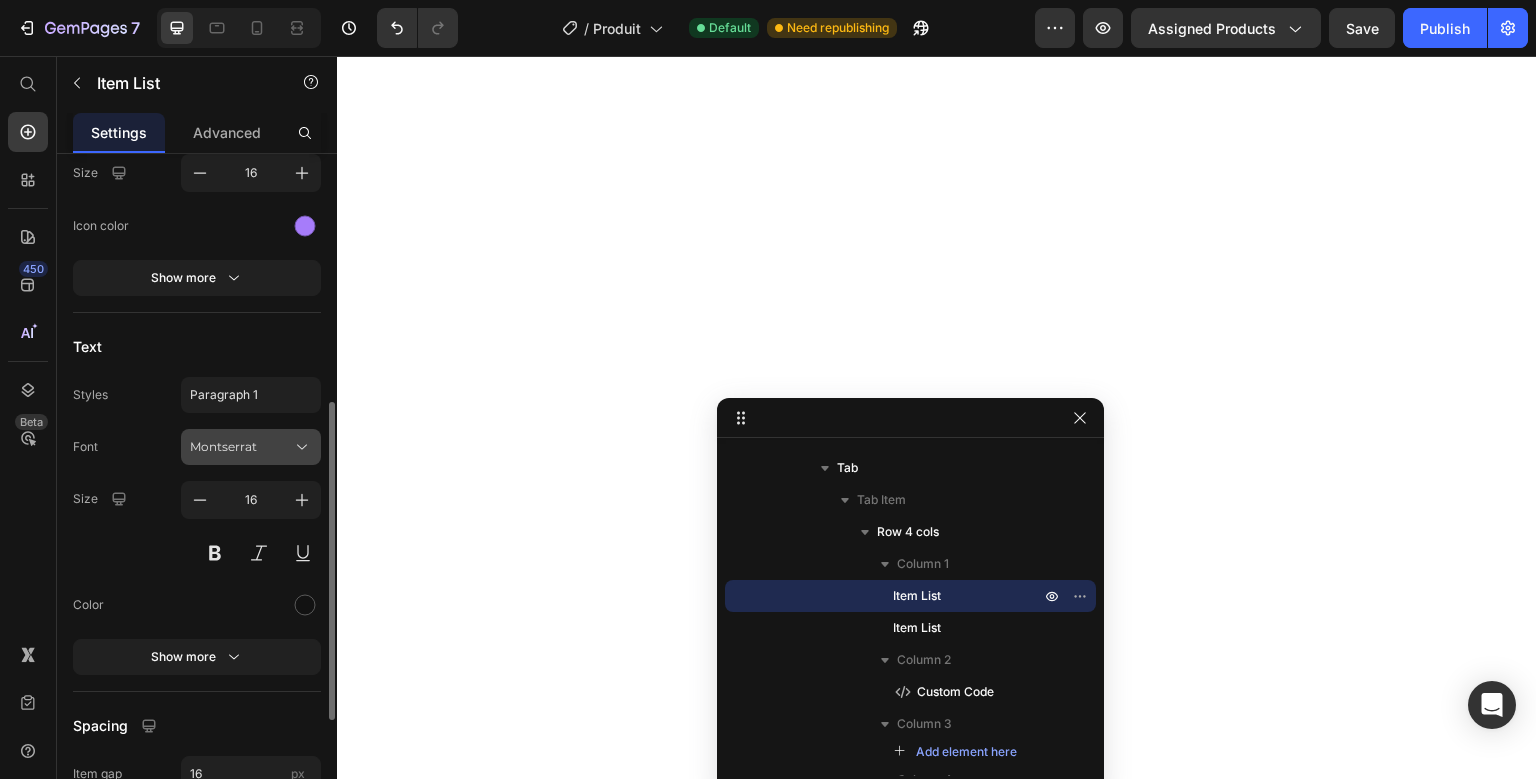 scroll, scrollTop: 327, scrollLeft: 0, axis: vertical 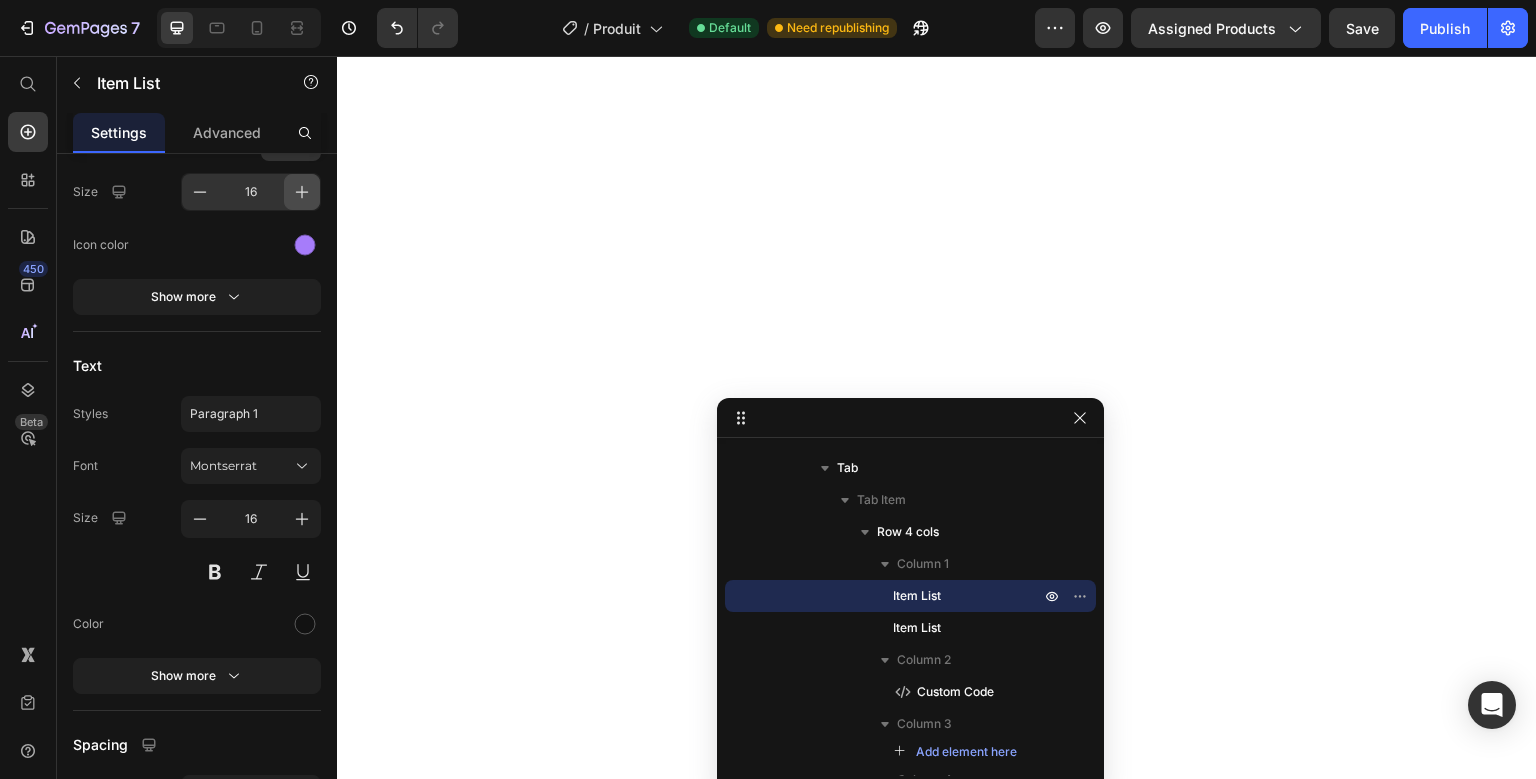 click 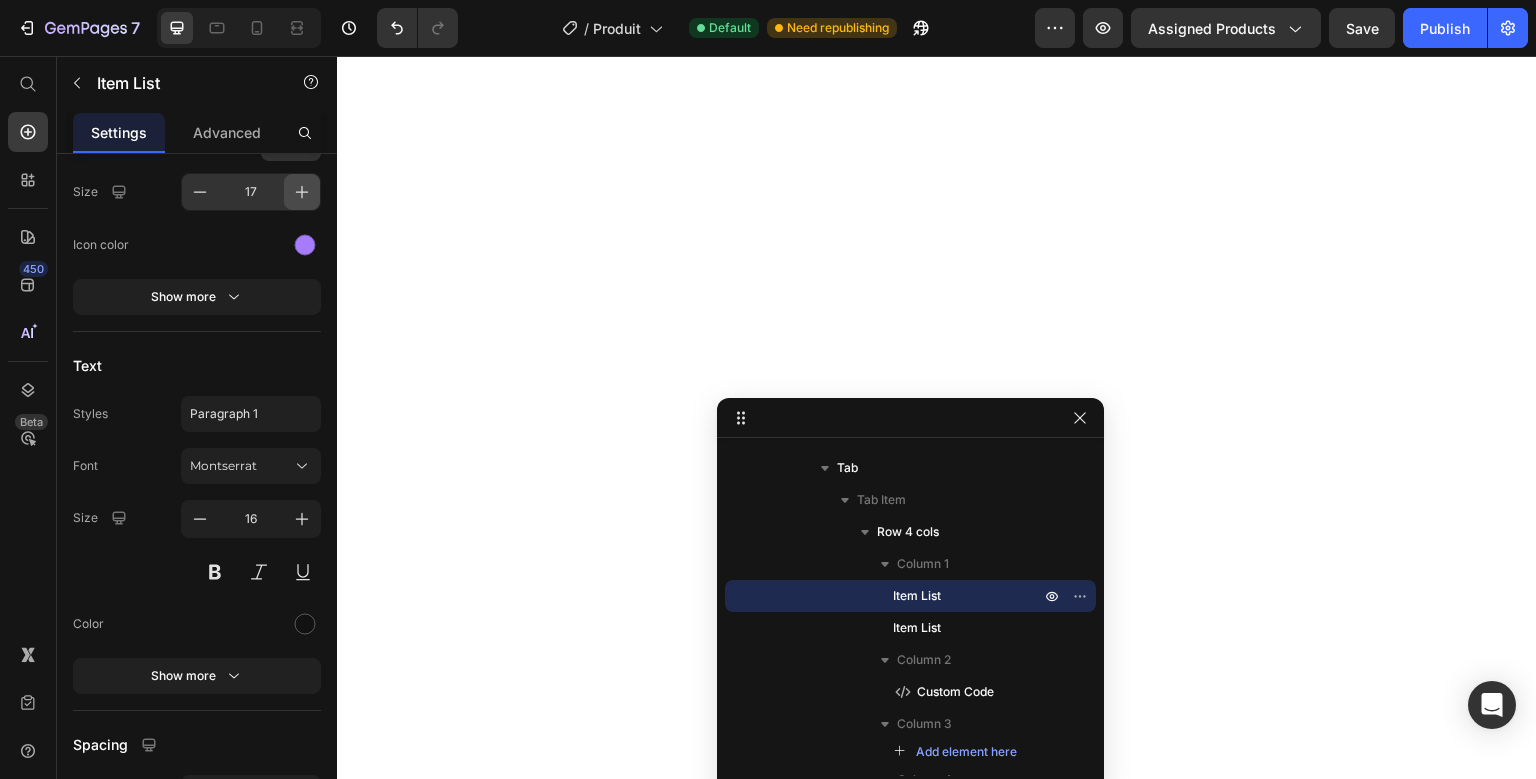 click 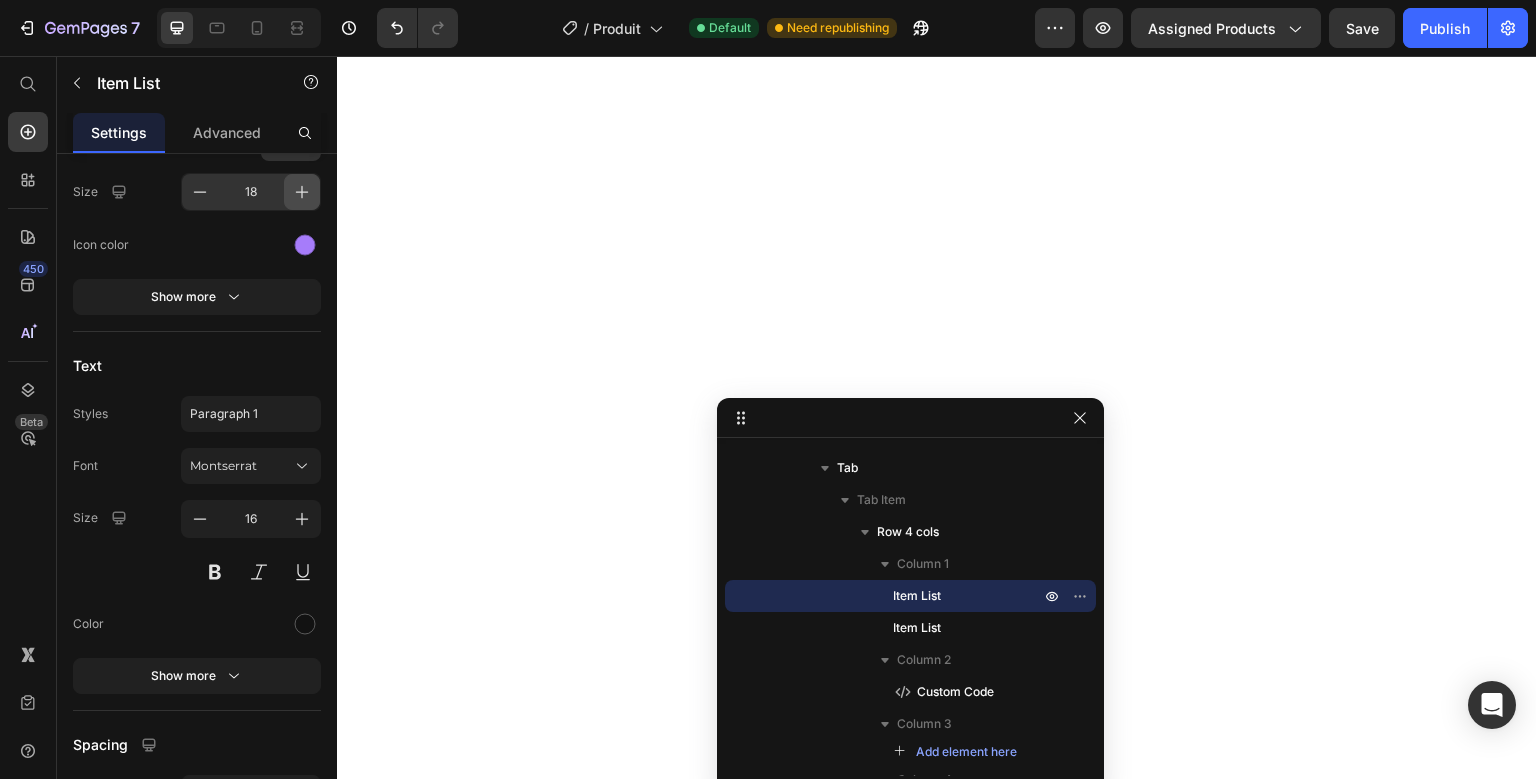 click 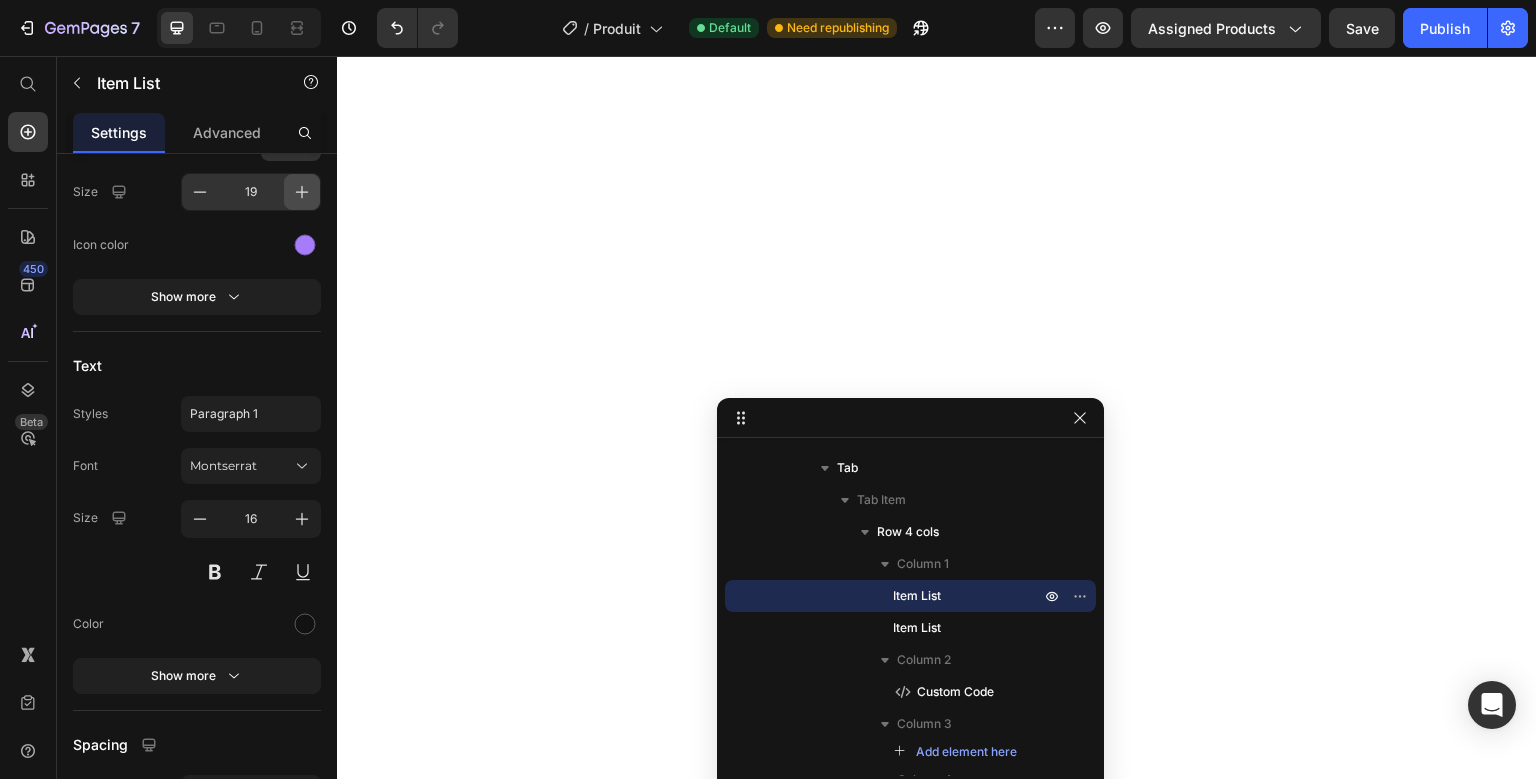 click 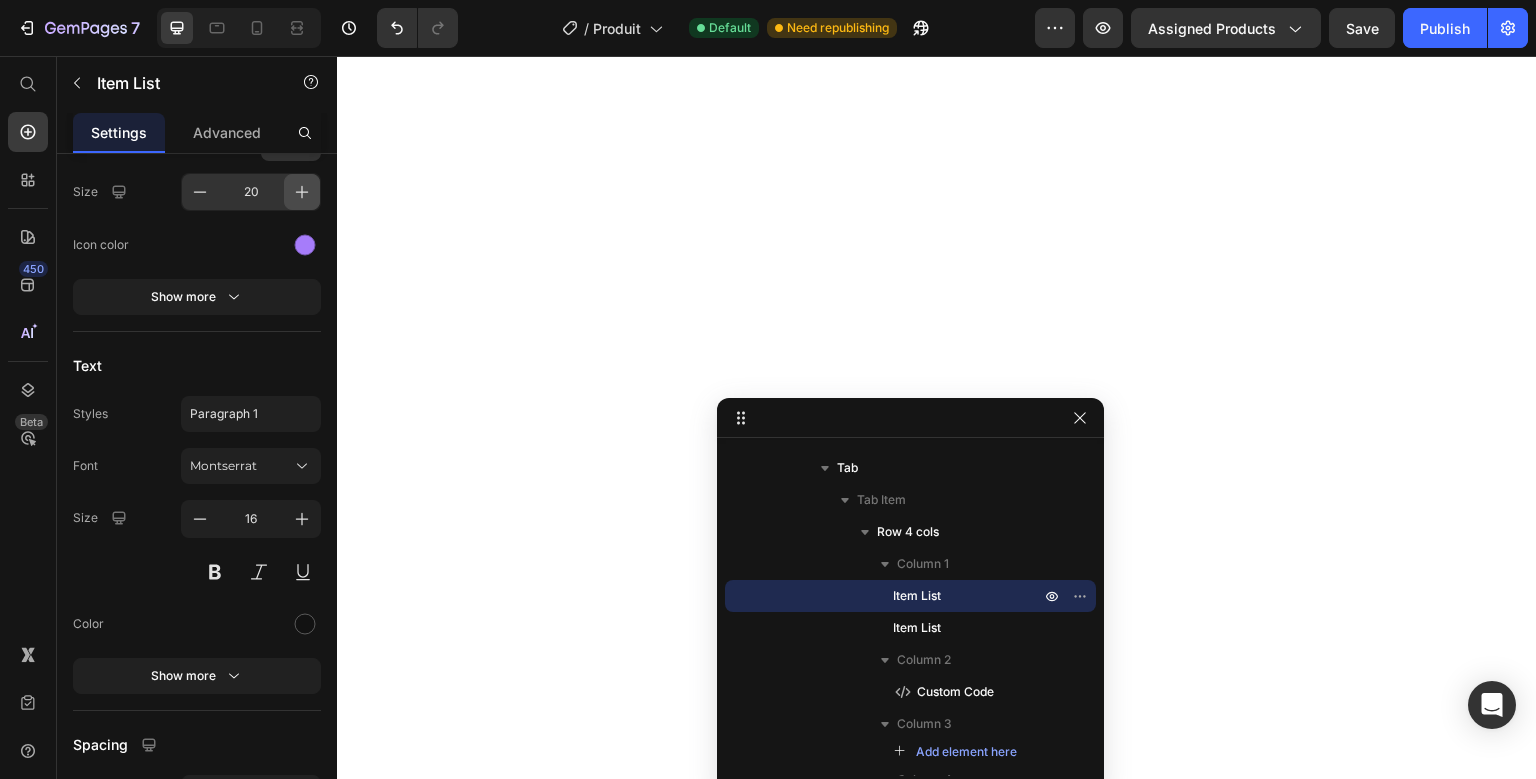 click 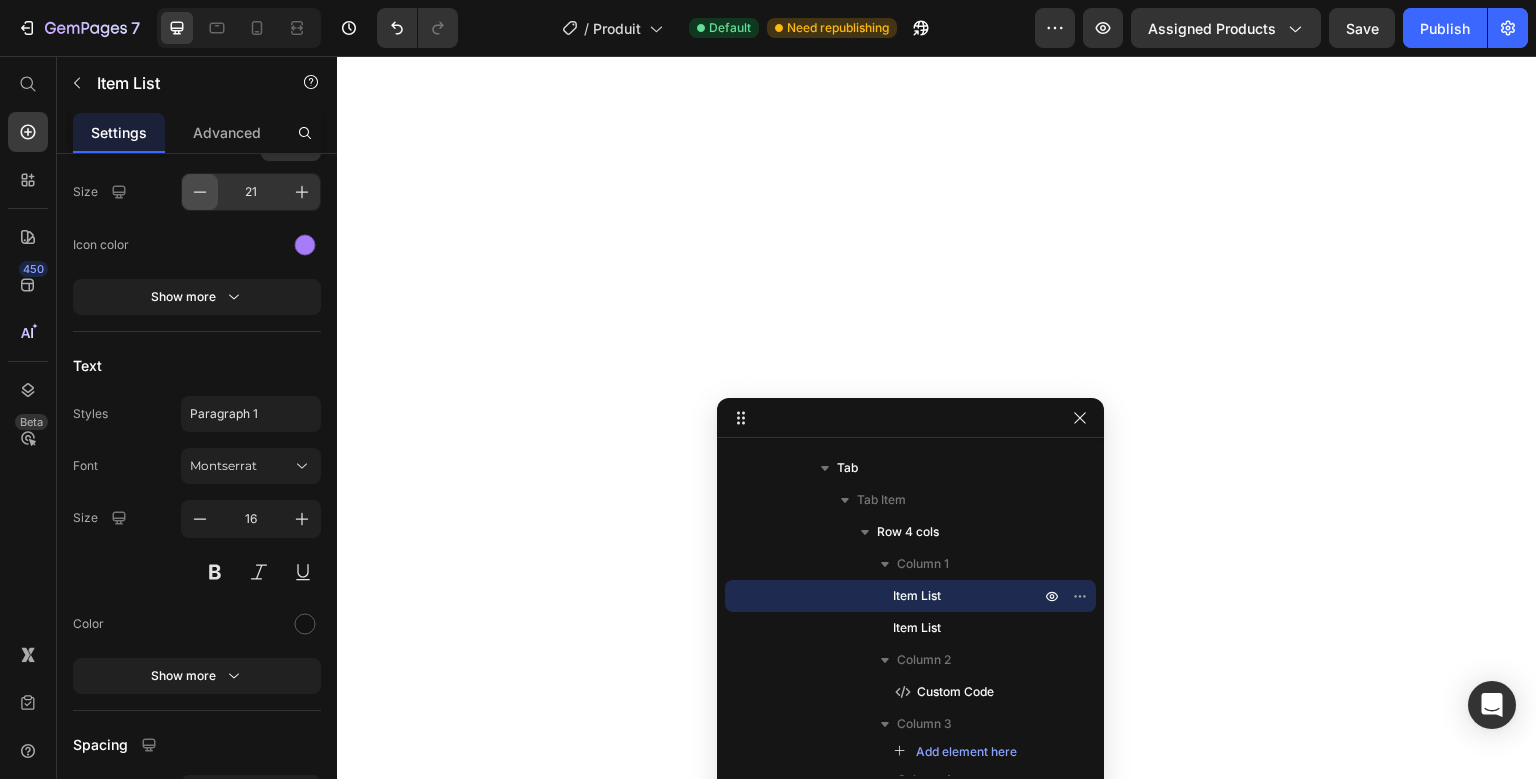 type 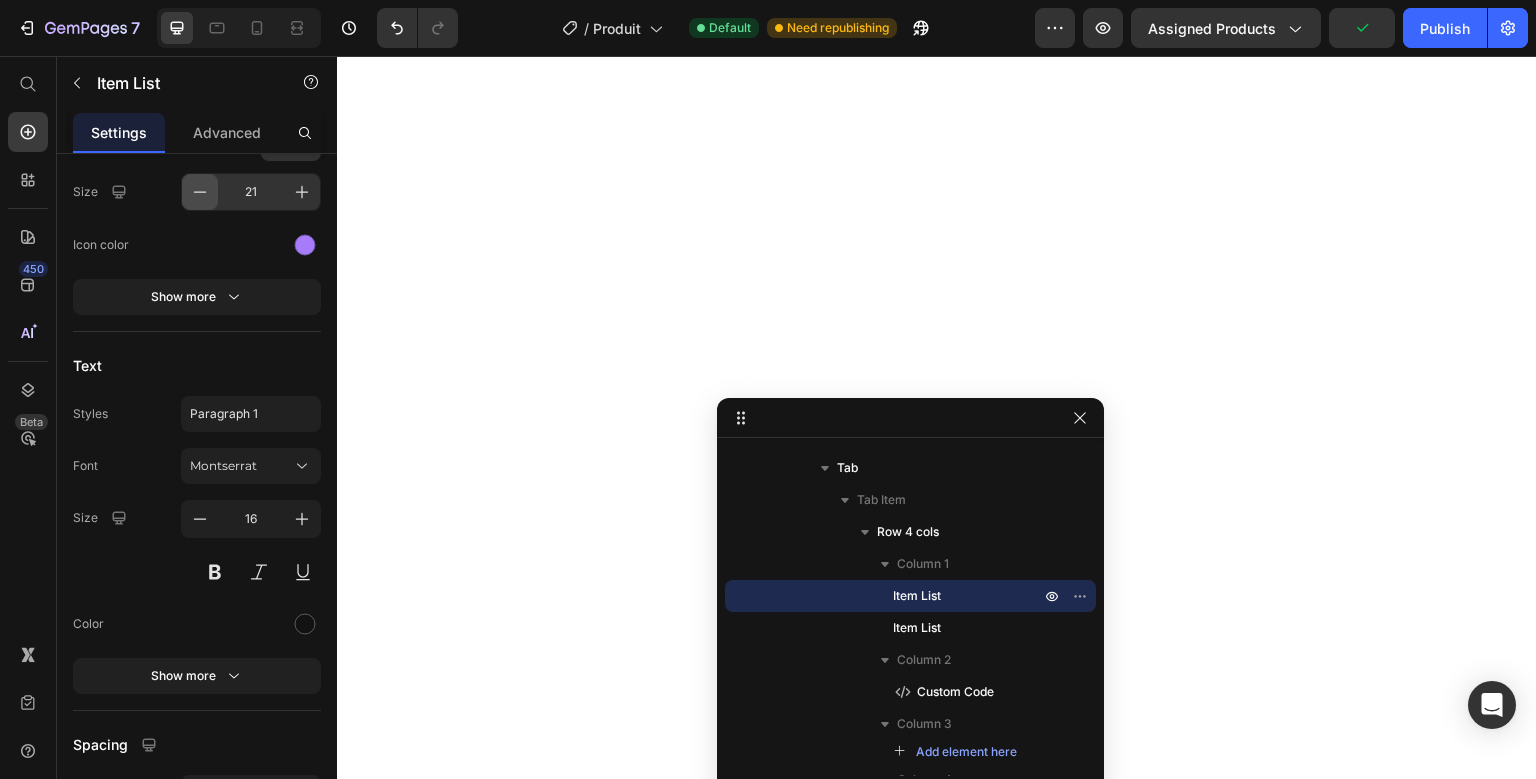 click 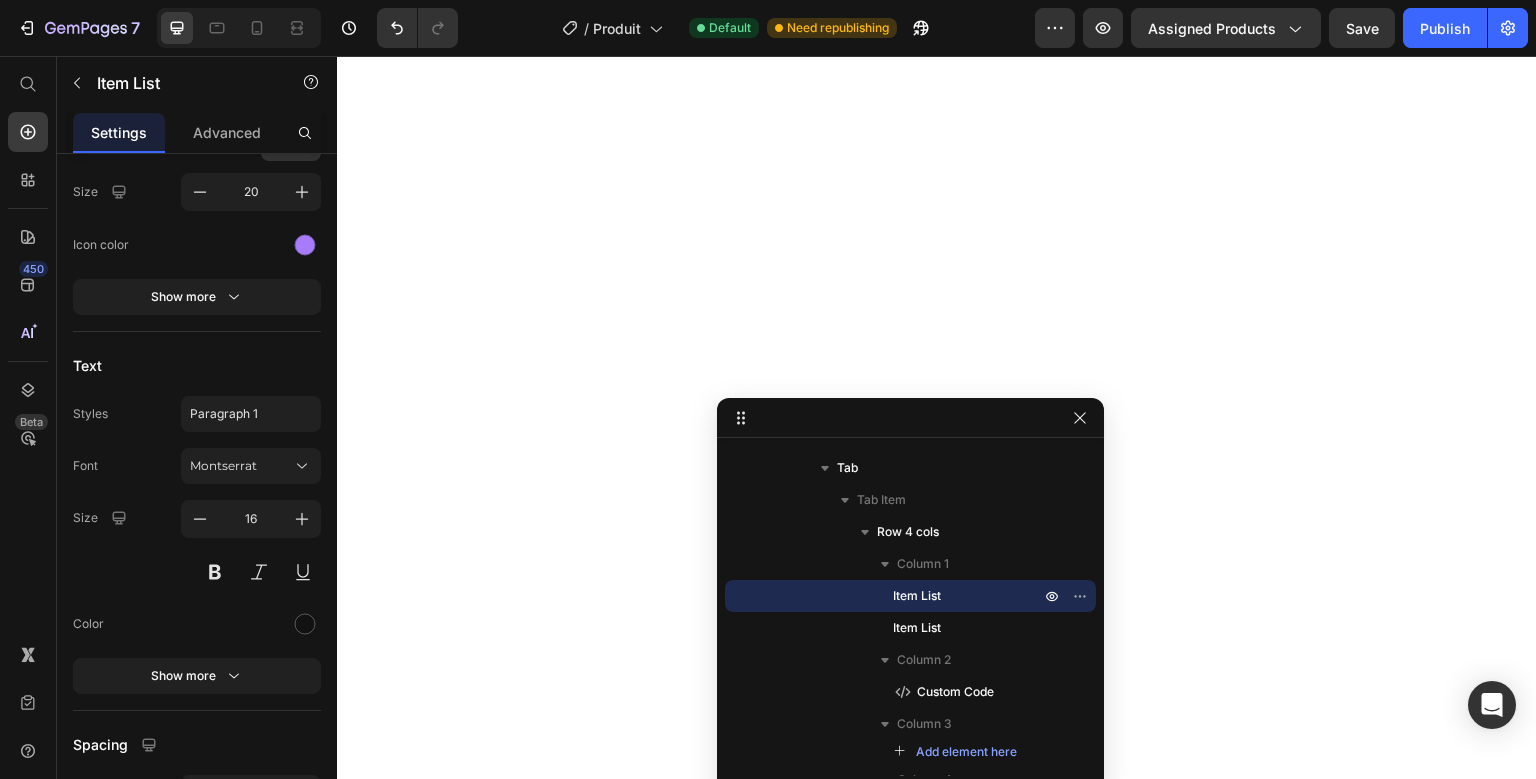 type 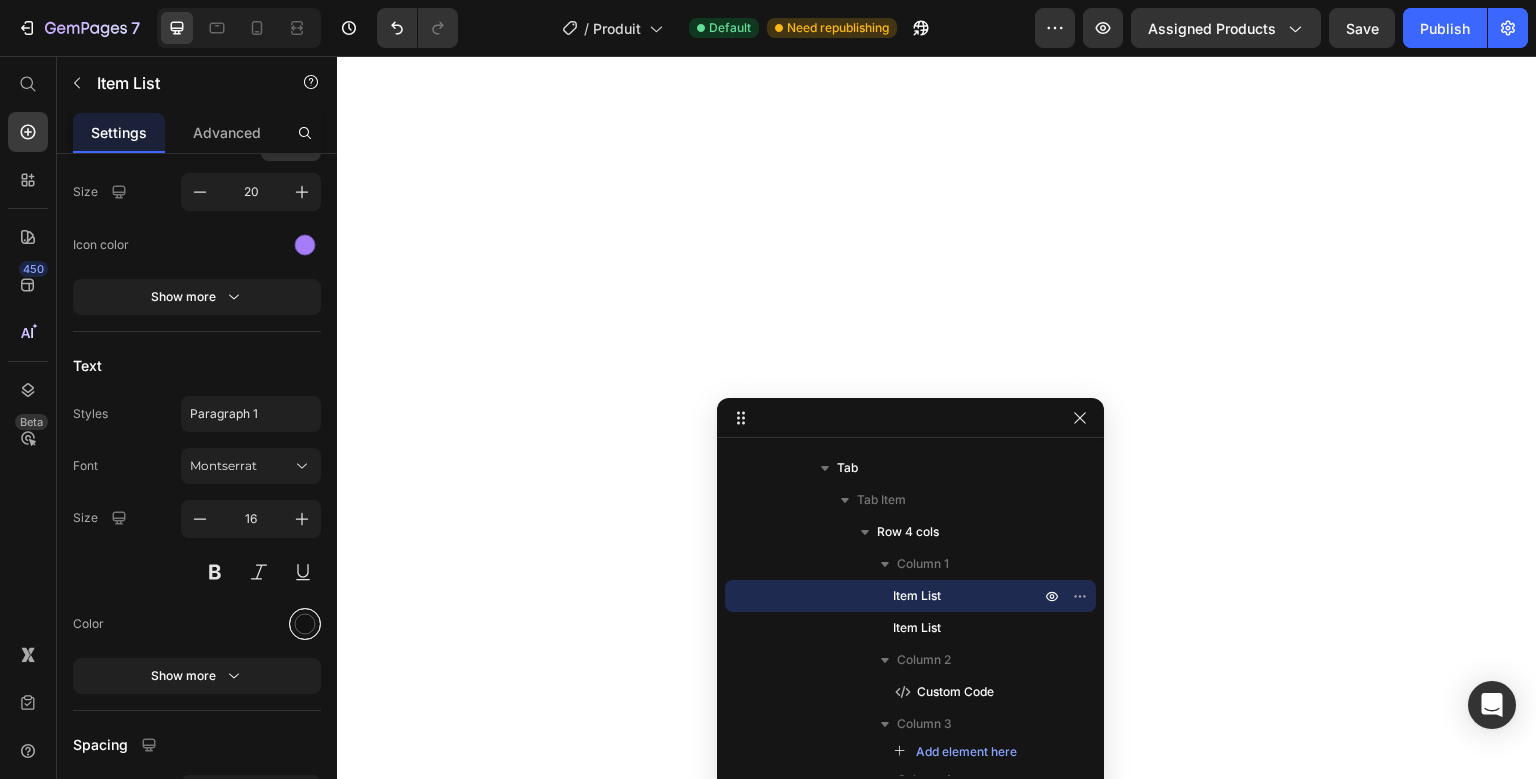 click at bounding box center (305, 623) 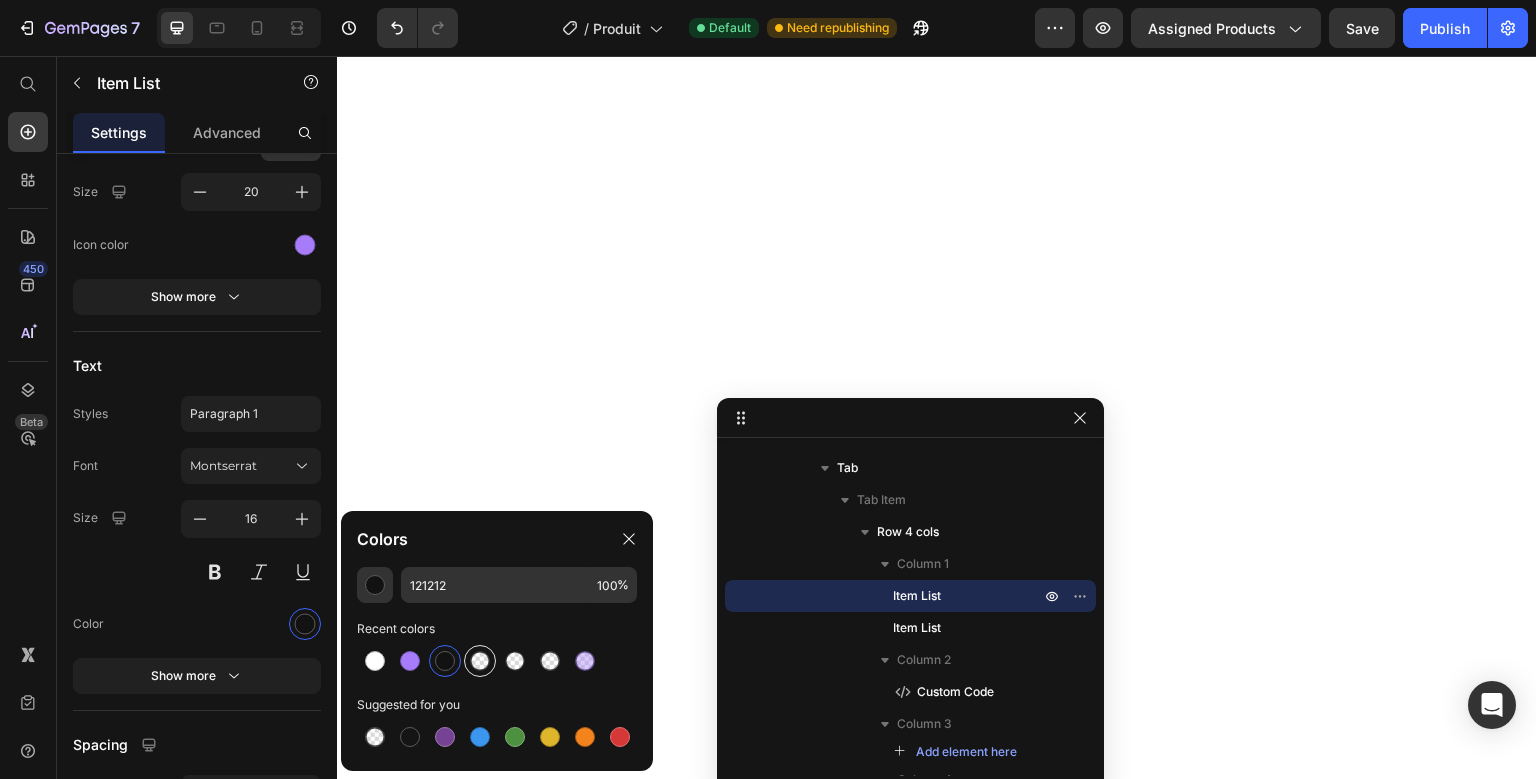 click at bounding box center (480, 661) 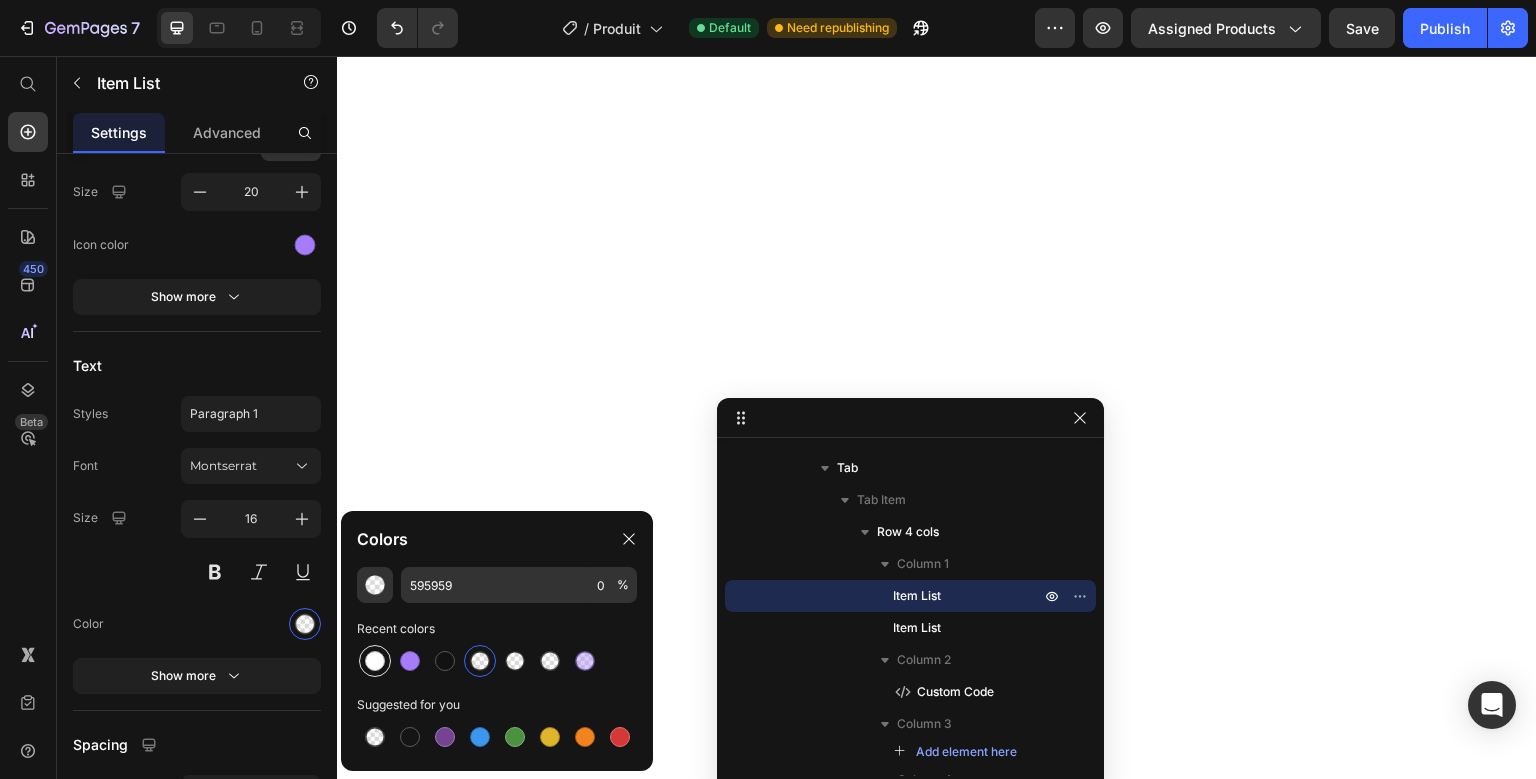 click at bounding box center (375, 661) 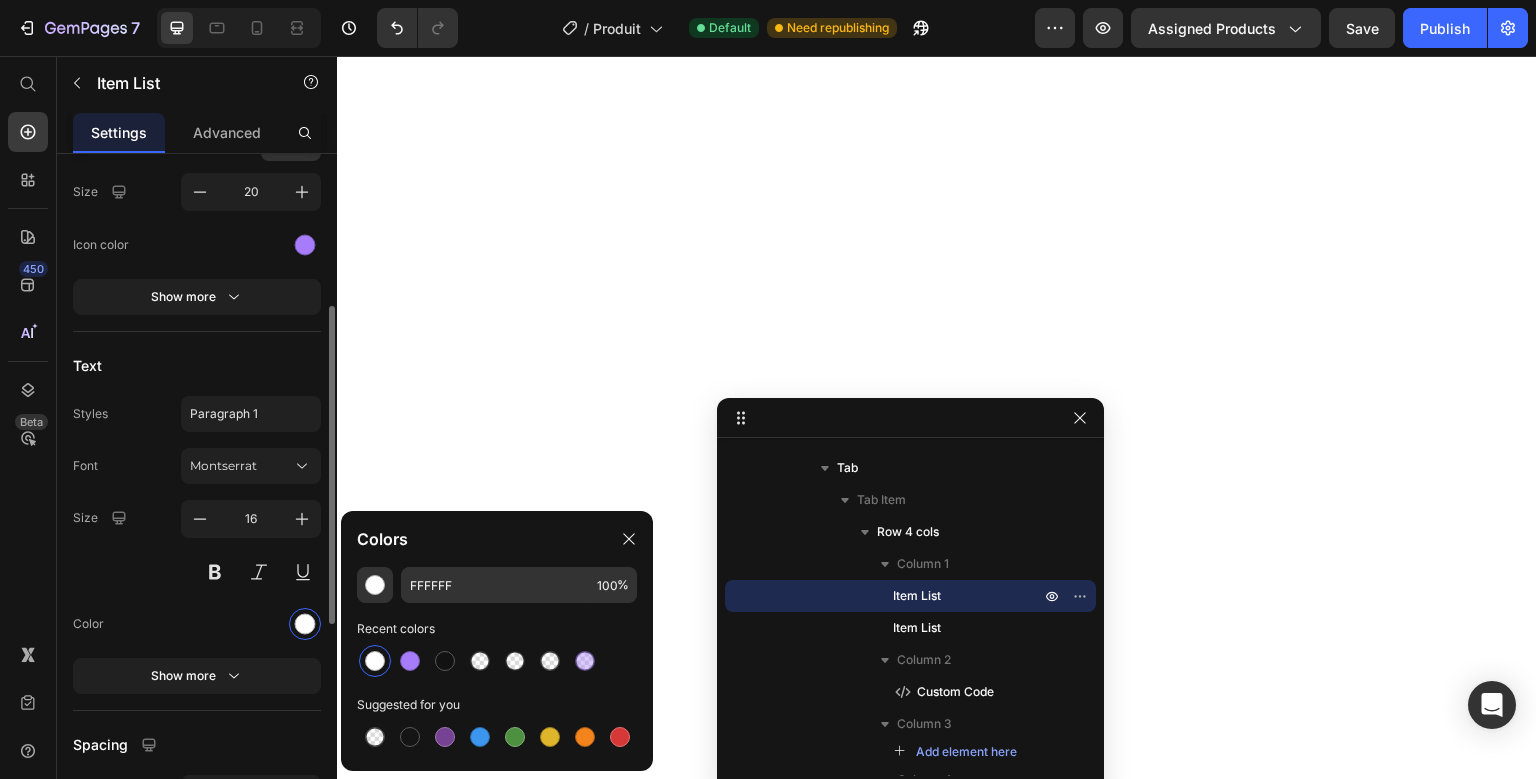click at bounding box center [251, 572] 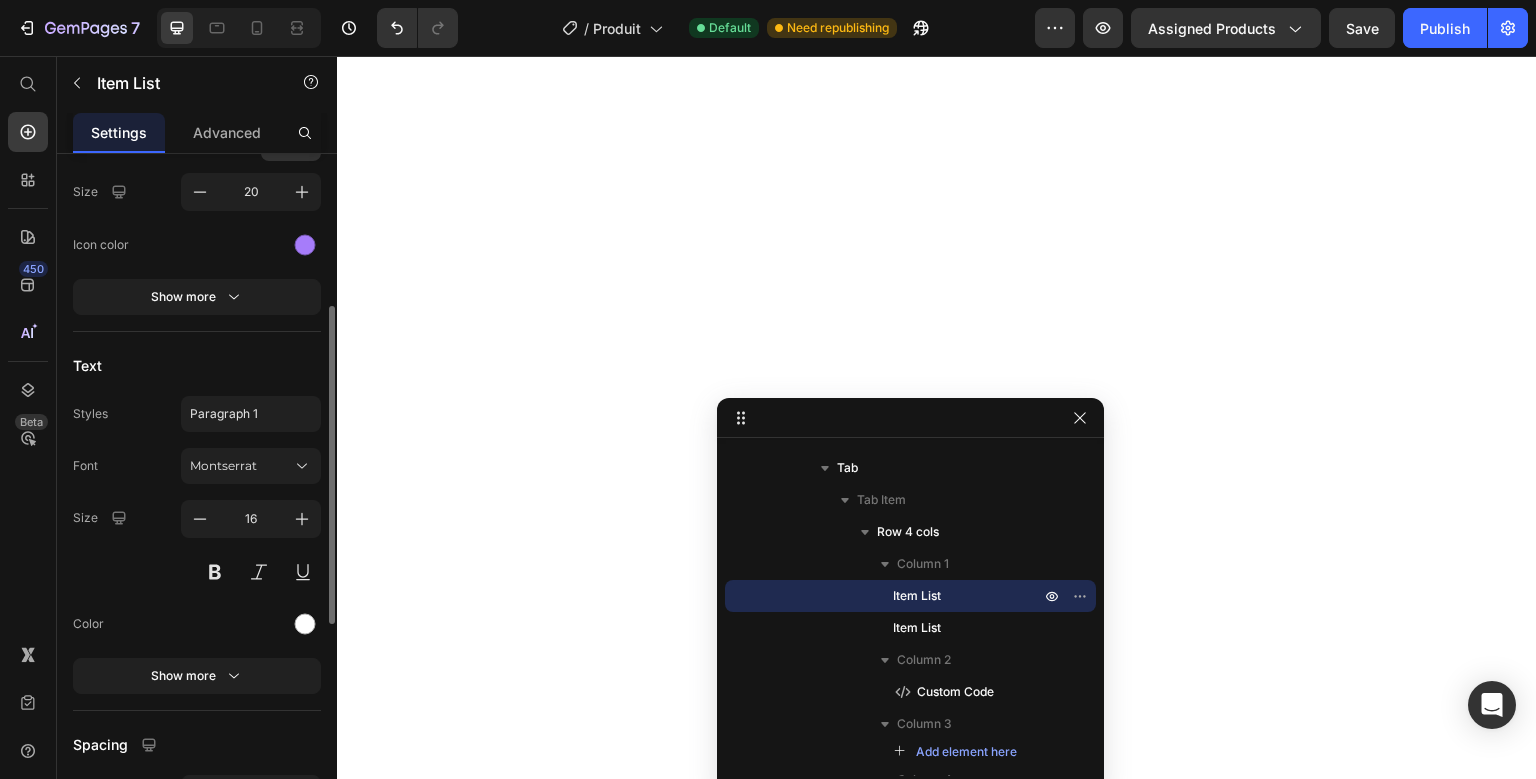 scroll, scrollTop: 374, scrollLeft: 0, axis: vertical 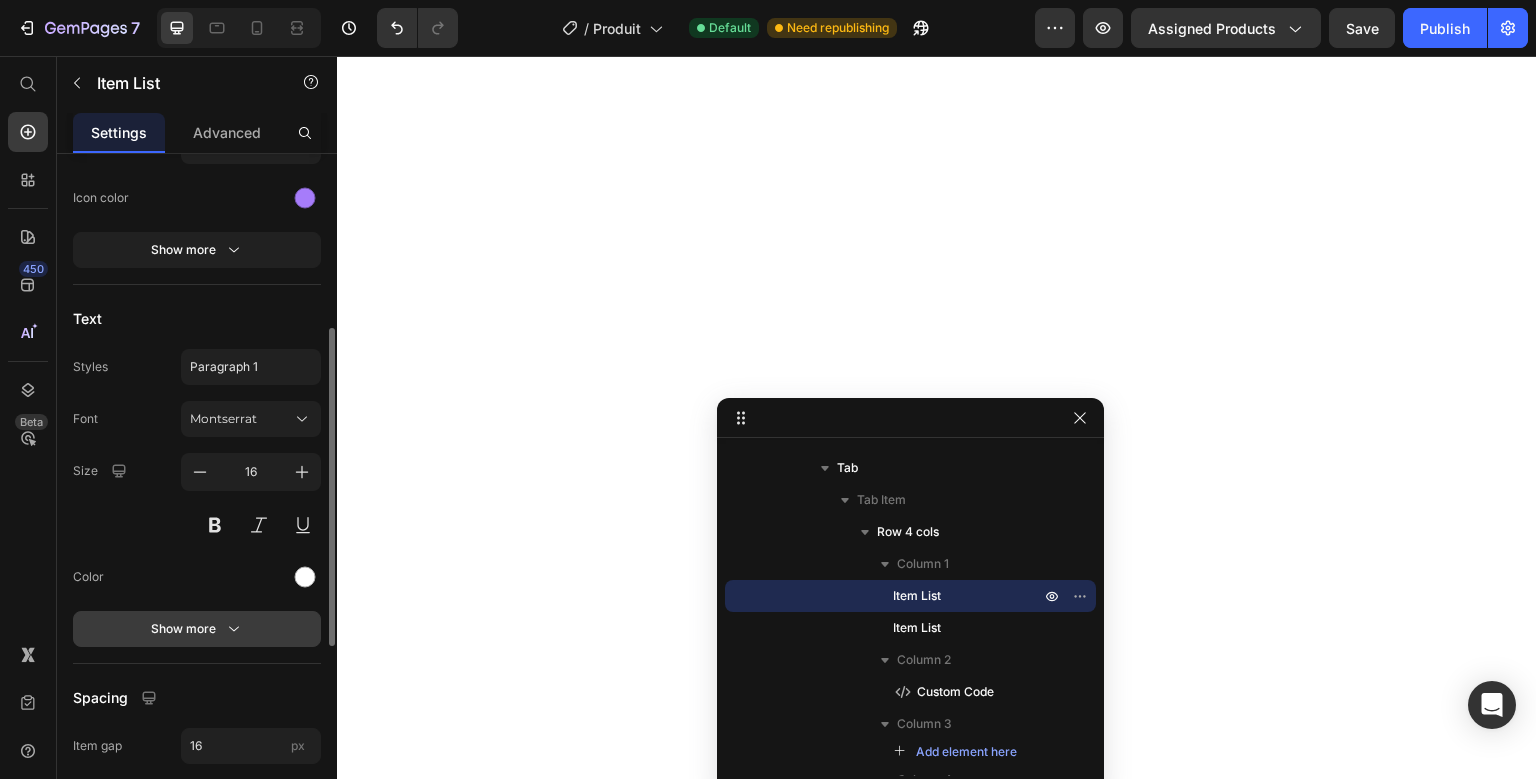 click on "Show more" at bounding box center (197, 629) 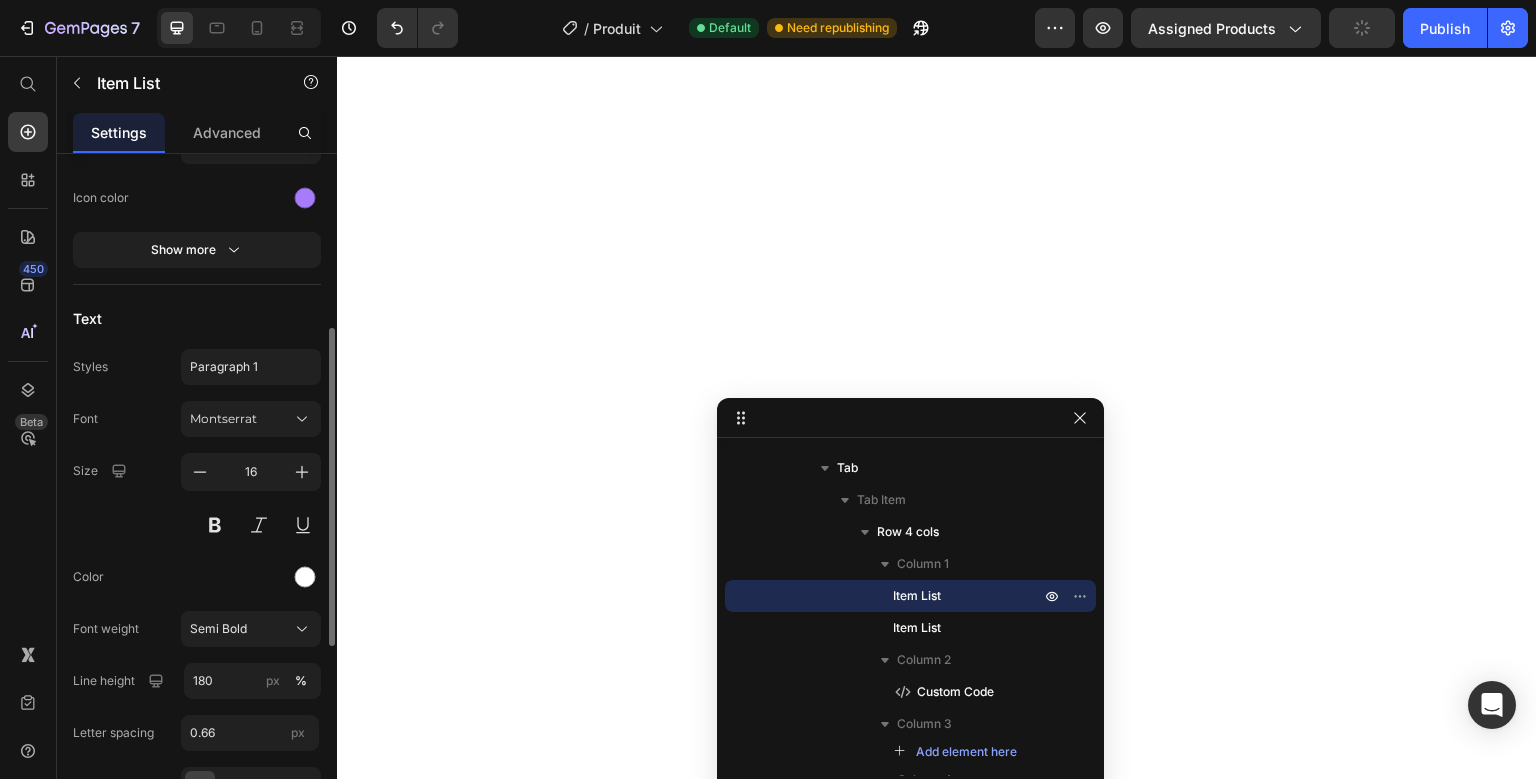 type 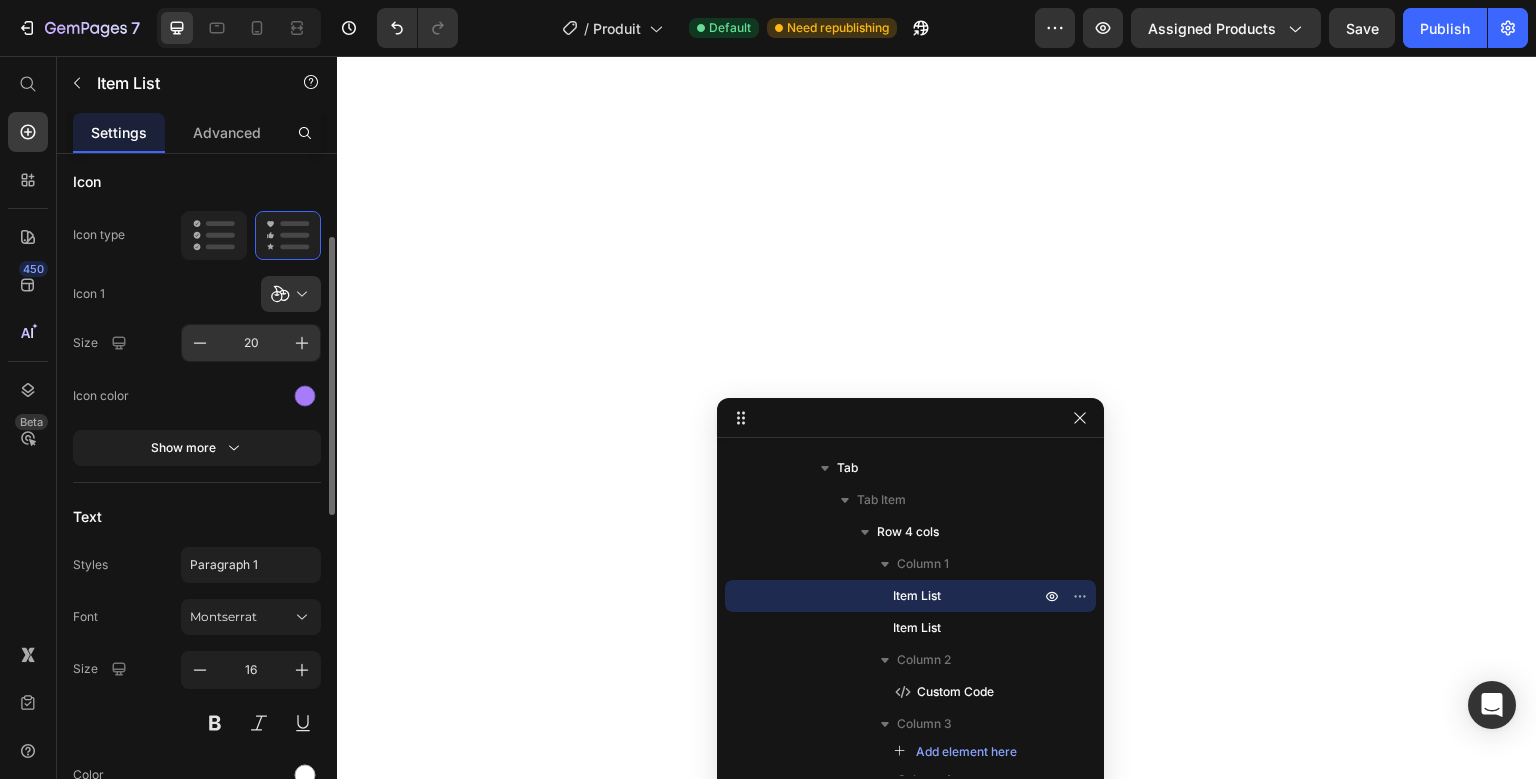 scroll, scrollTop: 174, scrollLeft: 0, axis: vertical 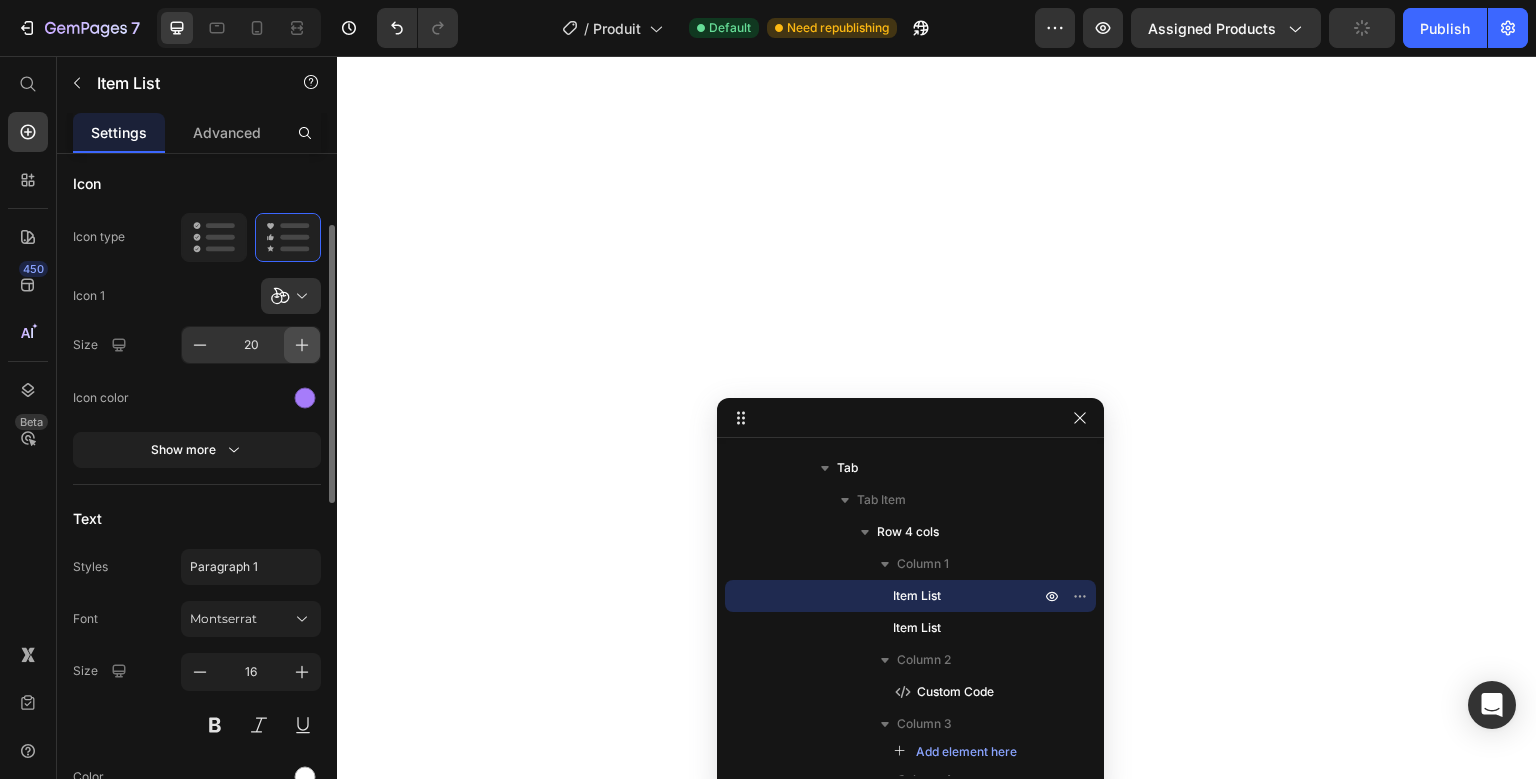 click at bounding box center [302, 345] 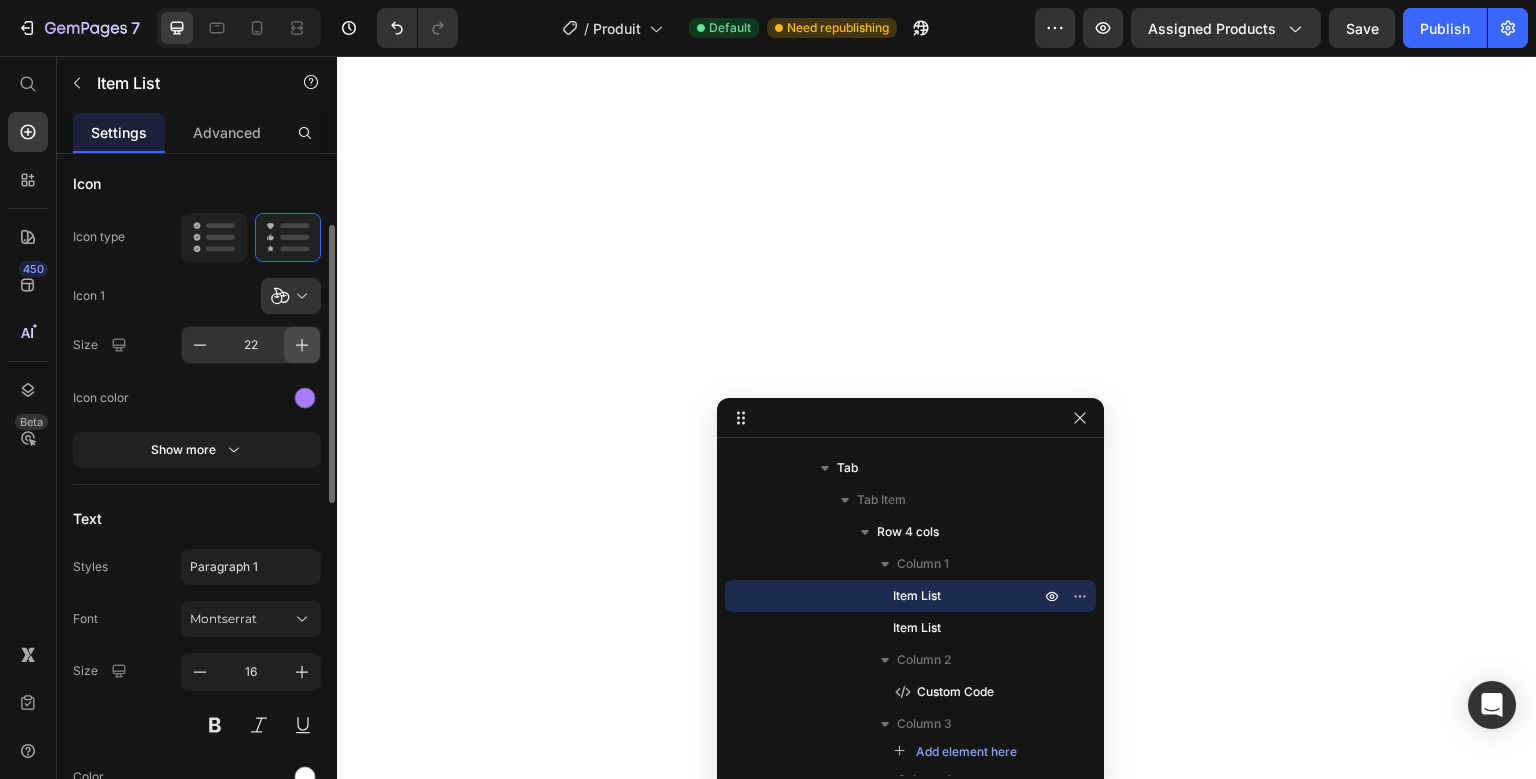 click at bounding box center [302, 345] 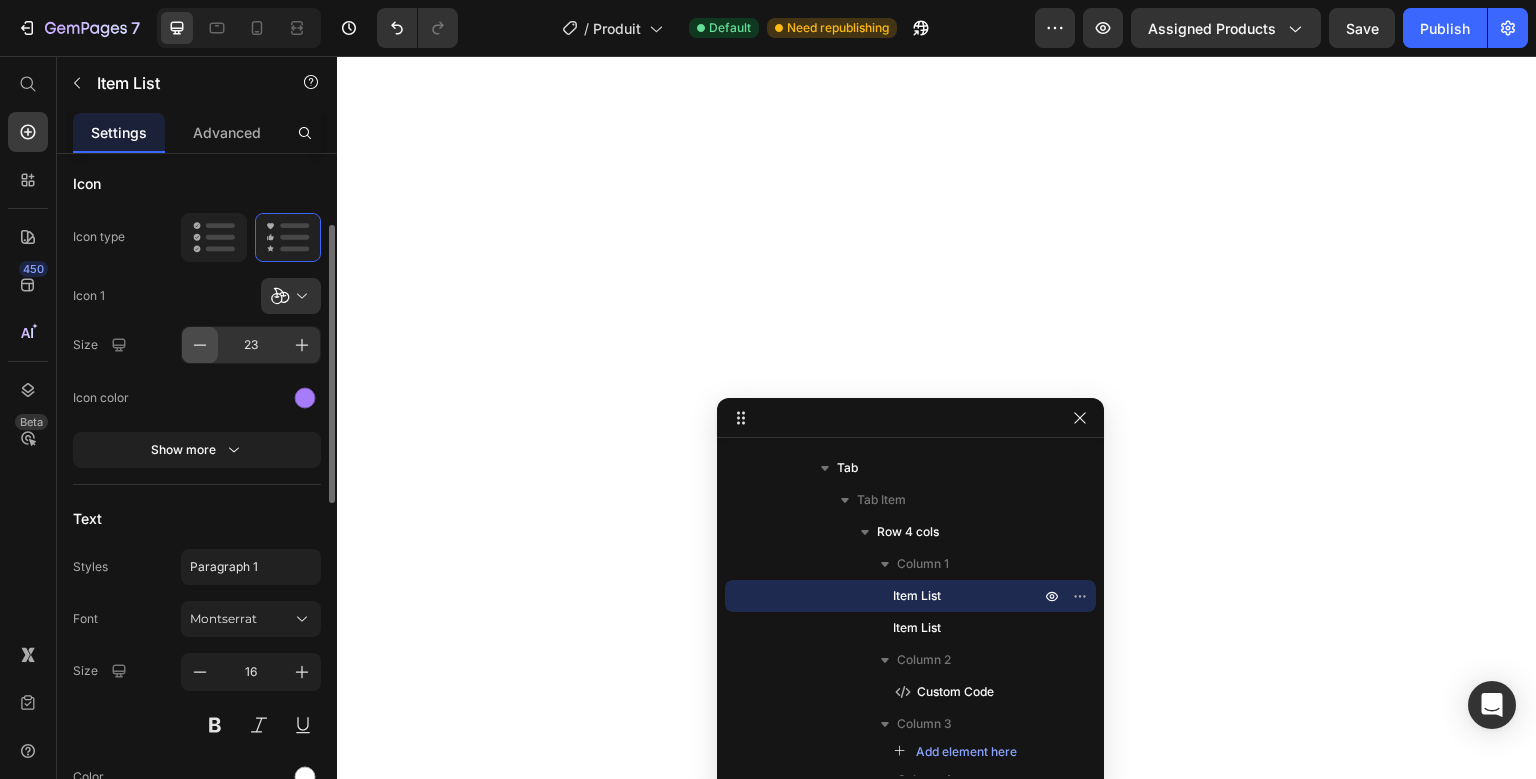 click 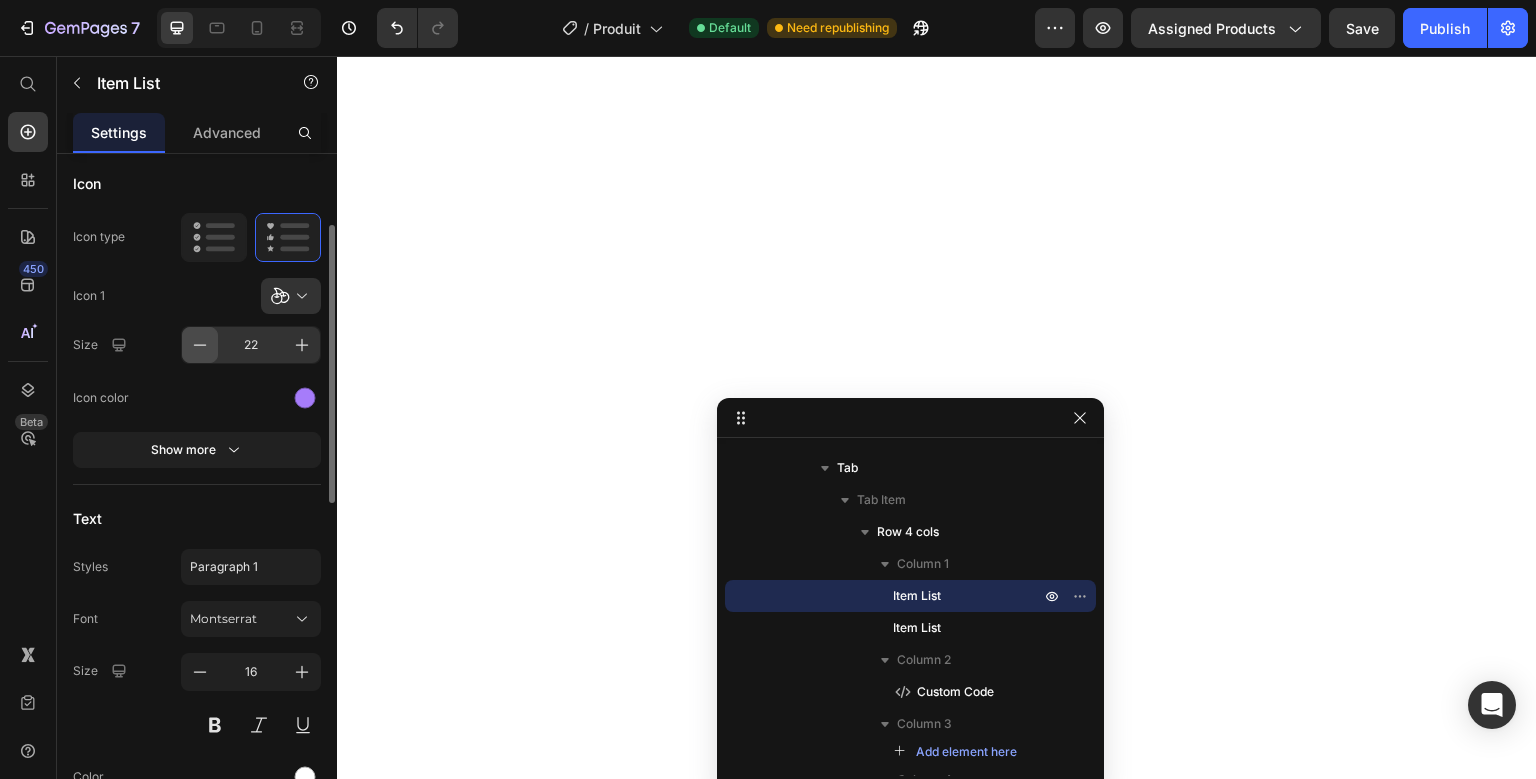 click 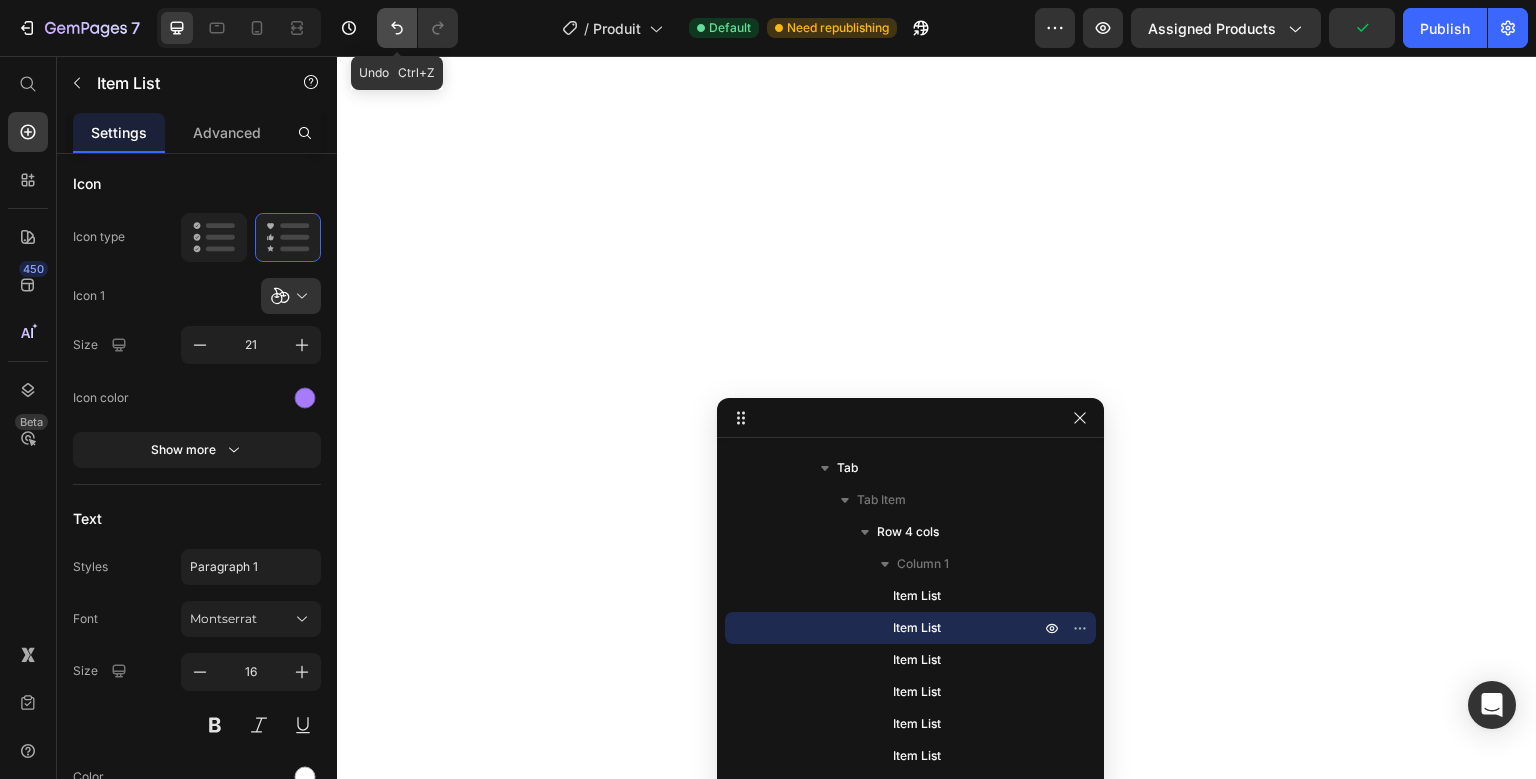 click 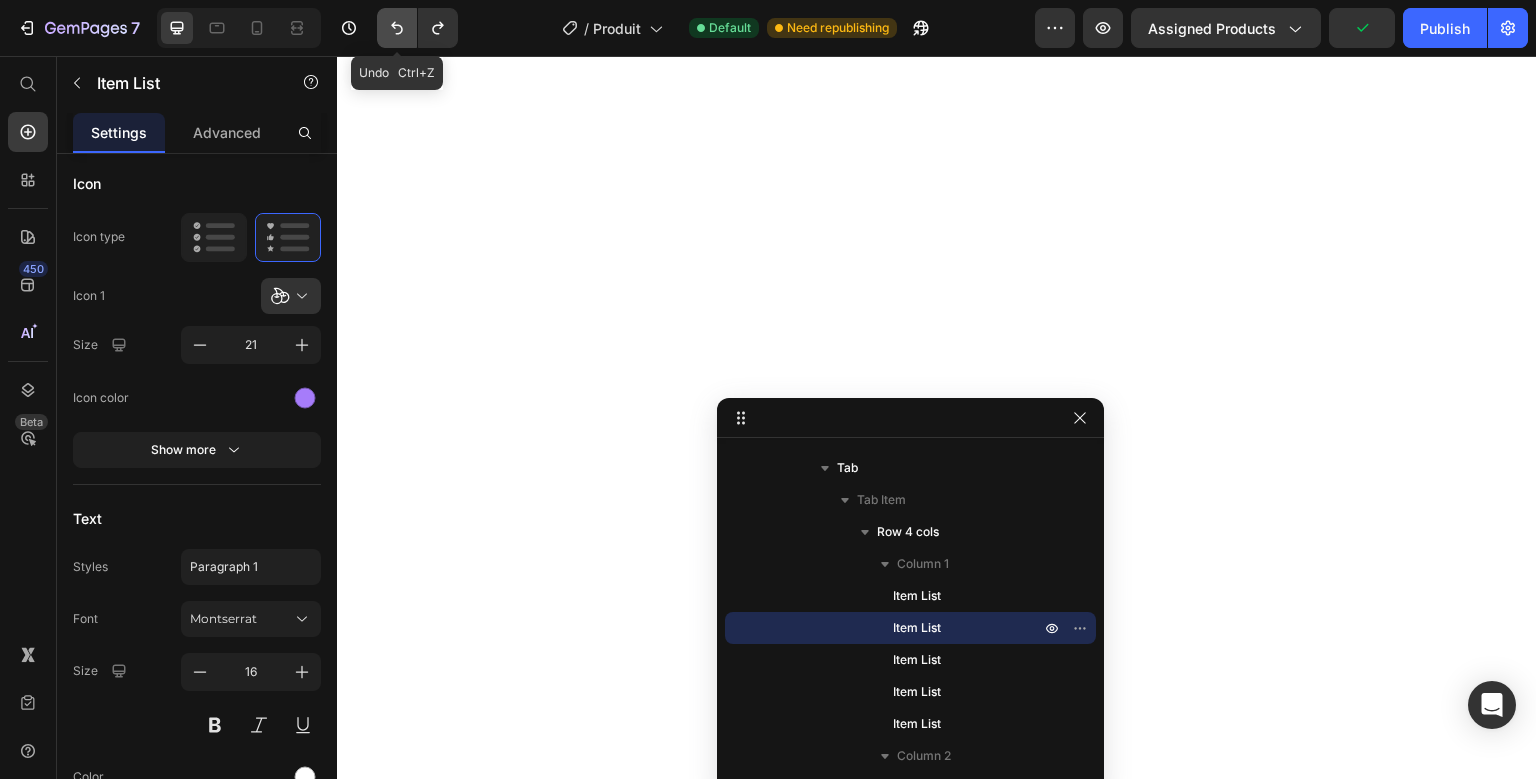 click 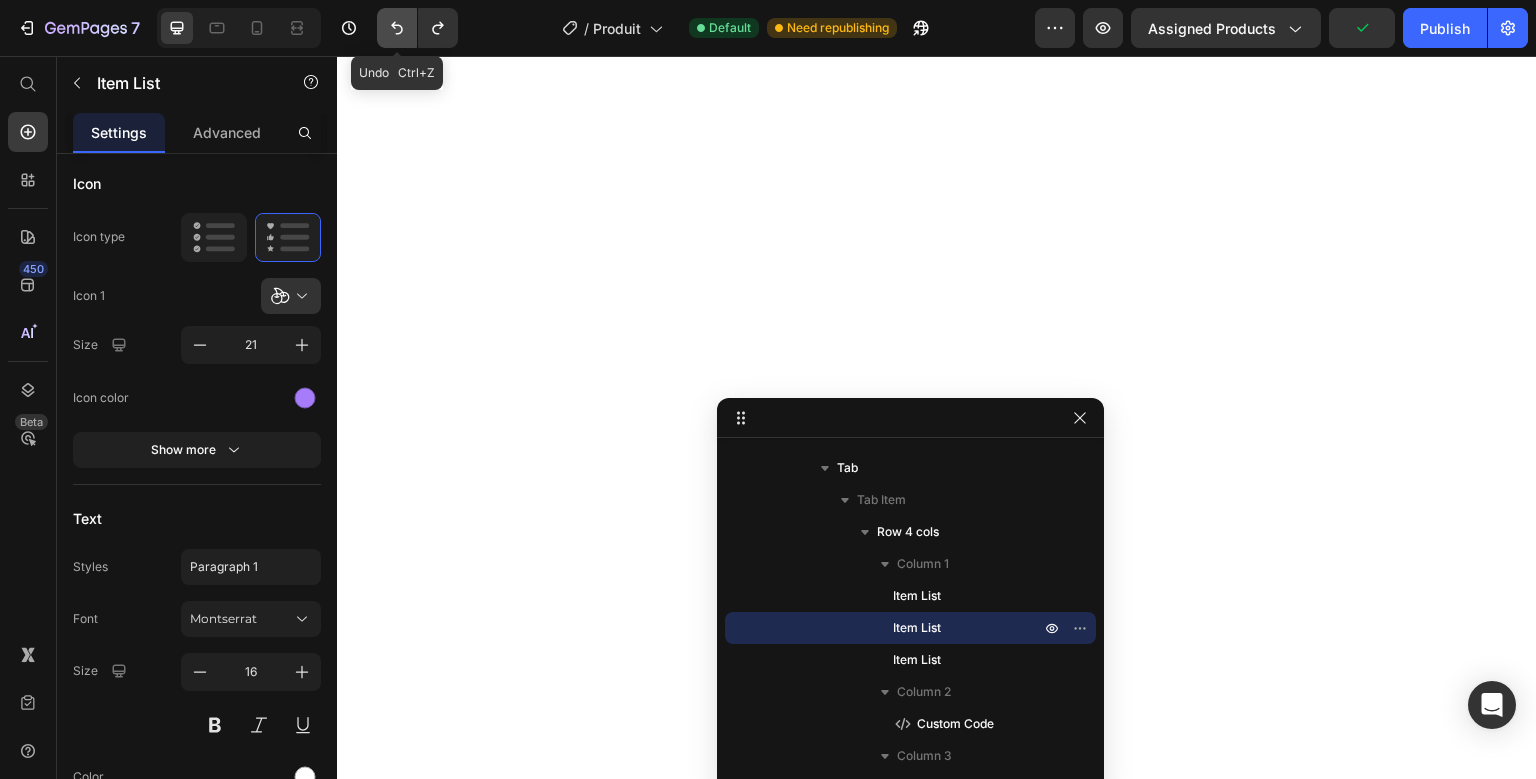 click 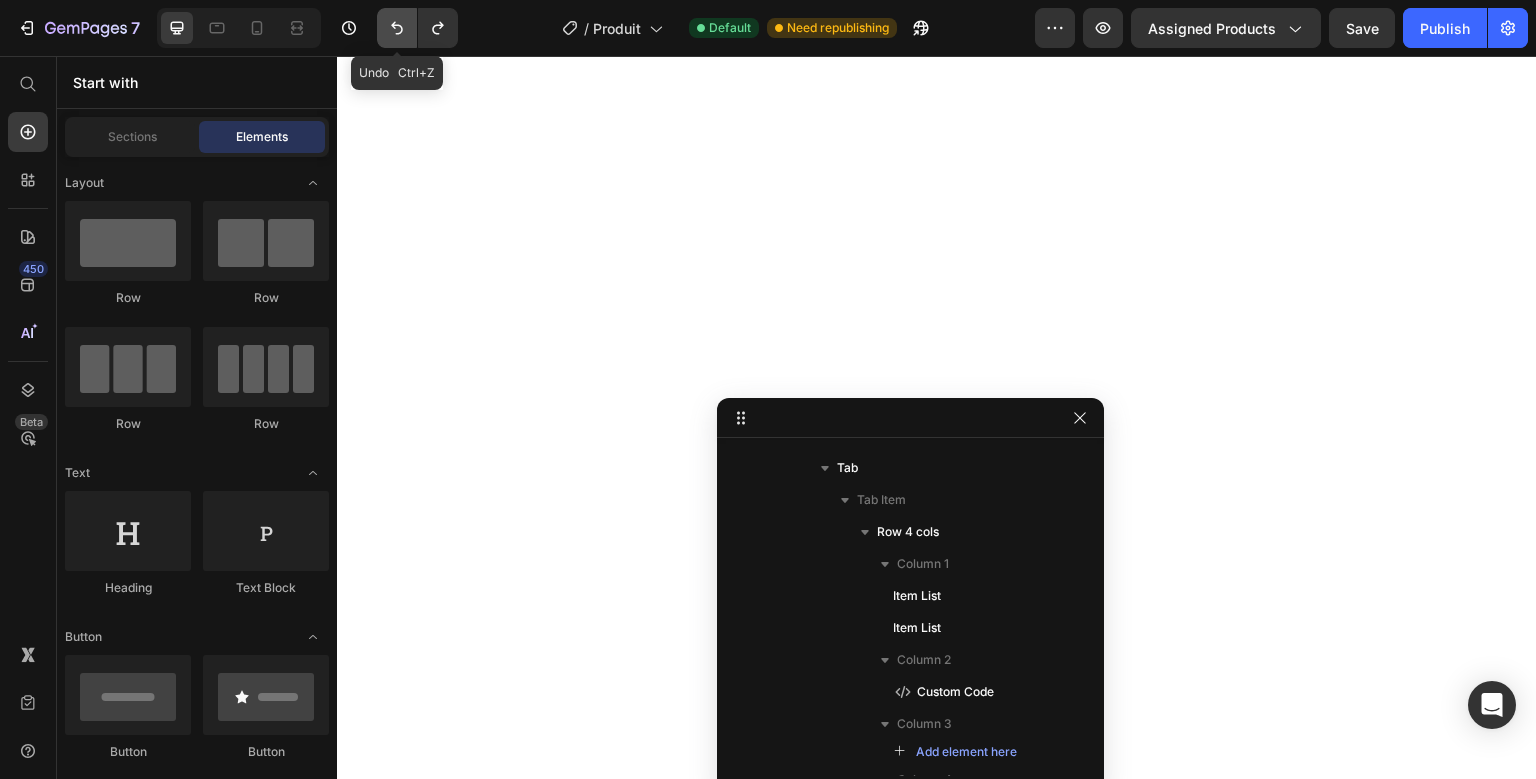 type 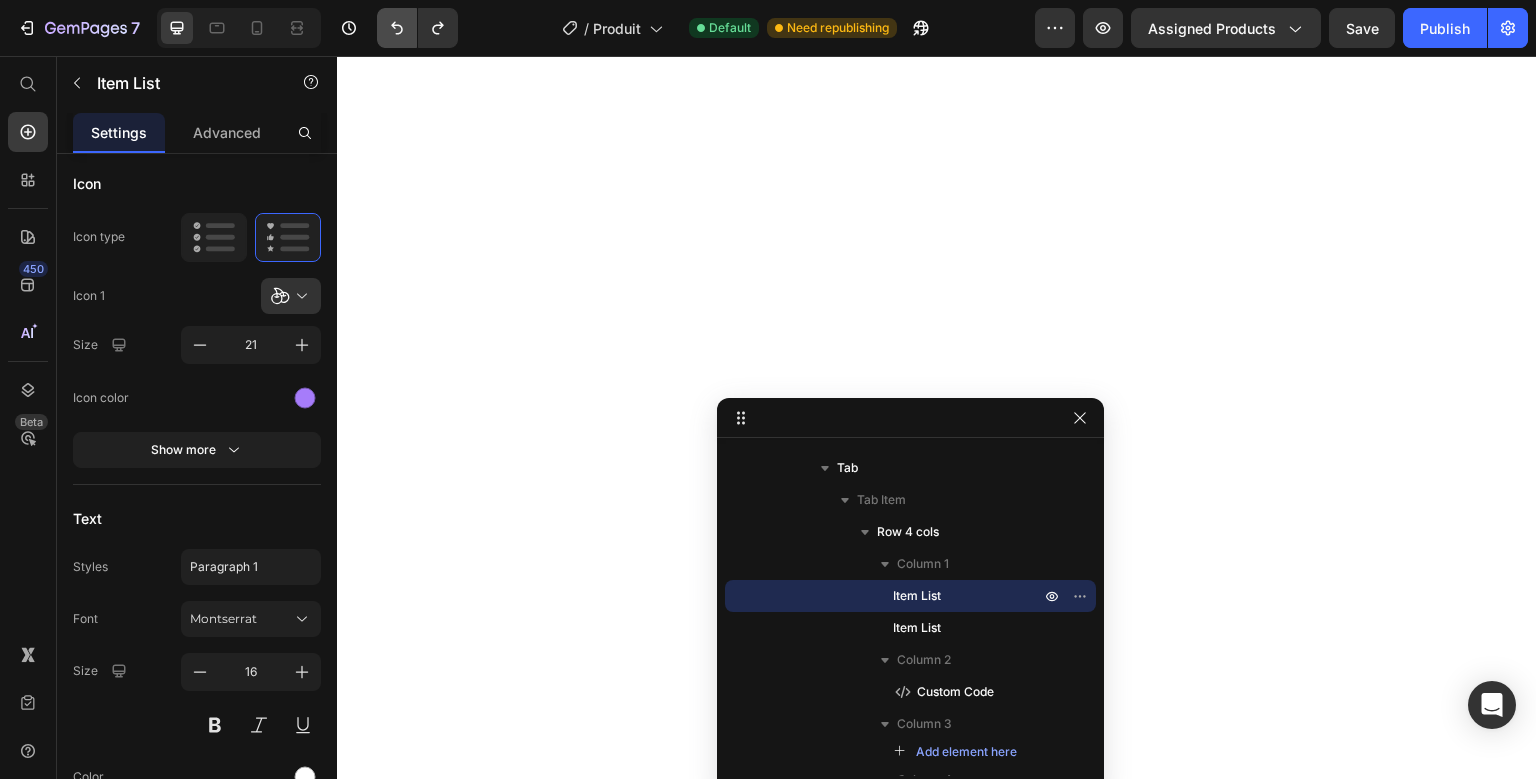scroll, scrollTop: 174, scrollLeft: 0, axis: vertical 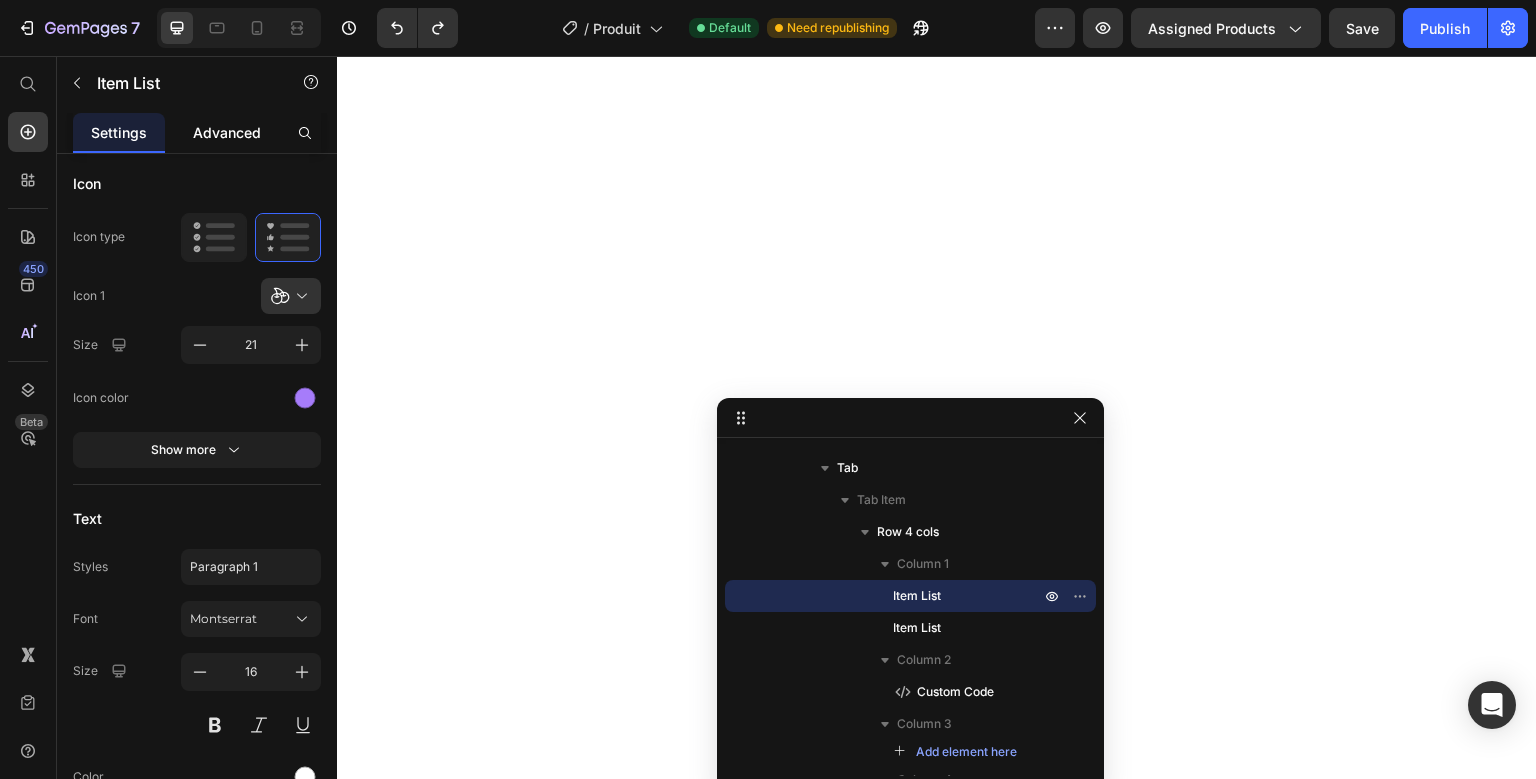 click on "Advanced" at bounding box center [227, 132] 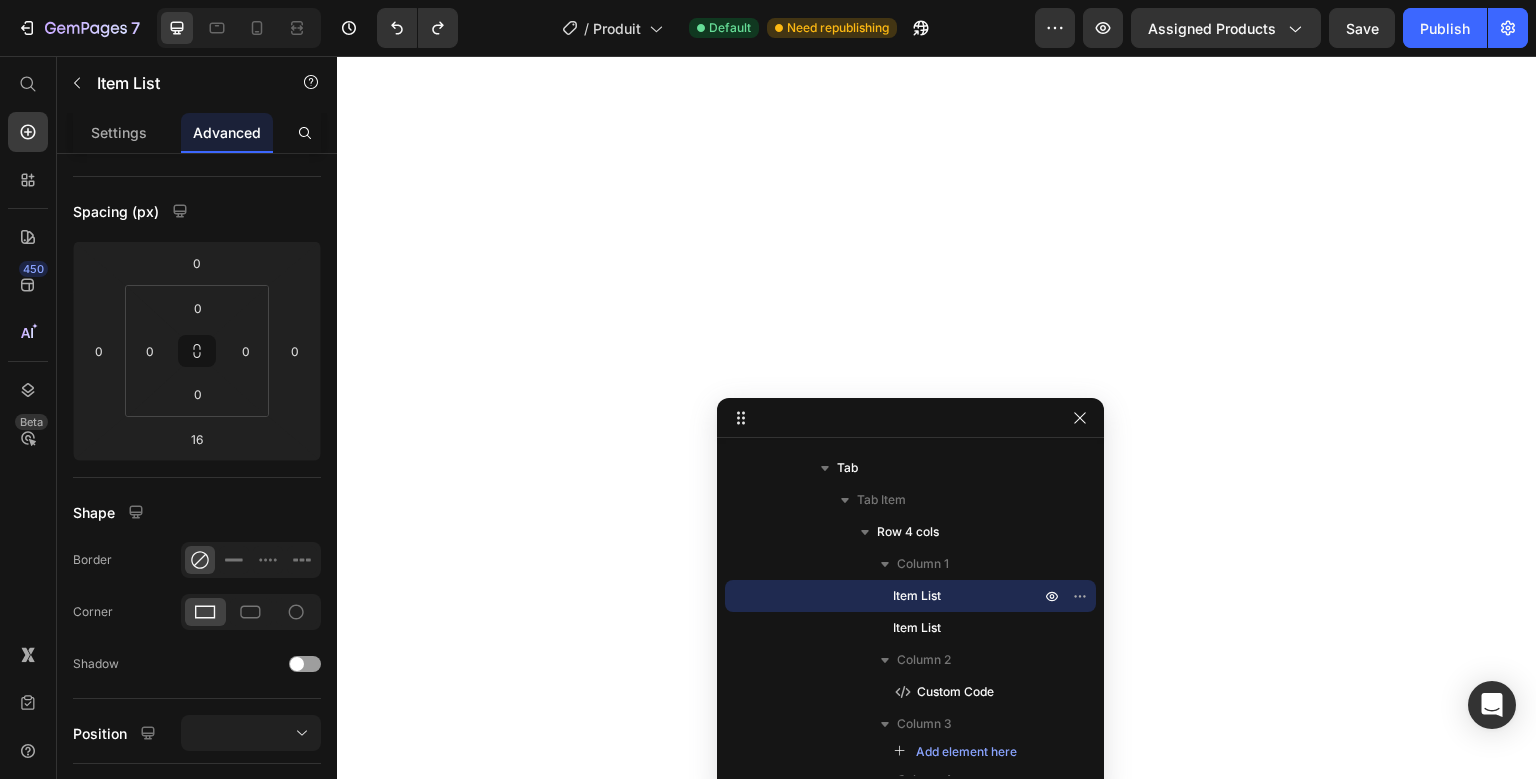 scroll, scrollTop: 0, scrollLeft: 0, axis: both 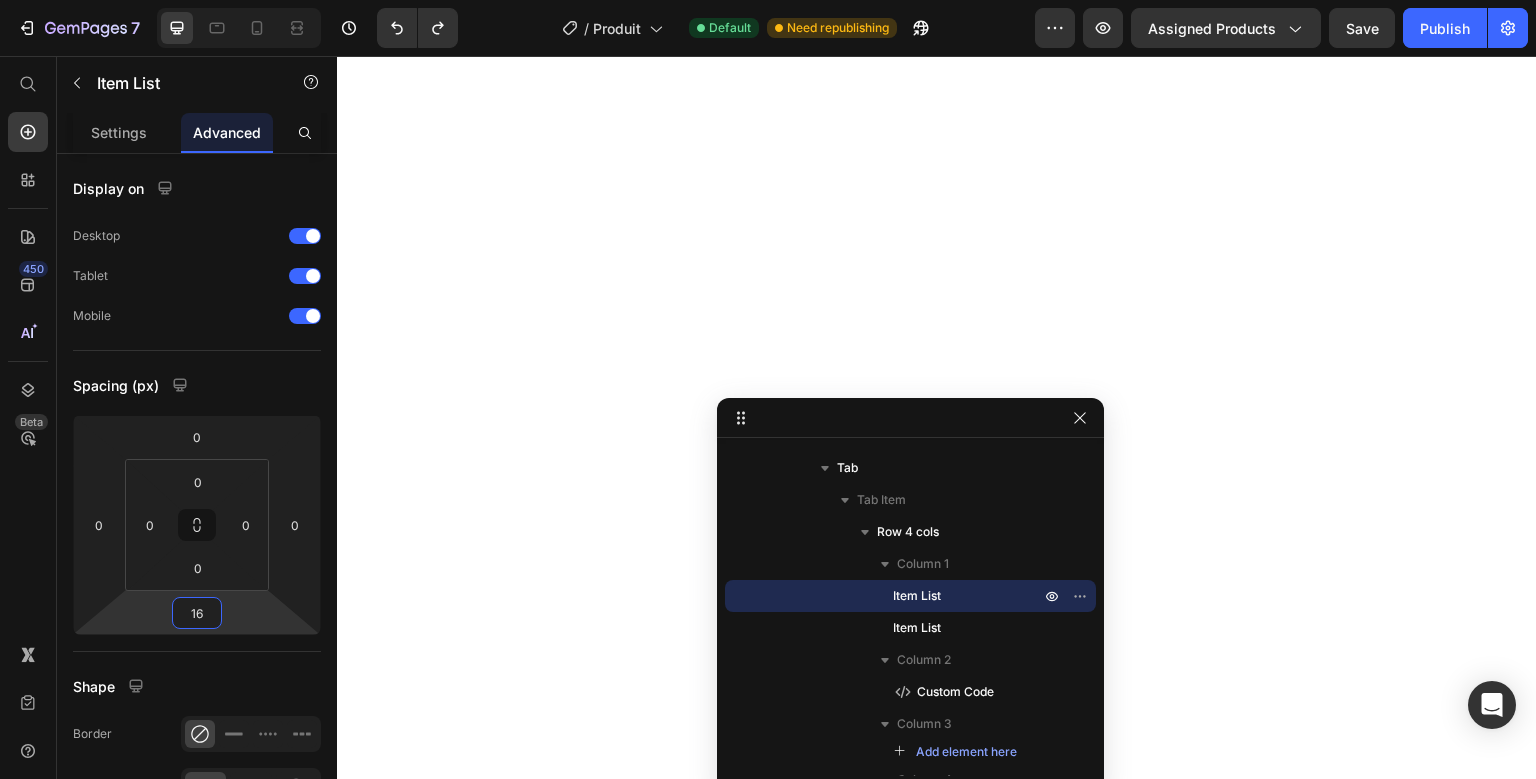click on "16" at bounding box center [197, 613] 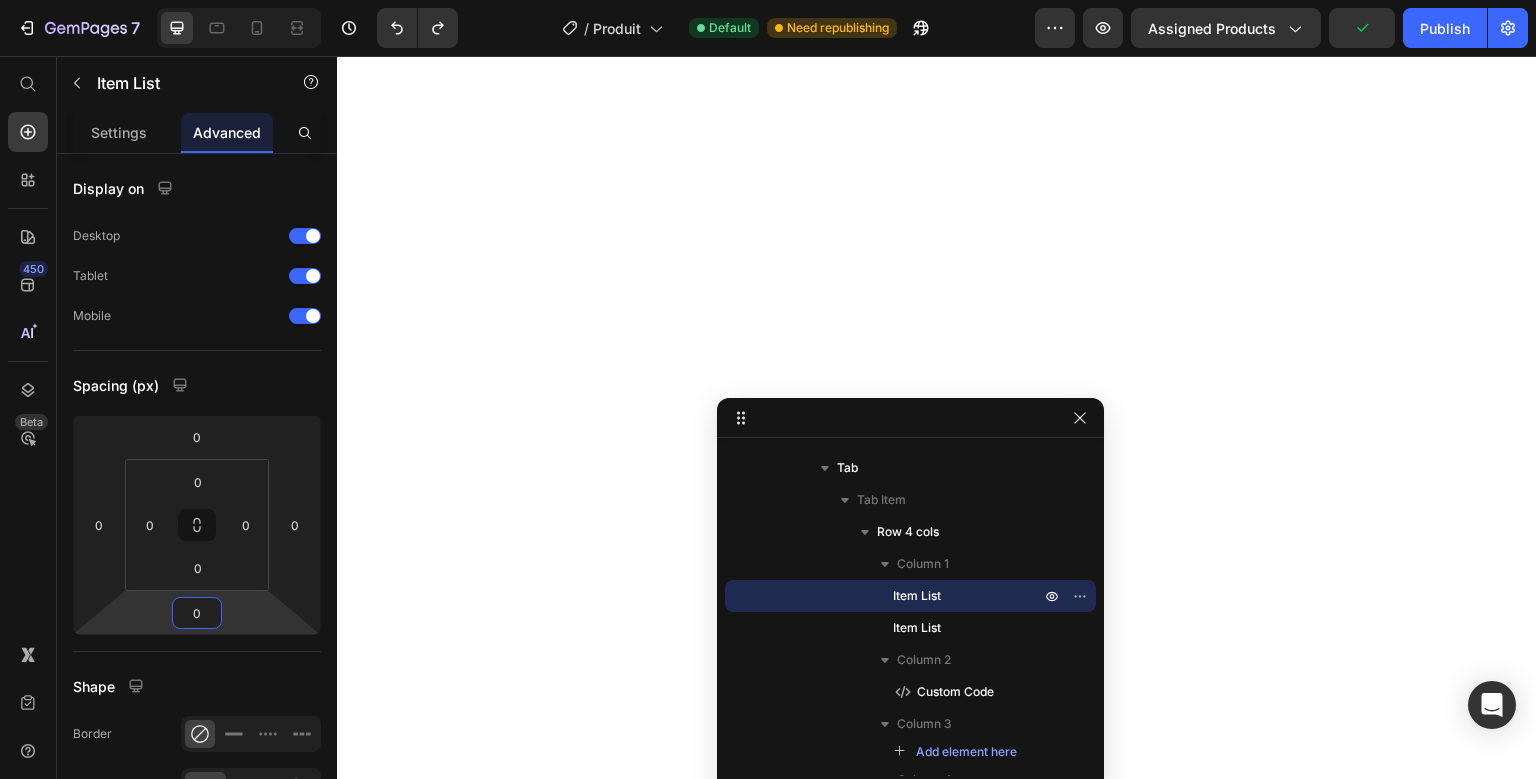 type on "0" 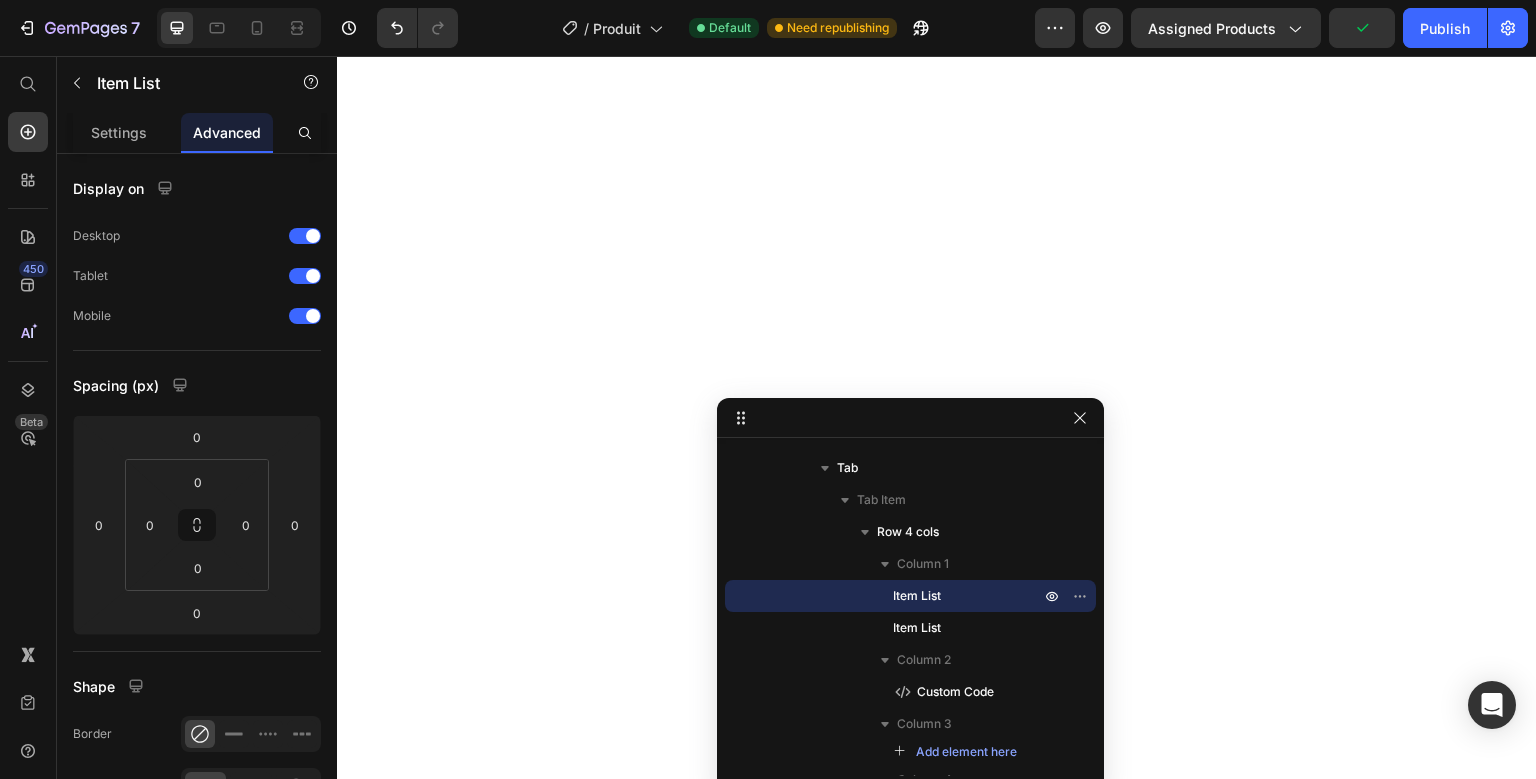 click on "Spacing (px)" at bounding box center (197, 385) 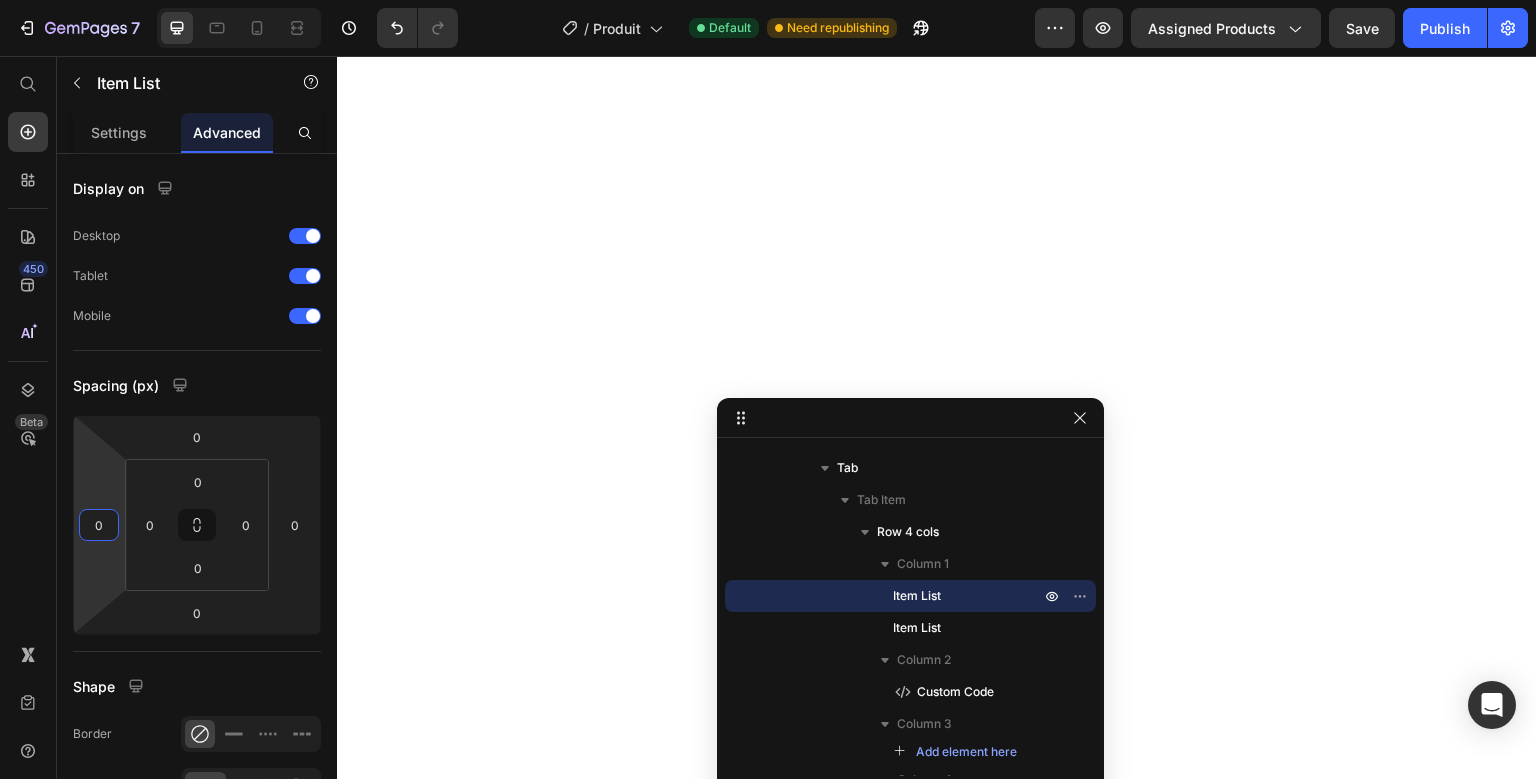 click on "0" at bounding box center [99, 525] 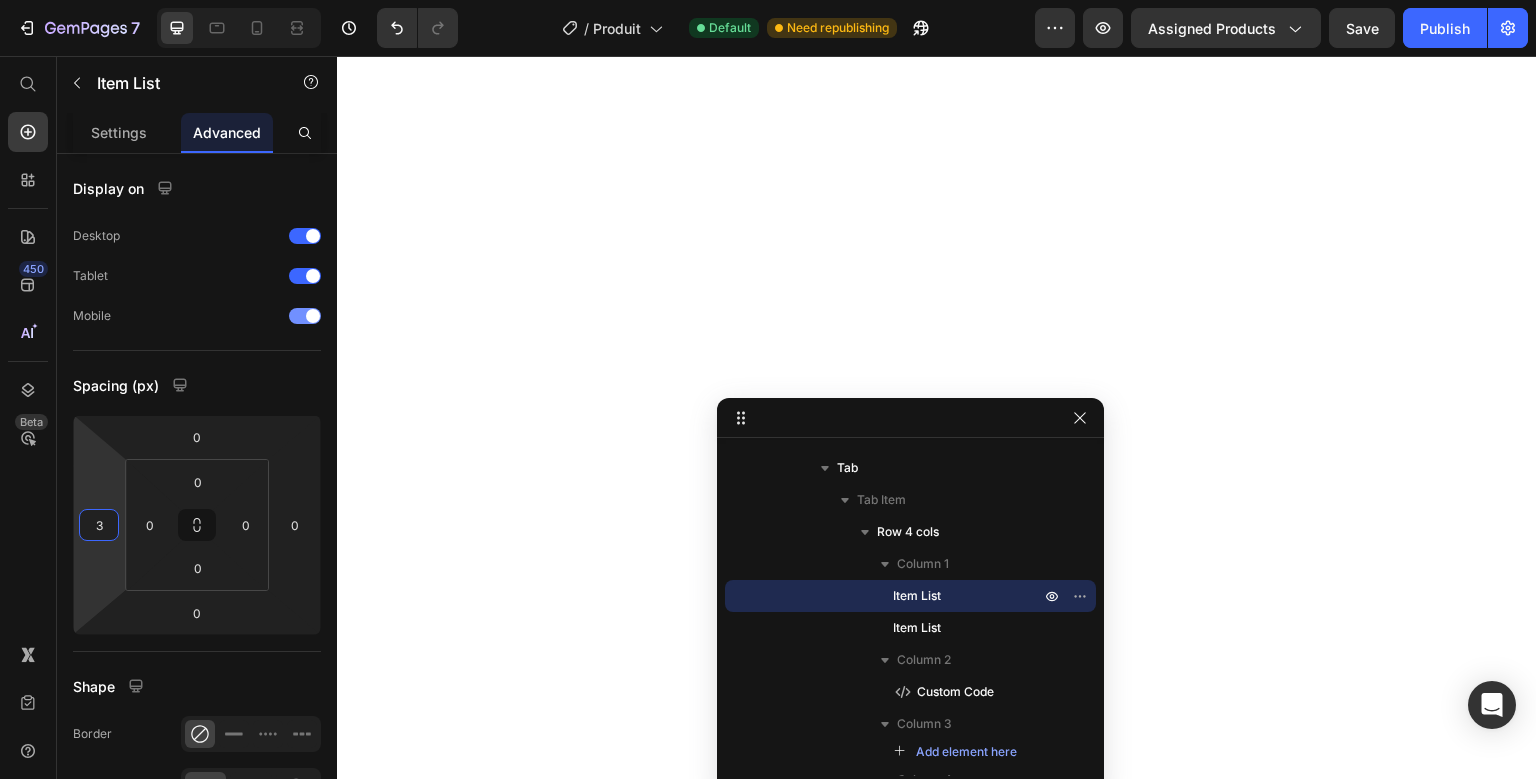 type on "3" 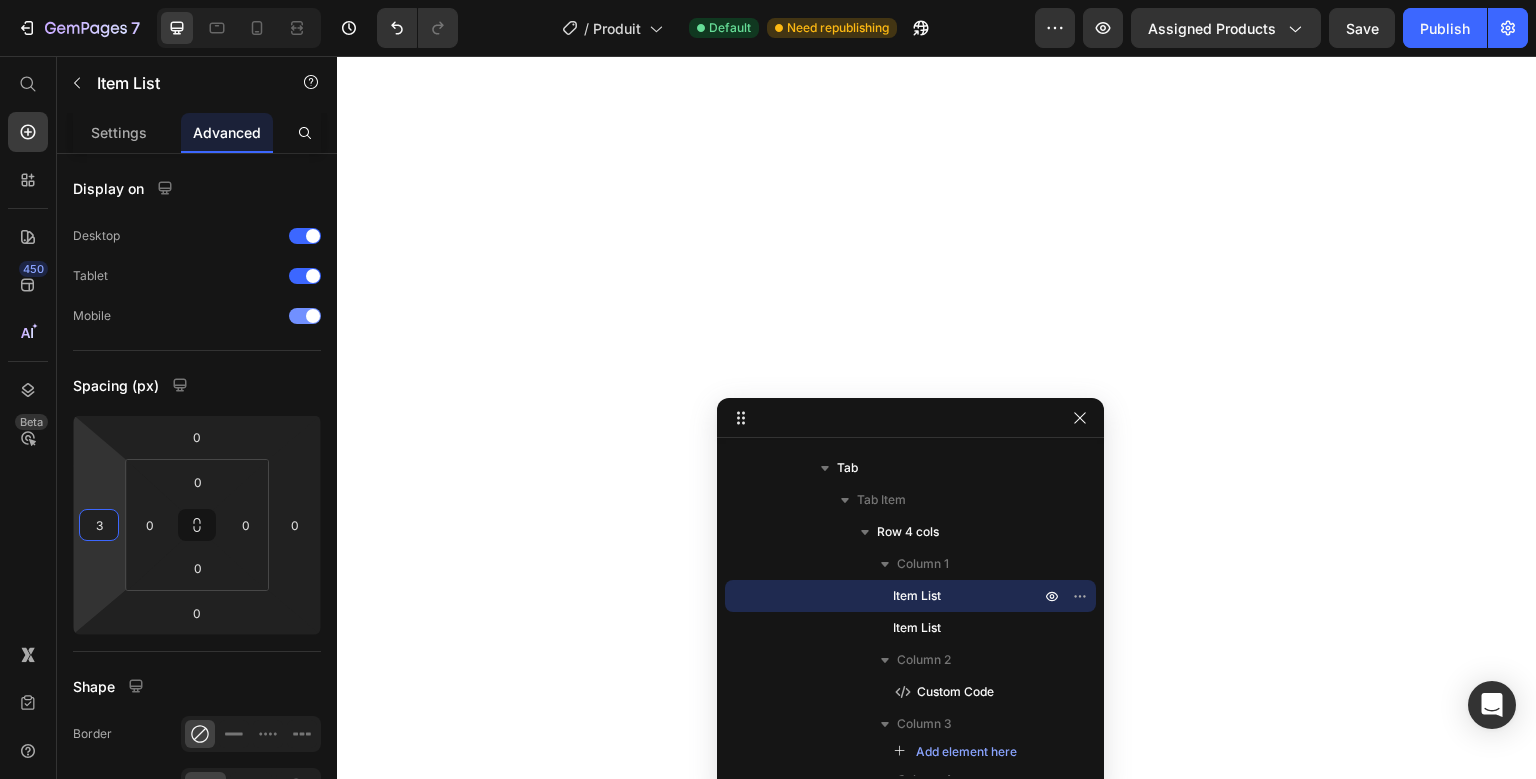 click at bounding box center (216, 316) 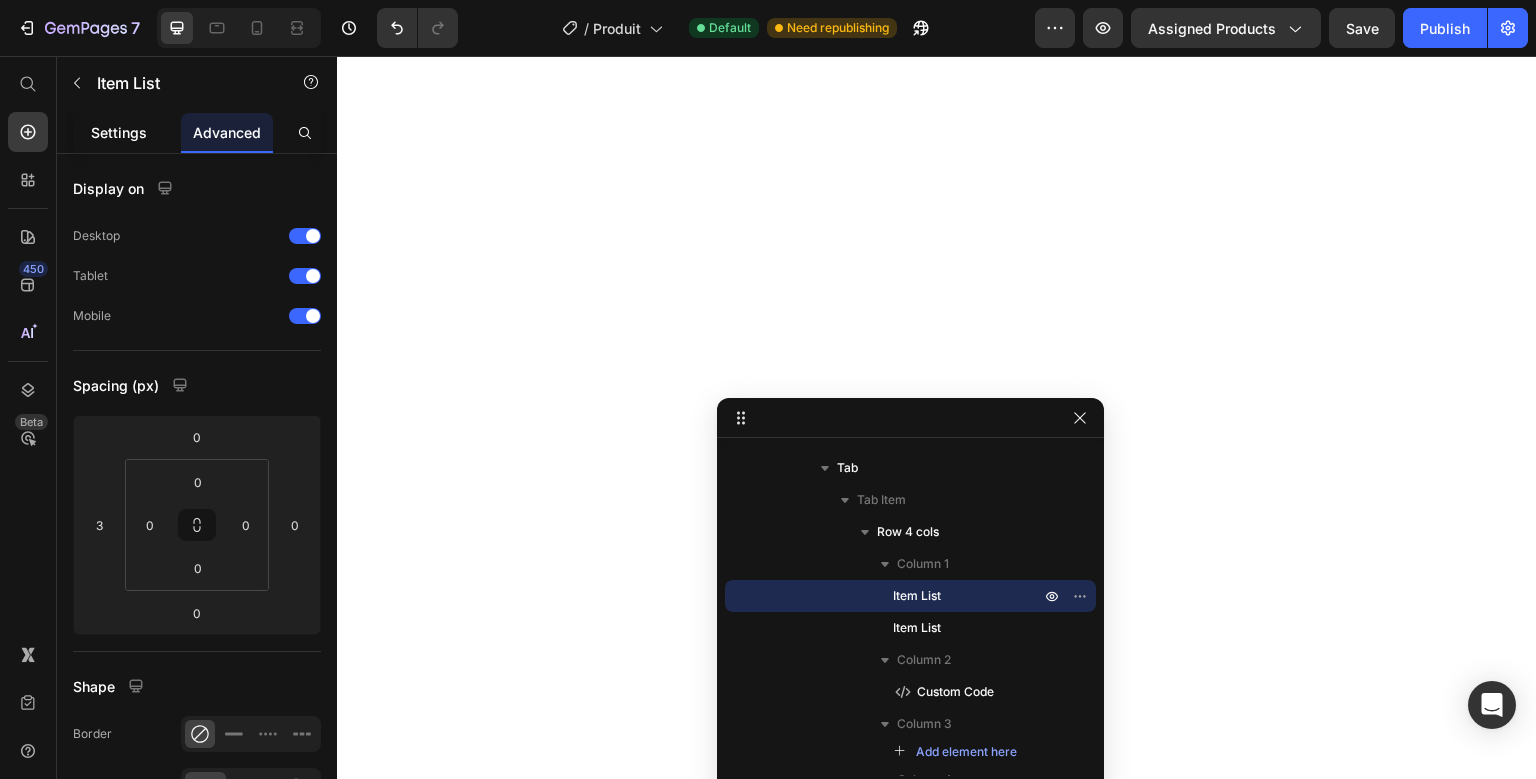 click on "Settings" at bounding box center [119, 132] 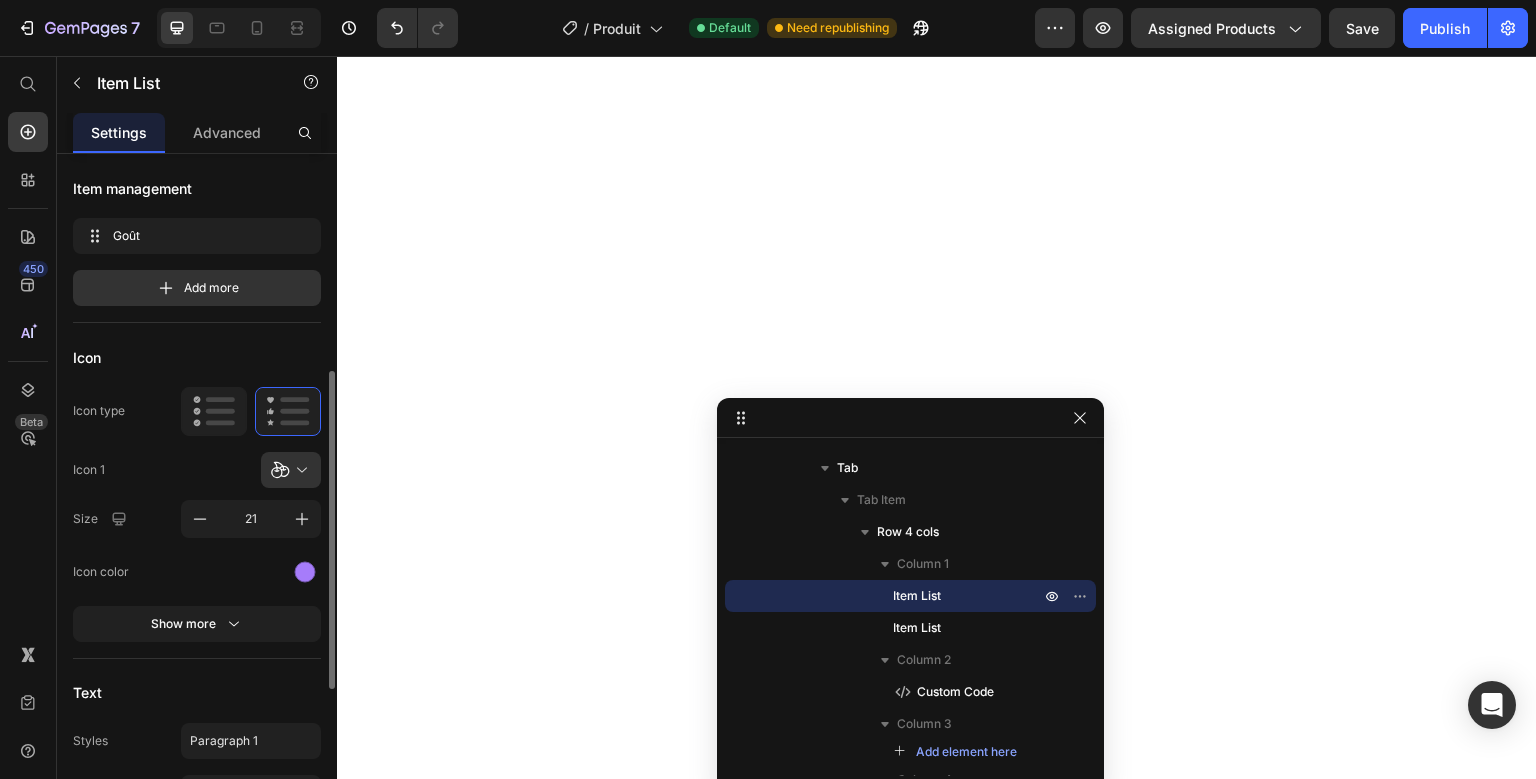 scroll, scrollTop: 155, scrollLeft: 0, axis: vertical 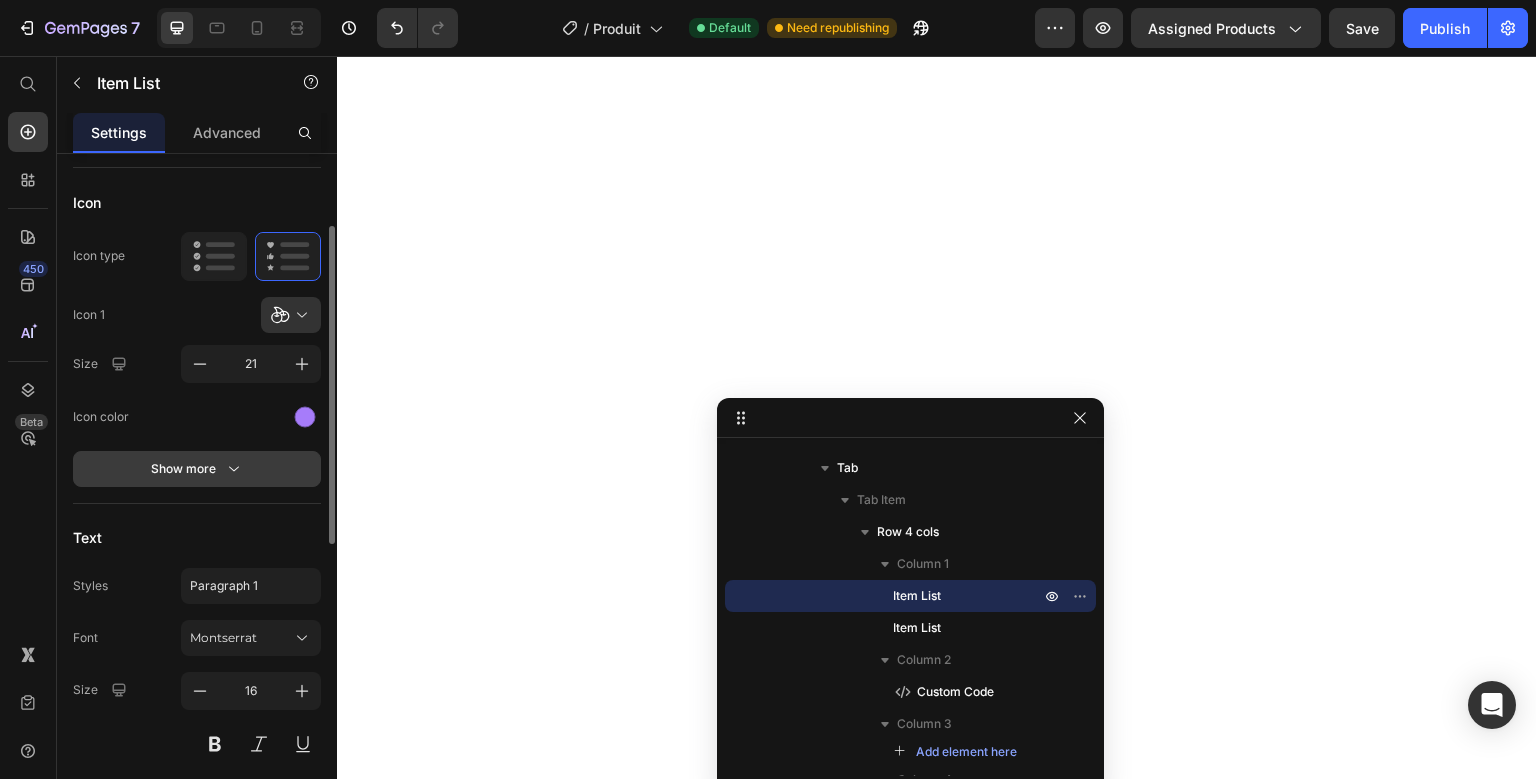 click 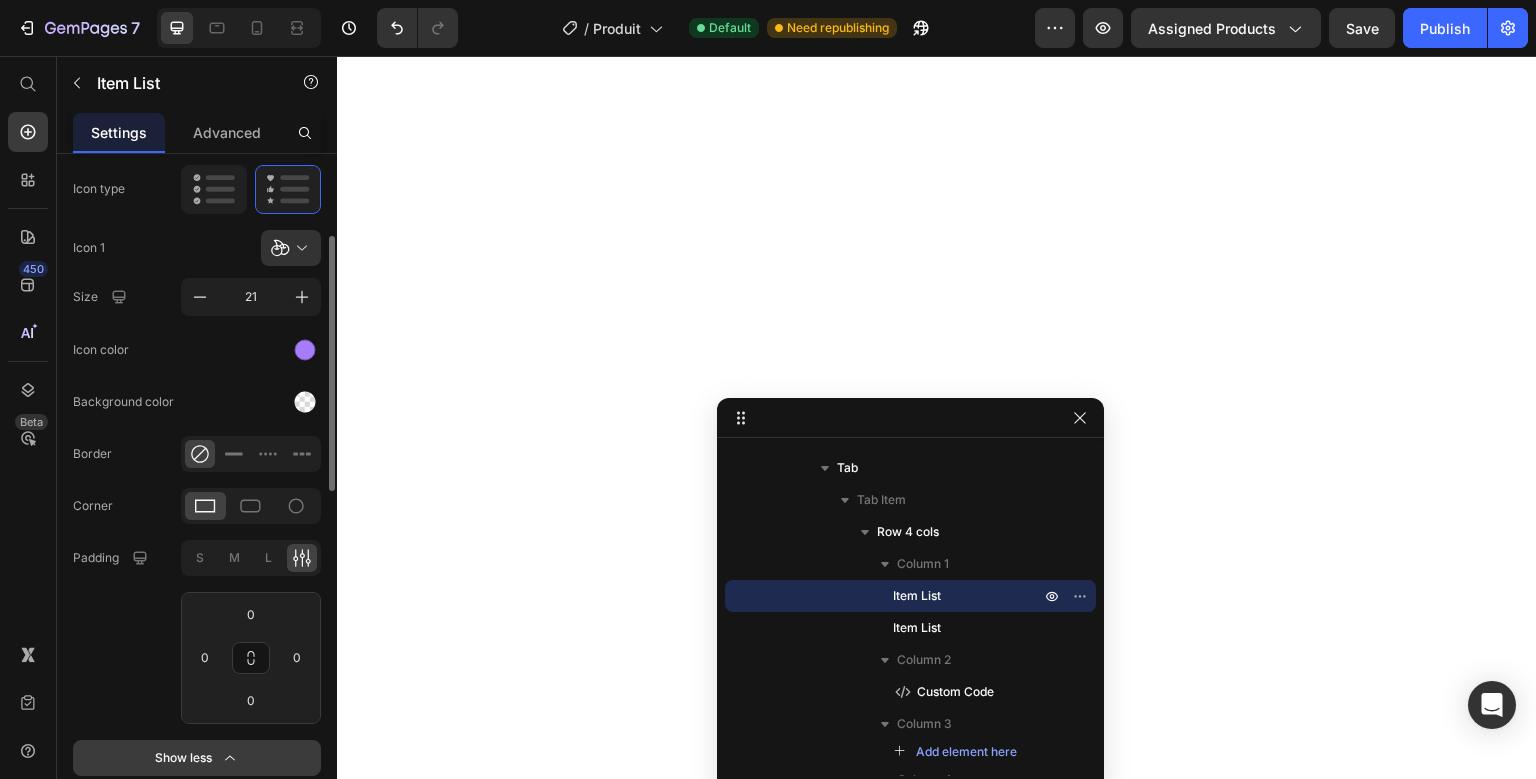 scroll, scrollTop: 217, scrollLeft: 0, axis: vertical 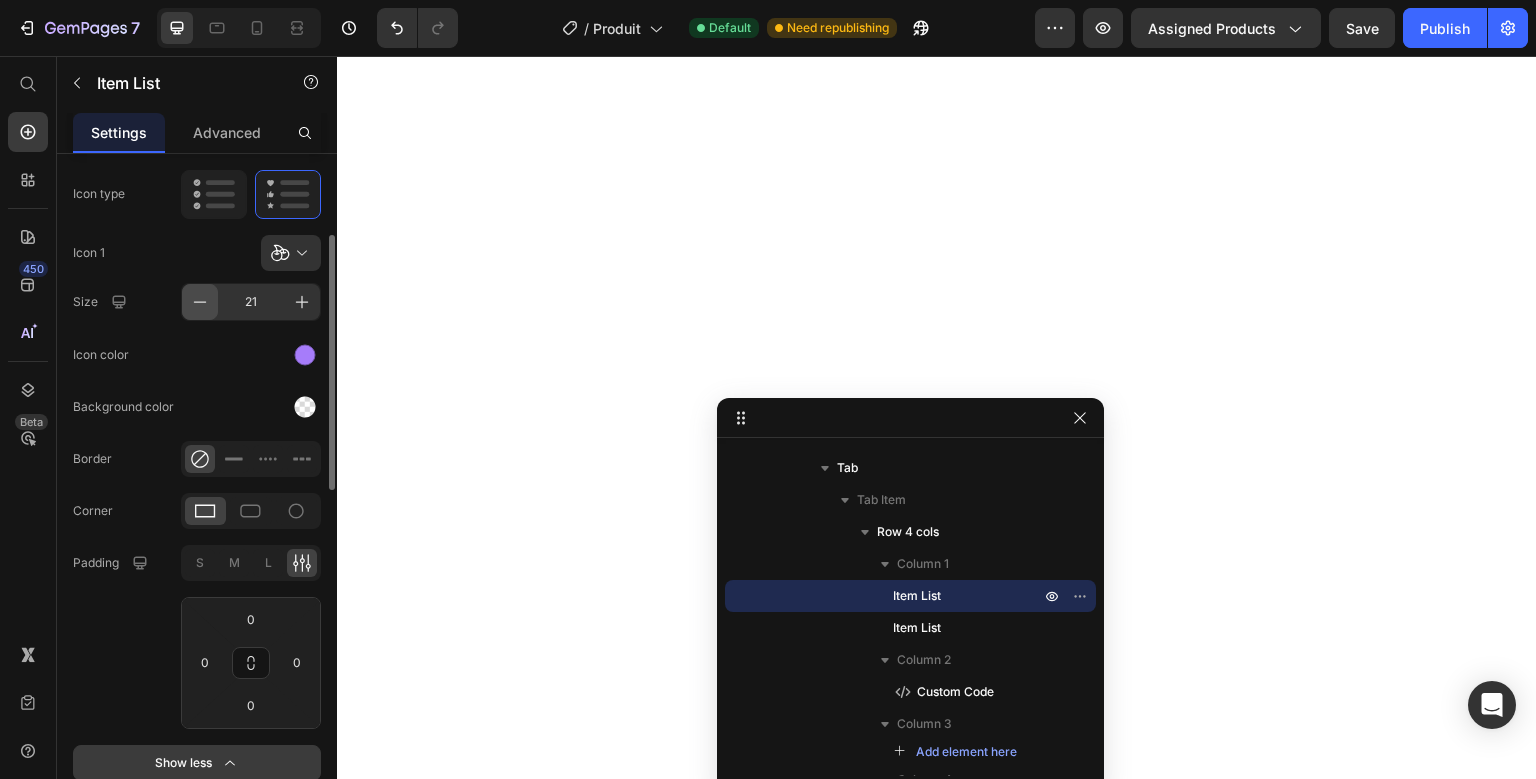 click 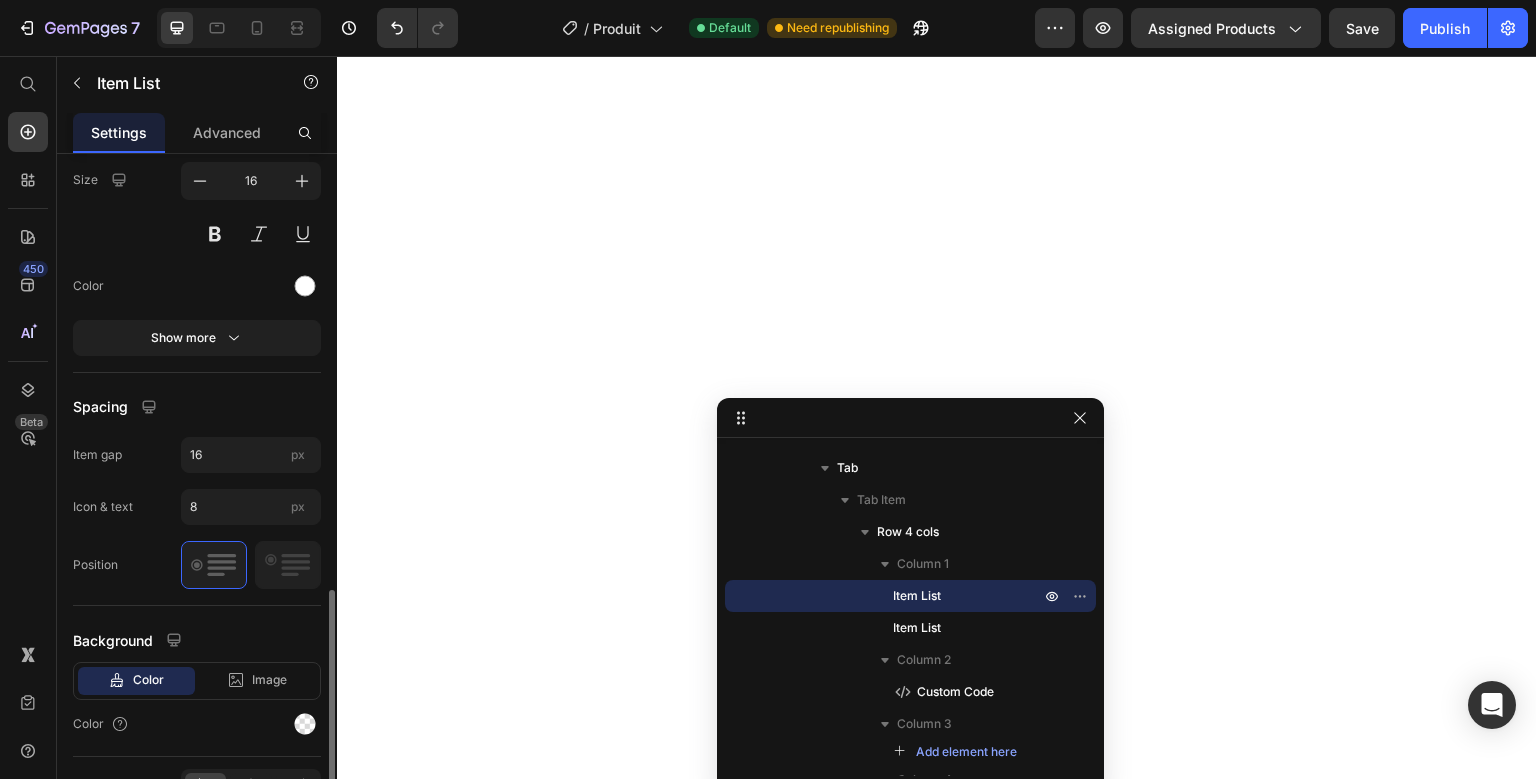 scroll, scrollTop: 1062, scrollLeft: 0, axis: vertical 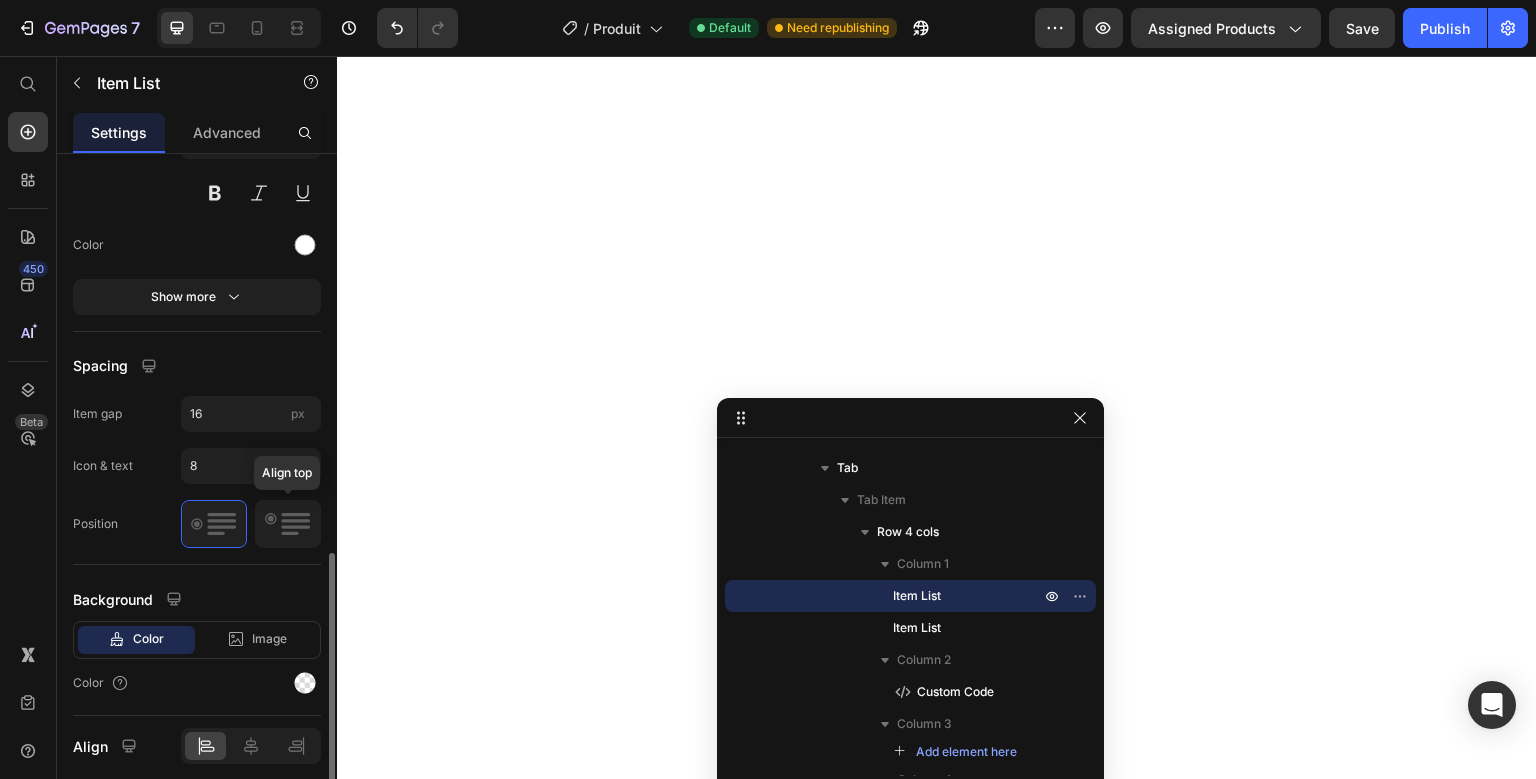 click 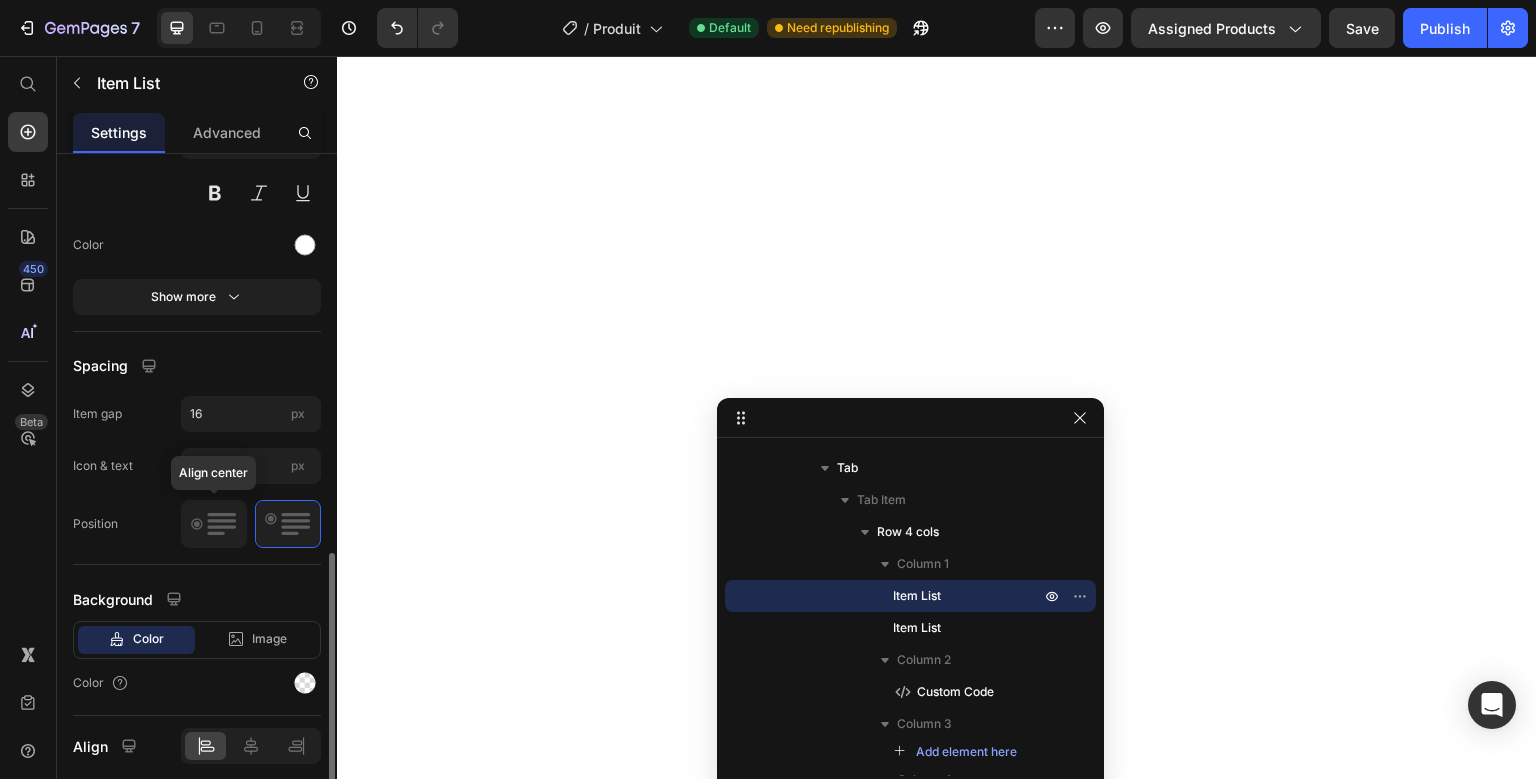 click 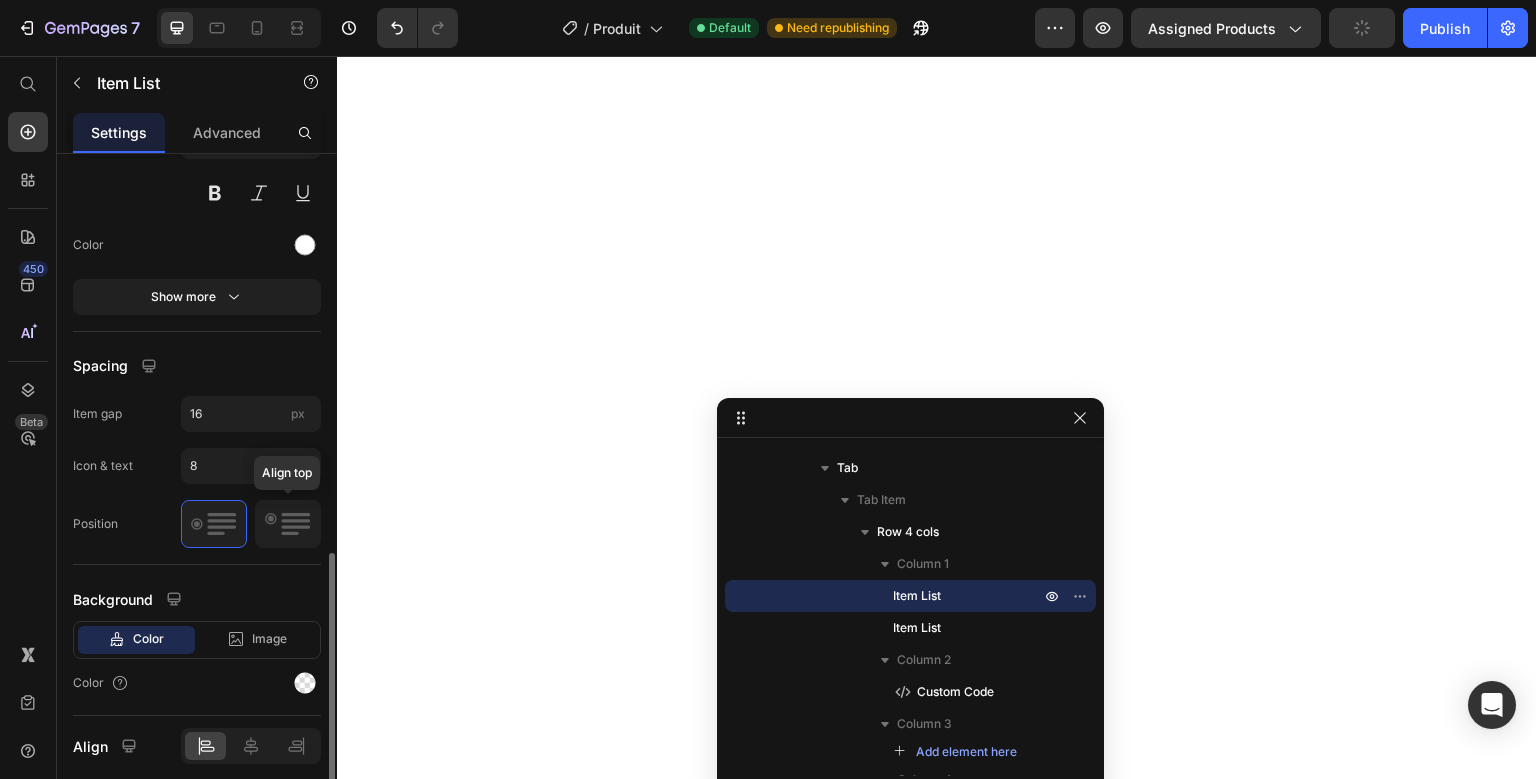 click 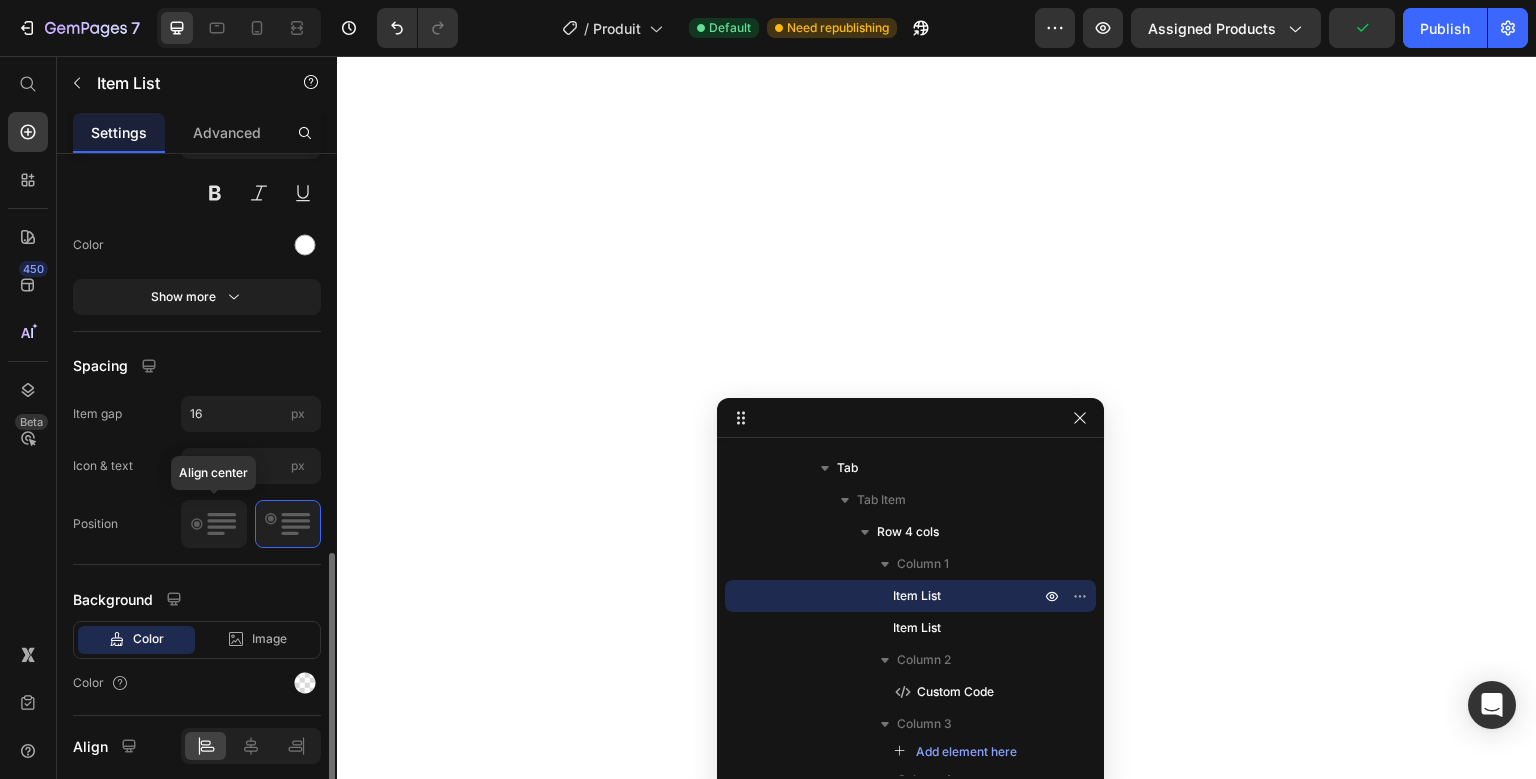 click 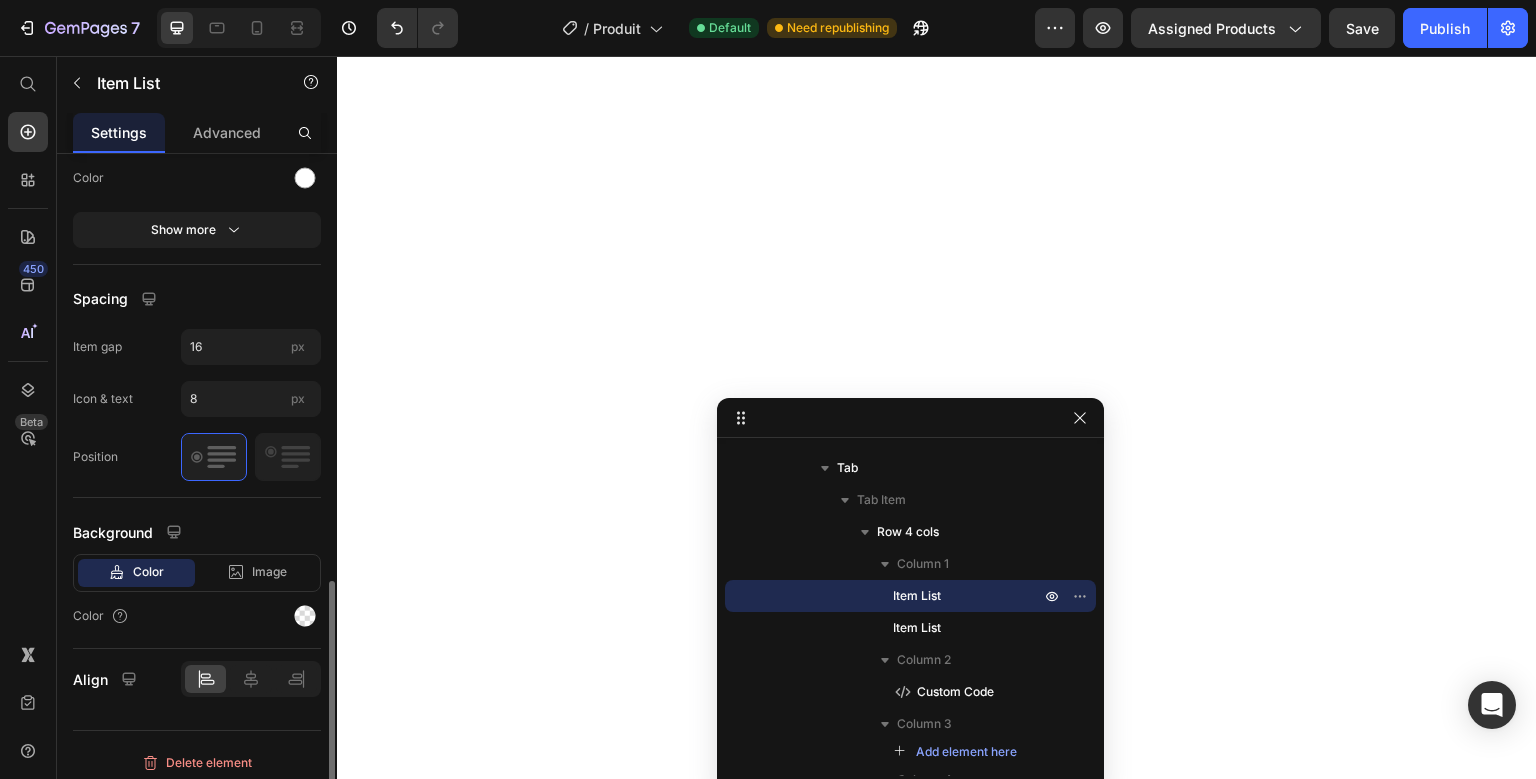 scroll, scrollTop: 1131, scrollLeft: 0, axis: vertical 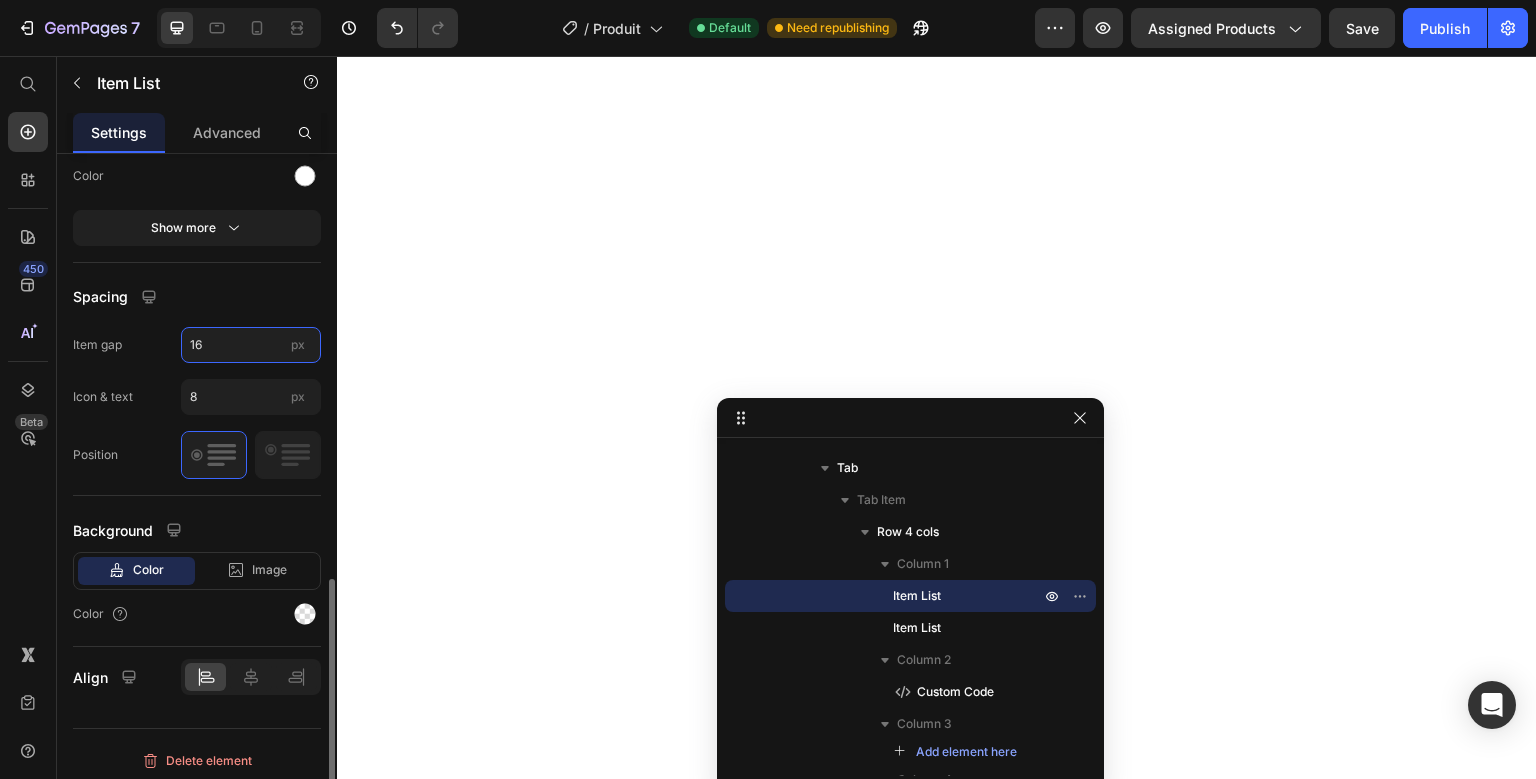 click on "16" at bounding box center [251, 345] 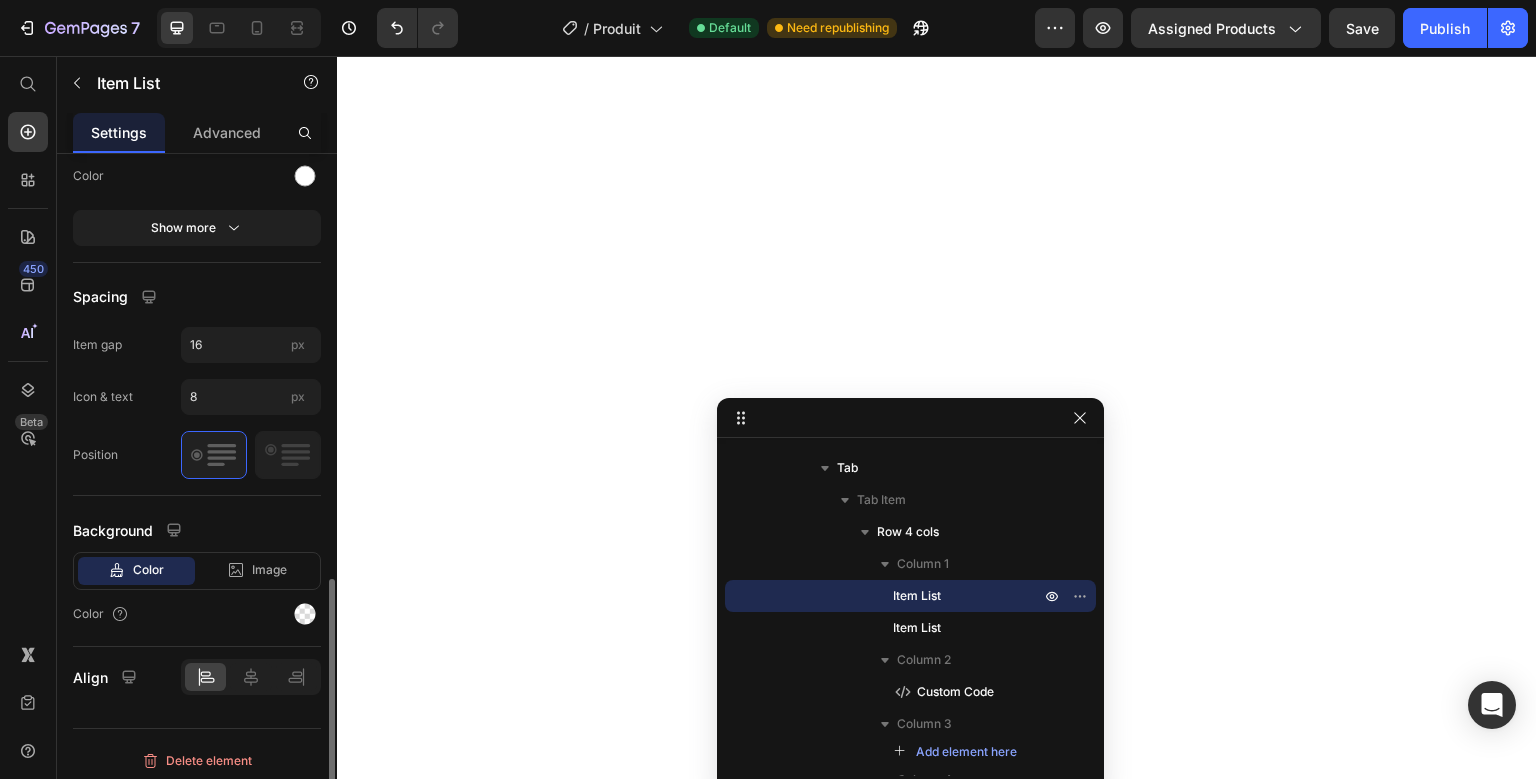 click on "Item gap" at bounding box center [97, 345] 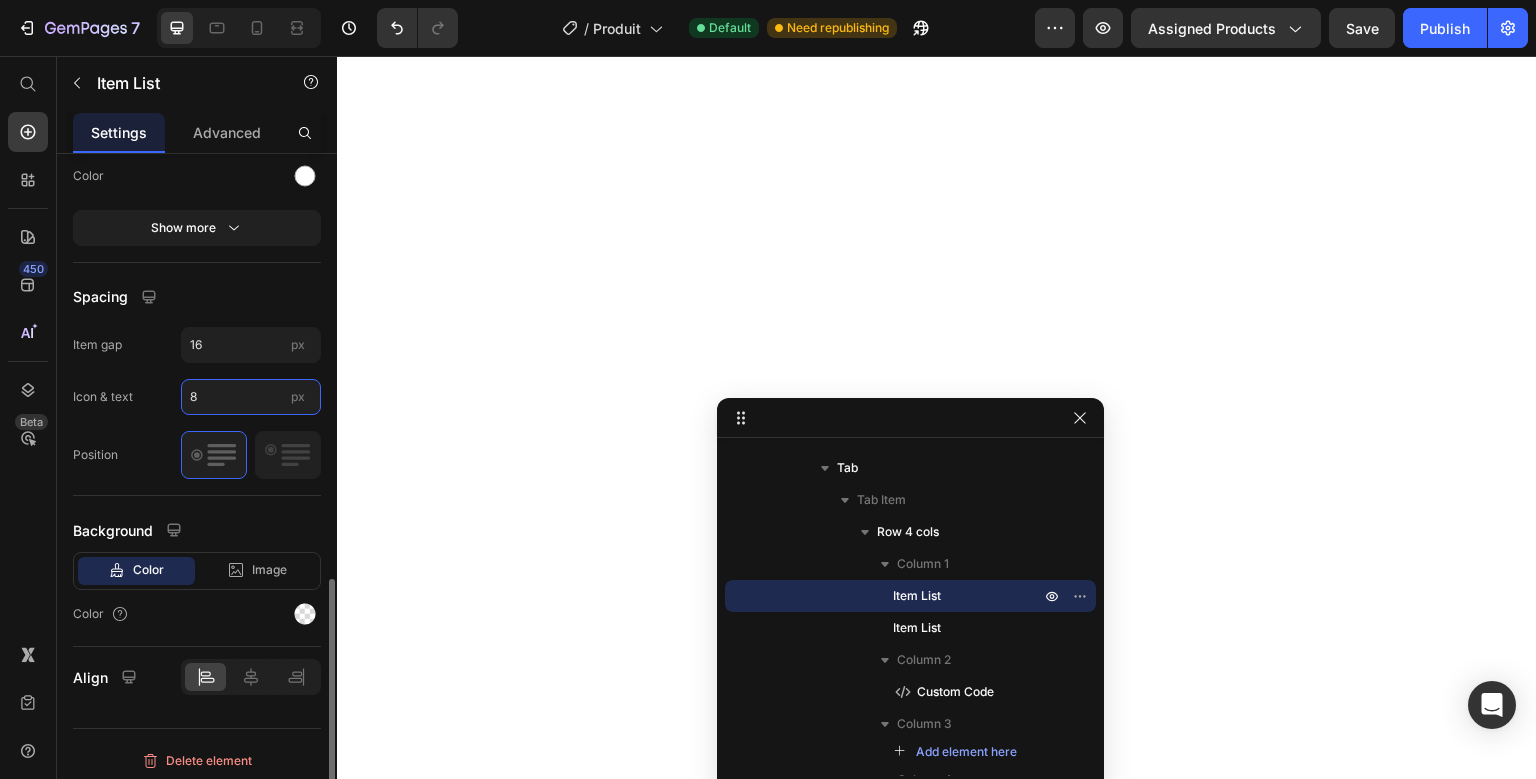 click on "8" at bounding box center (251, 397) 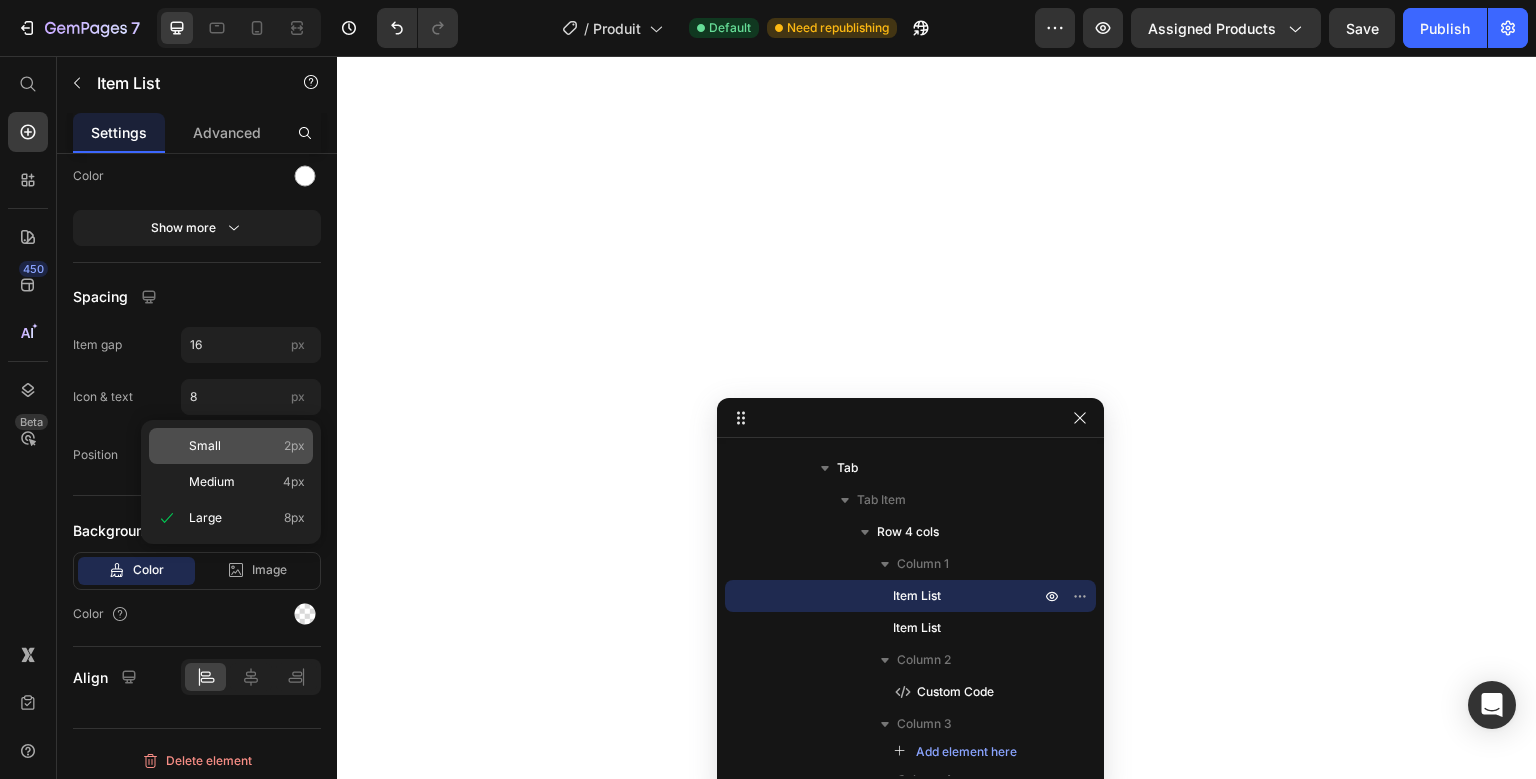 click on "Small" at bounding box center [205, 446] 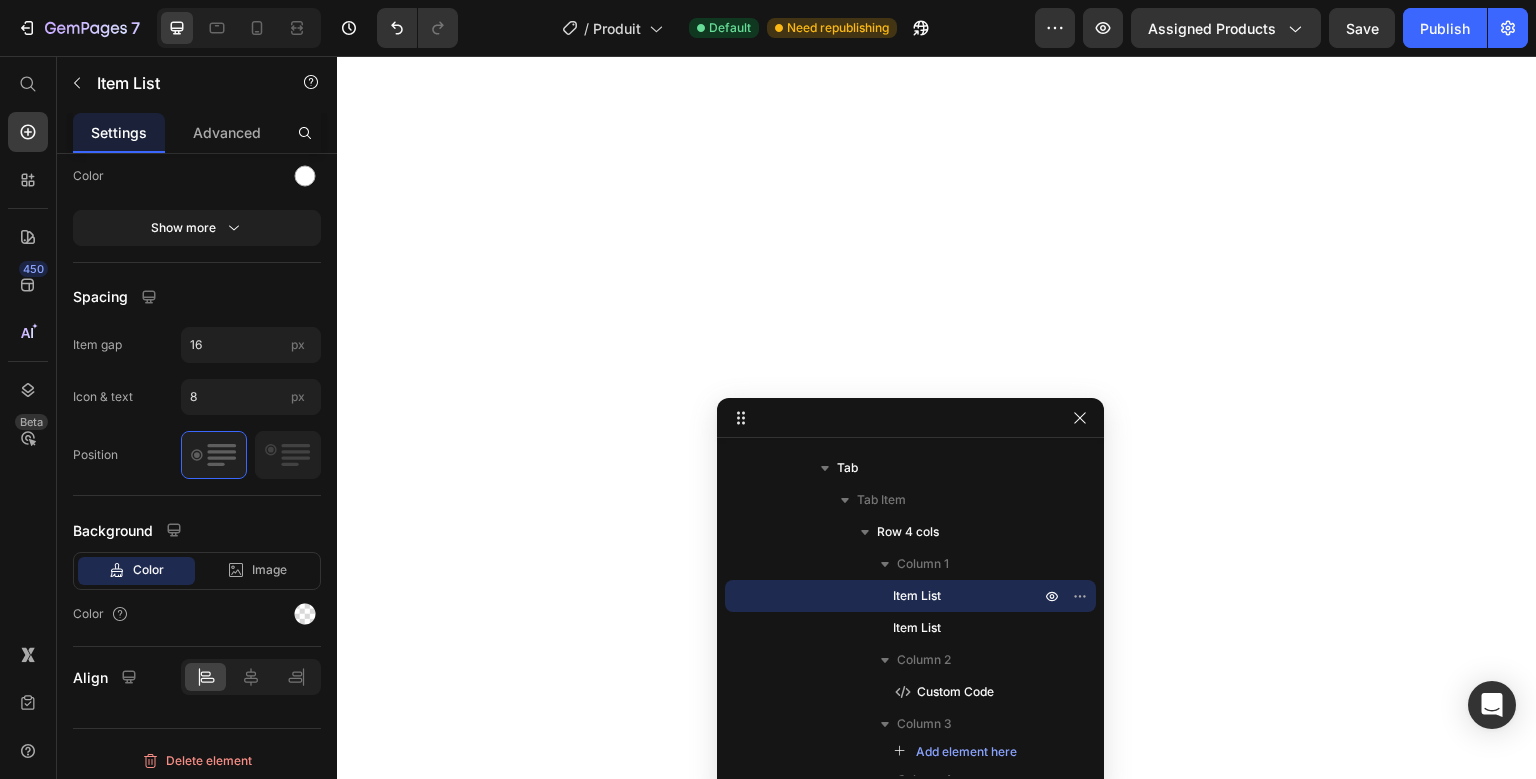 type on "2" 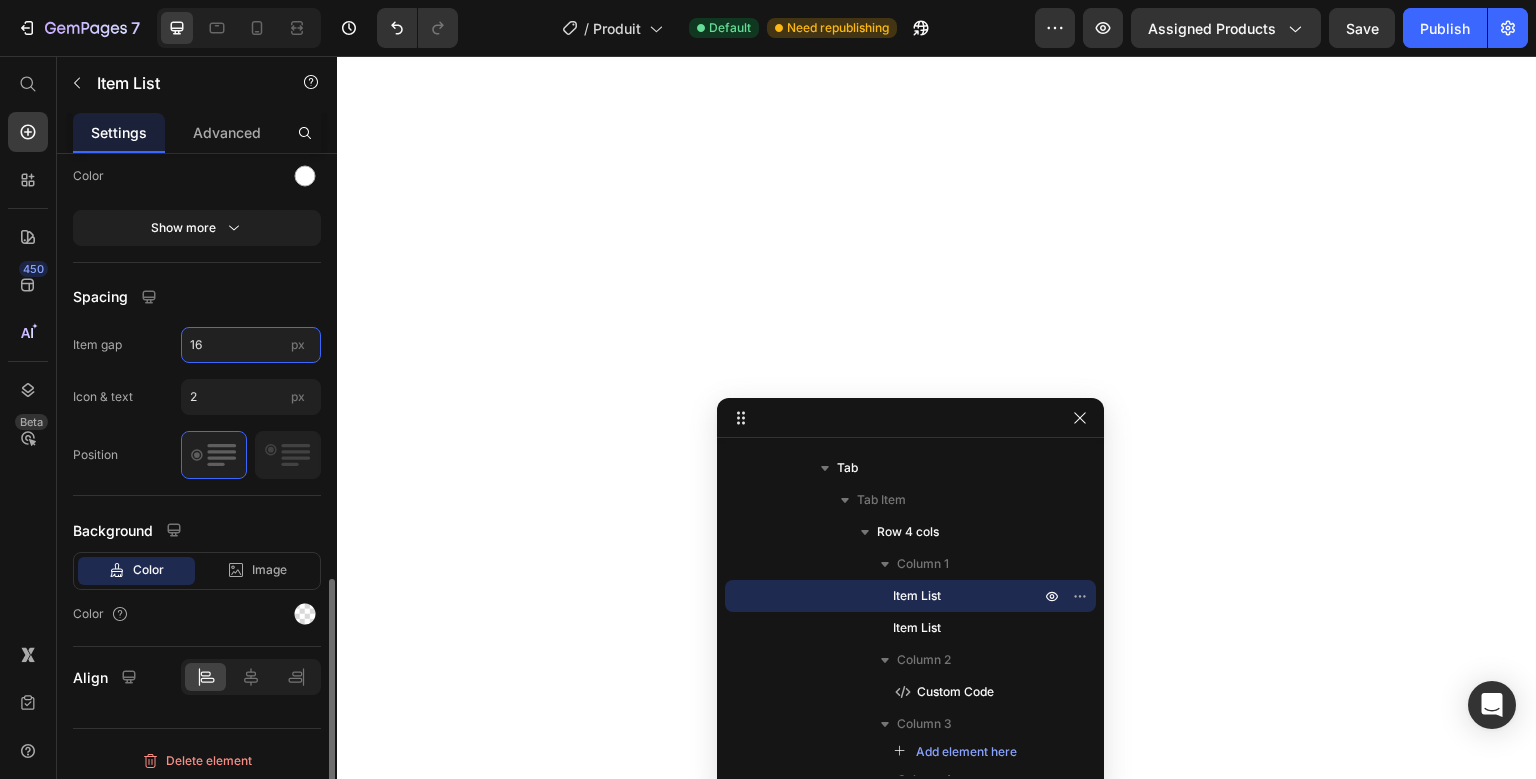 click on "16" at bounding box center [251, 345] 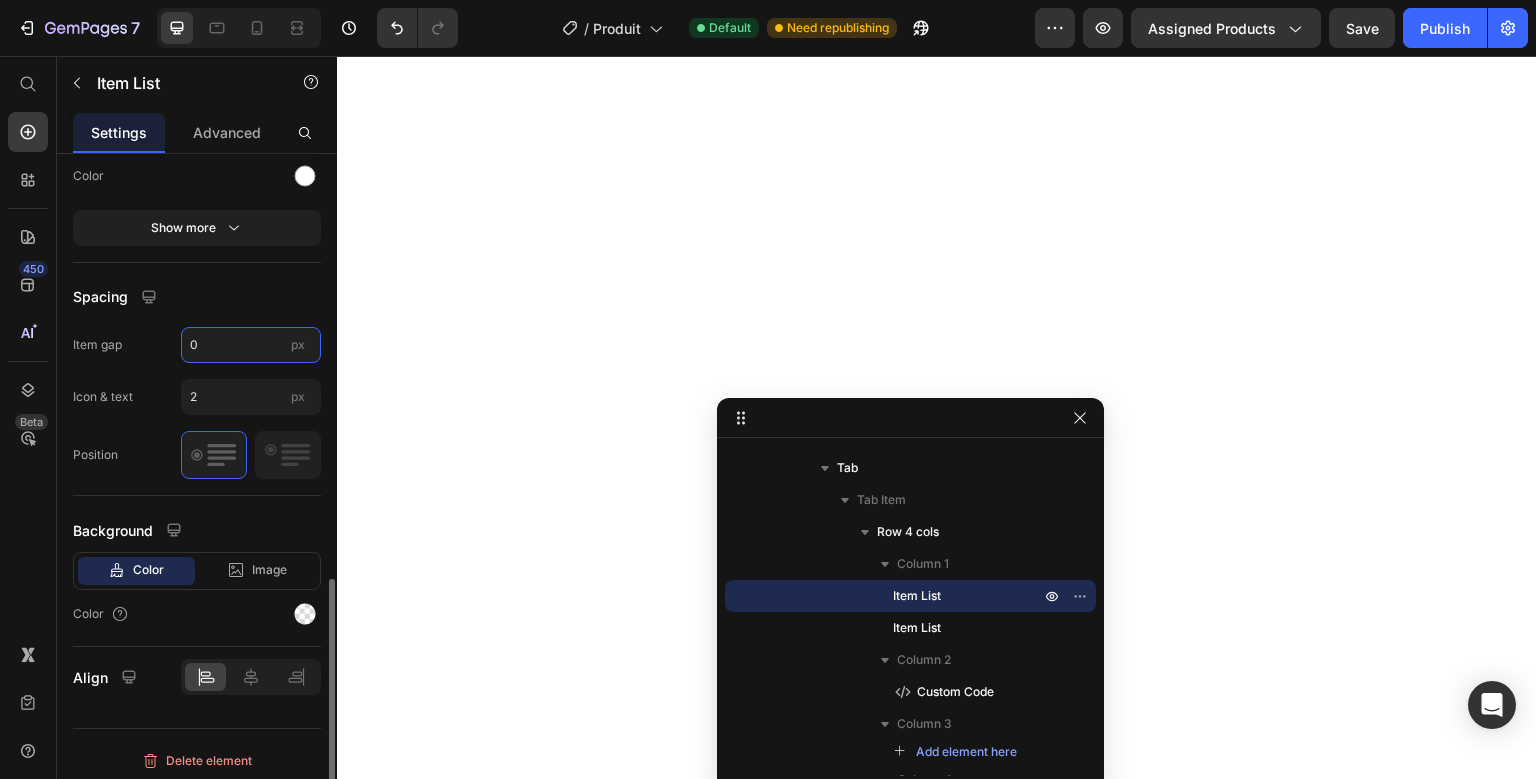 type on "0" 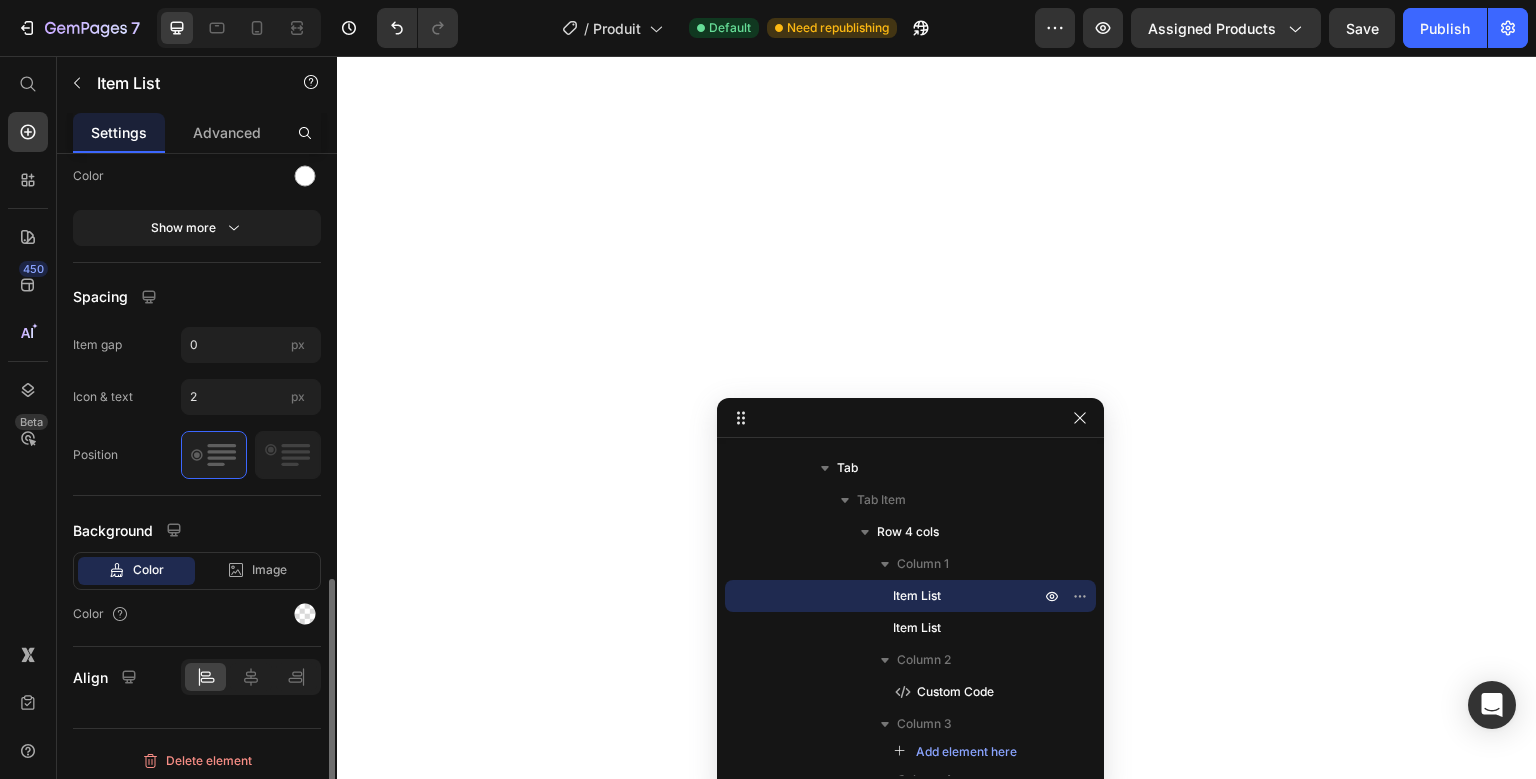 click on "Spacing" at bounding box center [197, 297] 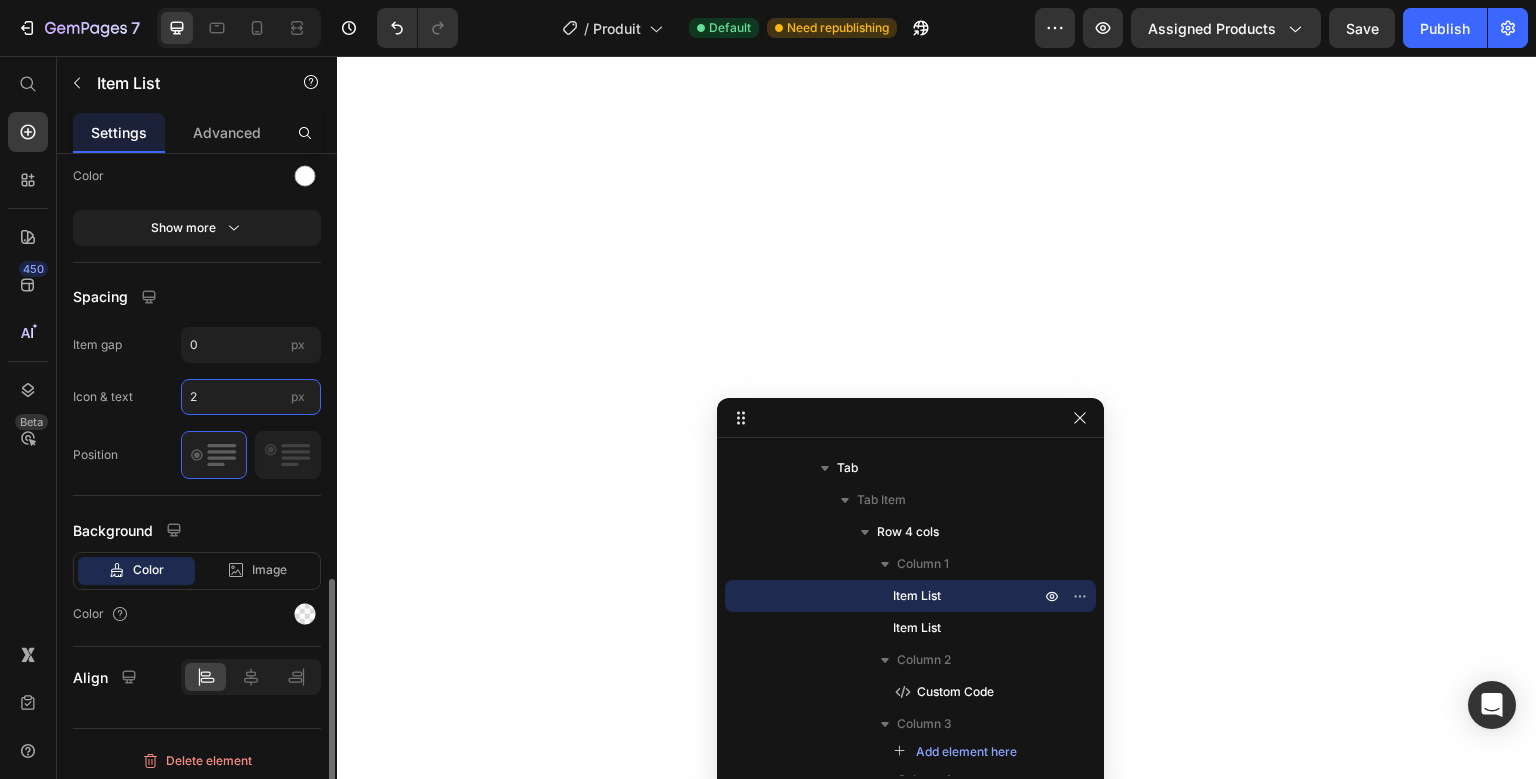 click on "2" at bounding box center (251, 397) 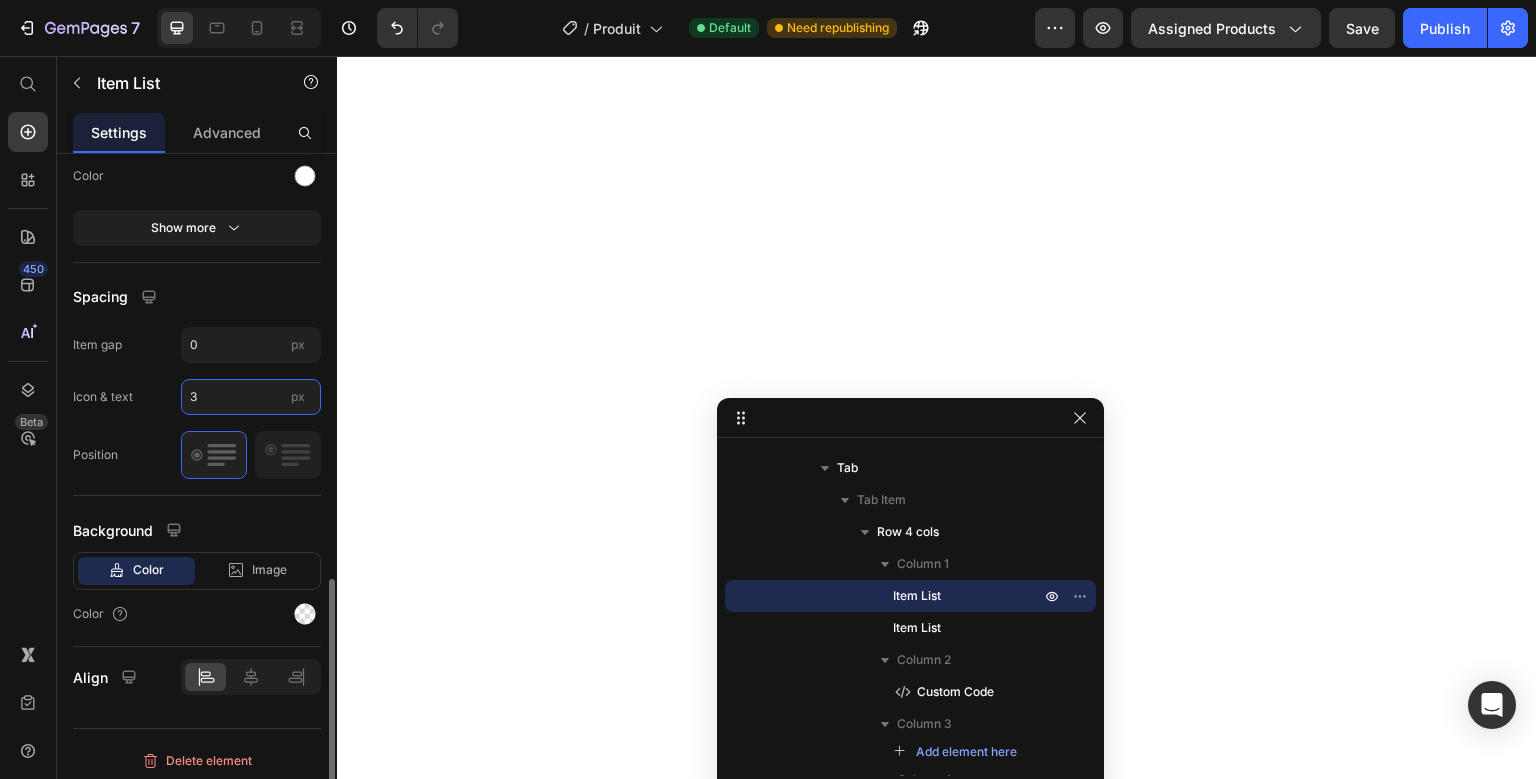 type on "3" 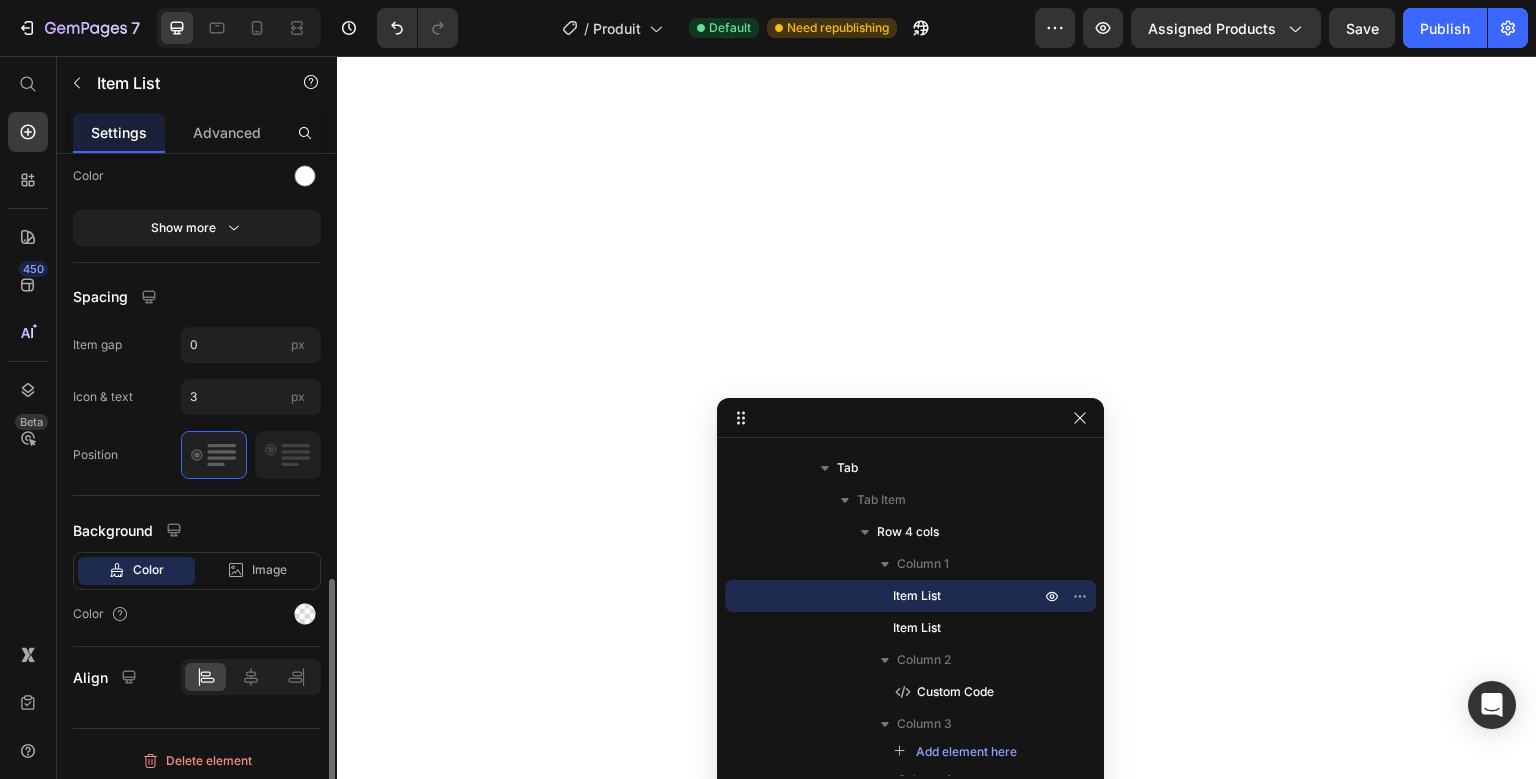 click on "Spacing Item gap 0 px Icon & text 3 px Position" 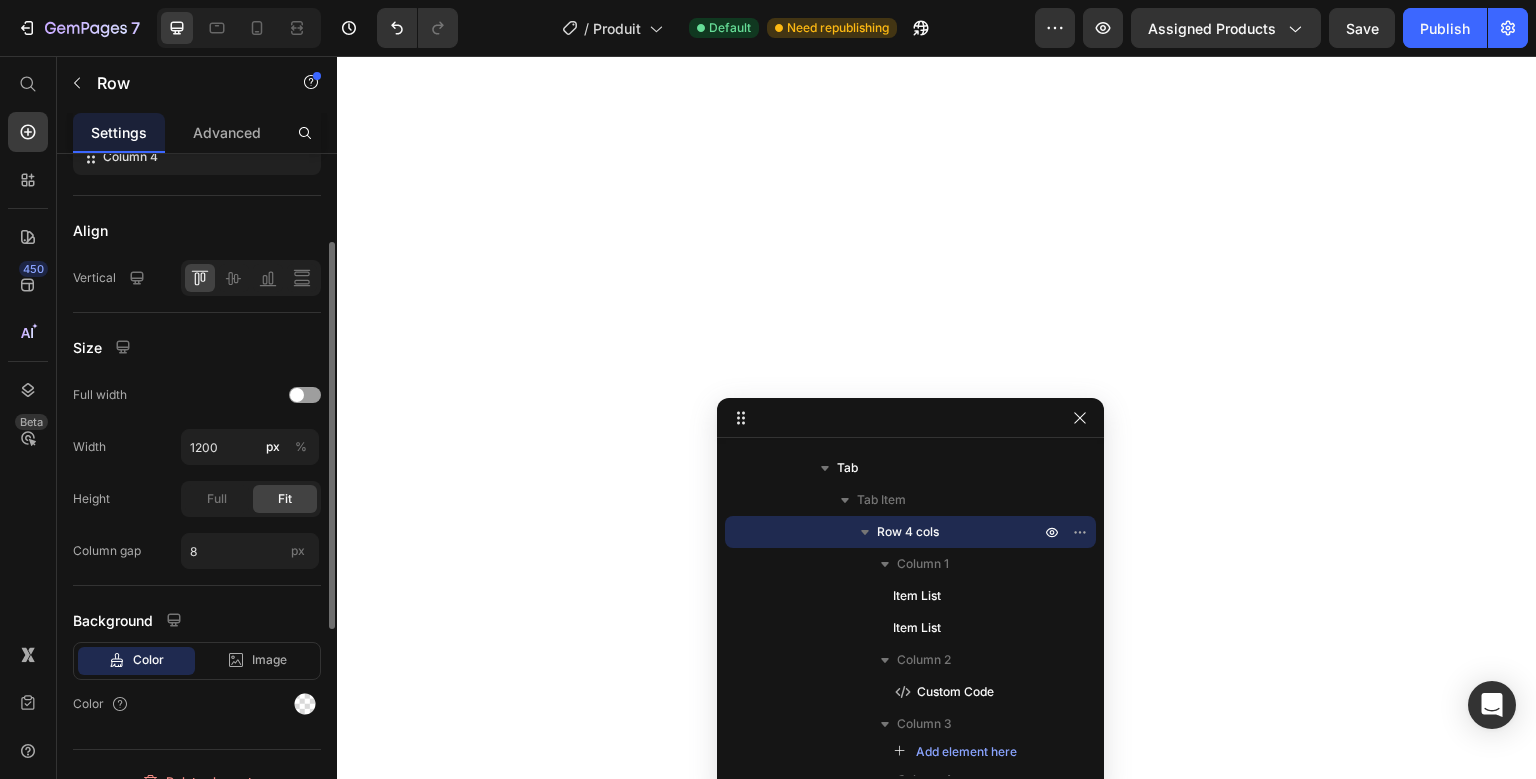 scroll, scrollTop: 517, scrollLeft: 0, axis: vertical 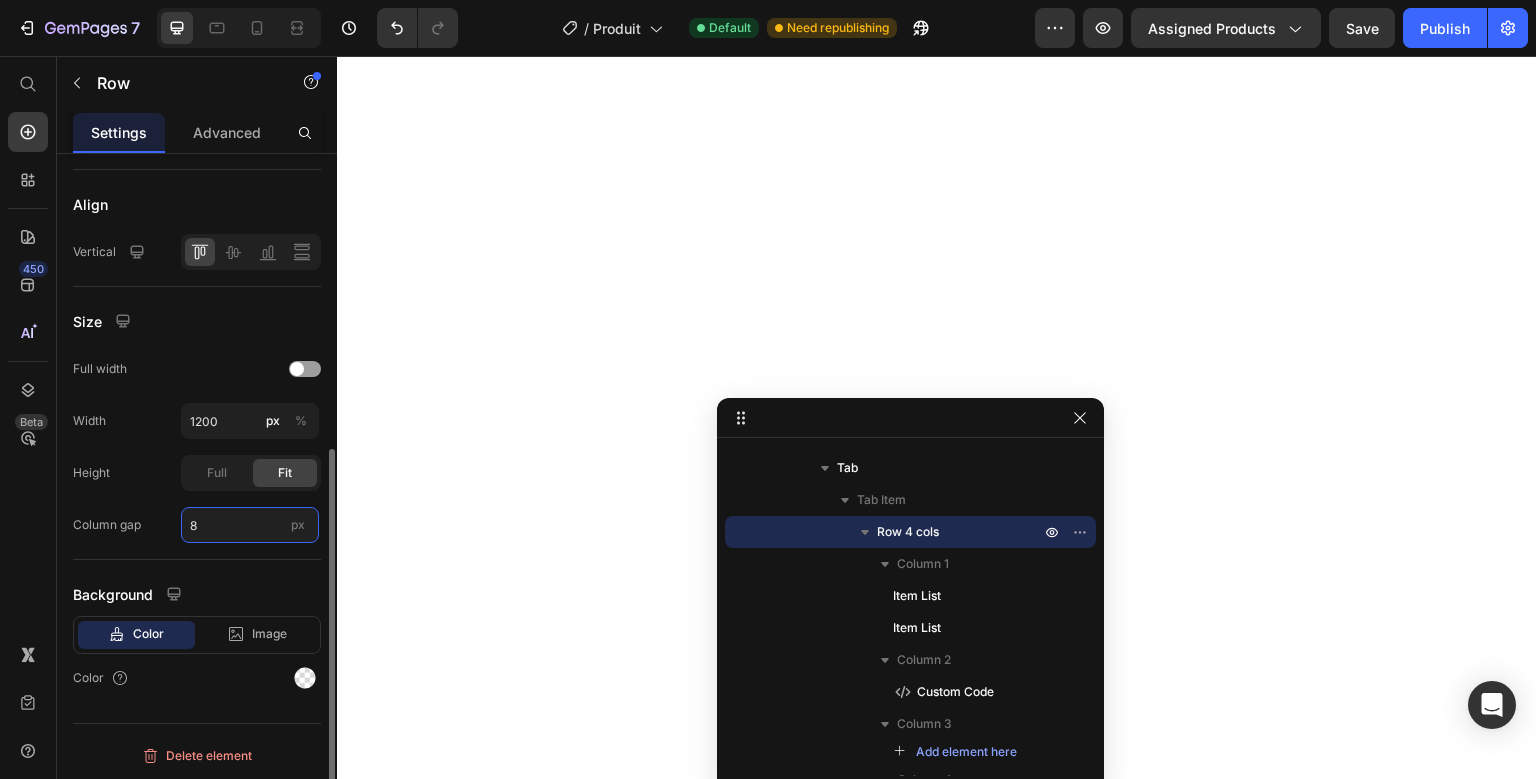 click on "8" at bounding box center [250, 525] 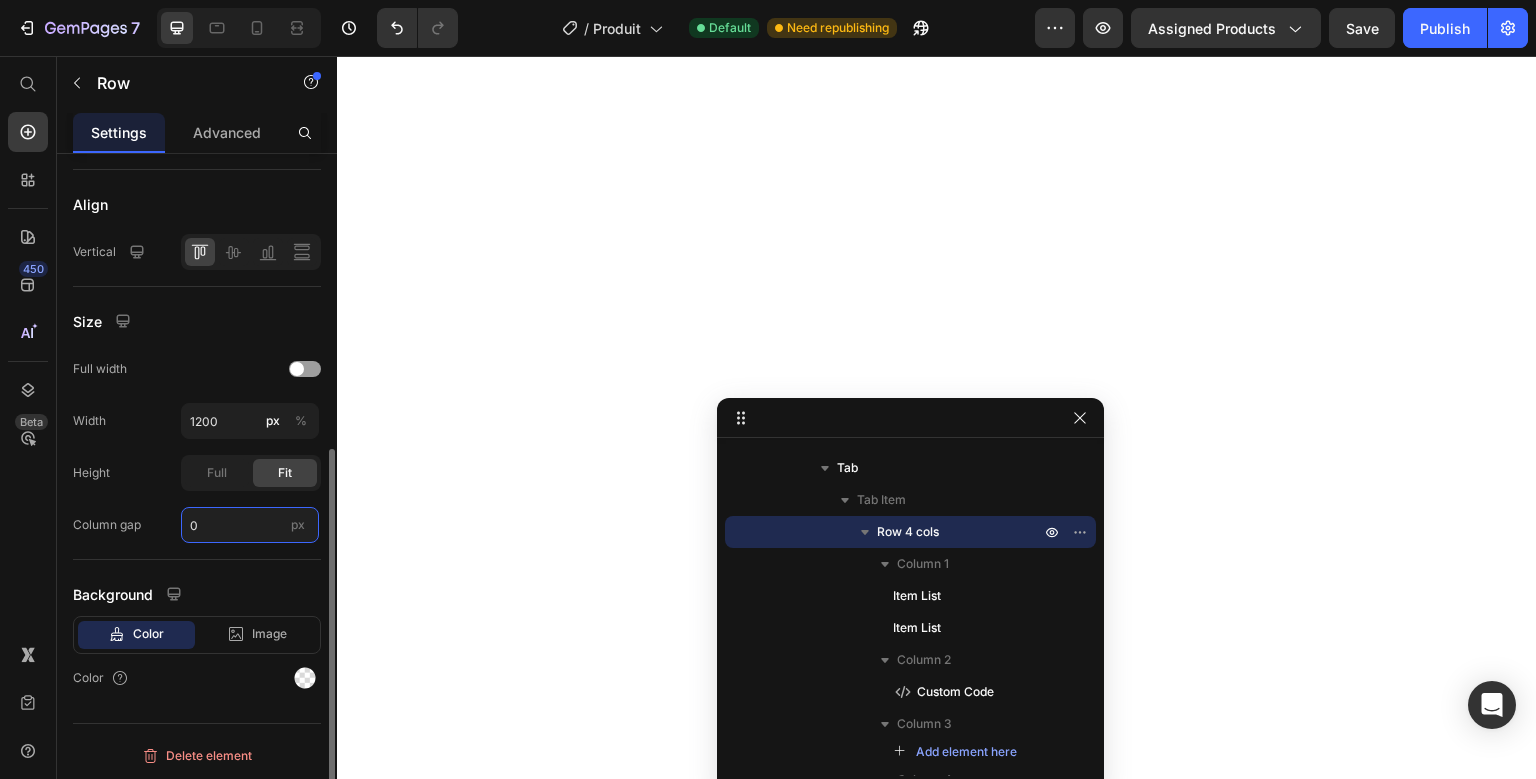type on "0" 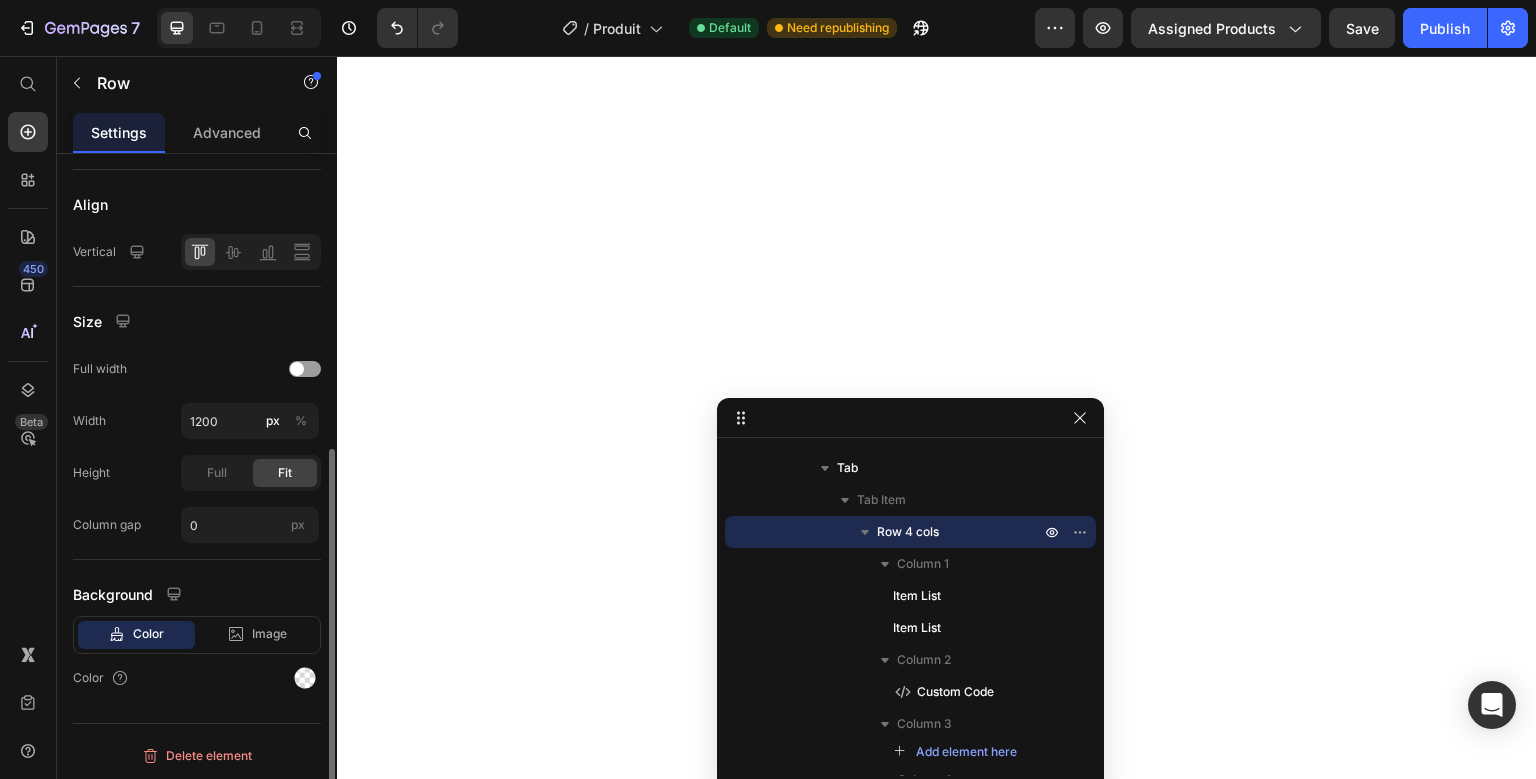 click on "Size" at bounding box center (197, 321) 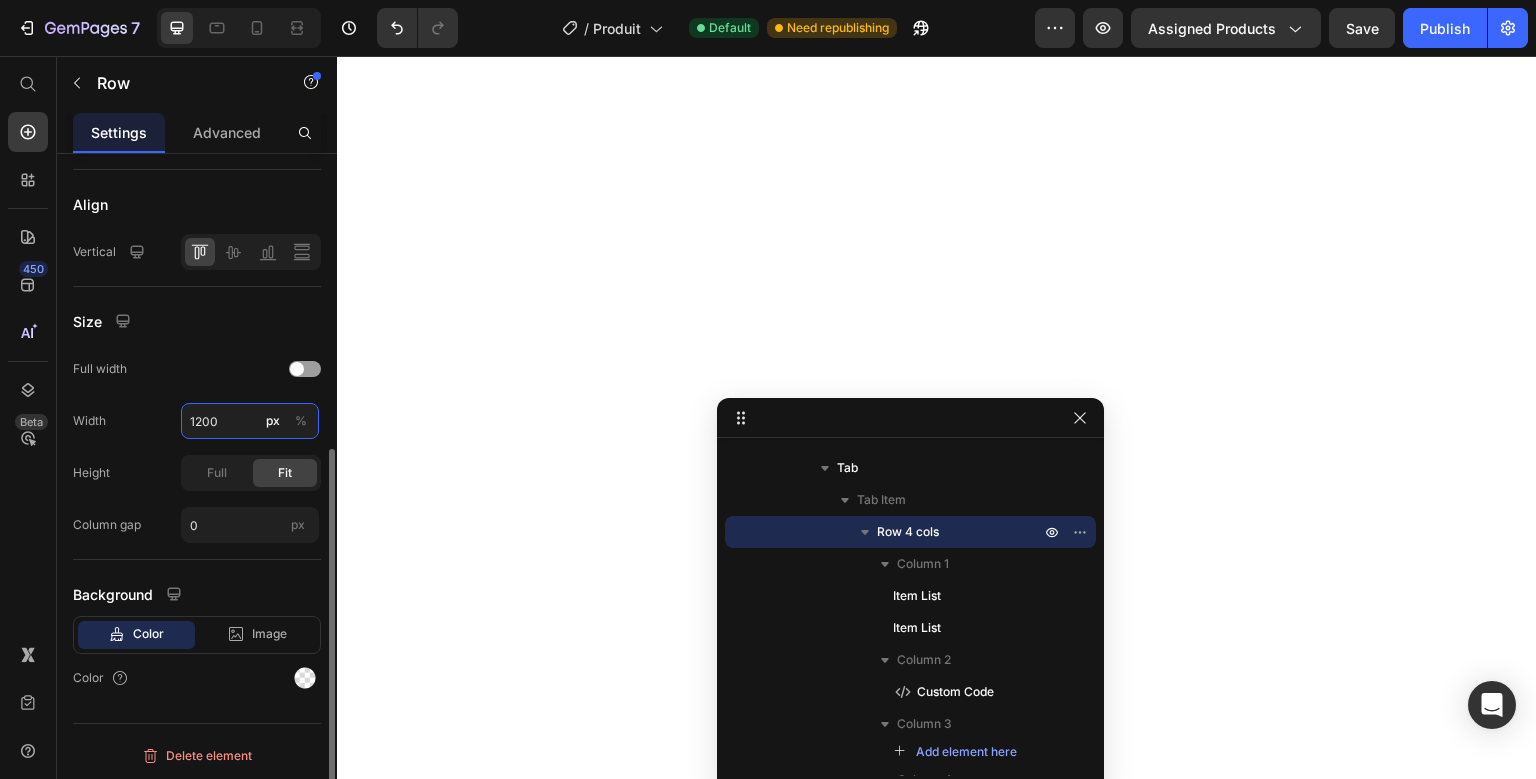click on "1200" at bounding box center [250, 421] 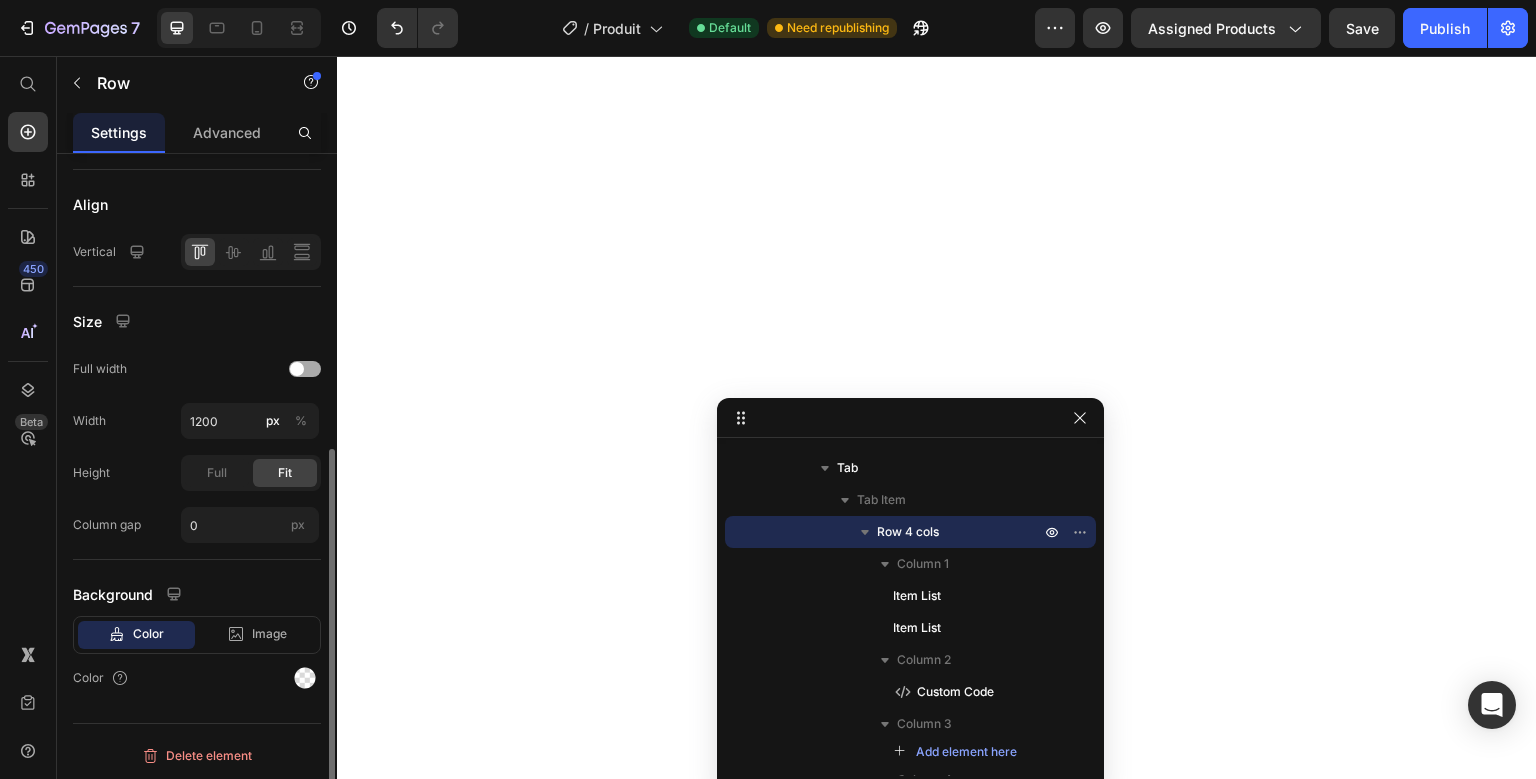 click at bounding box center (305, 369) 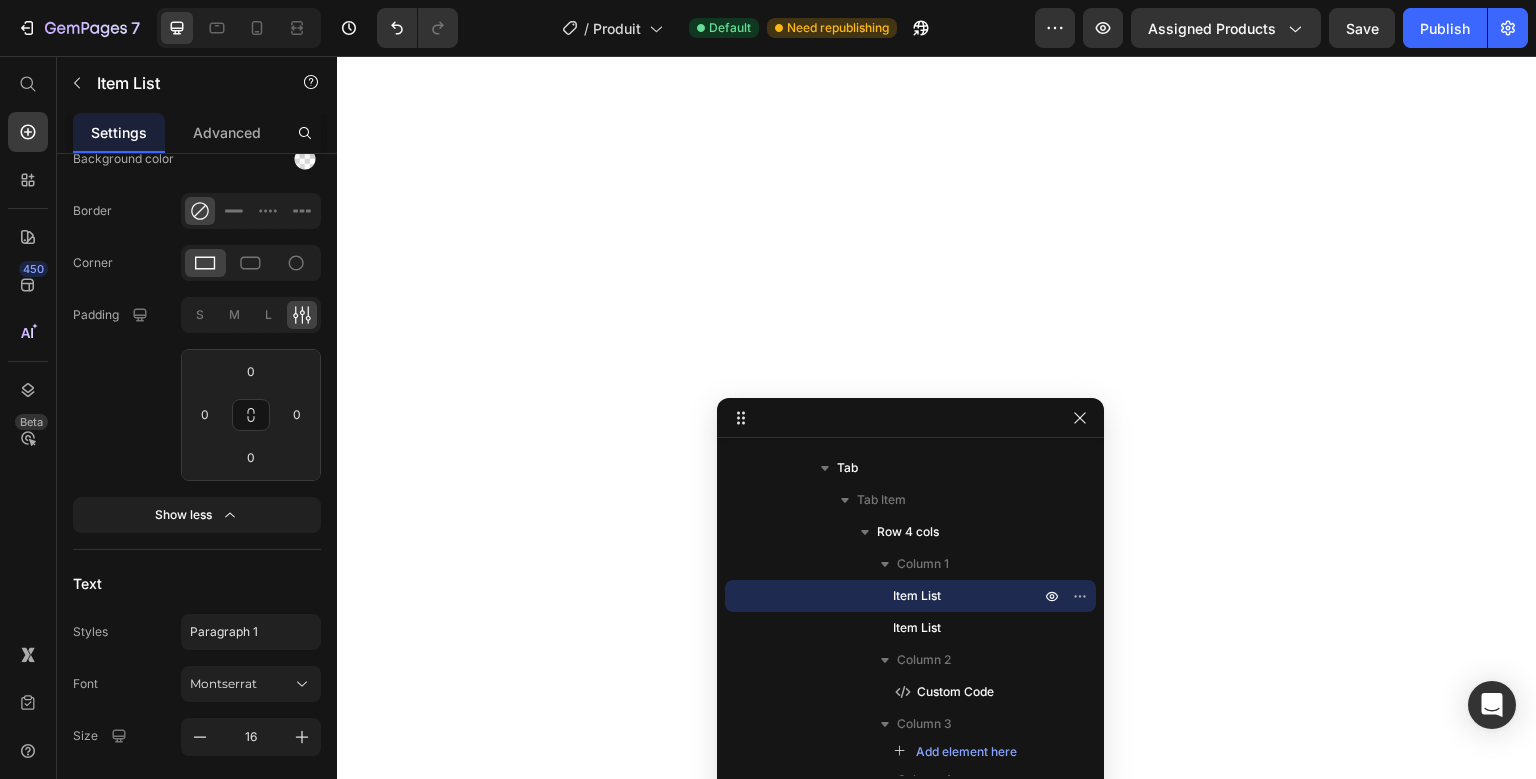 scroll, scrollTop: 0, scrollLeft: 0, axis: both 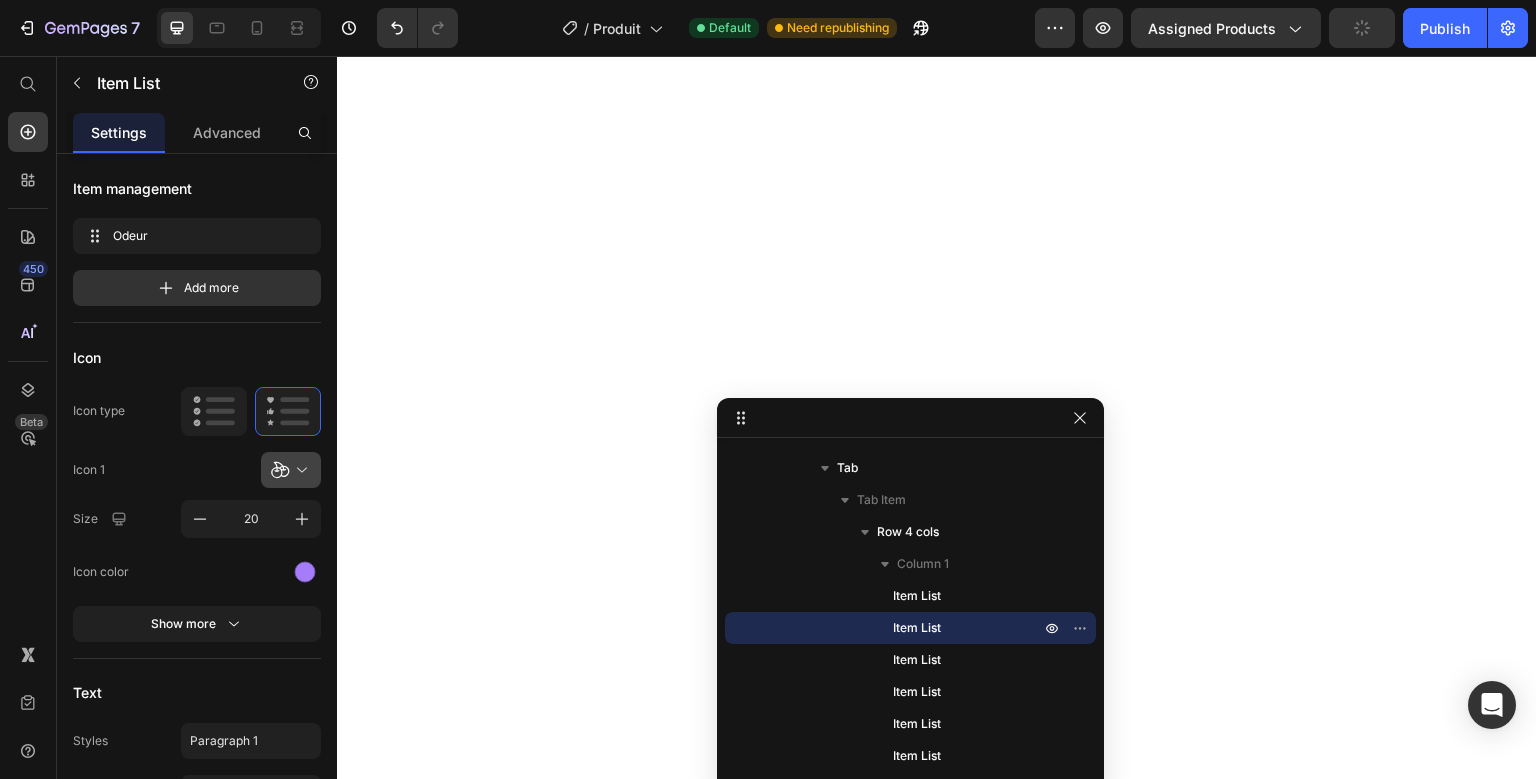 click at bounding box center (299, 470) 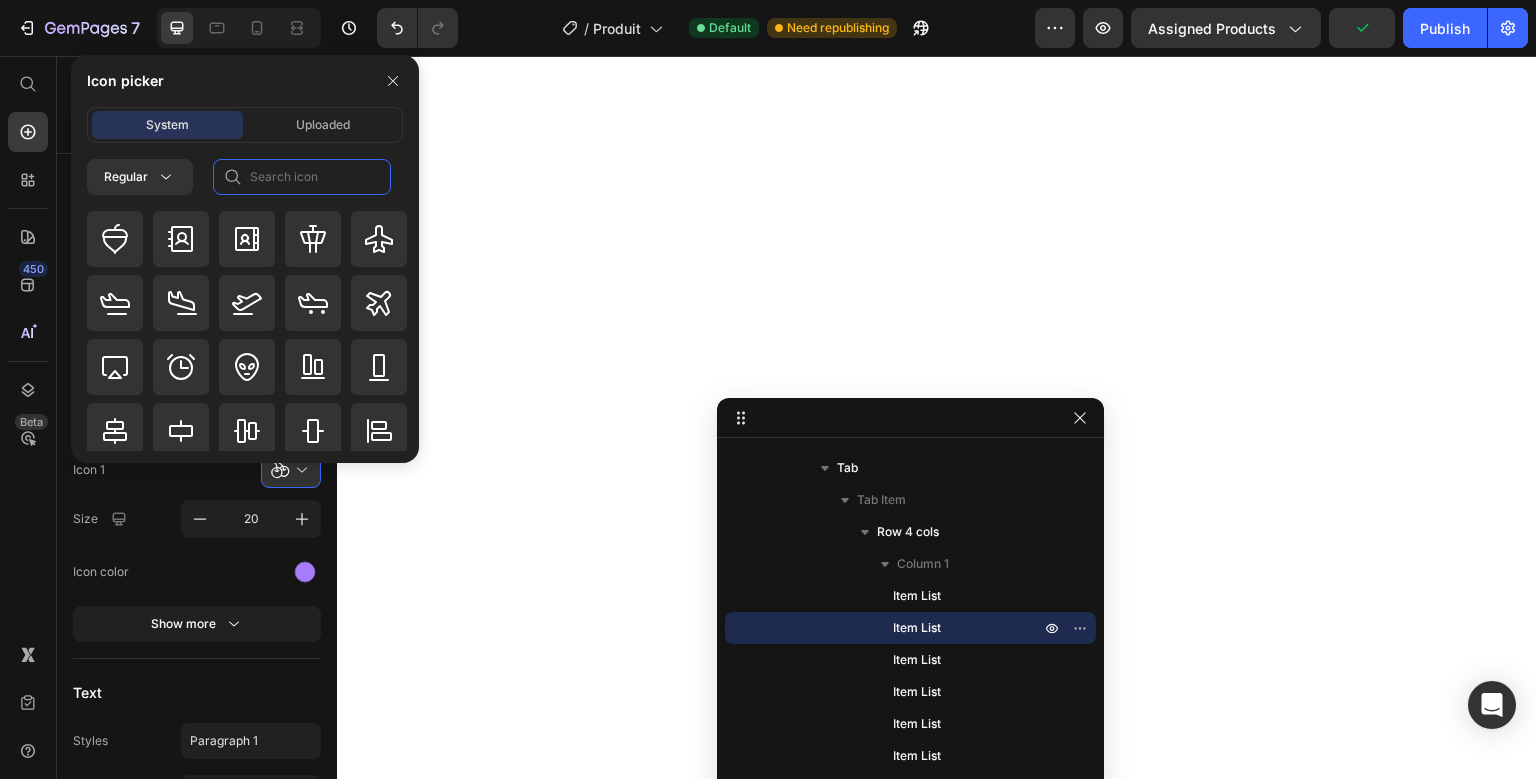 click 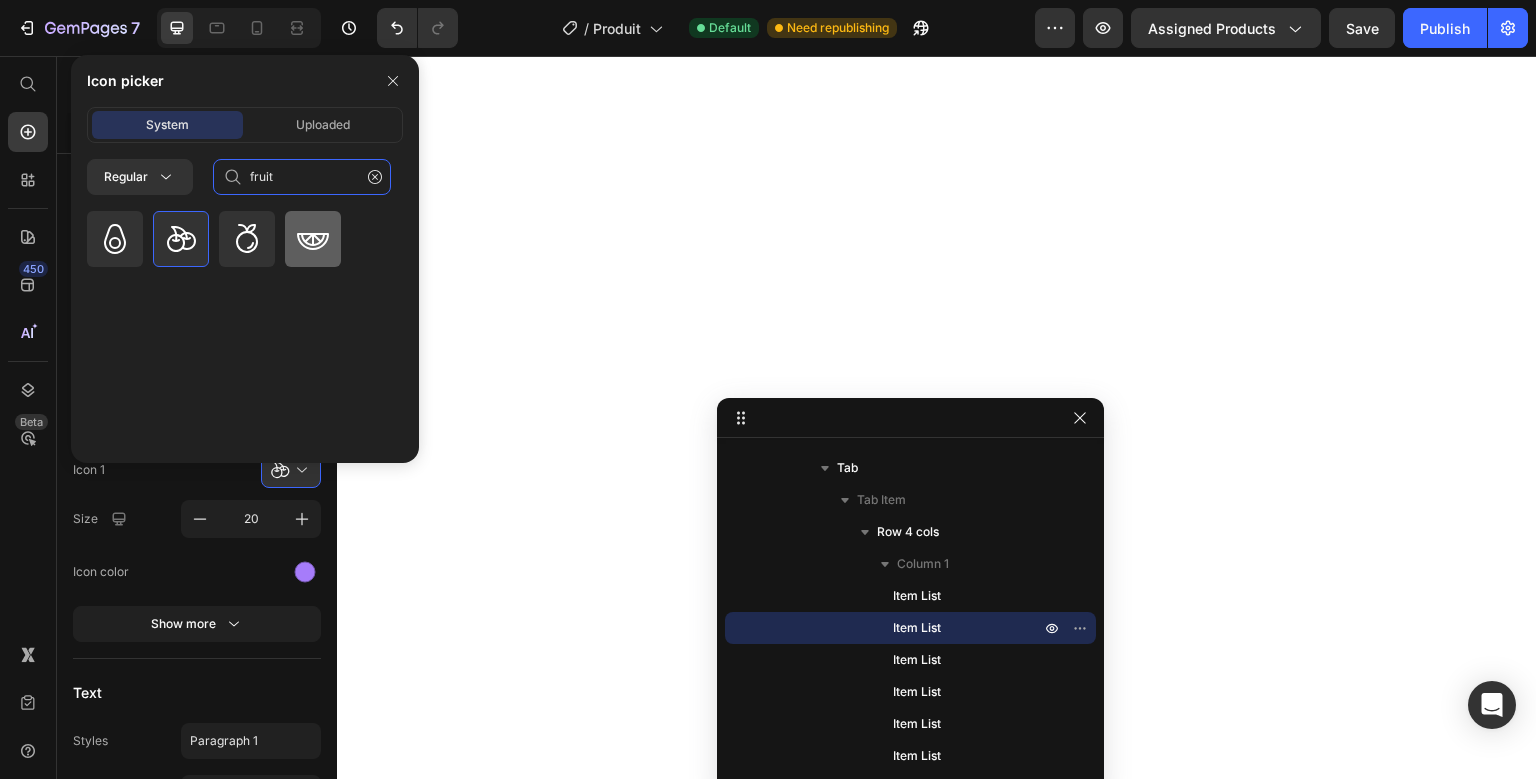 type on "fruit" 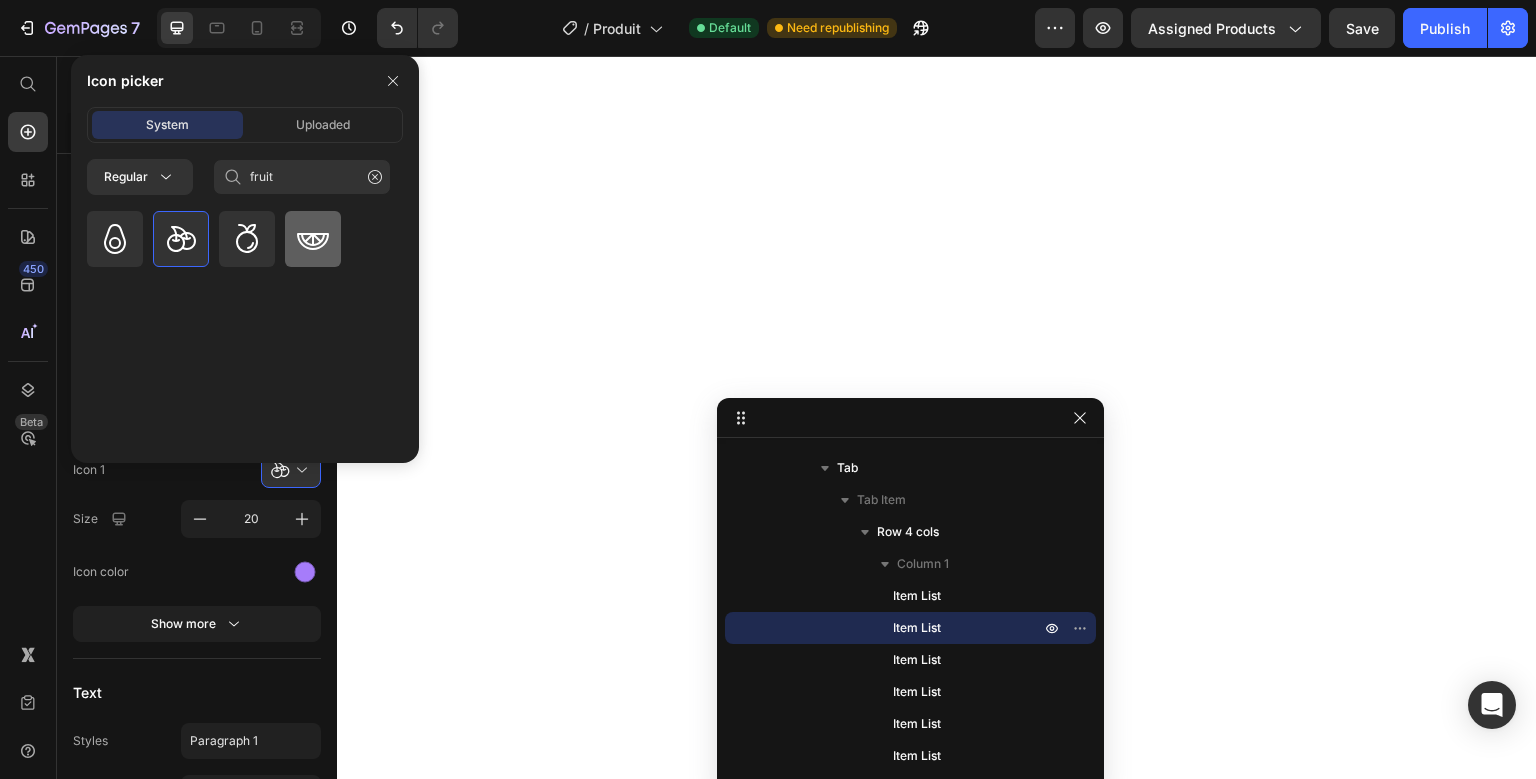 click 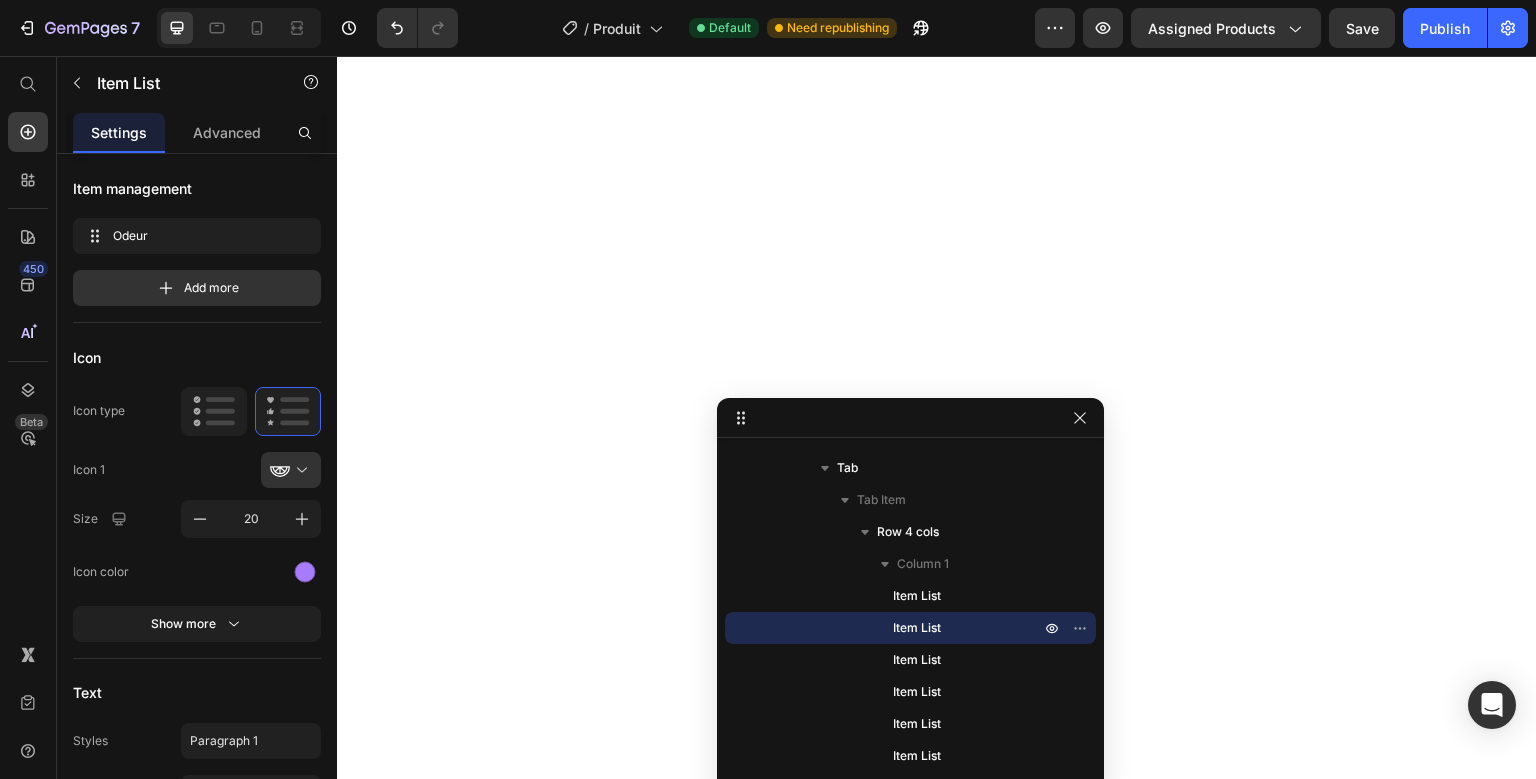type 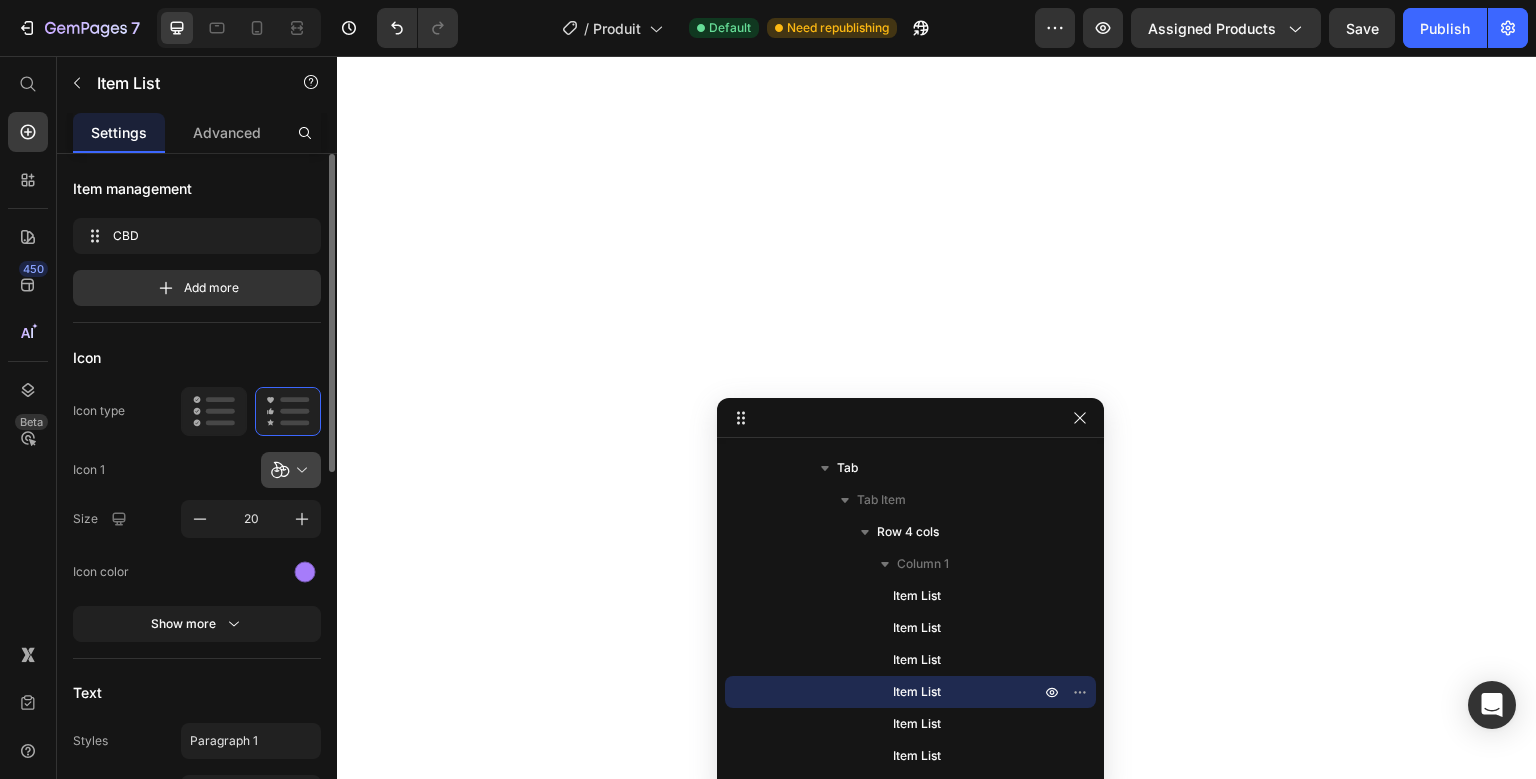 click 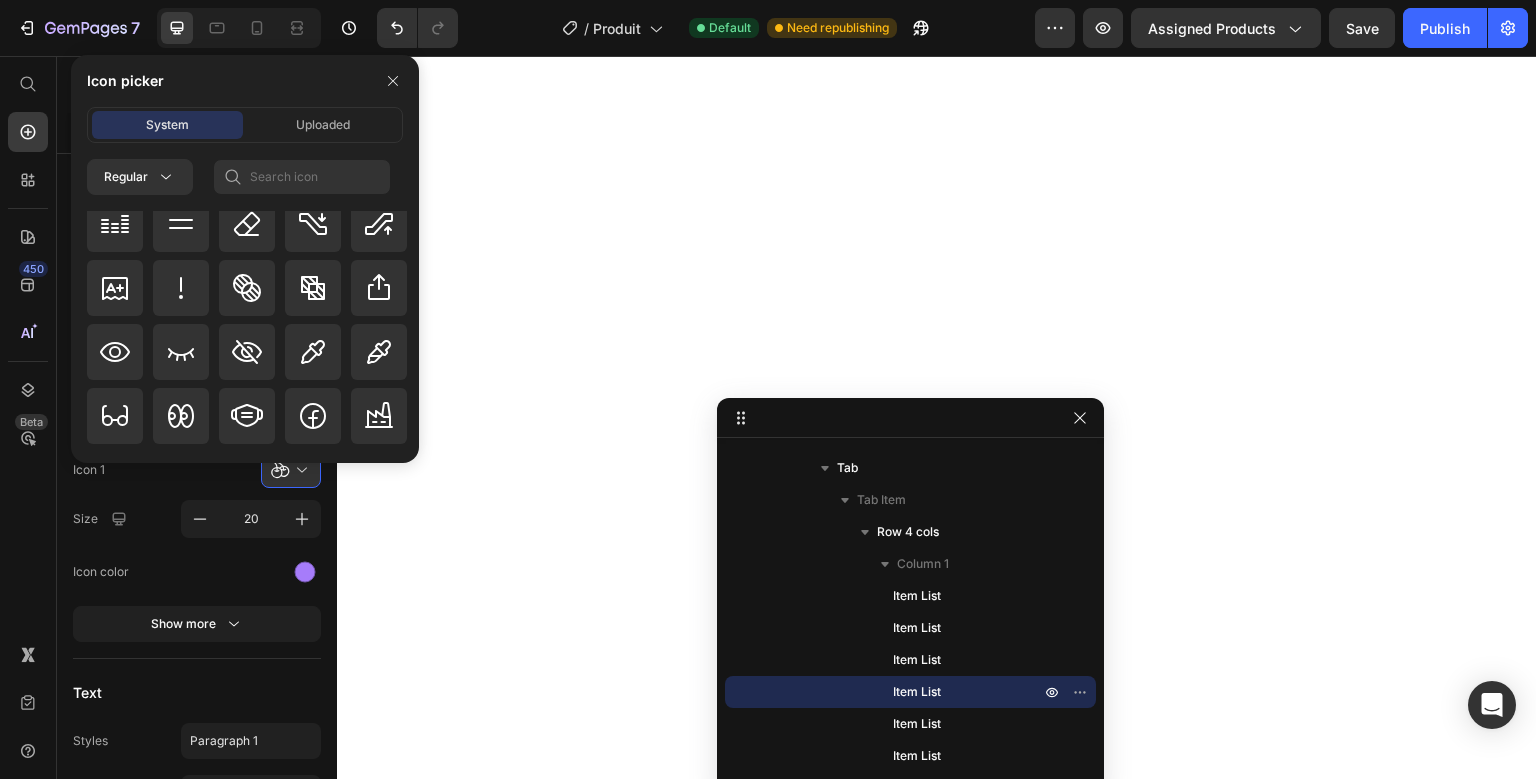 scroll, scrollTop: 6033, scrollLeft: 0, axis: vertical 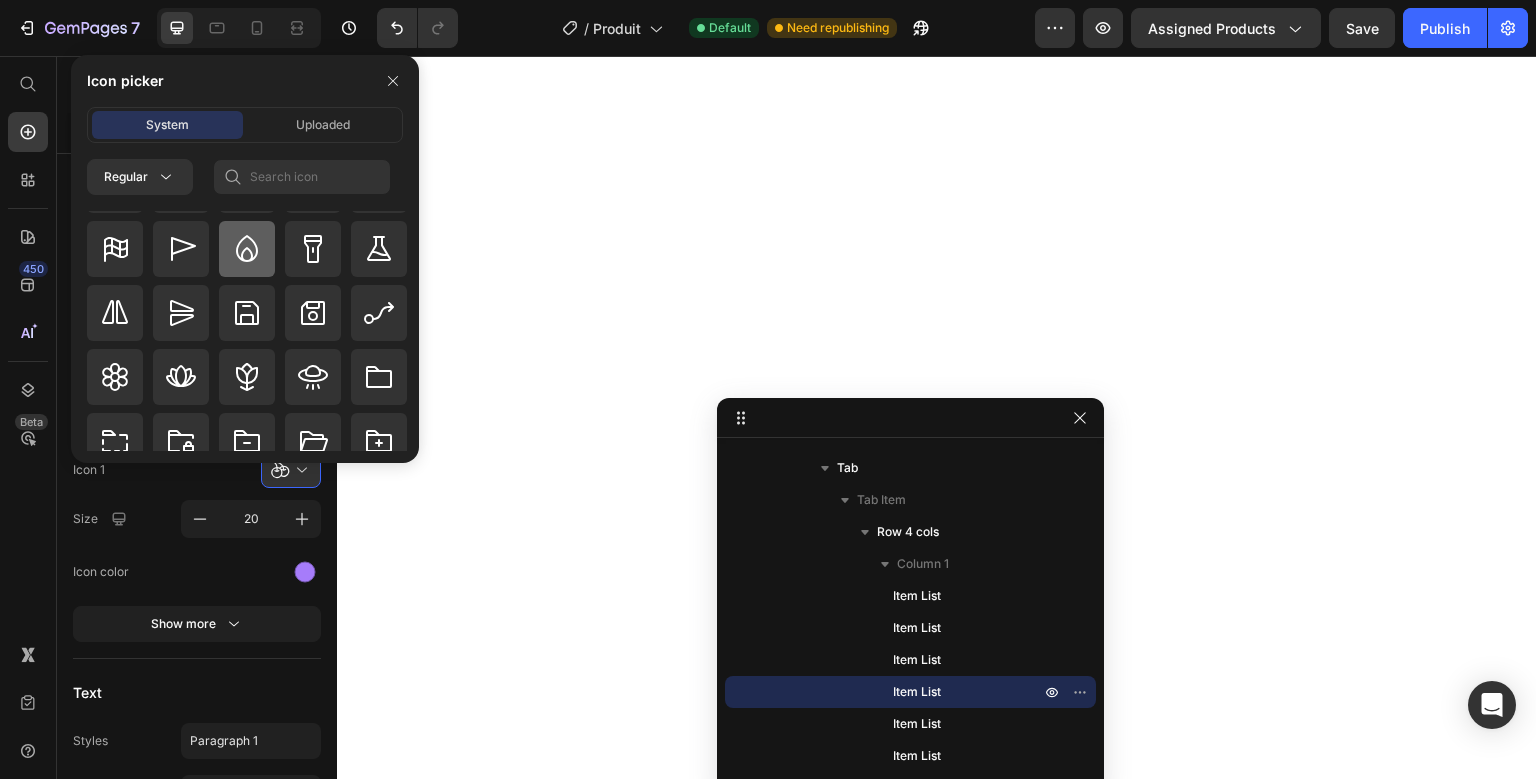 click 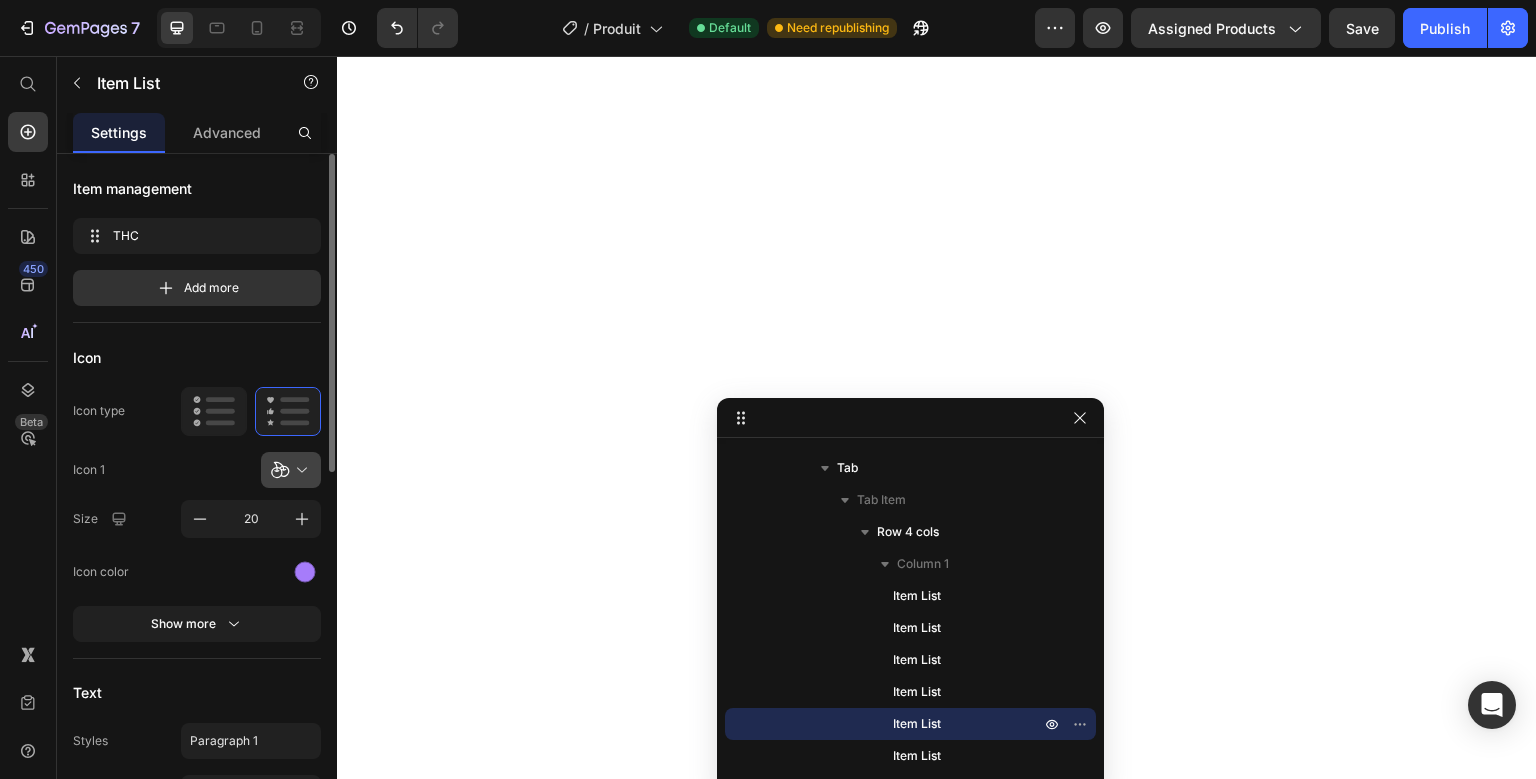 click at bounding box center (299, 470) 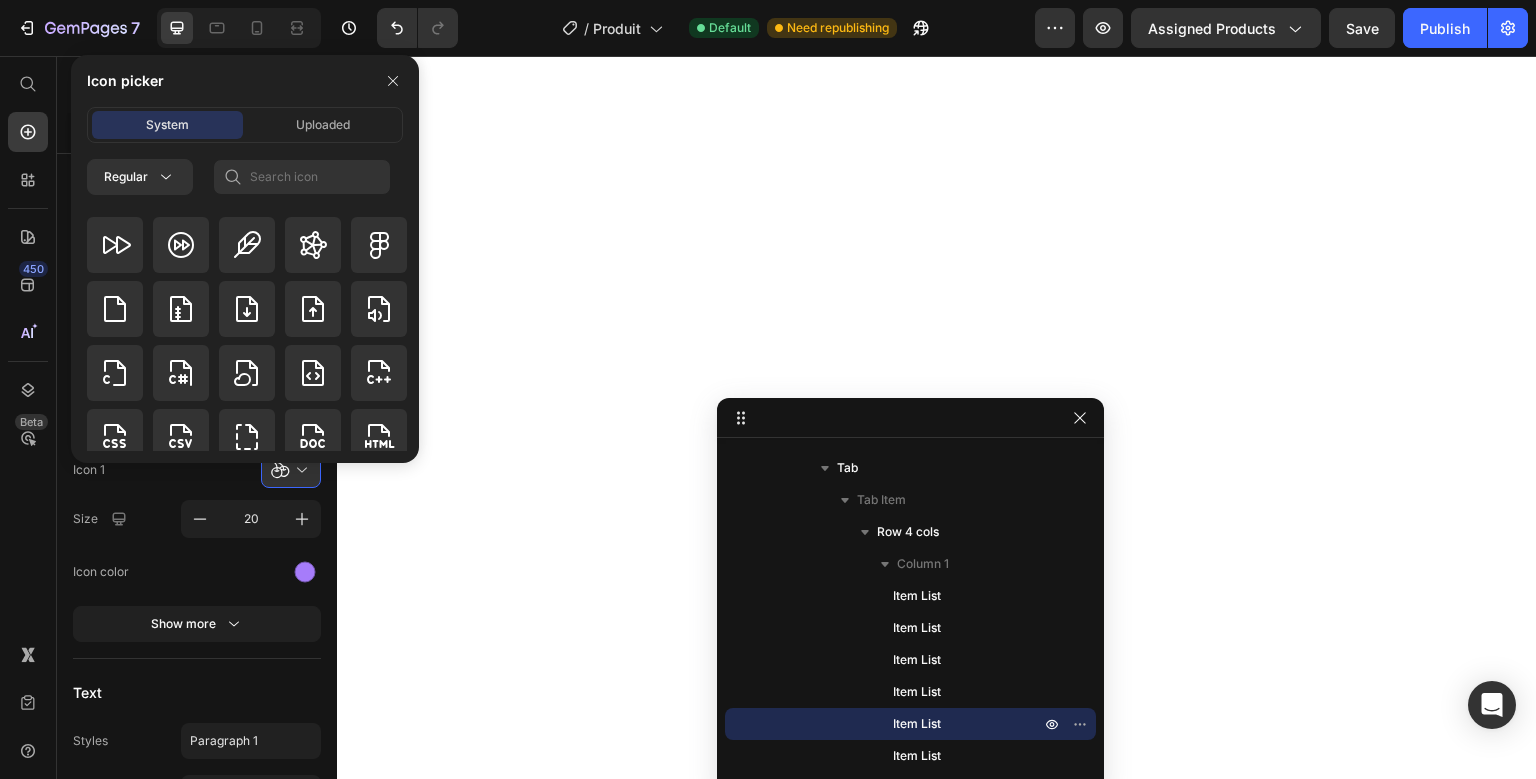 scroll, scrollTop: 6218, scrollLeft: 0, axis: vertical 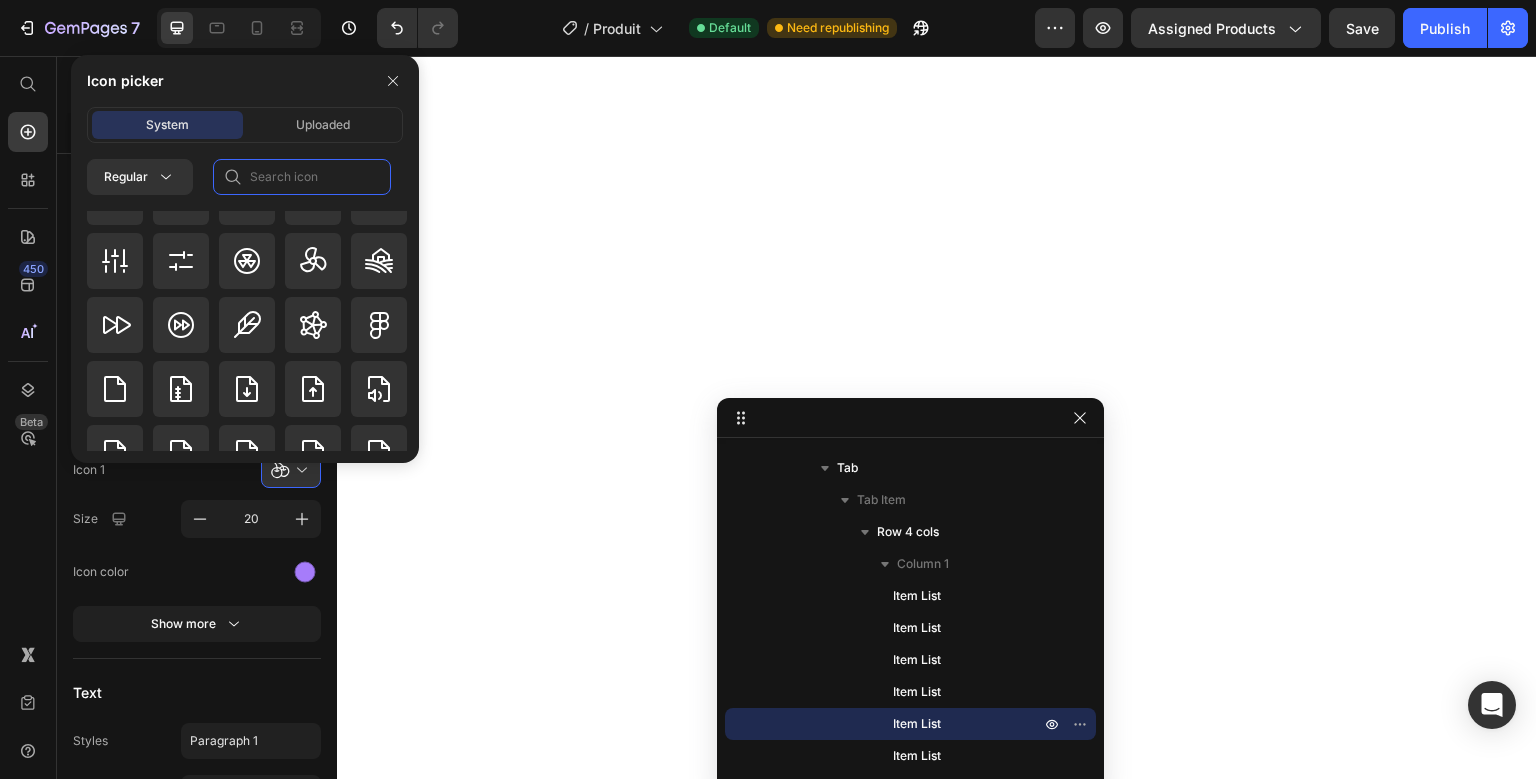 click 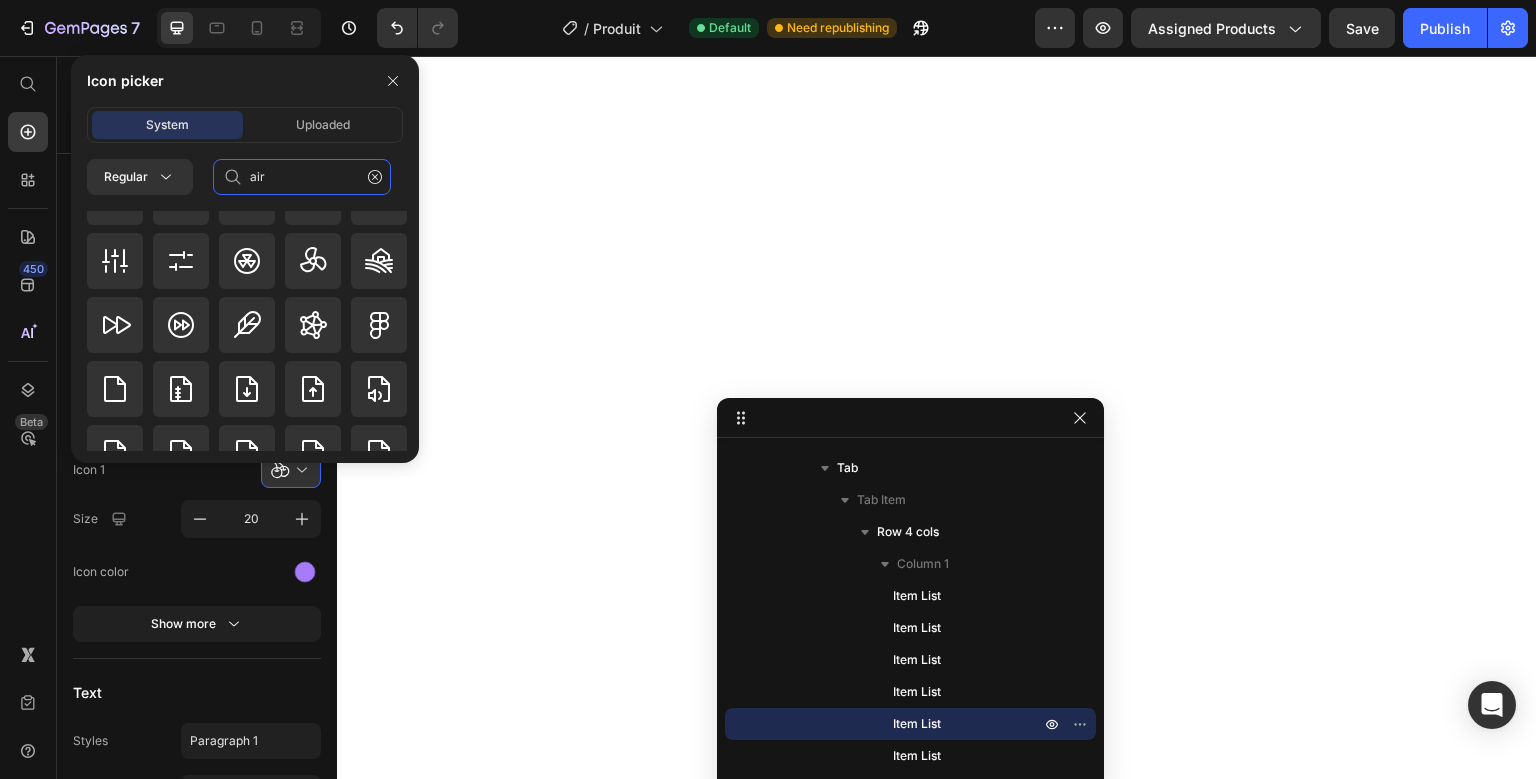 scroll, scrollTop: 0, scrollLeft: 0, axis: both 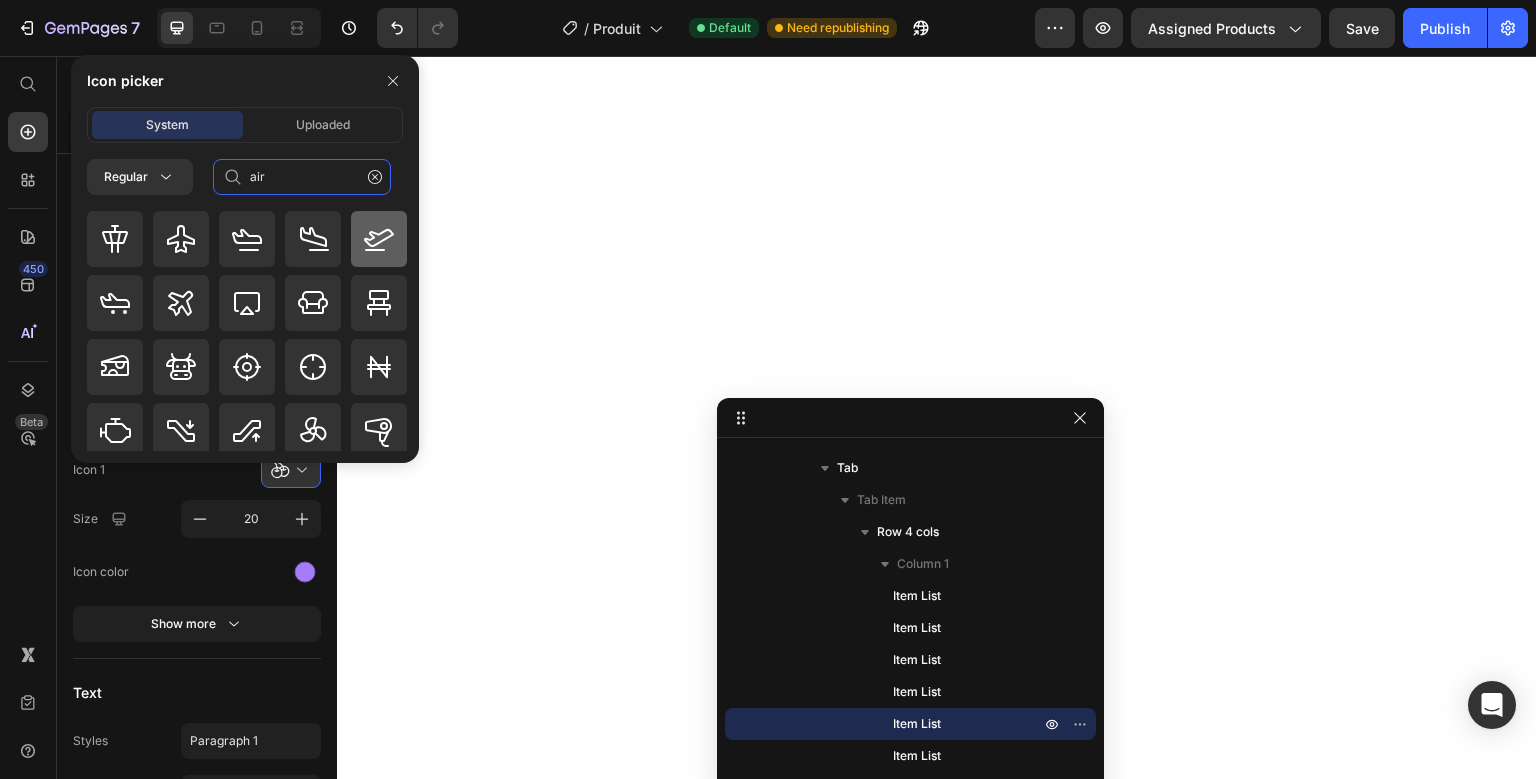 type on "air" 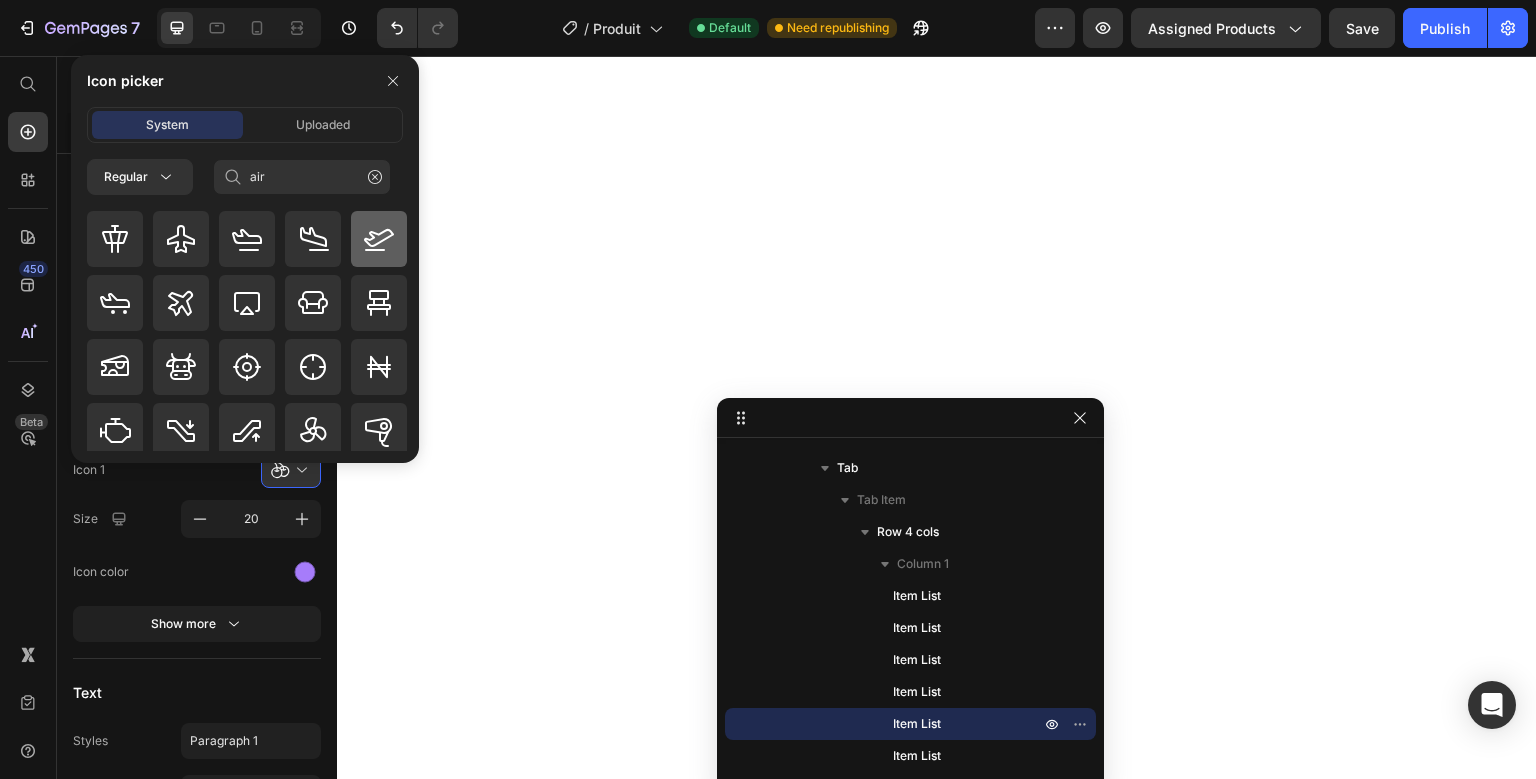 click 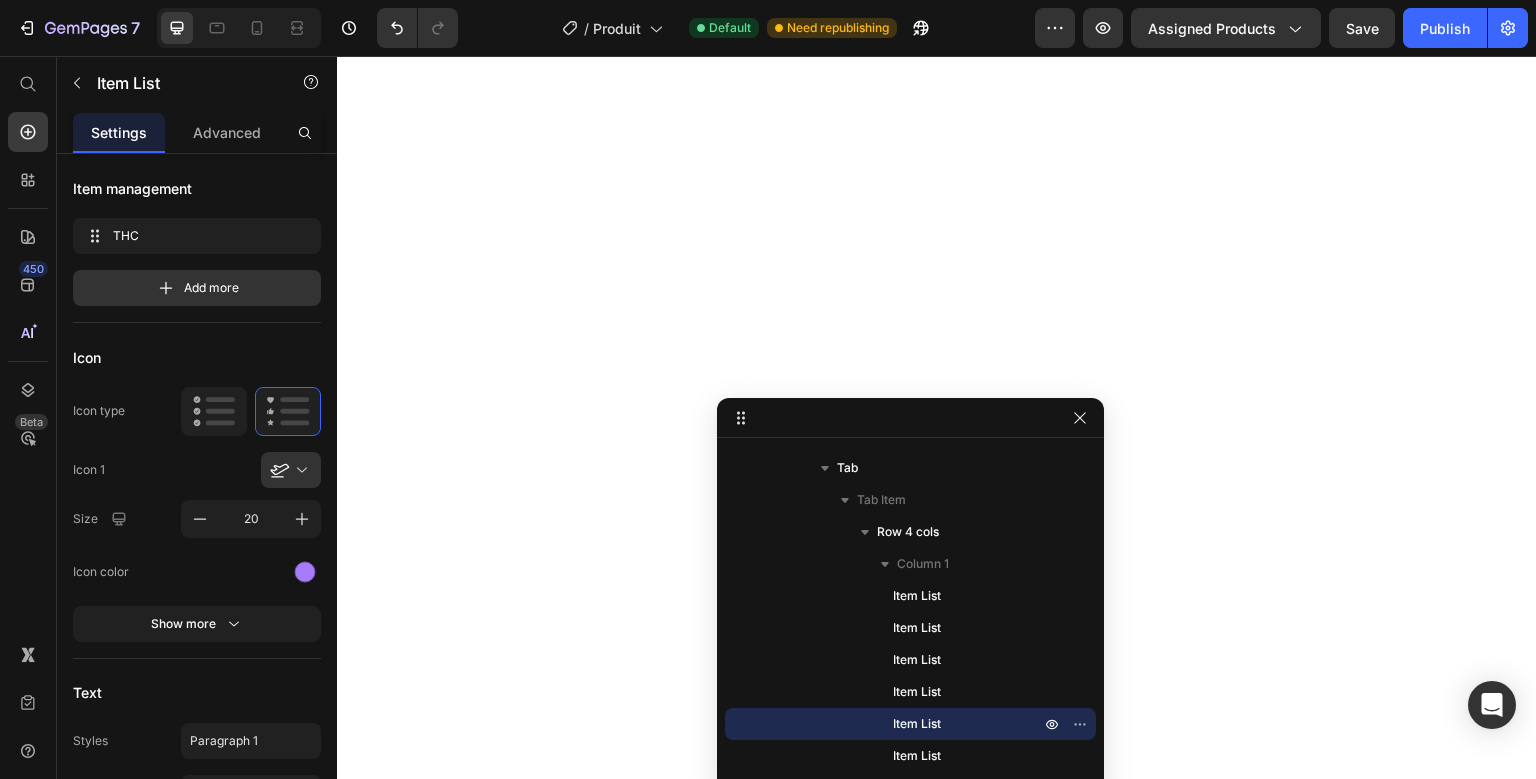 type 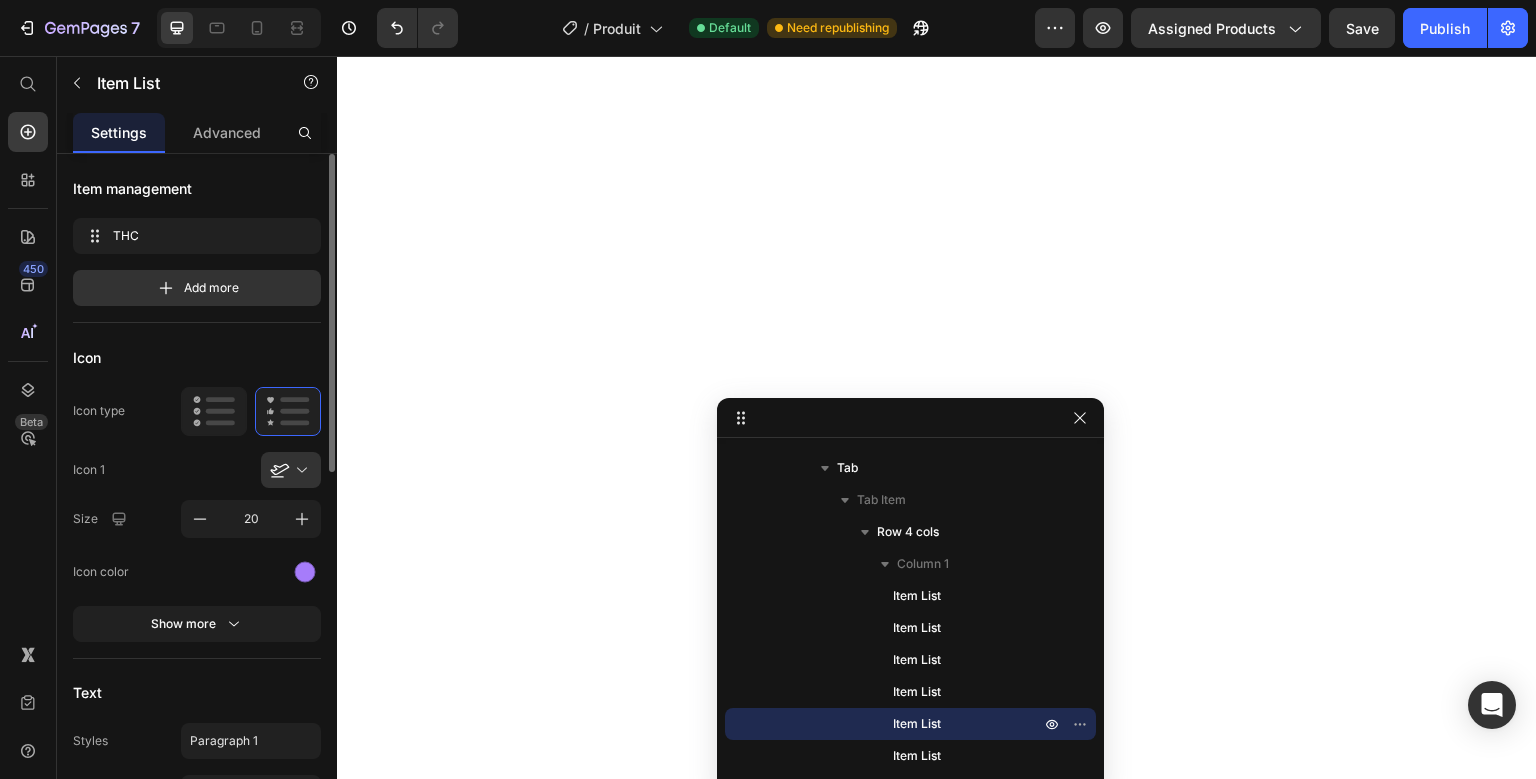 click on "Icon" at bounding box center [197, 357] 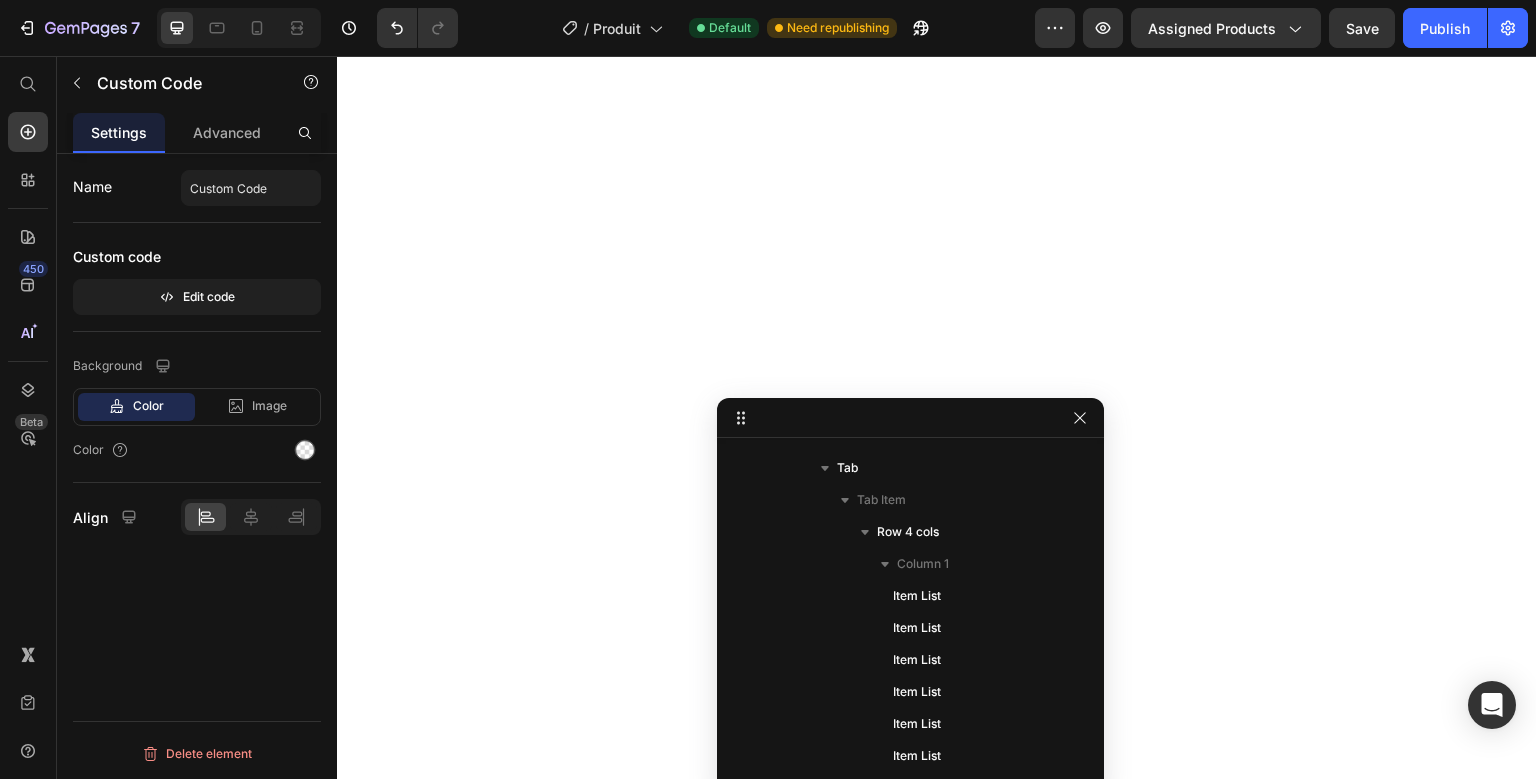 scroll, scrollTop: 390, scrollLeft: 0, axis: vertical 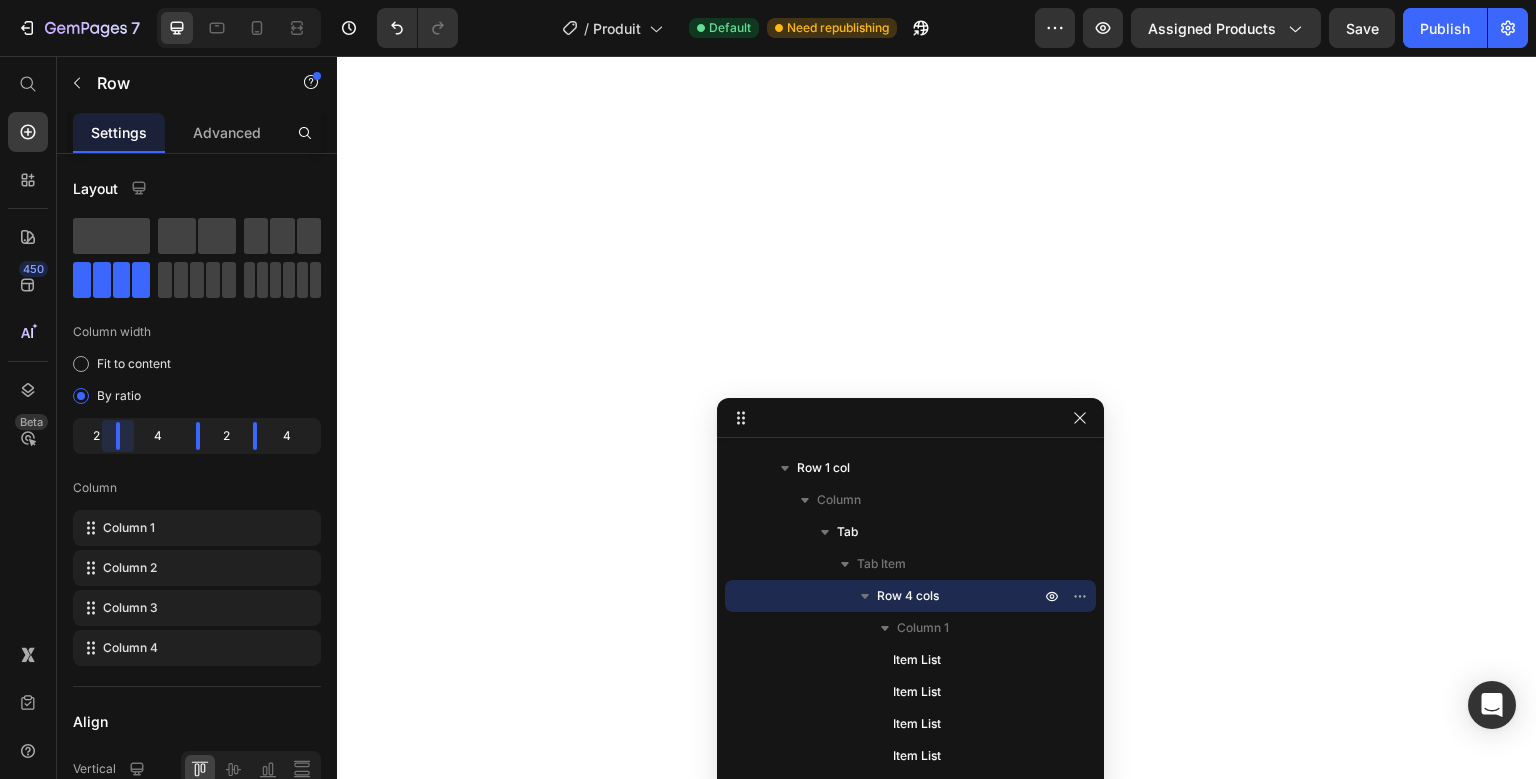 click on "Layout Column width Fit to content By ratio 2 4 2 4 Column Column 1 Column 2 Column 3 Column 4 Align Vertical
Size Full width Height Full Fit Column gap 0 px Background Color Image Video  Color   Delete element" at bounding box center [197, 495] 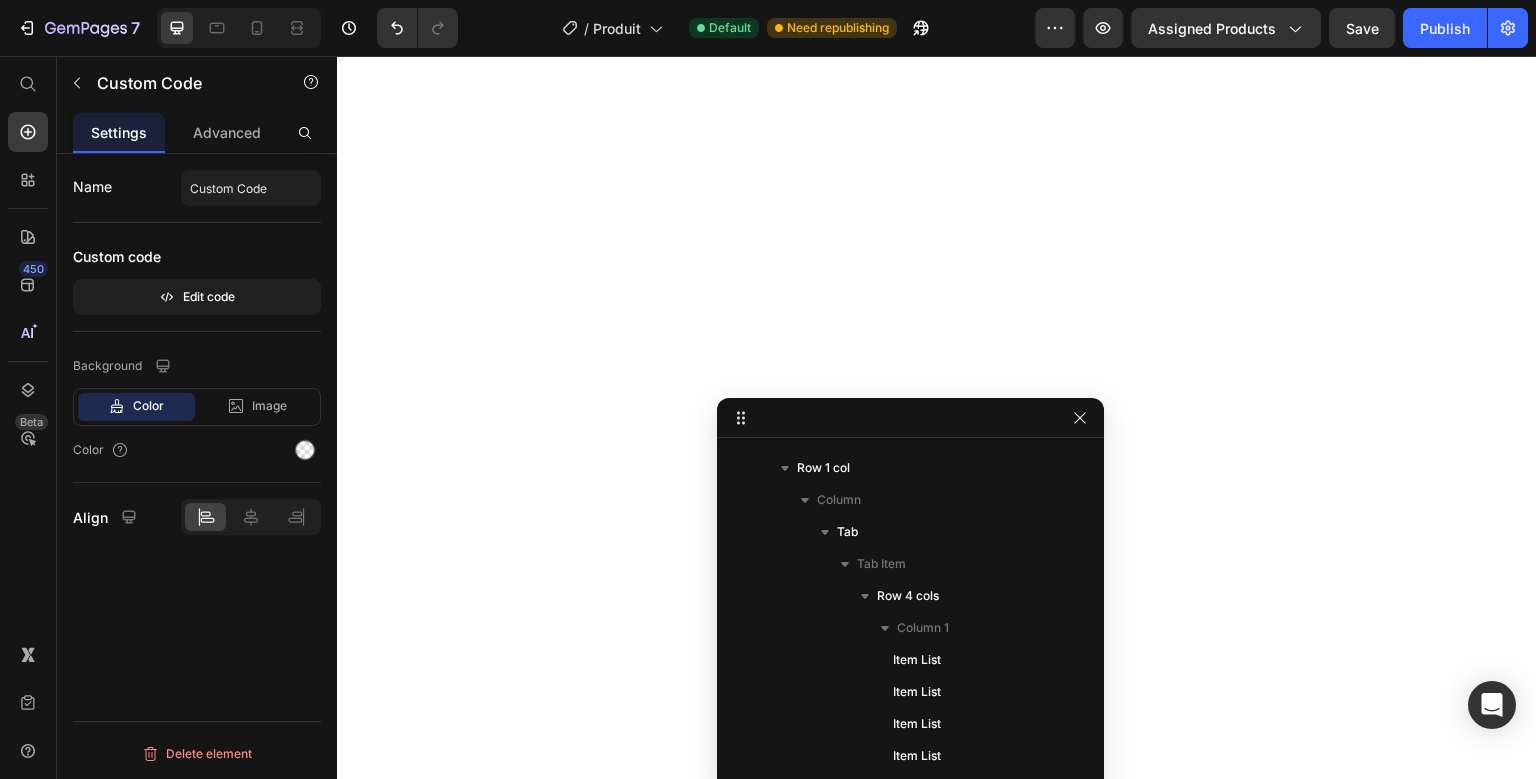 scroll, scrollTop: 358, scrollLeft: 0, axis: vertical 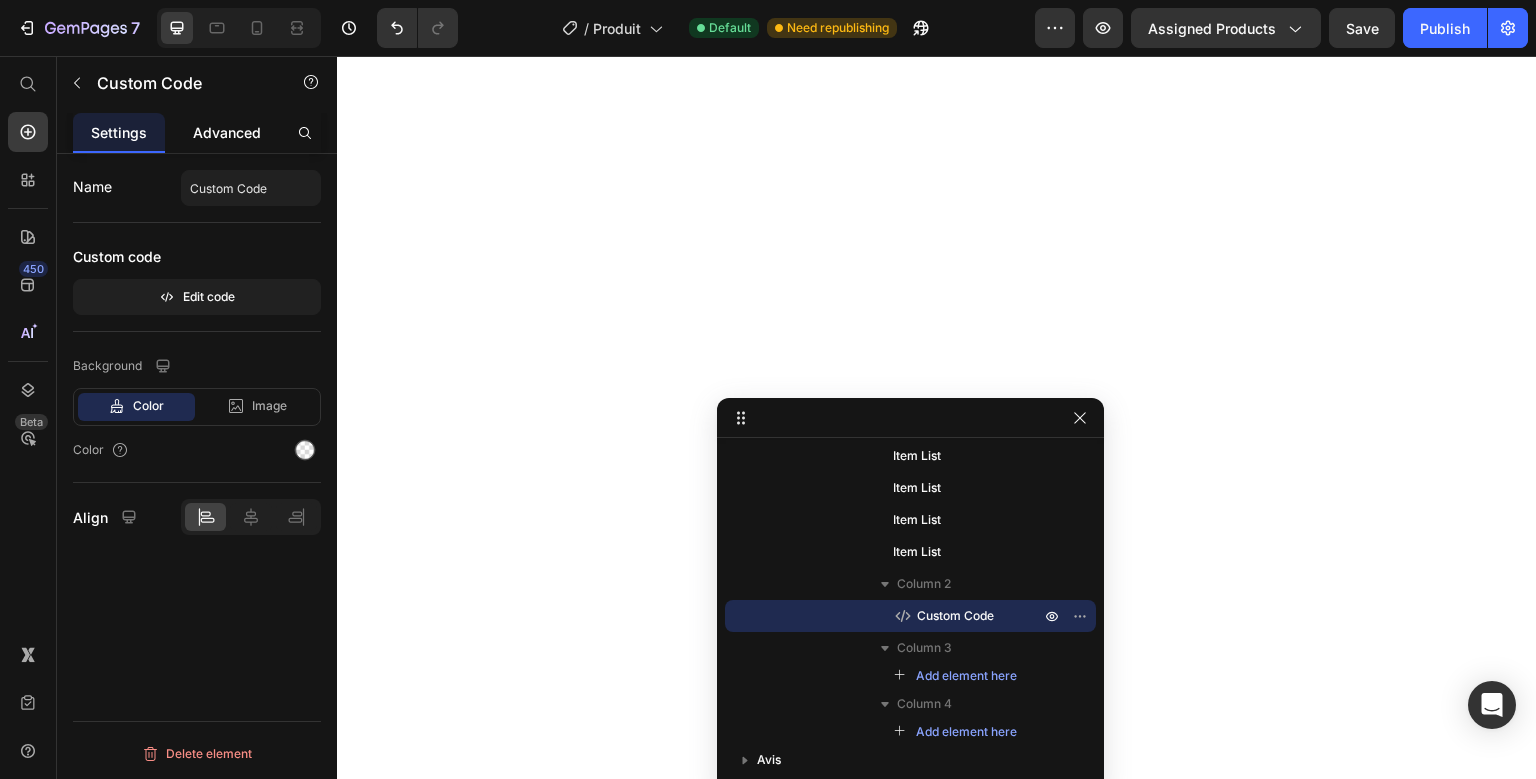 click on "Advanced" at bounding box center (227, 132) 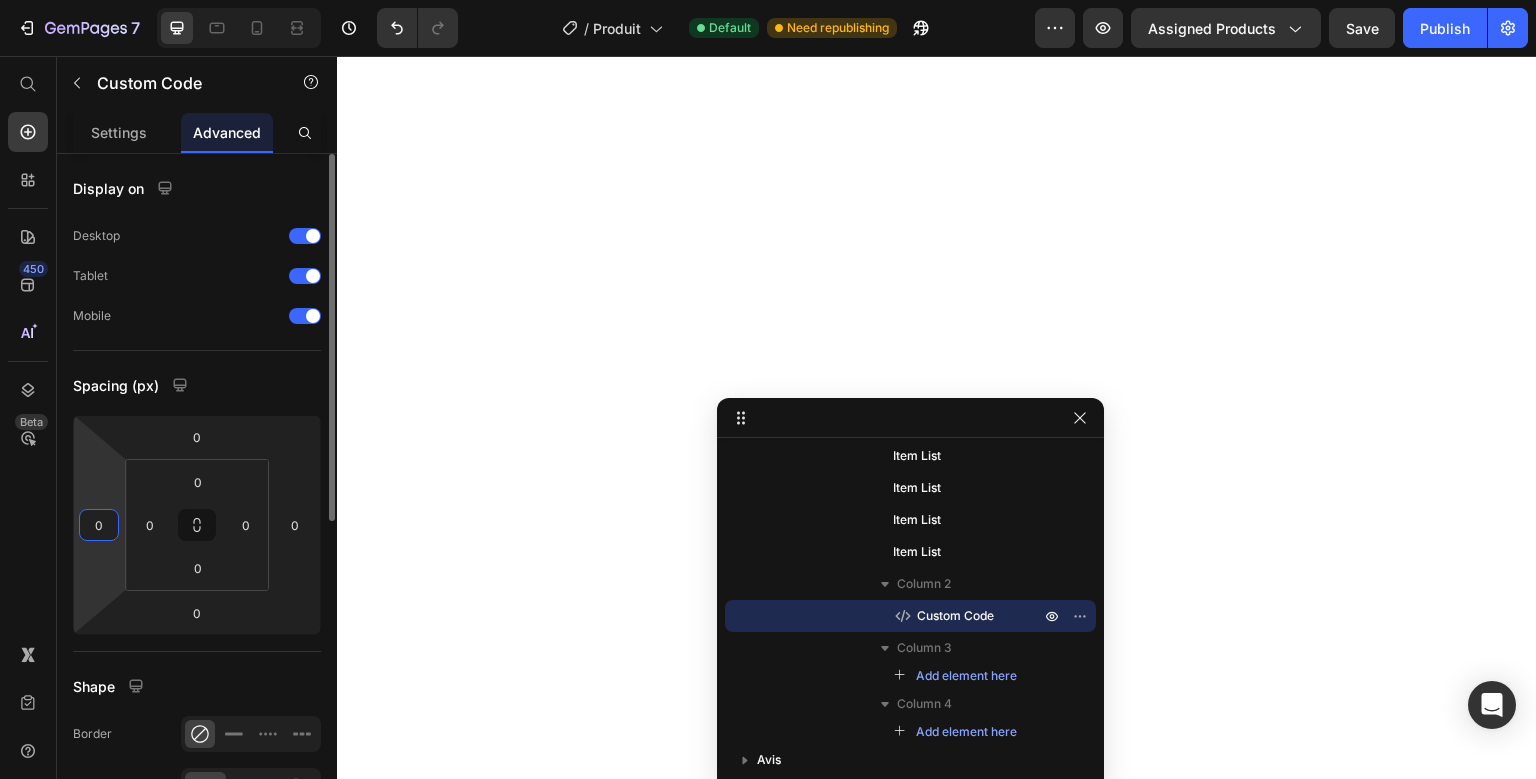 click on "0" at bounding box center (99, 525) 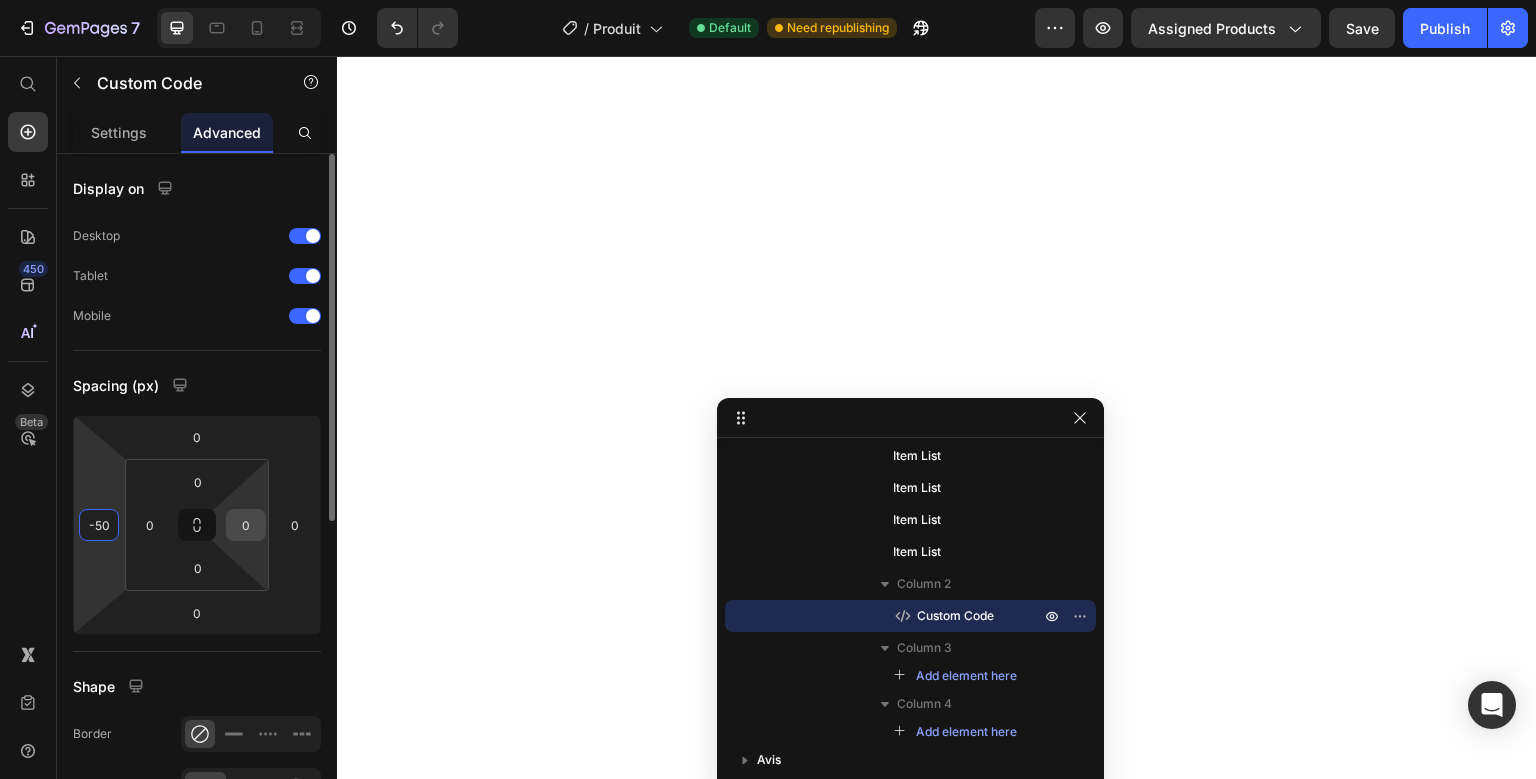 type on "-50" 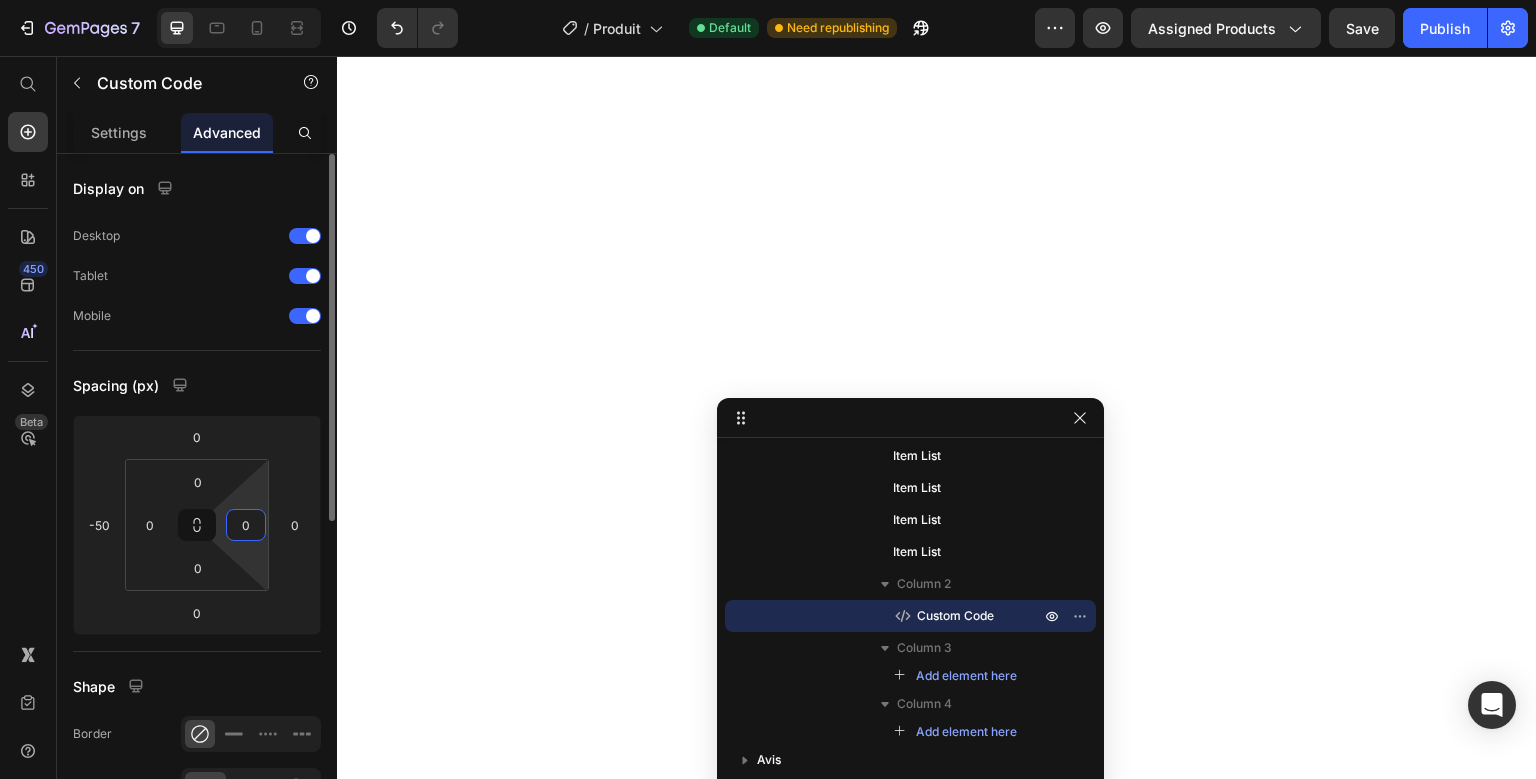 click on "0" at bounding box center (246, 525) 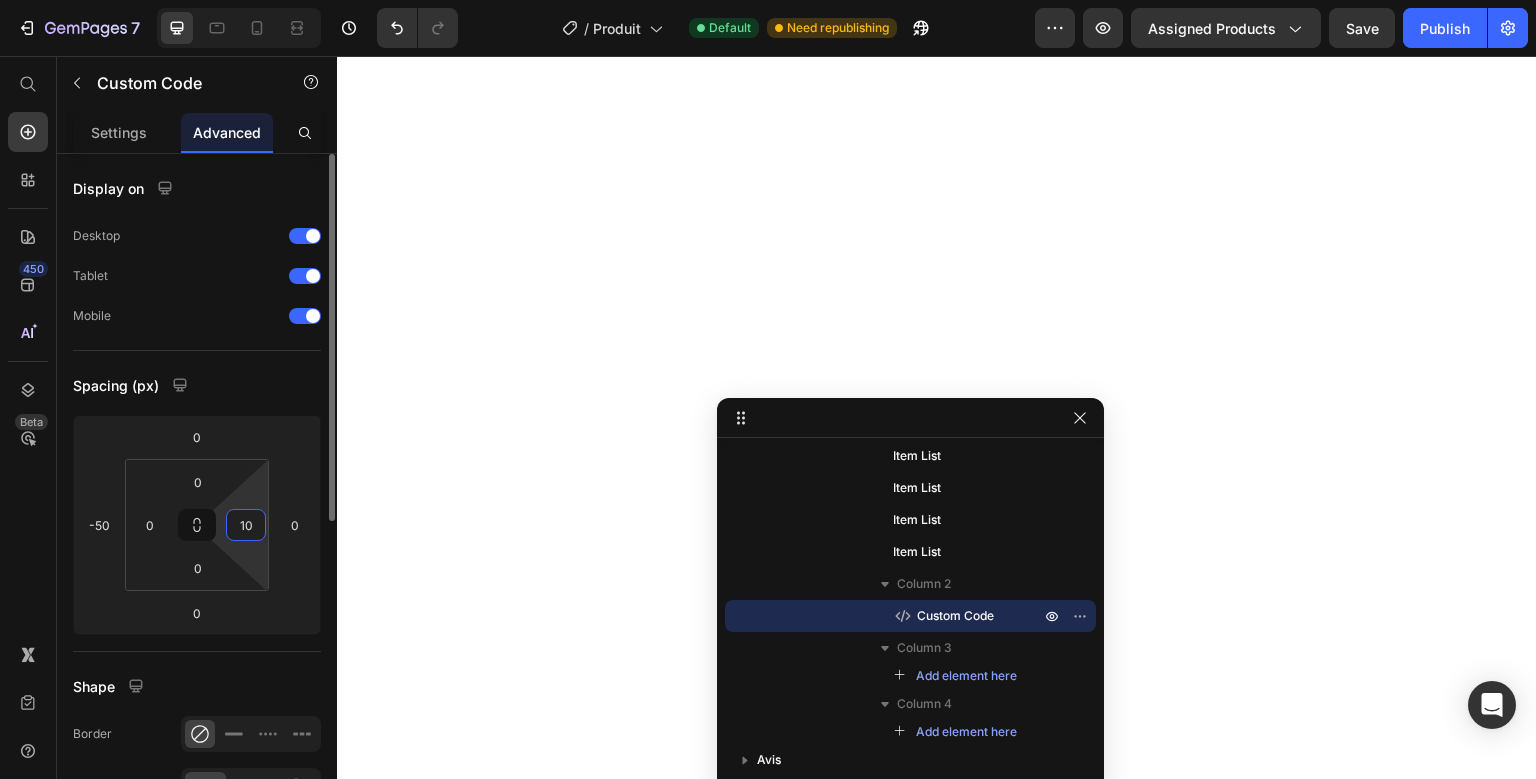 type on "1" 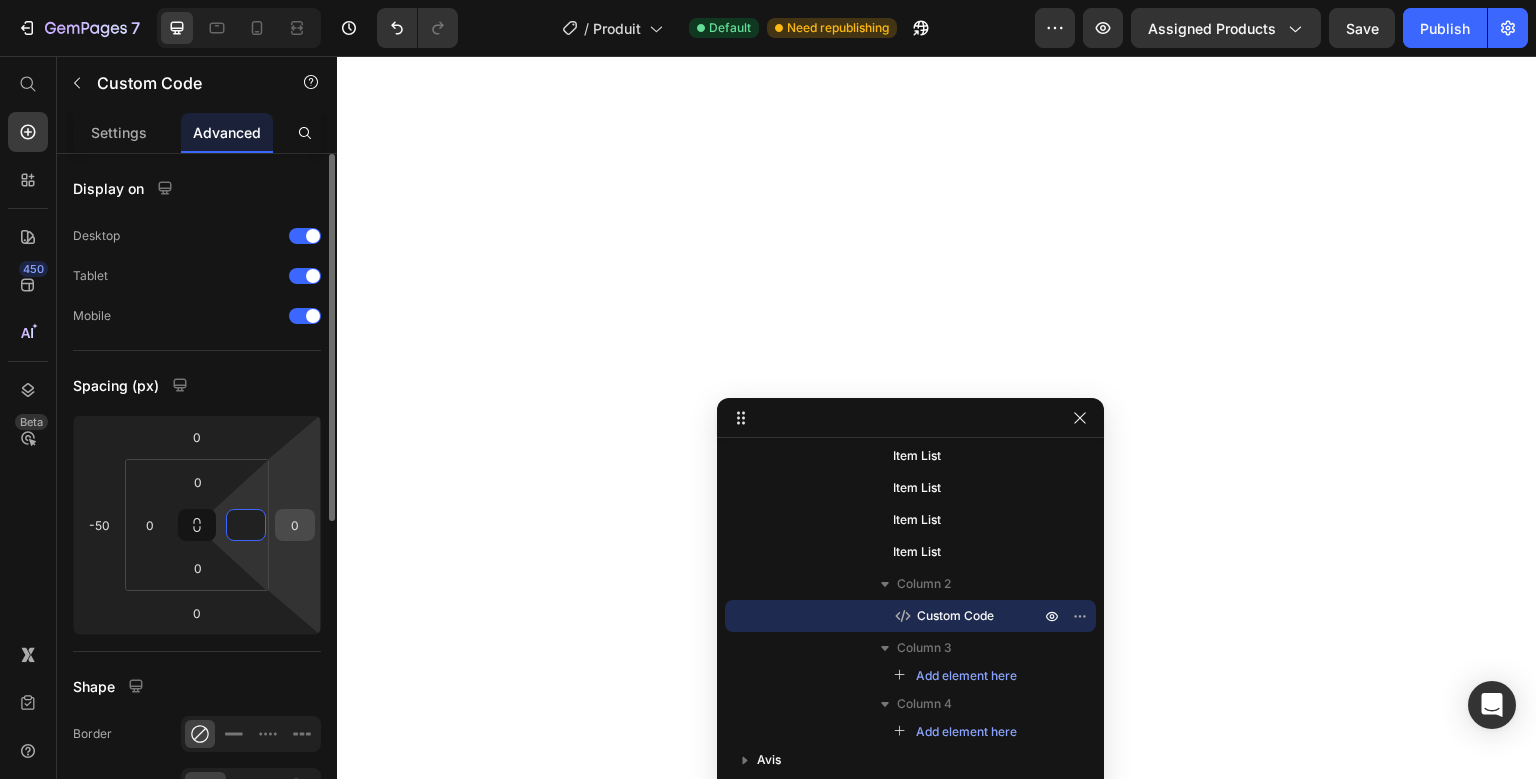 click on "0" at bounding box center (295, 525) 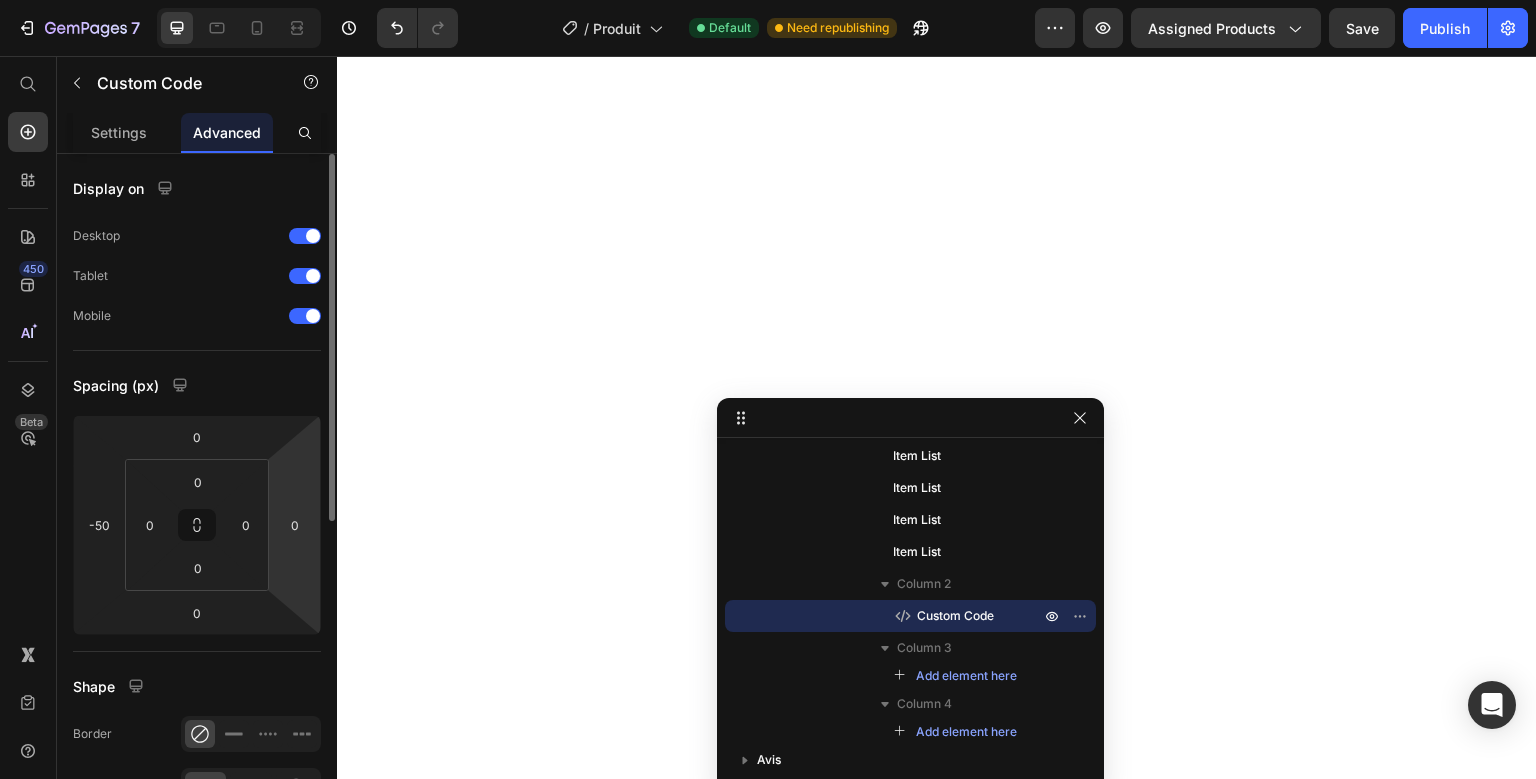click on "Spacing (px)" at bounding box center (197, 385) 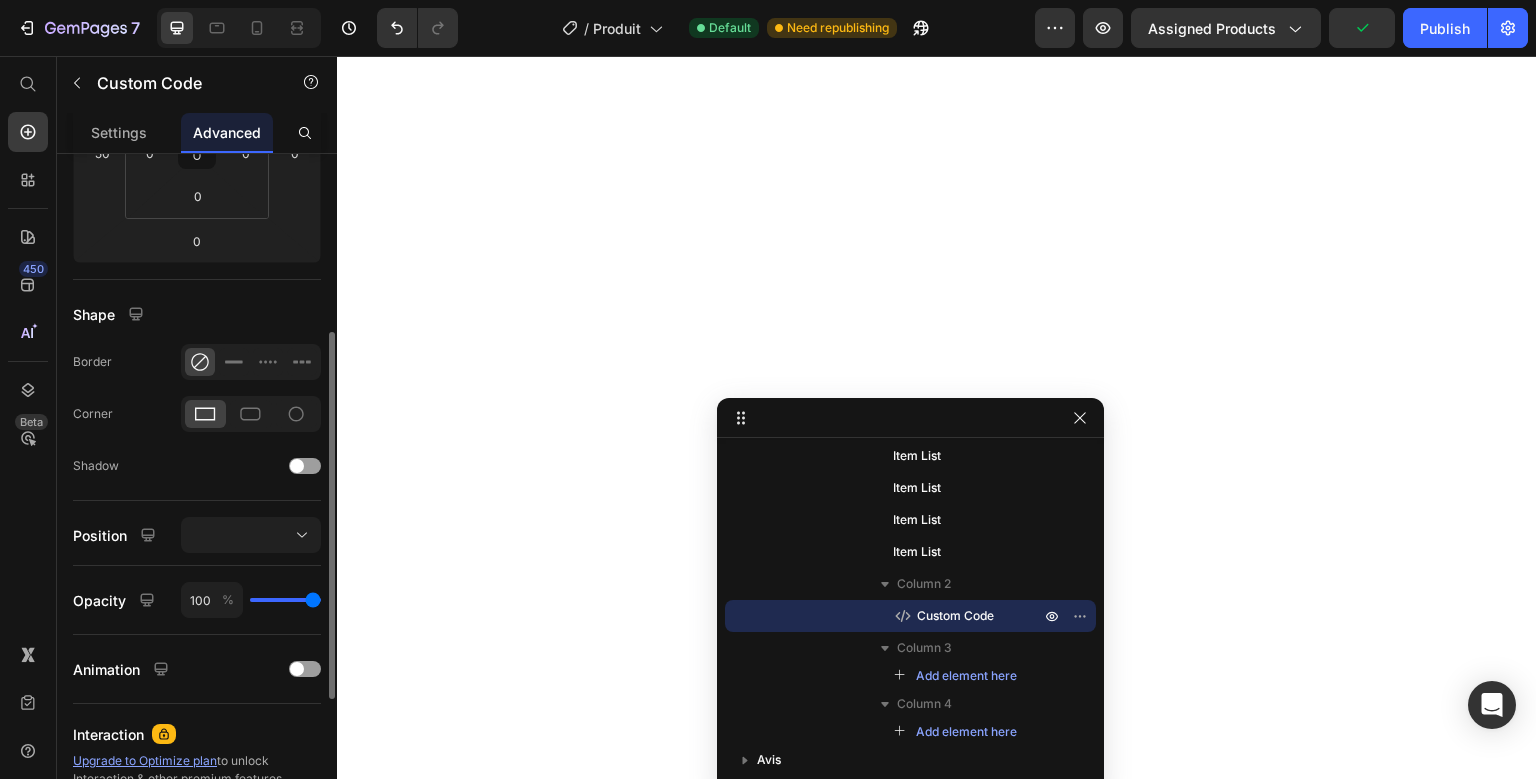 scroll, scrollTop: 373, scrollLeft: 0, axis: vertical 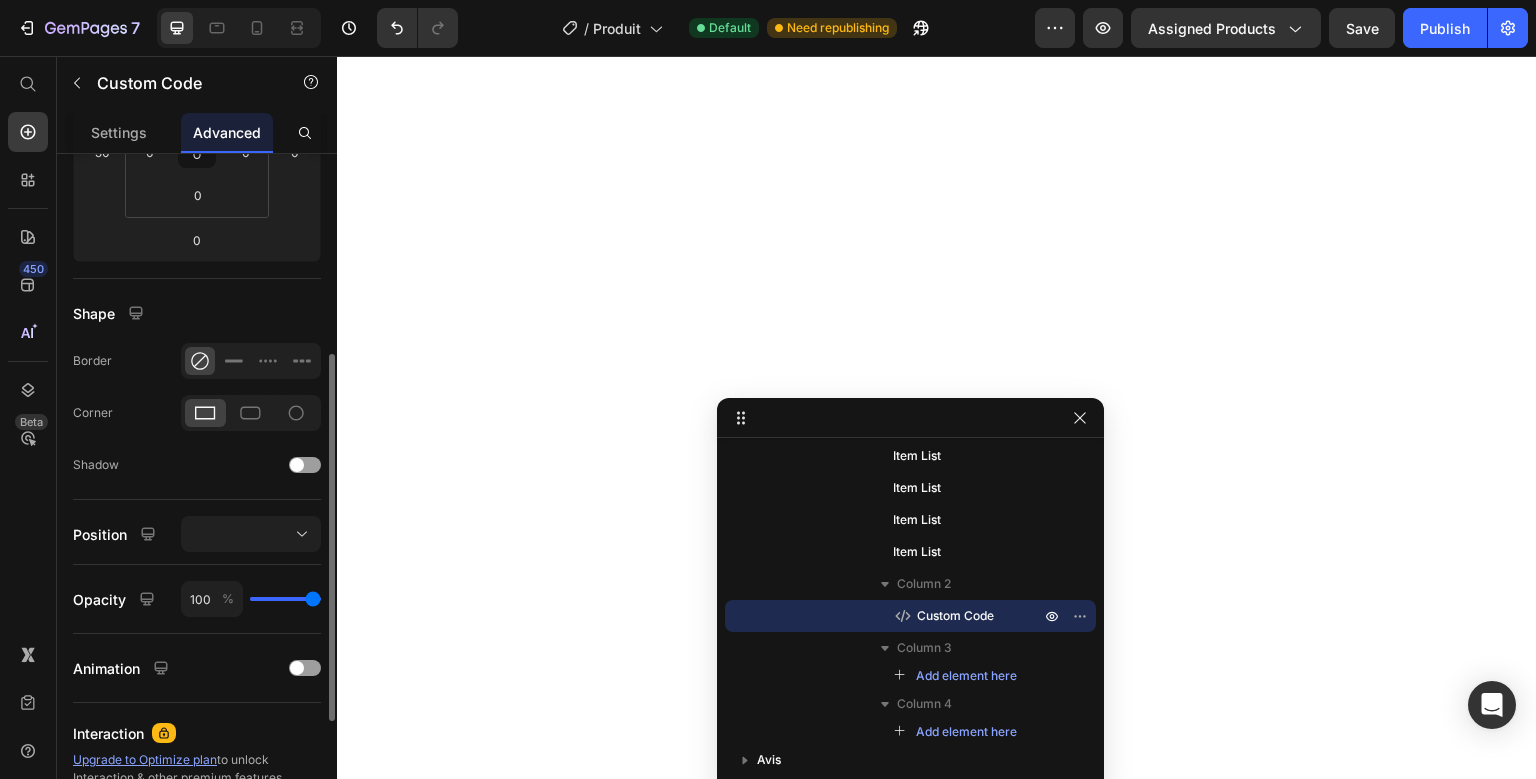 click on "Position" 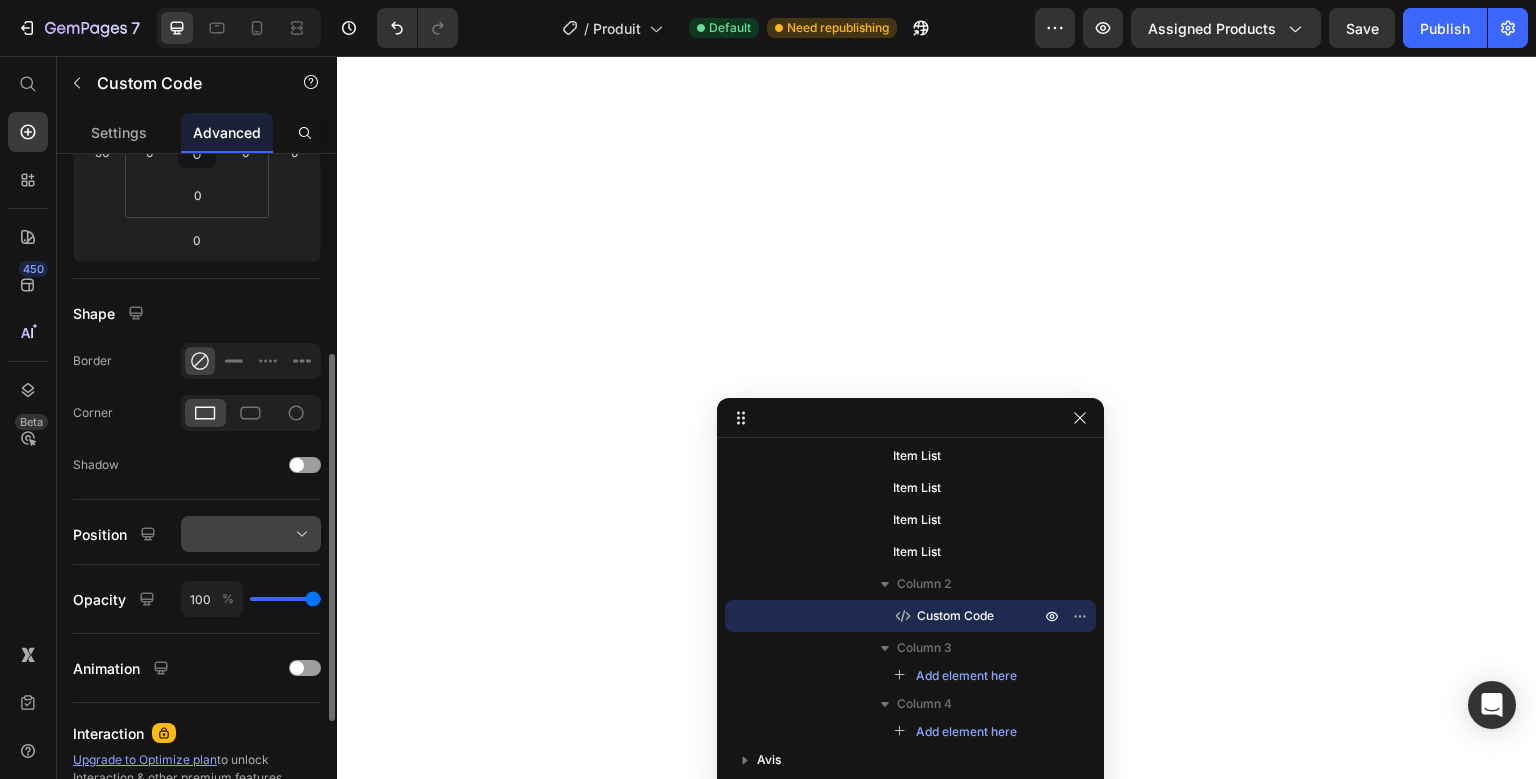 click at bounding box center (251, 534) 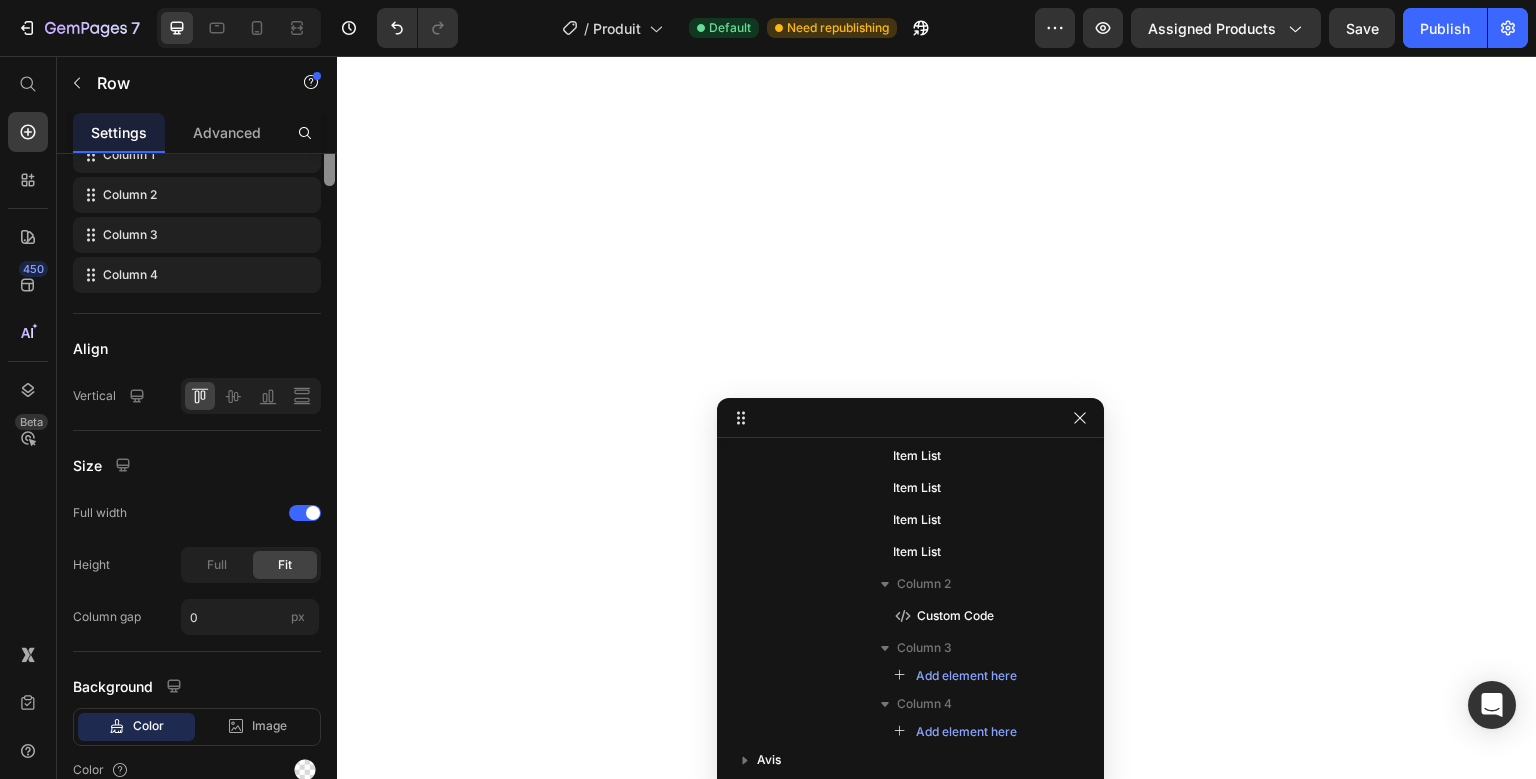 scroll, scrollTop: 122, scrollLeft: 0, axis: vertical 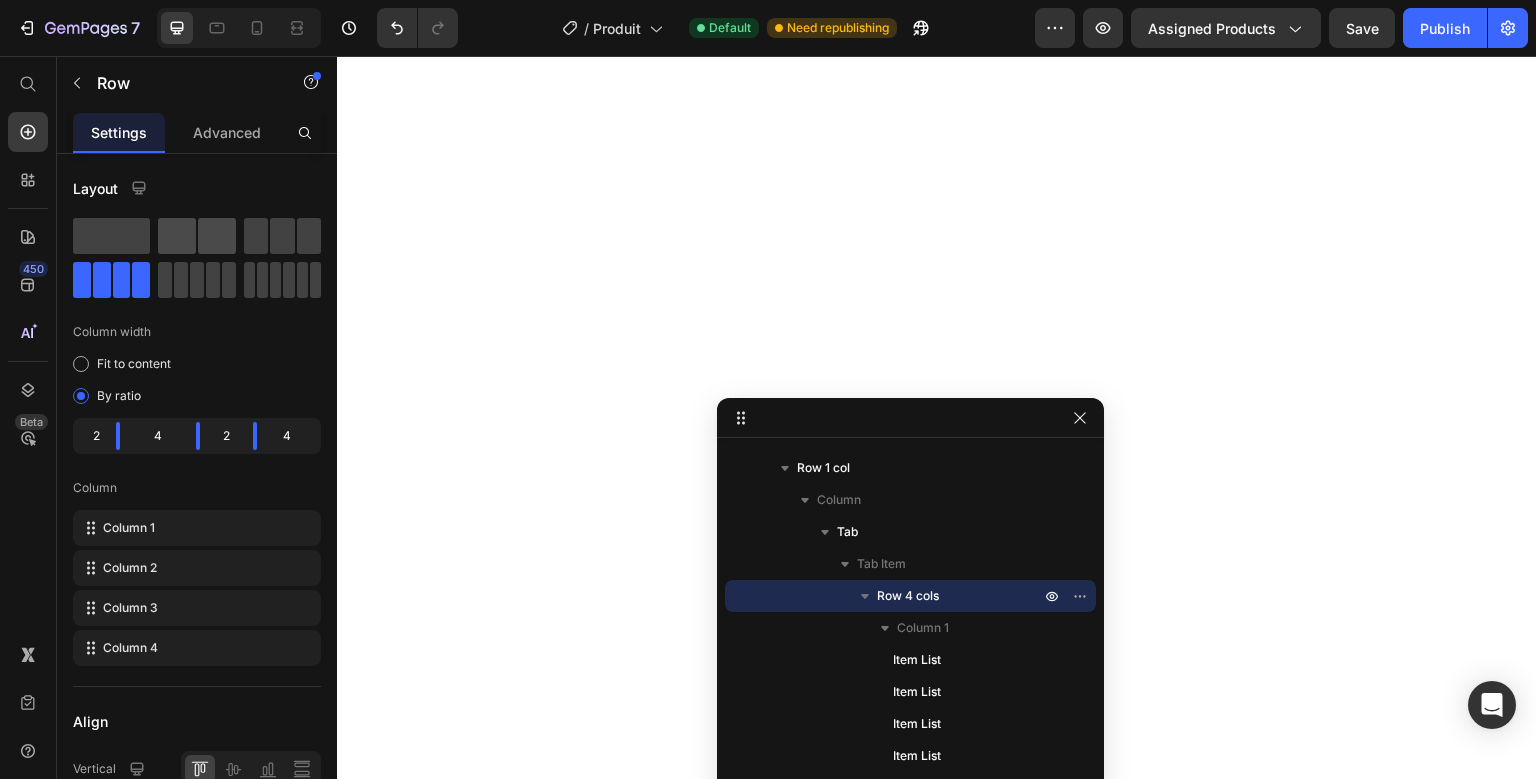 click 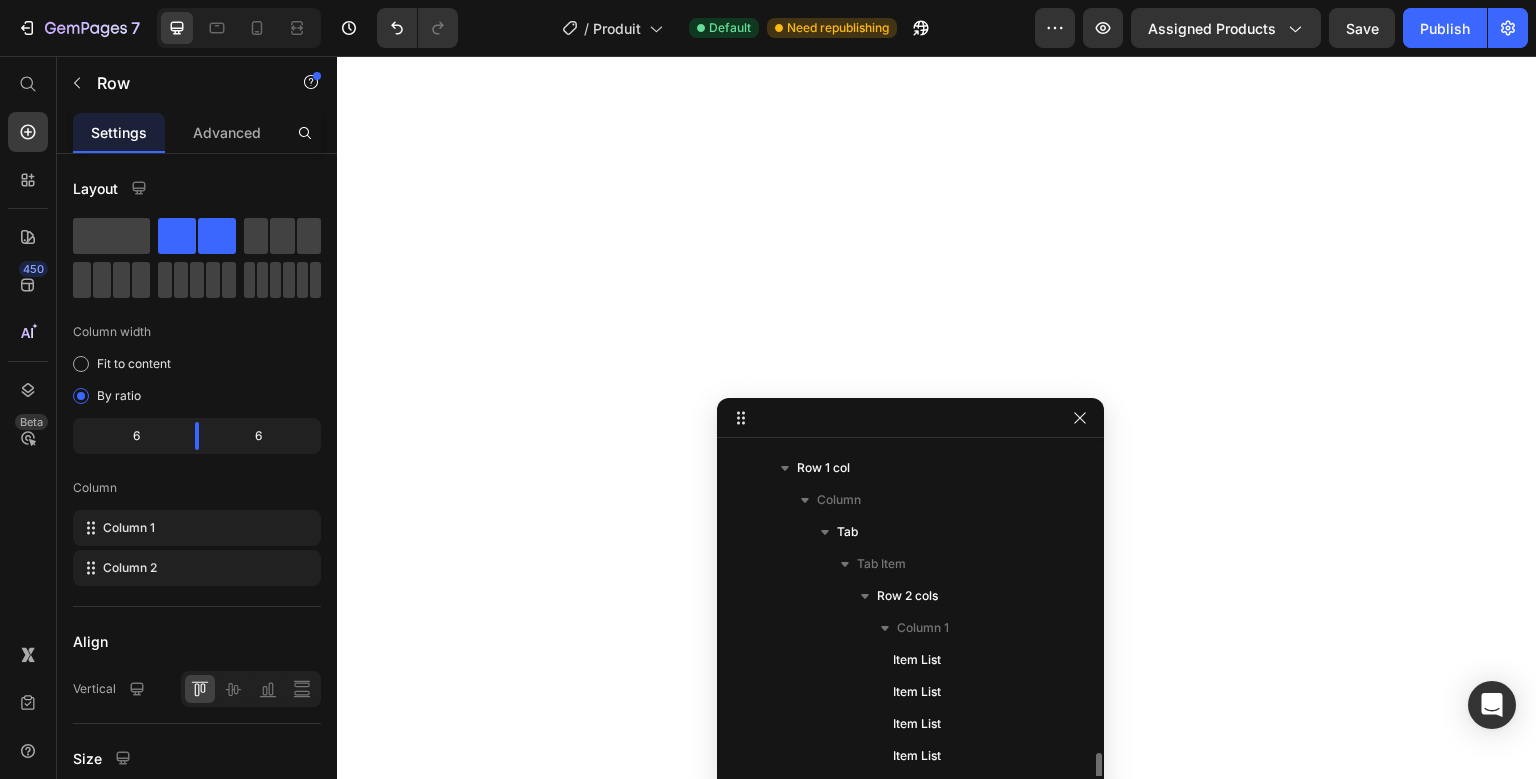 scroll, scrollTop: 278, scrollLeft: 0, axis: vertical 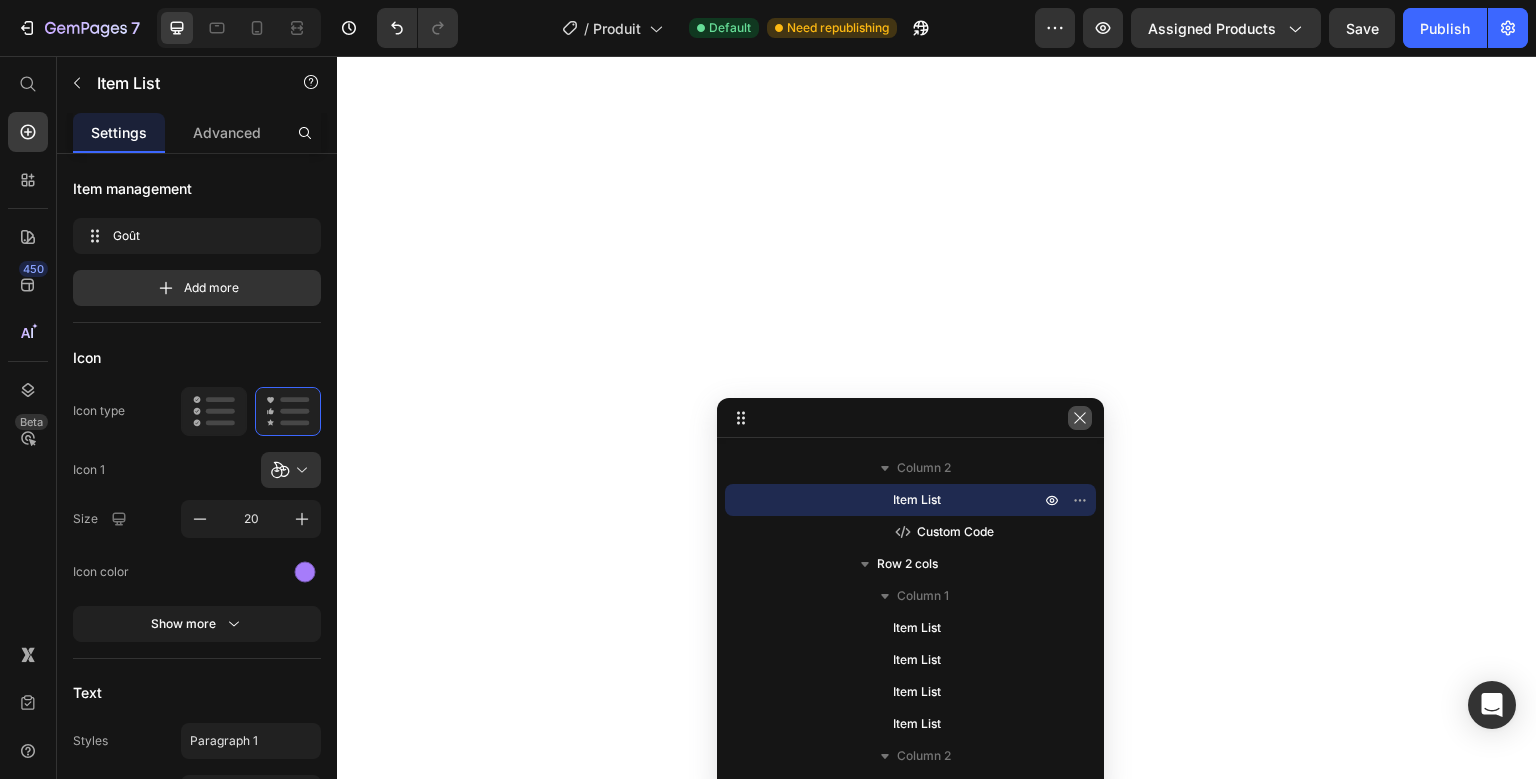 click 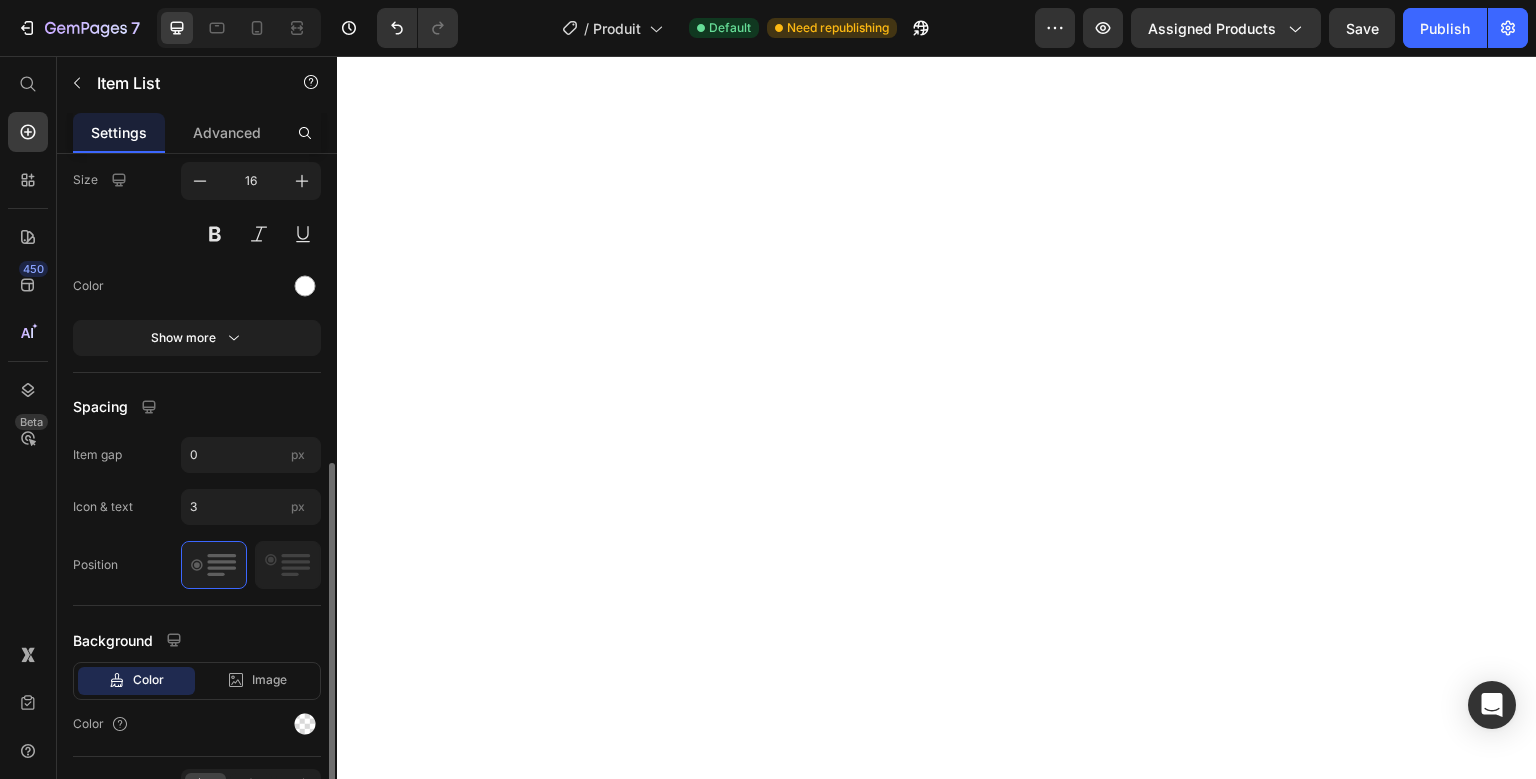 scroll, scrollTop: 664, scrollLeft: 0, axis: vertical 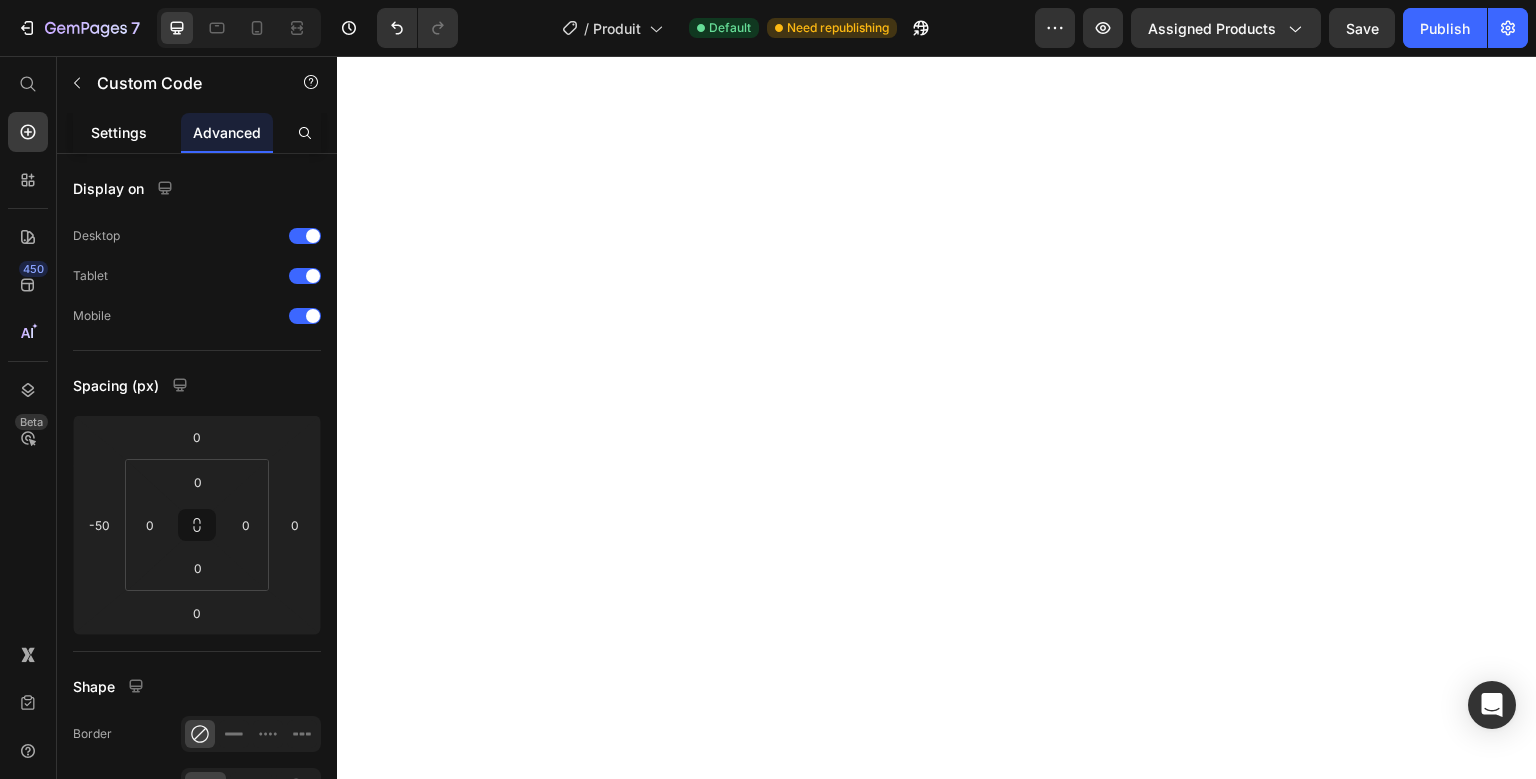 click on "Settings" 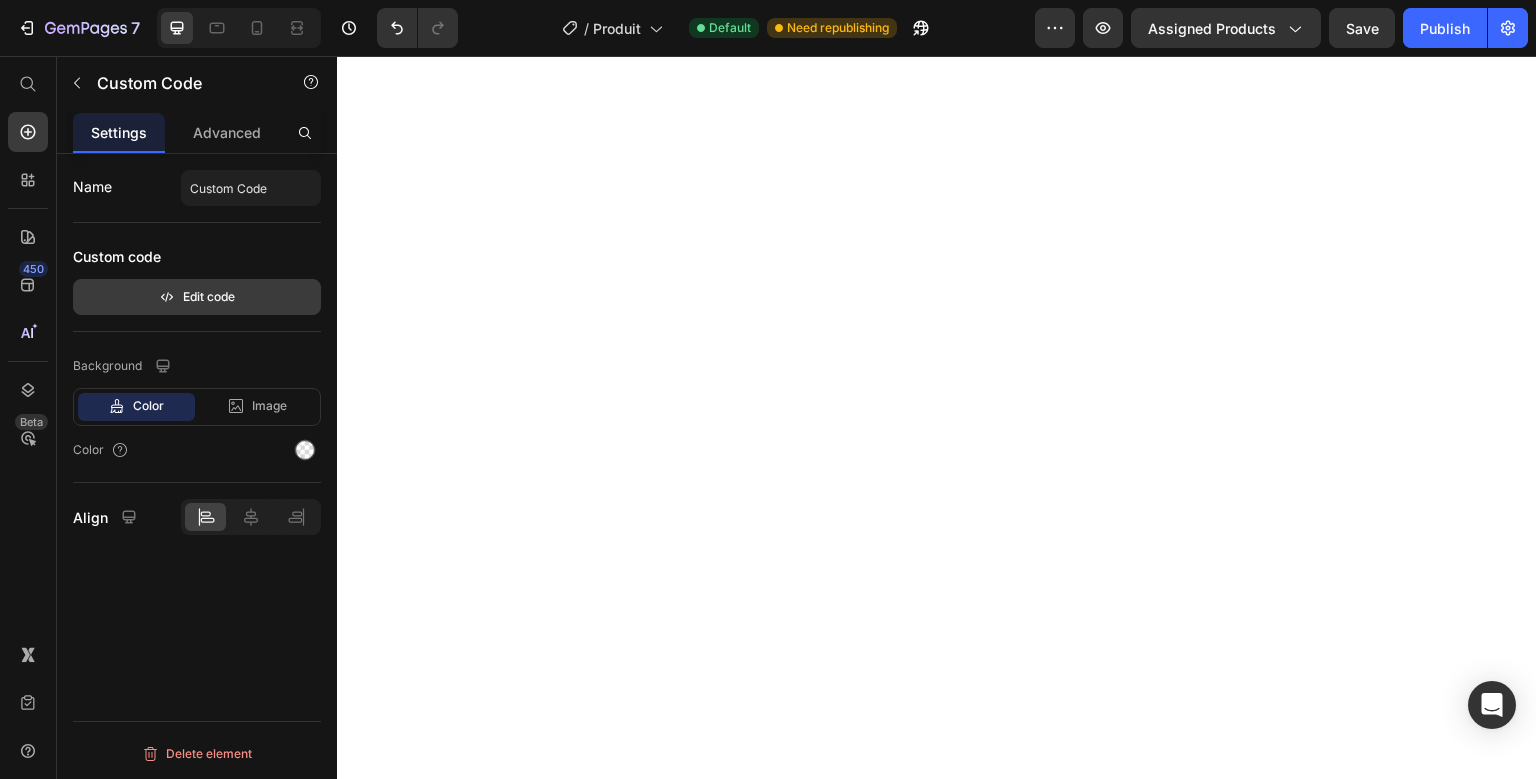 click on "Edit code" at bounding box center [197, 297] 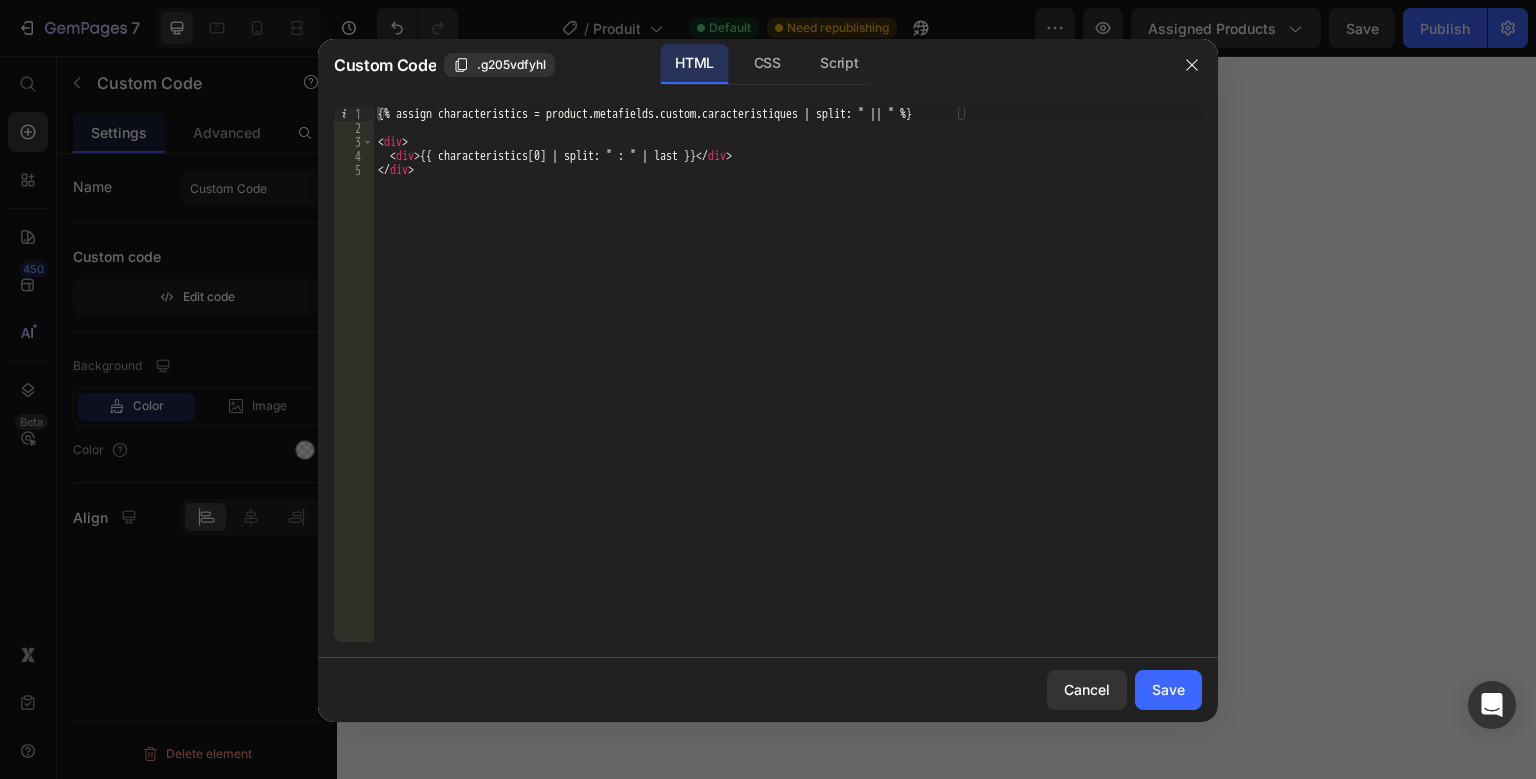 type on "</div>" 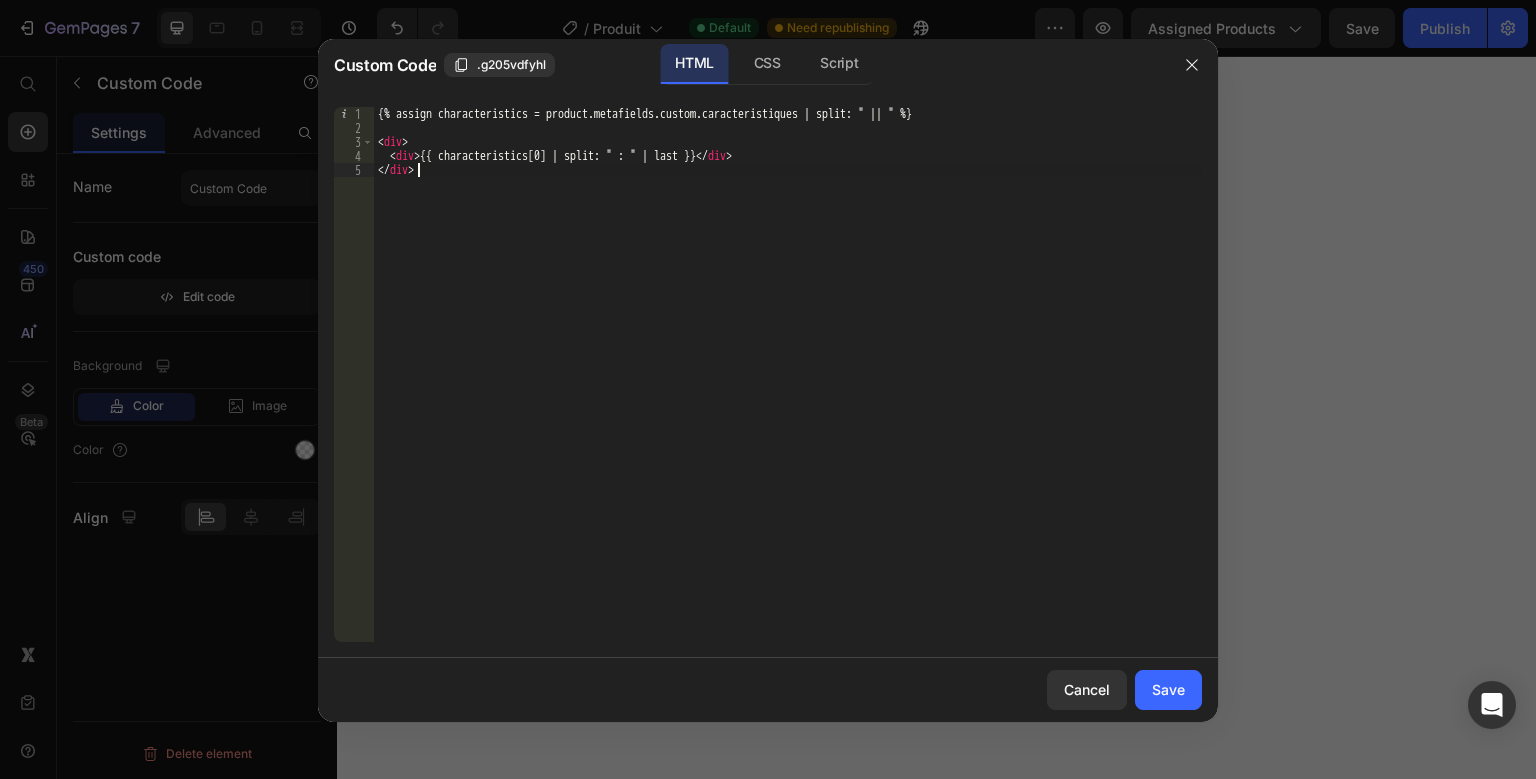click on "{% assign characteristics = product.metafields.custom.caracteristiques | split: " || " %} < div >    < div > {{ characteristics[0] | split: " : " | last }} </ div > </ div >" at bounding box center [788, 388] 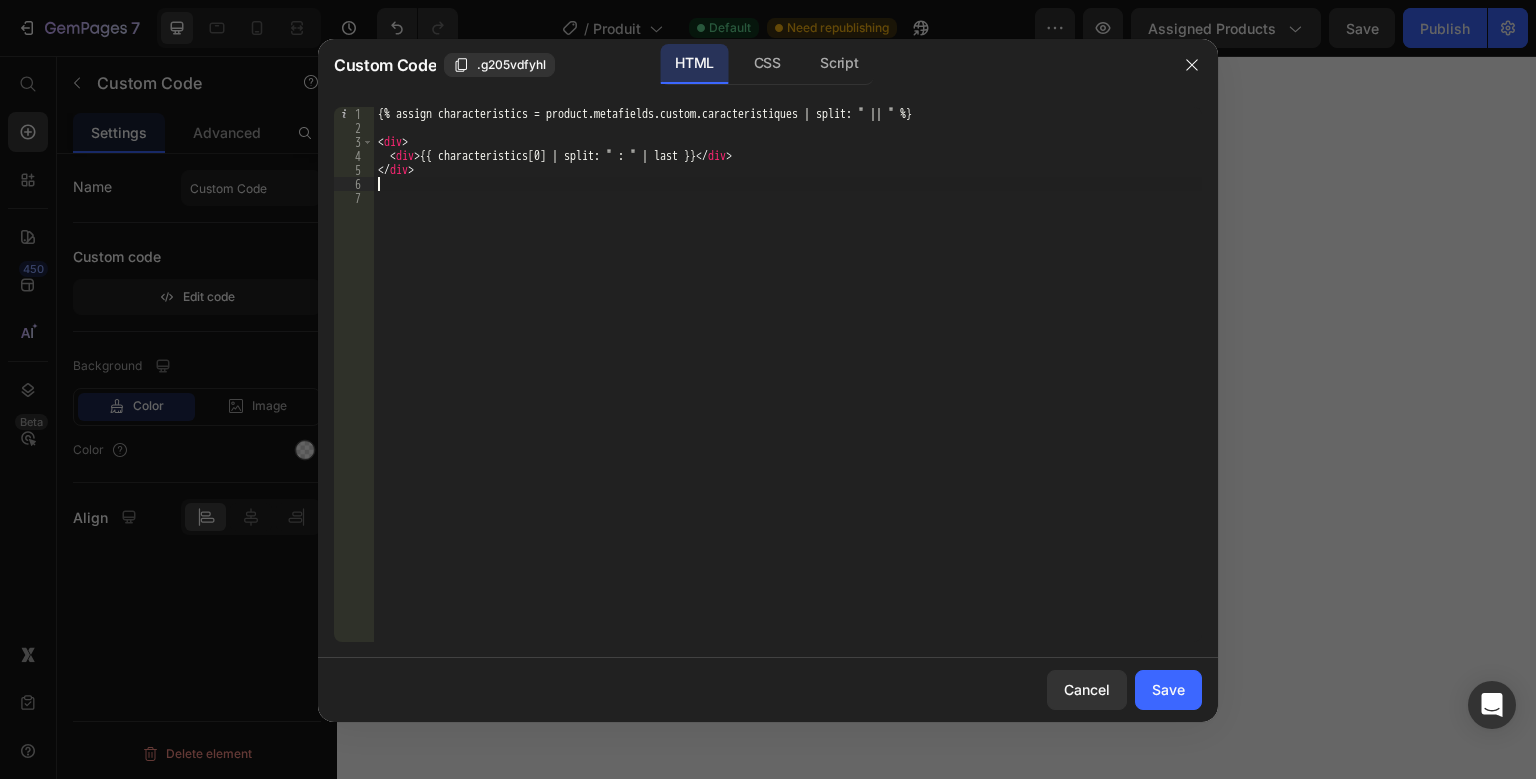 click on "{% assign characteristics = product.metafields.custom.caracteristiques | split: " || " %} < div >    < div > {{ characteristics[0] | split: " : " | last }} </ div > </ div >" at bounding box center [788, 388] 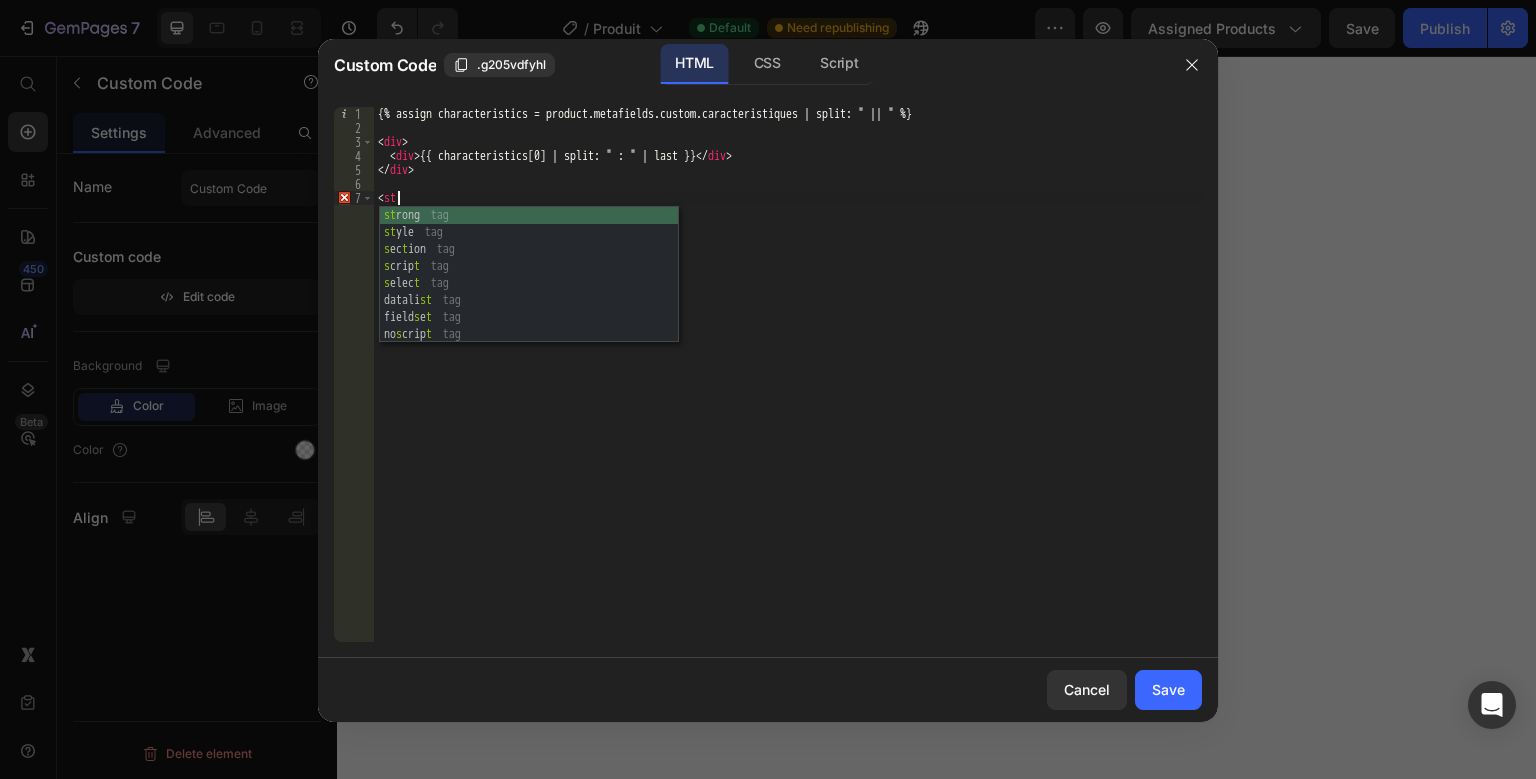 scroll, scrollTop: 0, scrollLeft: 2, axis: horizontal 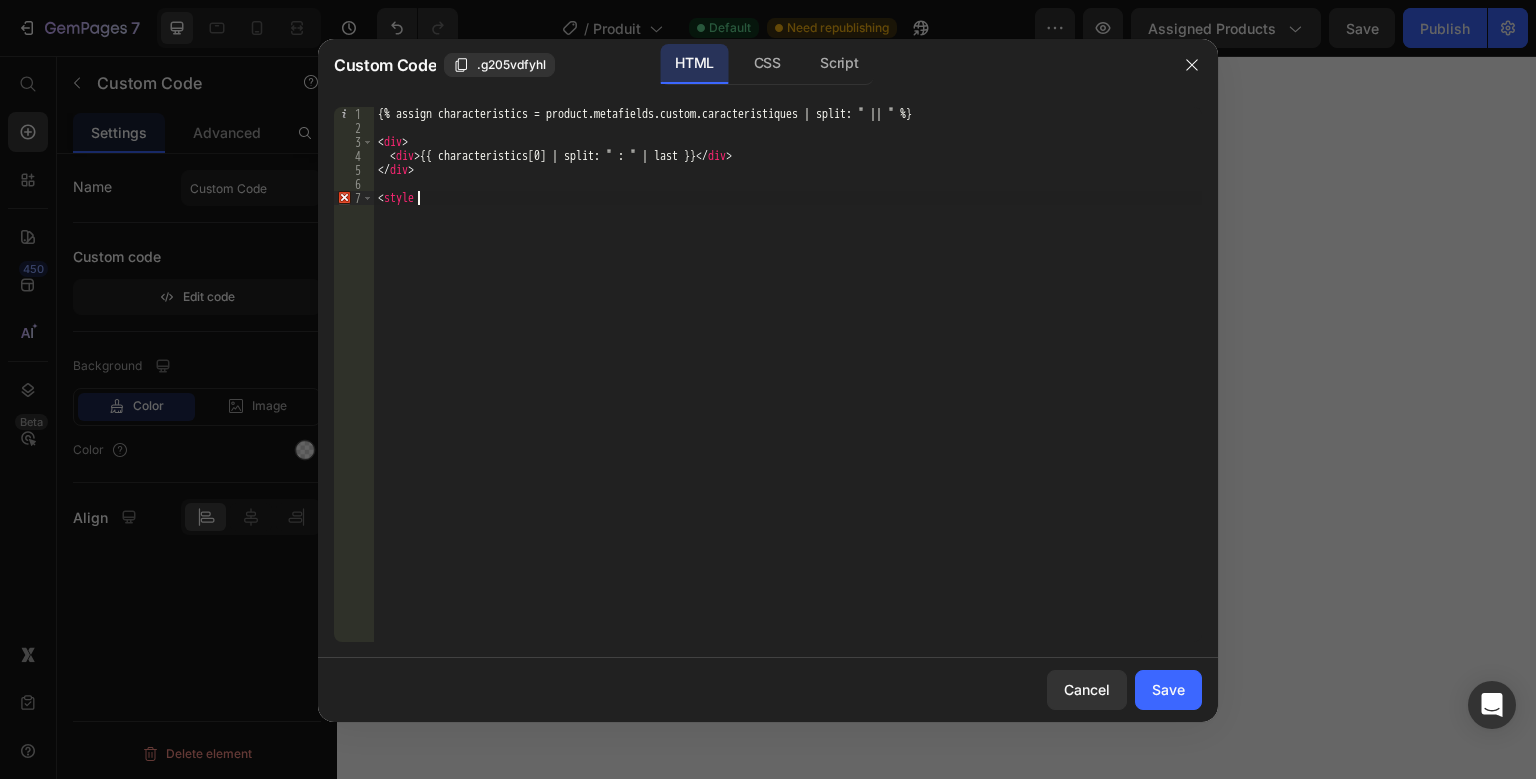 type on "<style>" 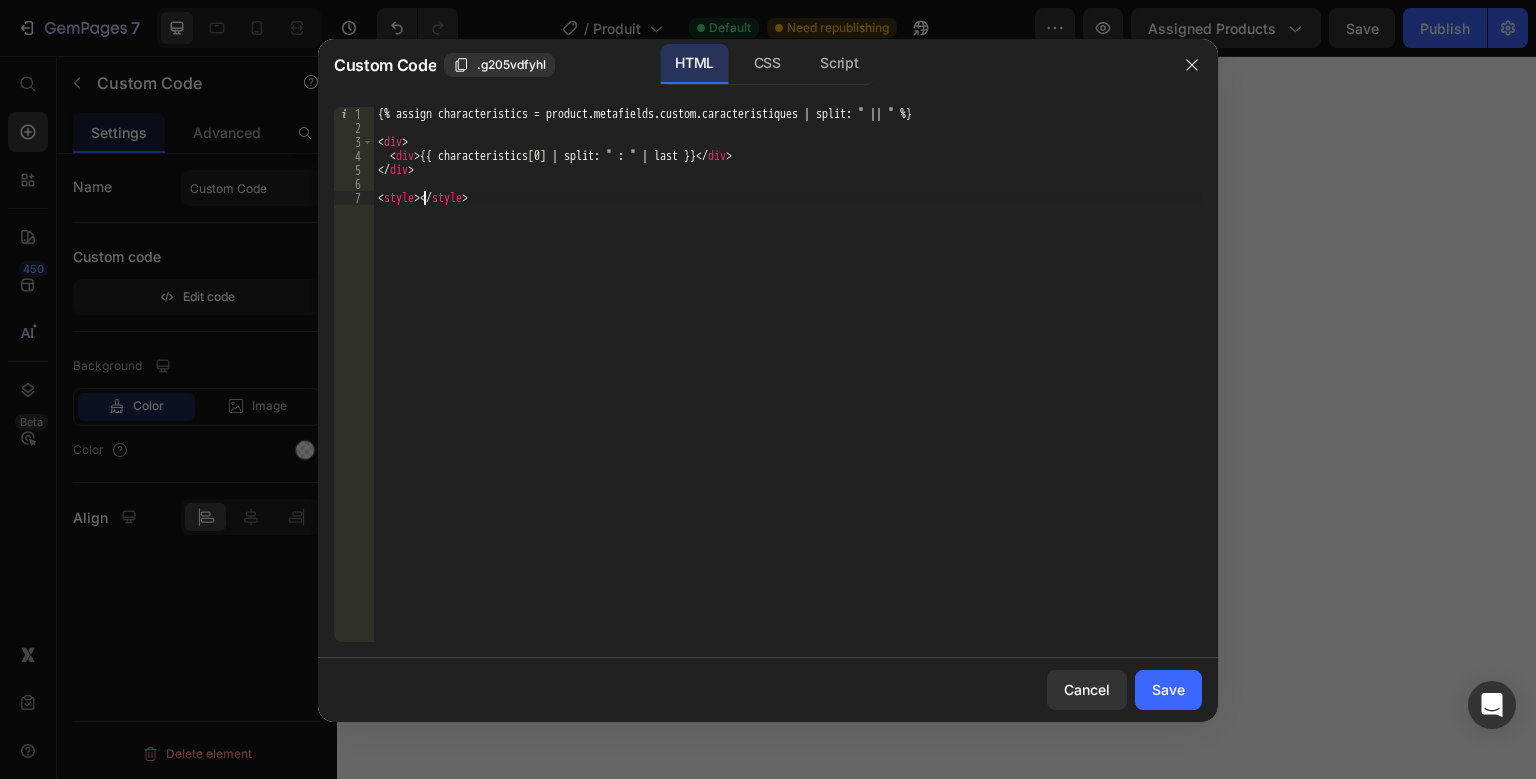 scroll, scrollTop: 0, scrollLeft: 1, axis: horizontal 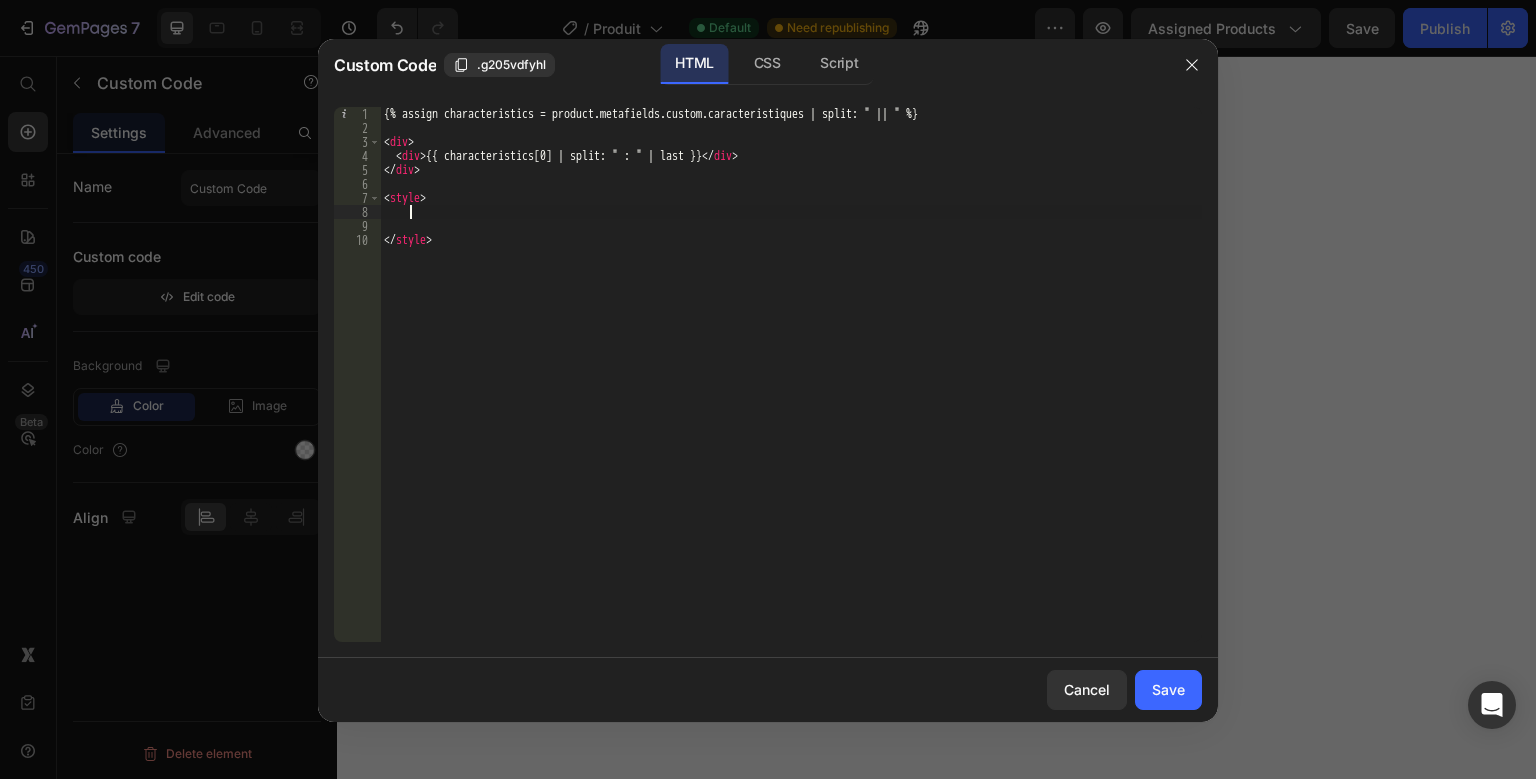 click on "{% assign characteristics = product.metafields.custom.caracteristiques | split: " || " %} < div >    < div > {{ characteristics[0] | split: " : " | last }} </ div > </ div > < style >           </ style >" at bounding box center (791, 388) 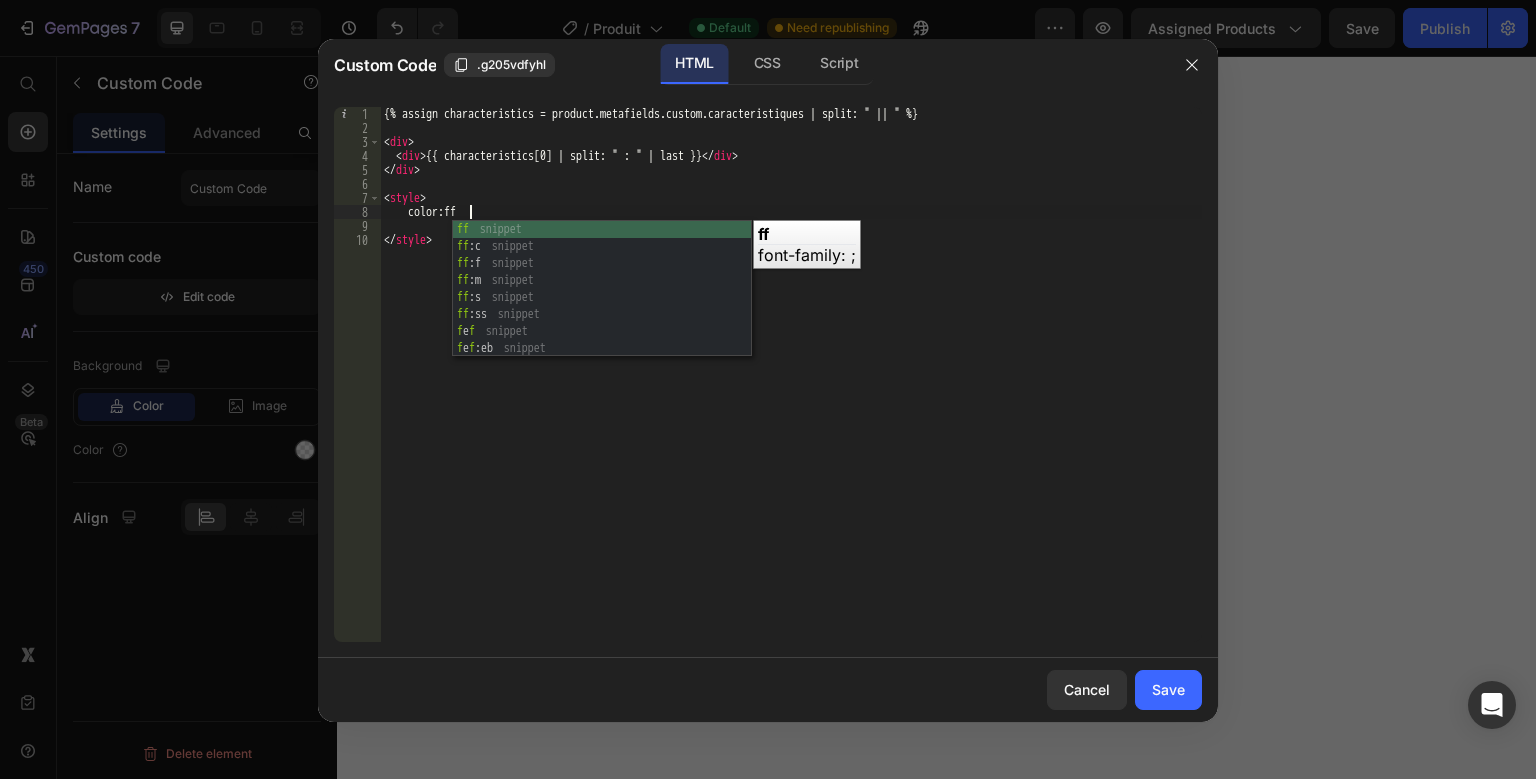 scroll, scrollTop: 0, scrollLeft: 7, axis: horizontal 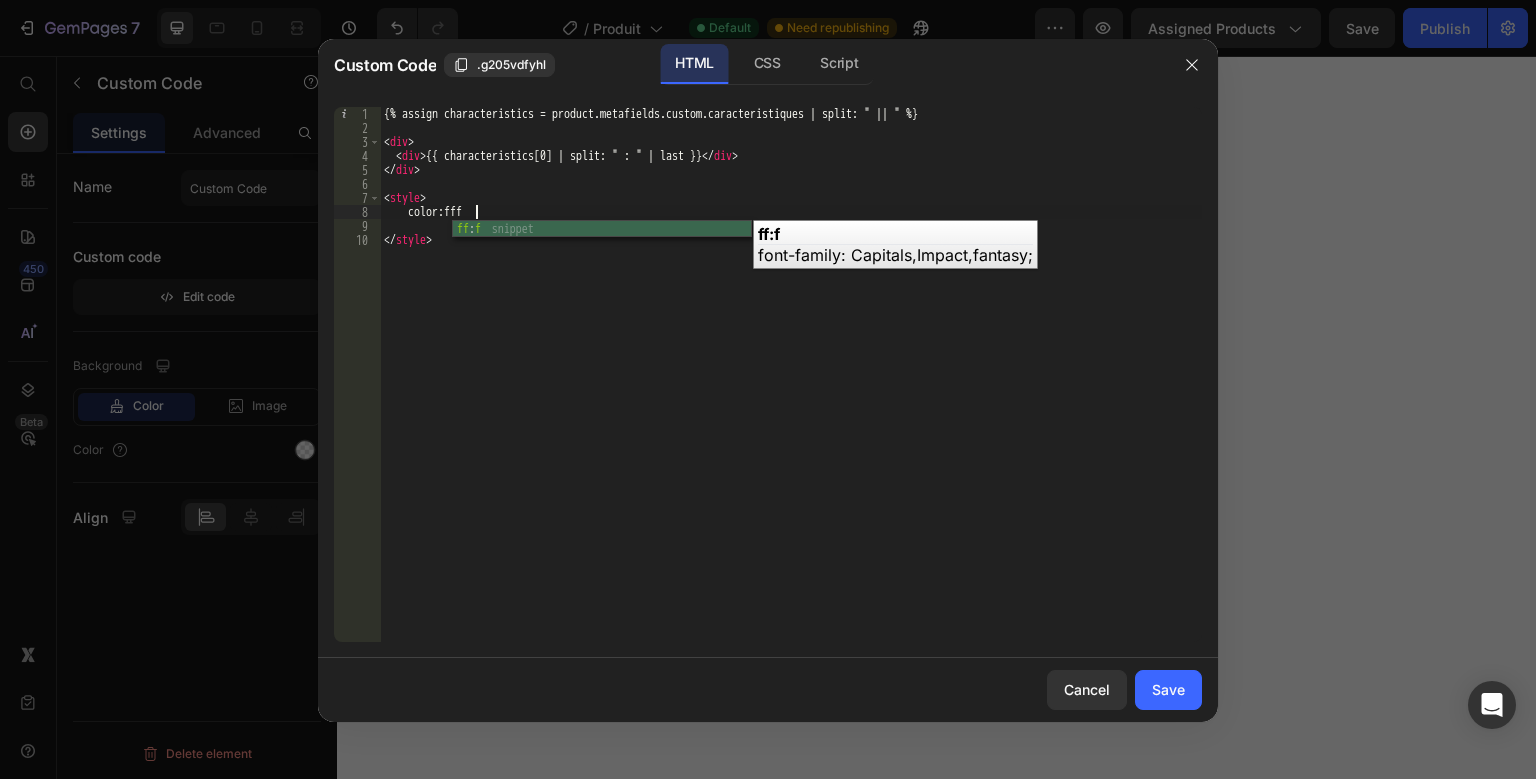 type on "color: fff;" 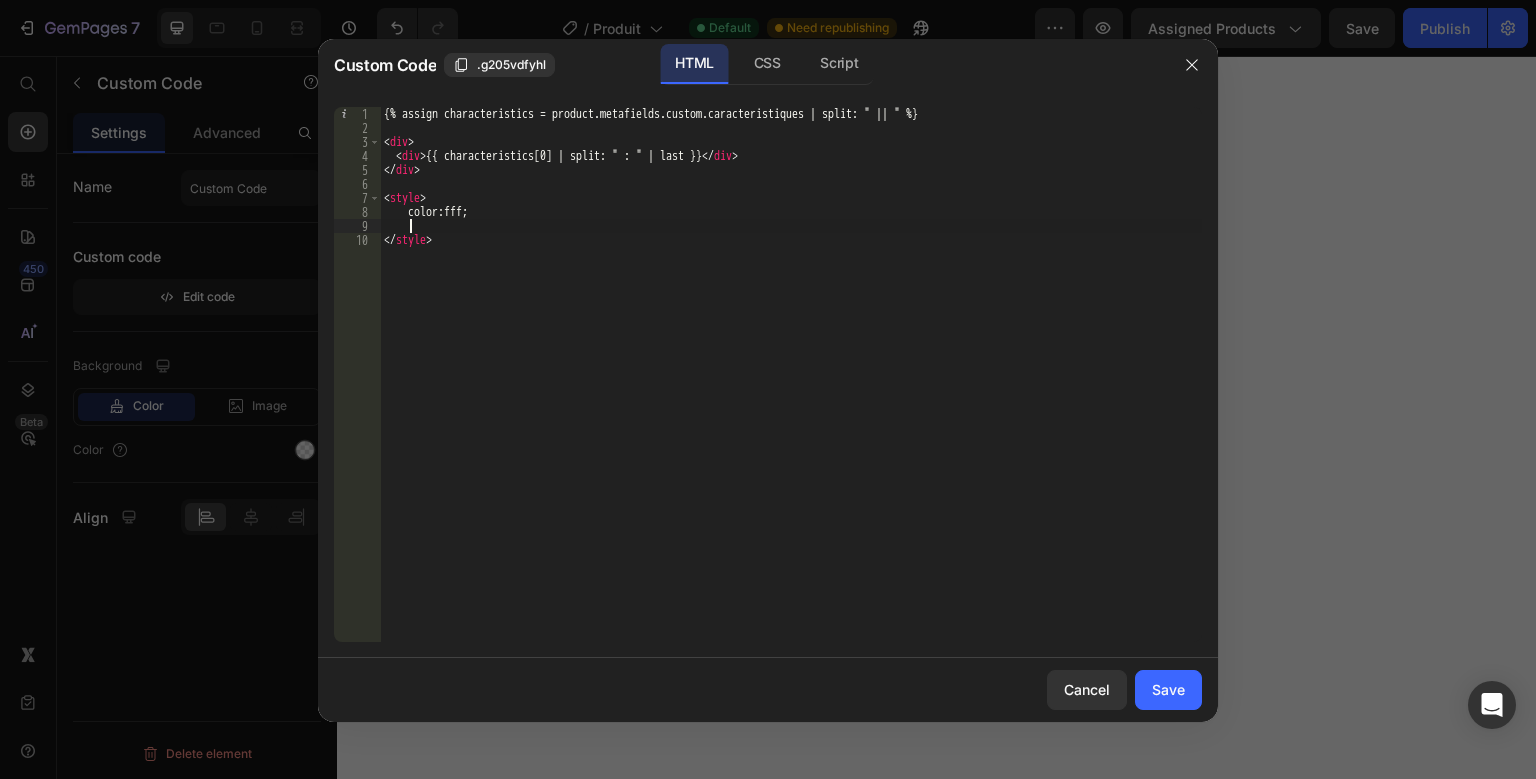 click on "{% assign characteristics = product.metafields.custom.caracteristiques | split: " || " %} < div >    < div > {{ characteristics[0] | split: " : " | last }} </ div > </ div > < style >      color :  fff ;      </ style >" at bounding box center (791, 388) 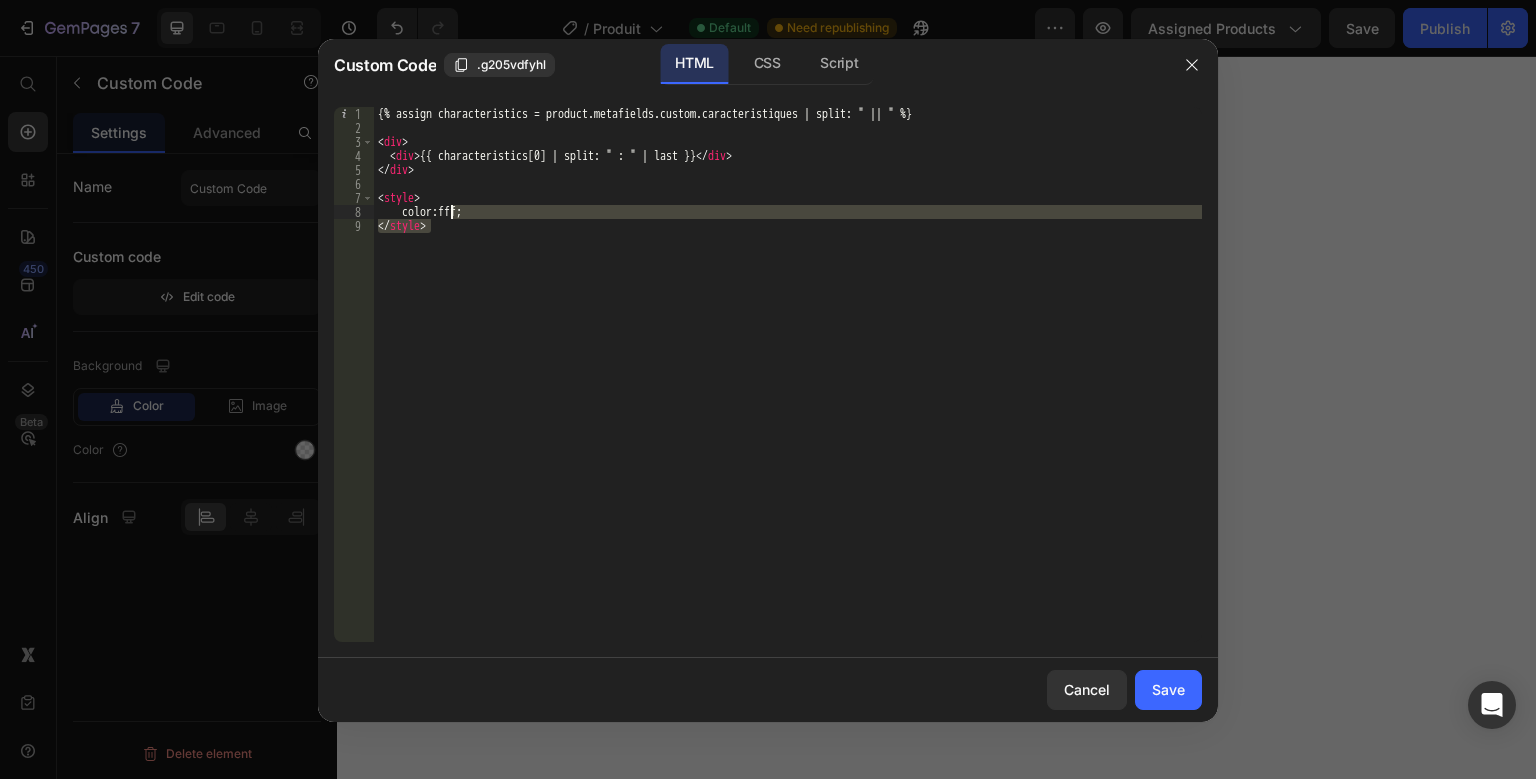 click on "{% assign characteristics = product.metafields.custom.caracteristiques | split: " || " %} < div >    < div > {{ characteristics[0] | split: " : " | last }} </ div > </ div > < style >      color :  fff ; </ style >" at bounding box center (788, 388) 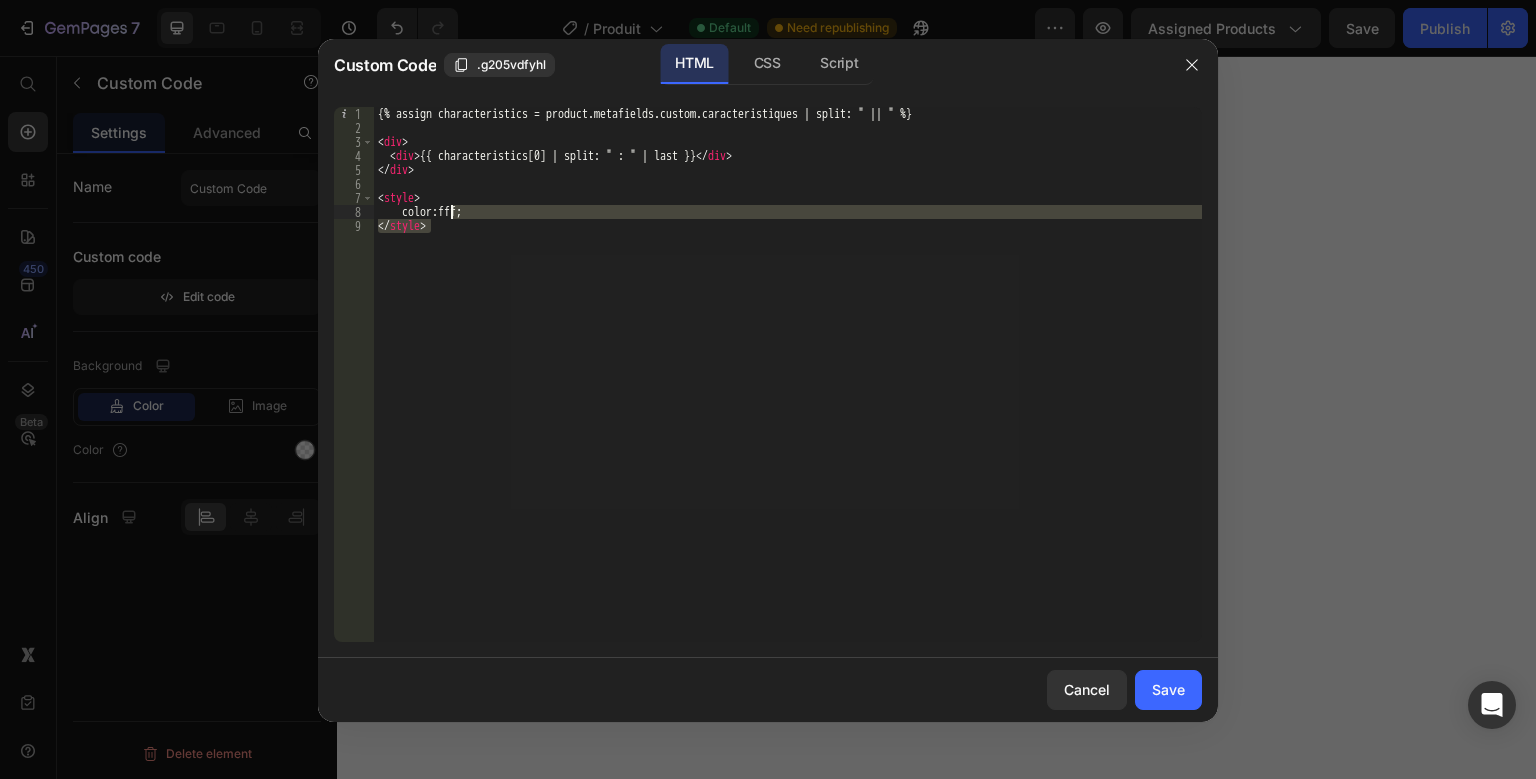 click on "{% assign characteristics = product.metafields.custom.caracteristiques | split: " || " %} < div >    < div > {{ characteristics[0] | split: " : " | last }} </ div > </ div > < style >      color :  fff ; </ style >" at bounding box center [788, 374] 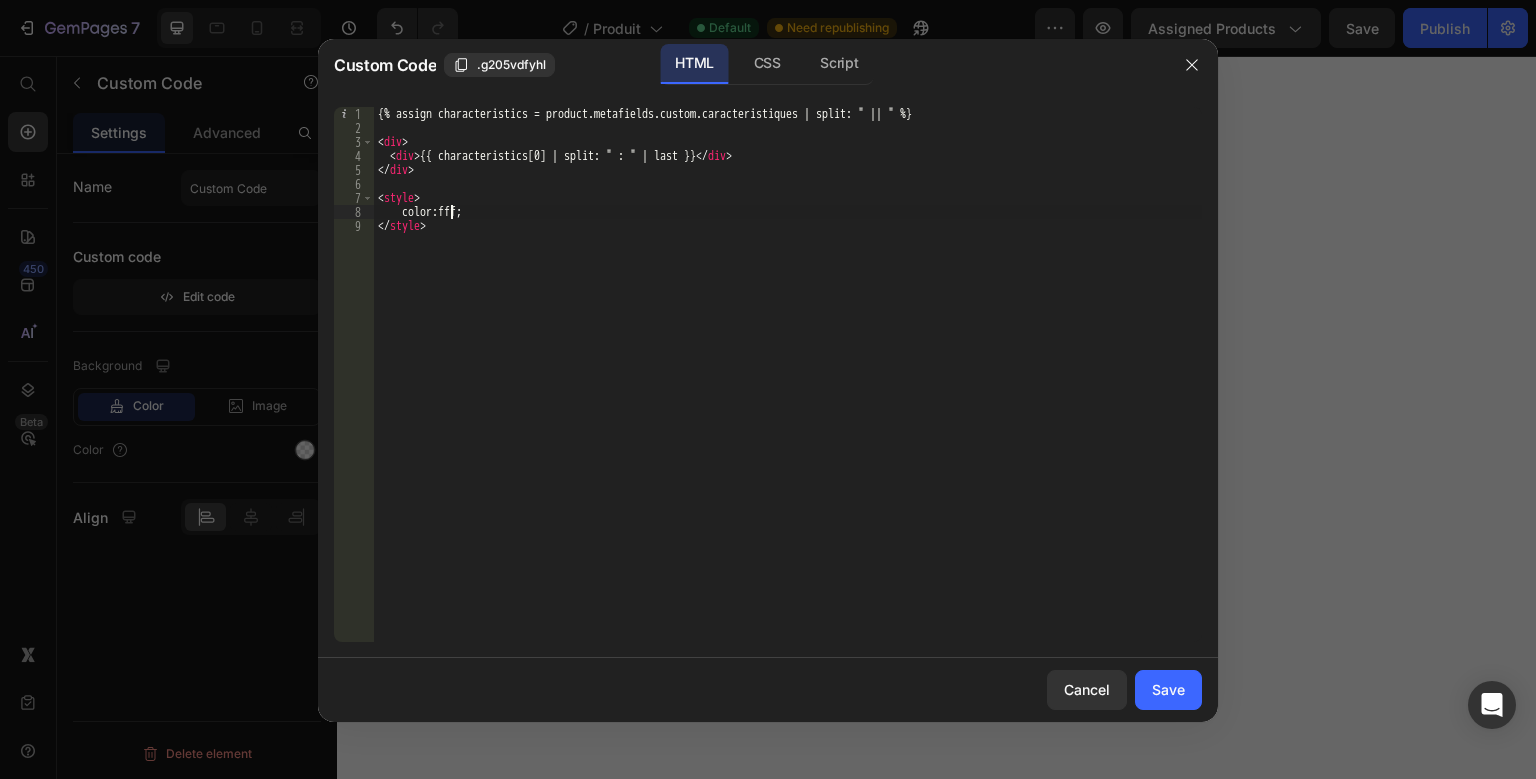 scroll, scrollTop: 0, scrollLeft: 6, axis: horizontal 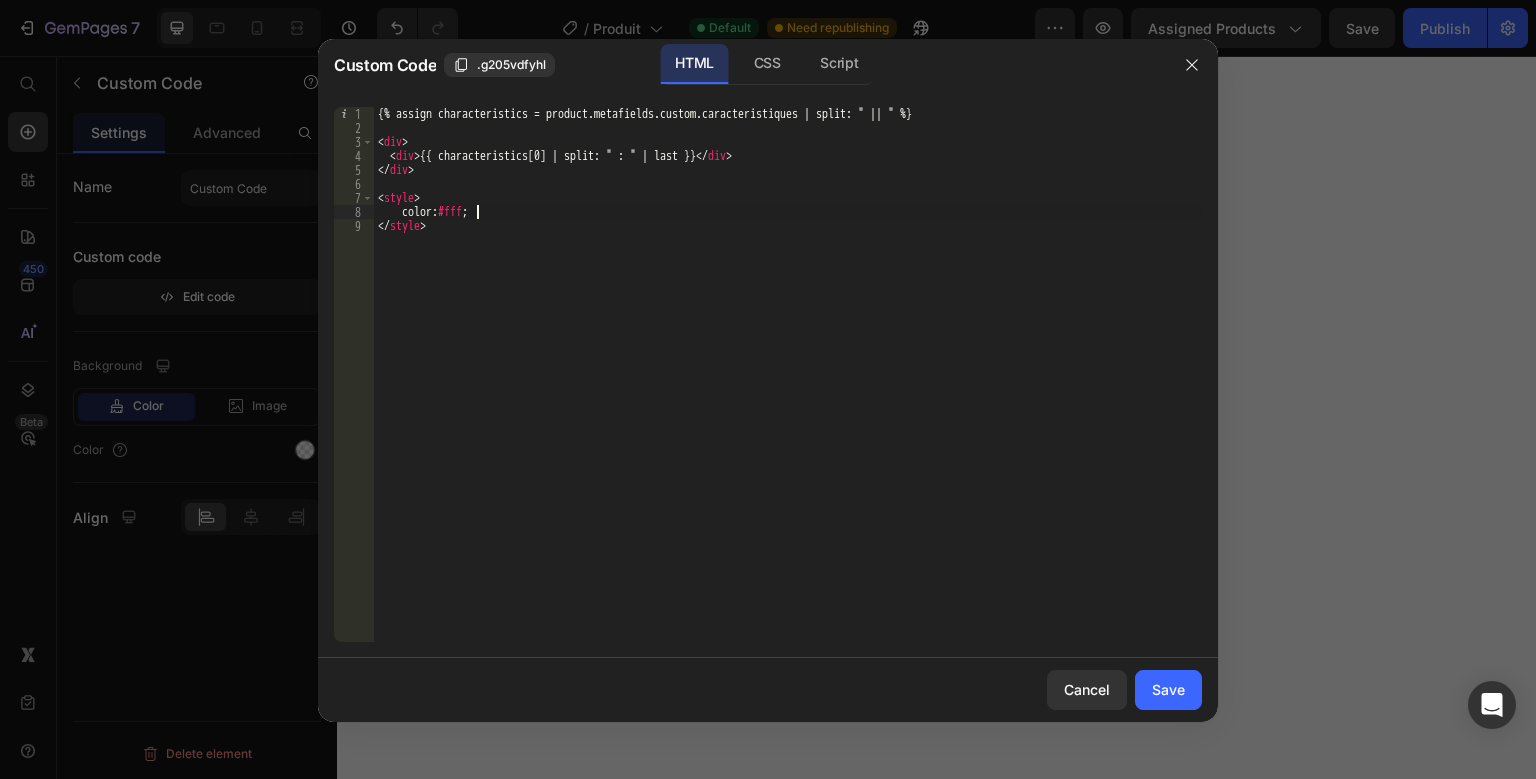 click on "{% assign characteristics = product.metafields.custom.caracteristiques | split: " || " %} < div >    < div > {{ characteristics[0] | split: " : " | last }} </ div > </ div > < style >      color :  #fff ; </ style >" at bounding box center [788, 388] 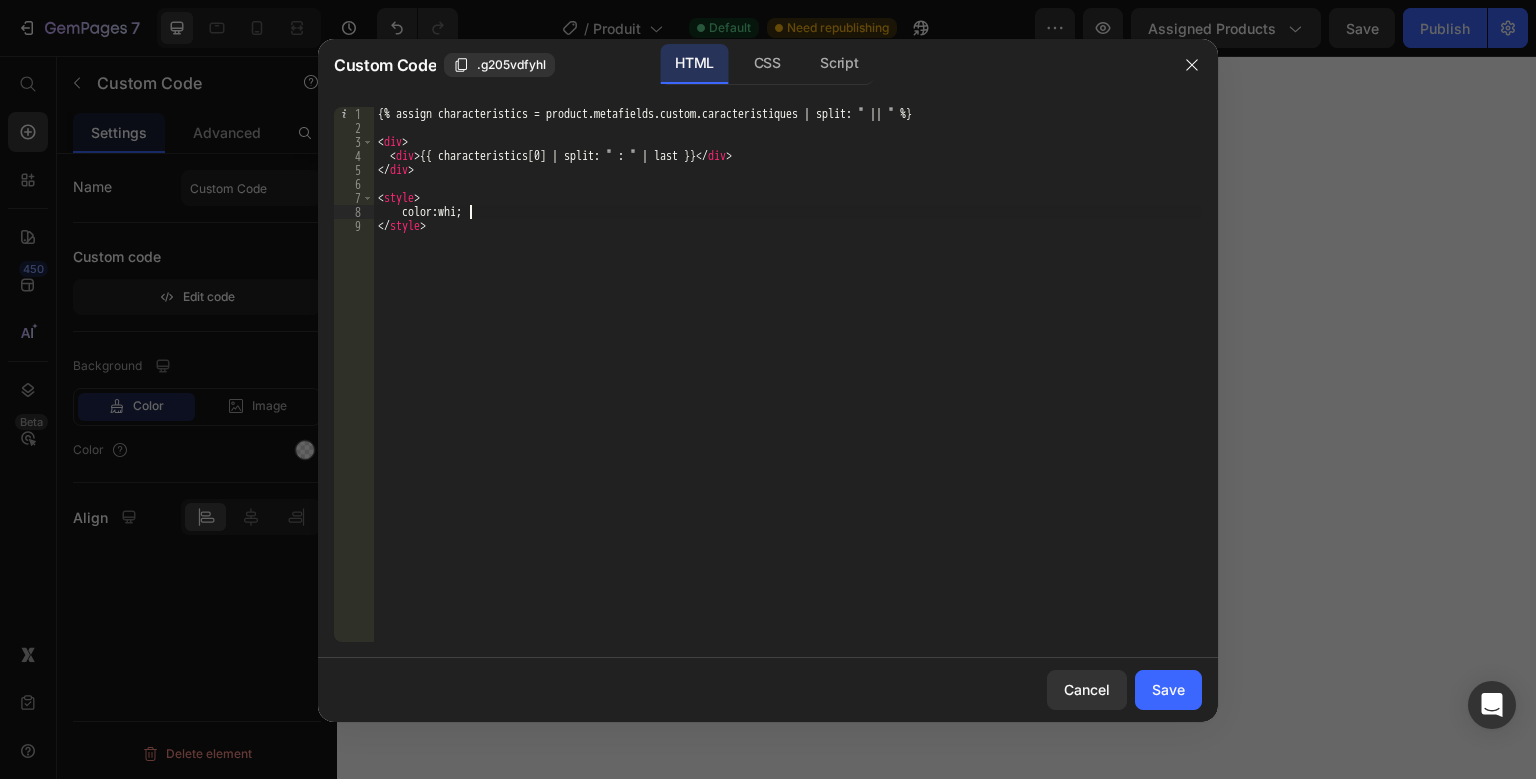scroll, scrollTop: 0, scrollLeft: 8, axis: horizontal 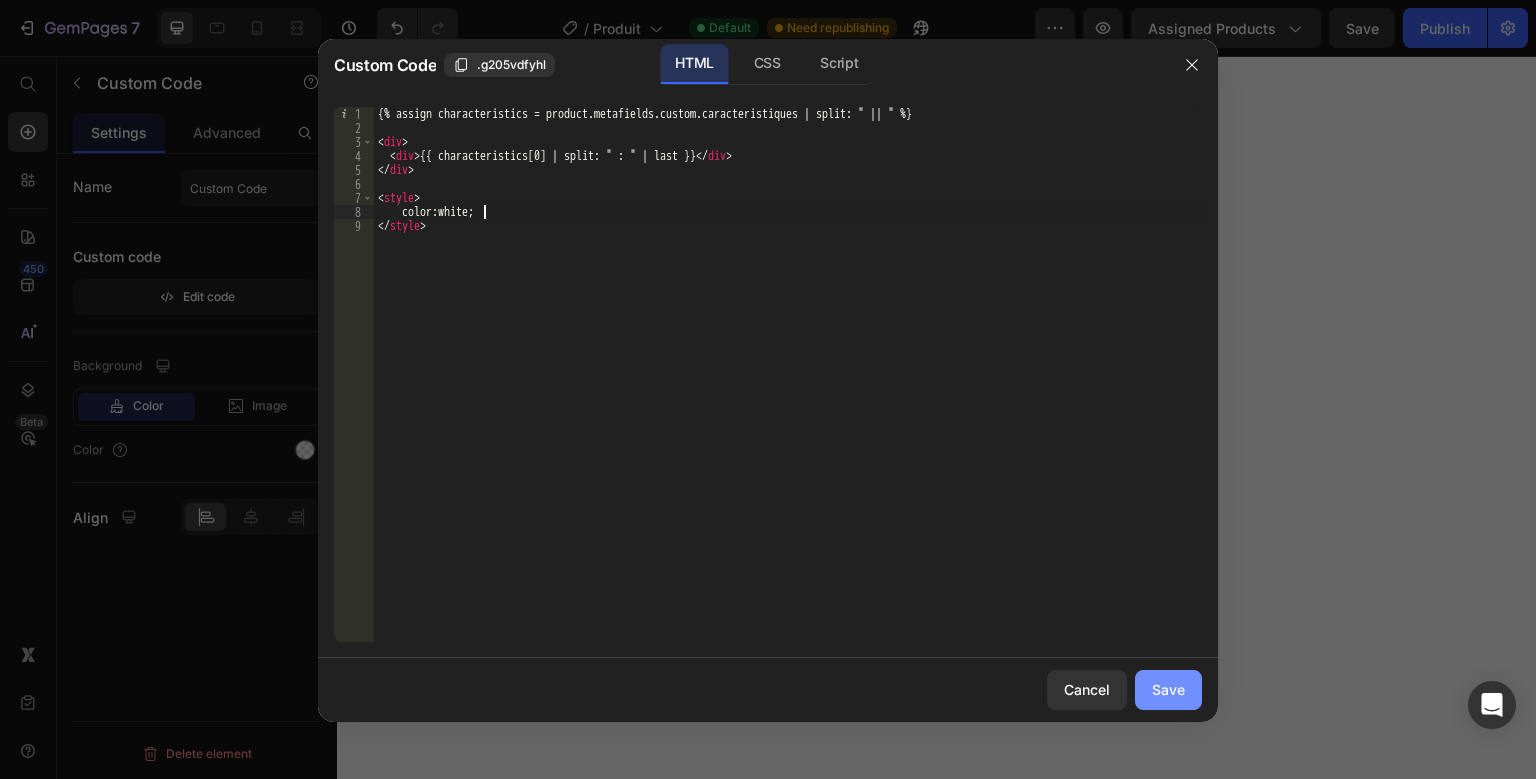 type on "color: white;" 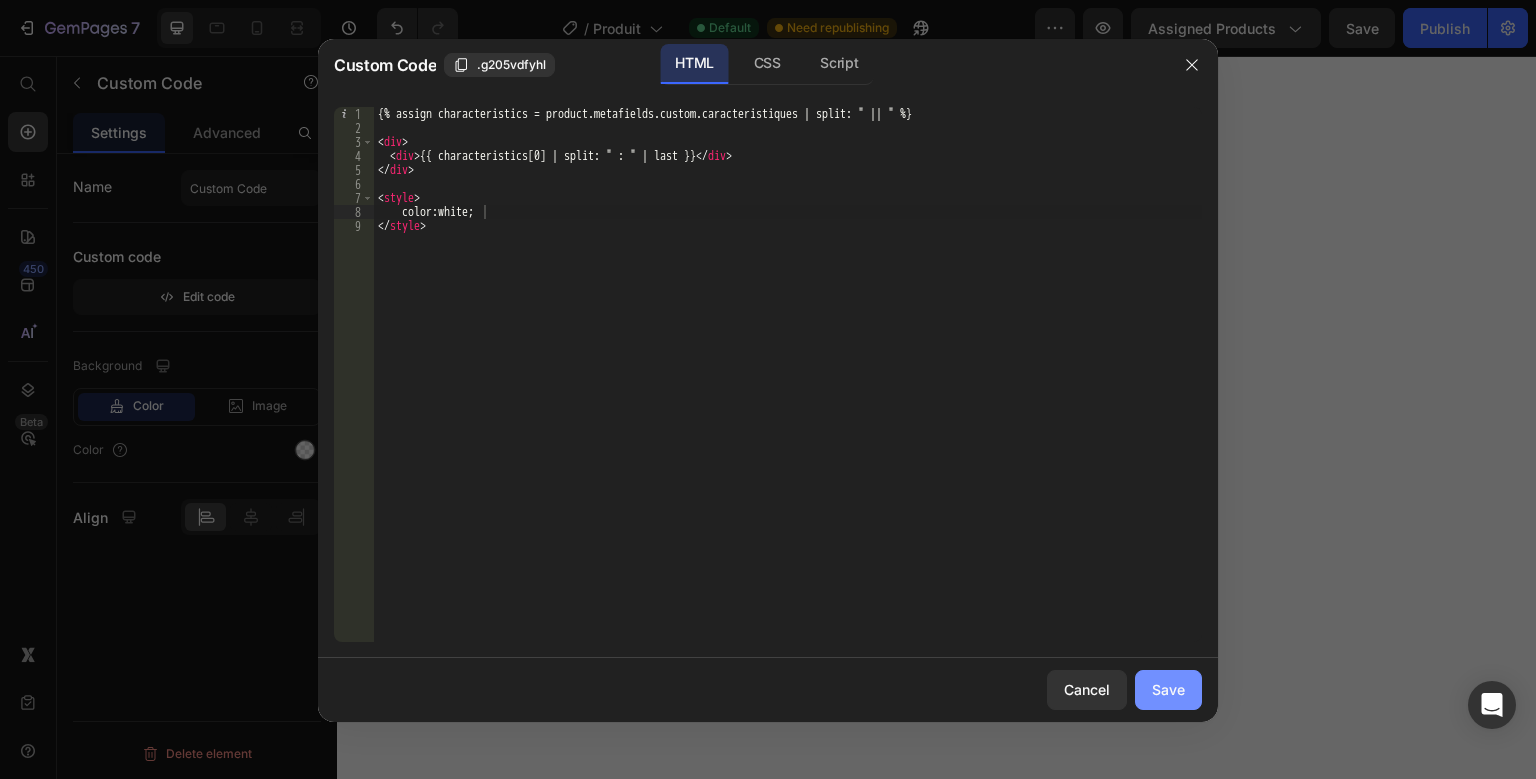 click on "Save" 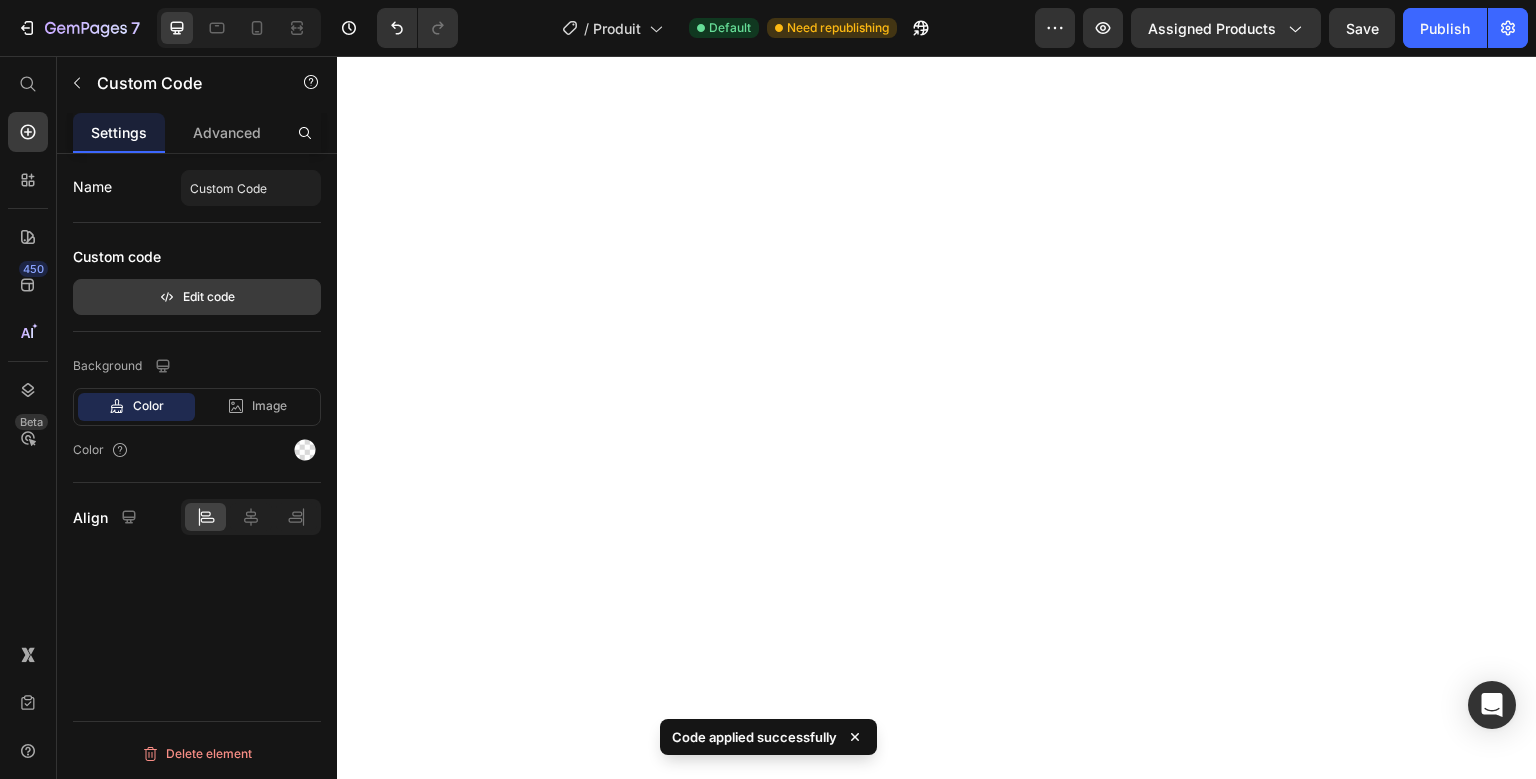 click on "Edit code" at bounding box center [197, 297] 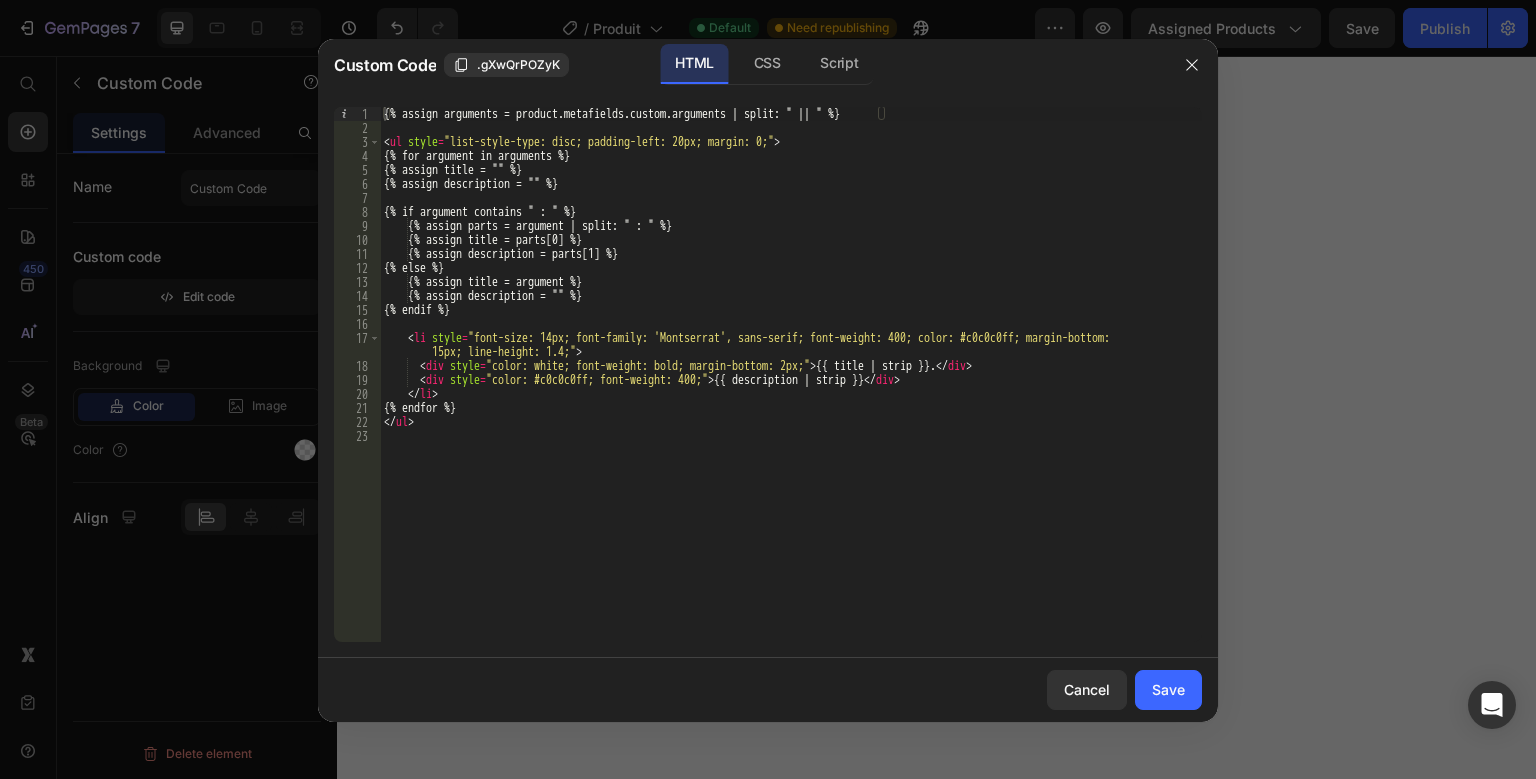 type on "<li style="font-size: 14px; font-family: 'Montserrat', sans-serif; font-weight: 400; color: #c0c0c0ff; margin-bottom: 15px; line-height: 1.4;">" 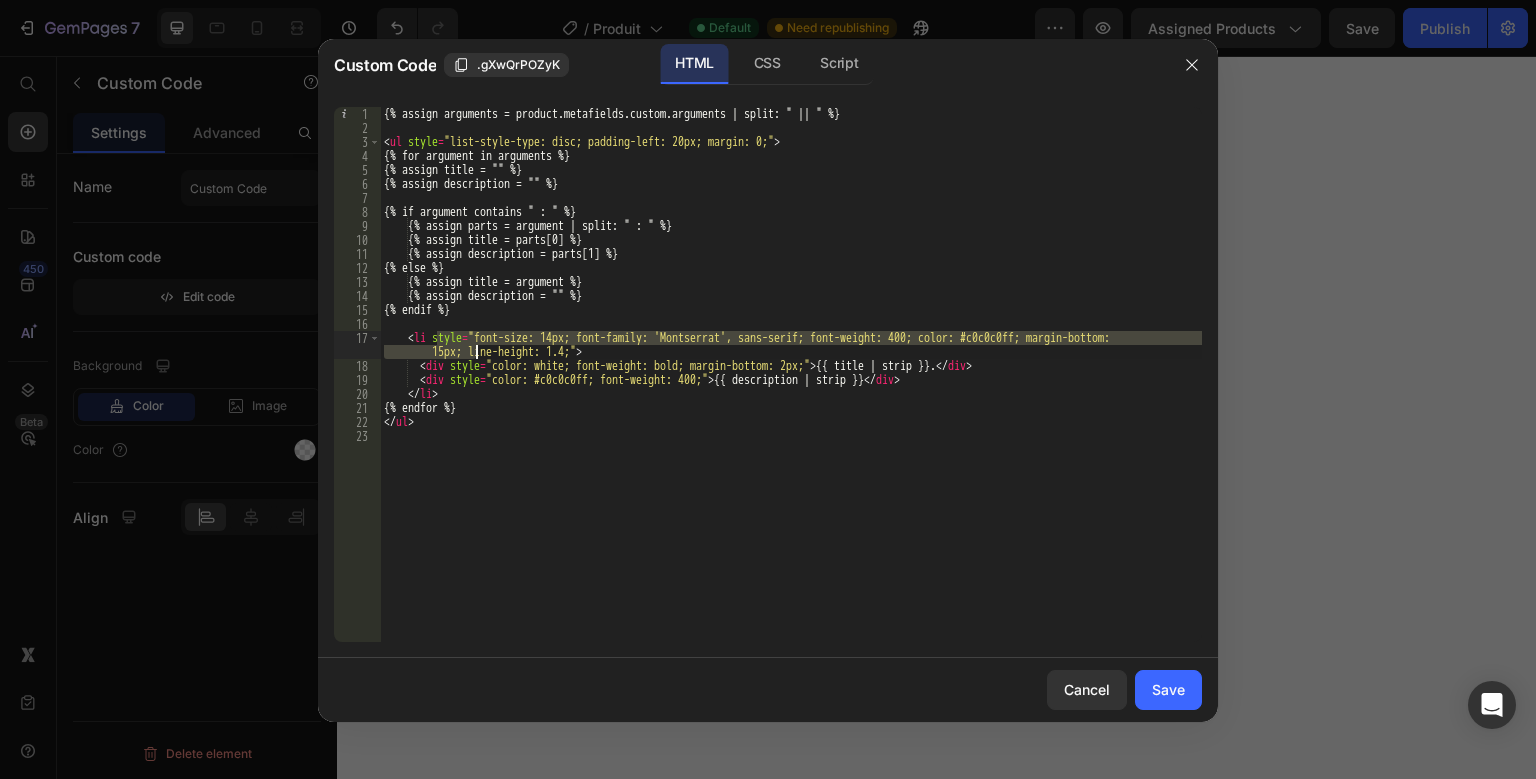 drag, startPoint x: 438, startPoint y: 338, endPoint x: 474, endPoint y: 353, distance: 39 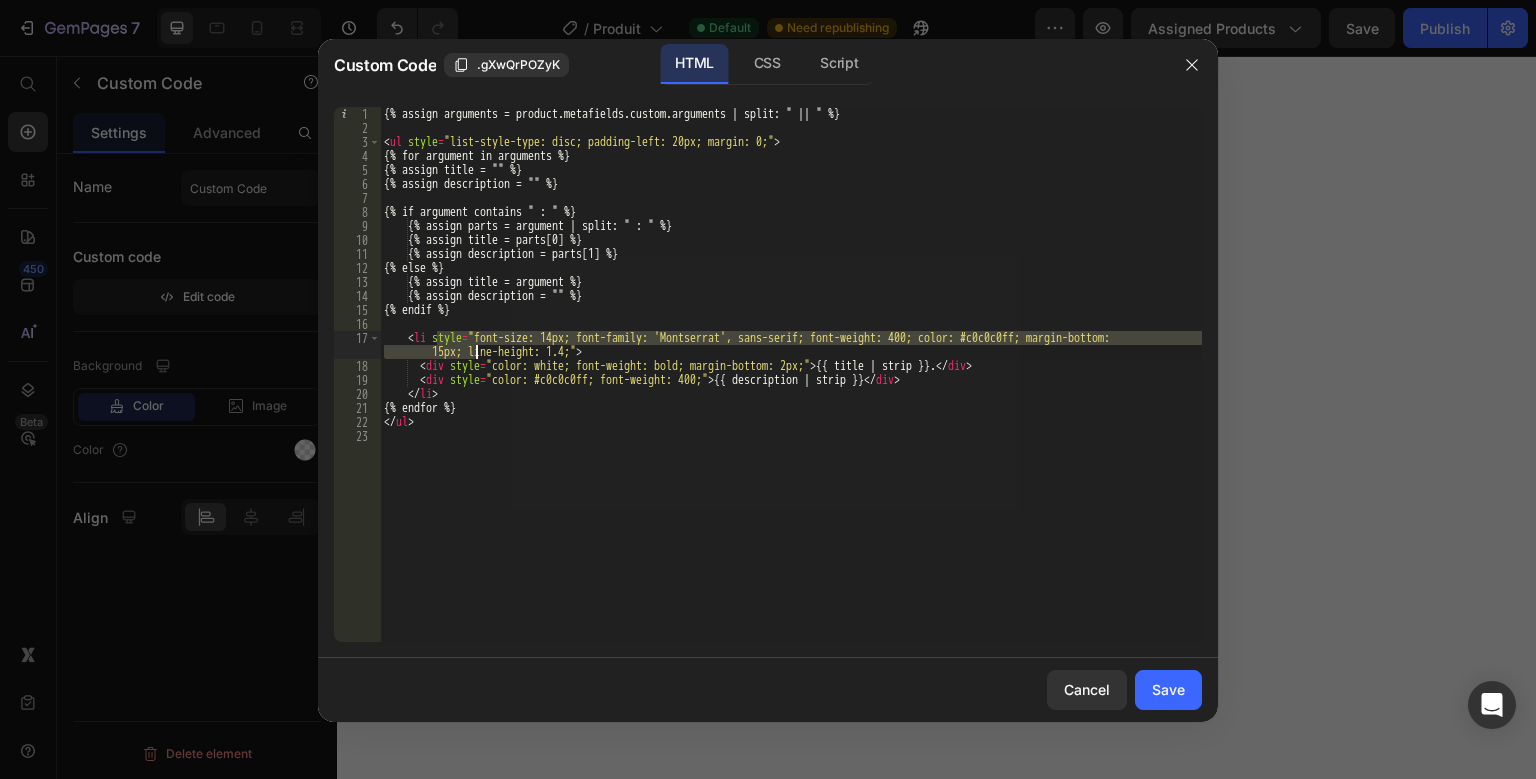 click on "{% assign arguments = product.metafields.custom.arguments | split: " || " %} < ul   style = "list-style-type: disc; padding-left: 20px; margin: 0;" >   {% for argument in arguments %}     {% assign title = "" %}     {% assign description = "" %}     {% if argument contains " : " %}        {% assign parts = argument | split: " : " %}        {% assign title = parts[0] %}        {% assign description = parts[1] %}     {% else %}        {% assign title = argument %}        {% assign description = "" %}     {% endif %}      < li   style = "font-size: 14px; font-family: 'Montserrat', sans-serif; font-weight: 400; color: #c0c0c0ff; margin-bottom:           15px; line-height: 1.4;" >         < div   style = "color: white; font-weight: bold; margin-bottom: 2px;" > {{ title | strip }}. </ div >         < div   style = "color: #c0c0c0ff; font-weight: 400;" > {{ description | strip }} </ div >      </ li >   {% endfor %} </ ul >" at bounding box center [791, 374] 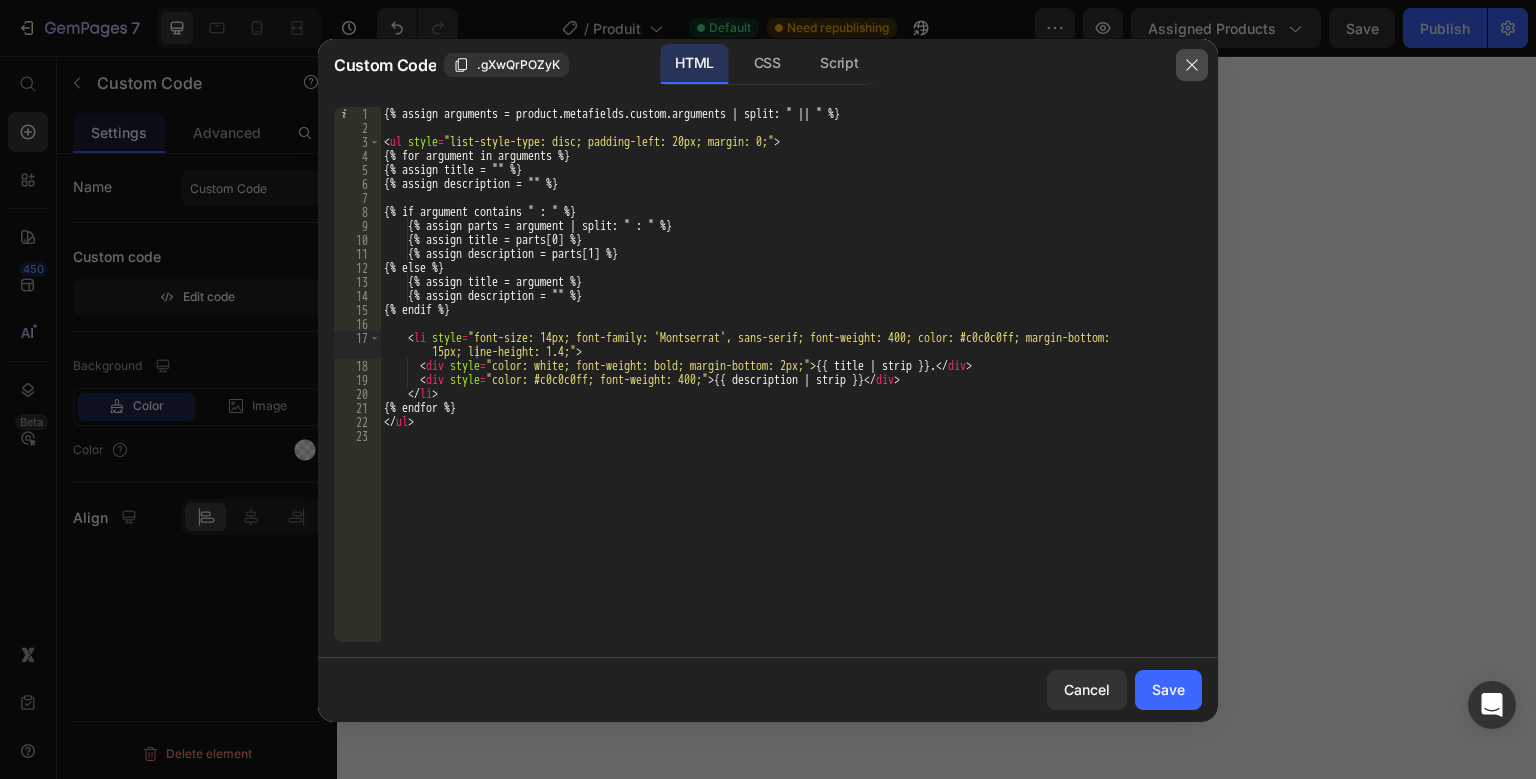 click at bounding box center [1192, 65] 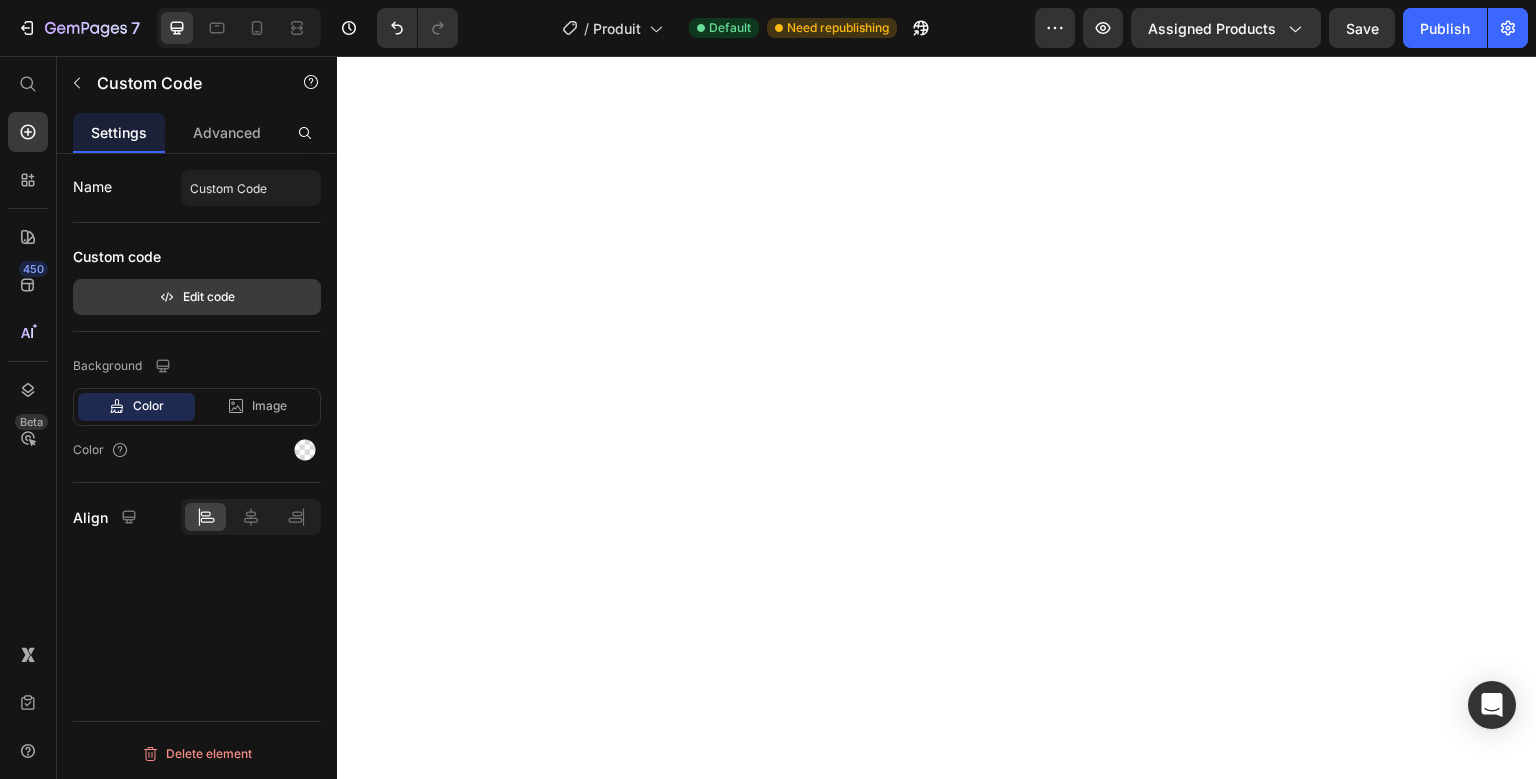 click on "Edit code" at bounding box center [197, 297] 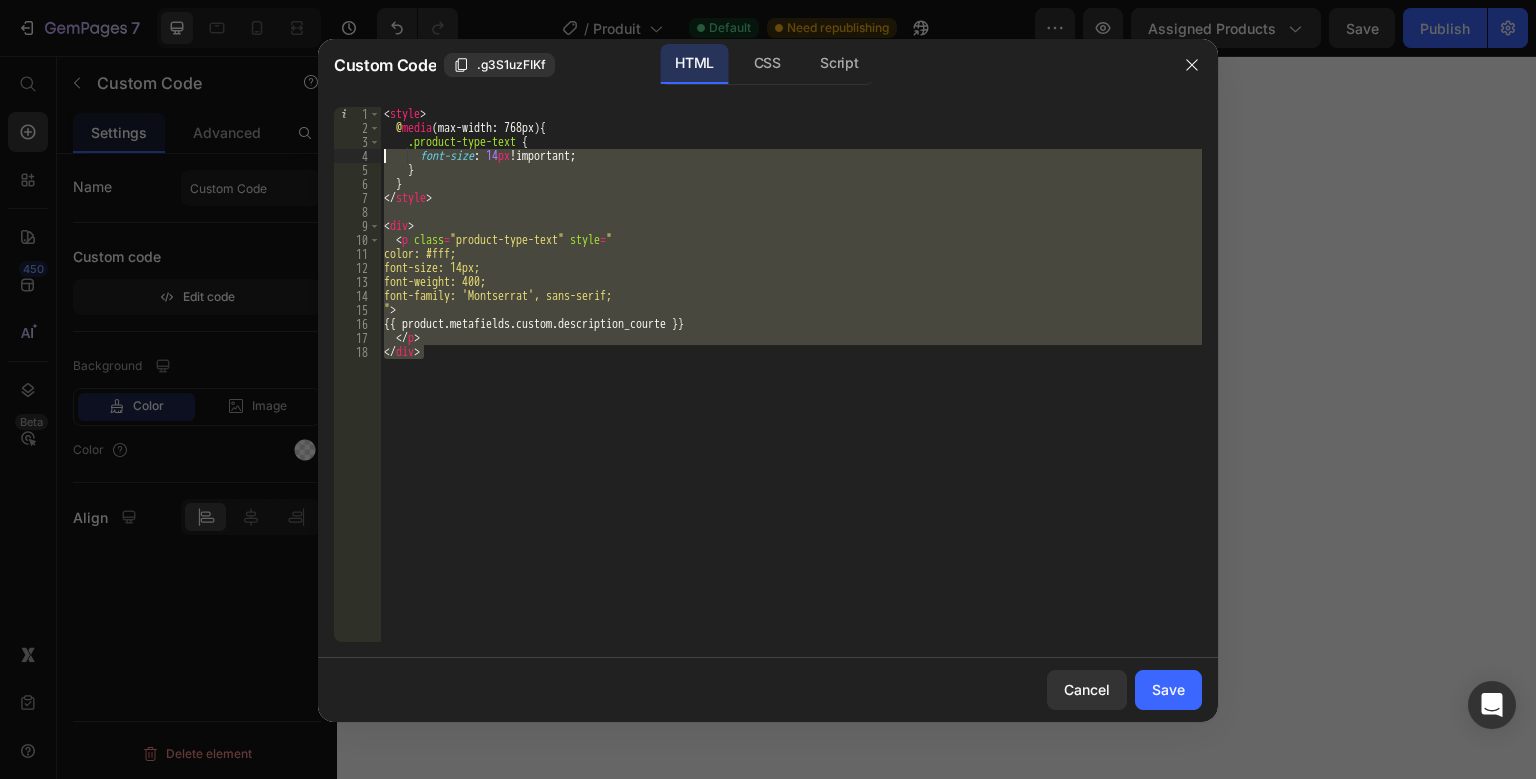 drag, startPoint x: 442, startPoint y: 398, endPoint x: 361, endPoint y: 110, distance: 299.17386 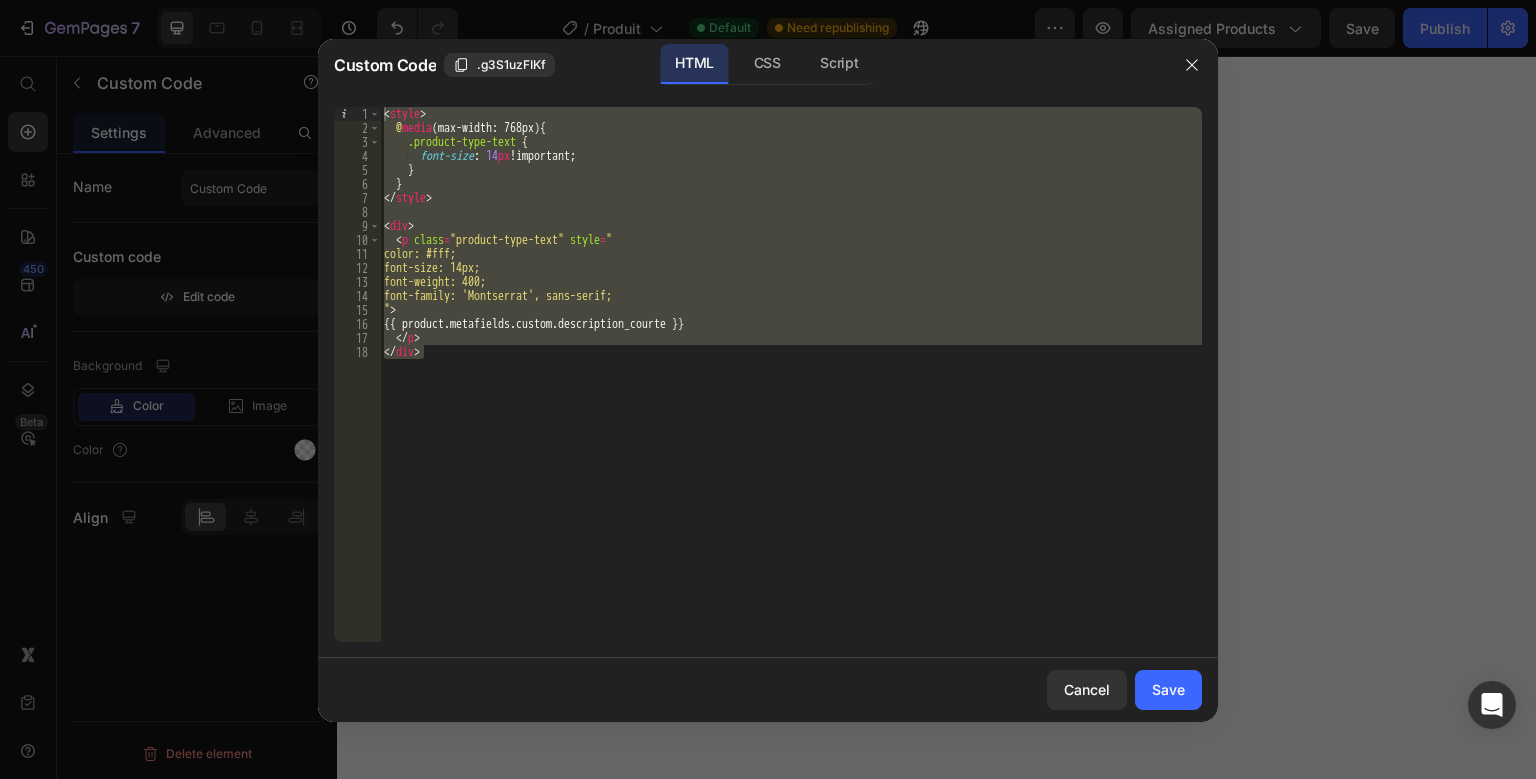 click at bounding box center (768, 389) 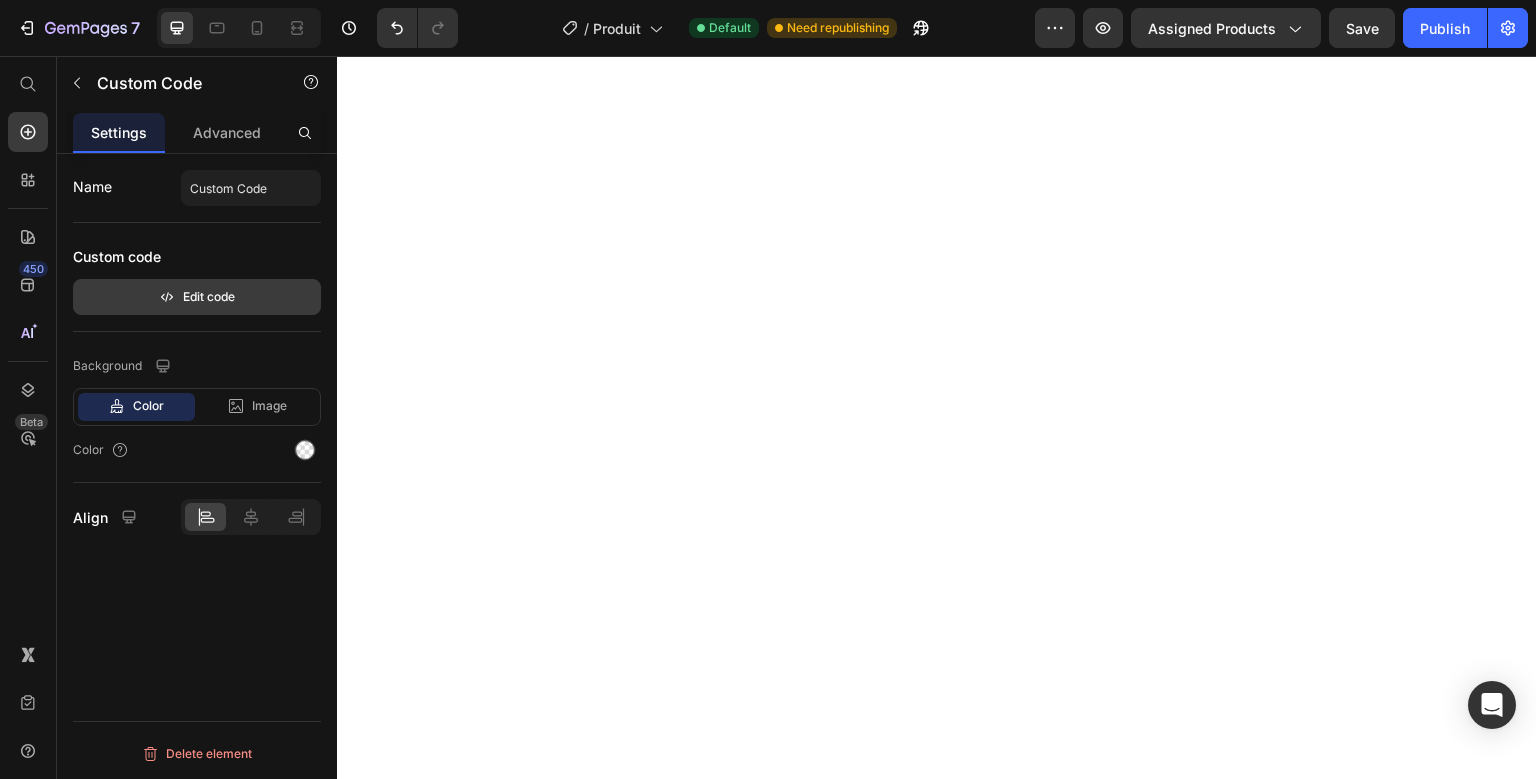 click on "Name Custom Code Custom code  Edit code" 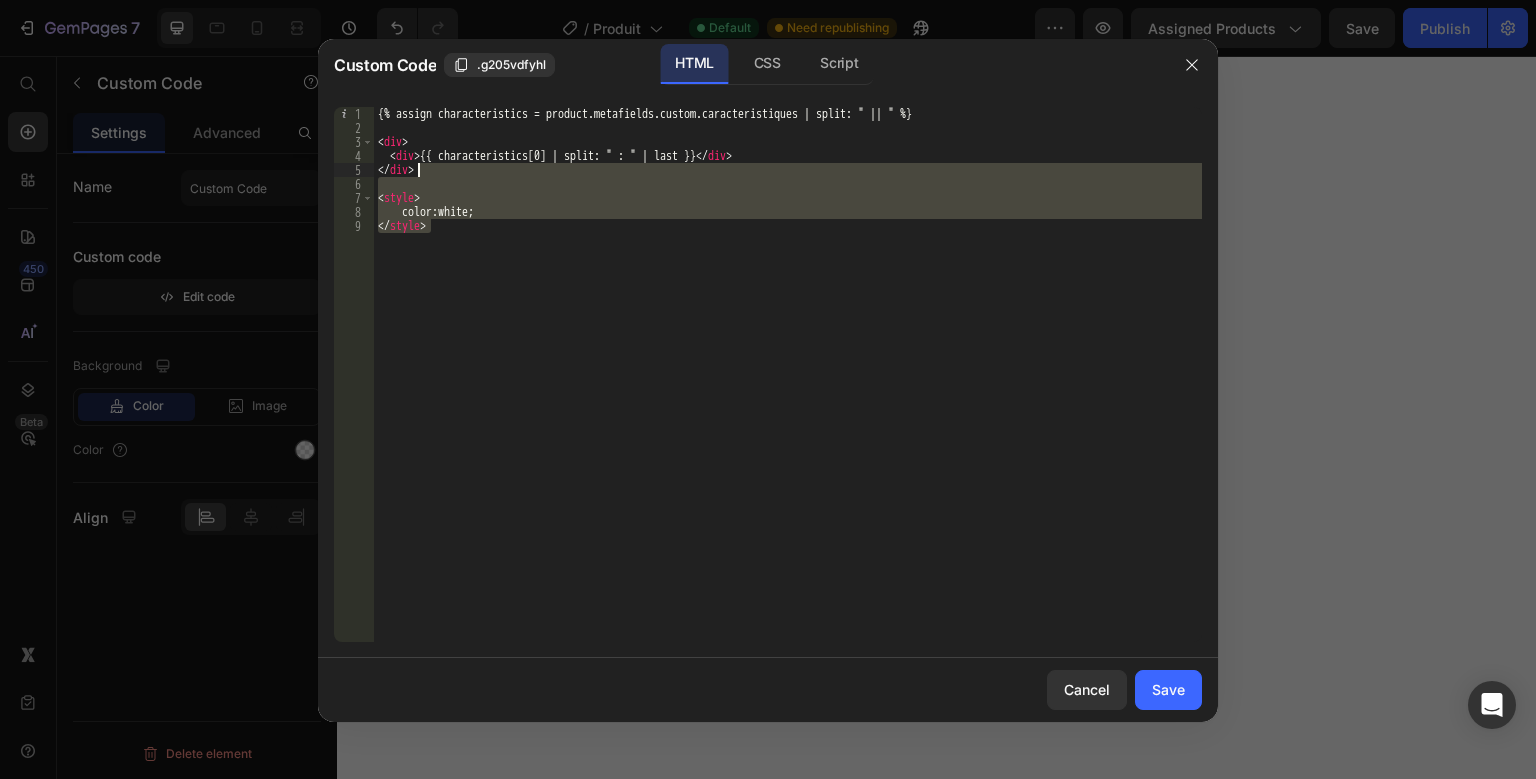 drag, startPoint x: 498, startPoint y: 236, endPoint x: 316, endPoint y: -14, distance: 309.2313 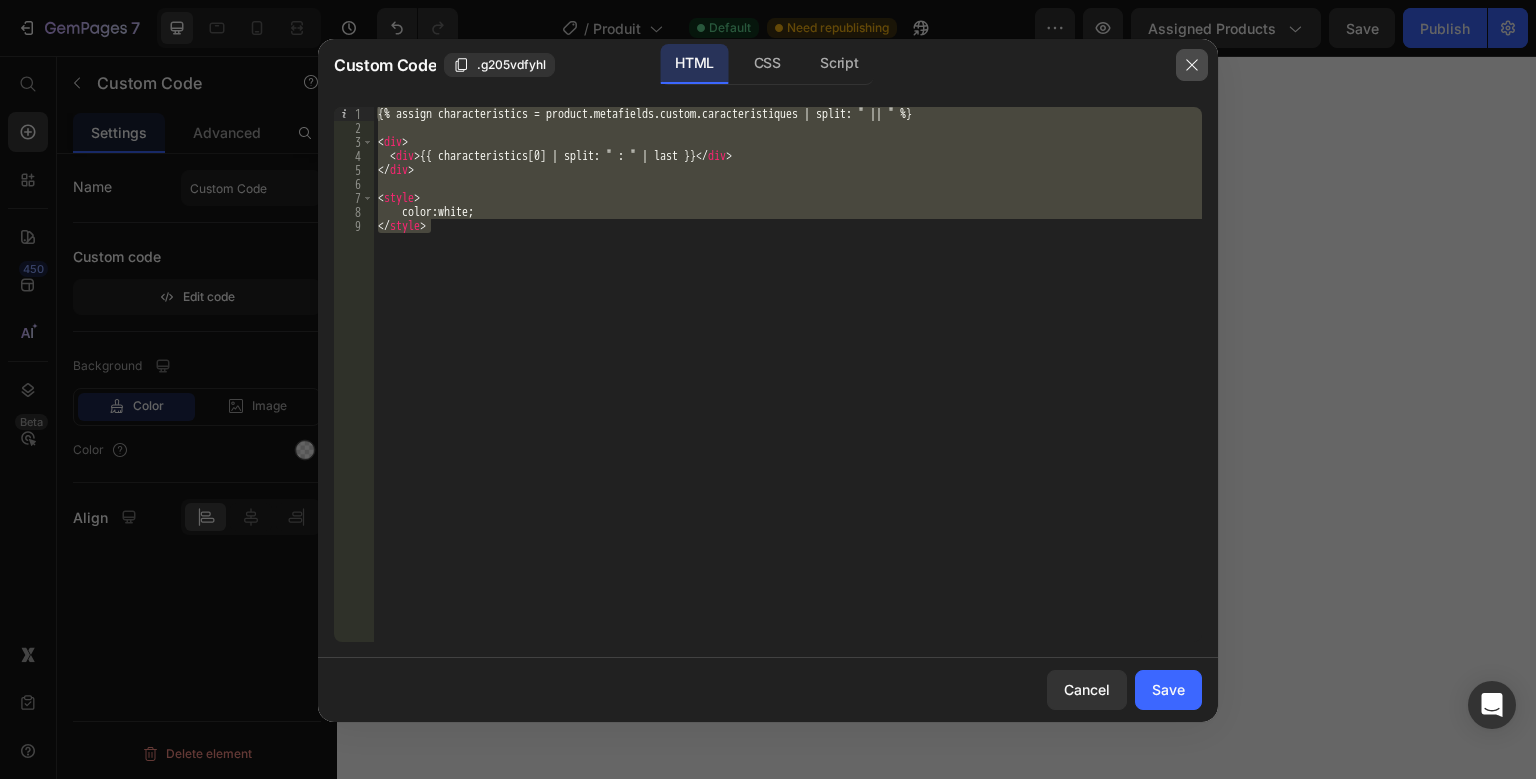 click 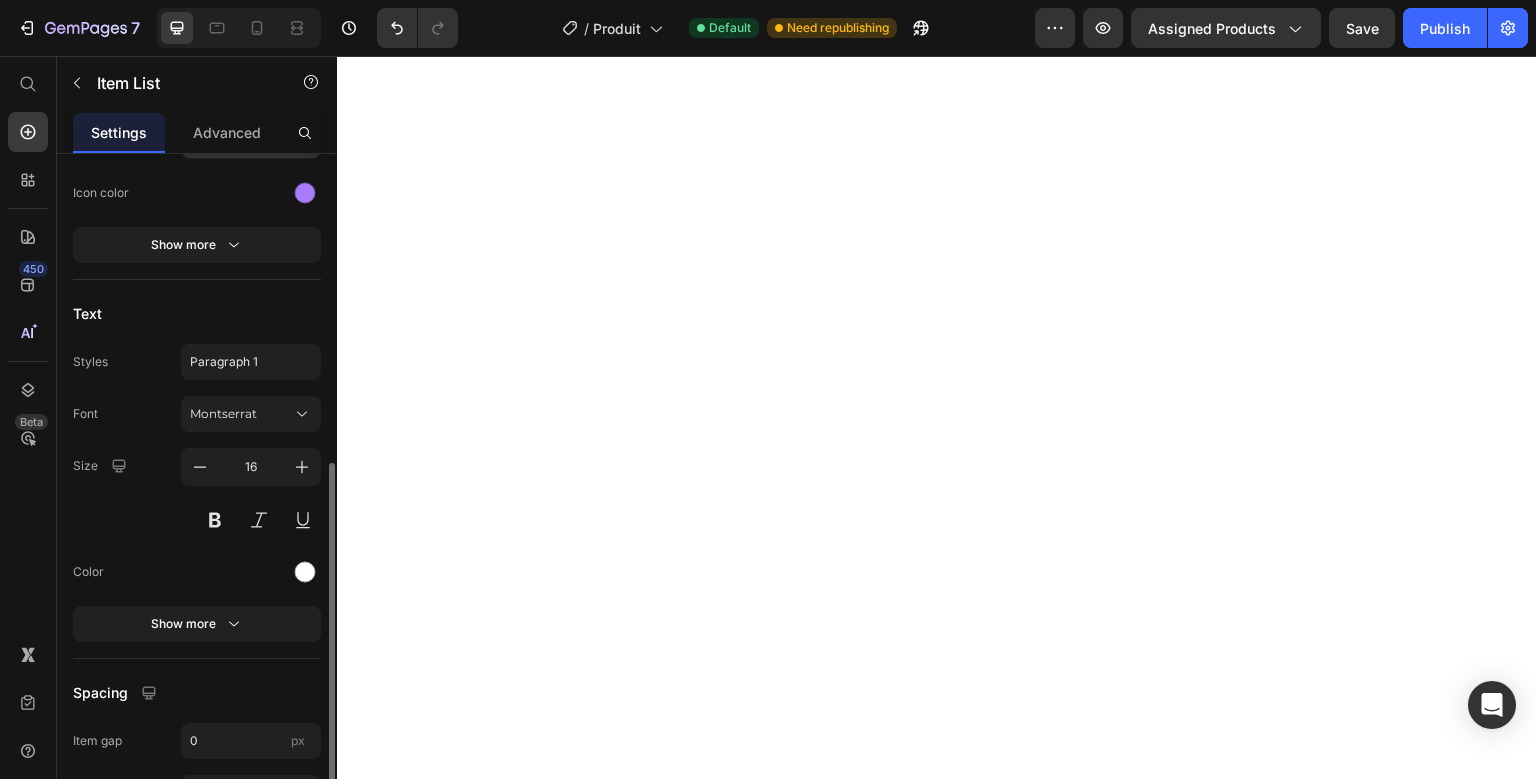 scroll, scrollTop: 531, scrollLeft: 0, axis: vertical 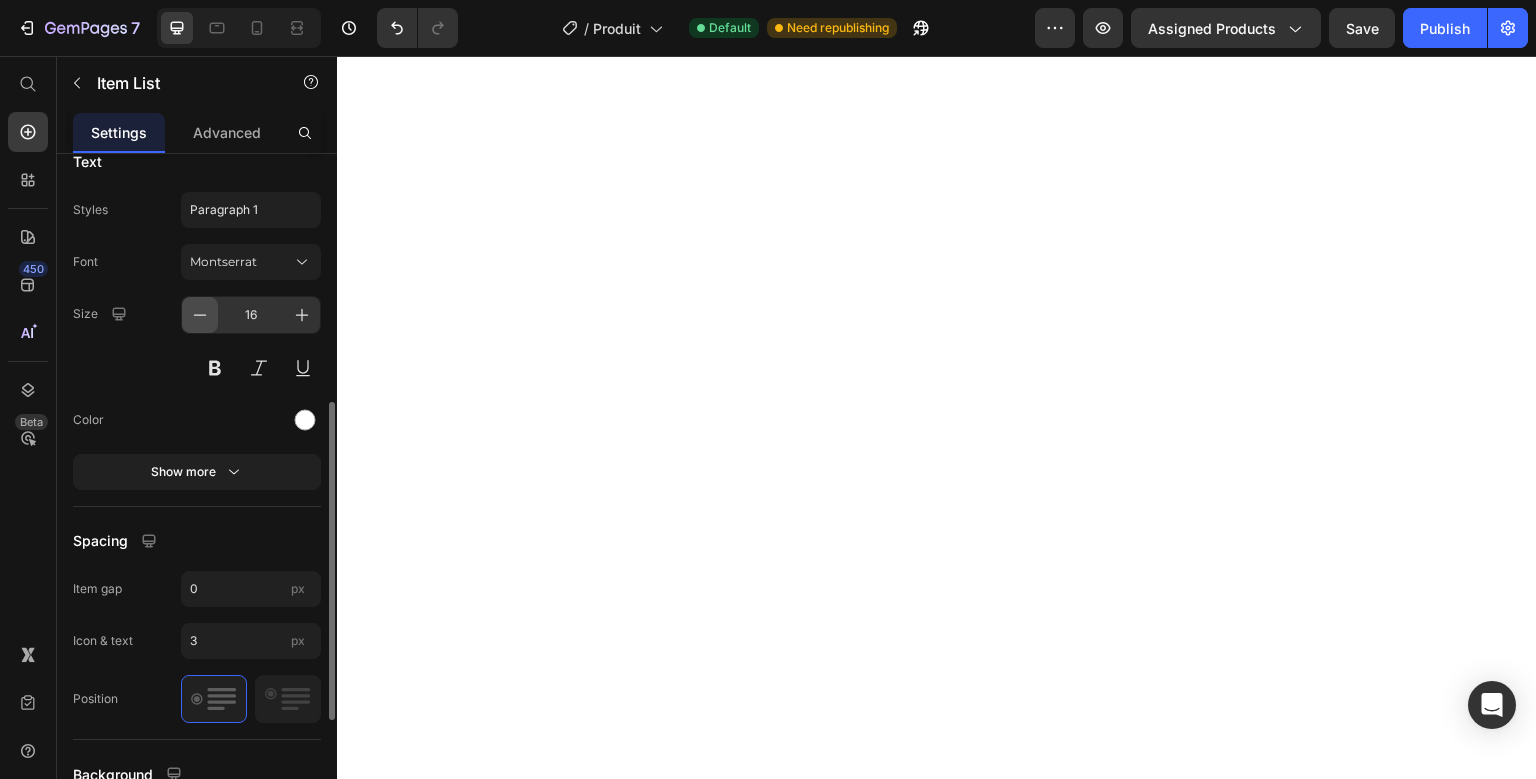 click 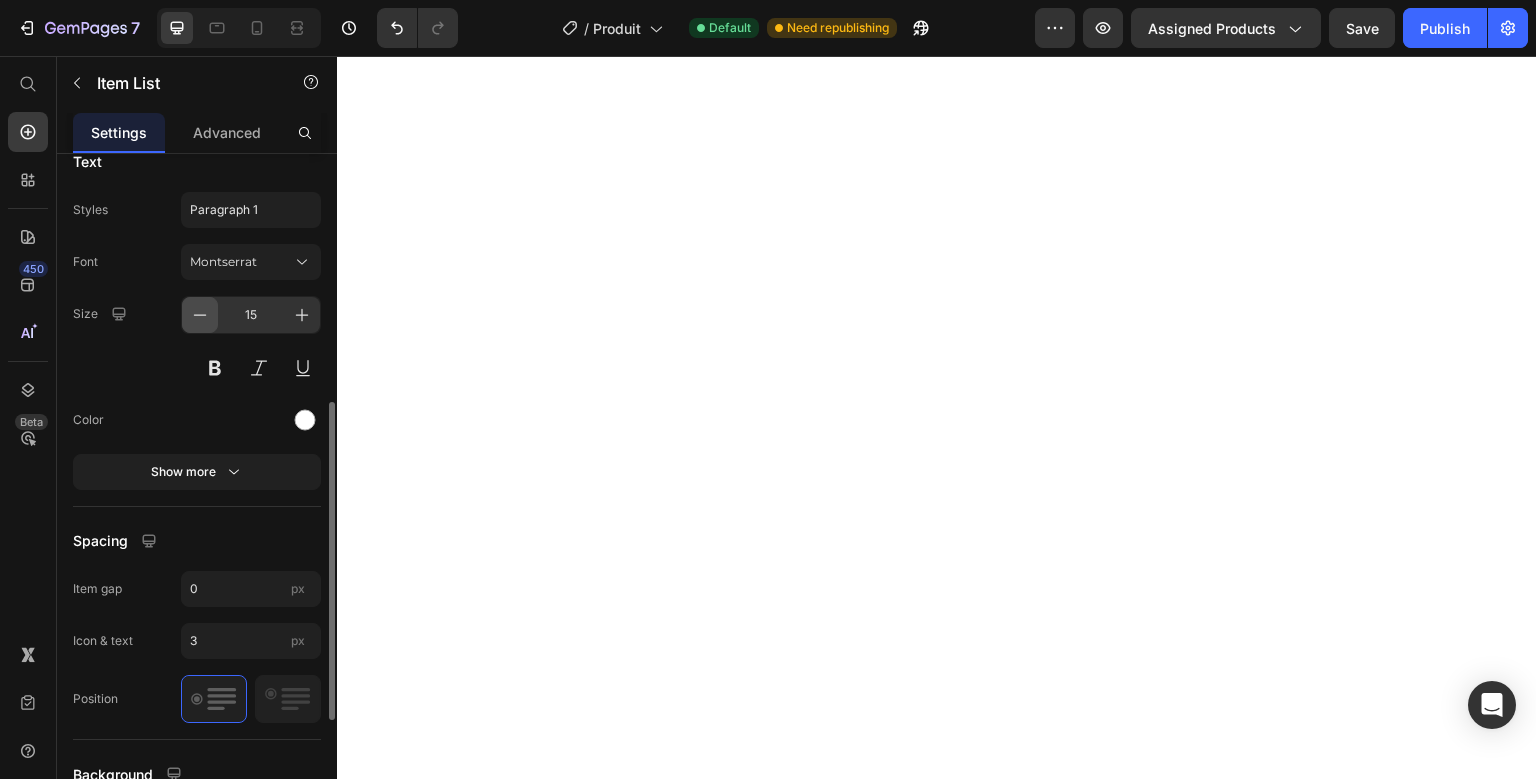 click 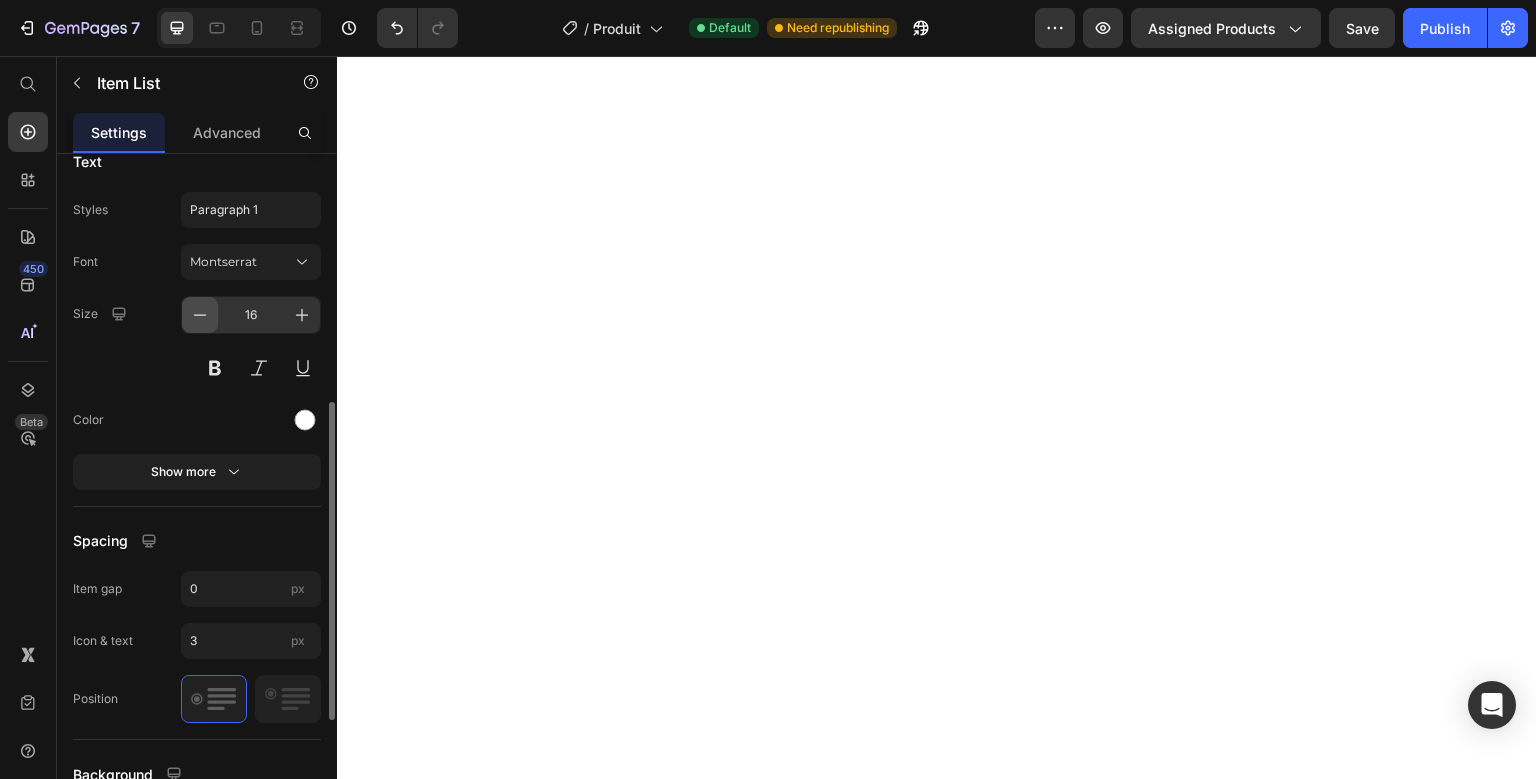 click 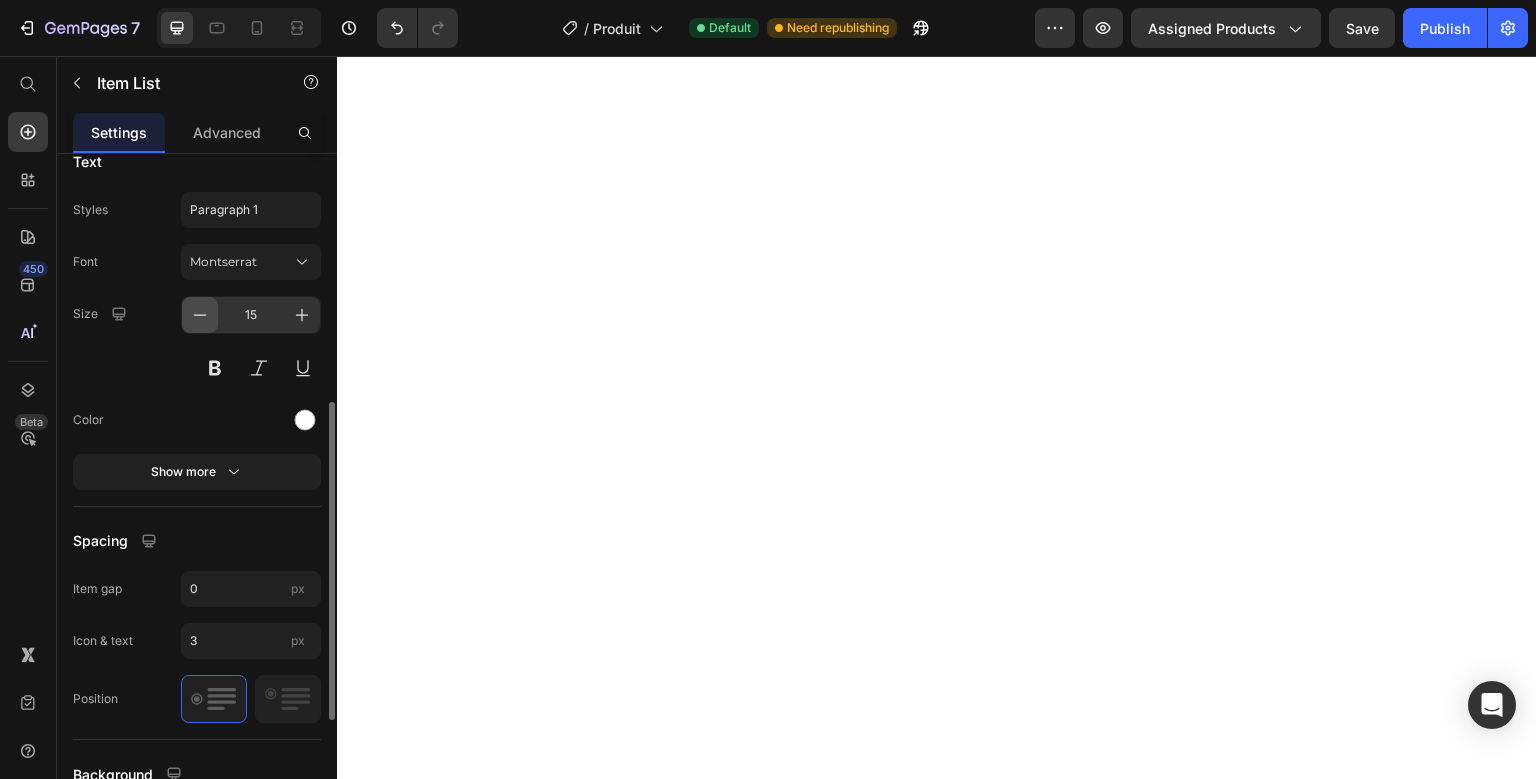 click 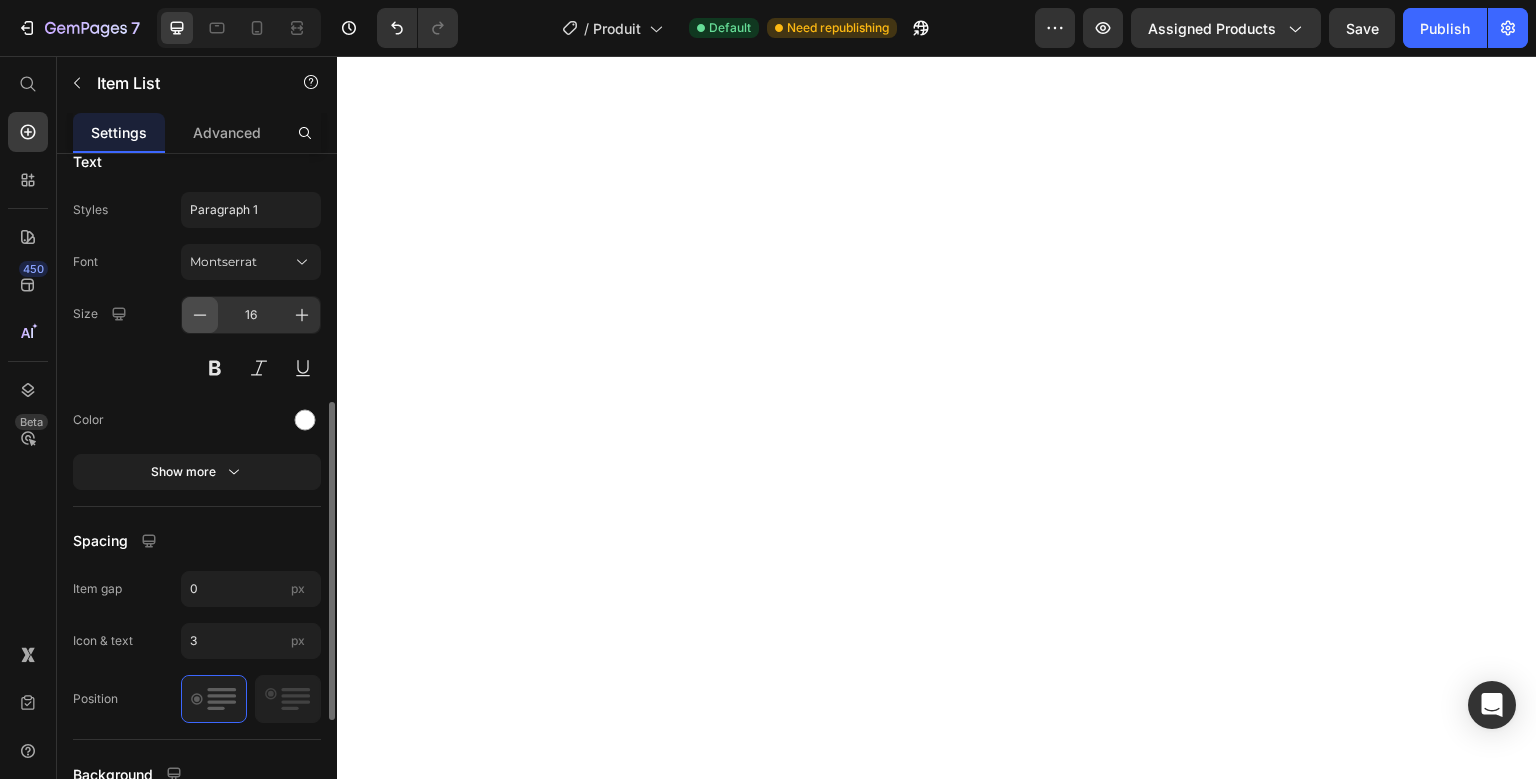 click 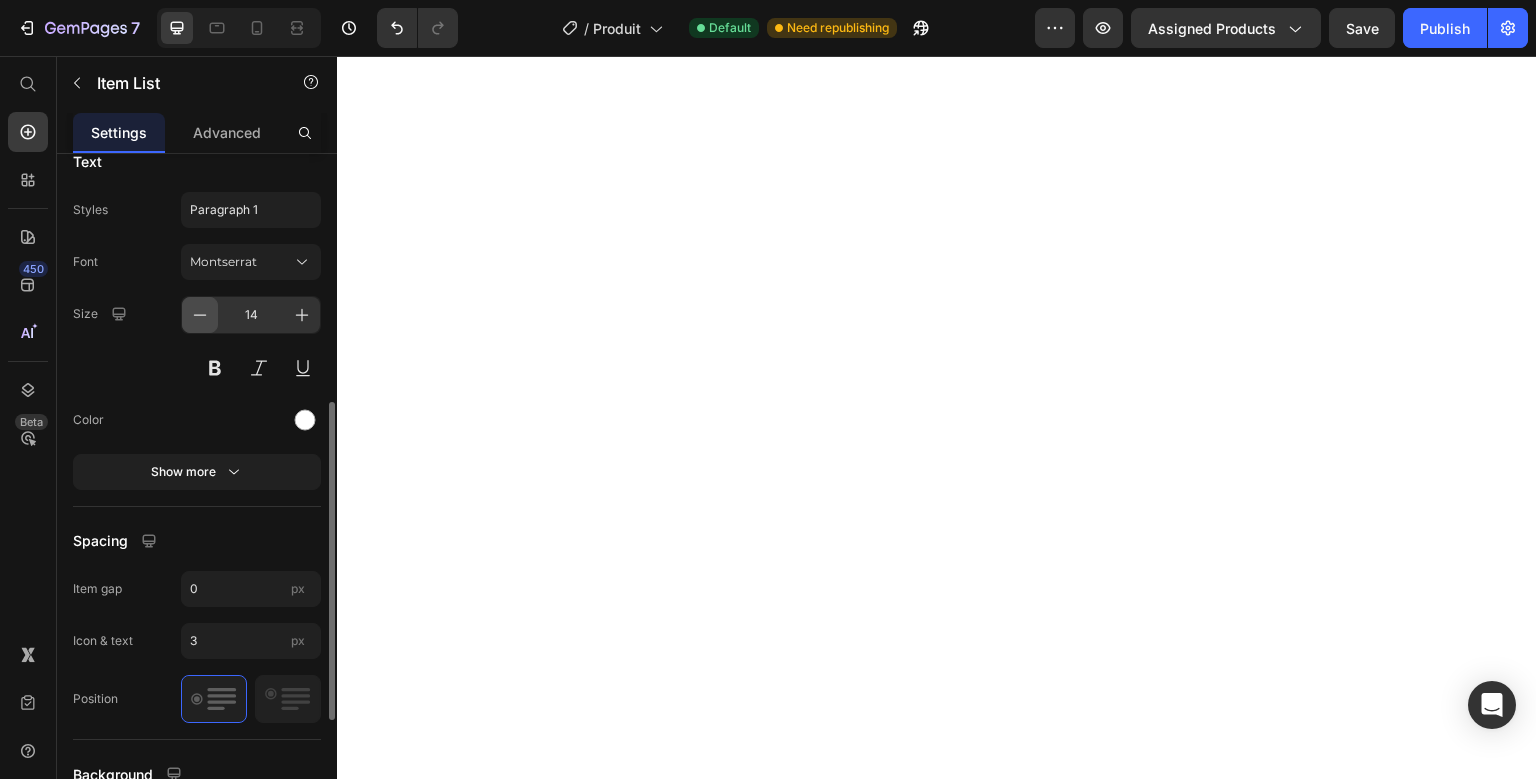 click 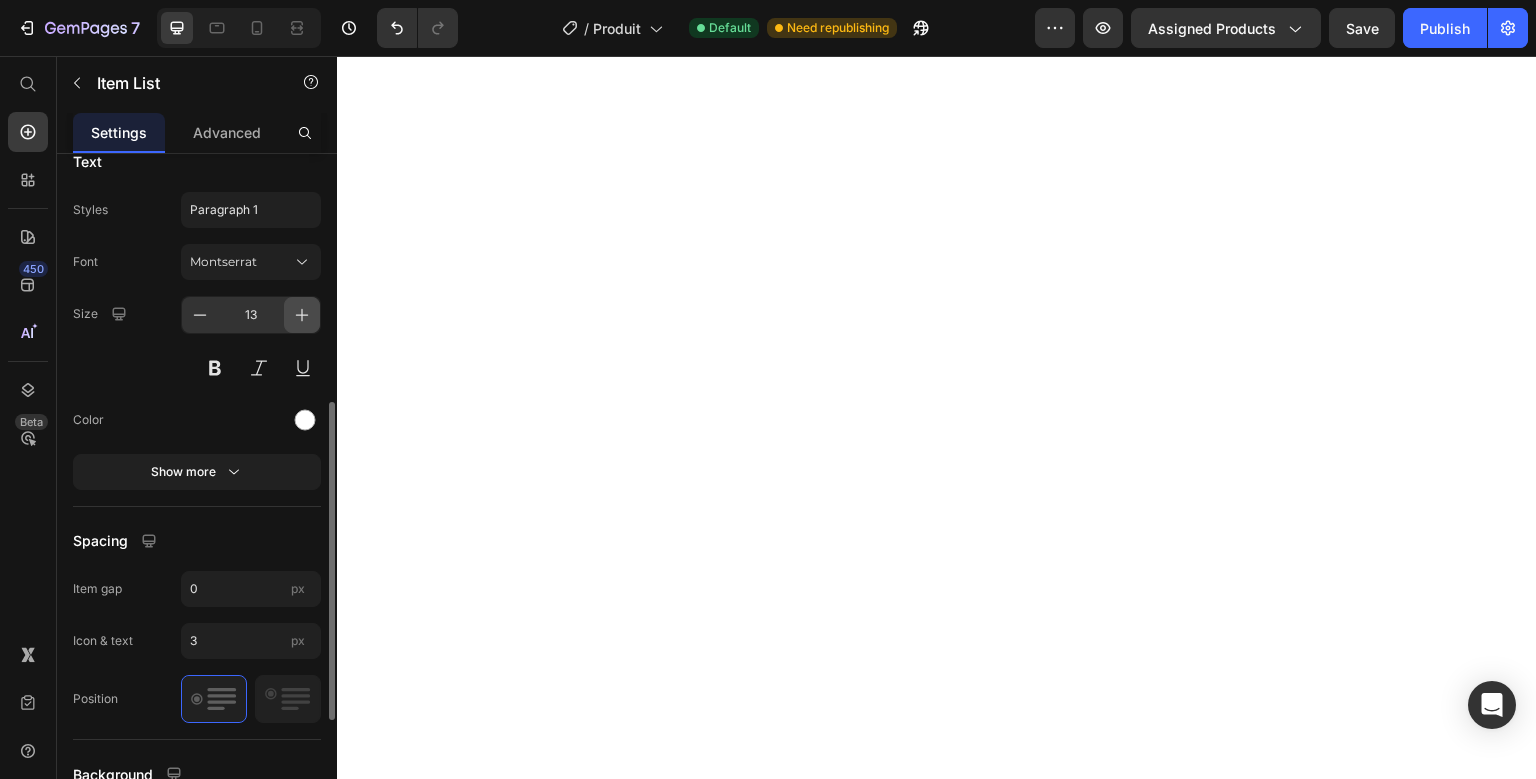 click 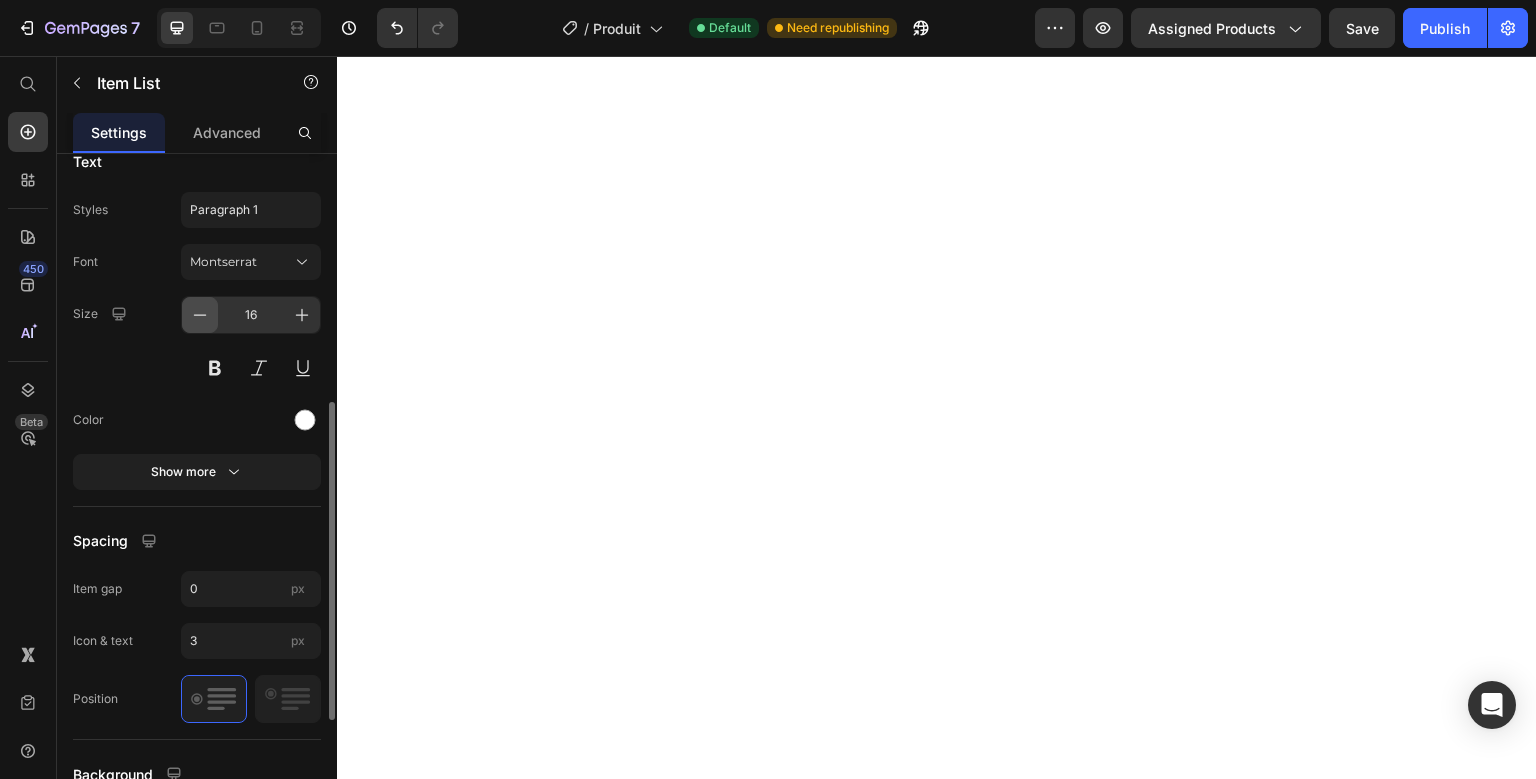 click 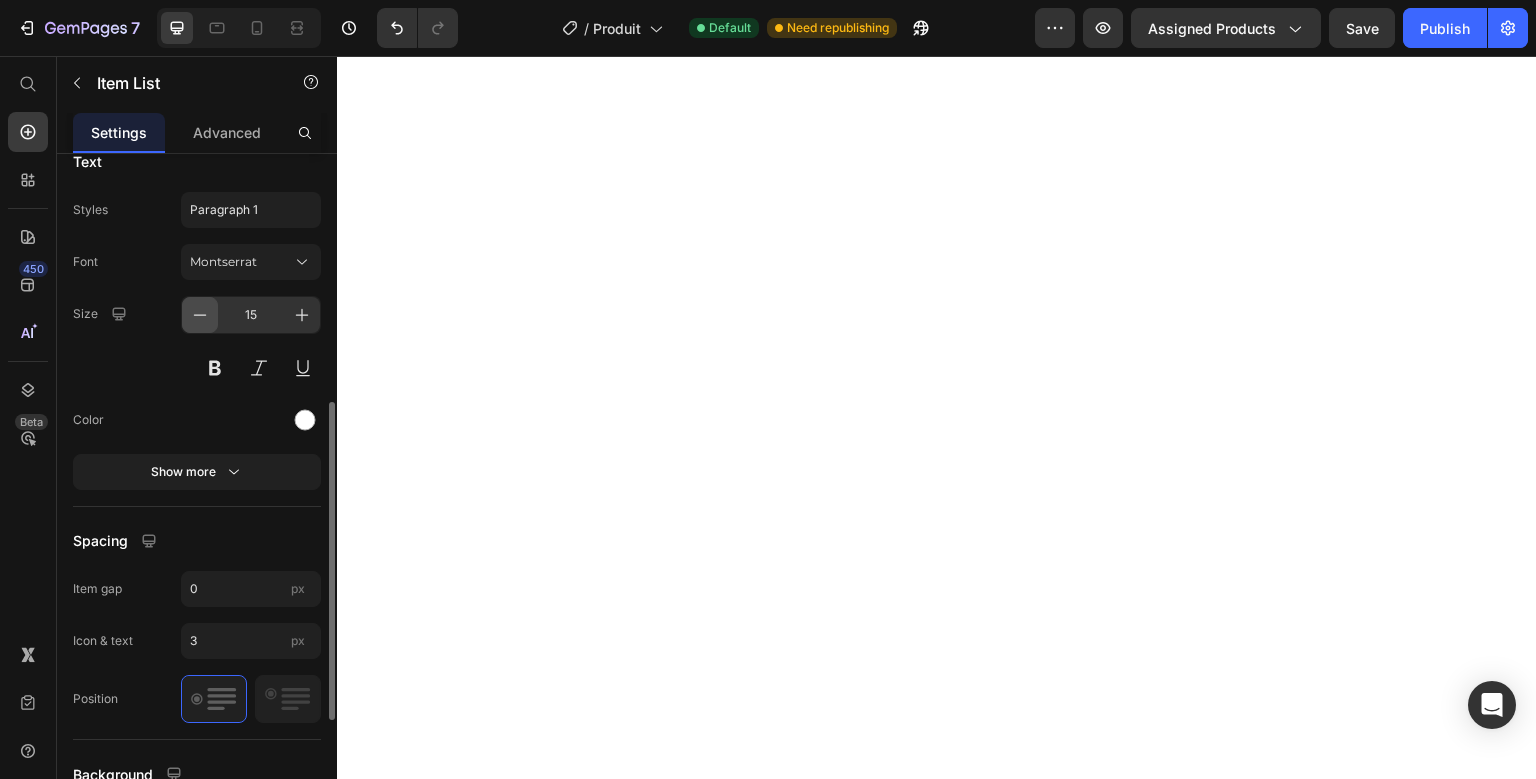 click 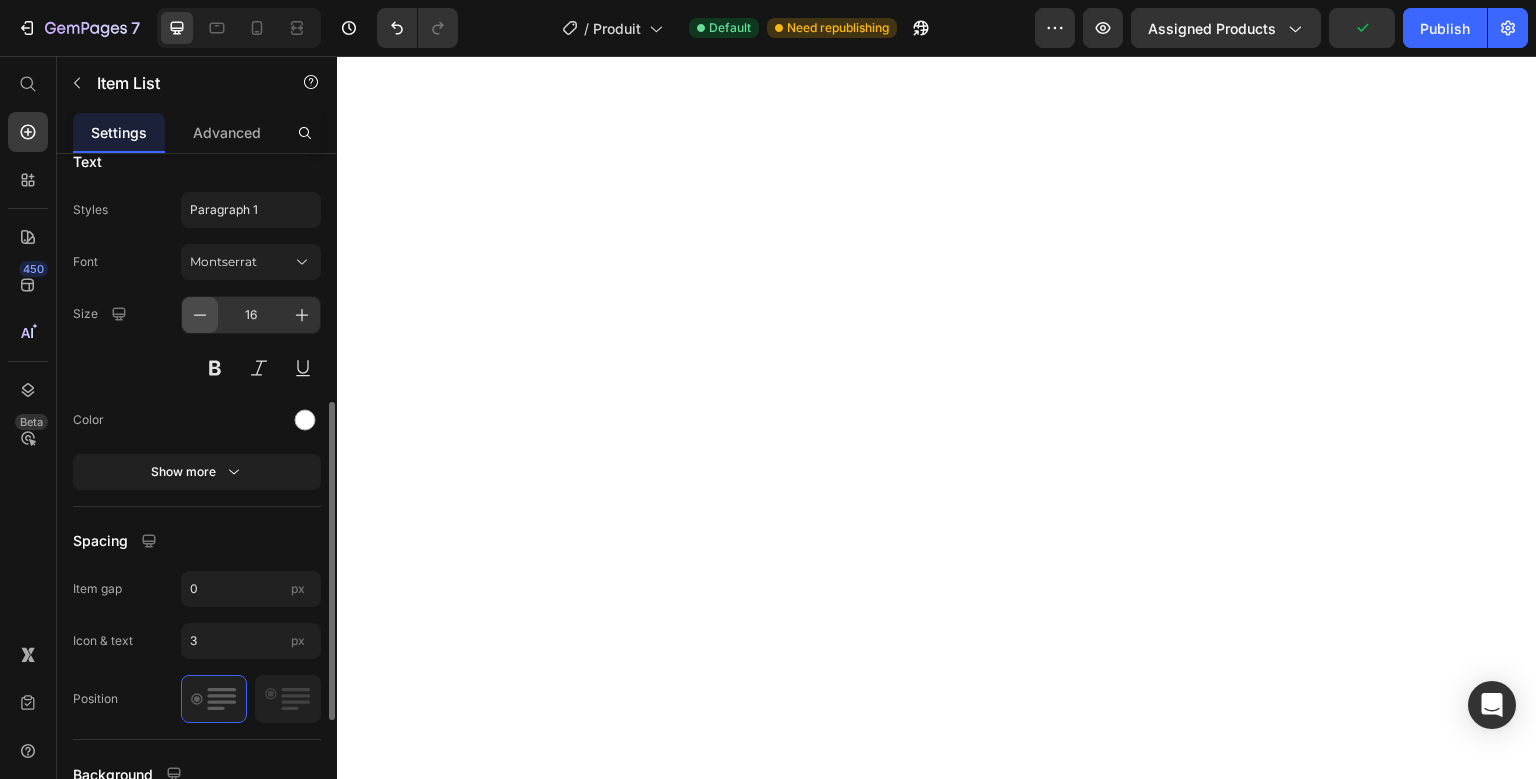 click 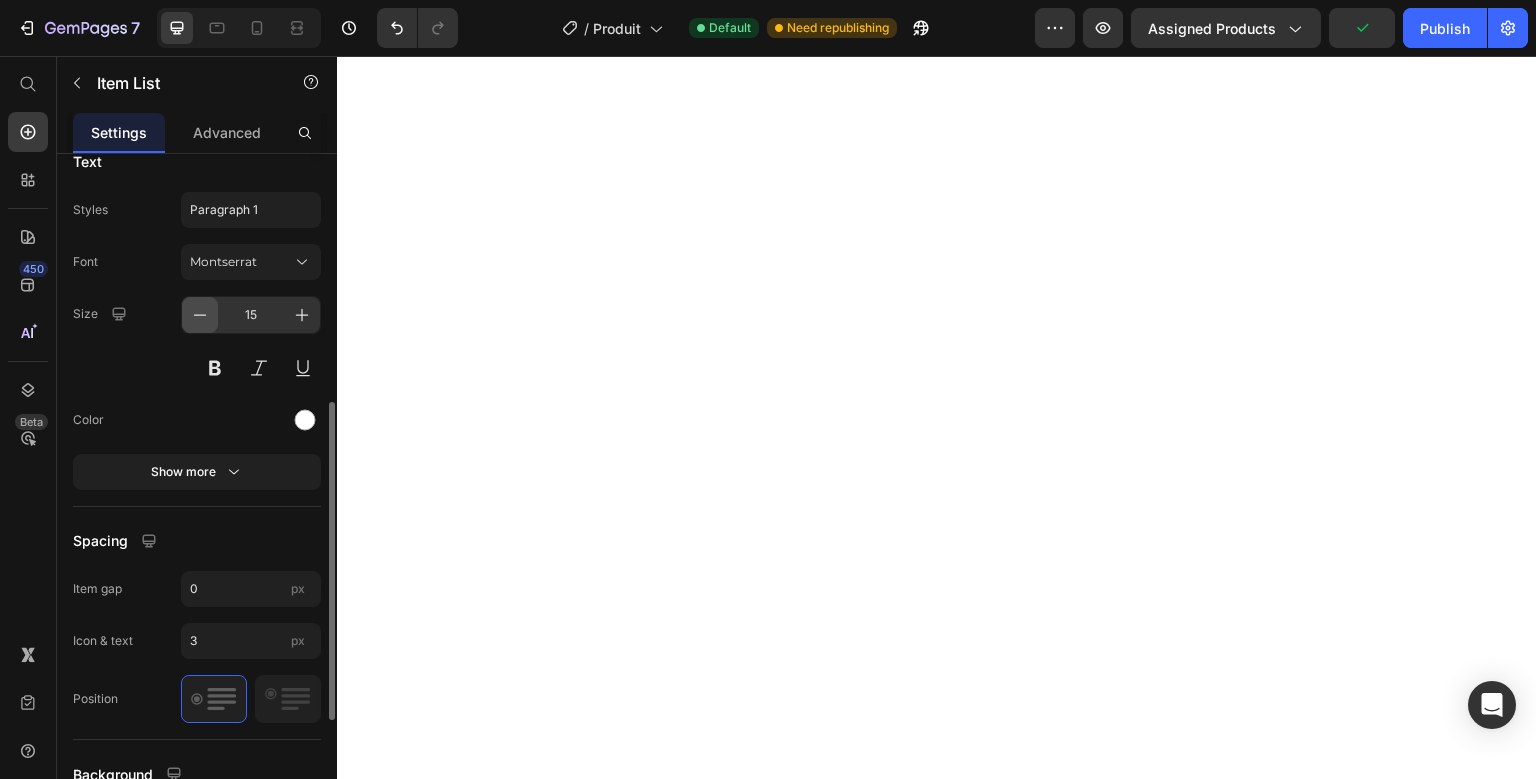 click 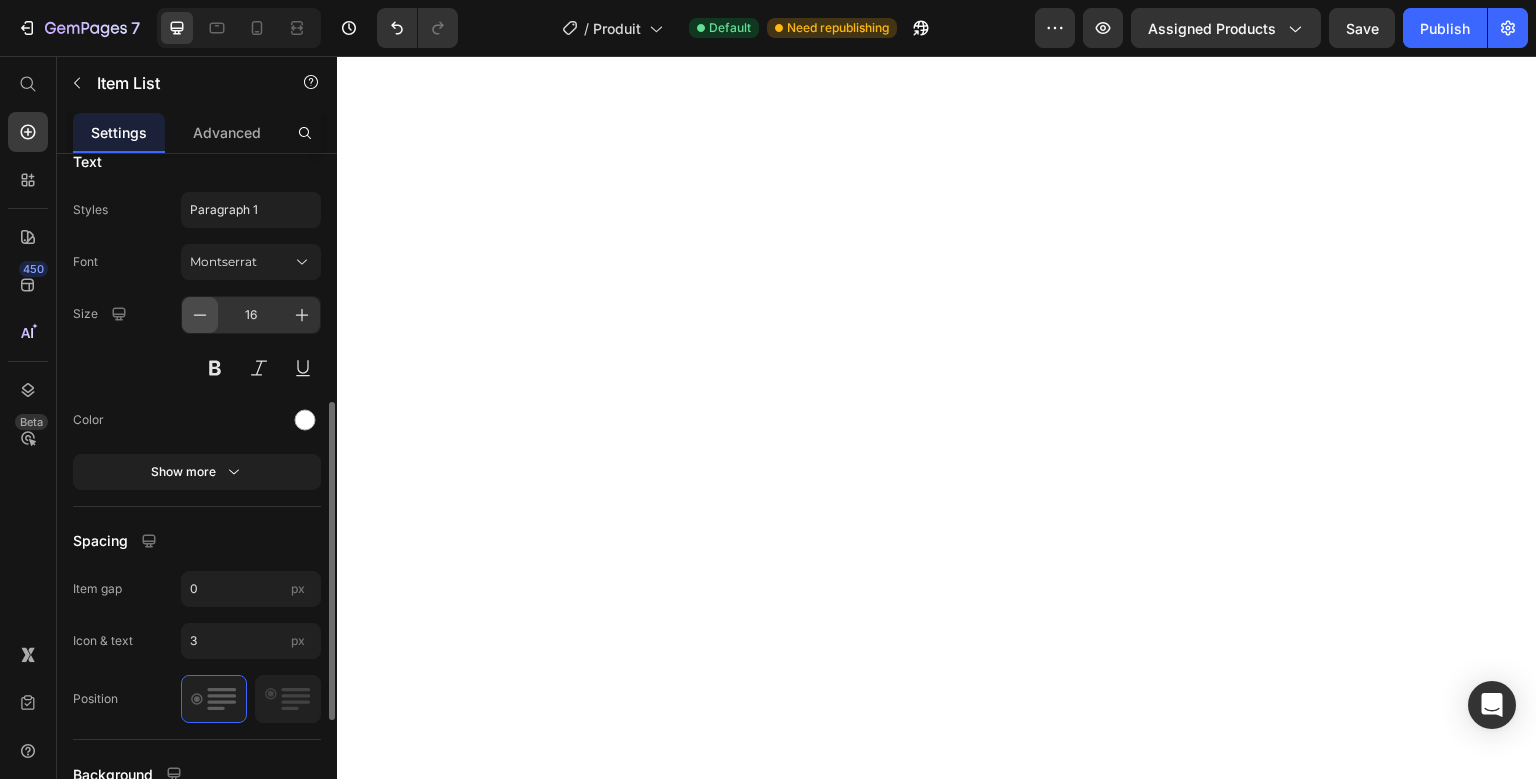 click at bounding box center (200, 315) 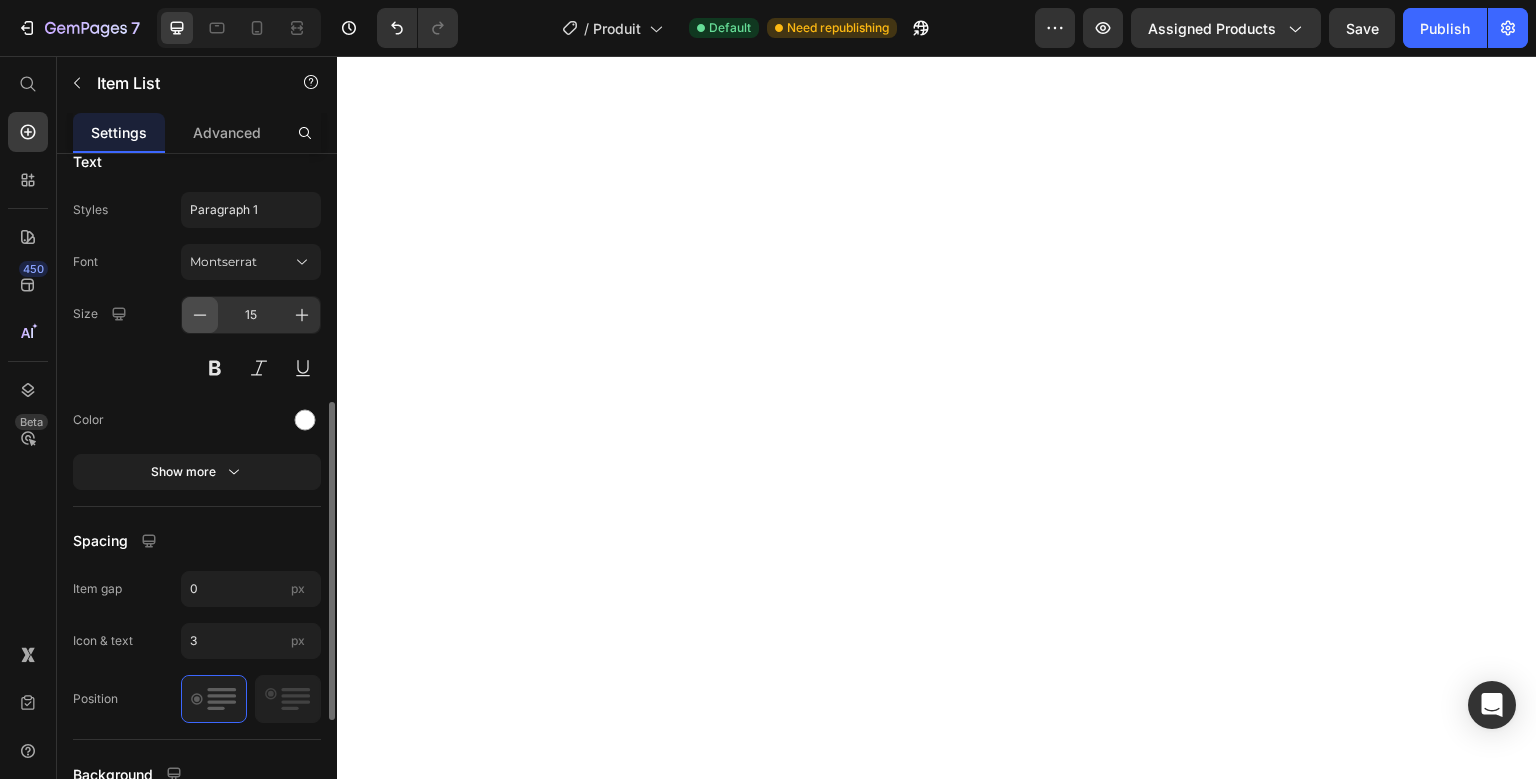 click at bounding box center [200, 315] 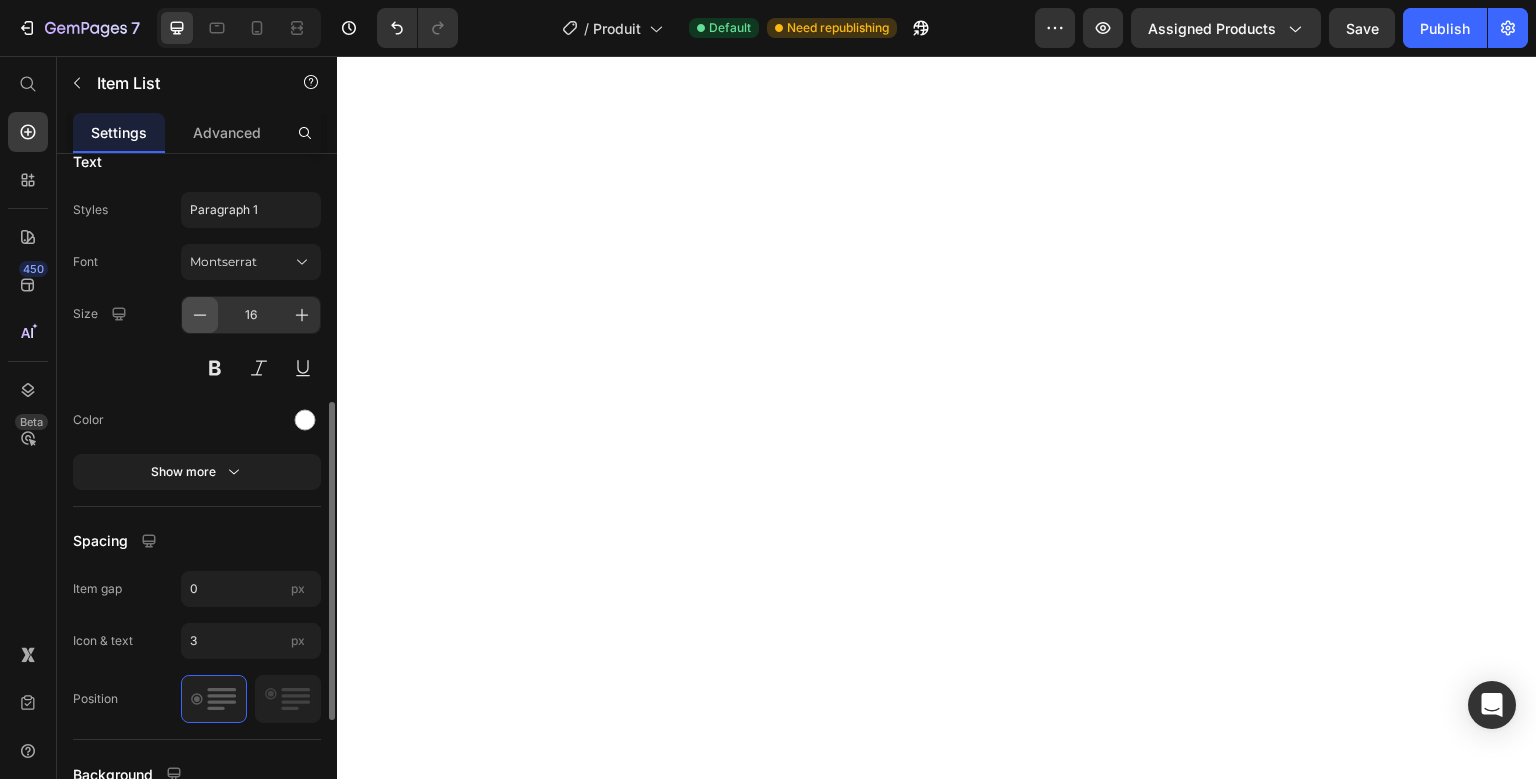 click 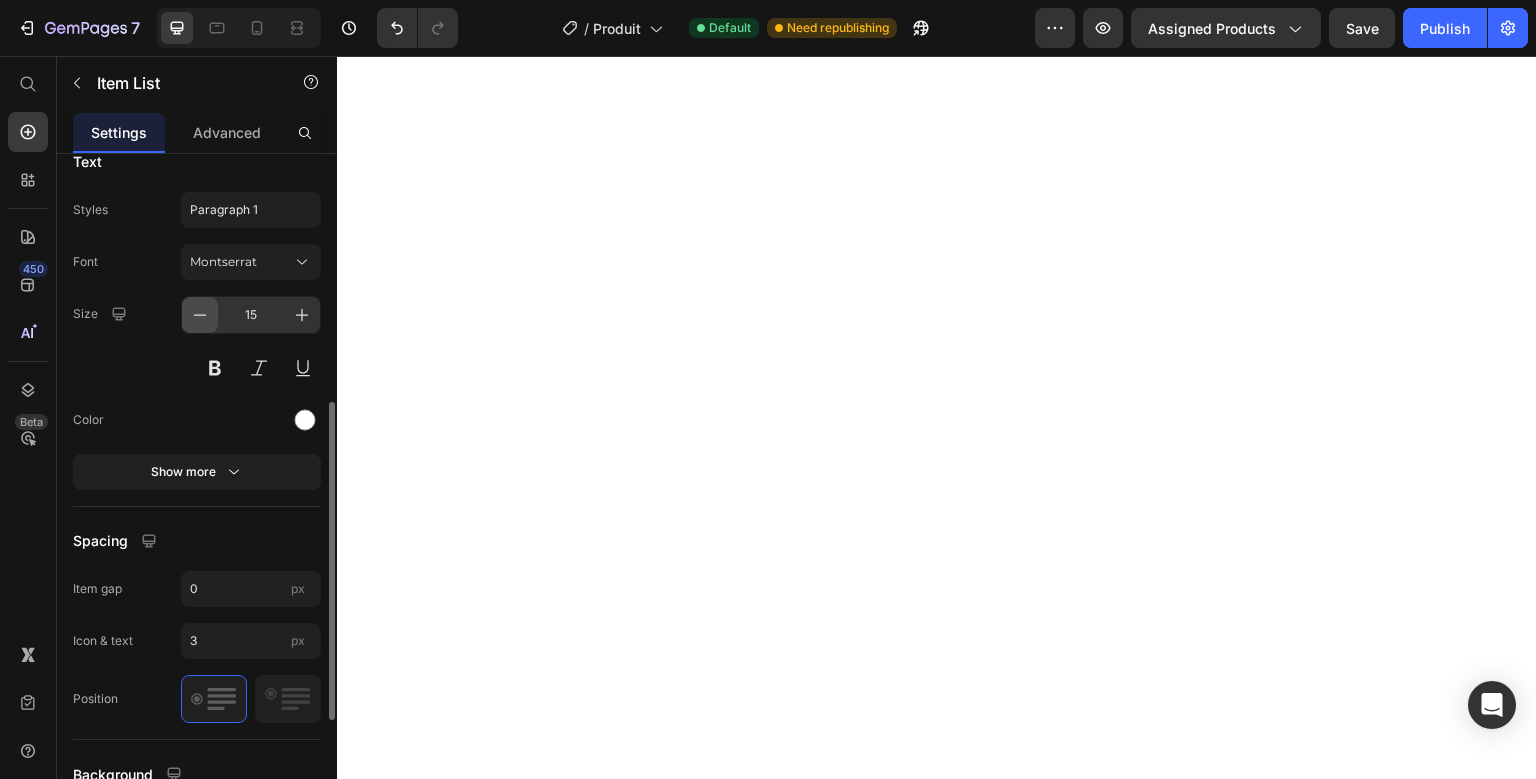 click 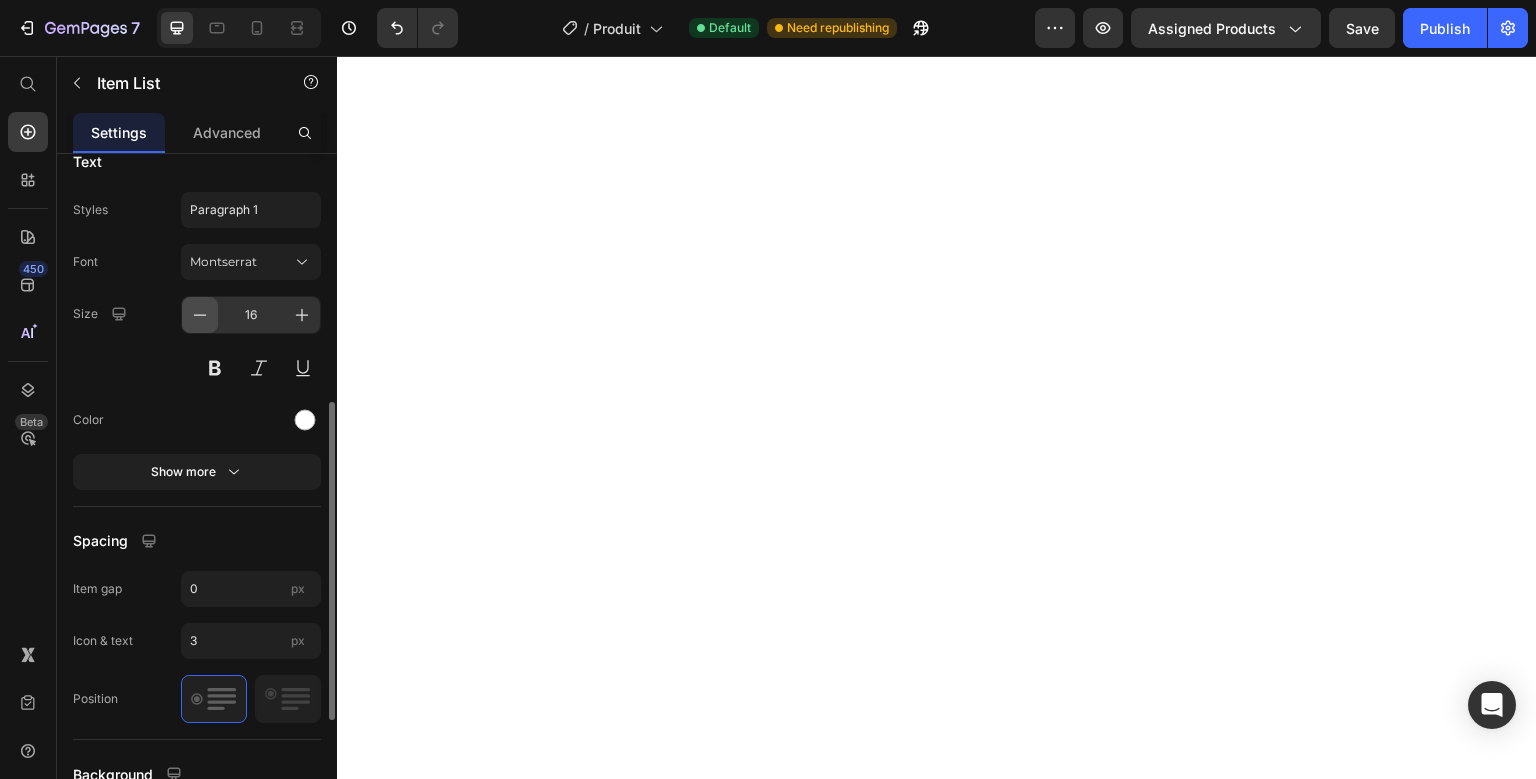 click 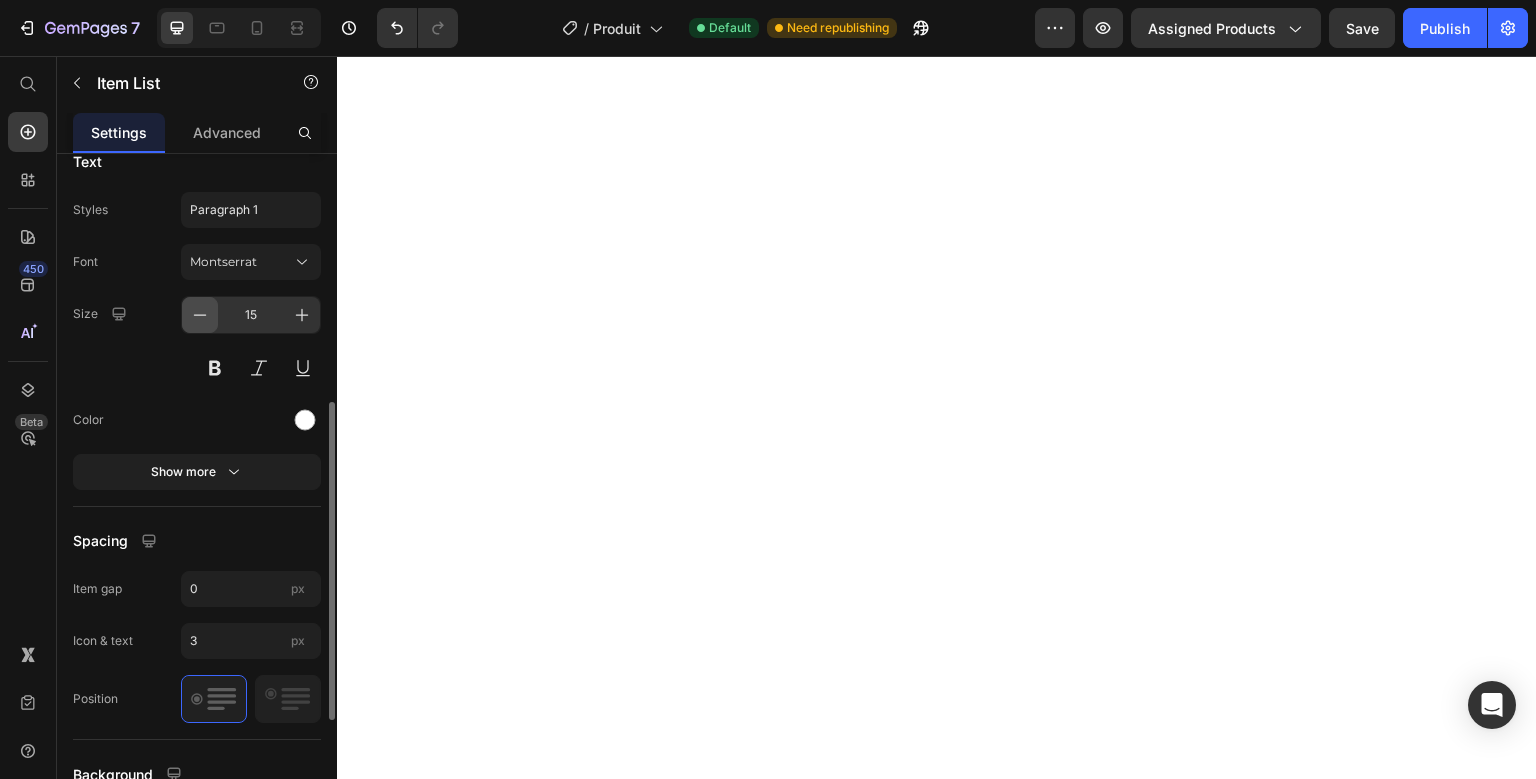 click 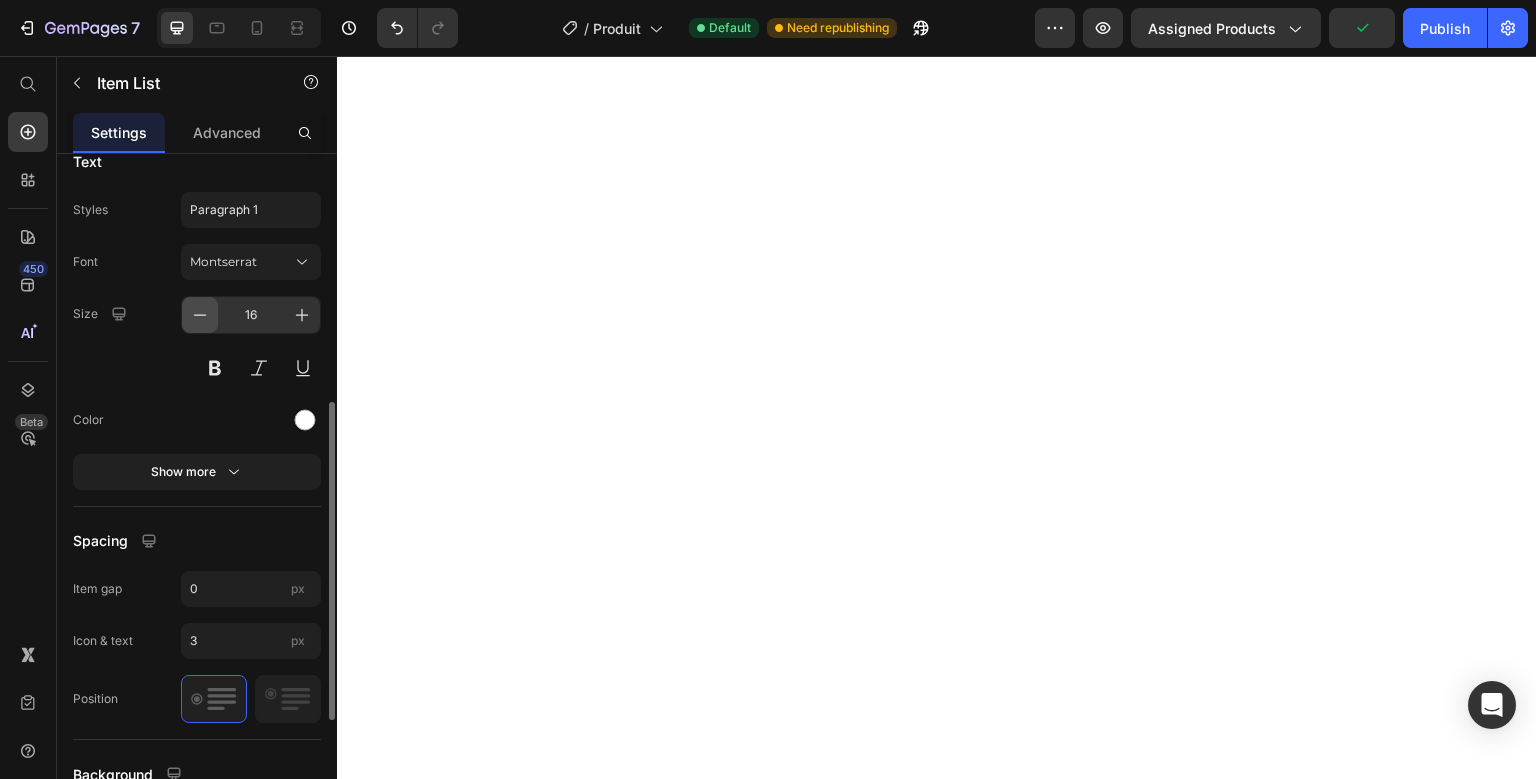 click 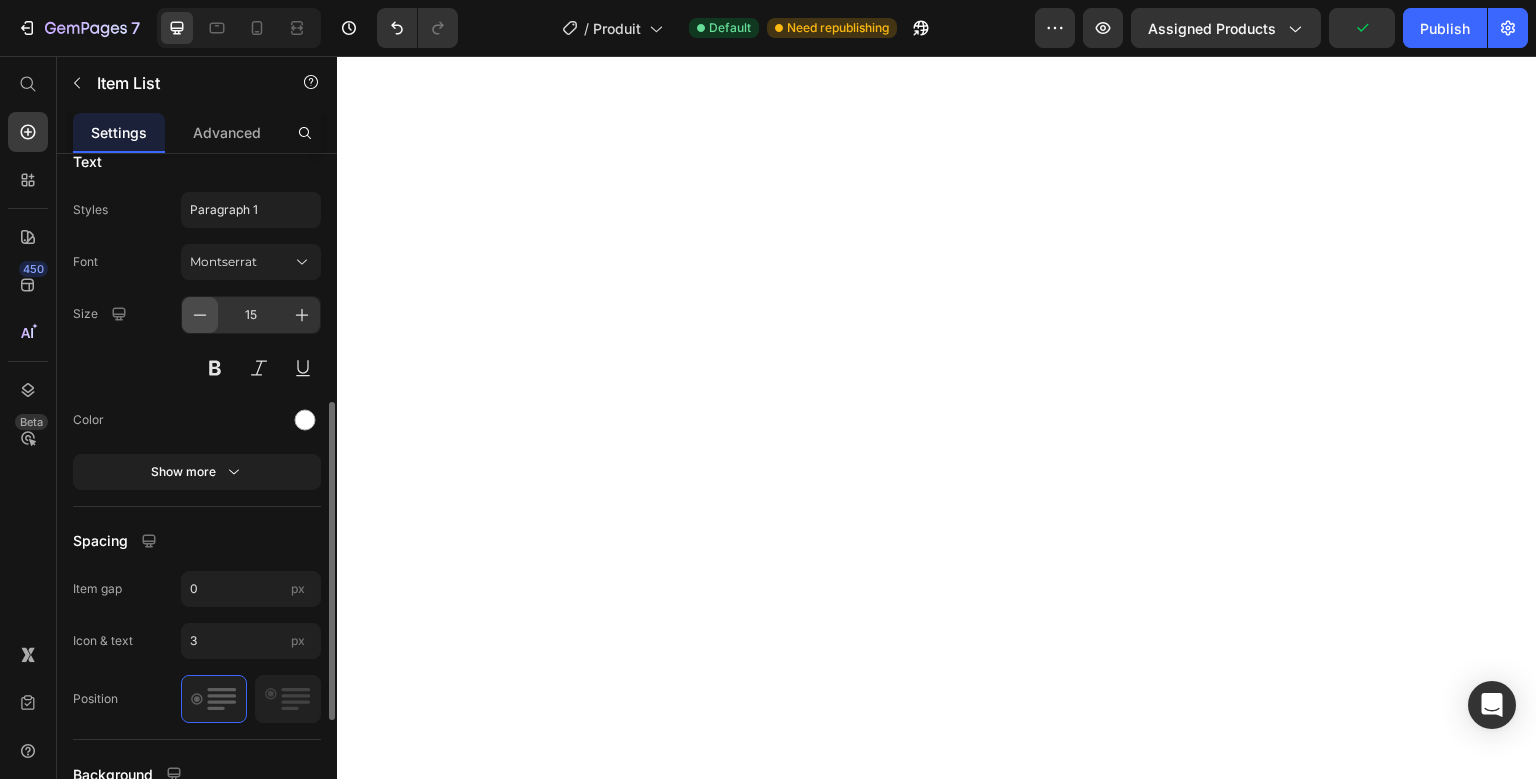 click 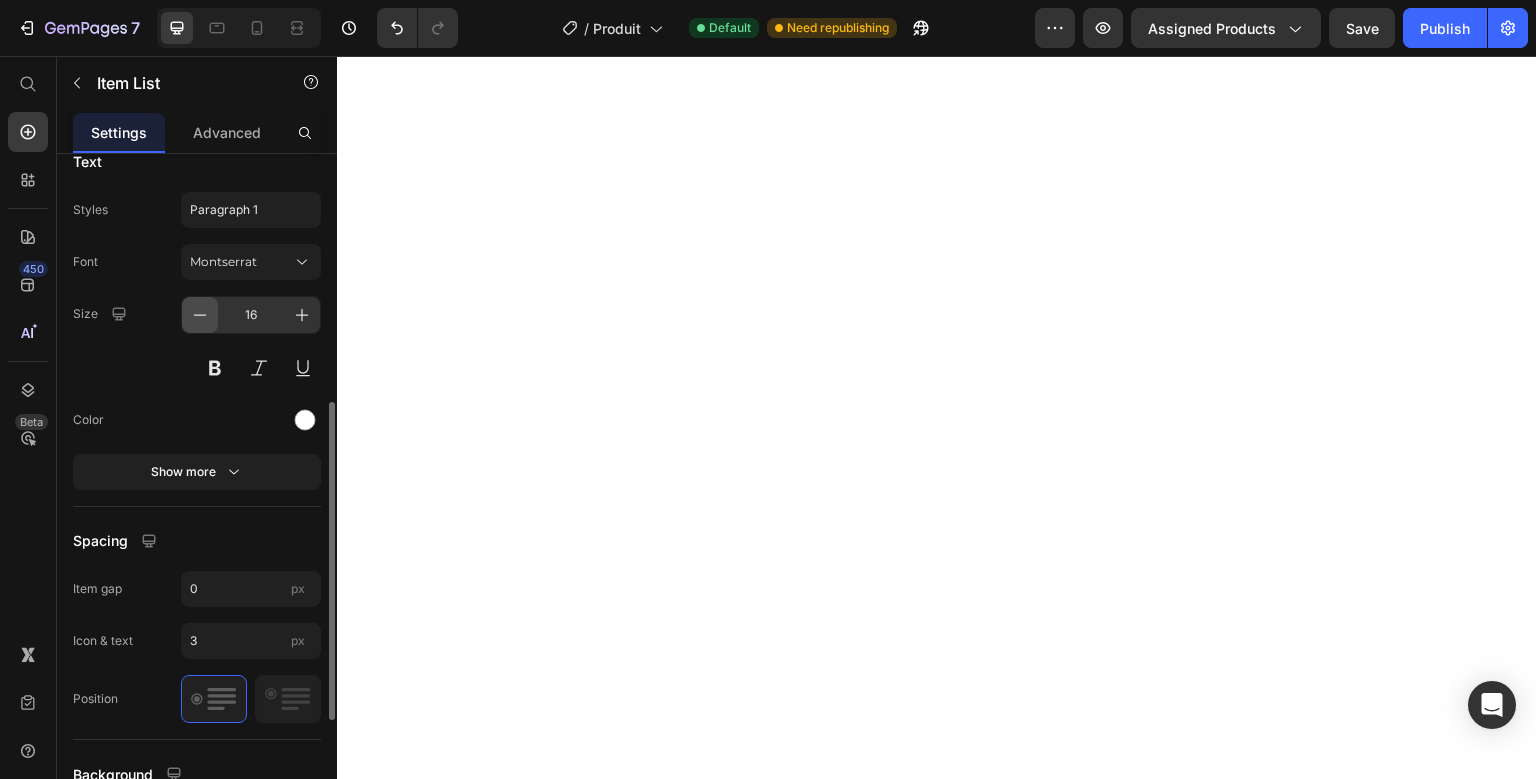 click 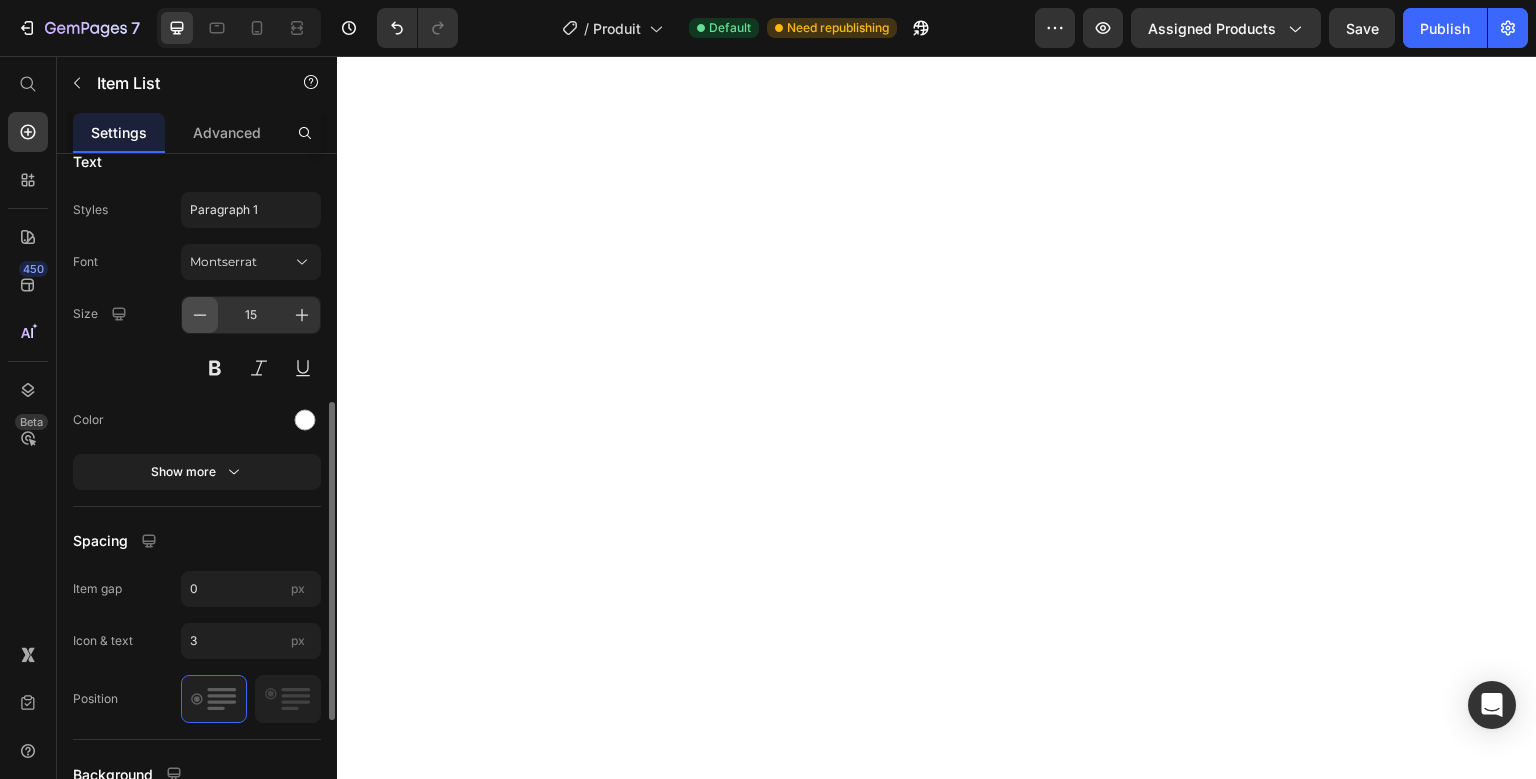 click 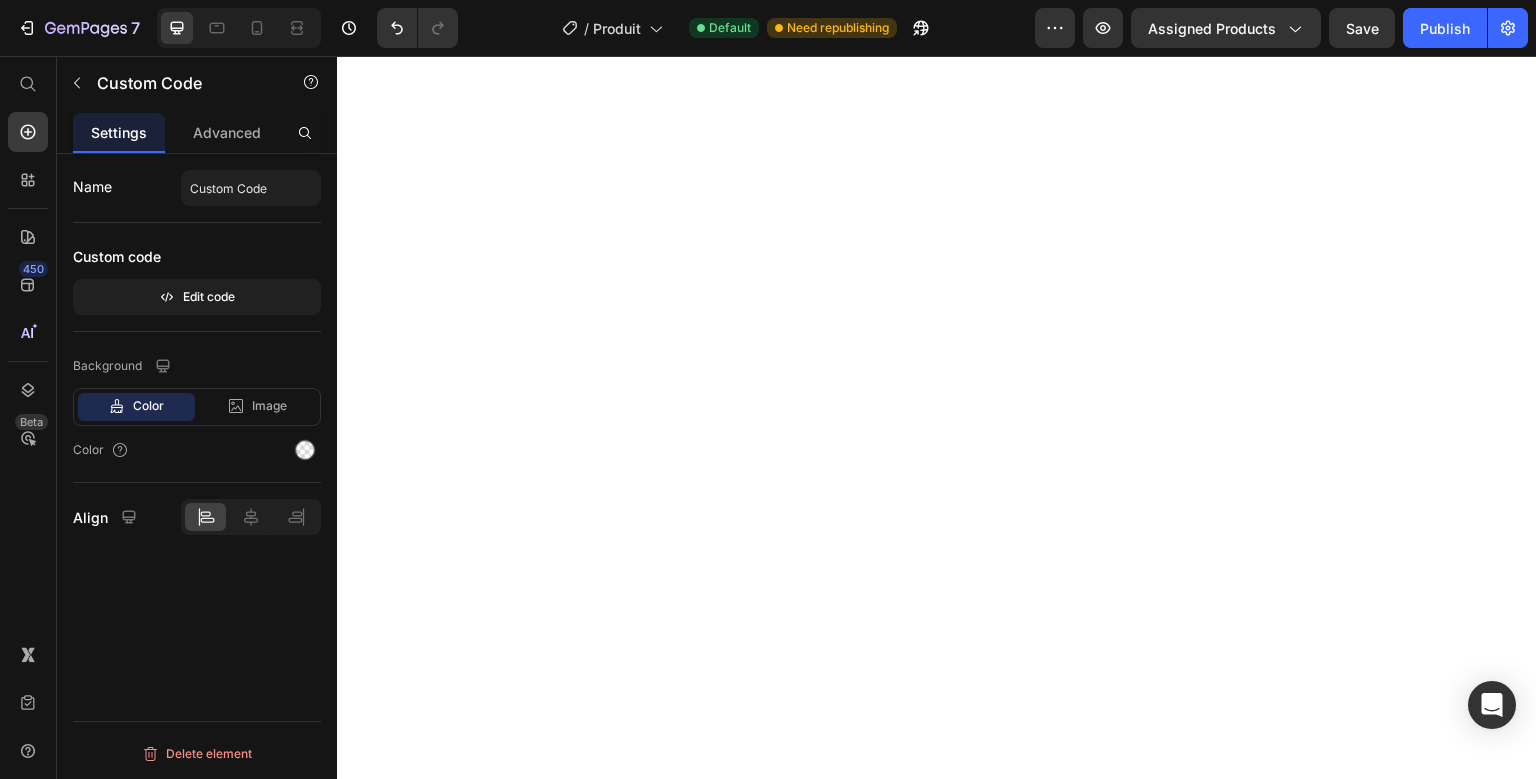 scroll, scrollTop: 0, scrollLeft: 0, axis: both 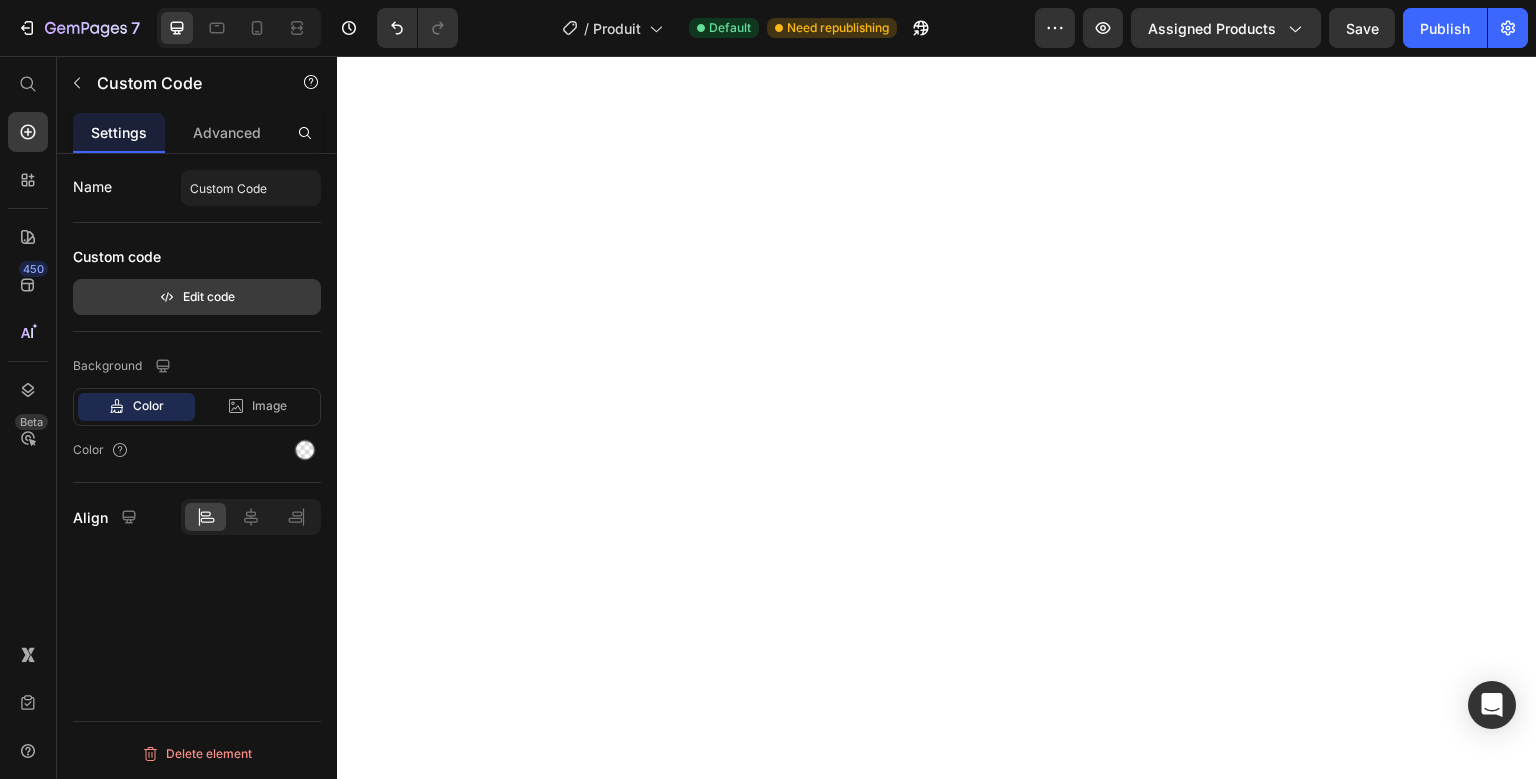click on "Edit code" at bounding box center [197, 297] 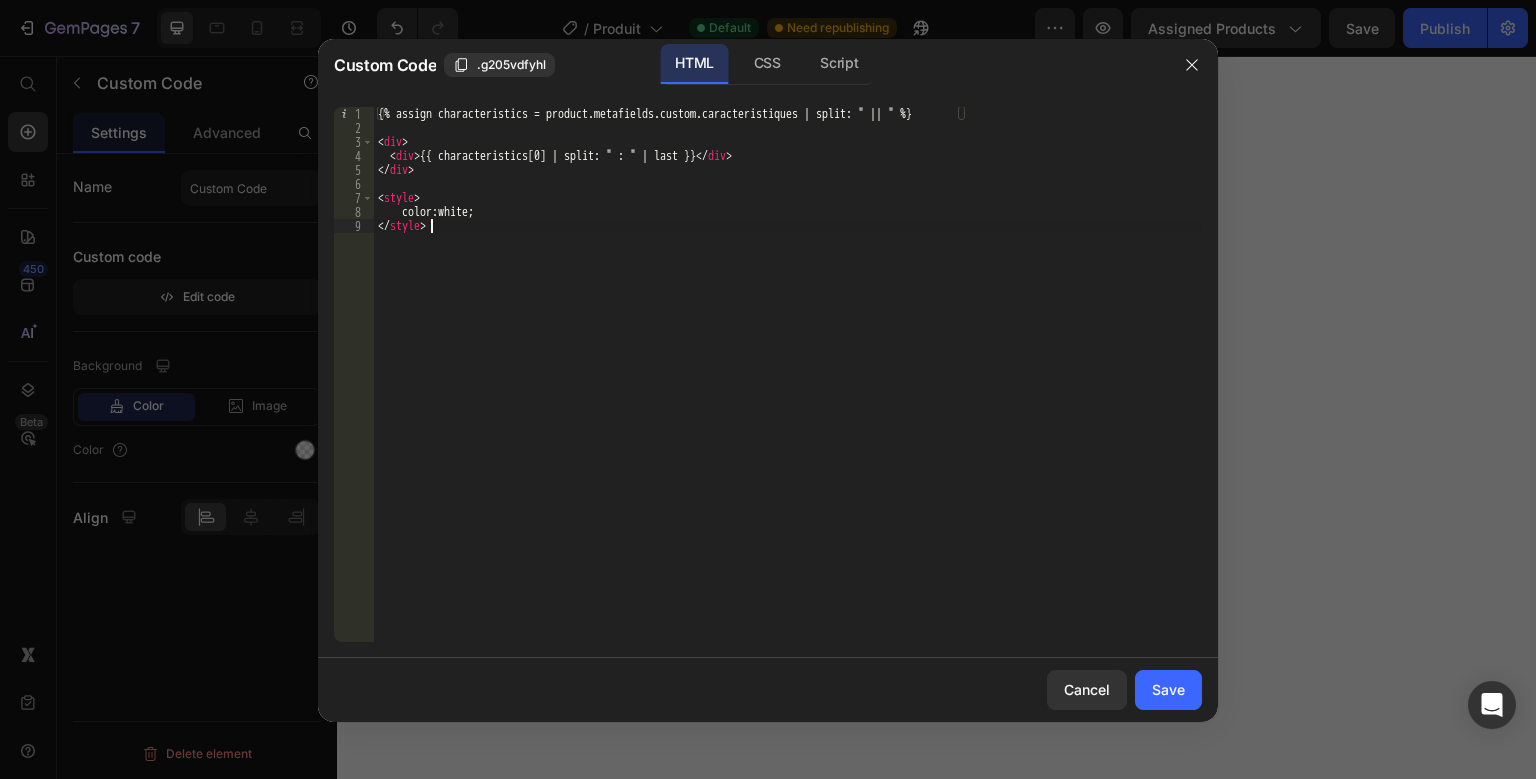 click on "{% assign characteristics = product.metafields.custom.caracteristiques | split: " || " %} < div >    < div > {{ characteristics[0] | split: " : " | last }} </ div > </ div > < style >      color :  white ; </ style >" at bounding box center [788, 388] 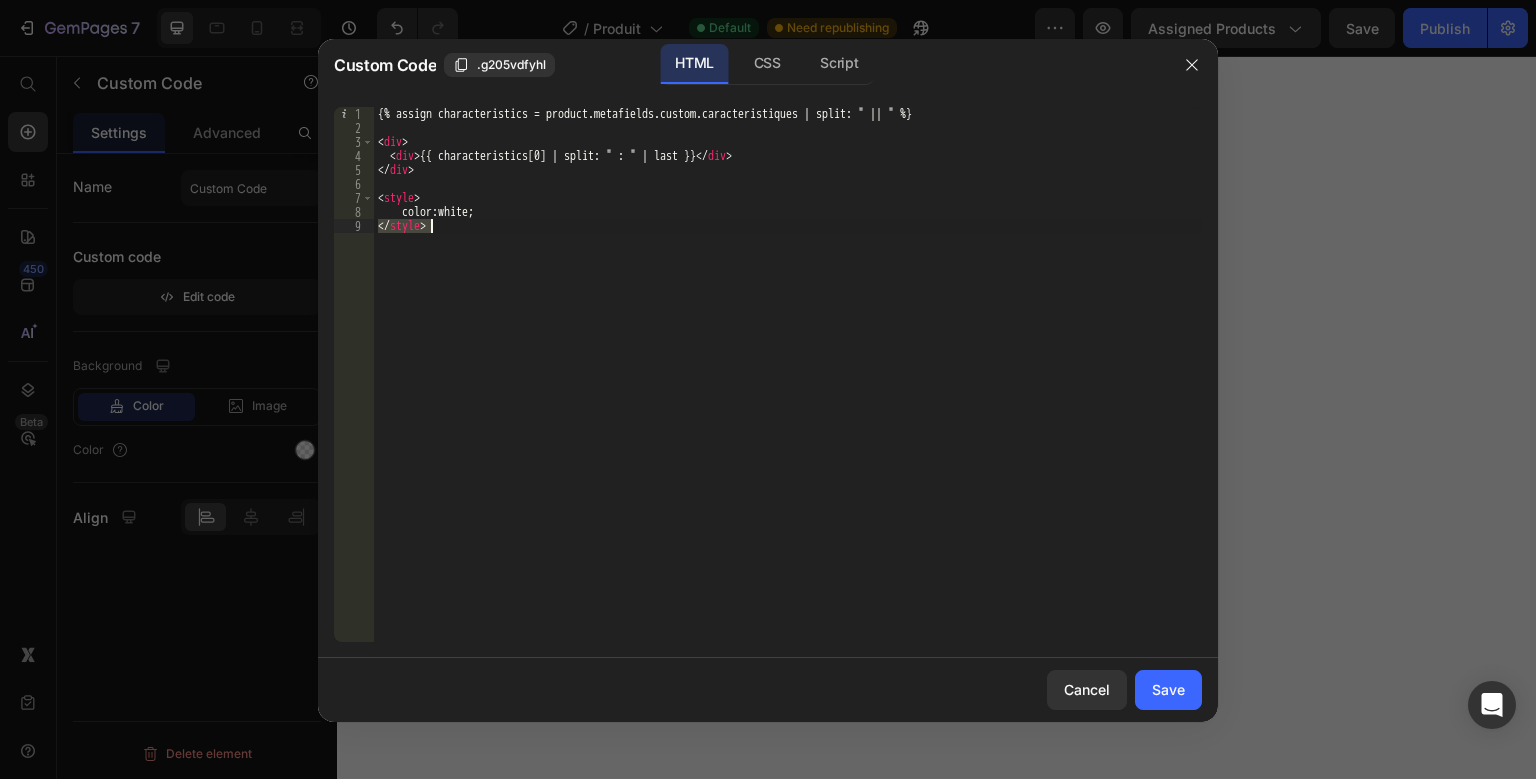 click on "{% assign characteristics = product.metafields.custom.caracteristiques | split: " || " %} < div >    < div > {{ characteristics[0] | split: " : " | last }} </ div > </ div > < style >      color :  white ; </ style >" at bounding box center (788, 388) 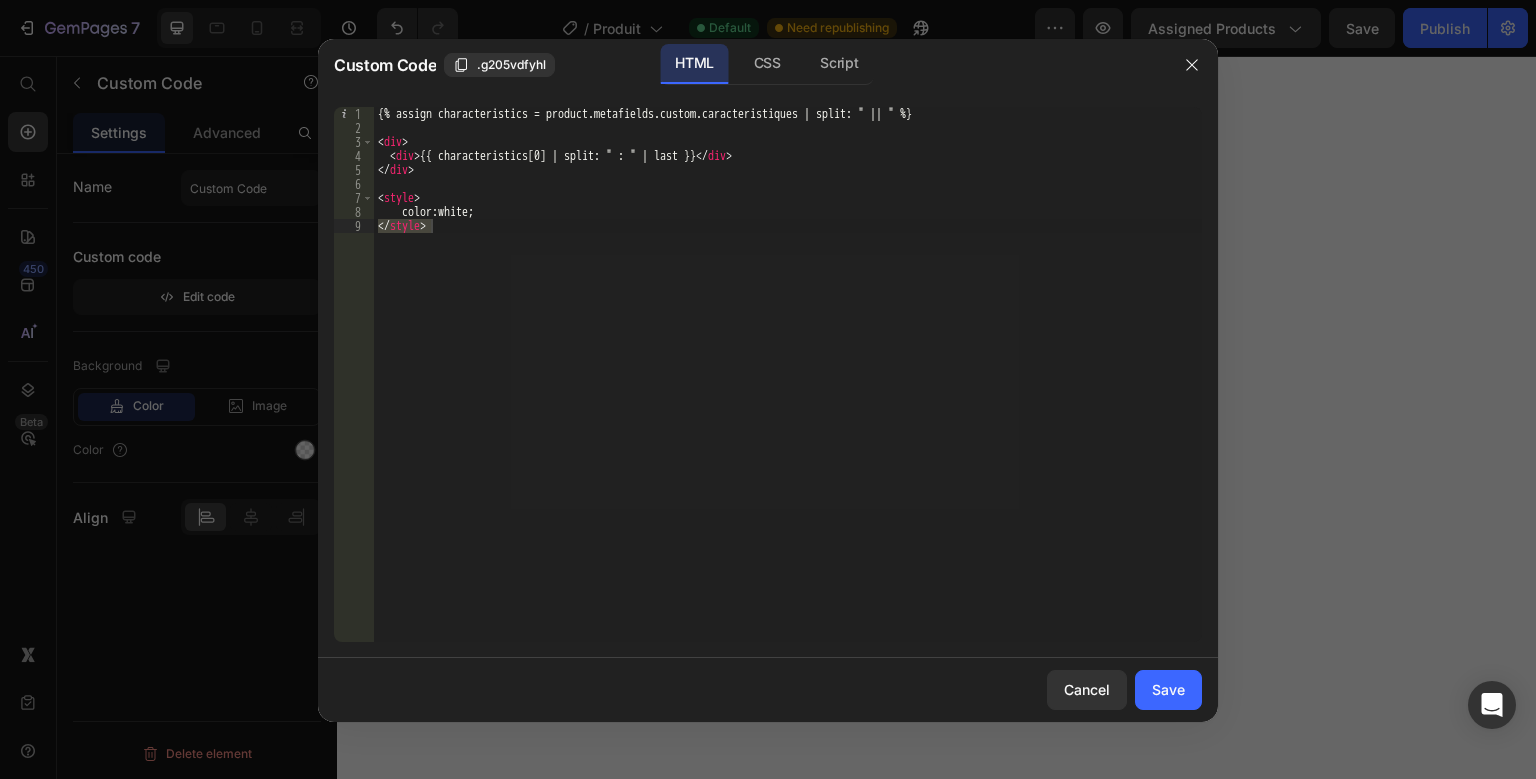 click on "{% assign characteristics = product.metafields.custom.caracteristiques | split: " || " %} < div >    < div > {{ characteristics[0] | split: " : " | last }} </ div > </ div > < style >      color :  white ; </ style >" at bounding box center [788, 374] 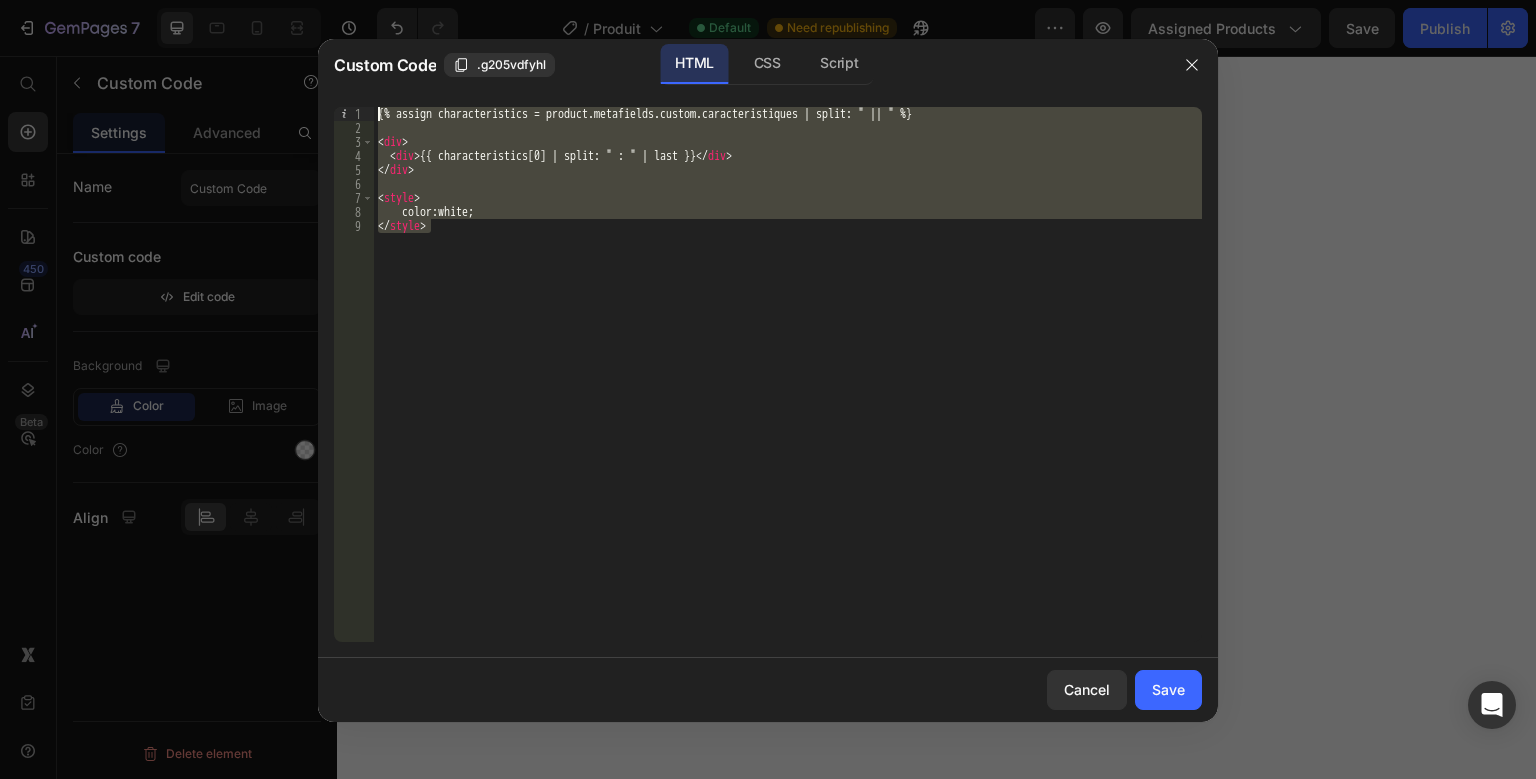 drag, startPoint x: 506, startPoint y: 273, endPoint x: 277, endPoint y: 62, distance: 311.3872 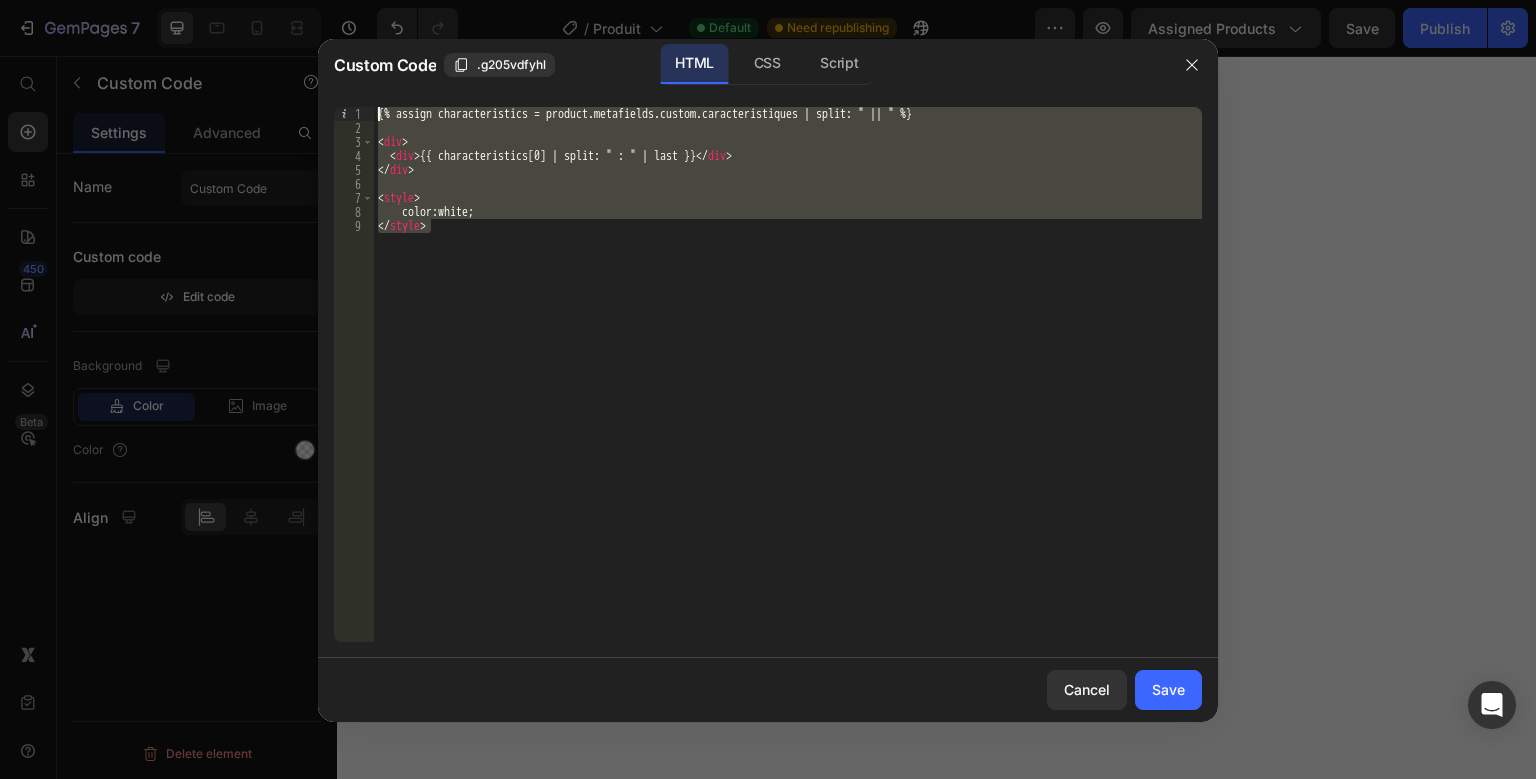 paste 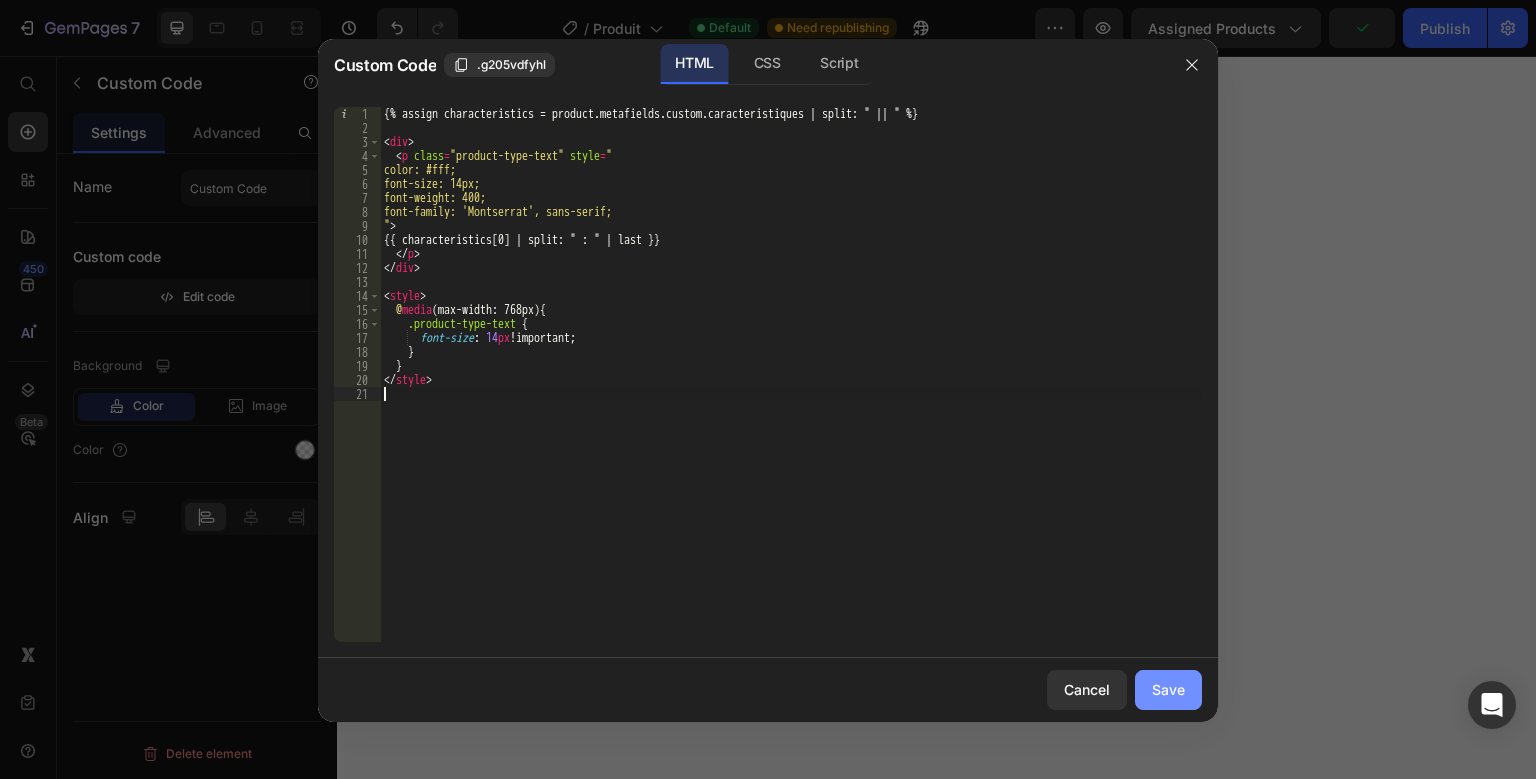 click on "Save" 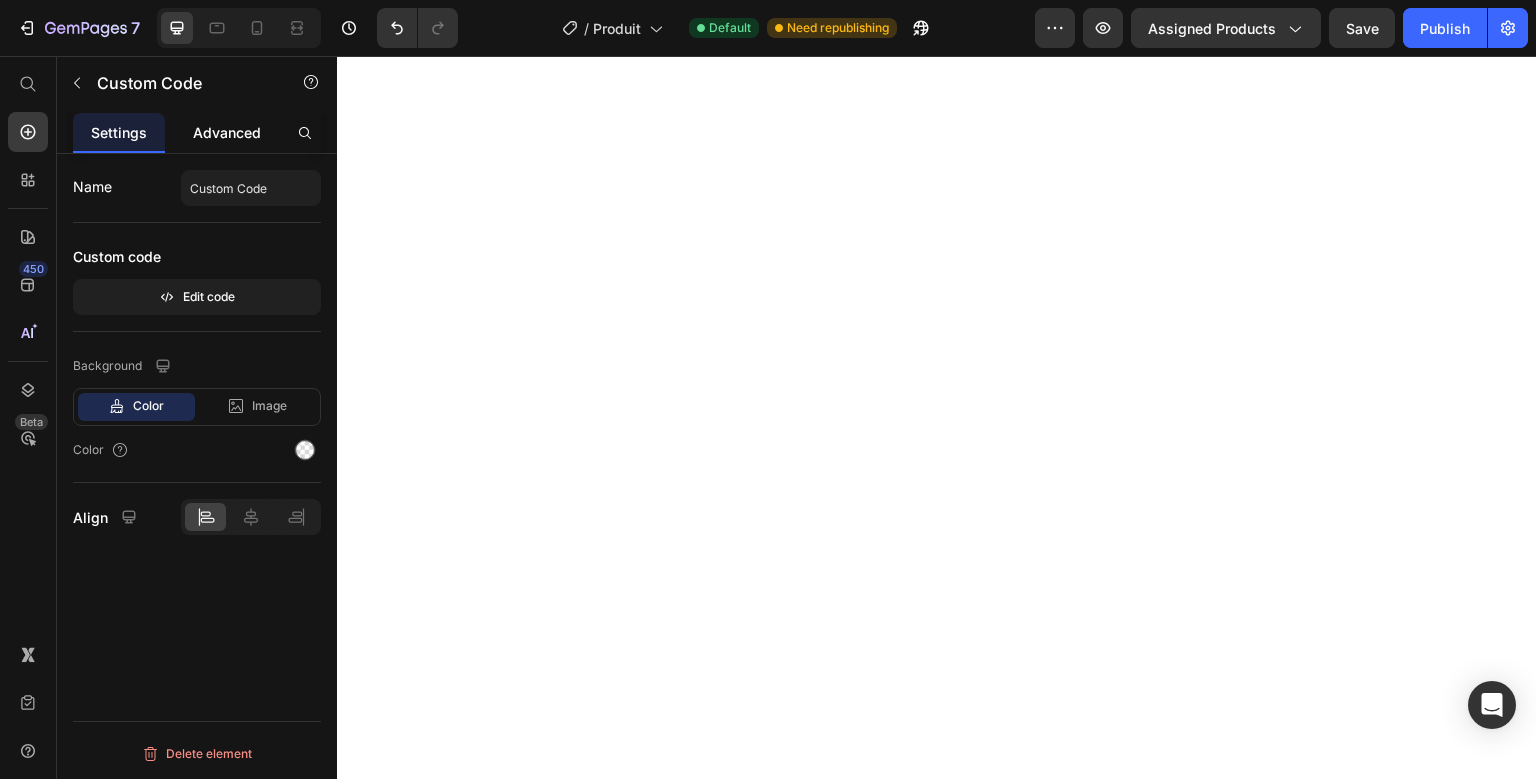 click on "Advanced" at bounding box center (227, 132) 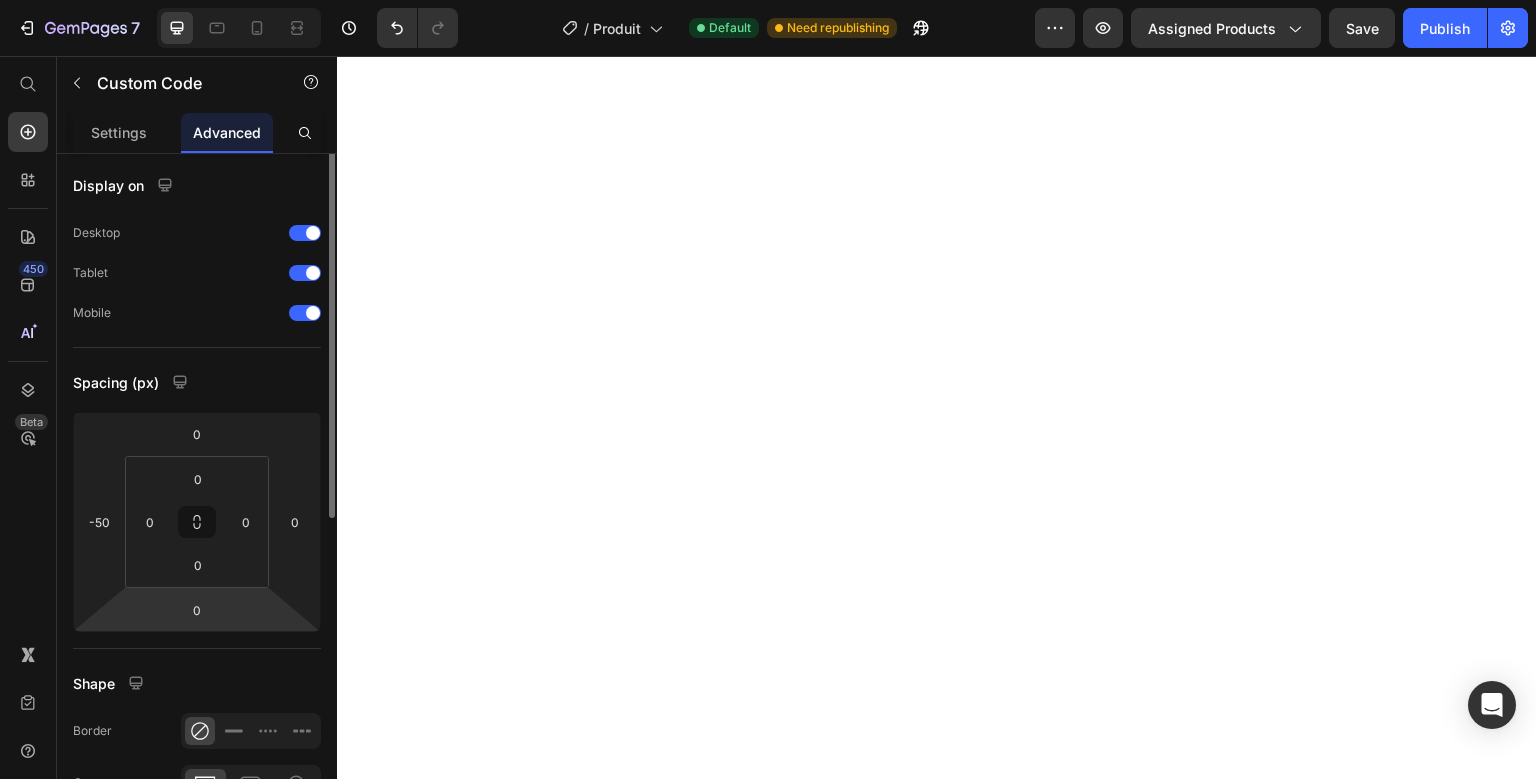 scroll, scrollTop: 0, scrollLeft: 0, axis: both 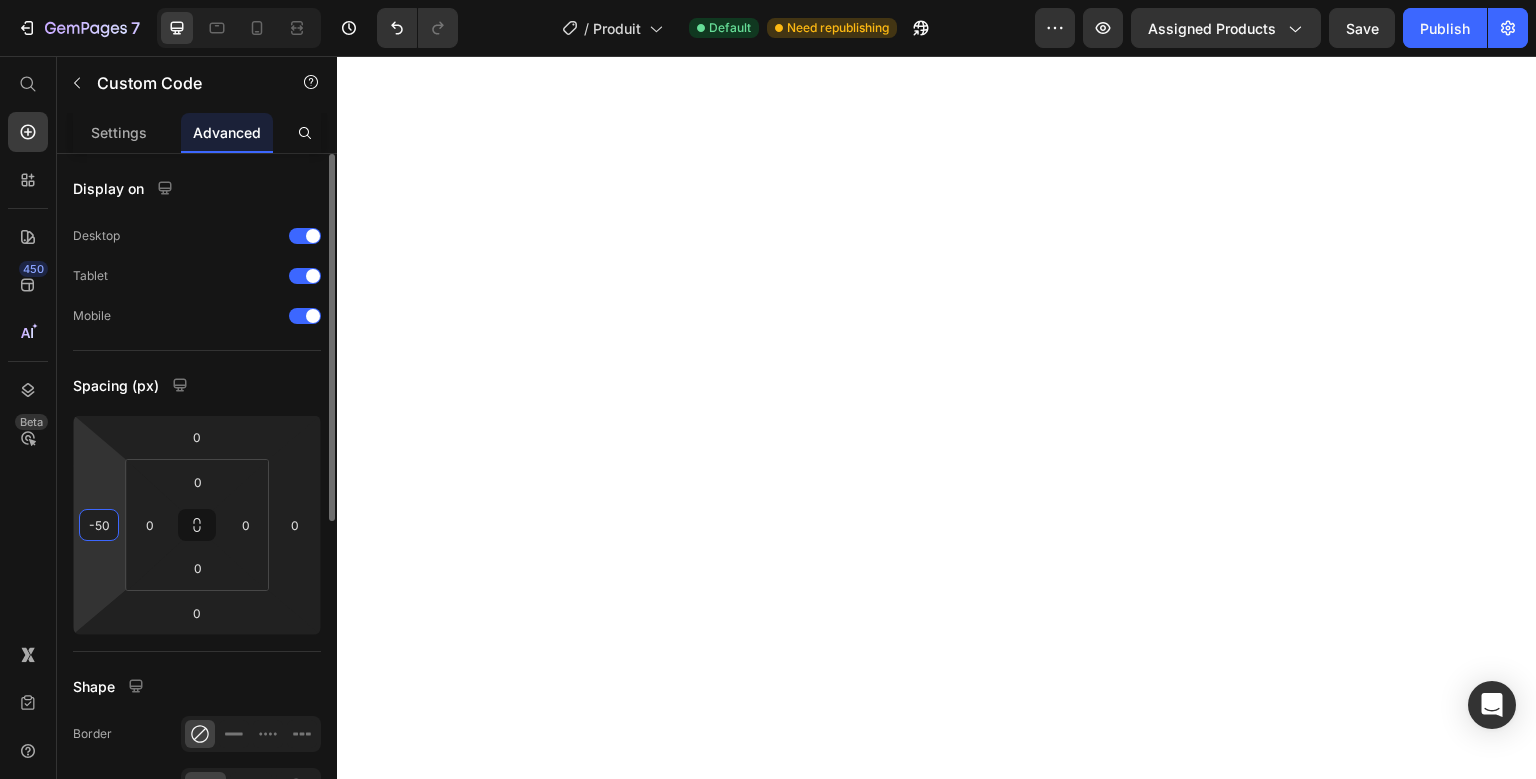 click on "-50" at bounding box center [99, 525] 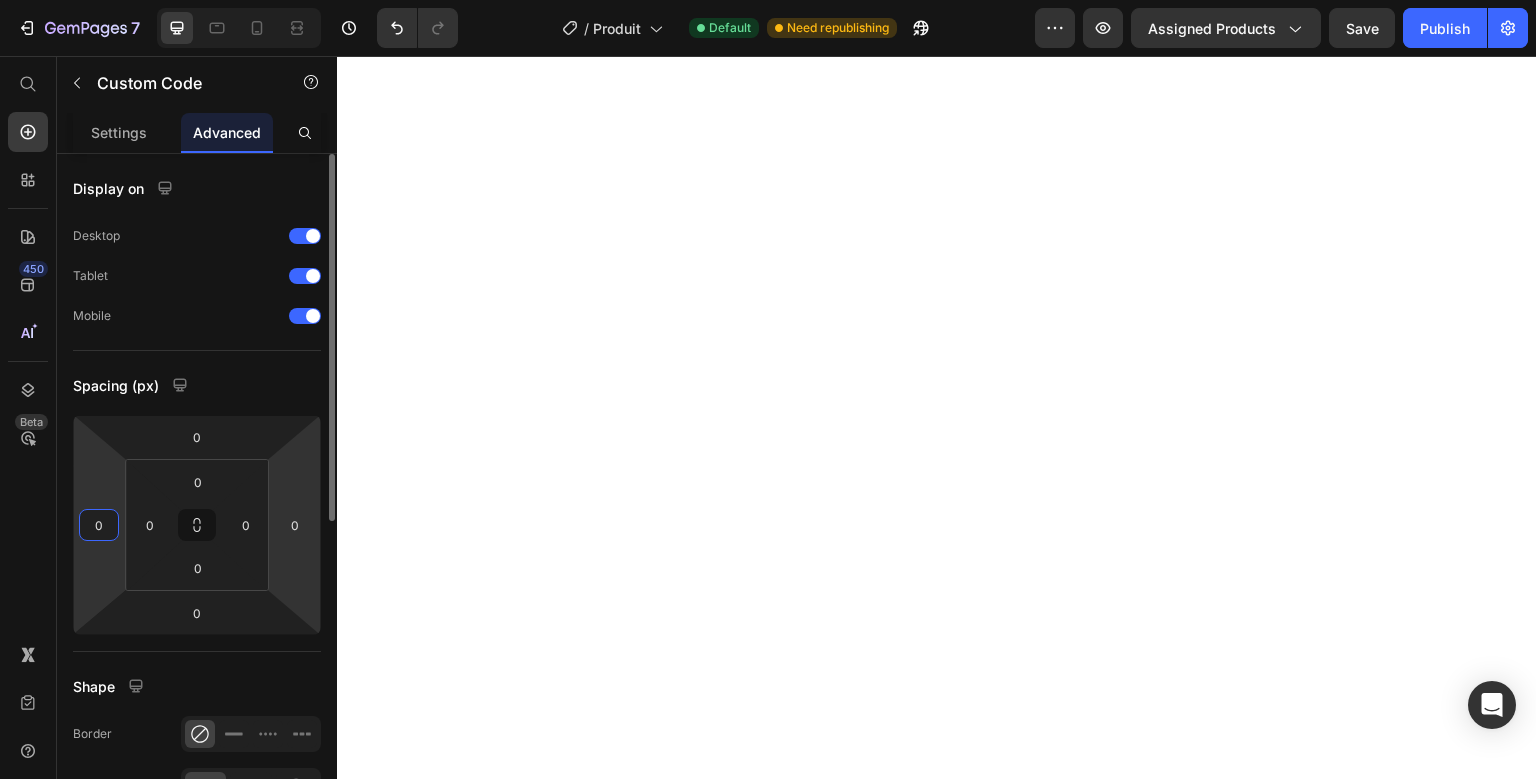 type on "0" 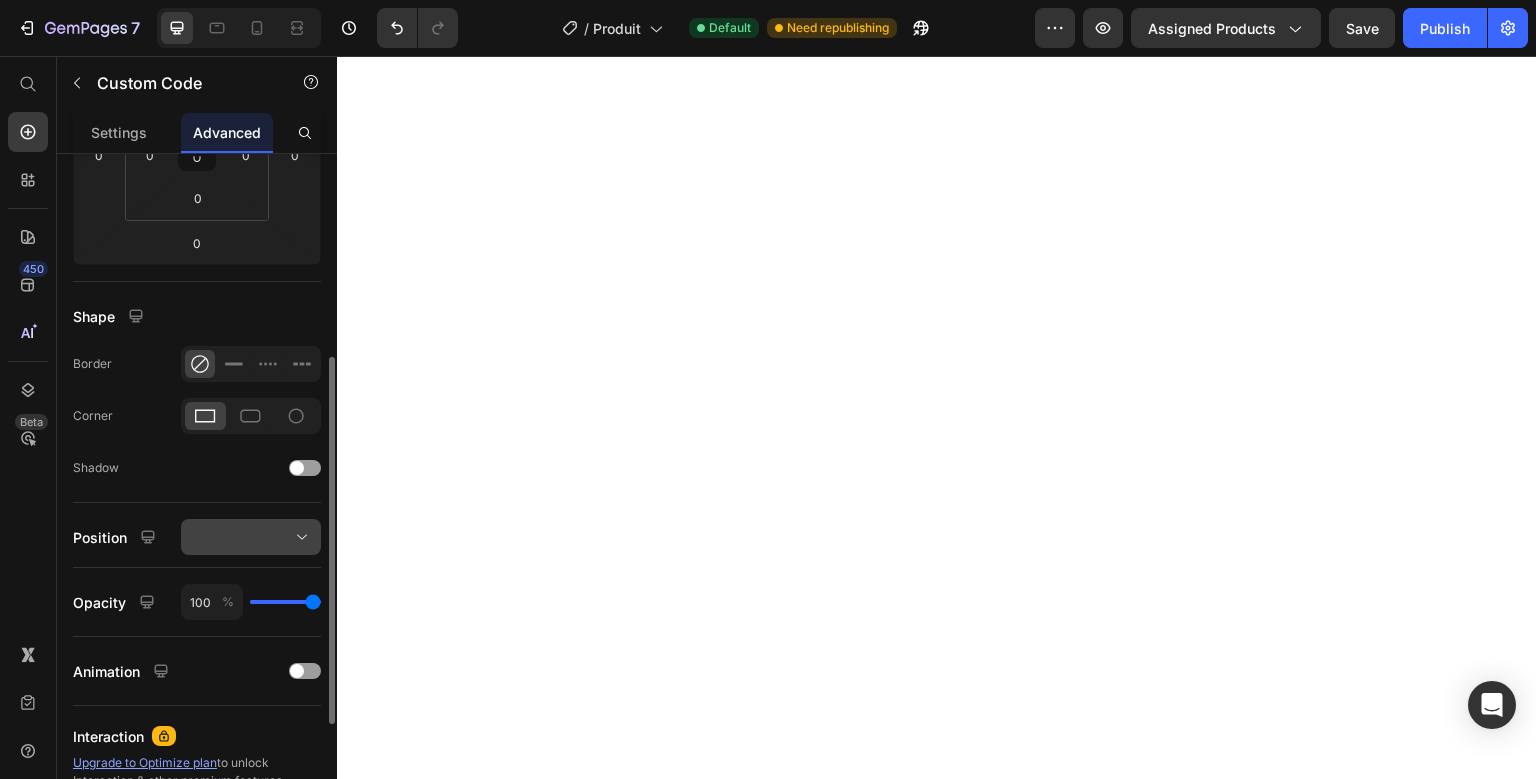 scroll, scrollTop: 369, scrollLeft: 0, axis: vertical 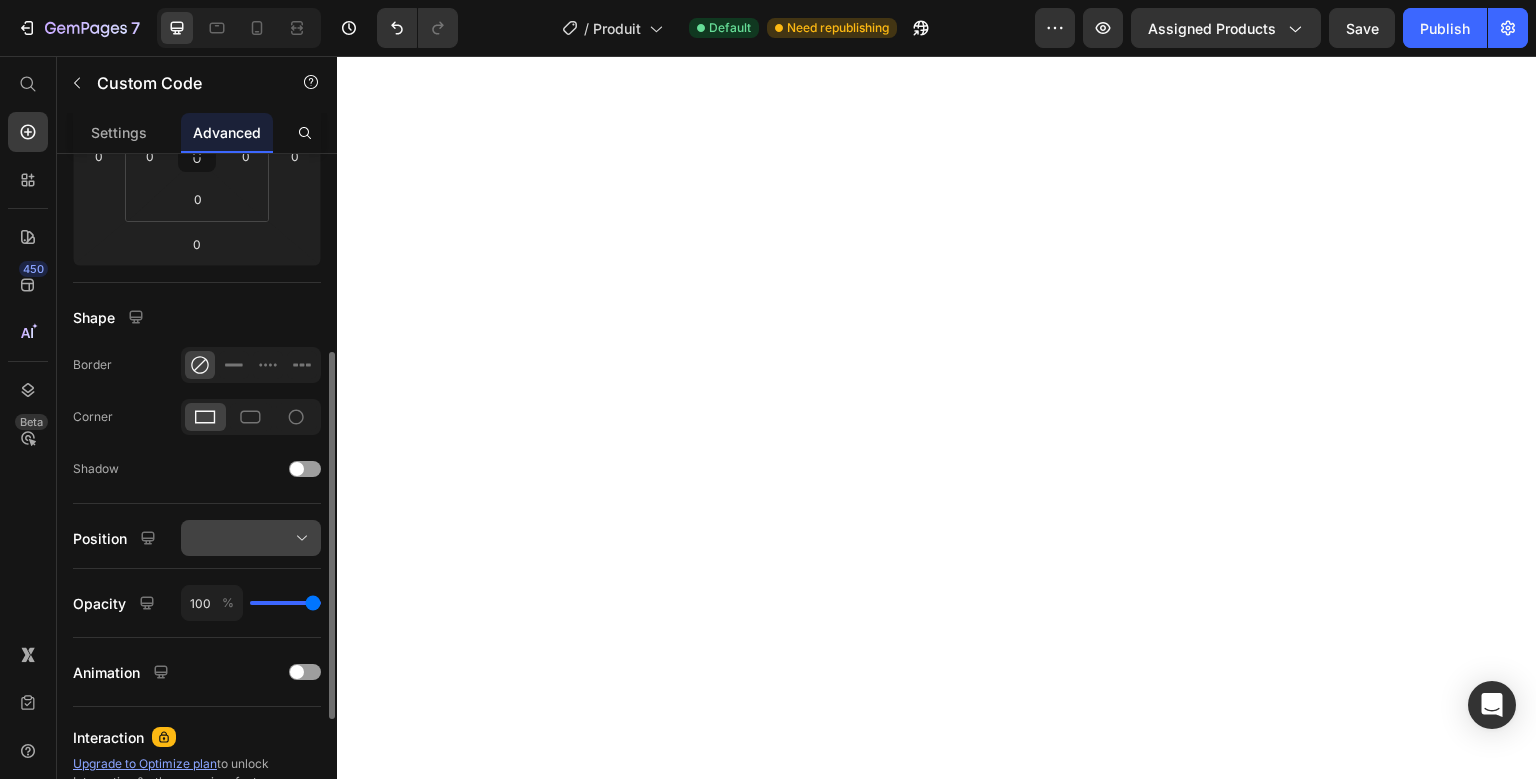 click at bounding box center [251, 538] 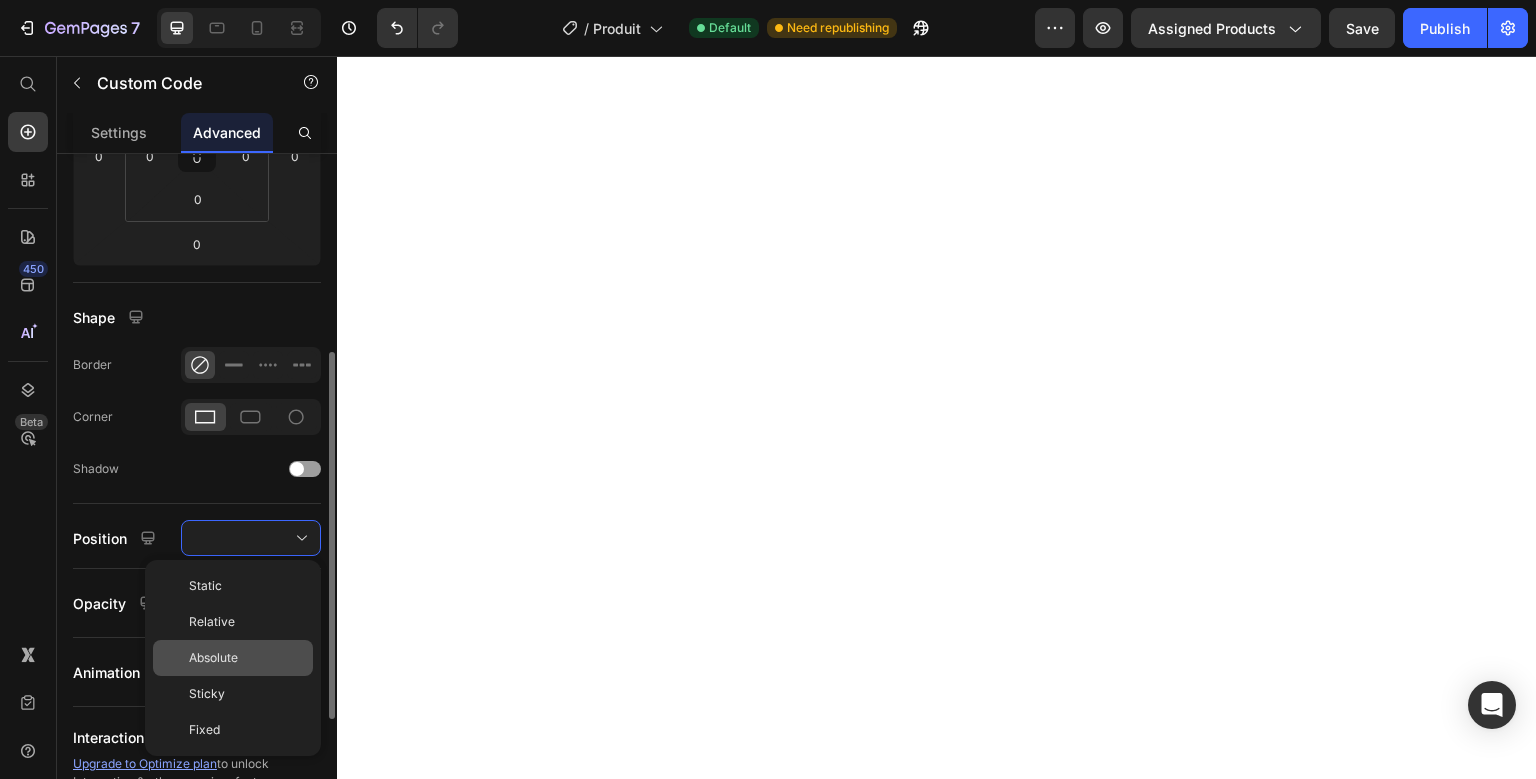 click on "Absolute" 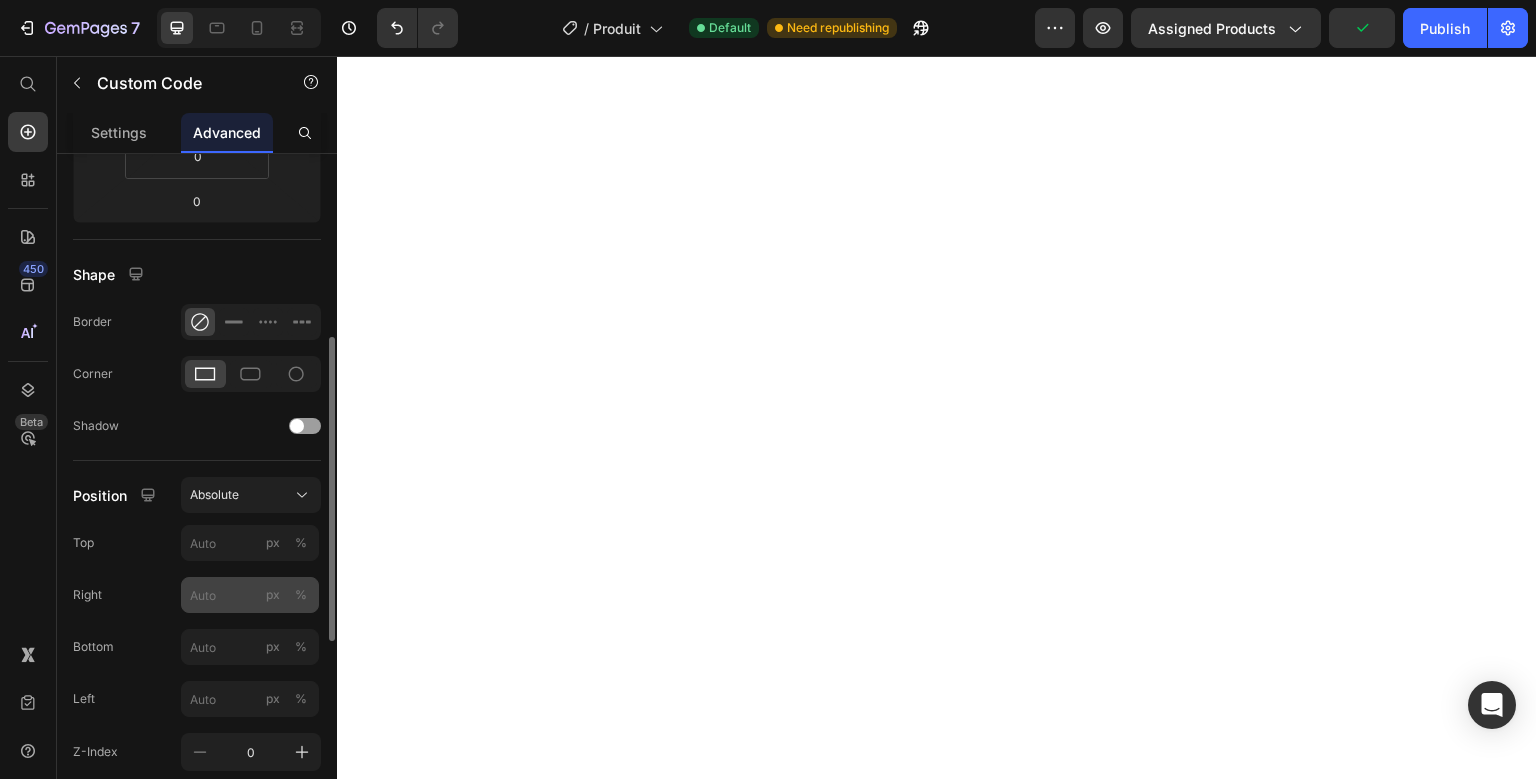 scroll, scrollTop: 412, scrollLeft: 0, axis: vertical 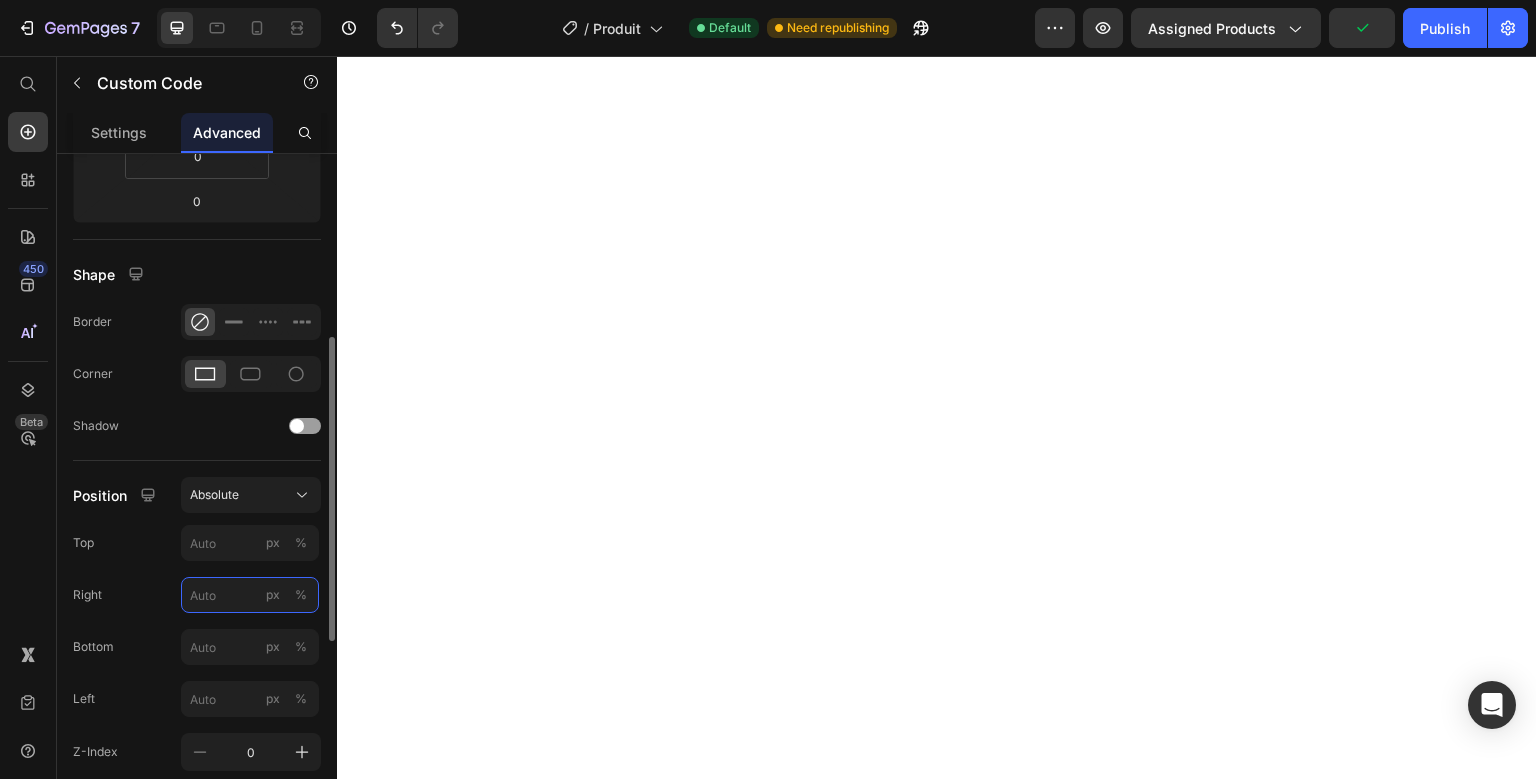 click on "px %" at bounding box center (250, 595) 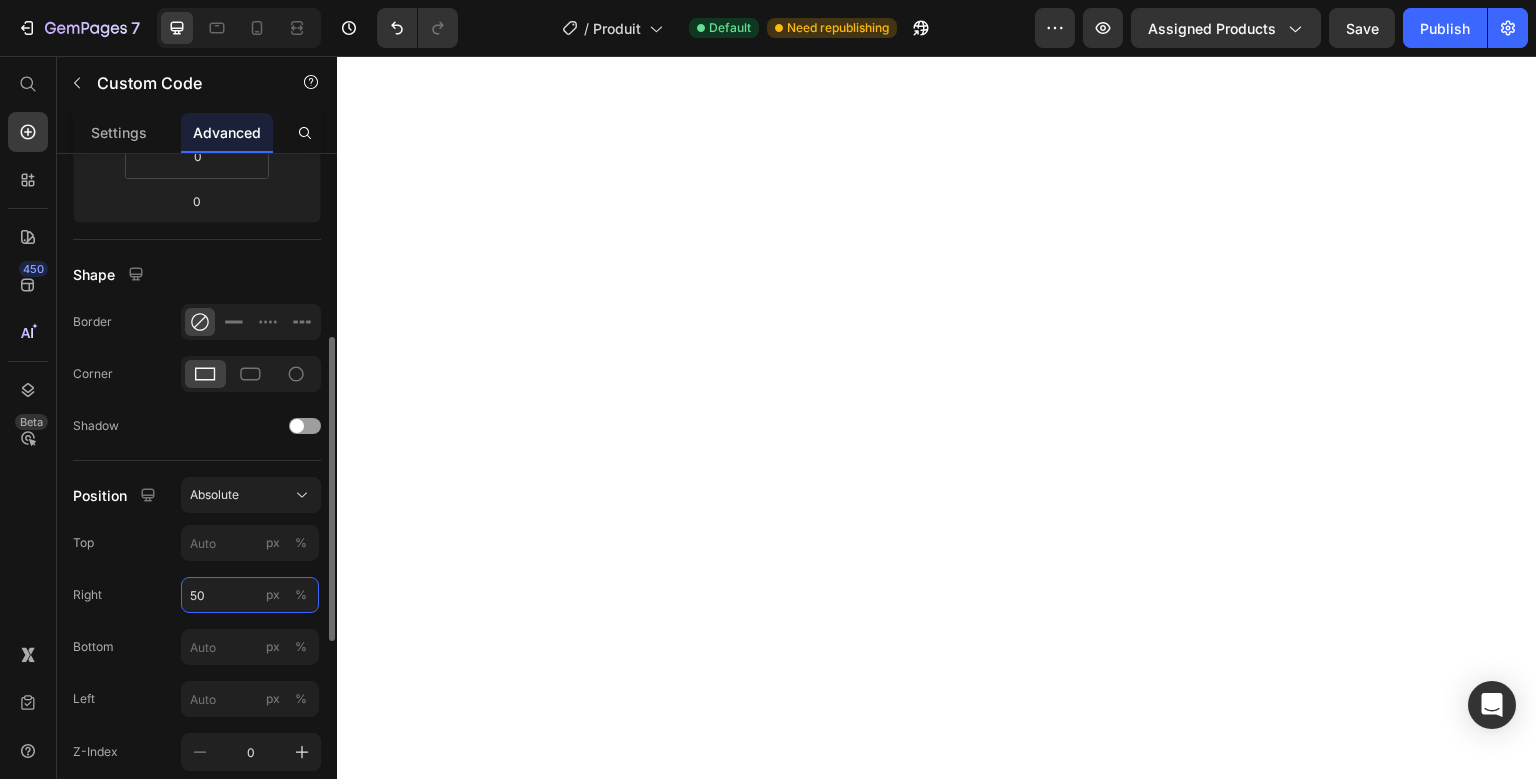 type on "5" 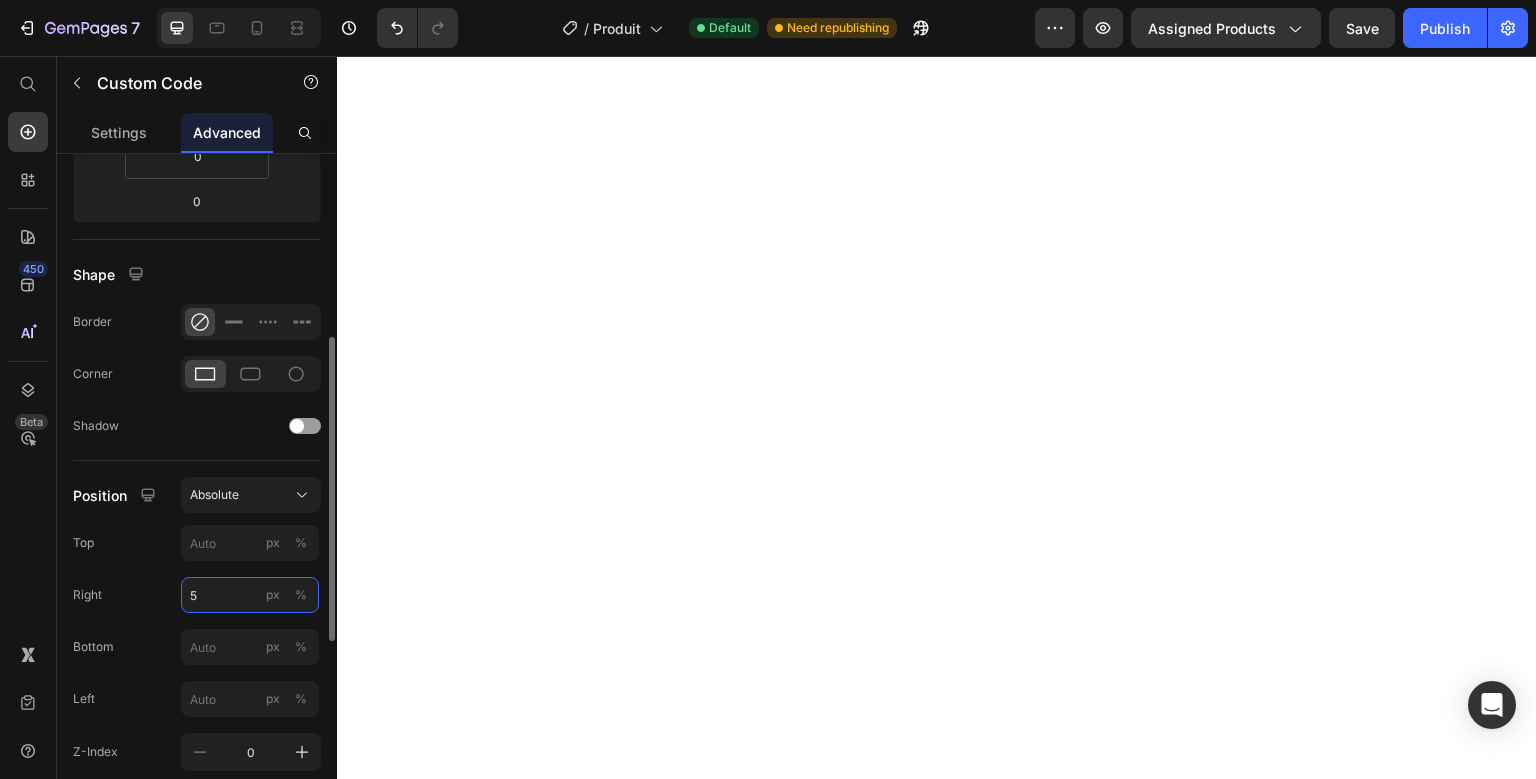 type 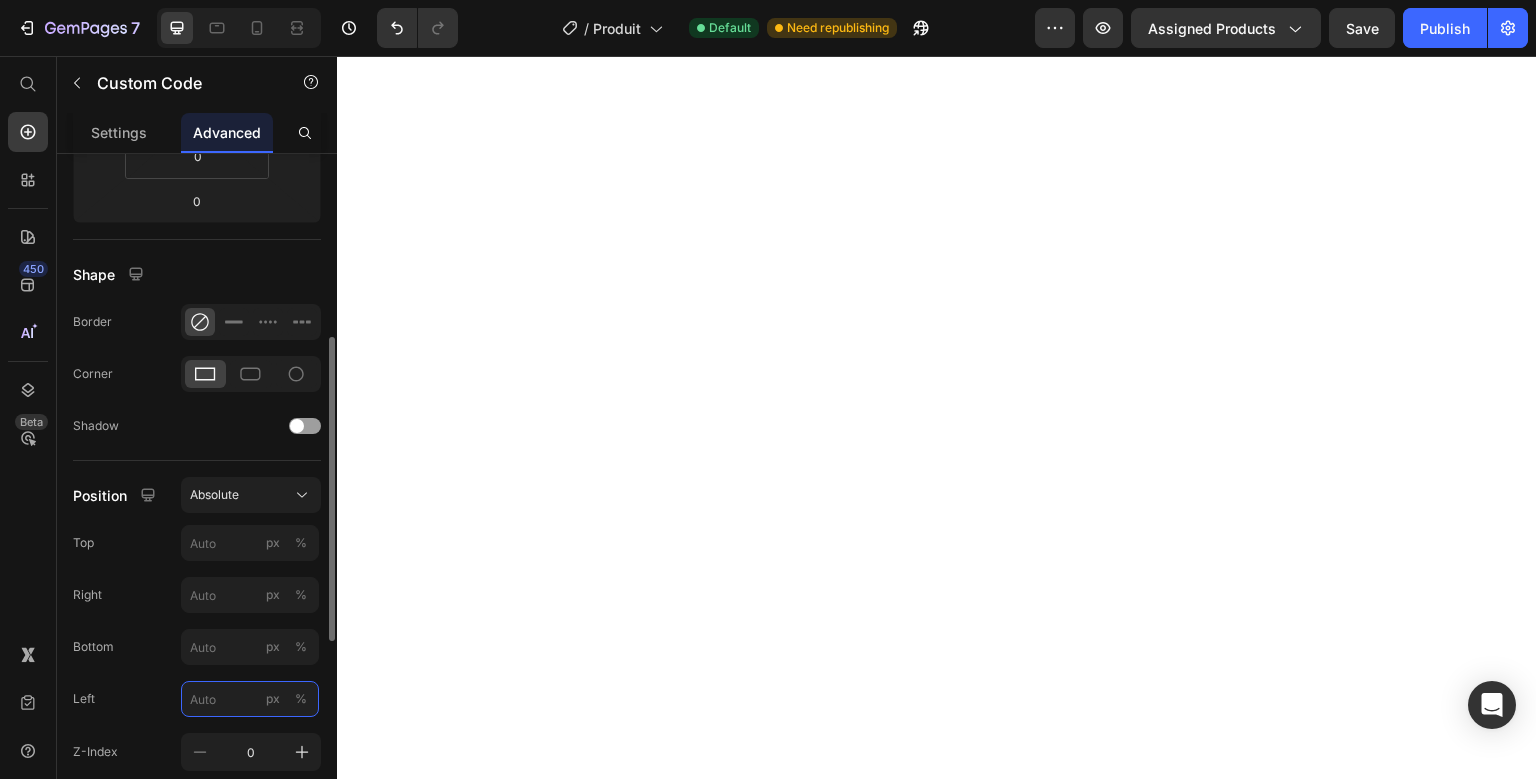 click on "px %" at bounding box center (250, 699) 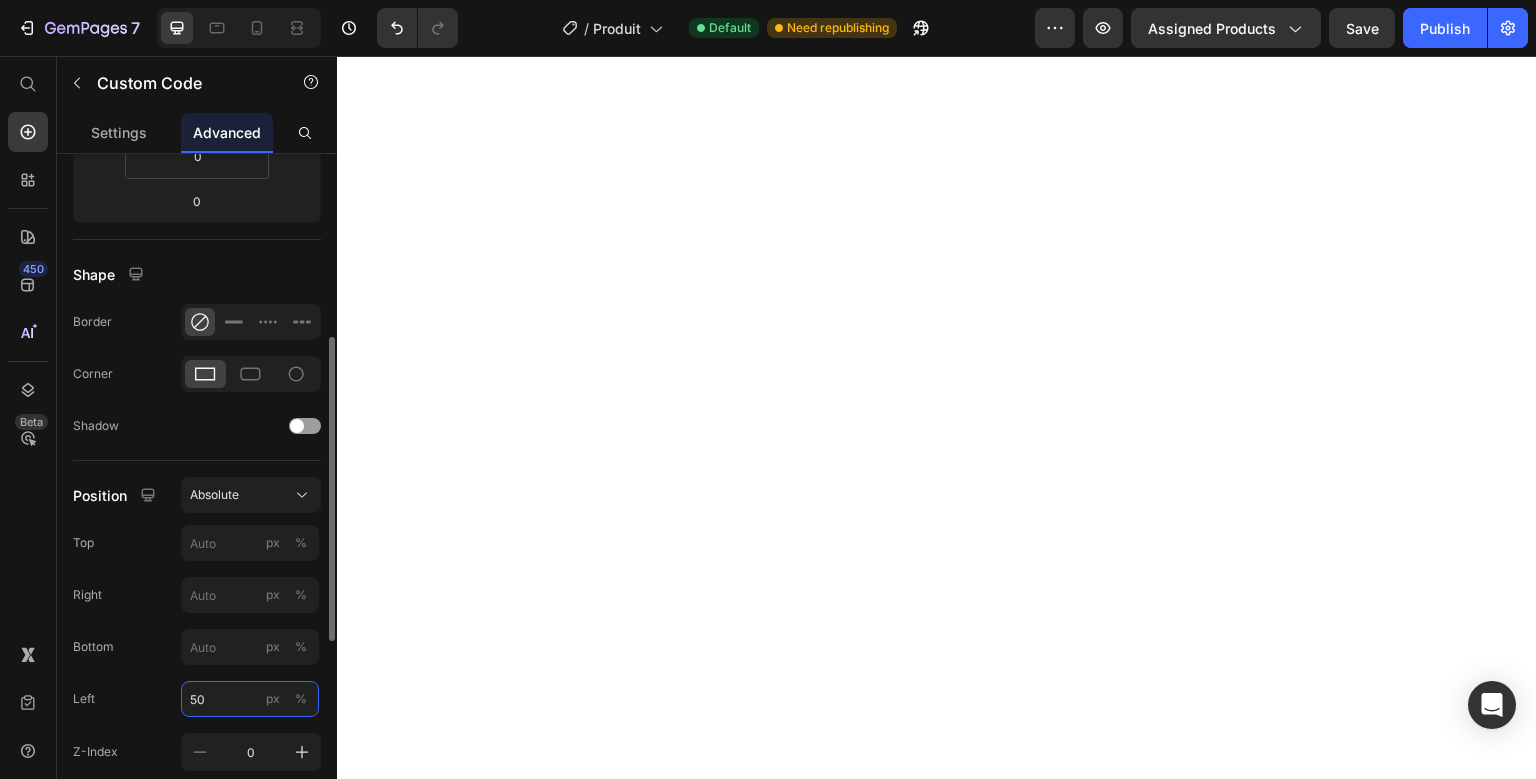 type on "5" 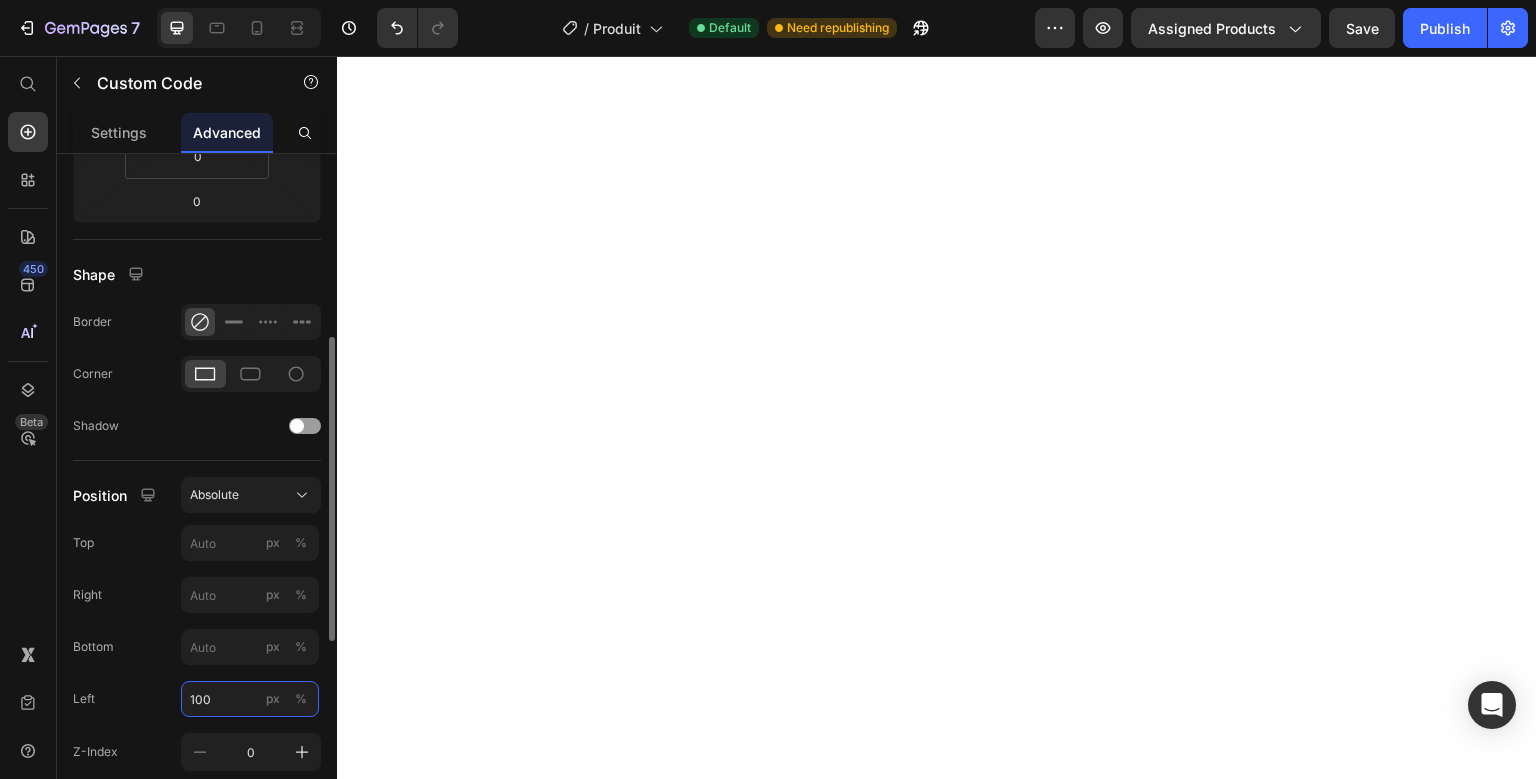 click on "100" at bounding box center (250, 699) 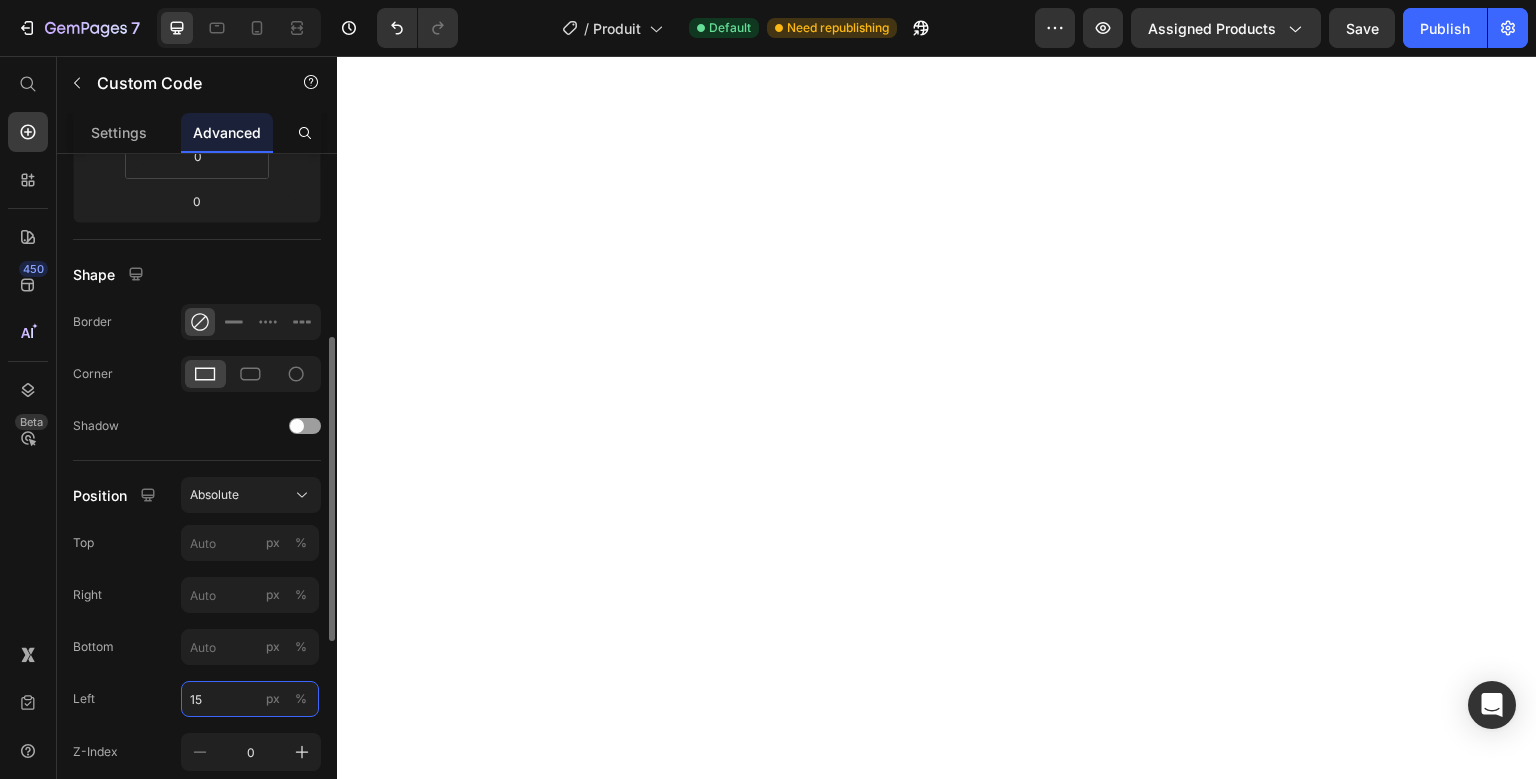 type on "150" 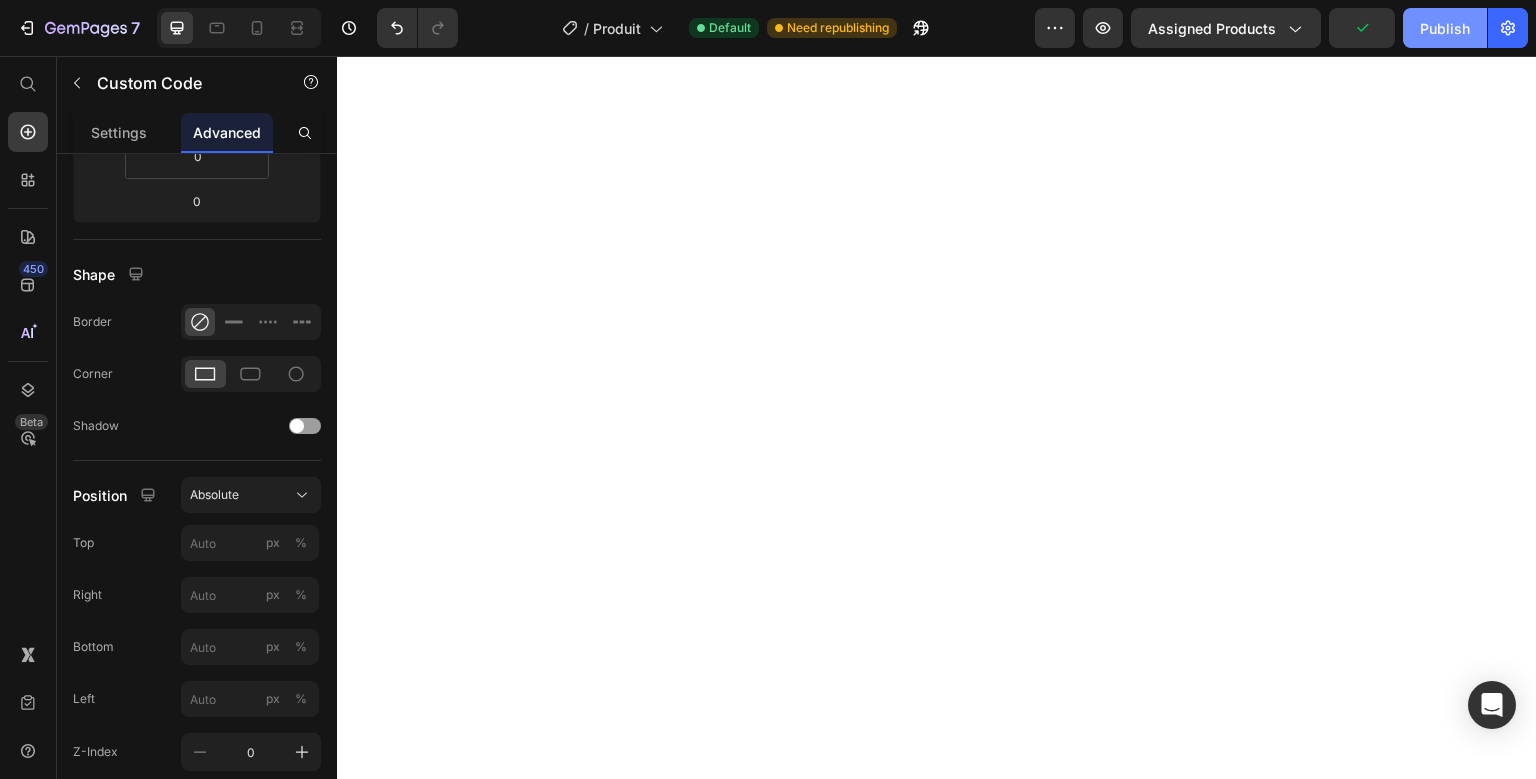 click on "Publish" at bounding box center (1445, 28) 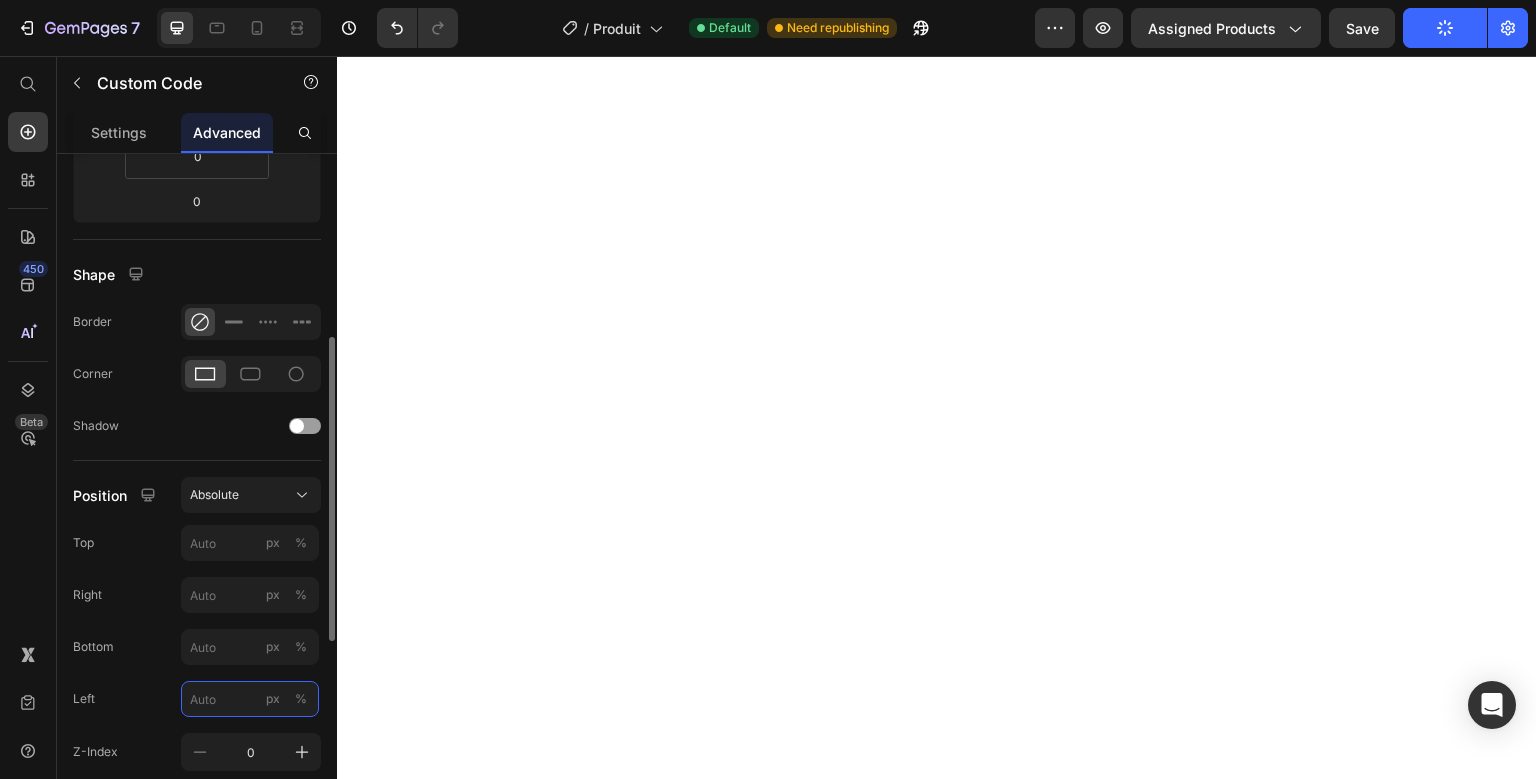 click on "px %" at bounding box center (250, 699) 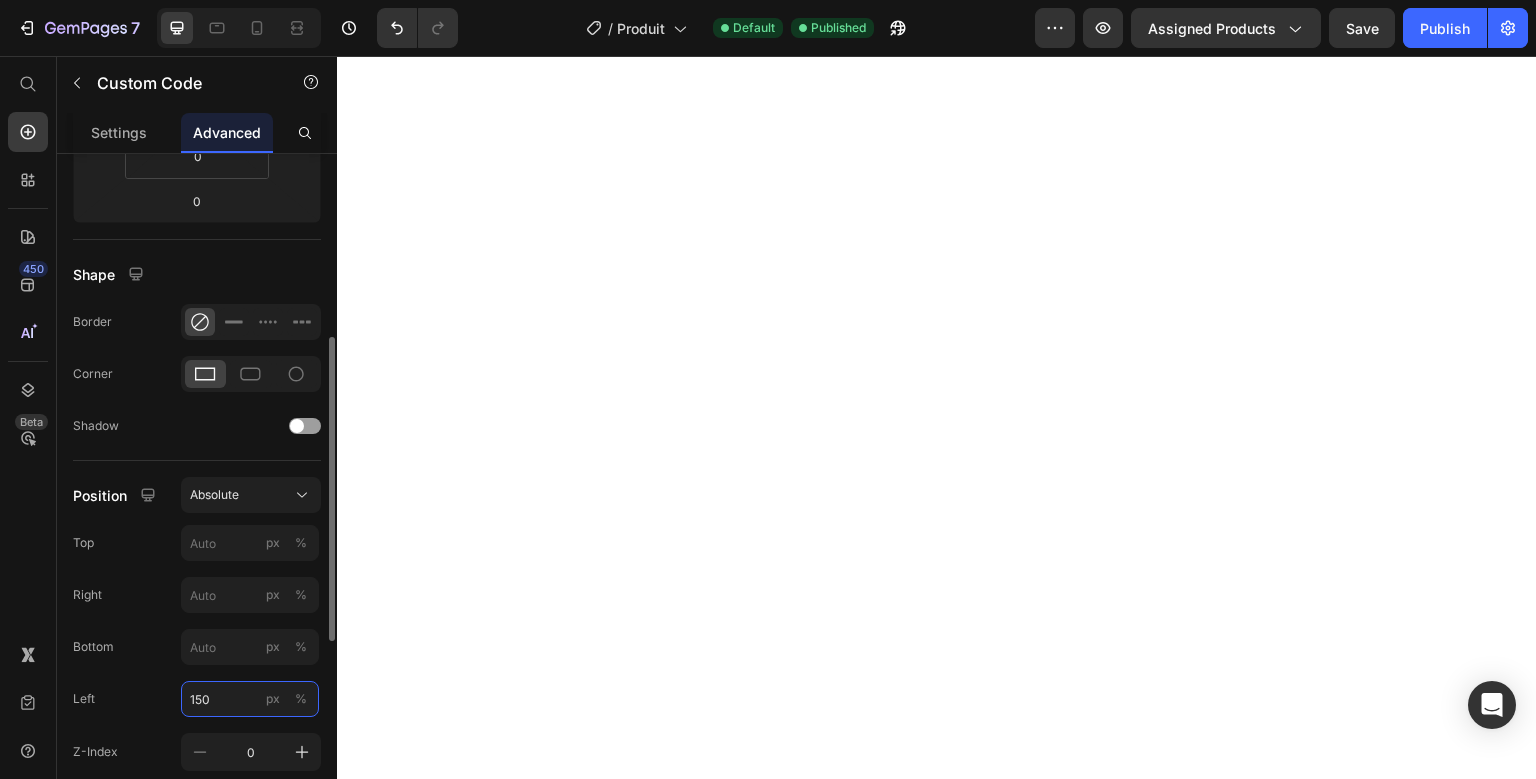 type on "150" 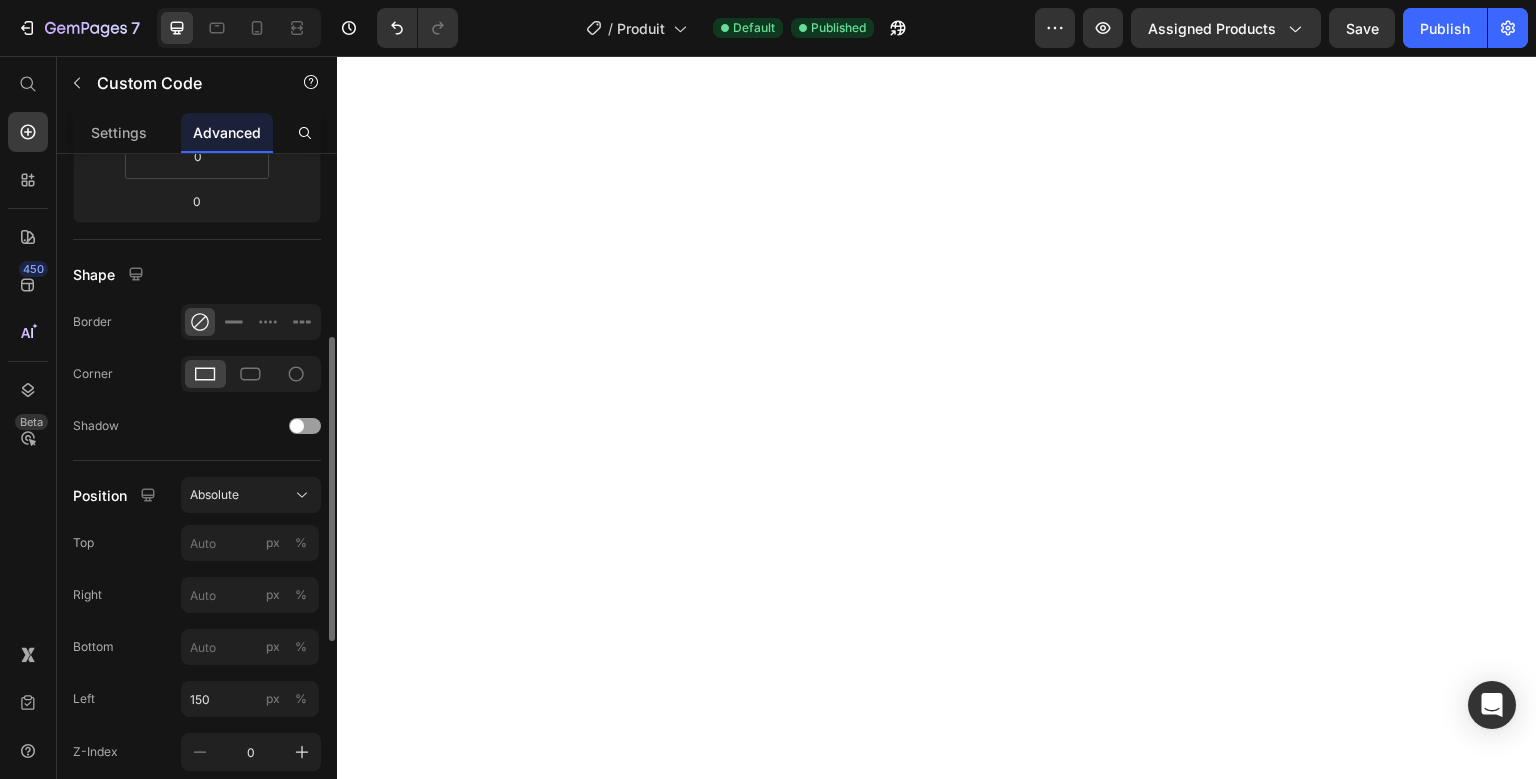 click on "Shape Border Corner Shadow" 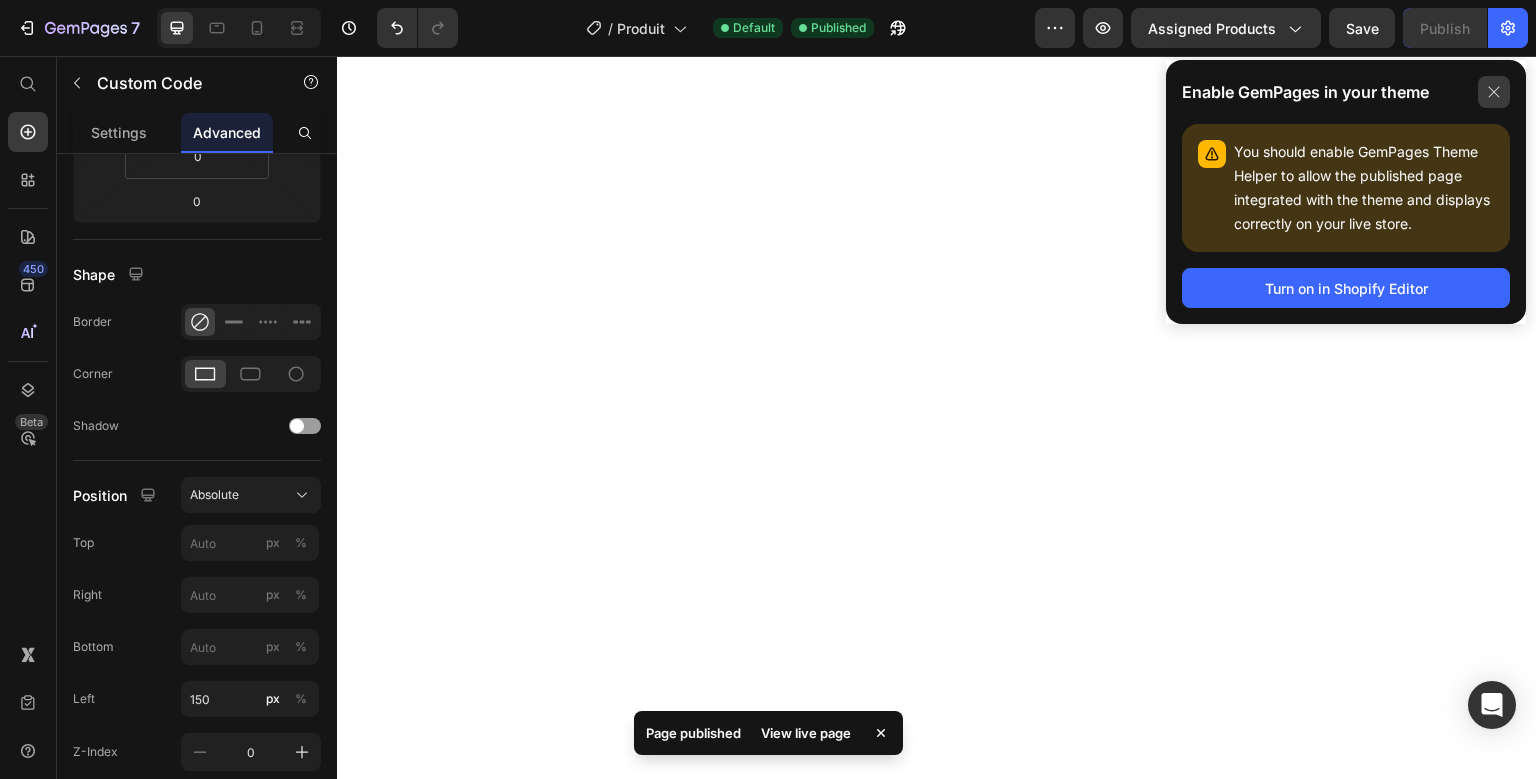 click 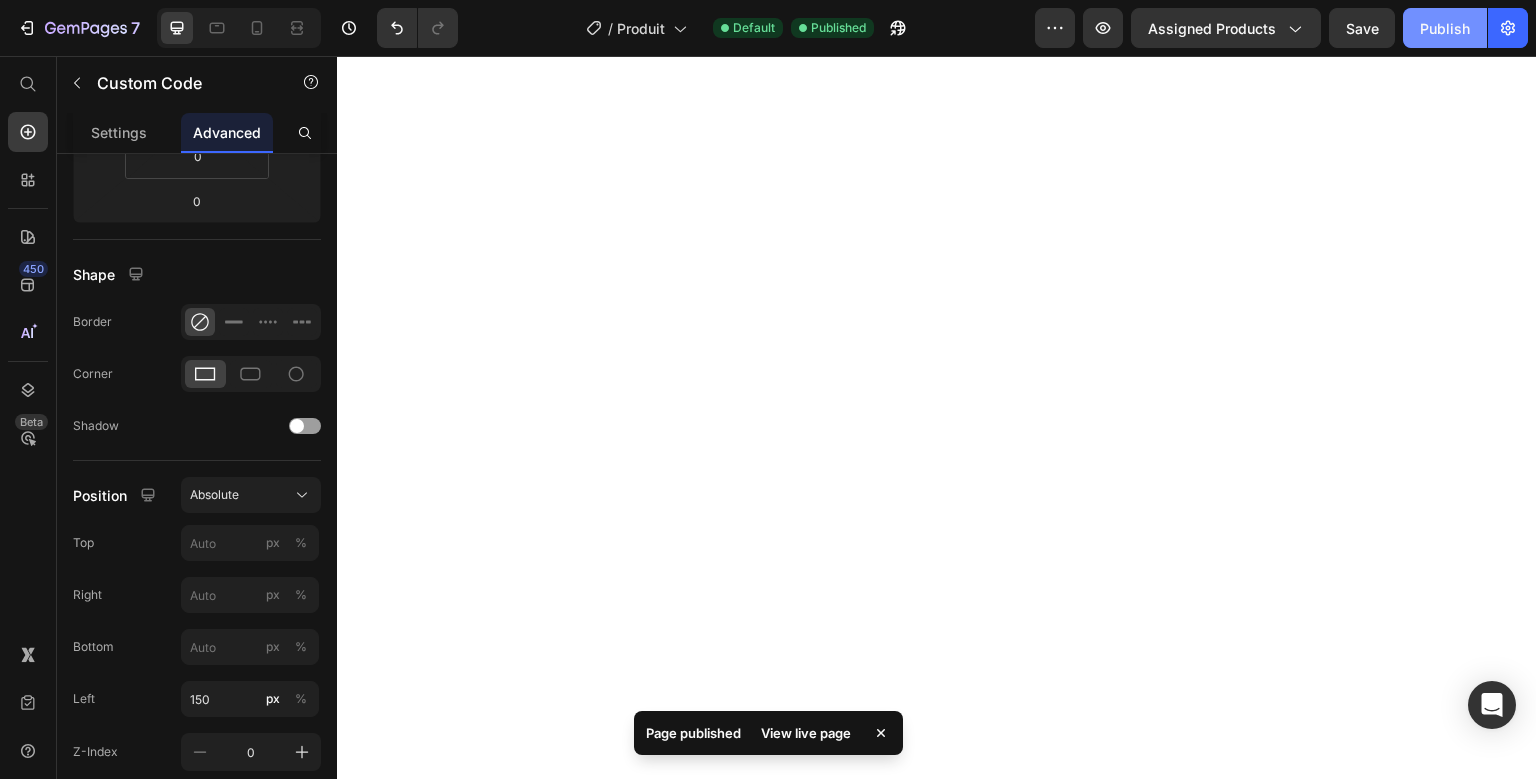 click on "Publish" at bounding box center (1445, 28) 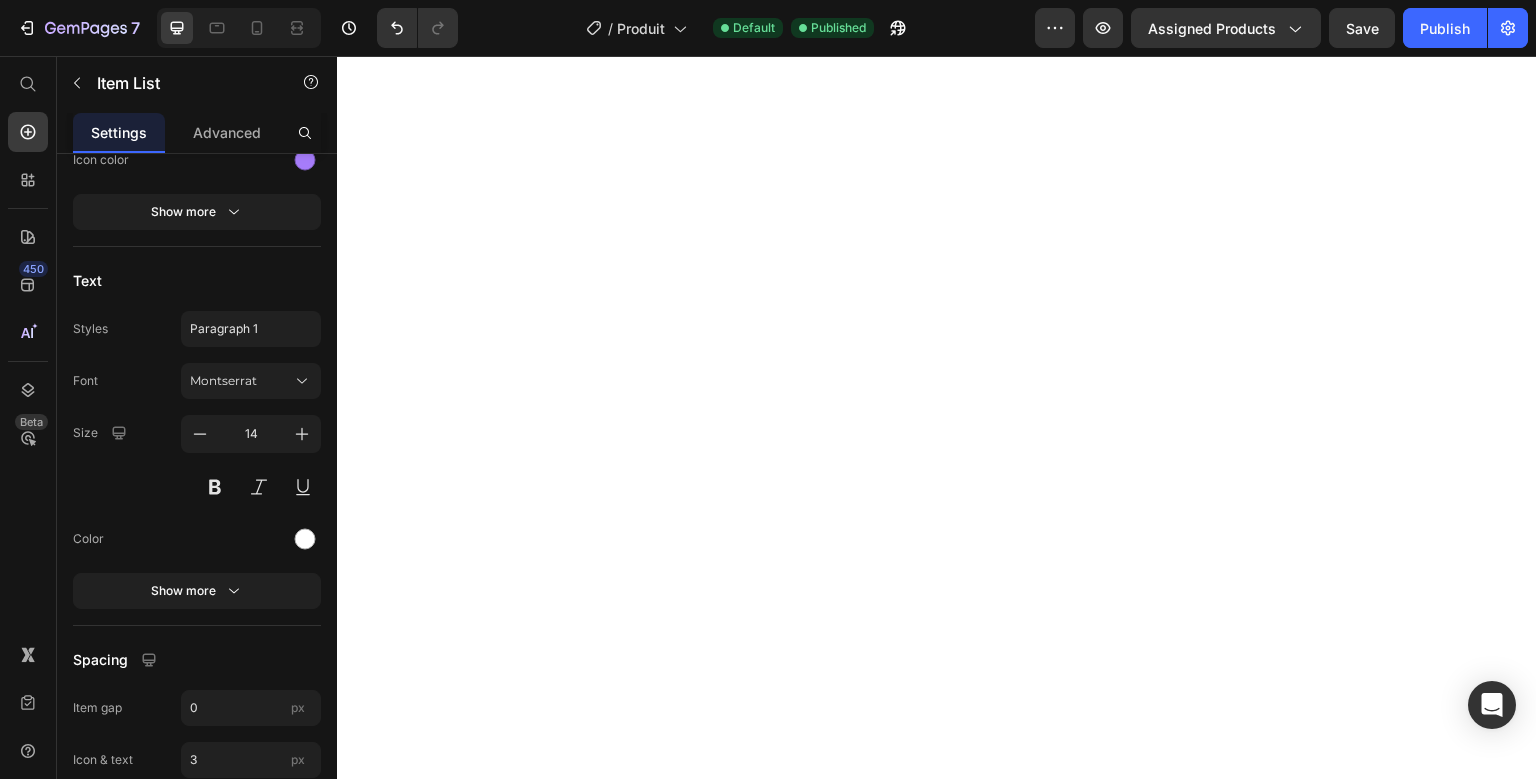 scroll, scrollTop: 0, scrollLeft: 0, axis: both 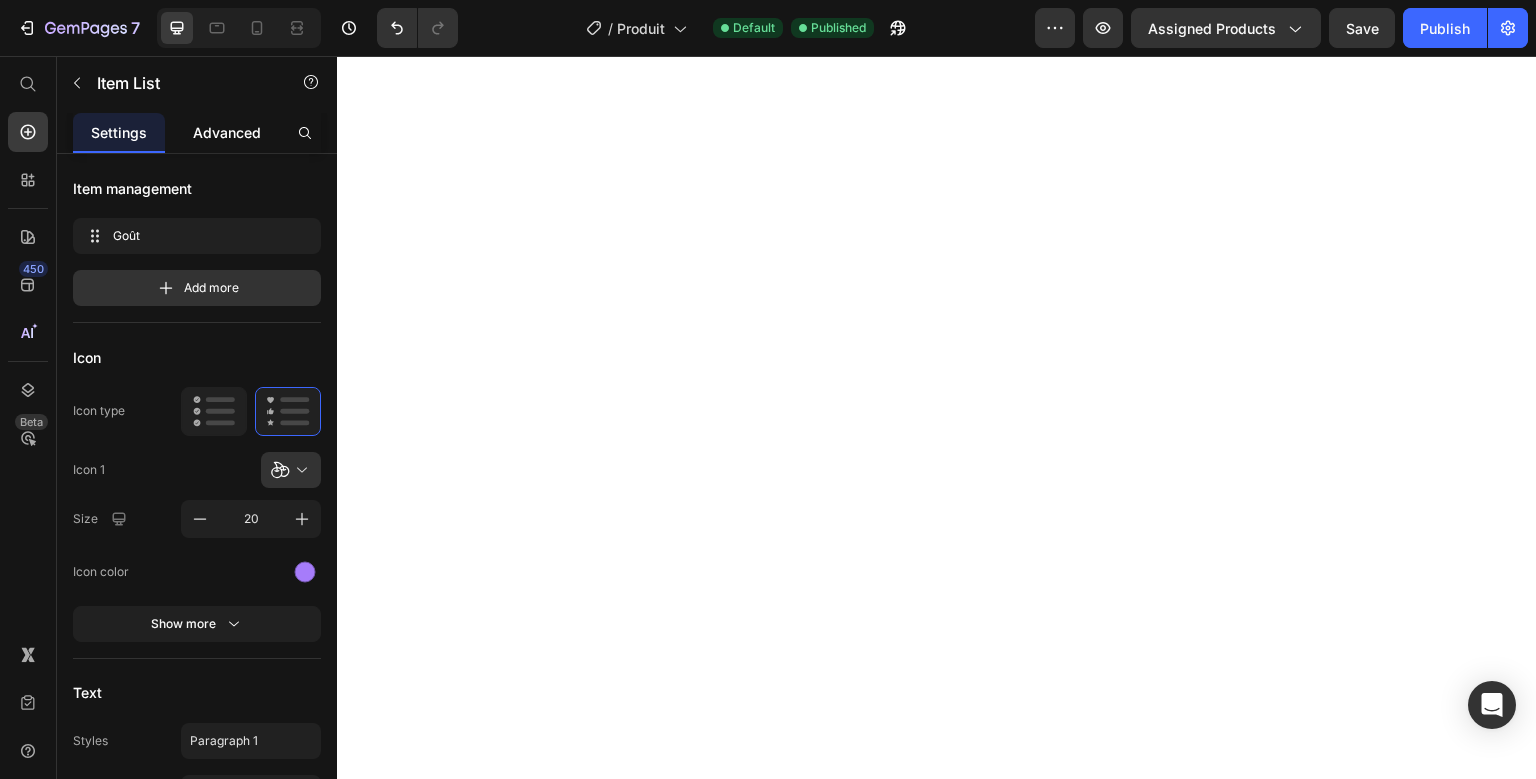 click on "Advanced" at bounding box center [227, 132] 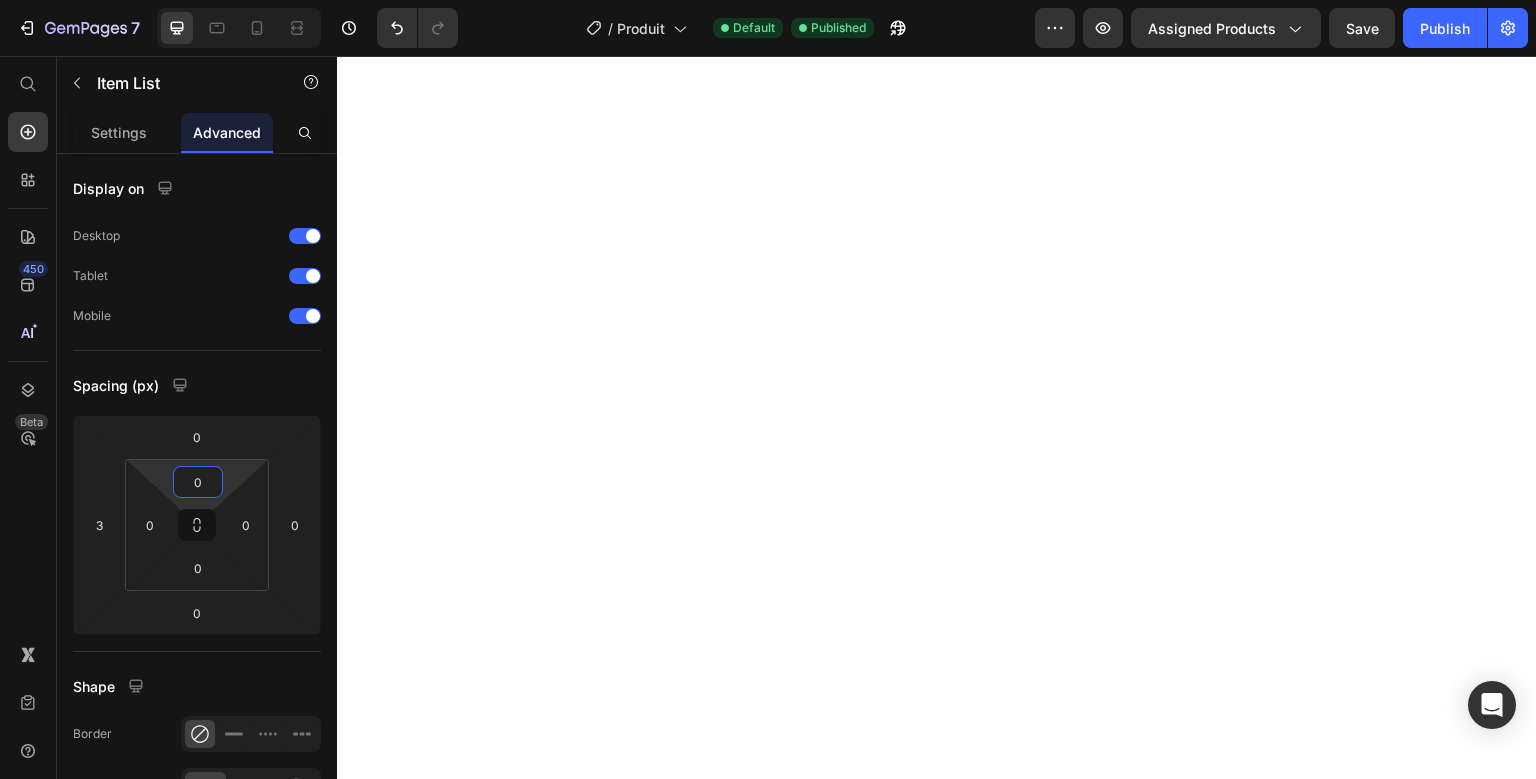 click on "0" at bounding box center [198, 482] 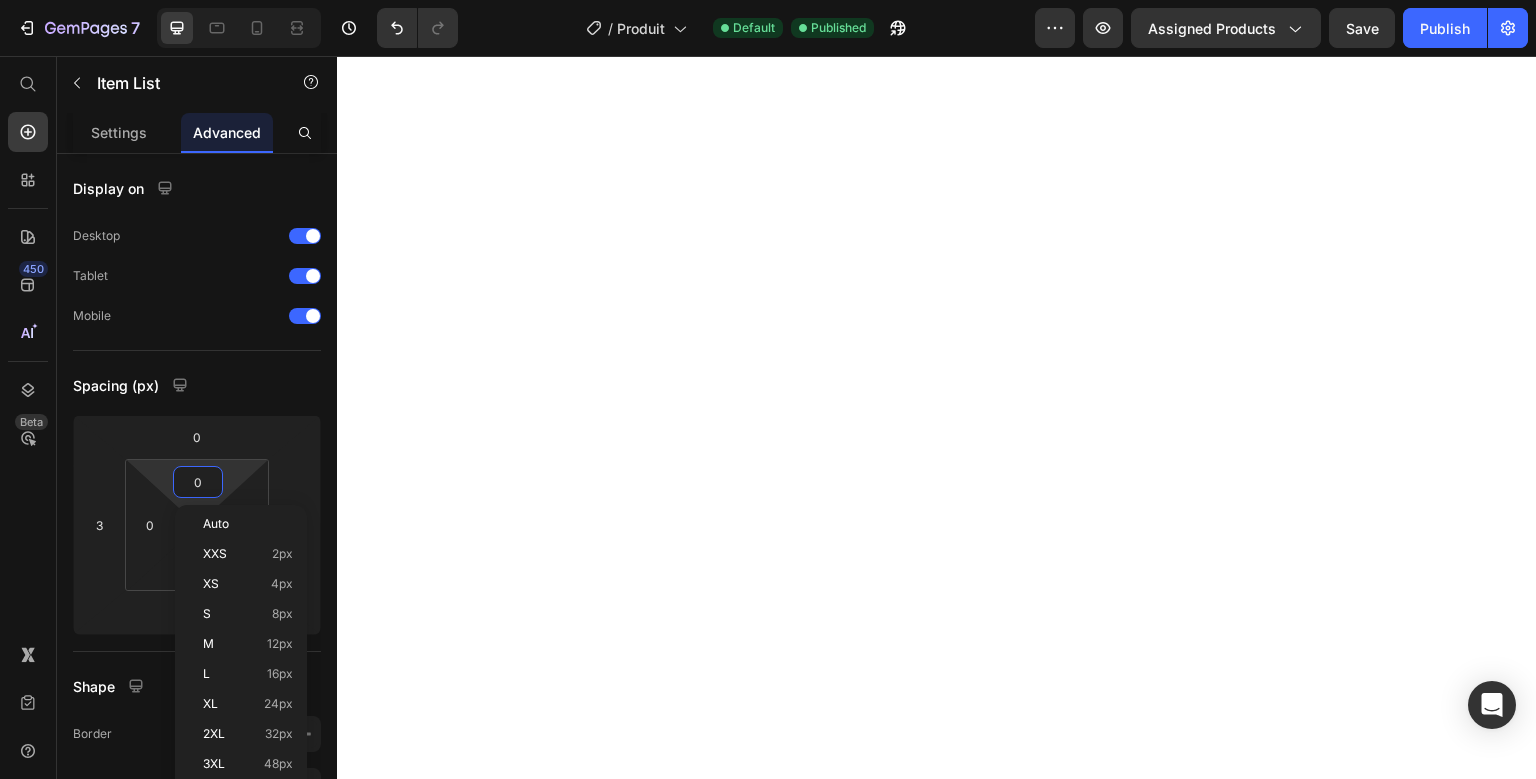 type on "5" 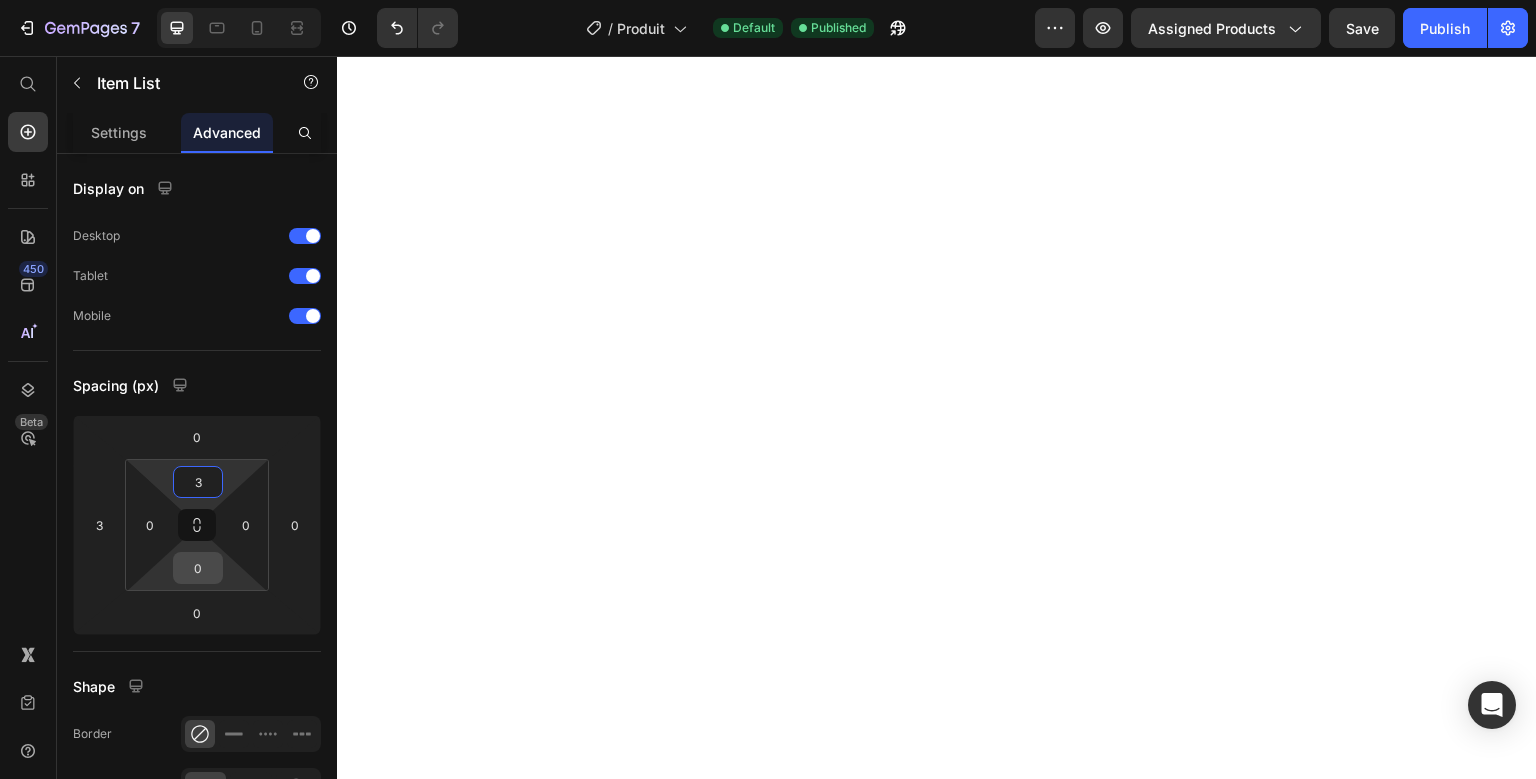 type on "3" 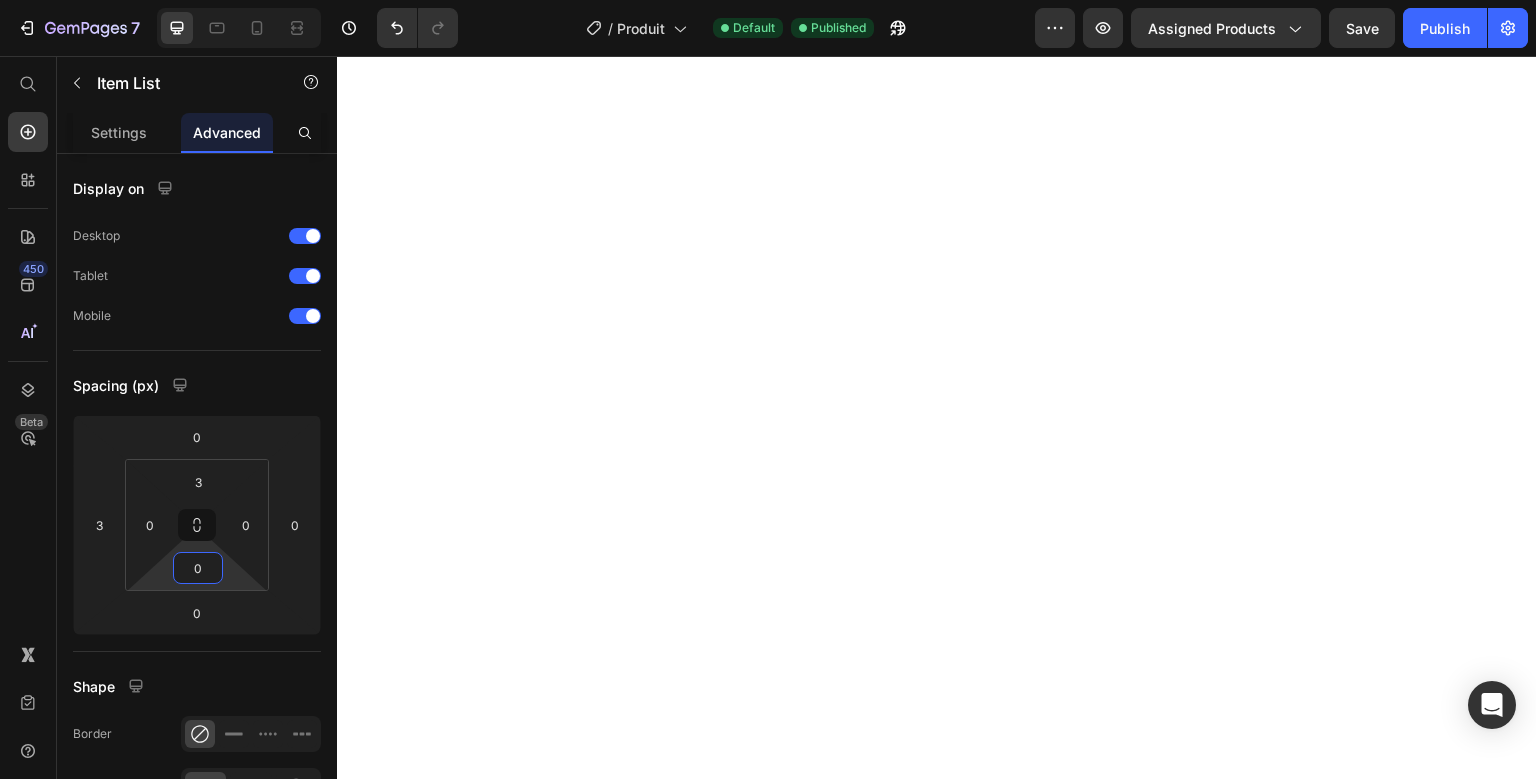 click on "0" at bounding box center (198, 568) 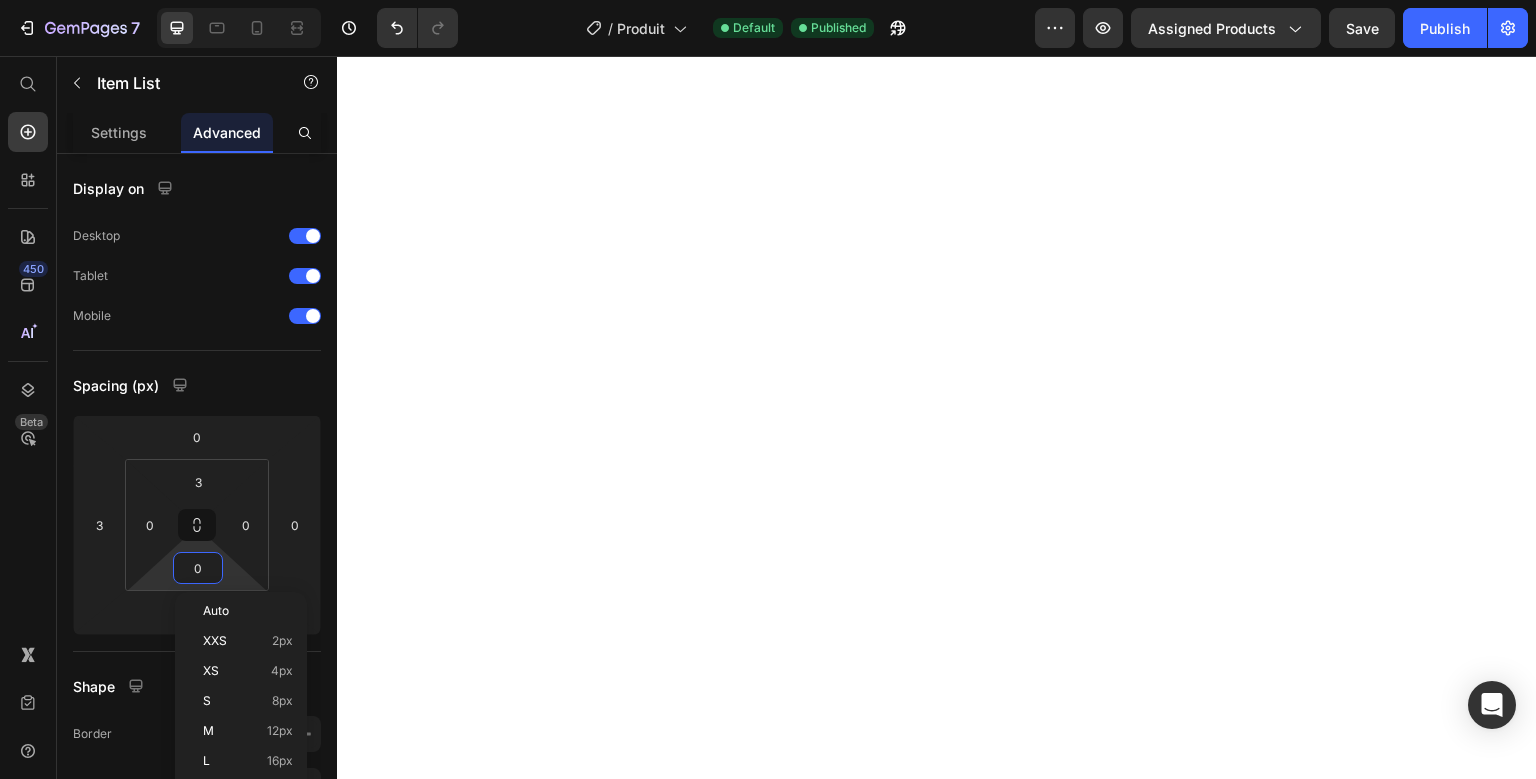 type on "3" 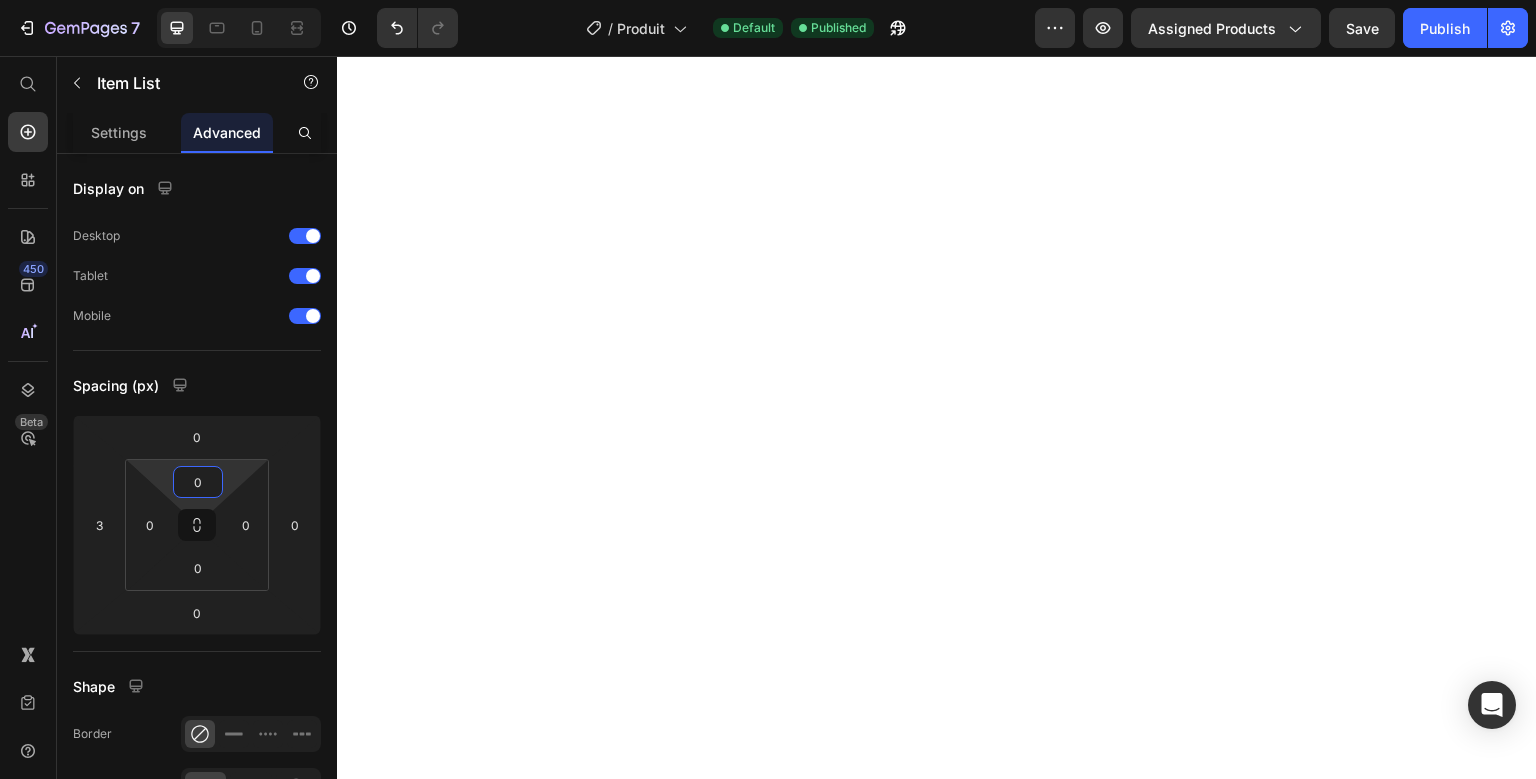 click on "0" at bounding box center (198, 482) 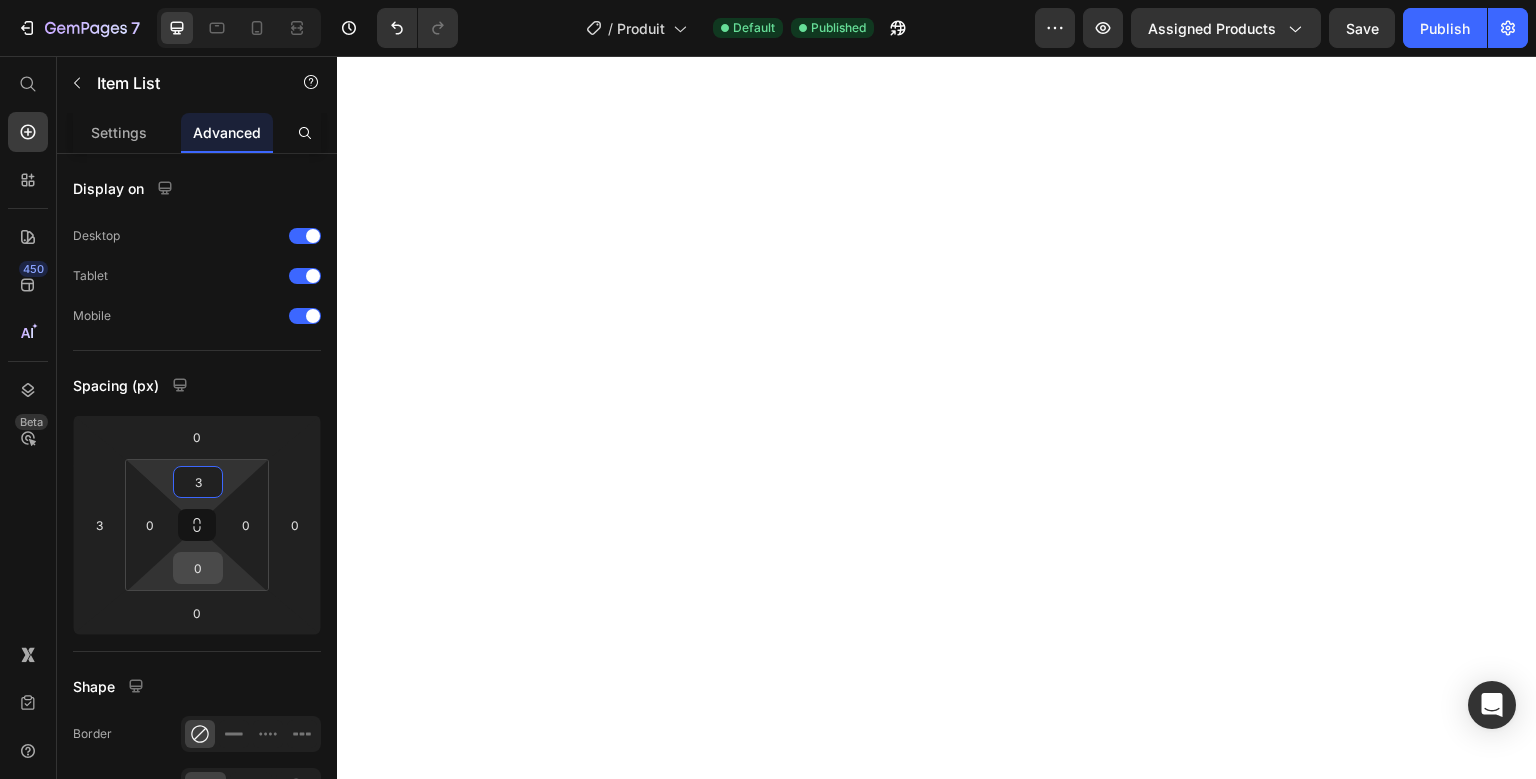 type on "3" 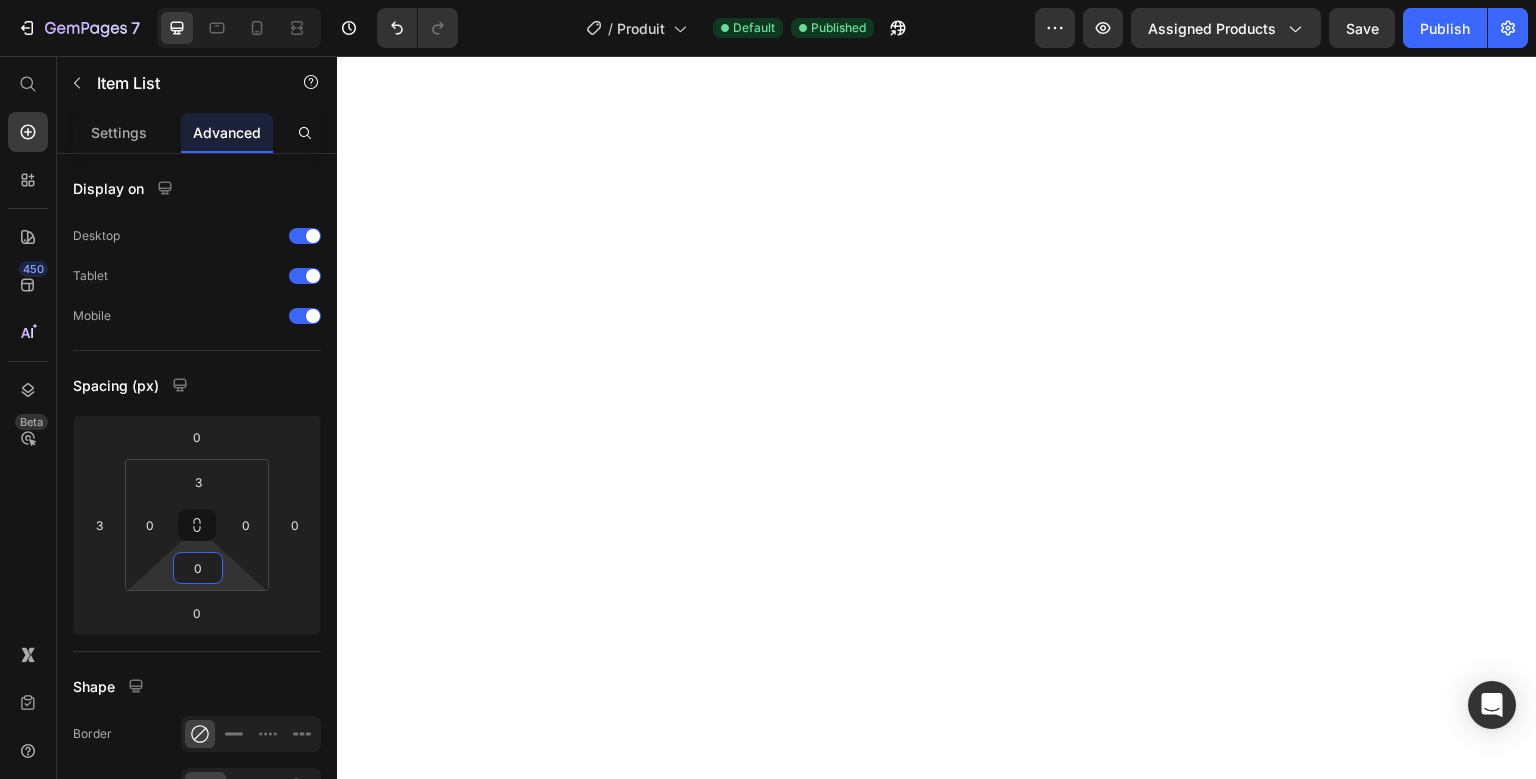 click on "0" at bounding box center (198, 568) 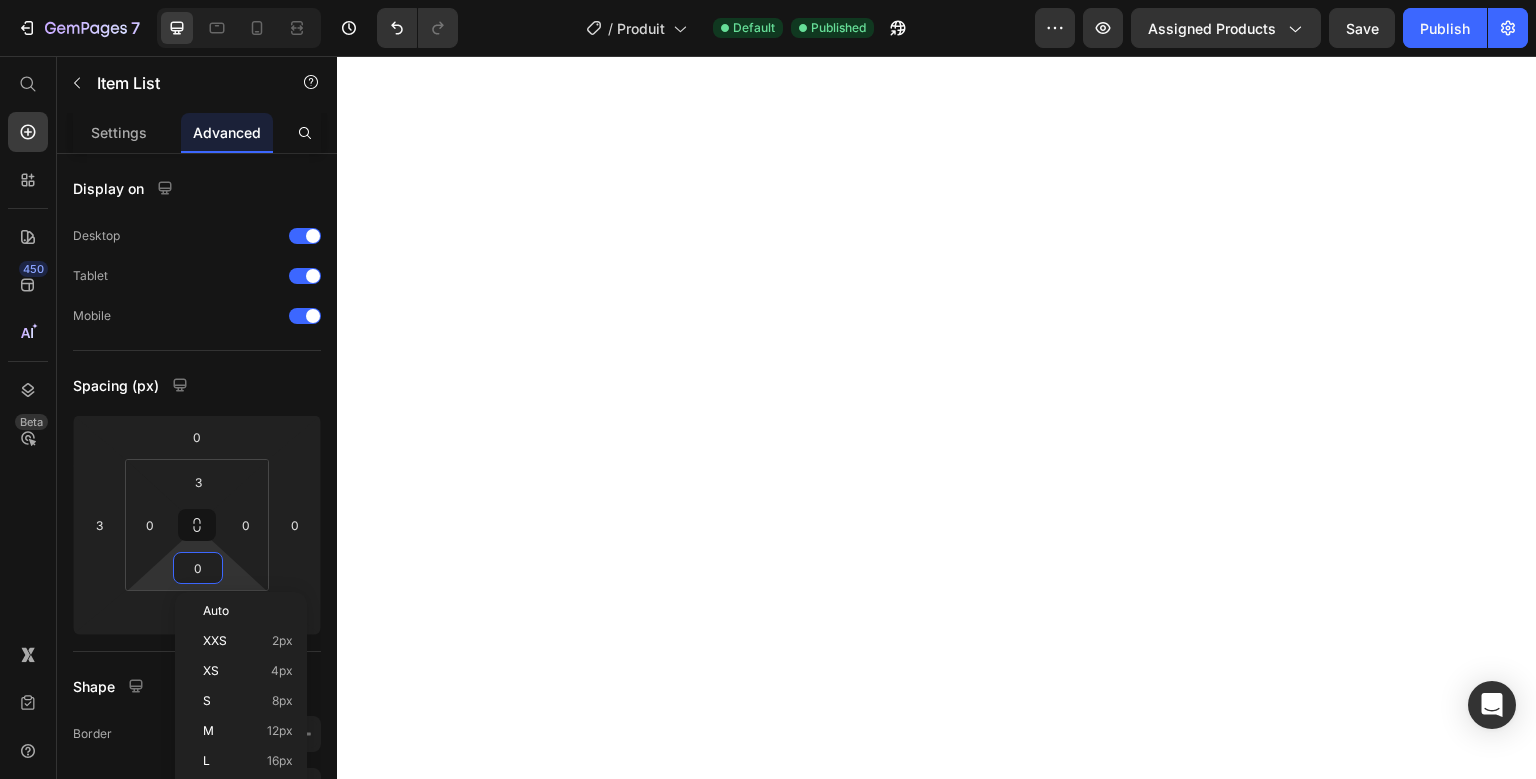 type on "3" 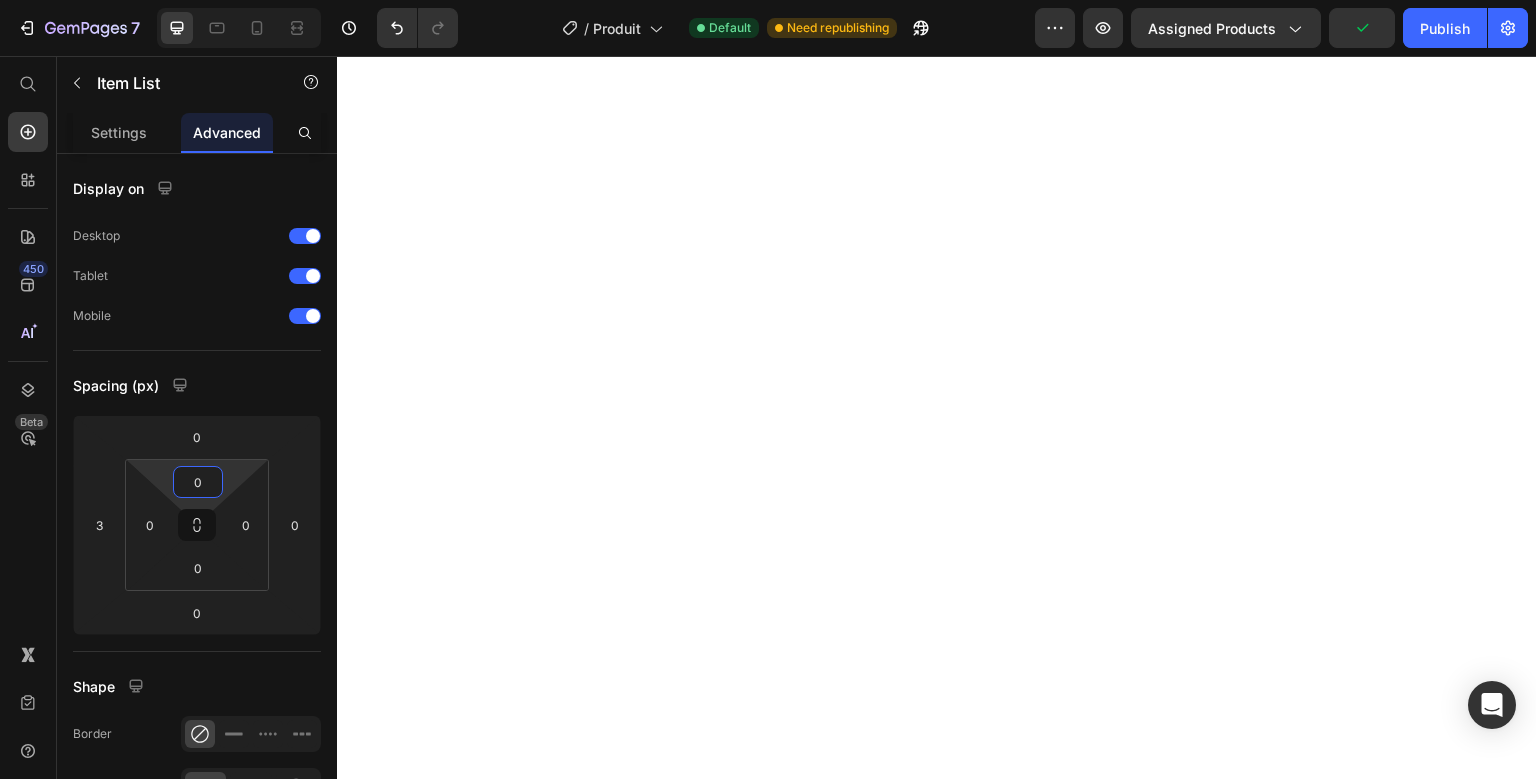click on "0" at bounding box center (198, 482) 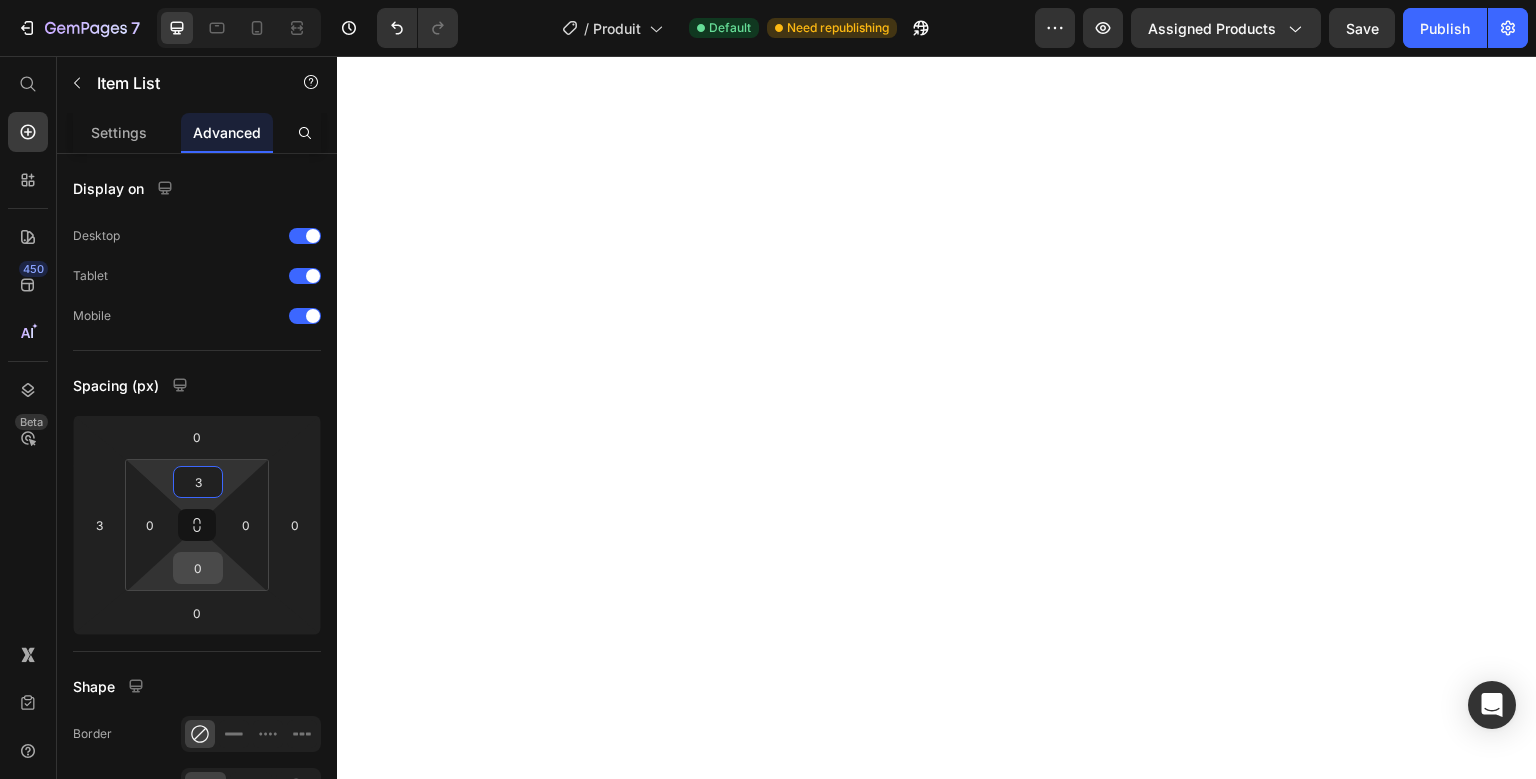 type on "3" 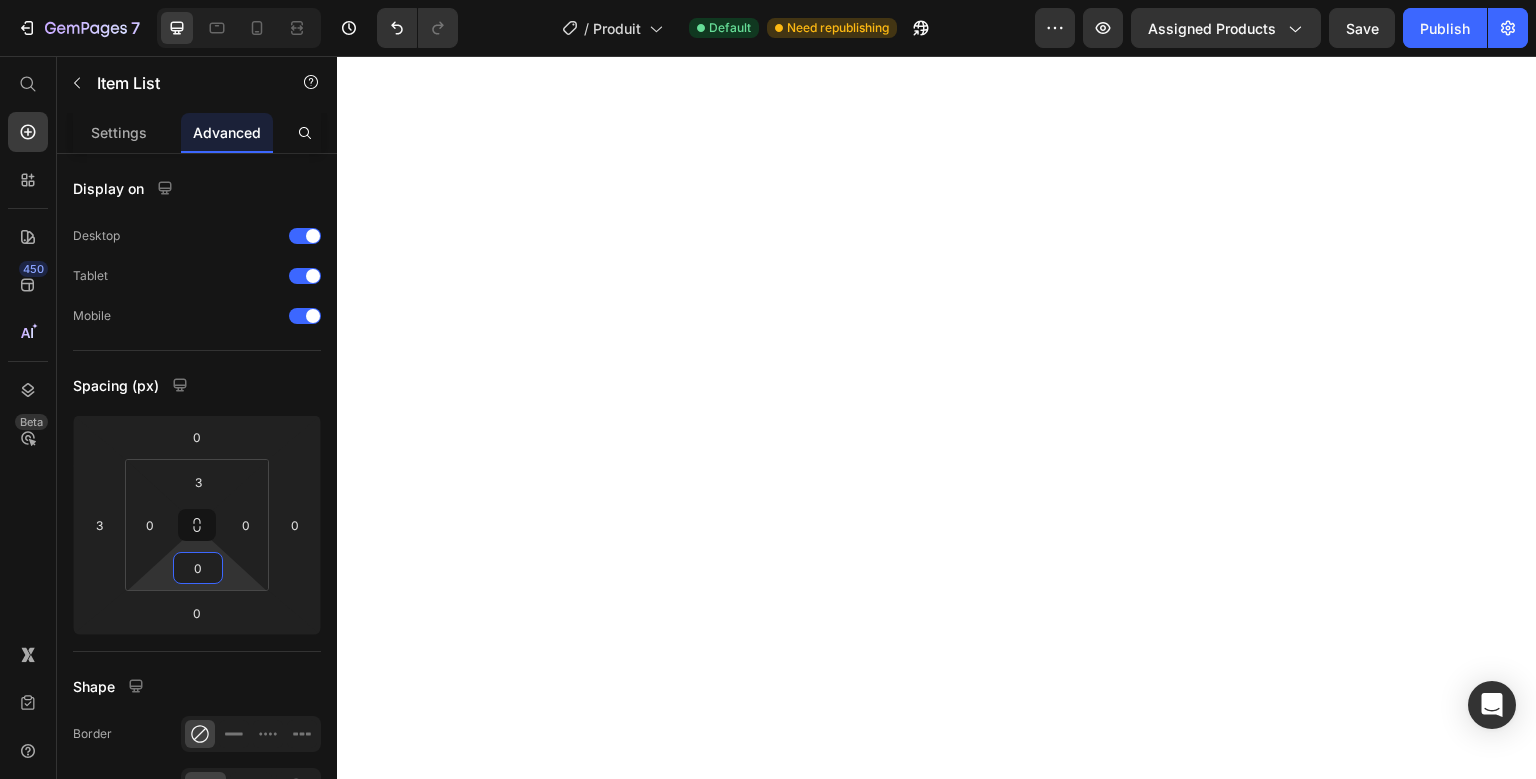 click on "0" at bounding box center [198, 568] 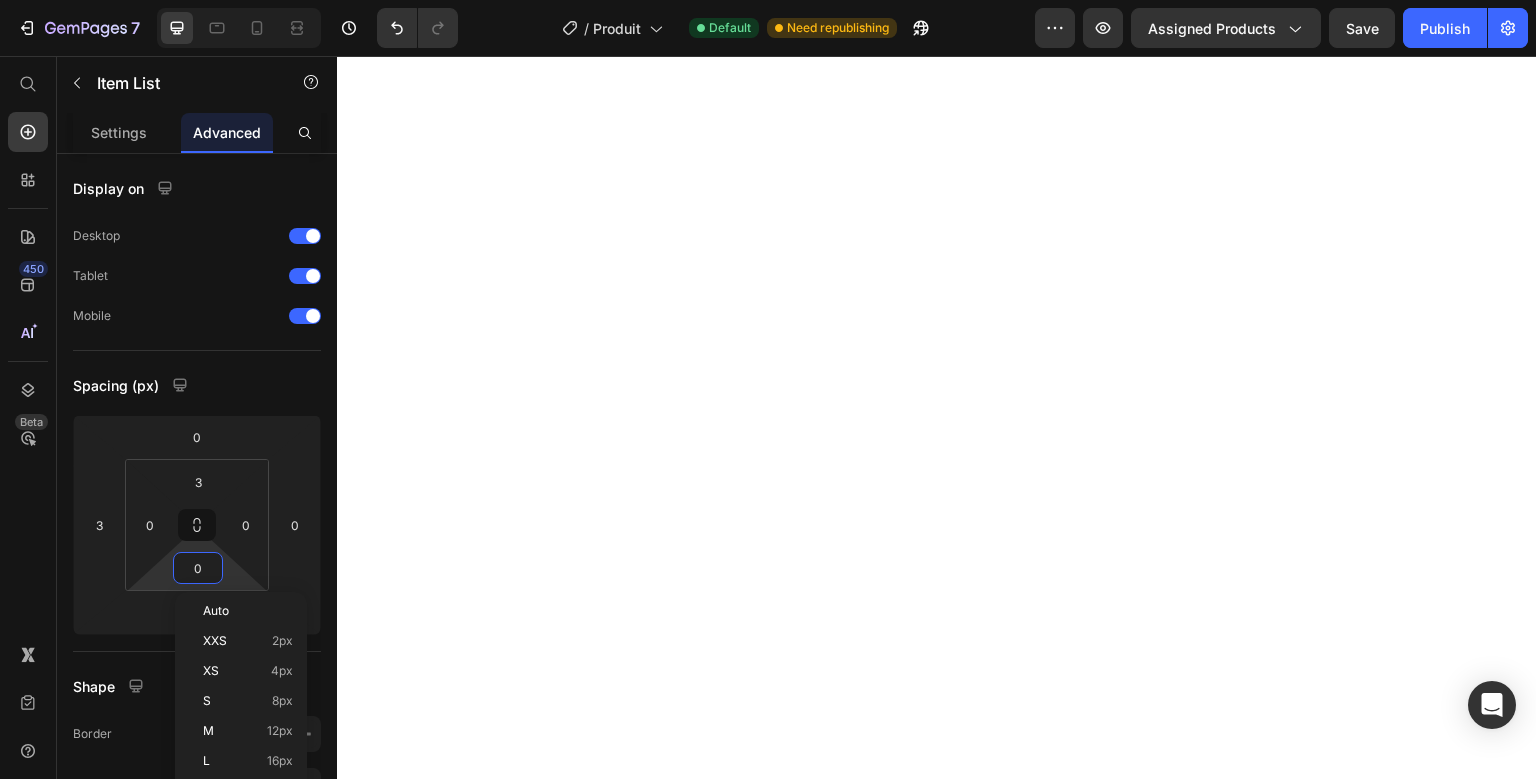 type on "3" 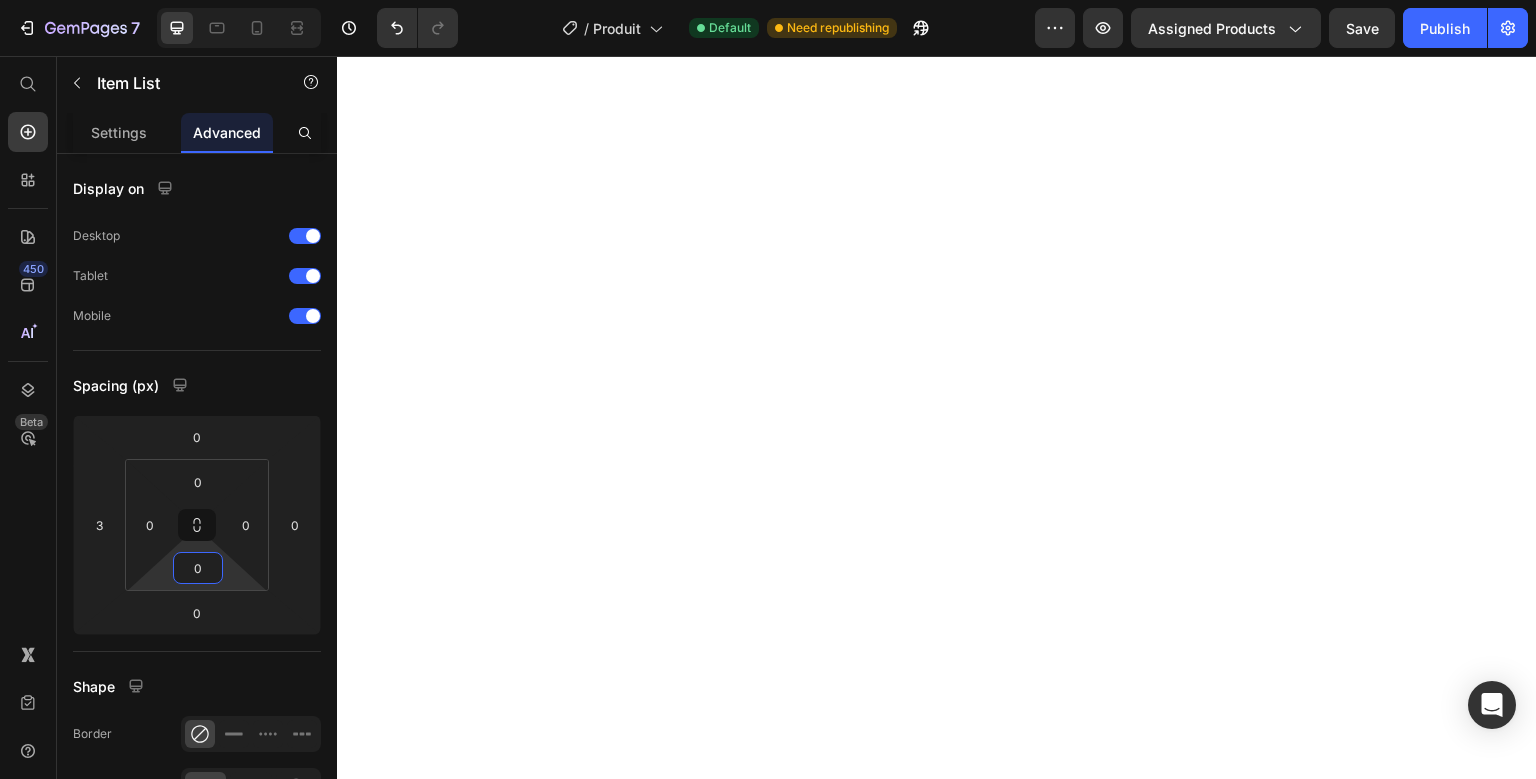 click on "0" at bounding box center (198, 568) 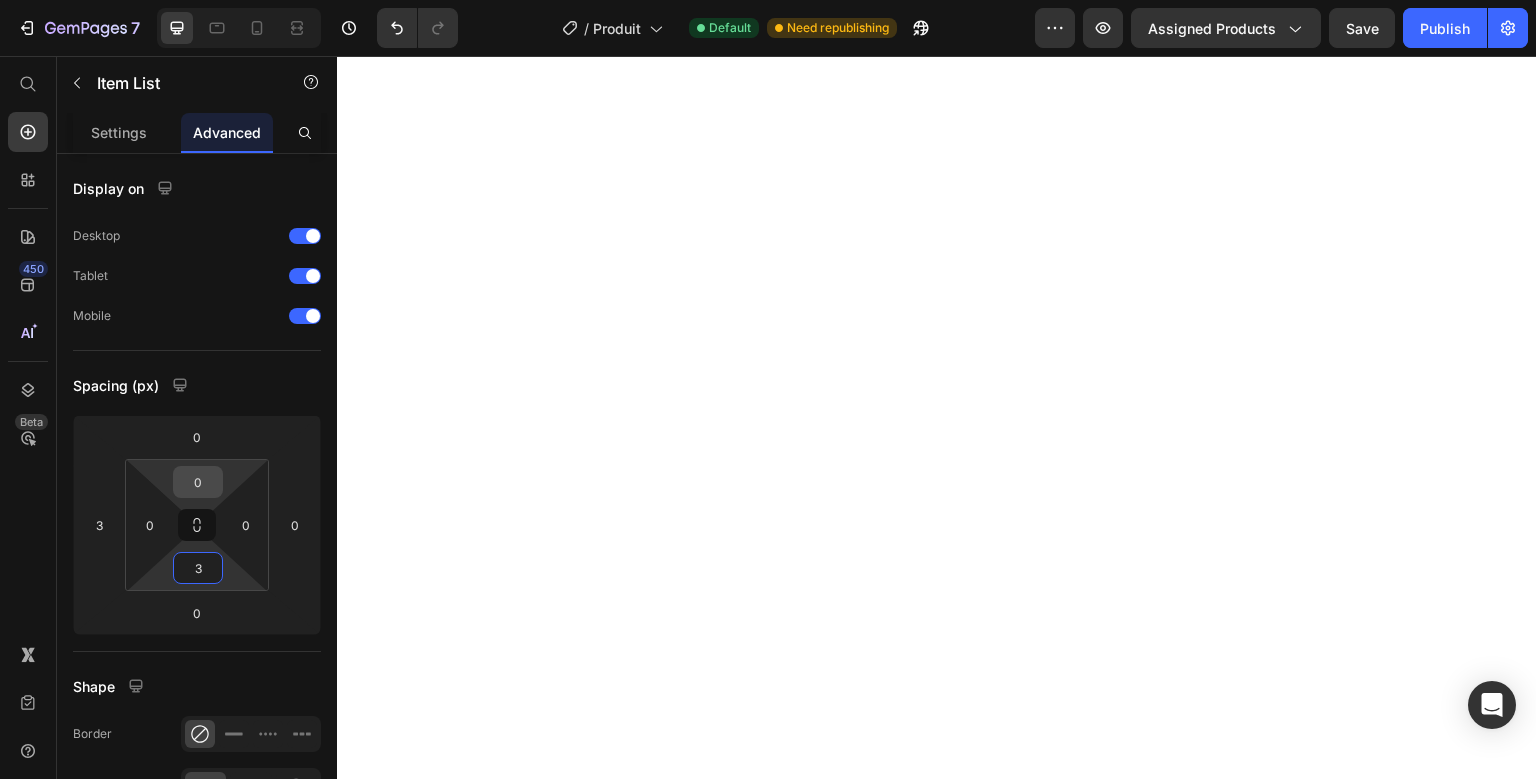 type on "3" 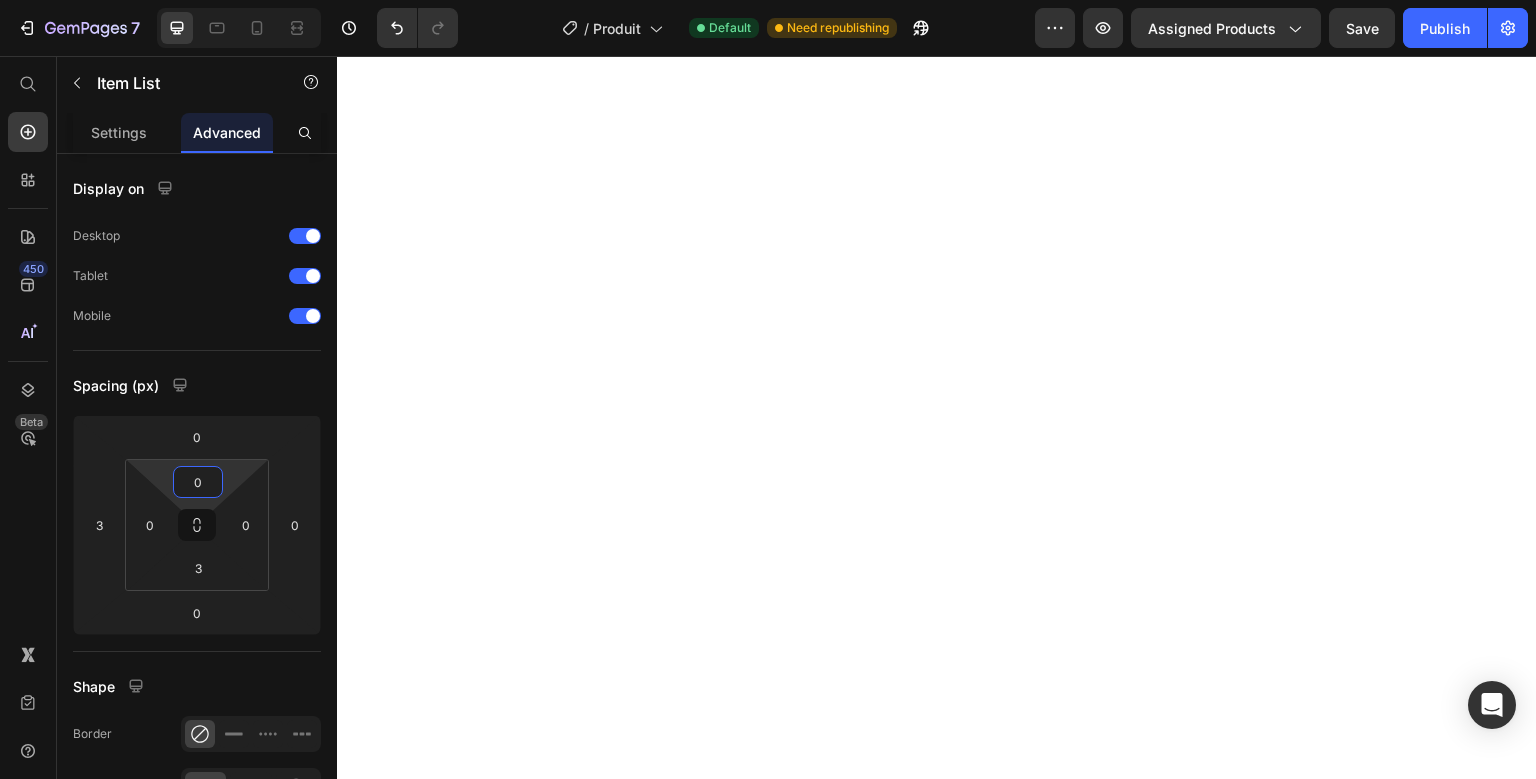 click on "0" at bounding box center [198, 482] 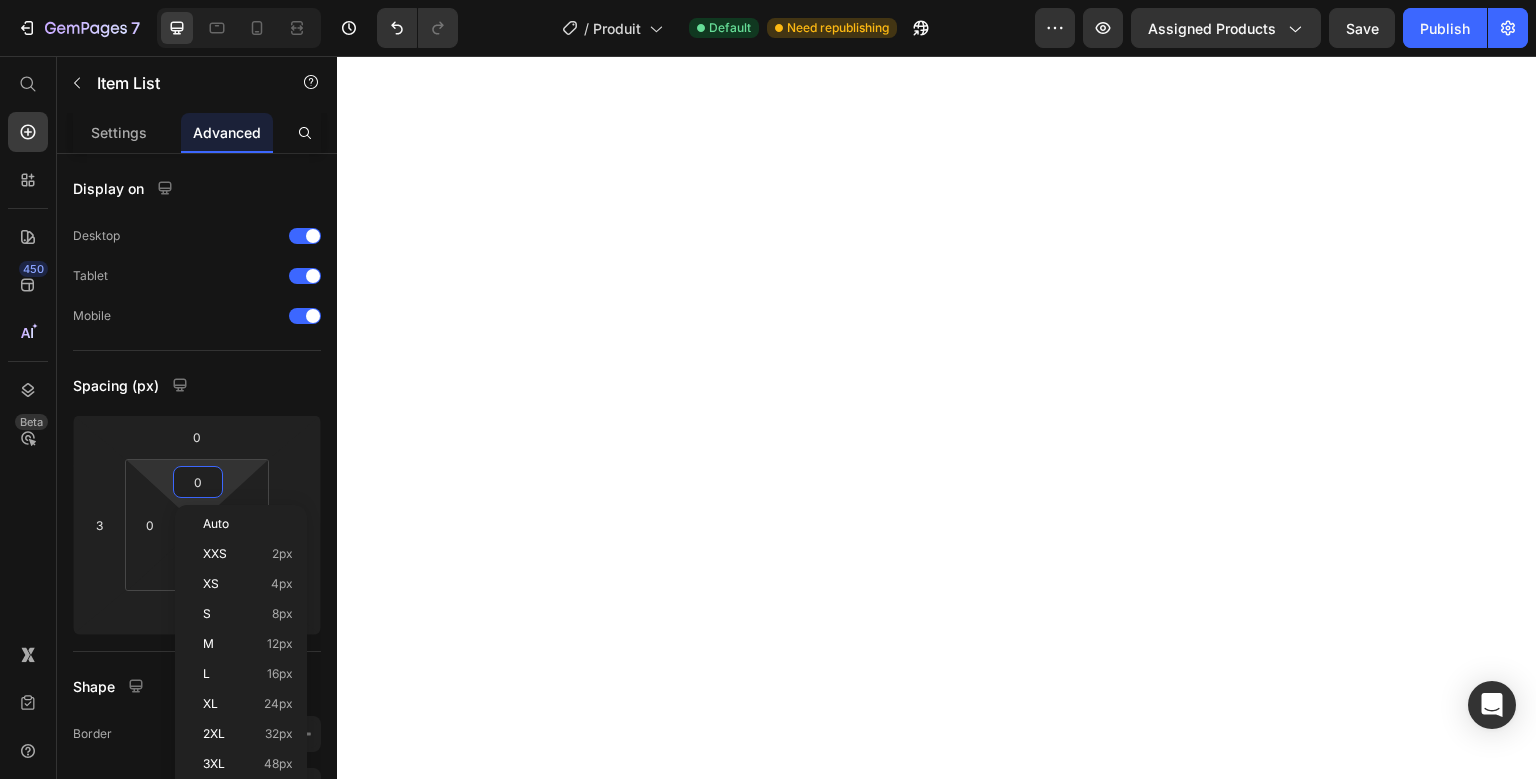 type on "3" 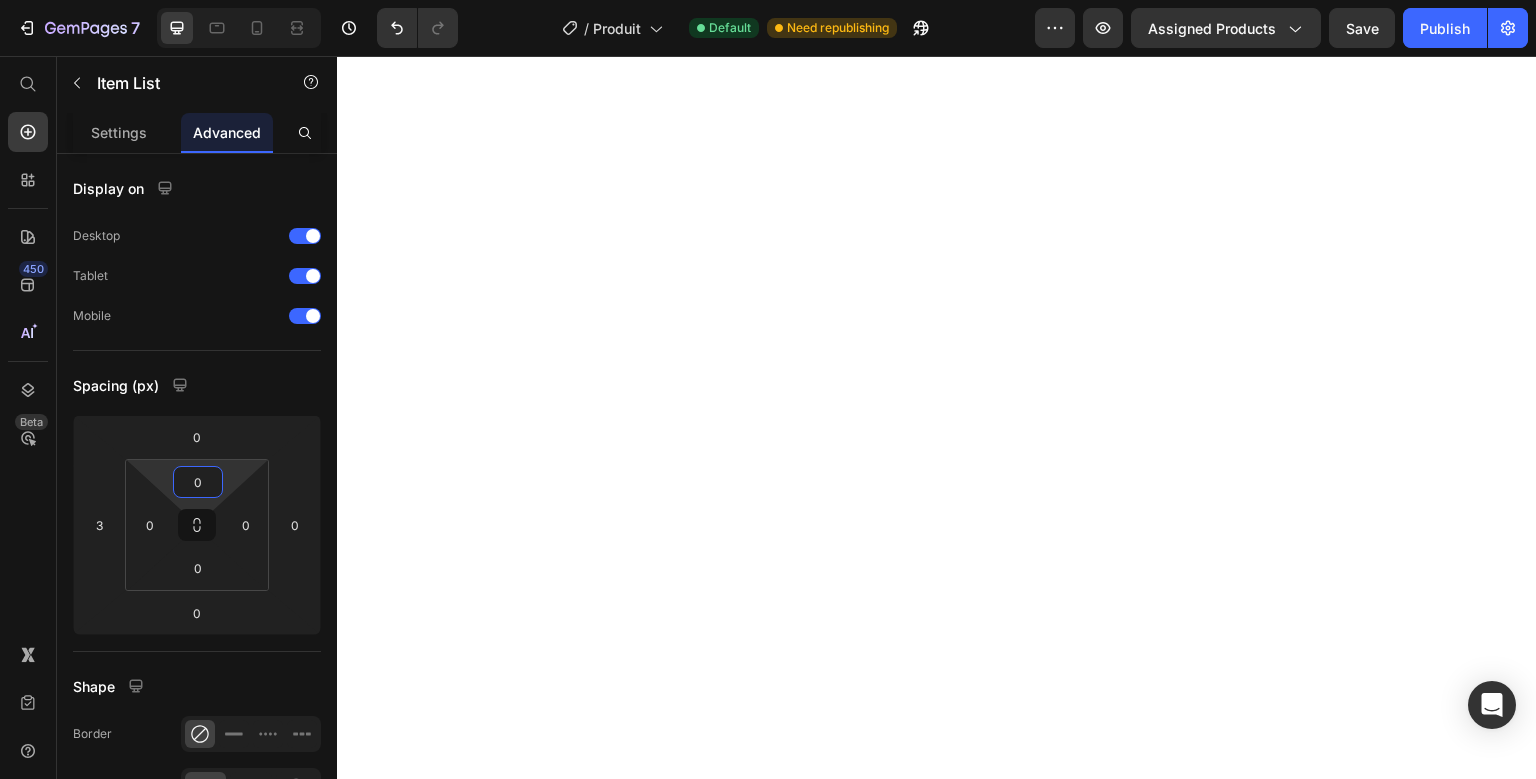 click on "0" at bounding box center [198, 482] 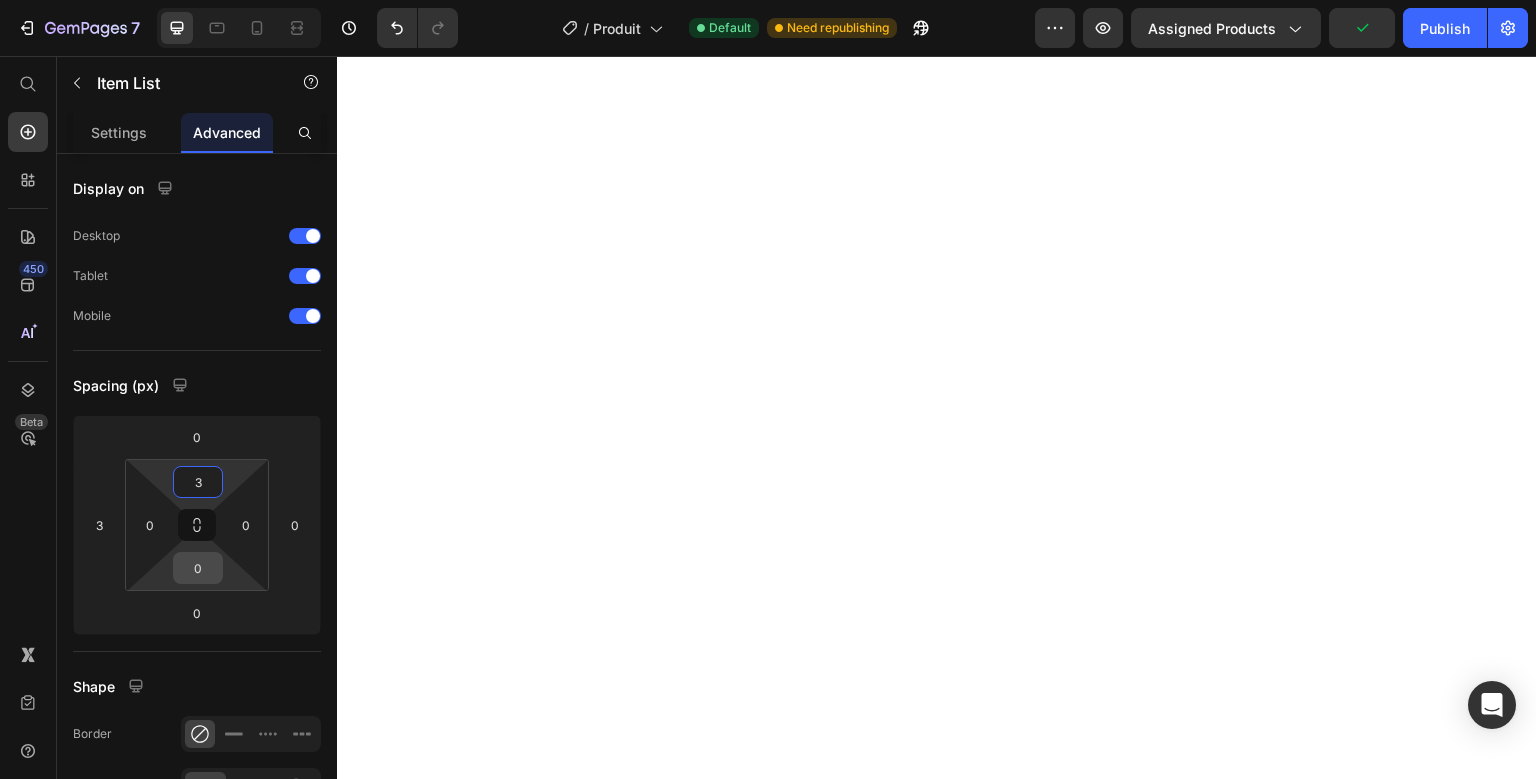 type on "3" 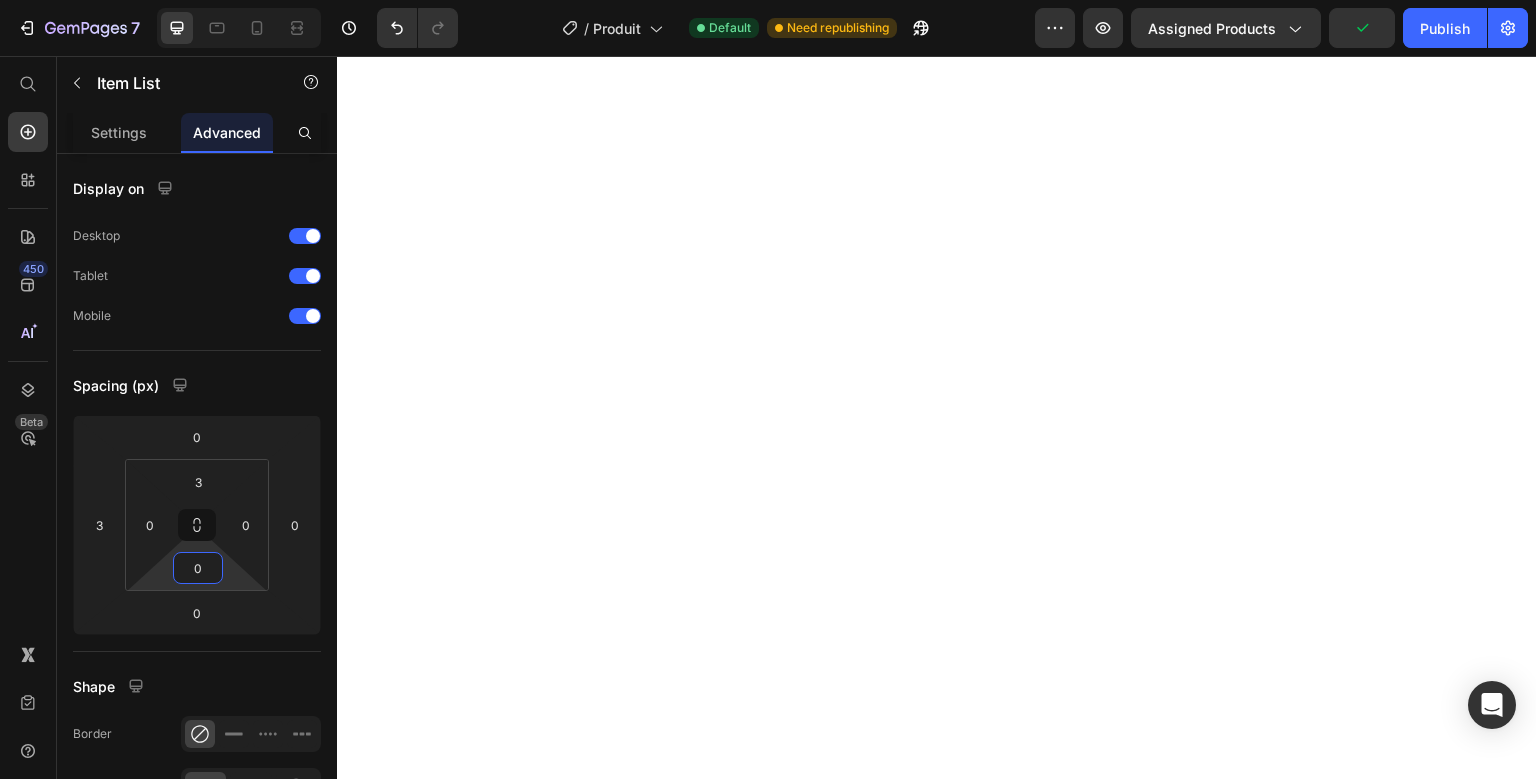 click on "0" at bounding box center [198, 568] 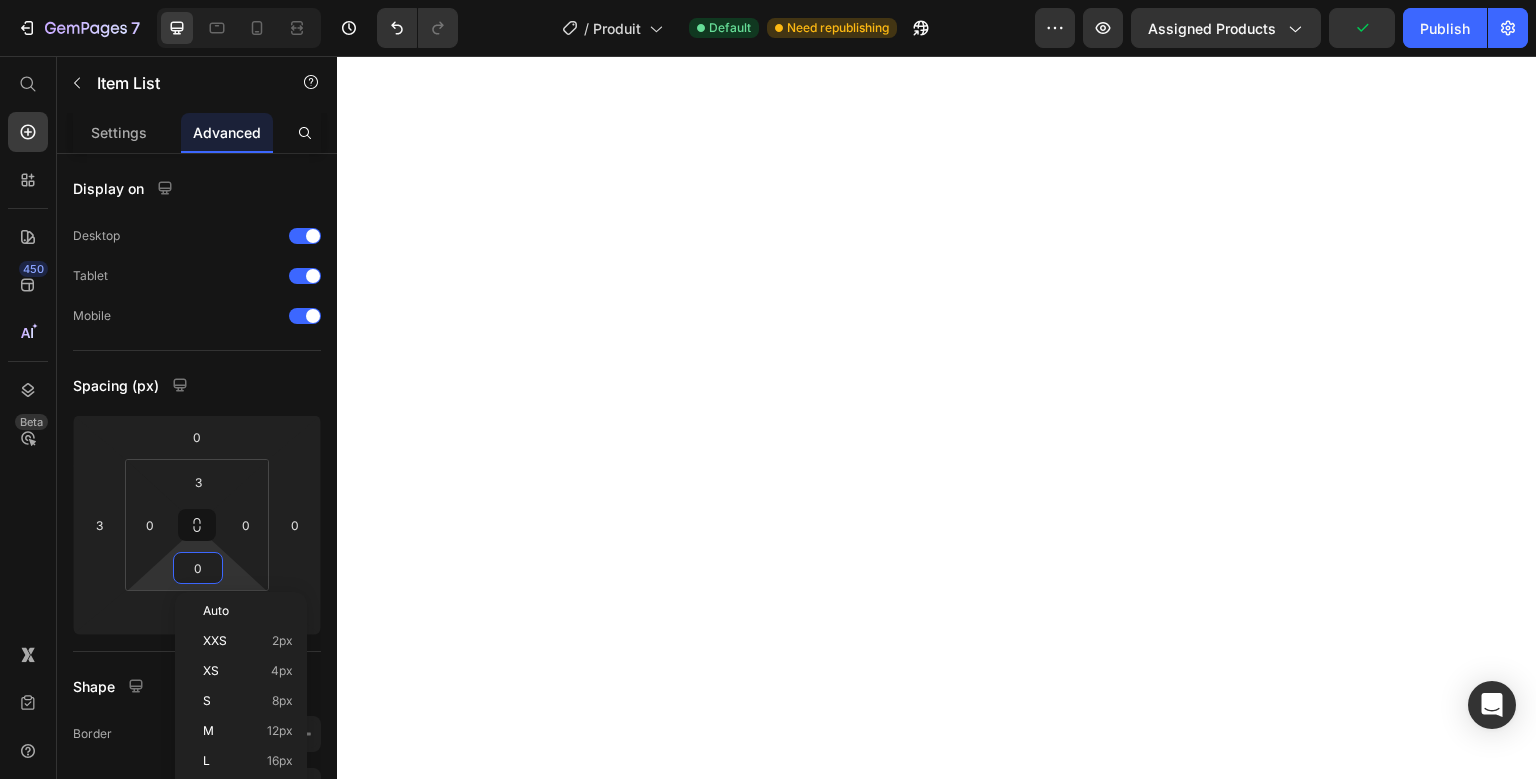 type on "3" 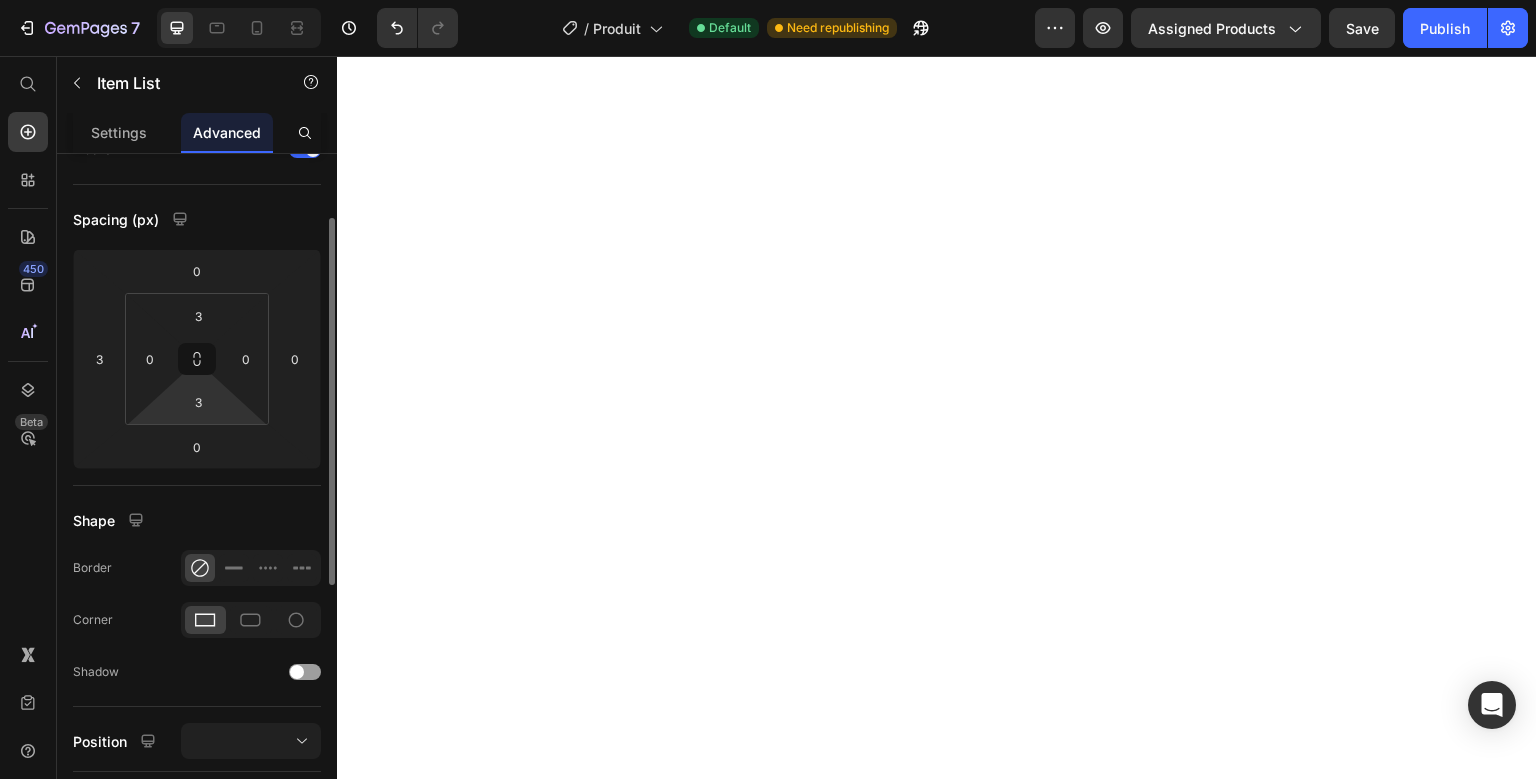 scroll, scrollTop: 0, scrollLeft: 0, axis: both 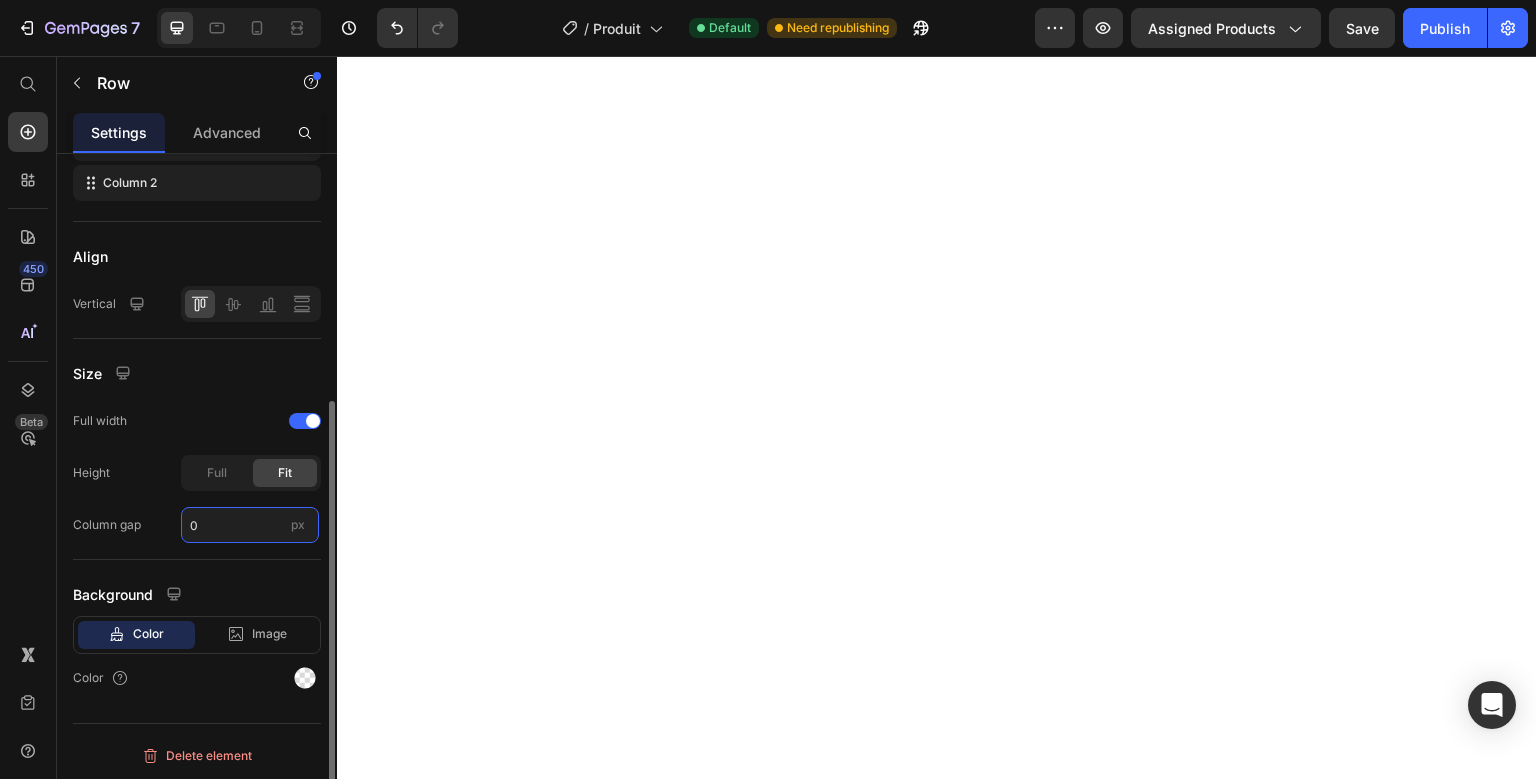 click on "0" at bounding box center [250, 525] 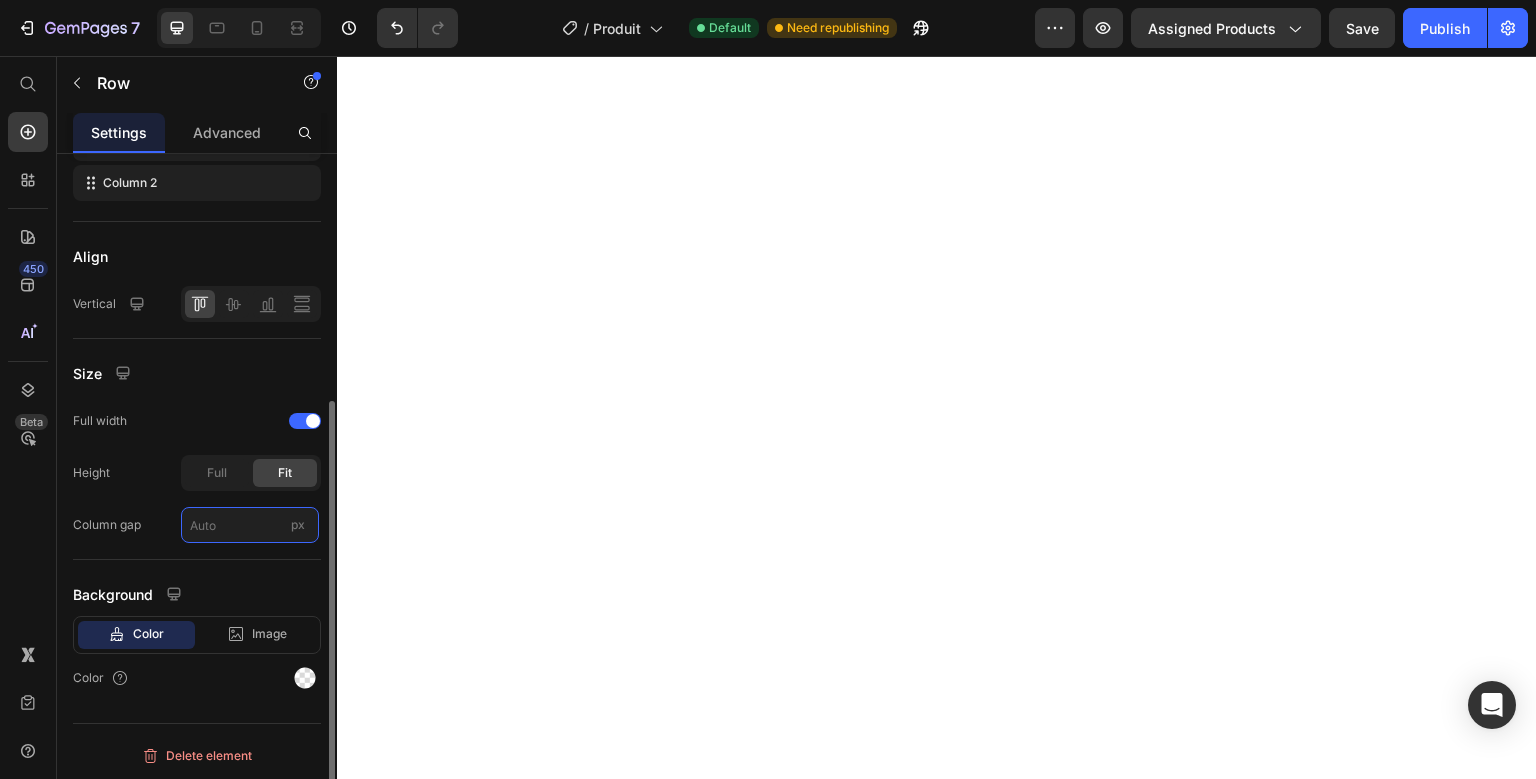 type on "8" 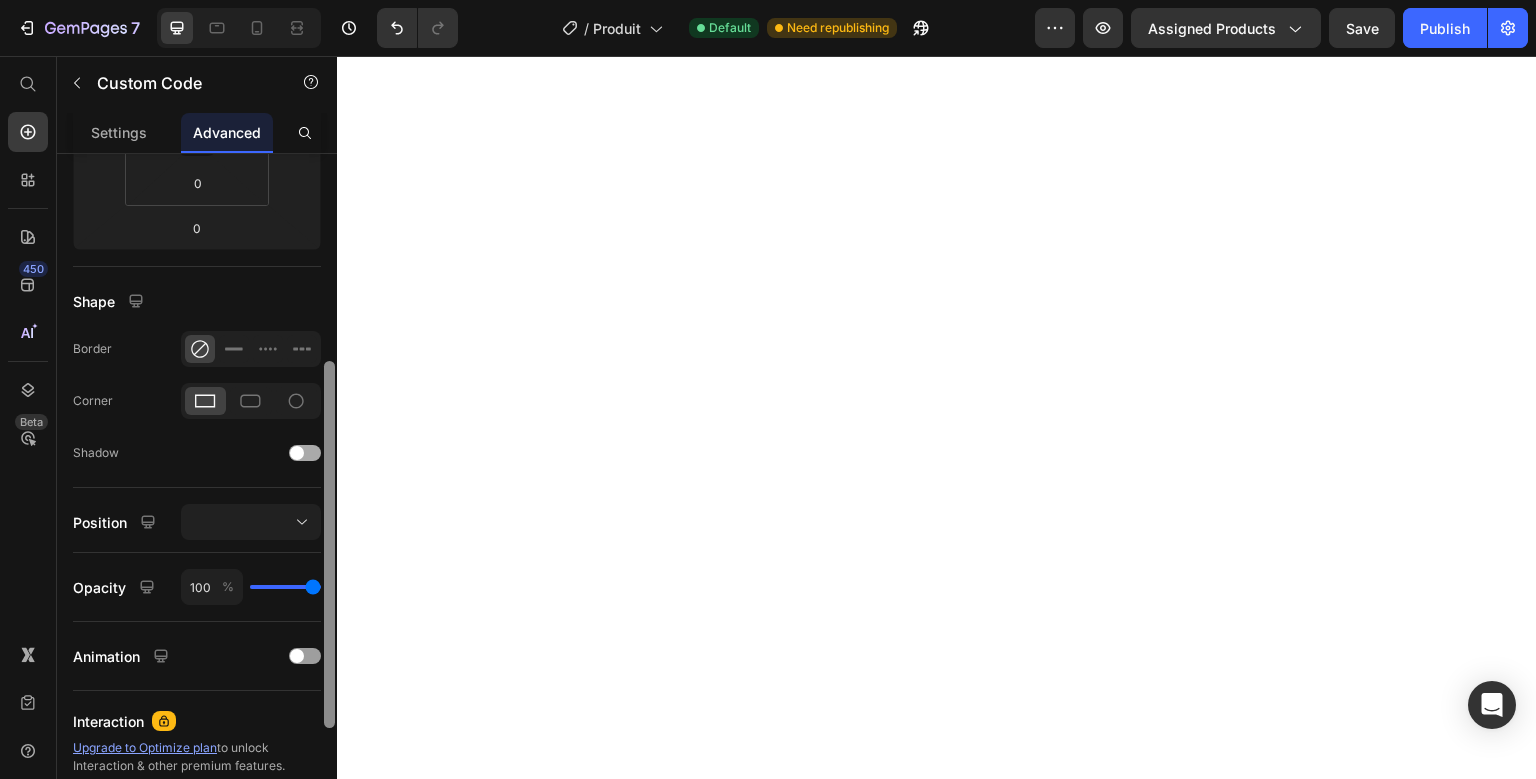 scroll, scrollTop: 0, scrollLeft: 0, axis: both 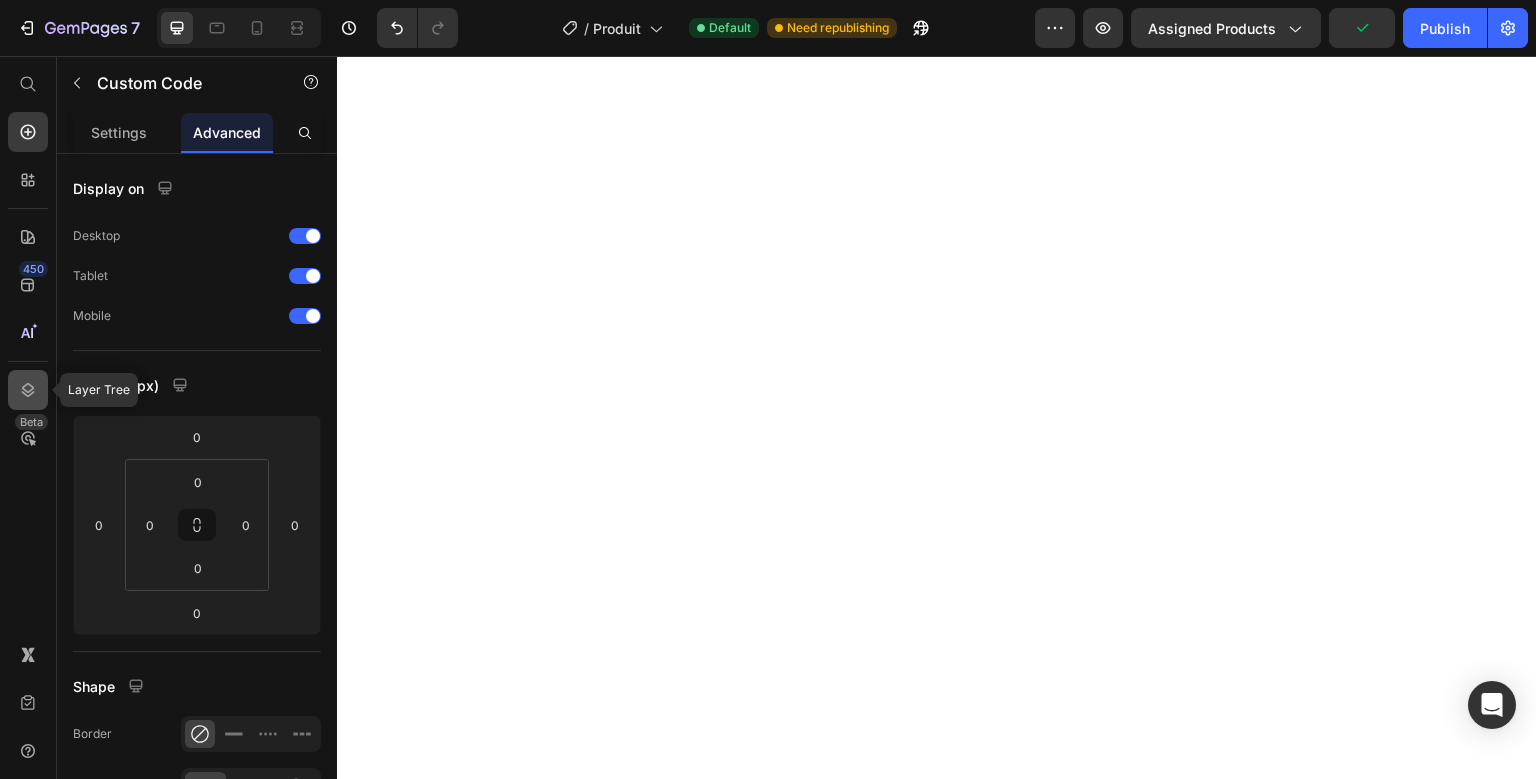 click 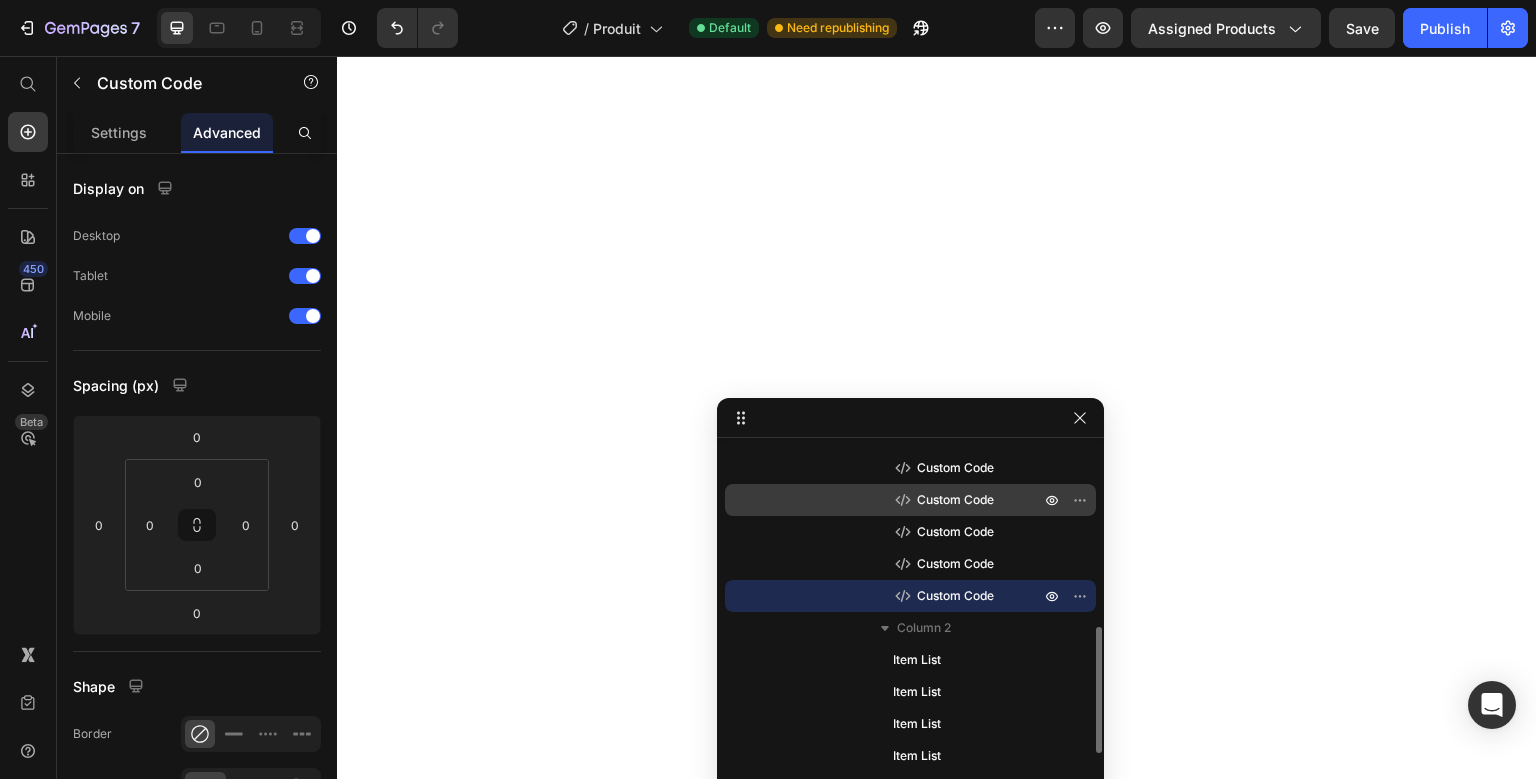 scroll, scrollTop: 407, scrollLeft: 0, axis: vertical 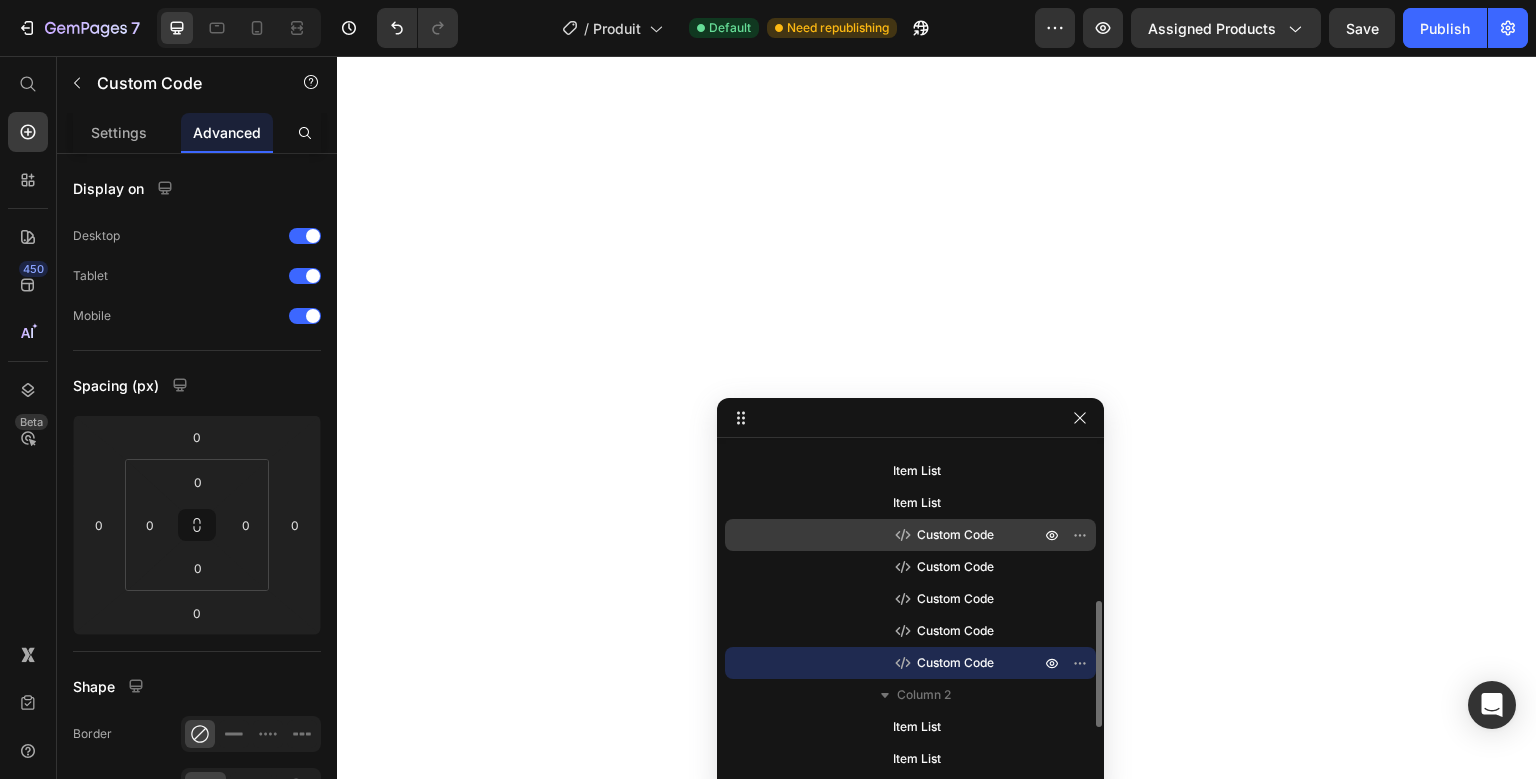 click on "Custom Code" at bounding box center (955, 535) 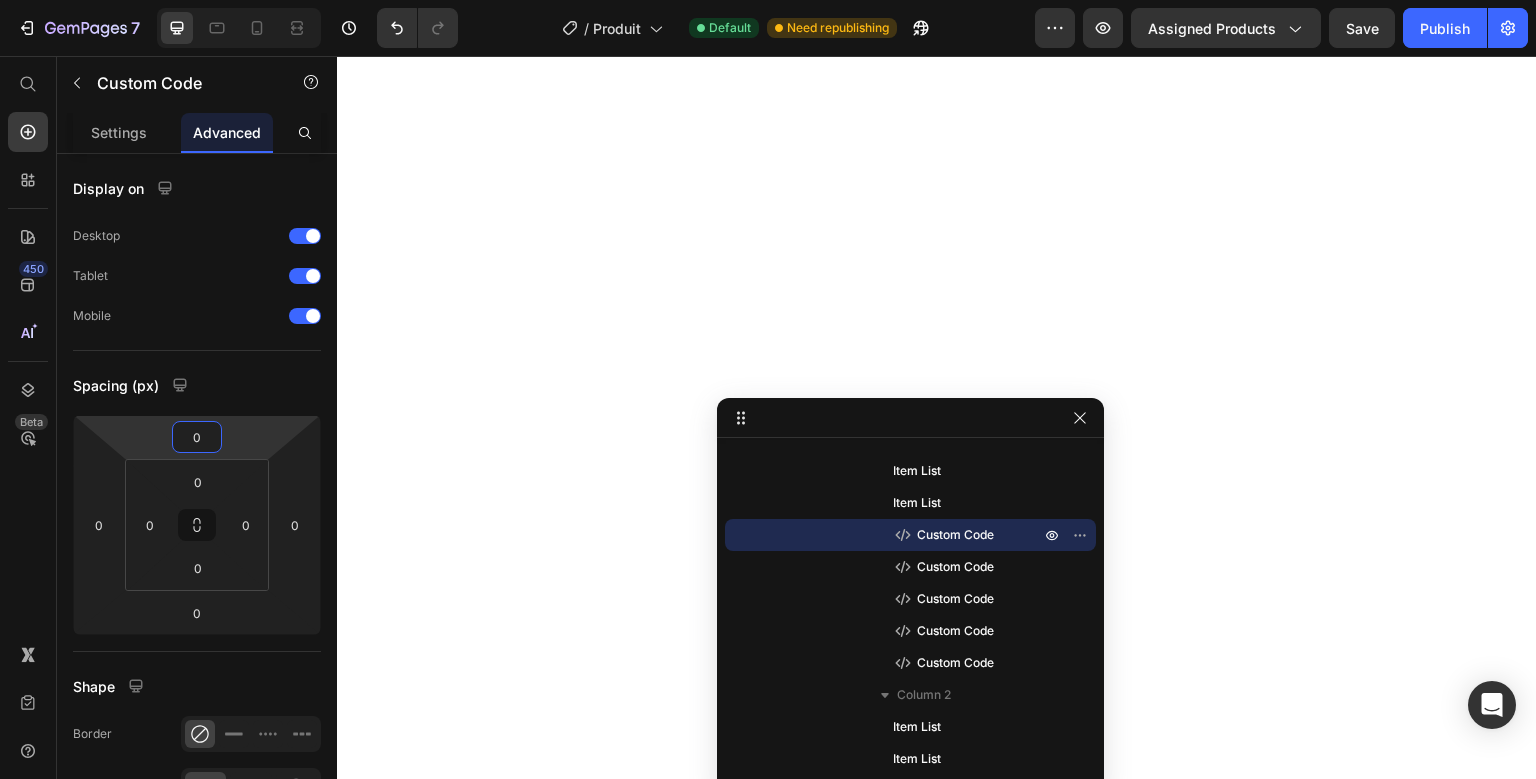click on "0" at bounding box center [197, 437] 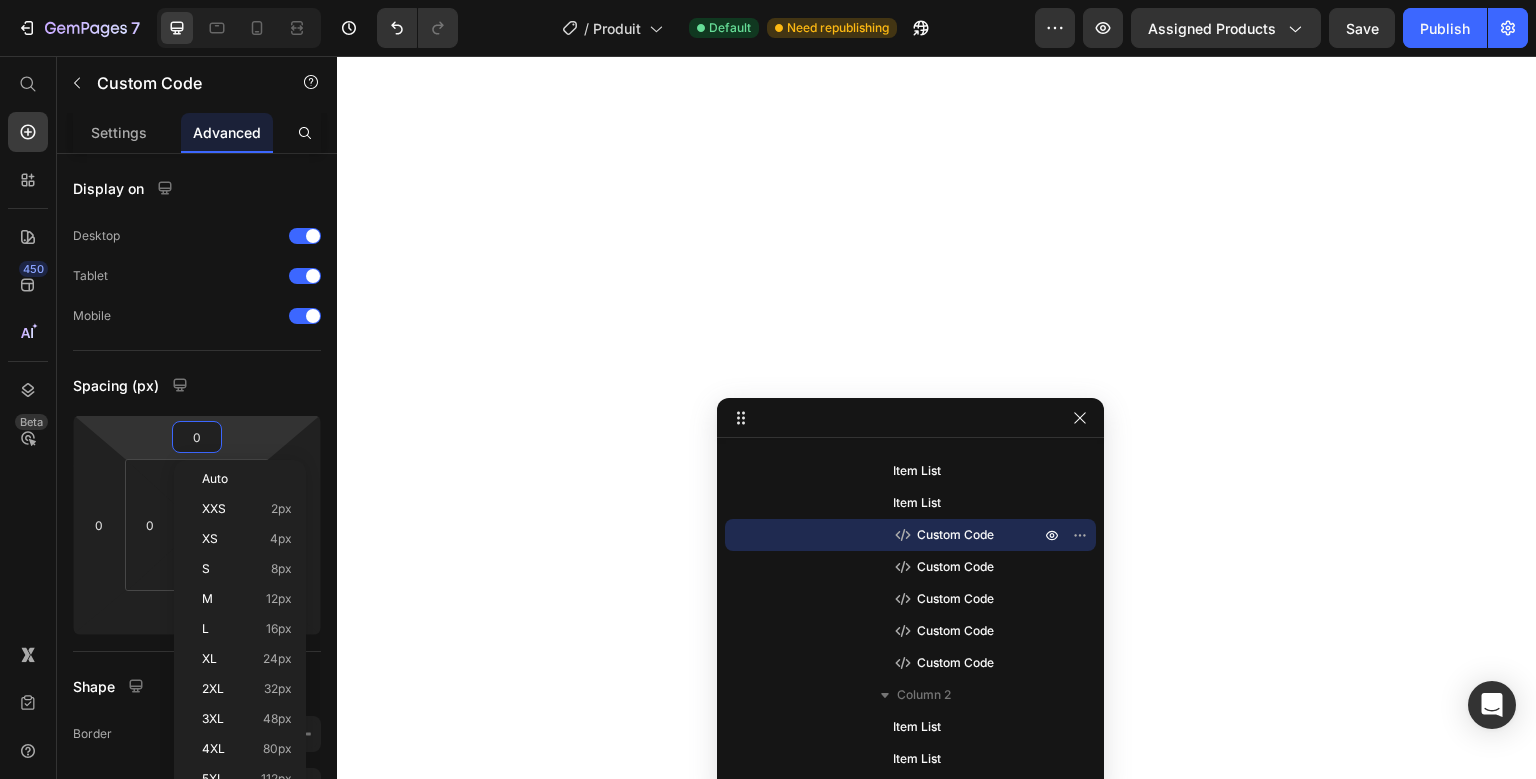 type on "5" 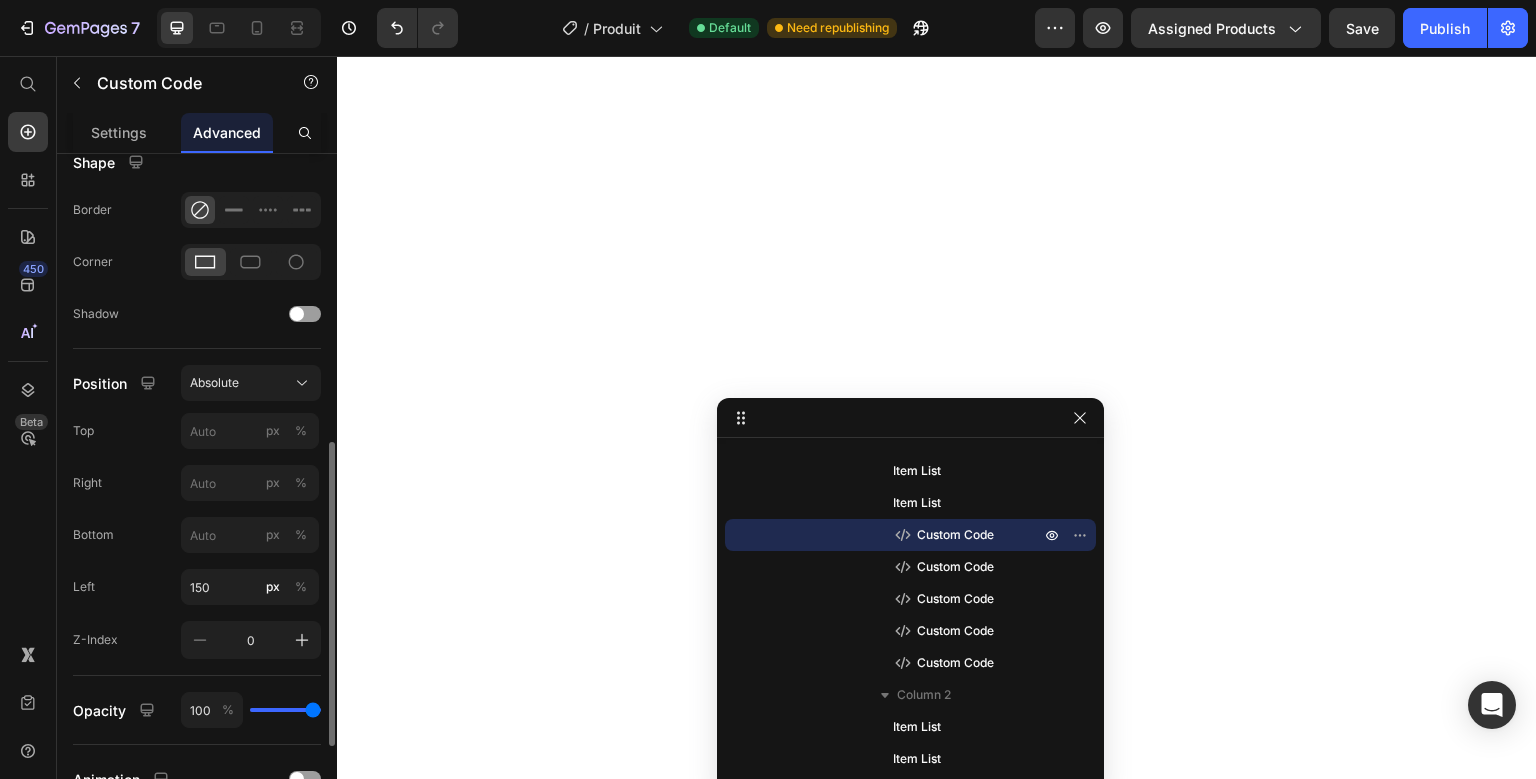 scroll, scrollTop: 568, scrollLeft: 0, axis: vertical 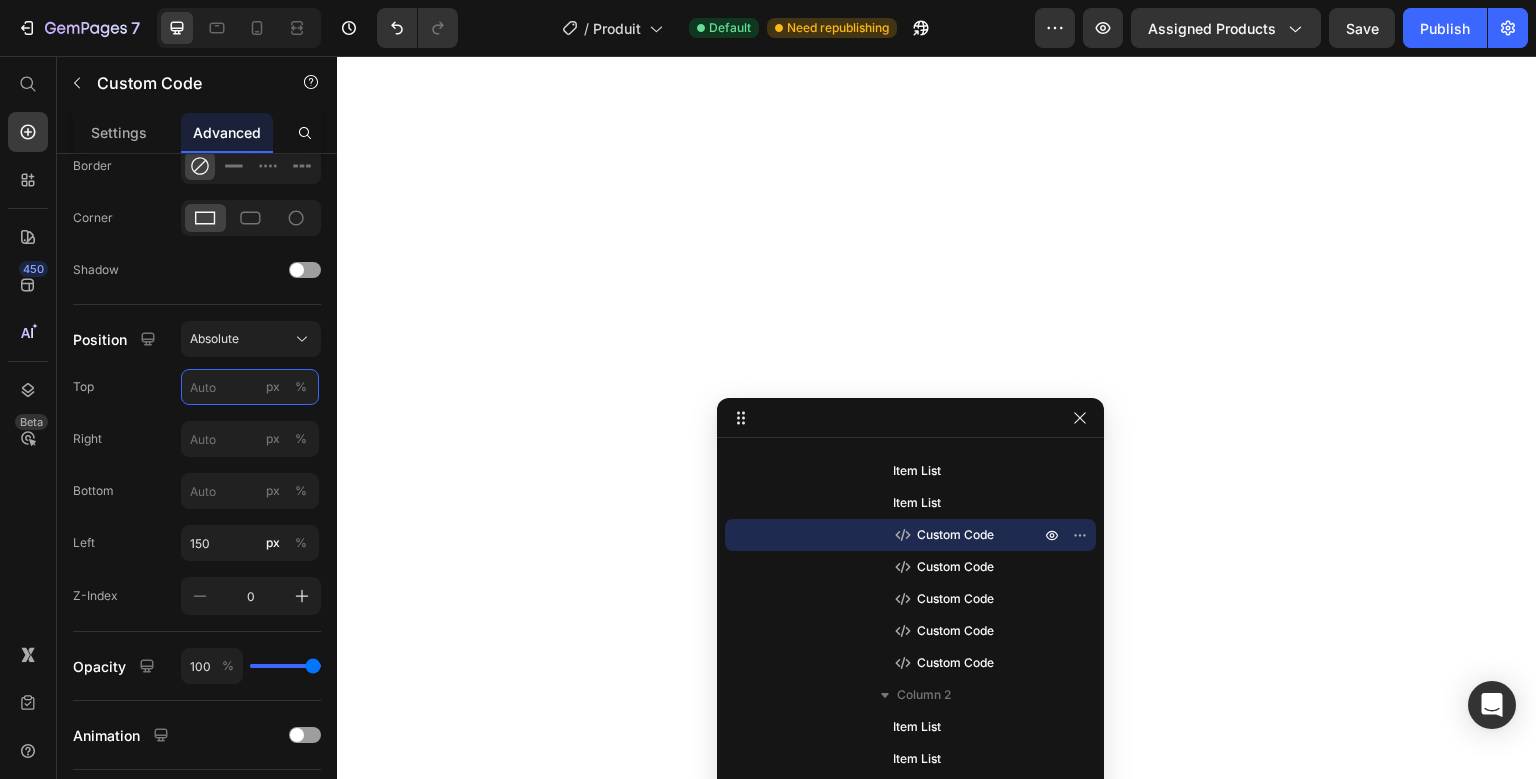 click on "px %" at bounding box center (250, 387) 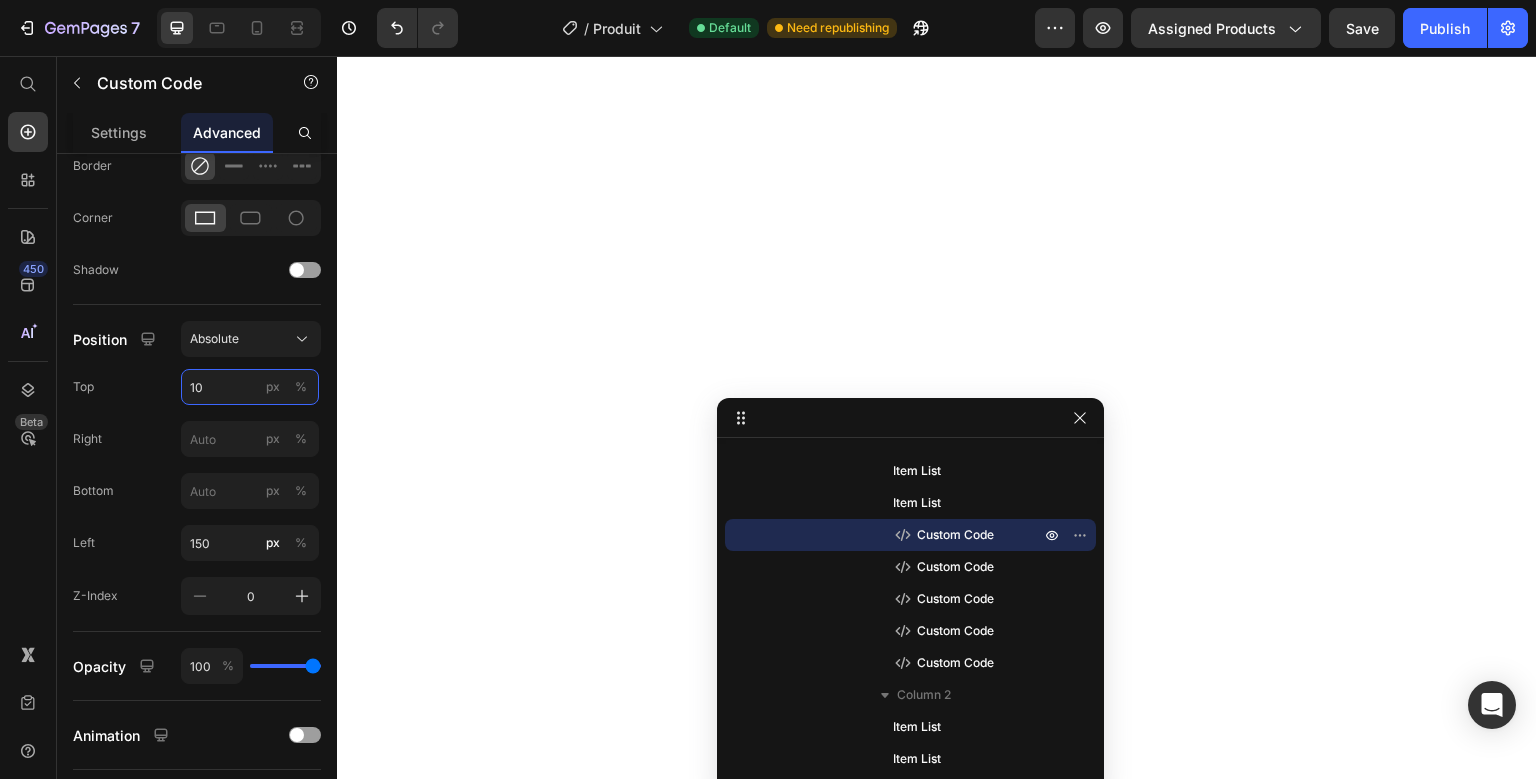 type on "1" 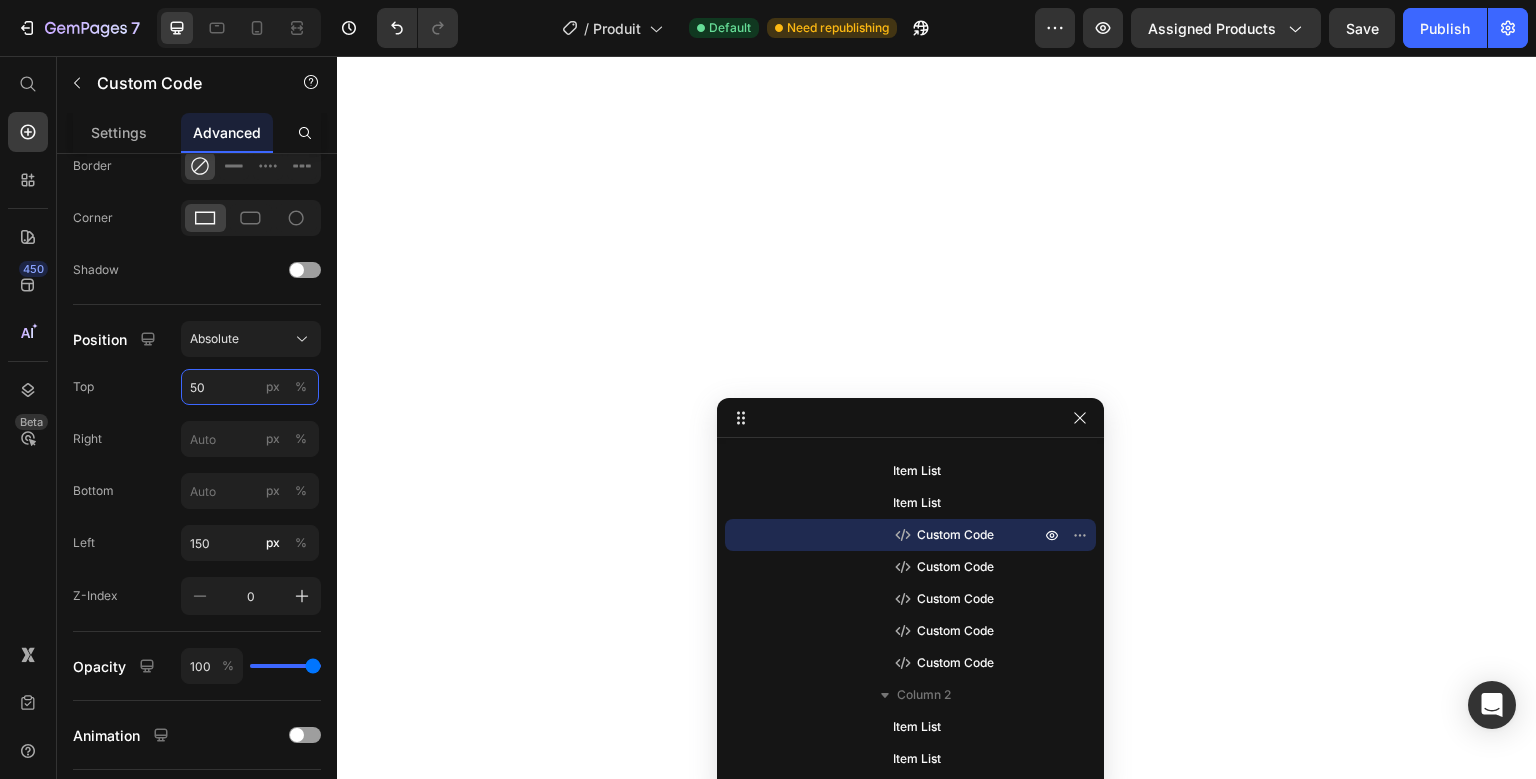 type on "5" 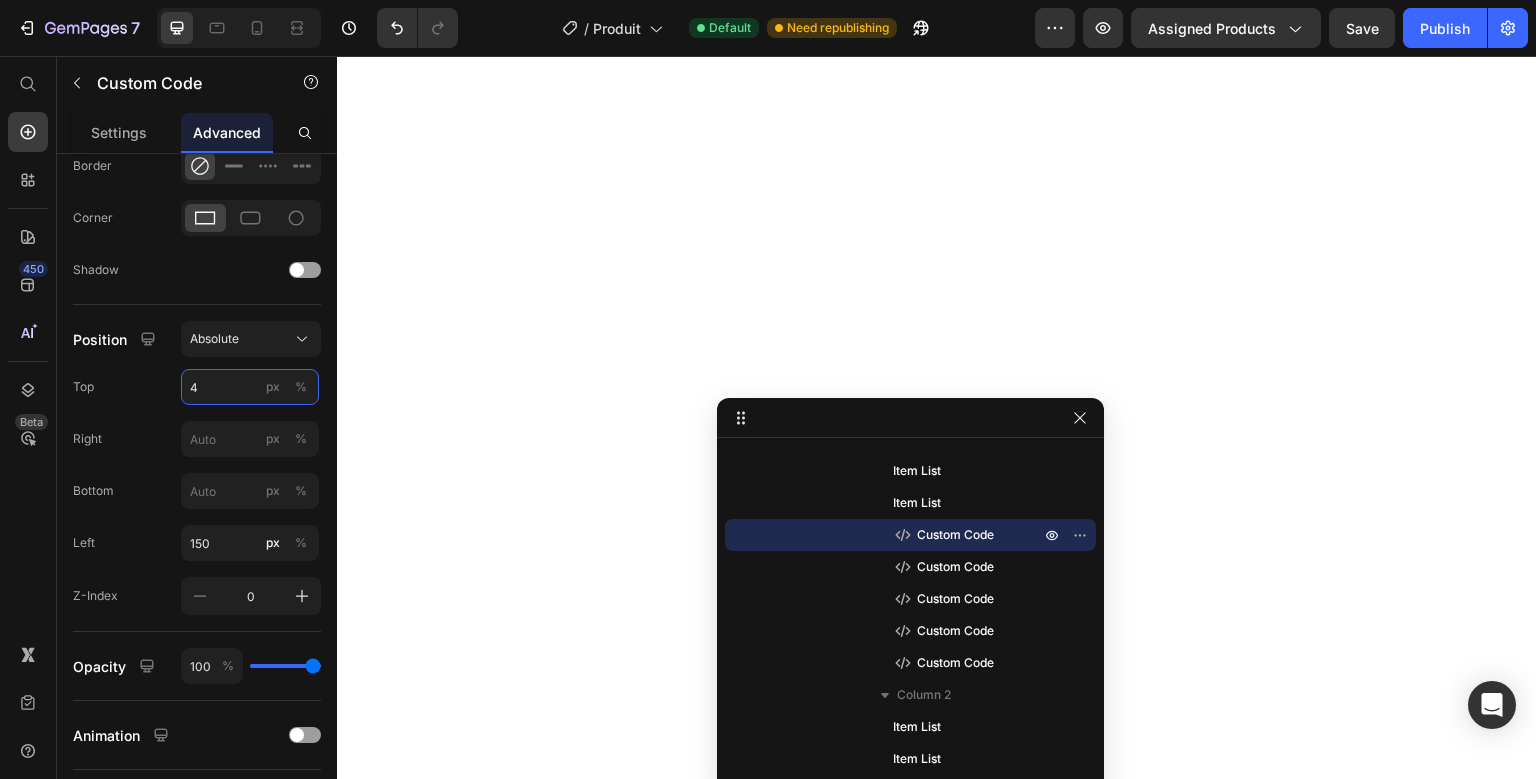 type on "40" 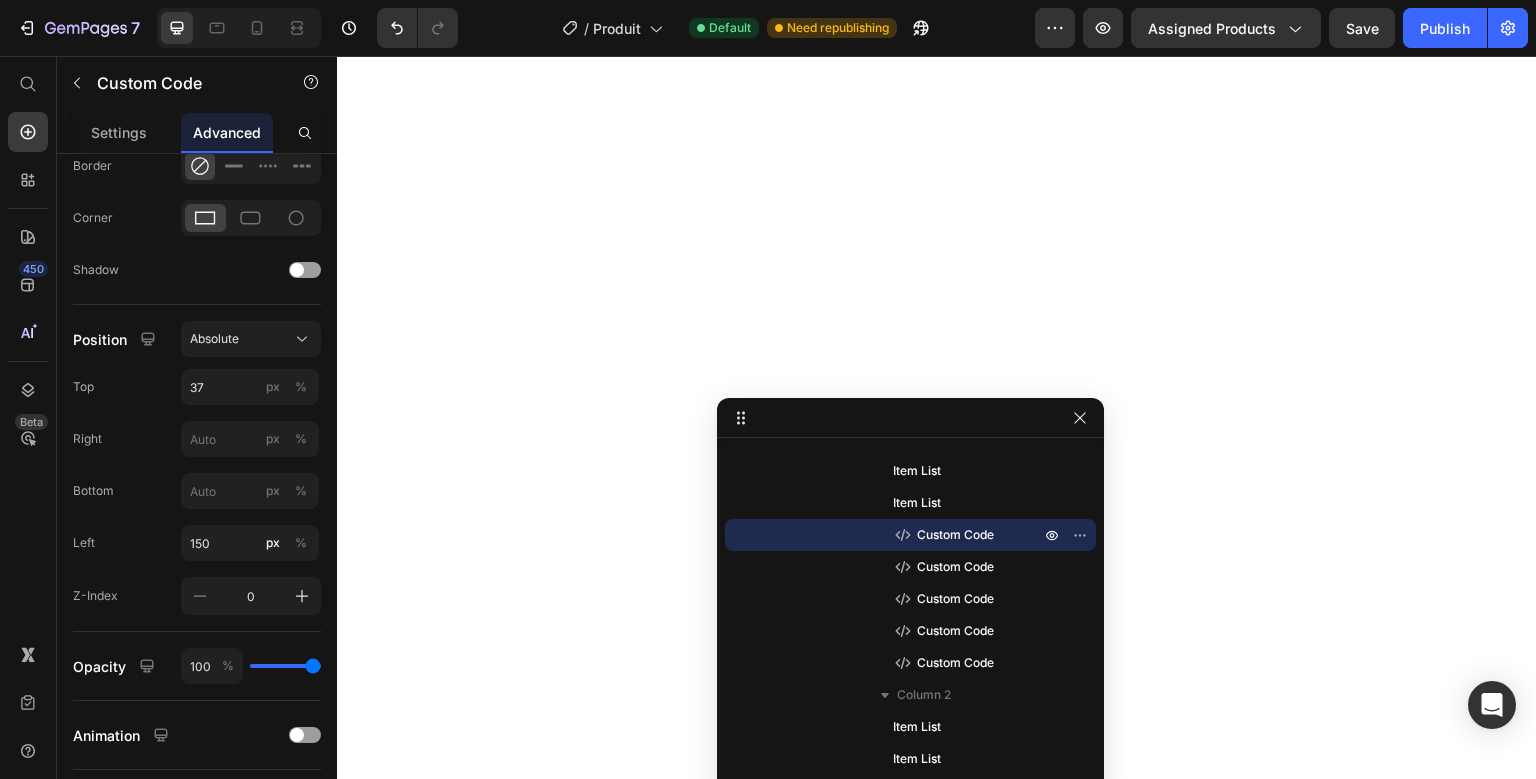 click on "Right px %" 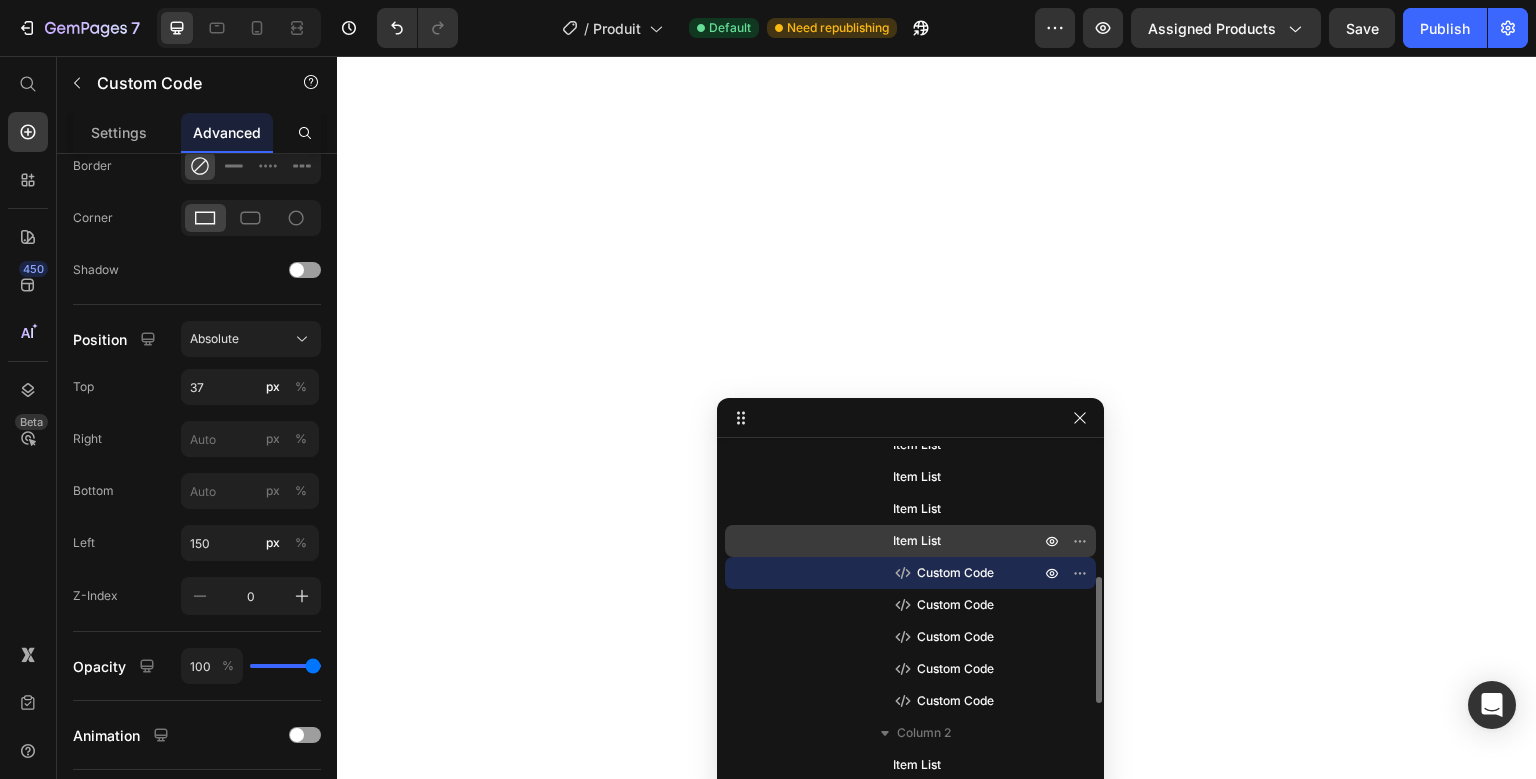 scroll, scrollTop: 378, scrollLeft: 0, axis: vertical 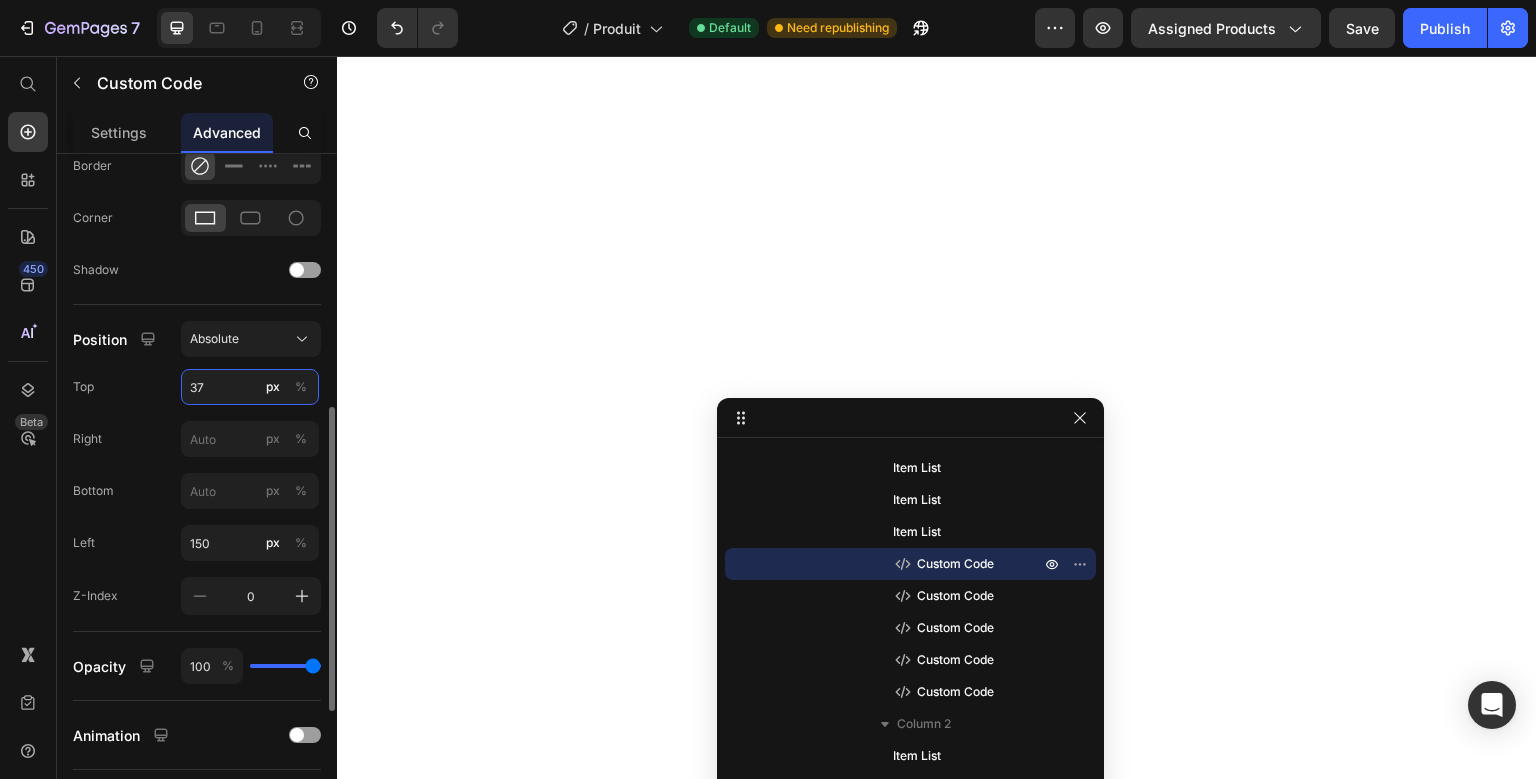 click on "37" at bounding box center [250, 387] 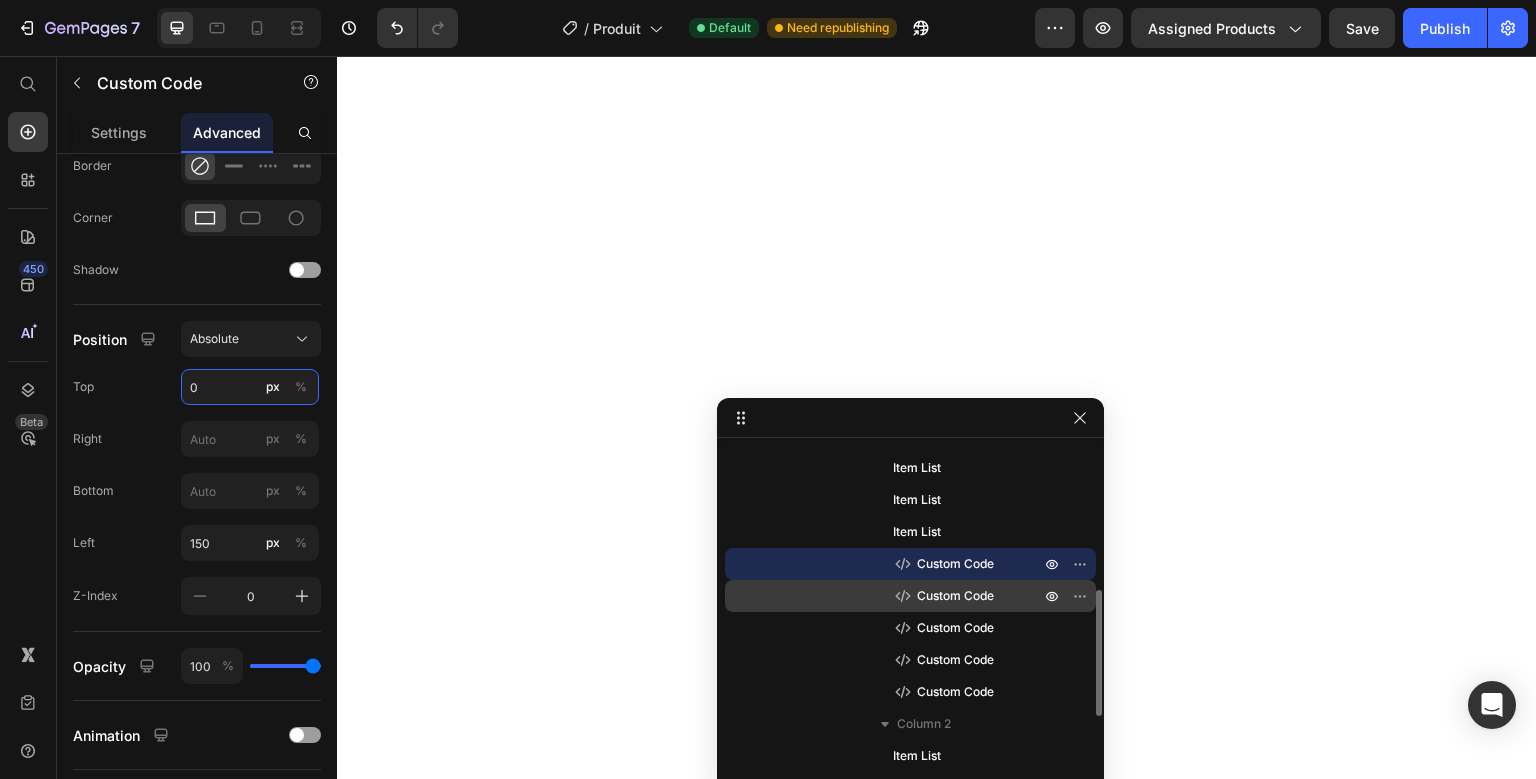 type on "0" 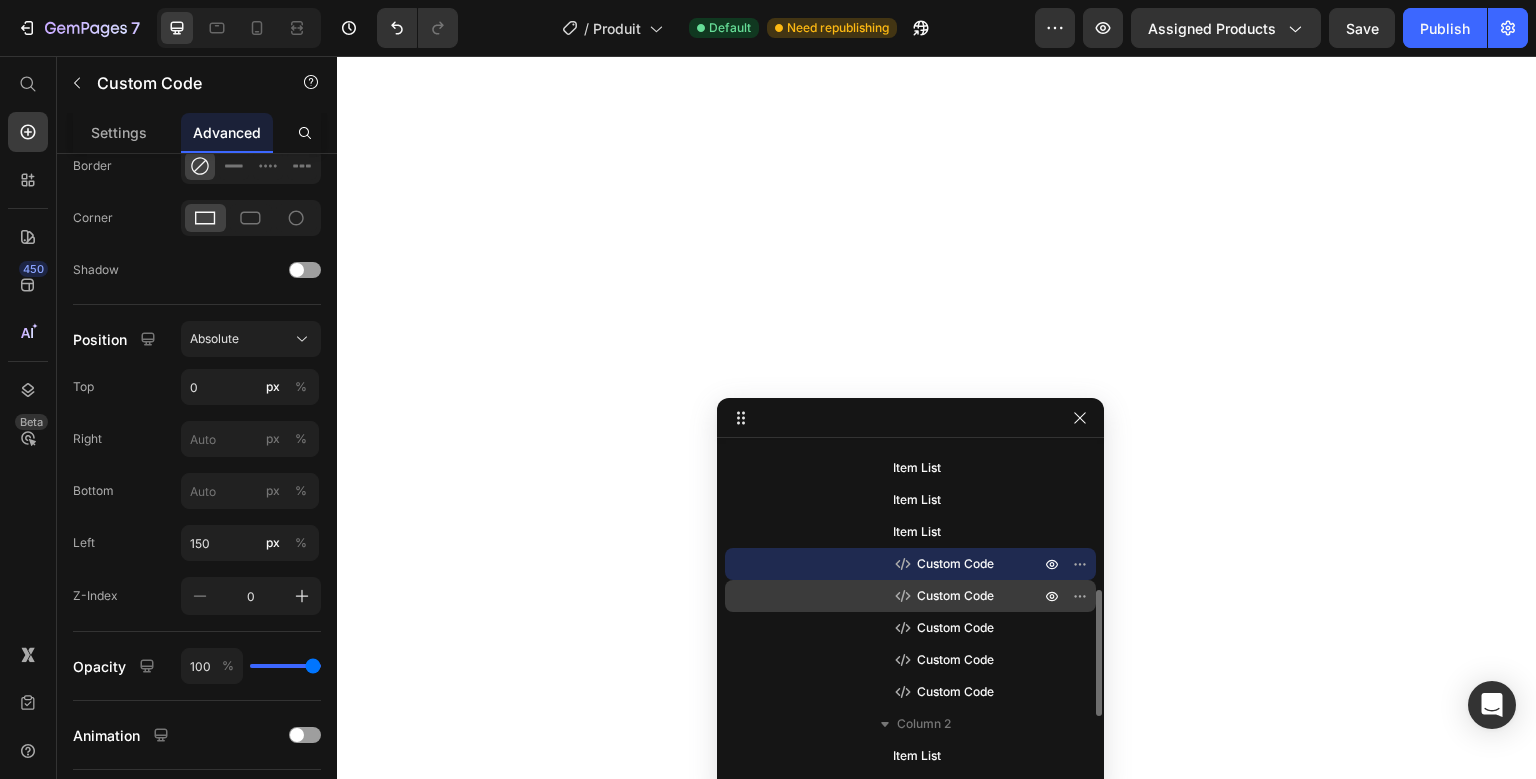 click on "Custom Code" at bounding box center (955, 596) 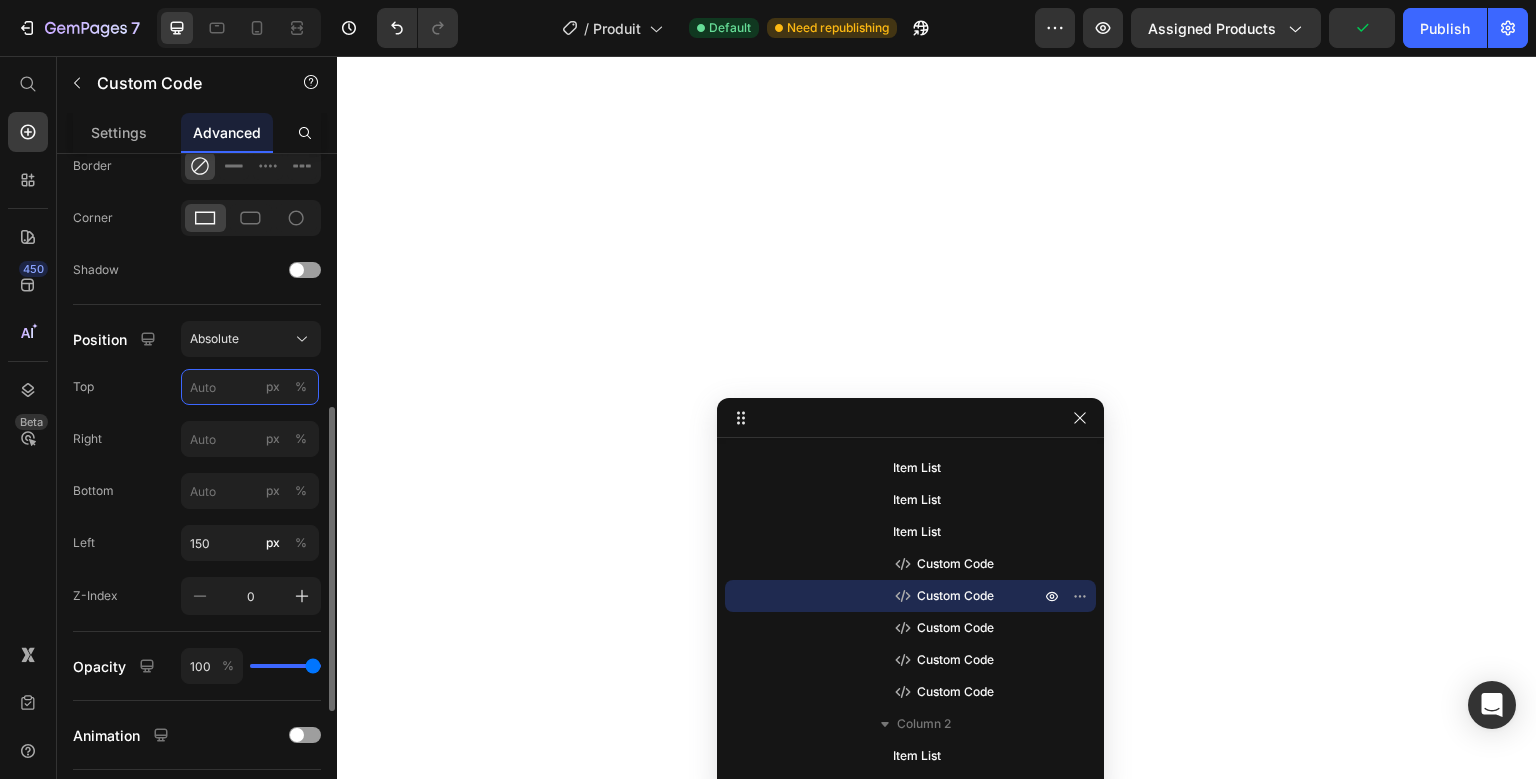 click on "px %" at bounding box center (250, 387) 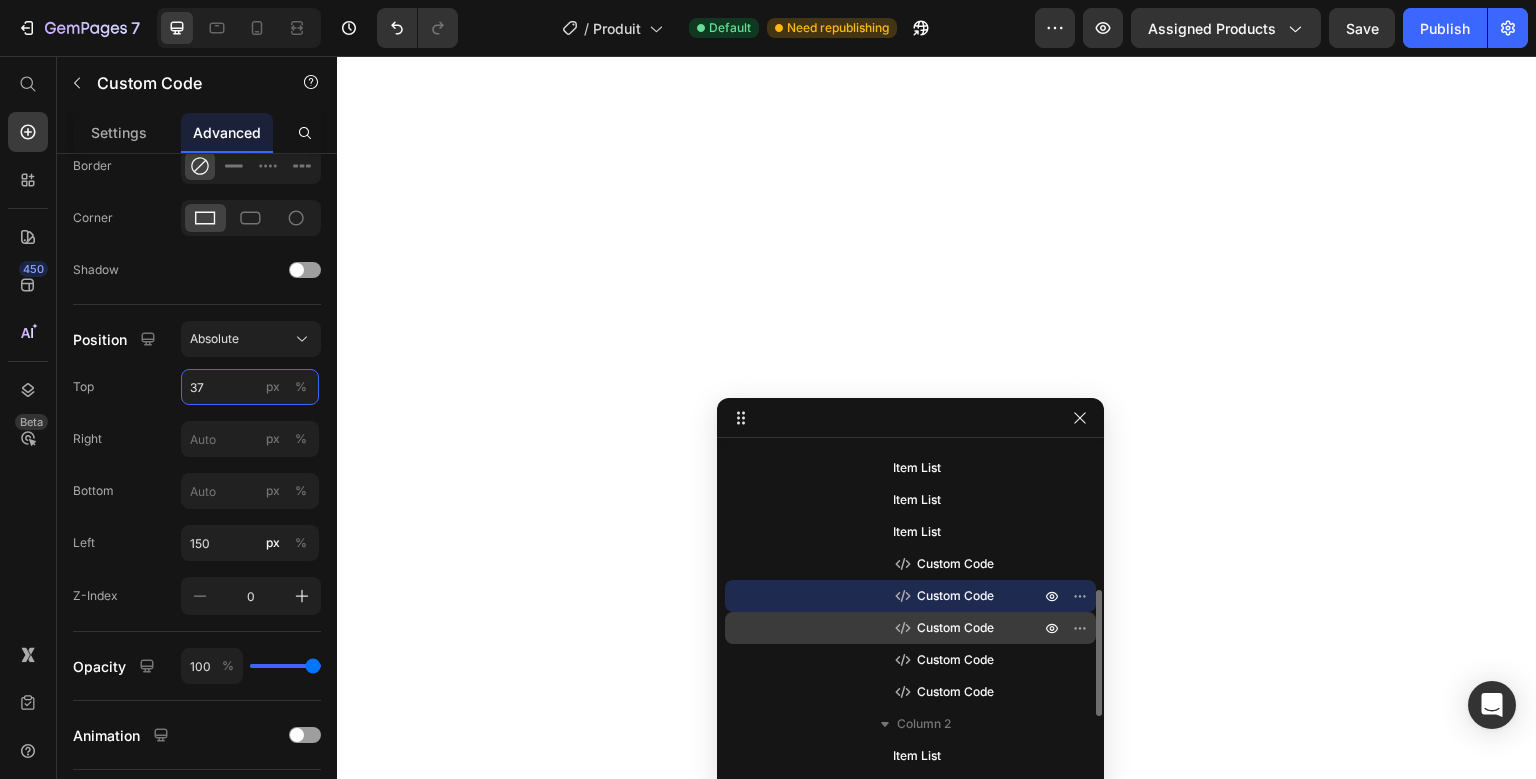 type on "37" 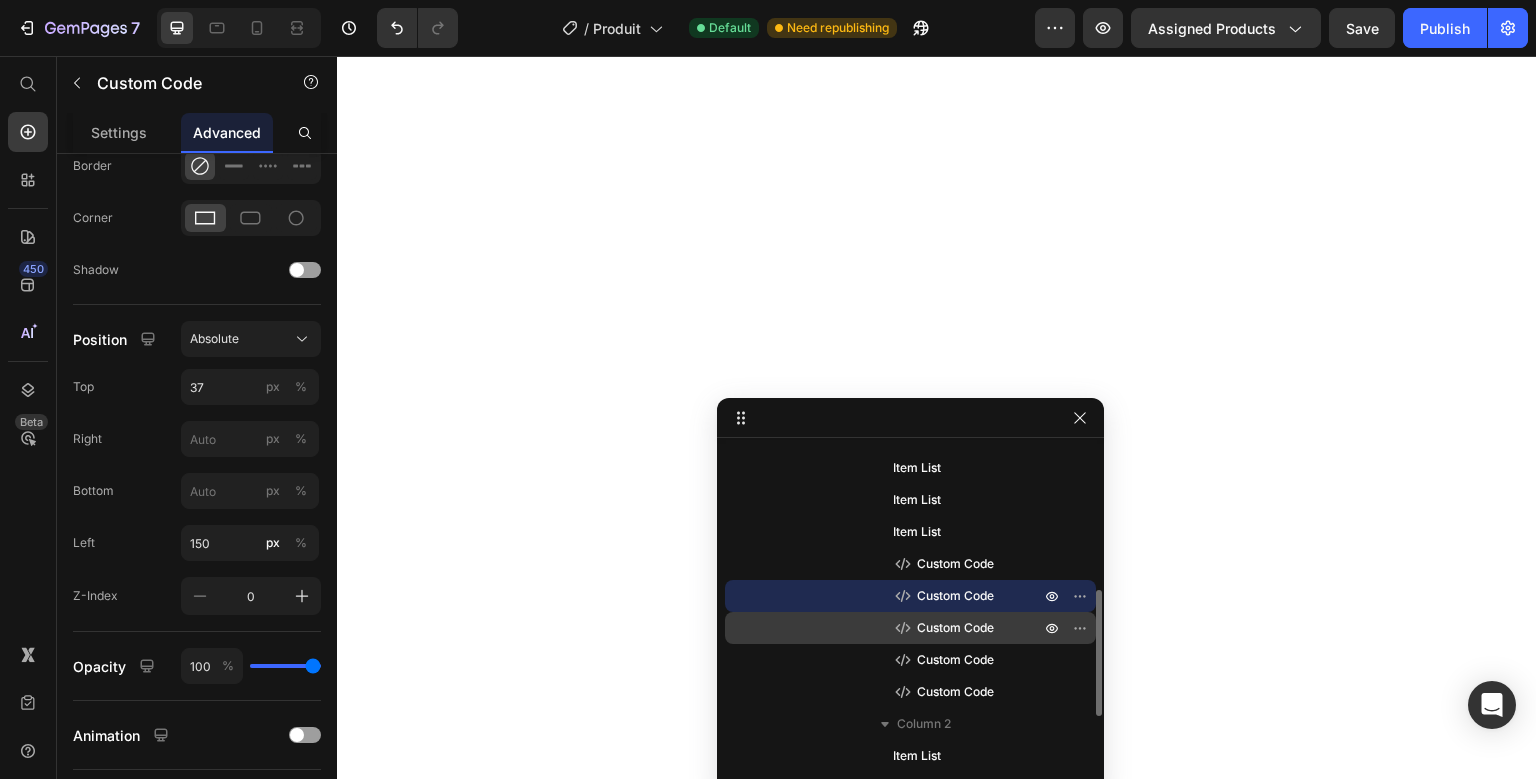 click on "Custom Code" at bounding box center (955, 628) 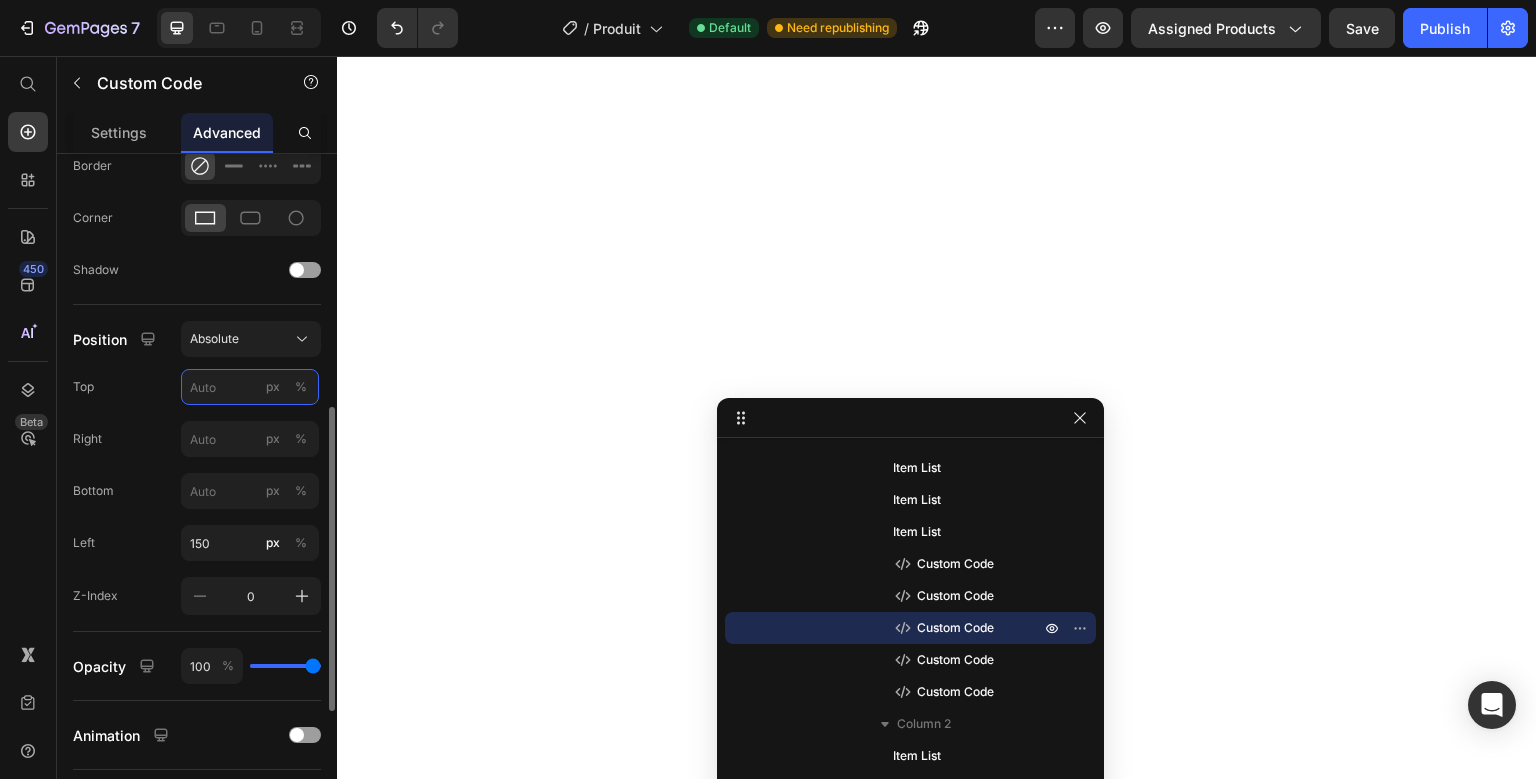 click on "px %" at bounding box center [250, 387] 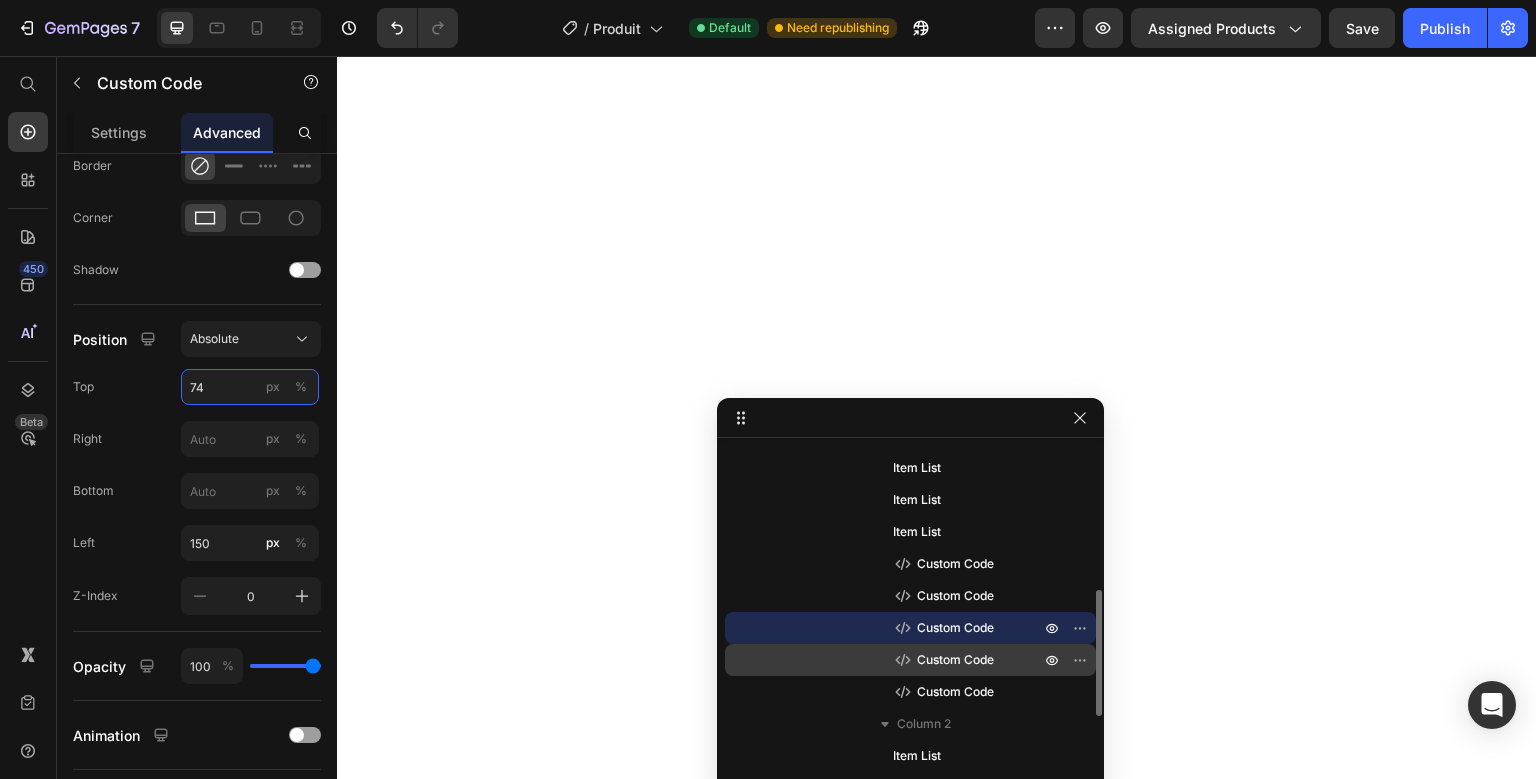 type on "74" 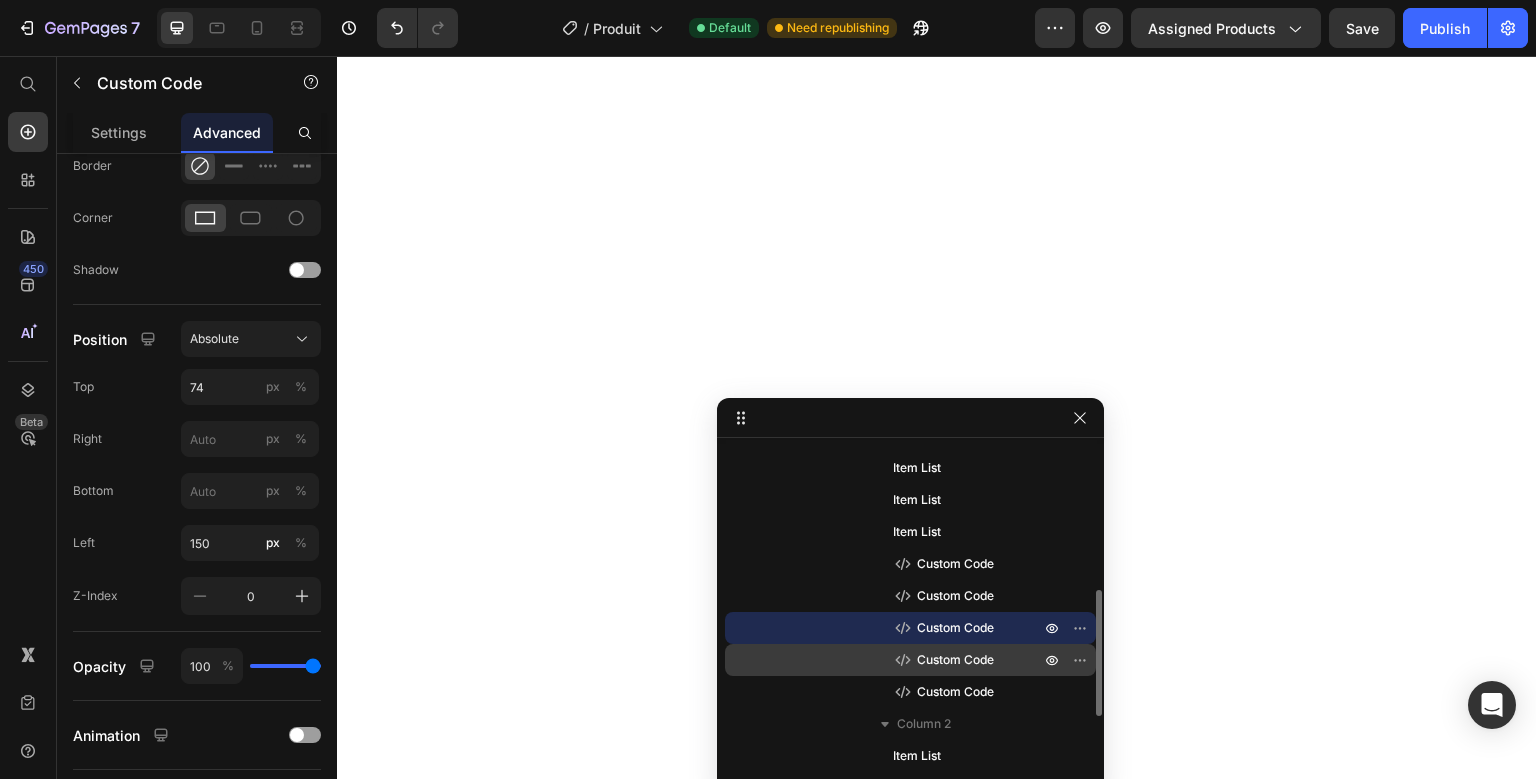 click on "Custom Code" at bounding box center (955, 660) 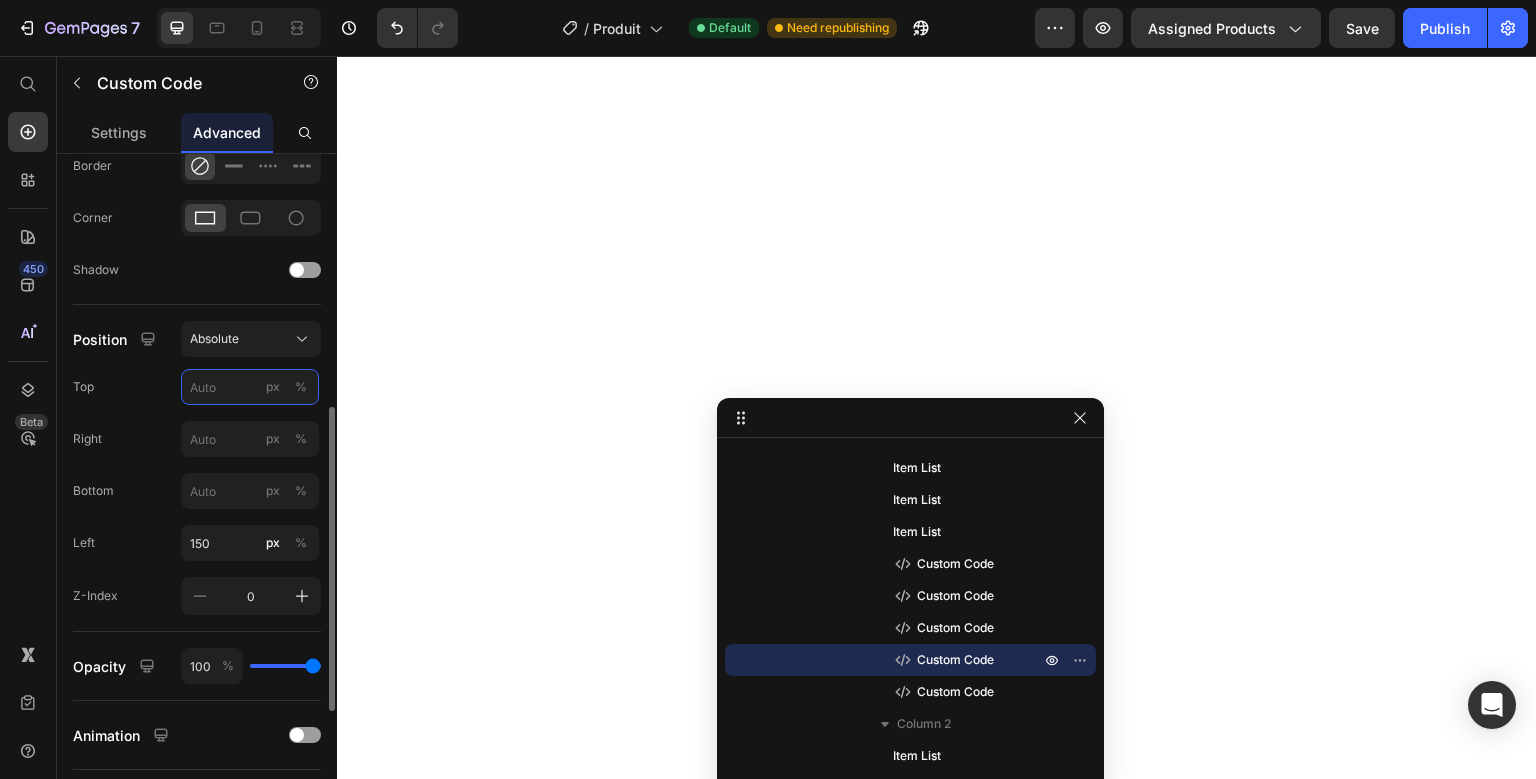 click on "px %" at bounding box center (250, 387) 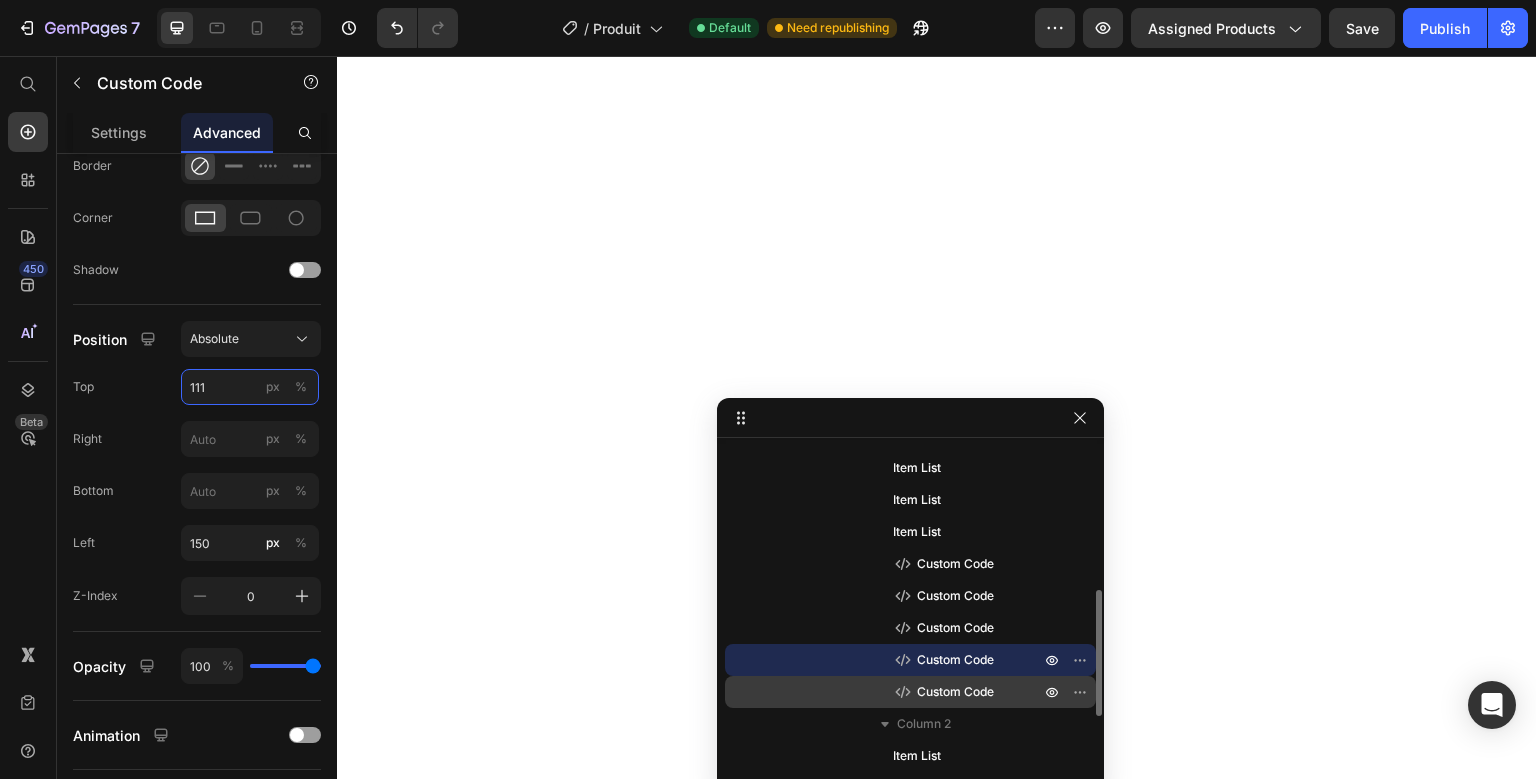 type on "111" 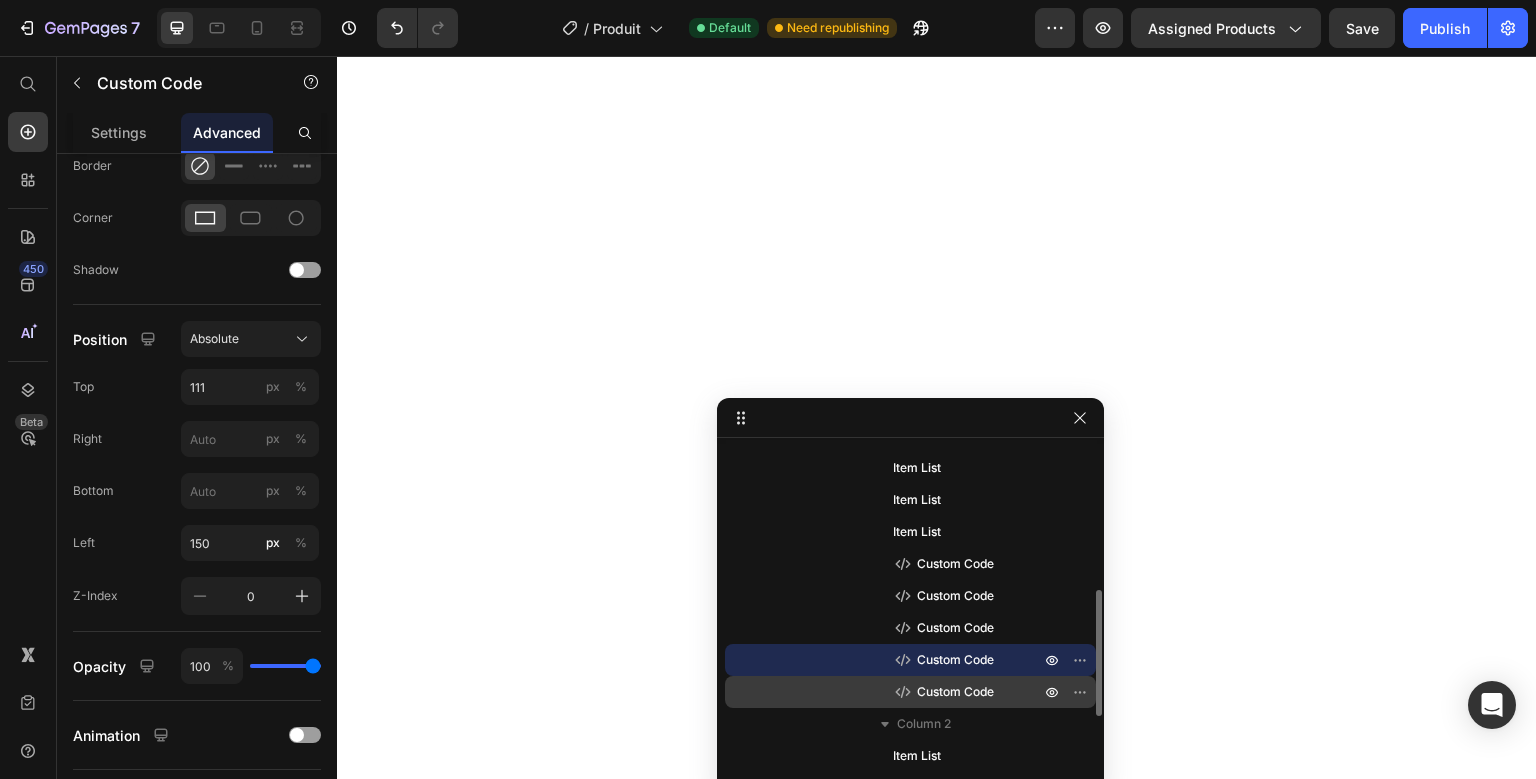 click on "Custom Code" at bounding box center [956, 692] 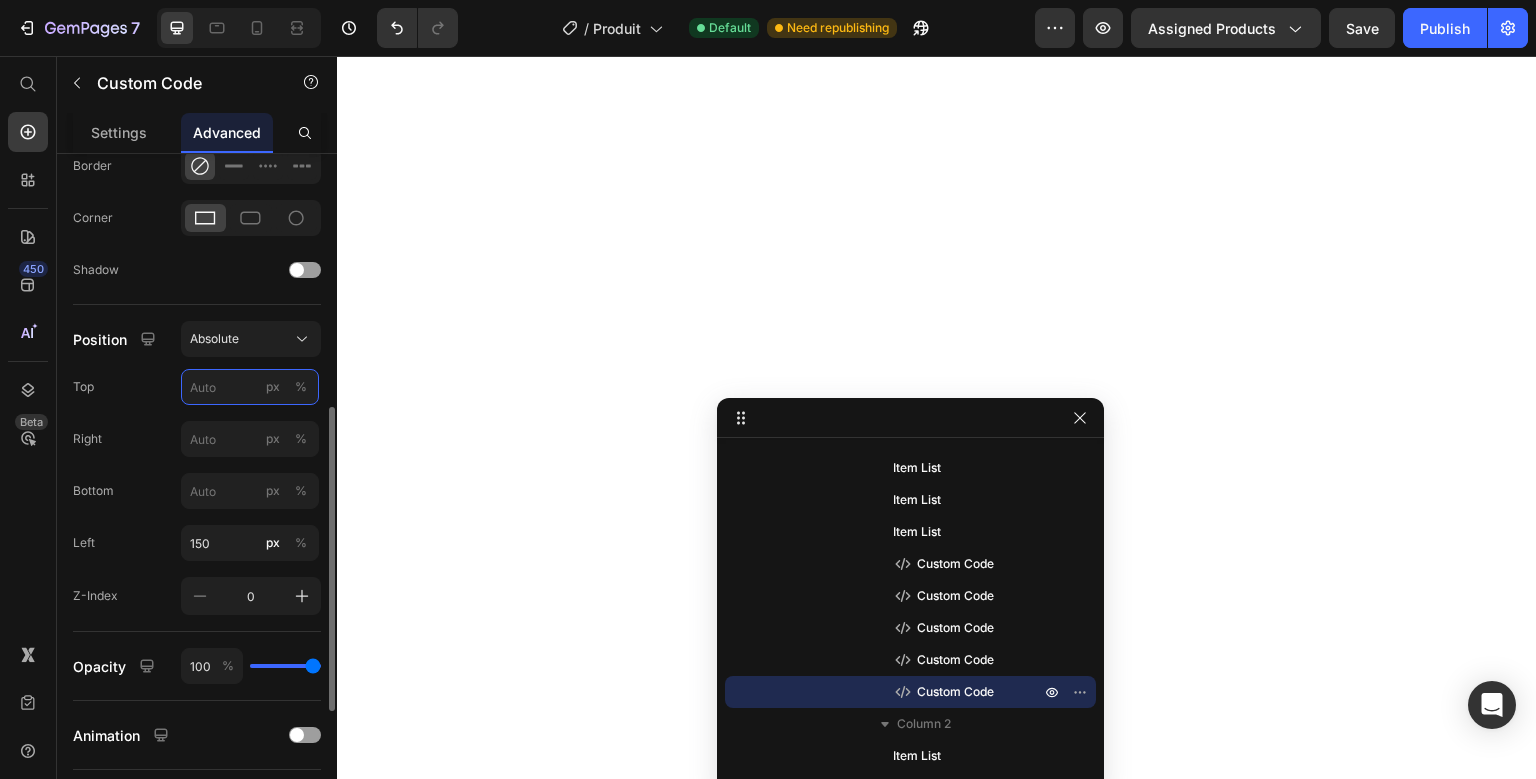 click on "px %" at bounding box center [250, 387] 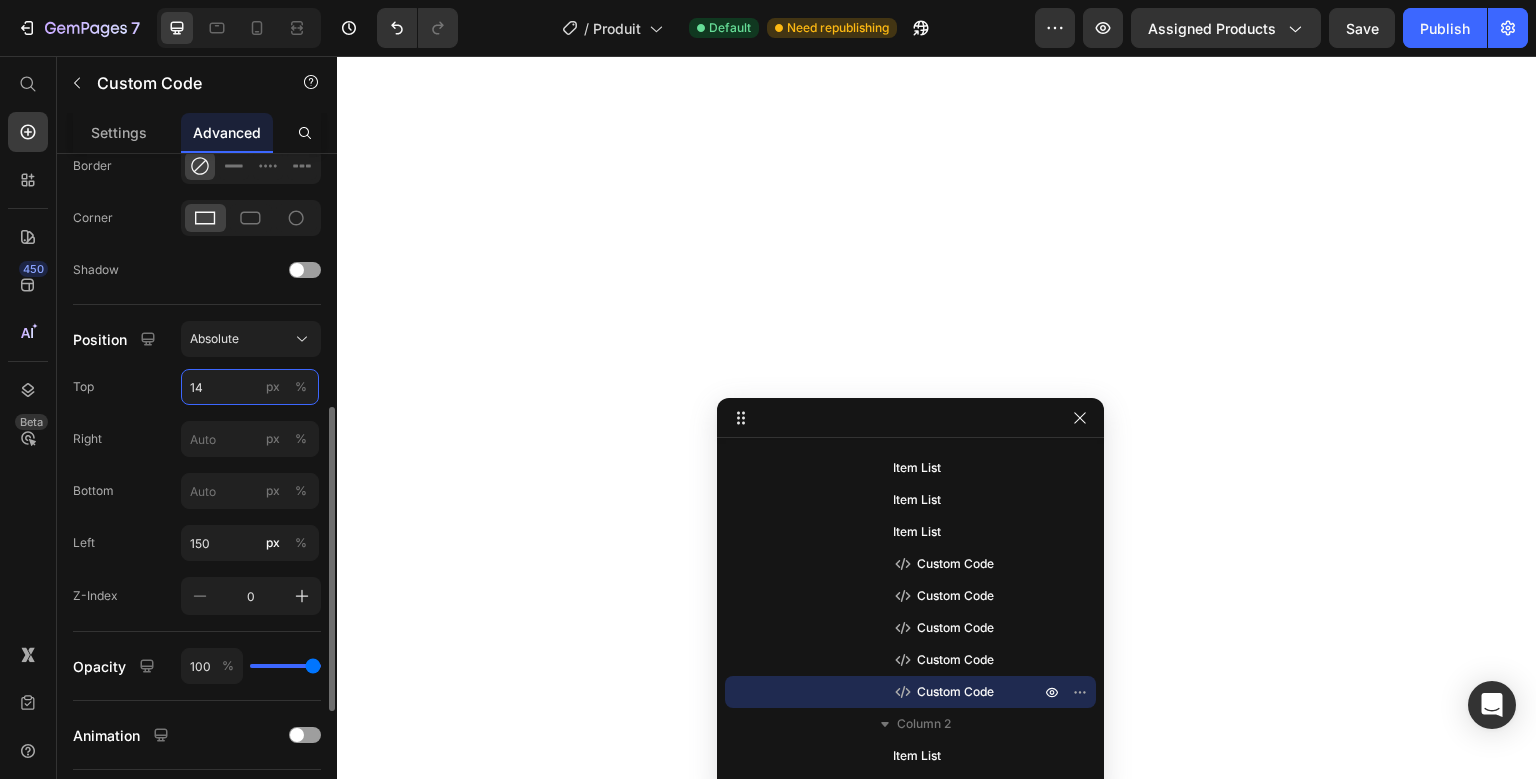 type on "148" 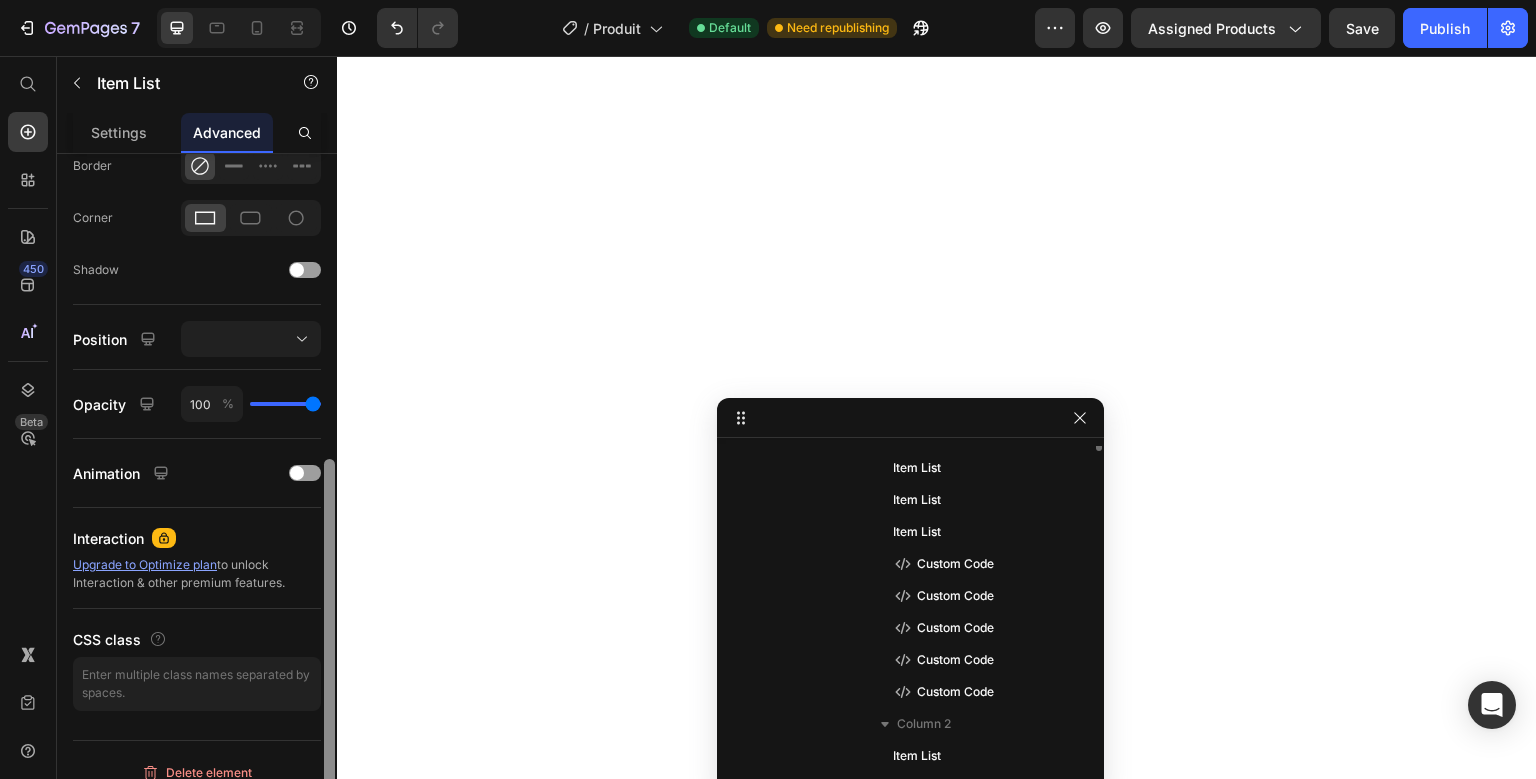 scroll, scrollTop: 186, scrollLeft: 0, axis: vertical 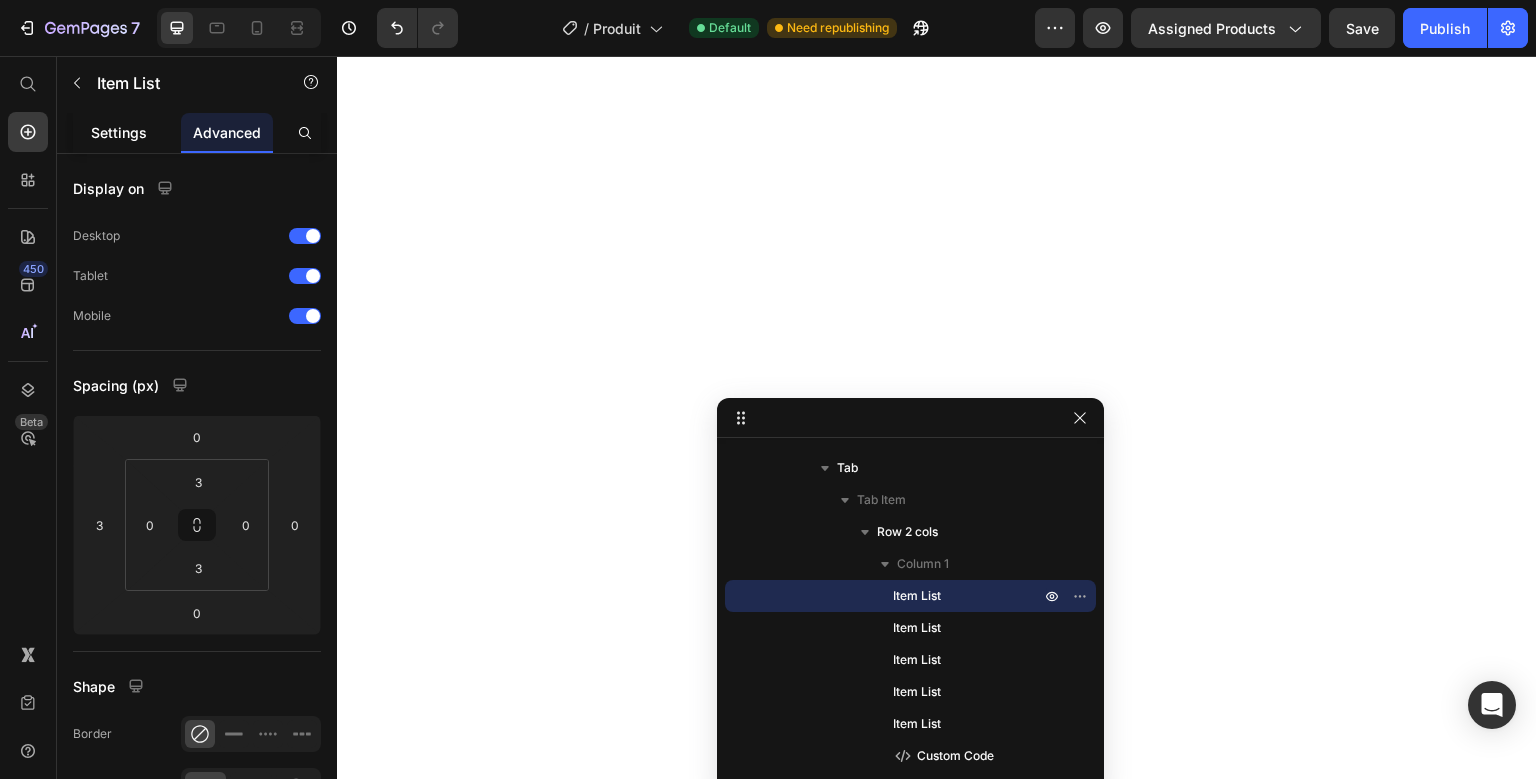 click on "Settings" at bounding box center (119, 132) 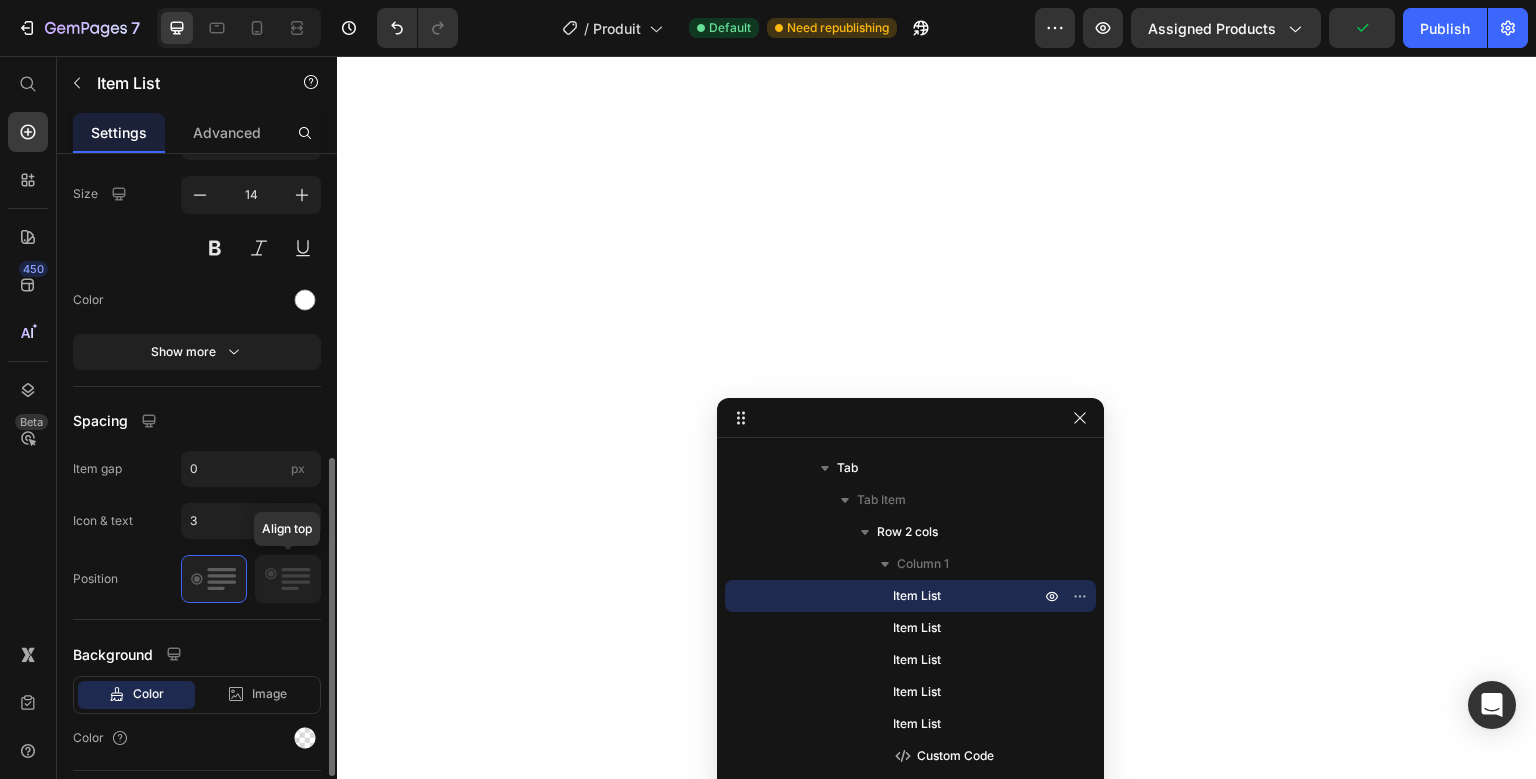 scroll, scrollTop: 770, scrollLeft: 0, axis: vertical 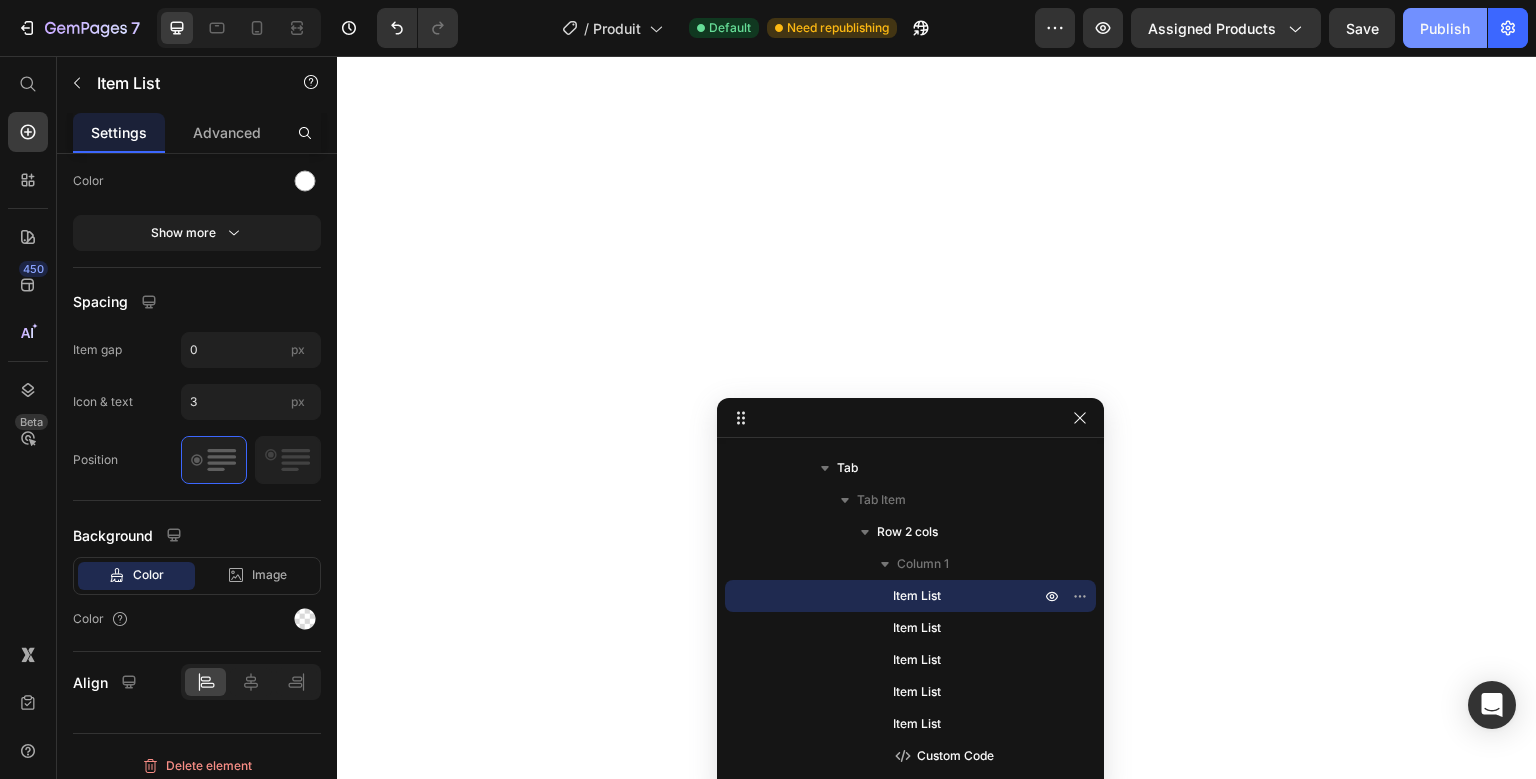 click on "Publish" at bounding box center (1445, 28) 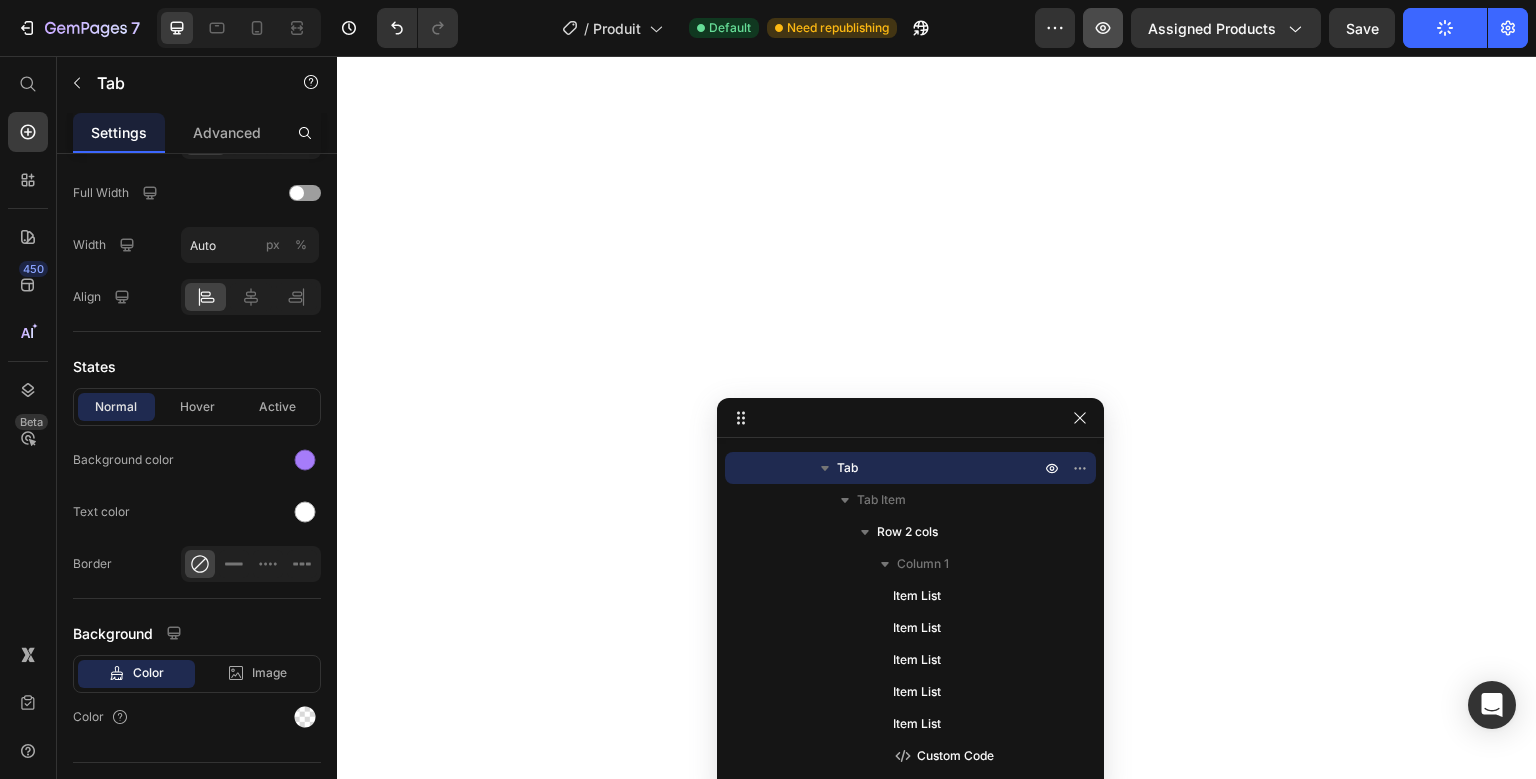 scroll, scrollTop: 0, scrollLeft: 0, axis: both 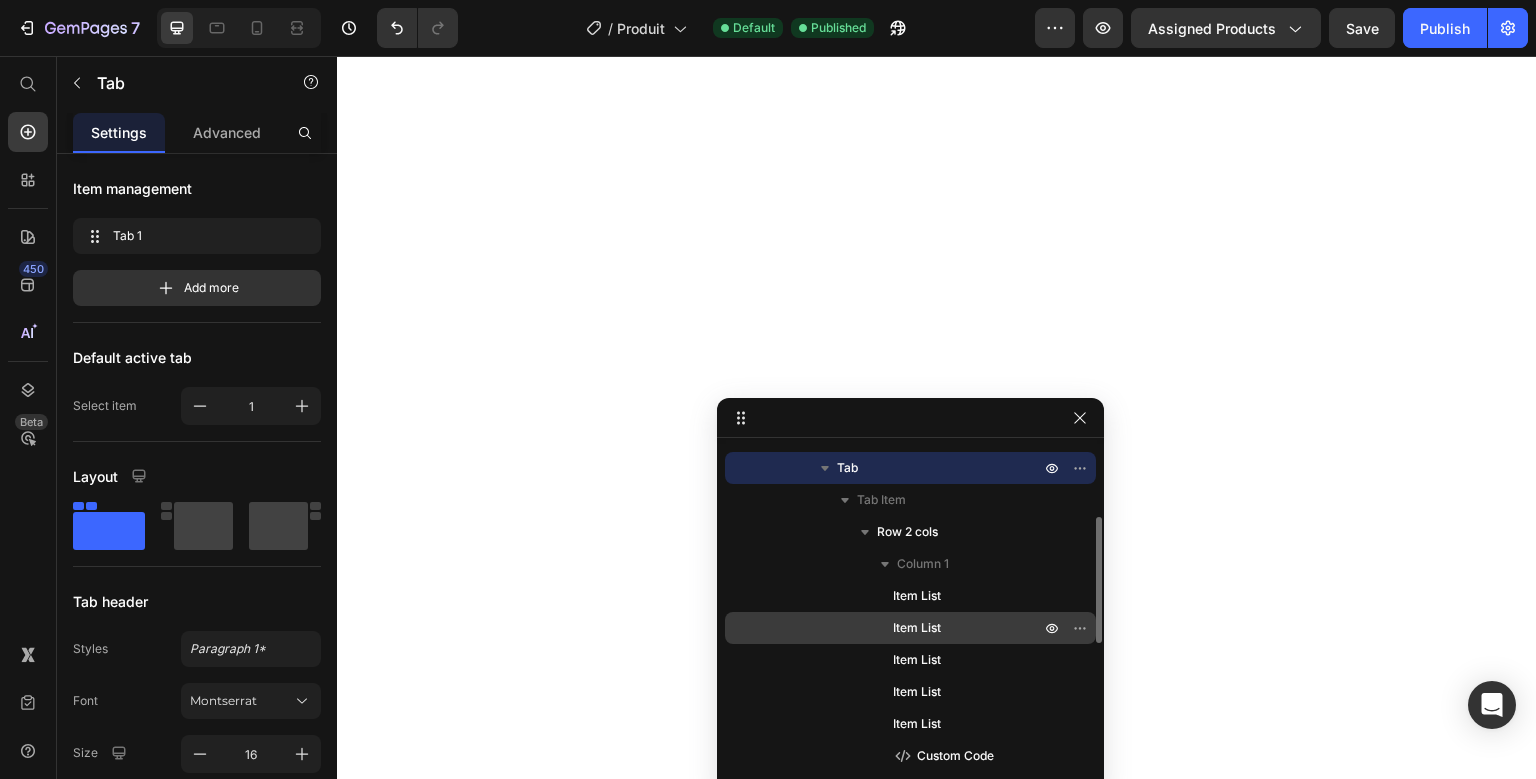 click on "Item List" at bounding box center [956, 628] 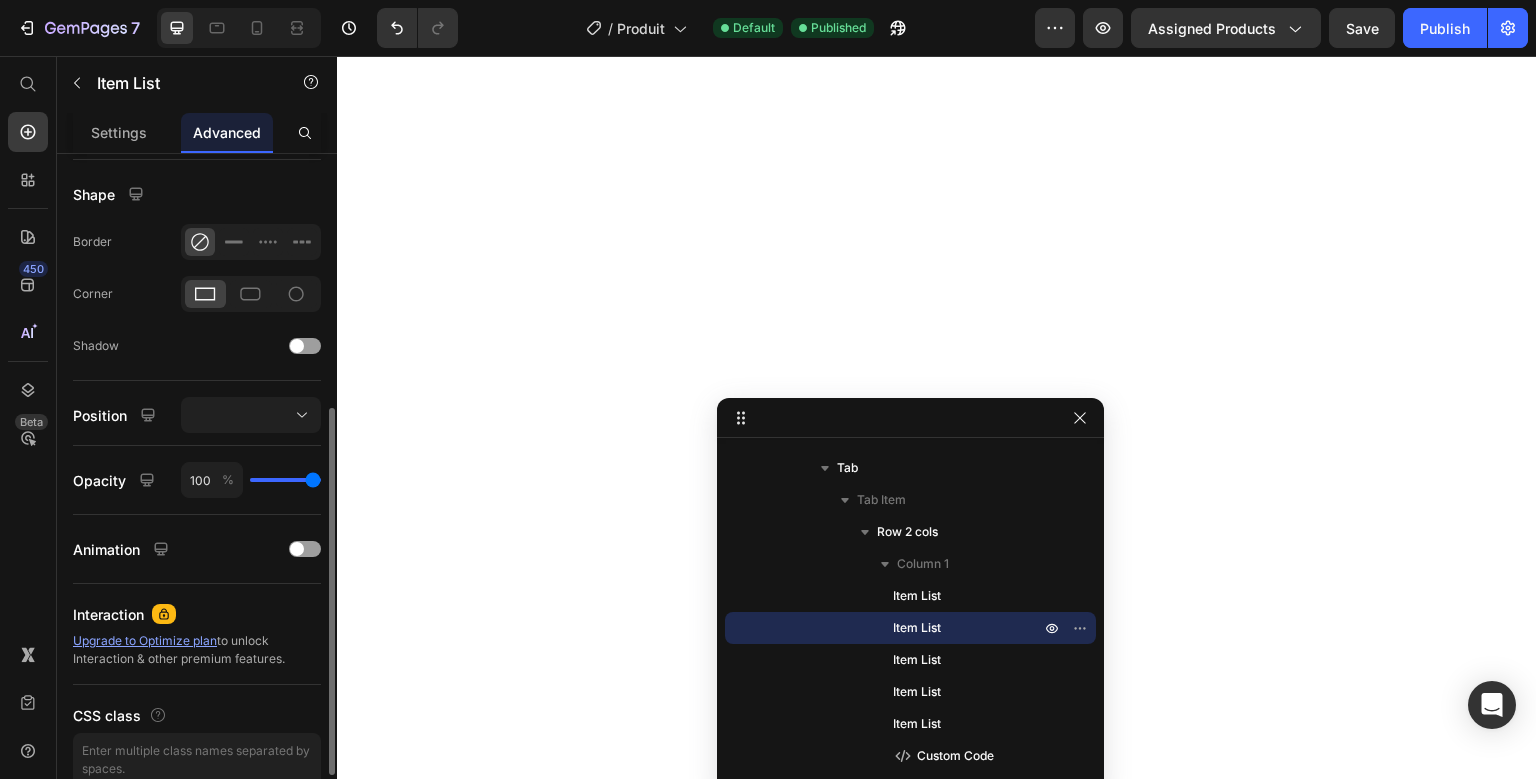 scroll, scrollTop: 485, scrollLeft: 0, axis: vertical 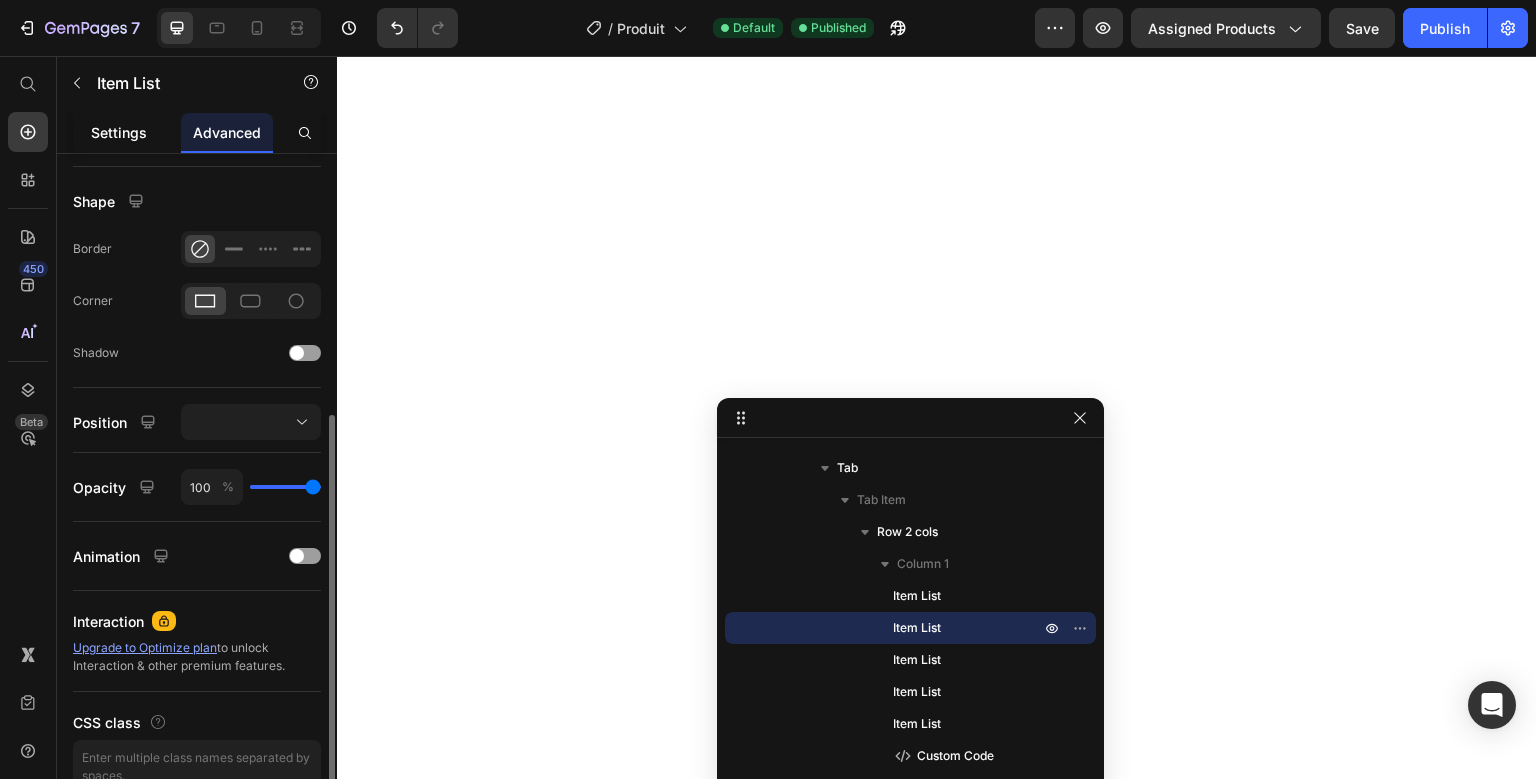 click on "Settings" 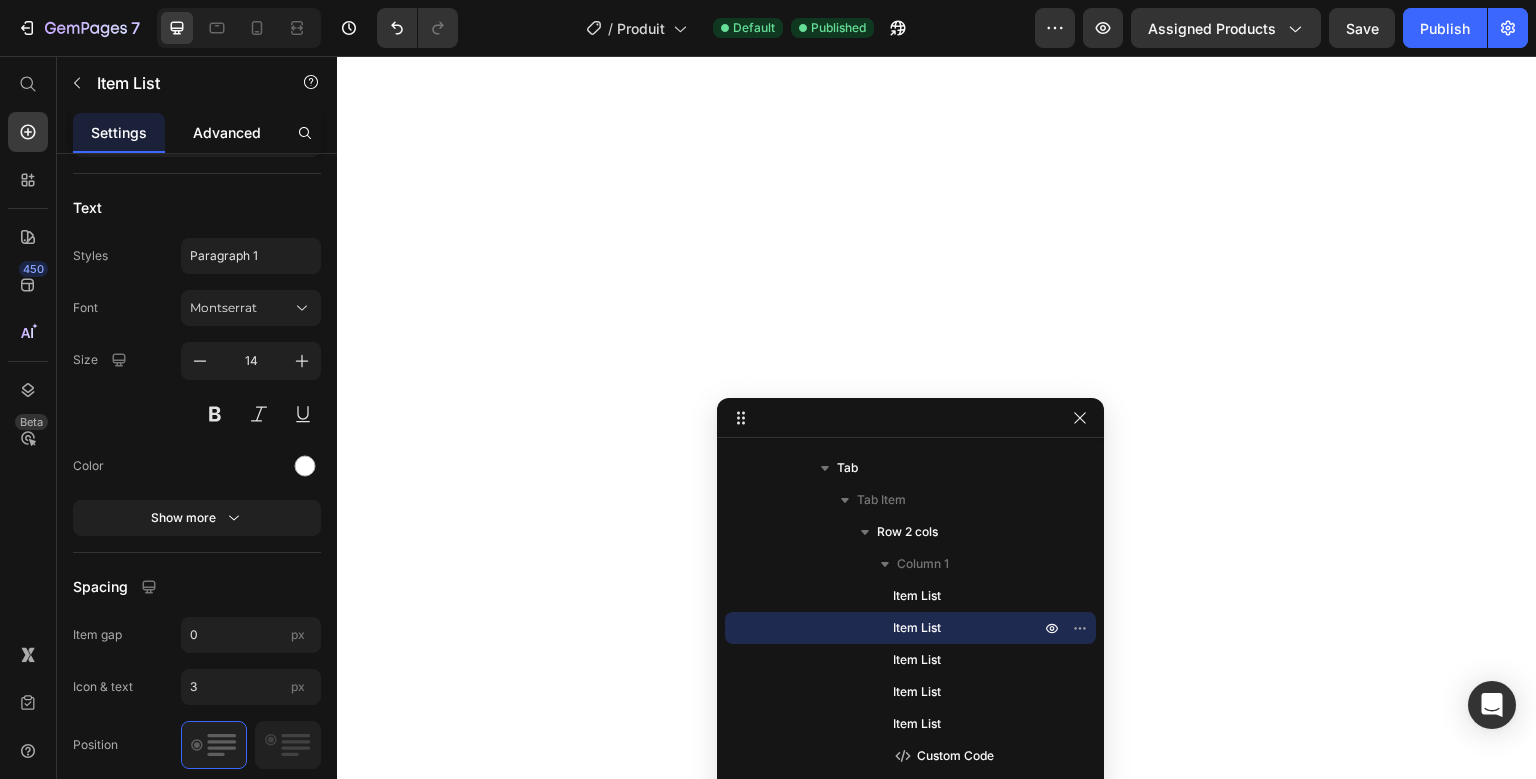 scroll, scrollTop: 0, scrollLeft: 0, axis: both 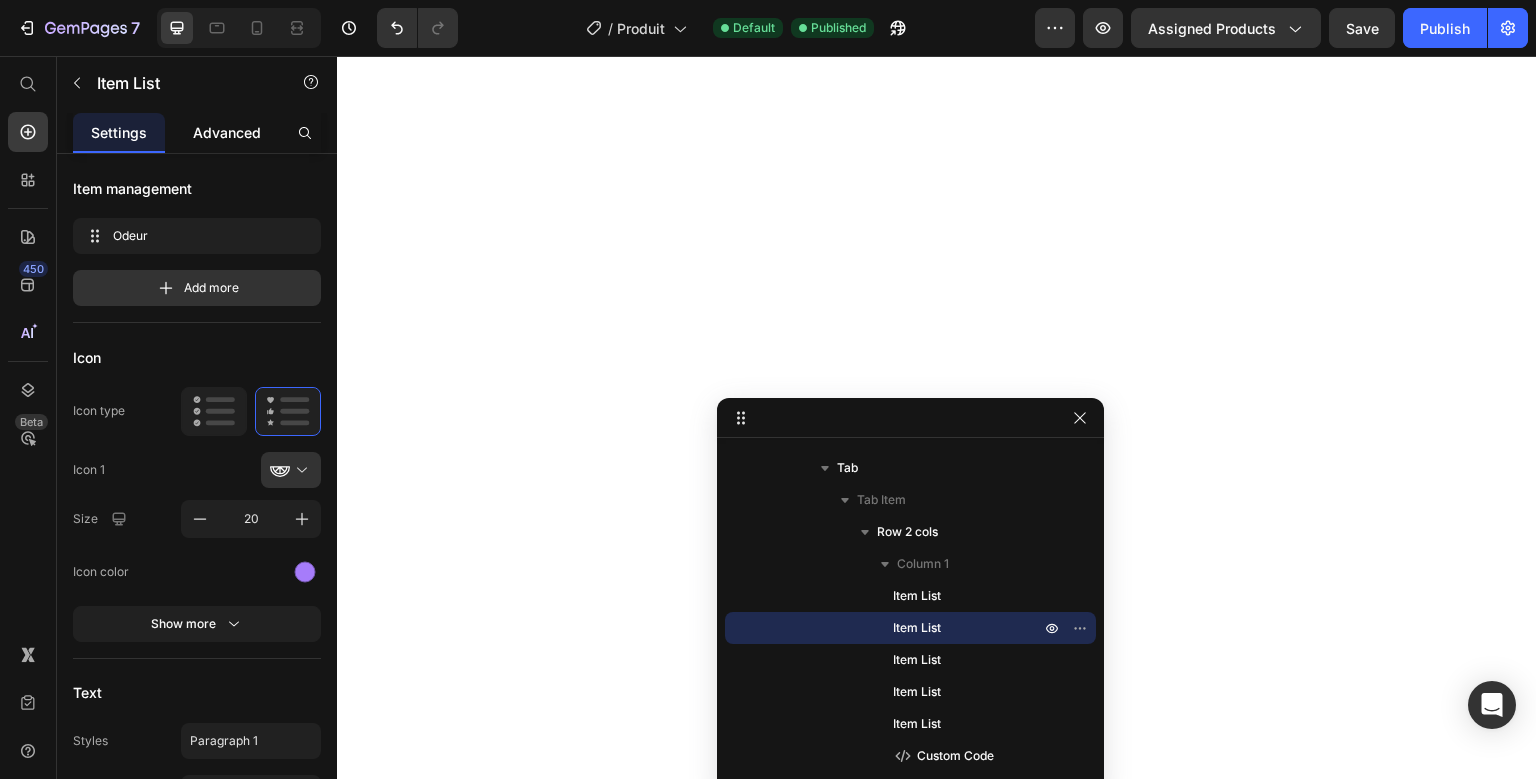 click on "Advanced" at bounding box center [227, 132] 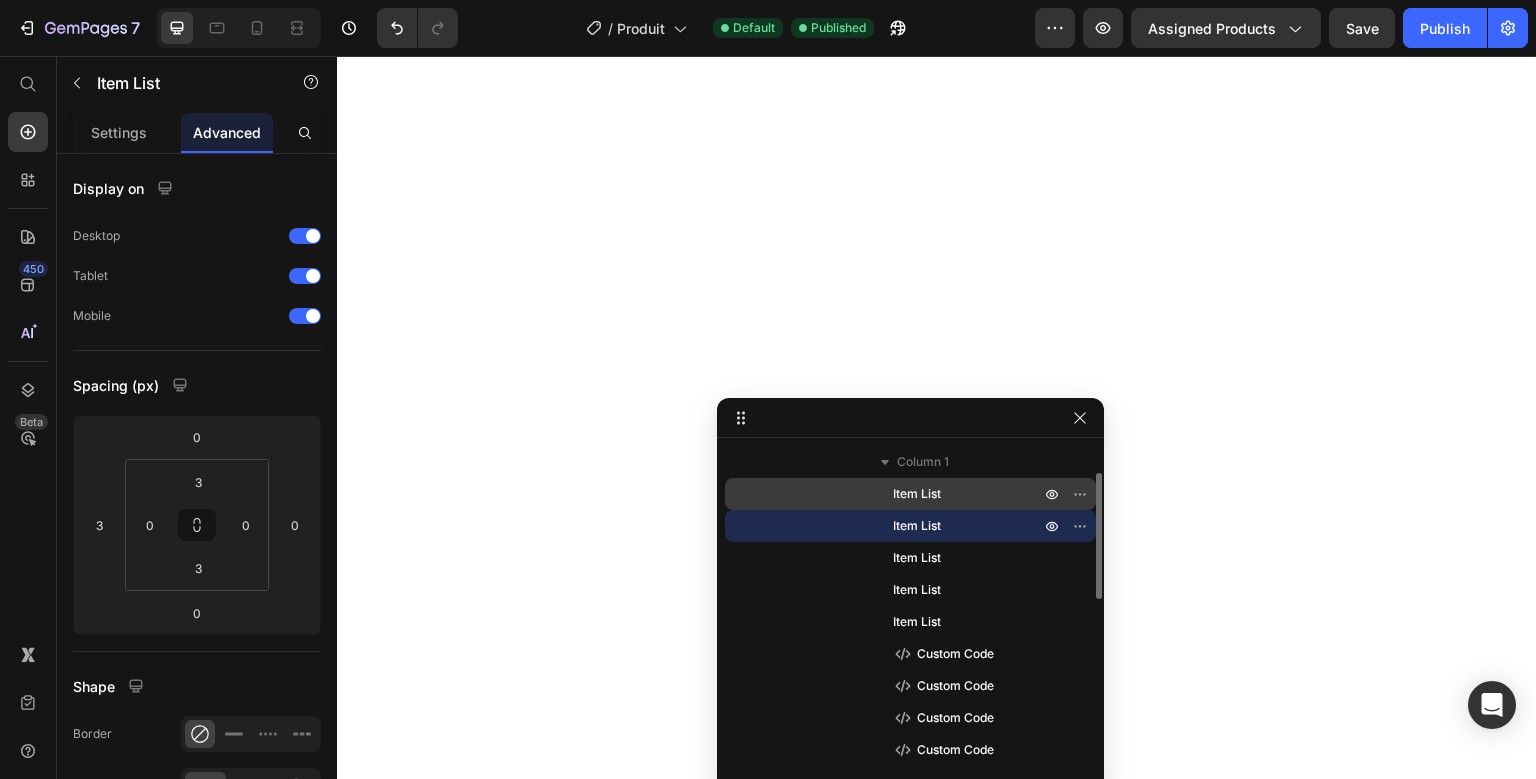 scroll, scrollTop: 293, scrollLeft: 0, axis: vertical 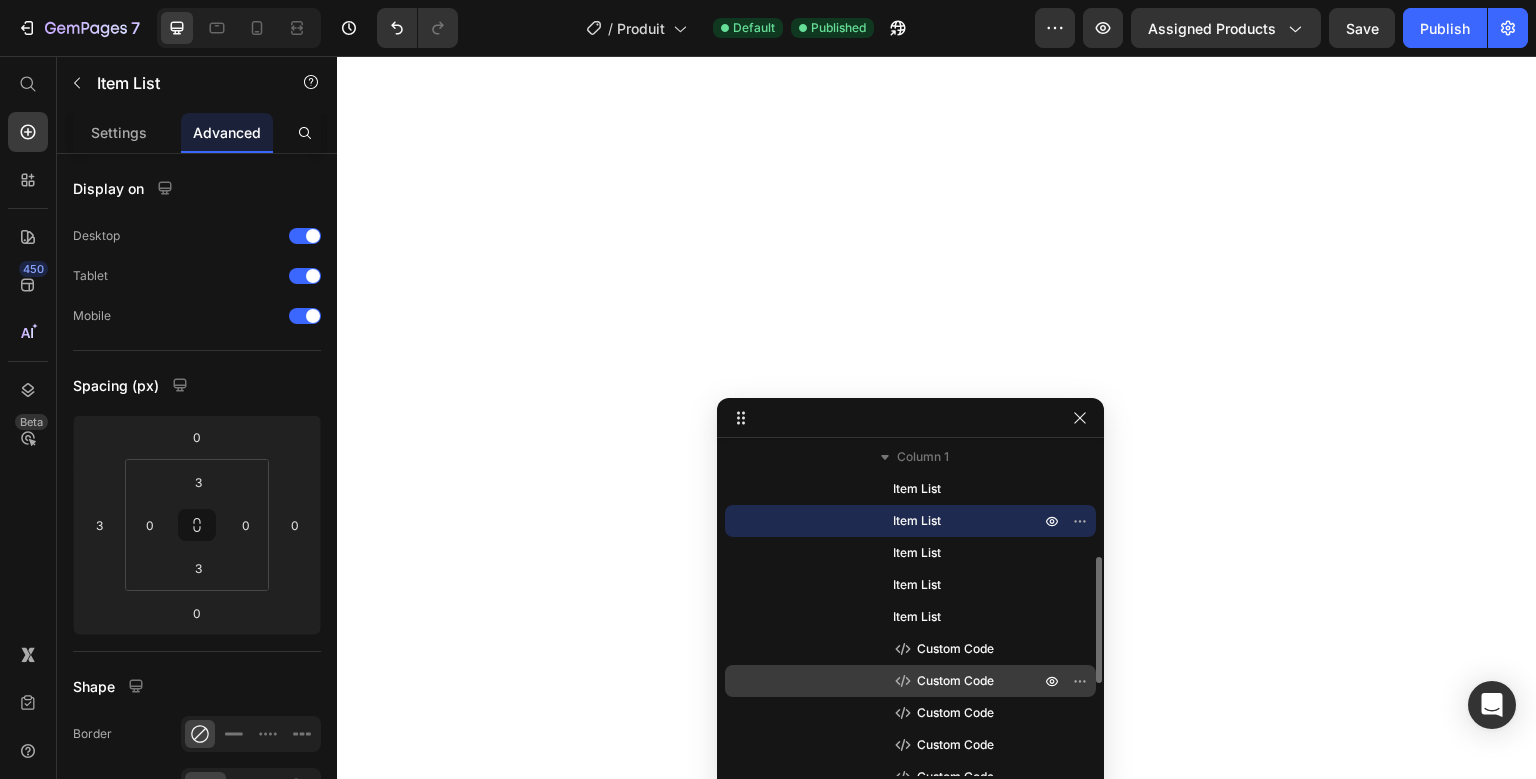 click on "Custom Code" at bounding box center (910, 681) 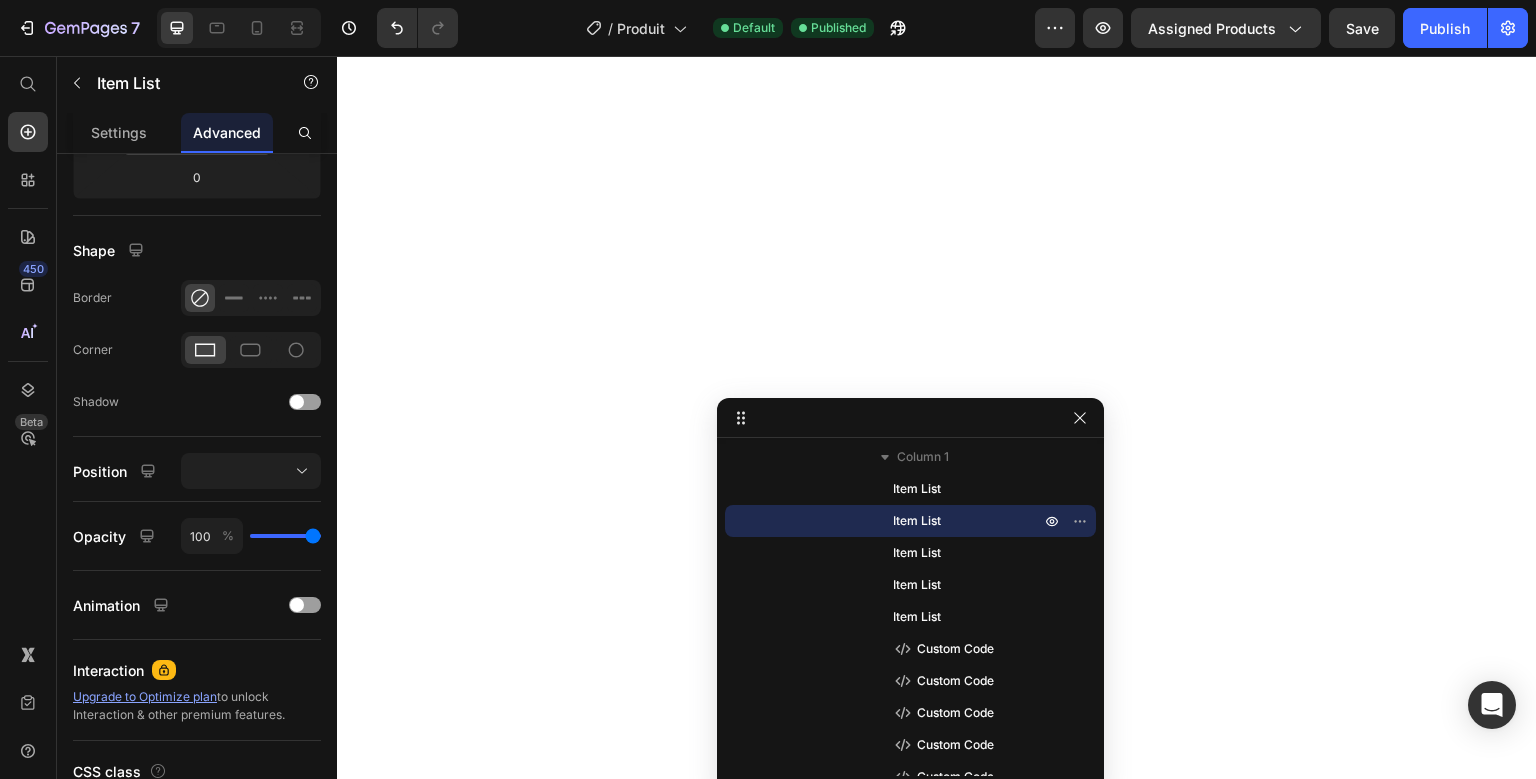 scroll, scrollTop: 0, scrollLeft: 0, axis: both 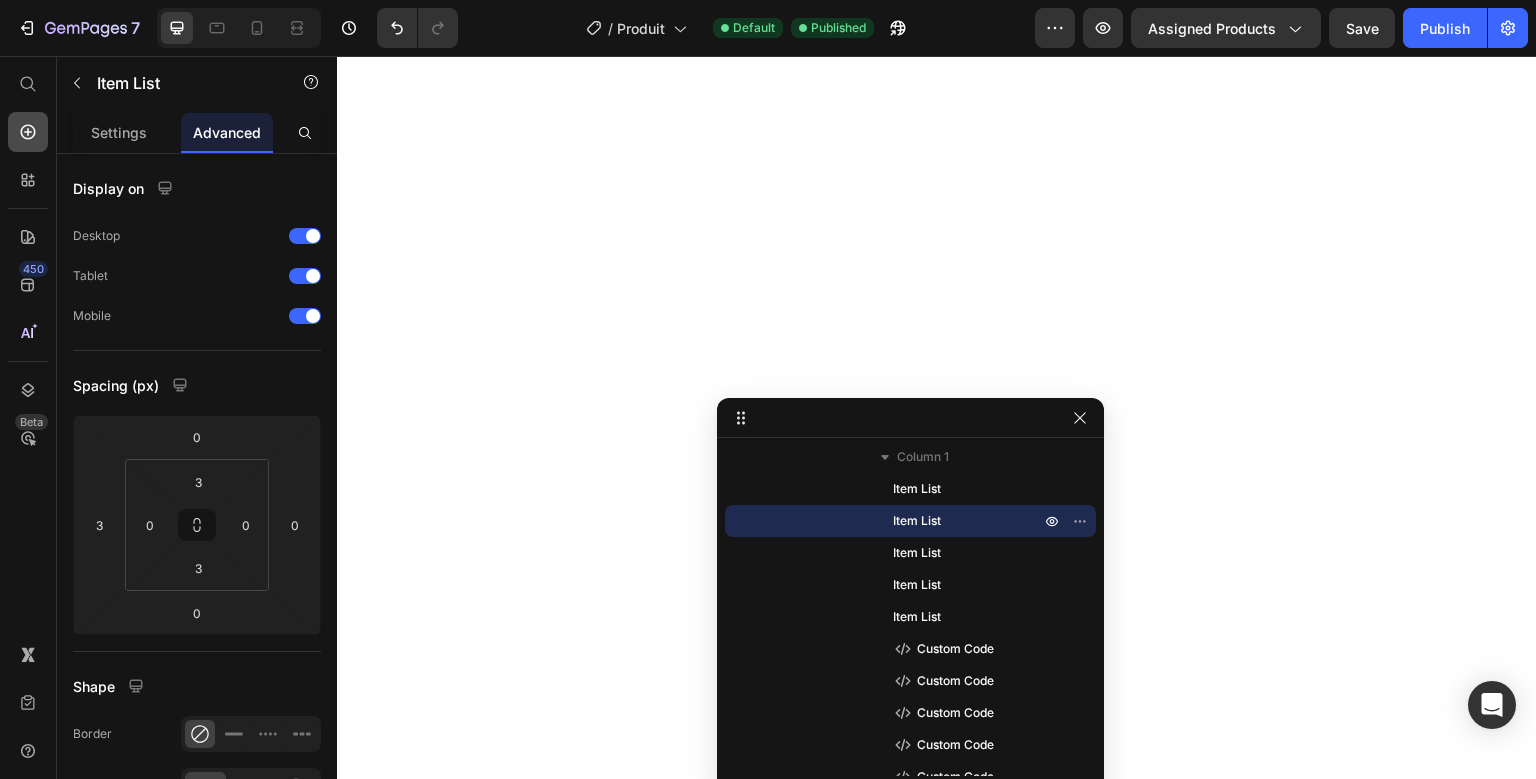 click 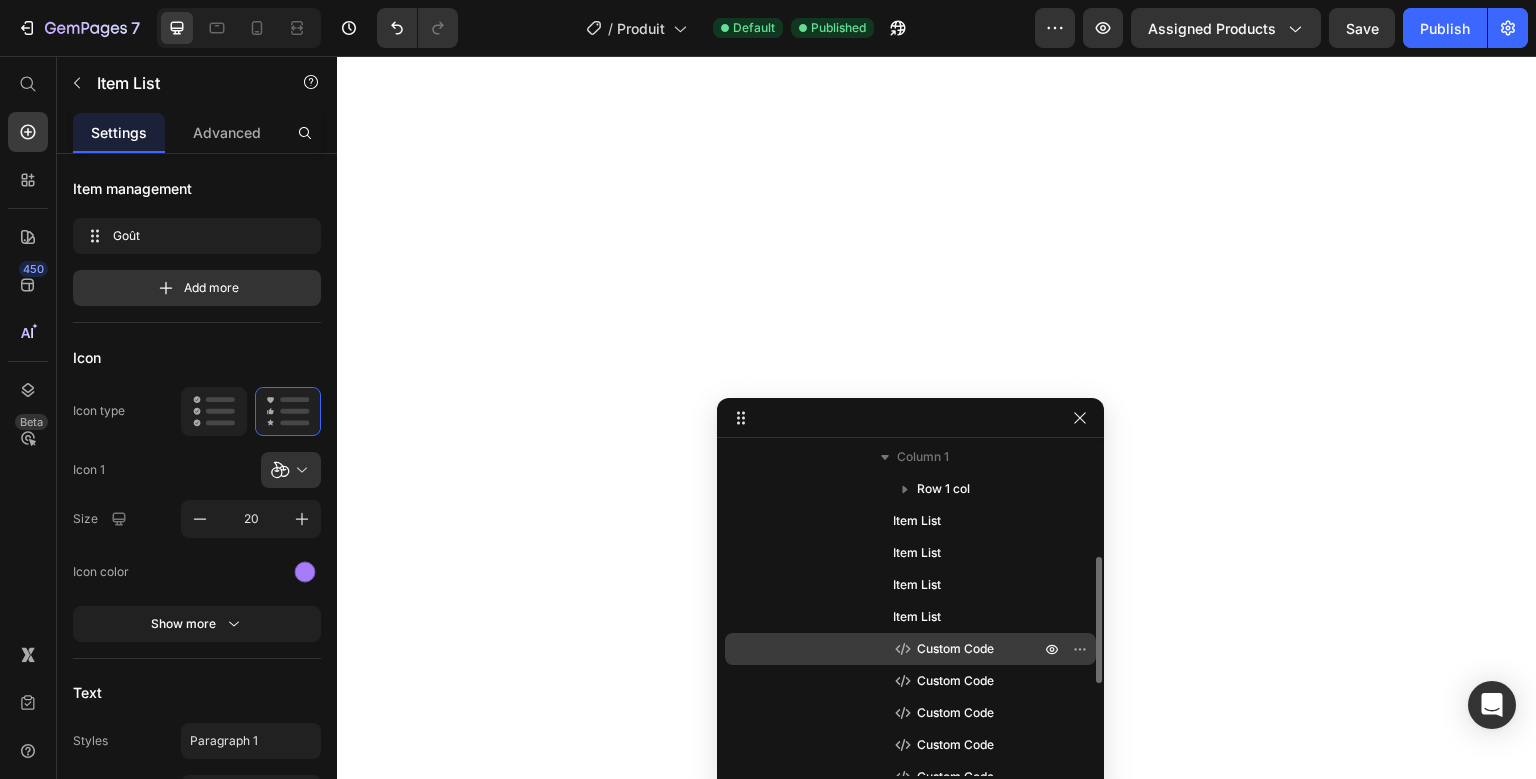click on "Custom Code" at bounding box center (955, 649) 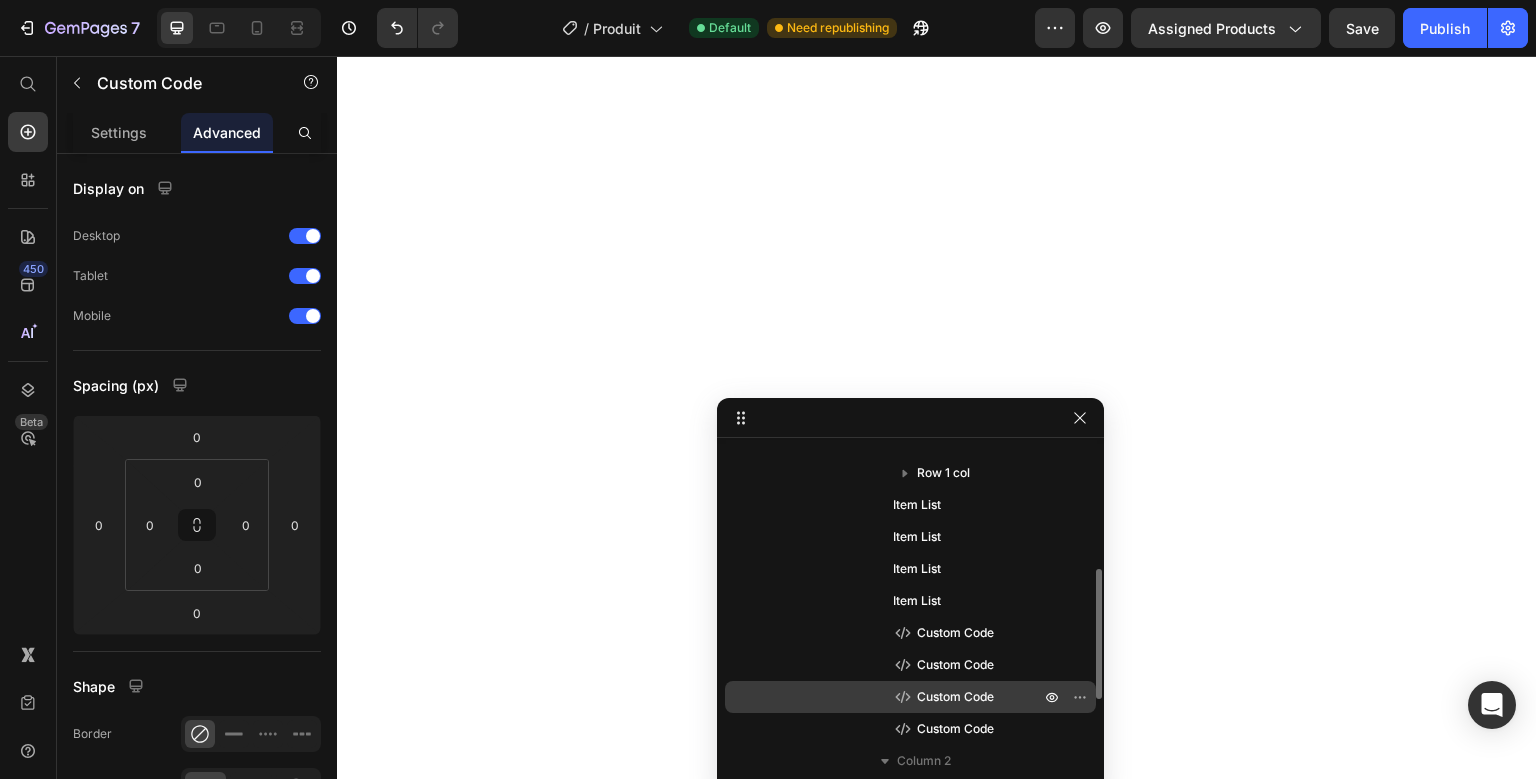 scroll, scrollTop: 261, scrollLeft: 0, axis: vertical 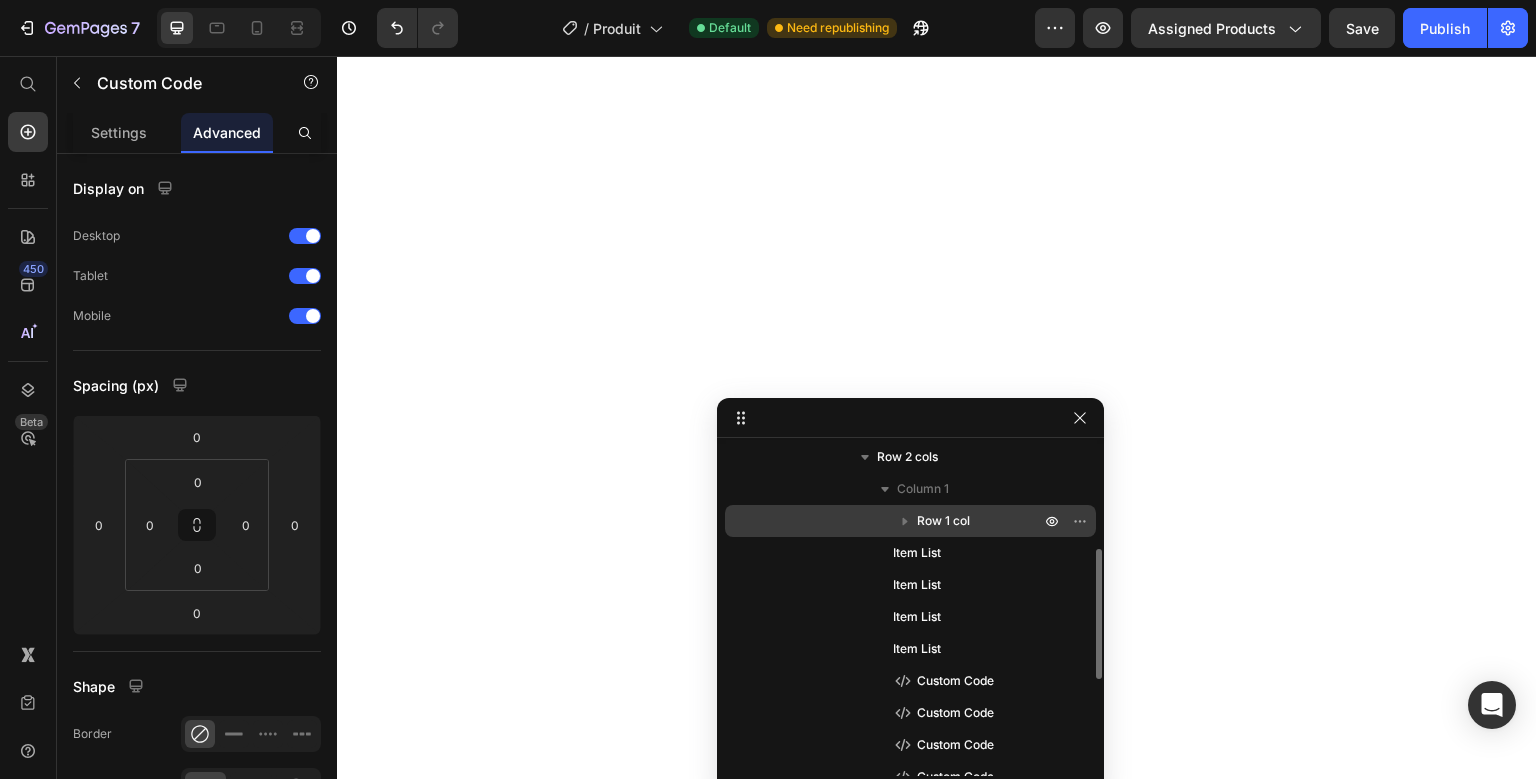 type 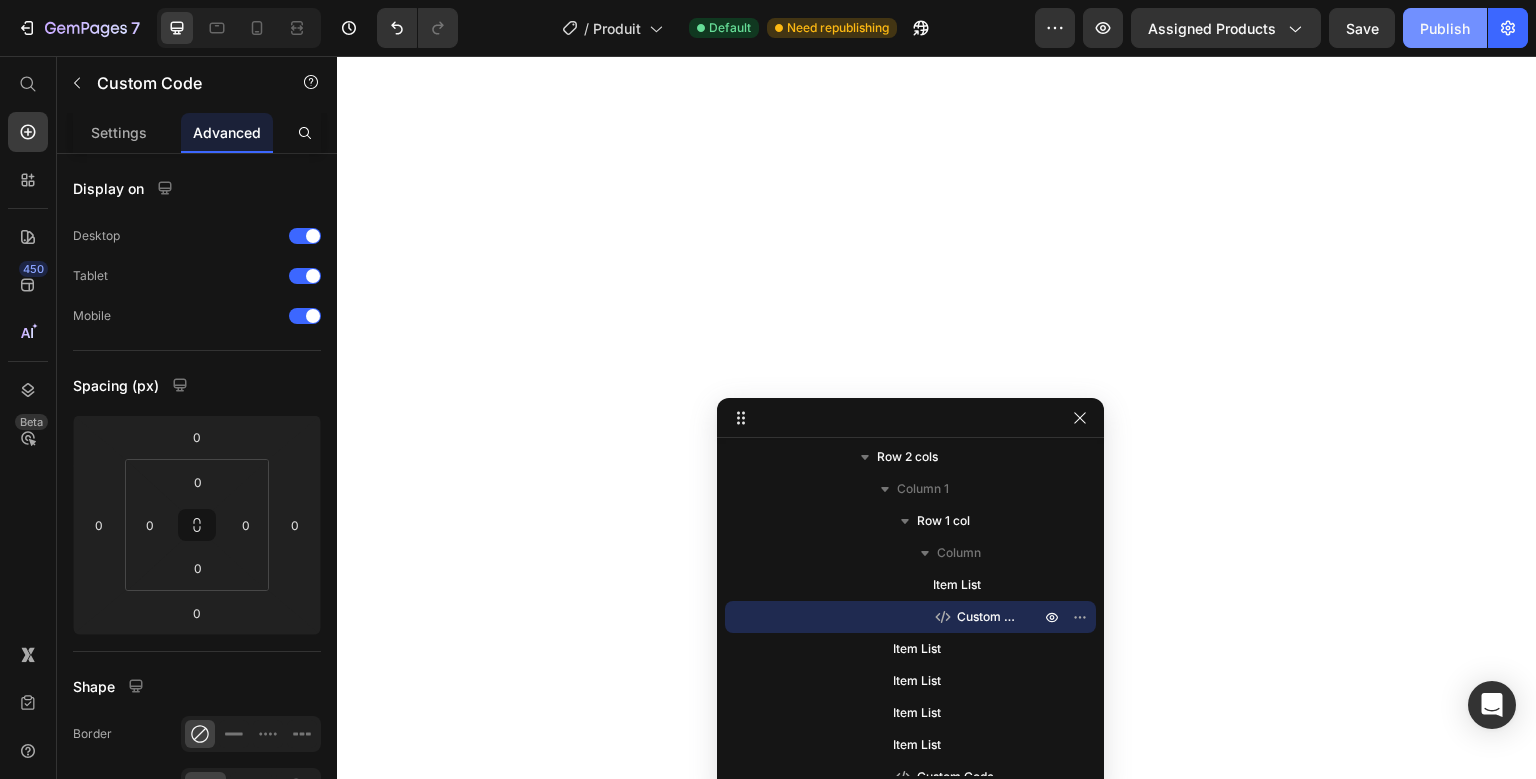 type 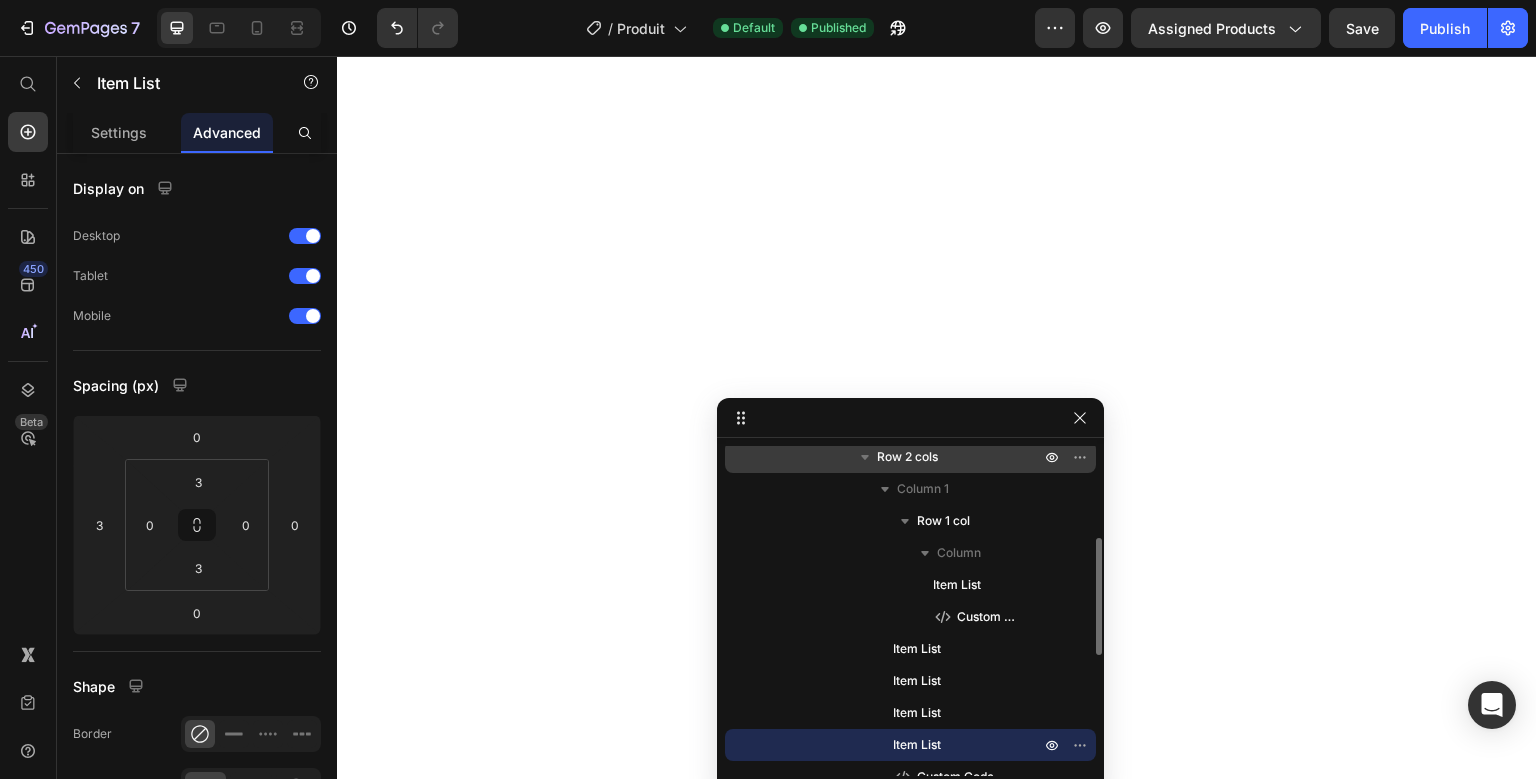 click on "Row 2 cols" at bounding box center (960, 457) 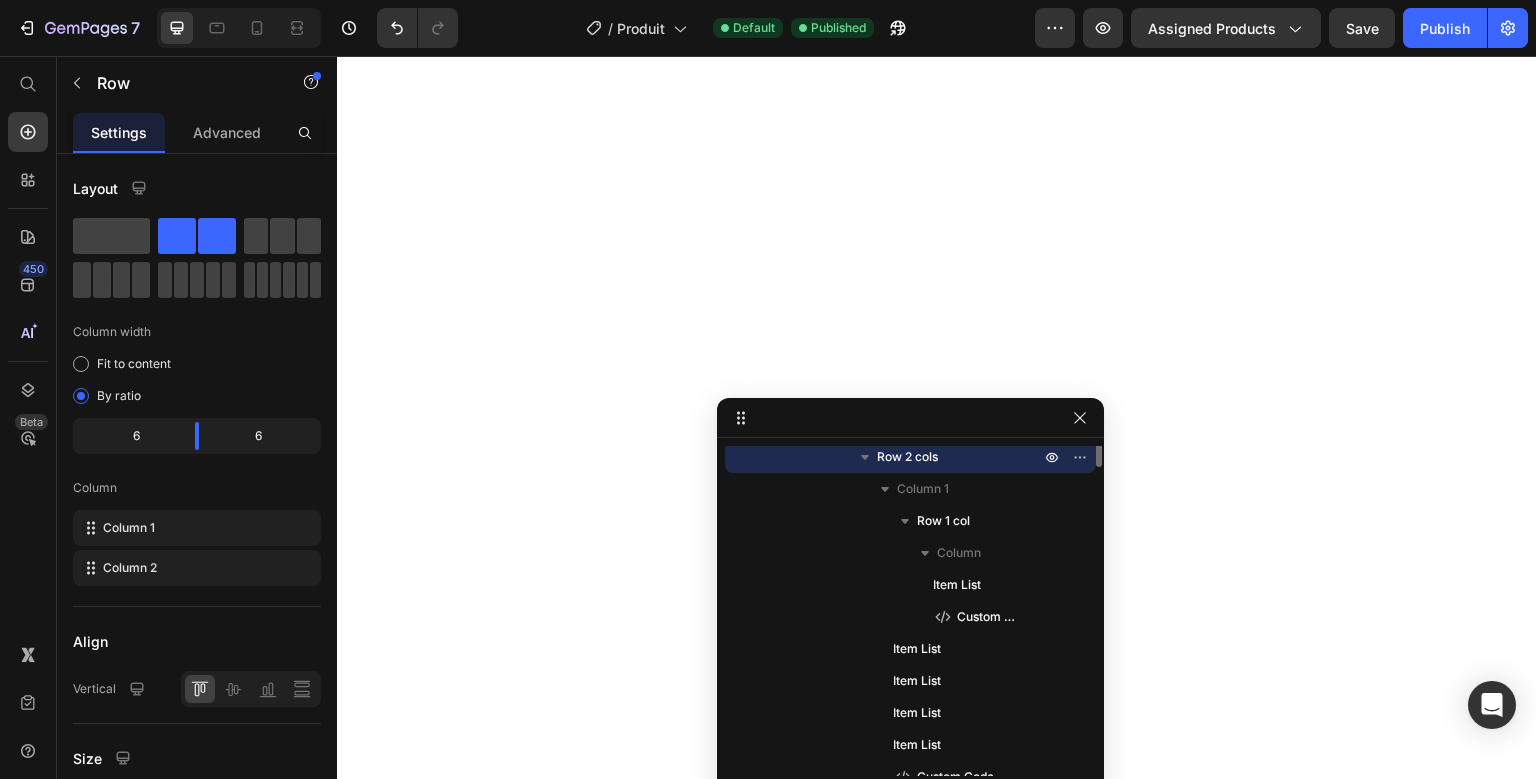 scroll, scrollTop: 122, scrollLeft: 0, axis: vertical 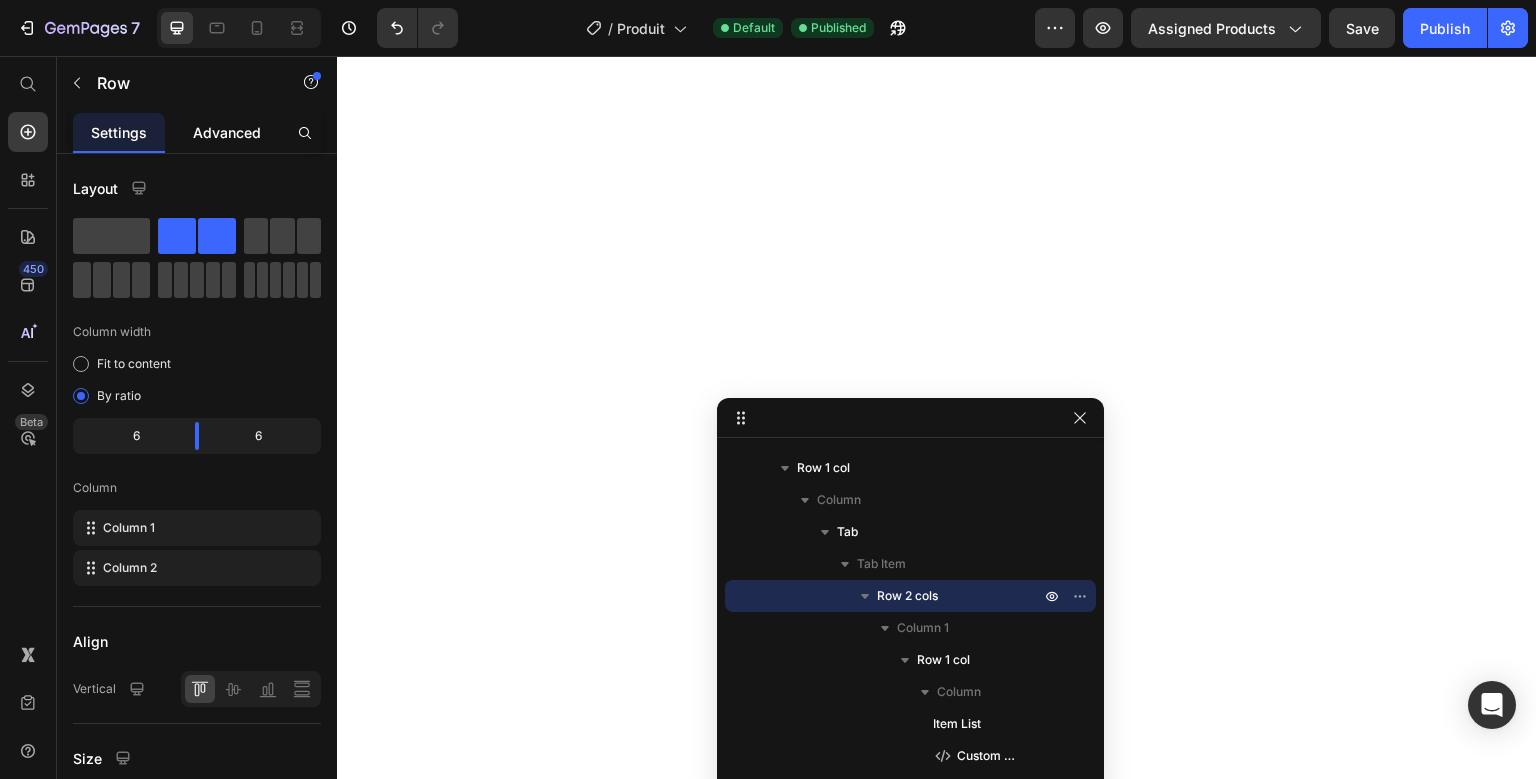 click on "Advanced" at bounding box center (227, 132) 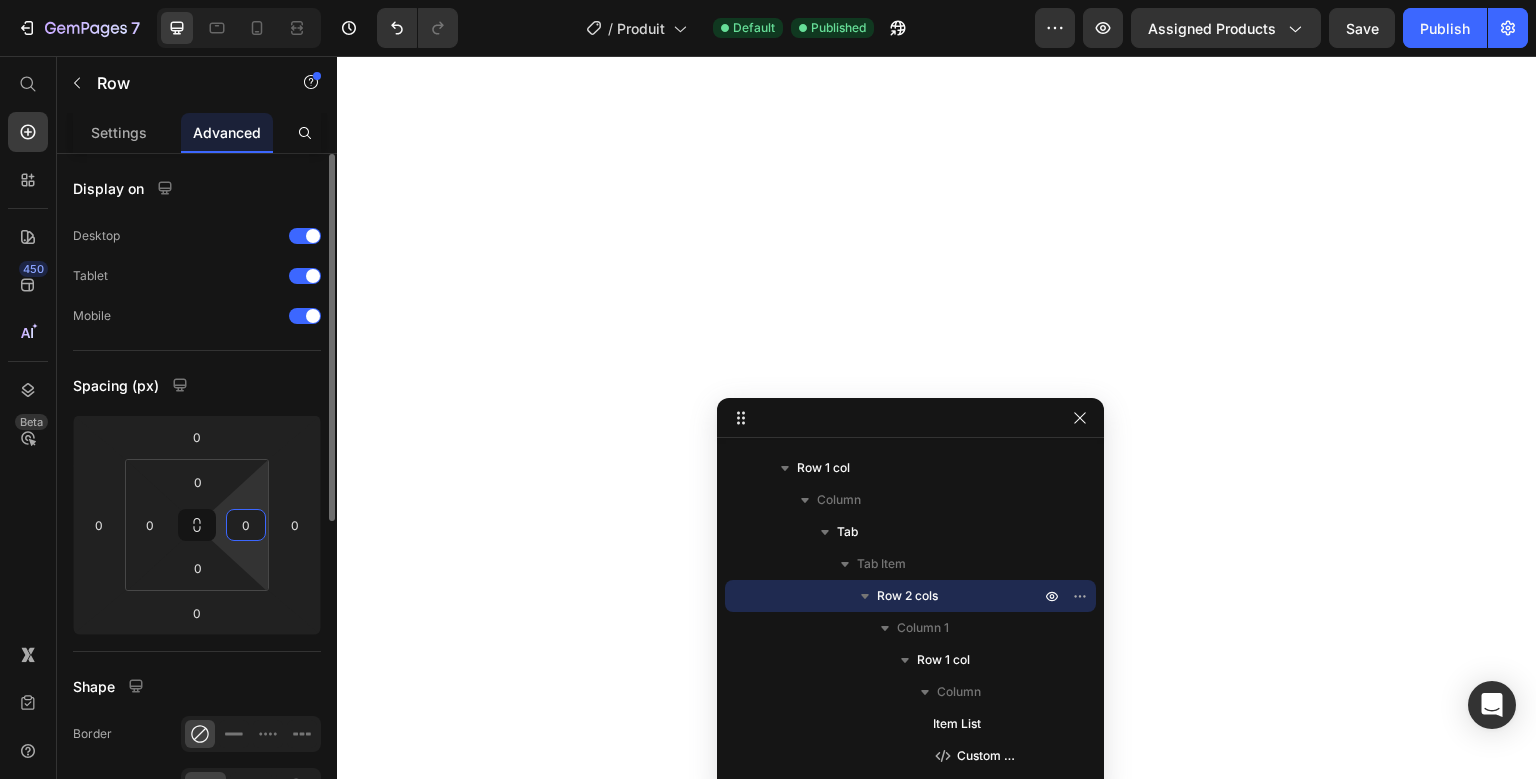 click on "0" at bounding box center (246, 525) 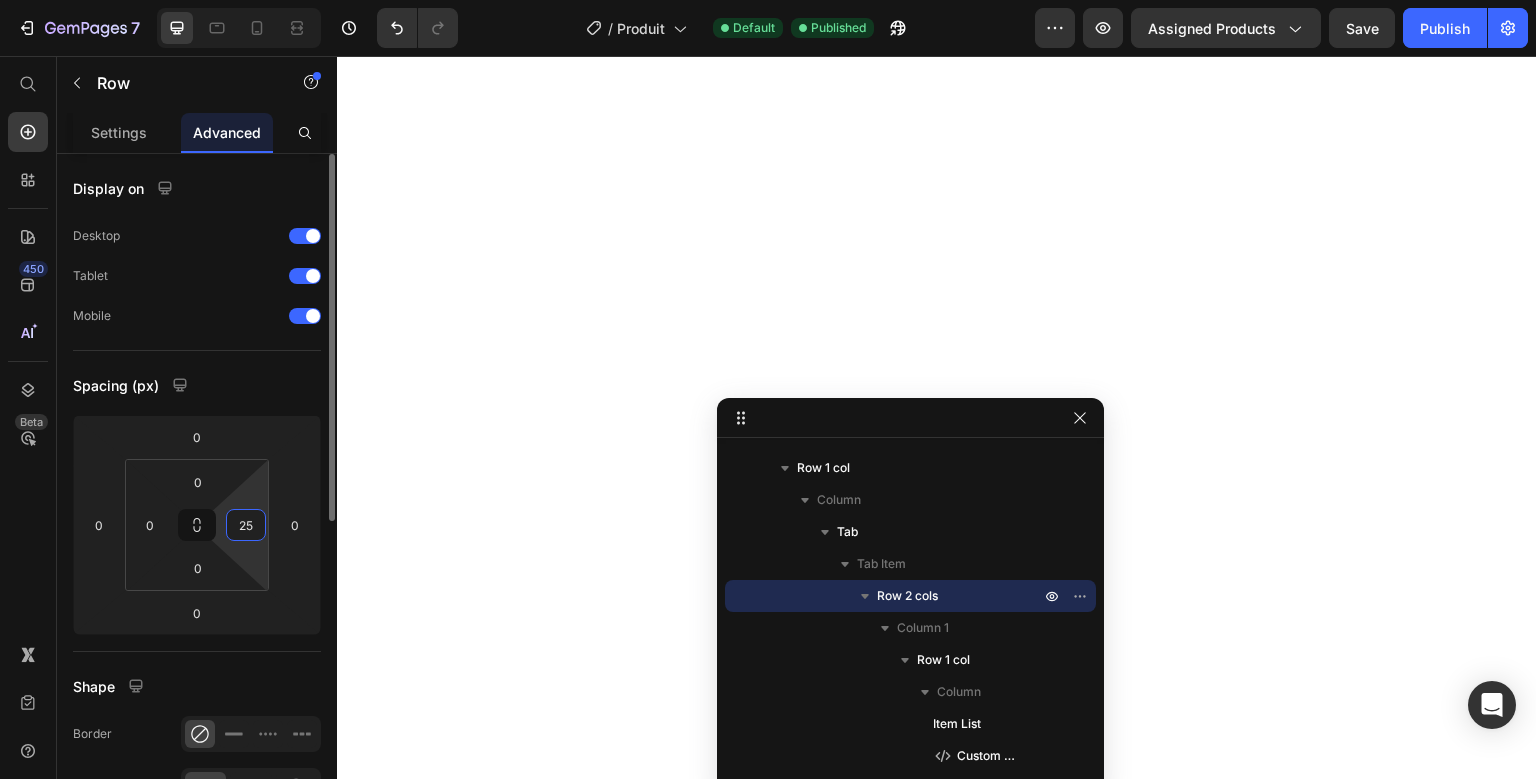 type on "2" 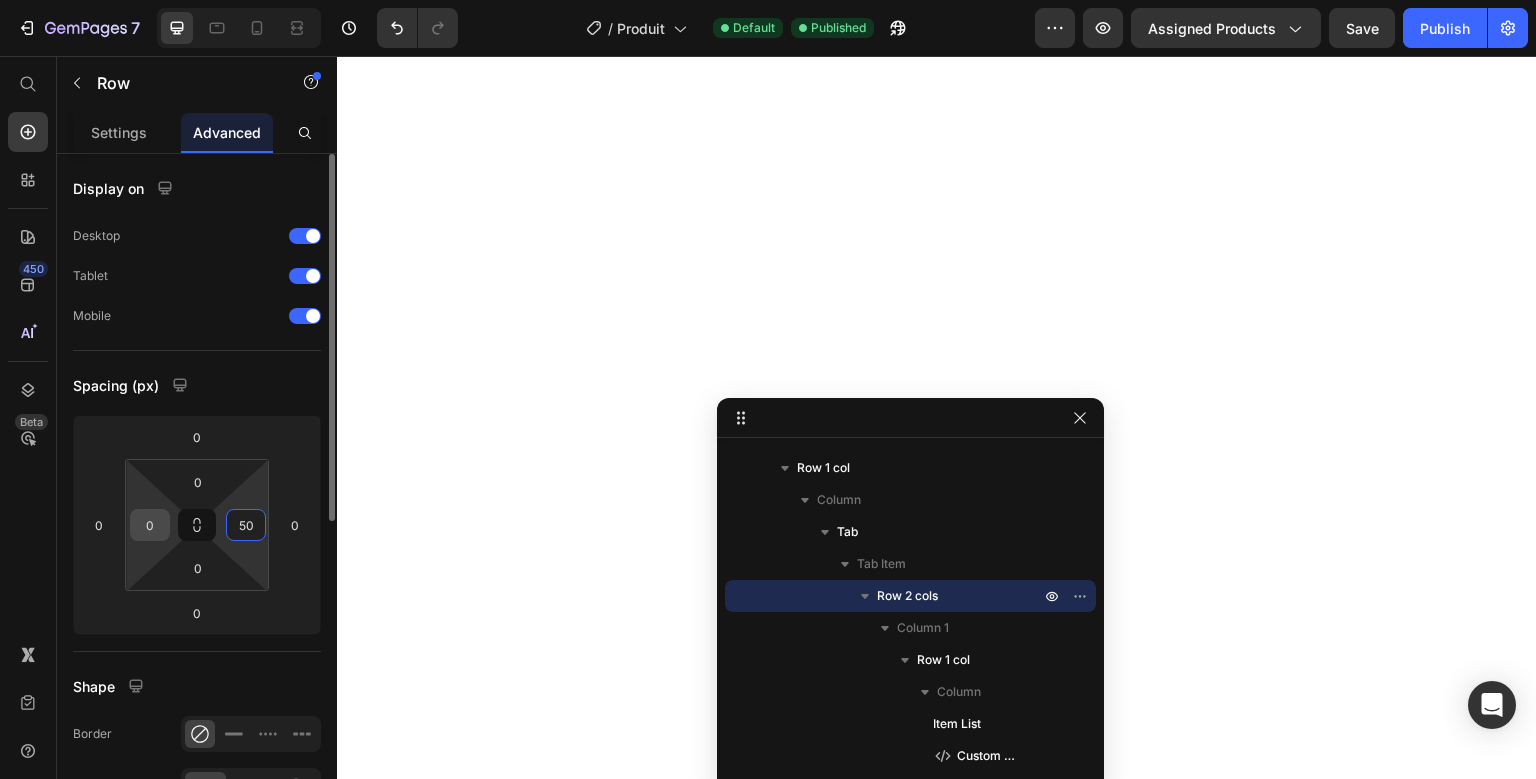 type on "50" 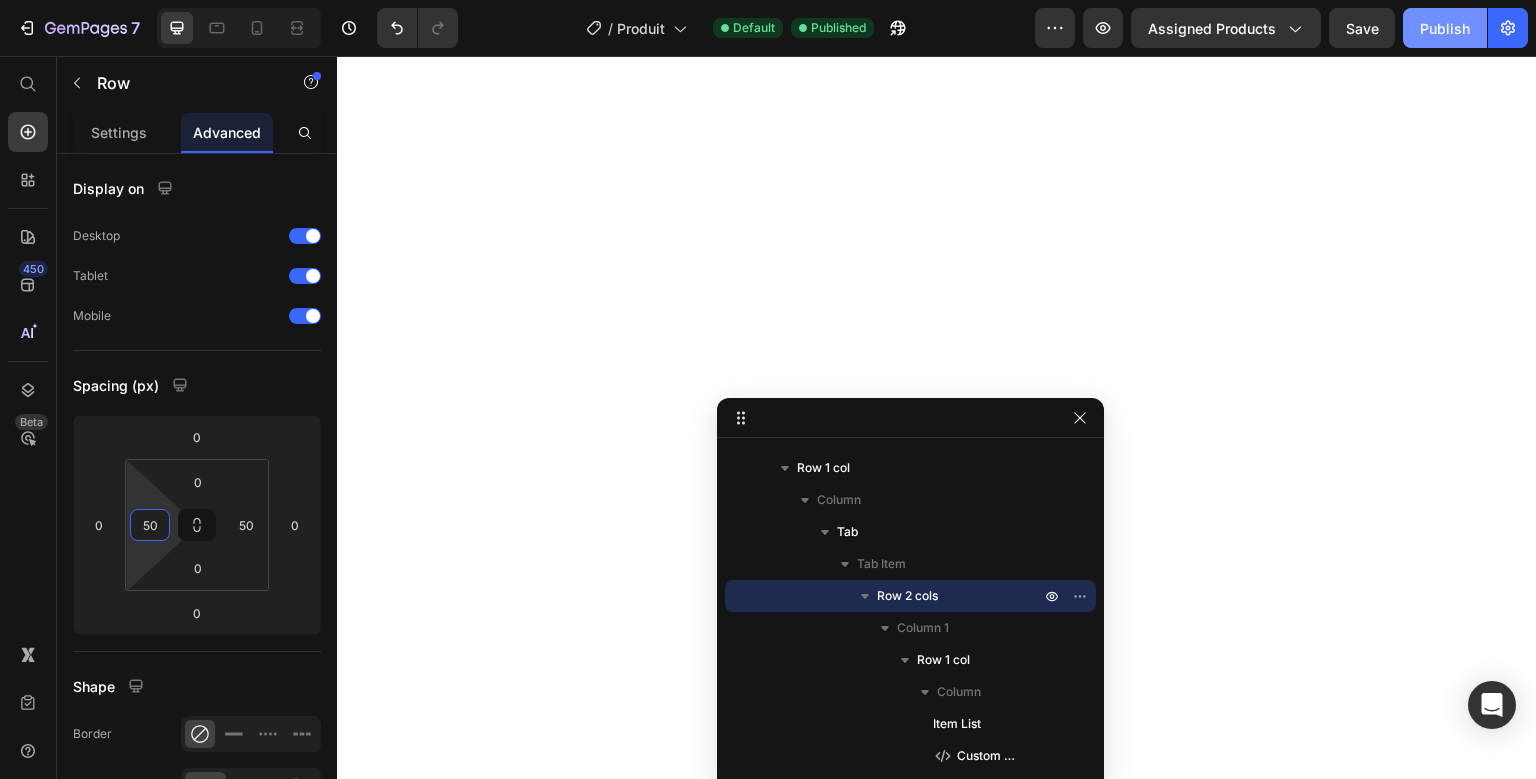 type on "50" 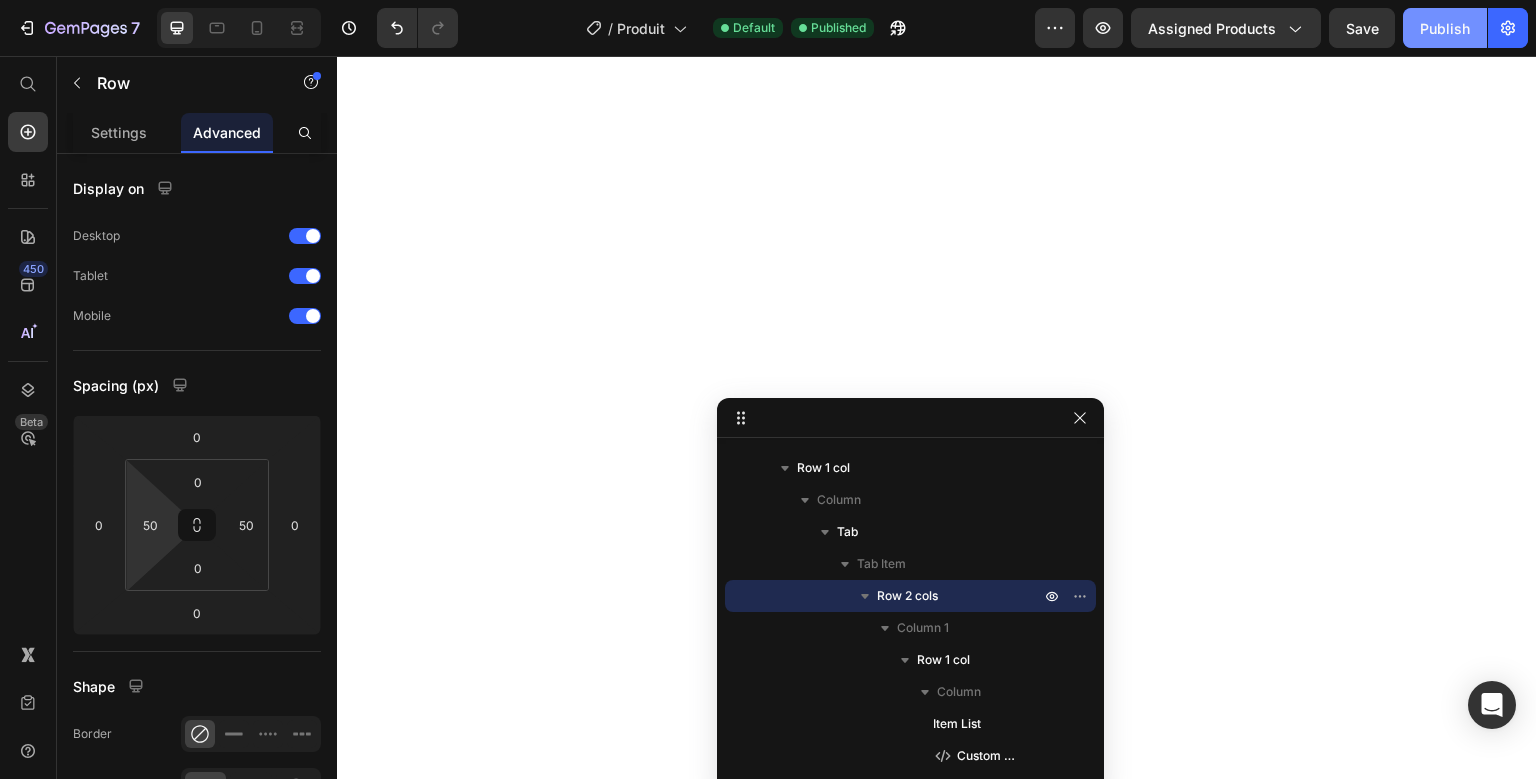 click on "Publish" 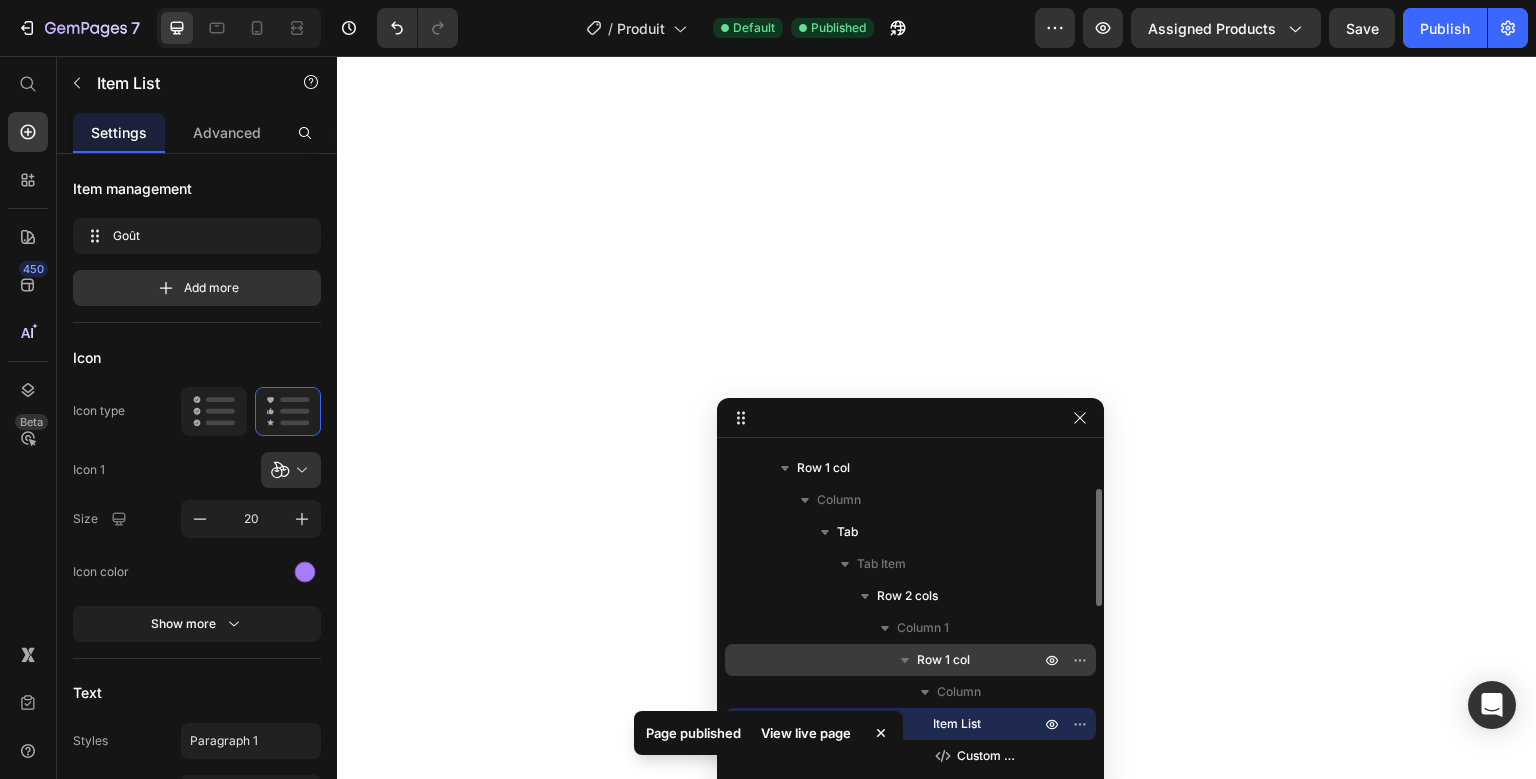 click on "Row 1 col" at bounding box center (943, 660) 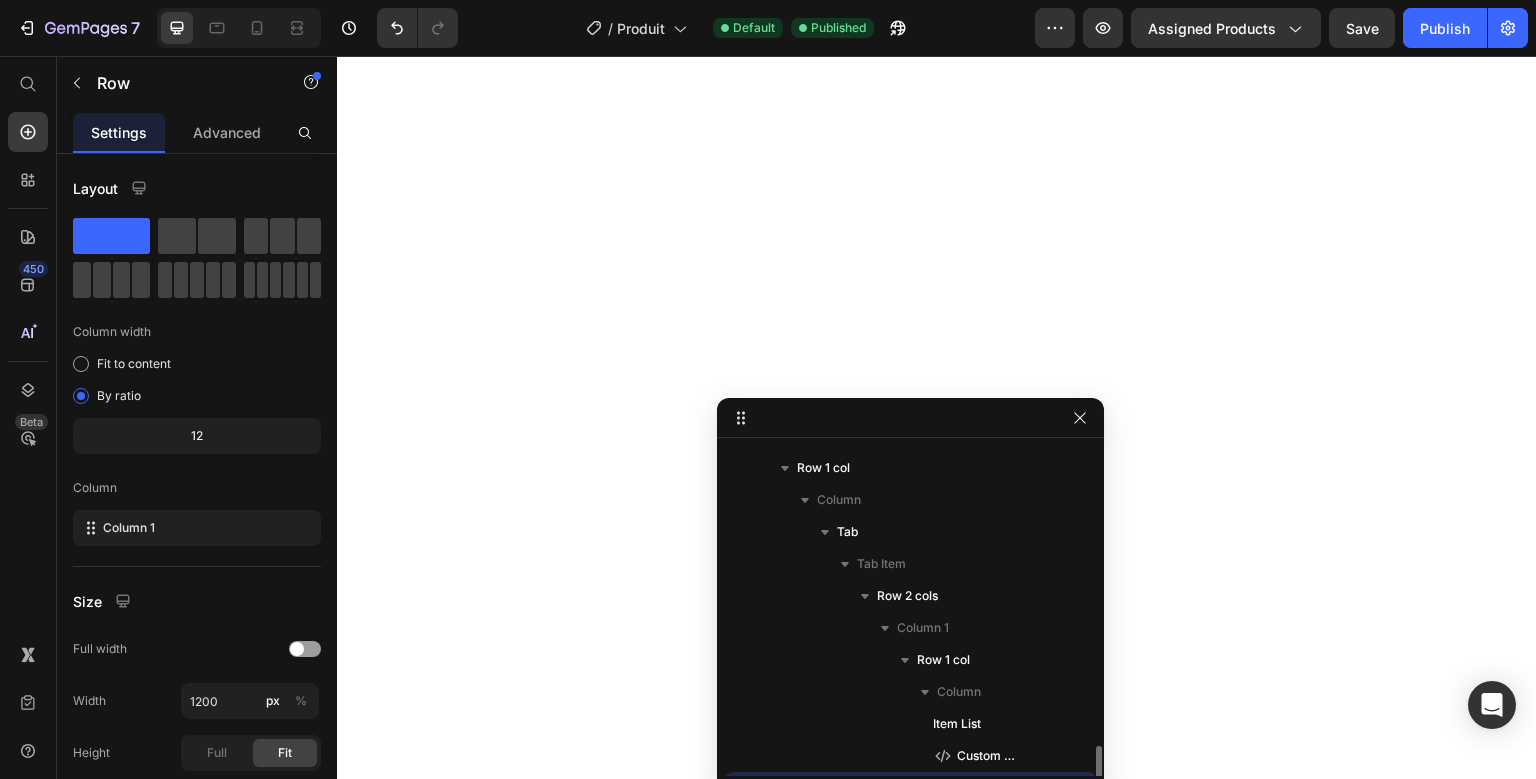 scroll, scrollTop: 314, scrollLeft: 0, axis: vertical 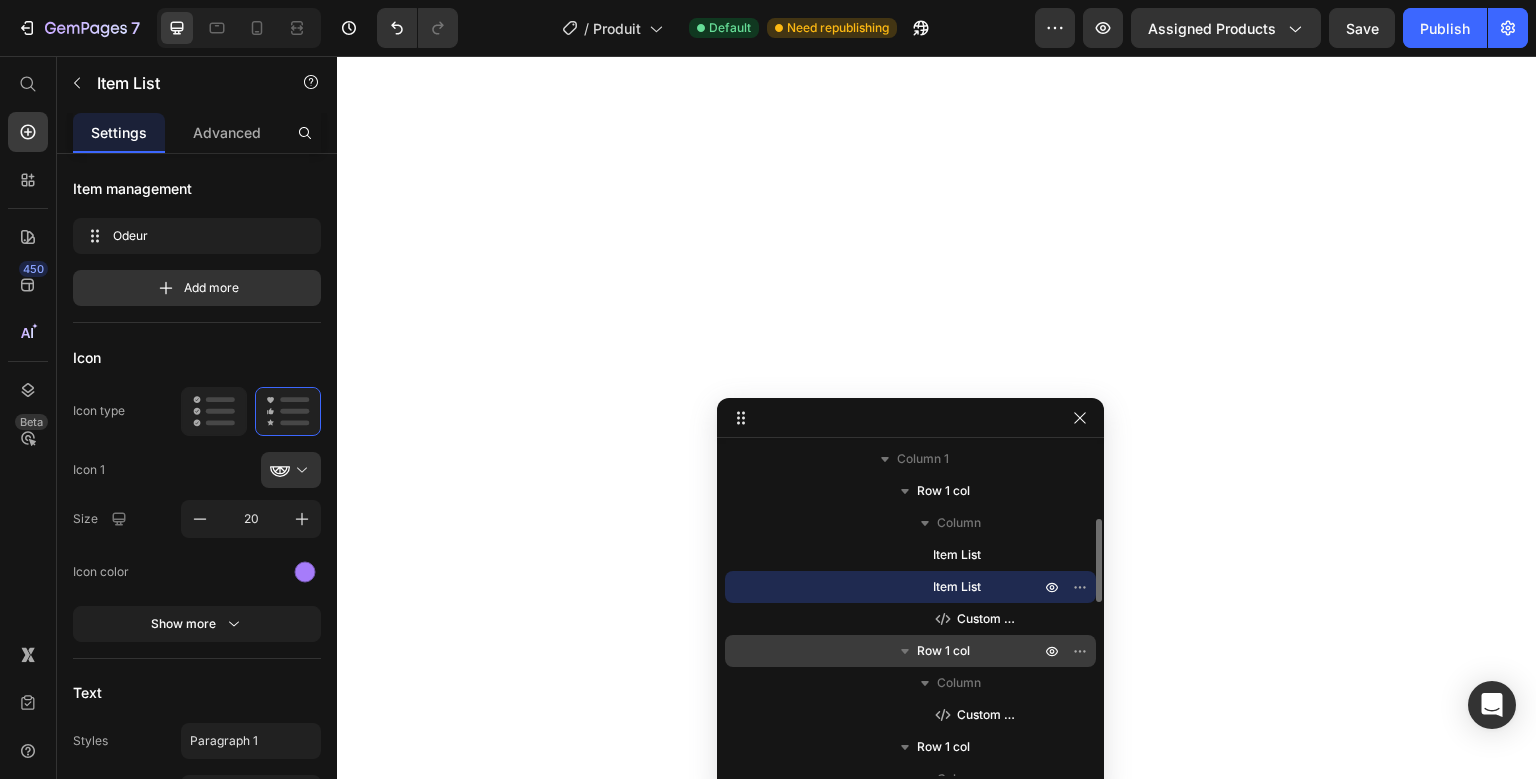 click on "Row 1 col" at bounding box center (980, 651) 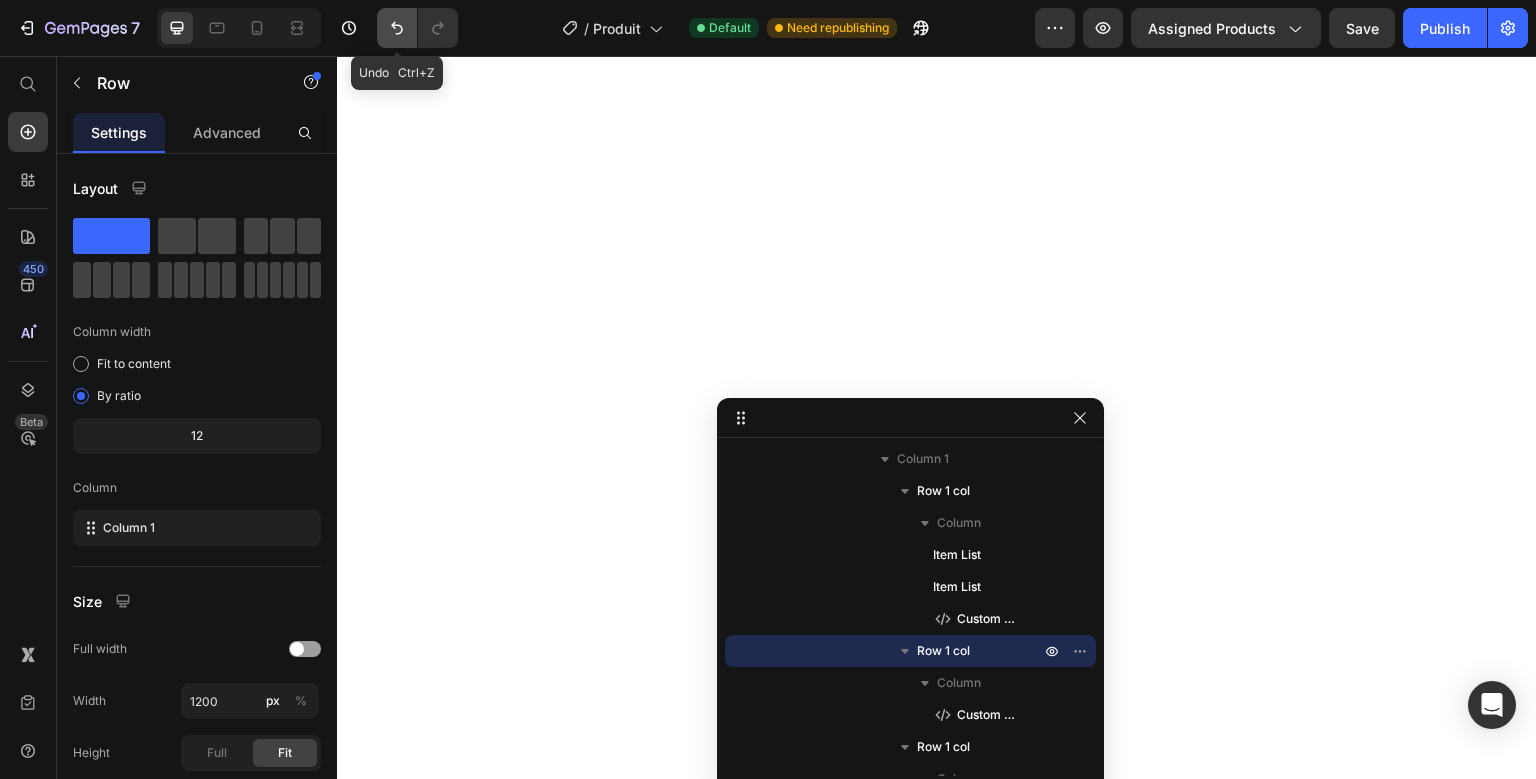 click 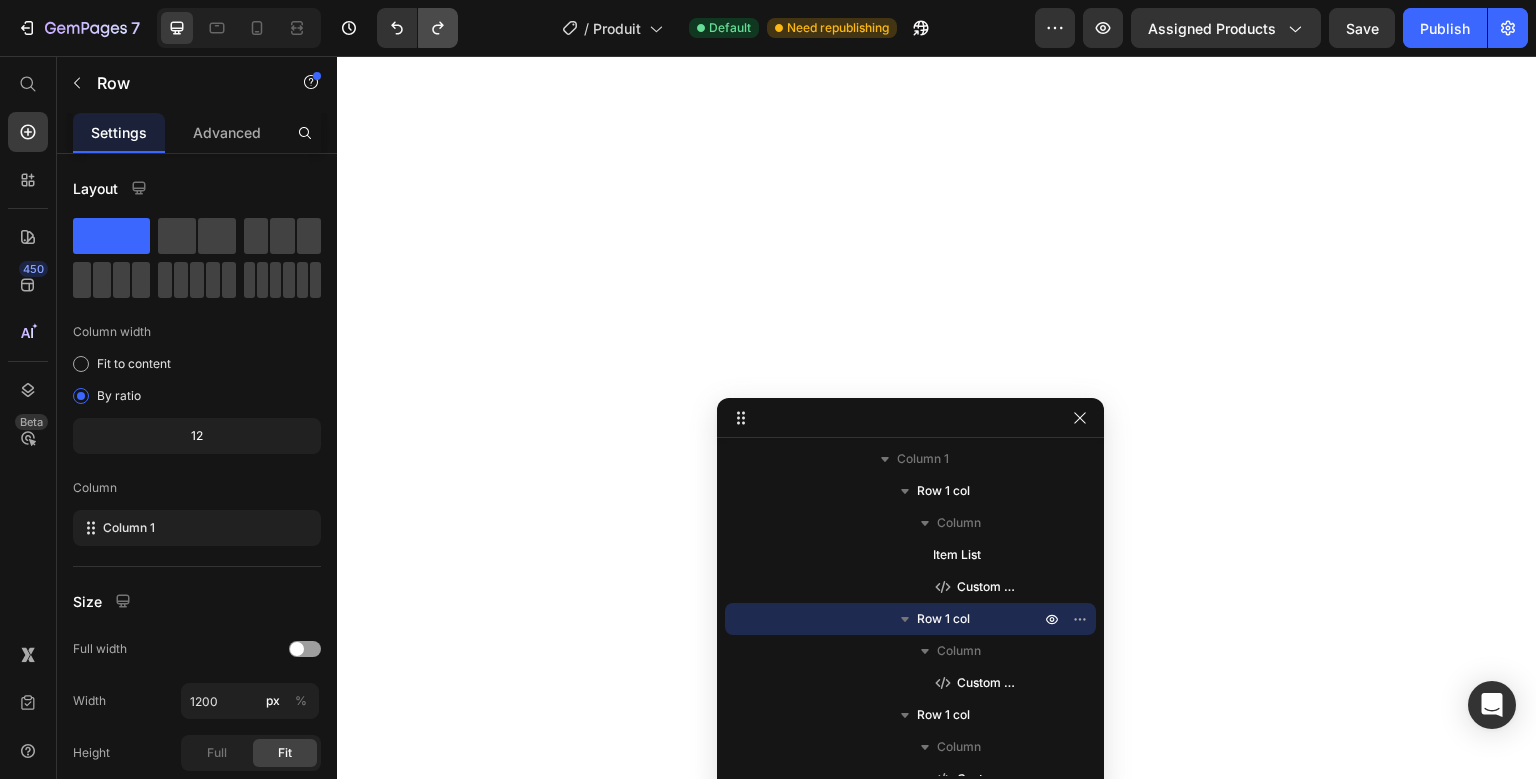 type 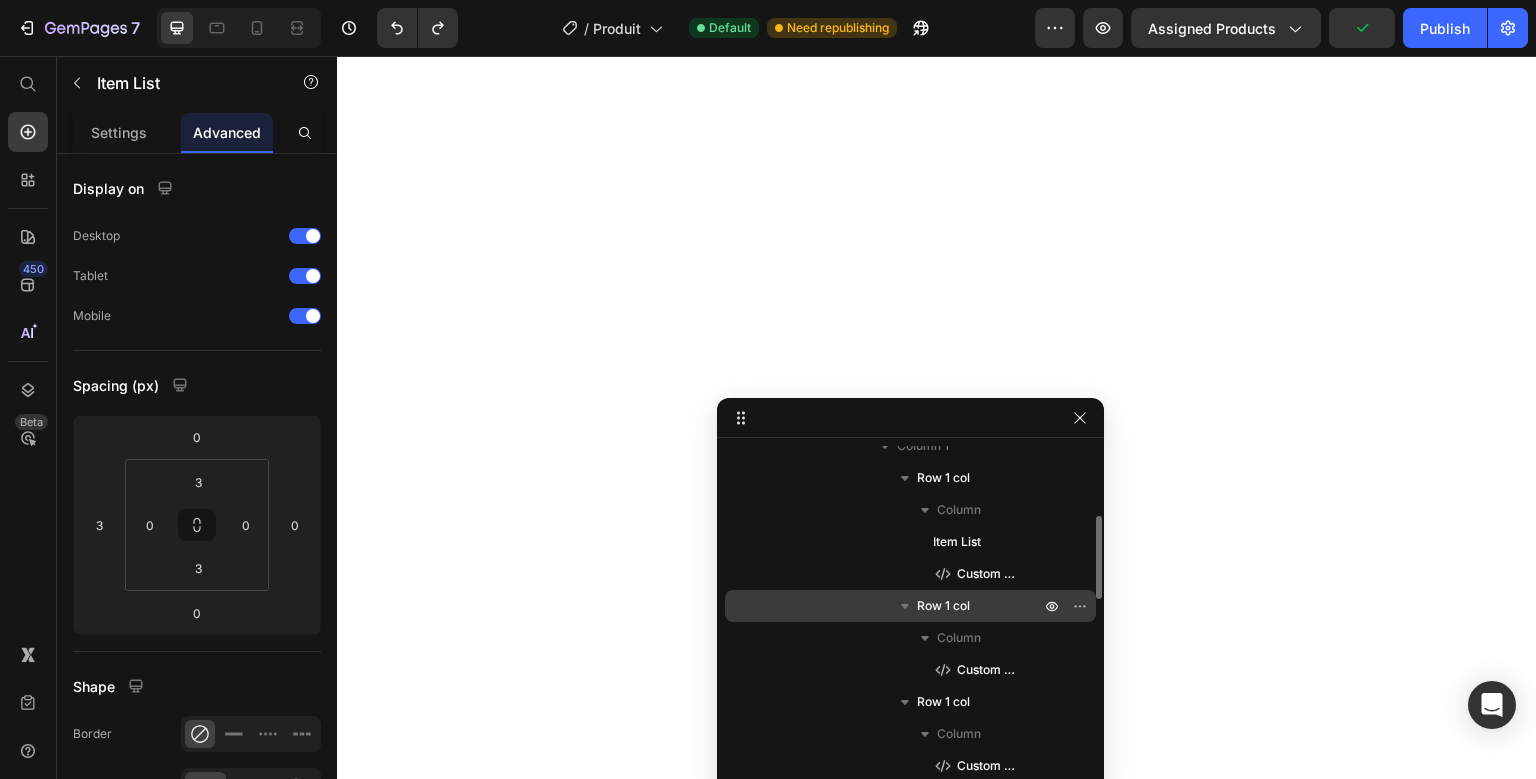 scroll, scrollTop: 328, scrollLeft: 0, axis: vertical 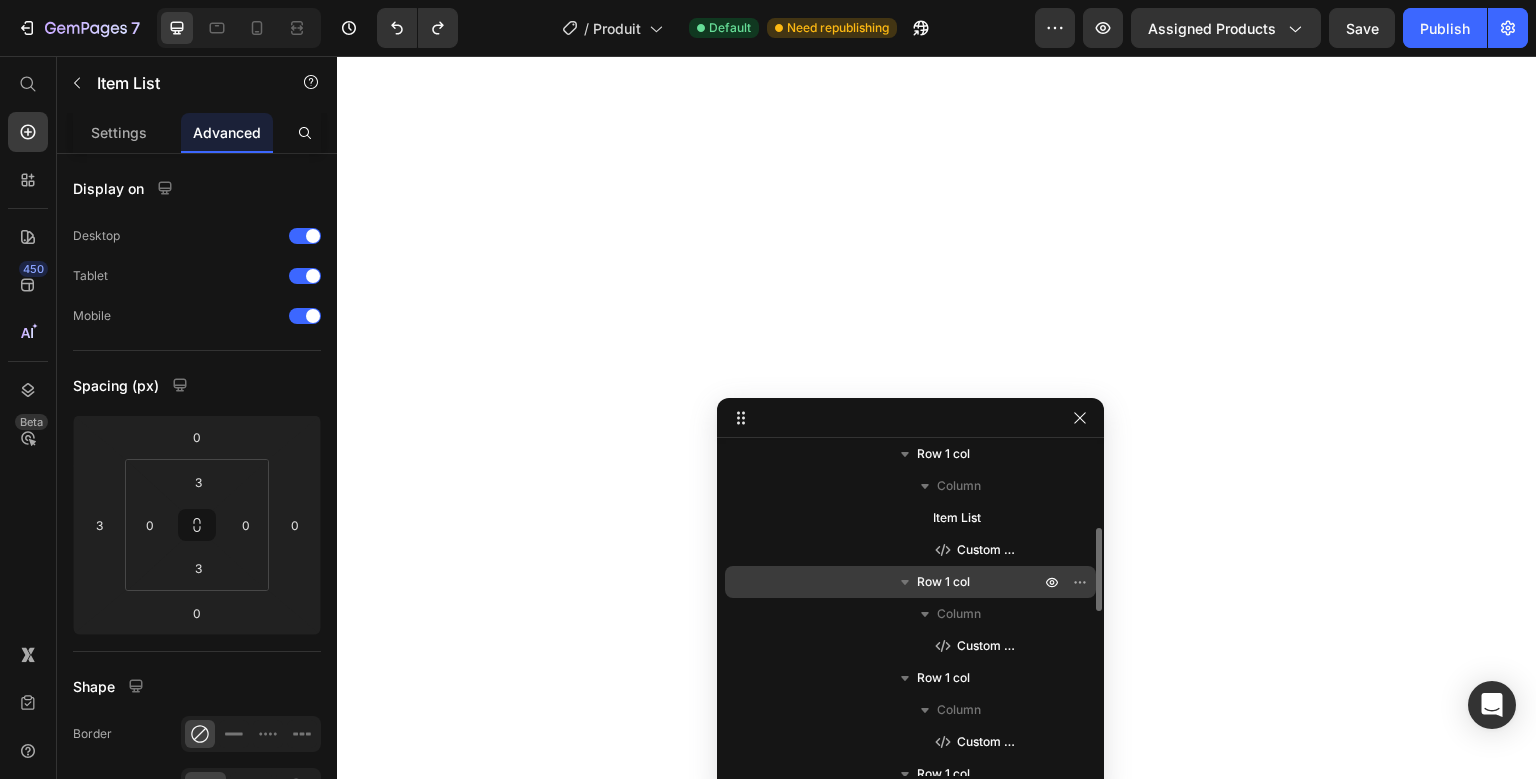 click on "Row 1 col" at bounding box center [943, 582] 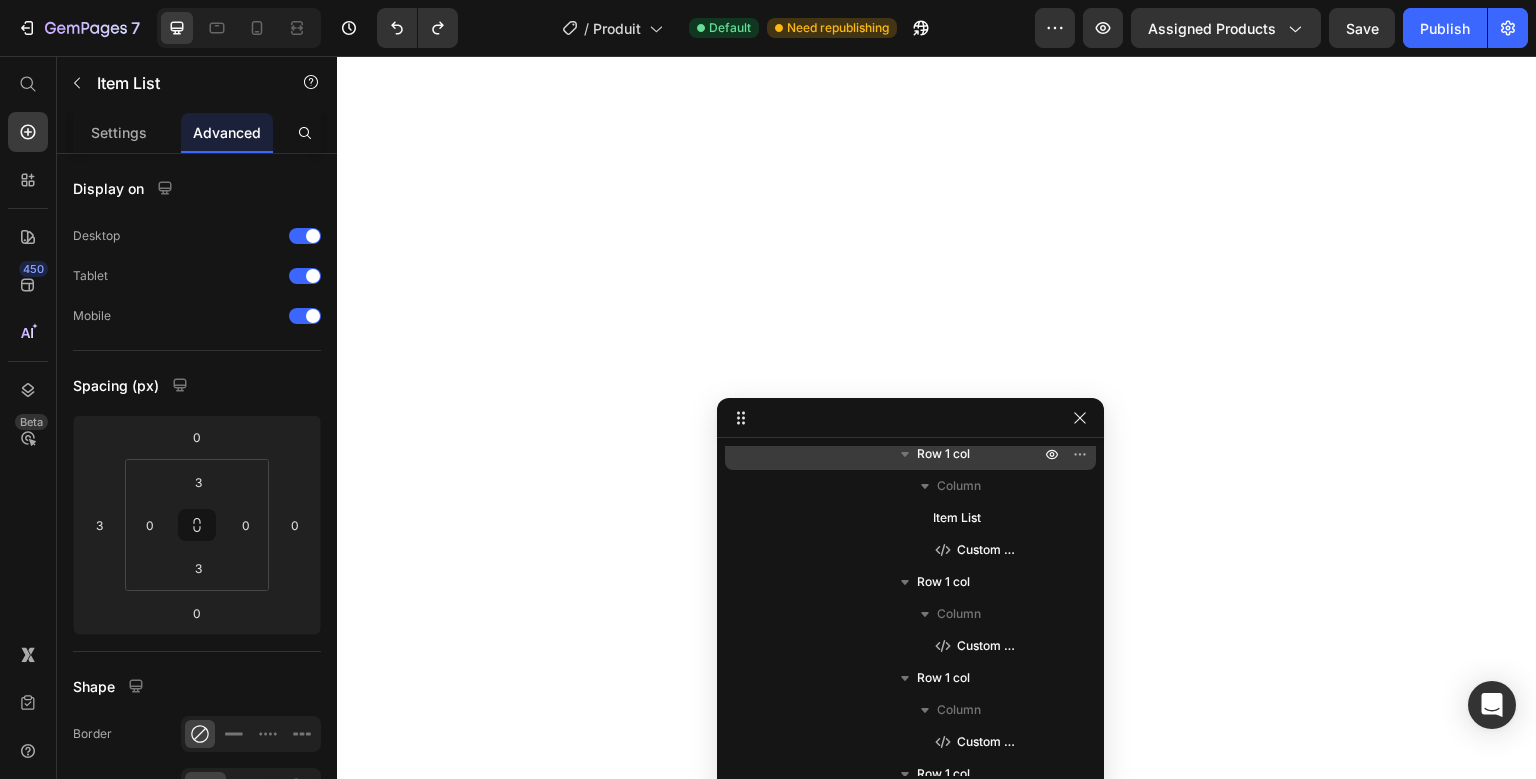 scroll, scrollTop: 698, scrollLeft: 0, axis: vertical 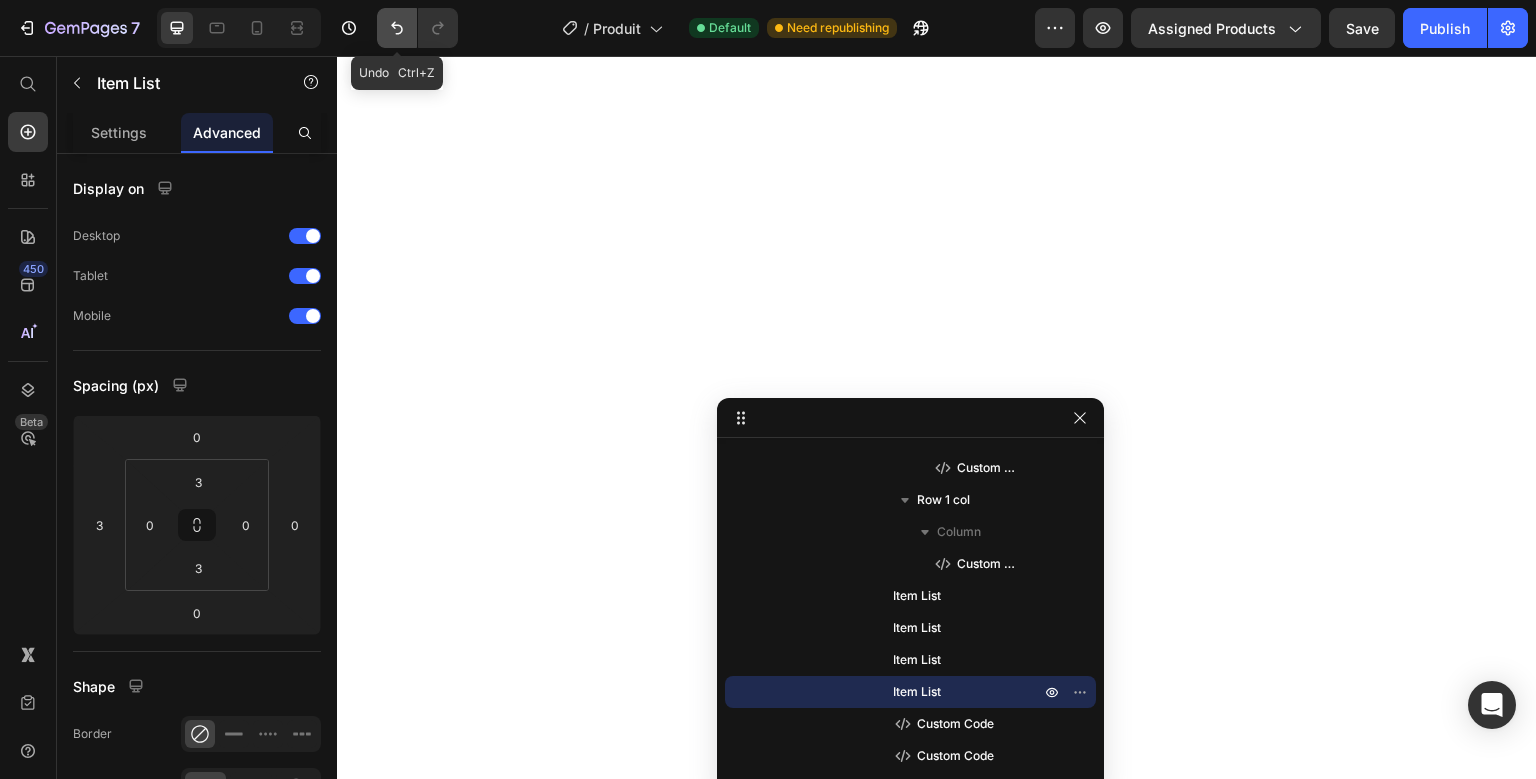 click 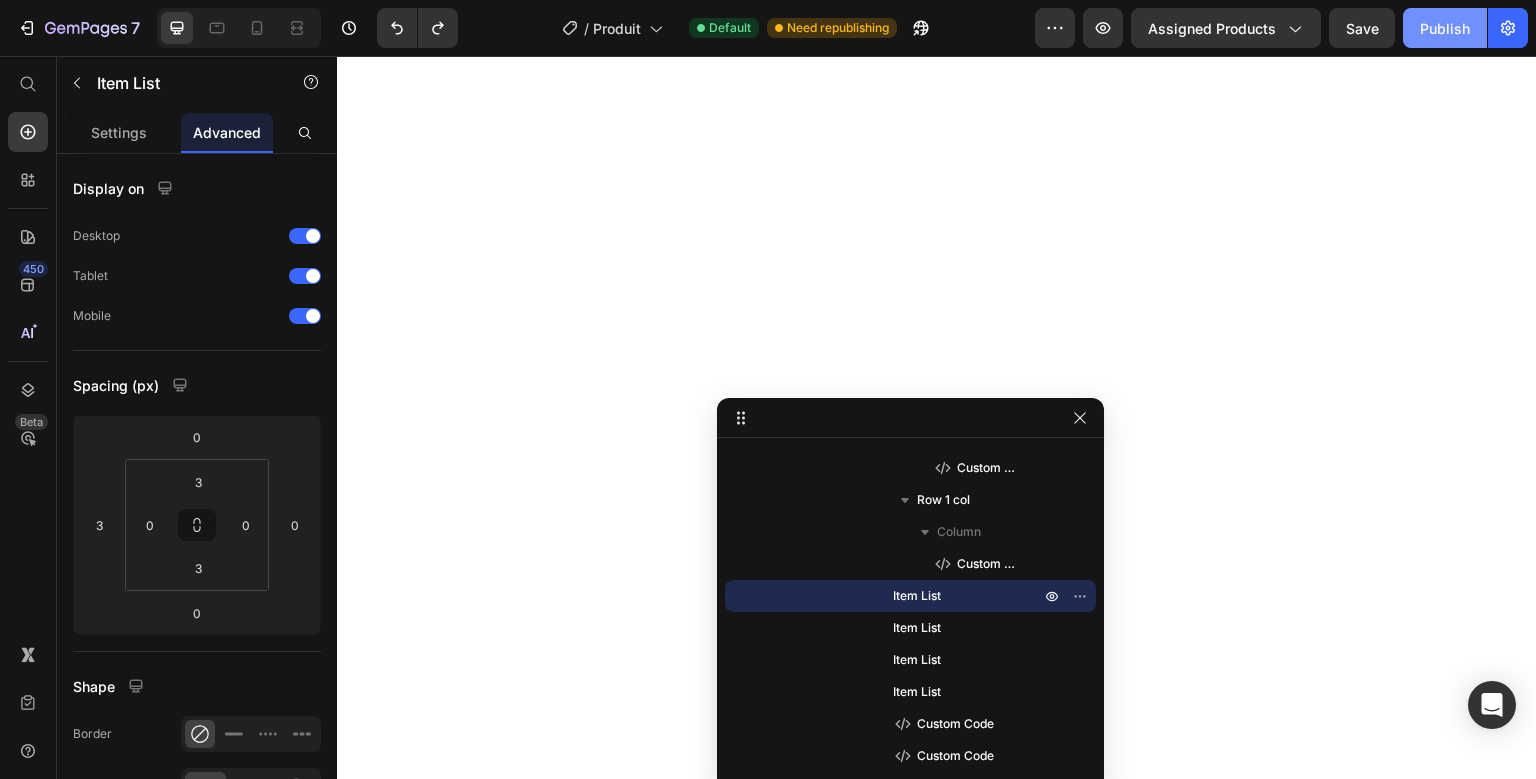 click on "Publish" 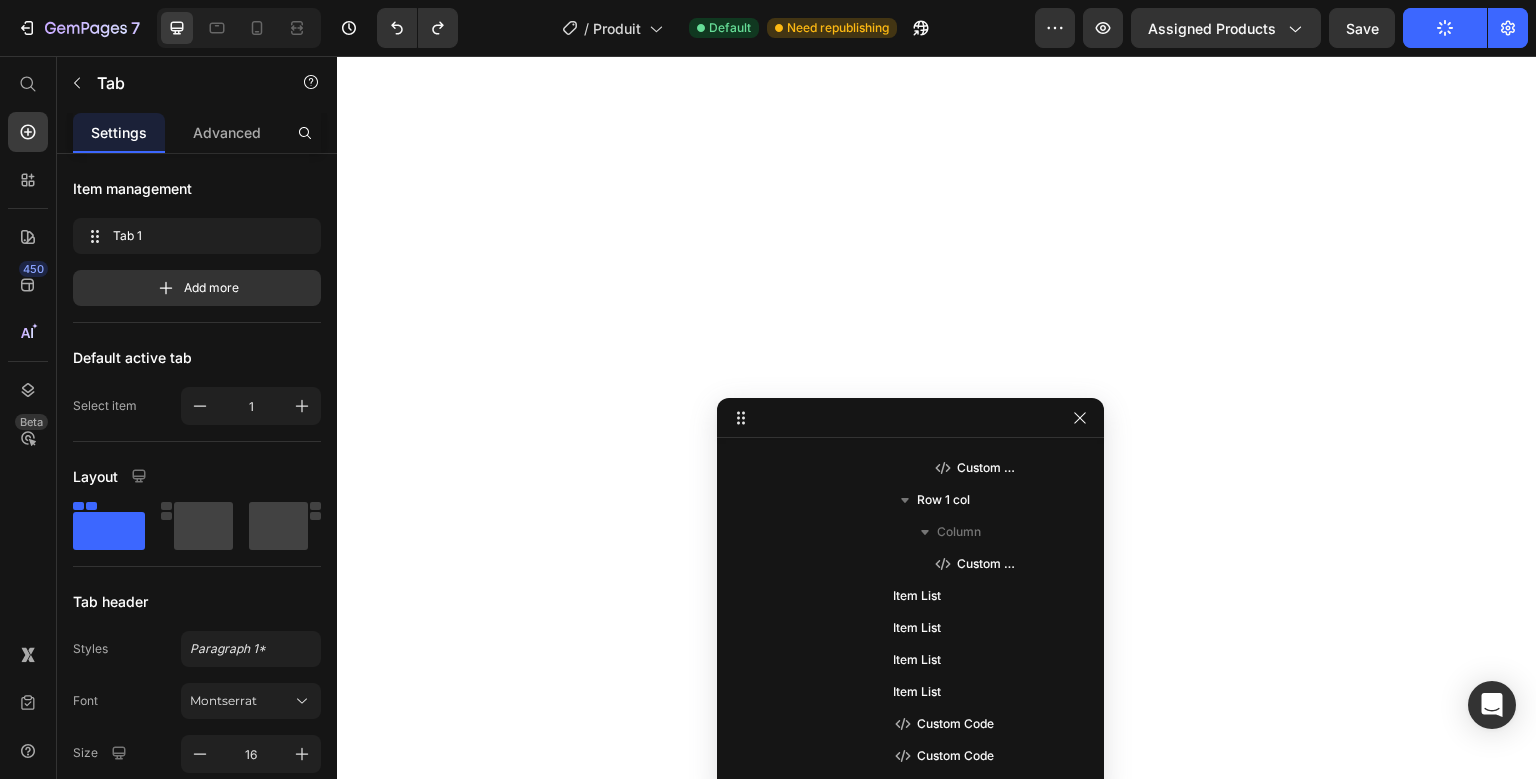 scroll, scrollTop: 58, scrollLeft: 0, axis: vertical 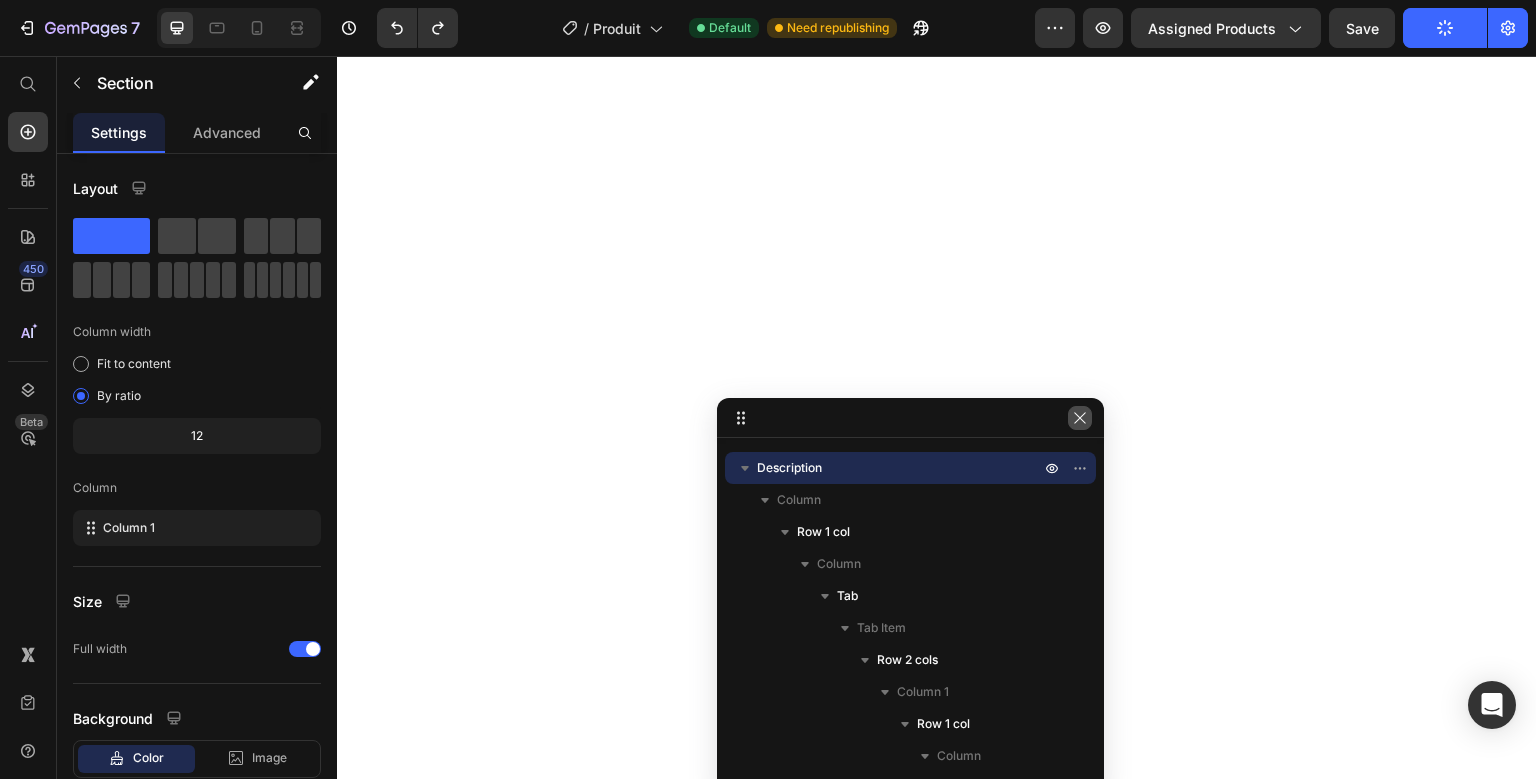 click 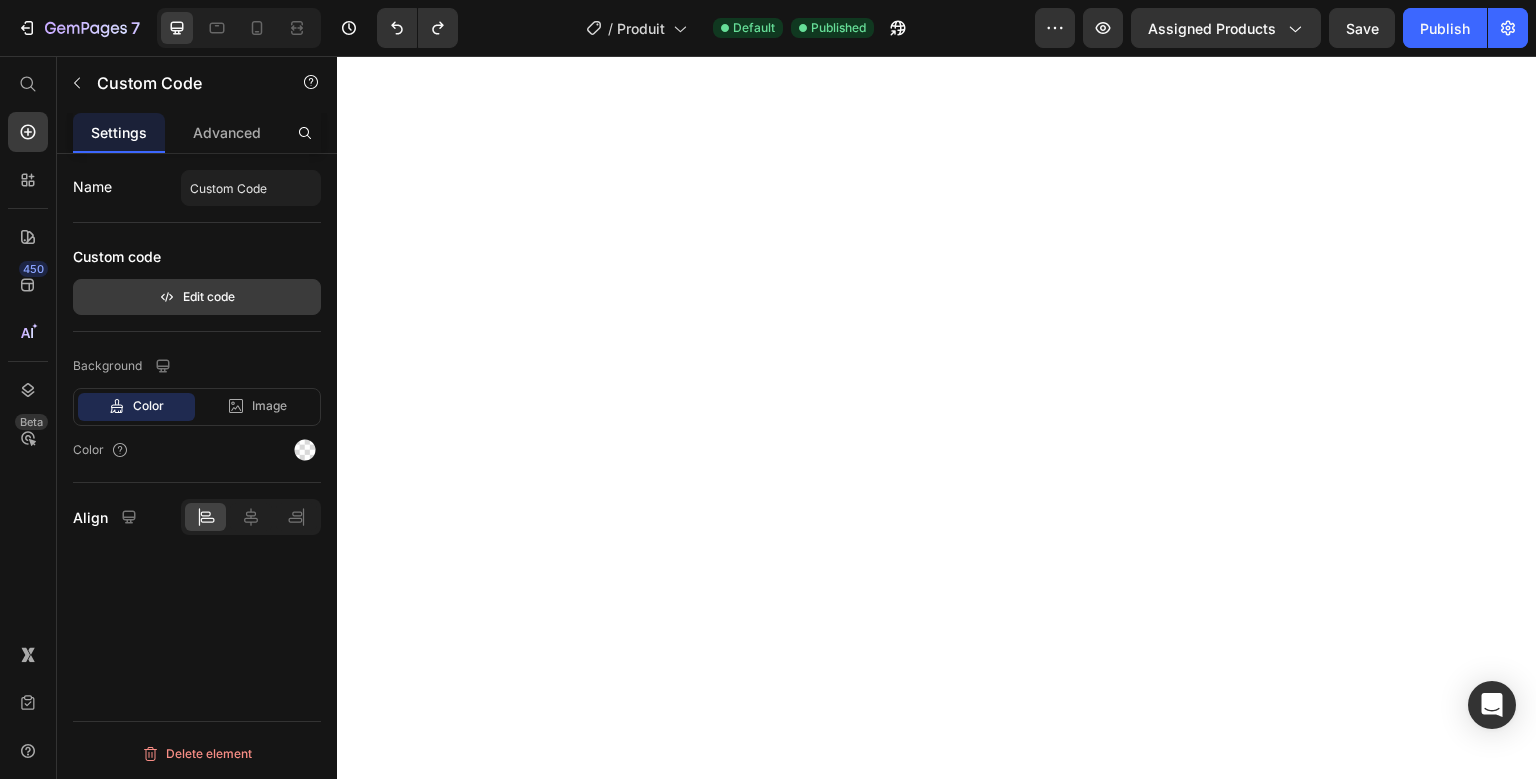click on "Edit code" at bounding box center (197, 297) 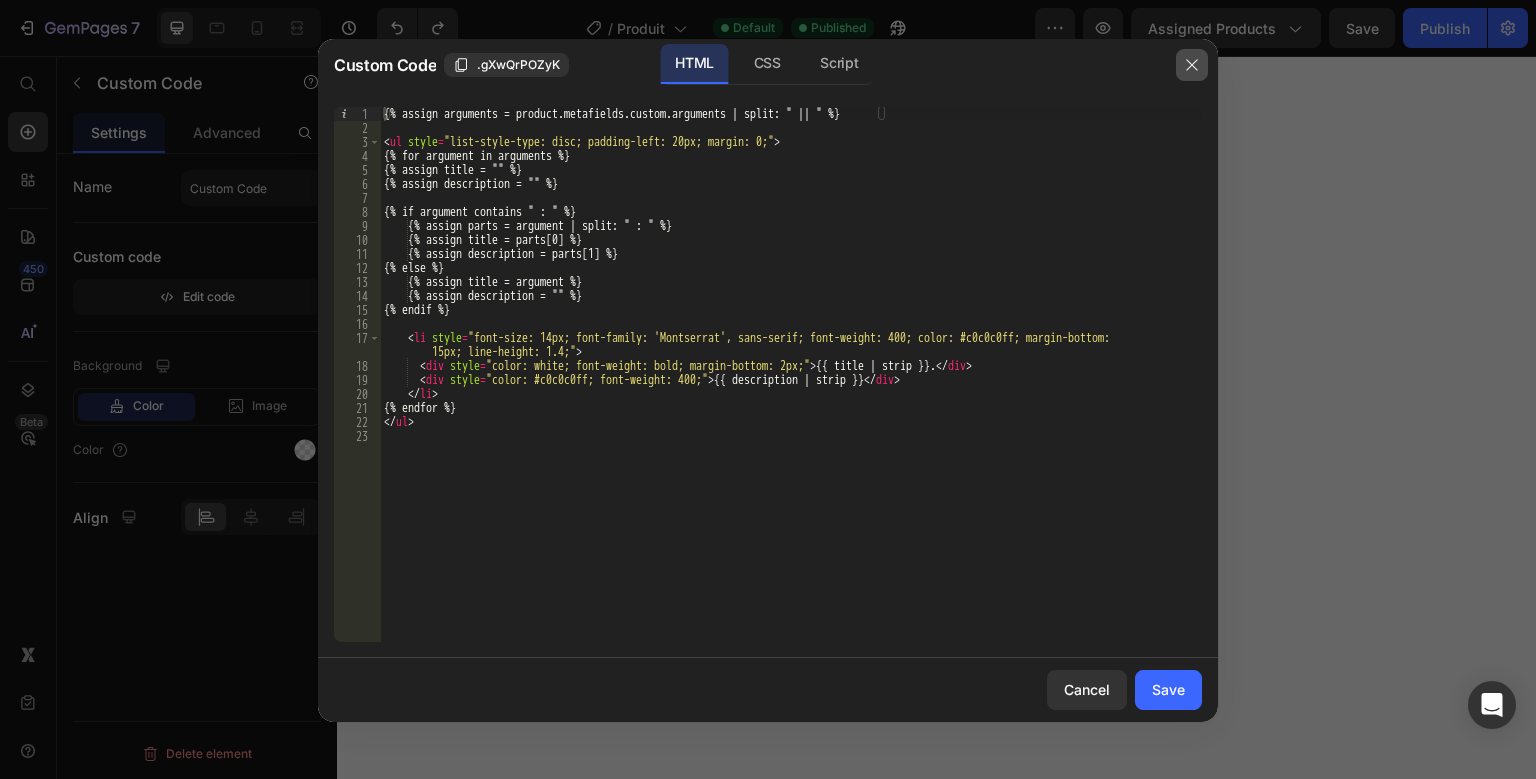 type 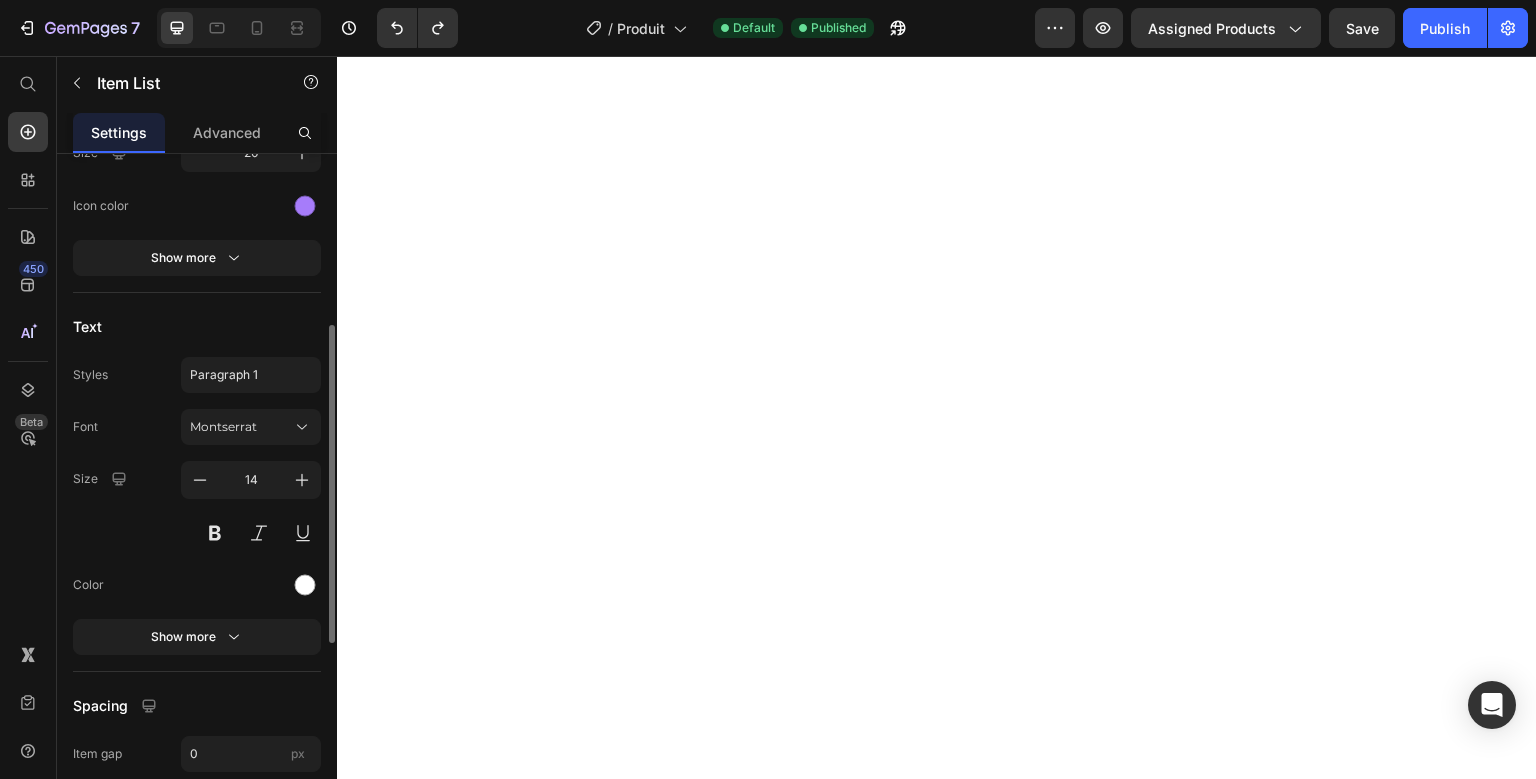 scroll, scrollTop: 357, scrollLeft: 0, axis: vertical 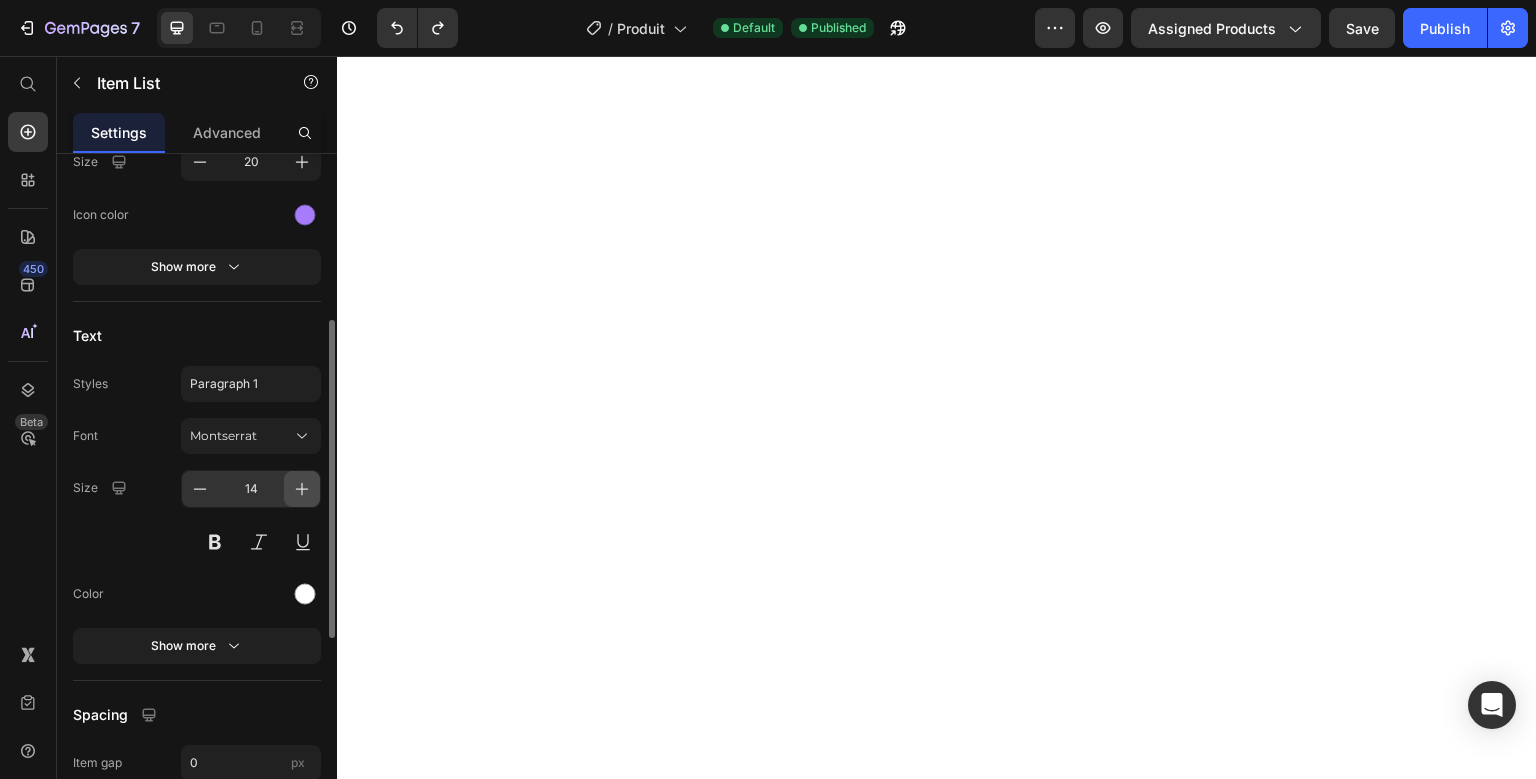 click 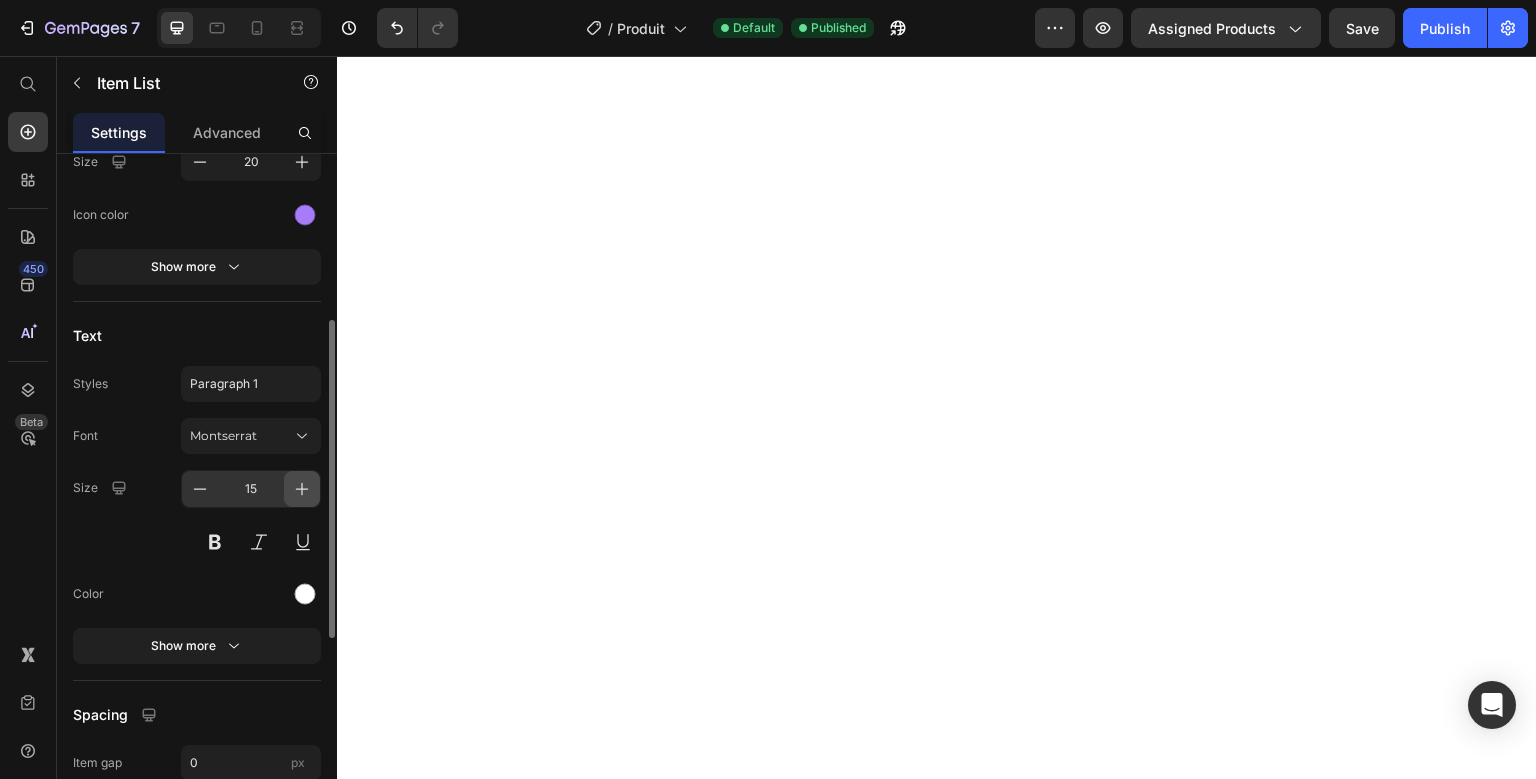 click 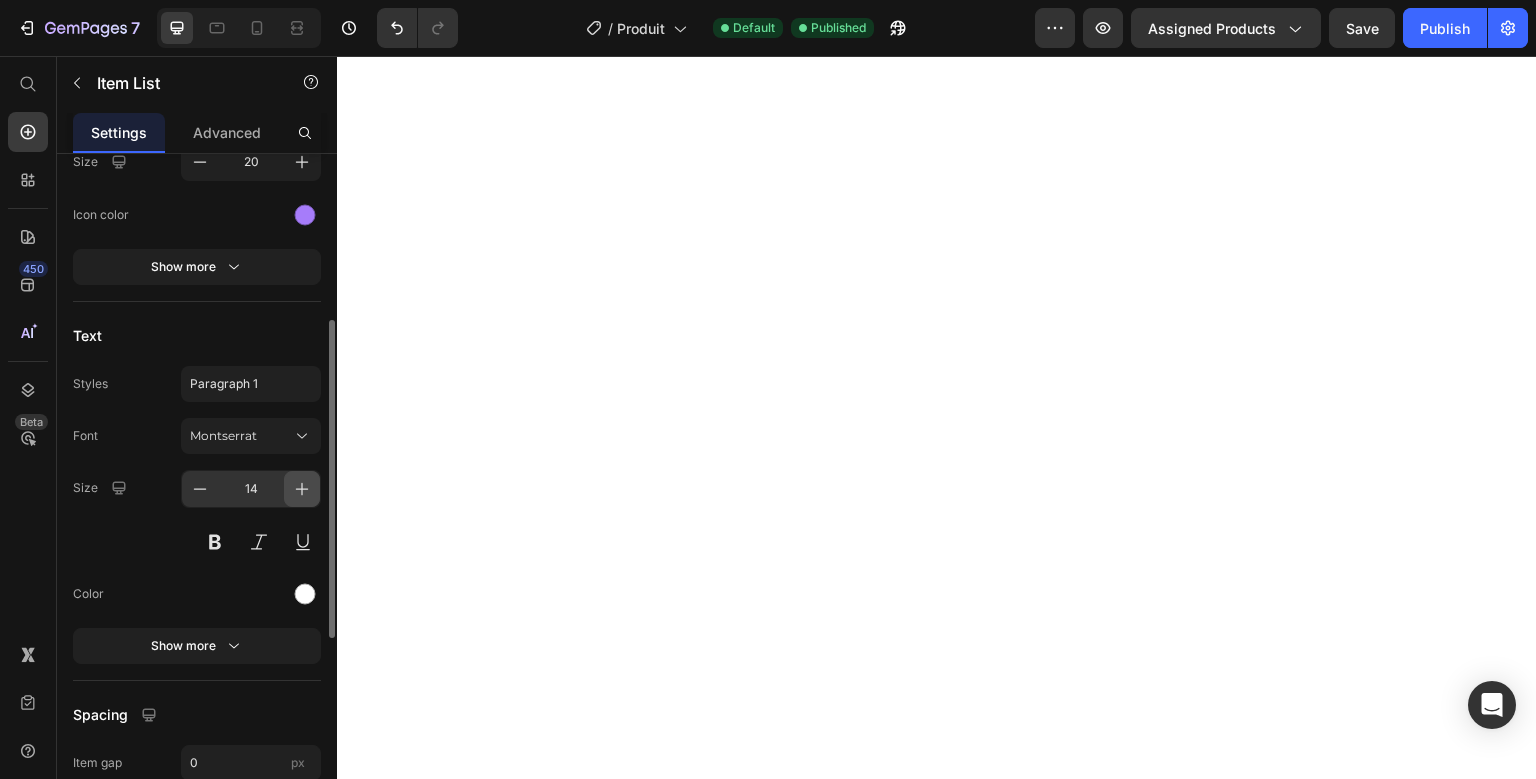 click 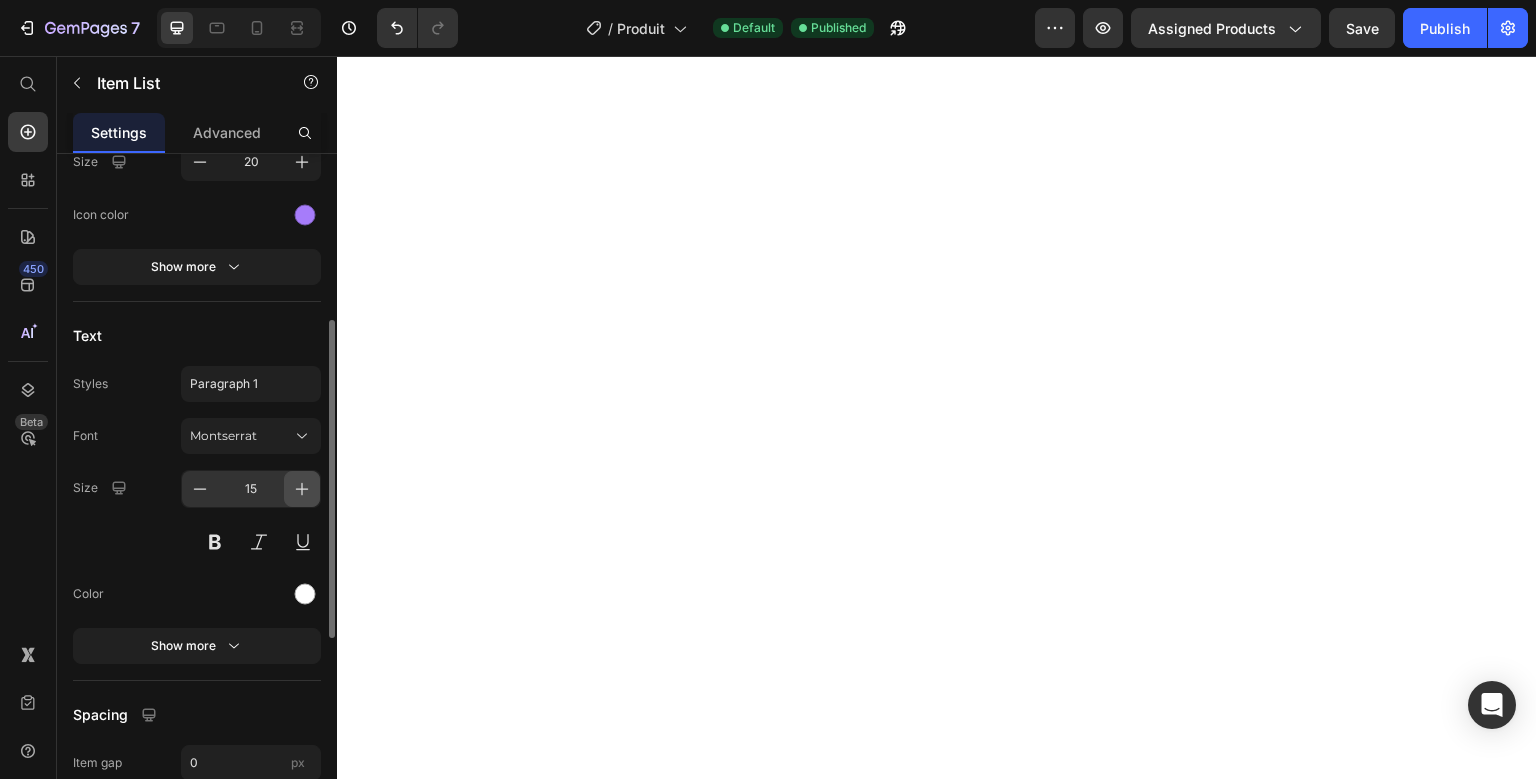click 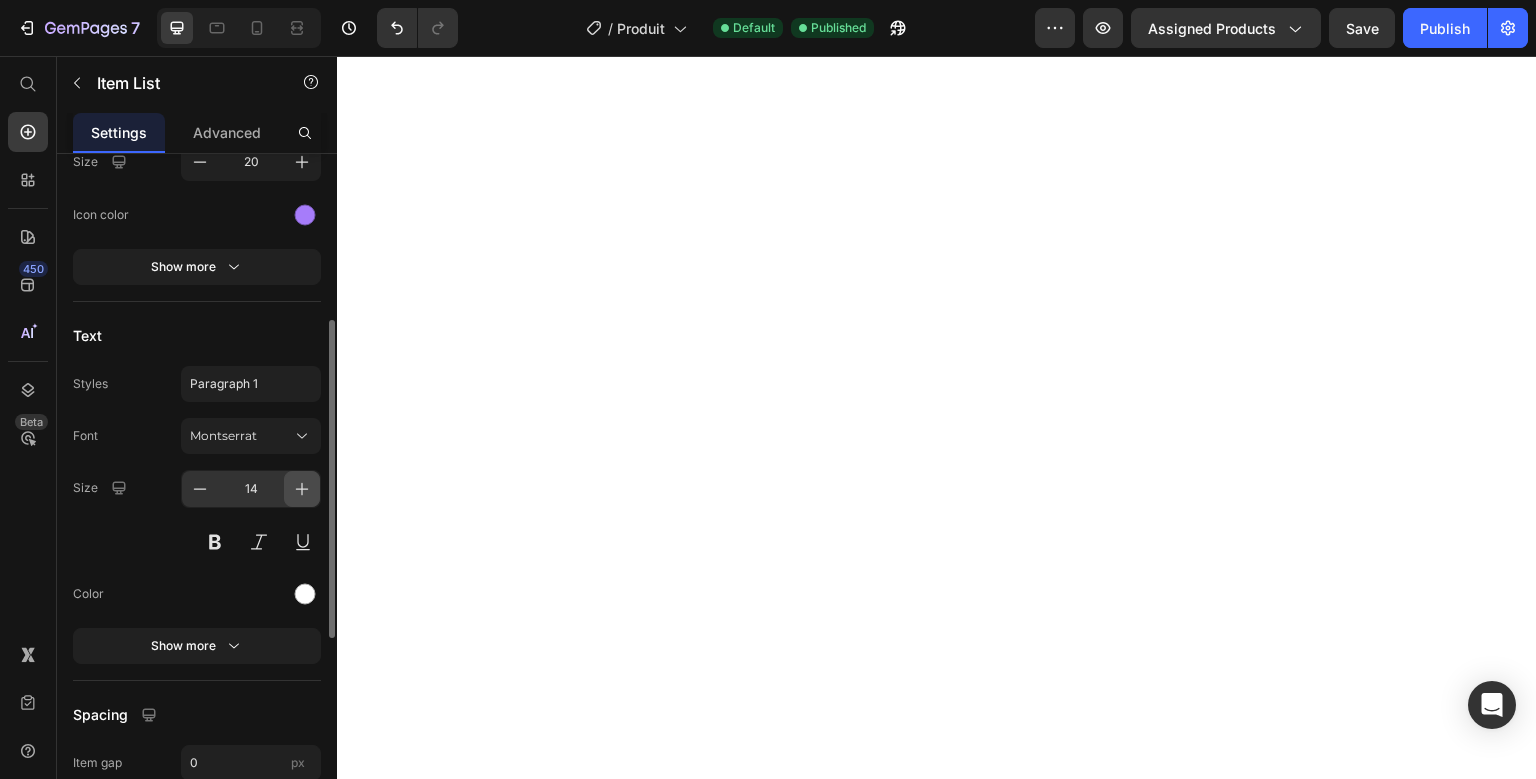 type 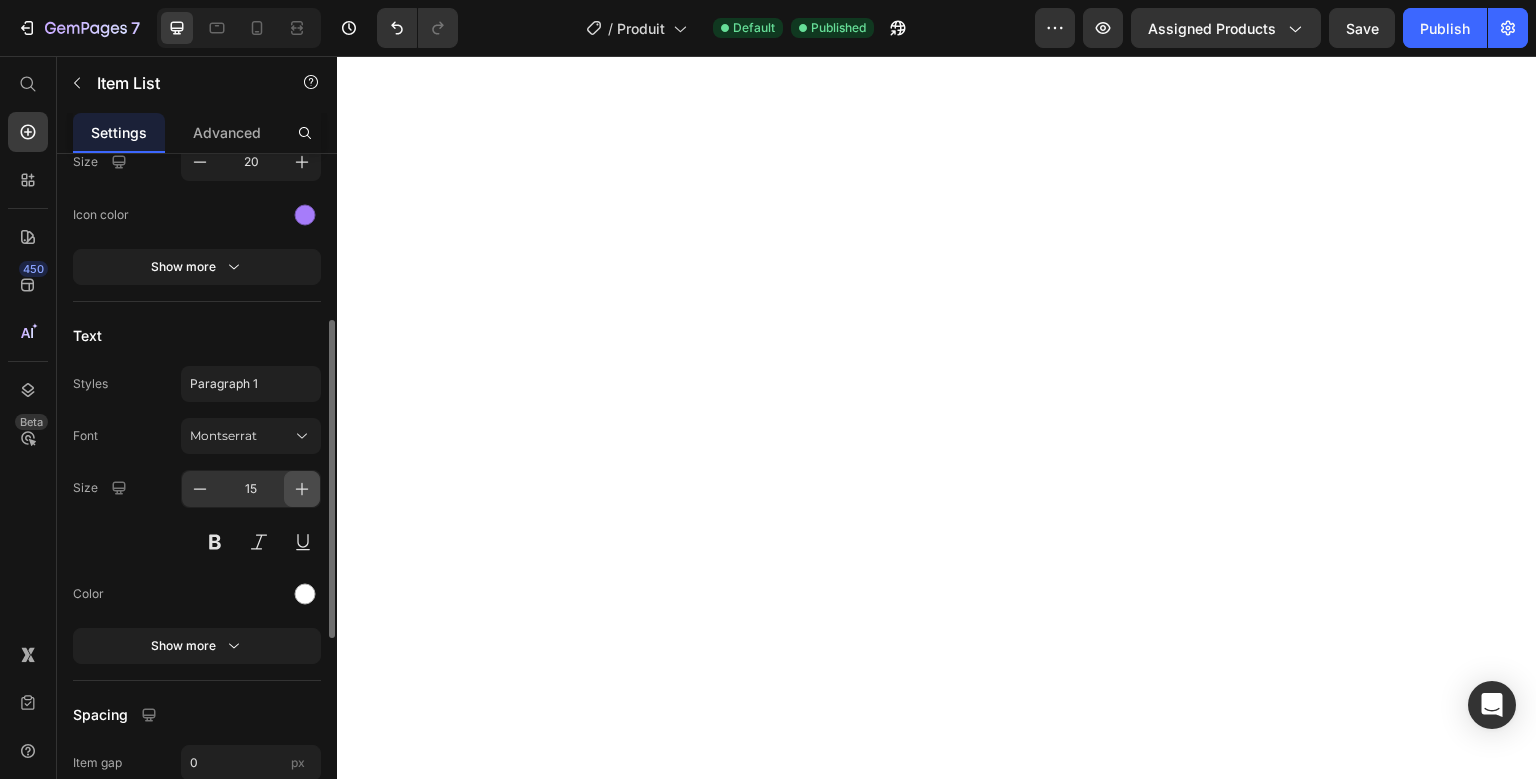 click 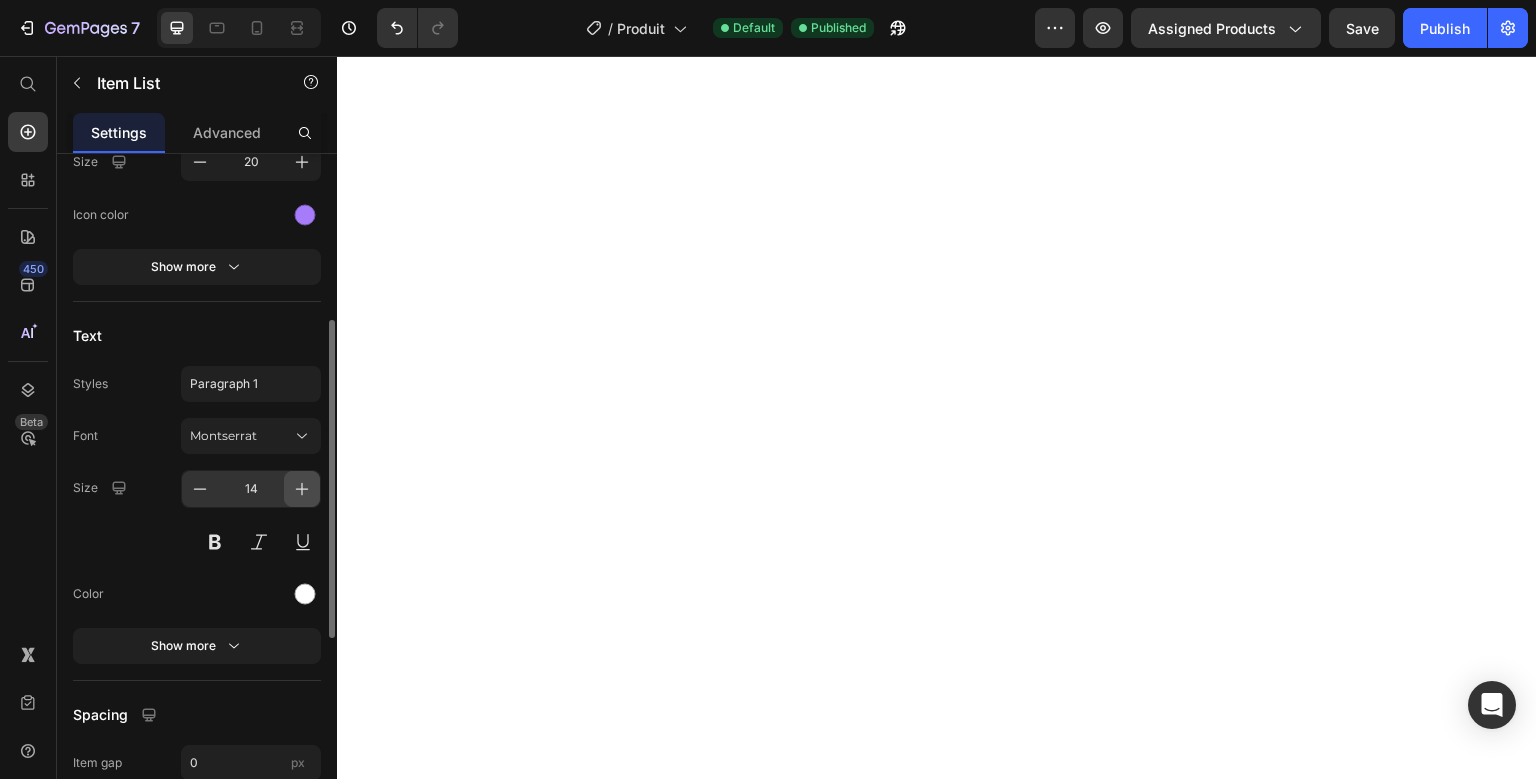 type 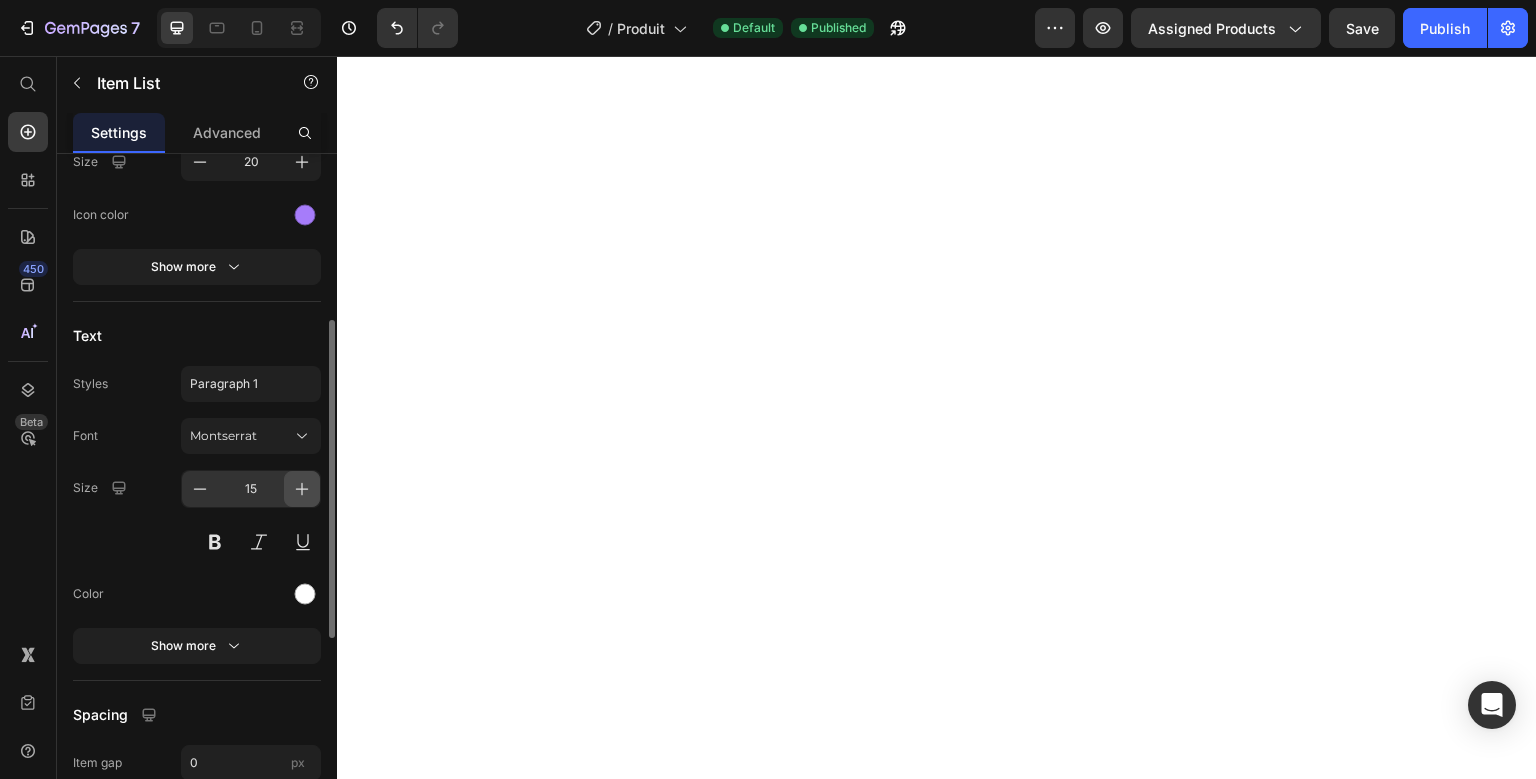 click at bounding box center [302, 489] 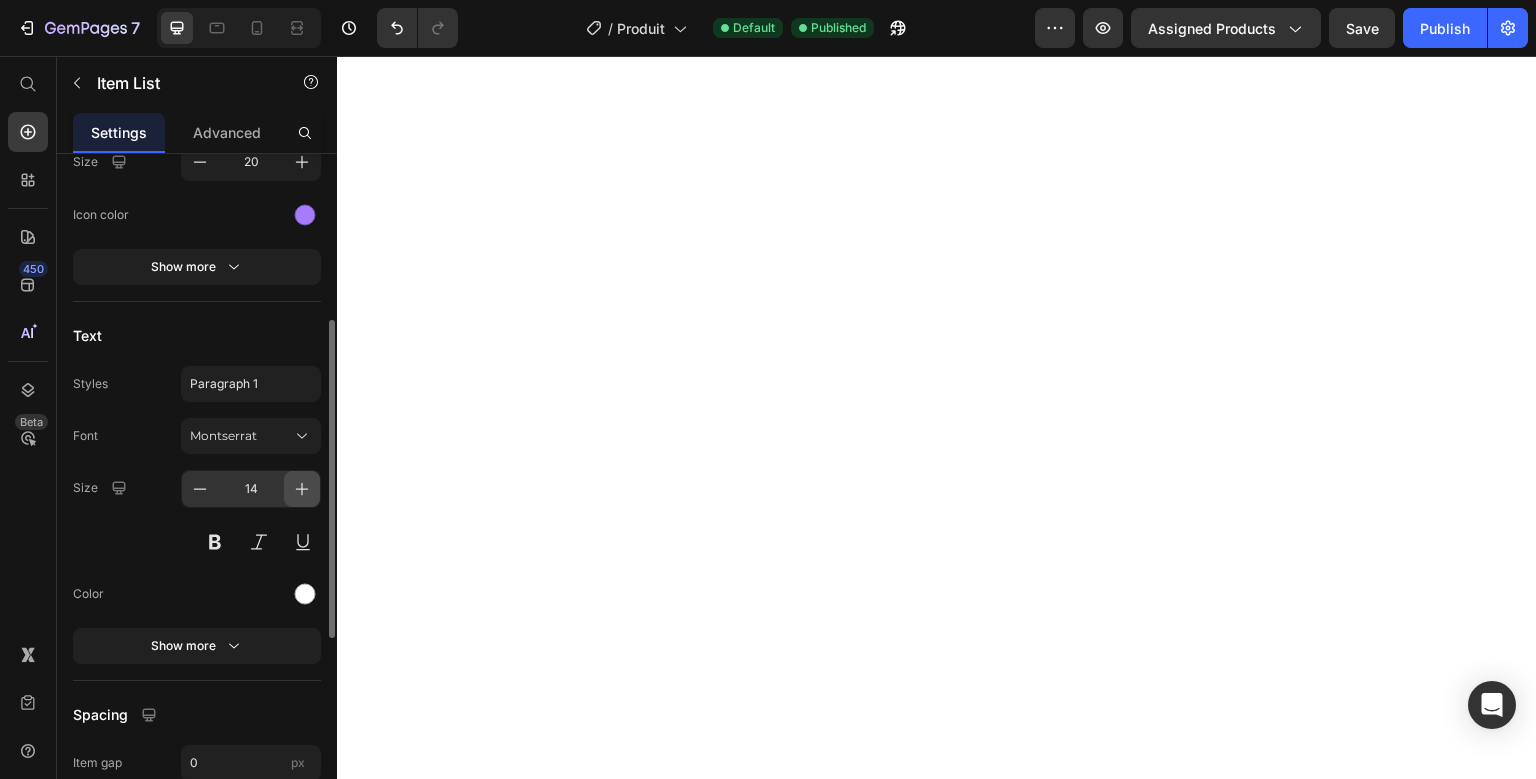 click 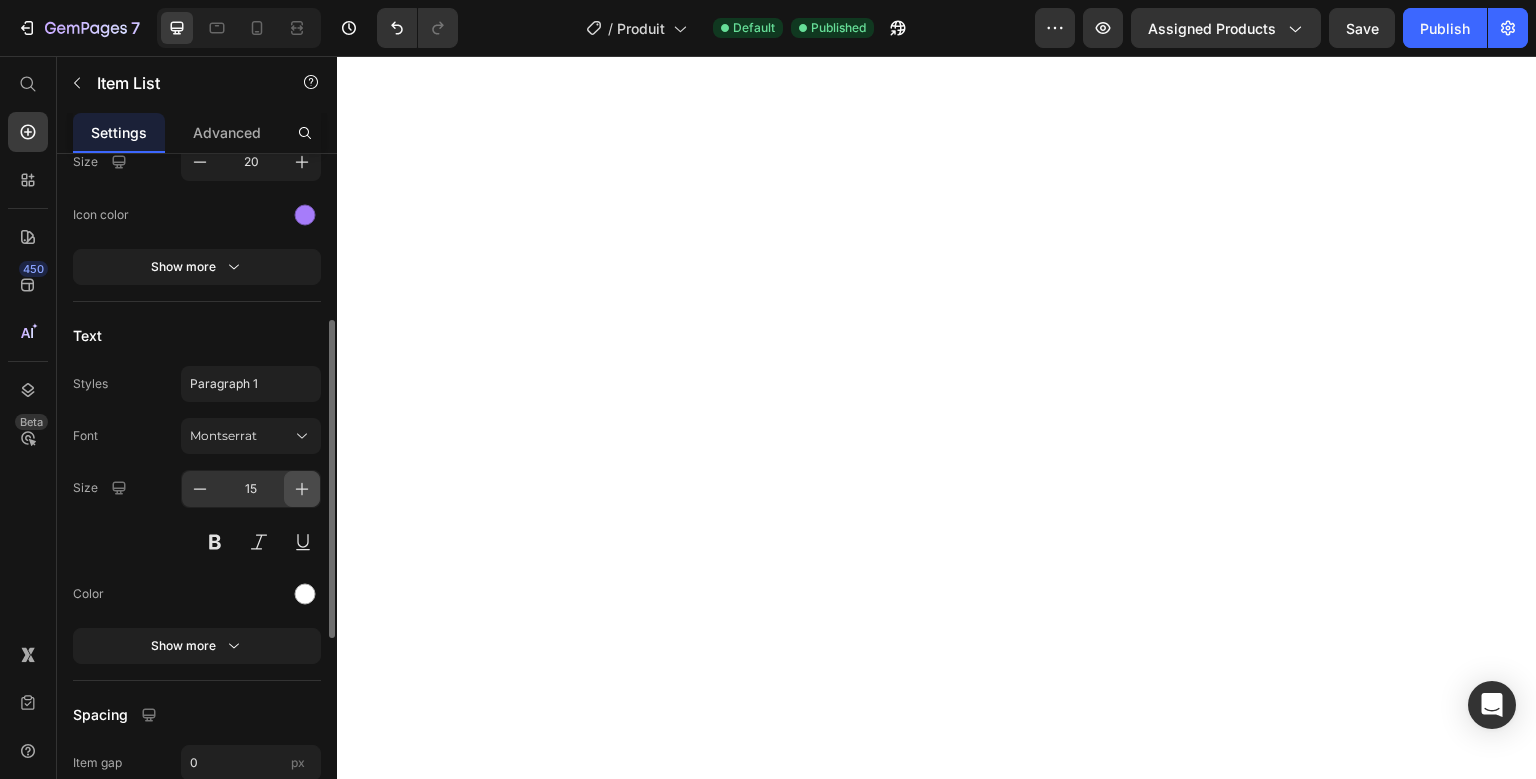 click 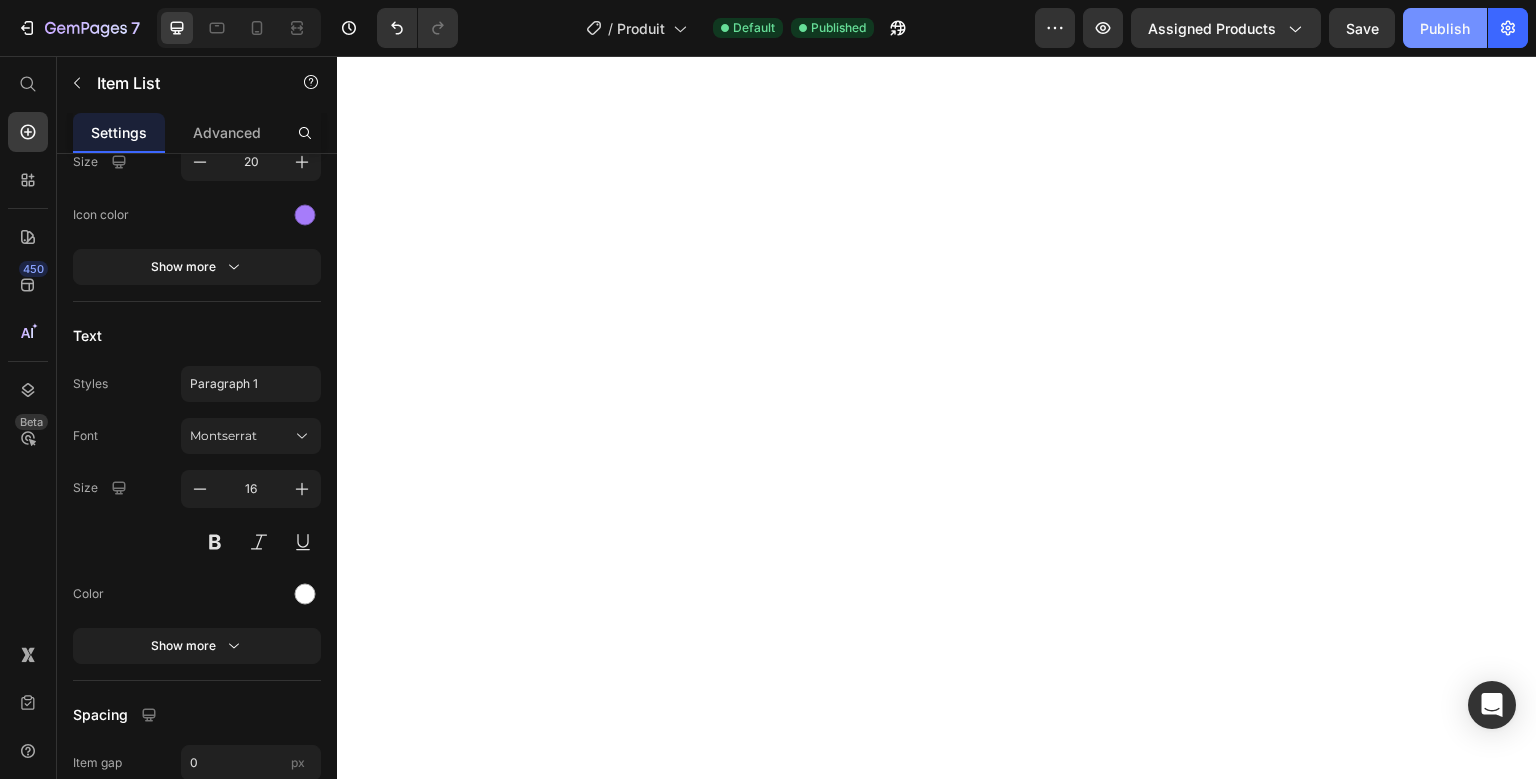 click on "Publish" at bounding box center (1445, 28) 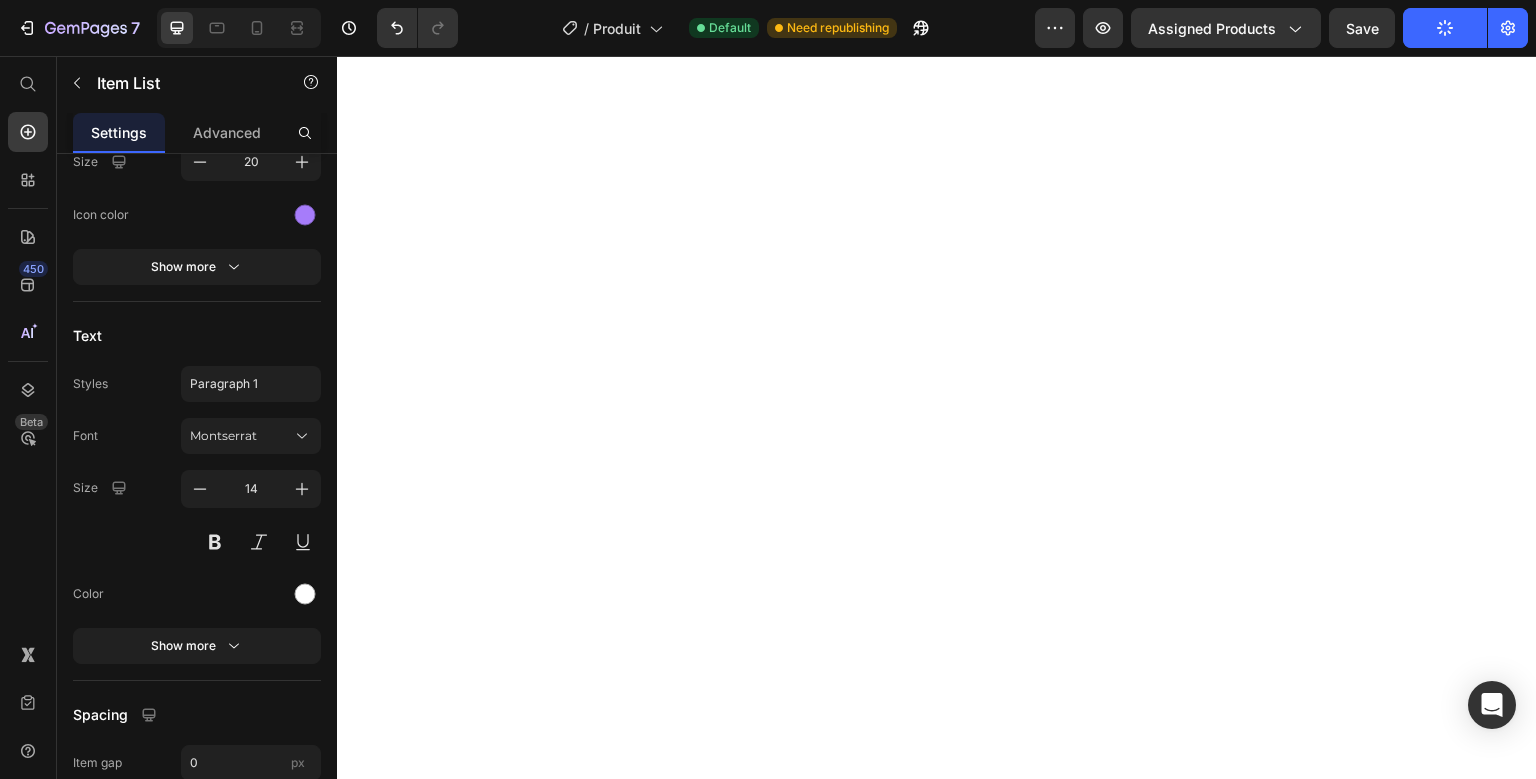 scroll, scrollTop: 357, scrollLeft: 0, axis: vertical 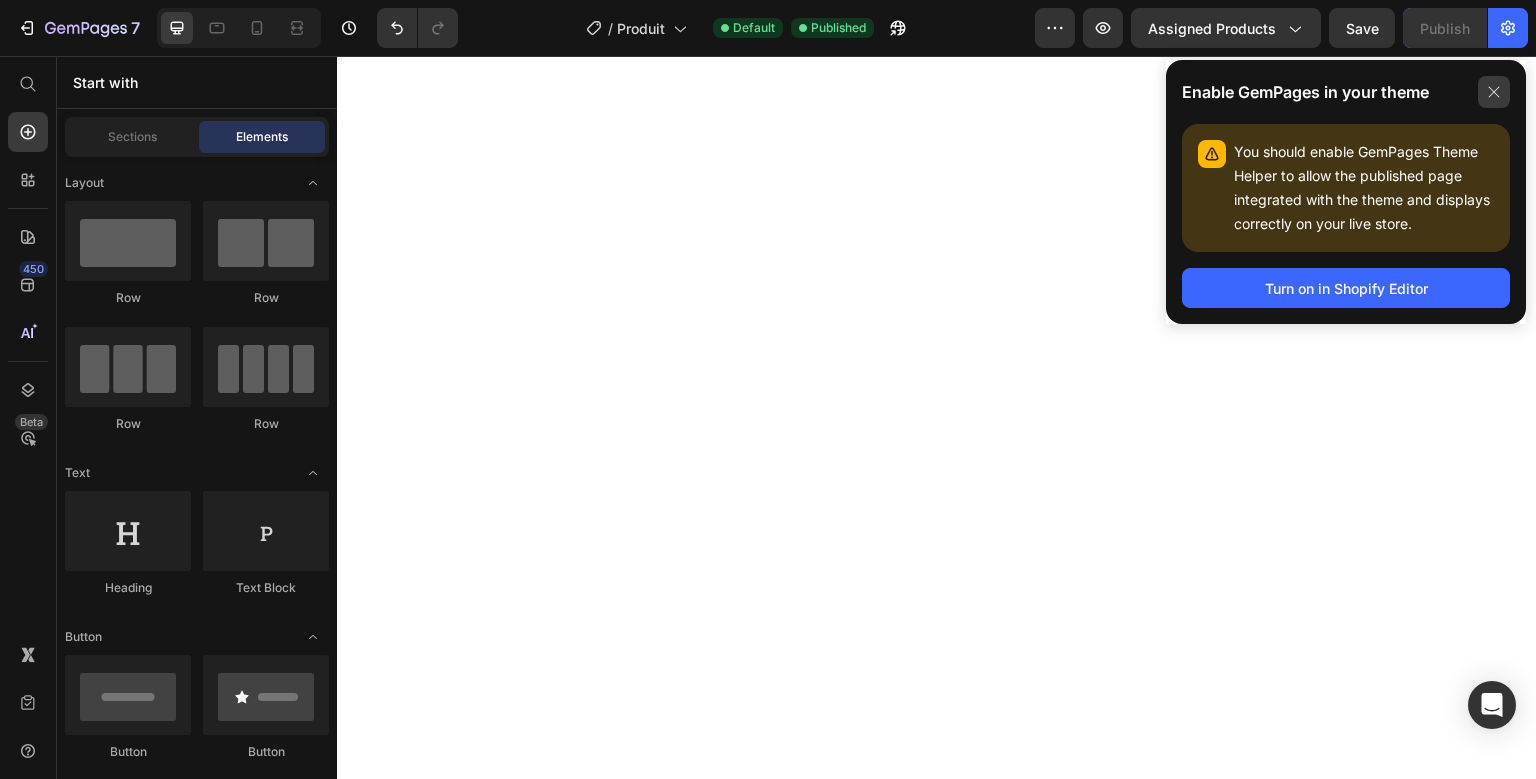 click 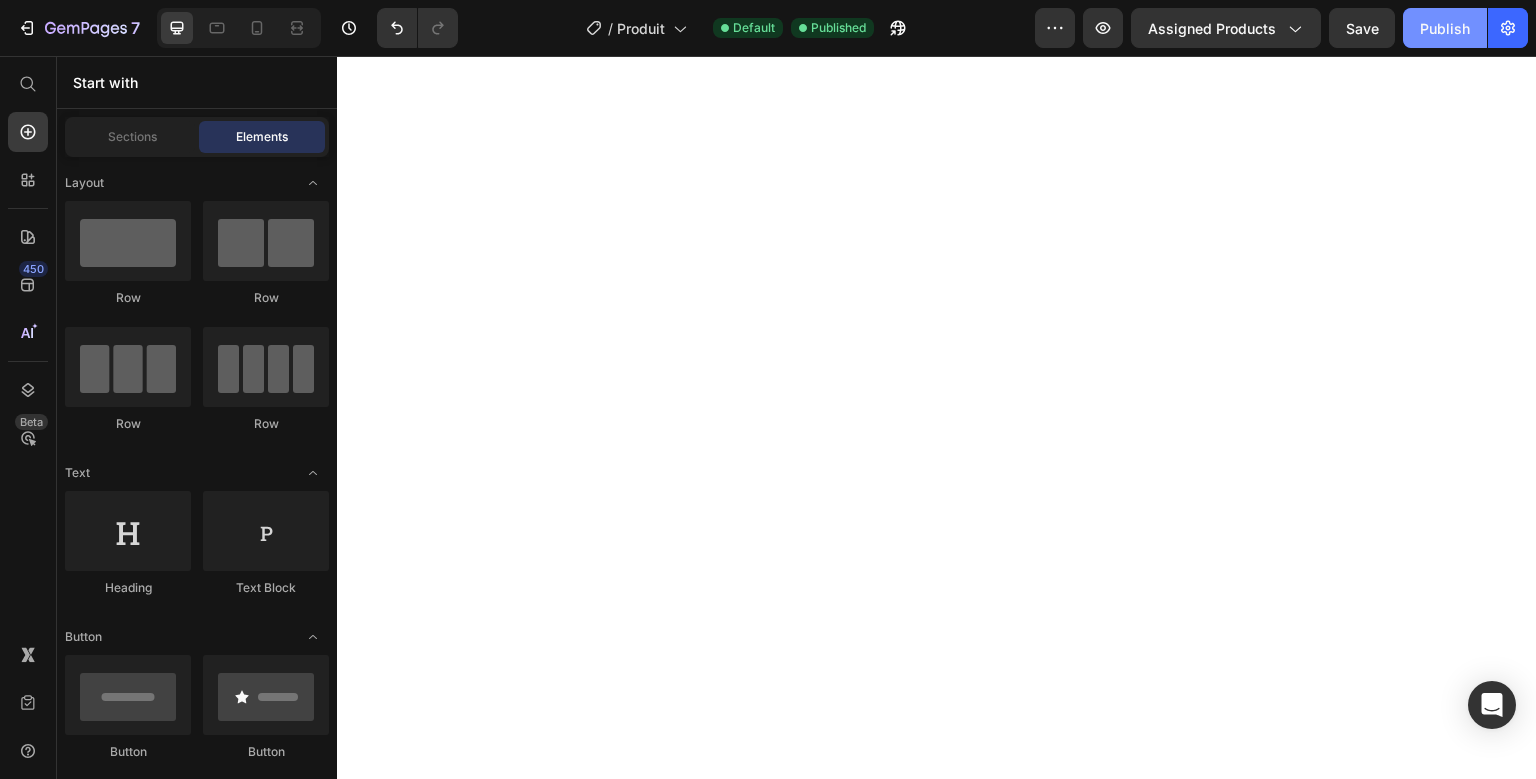 click on "Publish" at bounding box center (1445, 28) 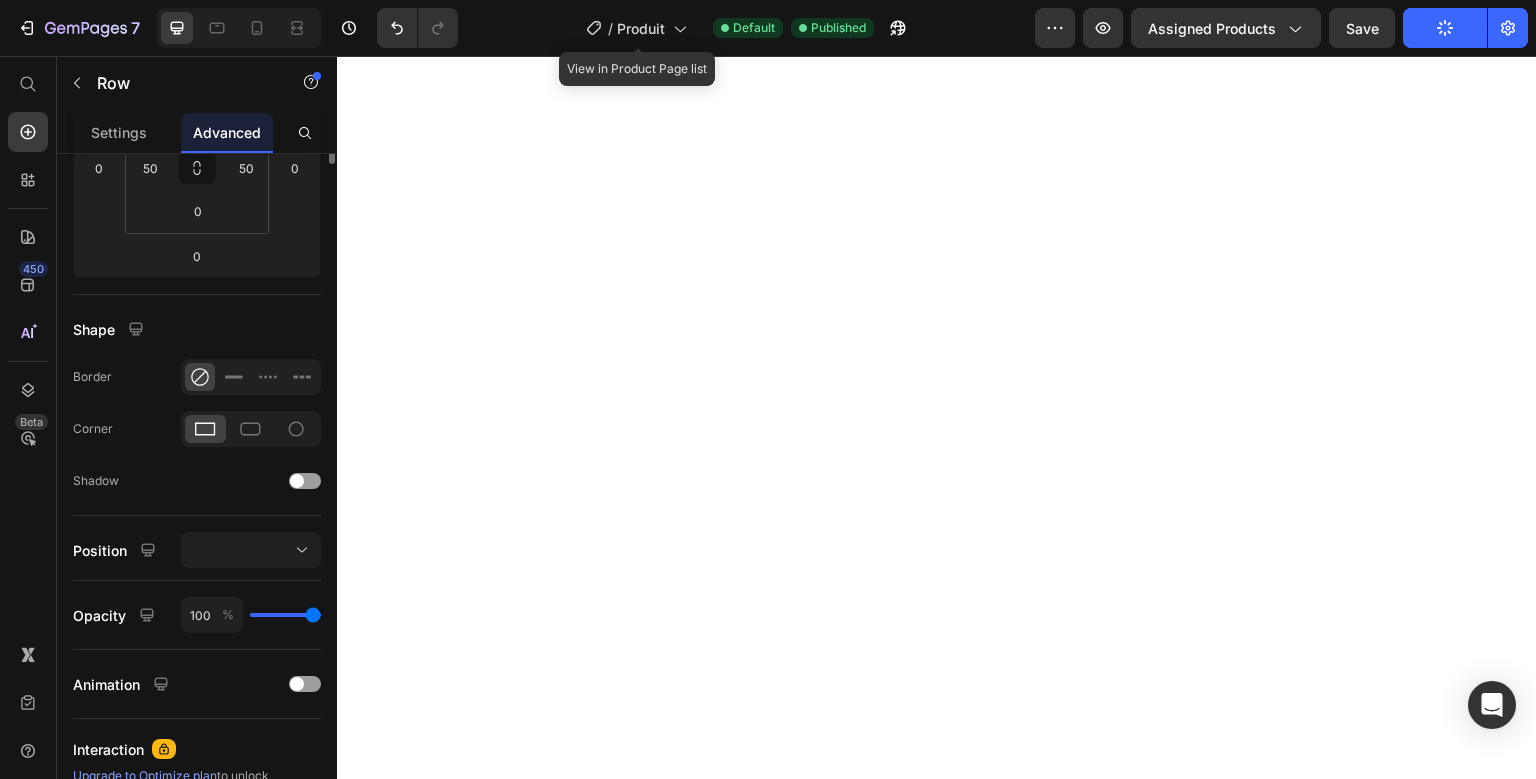 scroll, scrollTop: 0, scrollLeft: 0, axis: both 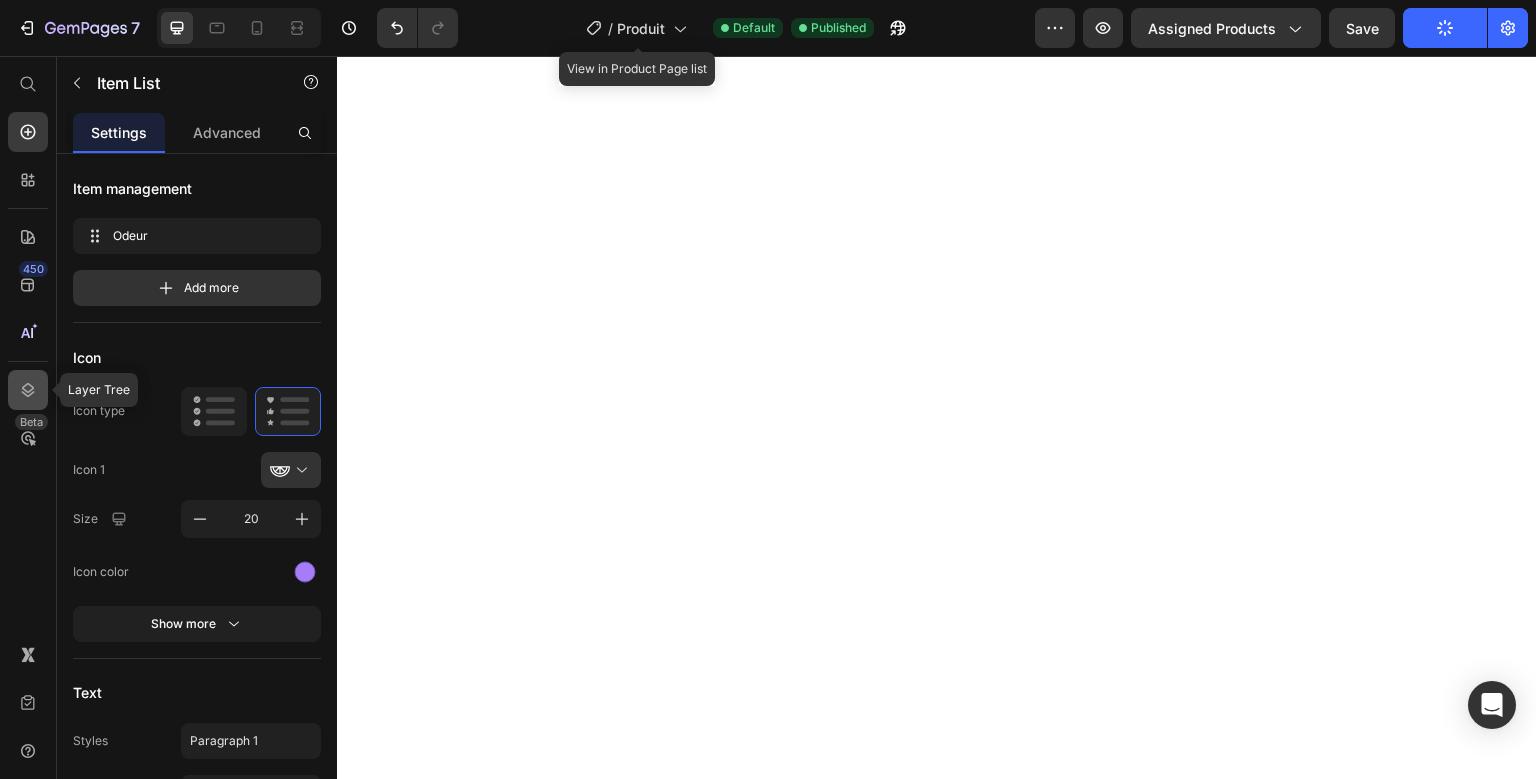 click 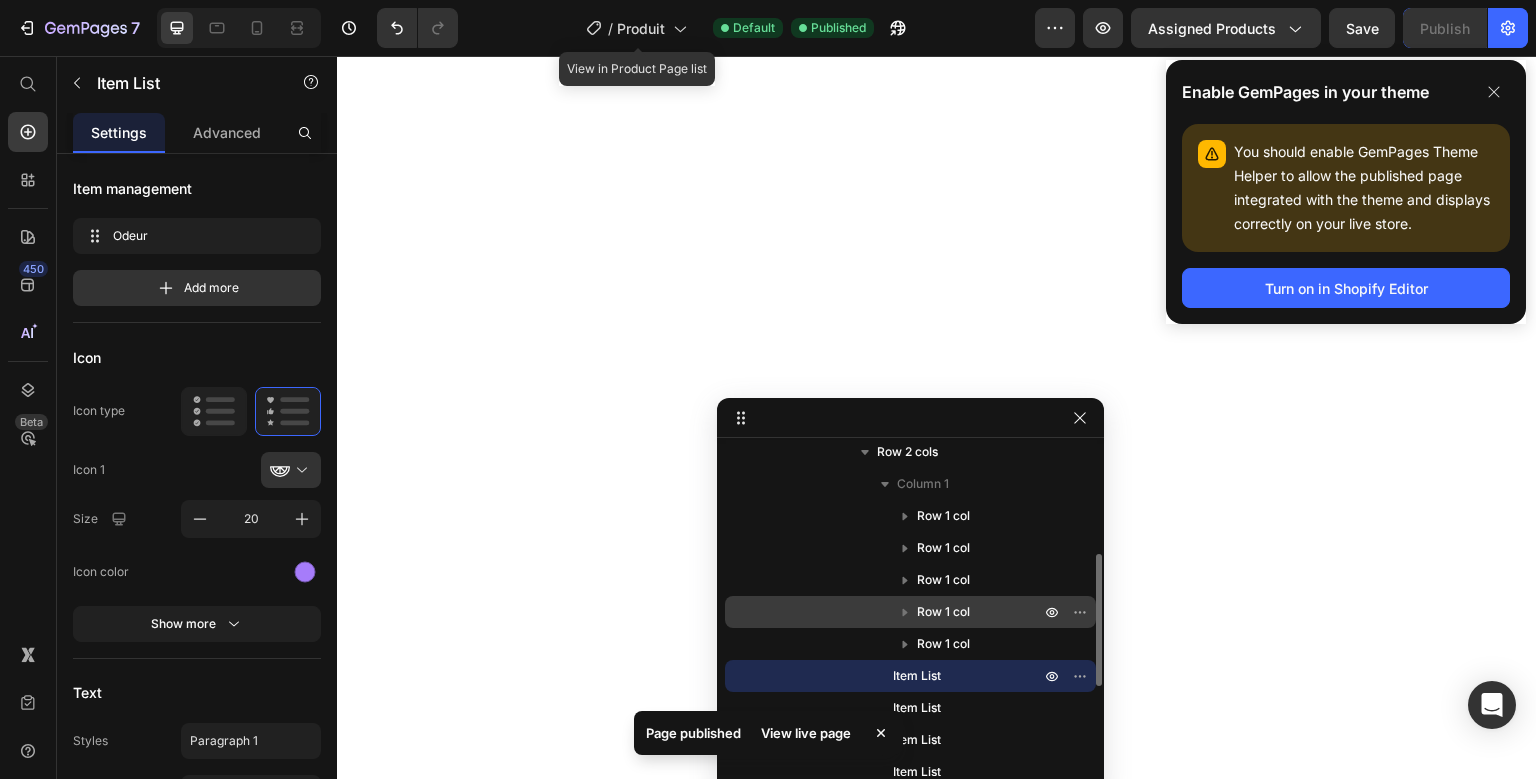 scroll, scrollTop: 267, scrollLeft: 0, axis: vertical 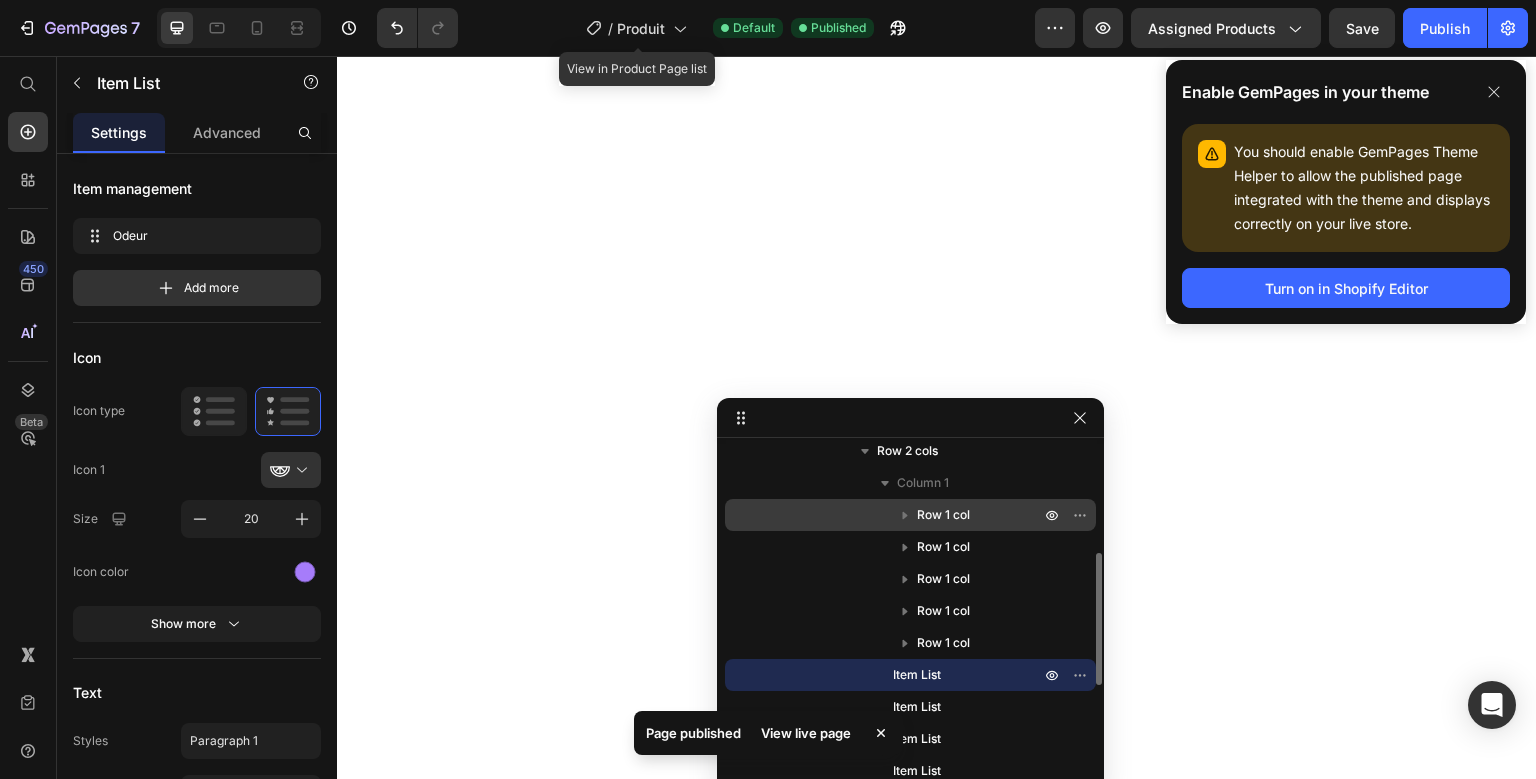 click on "Row 1 col" at bounding box center [943, 515] 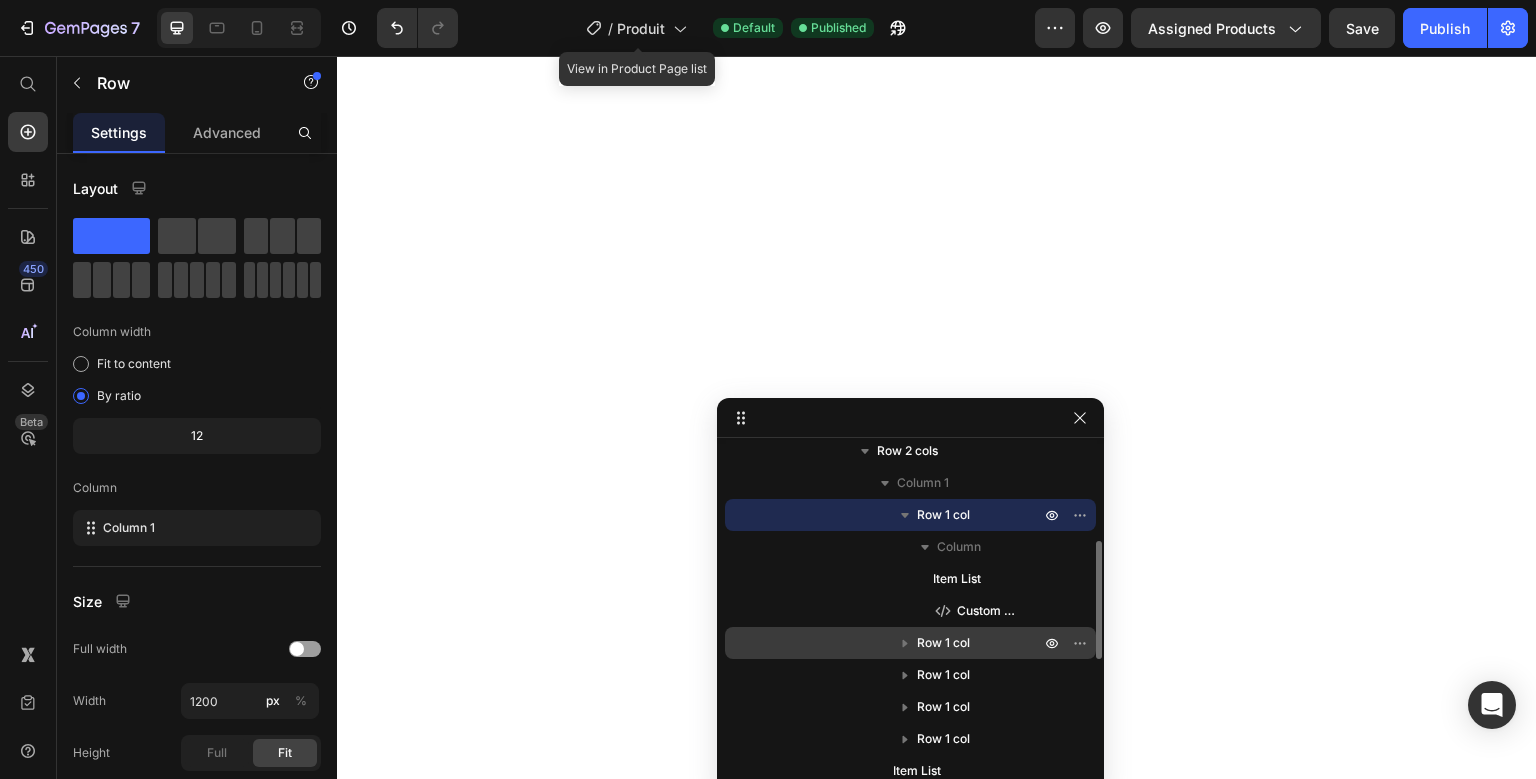 click on "Row 1 col" at bounding box center (943, 643) 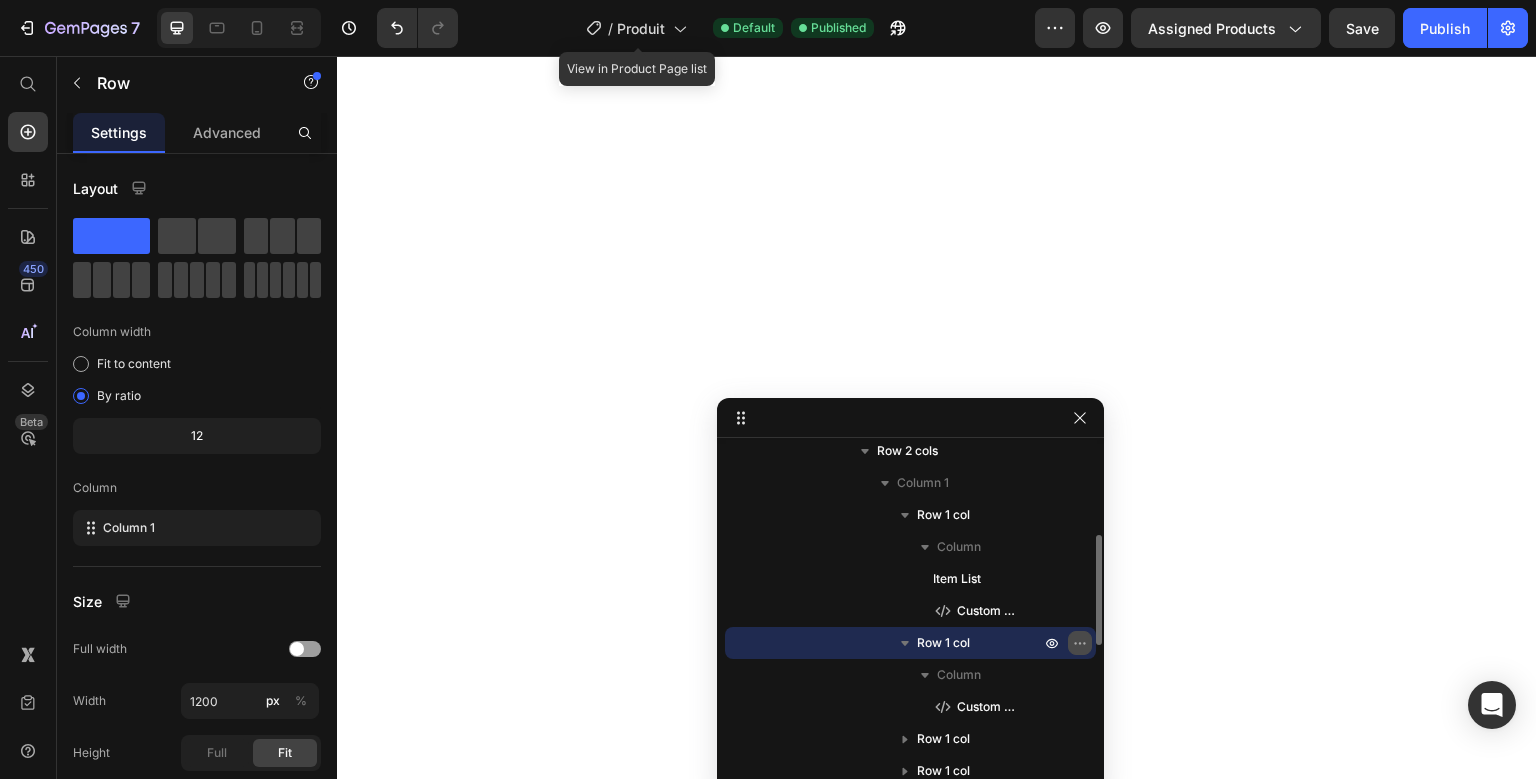 click 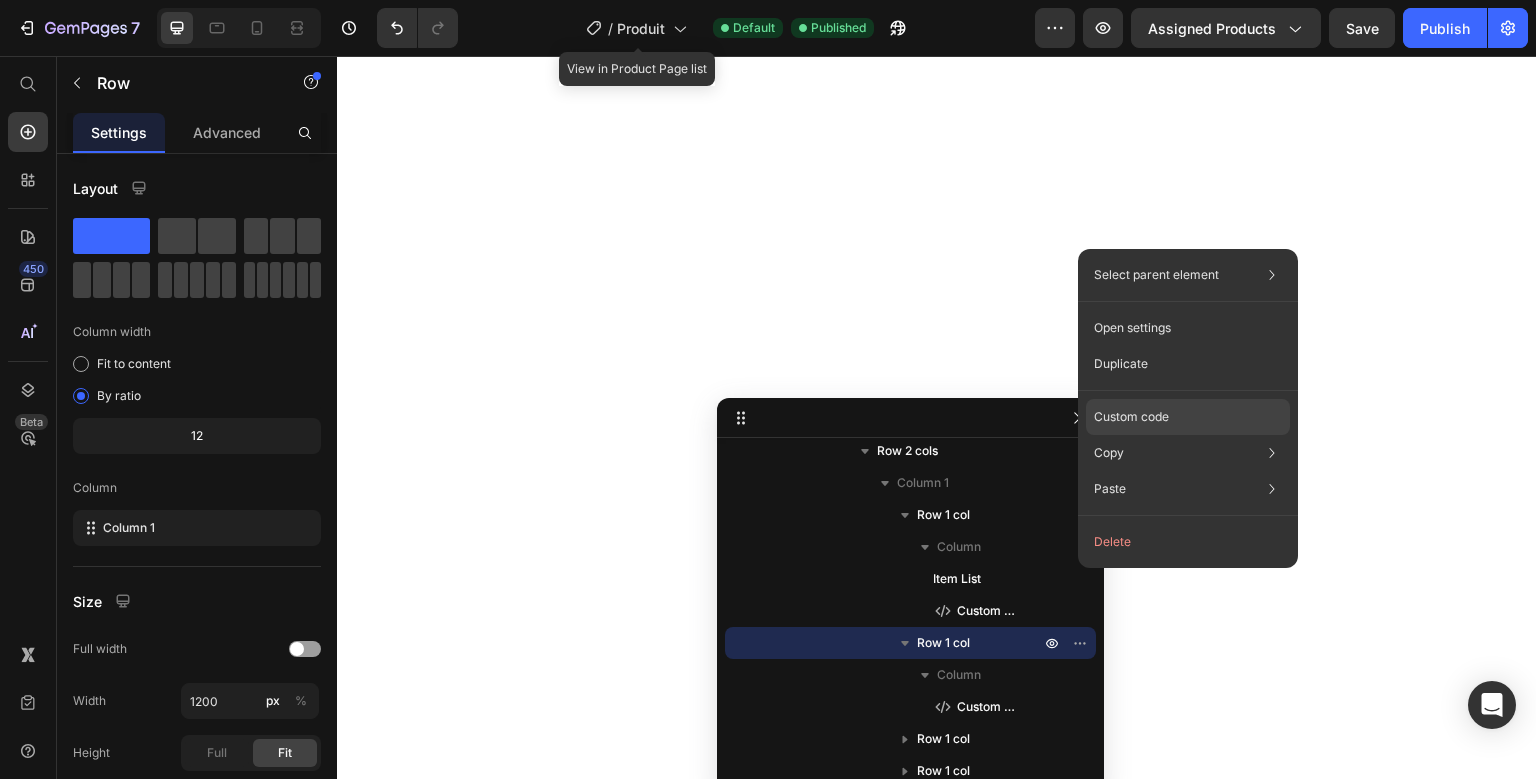 click on "Custom code" at bounding box center [1131, 417] 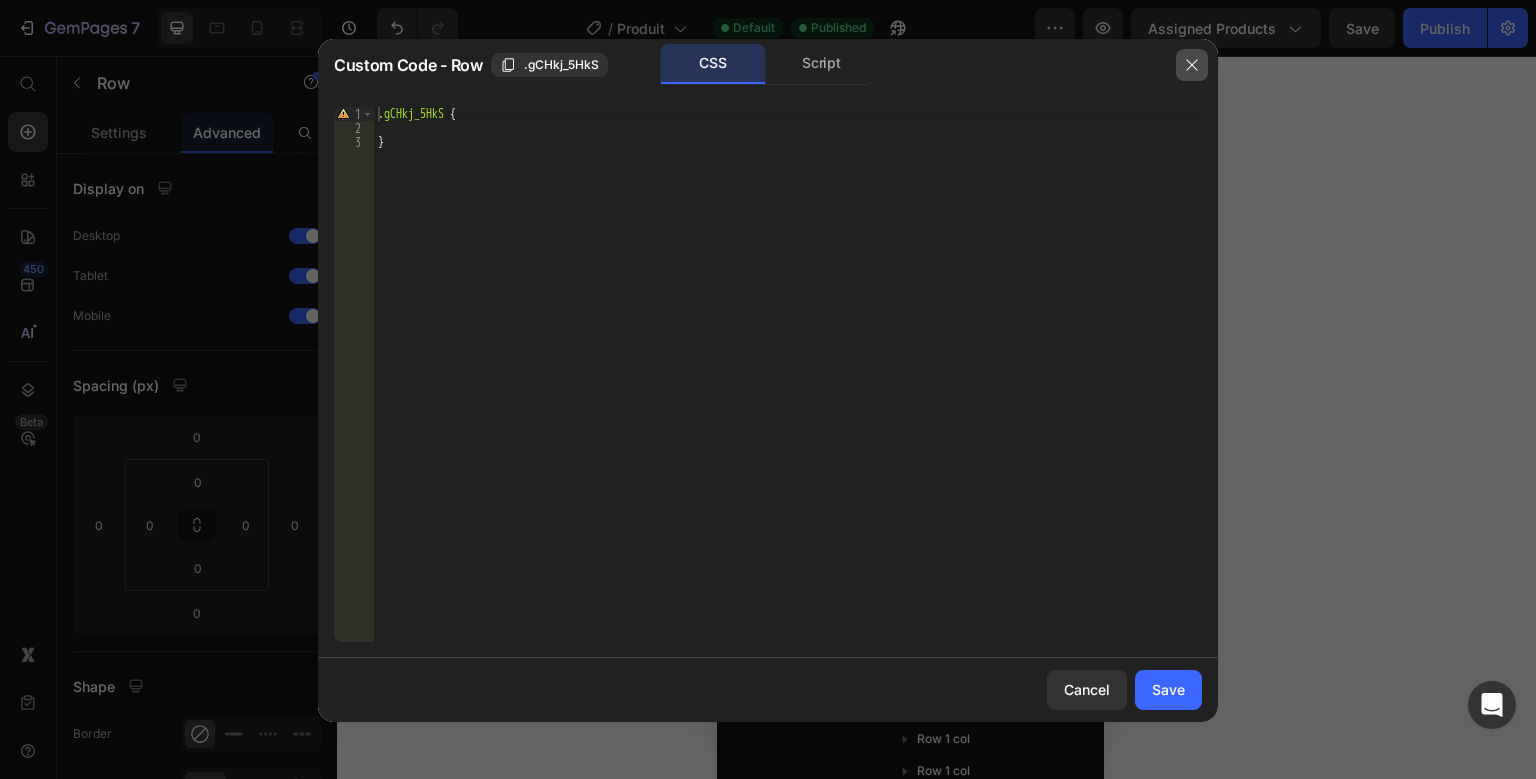click at bounding box center (1192, 65) 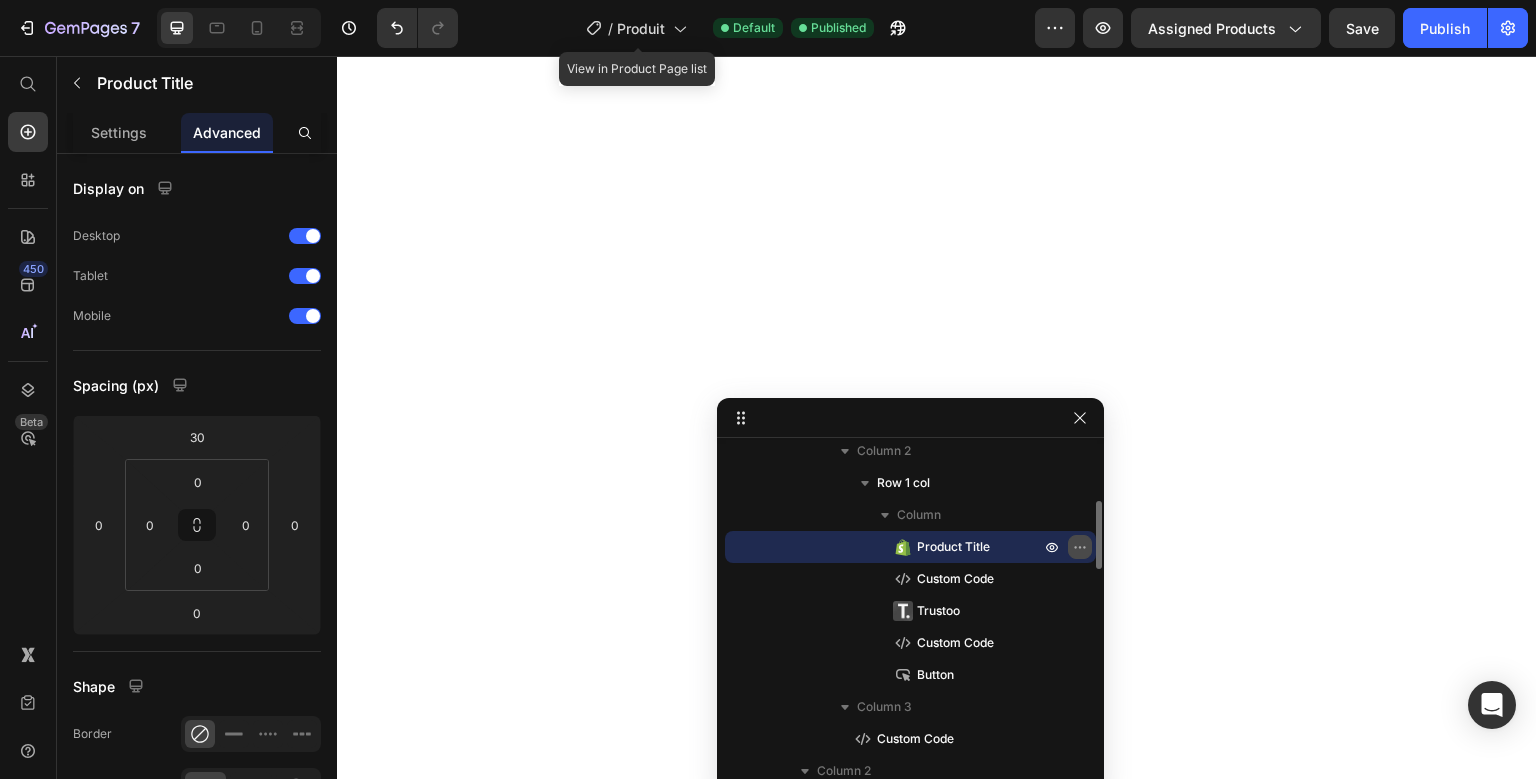 click at bounding box center (1080, 547) 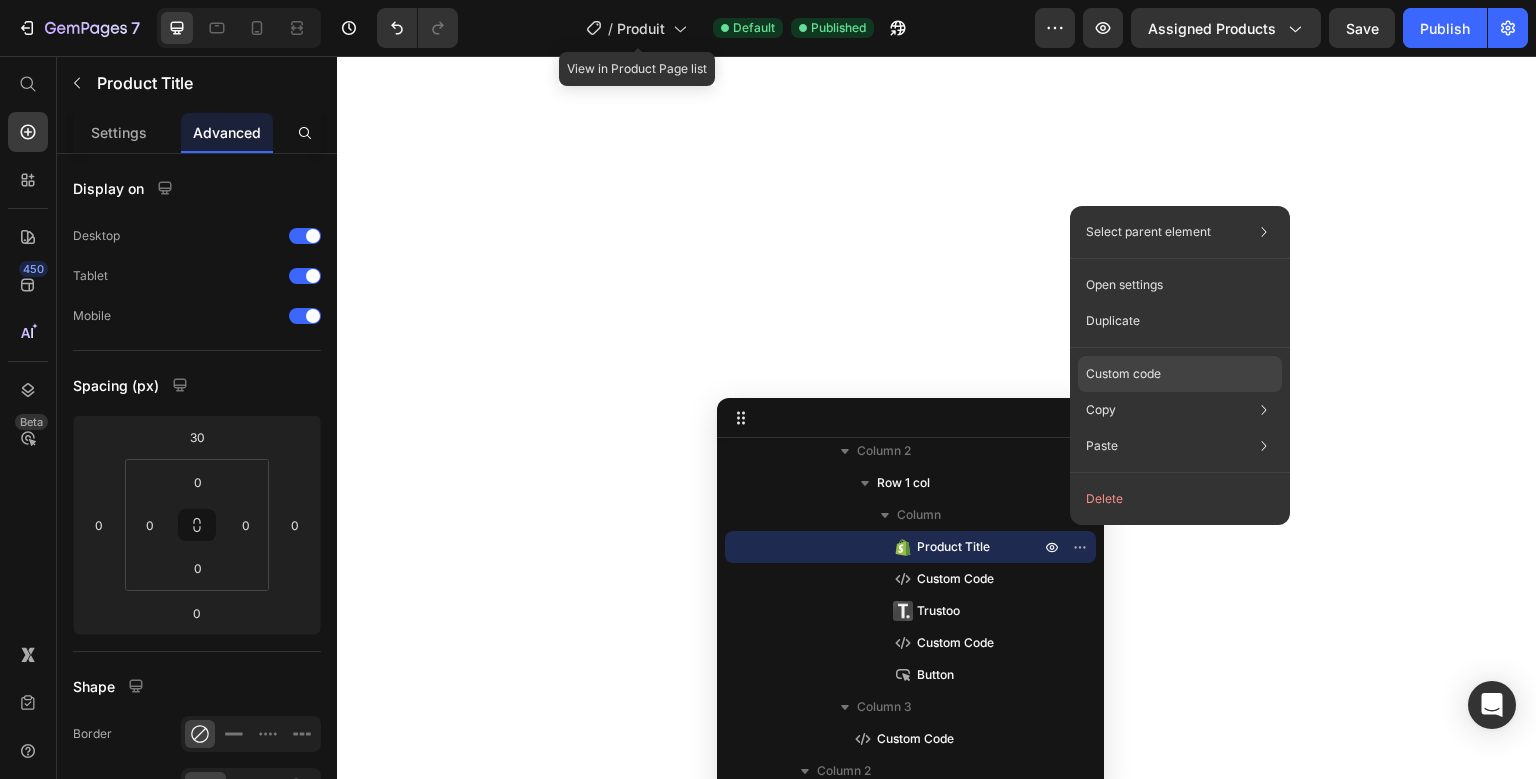 click on "Custom code" at bounding box center (1123, 374) 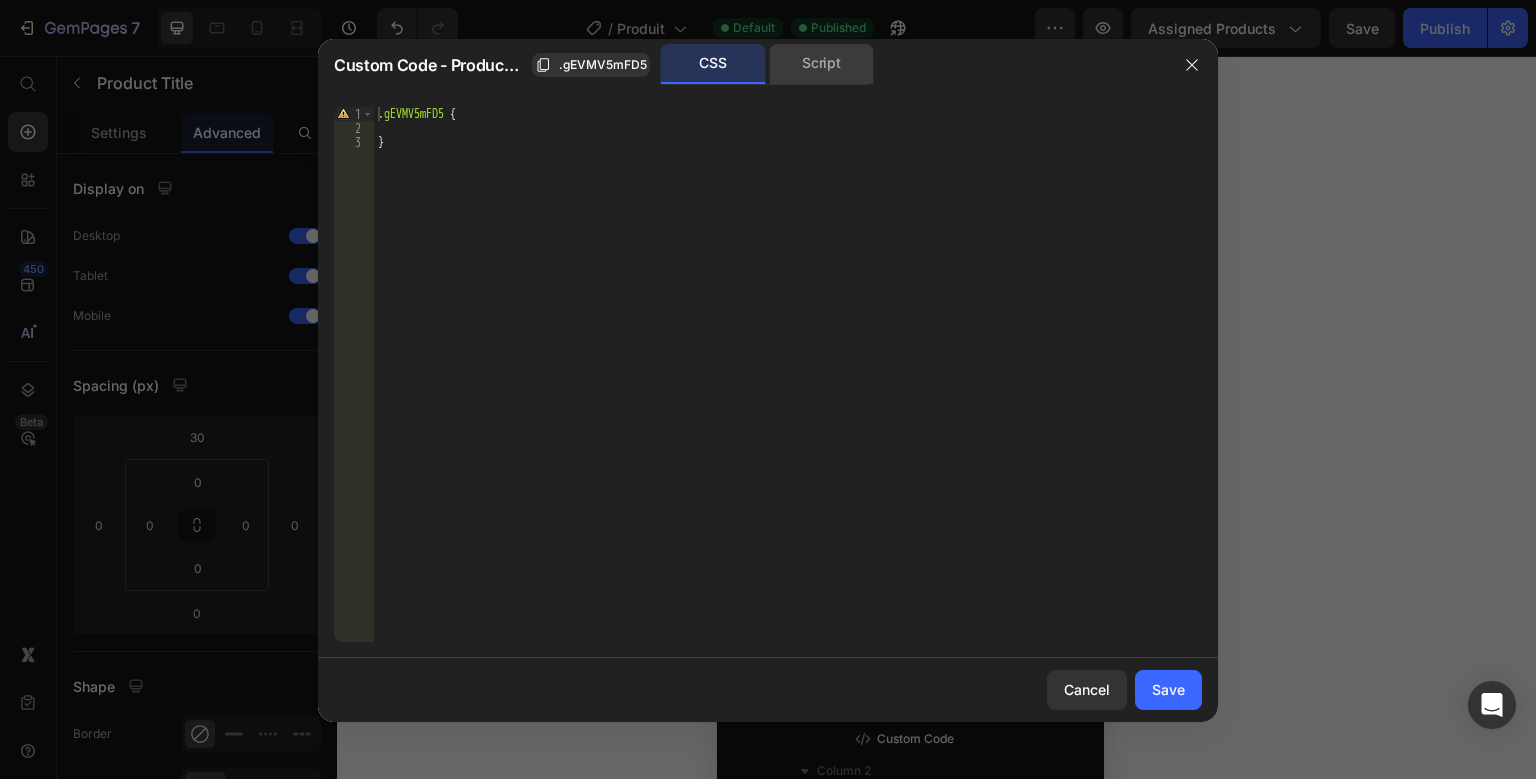 click on "Script" 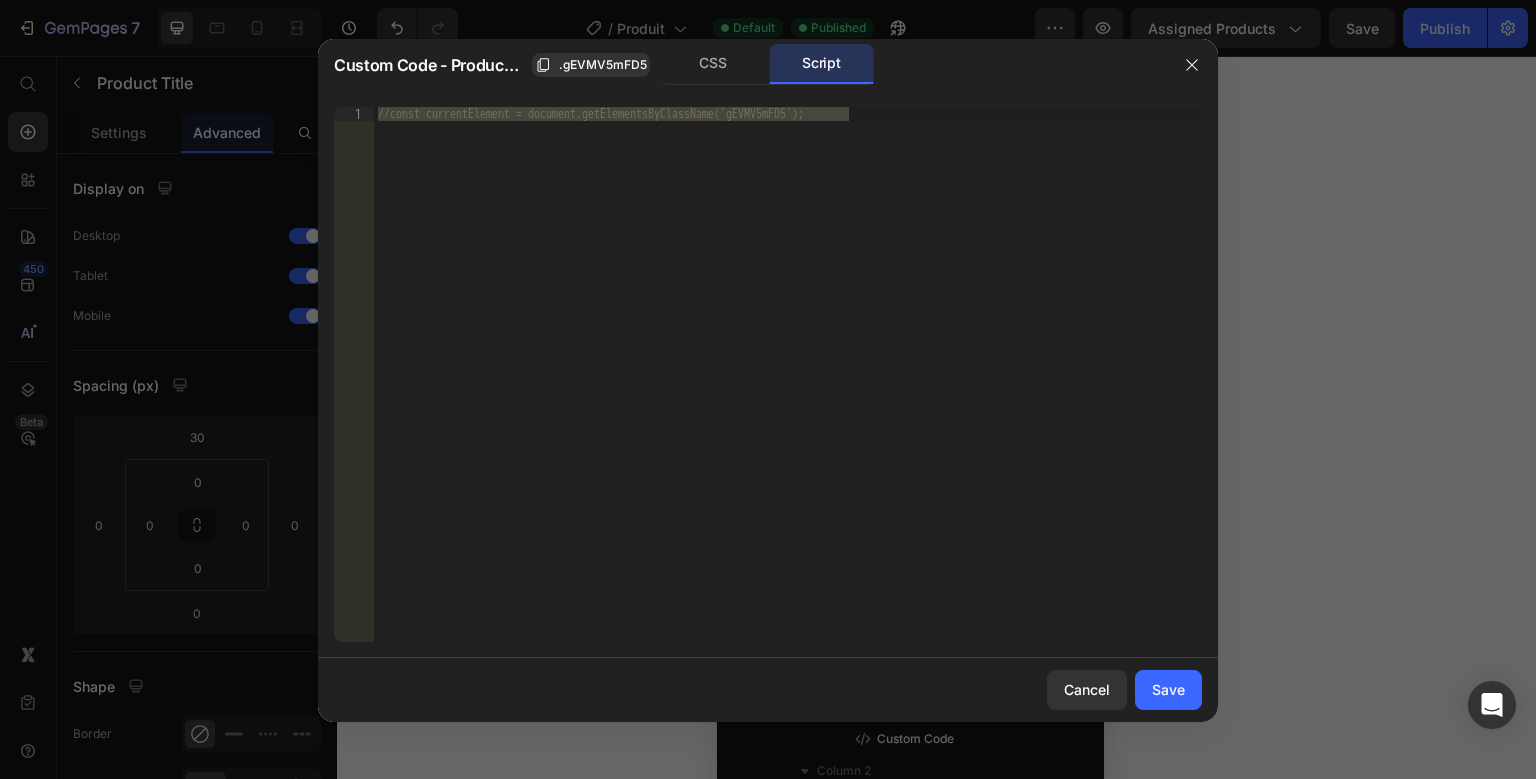 type on "//const currentElement = document.getElementsByClassName('gEVMV5mFD5');" 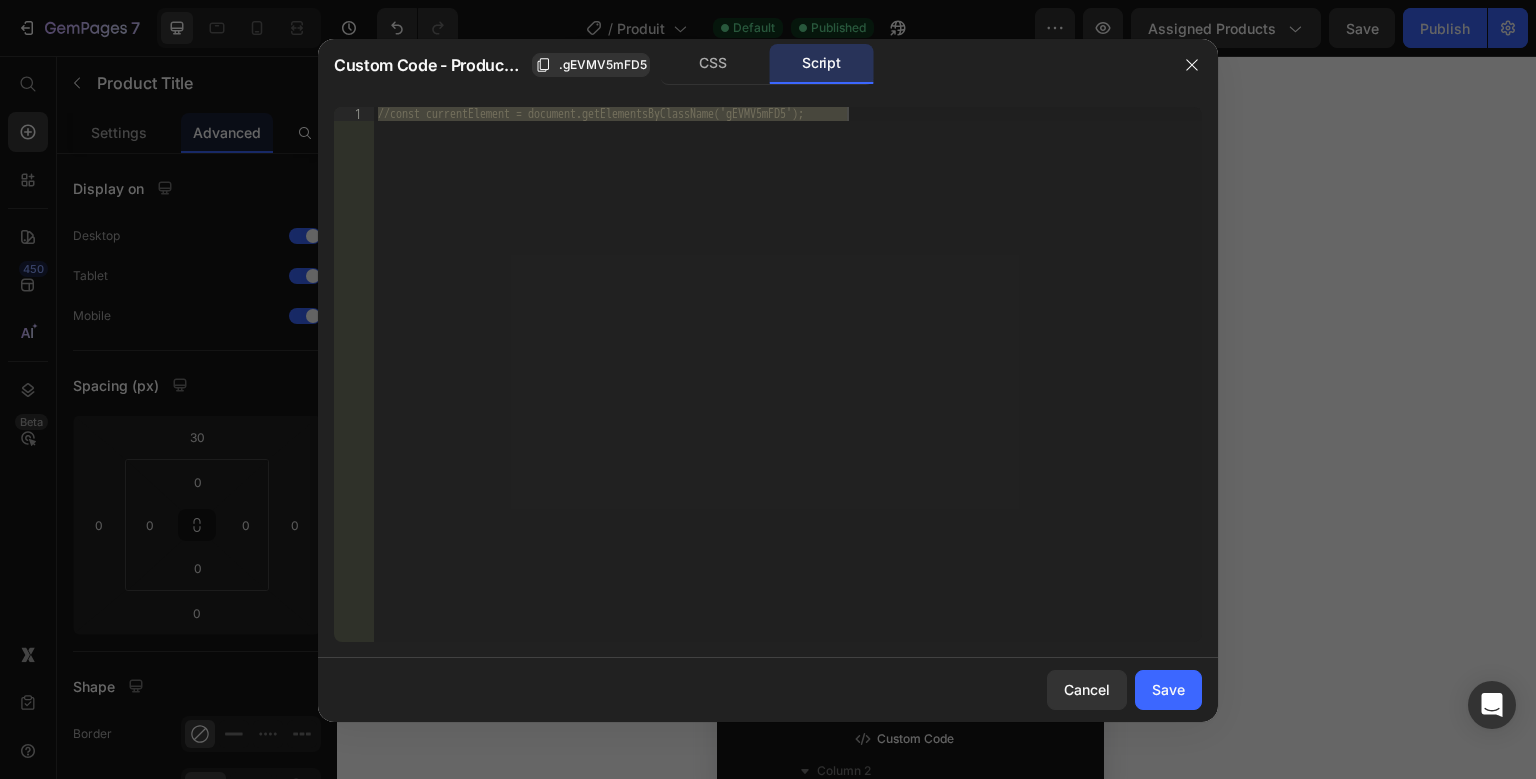 click on "//const currentElement = document.getElementsByClassName('gEVMV5mFD5');" at bounding box center (788, 374) 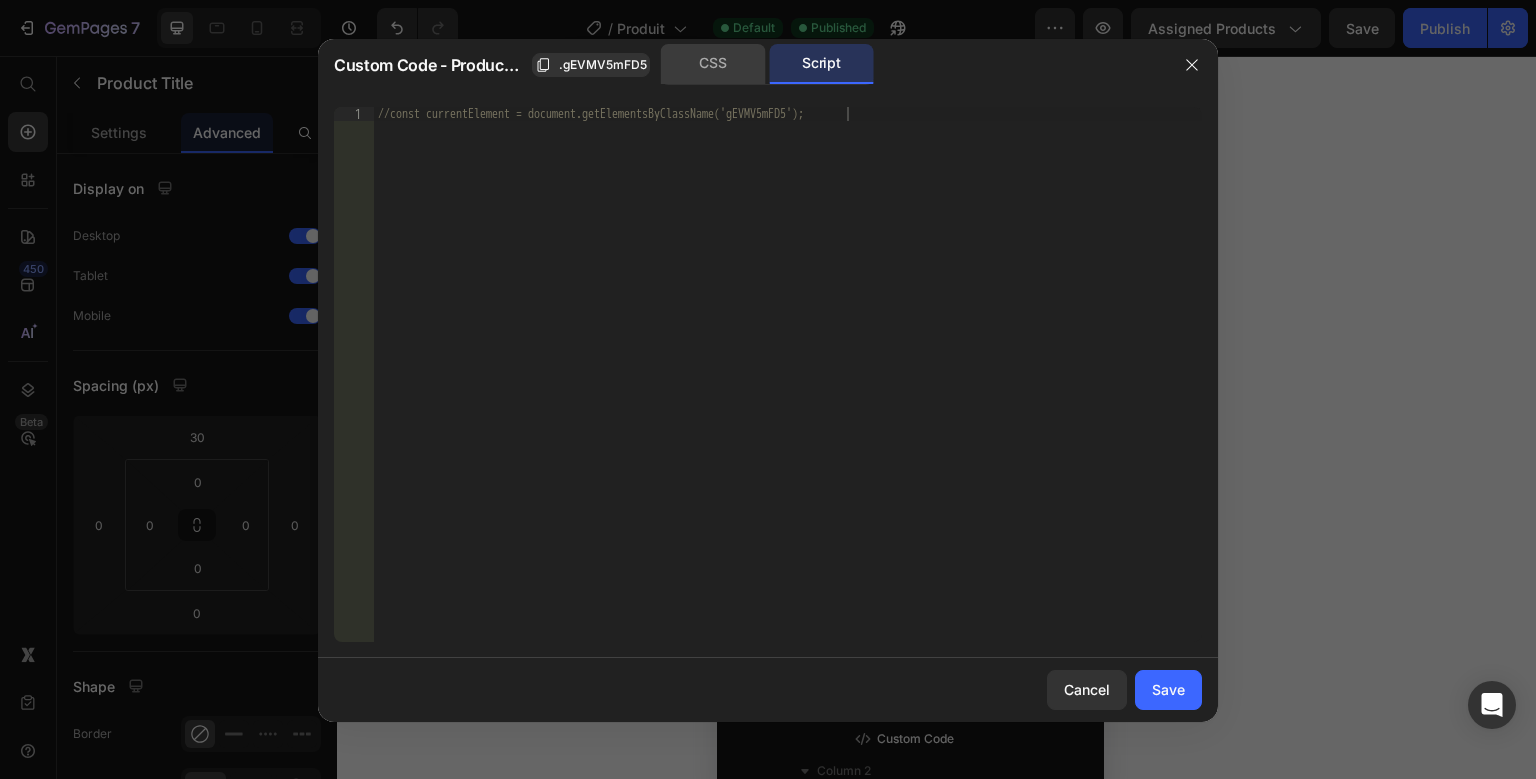click on "CSS" 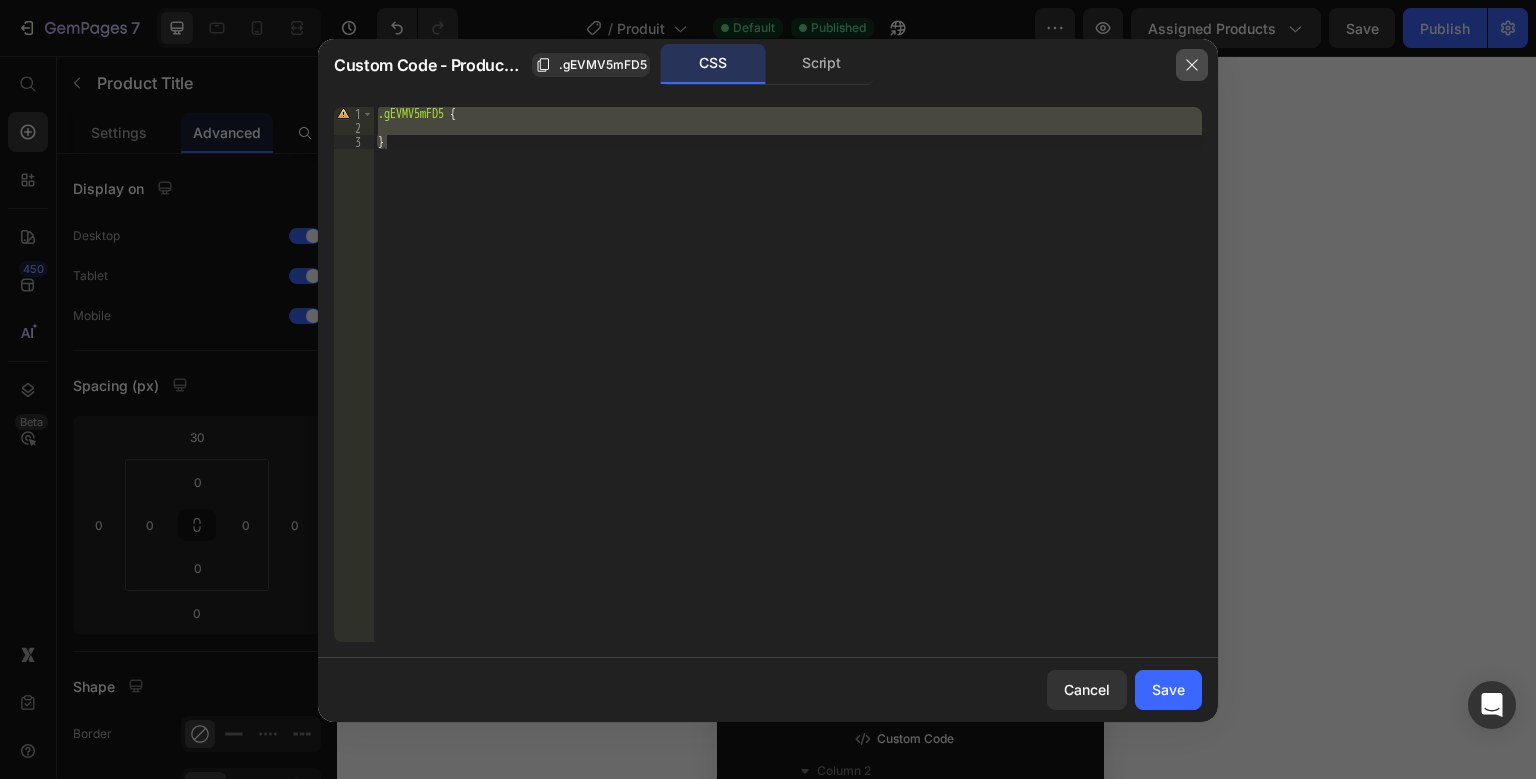 click at bounding box center (1192, 65) 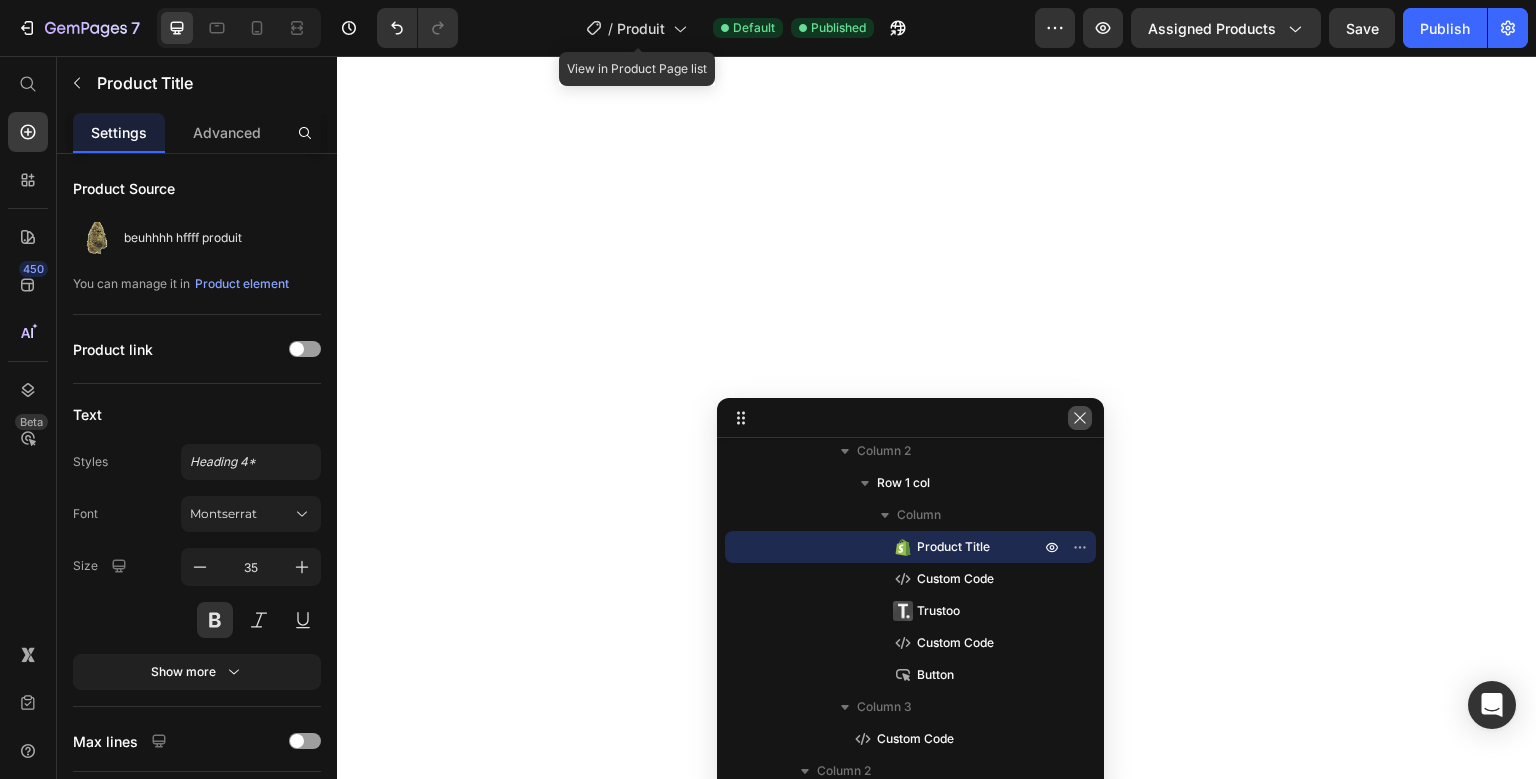 click 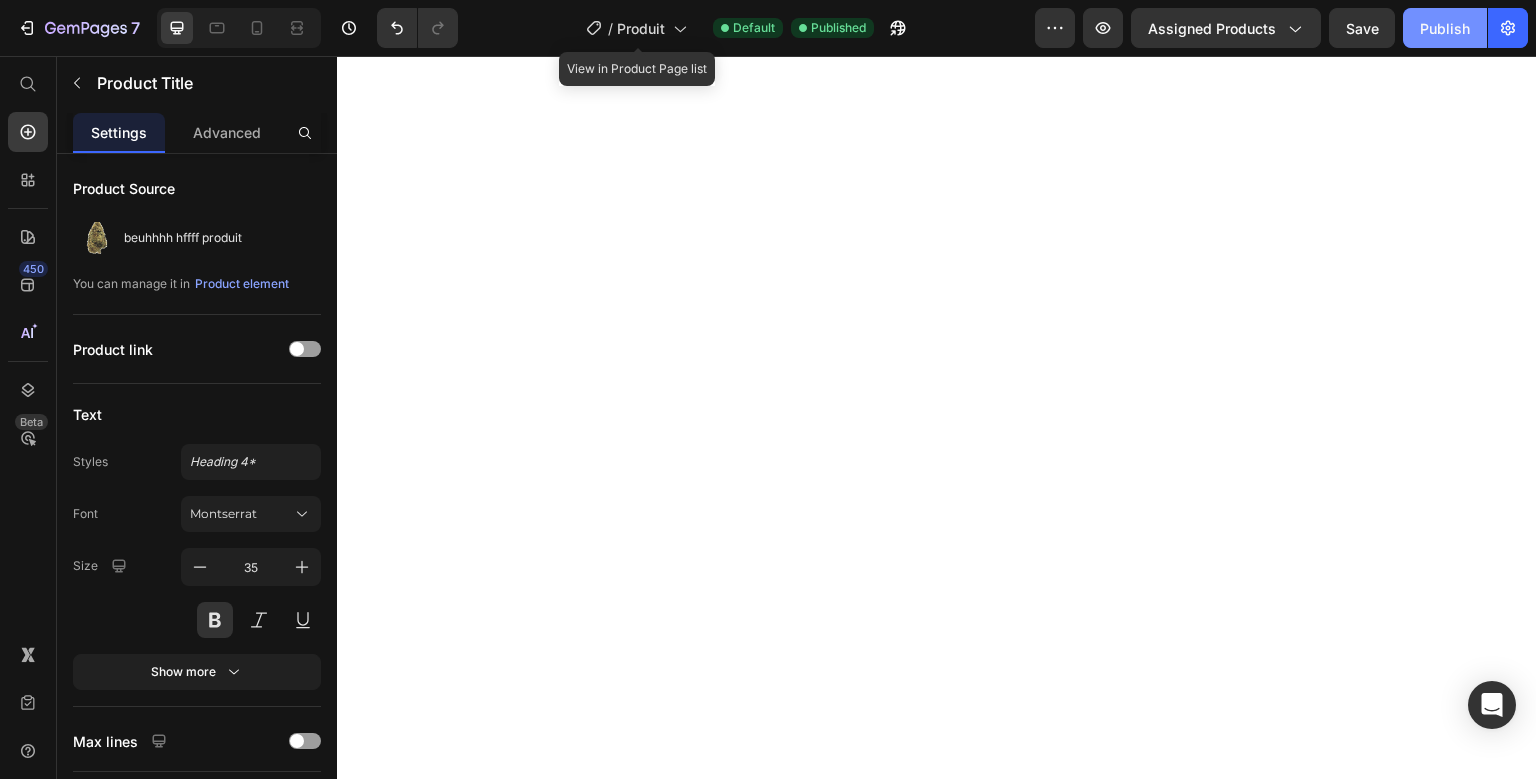 click on "Publish" 